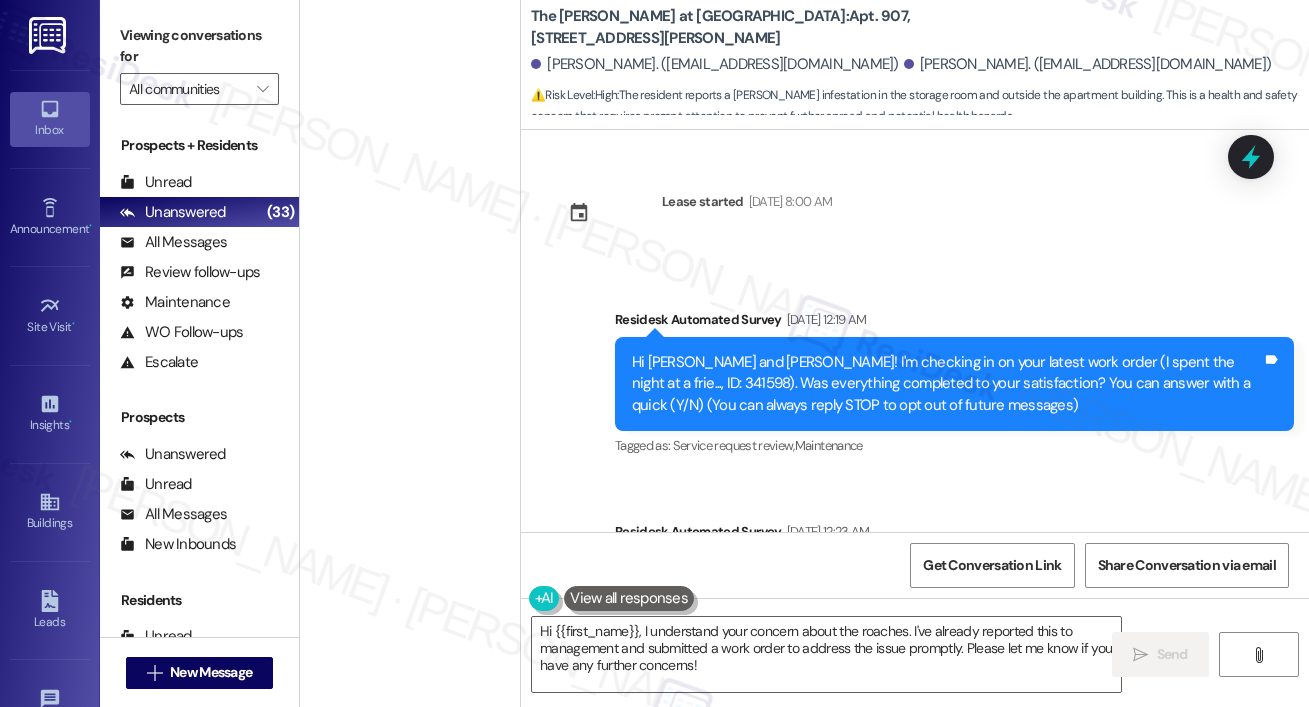 scroll, scrollTop: 0, scrollLeft: 0, axis: both 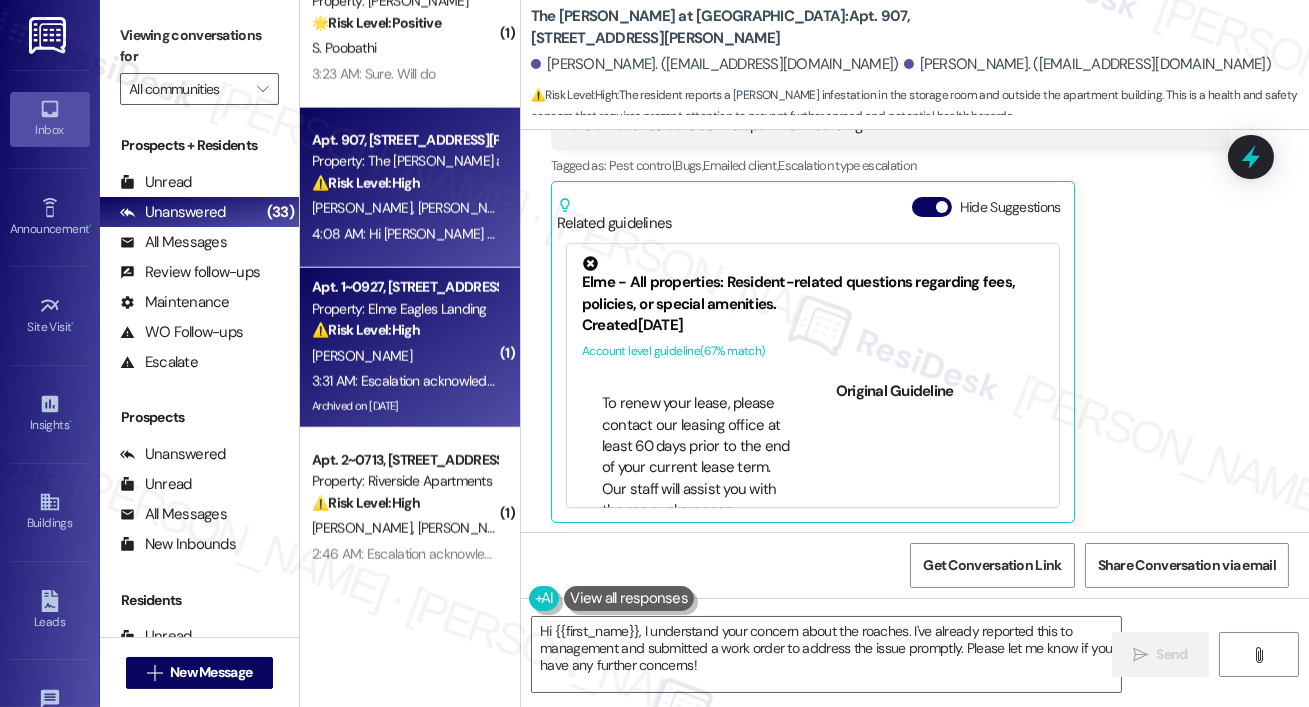 click on "Apt. 1~0927, 860 Rock Quarry Road Property: Elme Eagles Landing ⚠️  Risk Level:  High The resident indicates the smoke detector is still chirping after a maintenance visit where only the light bulb was changed. This indicates a potential safety issue with the smoke detector that requires urgent attention. T. Harris 3:31 AM: Escalation acknowledged. 3:31 AM: Escalation acknowledged. Archived on 02/05/2025" at bounding box center [410, 348] 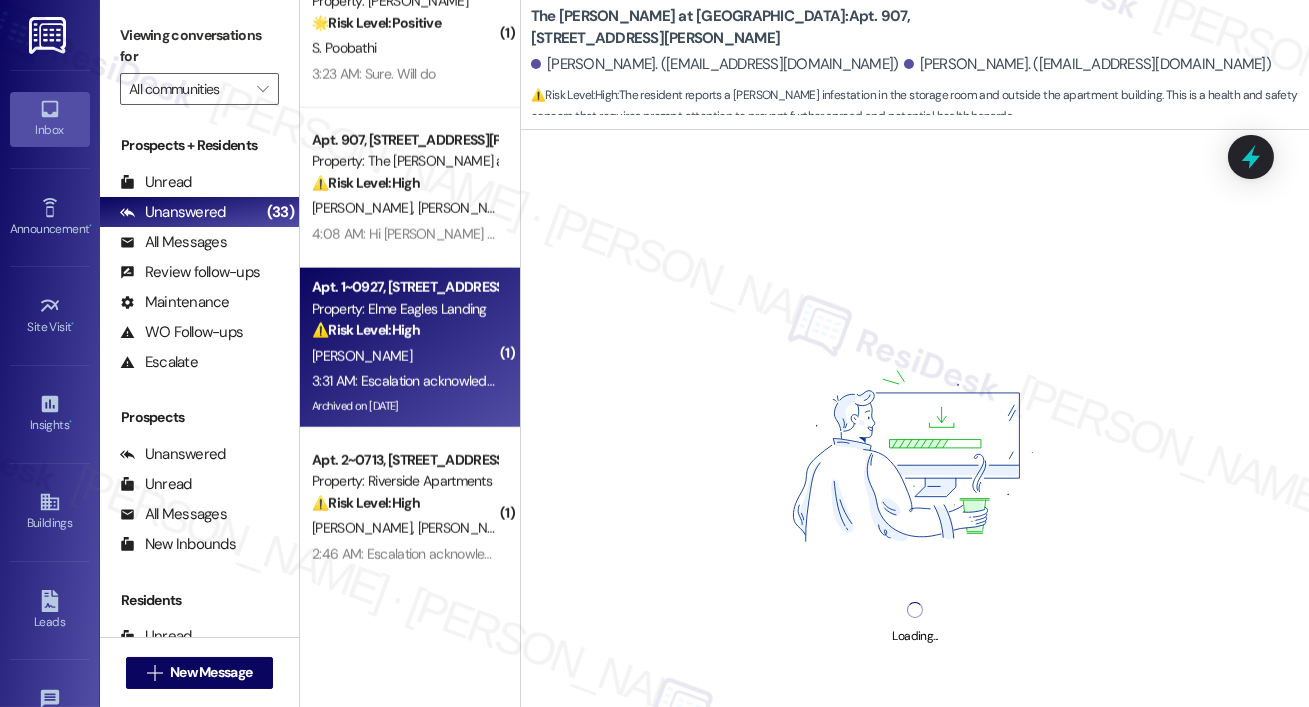 scroll, scrollTop: 4715, scrollLeft: 0, axis: vertical 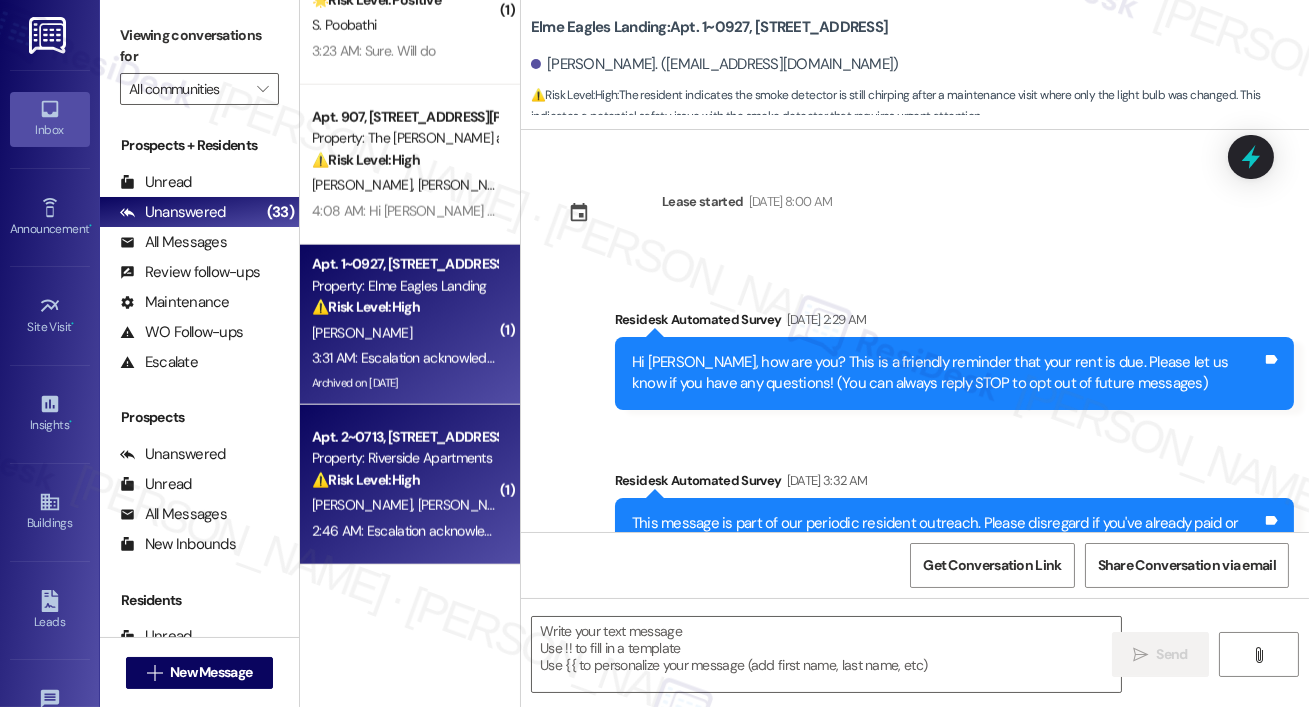 click on "Property: Riverside Apartments" at bounding box center [404, 458] 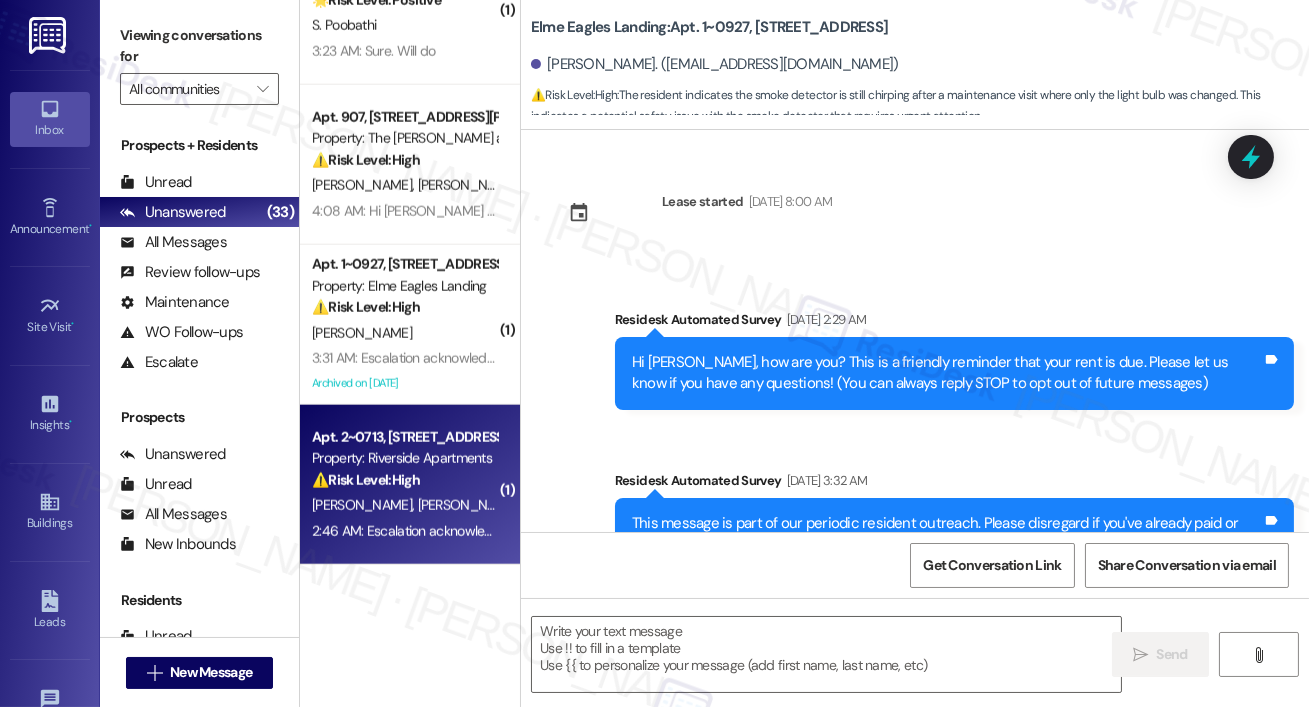 scroll, scrollTop: 25936, scrollLeft: 0, axis: vertical 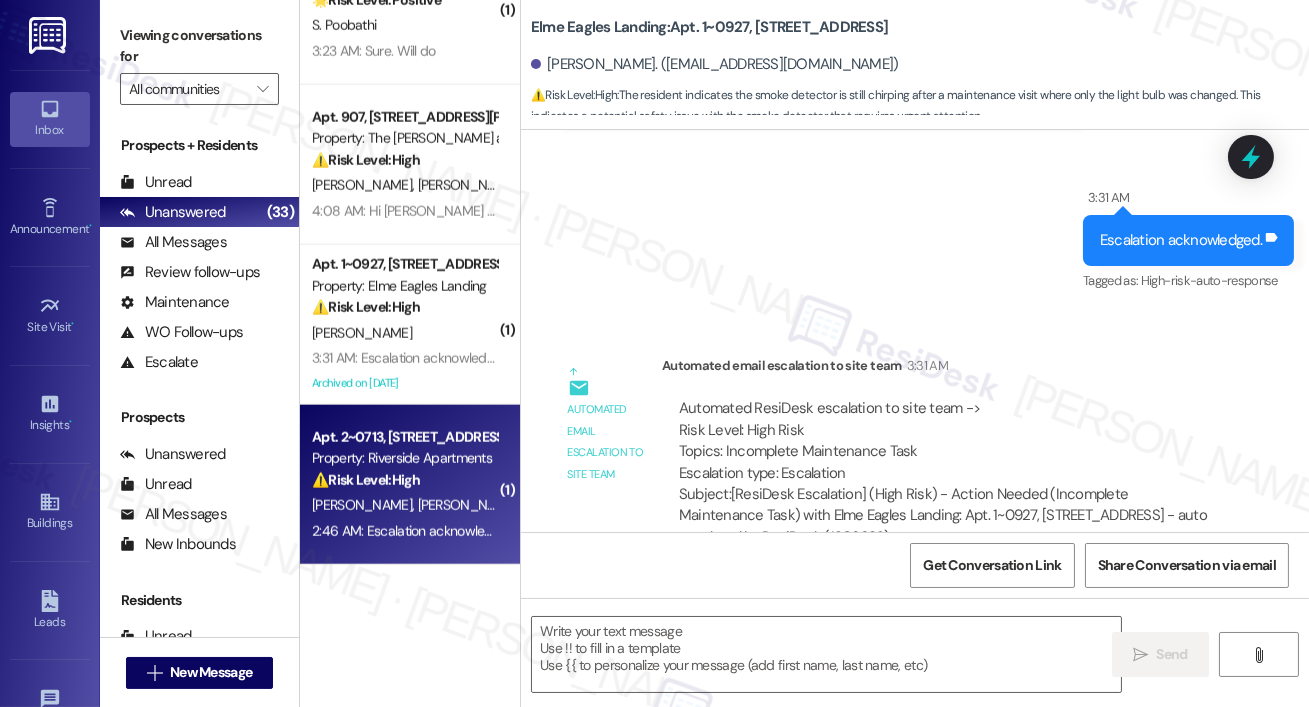 type on "Fetching suggested responses. Please feel free to read through the conversation in the meantime." 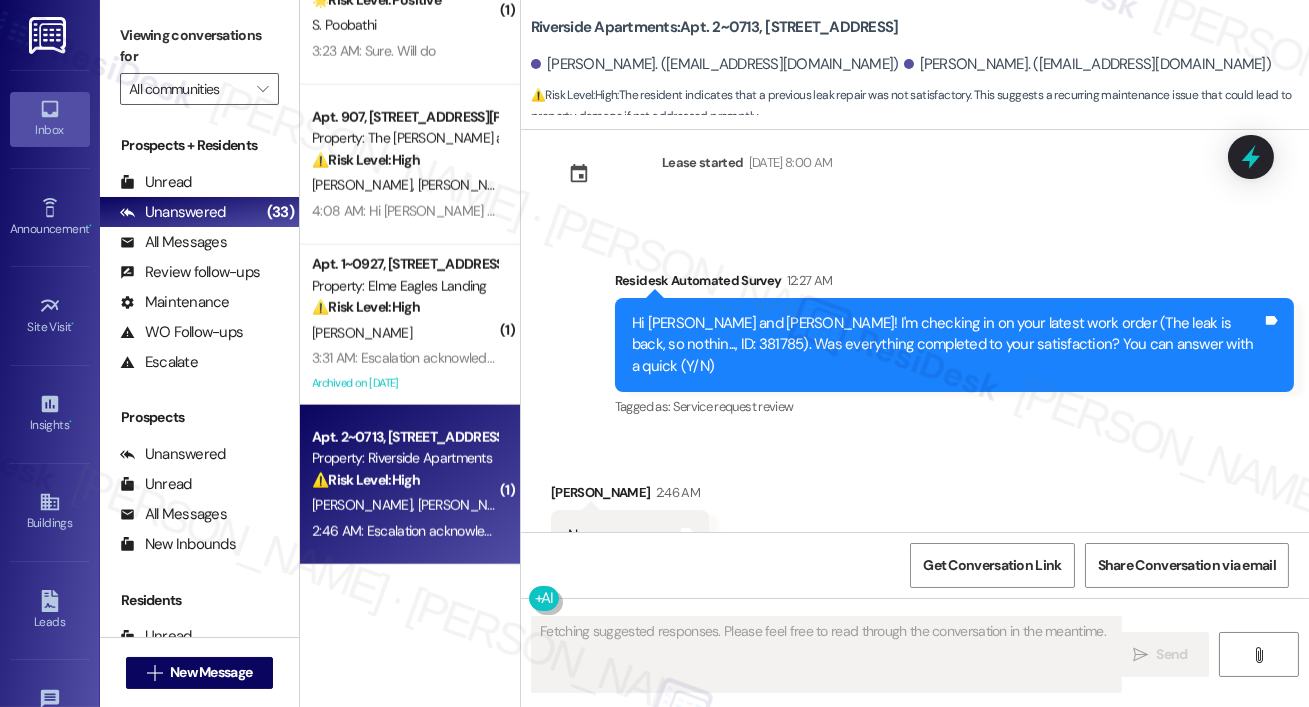 scroll, scrollTop: 7812, scrollLeft: 0, axis: vertical 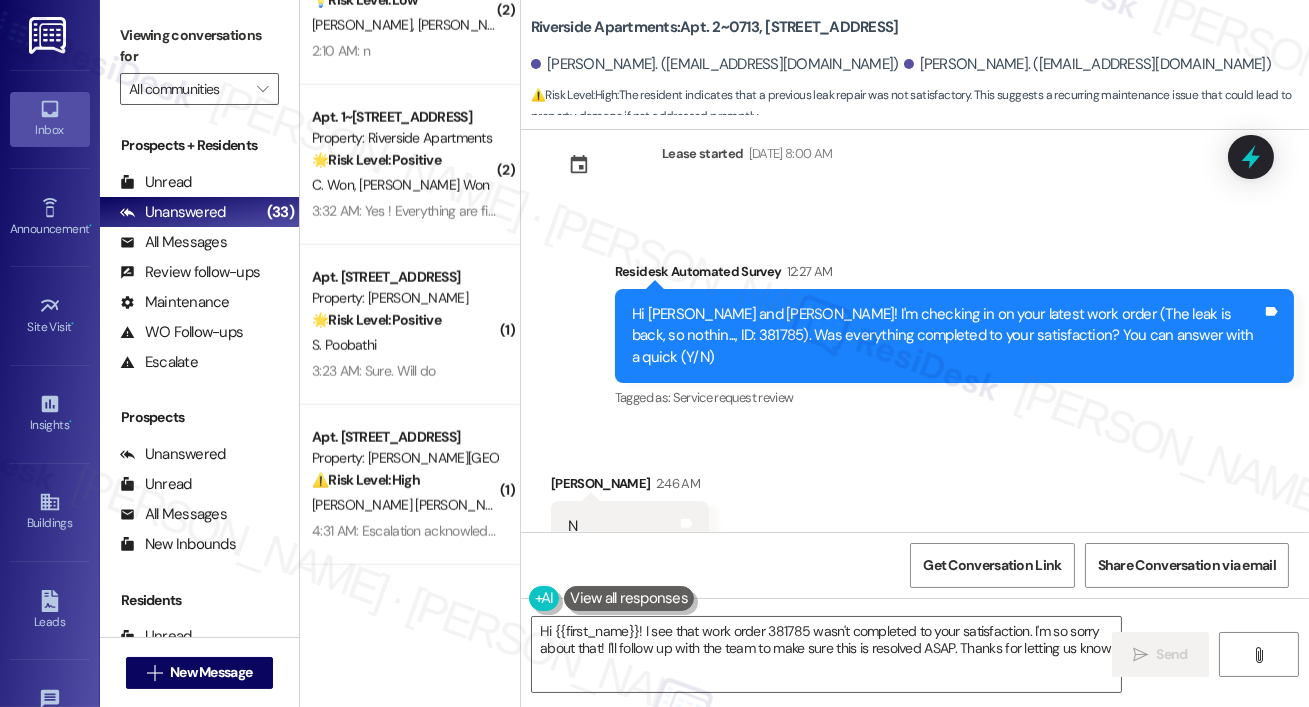 type on "Hi {{first_name}}! I see that work order 381785 wasn't completed to your satisfaction. I'm so sorry about that! I'll follow up with the team to make sure this is resolved ASAP. Thanks for letting us know!" 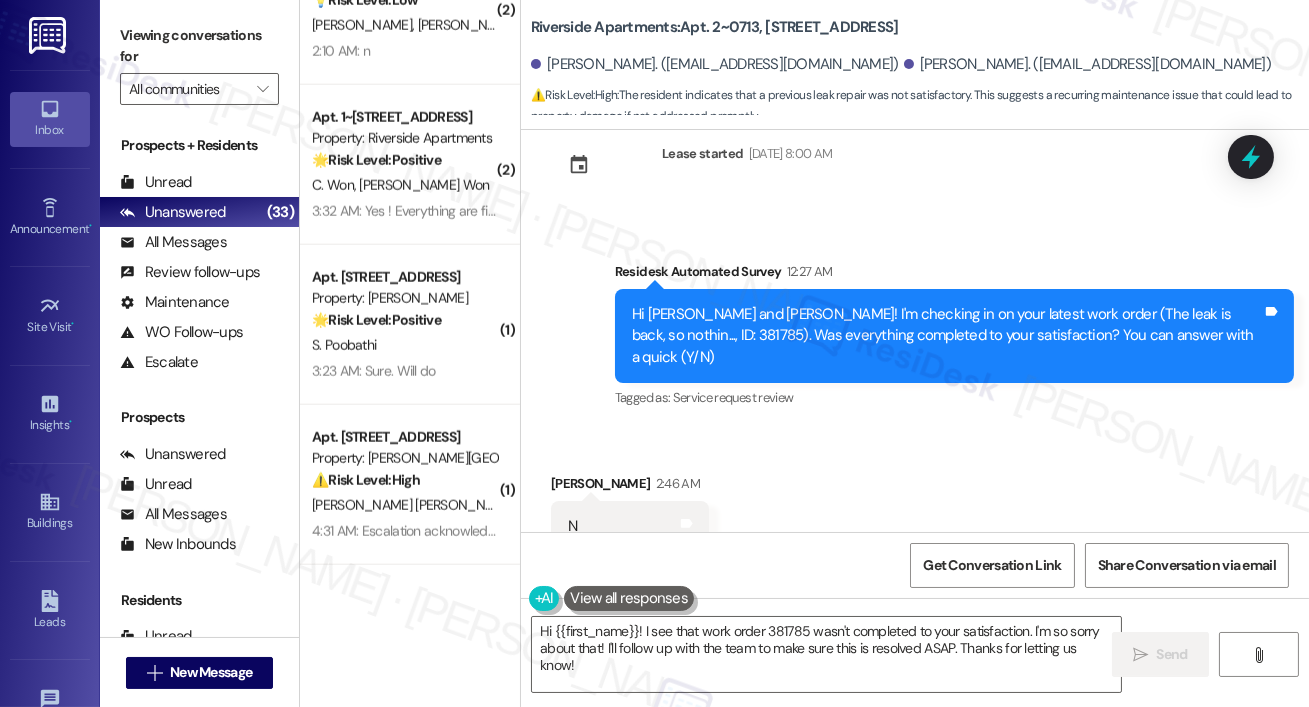 click on "Hi [PERSON_NAME] and [PERSON_NAME]! I'm checking in on your latest work order (The leak is back, so nothin..., ID: 381785). Was everything completed to your satisfaction? You can answer with a quick (Y/N)" at bounding box center (947, 336) 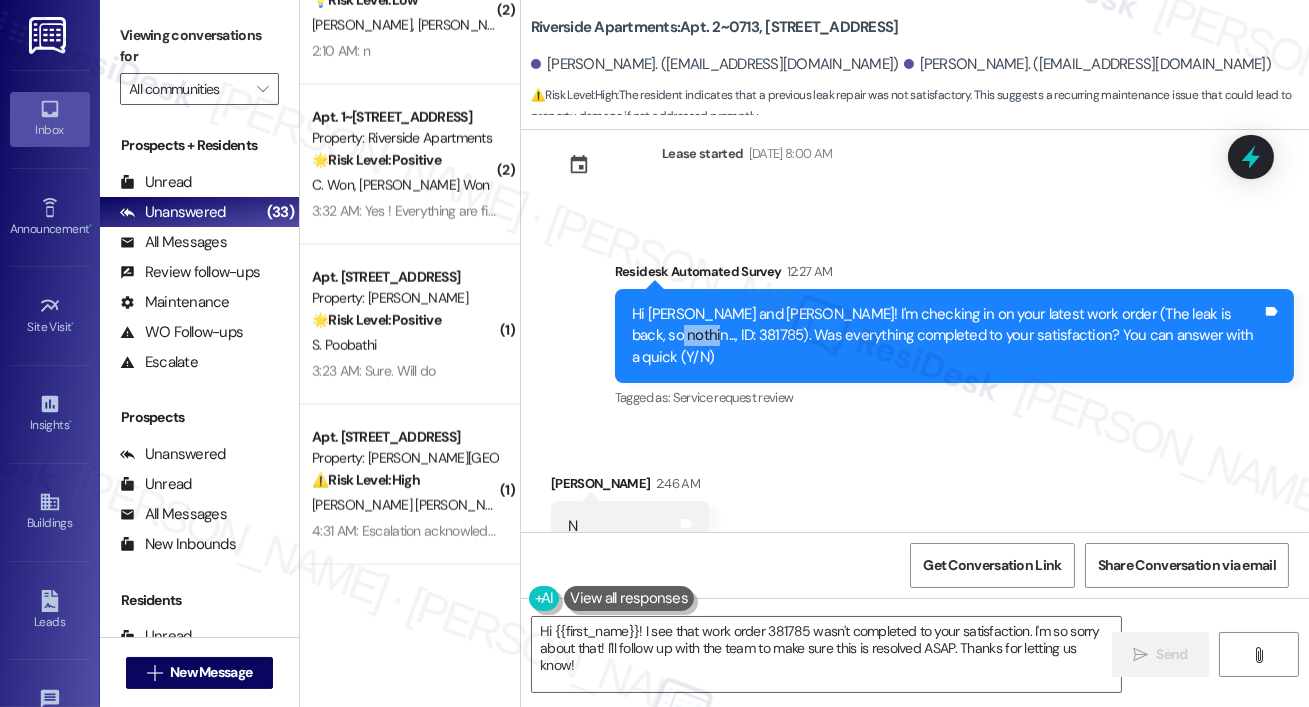 click on "Hi [PERSON_NAME] and [PERSON_NAME]! I'm checking in on your latest work order (The leak is back, so nothin..., ID: 381785). Was everything completed to your satisfaction? You can answer with a quick (Y/N)" at bounding box center (947, 336) 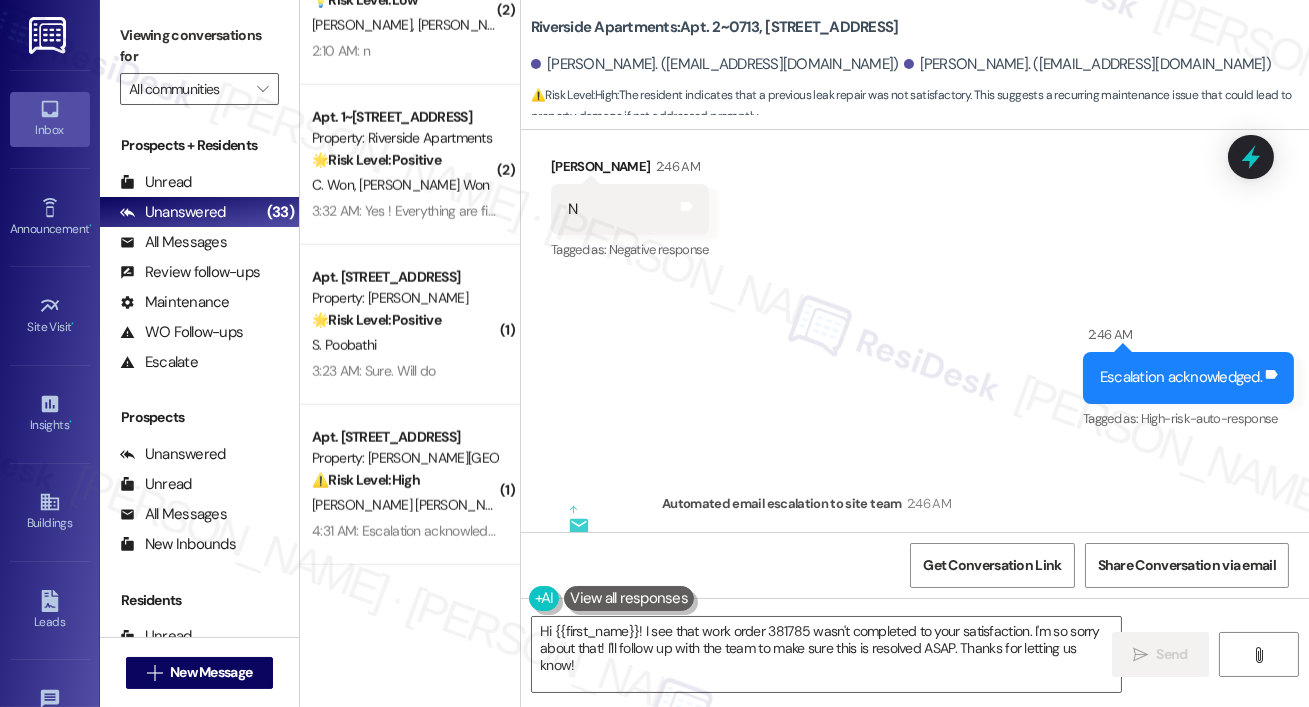 scroll, scrollTop: 8250, scrollLeft: 0, axis: vertical 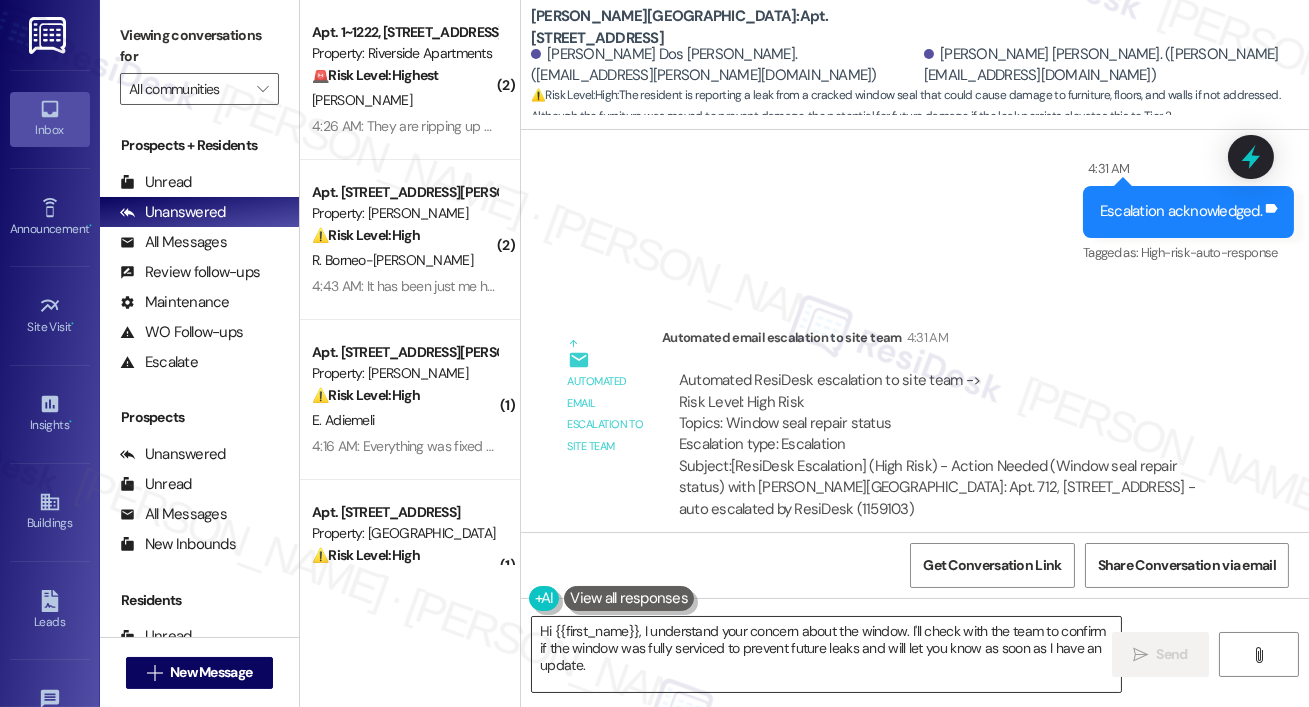 click on "Hi {{first_name}}, I understand your concern about the window. I'll check with the team to confirm if the window was fully serviced to prevent future leaks and will let you know as soon as I have an update." at bounding box center [826, 654] 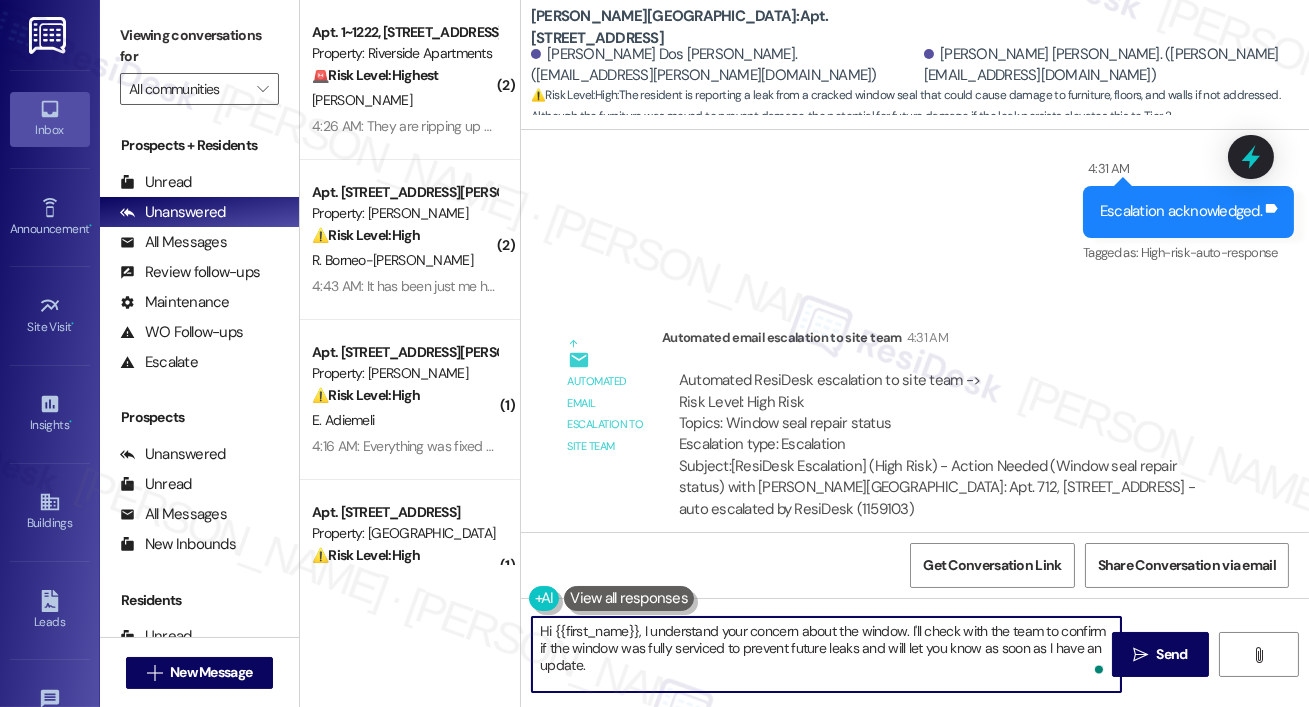 drag, startPoint x: 648, startPoint y: 629, endPoint x: 654, endPoint y: 665, distance: 36.496574 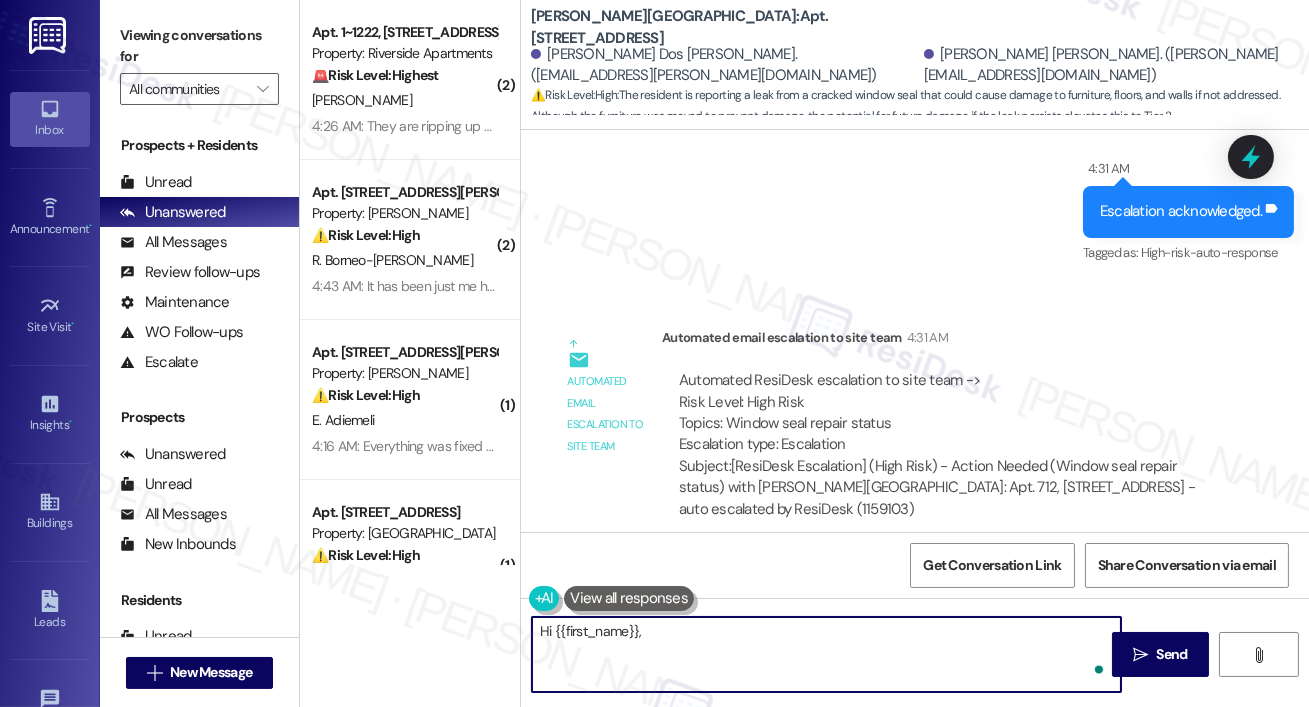 paste on "The vendor is schedule as soon as possible , before another rain comes." 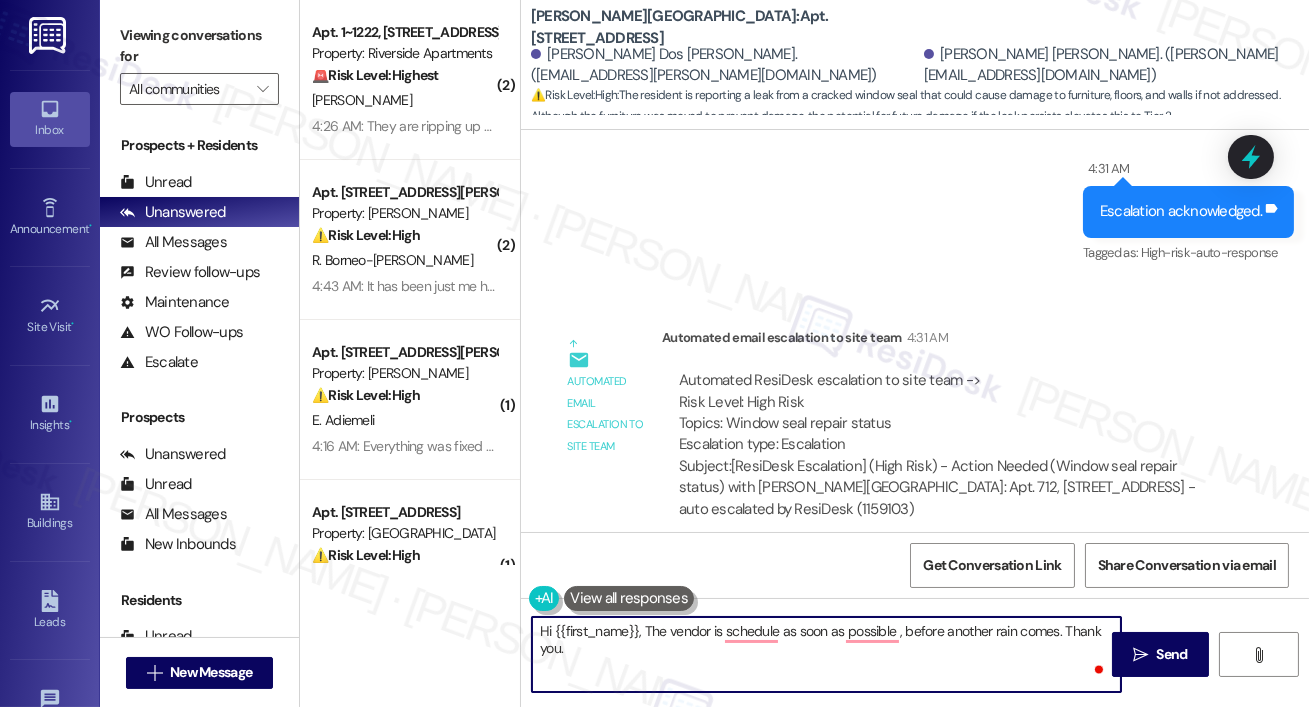 type on "Hi {{first_name}}, The vendor is schedule as soon as possible , before another rain comes. Thank you." 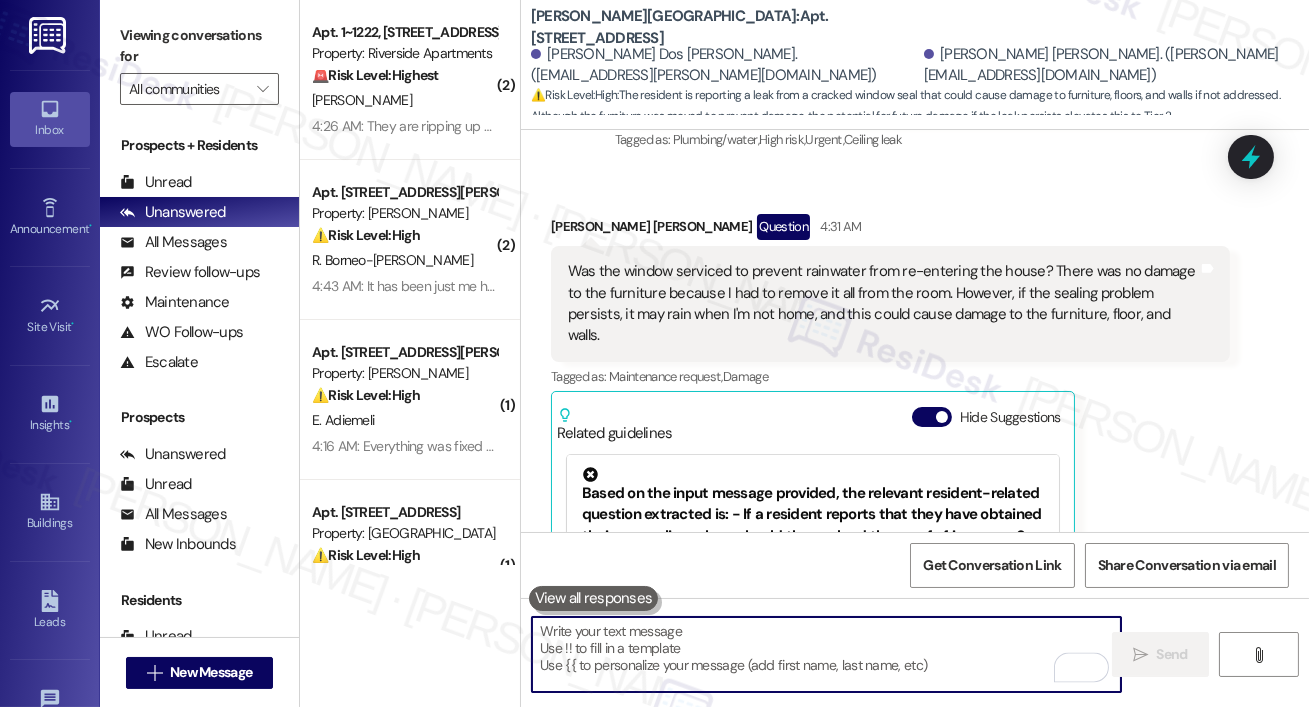 scroll, scrollTop: 33681, scrollLeft: 0, axis: vertical 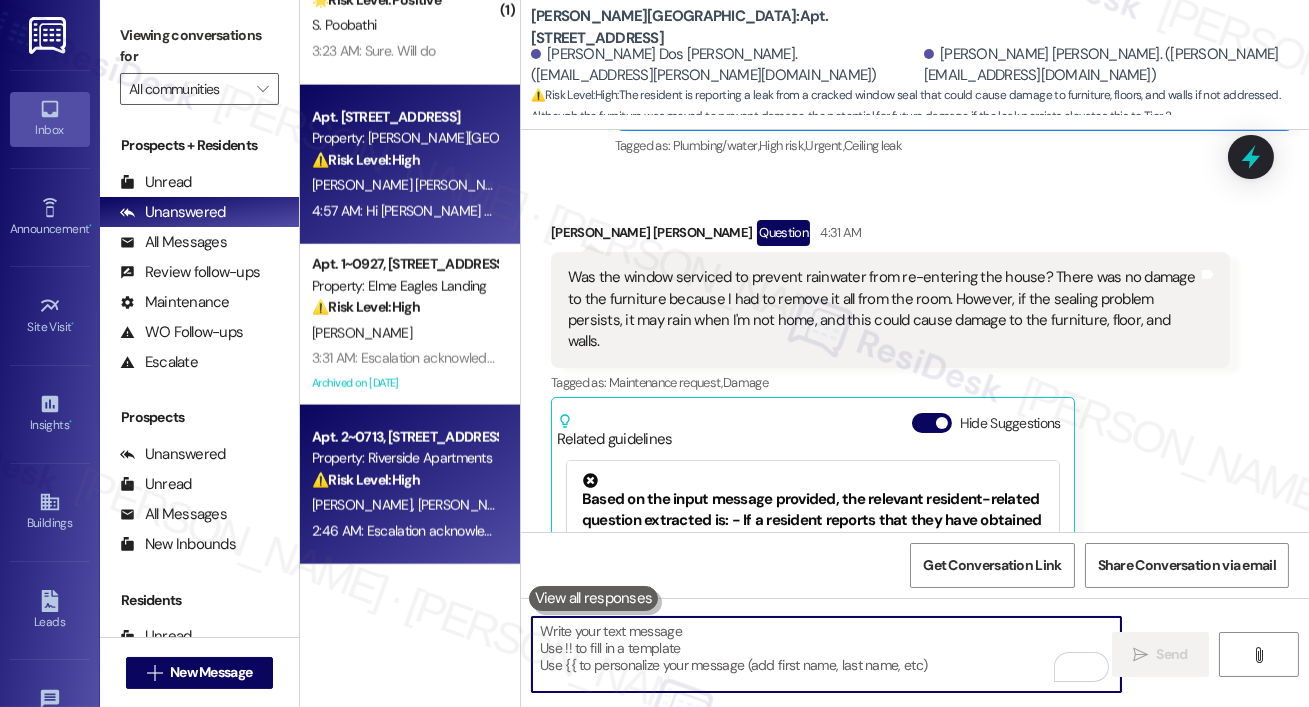 type 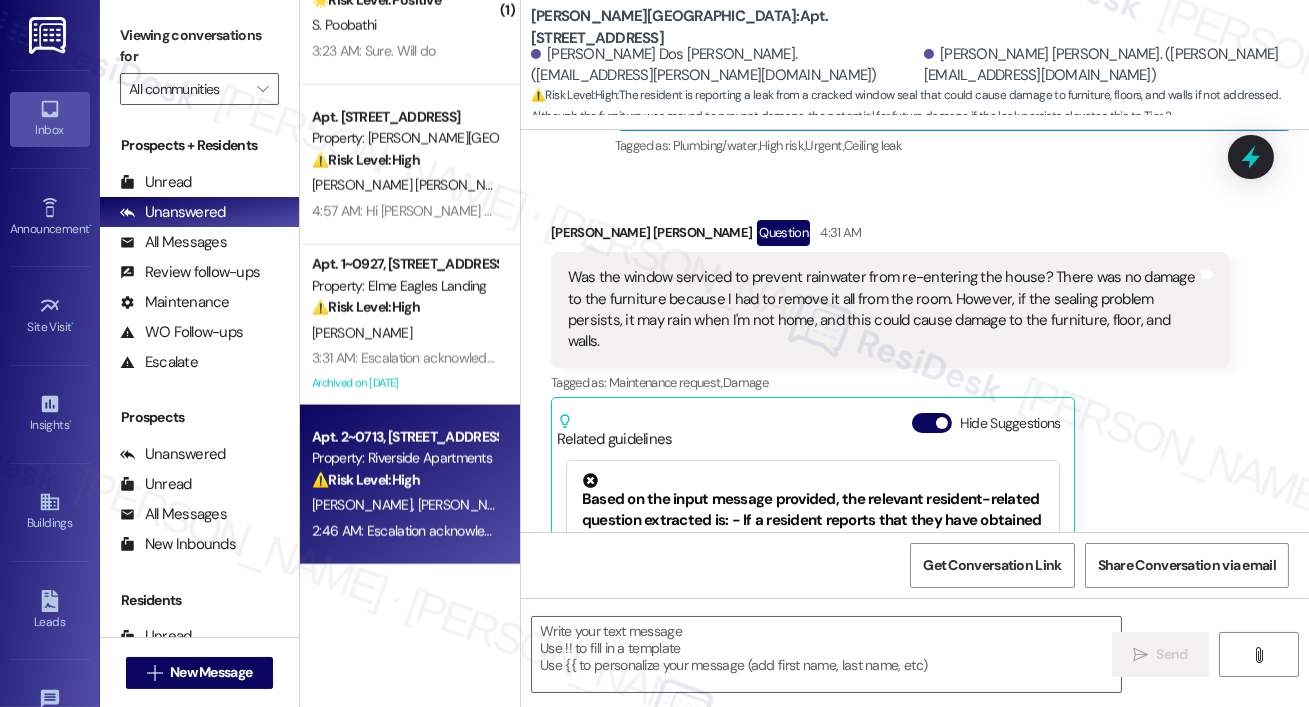 type on "Fetching suggested responses. Please feel free to read through the conversation in the meantime." 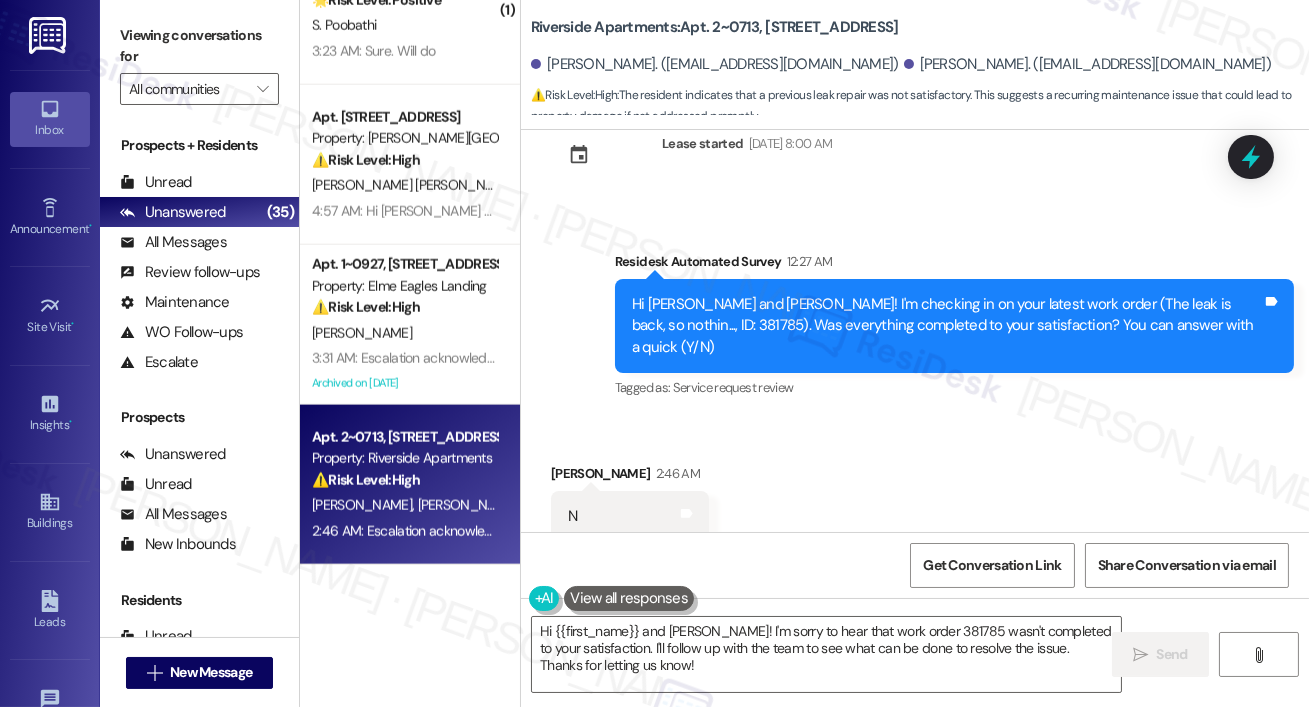 scroll, scrollTop: 7823, scrollLeft: 0, axis: vertical 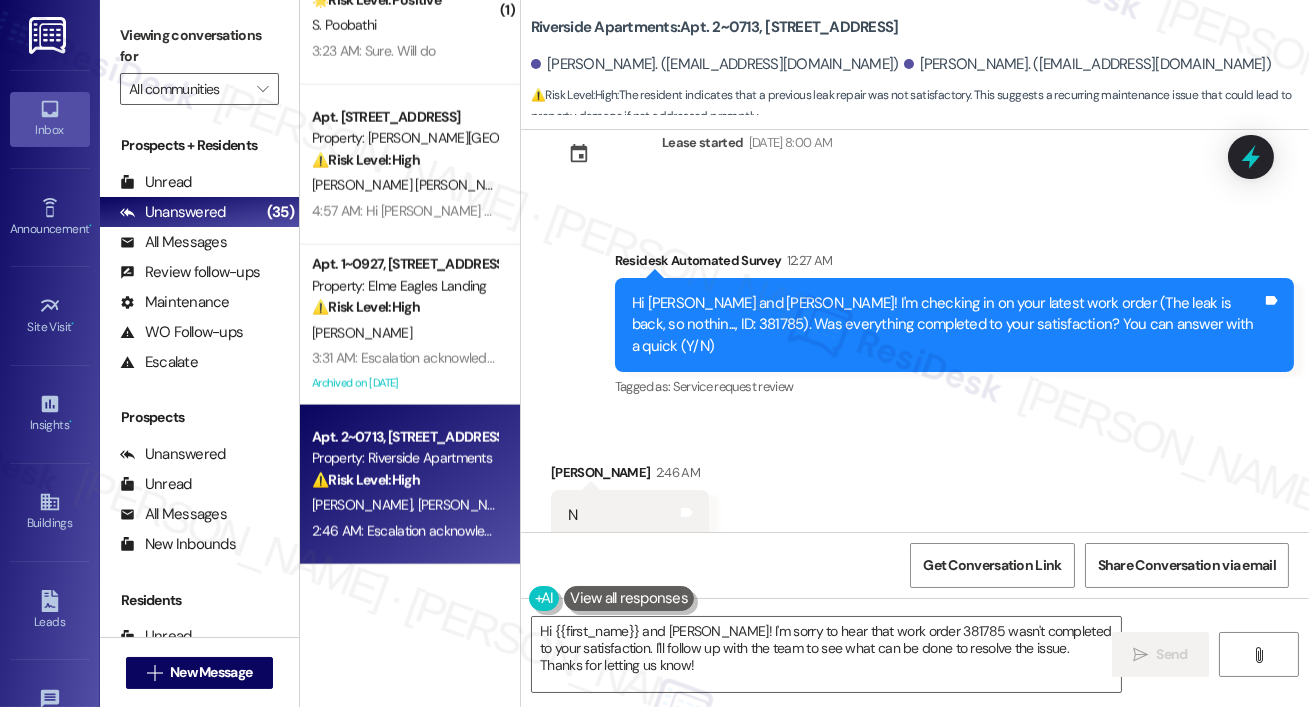 click on "Hi Kyah and Edward! I'm checking in on your latest work order (The leak is back, so nothin..., ID: 381785). Was everything completed to your satisfaction? You can answer with a quick (Y/N)" at bounding box center (947, 325) 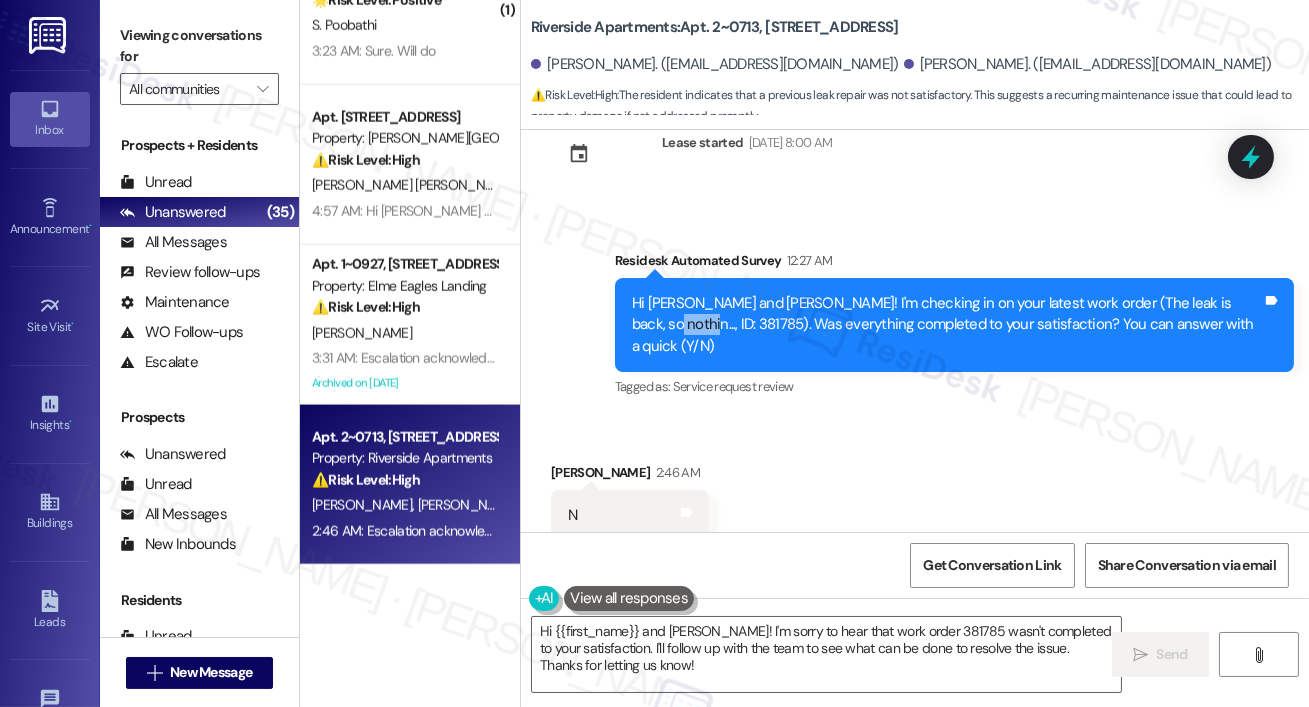 click on "Hi Kyah and Edward! I'm checking in on your latest work order (The leak is back, so nothin..., ID: 381785). Was everything completed to your satisfaction? You can answer with a quick (Y/N)" at bounding box center (947, 325) 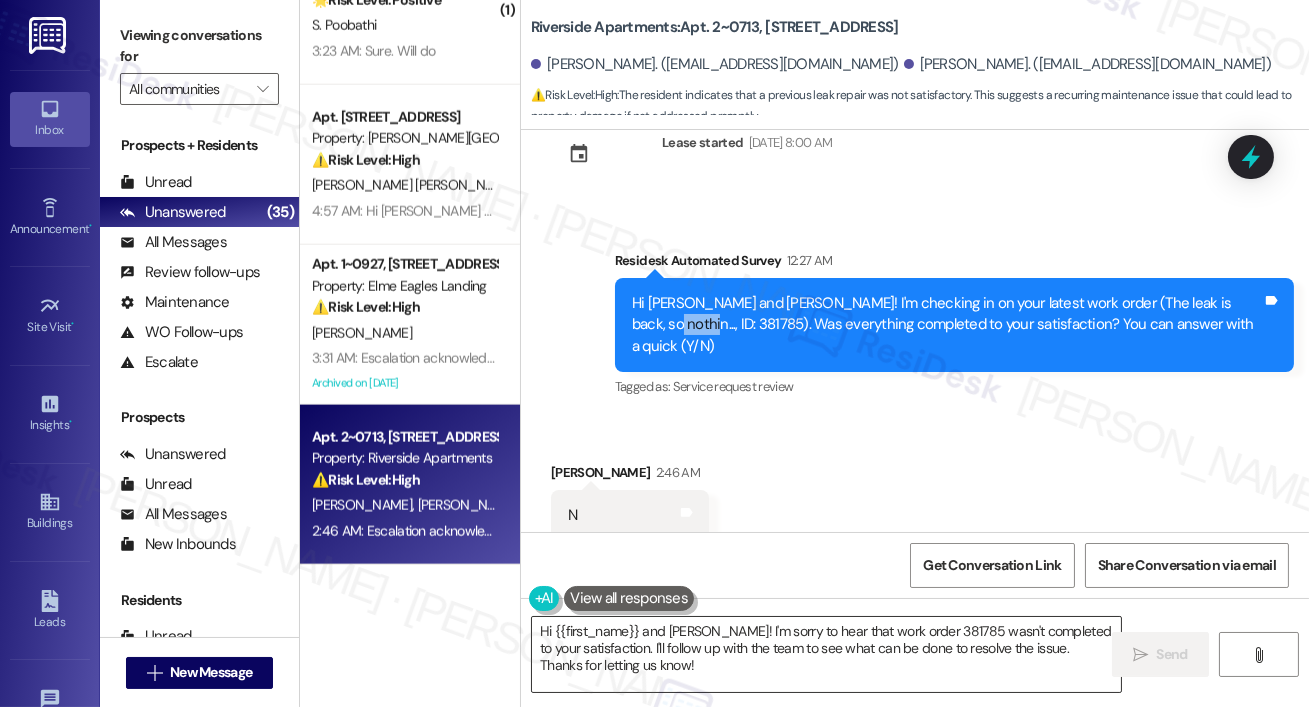 click on "Hi {{first_name}} and Edward! I'm sorry to hear that work order 381785 wasn't completed to your satisfaction. I'll follow up with the team to see what can be done to resolve the issue. Thanks for letting us know!" at bounding box center [826, 654] 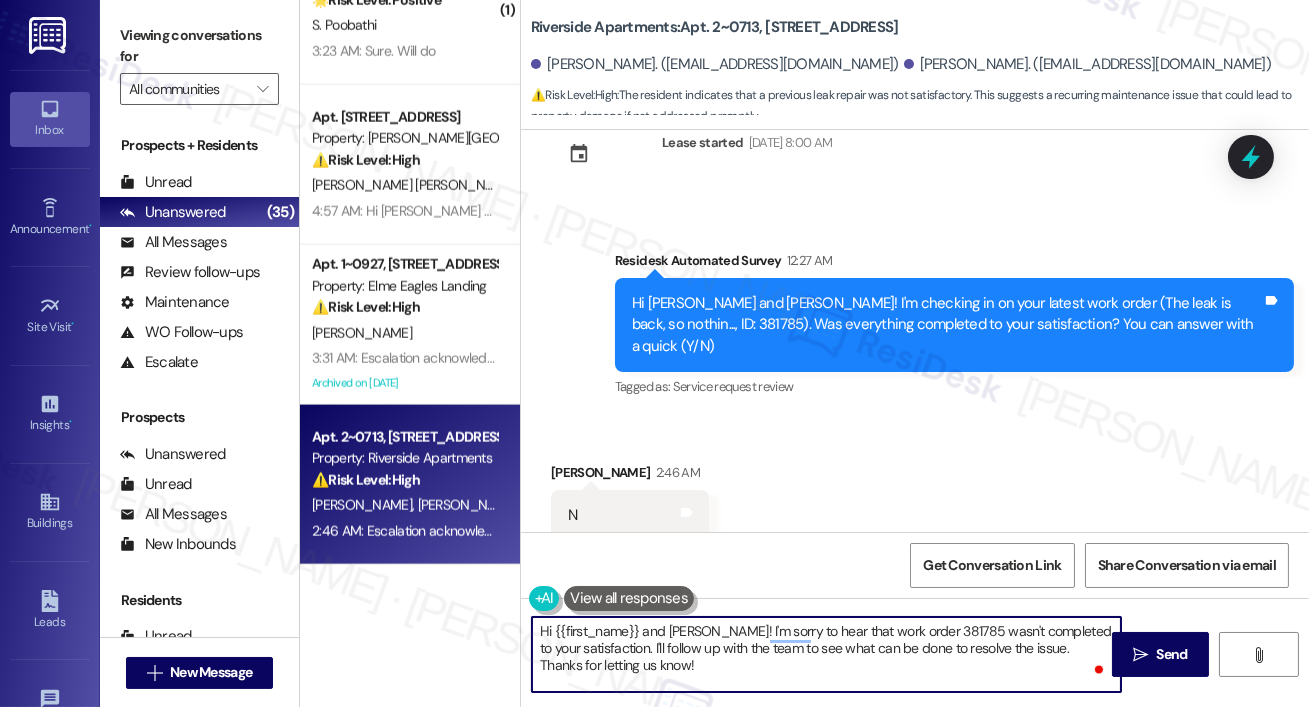 click on "Hi {{first_name}} and Edward! I'm sorry to hear that work order 381785 wasn't completed to your satisfaction. I'll follow up with the team to see what can be done to resolve the issue. Thanks for letting us know!" at bounding box center [826, 654] 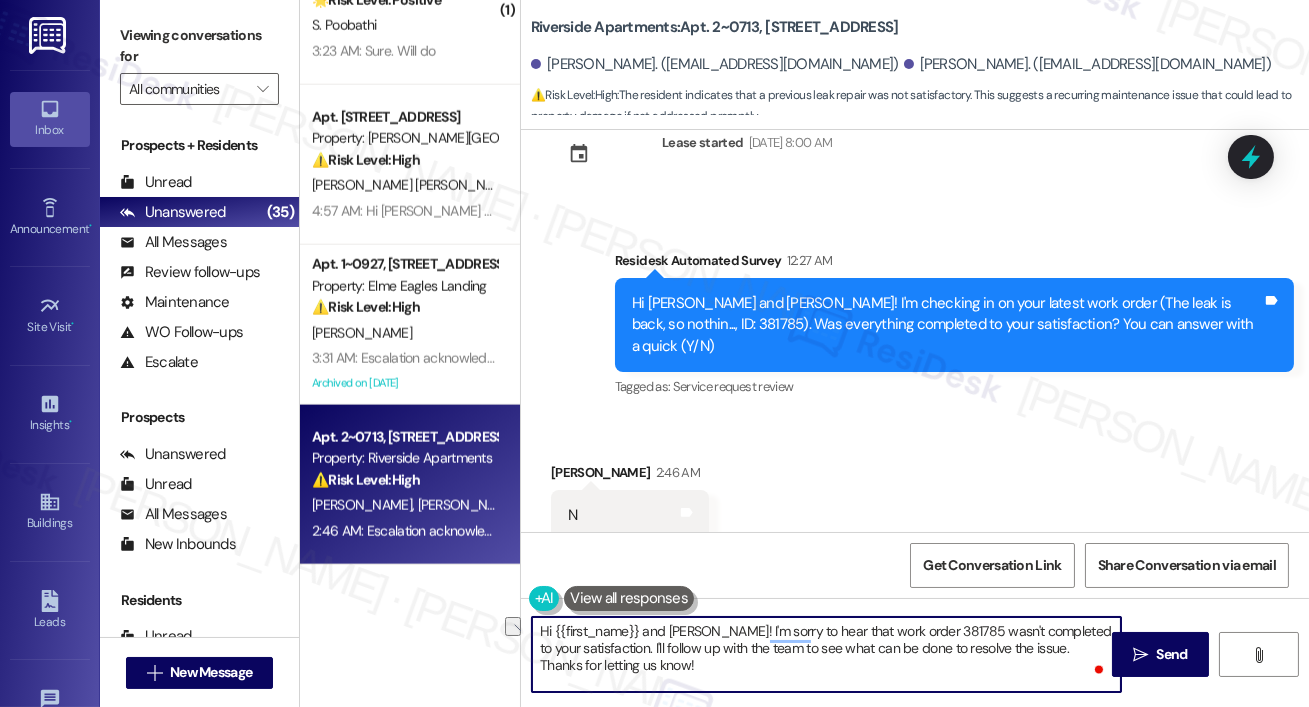 click on "Hi {{first_name}} and Edward! I'm sorry to hear that work order 381785 wasn't completed to your satisfaction. I'll follow up with the team to see what can be done to resolve the issue. Thanks for letting us know!" at bounding box center (826, 654) 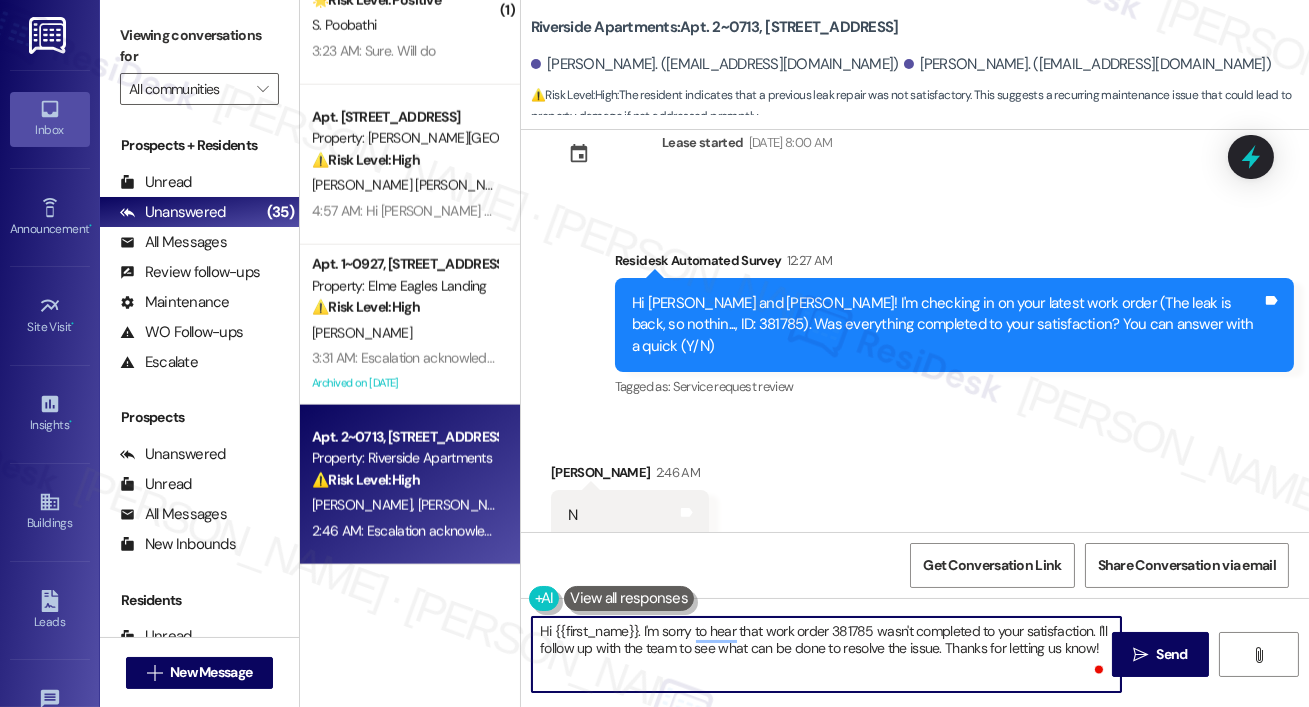 click on "Hi {{first_name}}. I'm sorry to hear that work order 381785 wasn't completed to your satisfaction. I'll follow up with the team to see what can be done to resolve the issue. Thanks for letting us know!" at bounding box center [826, 654] 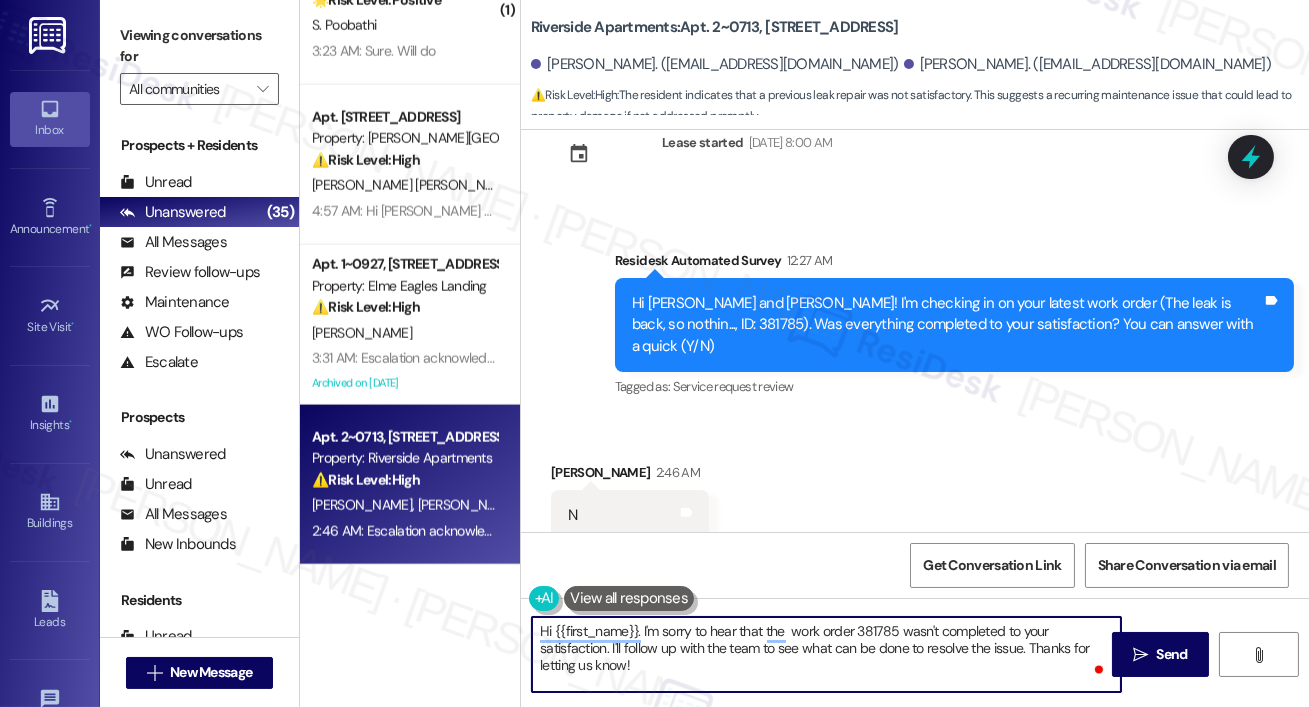 click on "Hi {{first_name}}. I'm sorry to hear that the  work order 381785 wasn't completed to your satisfaction. I'll follow up with the team to see what can be done to resolve the issue. Thanks for letting us know!" at bounding box center (826, 654) 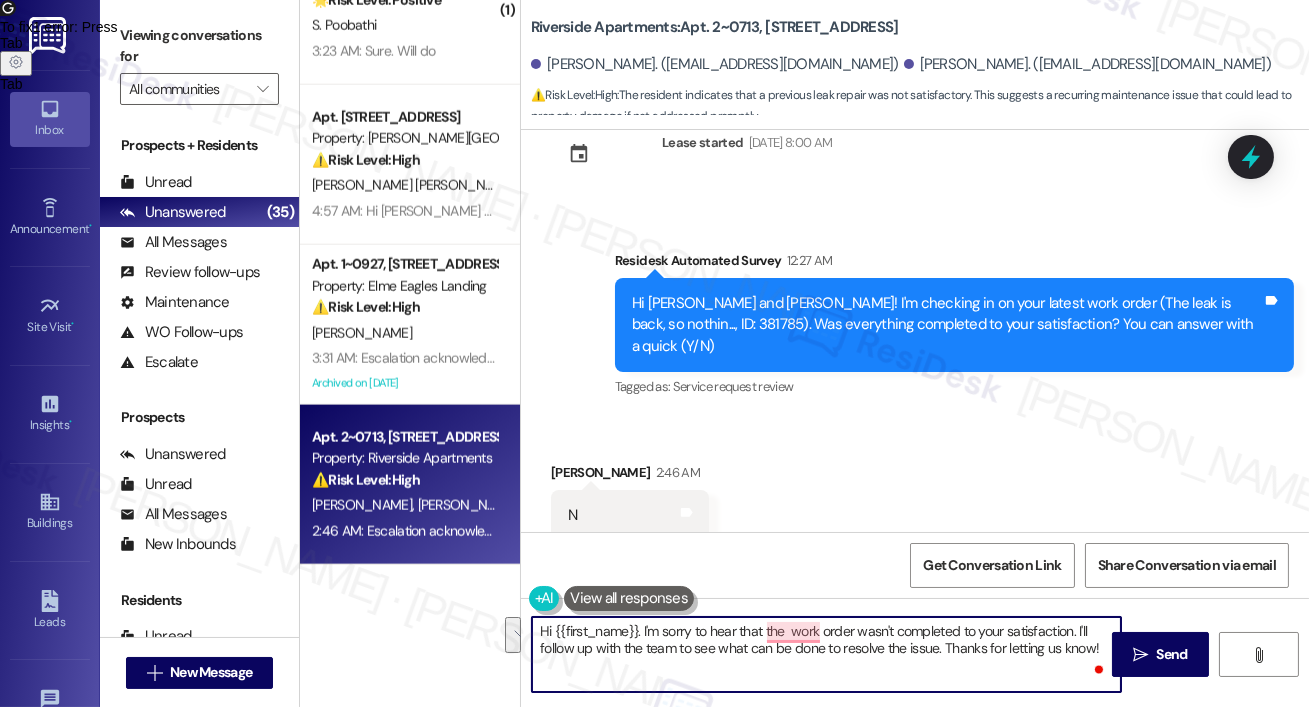 drag, startPoint x: 1079, startPoint y: 632, endPoint x: 1088, endPoint y: 657, distance: 26.57066 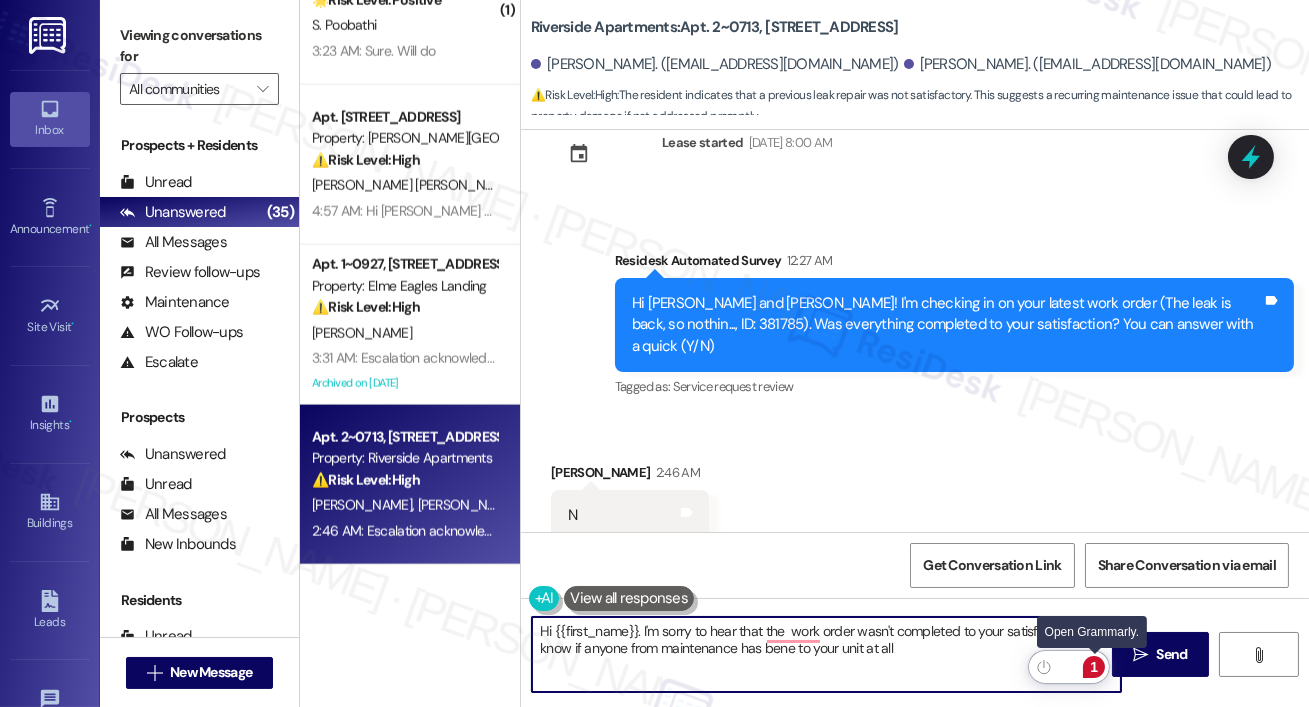 type on "Hi {{first_name}}. I'm sorry to hear that the  work order wasn't completed to your satisfaction. may I know if anyone from maintenance has bene to your unit at all?" 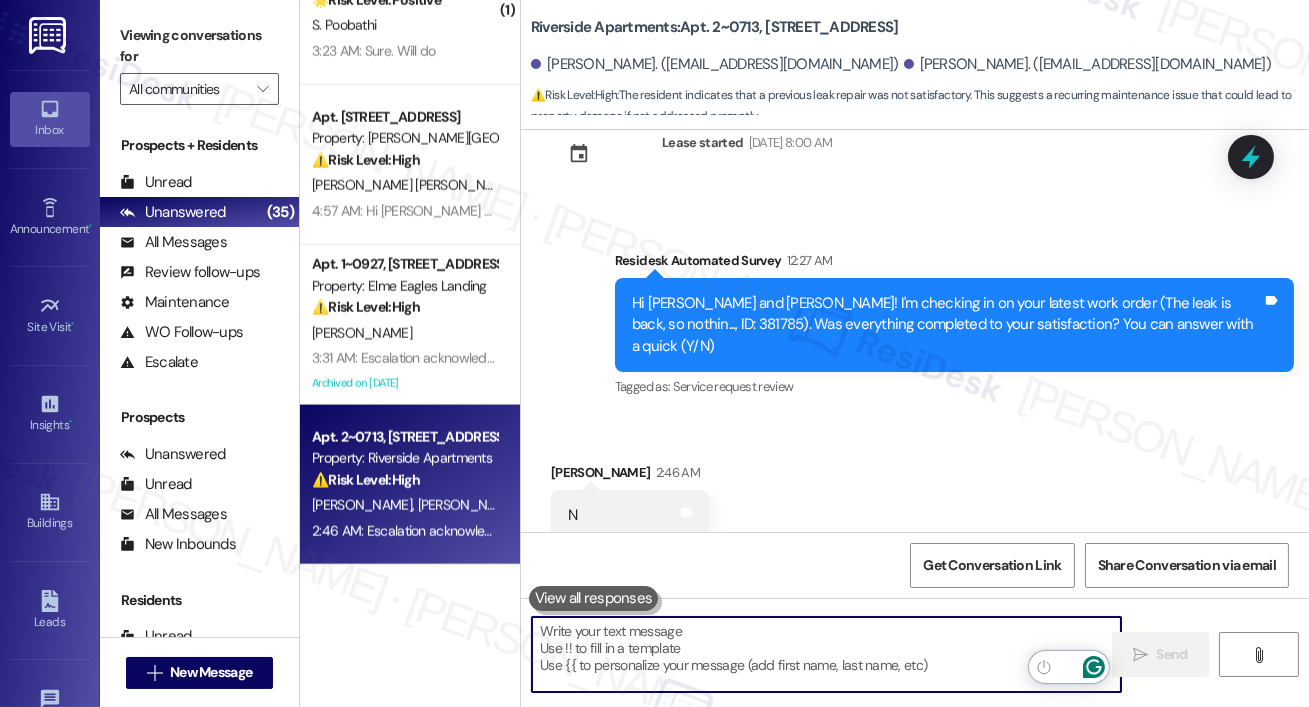 scroll, scrollTop: 7812, scrollLeft: 0, axis: vertical 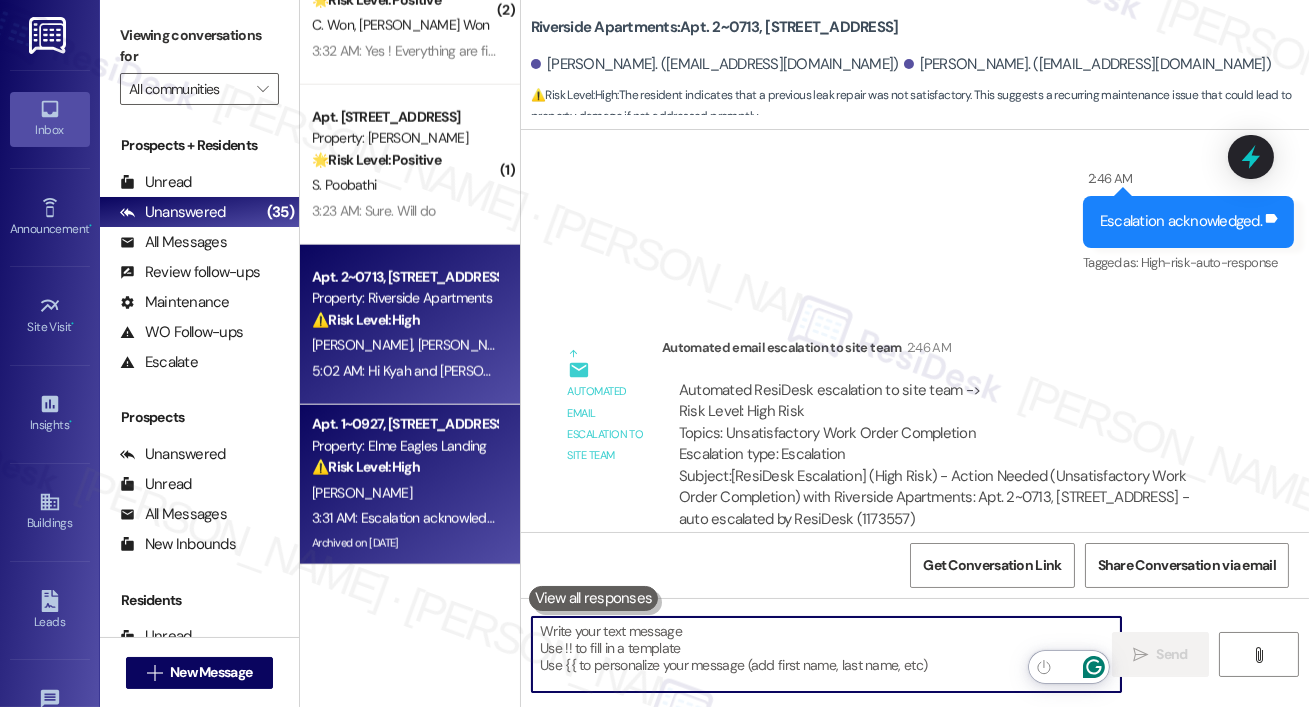 type 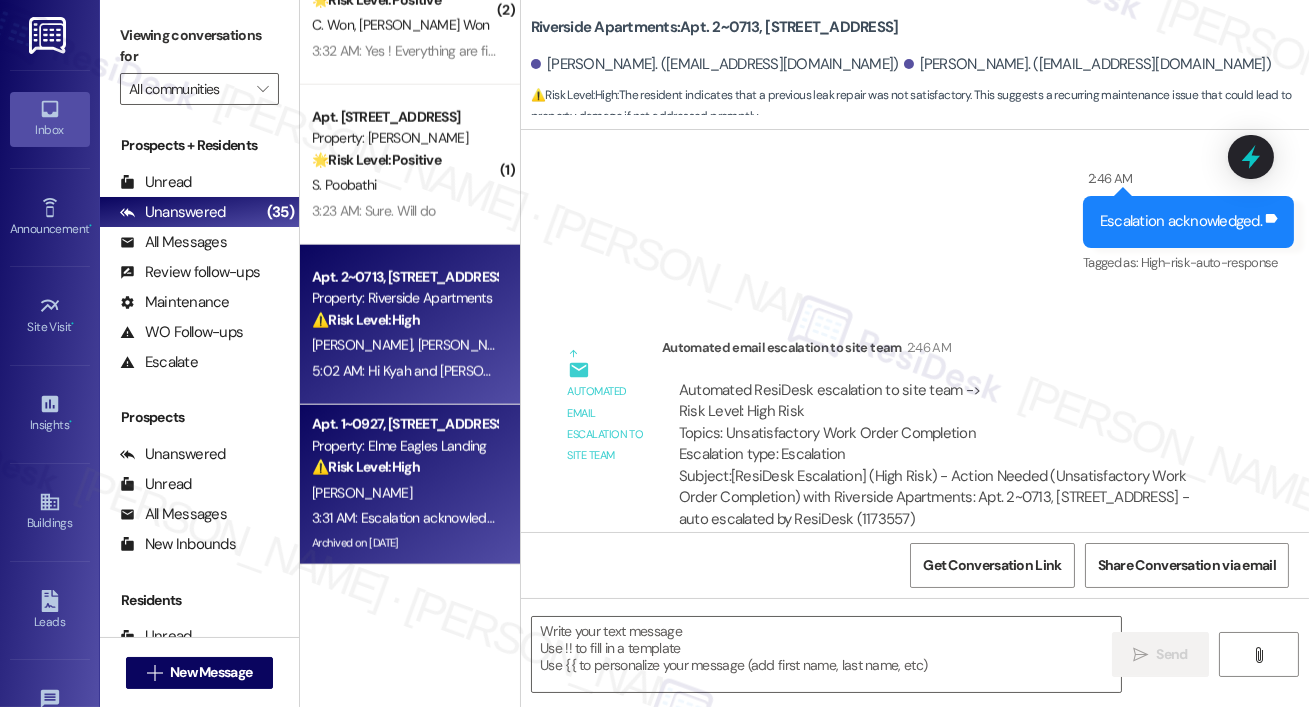 type on "Fetching suggested responses. Please feel free to read through the conversation in the meantime." 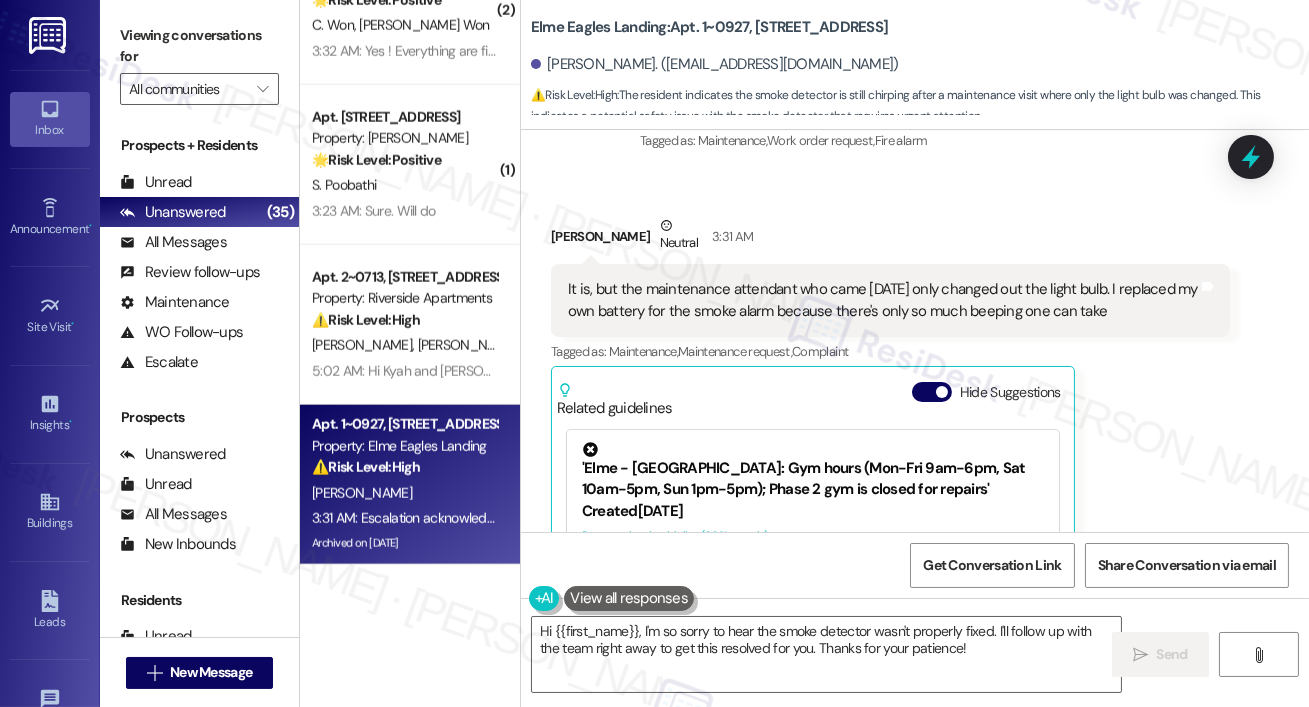 scroll, scrollTop: 25257, scrollLeft: 0, axis: vertical 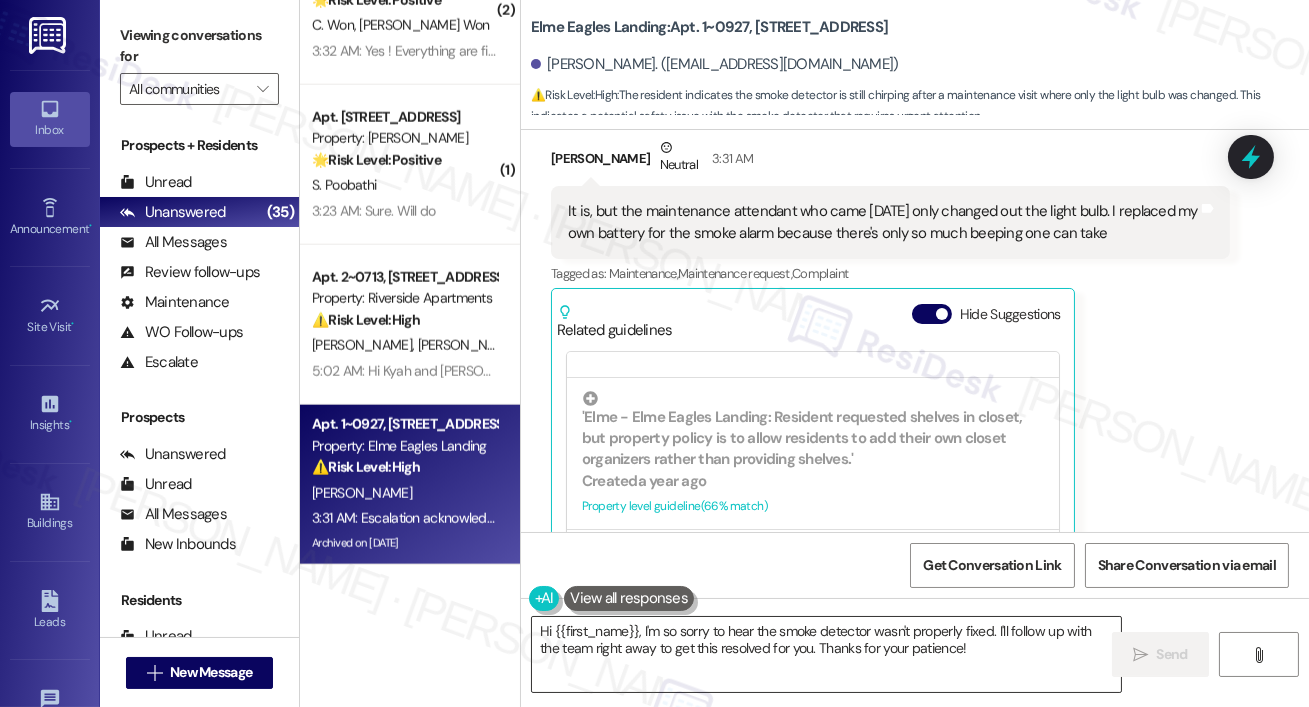 click on "Hi {{first_name}}, I'm so sorry to hear the smoke detector wasn't properly fixed. I'll follow up with the team right away to get this resolved for you. Thanks for your patience!" at bounding box center (826, 654) 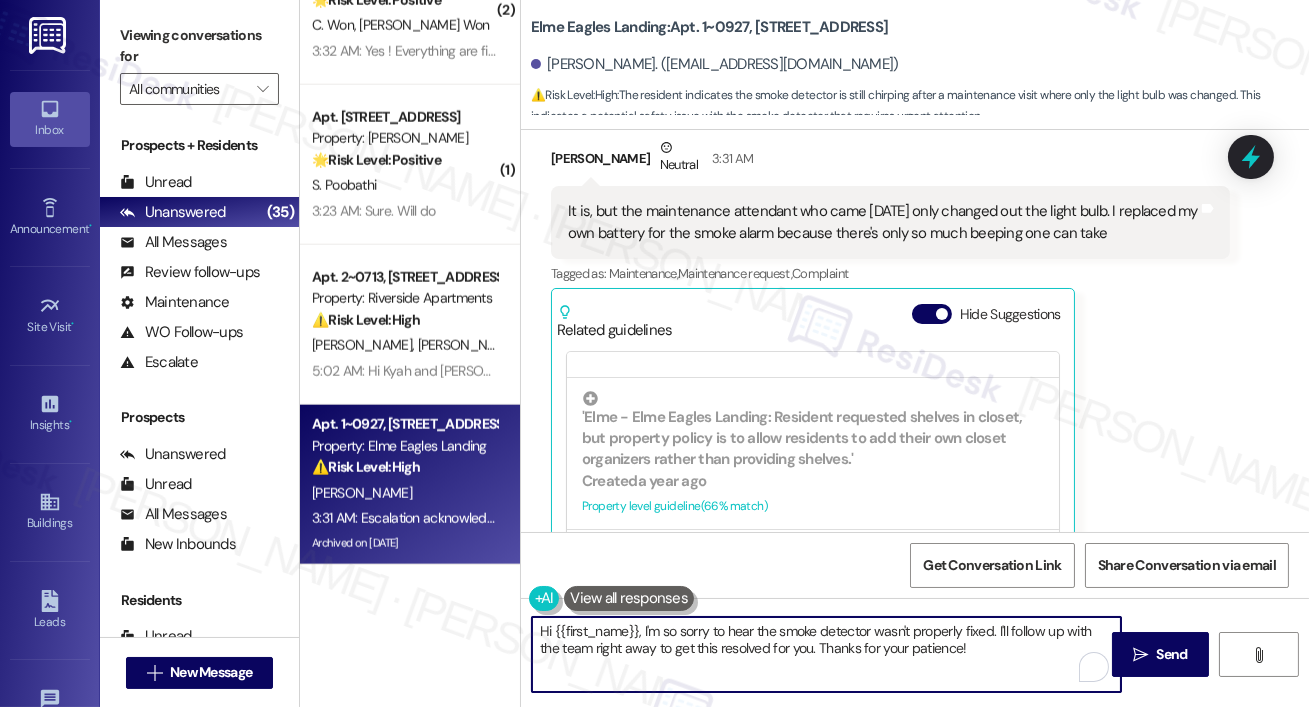 click on "Hi {{first_name}}, I'm so sorry to hear the smoke detector wasn't properly fixed. I'll follow up with the team right away to get this resolved for you. Thanks for your patience!" at bounding box center [826, 654] 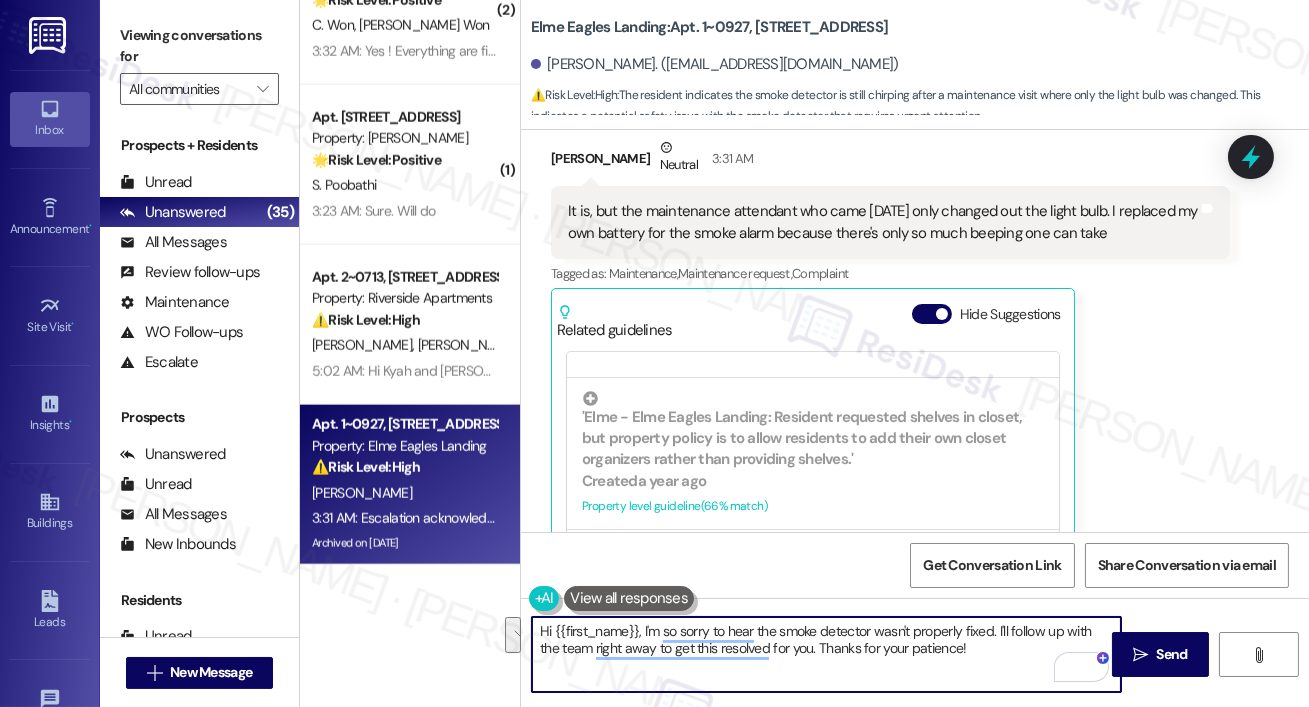 drag, startPoint x: 996, startPoint y: 659, endPoint x: 999, endPoint y: 627, distance: 32.140316 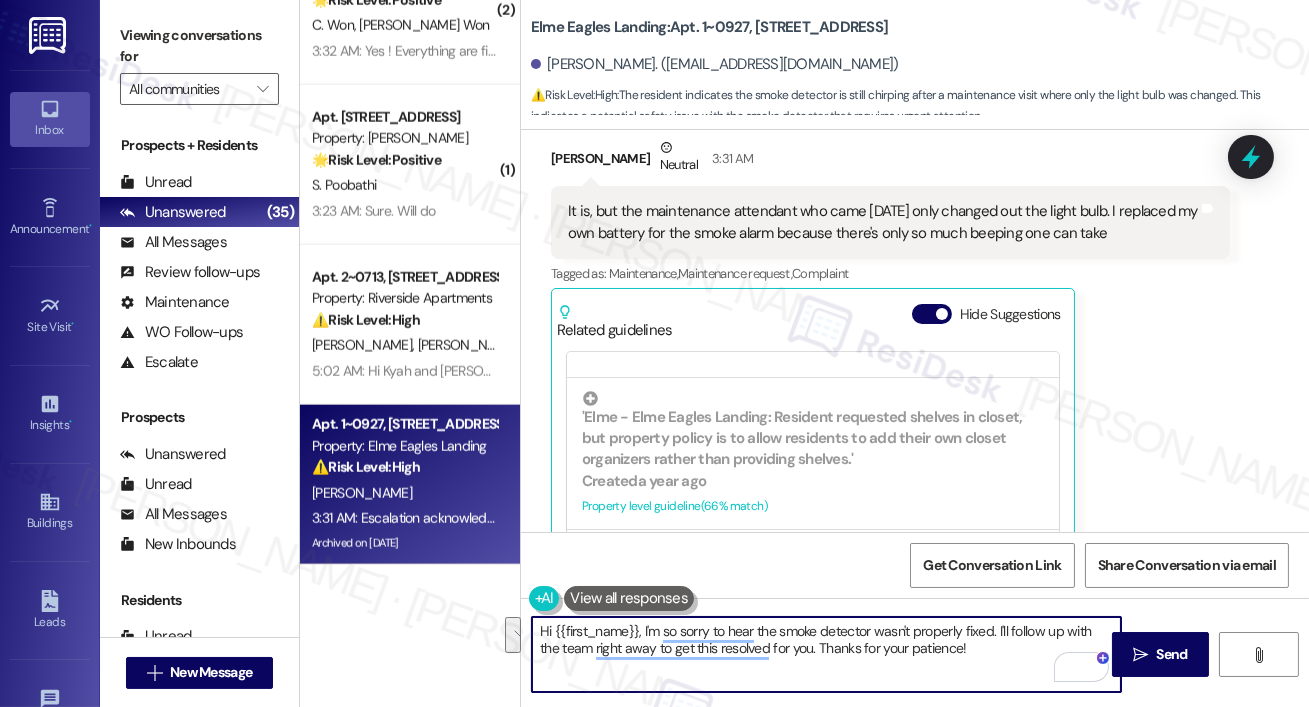 click on "Hi {{first_name}}, I'm so sorry to hear the smoke detector wasn't properly fixed. I'll follow up with the team right away to get this resolved for you. Thanks for your patience!" at bounding box center (826, 654) 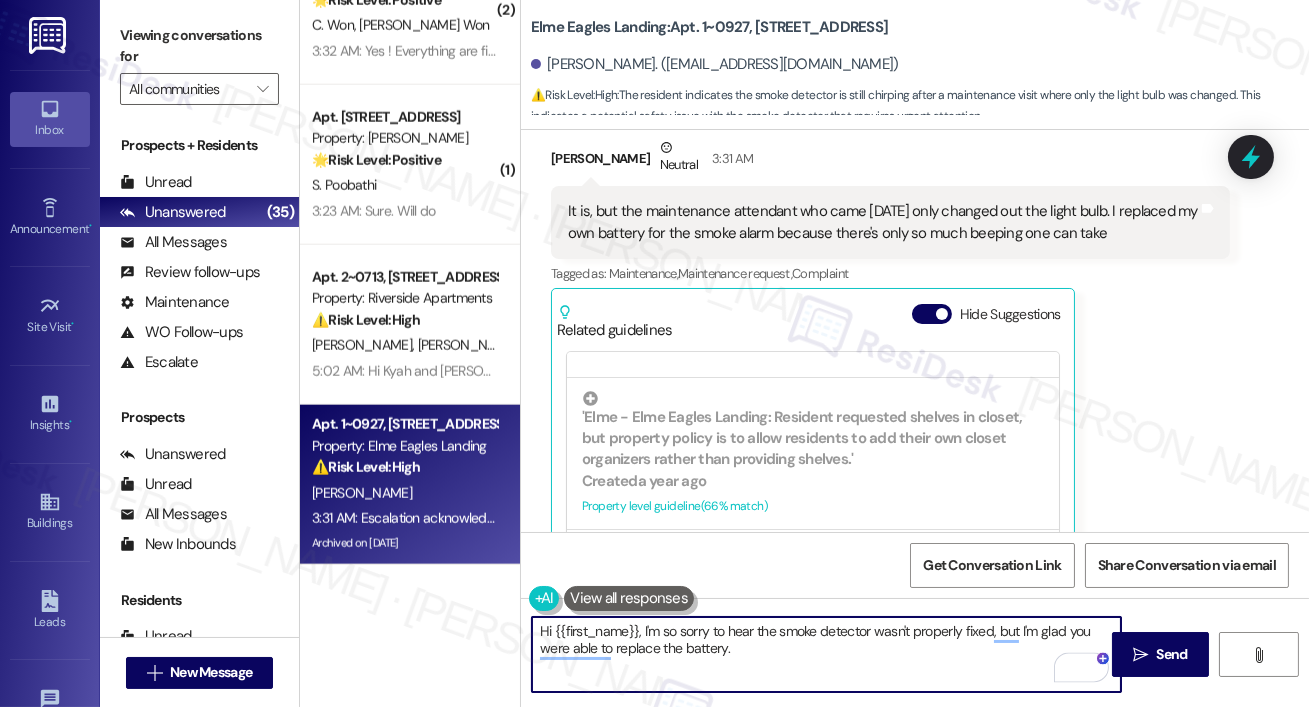 type on "Hi {{first_name}}, I'm so sorry to hear the smoke detector wasn't properly fixed, but I'm glad you were able to replace the battery." 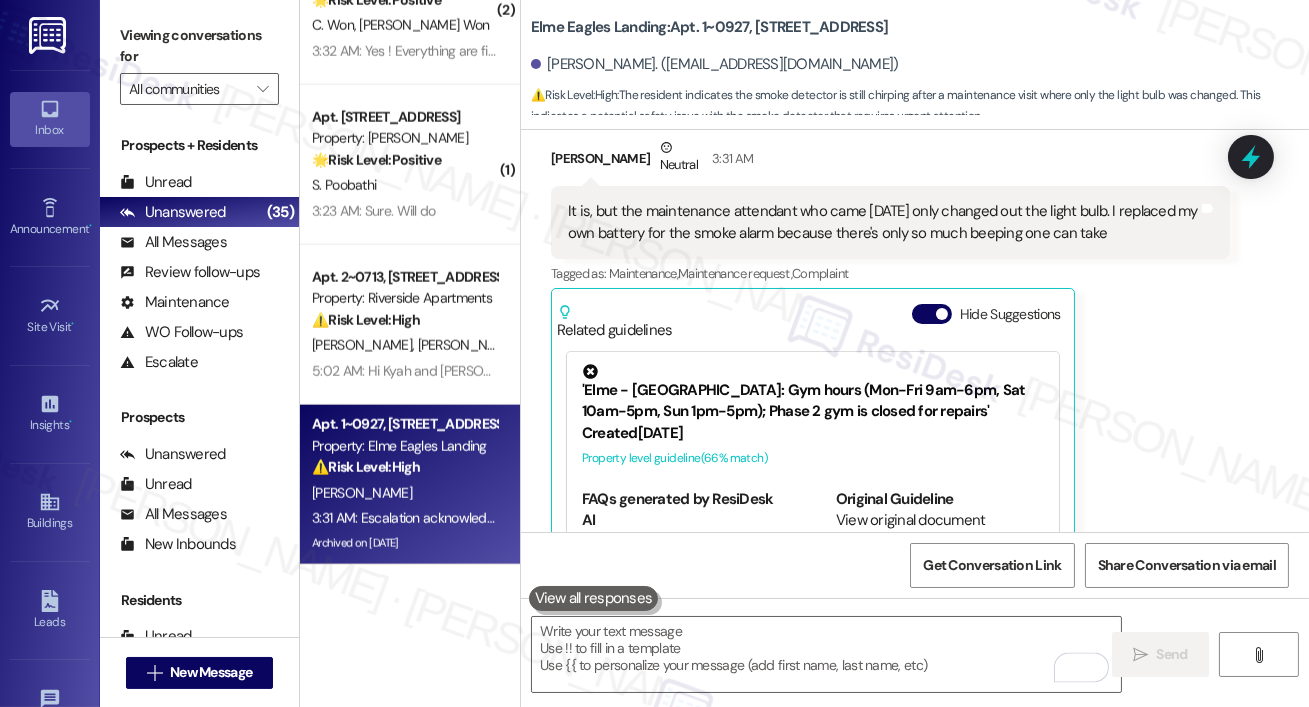 scroll, scrollTop: 25499, scrollLeft: 0, axis: vertical 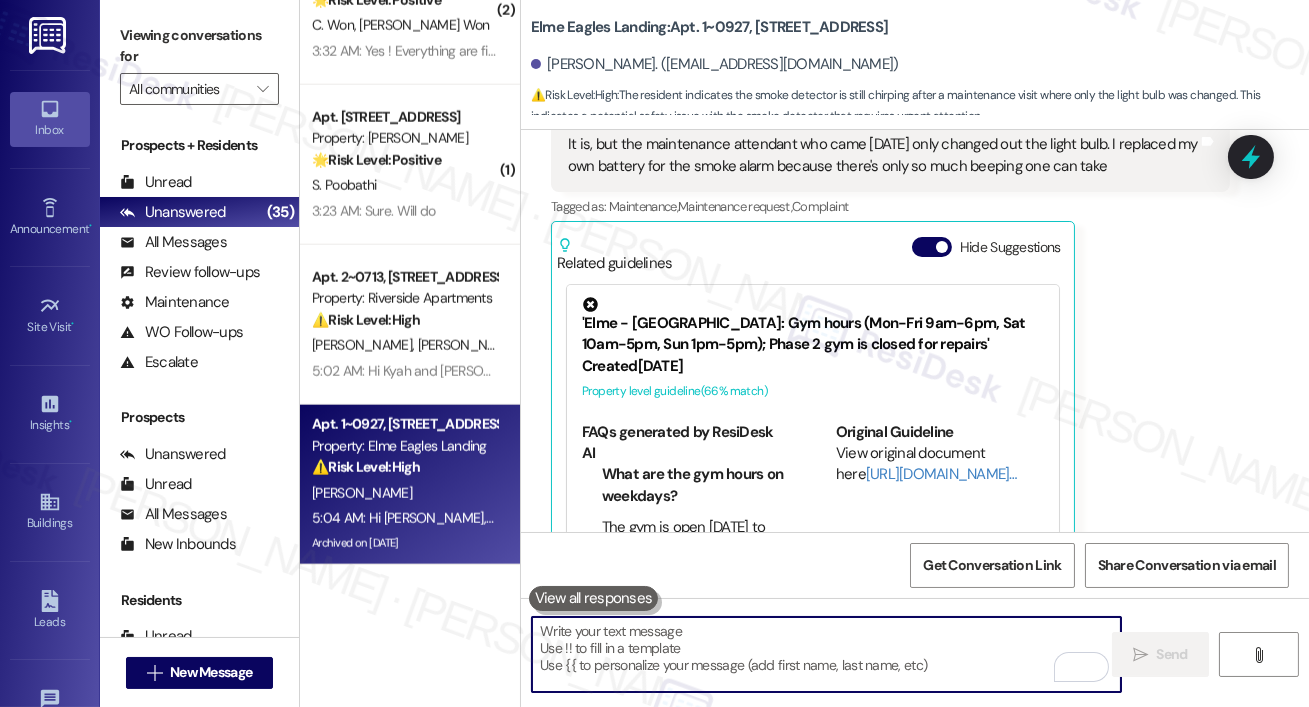 click at bounding box center [826, 654] 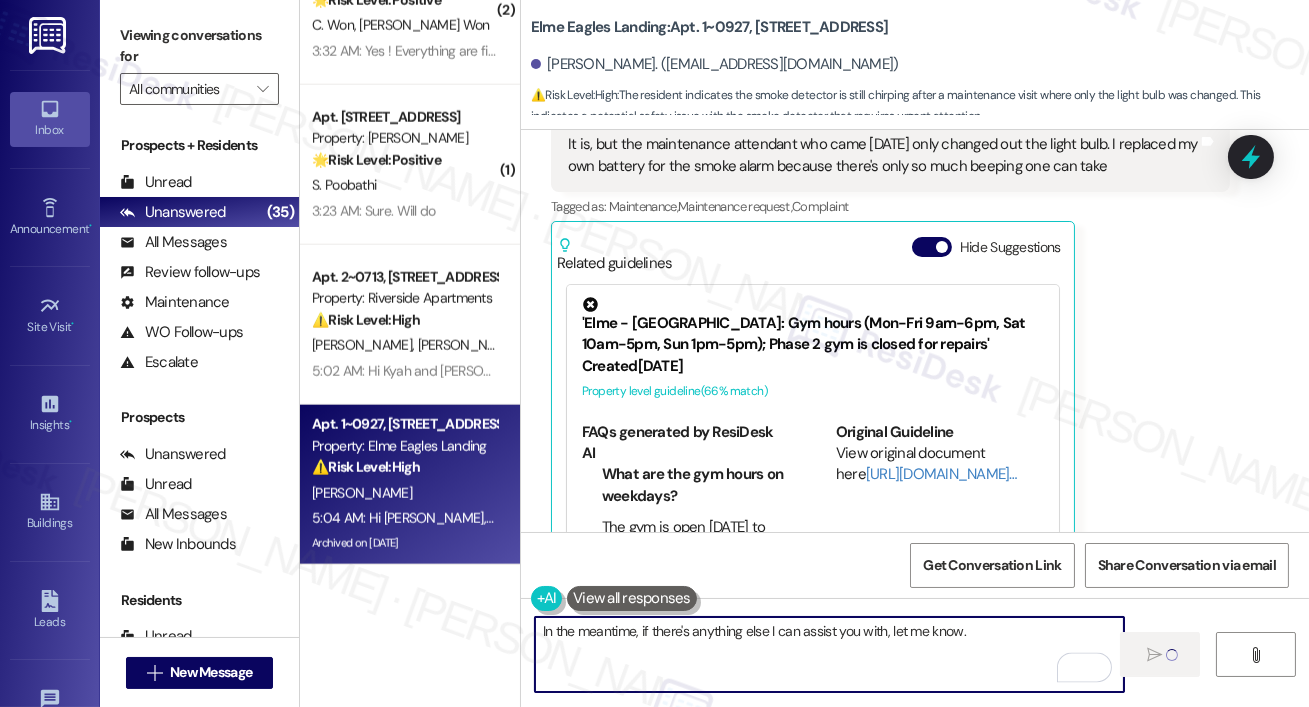 type 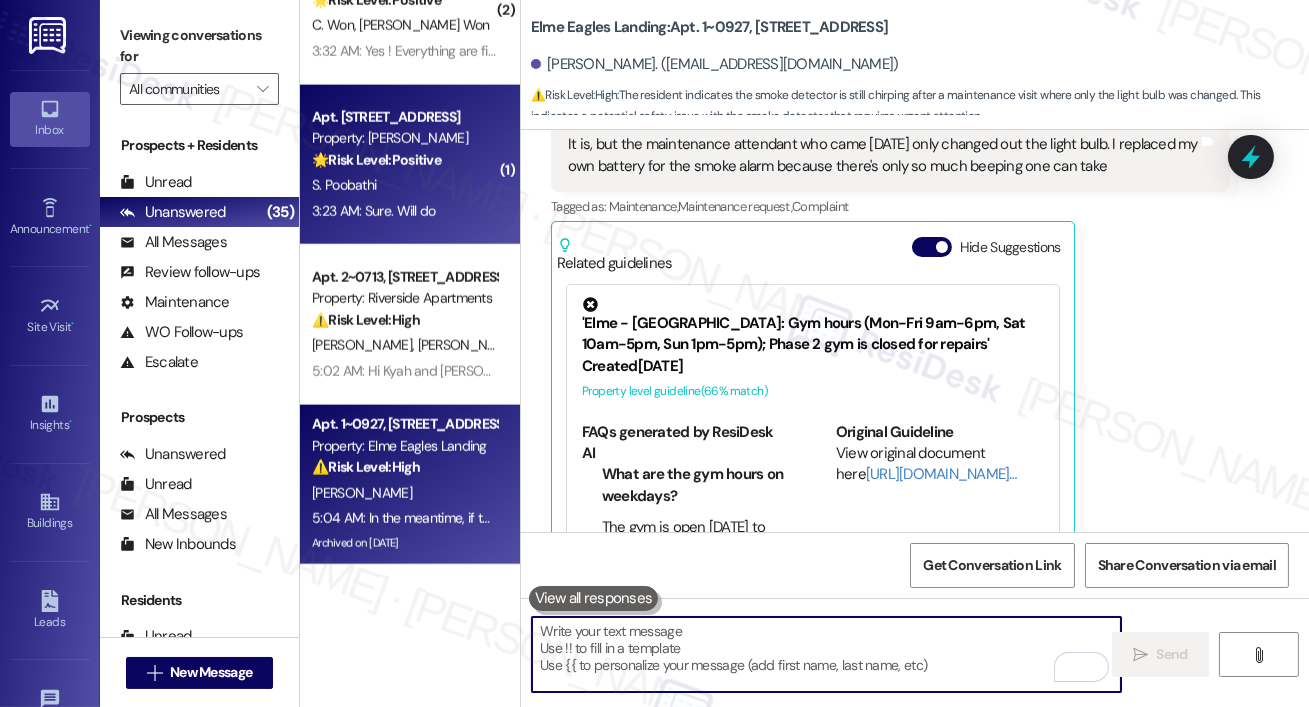 click on "Apt. 631, 2511 Farmcrest Drive Property: Elme Herndon 🌟  Risk Level:  Positive The resident agreed to leave a Google review, indicating positive engagement and satisfaction. S. Poobathi 3:23 AM: Sure. Will do 3:23 AM: Sure. Will do" at bounding box center (410, 165) 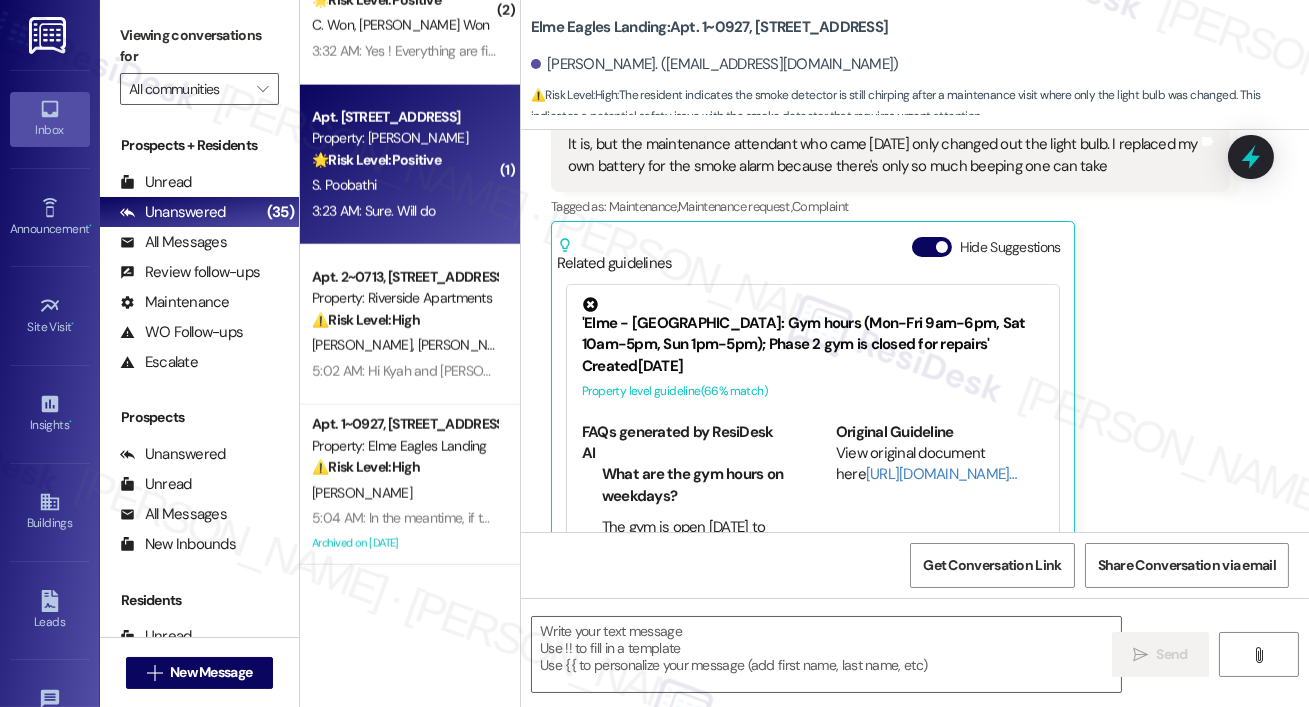 type on "Fetching suggested responses. Please feel free to read through the conversation in the meantime." 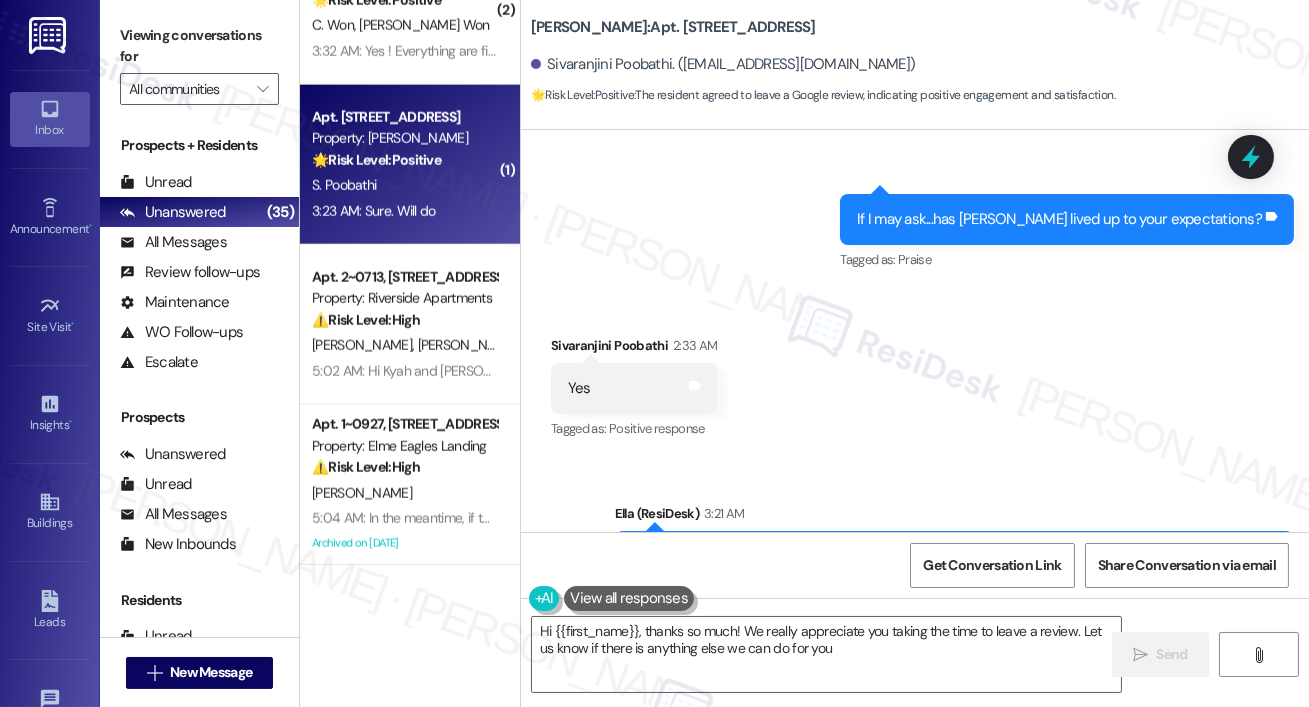 type on "Hi {{first_name}}, thanks so much! We really appreciate you taking the time to leave a review. Let us know if there is anything else we can do for you!" 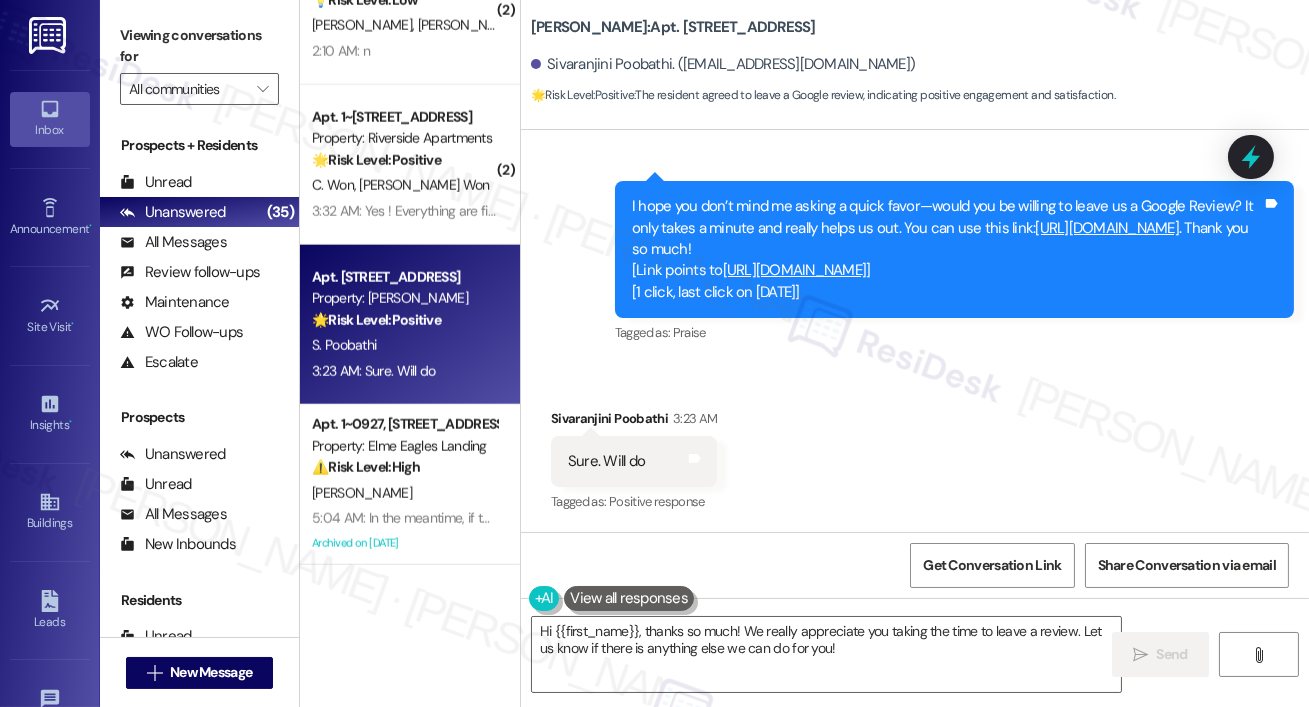 scroll, scrollTop: 1636, scrollLeft: 0, axis: vertical 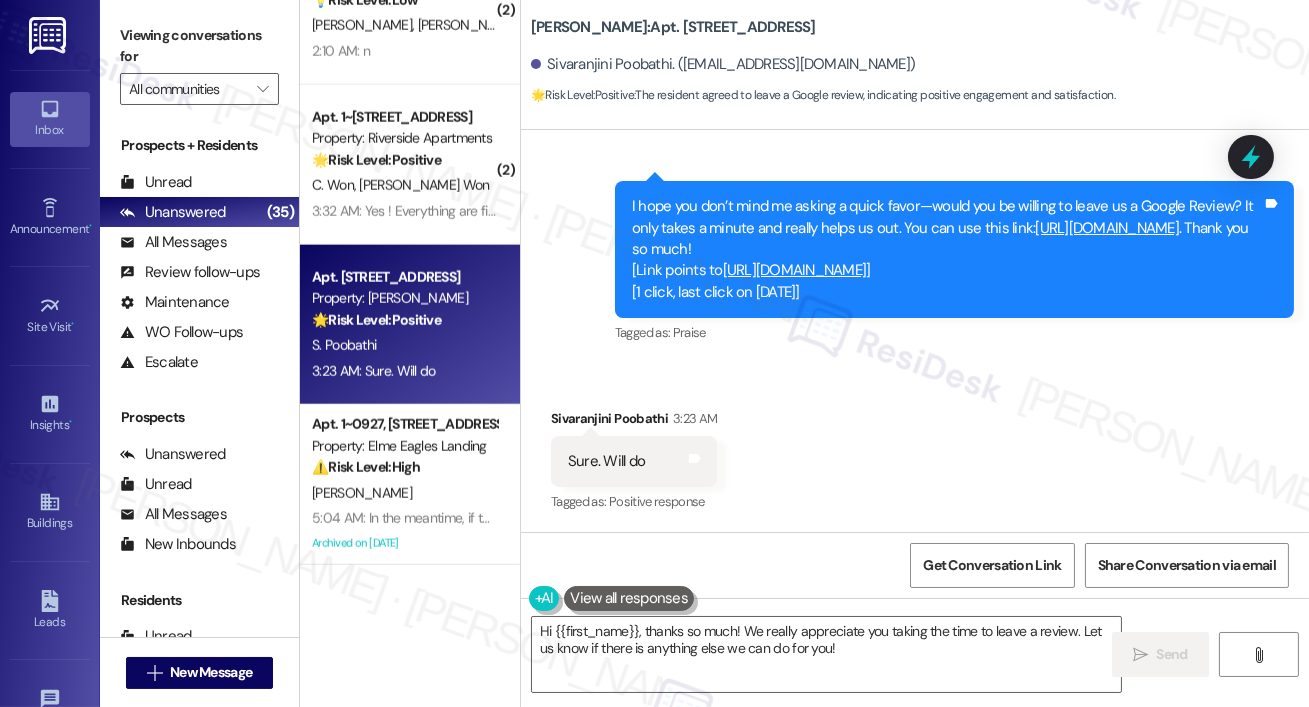 click on "I hope you don’t mind me asking a quick favor—would you be willing to leave us a Google Review? It only takes a minute and really helps us out. You can use this link:  https://www.theresidesk.com/links/review-DUKPNmUbq . Thank you so much!
[Link points to  https://search.google.com/local/writereview?placeid=ChIJS_x8x7lHtokRZBXVn_vpTCY ]
[1 click, last click on 07/30/2025]" at bounding box center (947, 249) 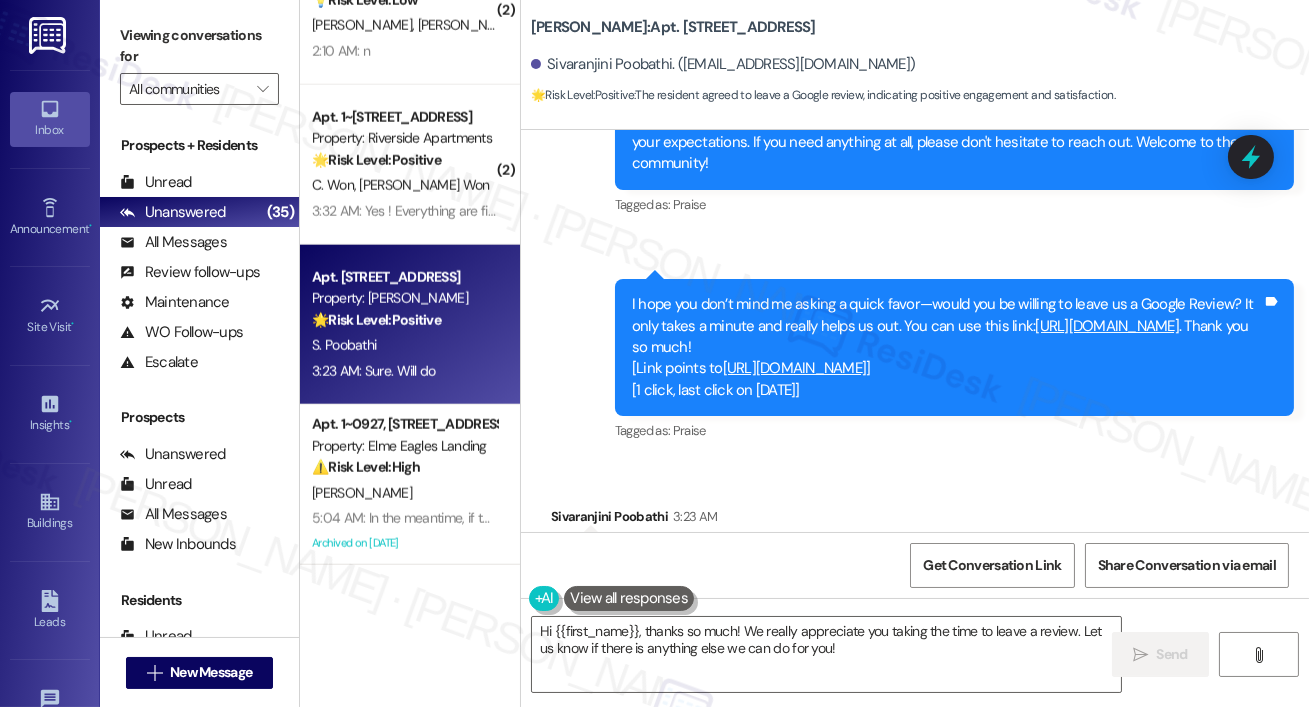 scroll, scrollTop: 1636, scrollLeft: 0, axis: vertical 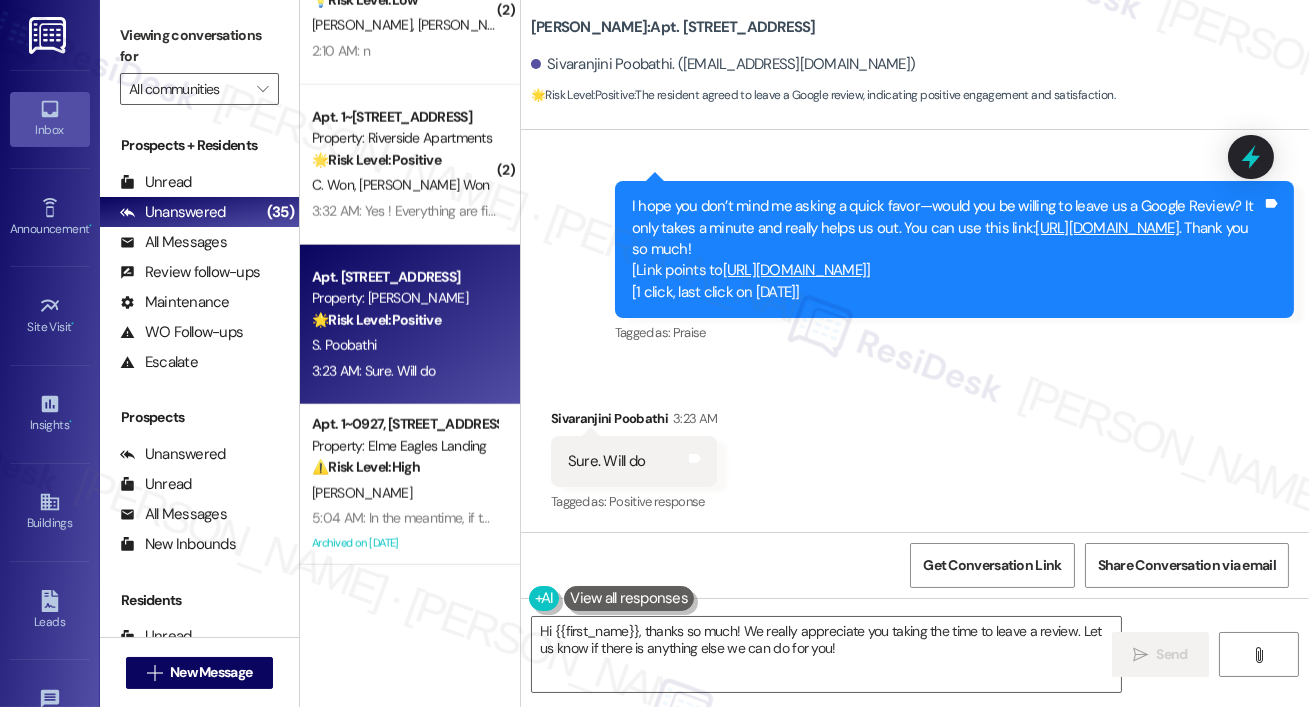 click on "https://www.theresidesk.com/links/review-DUKPNmUbq" at bounding box center [1108, 228] 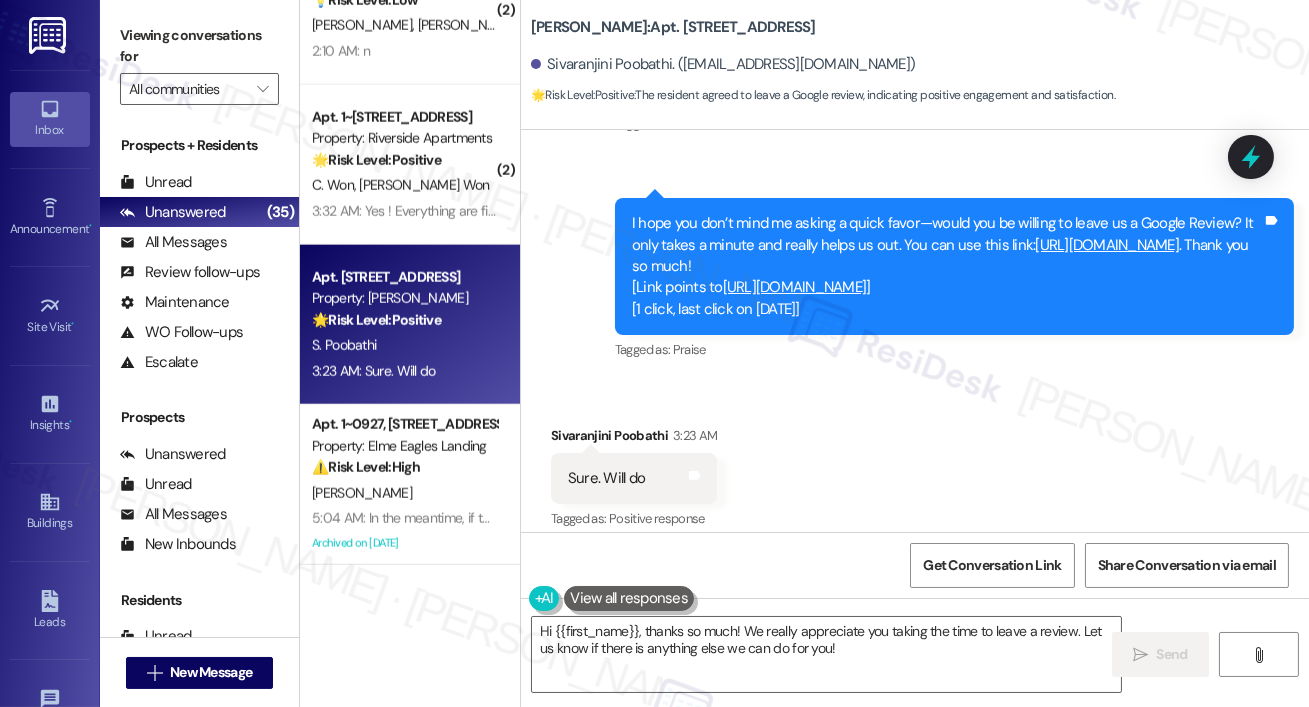 scroll, scrollTop: 1636, scrollLeft: 0, axis: vertical 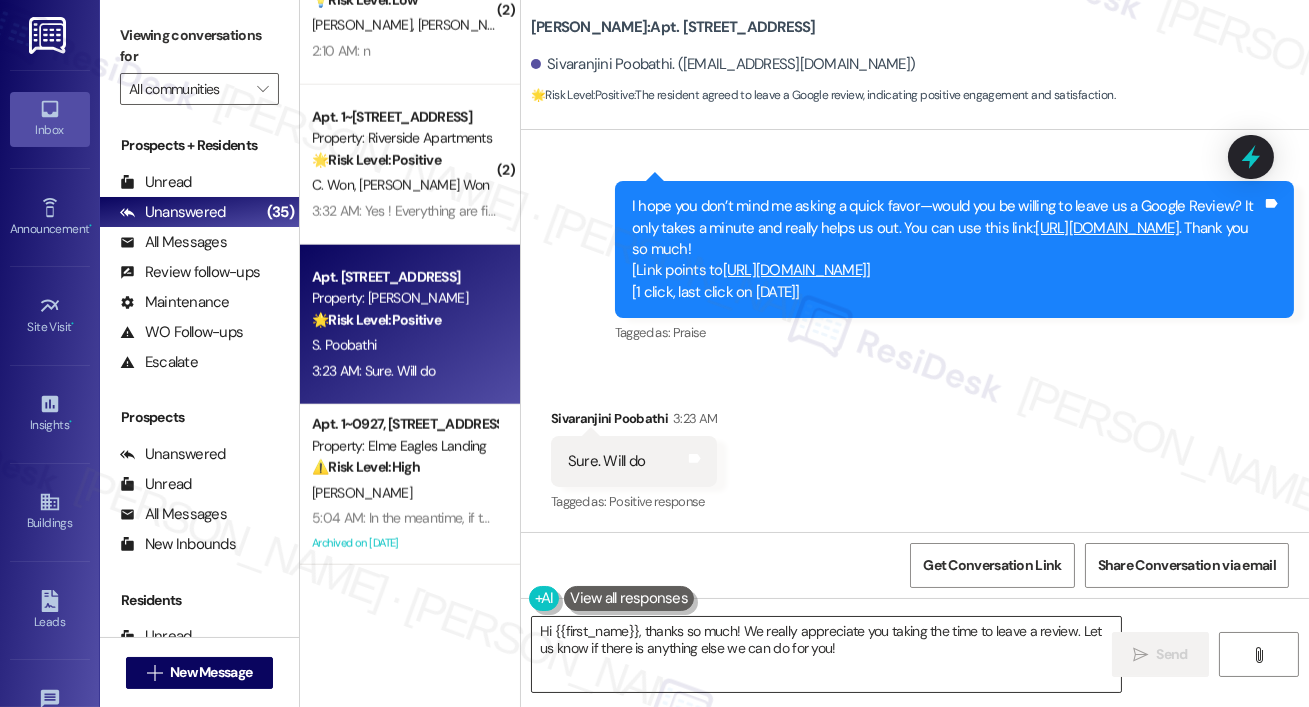 click on "Hi {{first_name}}, thanks so much! We really appreciate you taking the time to leave a review. Let us know if there is anything else we can do for you!" at bounding box center (826, 654) 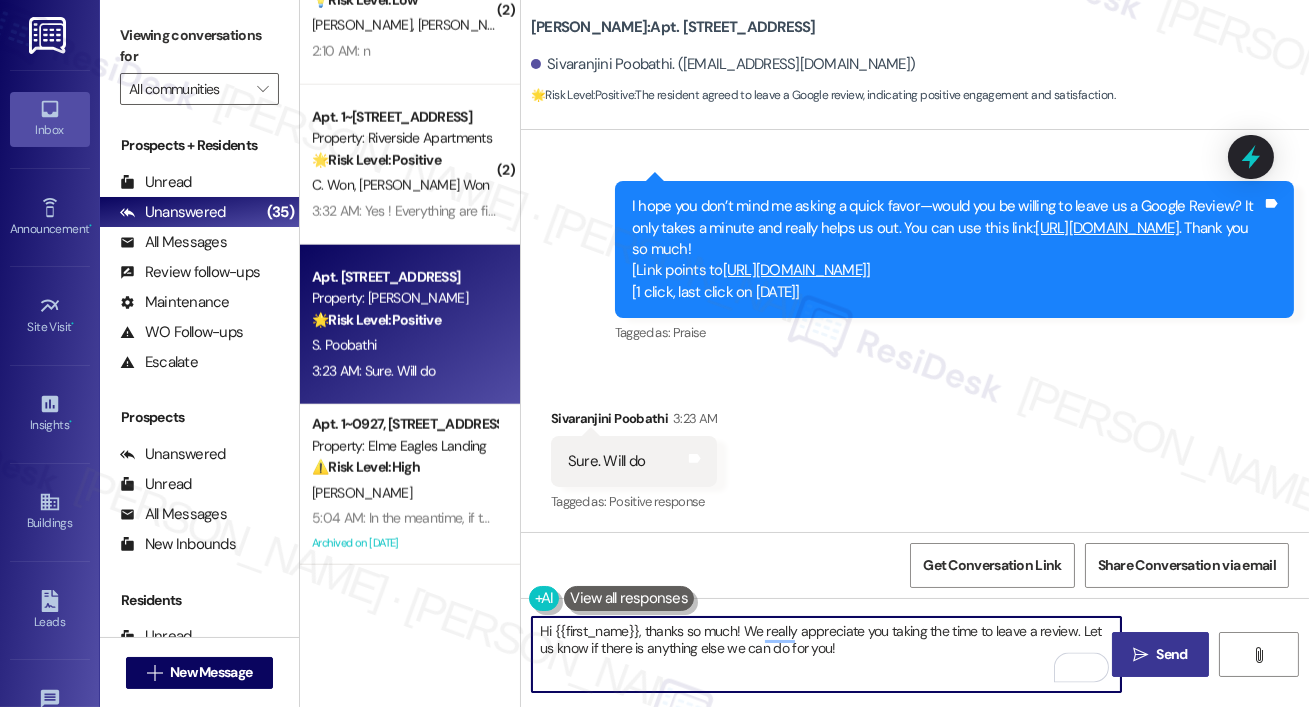 click on "" at bounding box center (1140, 655) 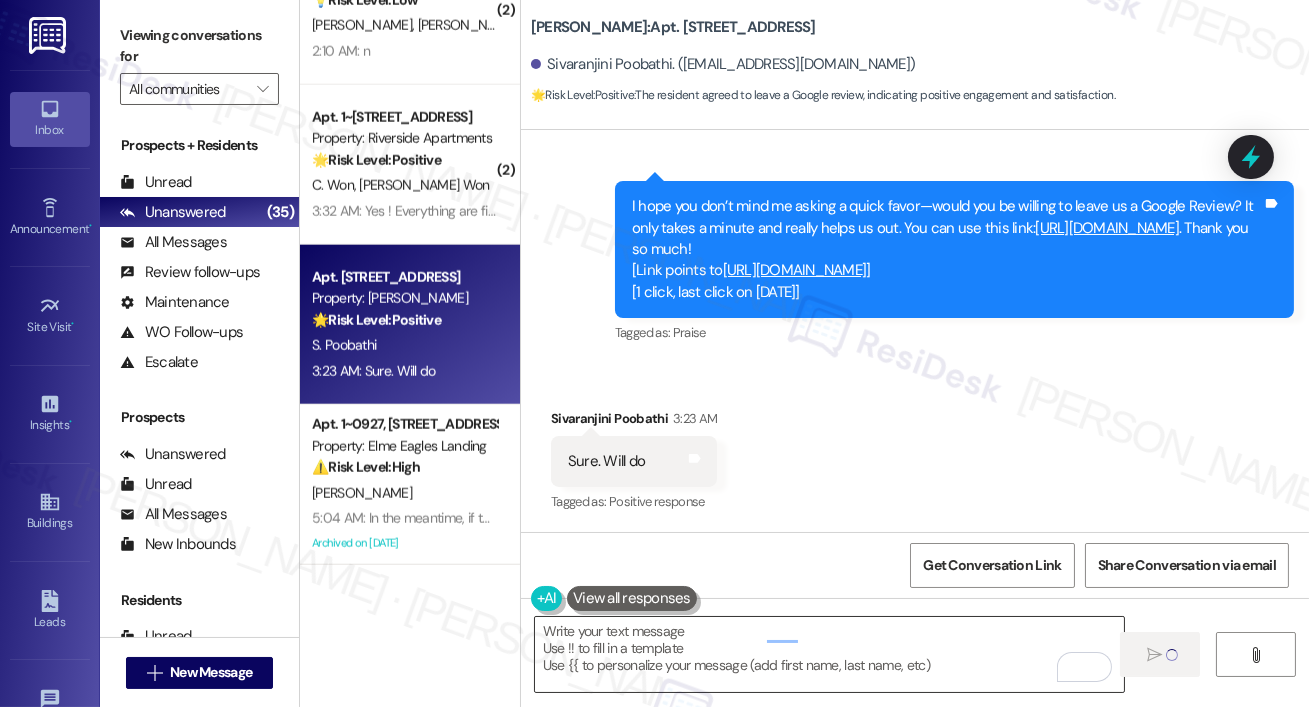 type on "Fetching suggested responses. Please feel free to read through the conversation in the meantime." 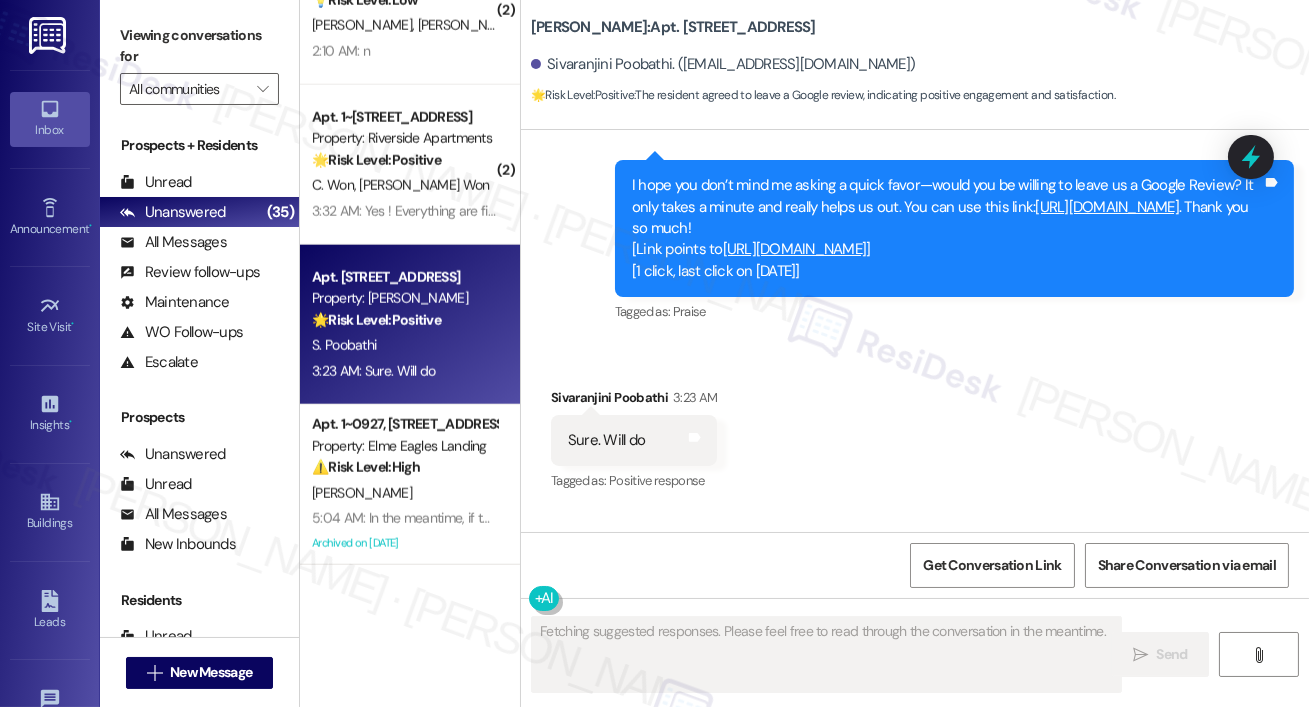 scroll, scrollTop: 1635, scrollLeft: 0, axis: vertical 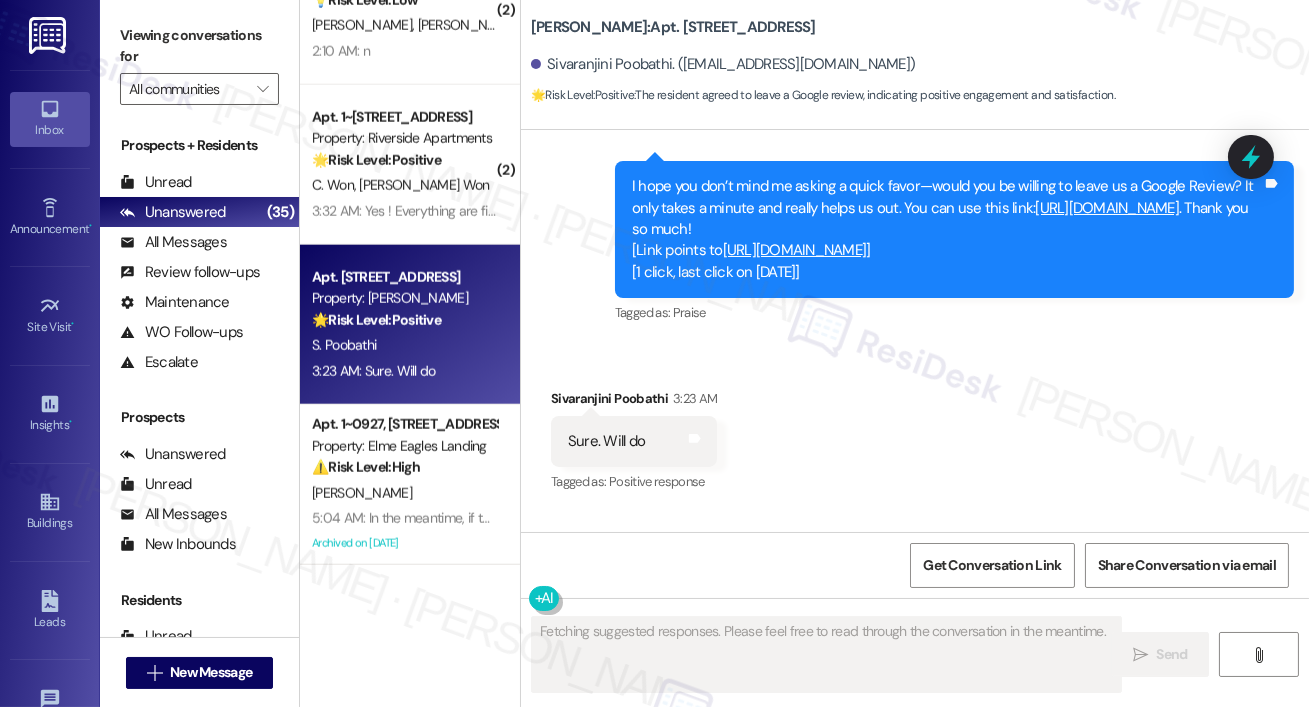 type 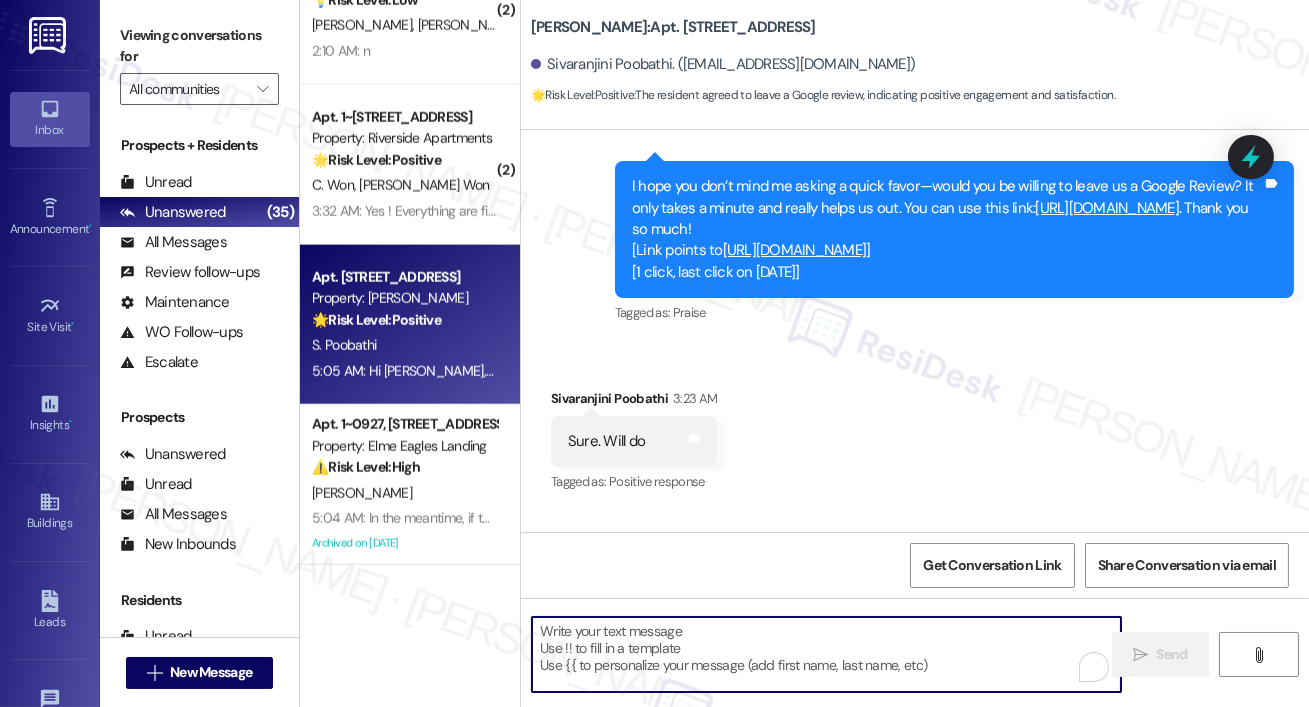 click at bounding box center (826, 654) 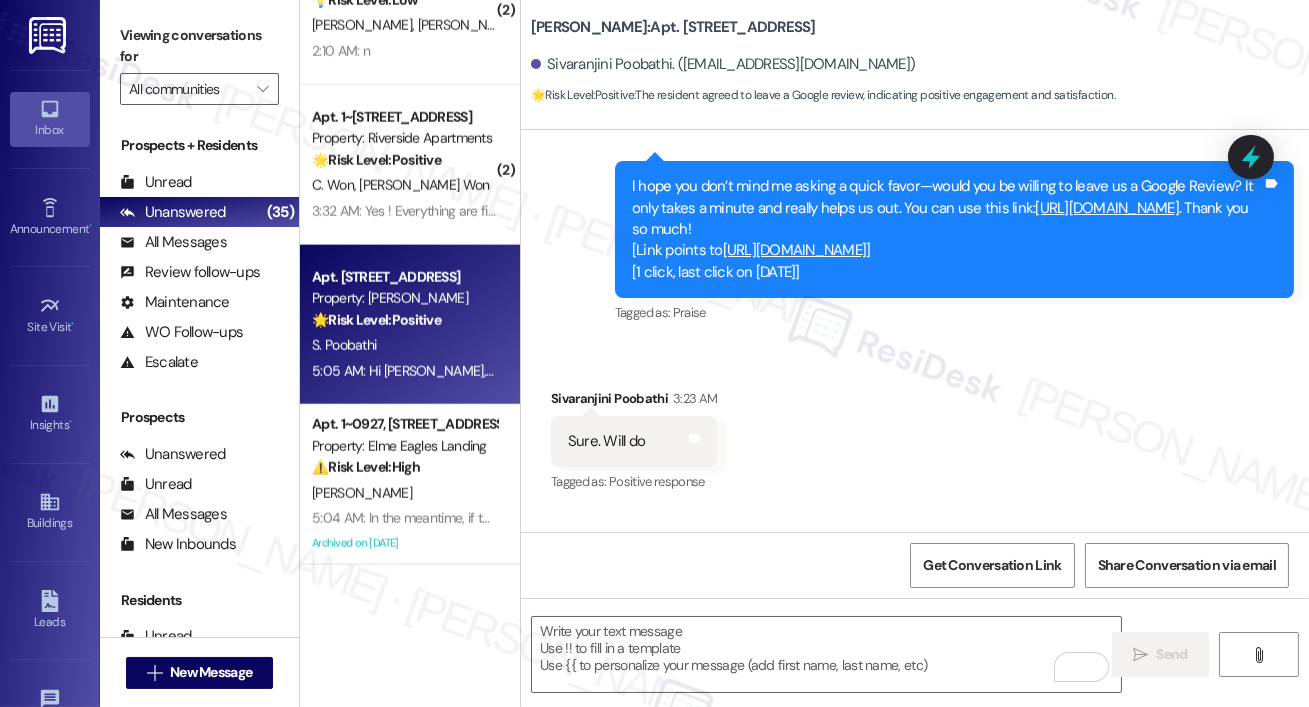 click on "Apt. 631, 2511 Farmcrest Drive Property: Elme Herndon 🌟  Risk Level:  Positive The resident agreed to leave a Google review, indicating positive engagement and satisfaction. S. Poobathi 5:05 AM: Hi Sivaranjini, thanks so much! We really appreciate you taking the time to leave a review. Let us know if there is anything else we can do for you! 5:05 AM: Hi Sivaranjini, thanks so much! We really appreciate you taking the time to leave a review. Let us know if there is anything else we can do for you!" at bounding box center (410, 325) 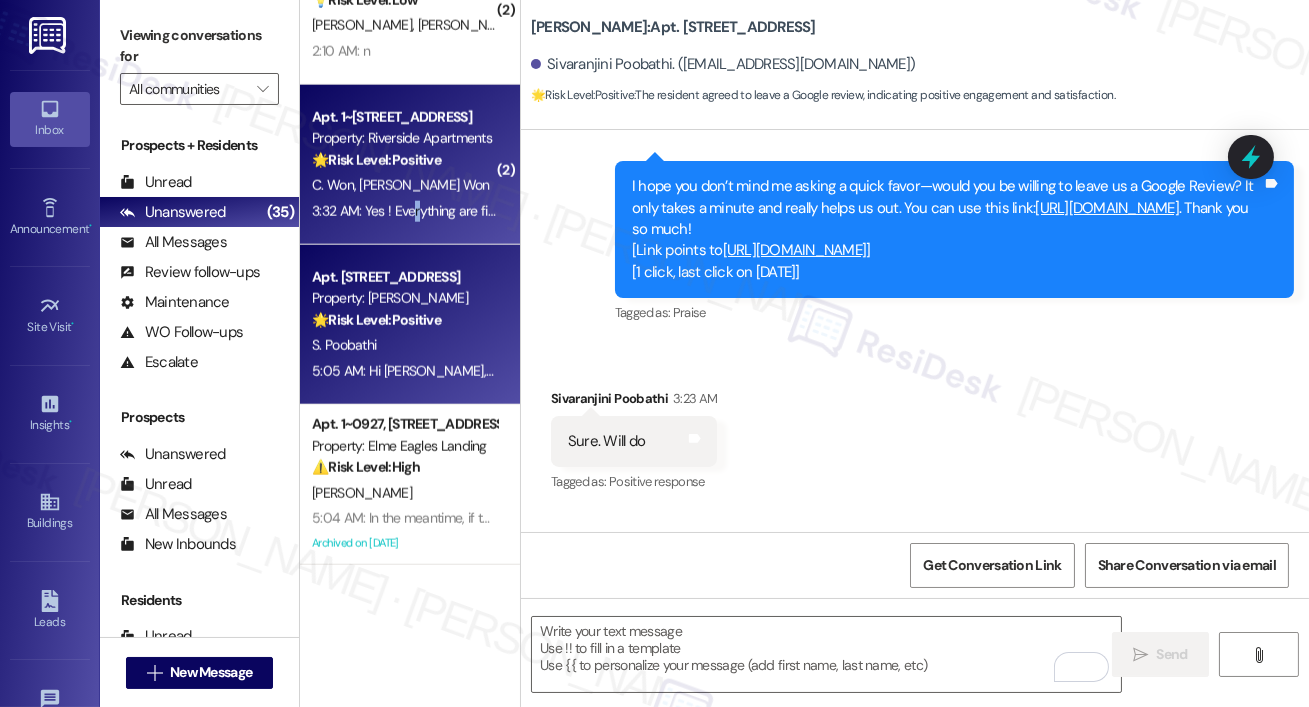 click on "3:32 AM: Yes ! Everything are fixed ! 3:32 AM: Yes ! Everything are fixed !" at bounding box center [414, 211] 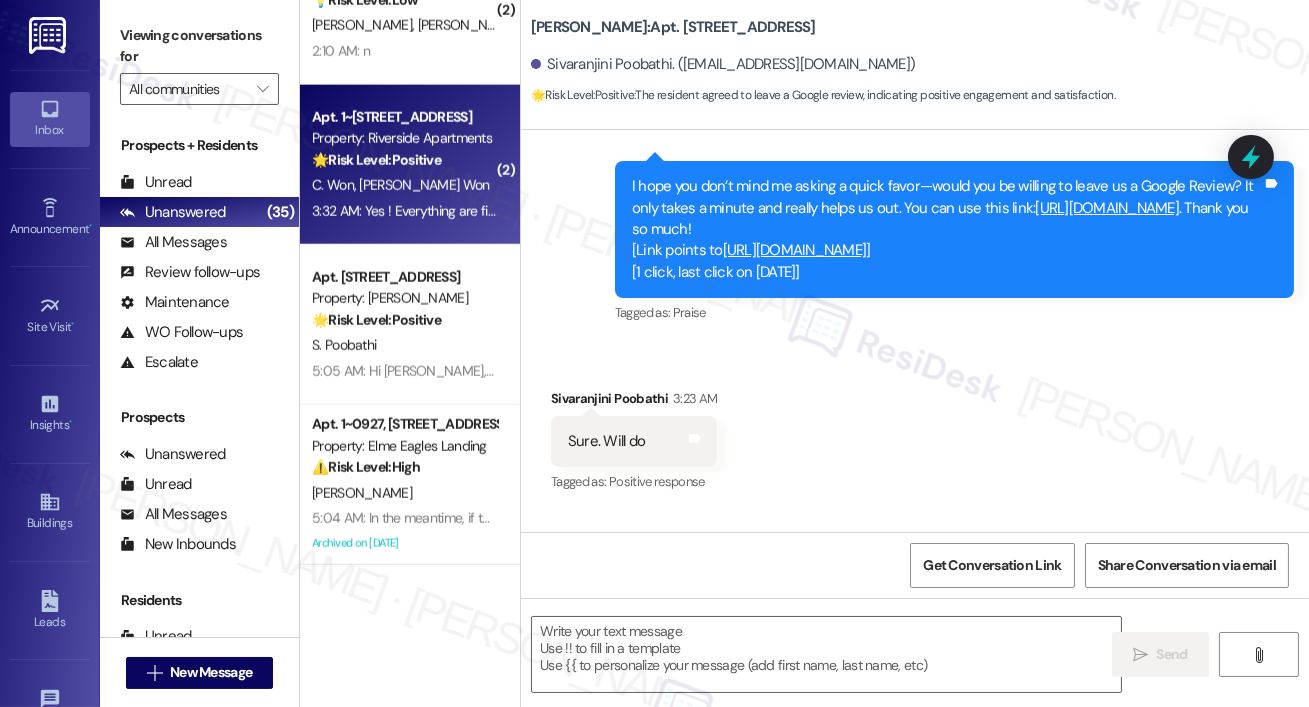 type on "Fetching suggested responses. Please feel free to read through the conversation in the meantime." 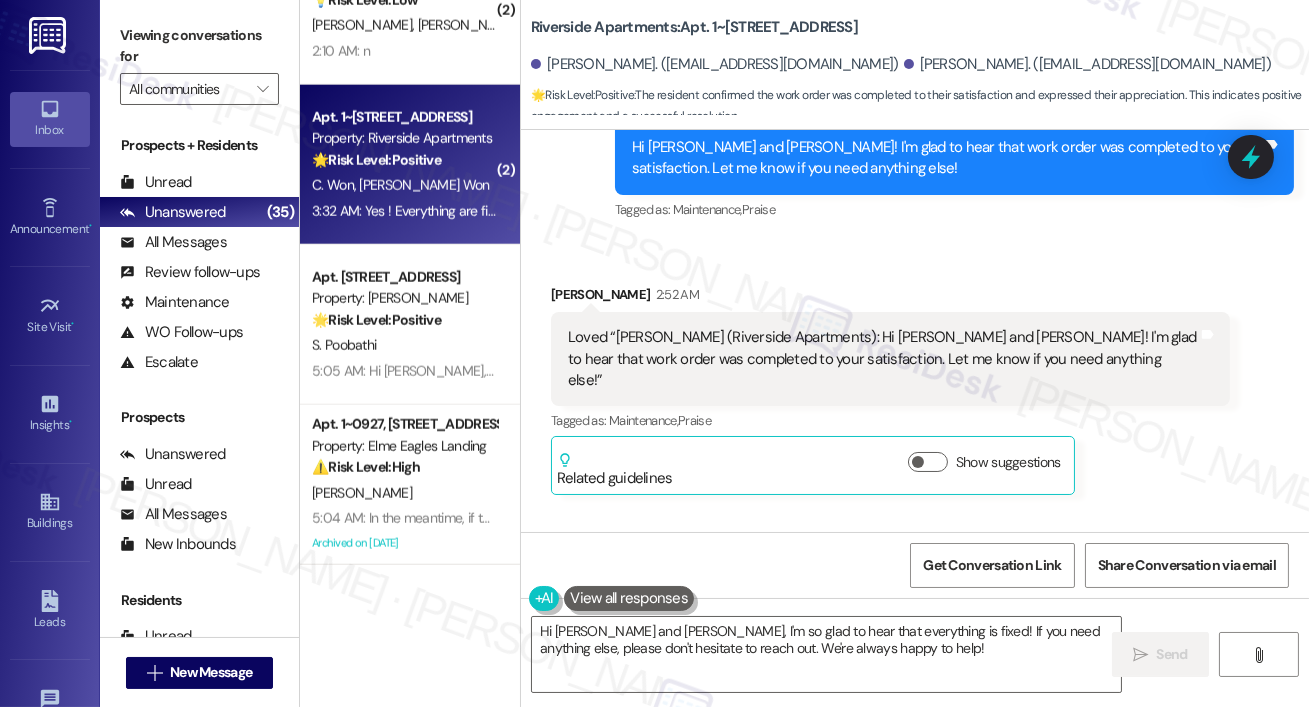 scroll, scrollTop: 4057, scrollLeft: 0, axis: vertical 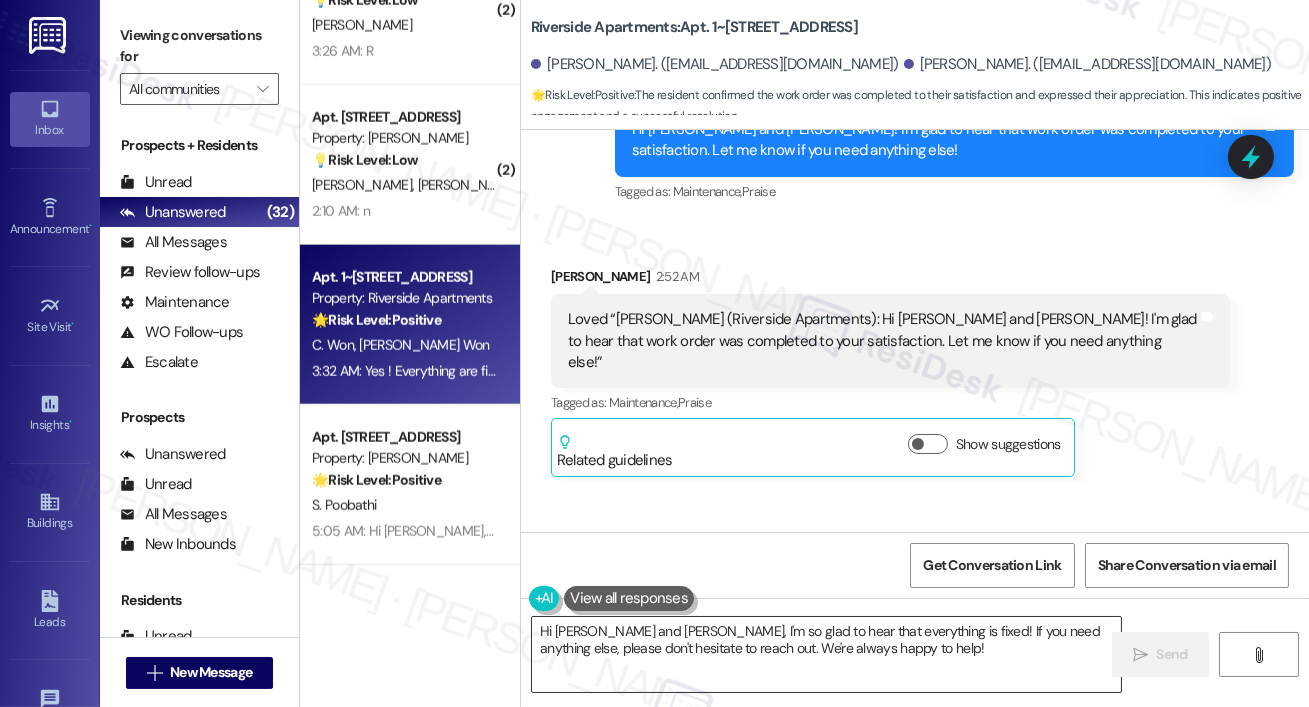 click on "Hi Jongin and Cindy, I'm so glad to hear that everything is fixed! If you need anything else, please don't hesitate to reach out. We're always happy to help!" at bounding box center [826, 654] 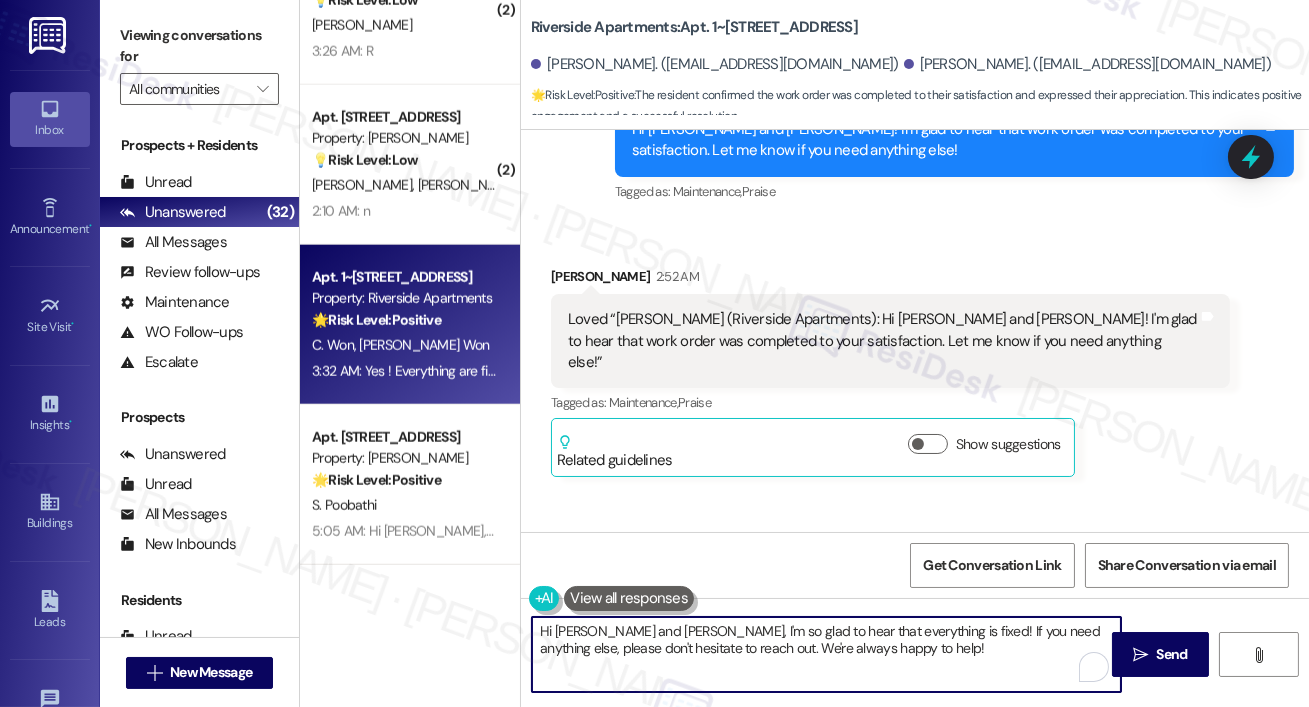 click on "Hi Jongin and Cindy, I'm so glad to hear that everything is fixed! If you need anything else, please don't hesitate to reach out. We're always happy to help!" at bounding box center (826, 654) 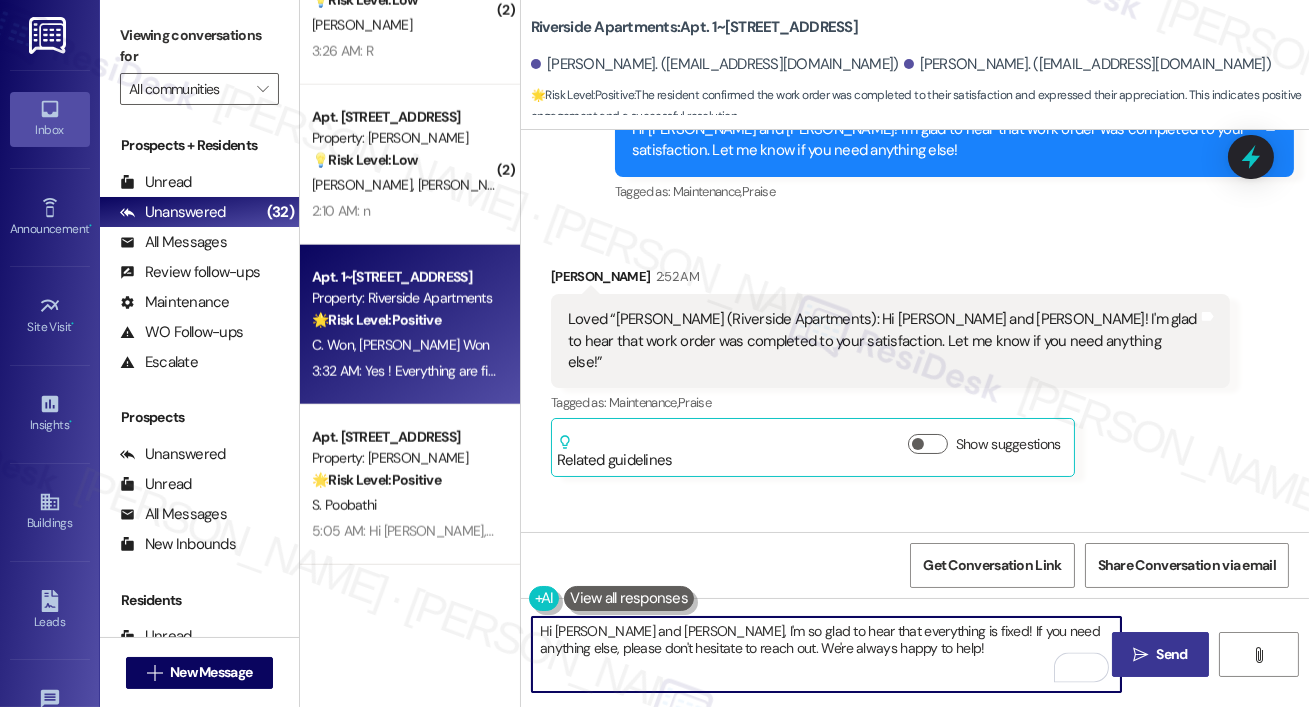 click on "" at bounding box center [1140, 655] 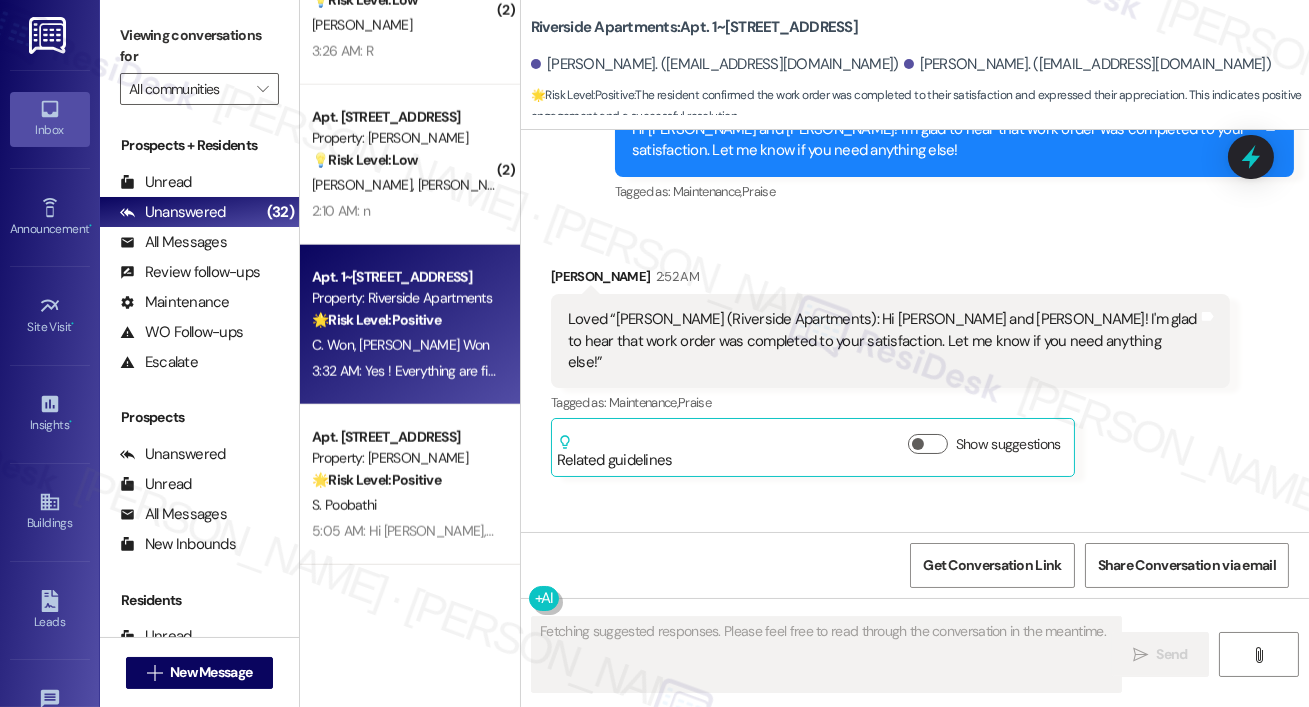 scroll, scrollTop: 4057, scrollLeft: 0, axis: vertical 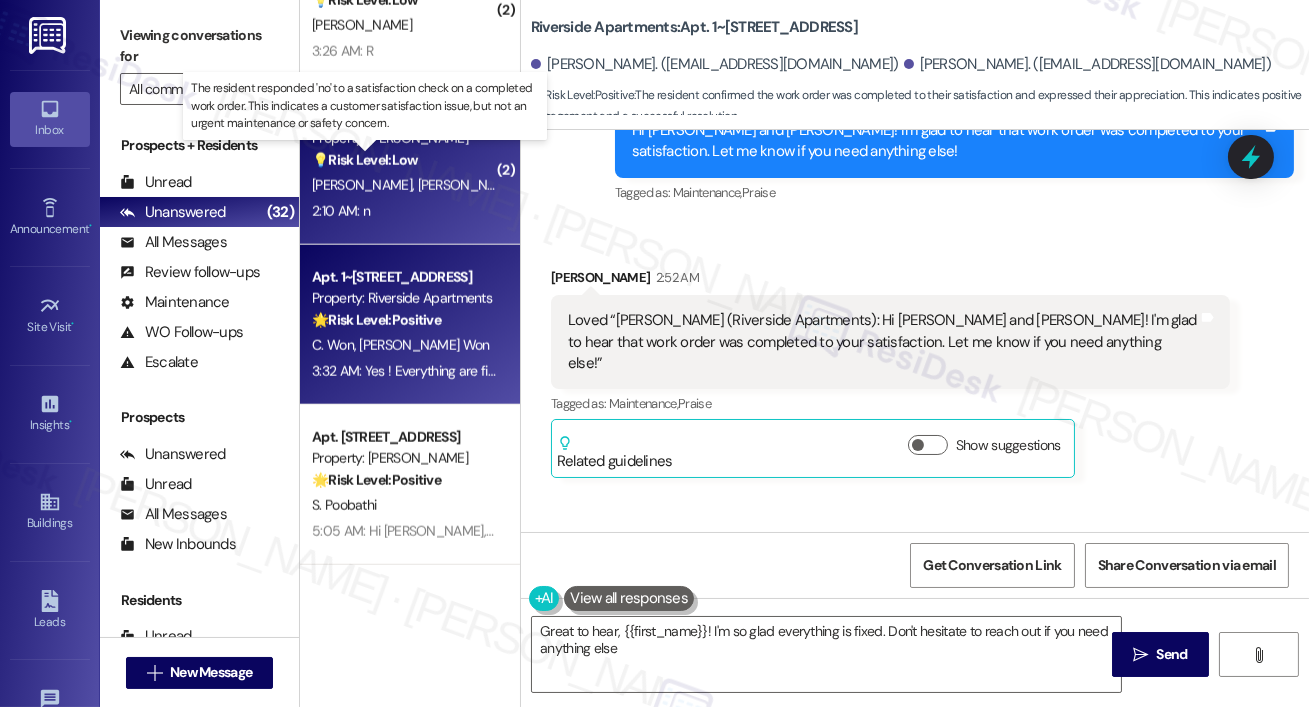 type on "Great to hear, {{first_name}}! I'm so glad everything is fixed. Don't hesitate to reach out if you need anything else!" 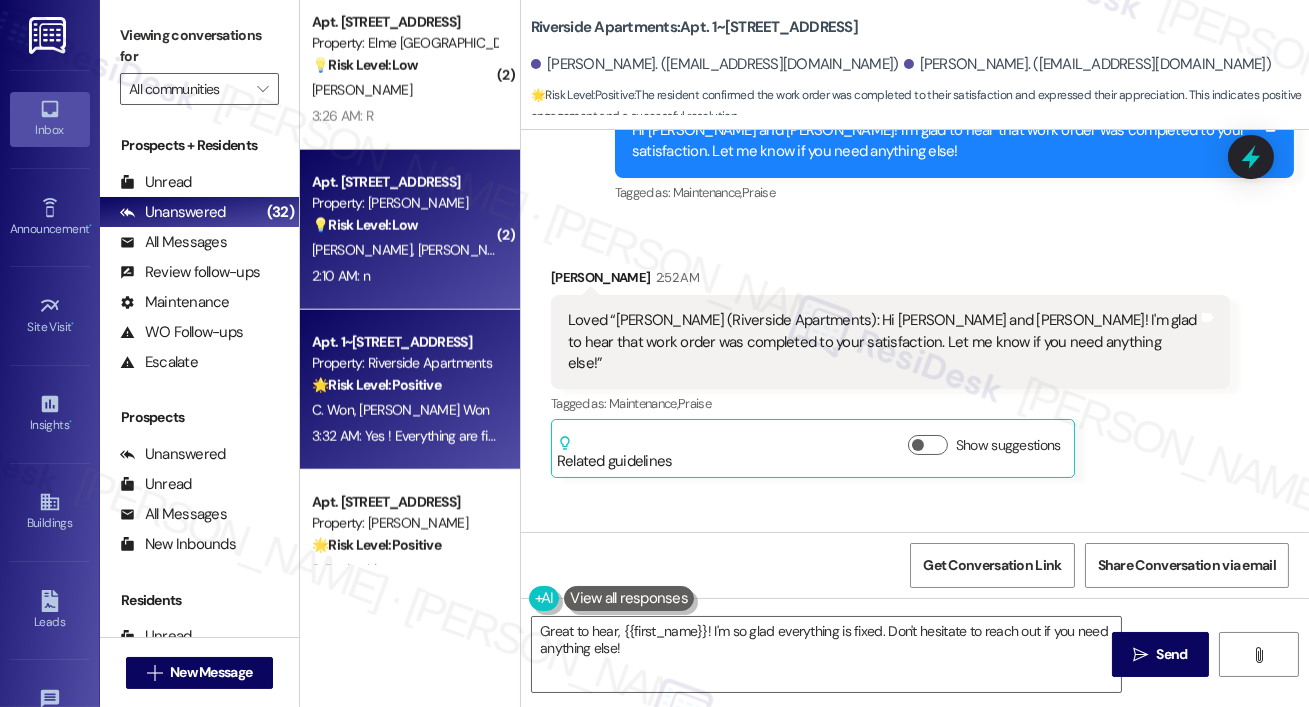 scroll, scrollTop: 4482, scrollLeft: 0, axis: vertical 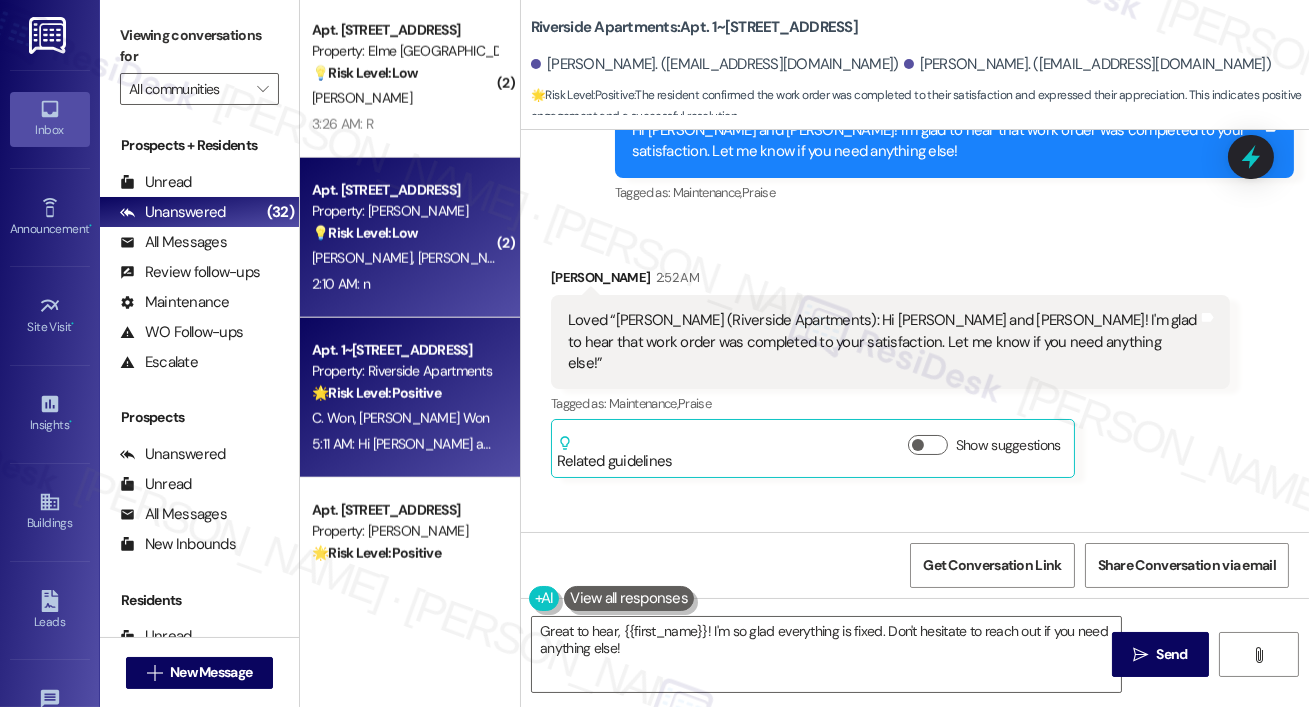 click on "Property: Roosevelt Towers" at bounding box center [404, 211] 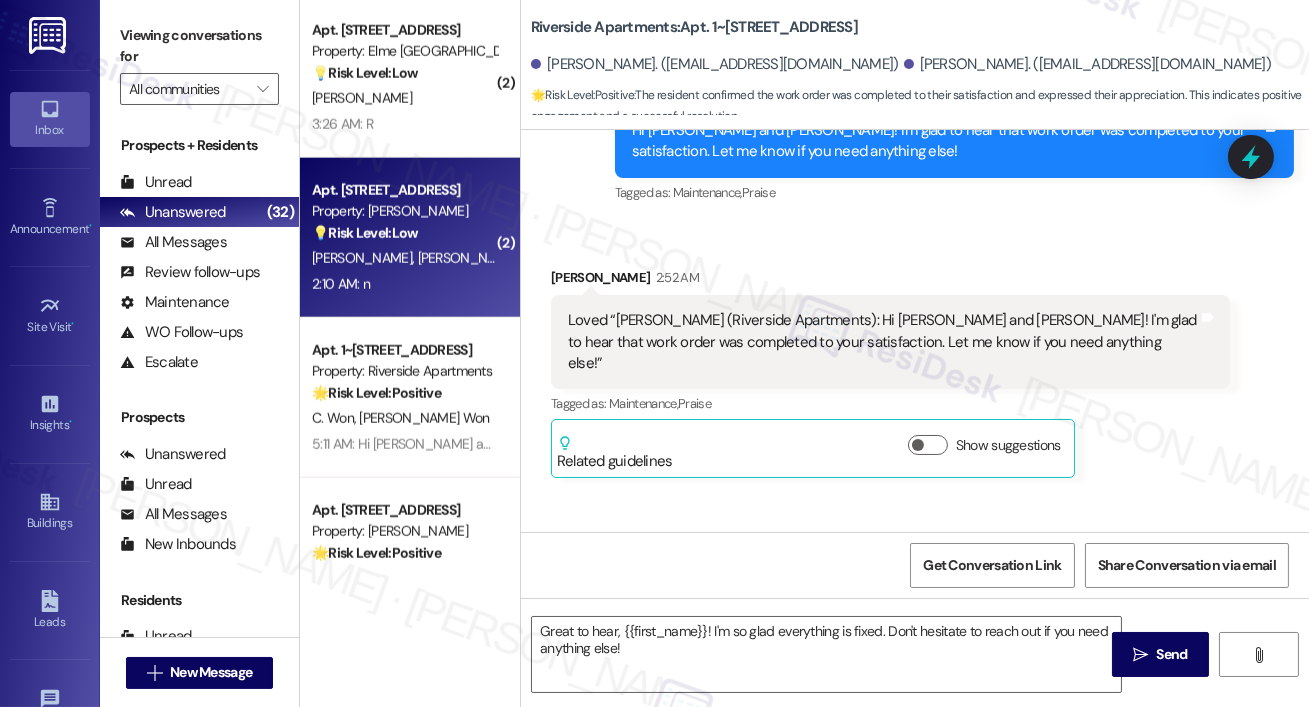 type on "Fetching suggested responses. Please feel free to read through the conversation in the meantime." 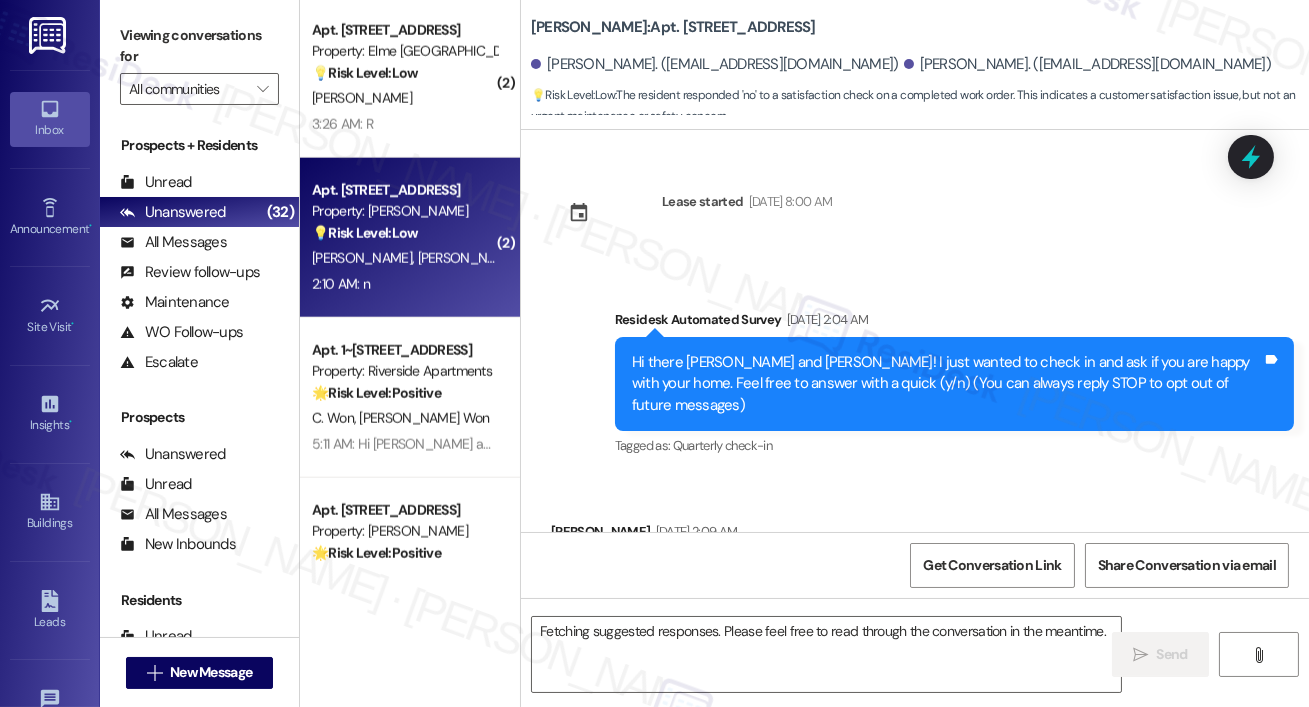 scroll, scrollTop: 13378, scrollLeft: 0, axis: vertical 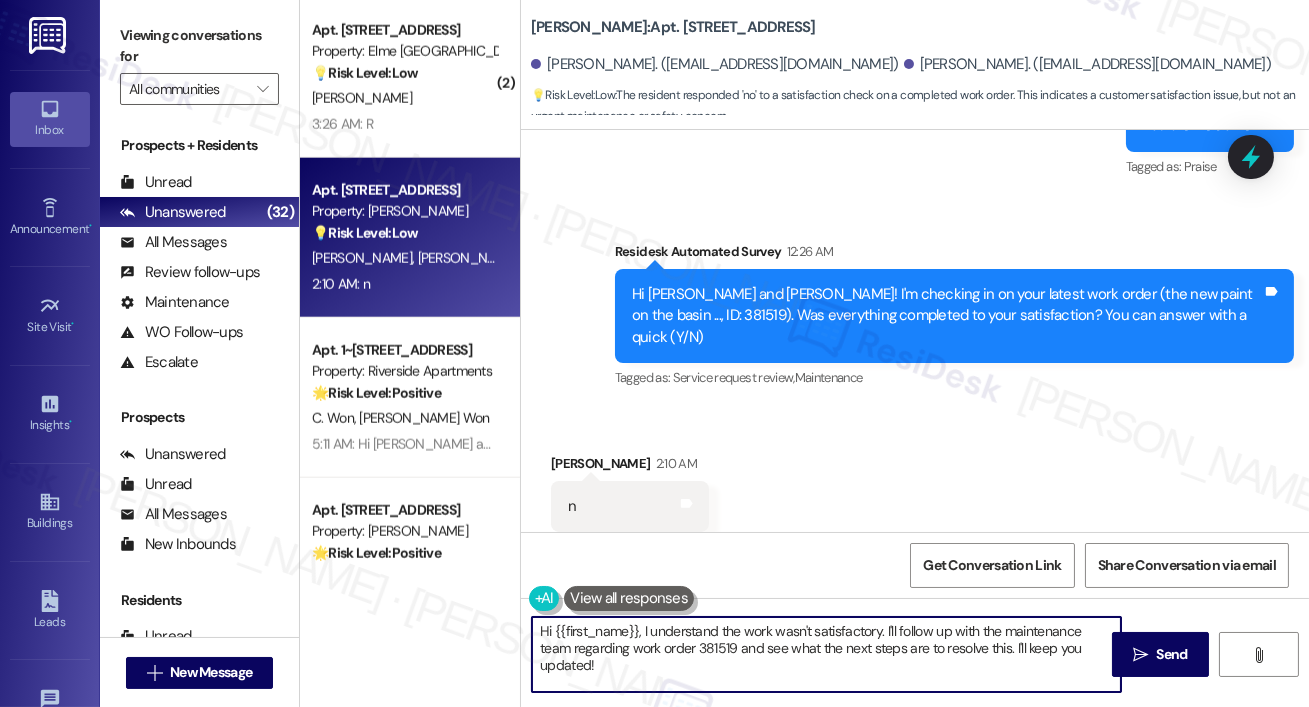 click on "Hi {{first_name}}, I understand the work wasn't satisfactory. I'll follow up with the maintenance team regarding work order 381519 and see what the next steps are to resolve this. I'll keep you updated!" at bounding box center (826, 654) 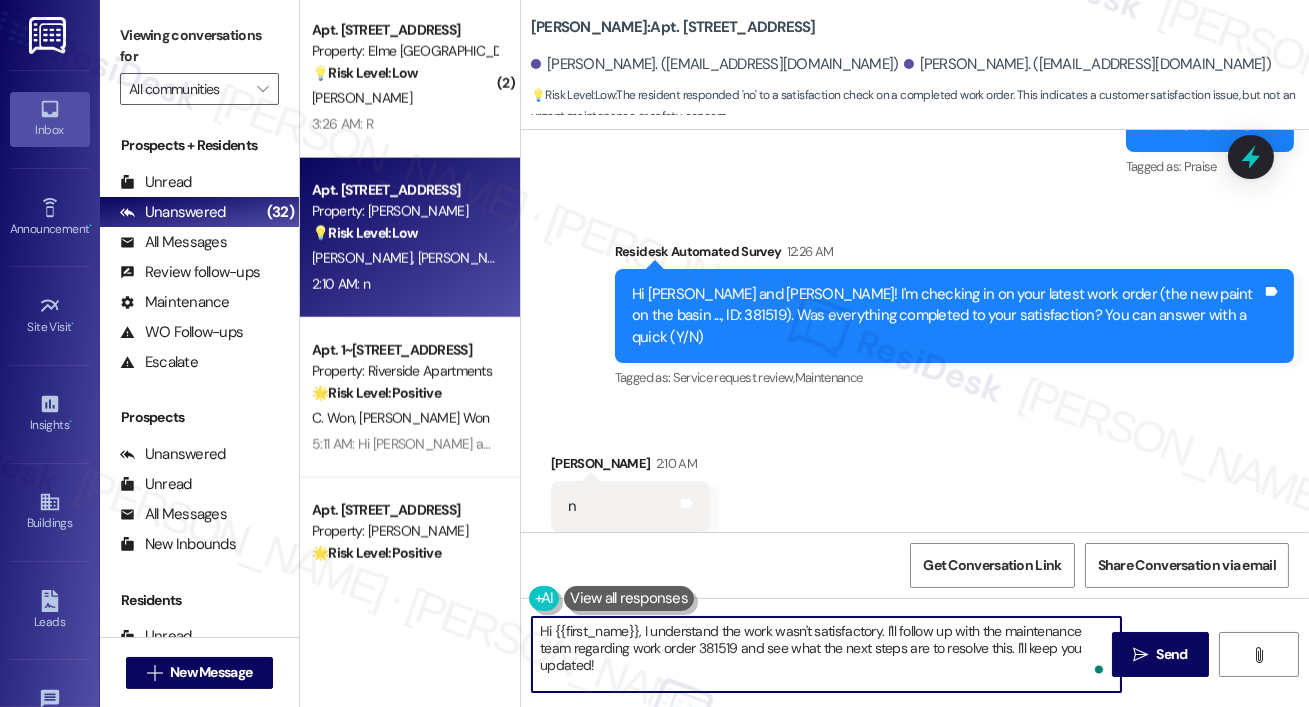 drag, startPoint x: 884, startPoint y: 634, endPoint x: 894, endPoint y: 664, distance: 31.622776 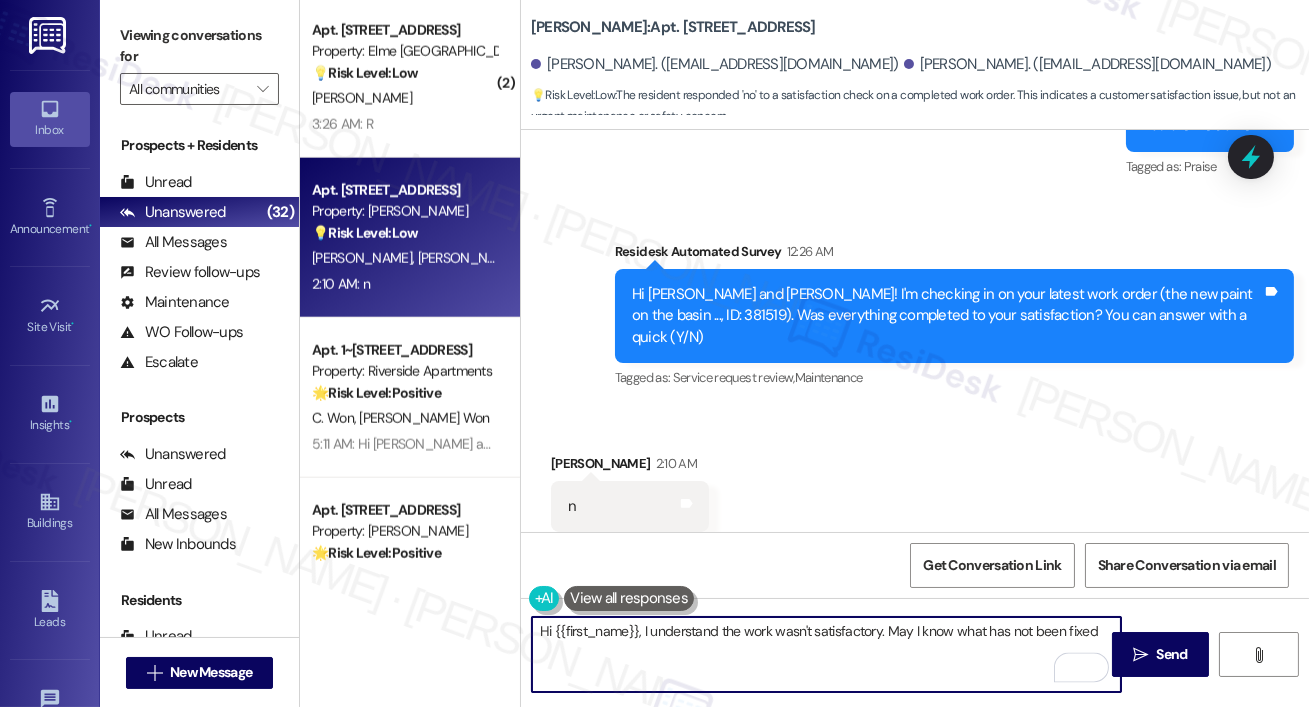 type on "Hi {{first_name}}, I understand the work wasn't satisfactory. May I know what has not been fixed?" 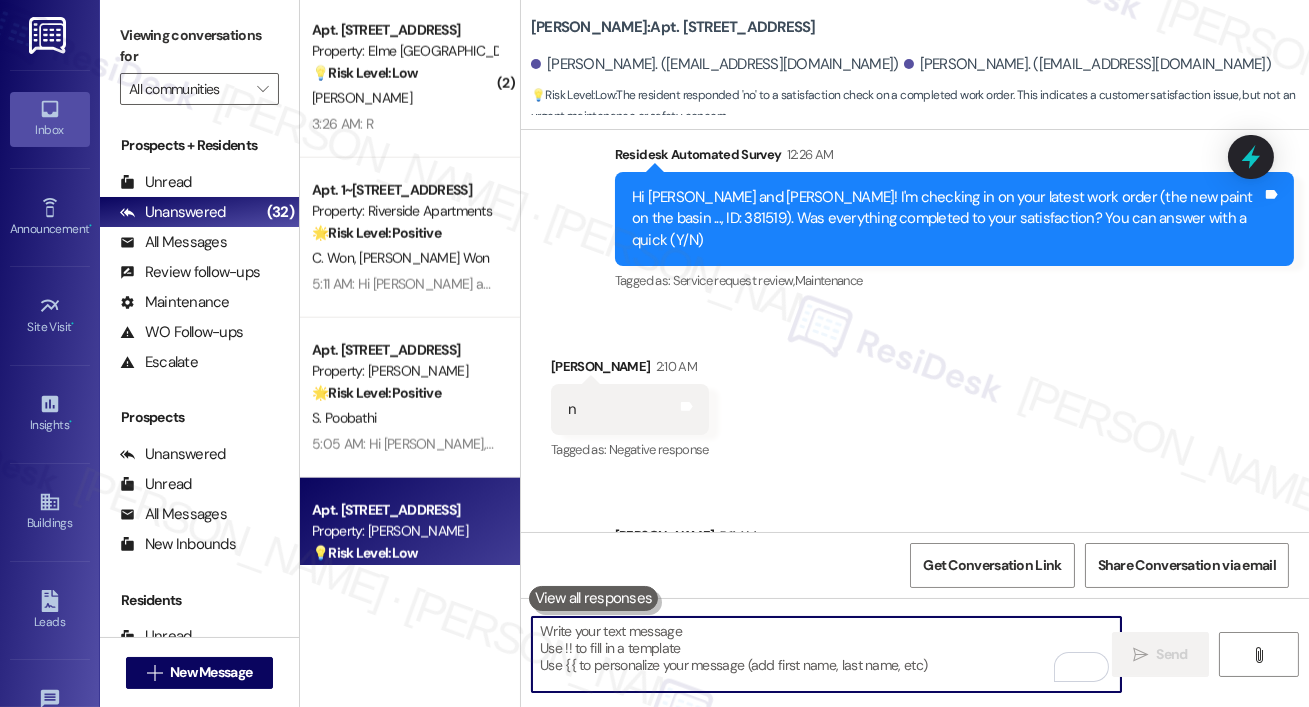 scroll, scrollTop: 13518, scrollLeft: 0, axis: vertical 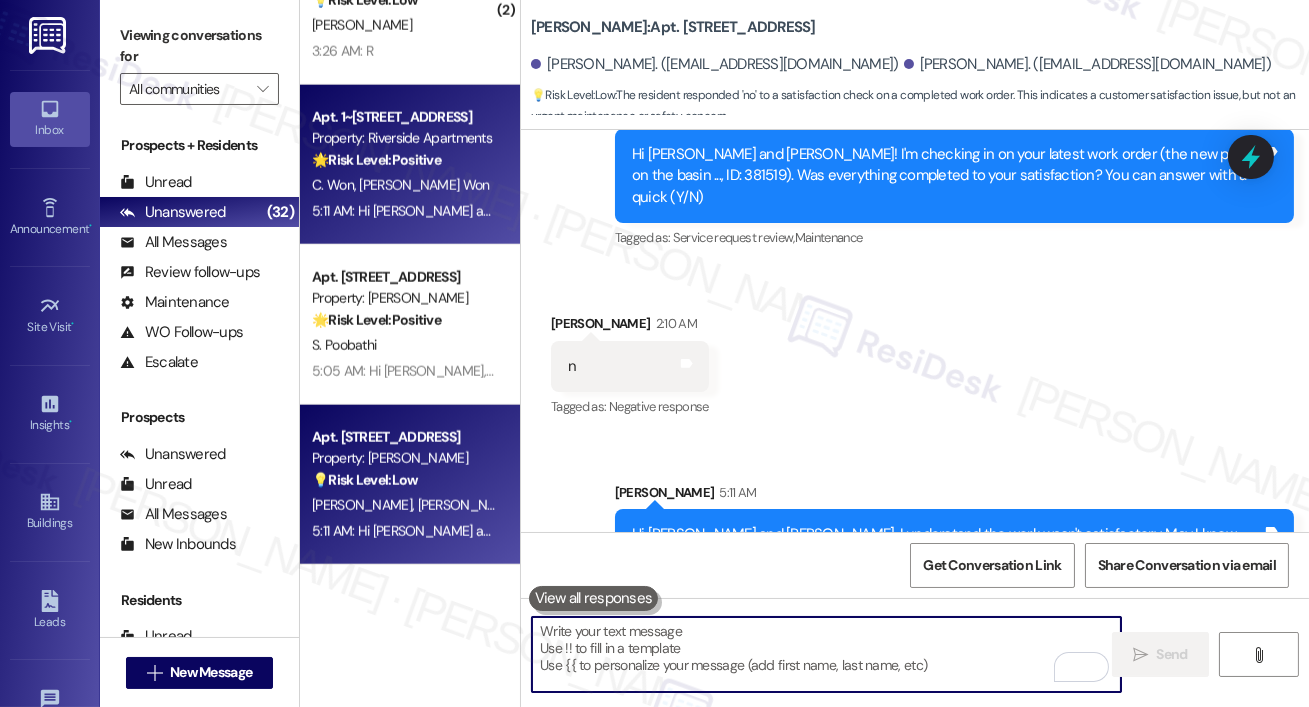 type 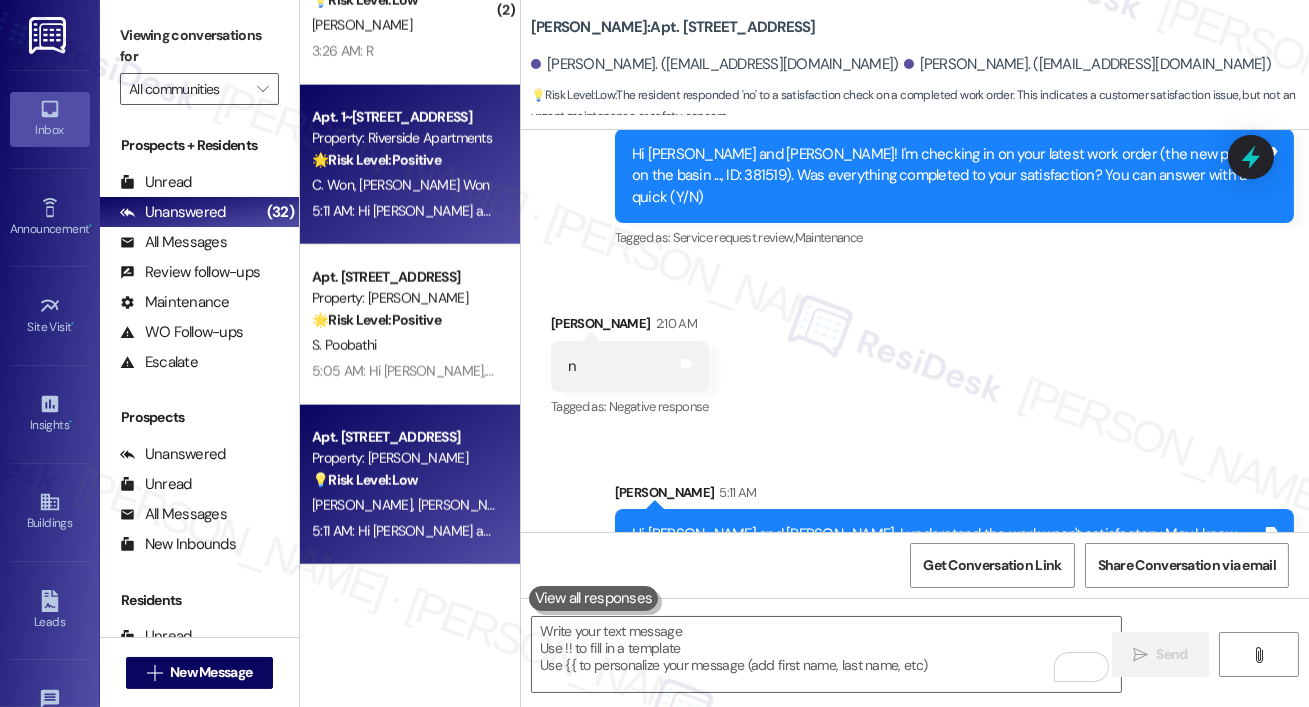 click on "Property: [PERSON_NAME]" at bounding box center [404, 298] 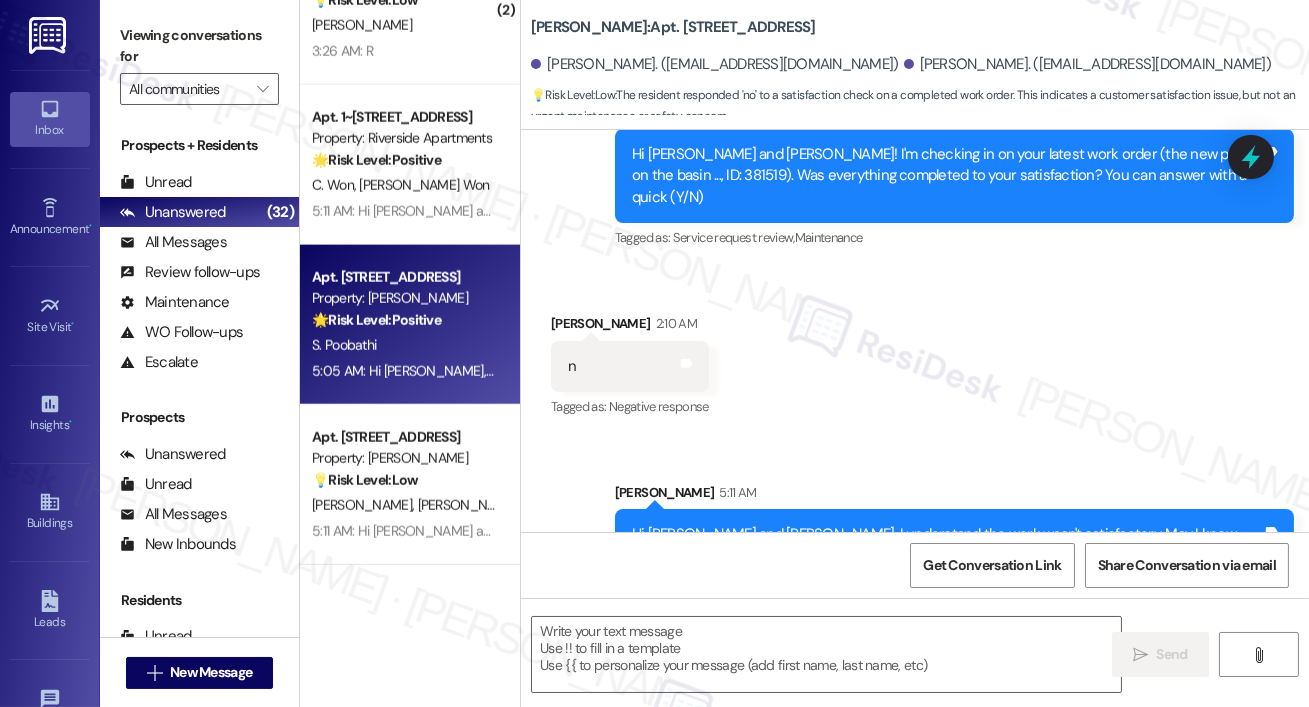 type on "Fetching suggested responses. Please feel free to read through the conversation in the meantime." 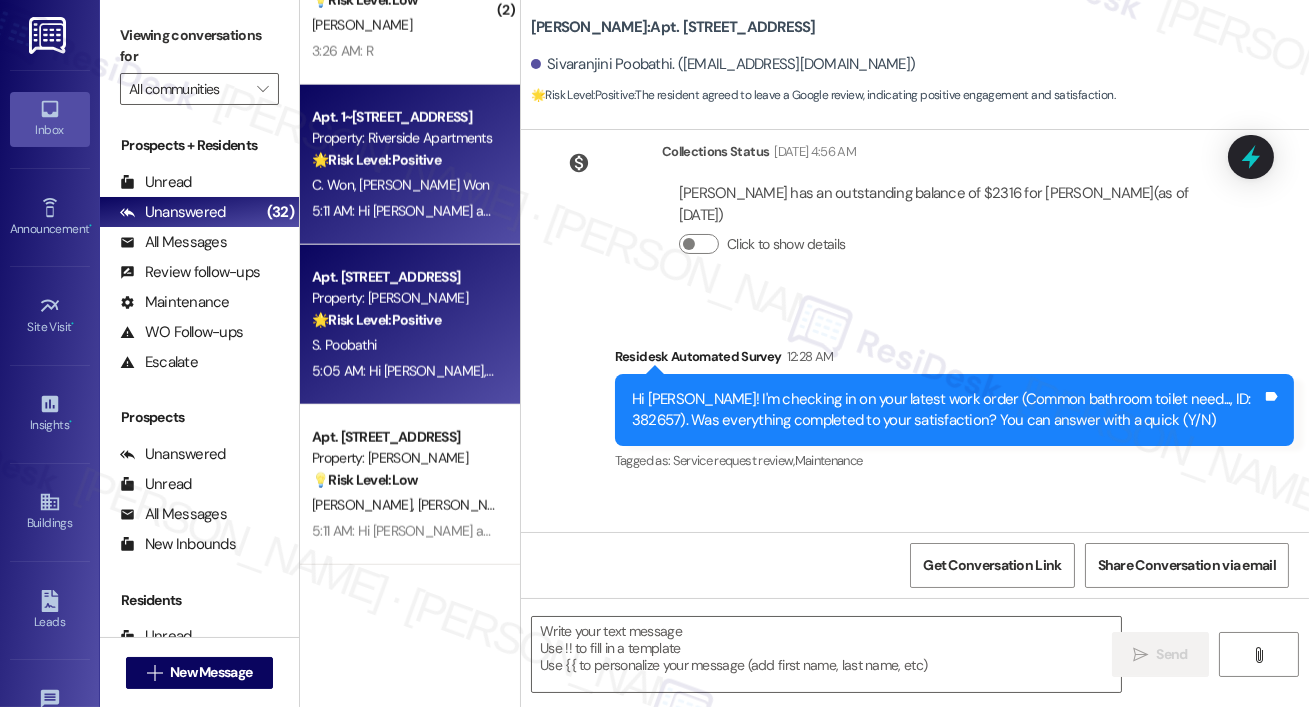 type on "Fetching suggested responses. Please feel free to read through the conversation in the meantime." 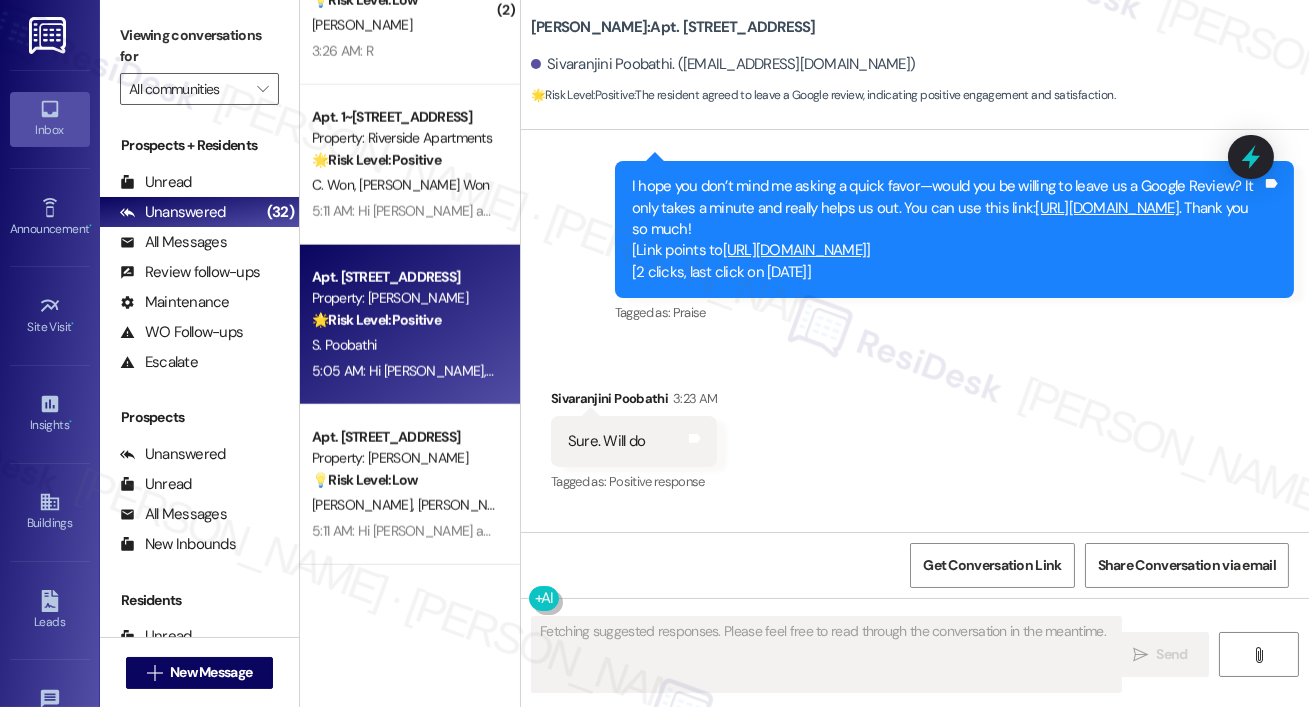 type 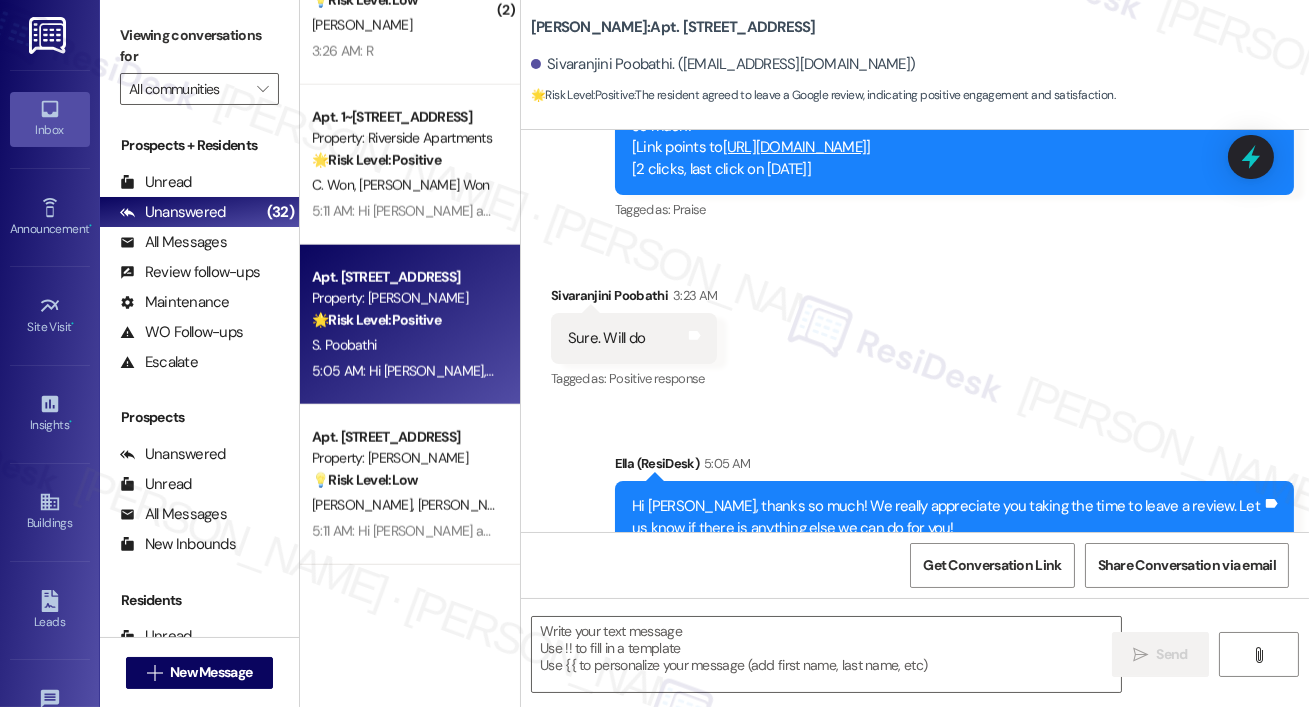 scroll, scrollTop: 1826, scrollLeft: 0, axis: vertical 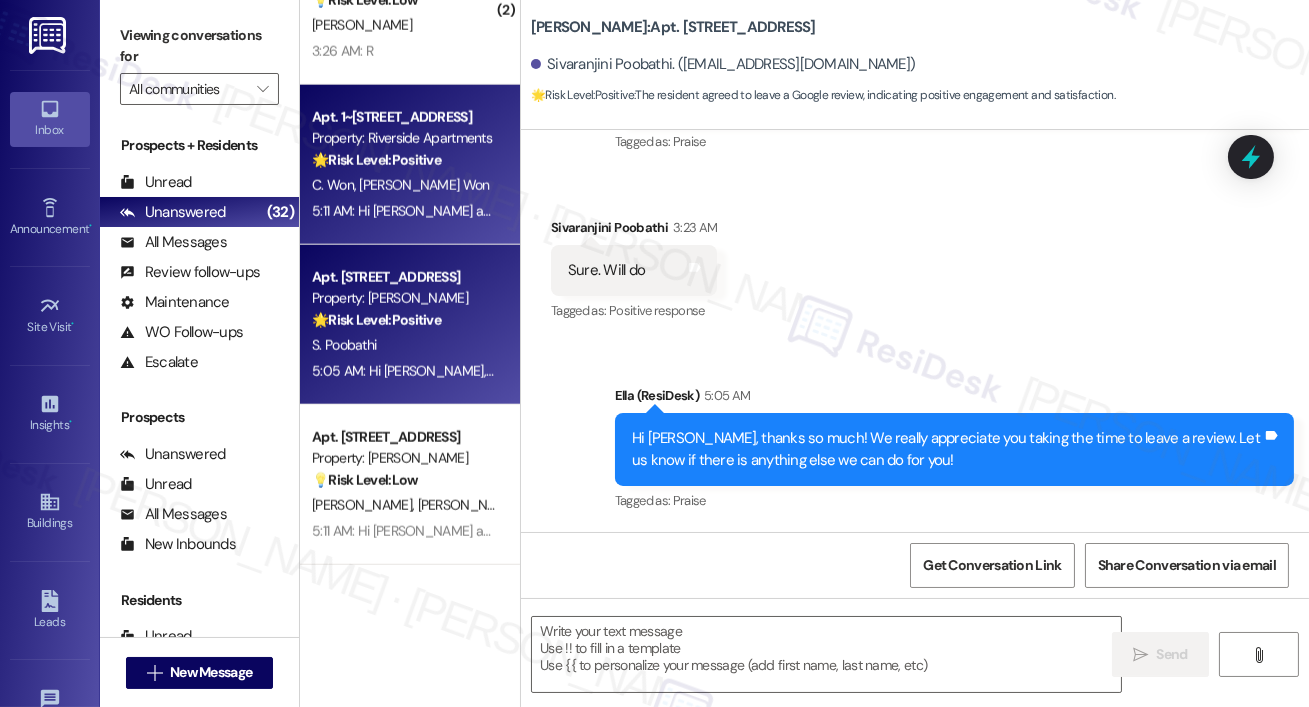 click on "🌟  Risk Level:  Positive" at bounding box center (376, 160) 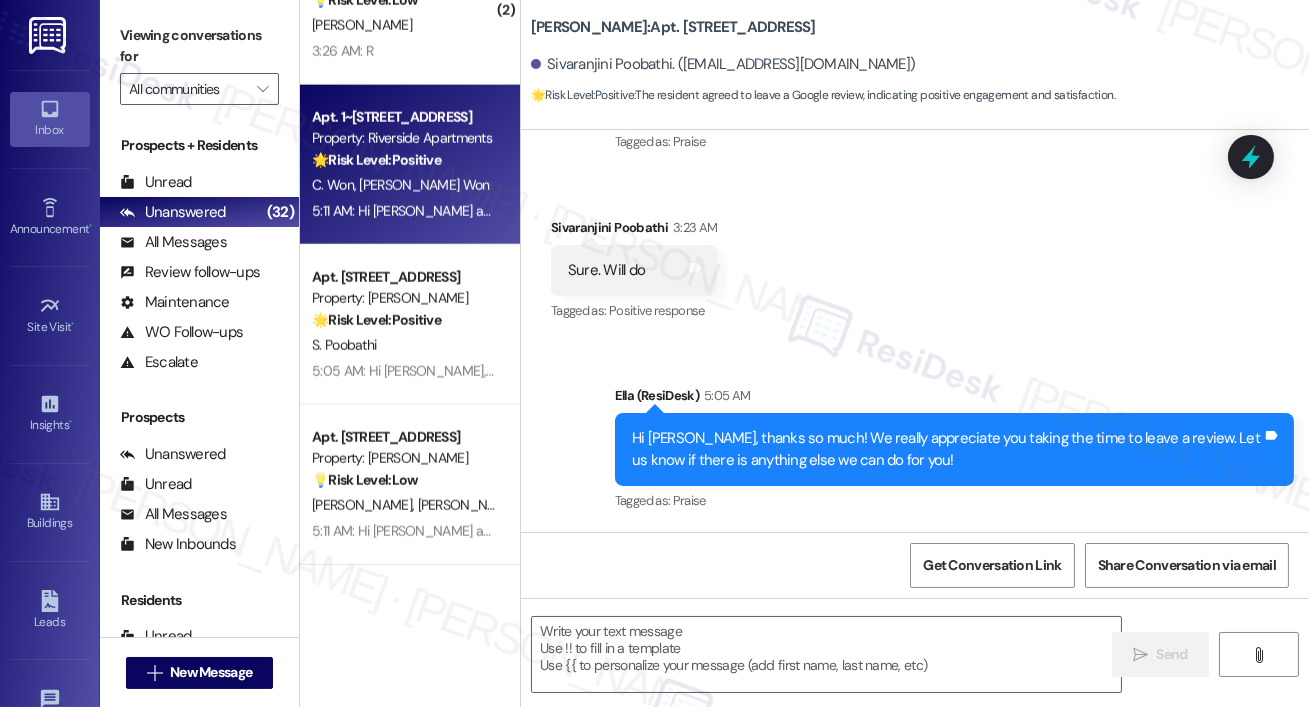 type on "Fetching suggested responses. Please feel free to read through the conversation in the meantime." 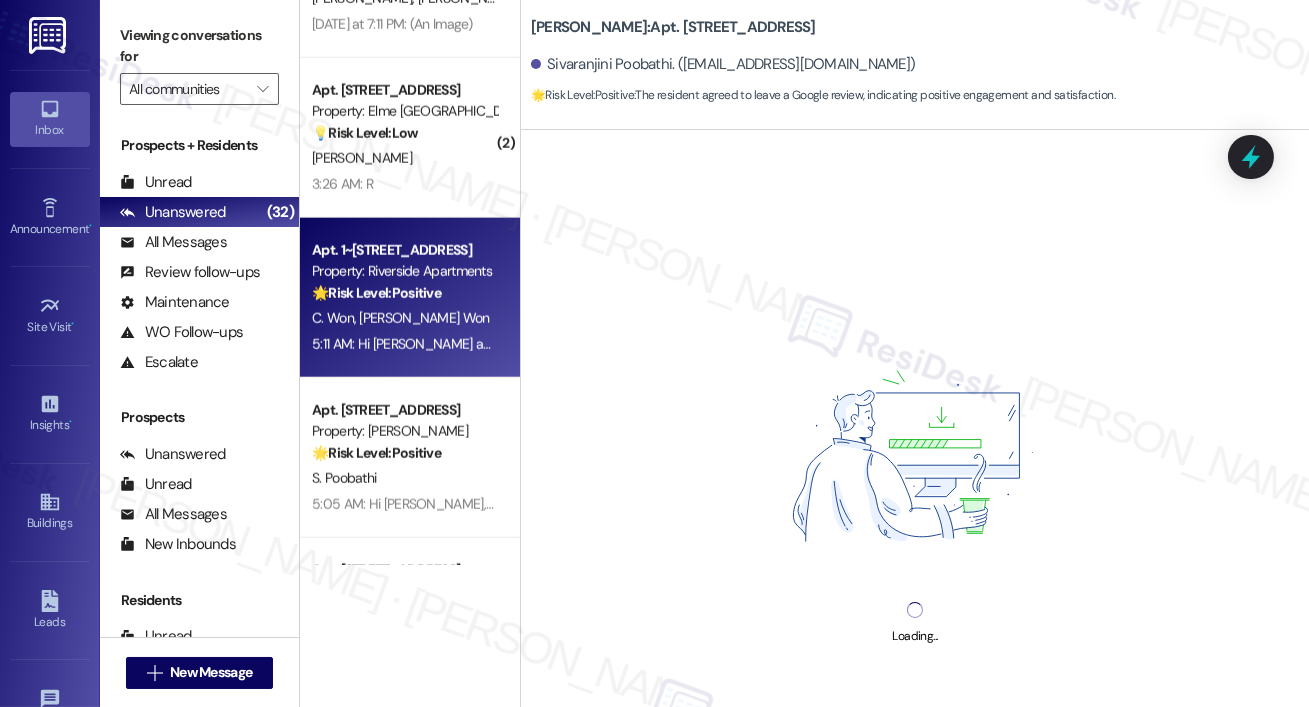 scroll, scrollTop: 4350, scrollLeft: 0, axis: vertical 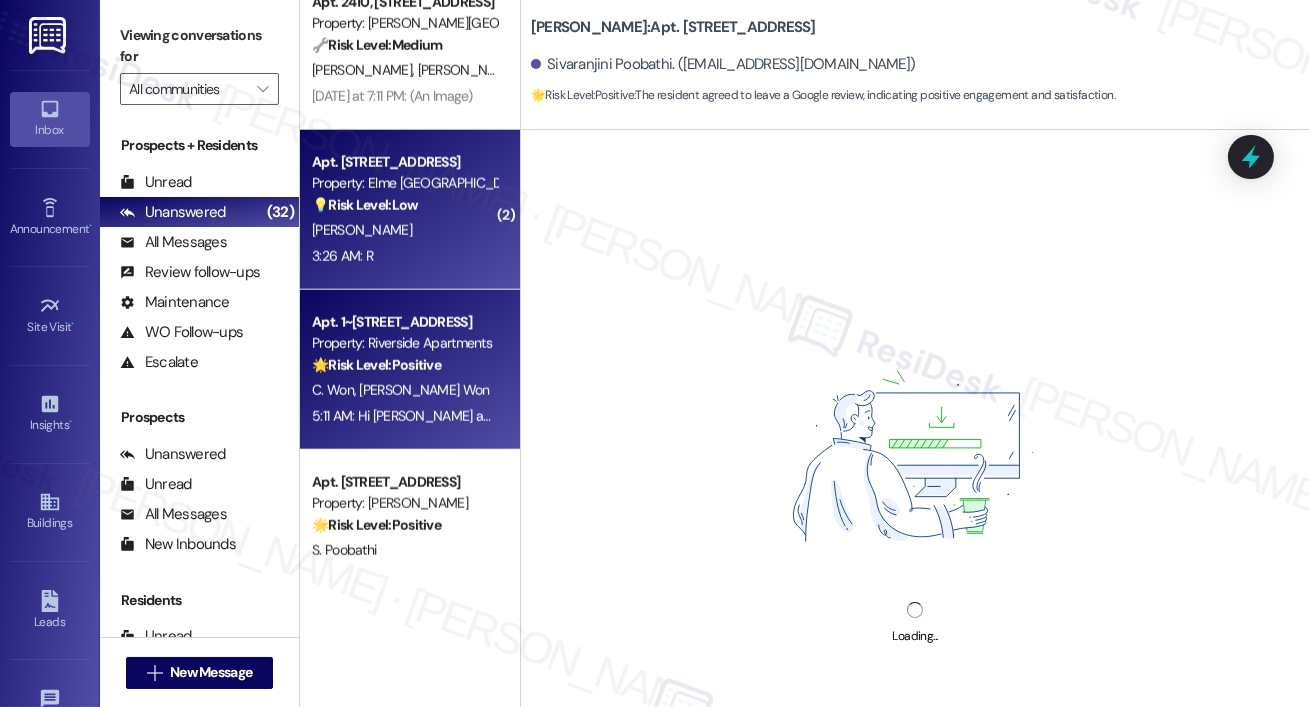 click on "💡  Risk Level:  Low The resident is inquiring about the agent's office location, indicating a general curiosity and a desire to connect. This is a non-essential request and does not require urgent attention." at bounding box center [404, 205] 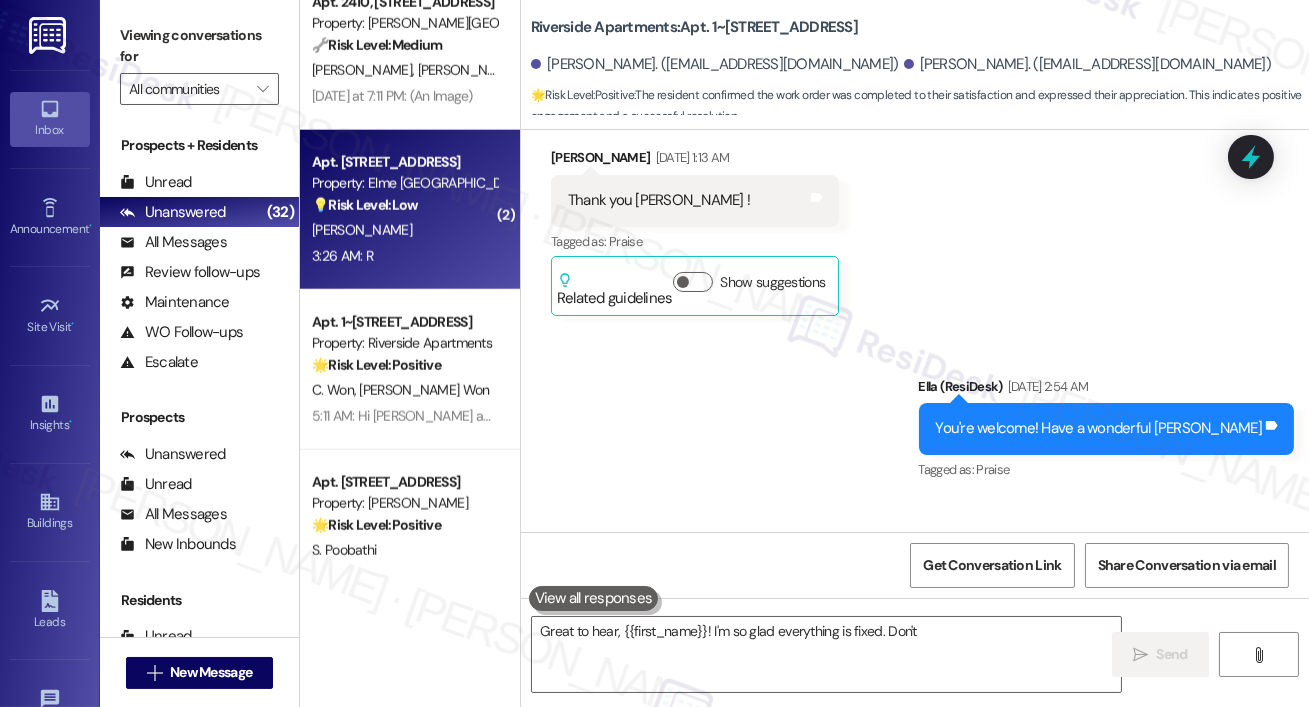 scroll, scrollTop: 0, scrollLeft: 0, axis: both 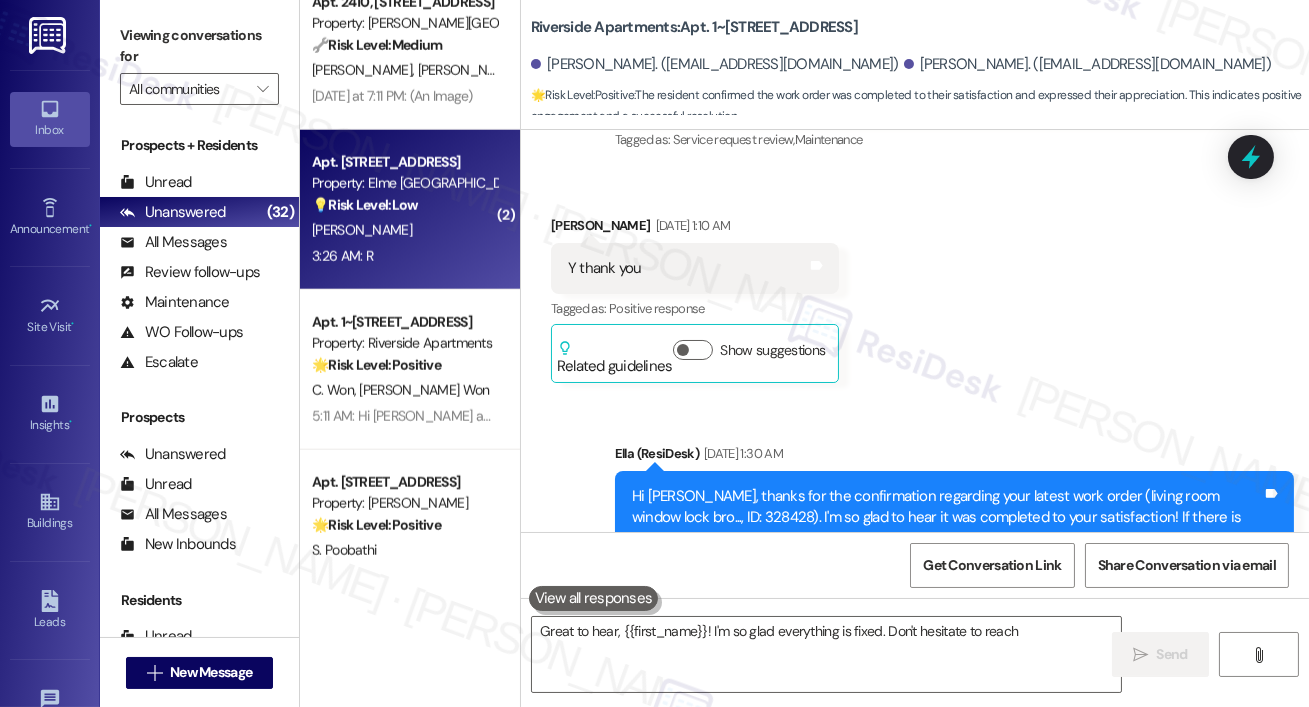type on "Great to hear, {{first_name}}! I'm so glad everything is fixed. Don't hesitate to reach out" 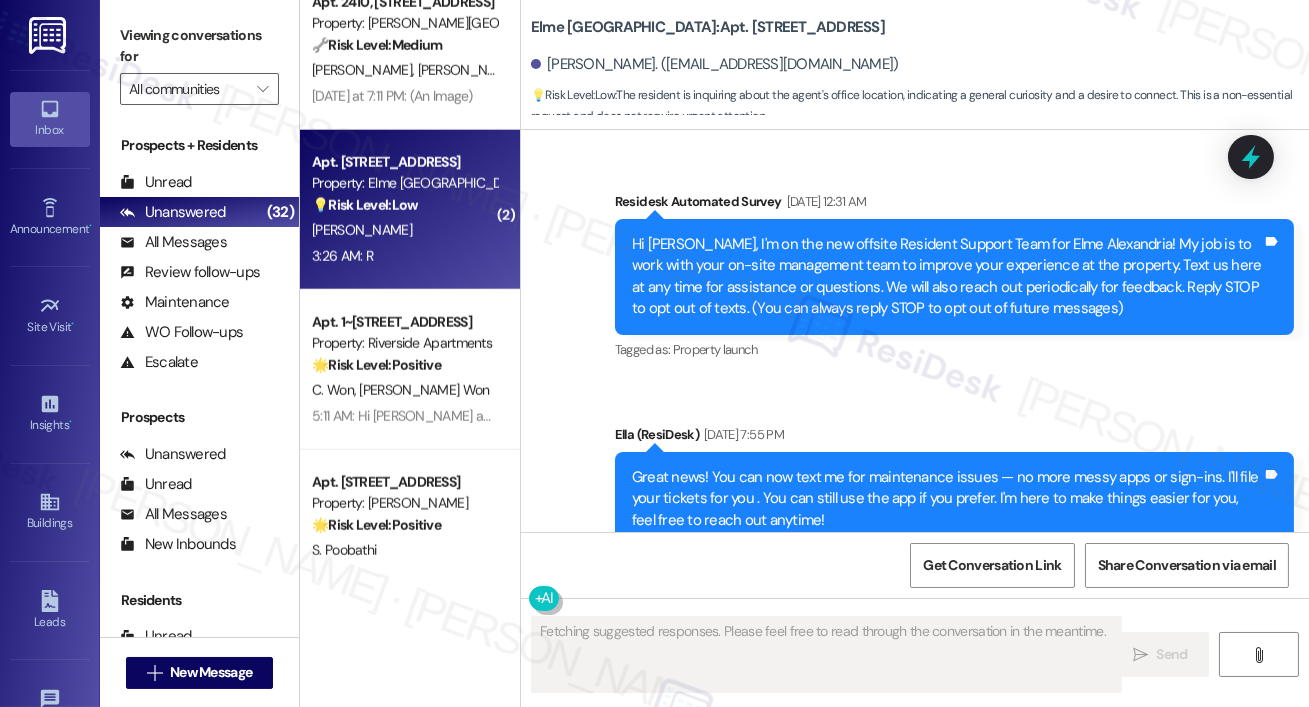 scroll, scrollTop: 27802, scrollLeft: 0, axis: vertical 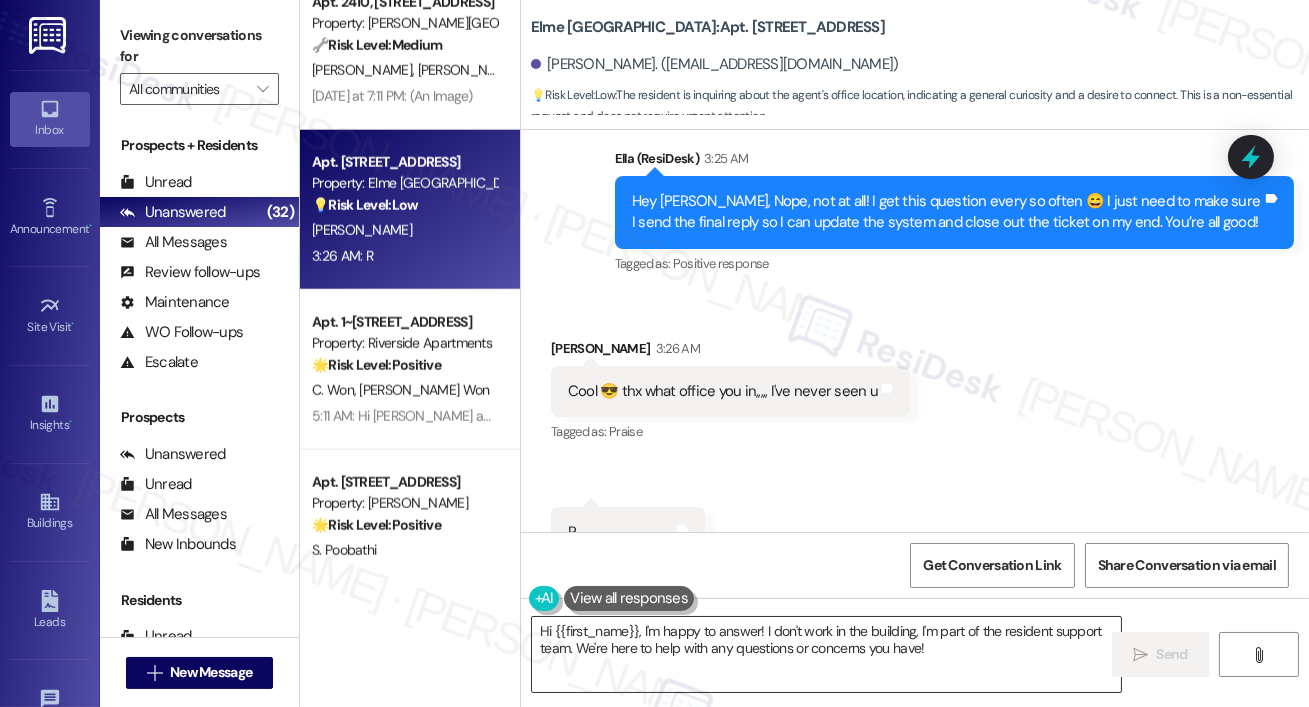 click on "Hi {{first_name}}, I'm happy to answer! I don't work in the building, I'm part of the resident support team. We're here to help with any questions or concerns you have!" at bounding box center [826, 654] 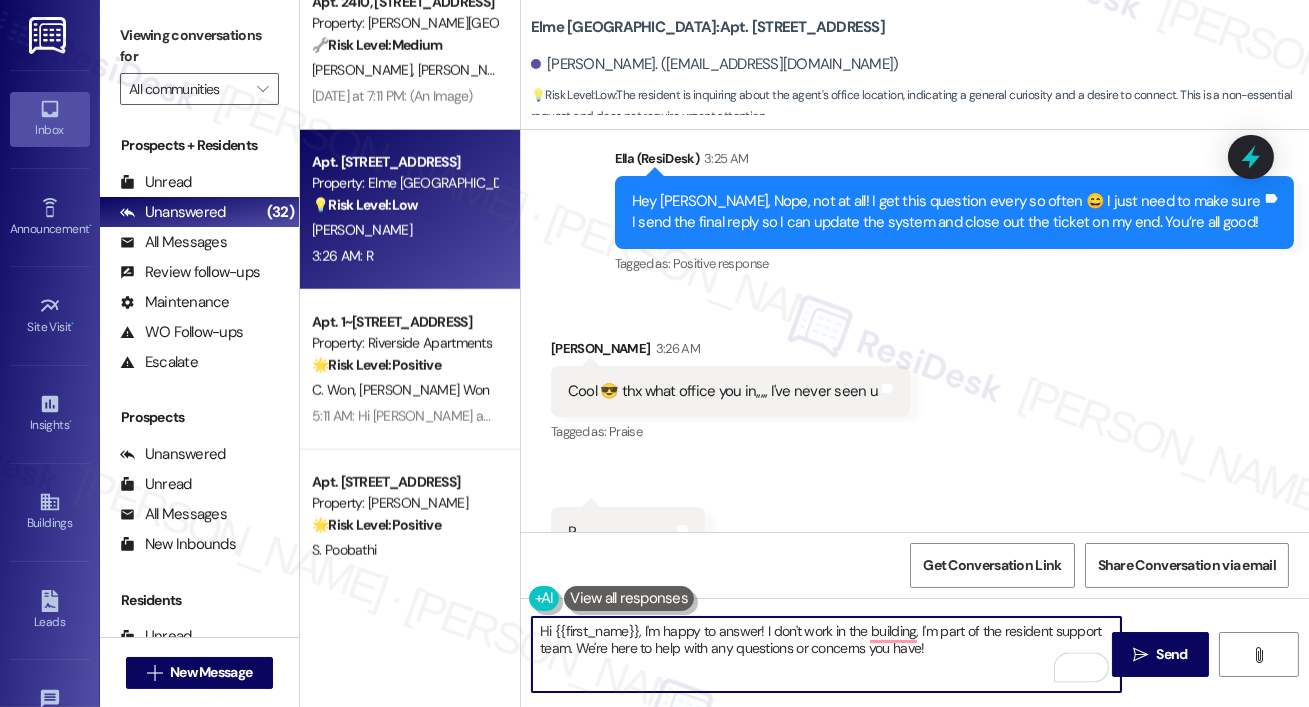drag, startPoint x: 647, startPoint y: 635, endPoint x: 662, endPoint y: 655, distance: 25 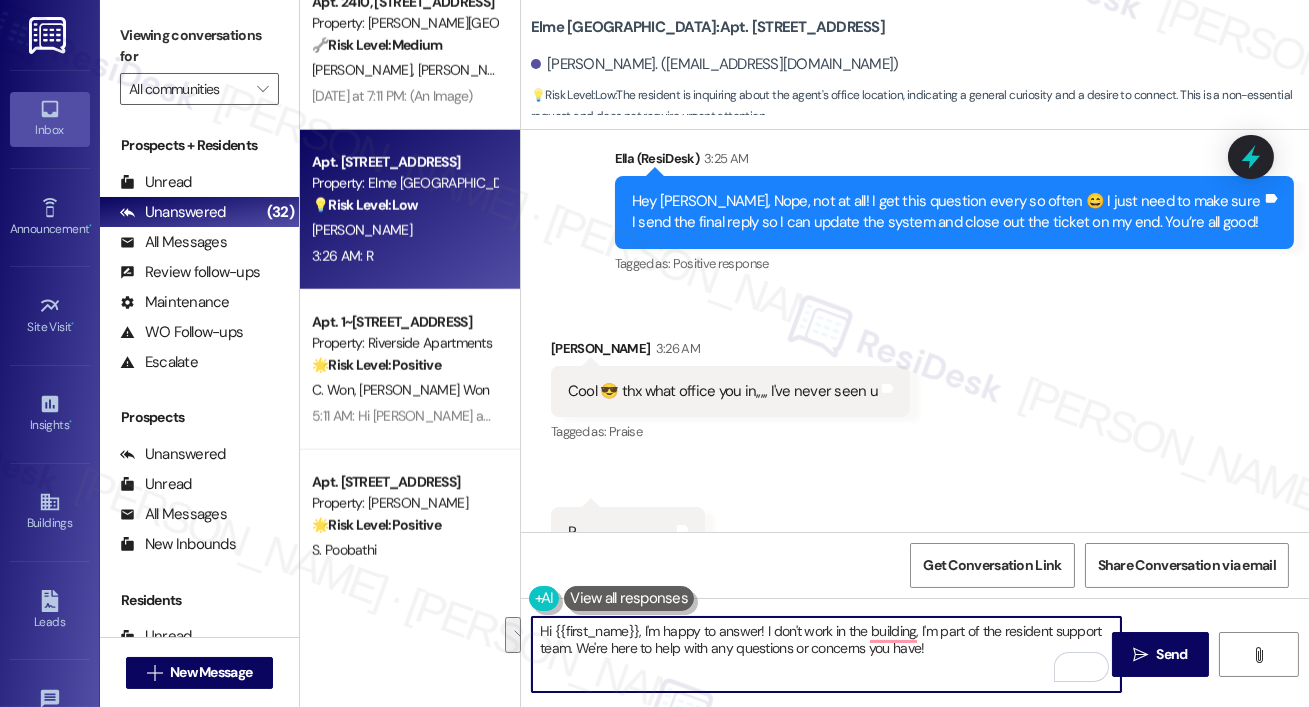 drag, startPoint x: 650, startPoint y: 639, endPoint x: 660, endPoint y: 664, distance: 26.925823 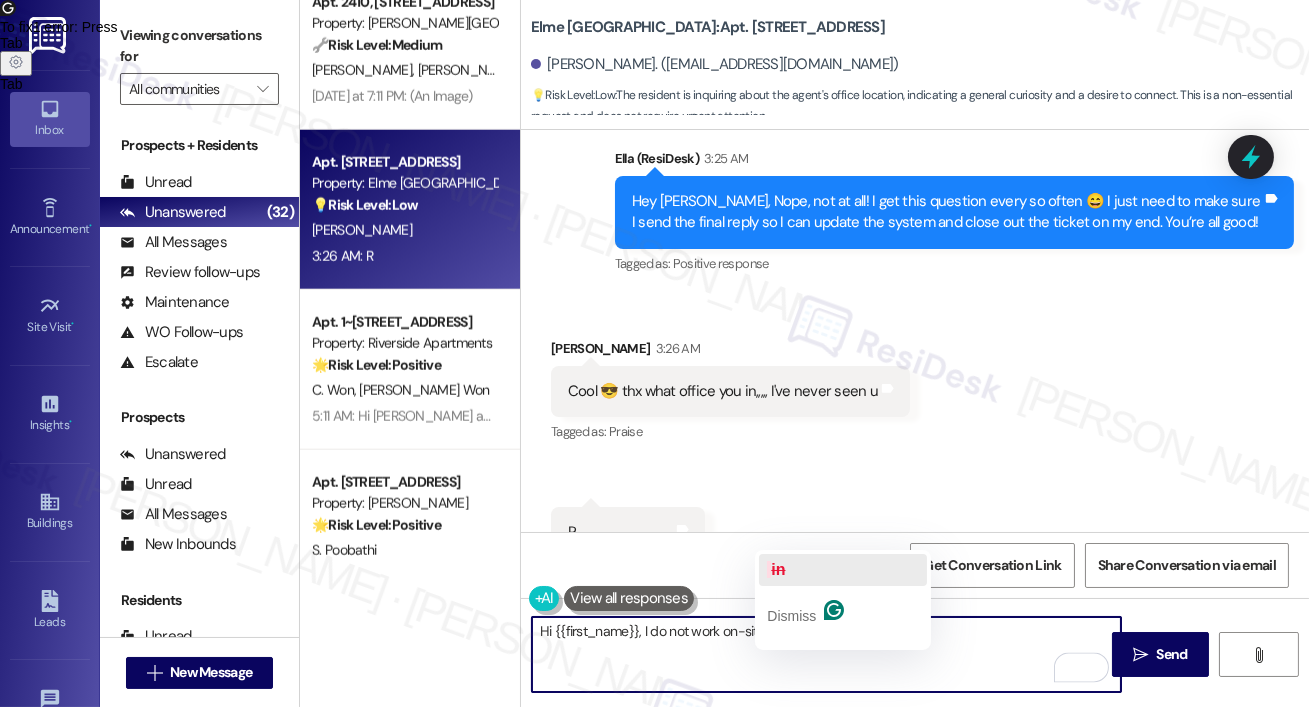 click on "in" 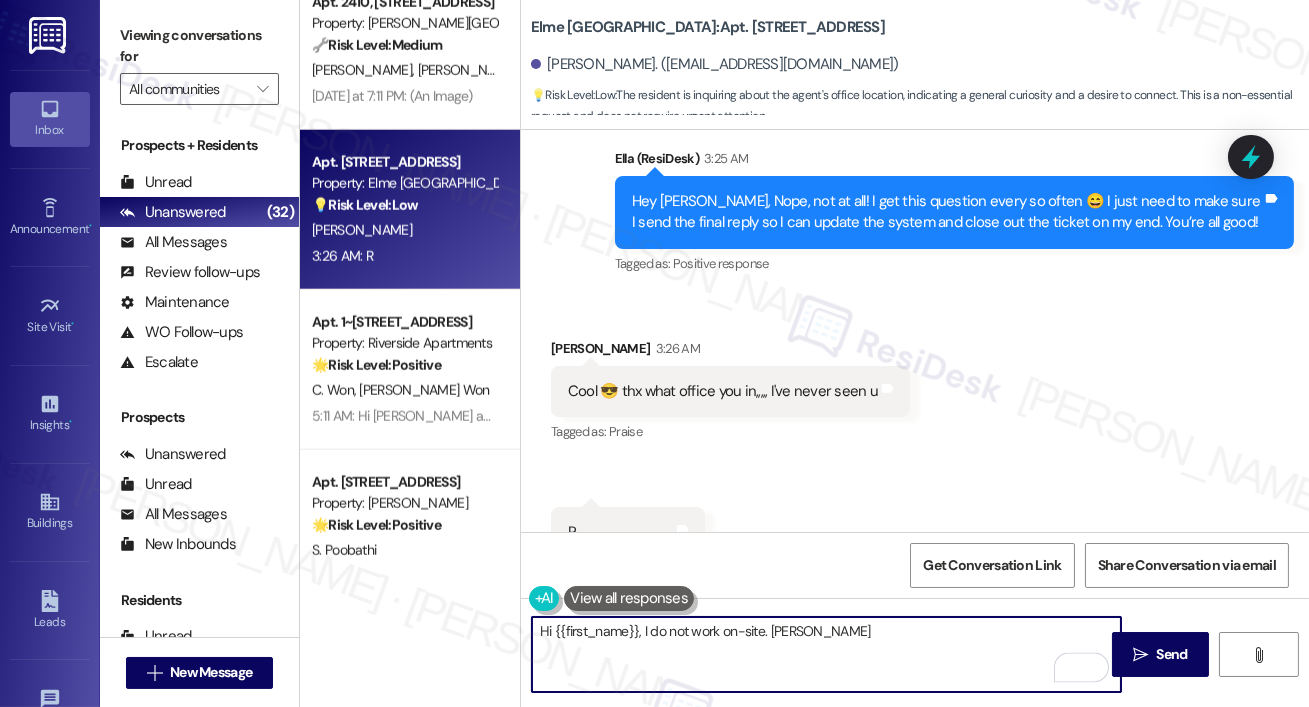 click on "Hi {{first_name}}, I do not work on-site. Elme Alecxandria" at bounding box center (826, 654) 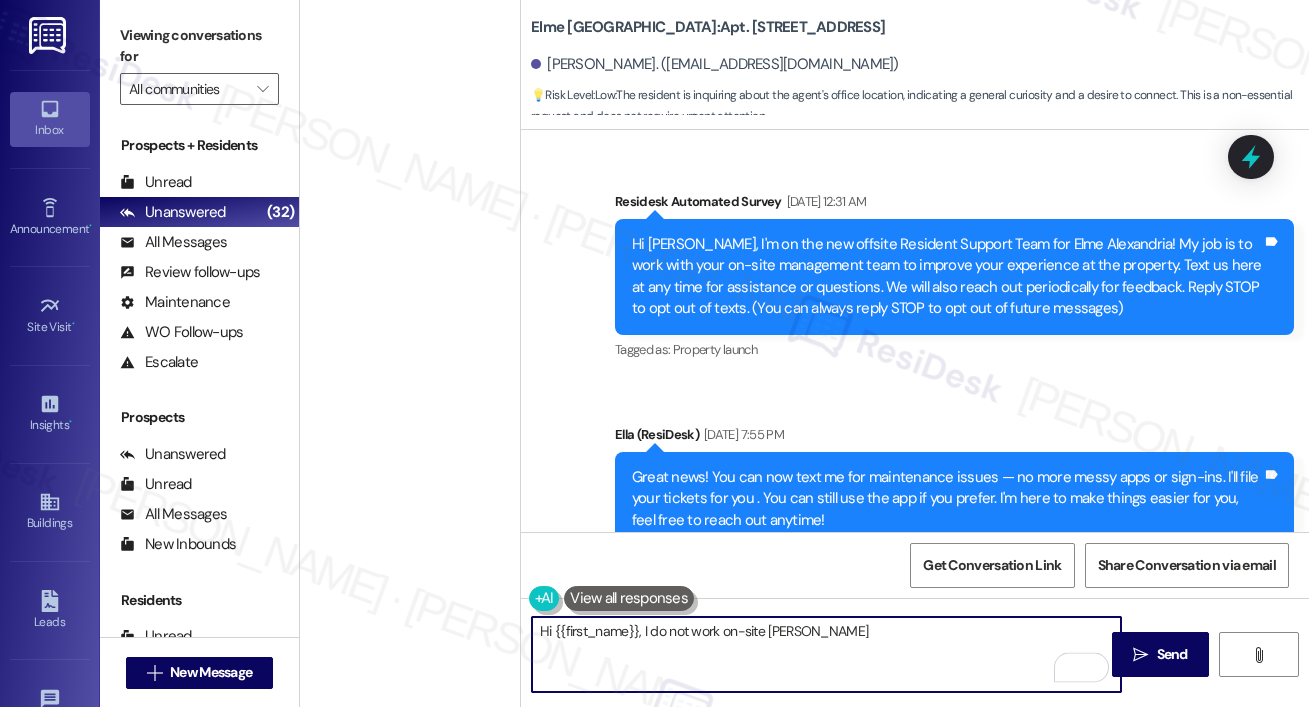 scroll, scrollTop: 0, scrollLeft: 0, axis: both 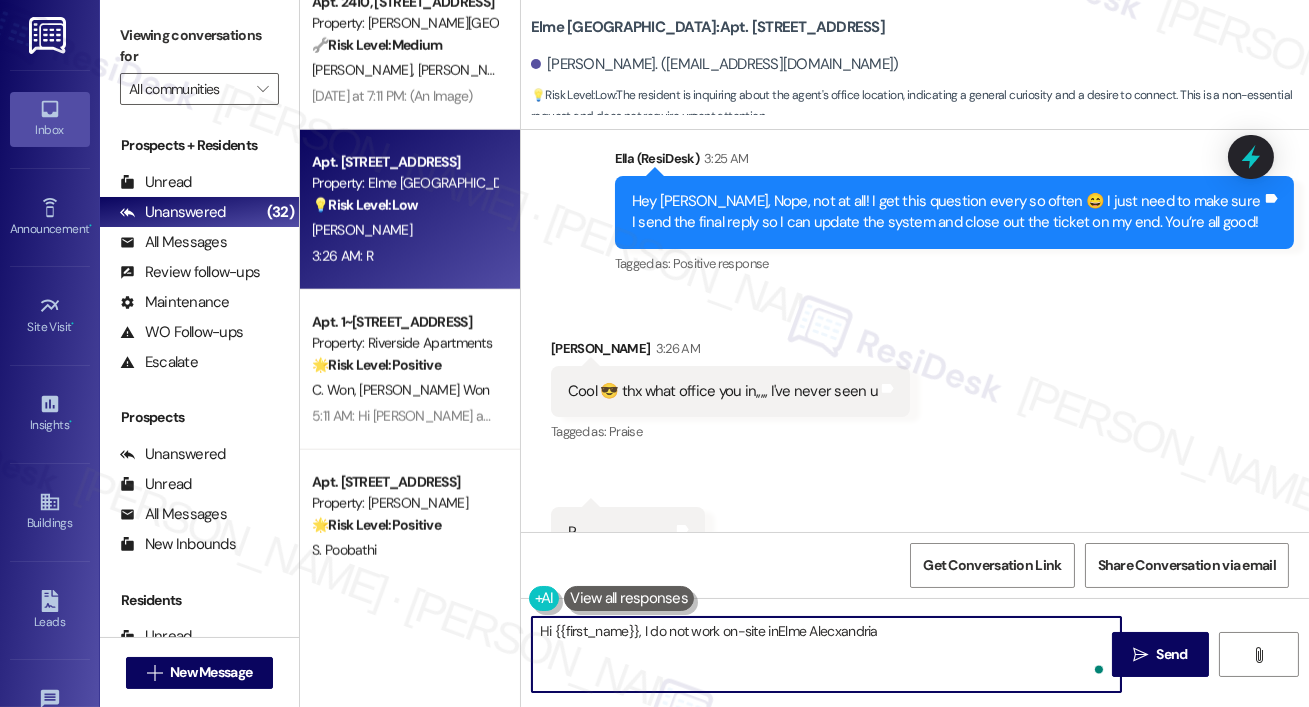 type on "Hi {{first_name}}, I do not work on-site in Elme Alecxandria" 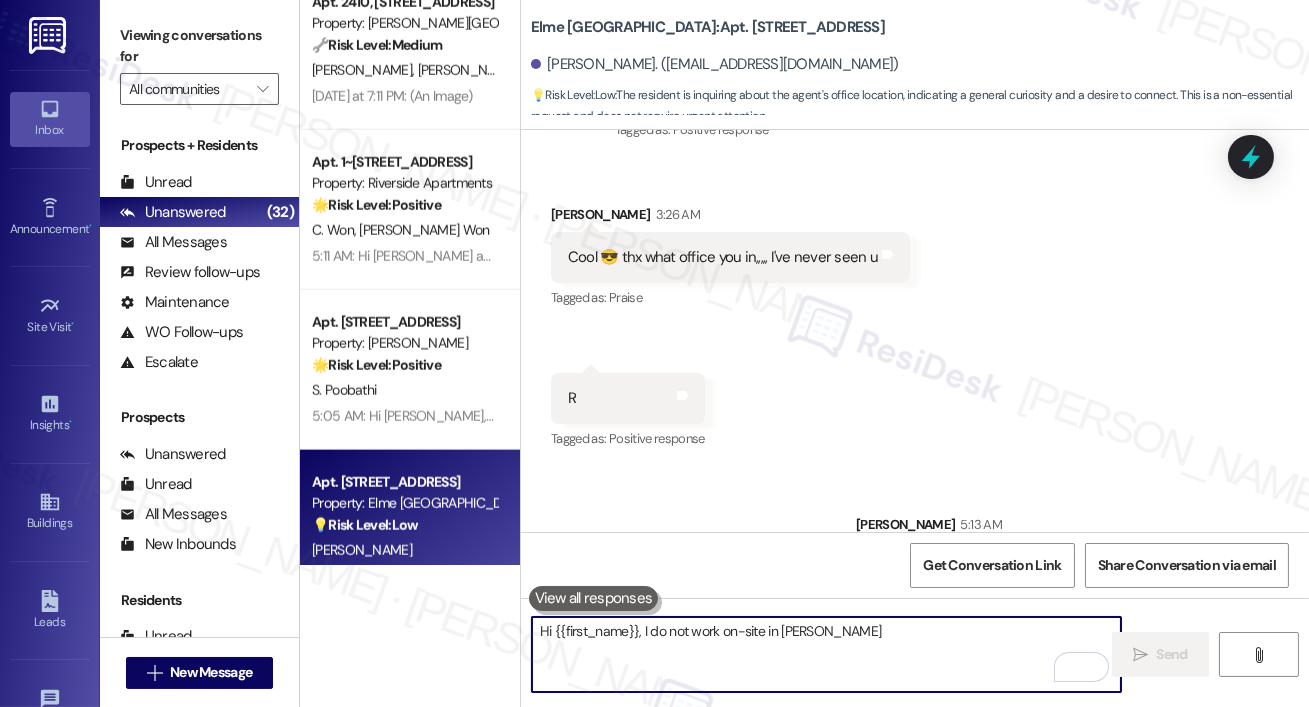 scroll, scrollTop: 27942, scrollLeft: 0, axis: vertical 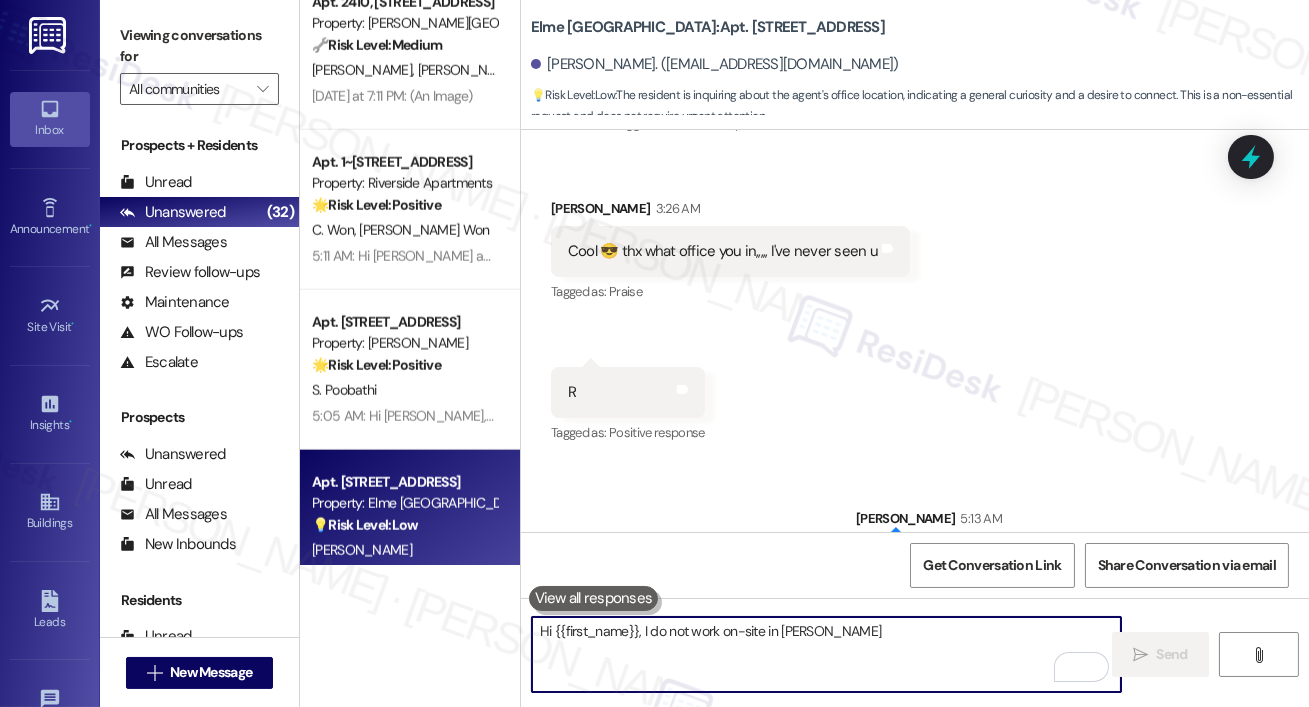 click on "Hi {{first_name}}, I do not work on-site in Elme Alecxandria" at bounding box center [826, 654] 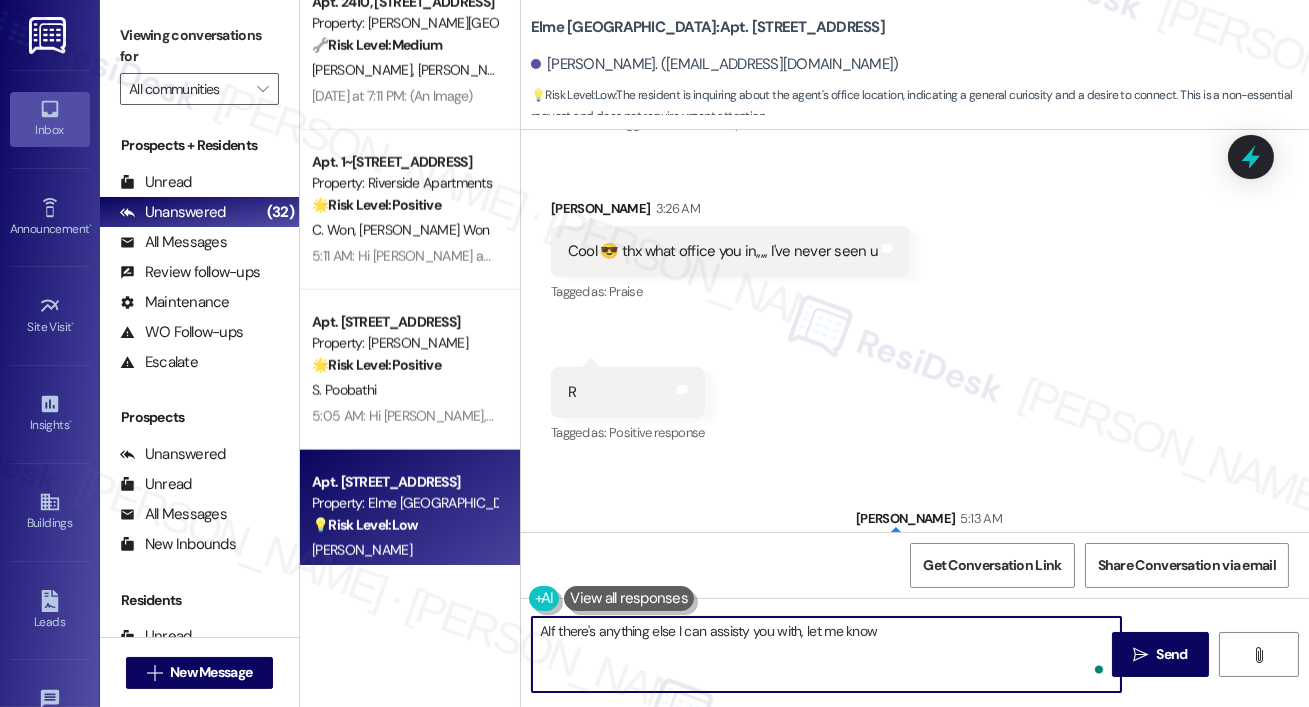type on "AIf there's anything else I can assisty you with, let me know." 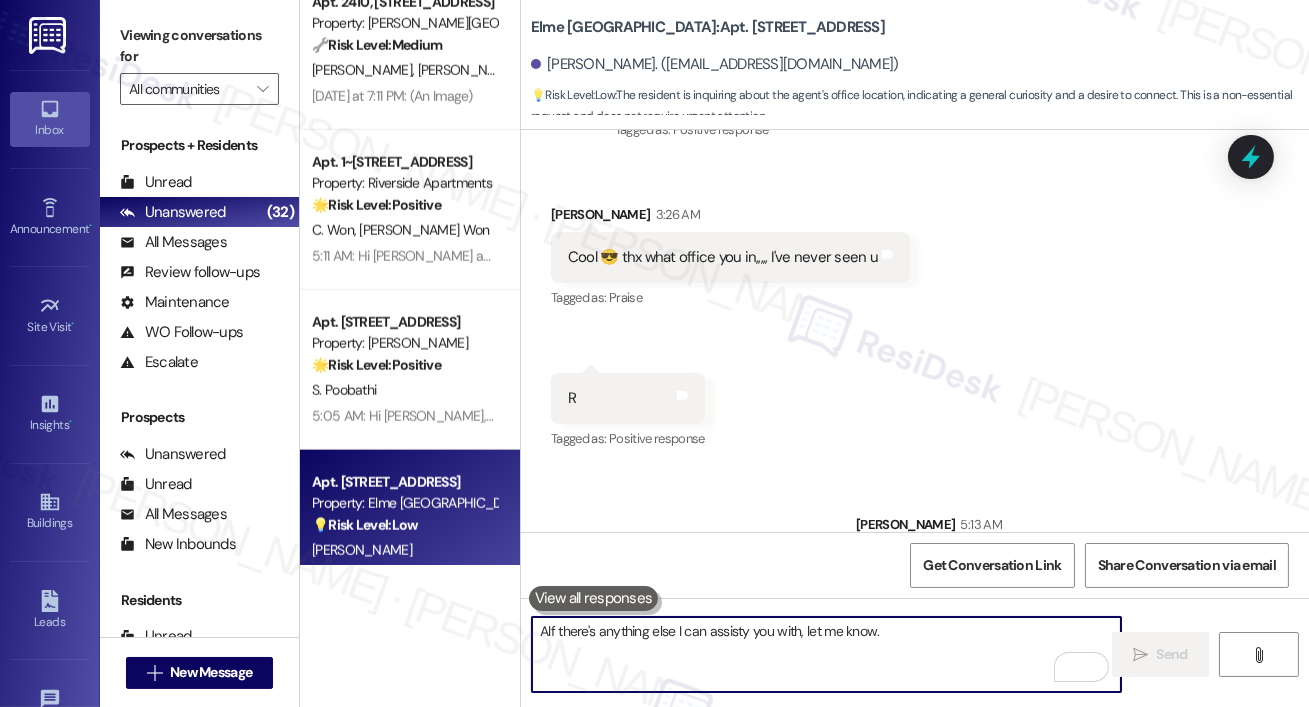 scroll, scrollTop: 28081, scrollLeft: 0, axis: vertical 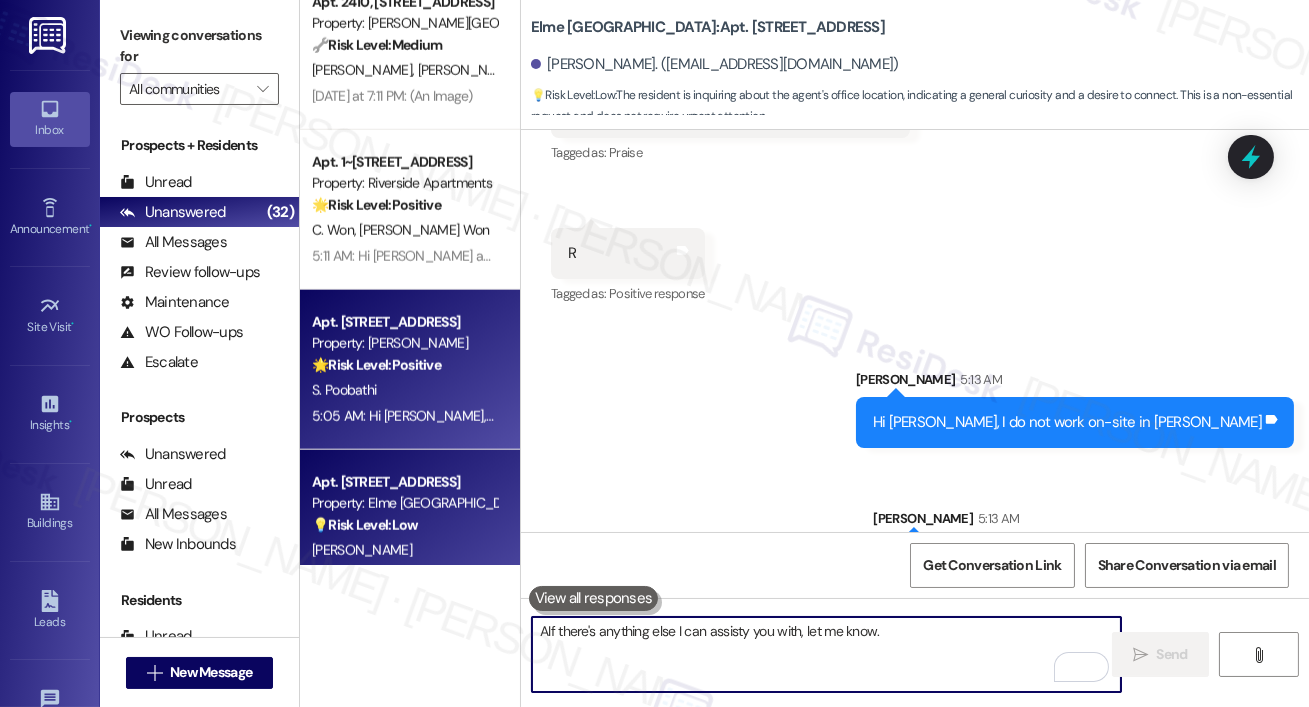 type 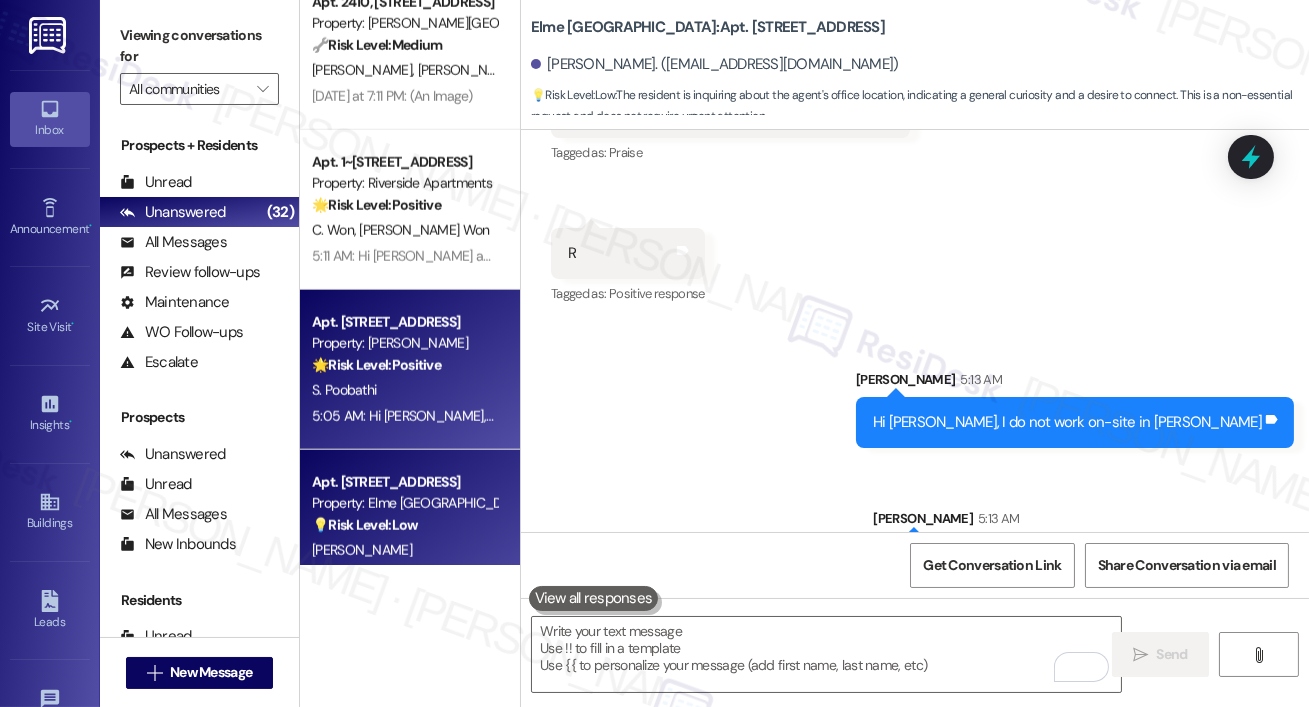 click on "Property: Elme Herndon" at bounding box center (404, 343) 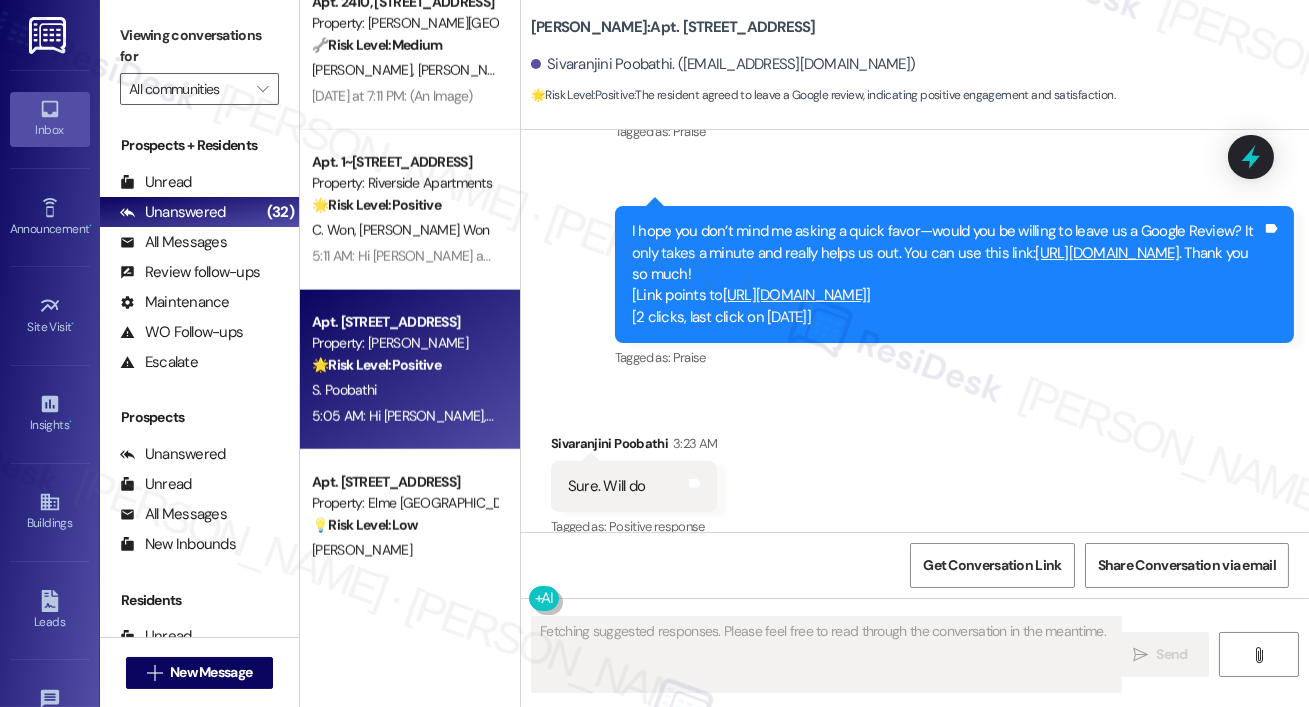 scroll, scrollTop: 1635, scrollLeft: 0, axis: vertical 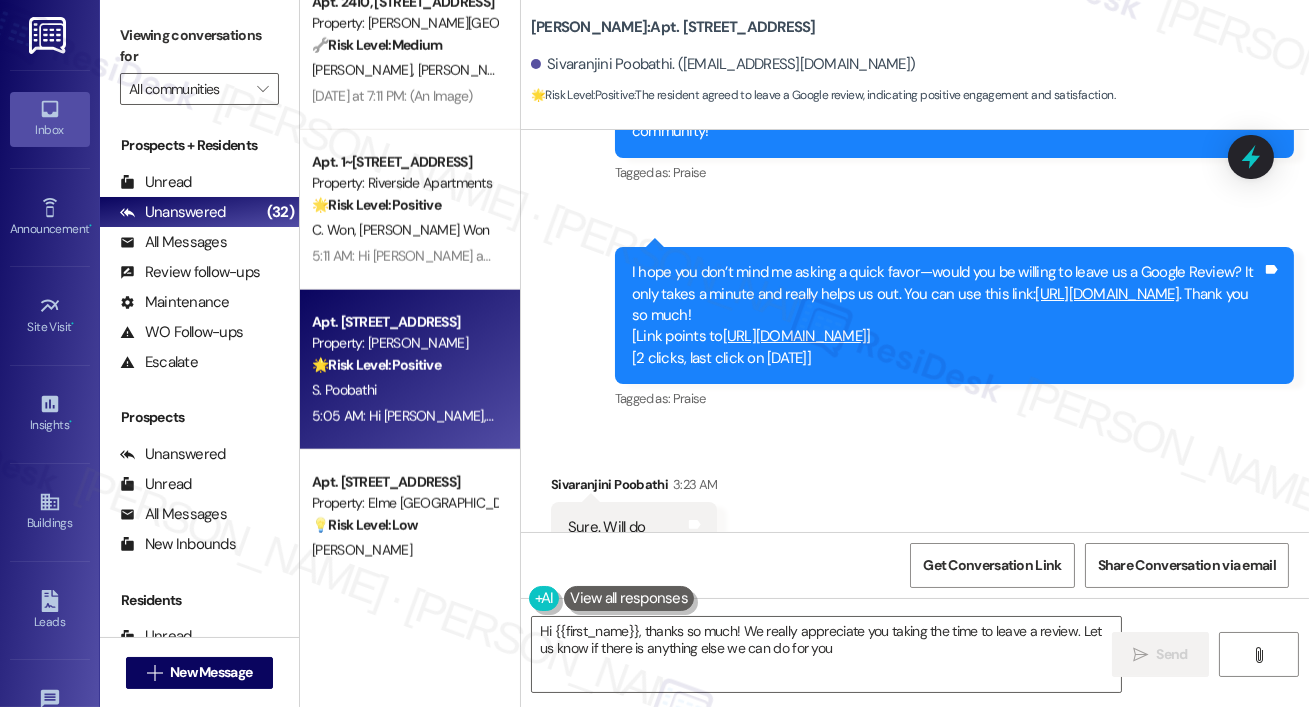 type on "Hi {{first_name}}, thanks so much! We really appreciate you taking the time to leave a review. Let us know if there is anything else we can do for you!" 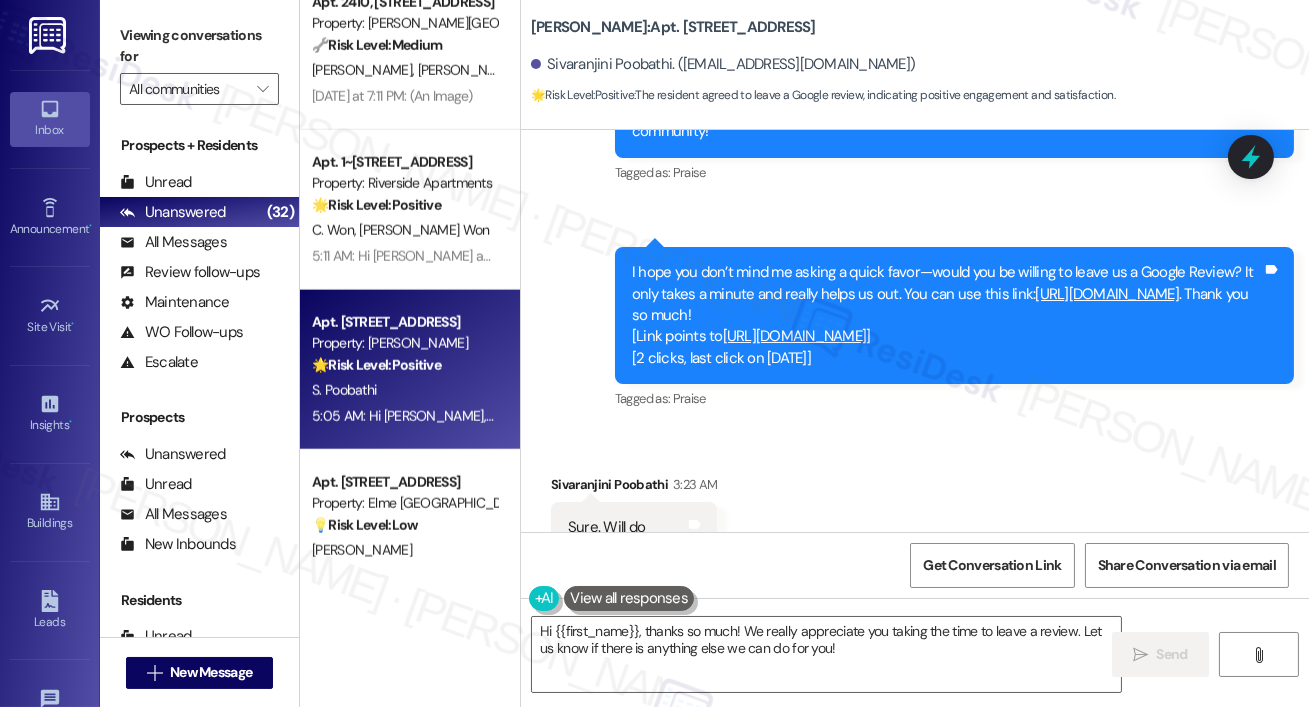 scroll, scrollTop: 1448, scrollLeft: 0, axis: vertical 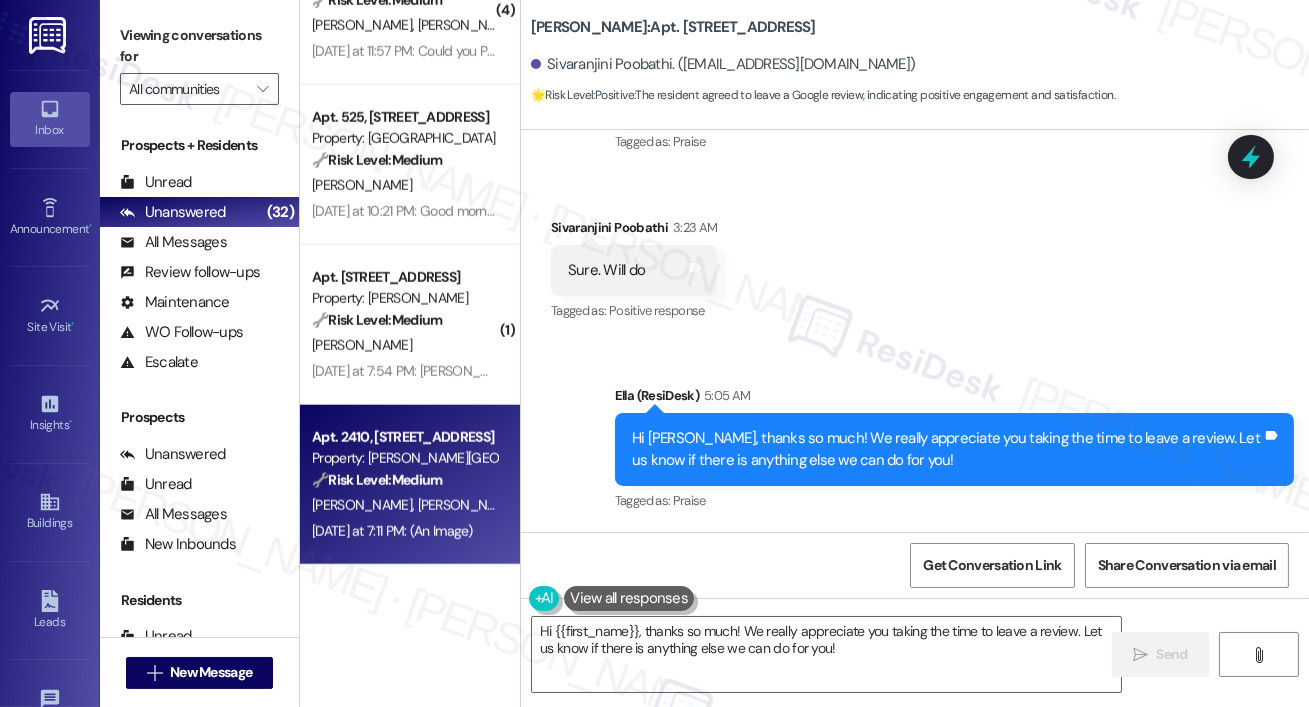 click on "Property: [PERSON_NAME][GEOGRAPHIC_DATA]" at bounding box center (404, 458) 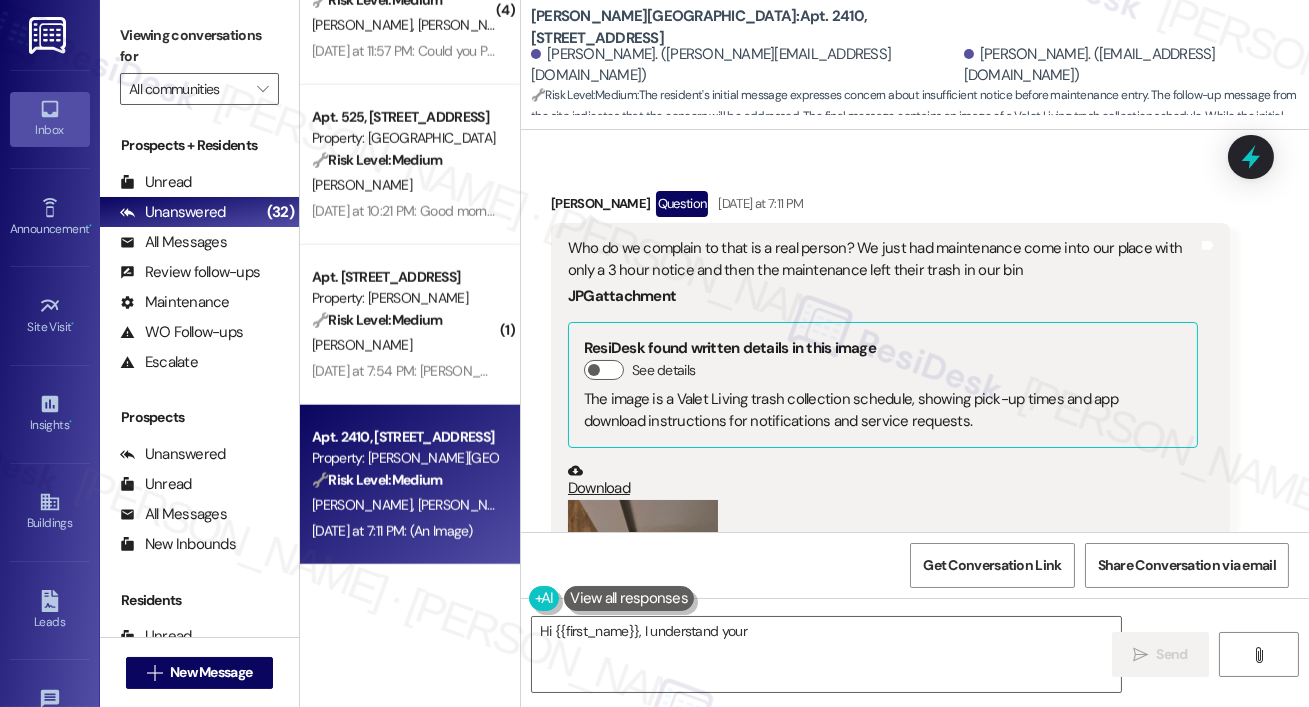 scroll, scrollTop: 7841, scrollLeft: 0, axis: vertical 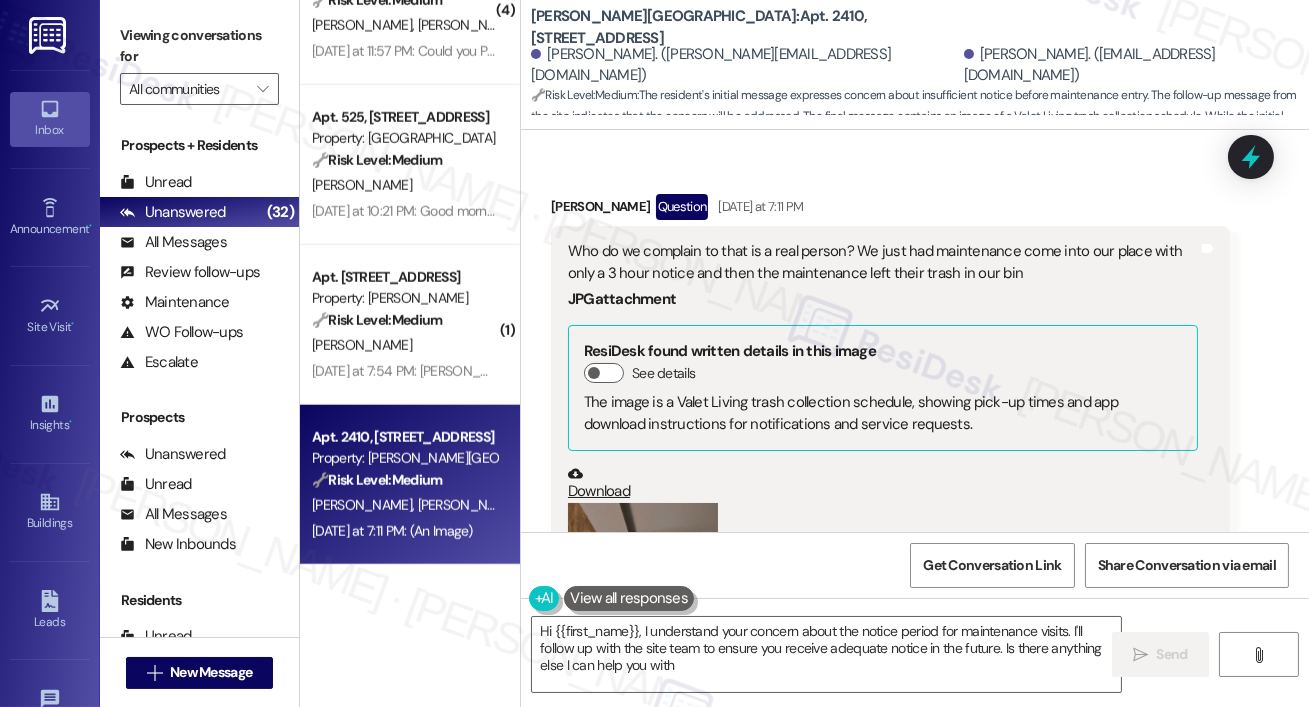 type on "Hi {{first_name}}, I understand your concern about the notice period for maintenance visits. I'll follow up with the site team to ensure you receive adequate notice in the future. Is there anything else I can help you with?" 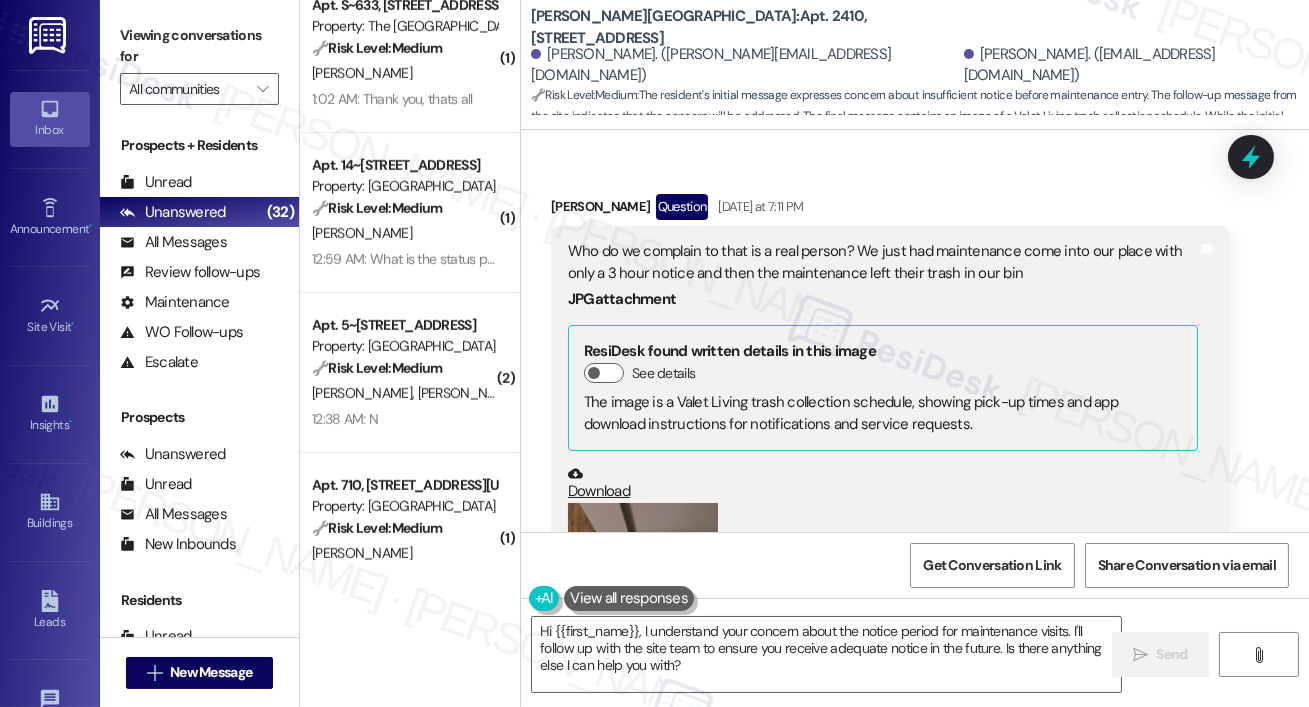 scroll, scrollTop: 3008, scrollLeft: 0, axis: vertical 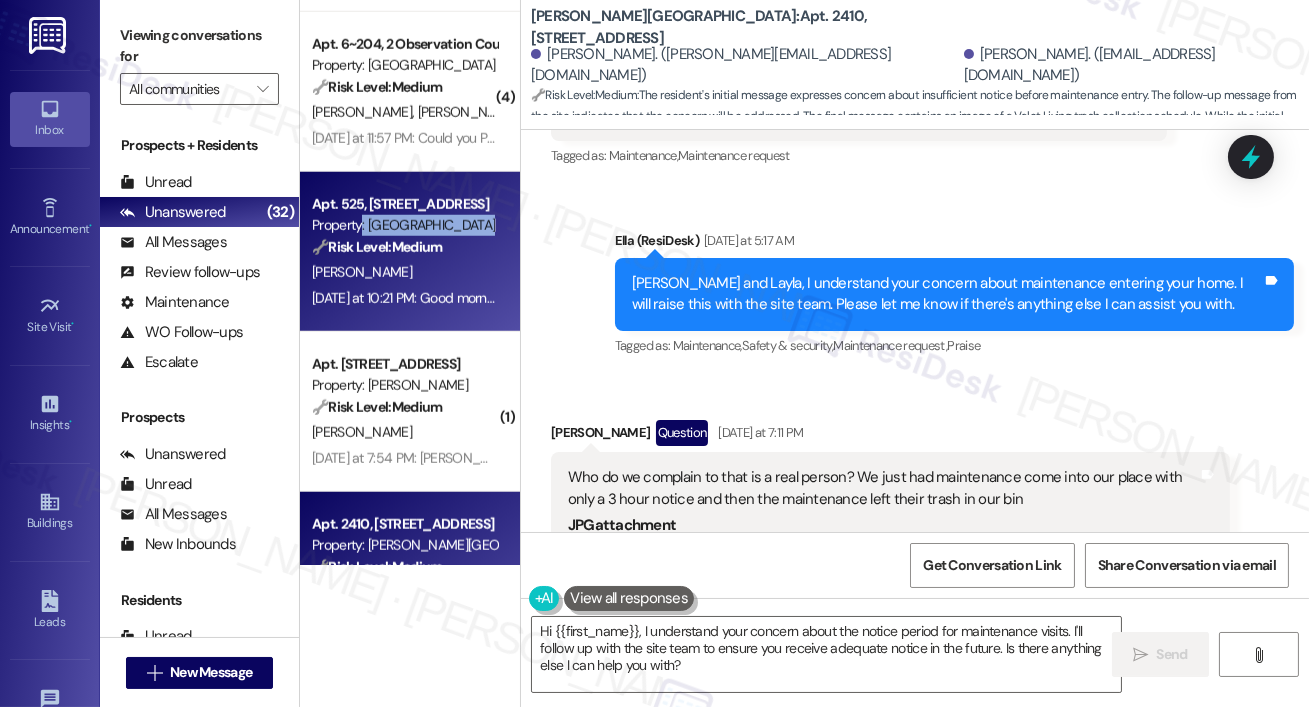 click on "Apt. 525, 2696 N Druid Hills Rd Property: Elme Druid Hills 🔧  Risk Level:  Medium The resident is inquiring about the status of a maintenance request submitted on July 22nd and a new request submitted today. While the resident expresses concern about the delay, there is no indication of an emergency or urgent issue. This falls under non-urgent maintenance follow-up." at bounding box center [404, 226] 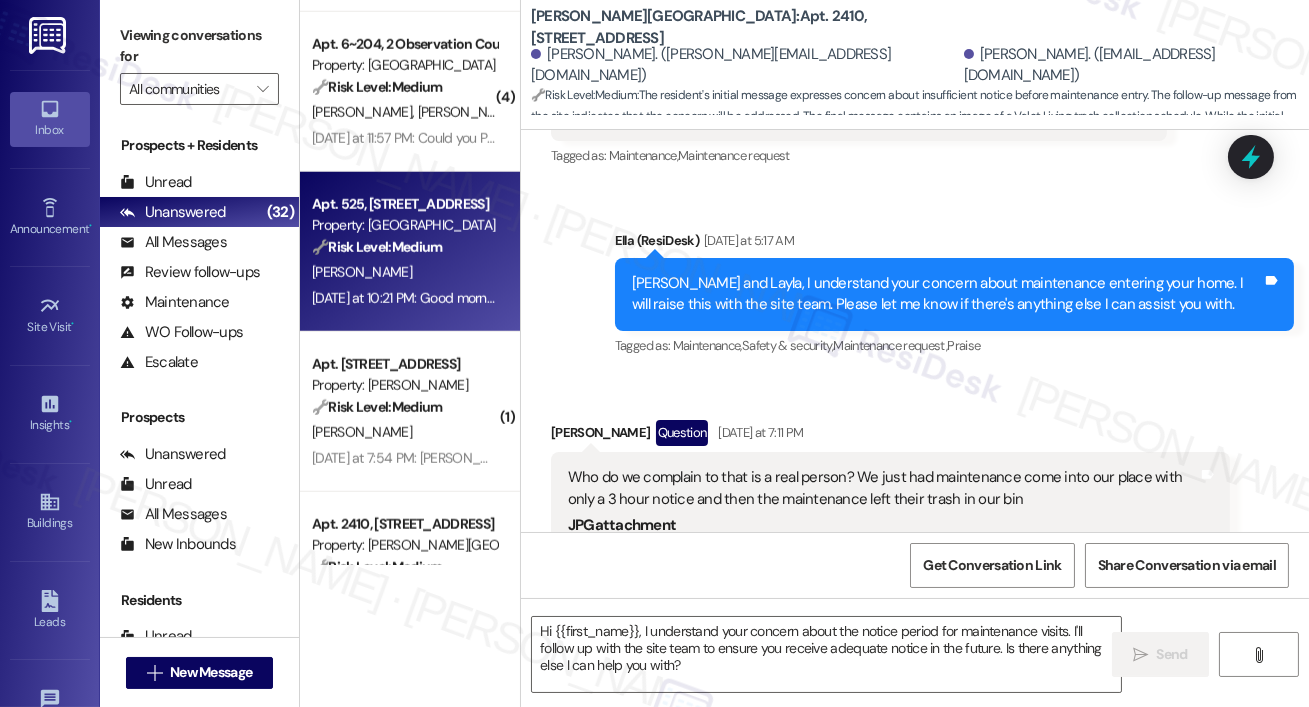 type on "Fetching suggested responses. Please feel free to read through the conversation in the meantime." 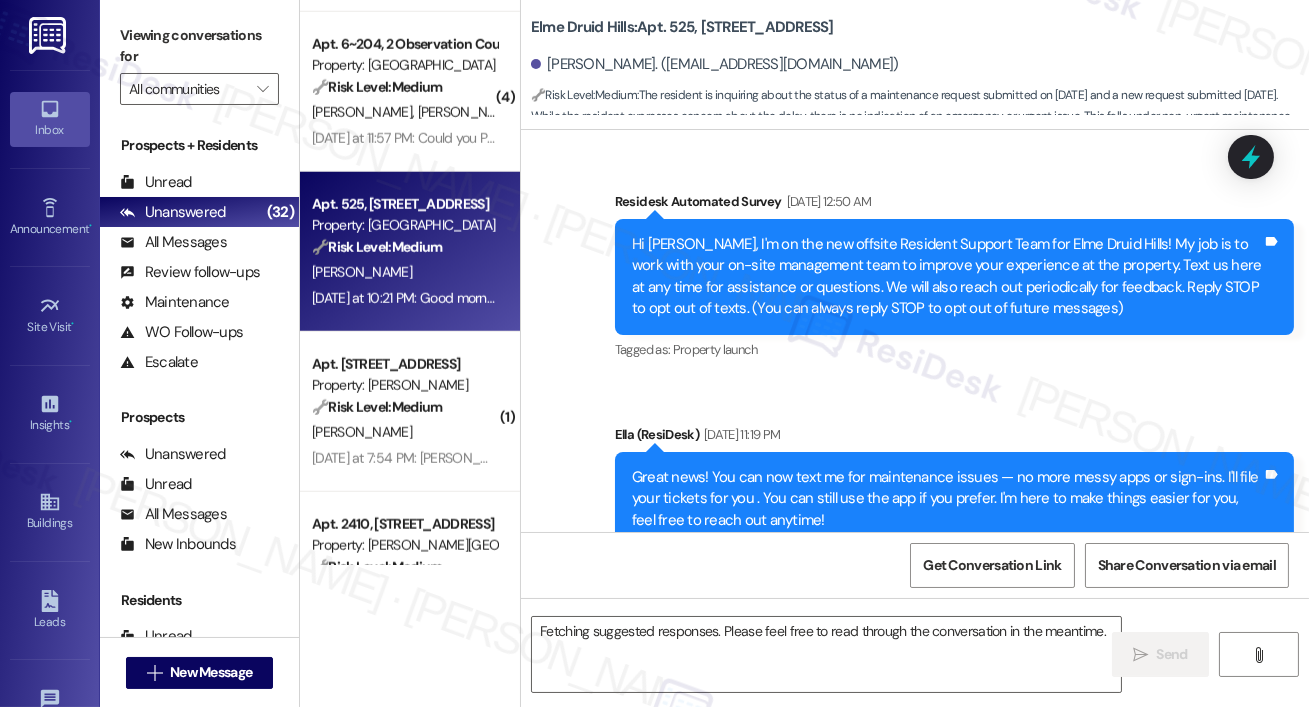 scroll, scrollTop: 48136, scrollLeft: 0, axis: vertical 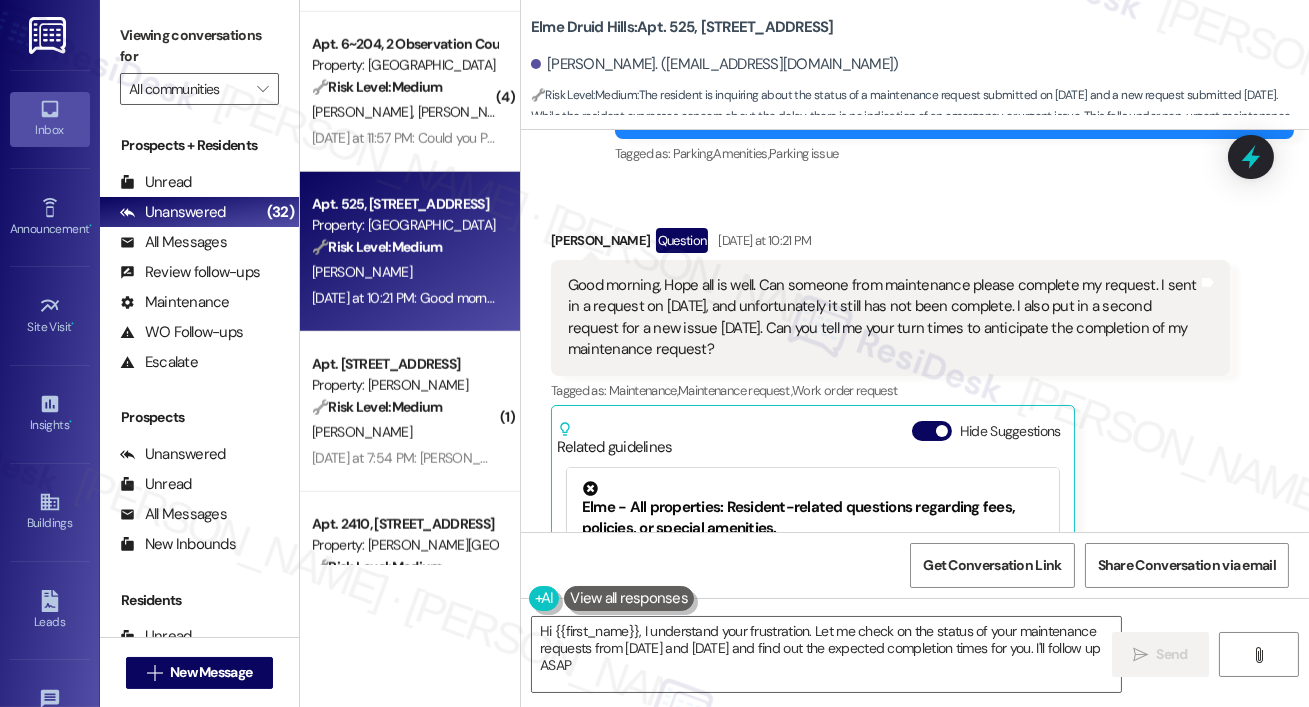 type on "Hi {{first_name}}, I understand your frustration. Let me check on the status of your maintenance requests from July 22nd and today and find out the expected completion times for you. I'll follow up ASAP!" 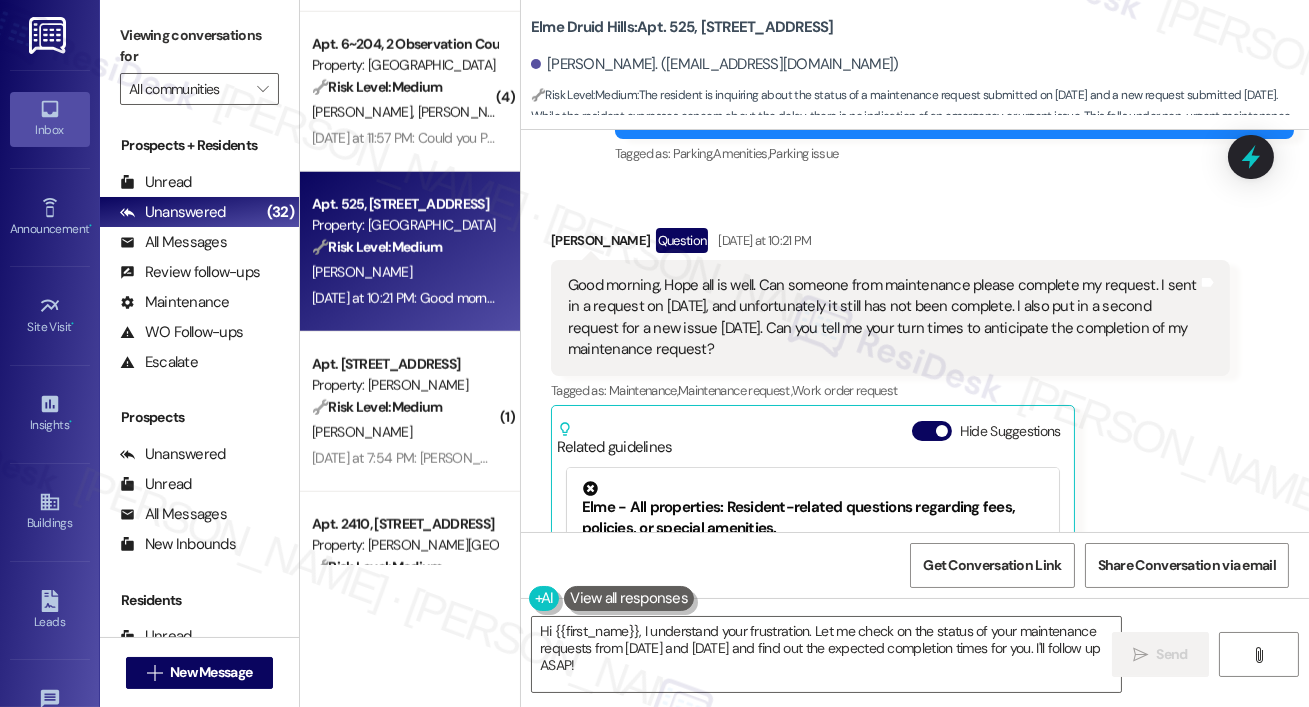 click on "[PERSON_NAME]" at bounding box center [404, 272] 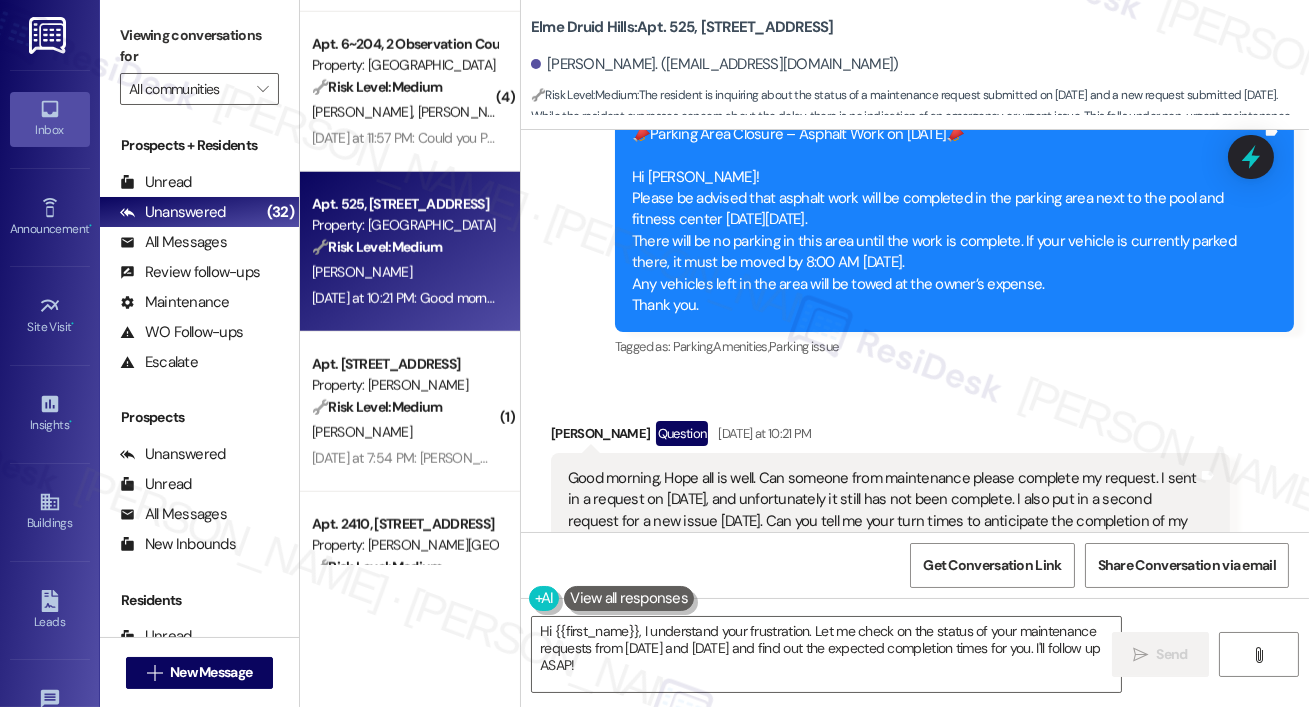 scroll, scrollTop: 47939, scrollLeft: 0, axis: vertical 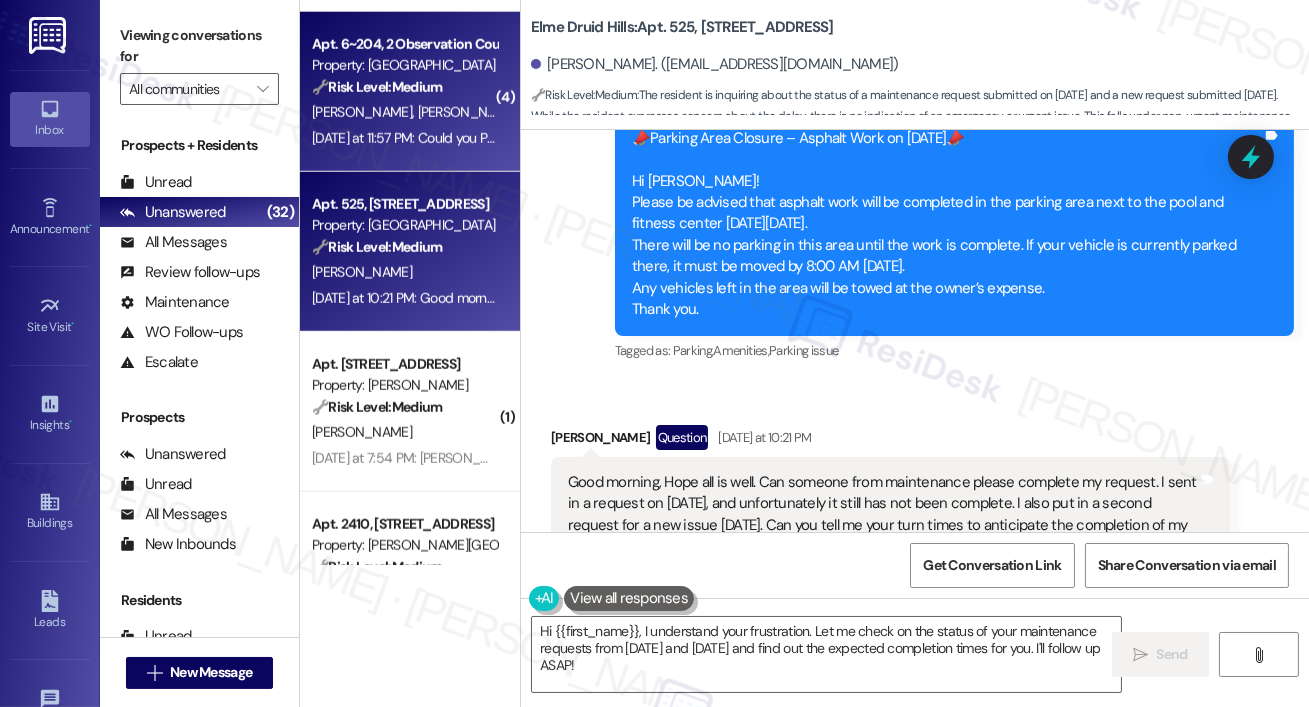 click on "Apt. 6~204, 2 Observation Court Property: Elme Germantown 🔧  Risk Level:  Medium The resident is inquiring about the status of a treadmill repair in the gym, which has been outstanding for over two months. While the delay is causing inconvenience, it does not pose an immediate threat to safety or property. This falls under non-urgent maintenance and community amenity concerns. C. Pavuluri S. Chaganti Yesterday at 11:57 PM: Could you Please look into this issue and have  it fixed ?  Yesterday at 11:57 PM: Could you Please look into this issue and have  it fixed ?" at bounding box center [410, 92] 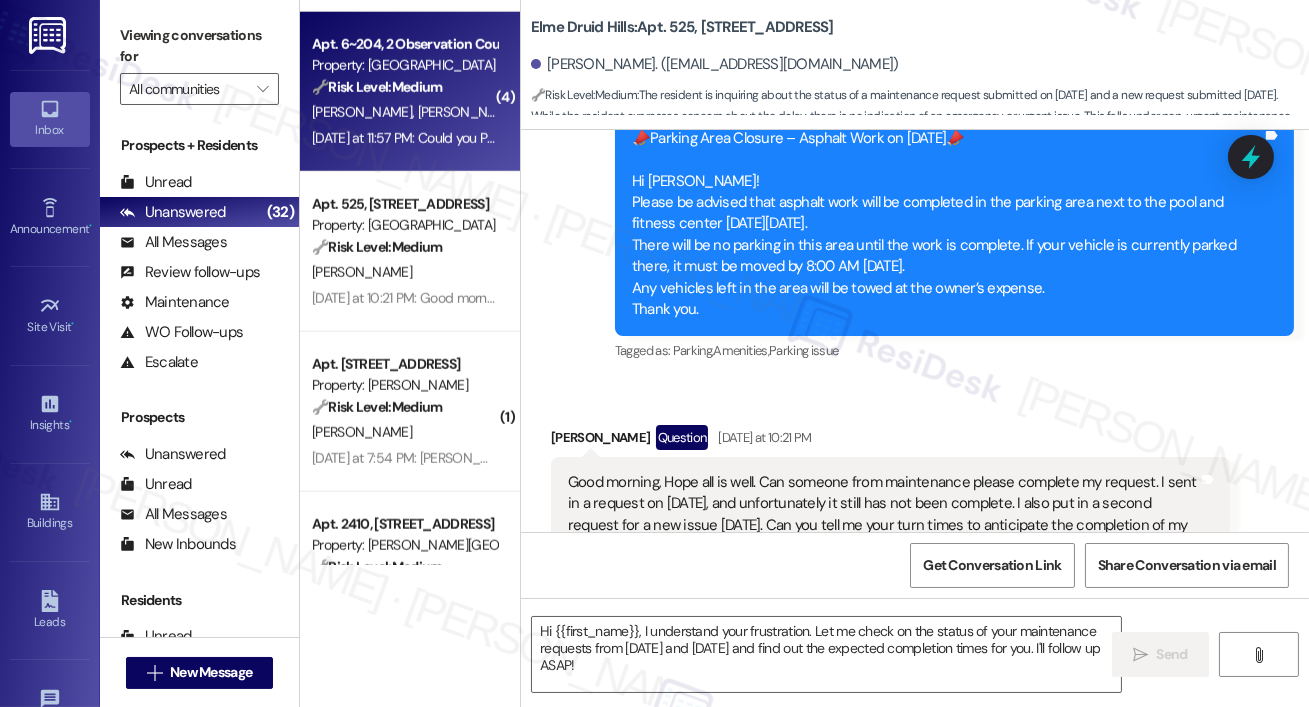 type on "Fetching suggested responses. Please feel free to read through the conversation in the meantime." 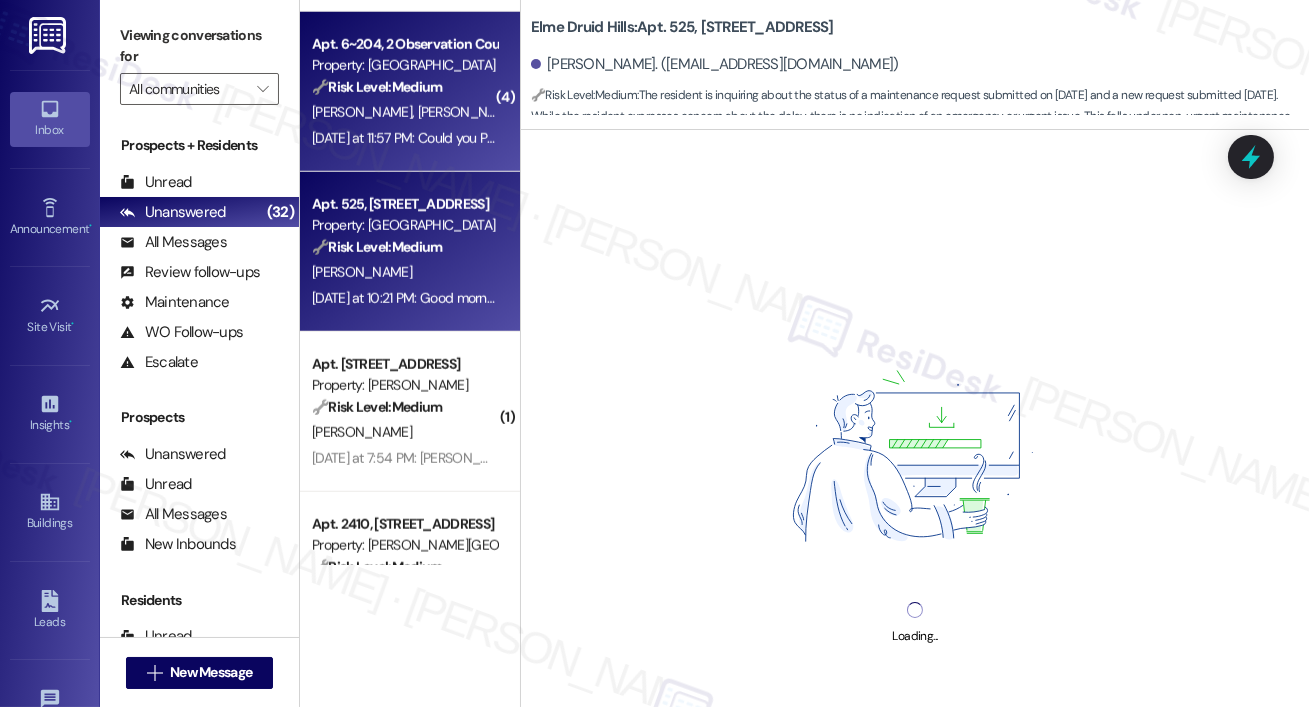 click on "Apt. 525, 2696 N Druid Hills Rd Property: Elme Druid Hills 🔧  Risk Level:  Medium The resident is inquiring about the status of a maintenance request submitted on July 22nd and a new request submitted today. While the resident expresses concern about the delay, there is no indication of an emergency or urgent issue. This falls under non-urgent maintenance follow-up. J. Byrd Yesterday at 10:21 PM: Good morning, Hope all is well. Can someone from maintenance please complete my request. I sent in a request on July 22nd, and unfortunately it still has not been complete. I also put in a second request for a new issue today. Can you tell me your turn times to anticipate the completion of my maintenance request?" at bounding box center [410, 252] 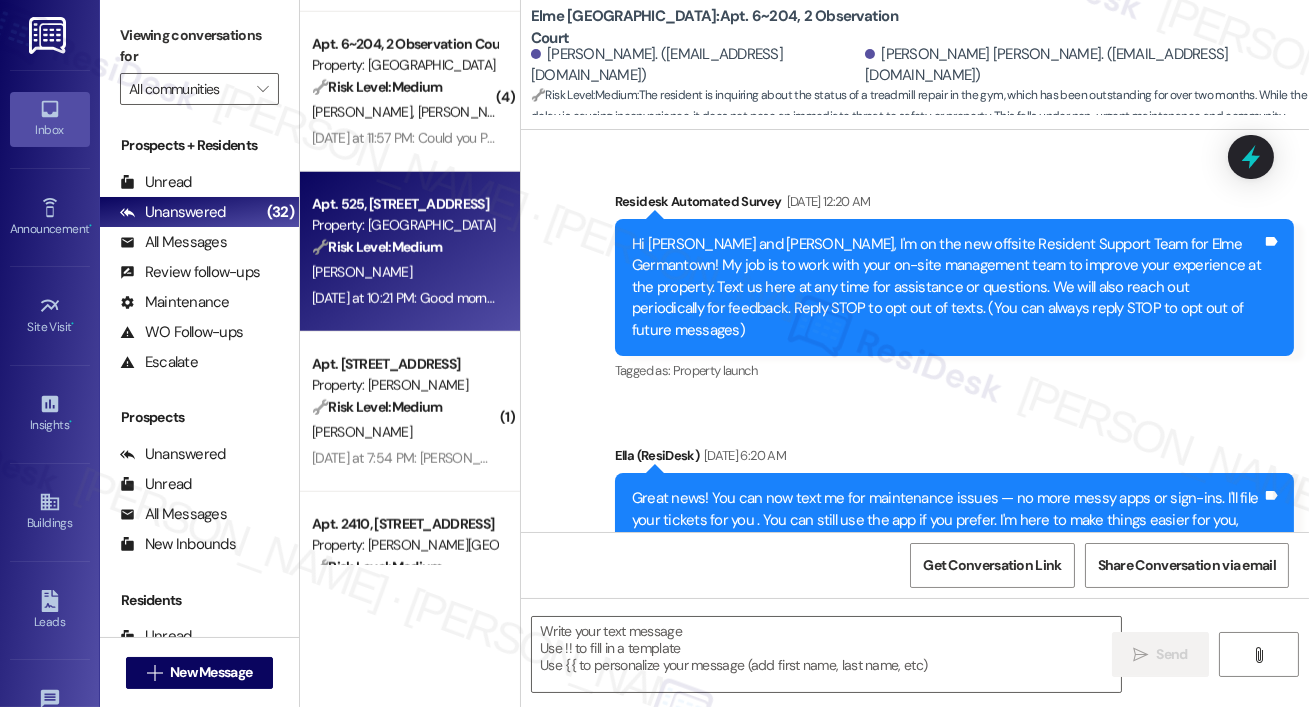 scroll, scrollTop: 16721, scrollLeft: 0, axis: vertical 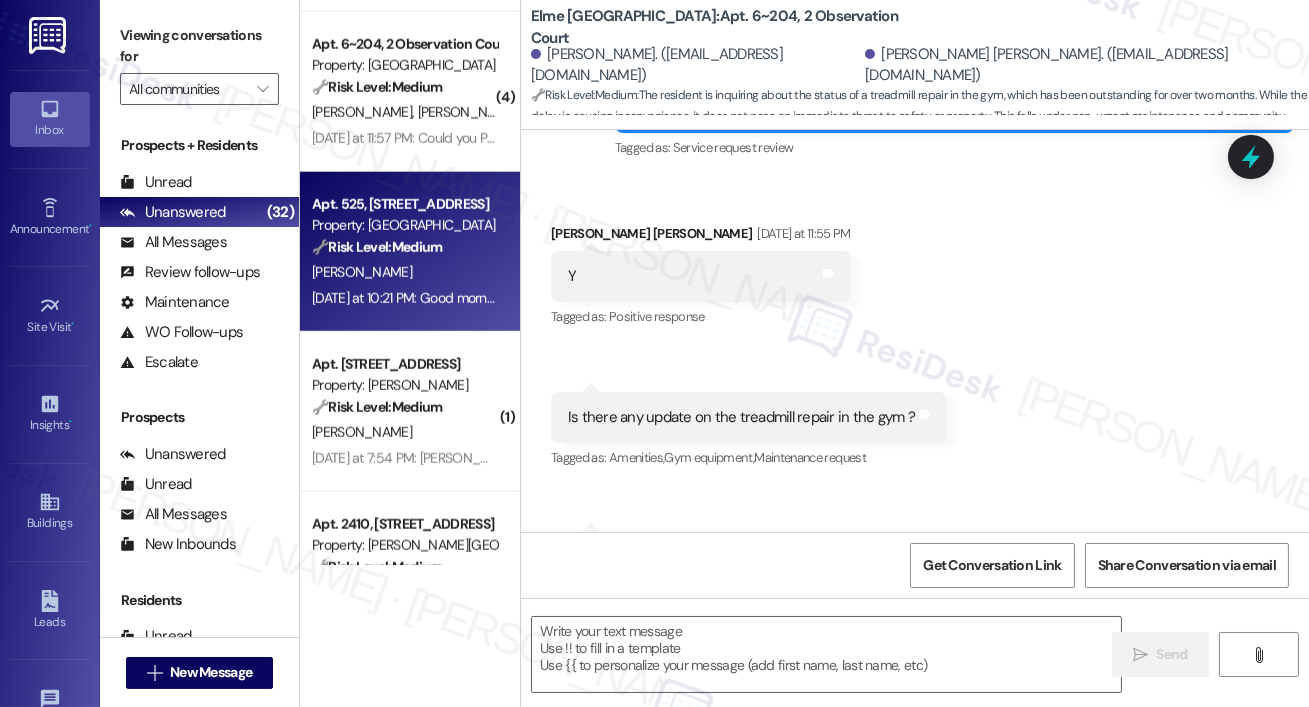 type on "Fetching suggested responses. Please feel free to read through the conversation in the meantime." 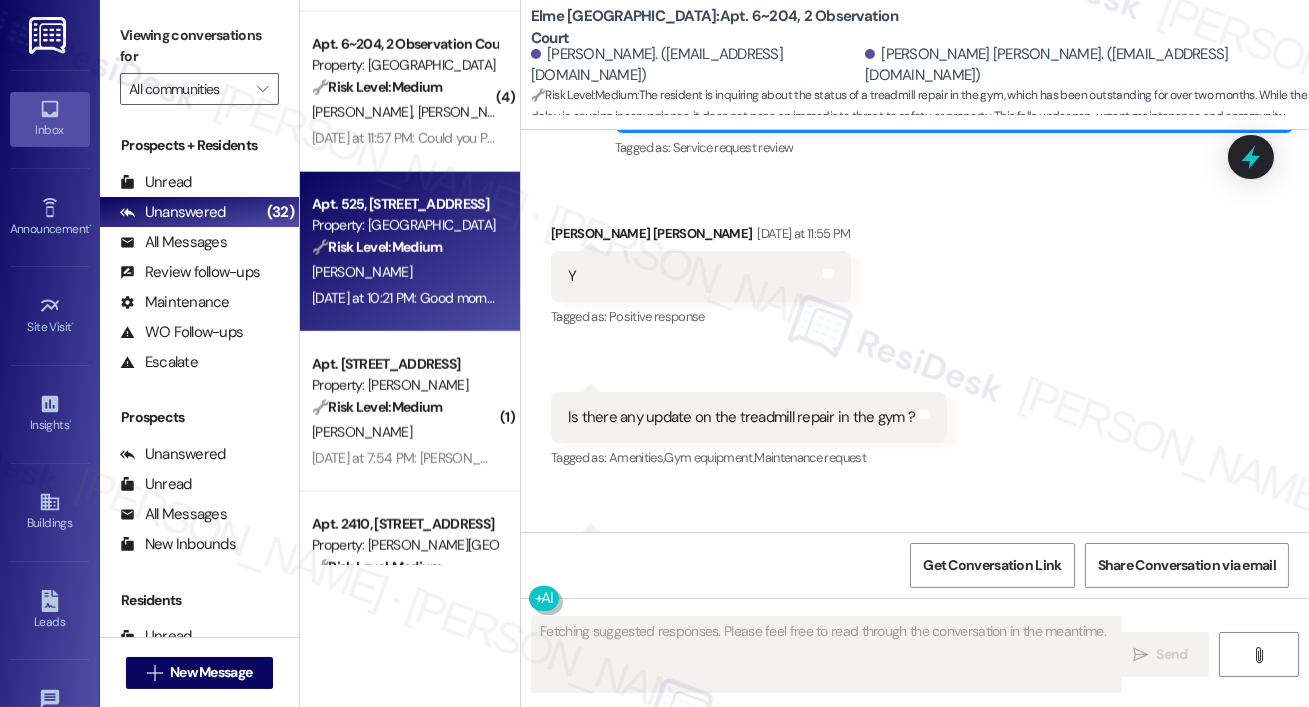 scroll, scrollTop: 0, scrollLeft: 0, axis: both 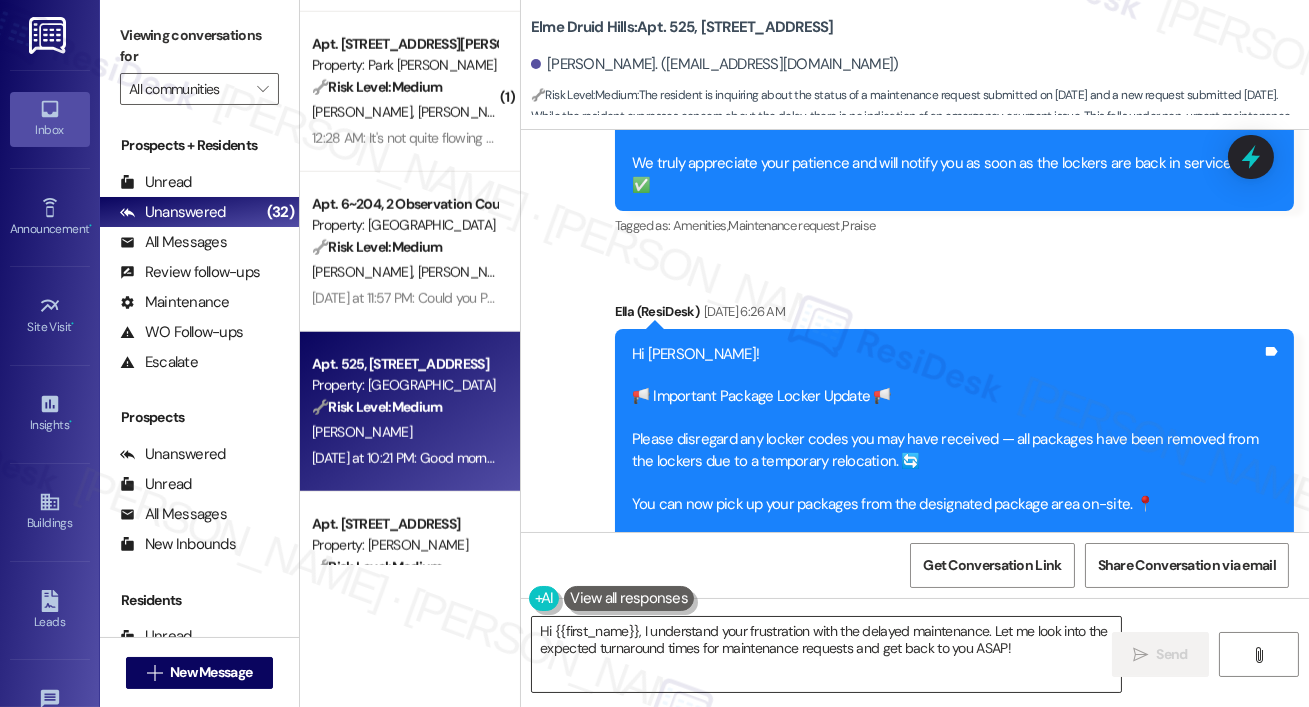 click on "Hi {{first_name}}, I understand your frustration with the delayed maintenance. Let me look into the expected turnaround times for maintenance requests and get back to you ASAP!" at bounding box center [826, 654] 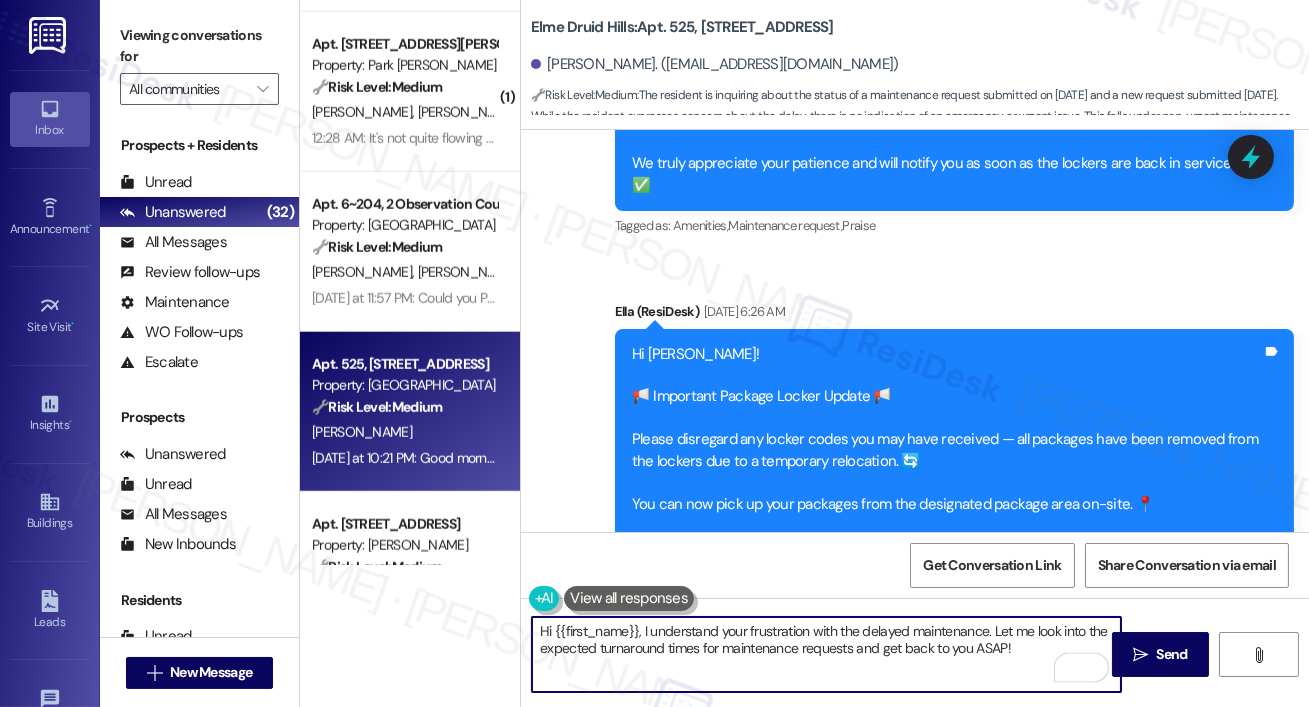 drag, startPoint x: 995, startPoint y: 632, endPoint x: 1013, endPoint y: 671, distance: 42.953465 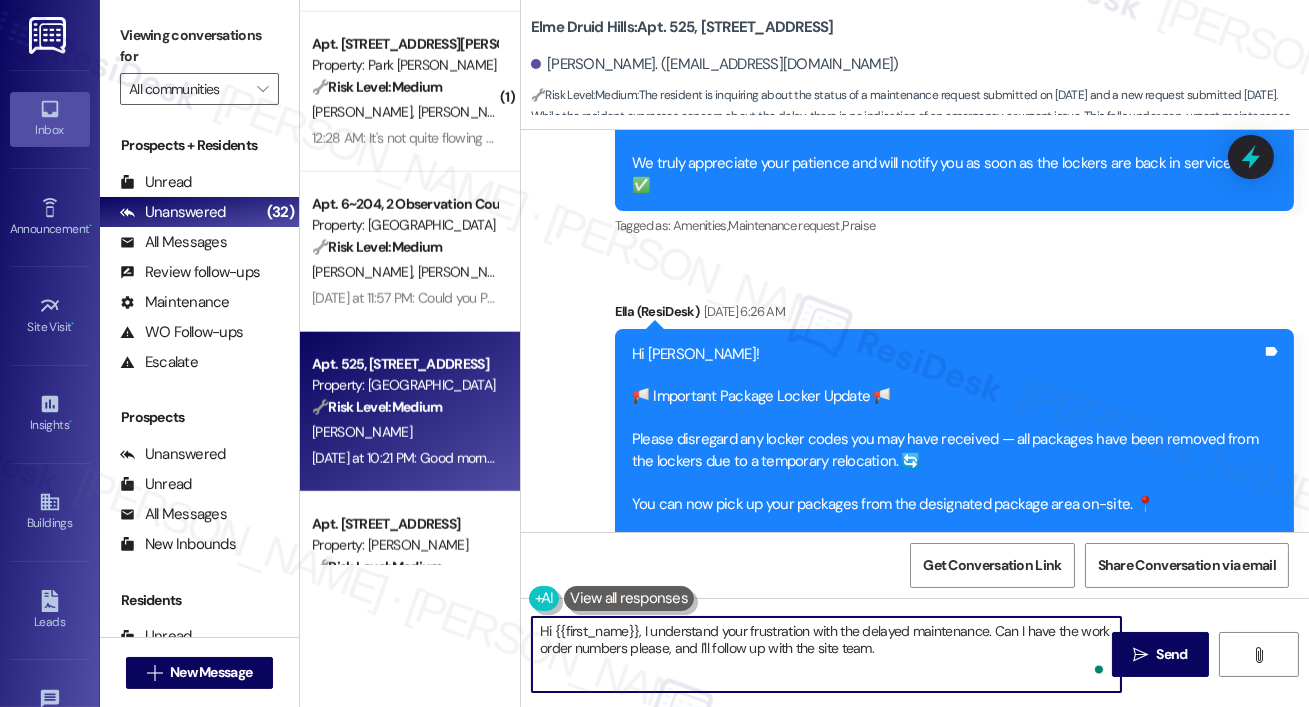 type on "Hi {{first_name}}, I understand your frustration with the delayed maintenance. Can I have the work order numbers please, and I'll follow up with the site team." 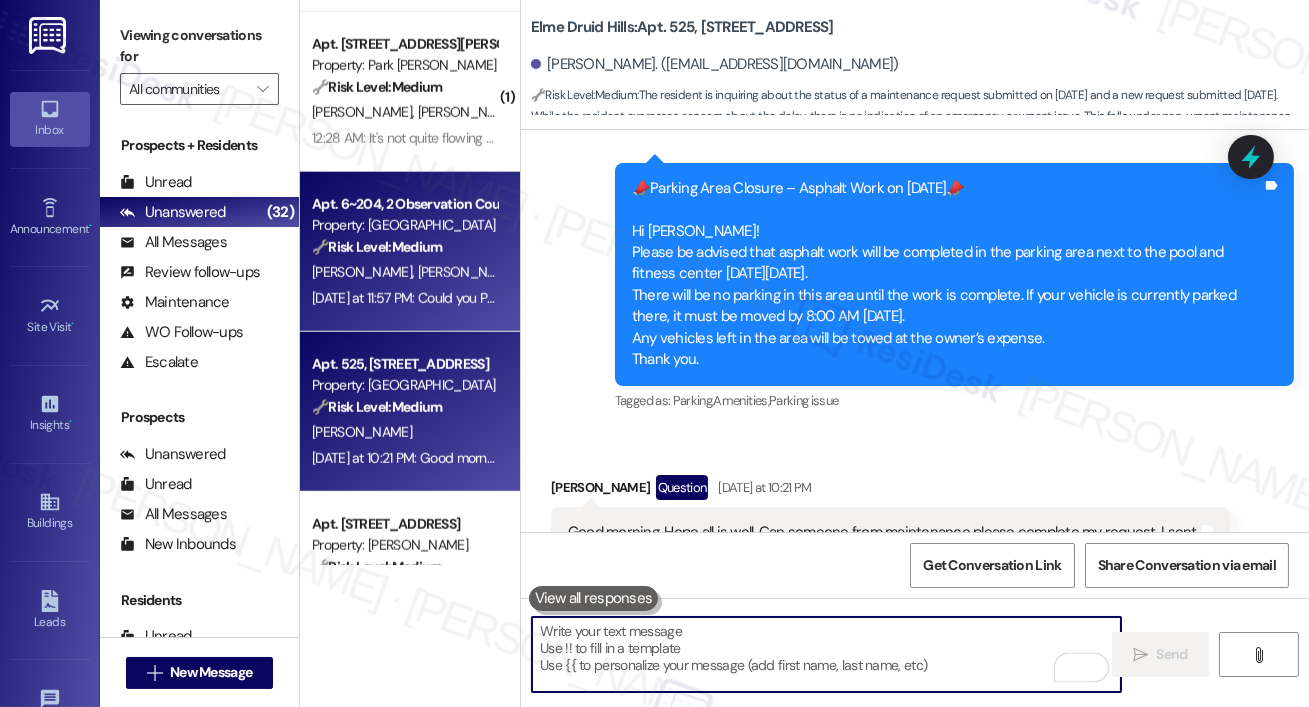 scroll, scrollTop: 48135, scrollLeft: 0, axis: vertical 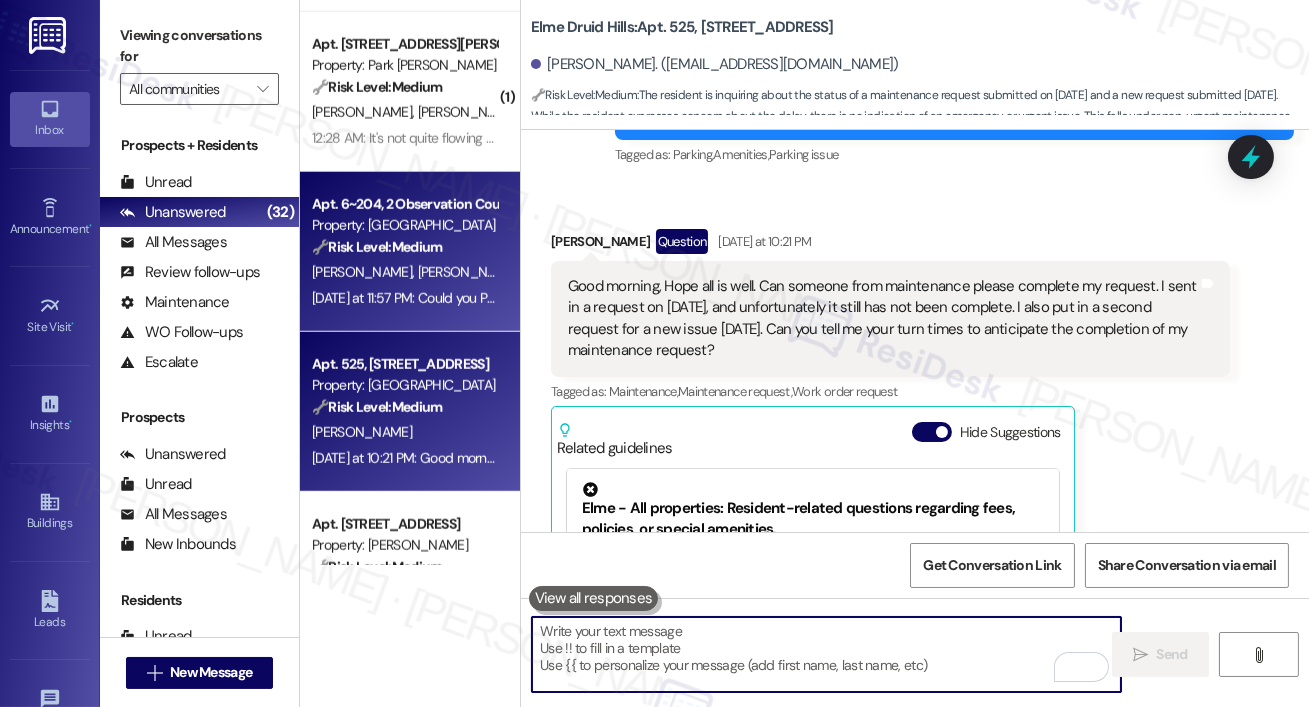 type 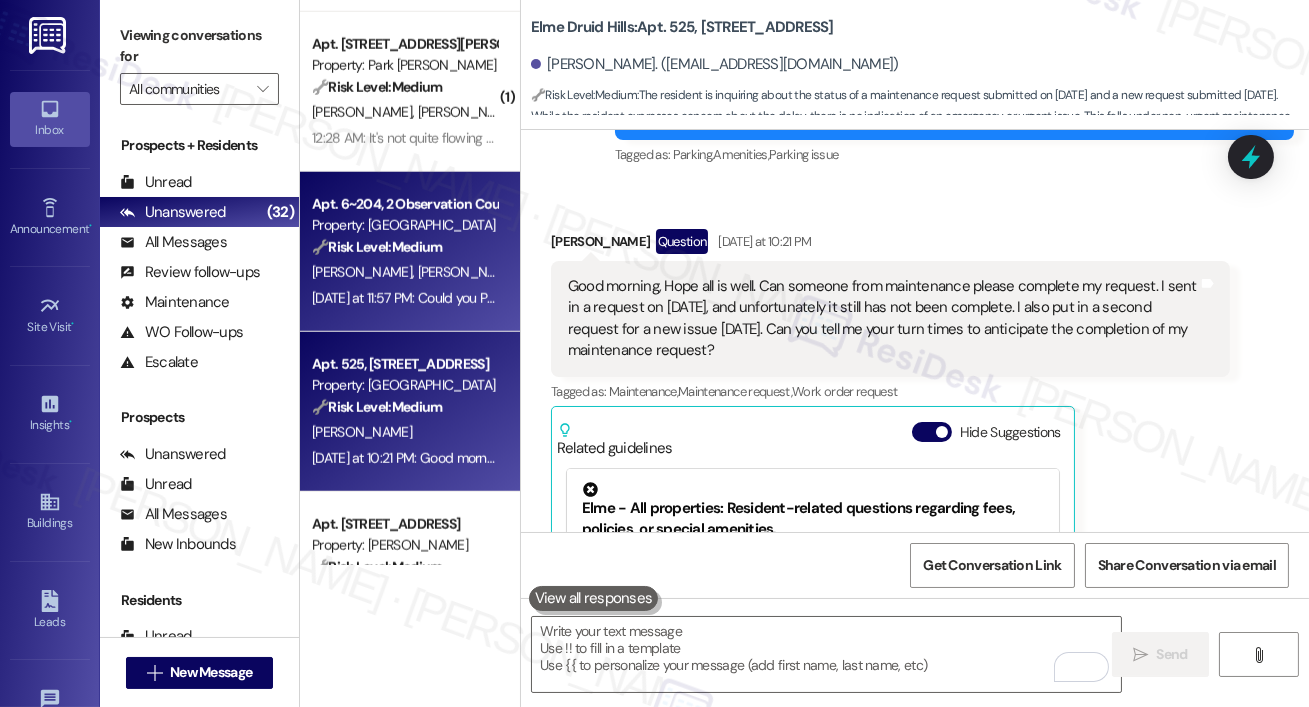 click on "S. Chaganti" at bounding box center (468, 272) 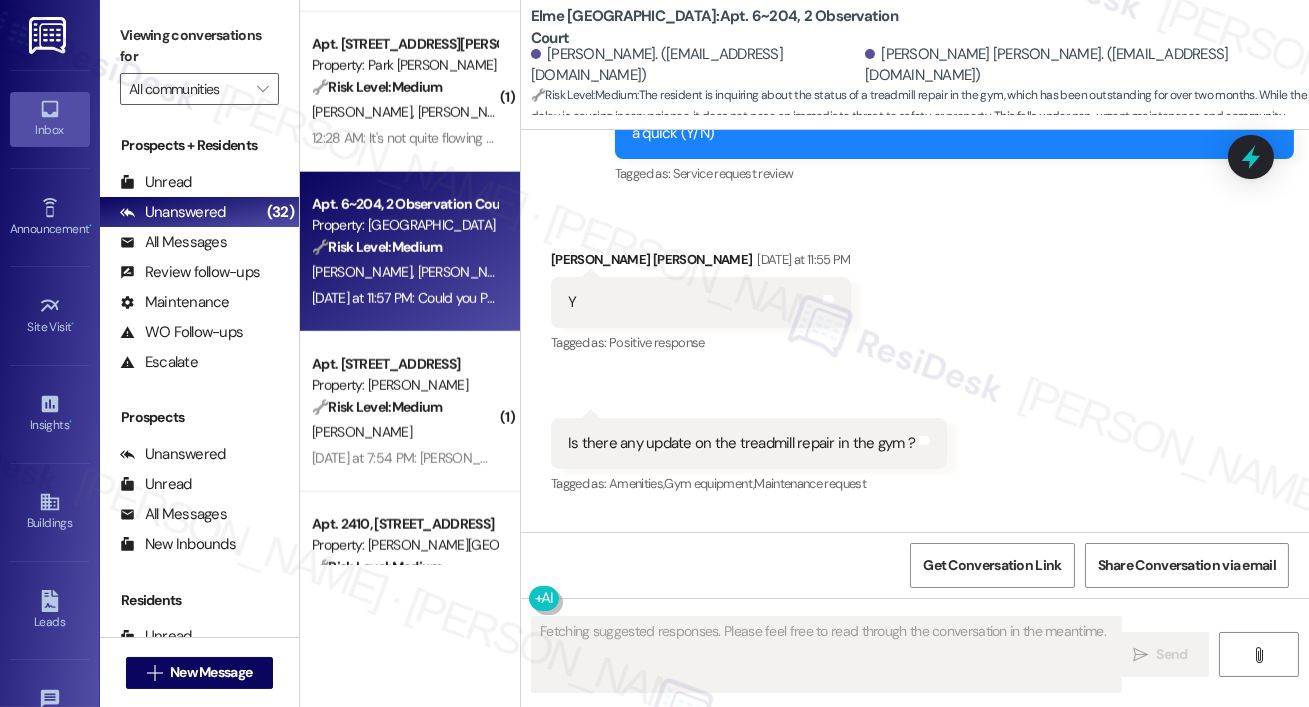 scroll, scrollTop: 16694, scrollLeft: 0, axis: vertical 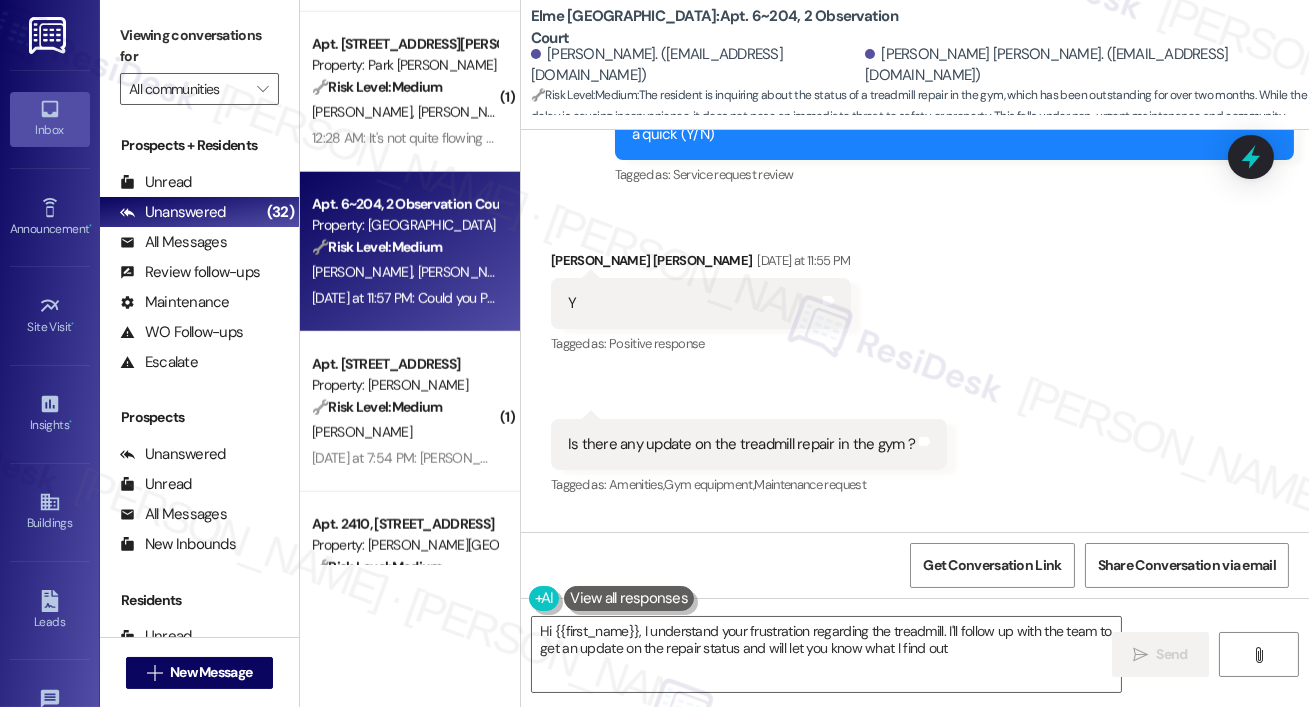 type on "Hi {{first_name}}, I understand your frustration regarding the treadmill. I'll follow up with the team to get an update on the repair status and will let you know what I find out." 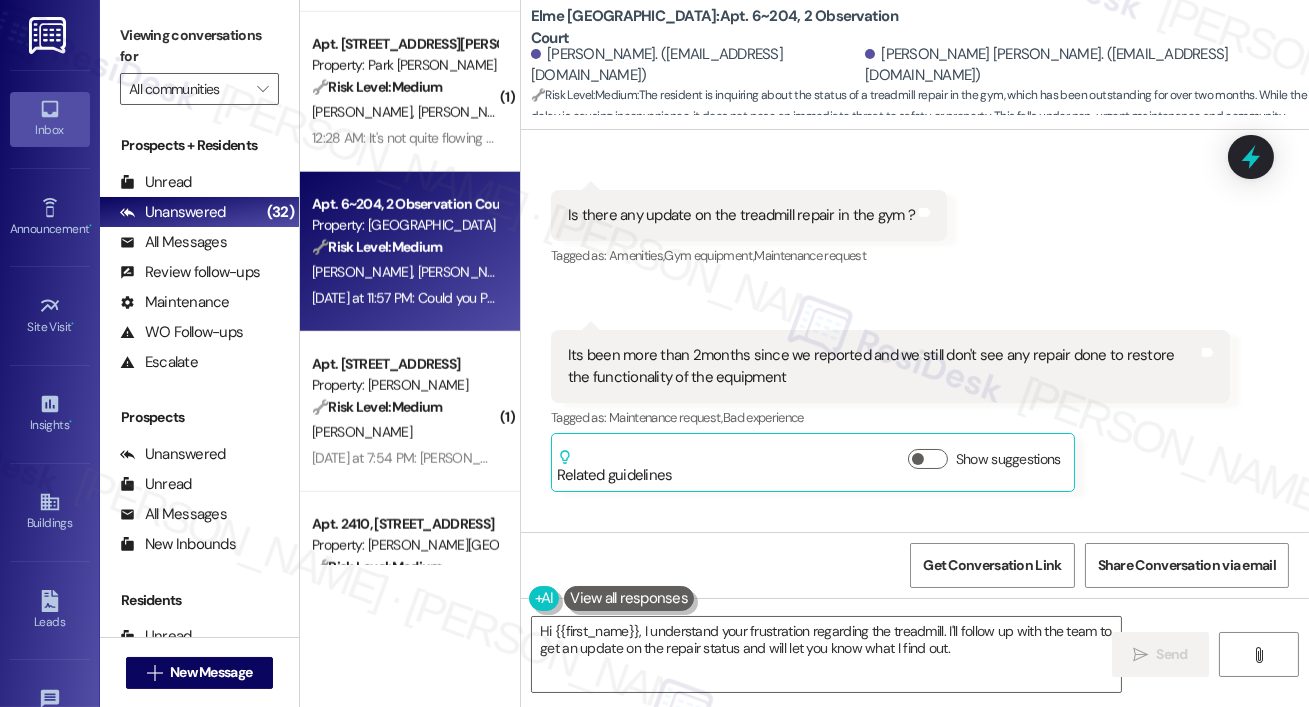 scroll, scrollTop: 16926, scrollLeft: 0, axis: vertical 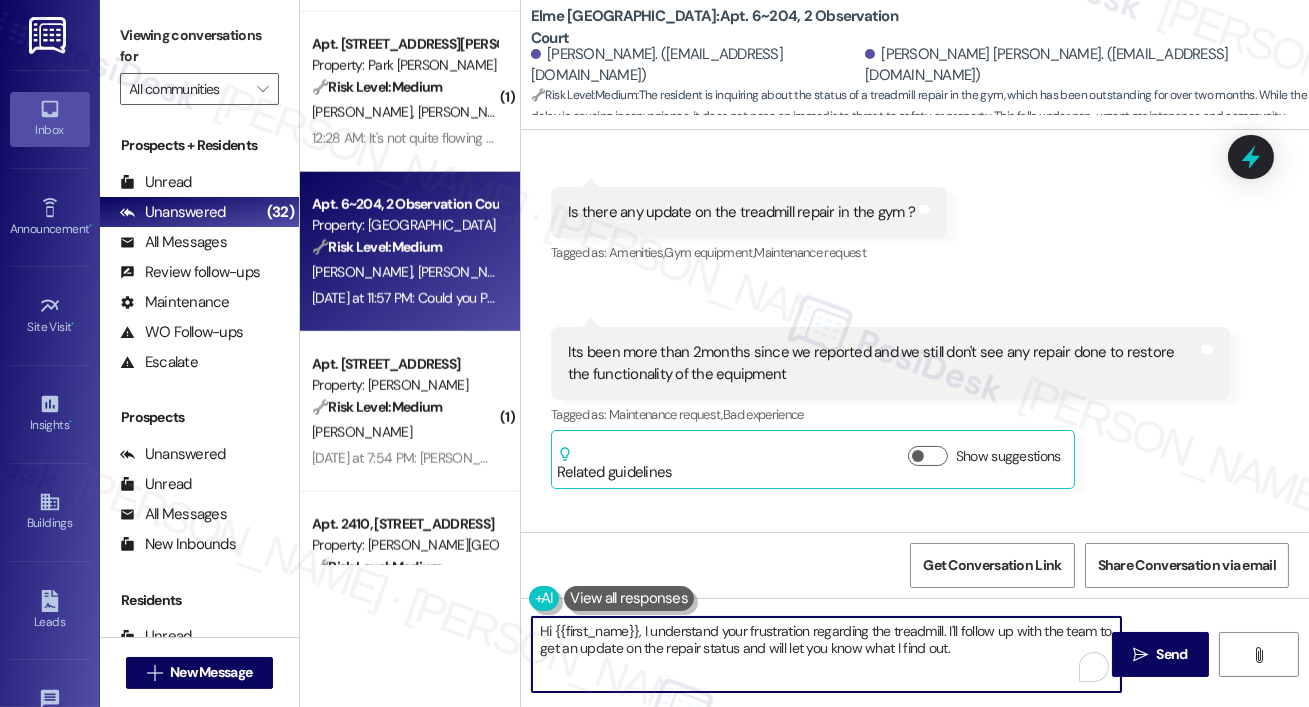 click on "Hi {{first_name}}, I understand your frustration regarding the treadmill. I'll follow up with the team to get an update on the repair status and will let you know what I find out." at bounding box center [826, 654] 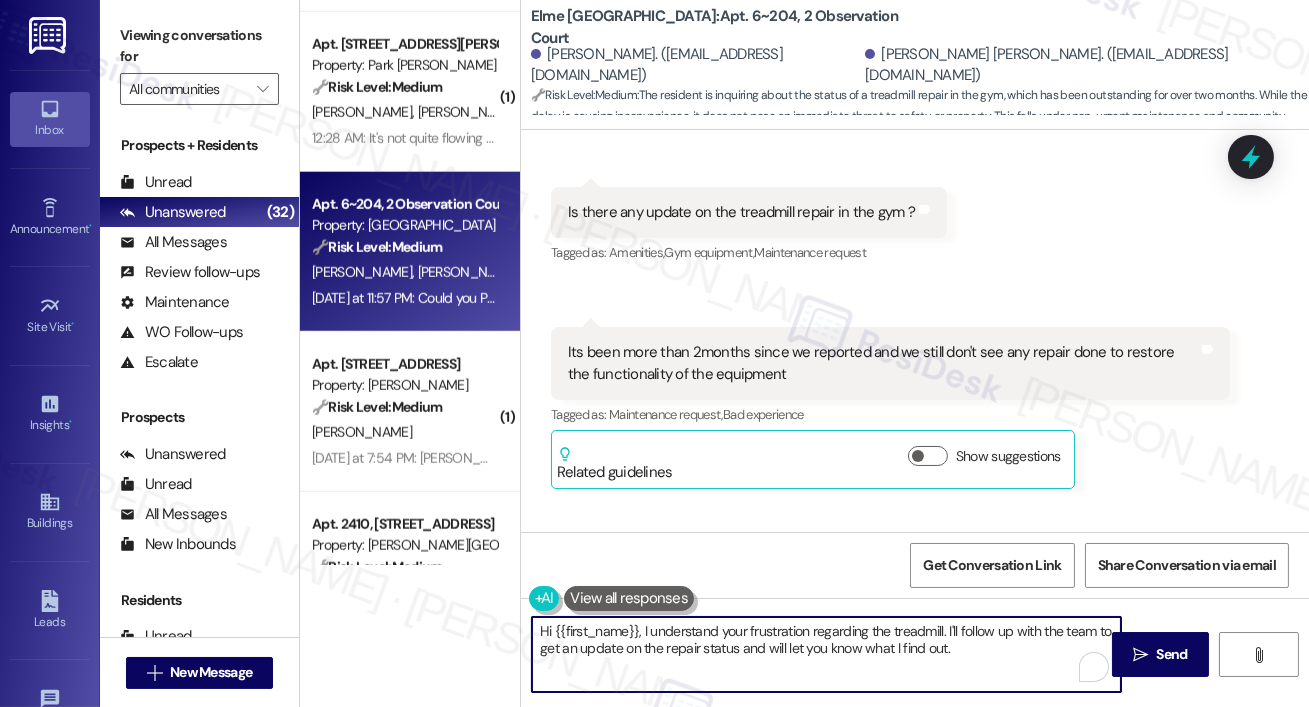 click on "Hi {{first_name}}, I understand your frustration regarding the treadmill. I'll follow up with the team to get an update on the repair status and will let you know what I find out." at bounding box center (826, 654) 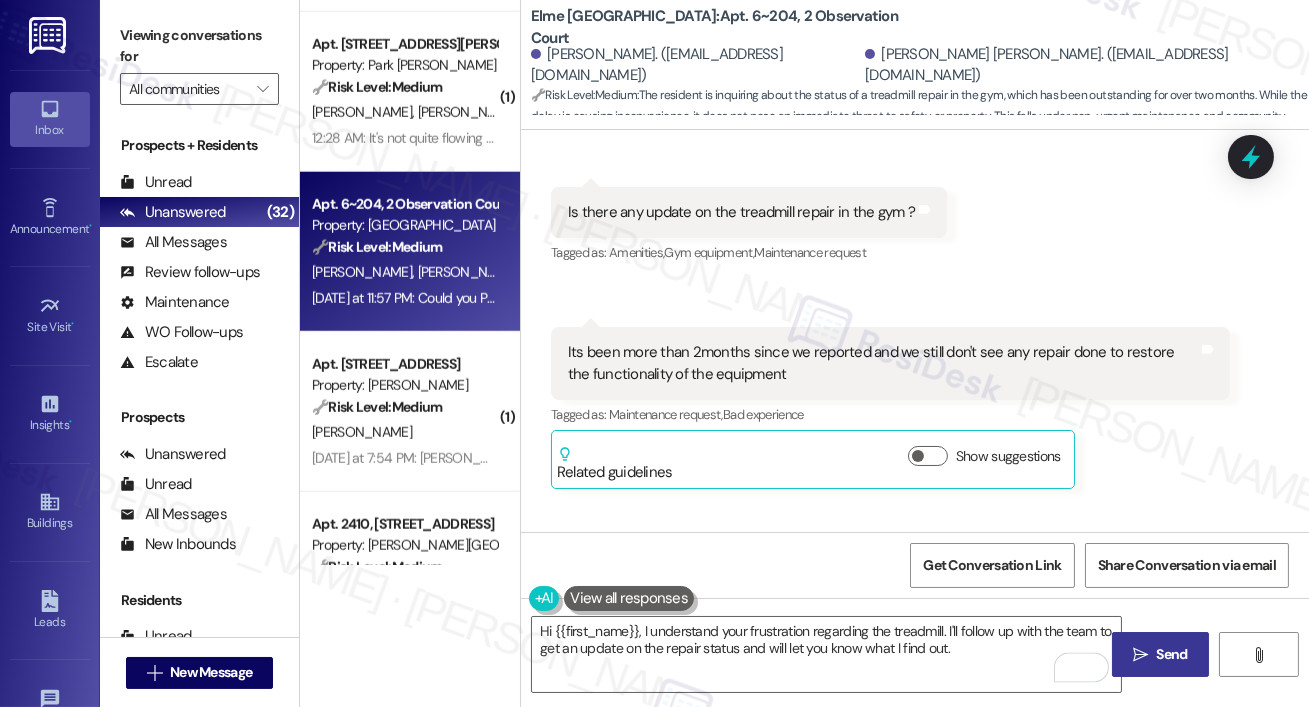 click on " Send" at bounding box center [1160, 654] 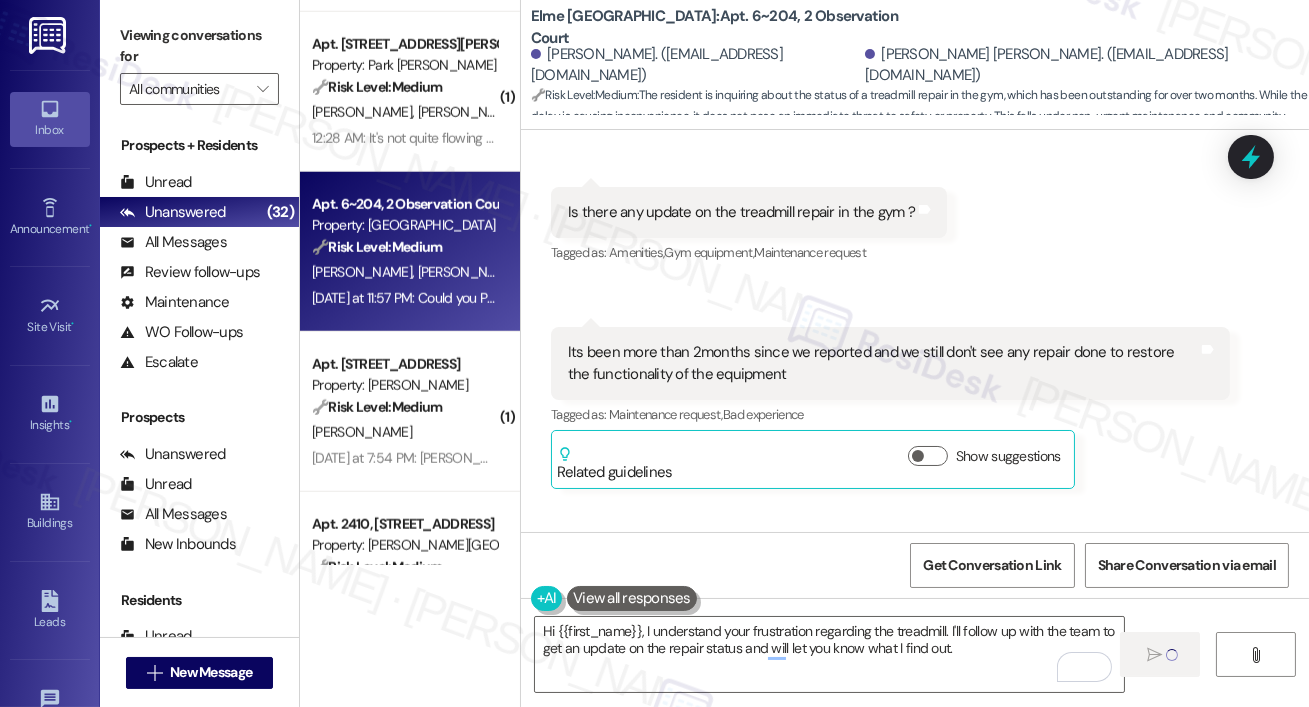 type 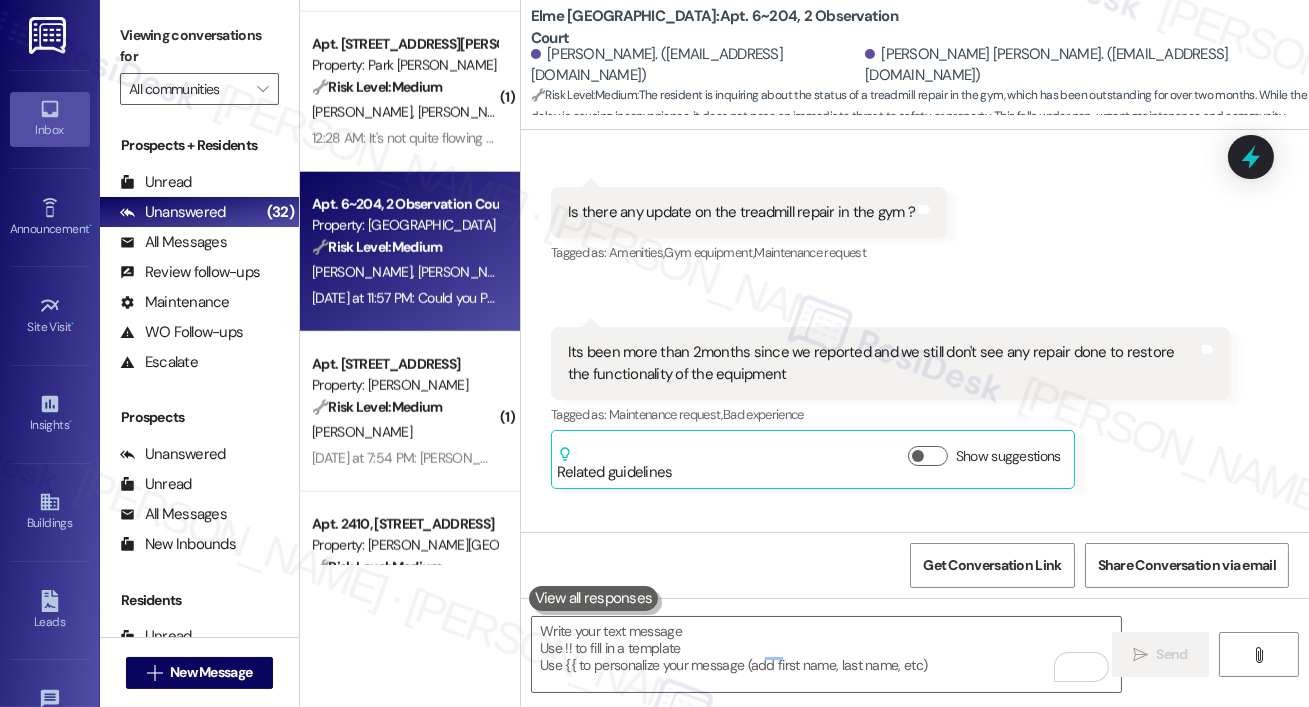 scroll, scrollTop: 16970, scrollLeft: 0, axis: vertical 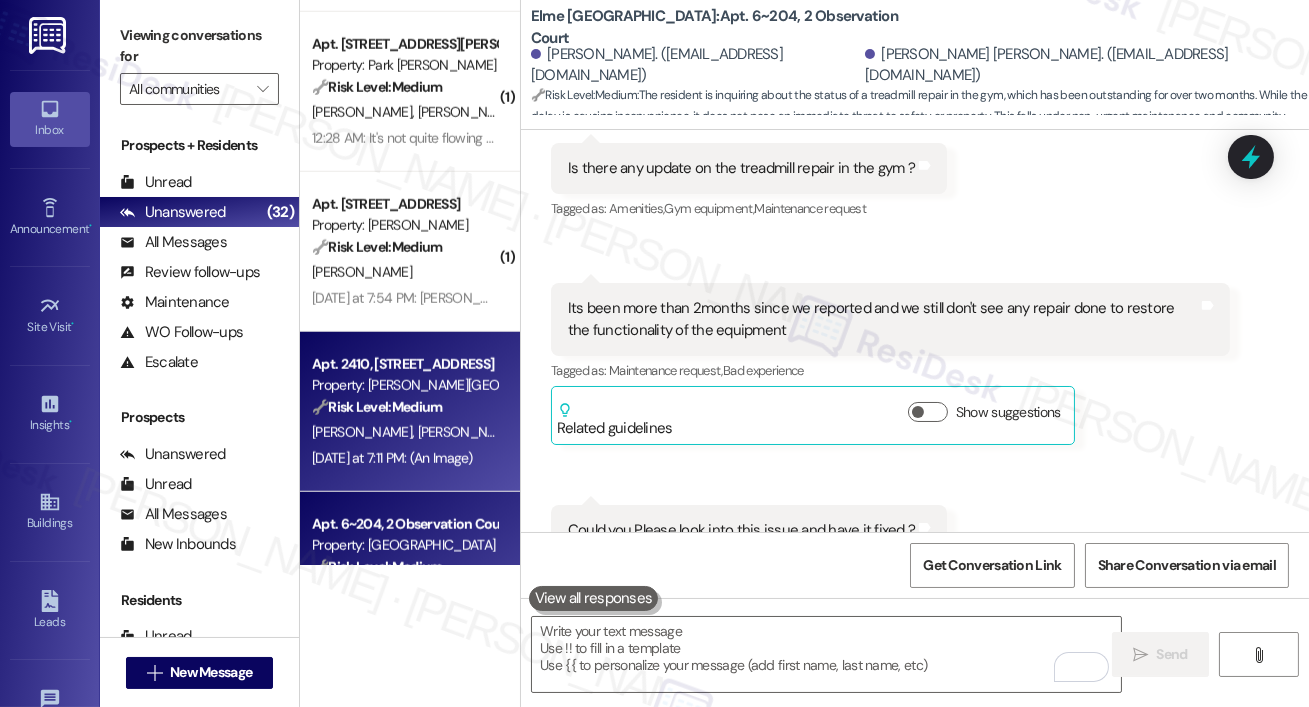 click on "Apt. 2410, 501 North River Parkway Property: Elme Sandy Springs 🔧  Risk Level:  Medium The resident's initial message expresses concern about insufficient notice before maintenance entry. The follow-up message from the site indicates that the concern will be addressed. The final message contains an image of a Valet Living trash collection schedule. While the initial concern is valid, it doesn't represent an immediate threat or critical issue. The trash schedule is informational. Therefore, a Tier 3 classification is appropriate. L. Holloway N. Holloway Yesterday at 7:11 PM: (An Image) Yesterday at 7:11 PM: (An Image)" at bounding box center (410, 412) 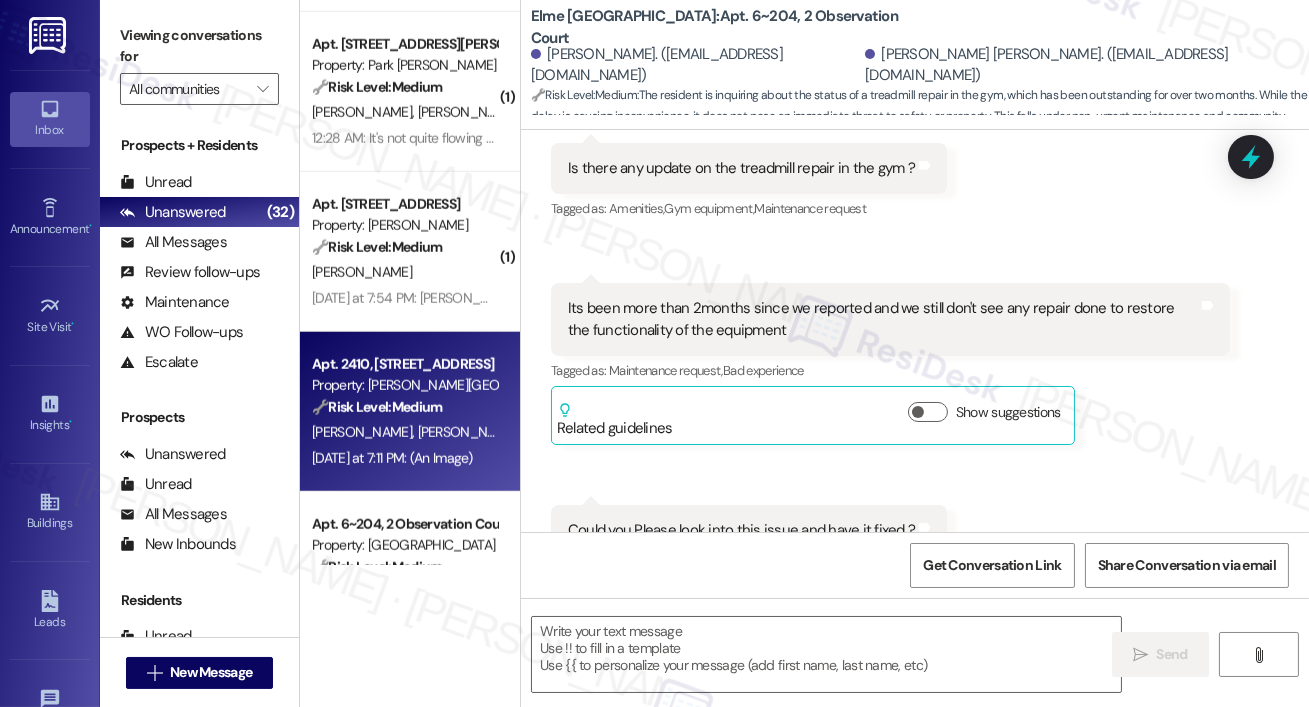type on "Fetching suggested responses. Please feel free to read through the conversation in the meantime." 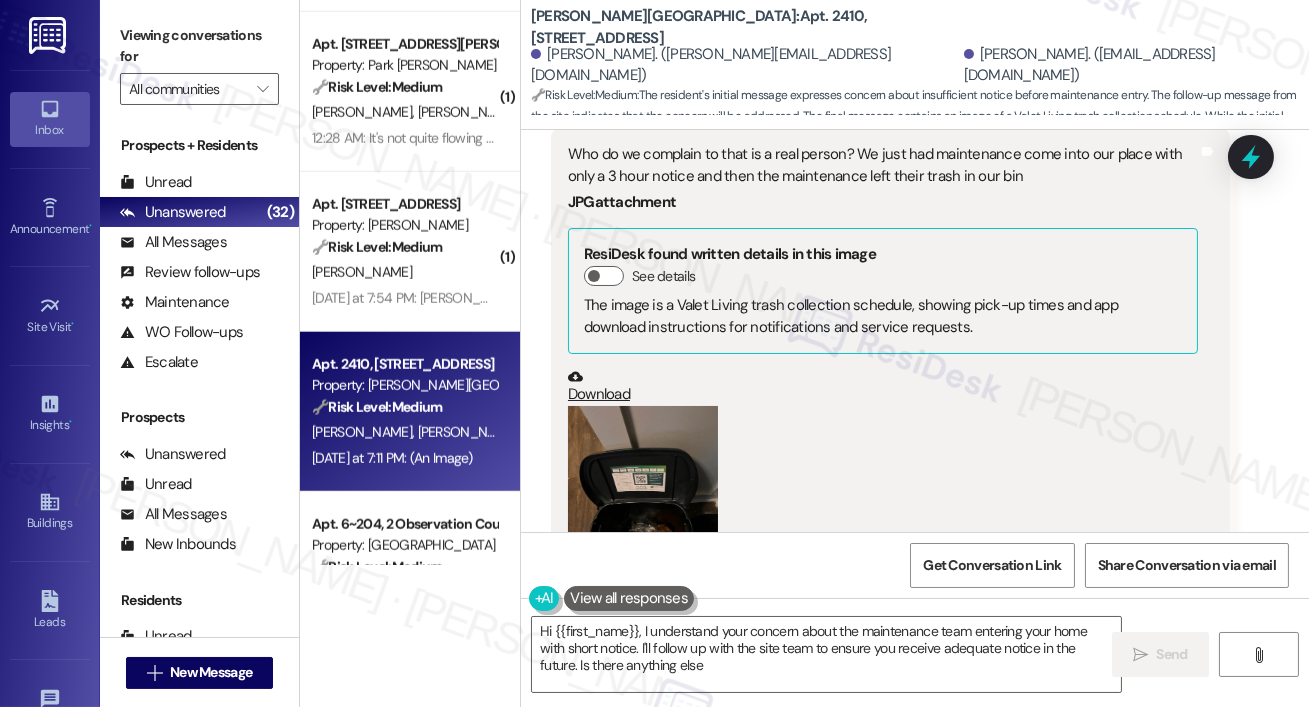 type on "Hi {{first_name}}, I understand your concern about the maintenance team entering your home with short notice. I'll follow up with the site team to ensure you receive adequate notice in the future. Is there anything else?" 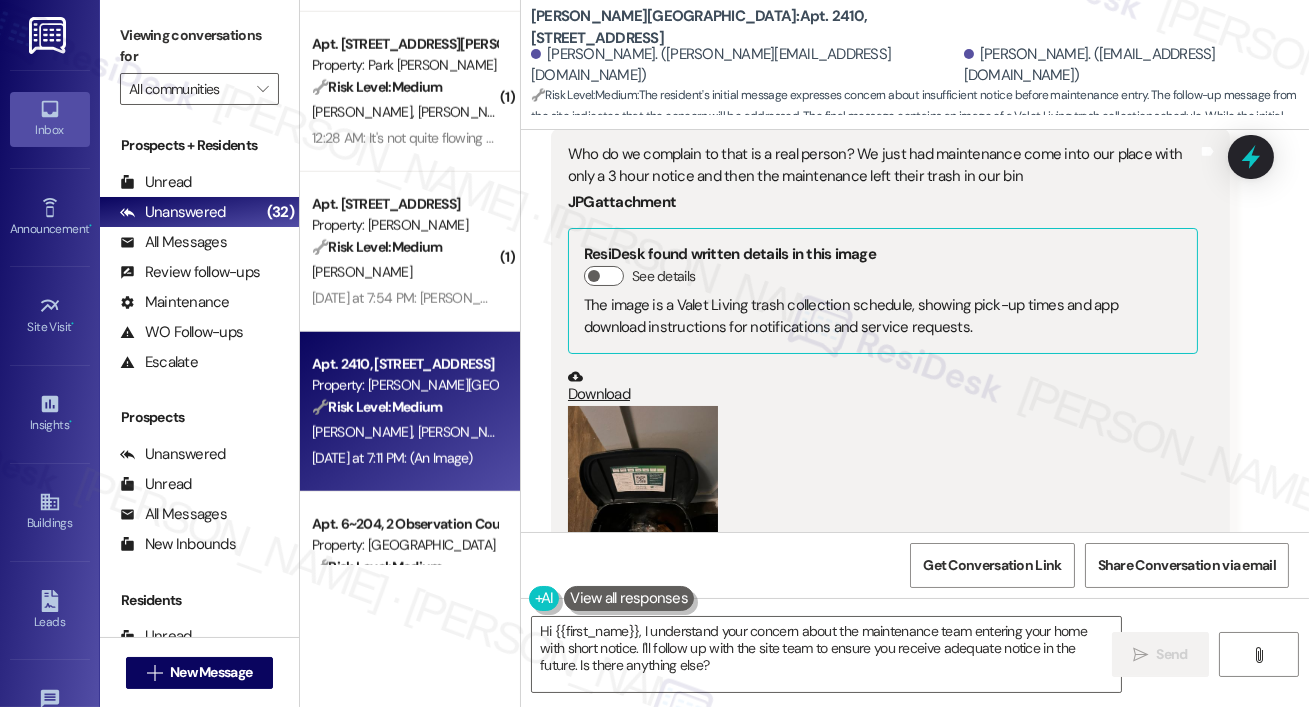 scroll, scrollTop: 7935, scrollLeft: 0, axis: vertical 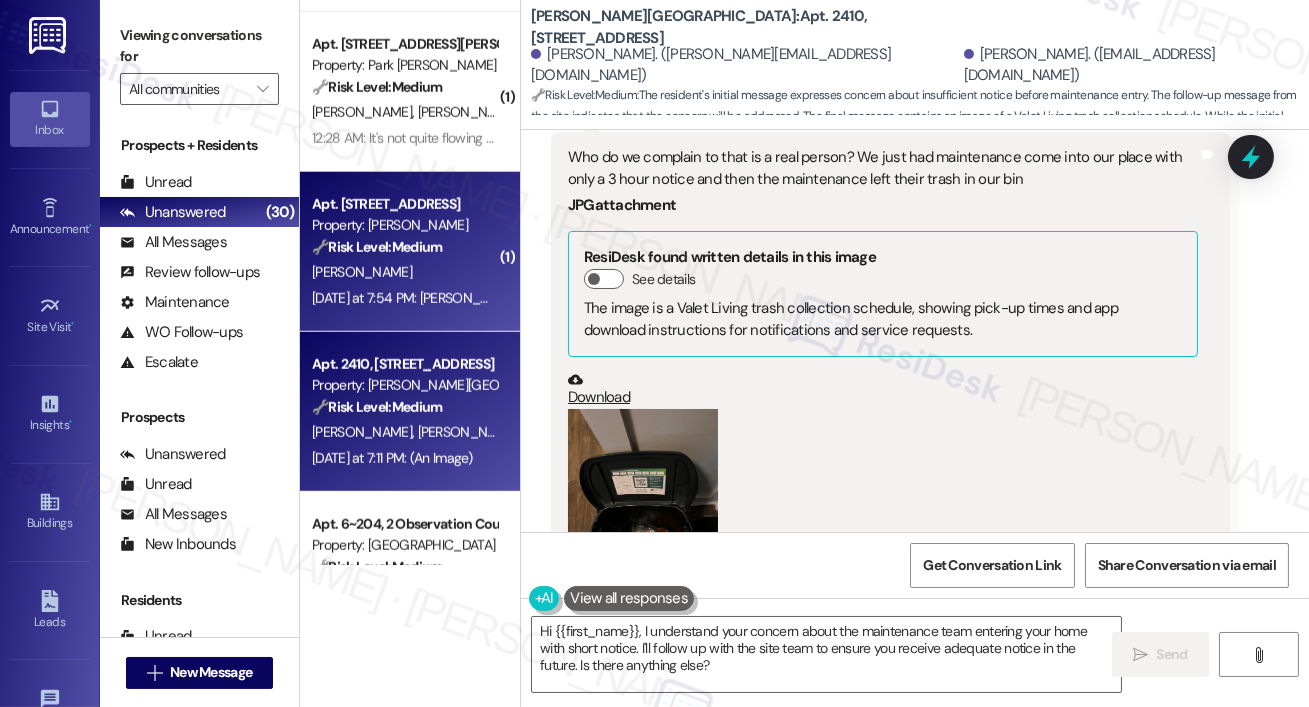 click on "Apt. 235, 2511 Farmcrest Drive Property: Elme Herndon 🔧  Risk Level:  Medium The resident is asking a question about guest rules. This is a non-urgent community concern. D. Ewing Yesterday at 7:54 PM: Ella what are the rules to guests  Yesterday at 7:54 PM: Ella what are the rules to guests" at bounding box center (410, 252) 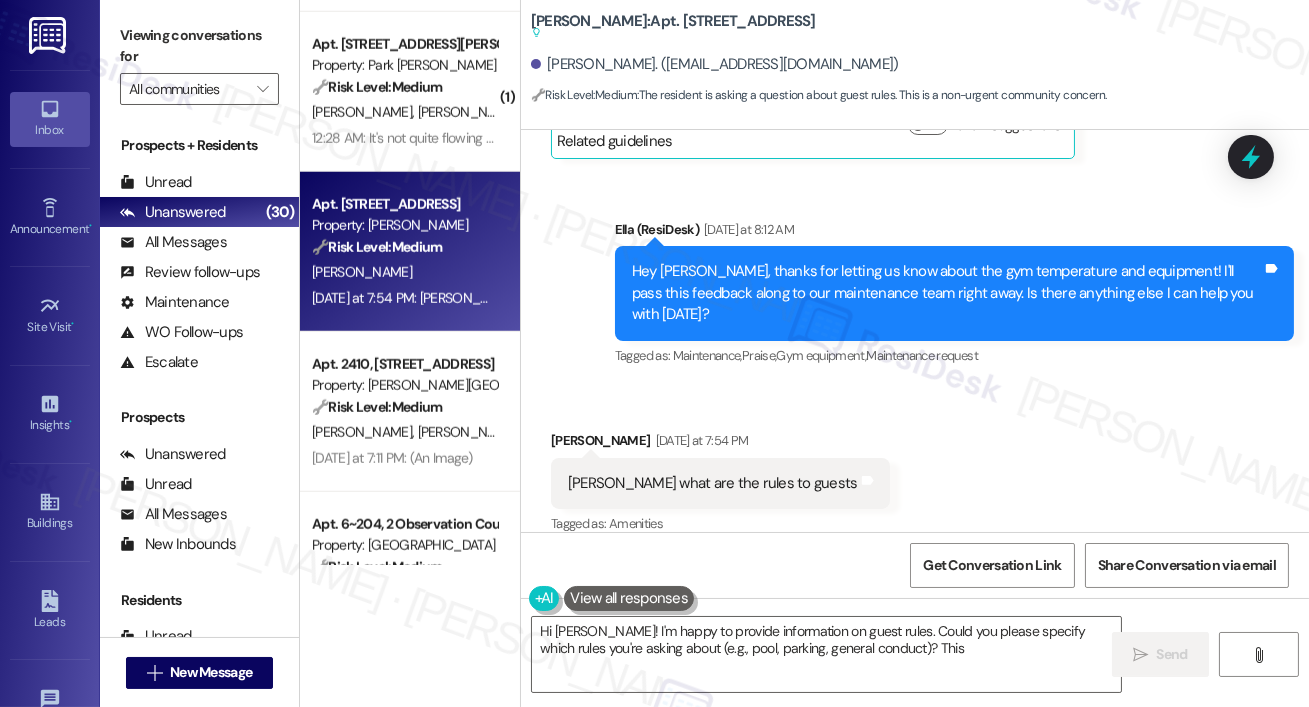 scroll, scrollTop: 1623, scrollLeft: 0, axis: vertical 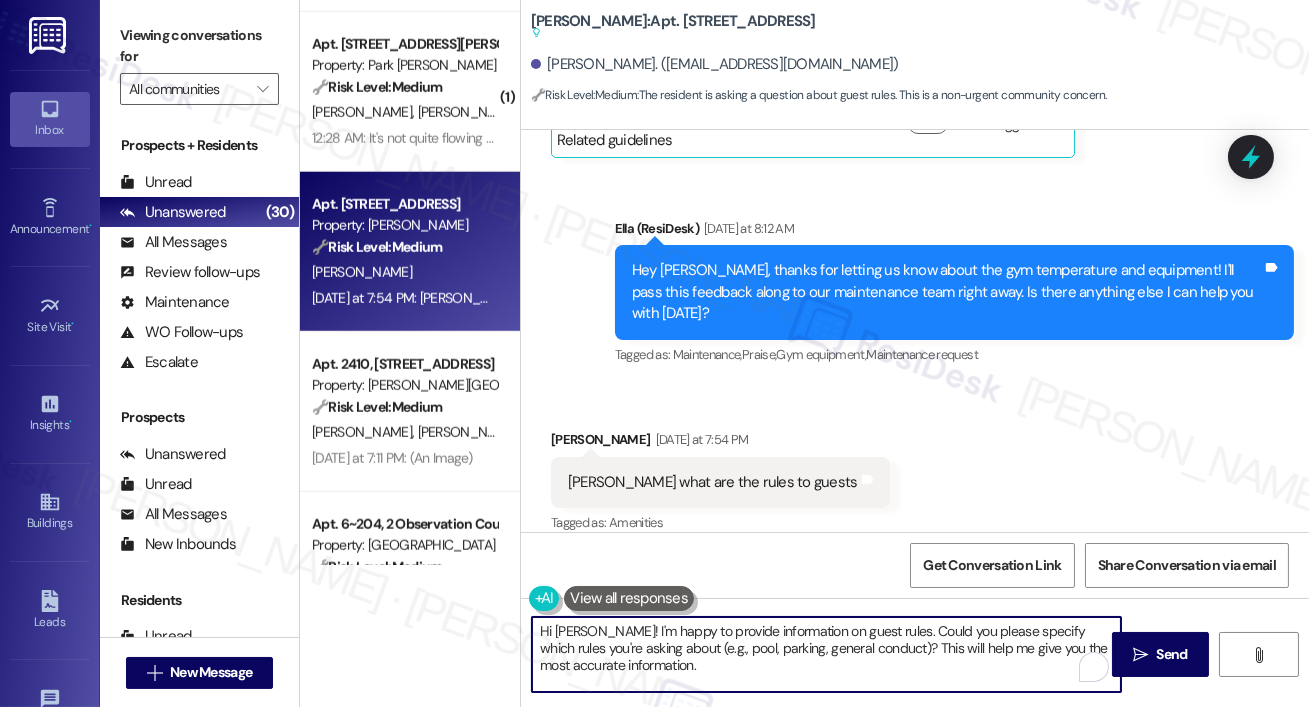 click on "Hi Donovan! I'm happy to provide information on guest rules. Could you please specify which rules you're asking about (e.g., pool, parking, general conduct)? This will help me give you the most accurate information." at bounding box center [826, 654] 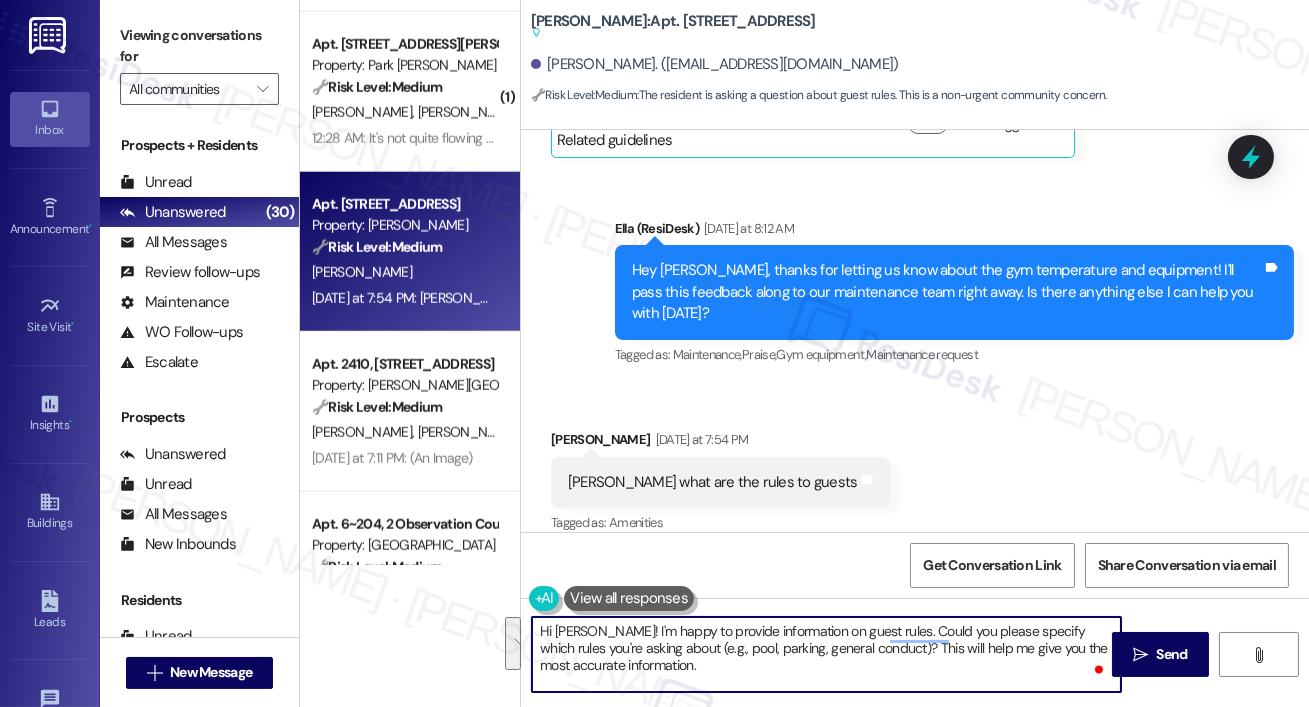 drag, startPoint x: 752, startPoint y: 664, endPoint x: 615, endPoint y: 630, distance: 141.15594 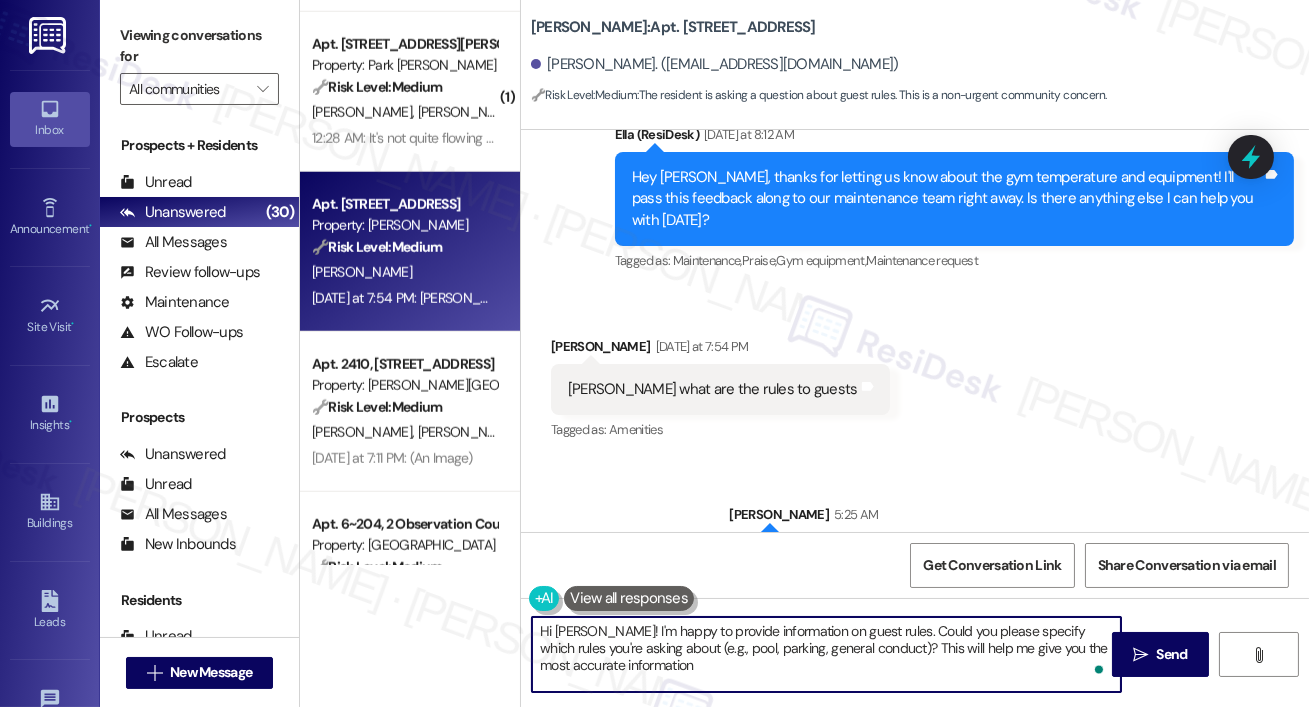 type on "Hi Donovan! I'm happy to provide information on guest rules. Could you please specify which rules you're asking about (e.g., pool, parking, general conduct)? This will help me give you the most accurate information." 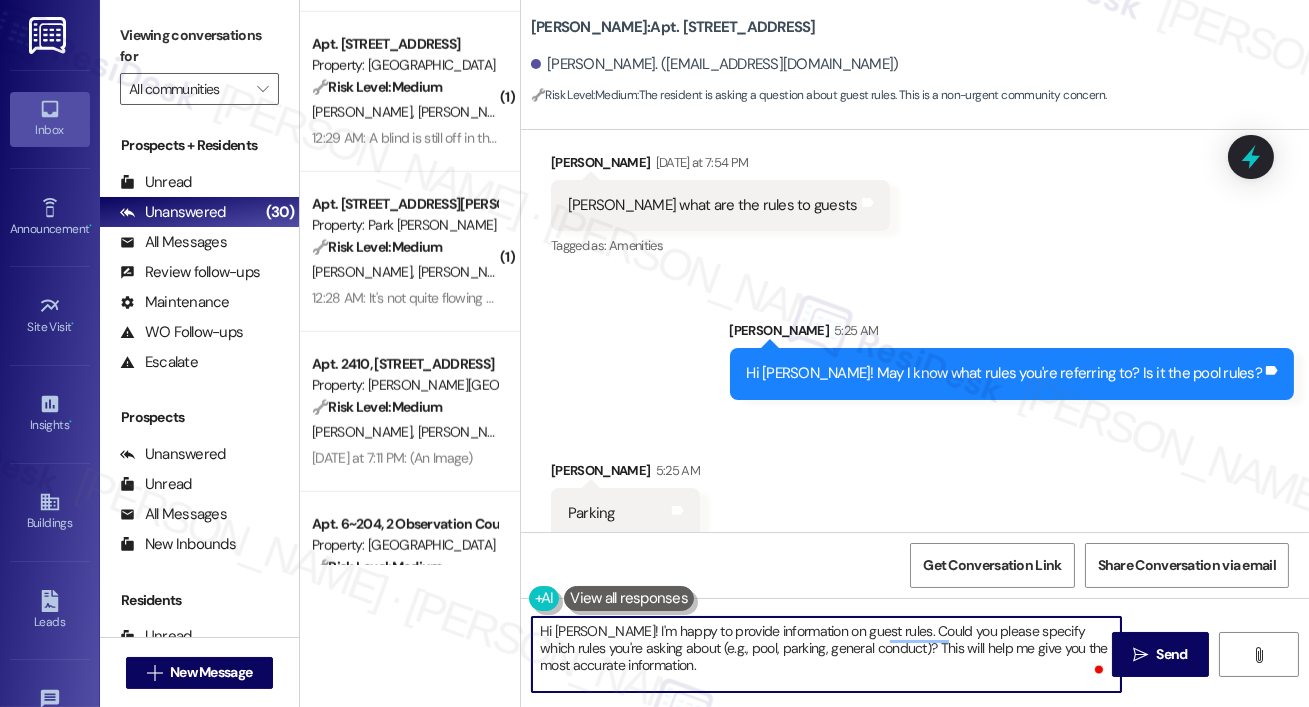scroll, scrollTop: 1842, scrollLeft: 0, axis: vertical 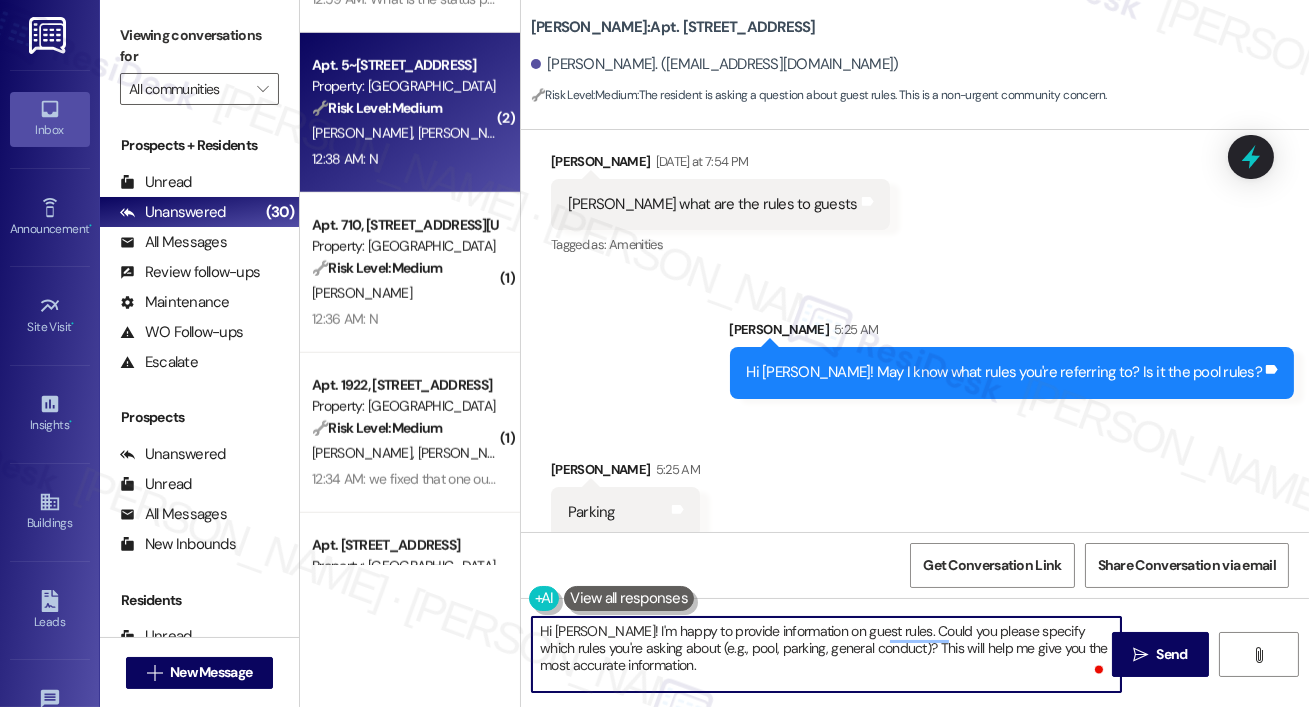 click on "T. Rogers H. Beausoleil" at bounding box center (404, 133) 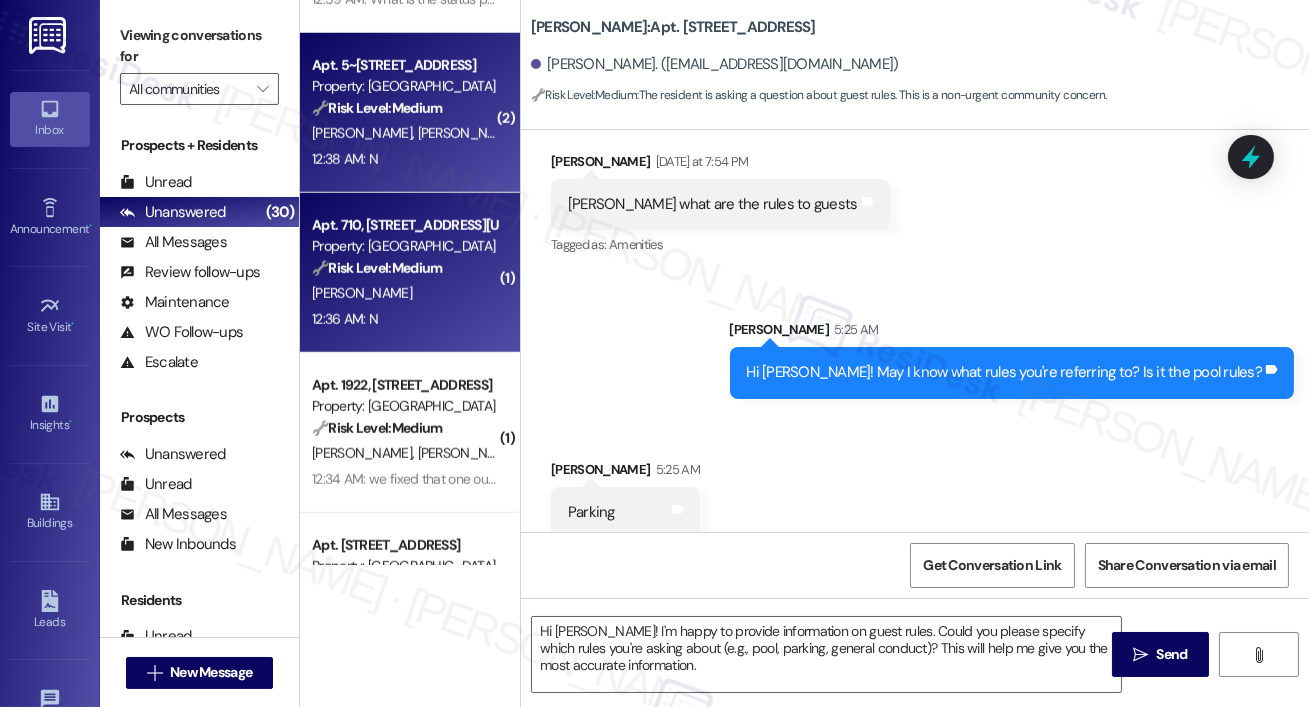type on "Fetching suggested responses. Please feel free to read through the conversation in the meantime." 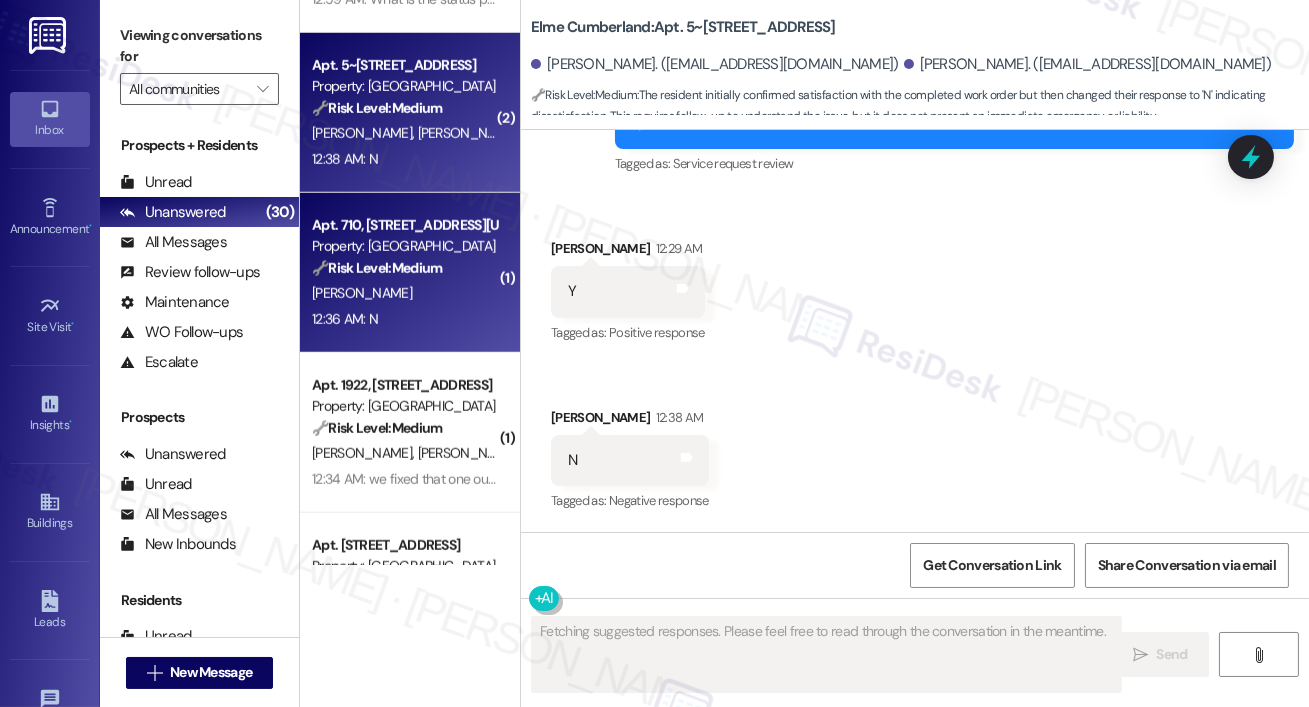 scroll, scrollTop: 931, scrollLeft: 0, axis: vertical 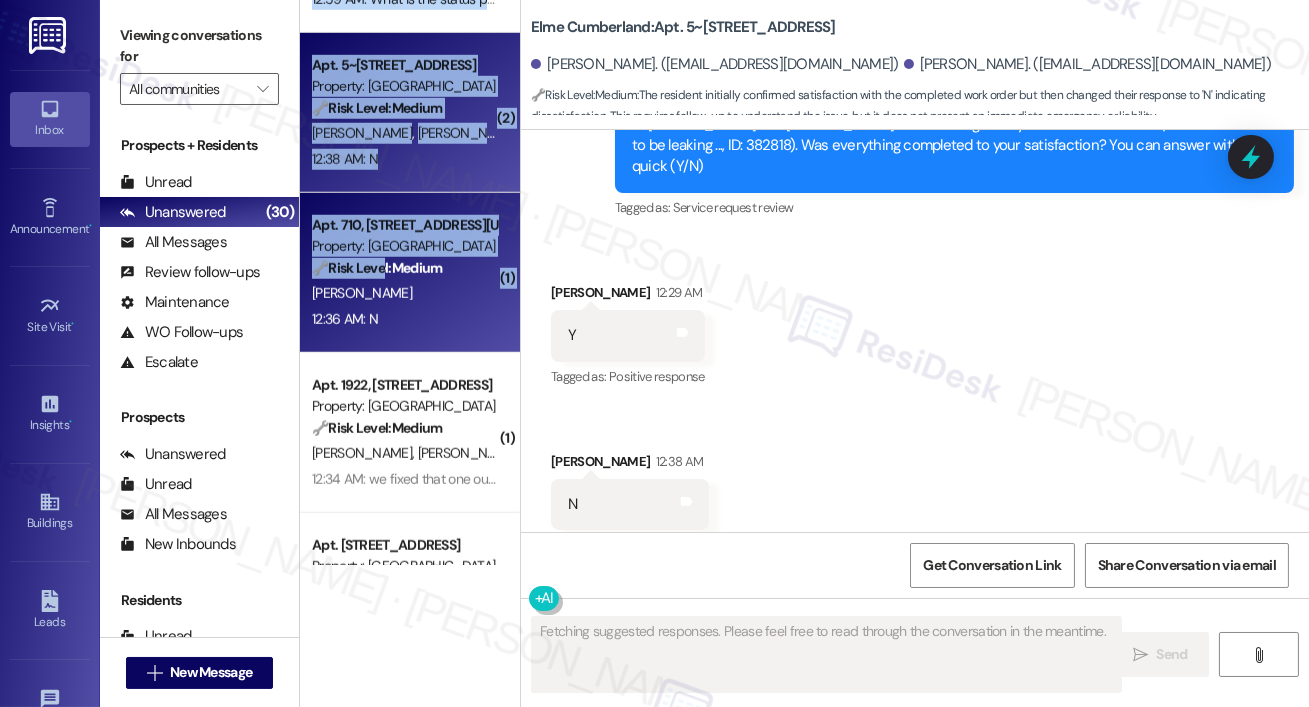 type 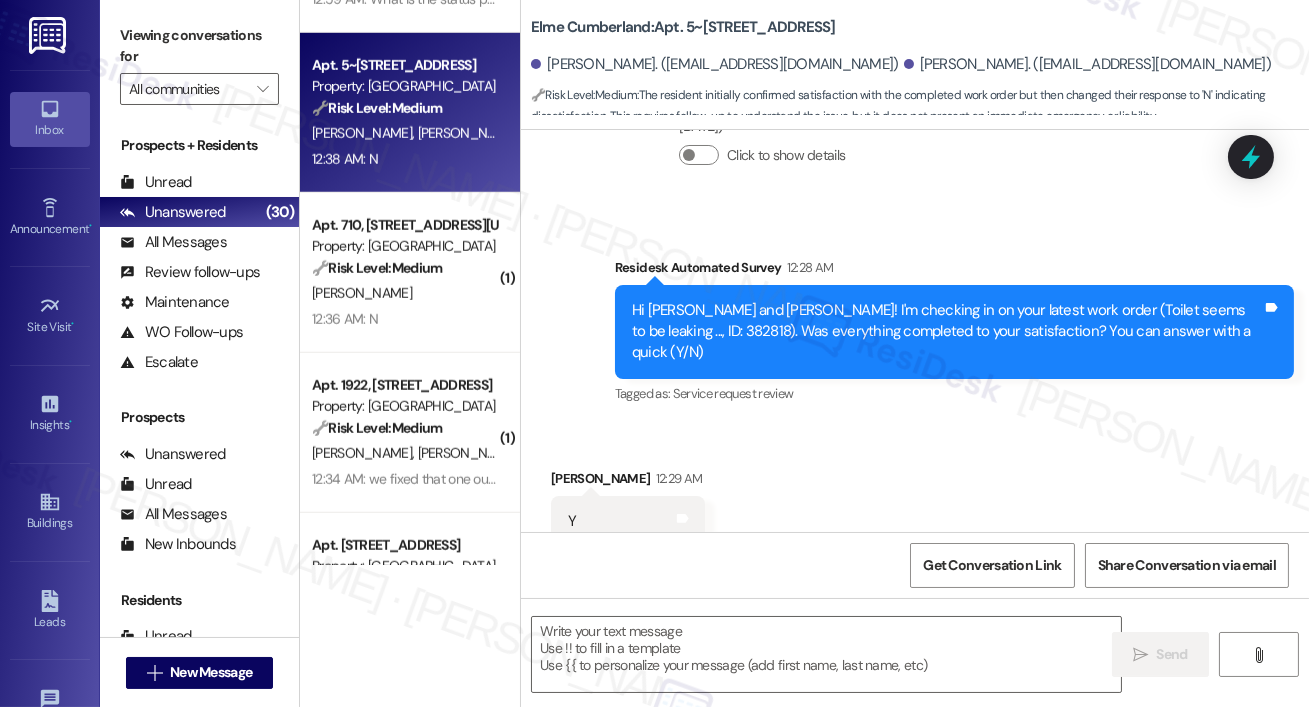 scroll, scrollTop: 931, scrollLeft: 0, axis: vertical 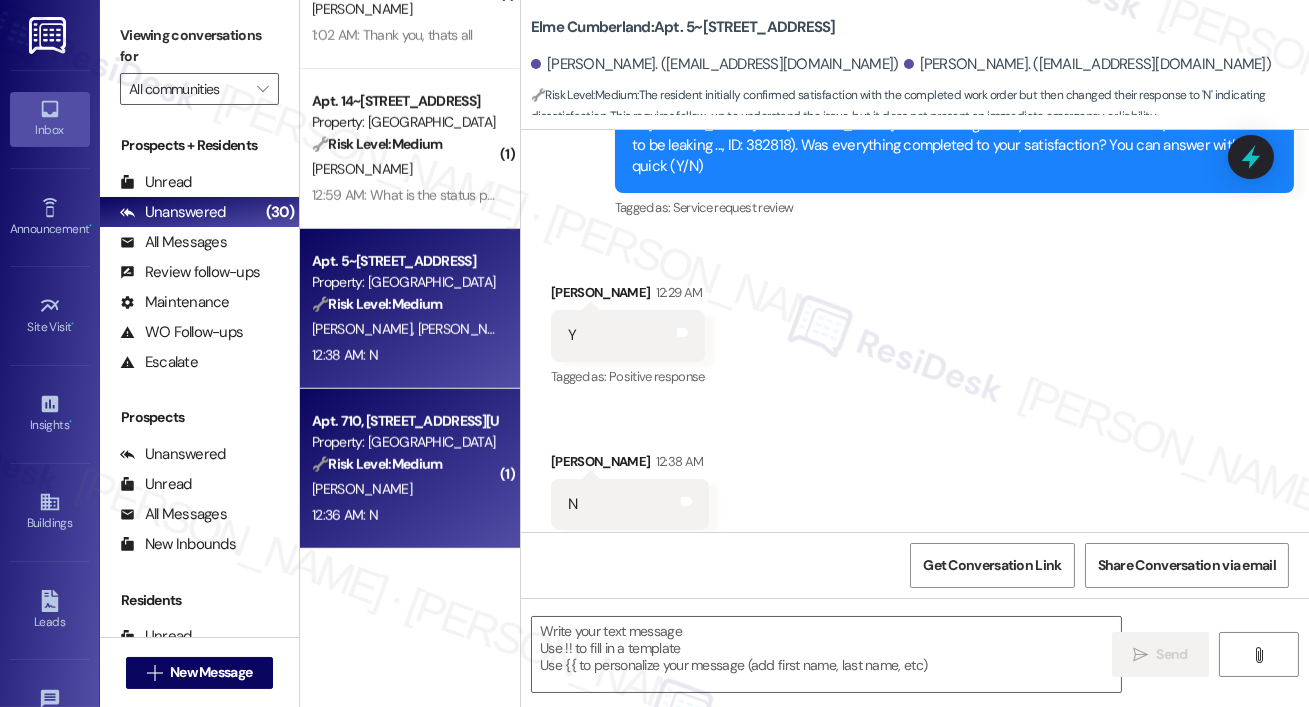 click on "Apt. 710, 443 New York Ave., NW Property: Yale West 🔧  Risk Level:  Medium The resident responded negatively to a follow-up on a work order, indicating the issue was not resolved to their satisfaction. This requires further investigation and resolution, but does not present an immediate threat. L. Perez 12:36 AM: N 12:36 AM: N" at bounding box center [410, 469] 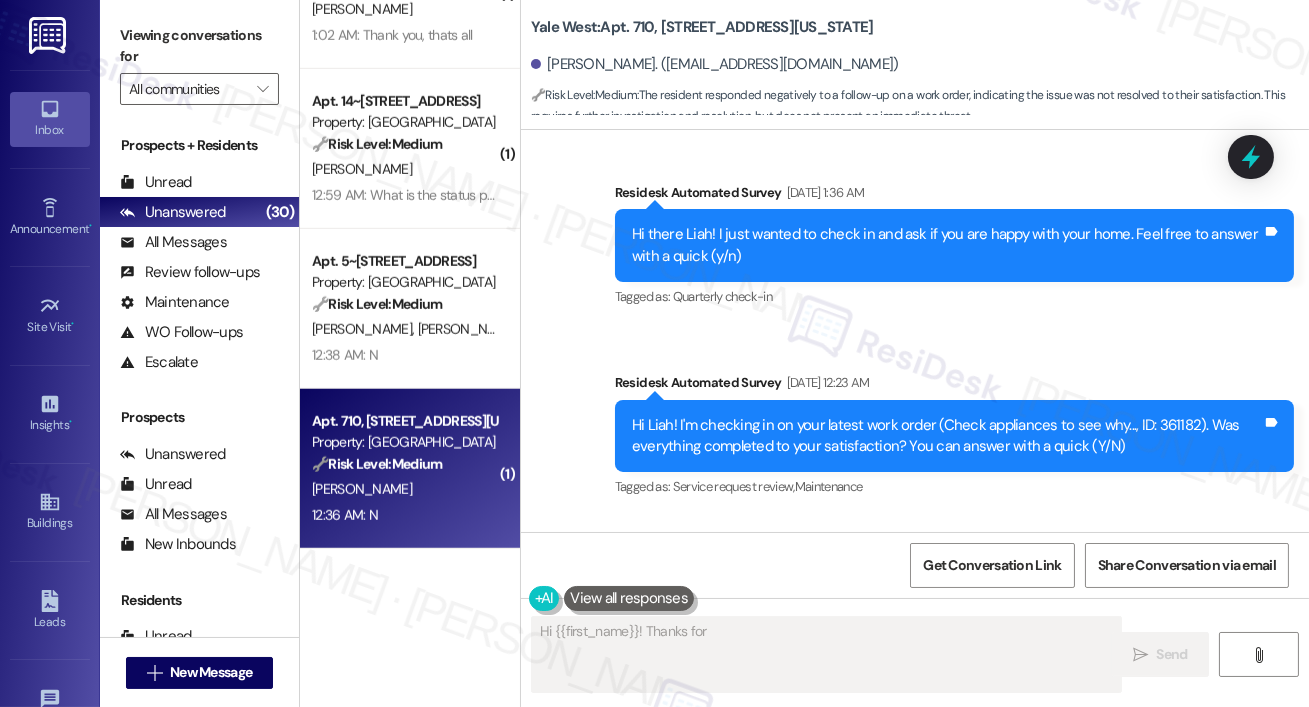 scroll, scrollTop: 2029, scrollLeft: 0, axis: vertical 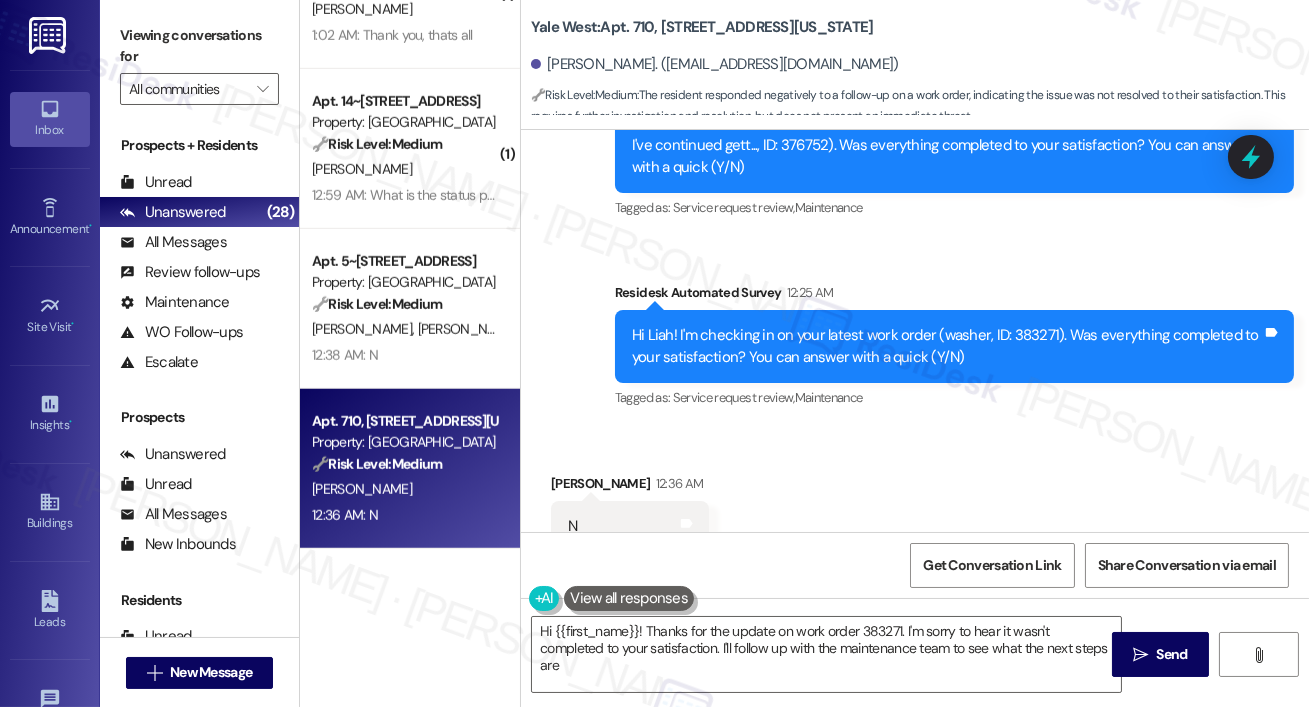 type on "Hi {{first_name}}! Thanks for the update on work order 383271. I'm sorry to hear it wasn't completed to your satisfaction. I'll follow up with the maintenance team to see what the next steps are." 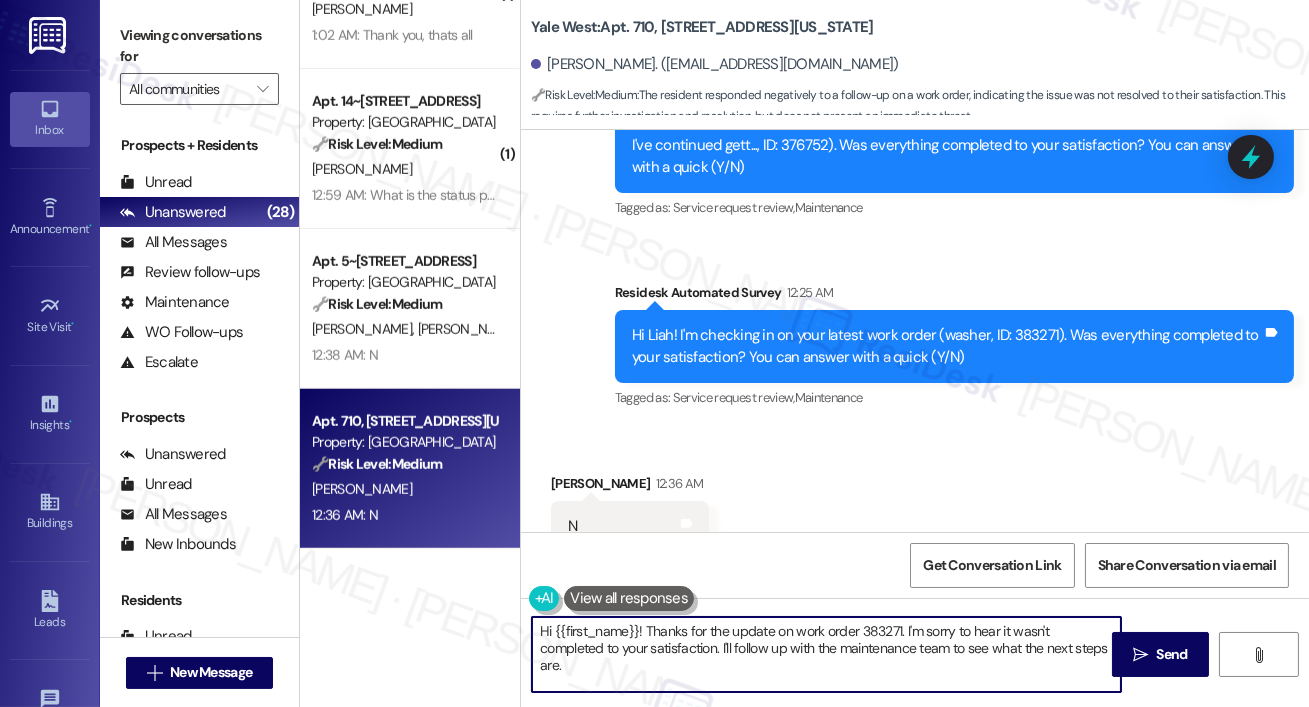 click on "Hi {{first_name}}! Thanks for the update on work order 383271. I'm sorry to hear it wasn't completed to your satisfaction. I'll follow up with the maintenance team to see what the next steps are." at bounding box center (826, 654) 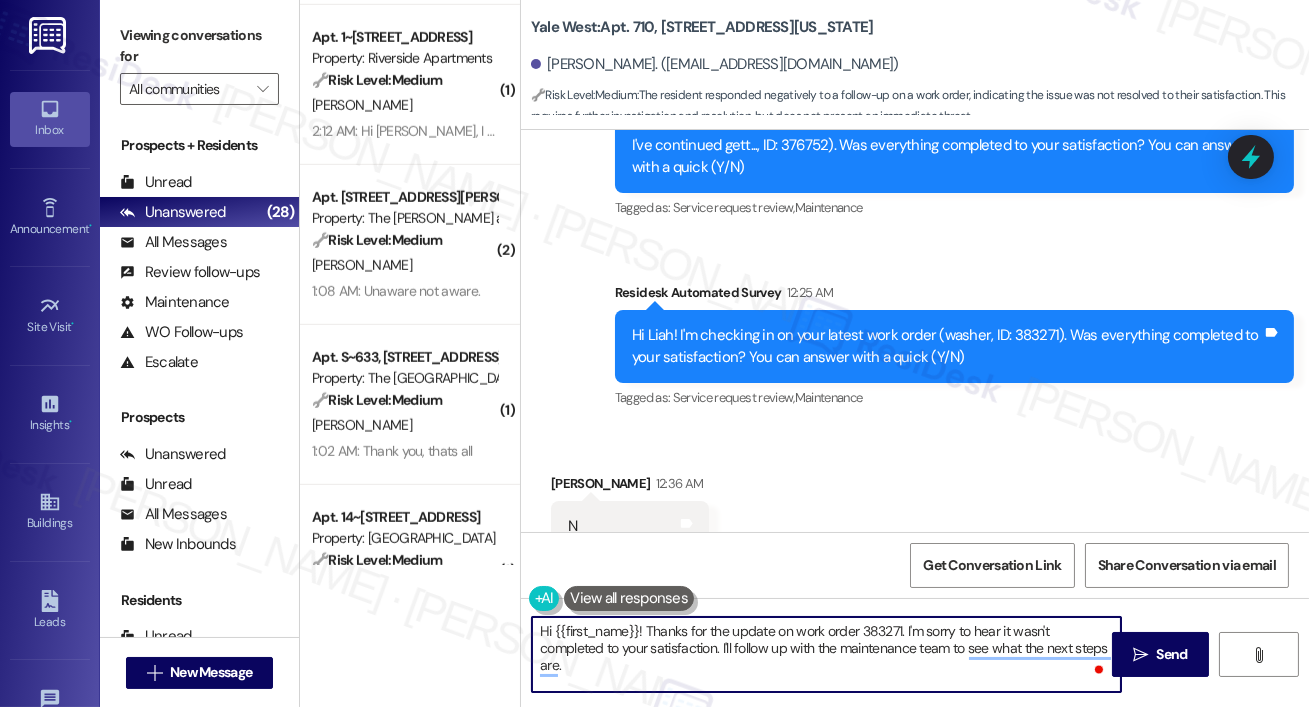 scroll, scrollTop: 2765, scrollLeft: 0, axis: vertical 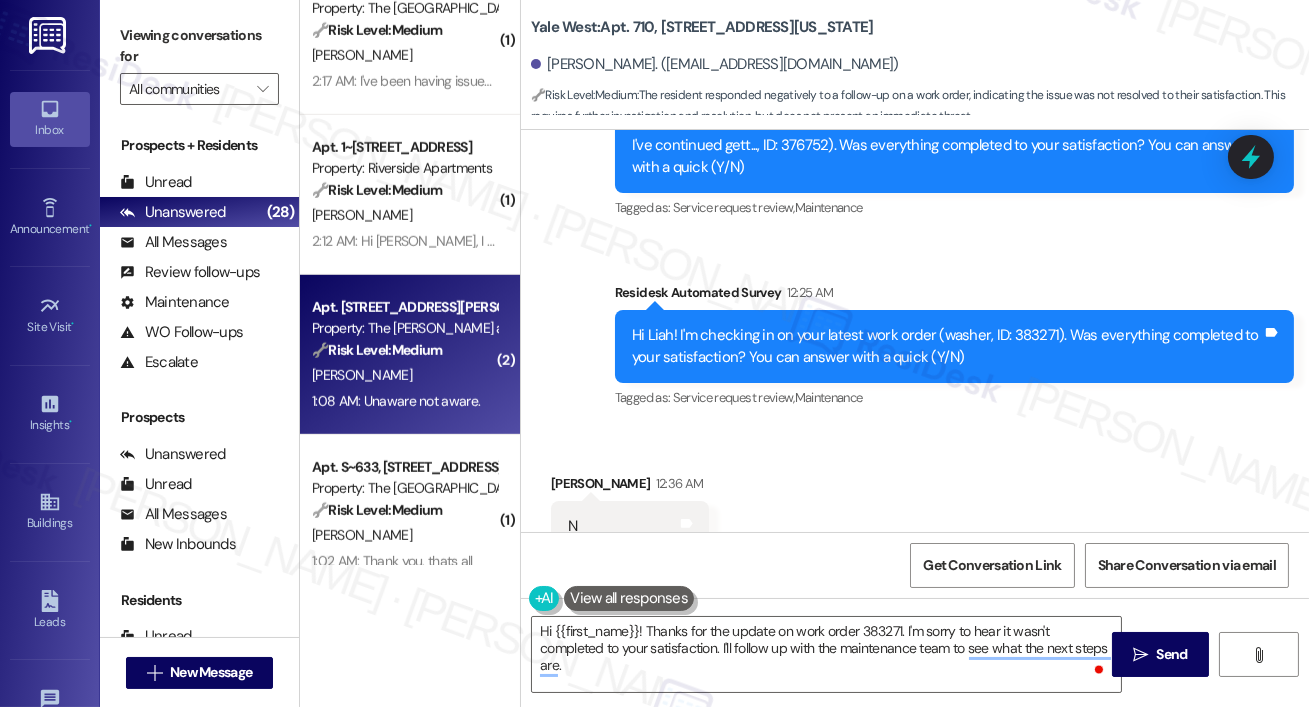 click on "1:08 AM: Unaware not aware. 1:08 AM: Unaware not aware." at bounding box center [396, 401] 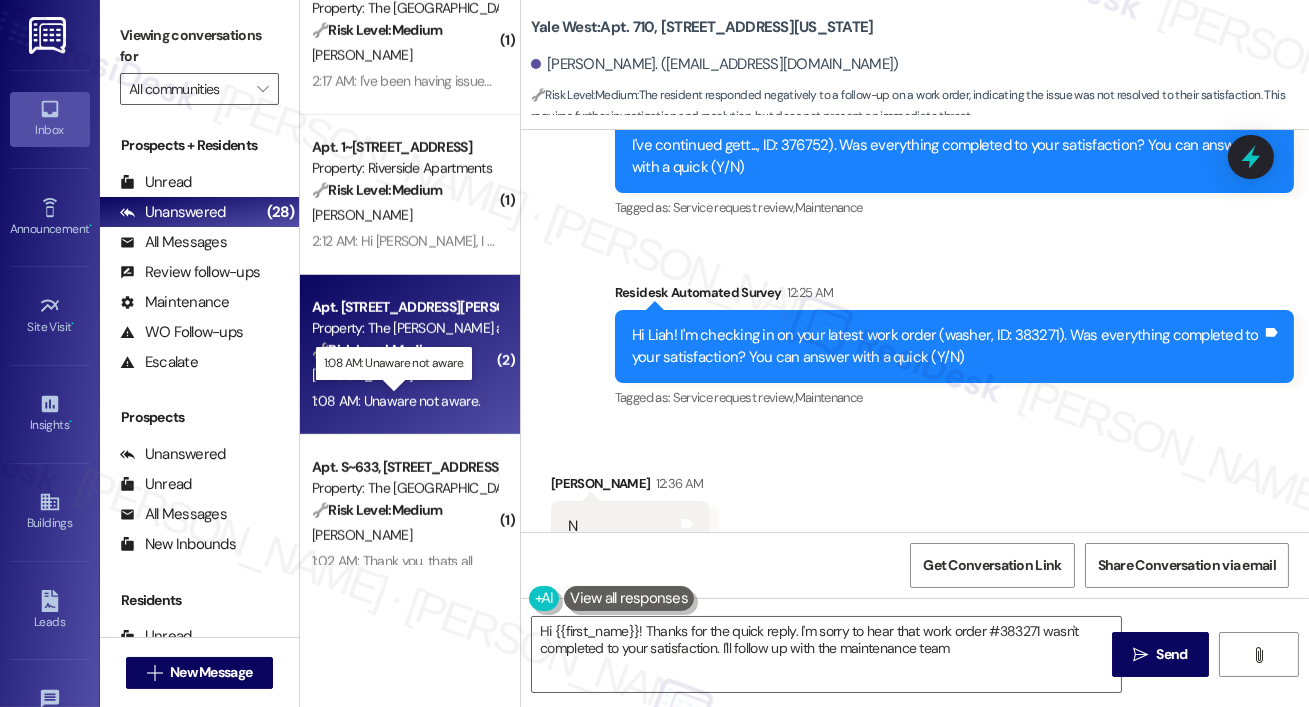 type on "Hi {{first_name}}! Thanks for the quick reply. I'm sorry to hear that work order #383271 wasn't completed to your satisfaction. I'll follow up with the maintenance team" 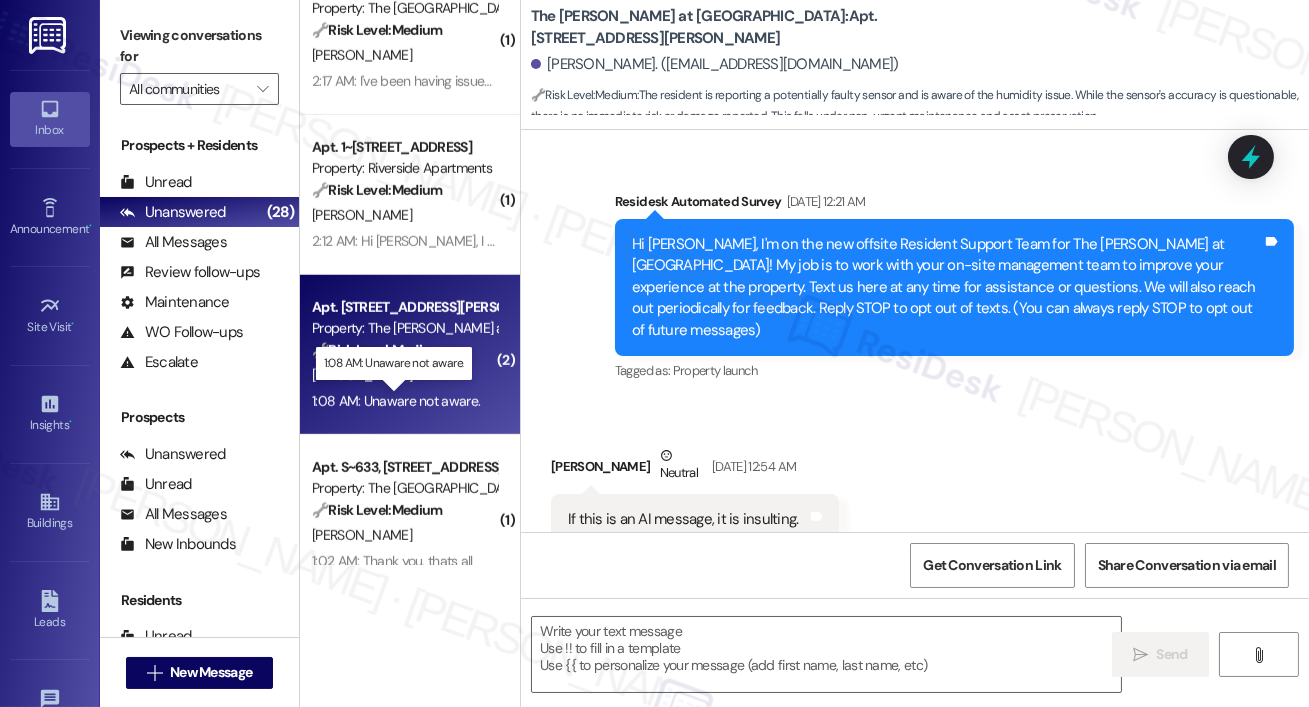 scroll, scrollTop: 15225, scrollLeft: 0, axis: vertical 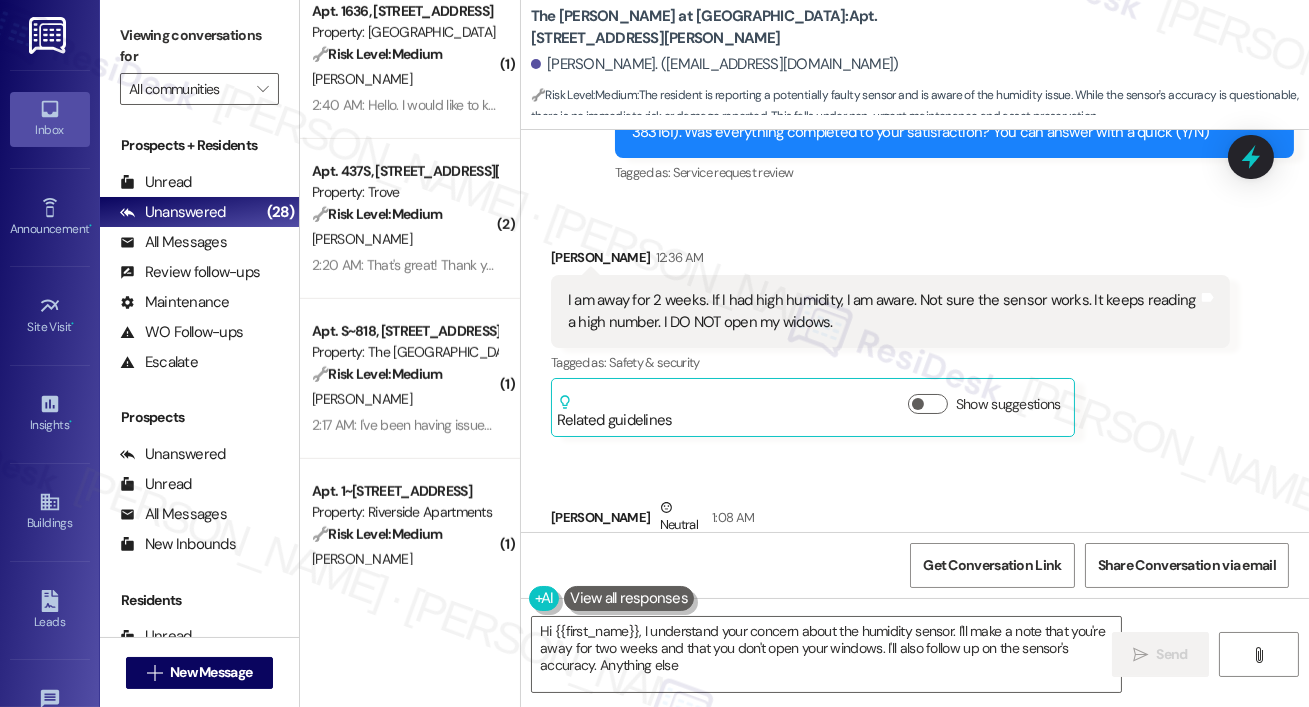 type on "Hi {{first_name}}, I understand your concern about the humidity sensor. I'll make a note that you're away for two weeks and that you don't open your windows. I'll also follow up on the sensor's accuracy. Anything else?" 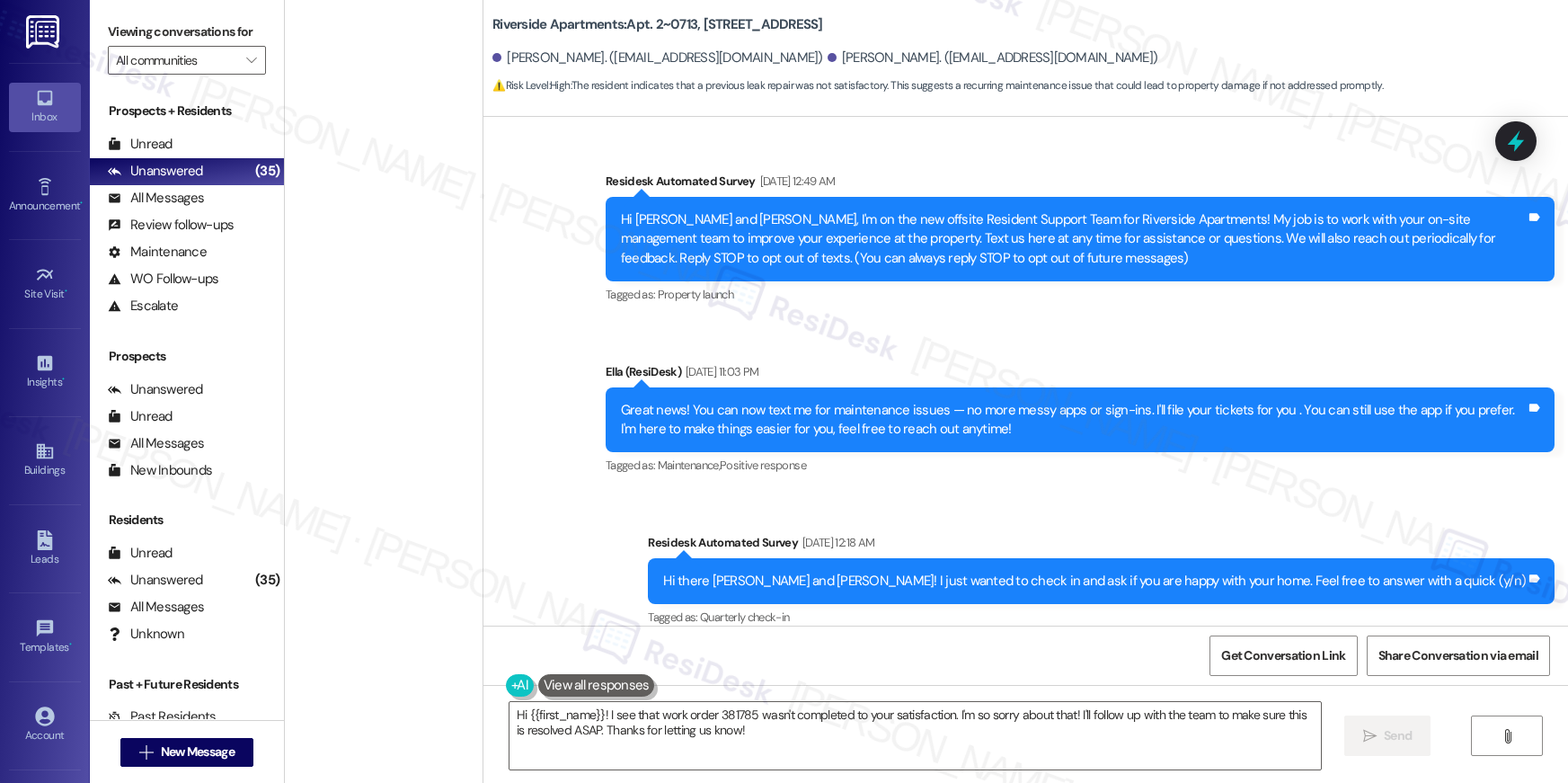 scroll, scrollTop: 0, scrollLeft: 0, axis: both 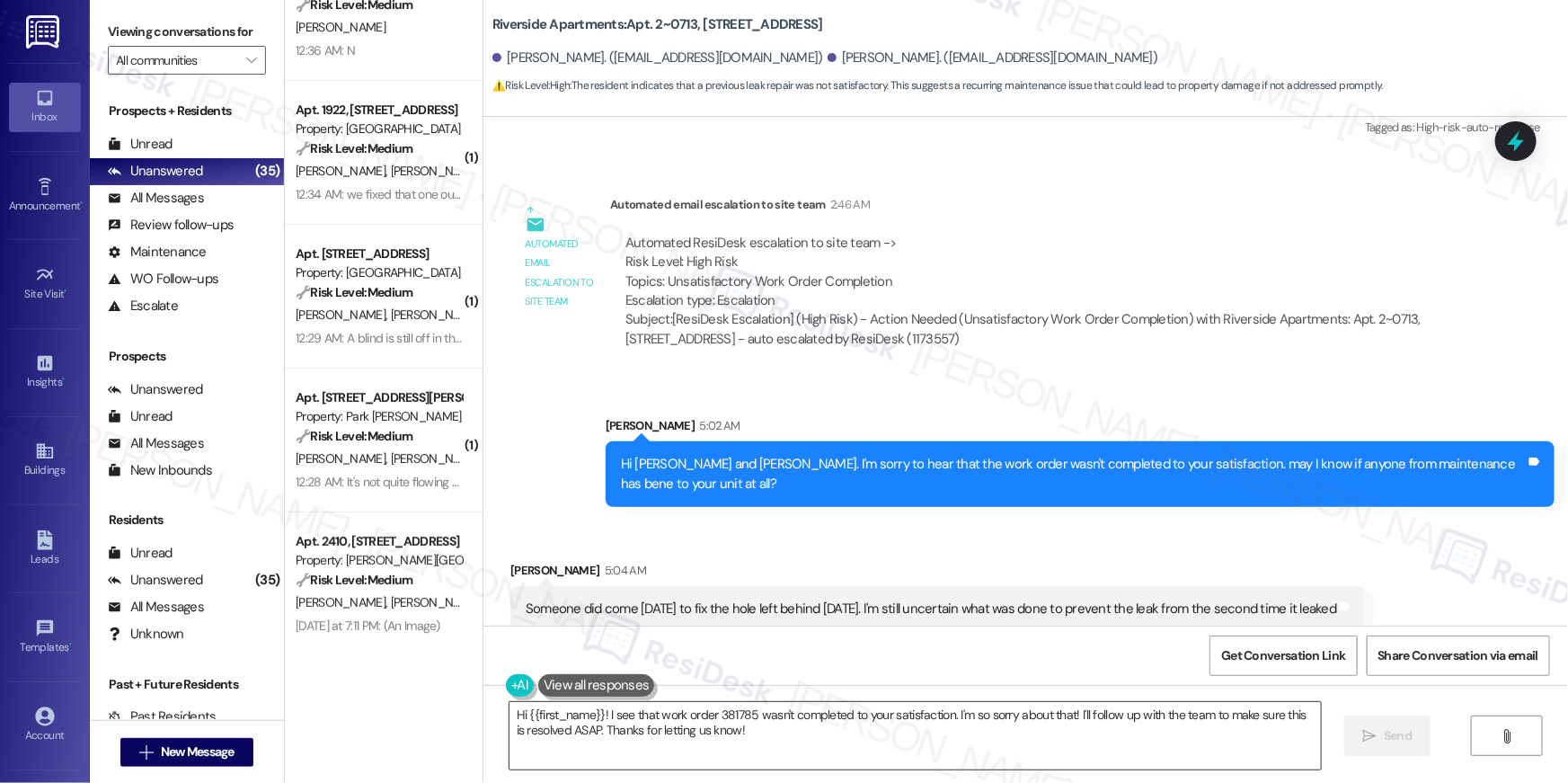 click on "Hi {{first_name}}! I see that work order 381785 wasn't completed to your satisfaction. I'm so sorry about that! I'll follow up with the team to make sure this is resolved ASAP. Thanks for letting us know!" at bounding box center (915, 735) 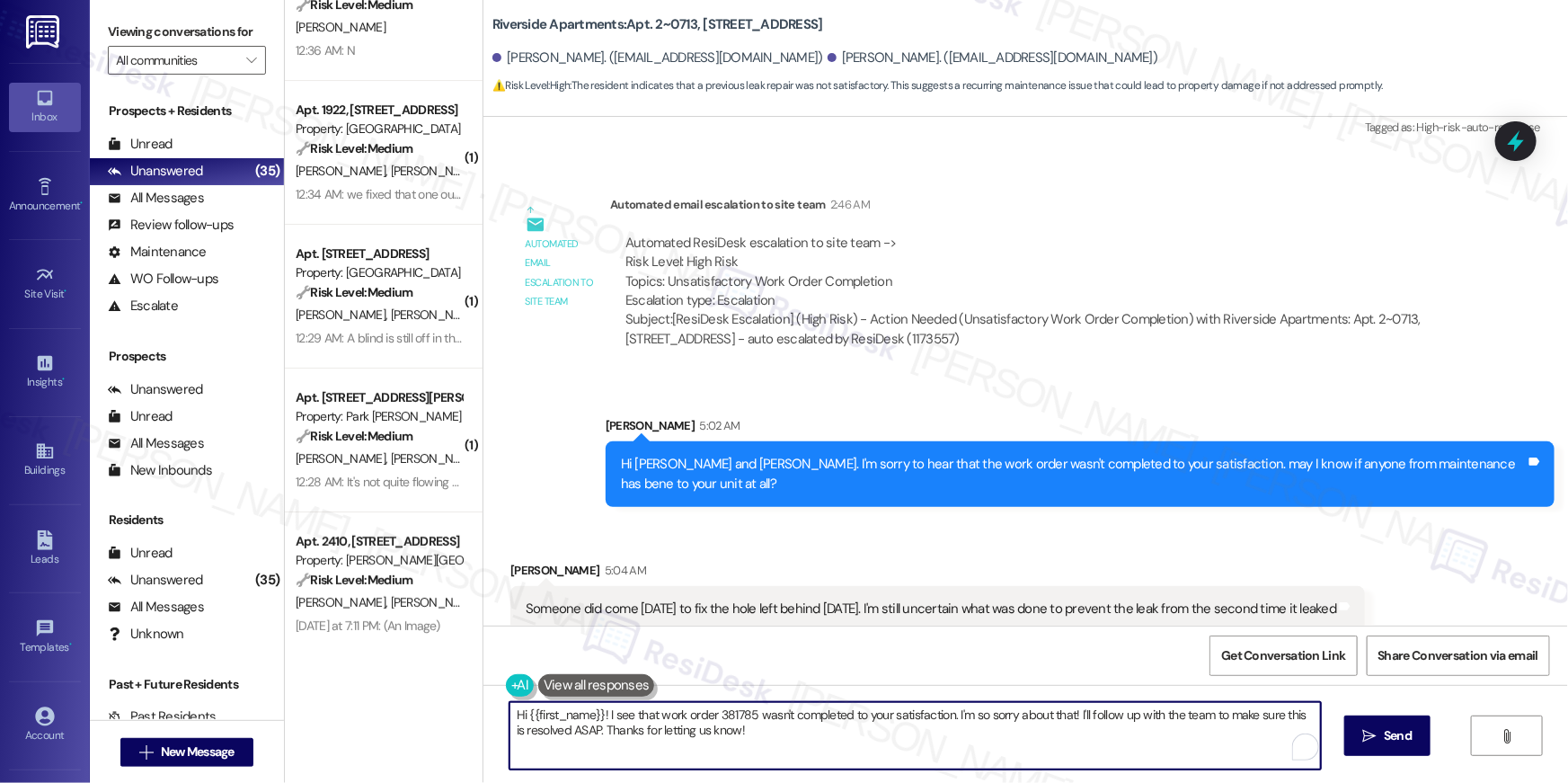 click on "Hi {{first_name}}! I see that work order 381785 wasn't completed to your satisfaction. I'm so sorry about that! I'll follow up with the team to make sure this is resolved ASAP. Thanks for letting us know!" at bounding box center (915, 735) 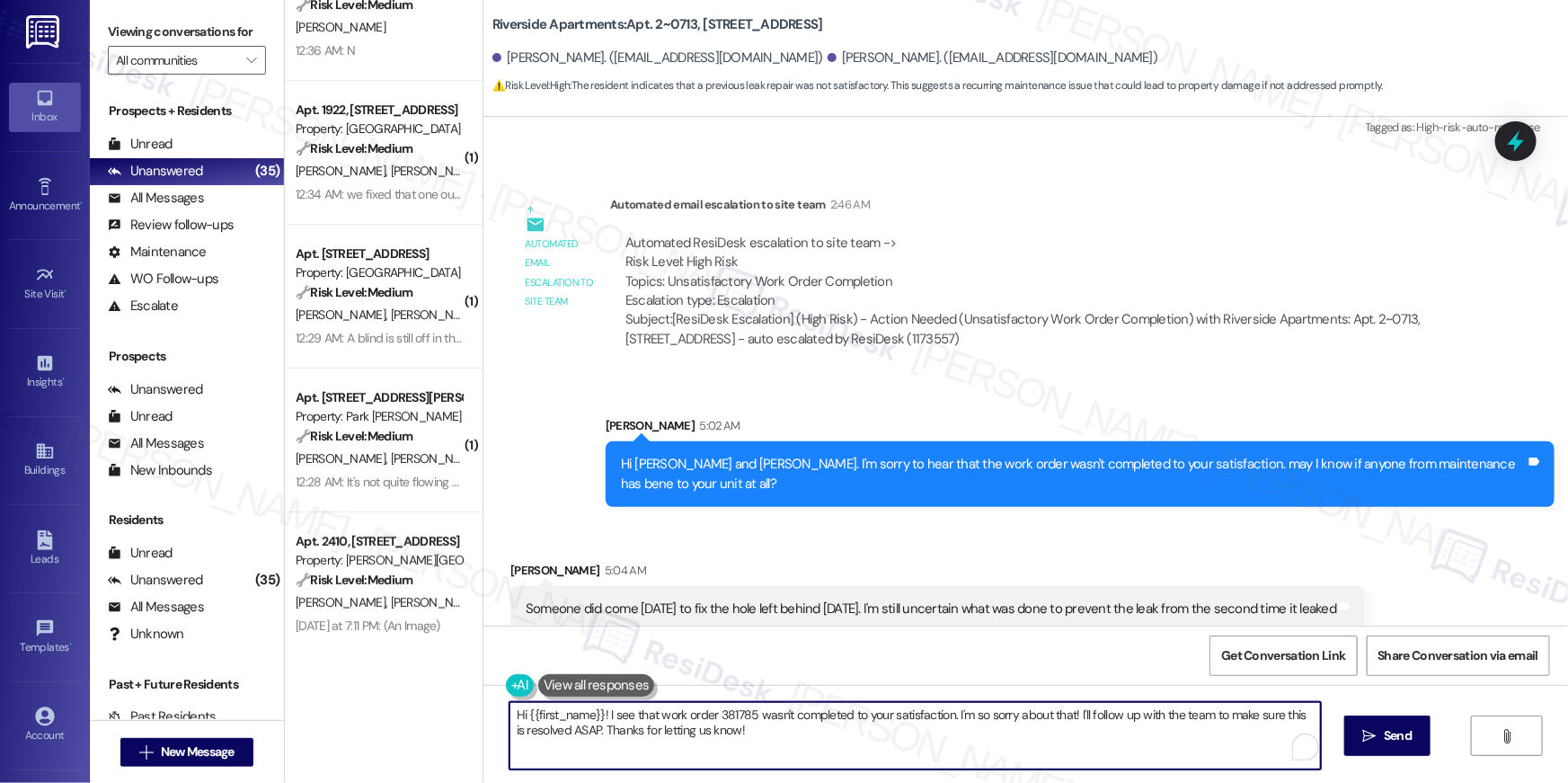 click on "Hi {{first_name}}! I see that work order 381785 wasn't completed to your satisfaction. I'm so sorry about that! I'll follow up with the team to make sure this is resolved ASAP. Thanks for letting us know!" at bounding box center (915, 735) 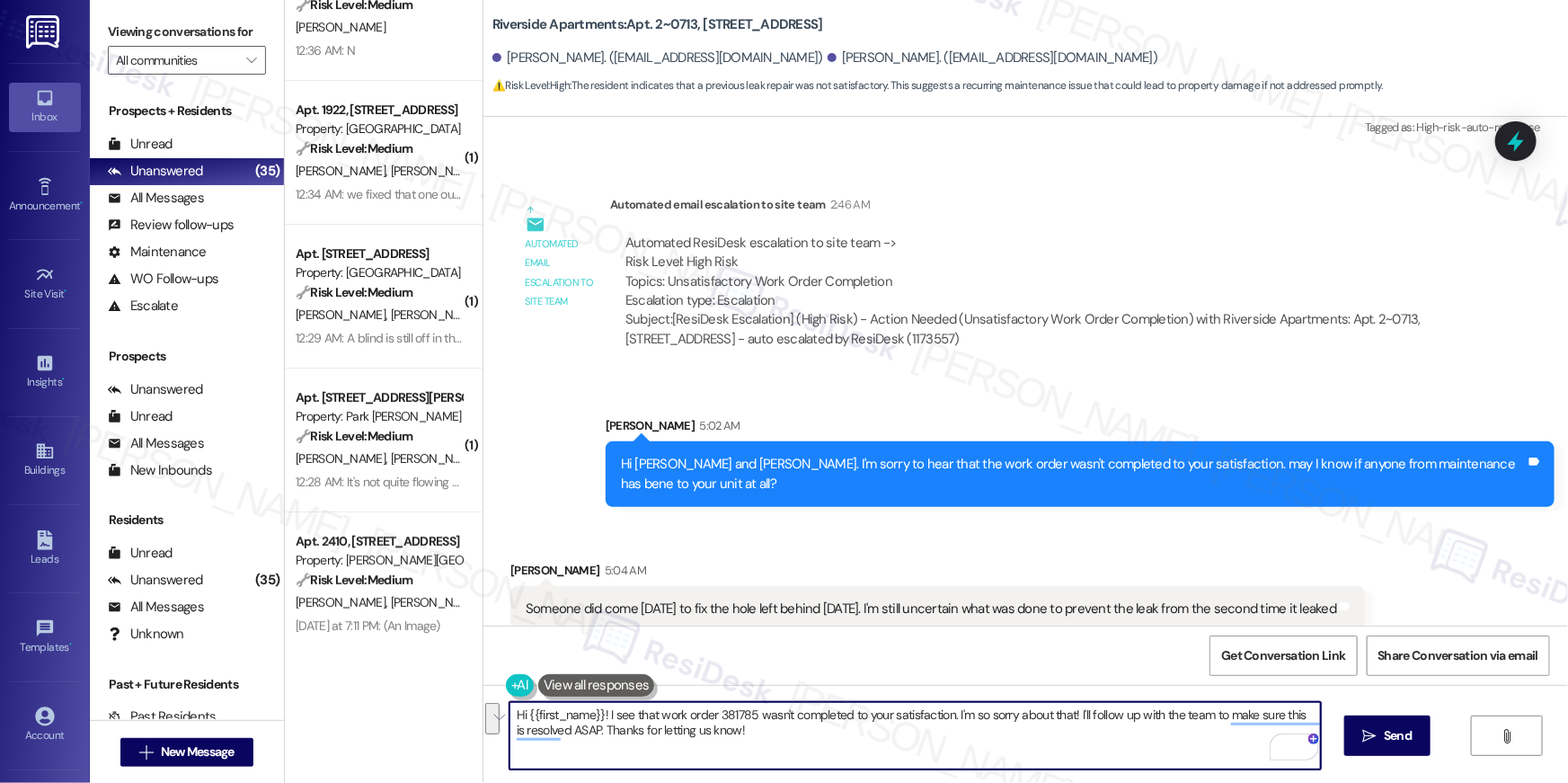 click on "Hi {{first_name}}! I see that work order 381785 wasn't completed to your satisfaction. I'm so sorry about that! I'll follow up with the team to make sure this is resolved ASAP. Thanks for letting us know!" at bounding box center (915, 735) 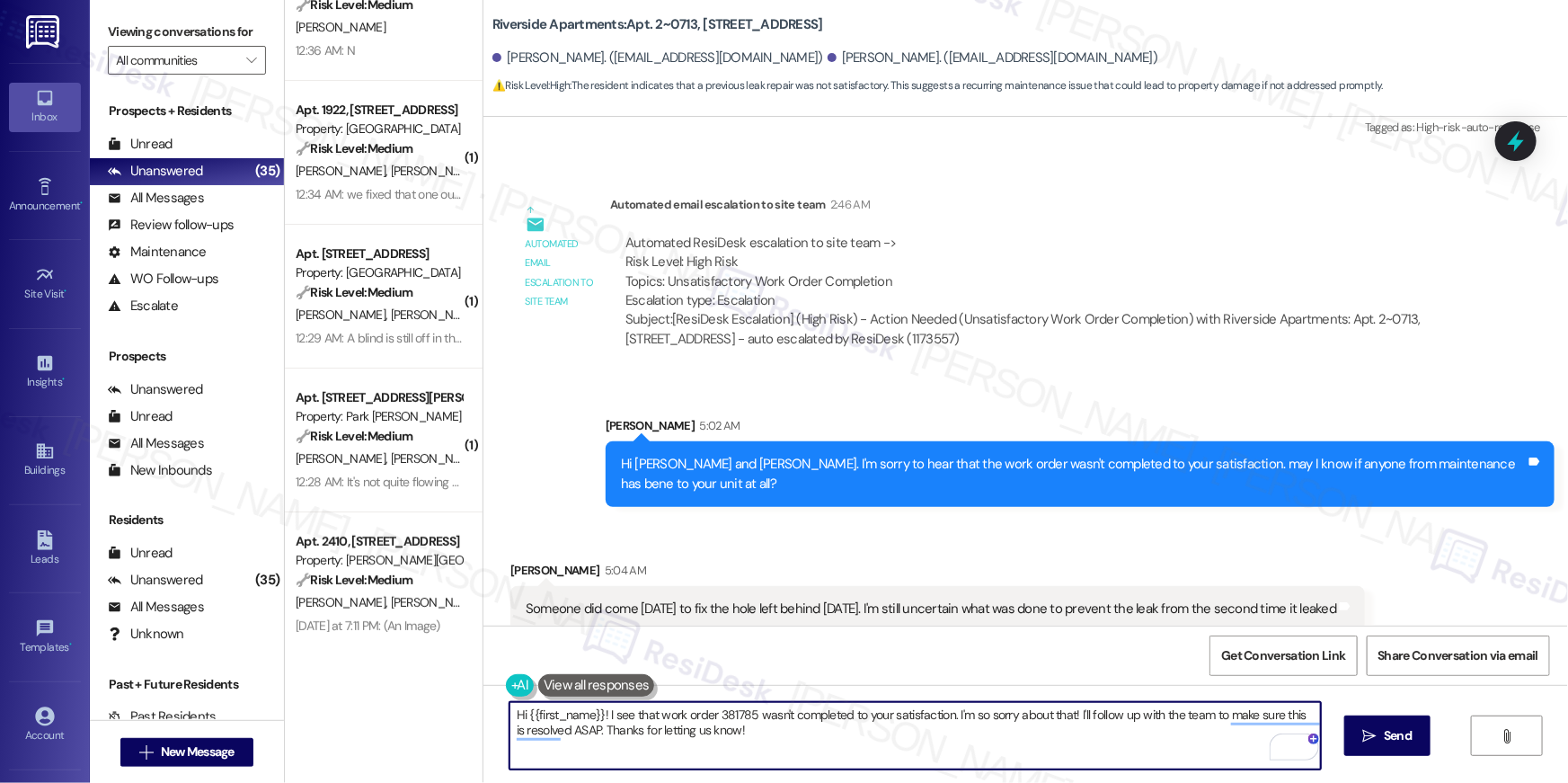 click on "Hi {{first_name}}! I see that work order 381785 wasn't completed to your satisfaction. I'm so sorry about that! I'll follow up with the team to make sure this is resolved ASAP. Thanks for letting us know!" at bounding box center (915, 735) 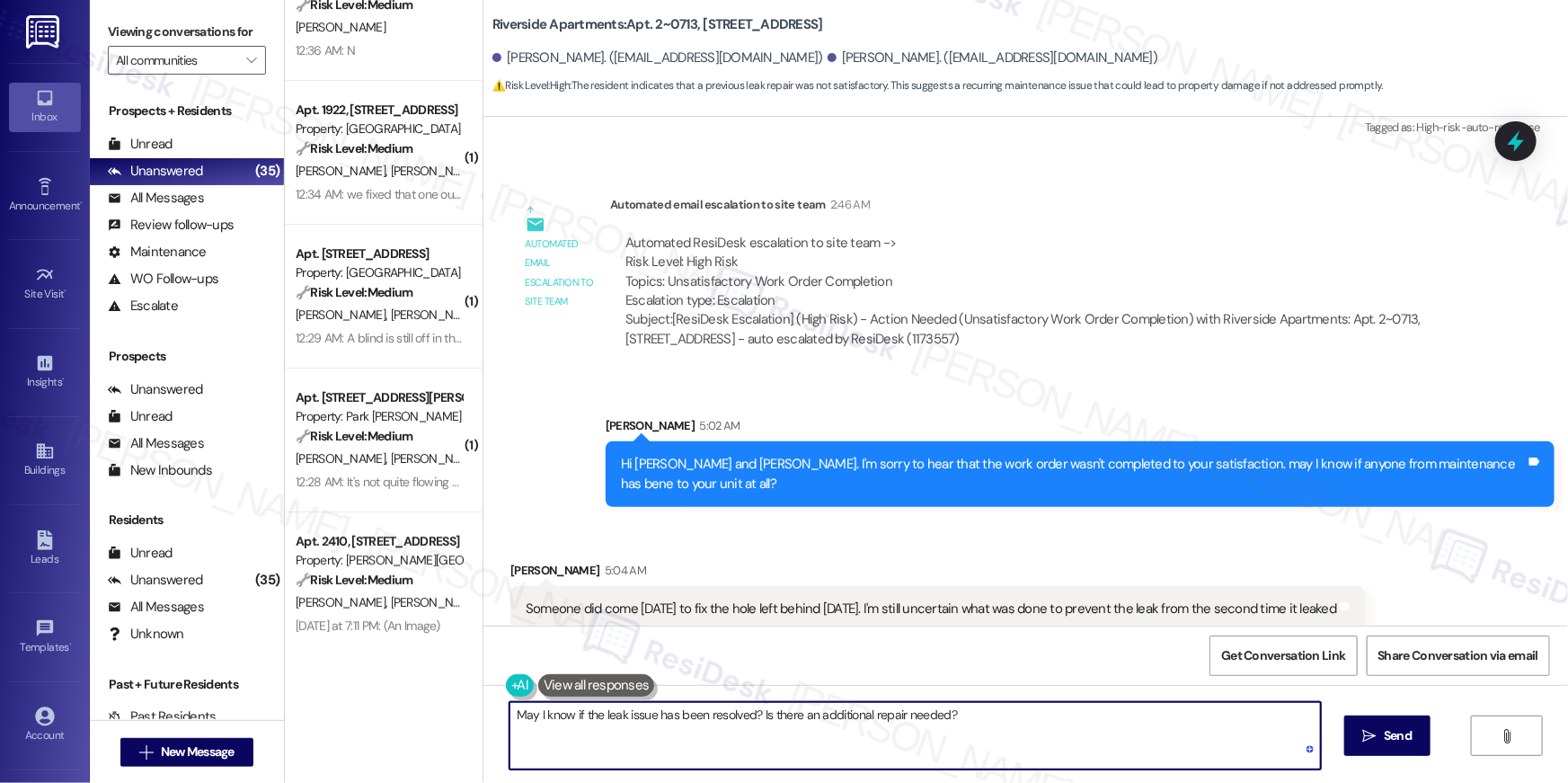 type on "May I know if the leak issue has been resolved? Is there an additional repair needed?" 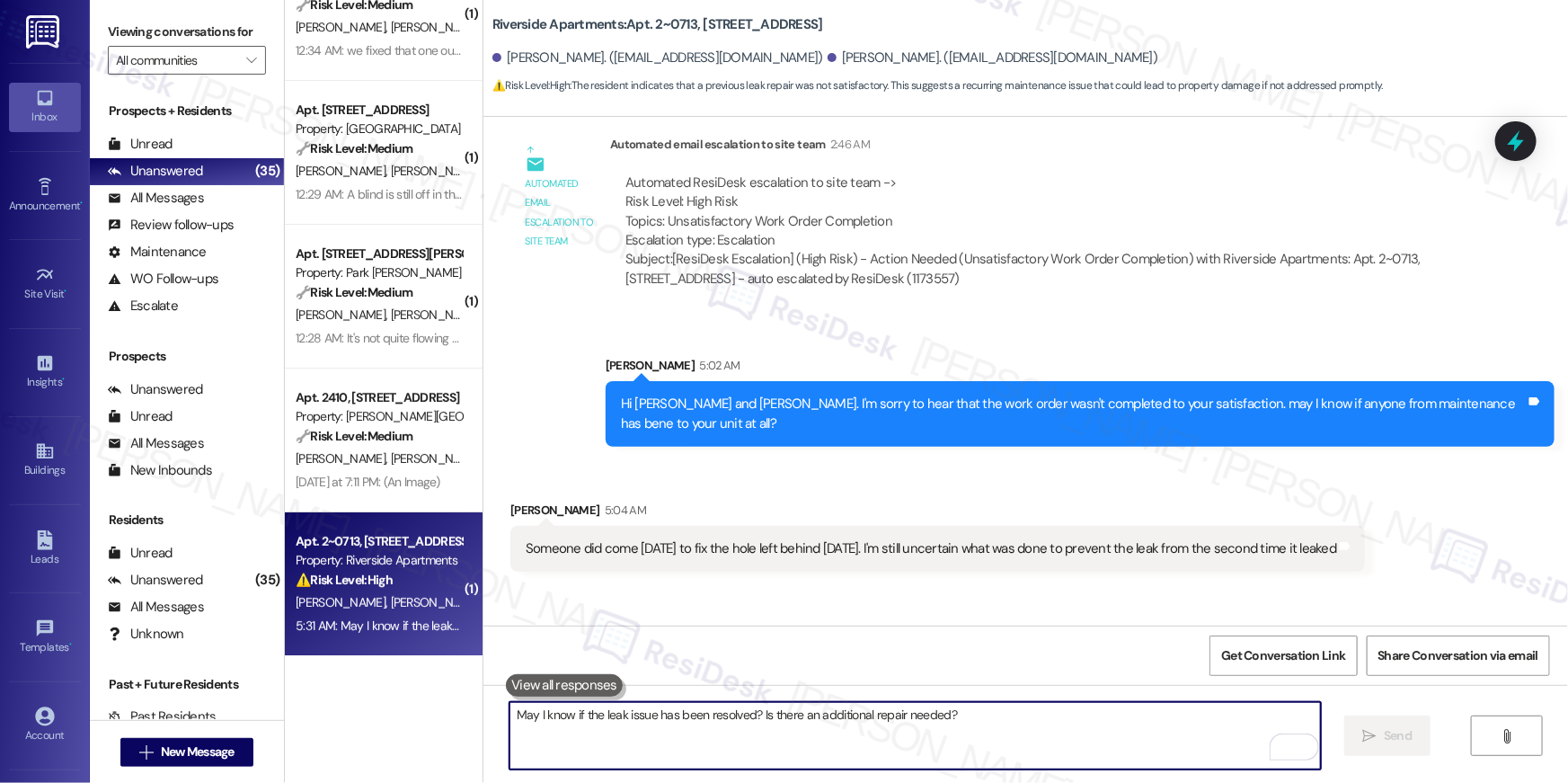scroll, scrollTop: 6891, scrollLeft: 0, axis: vertical 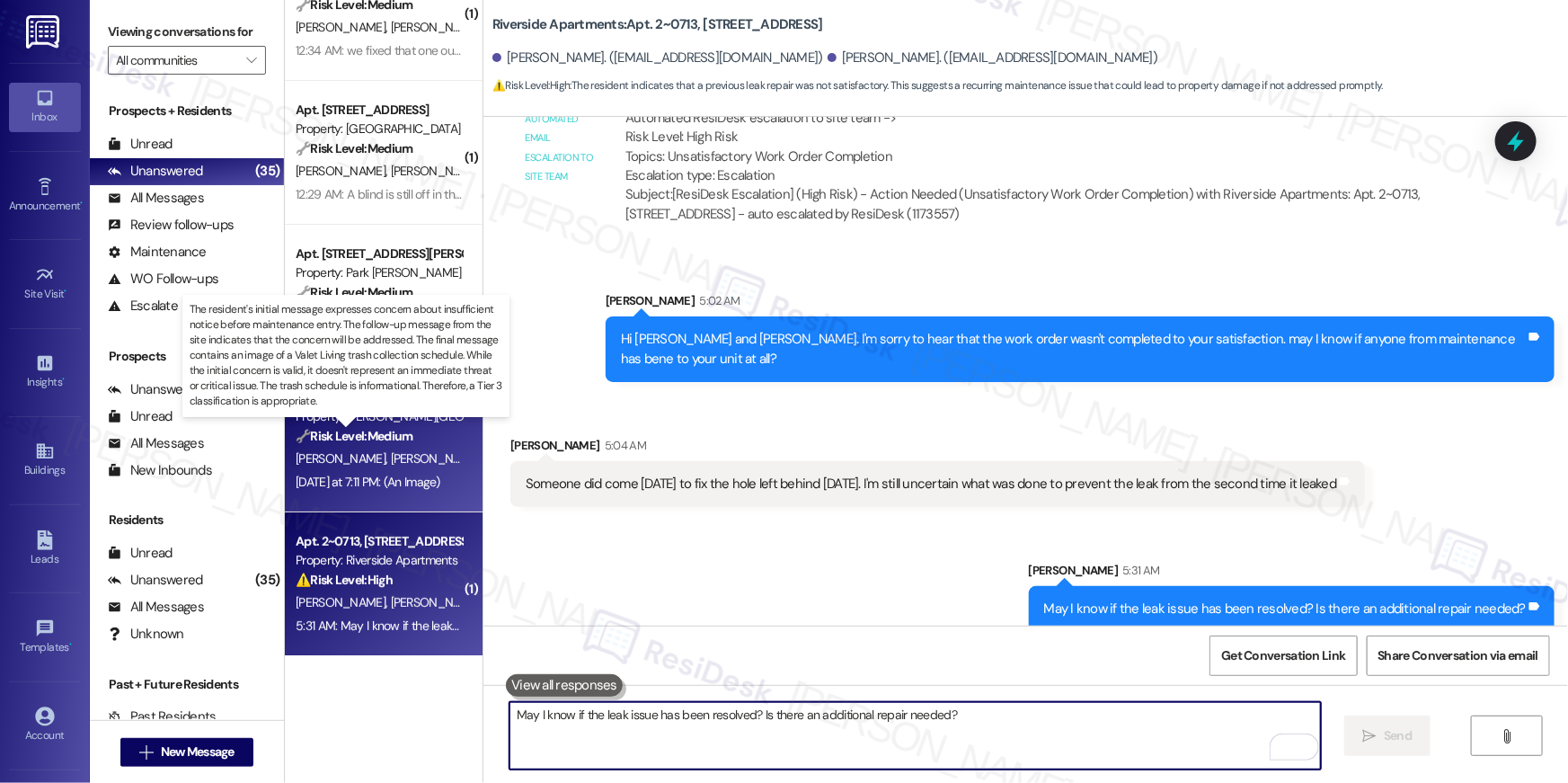 type 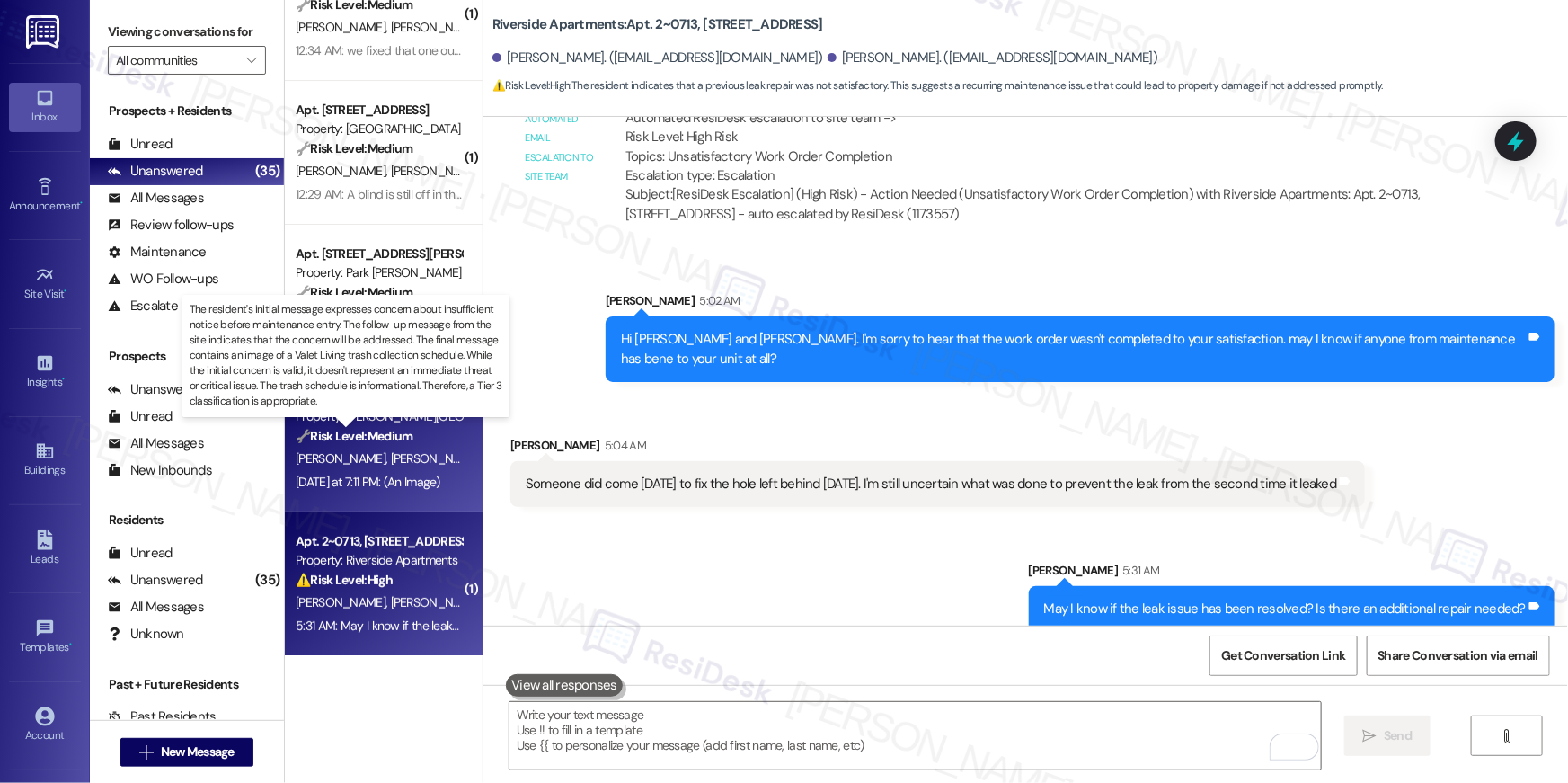 click on "🔧  Risk Level:  Medium" at bounding box center [354, 436] 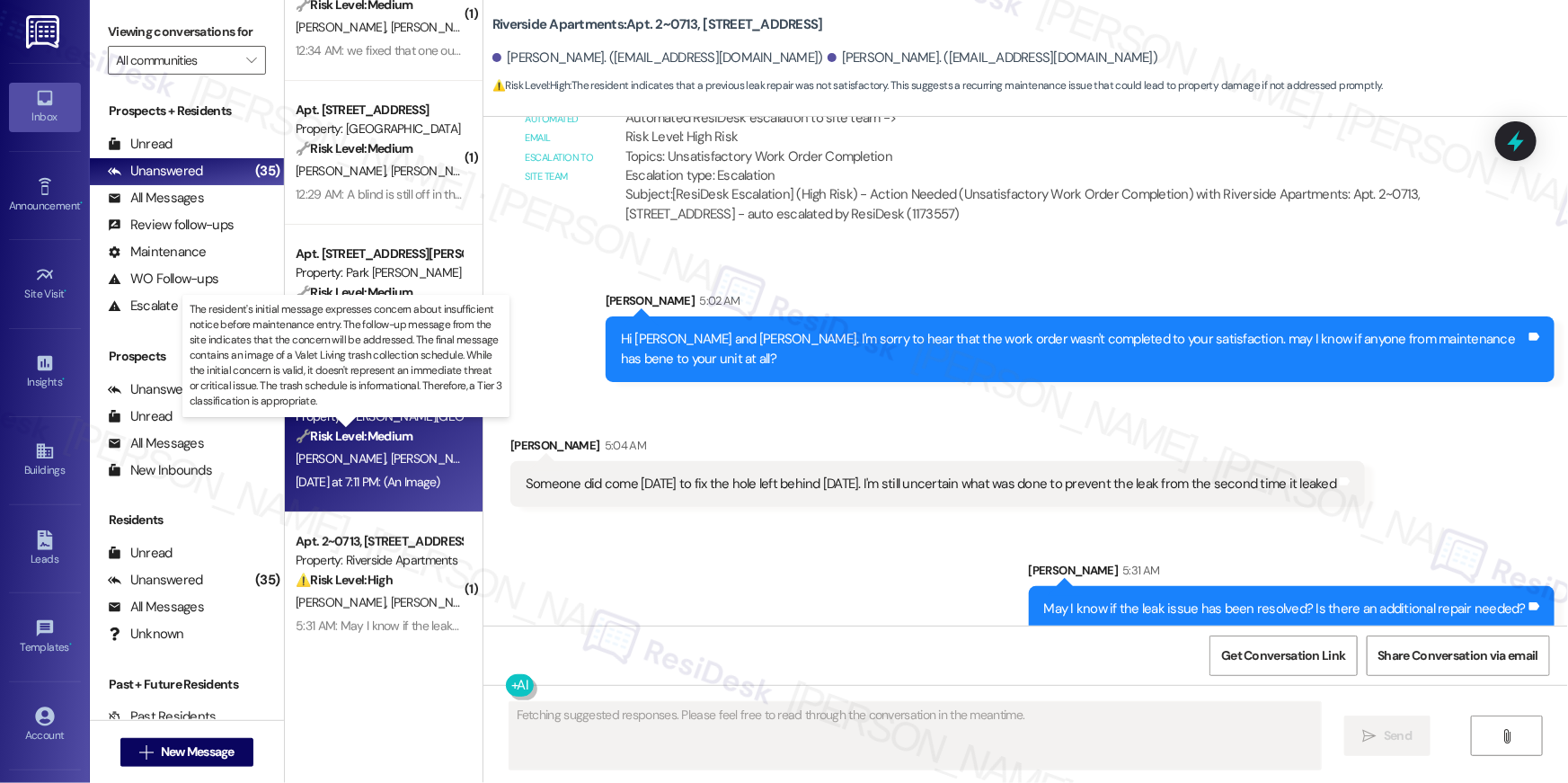 type on "Fetching suggested responses. Please feel free to read through the conversation in the meantime." 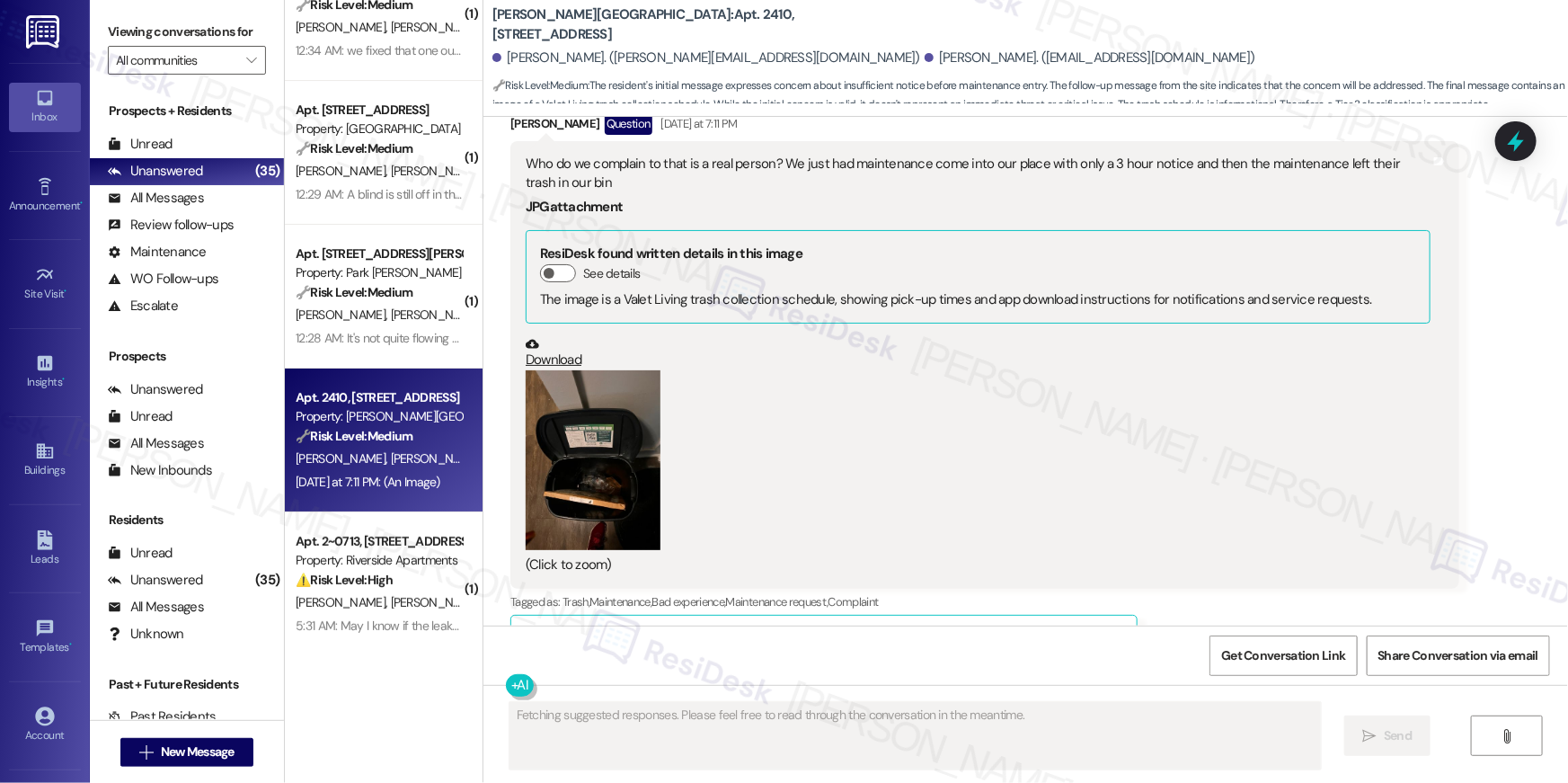 scroll, scrollTop: 6662, scrollLeft: 0, axis: vertical 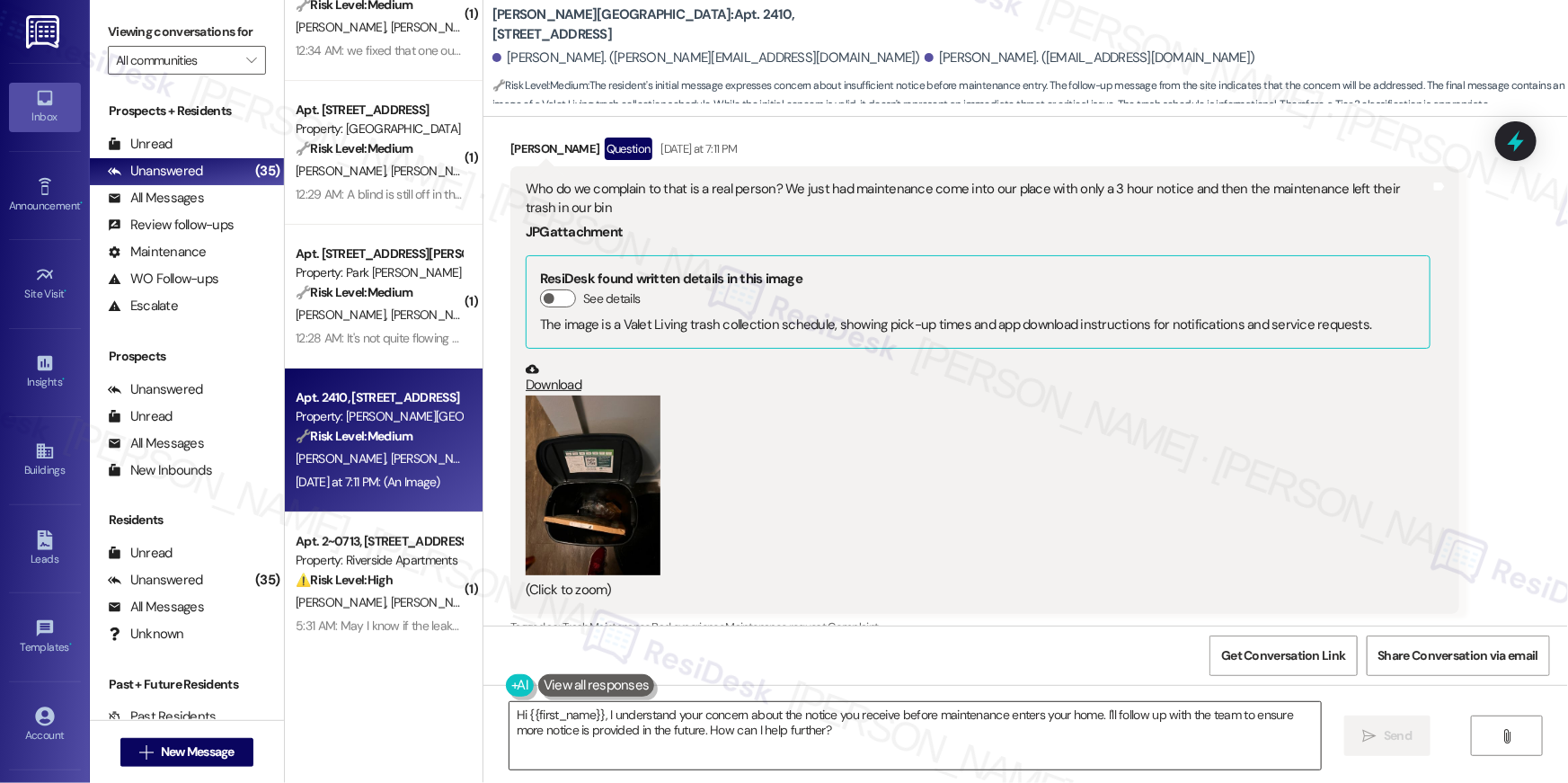 drag, startPoint x: 811, startPoint y: 749, endPoint x: 851, endPoint y: 743, distance: 40.4475 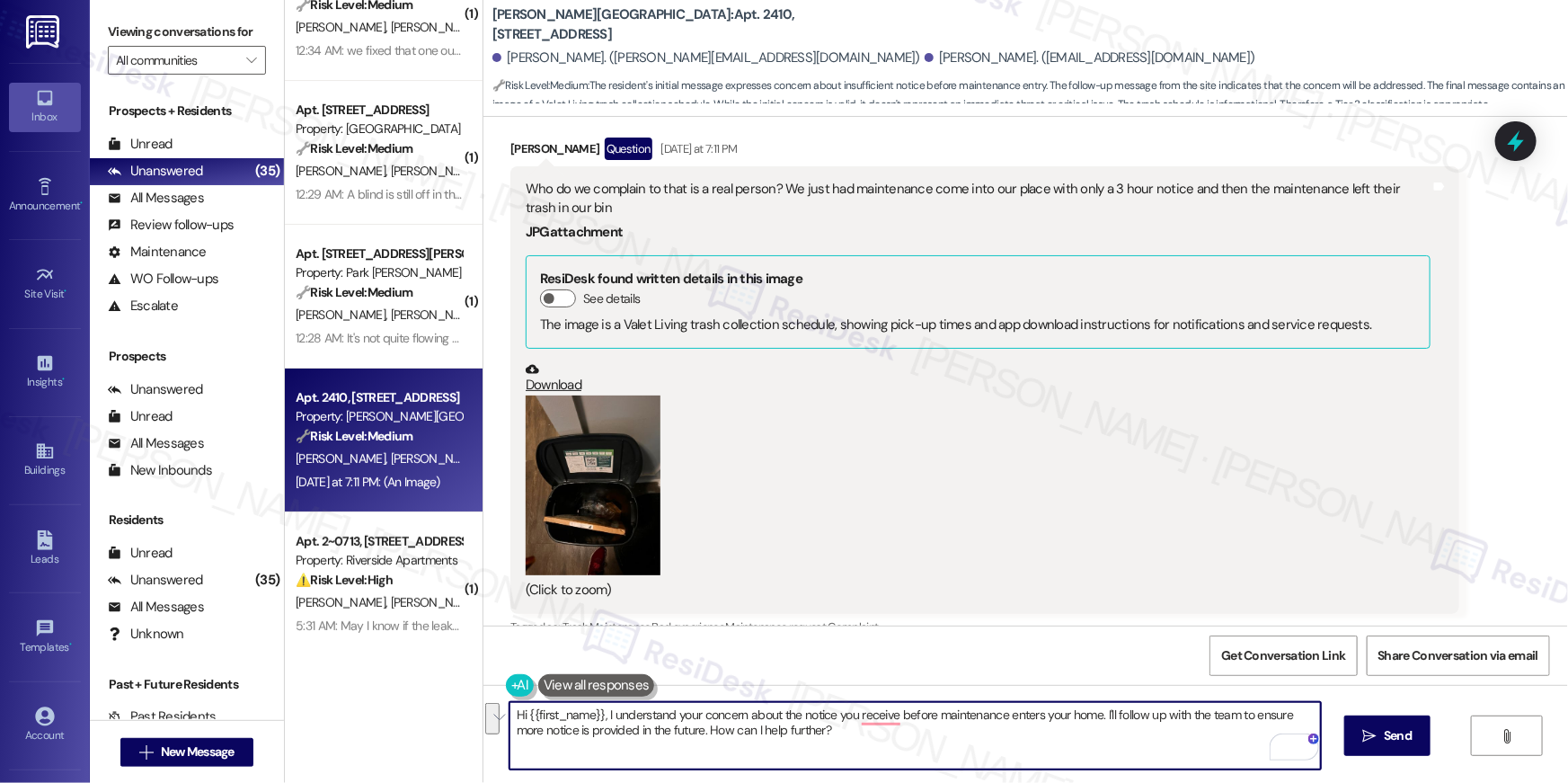 drag, startPoint x: 851, startPoint y: 743, endPoint x: 599, endPoint y: 715, distance: 253.55078 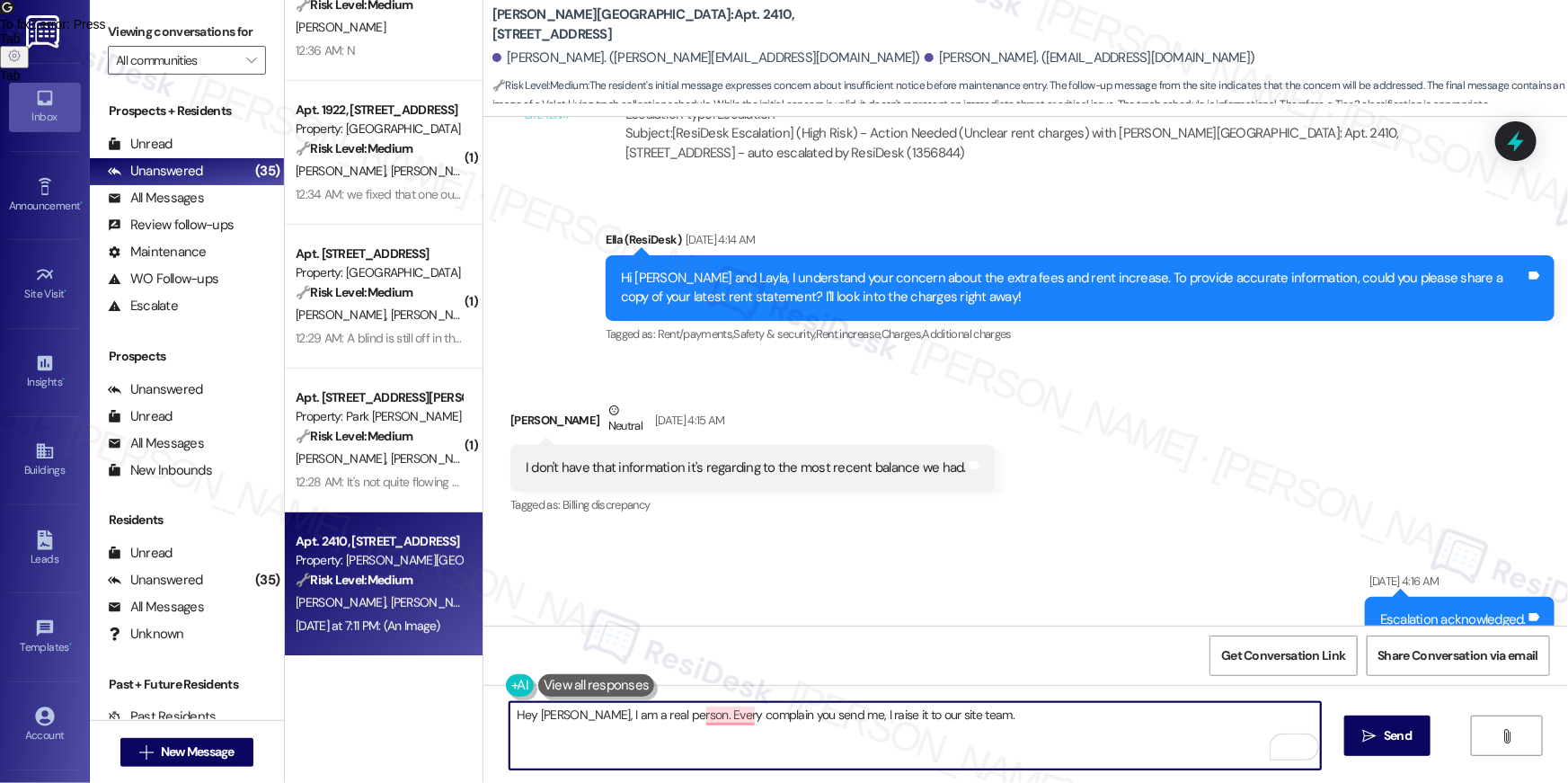 scroll, scrollTop: 6420, scrollLeft: 0, axis: vertical 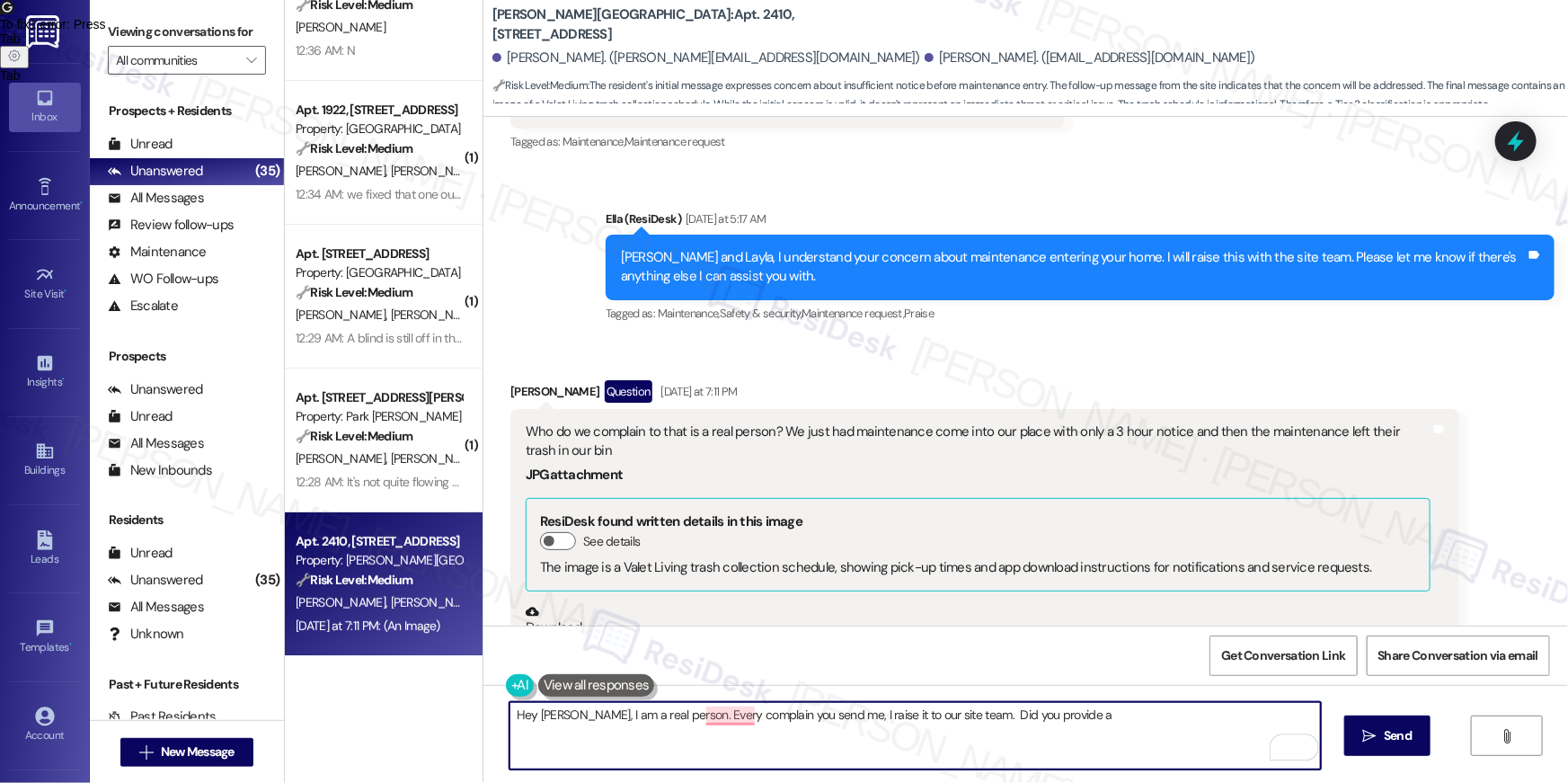 click on "Hey Nadira, I am a real person. Every complain you send me, I raise it to our site team.  Did you provide a" at bounding box center (915, 735) 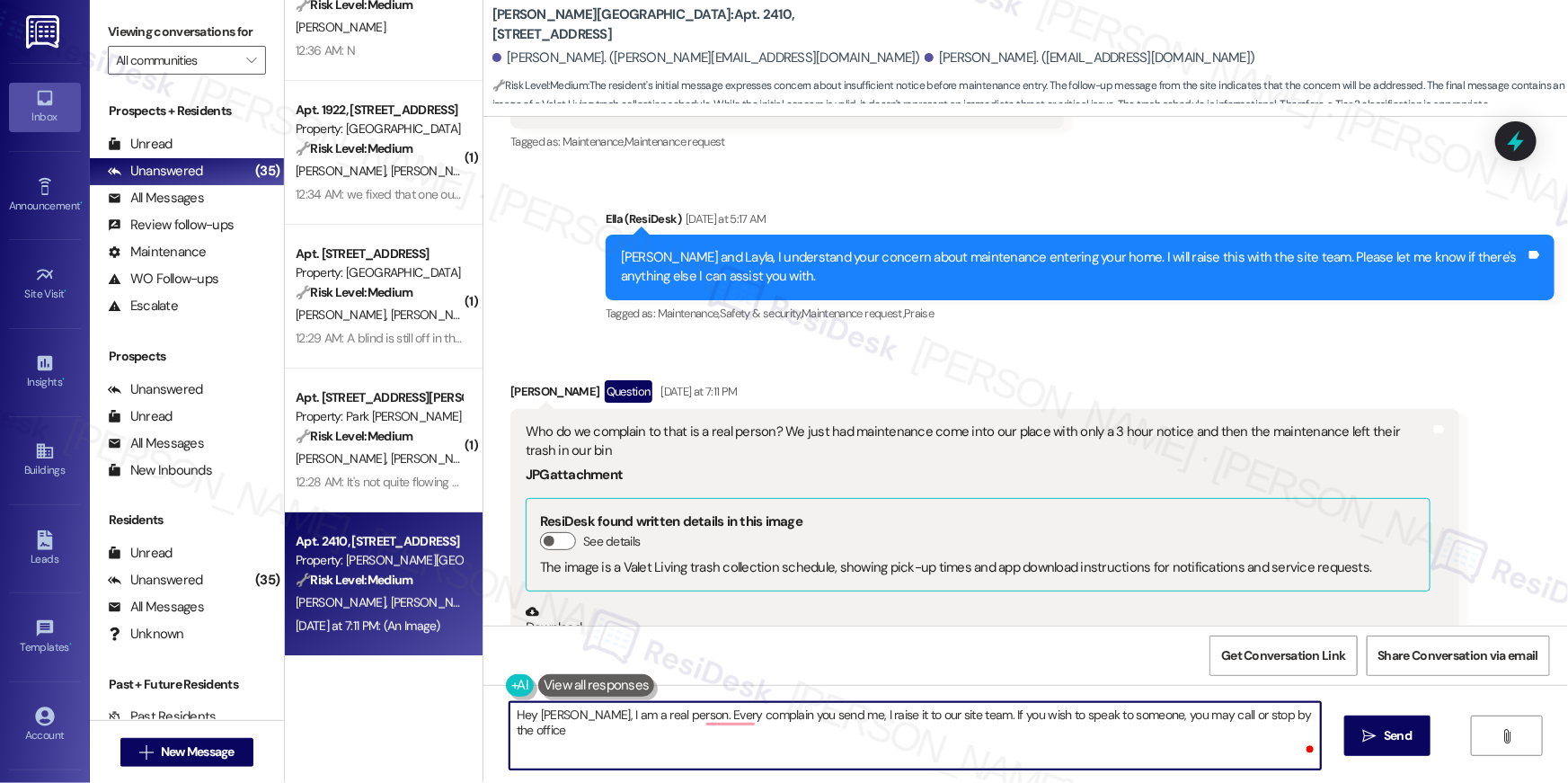type on "Hey Nadira, I am a real person. Every complain you send me, I raise it to our site team. If you wish to speak to someone, you may call or stop by the office." 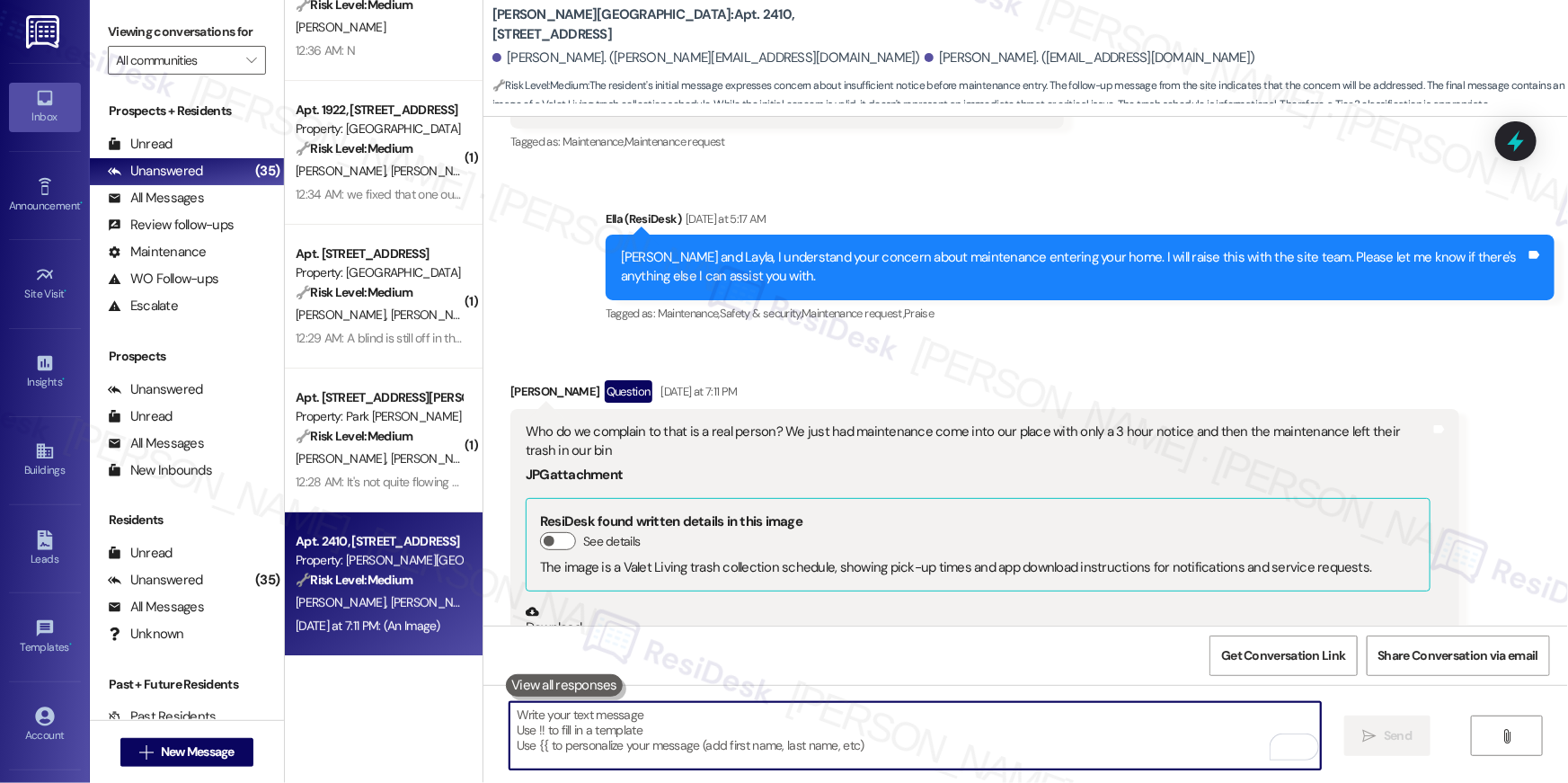 click at bounding box center [915, 735] 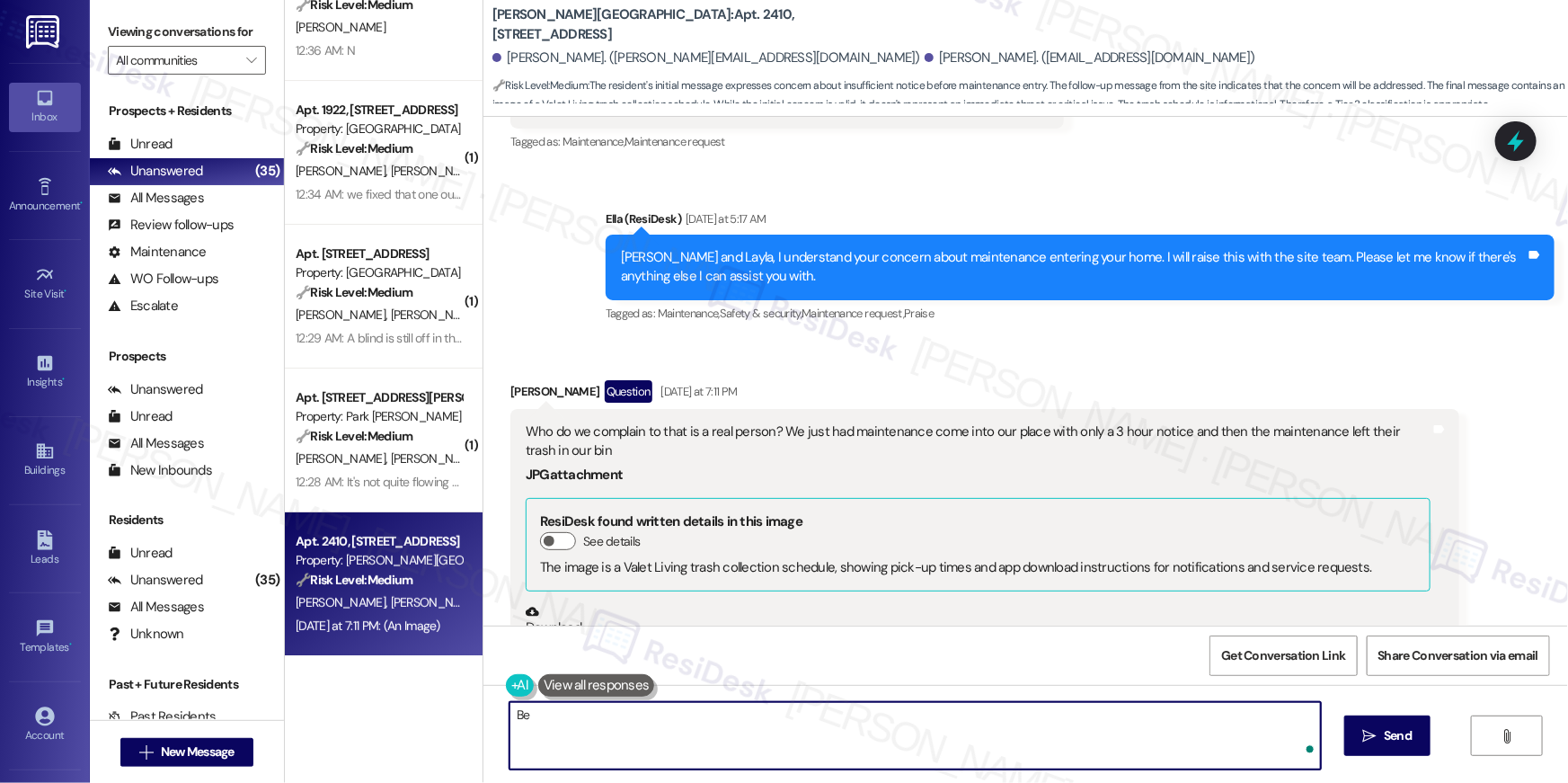 type on "B" 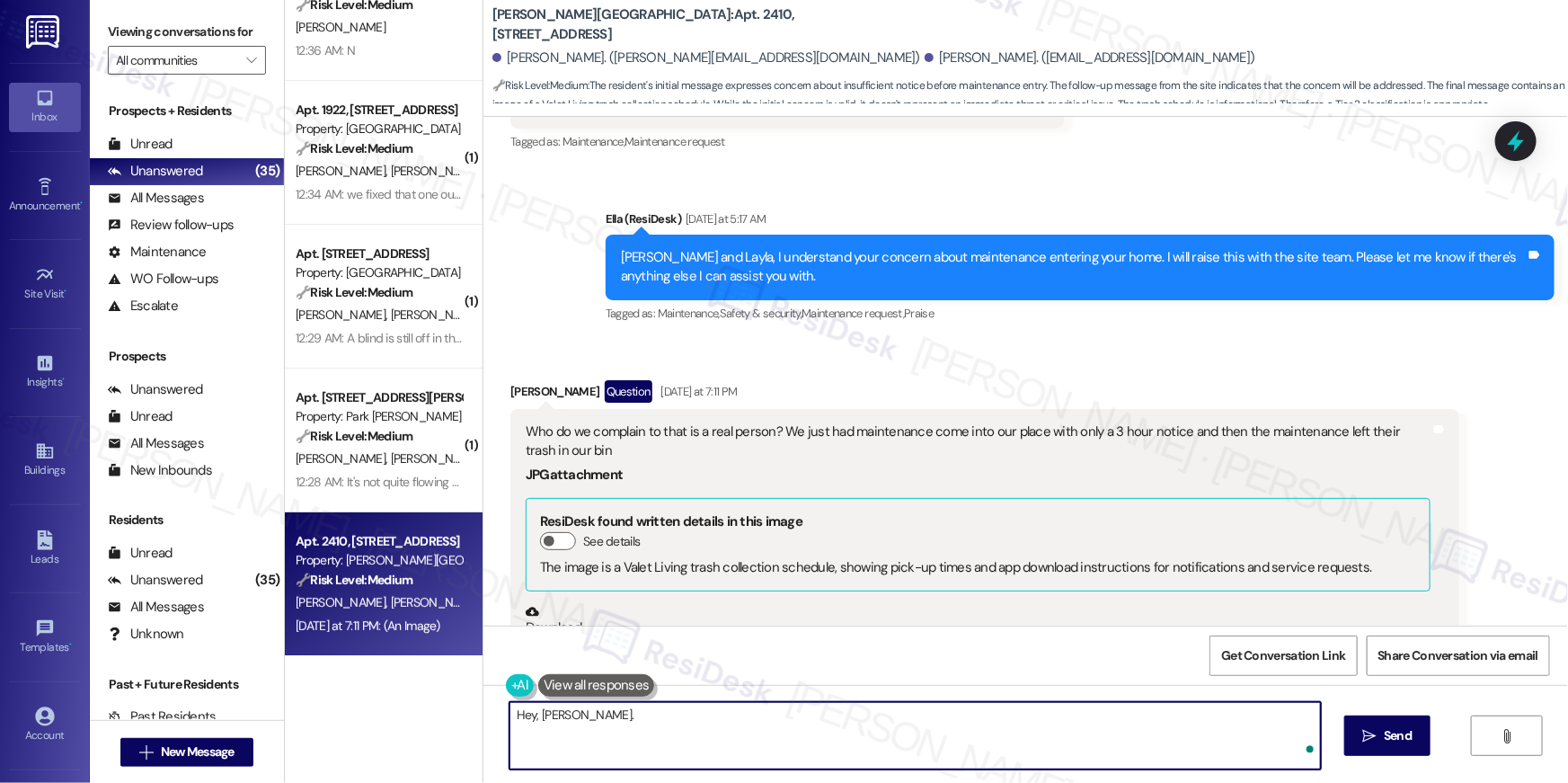 paste on "I want to assure you that I am a real person, and I take every concern you share seriously. Each complaint you send is raised to our site team for review. If you’d prefer to speak with someone directly, you're always welcome to call or stop by the office" 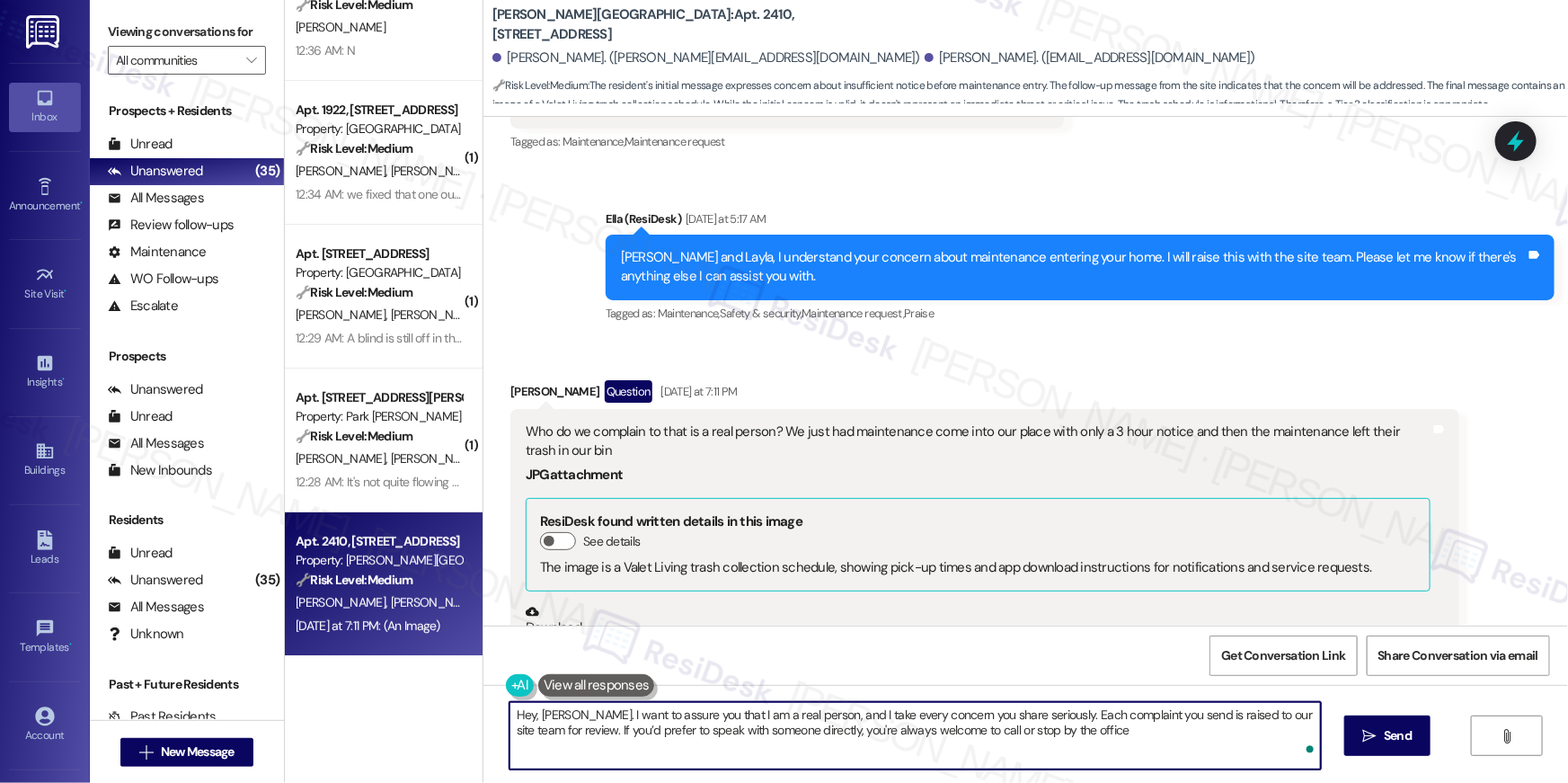 type on "Hey, Nadira. I want to assure you that I am a real person, and I take every concern you share seriously. Each complaint you send is raised to our site team for review. If you’d prefer to speak with someone directly, you're always welcome to call or stop by the office." 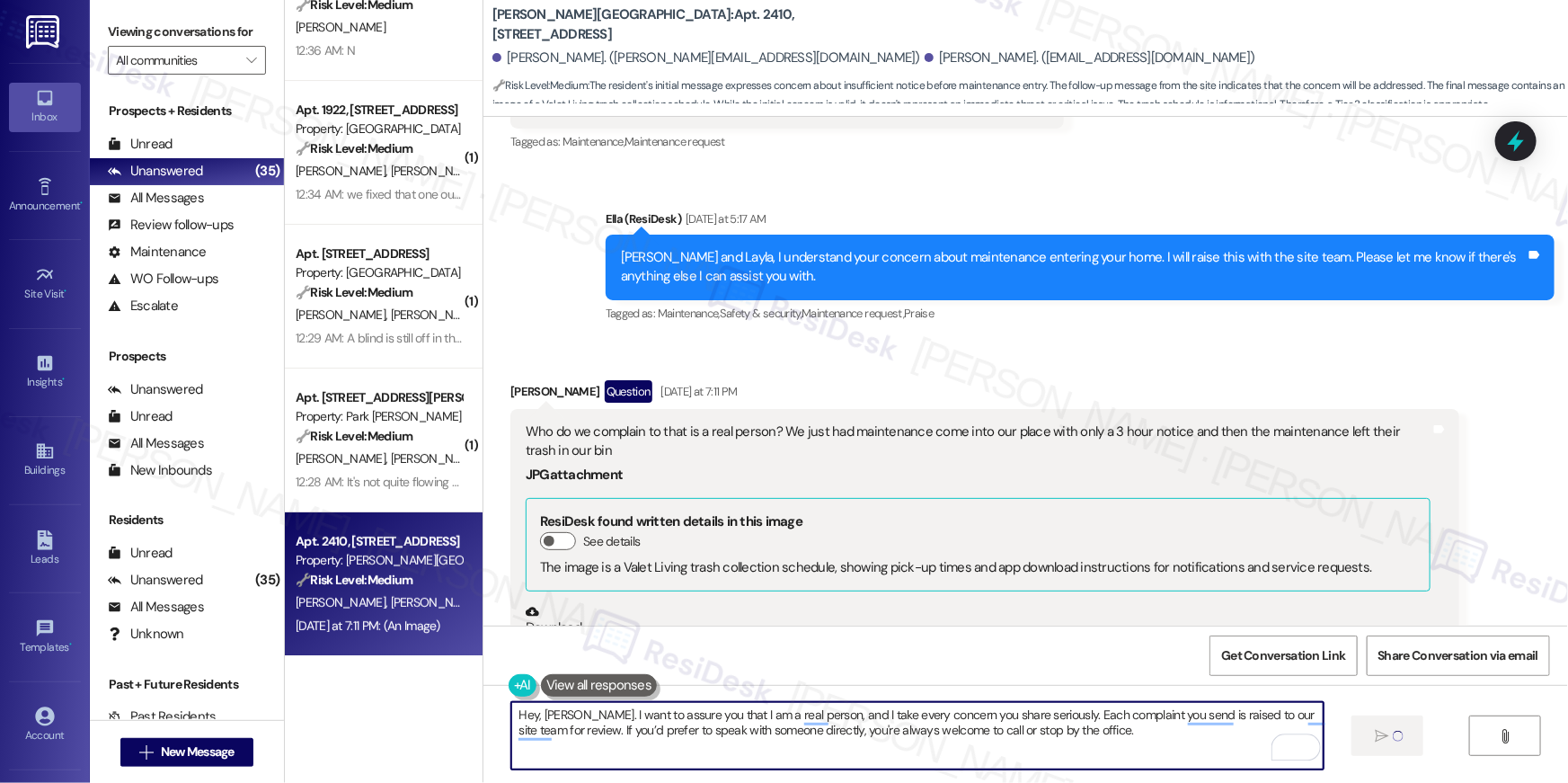 type 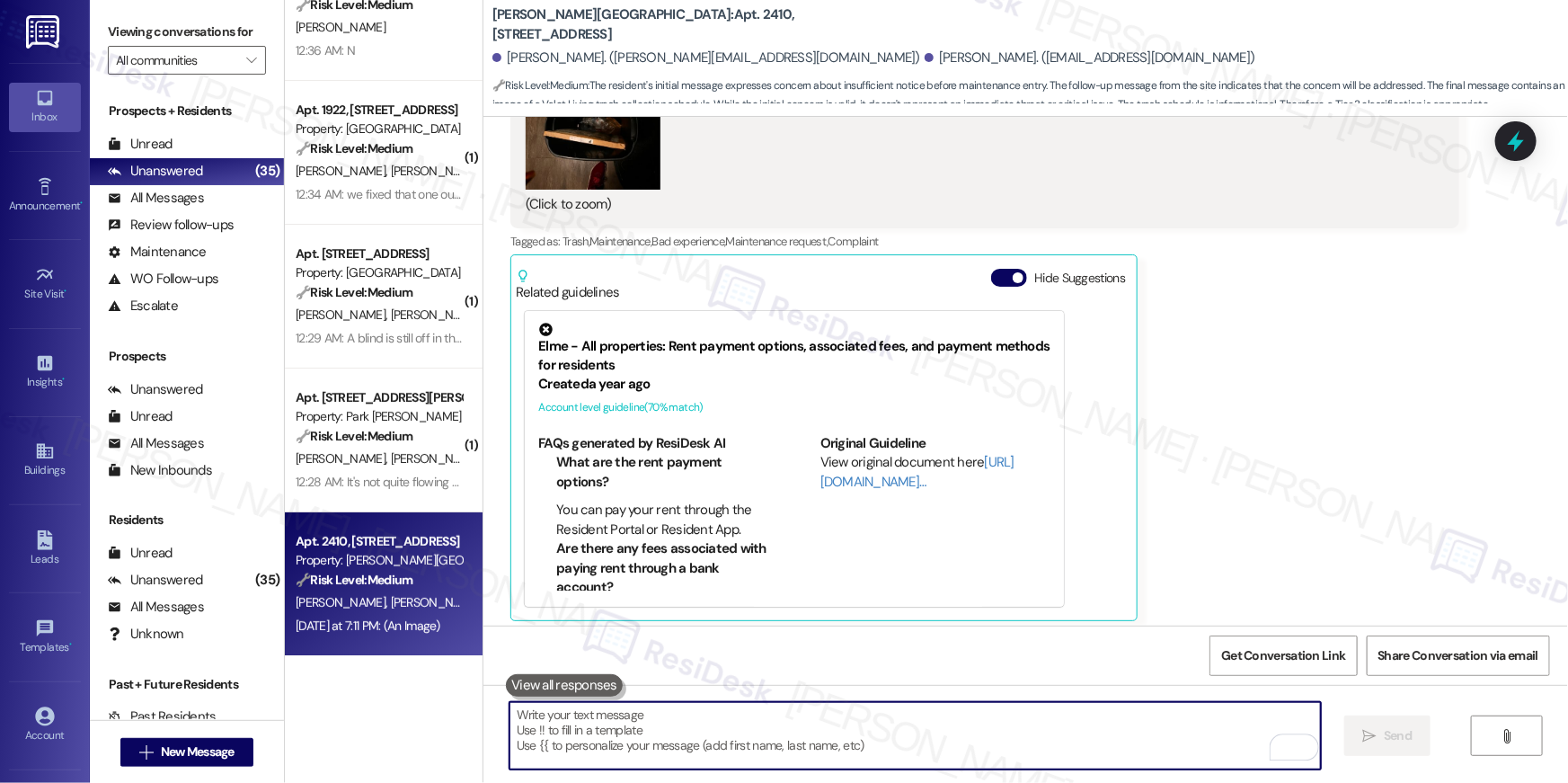 scroll, scrollTop: 7052, scrollLeft: 0, axis: vertical 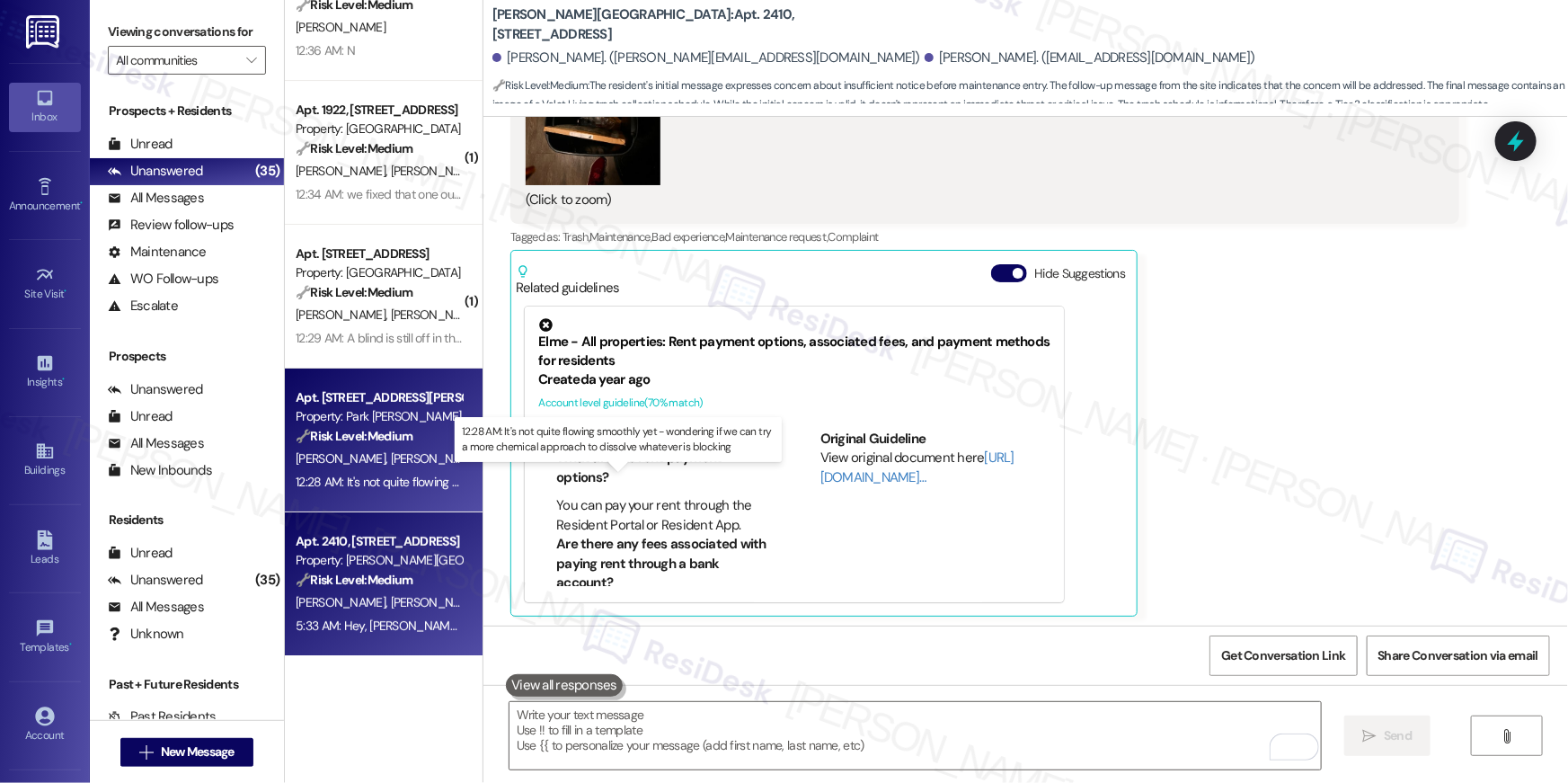 click on "12:28 AM: It's not quite flowing smoothly yet - wondering if we can try a more chemical approach to dissolve whatever is blocking 12:28 AM: It's not quite flowing smoothly yet - wondering if we can try a more chemical approach to dissolve whatever is blocking" at bounding box center (631, 482) 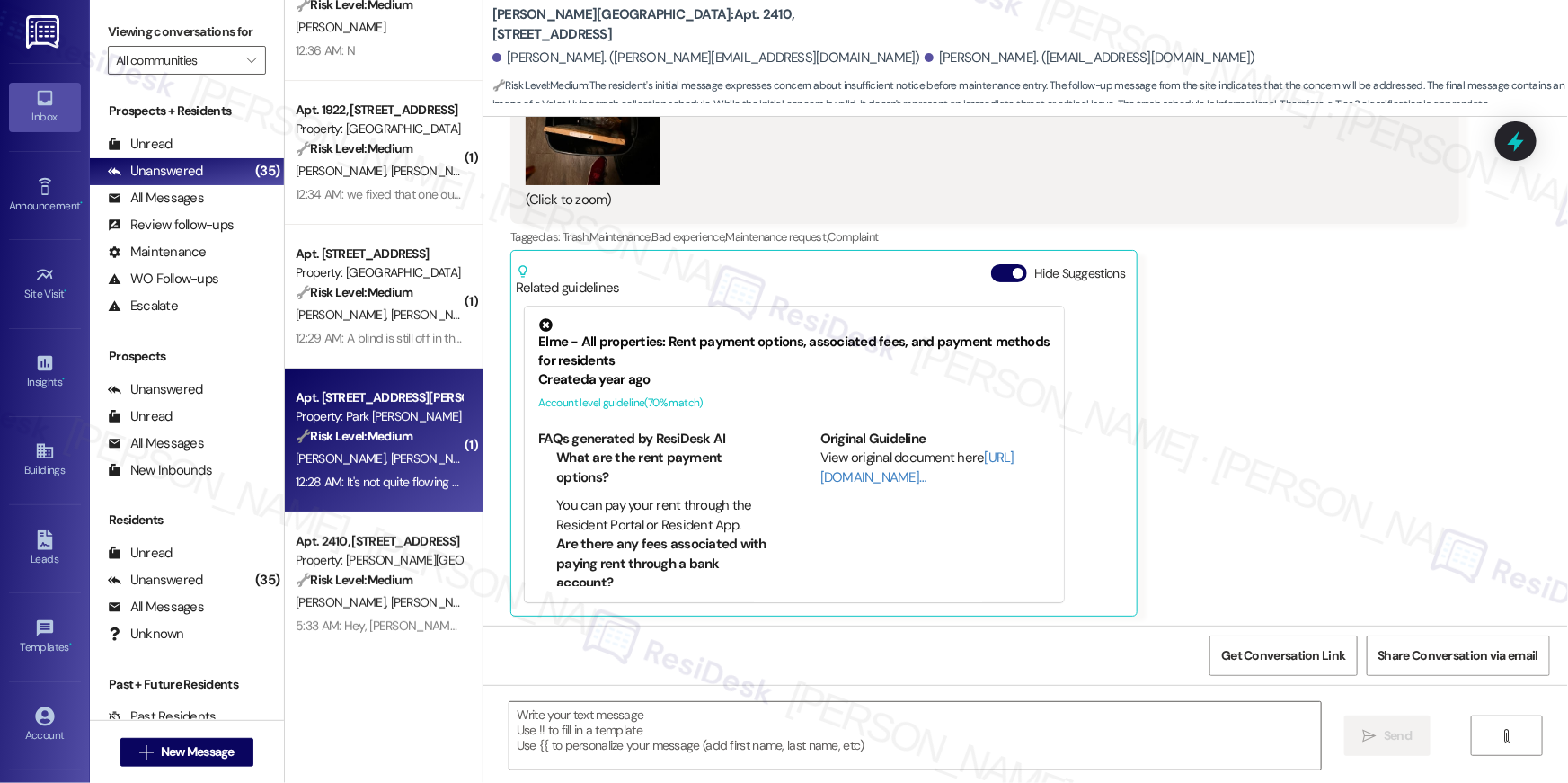 type on "Fetching suggested responses. Please feel free to read through the conversation in the meantime." 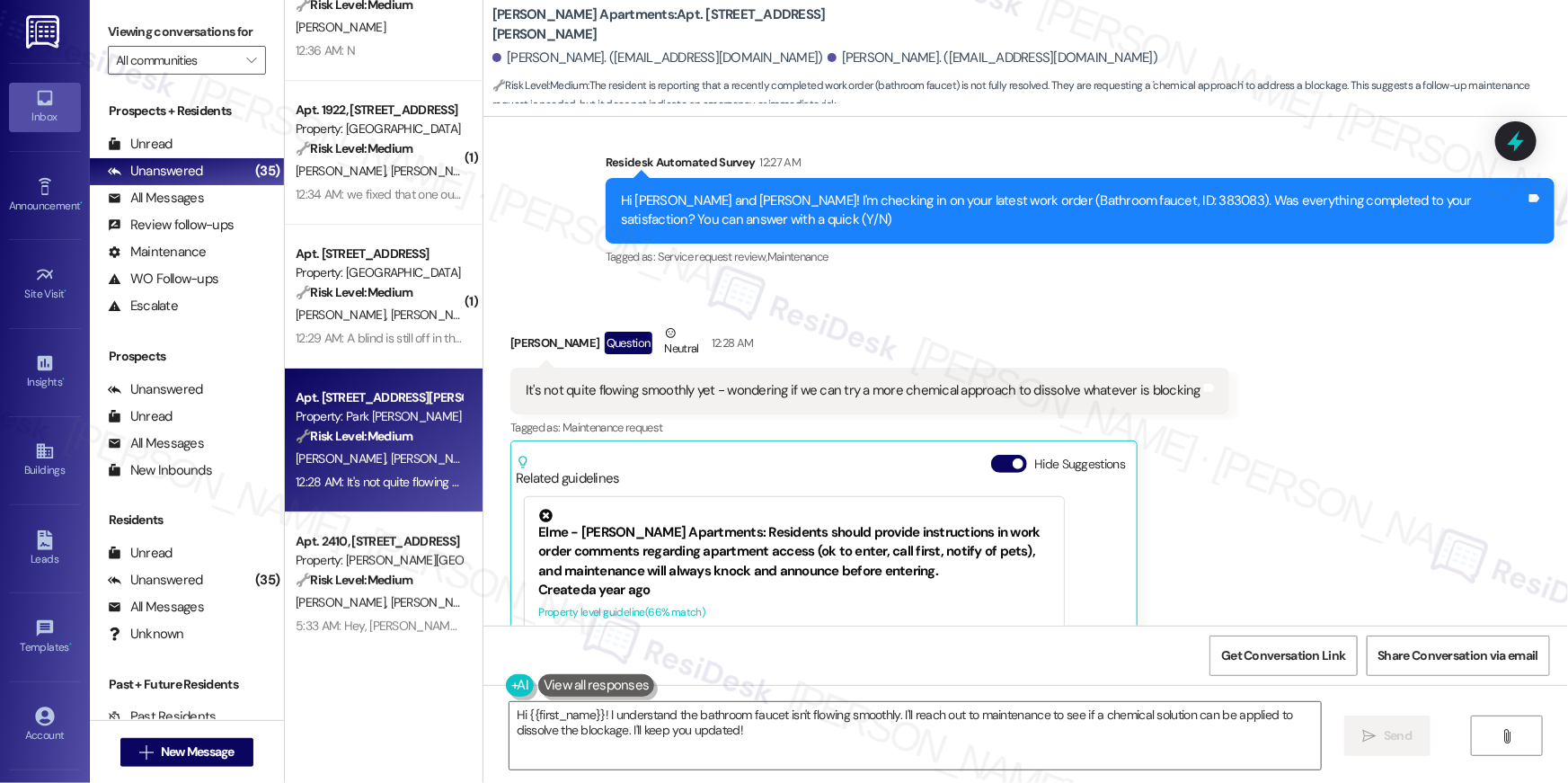 scroll, scrollTop: 20129, scrollLeft: 0, axis: vertical 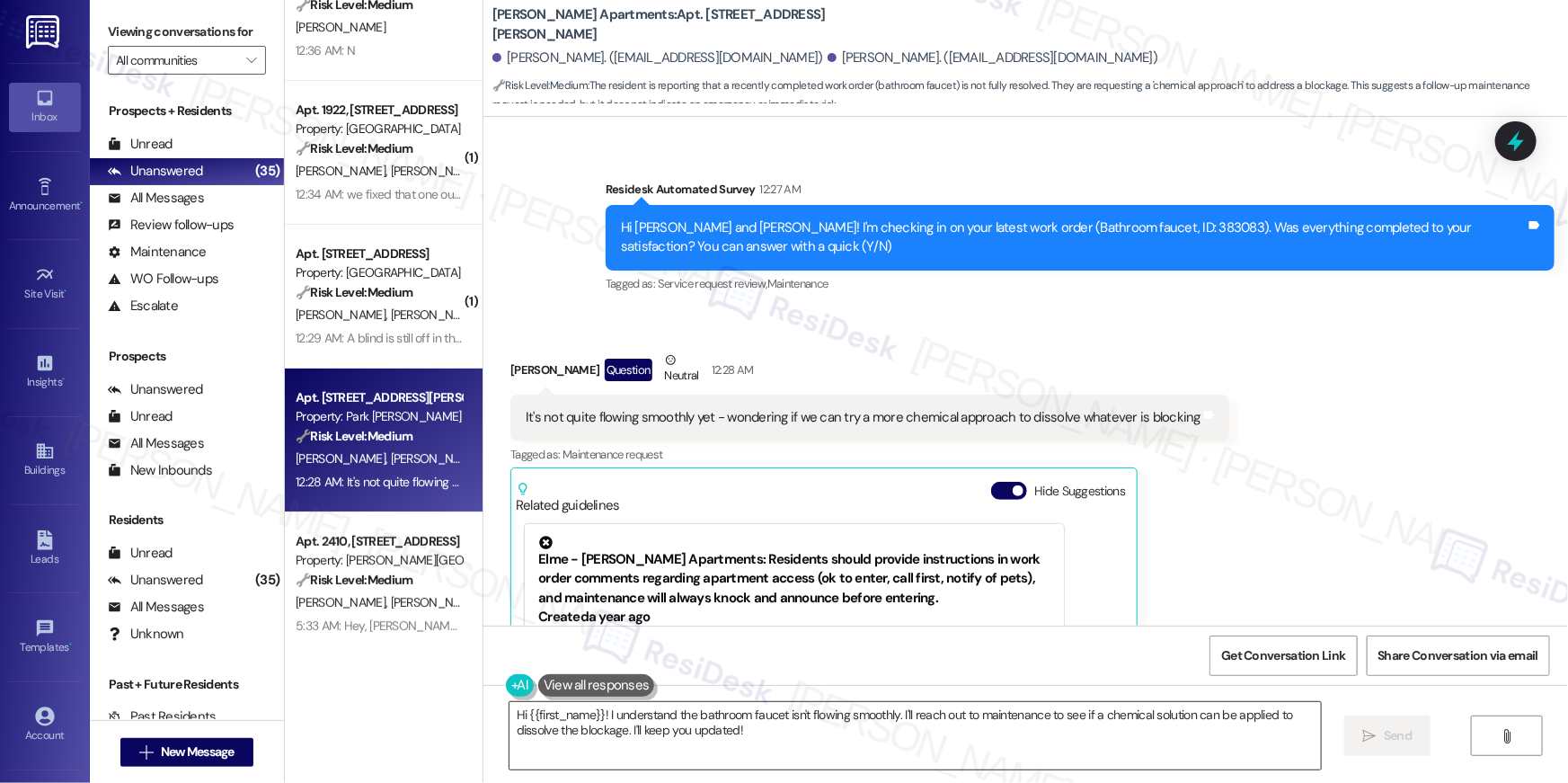 click on "Hi {{first_name}}! I understand the bathroom faucet isn't flowing smoothly. I'll reach out to maintenance to see if a chemical solution can be applied to dissolve the blockage. I'll keep you updated!" at bounding box center (915, 735) 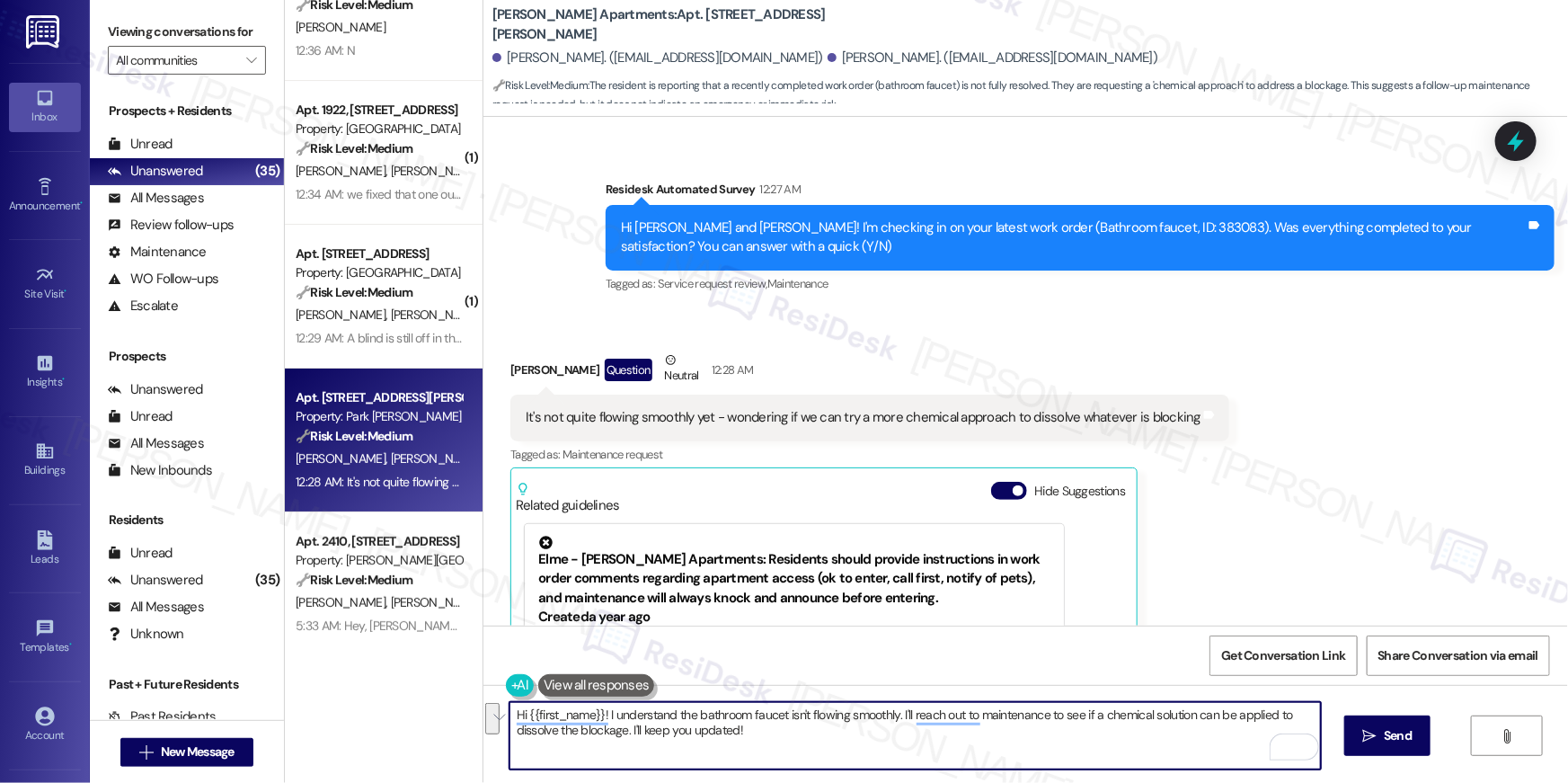 drag, startPoint x: 775, startPoint y: 746, endPoint x: 802, endPoint y: 718, distance: 38.897301 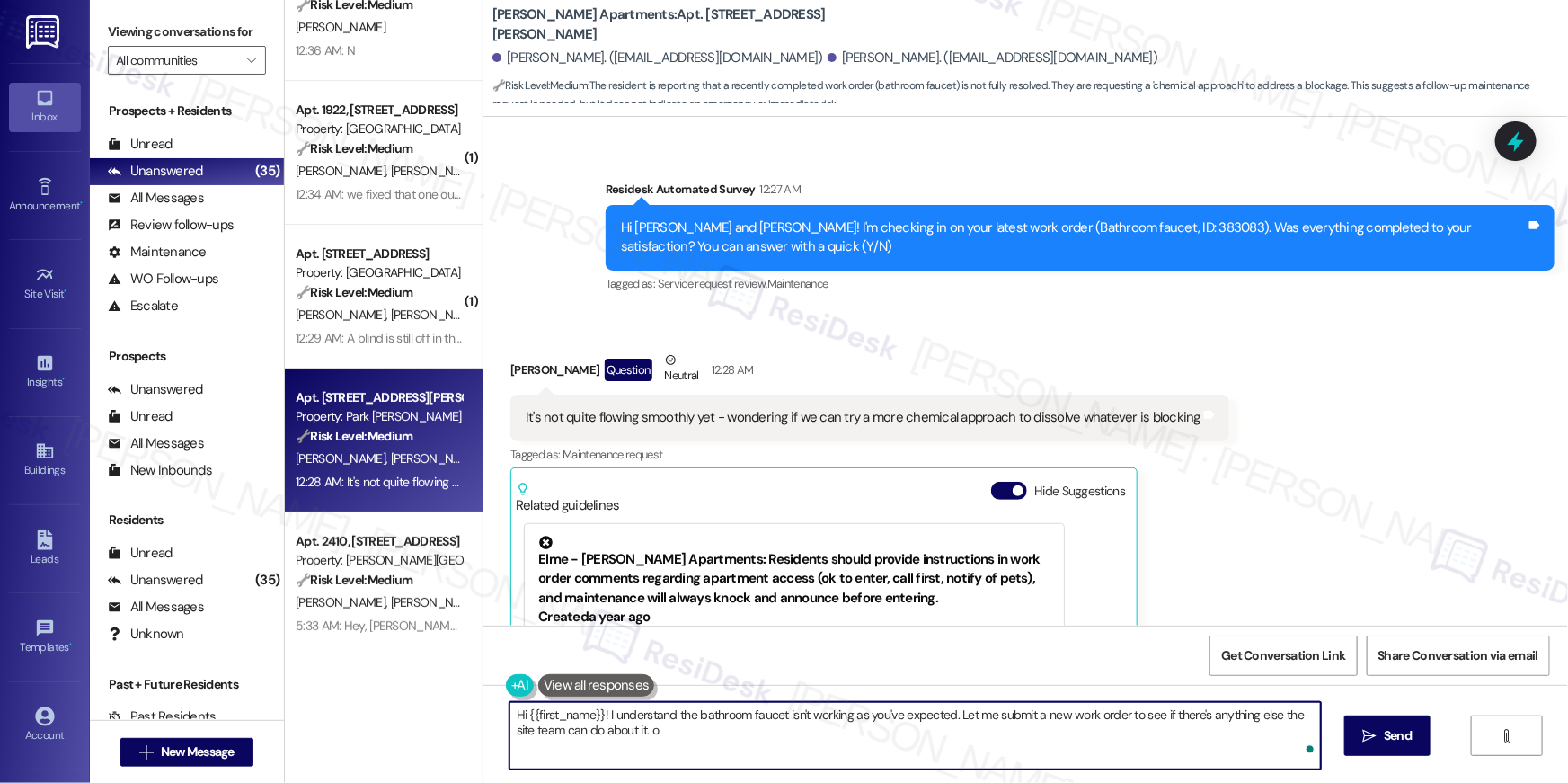 type on "Hi {{first_name}}! I understand the bathroom faucet isn't working as you've expected. Let me submit a new work order to see if there's anything else the site team can do about it." 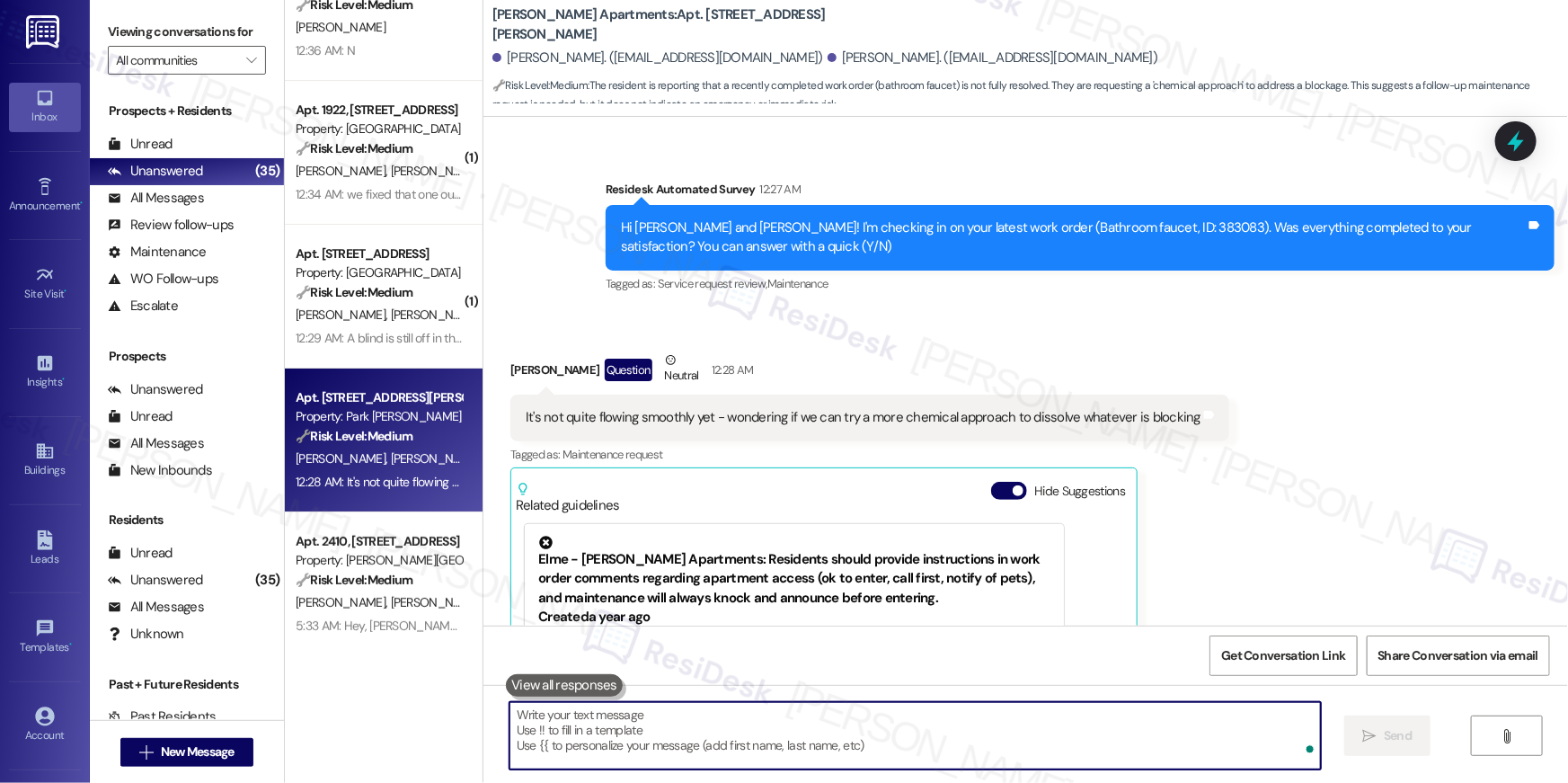 scroll, scrollTop: 20263, scrollLeft: 0, axis: vertical 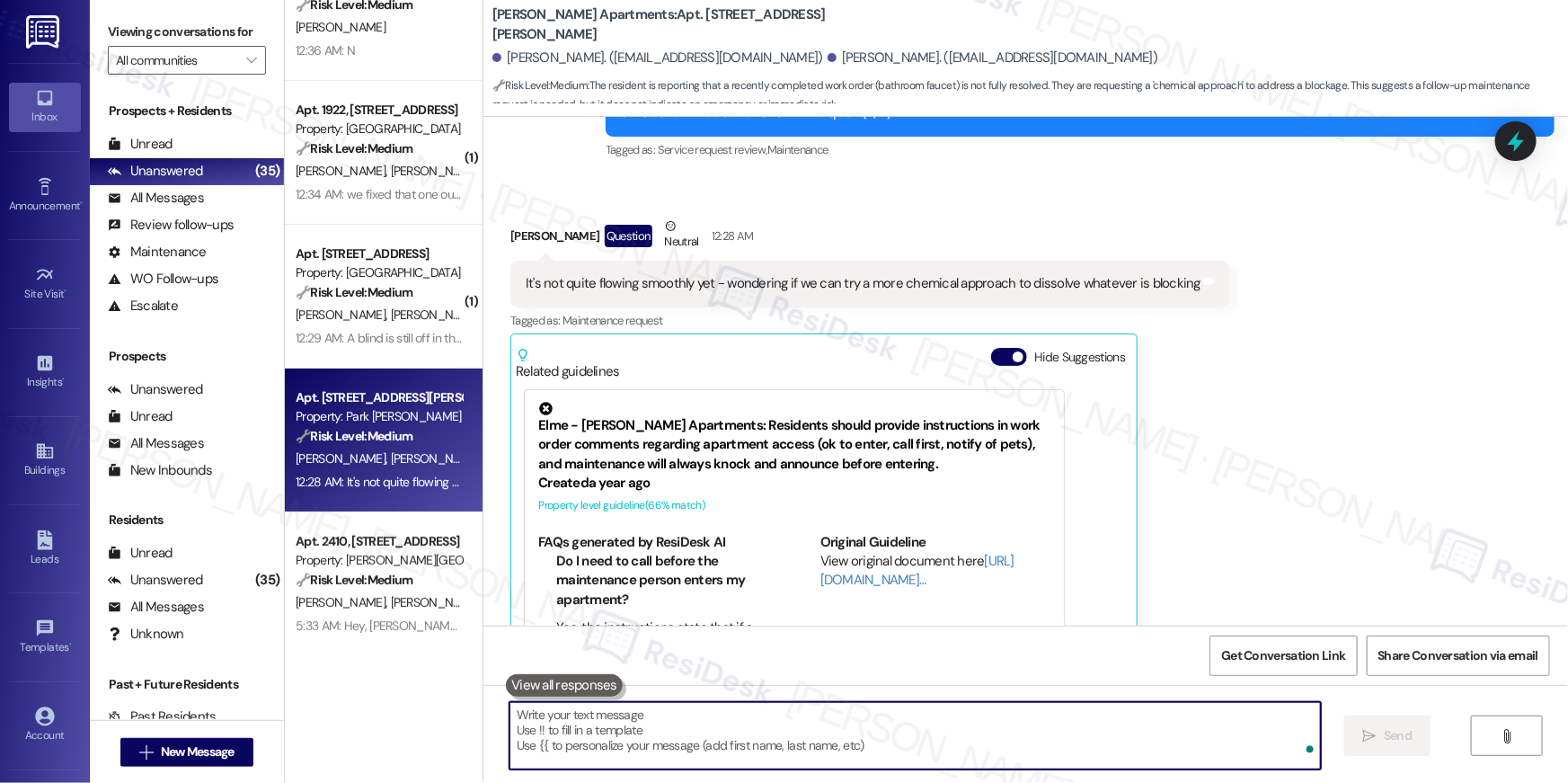 click at bounding box center [915, 735] 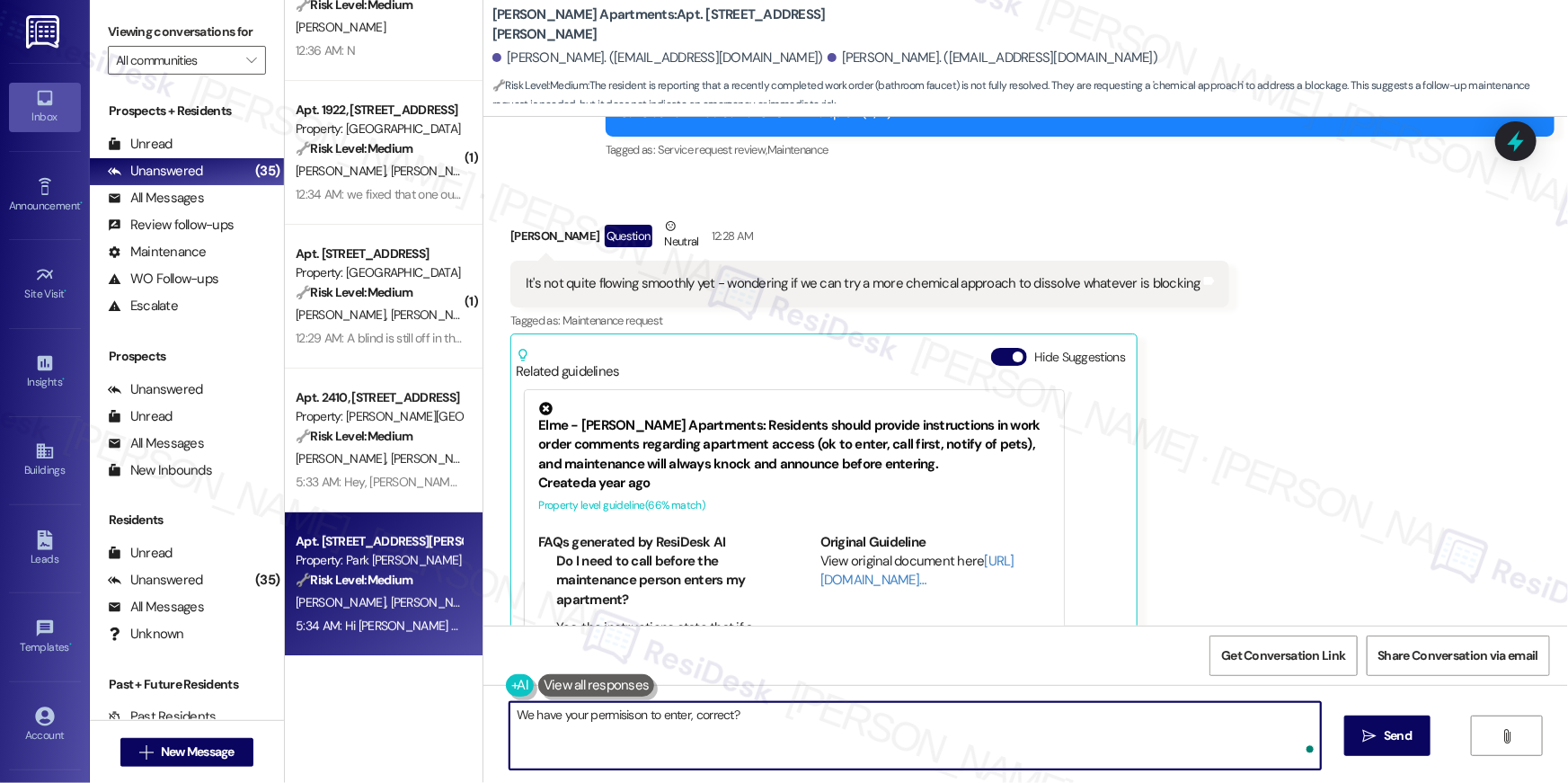 type on "We have your permisison to enter, correct?" 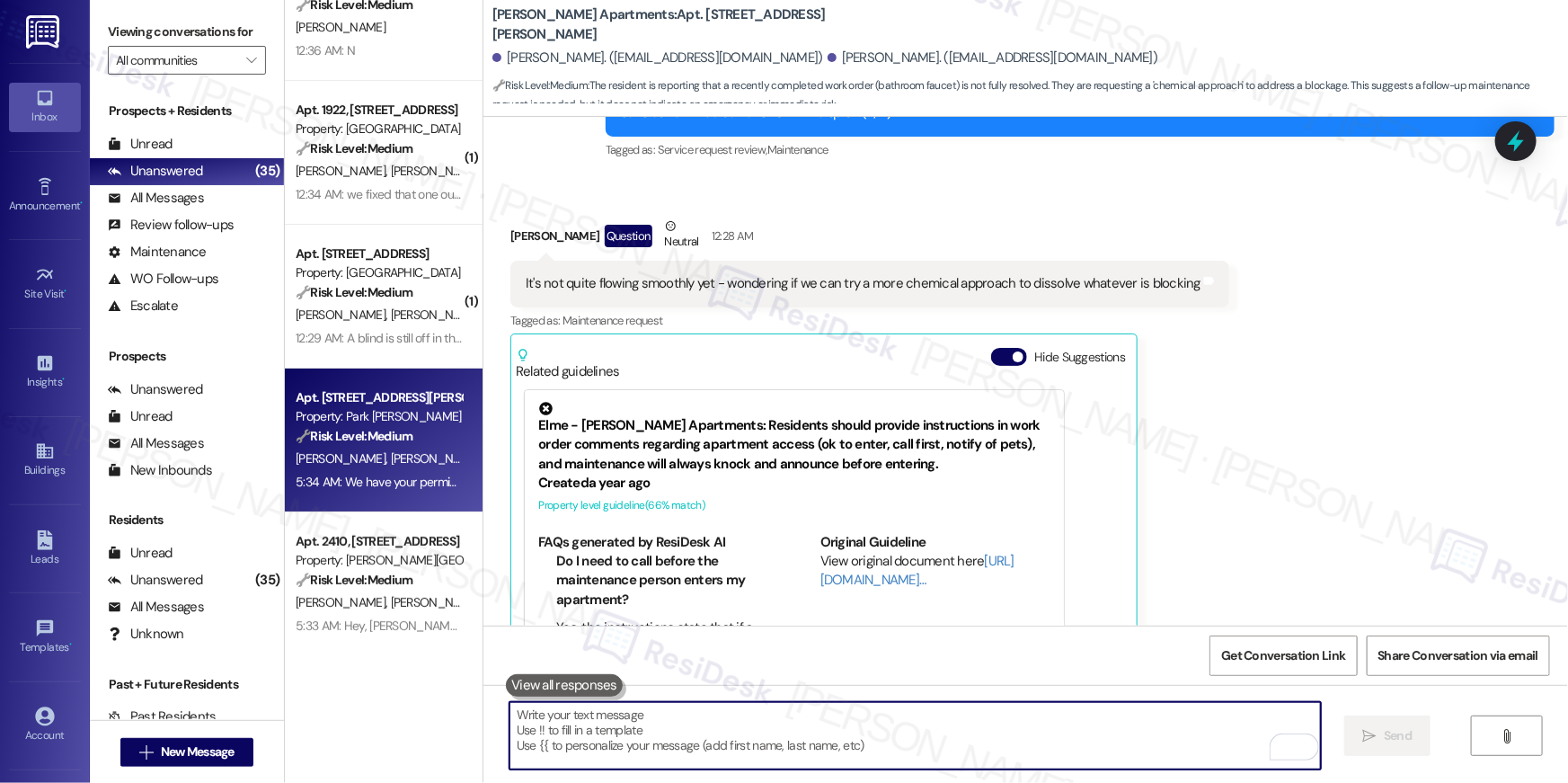 type 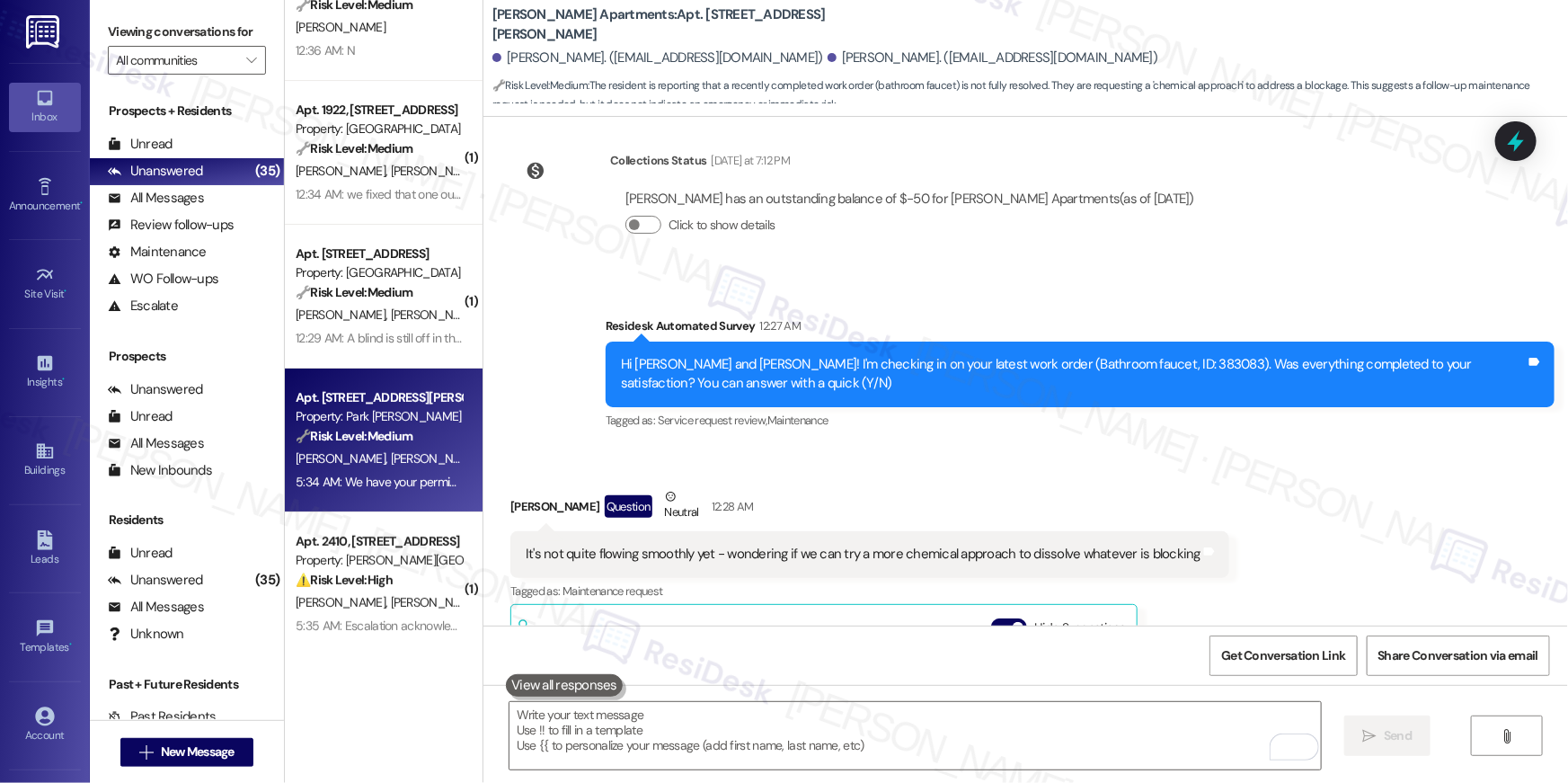 scroll, scrollTop: 19940, scrollLeft: 0, axis: vertical 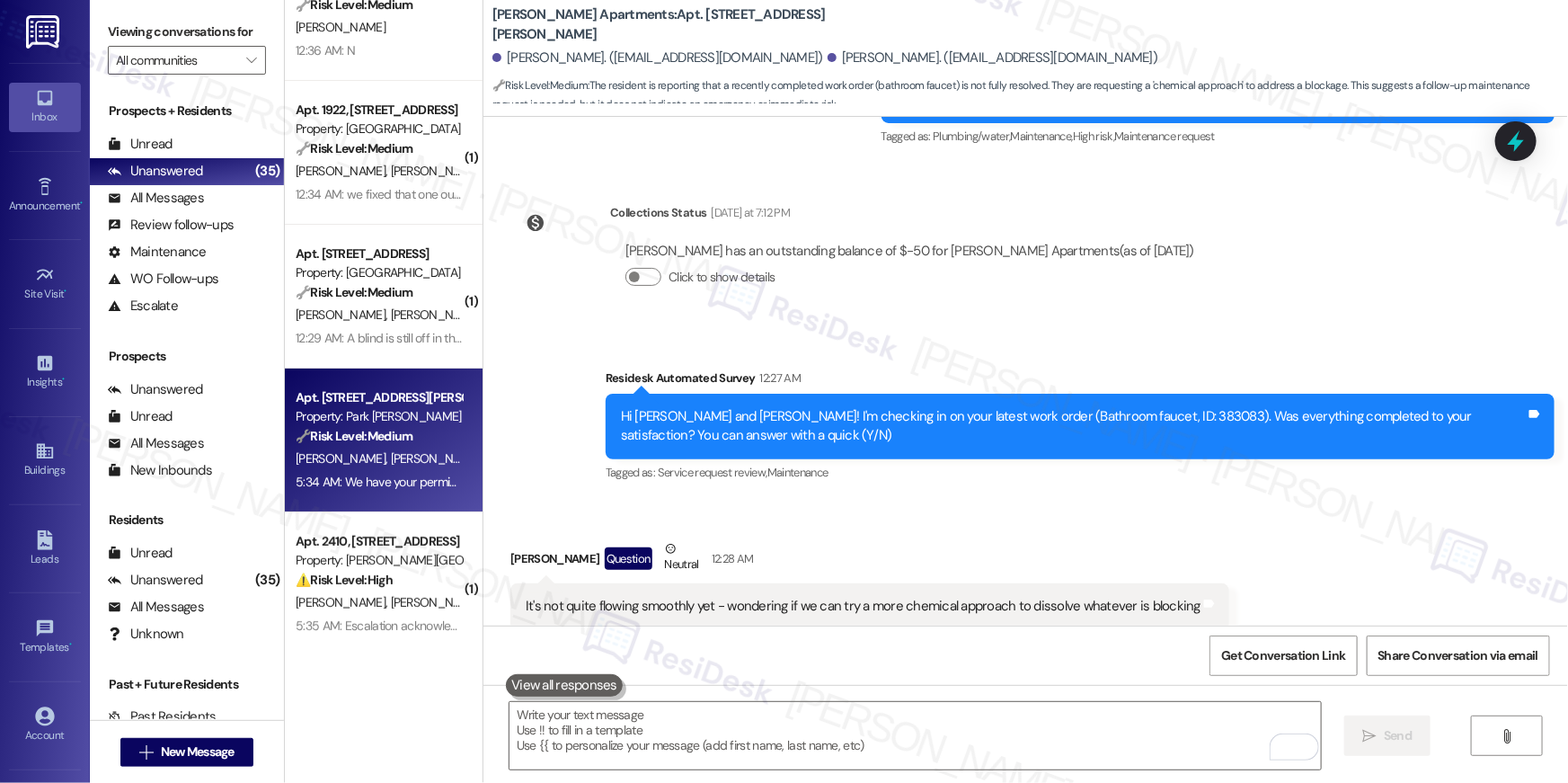 click on "It's not quite flowing smoothly yet - wondering if we can try a more chemical approach to dissolve whatever is blocking" at bounding box center (863, 606) 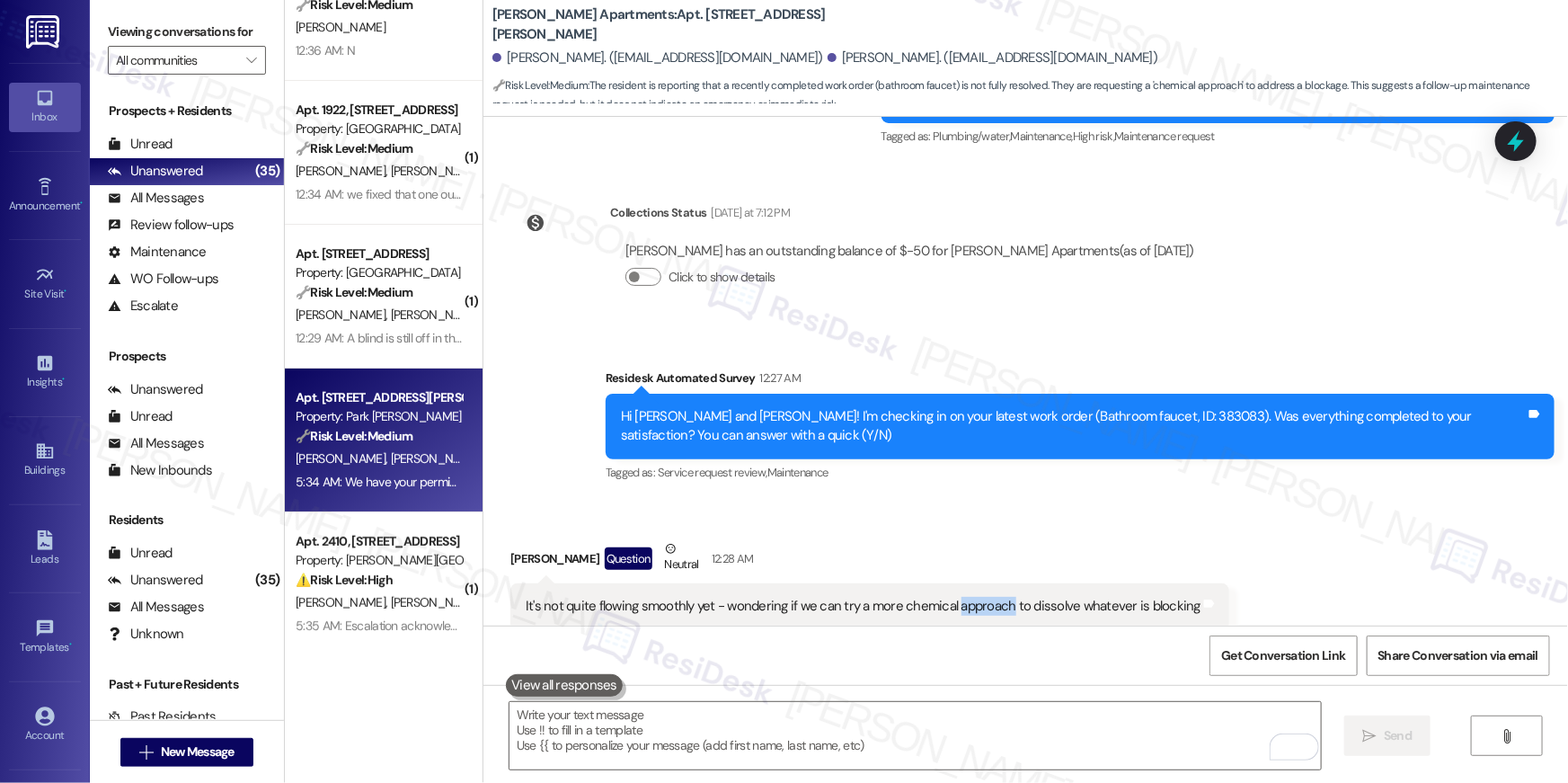 click on "It's not quite flowing smoothly yet - wondering if we can try a more chemical approach to dissolve whatever is blocking" at bounding box center [863, 606] 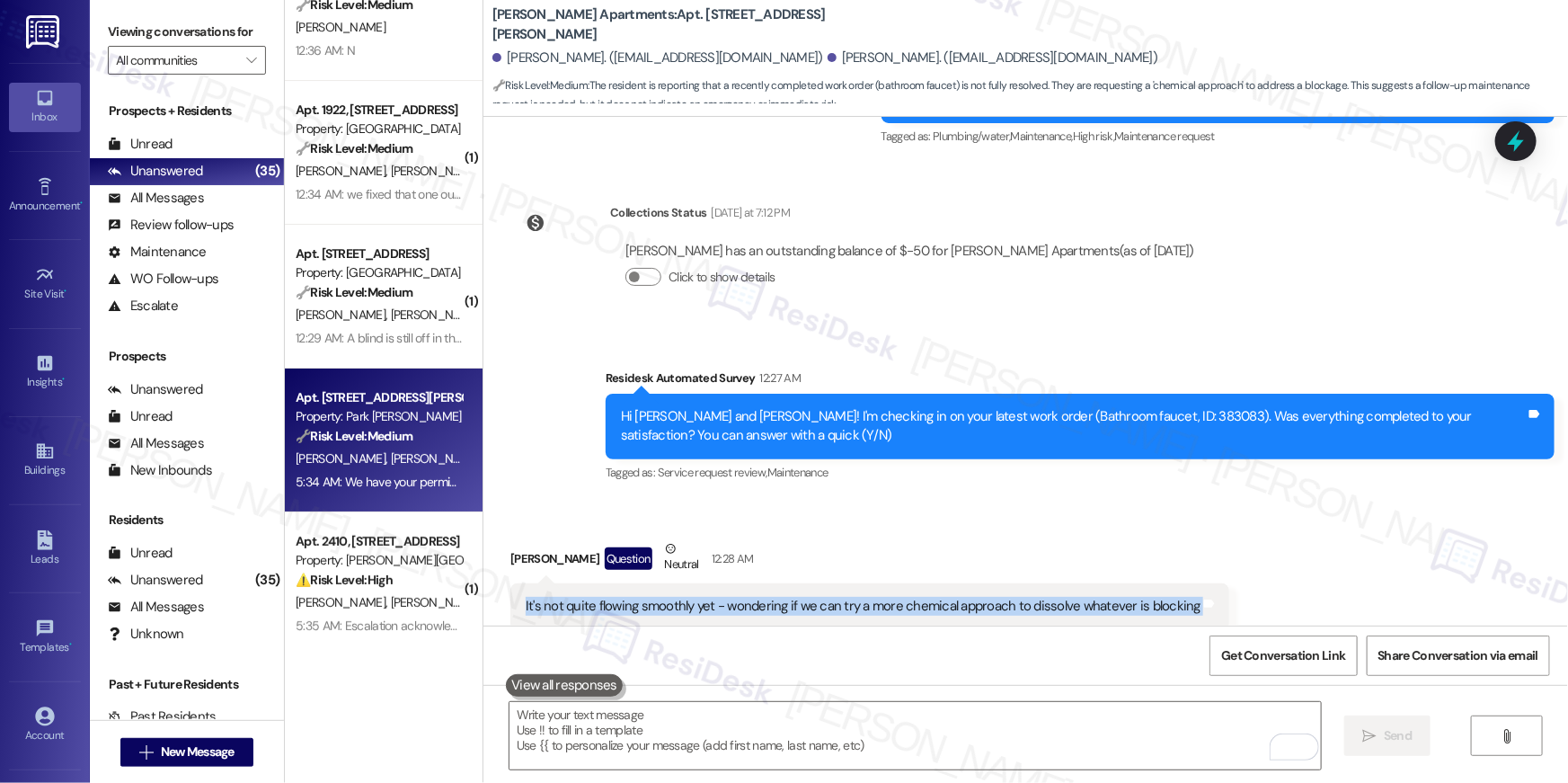 click on "It's not quite flowing smoothly yet - wondering if we can try a more chemical approach to dissolve whatever is blocking" at bounding box center (863, 606) 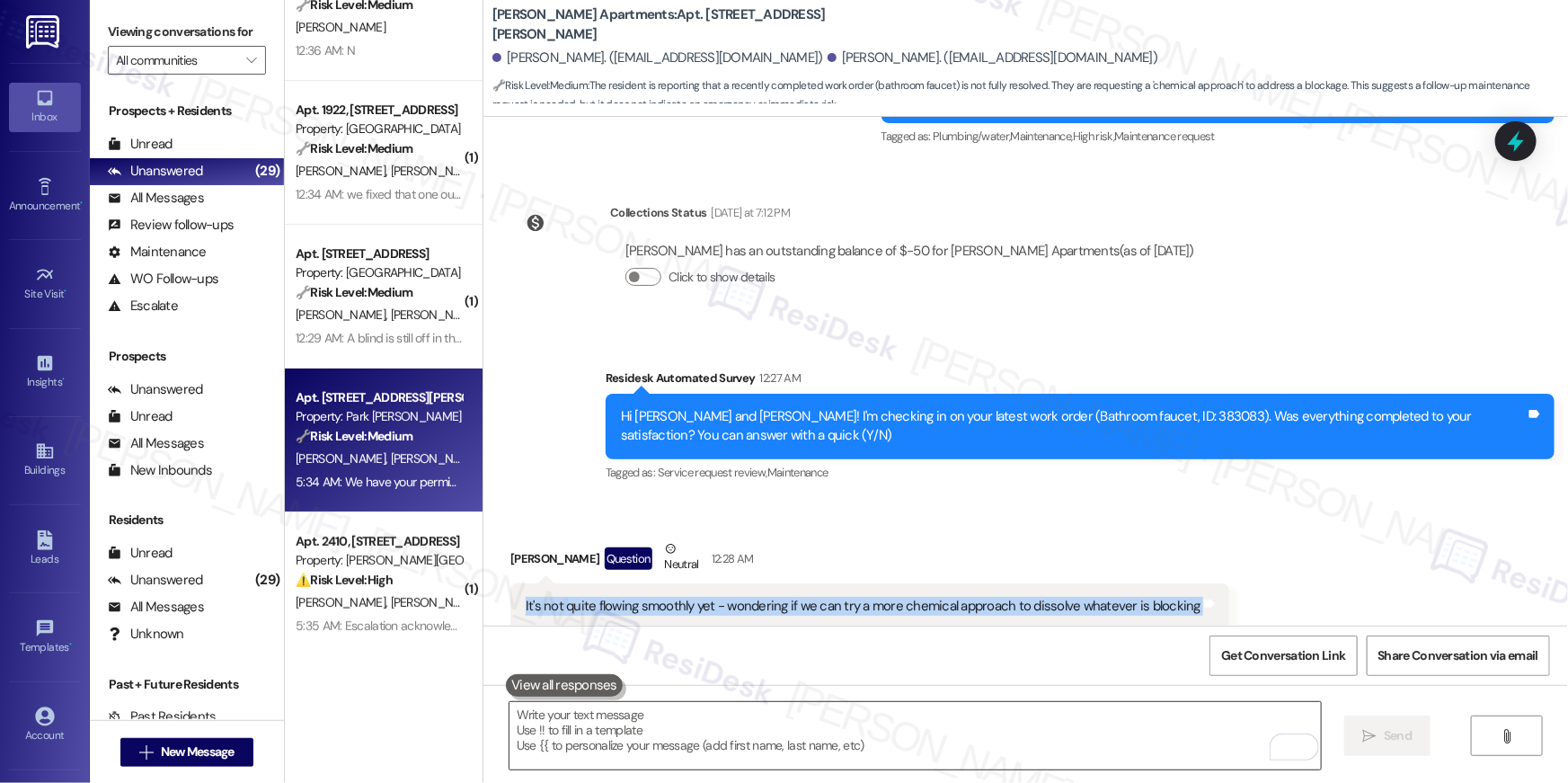 click at bounding box center (915, 735) 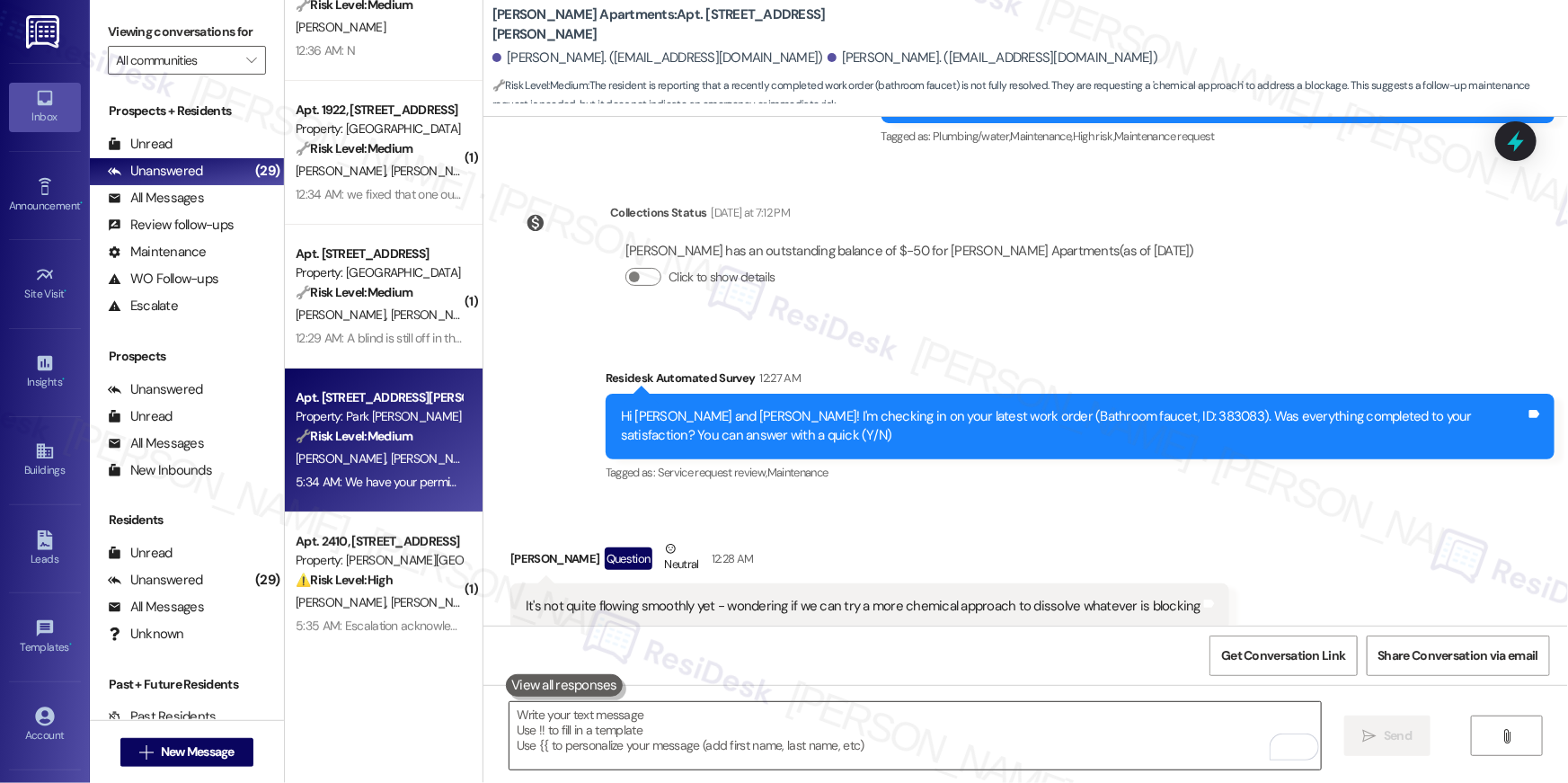click at bounding box center [915, 735] 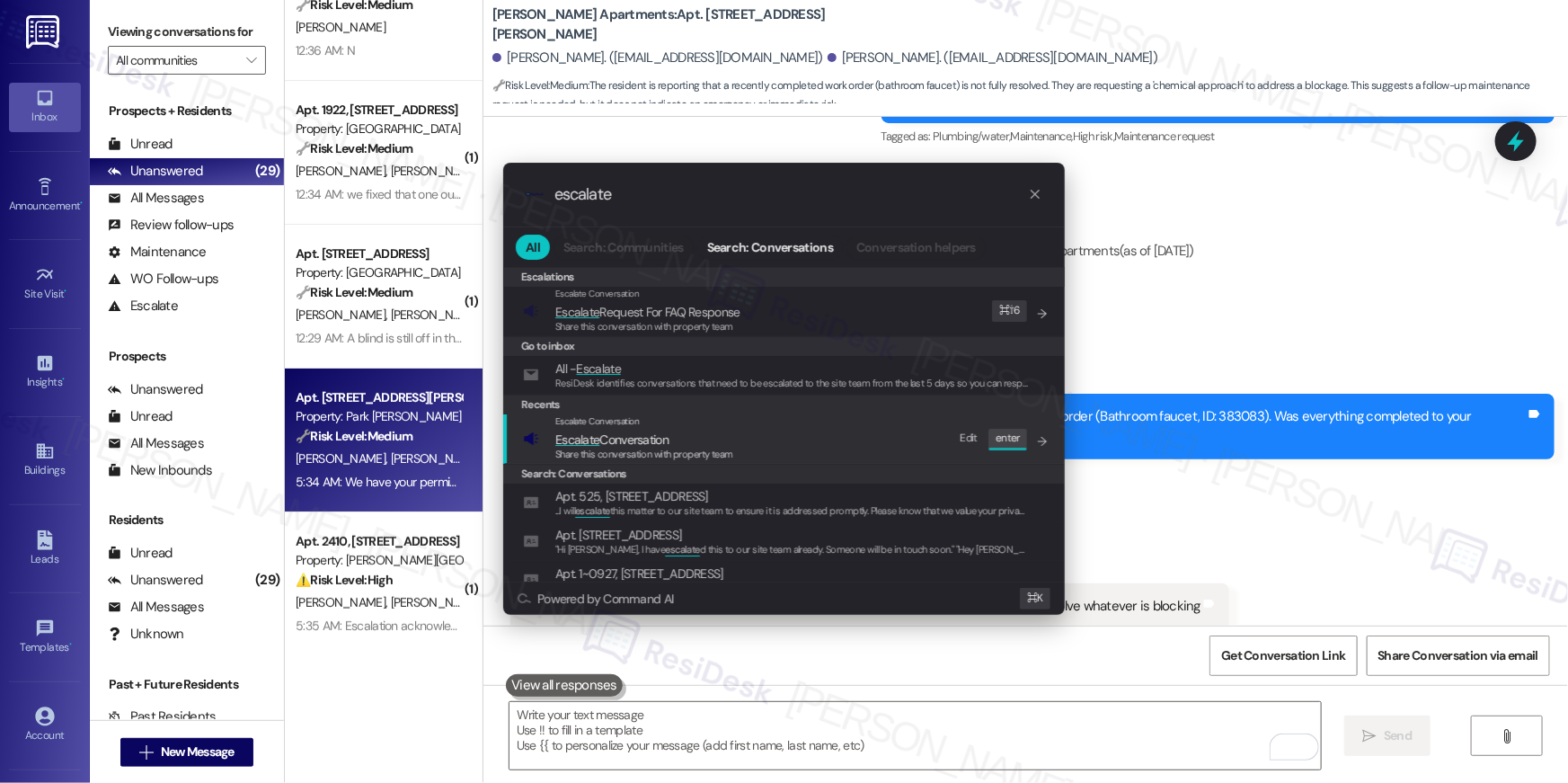 type on "escalate" 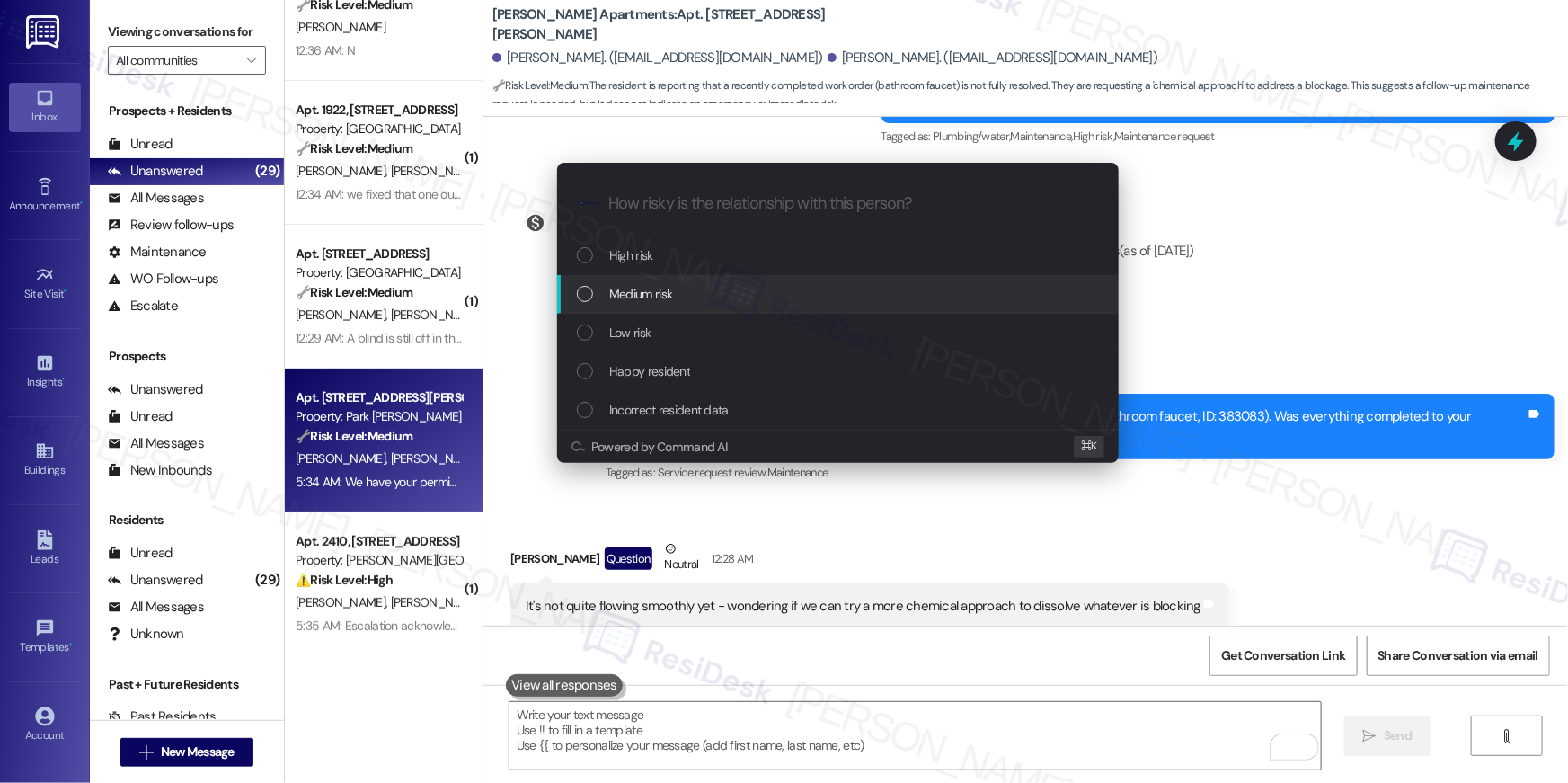 click on "Medium risk" at bounding box center (641, 294) 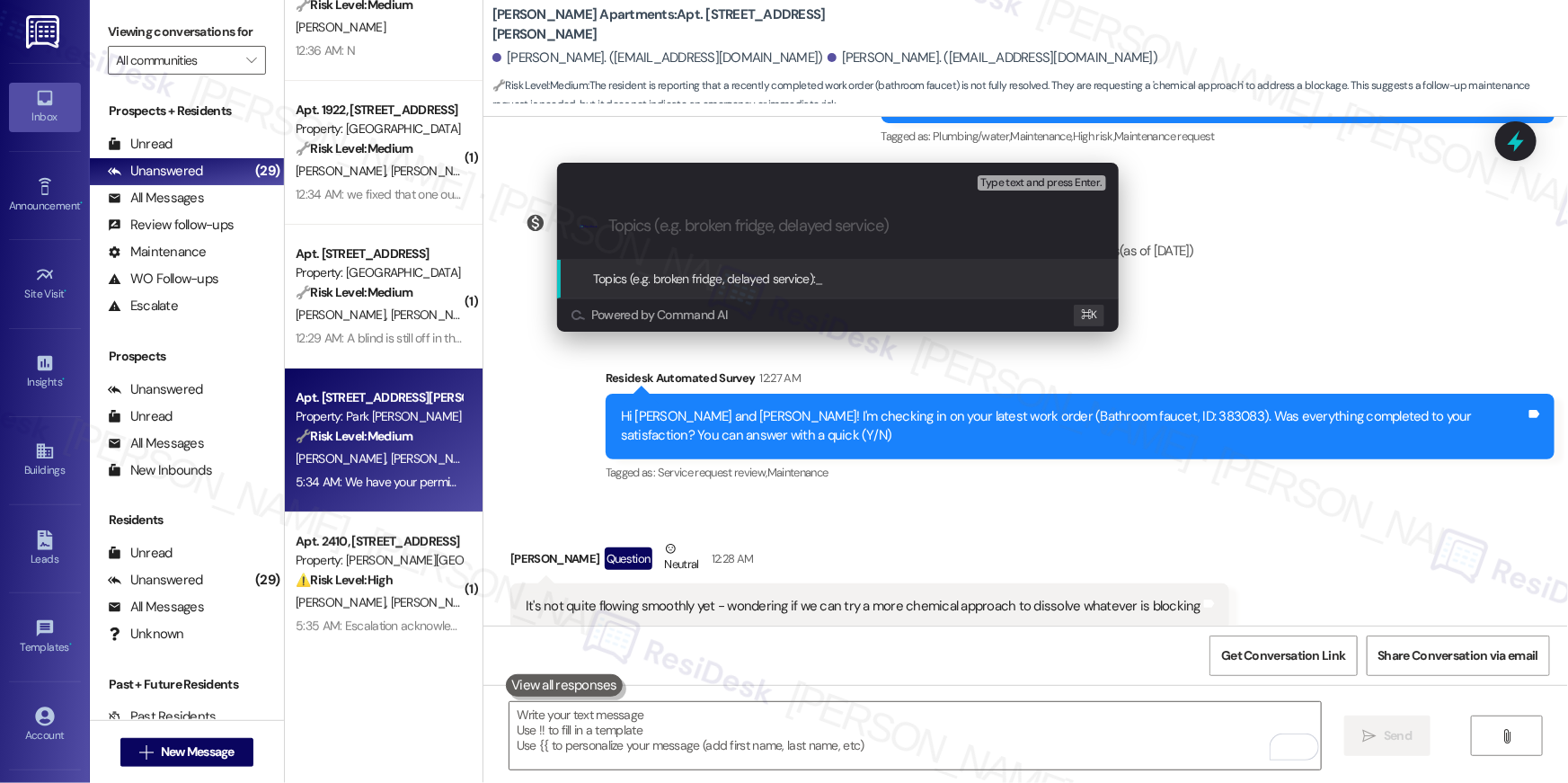 paste on "Work Order # 384098 Bathroom faucet - slow flow" 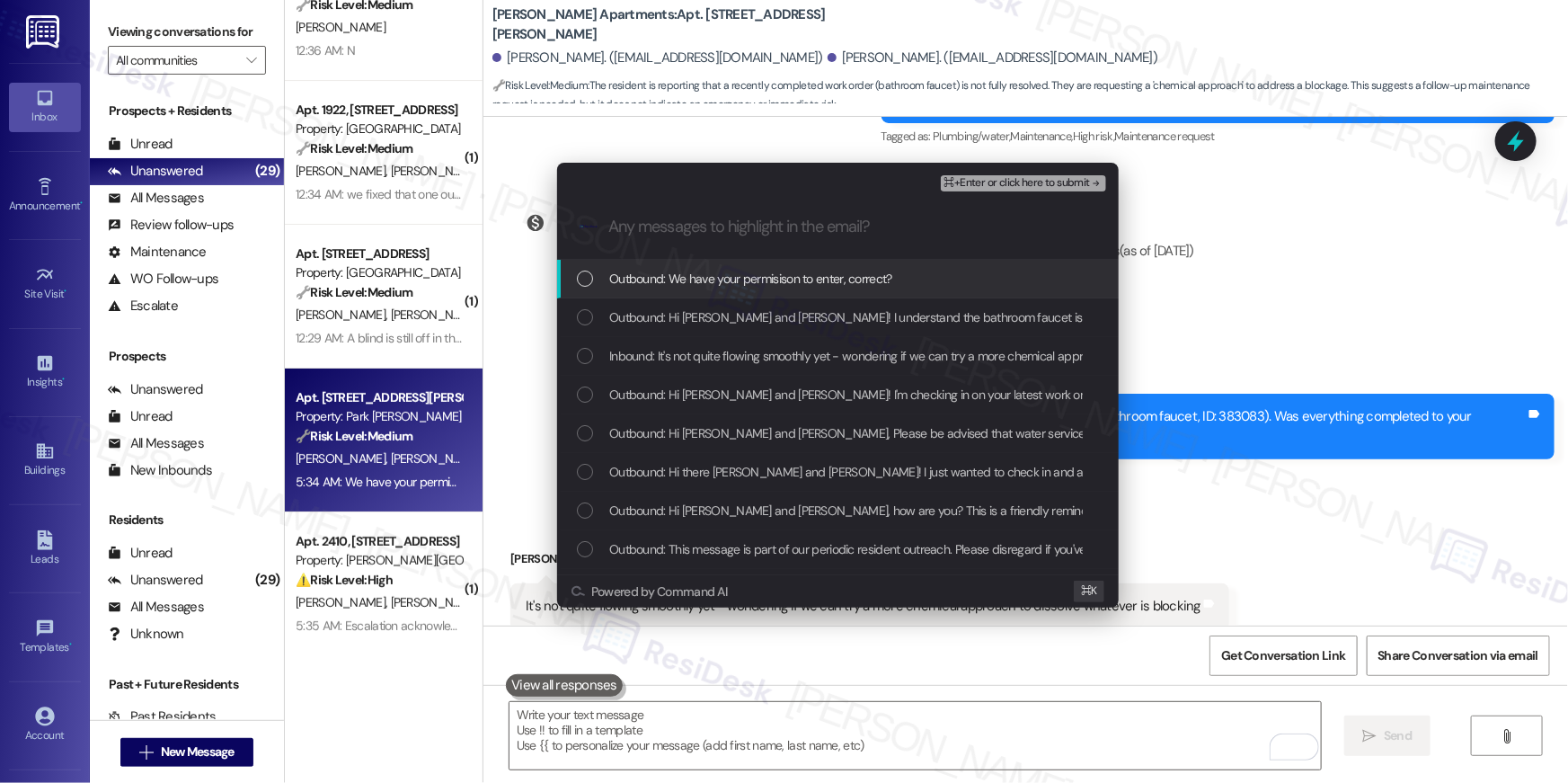 drag, startPoint x: 682, startPoint y: 271, endPoint x: 688, endPoint y: 296, distance: 25.70992 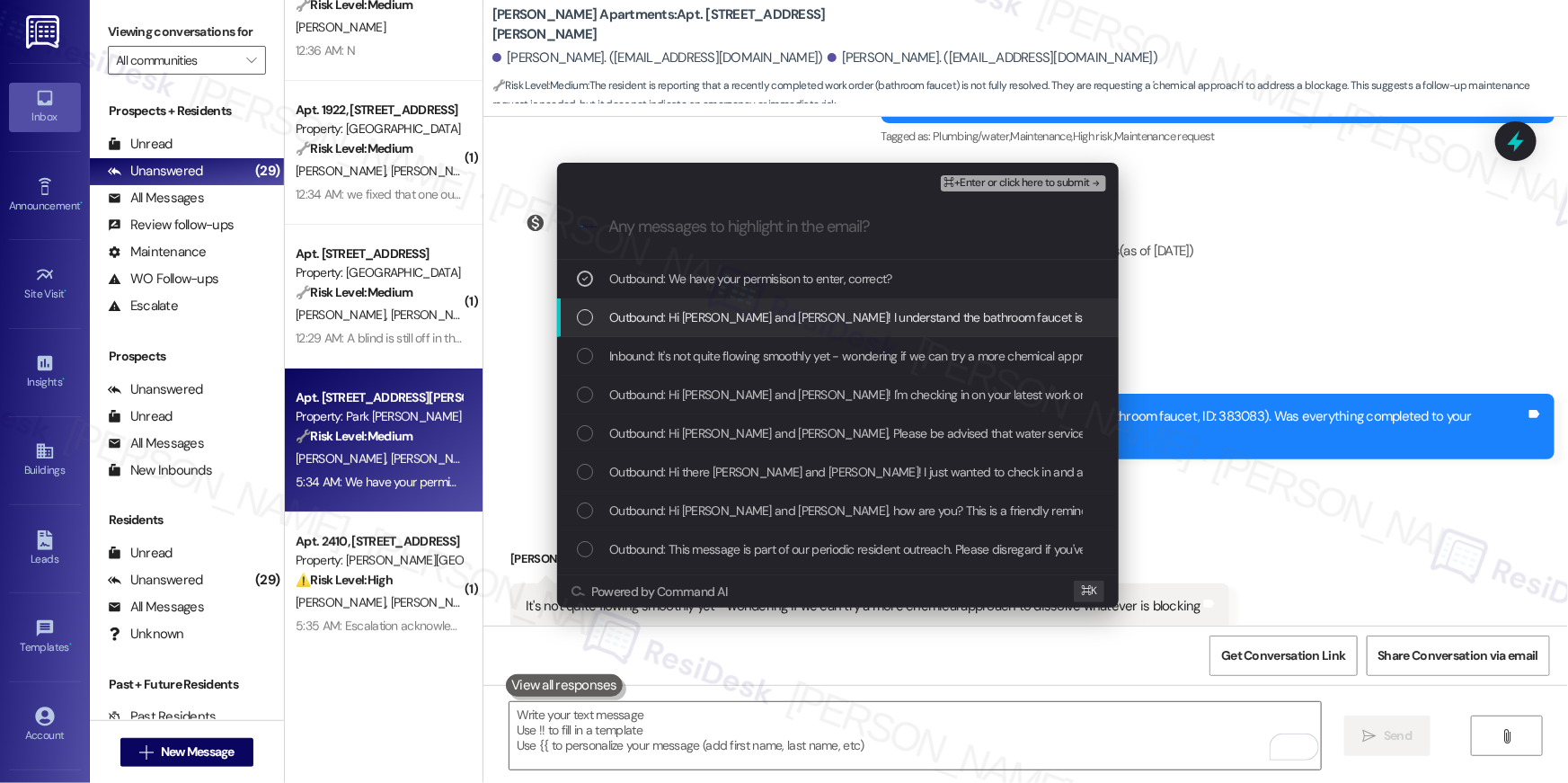 click on "Outbound: Hi Rebecca and Noah! I understand the bathroom faucet isn't working as you've expected. Let me submit a new work order to see if there's anything else the site team can do about it." at bounding box center [1165, 317] 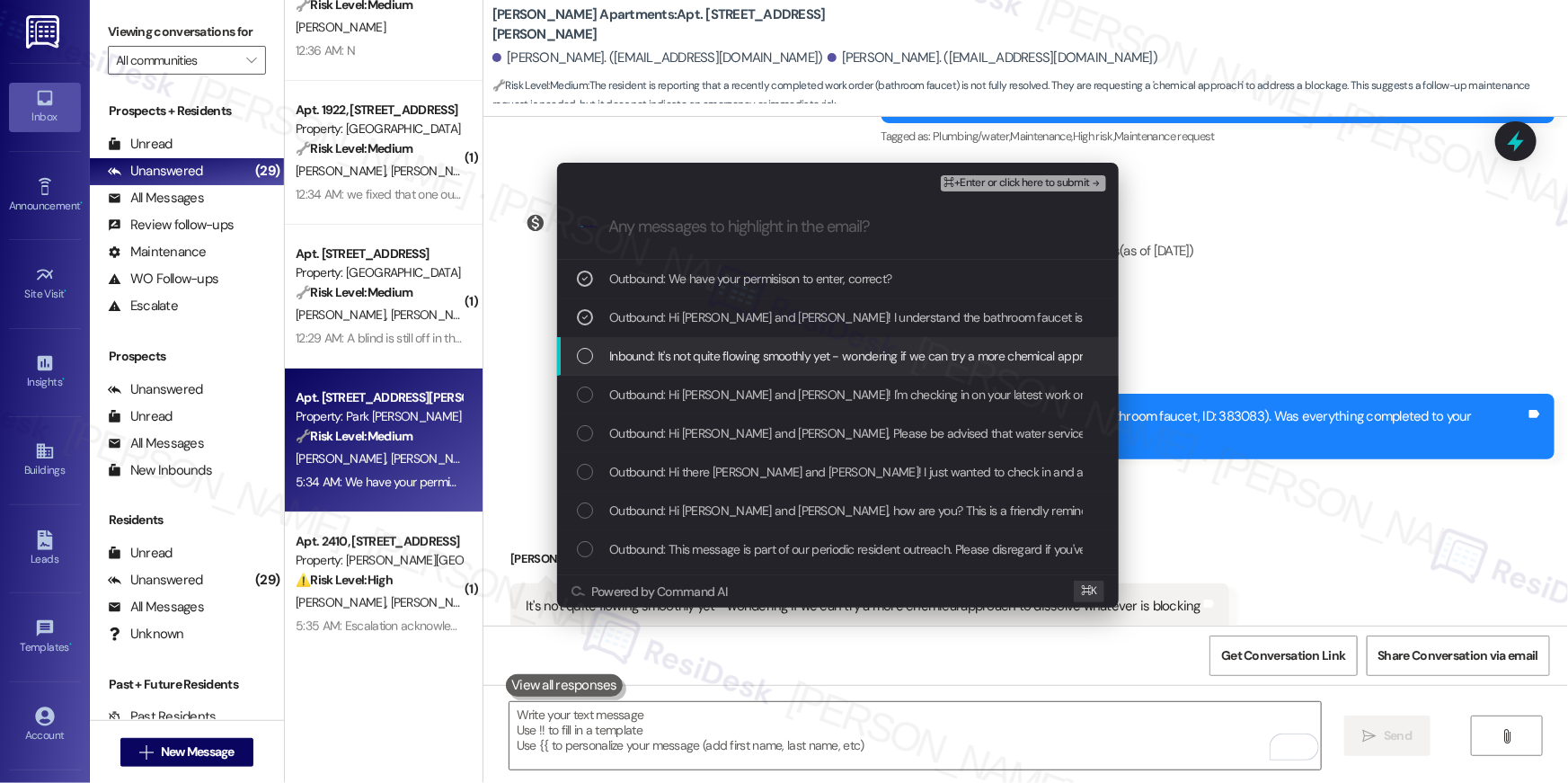 click on "Inbound: It's not quite flowing smoothly yet - wondering if we can try a more chemical approach to dissolve whatever is blocking" at bounding box center [943, 356] 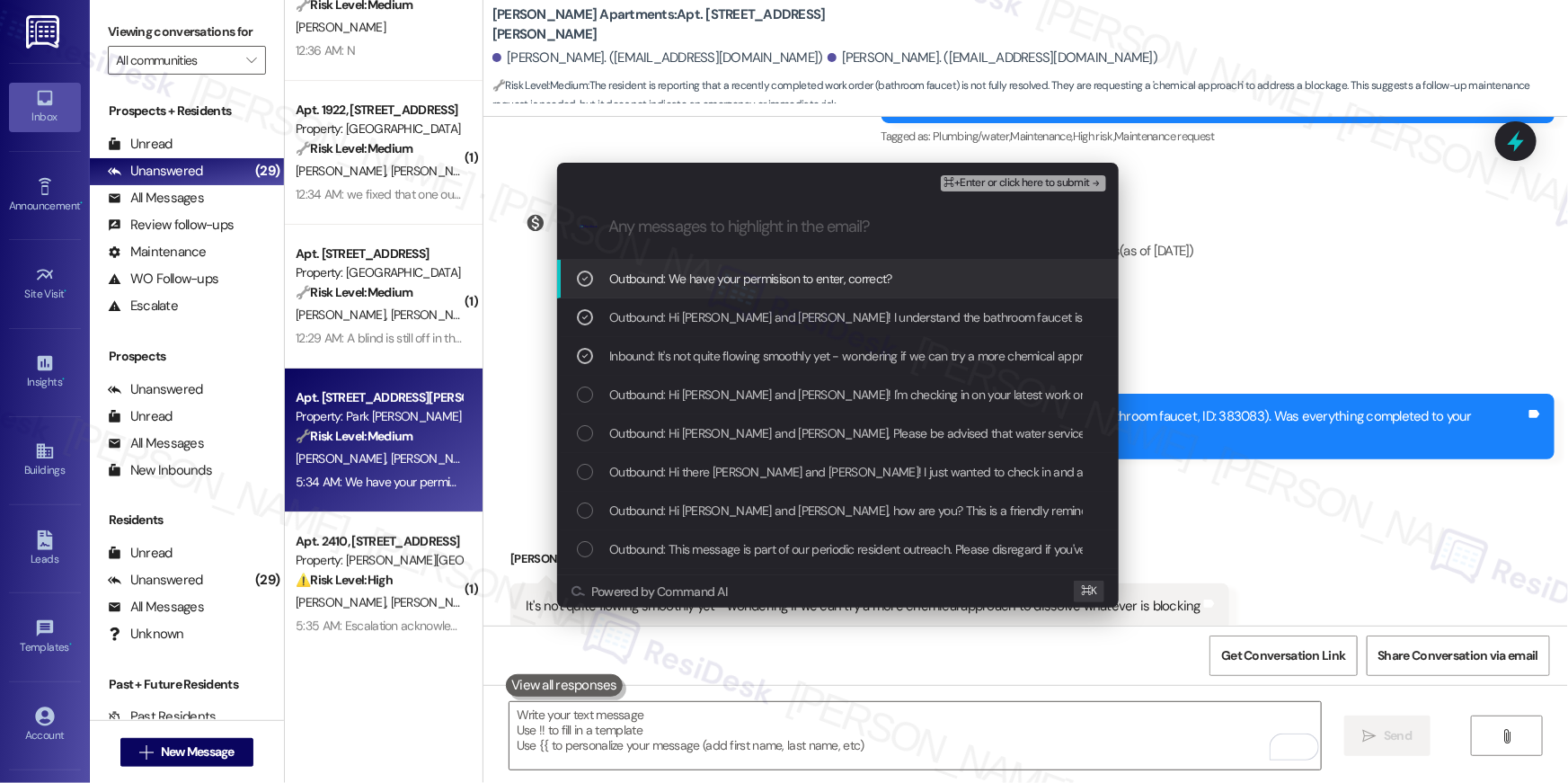 click on "⌘+Enter or click here to submit" at bounding box center (1017, 183) 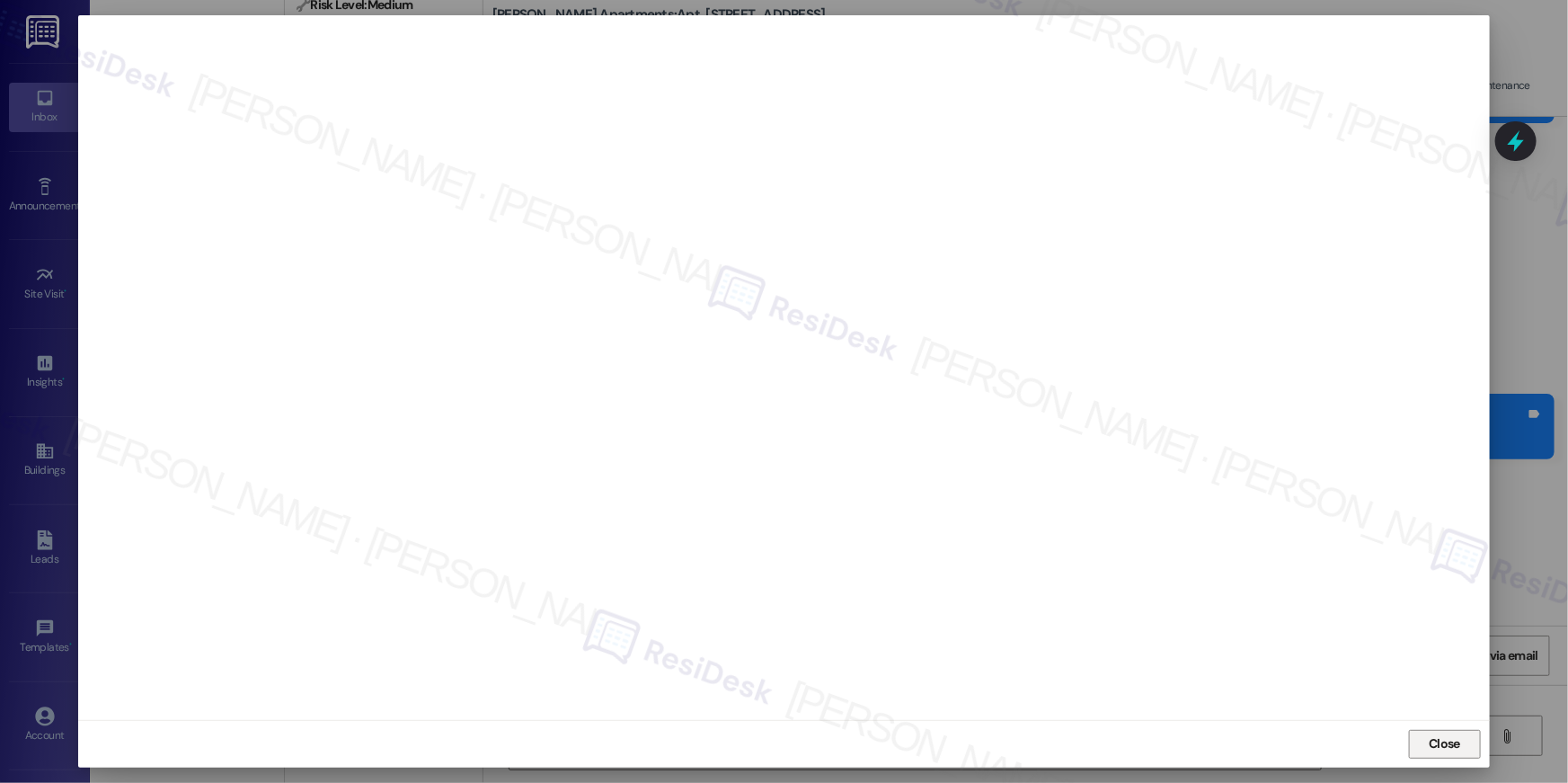 click on "Close" at bounding box center [1445, 744] 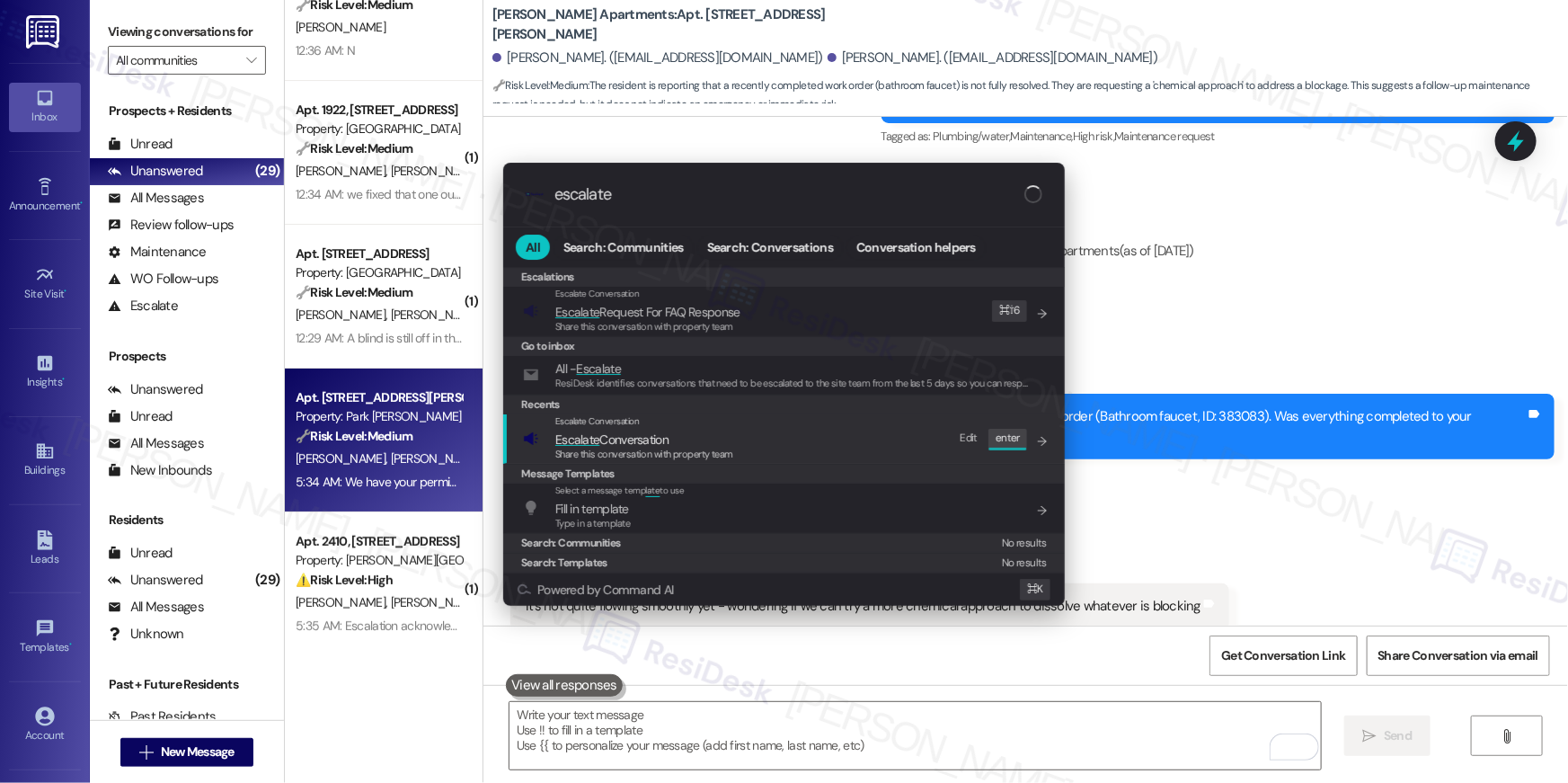 type on "escalate" 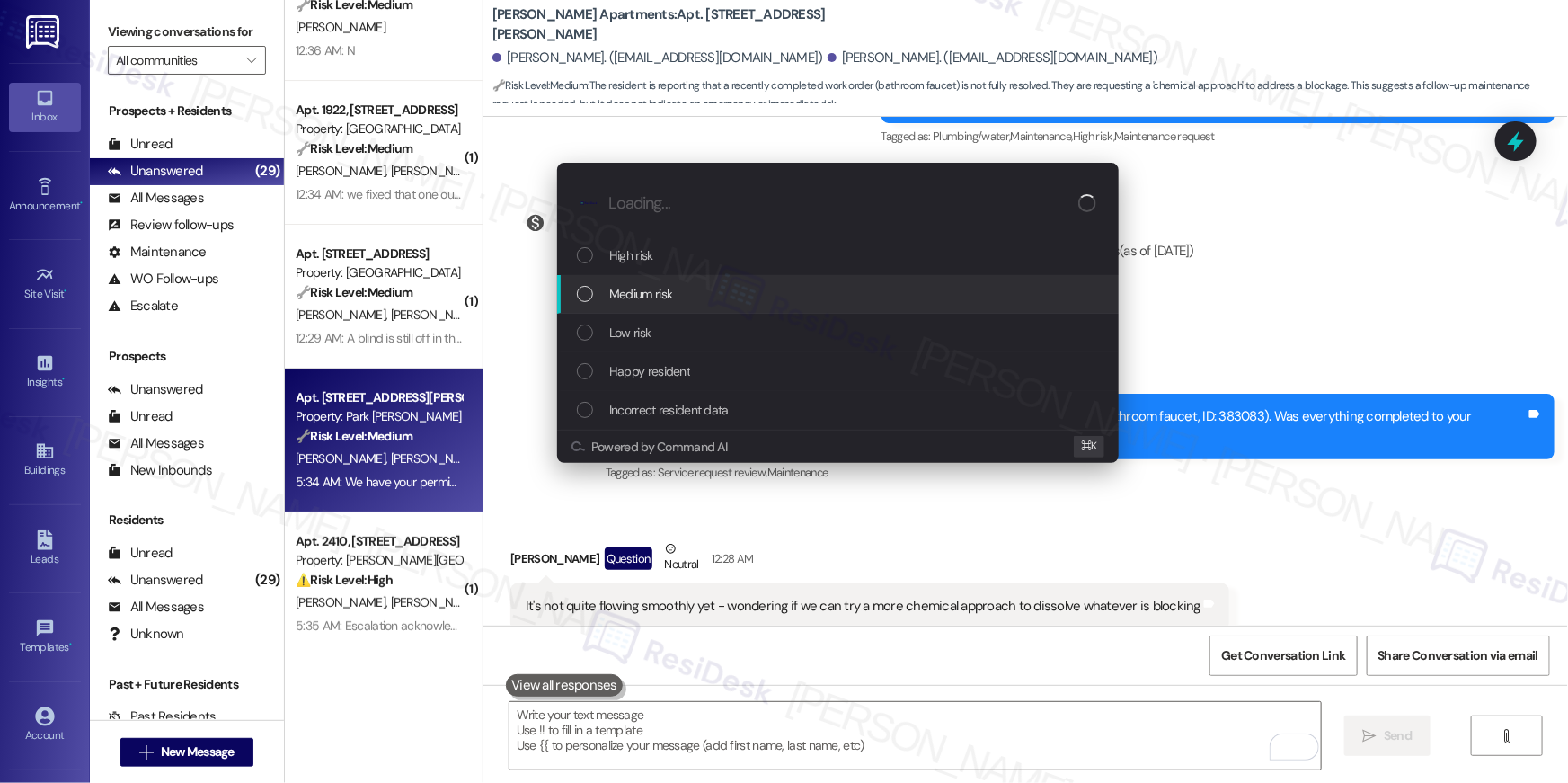 click on "Medium risk" at bounding box center (641, 294) 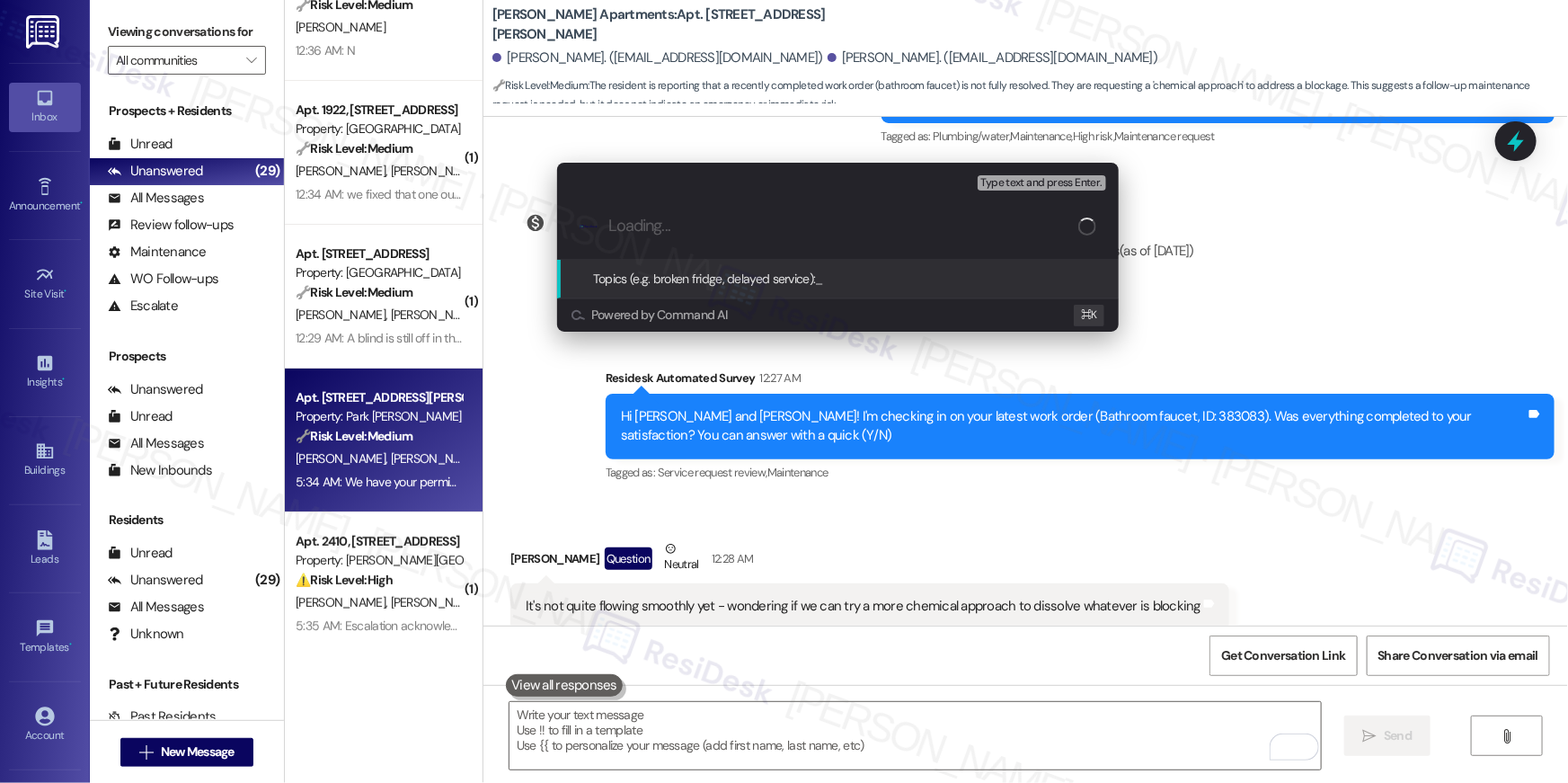 paste on "Work Order # 384098 Bathroom faucet - slow flow" 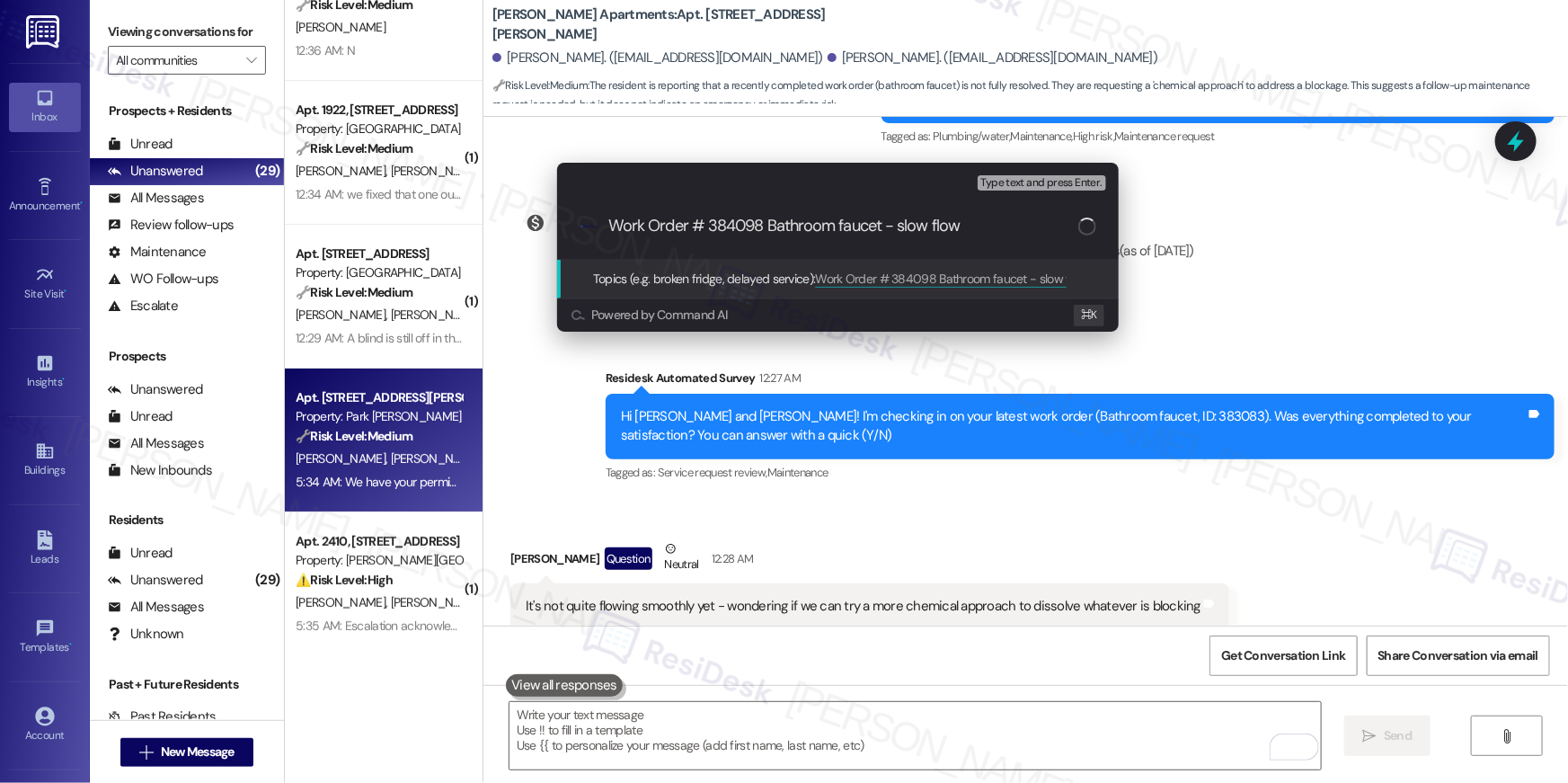 type 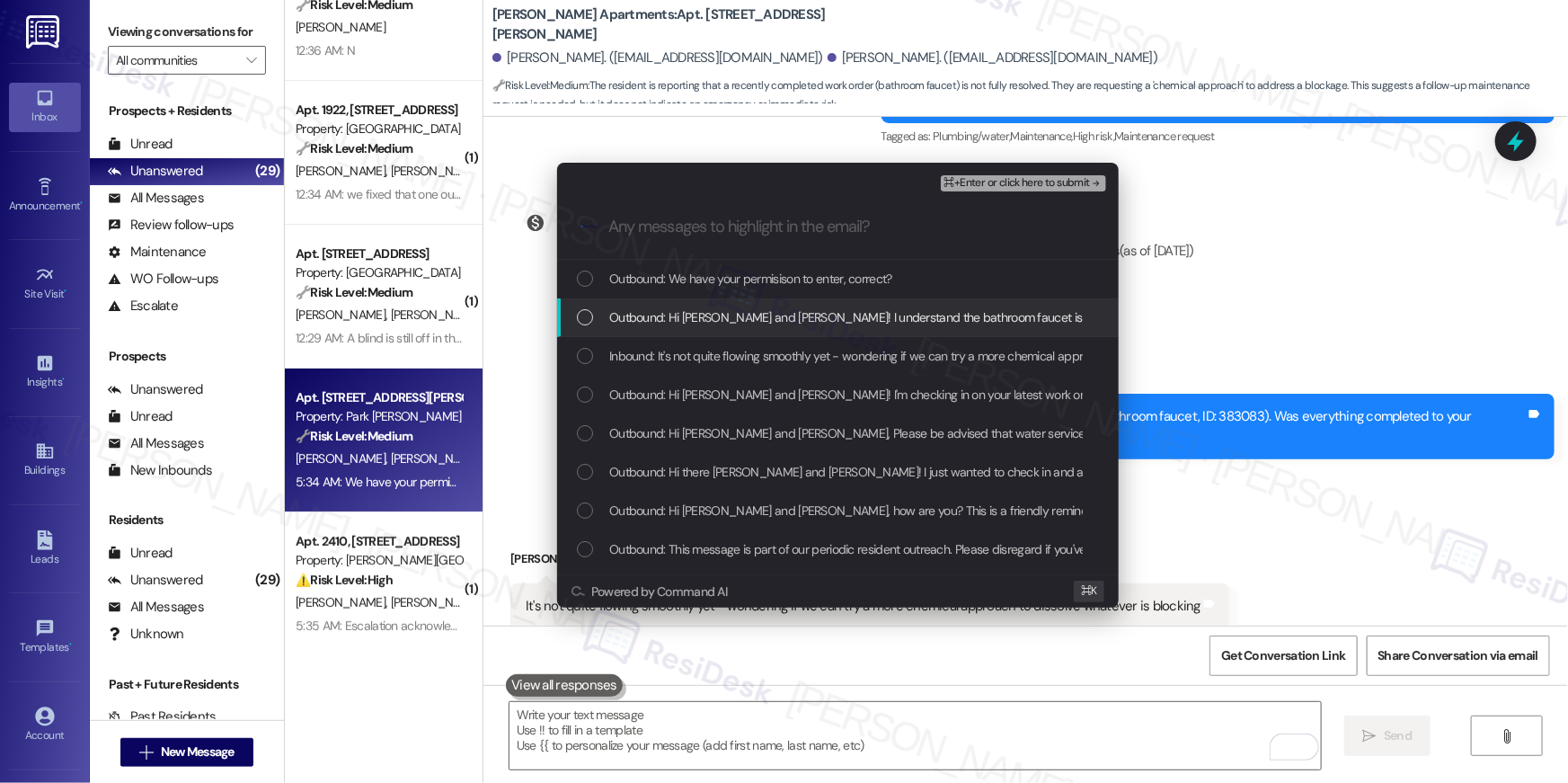 click on "Outbound: Hi Rebecca and Noah! I understand the bathroom faucet isn't working as you've expected. Let me submit a new work order to see if there's anything else the site team can do about it." at bounding box center (837, 317) 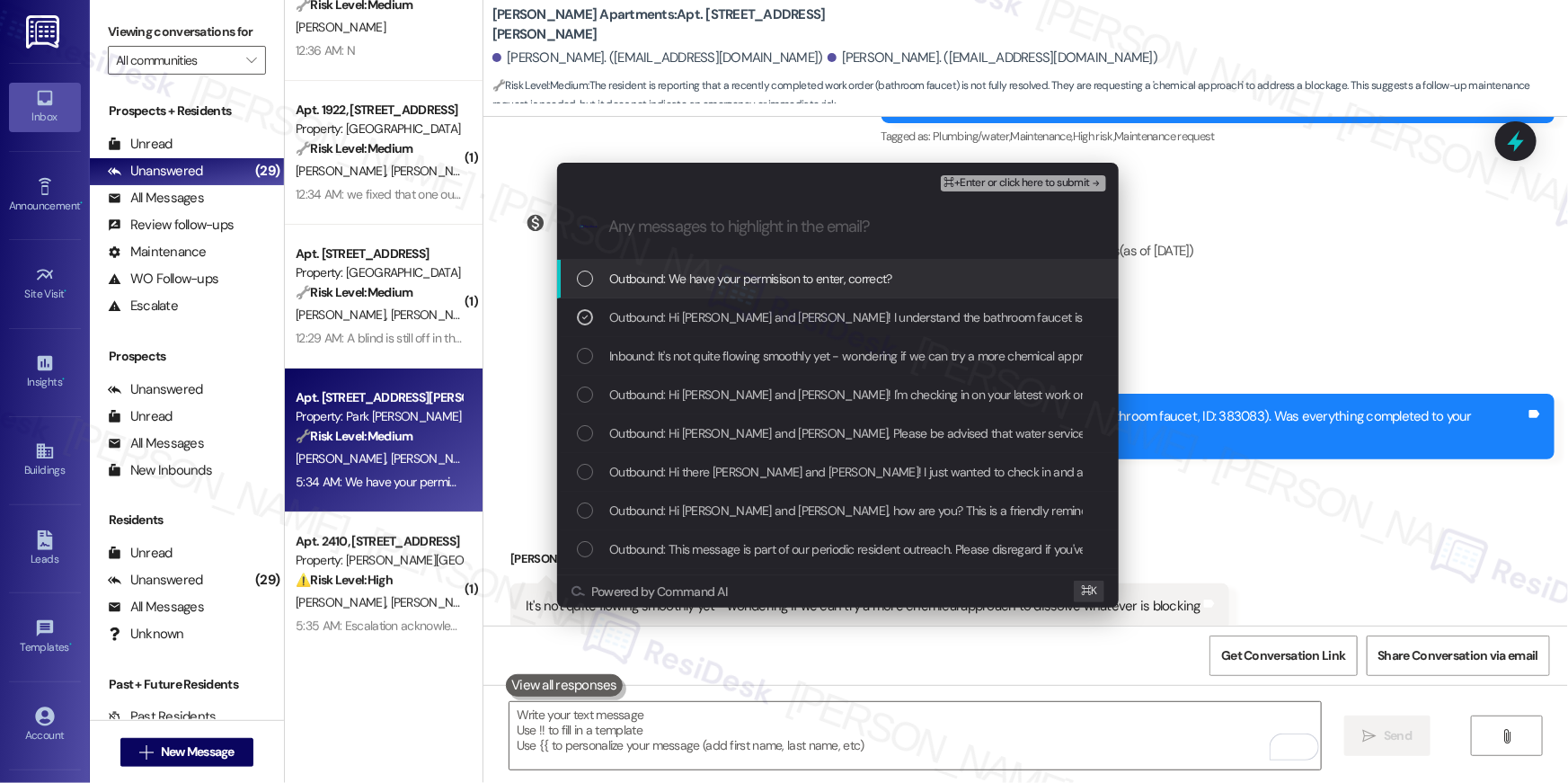 click on "Outbound: We have your permisison to enter, correct?" at bounding box center [750, 279] 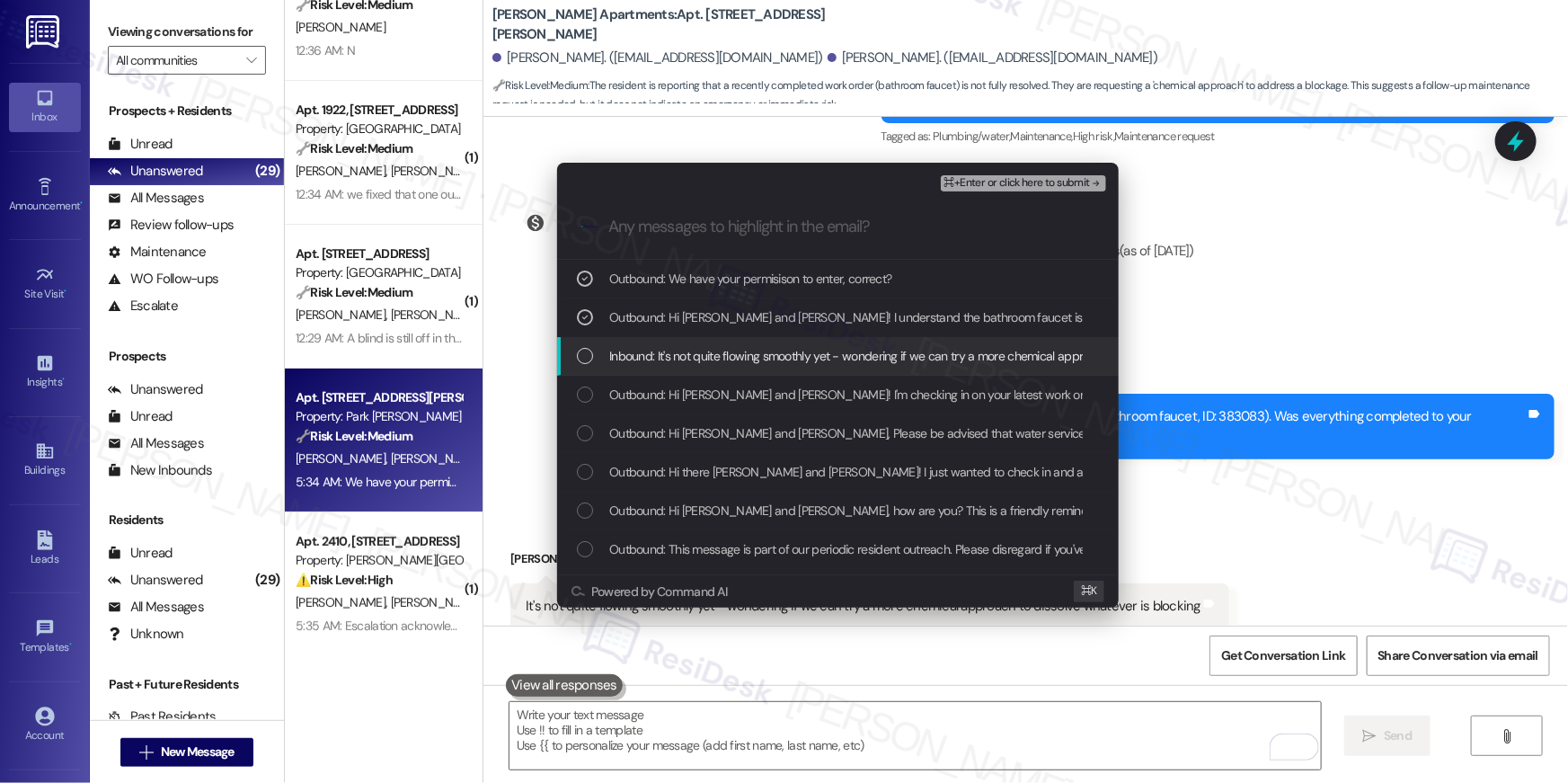 click on "Inbound: It's not quite flowing smoothly yet - wondering if we can try a more chemical approach to dissolve whatever is blocking" at bounding box center (943, 356) 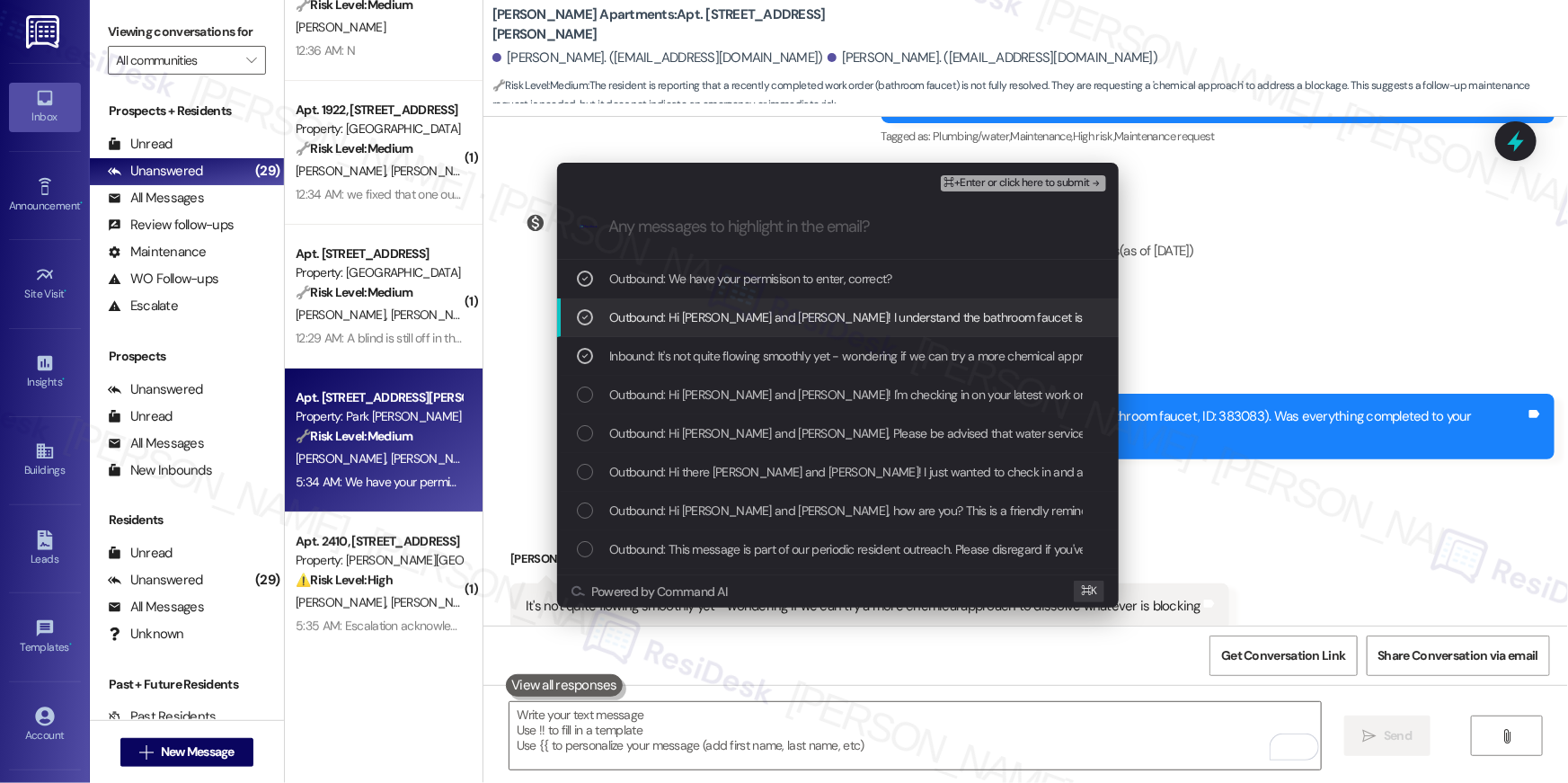 click on "⌘+Enter or click here to submit" at bounding box center (1017, 183) 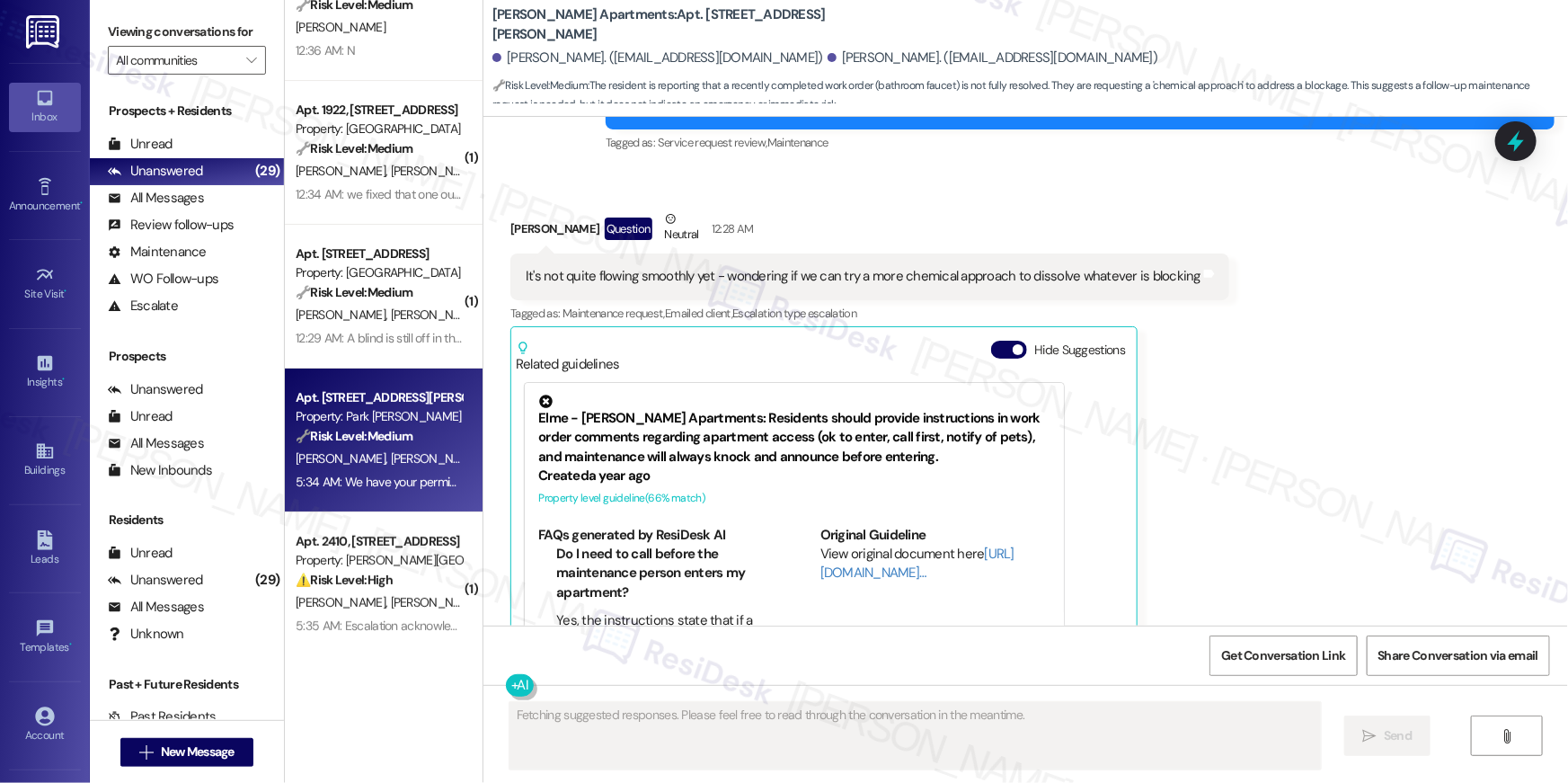 scroll, scrollTop: 20263, scrollLeft: 0, axis: vertical 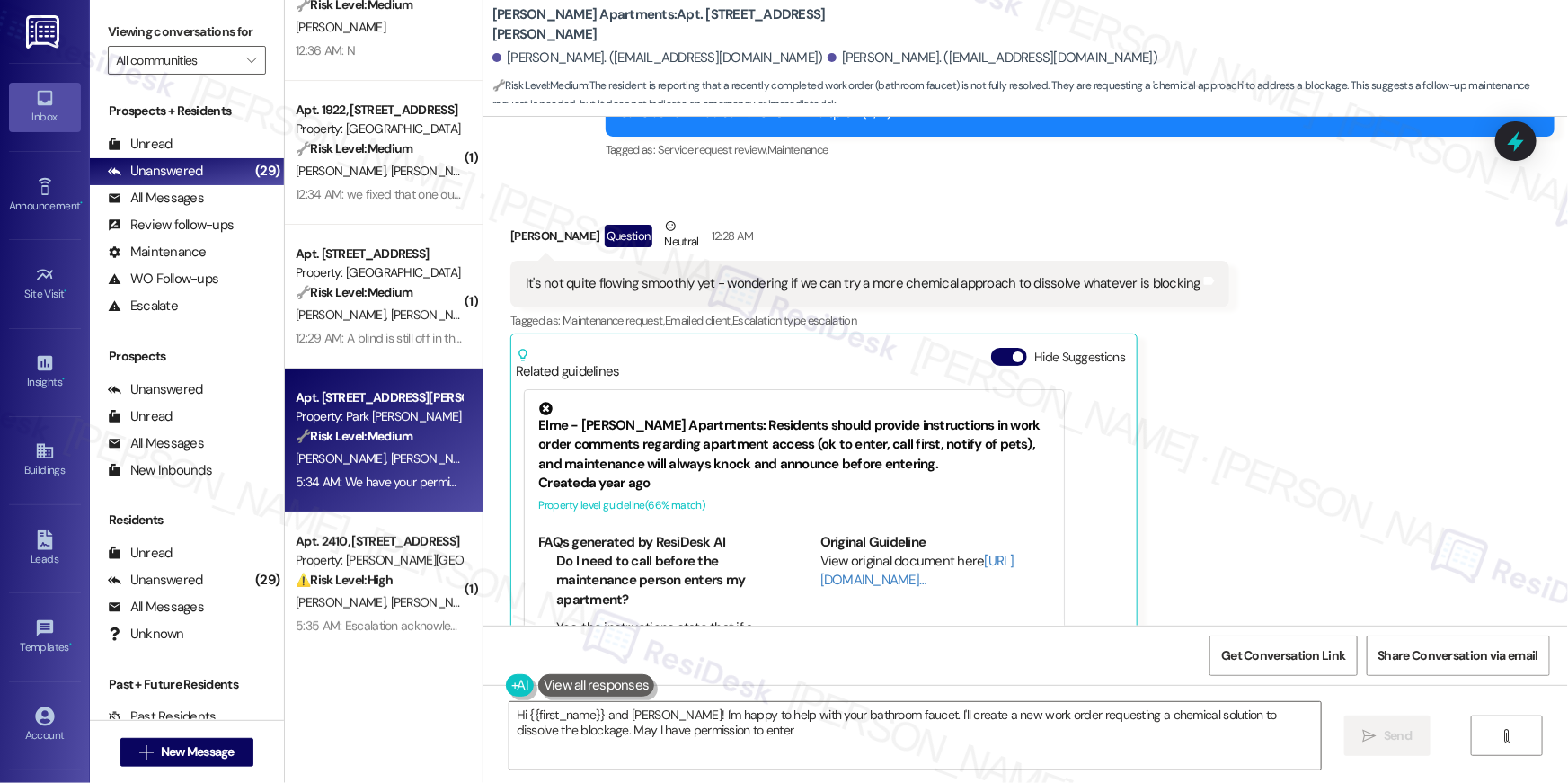 type on "Hi {{first_name}} and Noah! I'm happy to help with your bathroom faucet. I'll create a new work order requesting a chemical solution to dissolve the blockage. May I have permission to enter?" 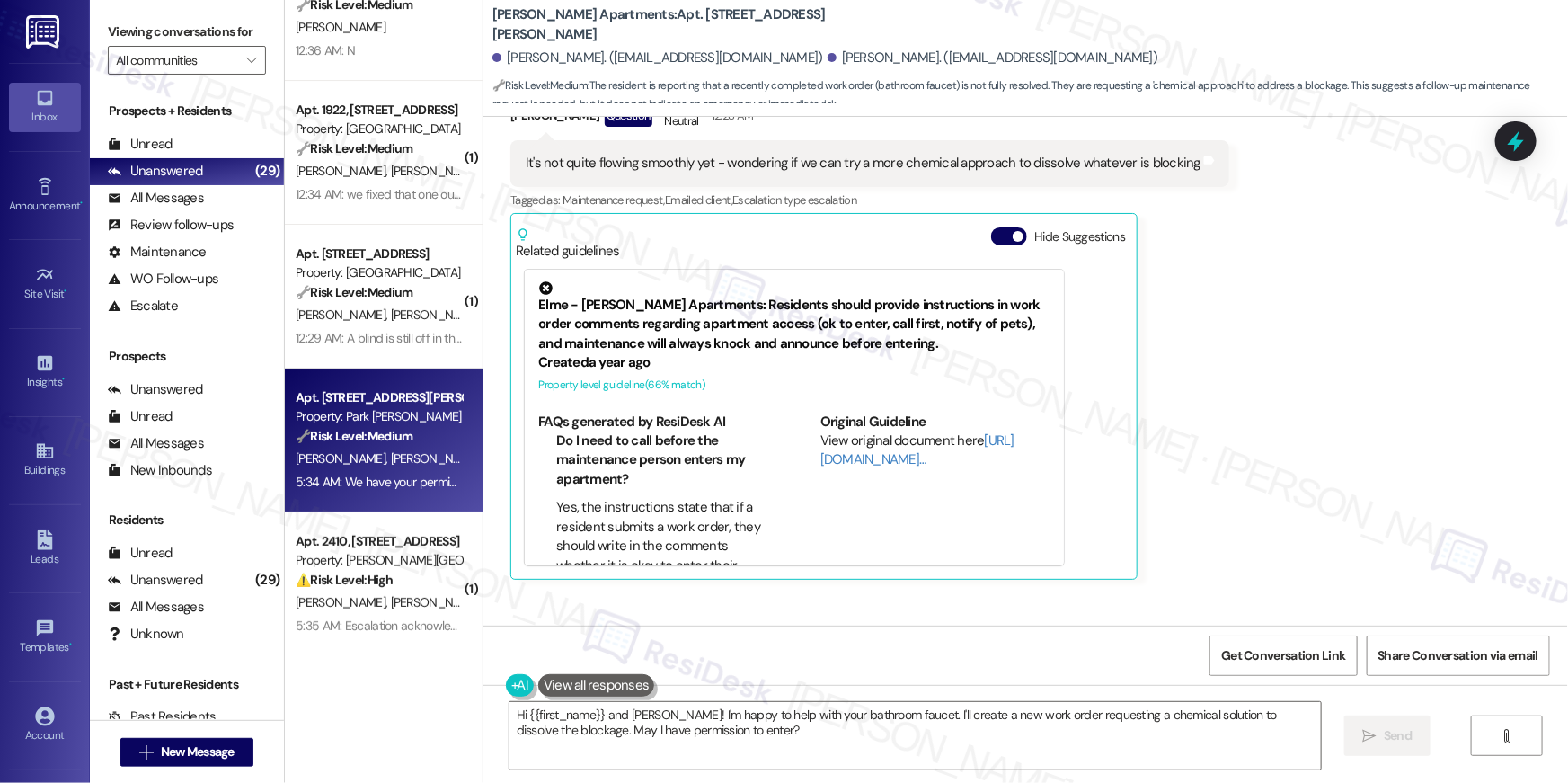 scroll, scrollTop: 20560, scrollLeft: 0, axis: vertical 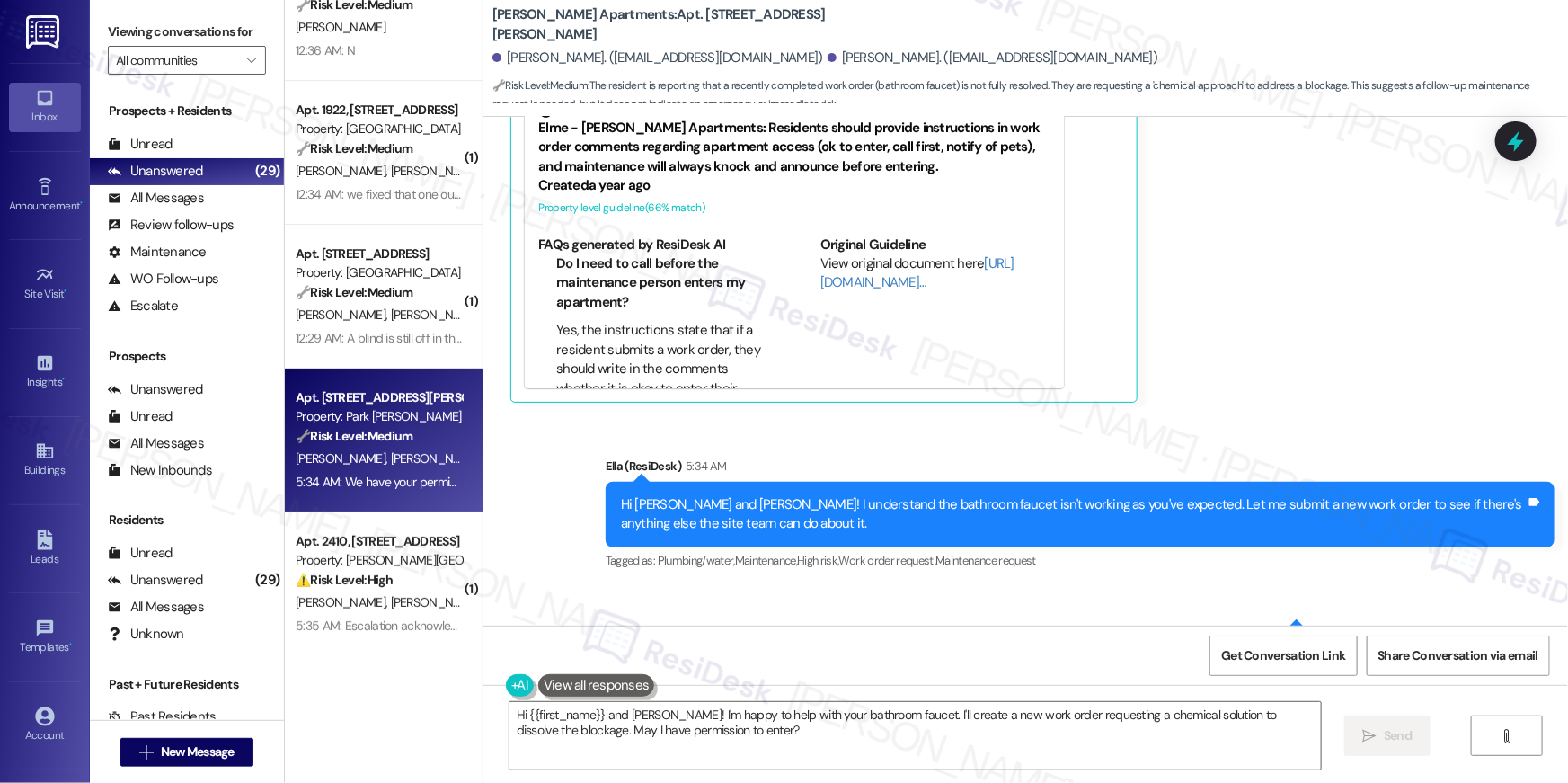 click on "Sent via SMS Ella  (ResiDesk) 5:34 AM Hi Rebecca and Noah! I understand the bathroom faucet isn't working as you've expected. Let me submit a new work order to see if there's anything else the site team can do about it. Tags and notes Tagged as:   Plumbing/water ,  Click to highlight conversations about Plumbing/water Maintenance ,  Click to highlight conversations about Maintenance High risk ,  Click to highlight conversations about High risk Work order request ,  Click to highlight conversations about Work order request Maintenance request Click to highlight conversations about Maintenance request Sent via SMS 5:34 AM Ella  (ResiDesk) 5:34 AM We have your permisison to enter, correct? Tags and notes Tagged as:   Apartment entry Click to highlight conversations about Apartment entry" at bounding box center (1025, 565) 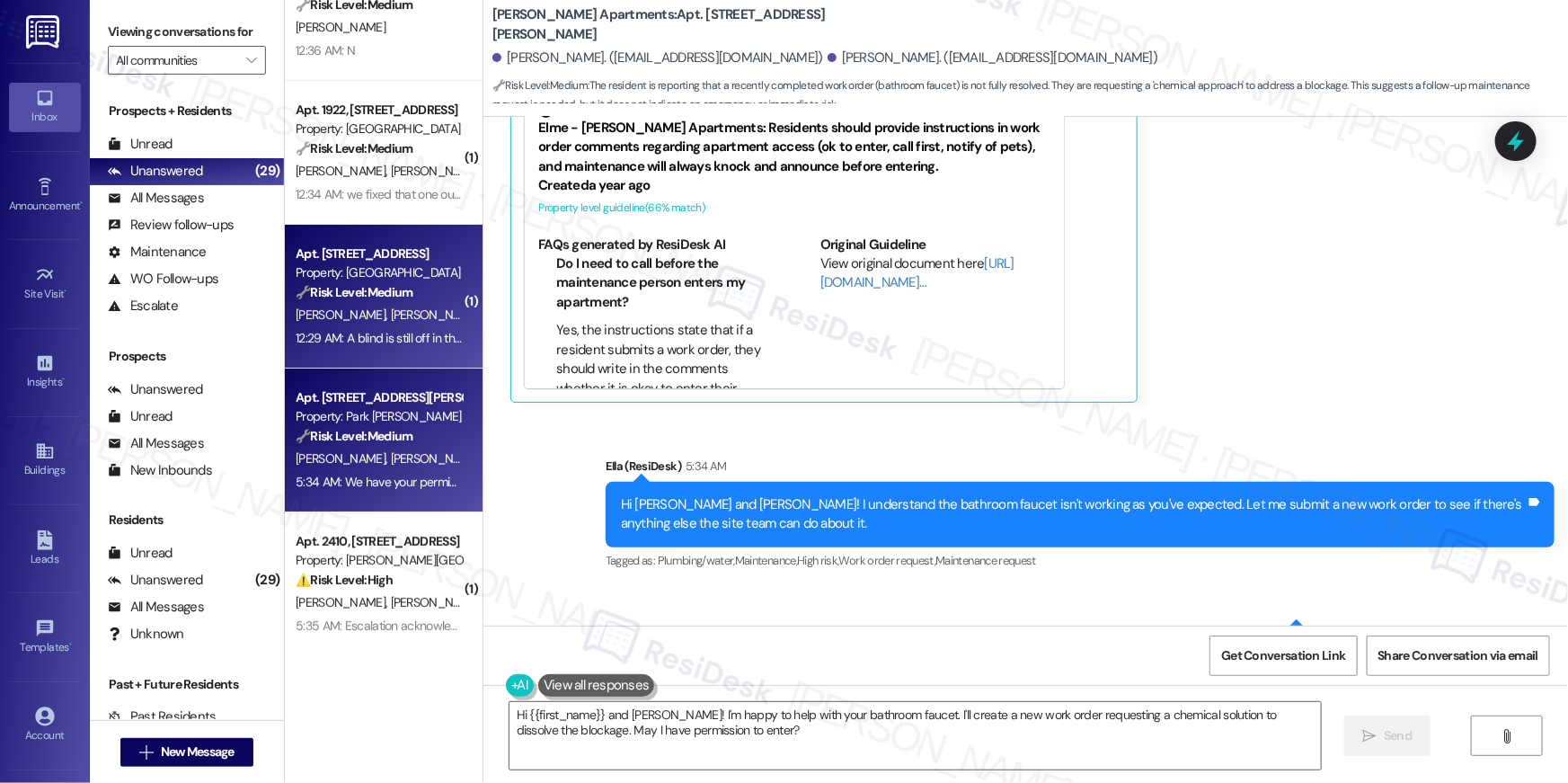 click on "R. Xiong H. Zhang" at bounding box center (378, 315) 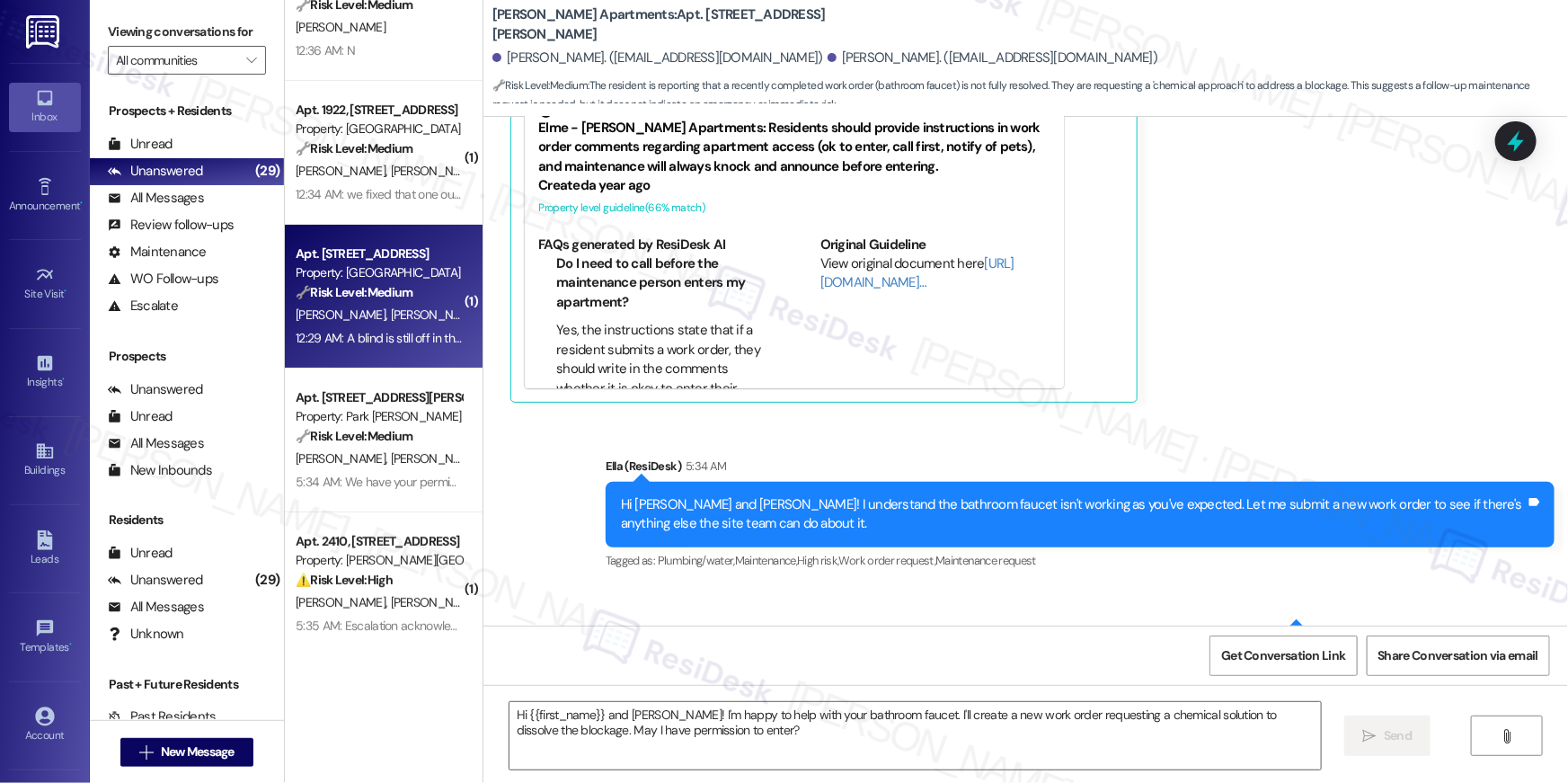 type on "Fetching suggested responses. Please feel free to read through the conversation in the meantime." 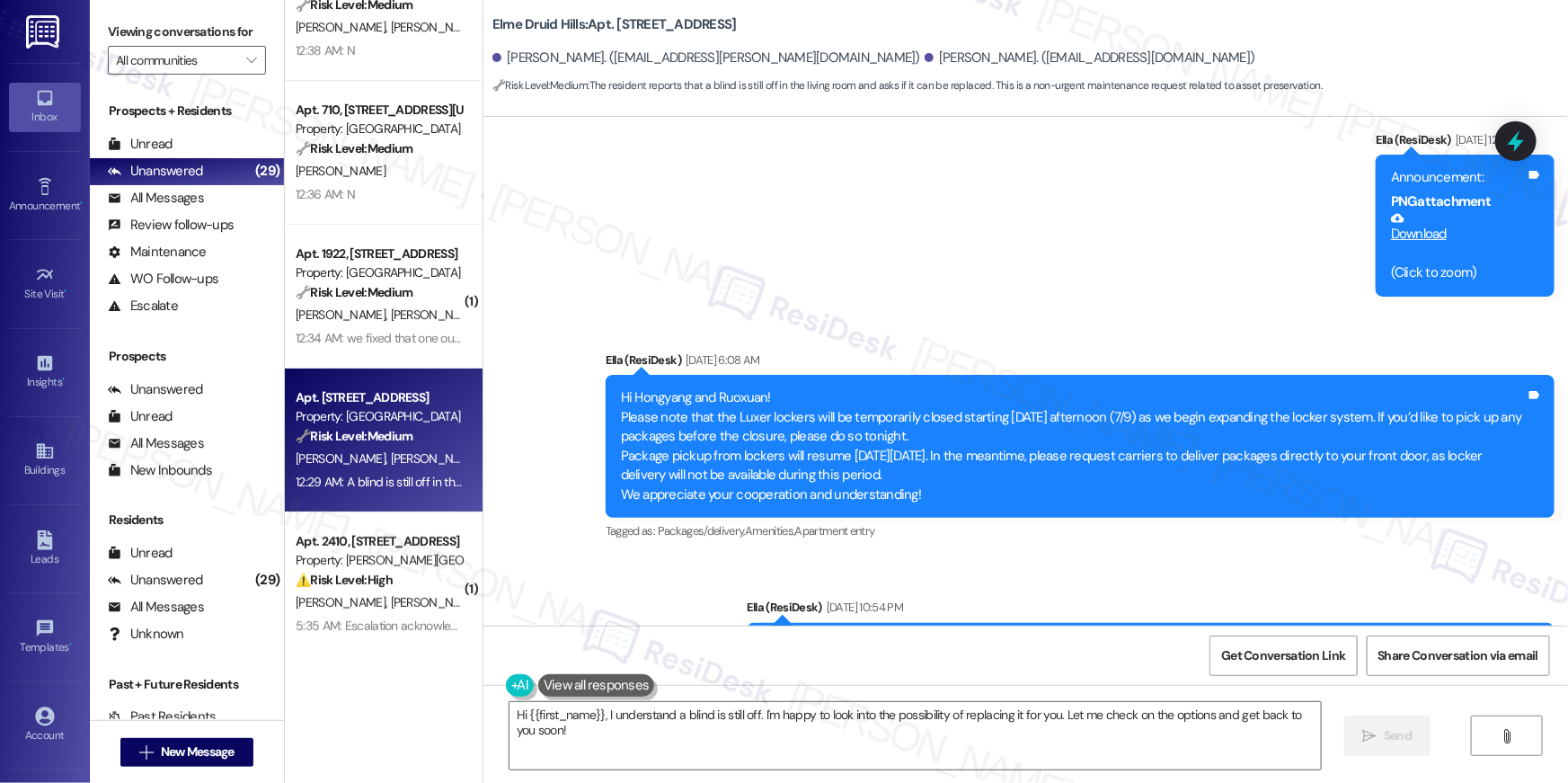 scroll, scrollTop: 27318, scrollLeft: 0, axis: vertical 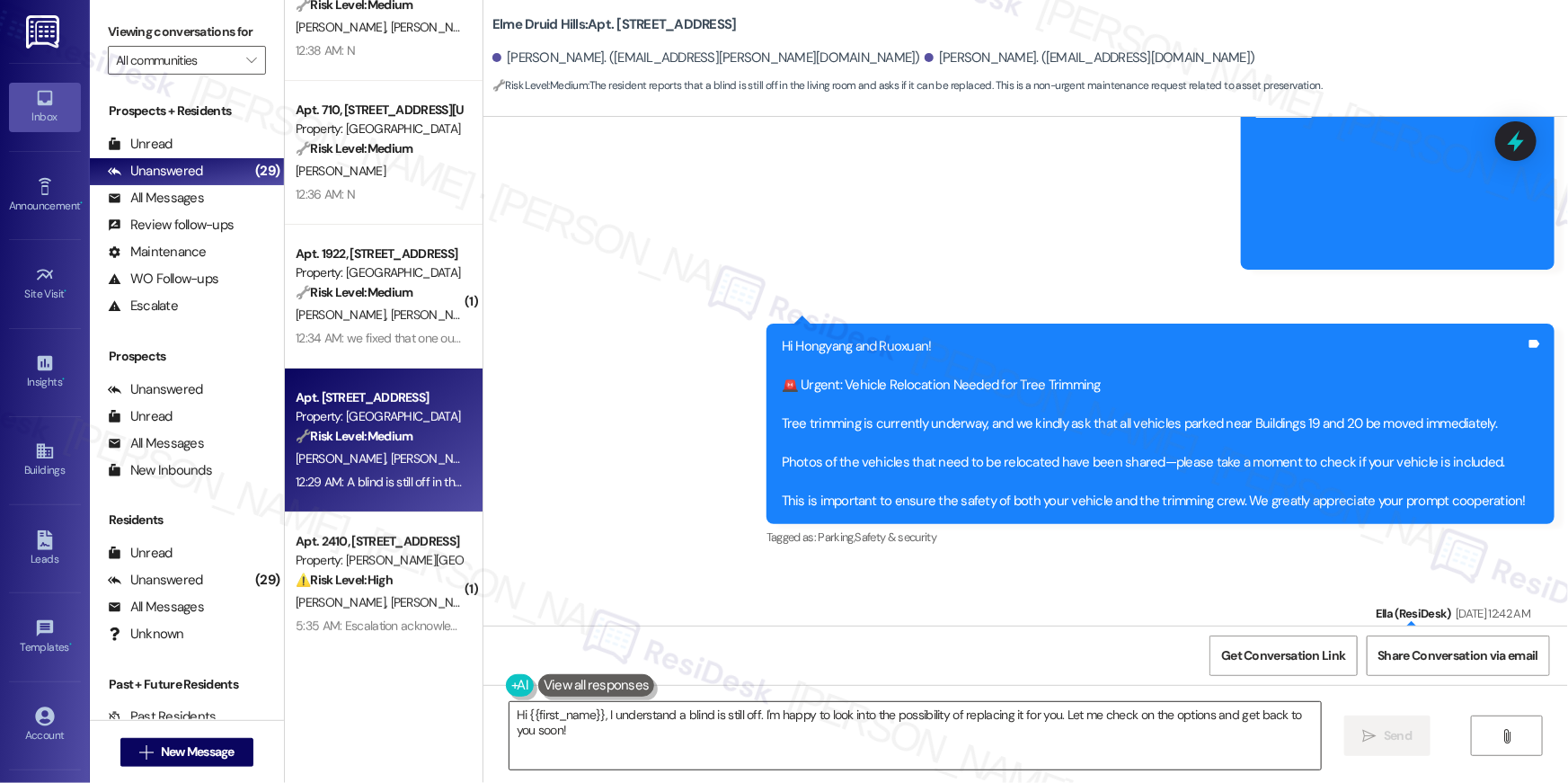 click on "Hi {{first_name}}, I understand a blind is still off. I'm happy to look into the possibility of replacing it for you. Let me check on the options and get back to you soon!" at bounding box center (915, 735) 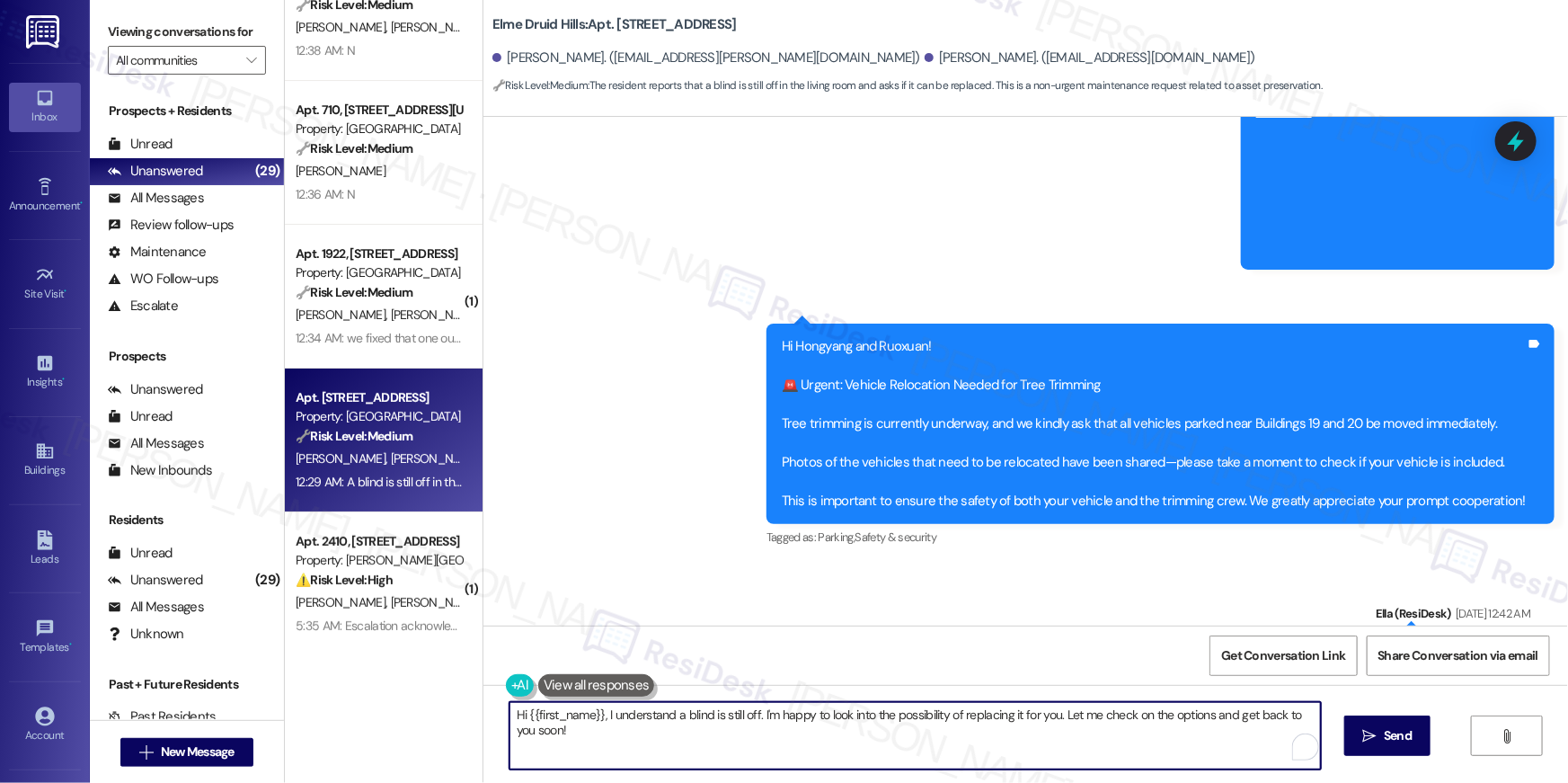 click on "Hi {{first_name}}, I understand a blind is still off. I'm happy to look into the possibility of replacing it for you. Let me check on the options and get back to you soon!" at bounding box center [915, 735] 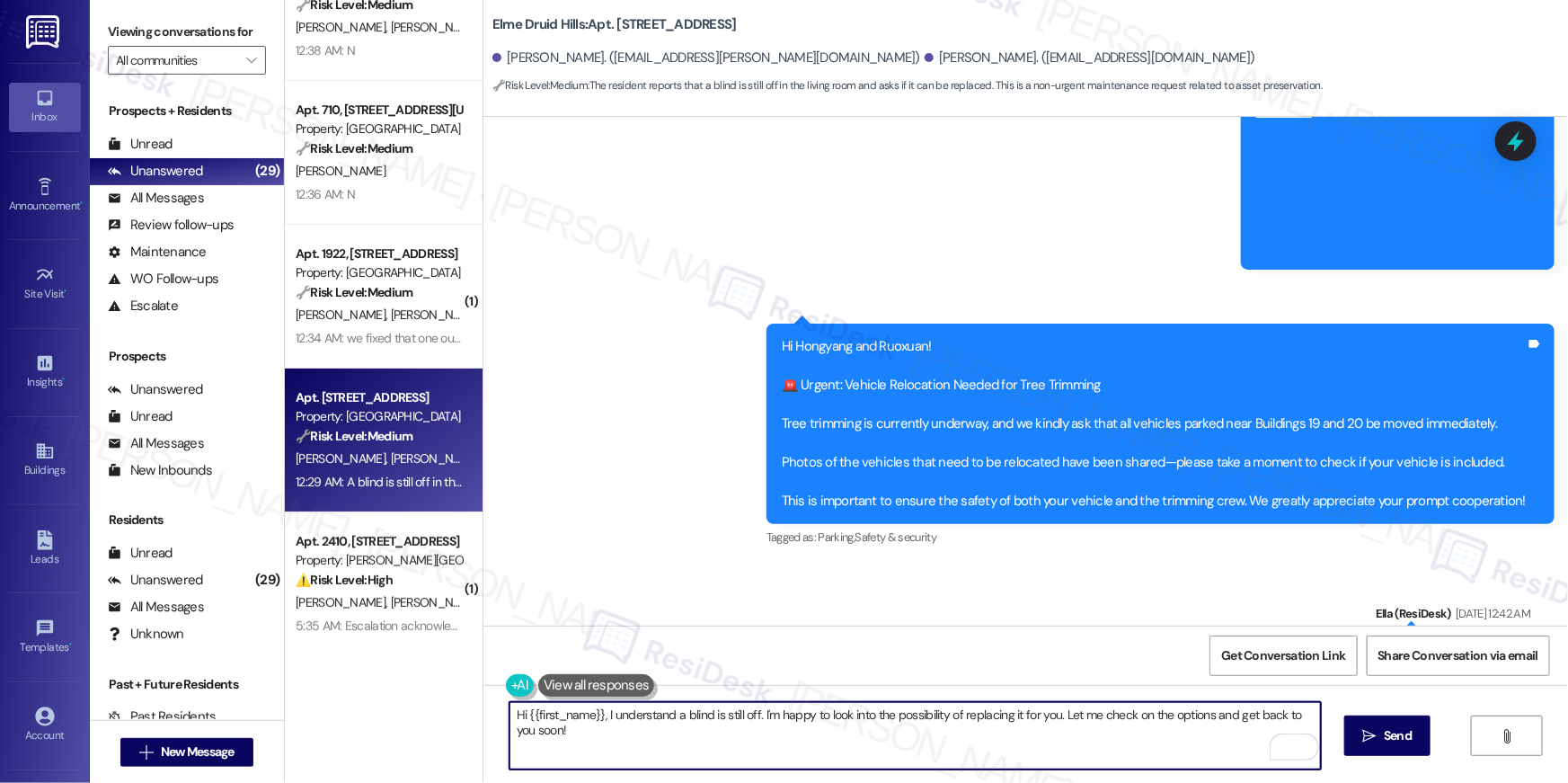 click on "Hi {{first_name}}, I understand a blind is still off. I'm happy to look into the possibility of replacing it for you. Let me check on the options and get back to you soon!" at bounding box center [915, 735] 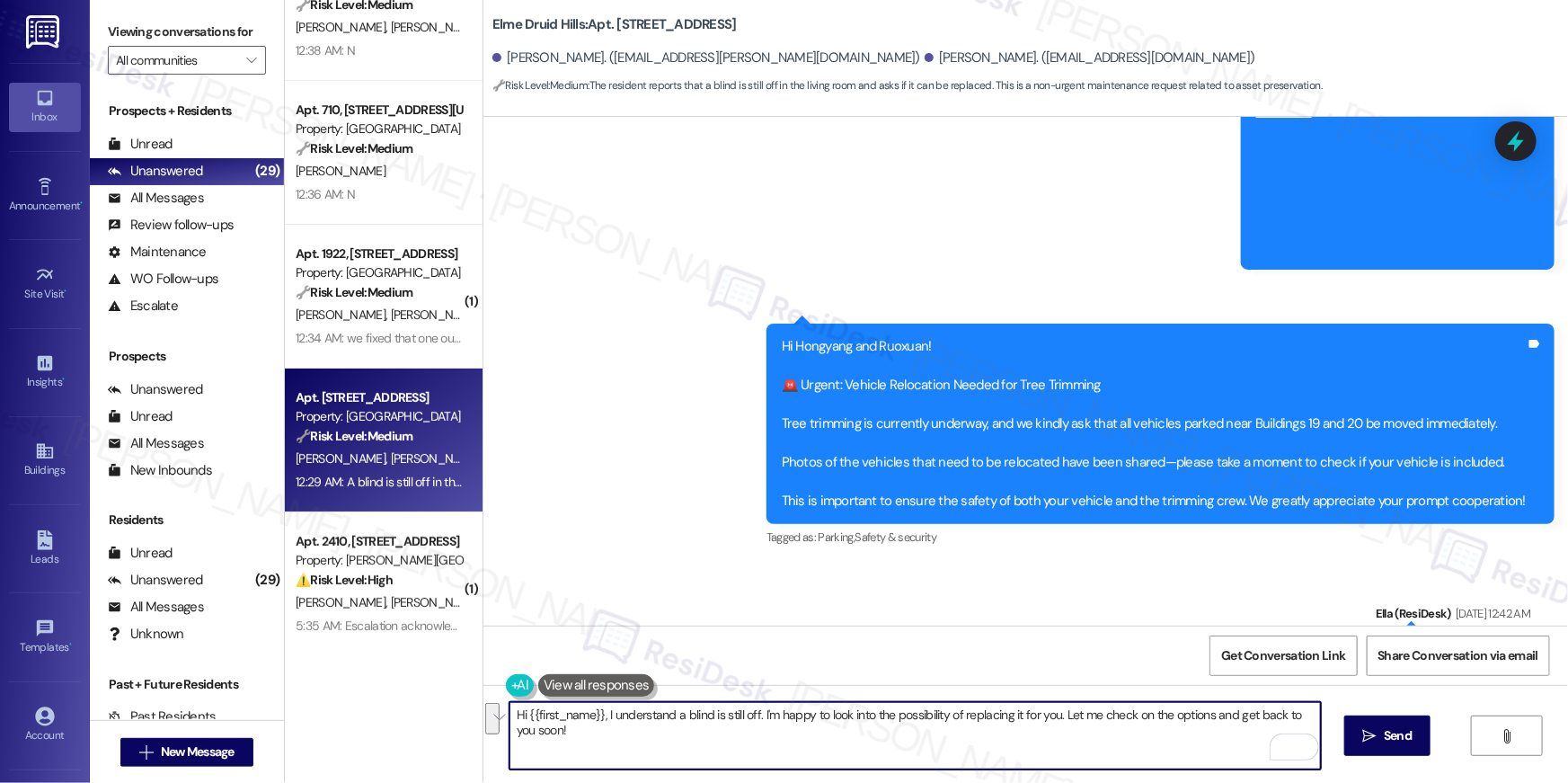 drag, startPoint x: 1056, startPoint y: 714, endPoint x: 1067, endPoint y: 736, distance: 24.596748 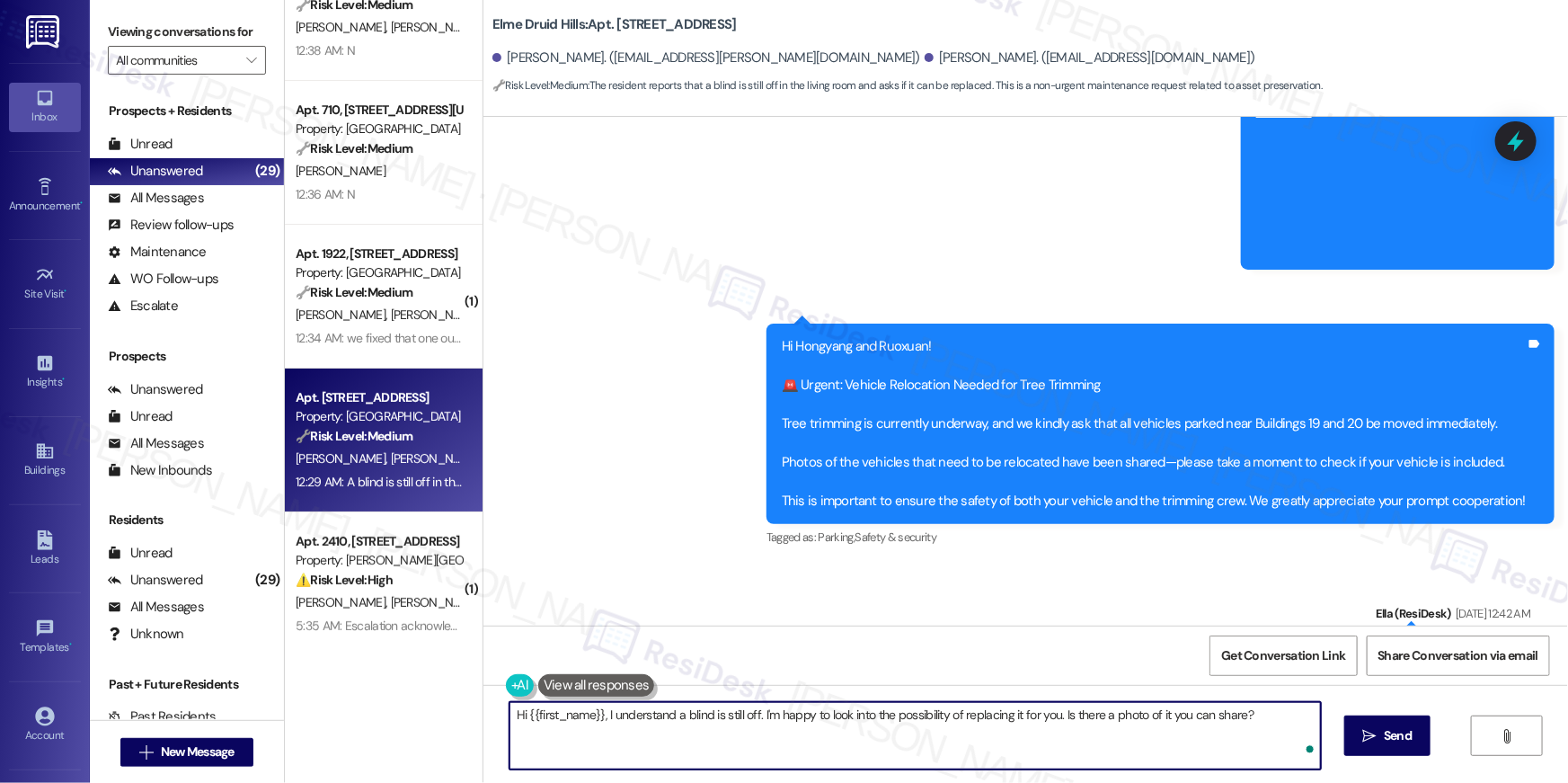 type on "Hi {{first_name}}, I understand a blind is still off. I'm happy to look into the possibility of replacing it for you. Is there a photo of it you can share?" 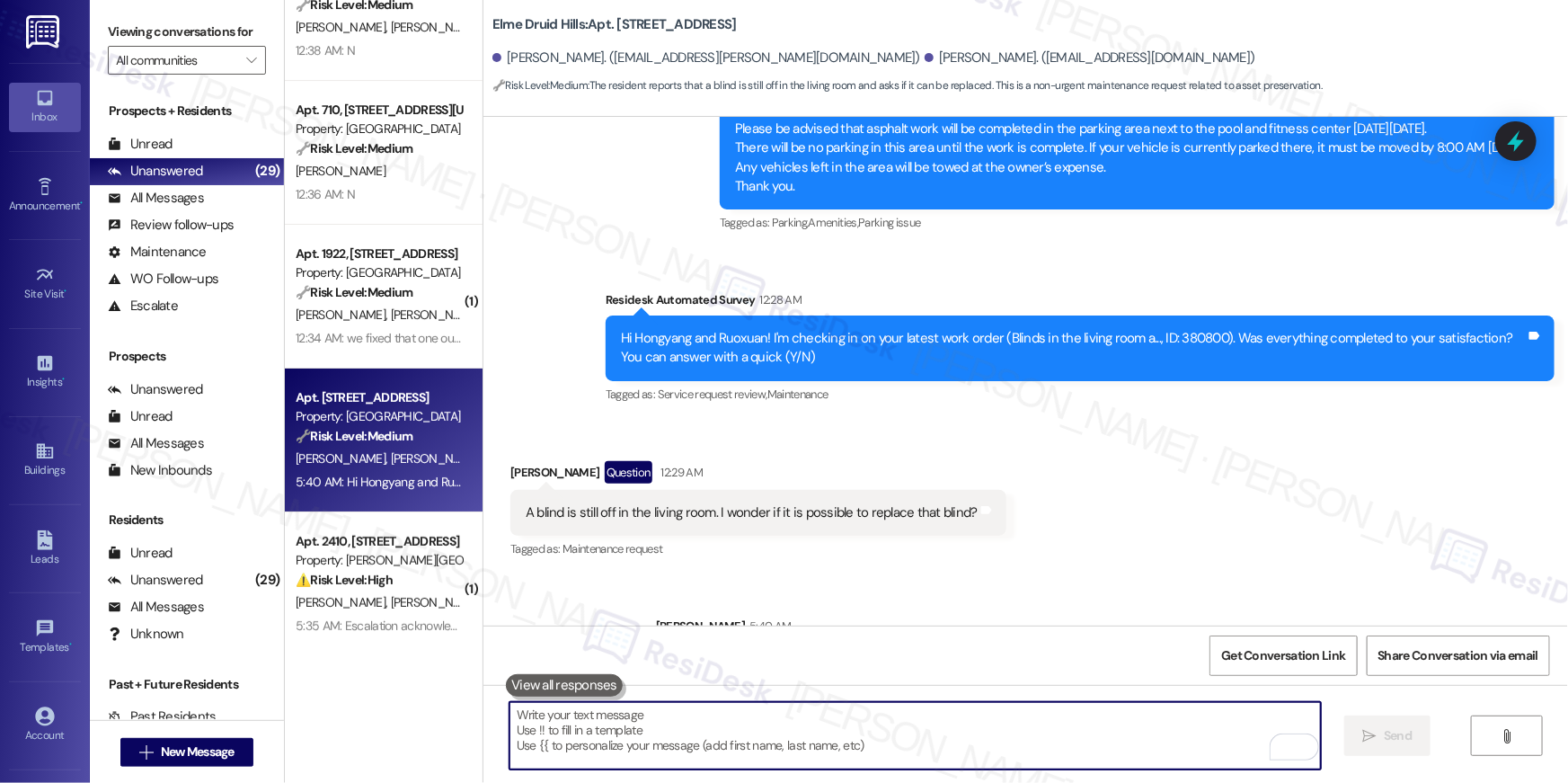 scroll, scrollTop: 30454, scrollLeft: 0, axis: vertical 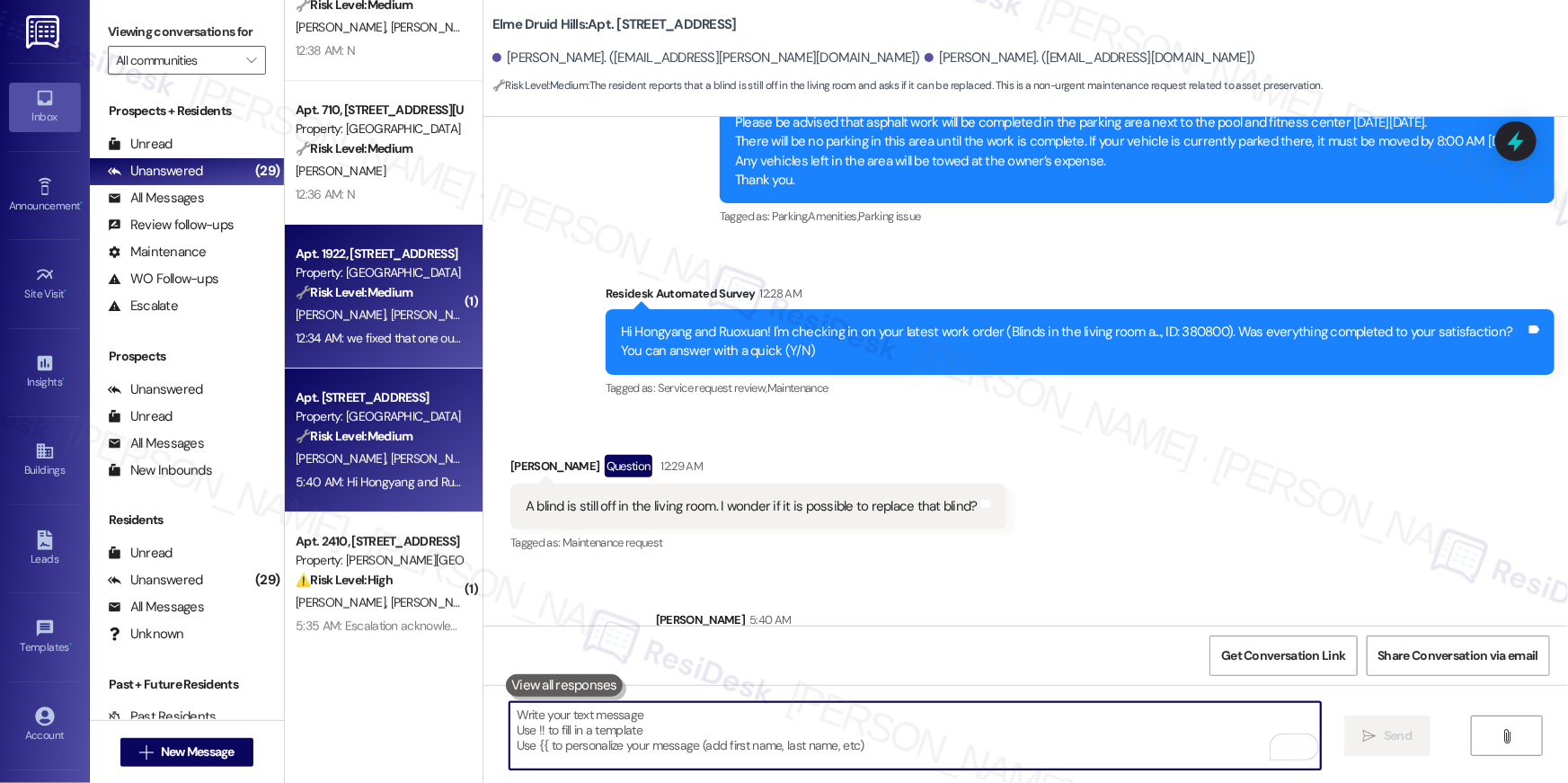 type 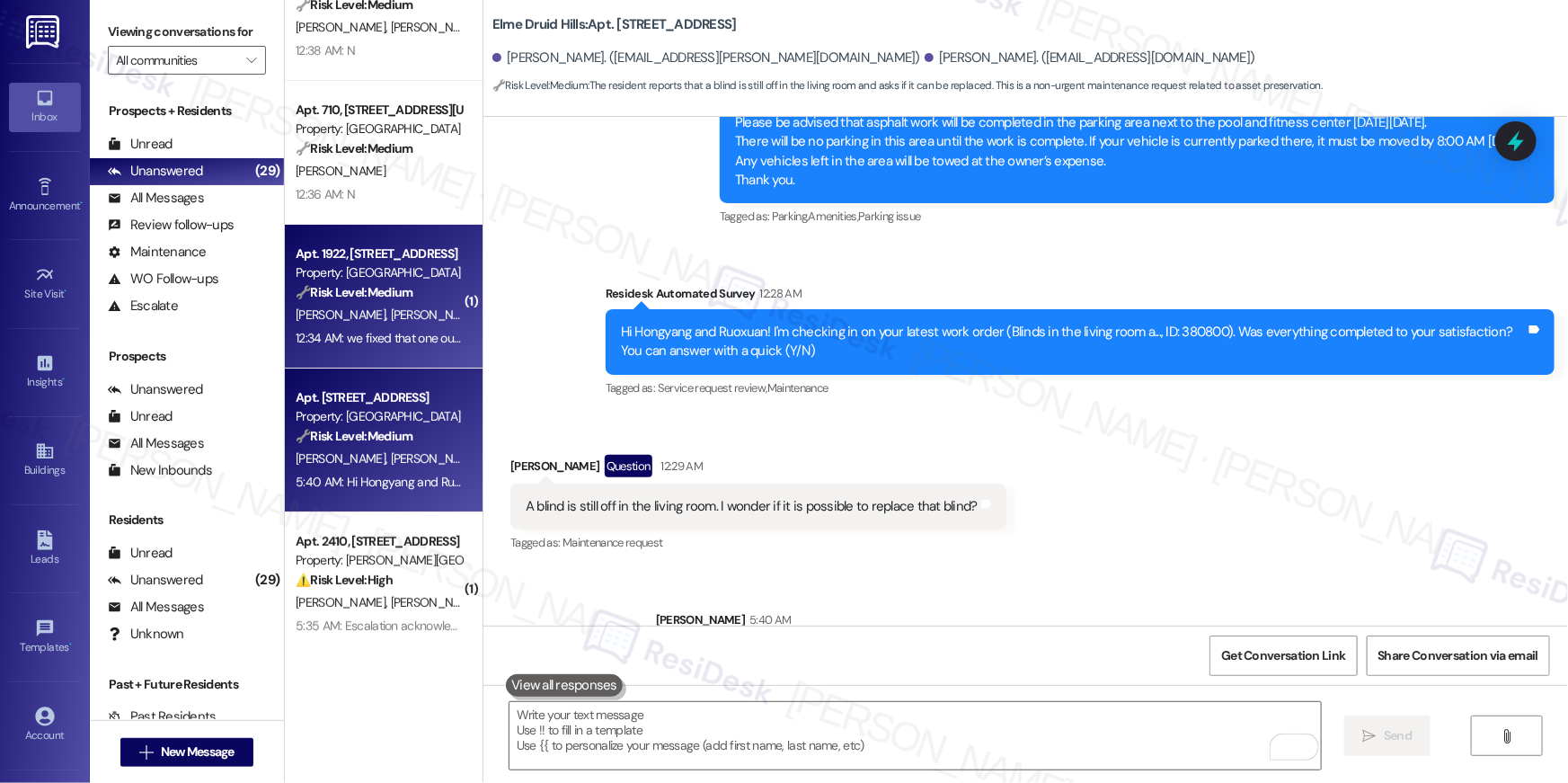 click on "I. Hashi N. Kistenberg" at bounding box center [378, 315] 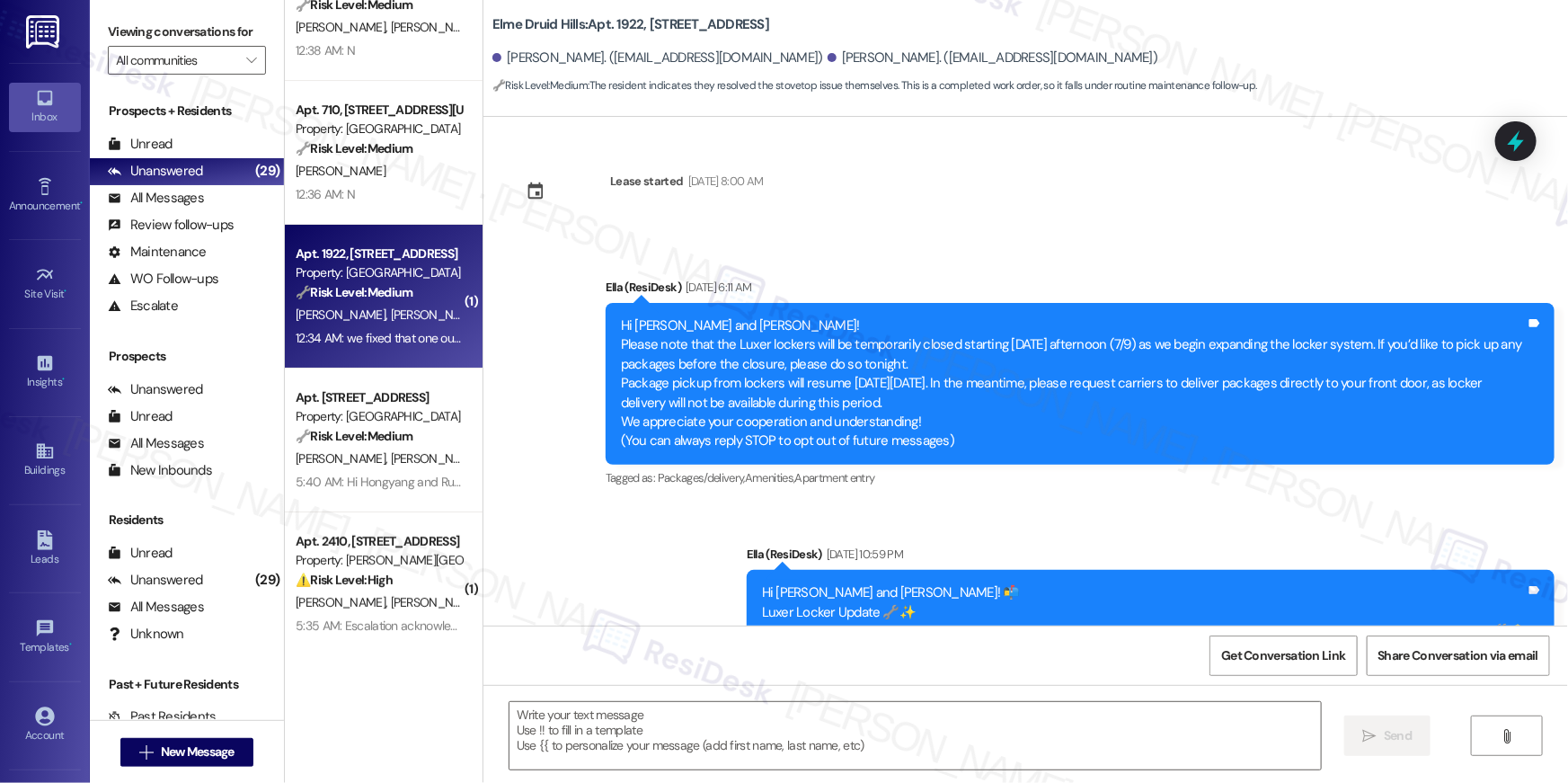 scroll, scrollTop: 2427, scrollLeft: 0, axis: vertical 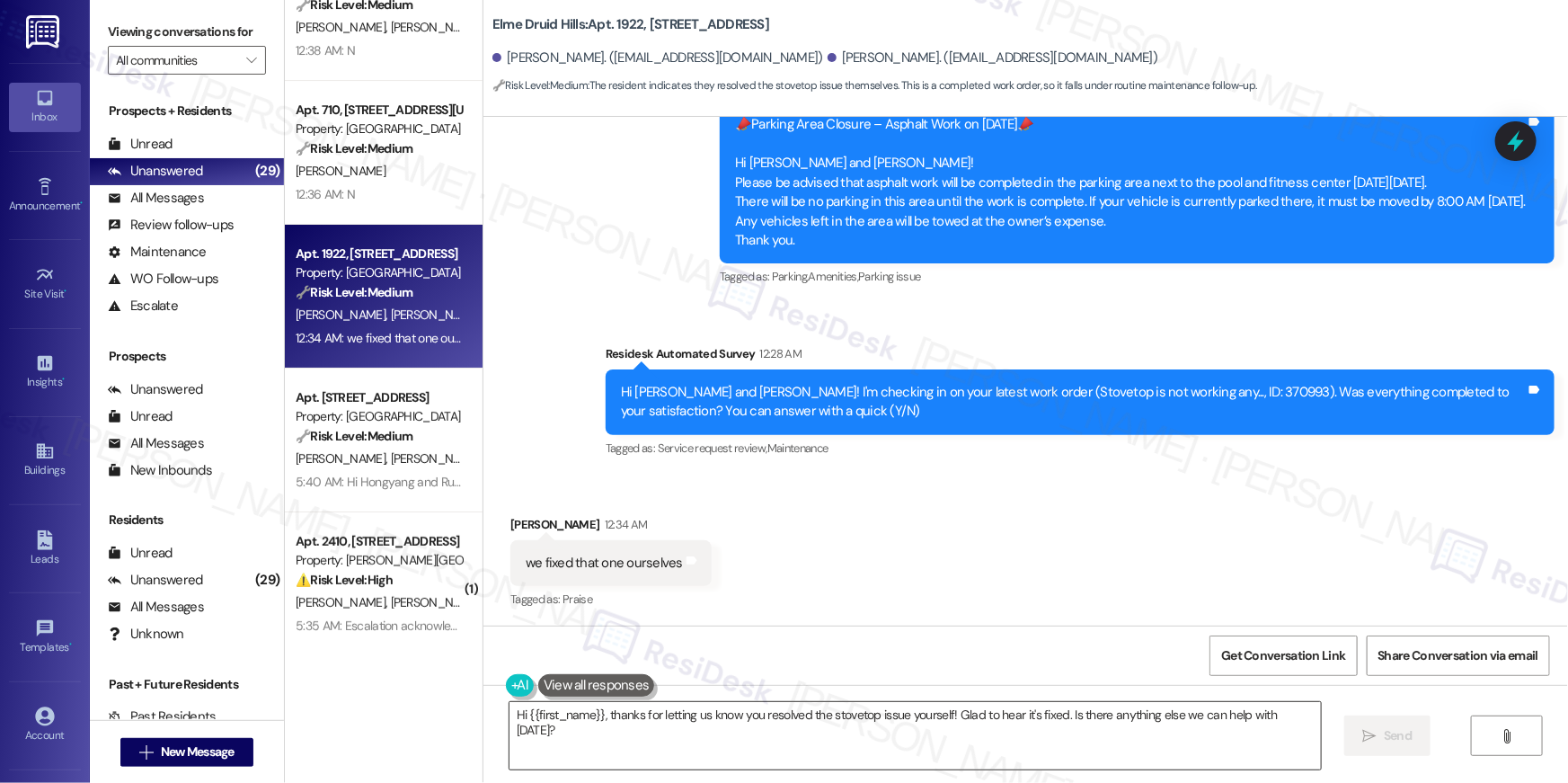 click on "Hi {{first_name}}, thanks for letting us know you resolved the stovetop issue yourself! Glad to hear it's fixed. Is there anything else we can help with today?" at bounding box center (915, 735) 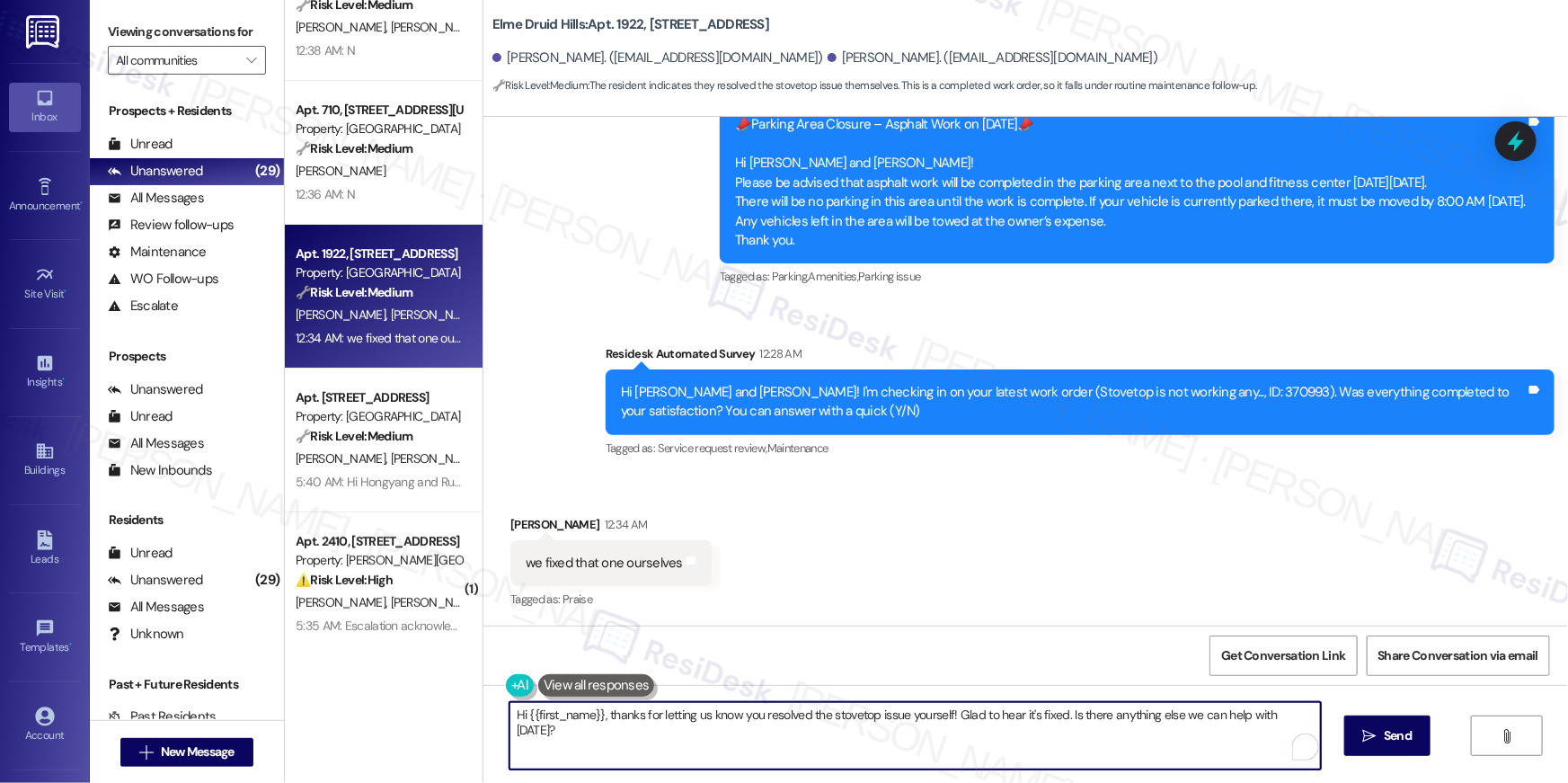 click on "Hi {{first_name}}, thanks for letting us know you resolved the stovetop issue yourself! Glad to hear it's fixed. Is there anything else we can help with today?" at bounding box center (915, 735) 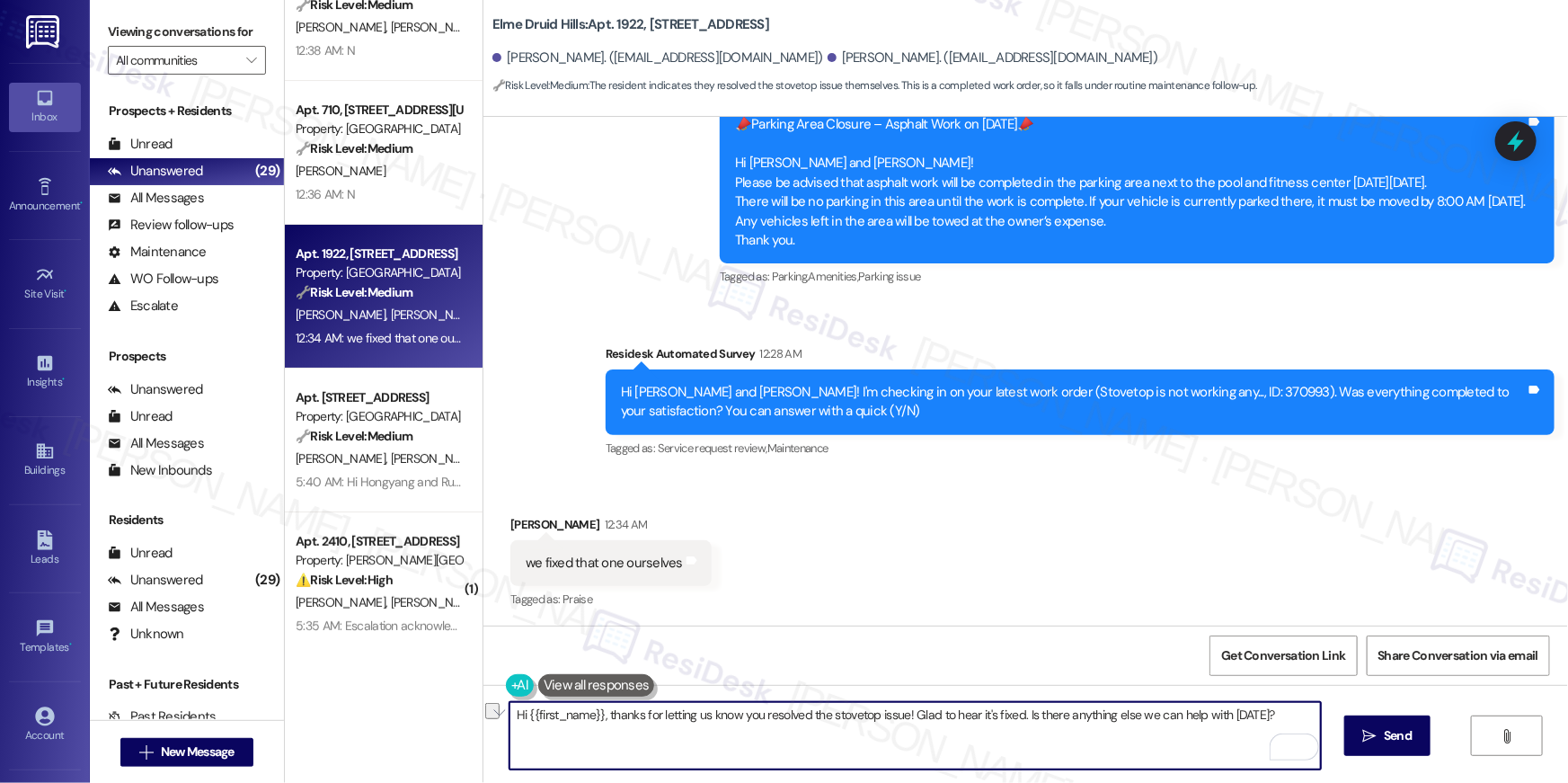 drag, startPoint x: 1022, startPoint y: 715, endPoint x: 1318, endPoint y: 725, distance: 296.1689 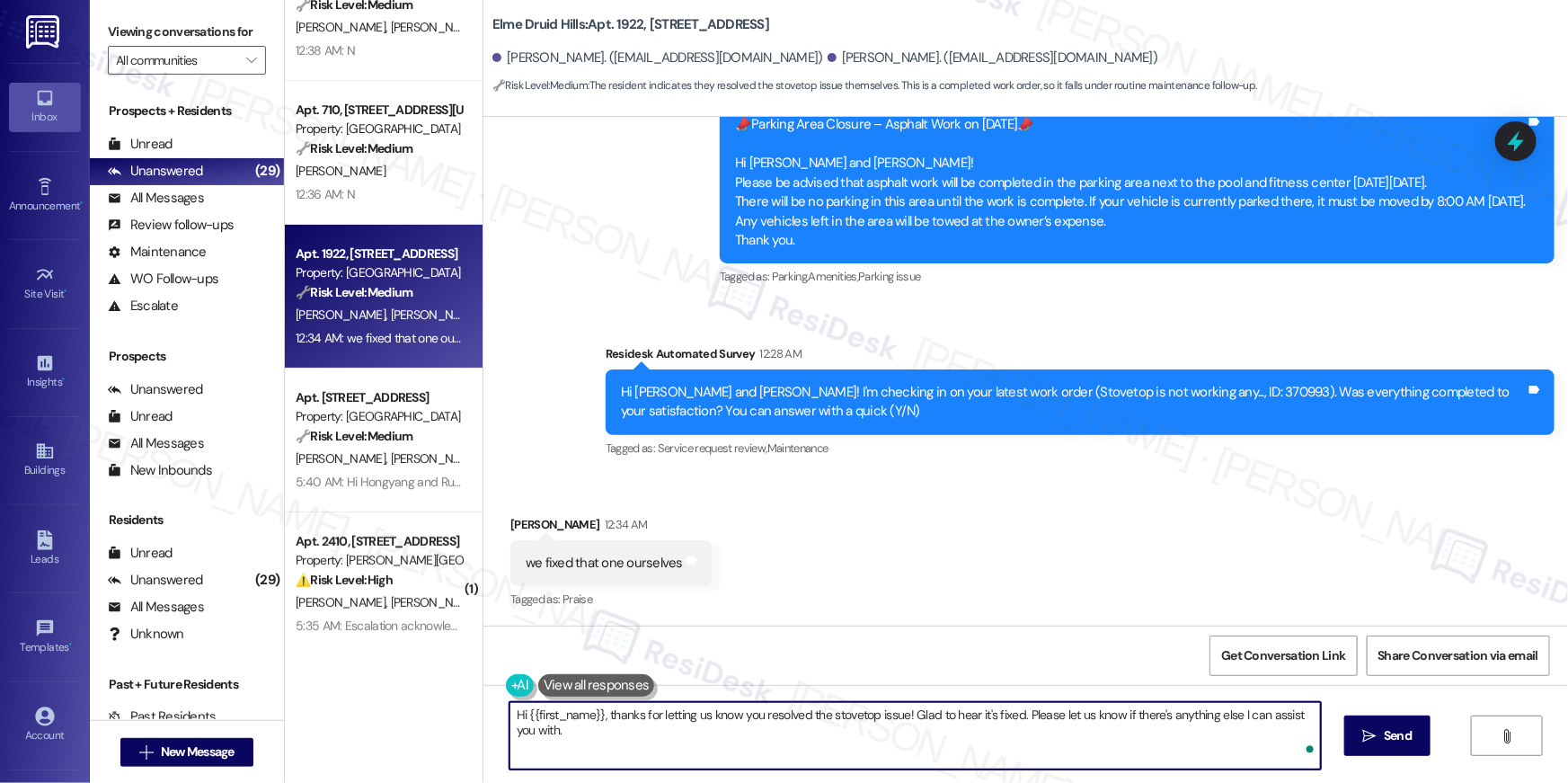 type on "Hi {{first_name}}, thanks for letting us know you resolved the stovetop issue! Glad to hear it's fixed. Please let us know if there's anything else I can assist you with." 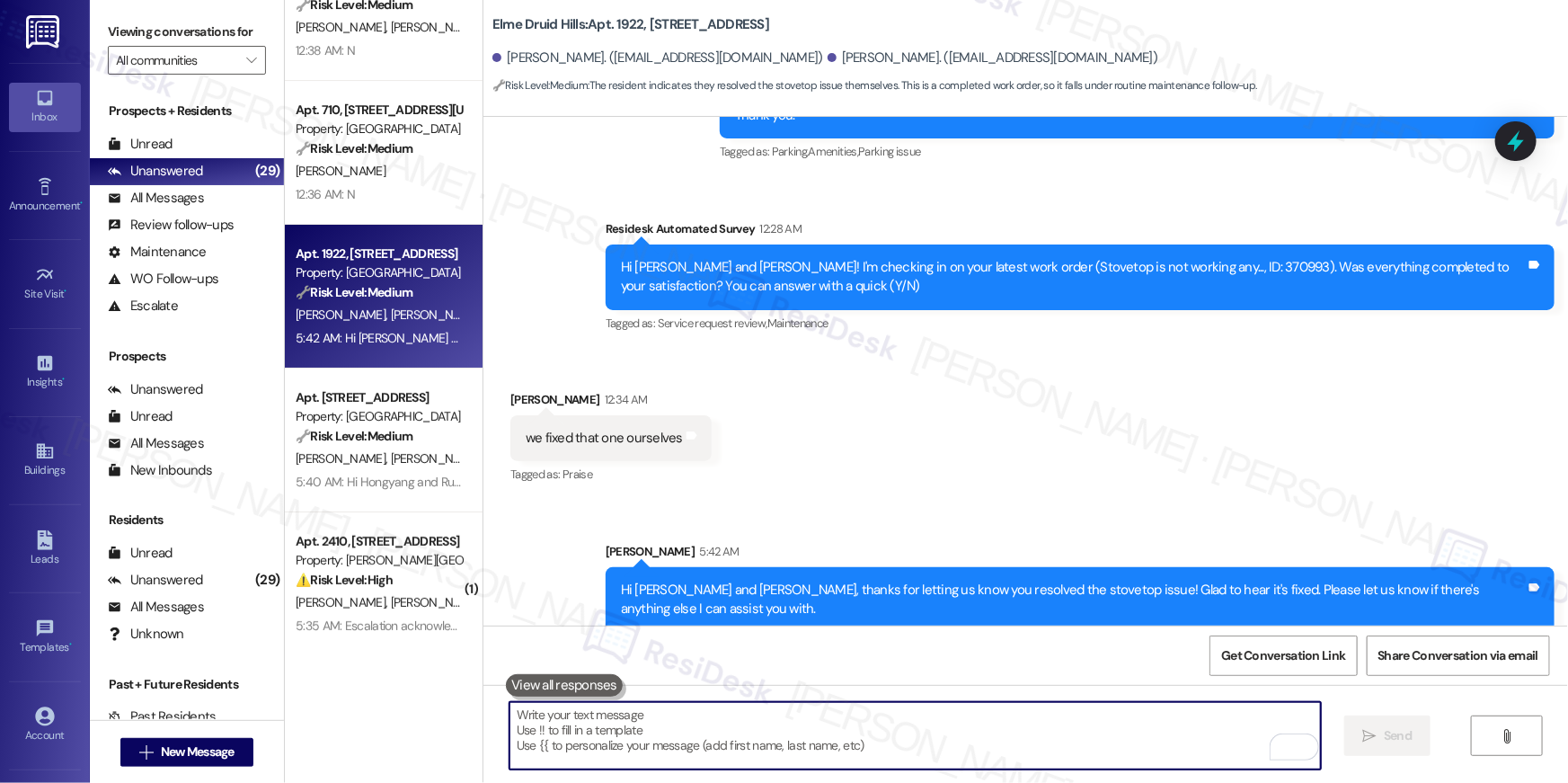 scroll, scrollTop: 2553, scrollLeft: 0, axis: vertical 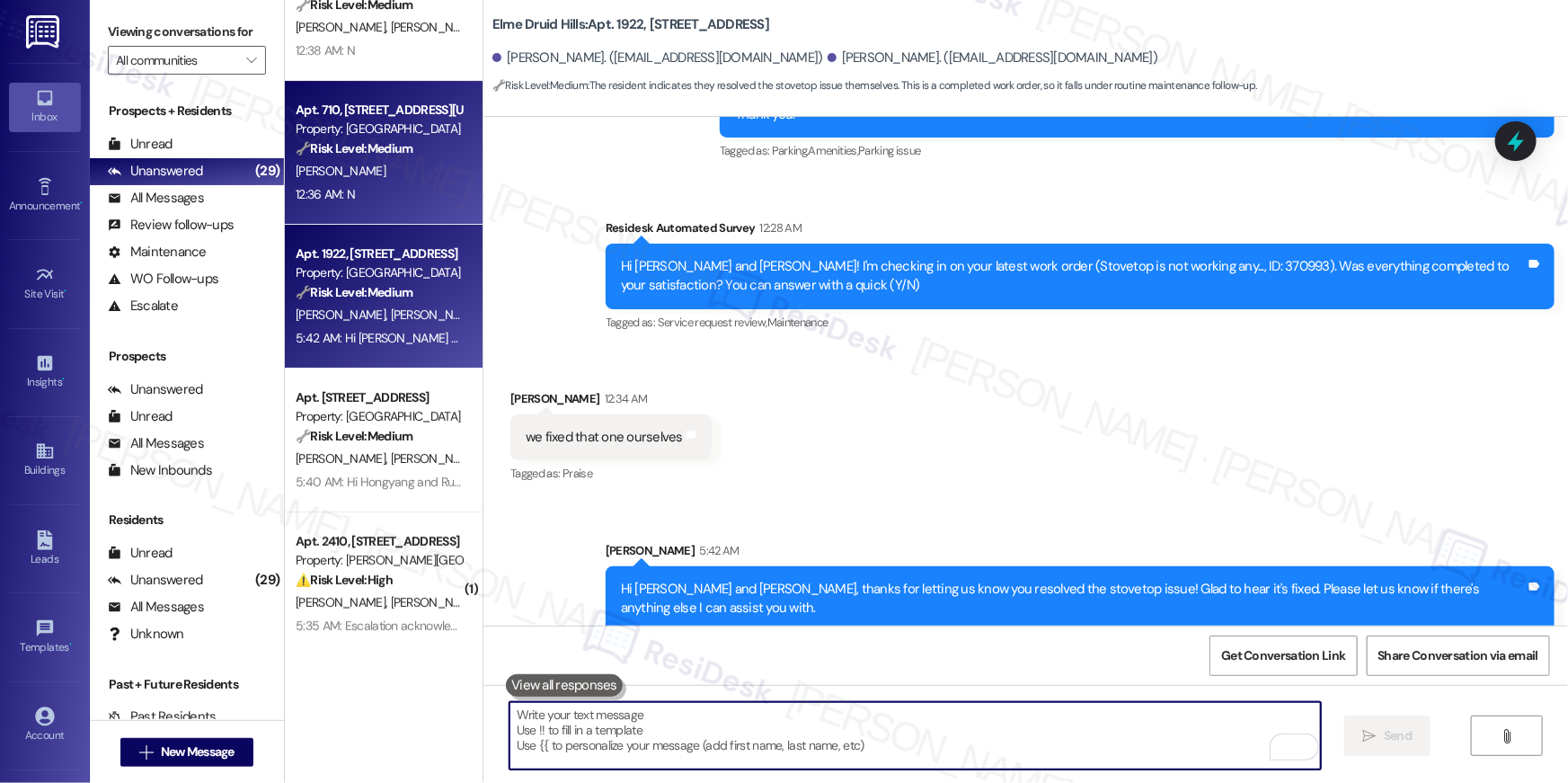 type 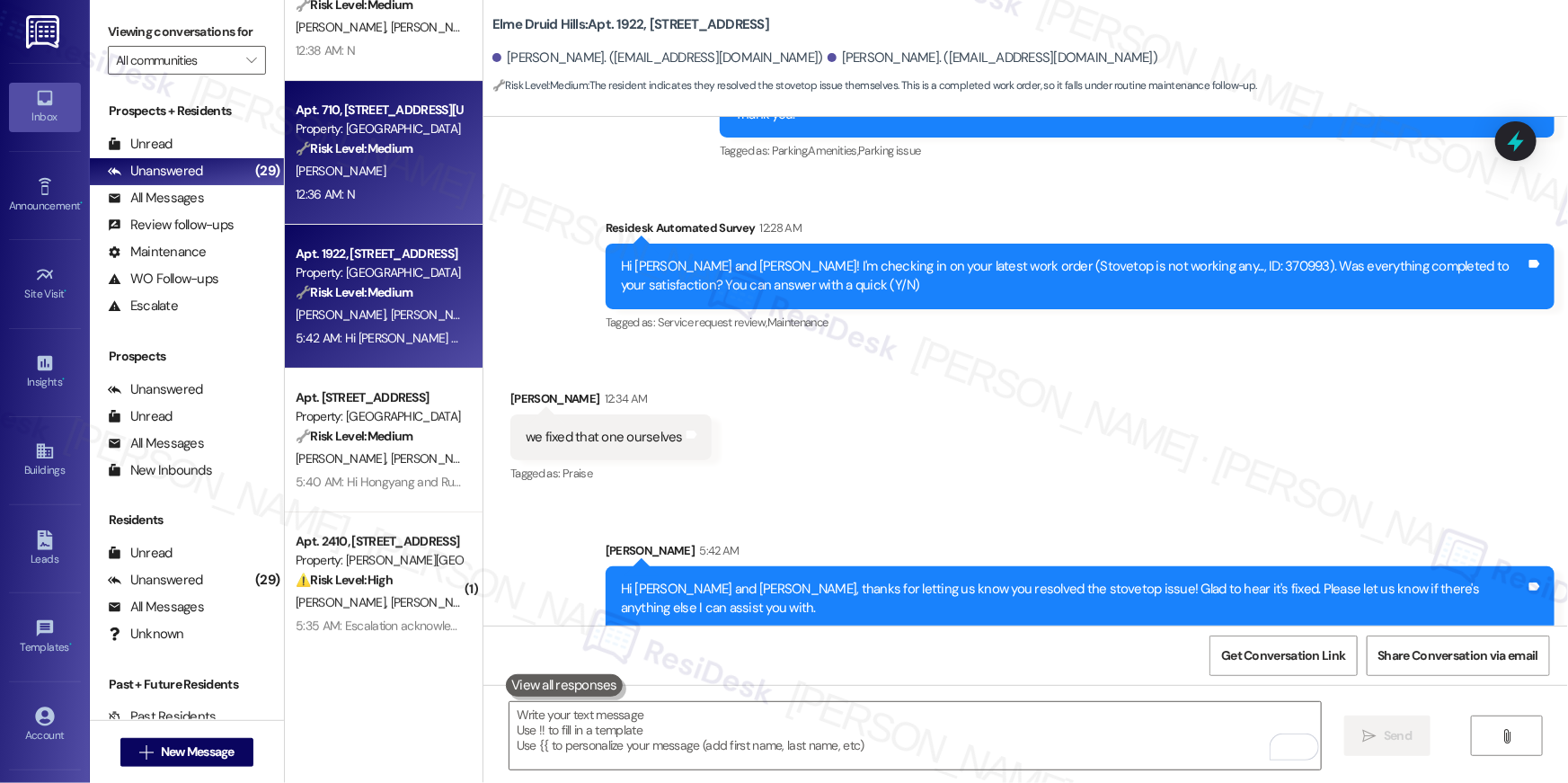 click on "L. Perez" at bounding box center (378, 171) 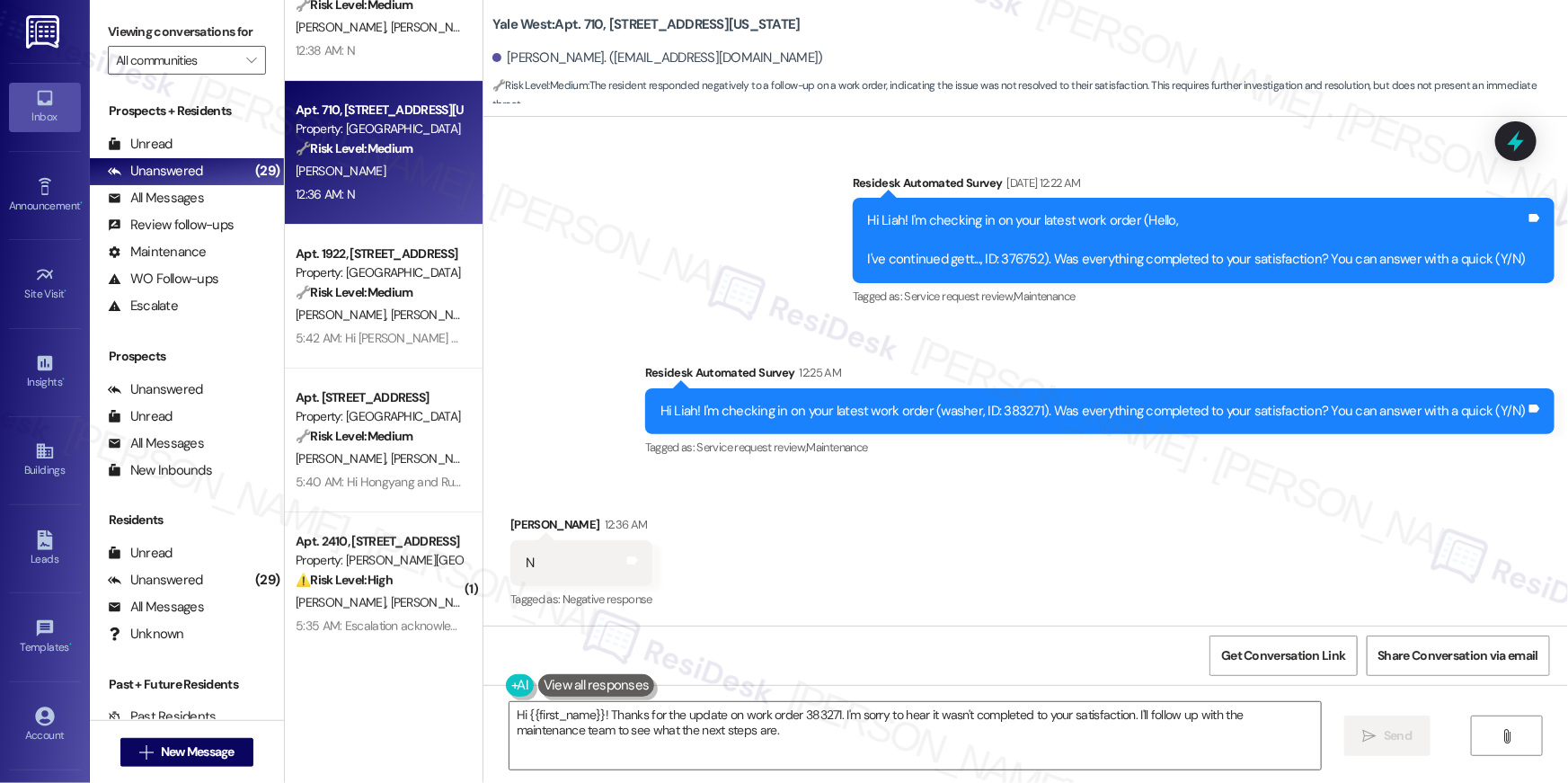 scroll, scrollTop: 1562, scrollLeft: 0, axis: vertical 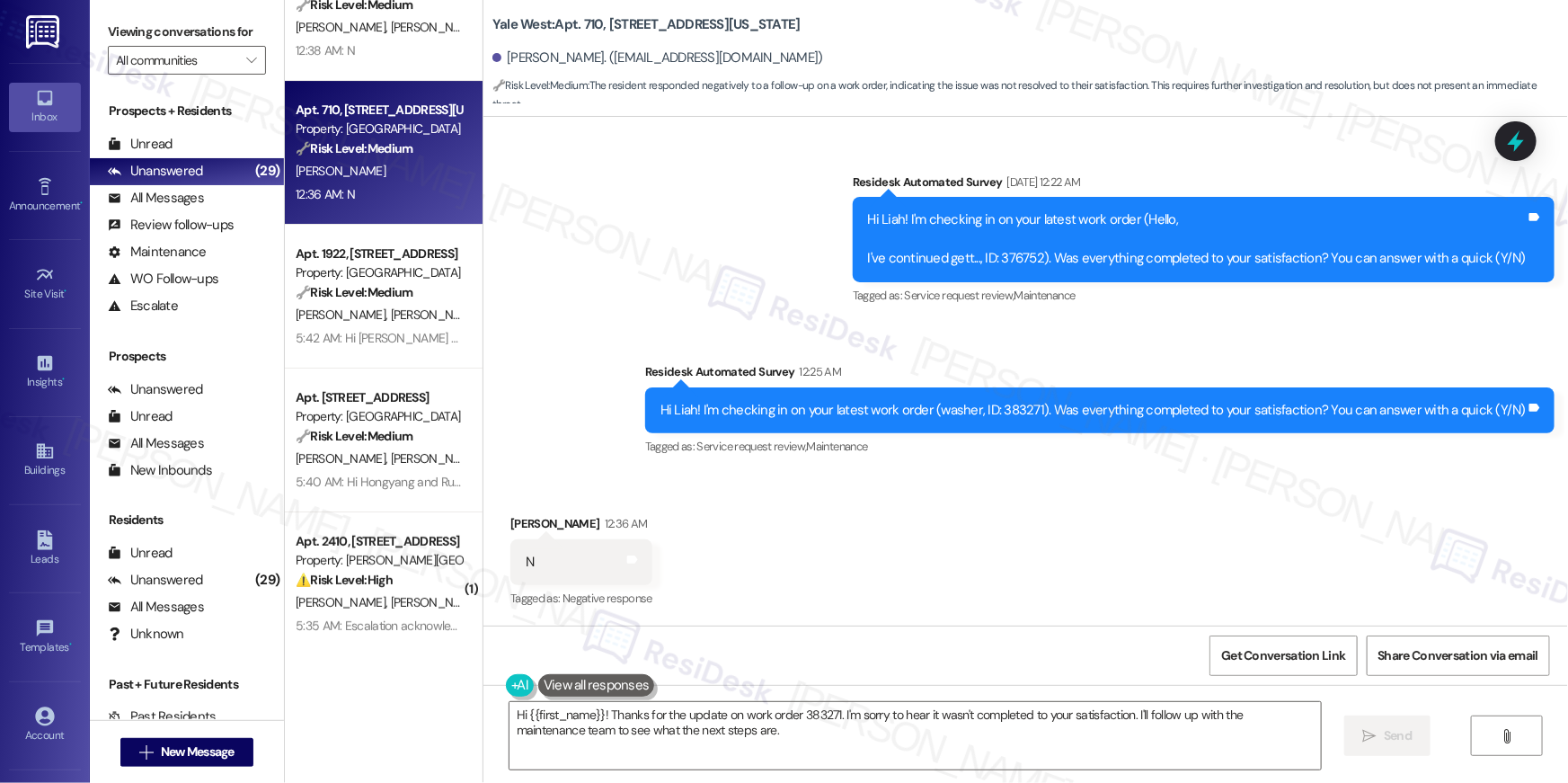click on "Received via SMS Liah Perez 12:36 AM N Tags and notes Tagged as:   Negative response Click to highlight conversations about Negative response" at bounding box center (1025, 549) 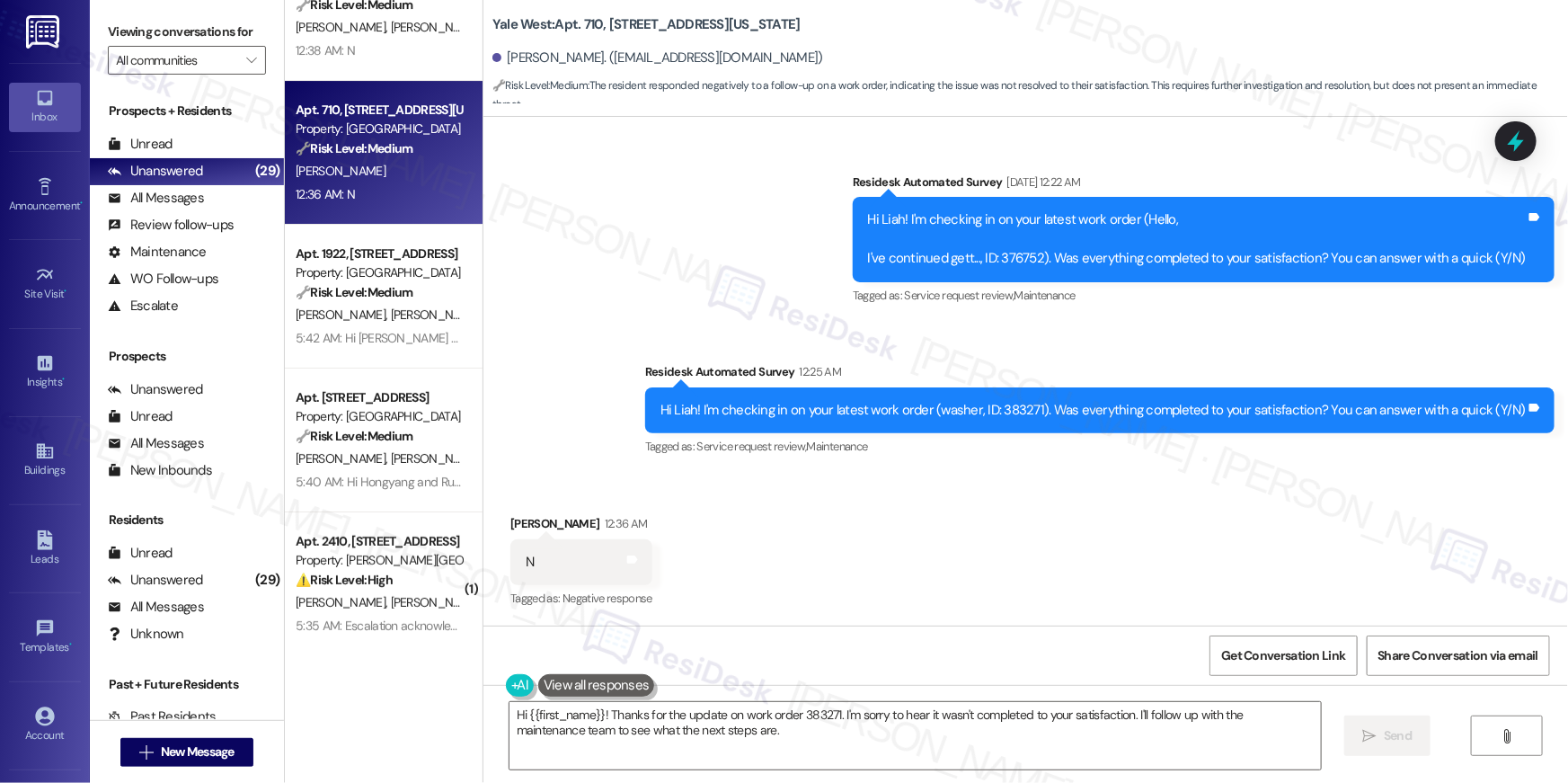 click on "Hi Liah! I'm checking in on your latest work order (washer, ID: 383271). Was everything completed to your satisfaction? You can answer with a quick (Y/N)" at bounding box center [1093, 410] 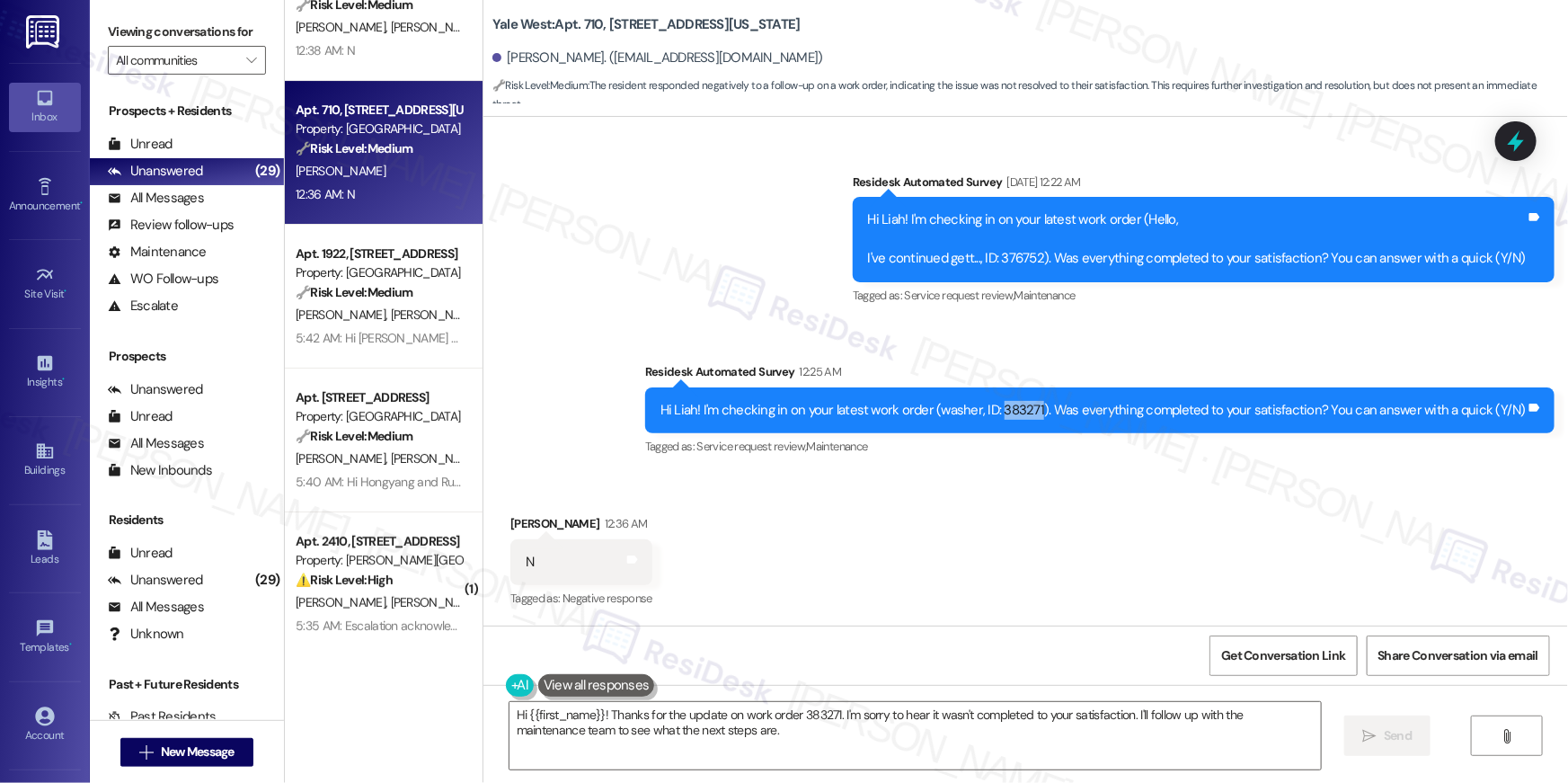 click on "Hi Liah! I'm checking in on your latest work order (washer, ID: 383271). Was everything completed to your satisfaction? You can answer with a quick (Y/N)" at bounding box center [1093, 410] 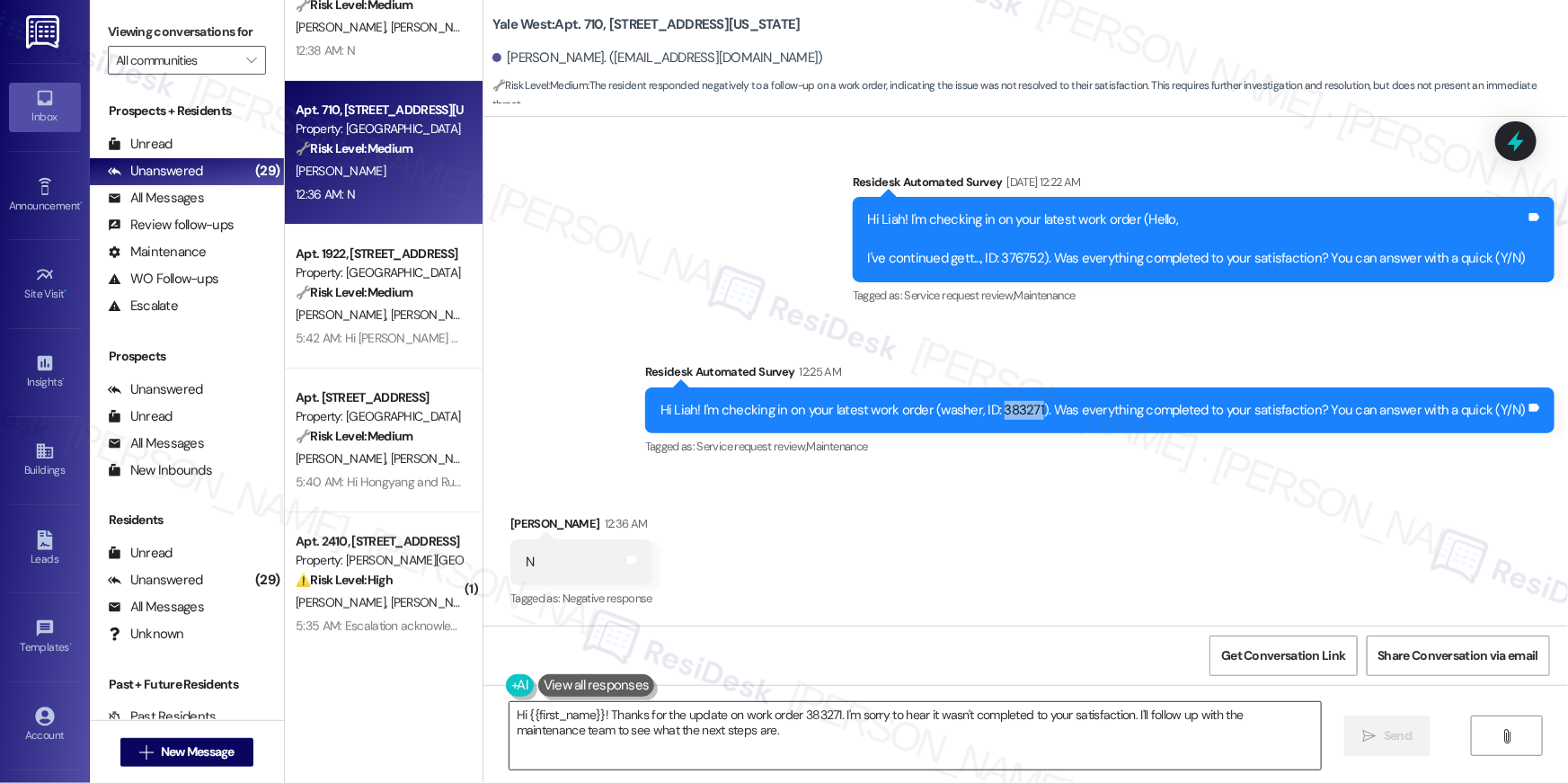 click on "Hi {{first_name}}! Thanks for the update on work order 383271. I'm sorry to hear it wasn't completed to your satisfaction. I'll follow up with the maintenance team to see what the next steps are." at bounding box center [915, 735] 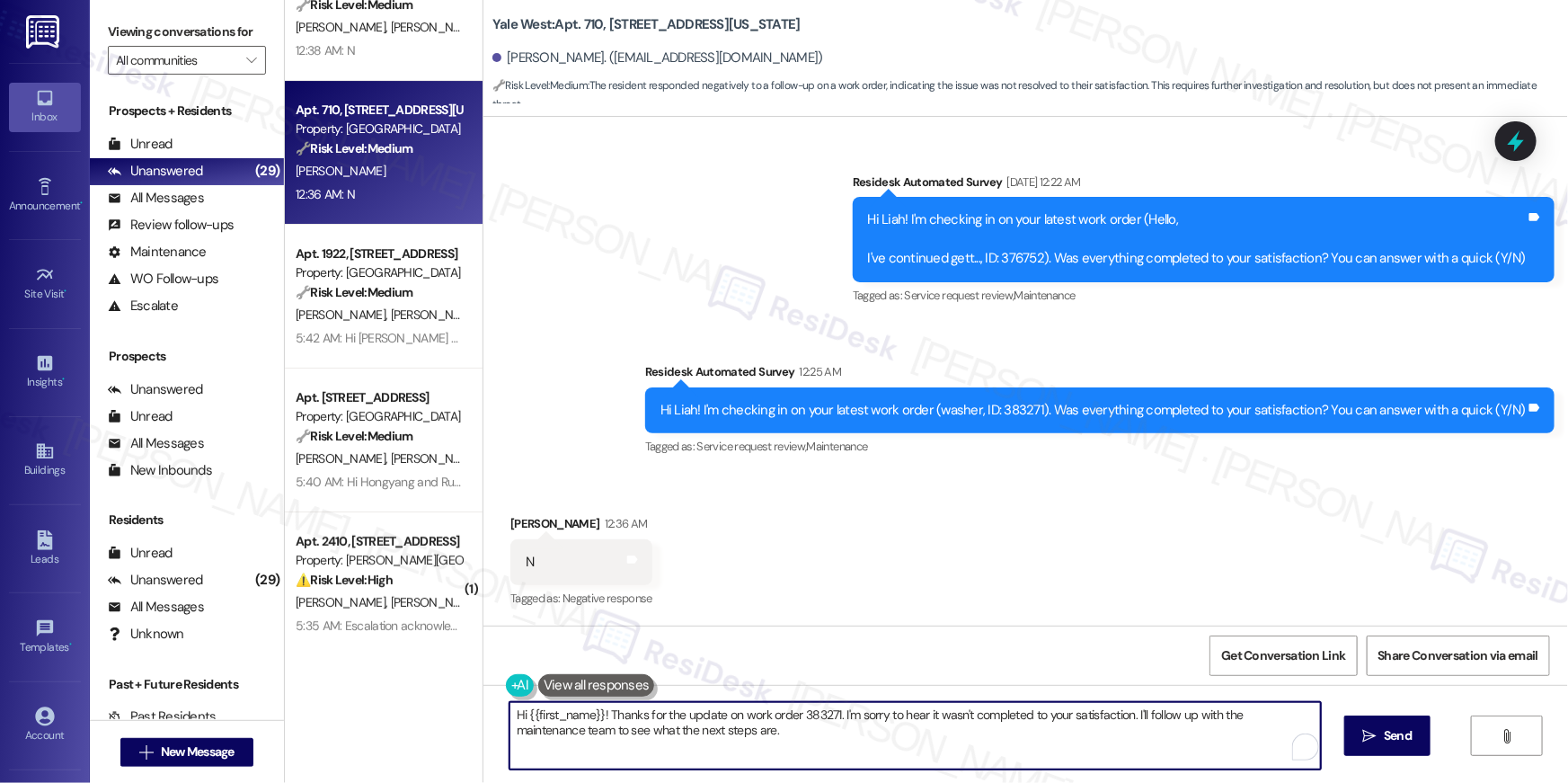 drag, startPoint x: 810, startPoint y: 738, endPoint x: 757, endPoint y: 733, distance: 53.23533 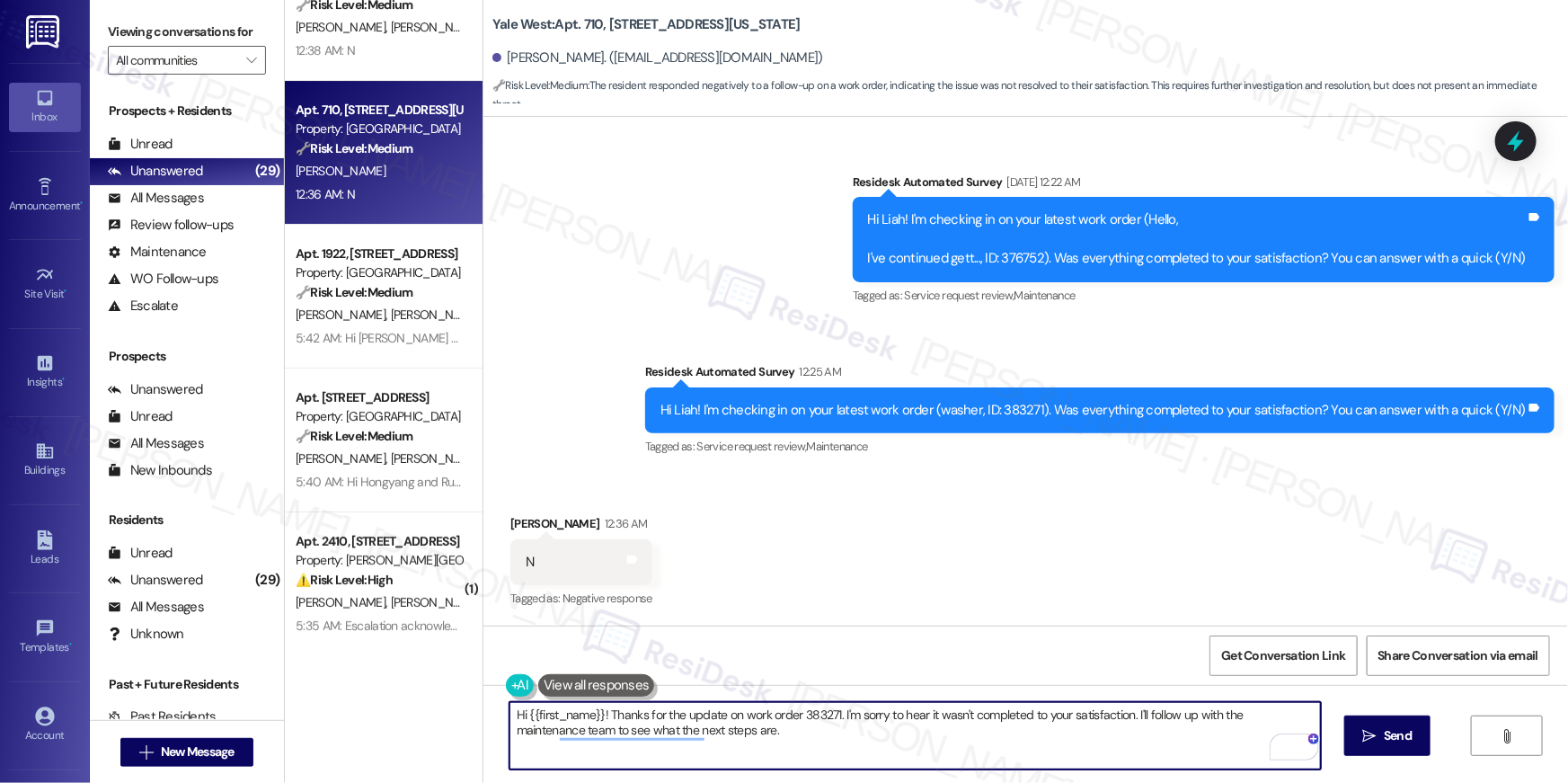 drag, startPoint x: 736, startPoint y: 717, endPoint x: 746, endPoint y: 716, distance: 10.049876 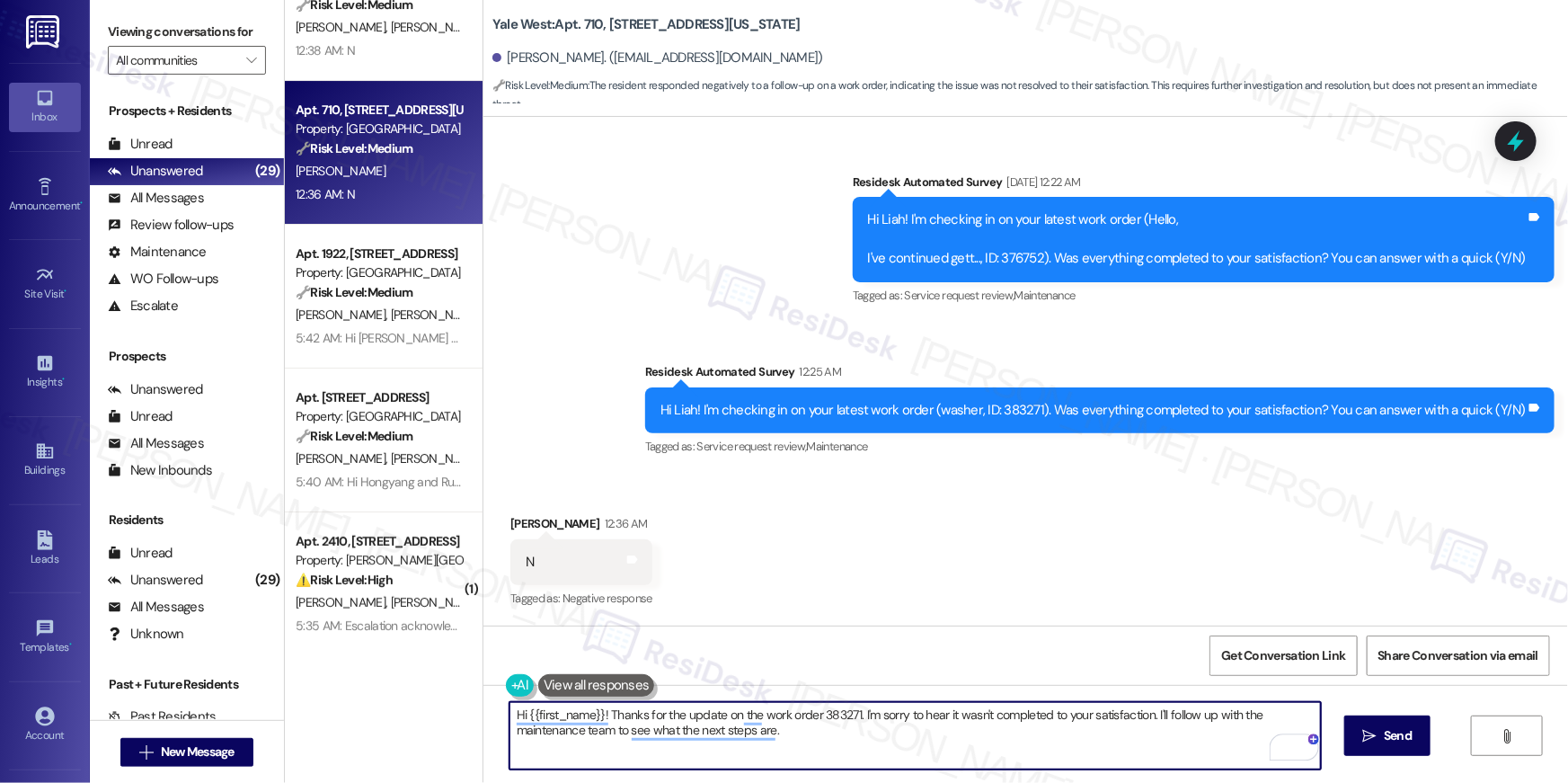 click on "Hi {{first_name}}! Thanks for the update on the work order 383271. I'm sorry to hear it wasn't completed to your satisfaction. I'll follow up with the maintenance team to see what the next steps are." at bounding box center [915, 735] 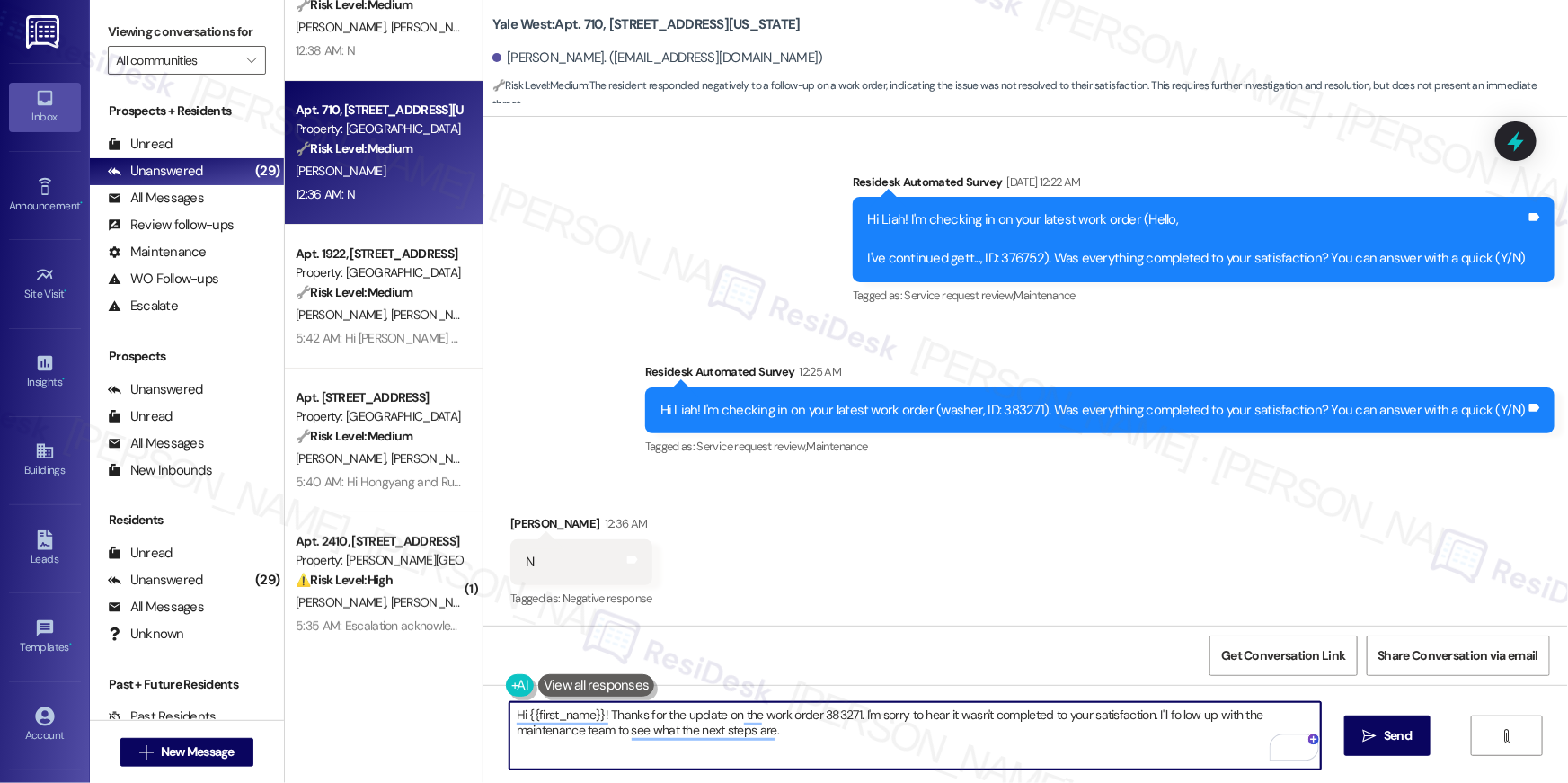 click on "Hi {{first_name}}! Thanks for the update on the work order 383271. I'm sorry to hear it wasn't completed to your satisfaction. I'll follow up with the maintenance team to see what the next steps are." at bounding box center [915, 735] 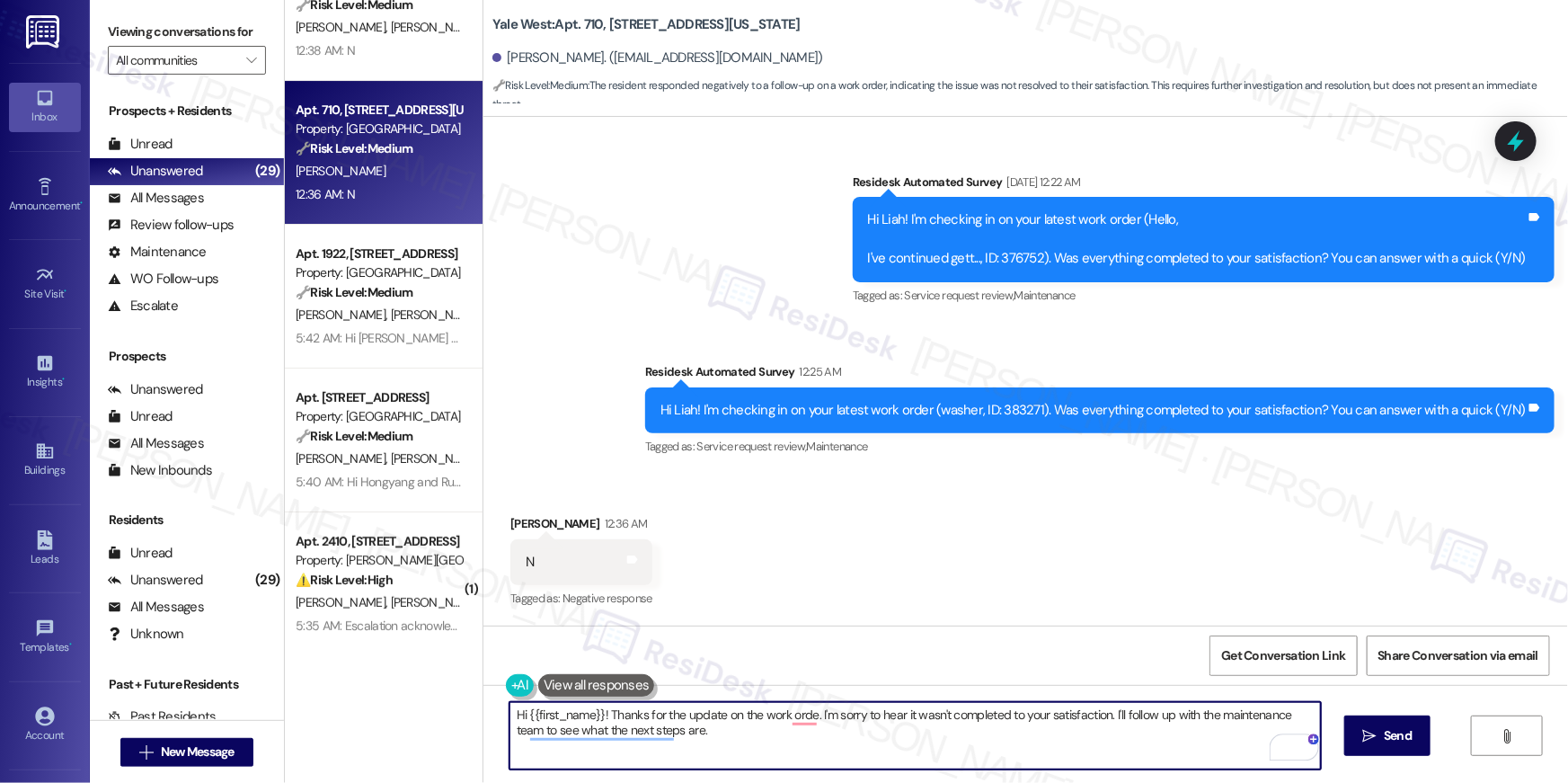 click on "Hi {{first_name}}! Thanks for the update on the work orde. I'm sorry to hear it wasn't completed to your satisfaction. I'll follow up with the maintenance team to see what the next steps are." at bounding box center (915, 735) 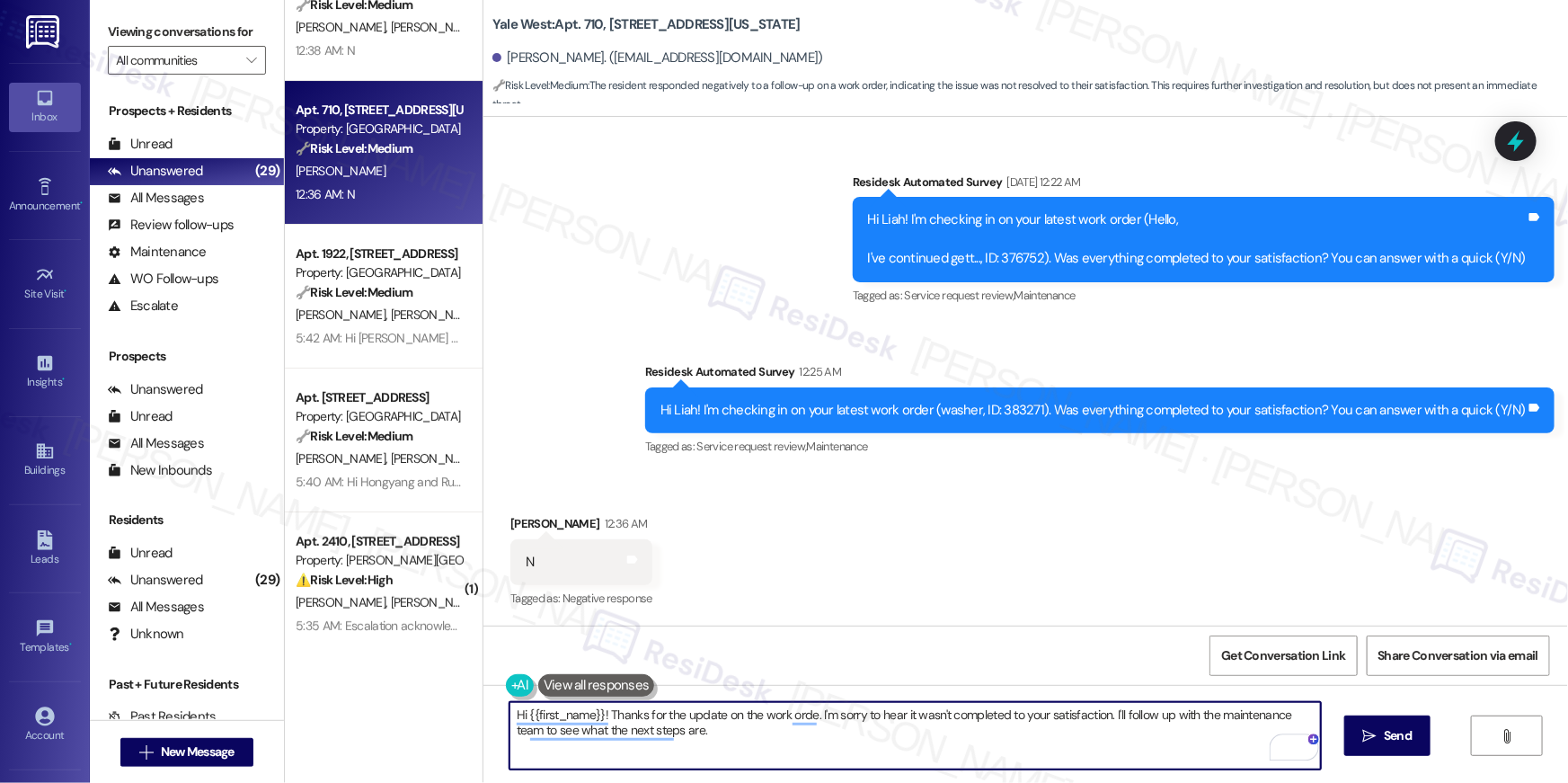 drag, startPoint x: 1107, startPoint y: 719, endPoint x: 1112, endPoint y: 743, distance: 24.515301 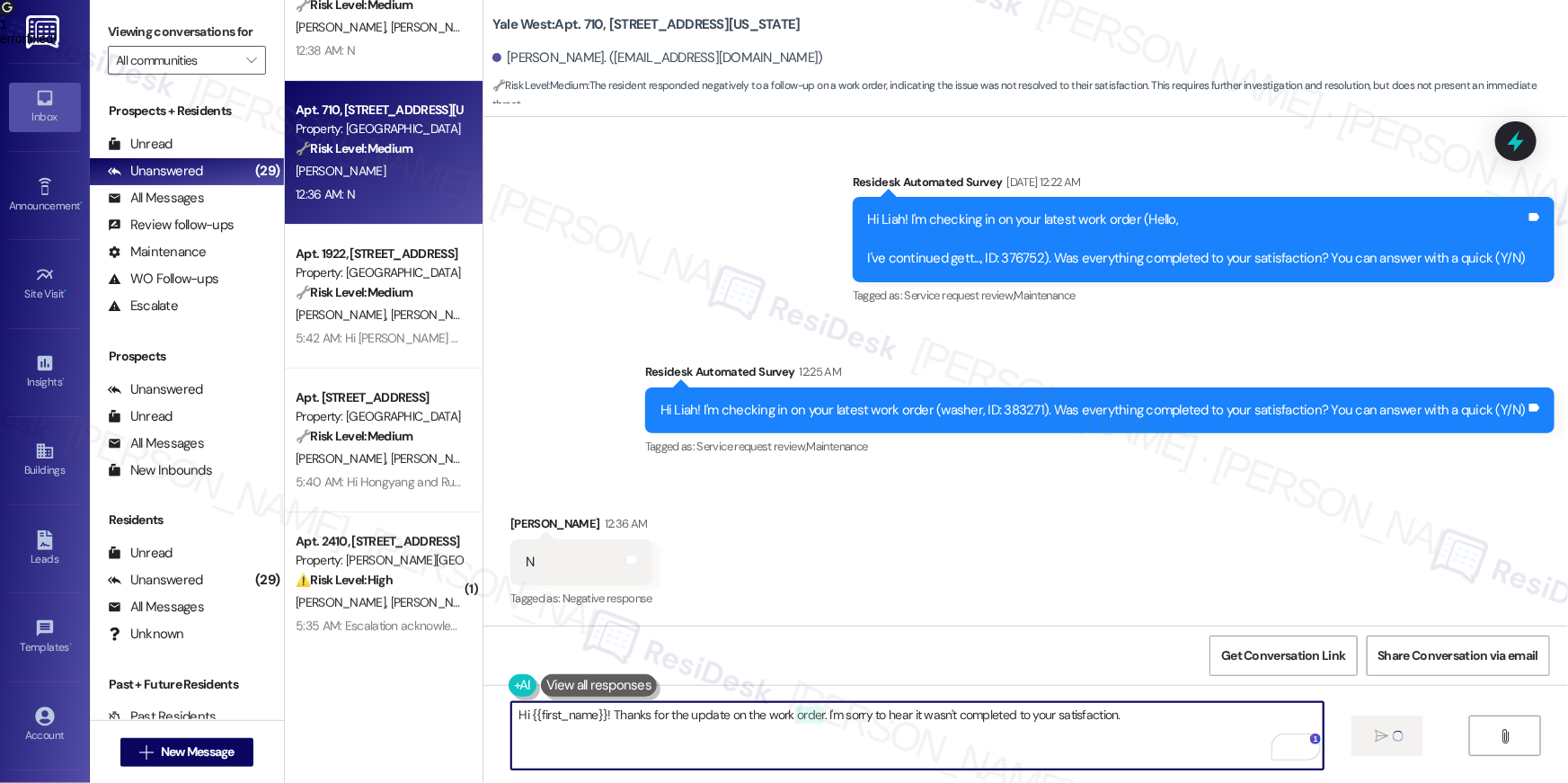 click on "Hi {{first_name}}! Thanks for the update on the work order. I'm sorry to hear it wasn't completed to your satisfaction." at bounding box center (917, 735) 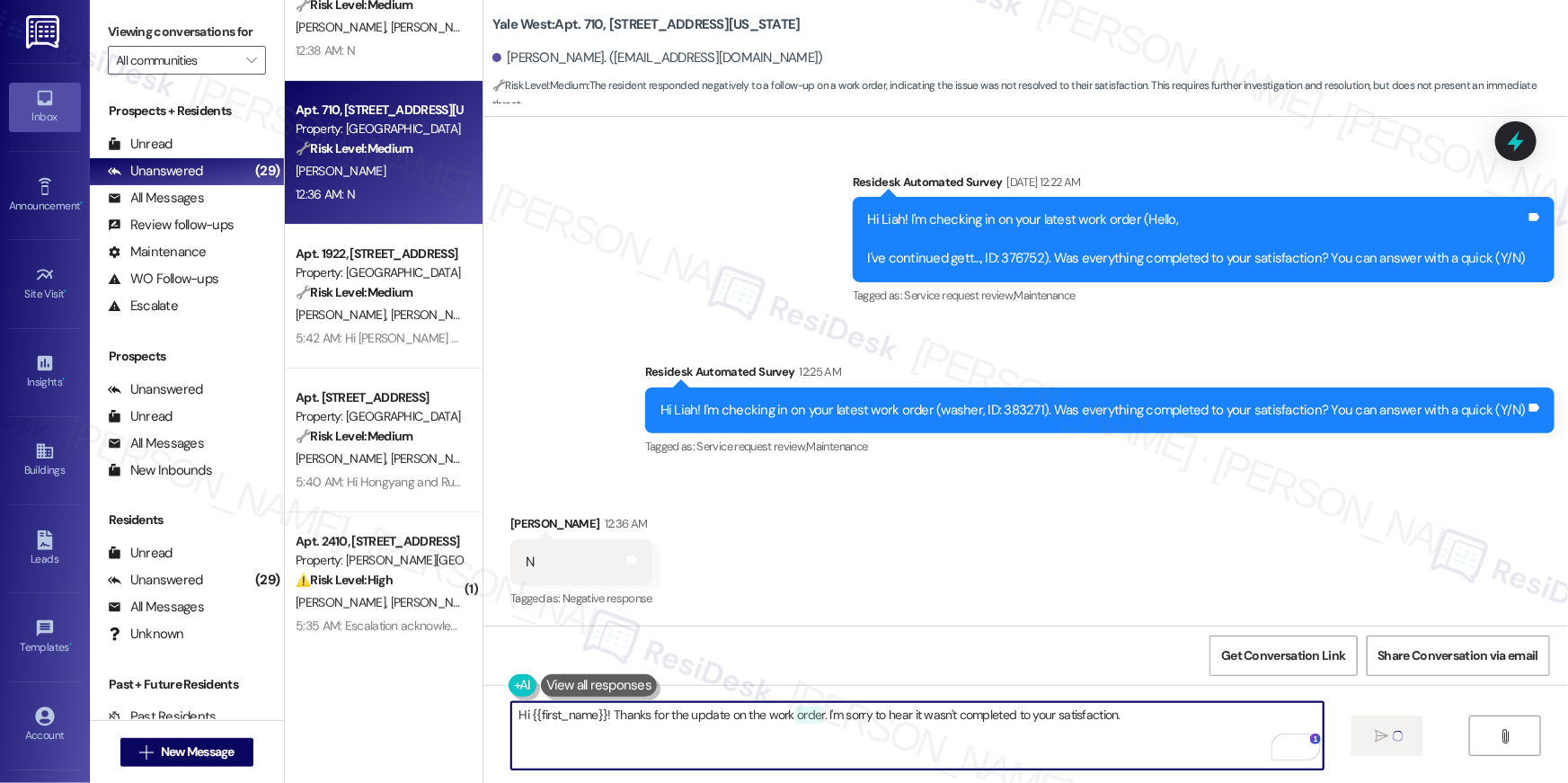 type on "Fetching suggested responses. Please feel free to read through the conversation in the meantime." 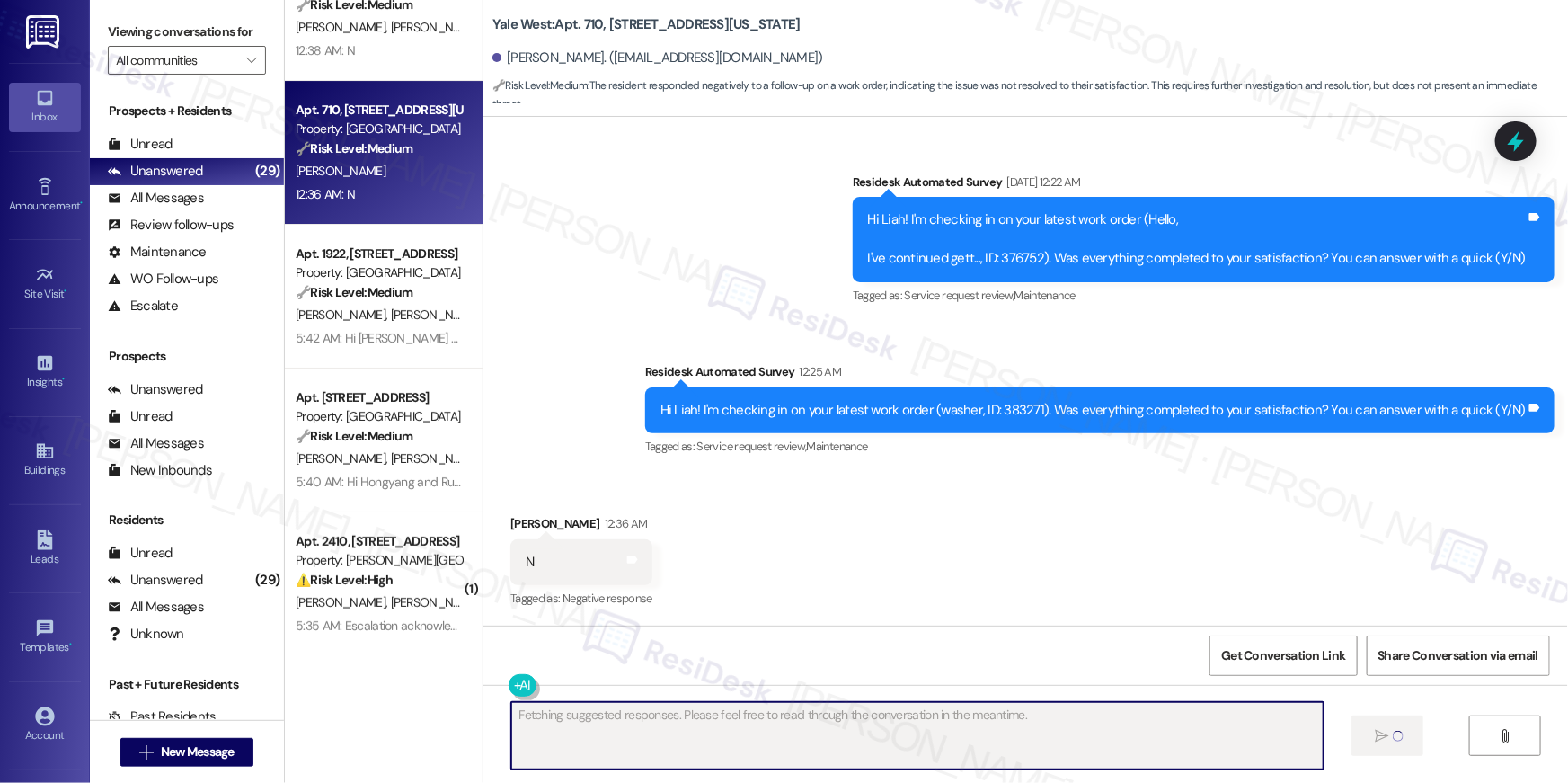 scroll, scrollTop: 1561, scrollLeft: 0, axis: vertical 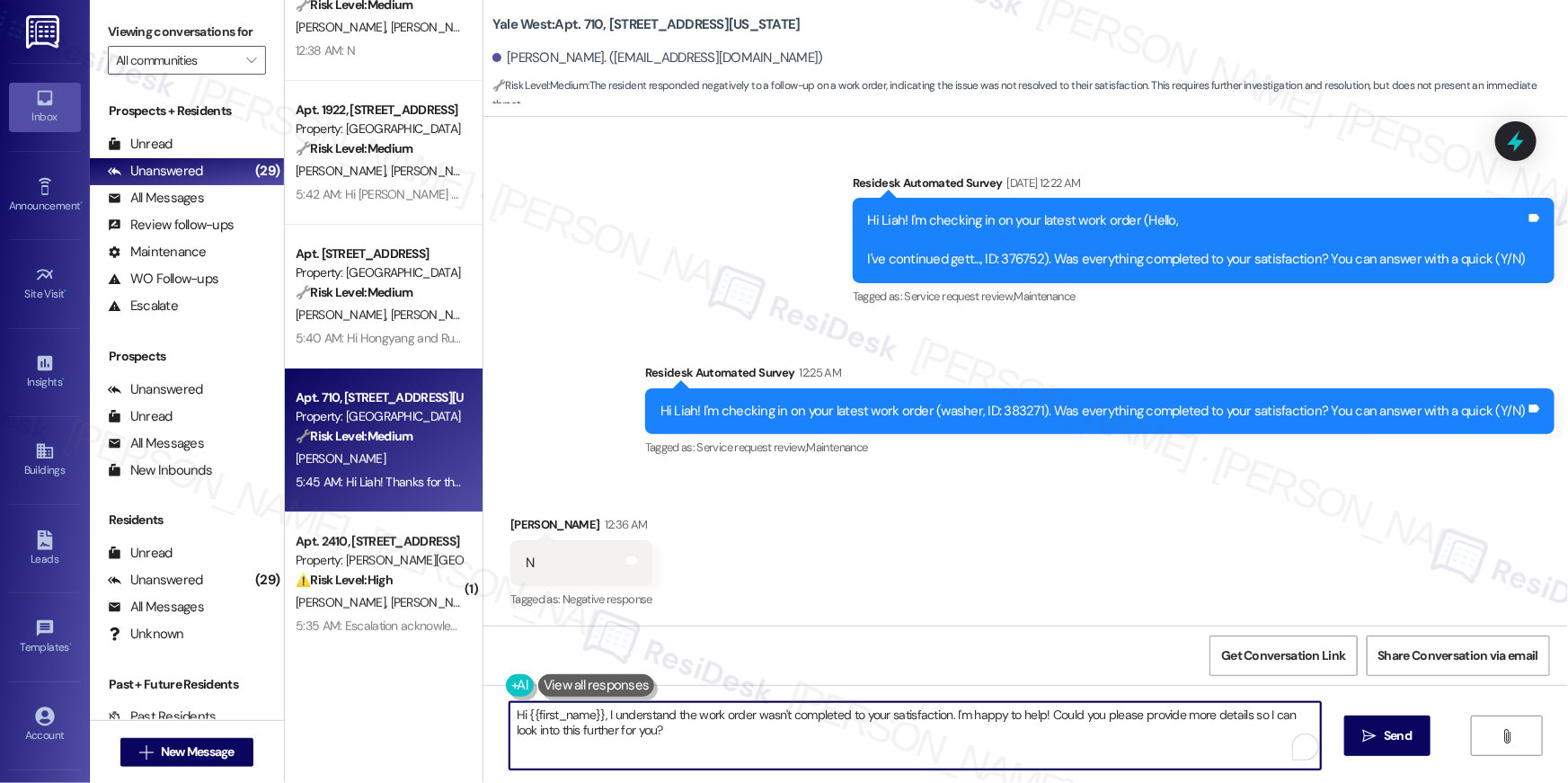 click on "Hi {{first_name}}, I understand the work order wasn't completed to your satisfaction. I'm happy to help! Could you please provide more details so I can look into this further for you?" at bounding box center (915, 735) 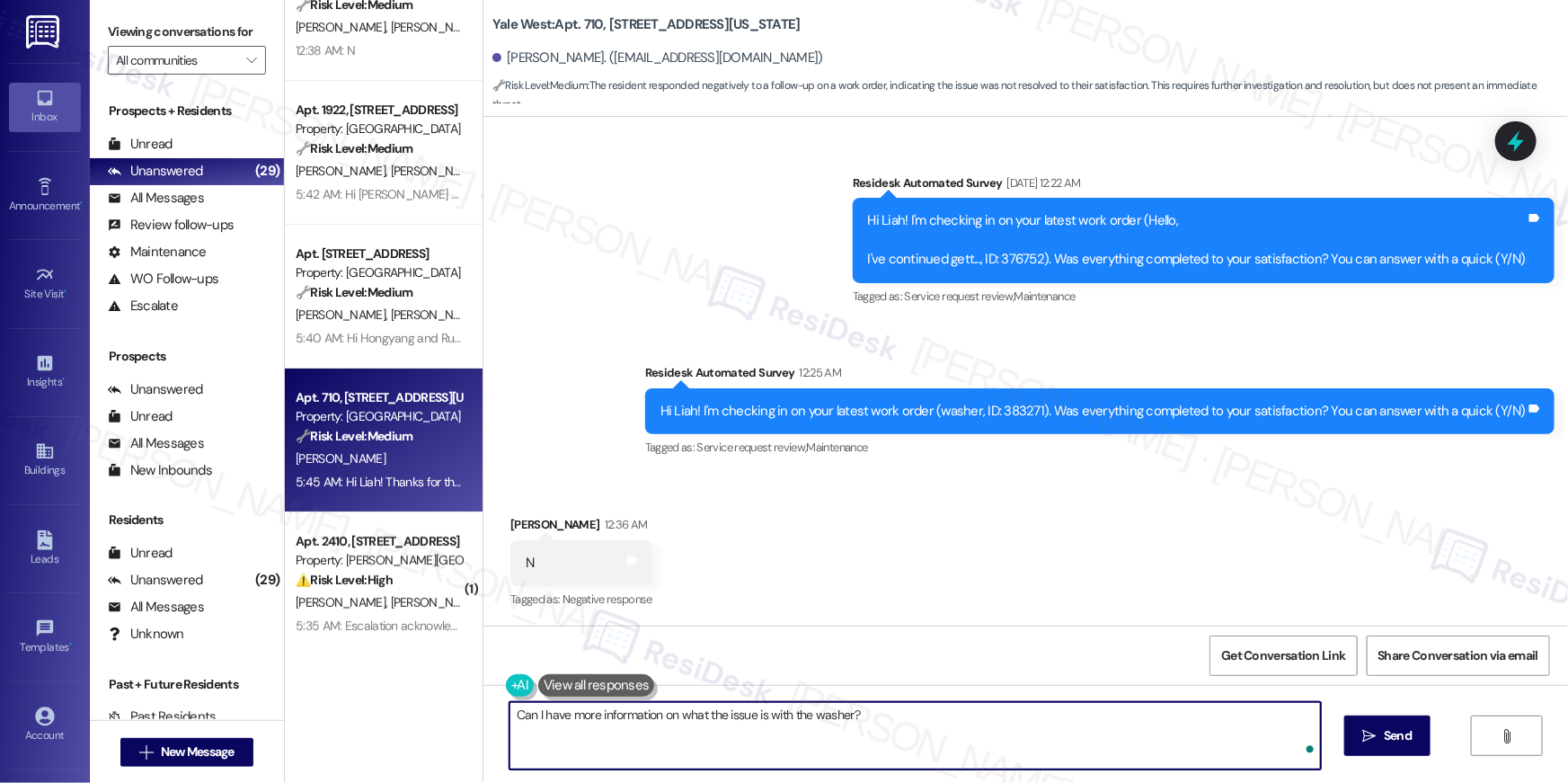 type on "Can I have more information on what the issue is with the washer?" 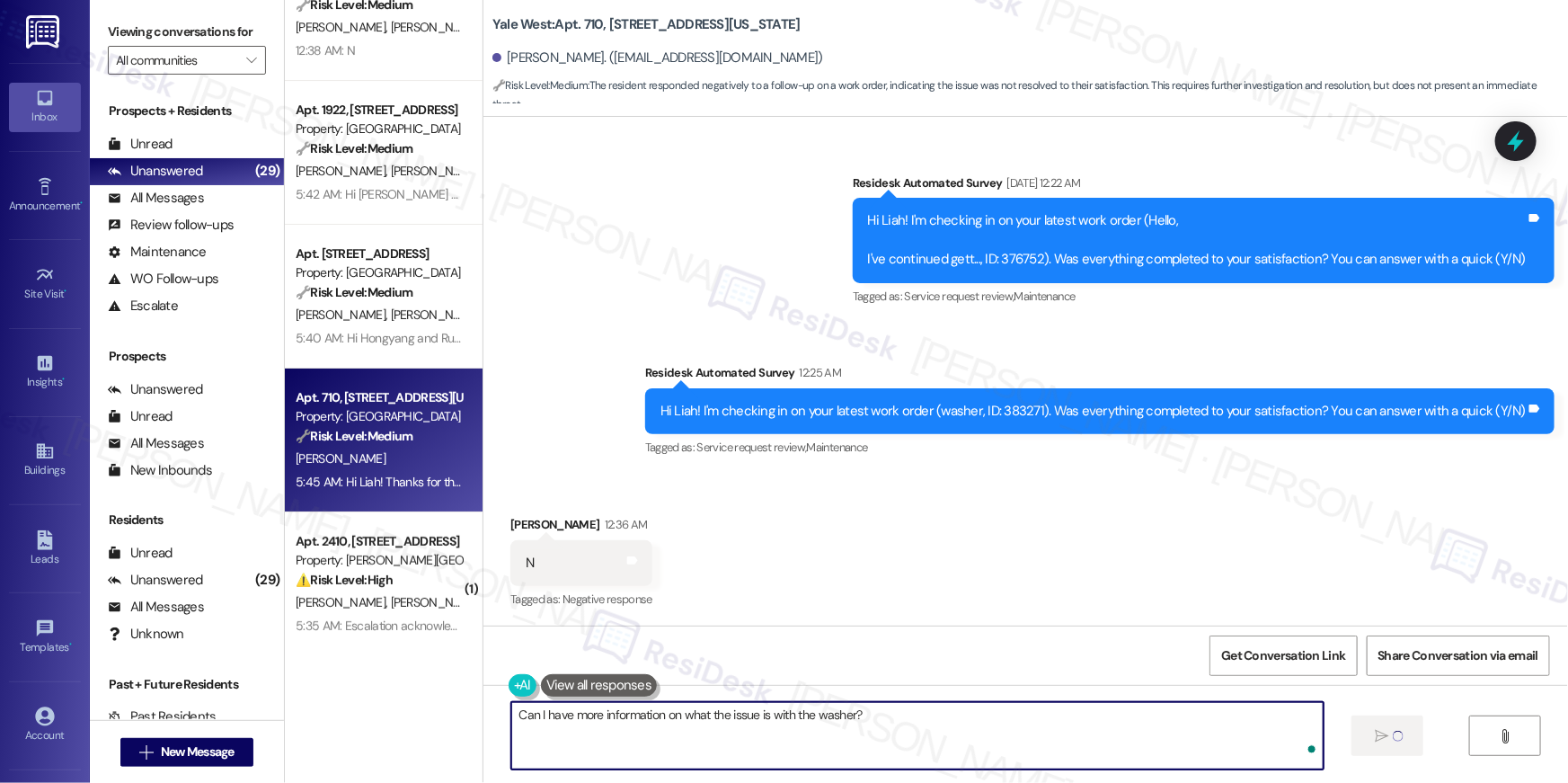 type 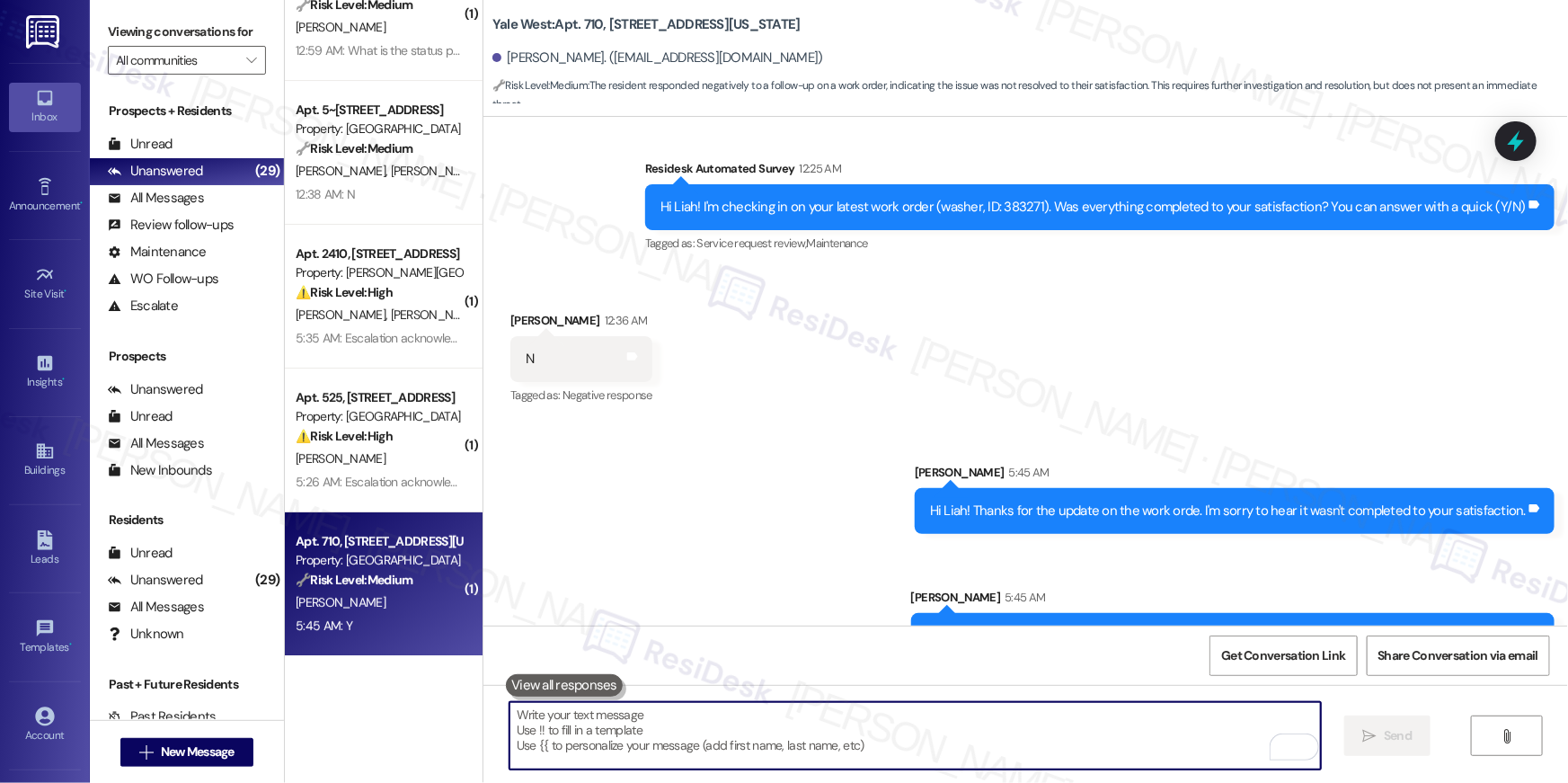 scroll, scrollTop: 1811, scrollLeft: 0, axis: vertical 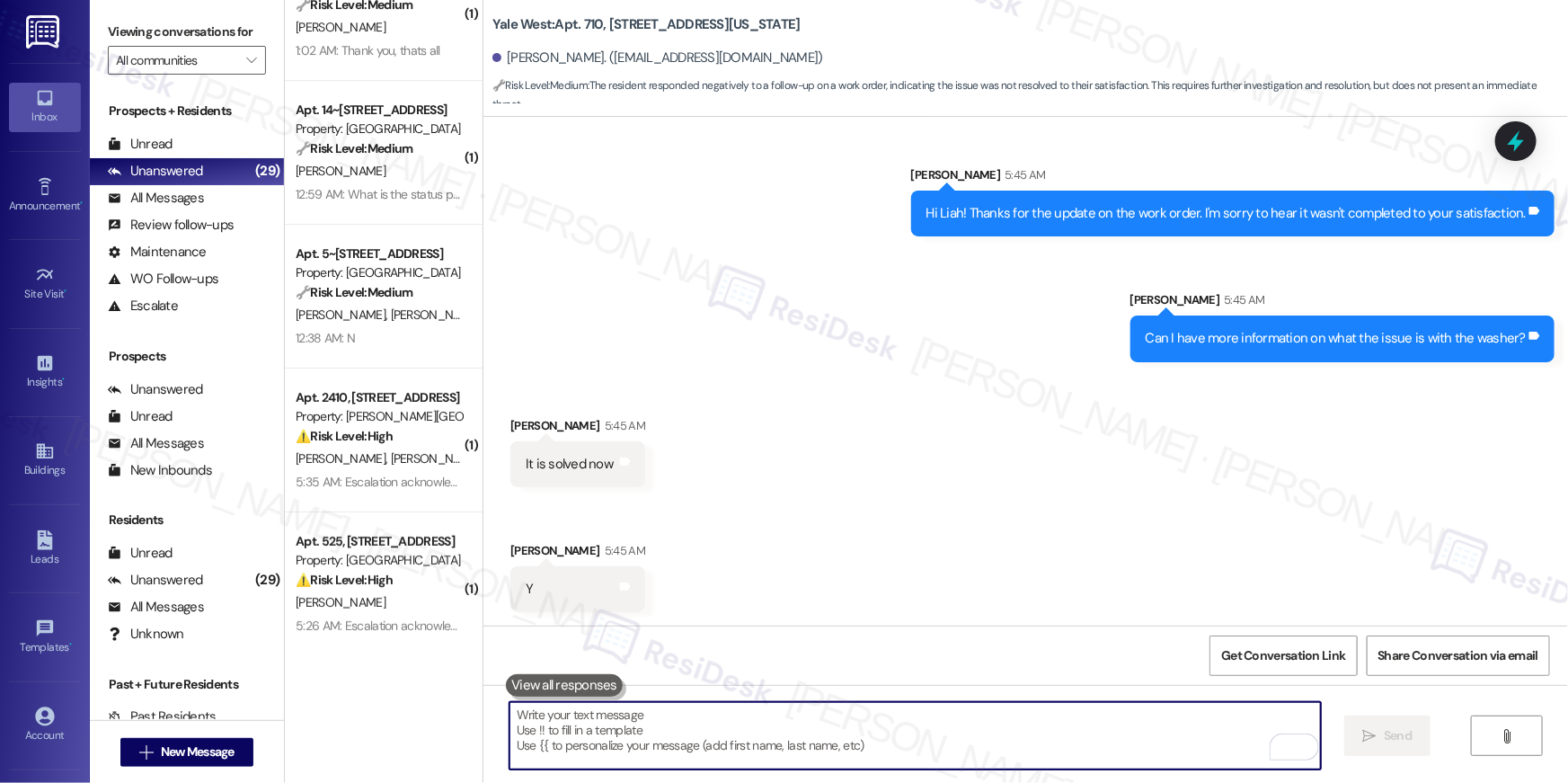 click at bounding box center (915, 735) 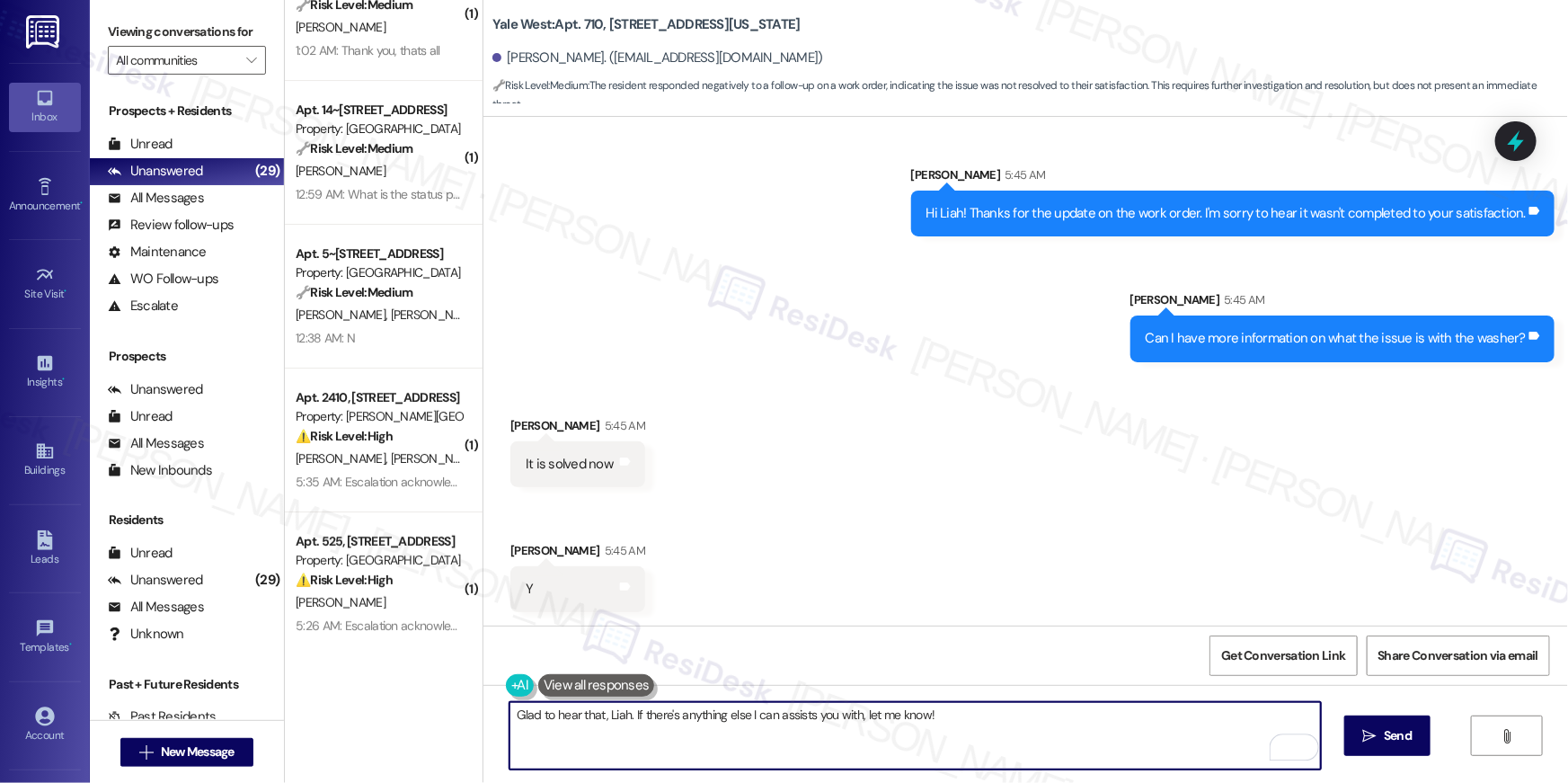 click on "Glad to hear that, Liah. If there's anything else I can assists you with, let me know!" at bounding box center [915, 735] 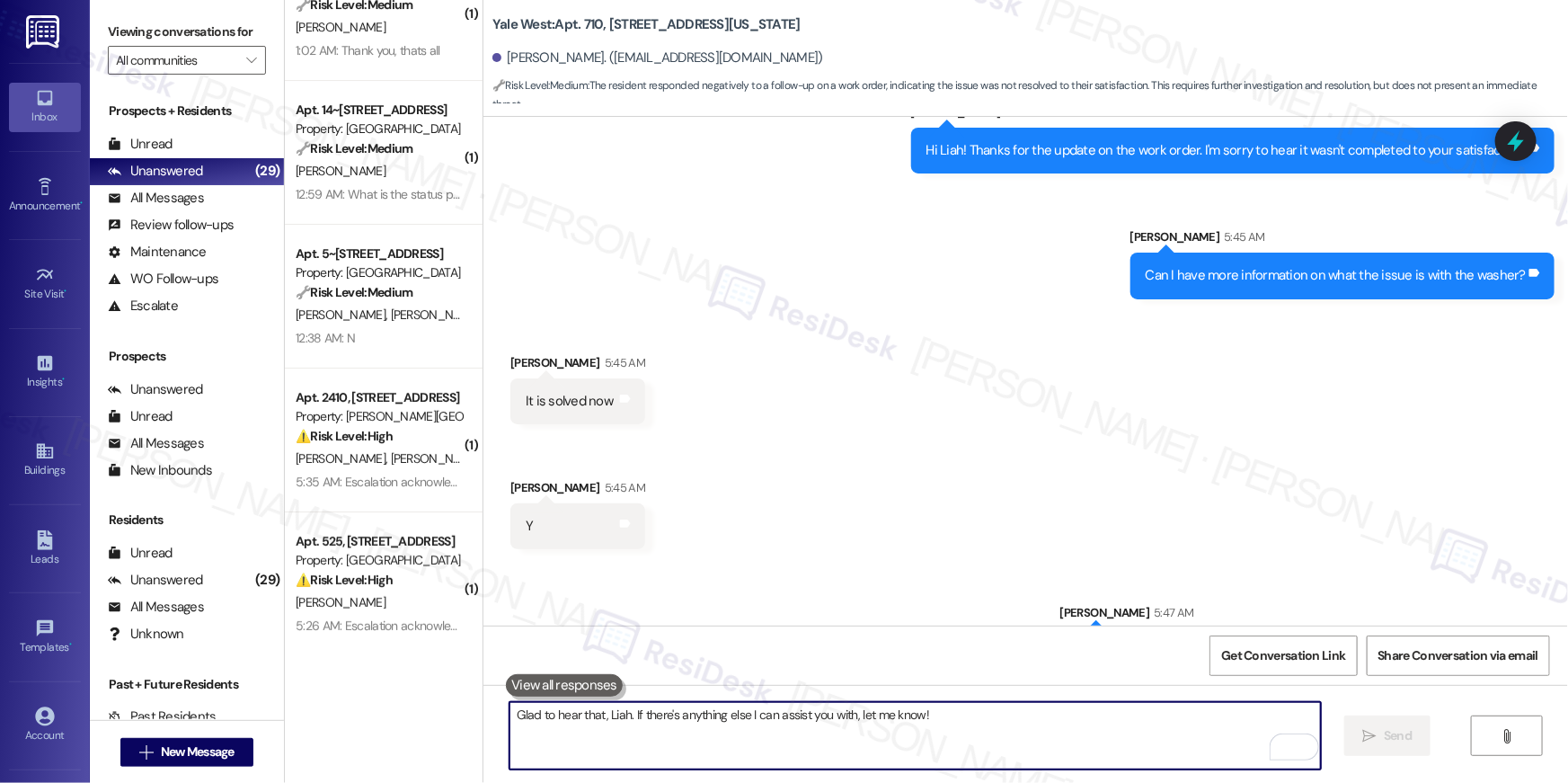 scroll, scrollTop: 2312, scrollLeft: 0, axis: vertical 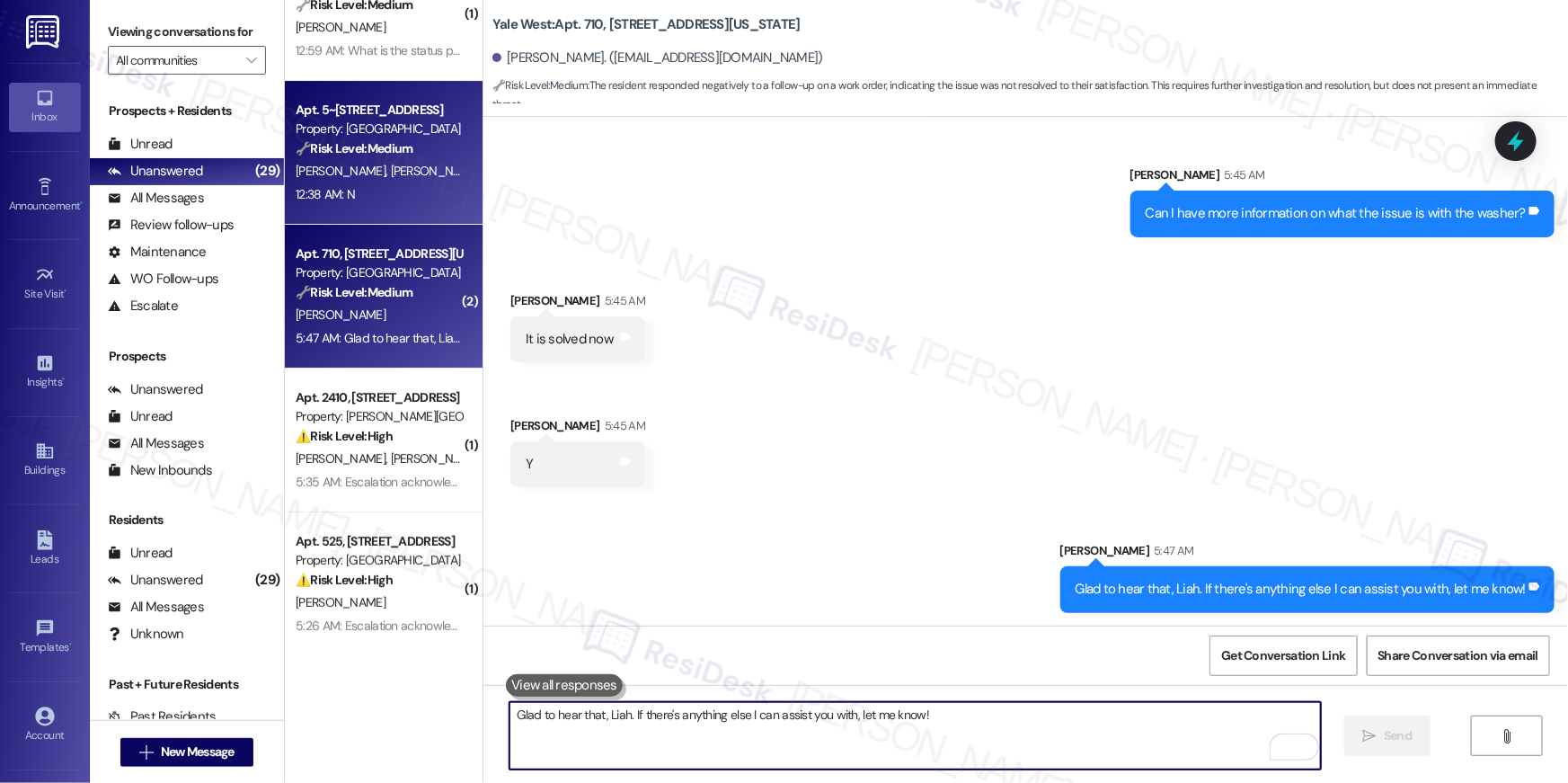 type 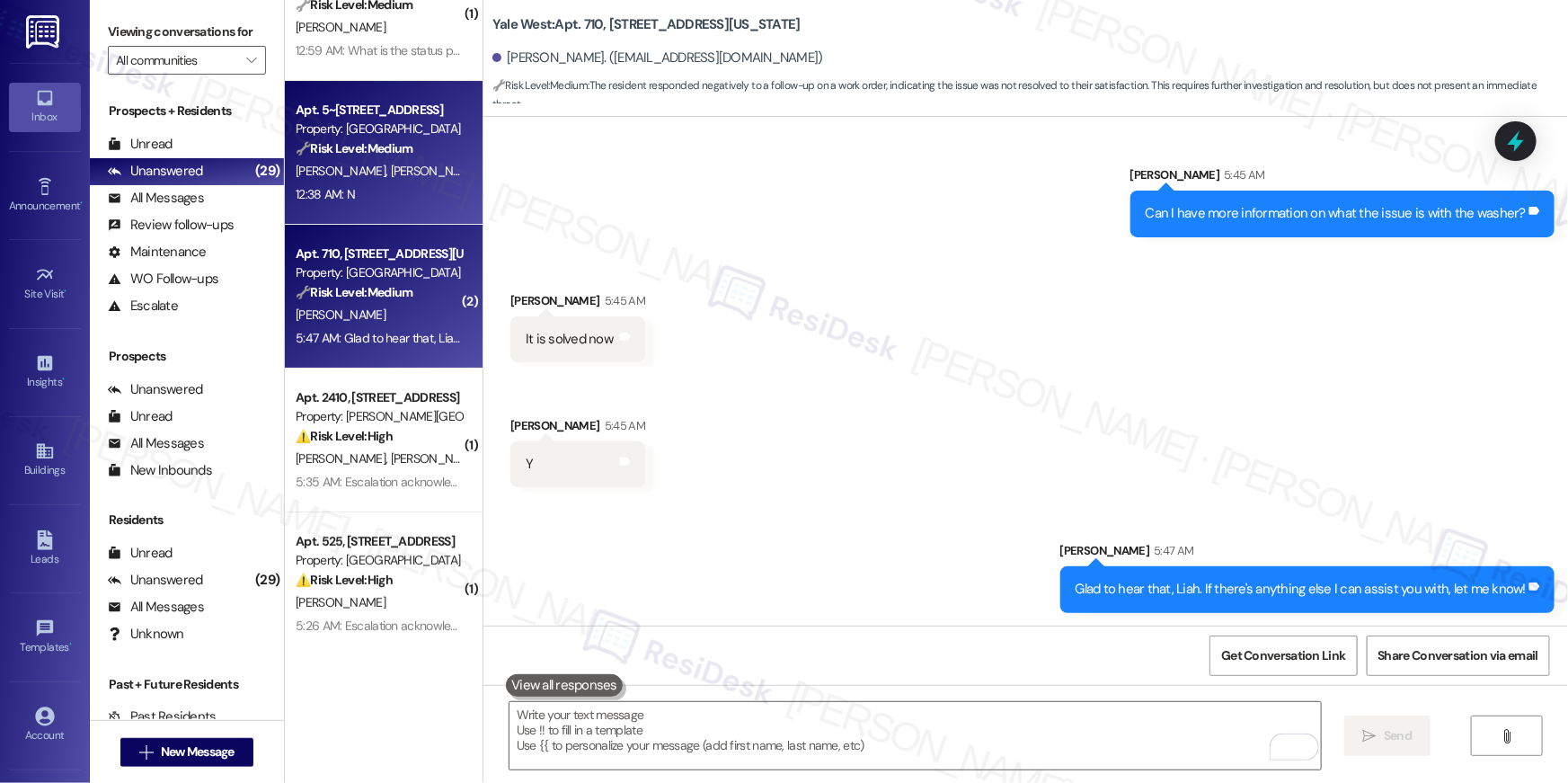 click on "12:38 AM: N 12:38 AM: N" at bounding box center [378, 194] 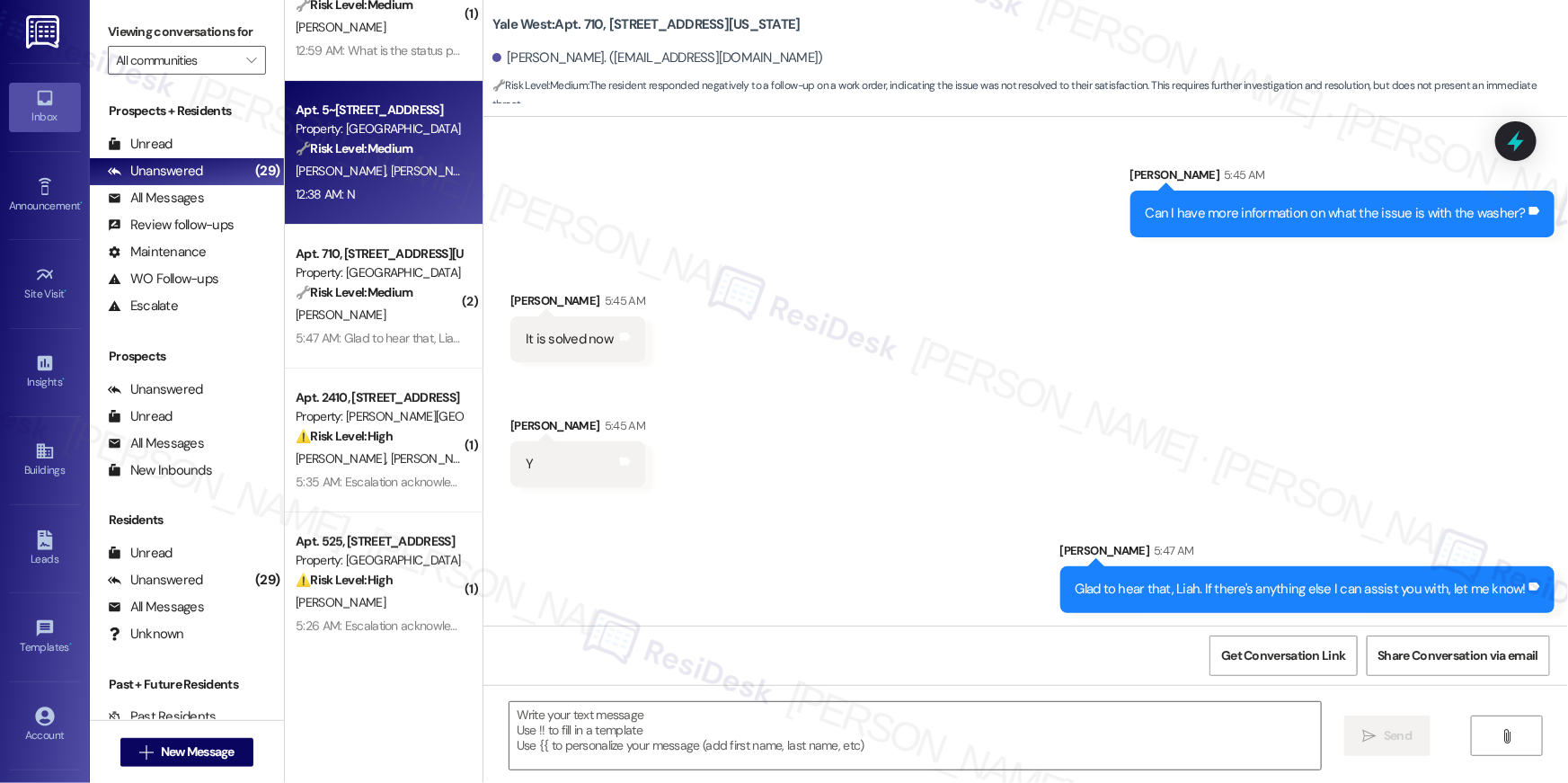 type on "Fetching suggested responses. Please feel free to read through the conversation in the meantime." 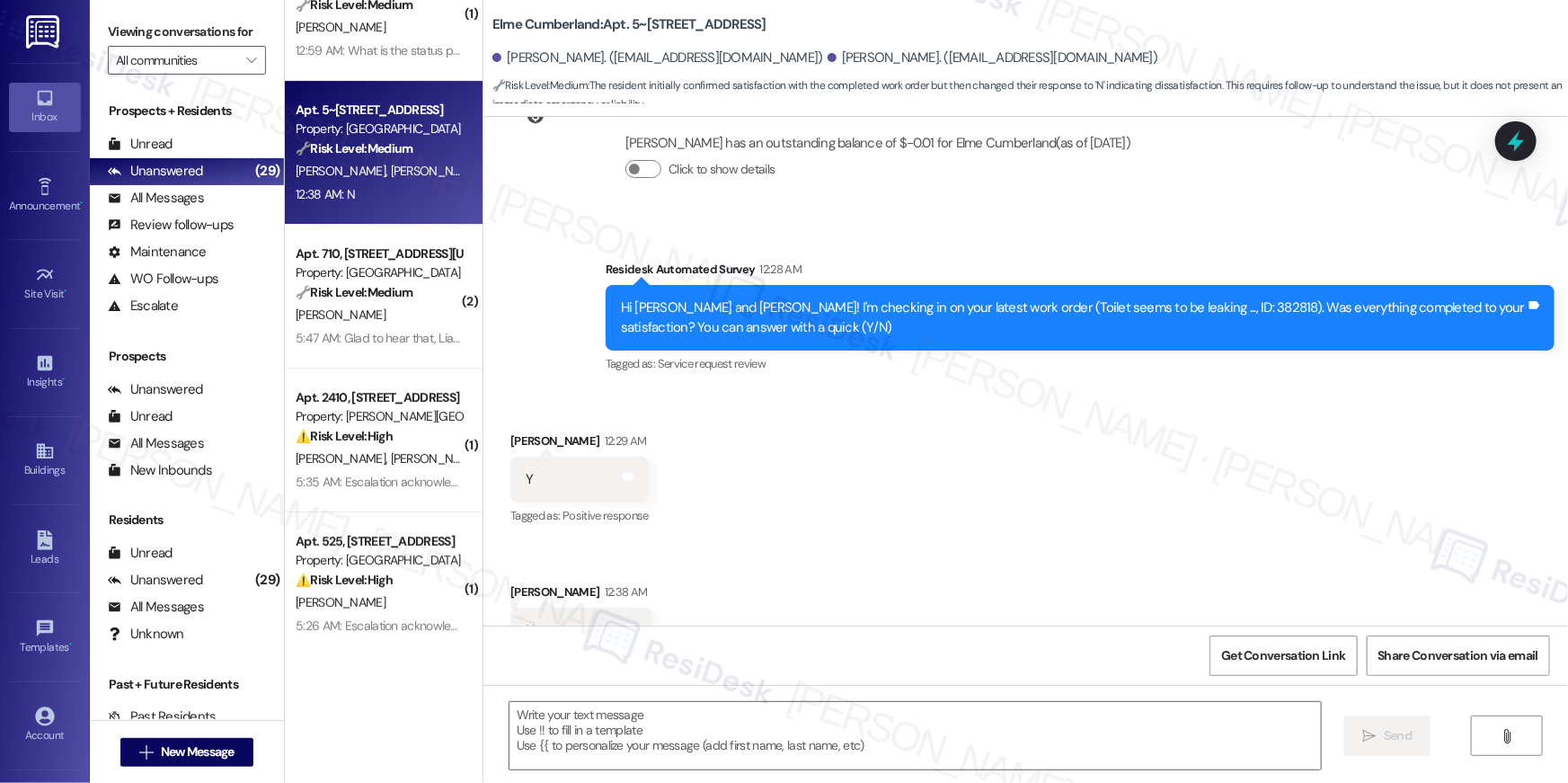 scroll, scrollTop: 611, scrollLeft: 0, axis: vertical 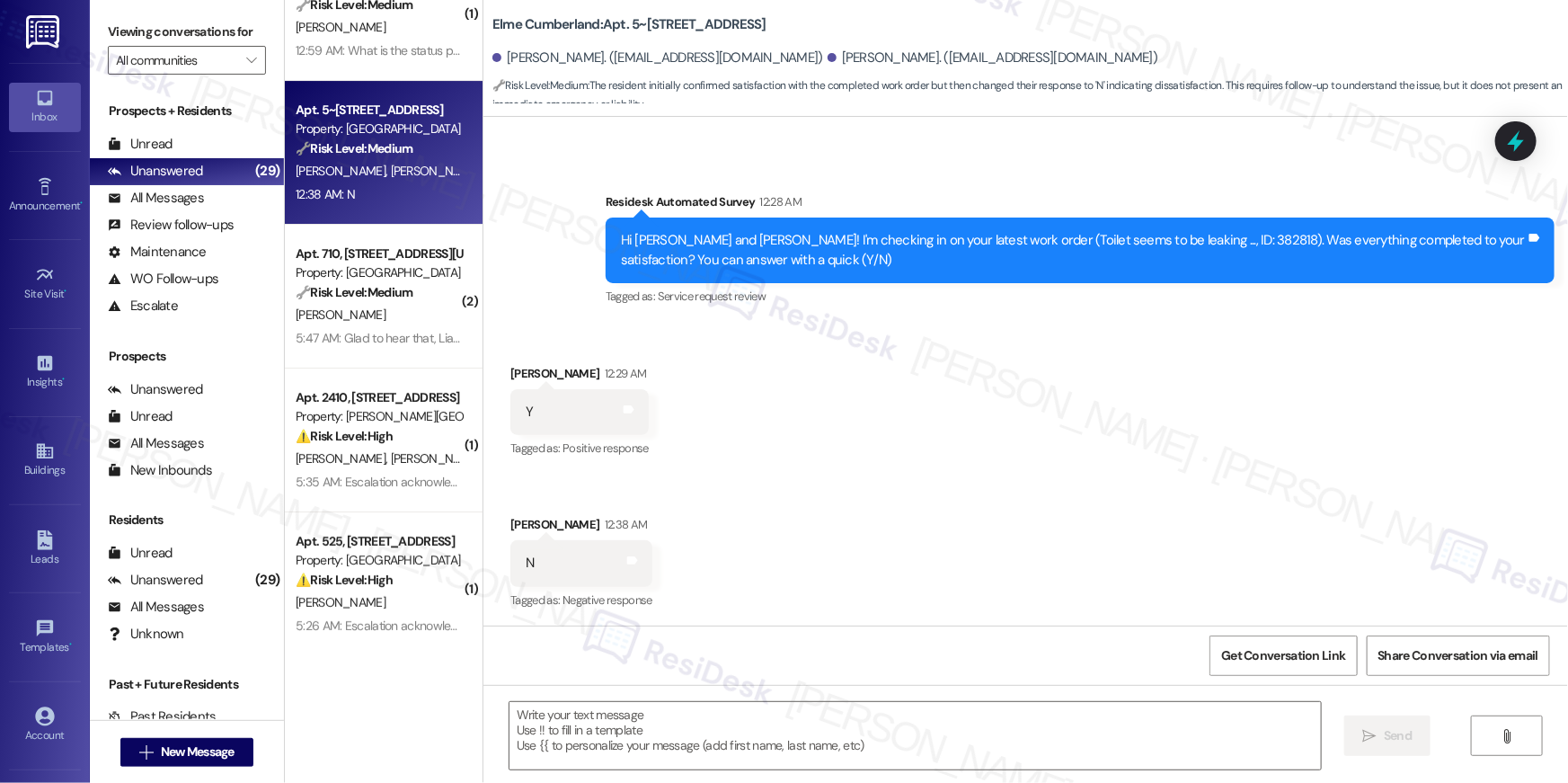 type on "Fetching suggested responses. Please feel free to read through the conversation in the meantime." 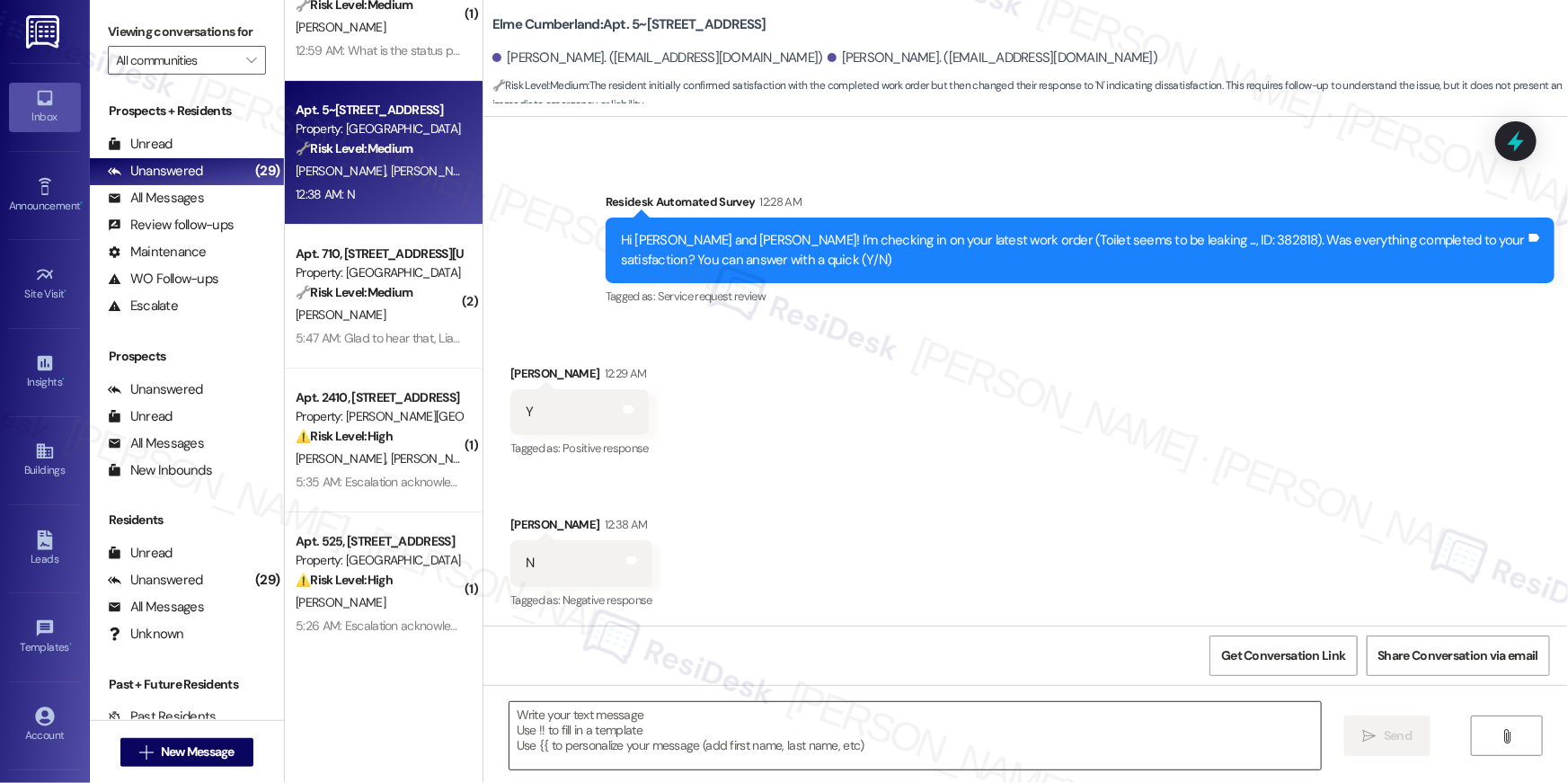 click at bounding box center (915, 735) 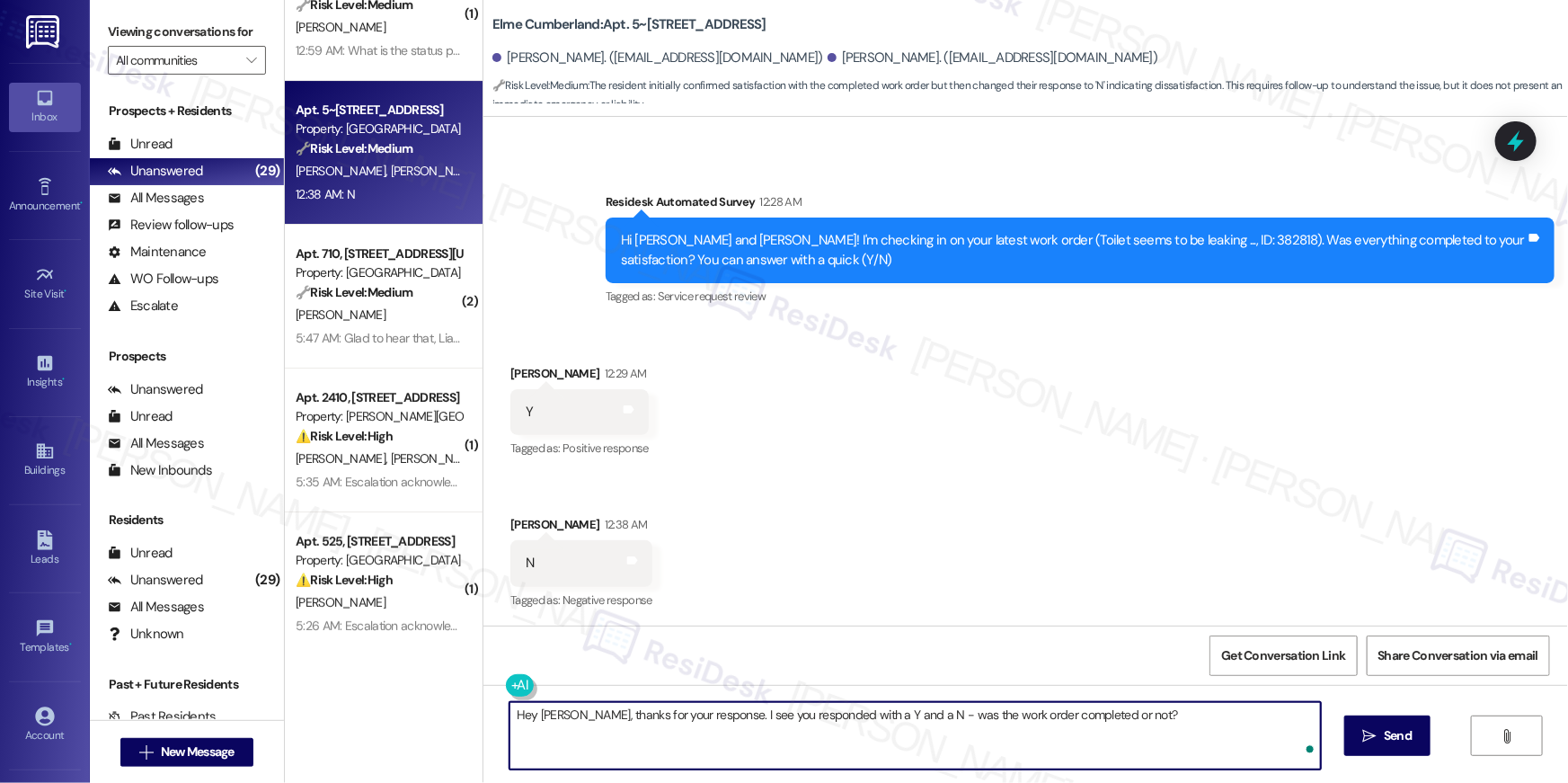 type on "Hey [PERSON_NAME], thanks for your response. I see you responded with a Y and a N - was the work order completed or not?" 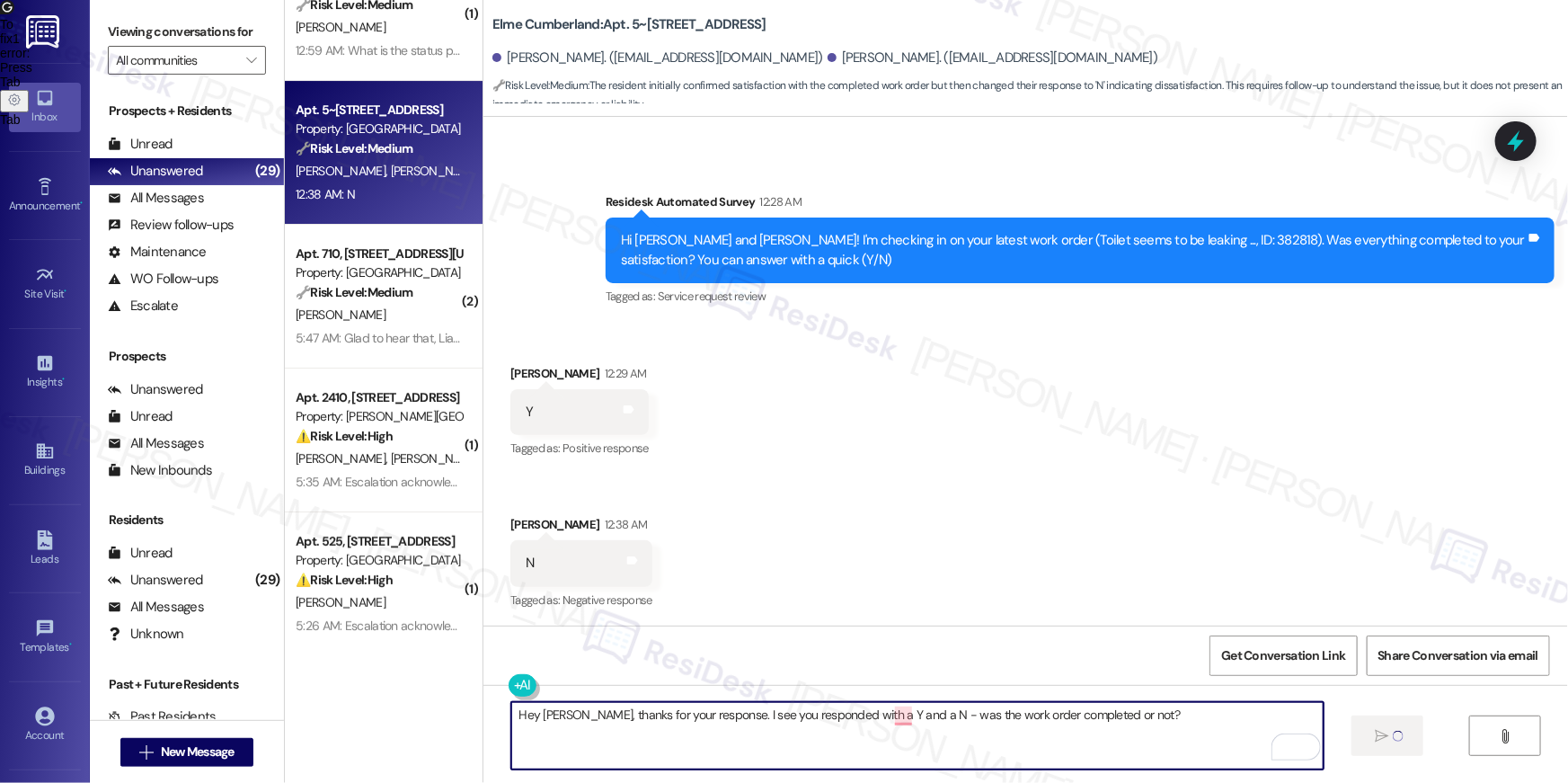 type 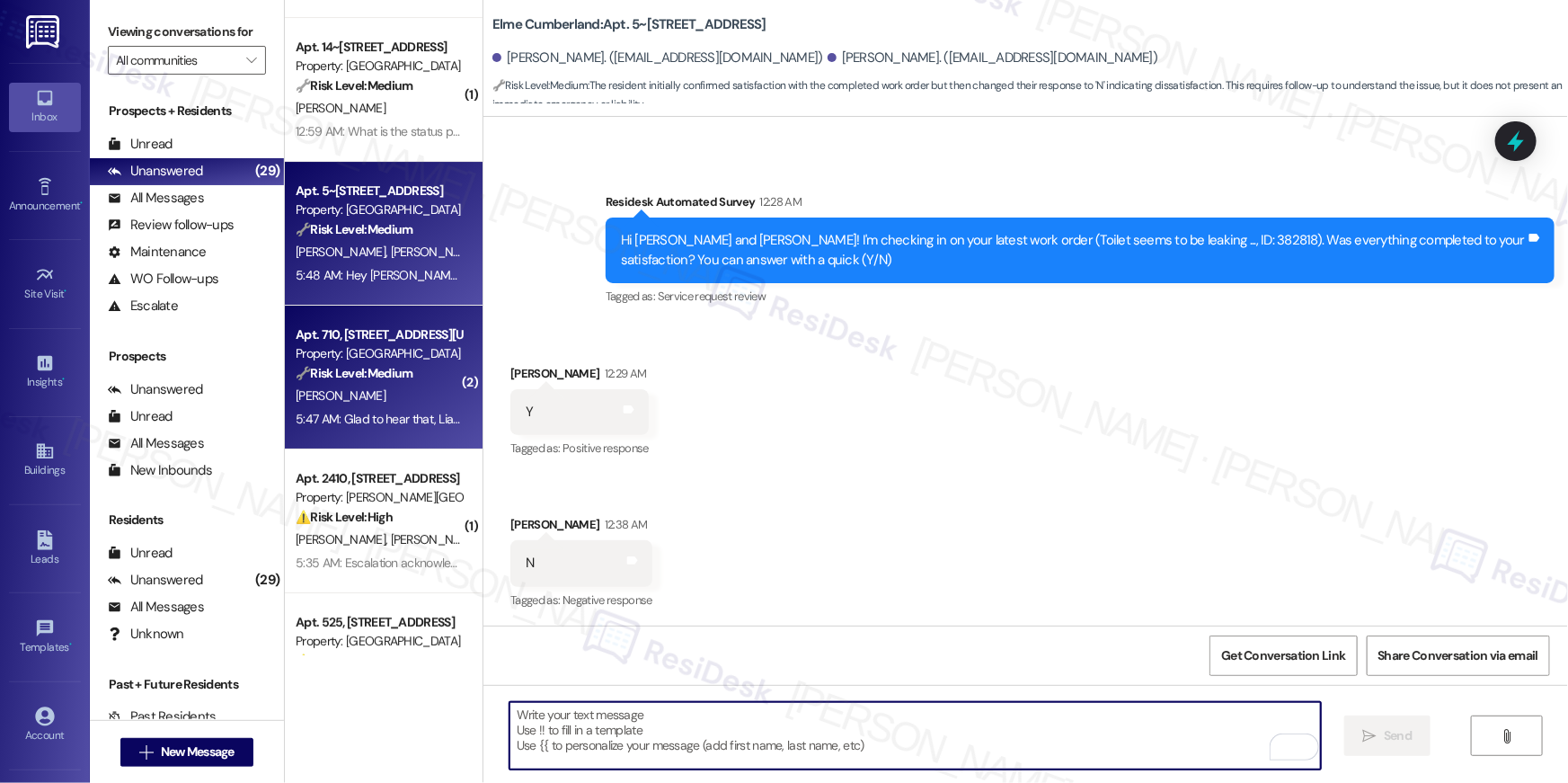 scroll, scrollTop: 3125, scrollLeft: 0, axis: vertical 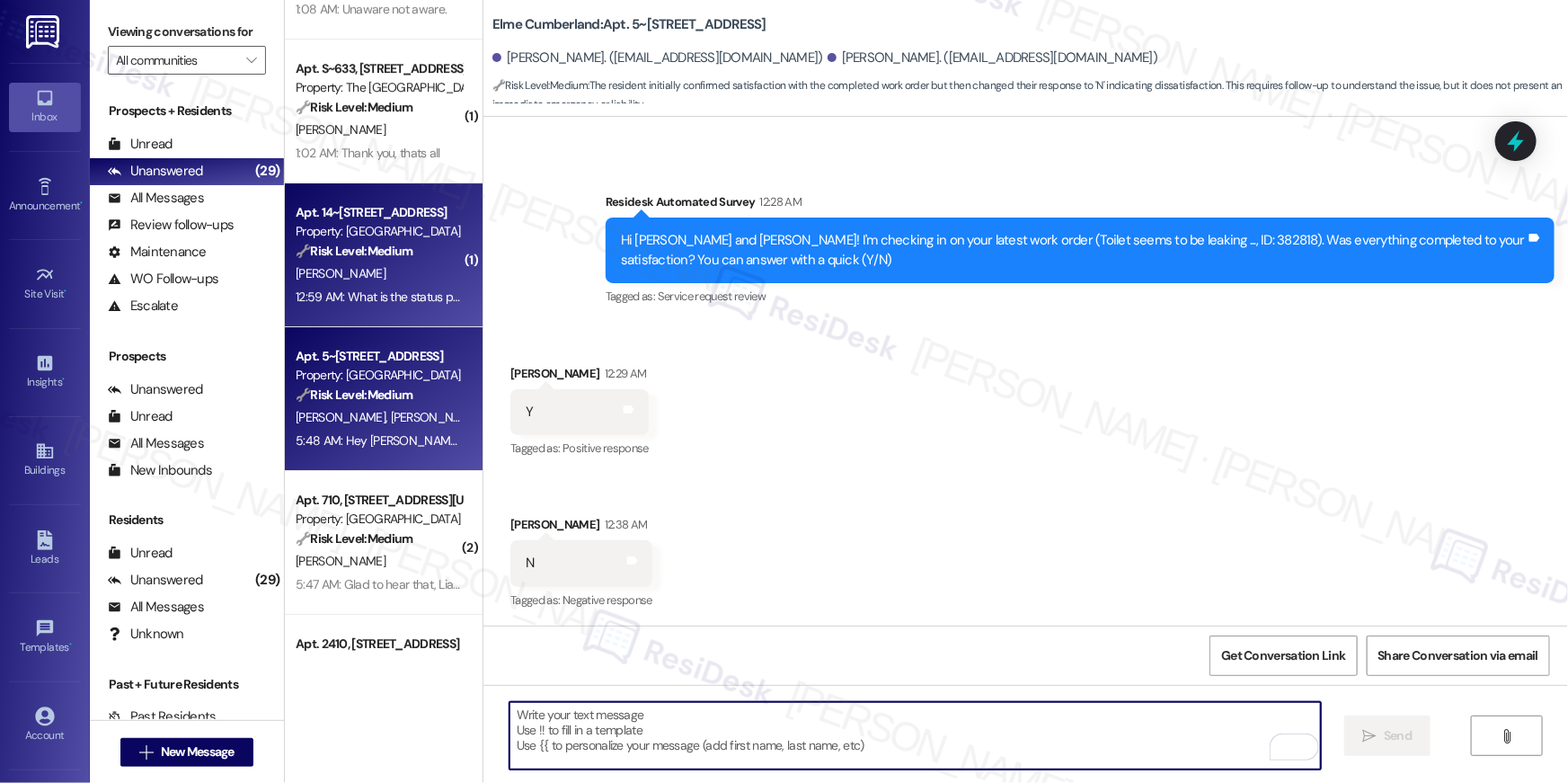 click on "🔧  Risk Level:  Medium" at bounding box center (354, 251) 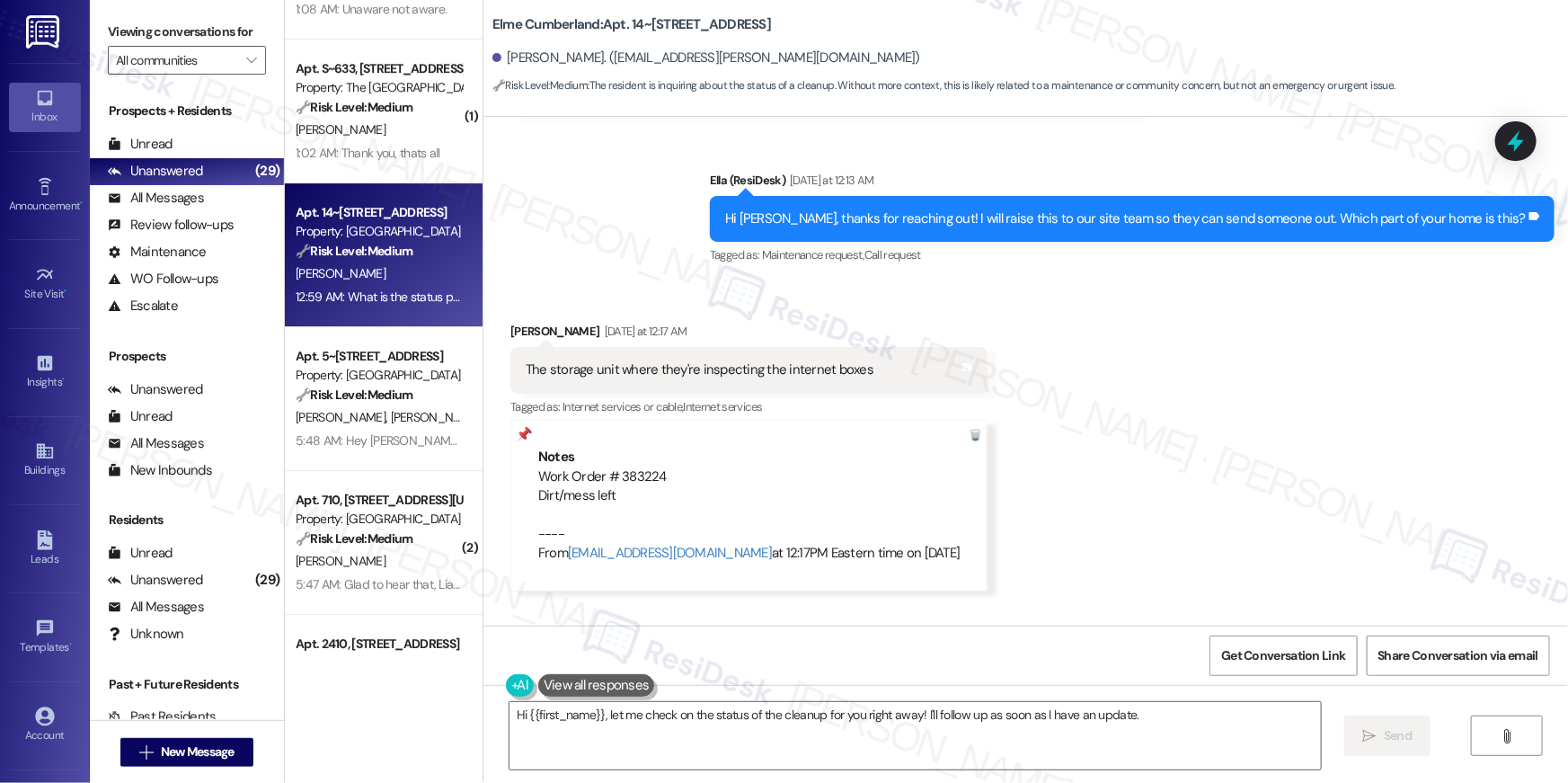 scroll, scrollTop: 28121, scrollLeft: 0, axis: vertical 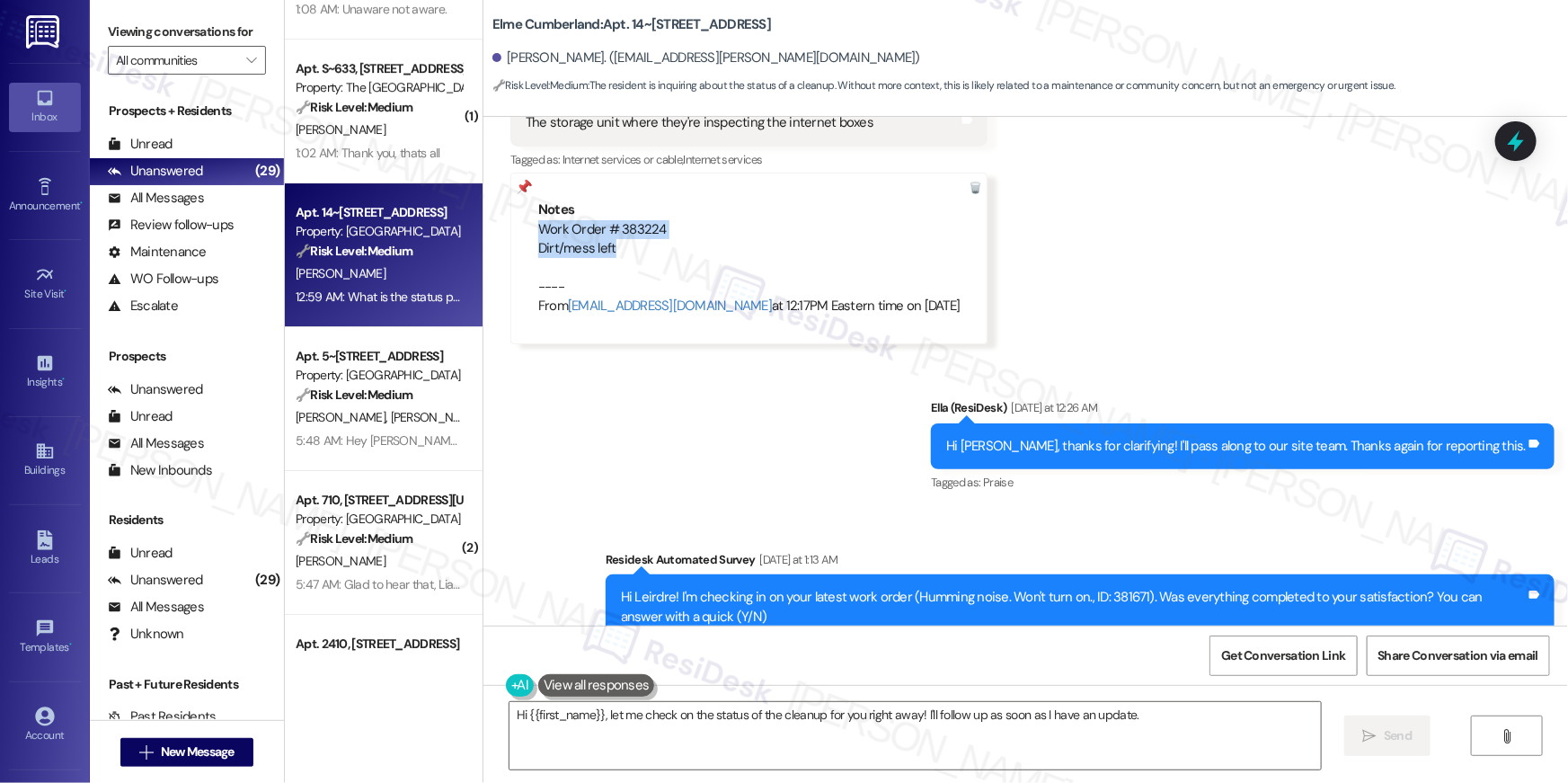 drag, startPoint x: 616, startPoint y: 218, endPoint x: 531, endPoint y: 200, distance: 86.88498 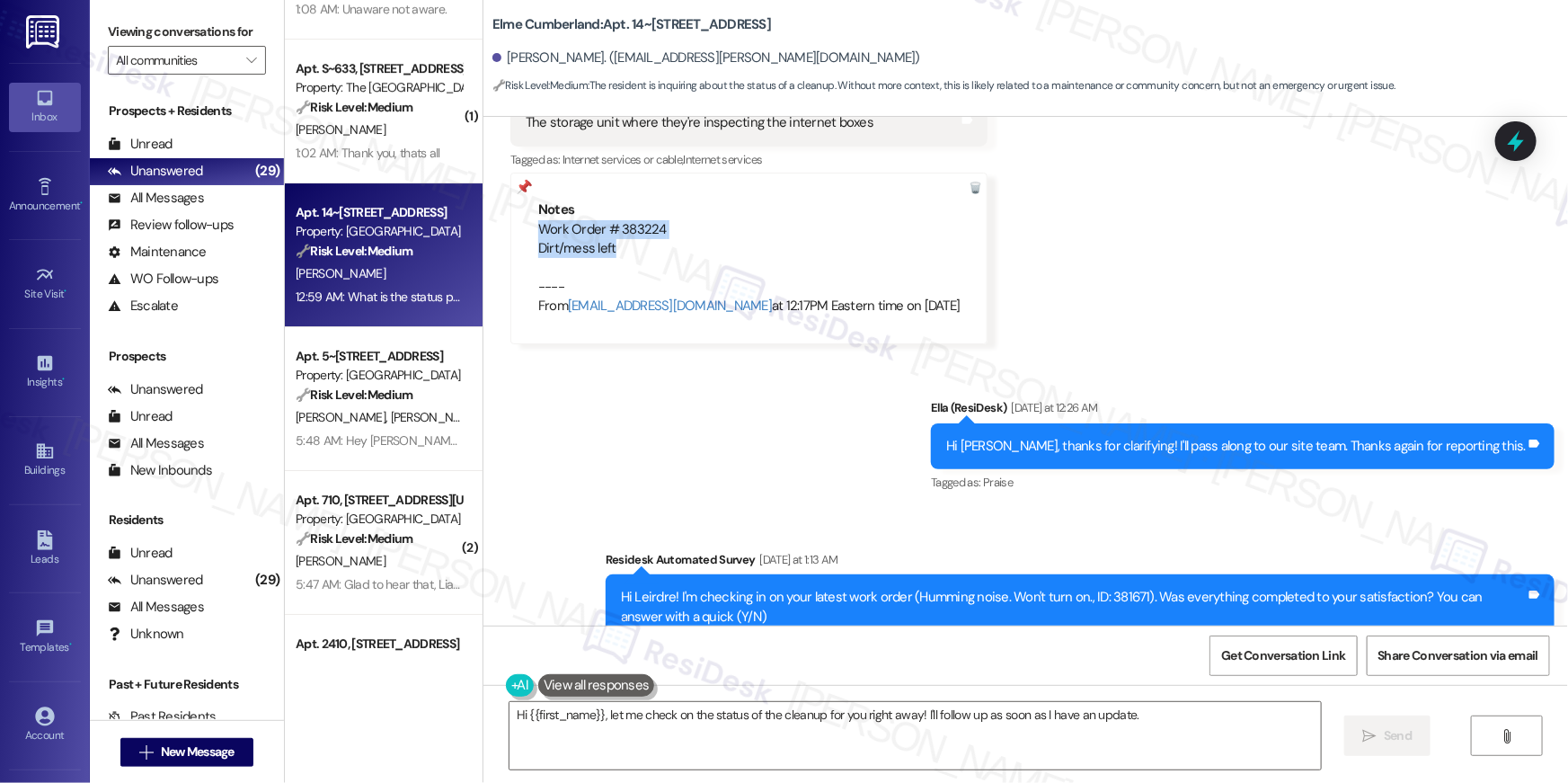 copy on "Work Order # 383224
Dirt/mess left" 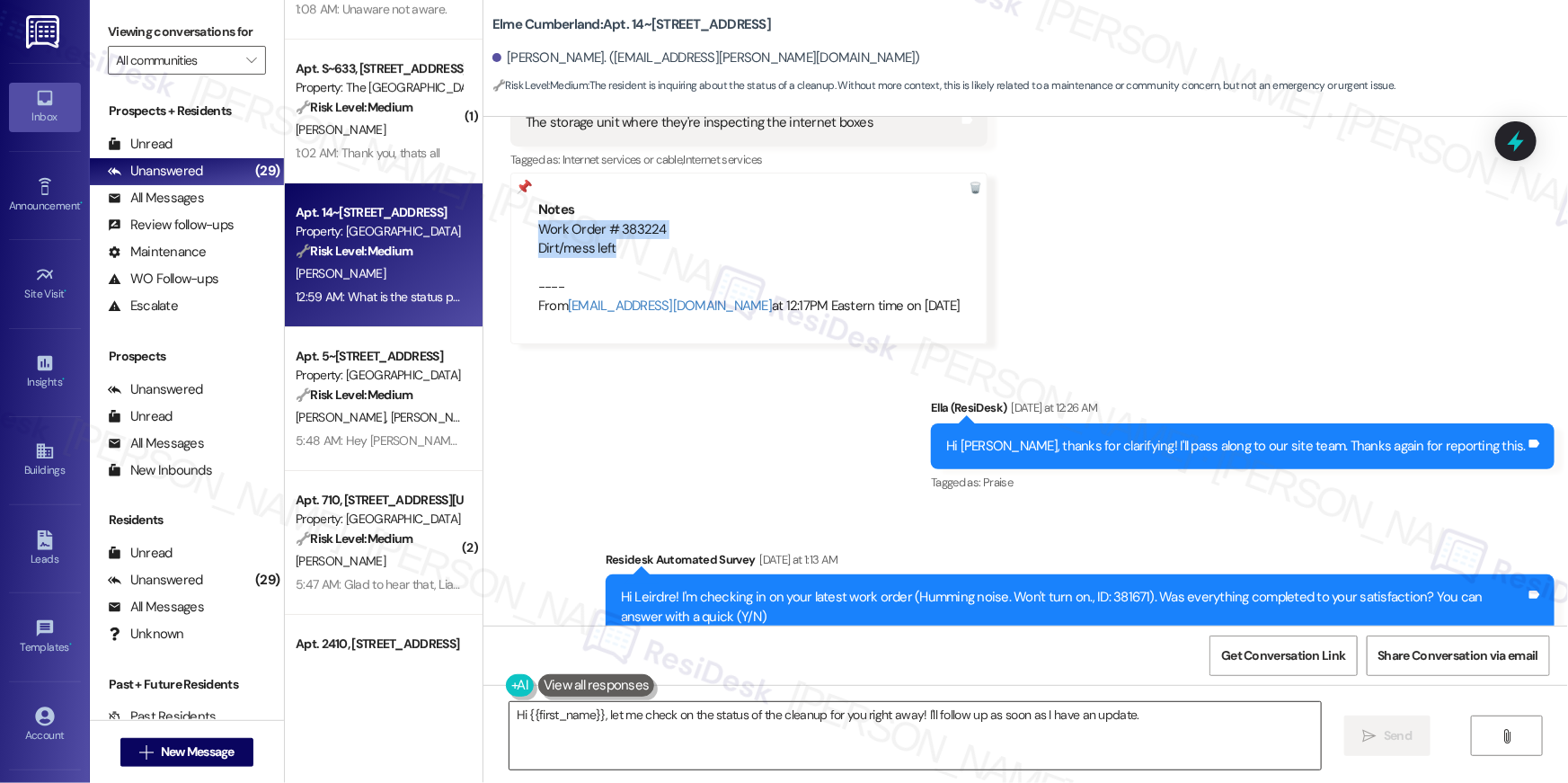 click on "Hi {{first_name}}, let me check on the status of the cleanup for you right away! I'll follow up as soon as I have an update." at bounding box center [915, 735] 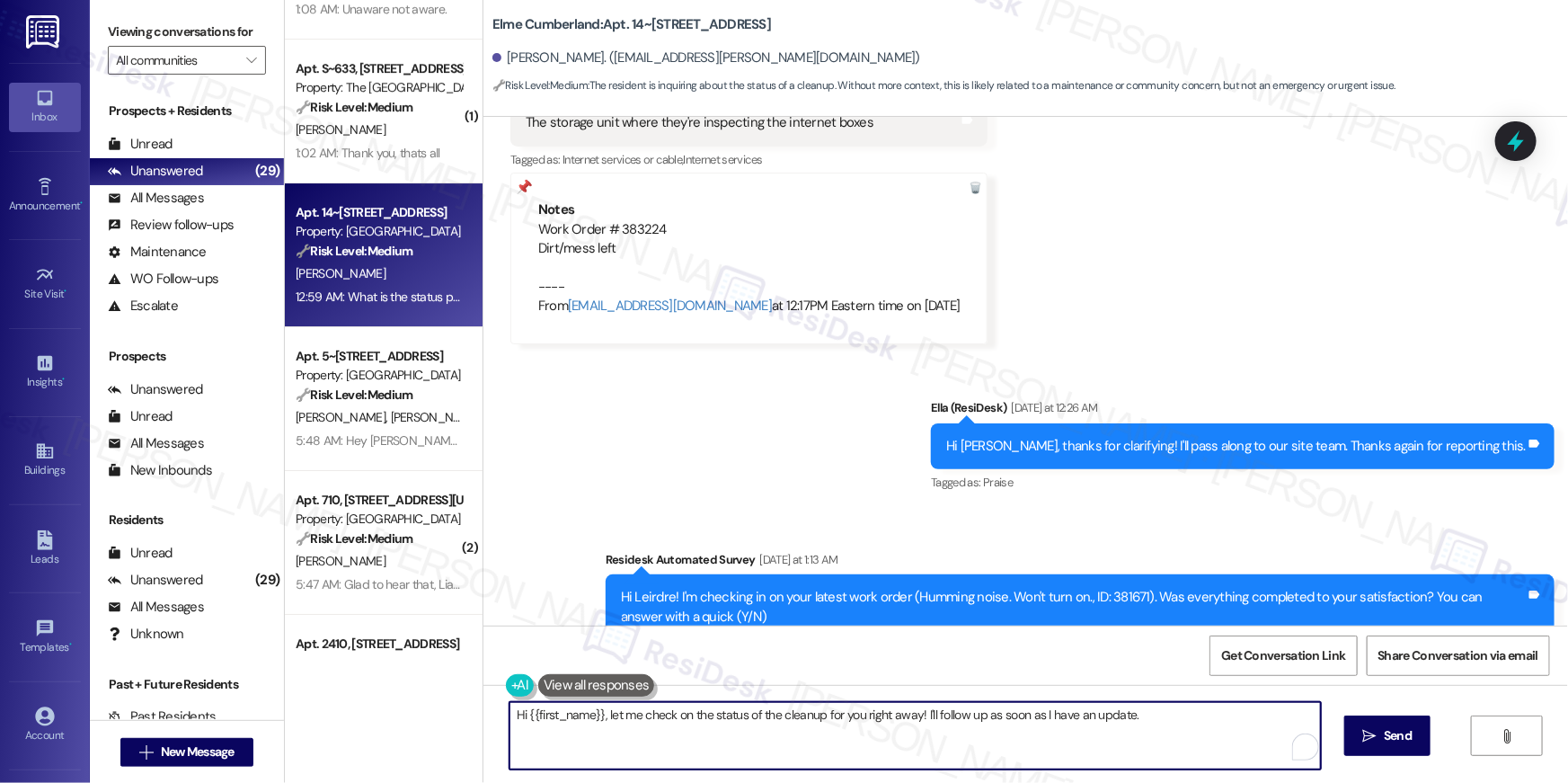 click on "Hi {{first_name}}, let me check on the status of the cleanup for you right away! I'll follow up as soon as I have an update." at bounding box center [915, 735] 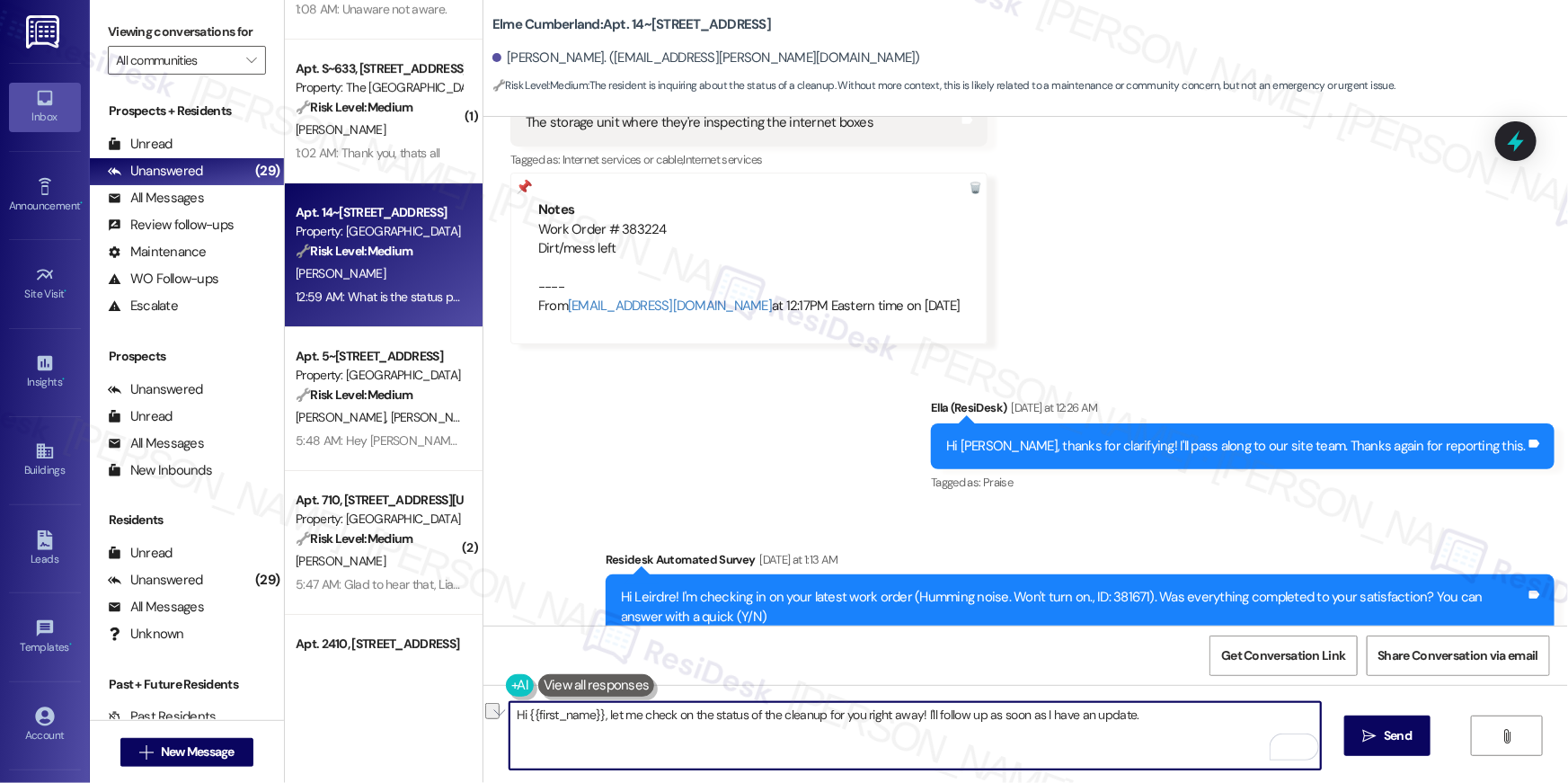 drag, startPoint x: 856, startPoint y: 718, endPoint x: 954, endPoint y: 771, distance: 111.413644 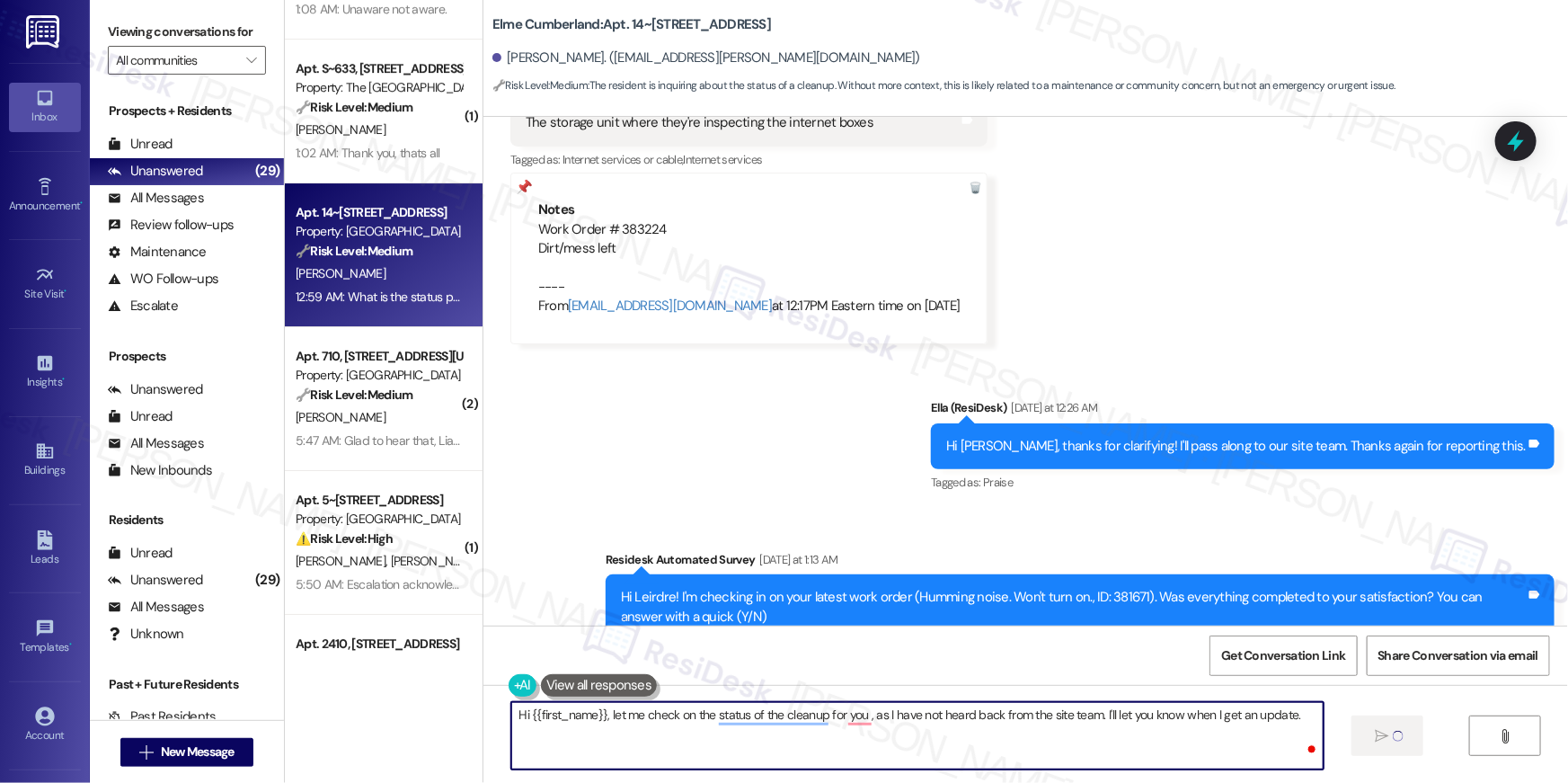 type on "Hi {{first_name}}, let me check on the status of the cleanup for you , as I have not heard back from the site team. I'll let you know when I get an update." 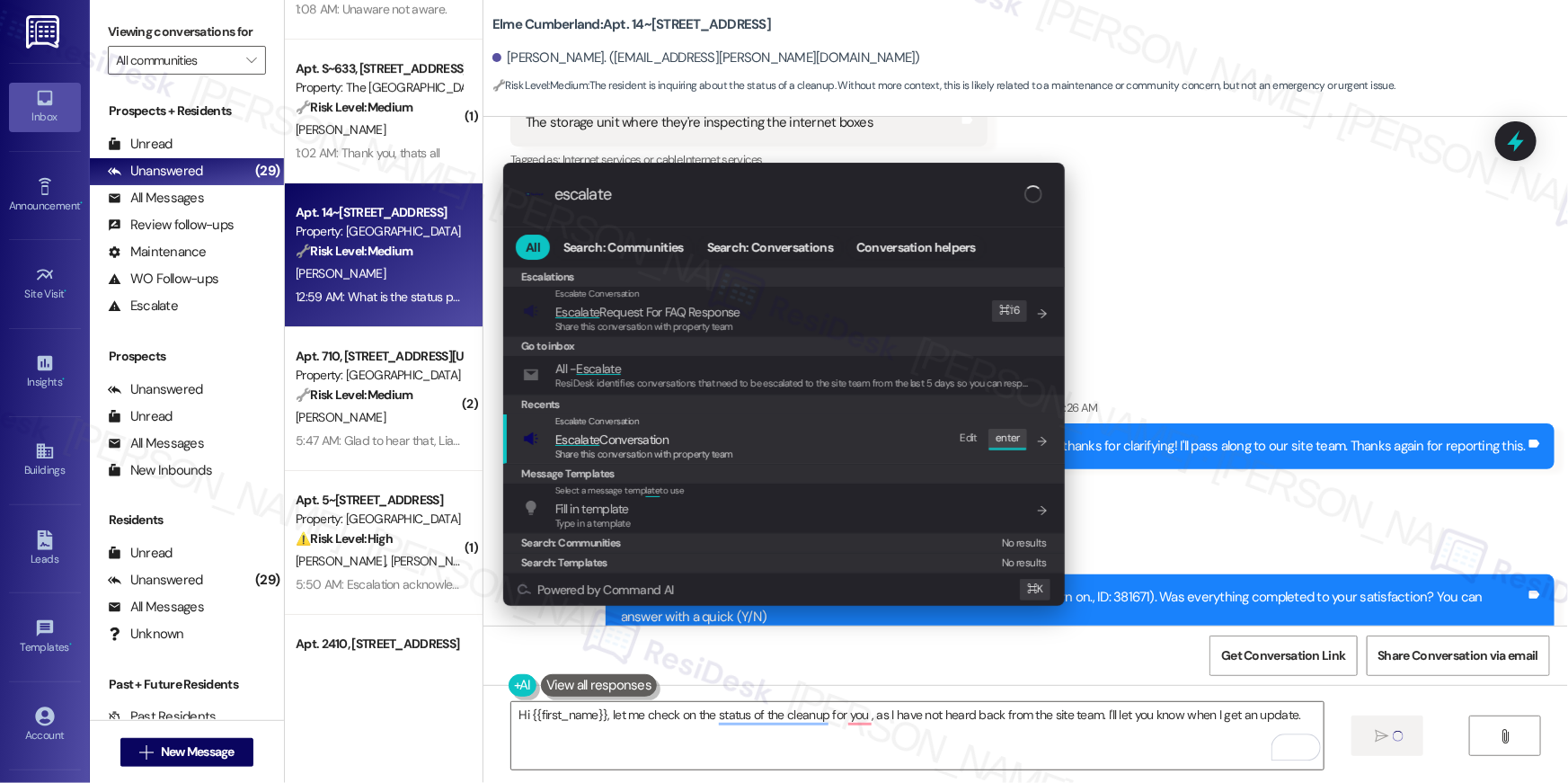 type on "escalate" 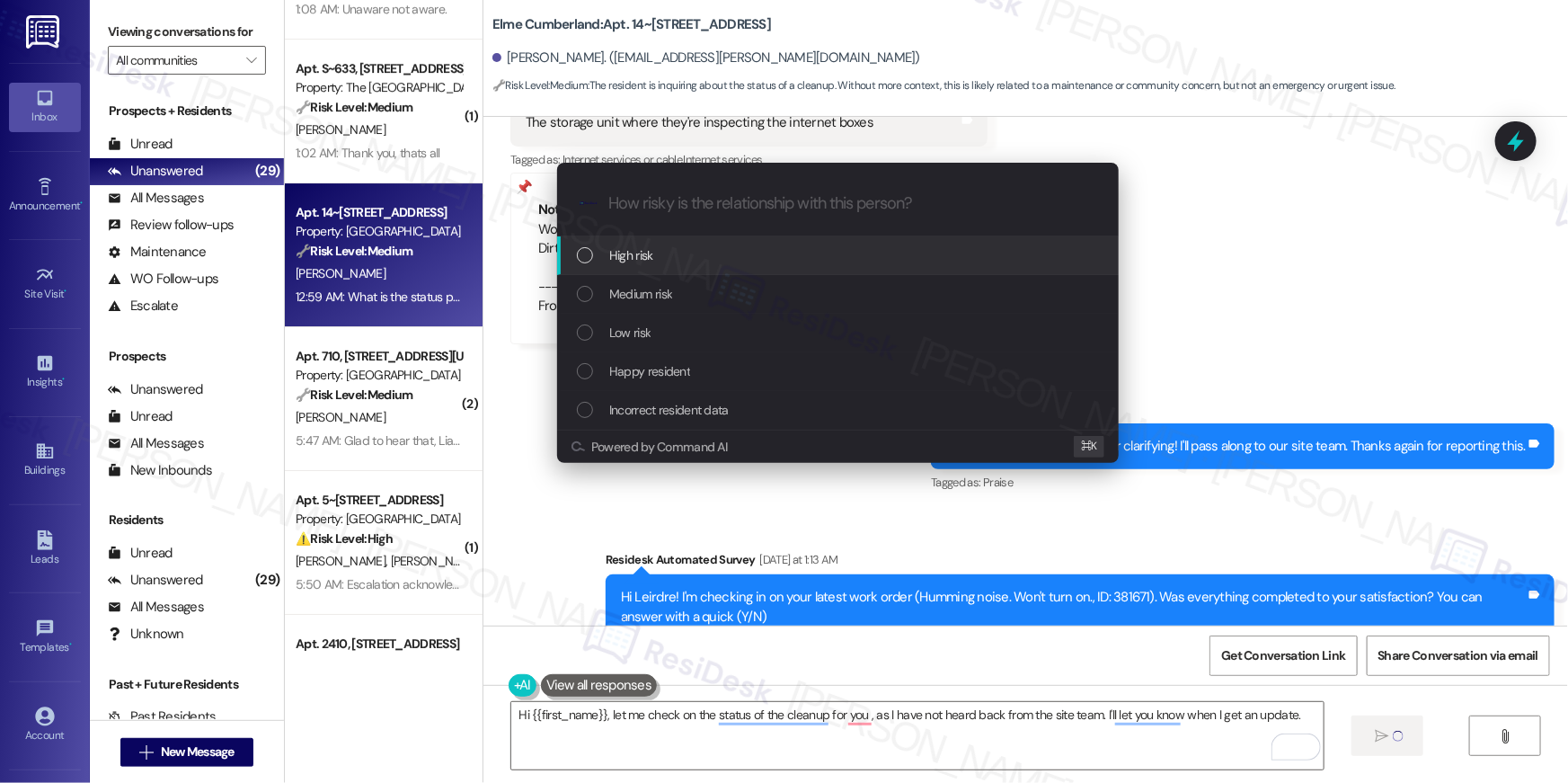 type 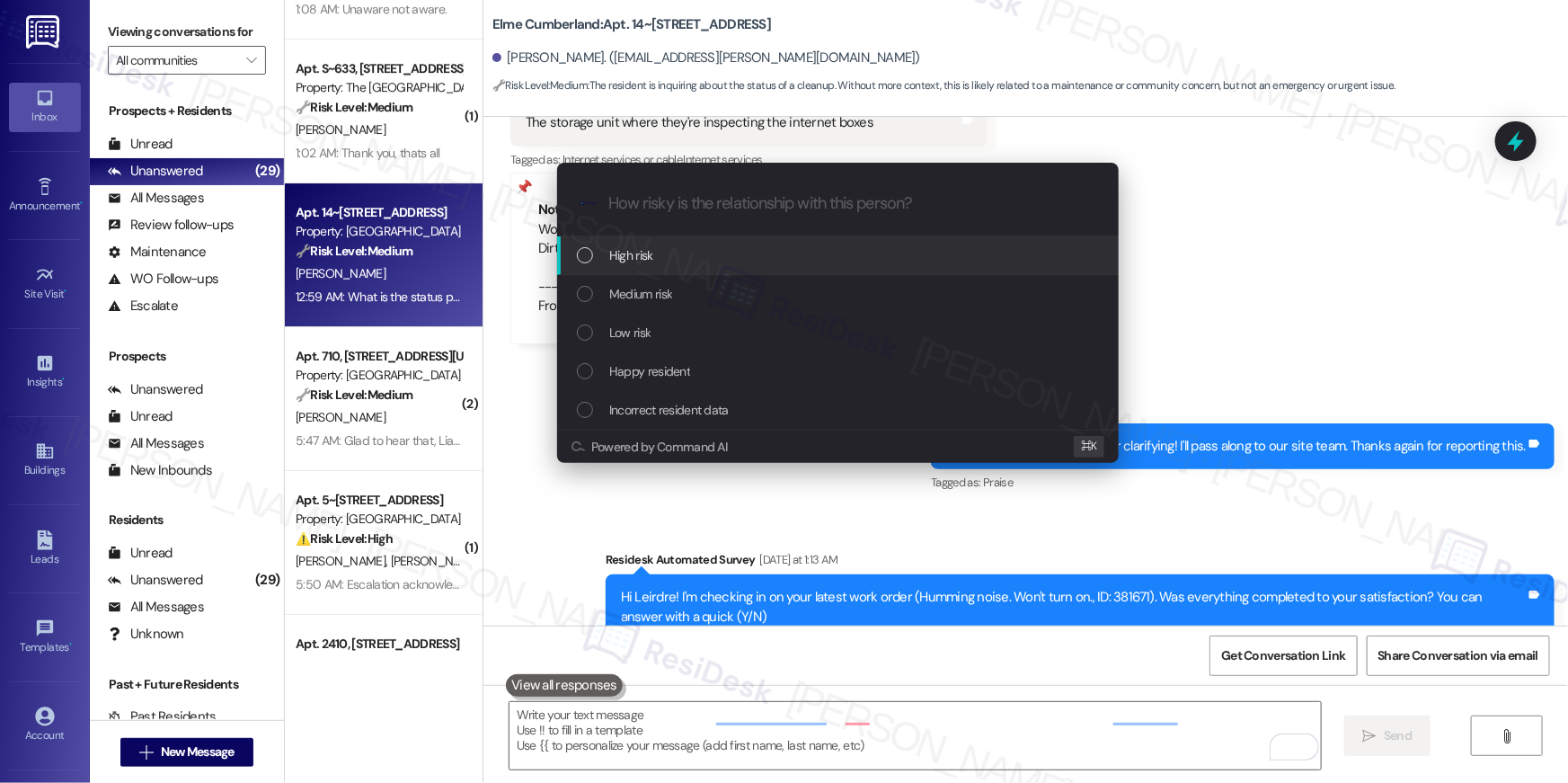 scroll, scrollTop: 28603, scrollLeft: 0, axis: vertical 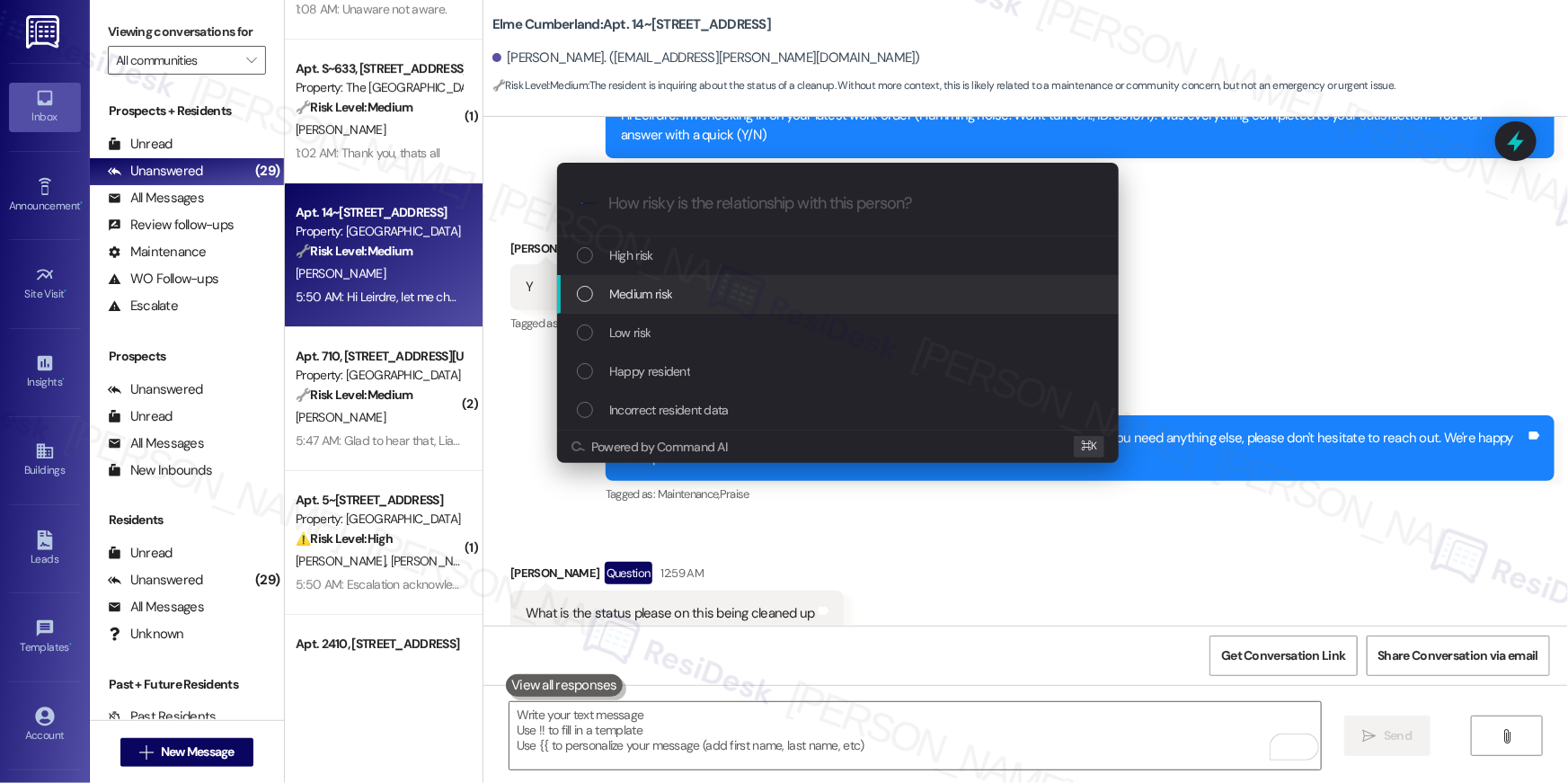 click on "Medium risk" at bounding box center (641, 294) 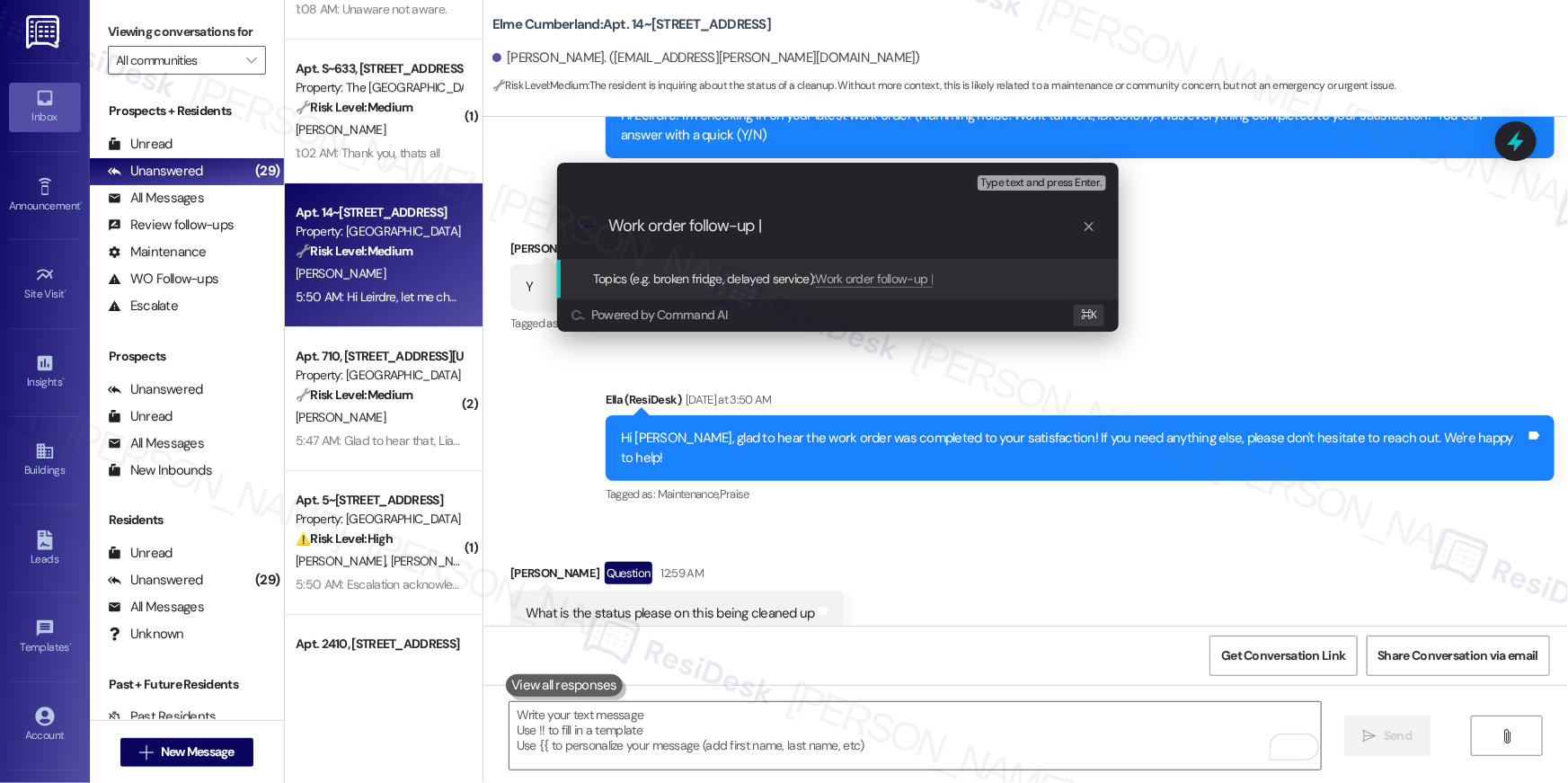 paste on "Work Order # 383224 Dirt/mess left" 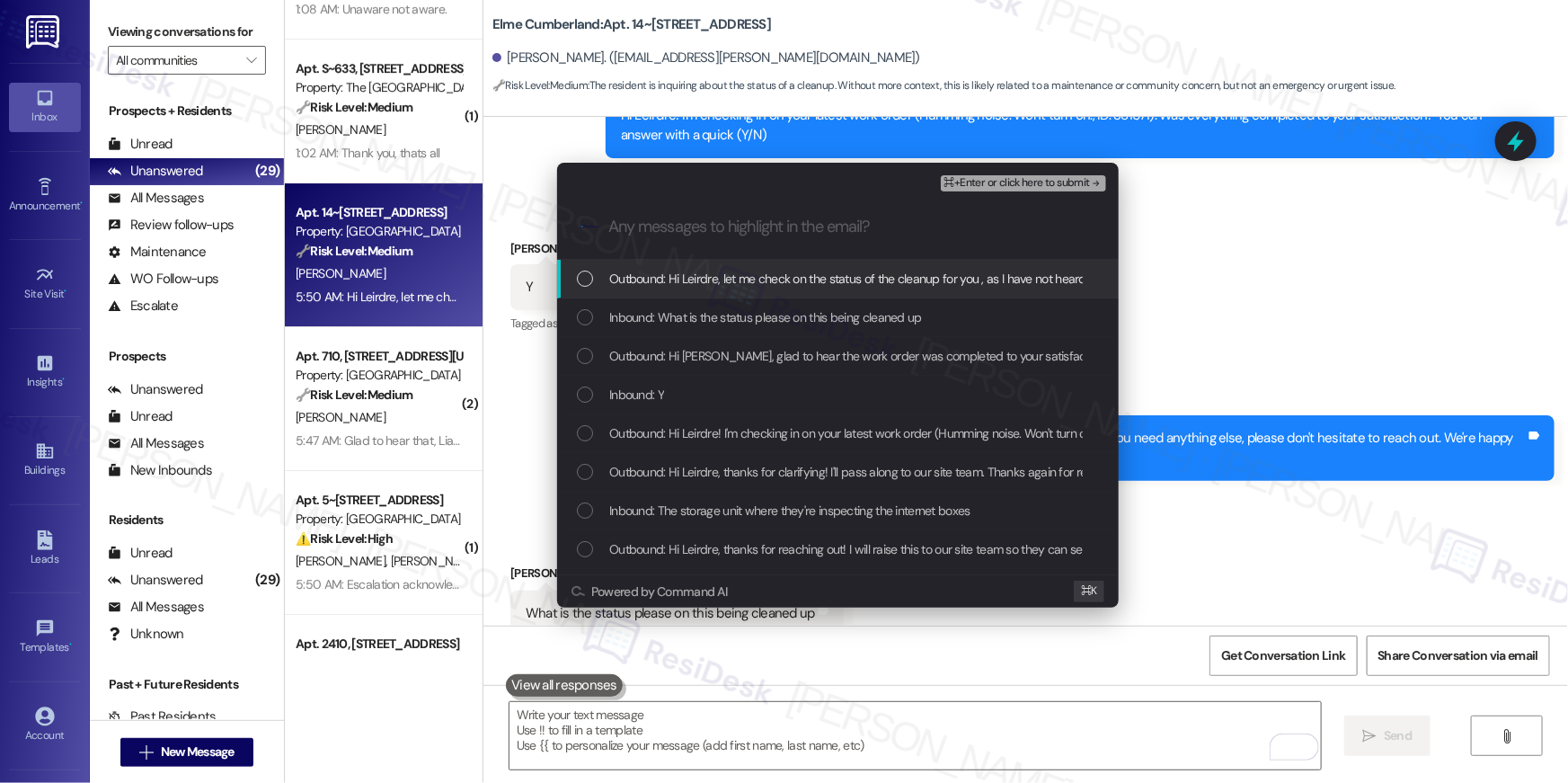 click on "Outbound: Hi Leirdre, let me check on the status of the cleanup for you , as I have not heard back from the site team. I'll let you know when I get an update." at bounding box center (837, 279) 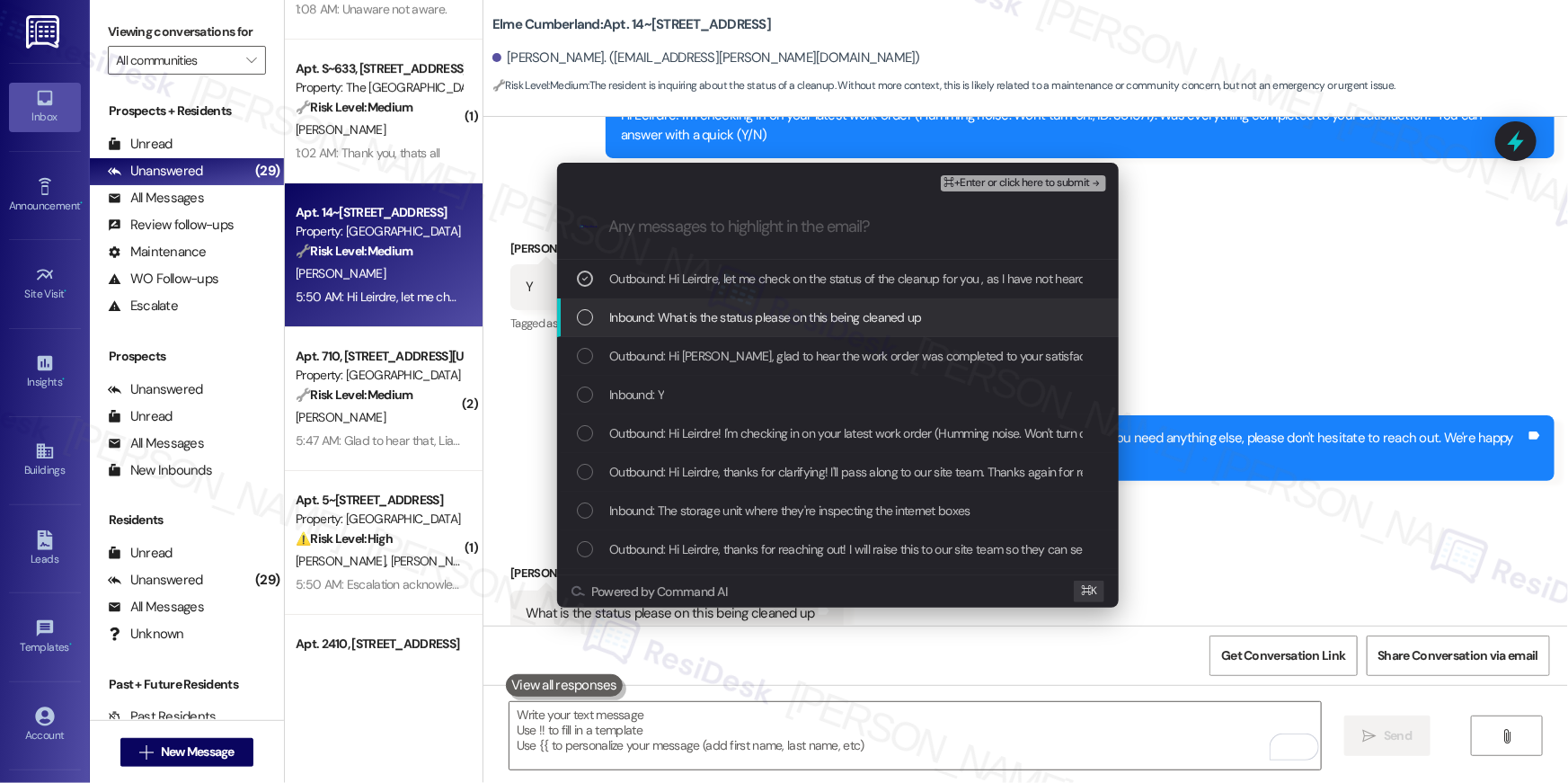 click on "Inbound: What is the status please on this being cleaned up" at bounding box center [766, 317] 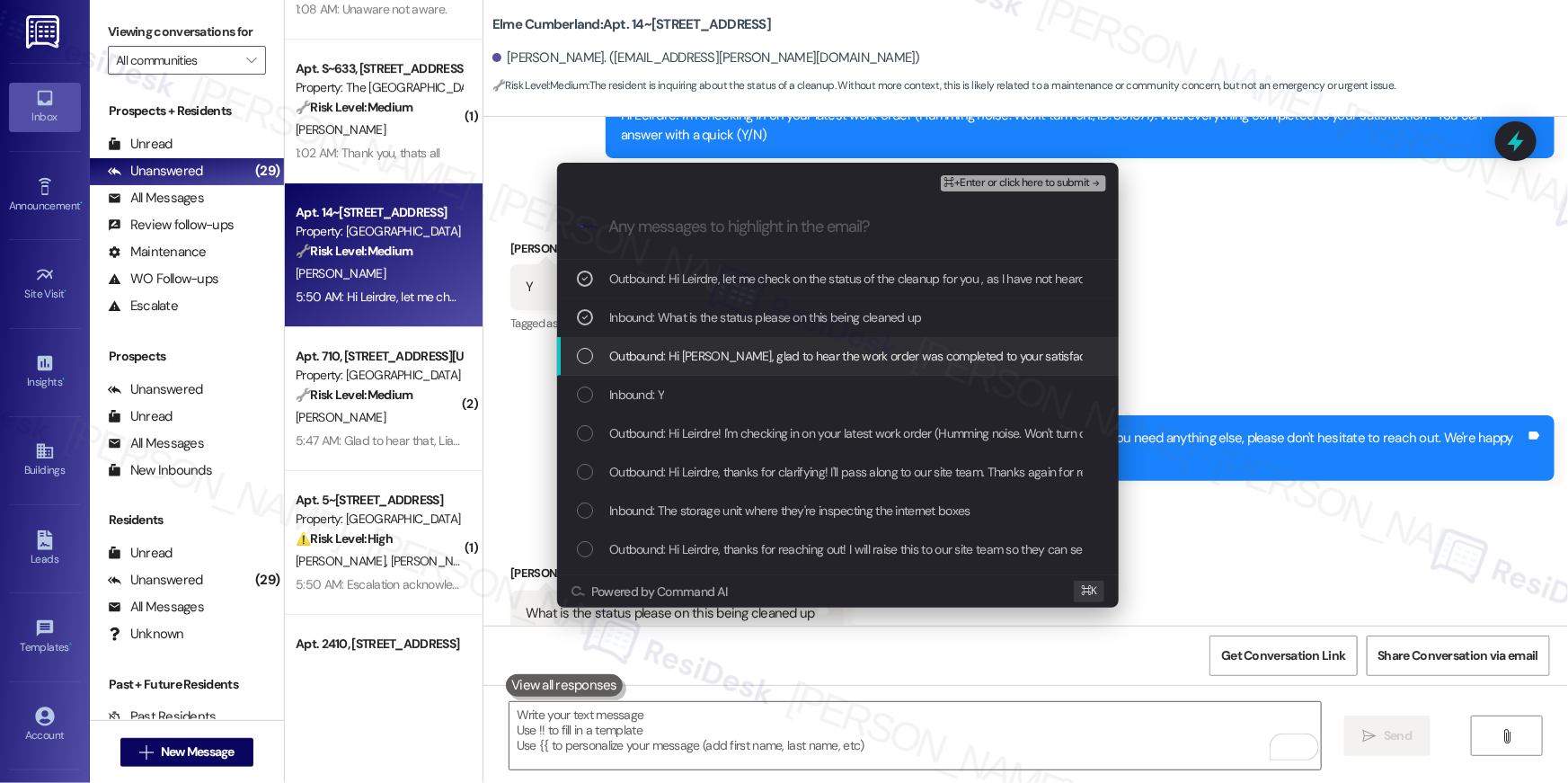click on "Outbound: Hi Leirdre, glad to hear the work order was completed to your satisfaction! If you need anything else, please don't hesitate to reach out. We're happy to help!" at bounding box center (1070, 356) 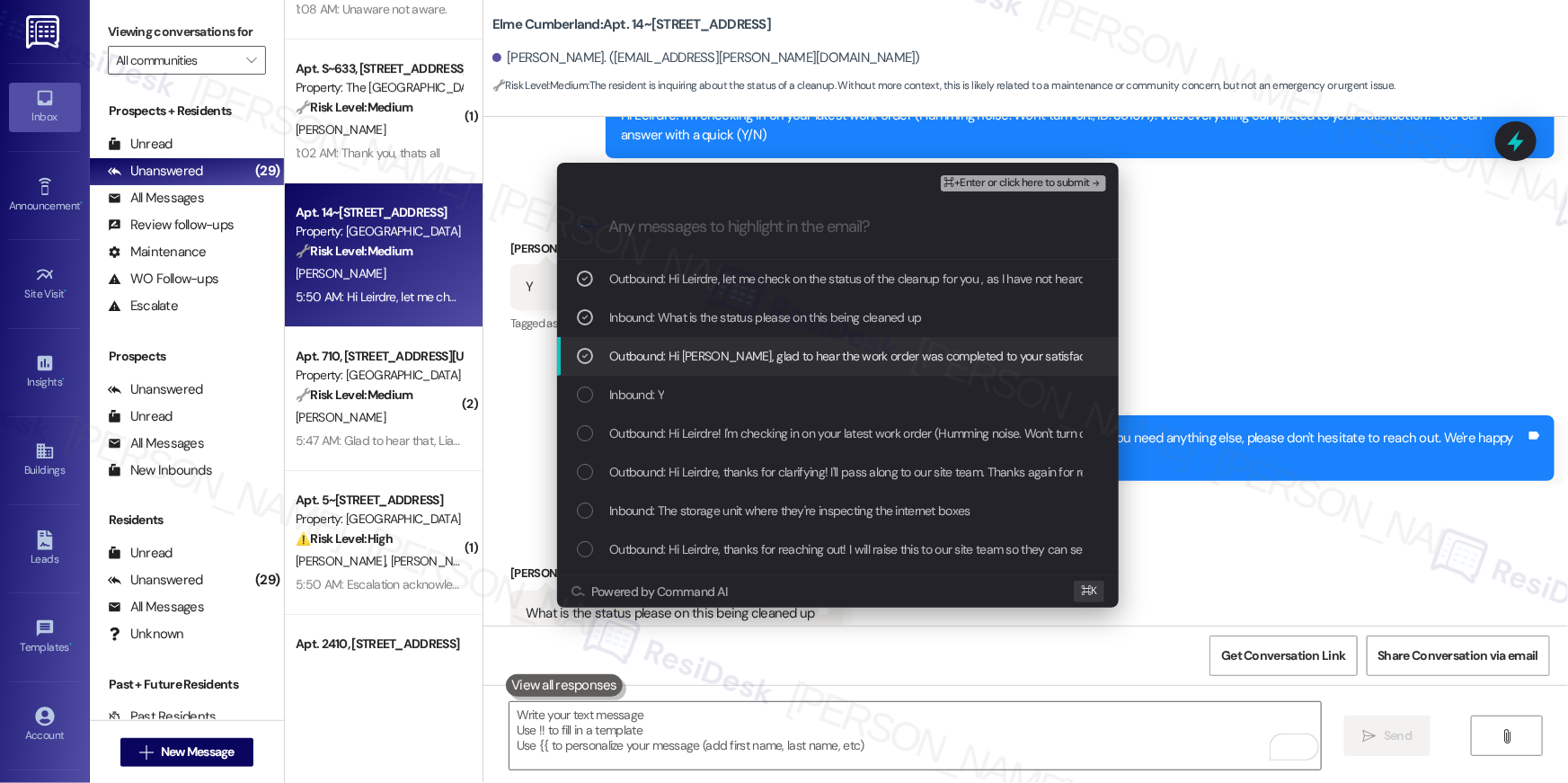 click on "Outbound: Hi Leirdre, glad to hear the work order was completed to your satisfaction! If you need anything else, please don't hesitate to reach out. We're happy to help!" at bounding box center (1070, 356) 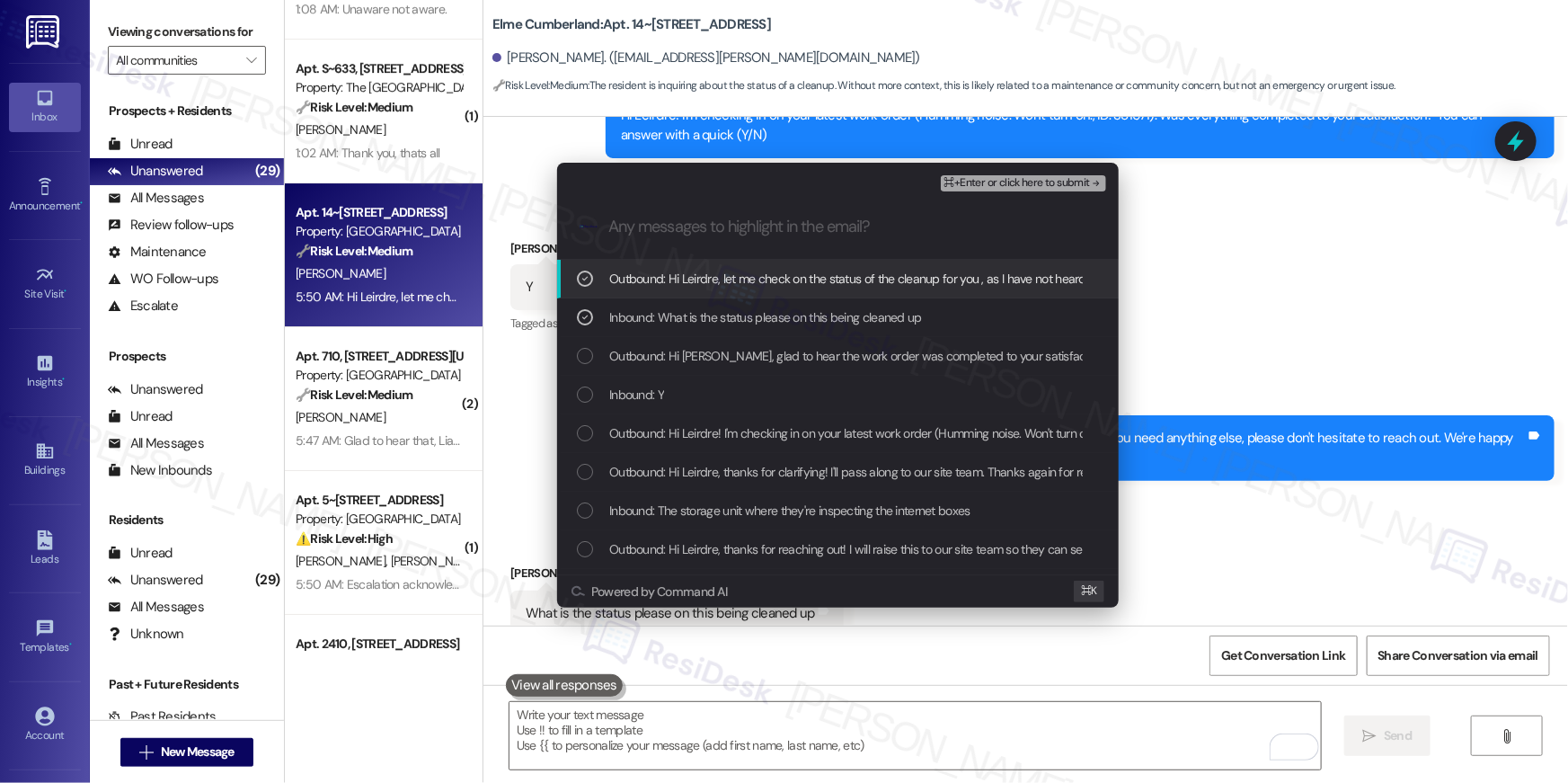 click on "⌘+Enter or click here to submit" at bounding box center (1017, 183) 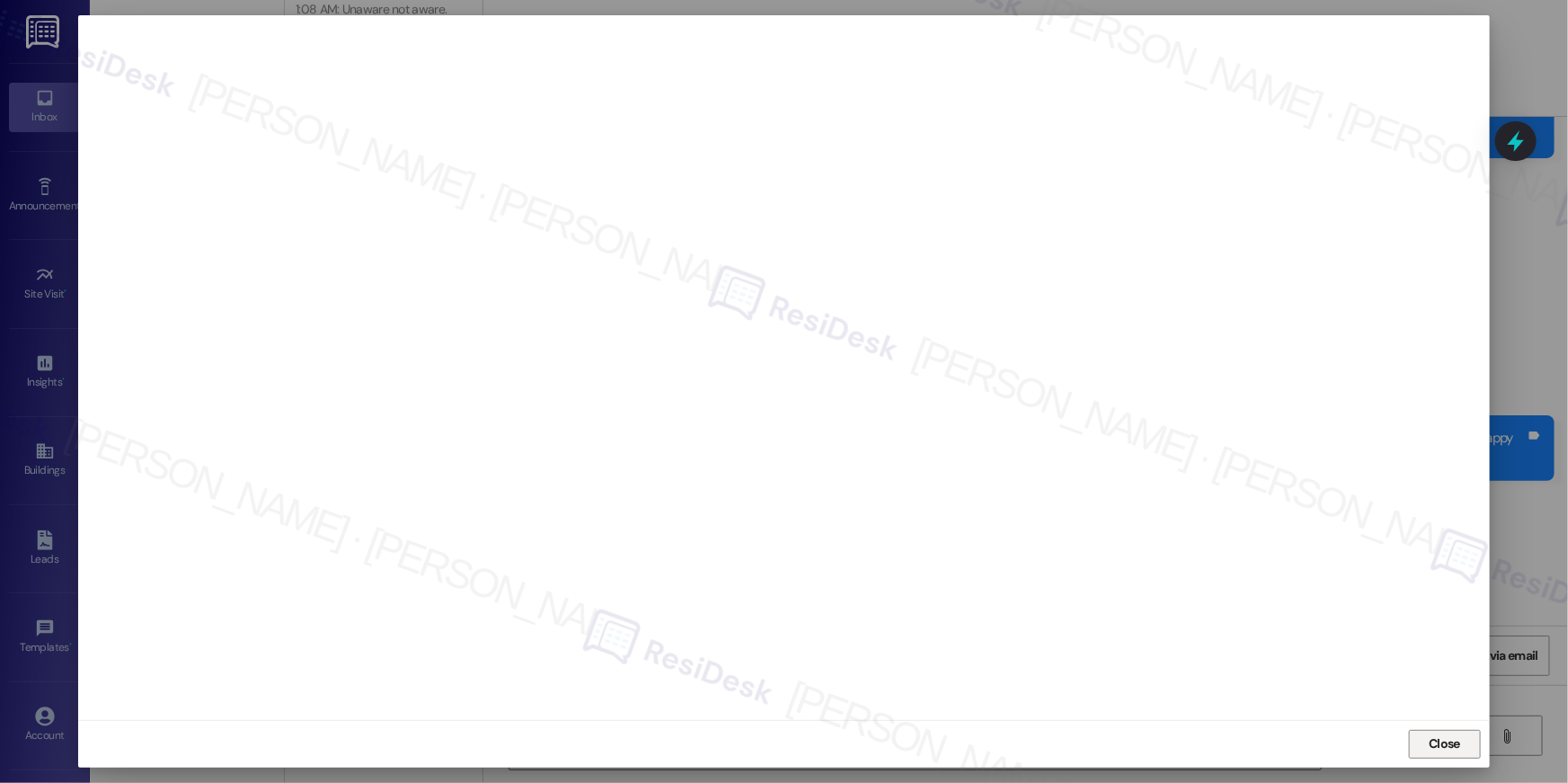 click on "Close" at bounding box center [1444, 743] 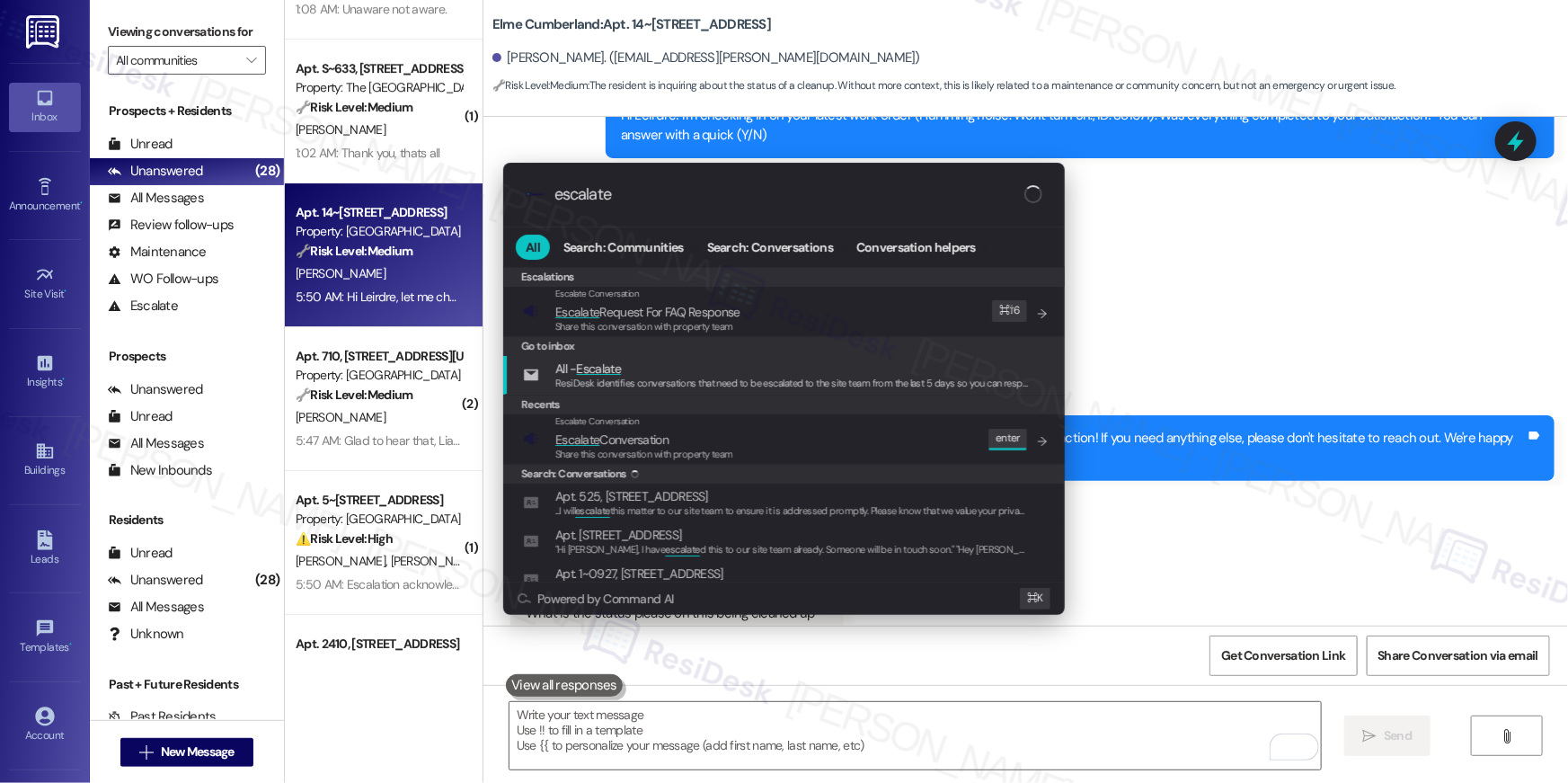 type on "escalate" 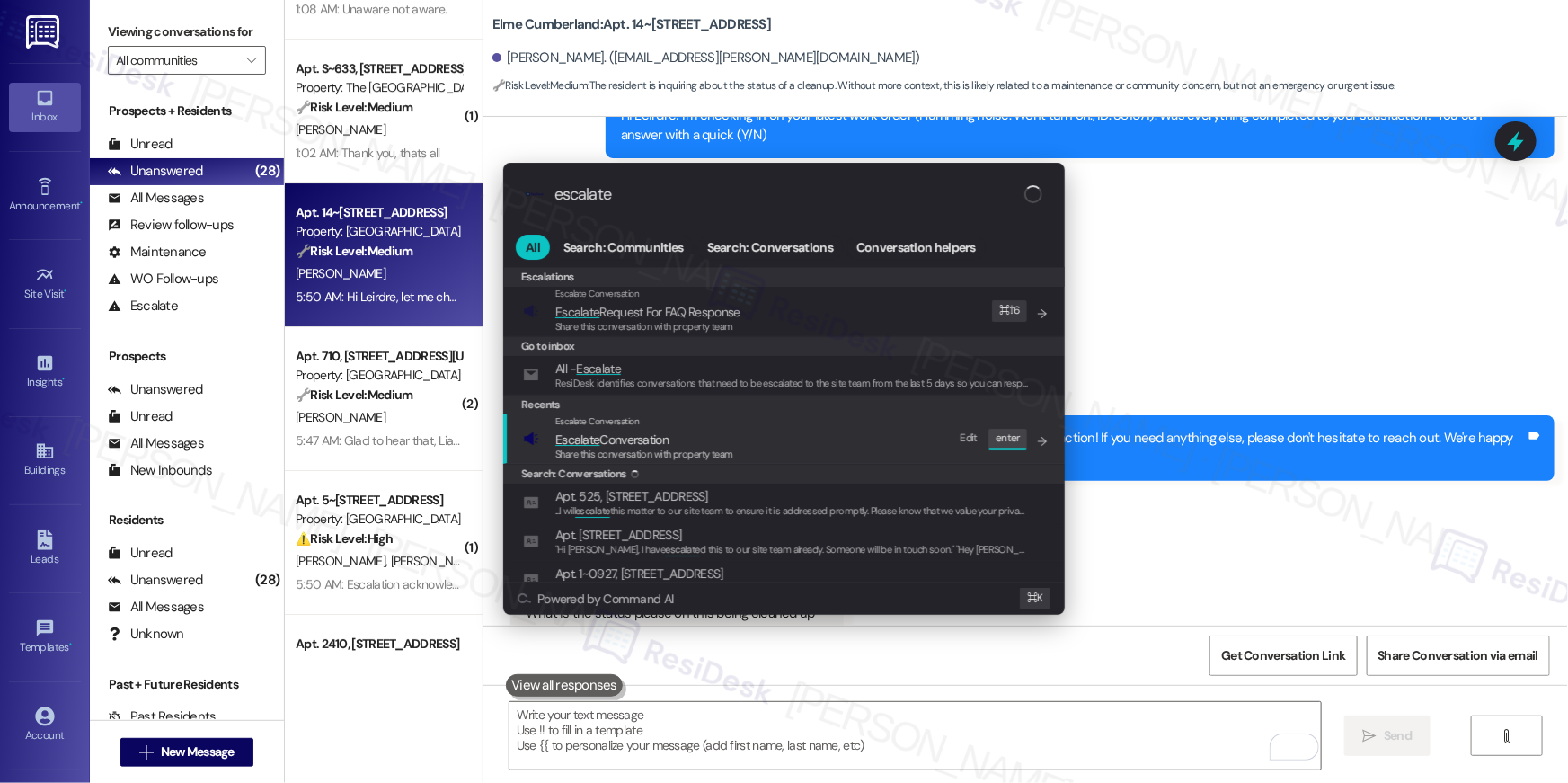 click on "Escalate Conversation Escalate  Conversation Share this conversation with property team Edit enter" at bounding box center [785, 439] 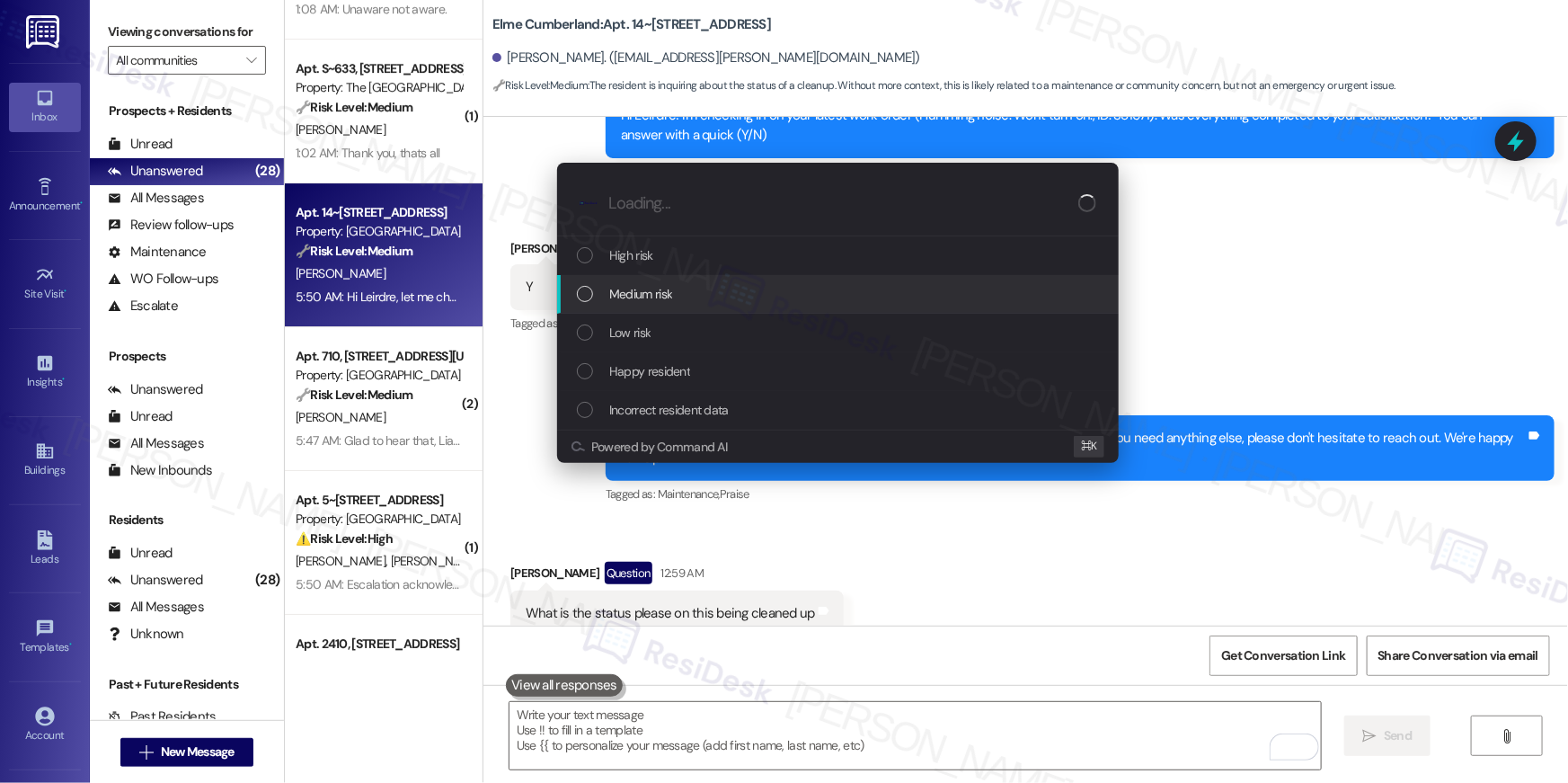 click on "Medium risk" at bounding box center [839, 294] 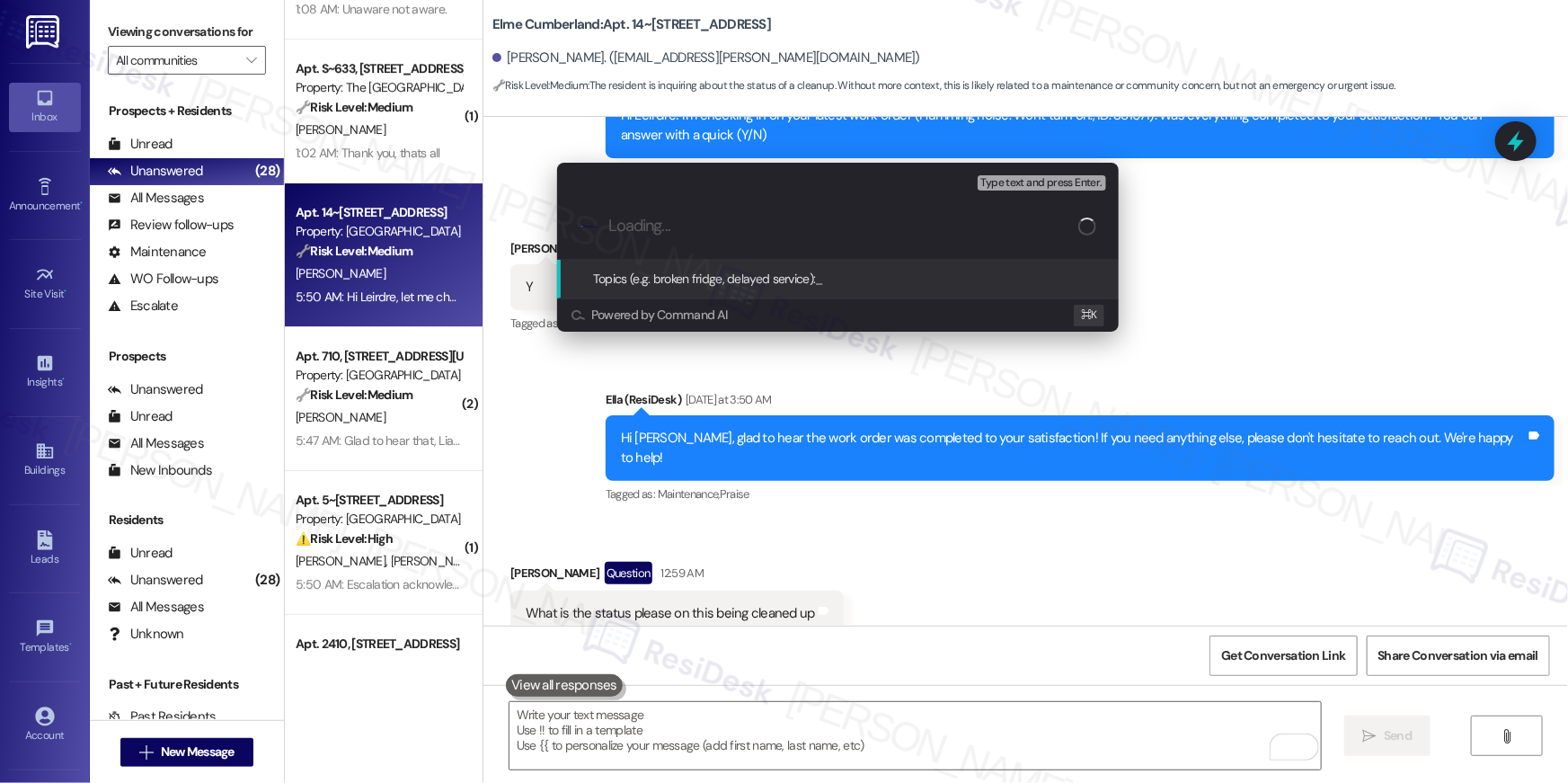 paste on "Work order follow-up | Work Order # 383224 Dirt/mess left" 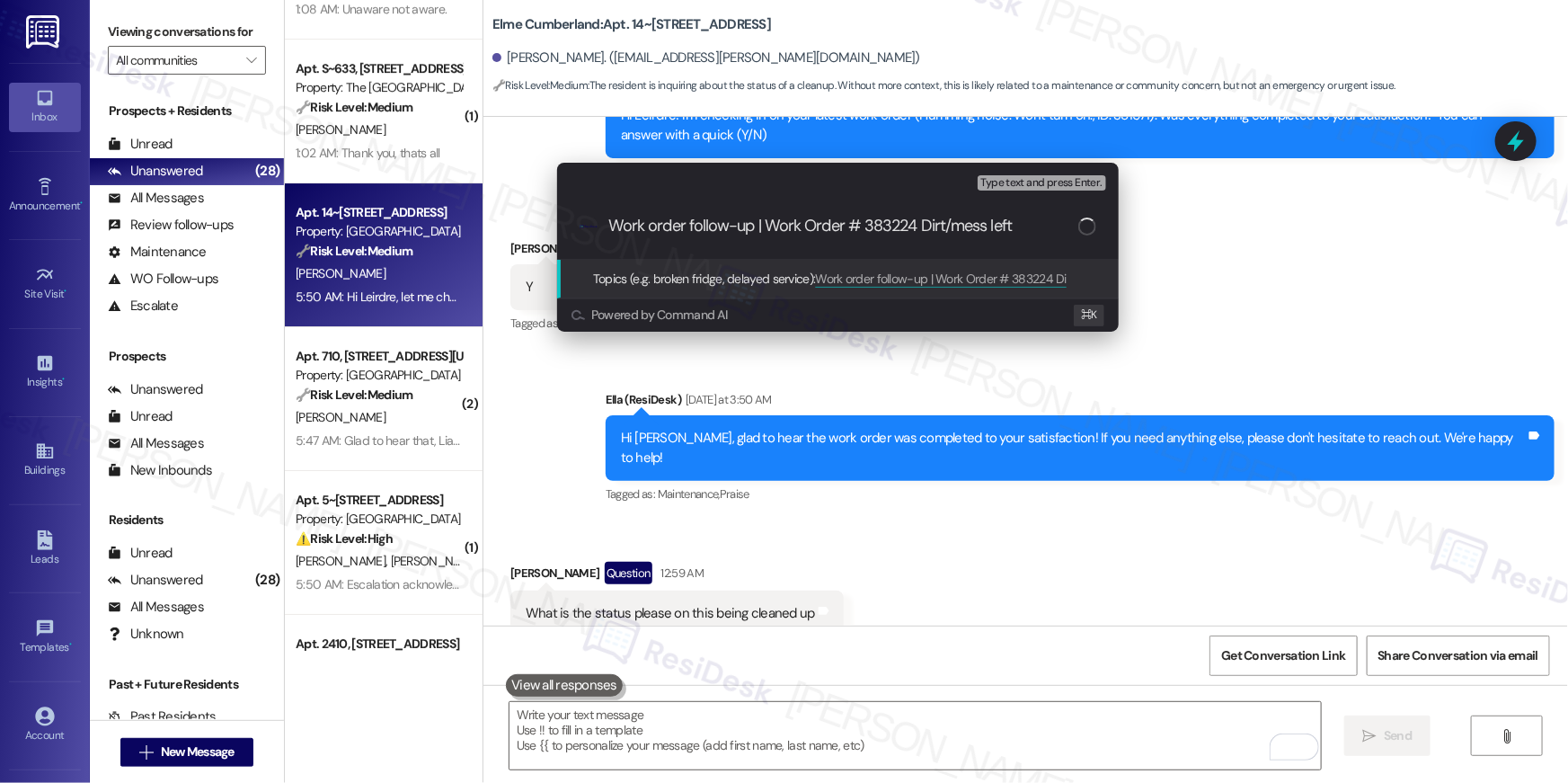 type 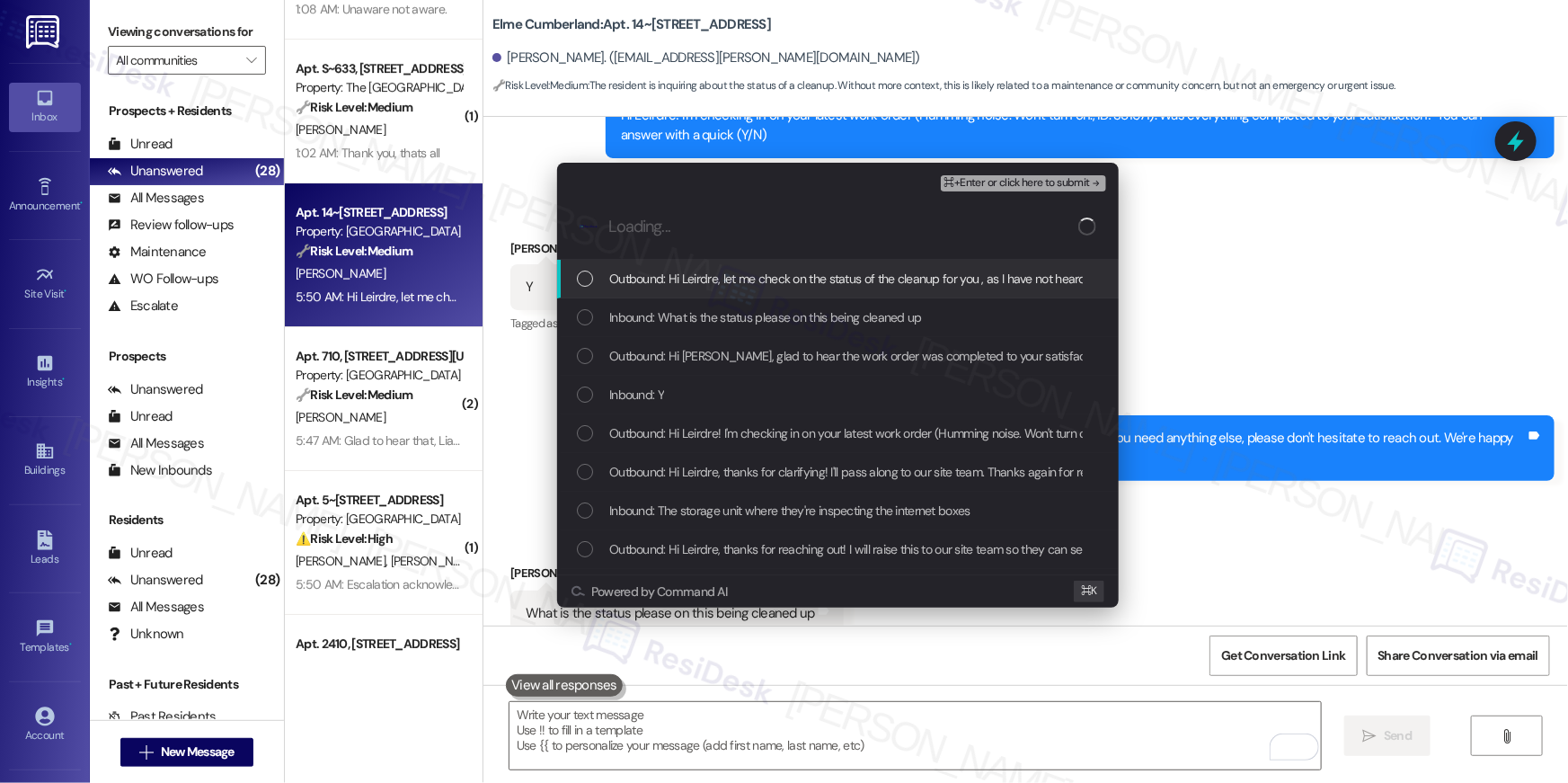 click on "Outbound: Hi Leirdre, let me check on the status of the cleanup for you , as I have not heard back from the site team. I'll let you know when I get an update." at bounding box center (837, 279) 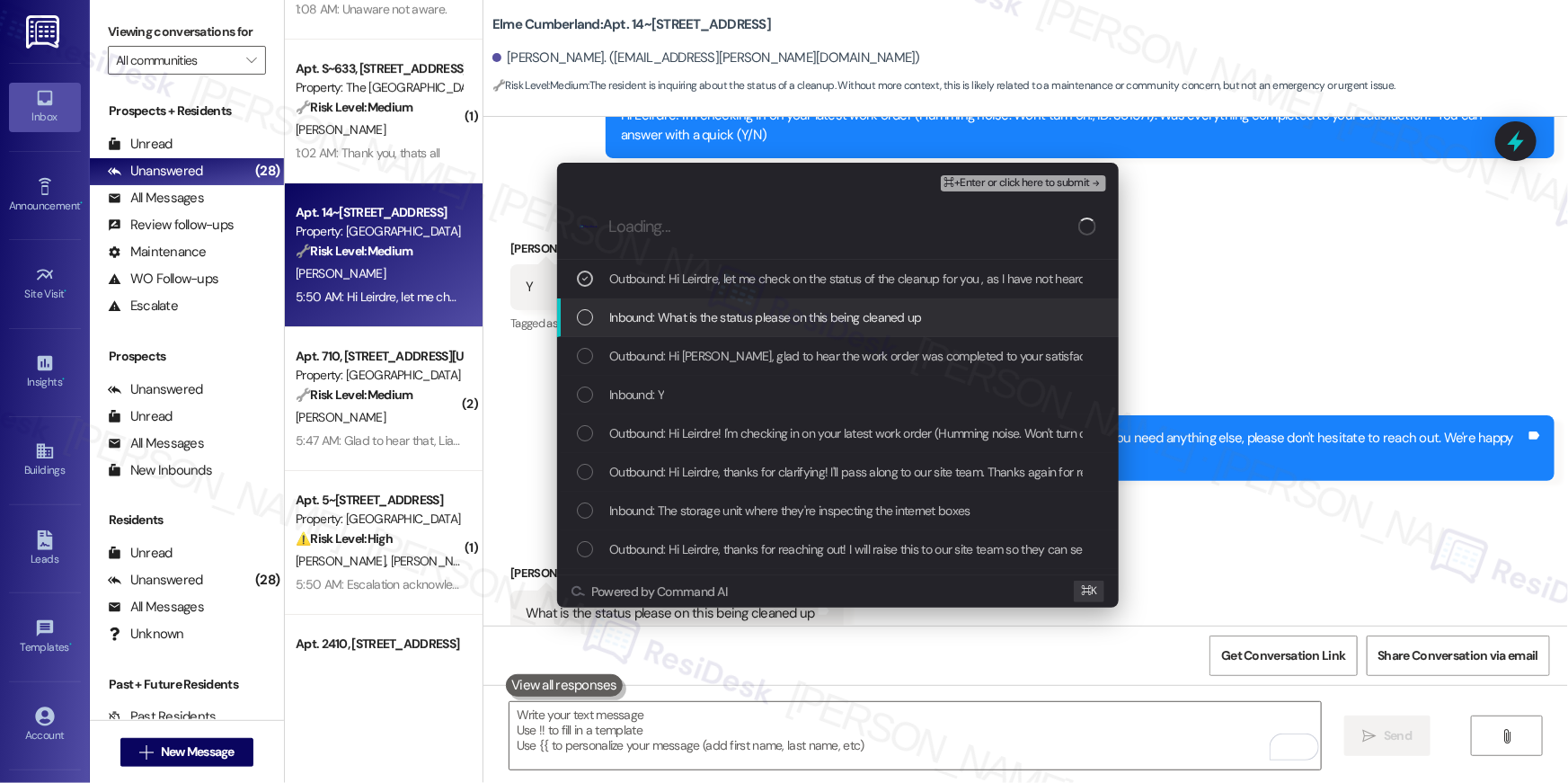 drag, startPoint x: 757, startPoint y: 331, endPoint x: 761, endPoint y: 357, distance: 26.305893 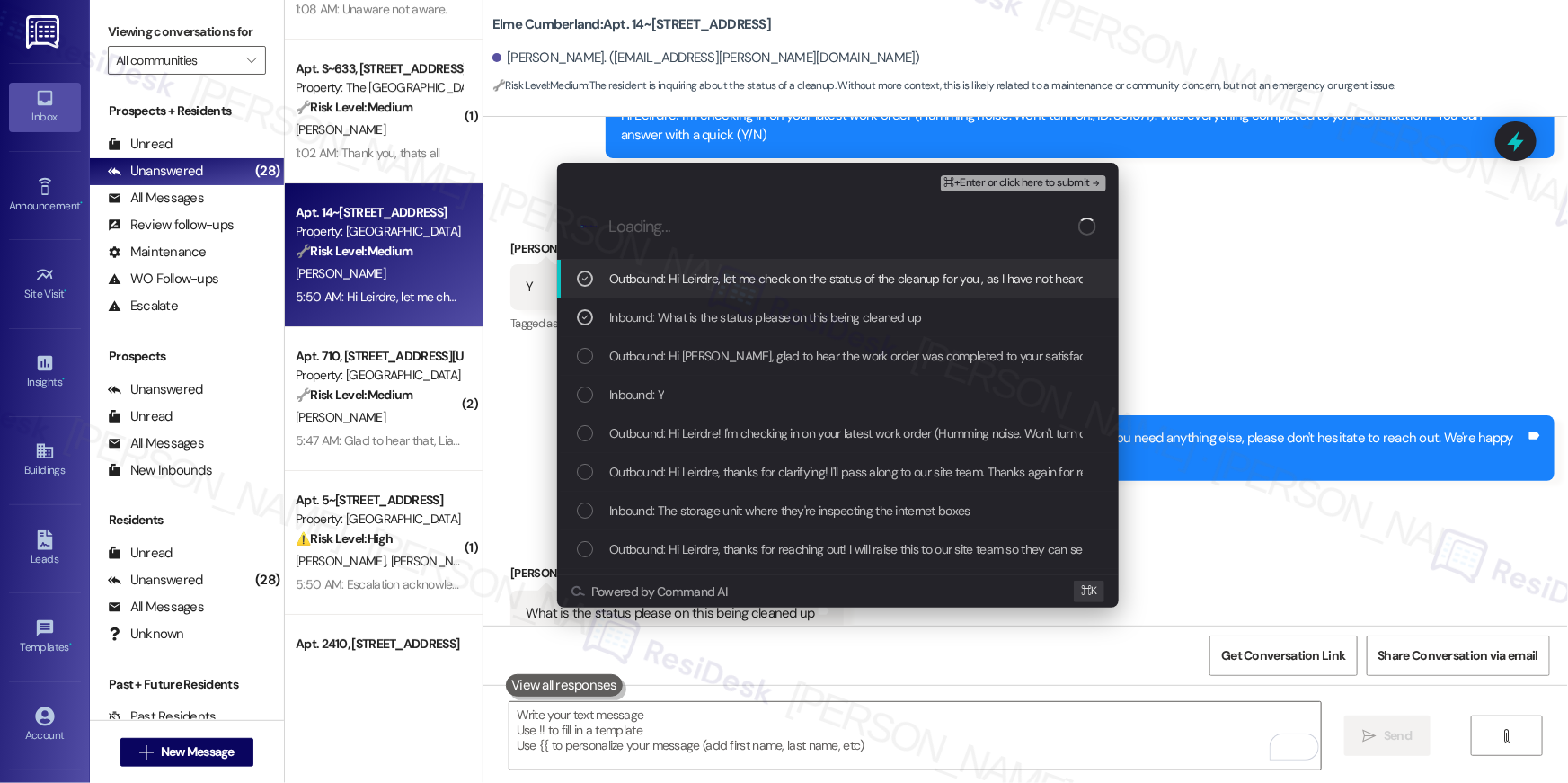 click on "⌘+Enter or click here to submit" at bounding box center [1017, 183] 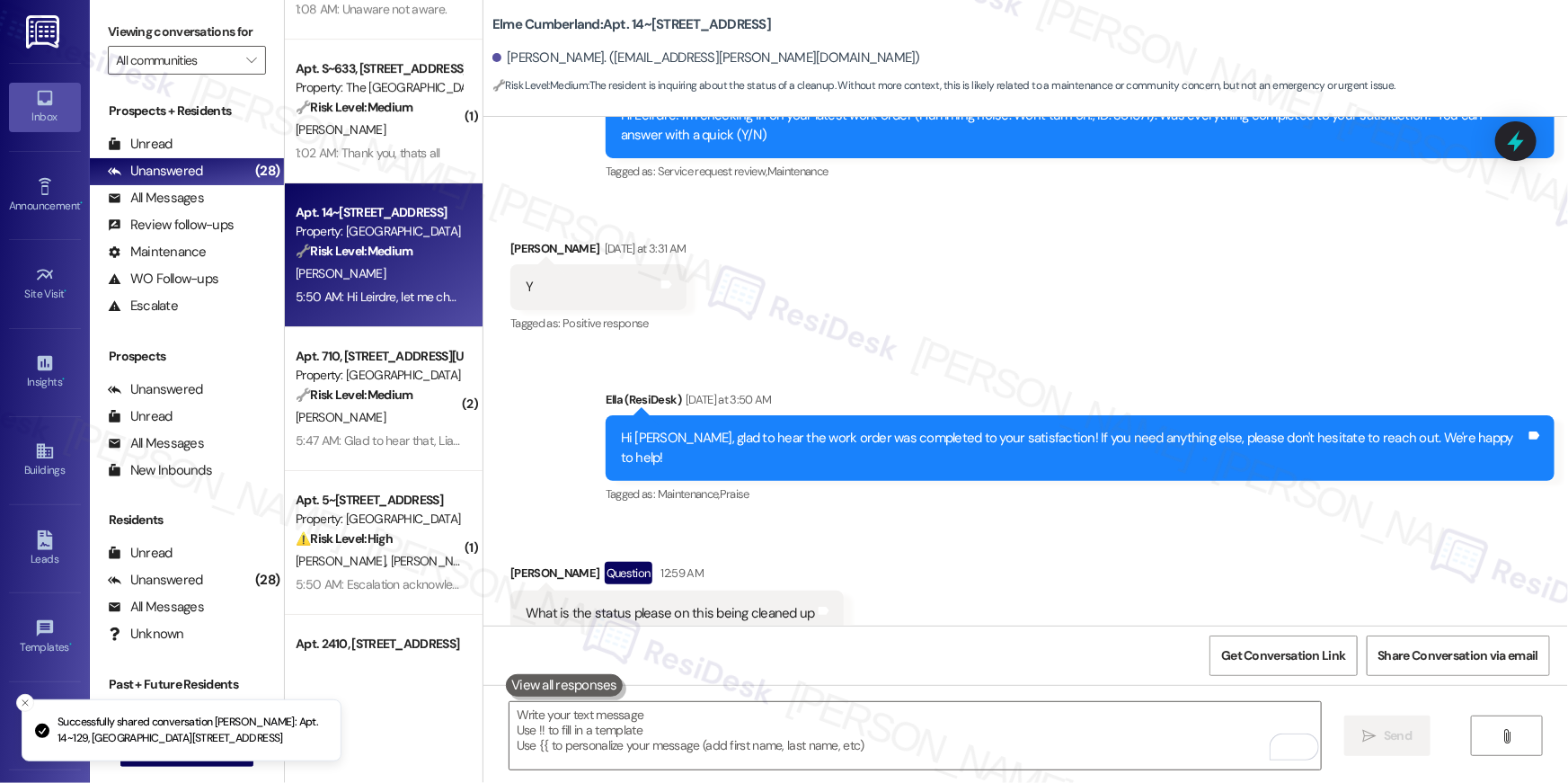 scroll, scrollTop: 0, scrollLeft: 0, axis: both 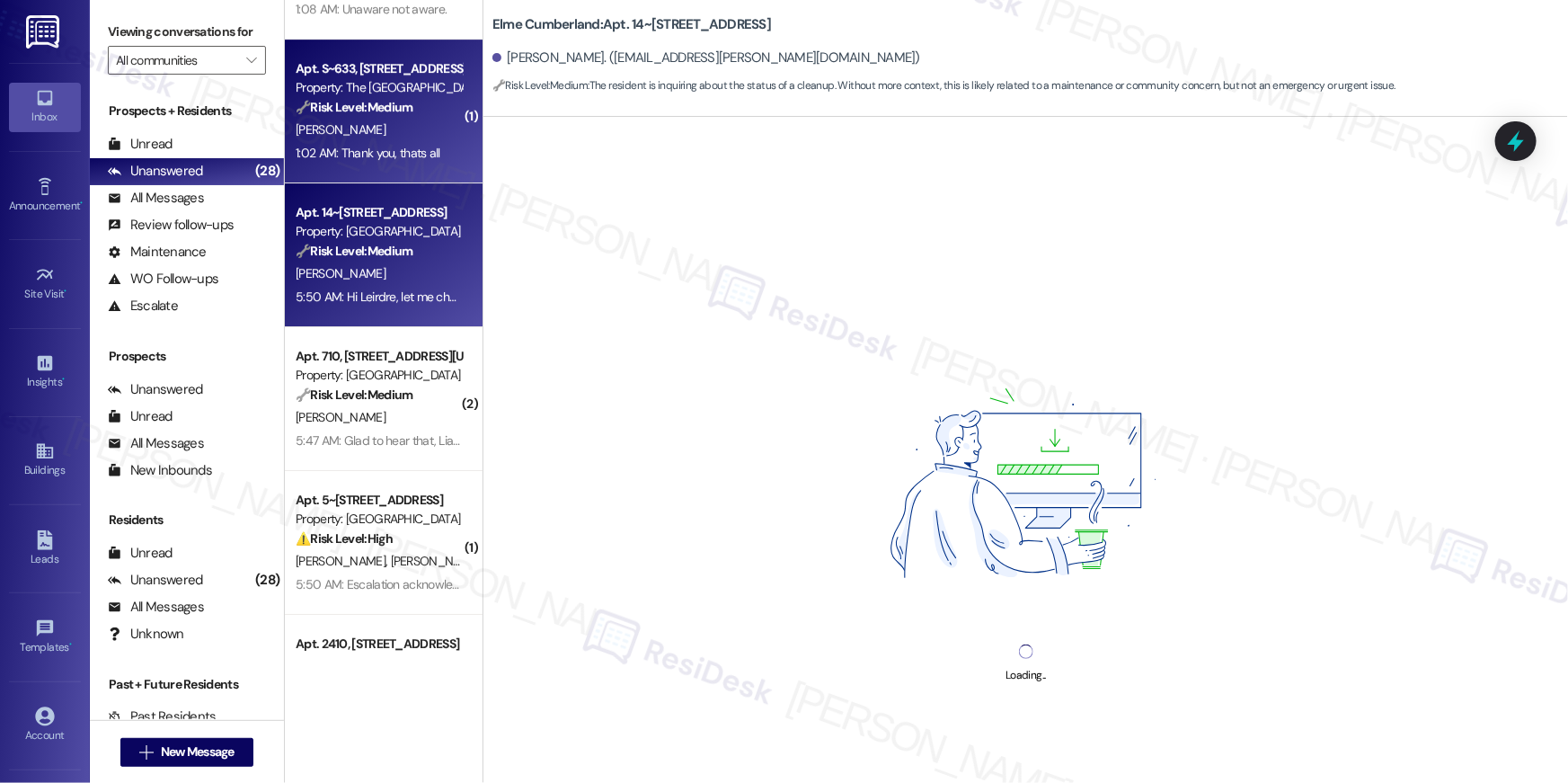click on "1:02 AM: Thank you, thats all 1:02 AM: Thank you, thats all" at bounding box center (368, 153) 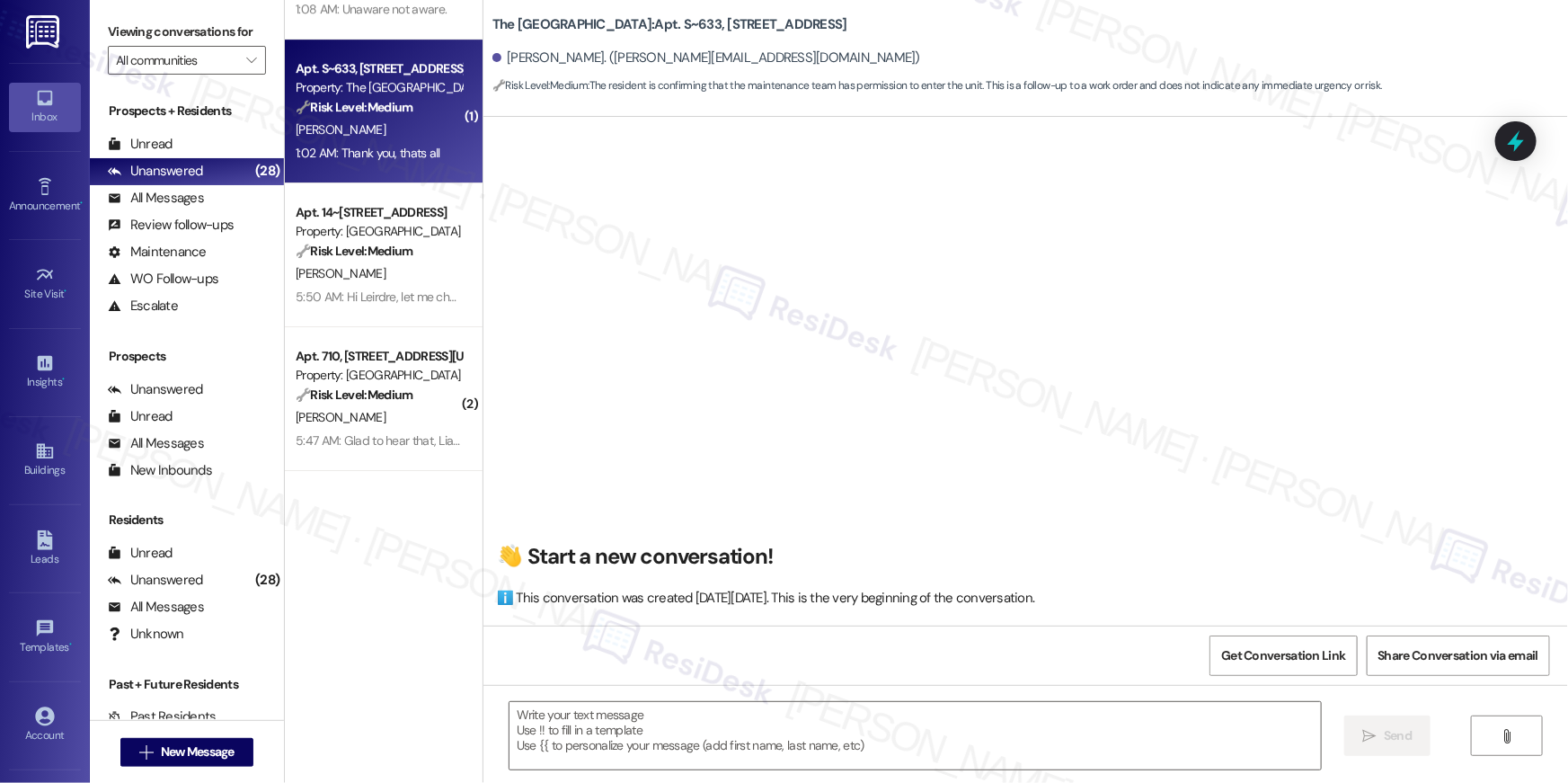 scroll, scrollTop: 2688, scrollLeft: 0, axis: vertical 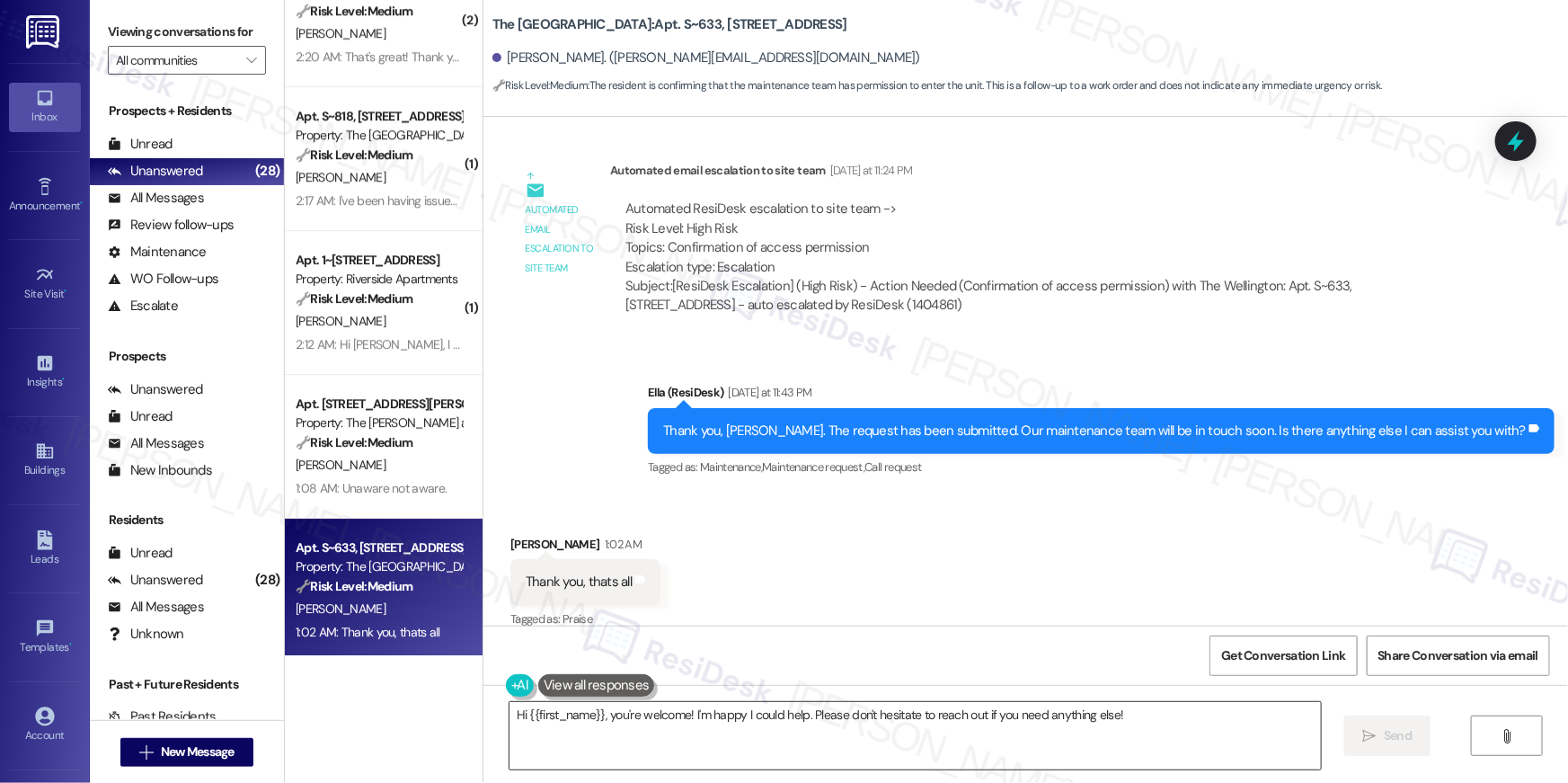 click on "Hi {{first_name}}, you're welcome! I'm happy I could help. Please don't hesitate to reach out if you need anything else!" at bounding box center [915, 735] 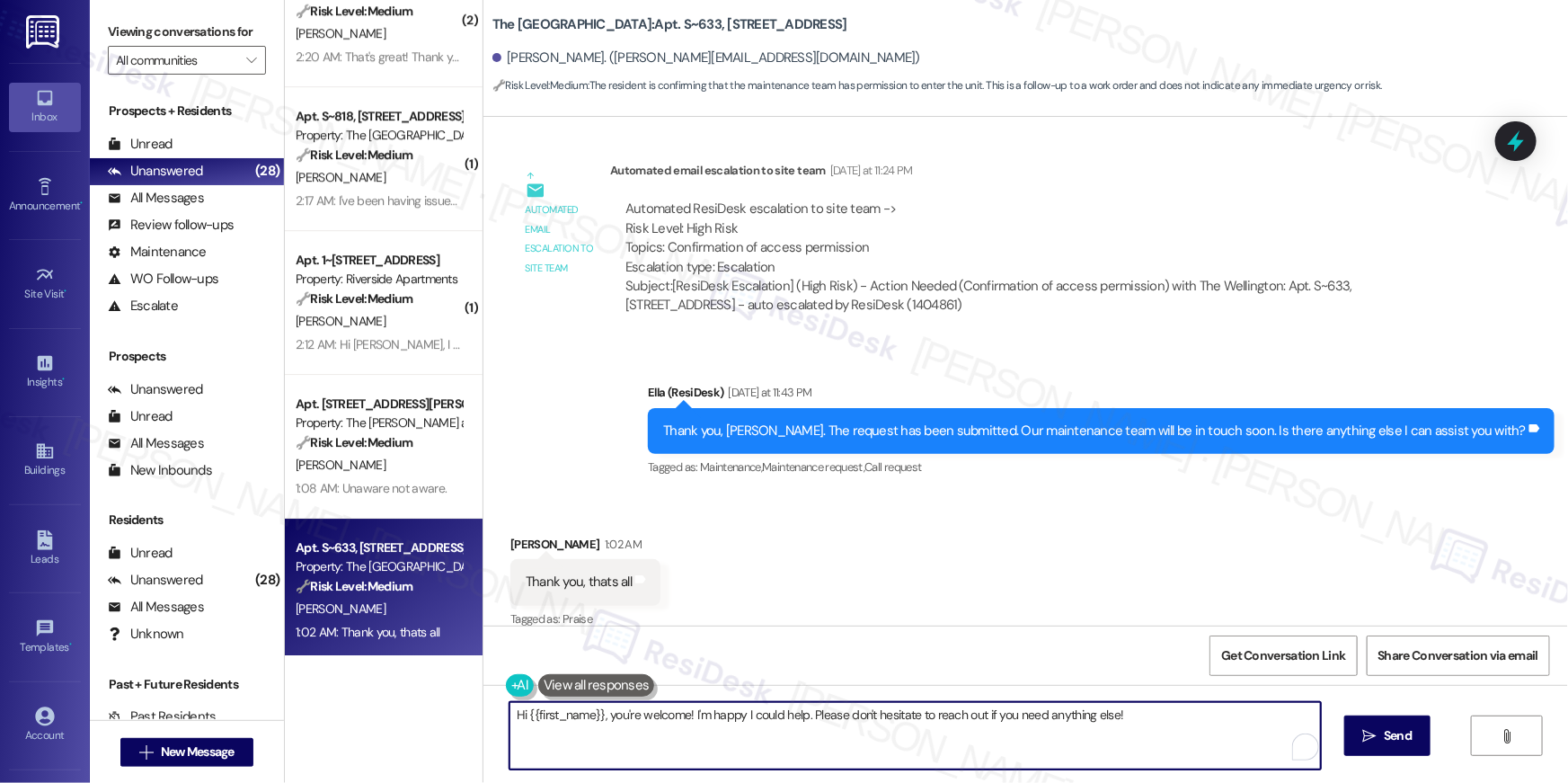click on "Hi {{first_name}}, you're welcome! I'm happy I could help. Please don't hesitate to reach out if you need anything else!" at bounding box center [915, 735] 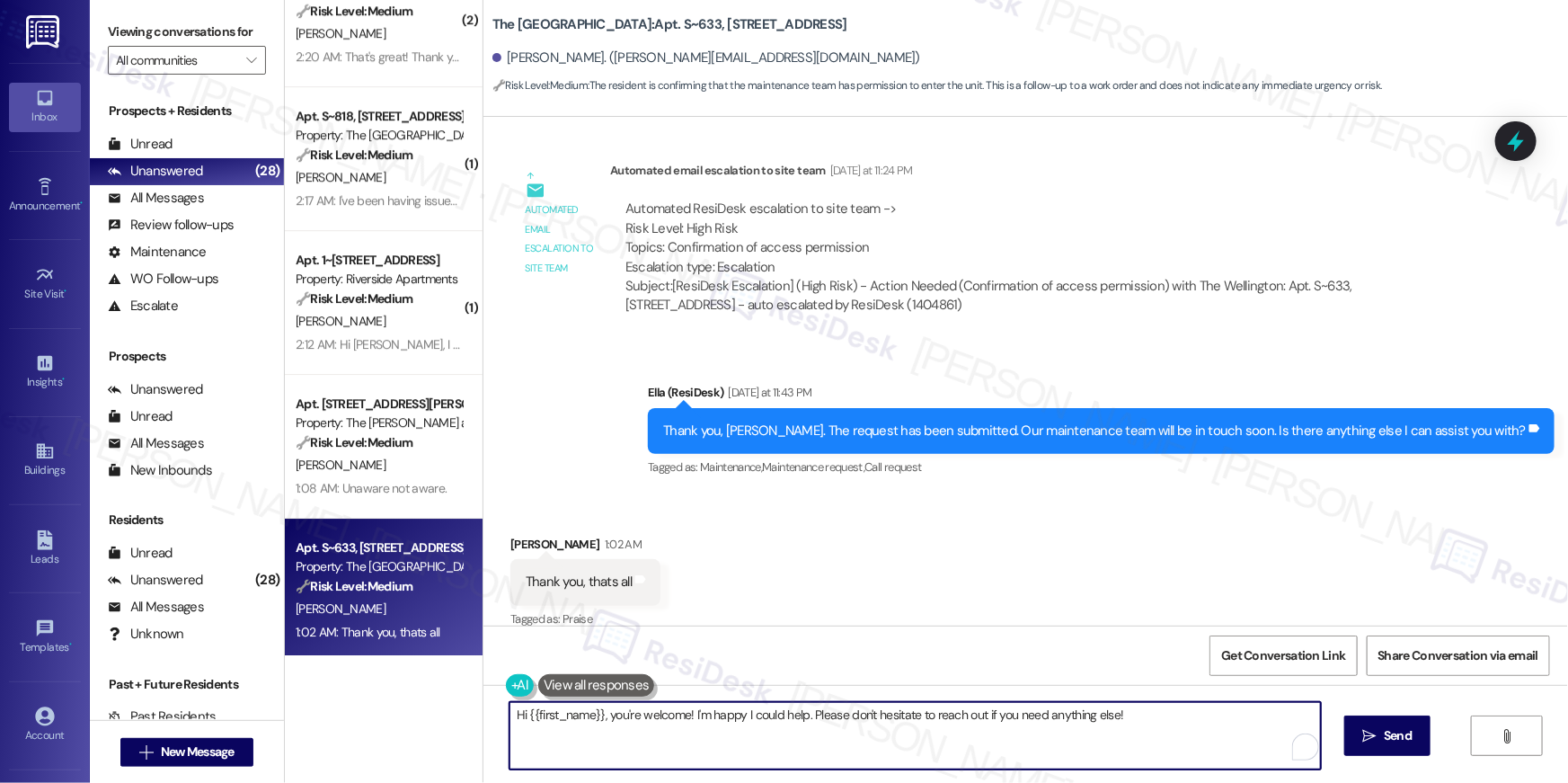 click on "Hi {{first_name}}, you're welcome! I'm happy I could help. Please don't hesitate to reach out if you need anything else!" at bounding box center (915, 735) 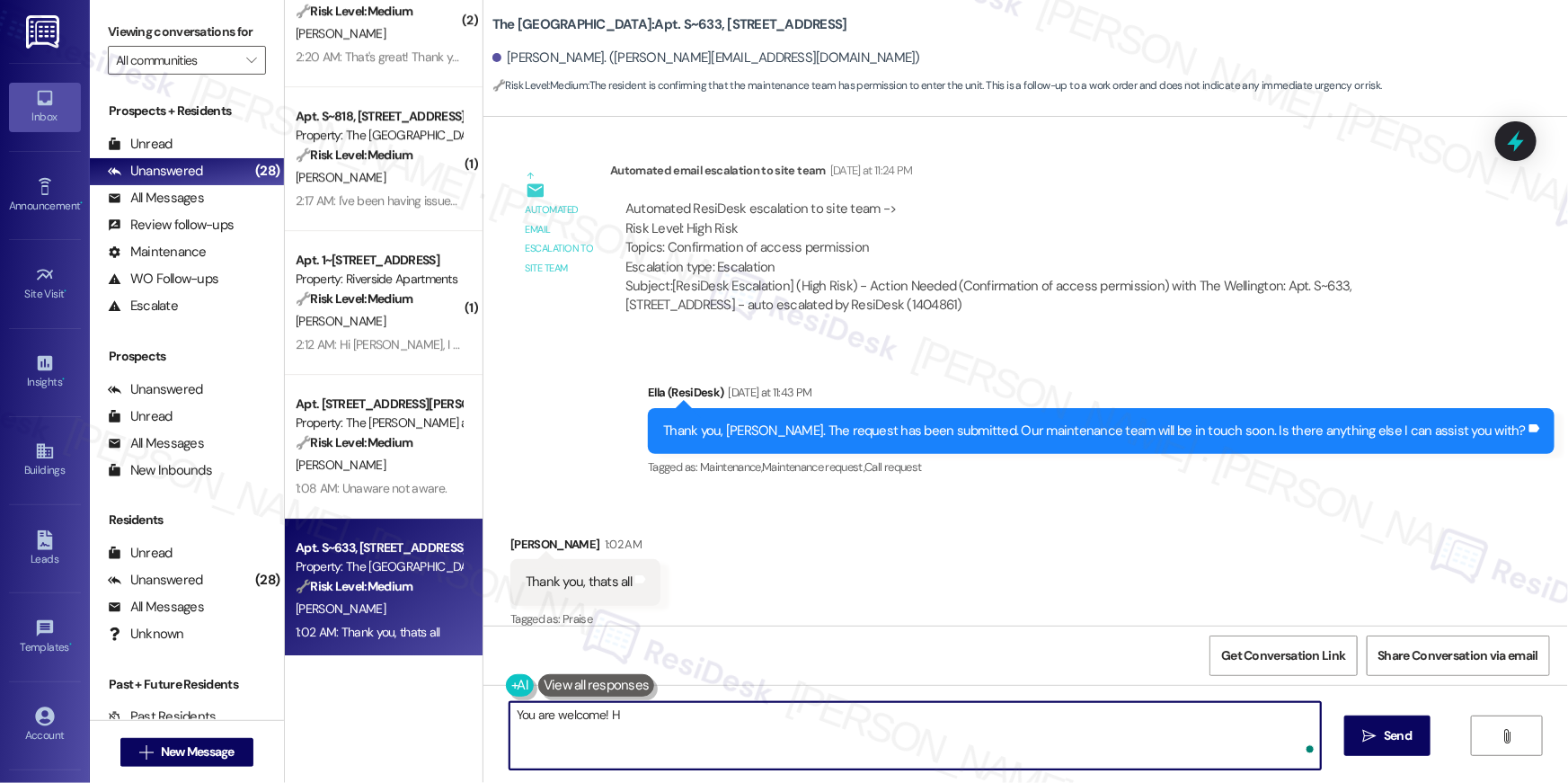 type on "You are welcome!" 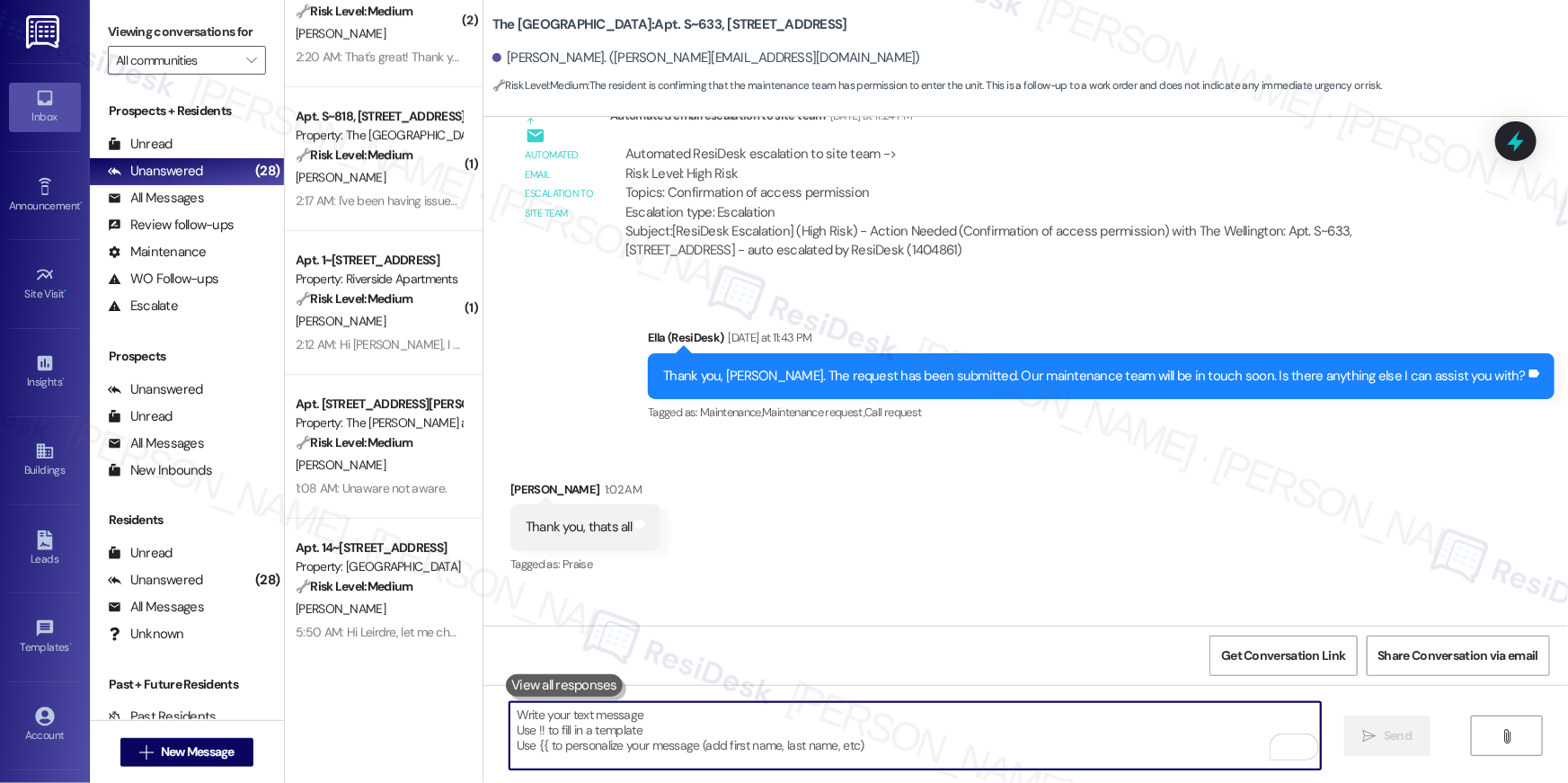 scroll, scrollTop: 4077, scrollLeft: 0, axis: vertical 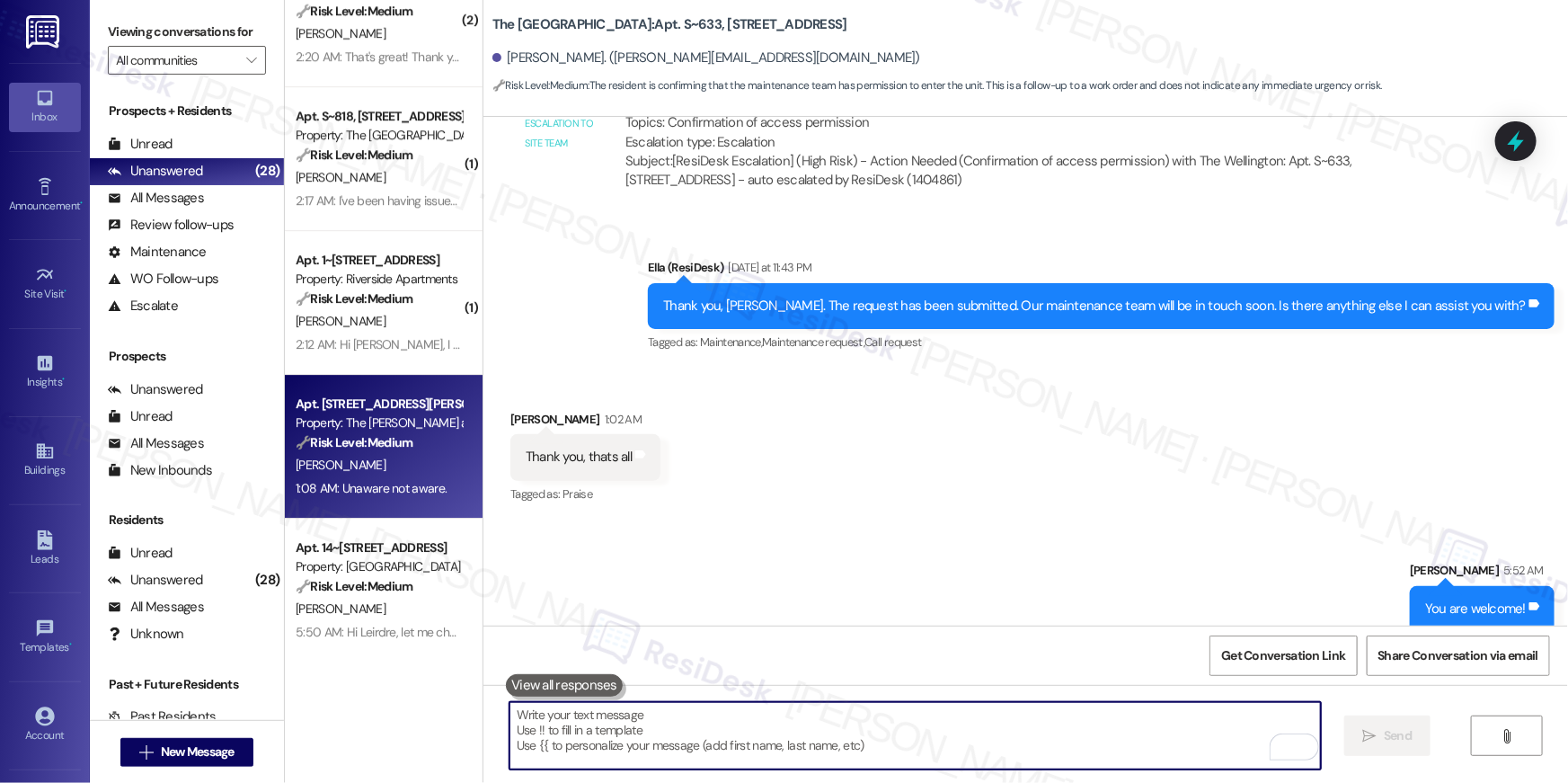 type 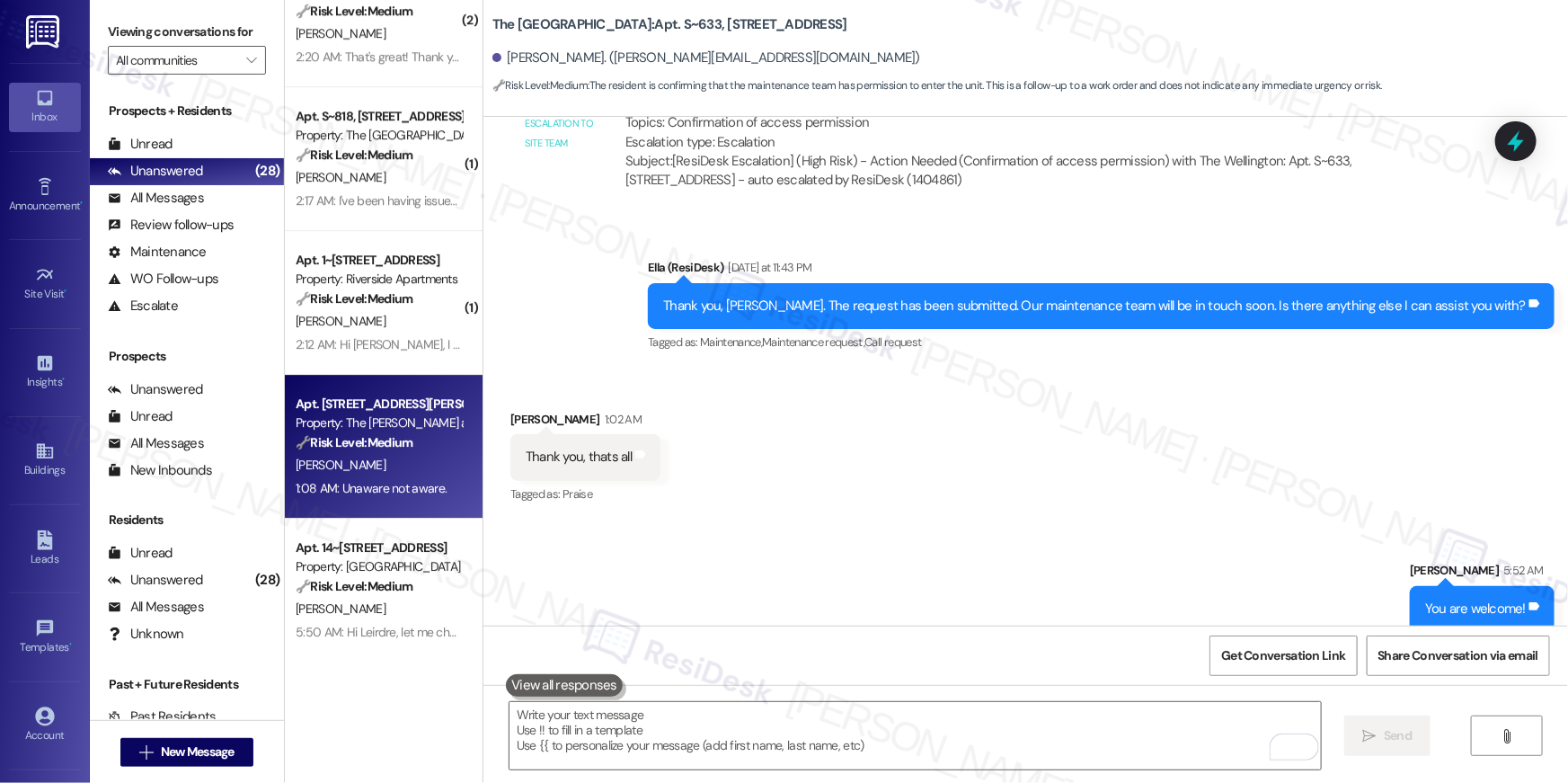 click on "1:08 AM: Unaware not aware. 1:08 AM: Unaware not aware." at bounding box center [371, 488] 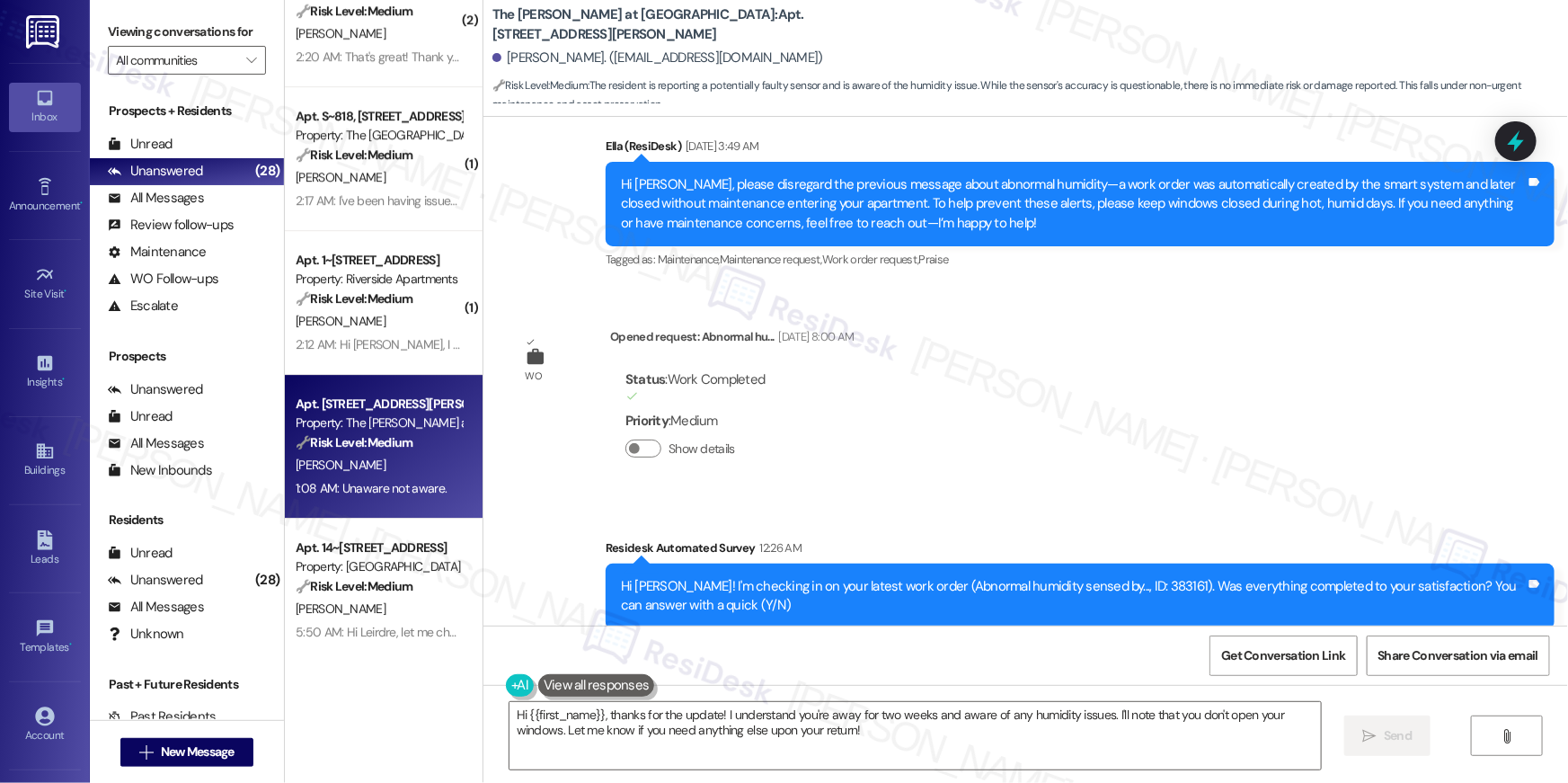 scroll, scrollTop: 12496, scrollLeft: 0, axis: vertical 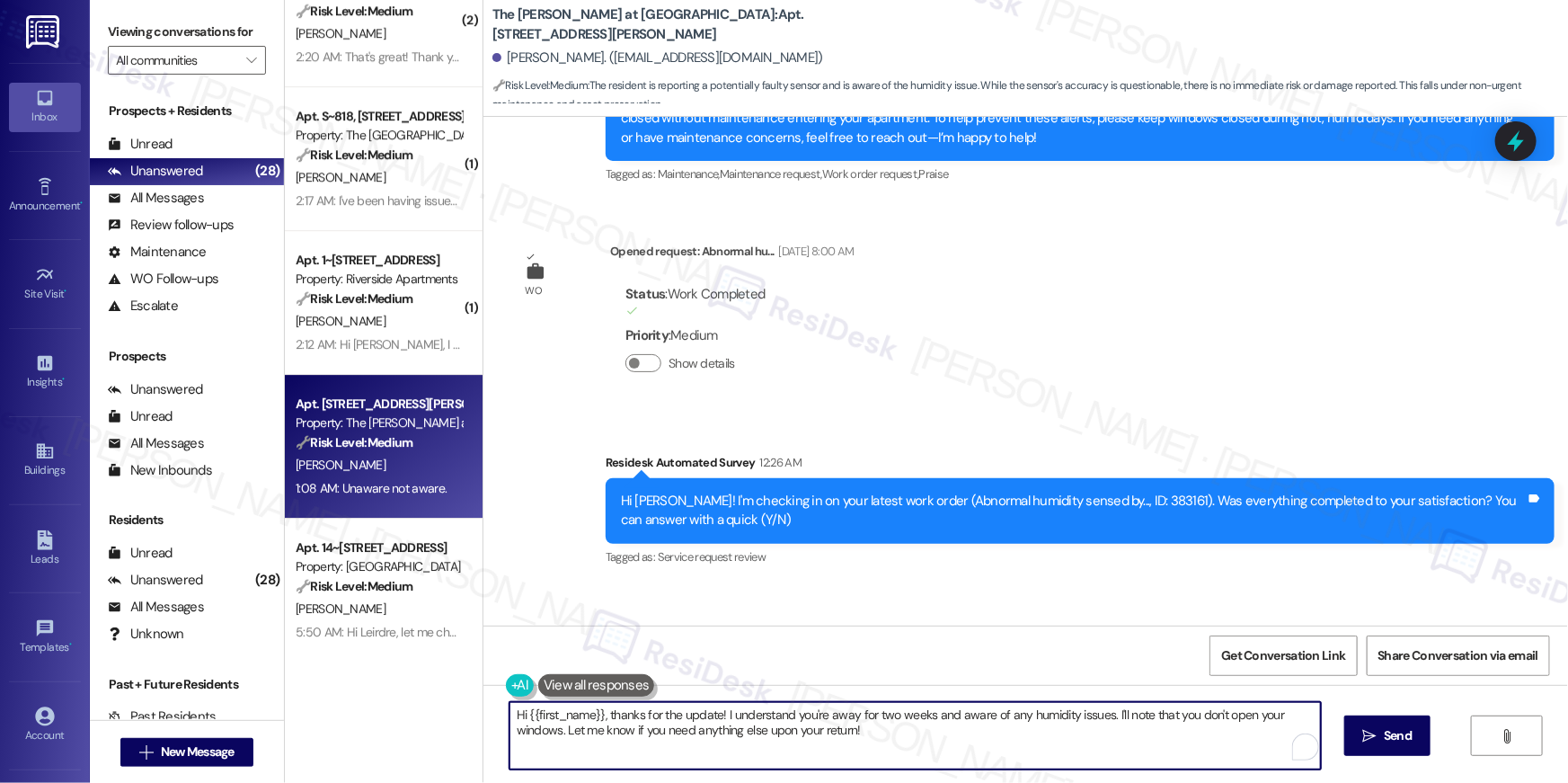 drag, startPoint x: 879, startPoint y: 740, endPoint x: 908, endPoint y: 725, distance: 32.64966 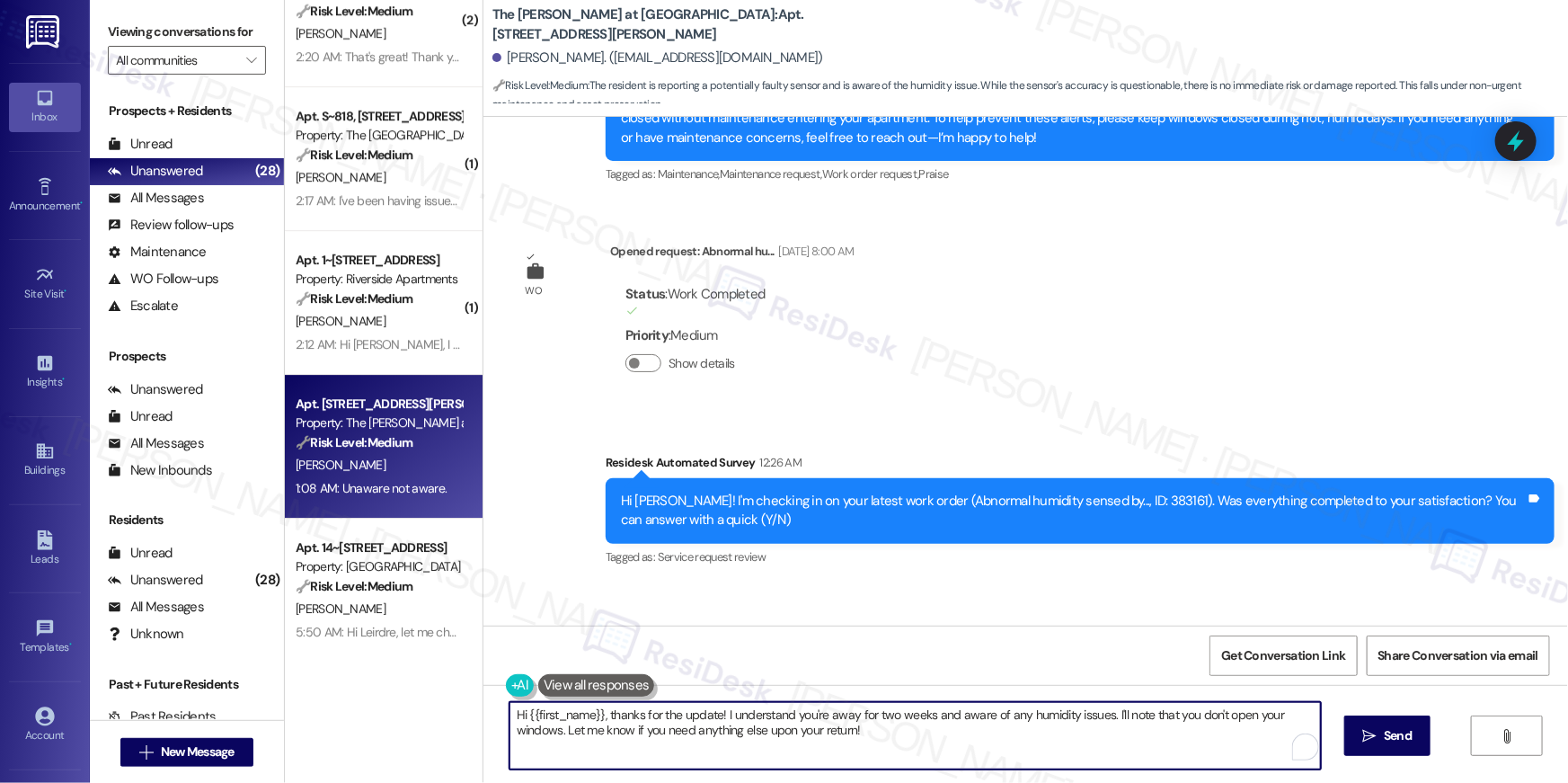 click on "Hi {{first_name}}, thanks for the update! I understand you're away for two weeks and aware of any humidity issues. I'll note that you don't open your windows. Let me know if you need anything else upon your return!" at bounding box center [915, 735] 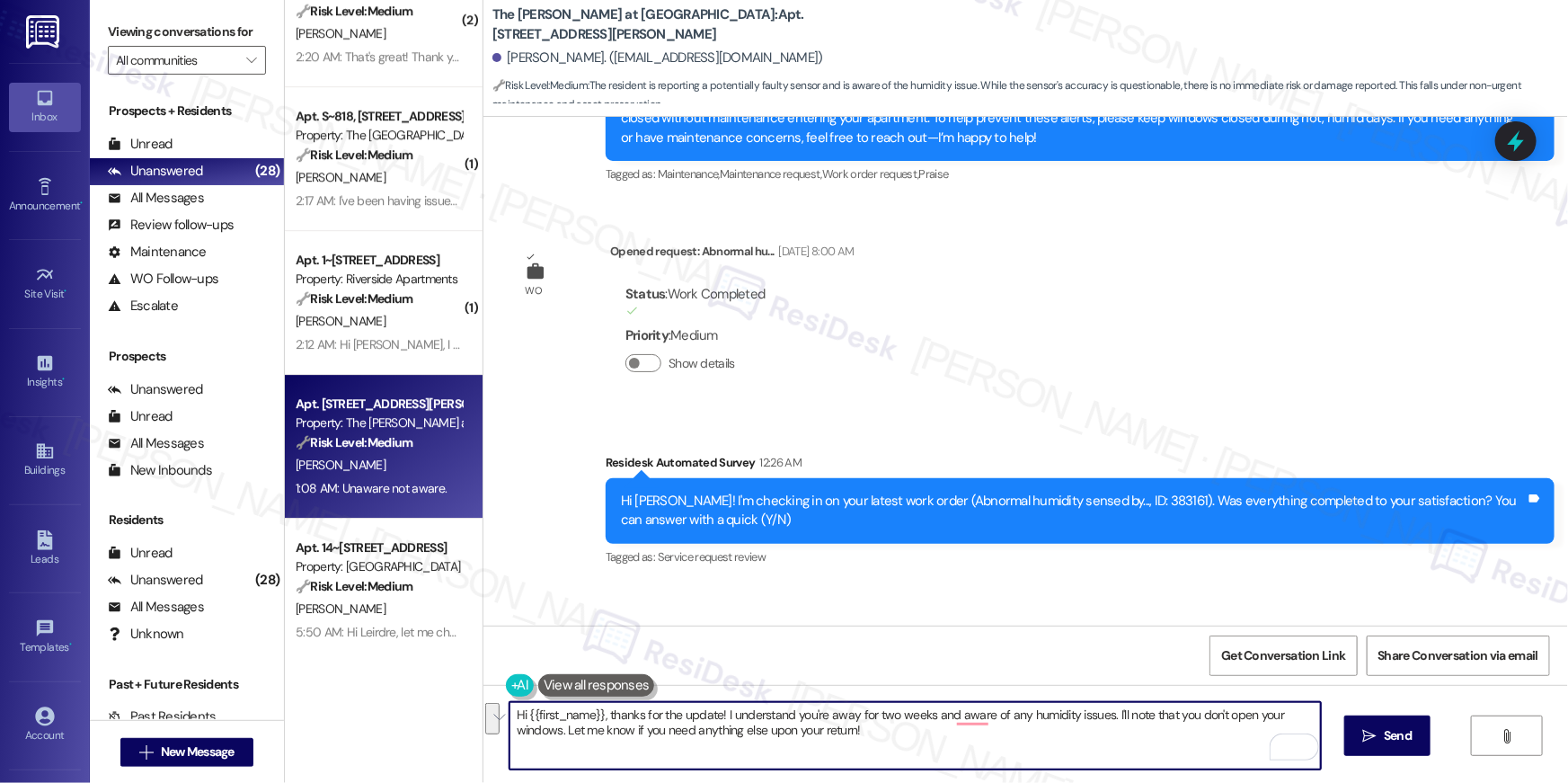 drag, startPoint x: 896, startPoint y: 737, endPoint x: 726, endPoint y: 715, distance: 171.41762 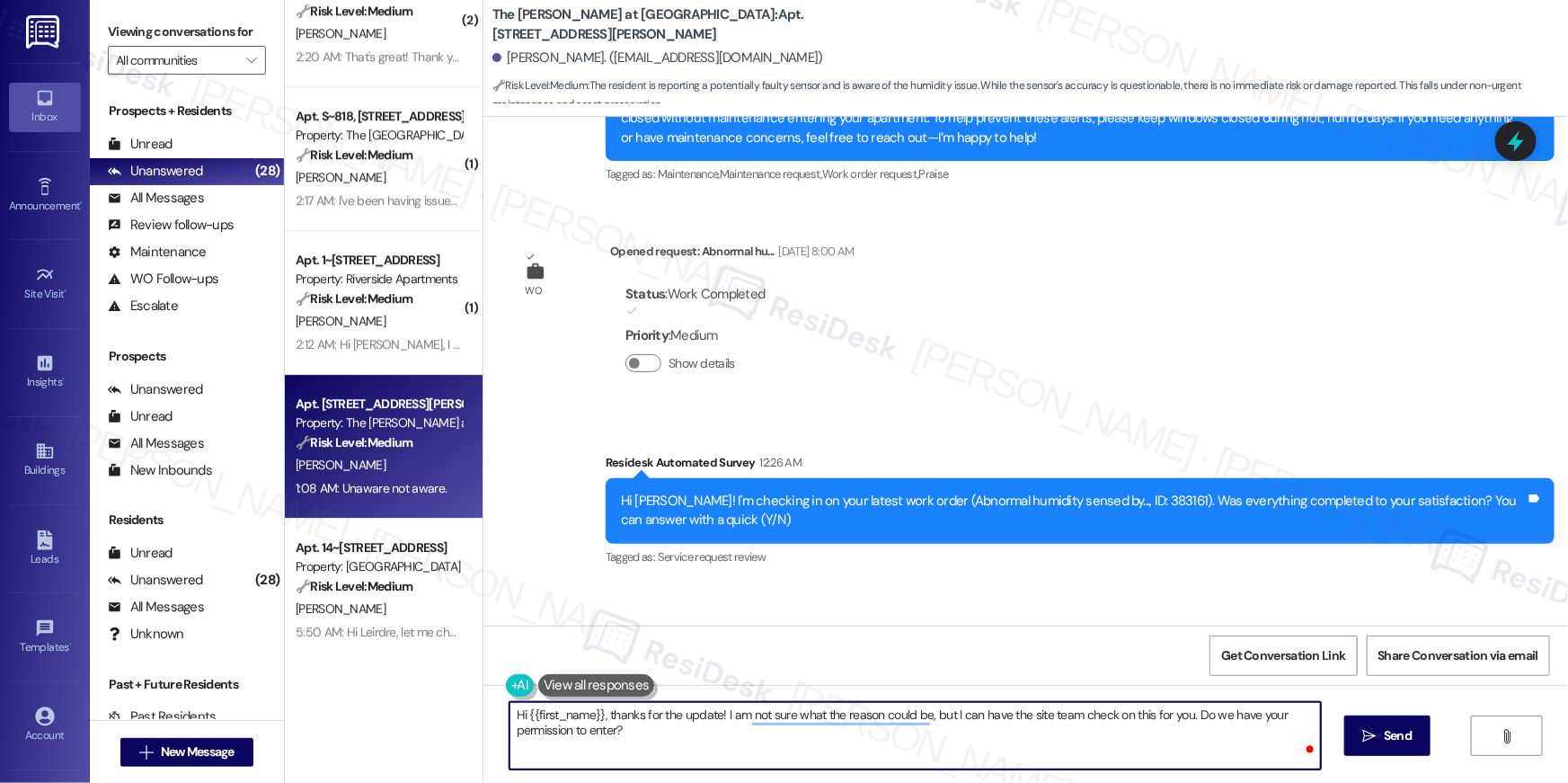 type on "Hi {{first_name}}, thanks for the update! I am not sure what the reason could be, but I can have the site team check on this for you. Do we have your permission to enter?" 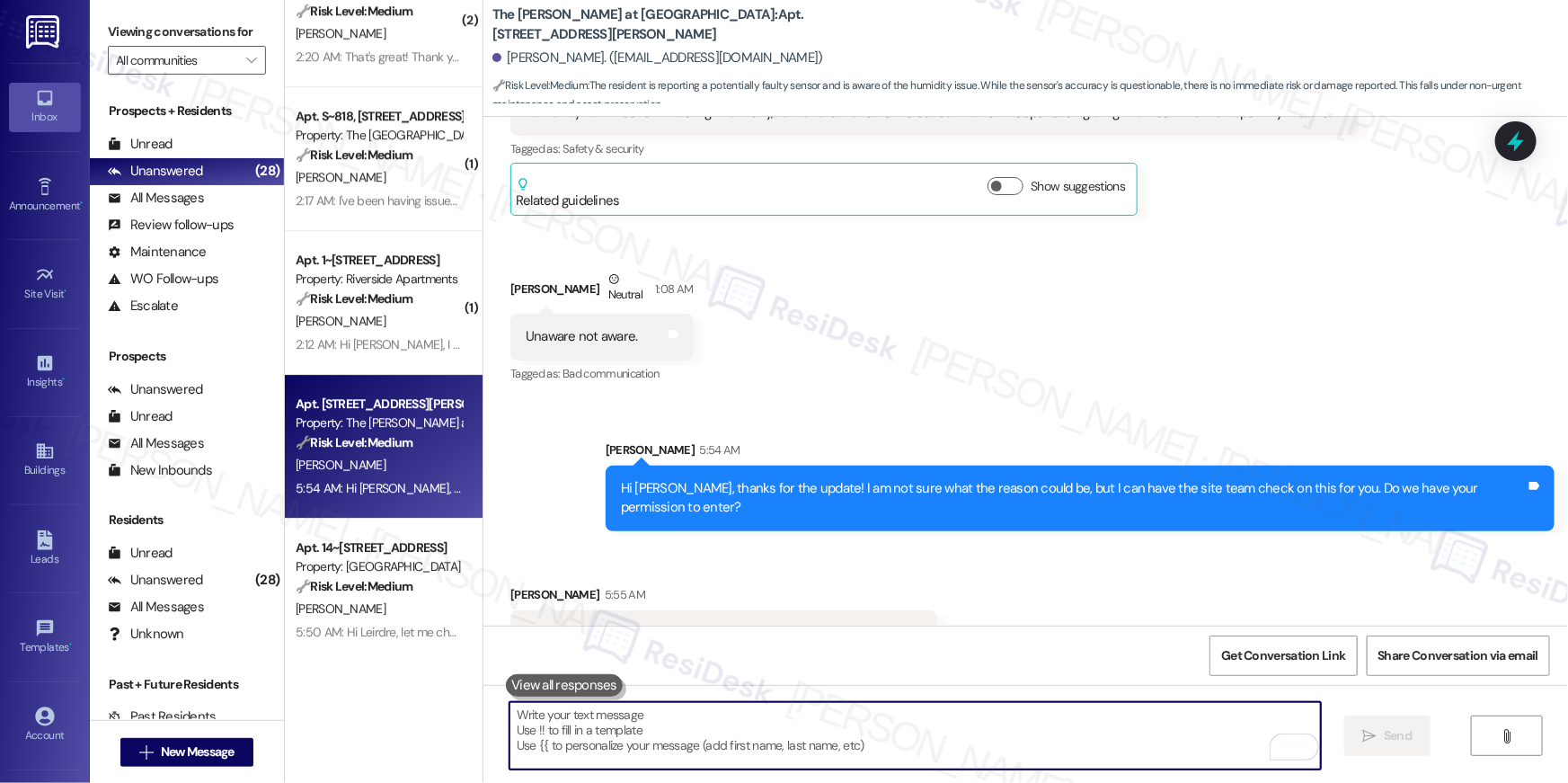 scroll, scrollTop: 13056, scrollLeft: 0, axis: vertical 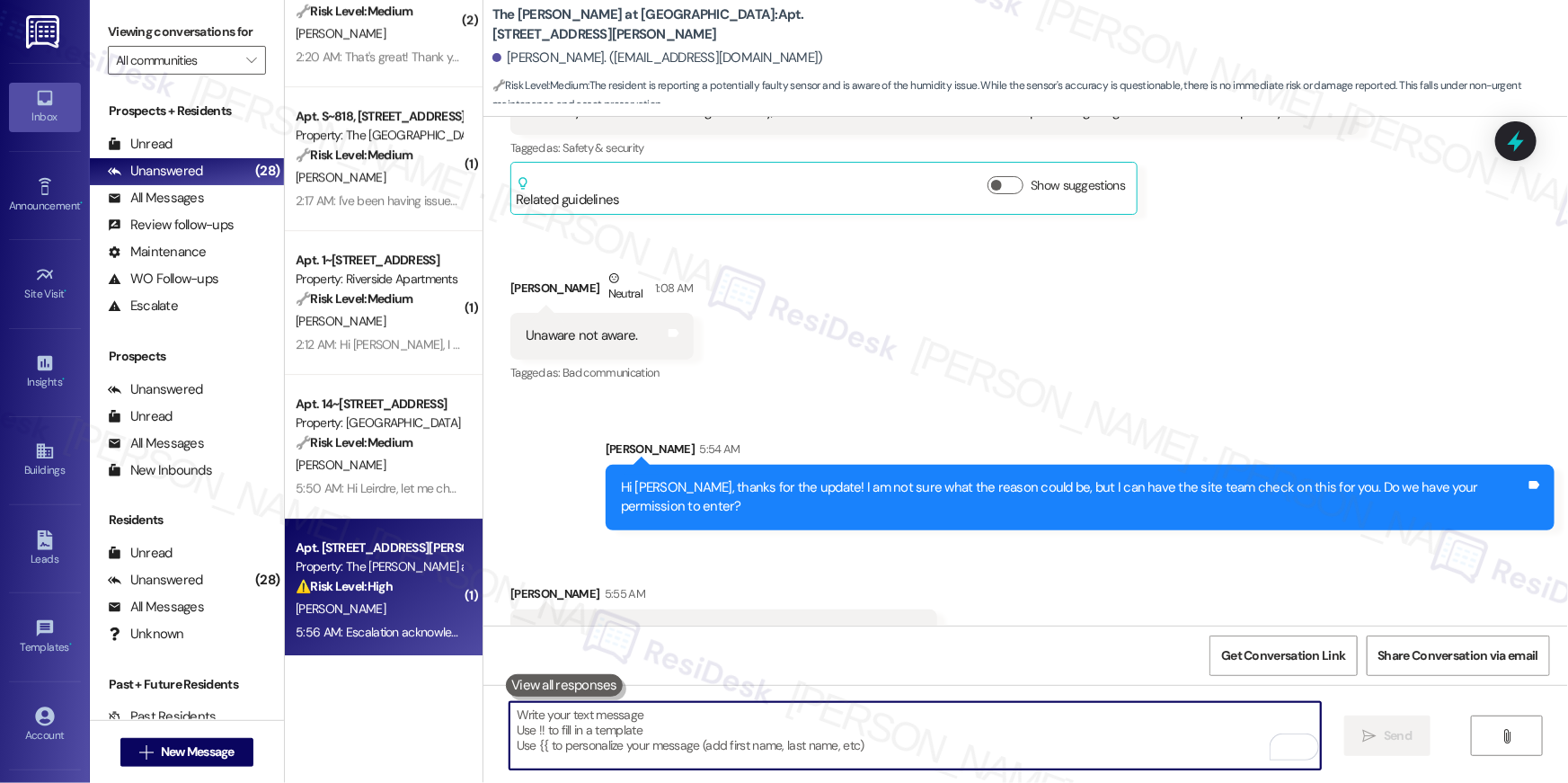 type 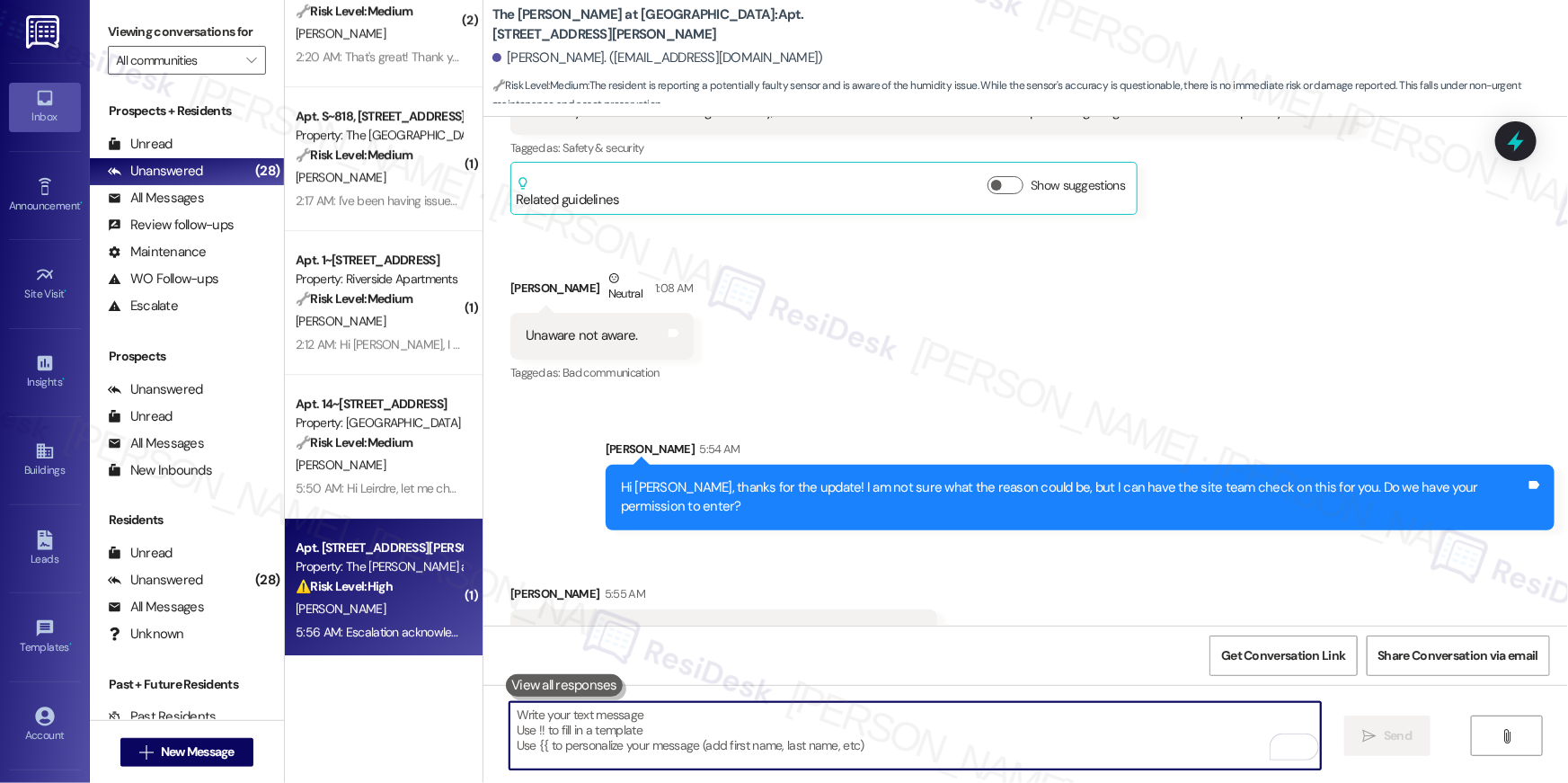 click at bounding box center [915, 735] 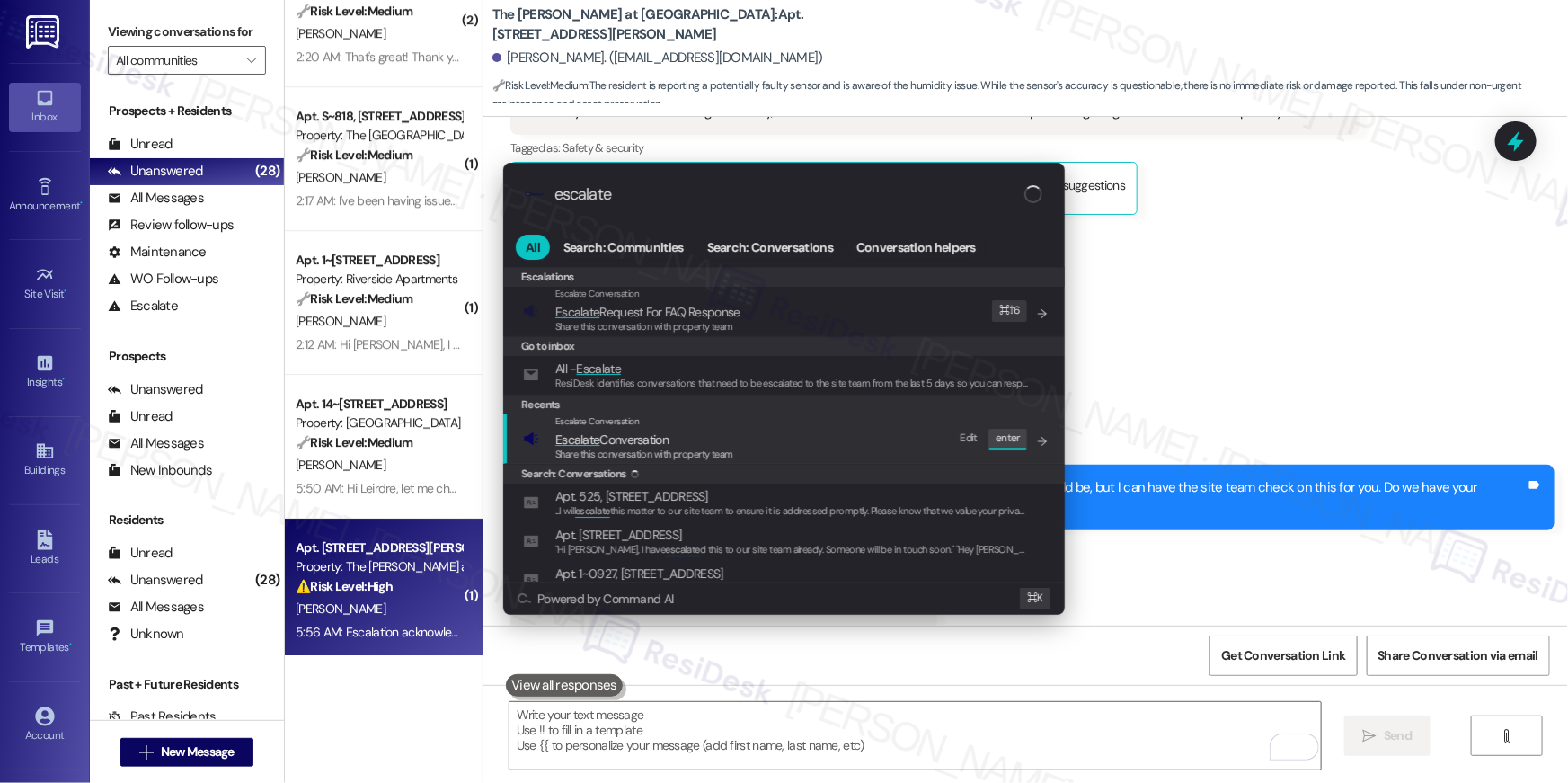 type on "escalate" 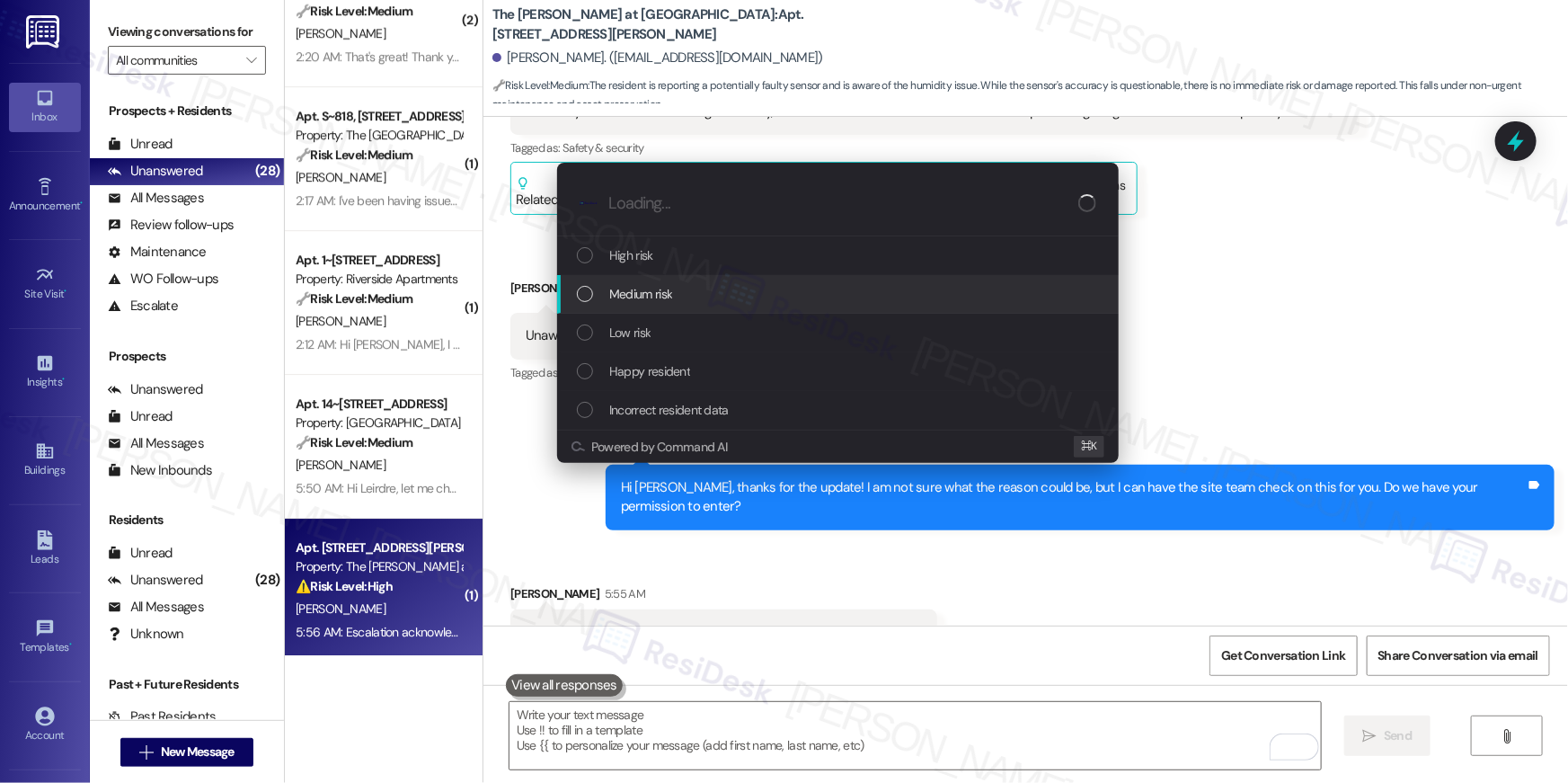 click on "Medium risk" at bounding box center (837, 294) 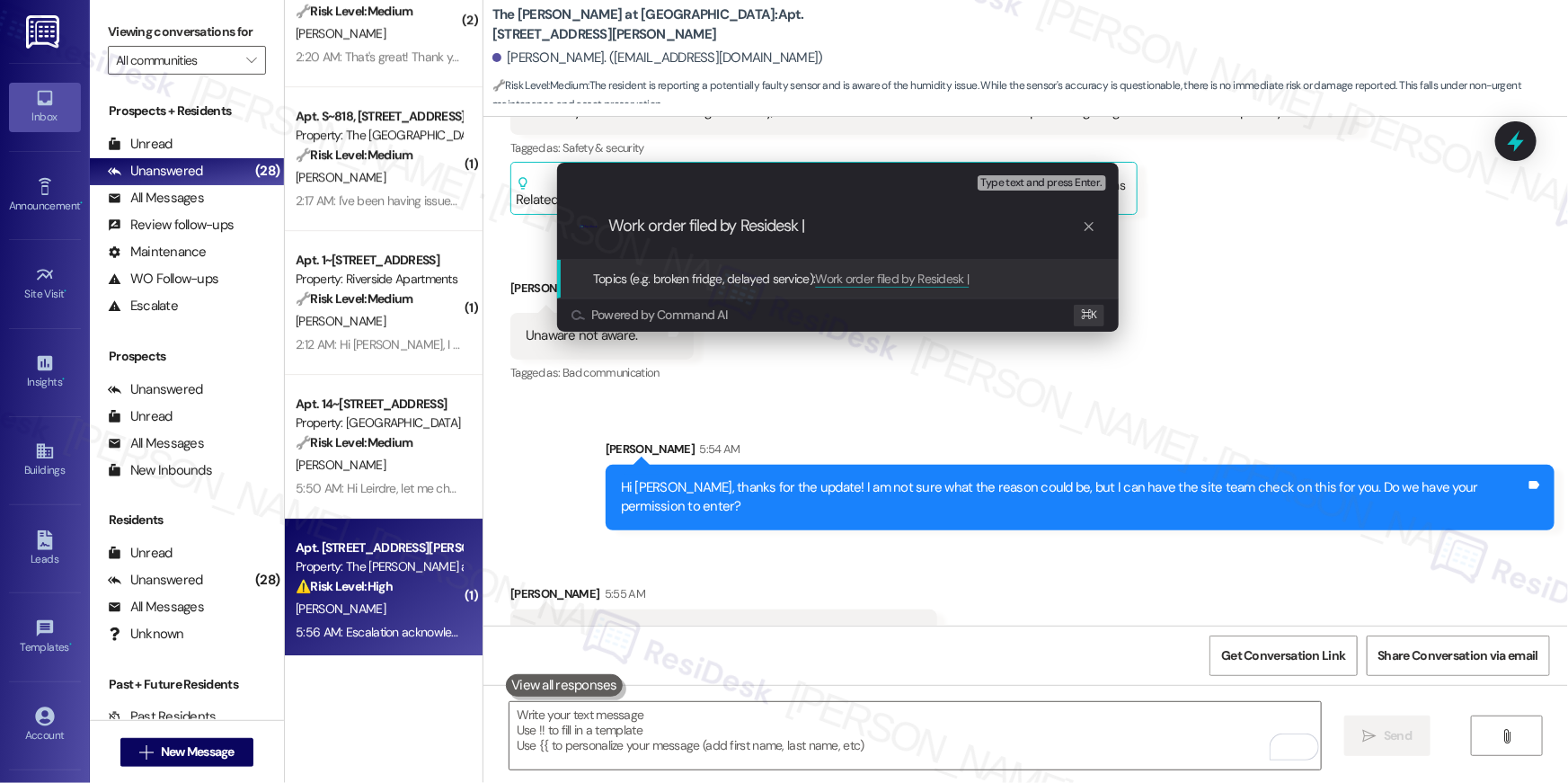 paste on "Work Order # 384108 Abnormal humidty" 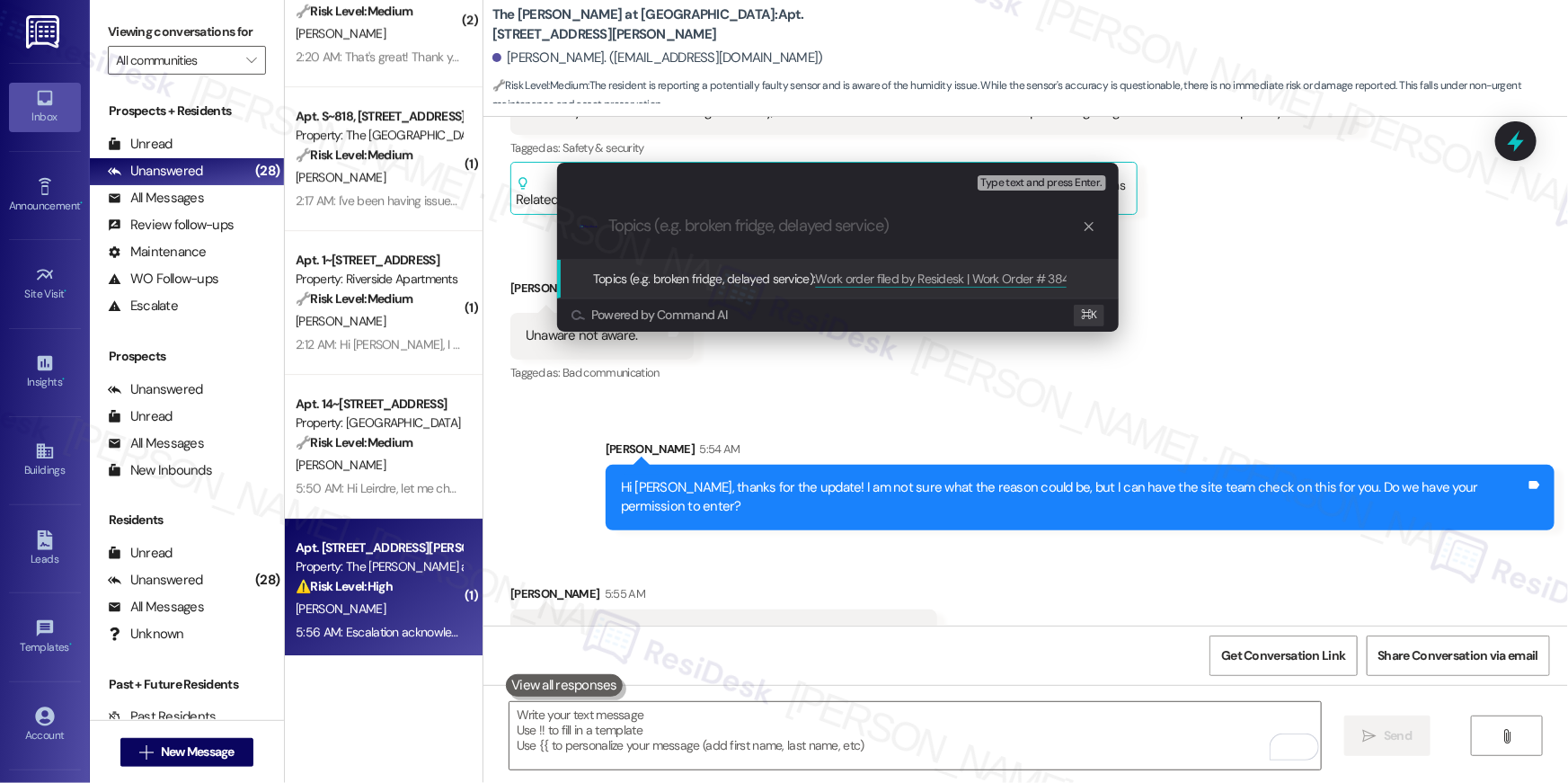 scroll, scrollTop: 0, scrollLeft: 0, axis: both 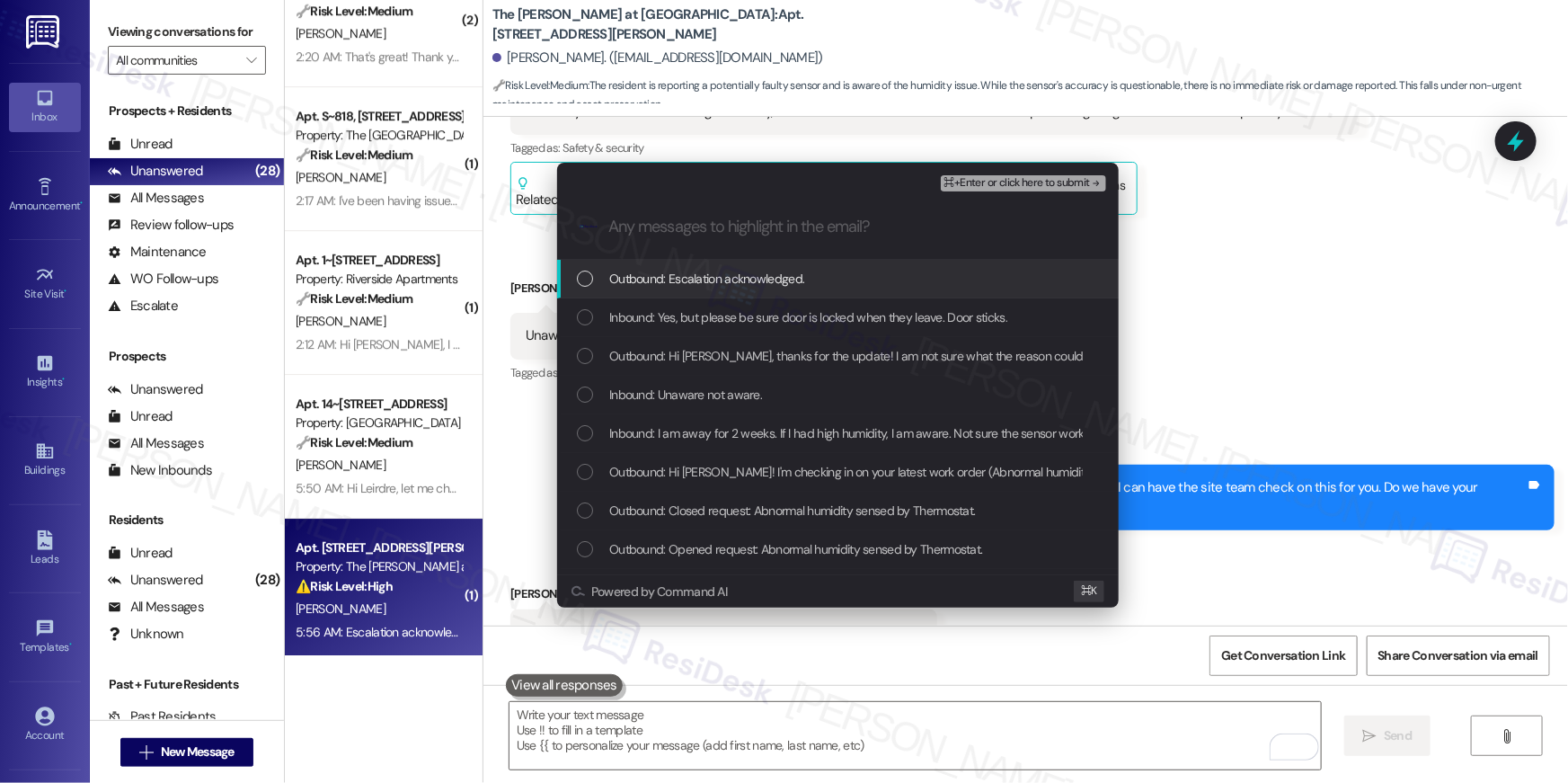 click on "Outbound: Escalation acknowledged." at bounding box center [837, 279] 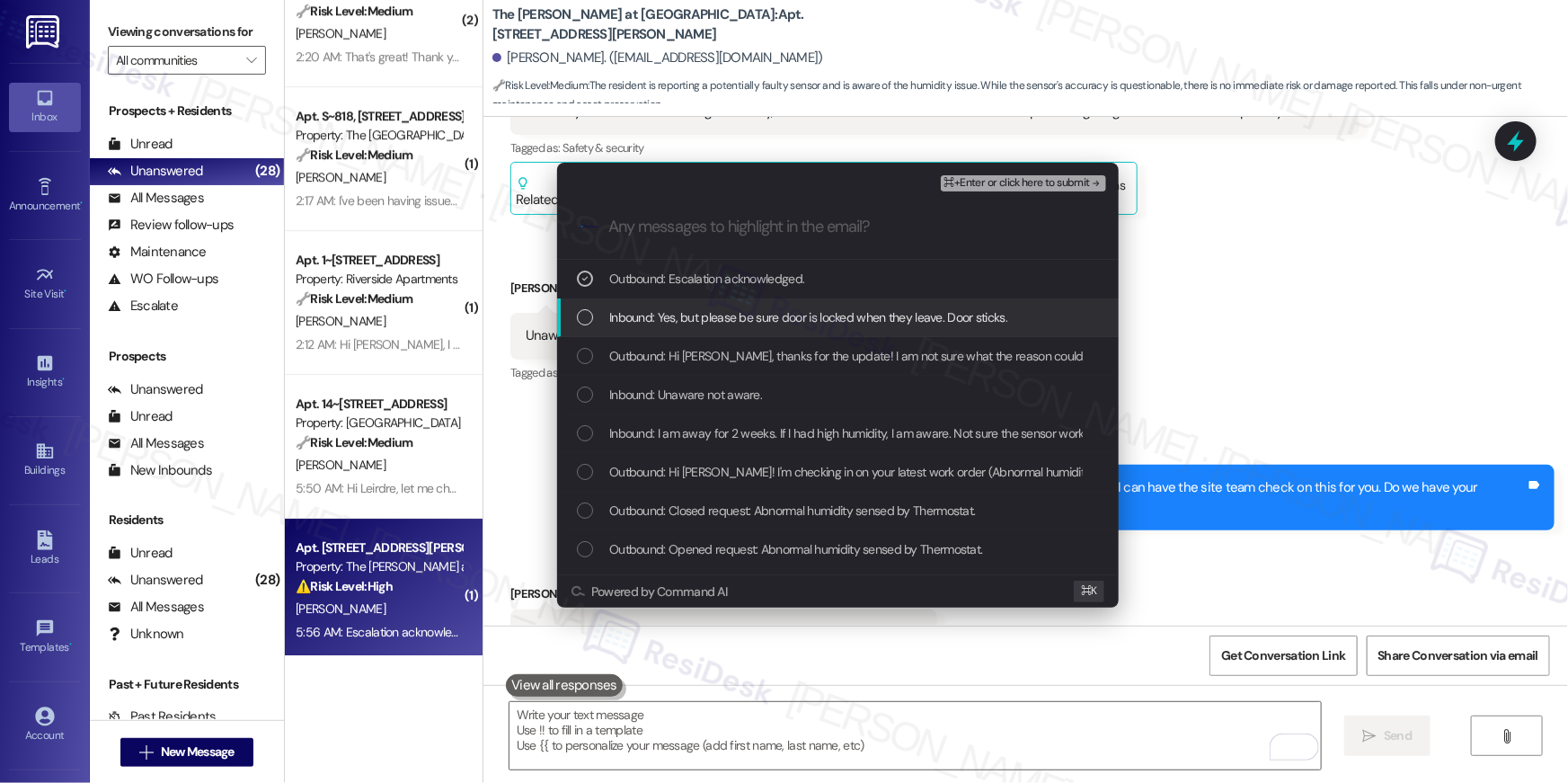 click on "Inbound: Yes, but please be sure door is locked when they leave. Door sticks." at bounding box center (808, 317) 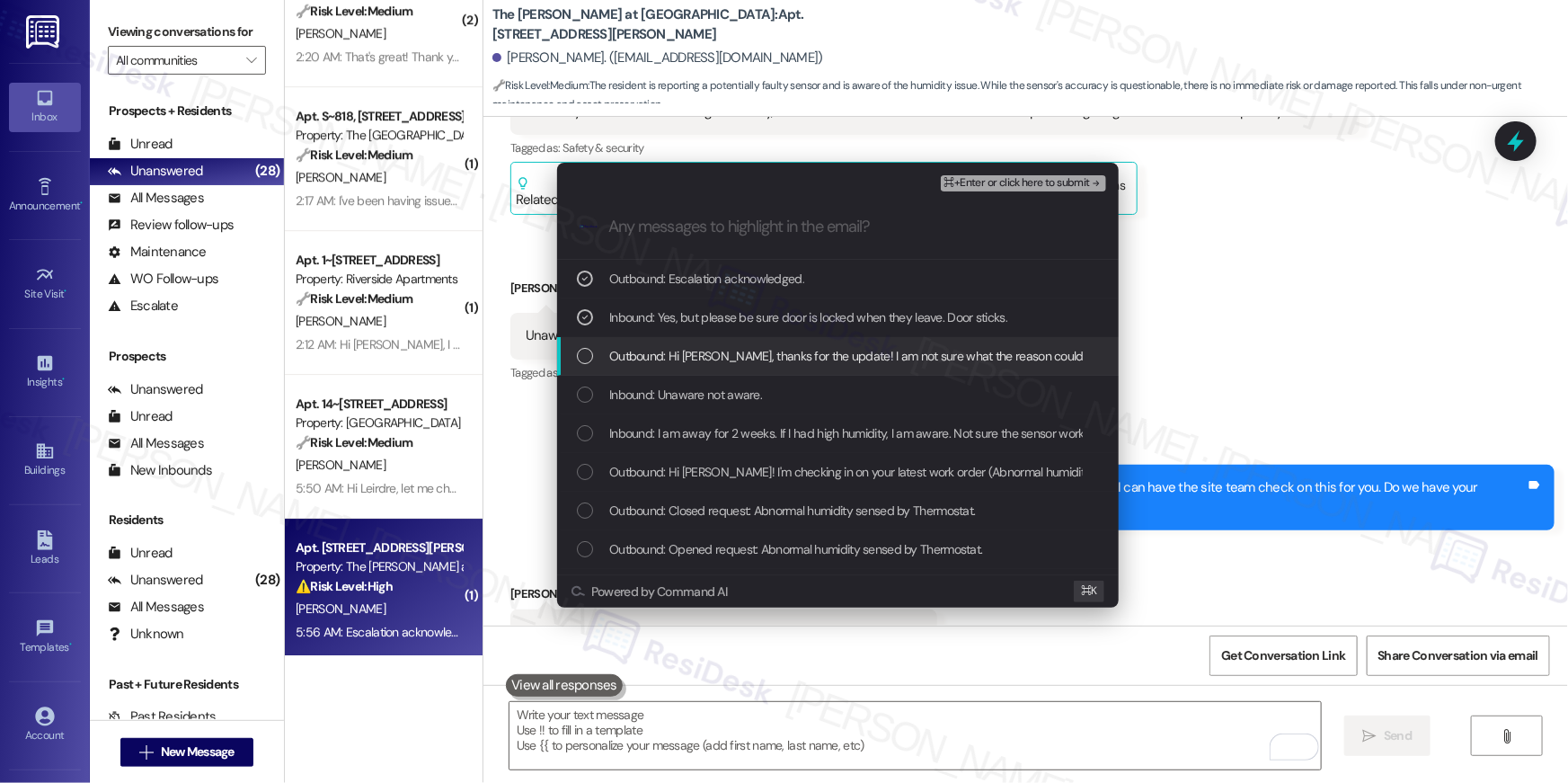 click on "Outbound: Hi Darby, thanks for the update! I am not sure what the reason could be, but I can have the site team check on this for you. Do we have your permission to enter?" at bounding box center [1086, 356] 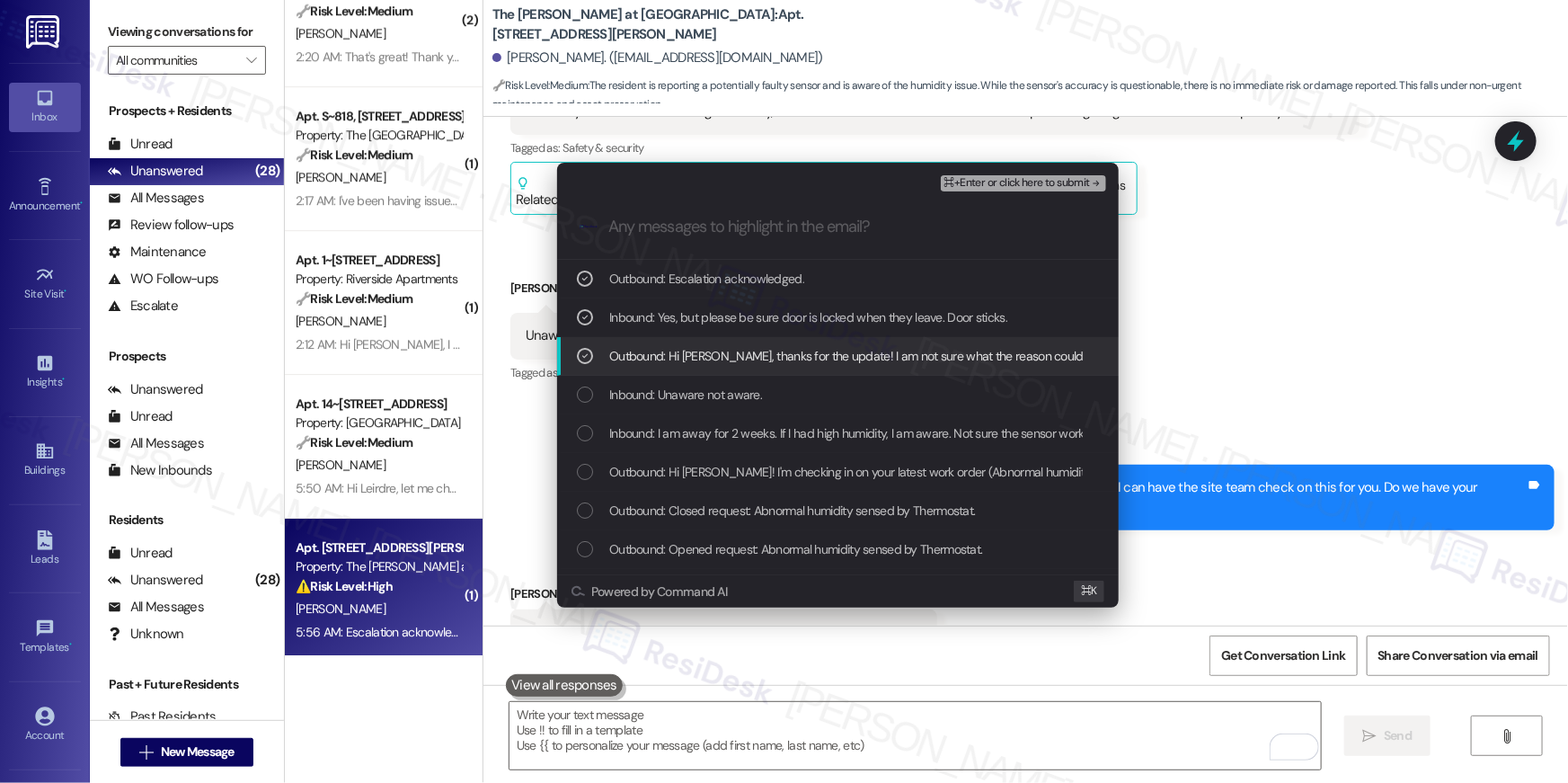 click on "Outbound: Hi Darby, thanks for the update! I am not sure what the reason could be, but I can have the site team check on this for you. Do we have your permission to enter?" at bounding box center (837, 356) 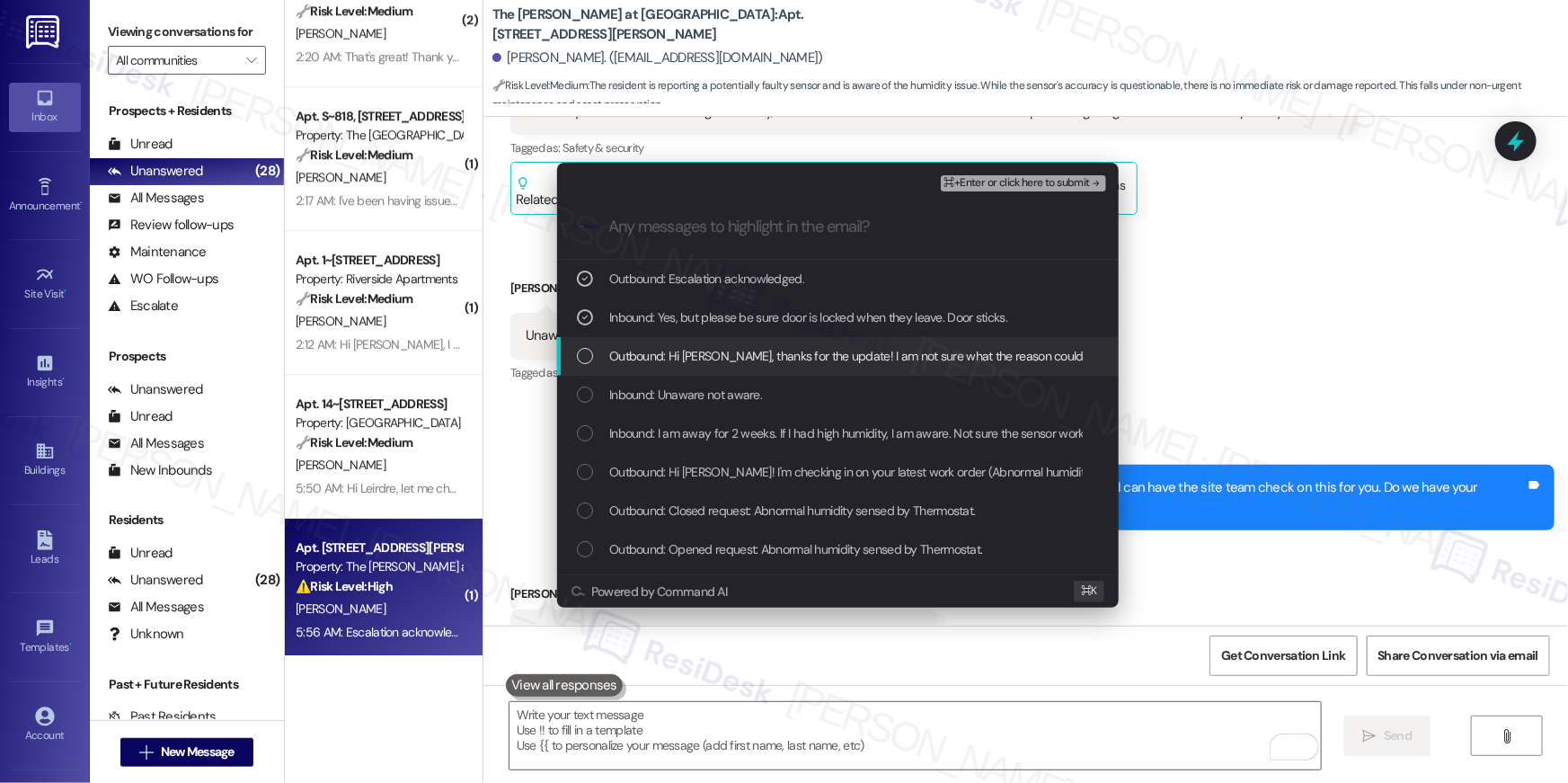 drag, startPoint x: 692, startPoint y: 345, endPoint x: 690, endPoint y: 355, distance: 10.19804 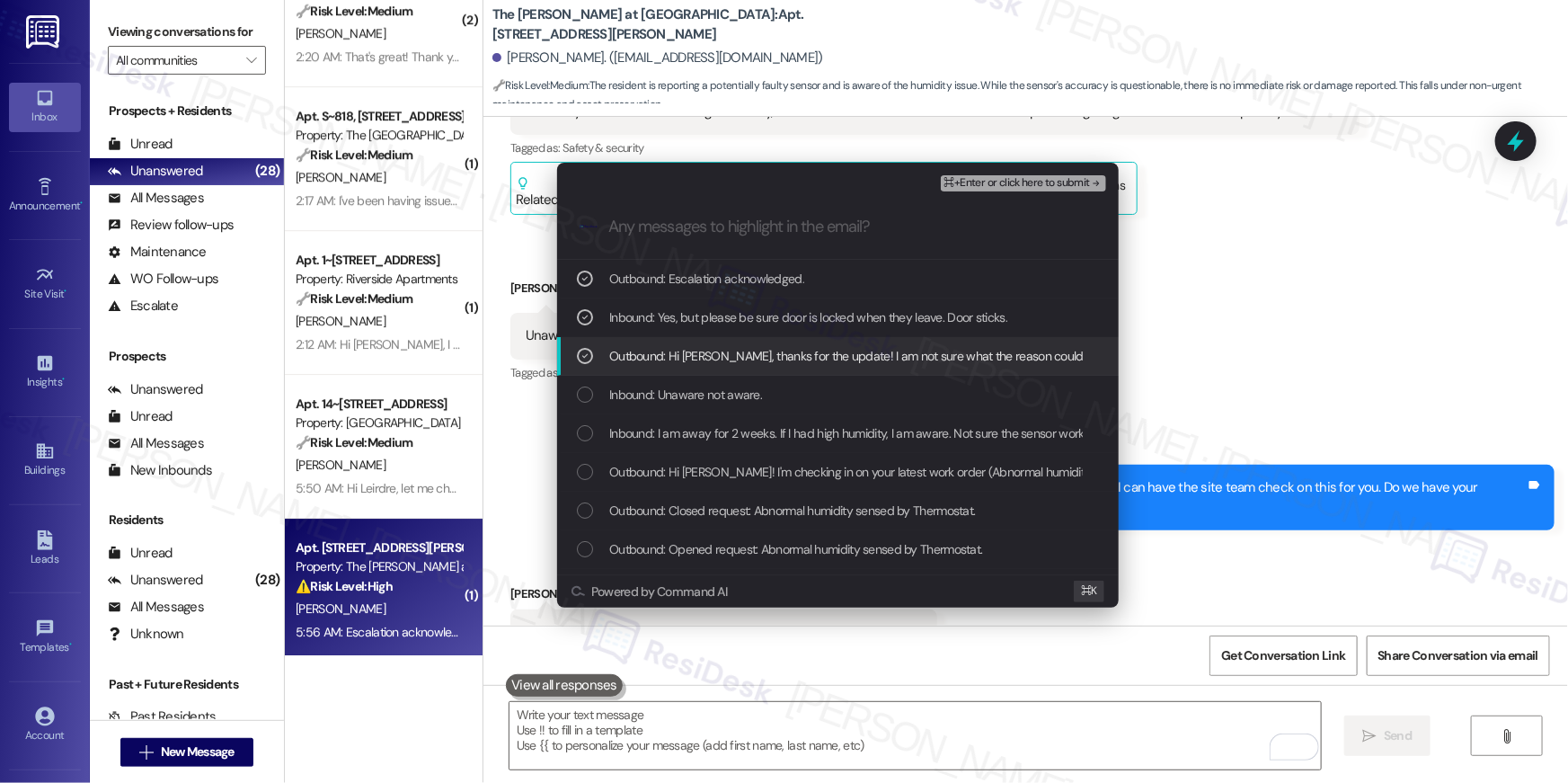 click on "Inbound: Unaware not aware." at bounding box center (686, 395) 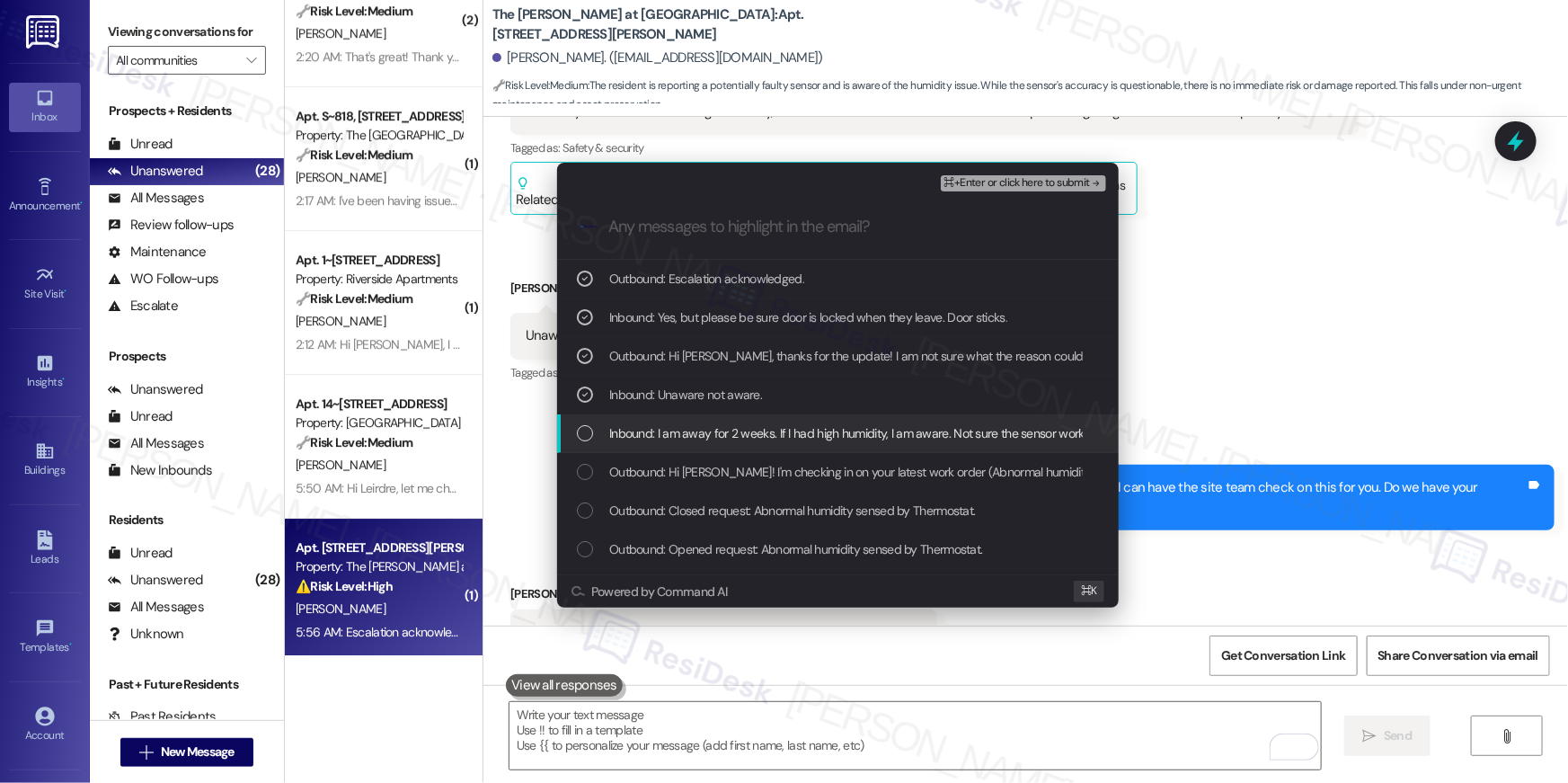 click on "Inbound: I am away for 2 weeks. If I had high humidity, I am aware. Not sure the sensor works. It keeps reading a high number. I DO NOT open my widows." at bounding box center (837, 433) 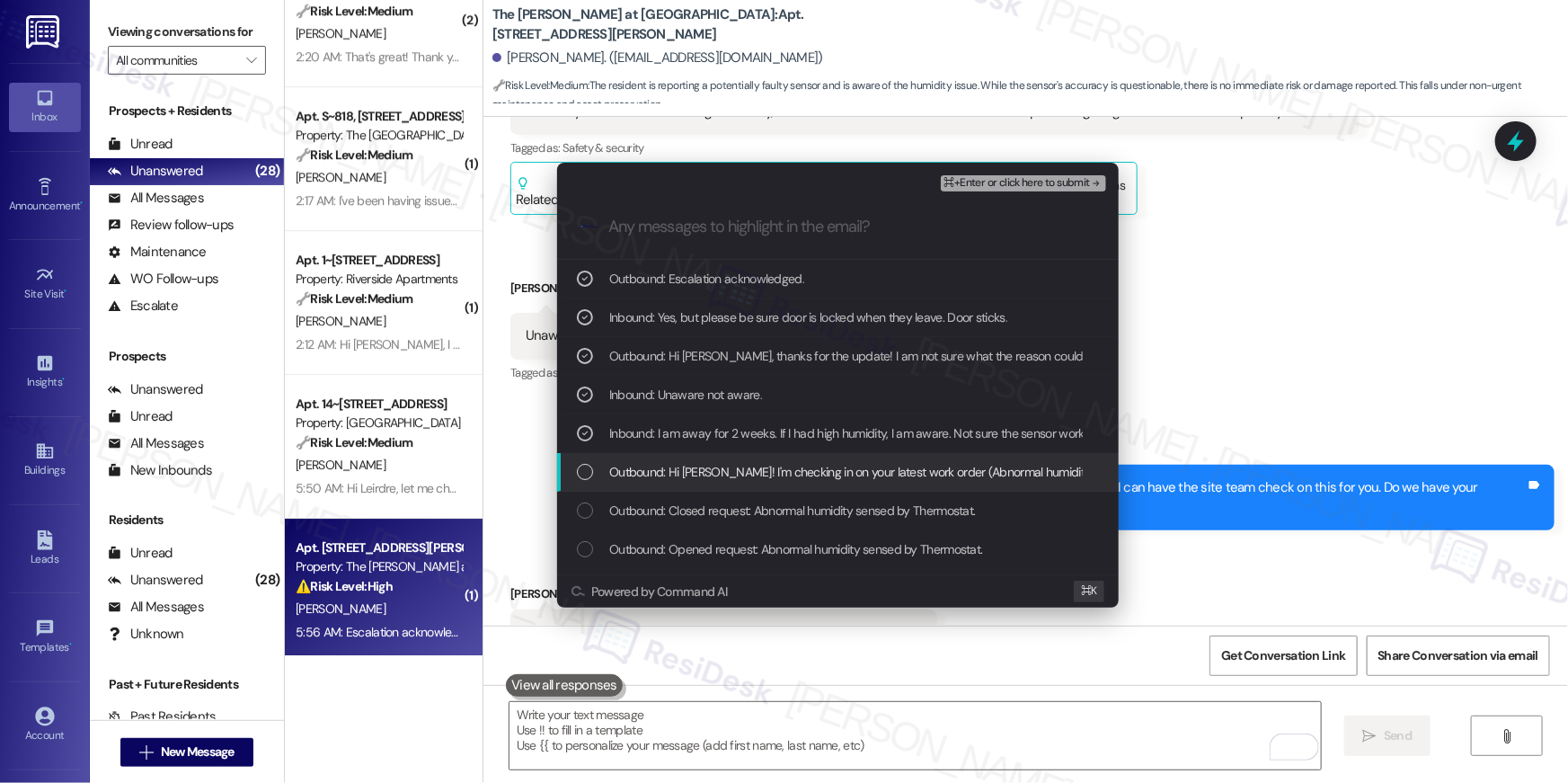 click on "Outbound: Hi Darby! I'm checking in on your latest work order (Abnormal humidity sensed by..., ID: 383161). Was everything completed to your satisfaction? You can answer with a quick (Y/N)" at bounding box center [1128, 472] 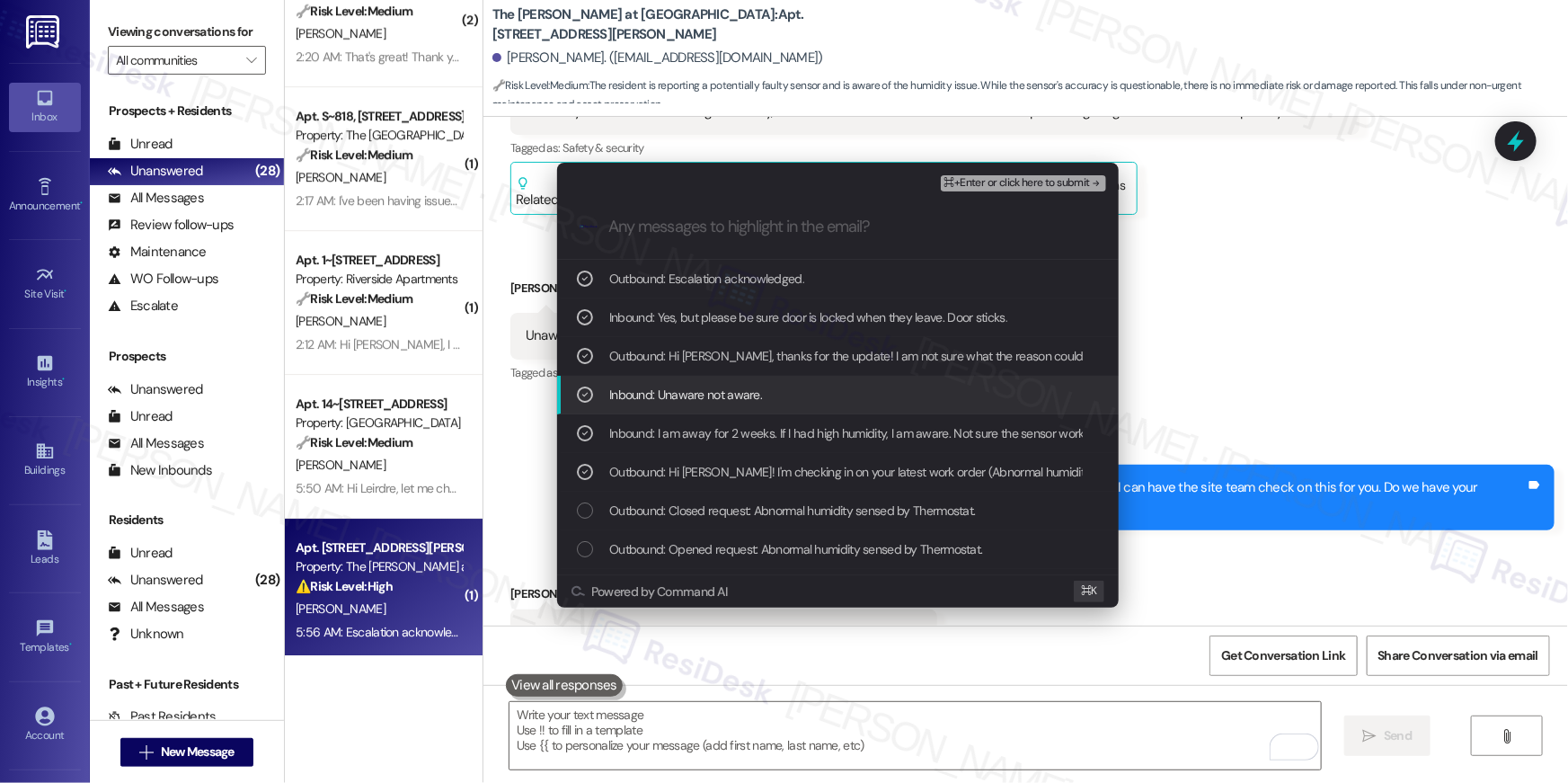 click on "⌘+Enter or click here to submit" at bounding box center [1017, 183] 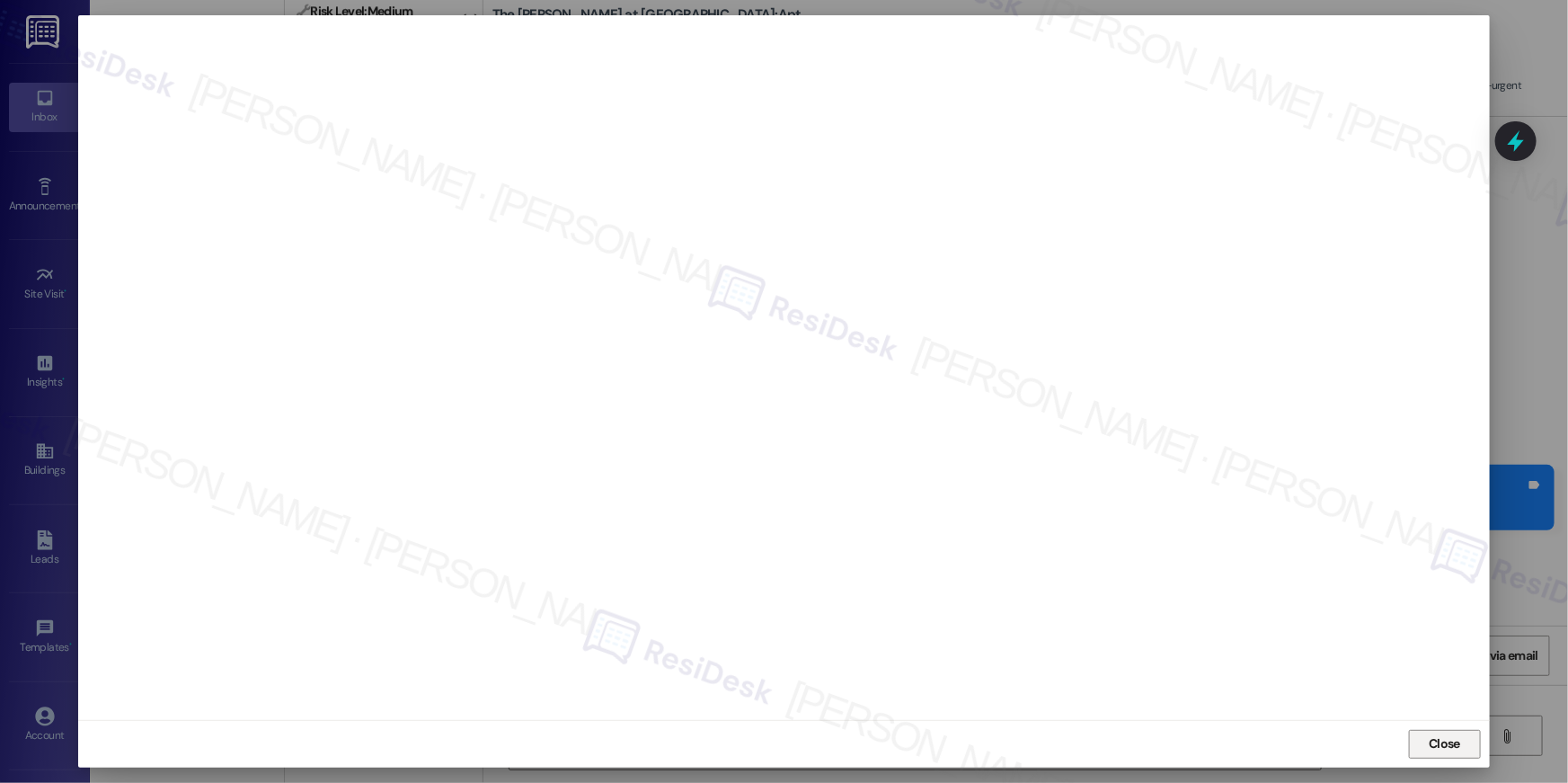 click on "Close" at bounding box center [1444, 744] 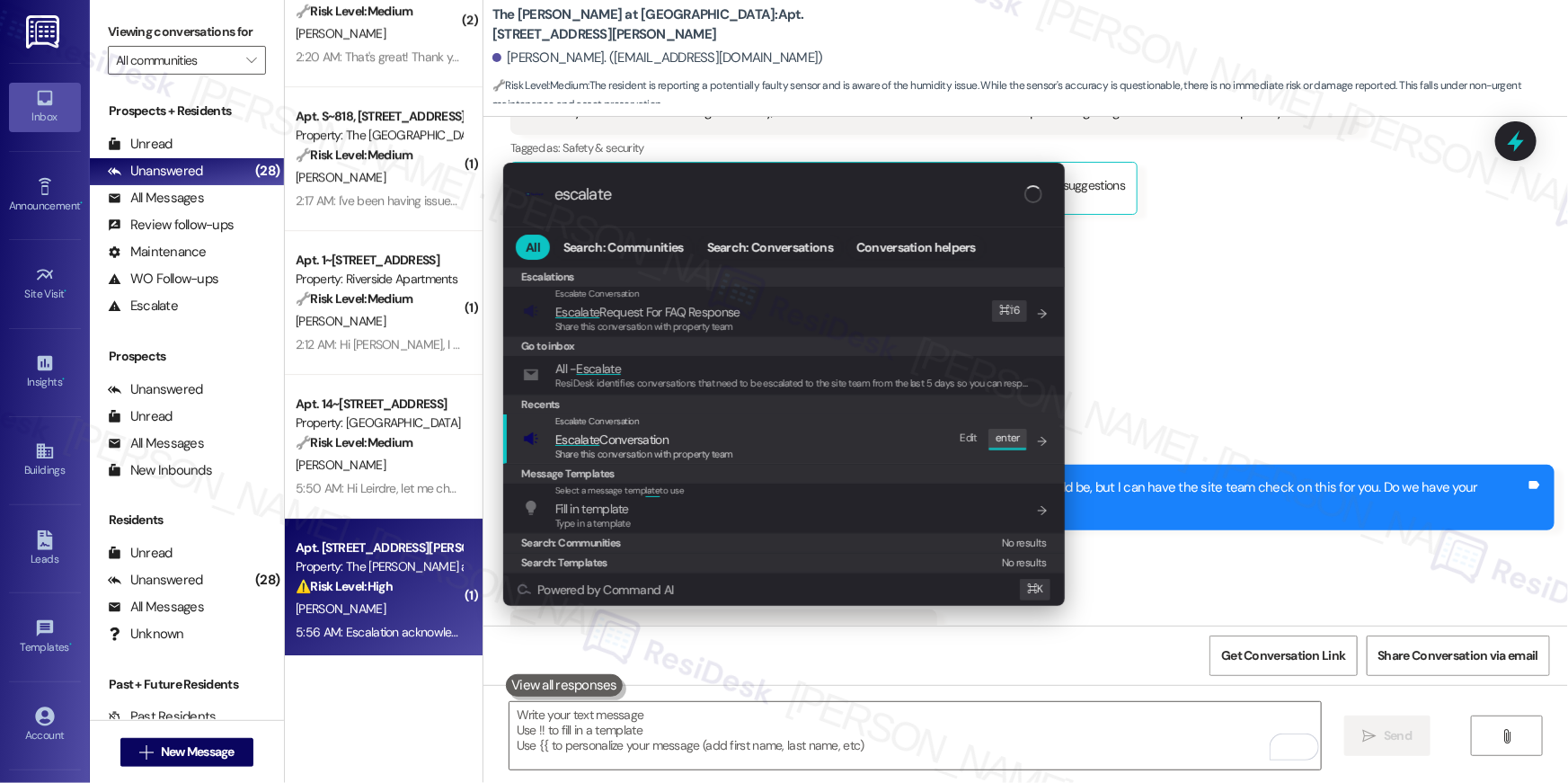 type on "escalate" 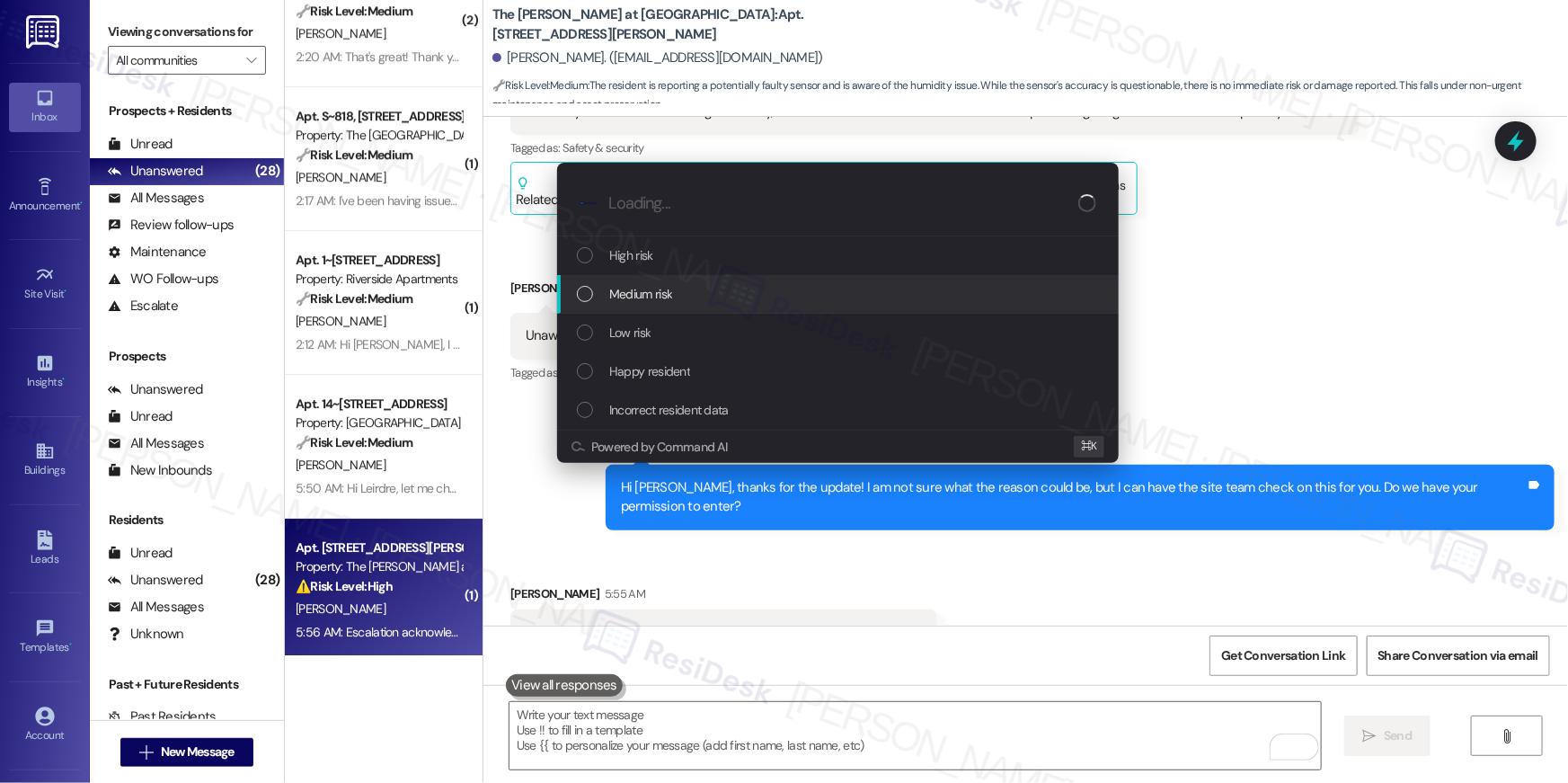 click on "Medium risk" at bounding box center [837, 294] 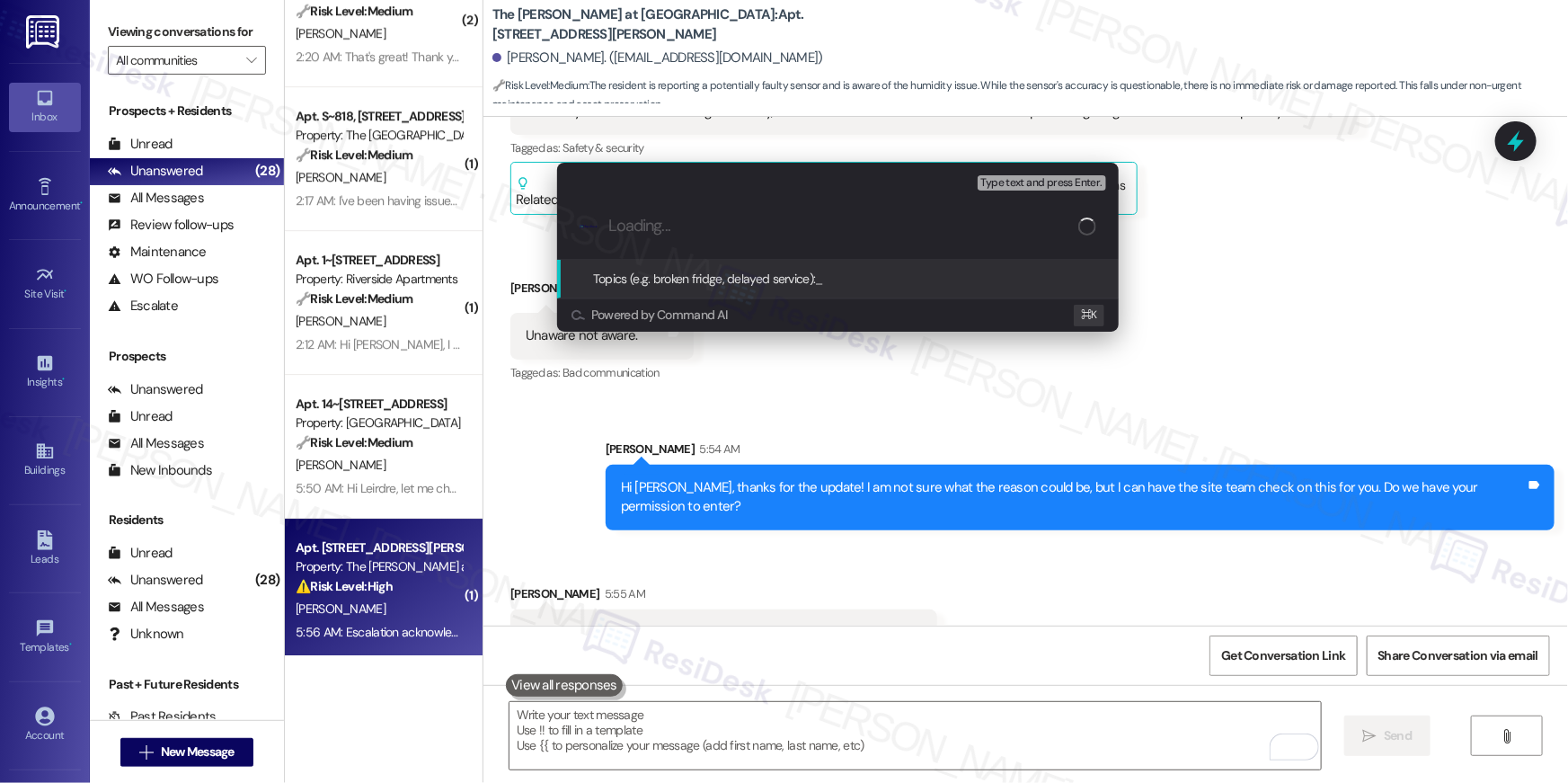 paste on "Work order filed by Residesk | Work Order # 384108 Abnormal humidty" 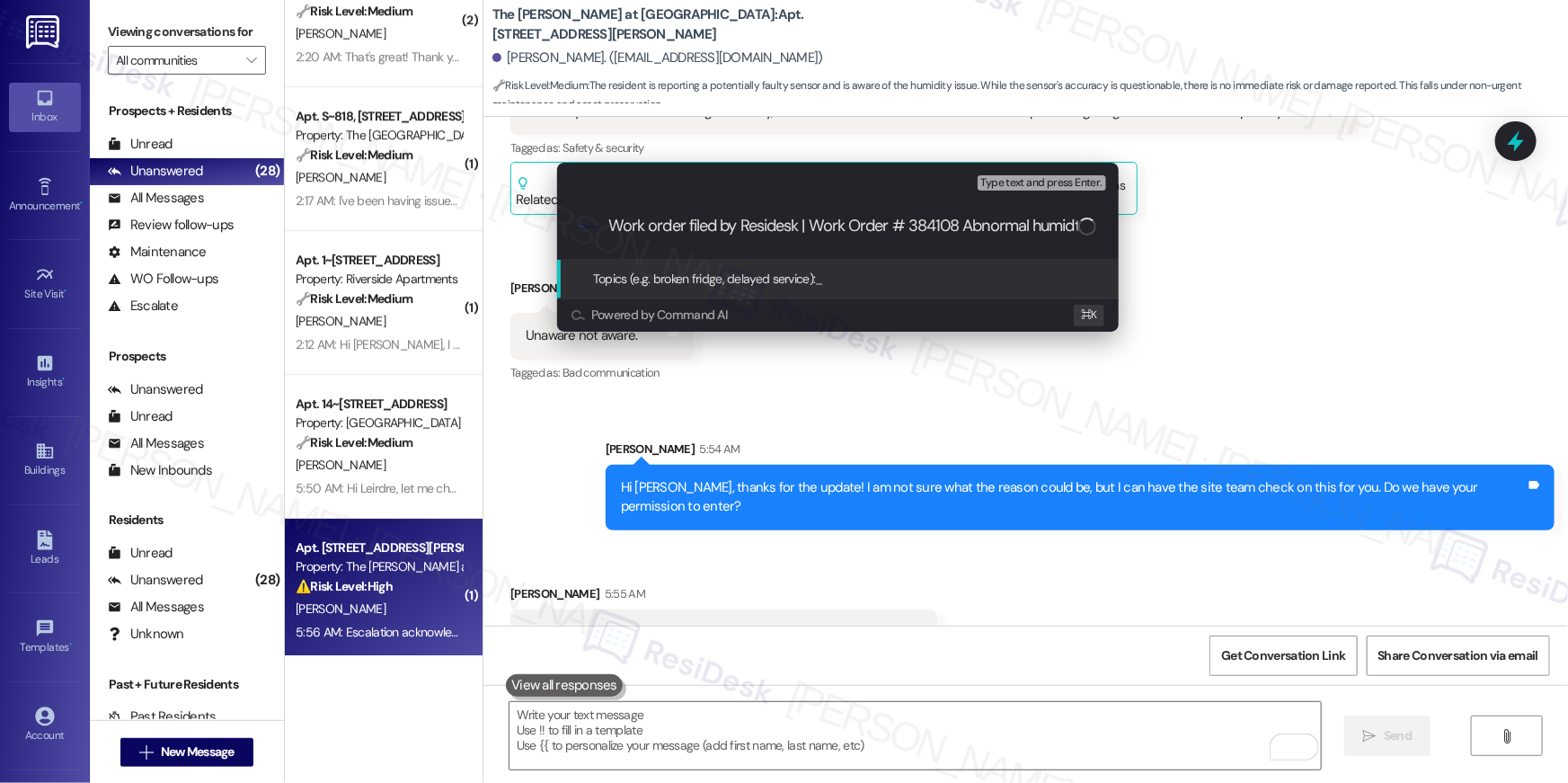 scroll, scrollTop: 0, scrollLeft: 13, axis: horizontal 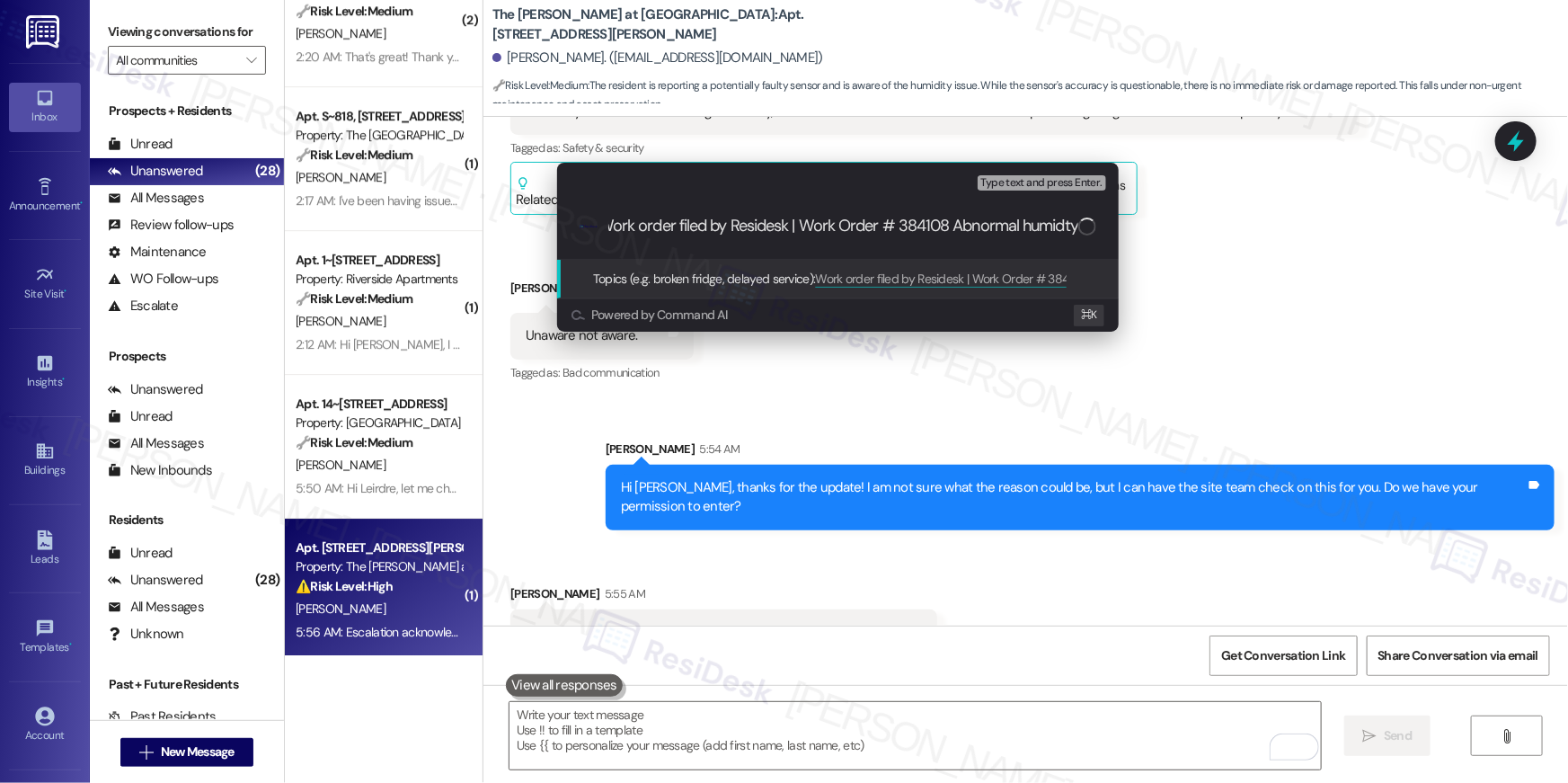 type 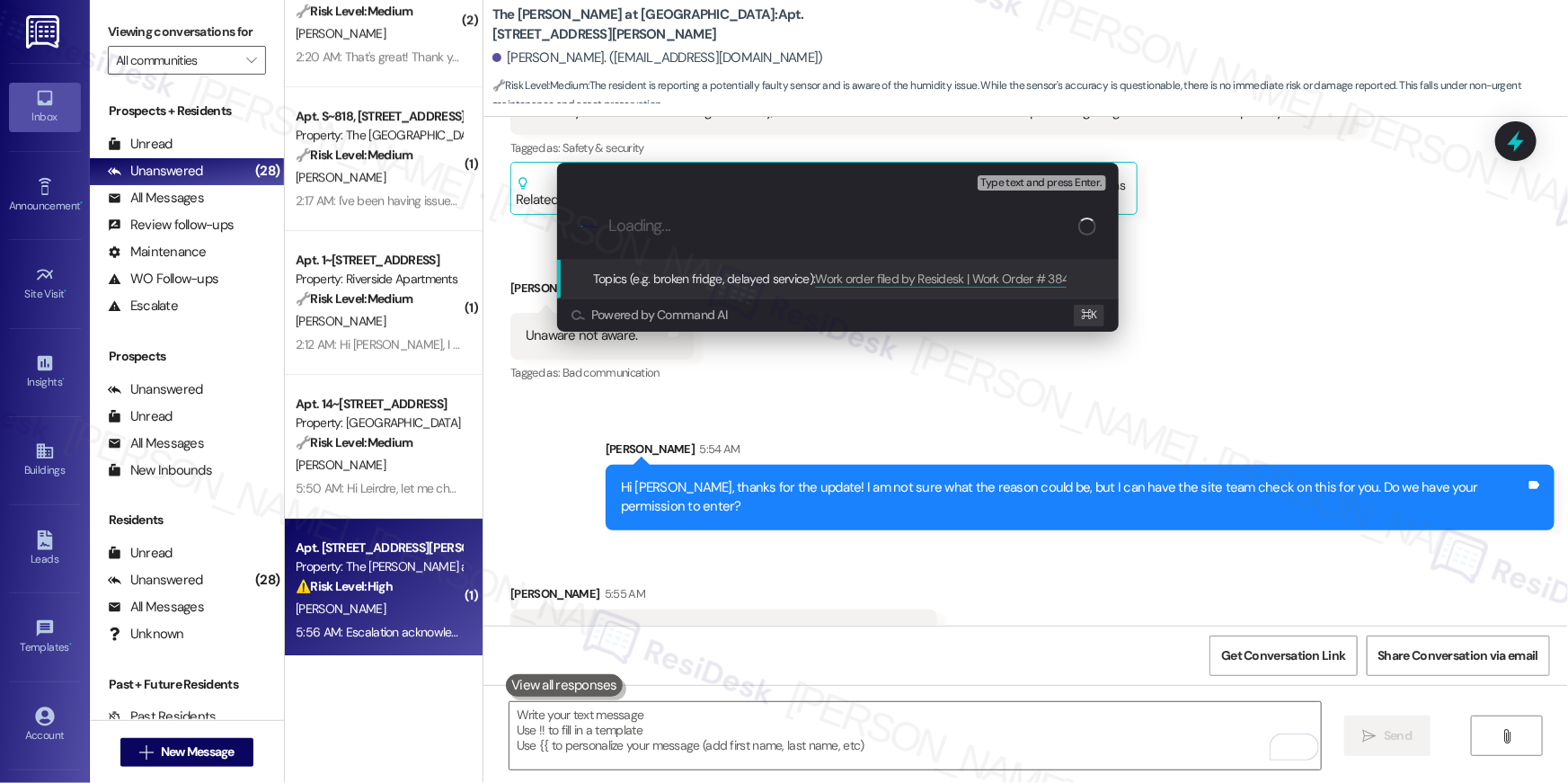 scroll, scrollTop: 0, scrollLeft: 0, axis: both 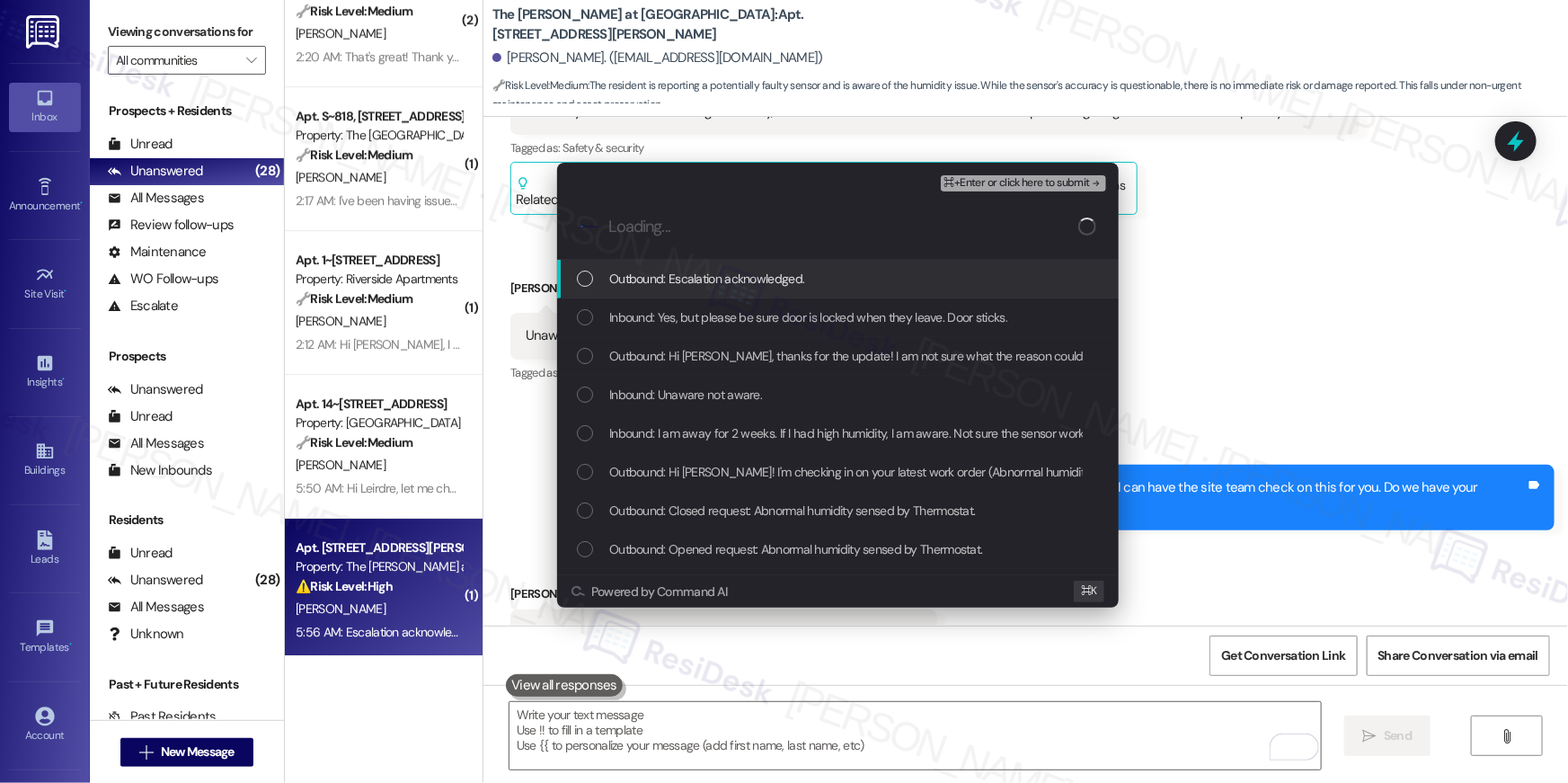 click on "Outbound: Escalation acknowledged." at bounding box center [837, 279] 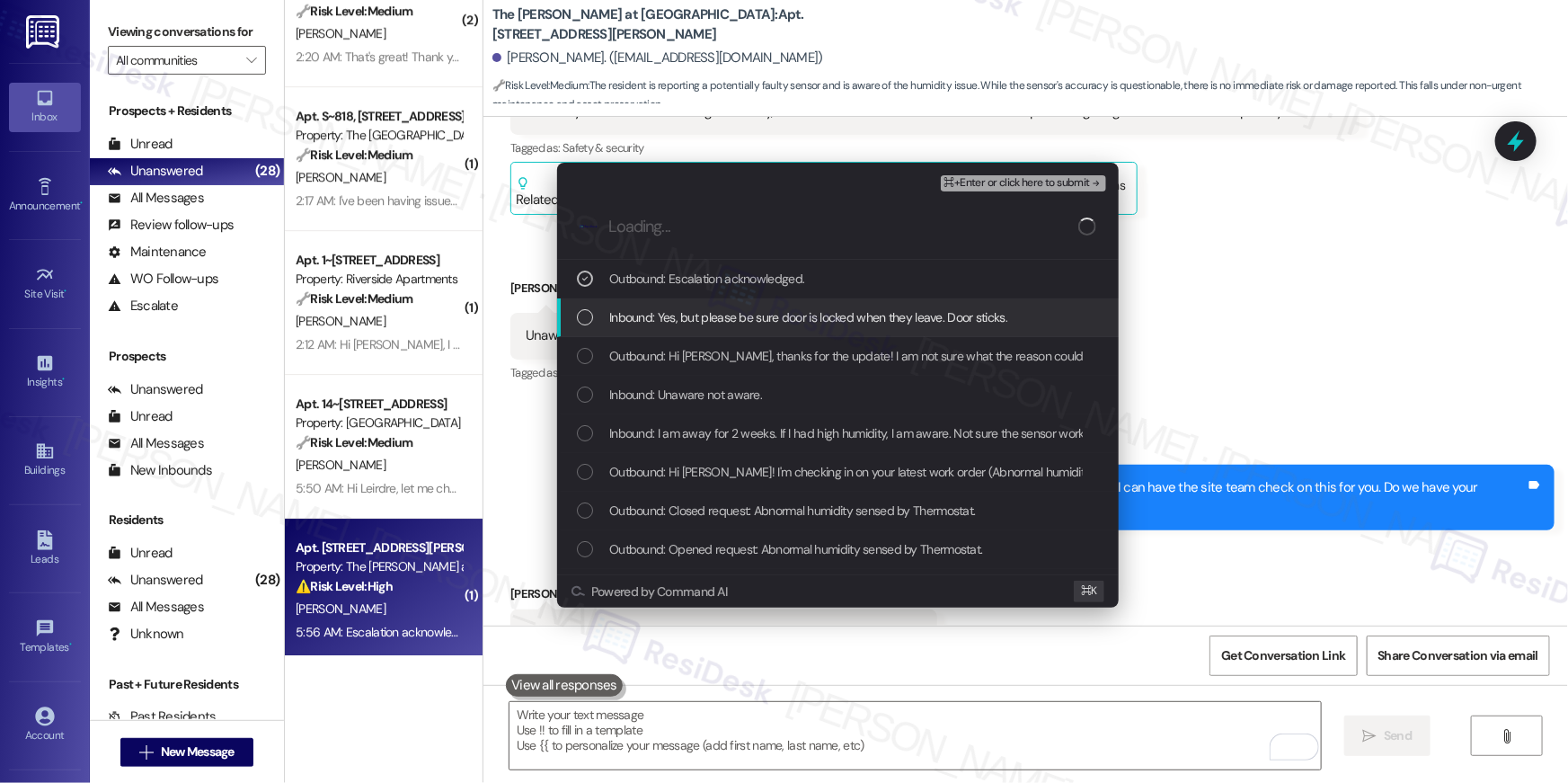 click on "Inbound: Yes, but please be sure door is locked when they leave. Door sticks." at bounding box center (808, 317) 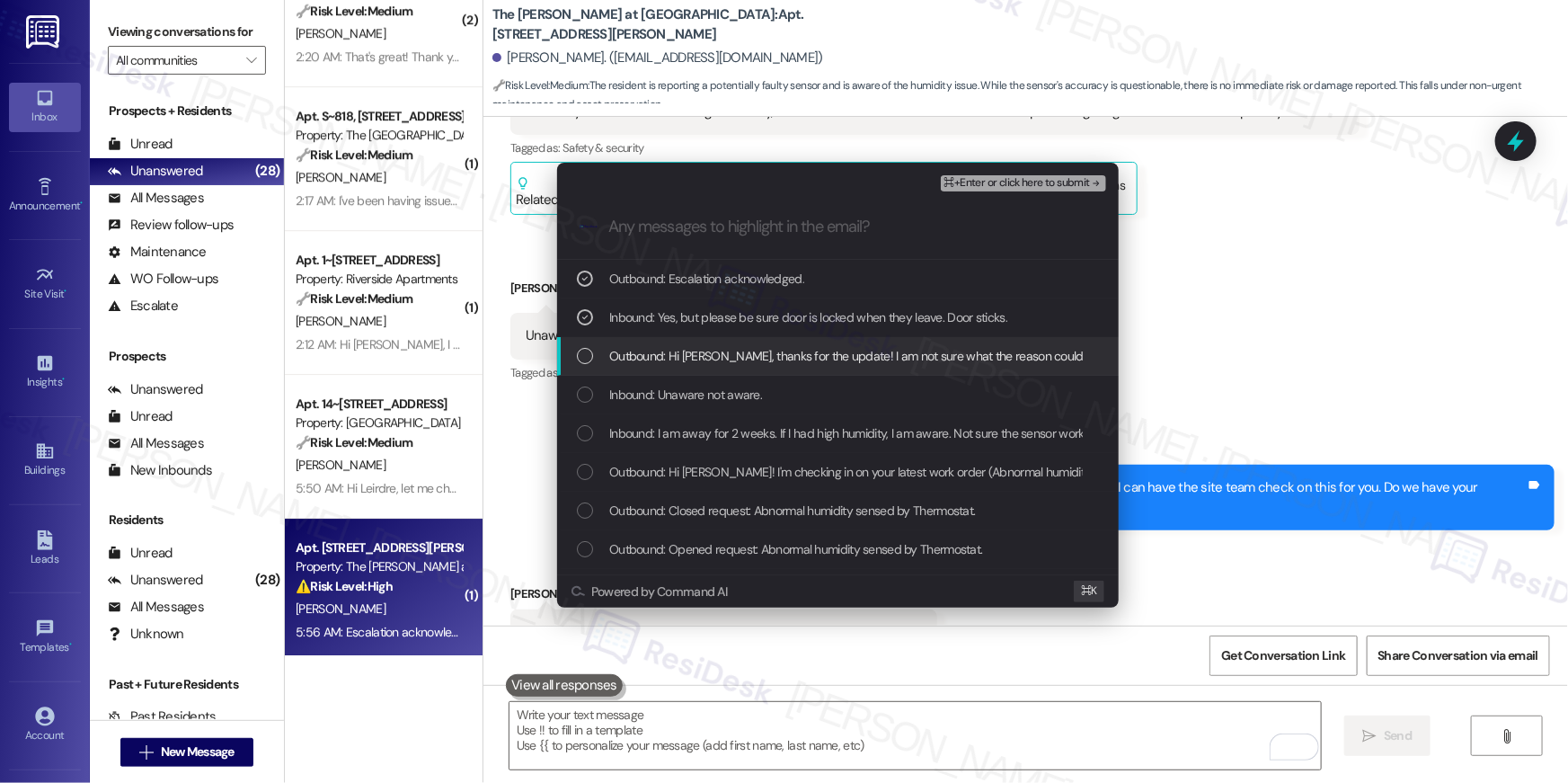click on "Outbound: Hi Darby, thanks for the update! I am not sure what the reason could be, but I can have the site team check on this for you. Do we have your permission to enter?" at bounding box center [1086, 356] 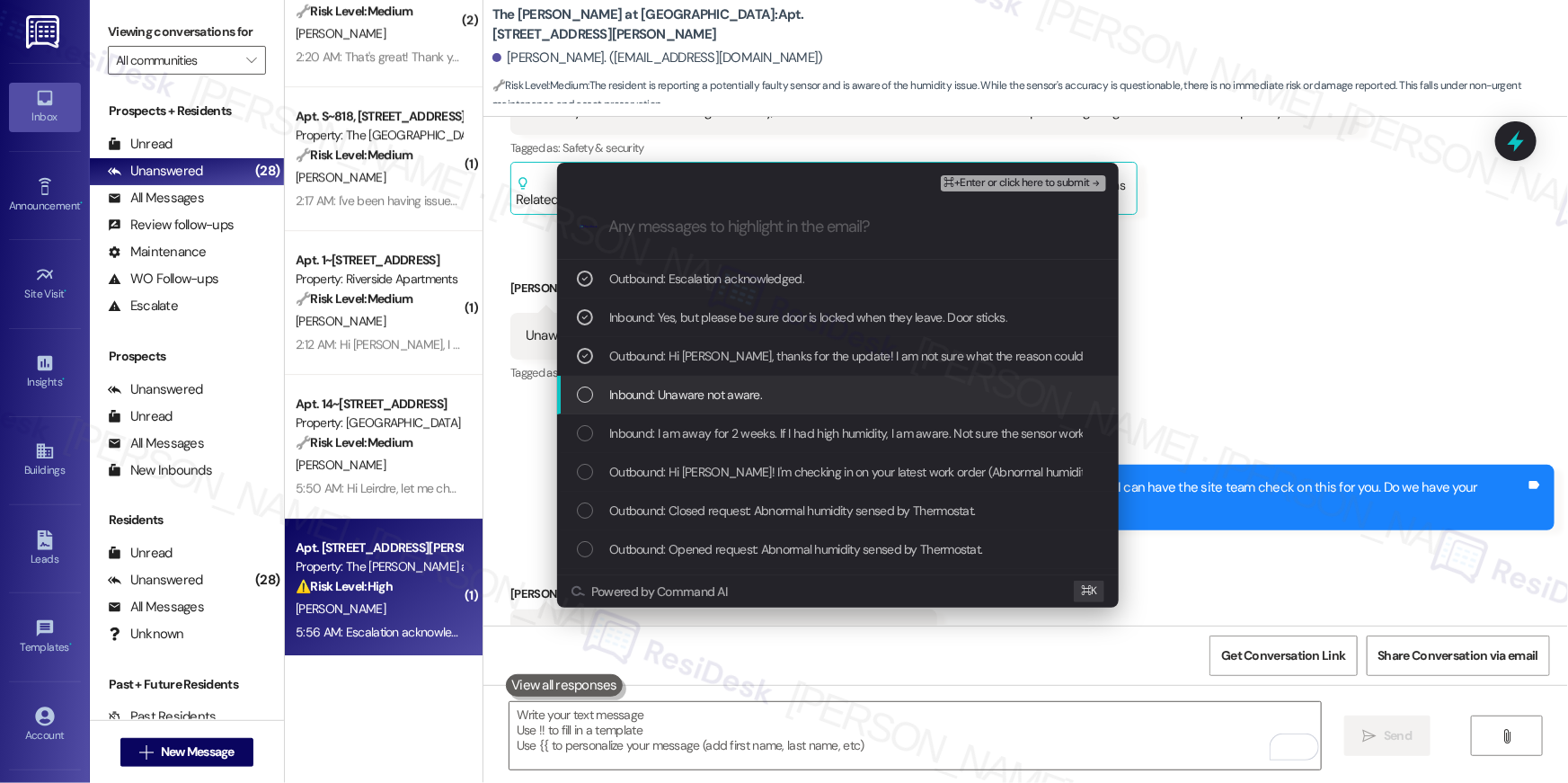drag, startPoint x: 705, startPoint y: 387, endPoint x: 706, endPoint y: 418, distance: 31.016125 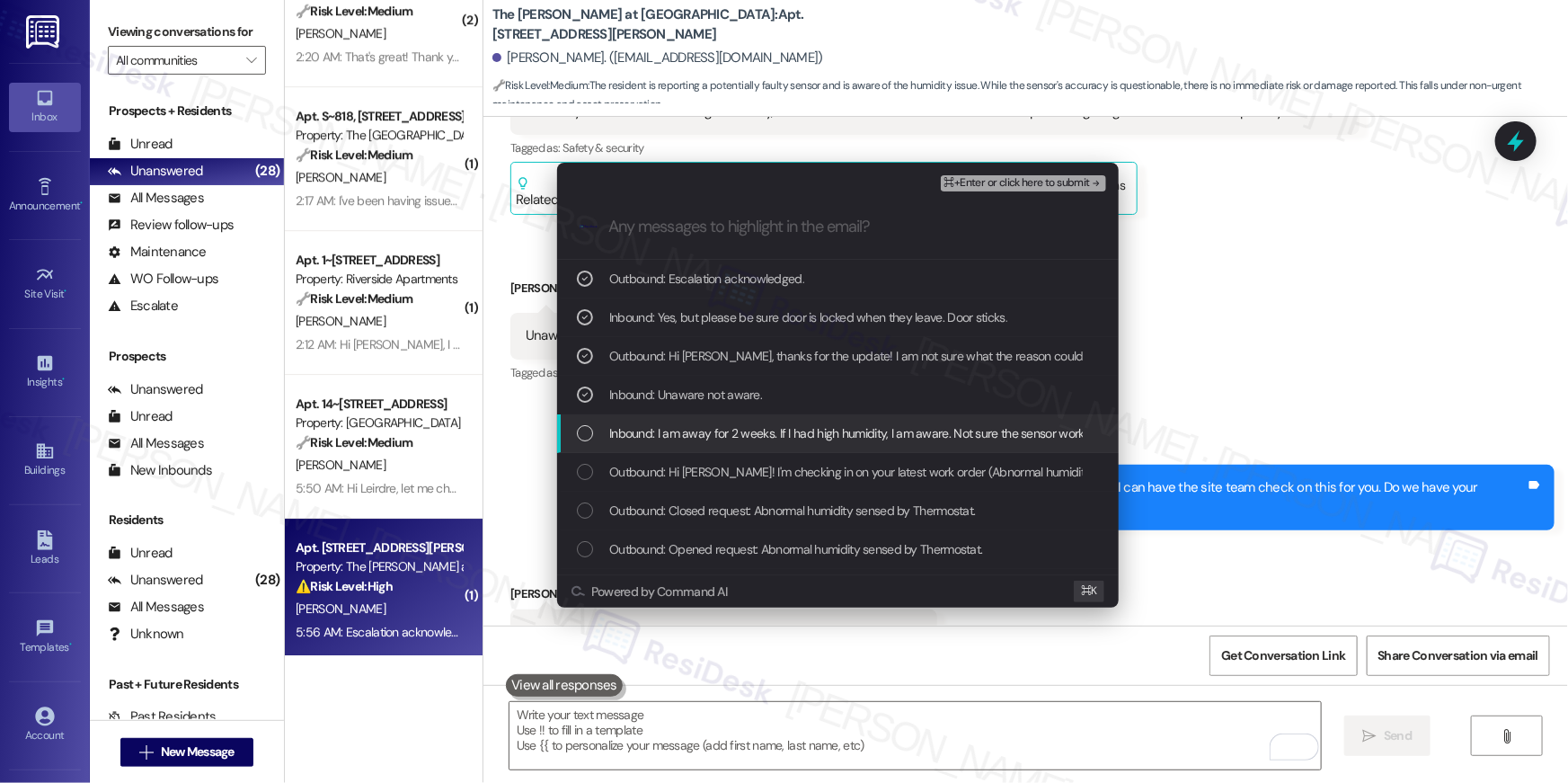 drag, startPoint x: 705, startPoint y: 420, endPoint x: 710, endPoint y: 439, distance: 19.646883 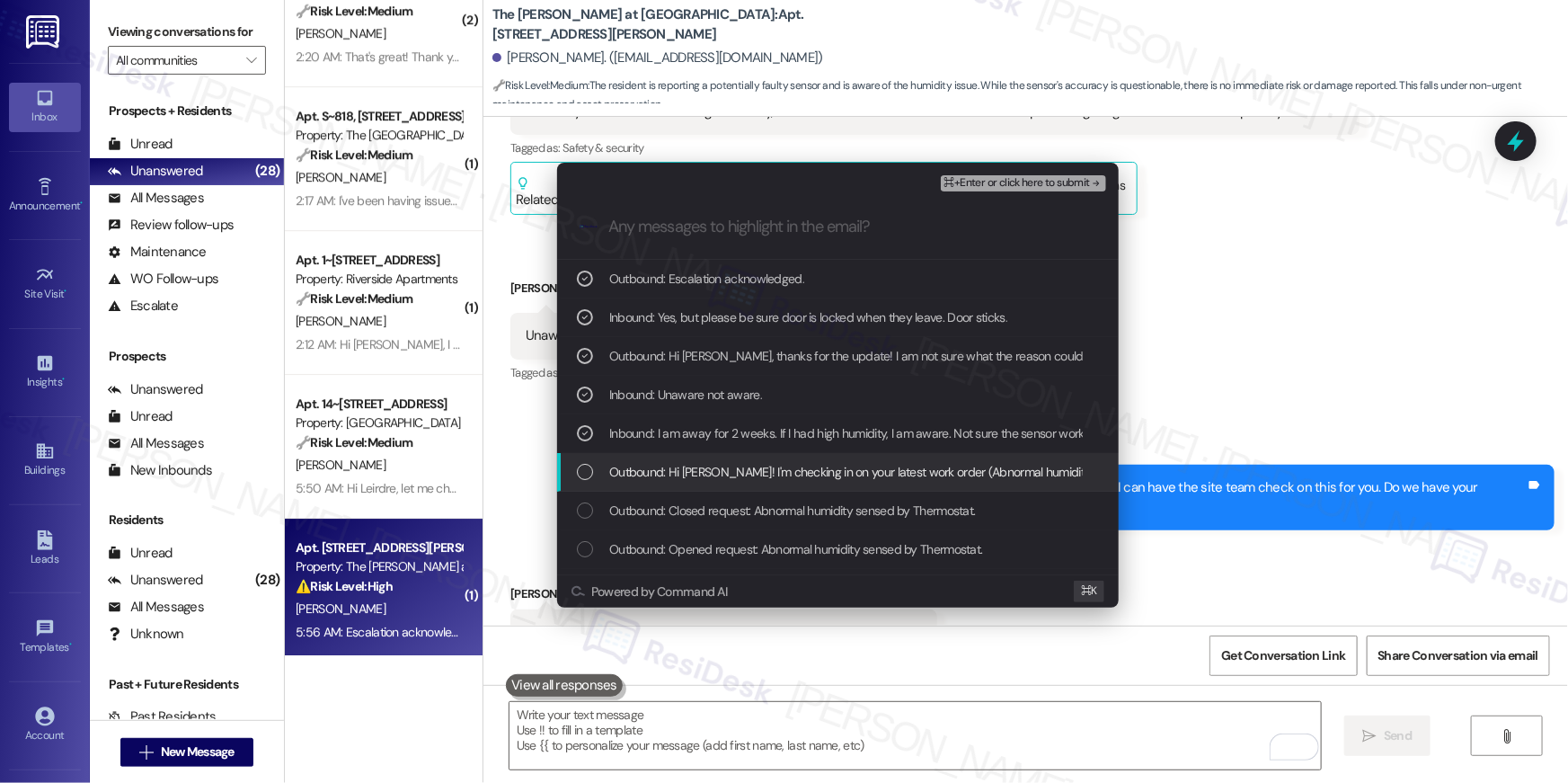 drag, startPoint x: 712, startPoint y: 462, endPoint x: 718, endPoint y: 489, distance: 27.658633 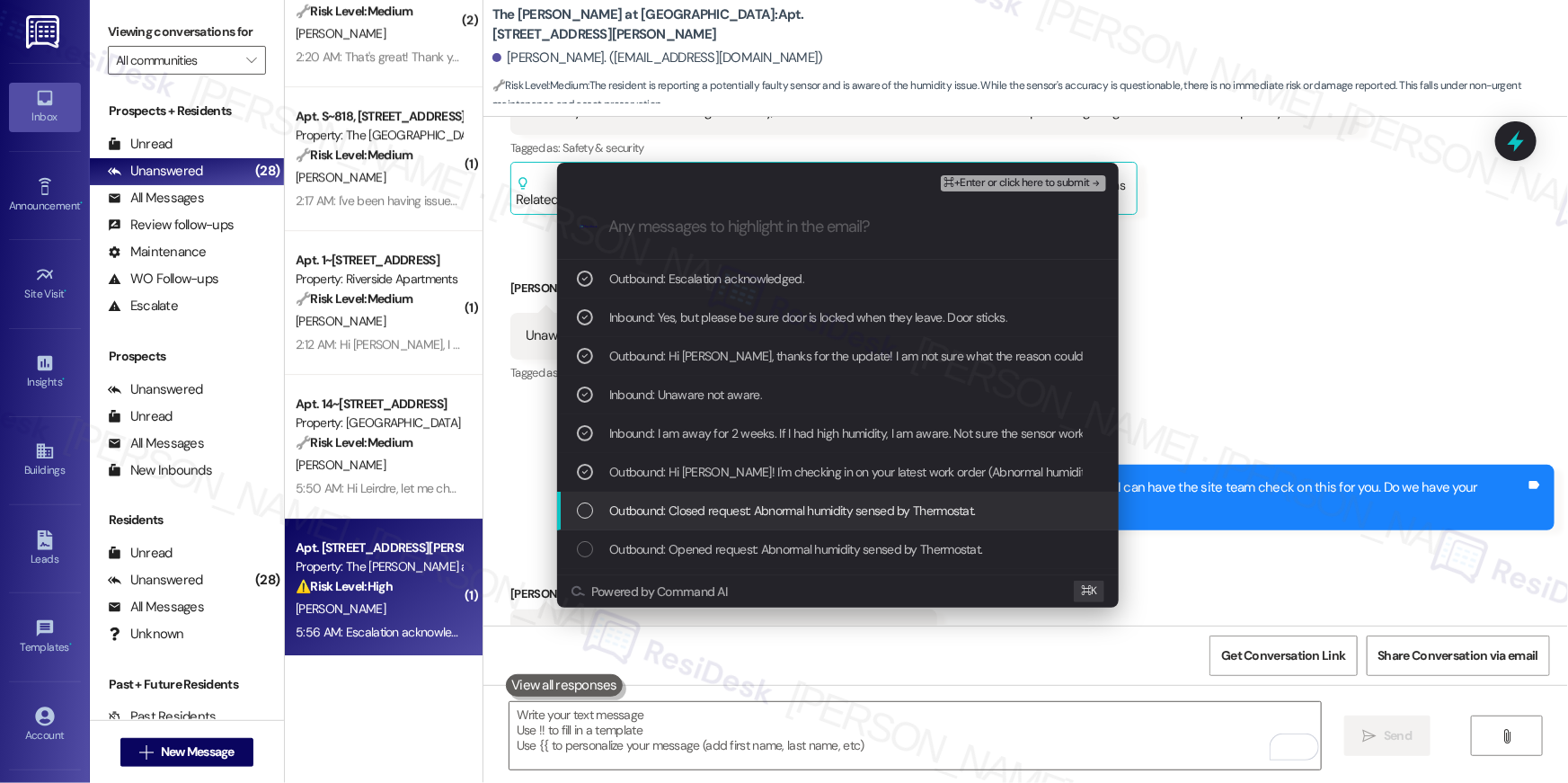 click on "Outbound: Closed request: Abnormal humidity sensed by Thermostat." at bounding box center (837, 511) 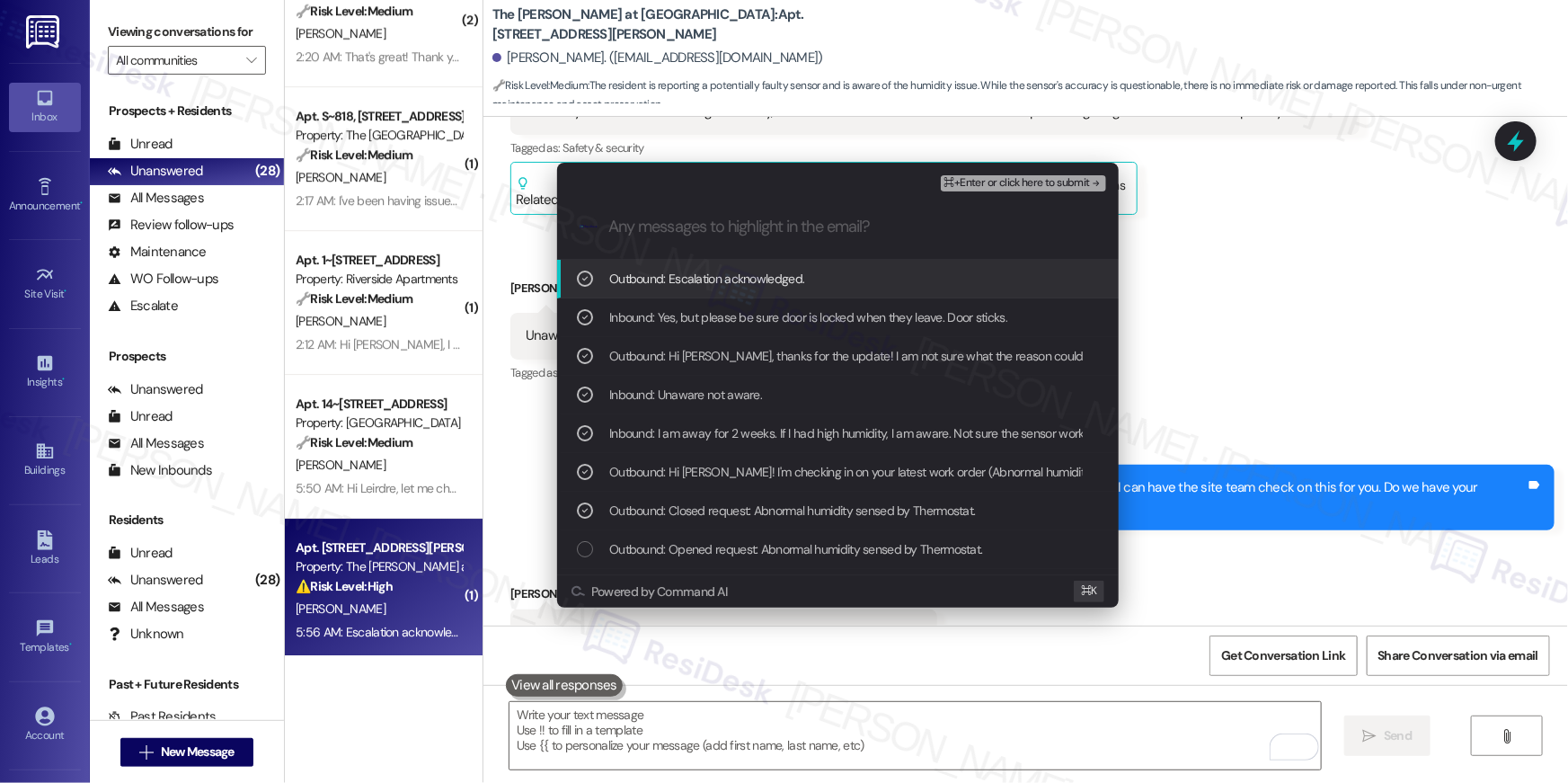 click on "⌘+Enter or click here to submit" at bounding box center (1017, 183) 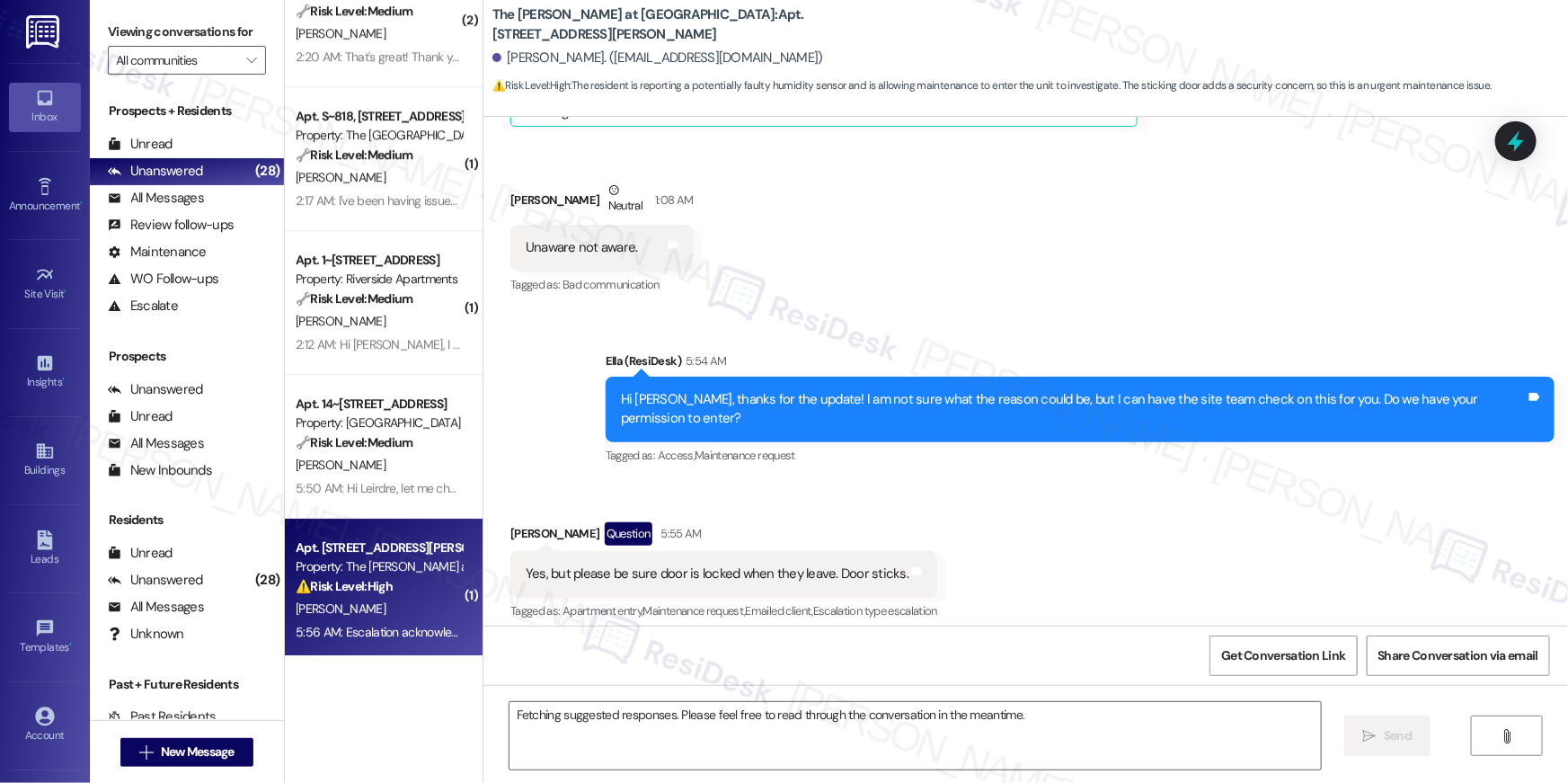 scroll, scrollTop: 13112, scrollLeft: 0, axis: vertical 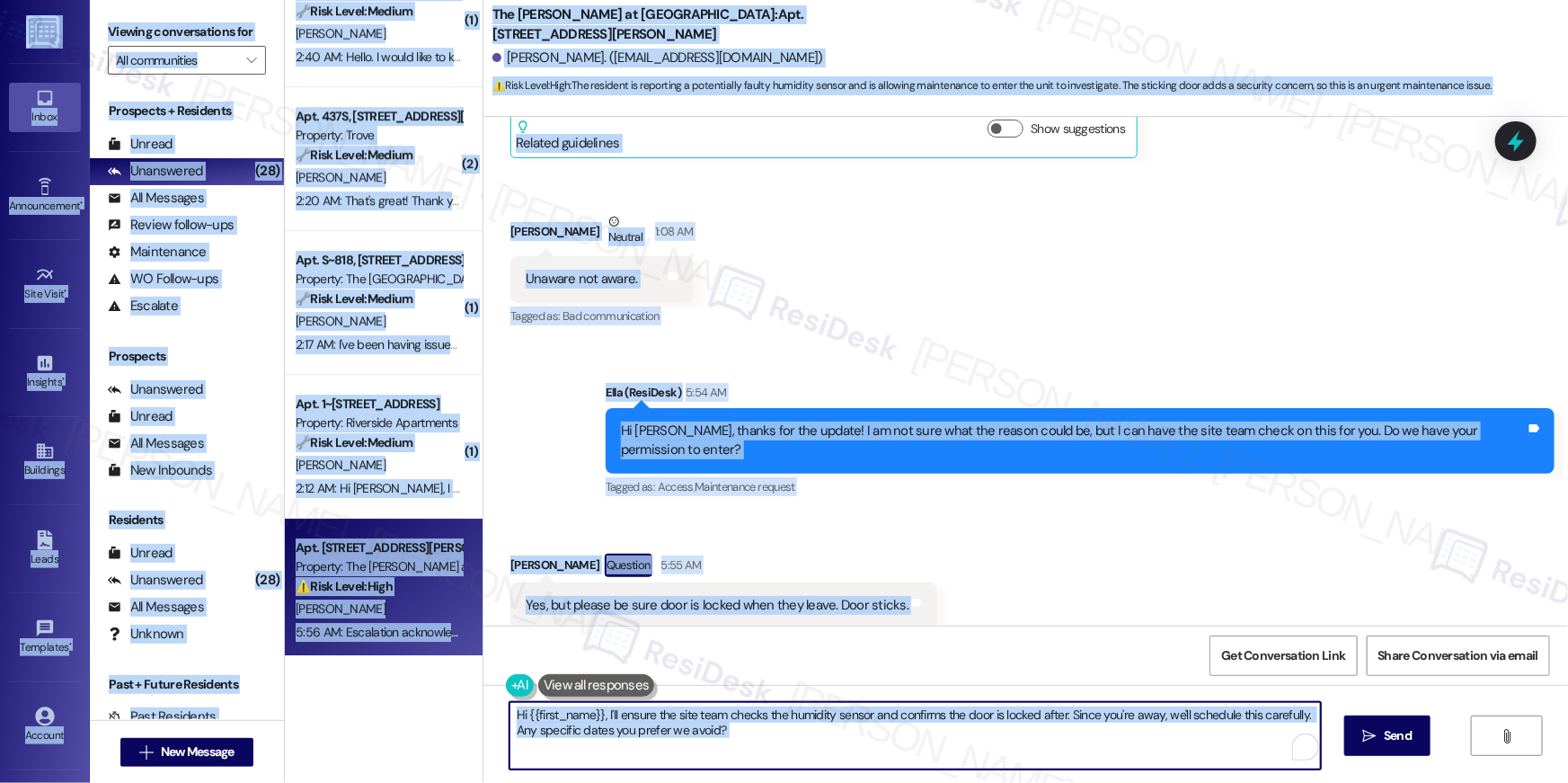 click on "Hi {{first_name}}, I'll ensure the site team checks the humidity sensor and confirms the door is locked after. Since you're away, we'll schedule this carefully. Any specific dates you prefer we avoid?" at bounding box center (915, 735) 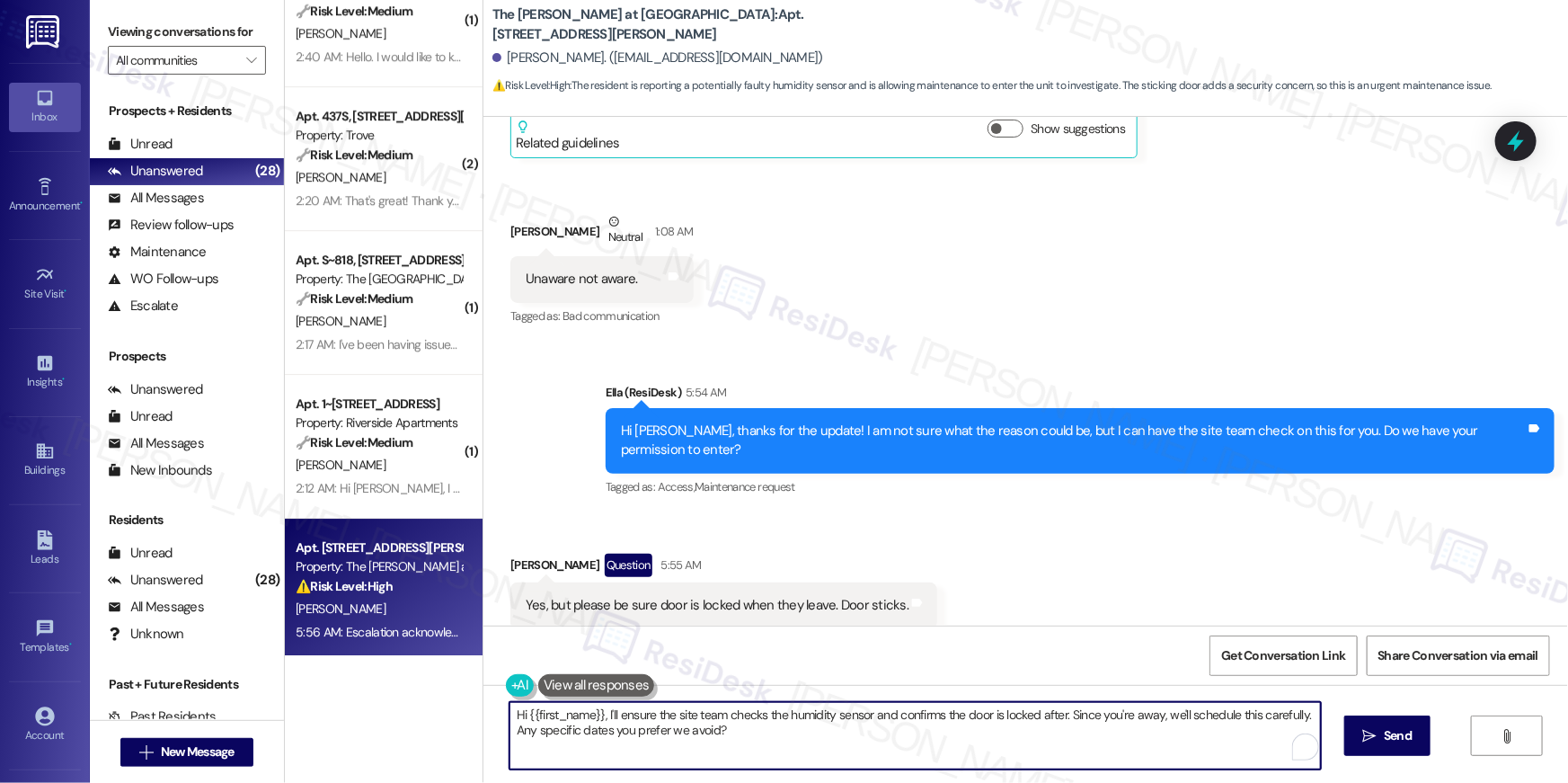 click on "Hi {{first_name}}, I'll ensure the site team checks the humidity sensor and confirms the door is locked after. Since you're away, we'll schedule this carefully. Any specific dates you prefer we avoid?" at bounding box center [915, 735] 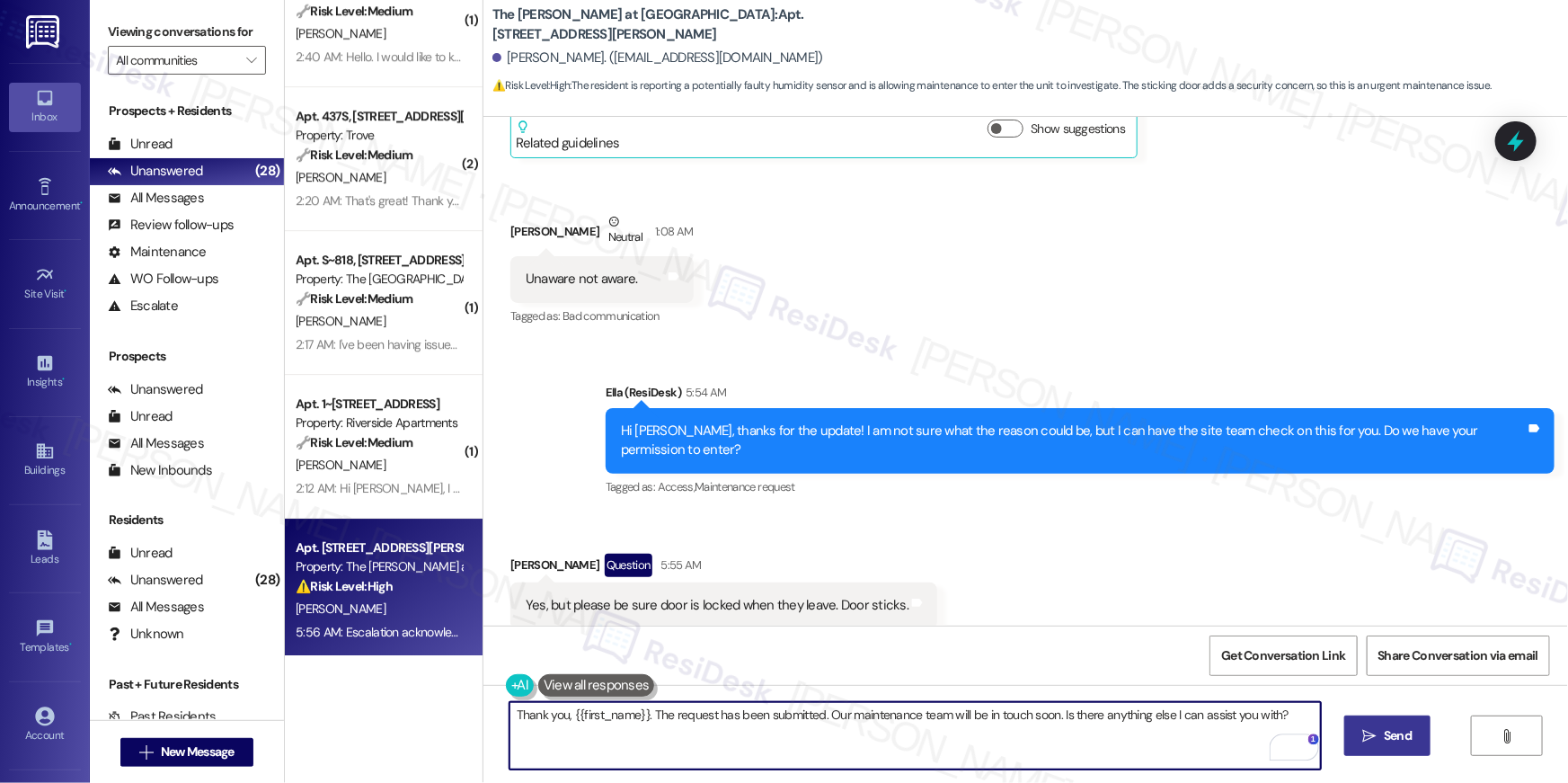 type on "Thank you, {{first_name}}. The request has been submitted. Our maintenance team will be in touch soon. Is there anything else I can assist you with?" 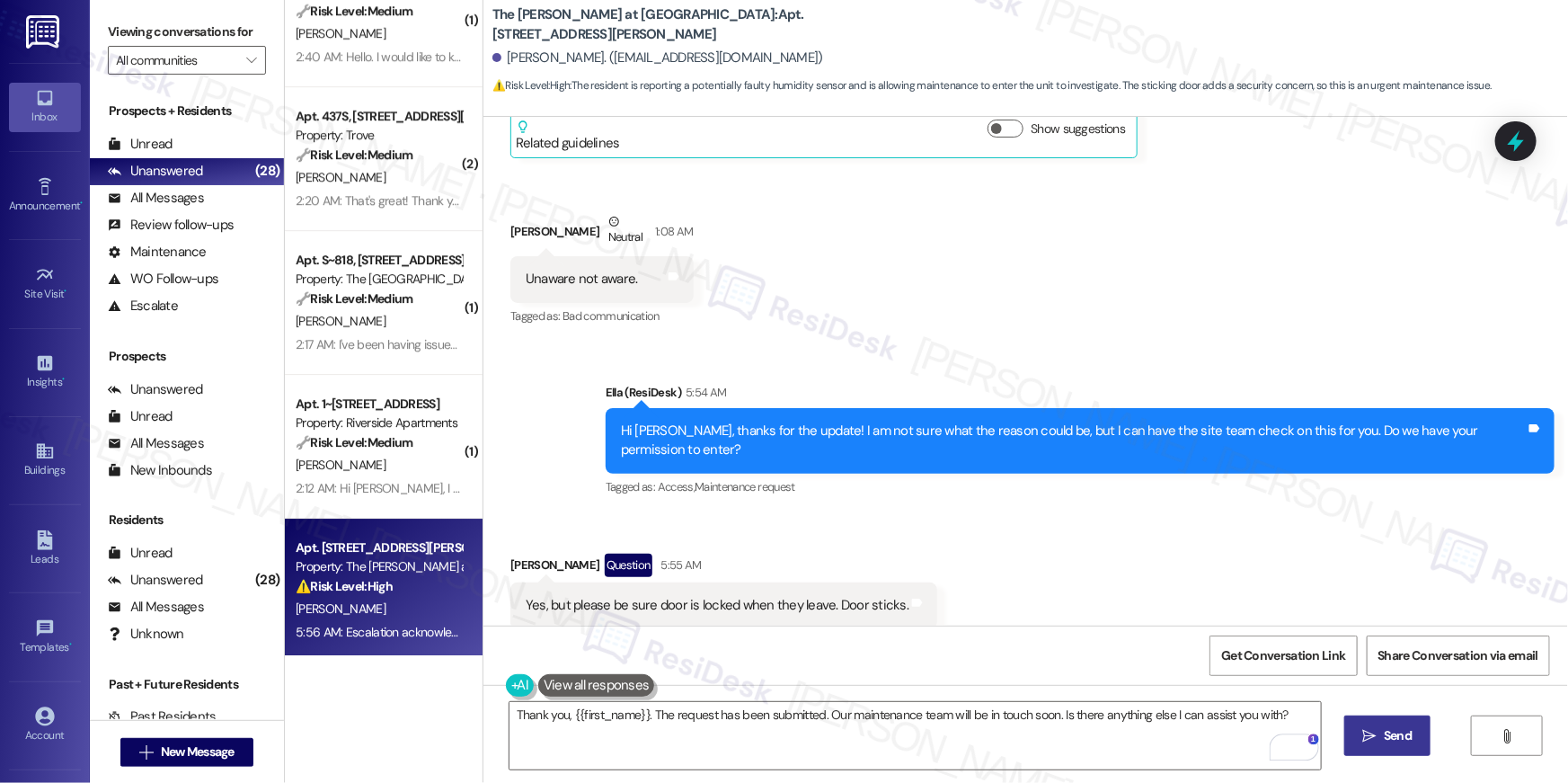 click on "Send" at bounding box center [1397, 735] 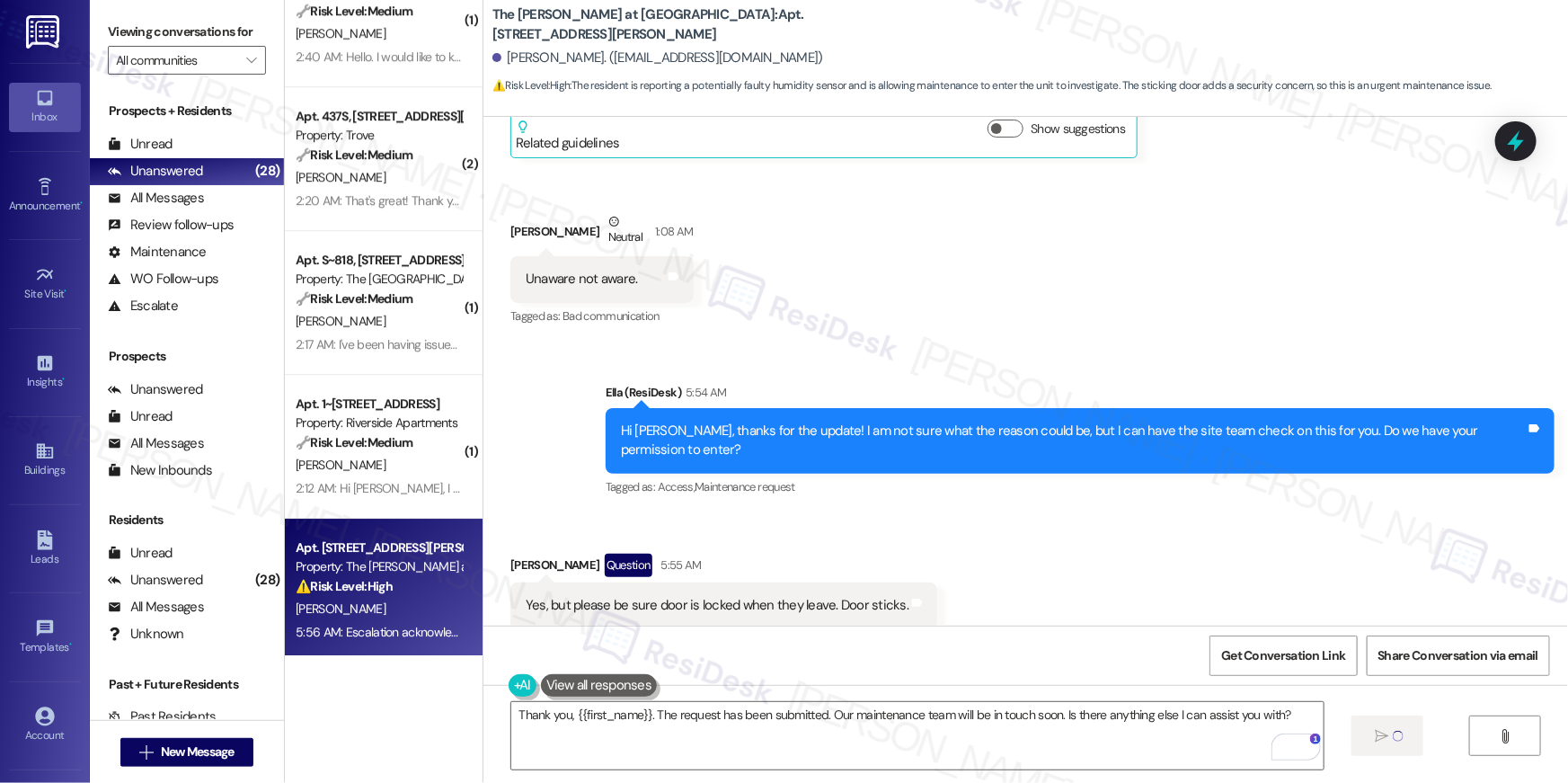 type 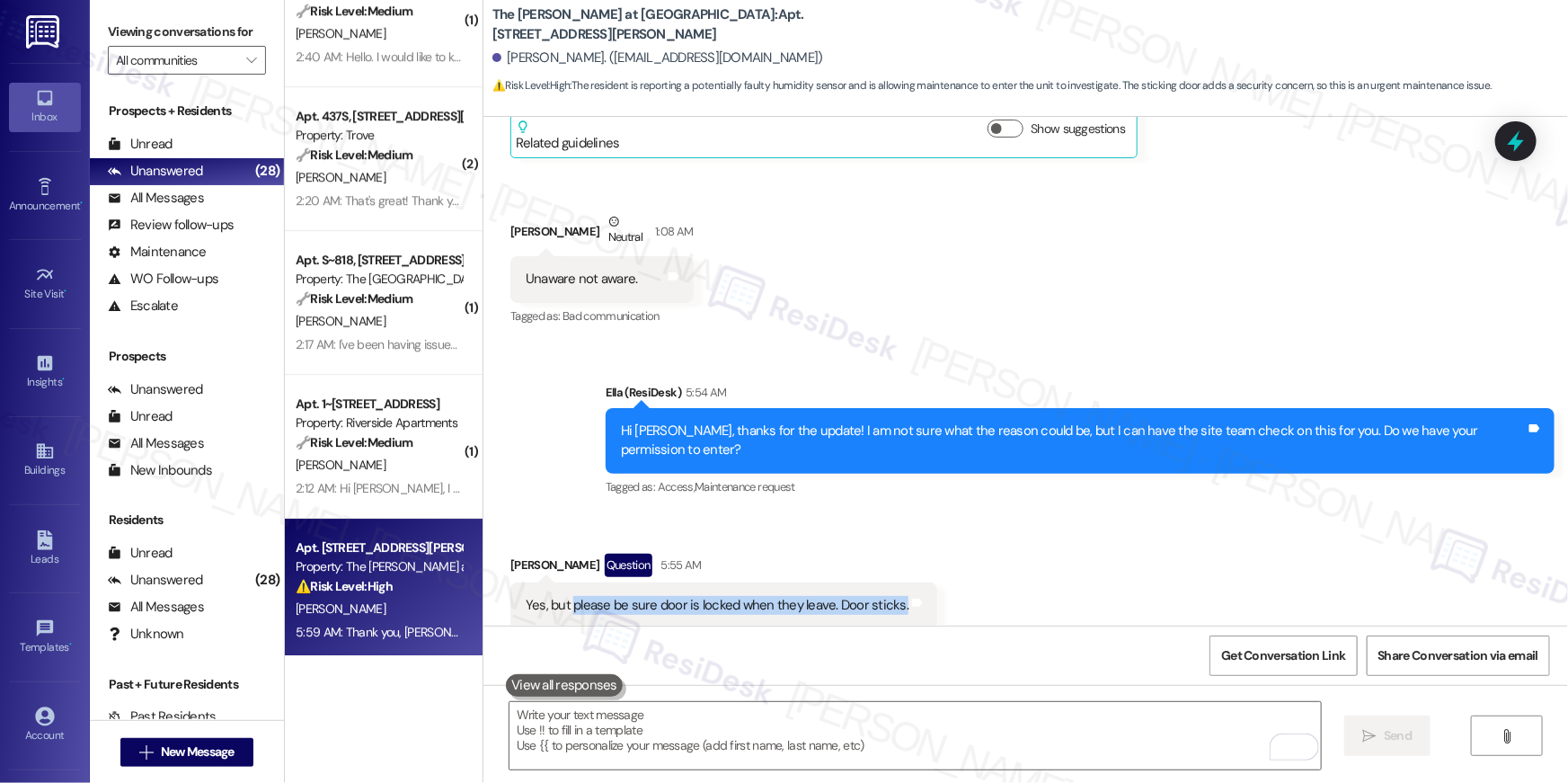 drag, startPoint x: 561, startPoint y: 565, endPoint x: 892, endPoint y: 567, distance: 331.00604 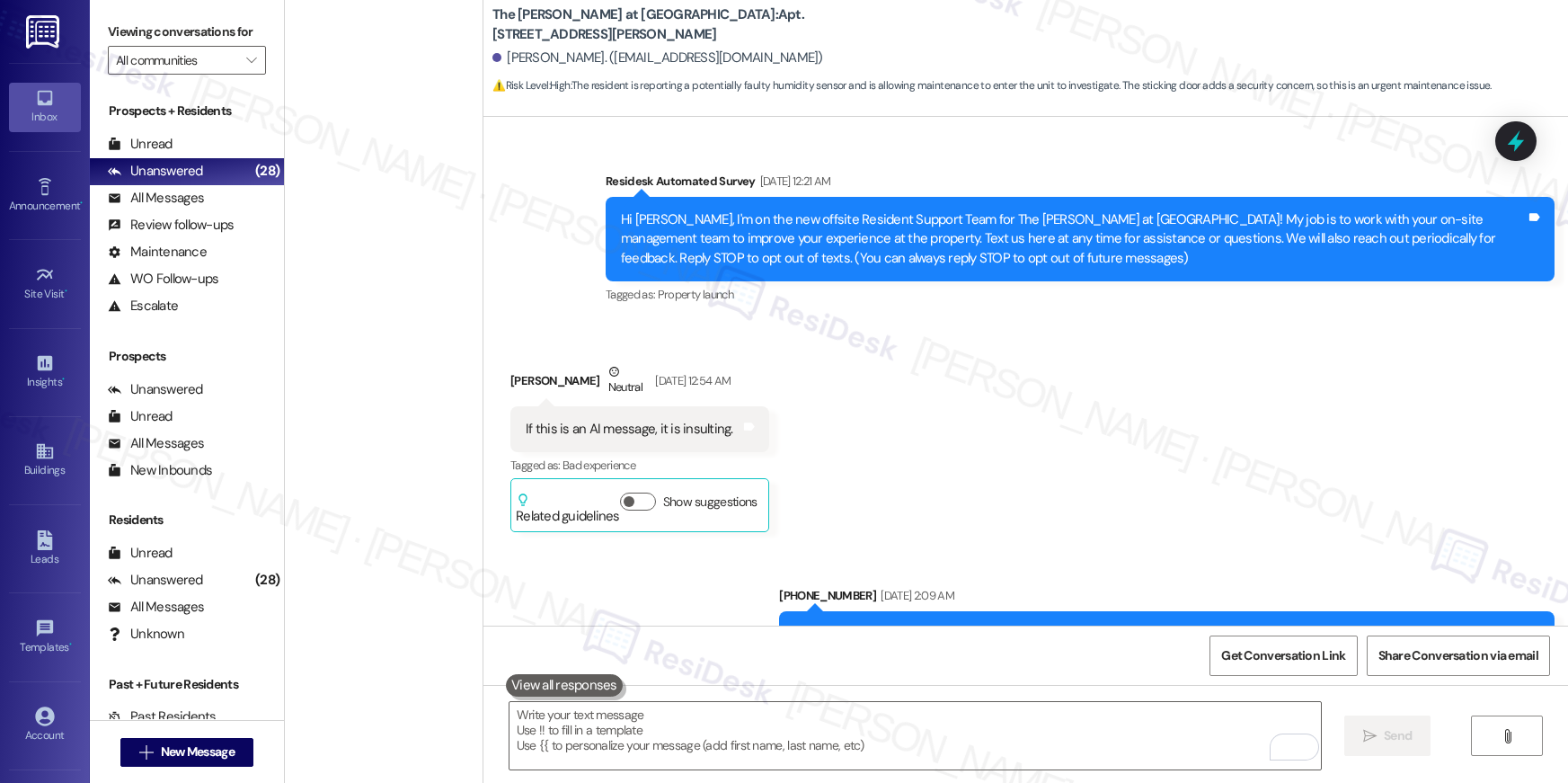 scroll, scrollTop: 0, scrollLeft: 0, axis: both 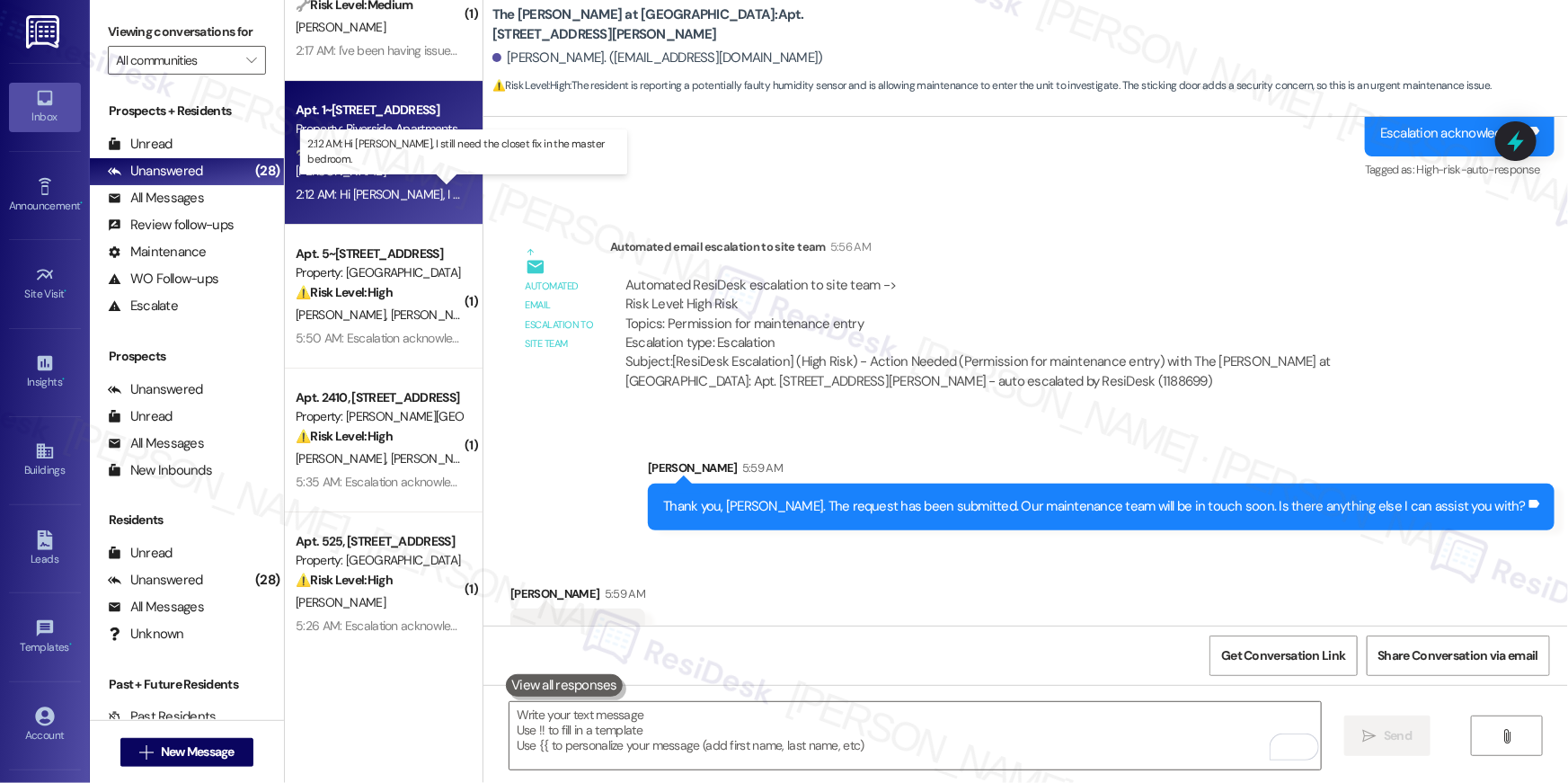 click on "2:12 AM: Hi [PERSON_NAME], I still need the closet fix in the master bedroom.  2:12 AM: Hi [PERSON_NAME], I still need the closet fix in the master bedroom." at bounding box center [493, 194] 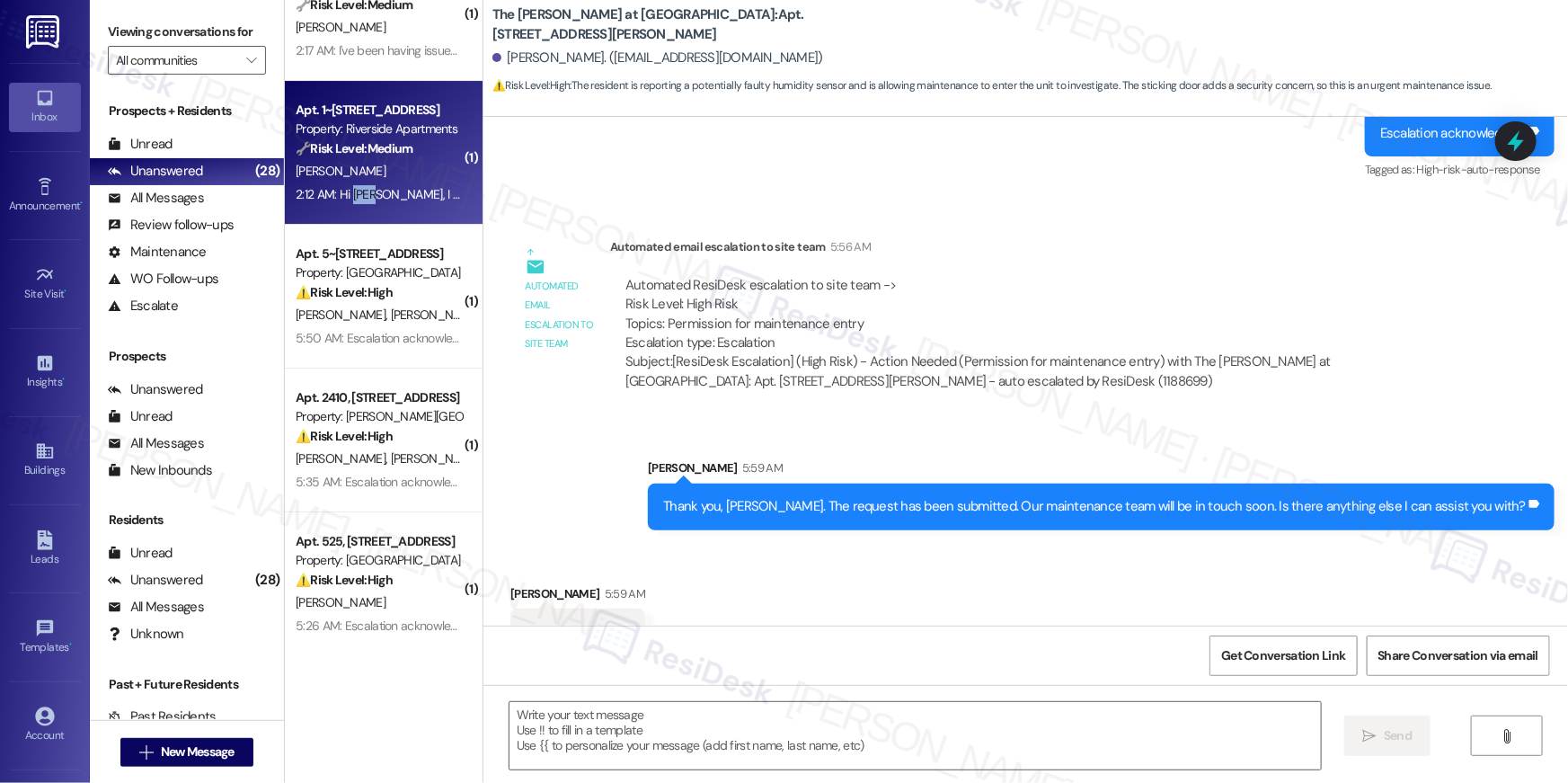 type on "Fetching suggested responses. Please feel free to read through the conversation in the meantime." 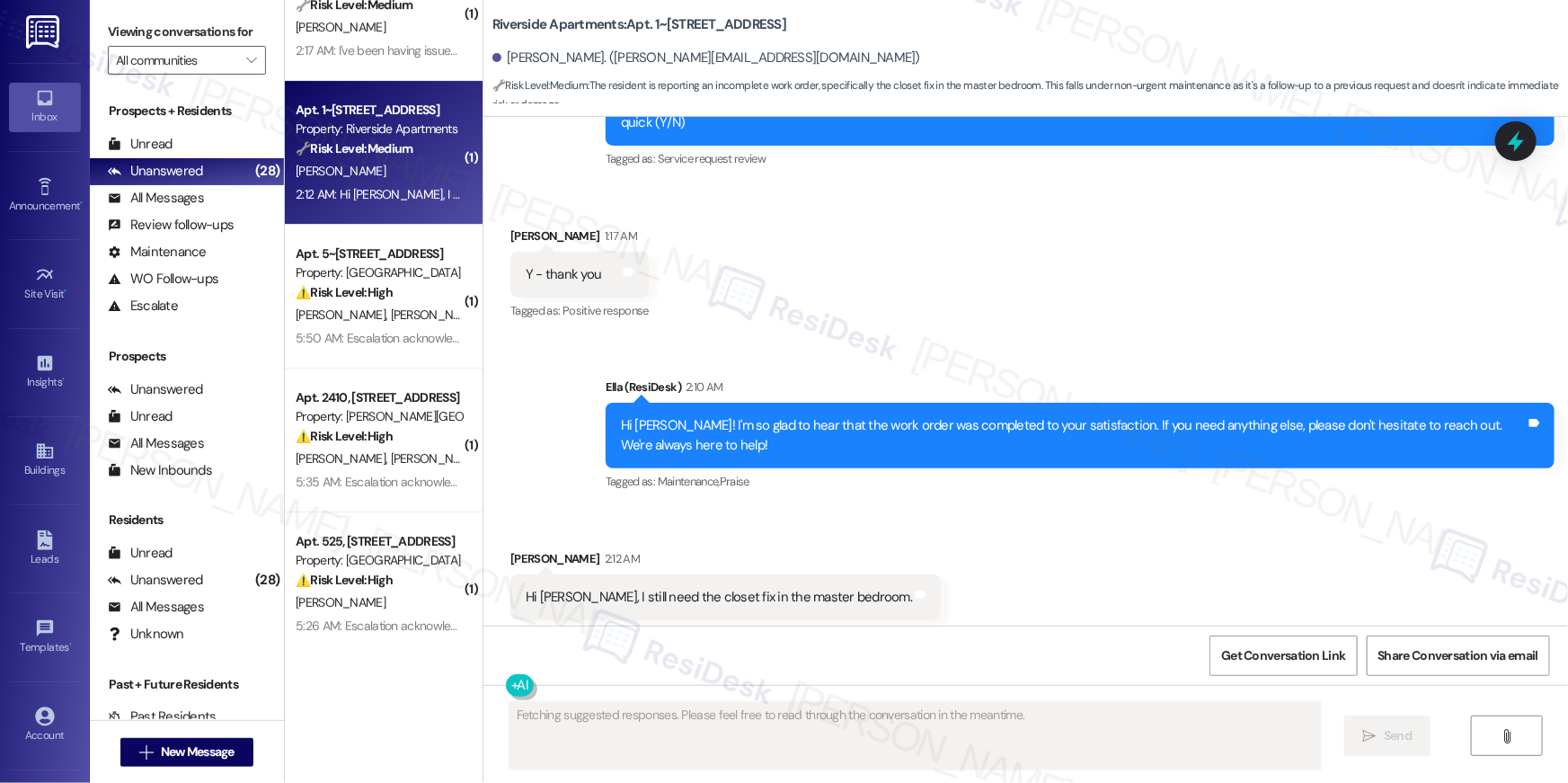 scroll, scrollTop: 3001, scrollLeft: 0, axis: vertical 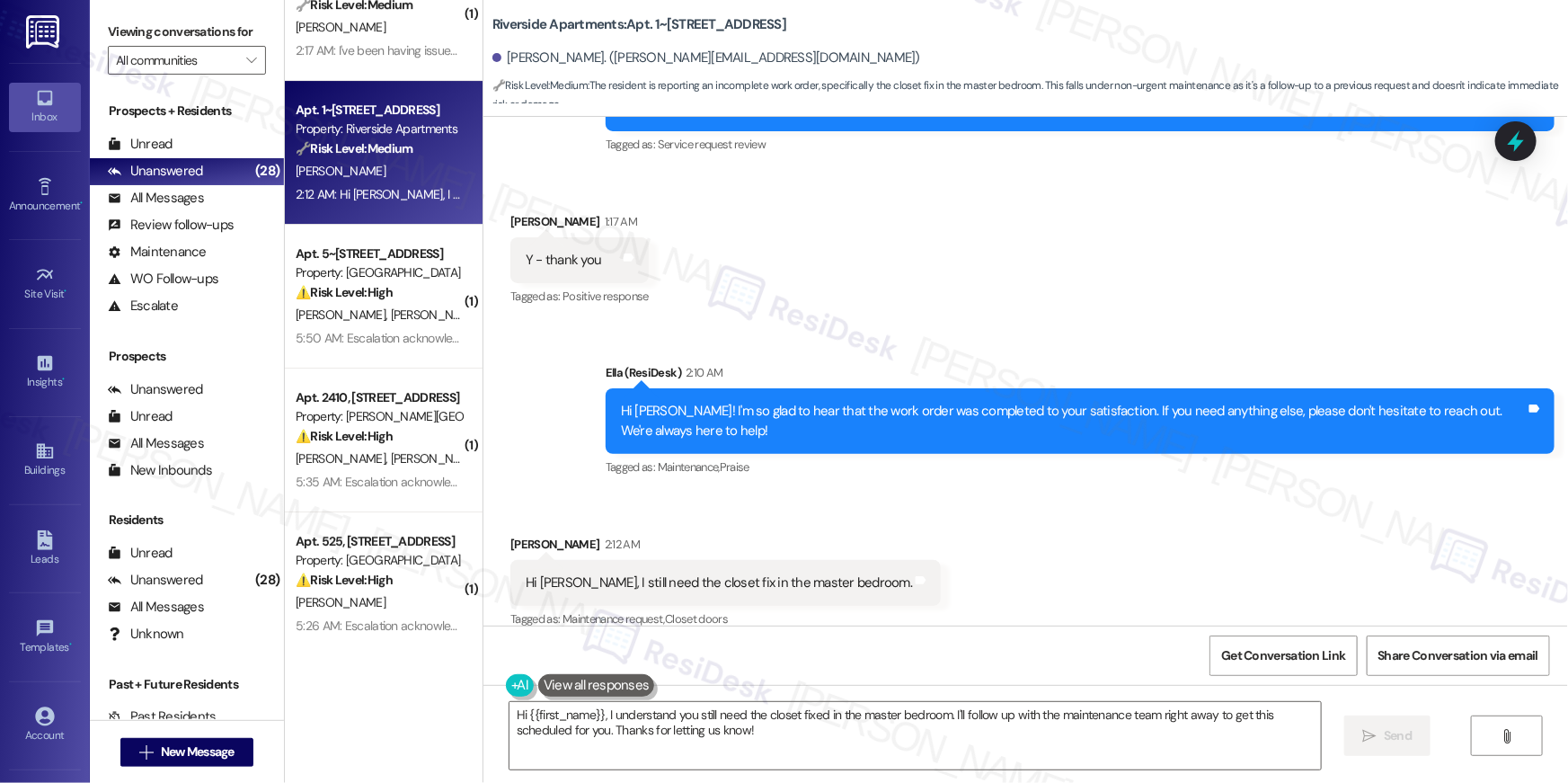 click on "Received via SMS [PERSON_NAME] 2:12 AM Hi [PERSON_NAME], I still need the closet fix in the master bedroom.  Tags and notes Tagged as:   Maintenance request ,  Click to highlight conversations about Maintenance request Closet doors Click to highlight conversations about Closet doors" at bounding box center (725, 583) 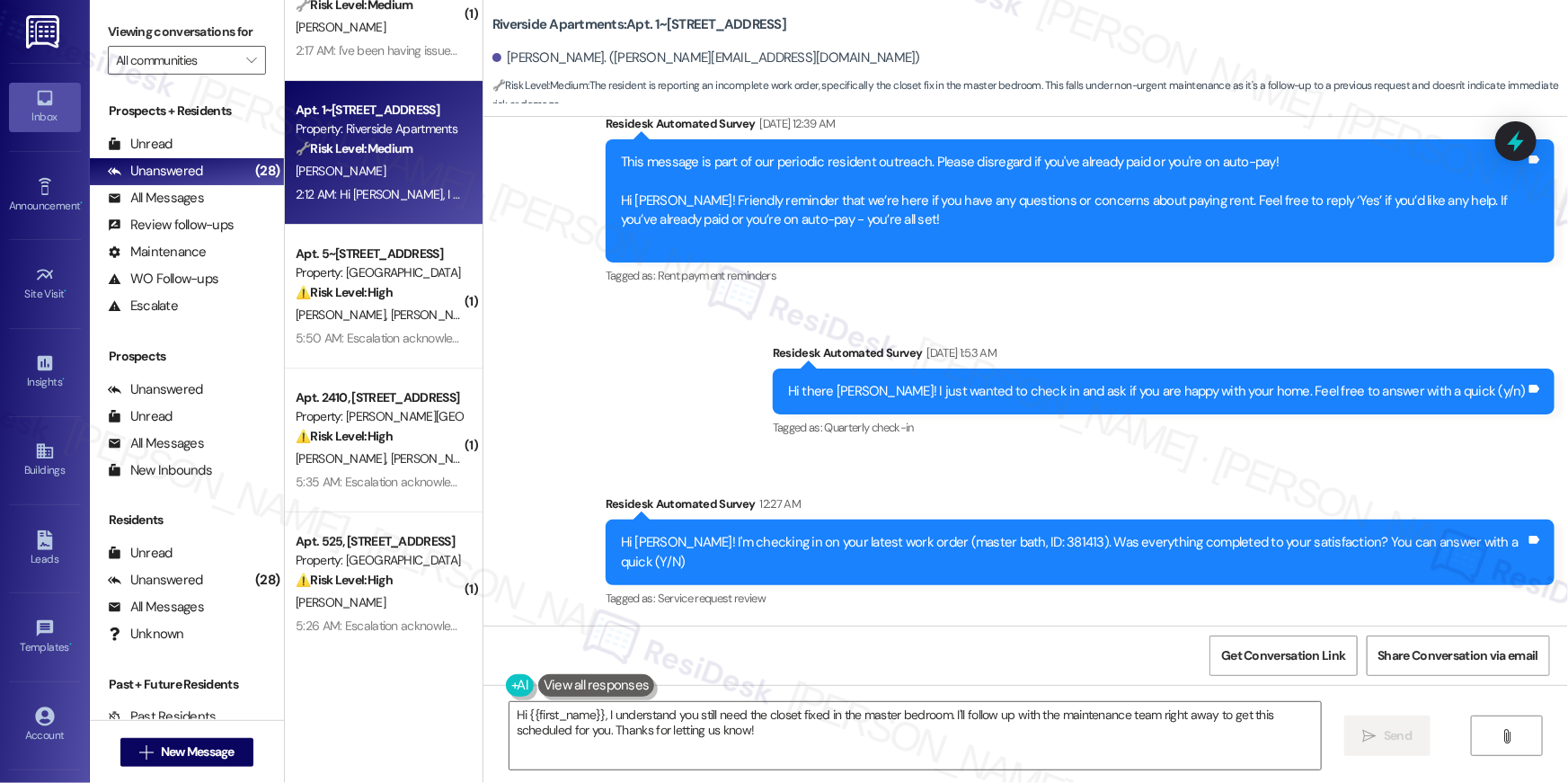 scroll, scrollTop: 2531, scrollLeft: 0, axis: vertical 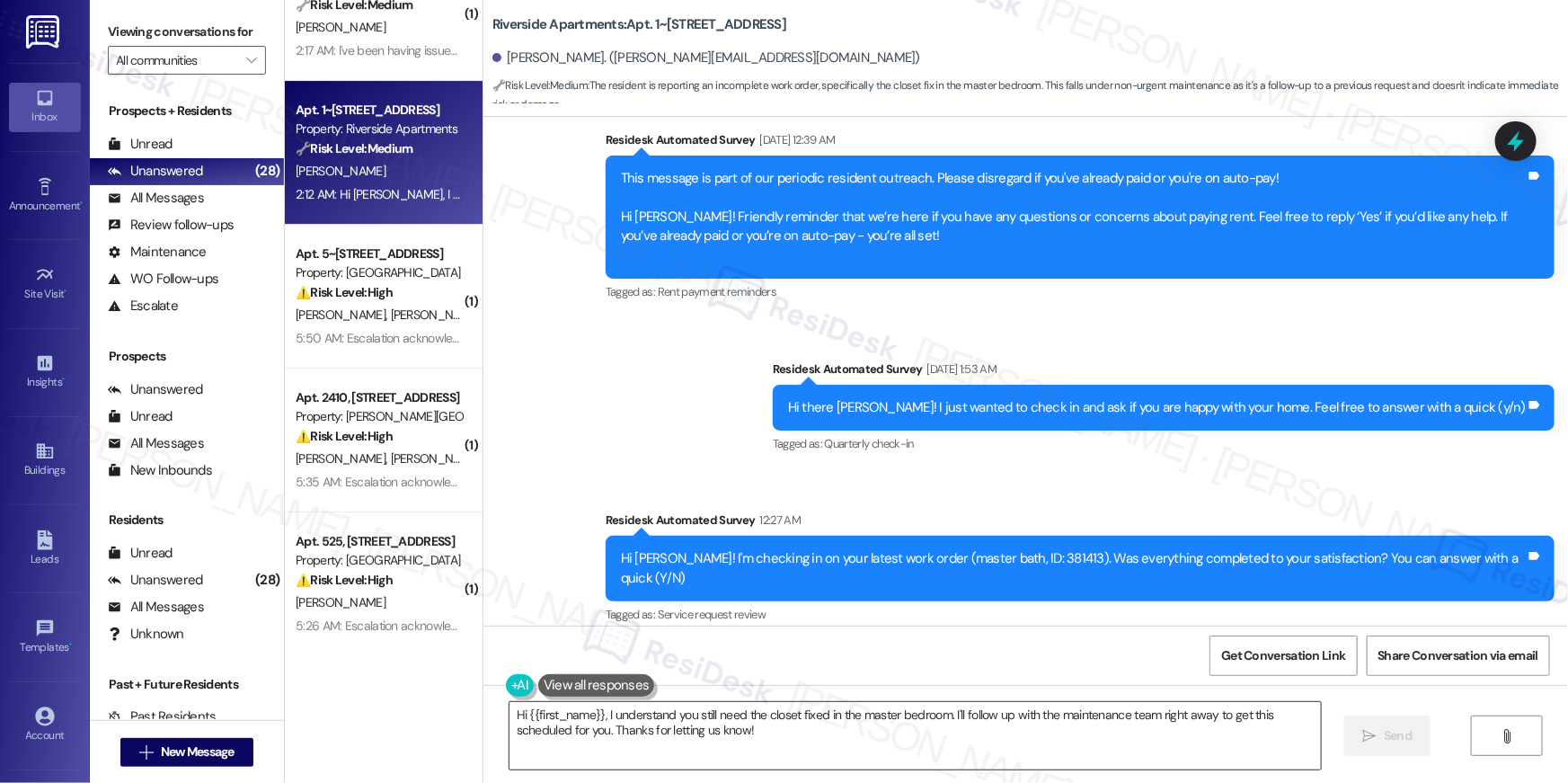 click on "Hi {{first_name}}, I understand you still need the closet fixed in the master bedroom. I'll follow up with the maintenance team right away to get this scheduled for you. Thanks for letting us know!" at bounding box center (915, 735) 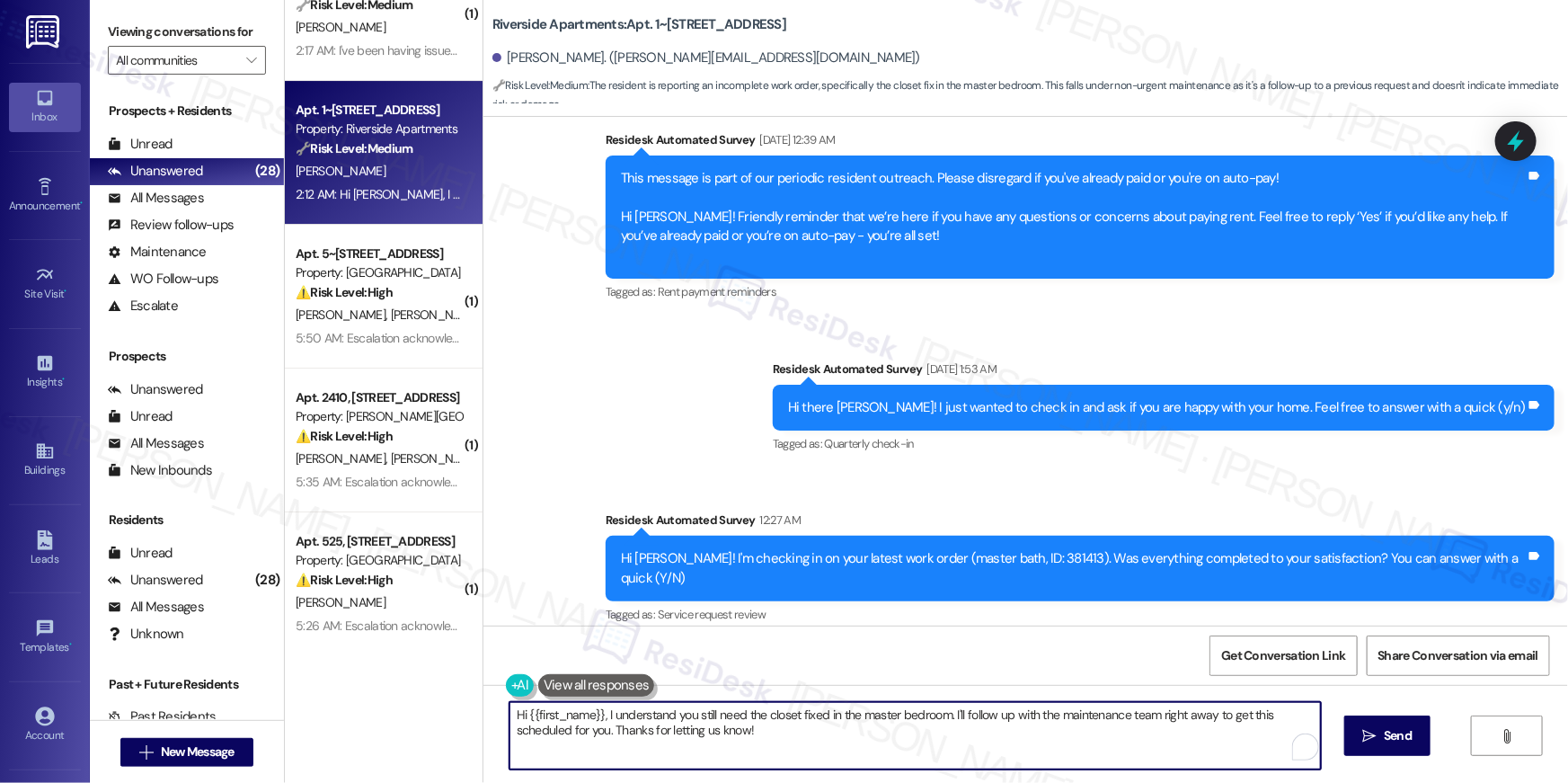 click on "Hi {{first_name}}, I understand you still need the closet fixed in the master bedroom. I'll follow up with the maintenance team right away to get this scheduled for you. Thanks for letting us know!" at bounding box center [915, 735] 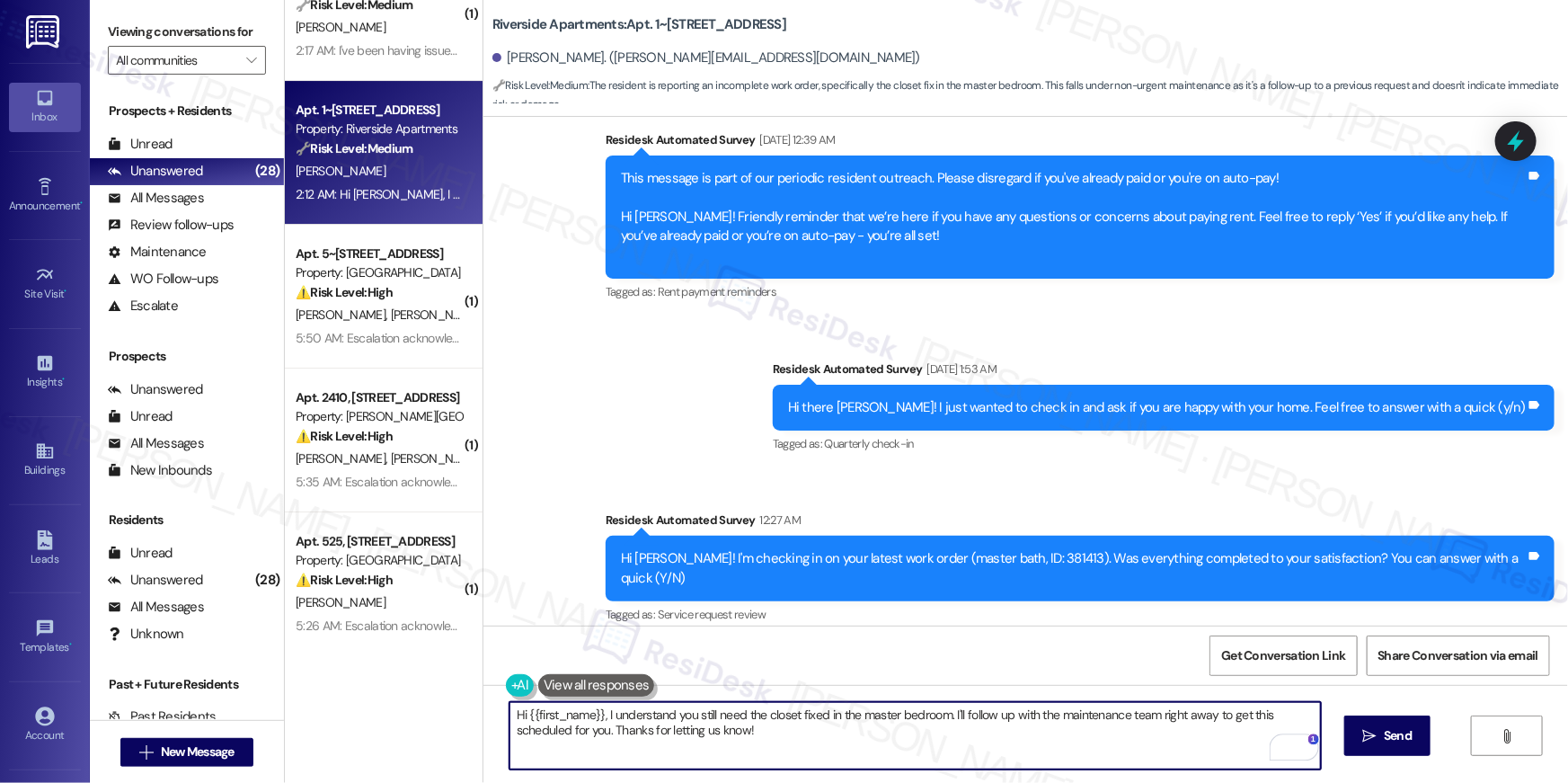 click on "Hi {{first_name}}, I understand you still need the closet fixed in the master bedroom. I'll follow up with the maintenance team right away to get this scheduled for you. Thanks for letting us know!" at bounding box center [915, 735] 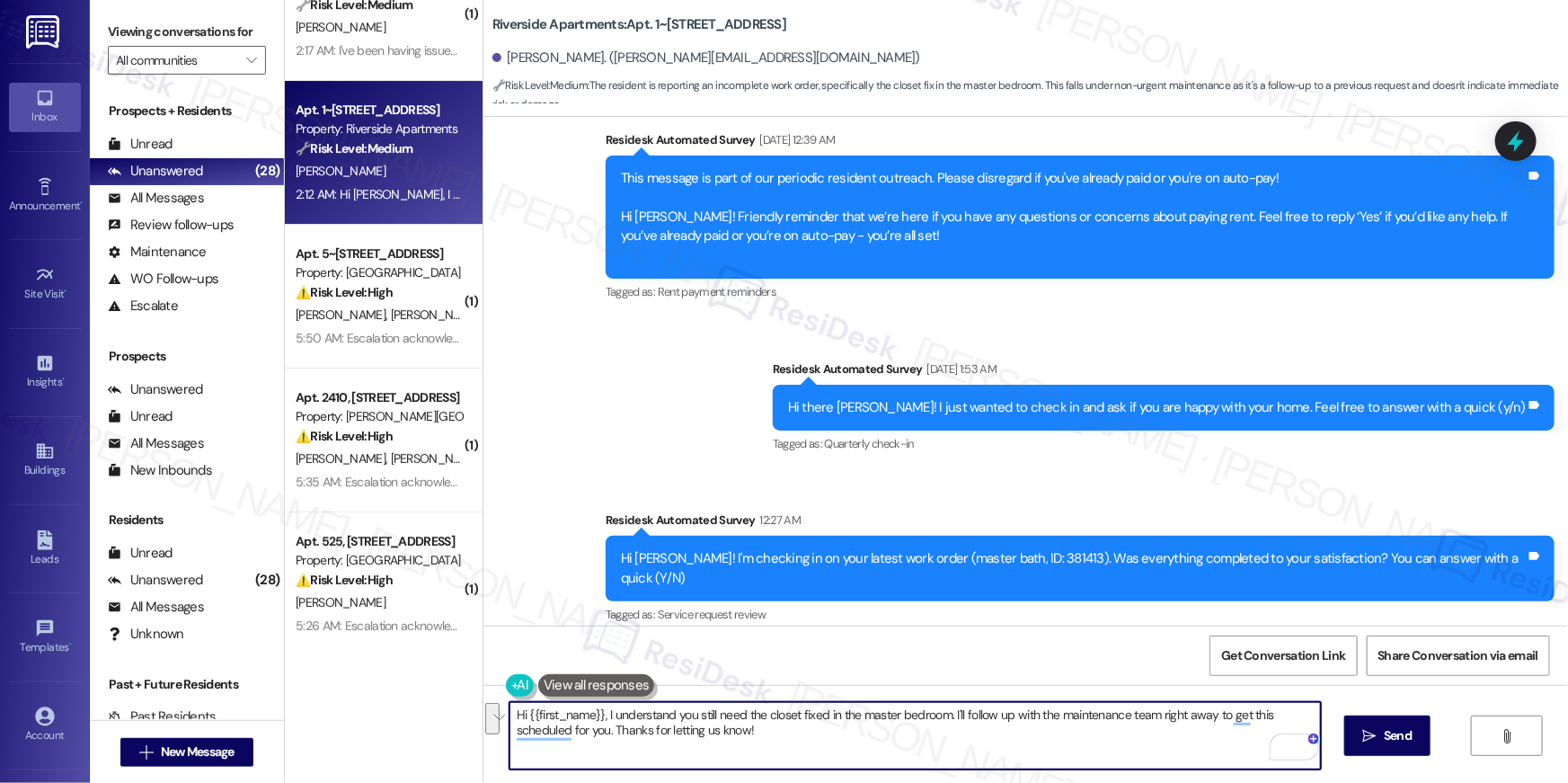 drag, startPoint x: 1178, startPoint y: 740, endPoint x: 1153, endPoint y: 714, distance: 36.069378 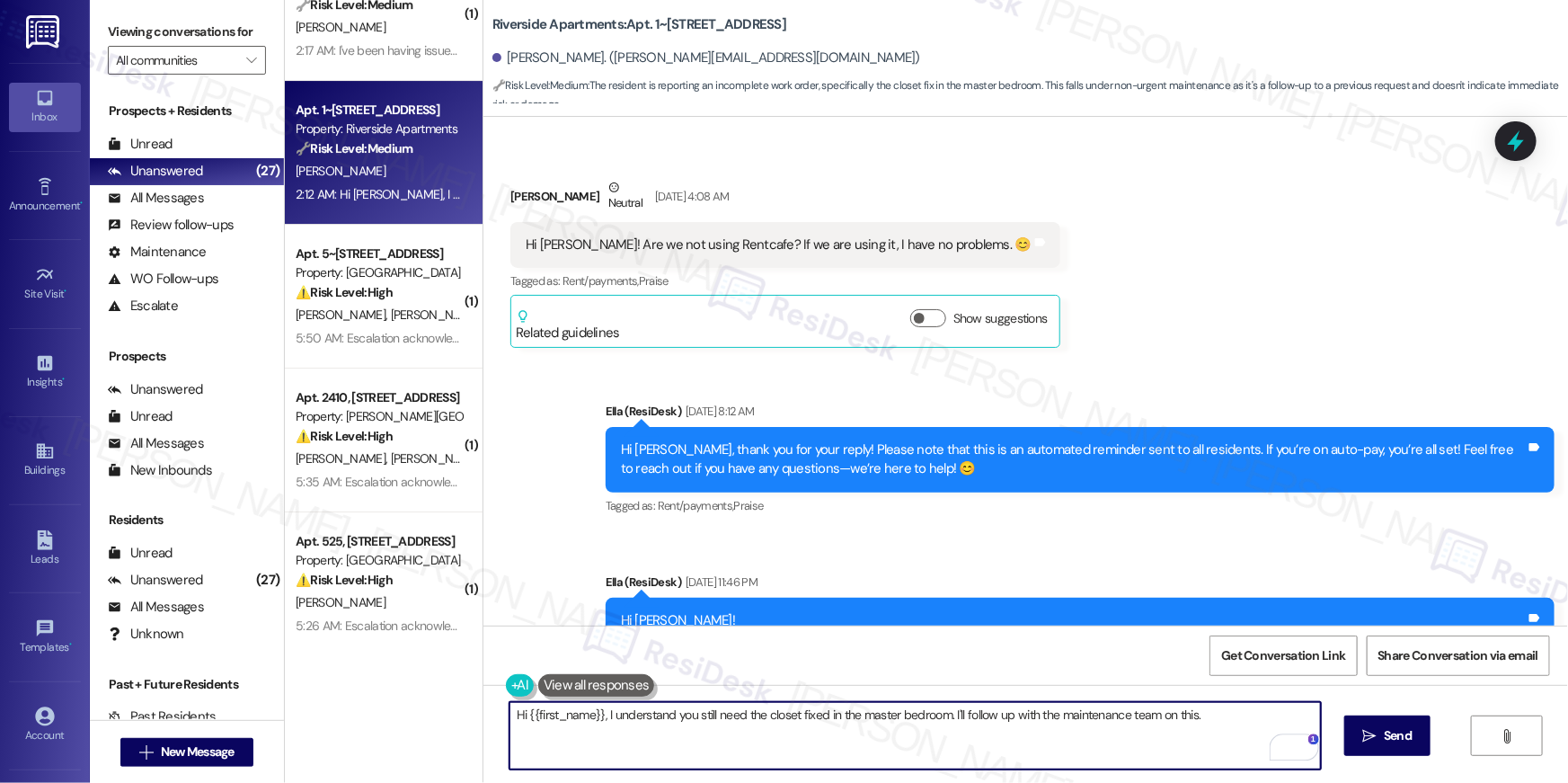 scroll, scrollTop: 311, scrollLeft: 0, axis: vertical 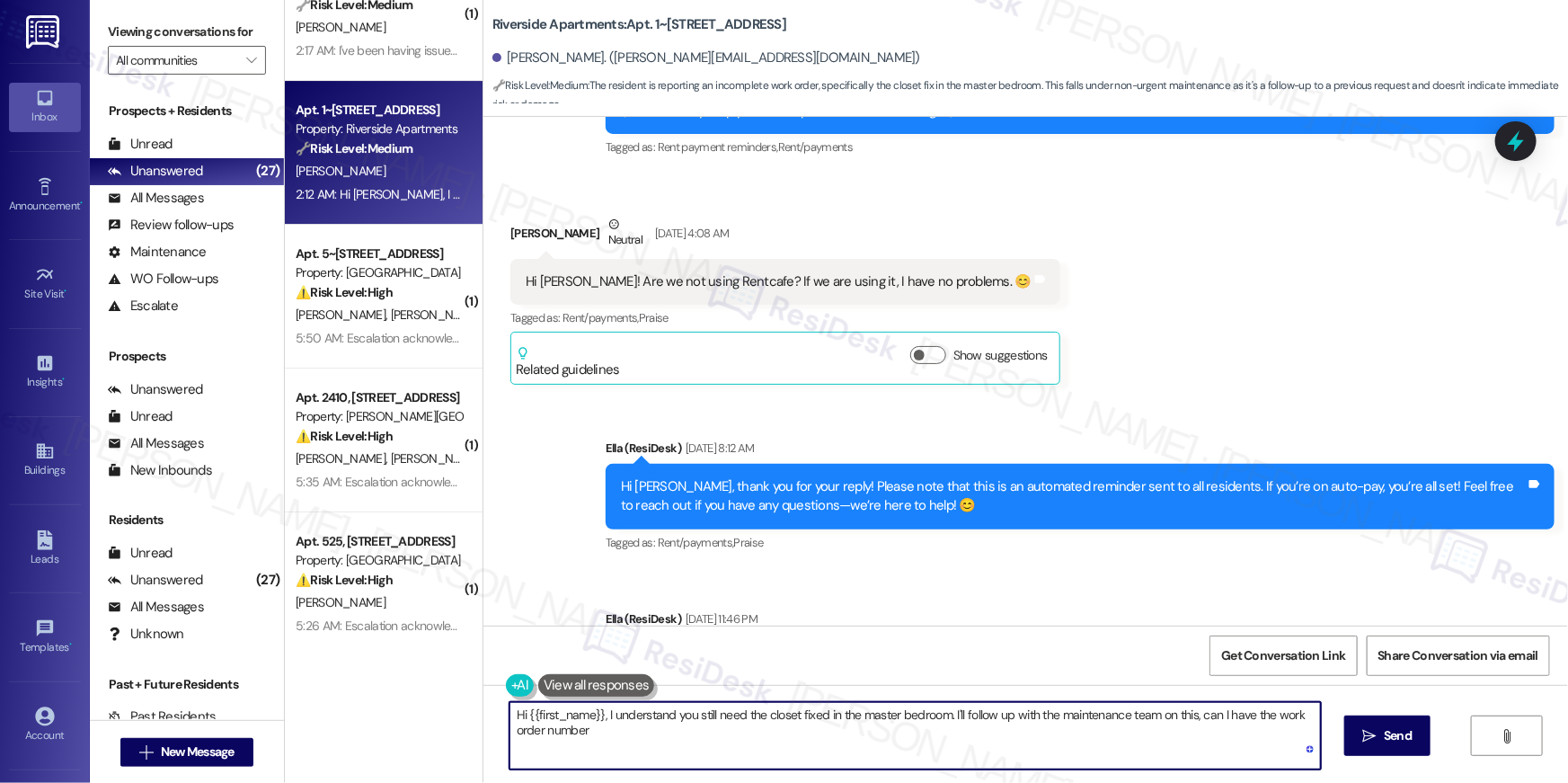 type on "Hi {{first_name}}, I understand you still need the closet fixed in the master bedroom. I'll follow up with the maintenance team on this, can I have the work order number?" 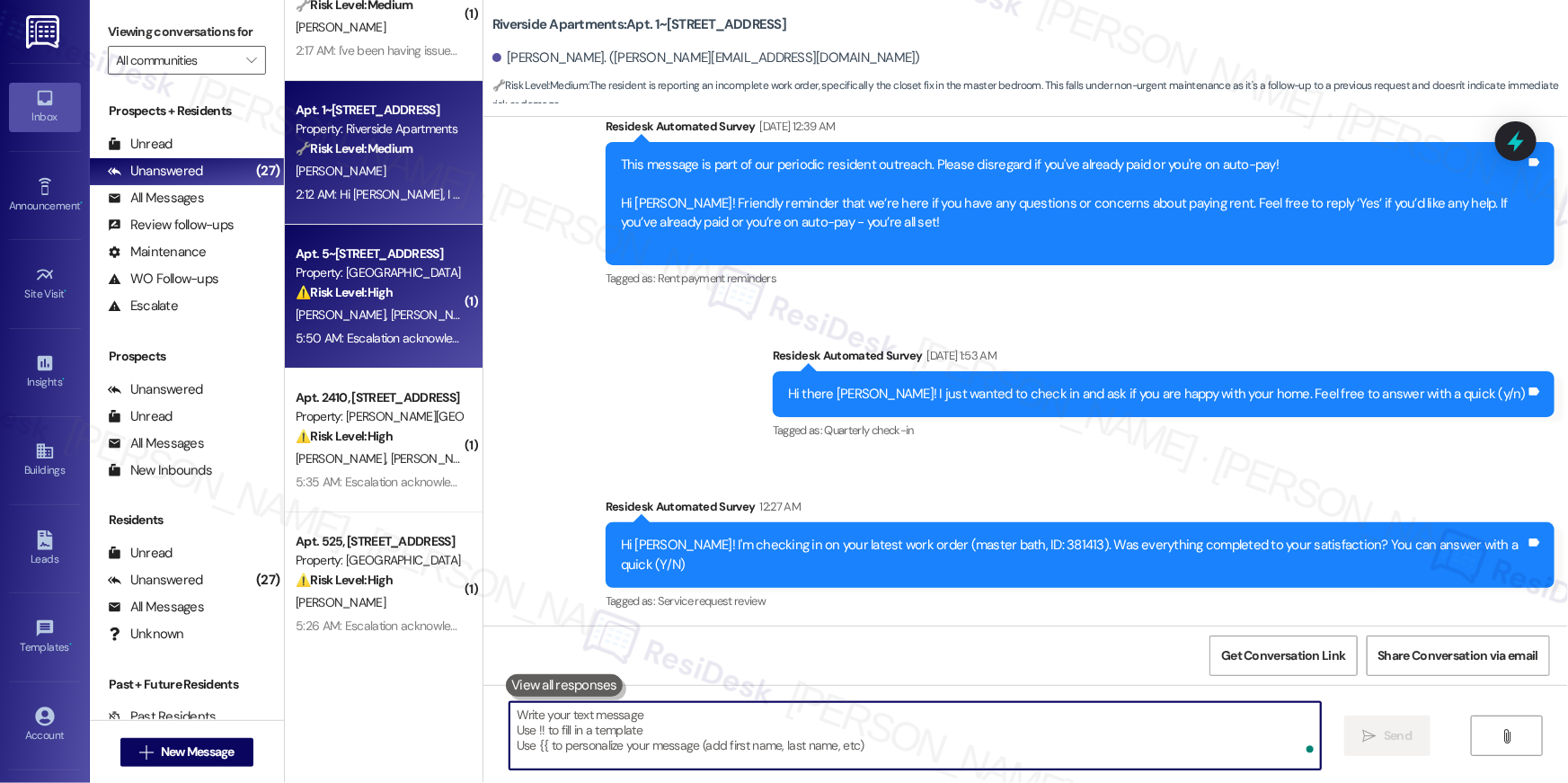 scroll, scrollTop: 3001, scrollLeft: 0, axis: vertical 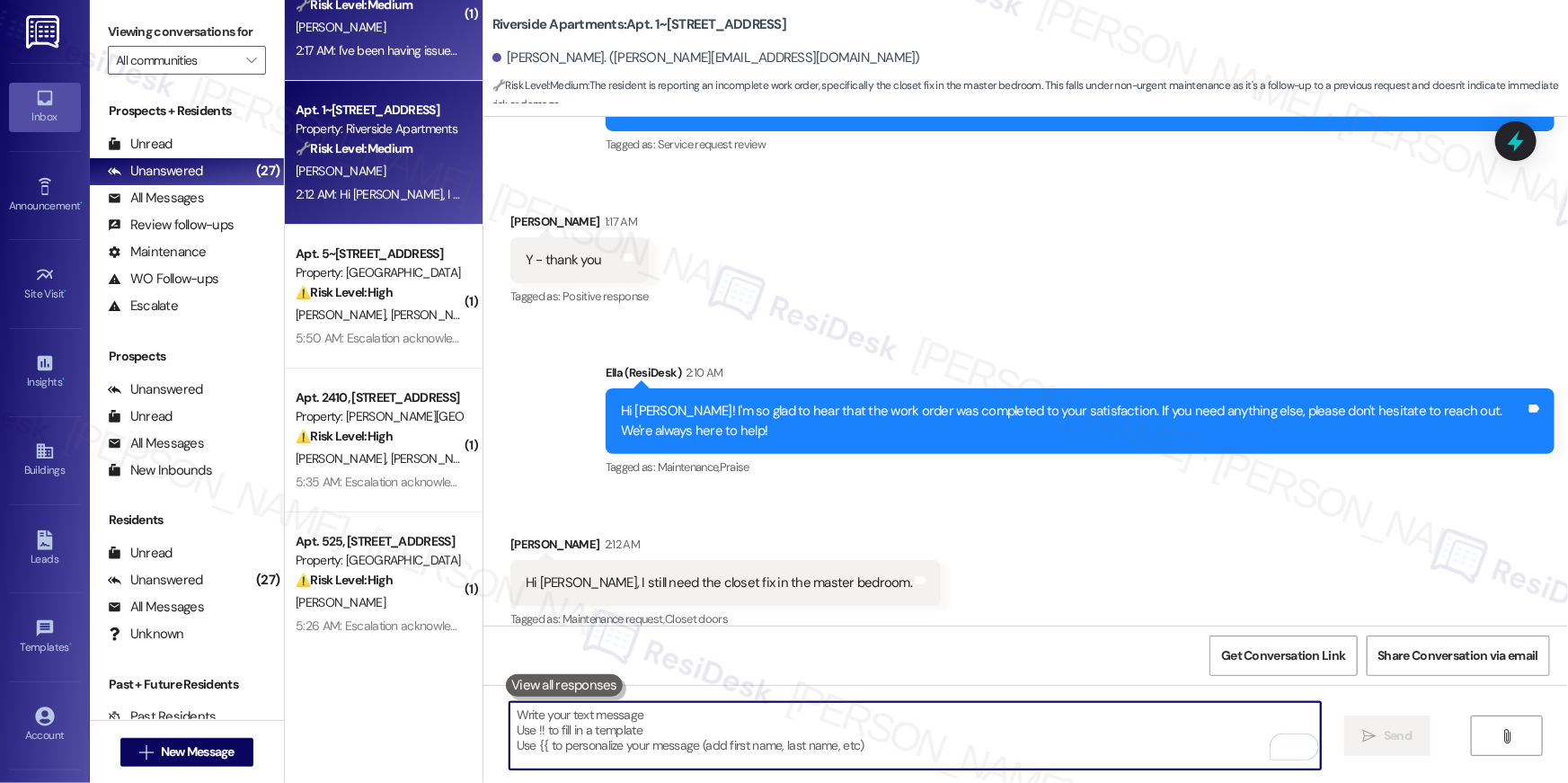 type 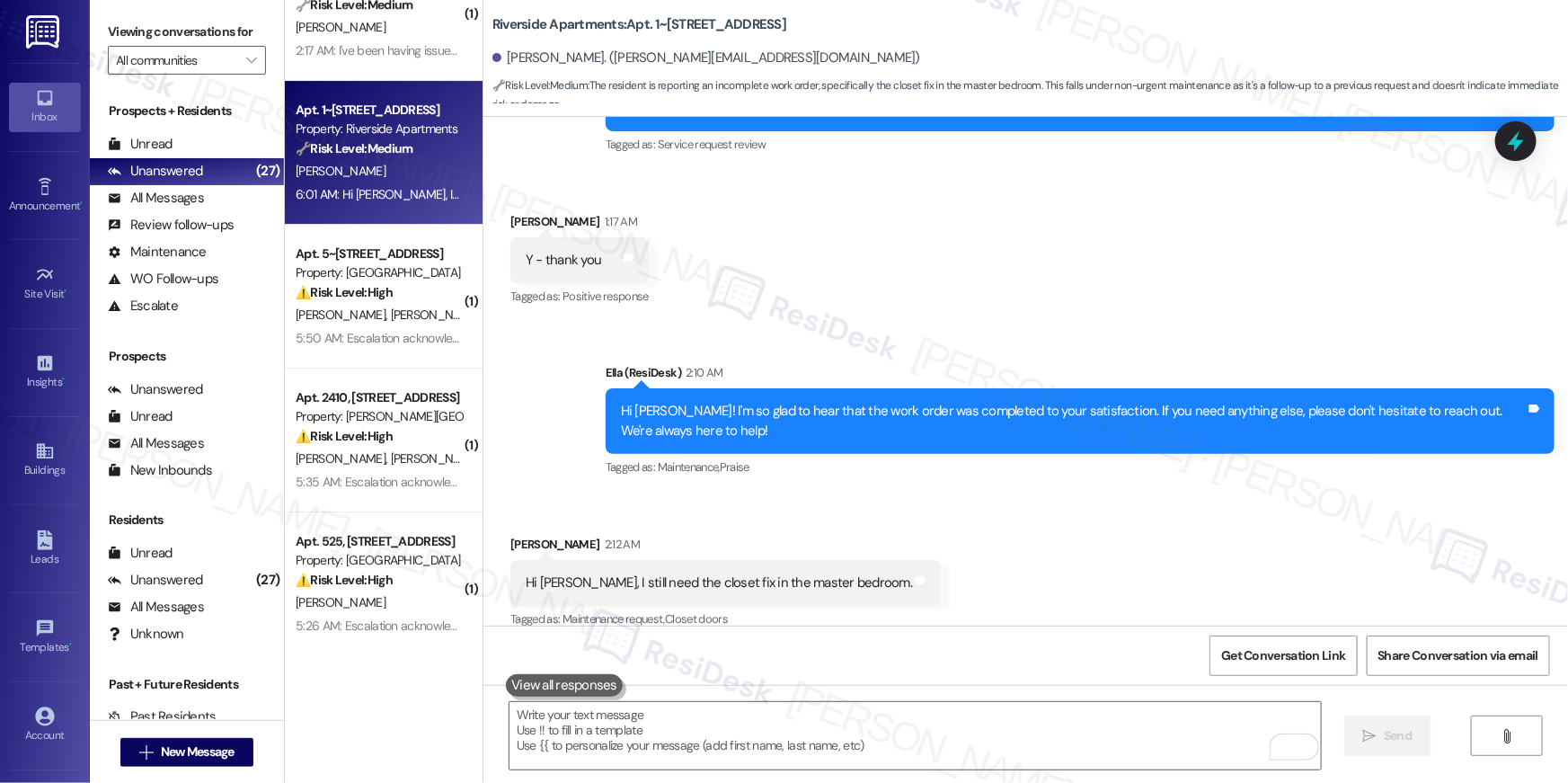 click on "Apt. S~818, [STREET_ADDRESS] Property: The Wellington 🔧  Risk Level:  Medium The resident is reporting an issue with their all-in-one washer/dryer unit, stating it takes a long time to dry clothes. While inconvenient, this is not an emergency or safety hazard. The resident is also inquiring about the possibility of switching to a stacked model, which is a non-urgent request. The previous maintenance interaction was resolved successfully. [PERSON_NAME] 2:17 AM: I've been having issues with my washer/dryer. It's not really a maintenance issue, but the all-in-ones are notoriously bad. [PERSON_NAME] helped a little by unclogging the drain, which made it smell less awful, but it still takes forever to dry (3+ hours unless I turn the heat up and shrink my clothes).
Are all in-unit W/D the all-in-one models? I would greatly prefer the stacked models which are more typical in apartments." at bounding box center [384, 9] 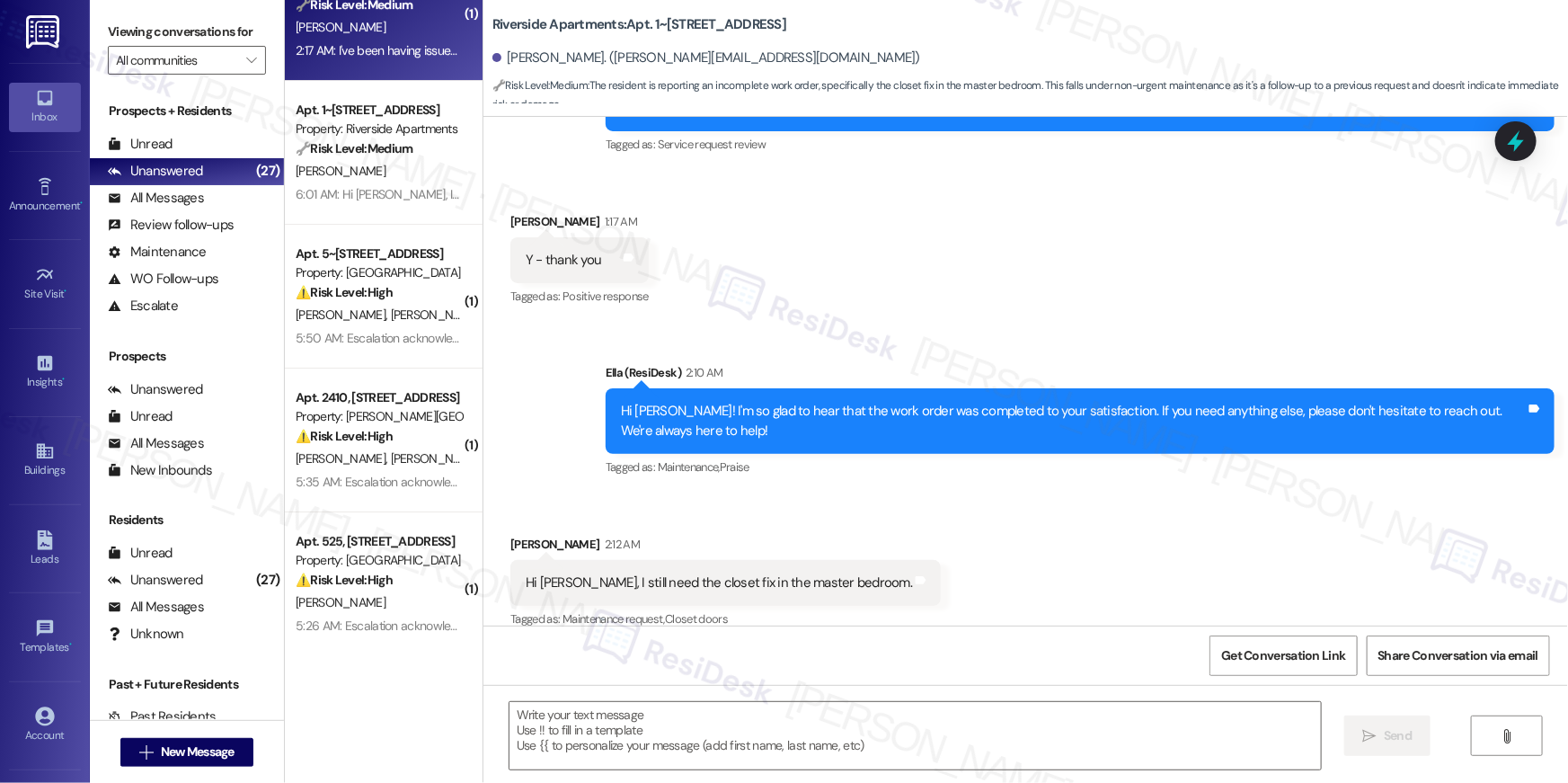 type on "Fetching suggested responses. Please feel free to read through the conversation in the meantime." 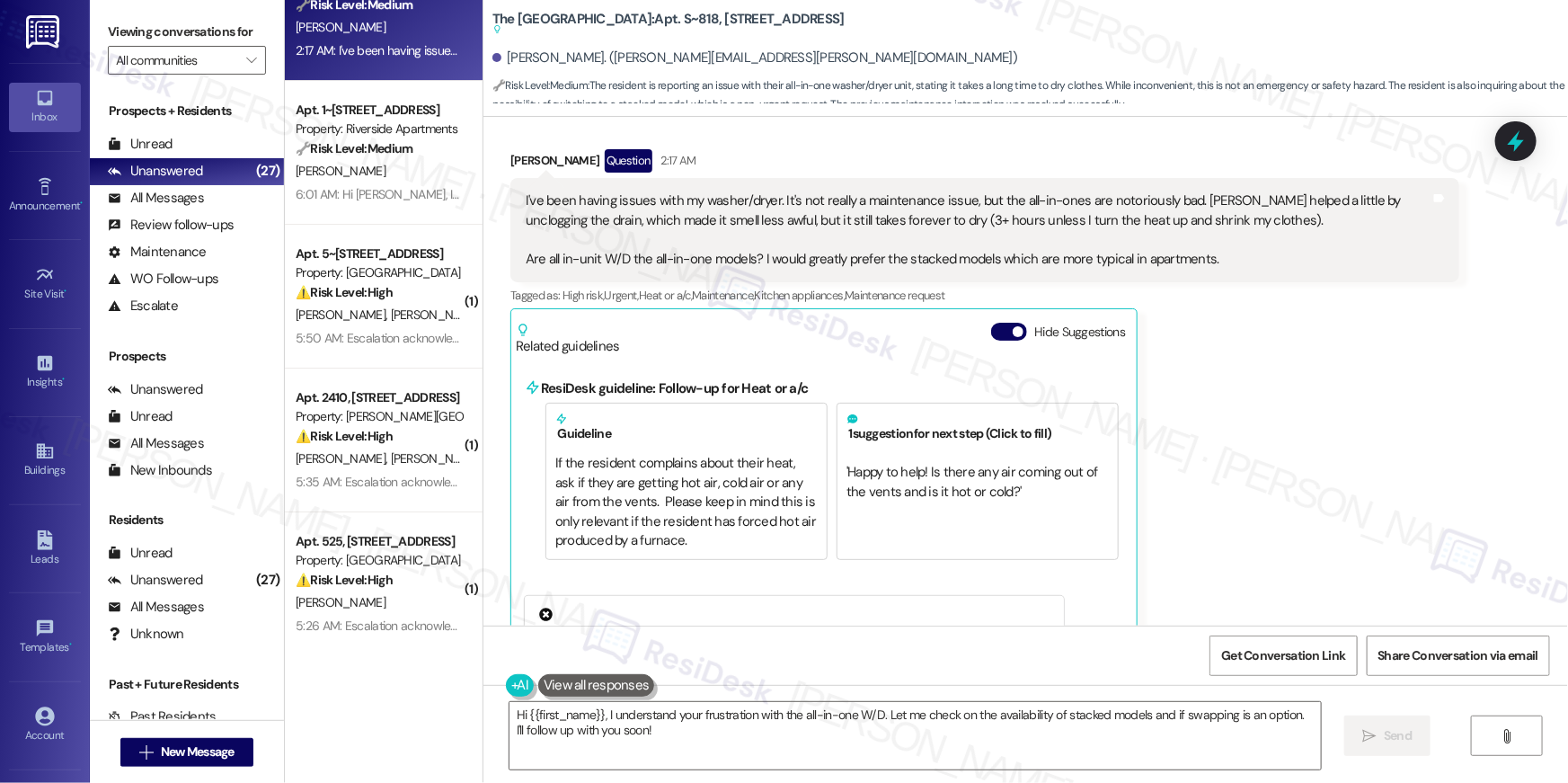 scroll, scrollTop: 3462, scrollLeft: 0, axis: vertical 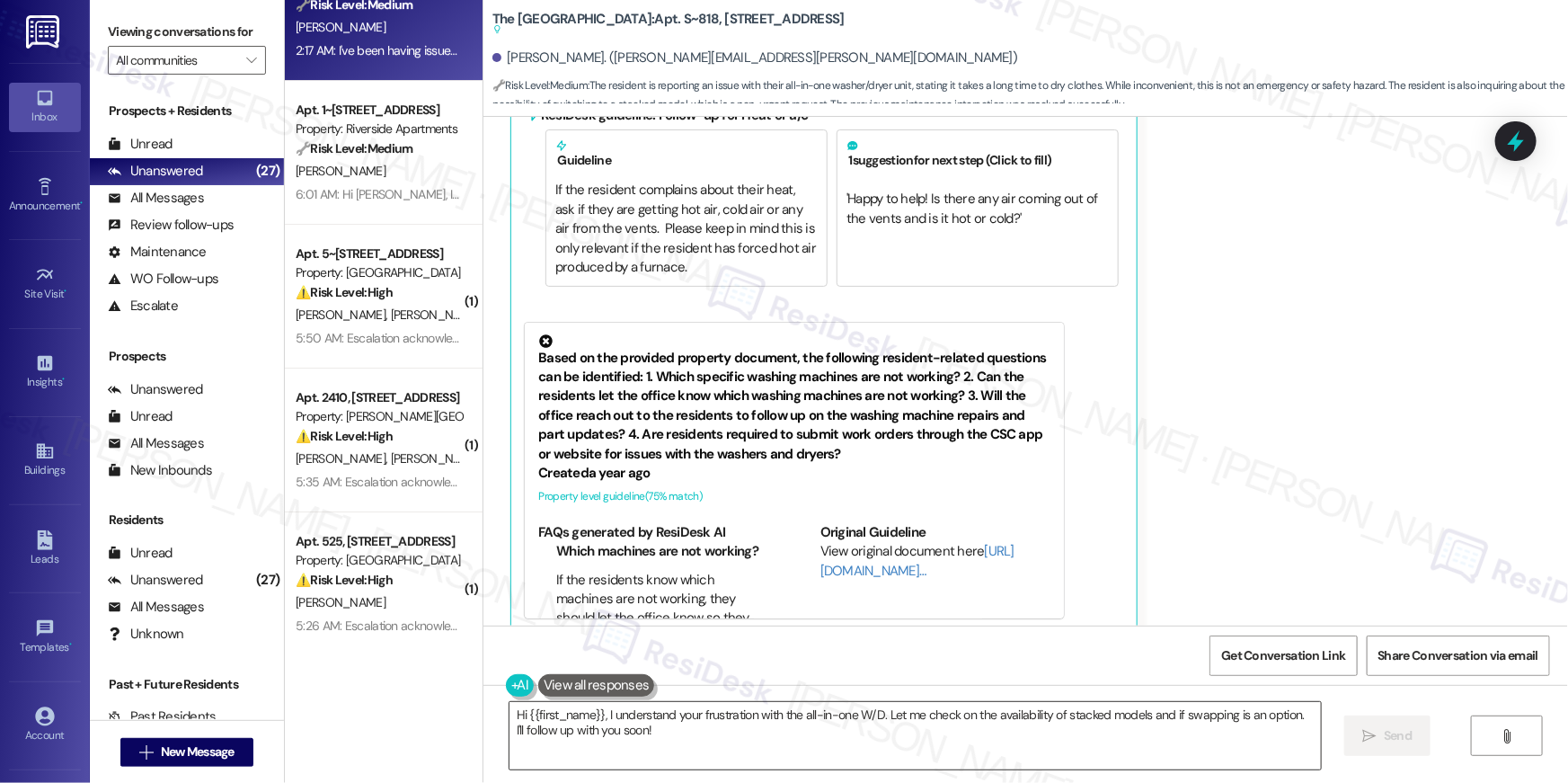 click on "Hi {{first_name}}, I understand your frustration with the all-in-one W/D. Let me check on the availability of stacked models and if swapping is an option. I'll follow up with you soon!" at bounding box center (915, 735) 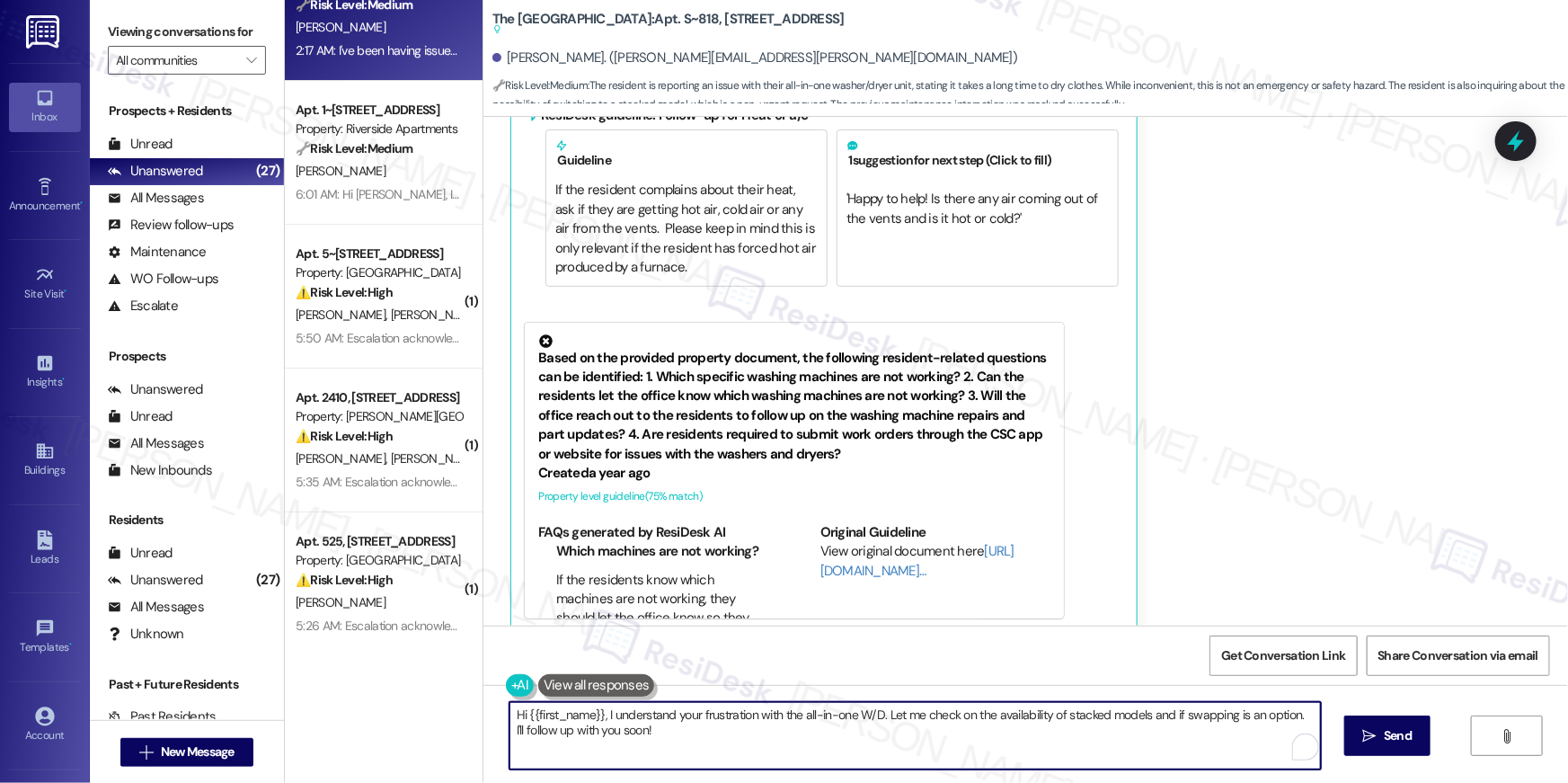 drag, startPoint x: 712, startPoint y: 744, endPoint x: 390, endPoint y: 707, distance: 324.11881 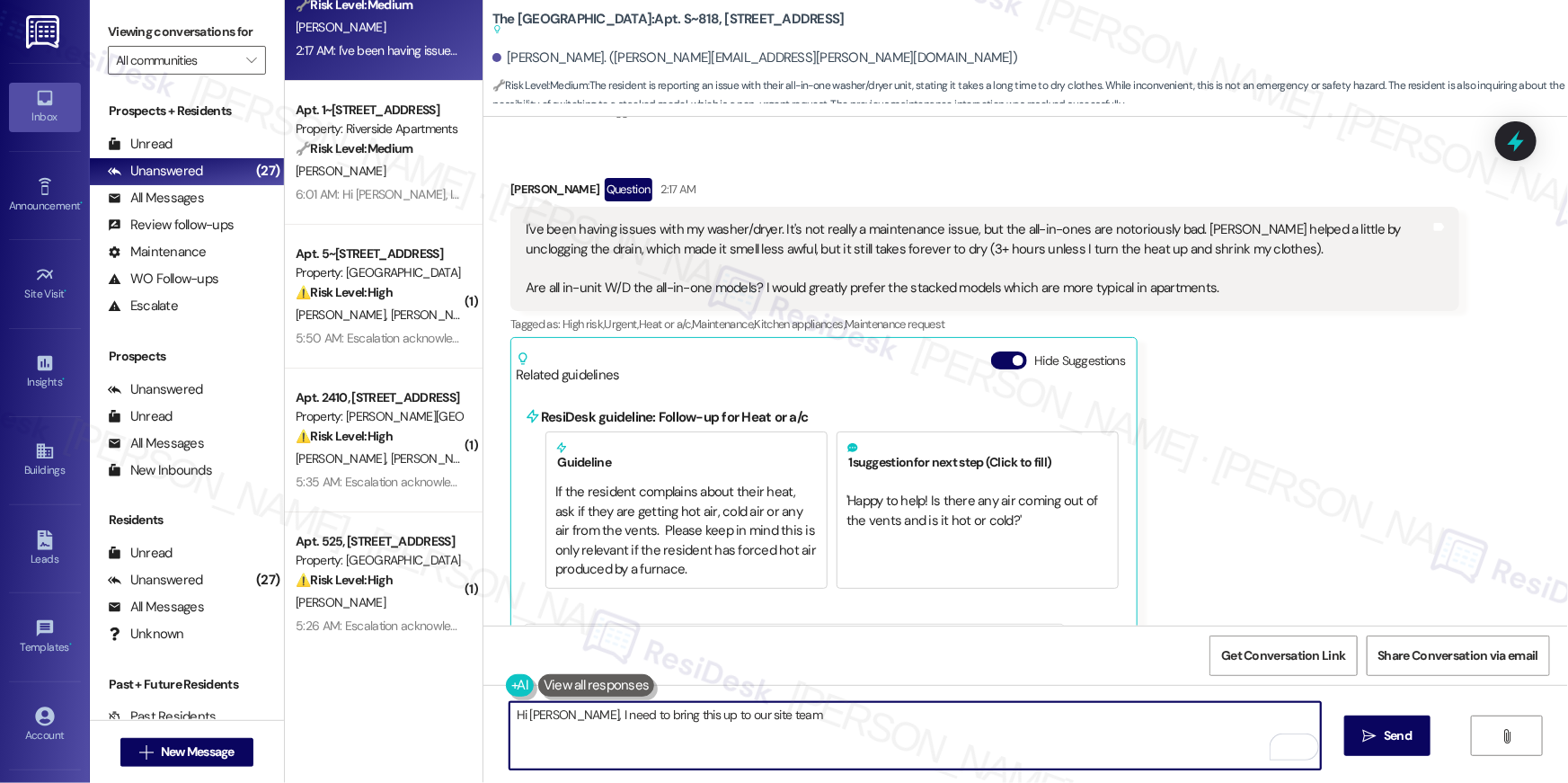 scroll, scrollTop: 2996, scrollLeft: 0, axis: vertical 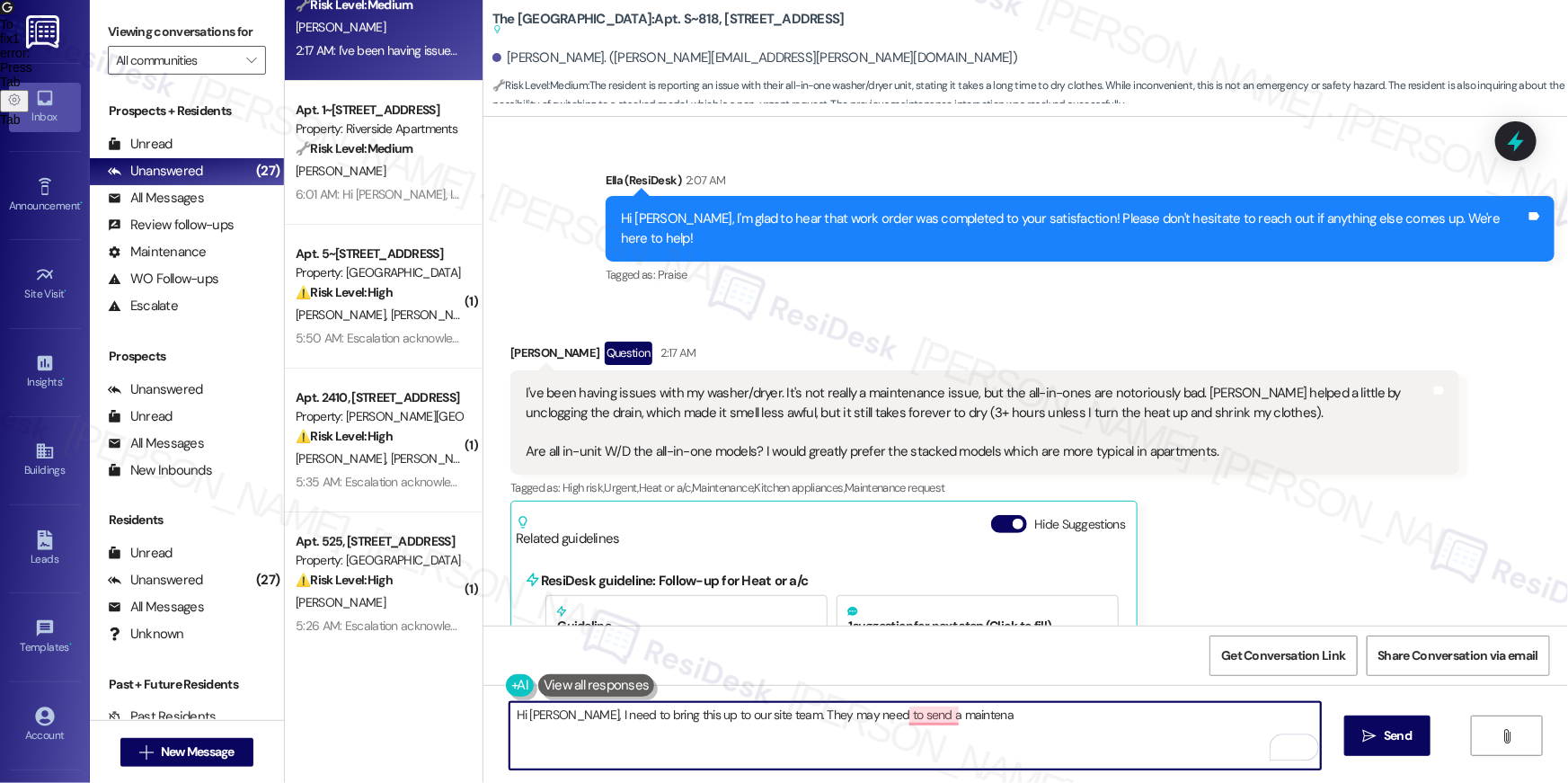 click on "Hi [PERSON_NAME], I need to bring this up to our site team. They may need to send a maintena" at bounding box center [915, 735] 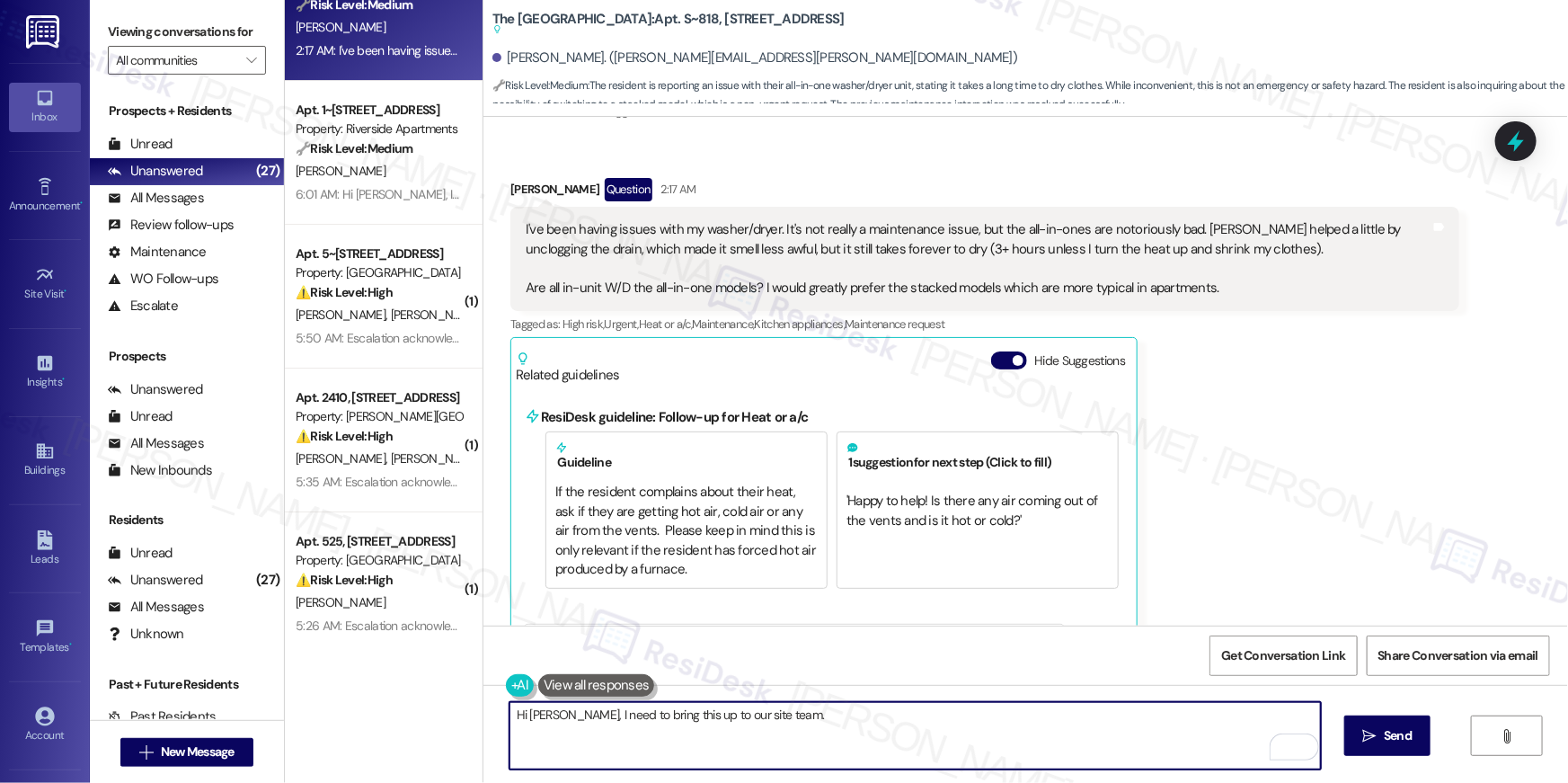 scroll, scrollTop: 3162, scrollLeft: 0, axis: vertical 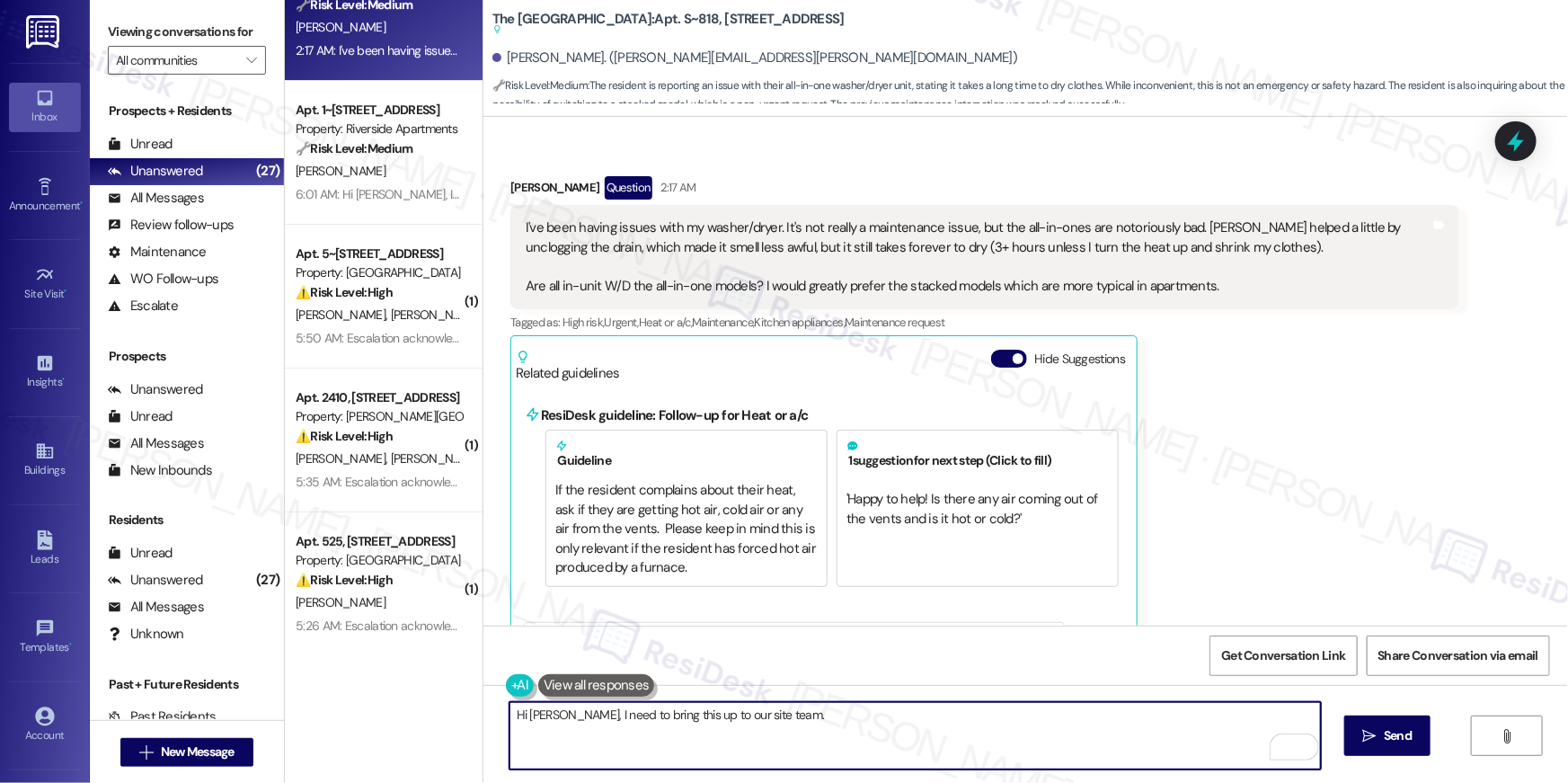 click on "Hi [PERSON_NAME], I need to bring this up to our site team." at bounding box center (915, 735) 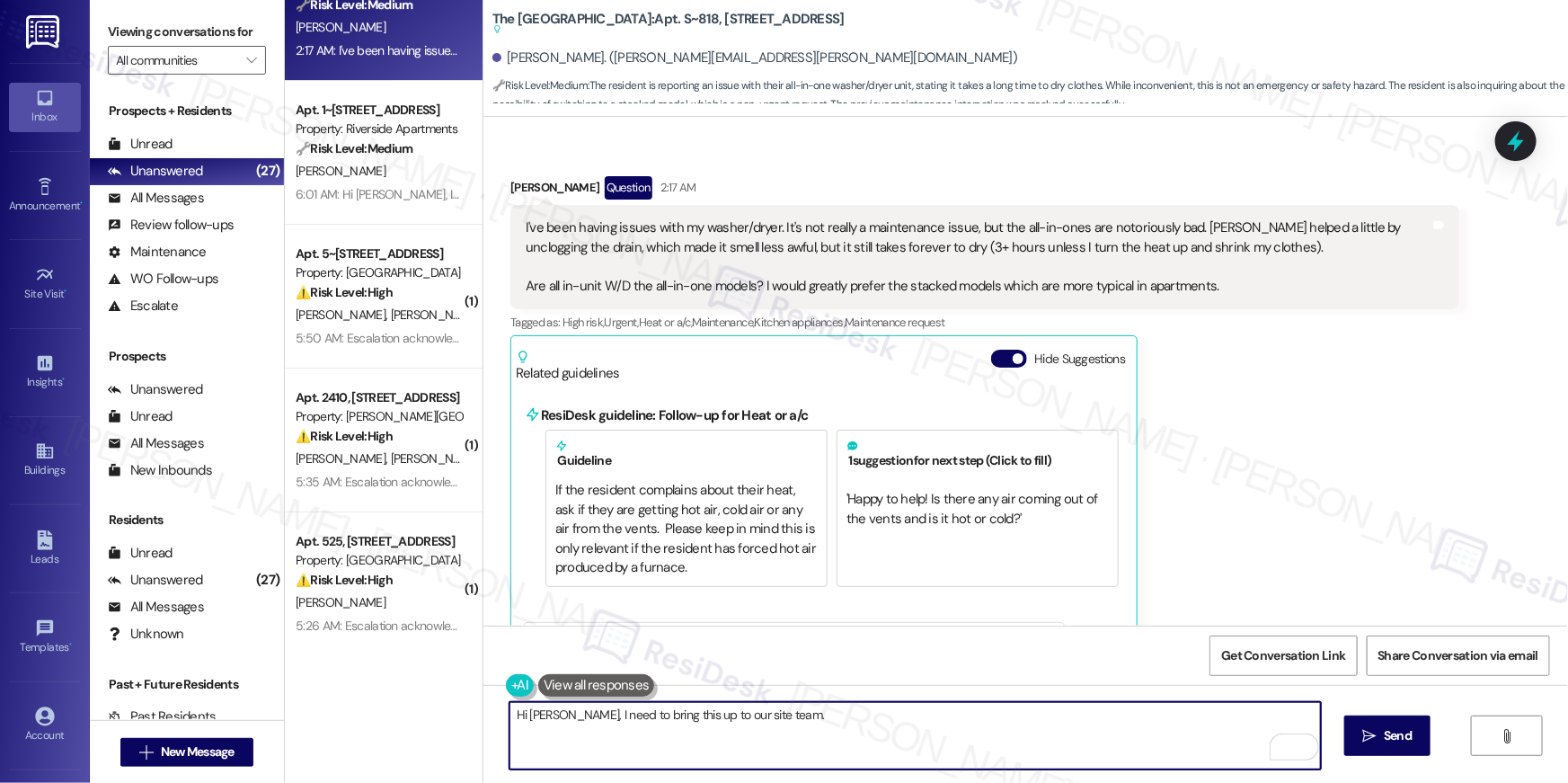 drag, startPoint x: 560, startPoint y: 725, endPoint x: 844, endPoint y: 727, distance: 284.00704 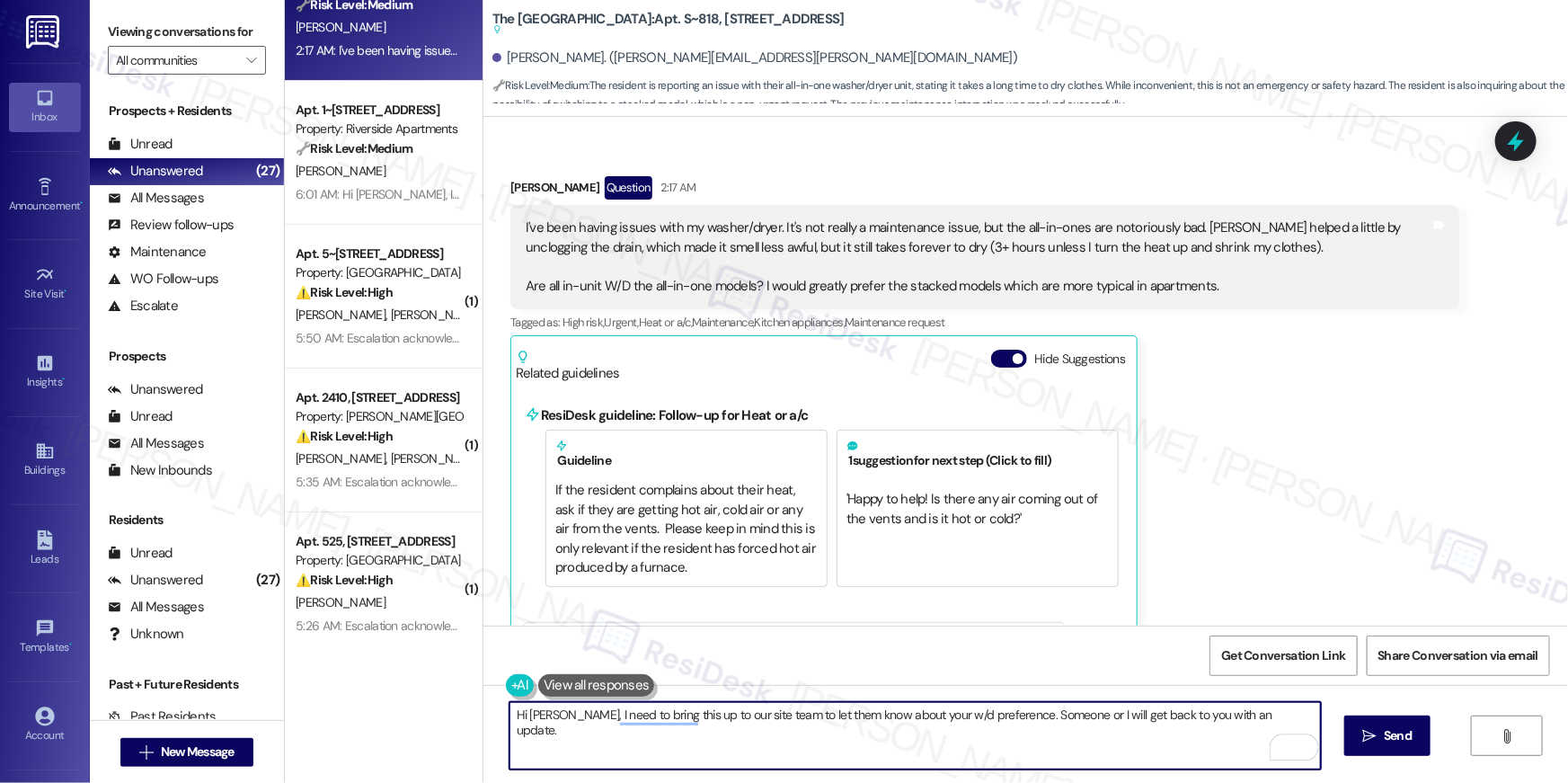 click on "Hi [PERSON_NAME], I need to bring this up to our site team to let them know about your w/d preference. Someone or I will get back to you with an update." at bounding box center (915, 735) 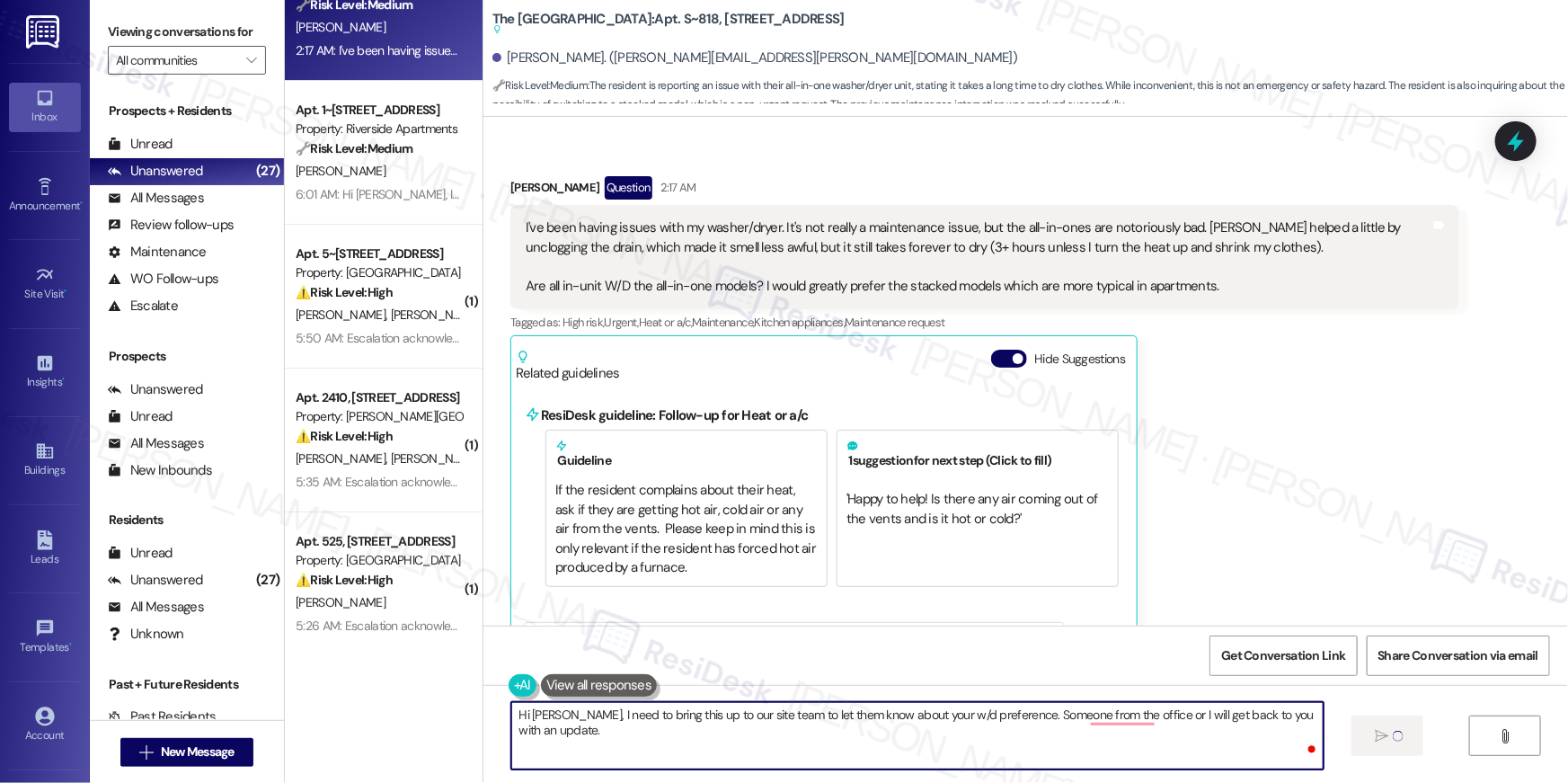 type on "Hi [PERSON_NAME], I need to bring this up to our site team to let them know about your w/d preference. Someone from the office or I will get back to you with an update." 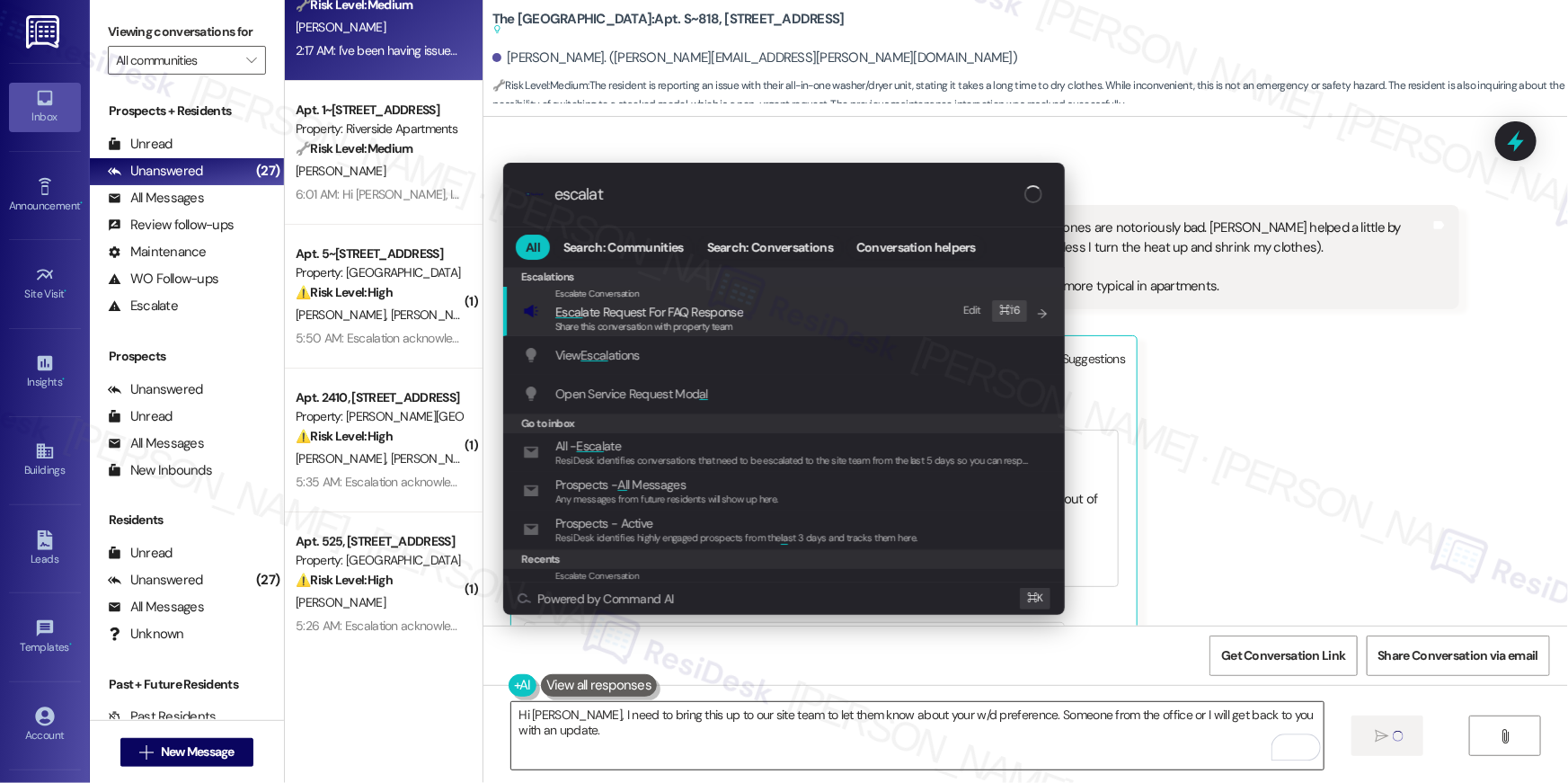 type on "escalate" 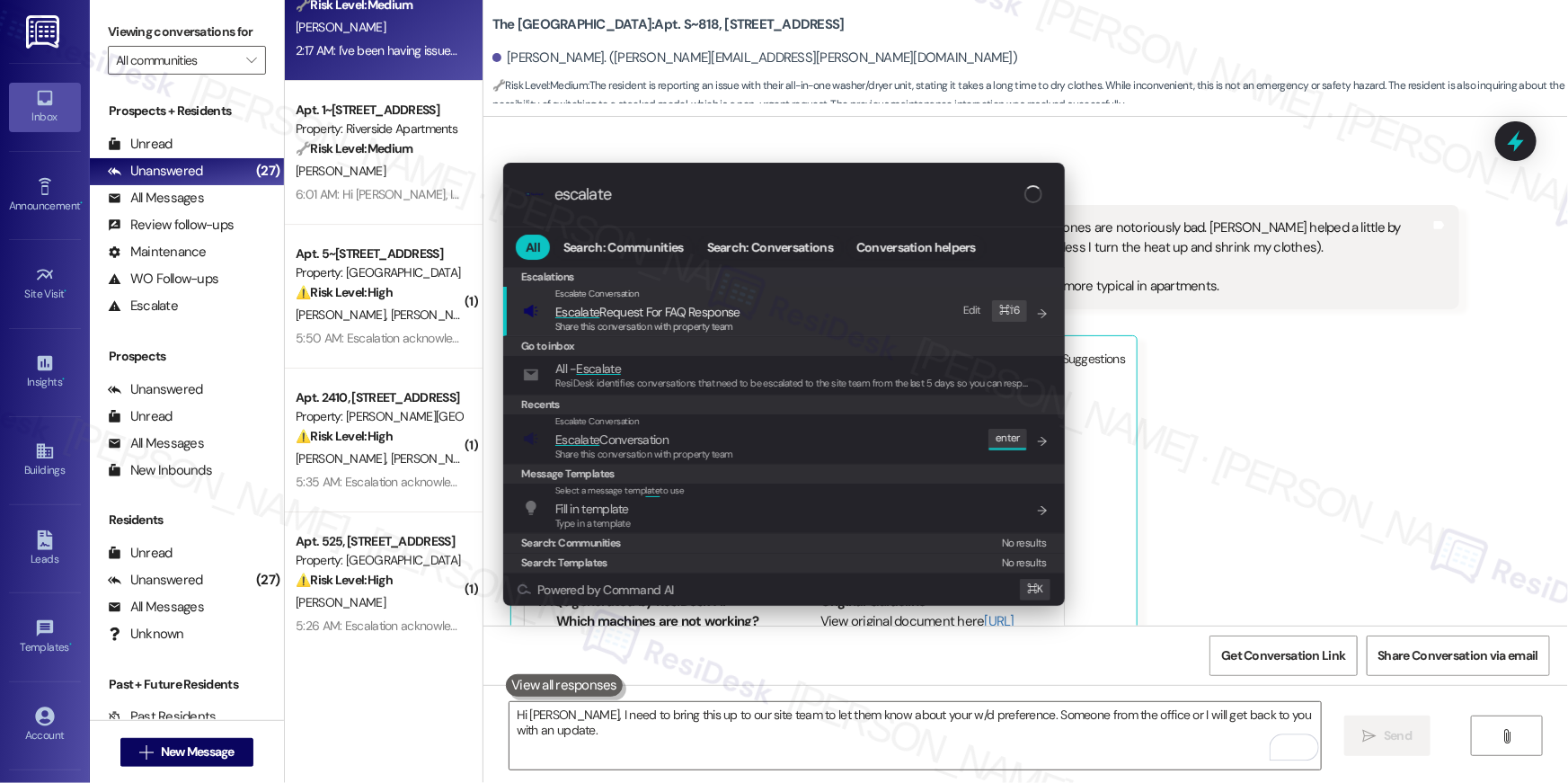 type 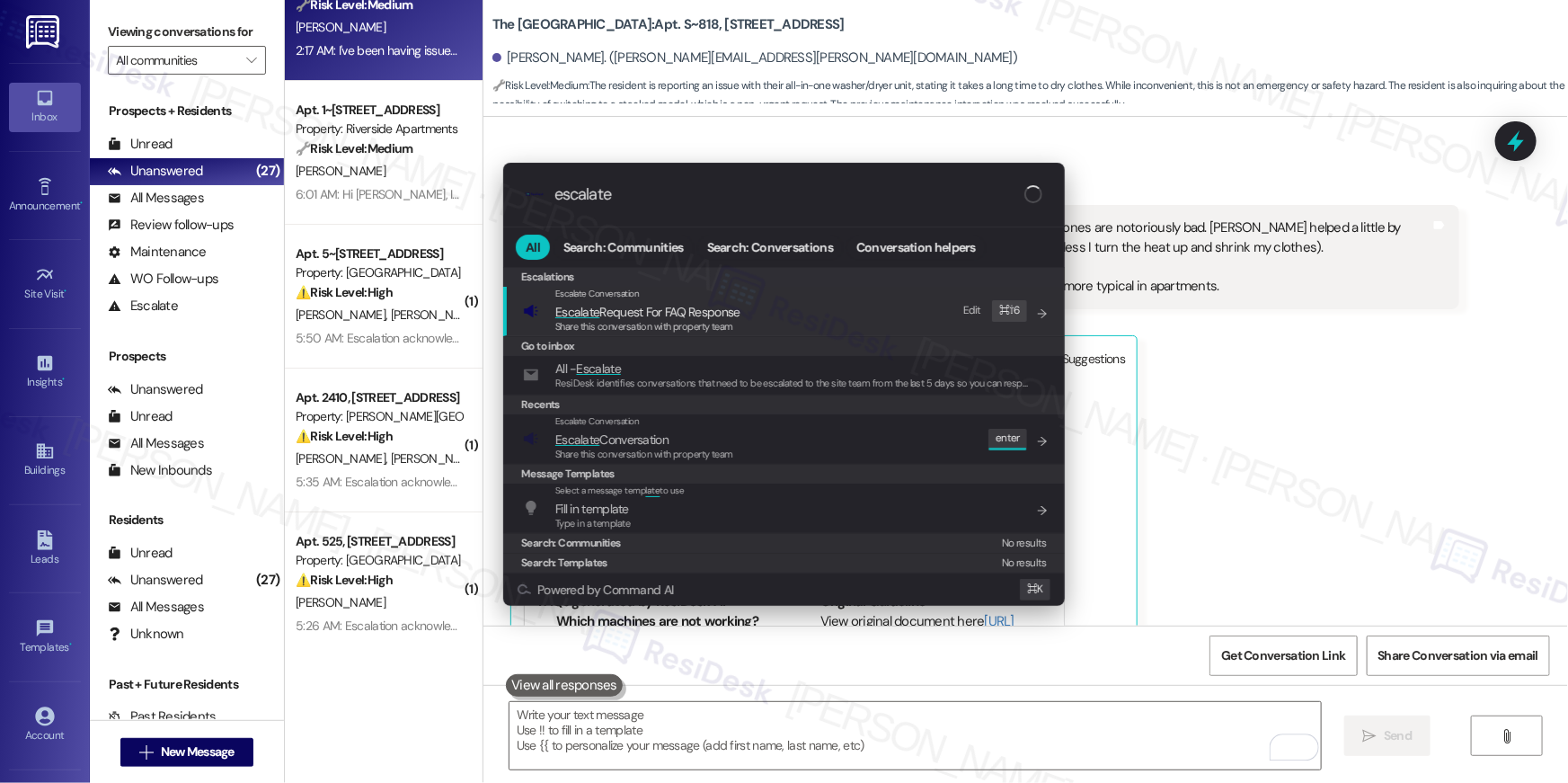scroll, scrollTop: 3231, scrollLeft: 0, axis: vertical 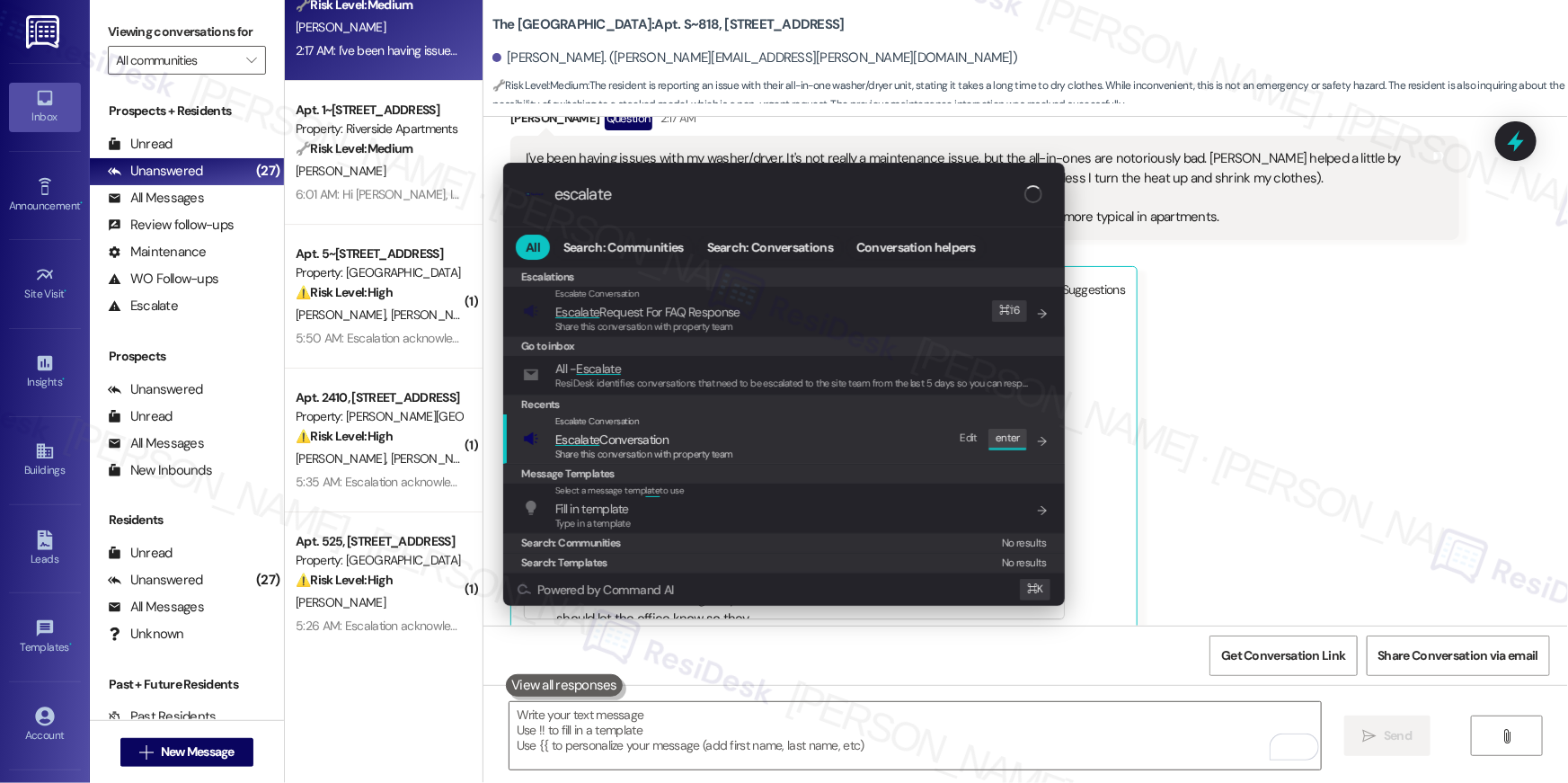 type on "escalate" 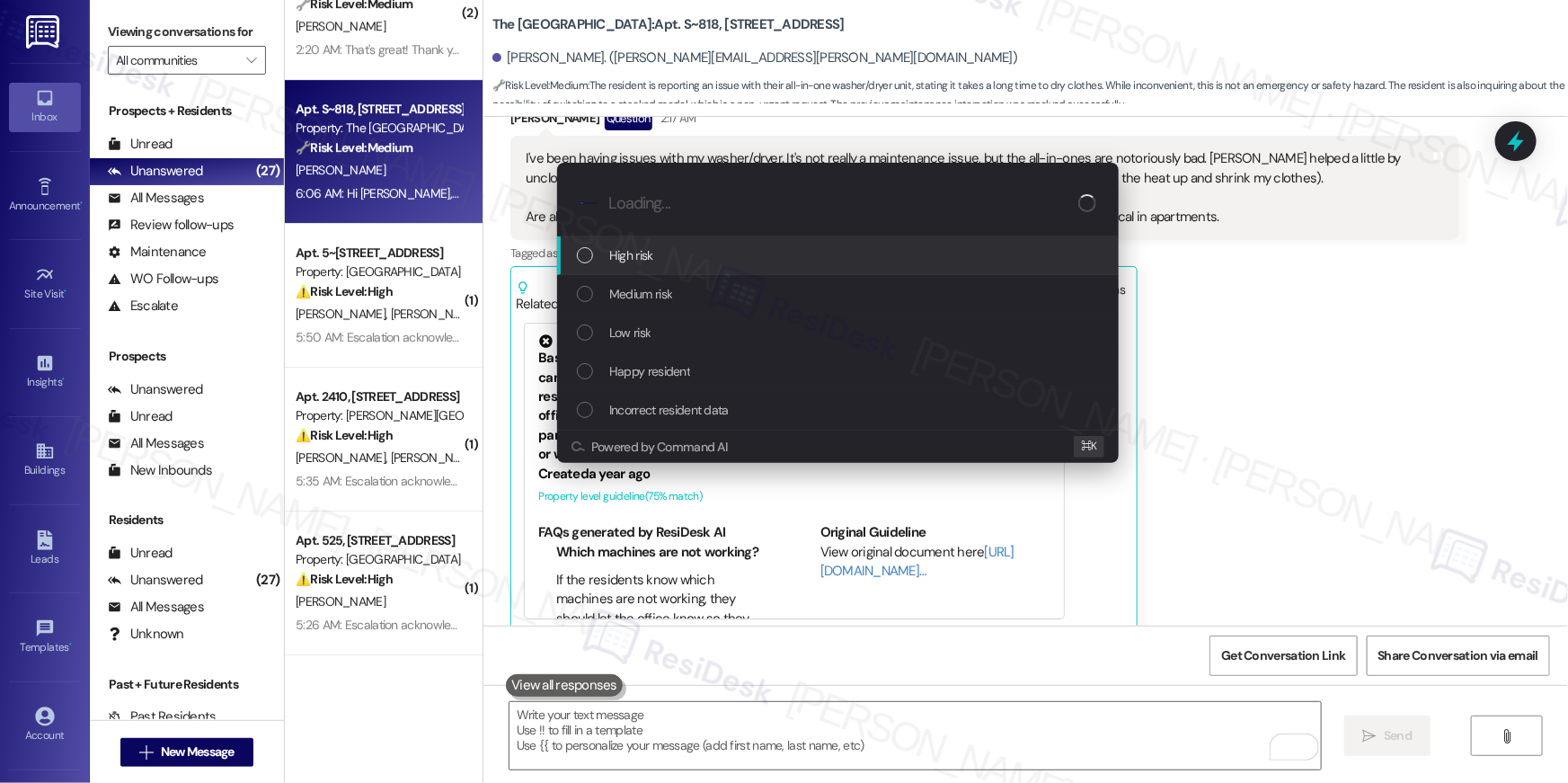click on "Low risk" at bounding box center (839, 333) 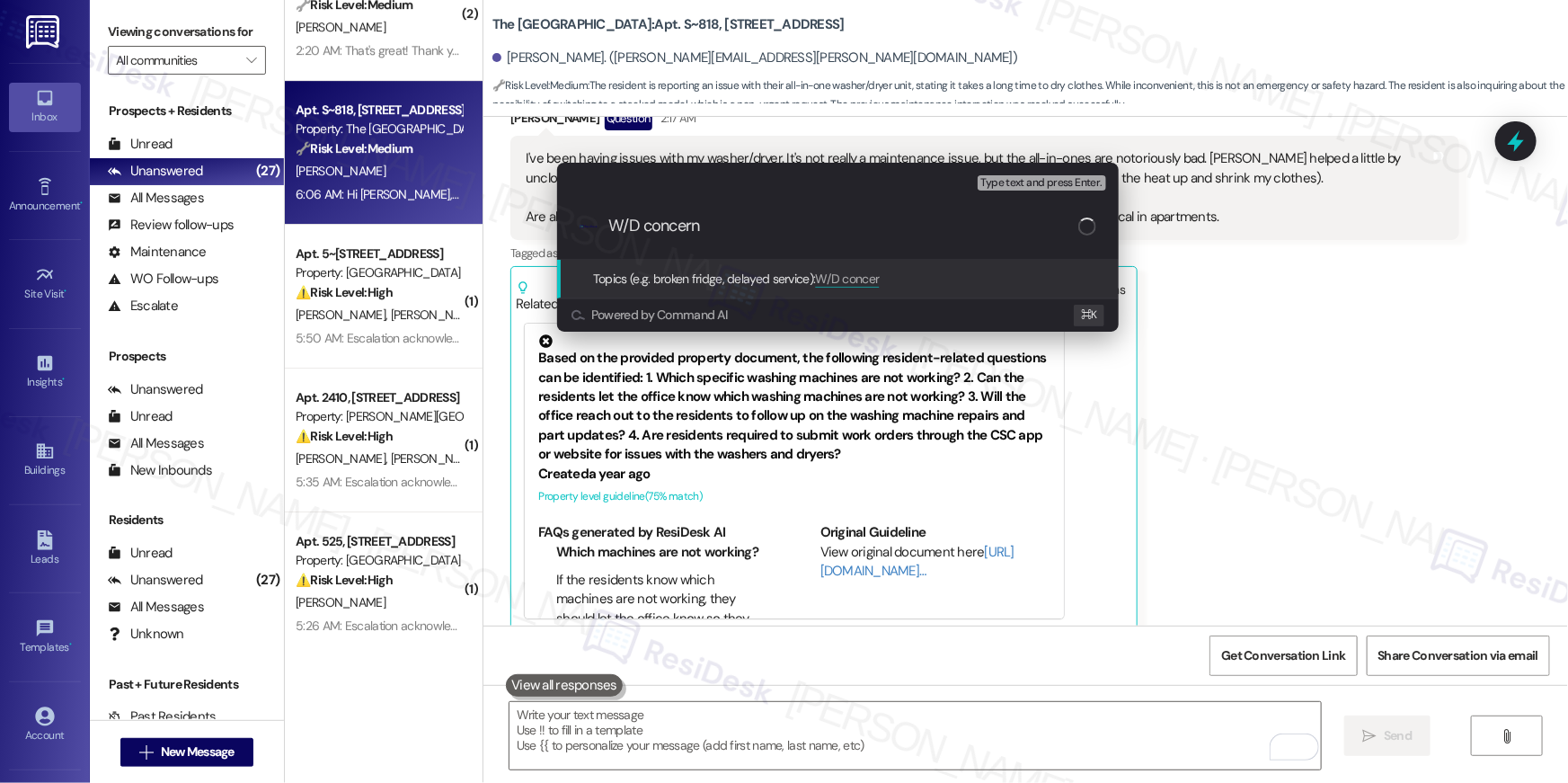 type on "W/D concerns" 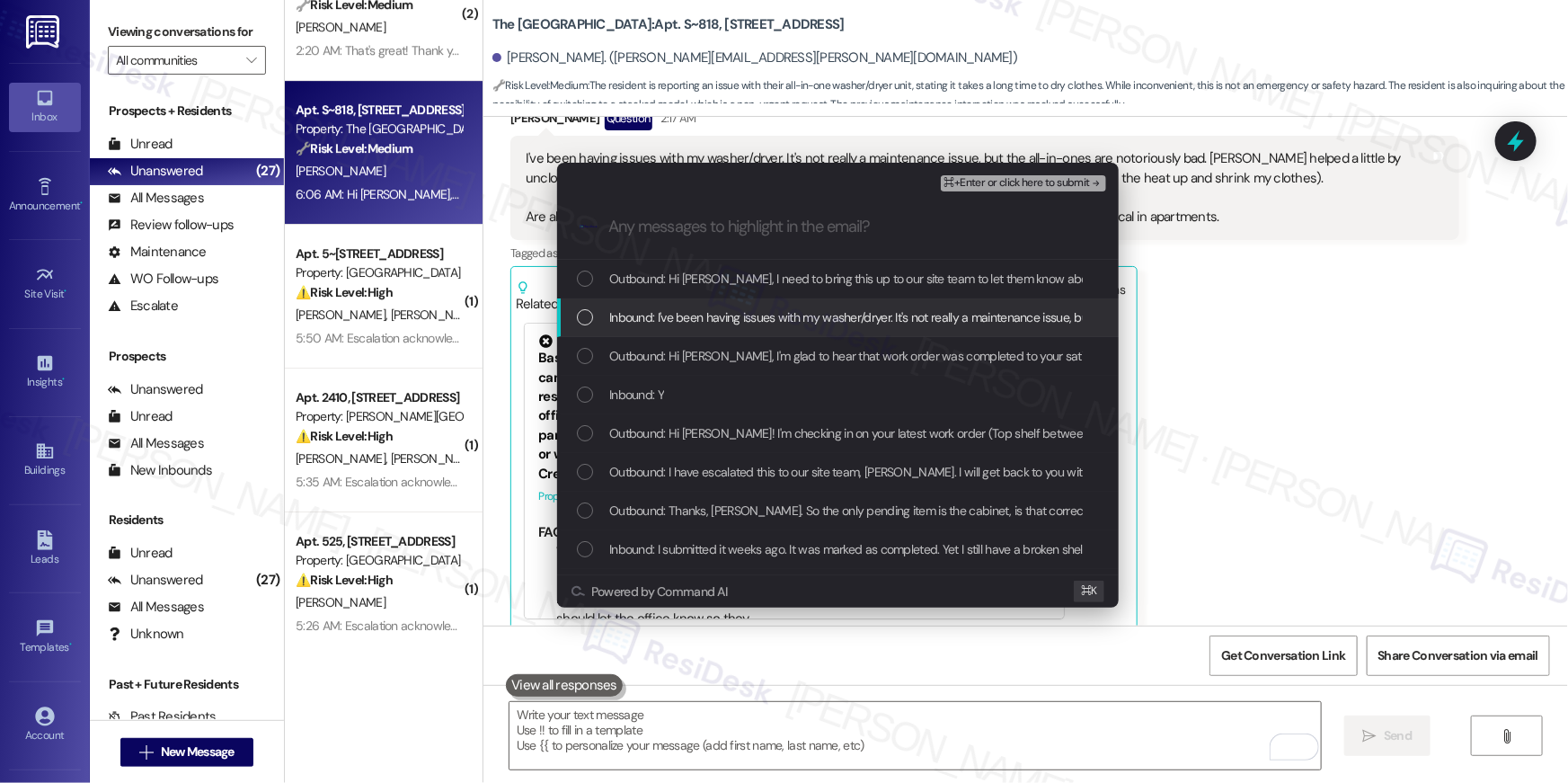 click on "Inbound: I've been having issues with my washer/dryer. It's not really a maintenance issue, but the all-in-ones are notoriously bad. Alberto helped a little by unclogging the drain, which made it smell less awful, but it still takes forever to dry (3+ hours unless I turn the heat up and shrink my clothes).
Are all in-unit W/D the all-in-one models? I would greatly prefer the stacked models which are more typical in apartments." at bounding box center (837, 317) 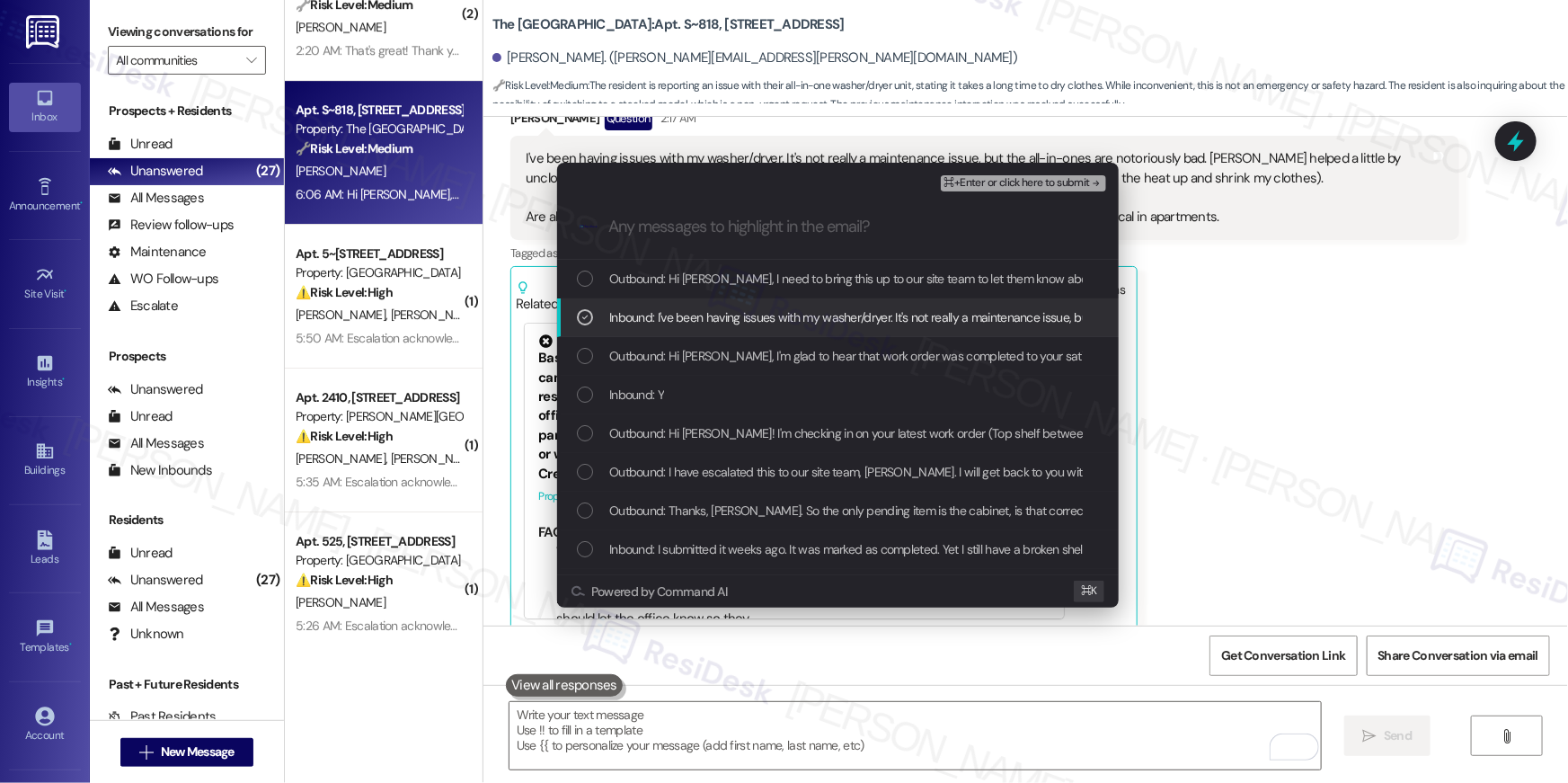 click on "Outbound: Hi Joshua, I need to bring this up to our site team to let them know about your w/d preference. Someone from the office or I will get back to you with an update." at bounding box center (1078, 279) 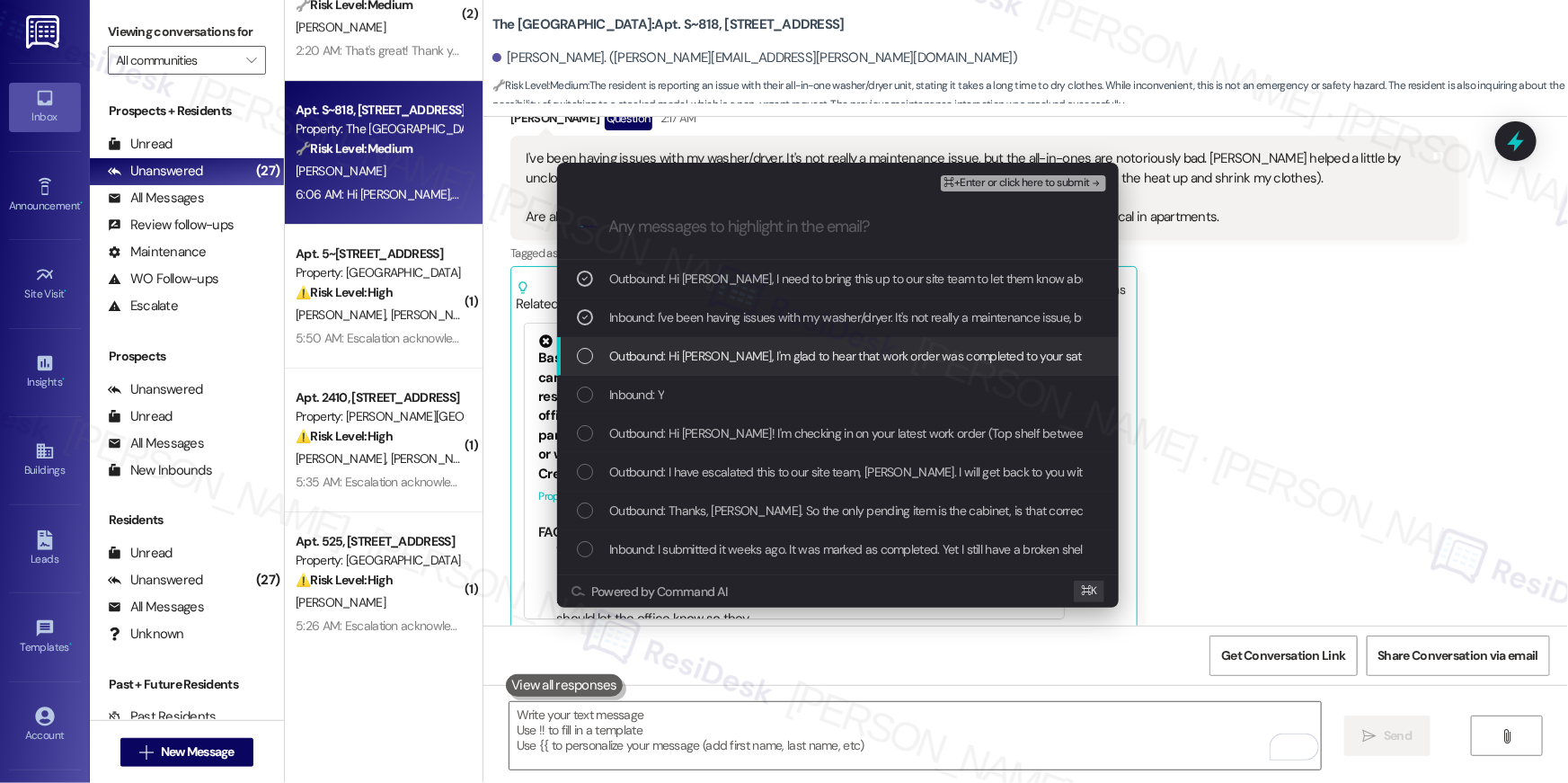 click on "Outbound: Hi Joshua, I'm glad to hear that work order was completed to your satisfaction! Please don't hesitate to reach out if anything else comes up. We're here to help!" at bounding box center (1076, 356) 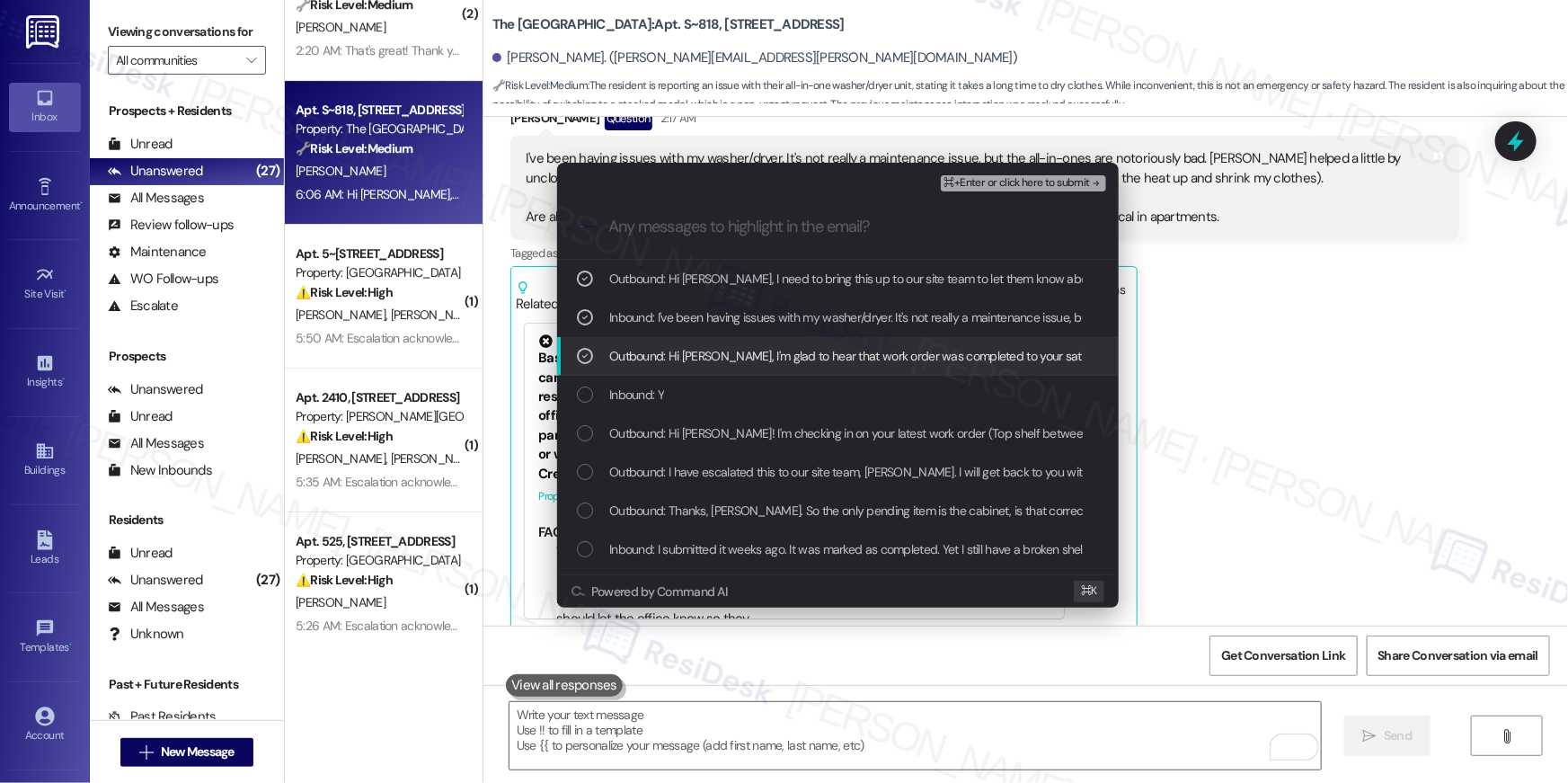 click on "Outbound: Hi Joshua, I'm glad to hear that work order was completed to your satisfaction! Please don't hesitate to reach out if anything else comes up. We're here to help!" at bounding box center (1076, 356) 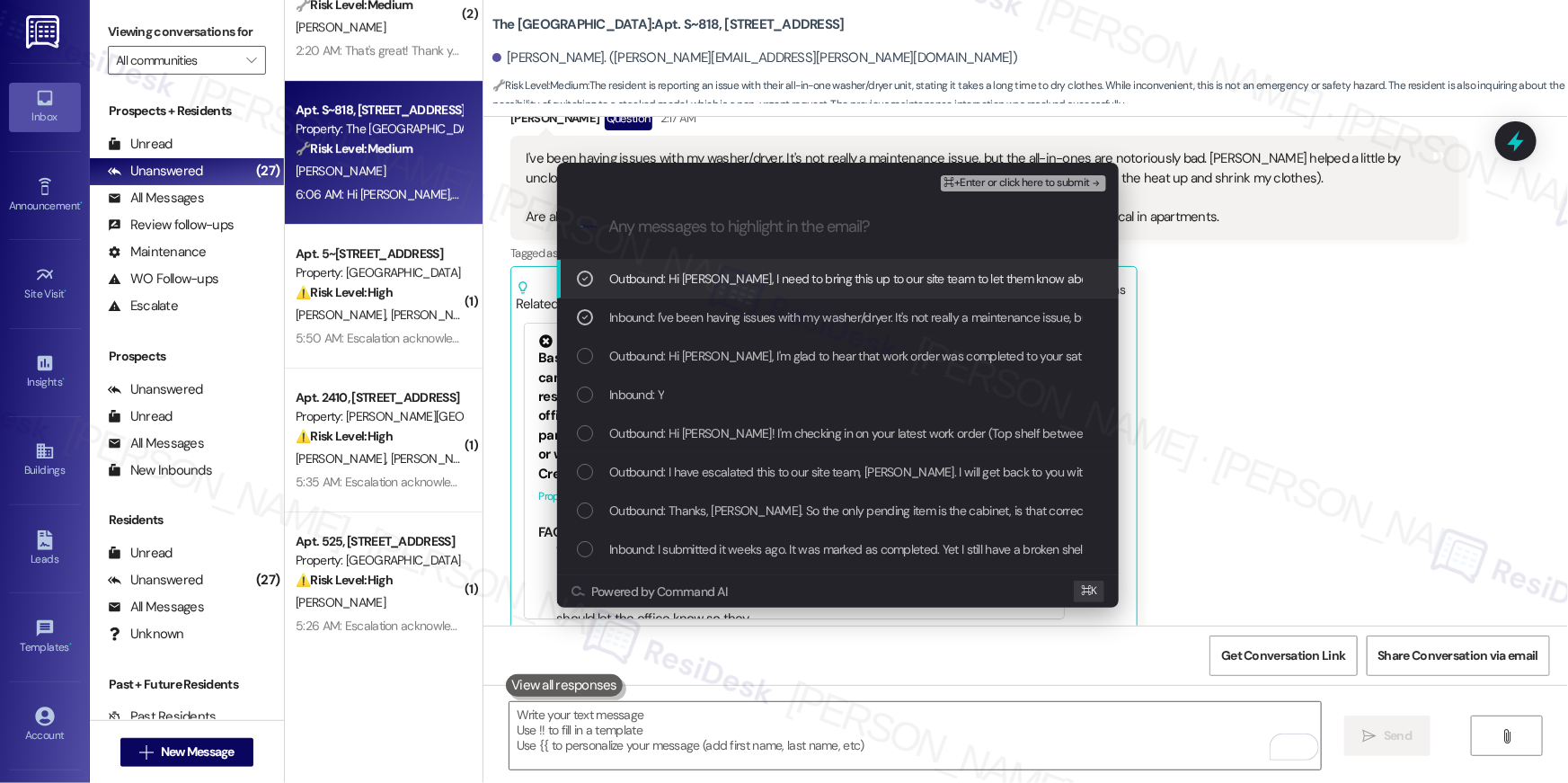 click on "⌘+Enter or click here to submit" at bounding box center [1017, 183] 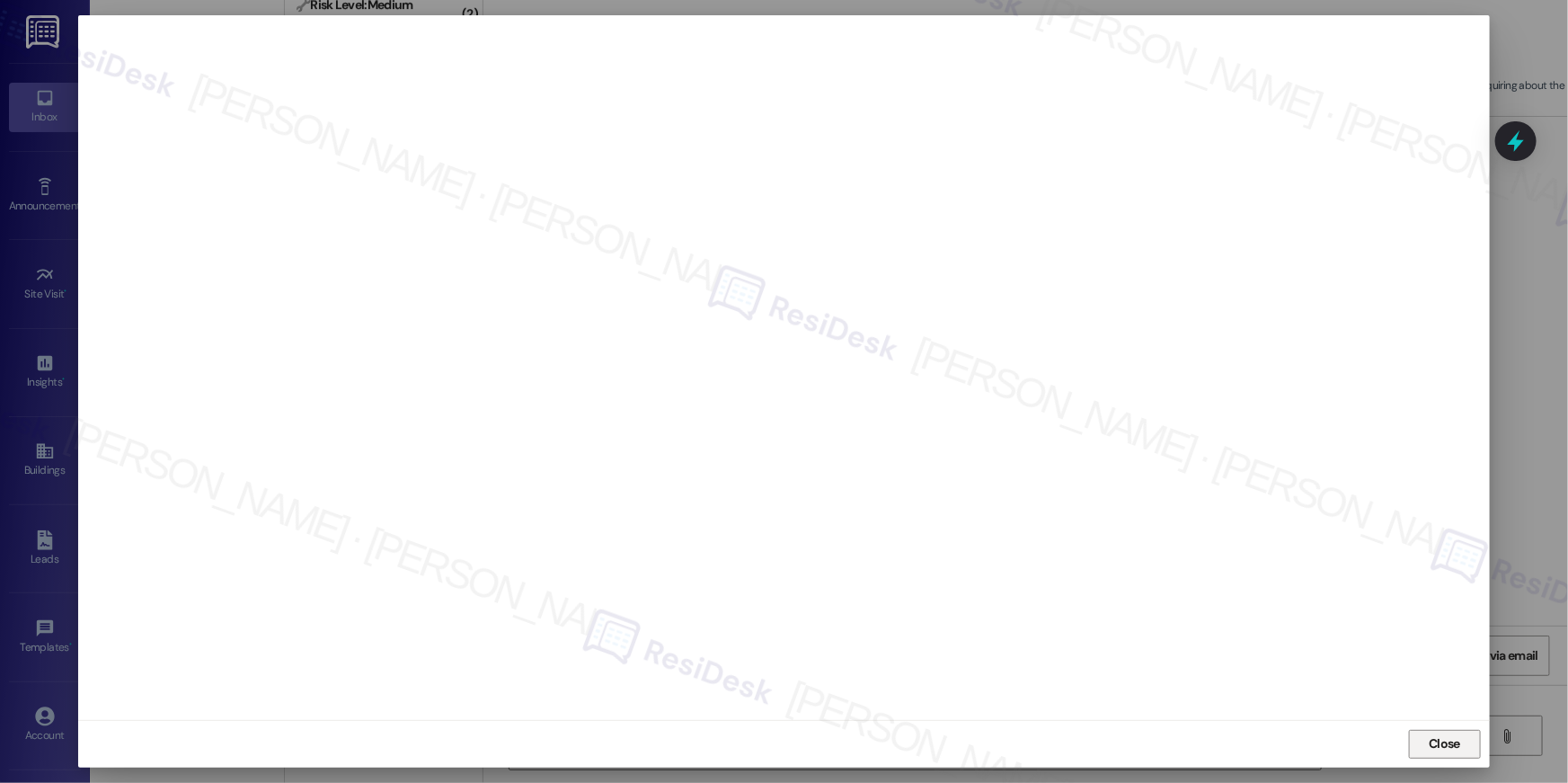 click on "Close" at bounding box center (1444, 743) 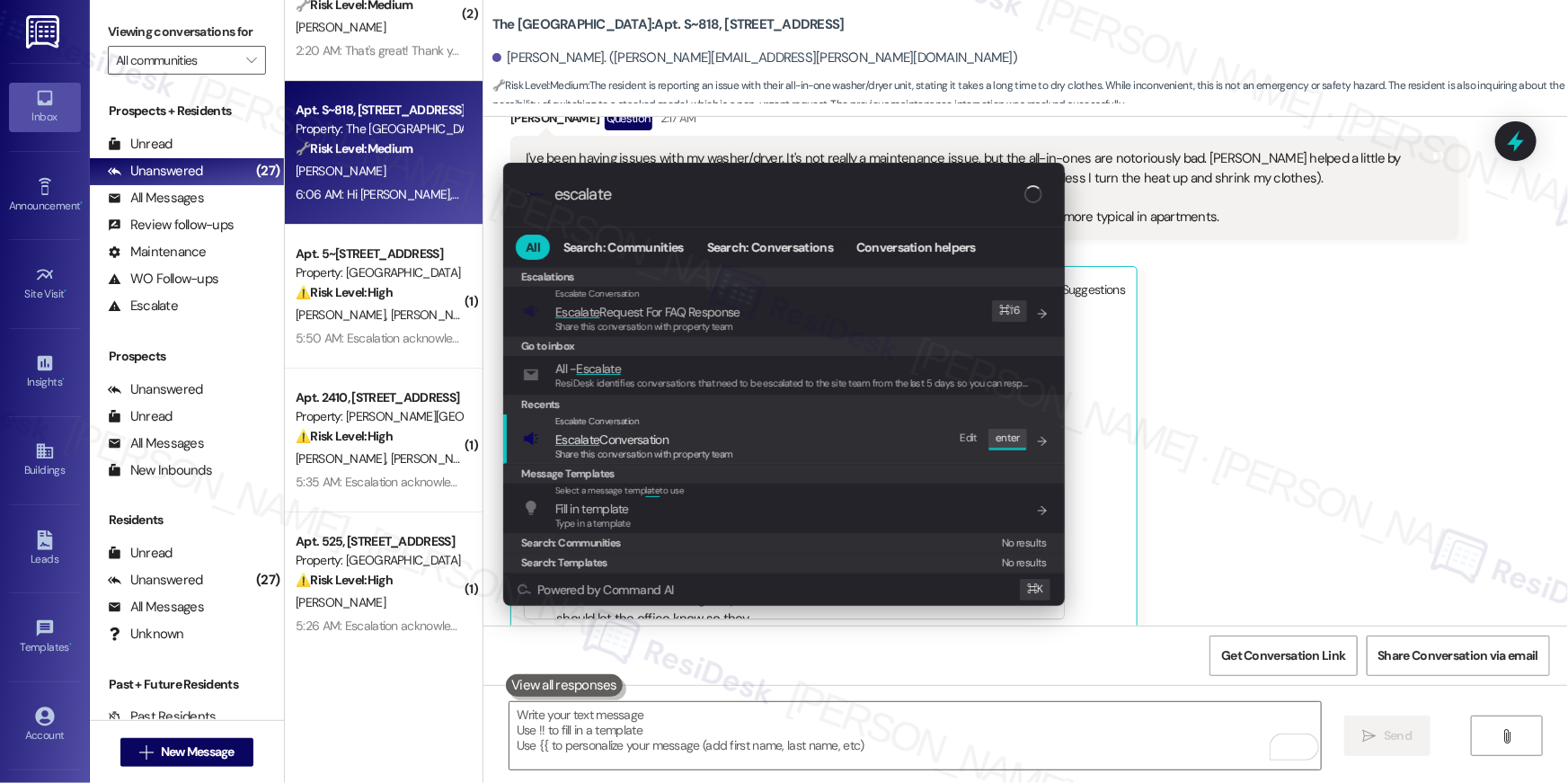 type on "escalate" 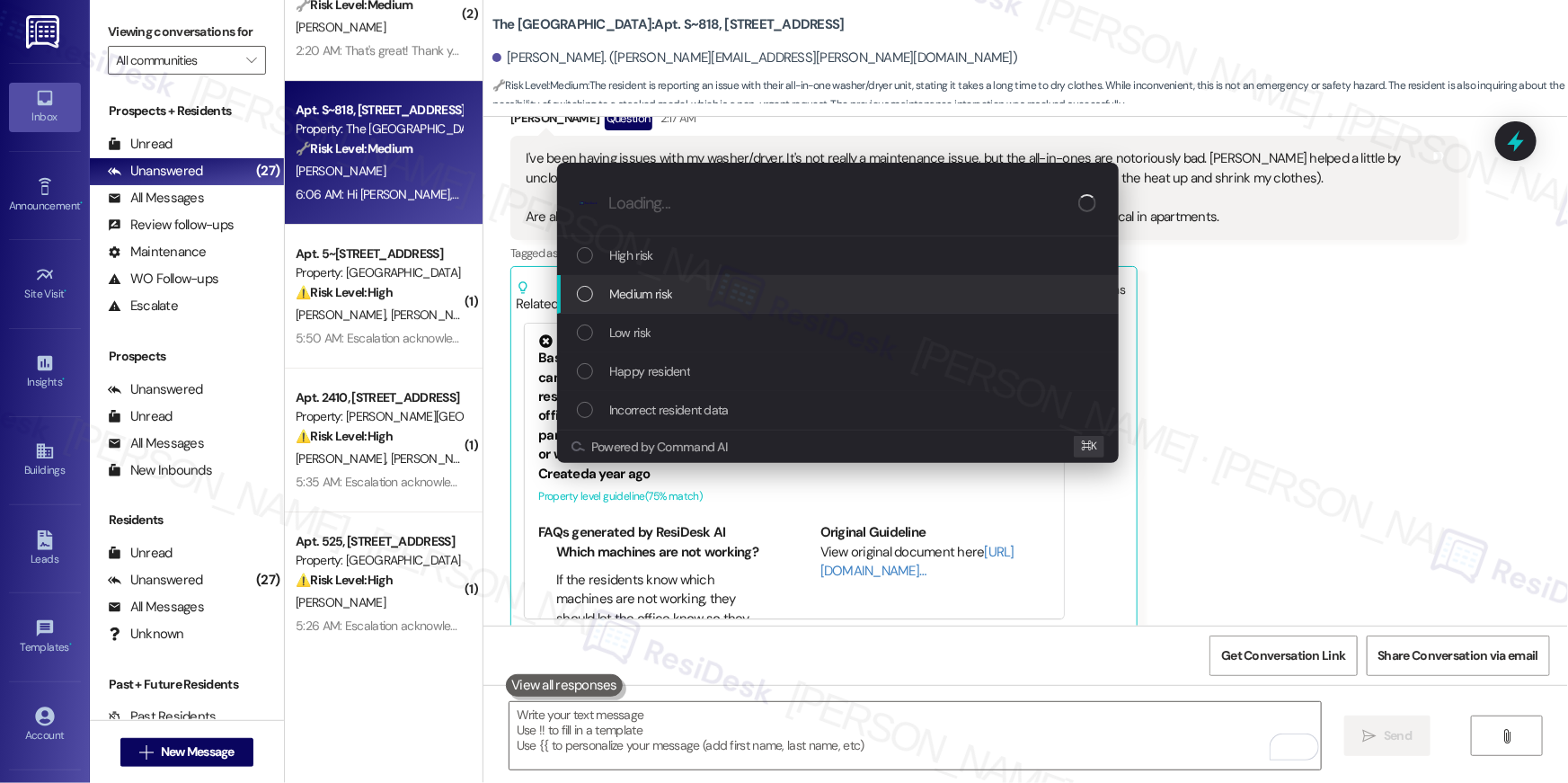 click on "Medium risk" at bounding box center [837, 294] 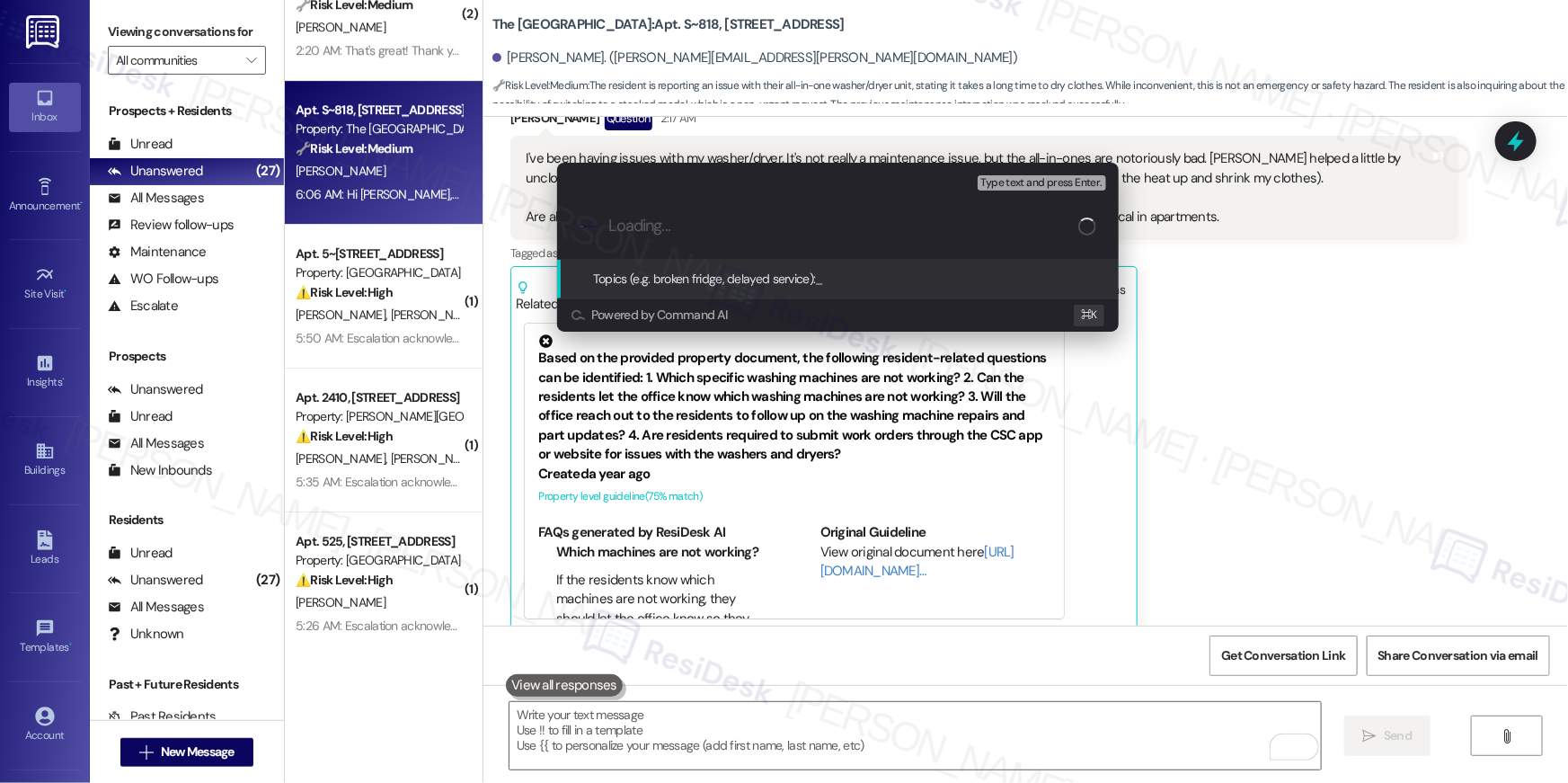 paste on "W/D concerns" 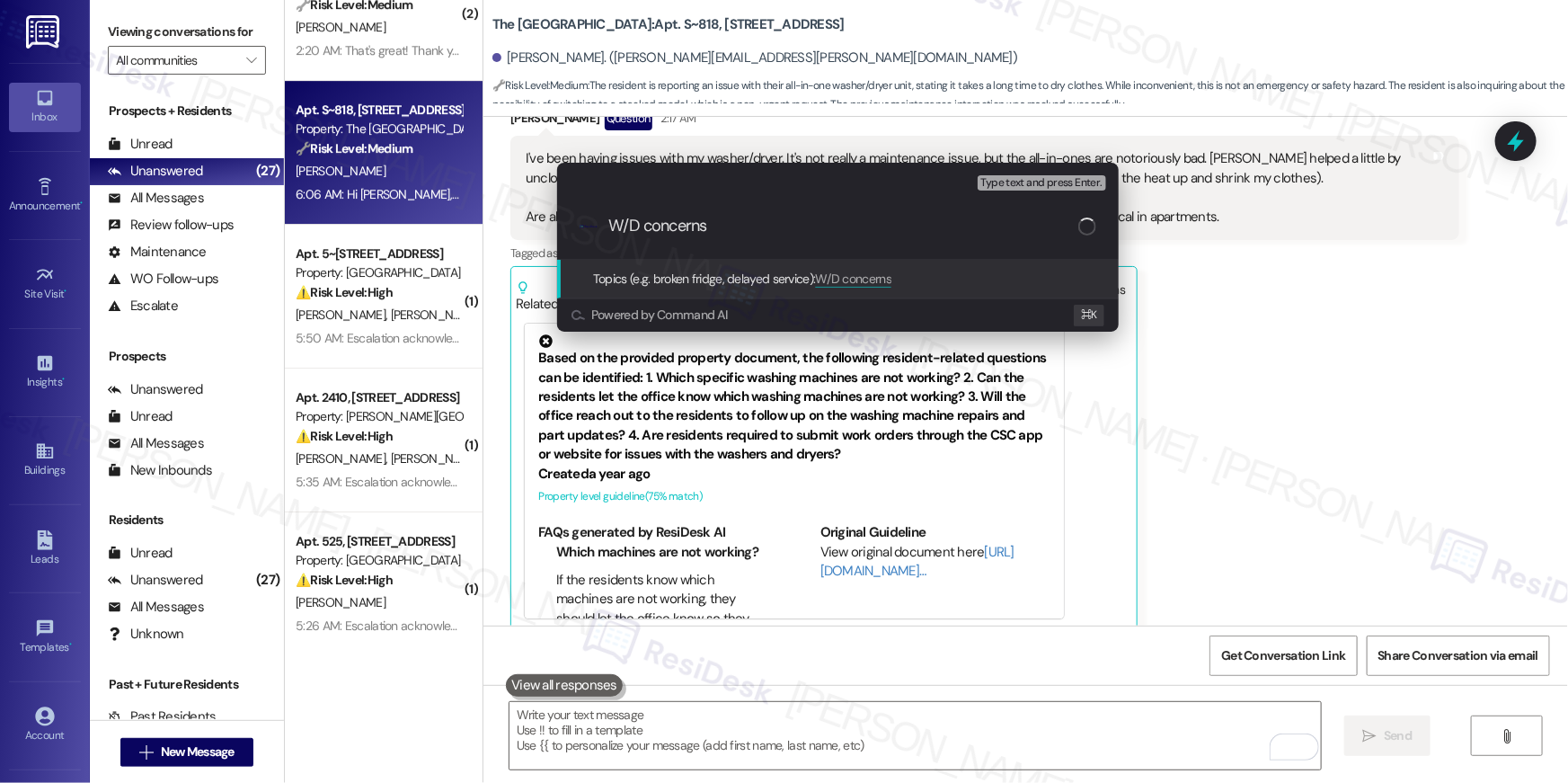 type 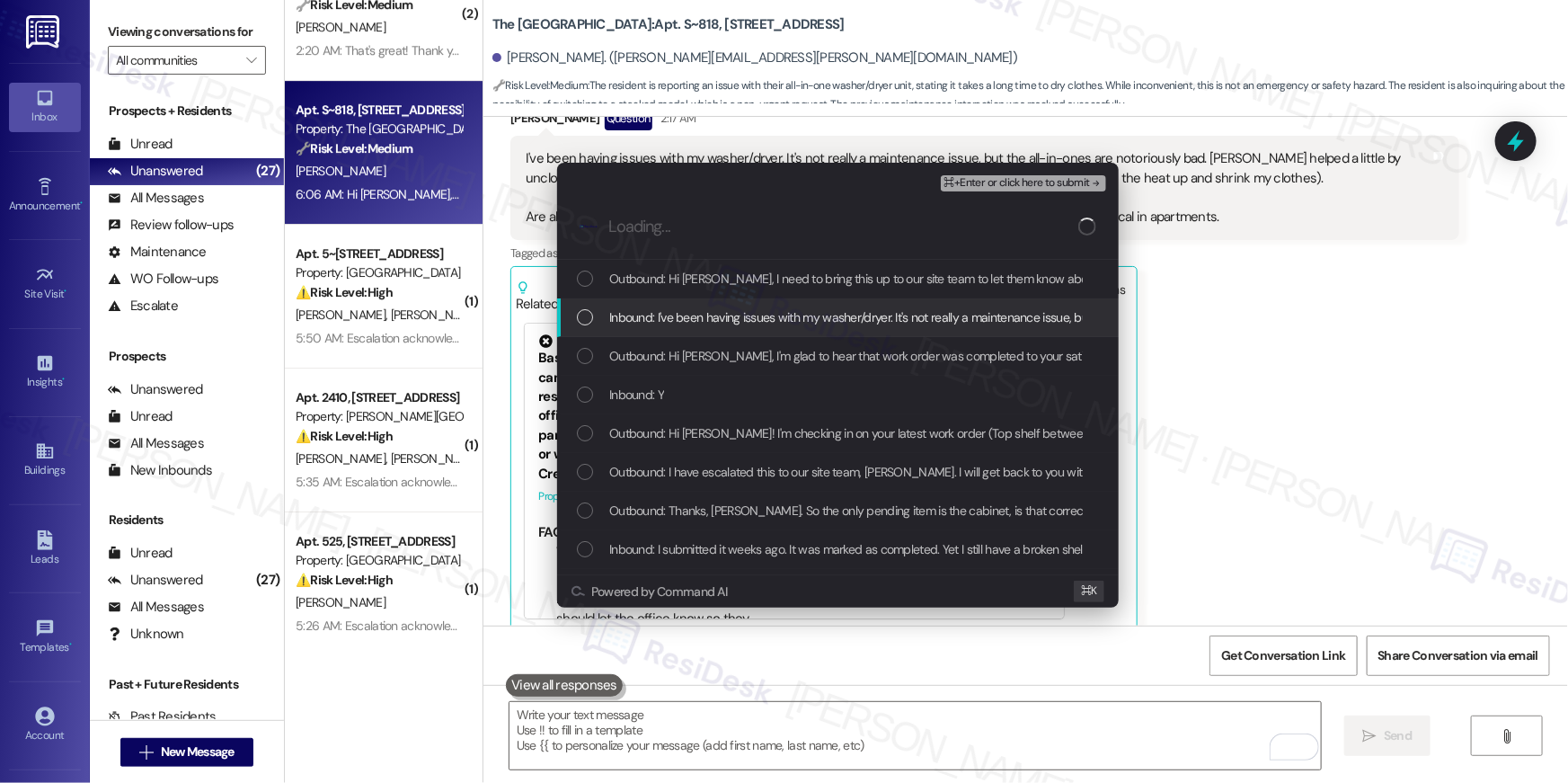 click on "Outbound: Hi Joshua, I need to bring this up to our site team to let them know about your w/d preference. Someone from the office or I will get back to you with an update." at bounding box center [837, 279] 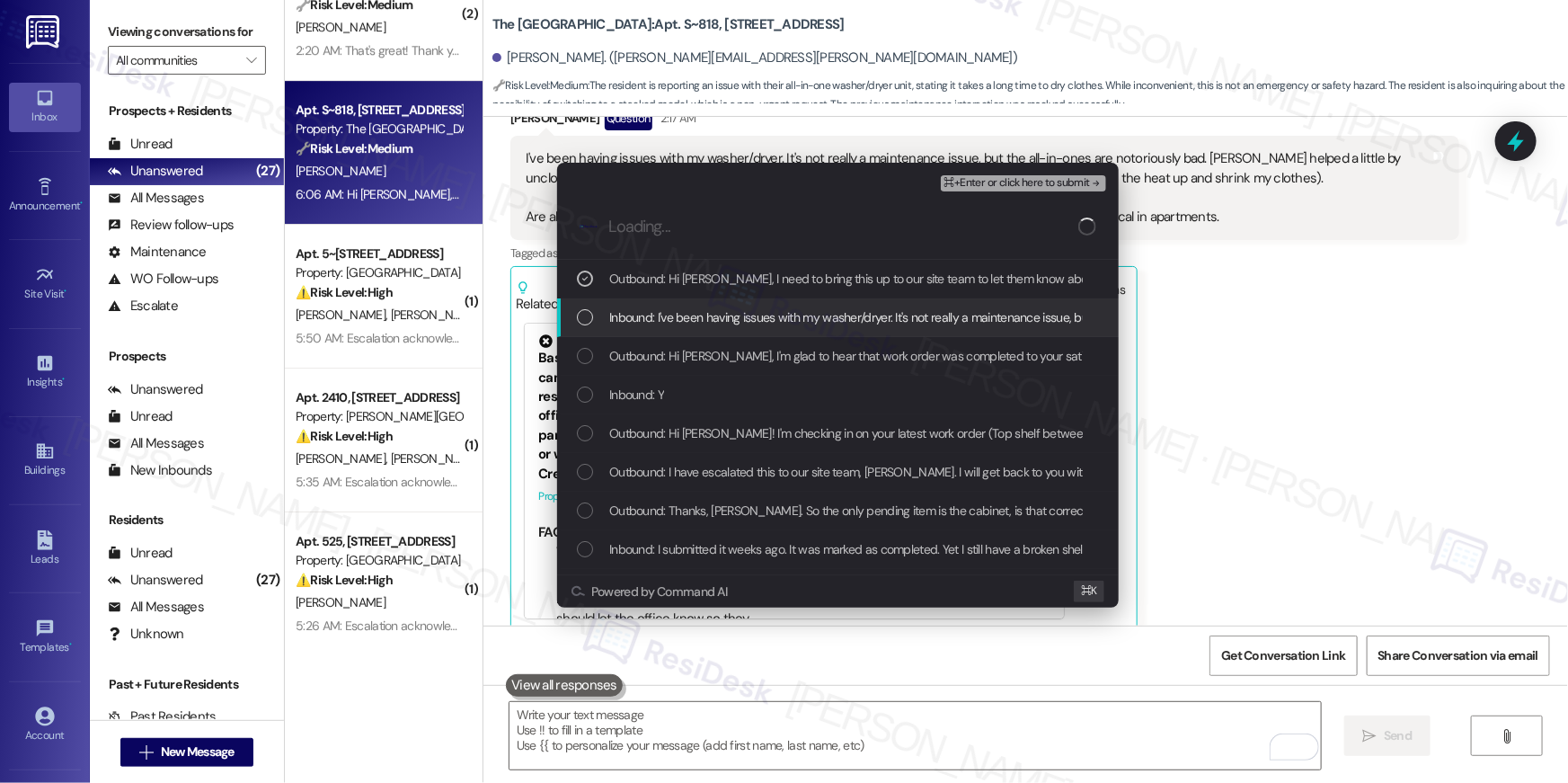 click on "Inbound: I've been having issues with my washer/dryer. It's not really a maintenance issue, but the all-in-ones are notoriously bad. Alberto helped a little by unclogging the drain, which made it smell less awful, but it still takes forever to dry (3+ hours unless I turn the heat up and shrink my clothes).
Are all in-unit W/D the all-in-one models? I would greatly prefer the stacked models which are more typical in apartments." at bounding box center [1720, 317] 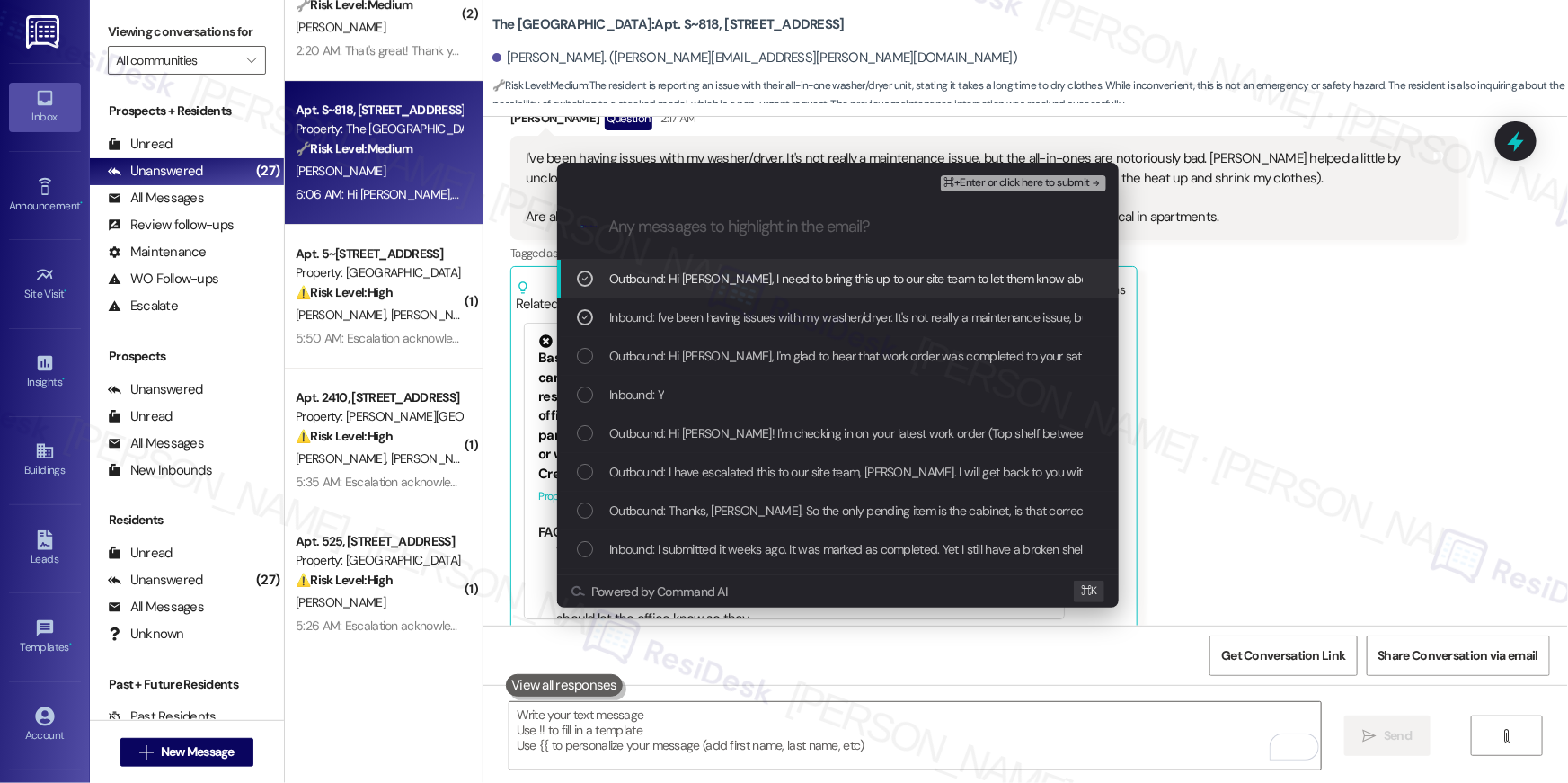 click on "⌘+Enter or click here to submit" at bounding box center [1017, 183] 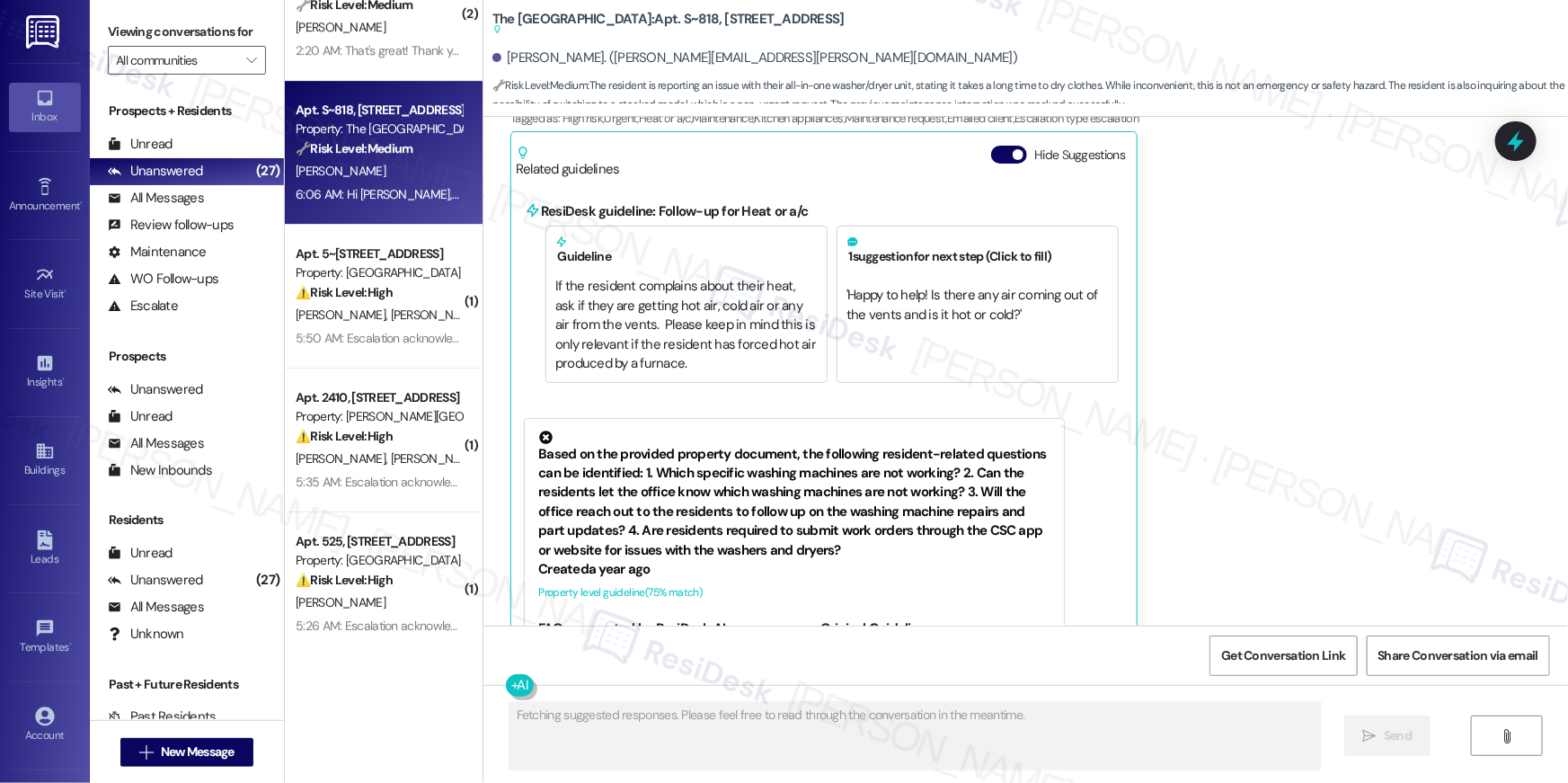 scroll, scrollTop: 3461, scrollLeft: 0, axis: vertical 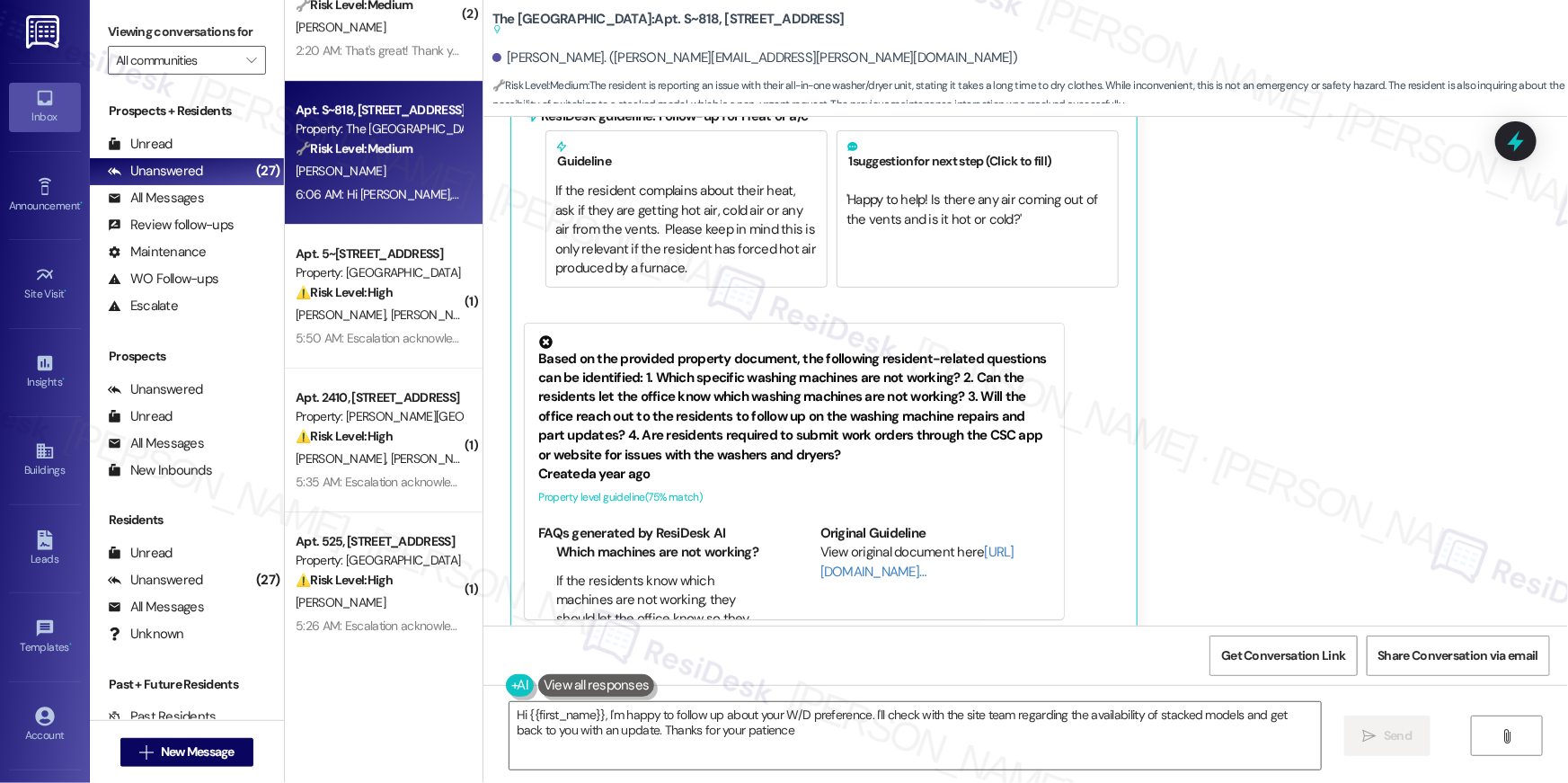 type on "Hi {{first_name}}, I'm happy to follow up about your W/D preference. I'll check with the site team regarding the availability of stacked models and get back to you with an update. Thanks for your patience!" 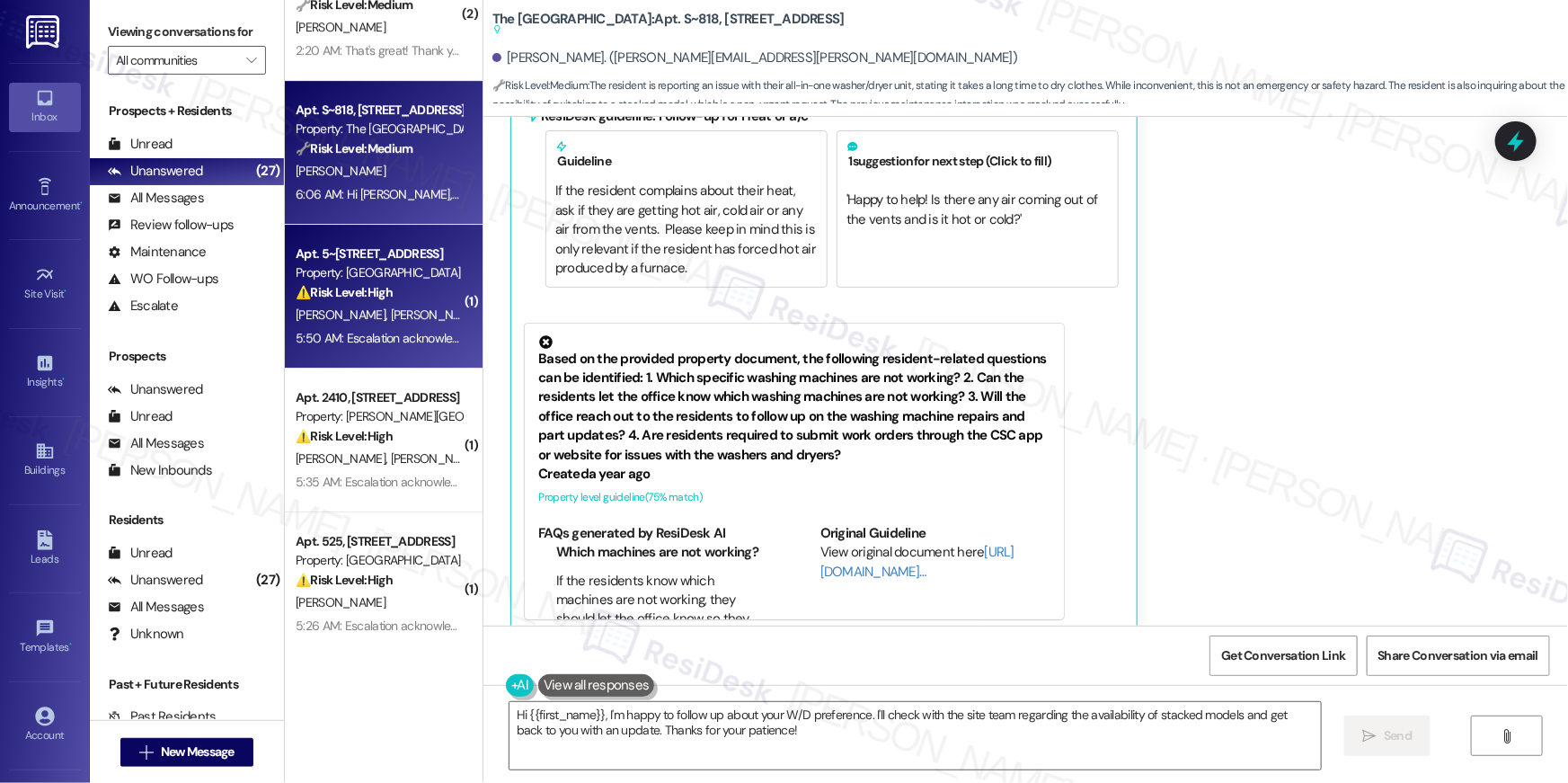 scroll, scrollTop: 2825, scrollLeft: 0, axis: vertical 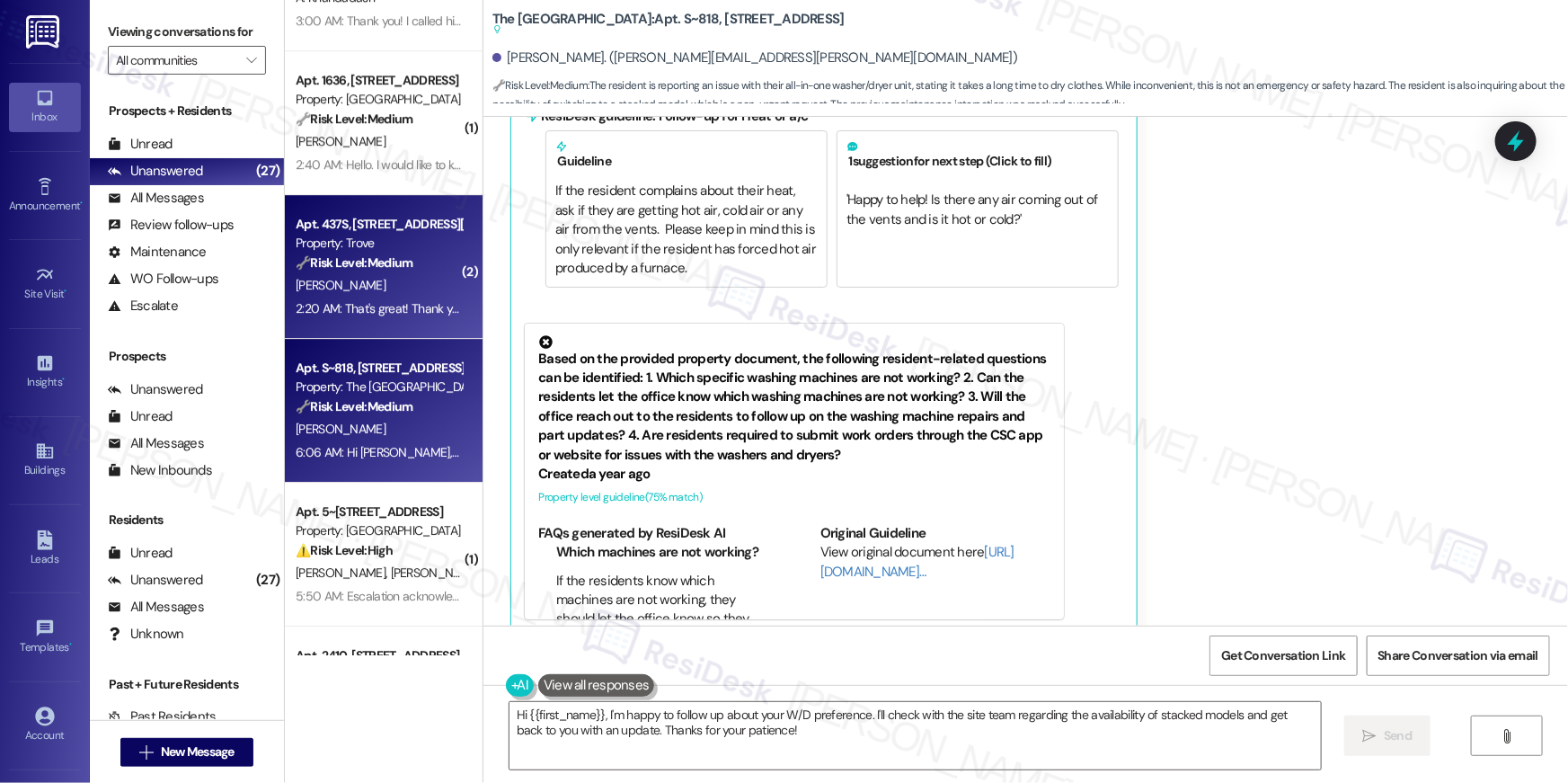 click on "🔧  Risk Level:  Medium The resident is expressing a concern about the condition of the rooftop/pool couch cushions, citing potential health concerns. This is a non-urgent maintenance issue related to amenity upkeep and resident comfort, but does not pose an immediate threat or indicate a policy violation." at bounding box center [378, 262] 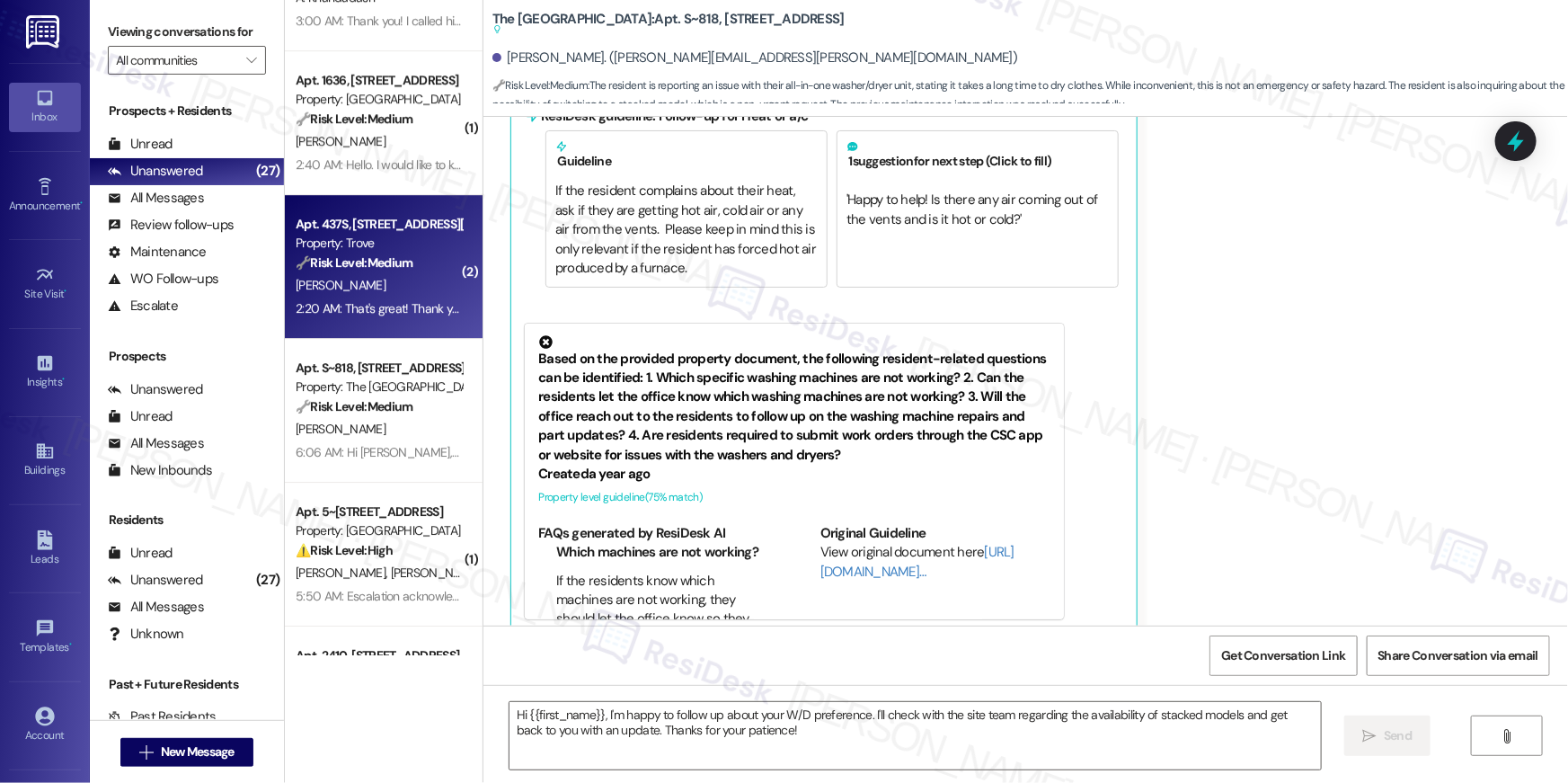 type on "Fetching suggested responses. Please feel free to read through the conversation in the meantime." 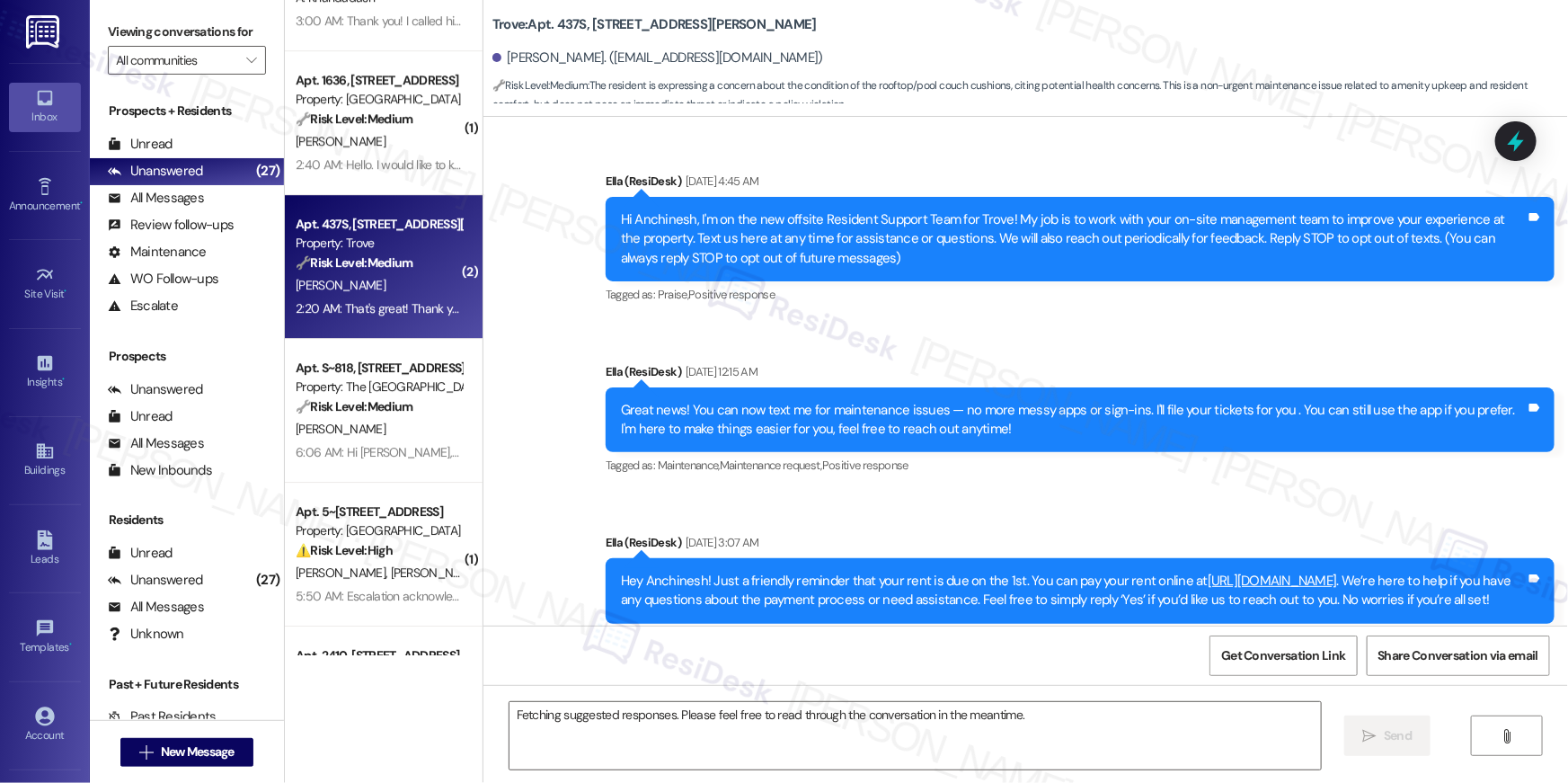 scroll, scrollTop: 9632, scrollLeft: 0, axis: vertical 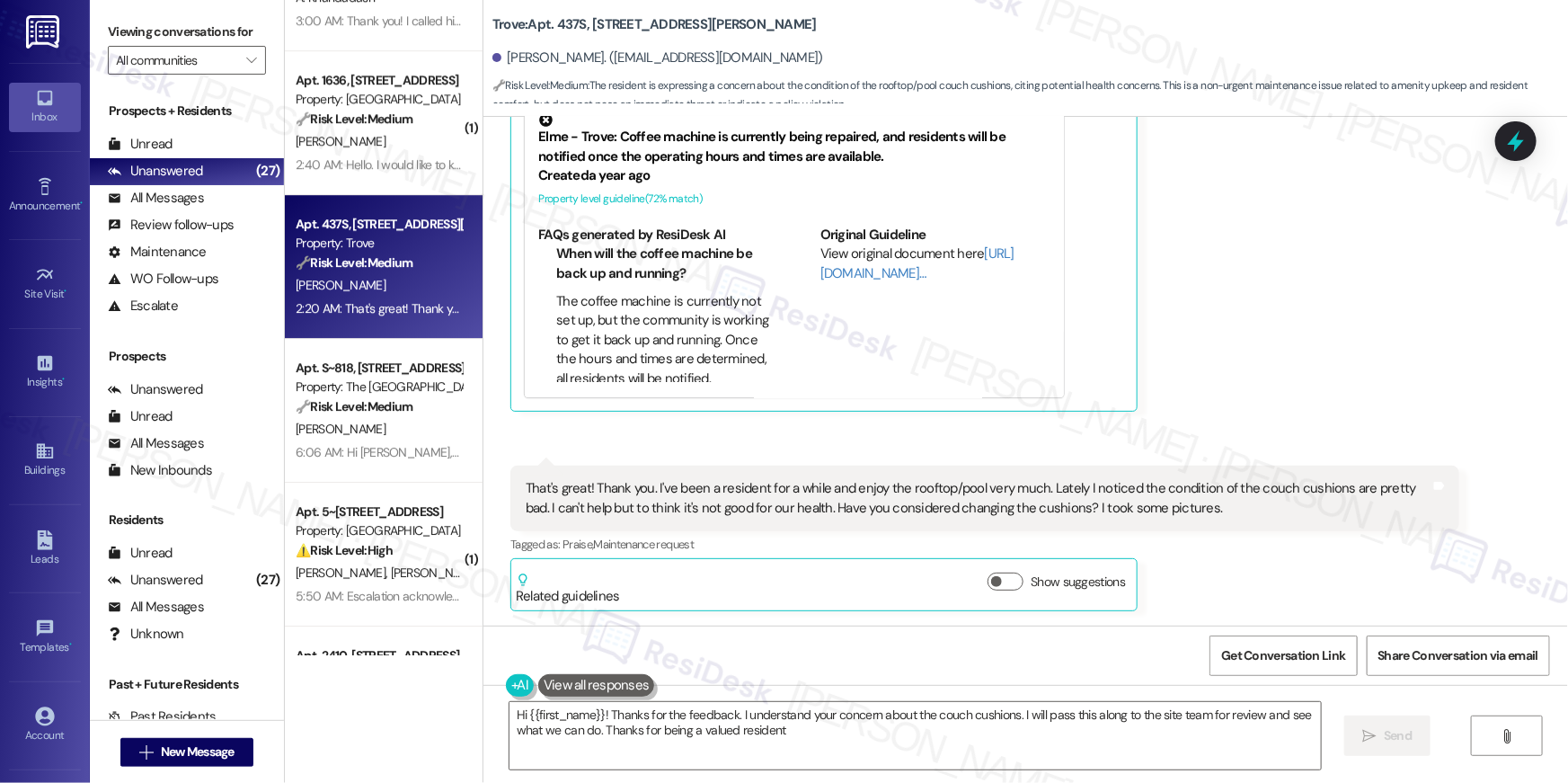 type on "Hi {{first_name}}! Thanks for the feedback. I understand your concern about the couch cushions. I will pass this along to the site team for review and see what we can do. Thanks for being a valued resident!" 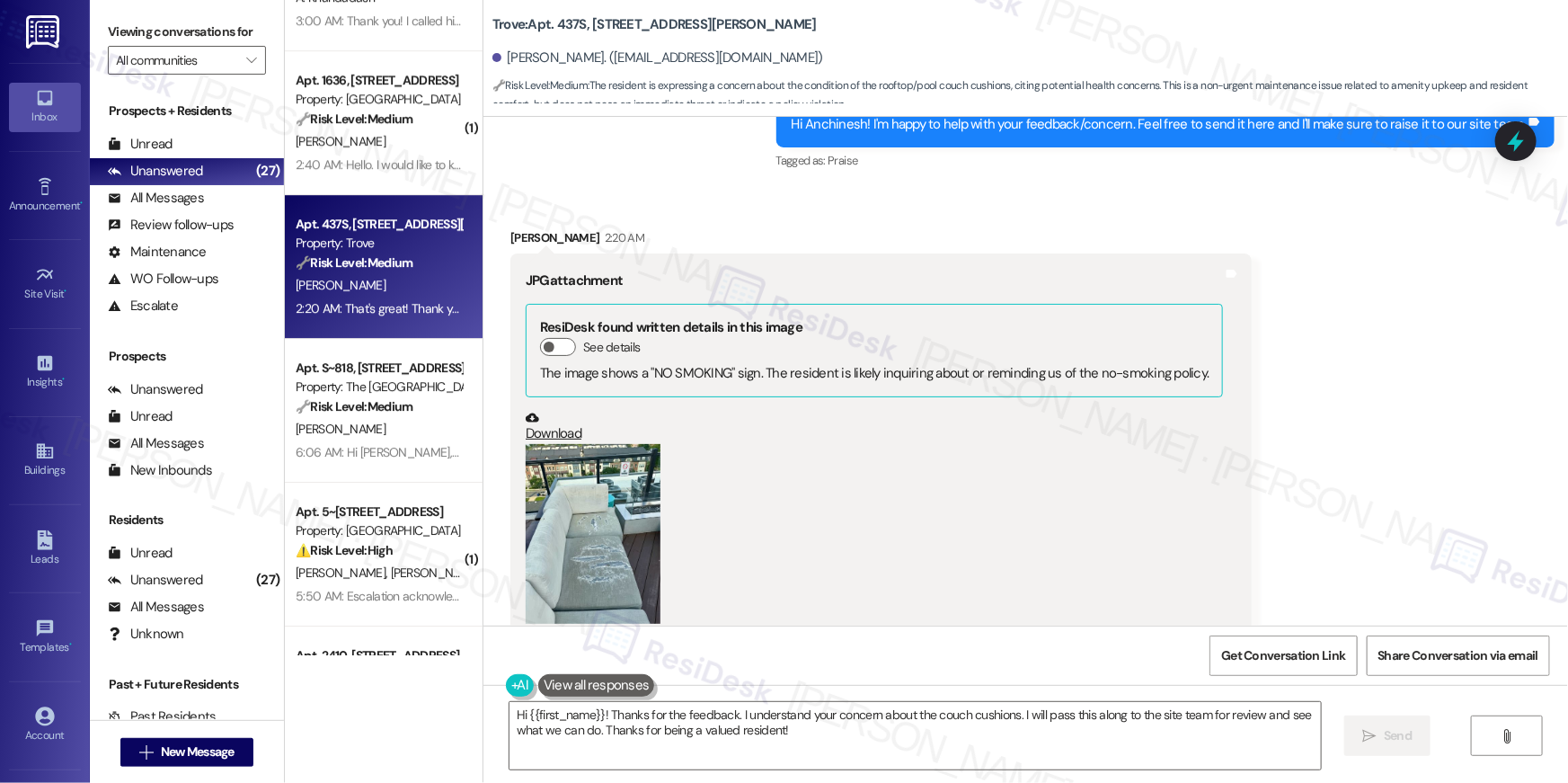 scroll, scrollTop: 8874, scrollLeft: 0, axis: vertical 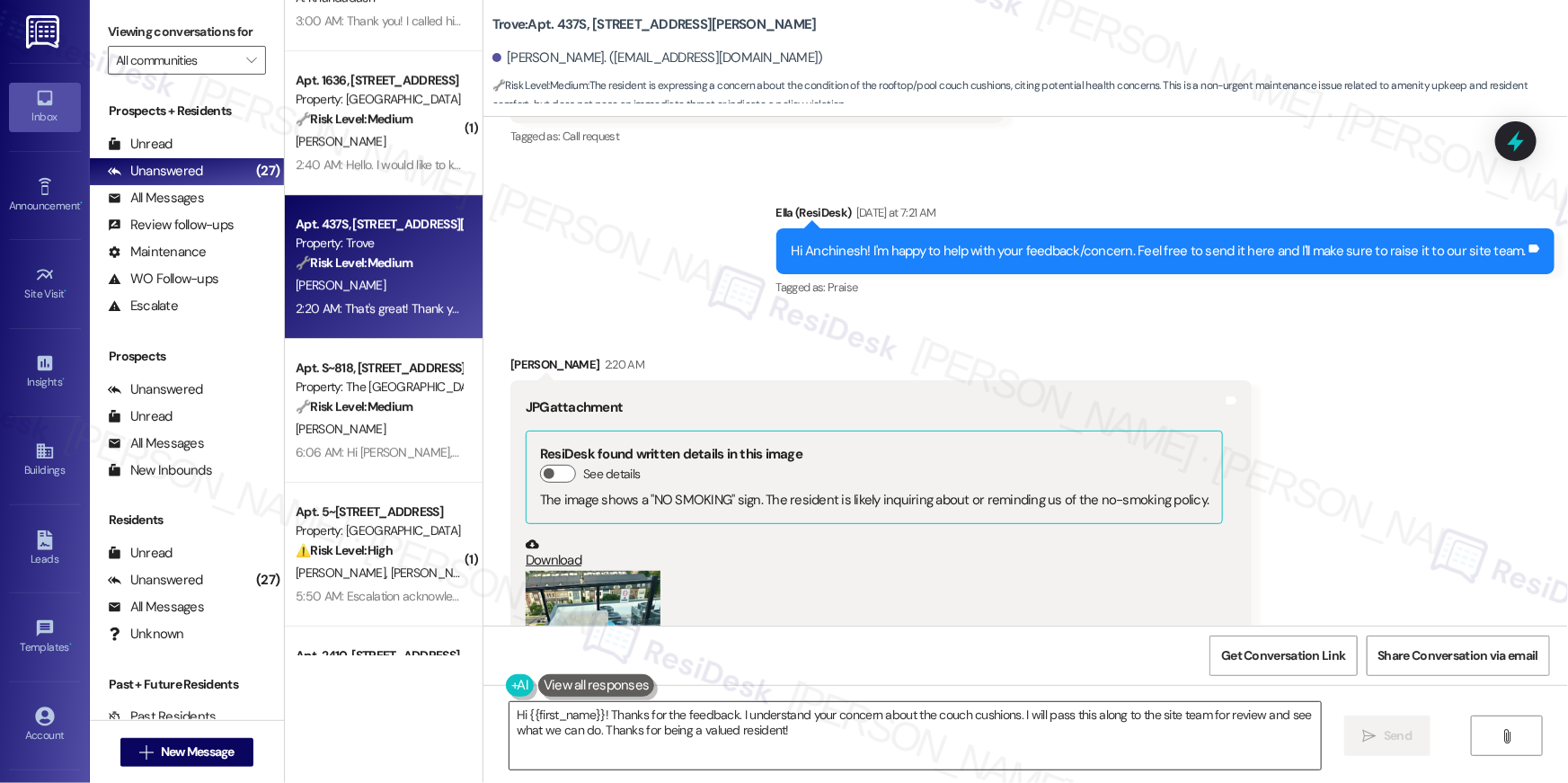 click on "Hi {{first_name}}! Thanks for the feedback. I understand your concern about the couch cushions. I will pass this along to the site team for review and see what we can do. Thanks for being a valued resident!" at bounding box center [915, 735] 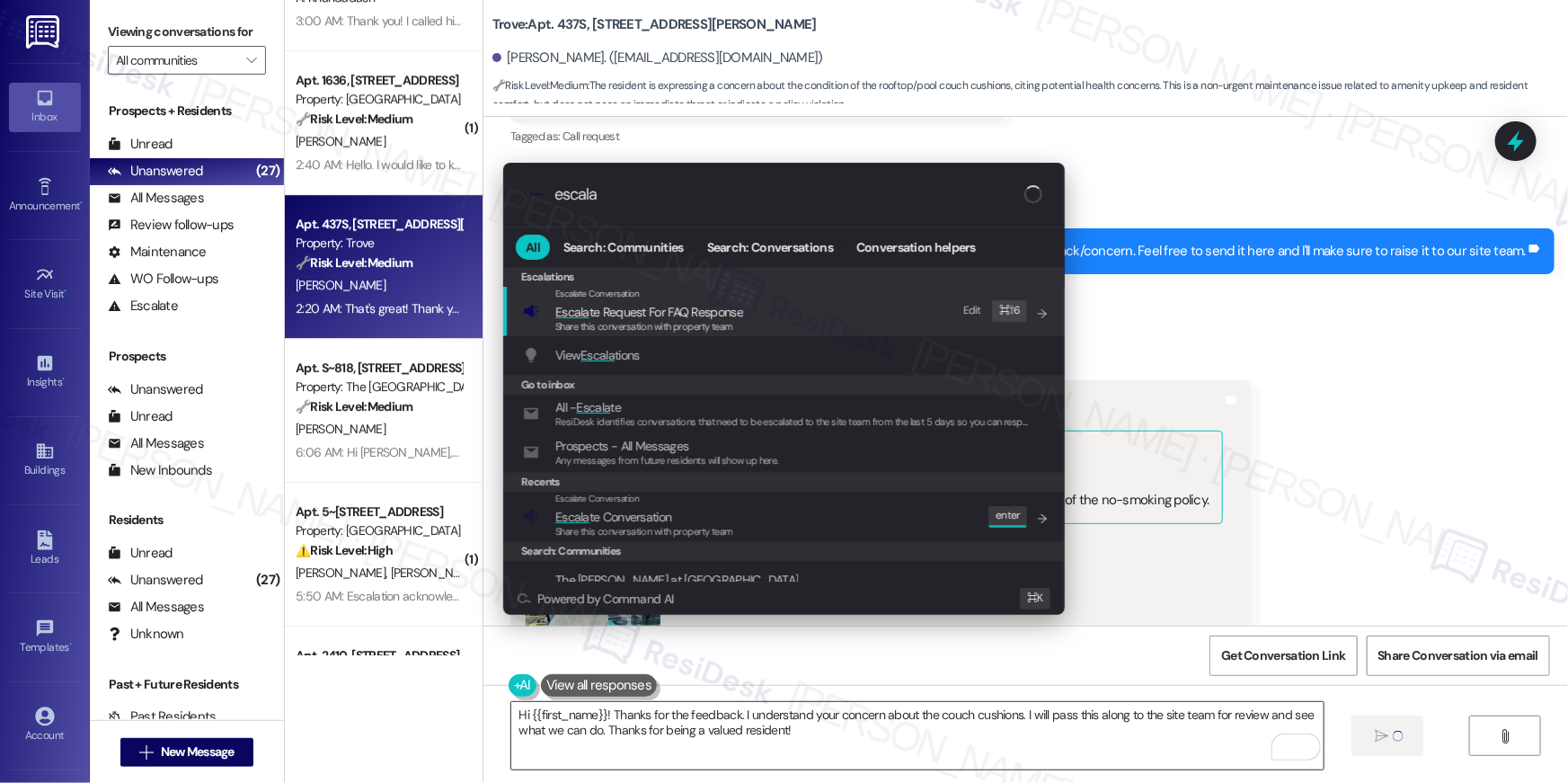 type on "escalat" 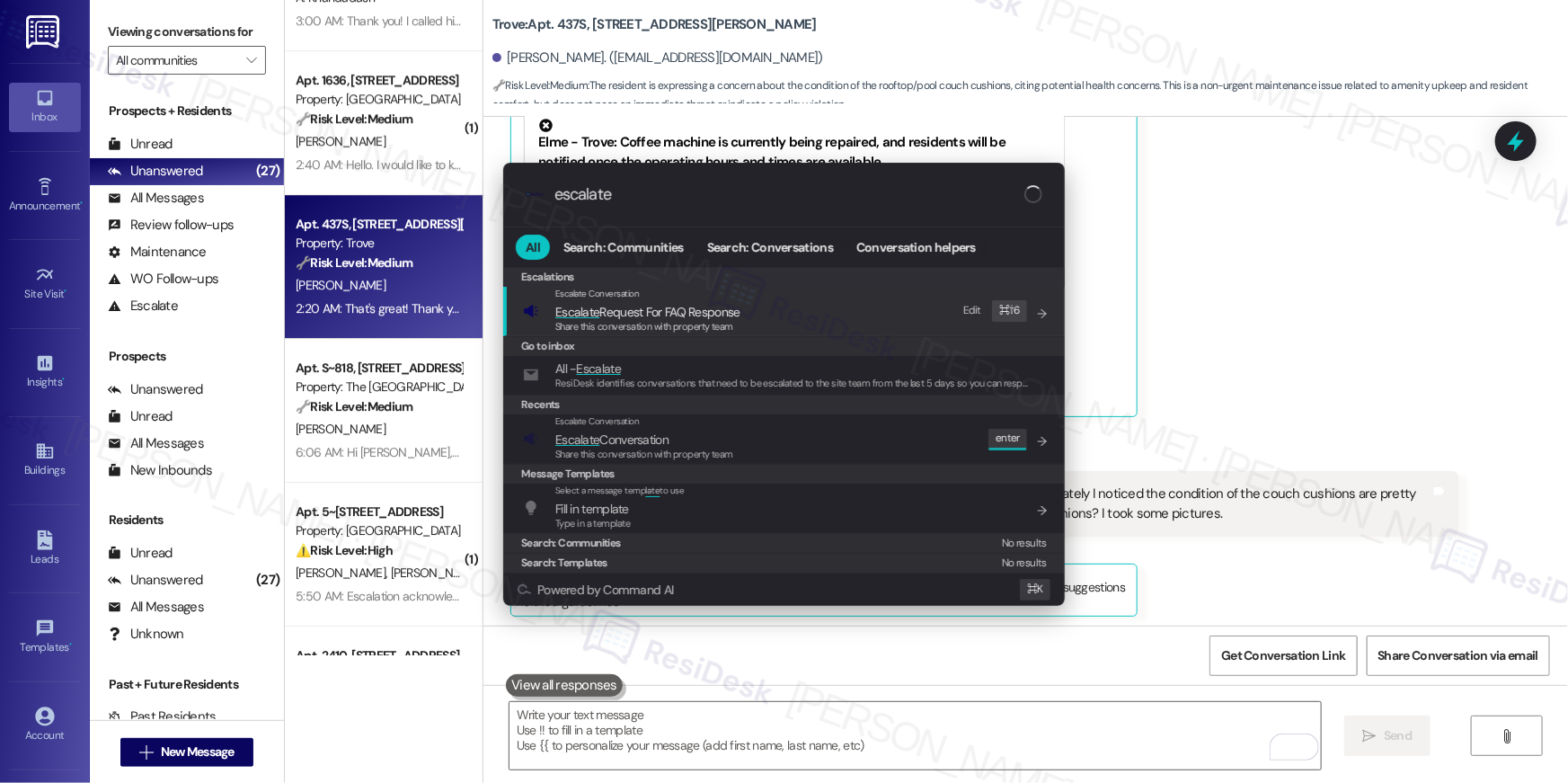 scroll, scrollTop: 9632, scrollLeft: 0, axis: vertical 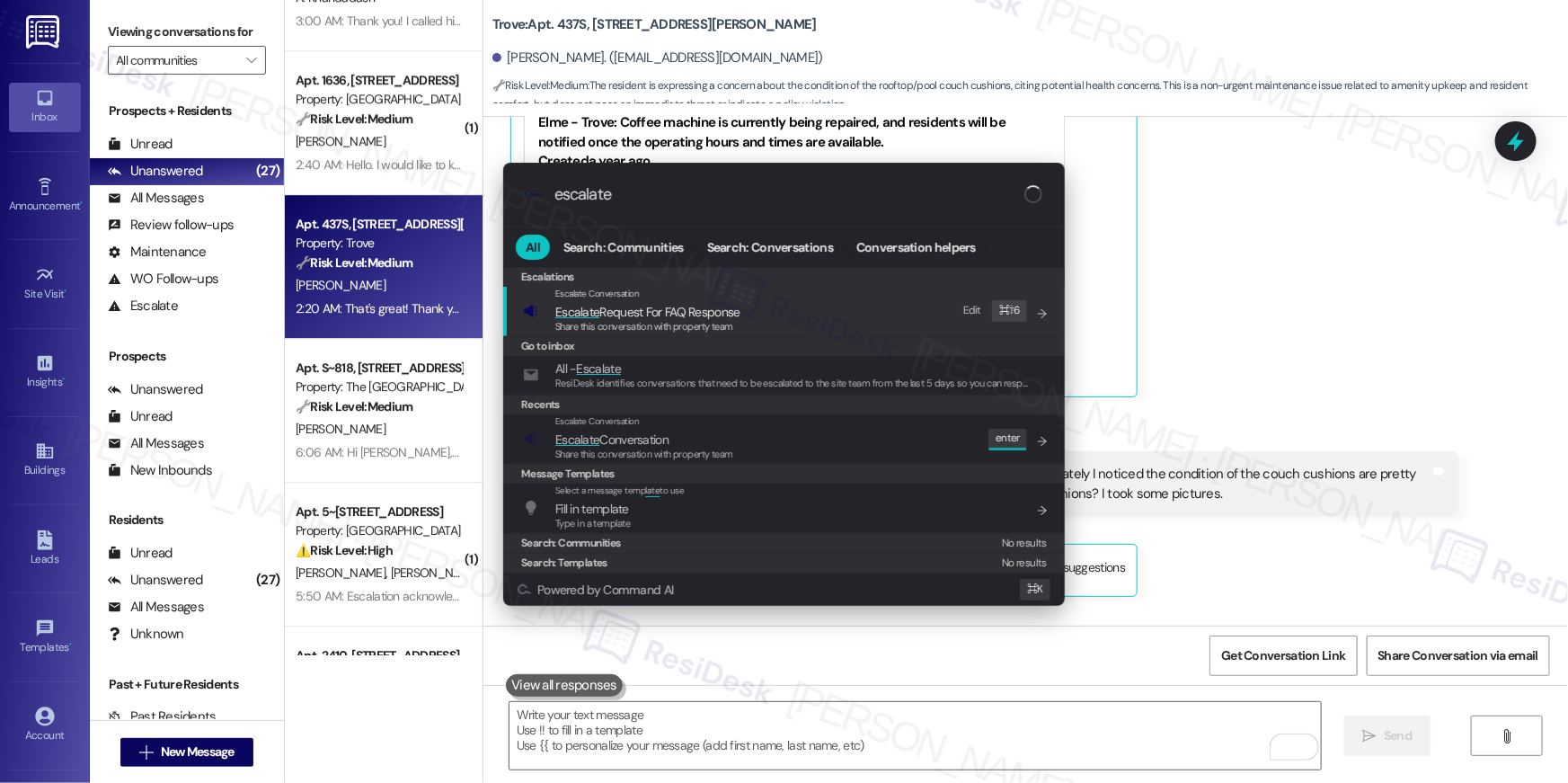 type on "escalate" 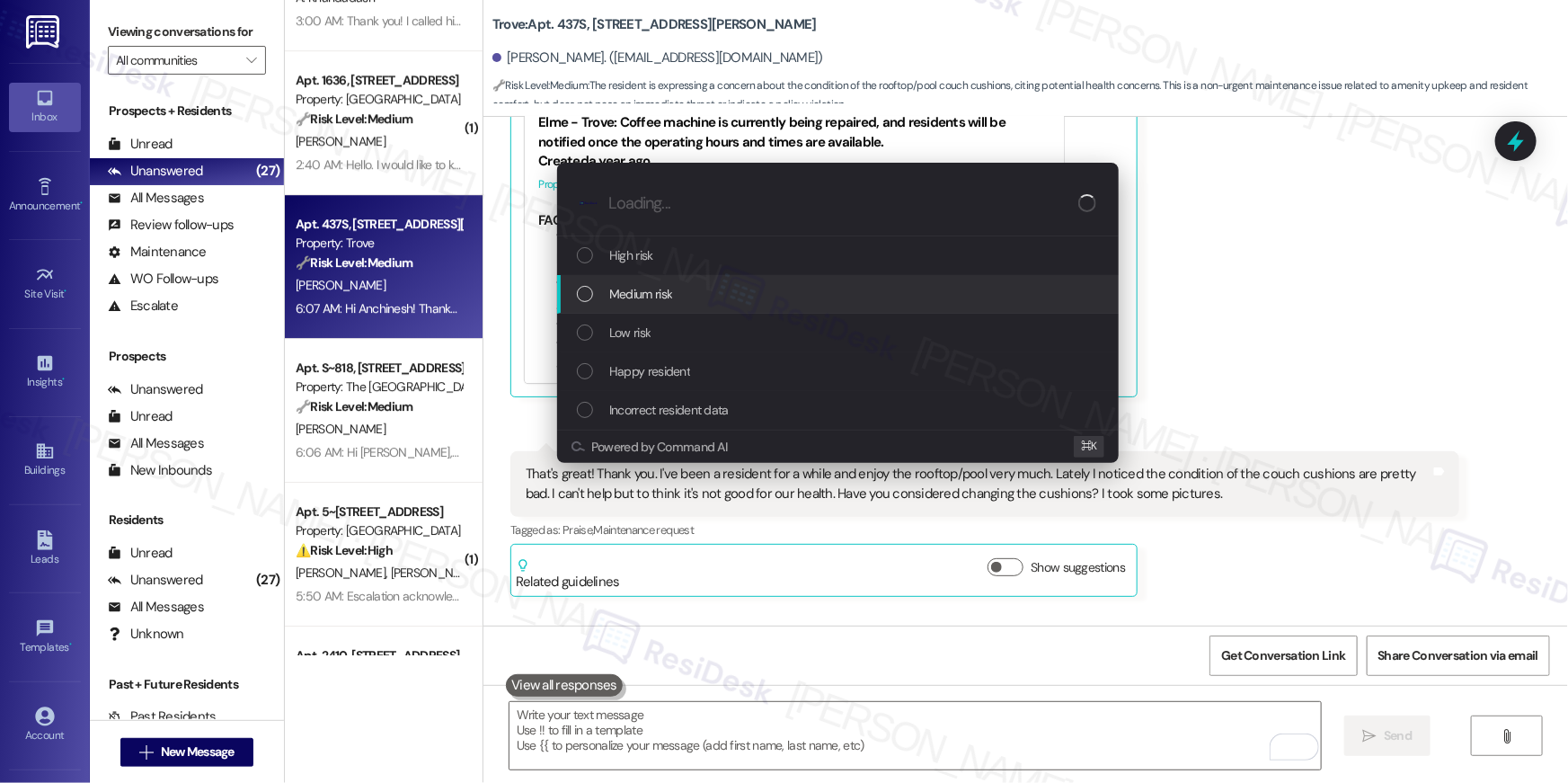 click on "Medium risk" at bounding box center [839, 294] 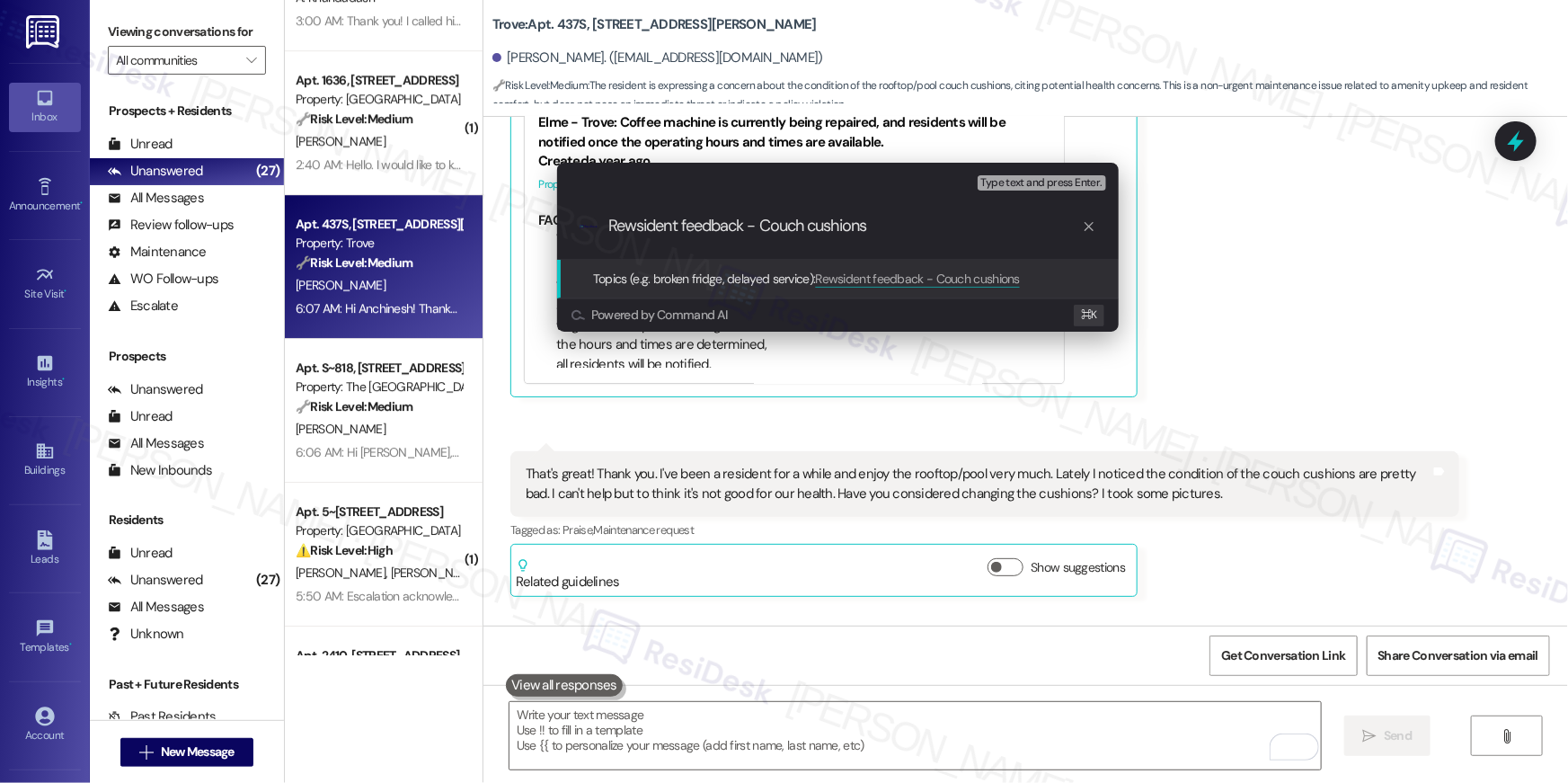 click on "Rewsident feedback - Couch cushions" at bounding box center [845, 226] 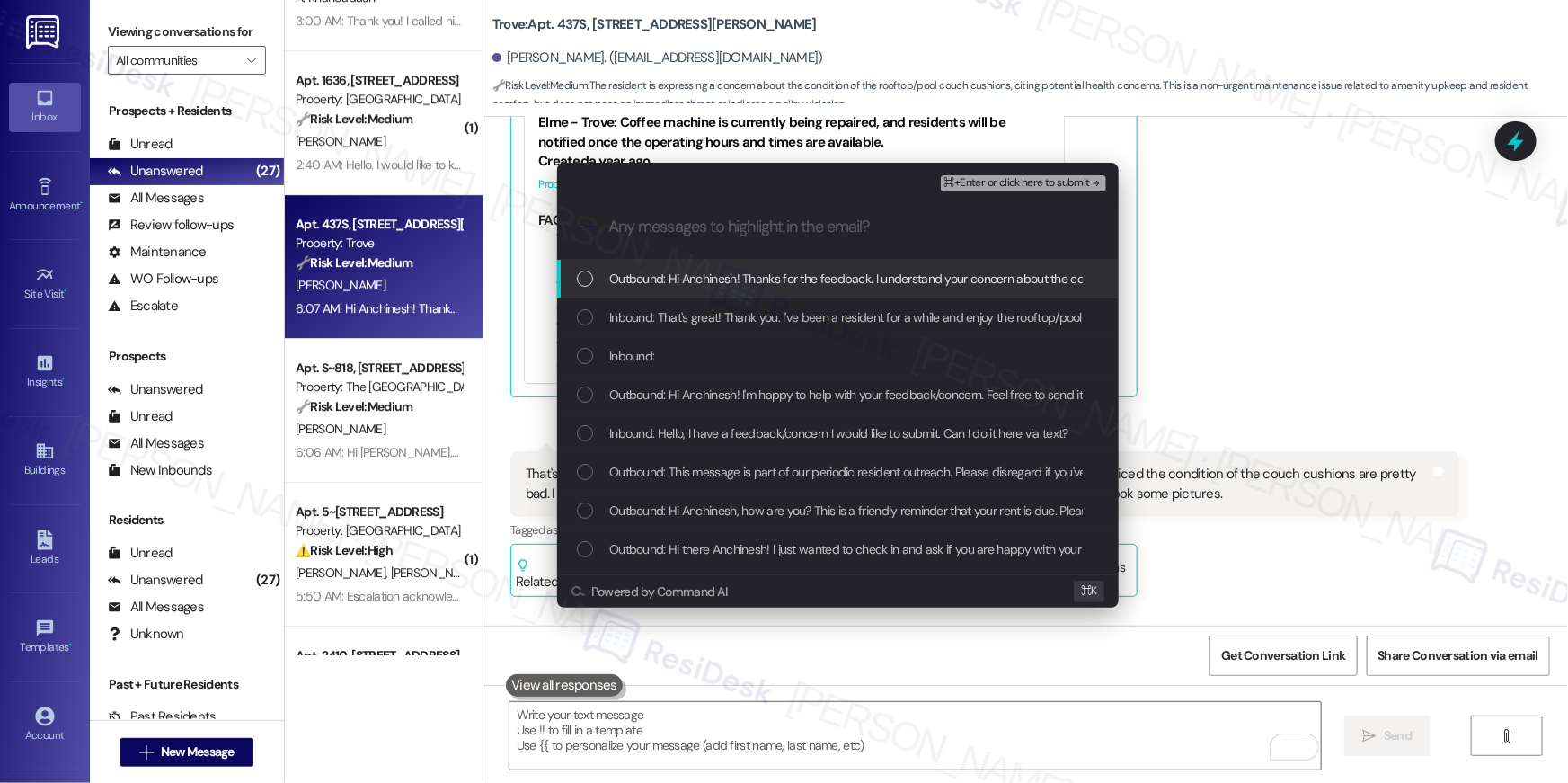 click on "Outbound: Hi Anchinesh! Thanks for the feedback. I understand your concern about the couch cushions. I will pass this along to the site team for review and see what we can do. Thanks for being a valued resident!" at bounding box center [1164, 279] 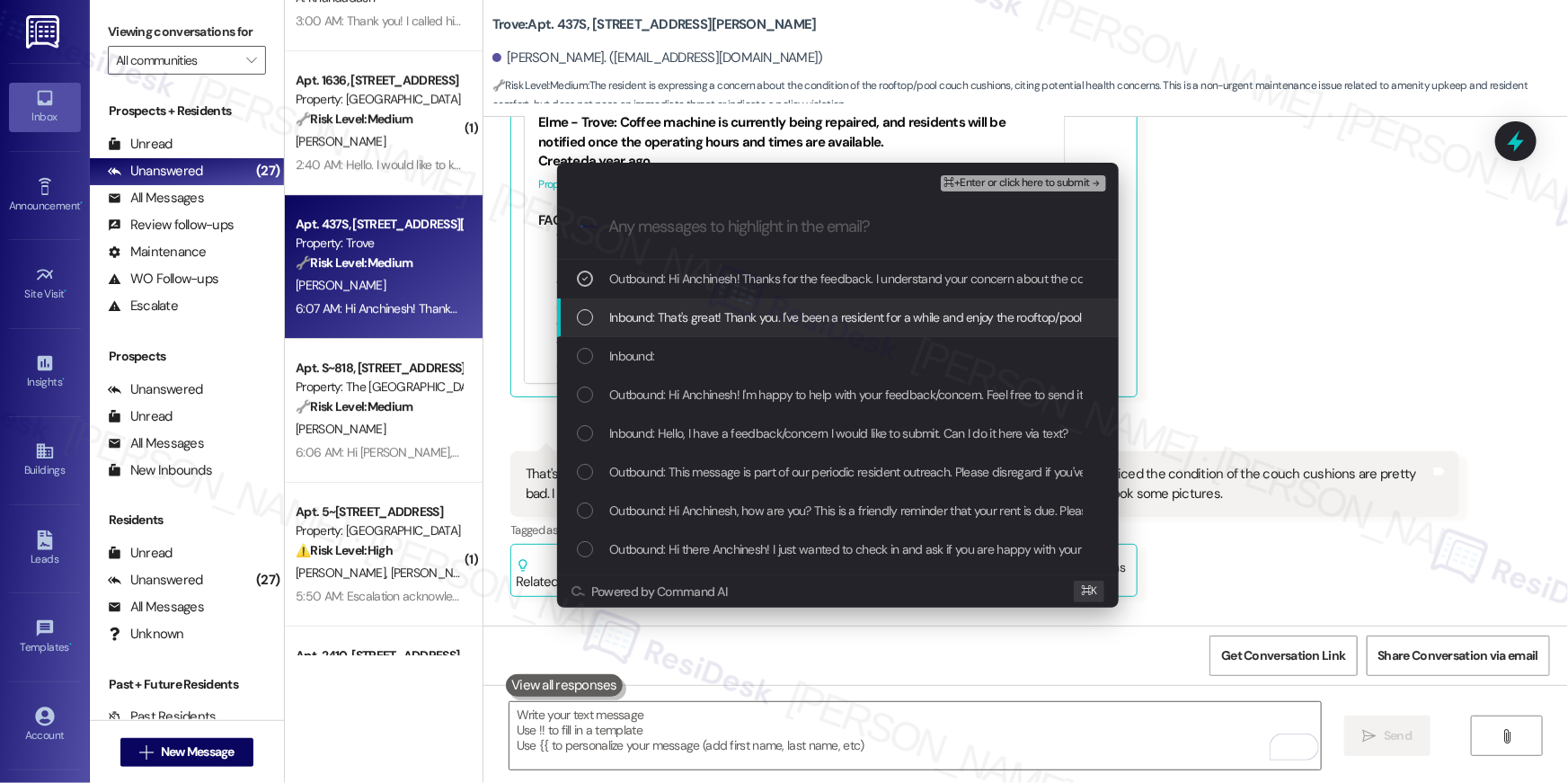 click on "Inbound: That's great! Thank you. I've been a resident for a while and enjoy the rooftop/pool very much. Lately I noticed the condition of the couch cushions are pretty bad. I can't help but to think it's not good for our health. Have you considered changing the cushions? I took some pictures." at bounding box center (837, 317) 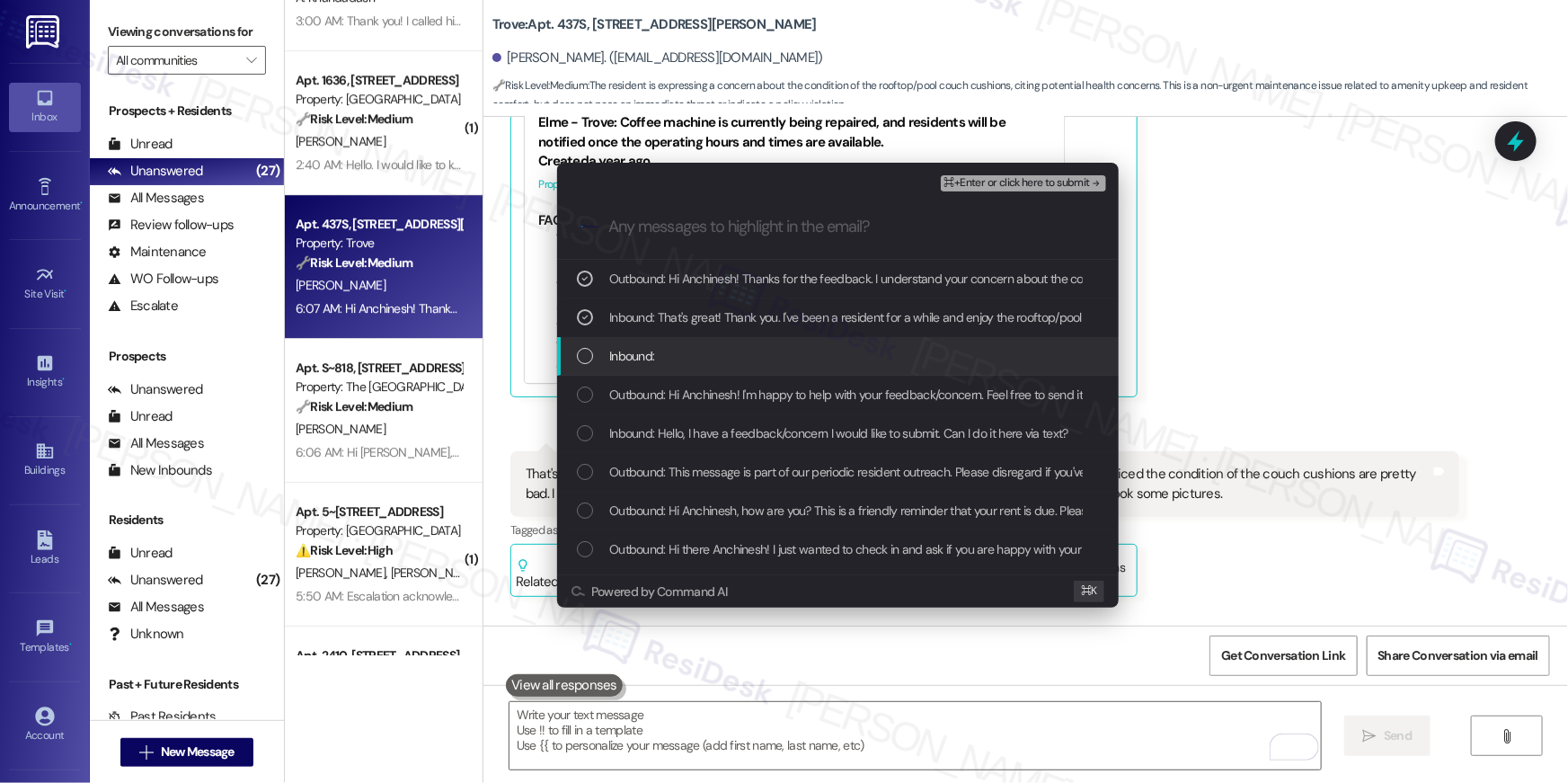 click on "Inbound:" at bounding box center (839, 356) 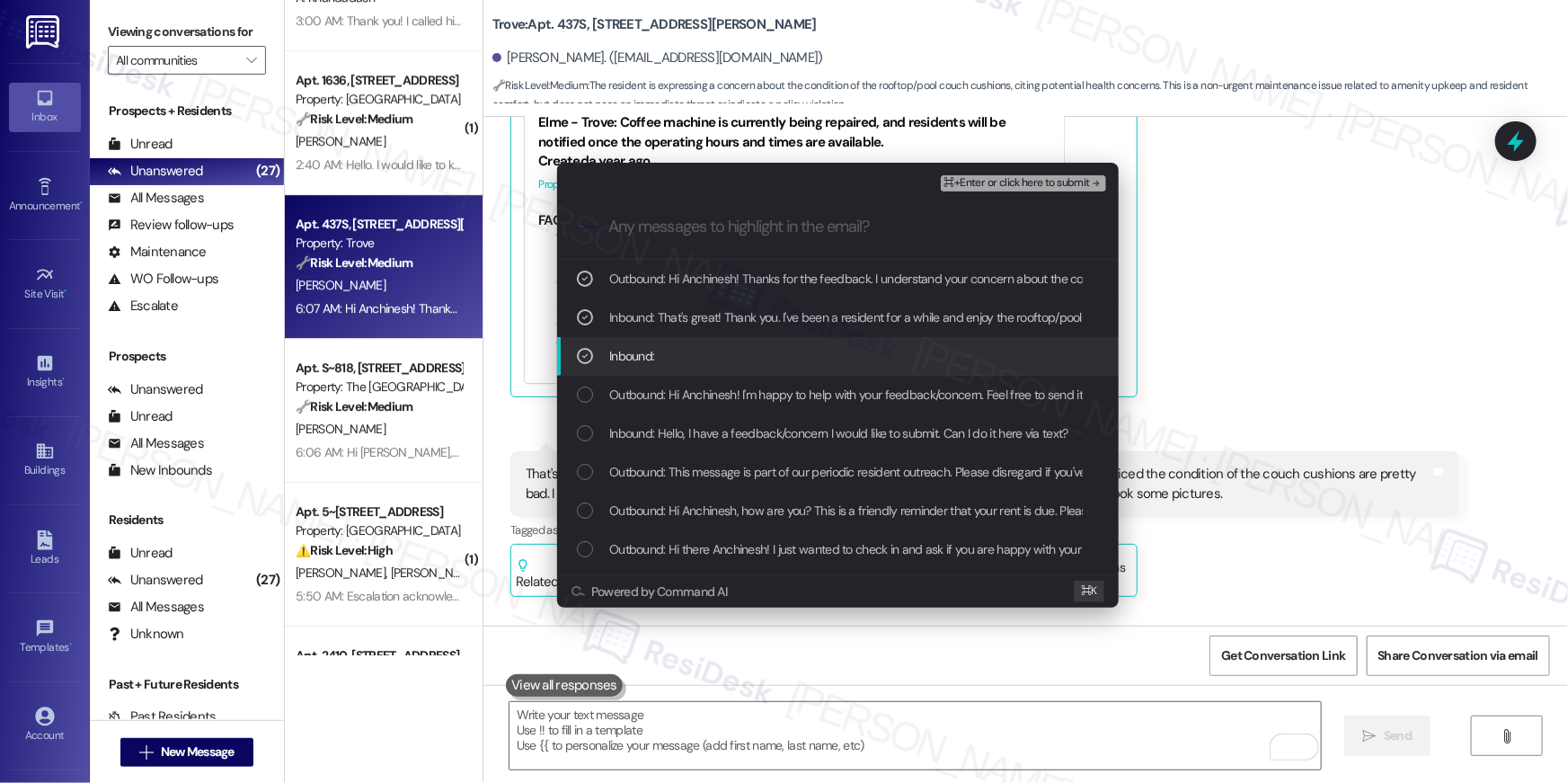 click on "⌘+Enter or click here to submit" at bounding box center [1017, 183] 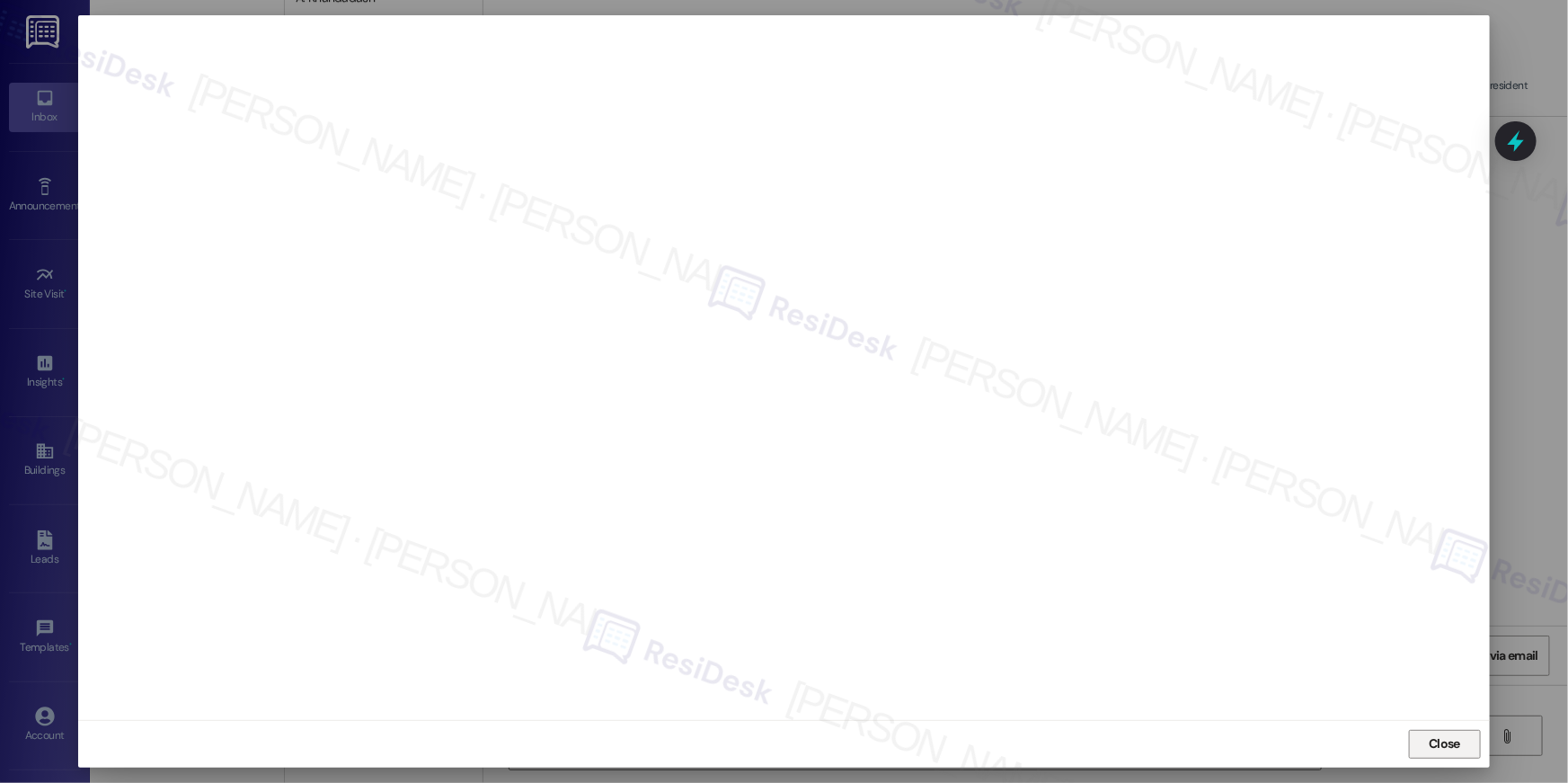 click on "Close" at bounding box center [1444, 743] 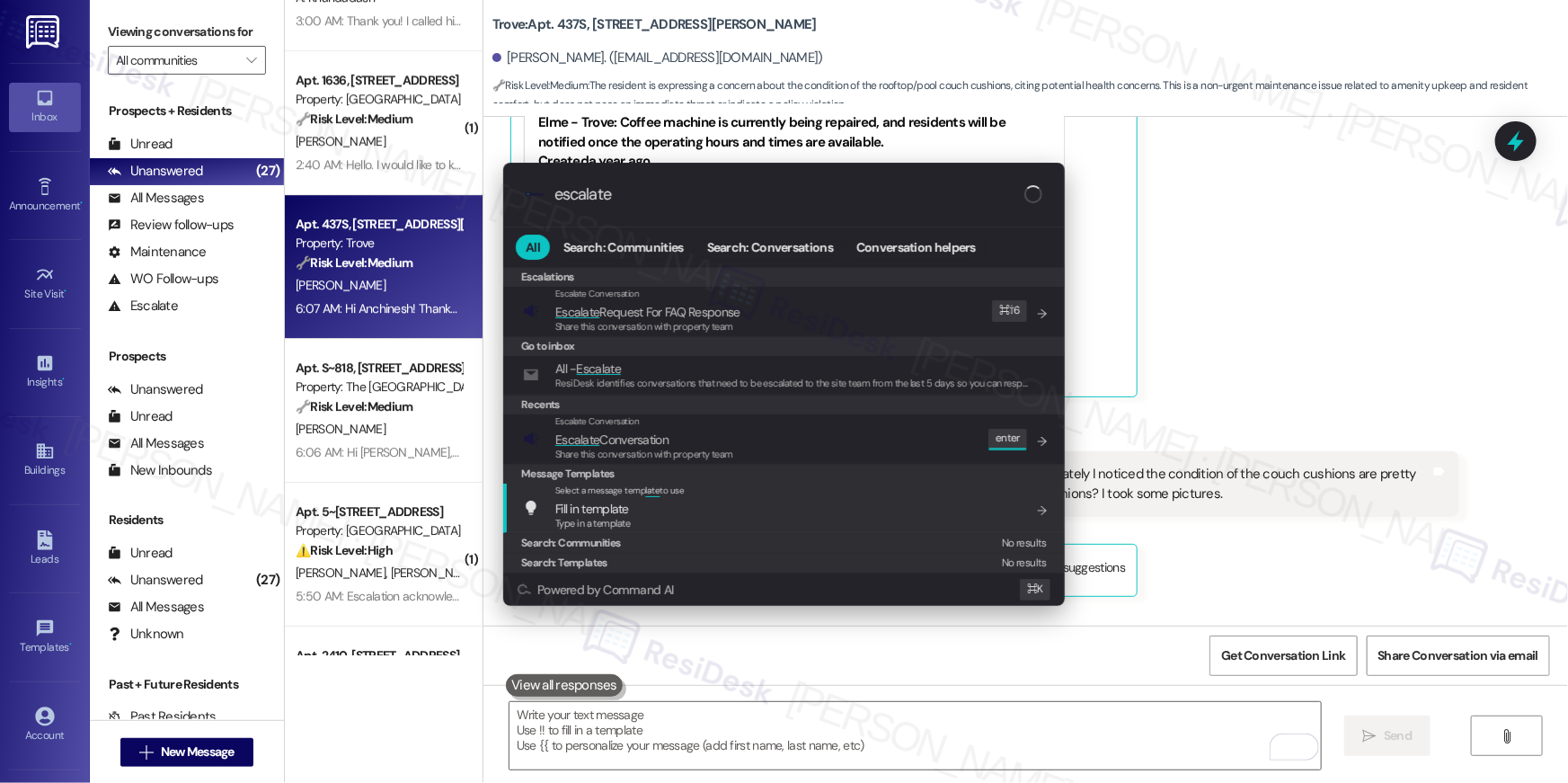 type on "escalate" 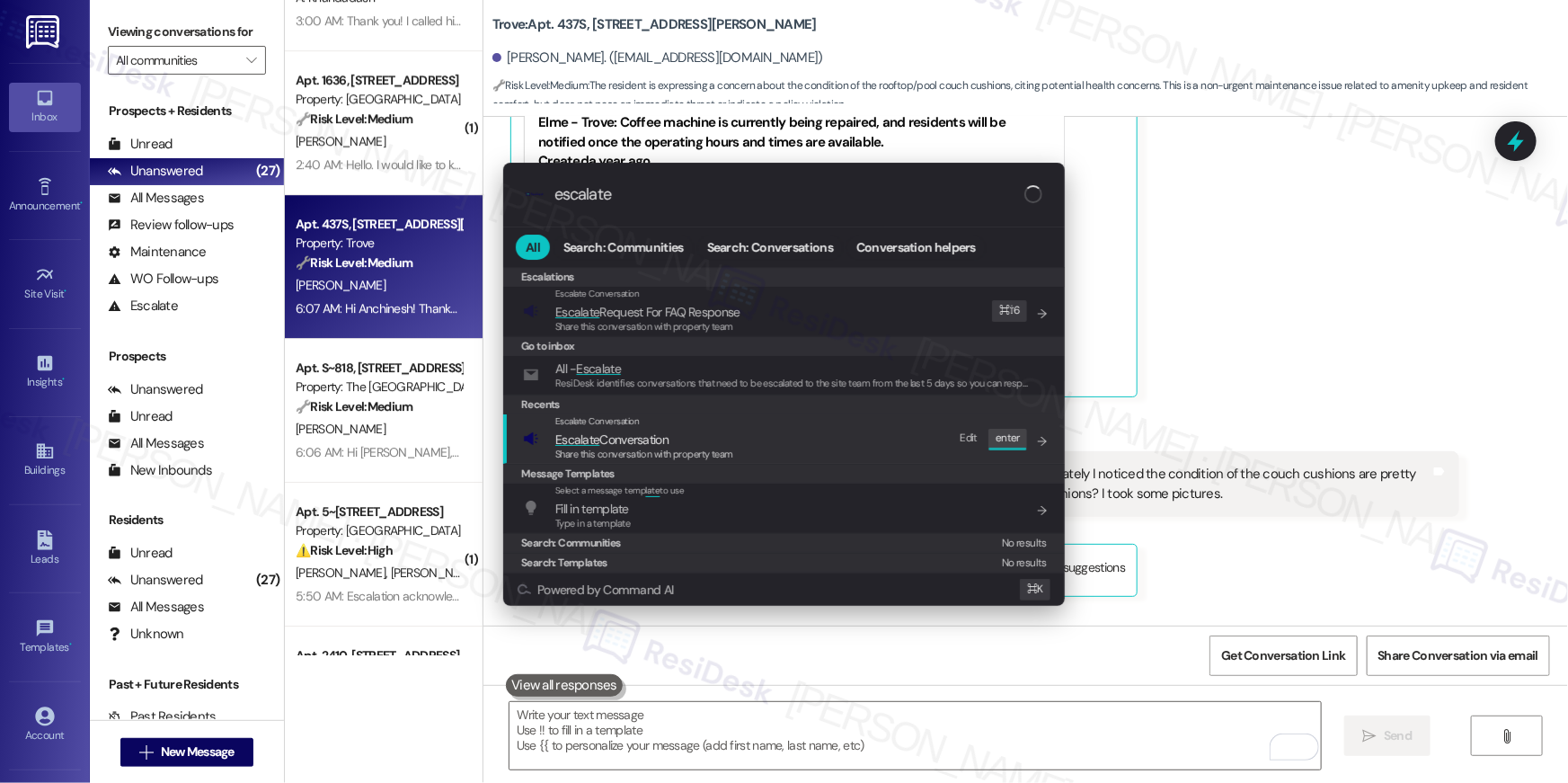 click on "Escalate Conversation Escalate  Conversation Share this conversation with property team Edit enter" at bounding box center (785, 439) 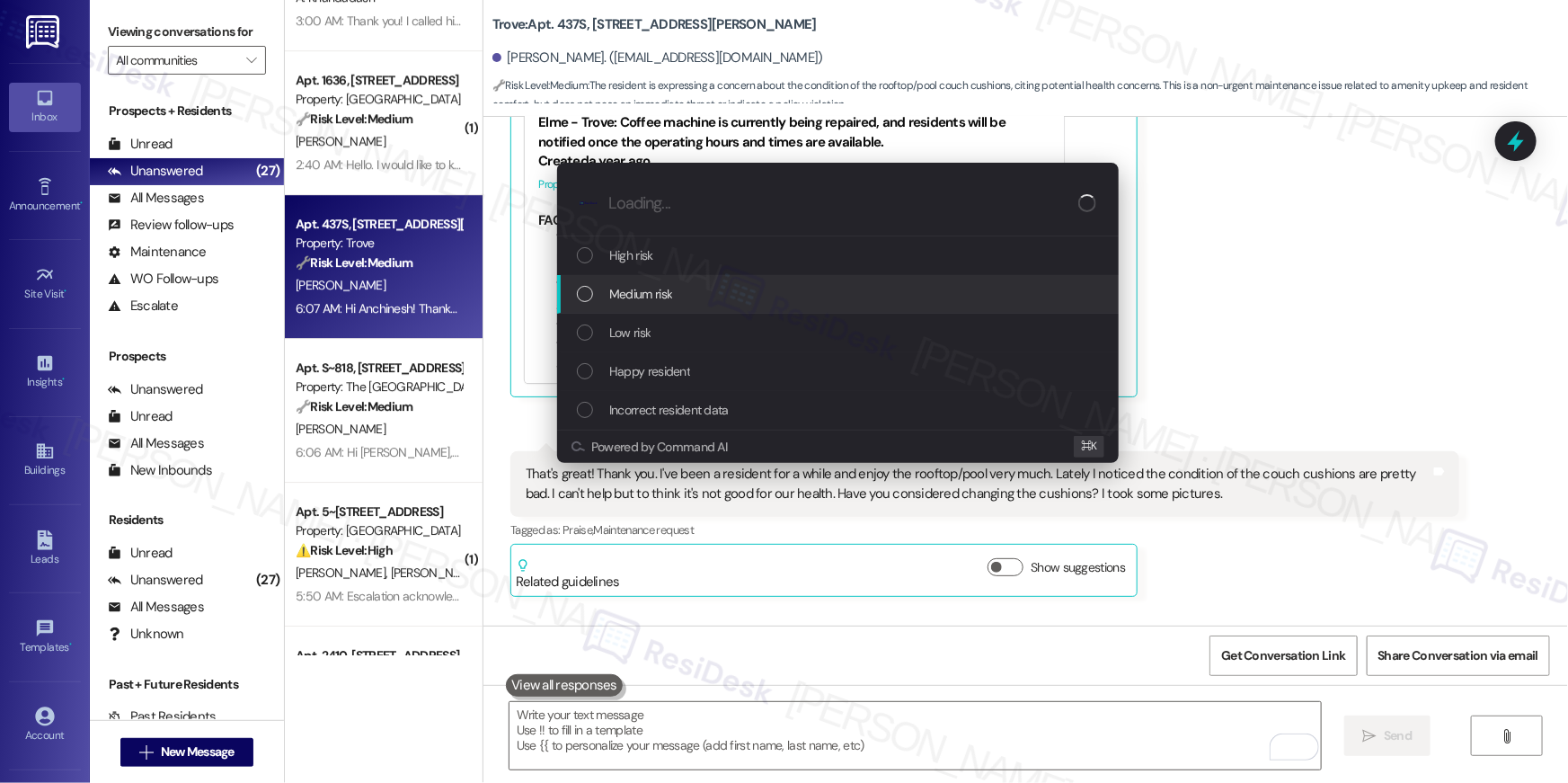 click on "Medium risk" at bounding box center [839, 294] 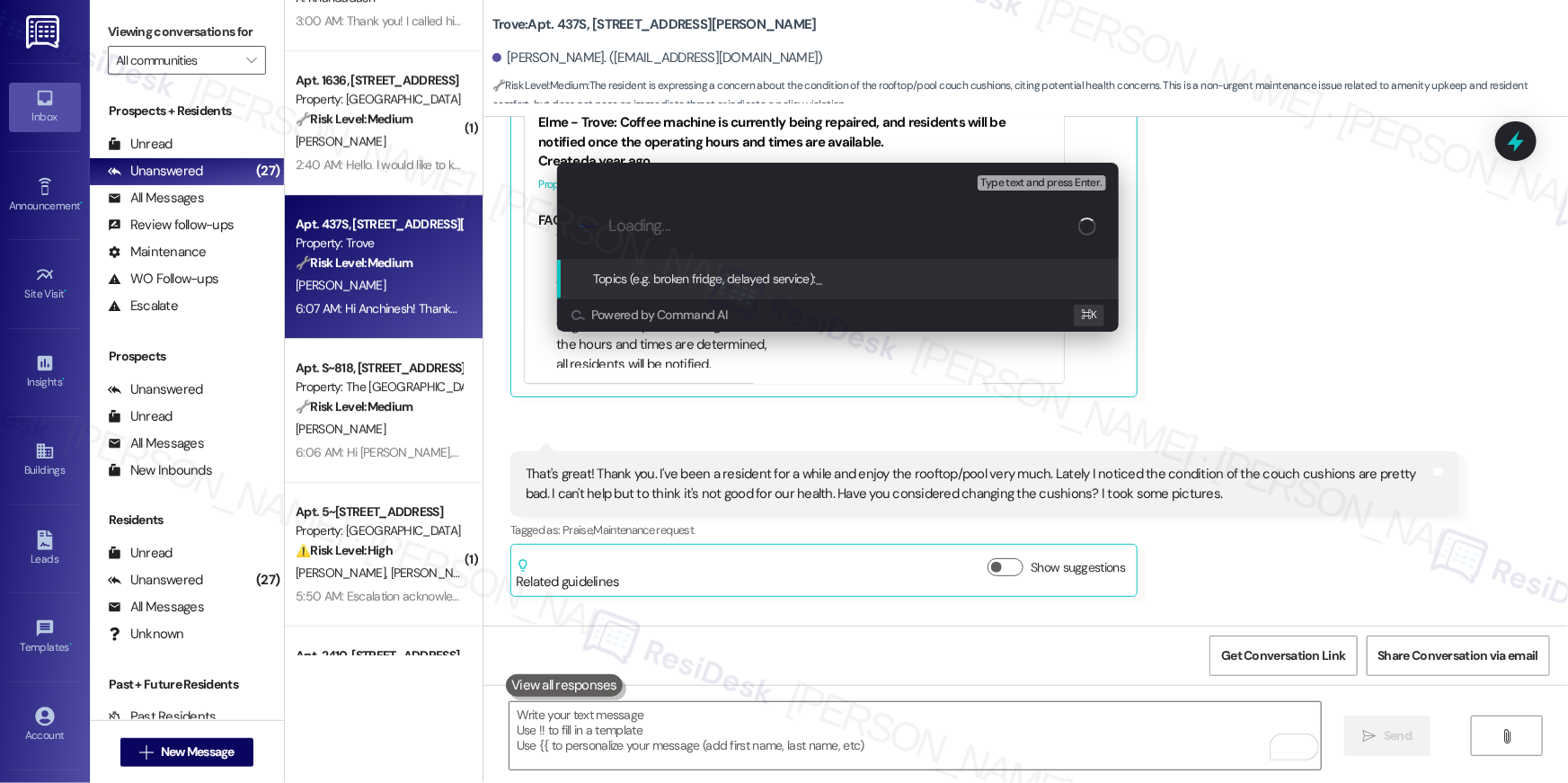 paste on "Resident feedback - Couch cushions" 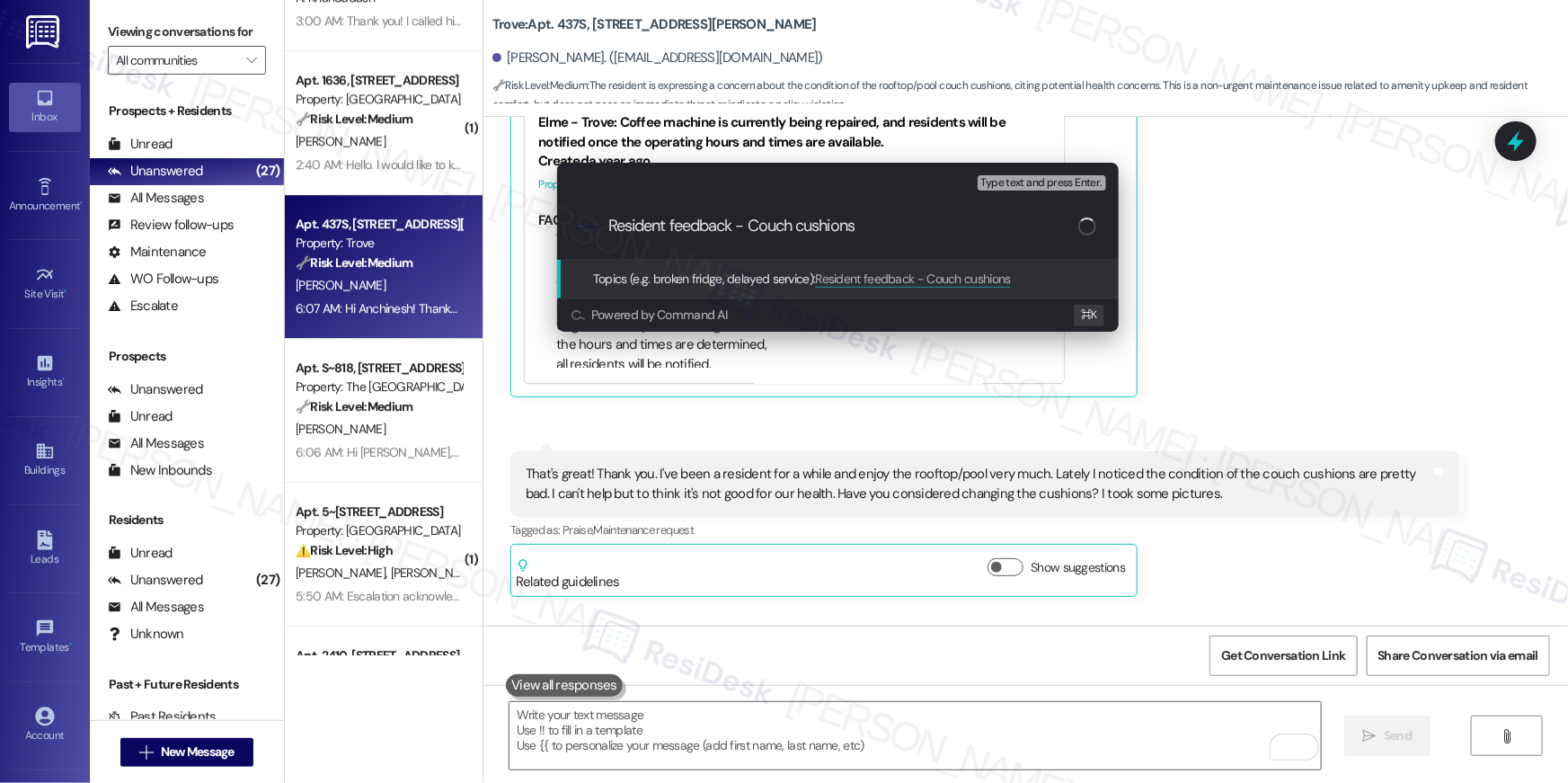 type 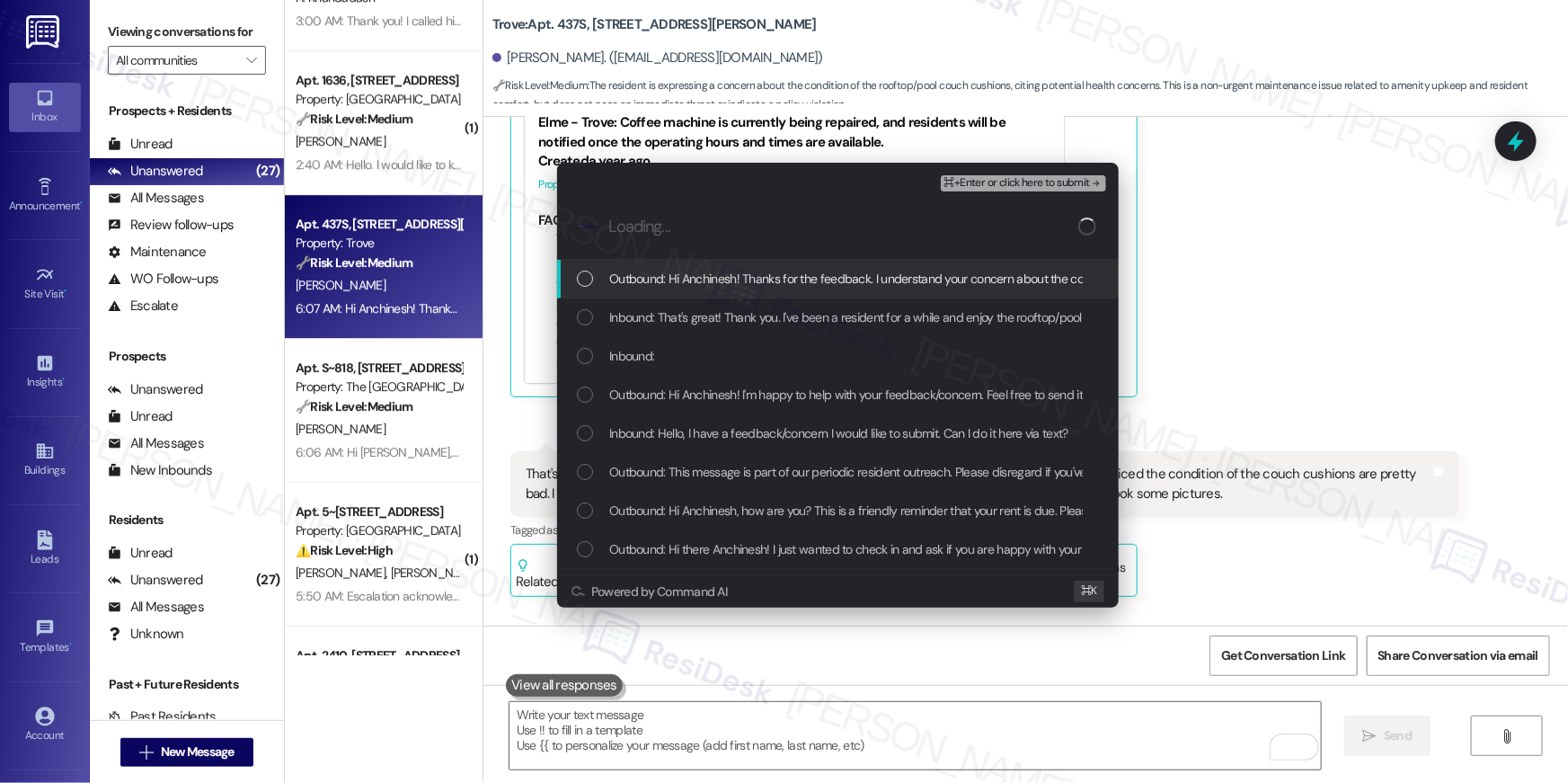 click on "Outbound: Hi Anchinesh! Thanks for the feedback. I understand your concern about the couch cushions. I will pass this along to the site team for review and see what we can do. Thanks for being a valued resident!" at bounding box center [1164, 279] 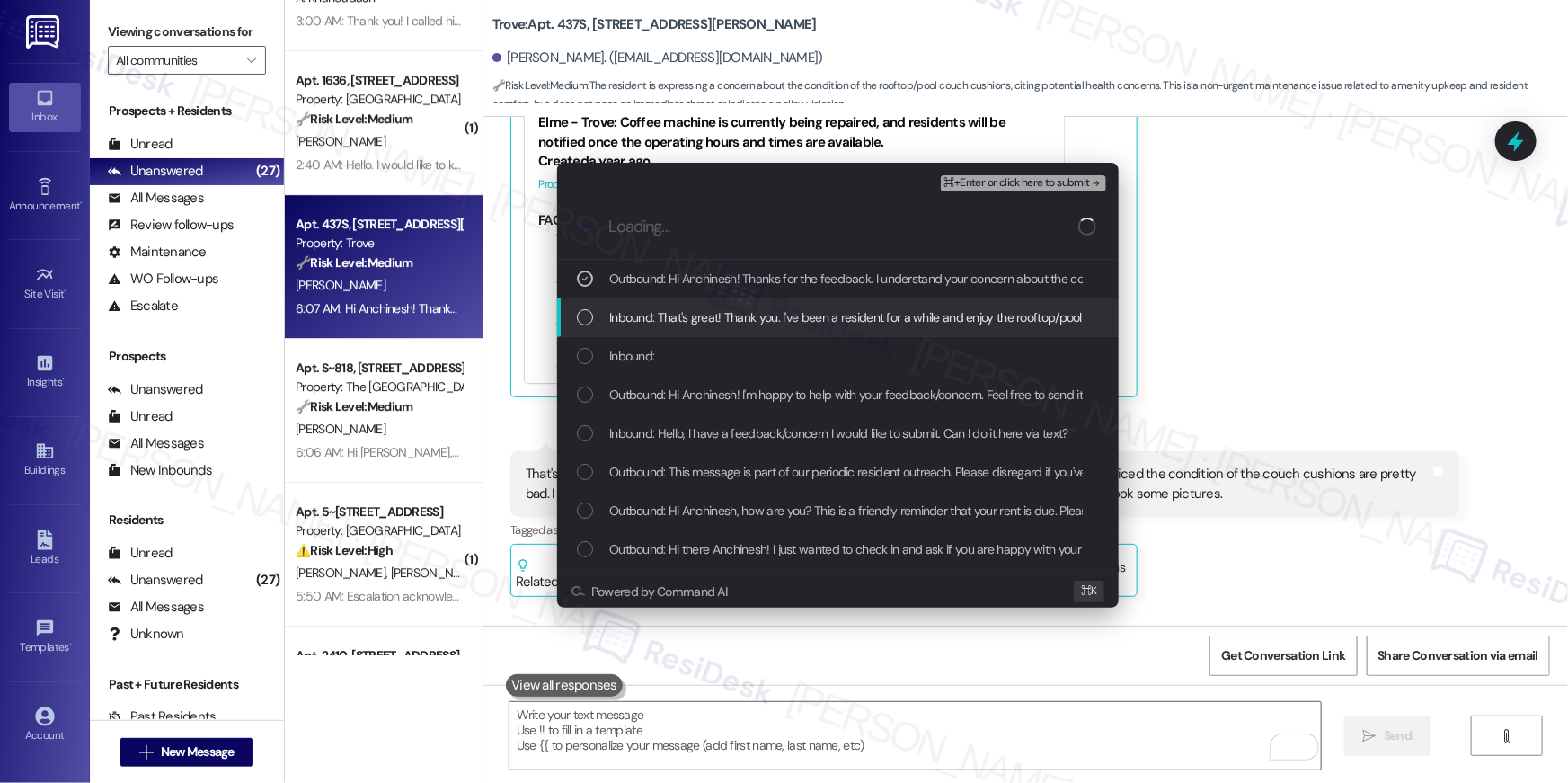 click on "Inbound: That's great! Thank you. I've been a resident for a while and enjoy the rooftop/pool very much. Lately I noticed the condition of the couch cushions are pretty bad. I can't help but to think it's not good for our health. Have you considered changing the cushions? I took some pictures." at bounding box center [1357, 317] 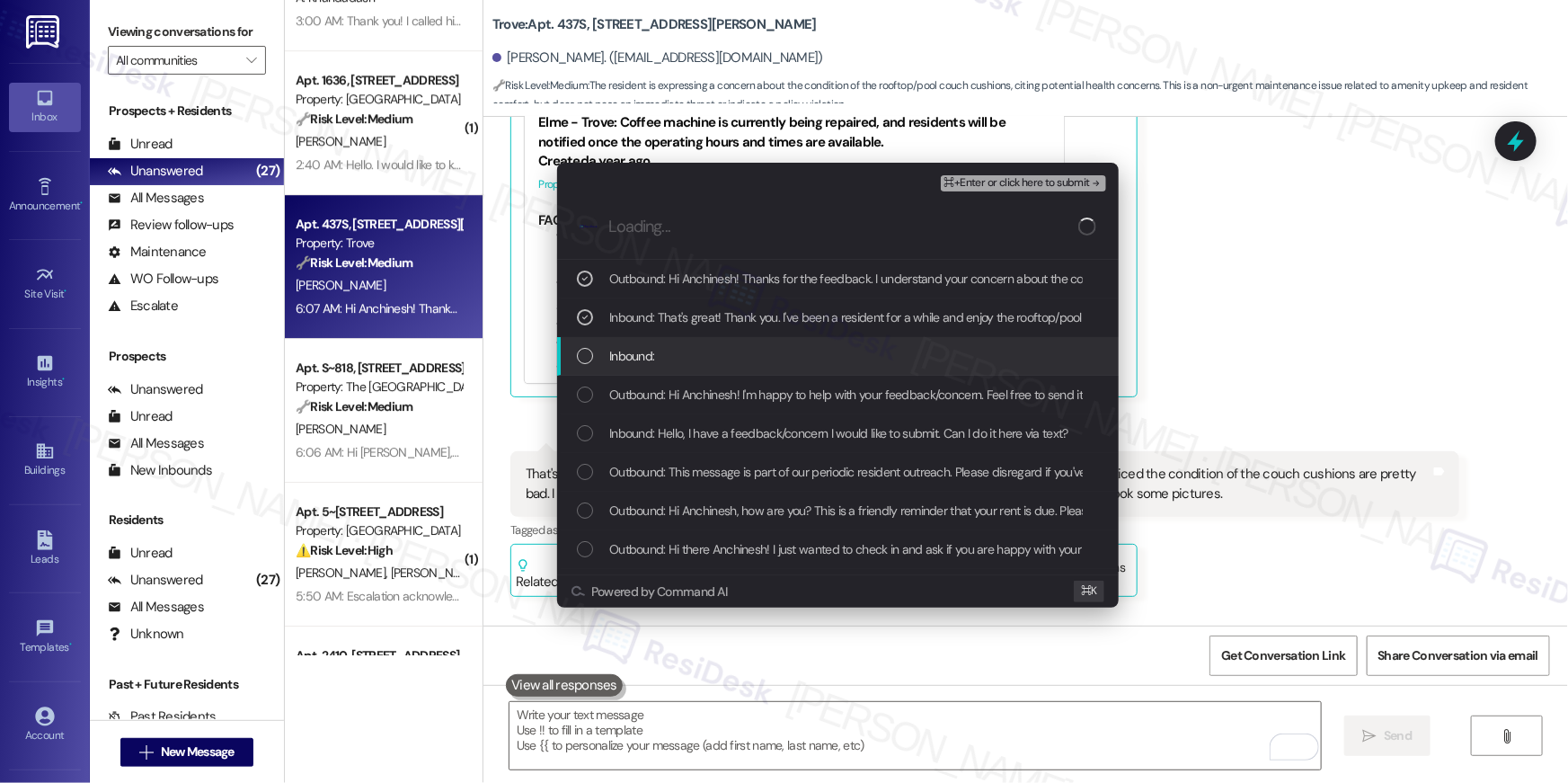 click on "Inbound:" at bounding box center [839, 356] 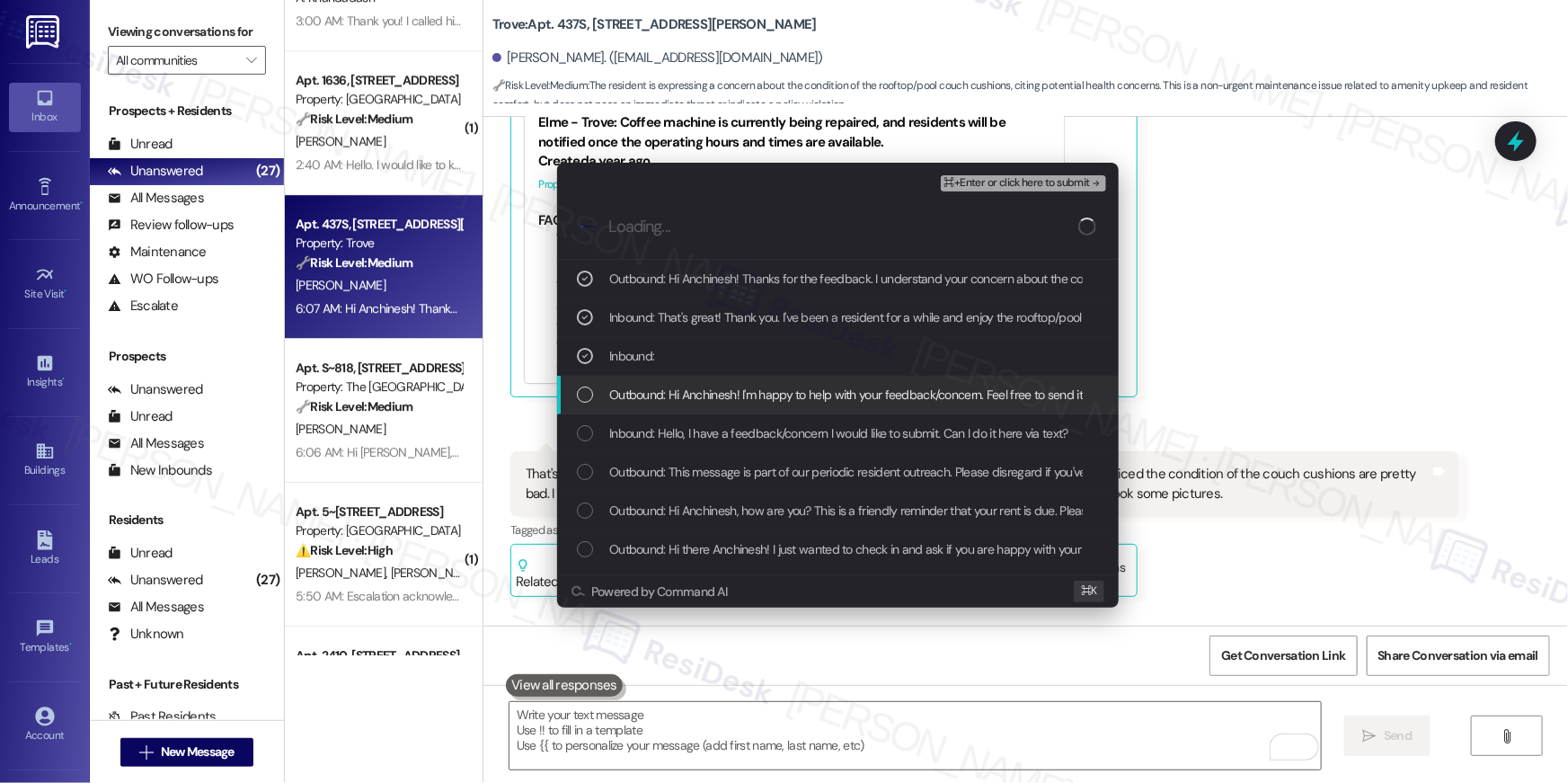 click on "Outbound: Hi Anchinesh! I'm happy to help with your feedback/concern. Feel free to send it here and I'll make sure to raise it to our site team." at bounding box center (837, 395) 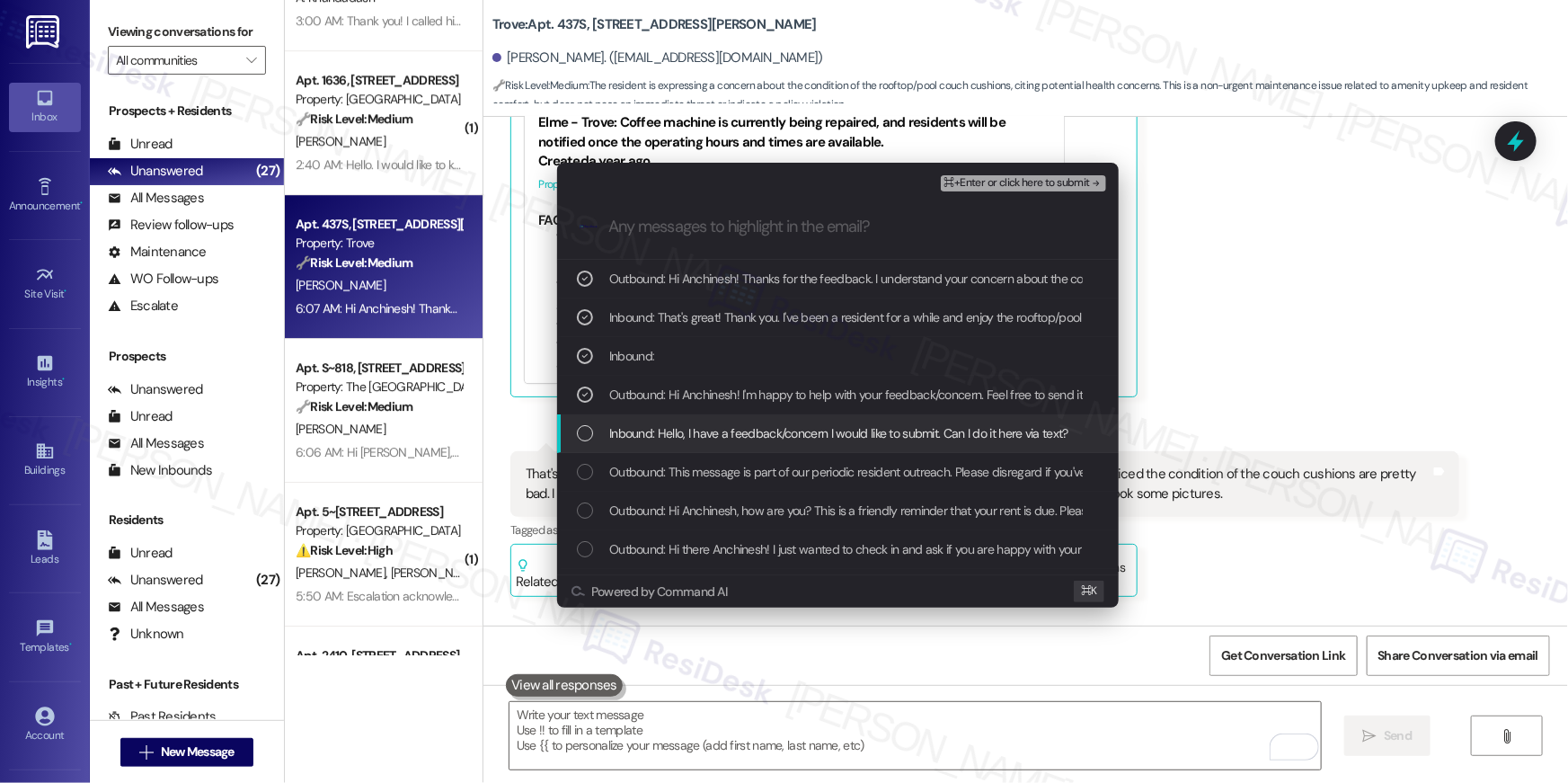 click on "Inbound: Hello, I have a feedback/concern I would like to submit. Can I do it here via text?" at bounding box center (837, 433) 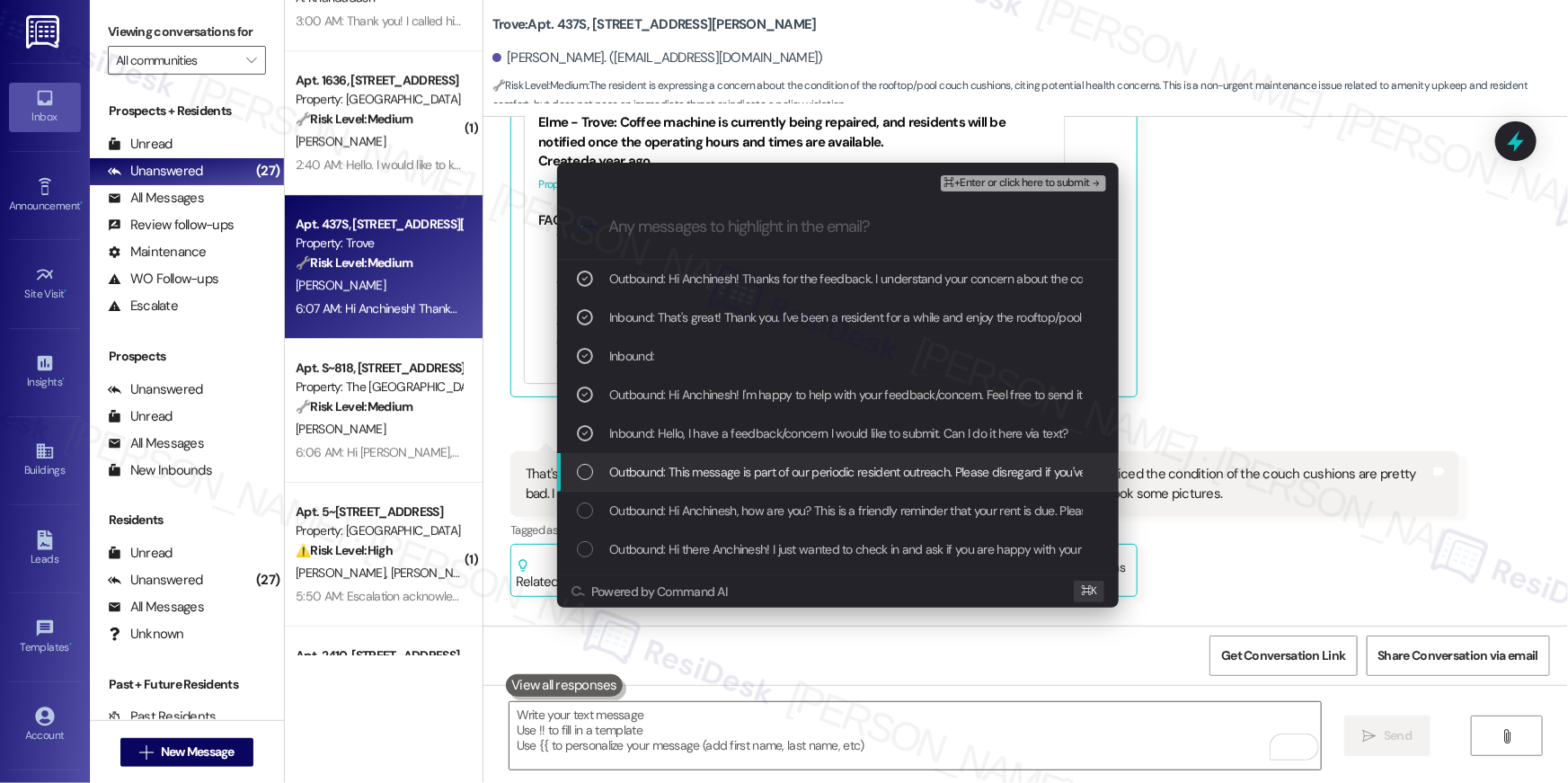 drag, startPoint x: 919, startPoint y: 460, endPoint x: 914, endPoint y: 438, distance: 22.56103 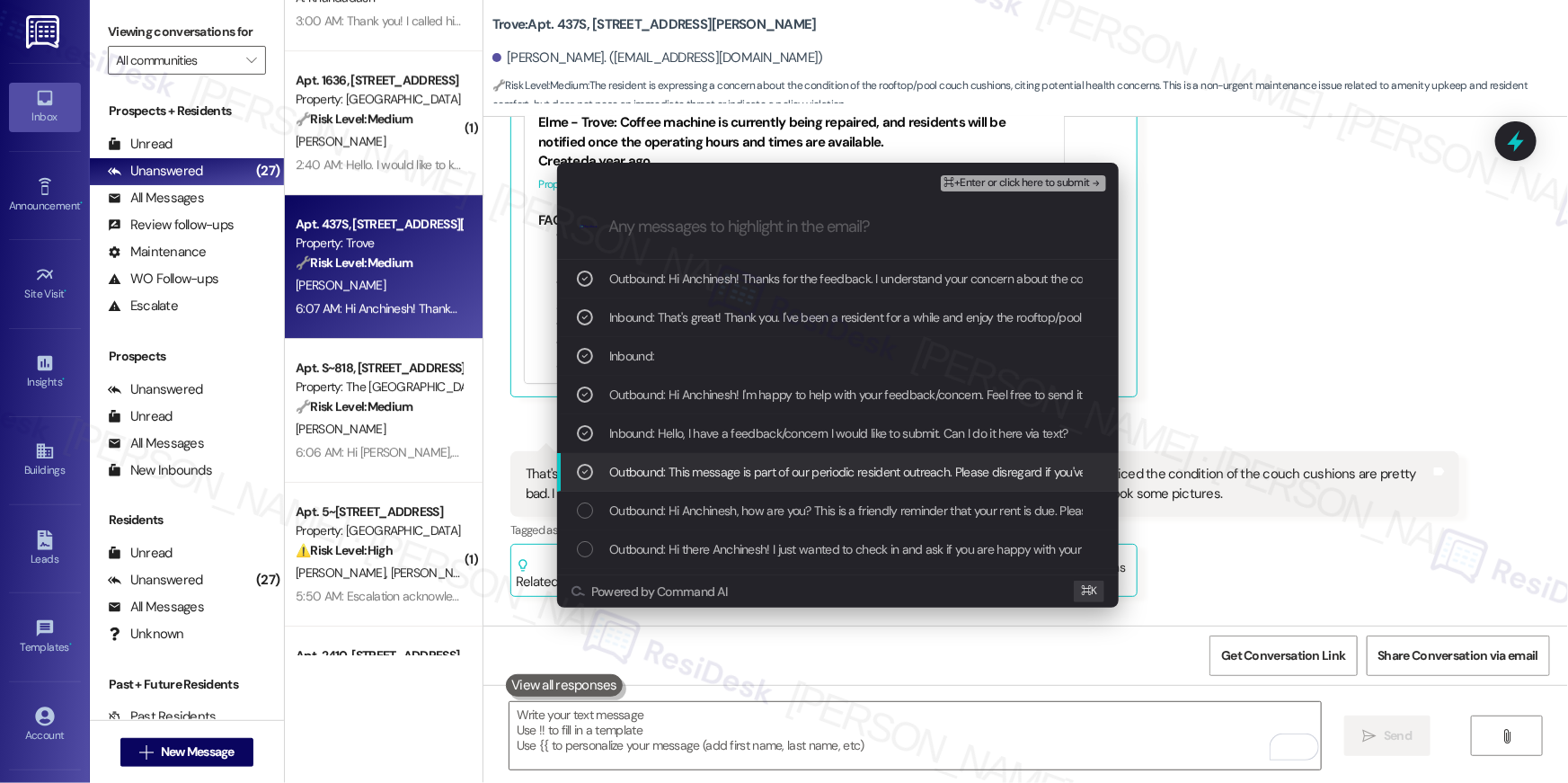 click on "Outbound: This message is part of our periodic resident outreach. Please disregard if you've already paid or you're on auto-pay!
Hi Anchinesh! Friendly reminder that we're here if you have any questions or concerns about paying rent. Feel free to reply 'Yes' if you'd like any help. If you've already paid or you're on auto-pay - you're all set!" at bounding box center (1480, 472) 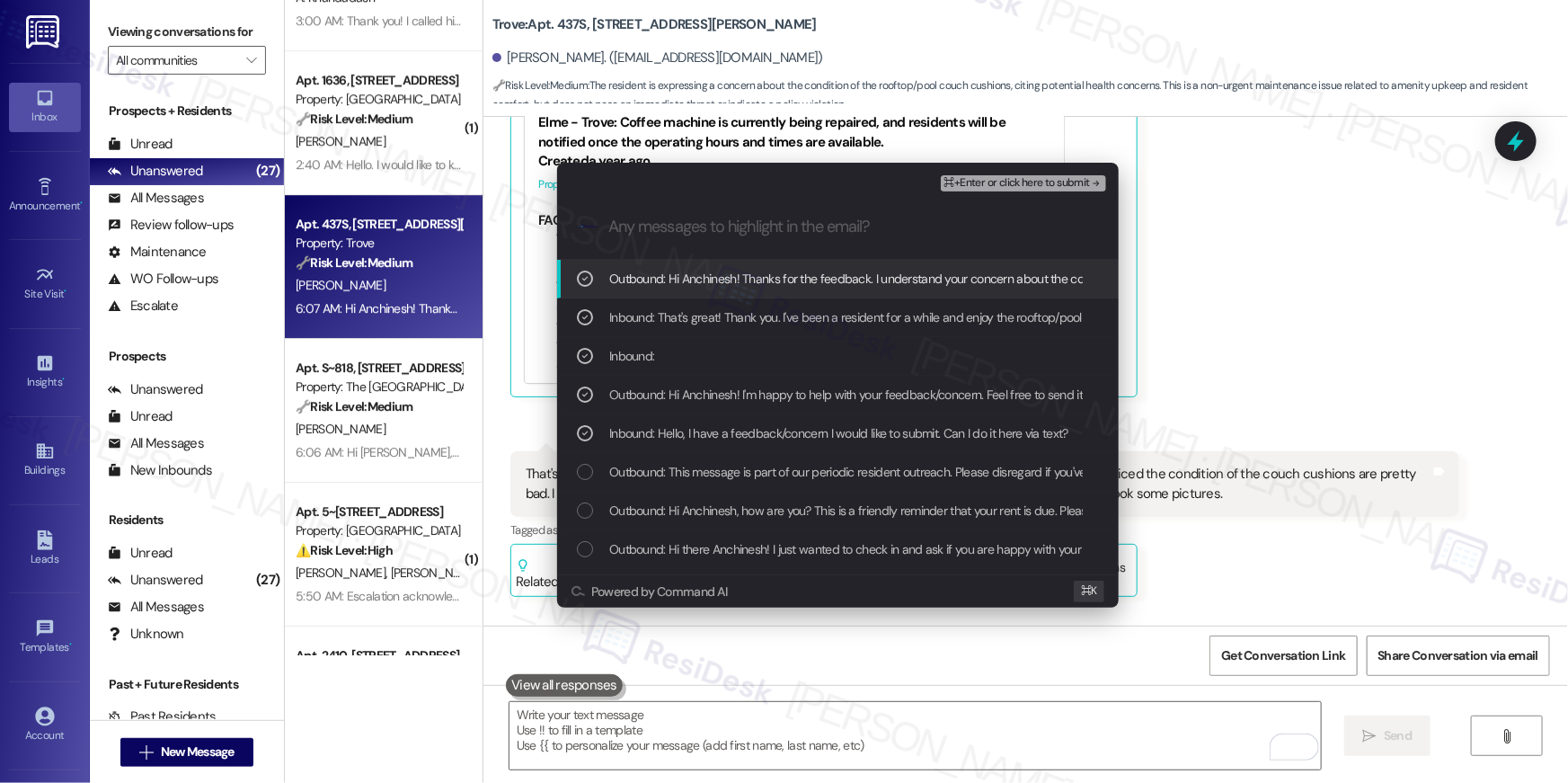 click on "⌘+Enter or click here to submit" at bounding box center (1017, 183) 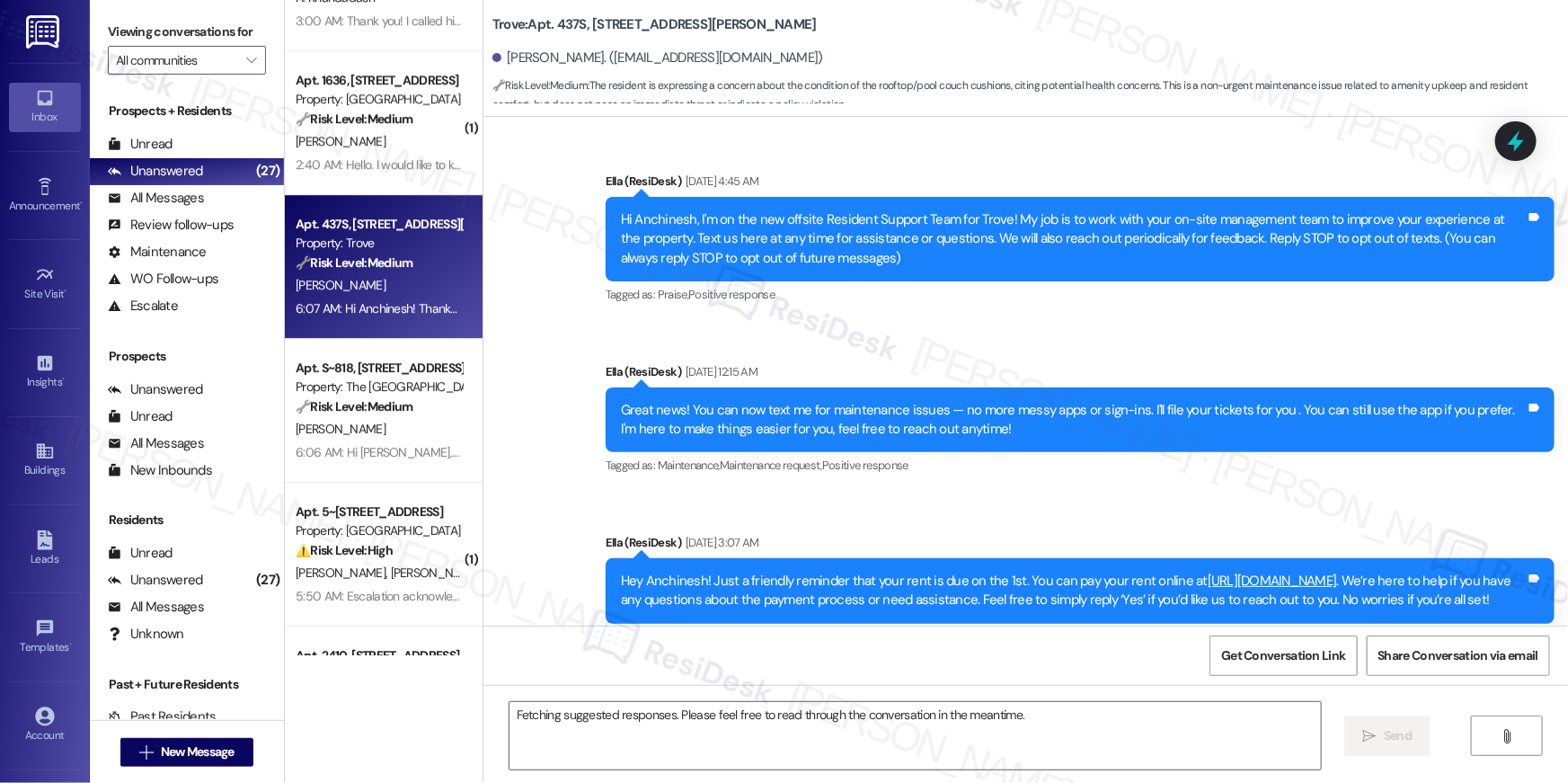 scroll, scrollTop: 9632, scrollLeft: 0, axis: vertical 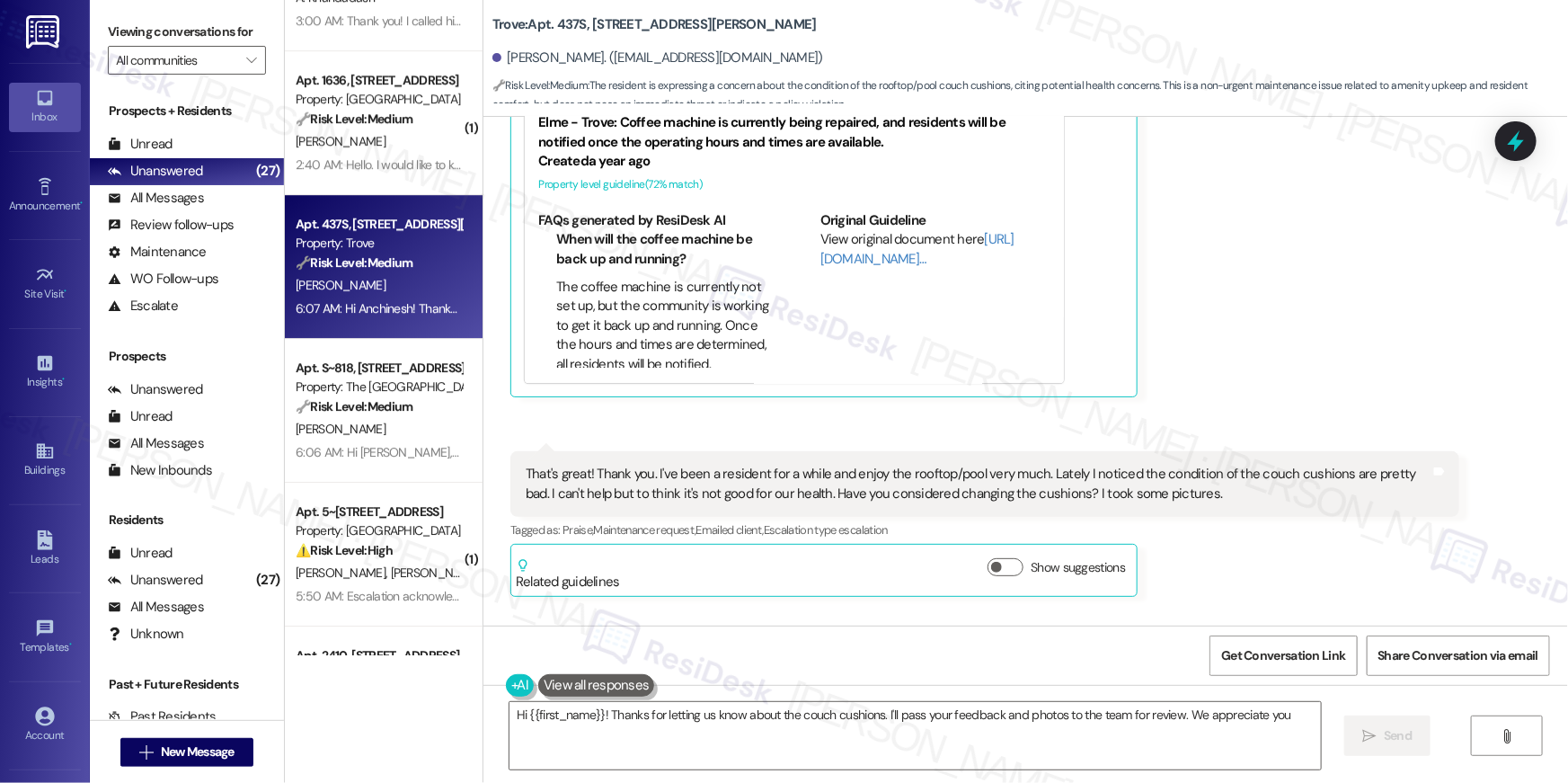 type on "Hi {{first_name}}! Thanks for letting us know about the couch cushions. I'll pass your feedback and photos to the team for review. We appreciate you!" 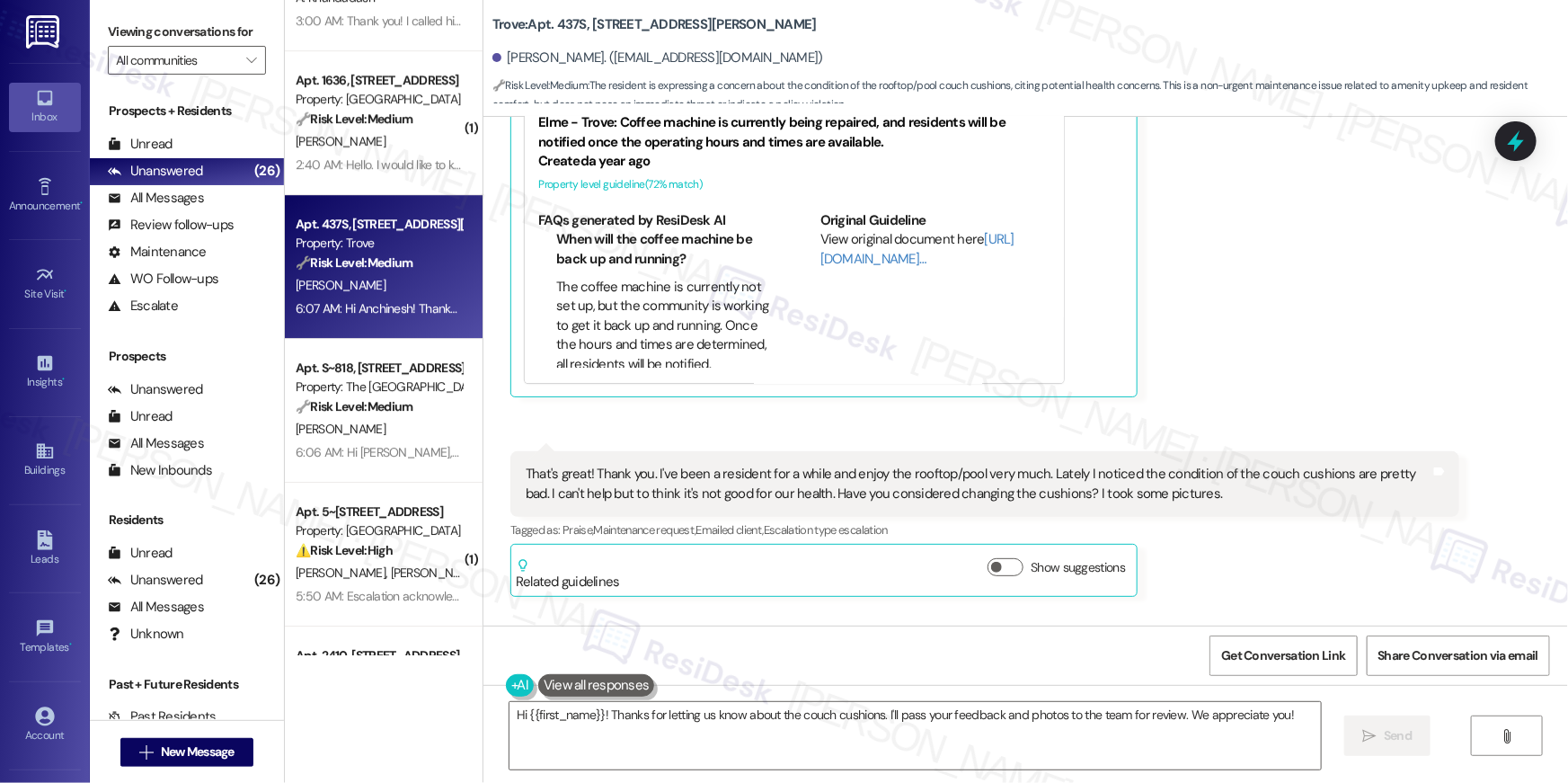 scroll, scrollTop: 9802, scrollLeft: 0, axis: vertical 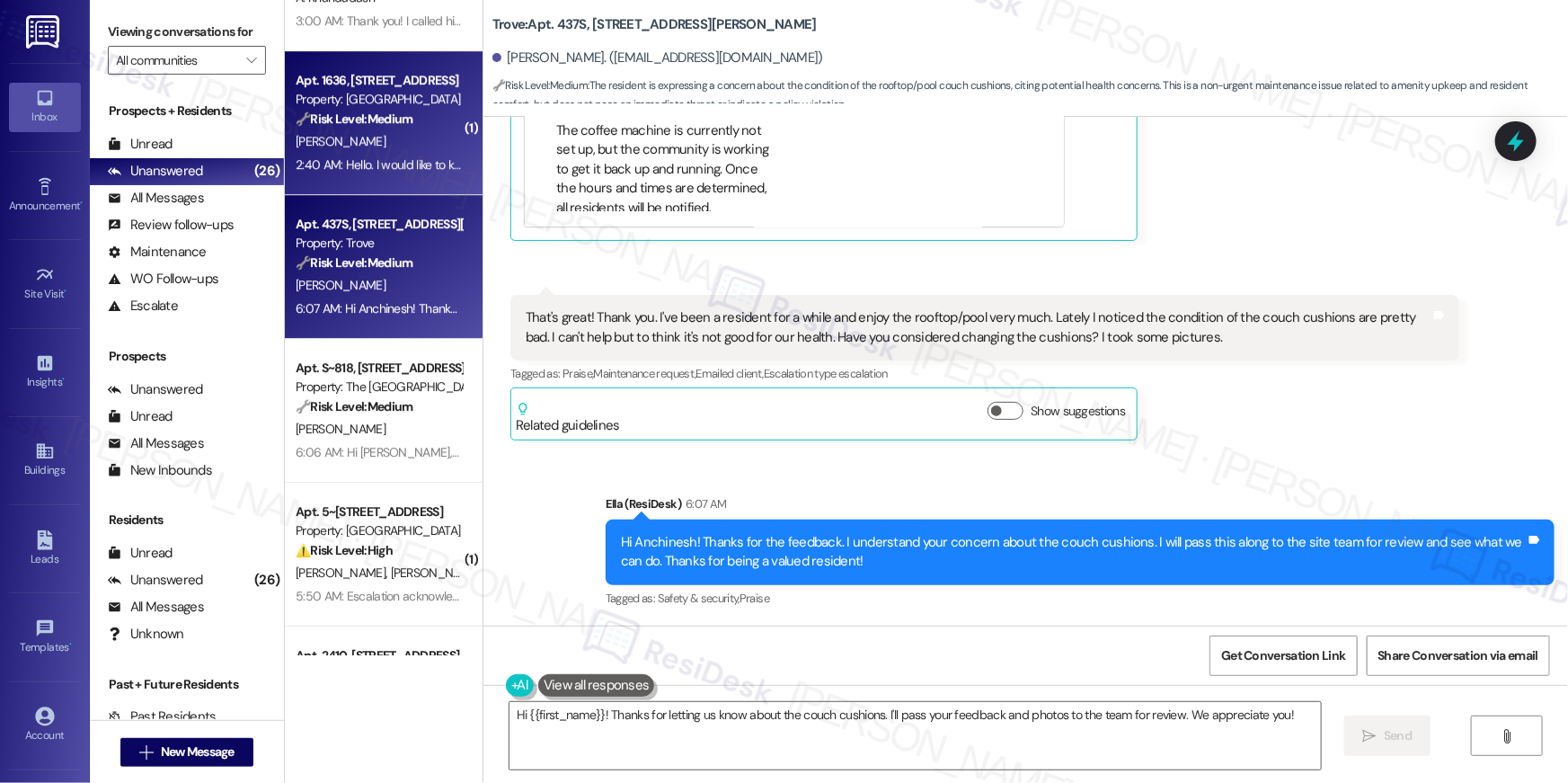 click on "2:40 AM: Hello. I would like to know the status of my maintenance request # 382771.
Apt. 1636
Thank you 2:40 AM: Hello. I would like to know the status of my maintenance request # 382771.
Apt. 1636
Thank you" at bounding box center (567, 165) 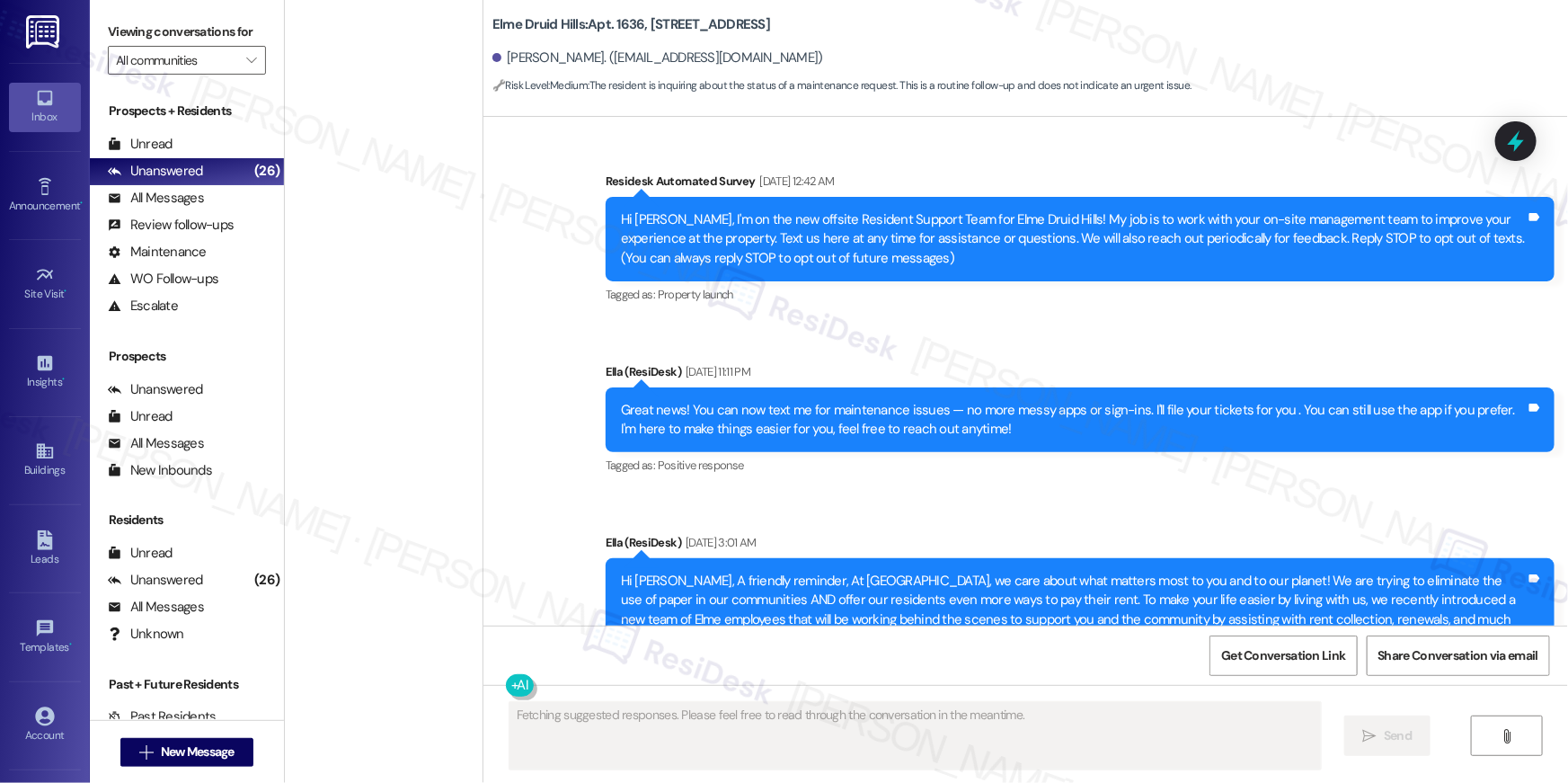 scroll, scrollTop: 2763, scrollLeft: 0, axis: vertical 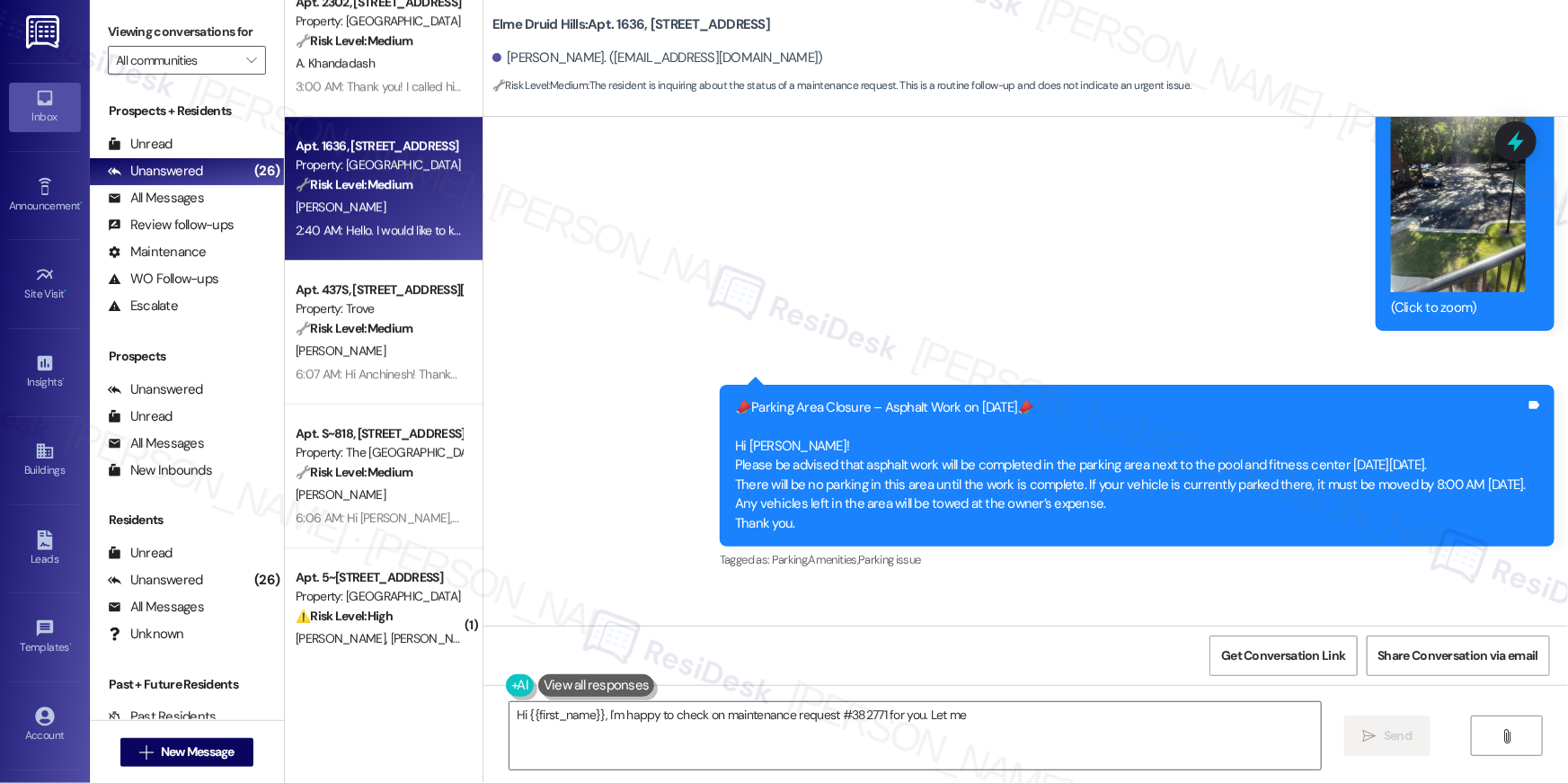 click on "Hello. I would like to know the status of my maintenance request # 382771.
Apt. 1636
Thank you" at bounding box center (737, 694) 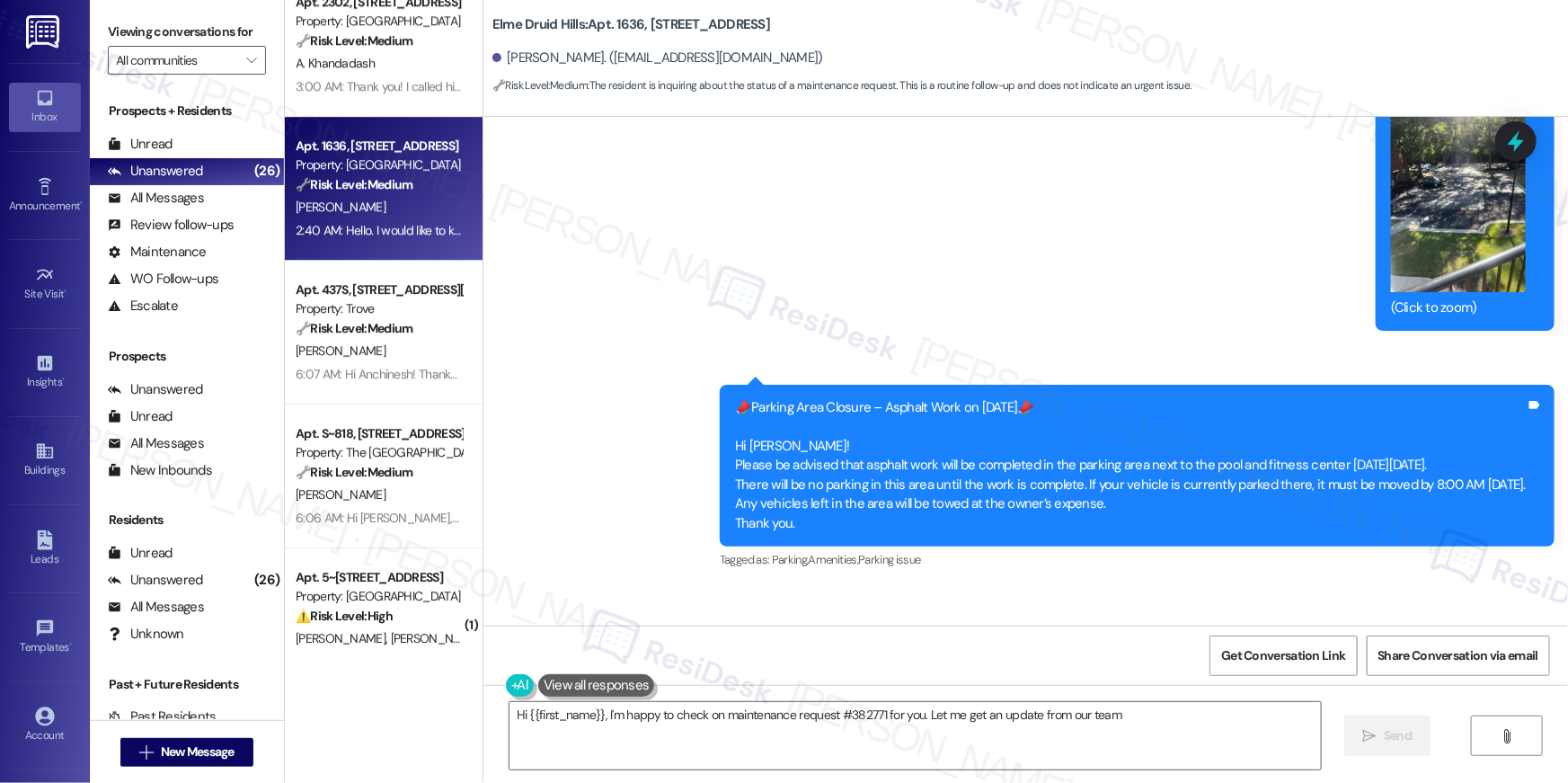 click on "Hello. I would like to know the status of my maintenance request # 382771.
Apt. 1636
Thank you" at bounding box center (737, 694) 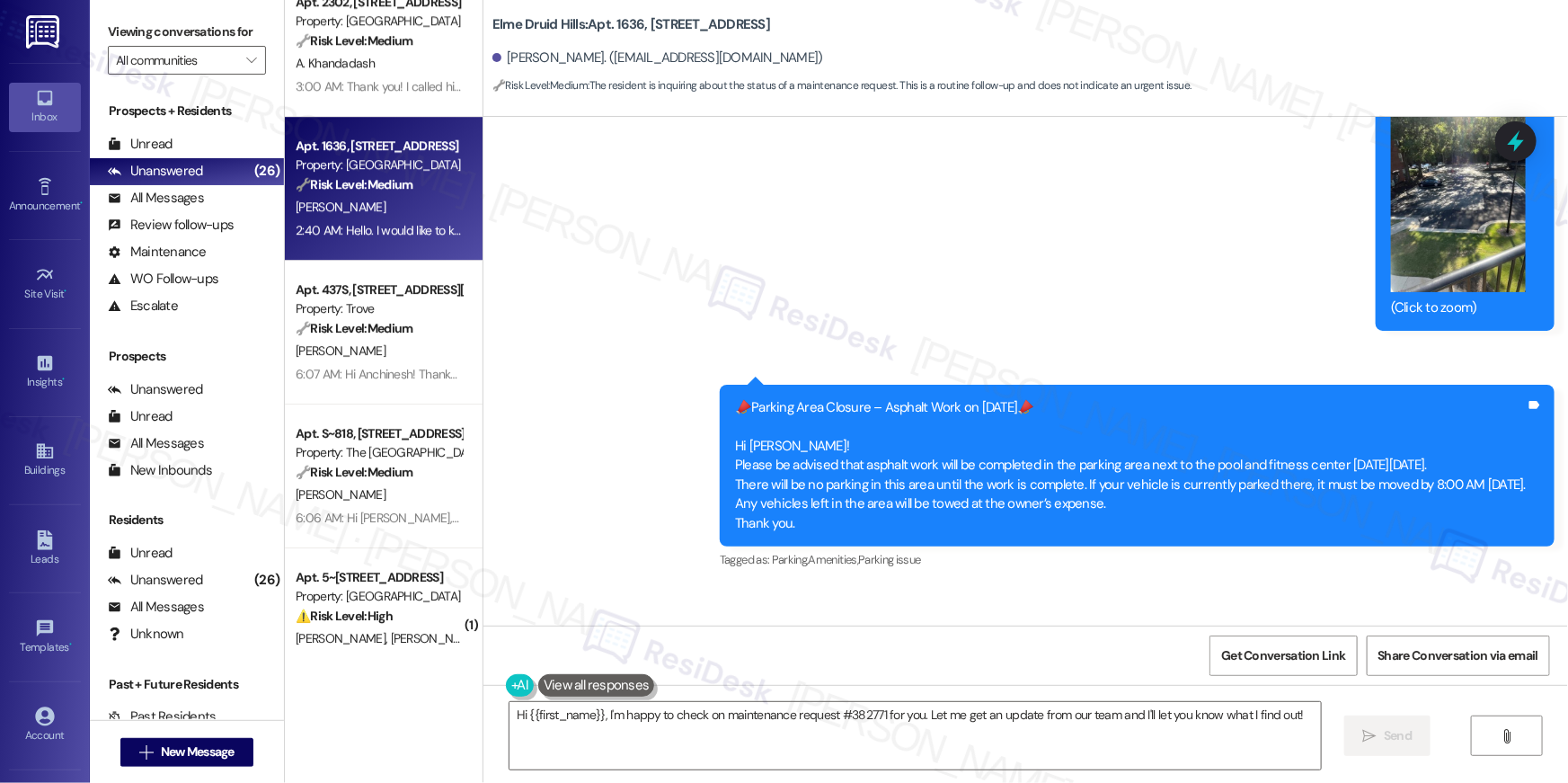 copy on "382771" 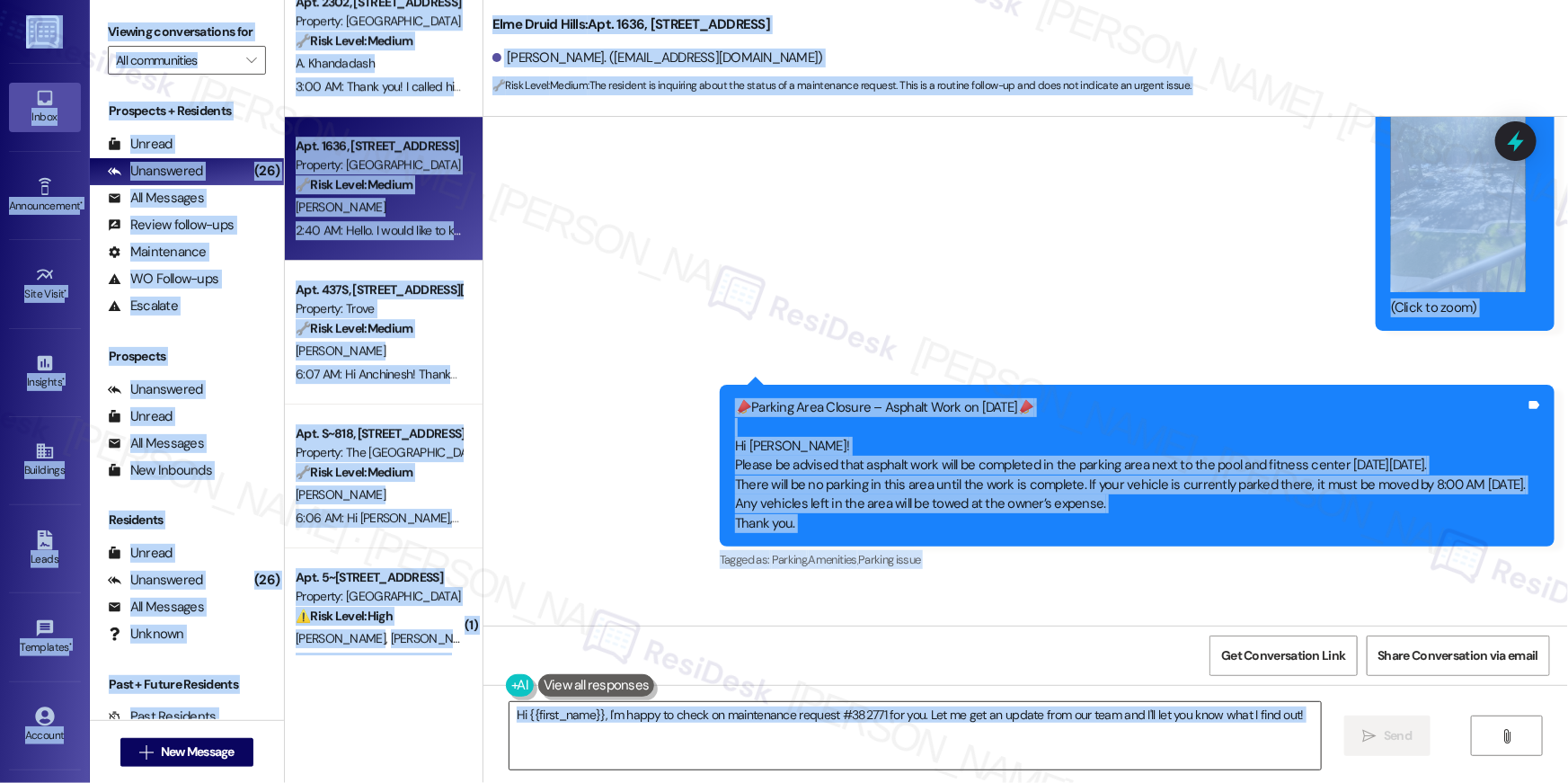 click on "Hi {{first_name}}, I'm happy to check on maintenance request #382771 for you. Let me get an update from our team and I'll let you know what I find out!" at bounding box center (915, 735) 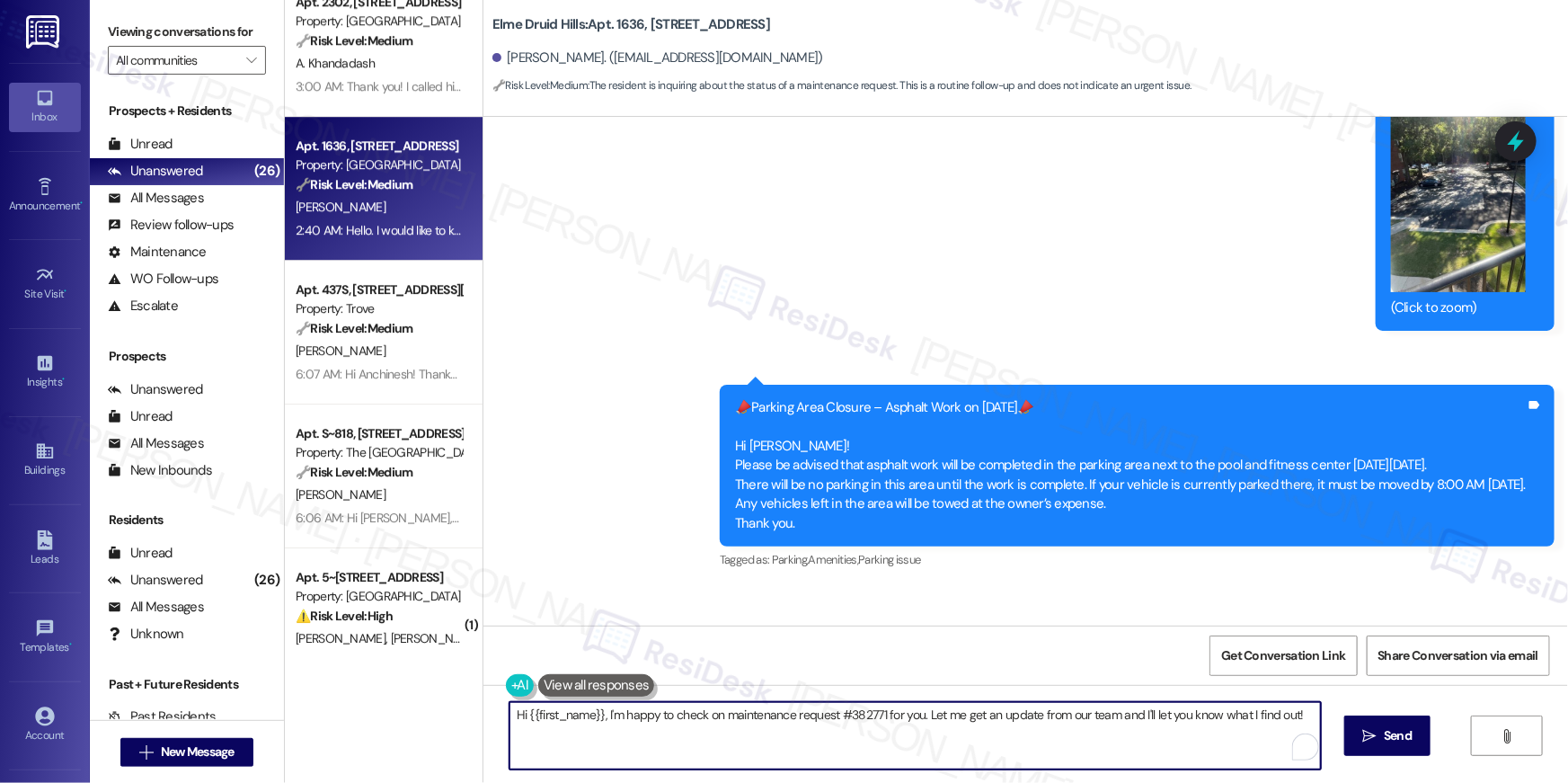 paste on "I apologize for the delay in completing your request, {{first_name}}. Work orders are prioritized based on the submission date and the urgency of the issue. Rest assured, your request is in our maintenance team's queue, and someone will be there soon. Thank you for your patience" 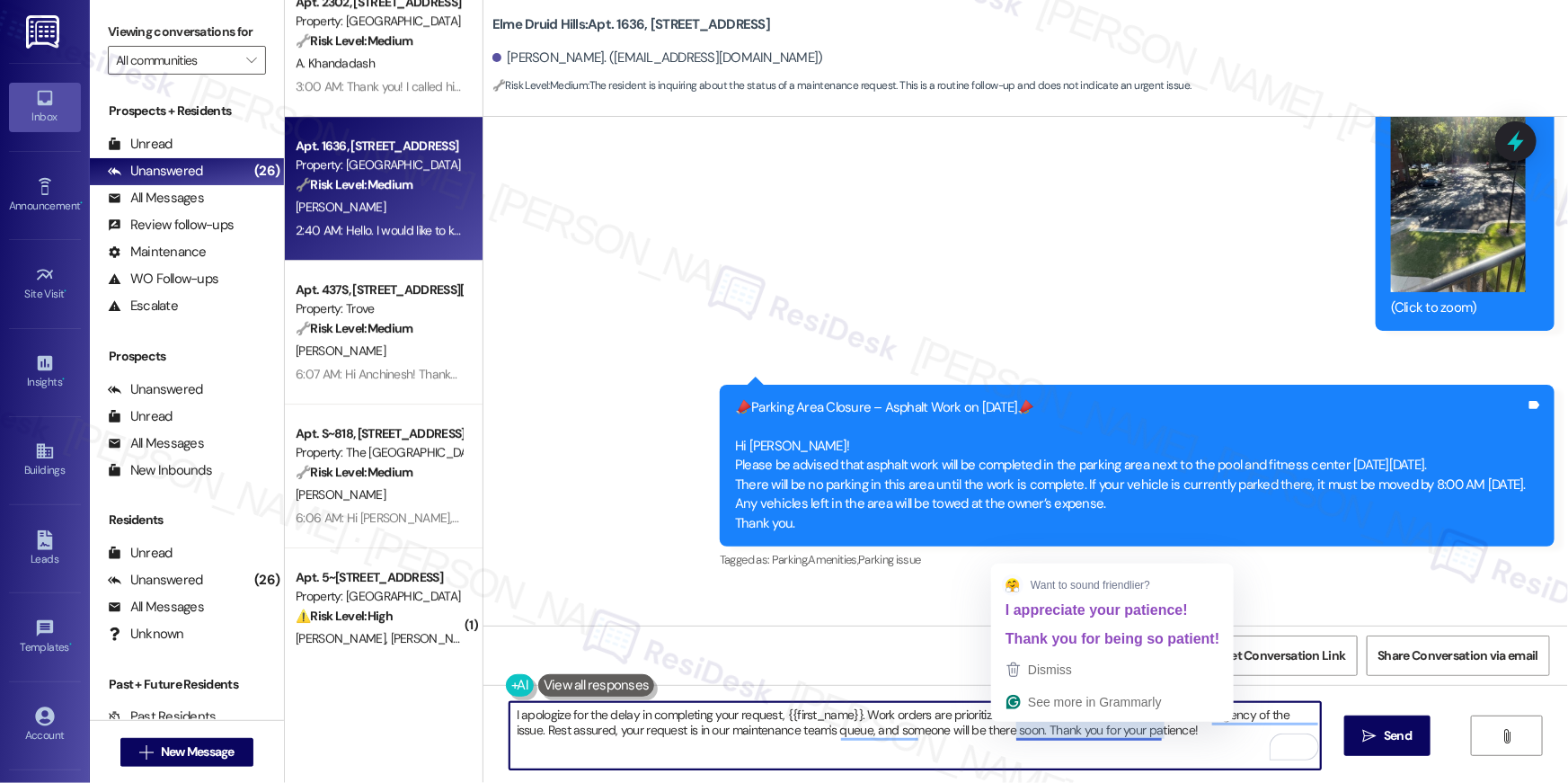 drag, startPoint x: 1133, startPoint y: 752, endPoint x: 1154, endPoint y: 747, distance: 21.587033 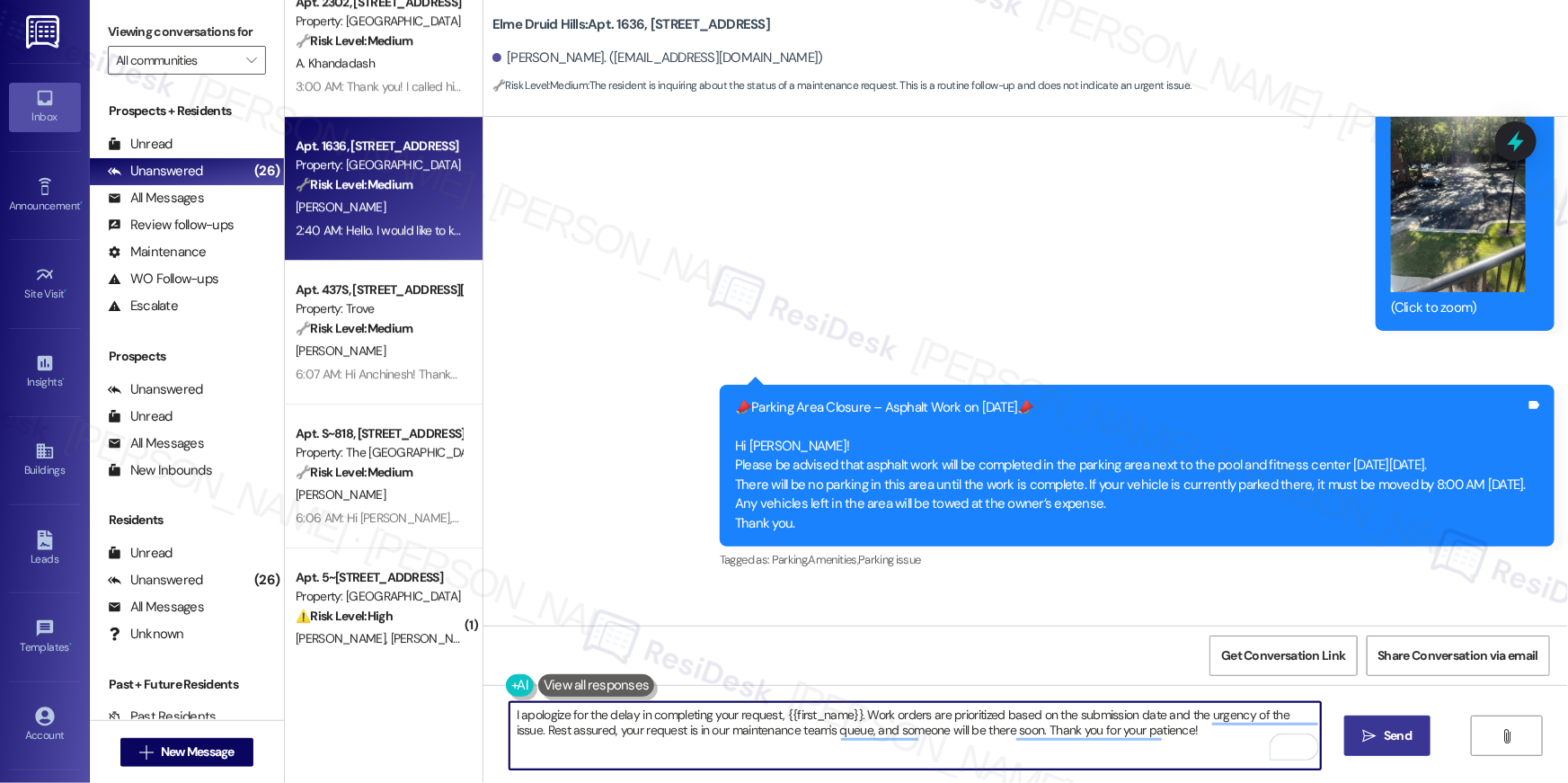 type on "I apologize for the delay in completing your request, {{first_name}}. Work orders are prioritized based on the submission date and the urgency of the issue. Rest assured, your request is in our maintenance team's queue, and someone will be there soon. Thank you for your patience!" 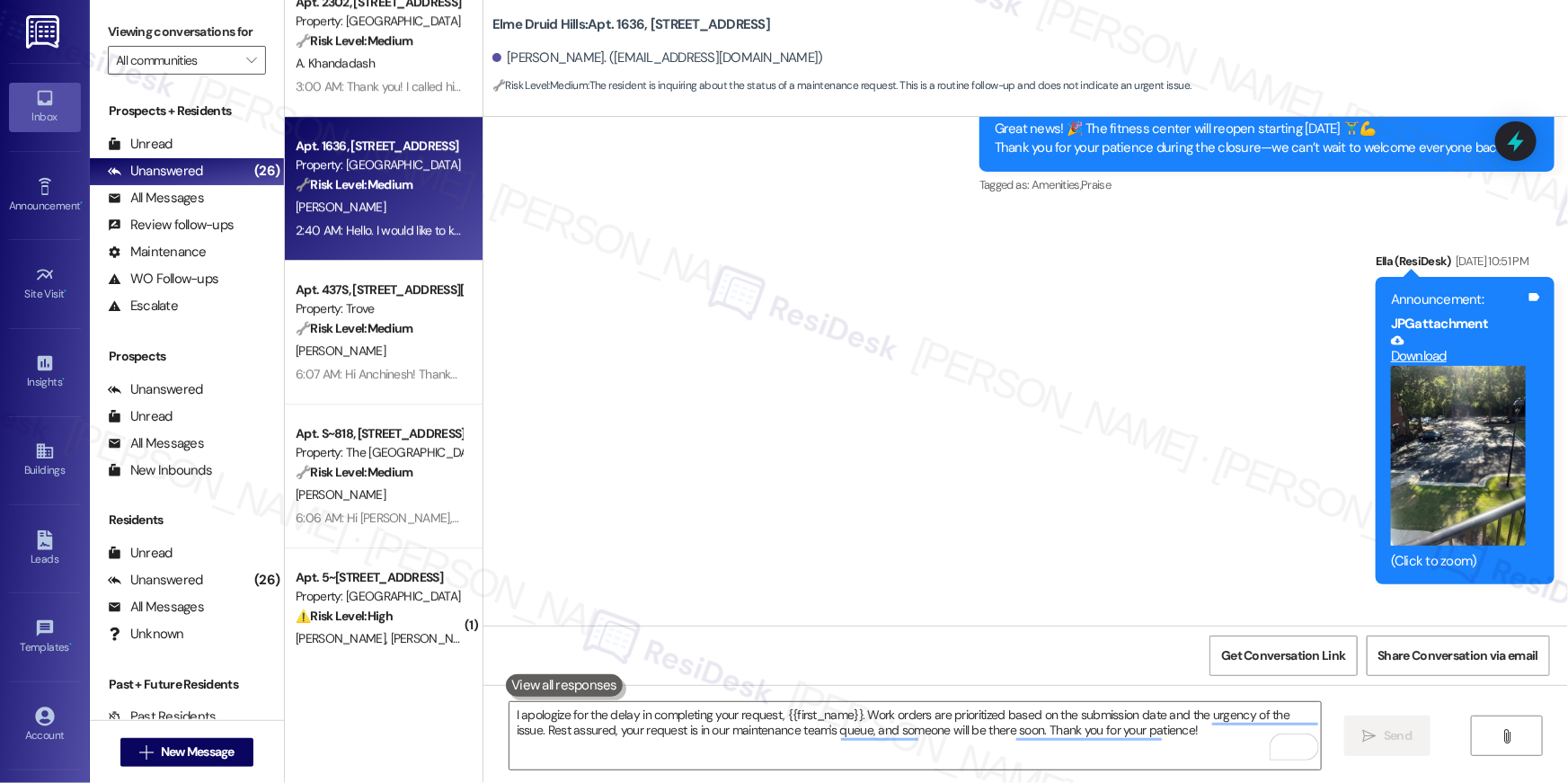 type 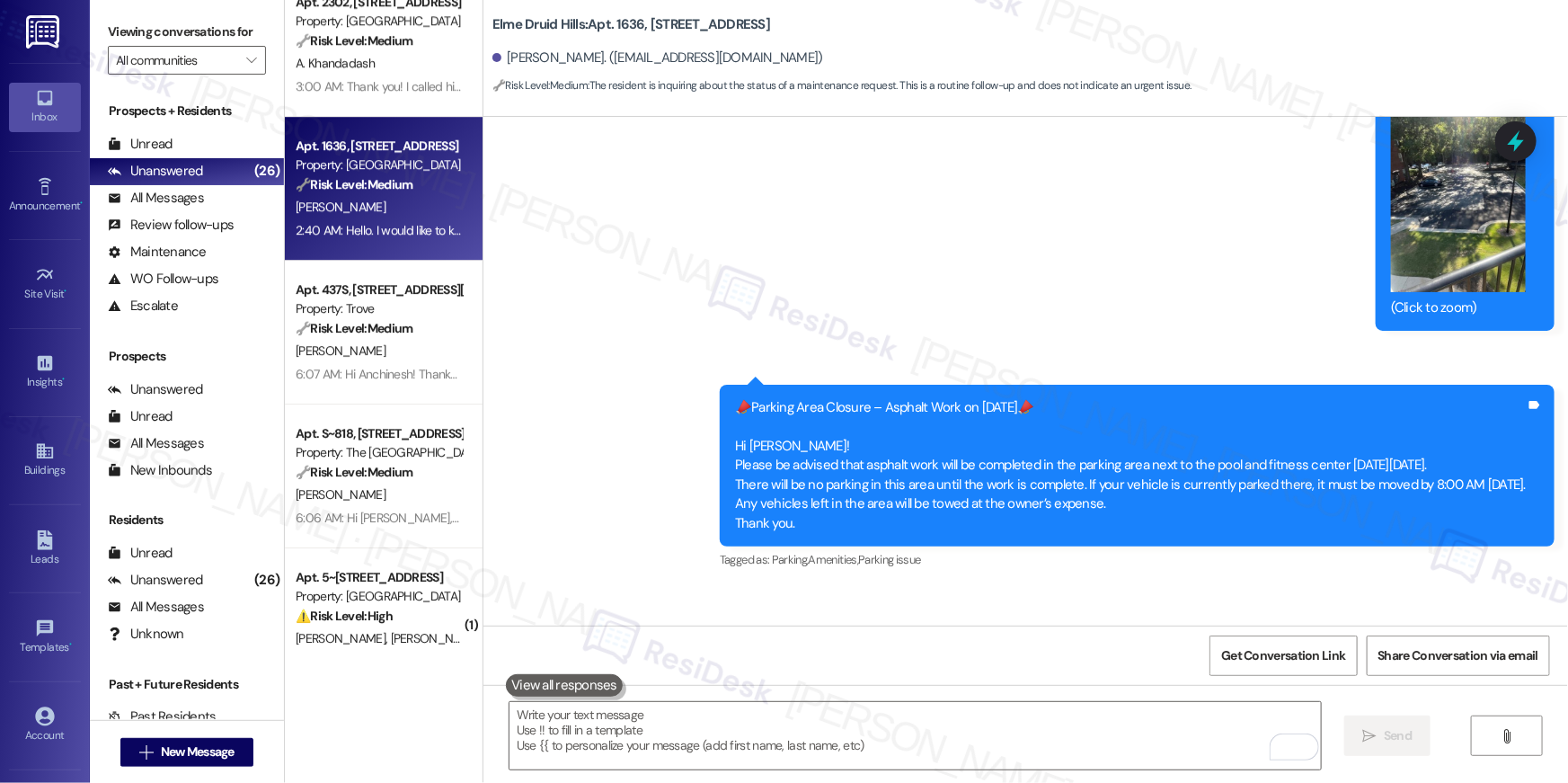 scroll, scrollTop: 40969, scrollLeft: 0, axis: vertical 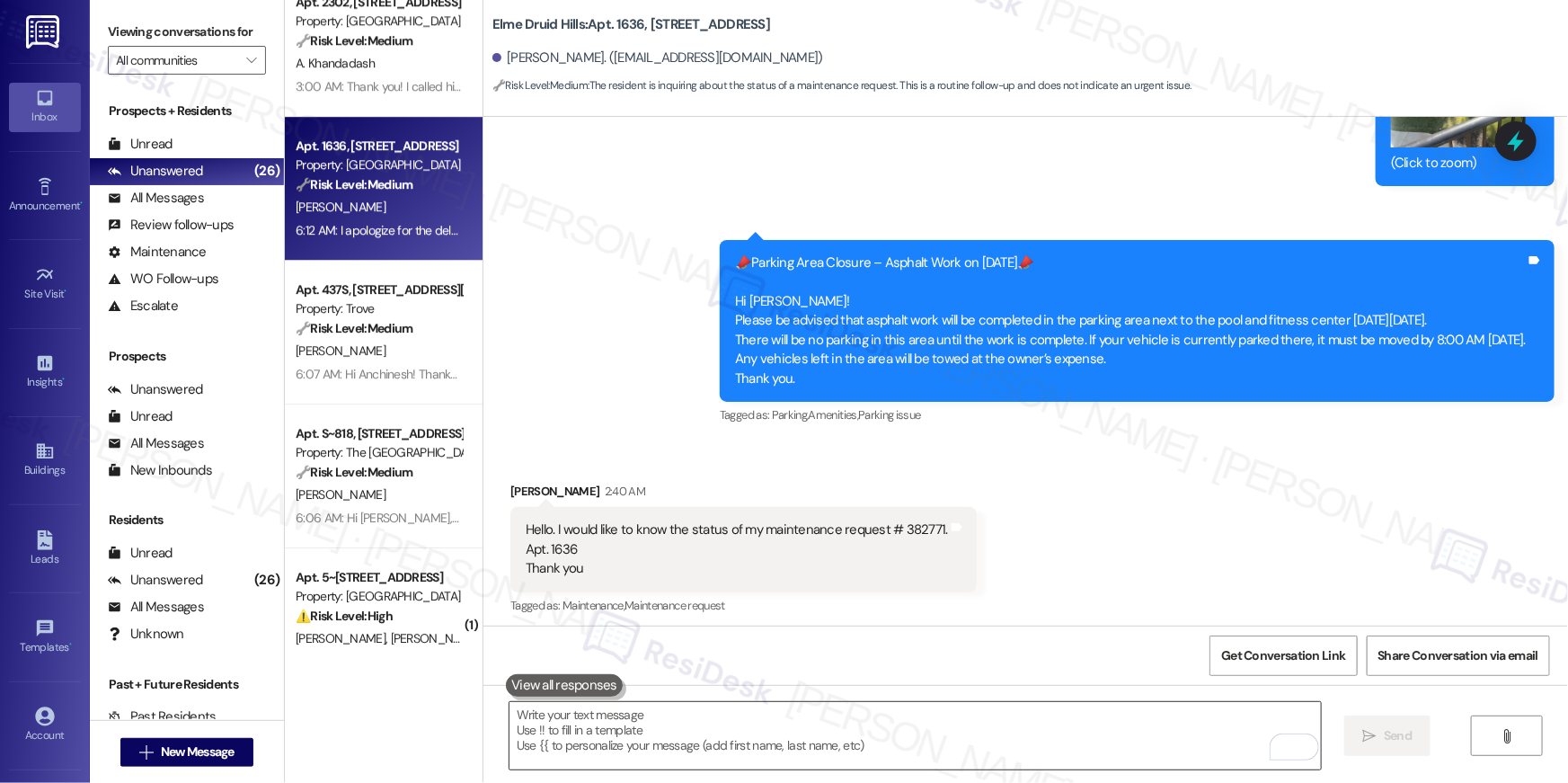 click at bounding box center [915, 735] 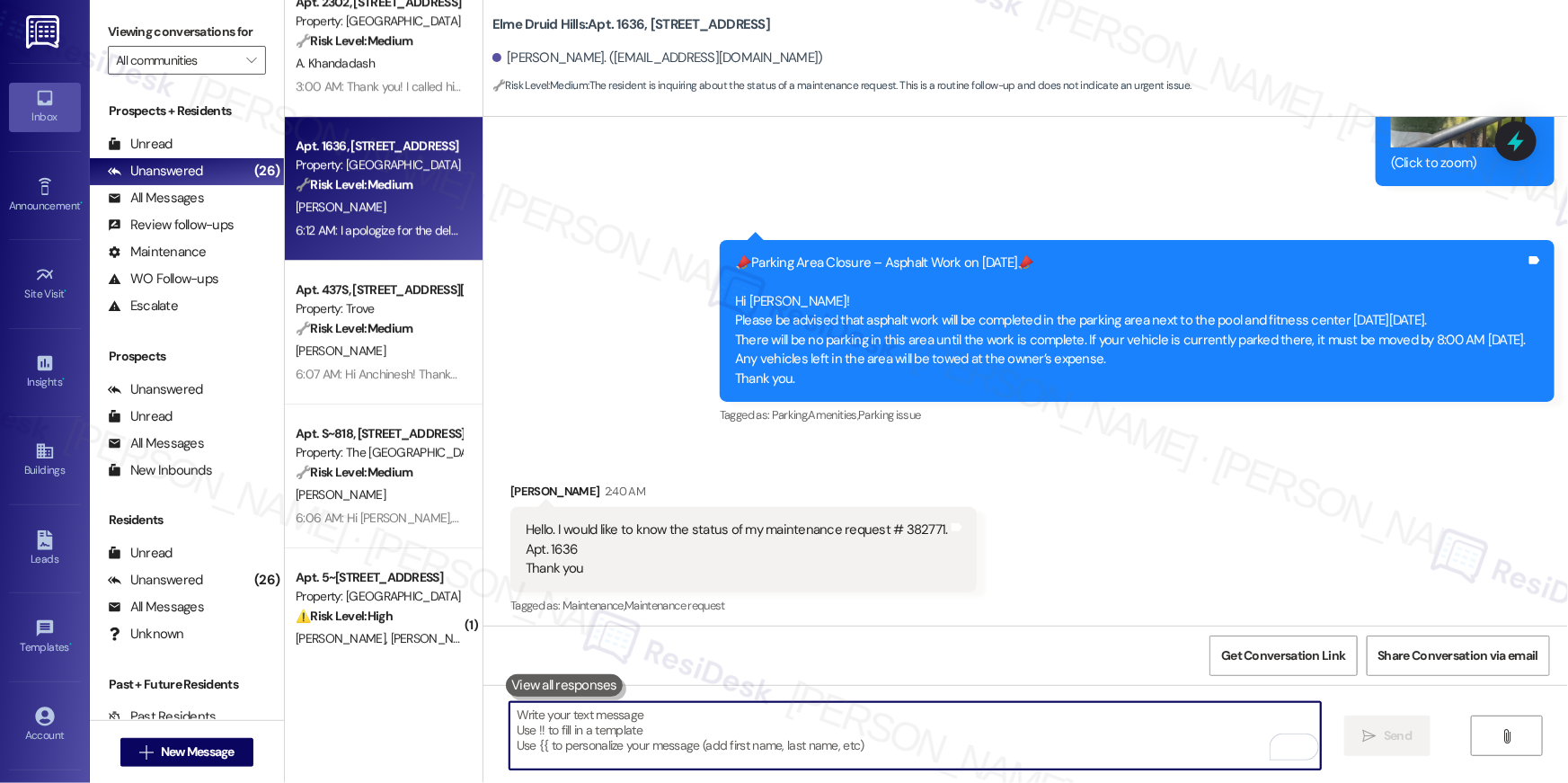 click at bounding box center (915, 735) 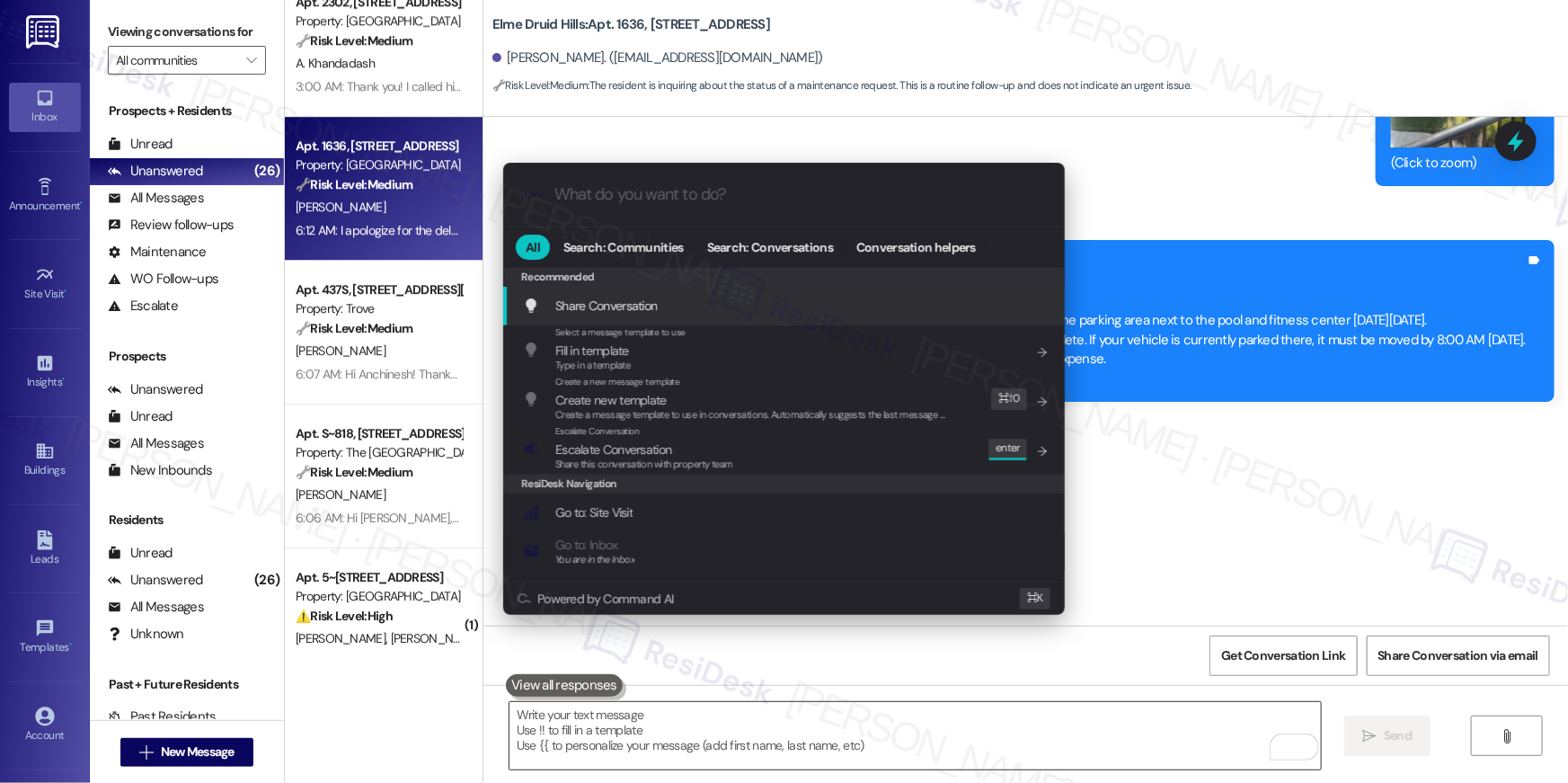 type on "w" 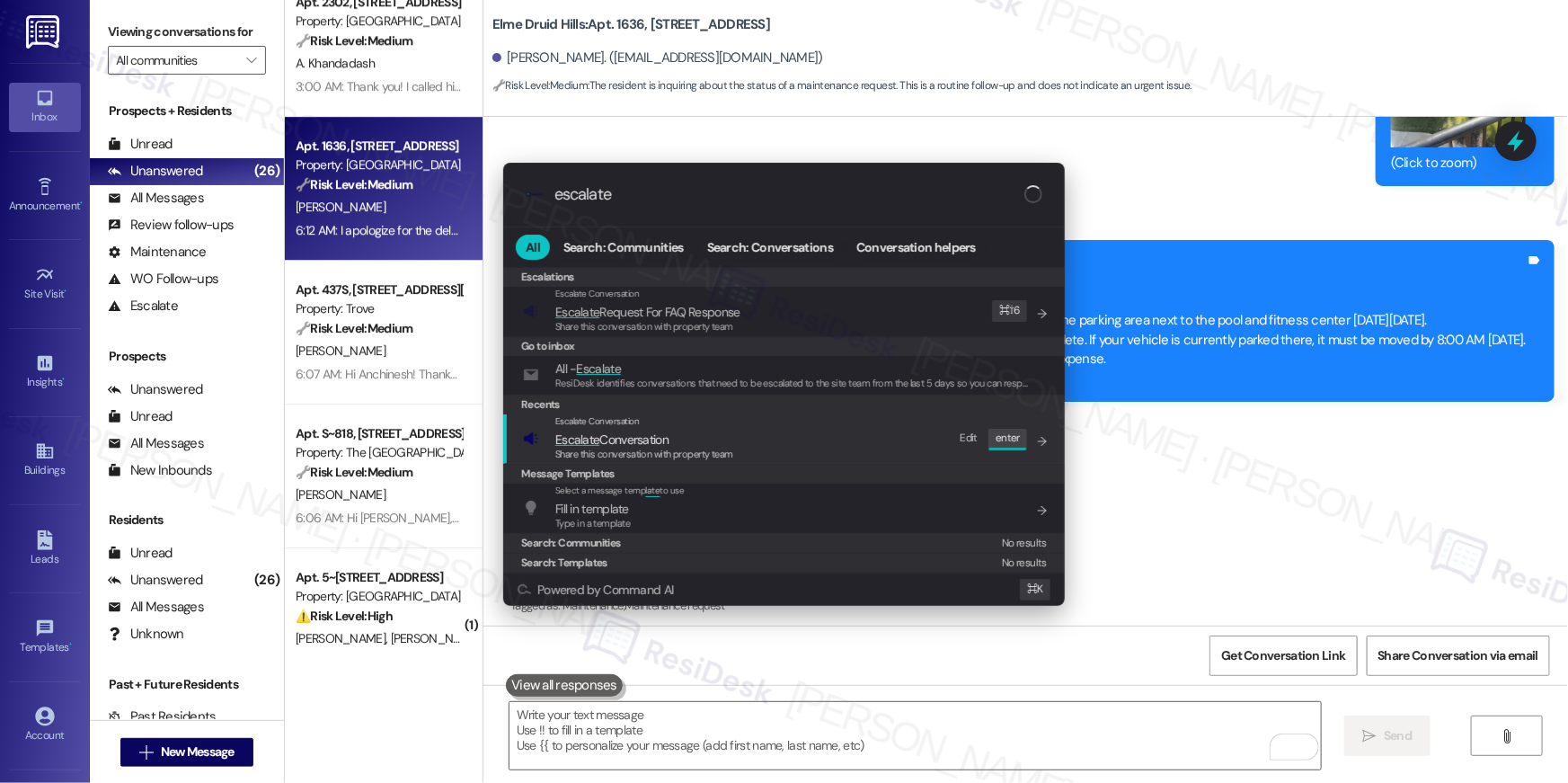 type on "escalate" 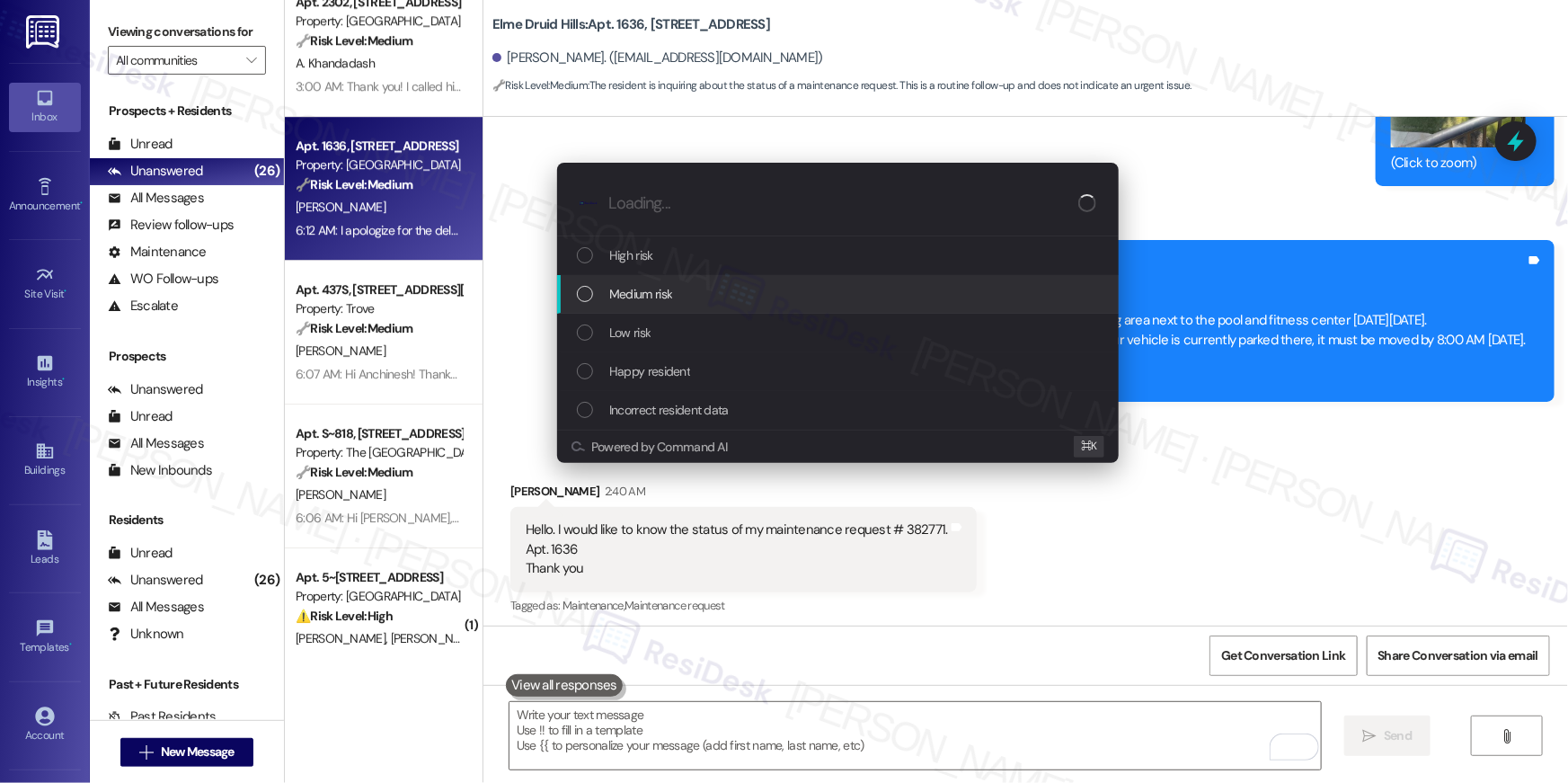 click on "Medium risk" at bounding box center (839, 294) 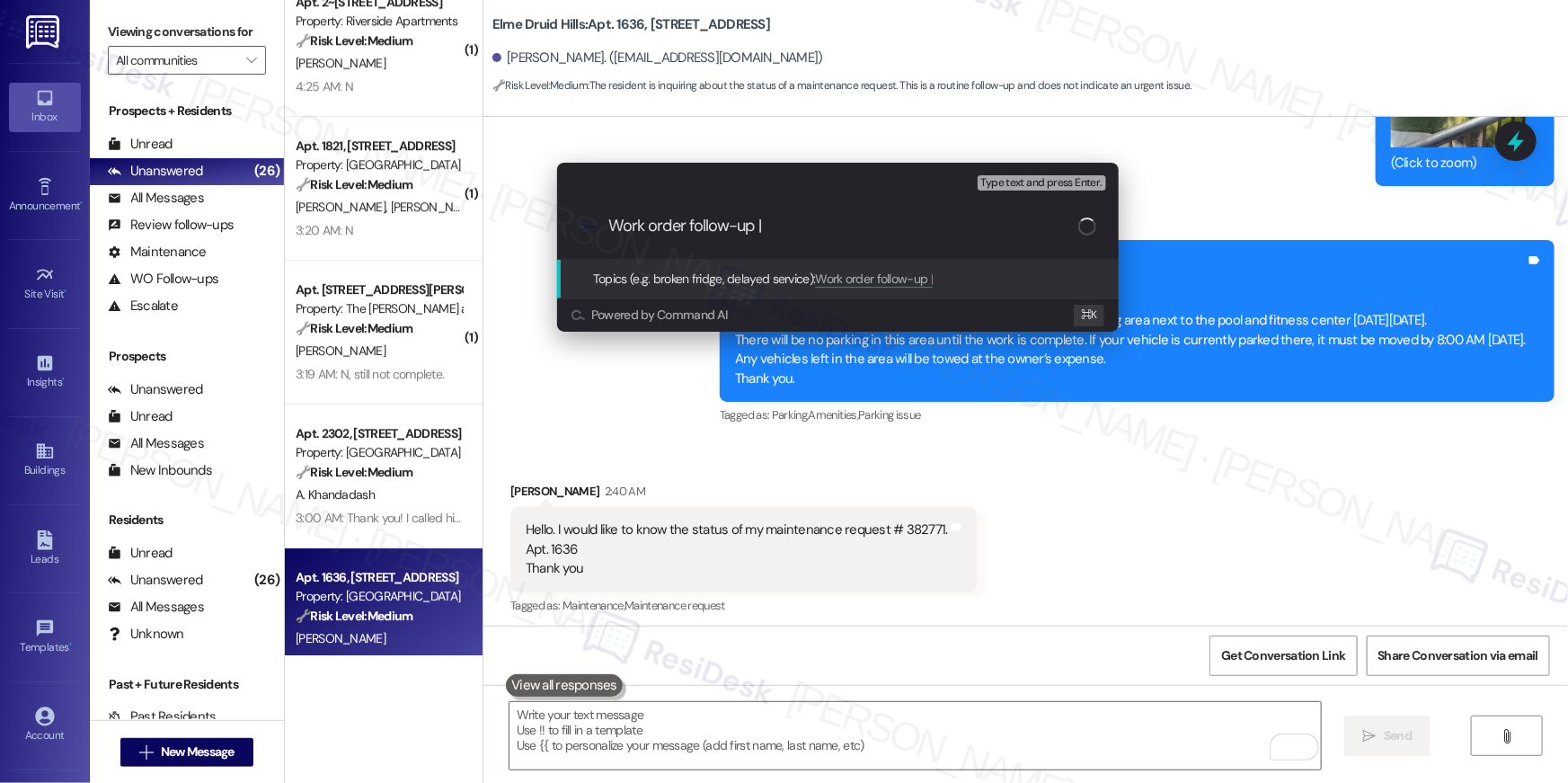 paste on "Work Order # 382771" 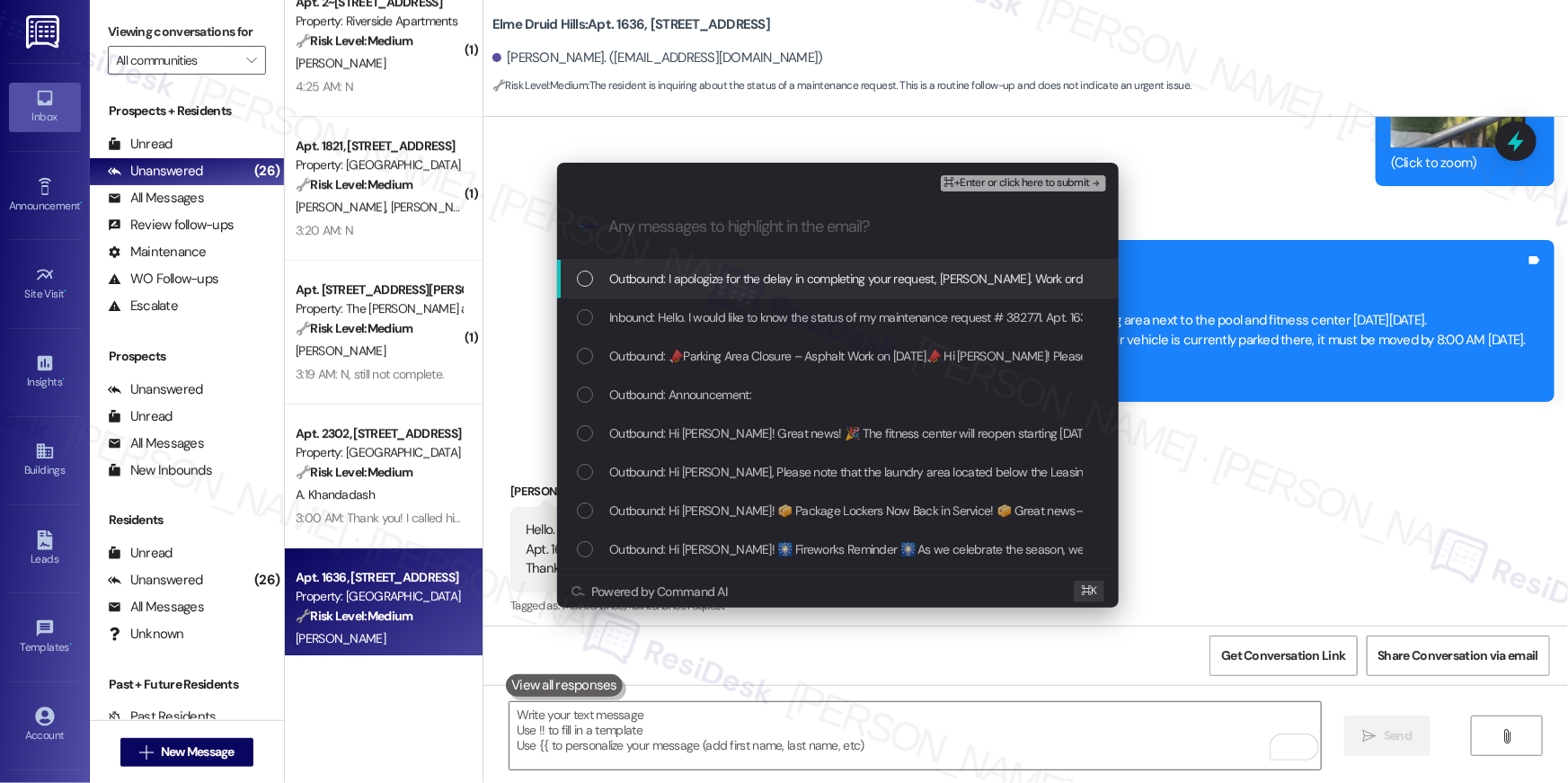 click on "Outbound: I apologize for the delay in completing your request, Pablo. Work orders are prioritized based on the submission date and the urgency of the issue. Rest assured, your request is in our maintenance team's queue, and someone will be there soon. Thank you for your patience!" at bounding box center [837, 279] 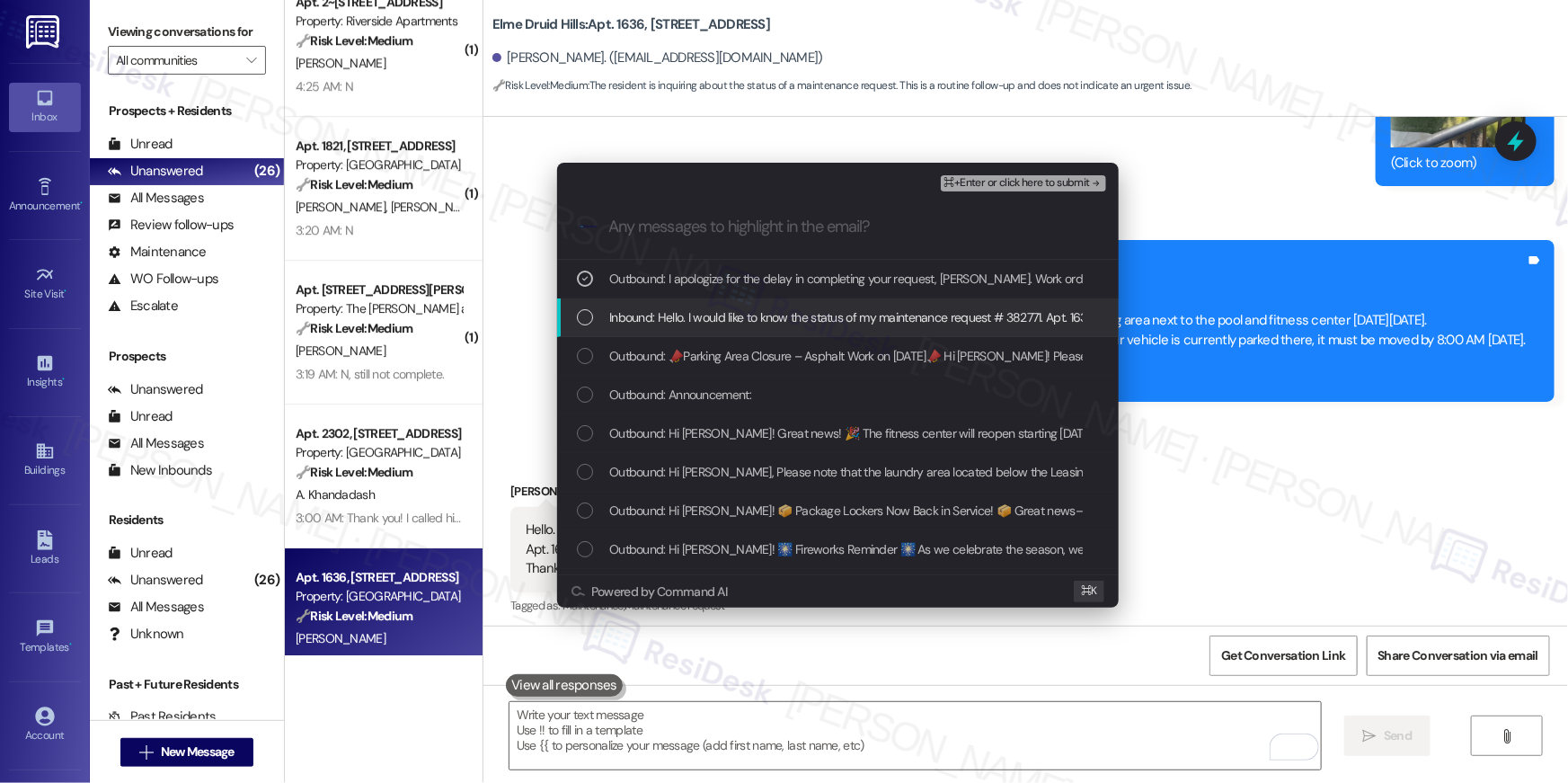 click on "Inbound: Hello. I would like to know the status of my maintenance request # 382771.
Apt. 1636
Thank you" at bounding box center (880, 317) 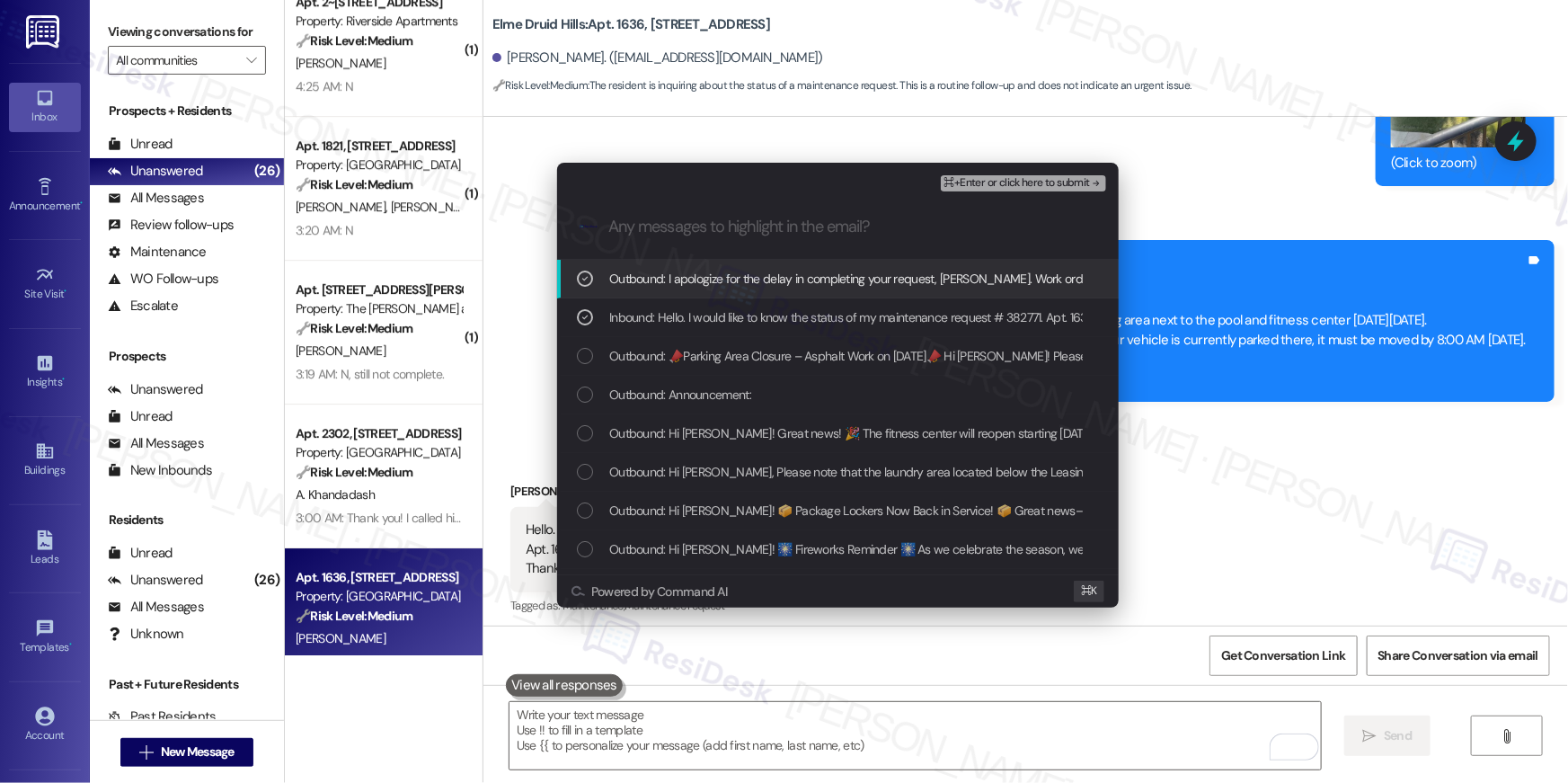 click on ".cls-1{fill:#0a055f;}.cls-2{fill:#0cc4c4;} resideskLogoBlueOrange" at bounding box center [837, 227] 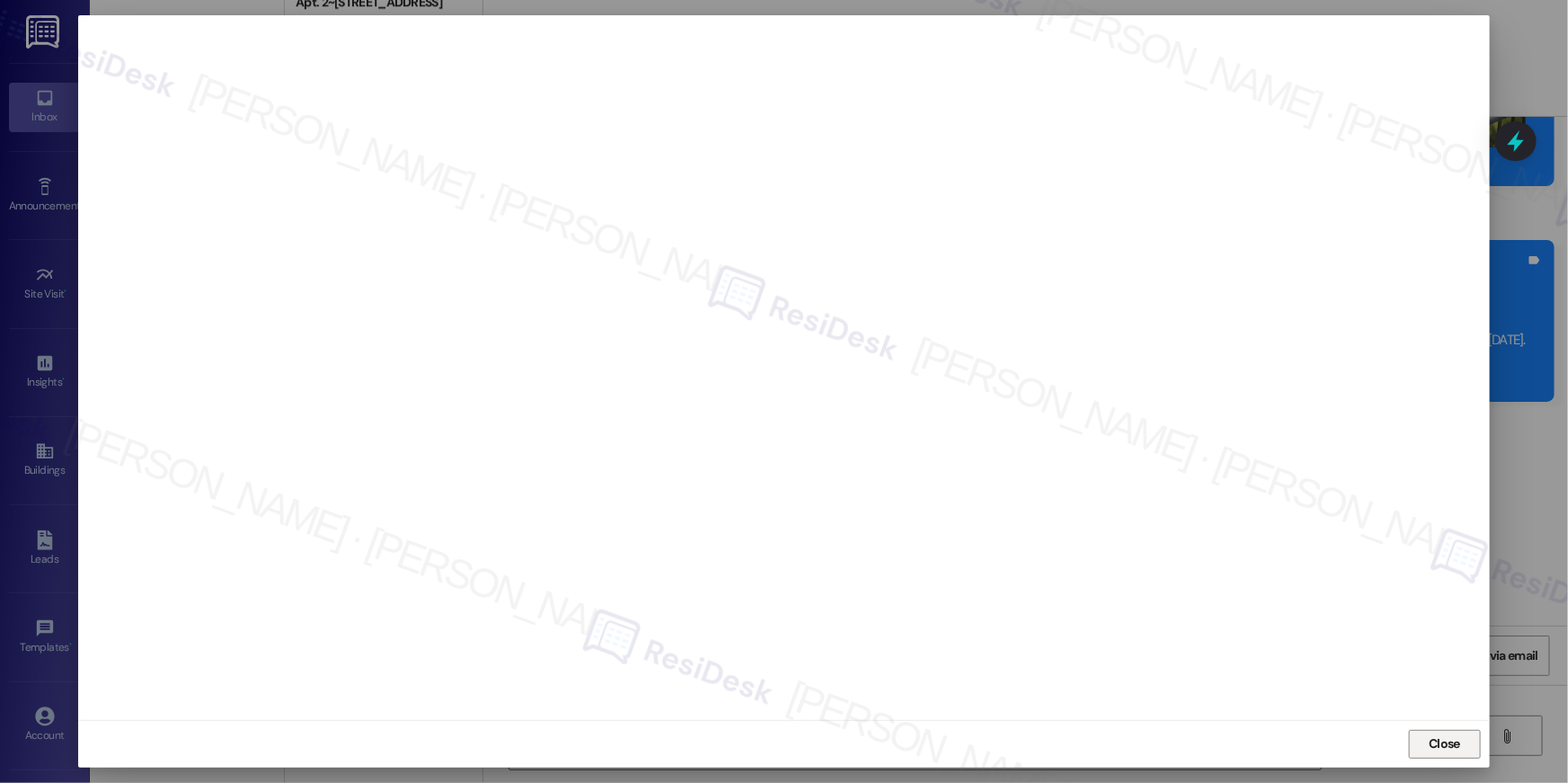 click on "Close" at bounding box center [1444, 743] 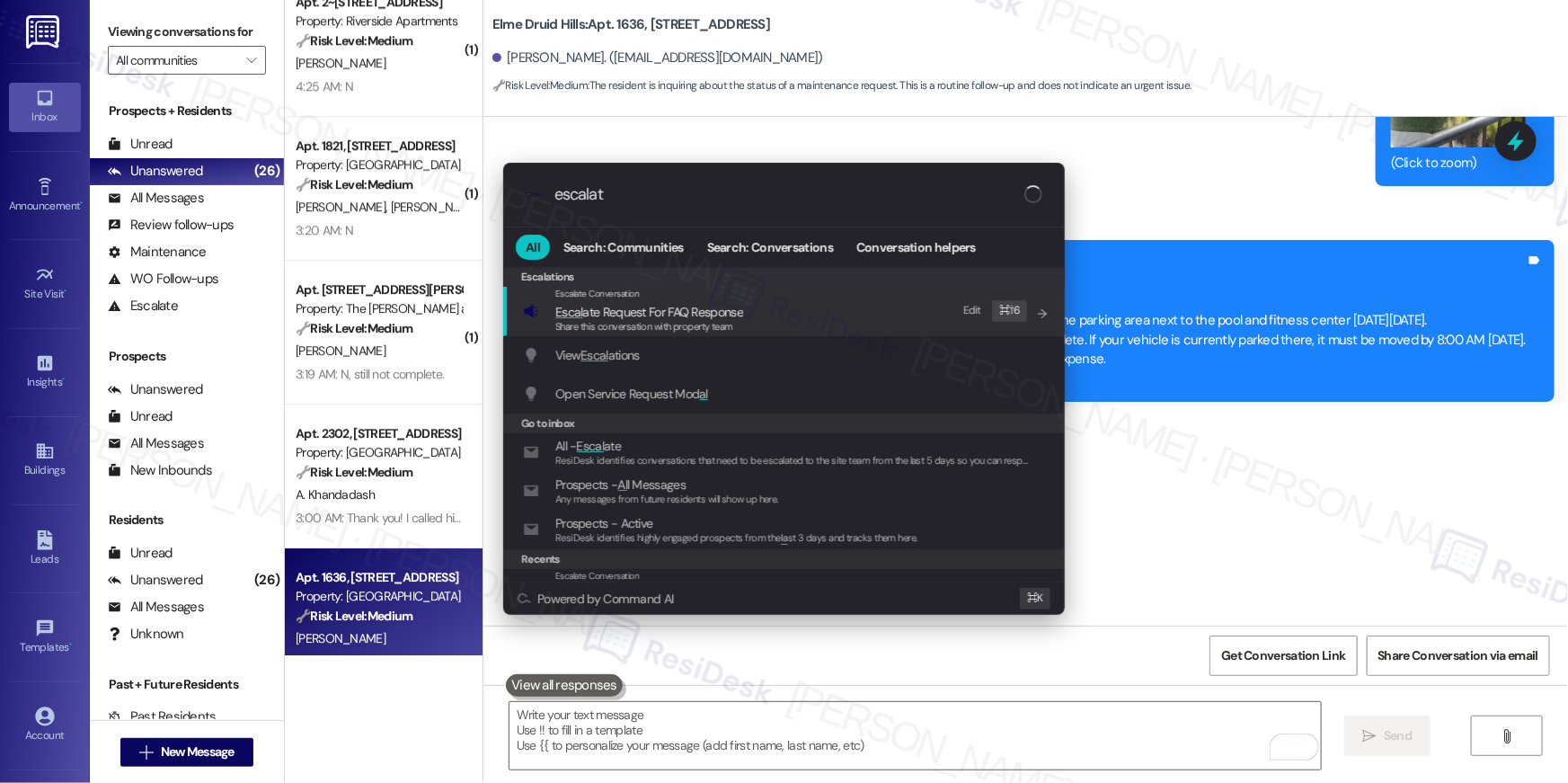 type on "escalate" 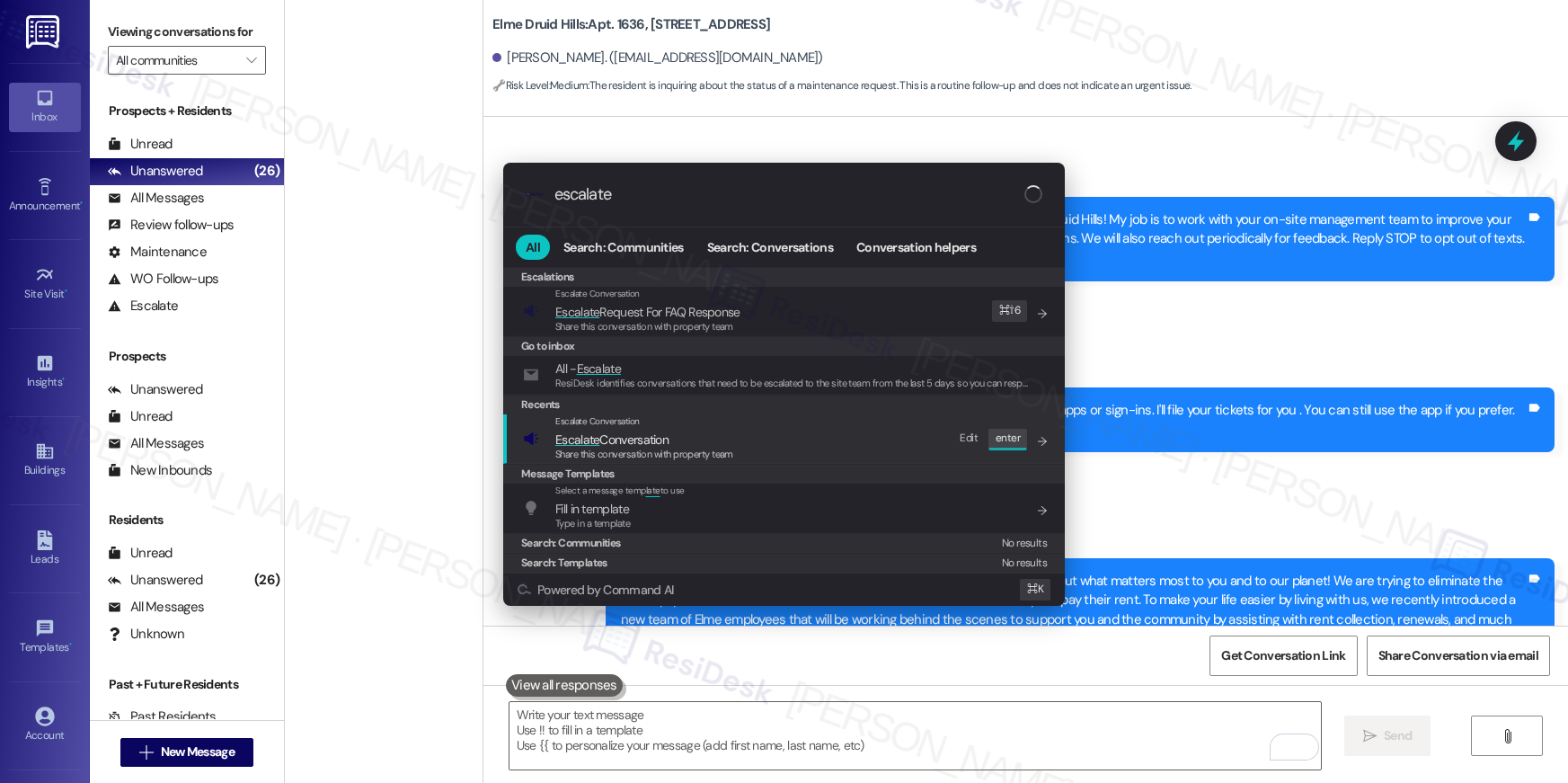 scroll, scrollTop: 0, scrollLeft: 0, axis: both 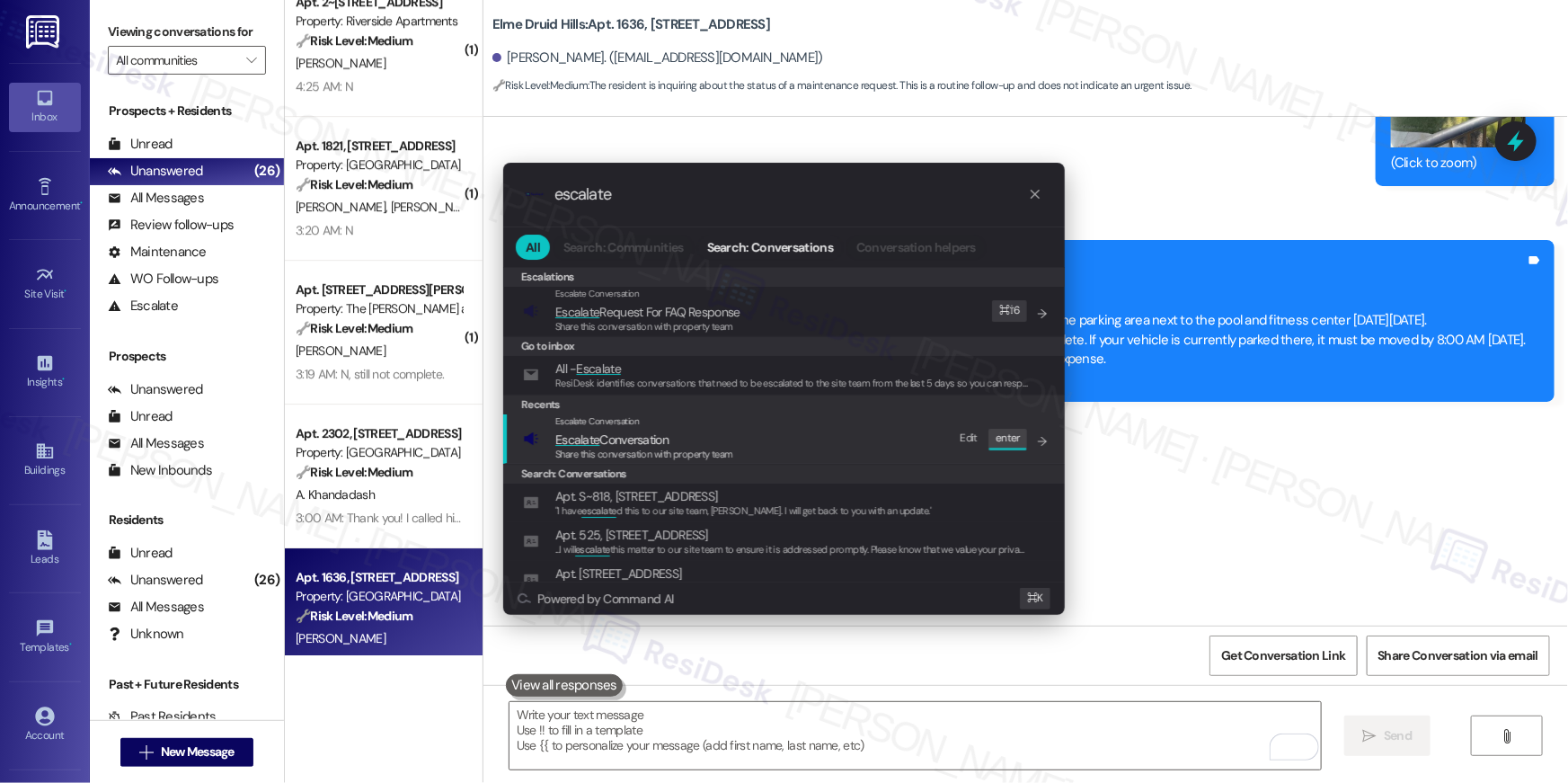 type on "escalate" 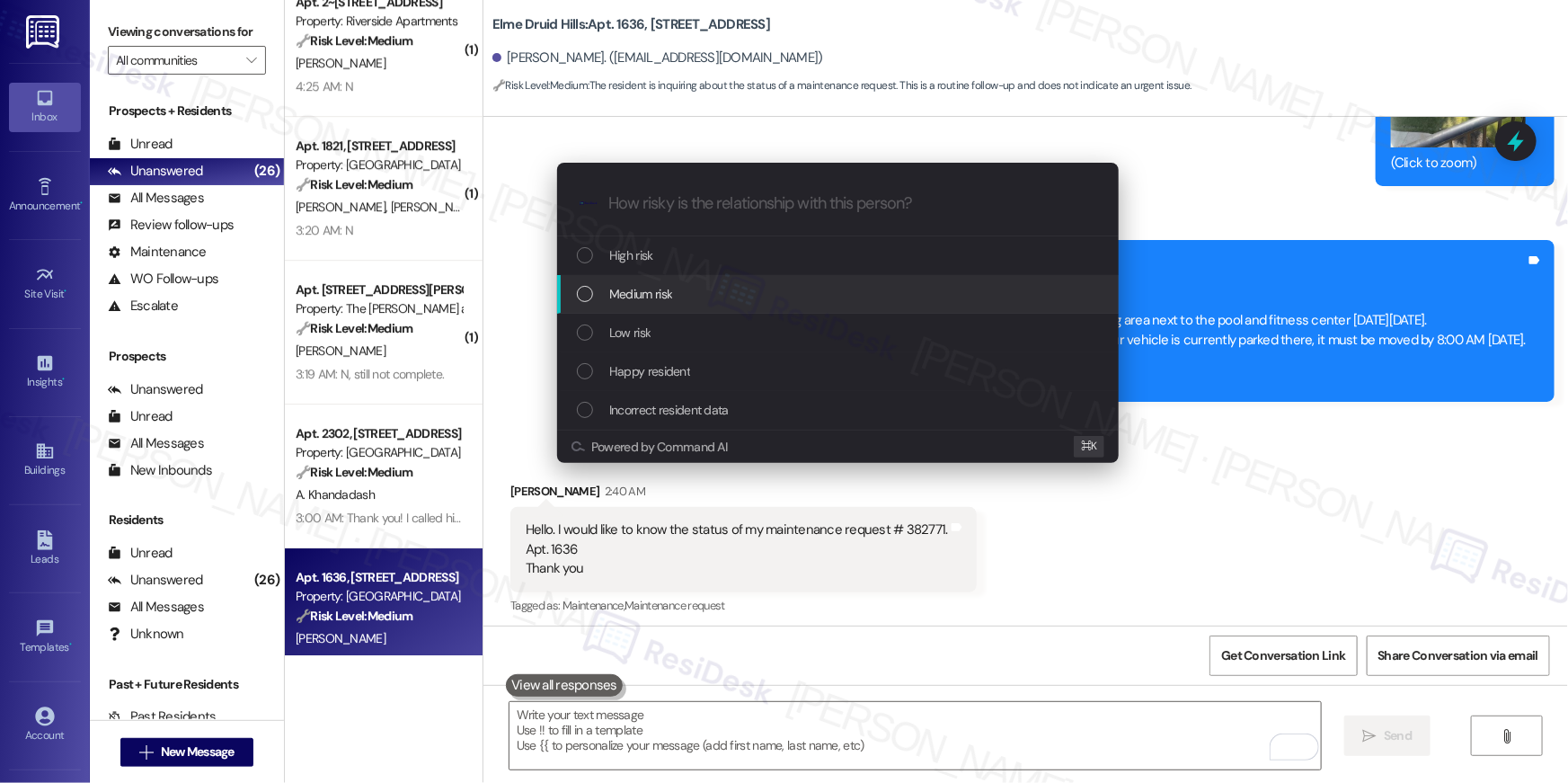 click on "Medium risk" at bounding box center (837, 294) 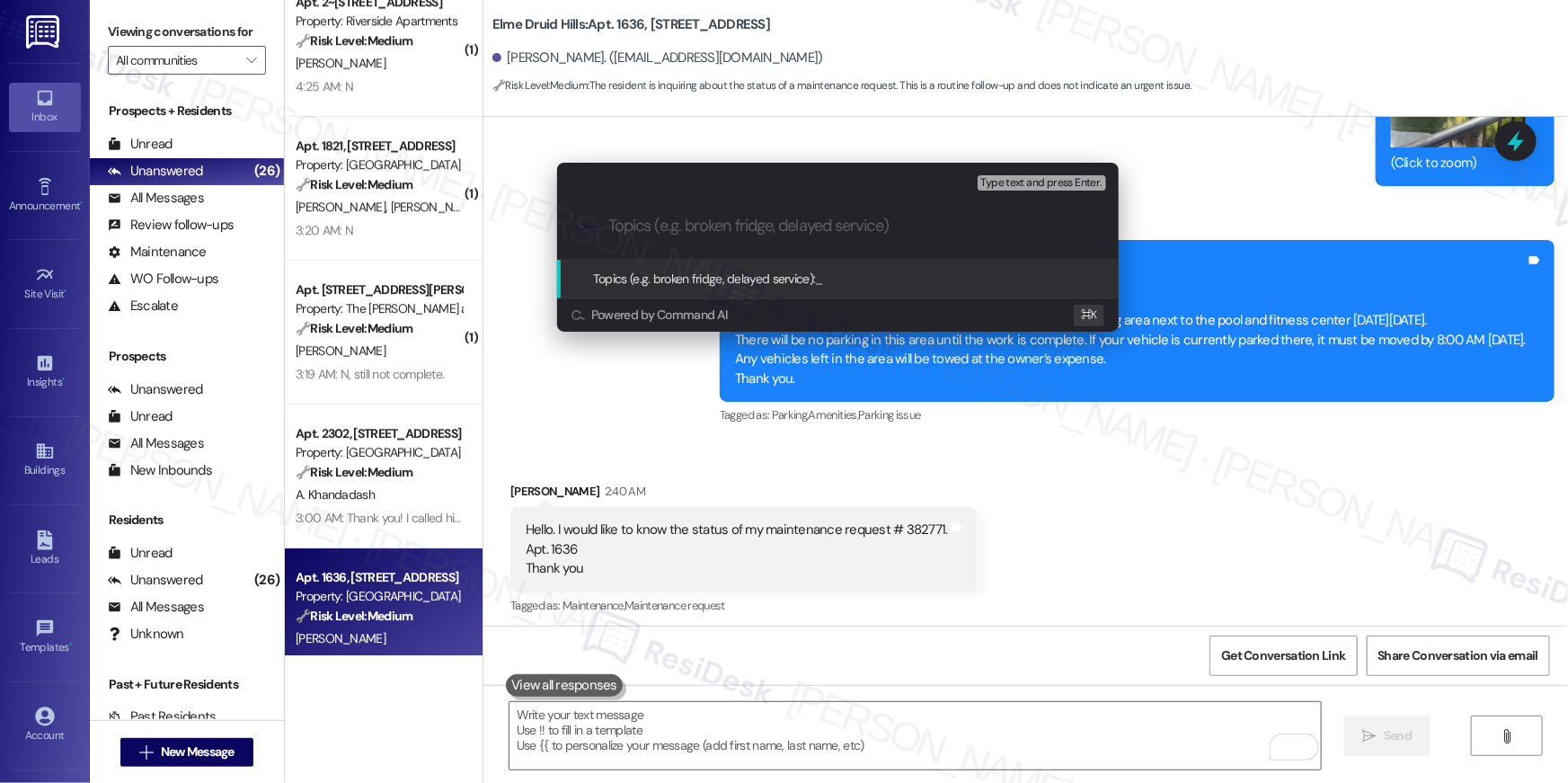 paste on "Work order follow-up | Work Order # 382771" 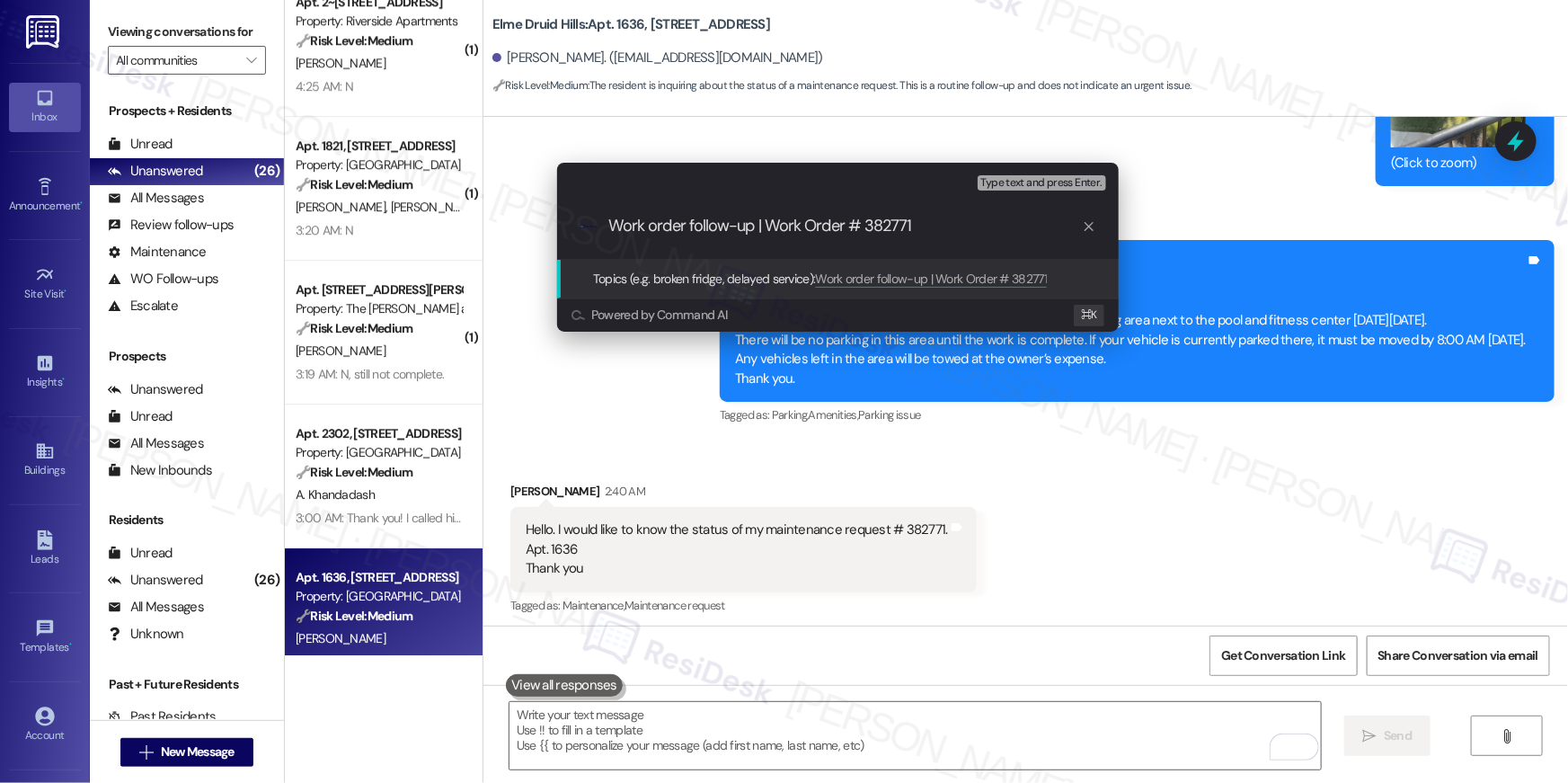 type 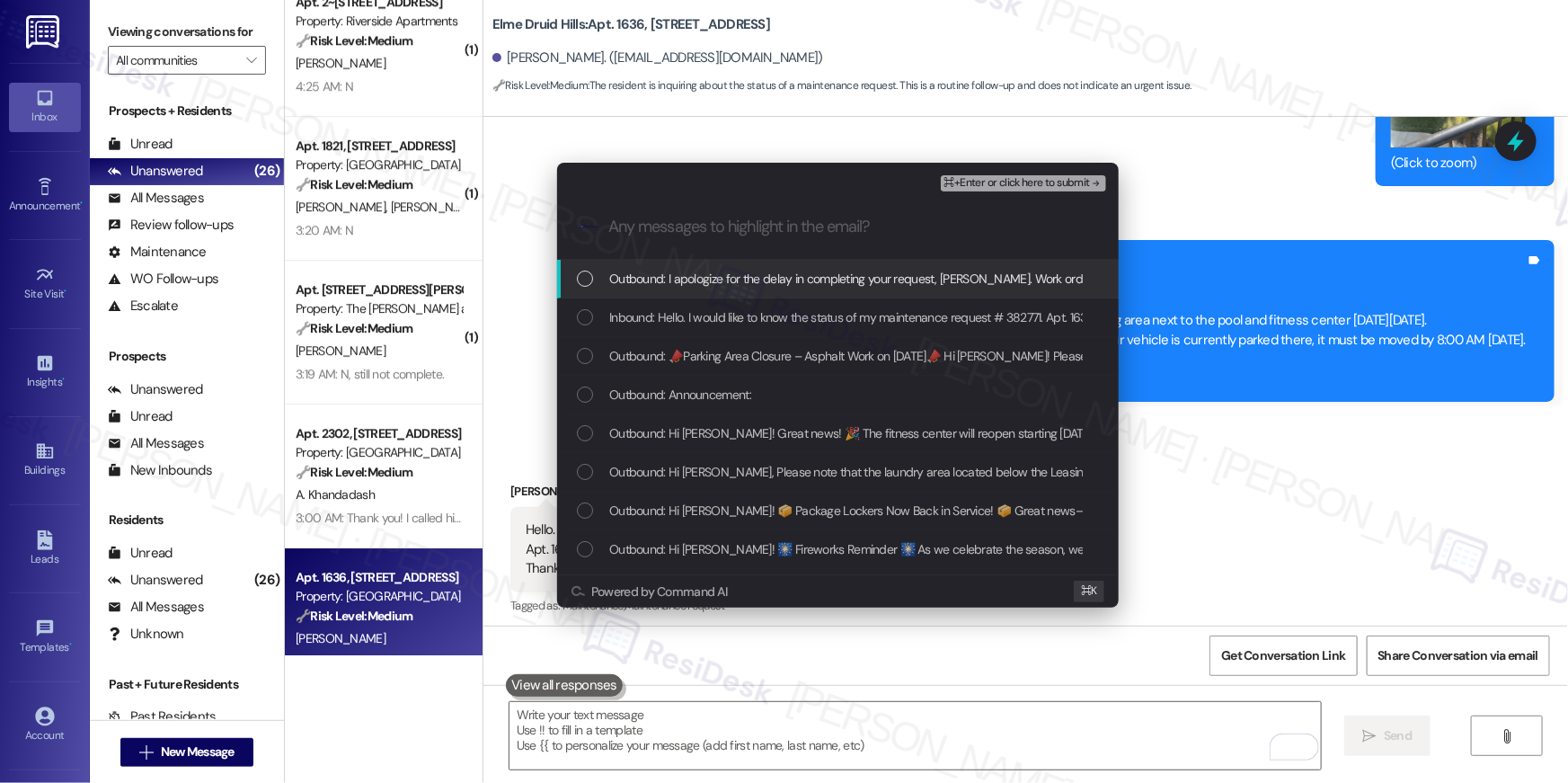 click on "Outbound: I apologize for the delay in completing your request, [PERSON_NAME]. Work orders are prioritized based on the submission date and the urgency of the issue. Rest assured, your request is in our maintenance team's queue, and someone will be there soon. Thank you for your patience!" at bounding box center [1376, 279] 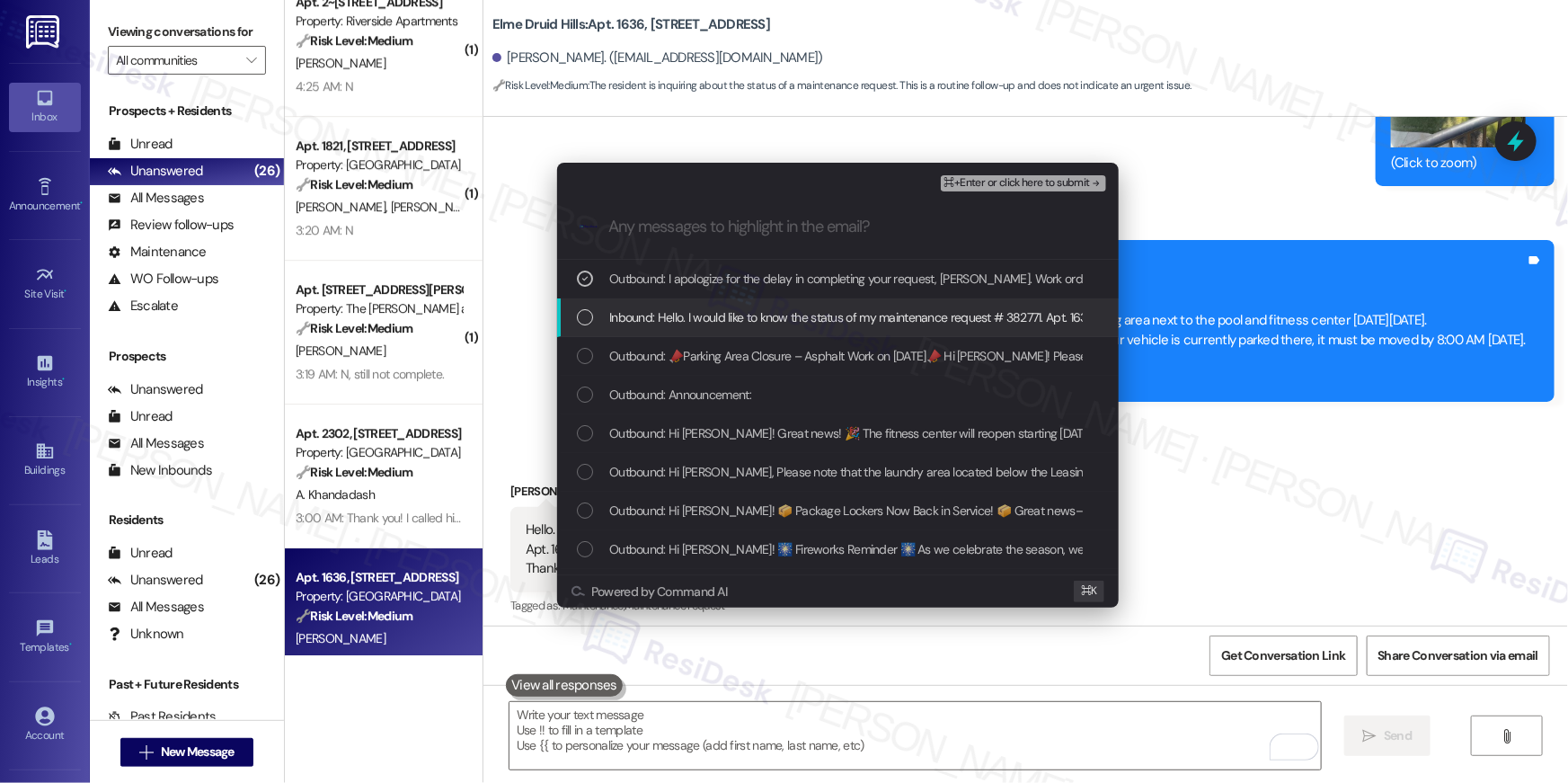 click on "Inbound: Hello. I would like to know the status of my maintenance request # 382771.
Apt. 1636
Thank you" at bounding box center [880, 317] 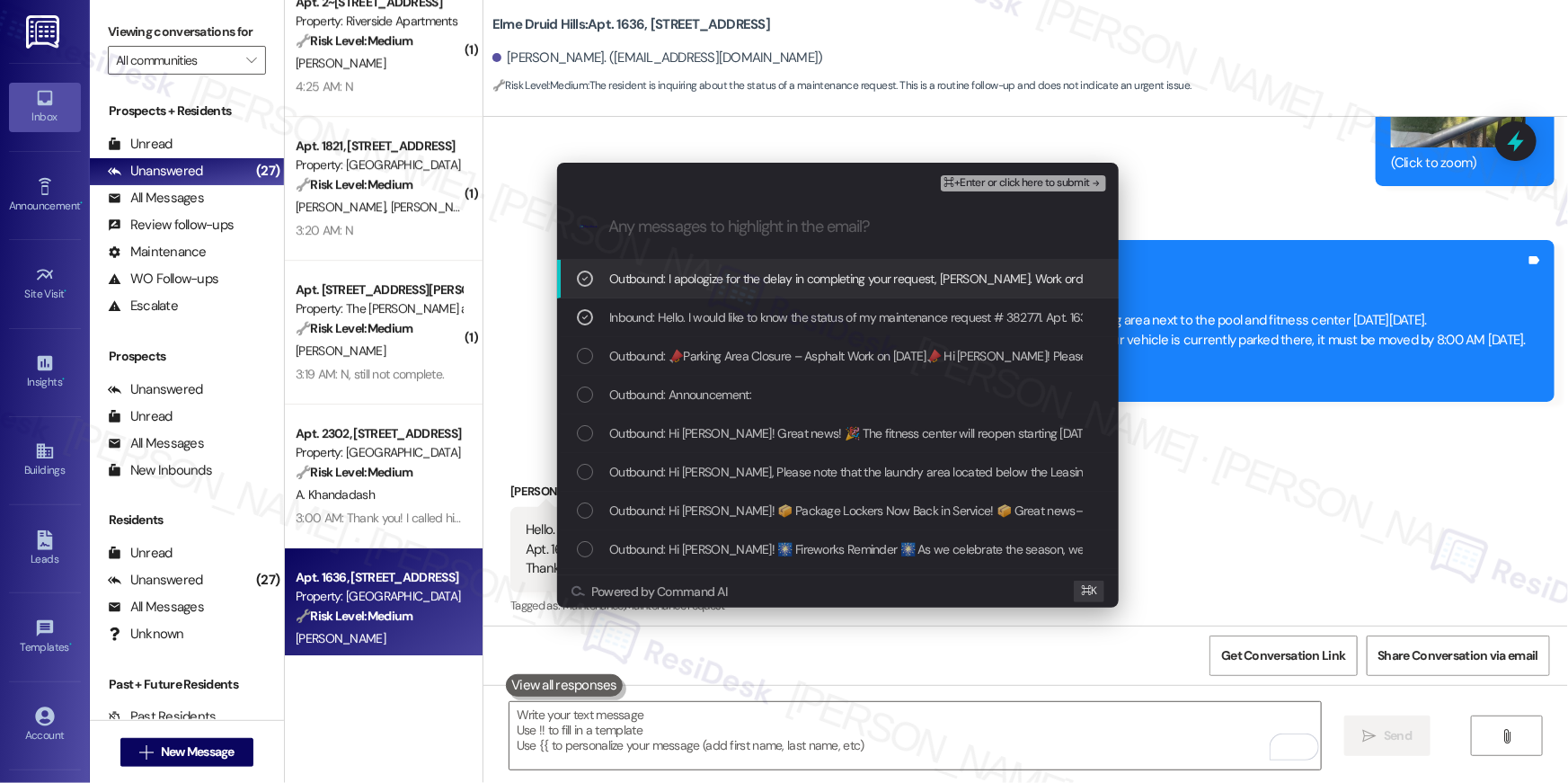 click on ".cls-1{fill:#0a055f;}.cls-2{fill:#0cc4c4;} resideskLogoBlueOrange" at bounding box center [837, 227] 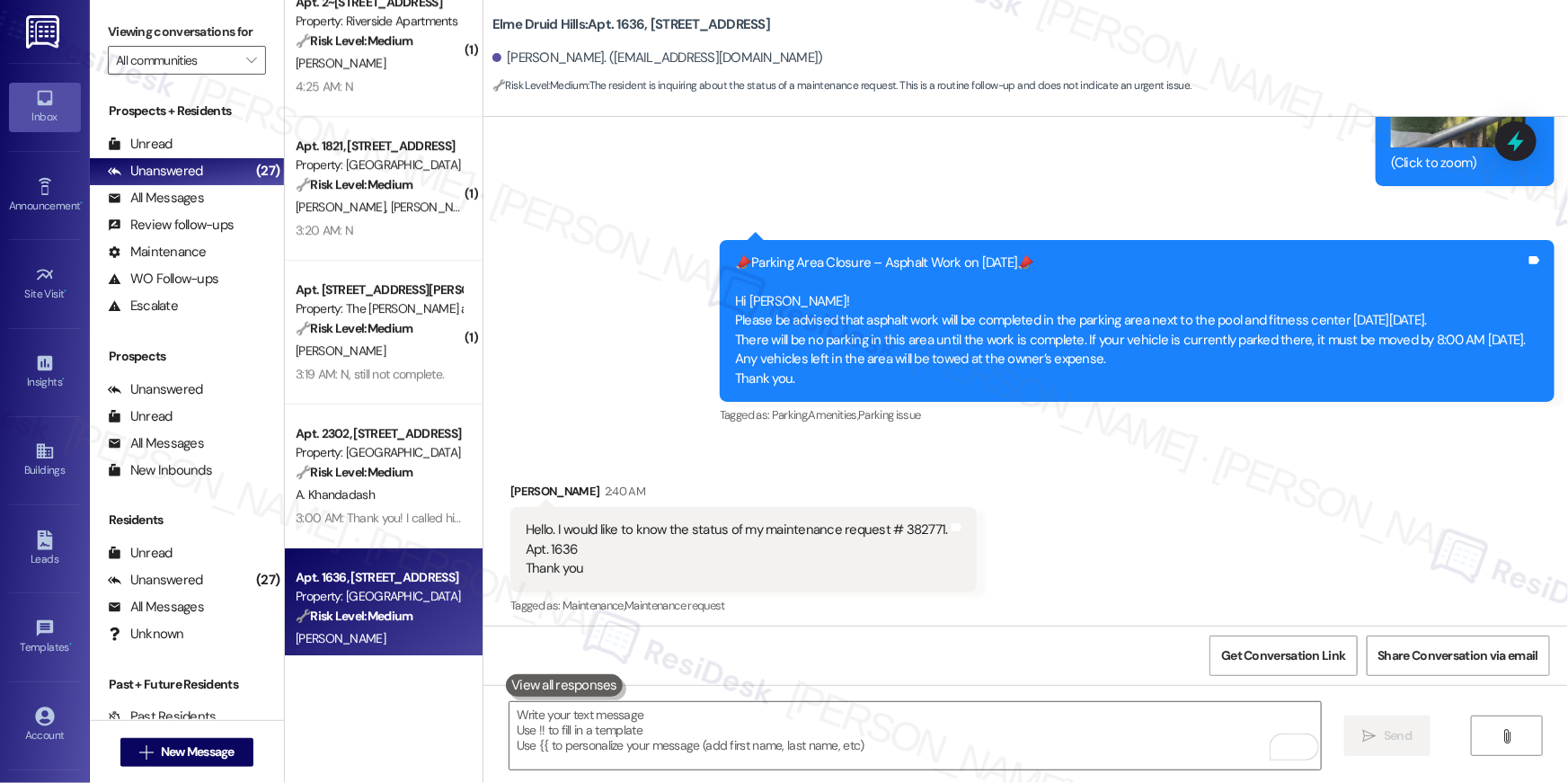 scroll, scrollTop: 0, scrollLeft: 0, axis: both 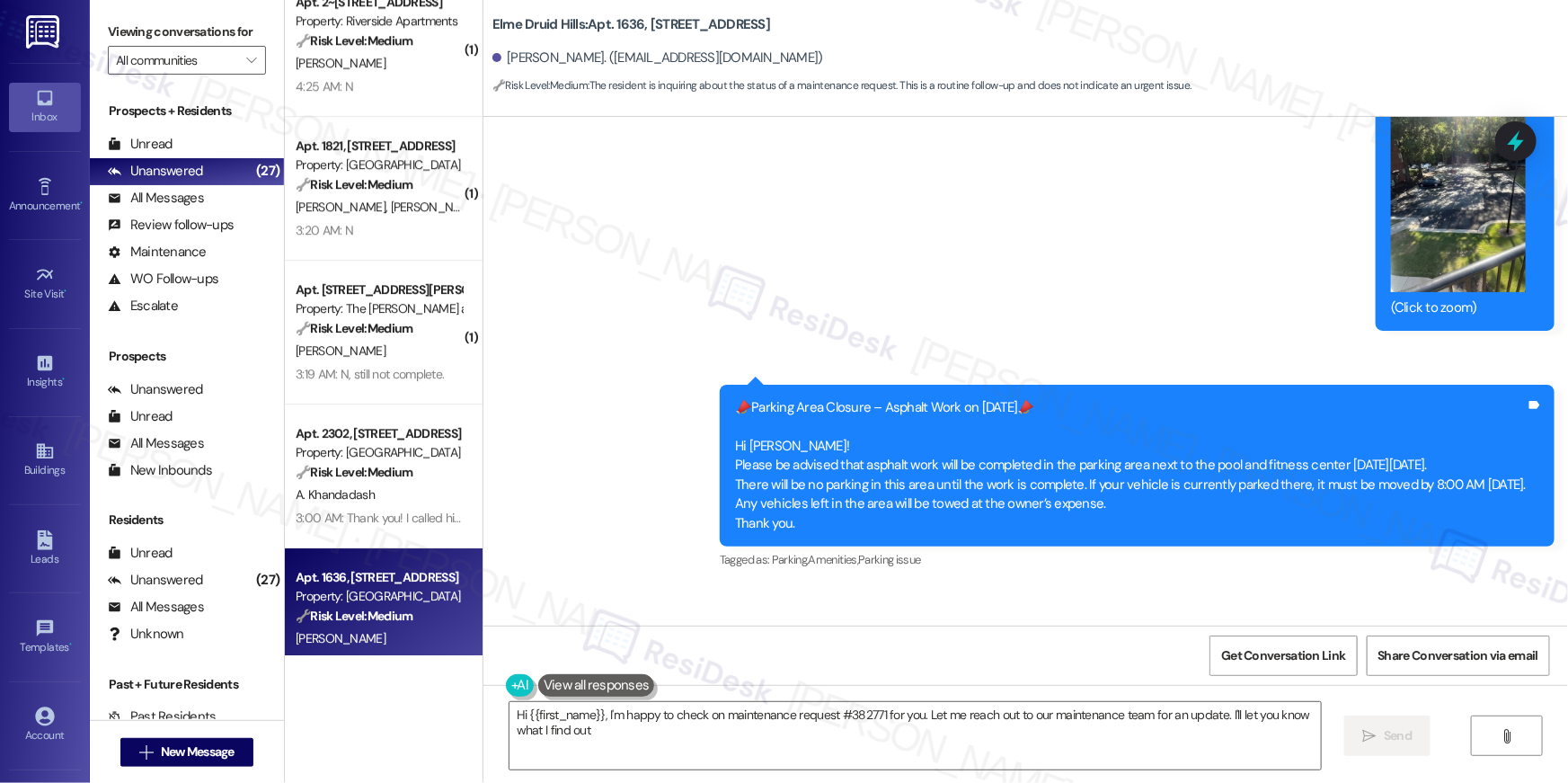 type on "Hi {{first_name}}, I'm happy to check on maintenance request #382771 for you. Let me reach out to our maintenance team for an update. I'll let you know what I find out!" 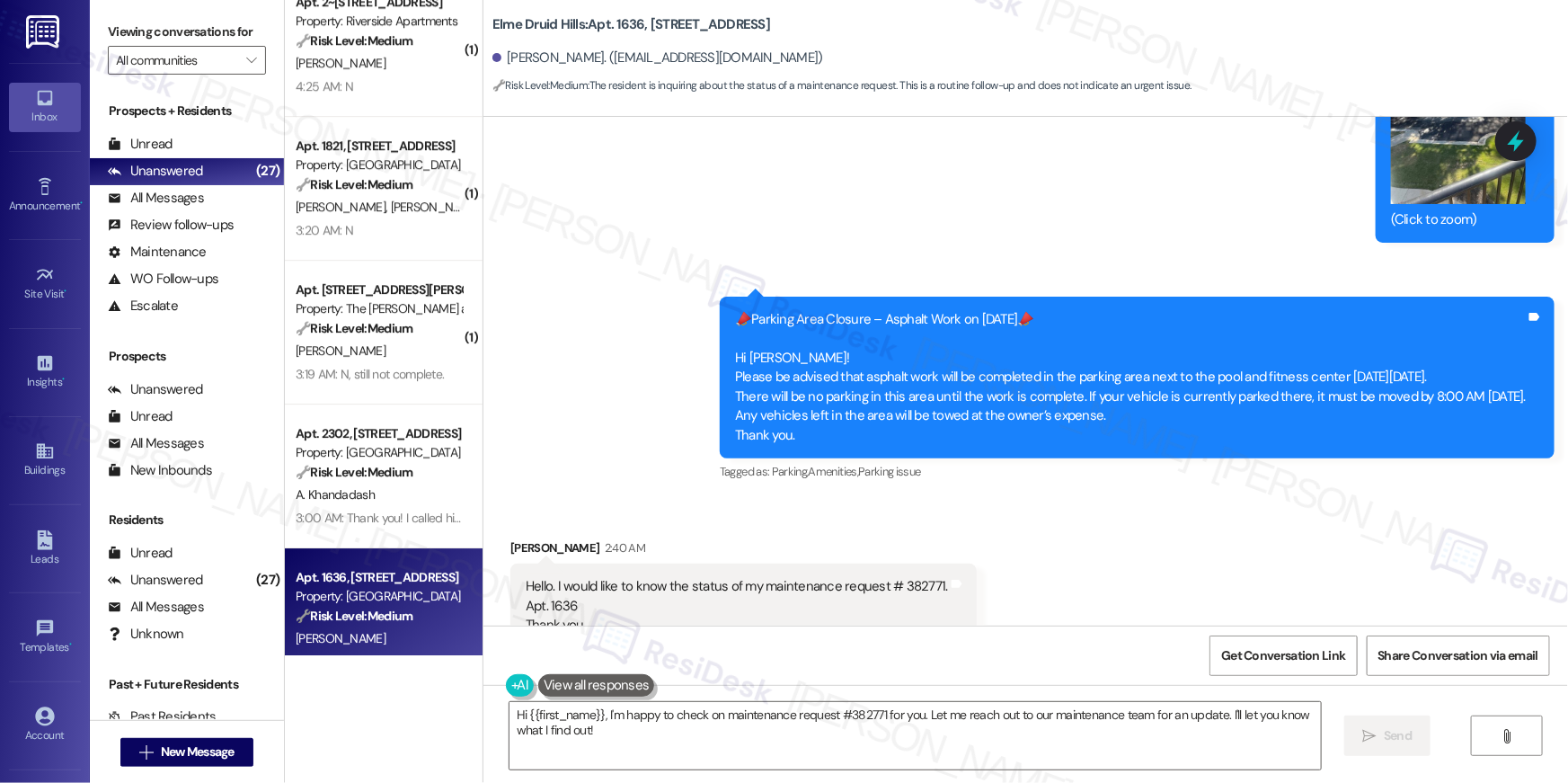 scroll, scrollTop: 40996, scrollLeft: 0, axis: vertical 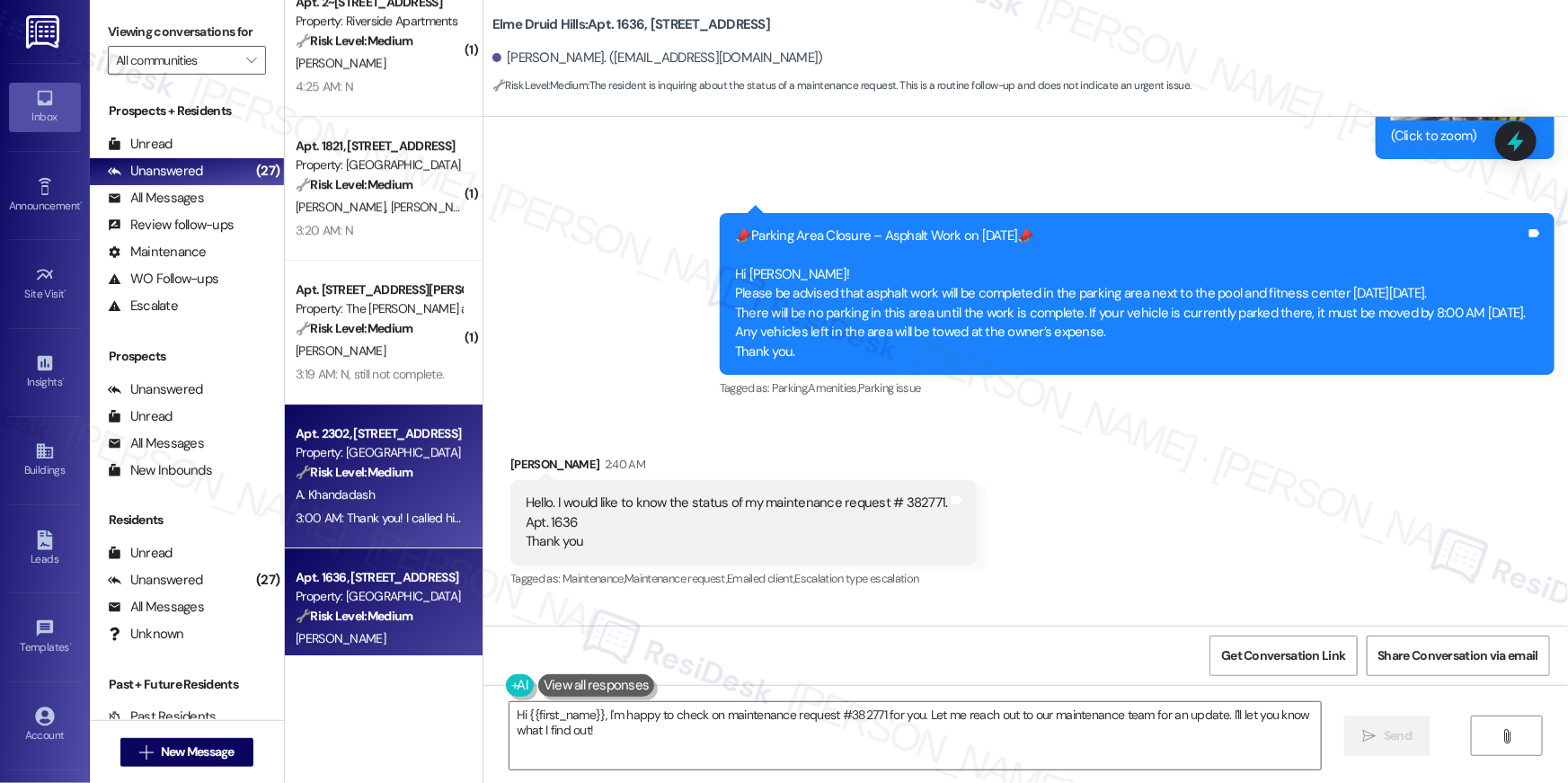 click on "🔧  Risk Level:  Medium" at bounding box center (354, 472) 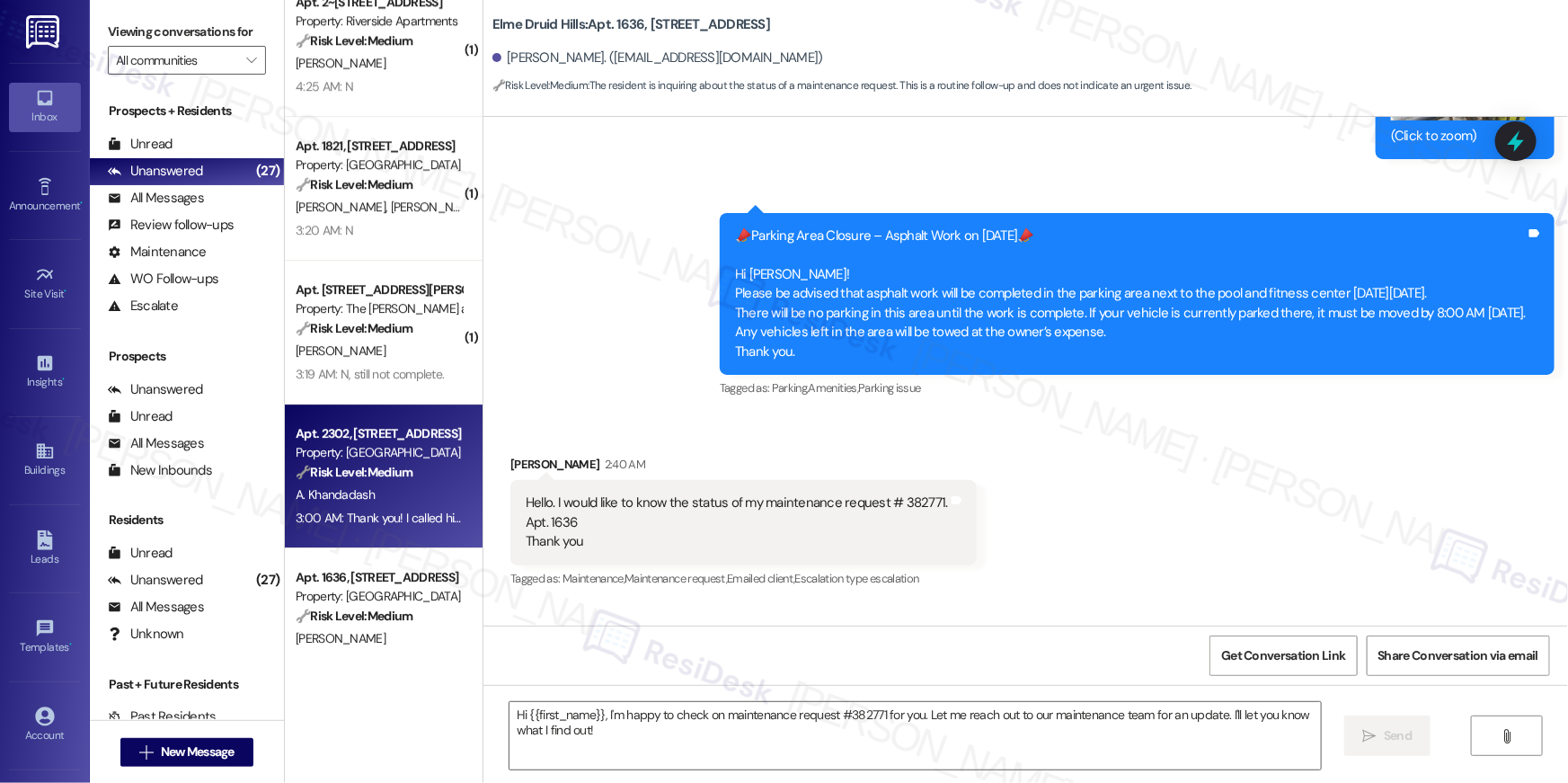 type on "Fetching suggested responses. Please feel free to read through the conversation in the meantime." 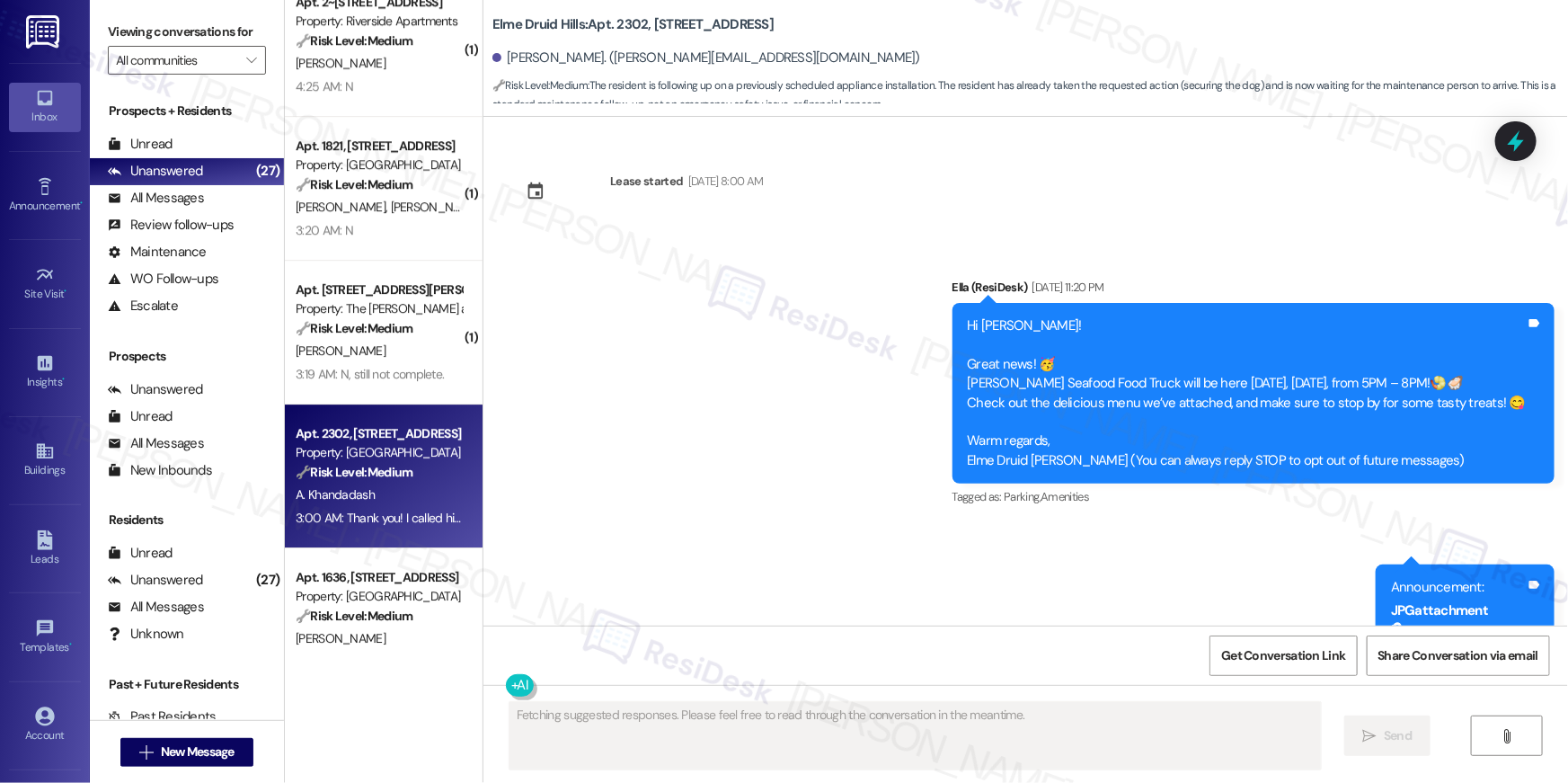 scroll, scrollTop: 27422, scrollLeft: 0, axis: vertical 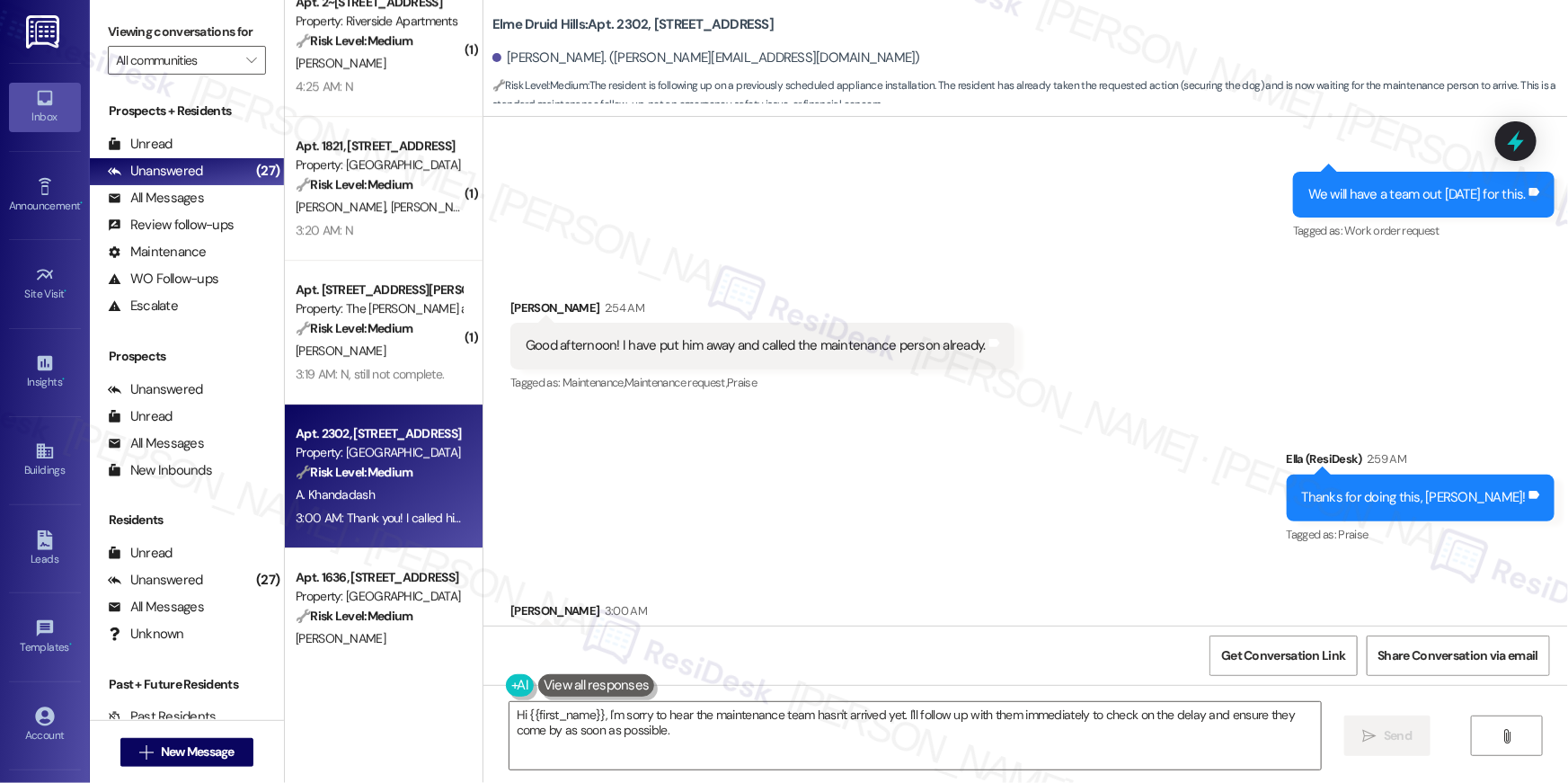 click on "Sent via SMS [PERSON_NAME]  (ResiDesk) 2:59 AM Thanks for doing this, [PERSON_NAME]! Tags and notes Tagged as:   Praise Click to highlight conversations about Praise" at bounding box center [1025, 485] 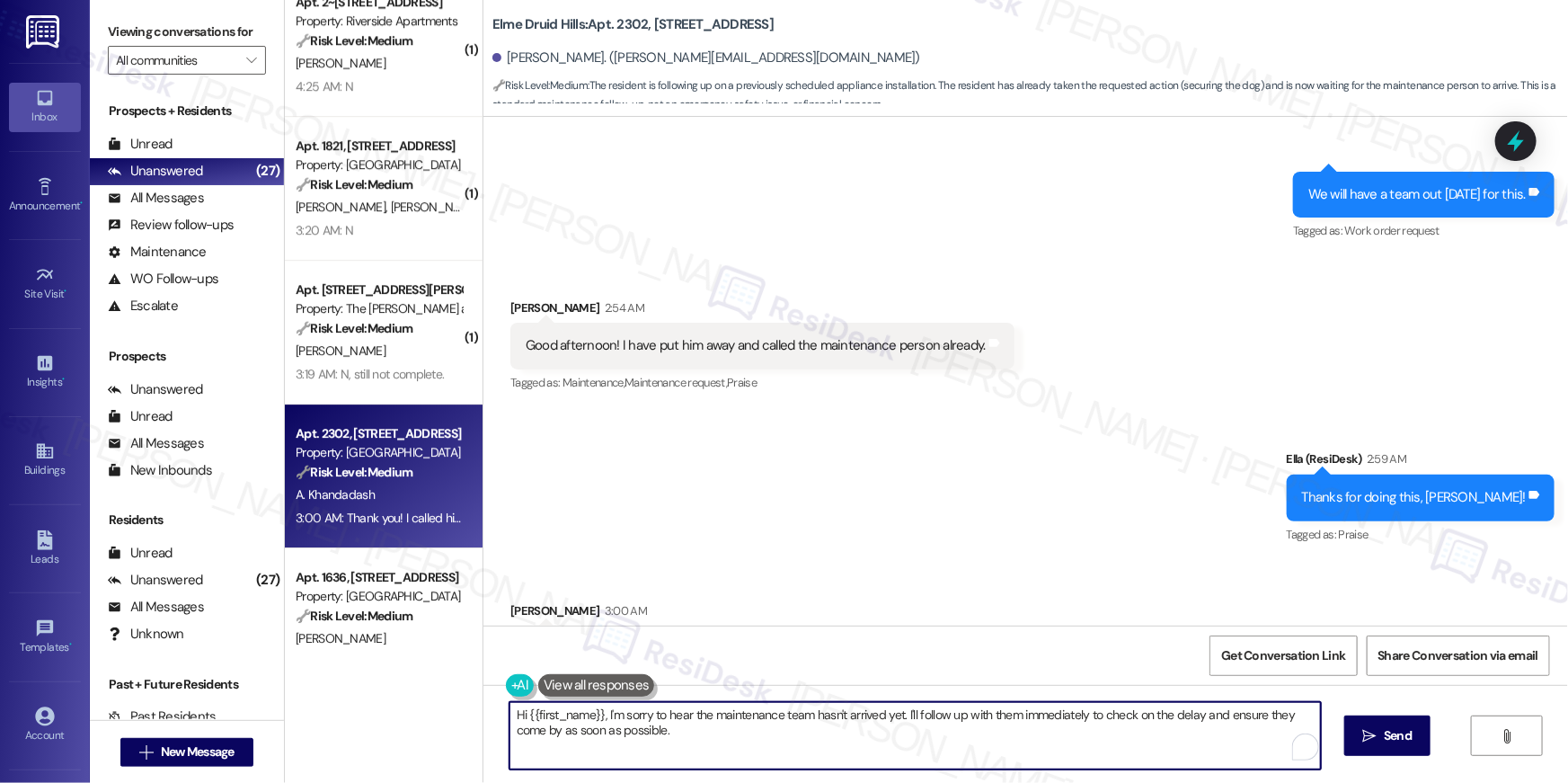 click on "Hi {{first_name}}, I'm sorry to hear the maintenance team hasn't arrived yet. I'll follow up with them immediately to check on the delay and ensure they come by as soon as possible." at bounding box center (915, 735) 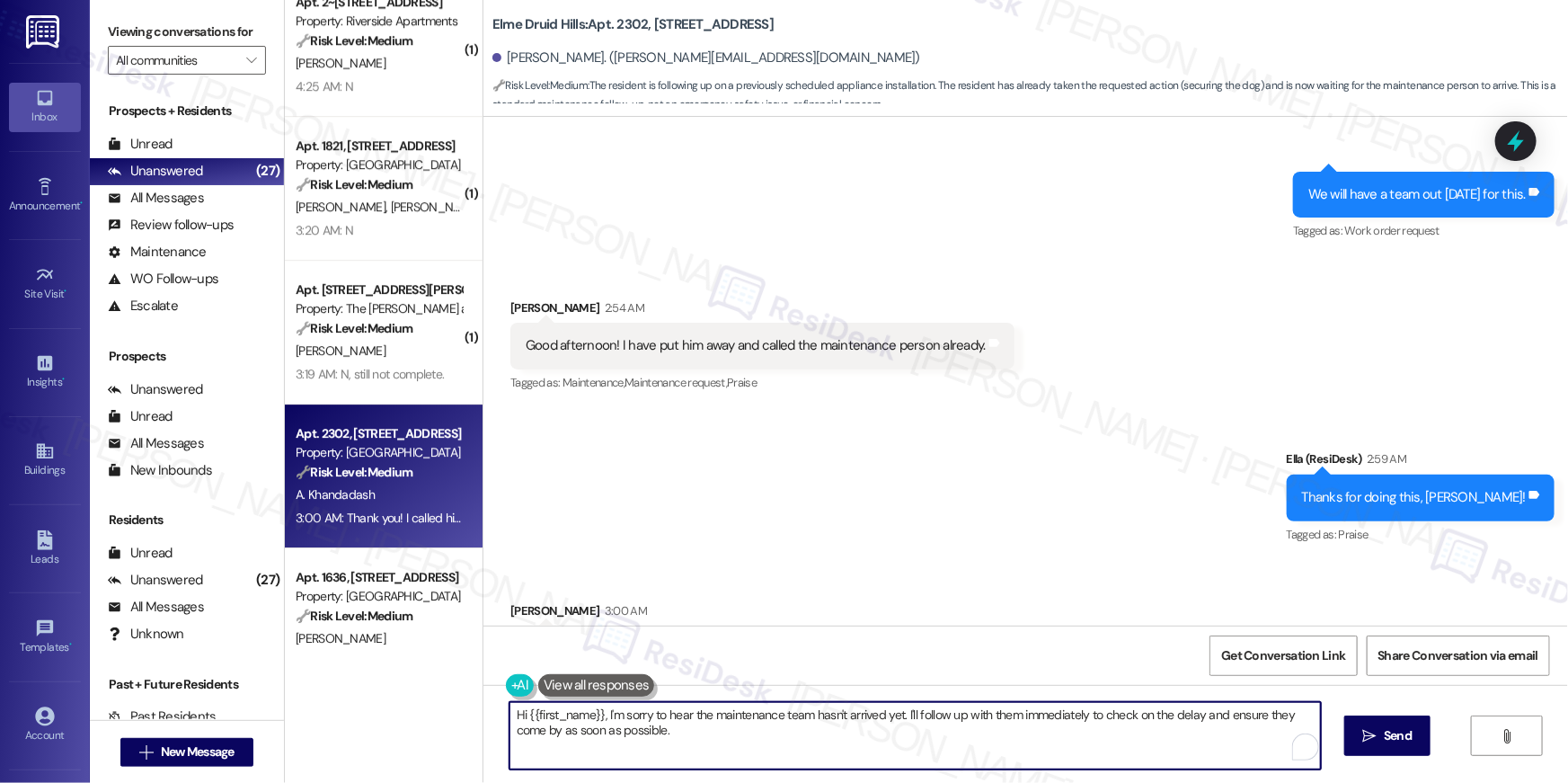 drag, startPoint x: 687, startPoint y: 741, endPoint x: 599, endPoint y: 722, distance: 90.02777 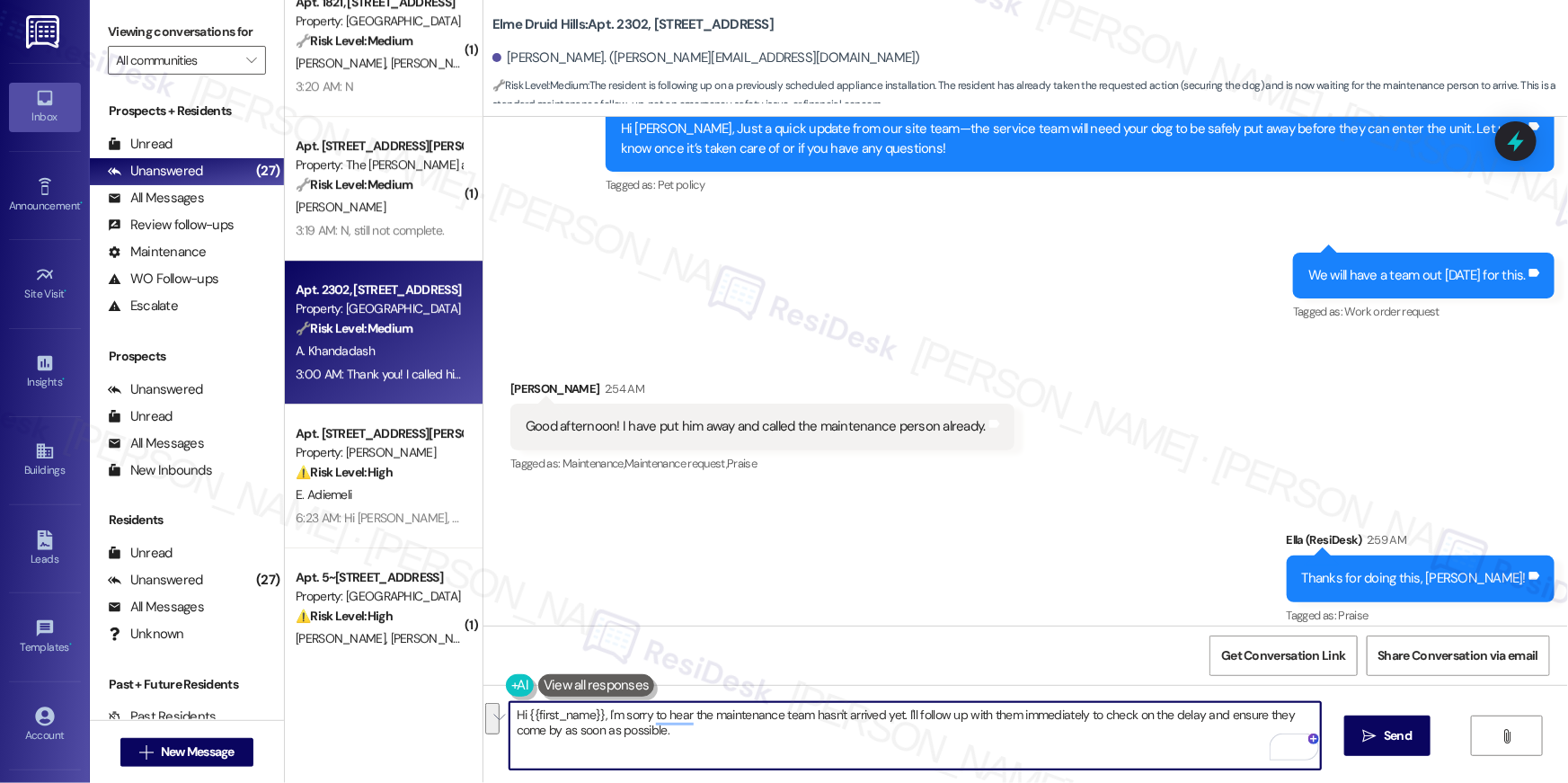 scroll, scrollTop: 27338, scrollLeft: 0, axis: vertical 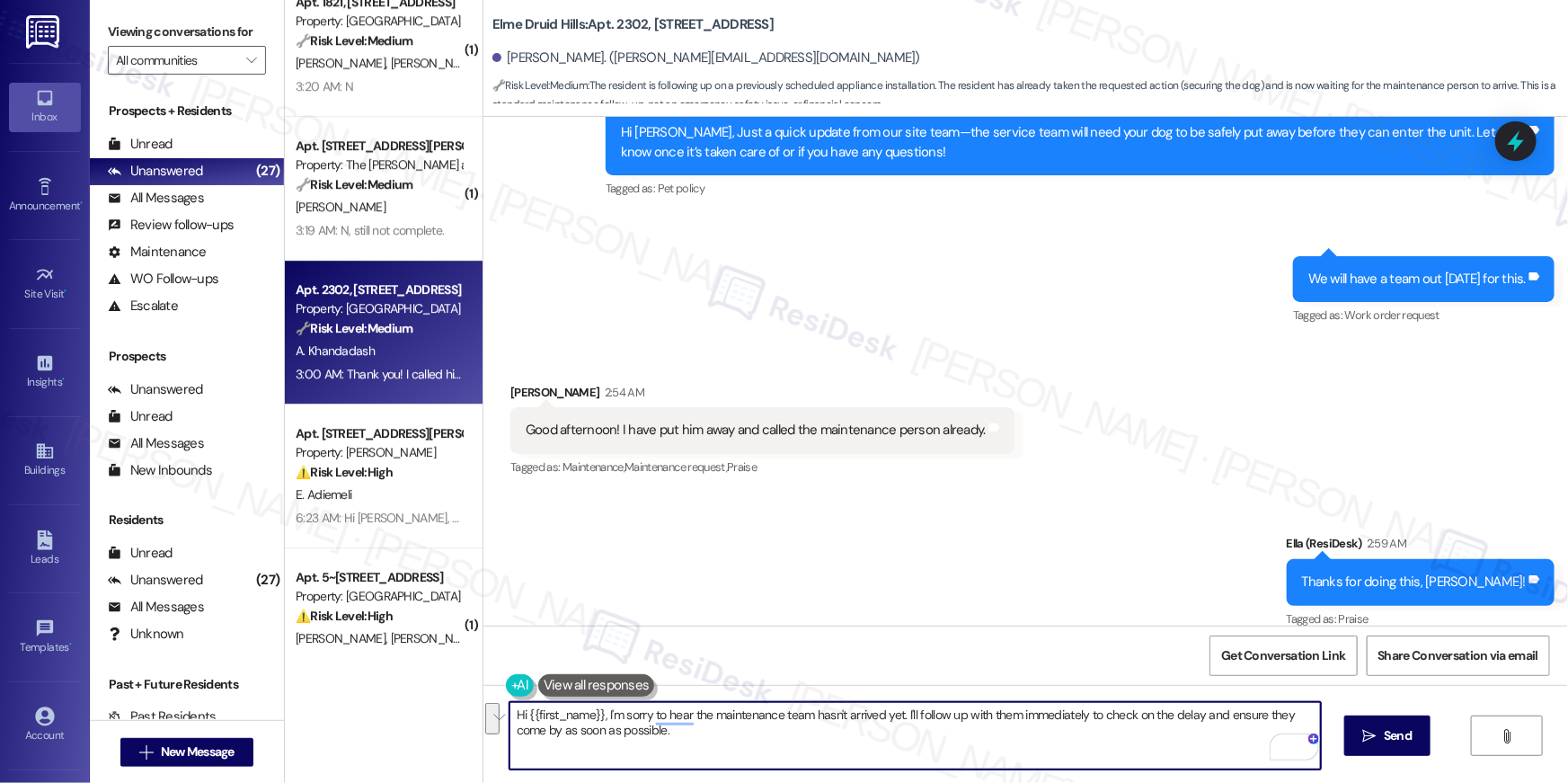 click on "Hi {{first_name}}, I'm sorry to hear the maintenance team hasn't arrived yet. I'll follow up with them immediately to check on the delay and ensure they come by as soon as possible." at bounding box center (915, 735) 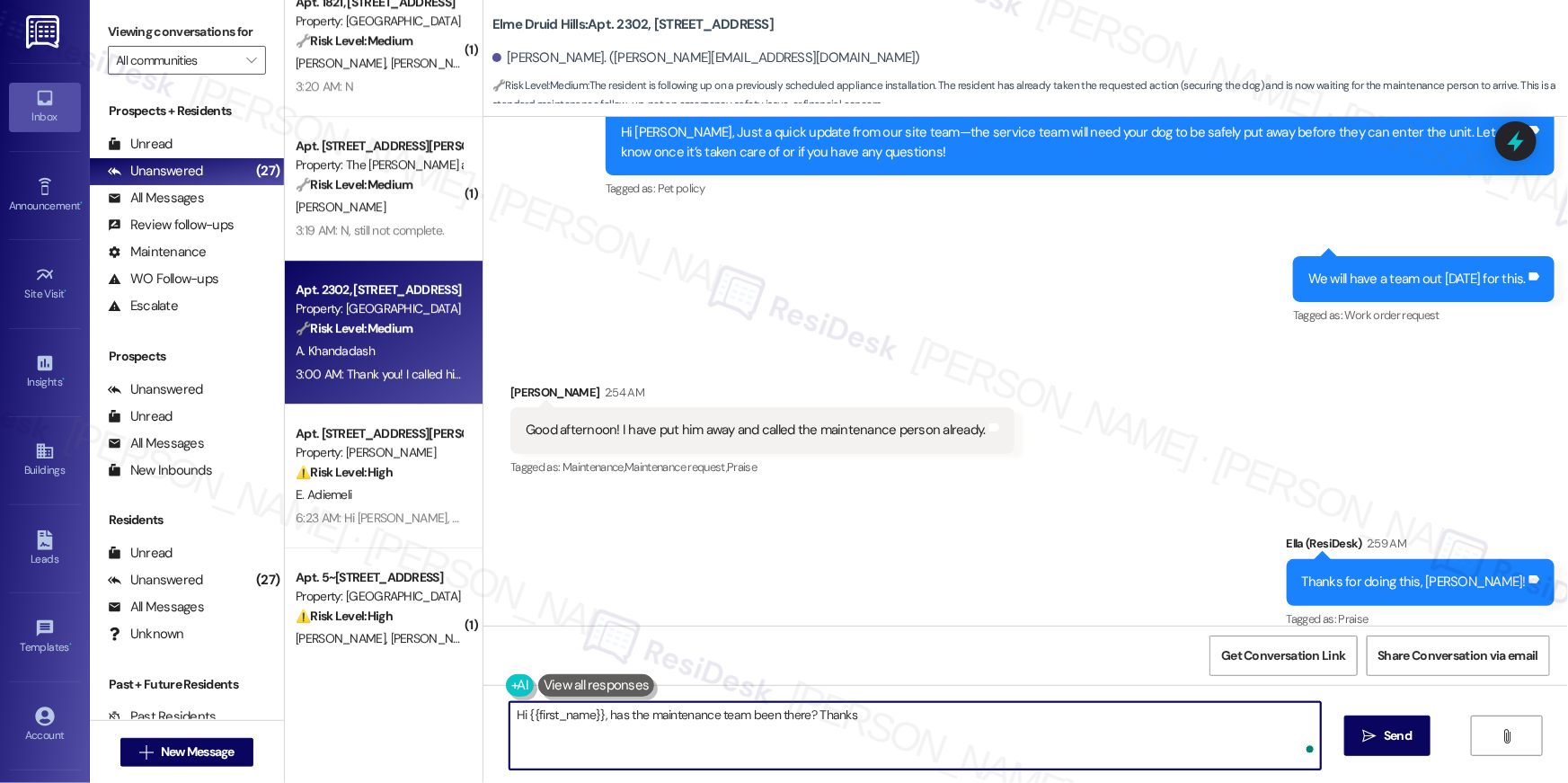 type on "Hi {{first_name}}, has the maintenance team been there? Thanks!" 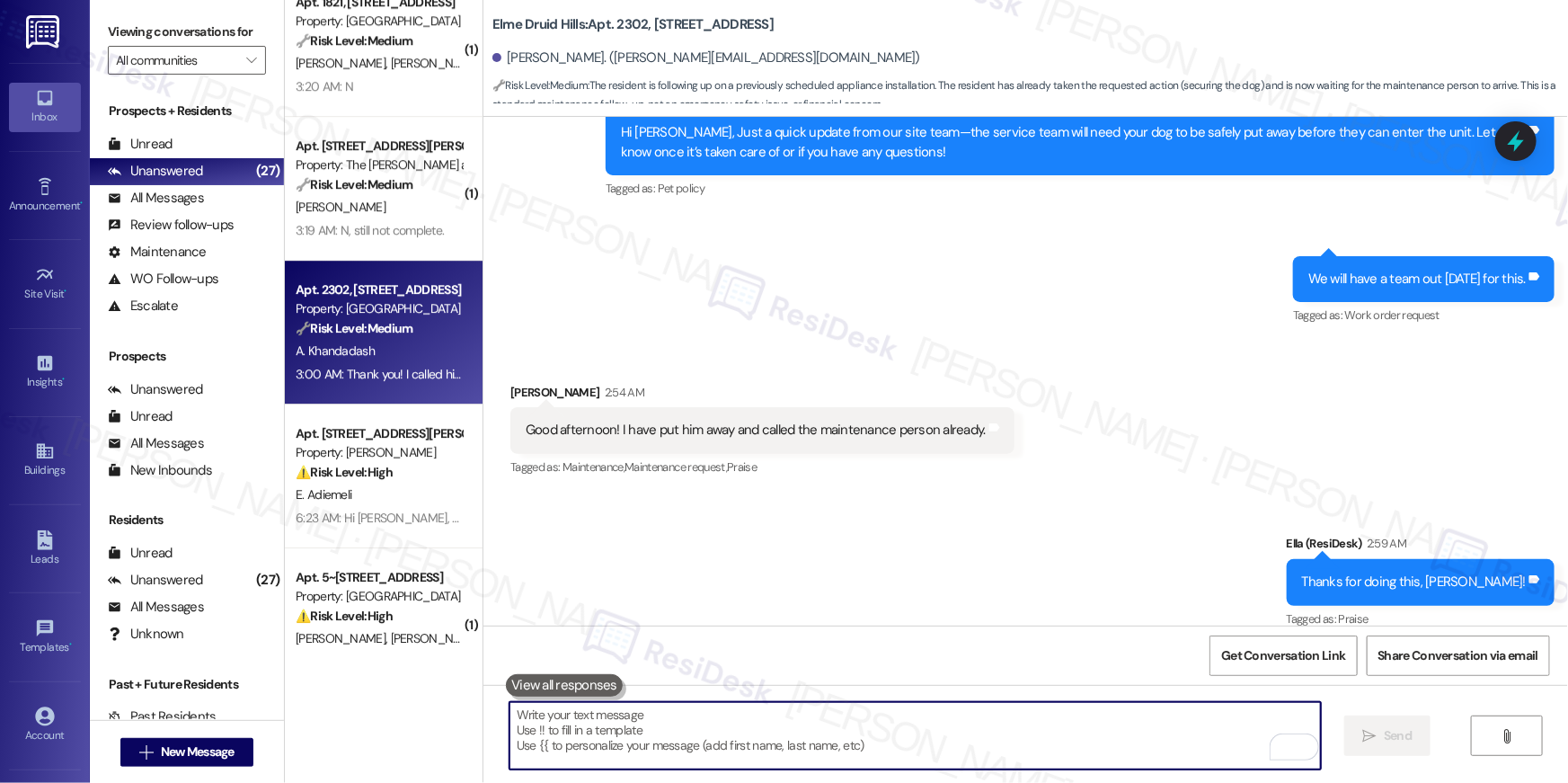 scroll, scrollTop: 27422, scrollLeft: 0, axis: vertical 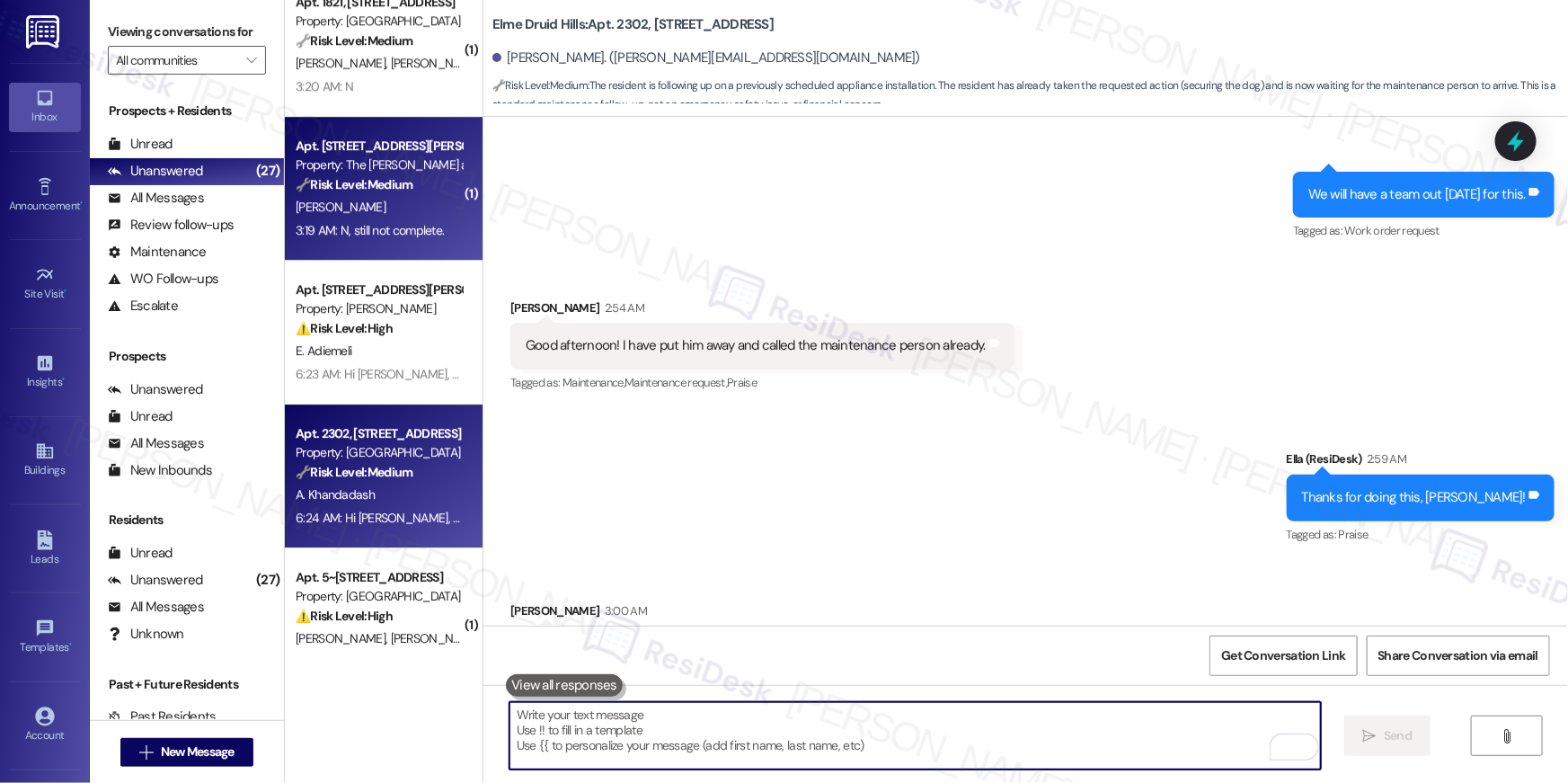 type 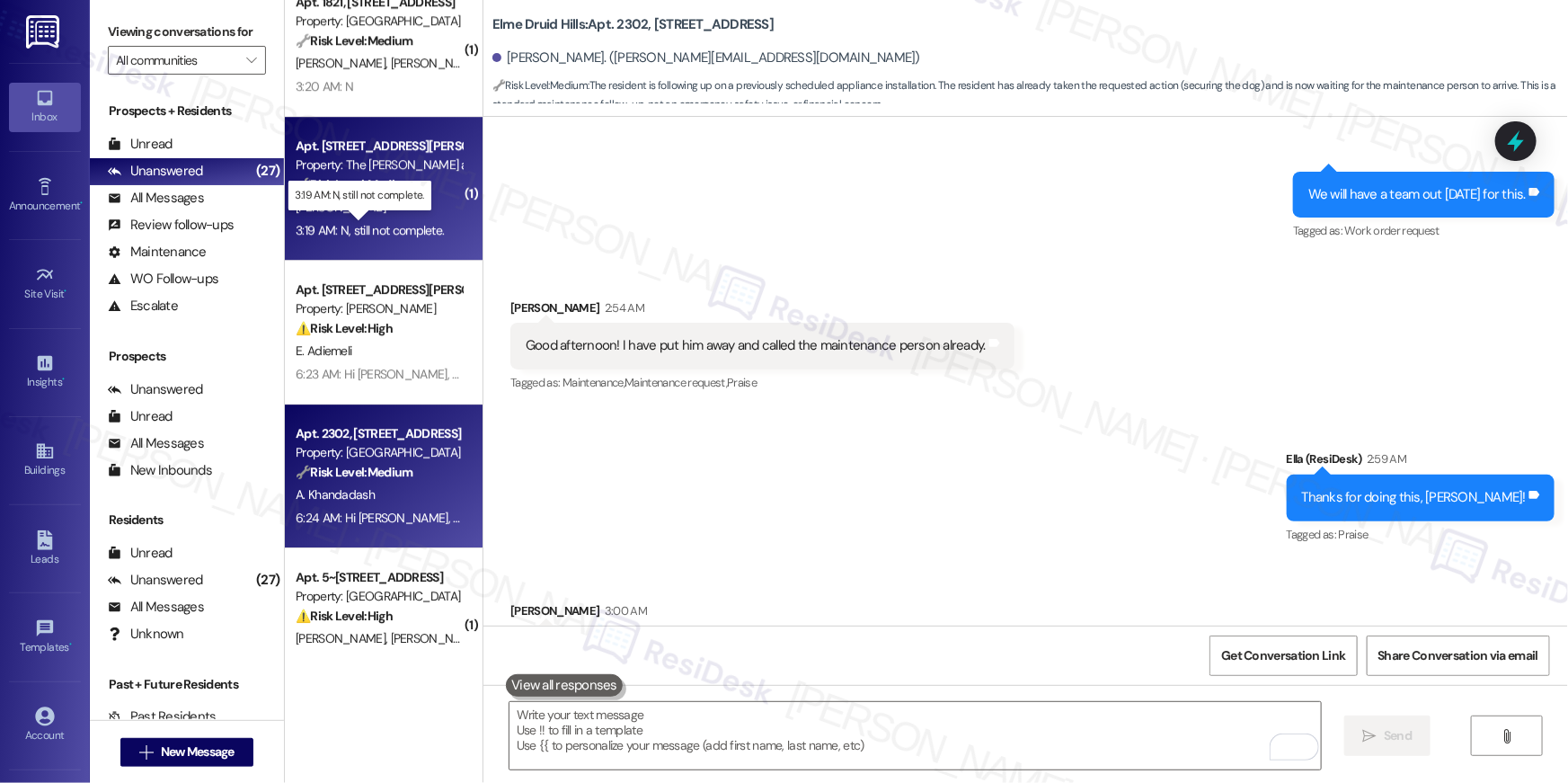 click on "3:19 AM: N, still not complete.  3:19 AM: N, still not complete." at bounding box center (369, 230) 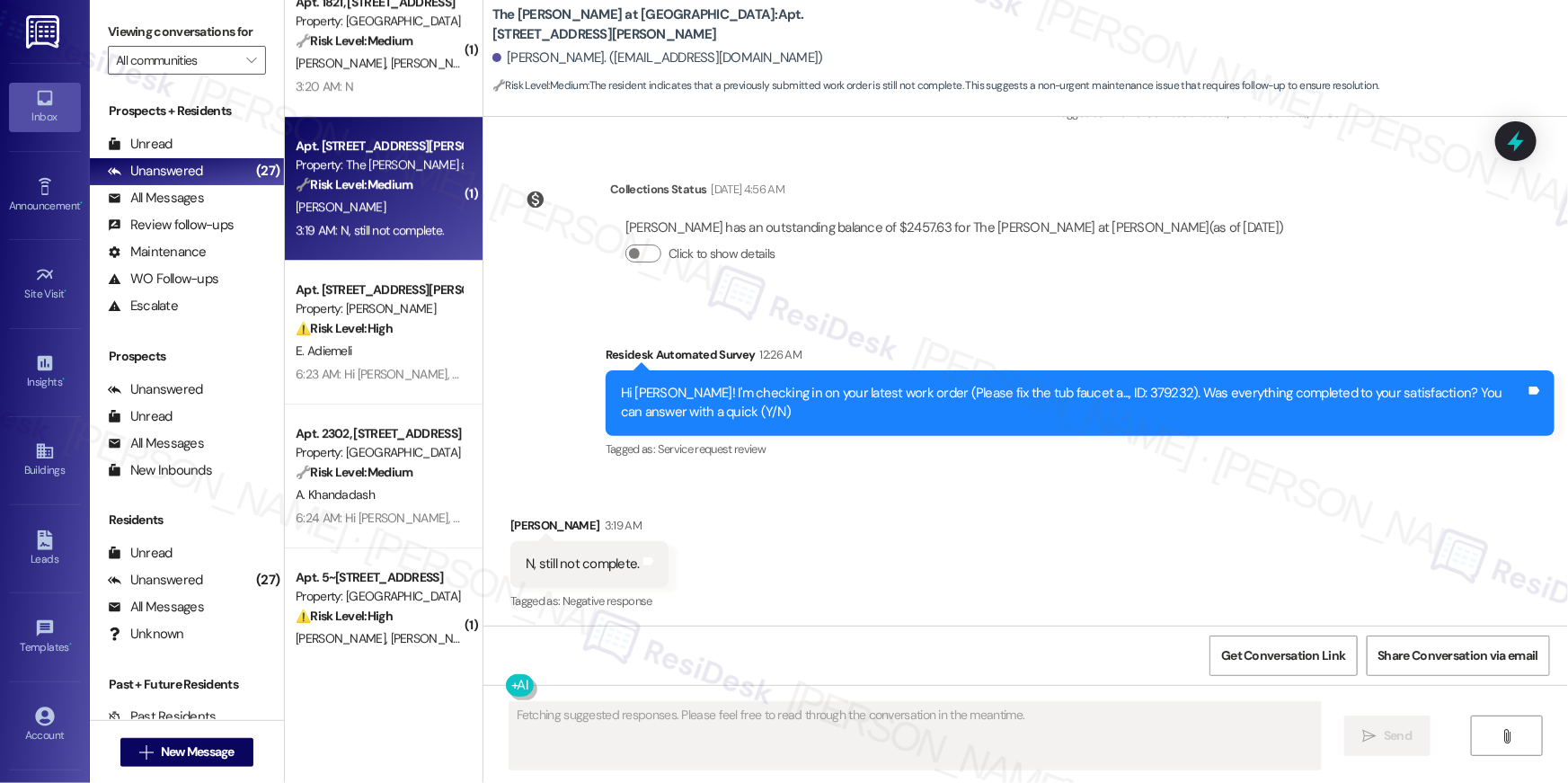 scroll, scrollTop: 7548, scrollLeft: 0, axis: vertical 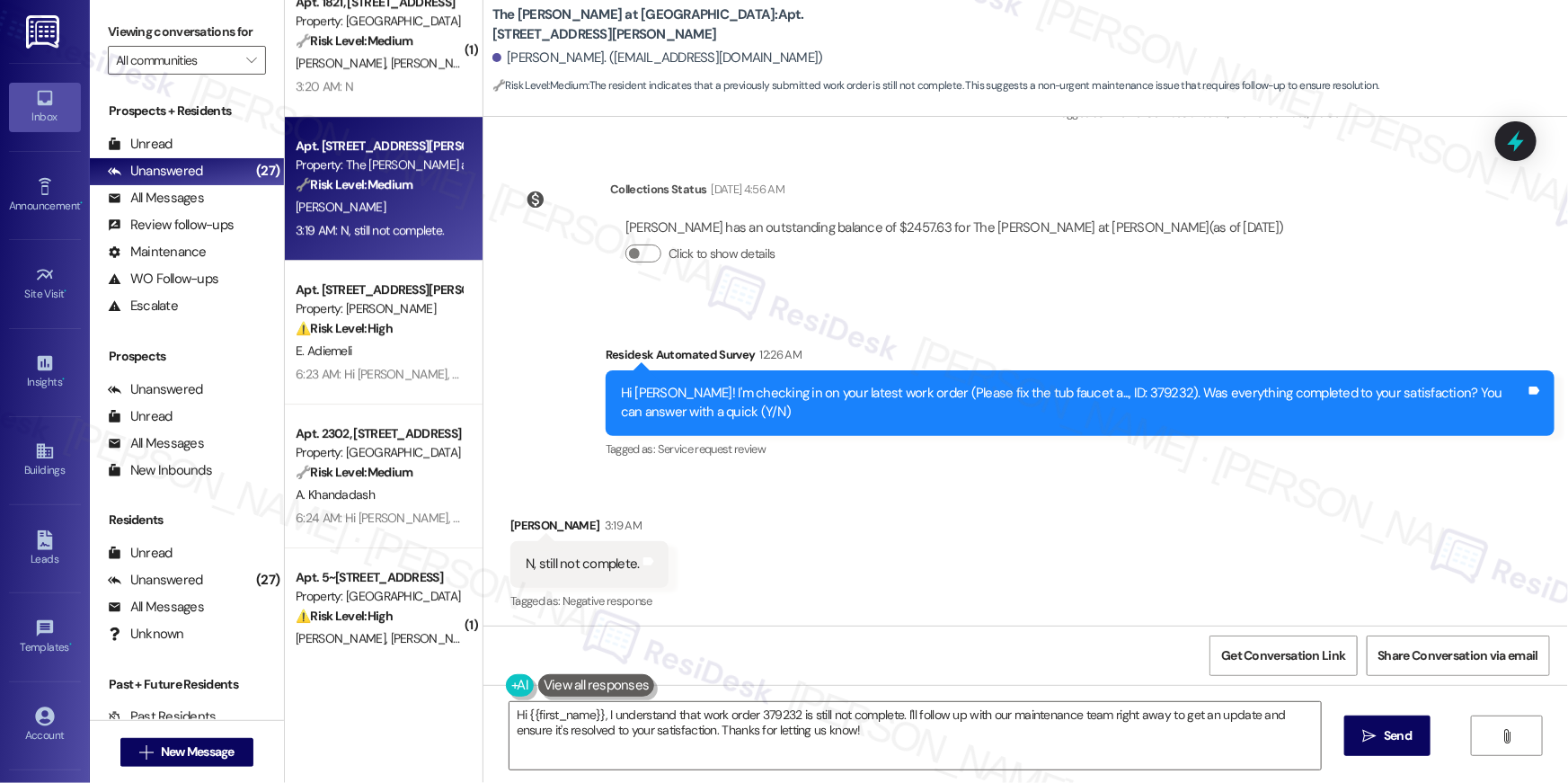 click on "Hi [PERSON_NAME]! I'm checking in on your latest work order (Please fix the tub faucet a..., ID: 379232). Was everything completed to your satisfaction? You can answer with a quick (Y/N)" at bounding box center (1073, 403) 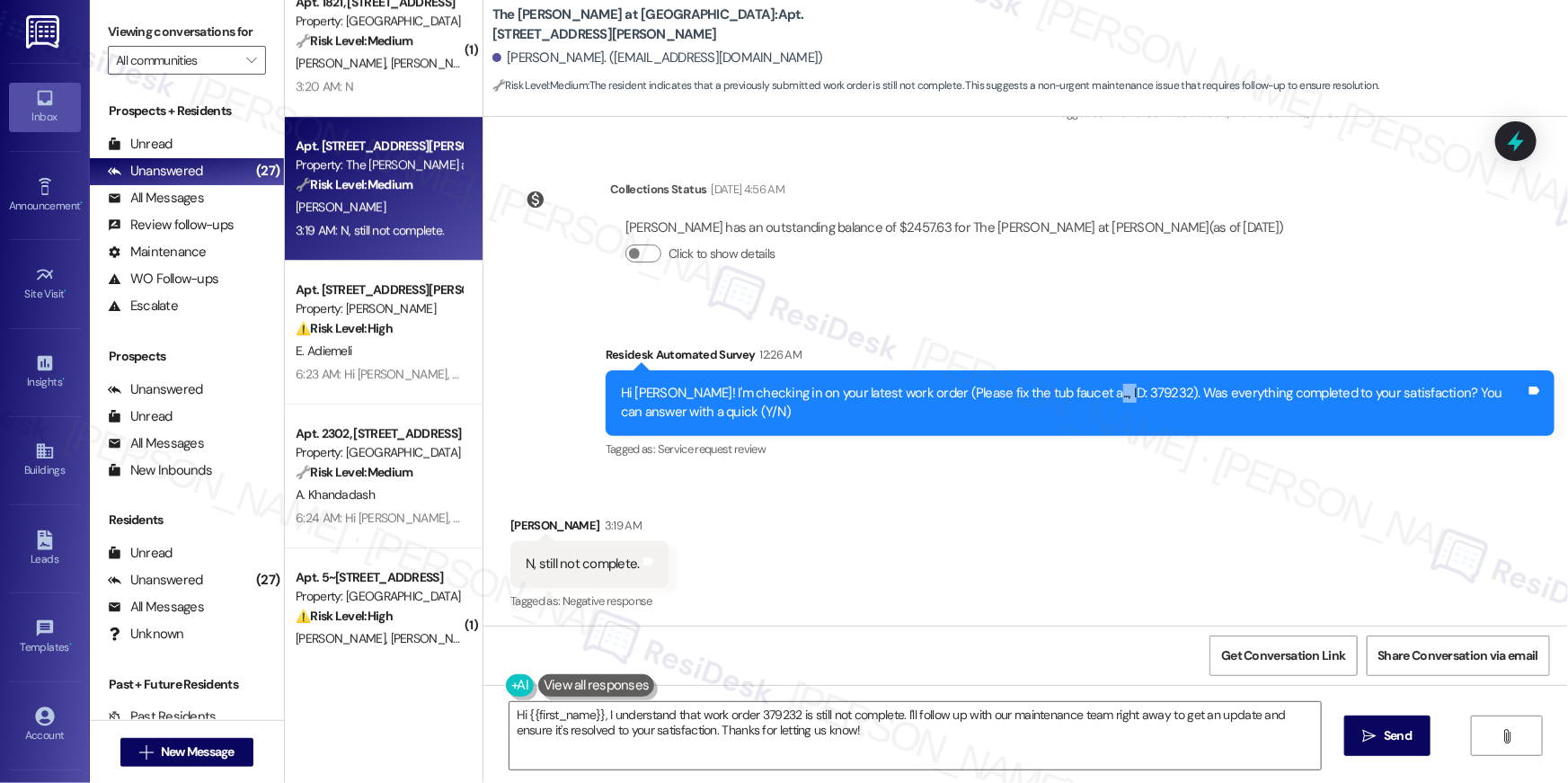click on "Hi [PERSON_NAME]! I'm checking in on your latest work order (Please fix the tub faucet a..., ID: 379232). Was everything completed to your satisfaction? You can answer with a quick (Y/N)" at bounding box center (1073, 403) 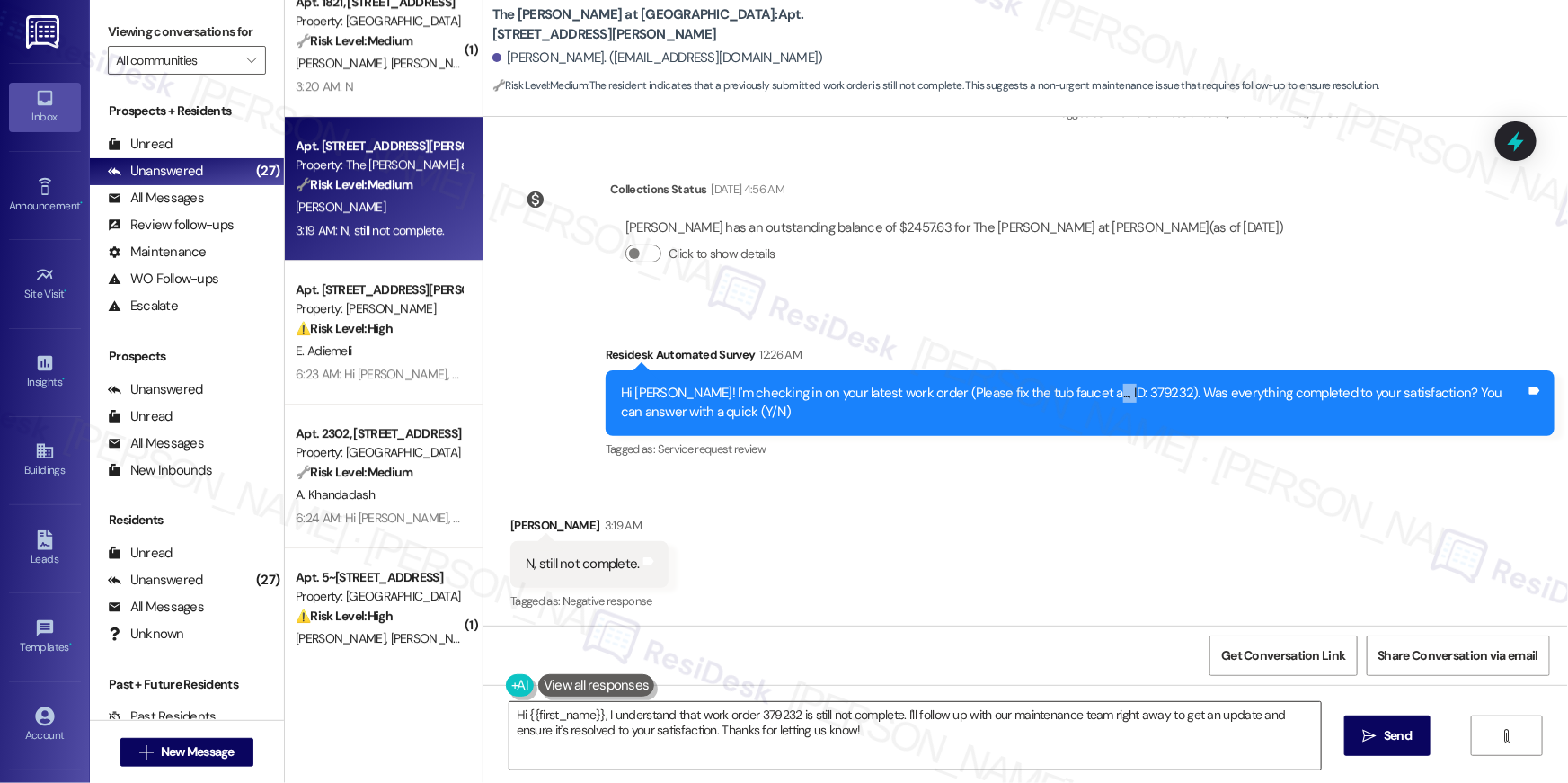 click on "Hi {{first_name}}, I understand that work order 379232 is still not complete. I'll follow up with our maintenance team right away to get an update and ensure it's resolved to your satisfaction. Thanks for letting us know!" at bounding box center [915, 735] 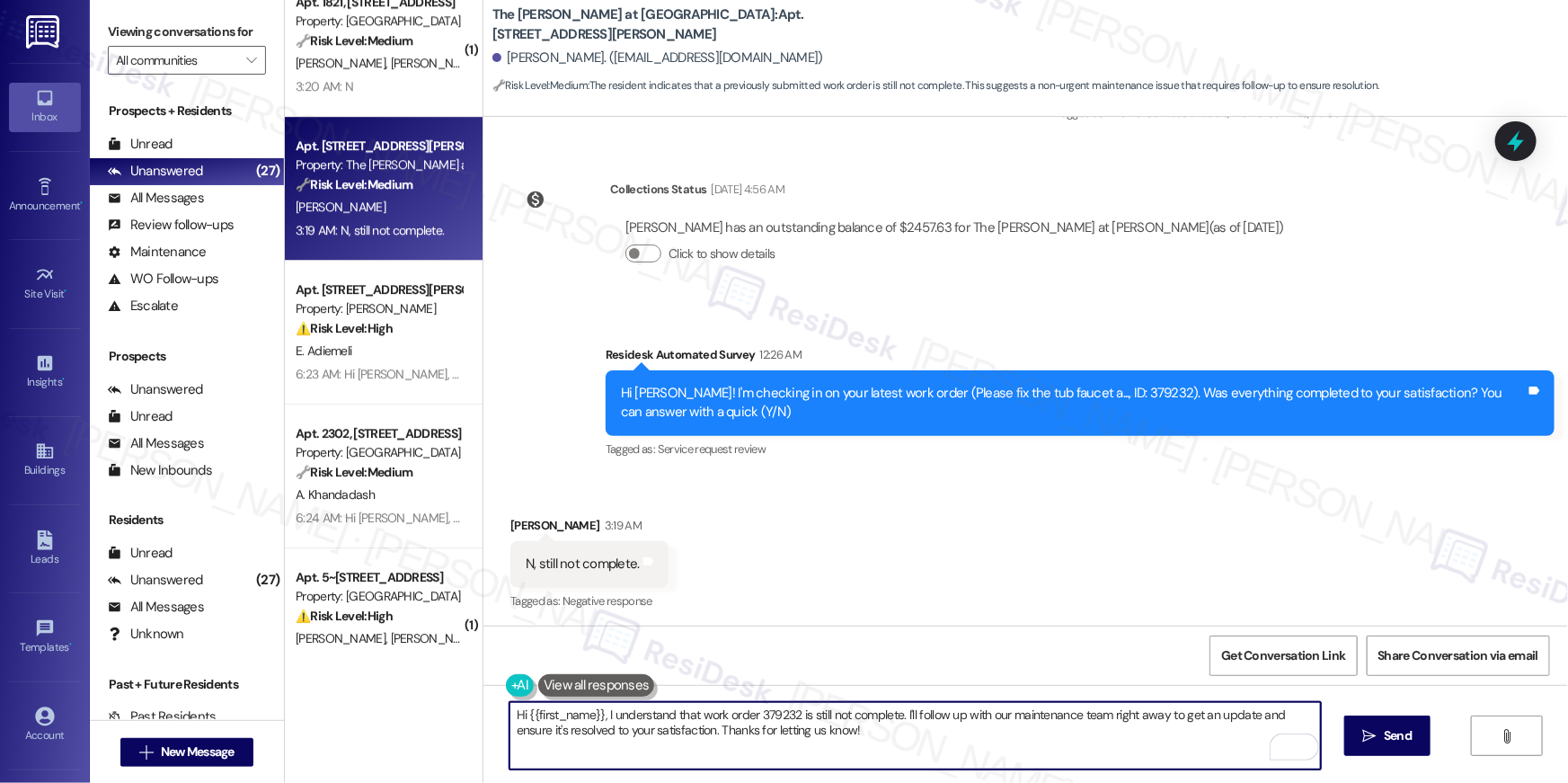 drag, startPoint x: 890, startPoint y: 734, endPoint x: 896, endPoint y: 718, distance: 17.088007 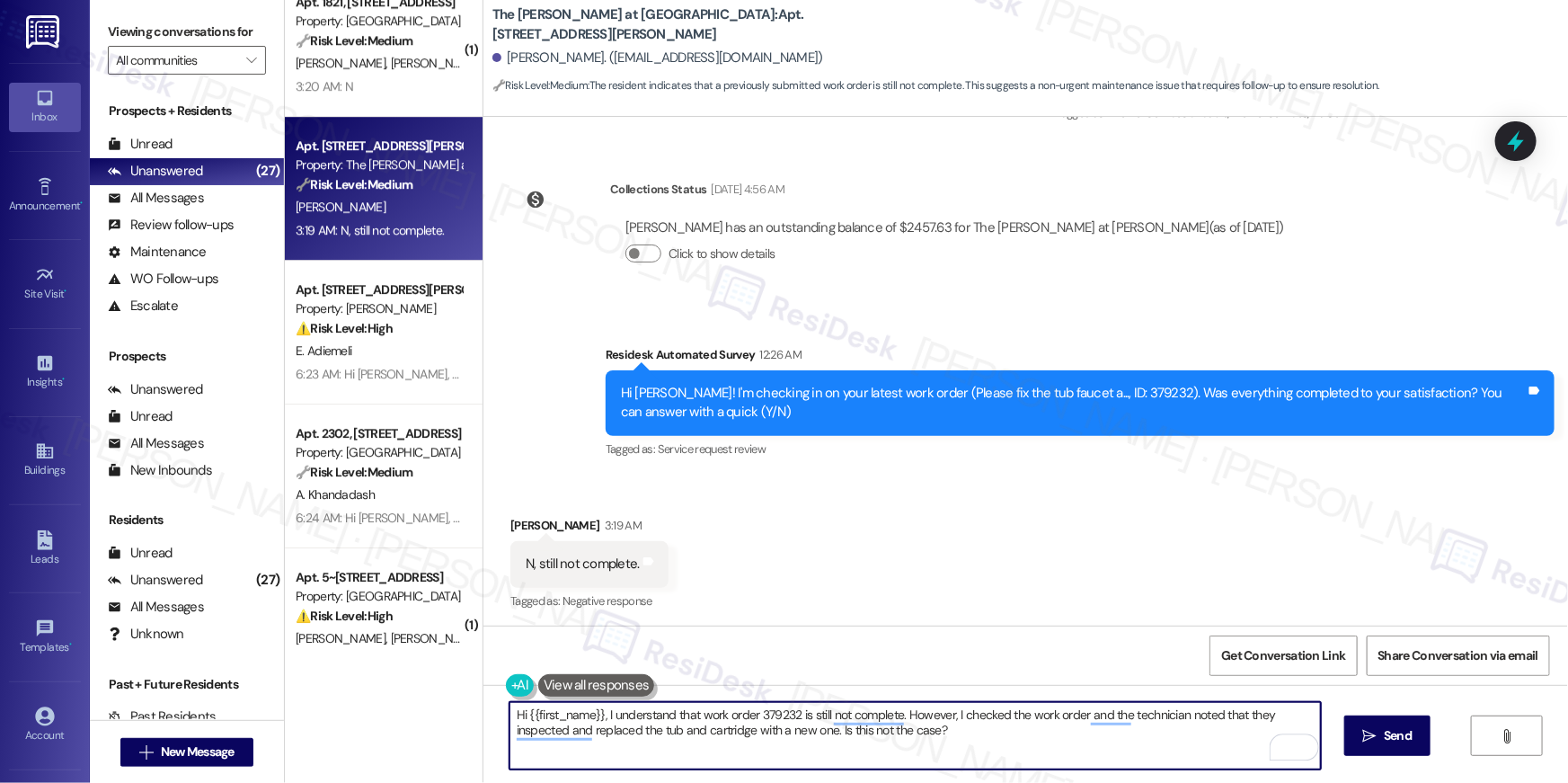 click on "Hi {{first_name}}, I understand that work order 379232 is still not complete. However, I checked the work order and the technician noted that they inspected and replaced the tub and cartridge with a new one. Is this not the case?" at bounding box center (915, 735) 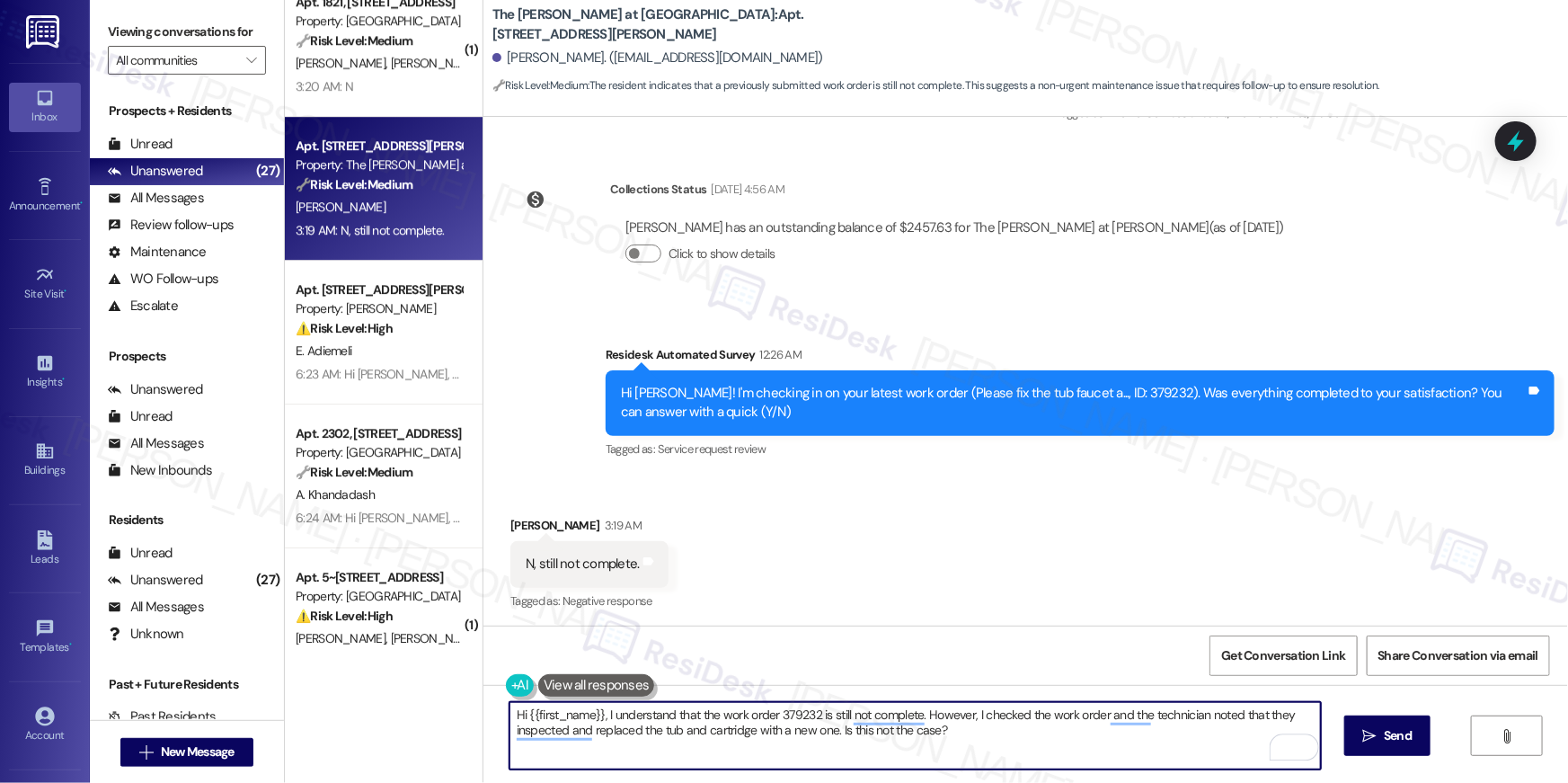 click on "Hi {{first_name}}, I understand that the work order 379232 is still not complete. However, I checked the work order and the technician noted that they inspected and replaced the tub and cartridge with a new one. Is this not the case?" at bounding box center [915, 735] 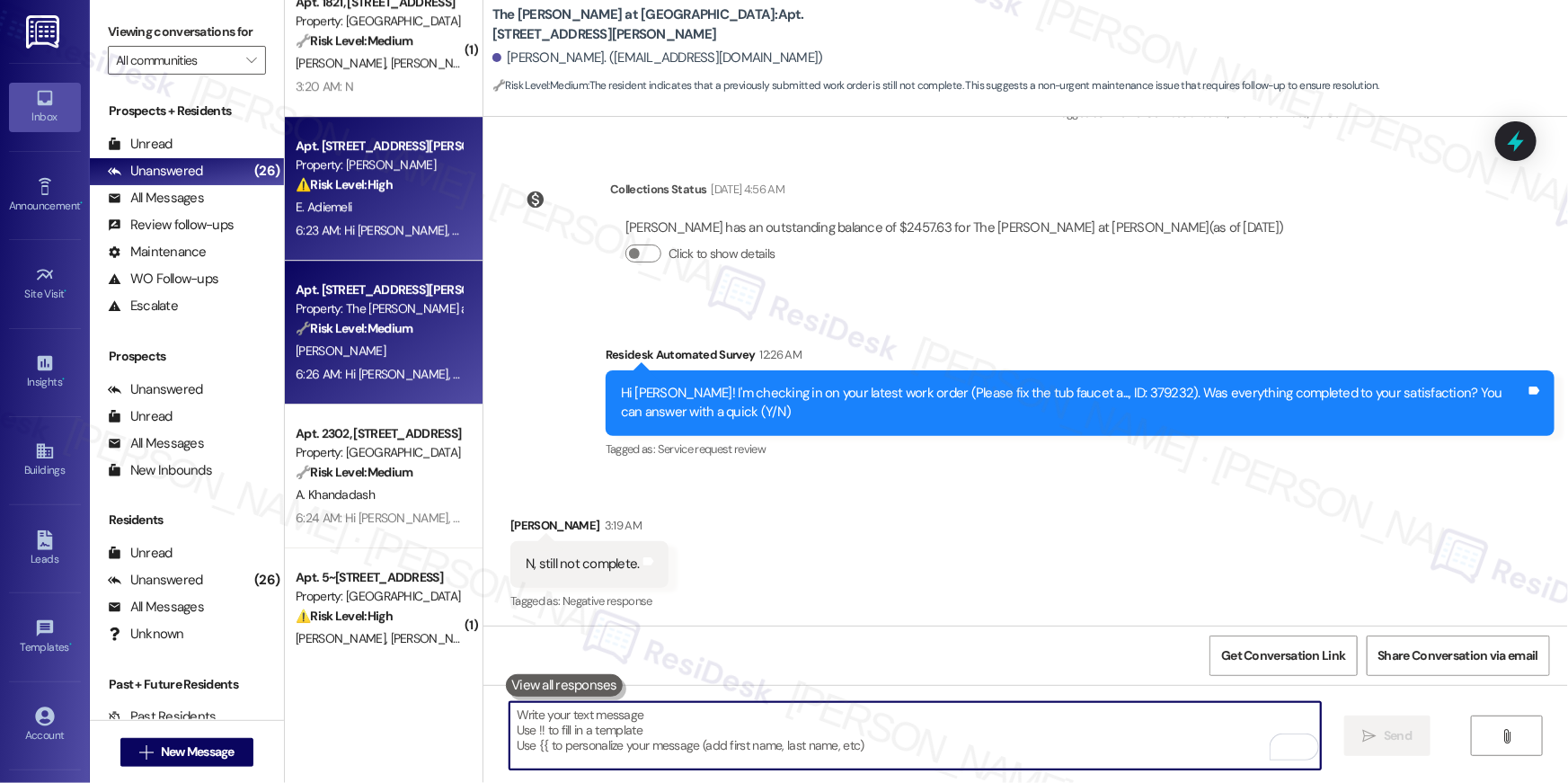 type 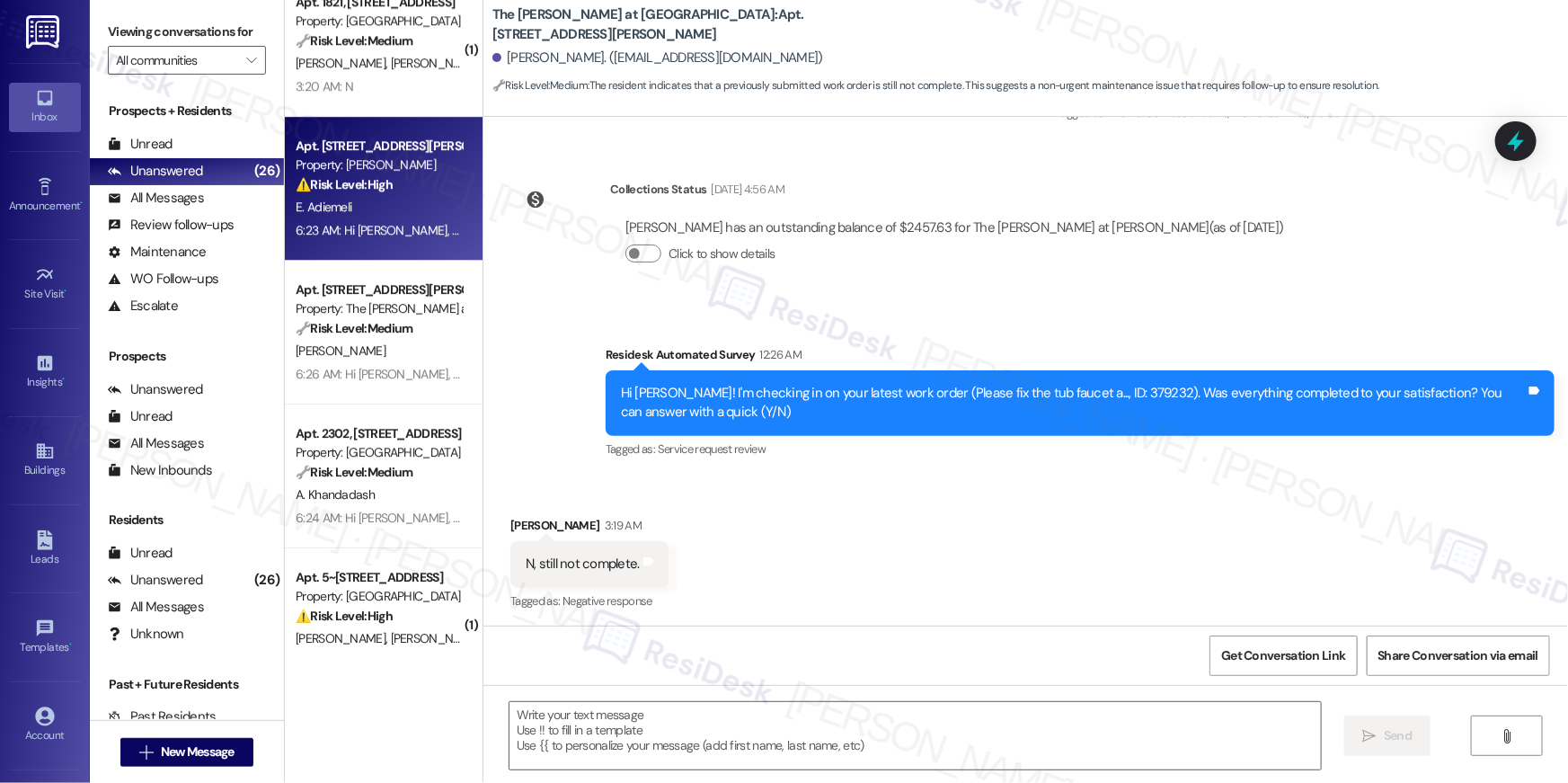 type on "Fetching suggested responses. Please feel free to read through the conversation in the meantime." 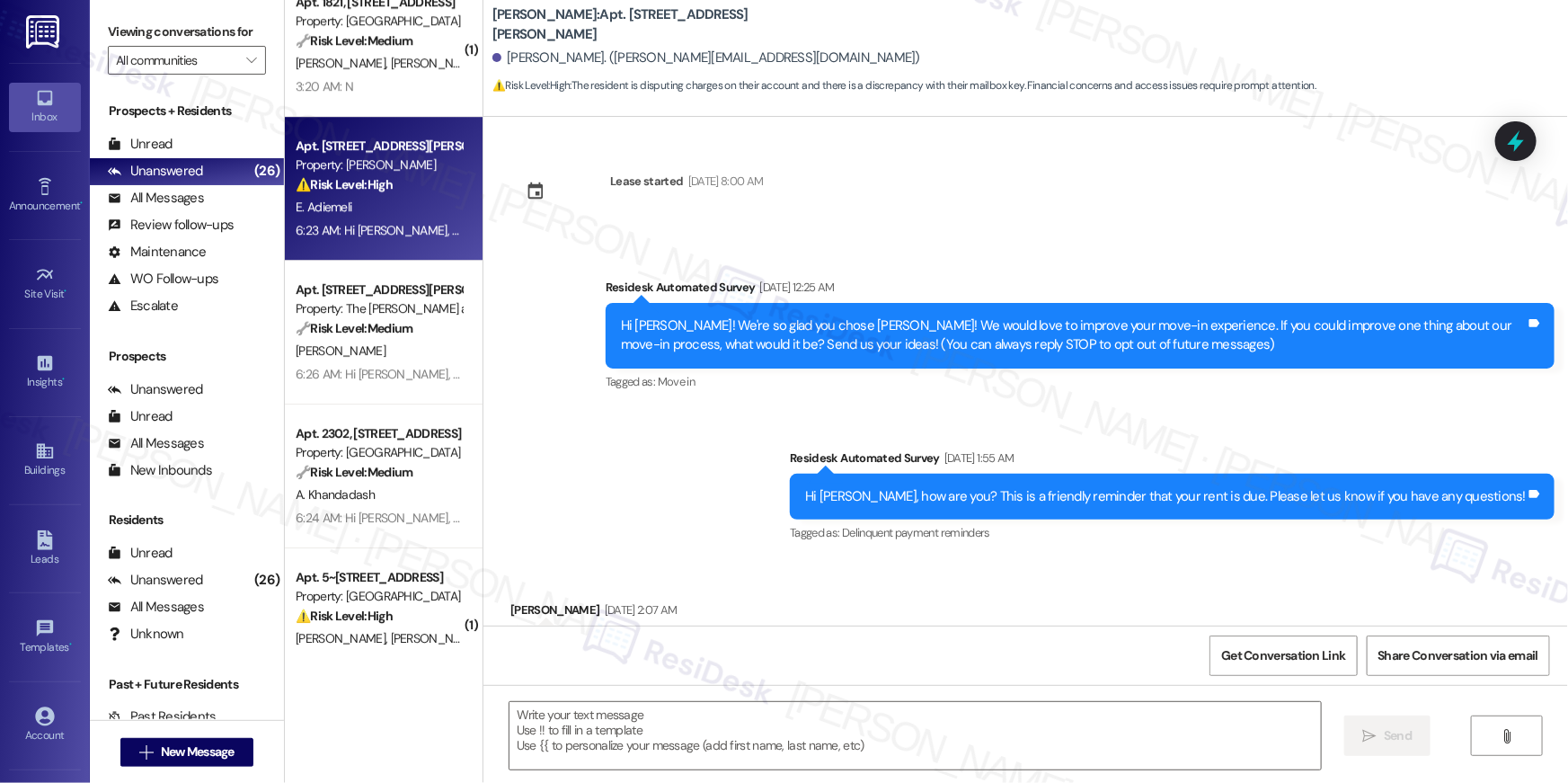 type on "Fetching suggested responses. Please feel free to read through the conversation in the meantime." 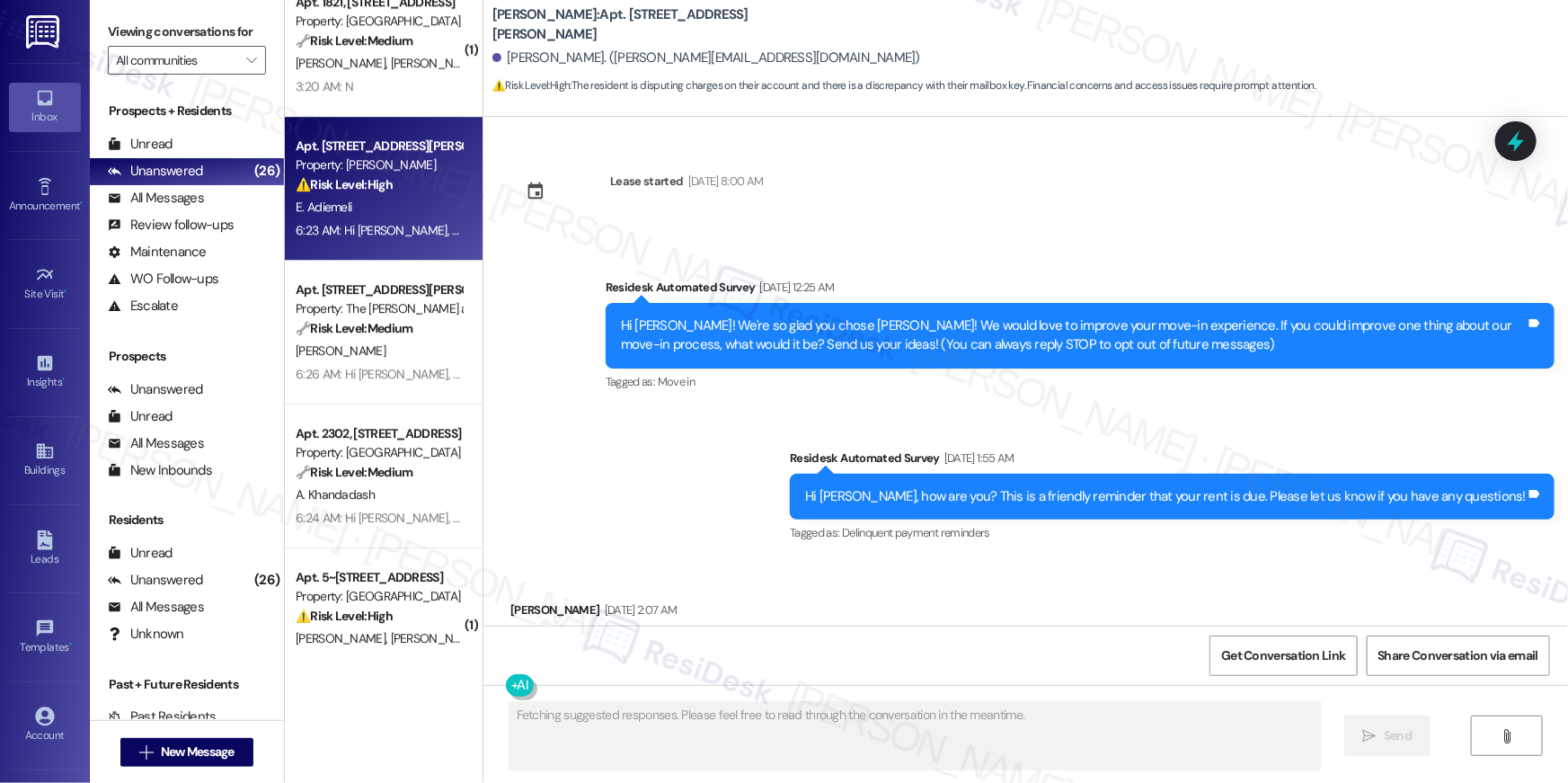 scroll, scrollTop: 2588, scrollLeft: 0, axis: vertical 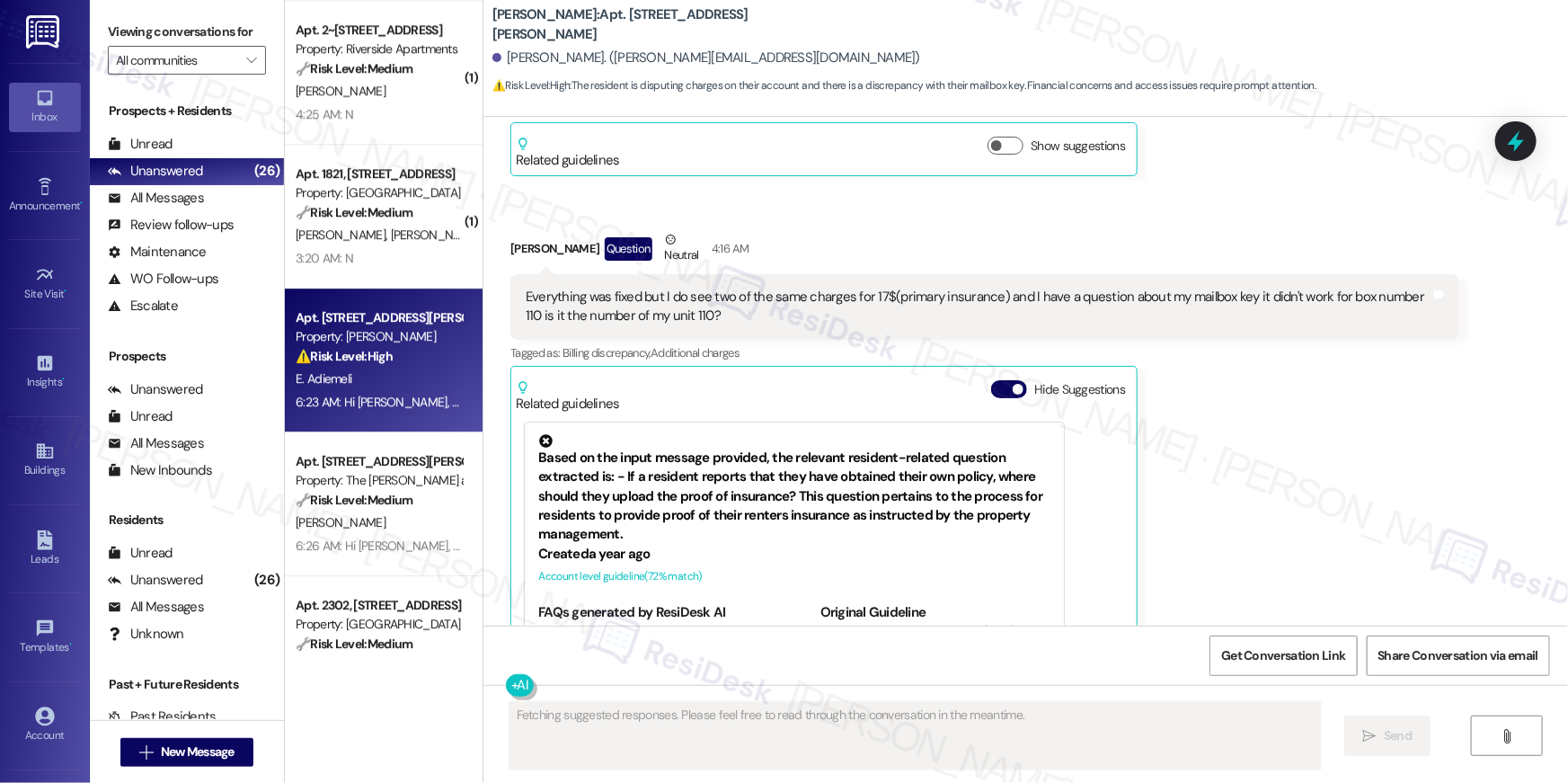 click on "( 1 ) Apt. N~223, 1850 Columbia Pike Property: The Wellington 🔧  Risk Level:  Medium The resident is simply confirming the completion of a non-urgent maintenance request (microwave light). This is a routine follow-up and does not indicate any issues or concerns. C. Maschino D. Maschino 5:27 AM: Y 5:27 AM: Y ( 1 ) Apt. 235, 2511 Farmcrest Drive Property: Elme Herndon 🔧  Risk Level:  Medium The resident is asking about parking rules for guests. This is a general community concern and does not indicate any immediate risk or violation. D. Ewing 5:25 AM: Parking 5:25 AM: Parking ( 1 ) Apt. 805, 3801 Connecticut Avenue, NW Property: 3801 Connecticut Avenue 🔧  Risk Level:  Medium The resident responded 'Y' to a satisfaction check on a completed work order. This indicates the issue was resolved and the resident is satisfied. This is a routine follow-up and does not require escalation. T. Tagliaferri 4:26 AM: Y 4:26 AM: Y ( 1 ) Apt. 2~0411, 5860 Cameron Run Terrace Property: Riverside Apartments 🔧 Medium (" at bounding box center [384, 327] 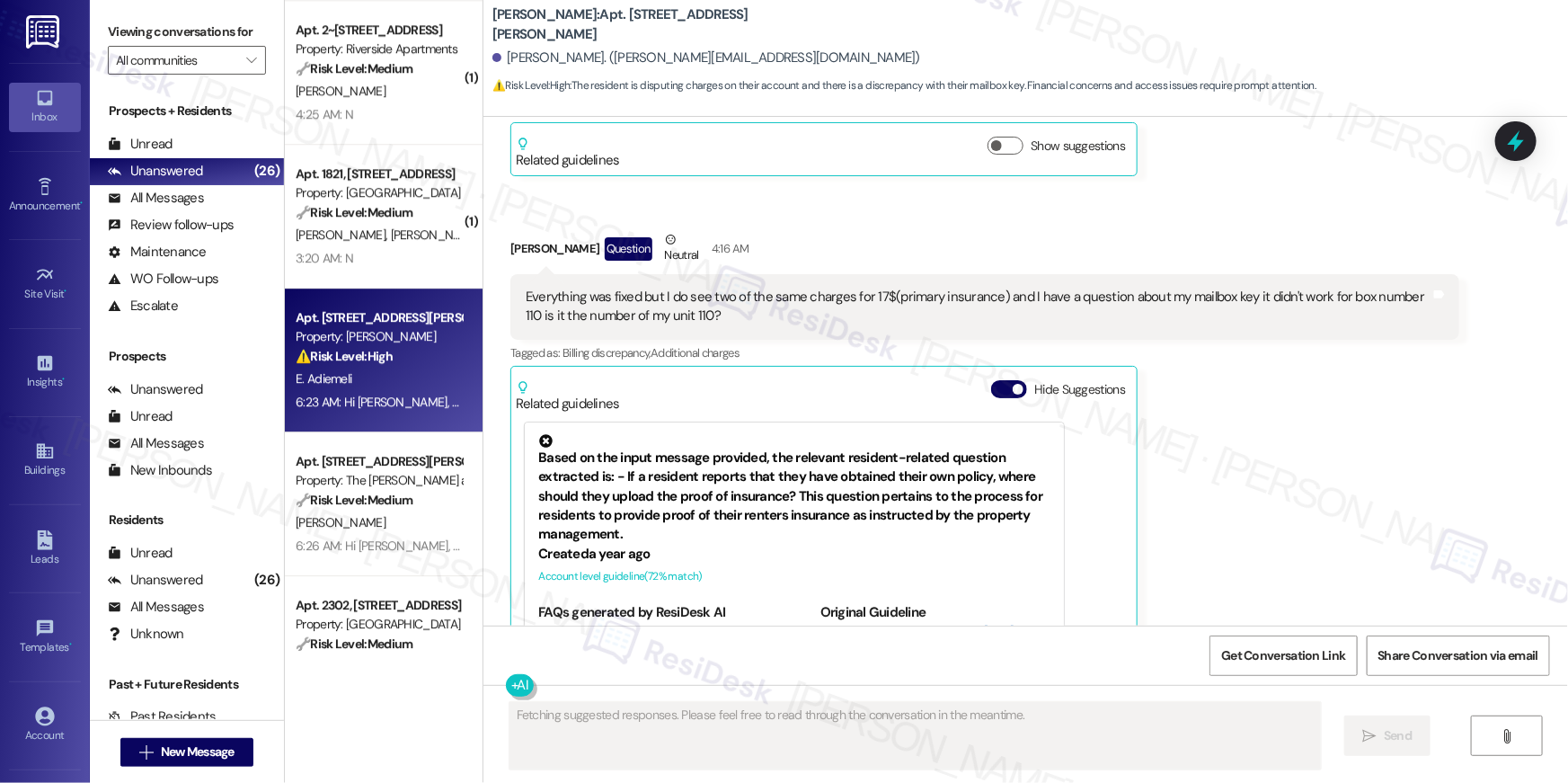 click on "3:20 AM: N 3:20 AM: N" at bounding box center [378, 258] 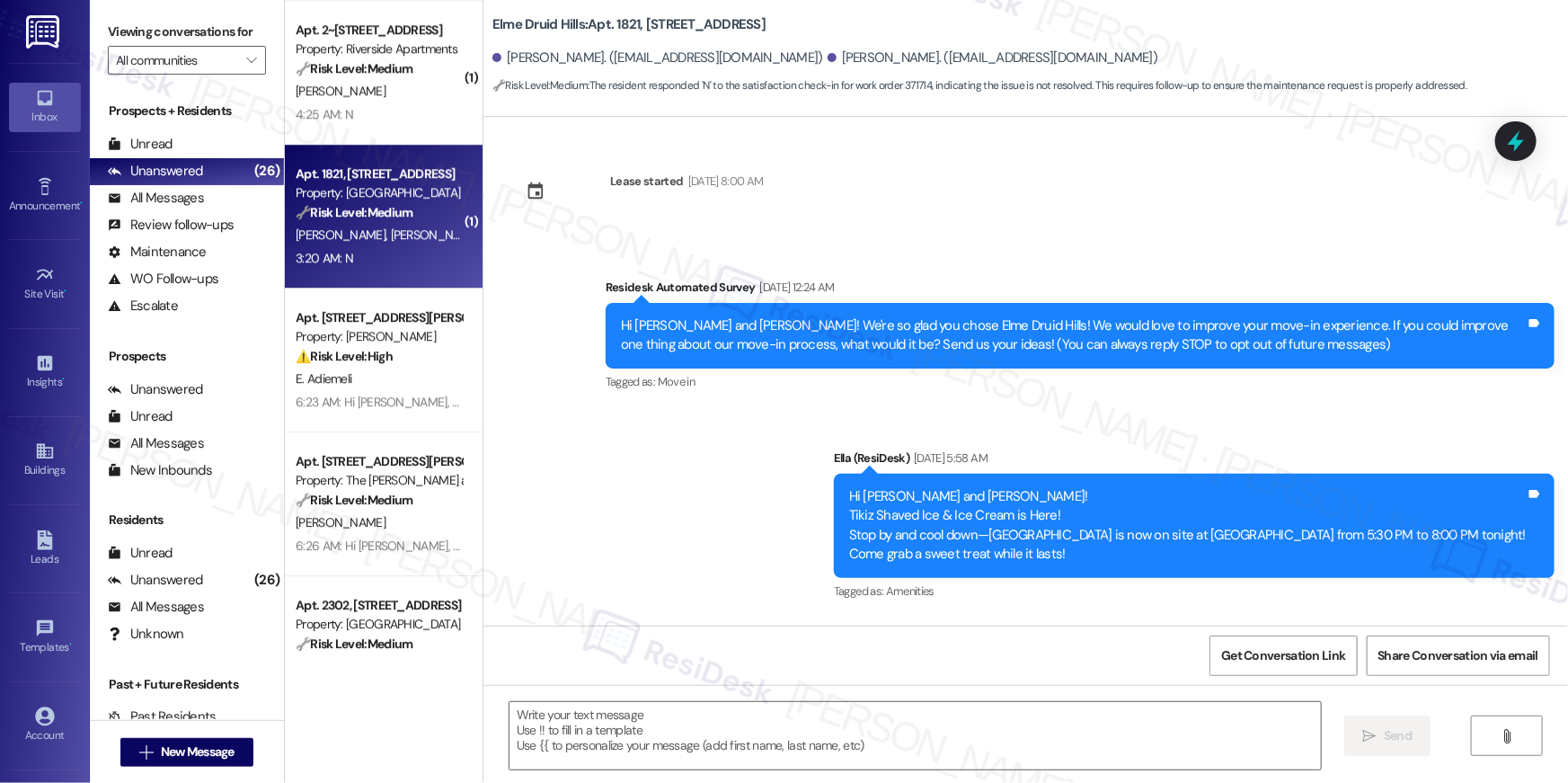 scroll, scrollTop: 5905, scrollLeft: 0, axis: vertical 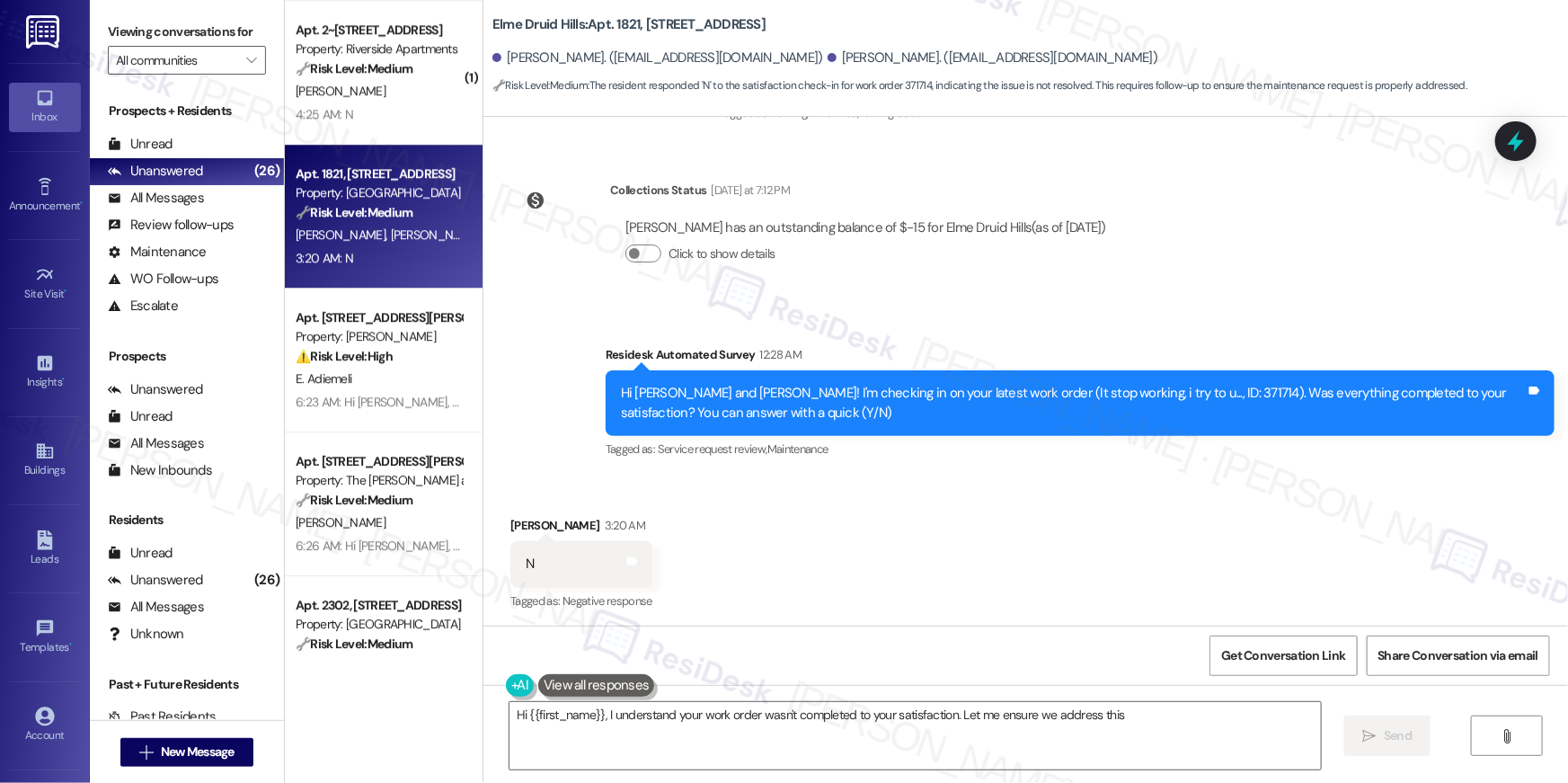 click on "Hi Diana and Jose! I'm checking in on your latest work order (It stop working, i try to u..., ID: 371714). Was everything completed to your satisfaction? You can answer with a quick (Y/N)" at bounding box center [1073, 403] 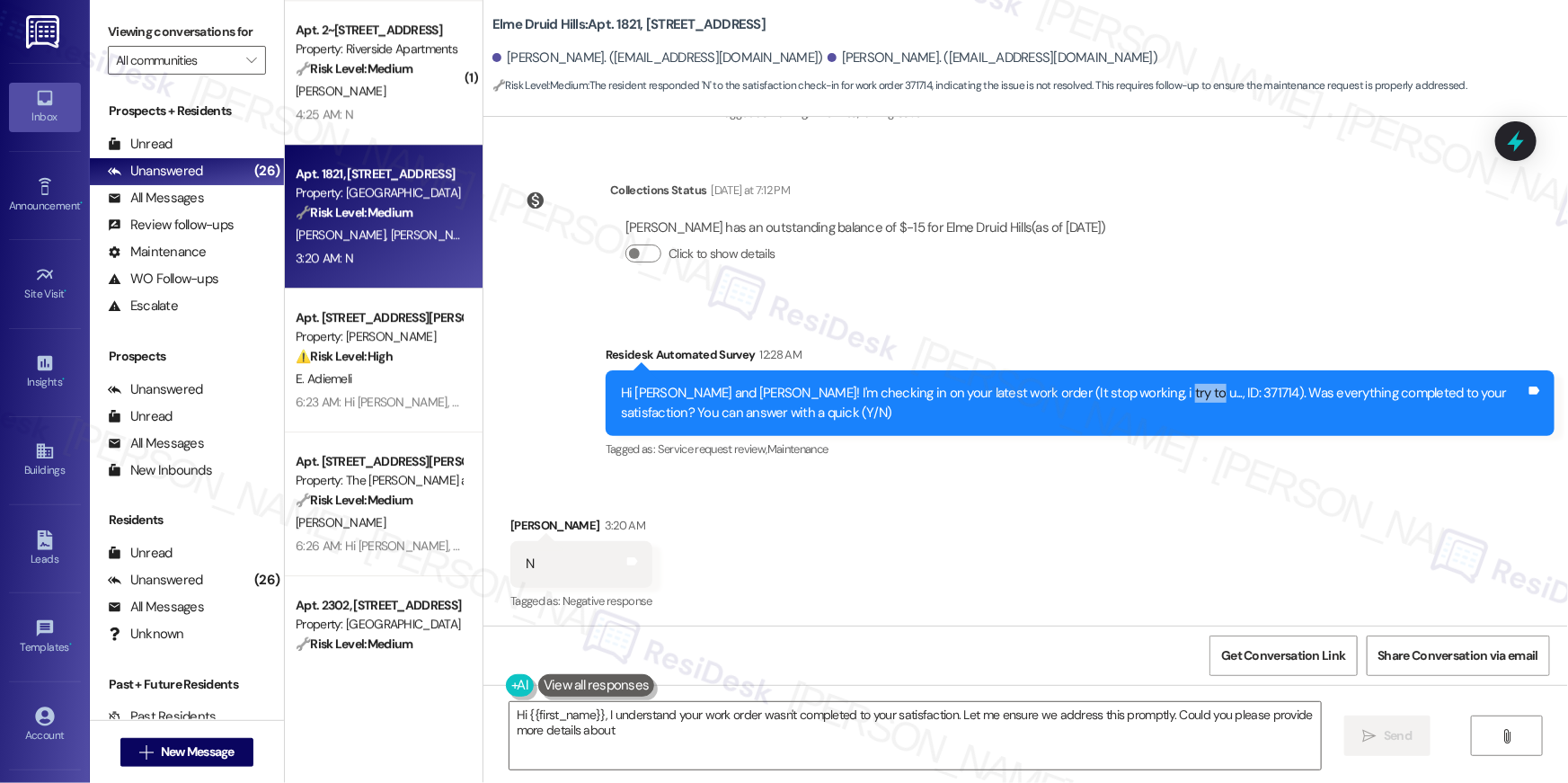 click on "Hi Diana and Jose! I'm checking in on your latest work order (It stop working, i try to u..., ID: 371714). Was everything completed to your satisfaction? You can answer with a quick (Y/N)" at bounding box center [1073, 403] 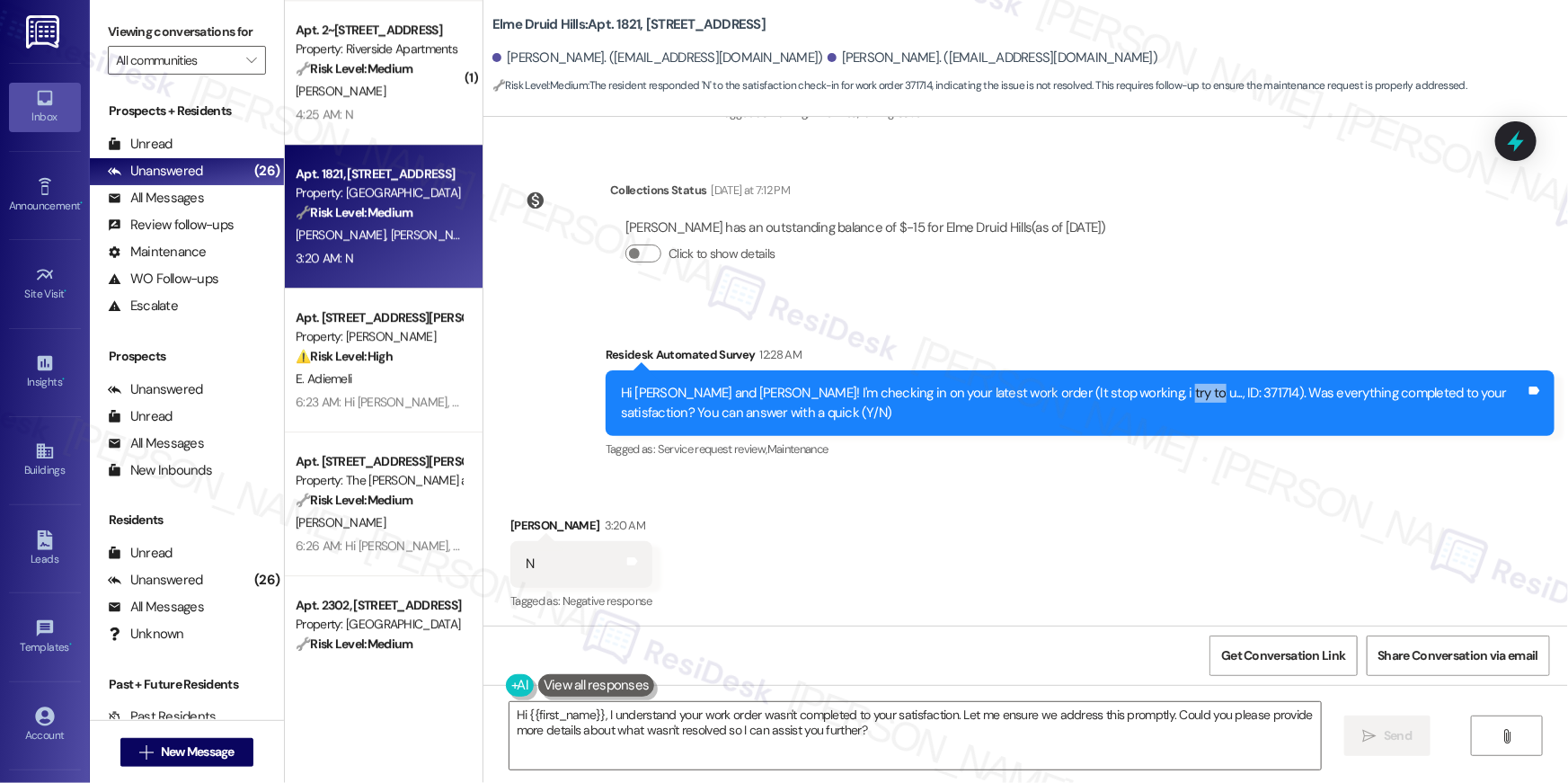 copy on "371714" 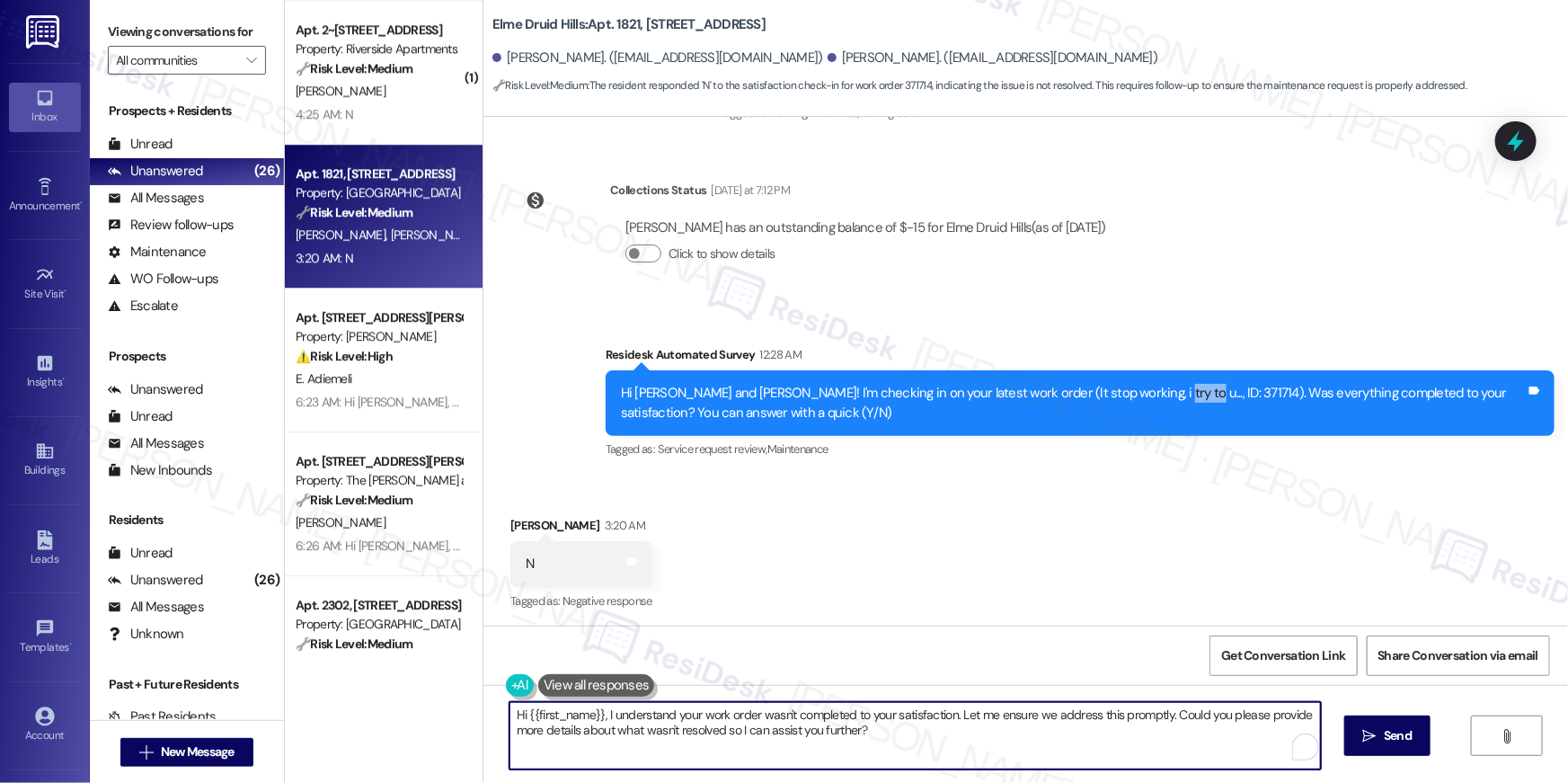 click on "Hi {{first_name}}, I understand your work order wasn't completed to your satisfaction. Let me ensure we address this promptly. Could you please provide more details about what wasn't resolved so I can assist you further?" at bounding box center (915, 735) 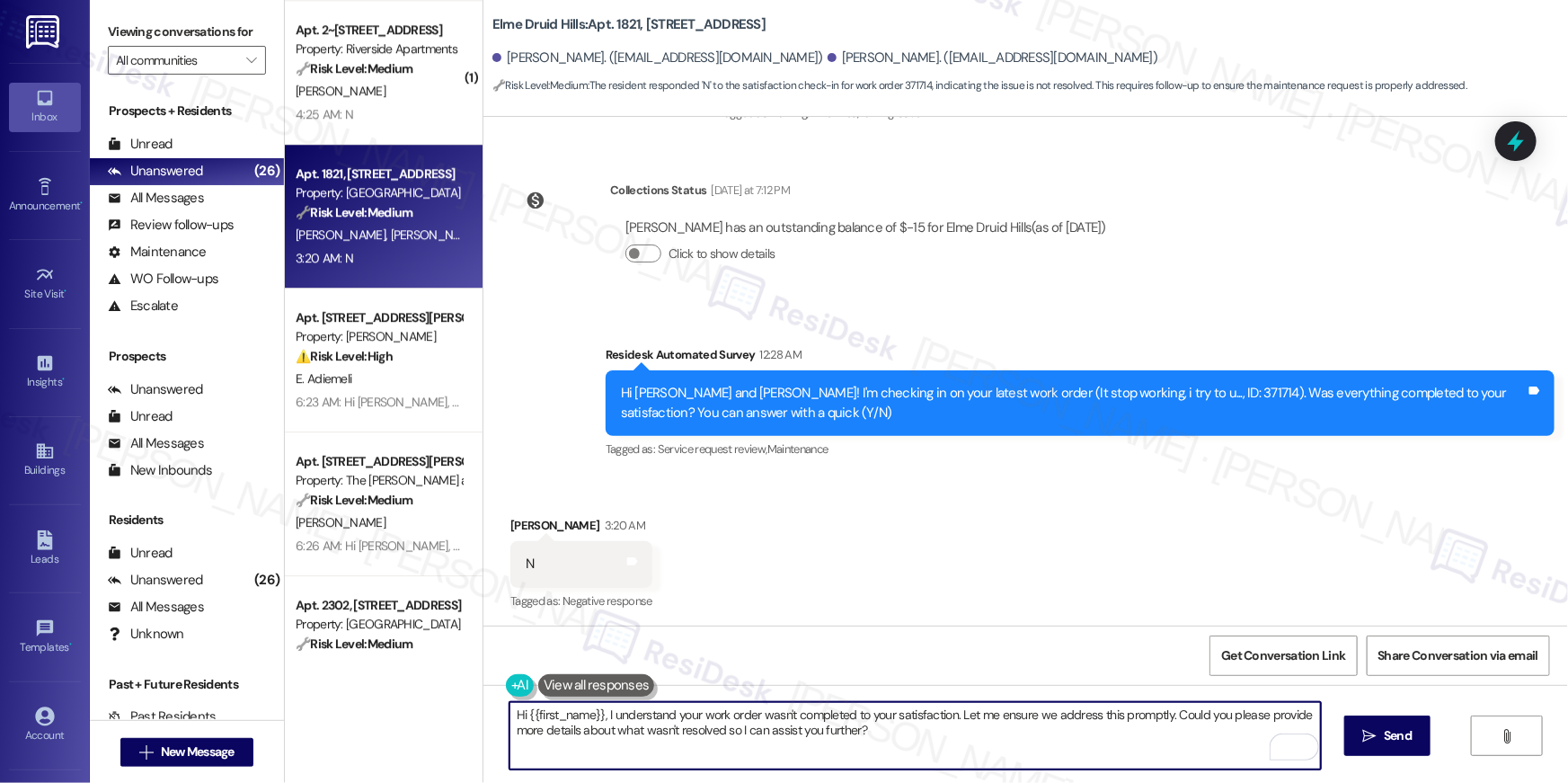 click on "Hi {{first_name}}, I understand your work order wasn't completed to your satisfaction. Let me ensure we address this promptly. Could you please provide more details about what wasn't resolved so I can assist you further?" at bounding box center (915, 735) 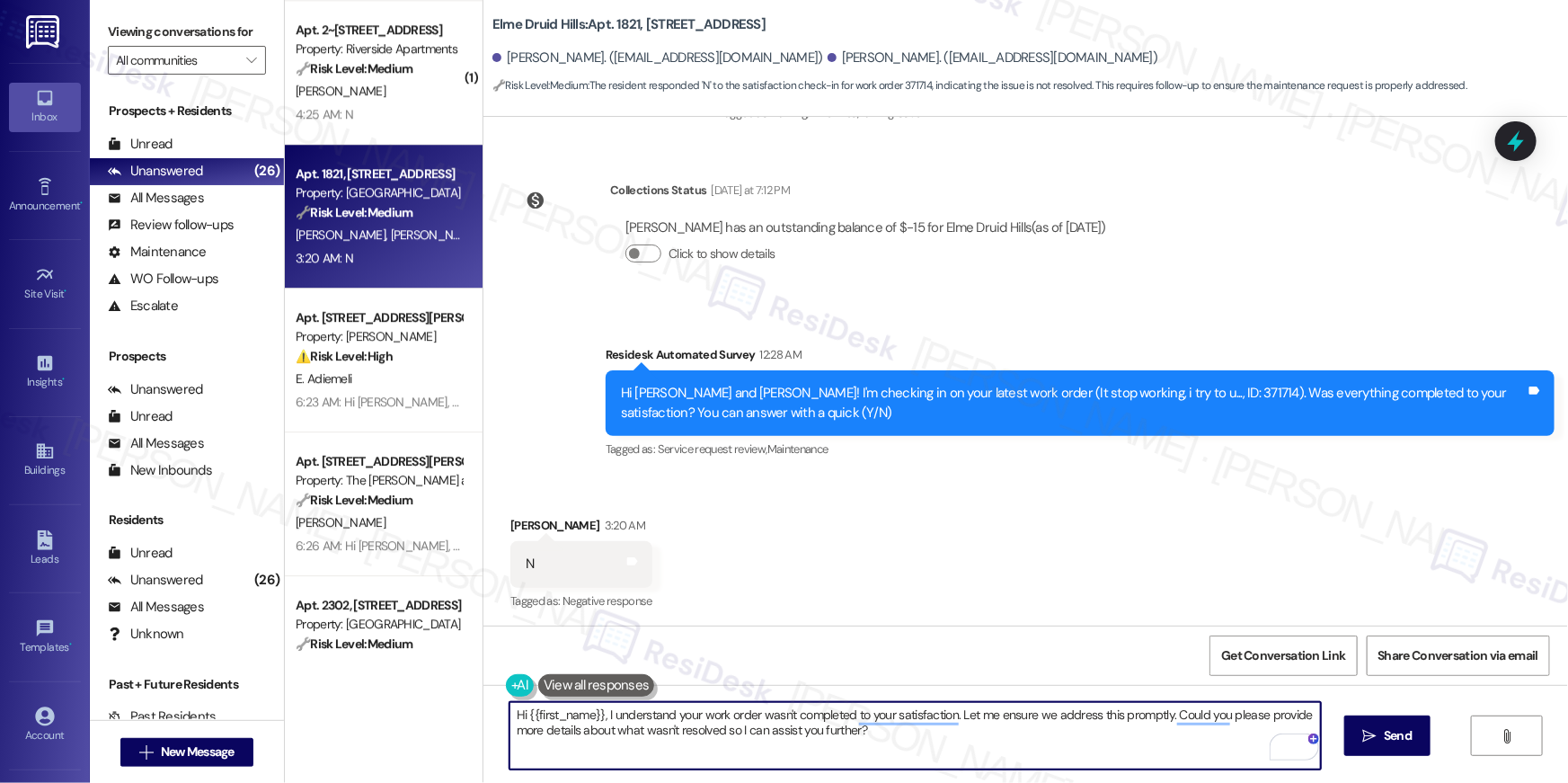 drag, startPoint x: 952, startPoint y: 716, endPoint x: 962, endPoint y: 740, distance: 26 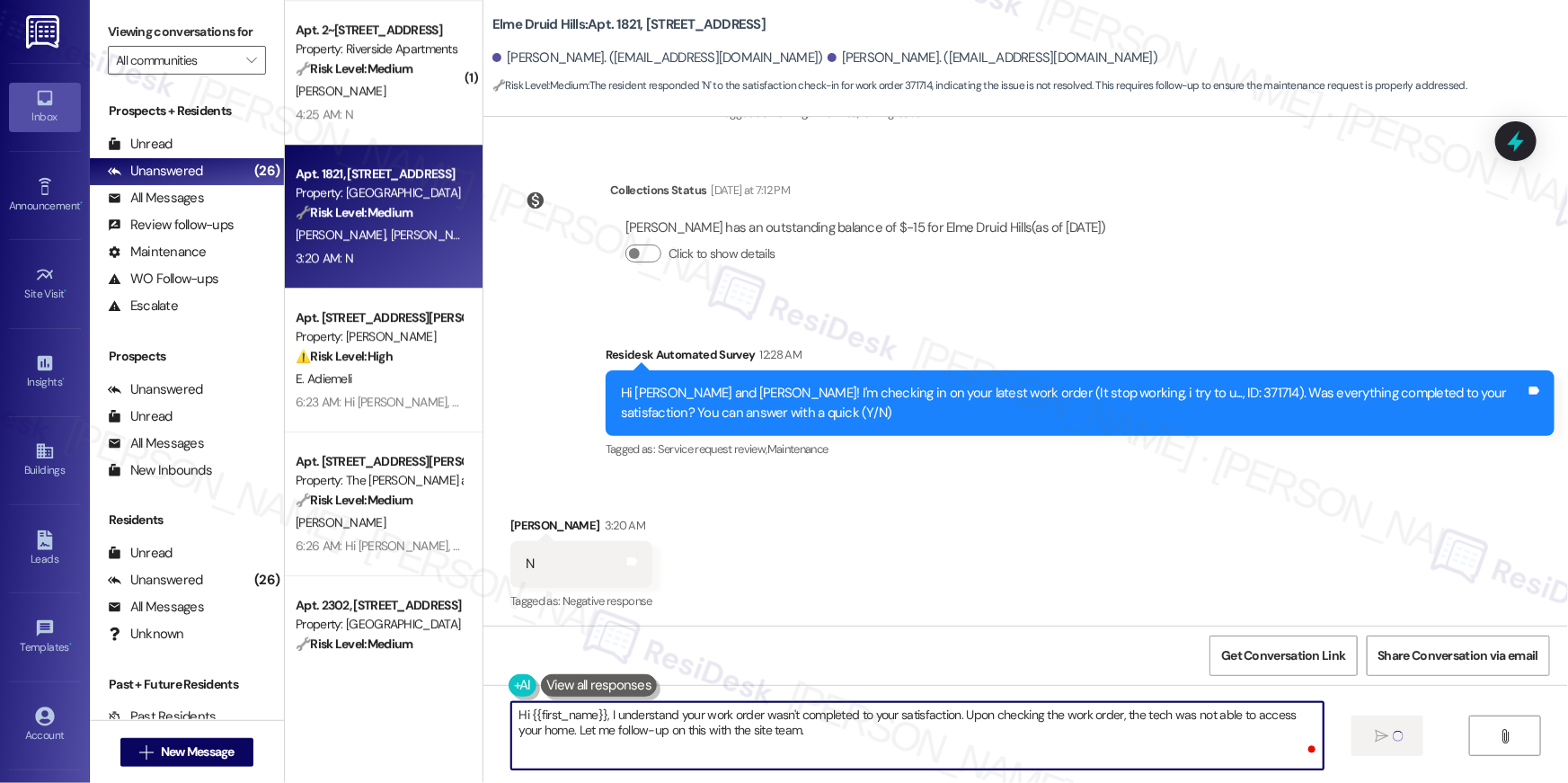 type on "Hi {{first_name}}, I understand your work order wasn't completed to your satisfaction. Upon checking the work order, the tech was not able to access your home. Let me follow-up on this with the site team." 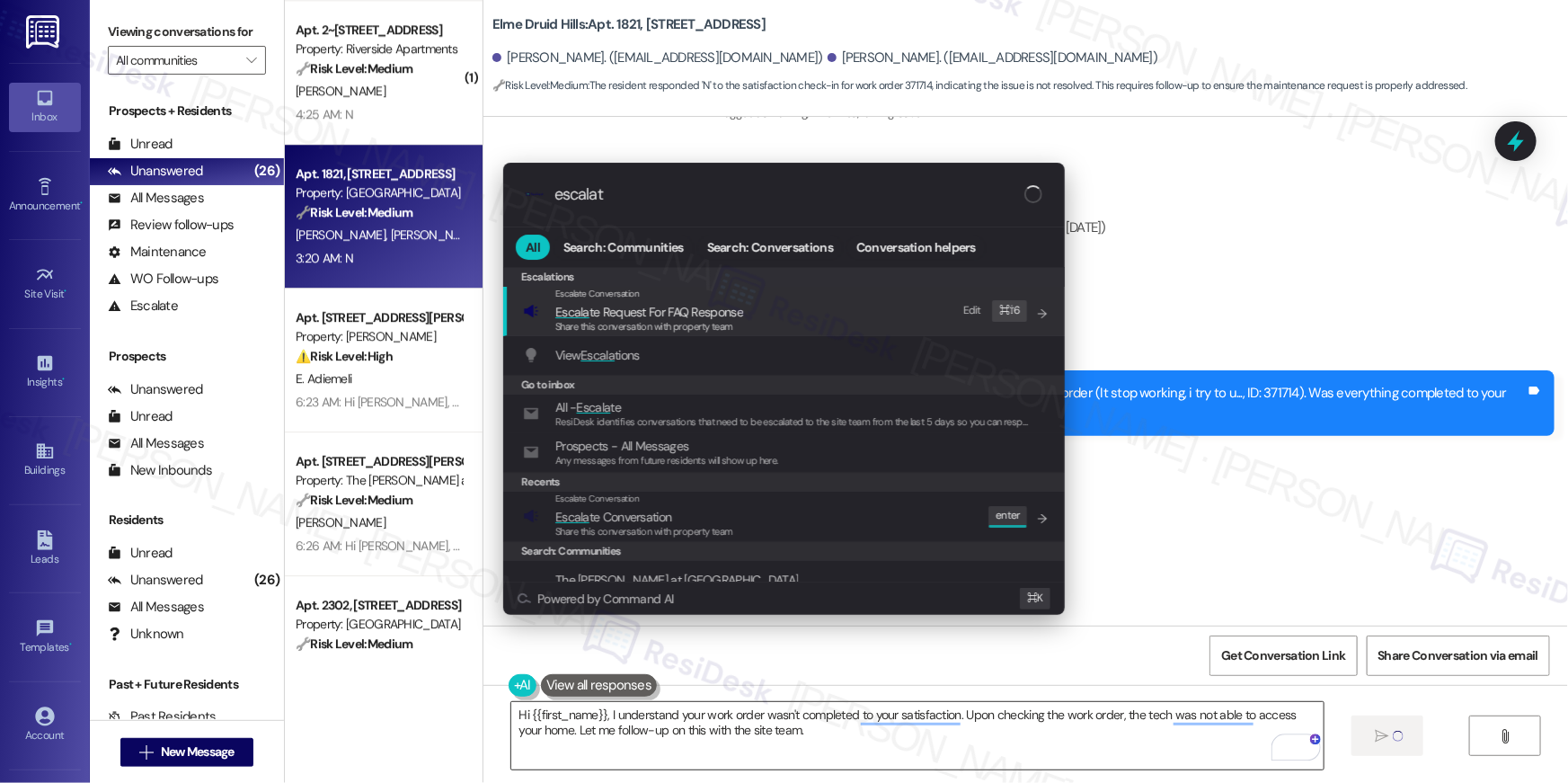 type on "escalate" 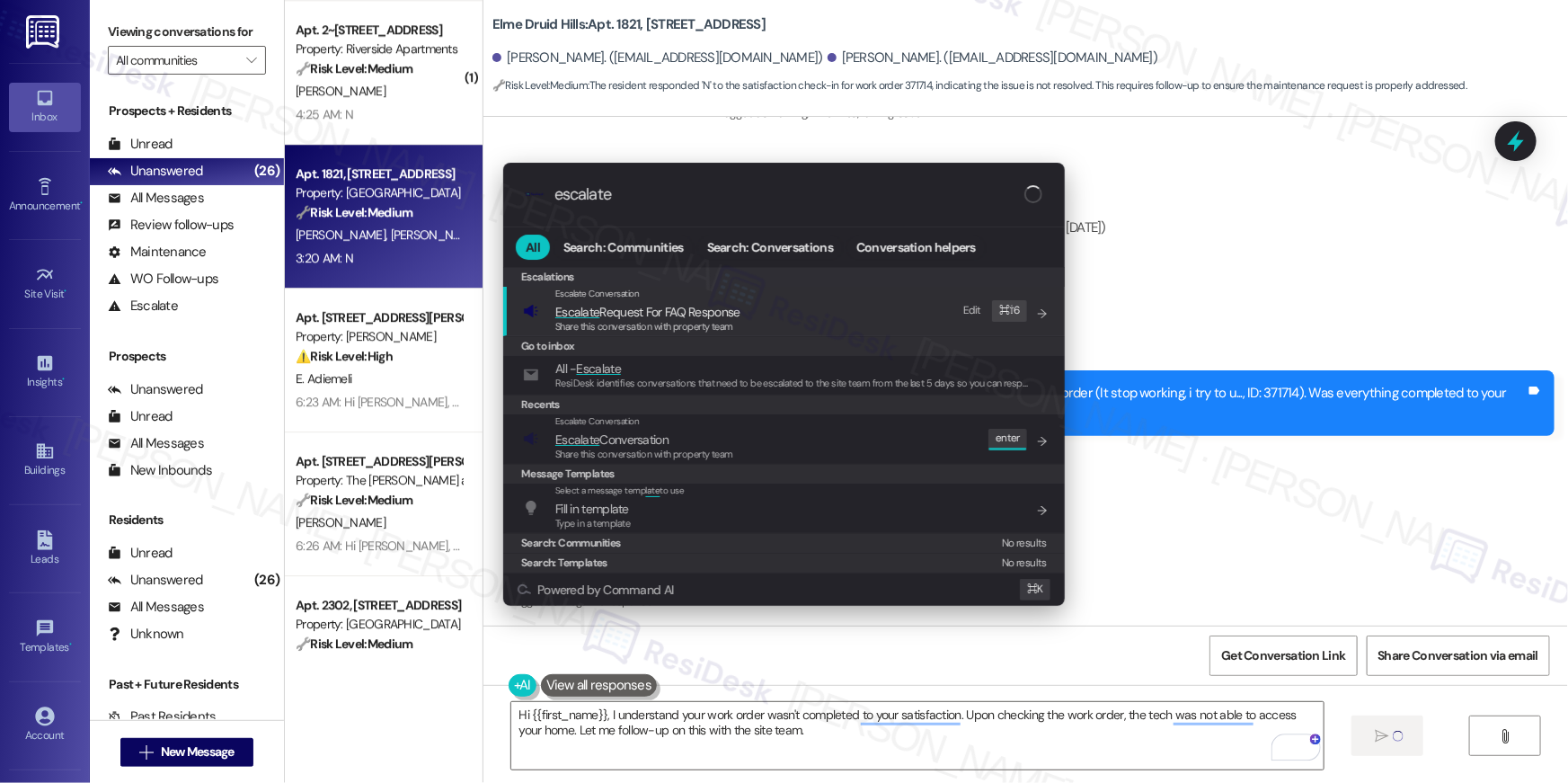 type 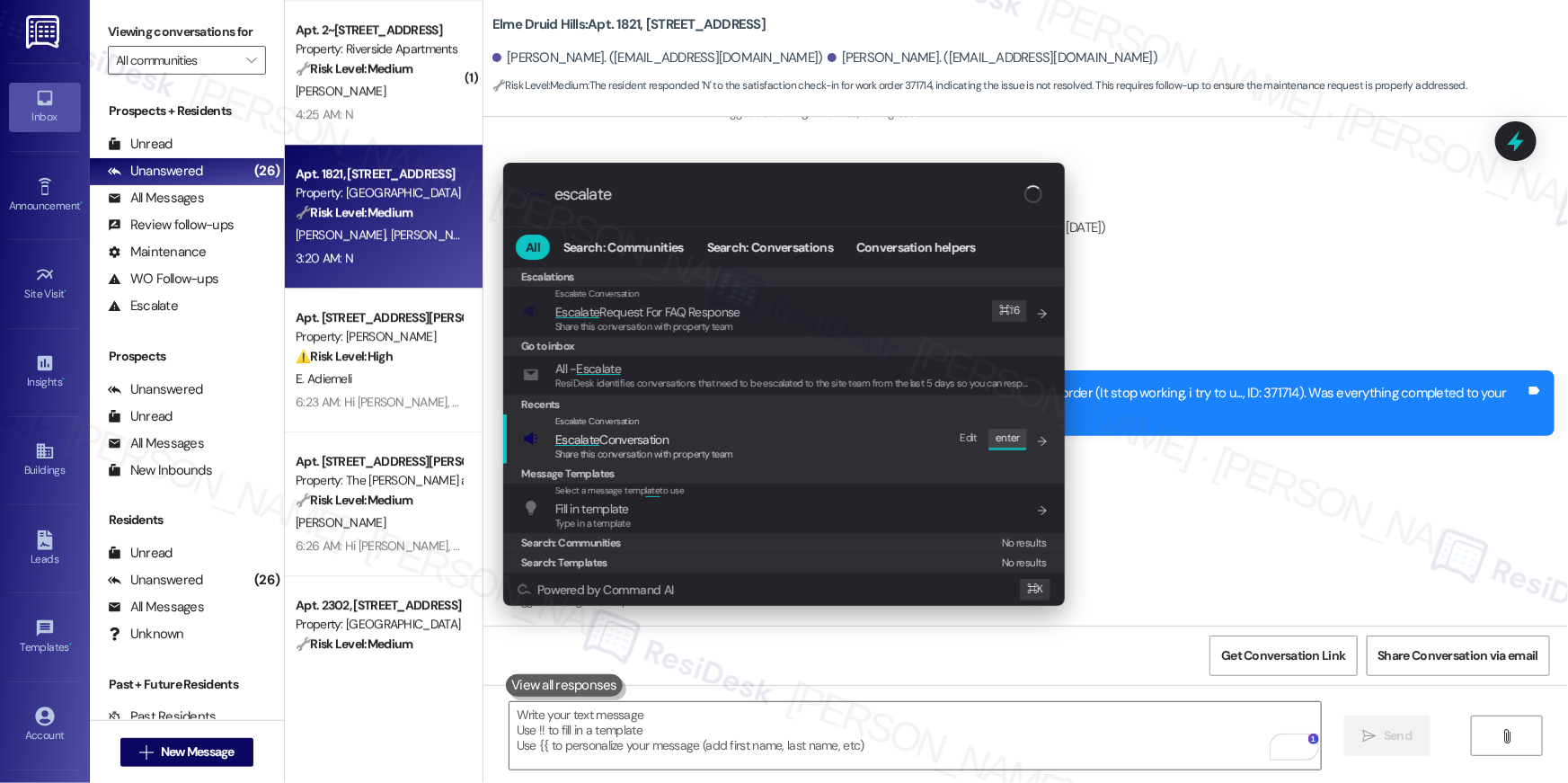 type on "escalate" 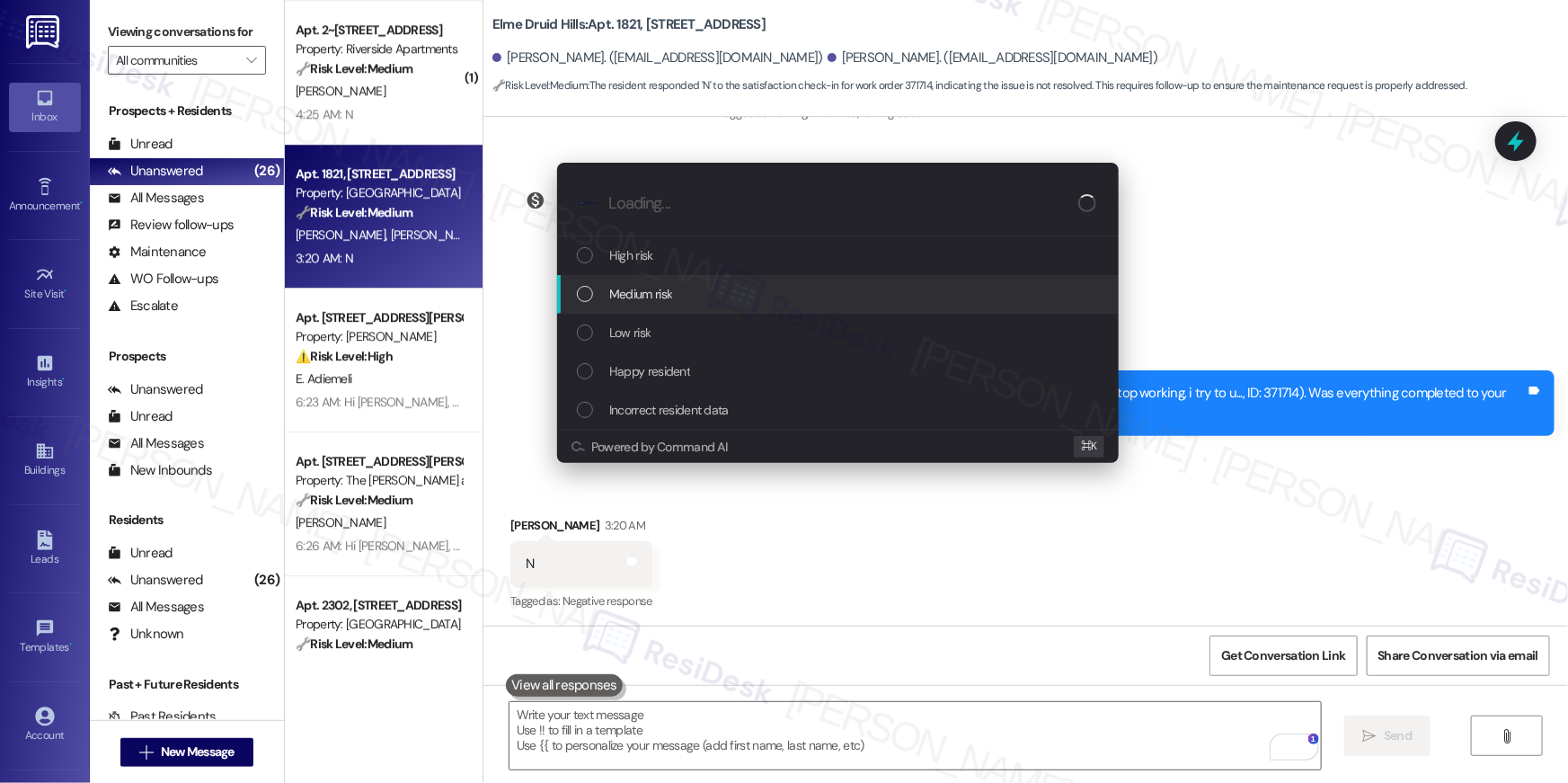 click on "Medium risk" at bounding box center [839, 294] 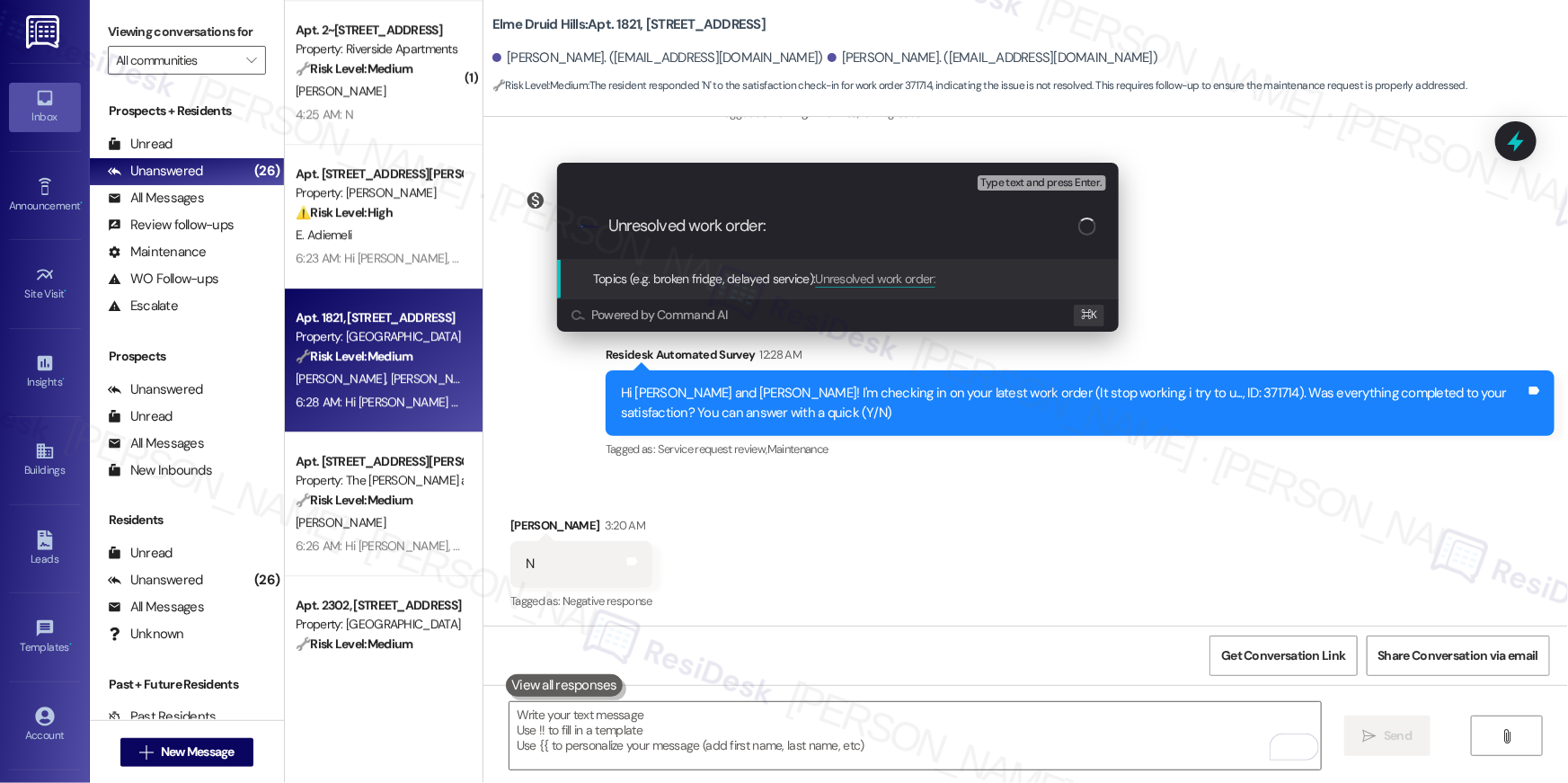 paste on "Work Order # 371714" 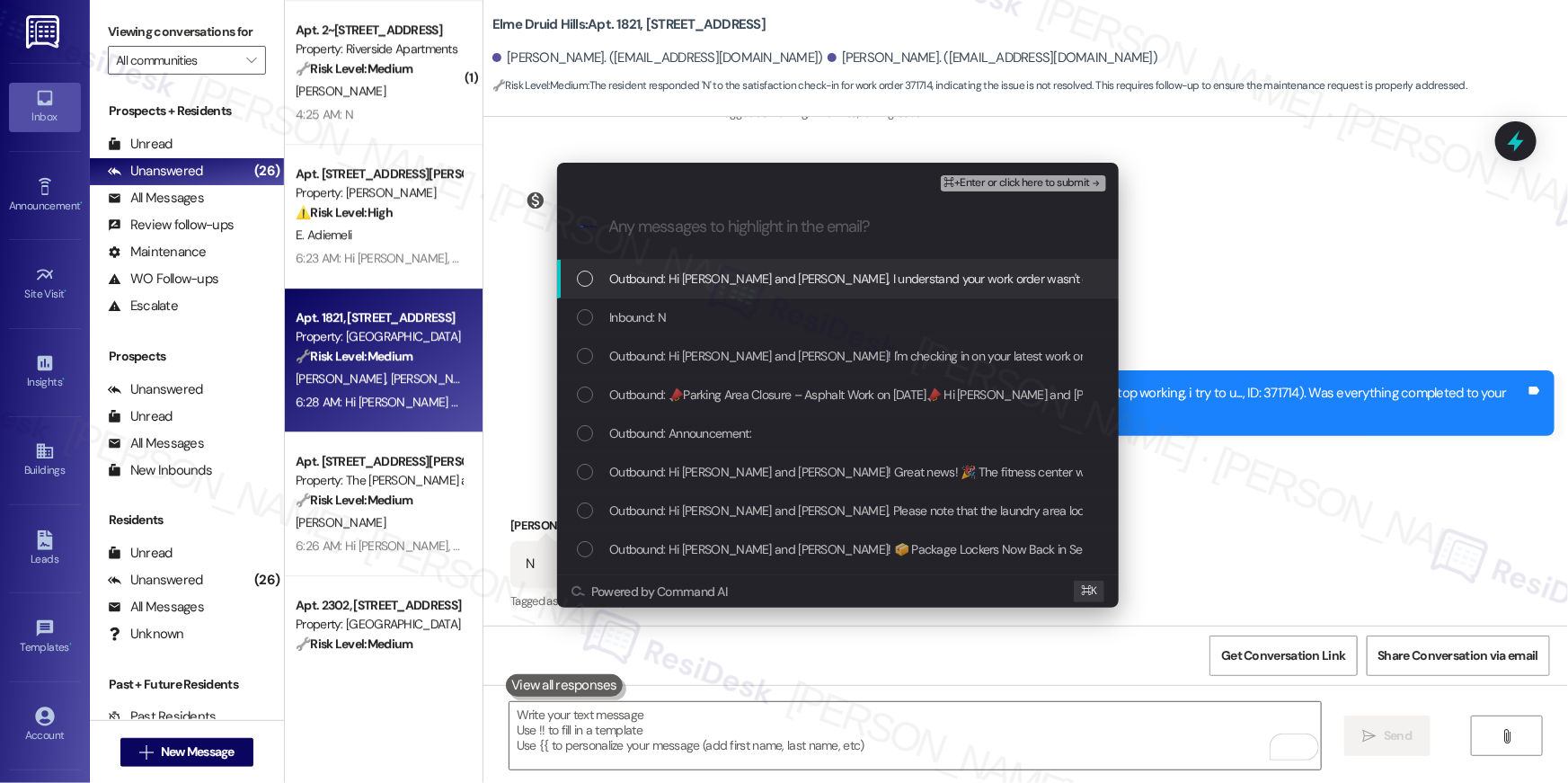 click on "Outbound: Hi Diana and Jose, I understand your work order wasn't completed to your satisfaction. Upon checking the work order, the tech was not able to access your home. Let me follow-up on this with the site team." at bounding box center [1236, 279] 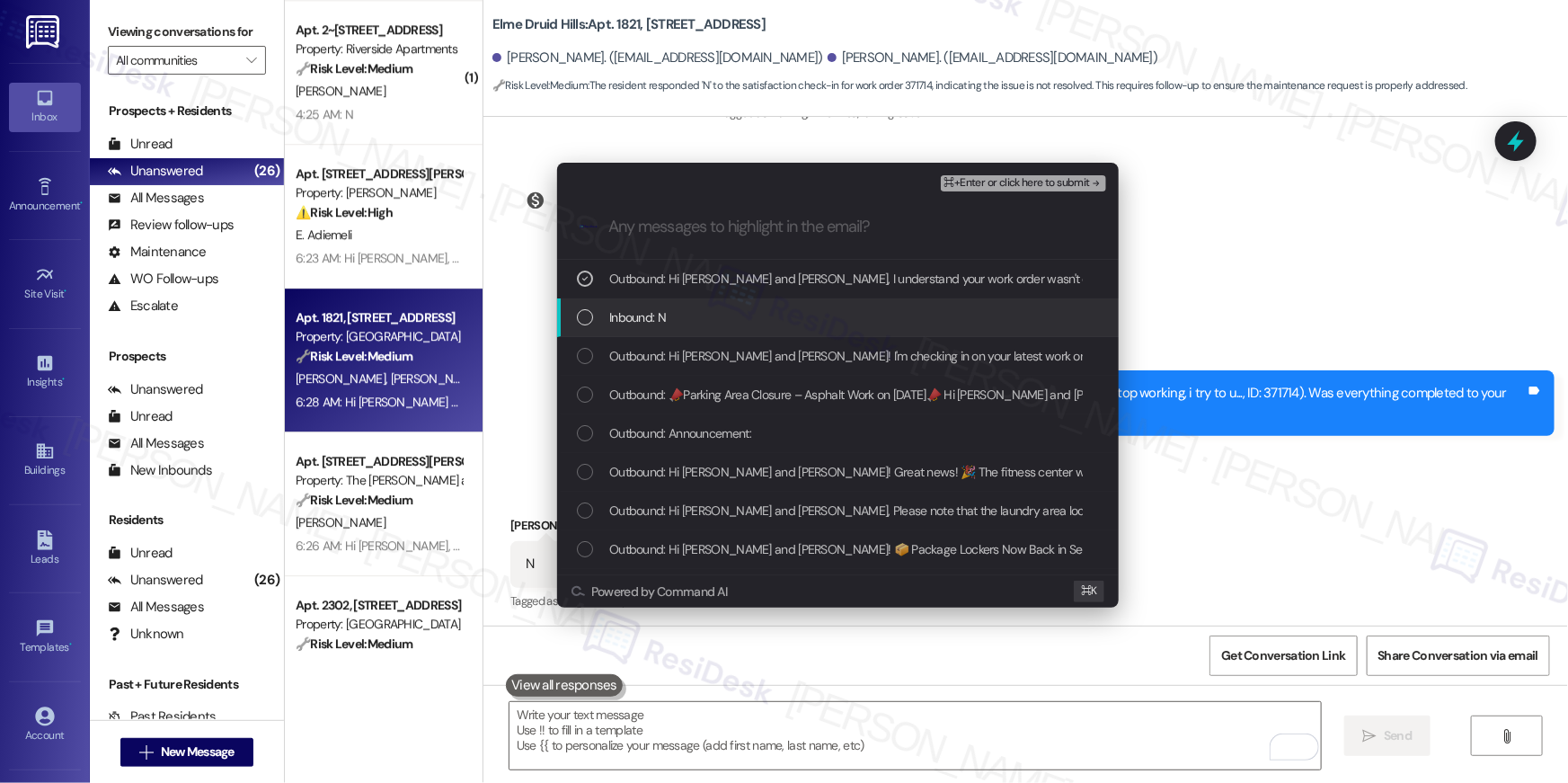 click on "Inbound: N" at bounding box center (637, 317) 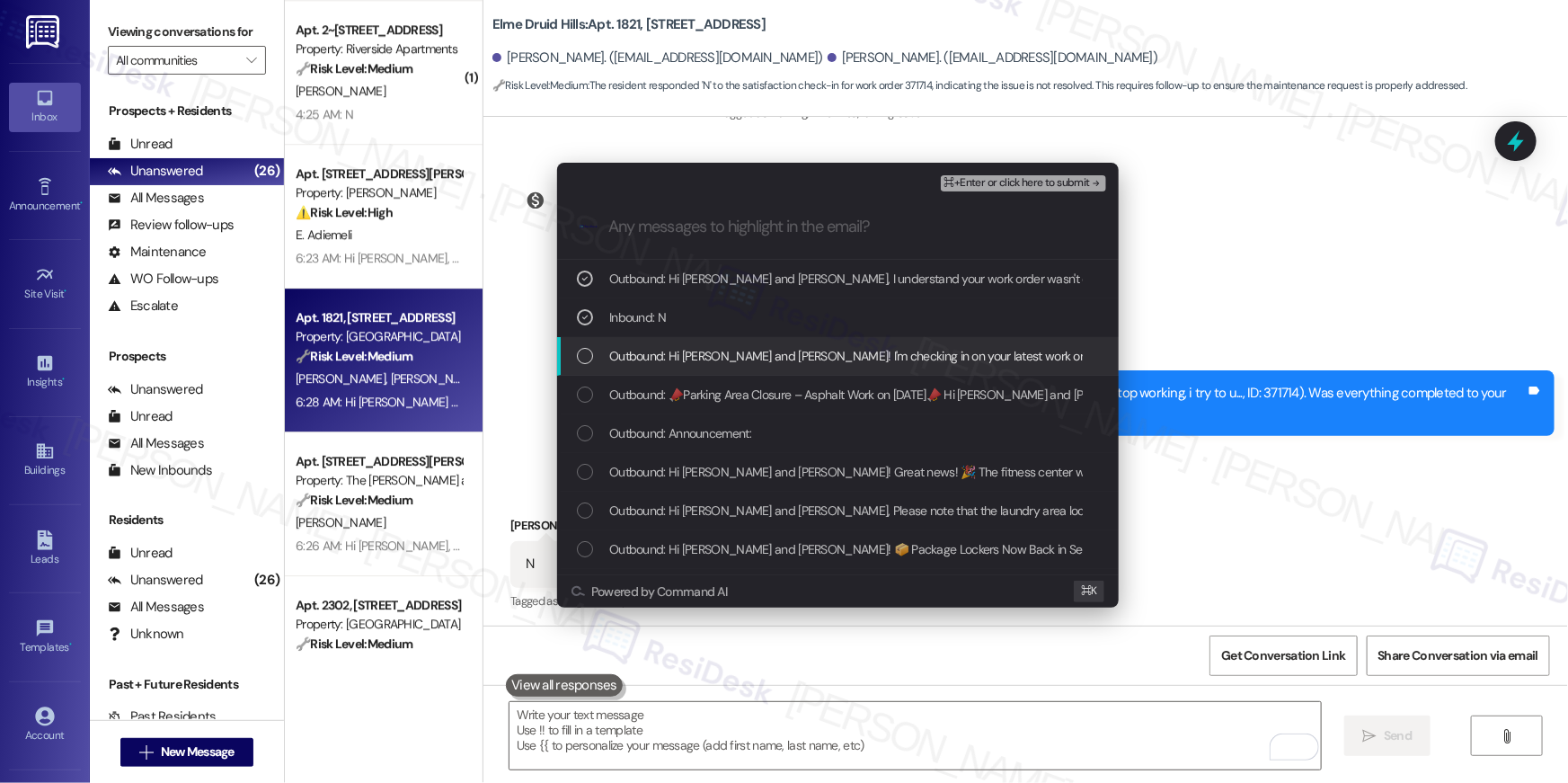 click on "Outbound: Hi Diana and Jose! I'm checking in on your latest work order (It stop working, i try to u..., ID: 371714). Was everything completed to your satisfaction? You can answer with a quick (Y/N)" at bounding box center [1168, 356] 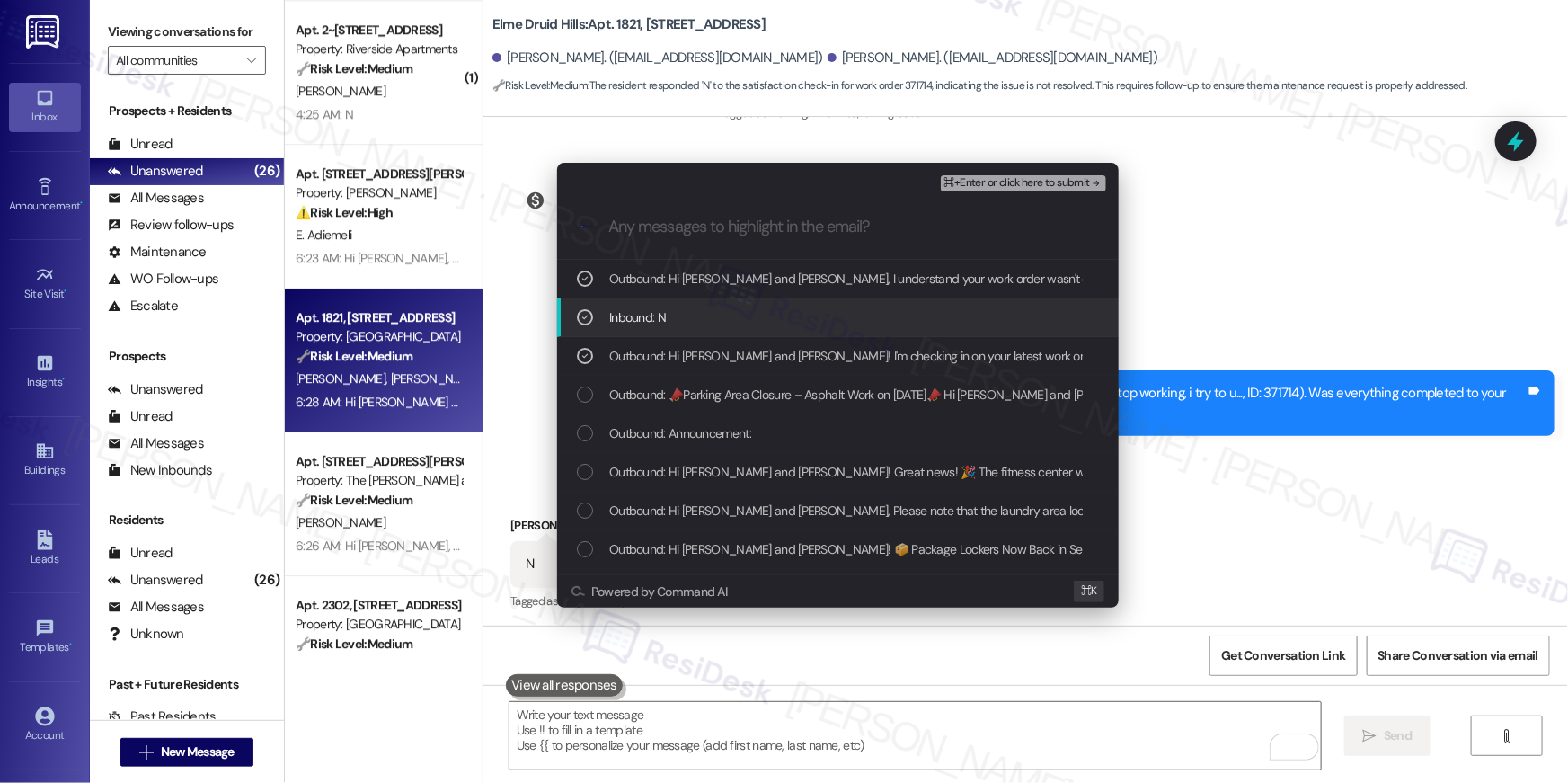 click on "⌘+Enter or click here to submit" at bounding box center [1017, 183] 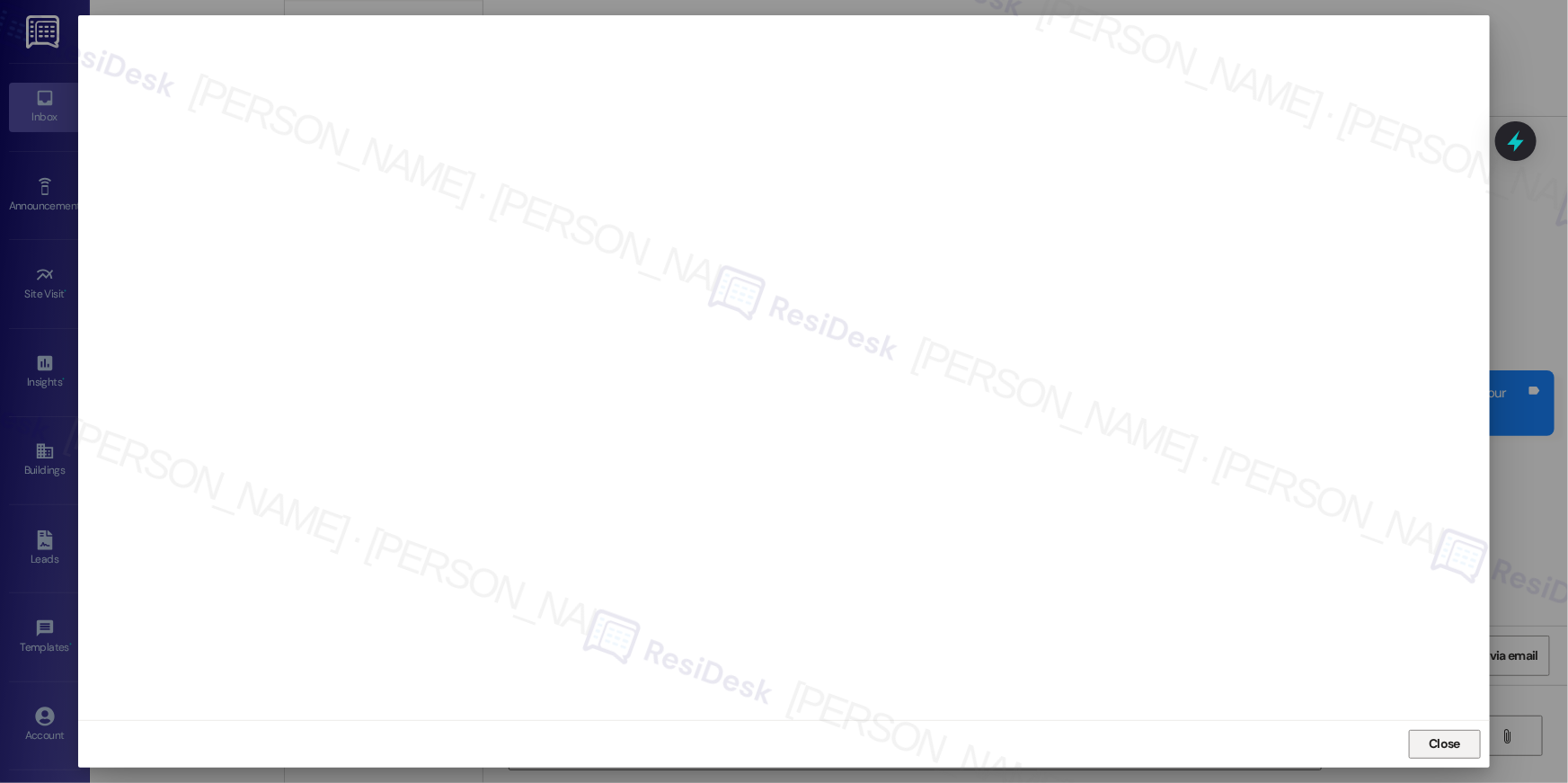 click on "Close" at bounding box center (1444, 743) 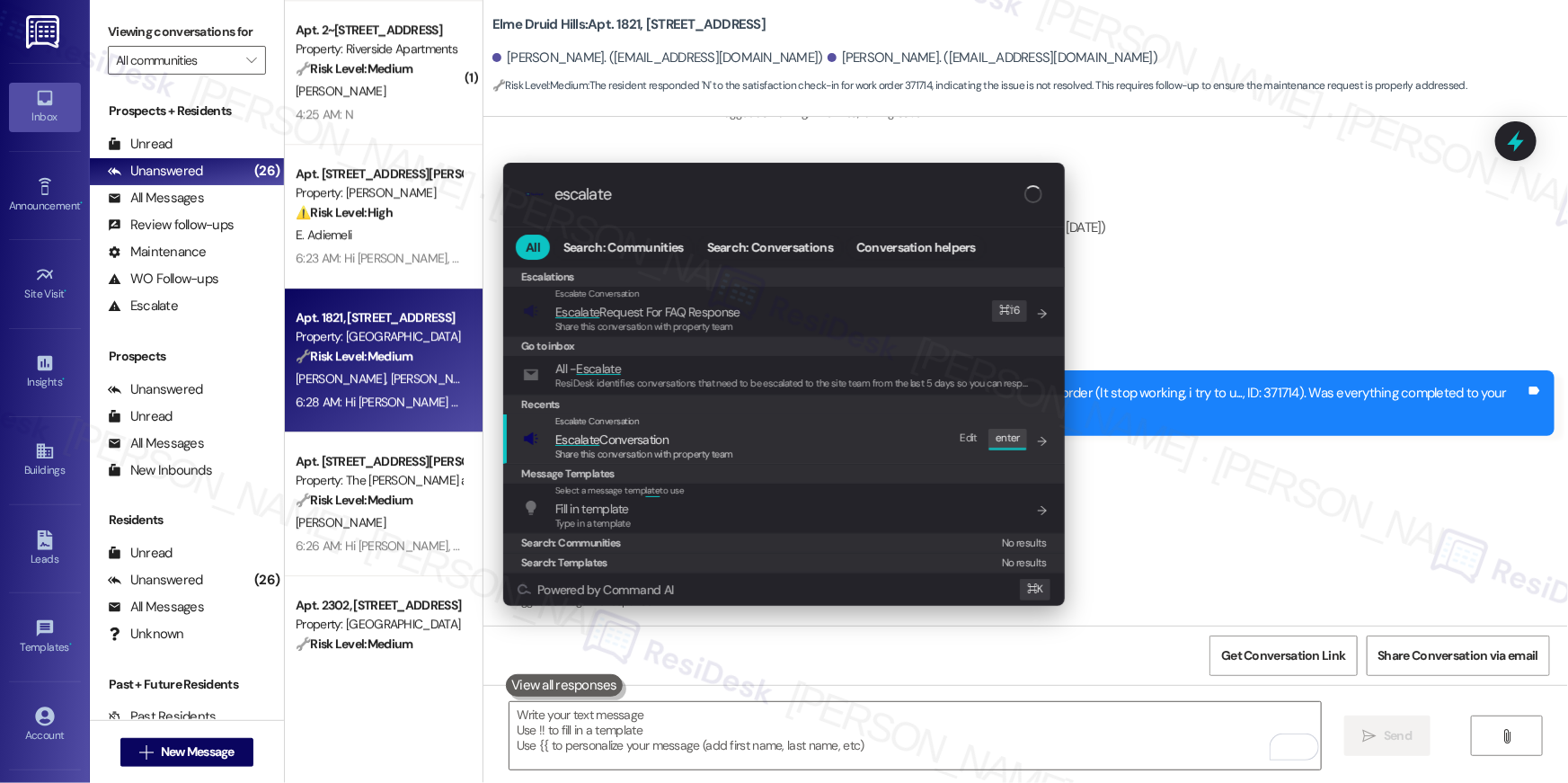 type on "escalate" 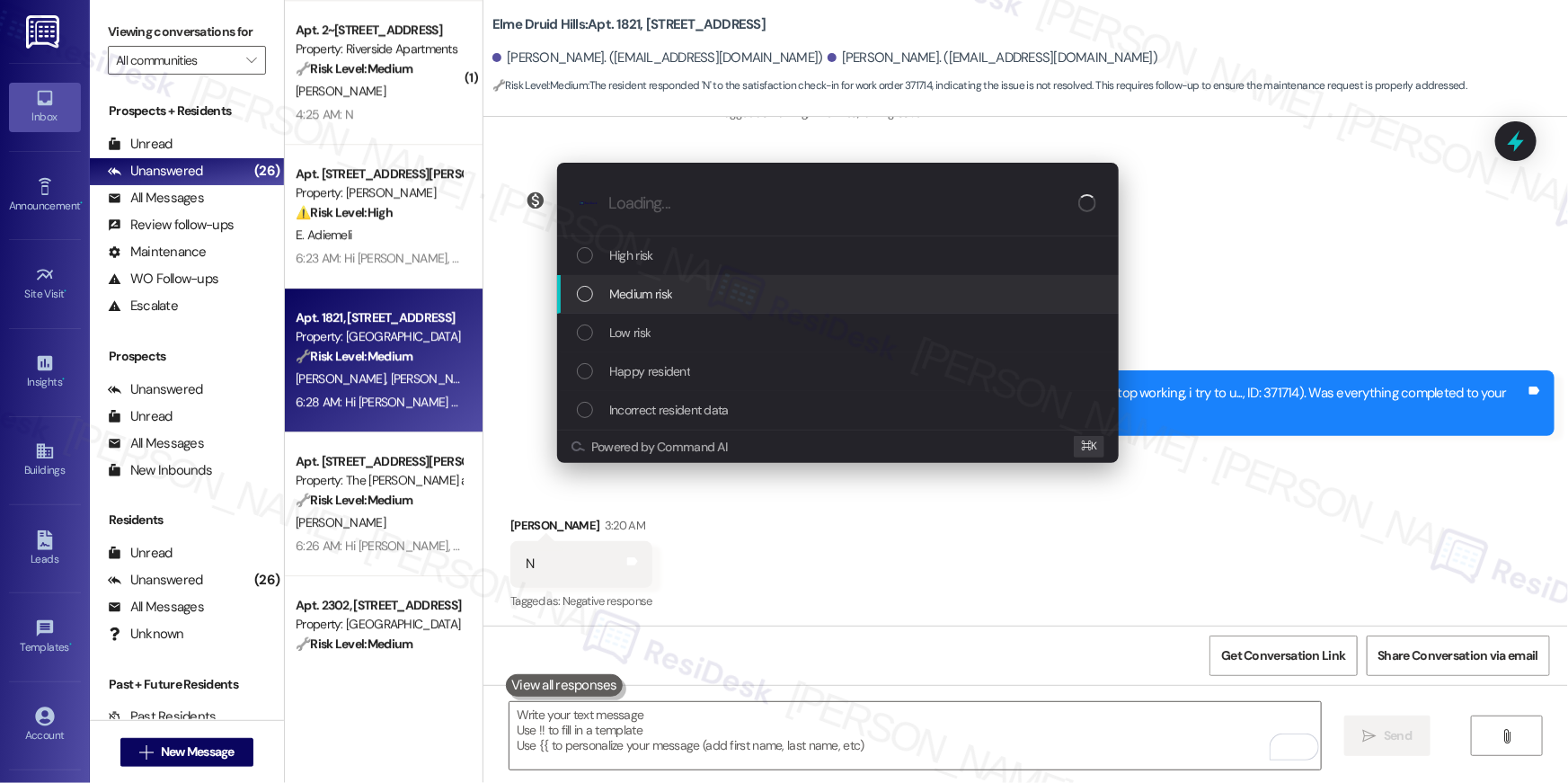 click on "Medium risk" at bounding box center (839, 294) 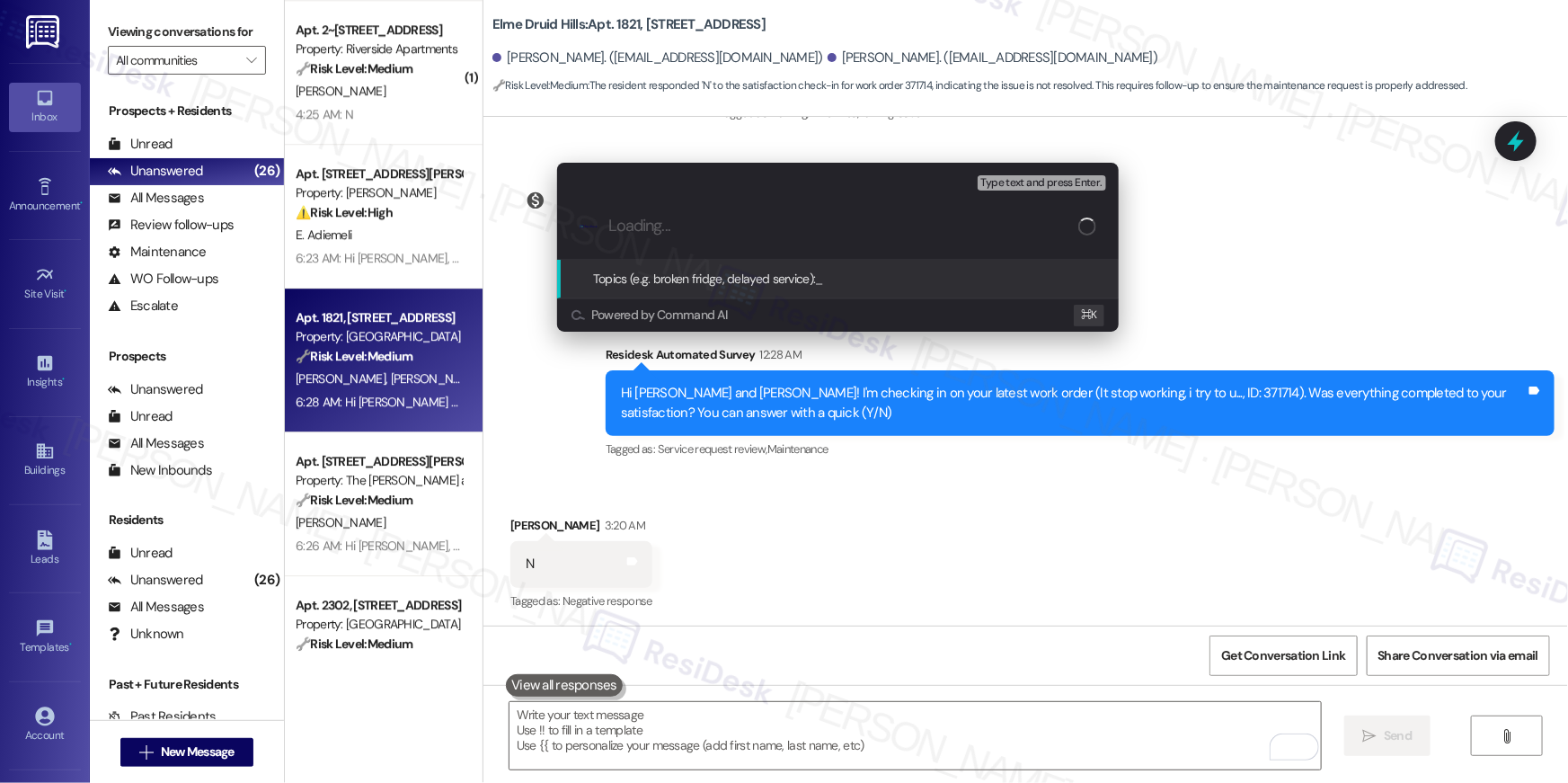 paste on "Unresolved work order: Work Order # 371714" 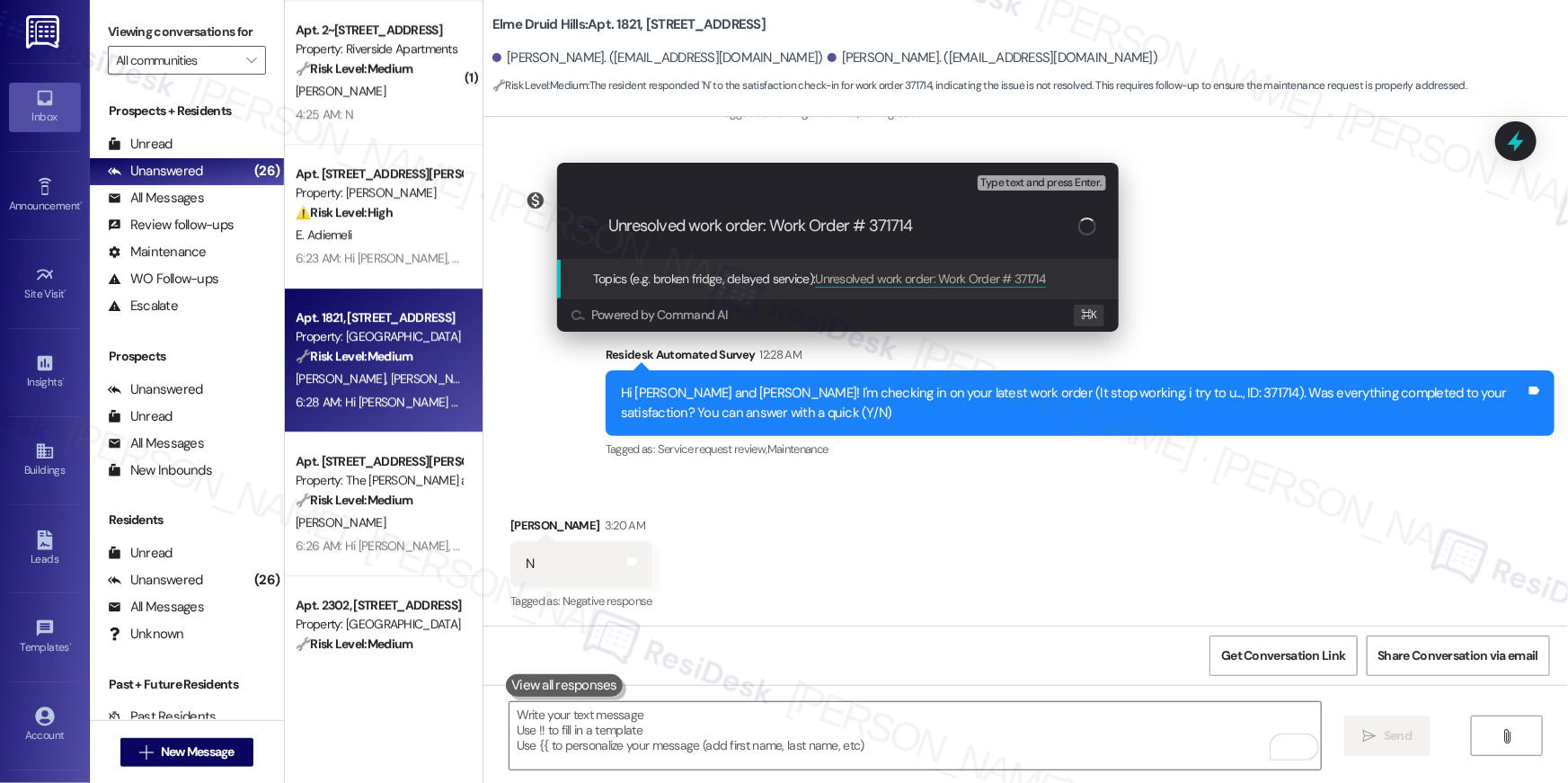 type 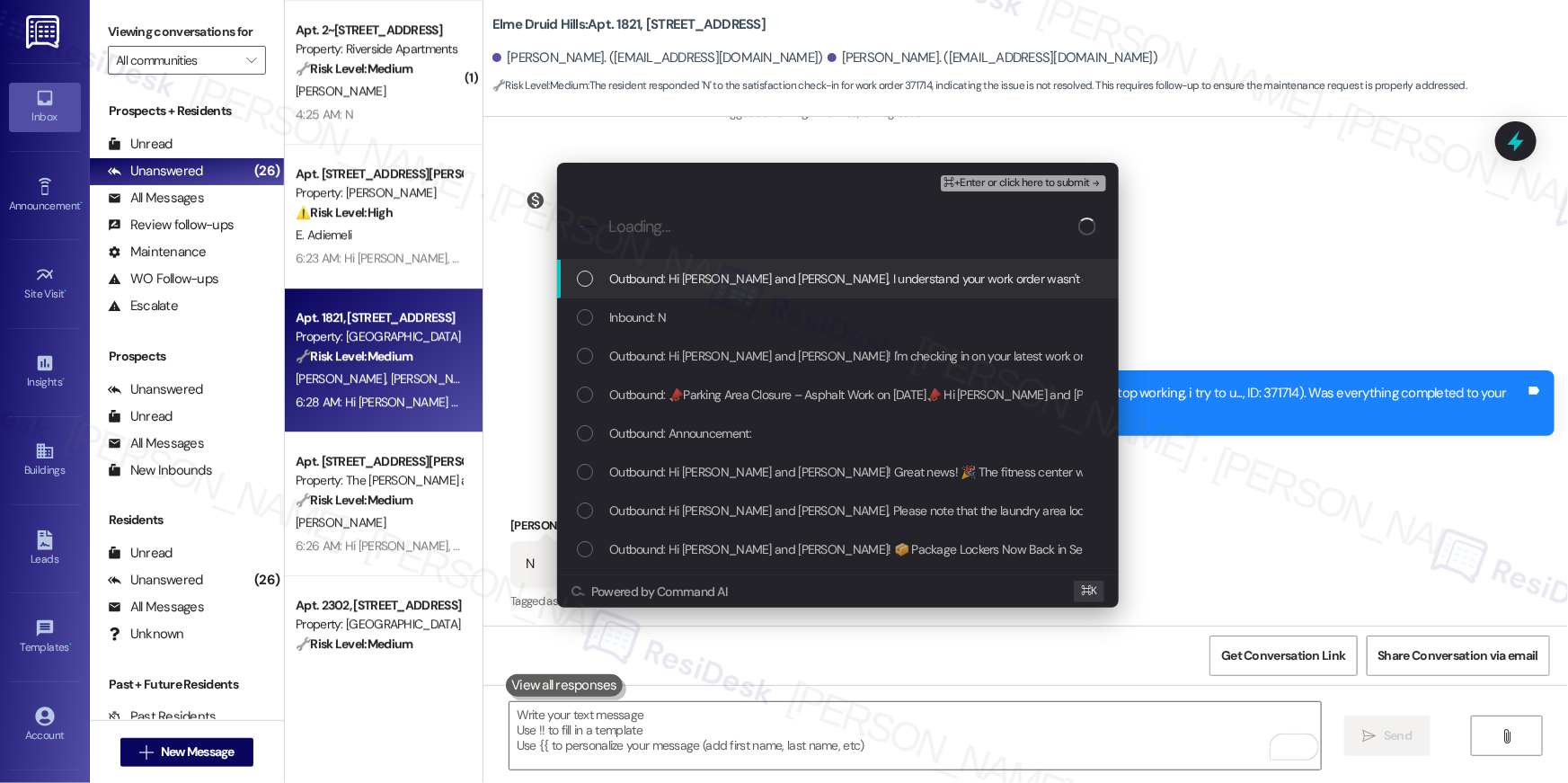 click on "Outbound: Hi Diana and Jose, I understand your work order wasn't completed to your satisfaction. Upon checking the work order, the tech was not able to access your home. Let me follow-up on this with the site team." at bounding box center [1236, 279] 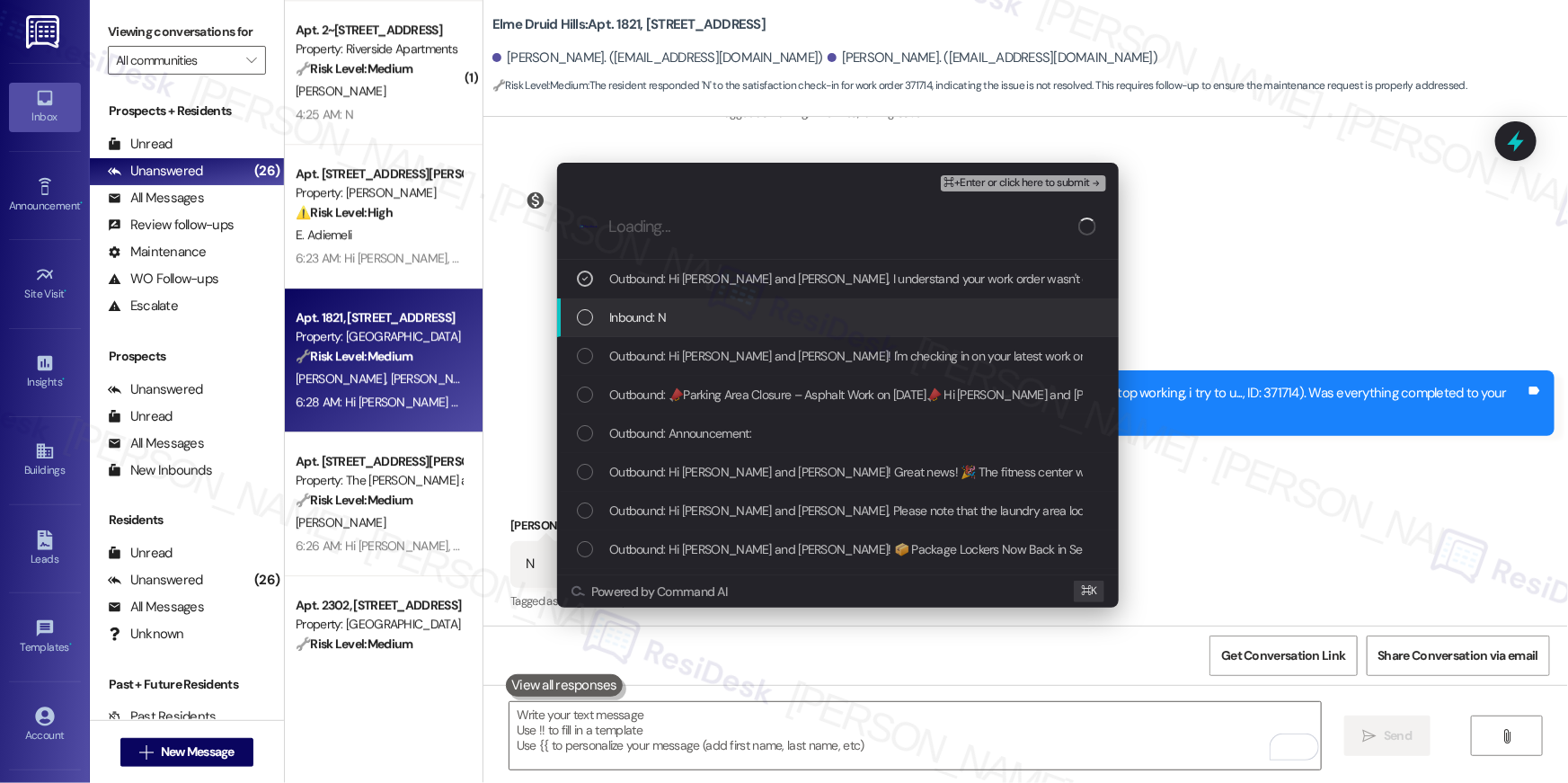 click on "Inbound: N" at bounding box center (837, 317) 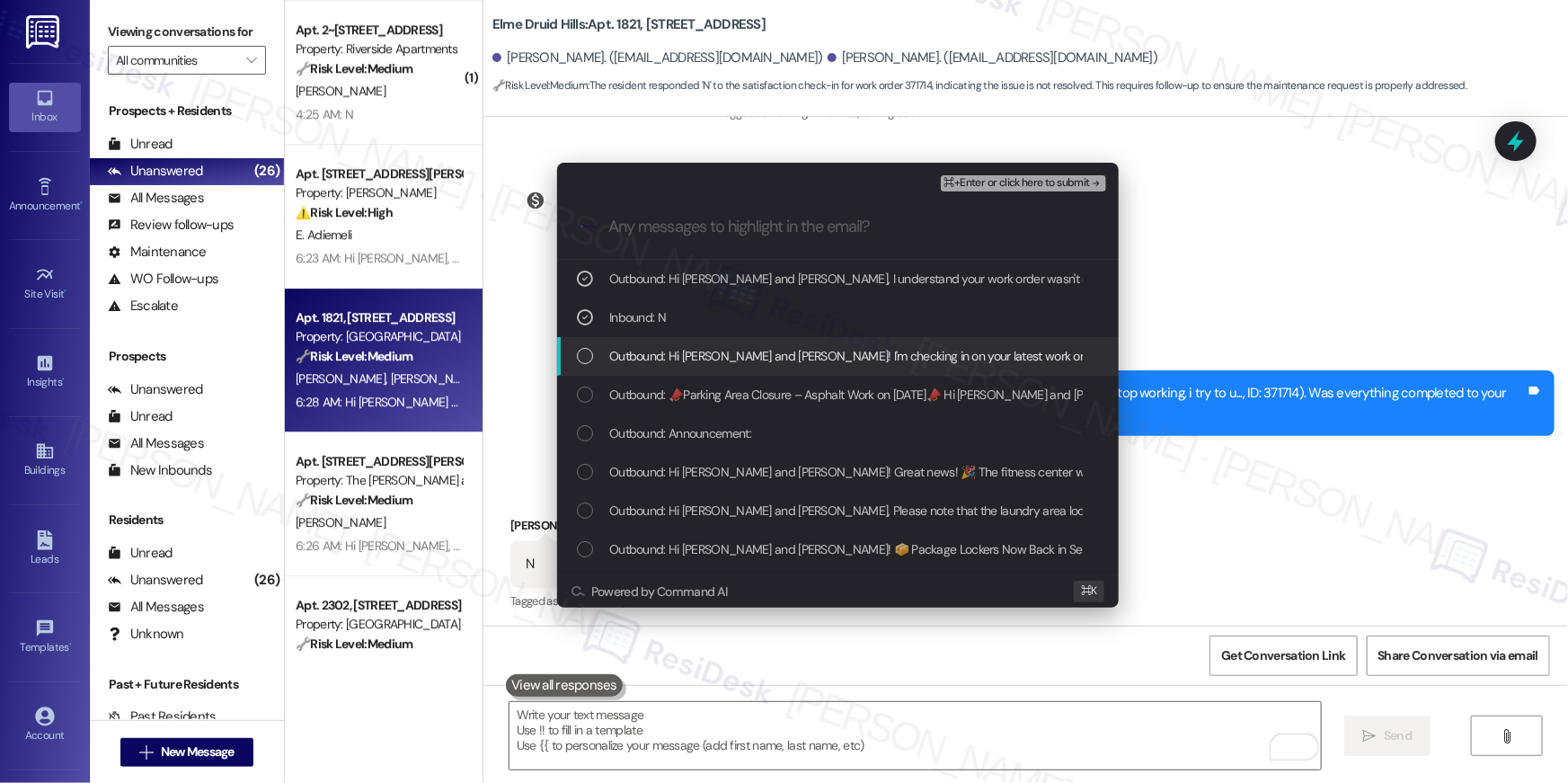 click on "Outbound: Hi Diana and Jose! I'm checking in on your latest work order (It stop working, i try to u..., ID: 371714). Was everything completed to your satisfaction? You can answer with a quick (Y/N)" at bounding box center [1168, 356] 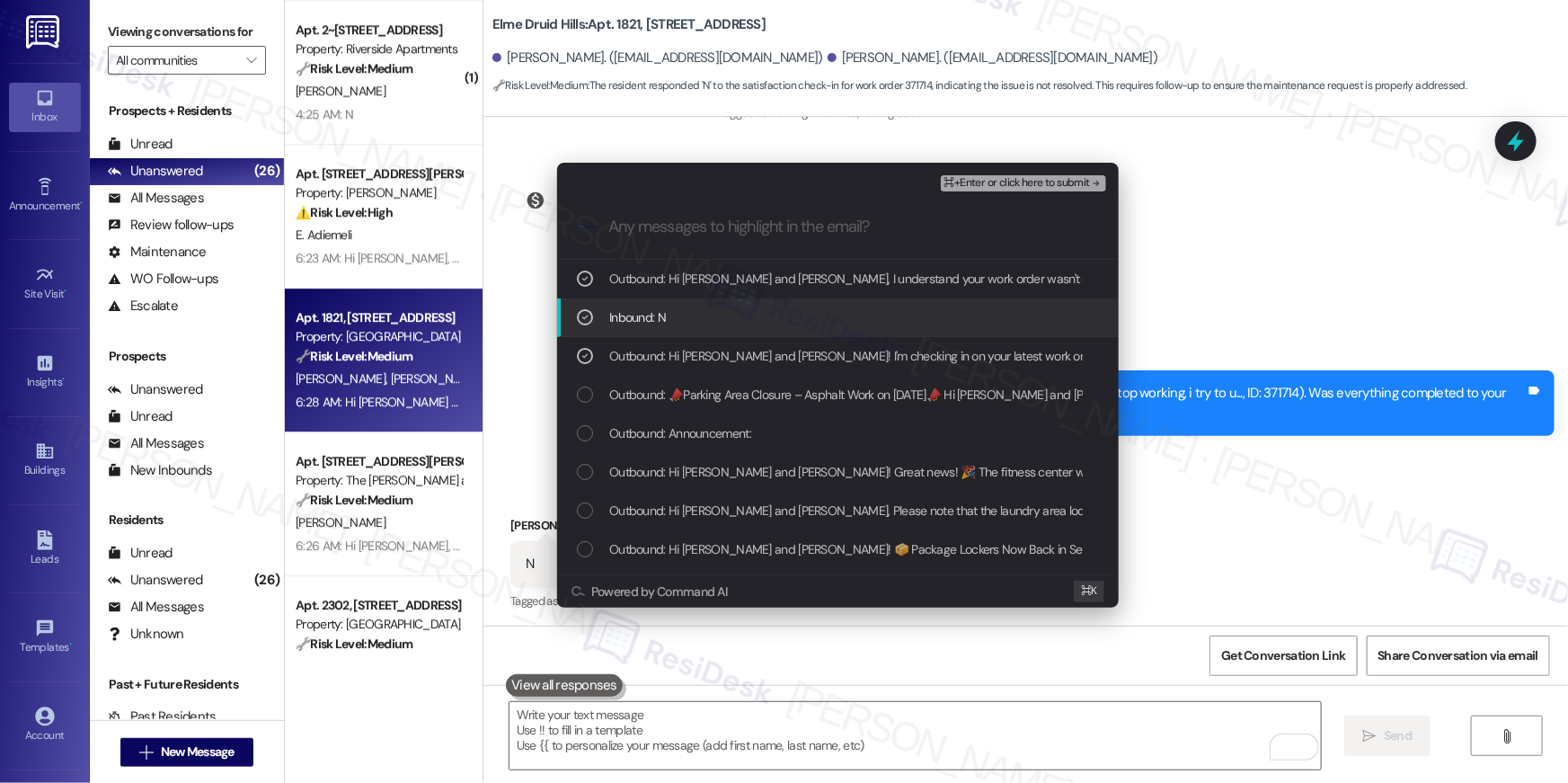 click on "⌘+Enter or click here to submit" at bounding box center [1017, 183] 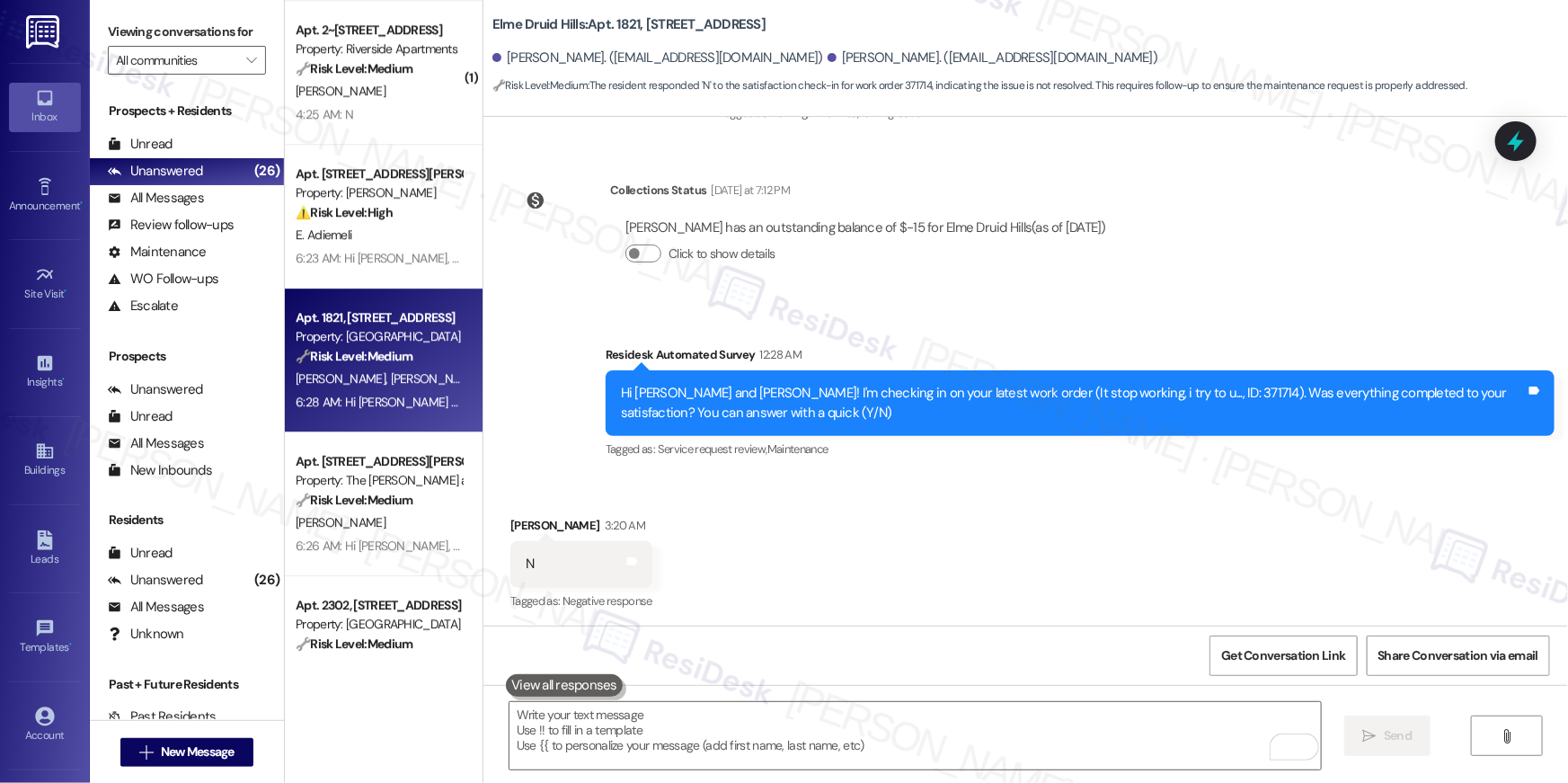 scroll, scrollTop: 6050, scrollLeft: 0, axis: vertical 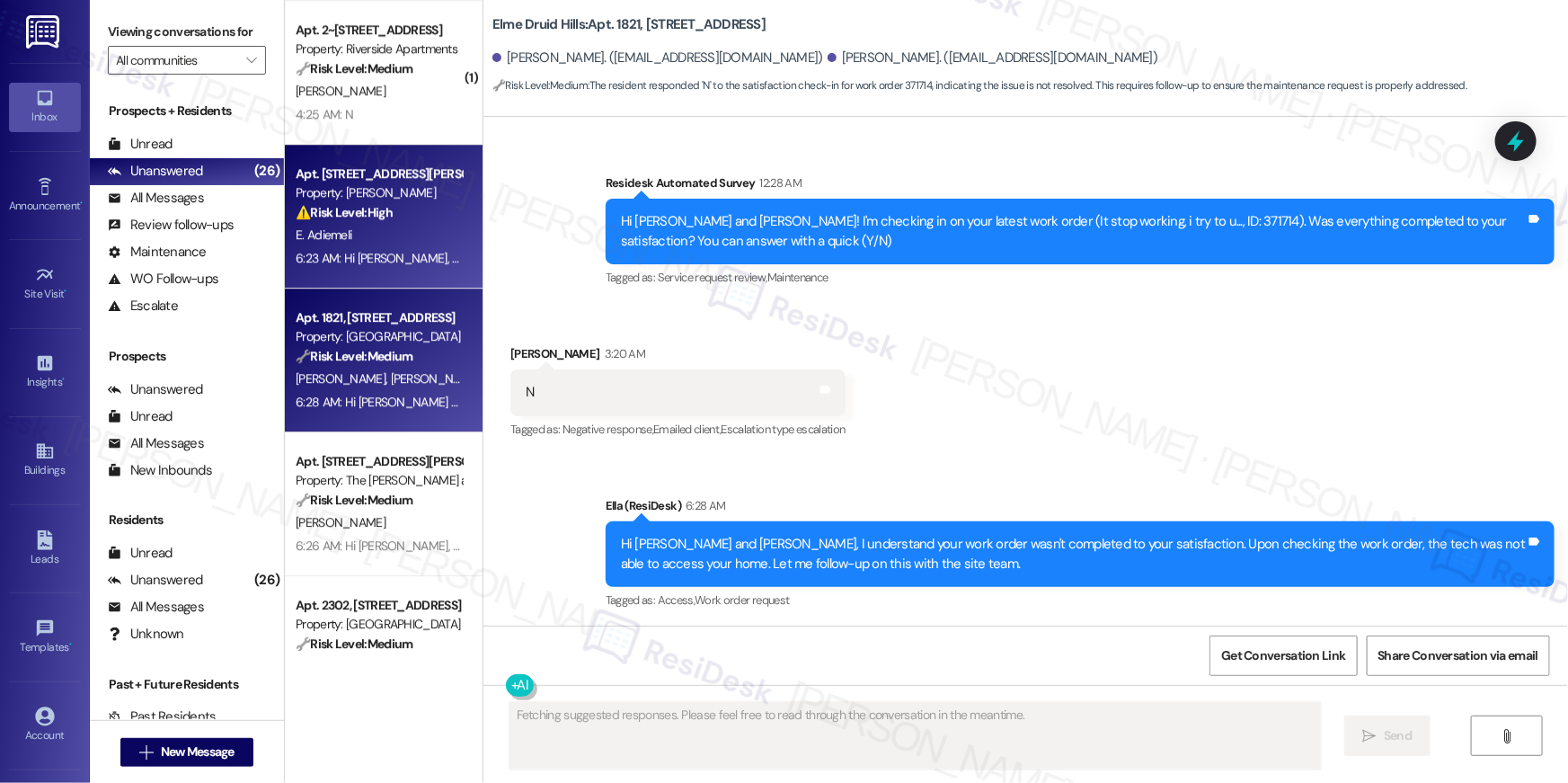 type on "Fetching suggested responses. Please feel free to read through the conversation in the meantime." 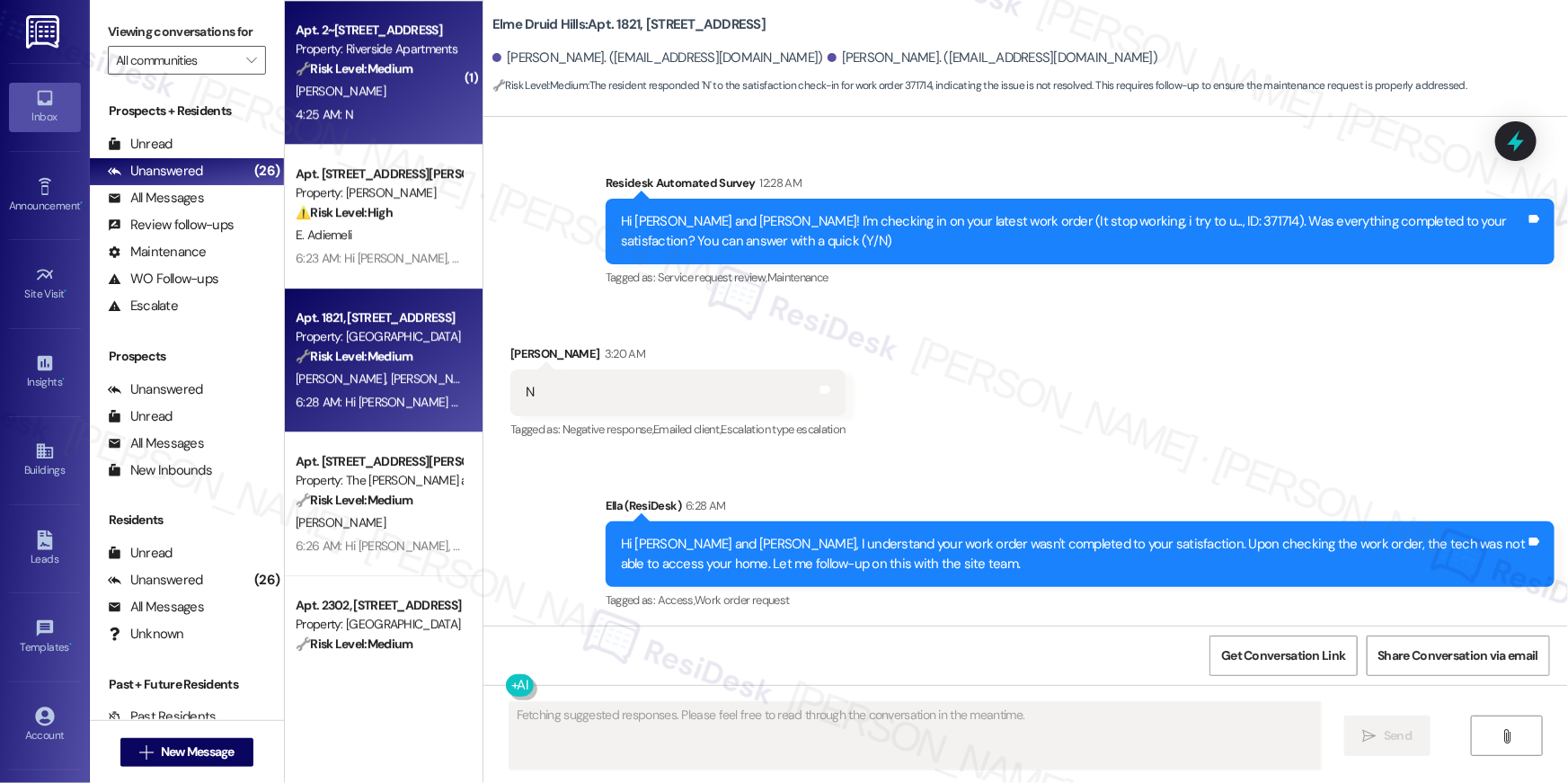 scroll, scrollTop: 5905, scrollLeft: 0, axis: vertical 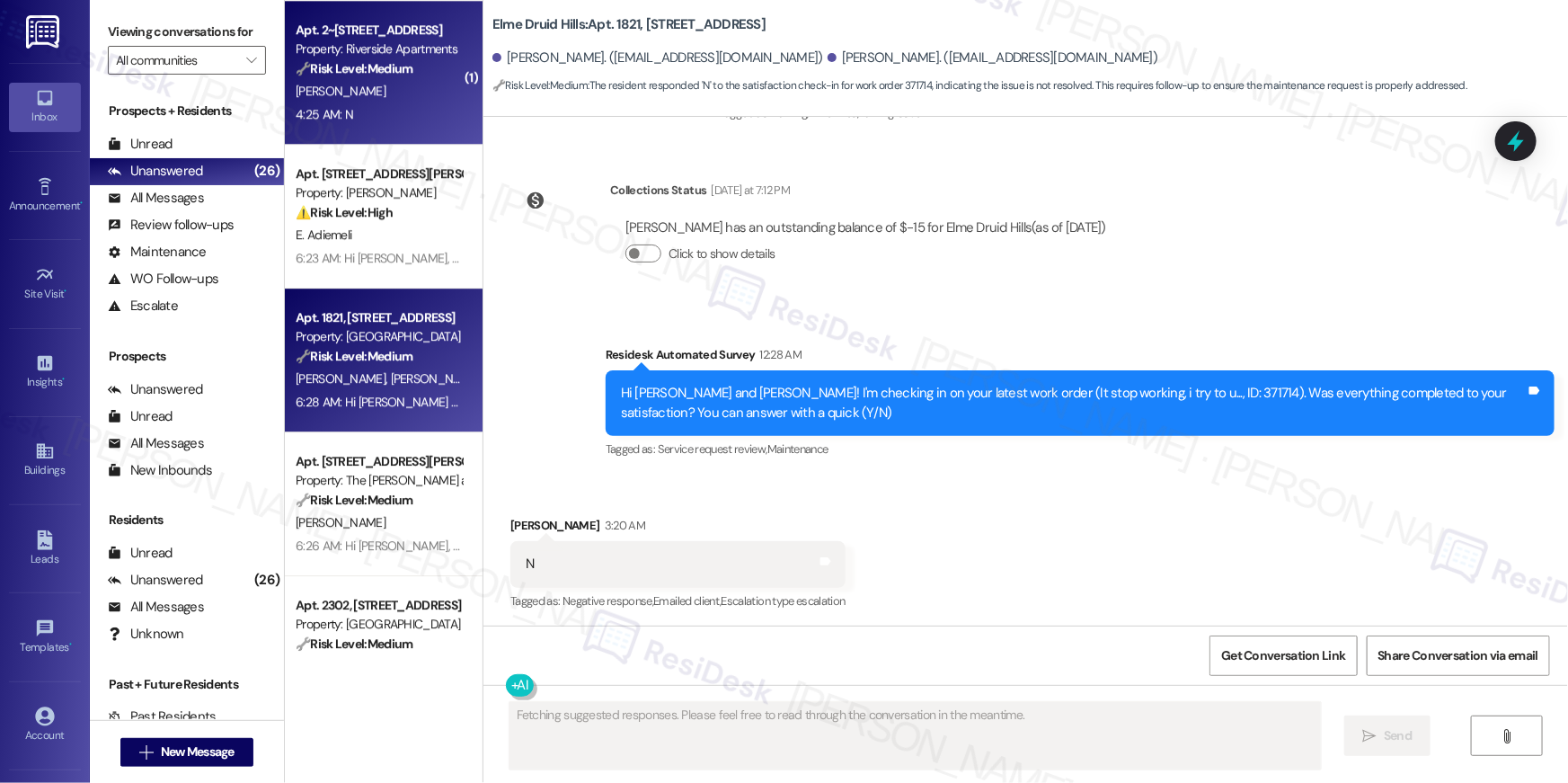 click on "[PERSON_NAME]" at bounding box center (378, 91) 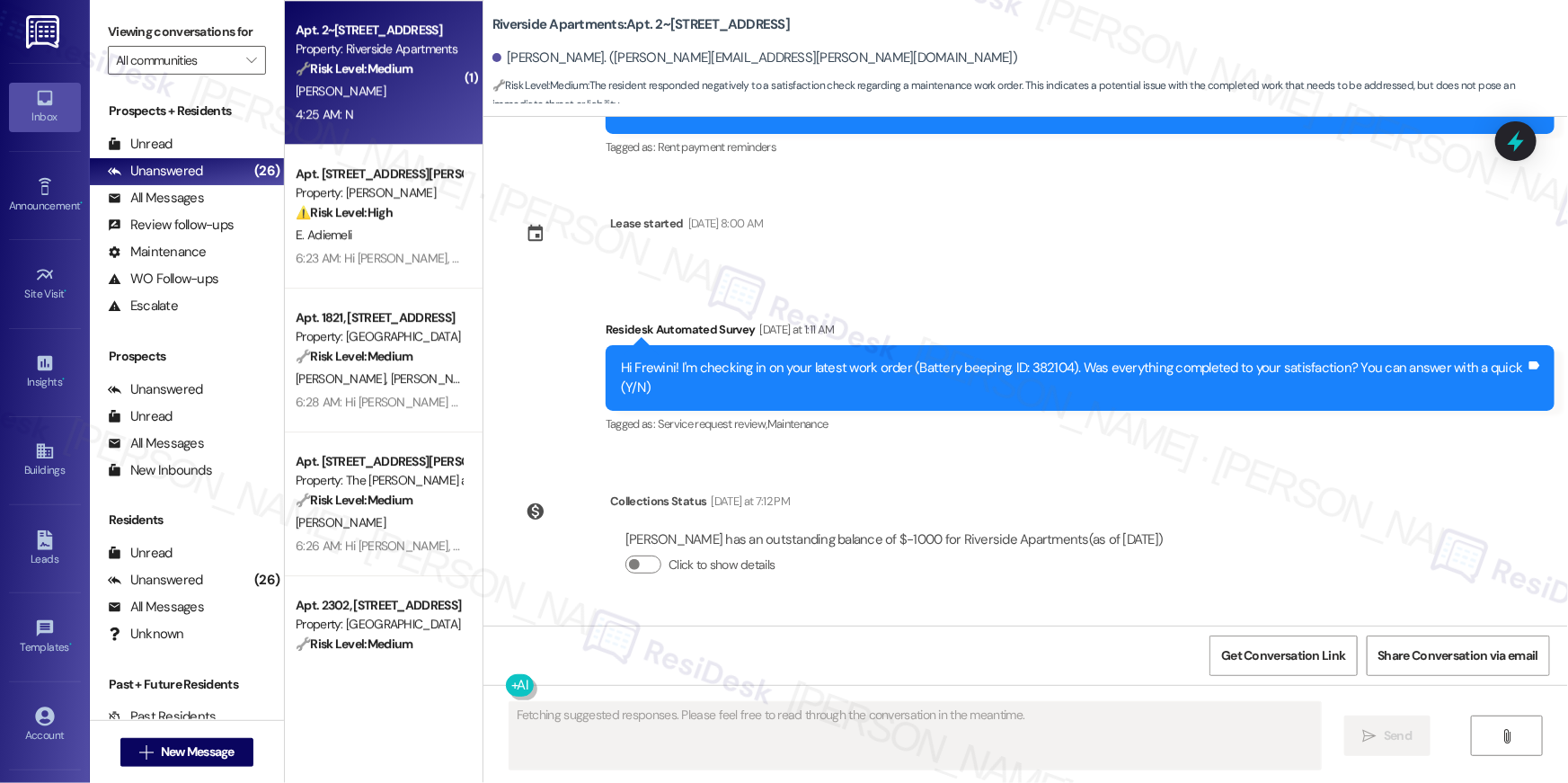 scroll, scrollTop: 4342, scrollLeft: 0, axis: vertical 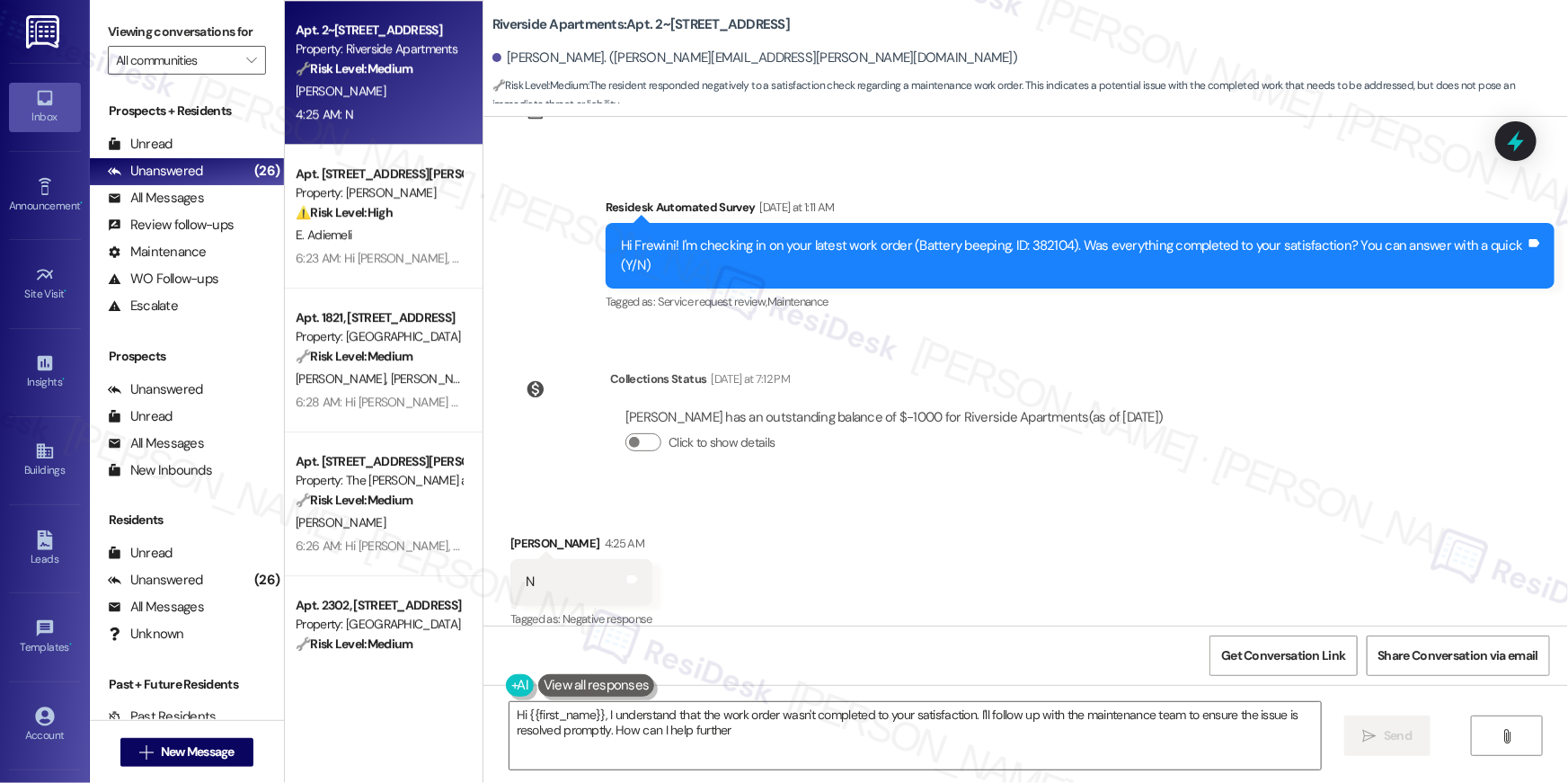 type on "Hi {{first_name}}, I understand that the work order wasn't completed to your satisfaction. I'll follow up with the maintenance team to ensure the issue is resolved promptly. How can I help further?" 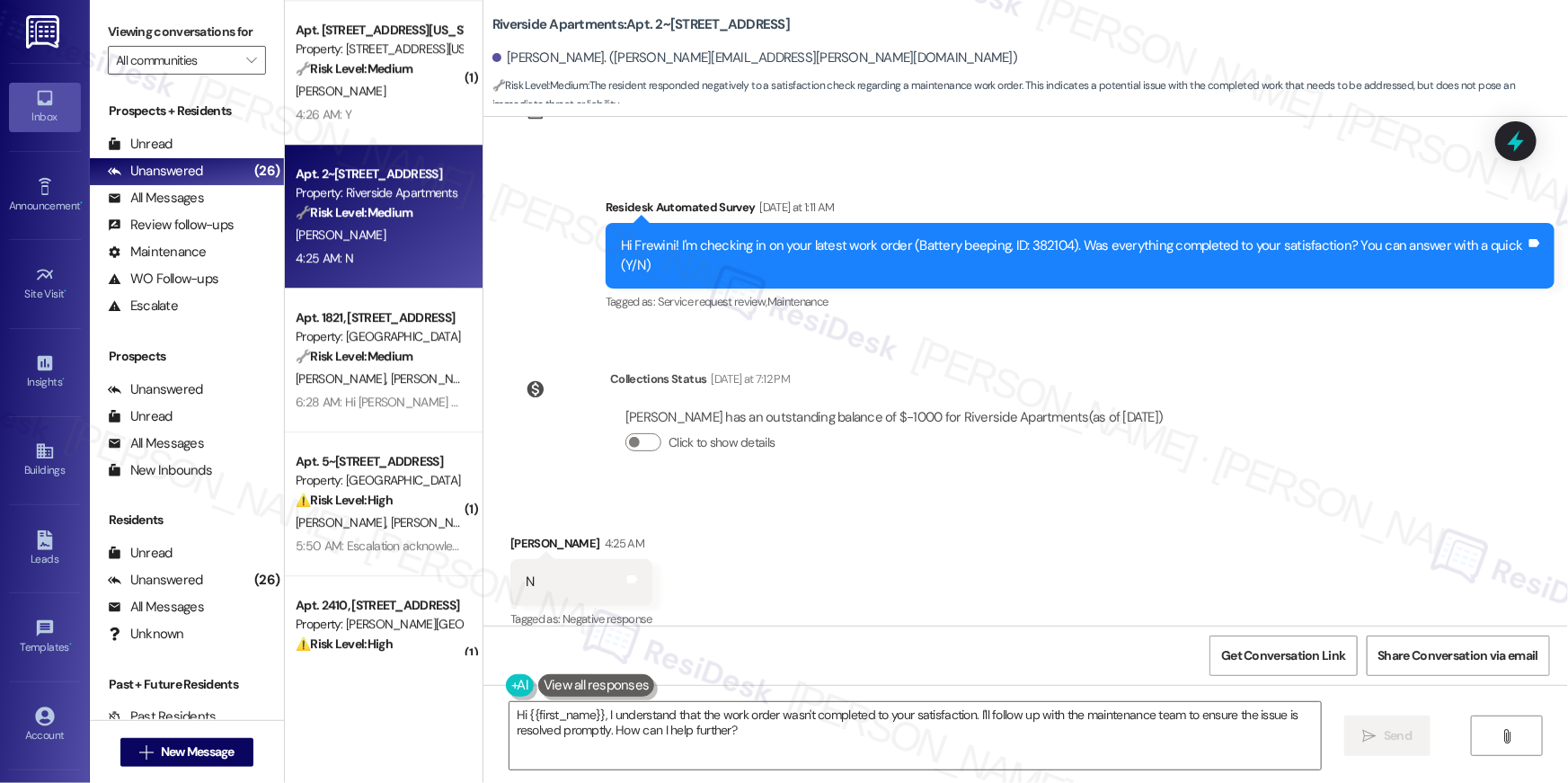 click on "Received via SMS Frewini Haile 4:25 AM N Tags and notes Tagged as:   Negative response Click to highlight conversations about Negative response" at bounding box center (1025, 569) 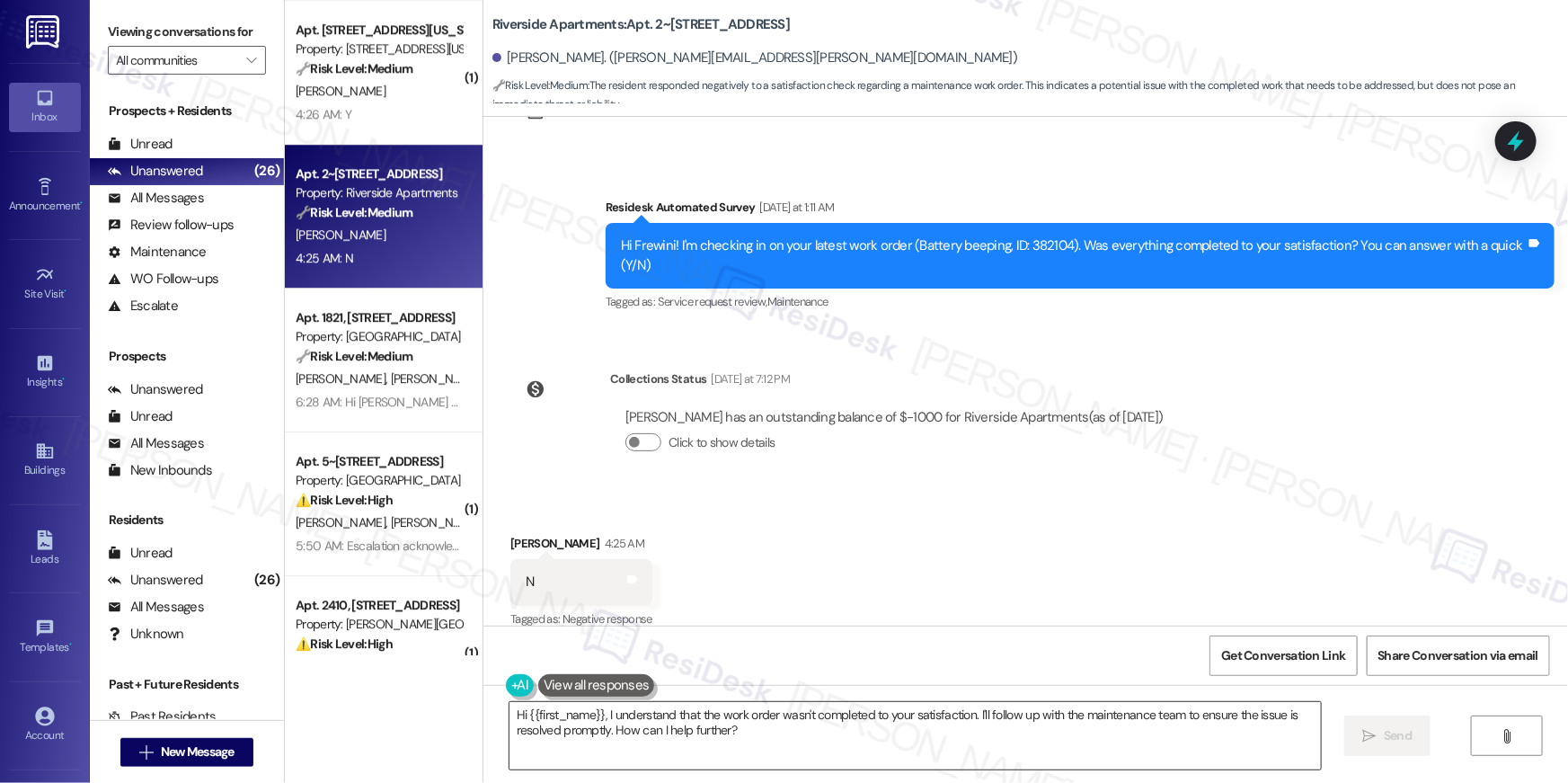 click on "Hi {{first_name}}, I understand that the work order wasn't completed to your satisfaction. I'll follow up with the maintenance team to ensure the issue is resolved promptly. How can I help further?" at bounding box center (915, 735) 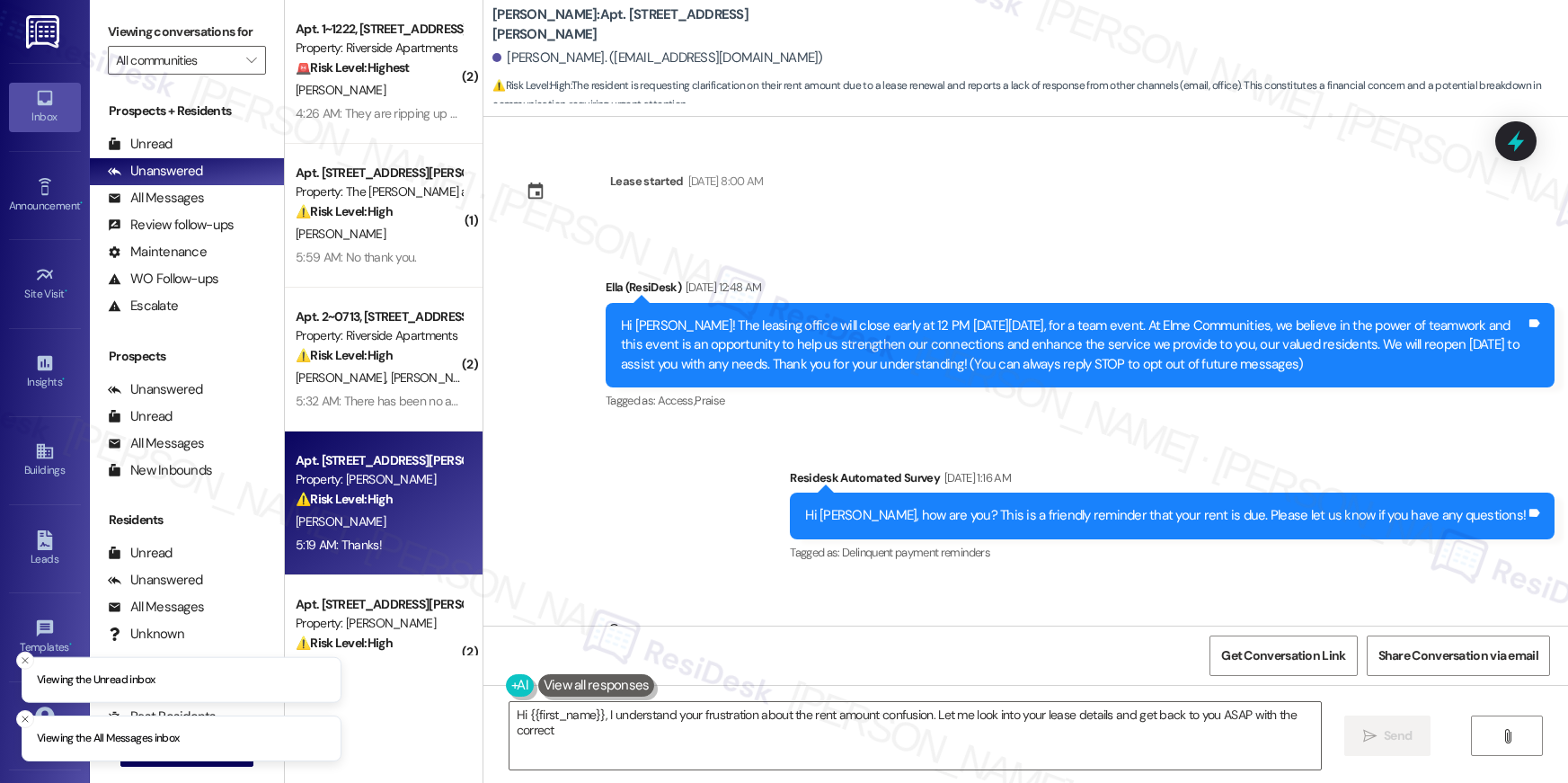 scroll, scrollTop: 0, scrollLeft: 0, axis: both 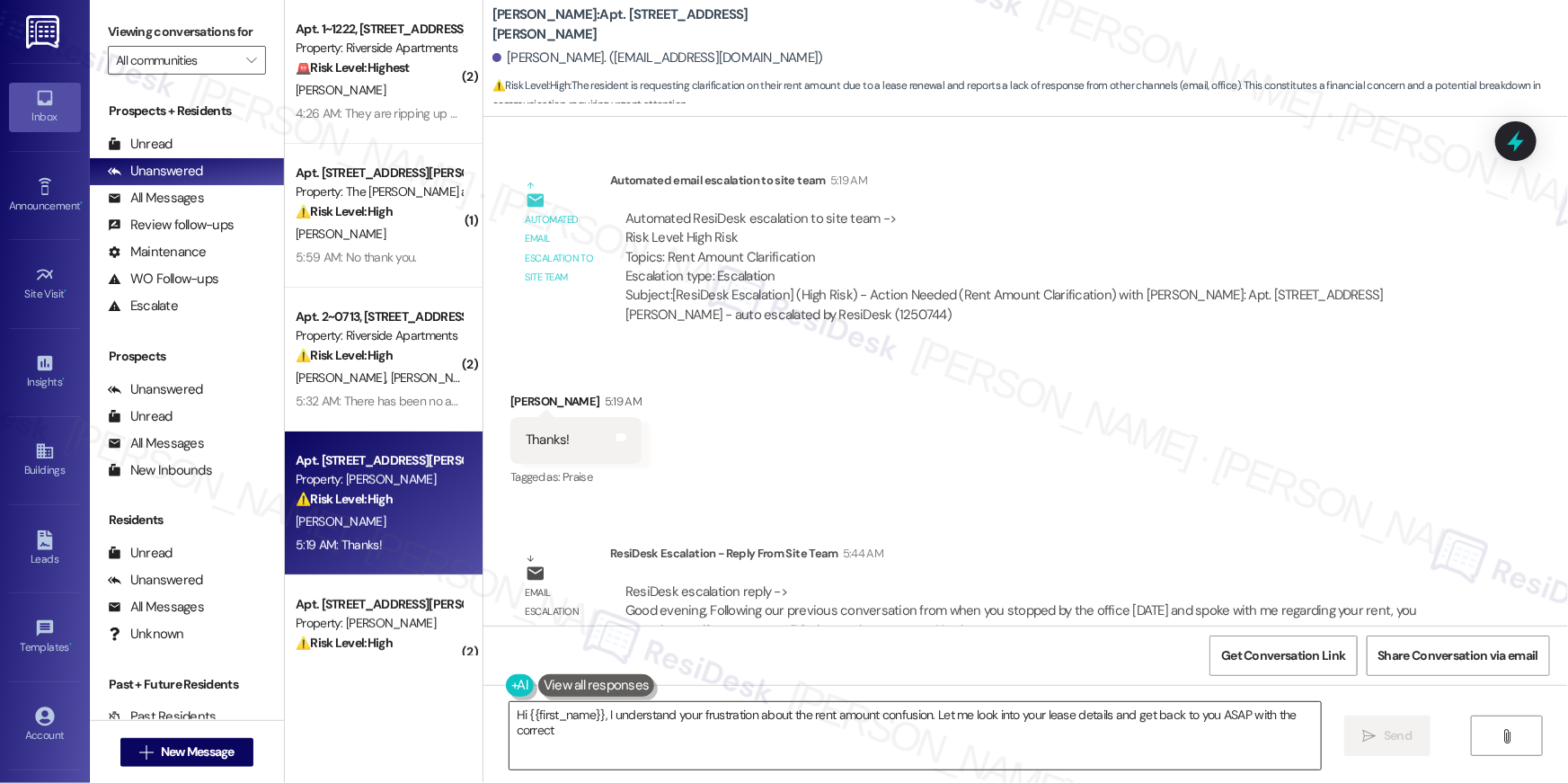 click on "Hi {{first_name}}, I understand your frustration about the rent amount confusion. Let me look into your lease details and get back to you ASAP with the correct amount. Thanks for your patience!" at bounding box center (915, 735) 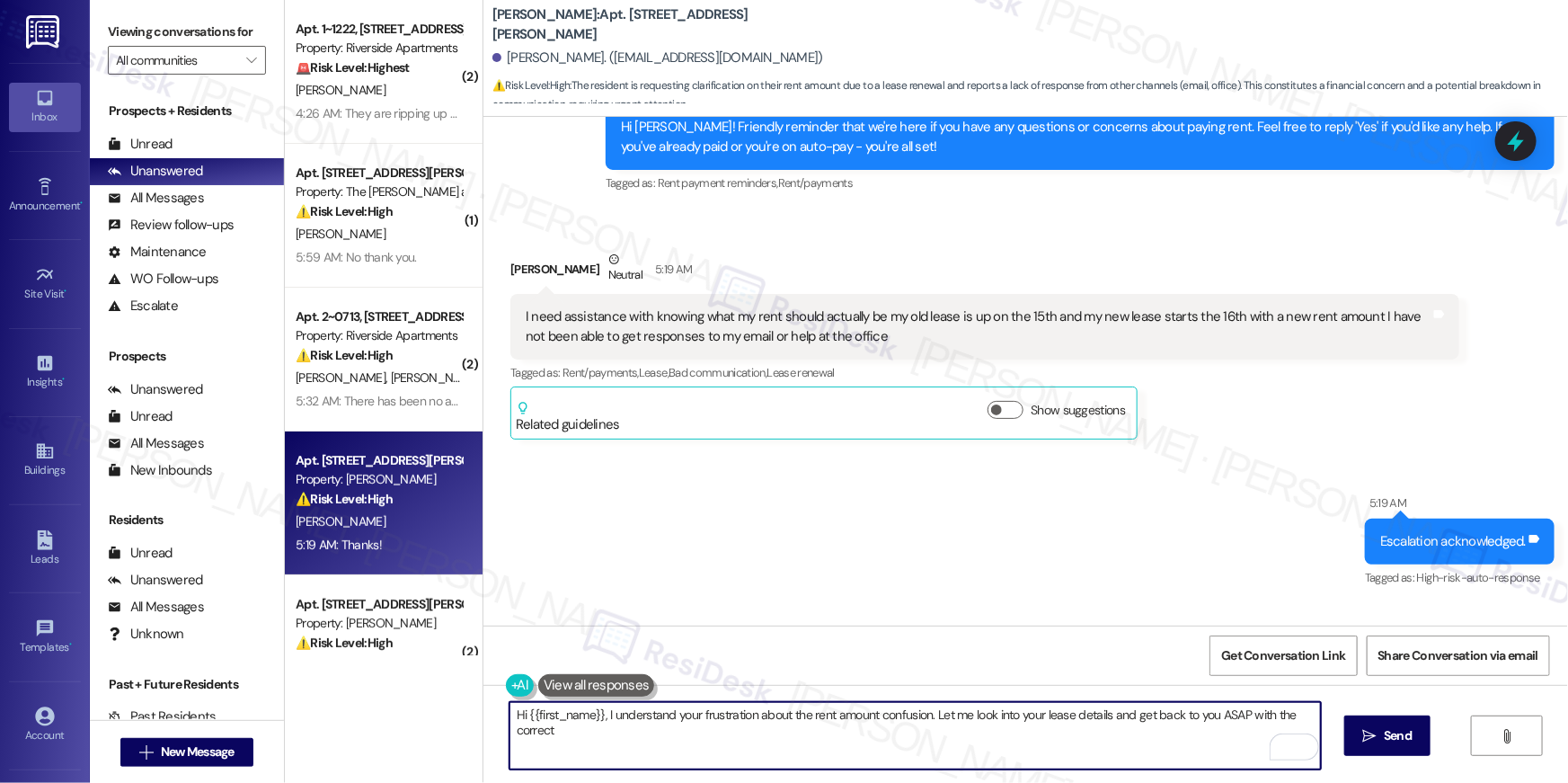 scroll, scrollTop: 9970, scrollLeft: 0, axis: vertical 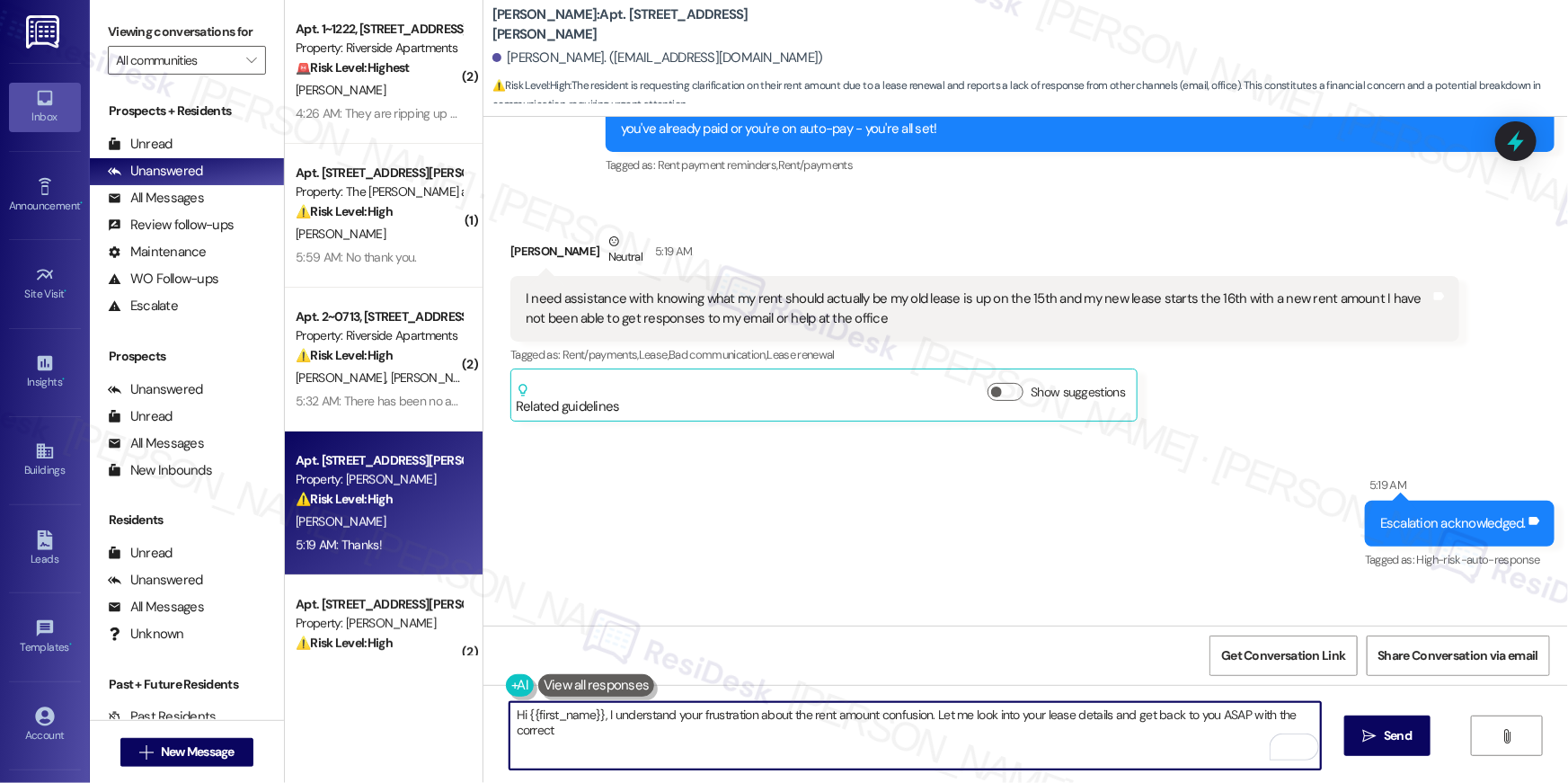 click on "Hi {{first_name}}, I understand your frustration about the rent amount confusion. Let me look into your lease details and get back to you ASAP with the correct amount. Thanks for your patience!" at bounding box center [915, 735] 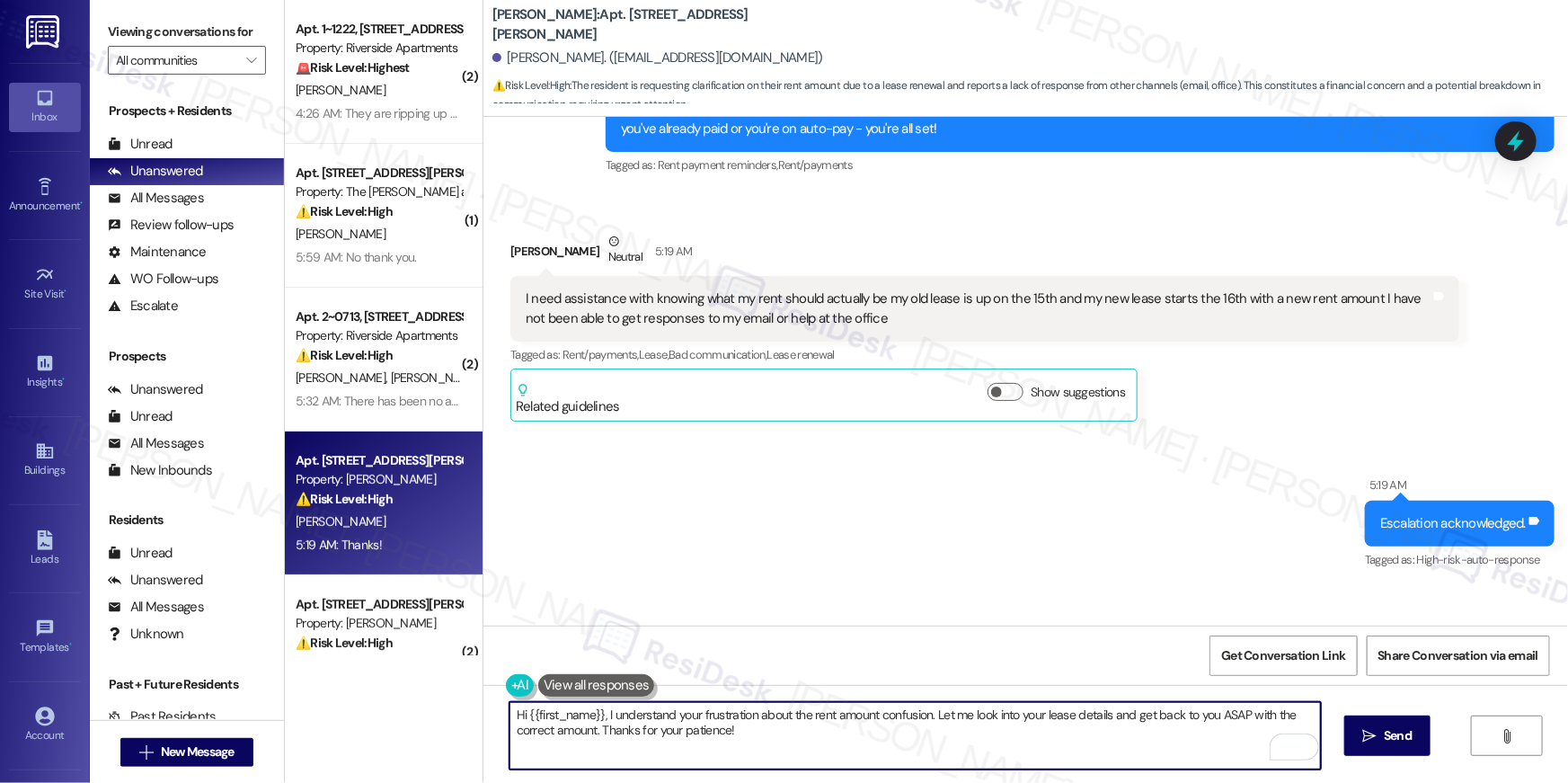 click on "Hi {{first_name}}, I understand your frustration about the rent amount confusion. Let me look into your lease details and get back to you ASAP with the correct amount. Thanks for your patience!" at bounding box center (915, 735) 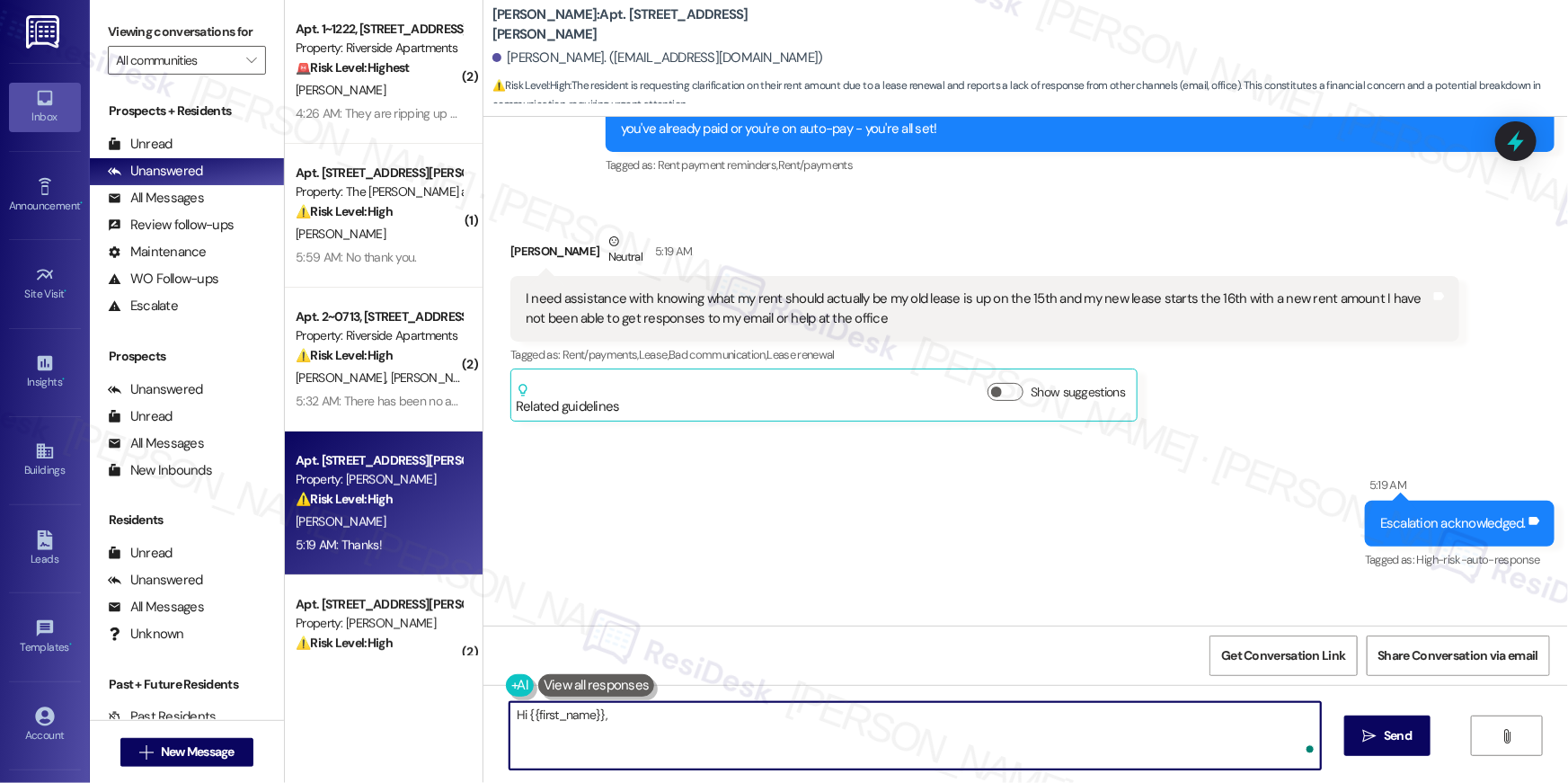paste on "Following up on our conversation earlier [DATE] at the office regarding your rent—you mentioned that your wife sent an email and made a payment. Please allow the system some time to update. Just a reminder, if rent isn’t paid on time, a late fee will apply. Let us know if you have any questions!" 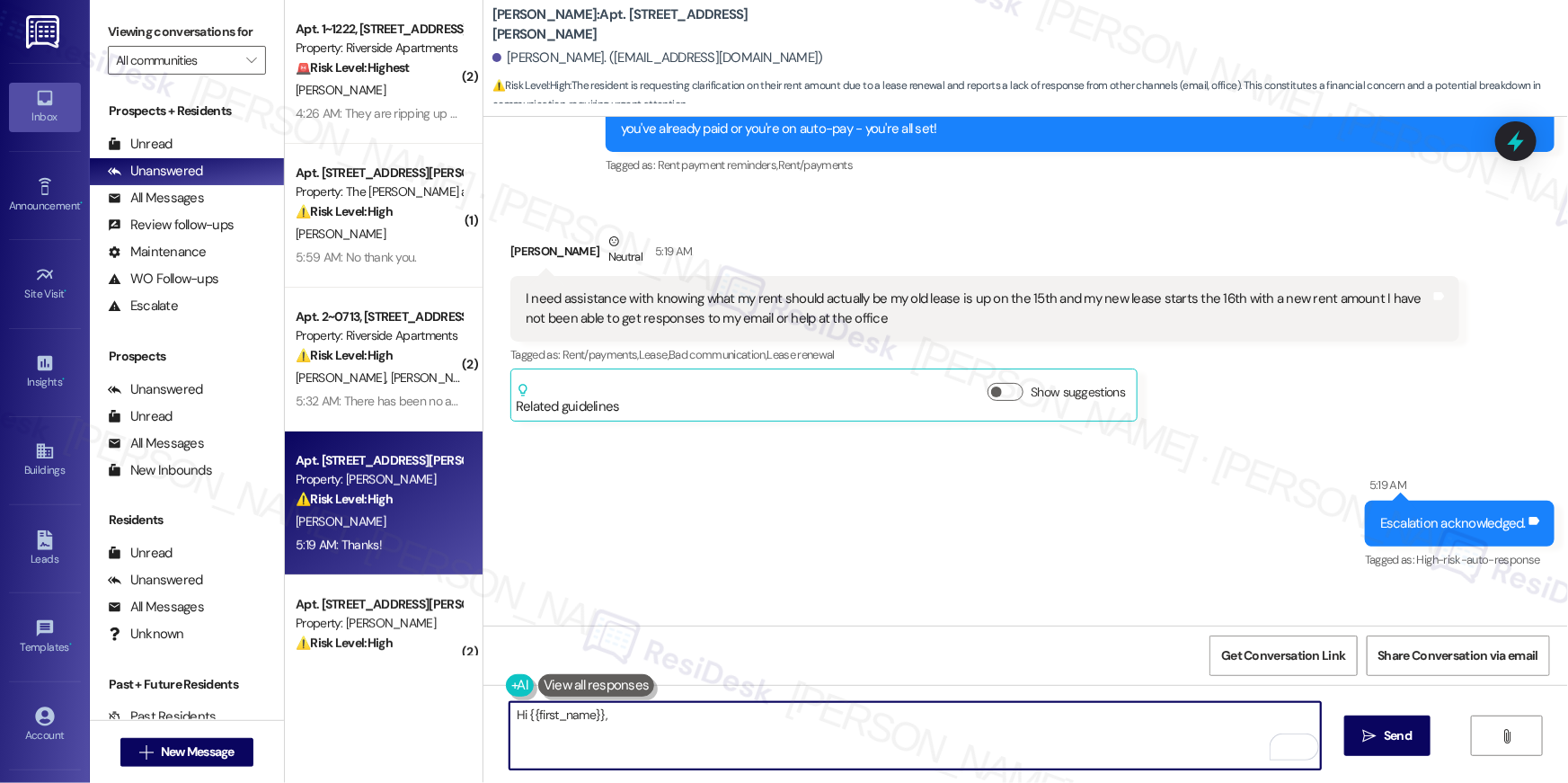 click on "Hi {{first_name}}," at bounding box center (915, 735) 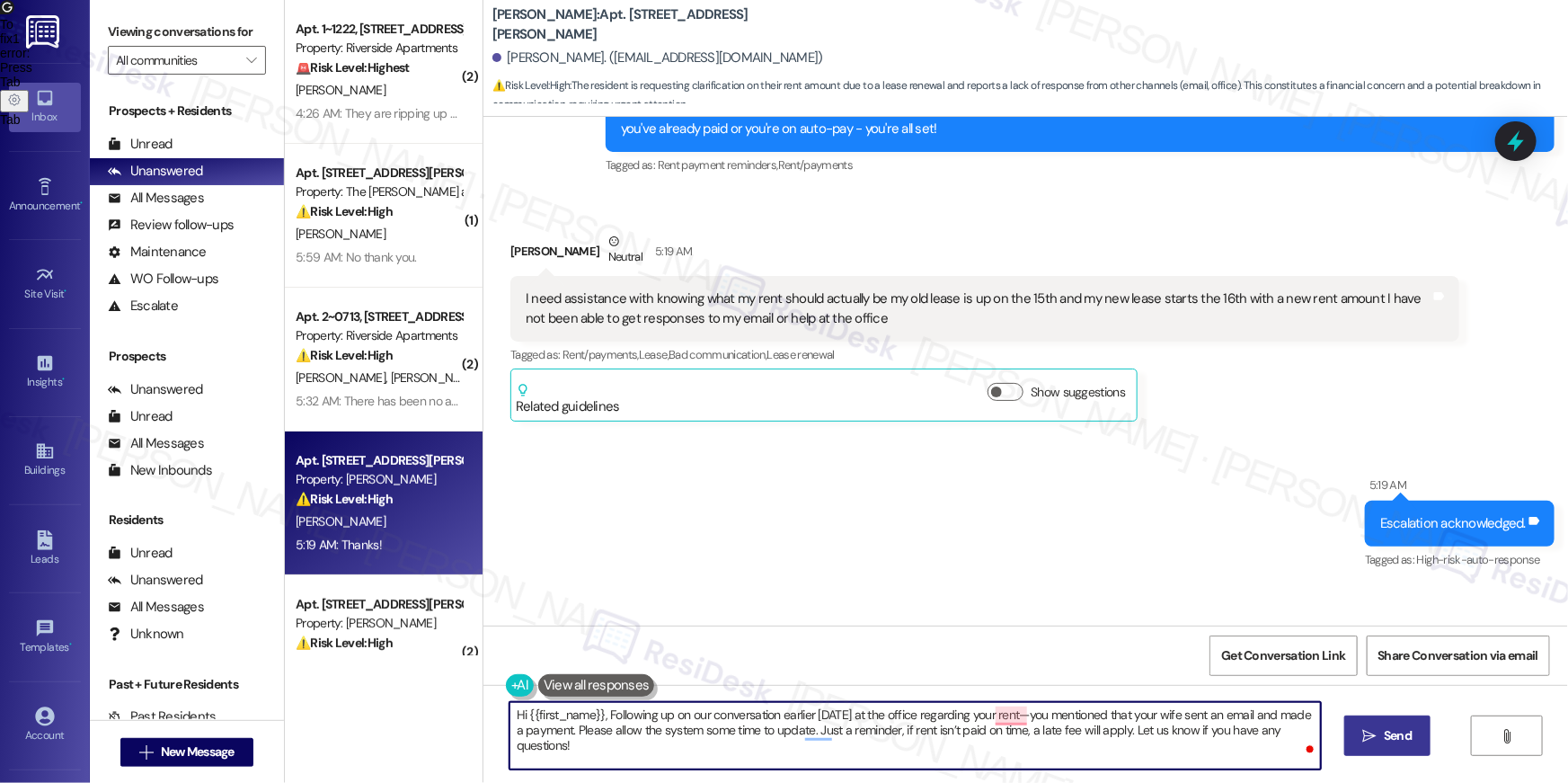 type on "Hi {{first_name}}, Following up on our conversation earlier [DATE] at the office regarding your rent—you mentioned that your wife sent an email and made a payment. Please allow the system some time to update. Just a reminder, if rent isn’t paid on time, a late fee will apply. Let us know if you have any questions!" 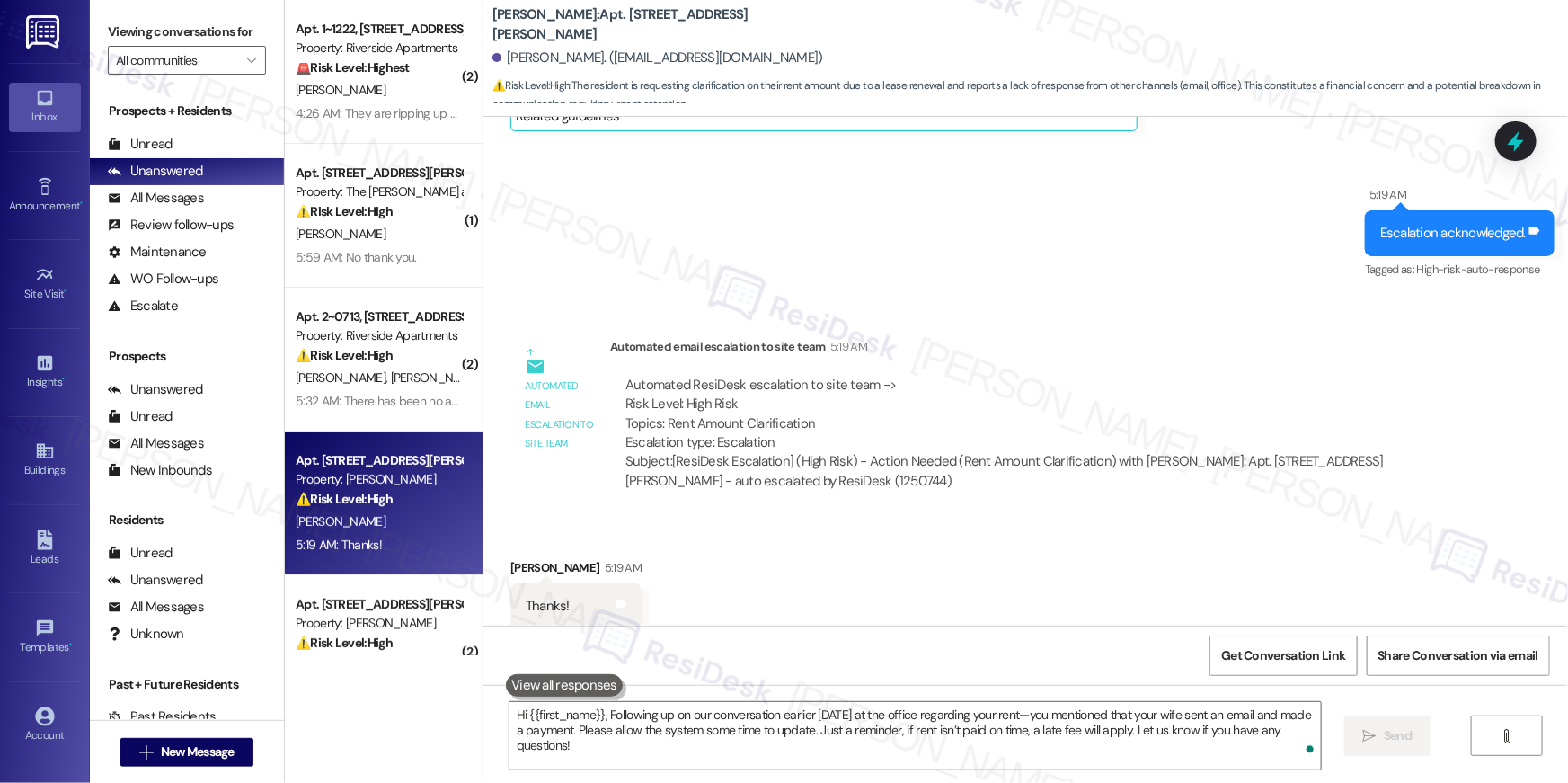 scroll, scrollTop: 10263, scrollLeft: 0, axis: vertical 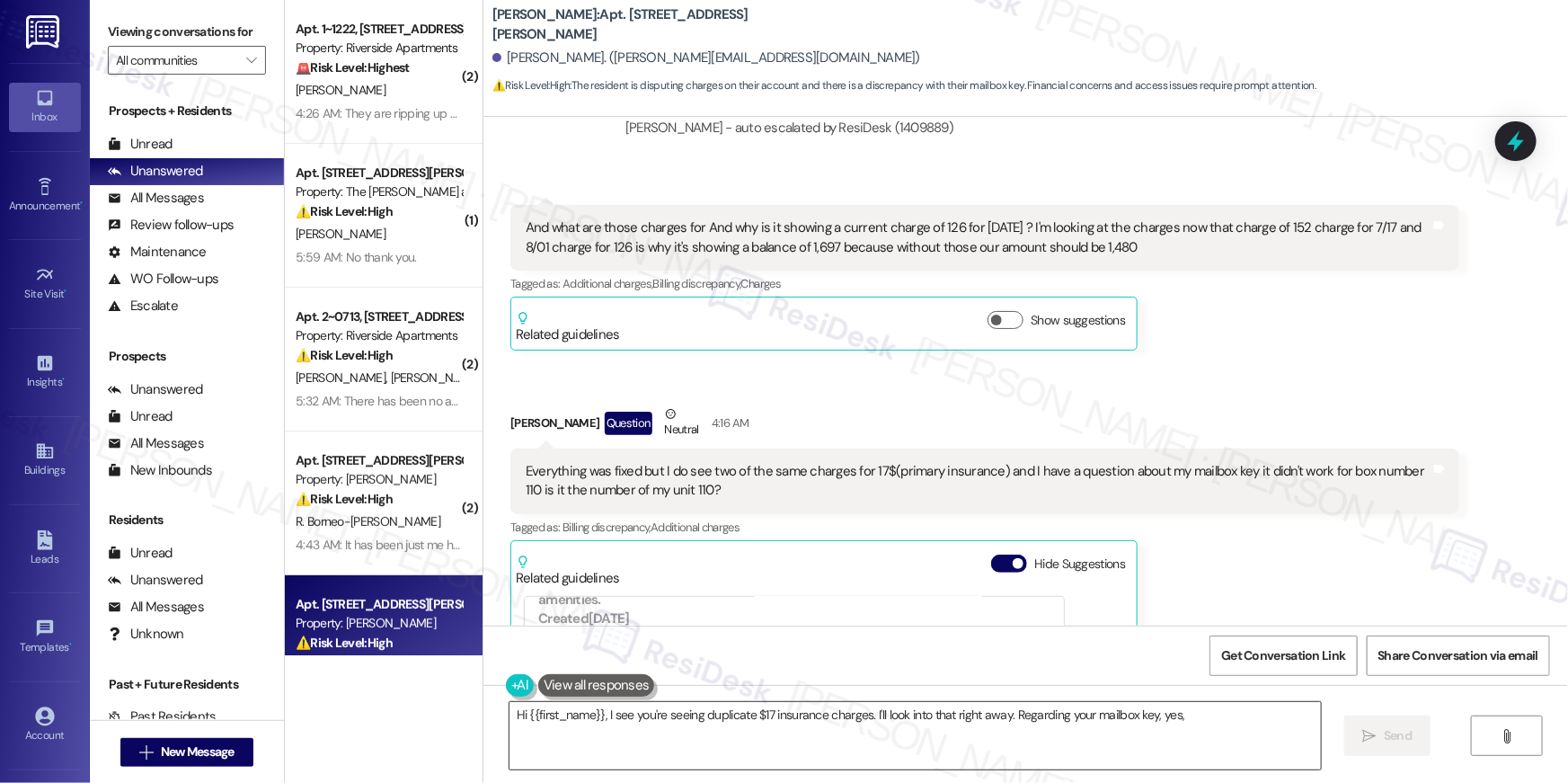 click on "Hi {{first_name}}, I see you're seeing duplicate $17 insurance charges. I'll look into that right away. Regarding your mailbox key, yes, it should work for box #110, matching your unit. Let me ensure this is addressed!" at bounding box center [915, 735] 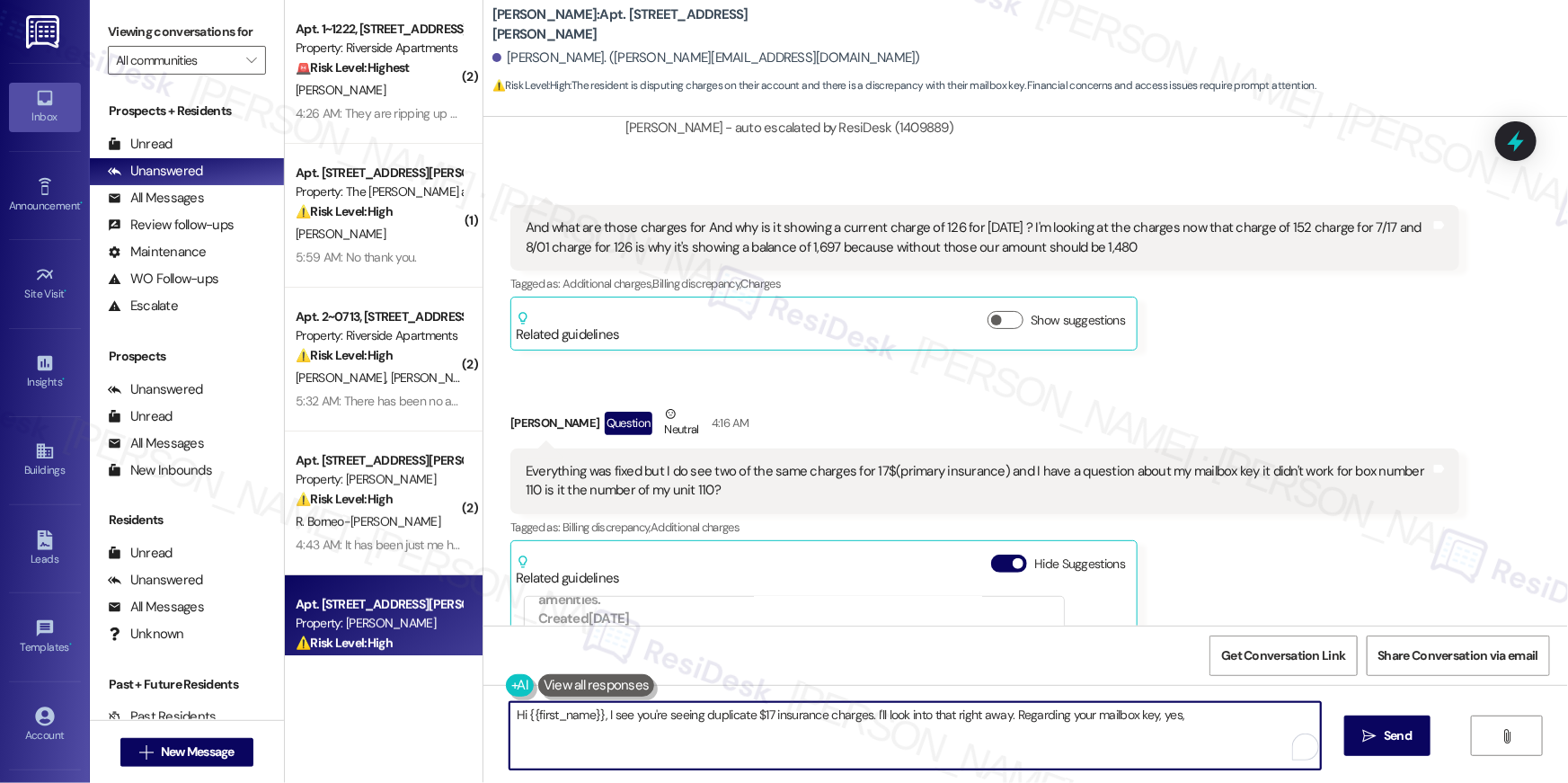 click on "Hi {{first_name}}, I see you're seeing duplicate $17 insurance charges. I'll look into that right away. Regarding your mailbox key, yes, it should work for box #110, matching your unit. Let me ensure this is addressed!" at bounding box center (915, 735) 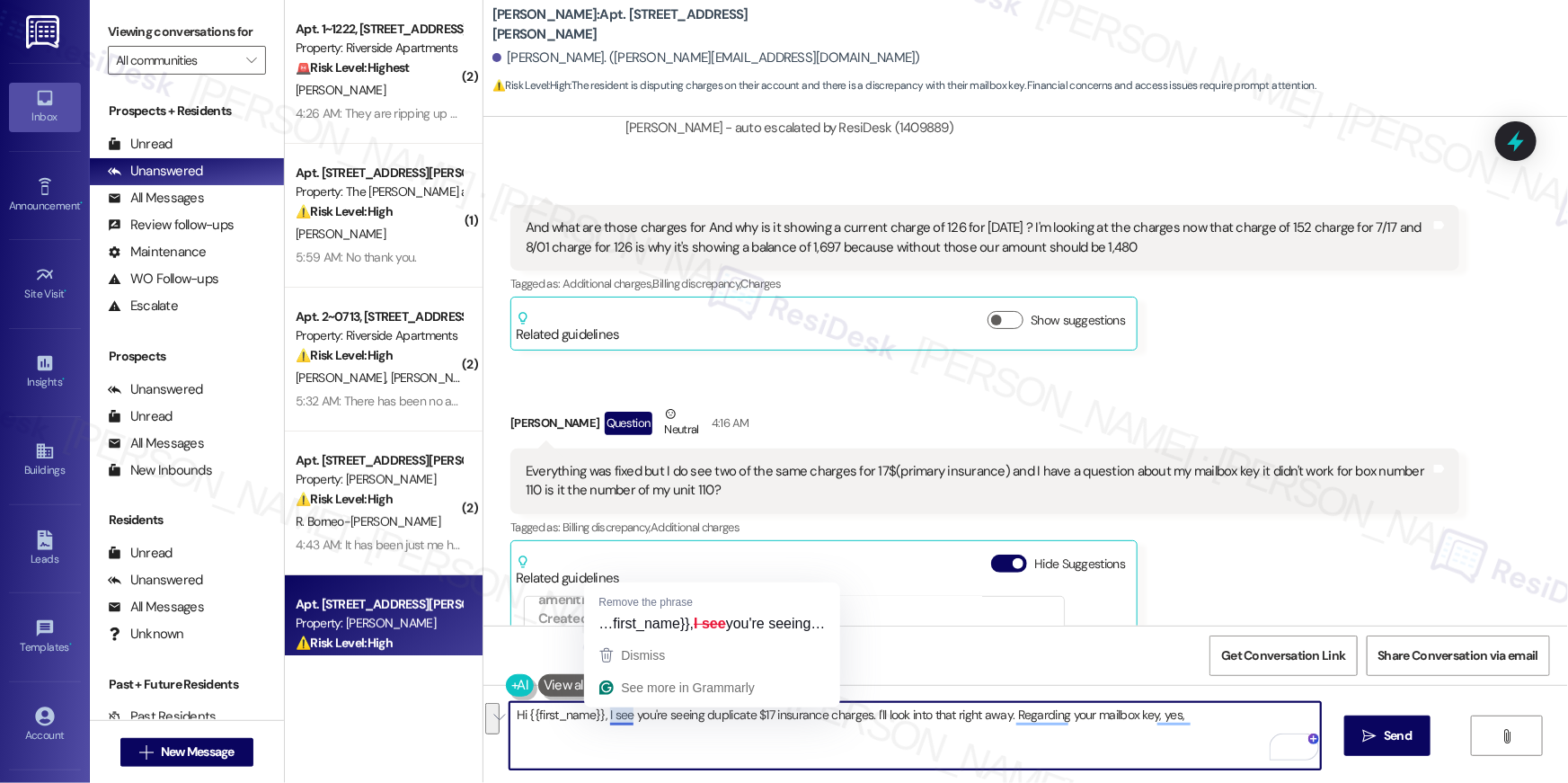 drag, startPoint x: 861, startPoint y: 743, endPoint x: 603, endPoint y: 717, distance: 259.3068 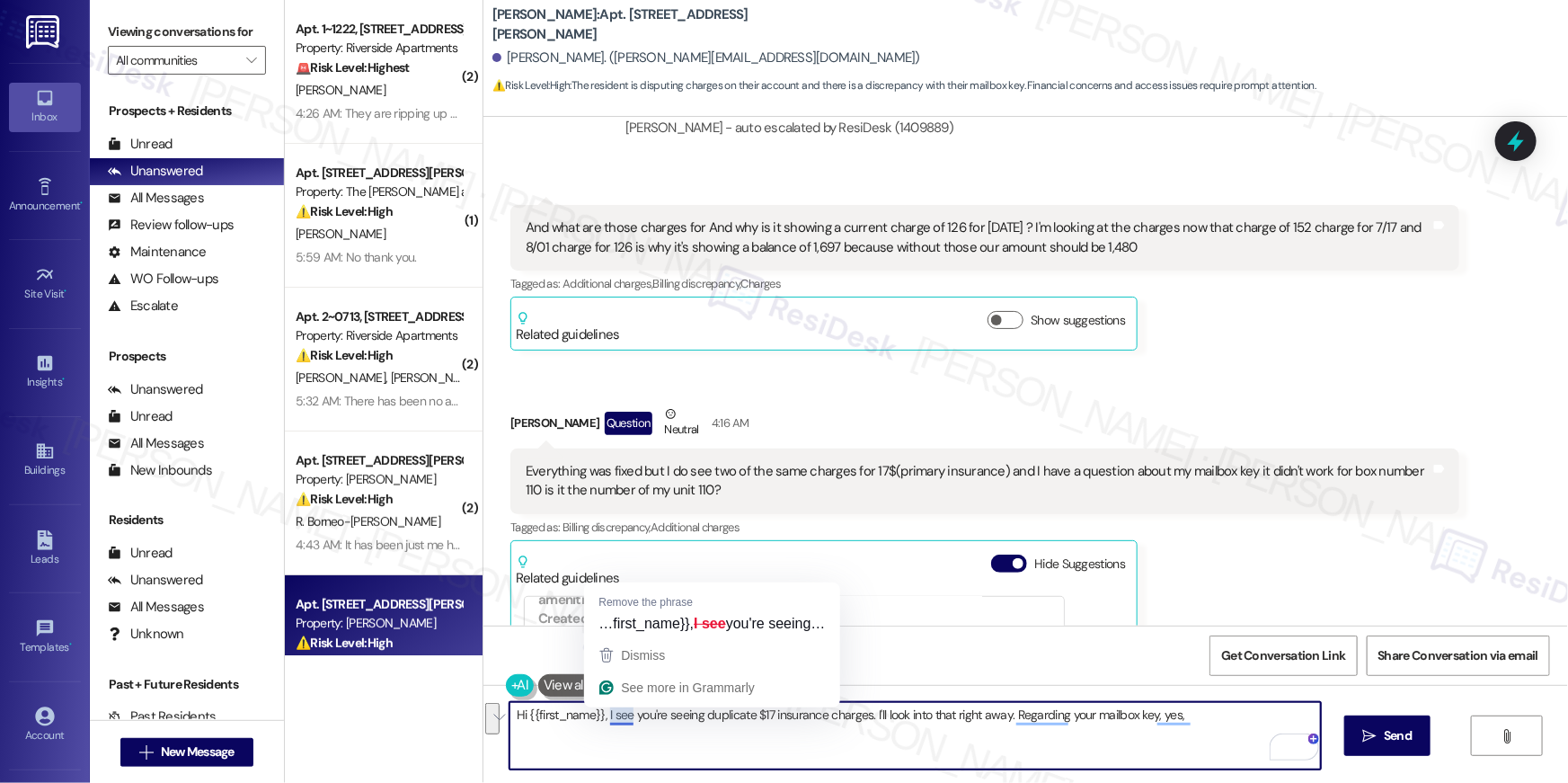 click on "Hi {{first_name}}, I see you're seeing duplicate $17 insurance charges. I'll look into that right away. Regarding your mailbox key, yes, it should work for box #110, matching your unit. Let me ensure this is addressed!" at bounding box center [915, 735] 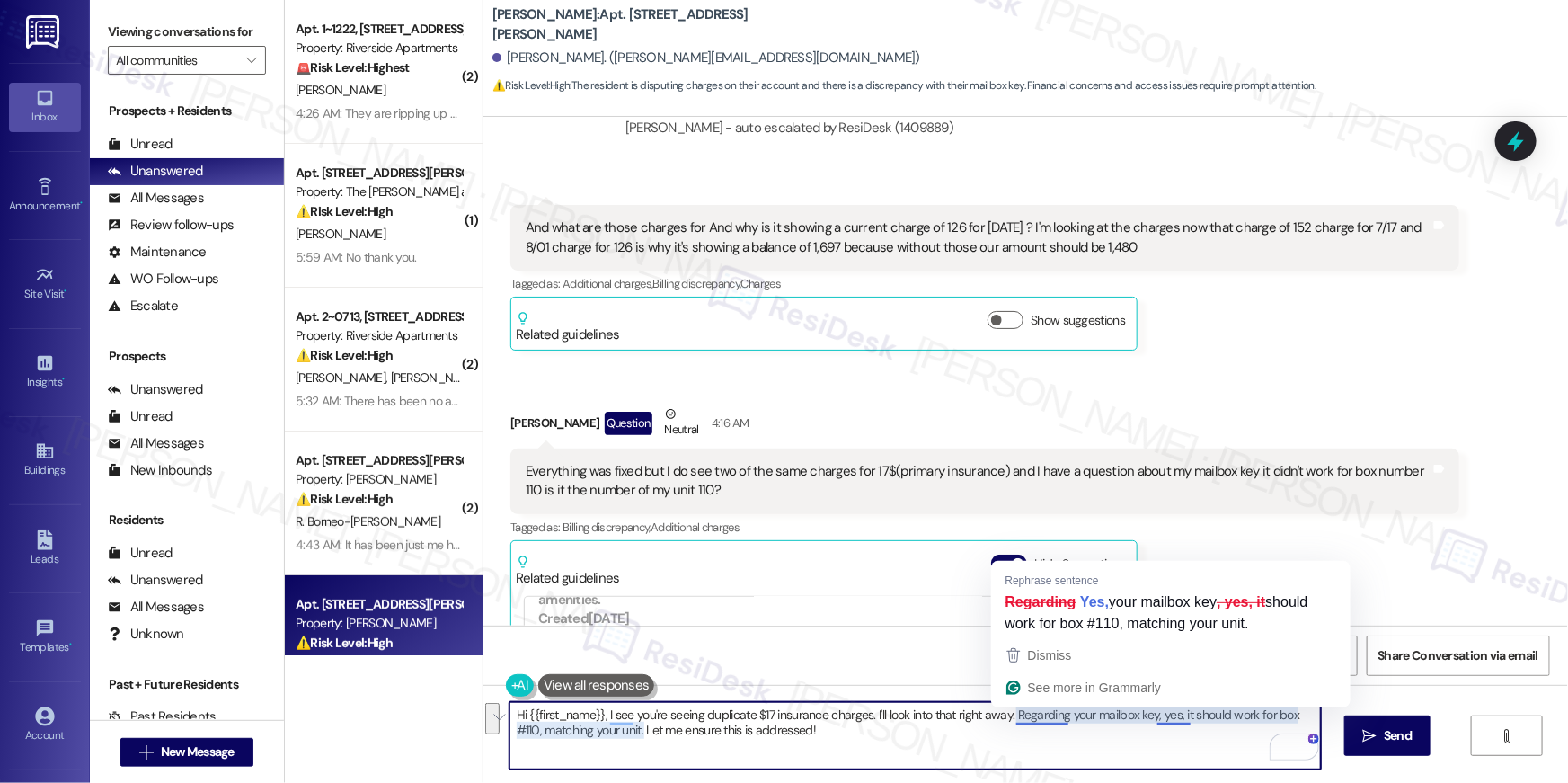 paste on "Your mailbox number is #1." 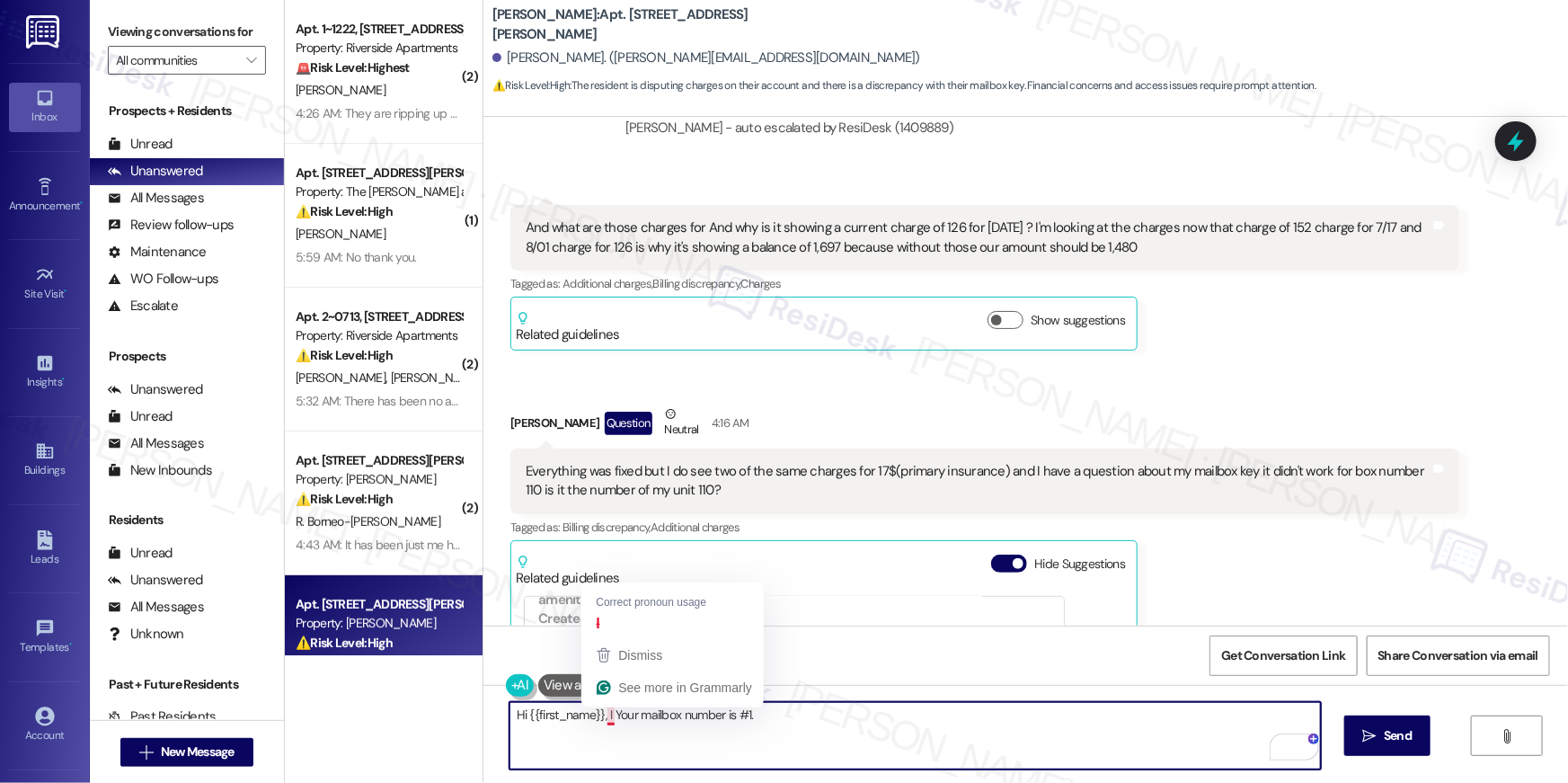 click on "Hi {{first_name}}, I Your mailbox number is #1." at bounding box center (915, 735) 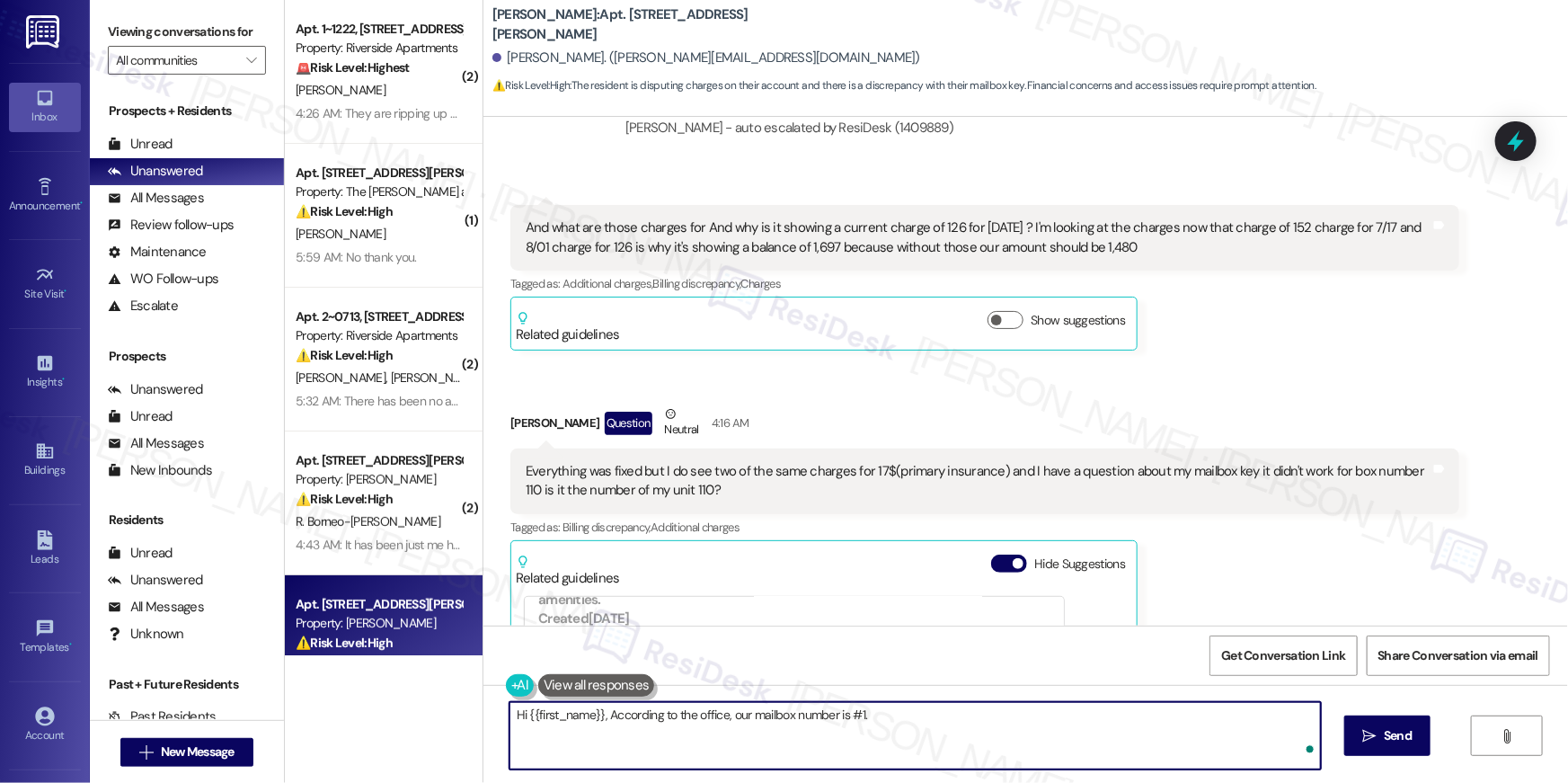 type on "Hi {{first_name}}, According to the office, your mailbox number is #1." 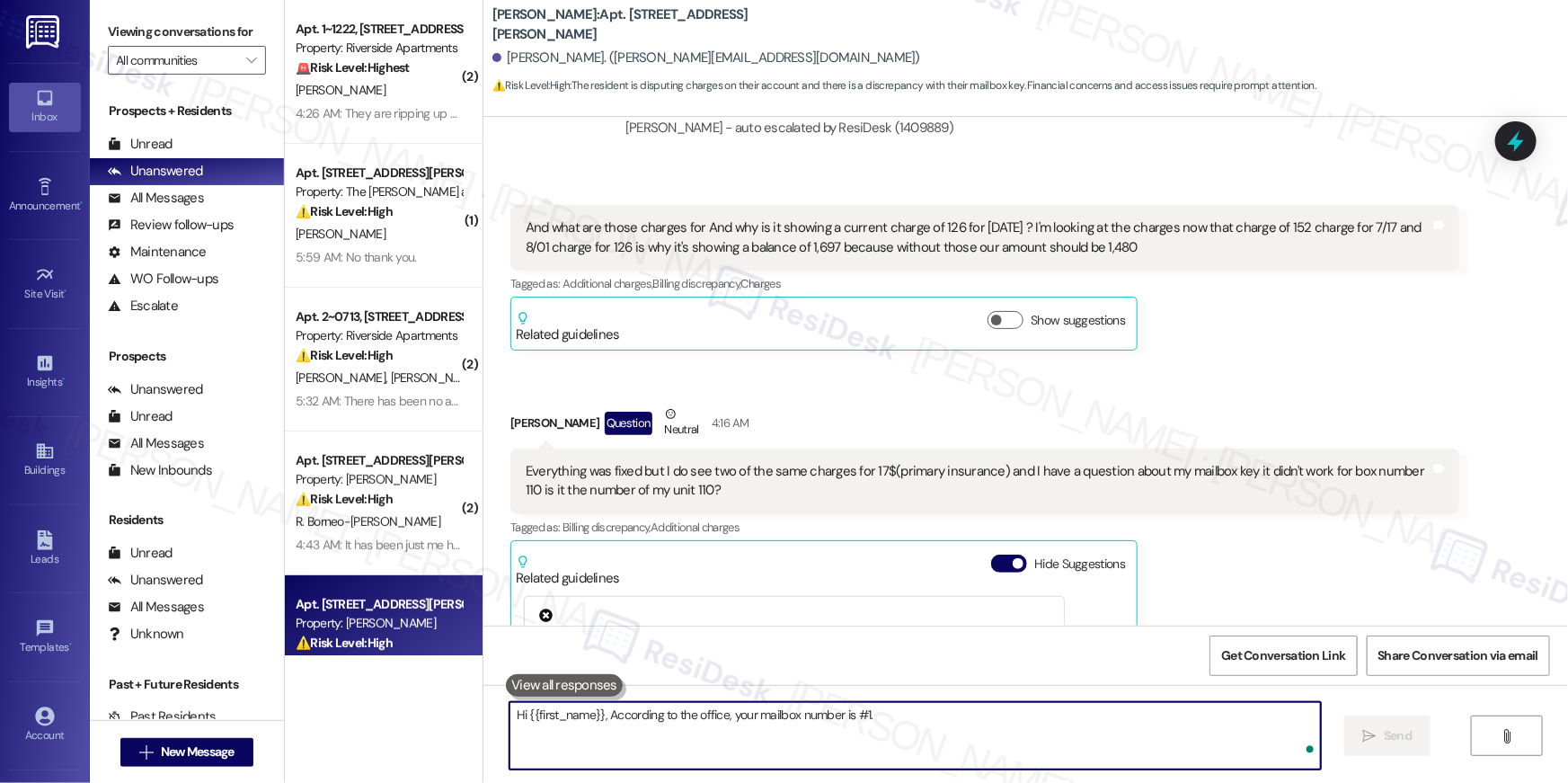 scroll, scrollTop: 13626, scrollLeft: 0, axis: vertical 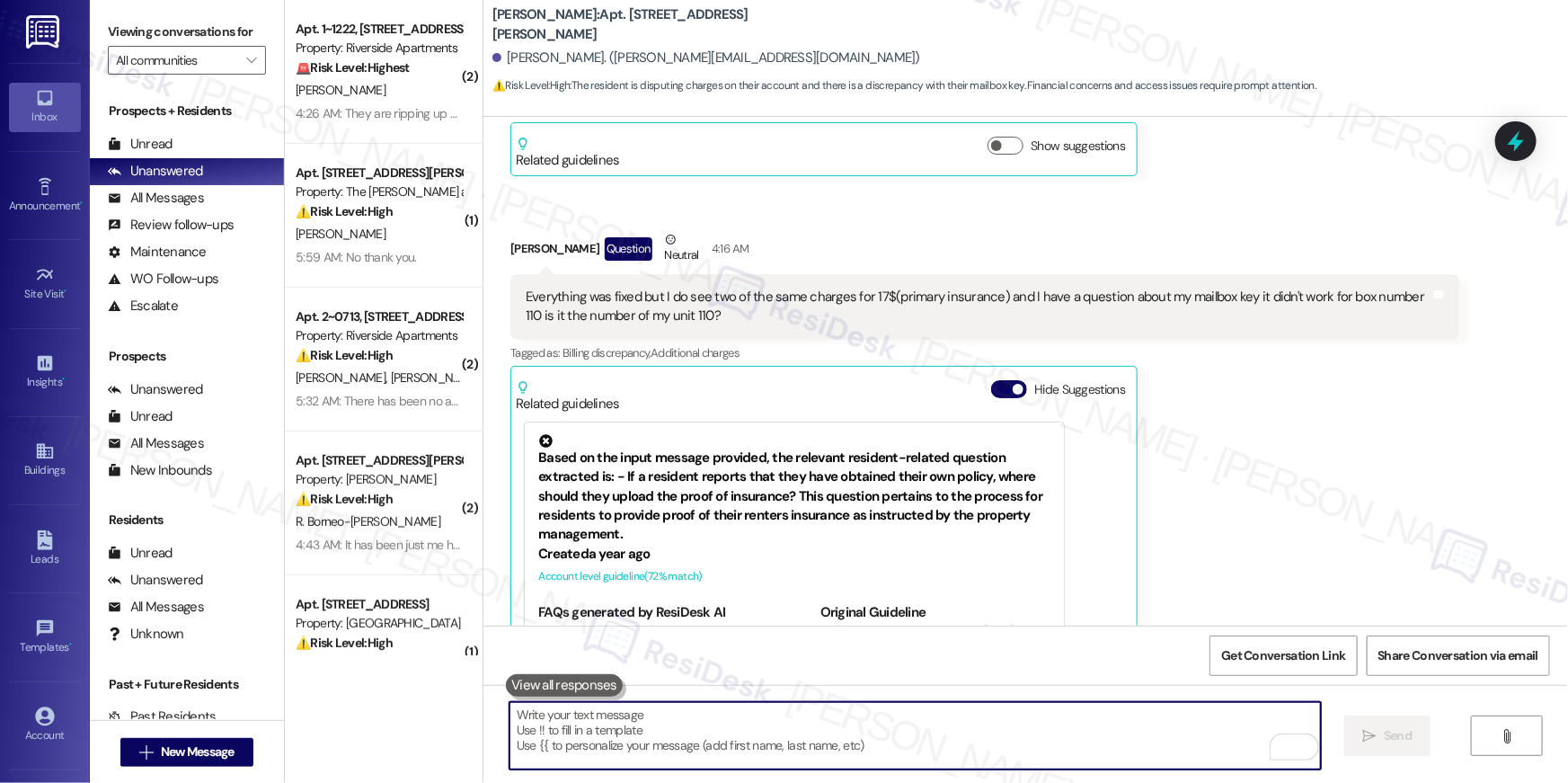 click at bounding box center (915, 735) 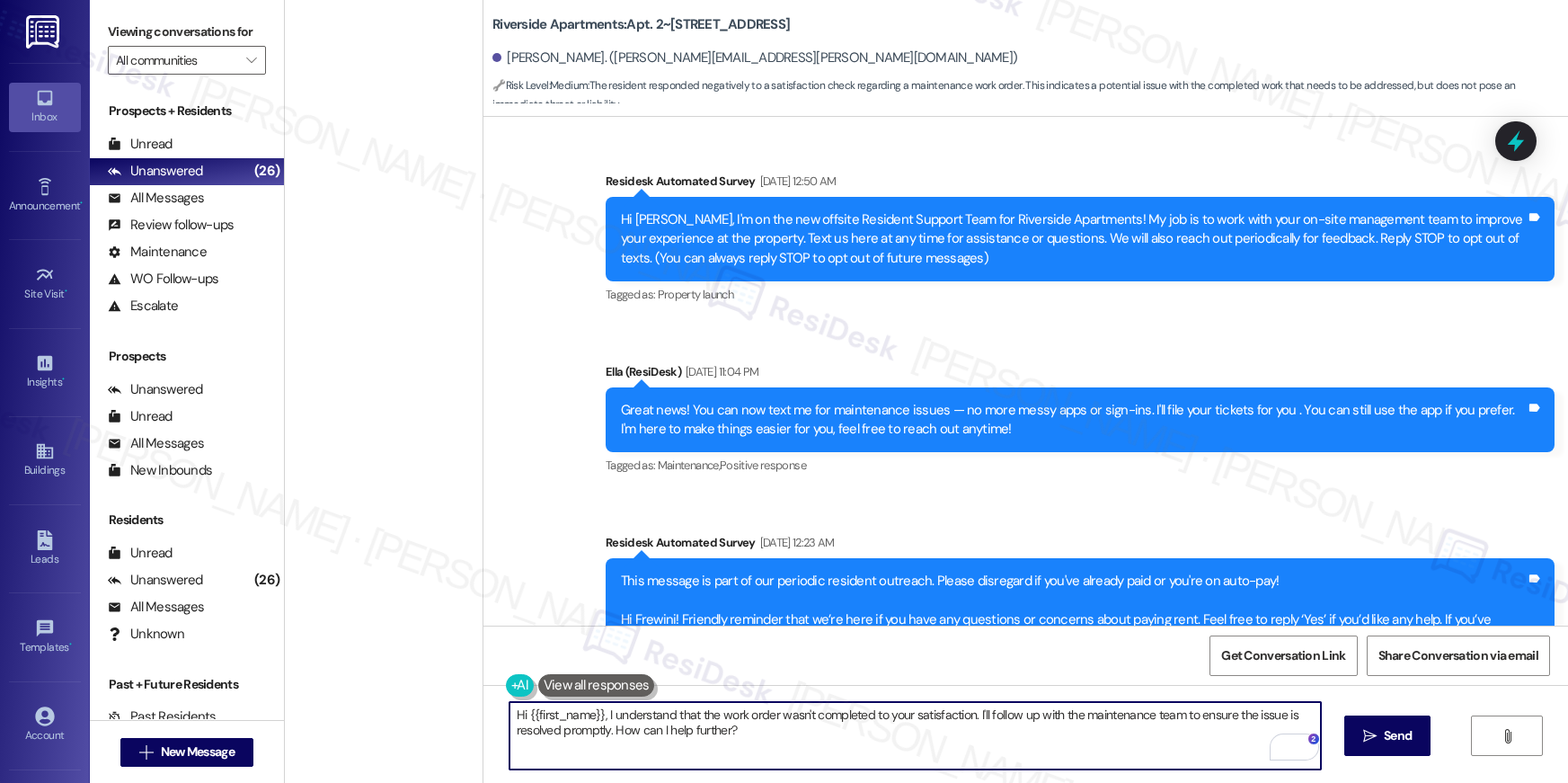 scroll, scrollTop: 0, scrollLeft: 0, axis: both 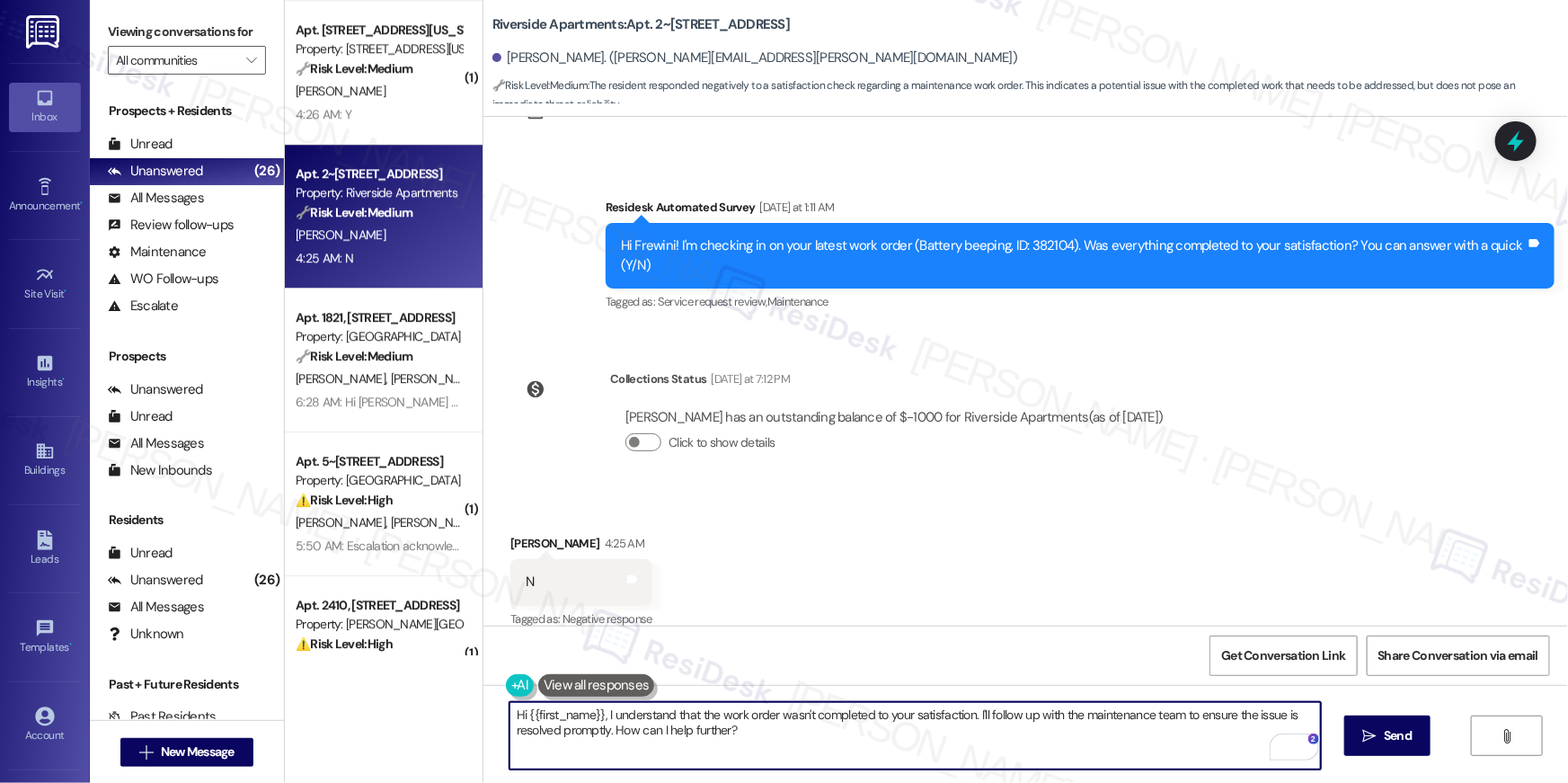 click on "Hi Frewini! I'm checking in on your latest work order (Battery beeping, ID: 382104). Was everything completed to your satisfaction? You can answer with a quick (Y/N)" at bounding box center [1073, 255] 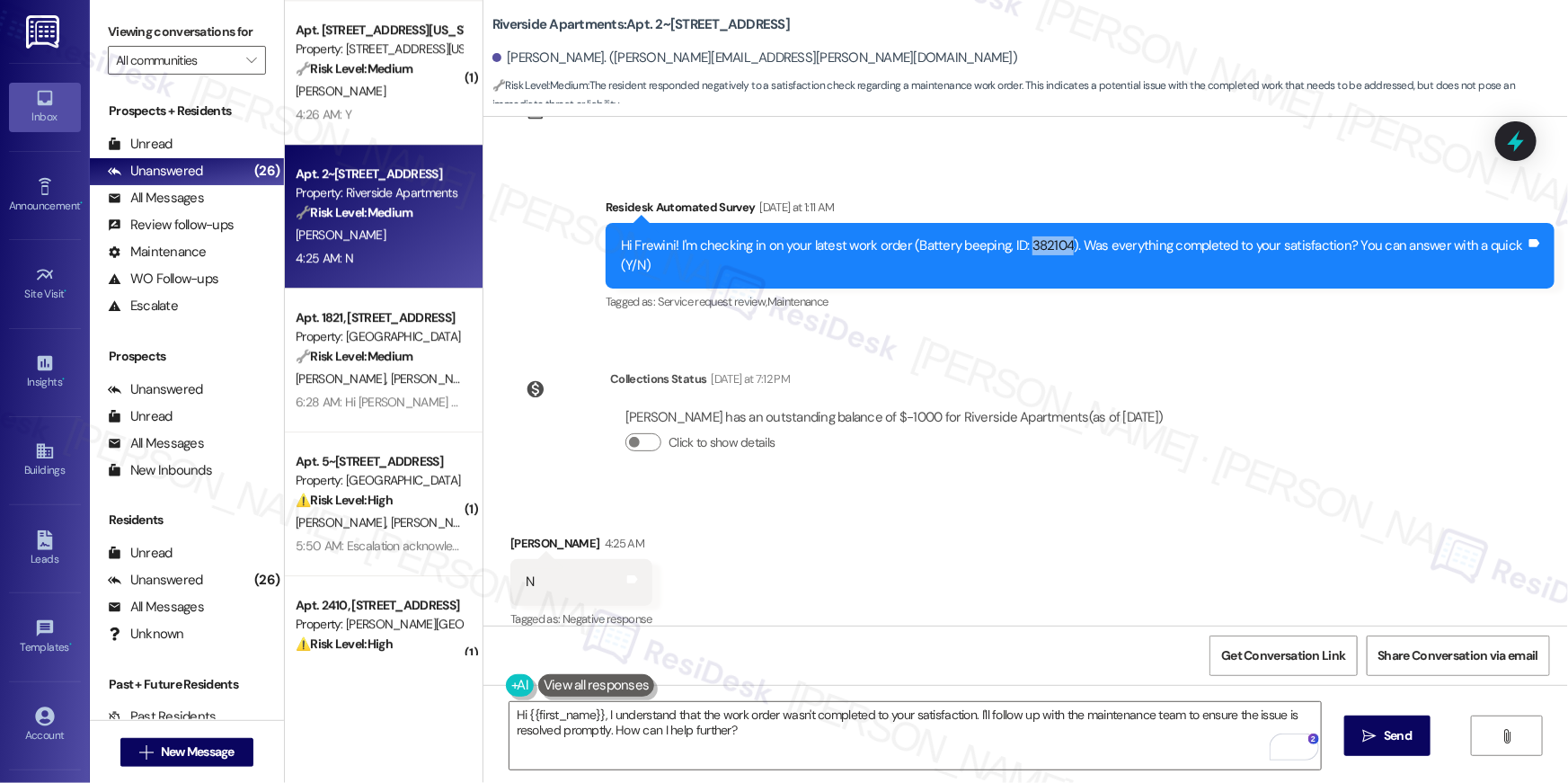 click on "Hi Frewini! I'm checking in on your latest work order (Battery beeping, ID: 382104). Was everything completed to your satisfaction? You can answer with a quick (Y/N)" at bounding box center [1073, 255] 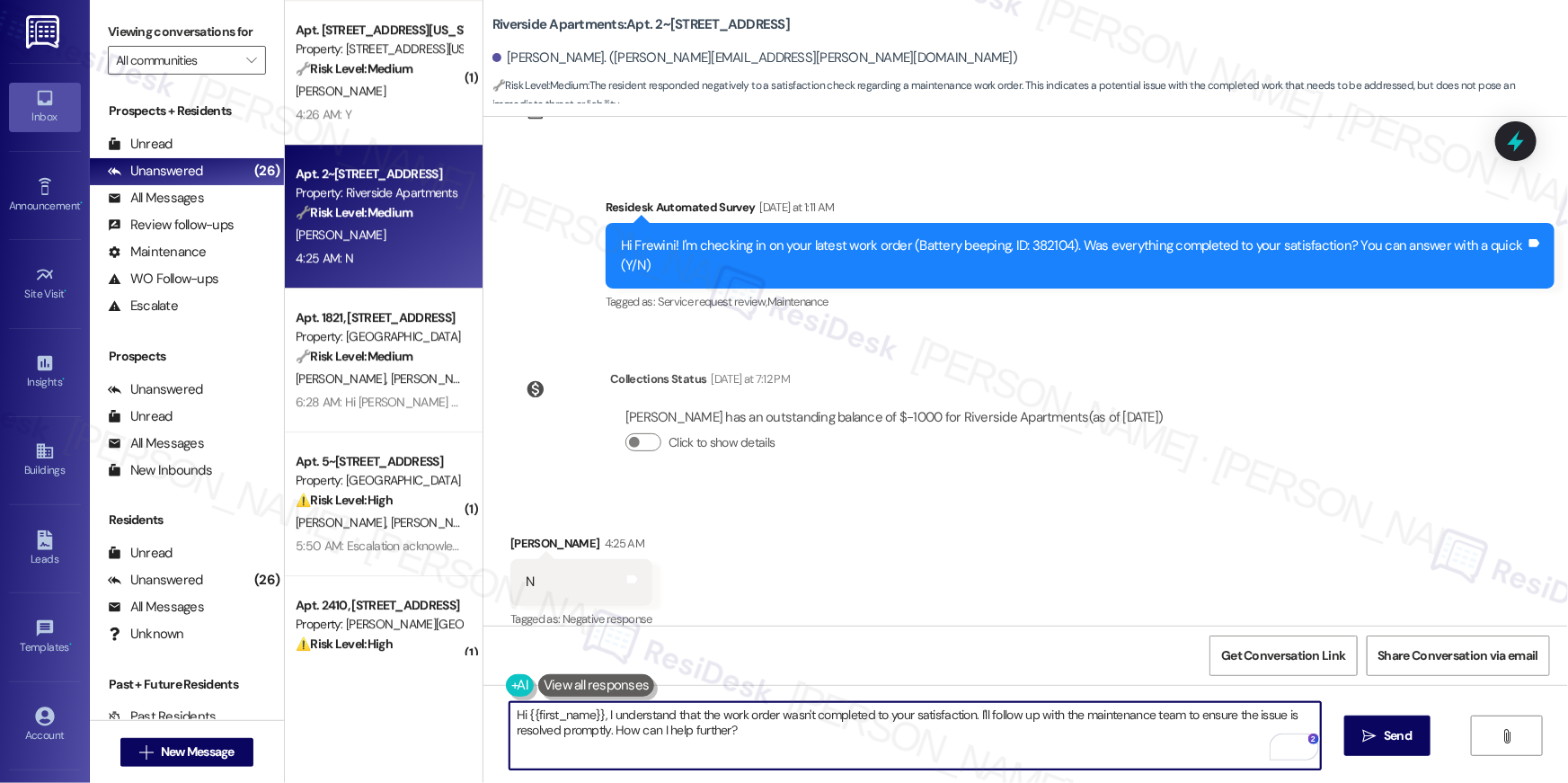 click on "Hi {{first_name}}, I understand that the work order wasn't completed to your satisfaction. I'll follow up with the maintenance team to ensure the issue is resolved promptly. How can I help further?" at bounding box center (915, 735) 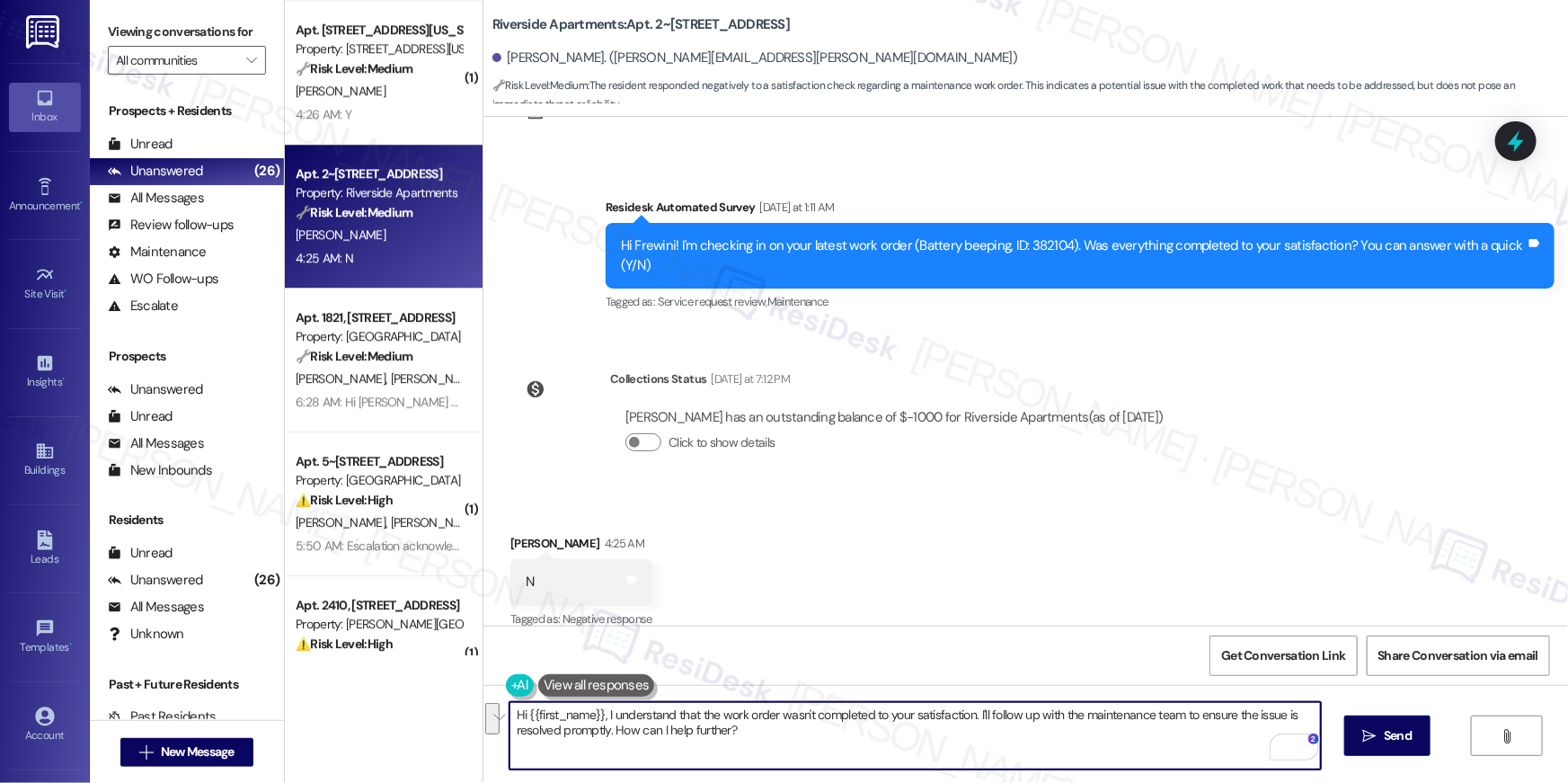 drag, startPoint x: 826, startPoint y: 738, endPoint x: 970, endPoint y: 720, distance: 145.12064 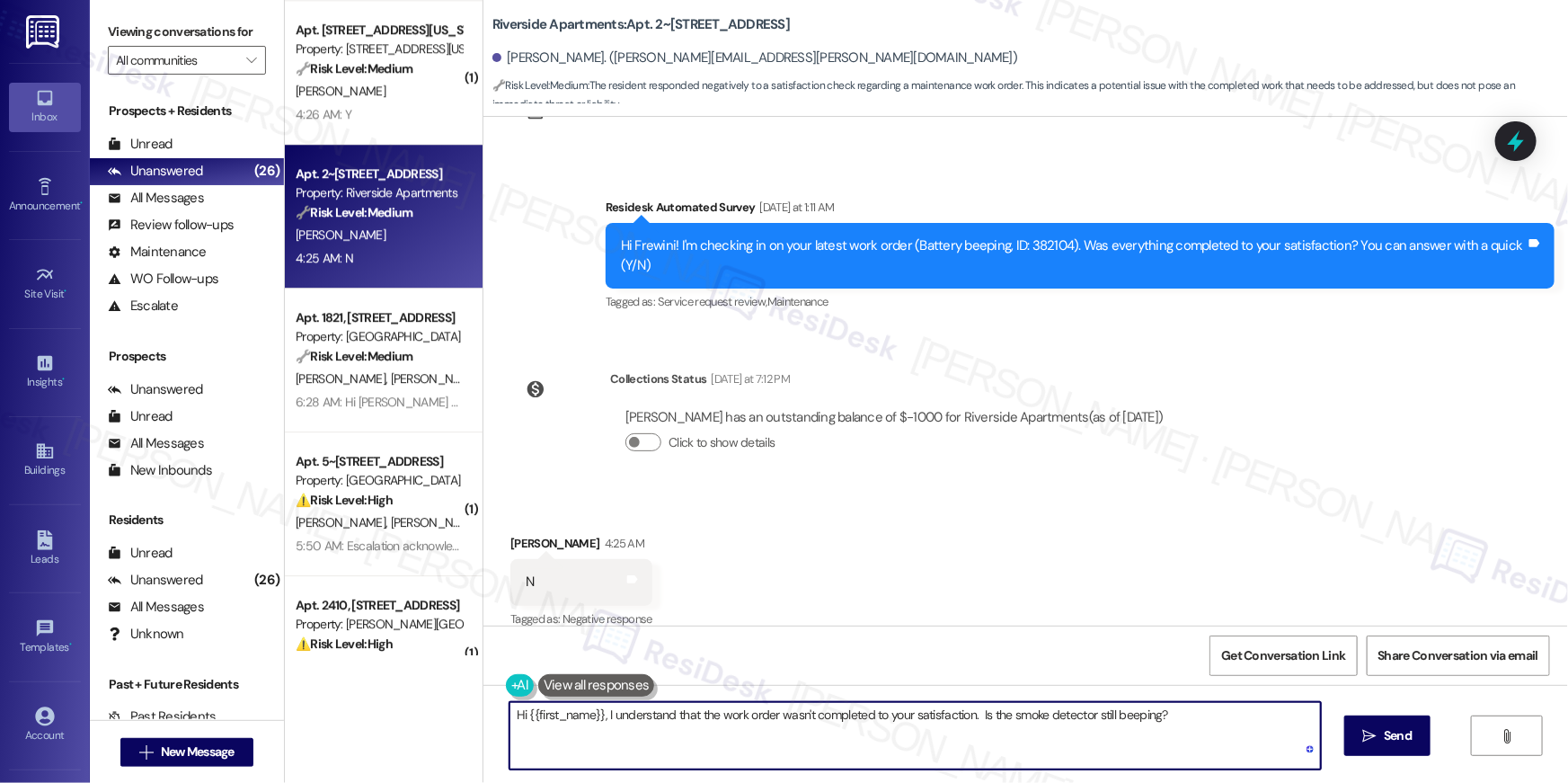 type on "Hi {{first_name}}, I understand that the work order wasn't completed to your satisfaction.  Is the smoke detector still beeping?" 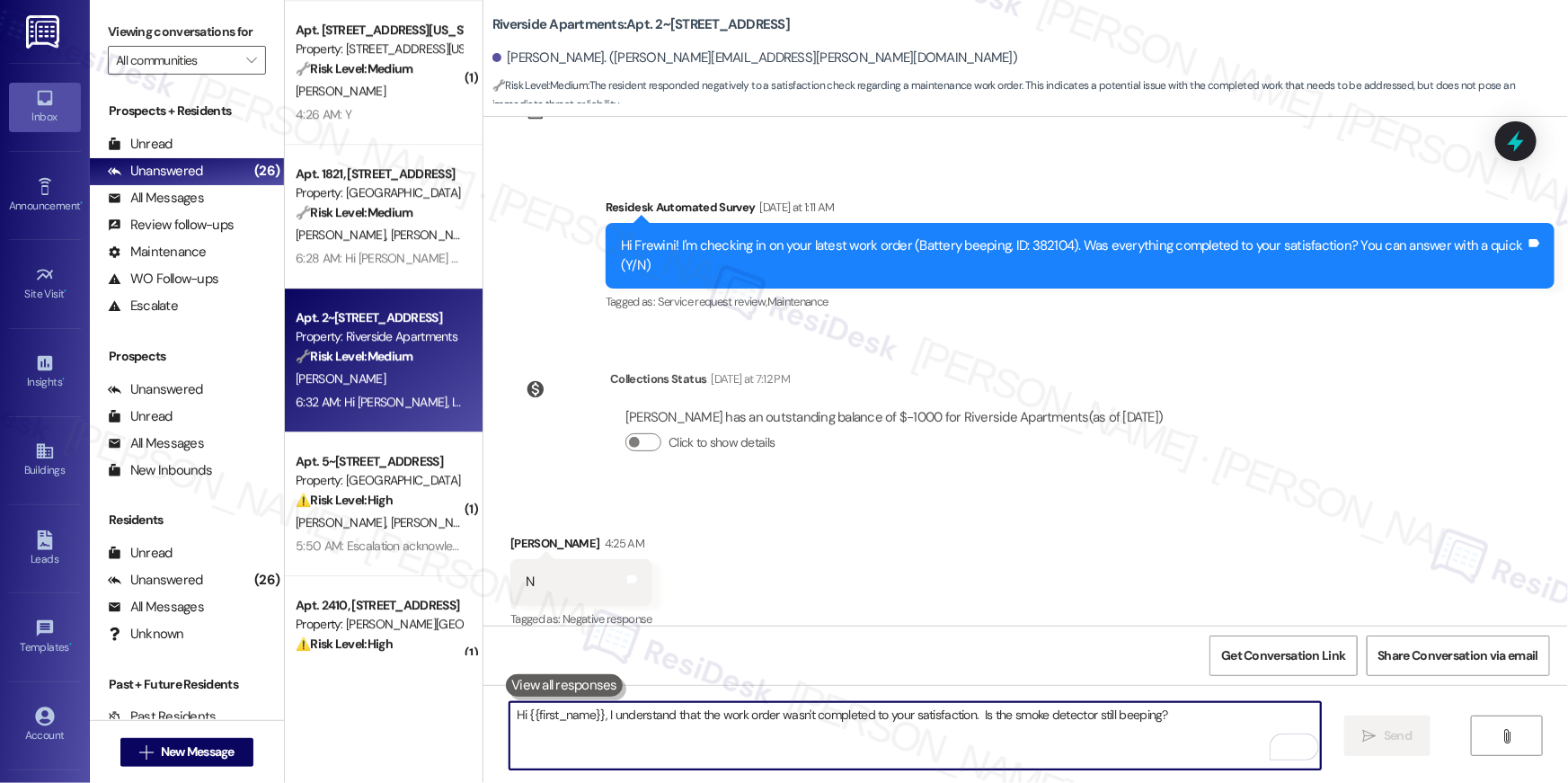 scroll, scrollTop: 4468, scrollLeft: 0, axis: vertical 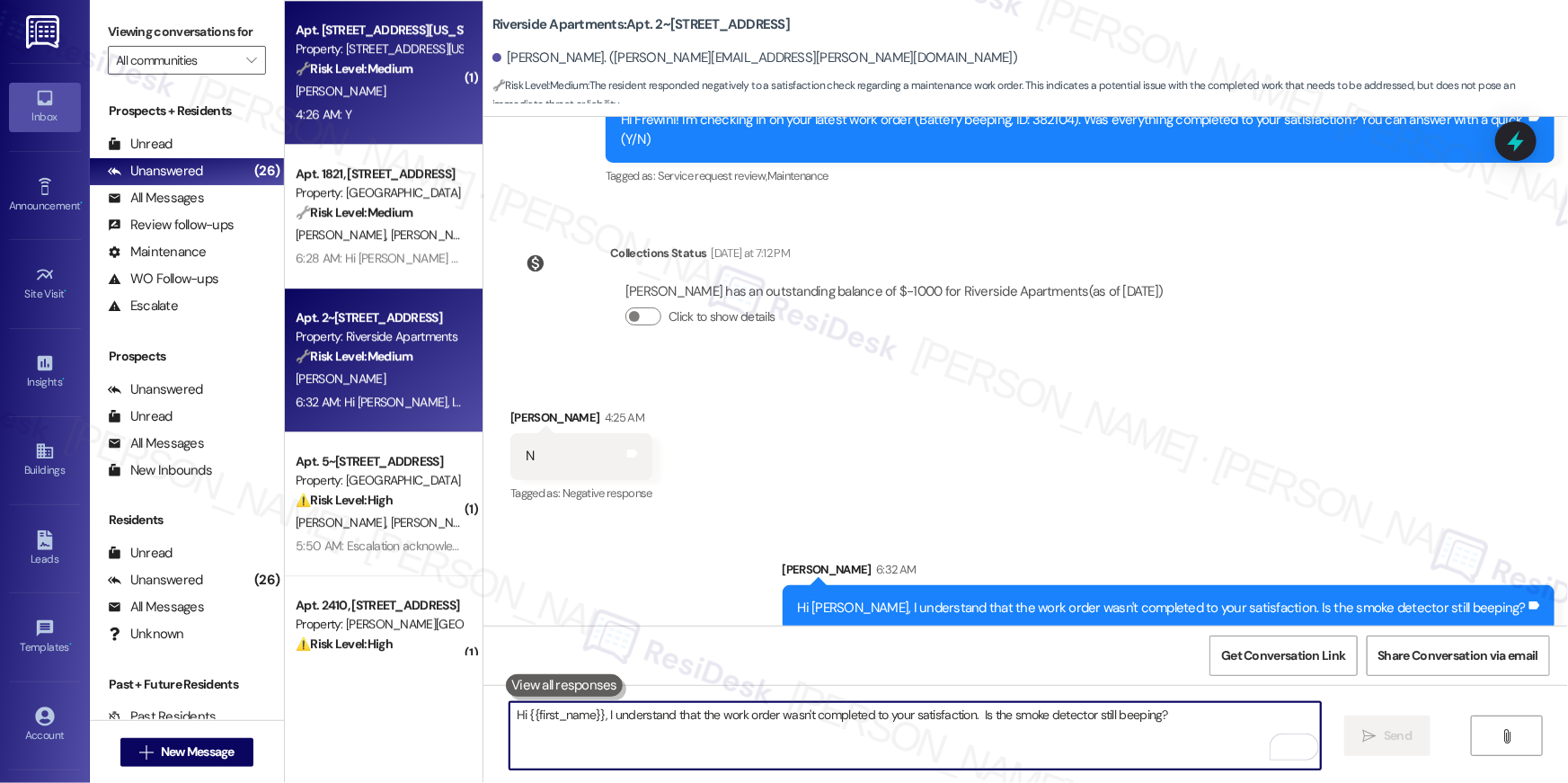 type 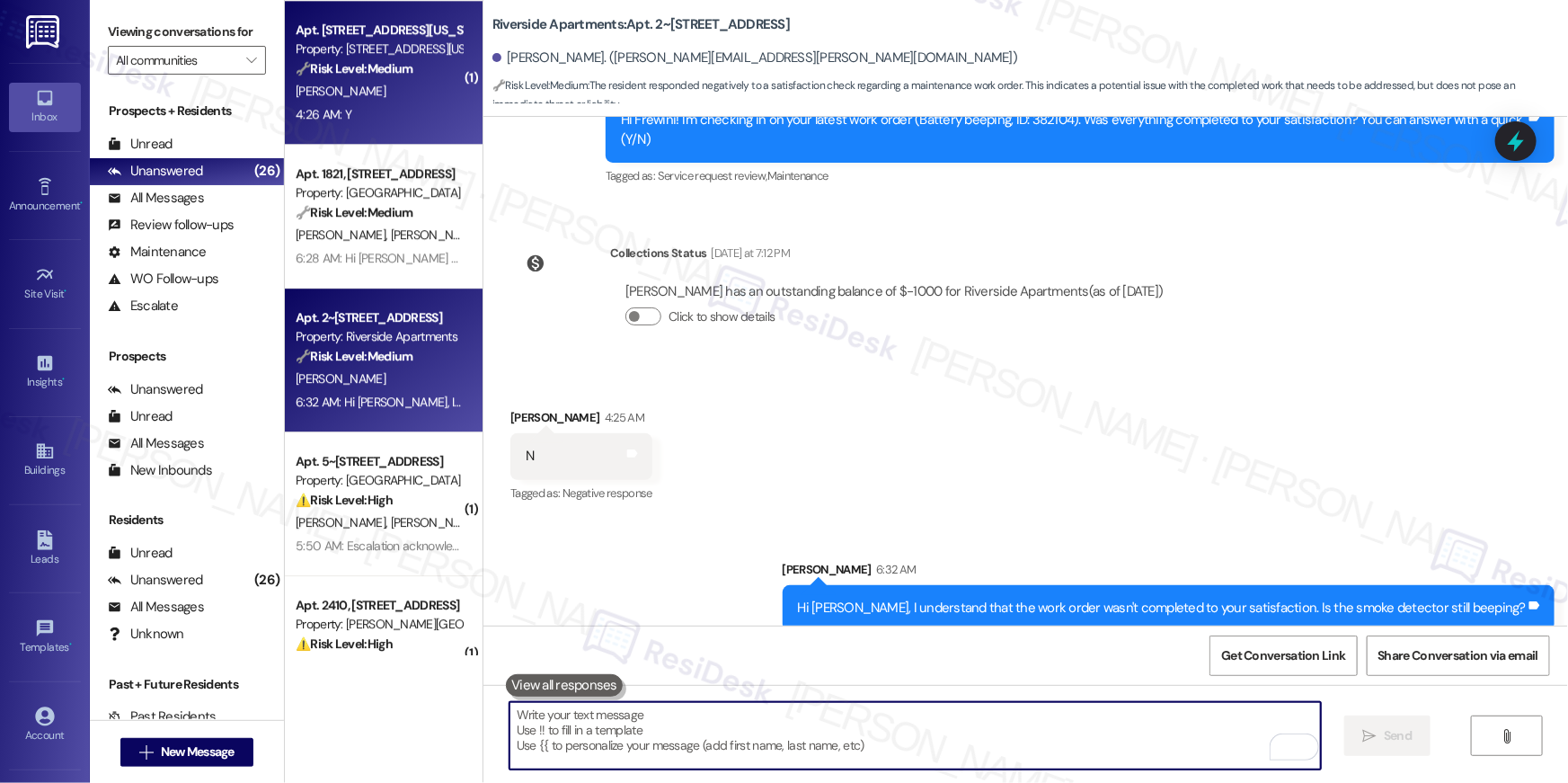 click on "Apt. [STREET_ADDRESS][US_STATE] Property: [STREET_ADDRESS][US_STATE] 🔧  Risk Level:  Medium The resident responded 'Y' to a satisfaction check on a completed work order. This indicates the issue was resolved and the resident is satisfied. This is a routine follow-up and does not require escalation. [PERSON_NAME] 4:26 AM: Y 4:26 AM: Y" at bounding box center (384, 73) 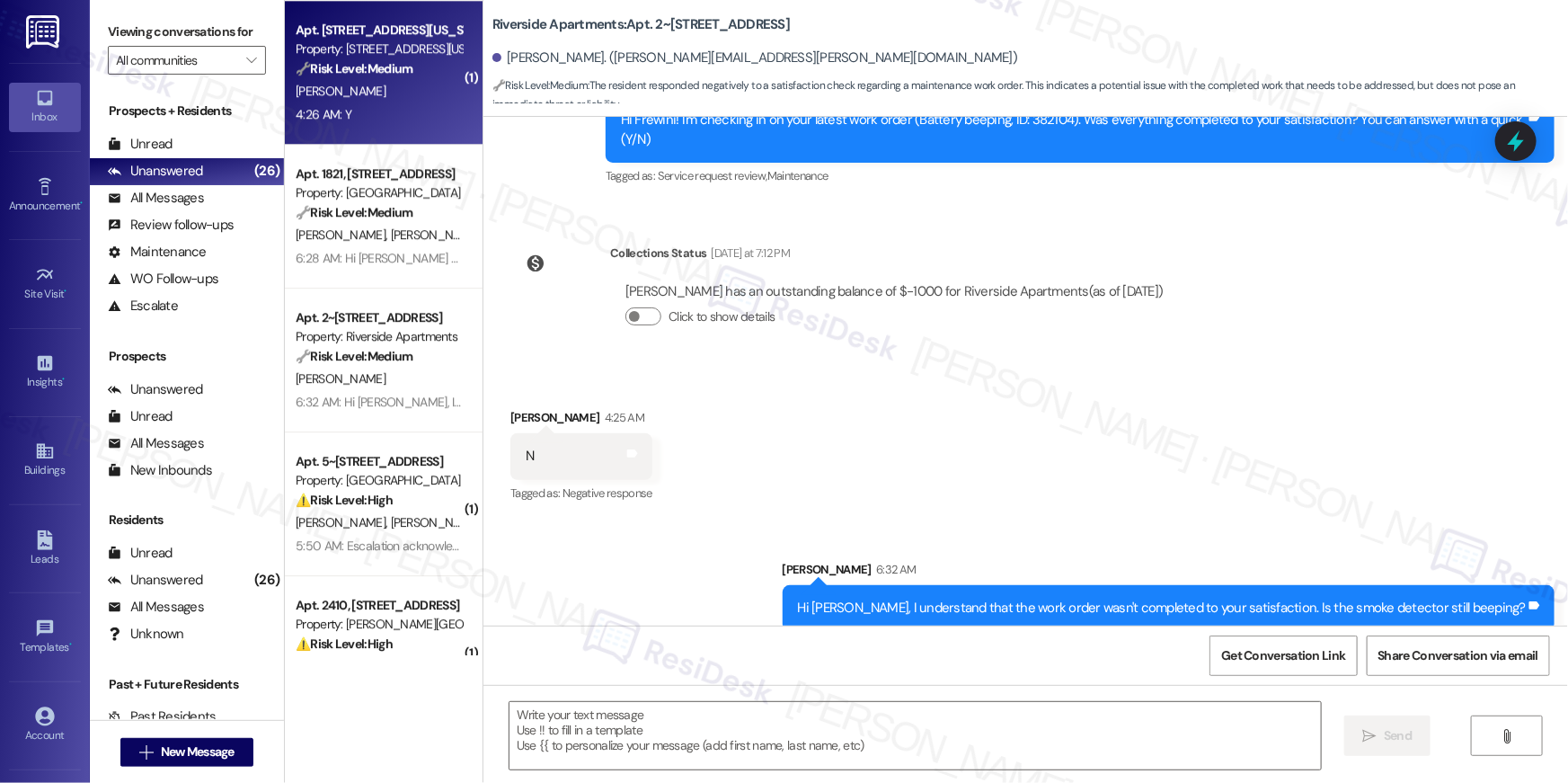 type on "Fetching suggested responses. Please feel free to read through the conversation in the meantime." 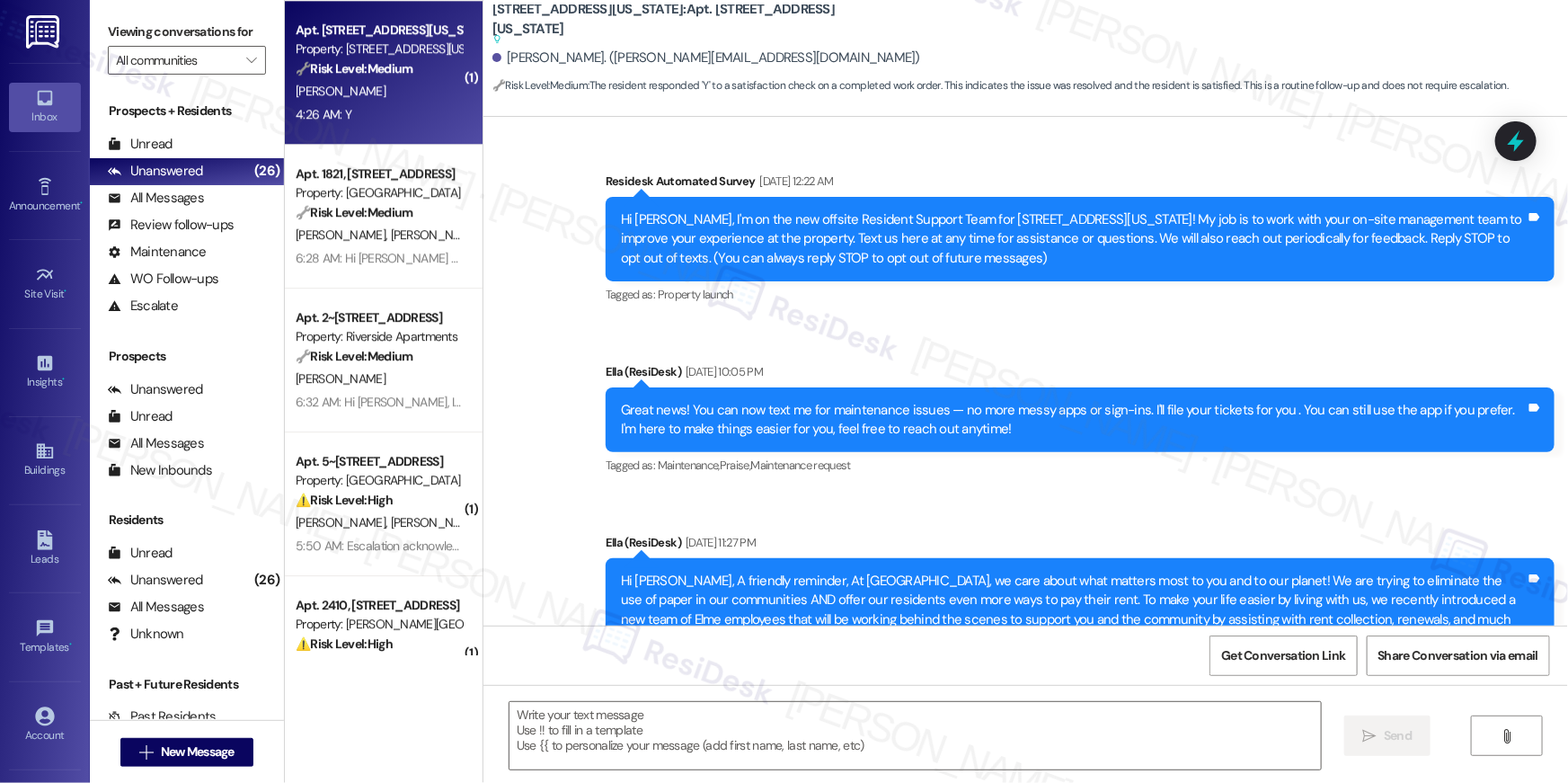 scroll, scrollTop: 6094, scrollLeft: 0, axis: vertical 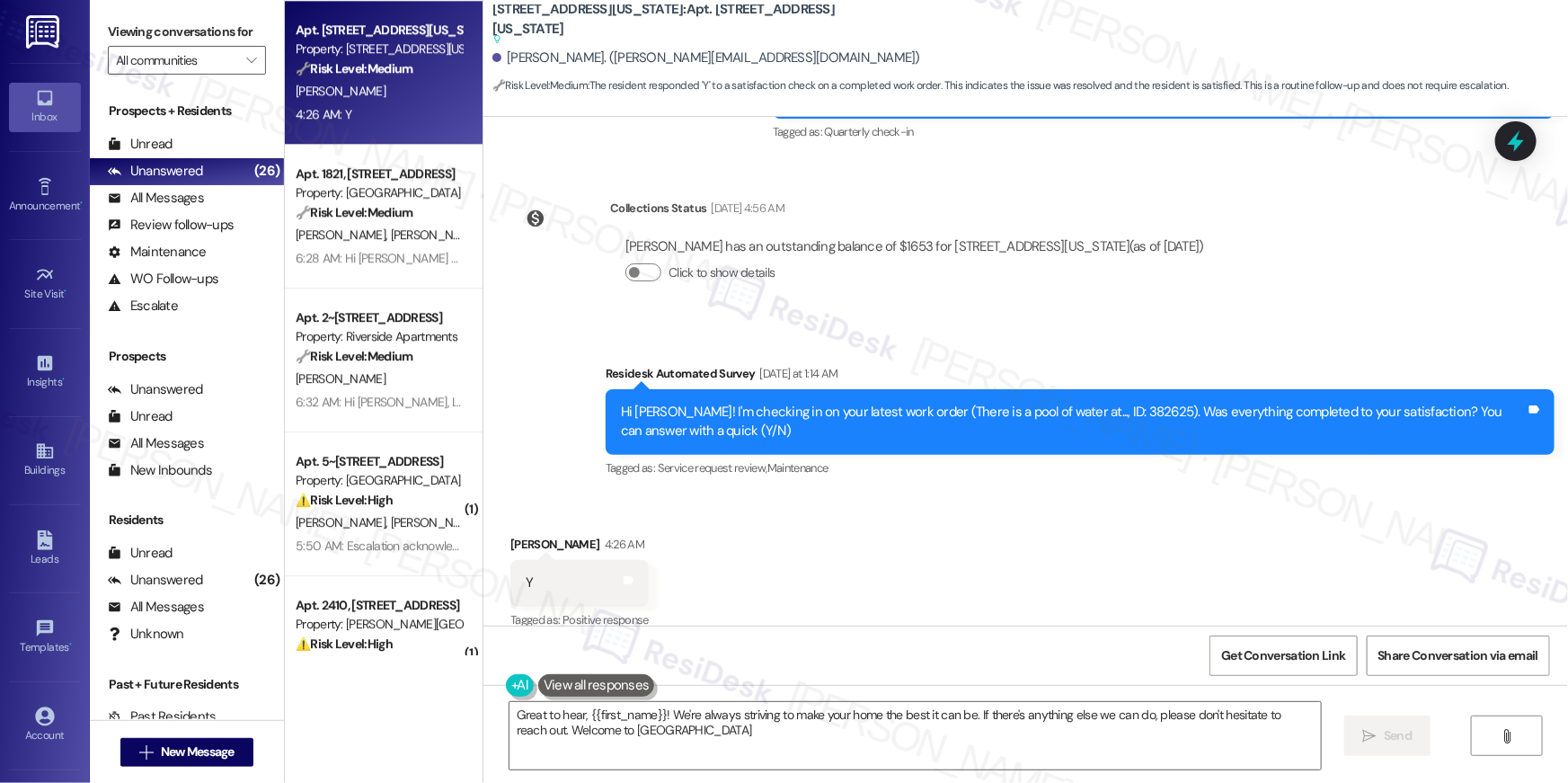 type on "Great to hear, {{first_name}}! We're always striving to make your home the best it can be. If there's anything else we can do, please don't hesitate to reach out. Welcome to [GEOGRAPHIC_DATA]!" 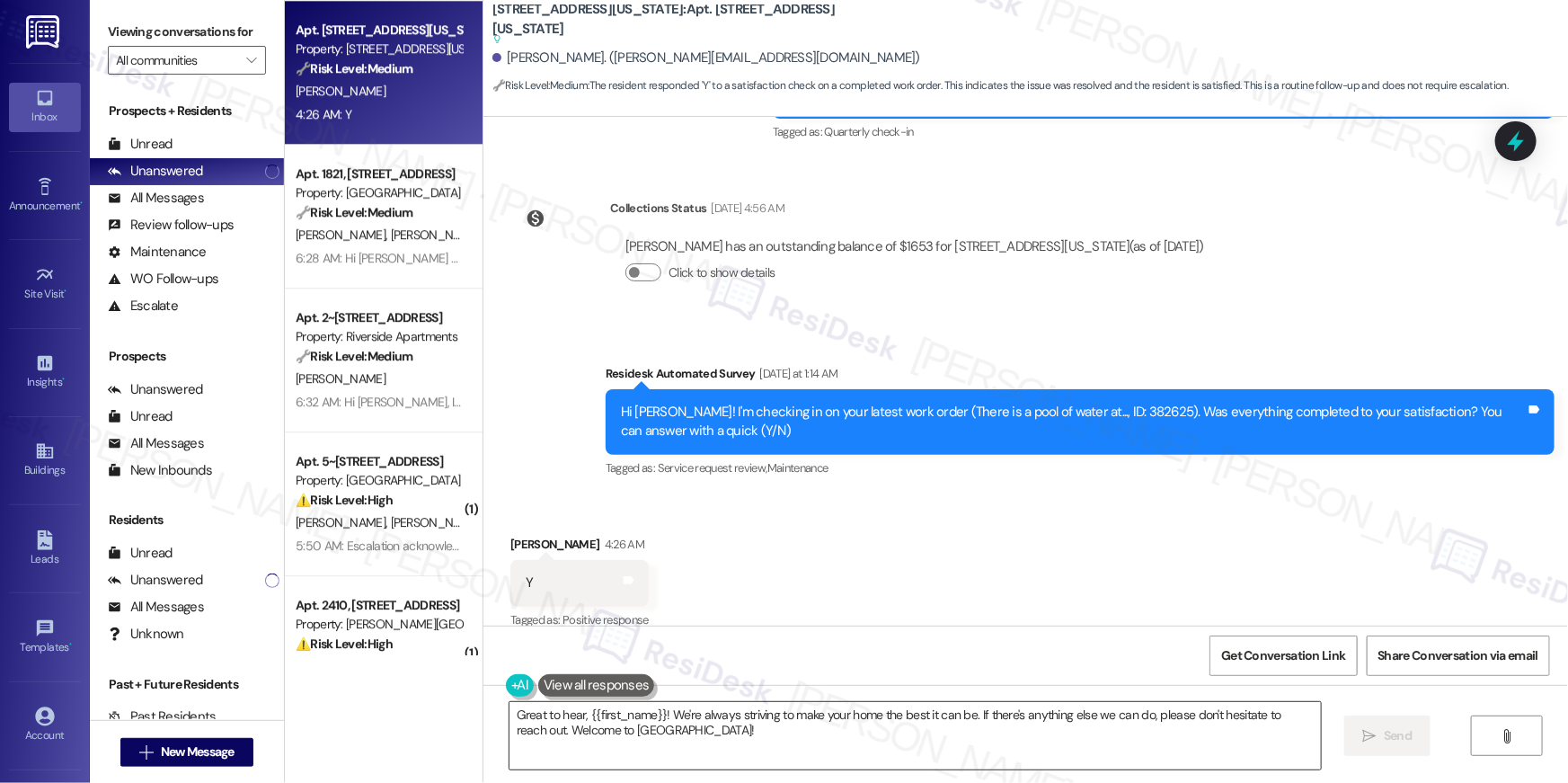 click on "Great to hear, {{first_name}}! We're always striving to make your home the best it can be. If there's anything else we can do, please don't hesitate to reach out. Welcome to [GEOGRAPHIC_DATA]!" at bounding box center (915, 735) 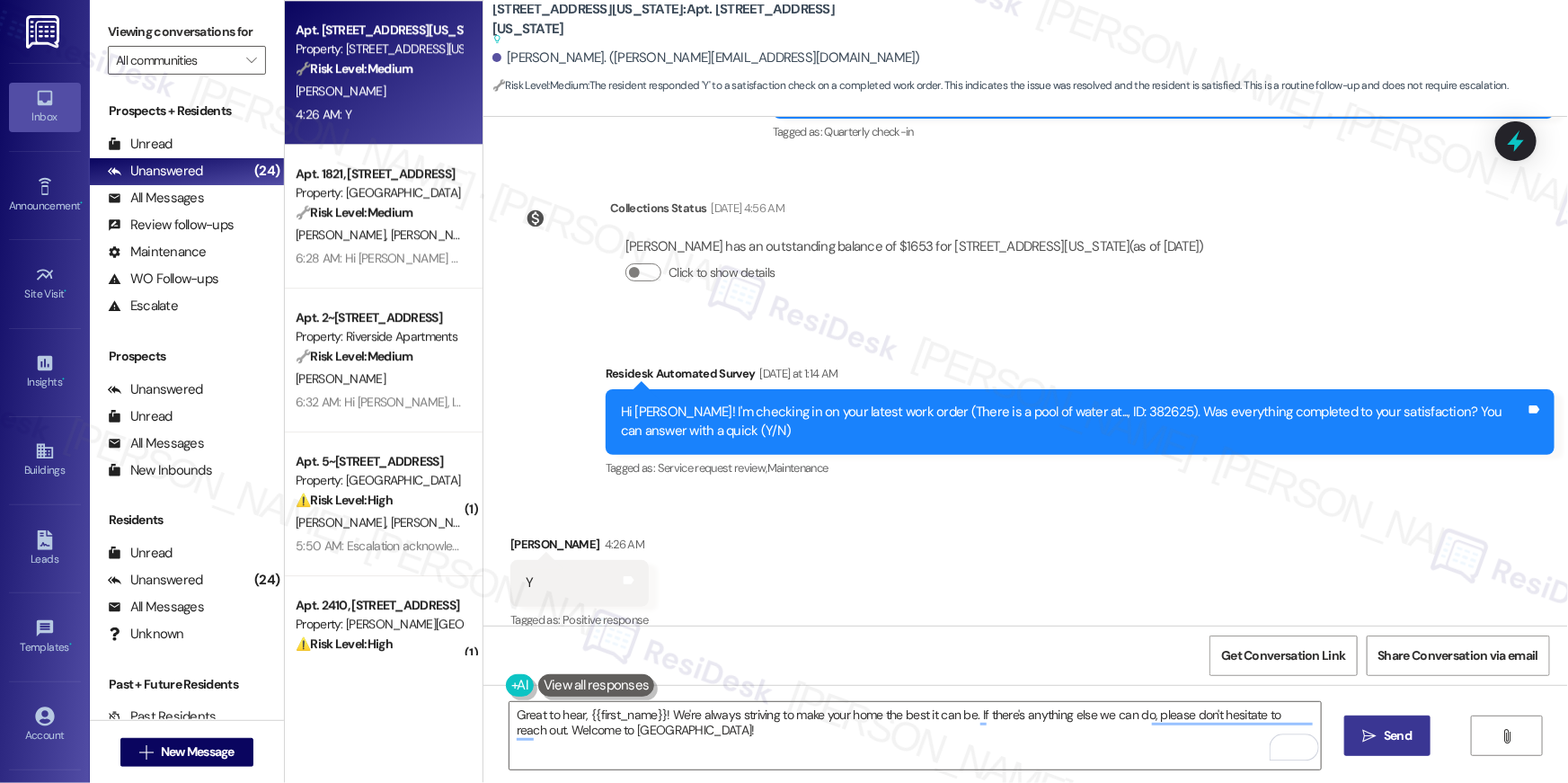 click on " Send" at bounding box center (1387, 735) 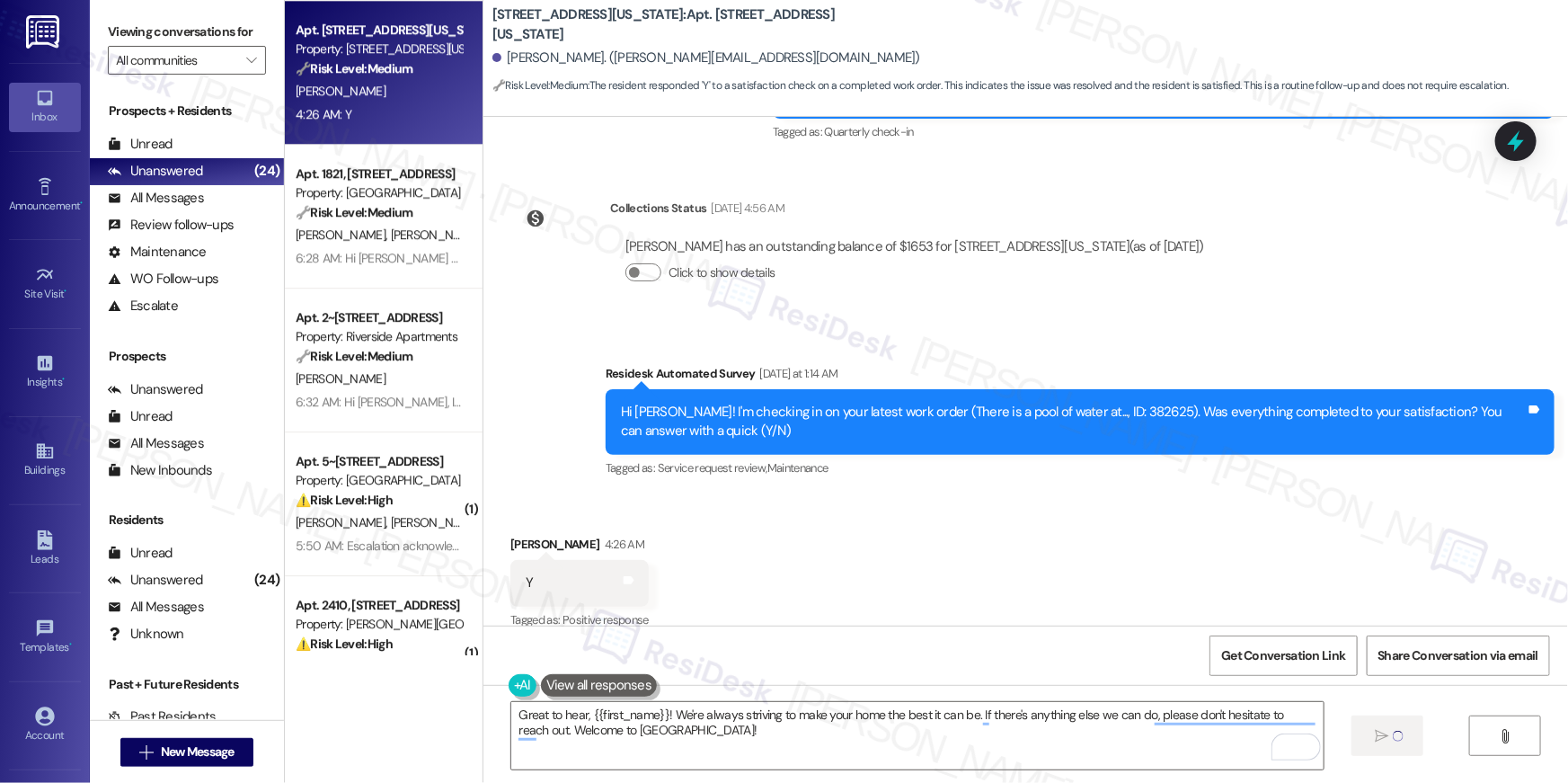 type 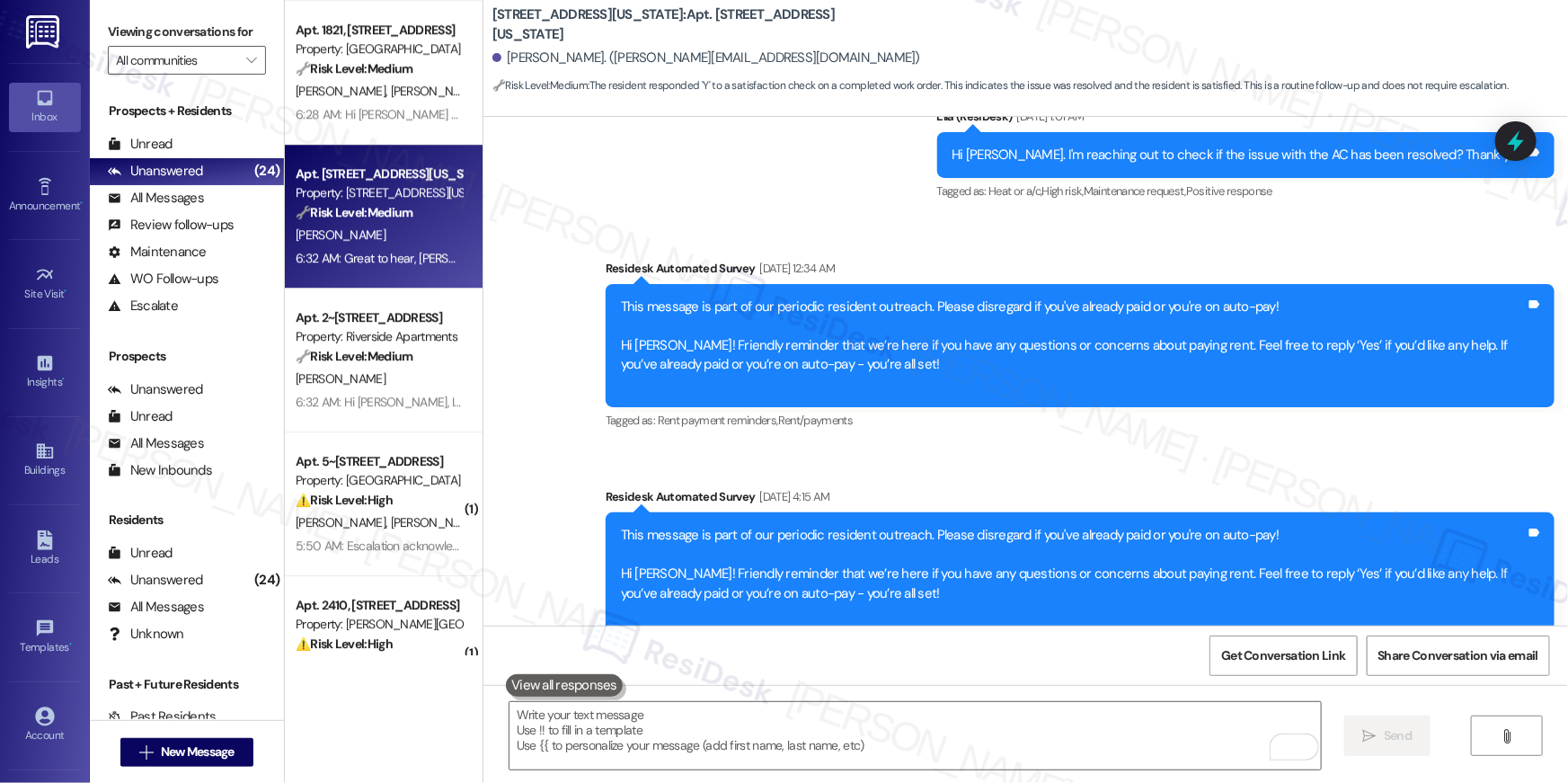 scroll, scrollTop: 0, scrollLeft: 0, axis: both 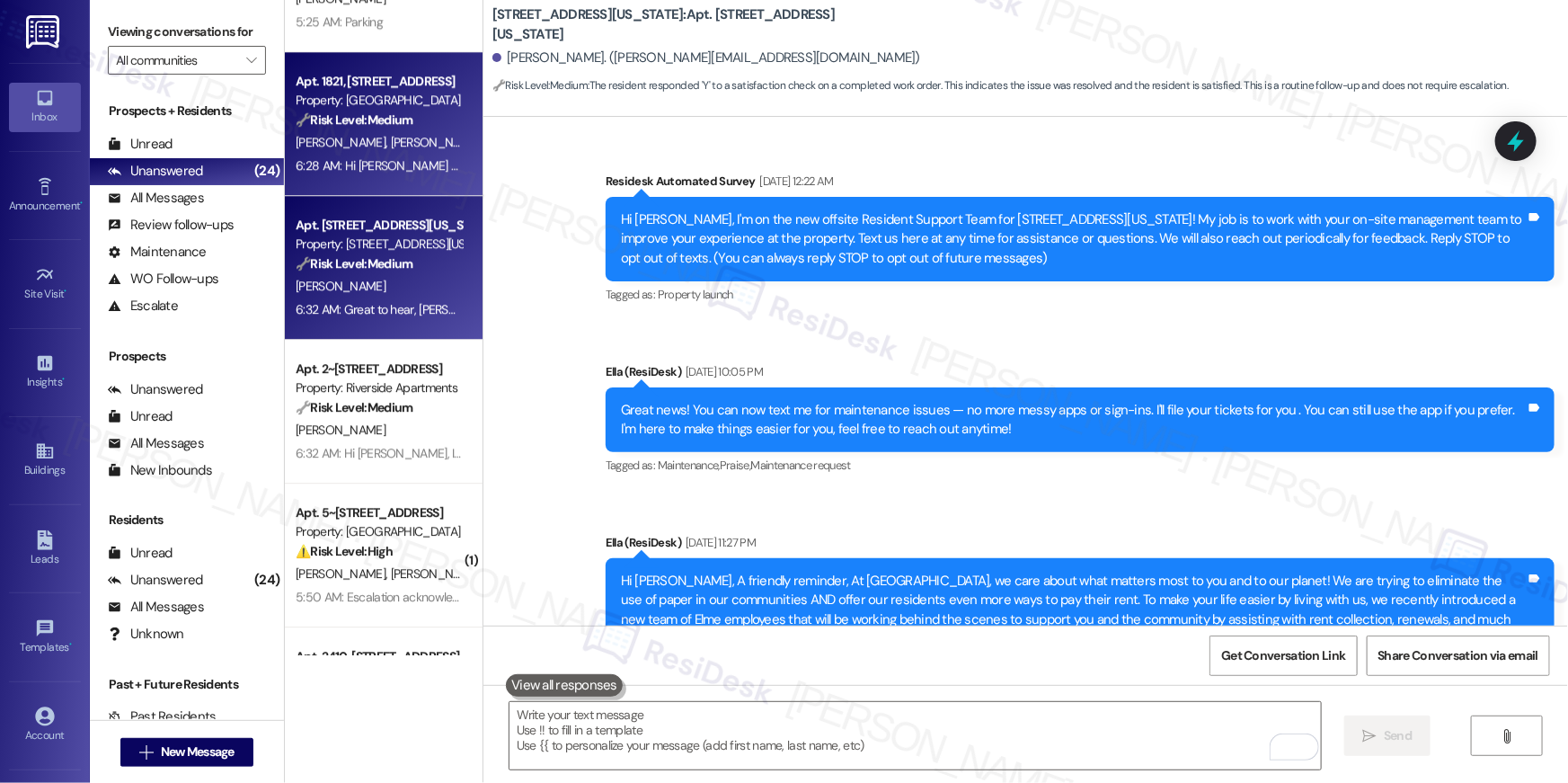 click on "6:28 AM: Hi [PERSON_NAME] and [PERSON_NAME], I understand your work order wasn't completed to your satisfaction. Upon checking the work order, the tech was not able to access your home. Let me follow-up on this with the site team. 6:28 AM: Hi [PERSON_NAME] and [PERSON_NAME], I understand your work order wasn't completed to your satisfaction. Upon checking the work order, the tech was not able to access your home. Let me follow-up on this with the site team." at bounding box center (918, 165) 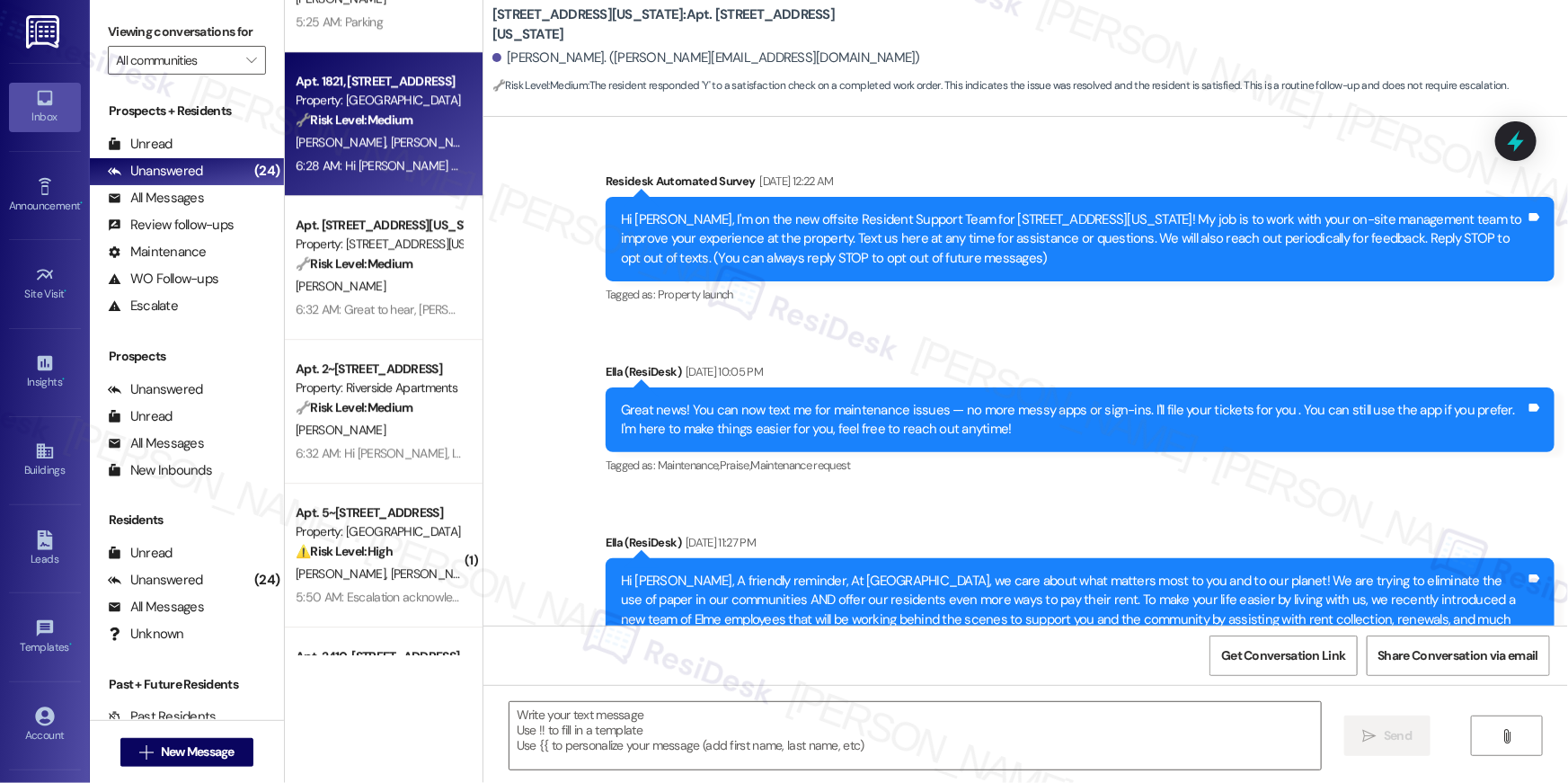 type on "Fetching suggested responses. Please feel free to read through the conversation in the meantime." 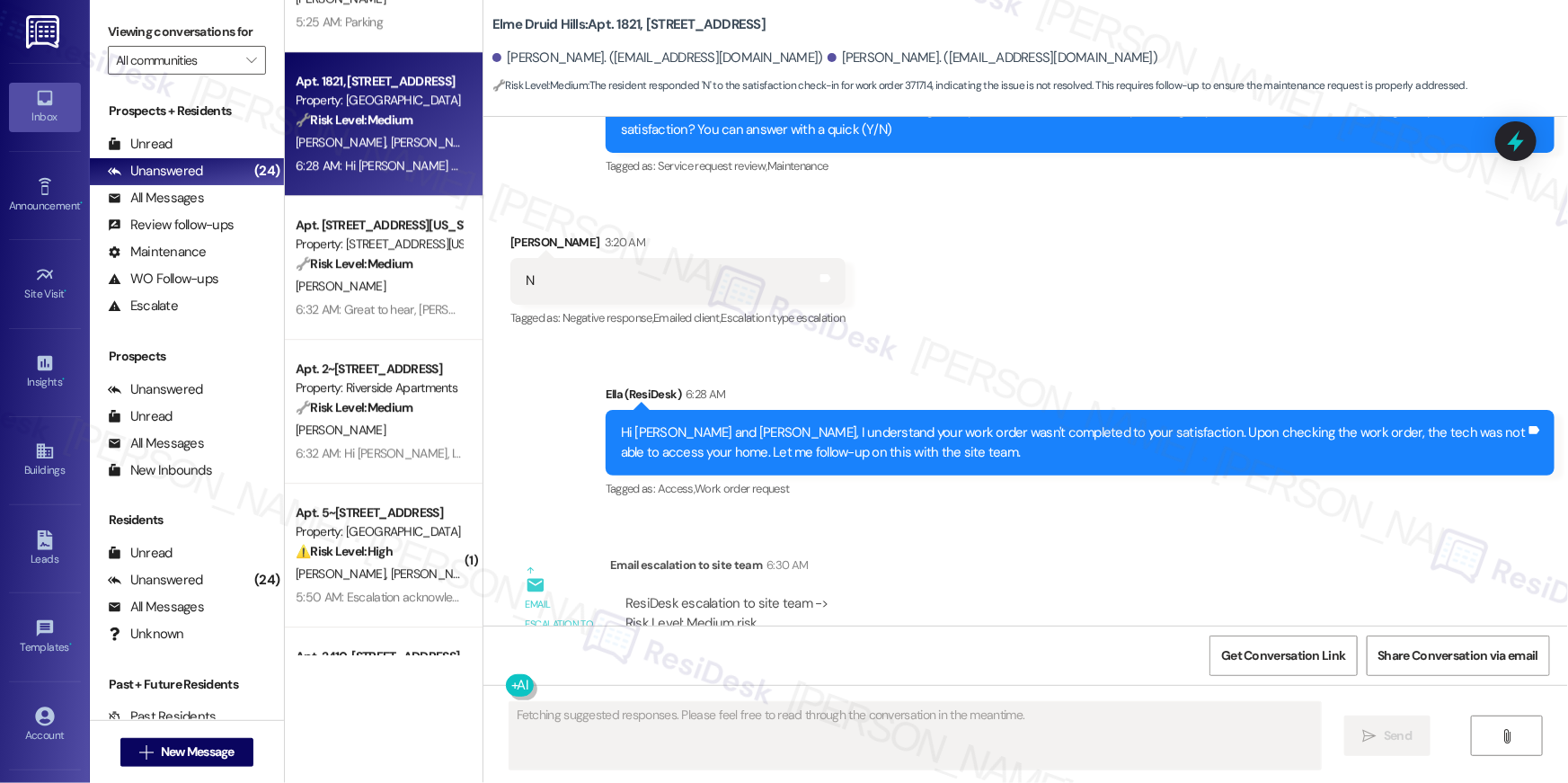 scroll, scrollTop: 5905, scrollLeft: 0, axis: vertical 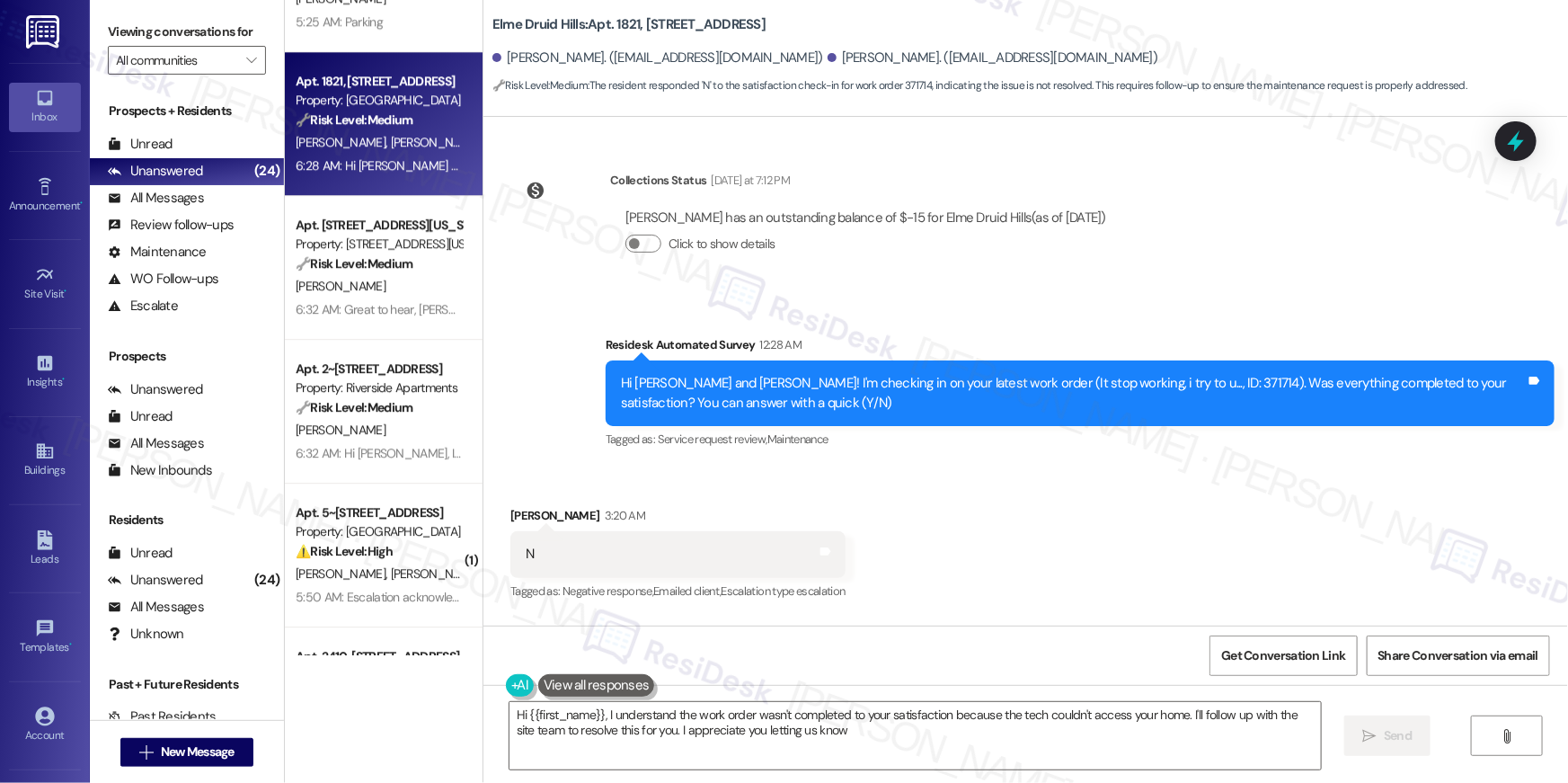 type on "Hi {{first_name}}, I understand the work order wasn't completed to your satisfaction because the tech couldn't access your home. I'll follow up with the site team to resolve this for you. I appreciate you letting us know!" 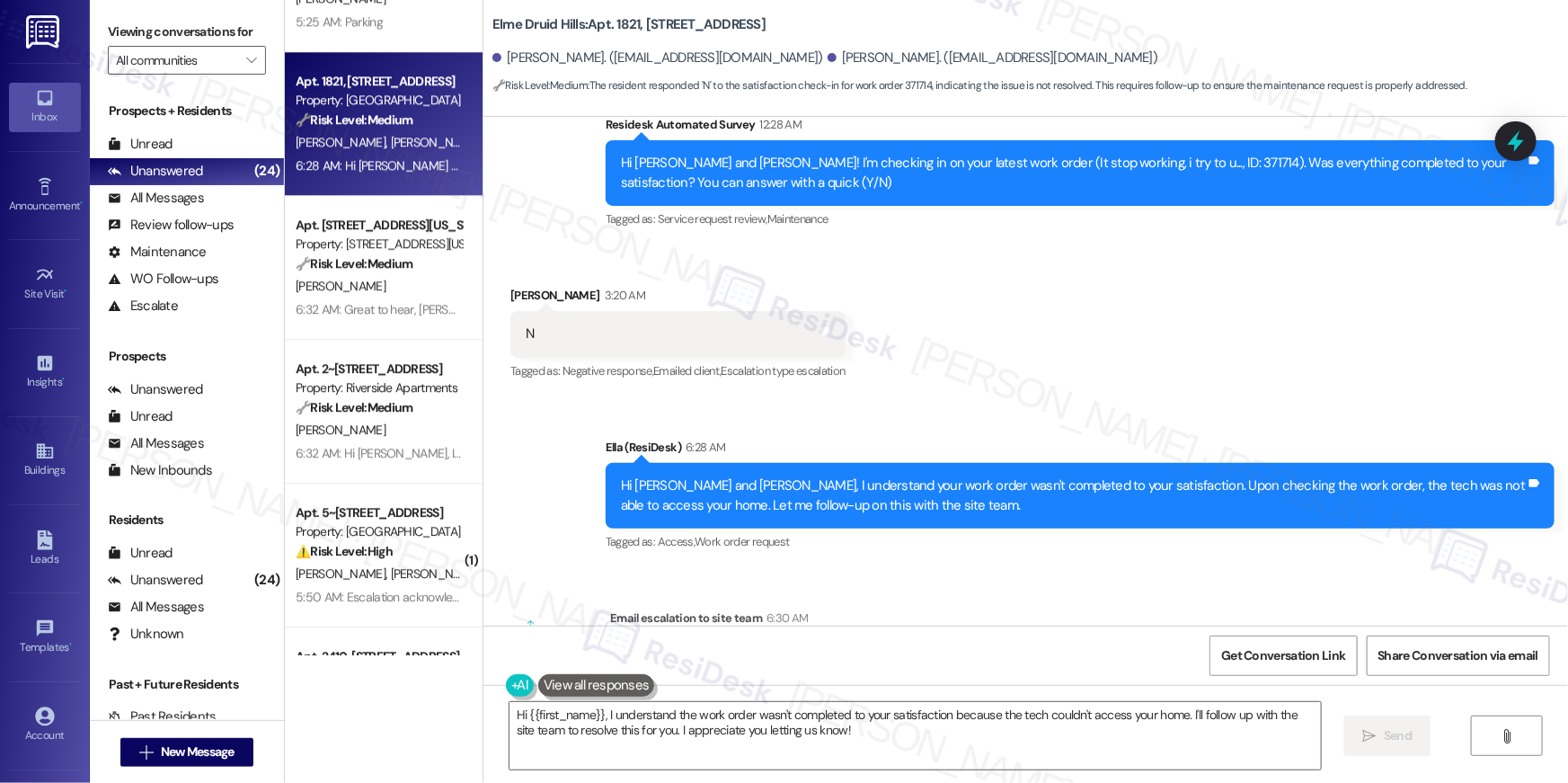 scroll, scrollTop: 6298, scrollLeft: 0, axis: vertical 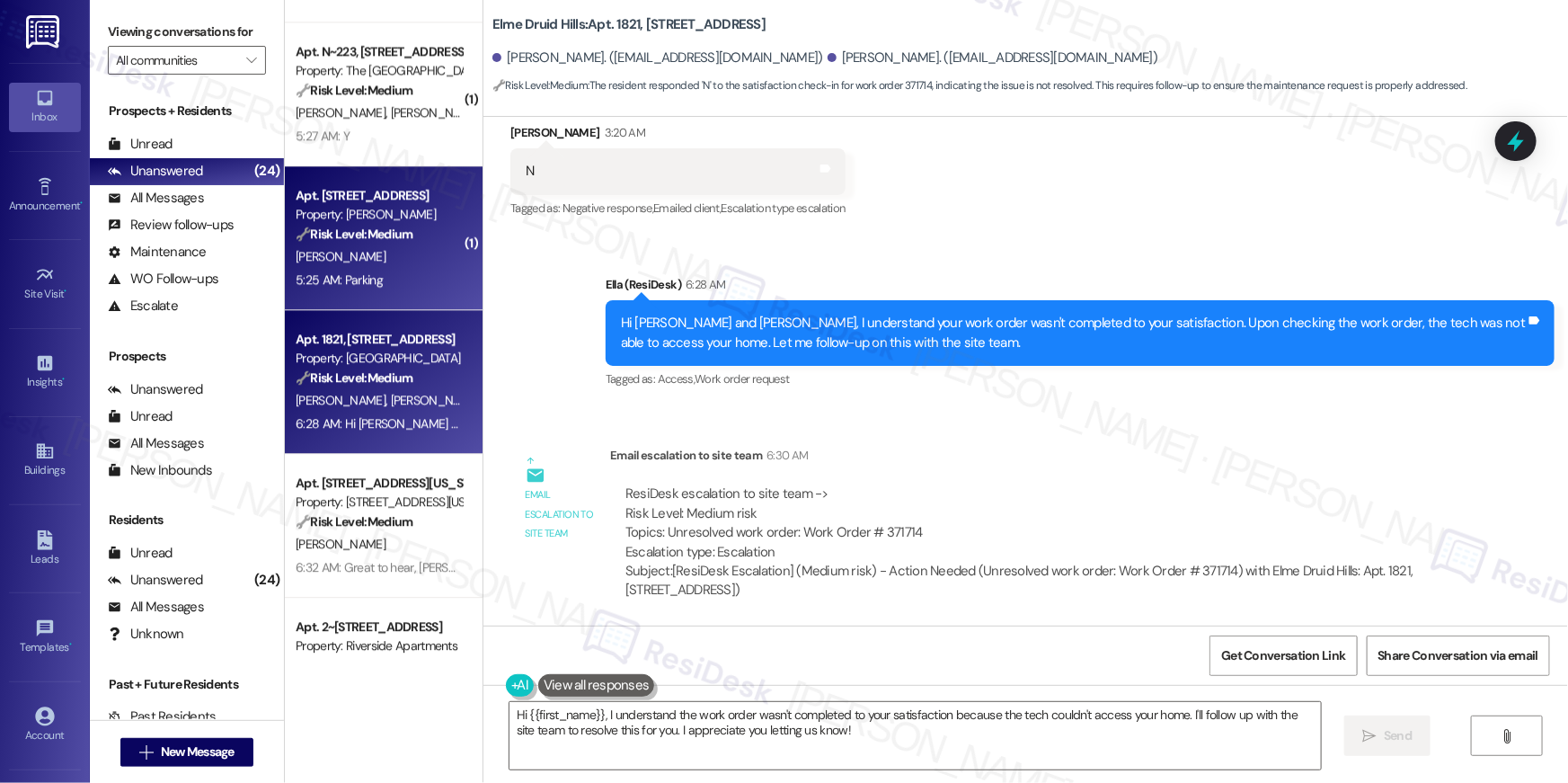 click on "🔧  Risk Level:  Medium" at bounding box center [354, 234] 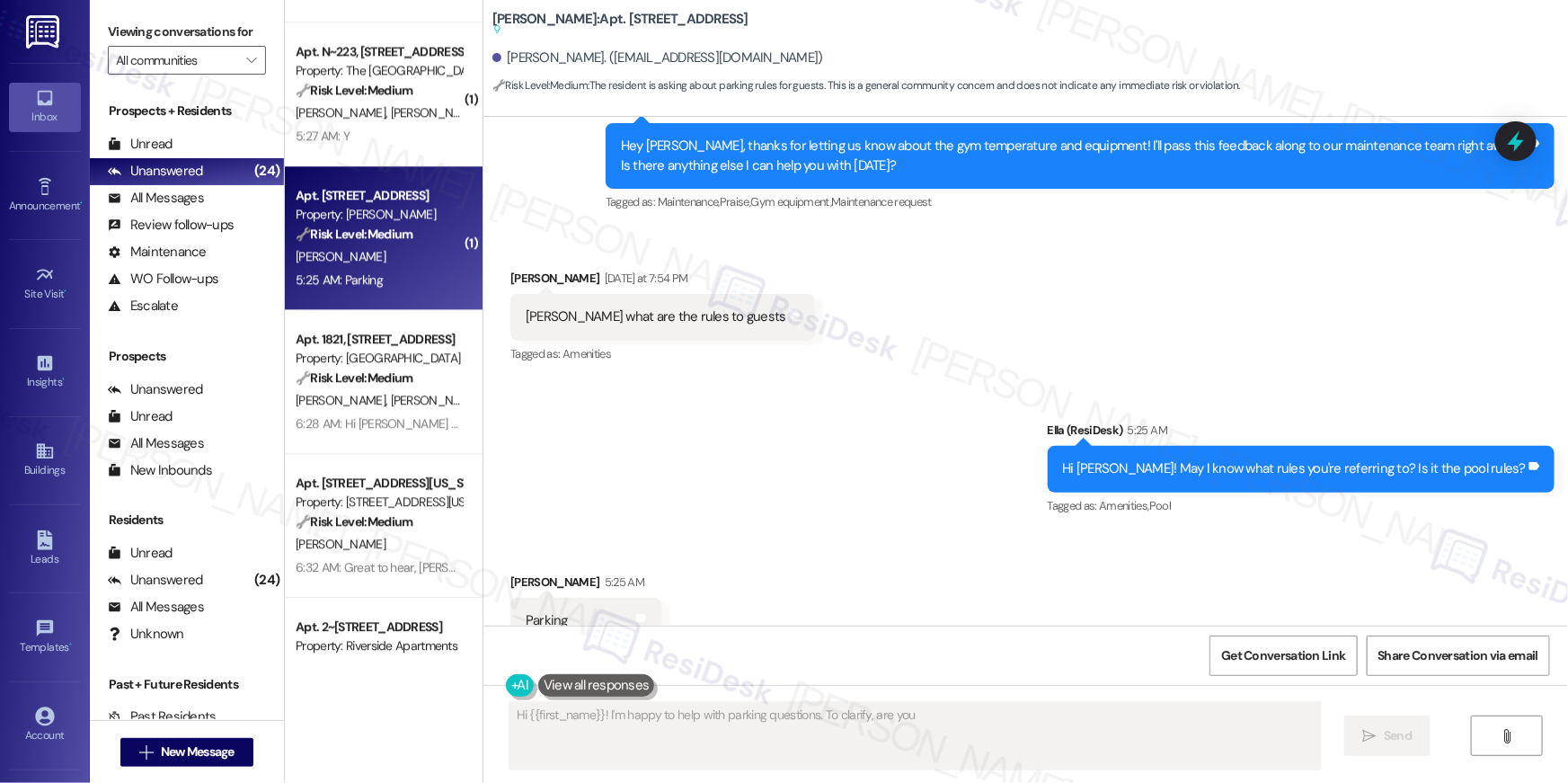 scroll, scrollTop: 1555, scrollLeft: 0, axis: vertical 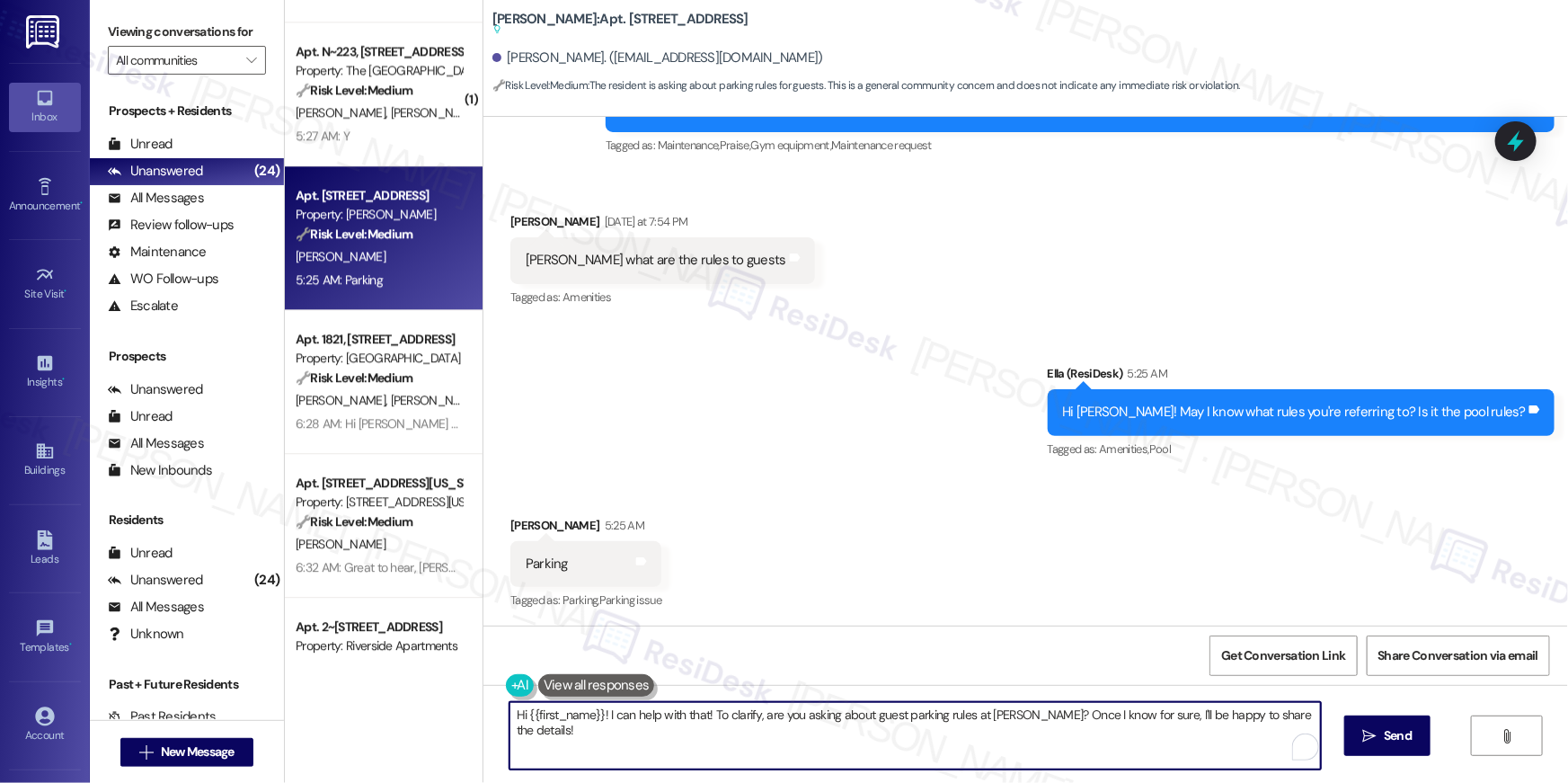 drag, startPoint x: 872, startPoint y: 719, endPoint x: 890, endPoint y: 716, distance: 18.248288 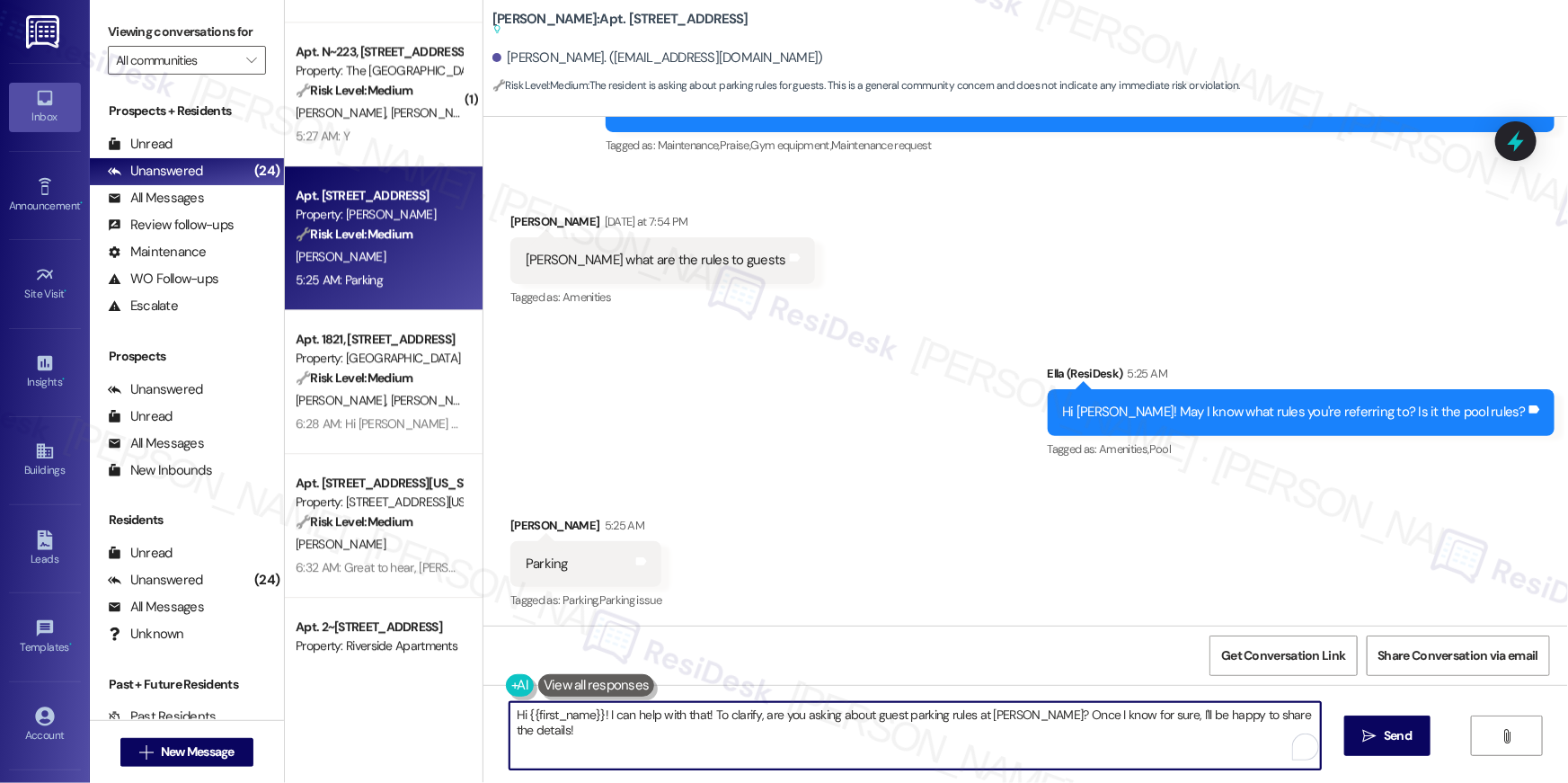 click on "Hi {{first_name}}! I can help with that! To clarify, are you asking about guest parking rules at [PERSON_NAME]? Once I know for sure, I'll be happy to share the details!" at bounding box center [915, 735] 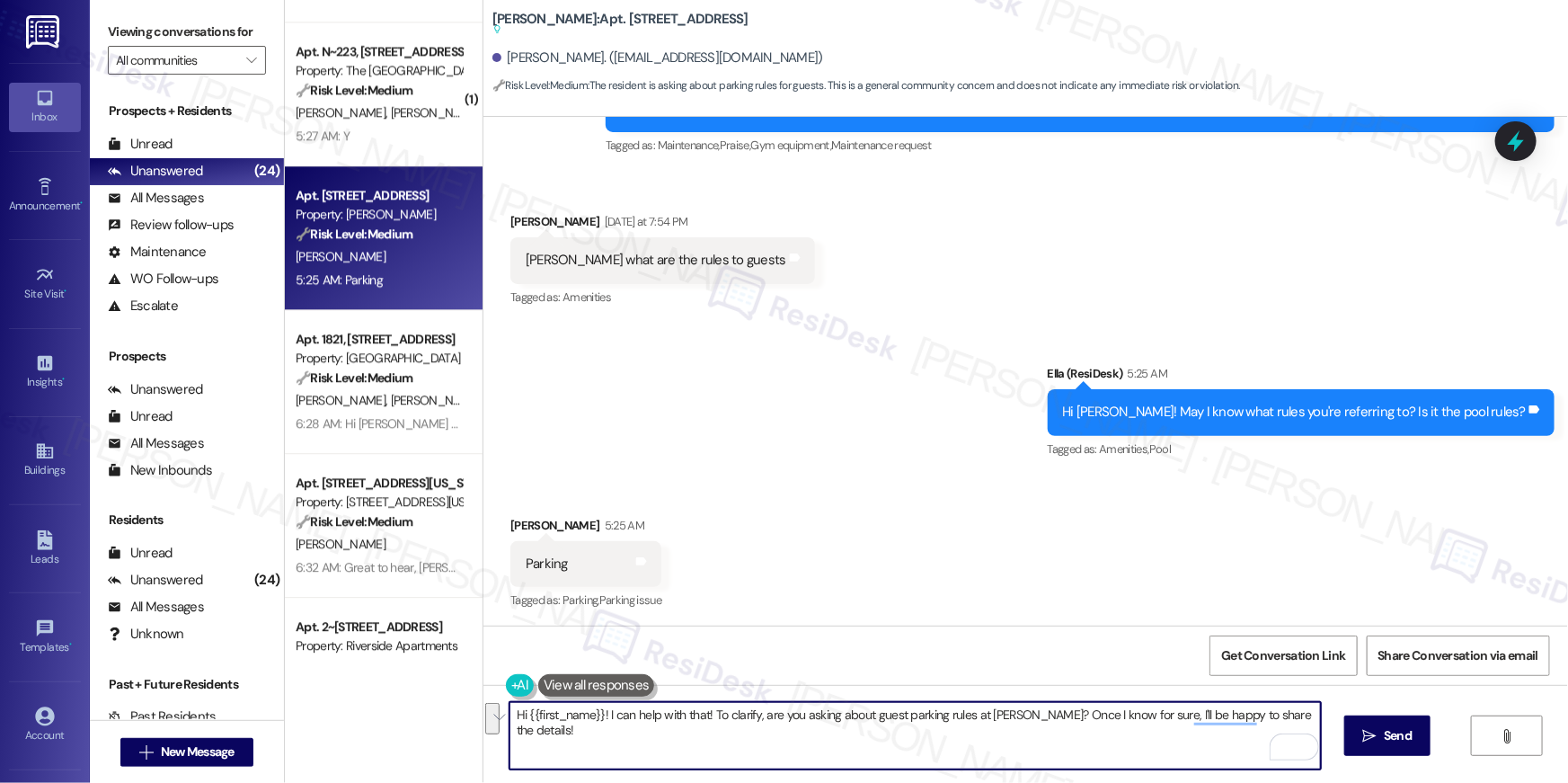drag, startPoint x: 706, startPoint y: 715, endPoint x: 1086, endPoint y: 782, distance: 385.86137 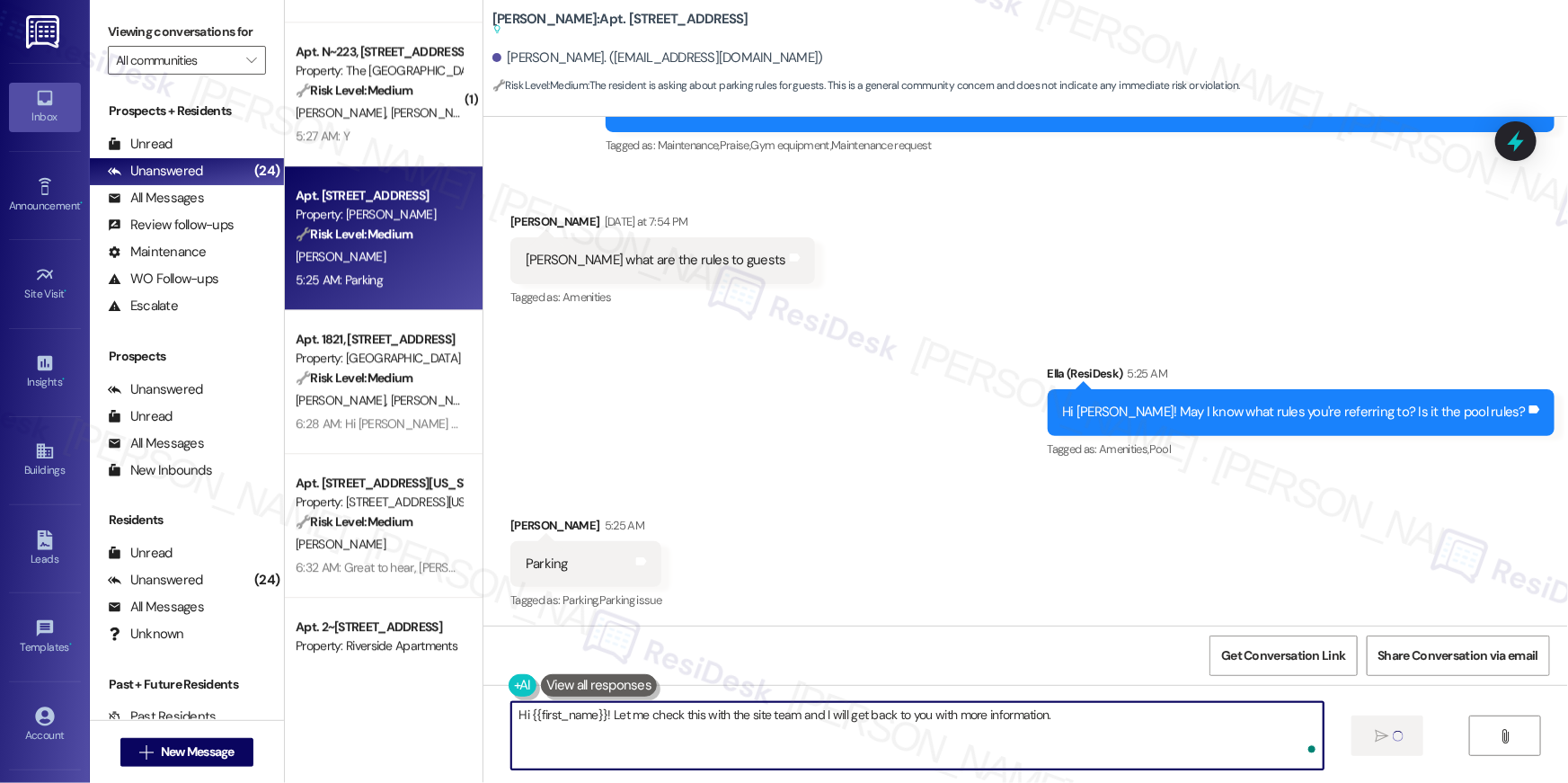 type on "Hi {{first_name}}! Let me check this with the site team and I will get back to you with more information." 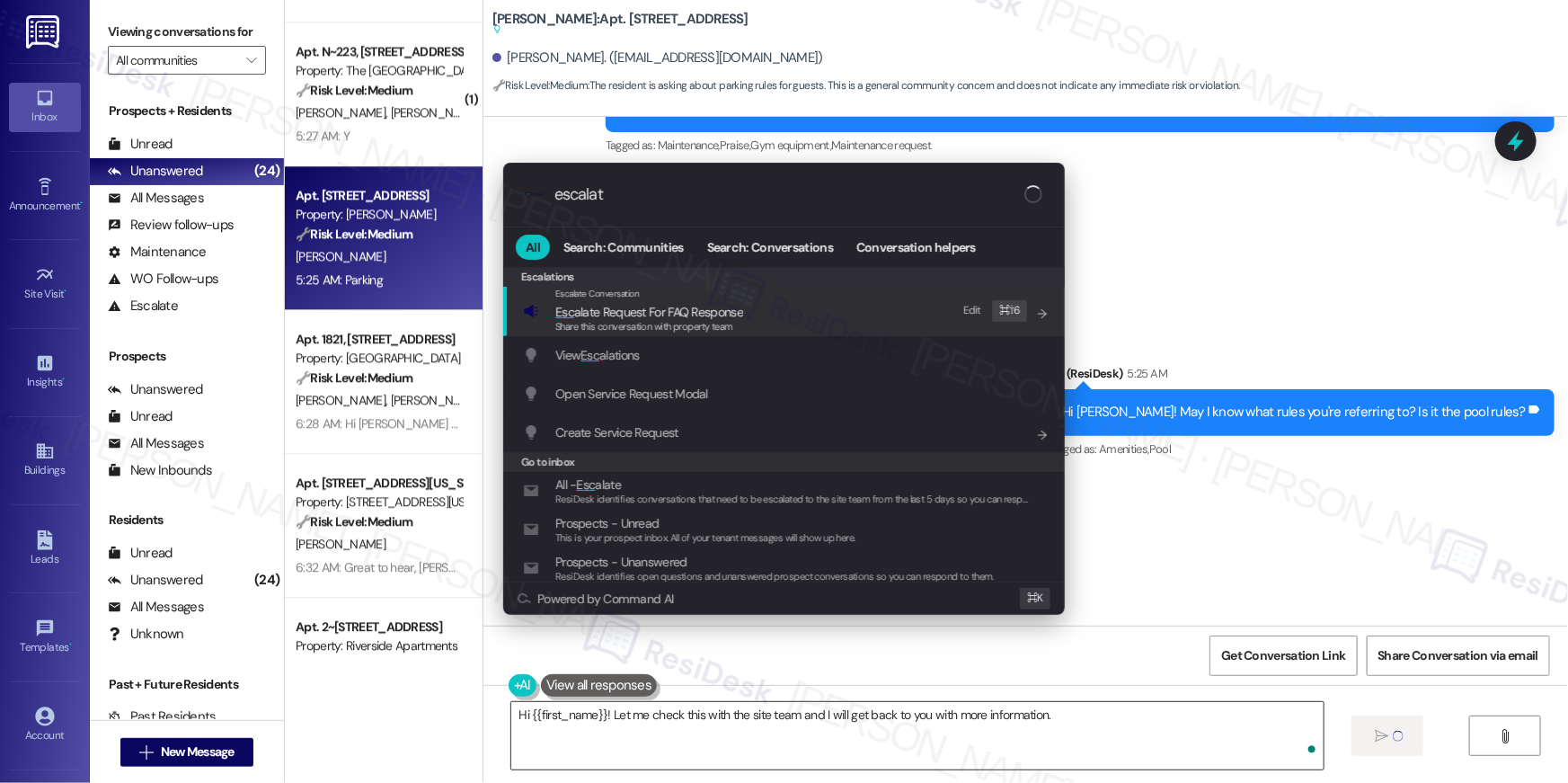 type on "escalate" 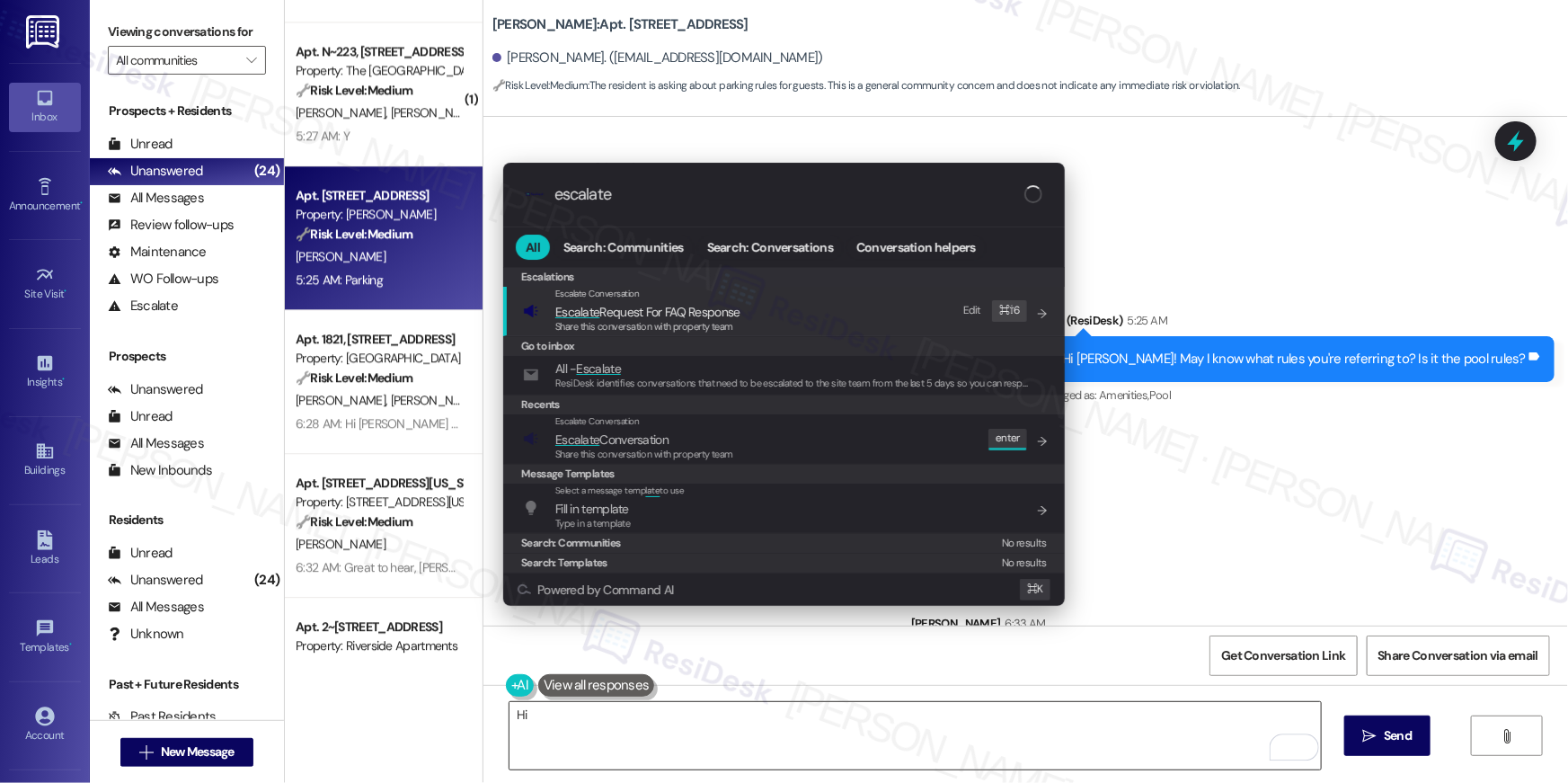 scroll, scrollTop: 1502, scrollLeft: 0, axis: vertical 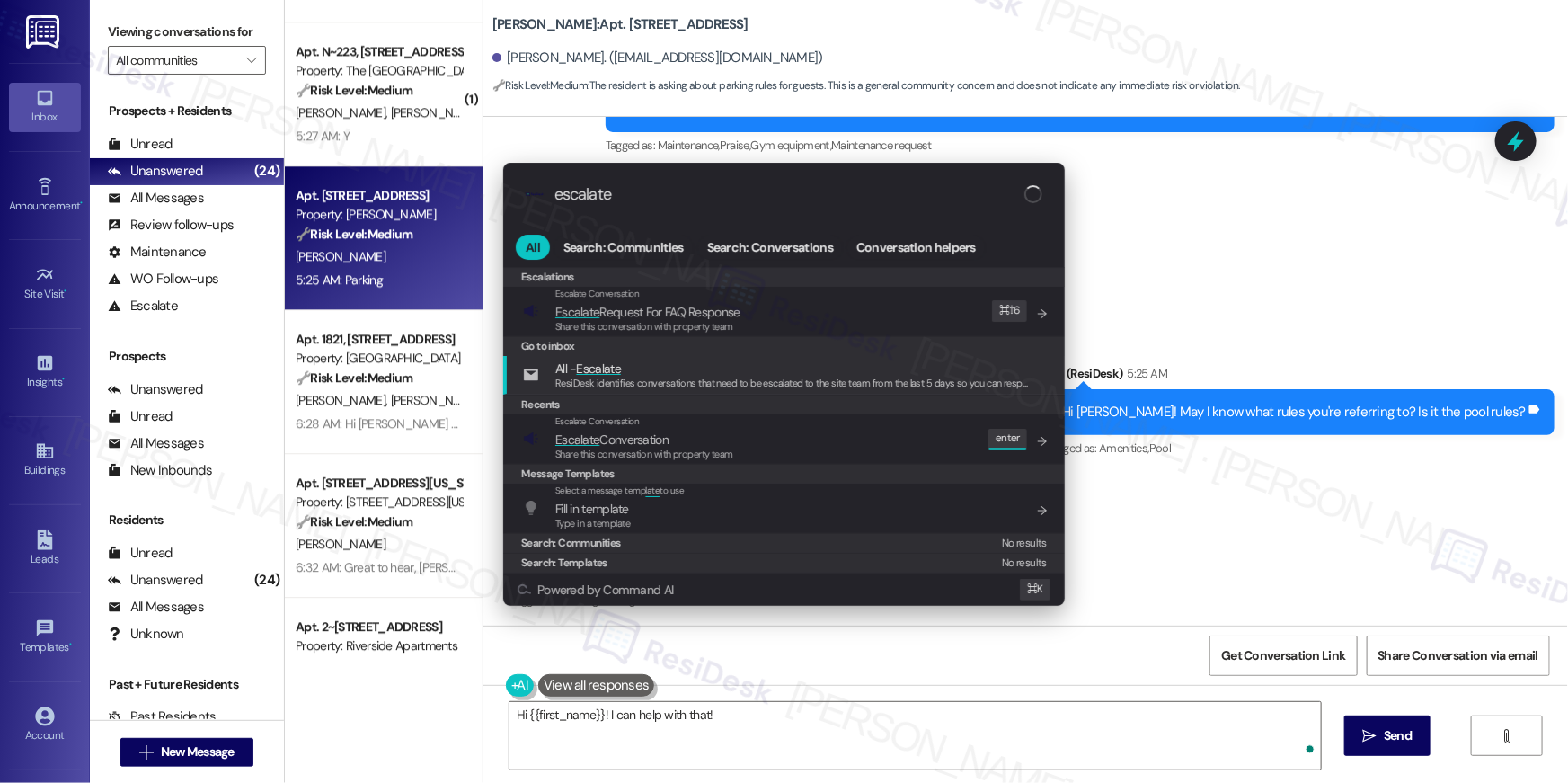 type on "Hi {{first_name}}! I can help with that! To" 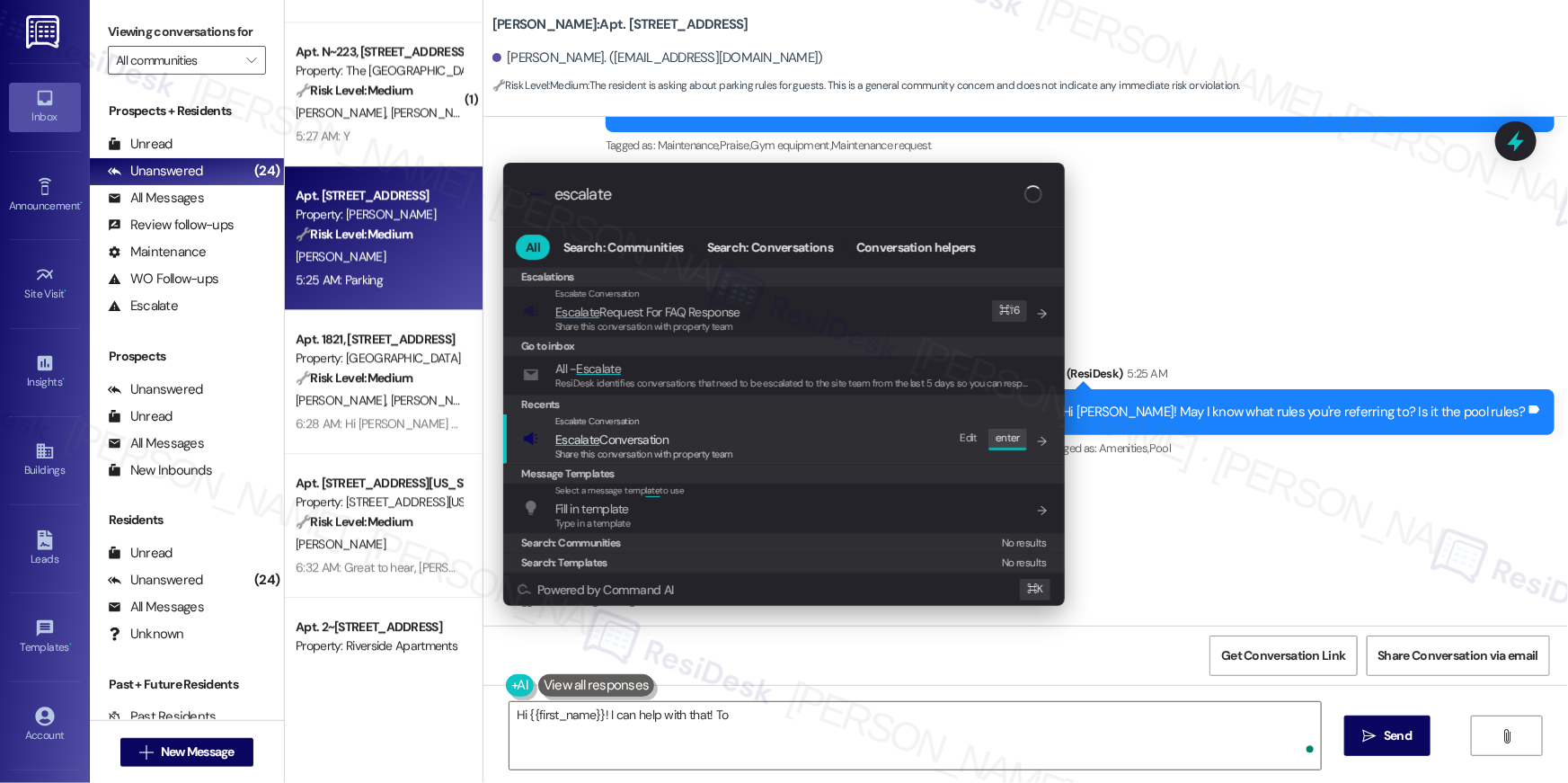 type on "escalate" 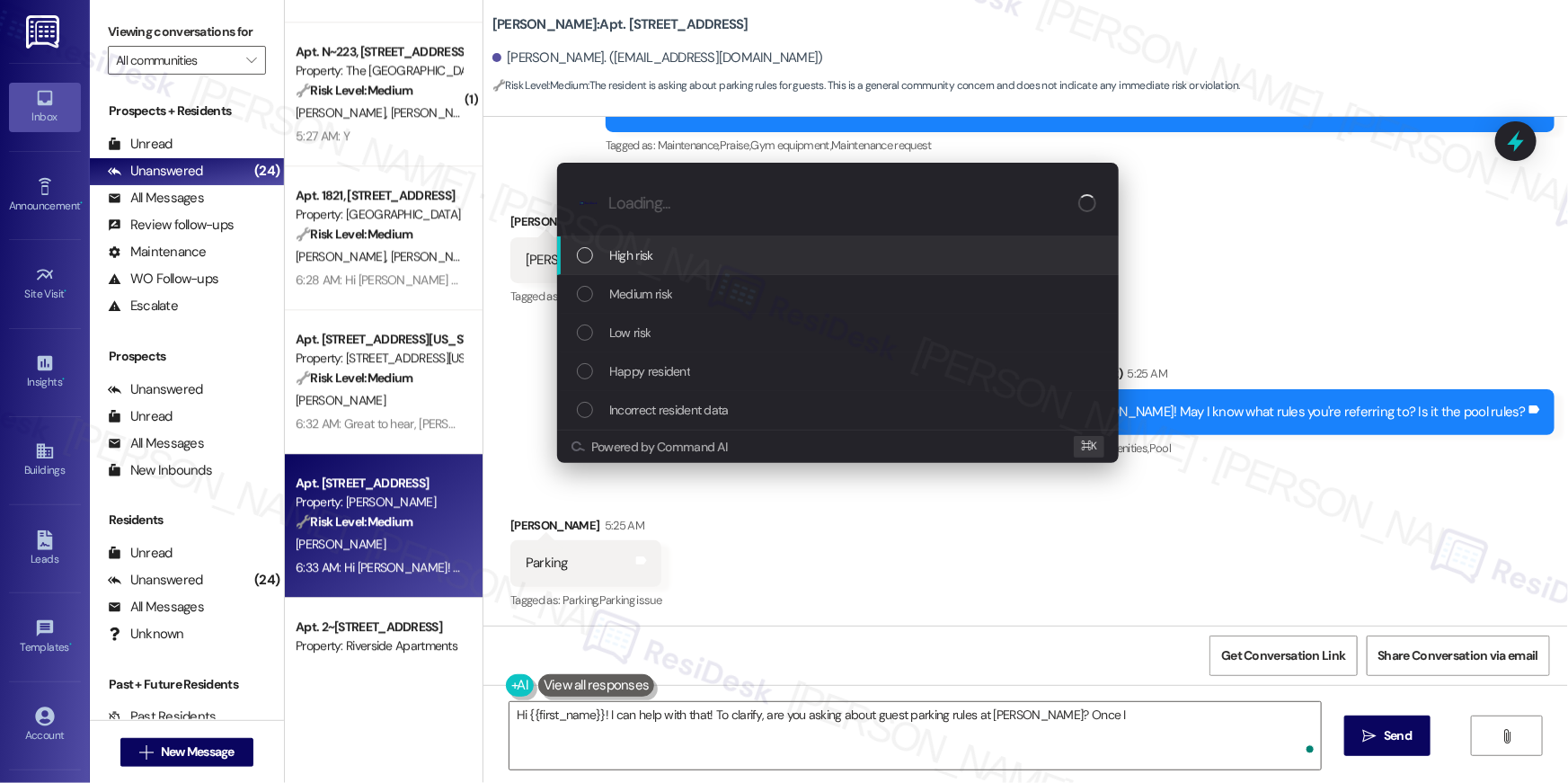 click on "Low risk" at bounding box center (839, 333) 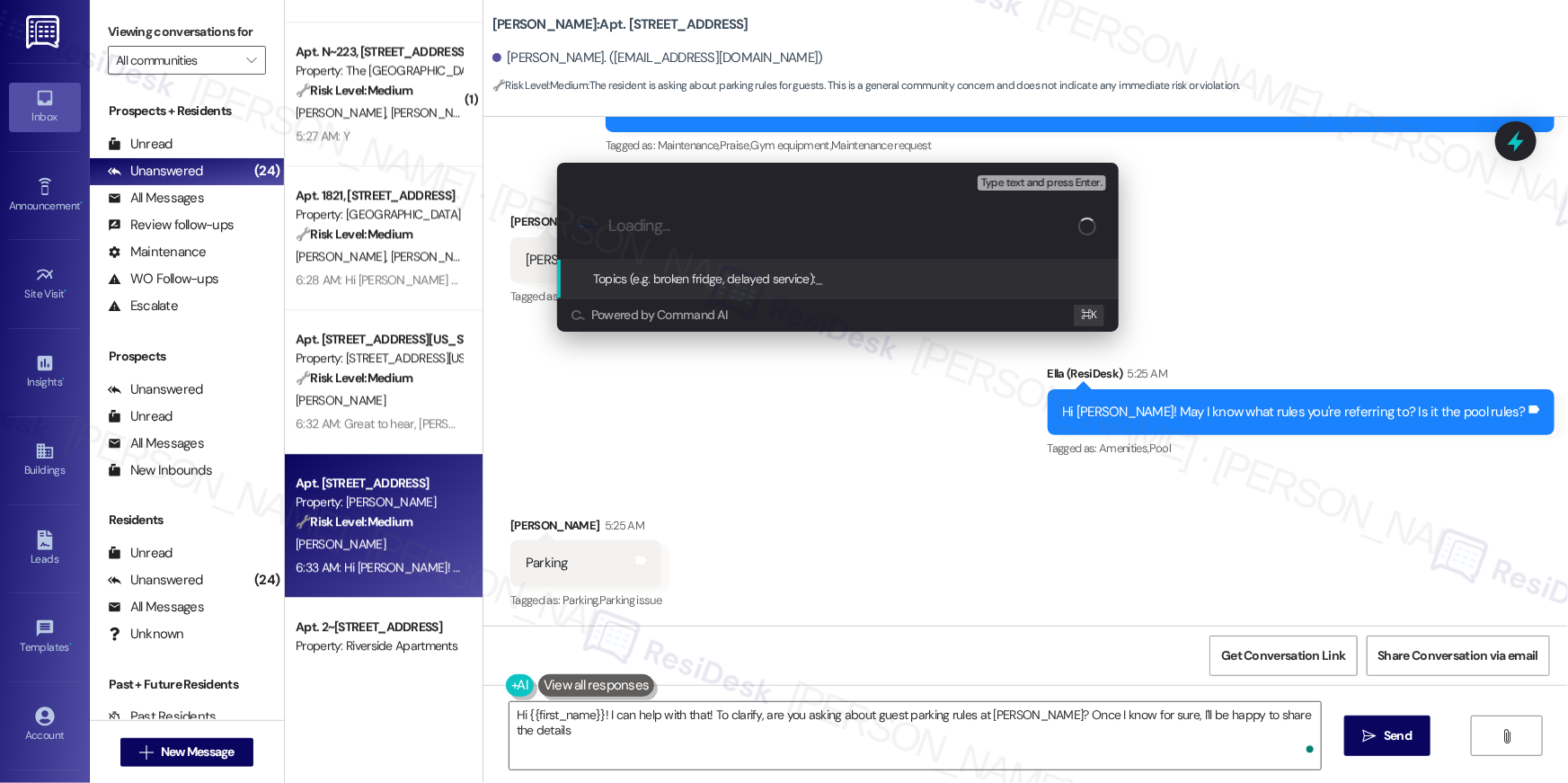 type on "Hi {{first_name}}! I can help with that! To clarify, are you asking about guest parking rules at [PERSON_NAME]? Once I know for sure, I'll be happy to share the details!" 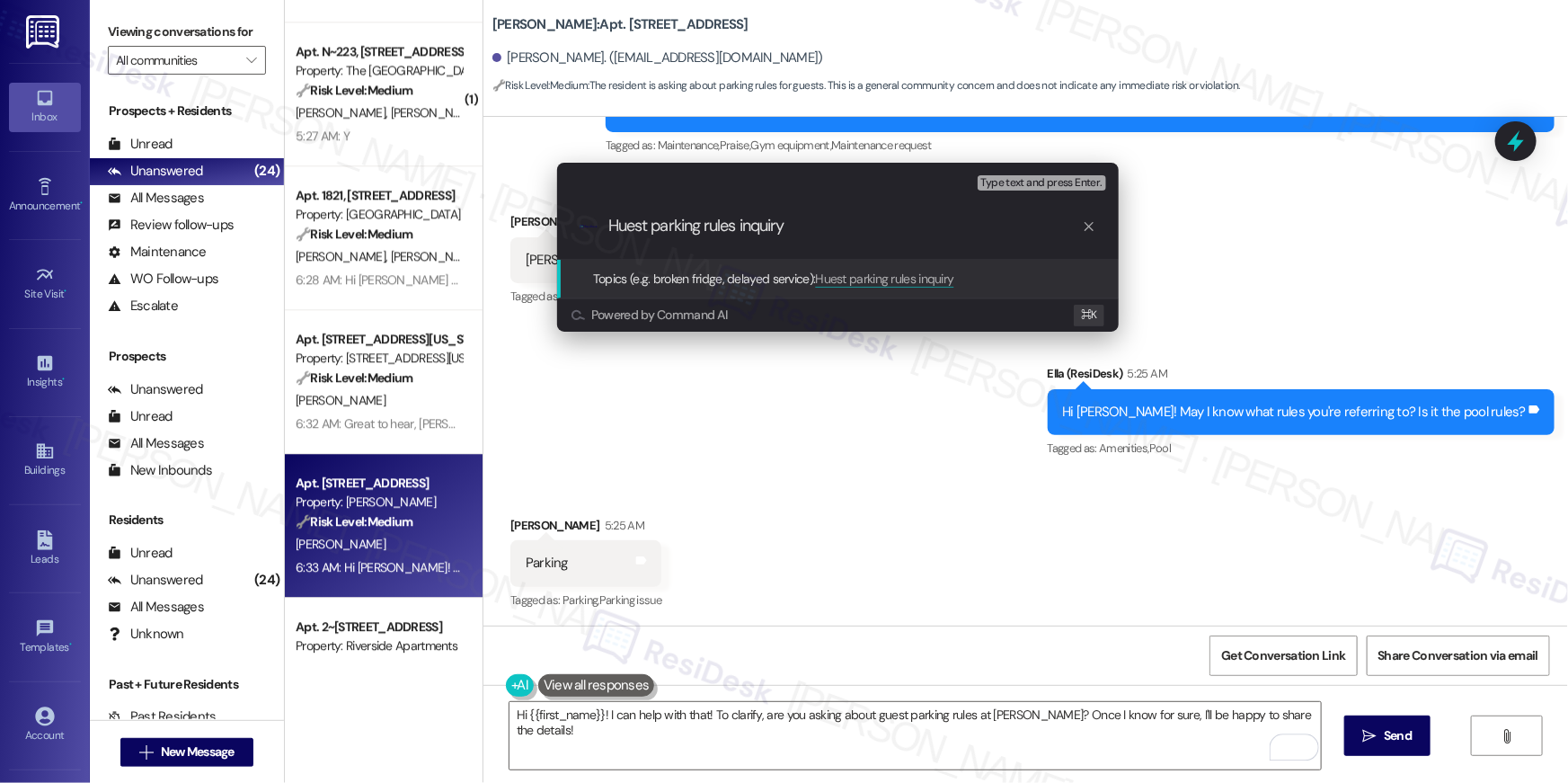 click on "Huest parking rules inquiry" at bounding box center [845, 226] 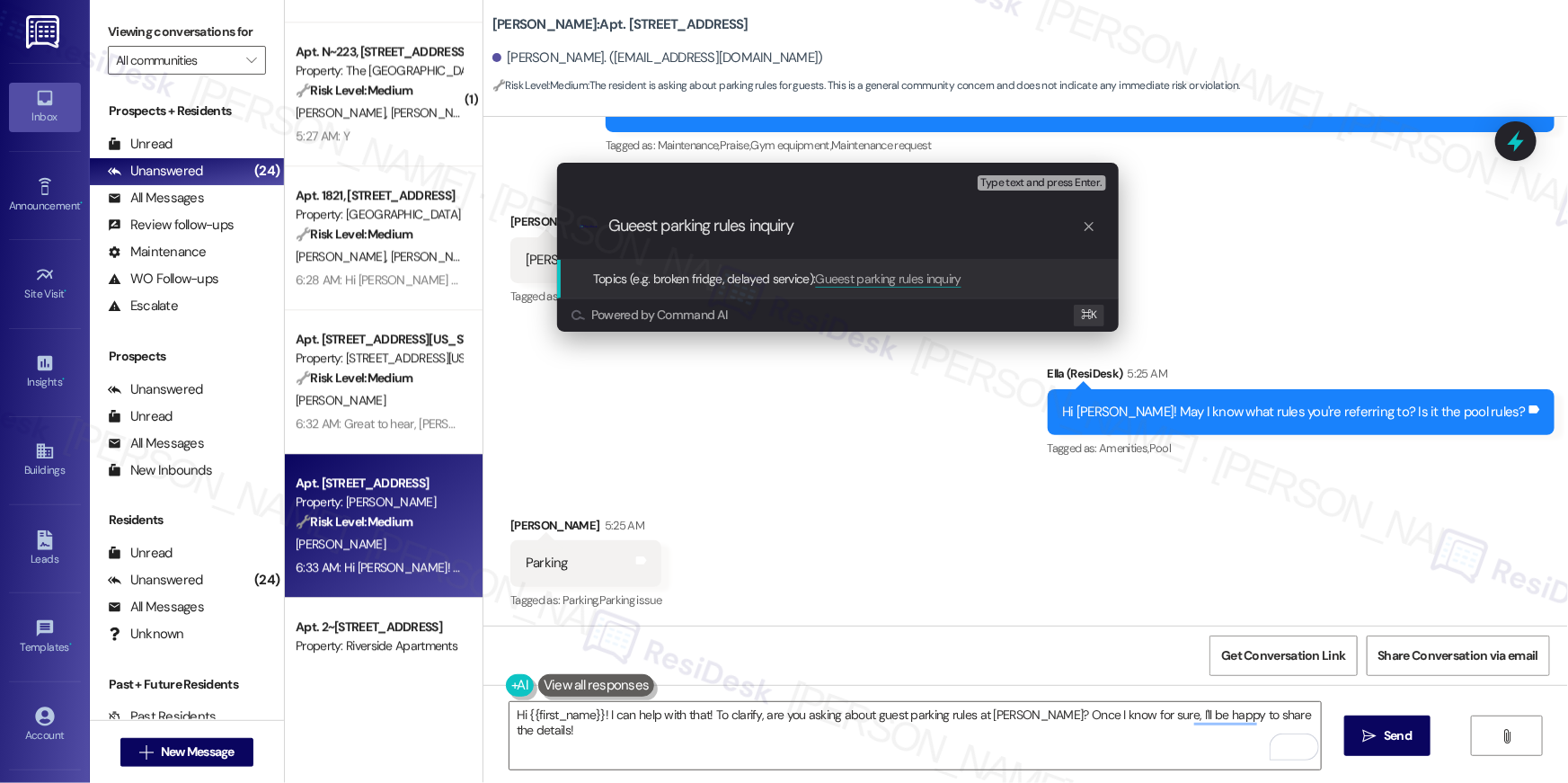 type on "Guest parking rules inquiry" 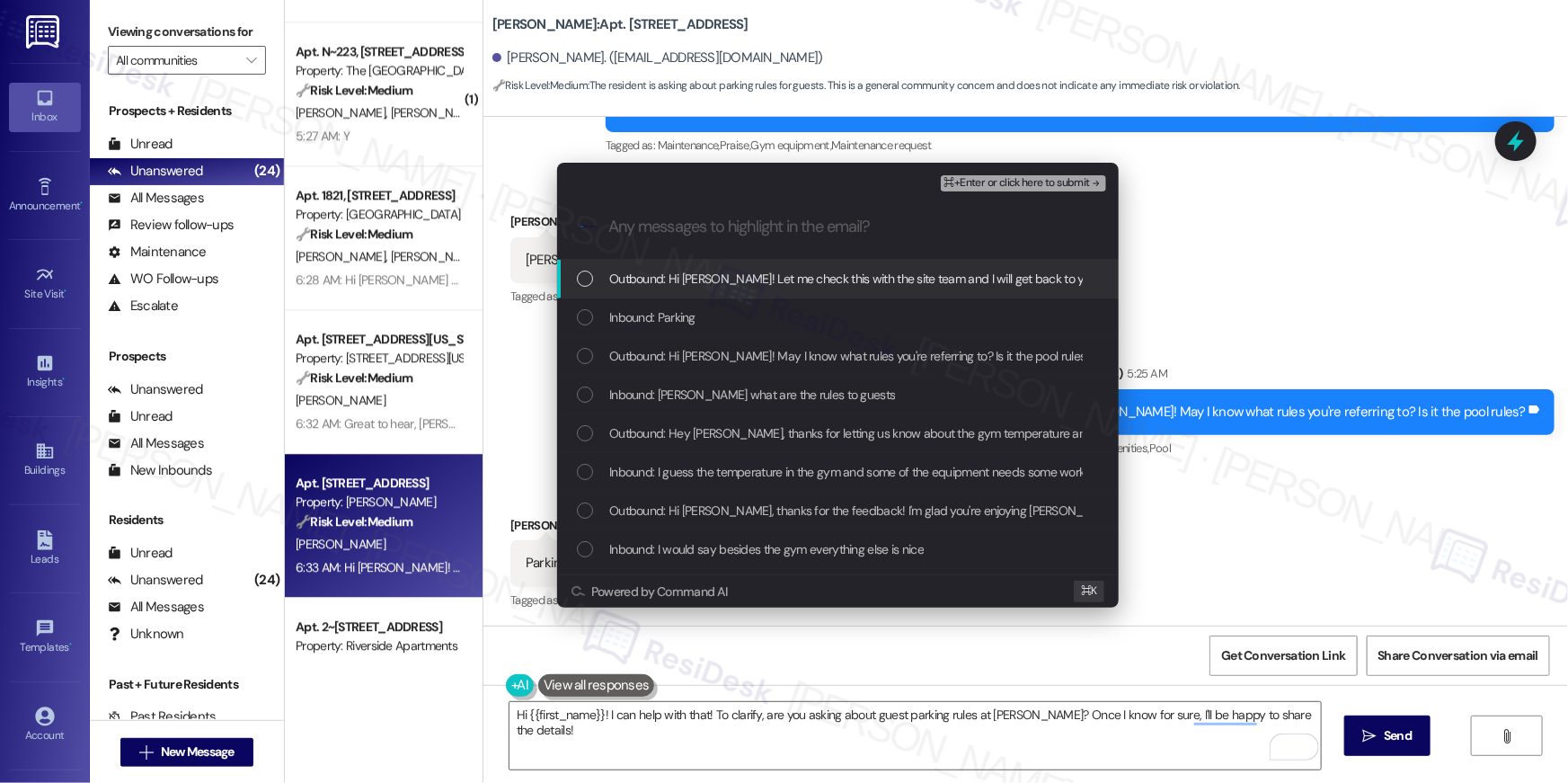 click on "Outbound: Hi [PERSON_NAME]! Let me check this with the site team and I will get back to you with more information." at bounding box center [912, 279] 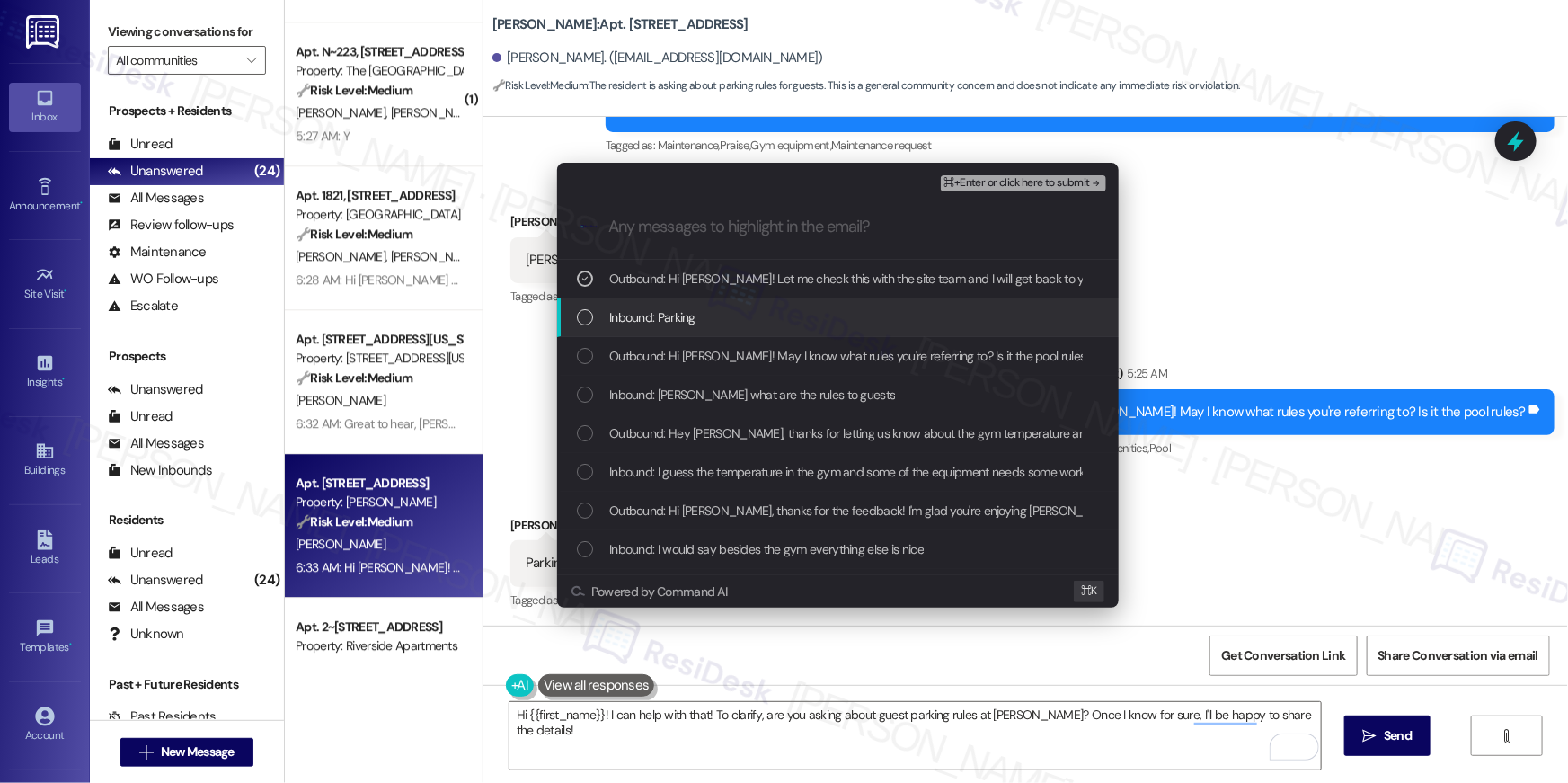 click on "Inbound: Parking" at bounding box center [839, 317] 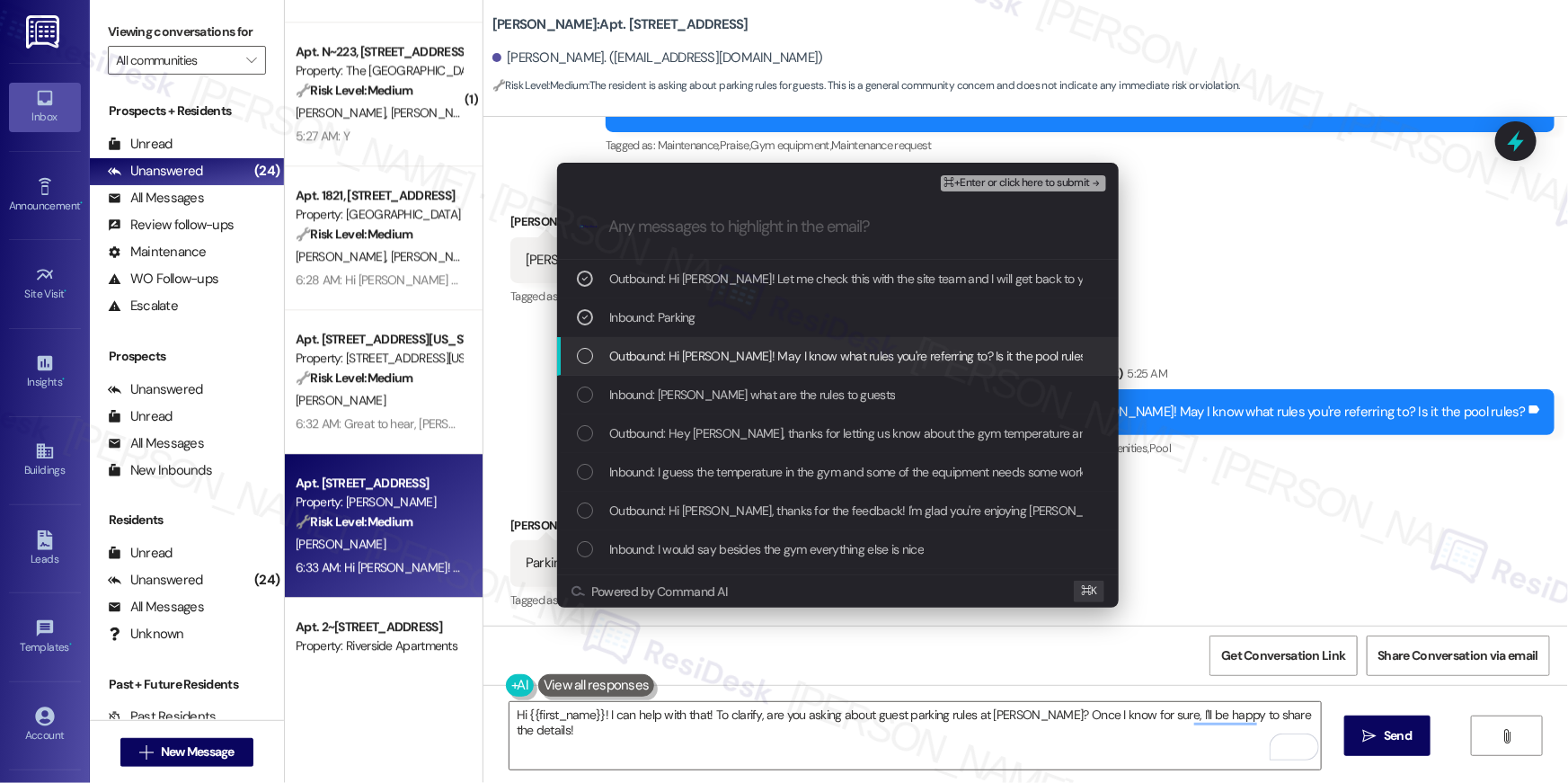click on "Outbound: Hi [PERSON_NAME]! May I know what rules you're referring to? Is it the pool rules?" at bounding box center (850, 356) 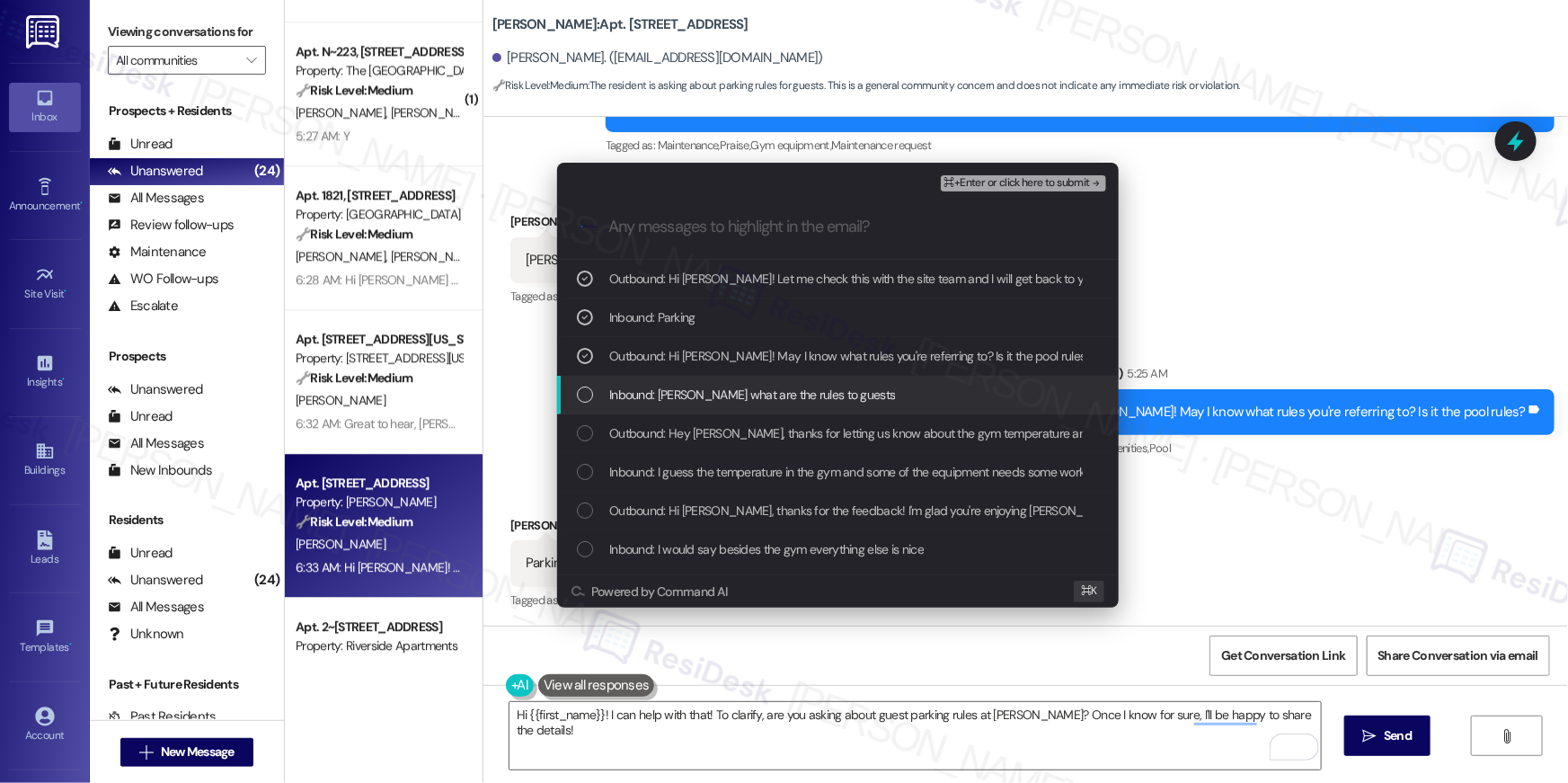 click on "Inbound: [PERSON_NAME] what are the rules to guests" at bounding box center [752, 395] 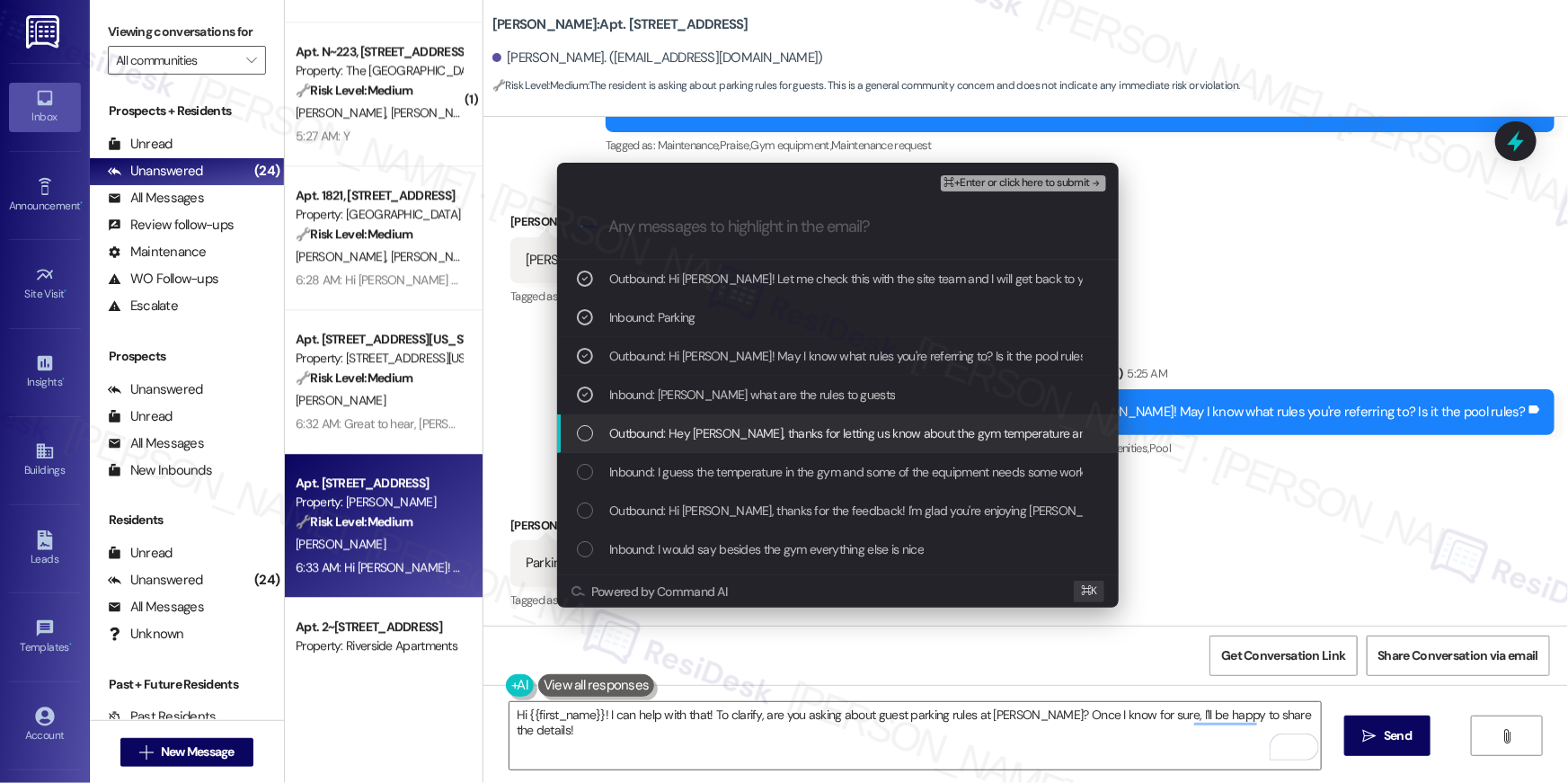click on "Outbound: Hey [PERSON_NAME], thanks for letting us know about the gym temperature and equipment! I'll pass this feedback along to our maintenance team right away. Is there anything else I can help you with [DATE]?" at bounding box center [1179, 433] 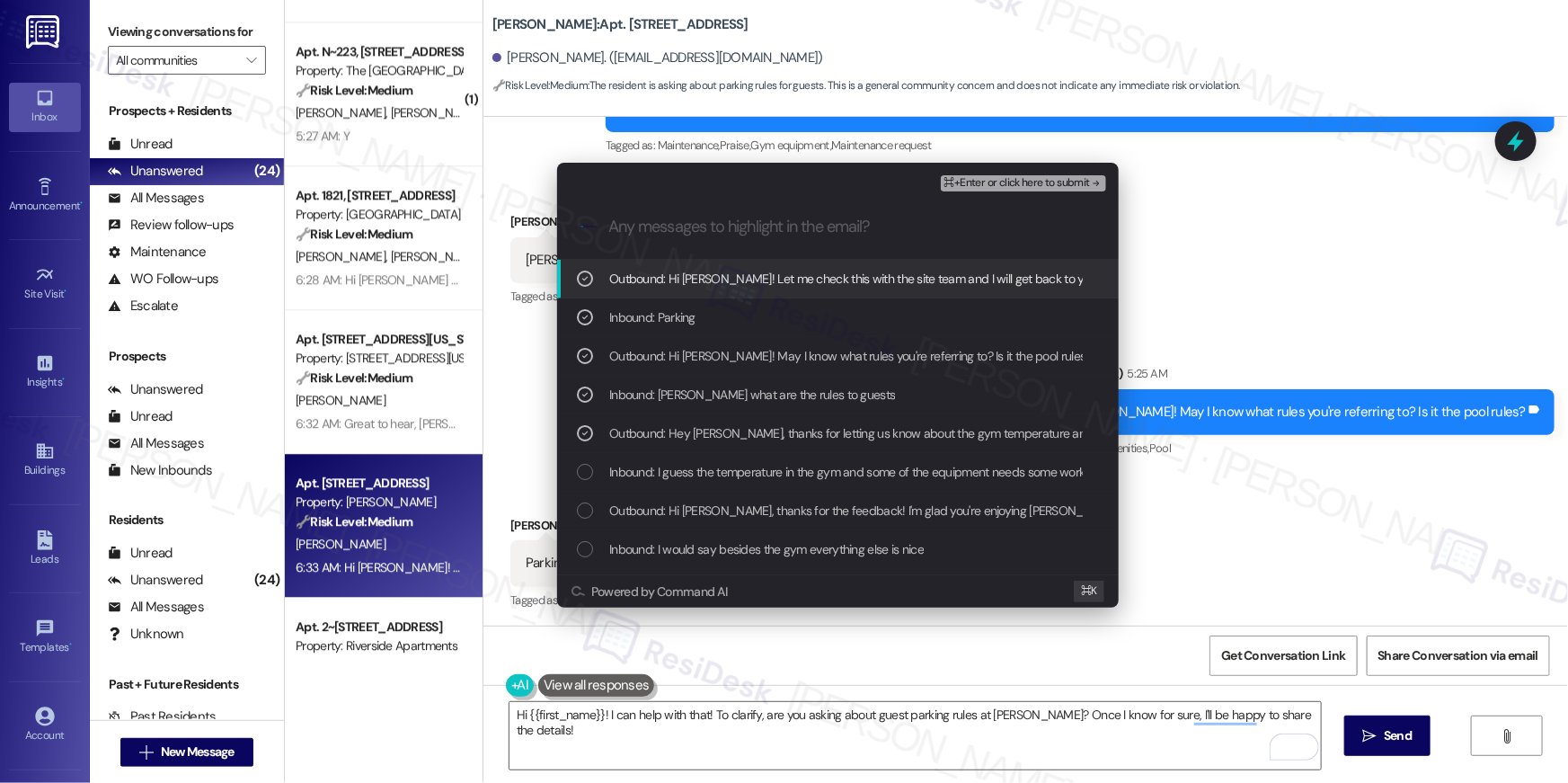 click on "⌘+Enter or click here to submit" at bounding box center (1017, 183) 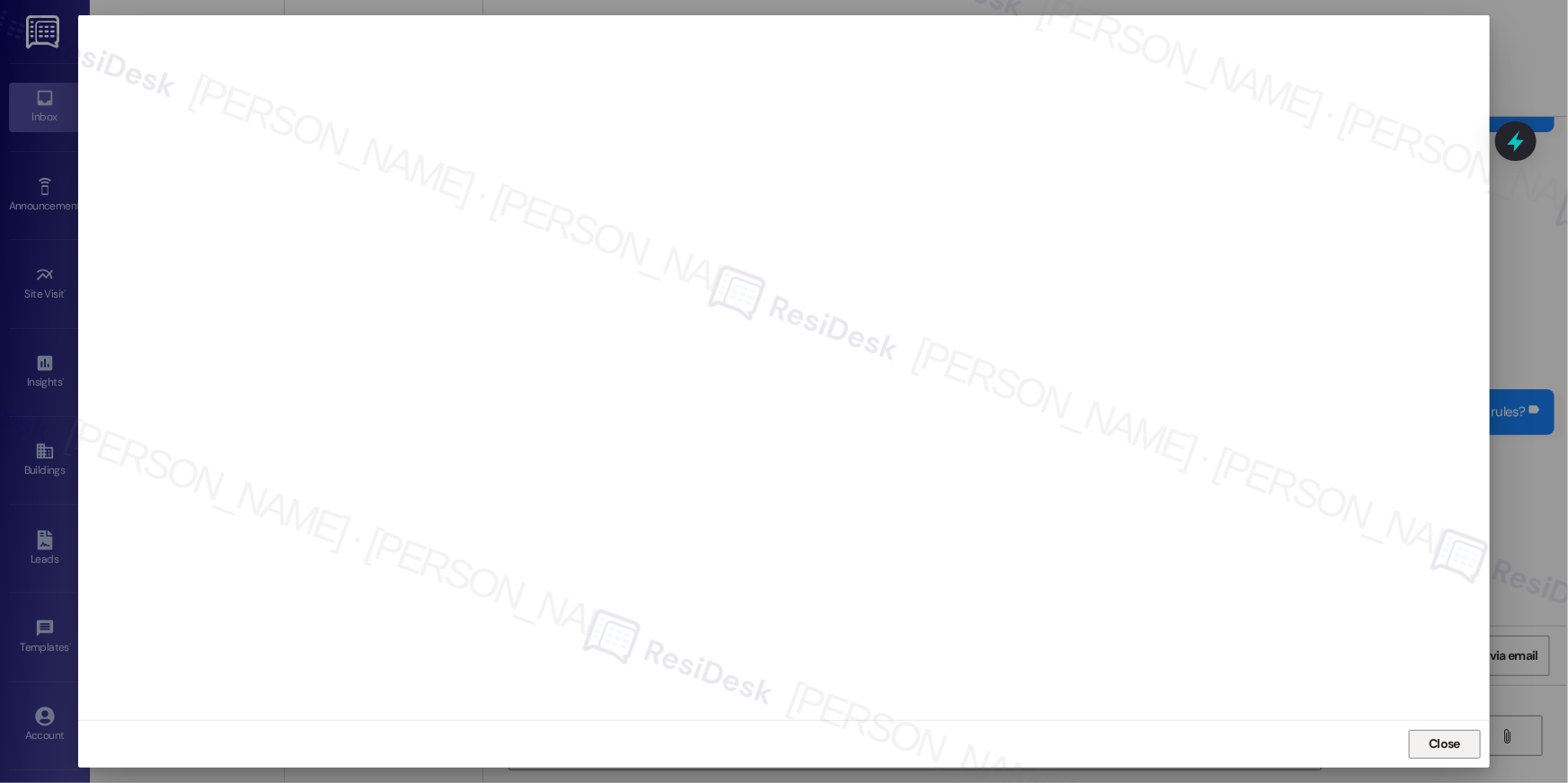 click on "Close" at bounding box center (1445, 744) 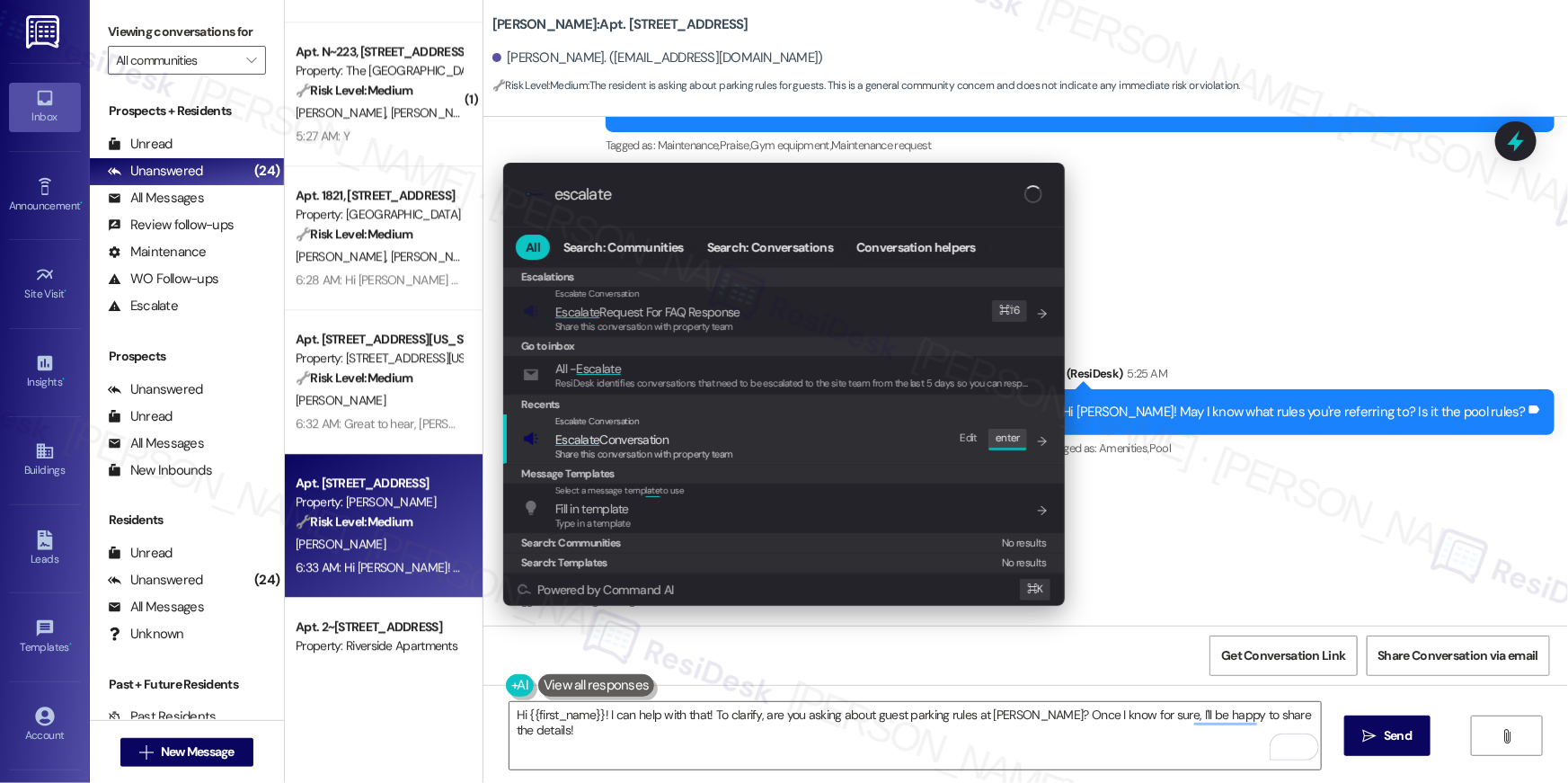 type on "escalate" 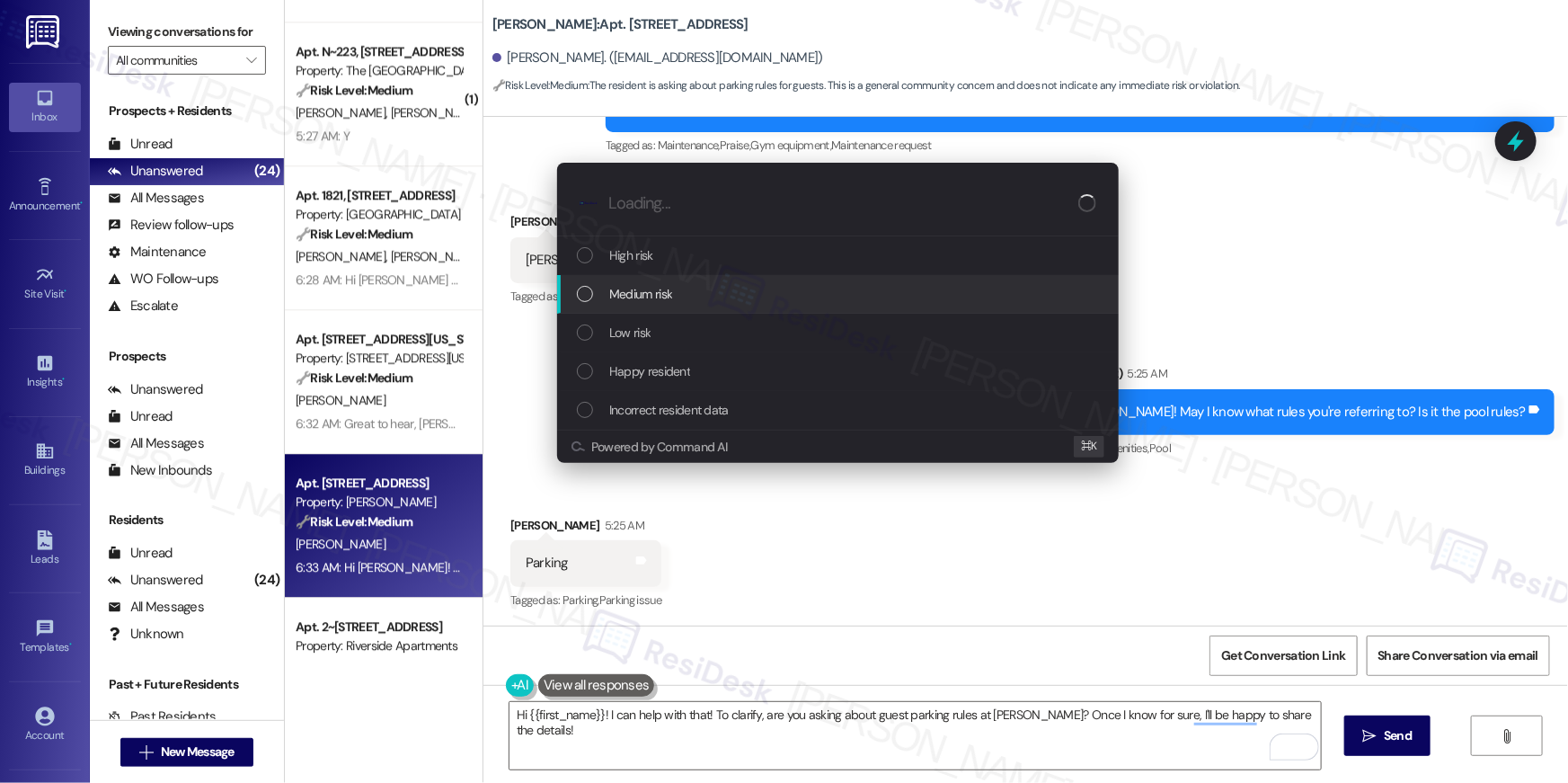 click on "Medium risk" at bounding box center [641, 294] 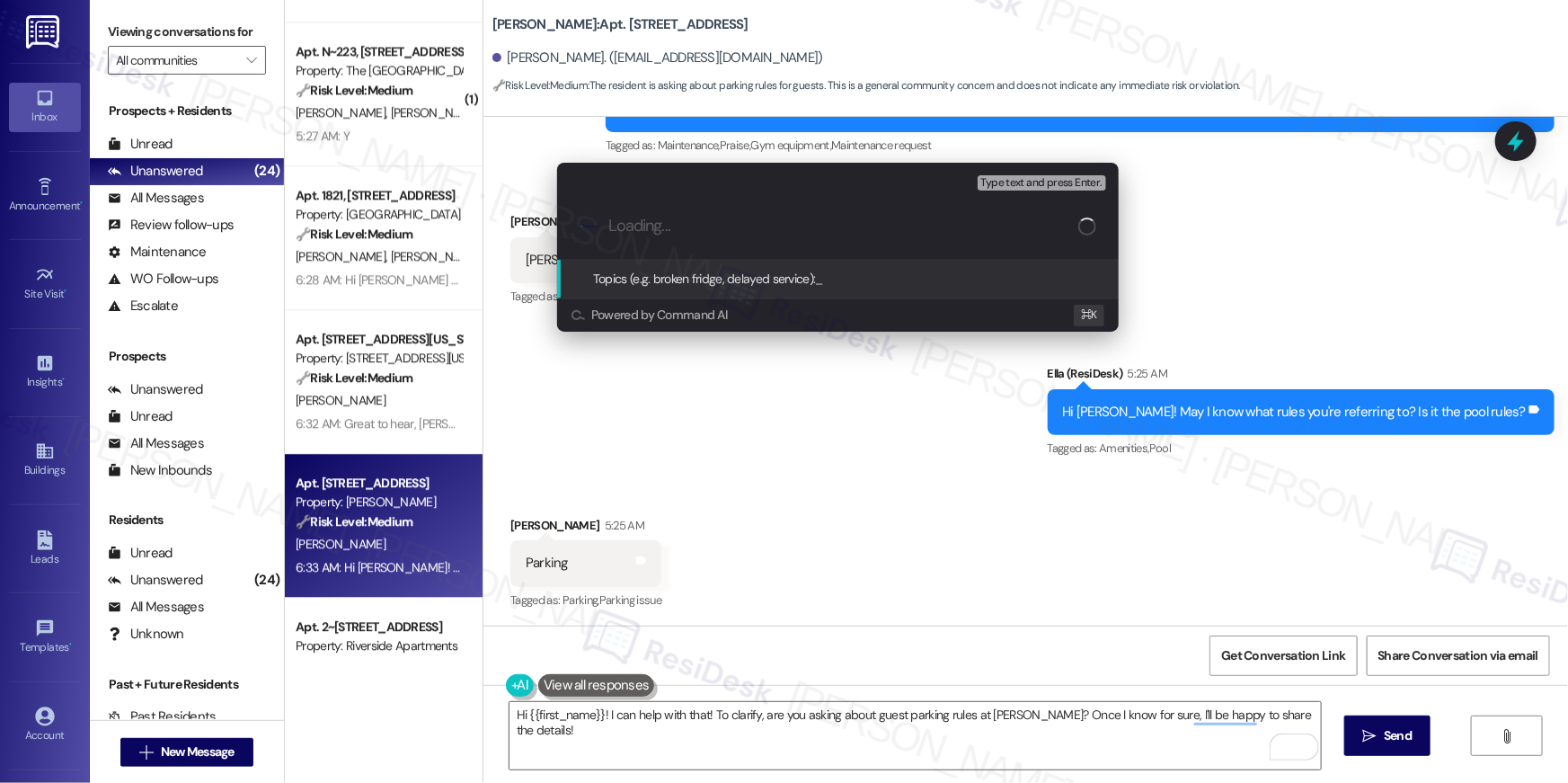 paste on "Guest parking rules inquiry" 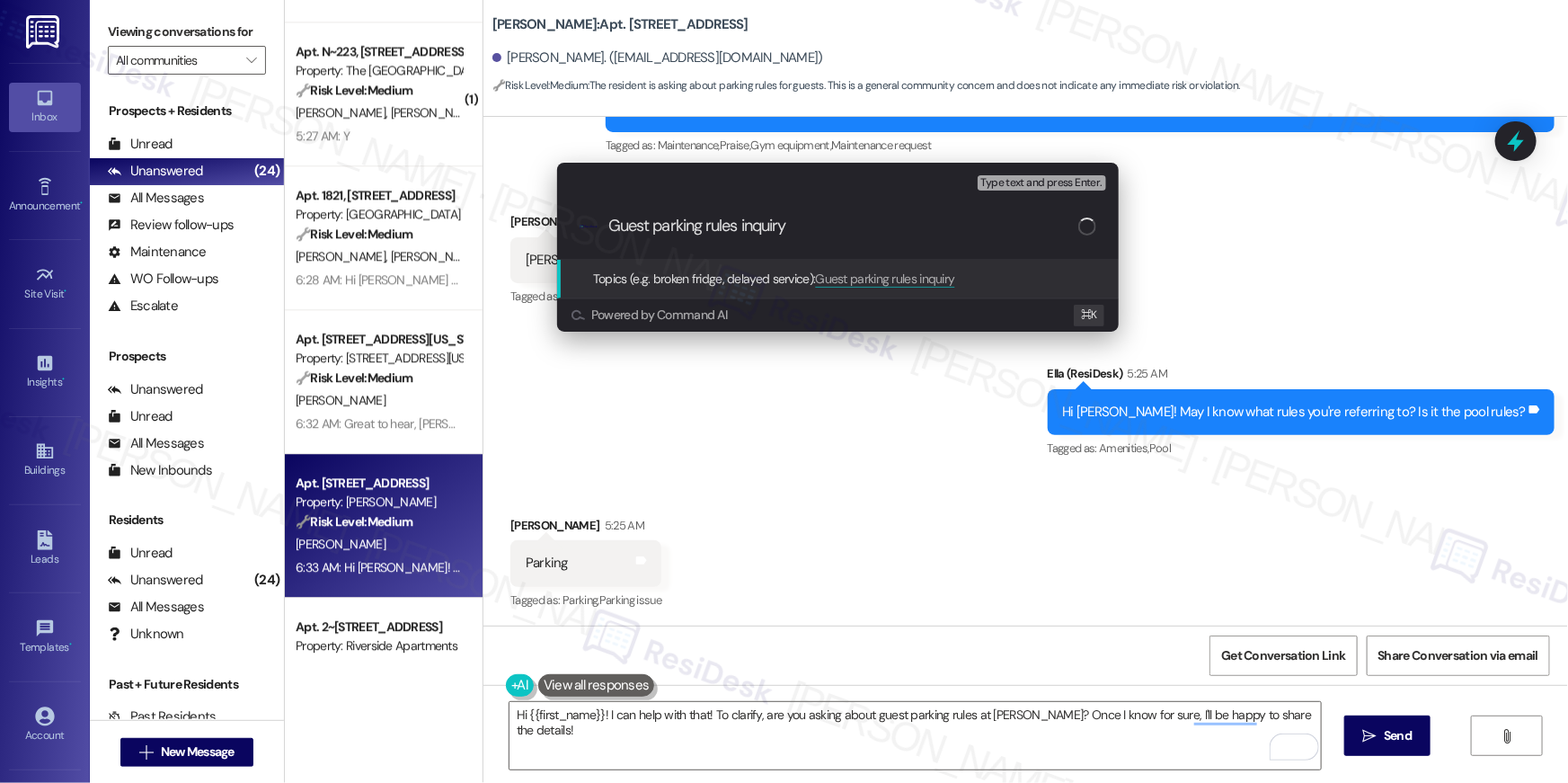 type 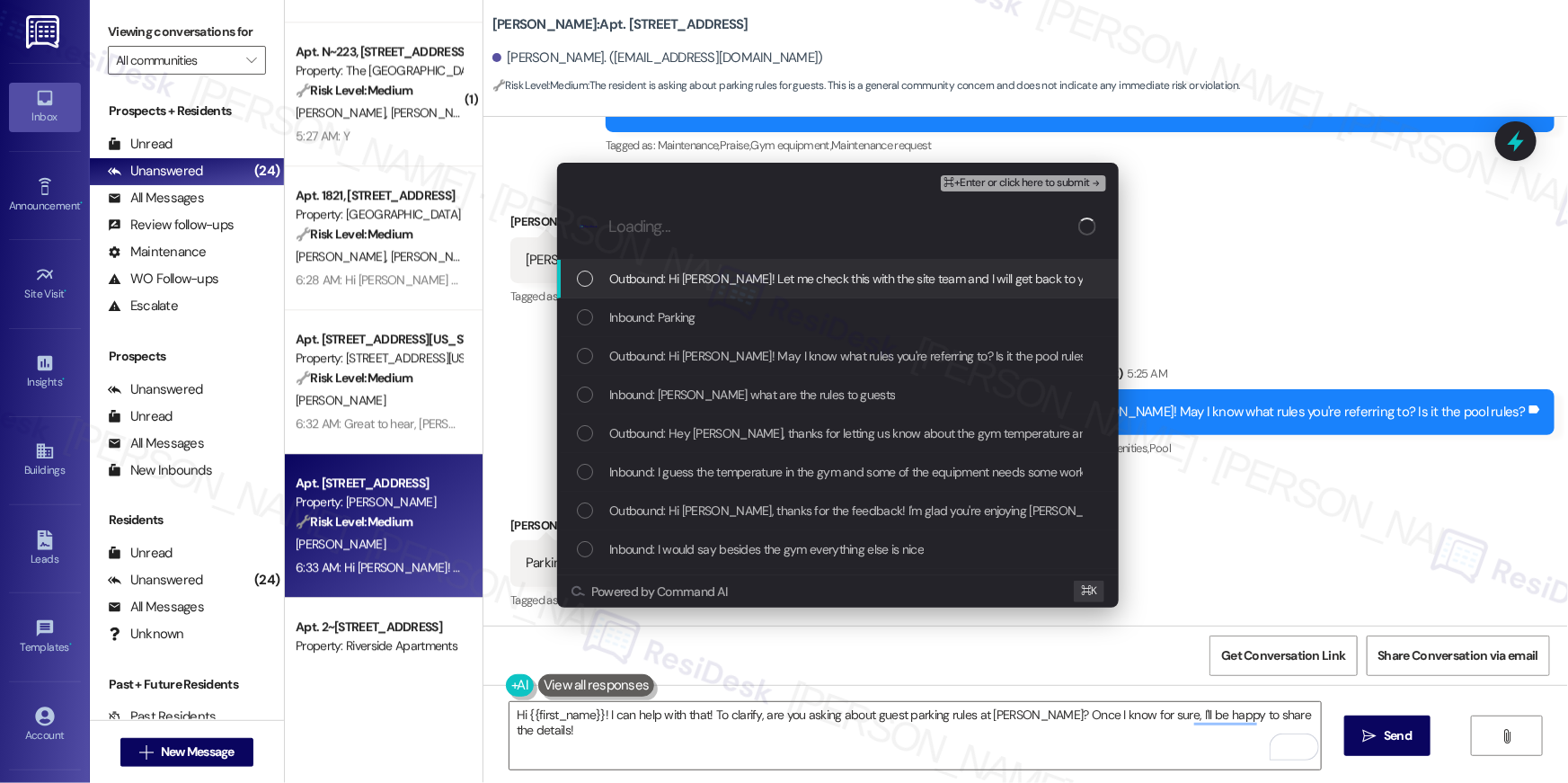 click on "Outbound: Hi Donovan! Let me check this with the site team and I will get back to you with more information." at bounding box center [912, 279] 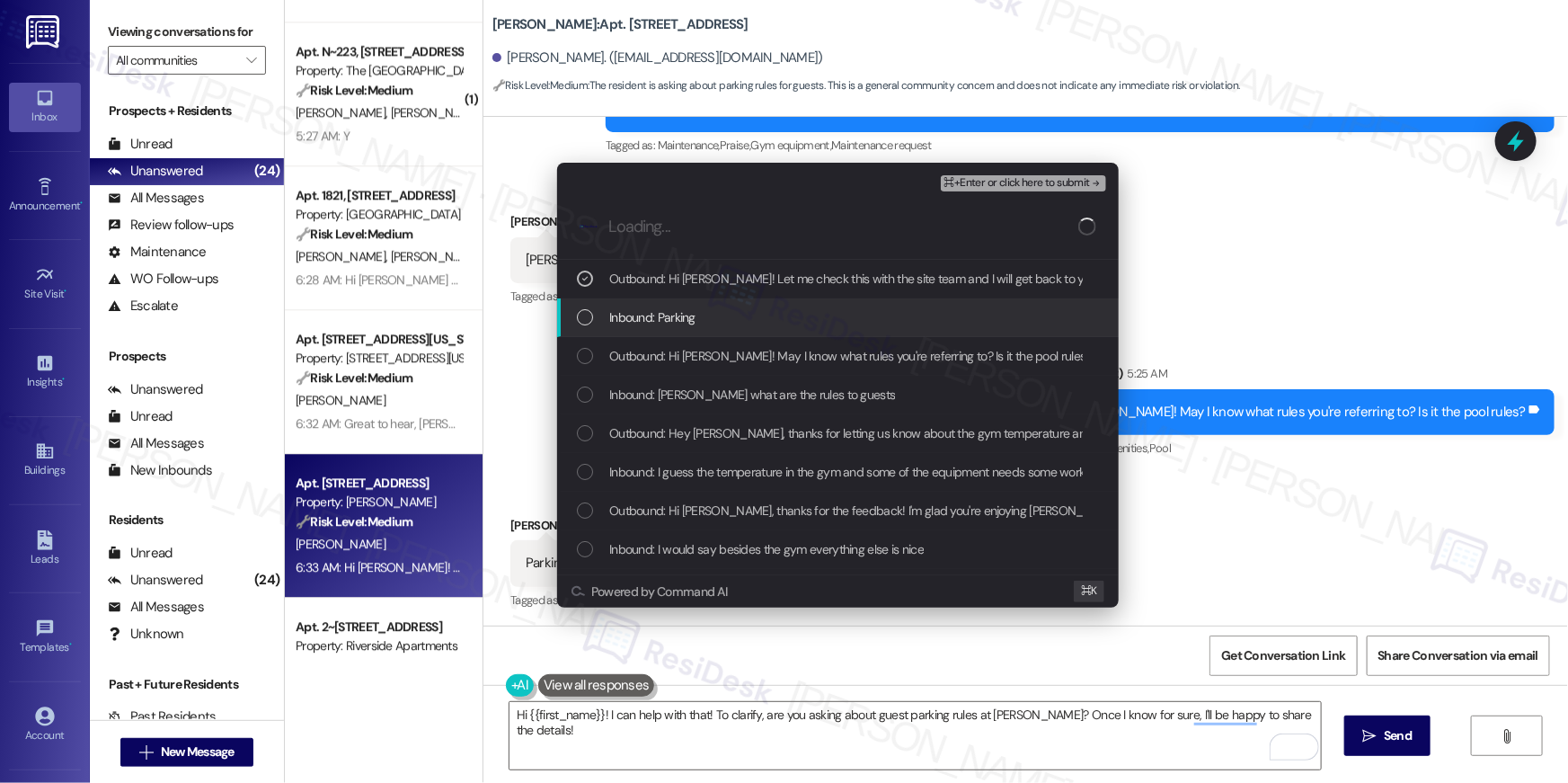 click on "Inbound: Parking" at bounding box center (652, 317) 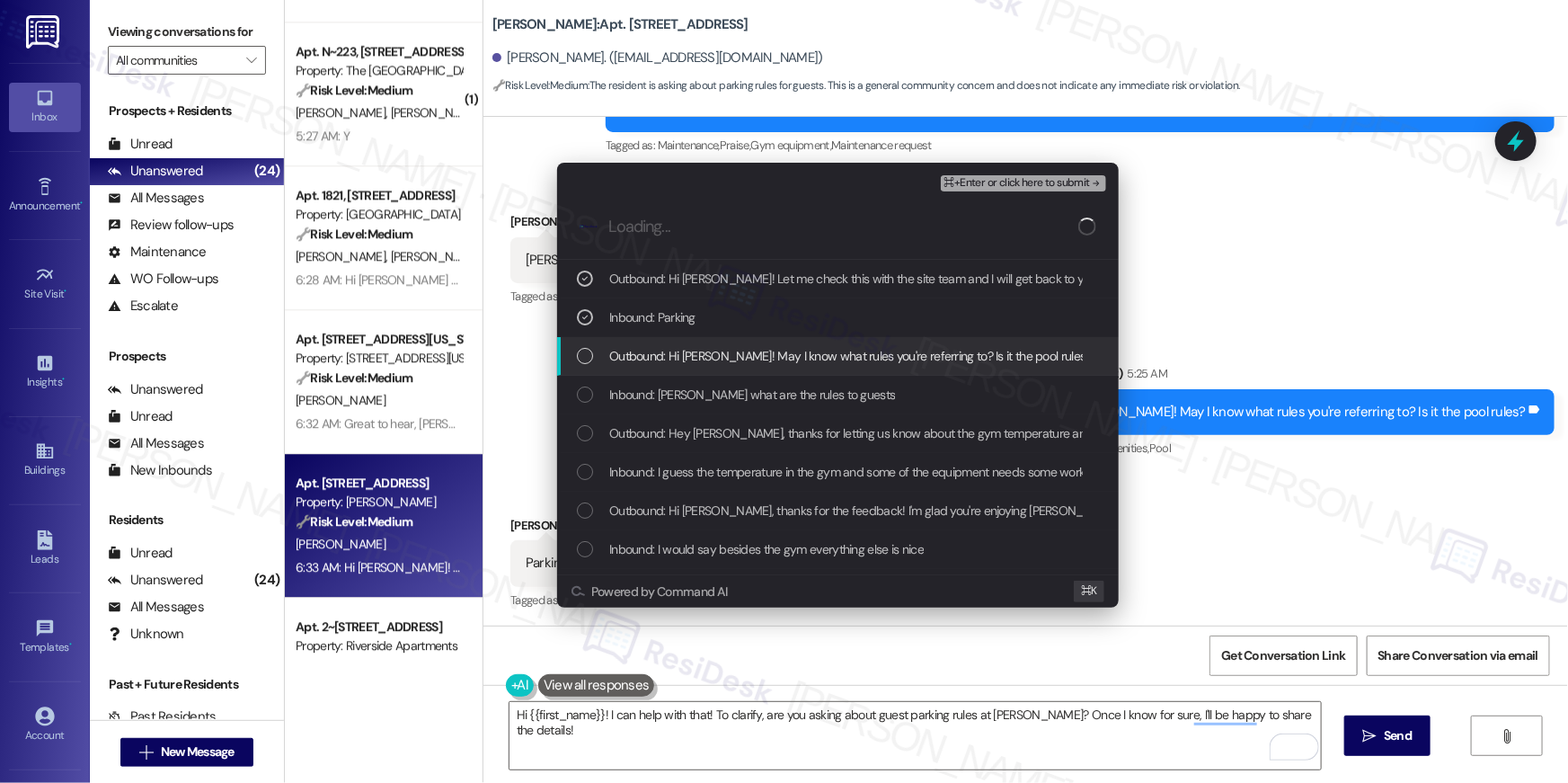 click on "Outbound: Hi Donovan! May I know what rules you're referring to? Is it the pool rules?" at bounding box center [850, 356] 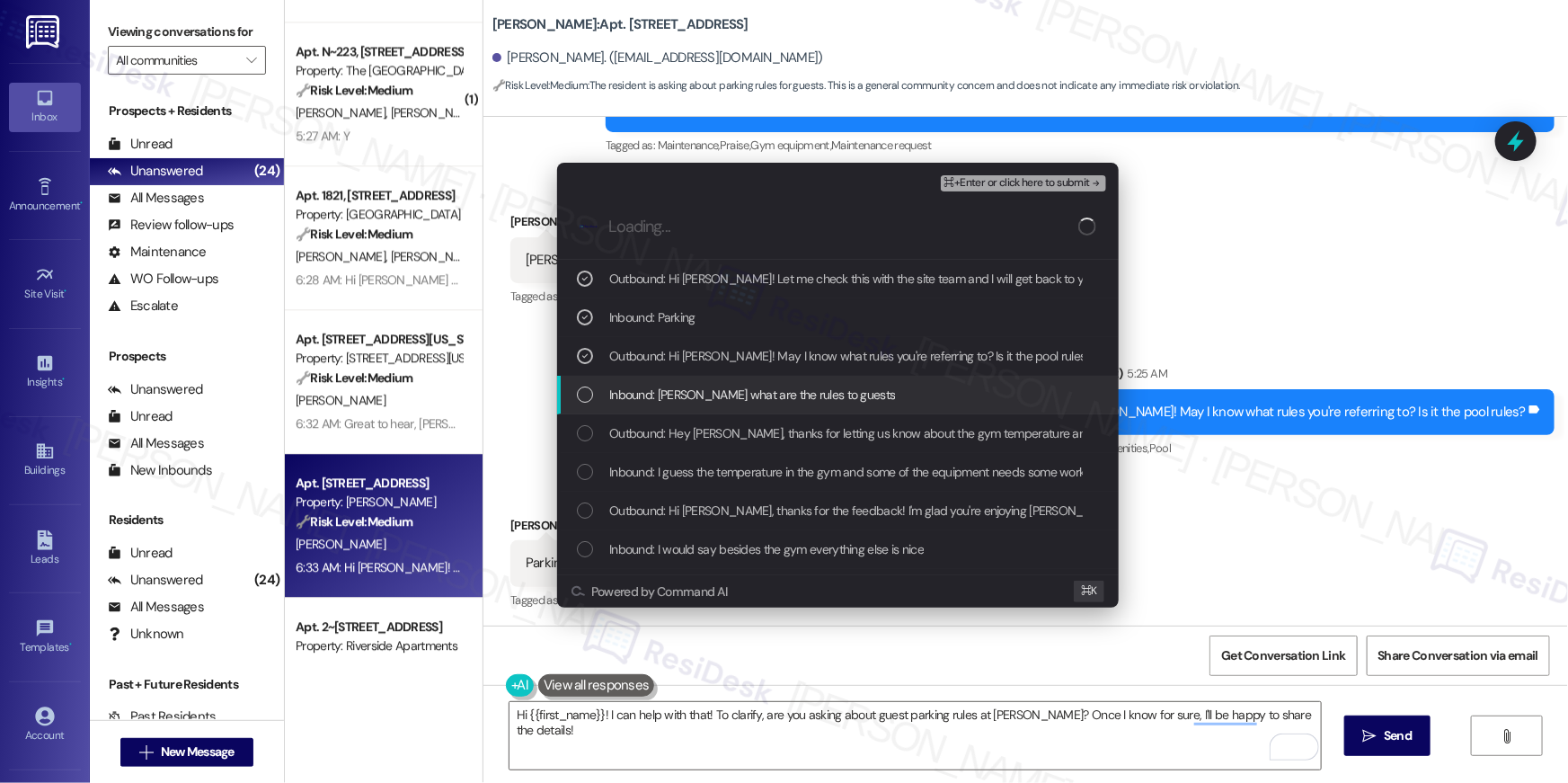 drag, startPoint x: 707, startPoint y: 394, endPoint x: 713, endPoint y: 422, distance: 28.635642 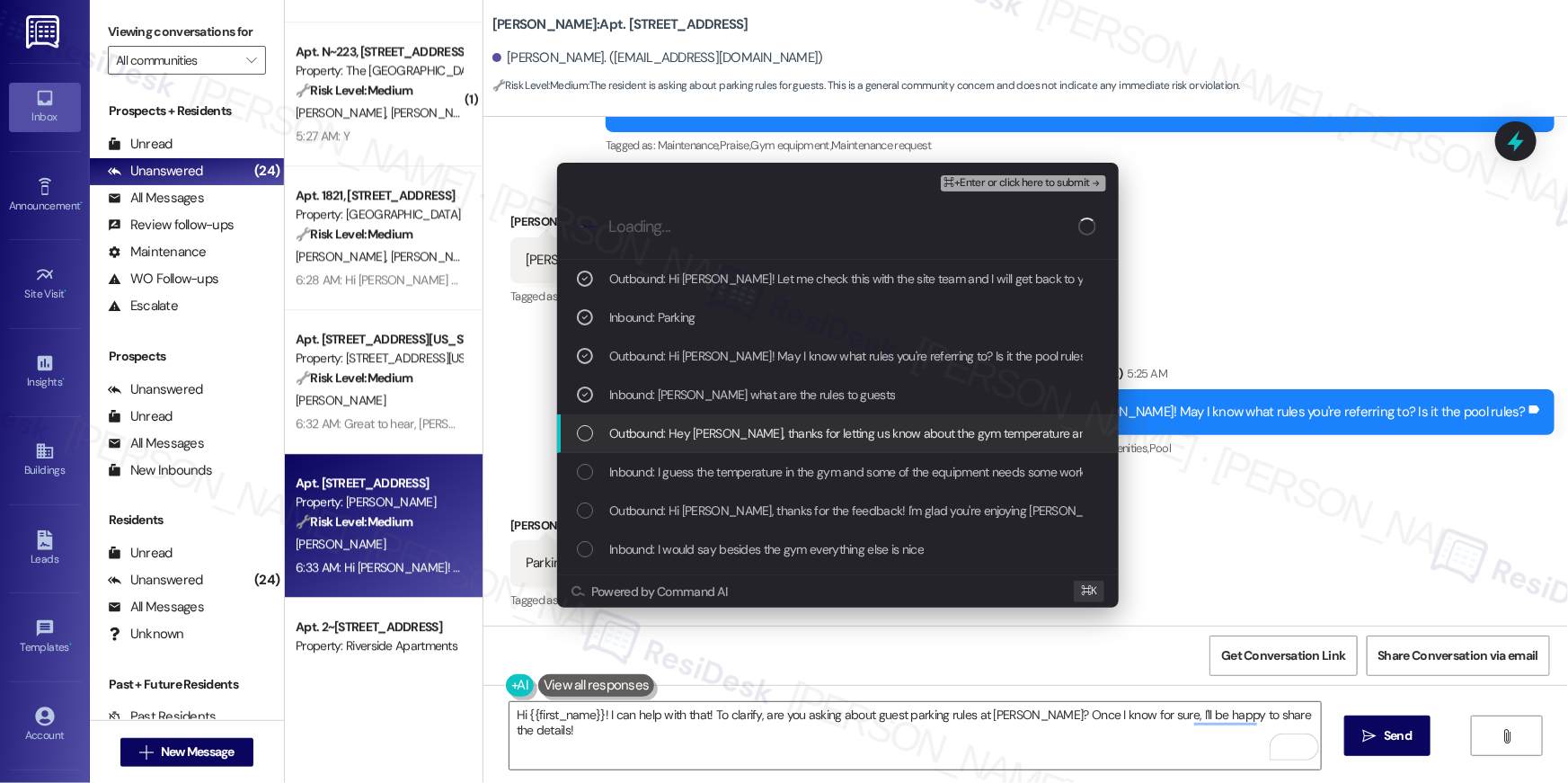 click on "Outbound: Hey Donovan, thanks for letting us know about the gym temperature and equipment! I'll pass this feedback along to our maintenance team right away. Is there anything else I can help you with today?" at bounding box center [1179, 433] 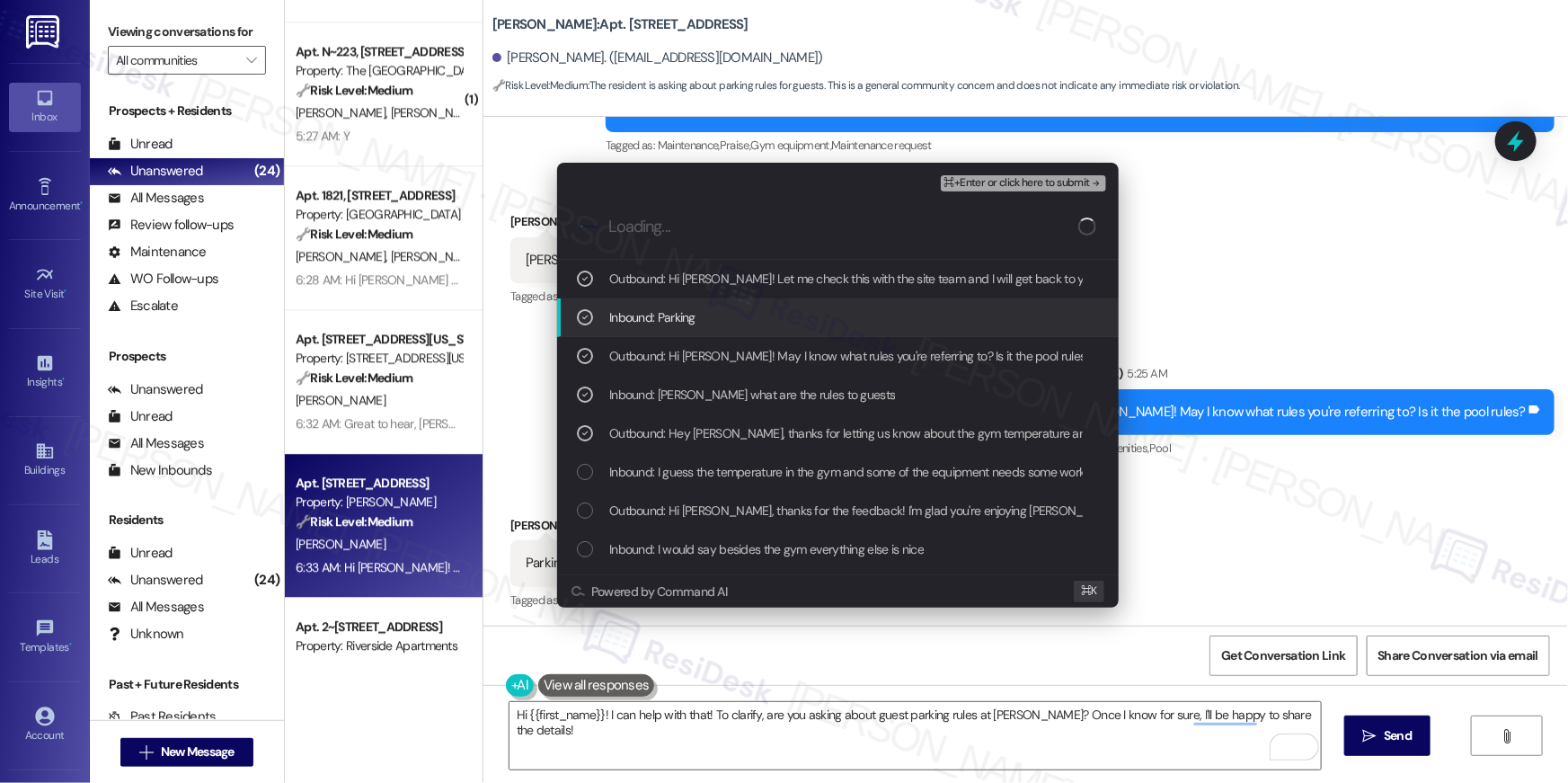 click on "⌘+Enter or click here to submit" at bounding box center [1025, 183] 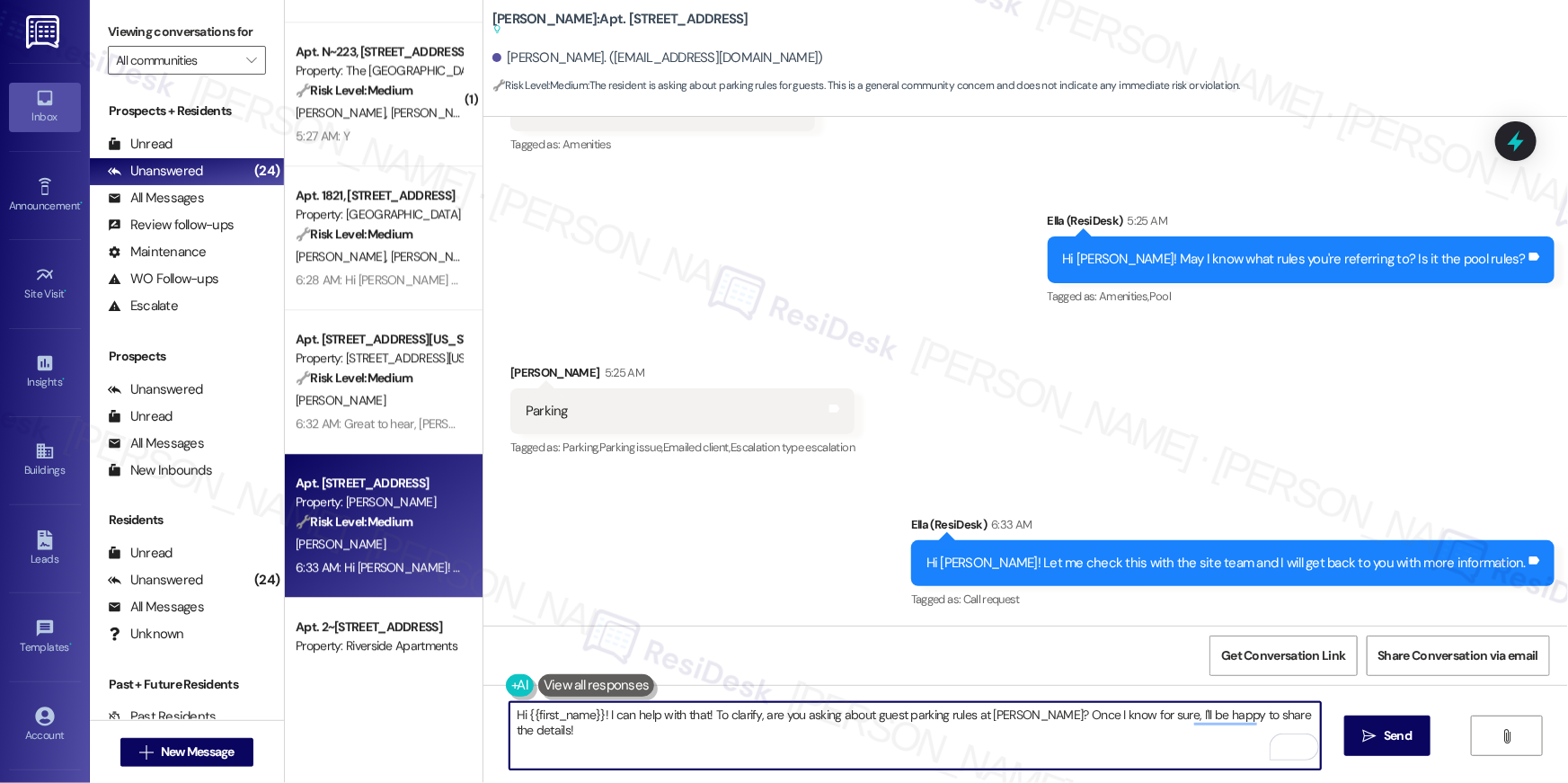 scroll, scrollTop: 1708, scrollLeft: 0, axis: vertical 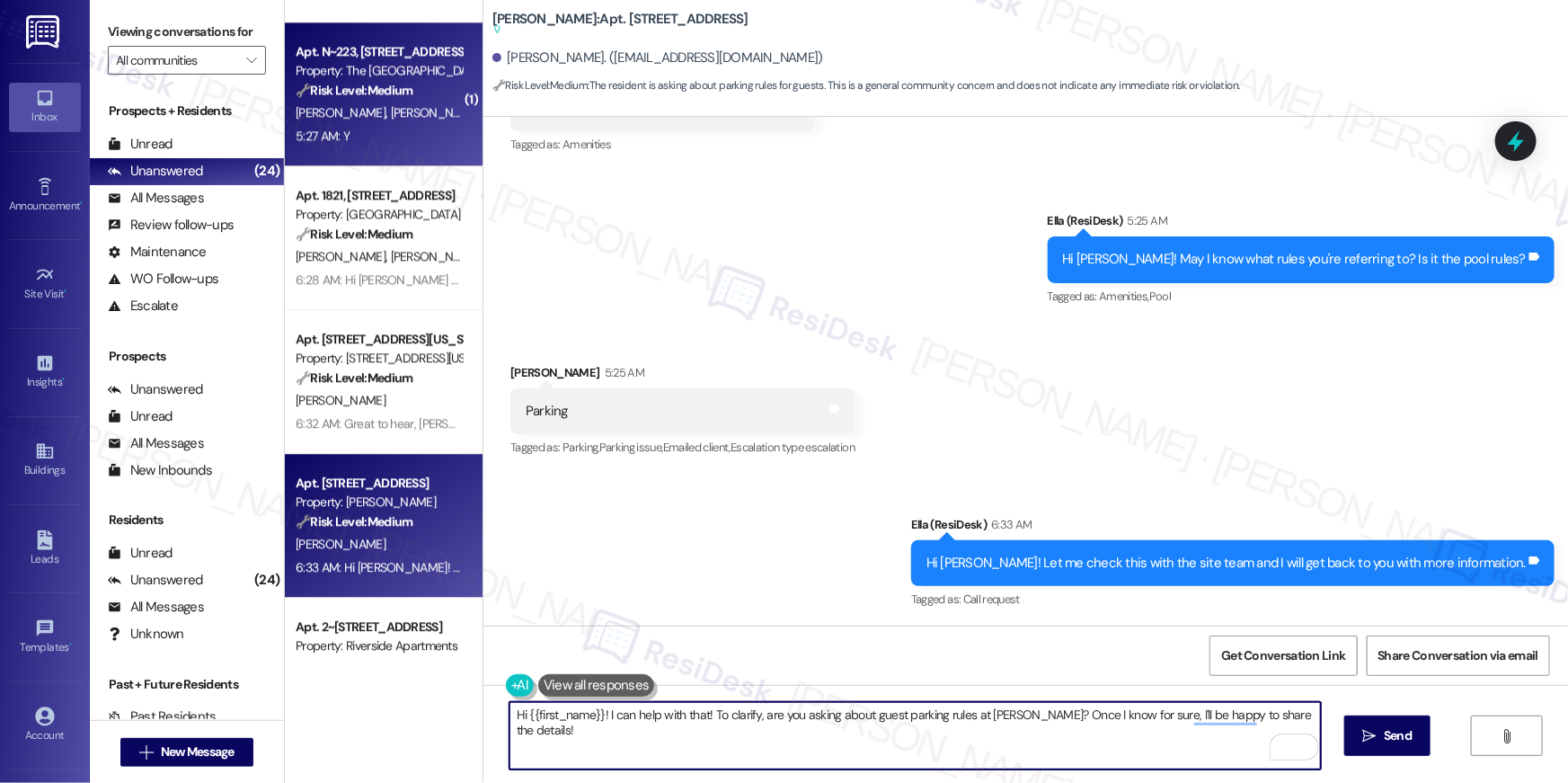 click on "[PERSON_NAME]" at bounding box center (343, 112) 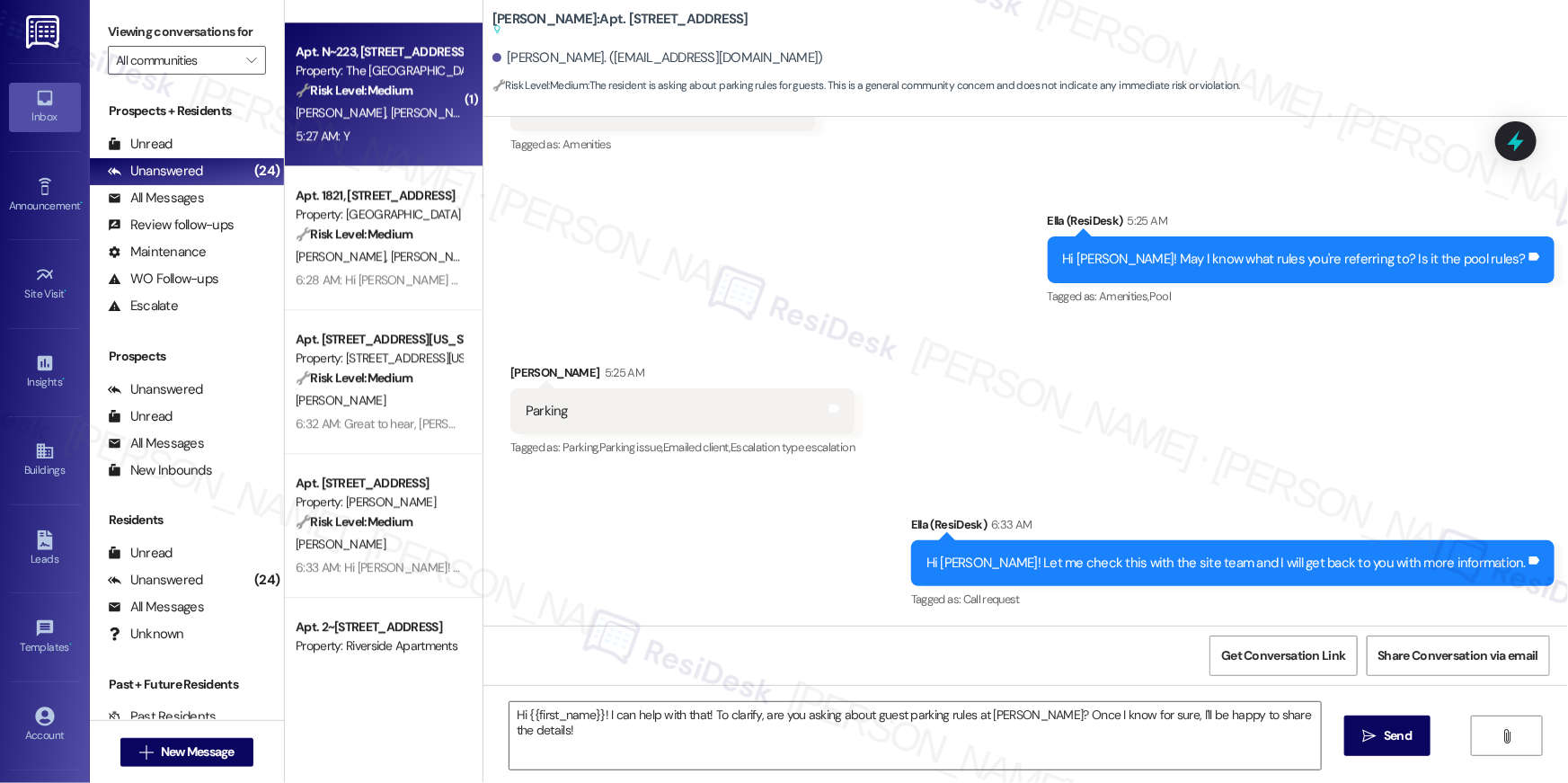 type on "Fetching suggested responses. Please feel free to read through the conversation in the meantime." 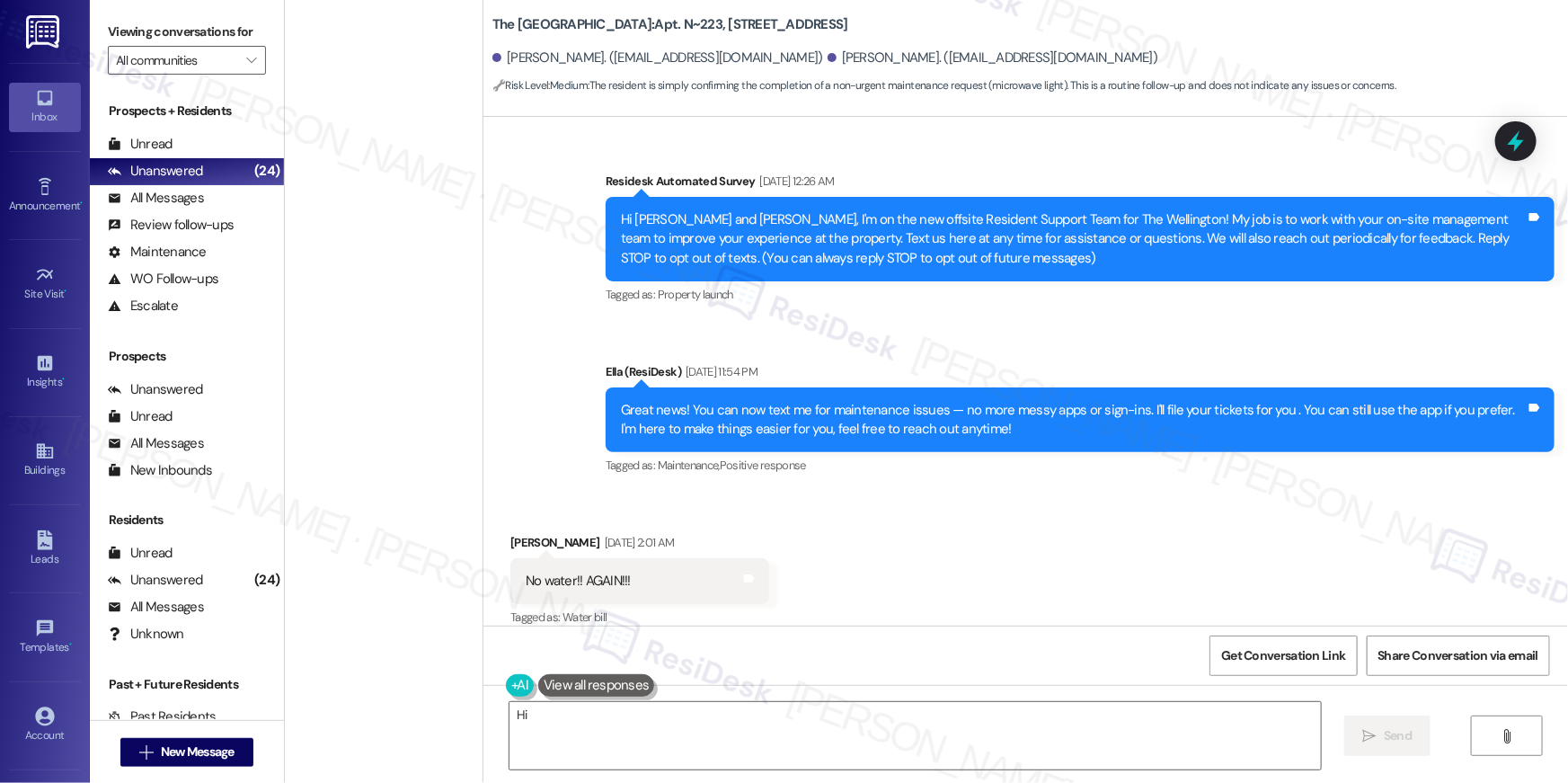 scroll, scrollTop: 2, scrollLeft: 0, axis: vertical 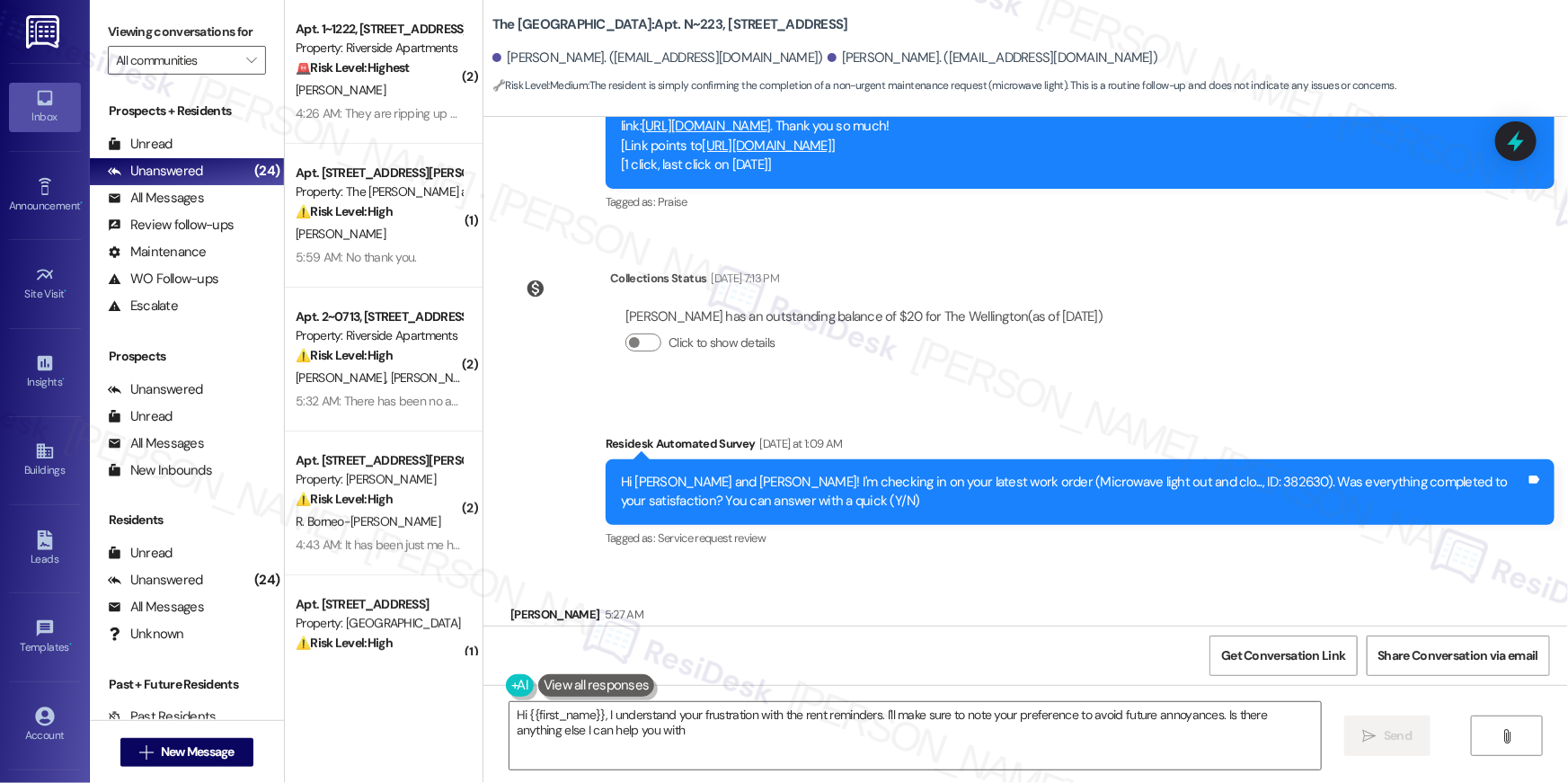 type on "Hi {{first_name}}, I understand your frustration with the rent reminders. I'll make sure to note your preference to avoid future annoyances. Is there anything else I can help you with?" 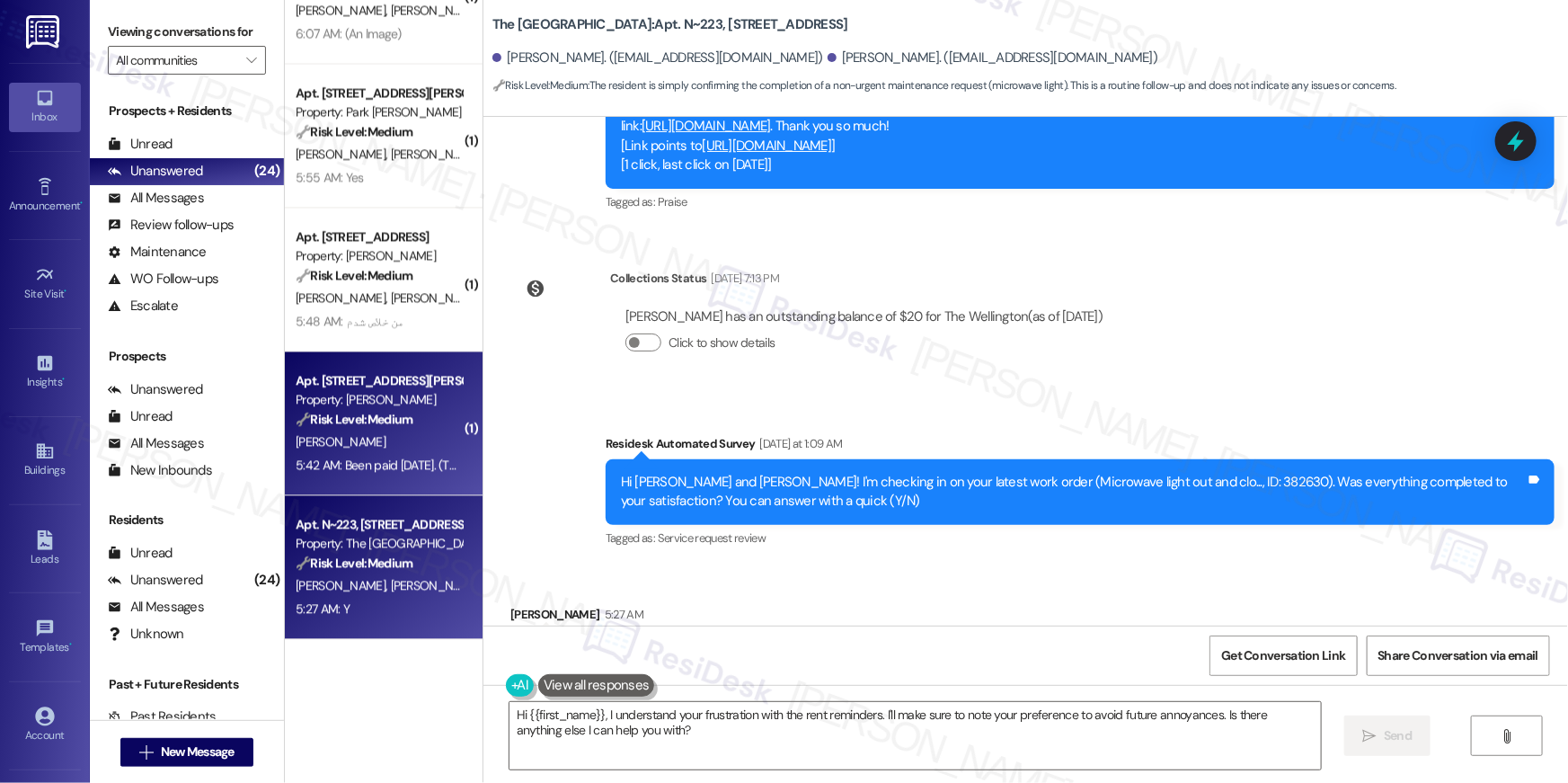 scroll, scrollTop: 1809, scrollLeft: 0, axis: vertical 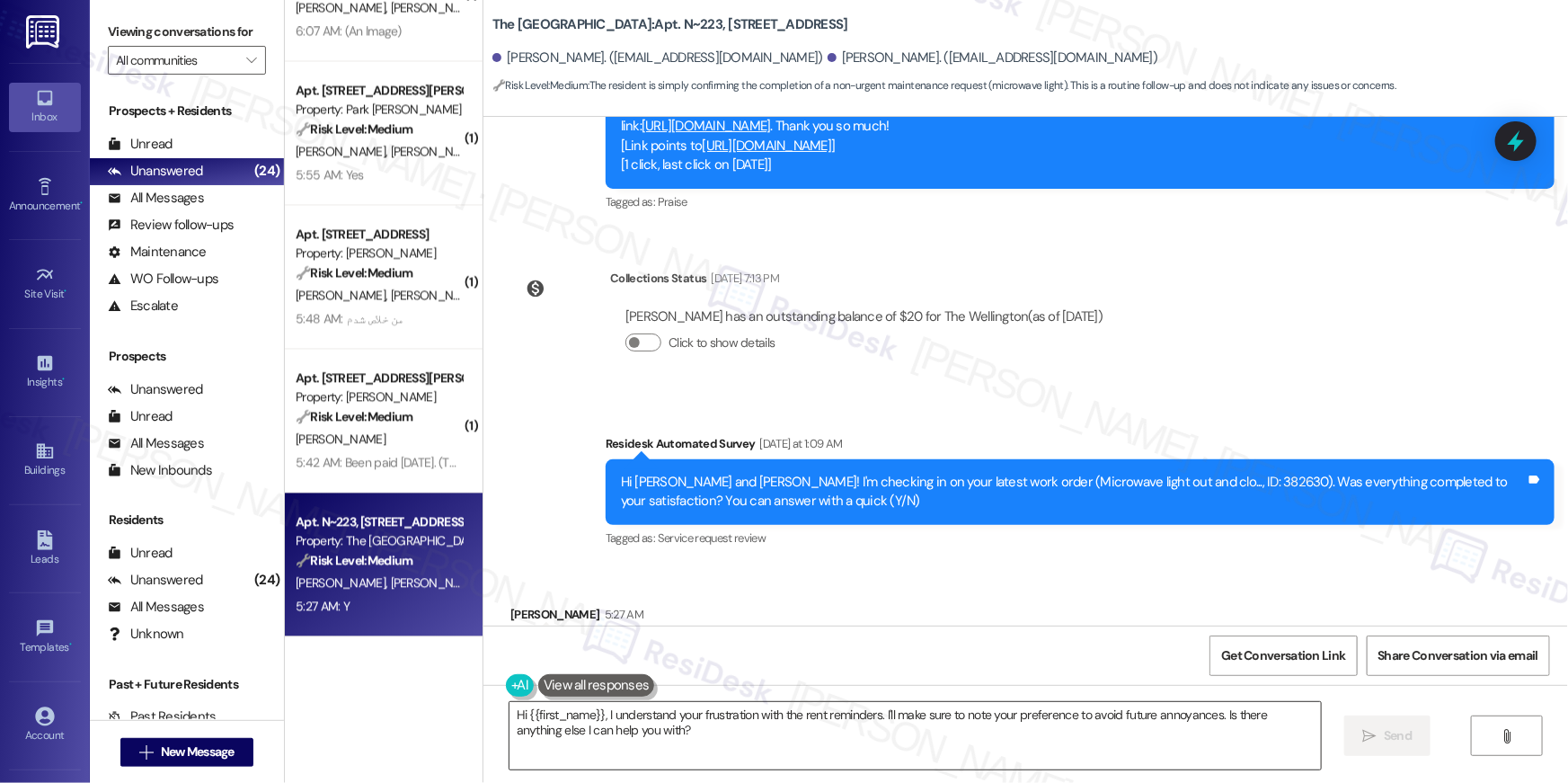 click on "Hi {{first_name}}, I understand your frustration with the rent reminders. I'll make sure to note your preference to avoid future annoyances. Is there anything else I can help you with?" at bounding box center [915, 735] 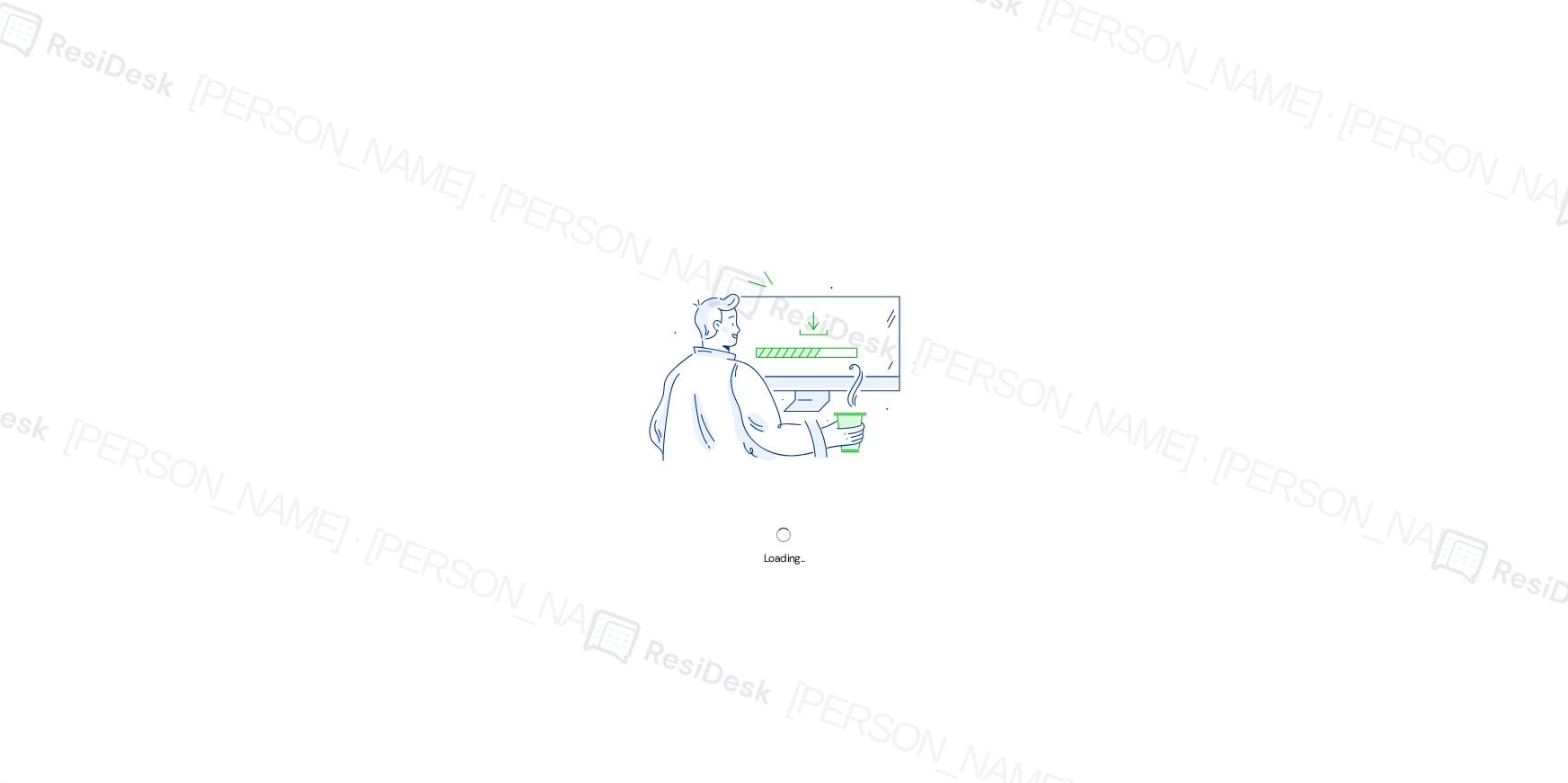 scroll, scrollTop: 0, scrollLeft: 0, axis: both 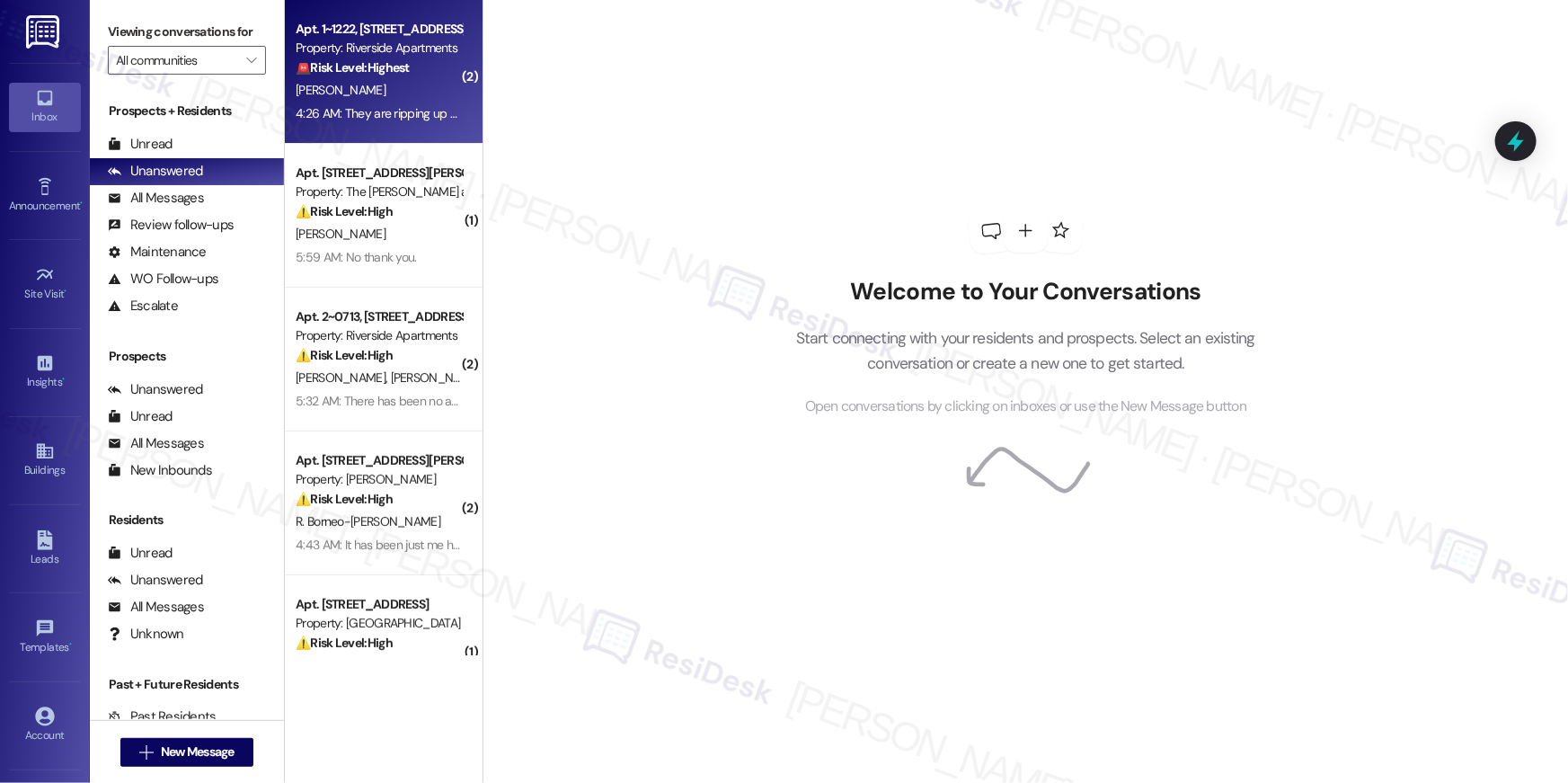 click on "[PERSON_NAME]" at bounding box center [341, 90] 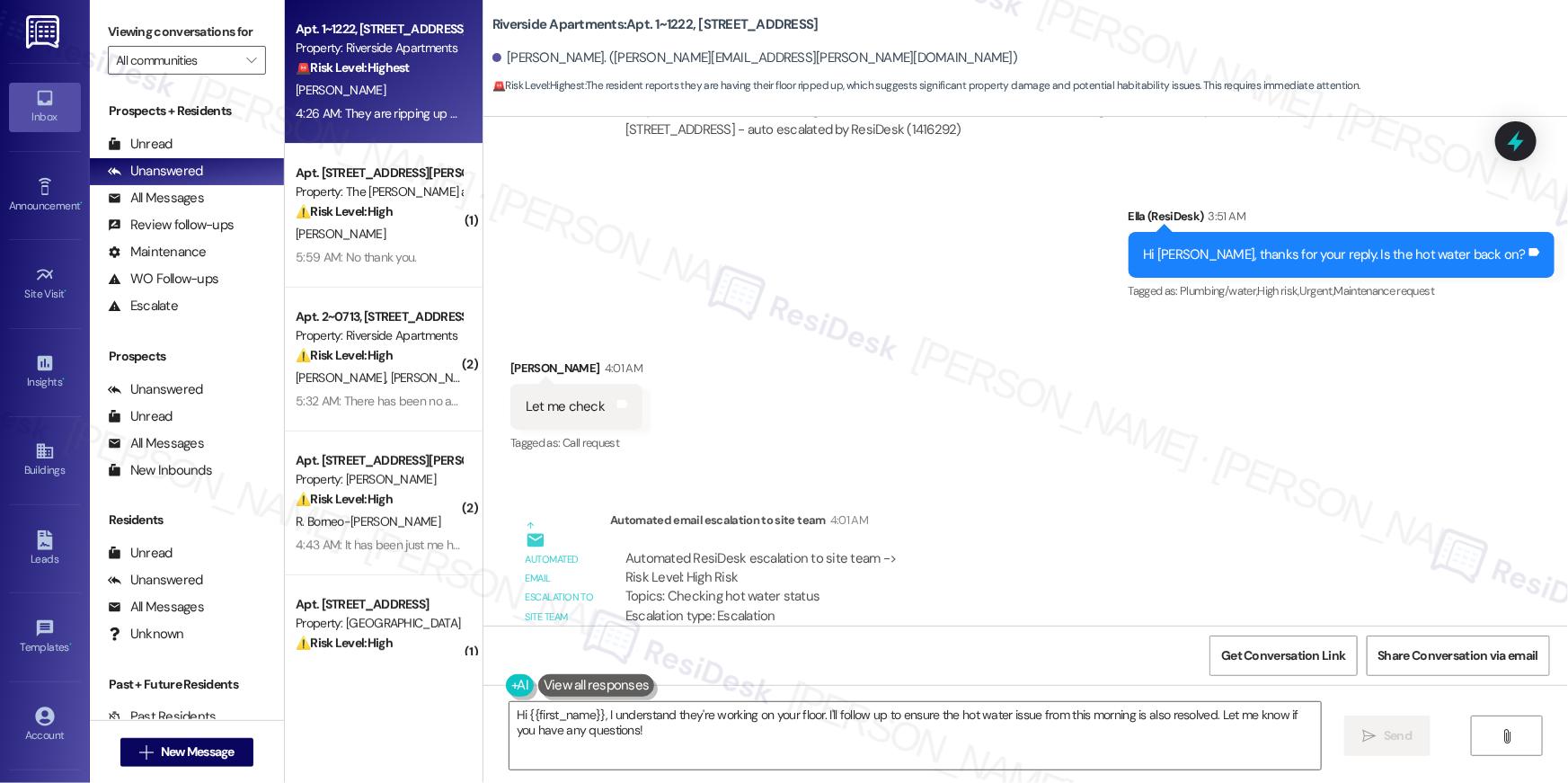 scroll, scrollTop: 4167, scrollLeft: 0, axis: vertical 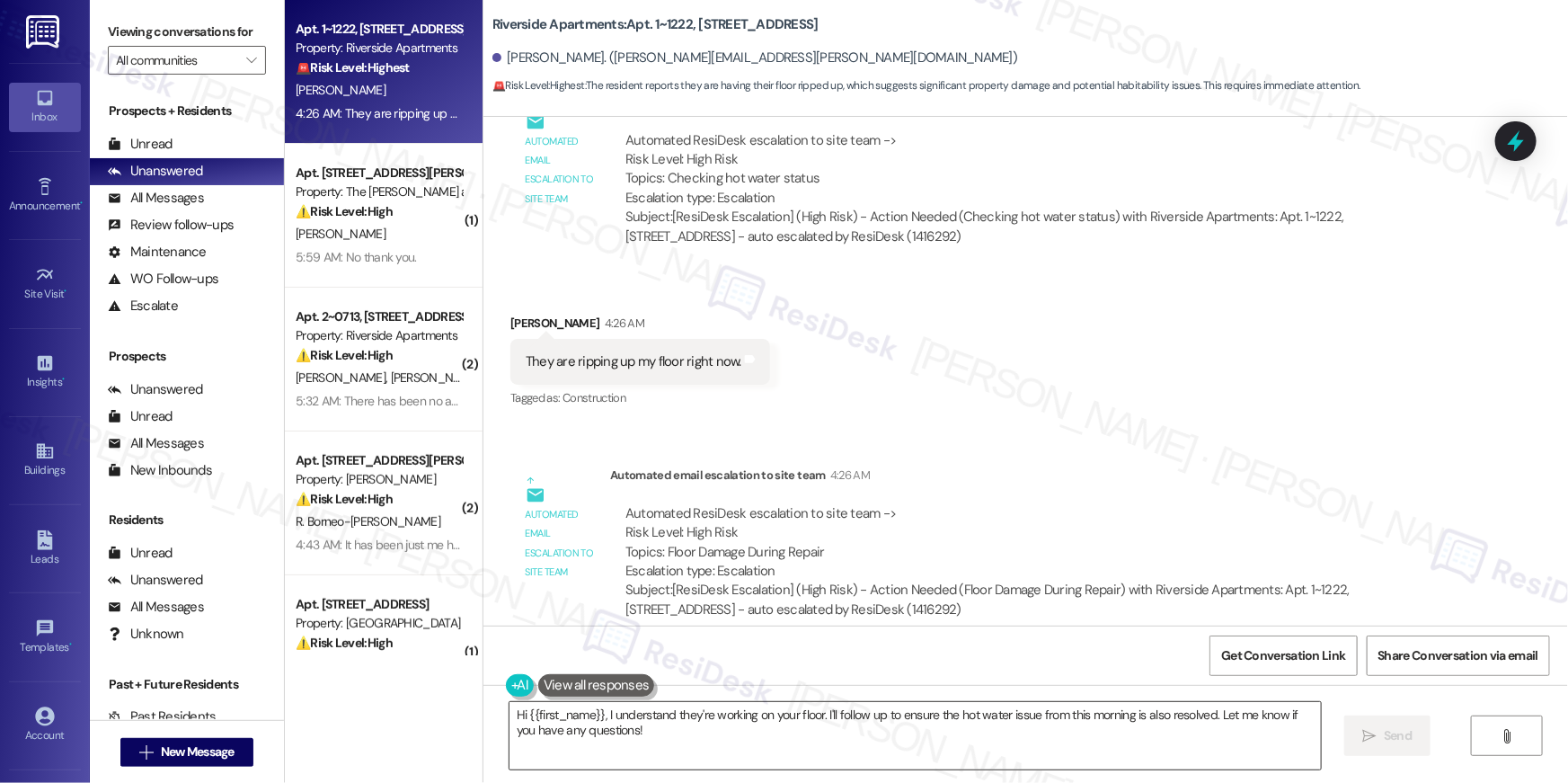 click on "Hi {{first_name}}, I understand they're working on your floor. I'll follow up to ensure the hot water issue from this morning is also resolved. Let me know if you have any questions!" at bounding box center [915, 735] 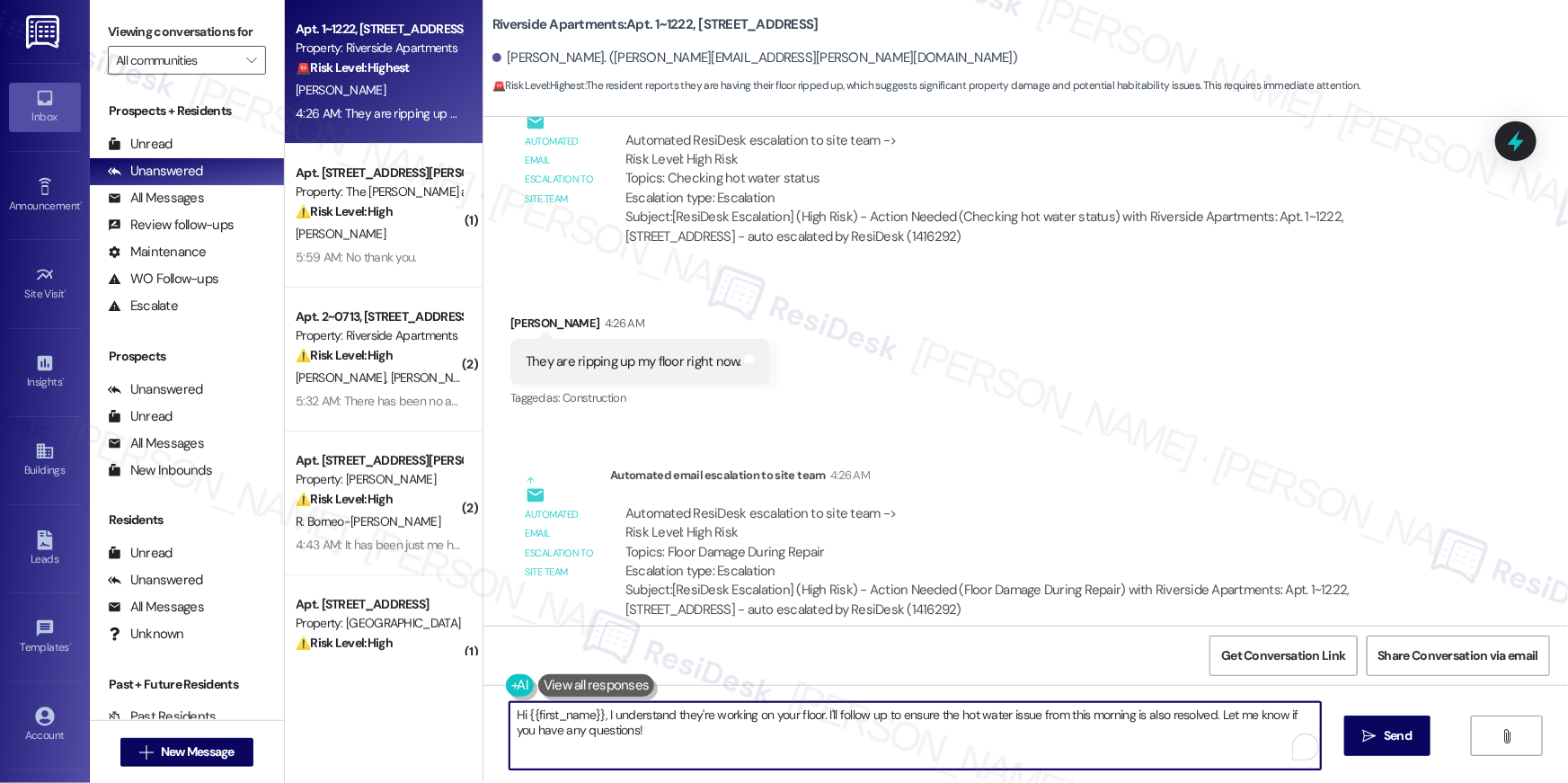 click on "Hi {{first_name}}, I understand they're working on your floor. I'll follow up to ensure the hot water issue from this morning is also resolved. Let me know if you have any questions!" at bounding box center (915, 735) 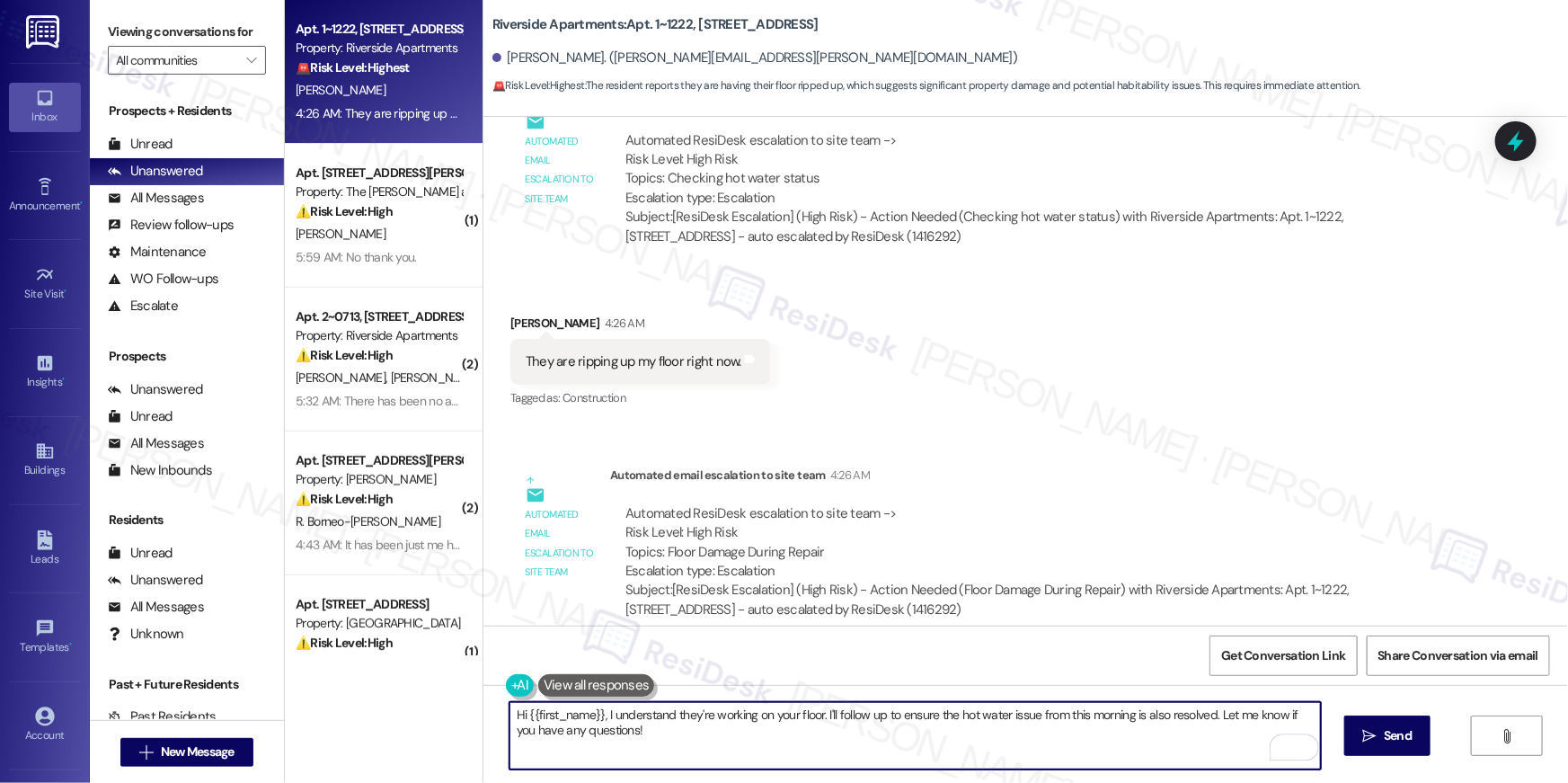 drag, startPoint x: 660, startPoint y: 739, endPoint x: 602, endPoint y: 710, distance: 64.84597 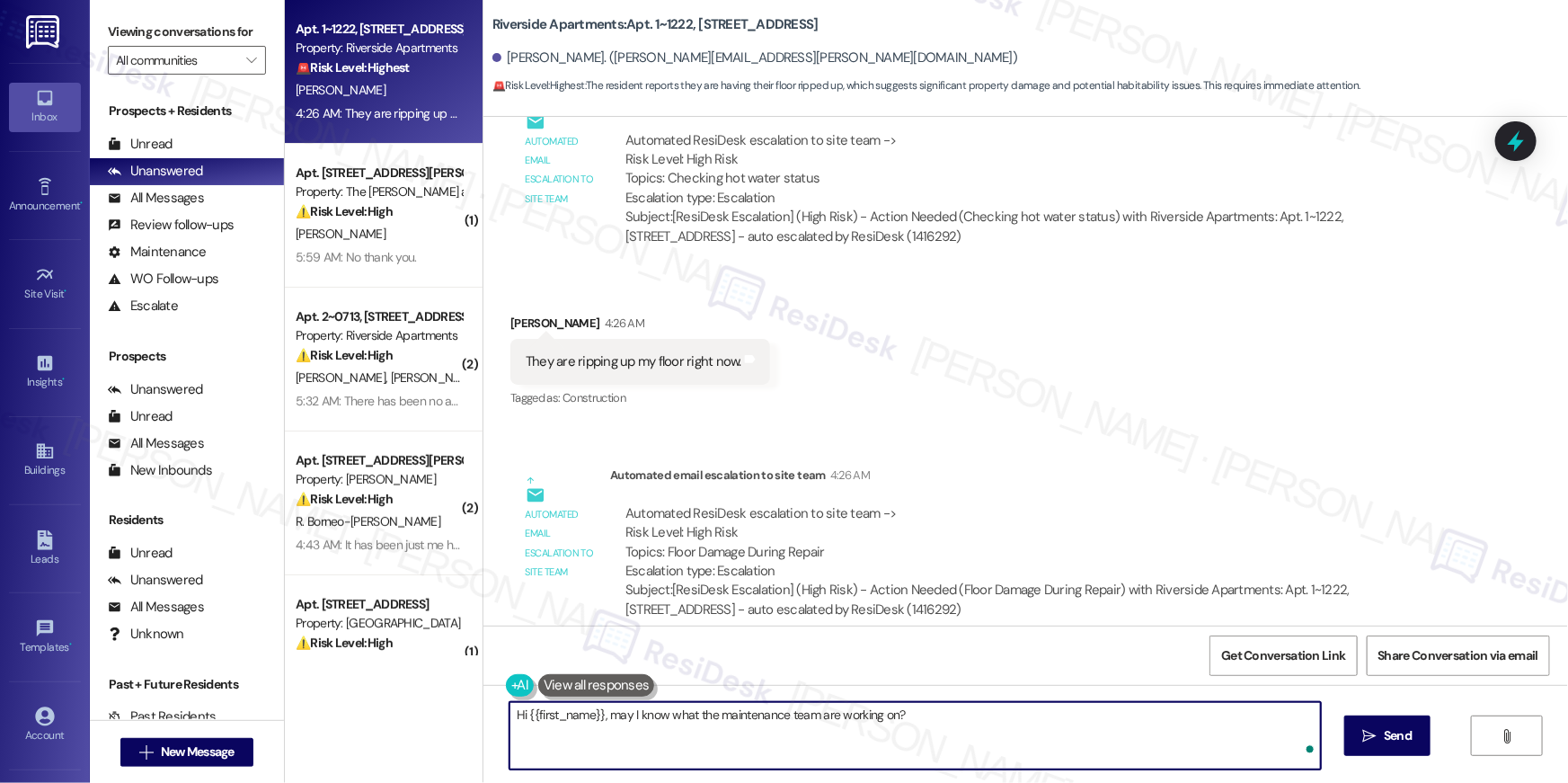 type on "Hi {{first_name}}, may I know what the maintenance team are working on?" 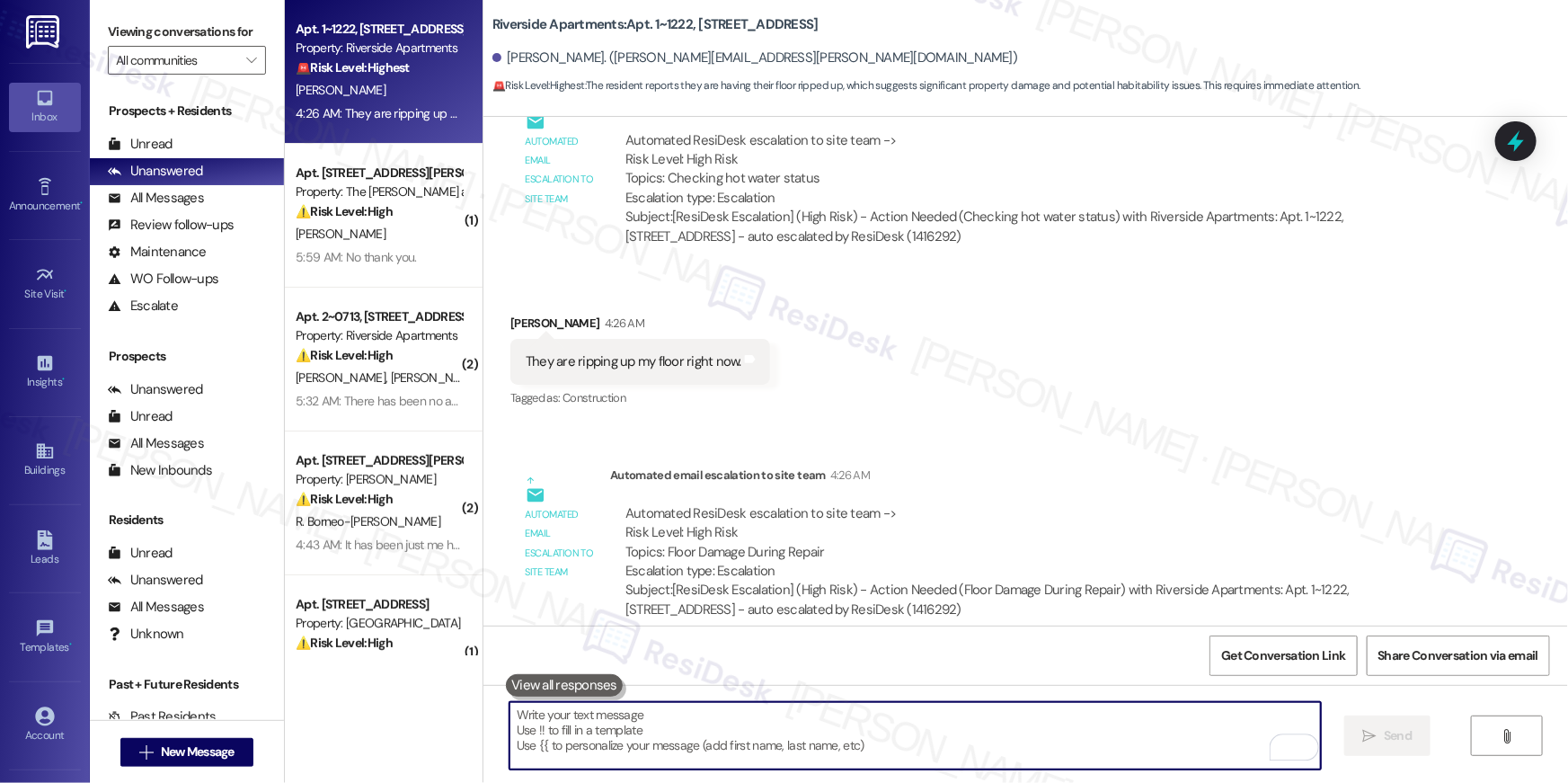 scroll, scrollTop: 3946, scrollLeft: 0, axis: vertical 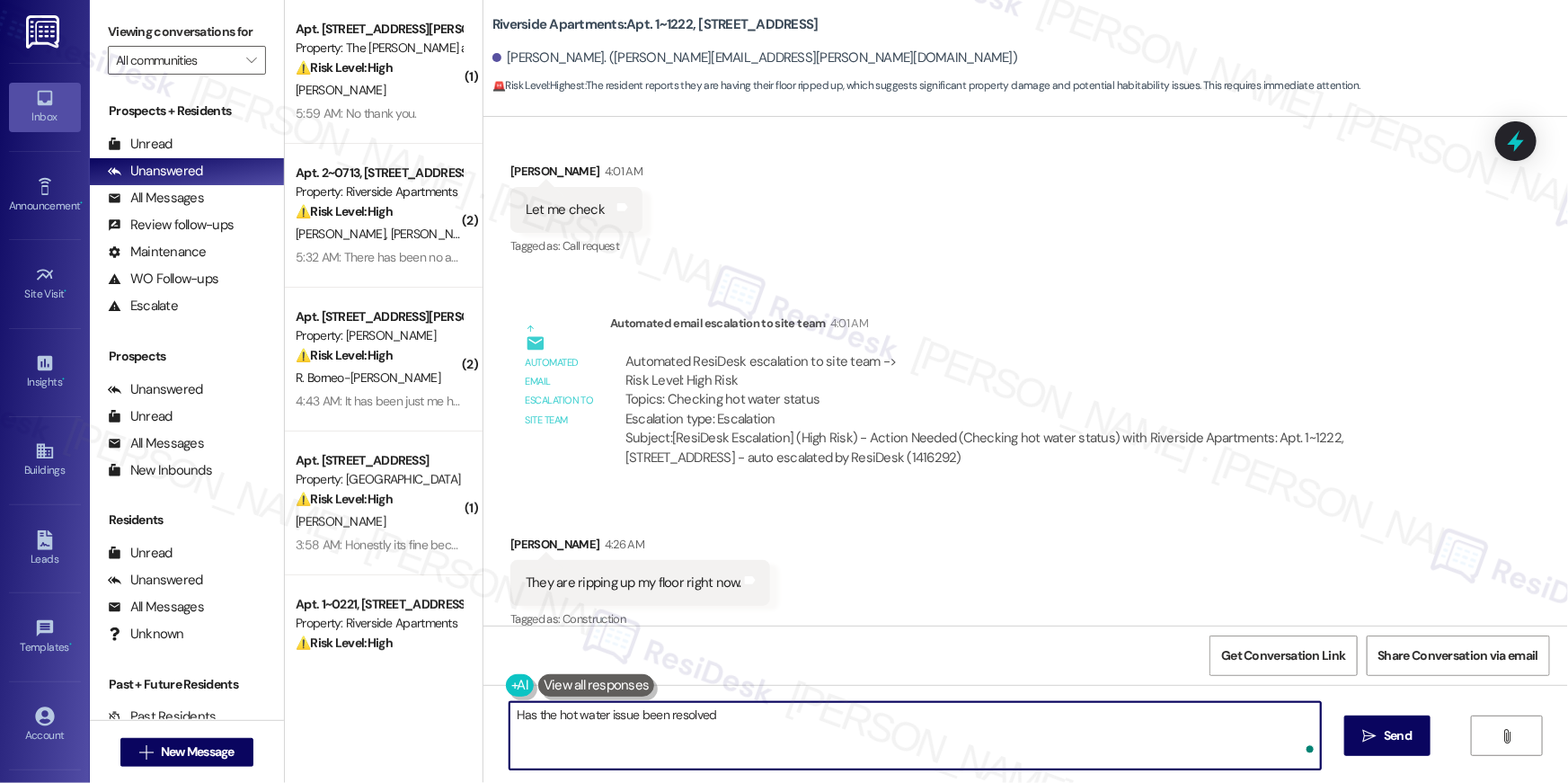 type on "Has the hot water issue been resolved?" 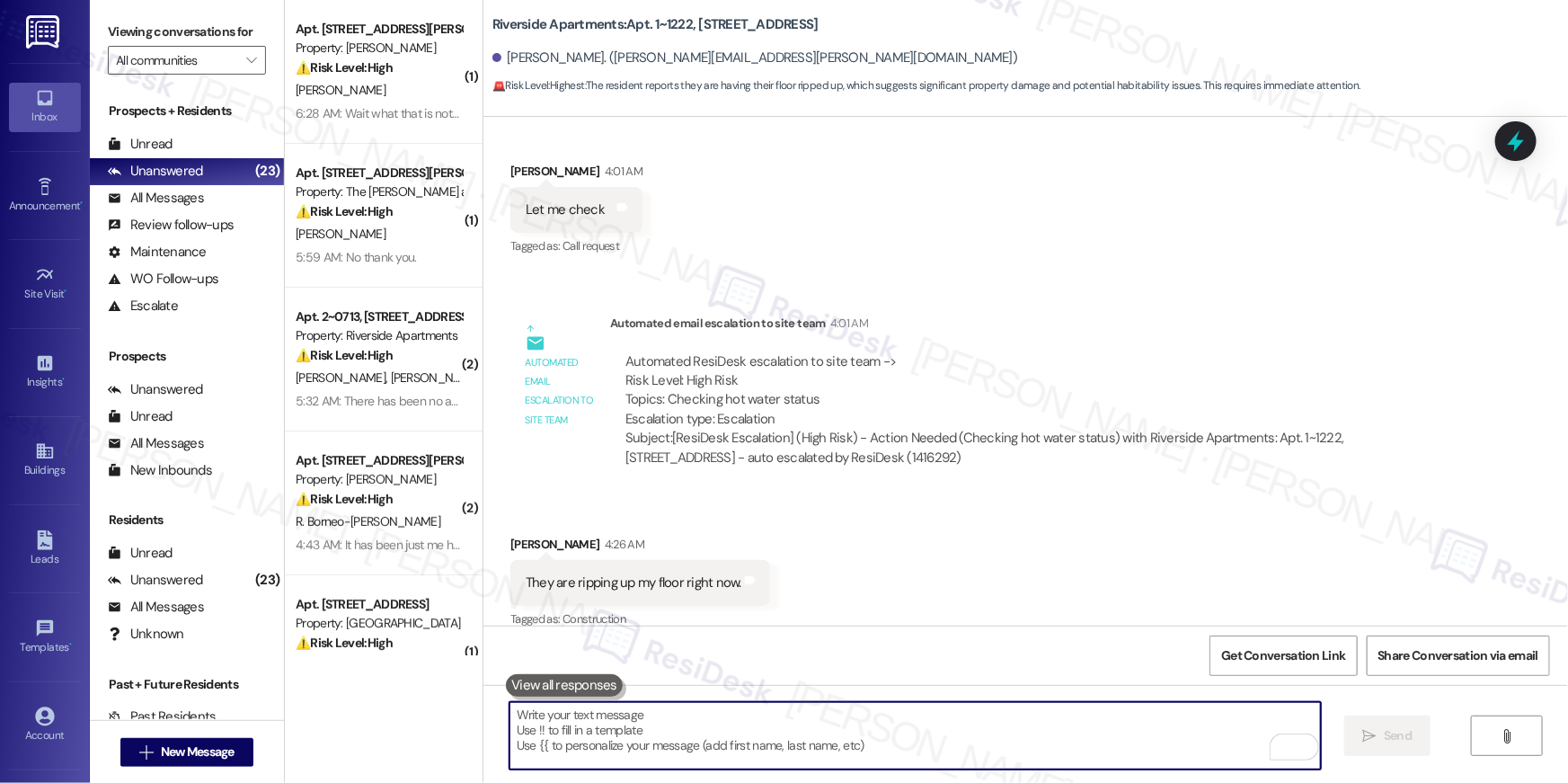 type 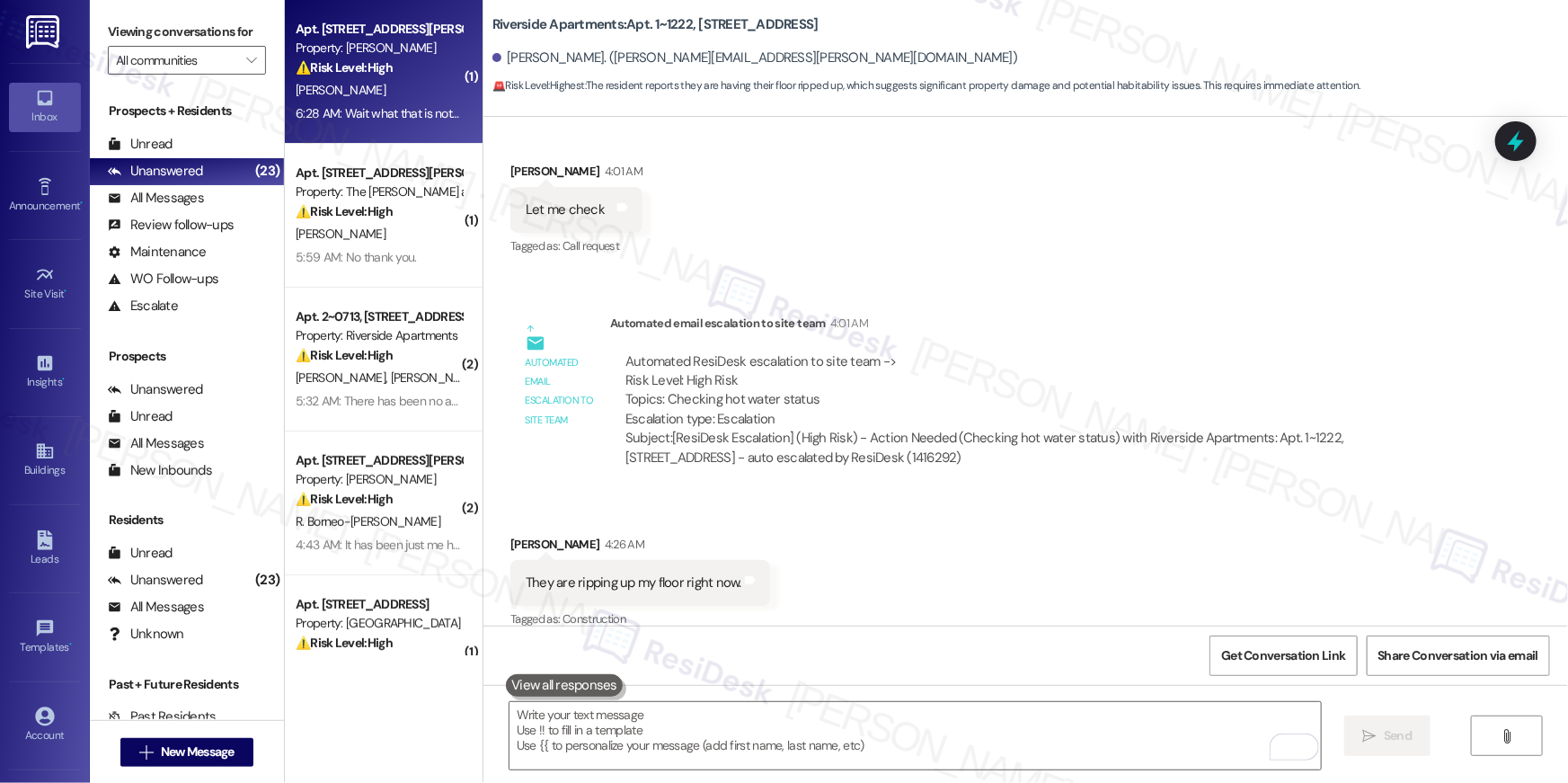 click on "D. Oneal-Dorton" at bounding box center (378, 90) 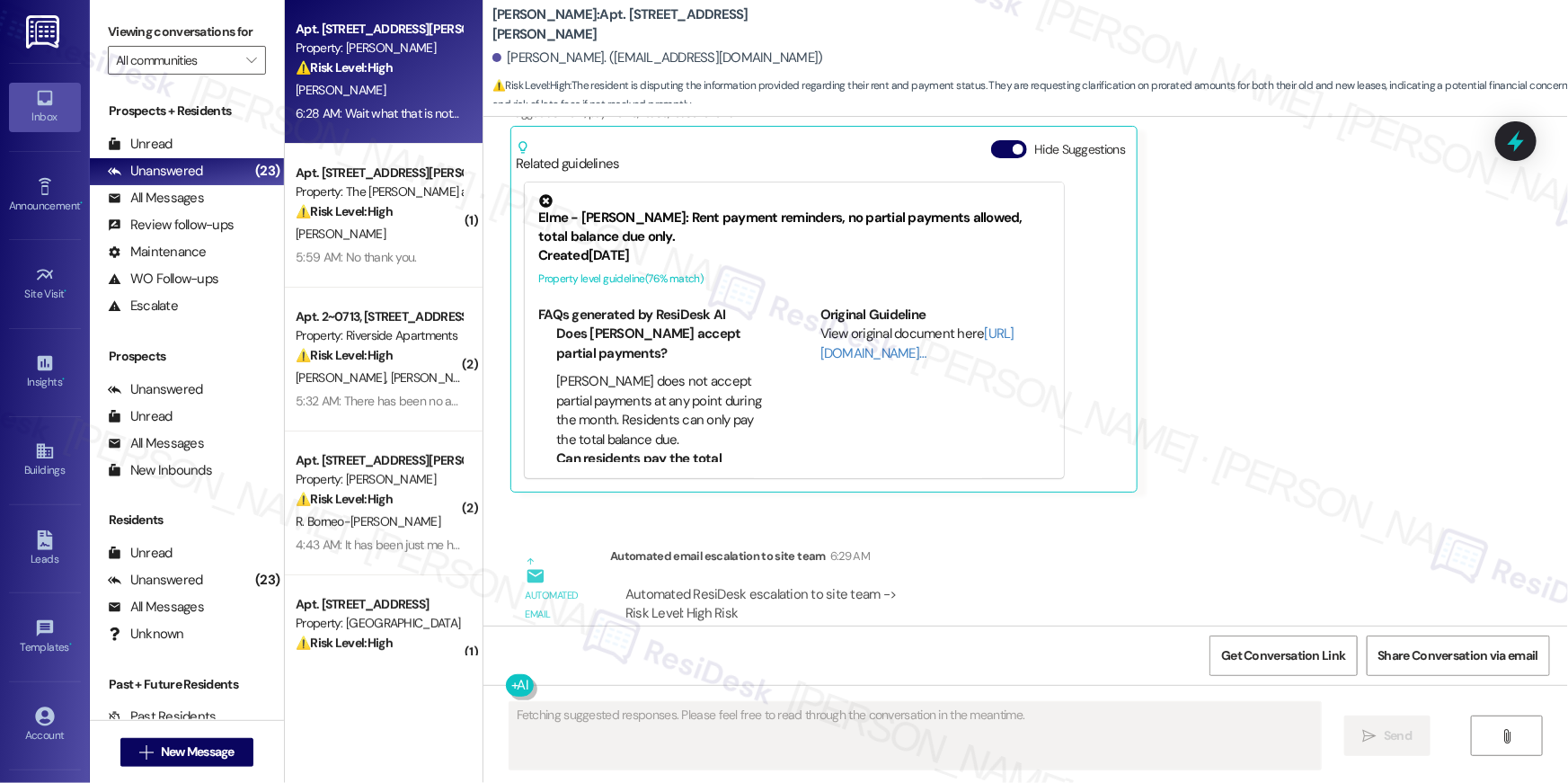 scroll, scrollTop: 11047, scrollLeft: 0, axis: vertical 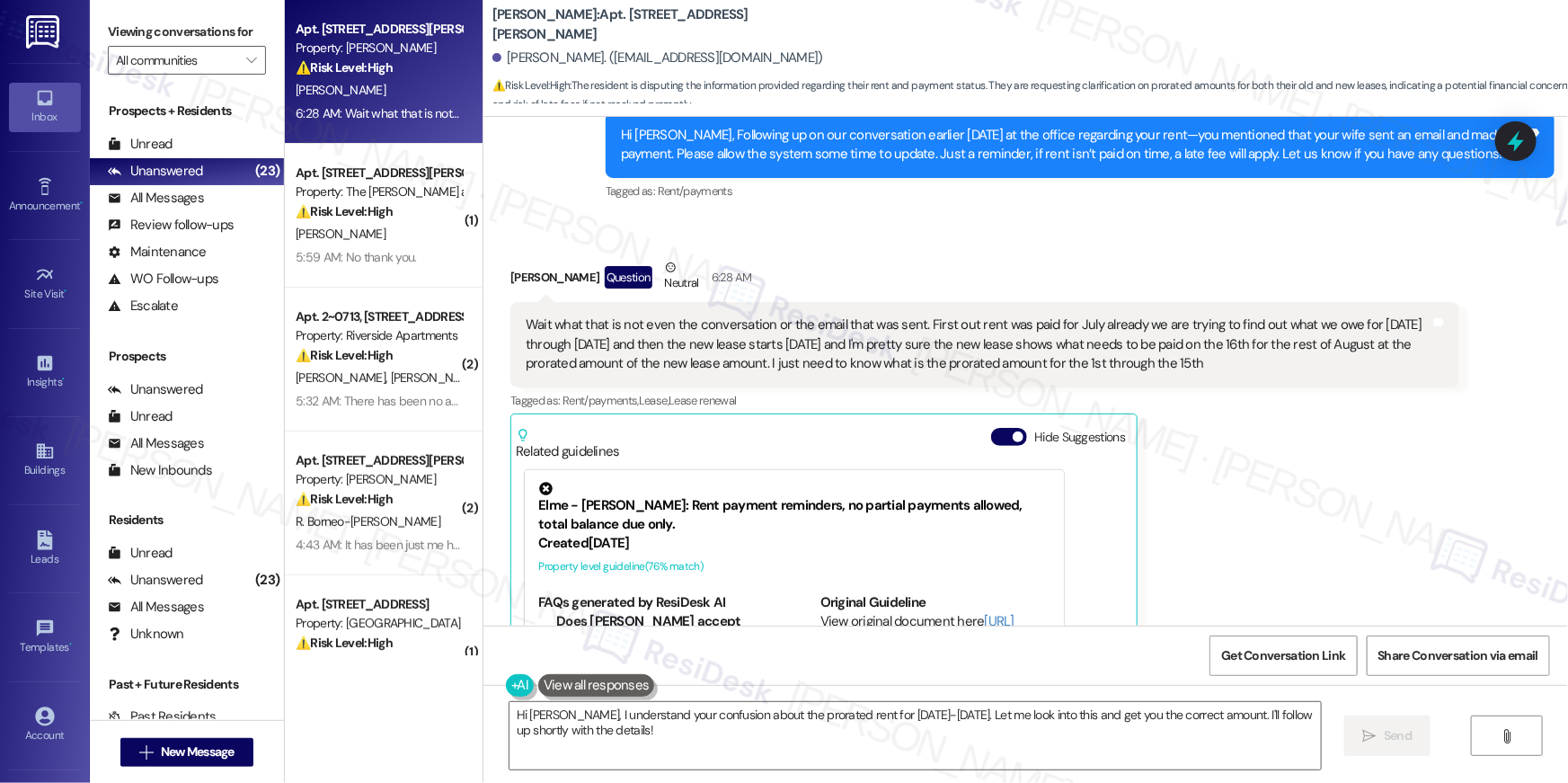 drag, startPoint x: 1183, startPoint y: 319, endPoint x: 513, endPoint y: 285, distance: 670.8621 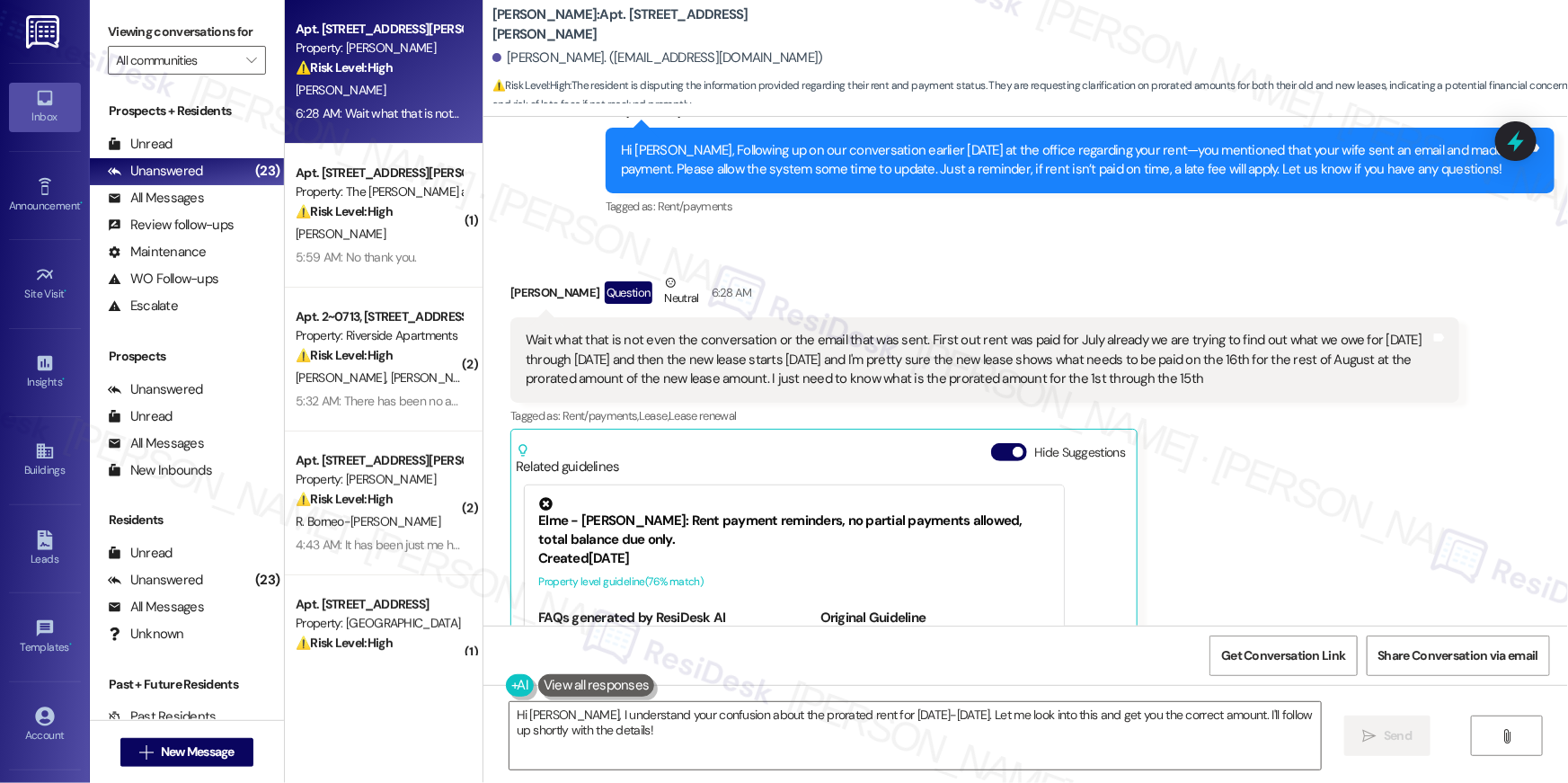 scroll, scrollTop: 10766, scrollLeft: 0, axis: vertical 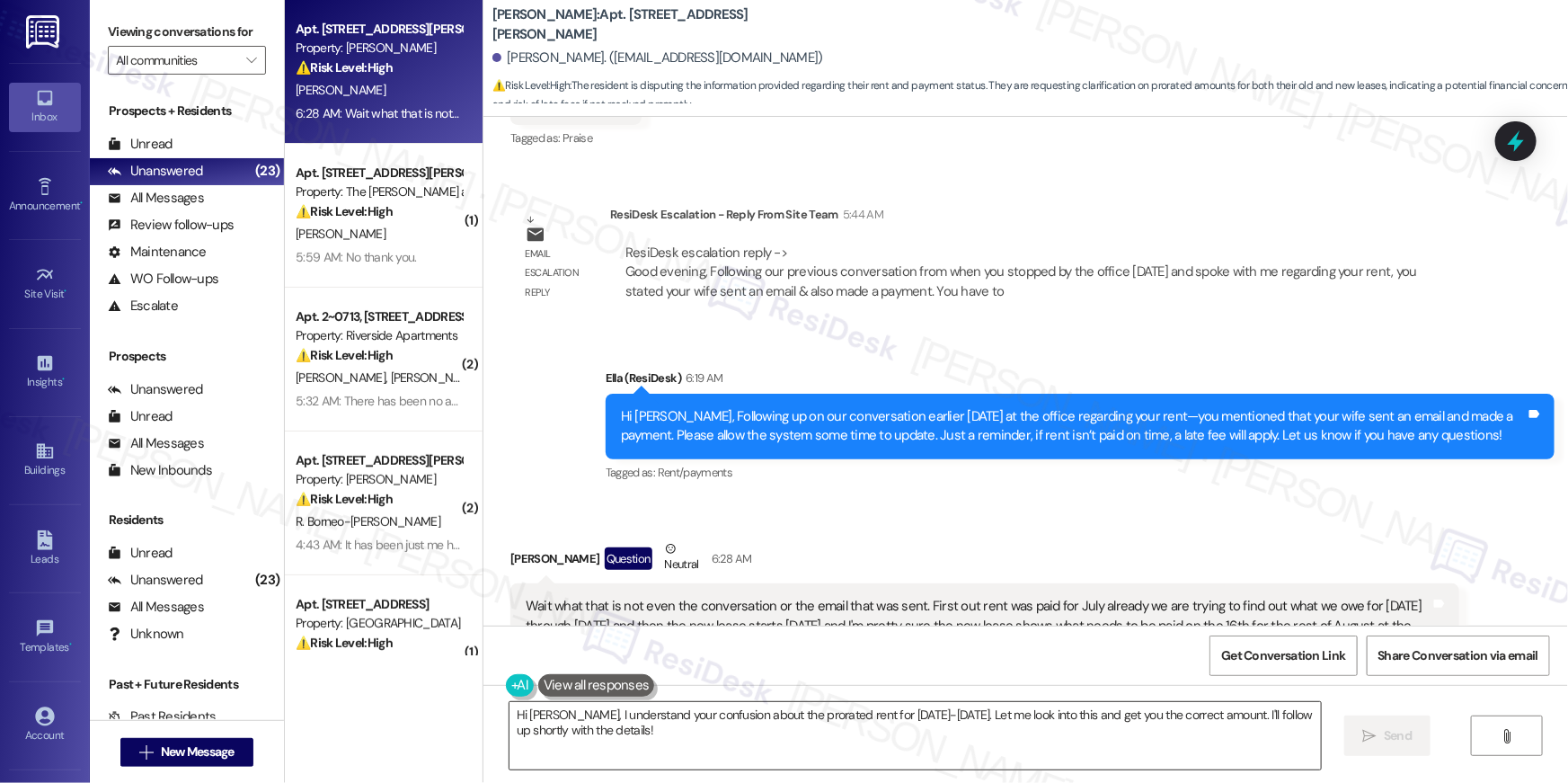 click on "Hi David, I understand your confusion about the prorated rent for August 1st-15th. Let me look into this and get you the correct amount. I'll follow up shortly with the details!" at bounding box center [915, 735] 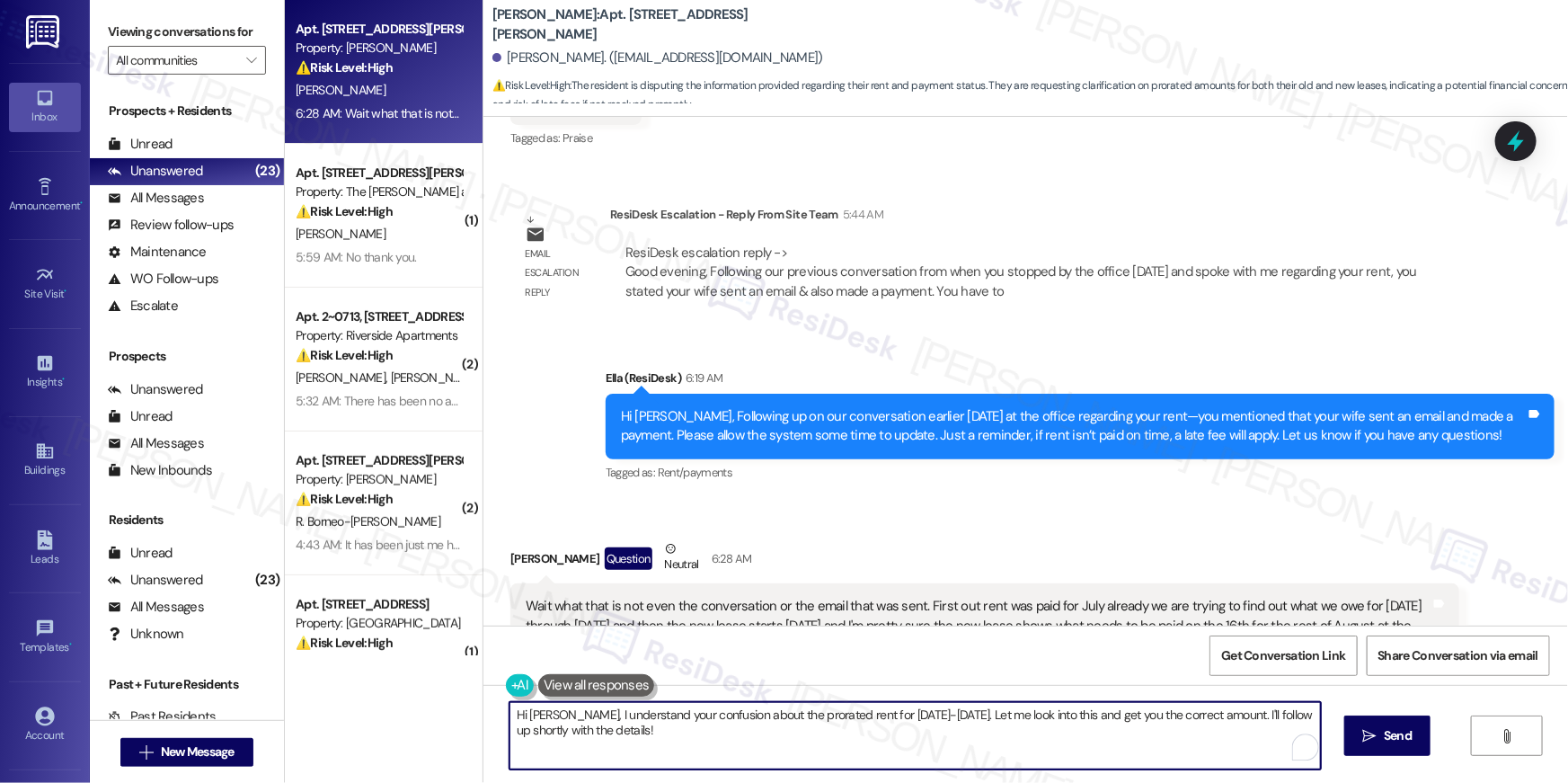 drag, startPoint x: 716, startPoint y: 735, endPoint x: 552, endPoint y: 711, distance: 165.74679 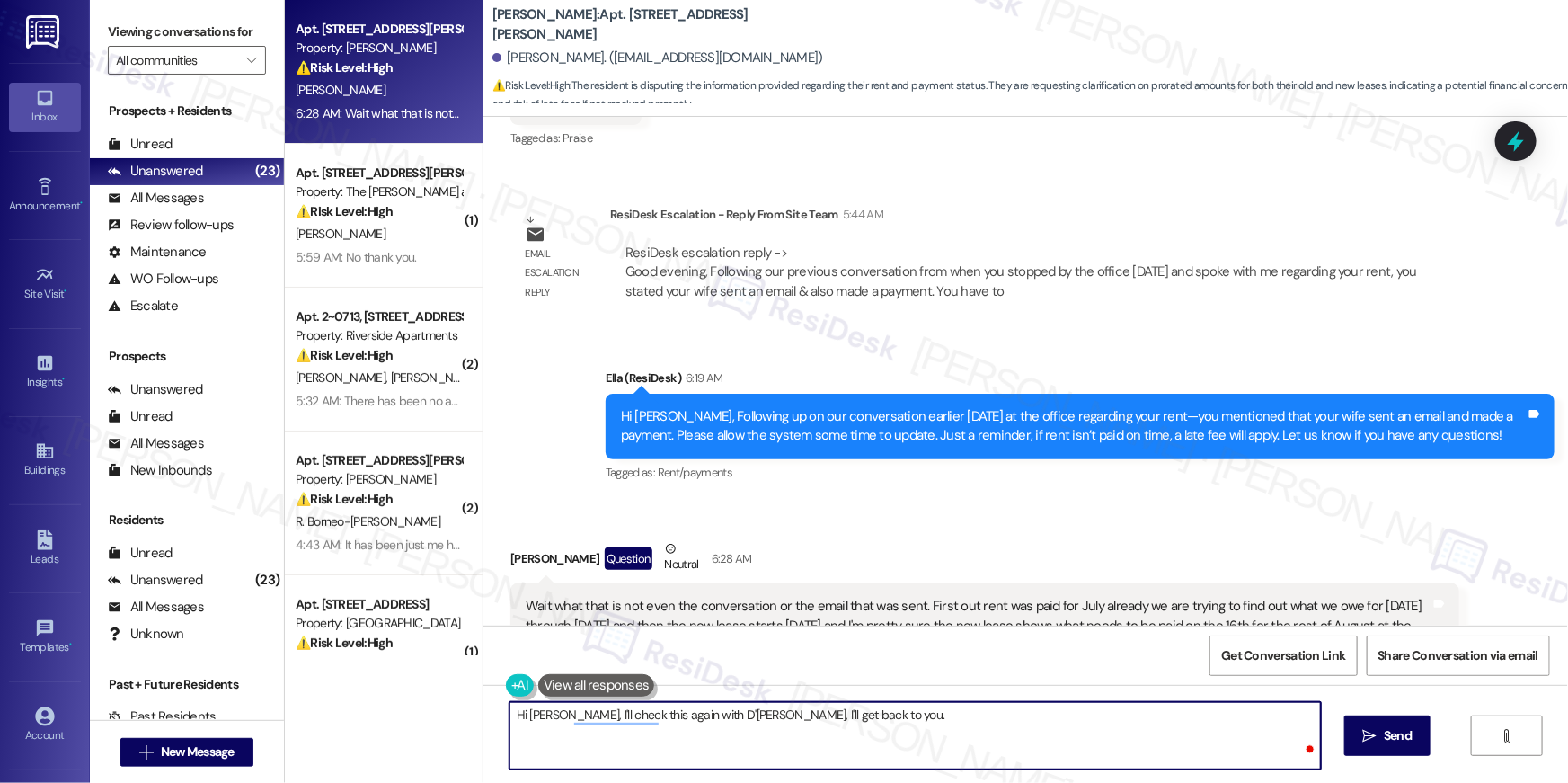 type on "Hi David, I'll check this again with D'undra, I'll get back to you." 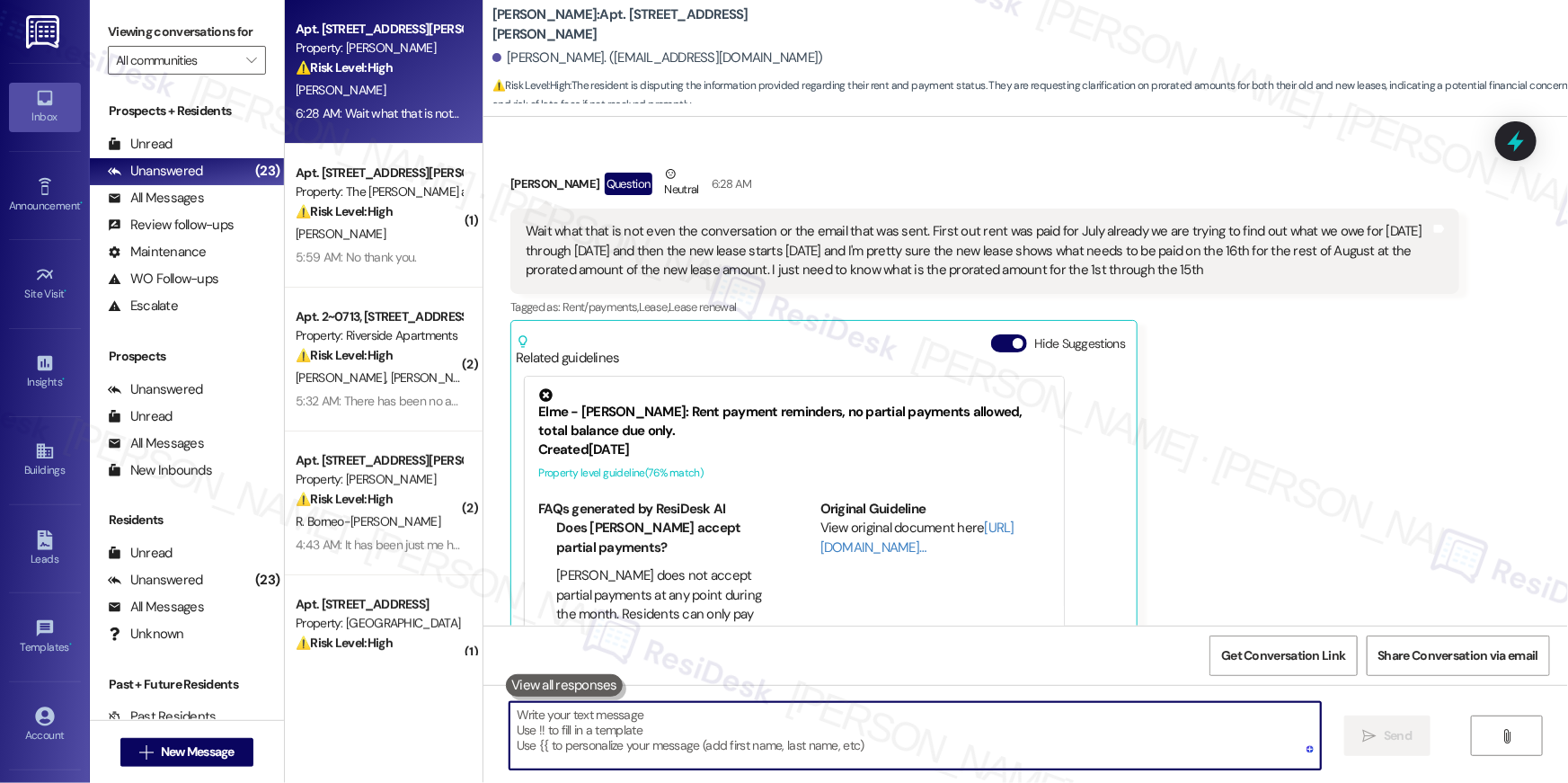 scroll, scrollTop: 11172, scrollLeft: 0, axis: vertical 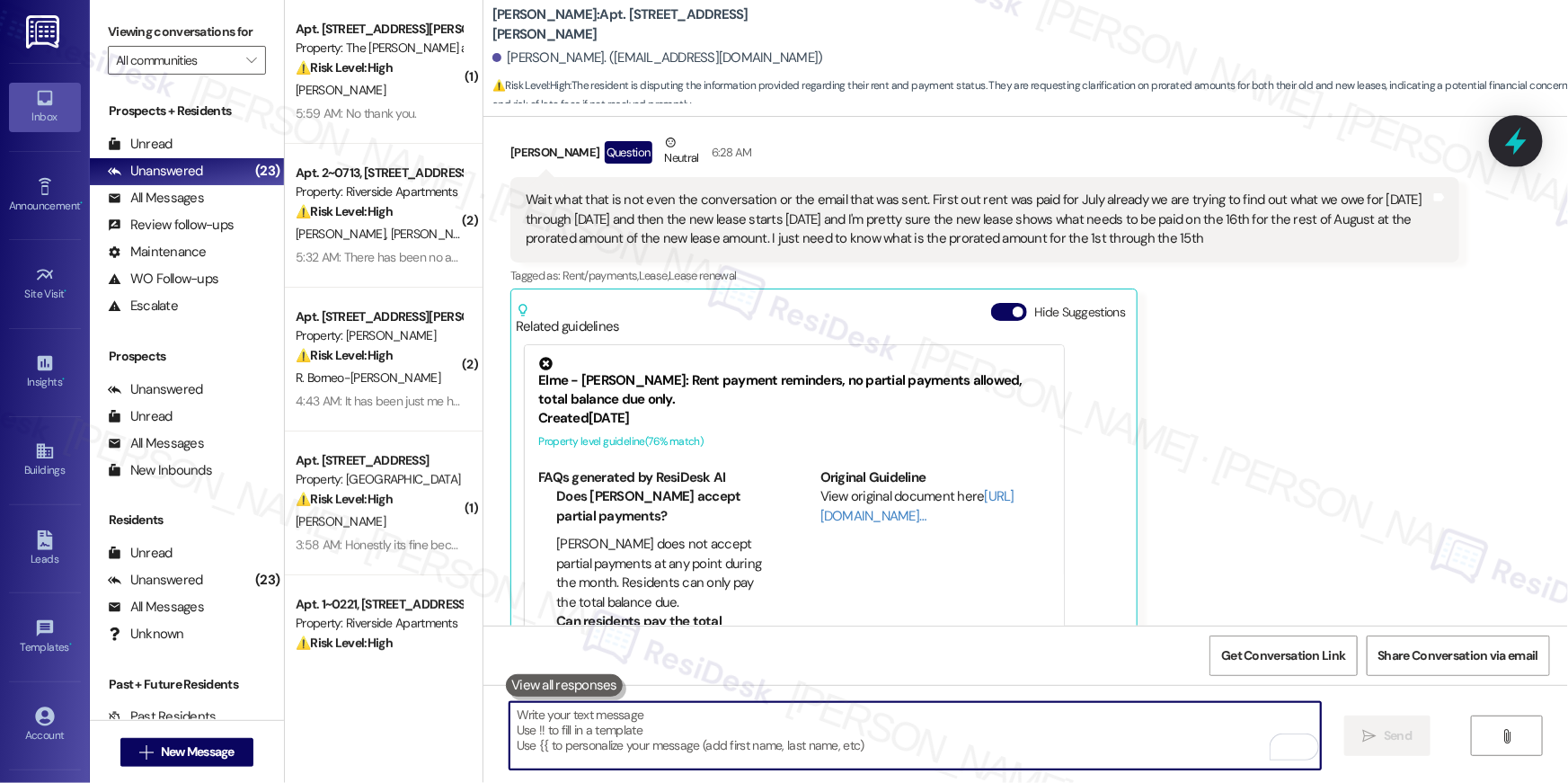 type 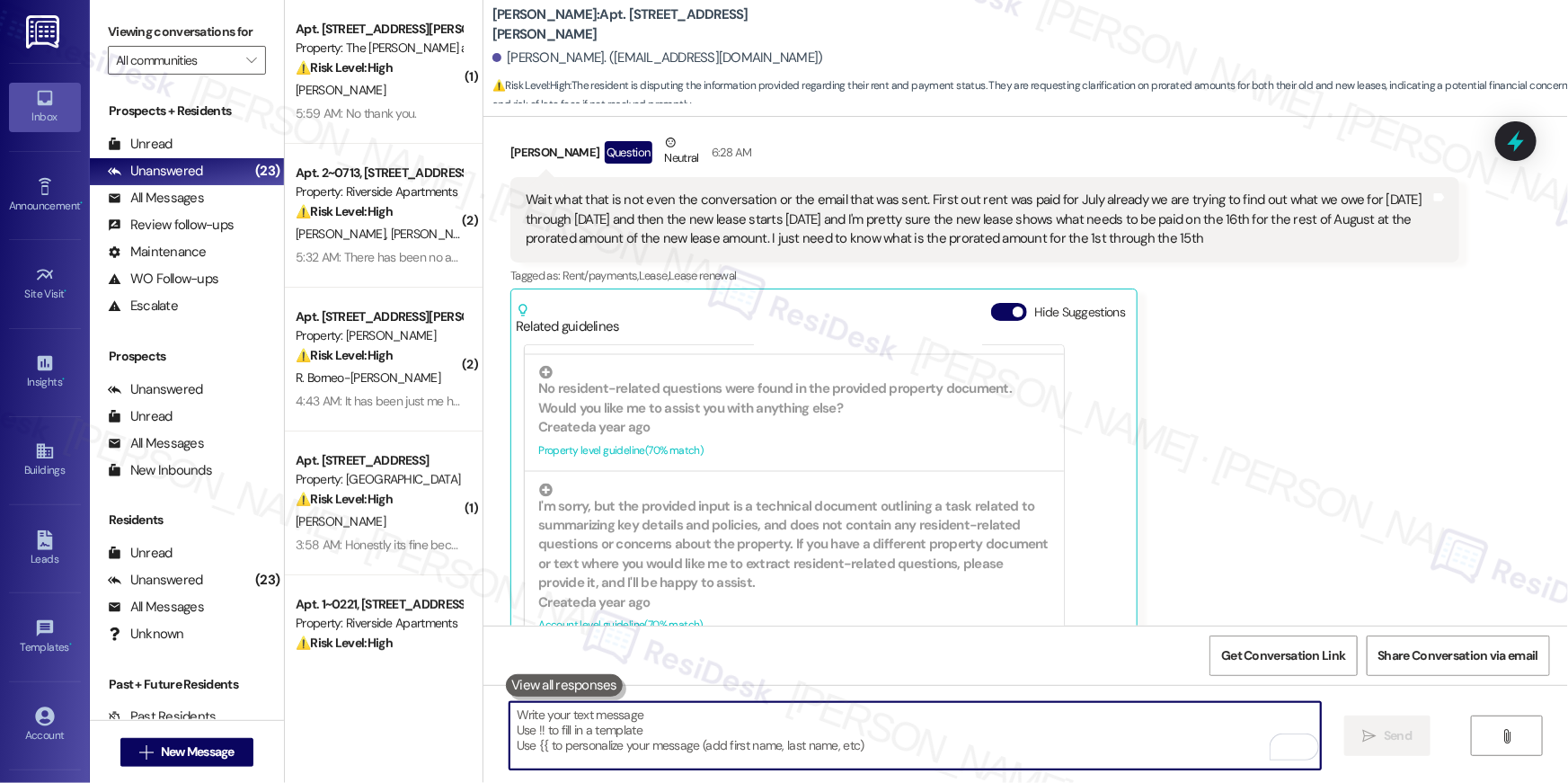scroll, scrollTop: 2220, scrollLeft: 0, axis: vertical 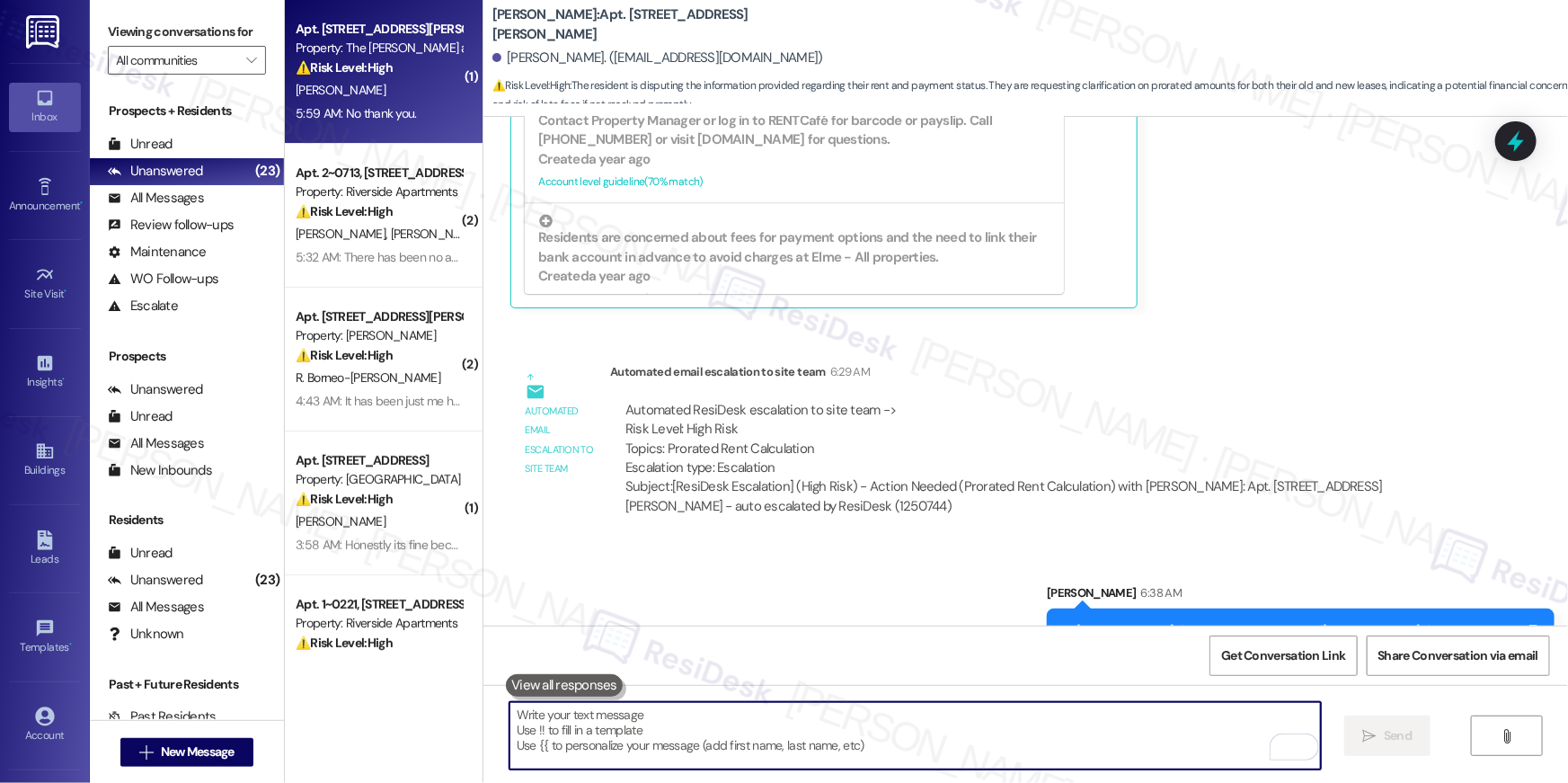 click on "D. Duke" at bounding box center (378, 90) 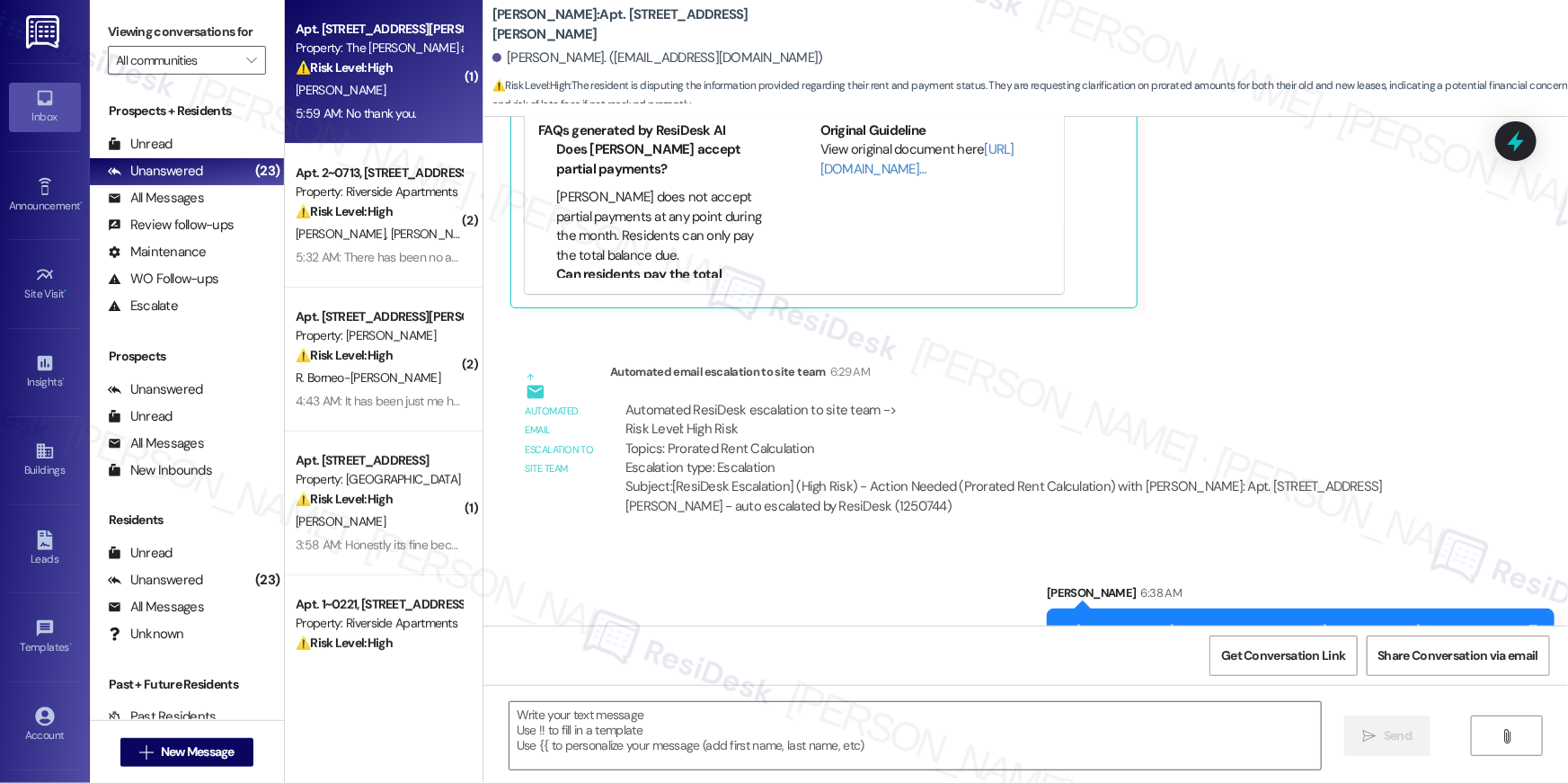 type on "Fetching suggested responses. Please feel free to read through the conversation in the meantime." 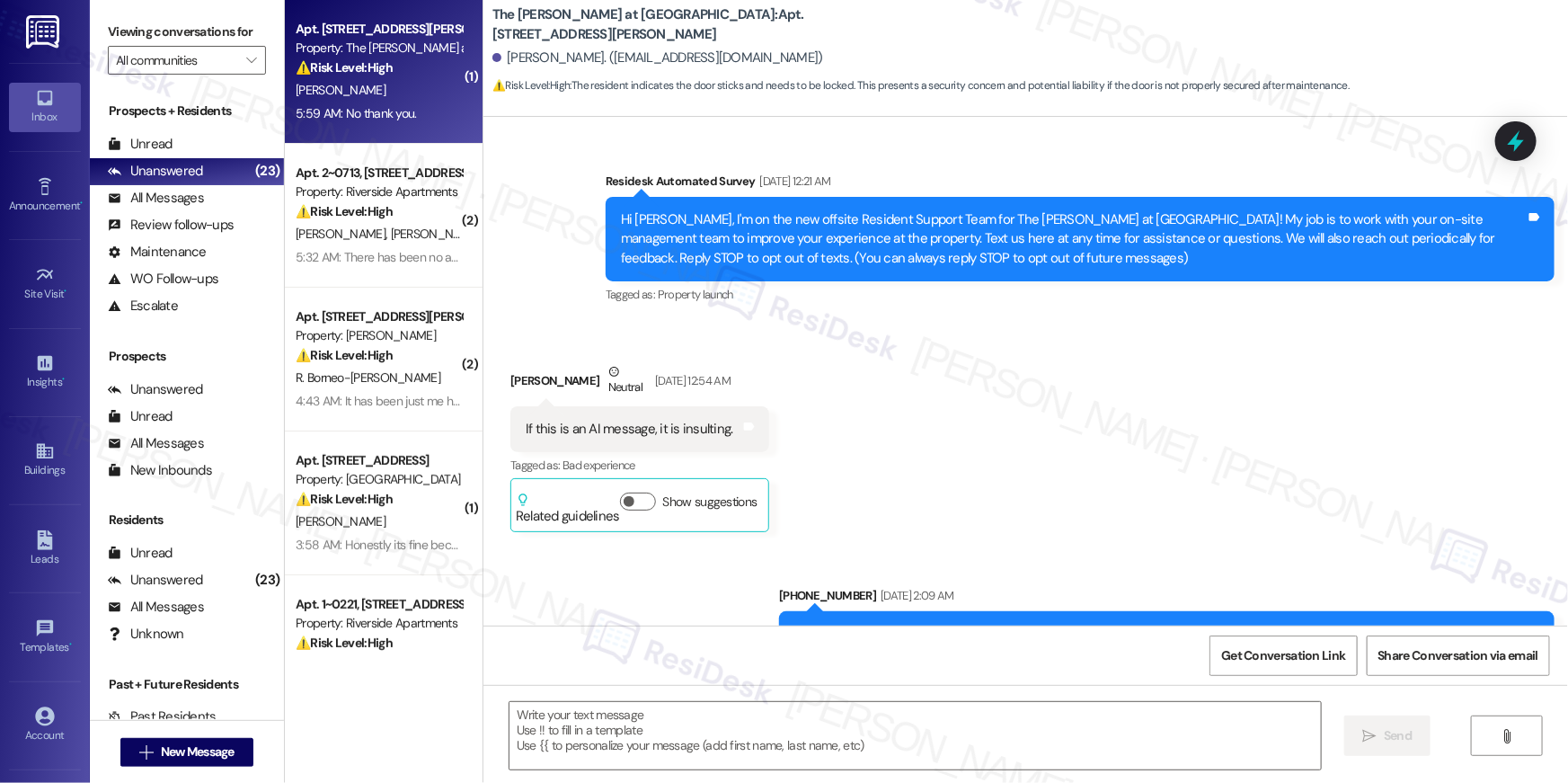 scroll, scrollTop: 14251, scrollLeft: 0, axis: vertical 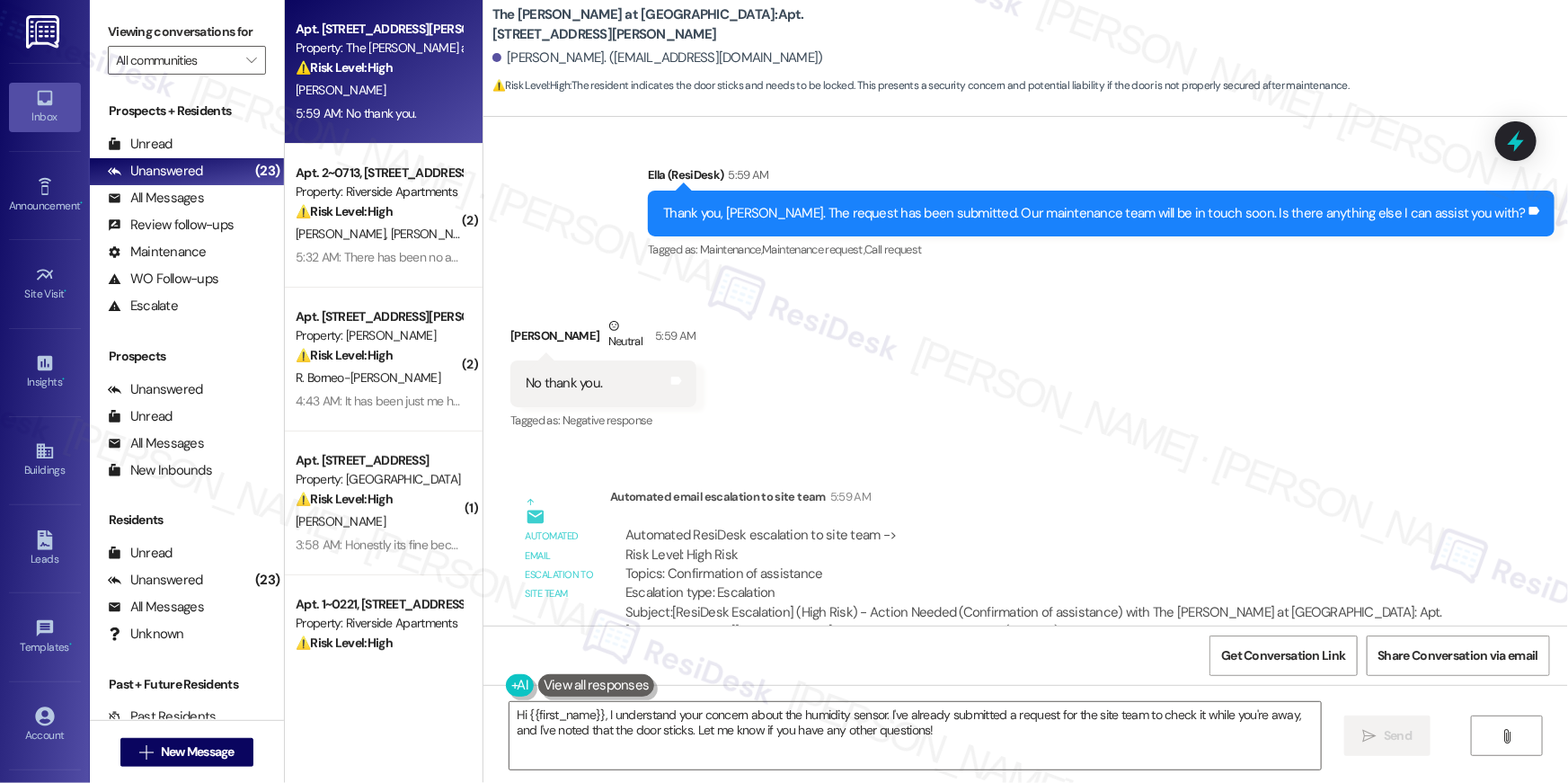 click on "Automated ResiDesk escalation to site team ->
Risk Level: High Risk
Topics: Confirmation of assistance
Escalation type: Escalation Subject:  [ResiDesk Escalation] (High Risk) - Action Needed (Confirmation of assistance) with The Ashby at McLean: Apt. 817, 1350 Beverly Road - auto escalated by ResiDesk (1188699)" at bounding box center (1034, 583) 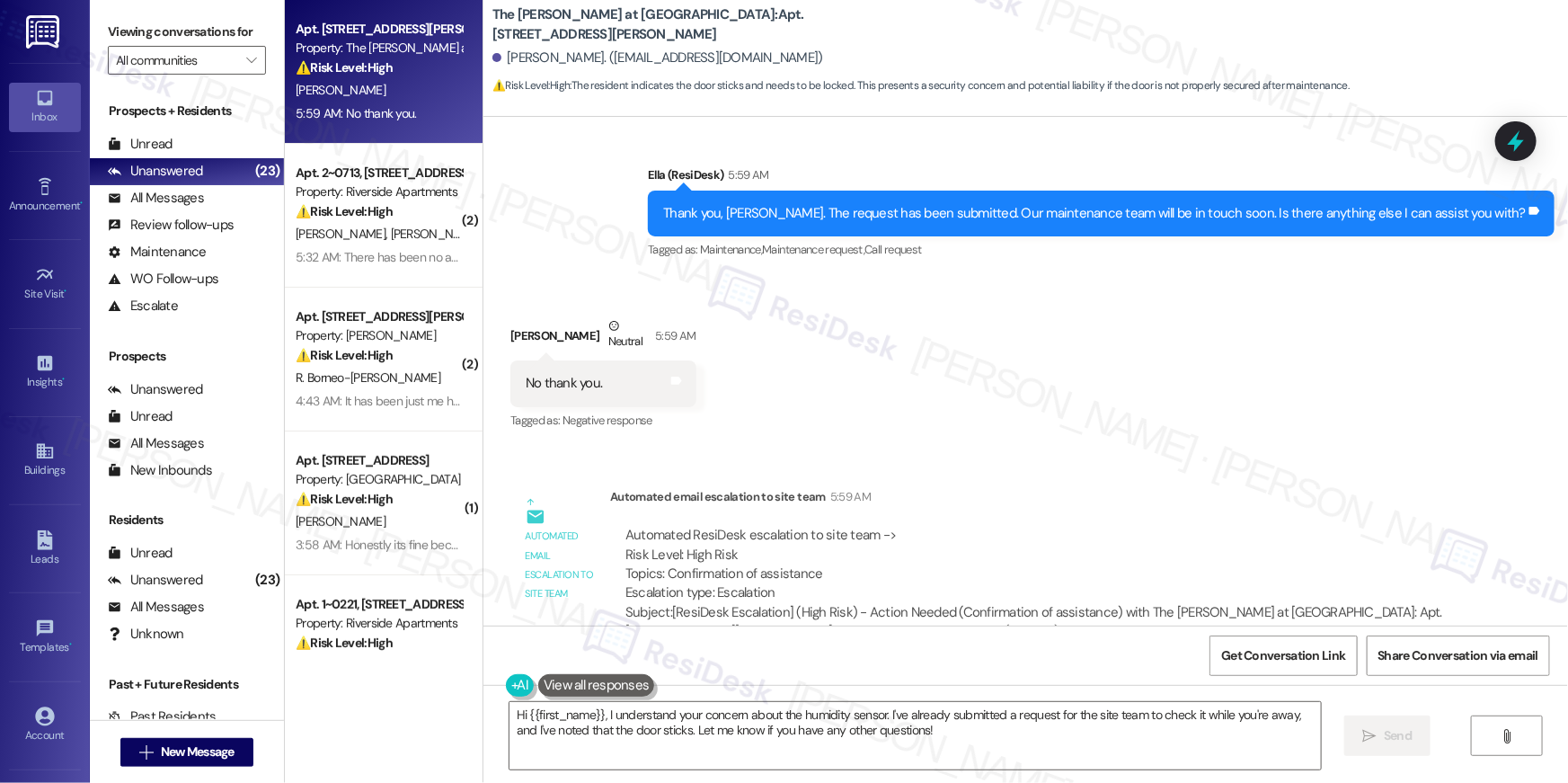 click on "Automated ResiDesk escalation to site team ->
Risk Level: High Risk
Topics: Confirmation of assistance
Escalation type: Escalation Subject:  [ResiDesk Escalation] (High Risk) - Action Needed (Confirmation of assistance) with The Ashby at McLean: Apt. 817, 1350 Beverly Road - auto escalated by ResiDesk (1188699)" at bounding box center [1034, 583] 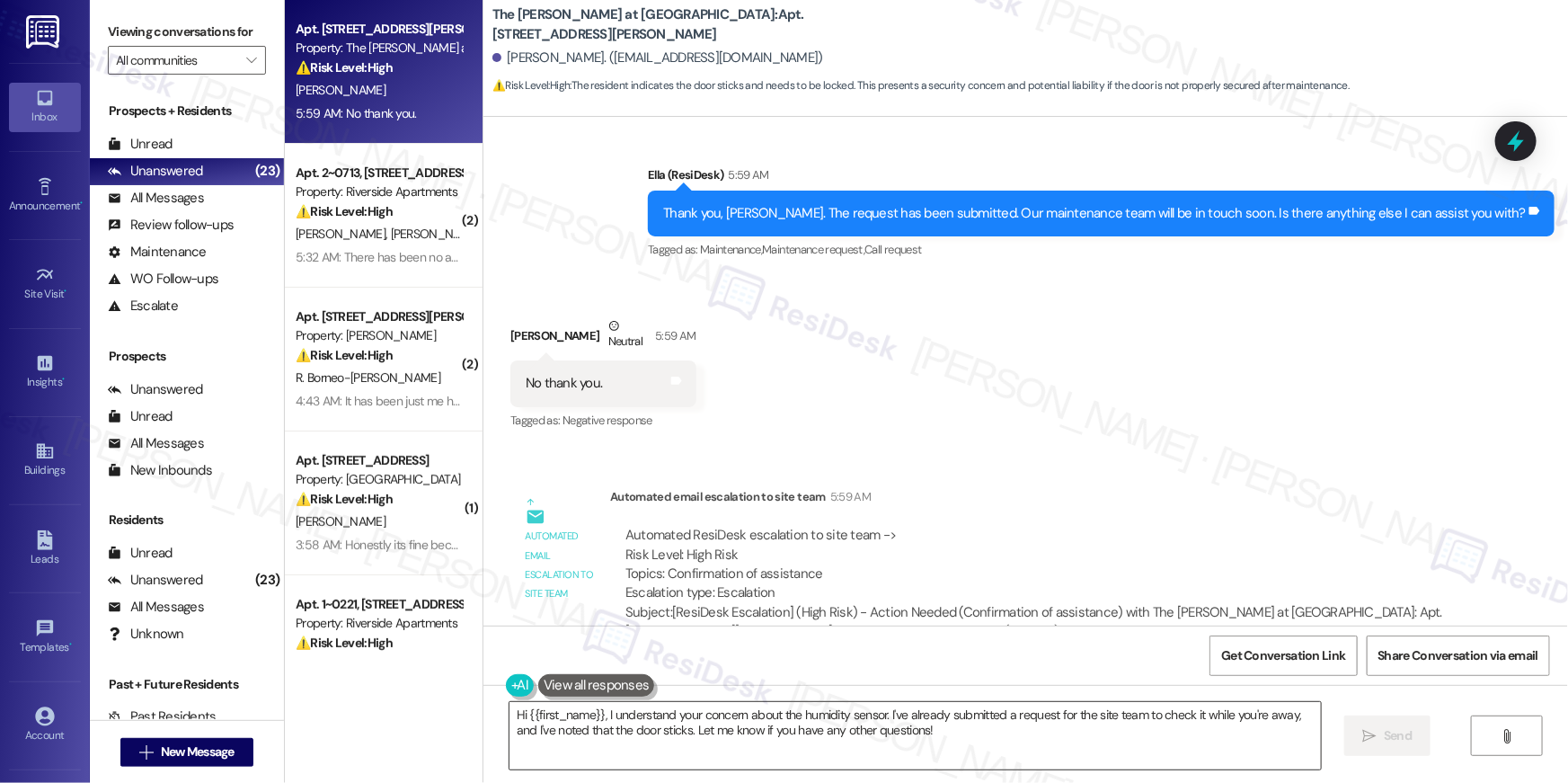 drag, startPoint x: 843, startPoint y: 734, endPoint x: 924, endPoint y: 740, distance: 81.221918 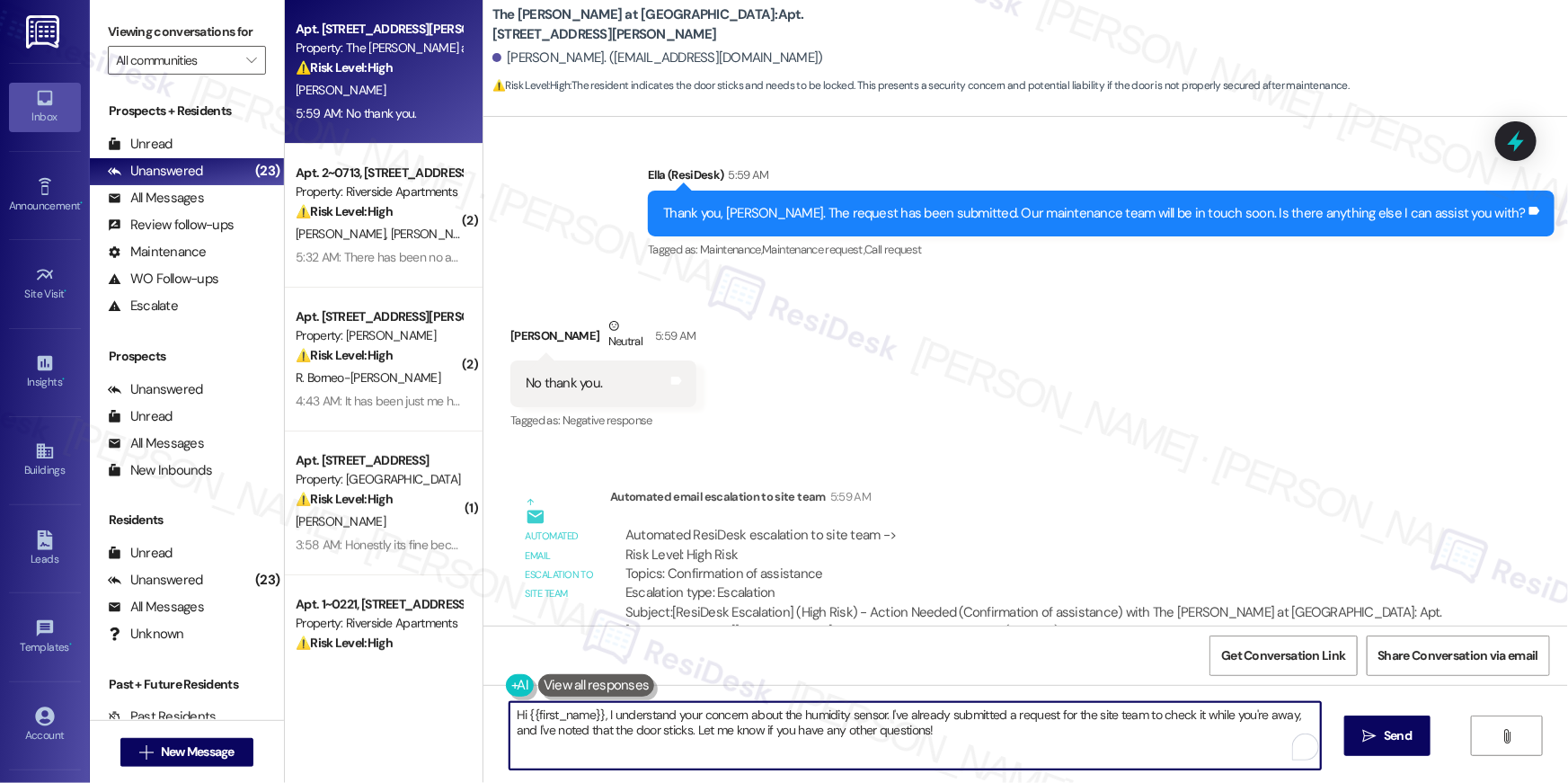 drag, startPoint x: 984, startPoint y: 743, endPoint x: 563, endPoint y: 681, distance: 425.54083 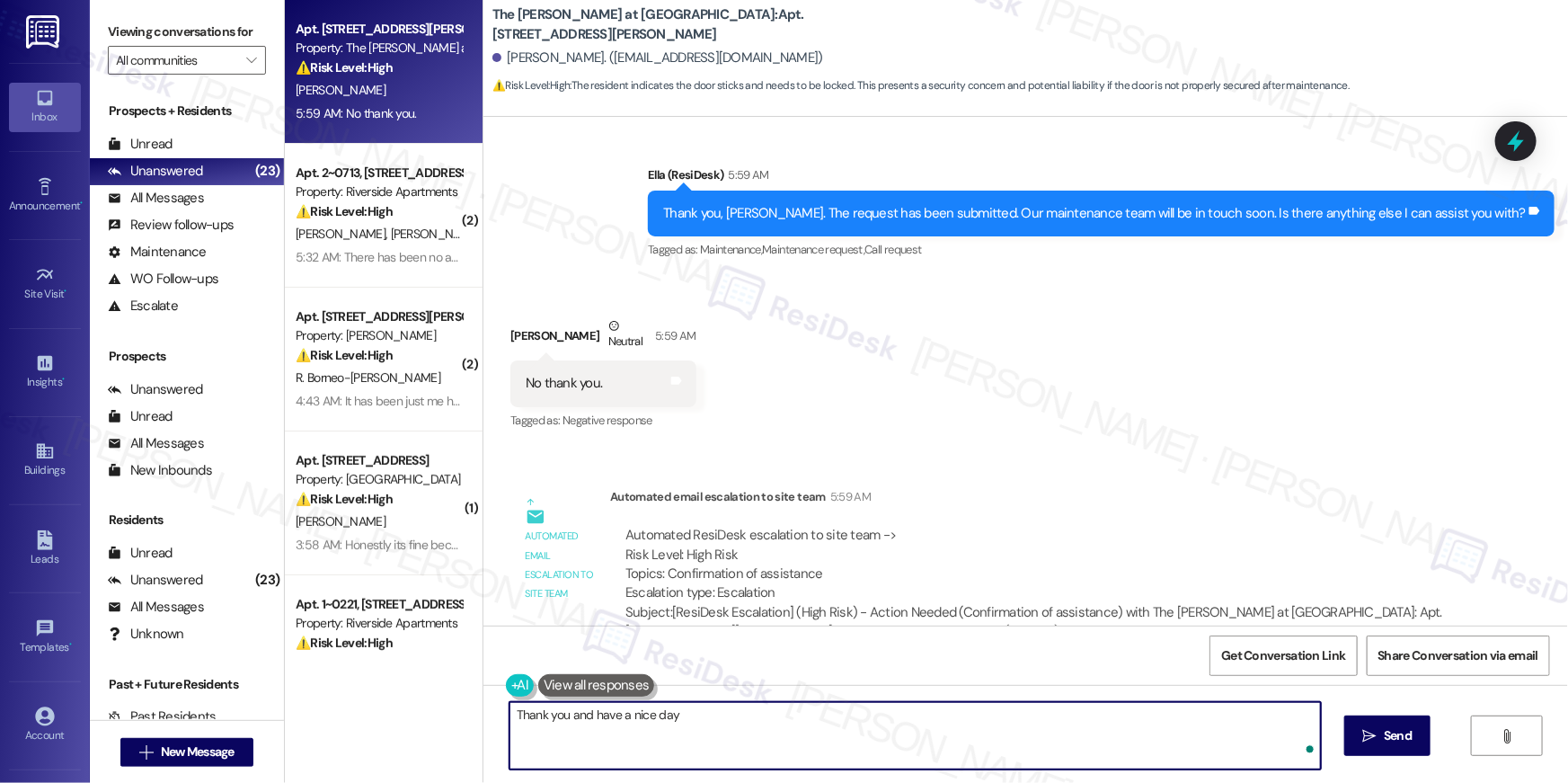 type on "Thank you and have a nice day!" 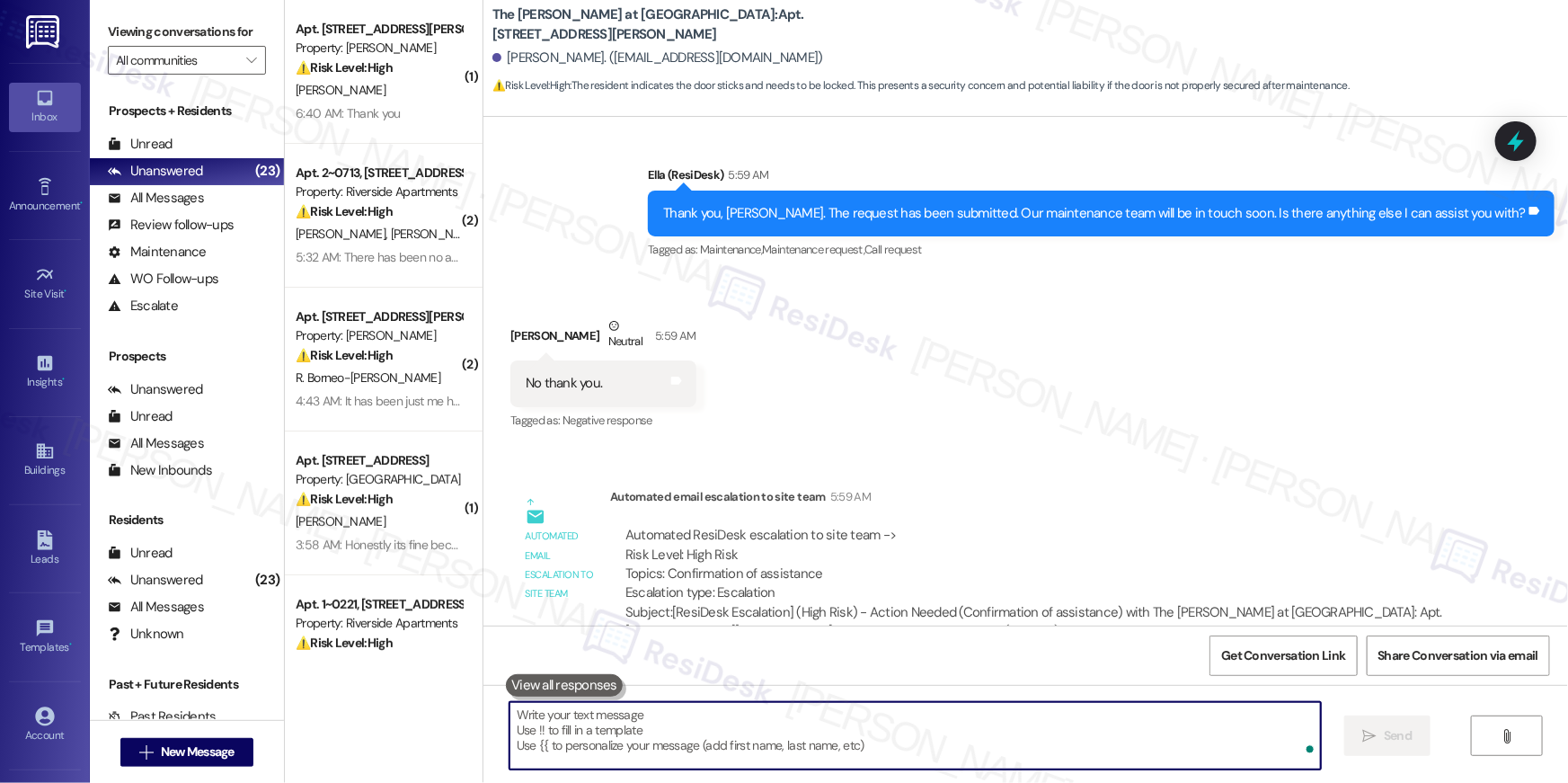 scroll, scrollTop: 14029, scrollLeft: 0, axis: vertical 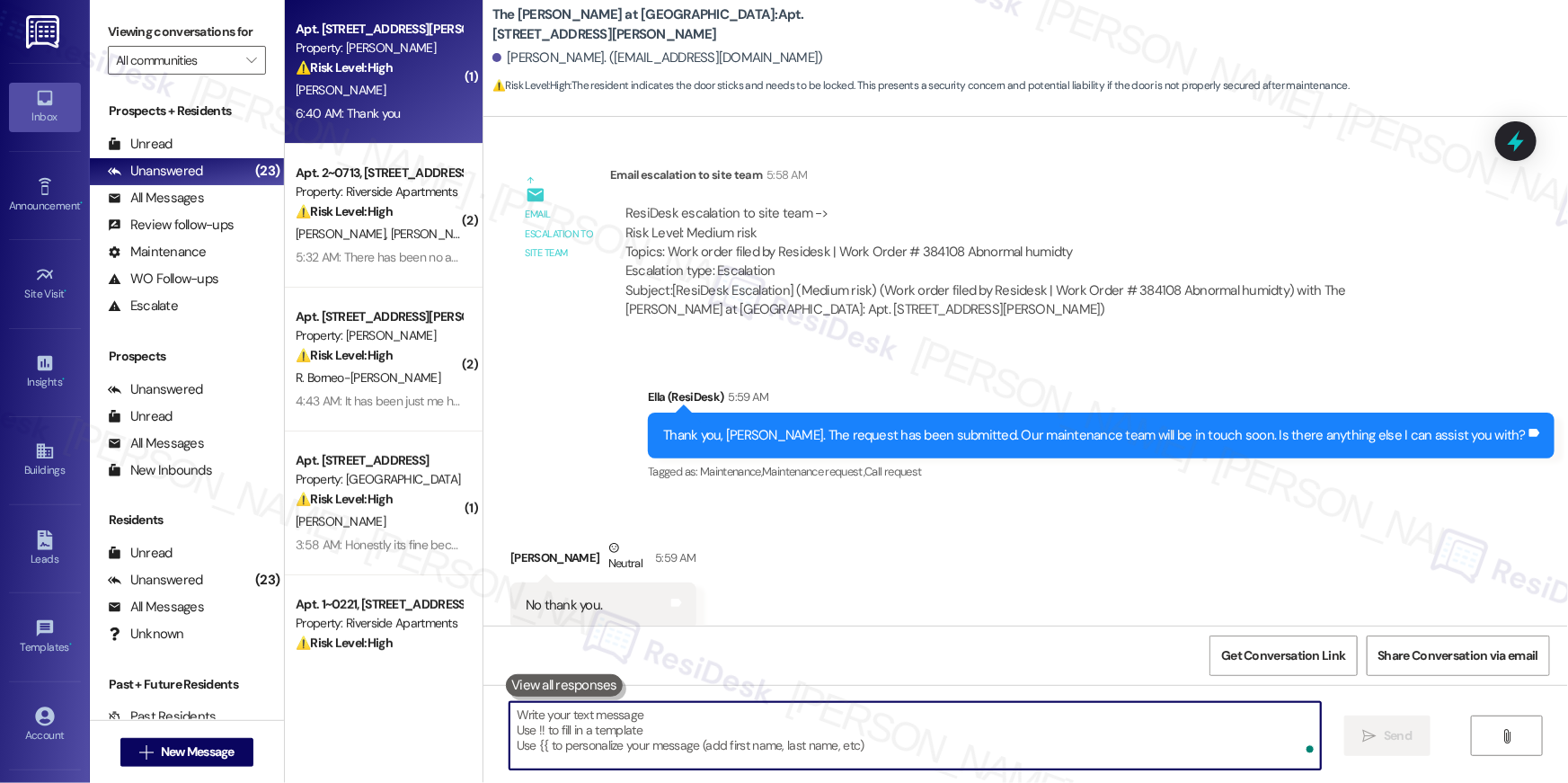 type 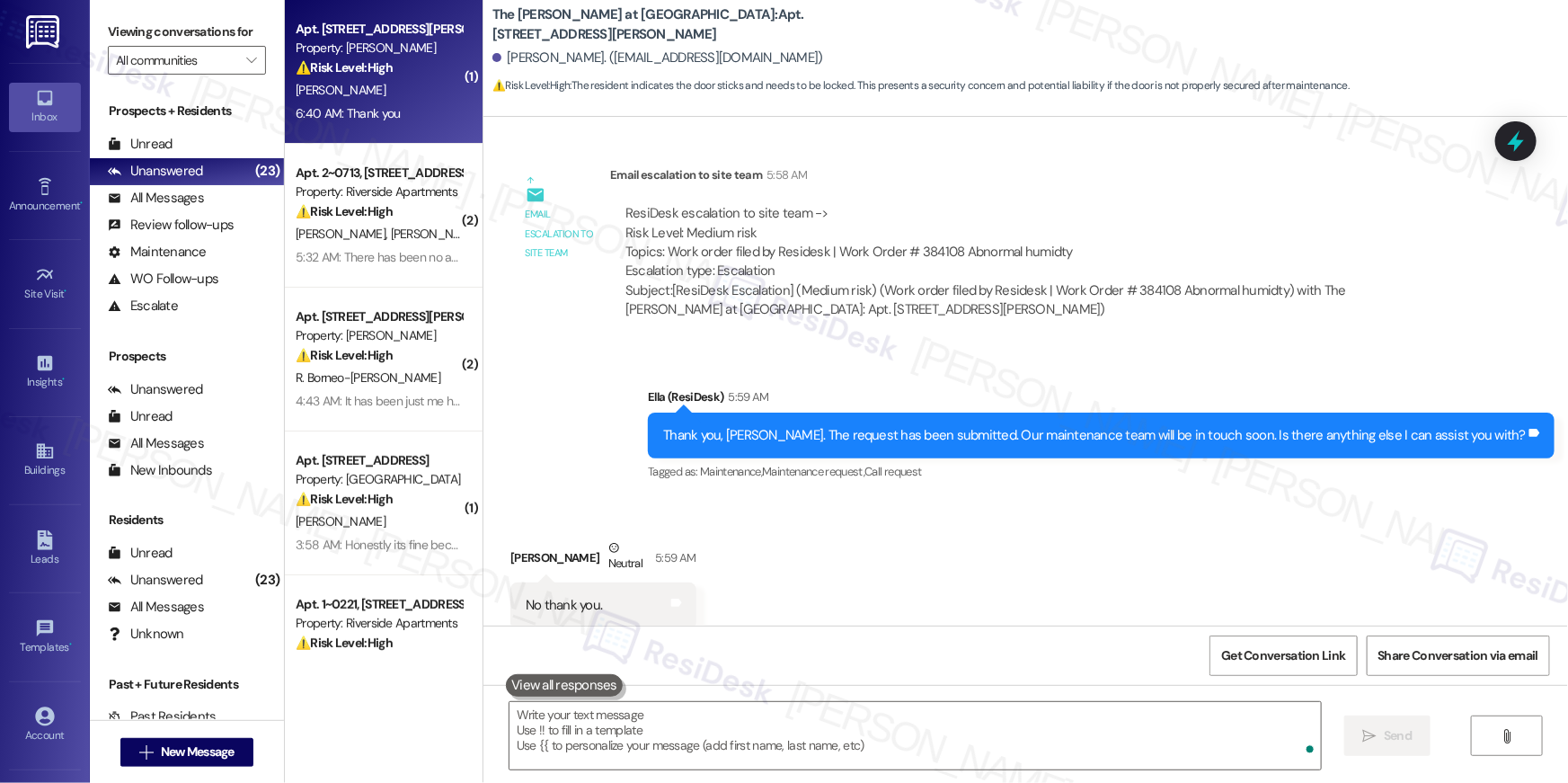 click on "6:40 AM: Thank you  6:40 AM: Thank you" at bounding box center [348, 113] 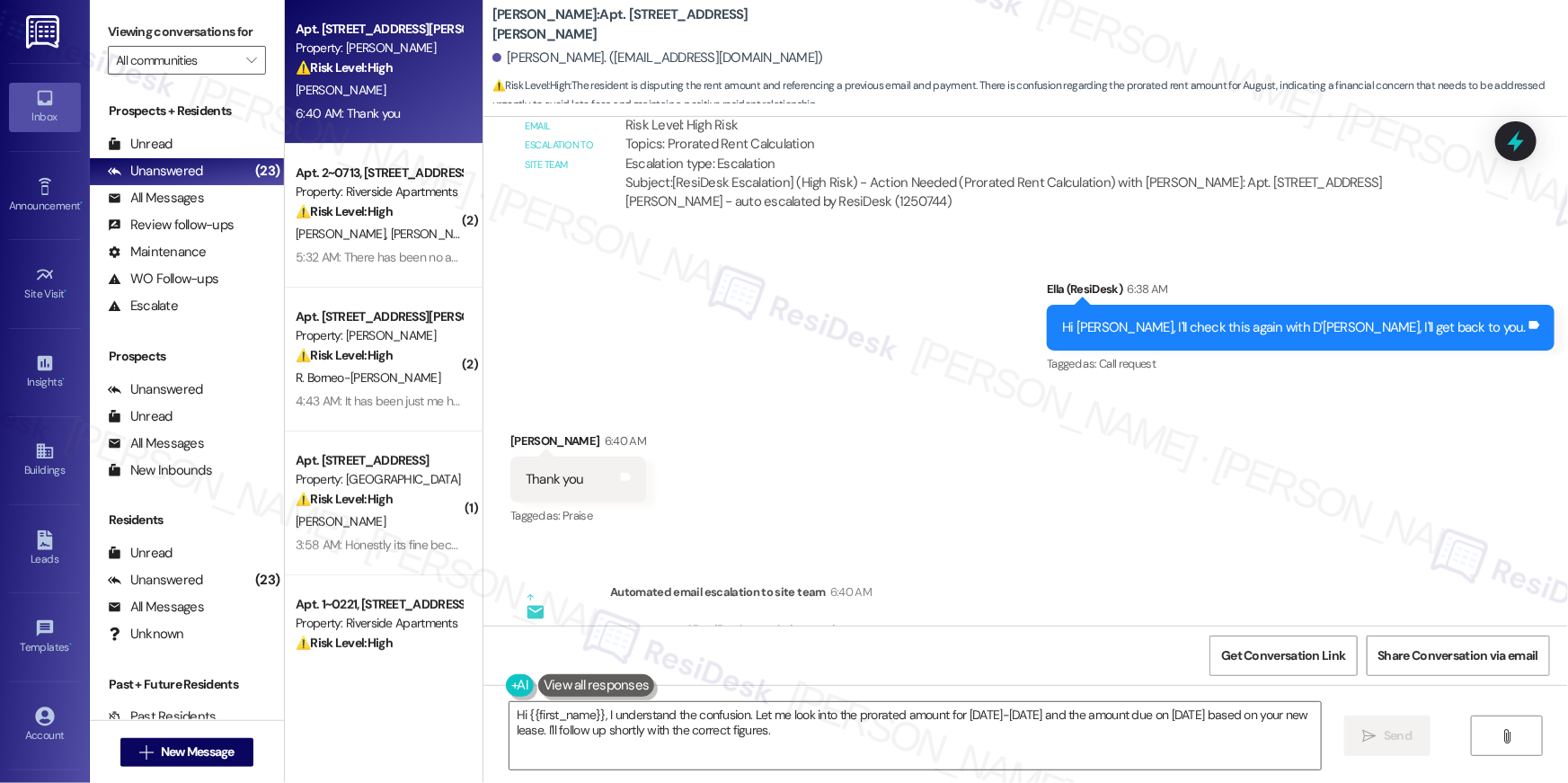 scroll, scrollTop: 11606, scrollLeft: 0, axis: vertical 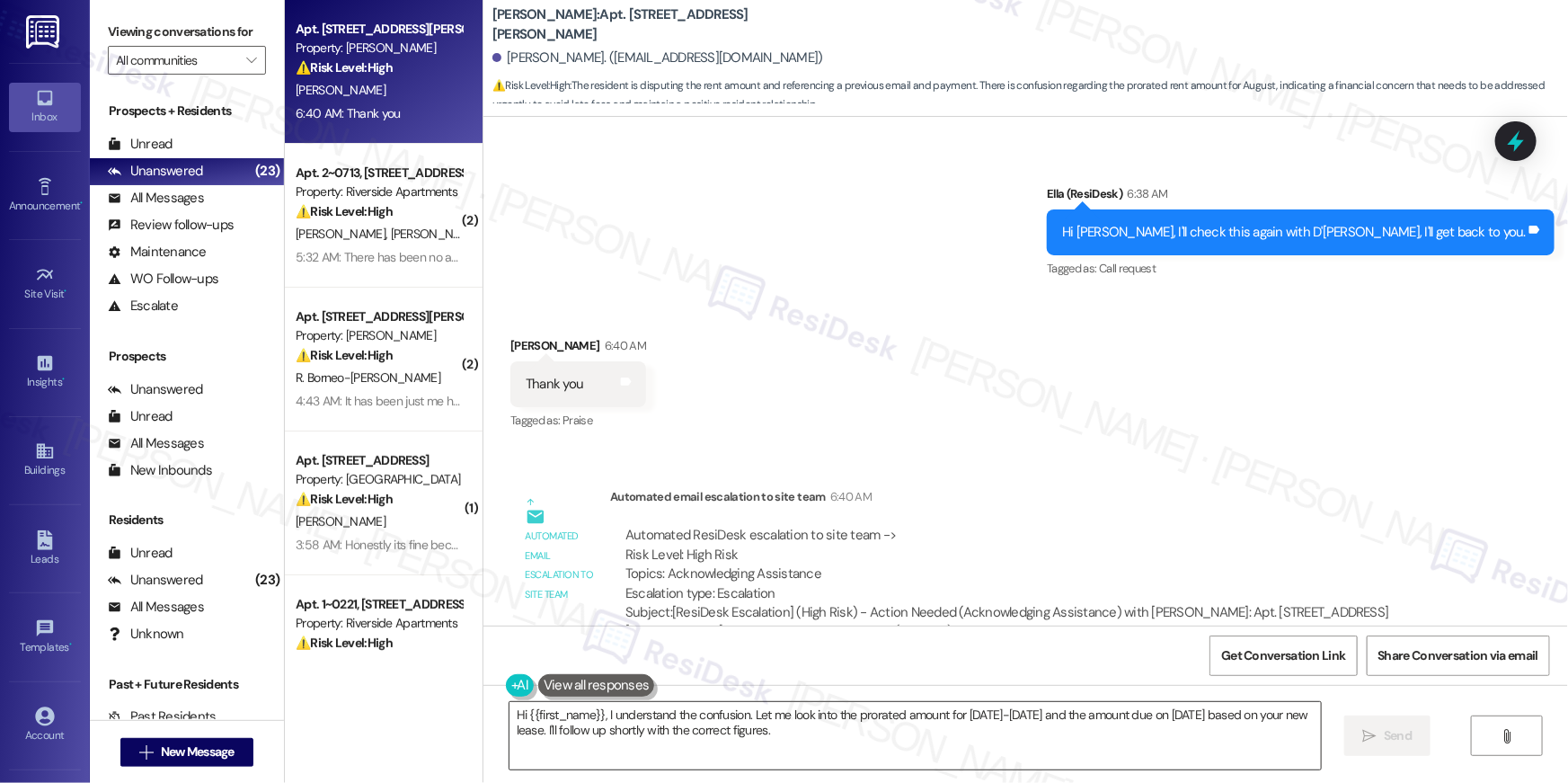 click on "Hi {{first_name}}, I understand the confusion. Let me look into the prorated amount for August 1st-15th and the amount due on August 16th based on your new lease. I'll follow up shortly with the correct figures." at bounding box center (915, 735) 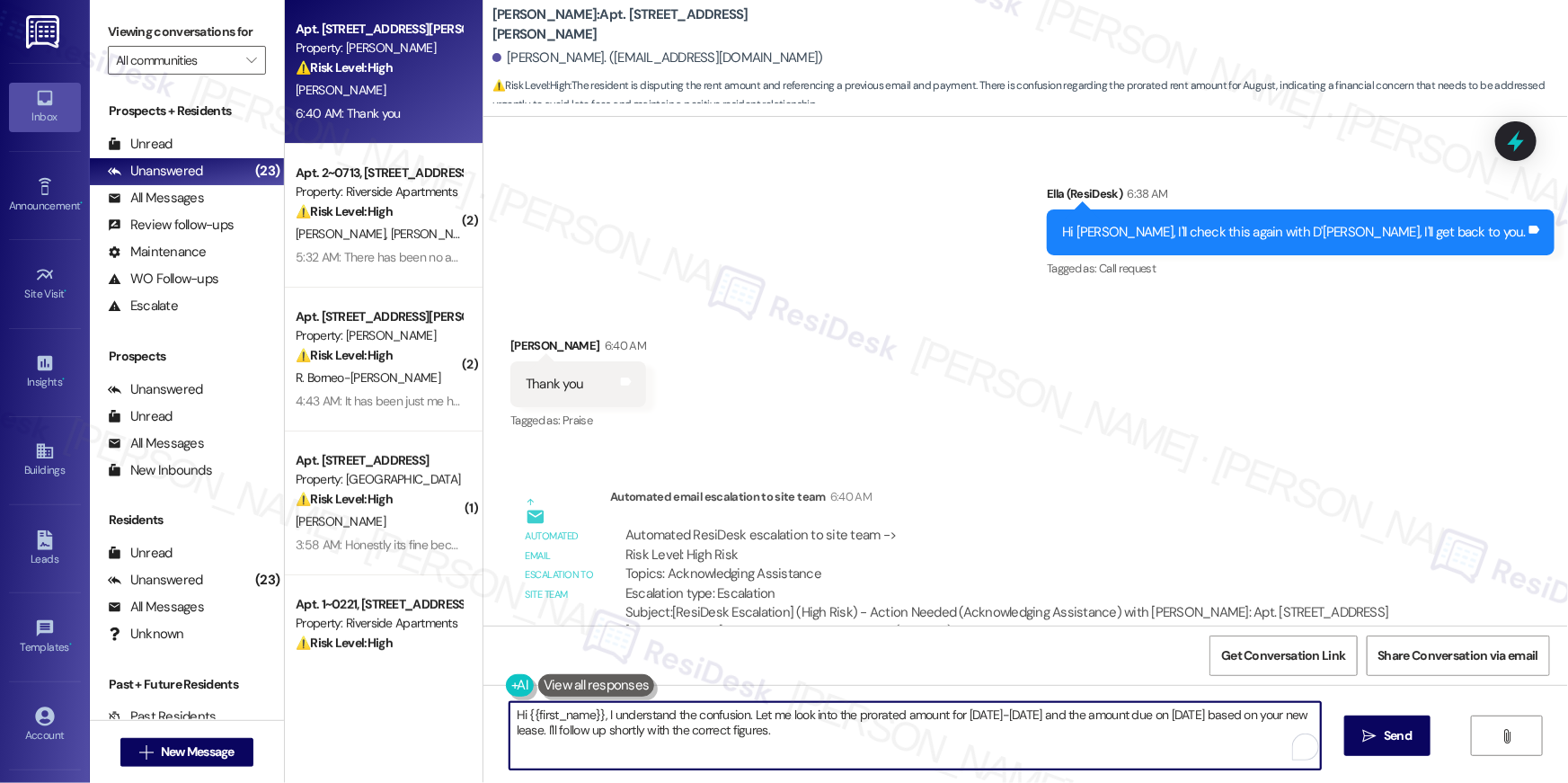 click on "Hi {{first_name}}, I understand the confusion. Let me look into the prorated amount for August 1st-15th and the amount due on August 16th based on your new lease. I'll follow up shortly with the correct figures." at bounding box center [915, 735] 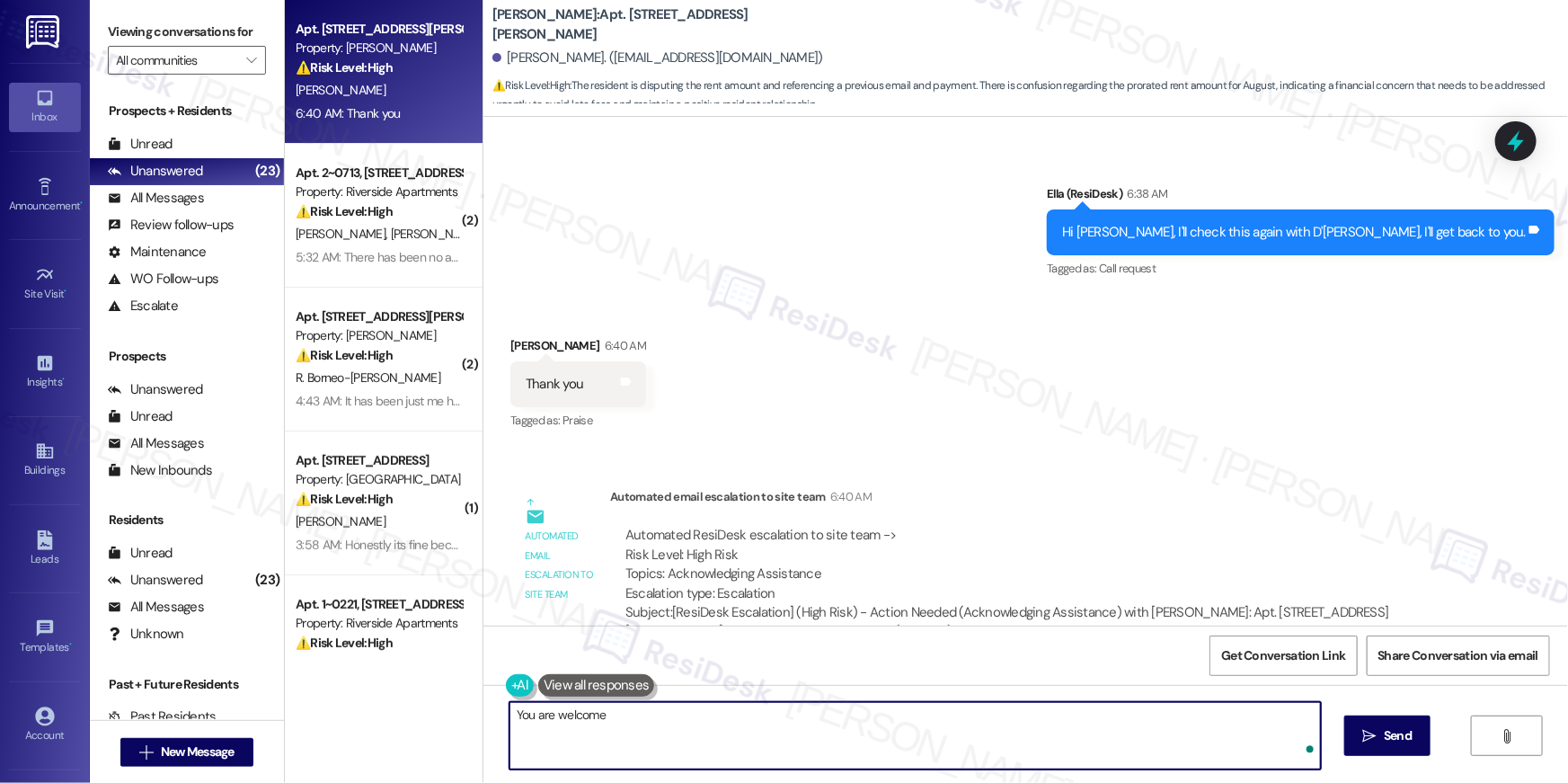 type on "You are welcome!" 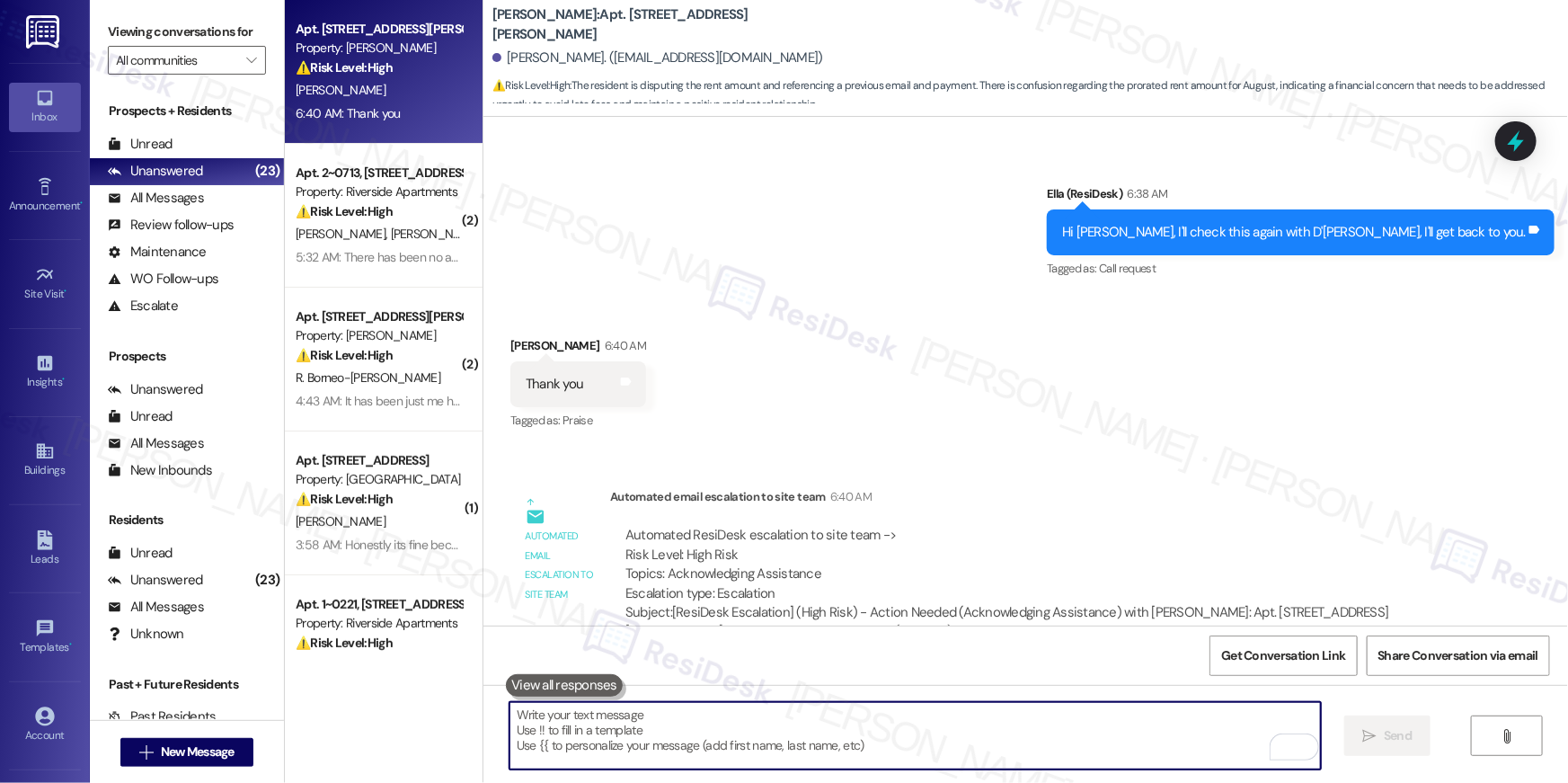 scroll, scrollTop: 11385, scrollLeft: 0, axis: vertical 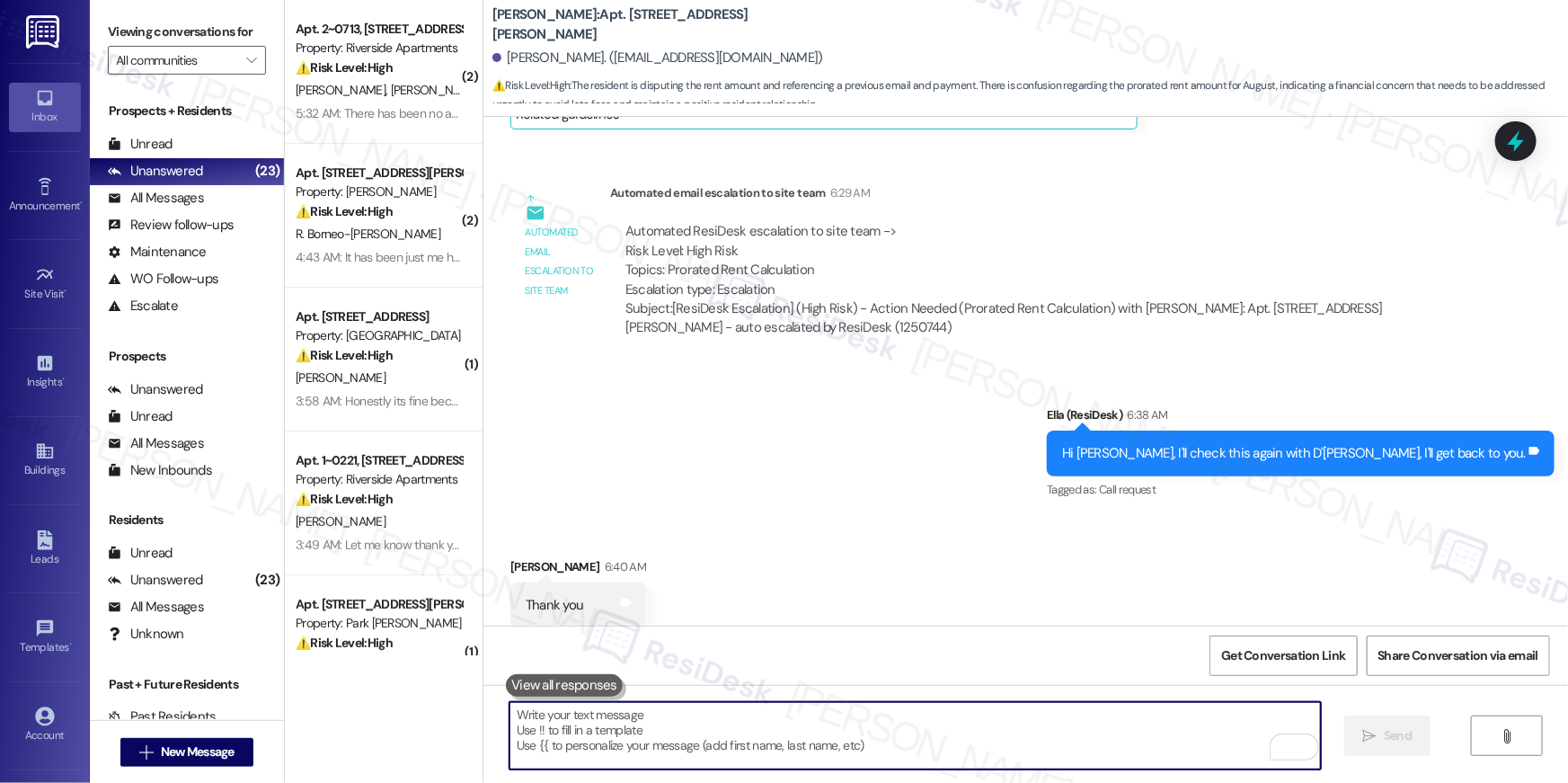 type 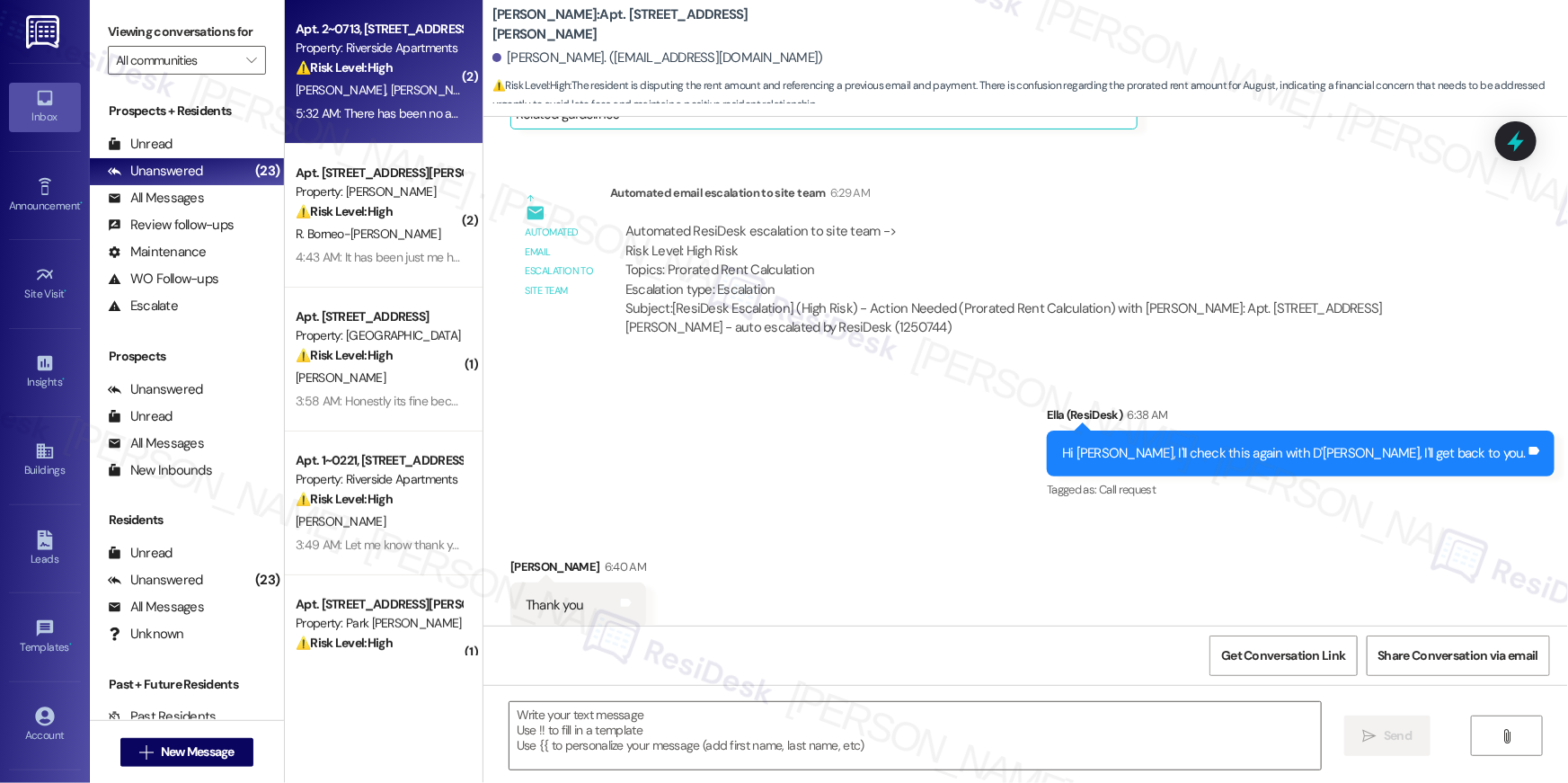 type on "Fetching suggested responses. Please feel free to read through the conversation in the meantime." 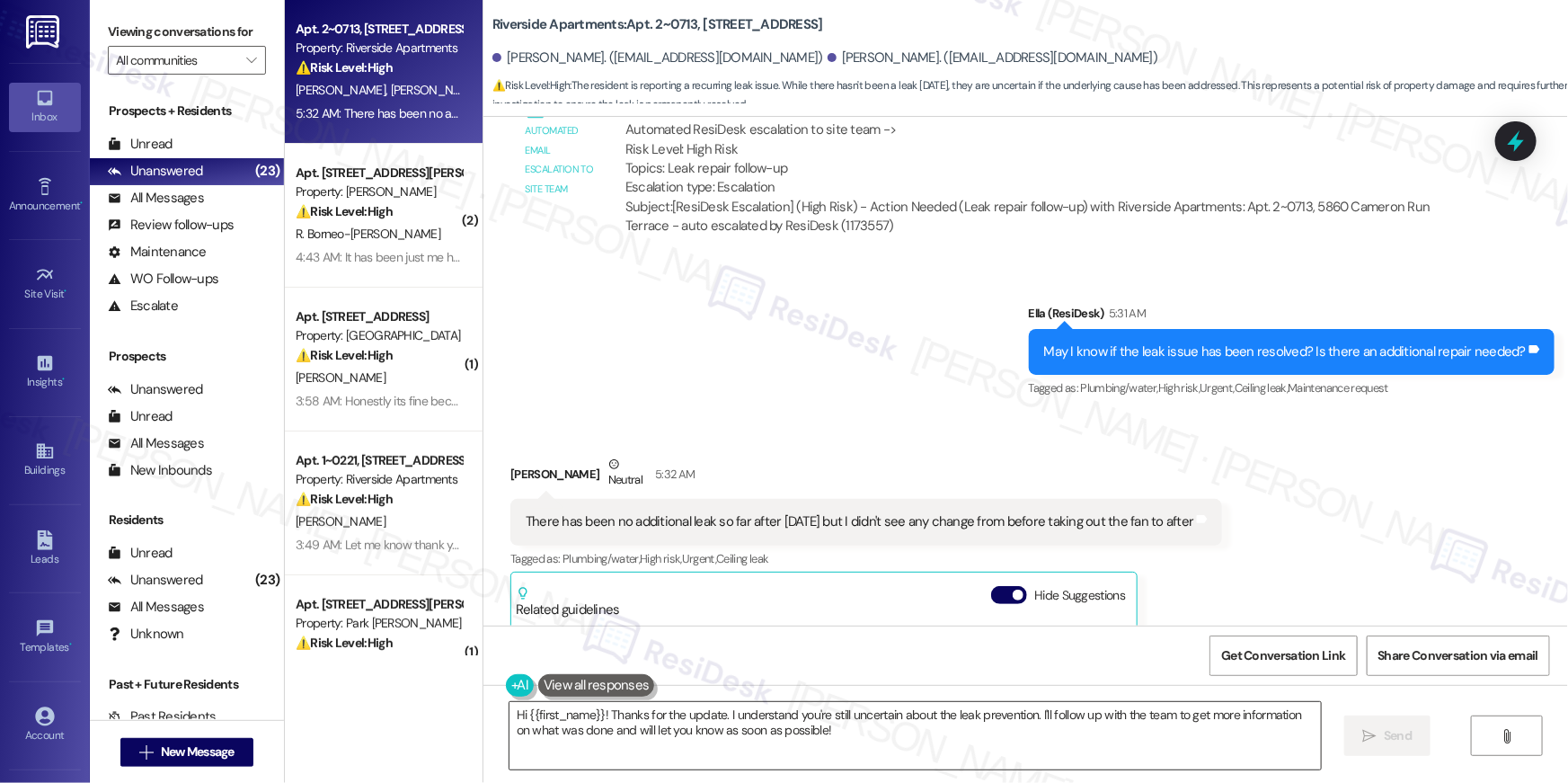 scroll, scrollTop: 7465, scrollLeft: 0, axis: vertical 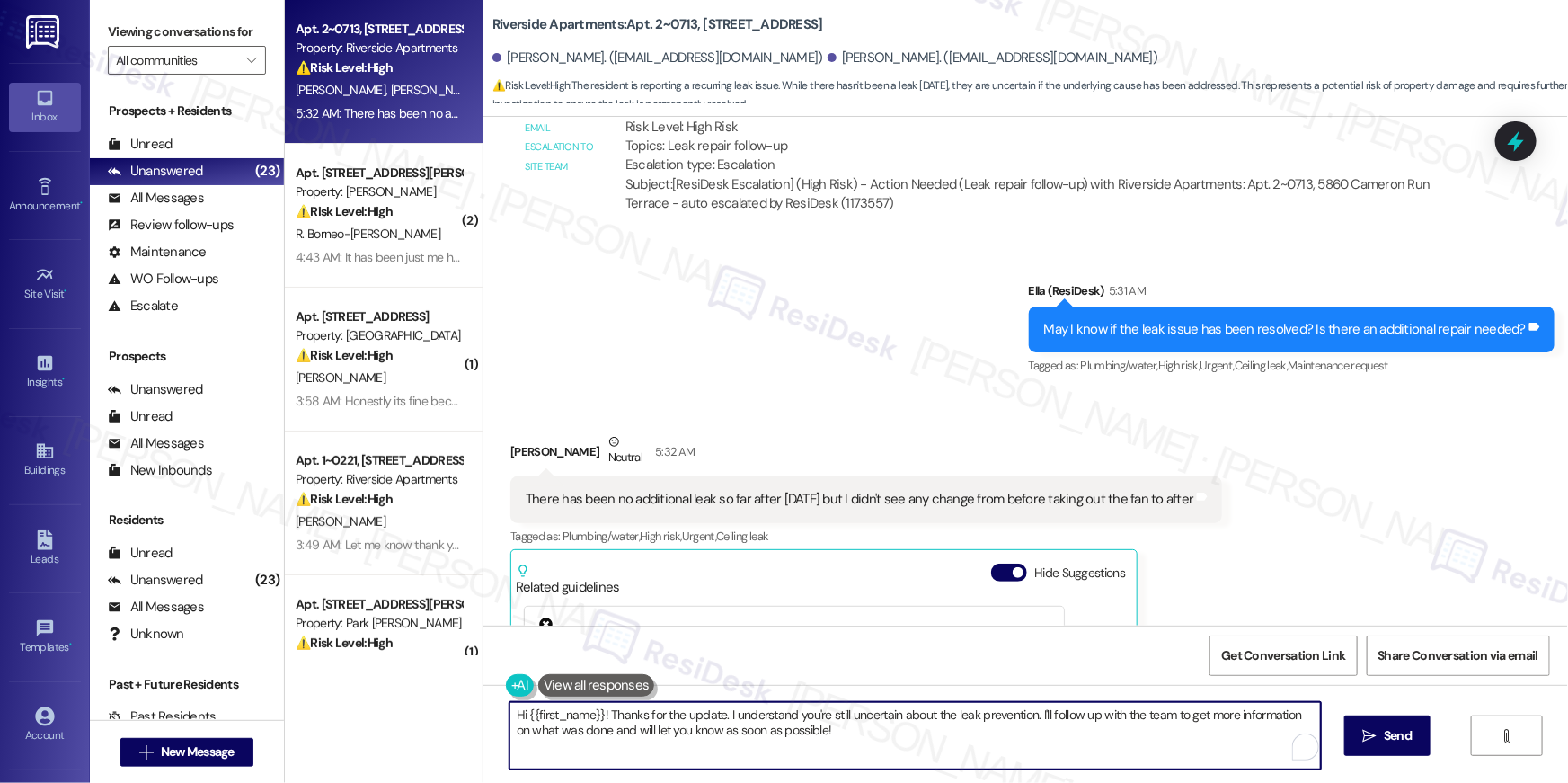 click on "Hi {{first_name}}! Thanks for the update. I understand you're still uncertain about the leak prevention. I'll follow up with the team to get more information on what was done and will let you know as soon as possible!" at bounding box center [915, 735] 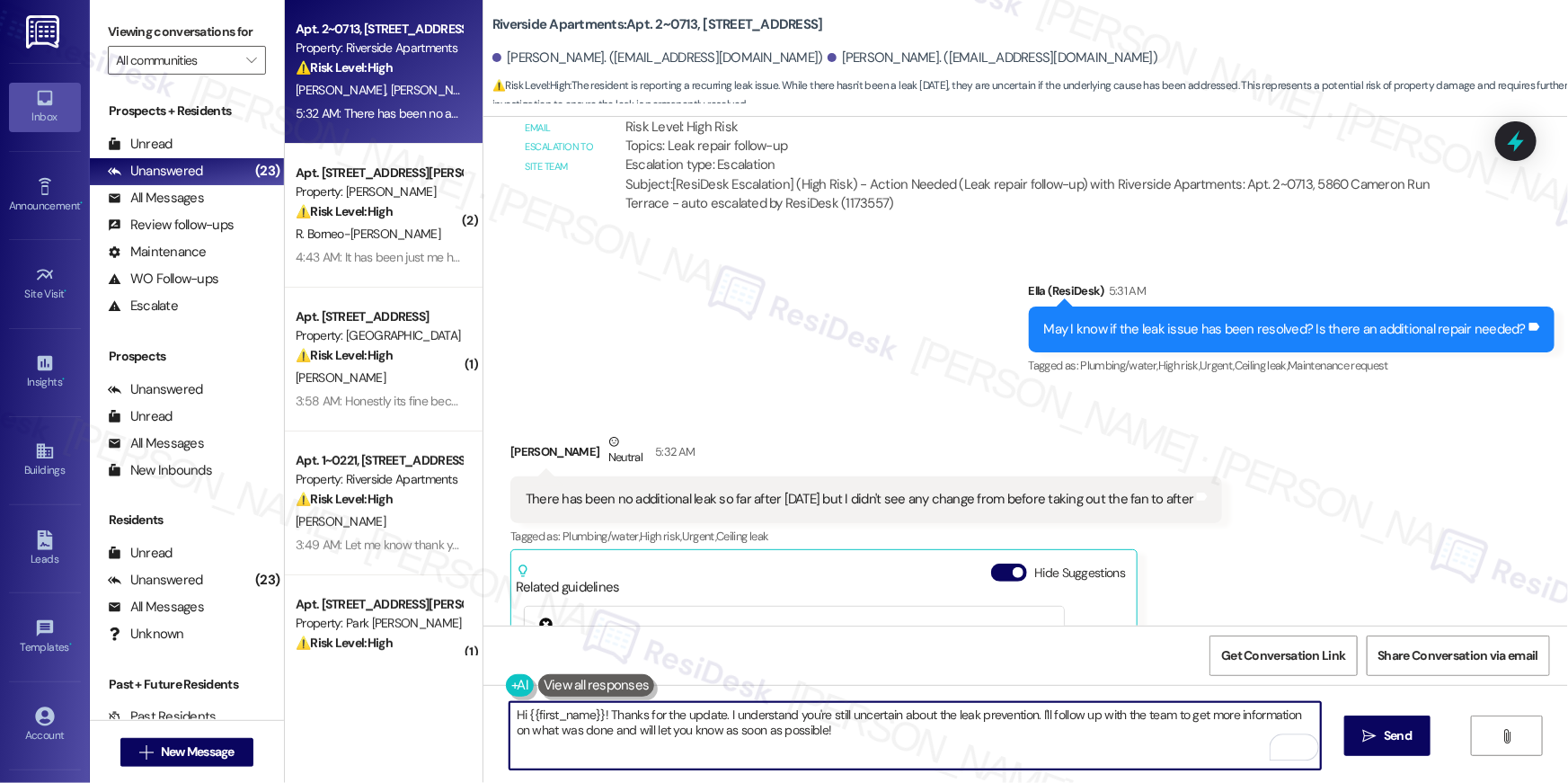drag, startPoint x: 833, startPoint y: 740, endPoint x: 606, endPoint y: 722, distance: 227.71254 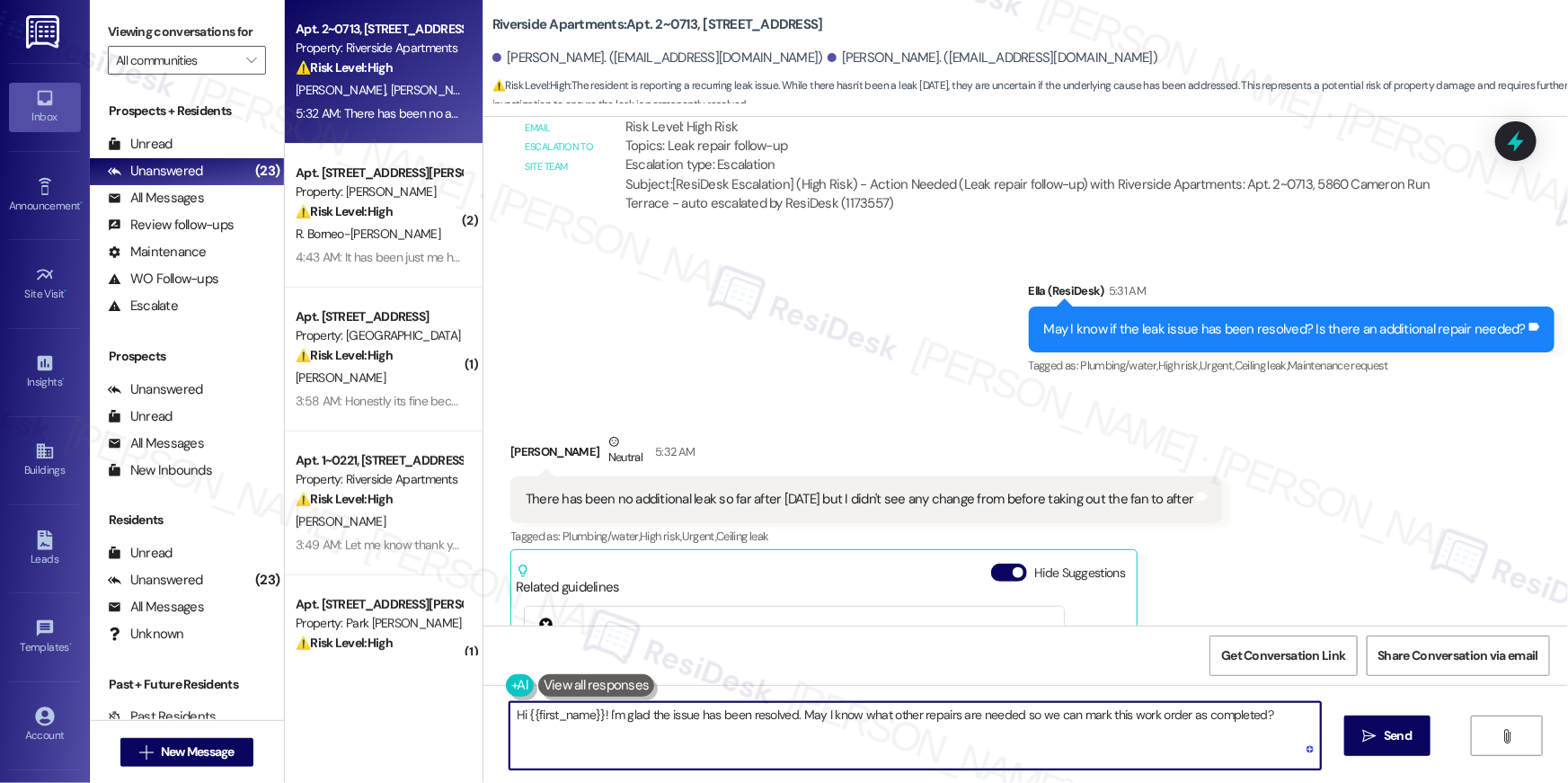 type on "Hi {{first_name}}! I'm glad the issue has been resolved. May I know what other repairs are needed so we can mark this work order as completed?" 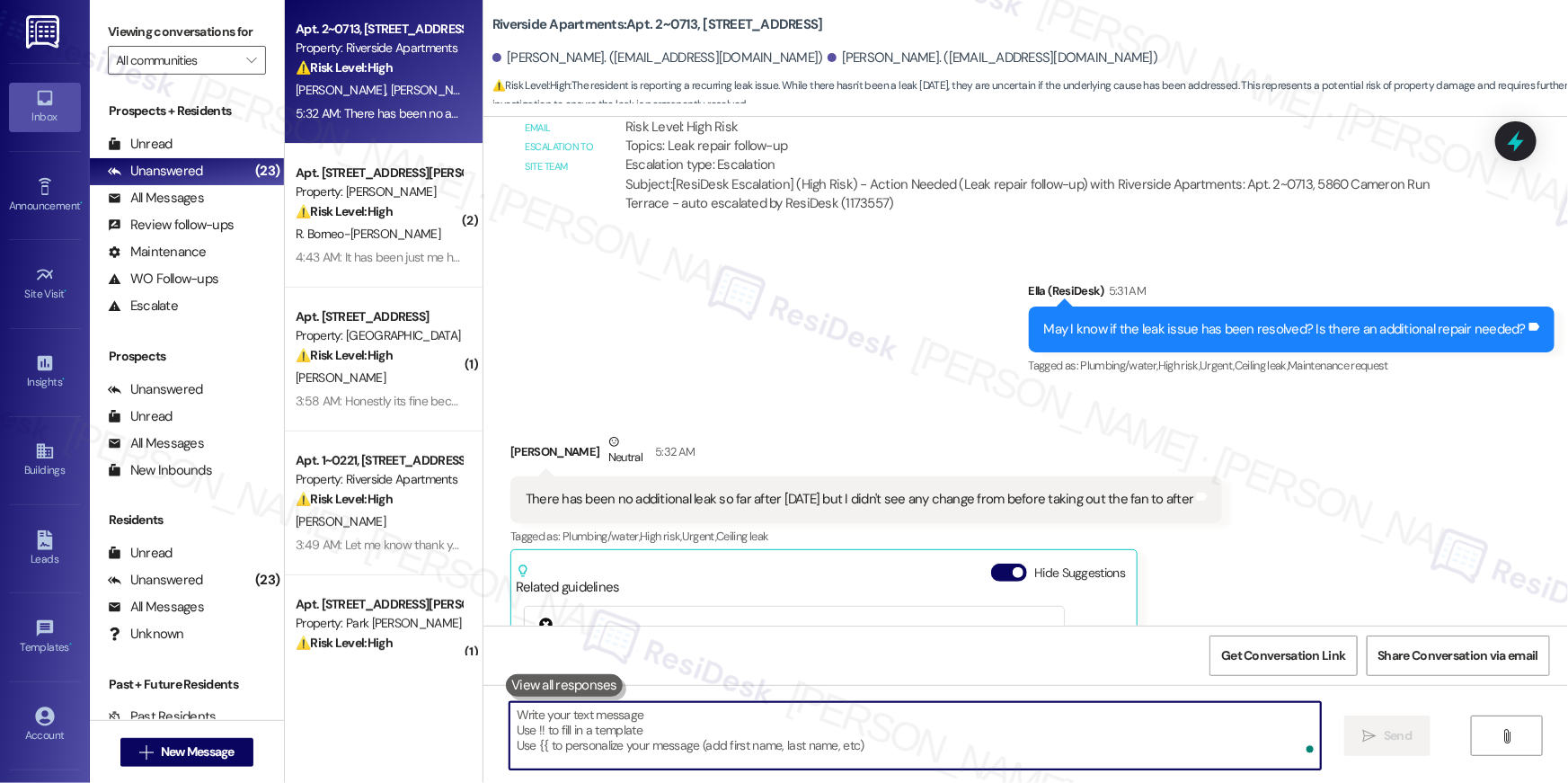 scroll, scrollTop: 7748, scrollLeft: 0, axis: vertical 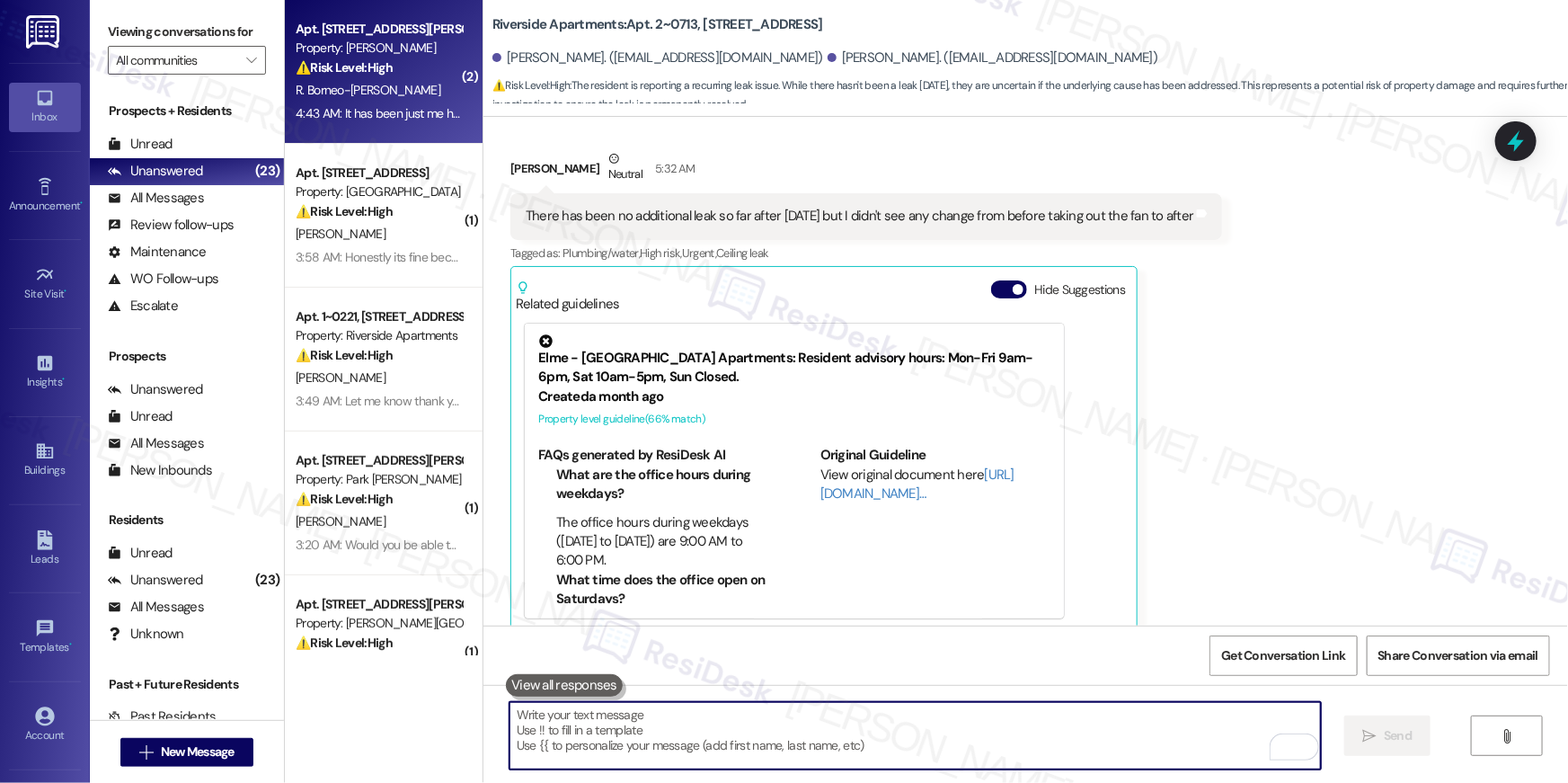 type 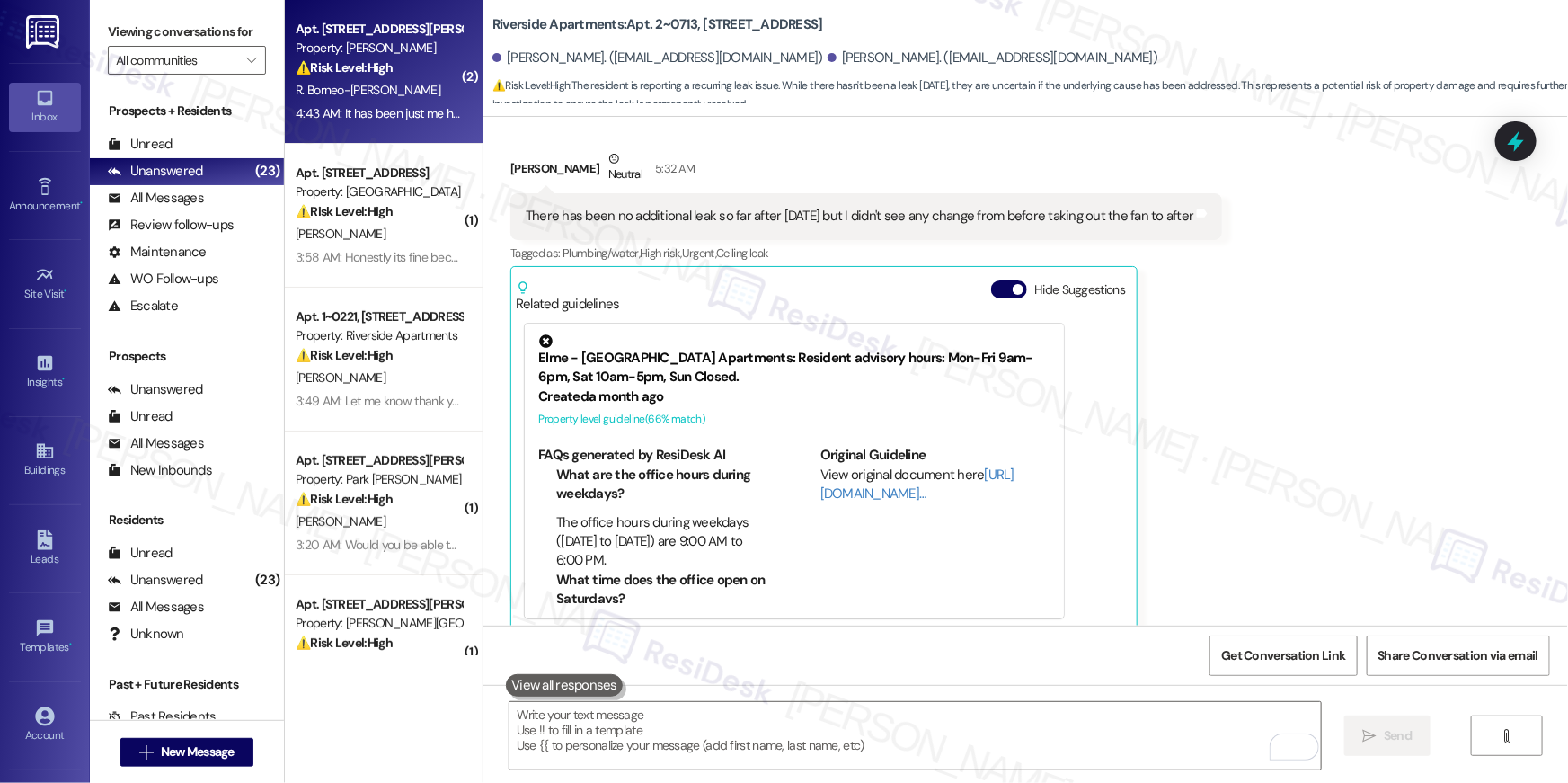 click on "4:43 AM: It has been just me here how is it $50.36 for water and $64.38 for Sewer.  4:43 AM: It has been just me here how is it $50.36 for water and $64.38 for Sewer." at bounding box center (509, 113) 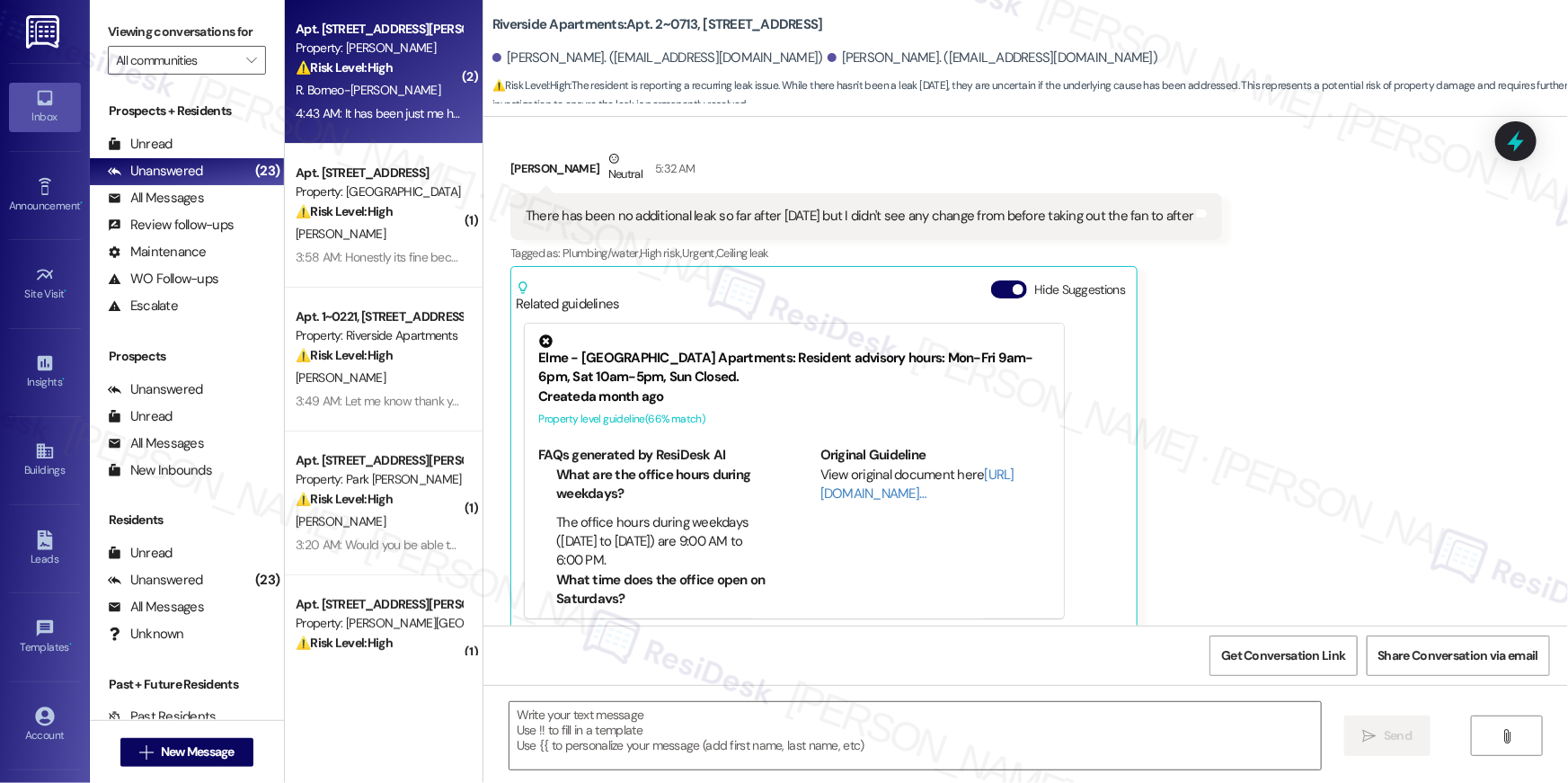 type on "Fetching suggested responses. Please feel free to read through the conversation in the meantime." 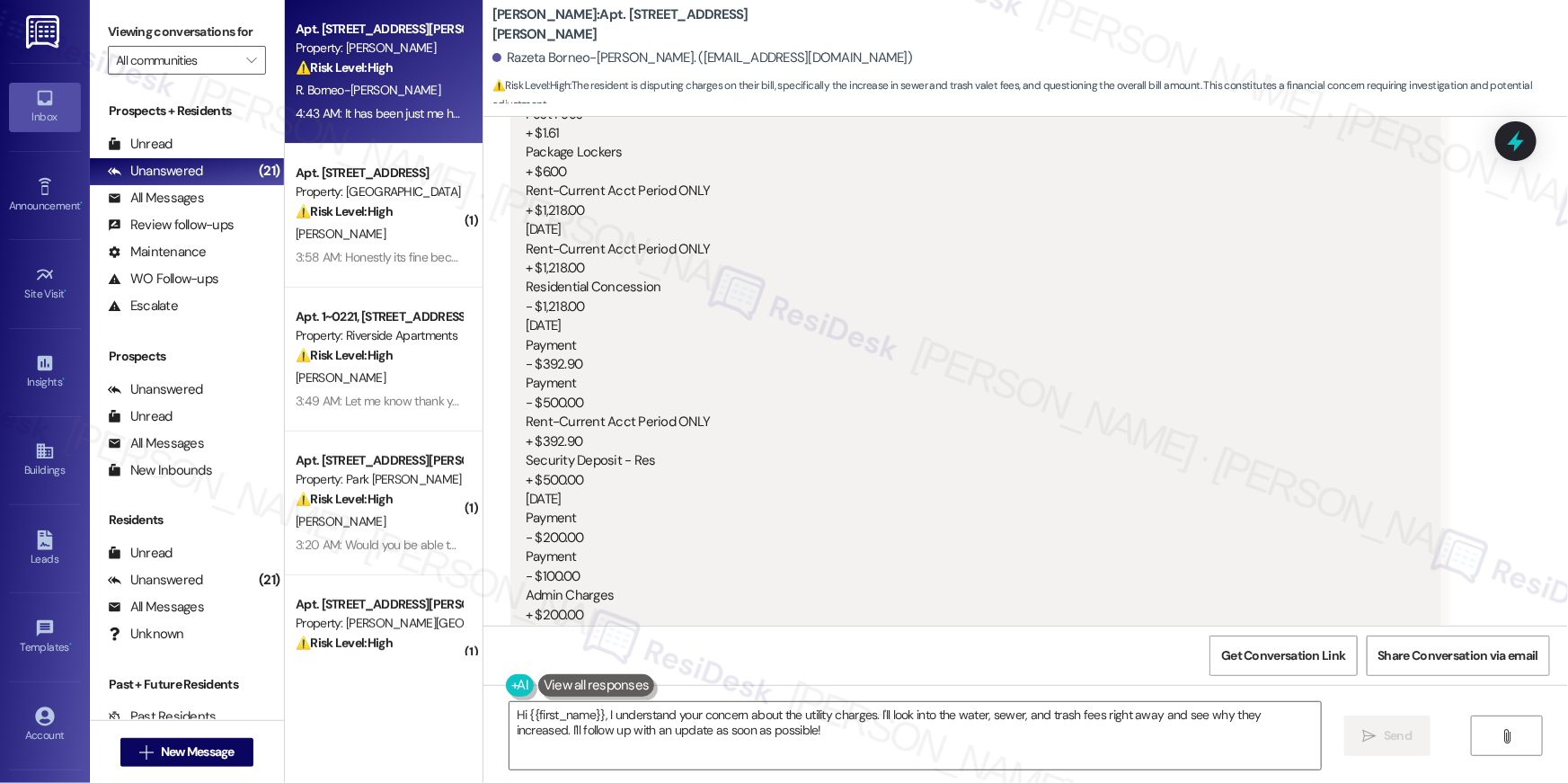 scroll, scrollTop: 8526, scrollLeft: 0, axis: vertical 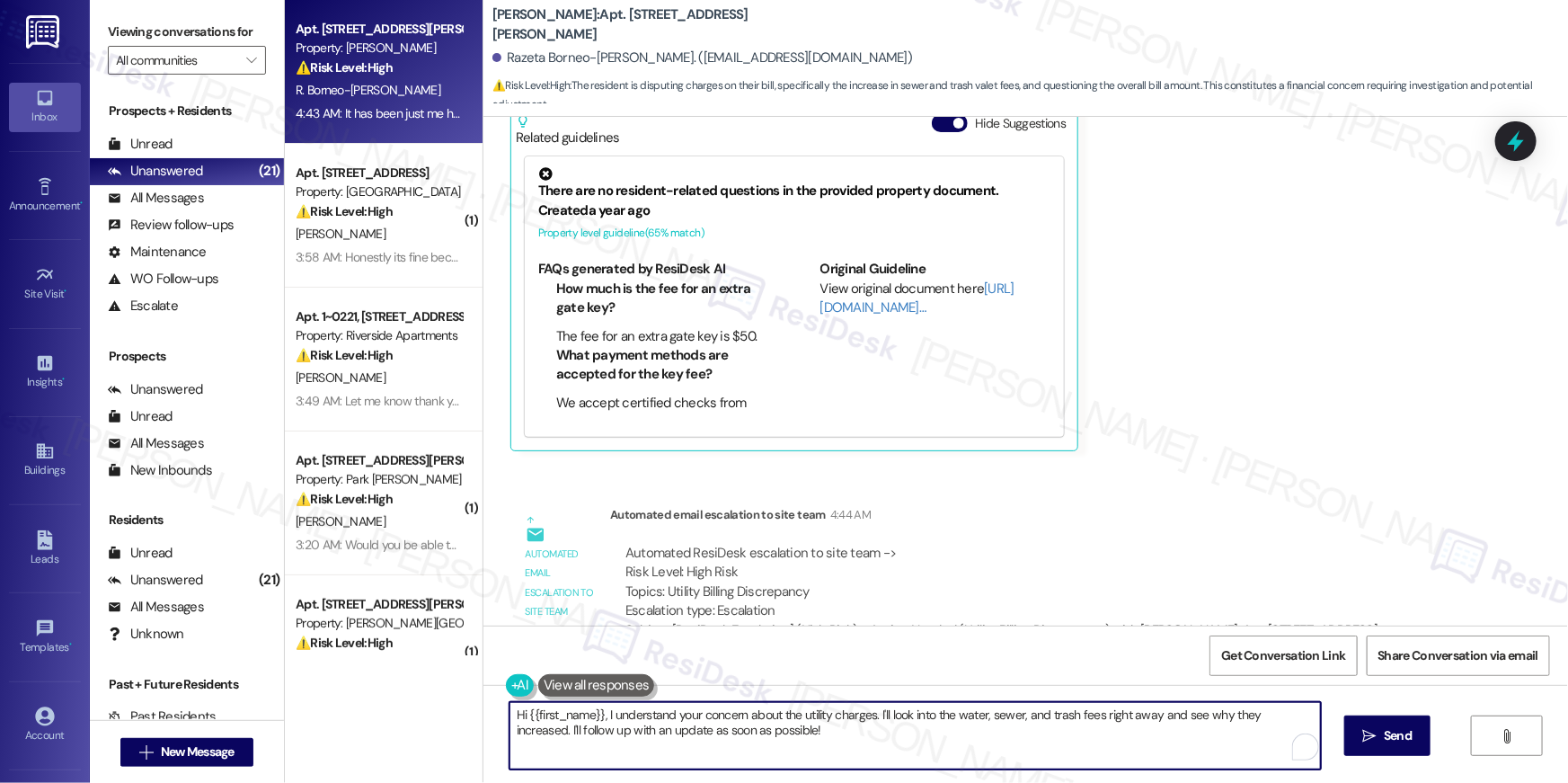 click on "Hi {{first_name}}, I understand your concern about the utility charges. I'll look into the water, sewer, and trash fees right away and see why they increased. I'll follow up with an update as soon as possible!" at bounding box center (915, 735) 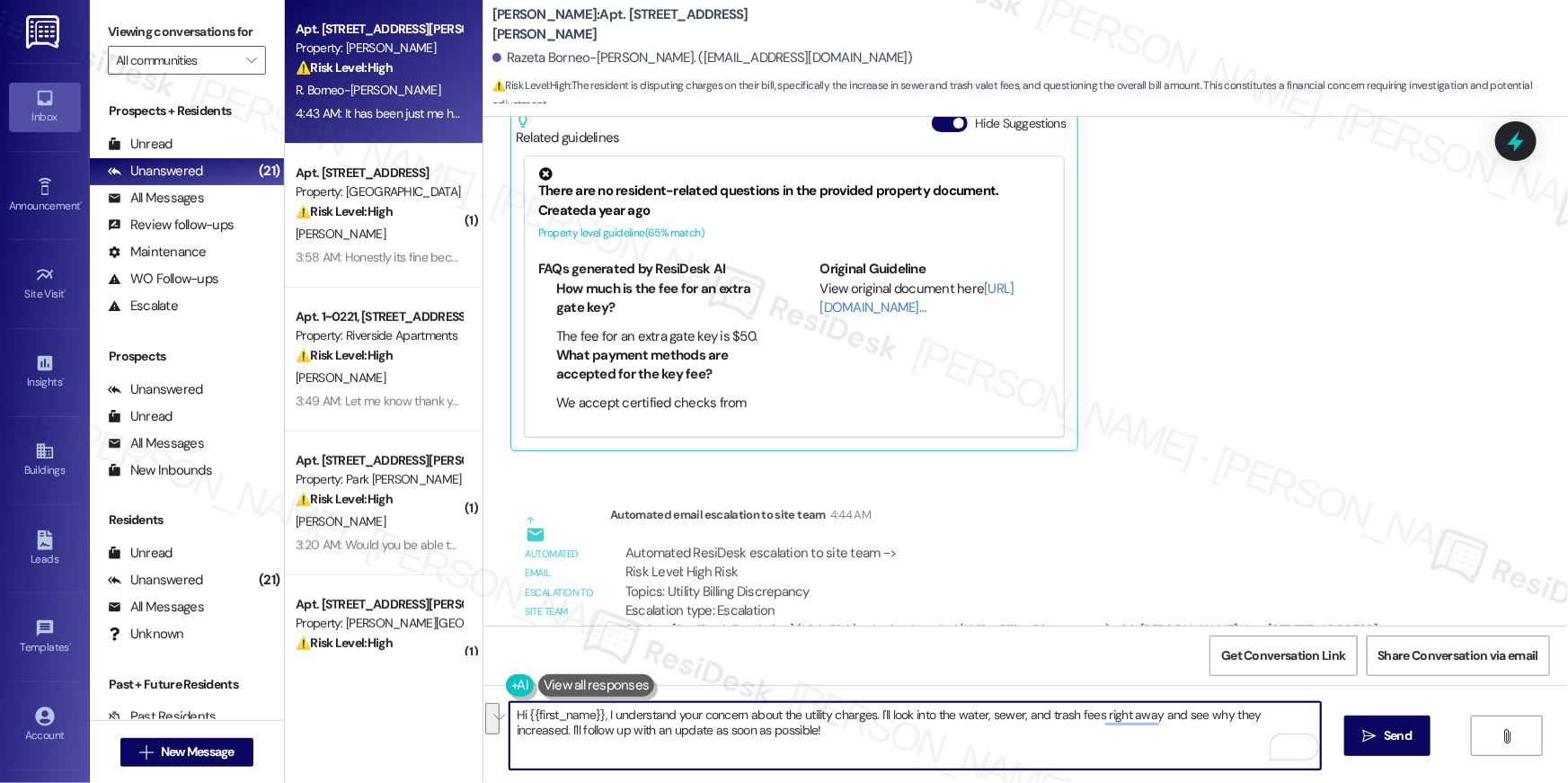 drag, startPoint x: 777, startPoint y: 733, endPoint x: 874, endPoint y: 719, distance: 98.0051 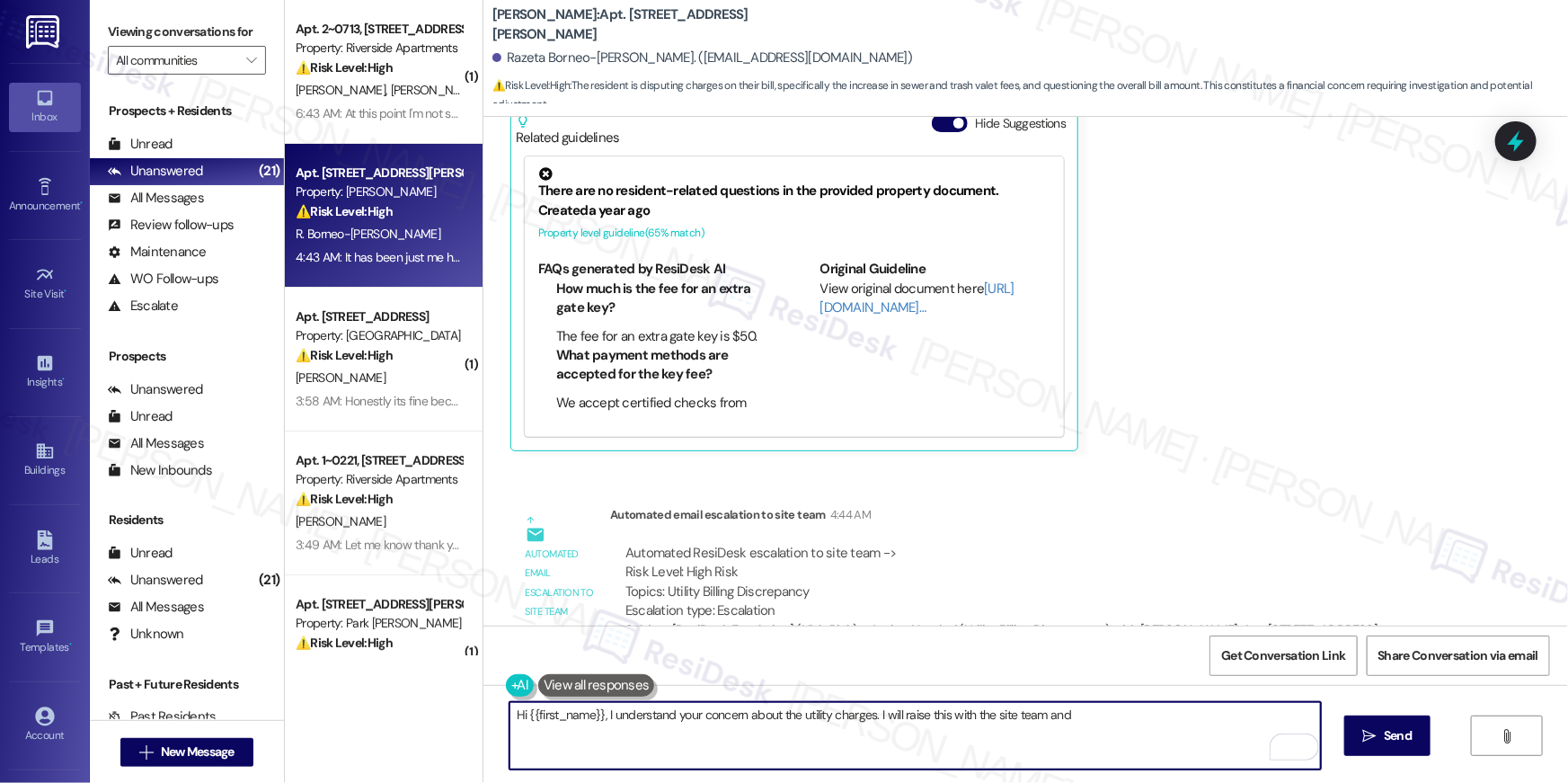 click on "Hi {{first_name}}, I understand your concern about the utility charges. I will raise this with the site team and" at bounding box center [915, 735] 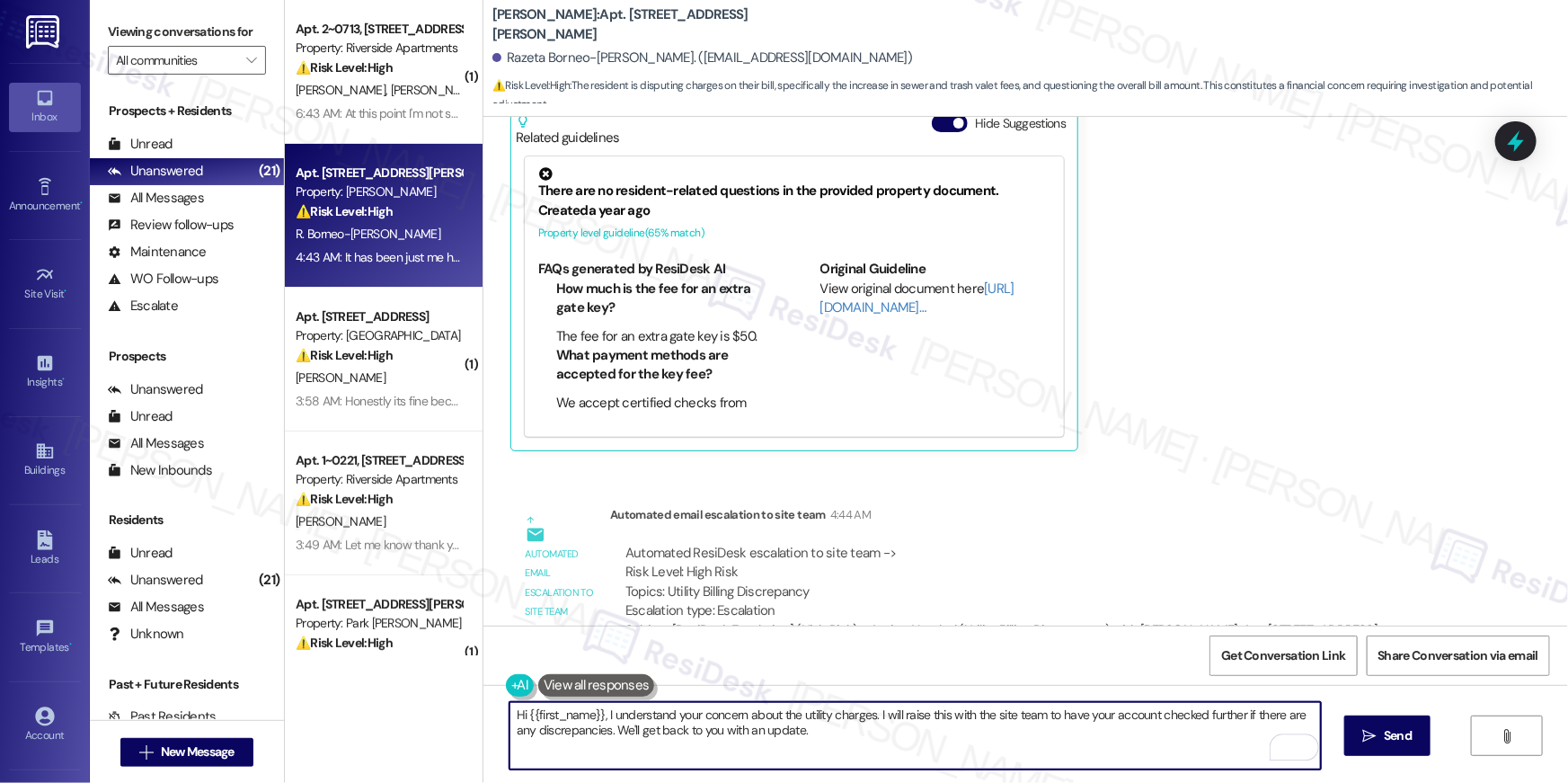 click on "Hi {{first_name}}, I understand your concern about the utility charges. I will raise this with the site team to have your account checked further if there are any discrepancies. We'll get back to you with an update." at bounding box center (915, 735) 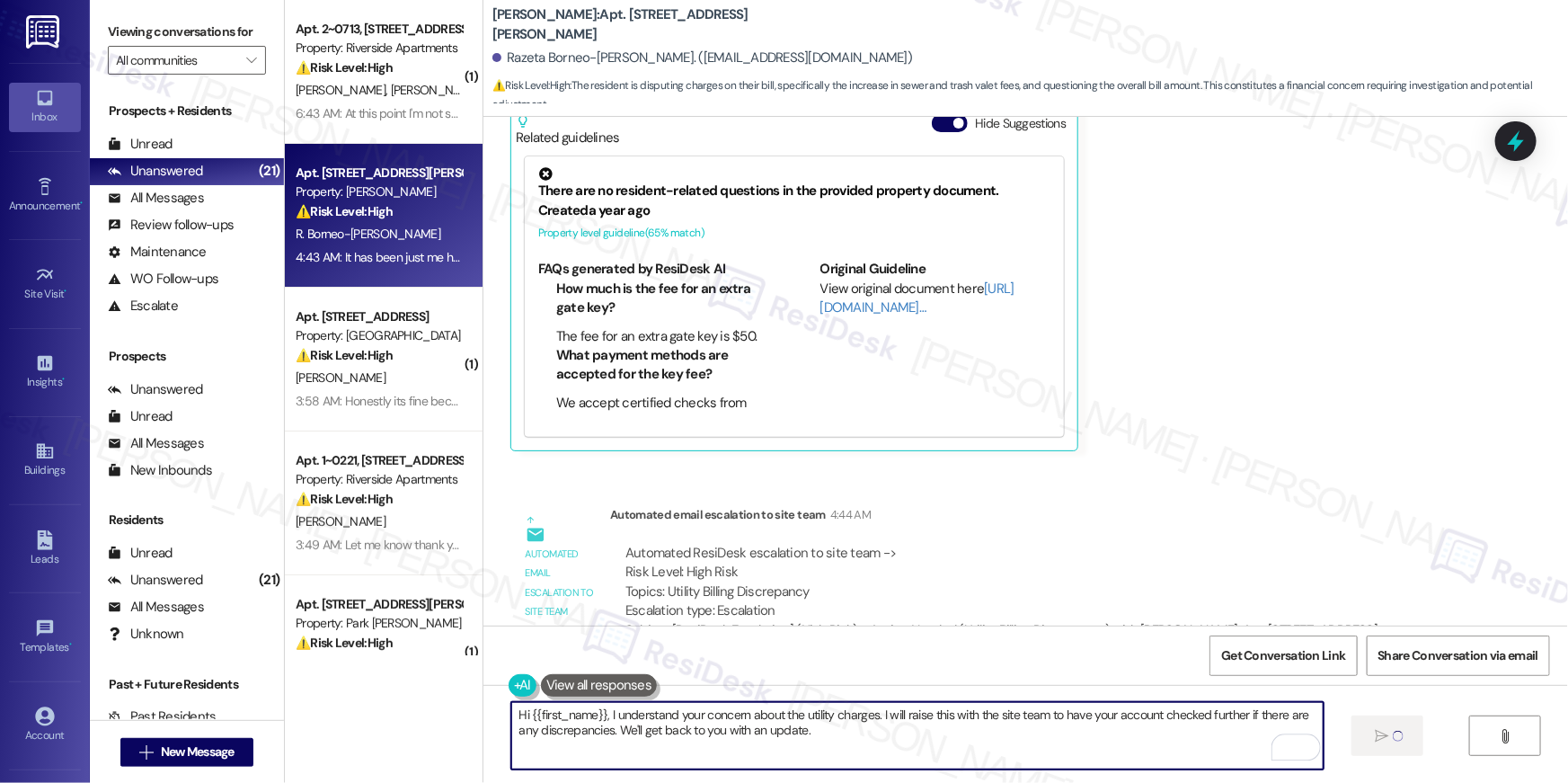 type on "Hi {{first_name}}, I understand your concern about the utility charges. I will raise this with the site team to have your account checked further if there are any discrepancies. We'll get back to you with an update." 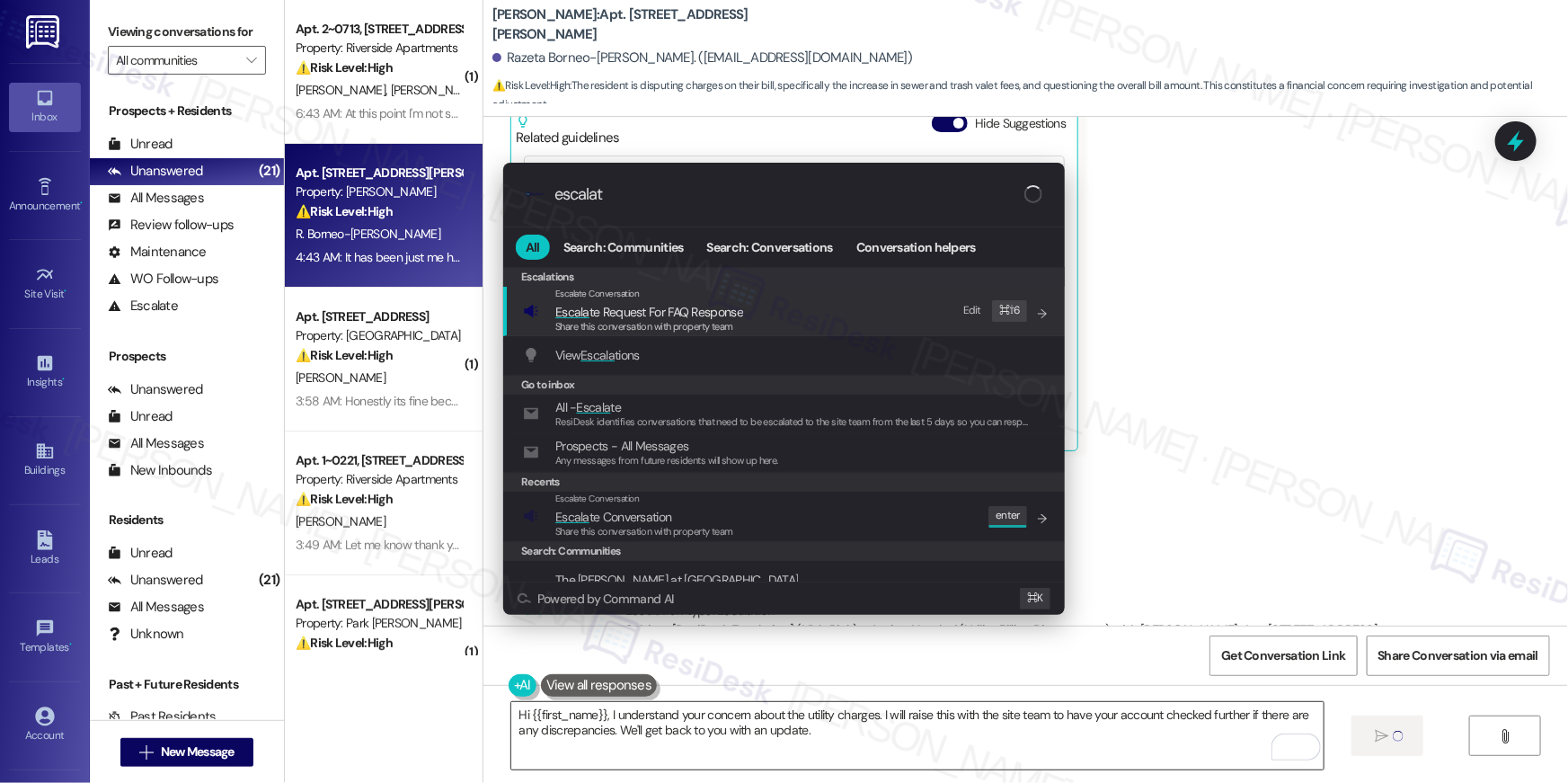 type on "escalate" 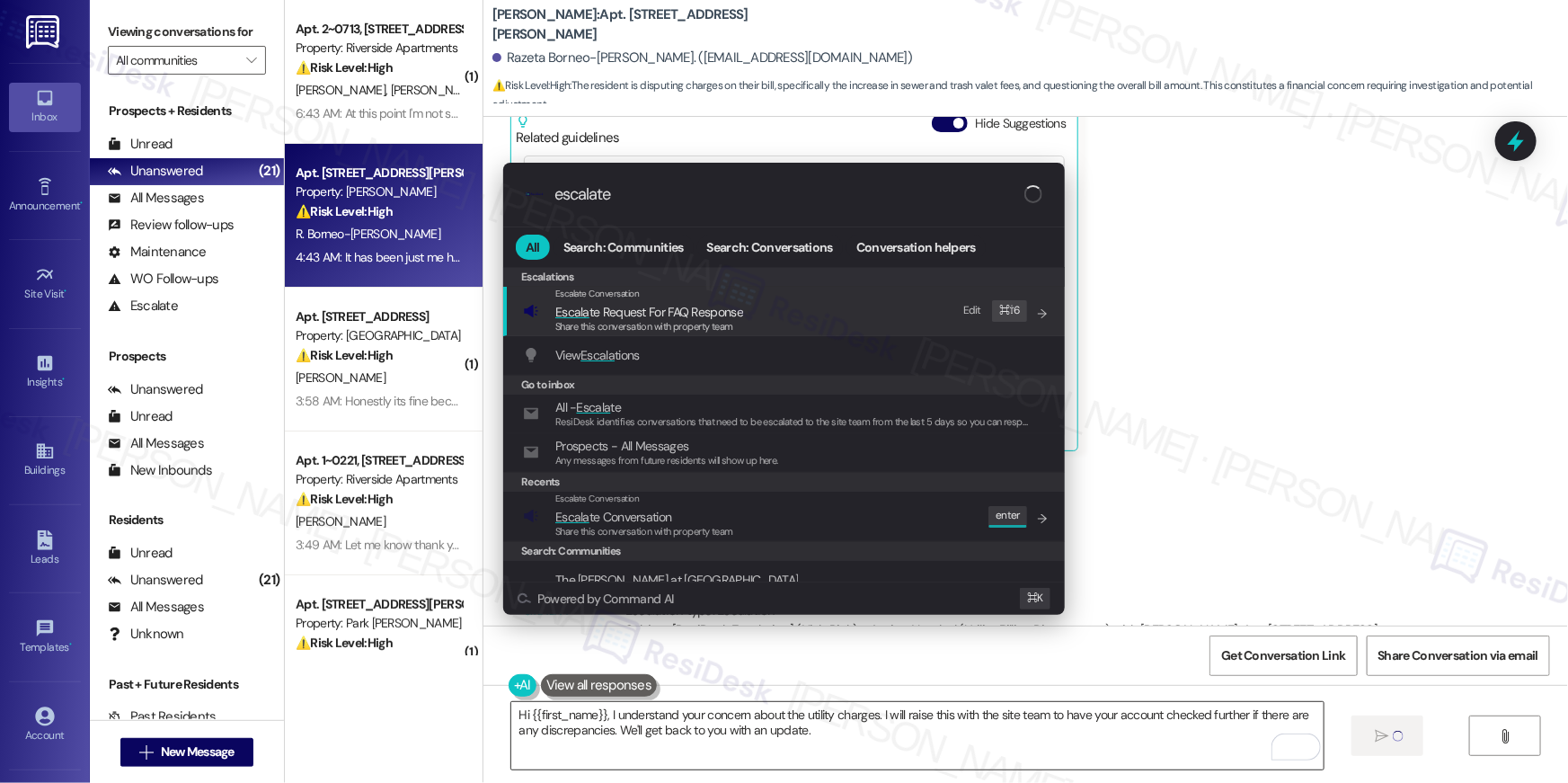 type 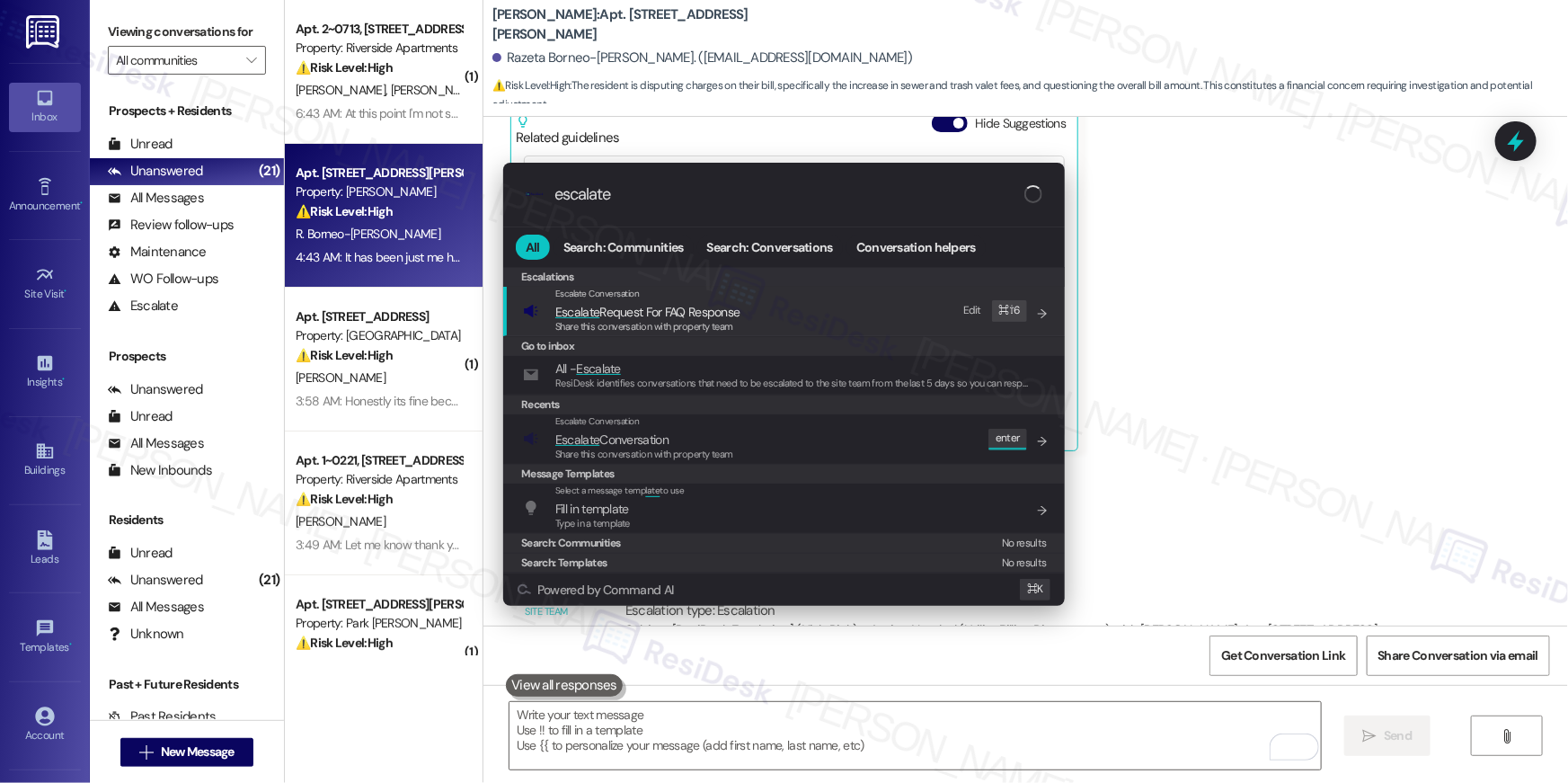 scroll, scrollTop: 8305, scrollLeft: 0, axis: vertical 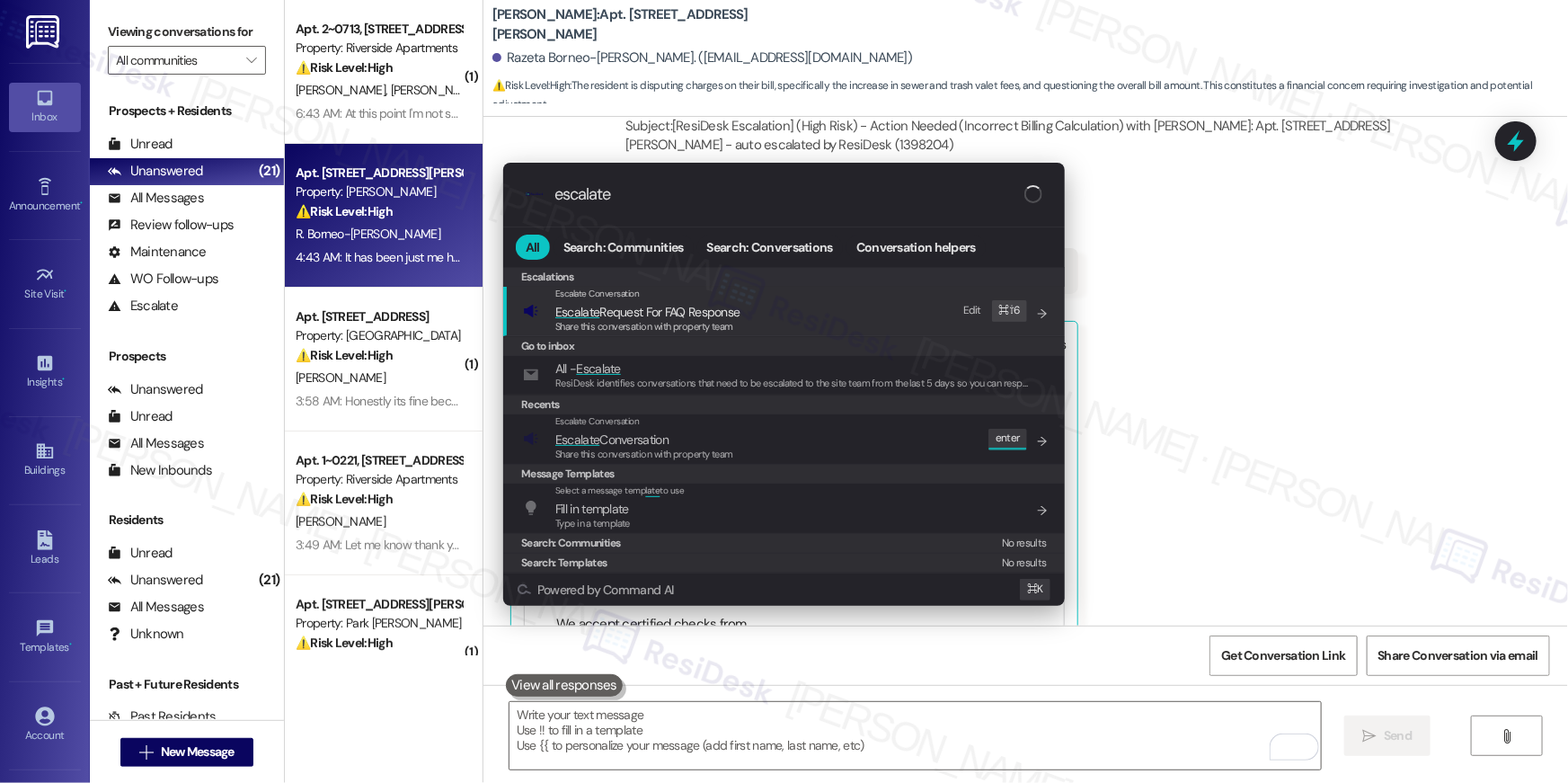 type on "escalate" 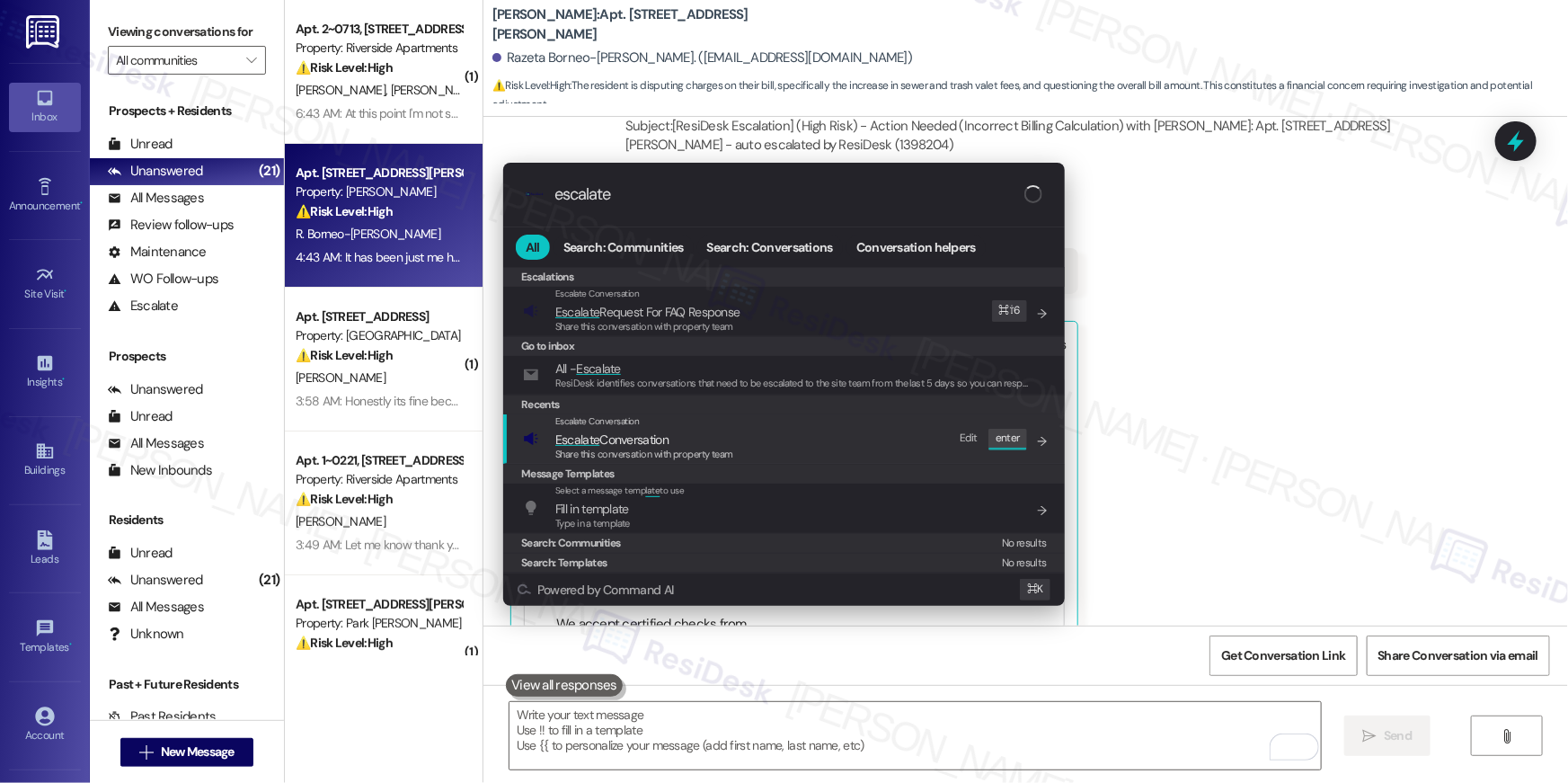 click on "Escalate  Conversation" at bounding box center [644, 440] 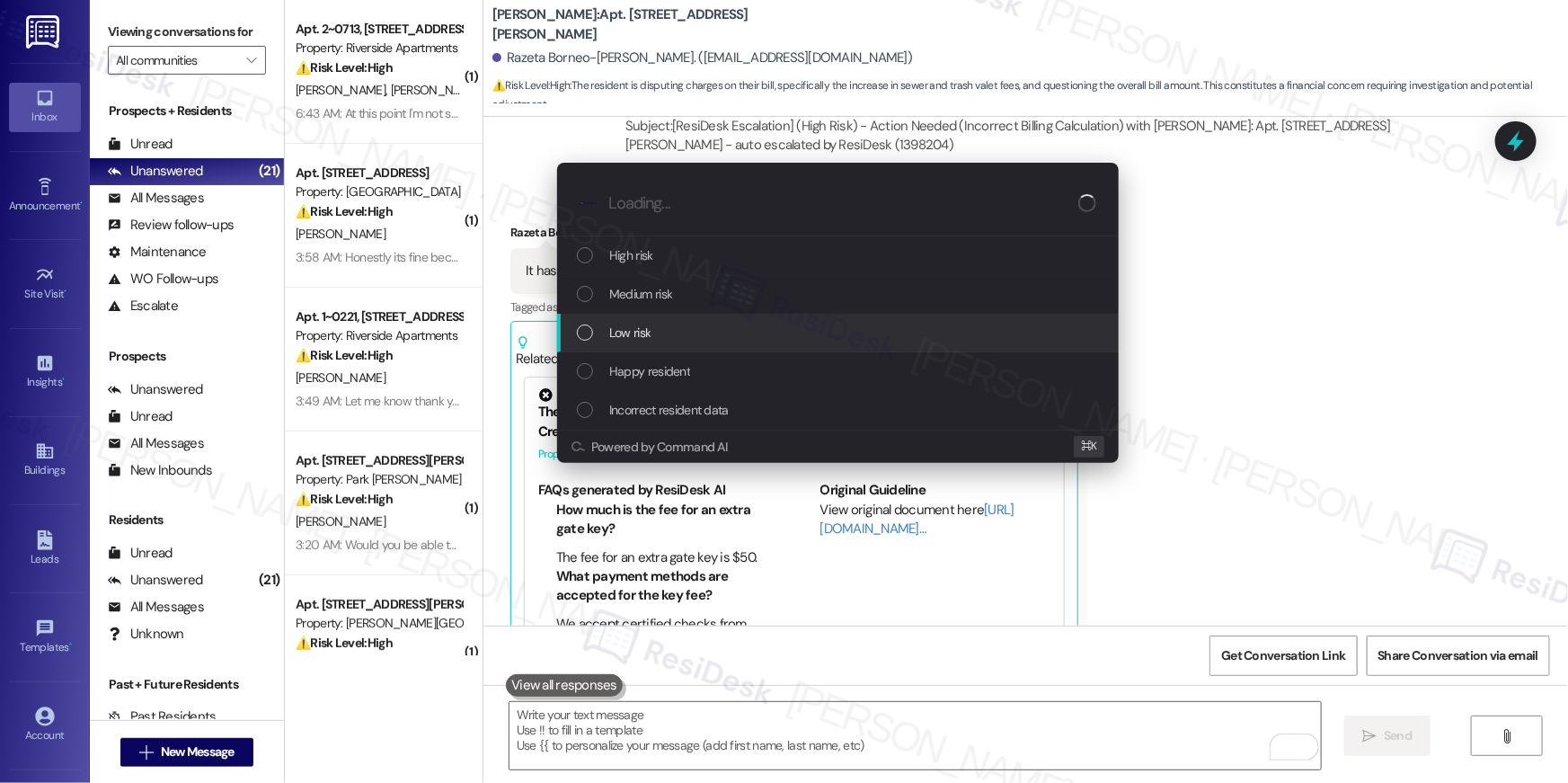 click on "Low risk" at bounding box center (839, 333) 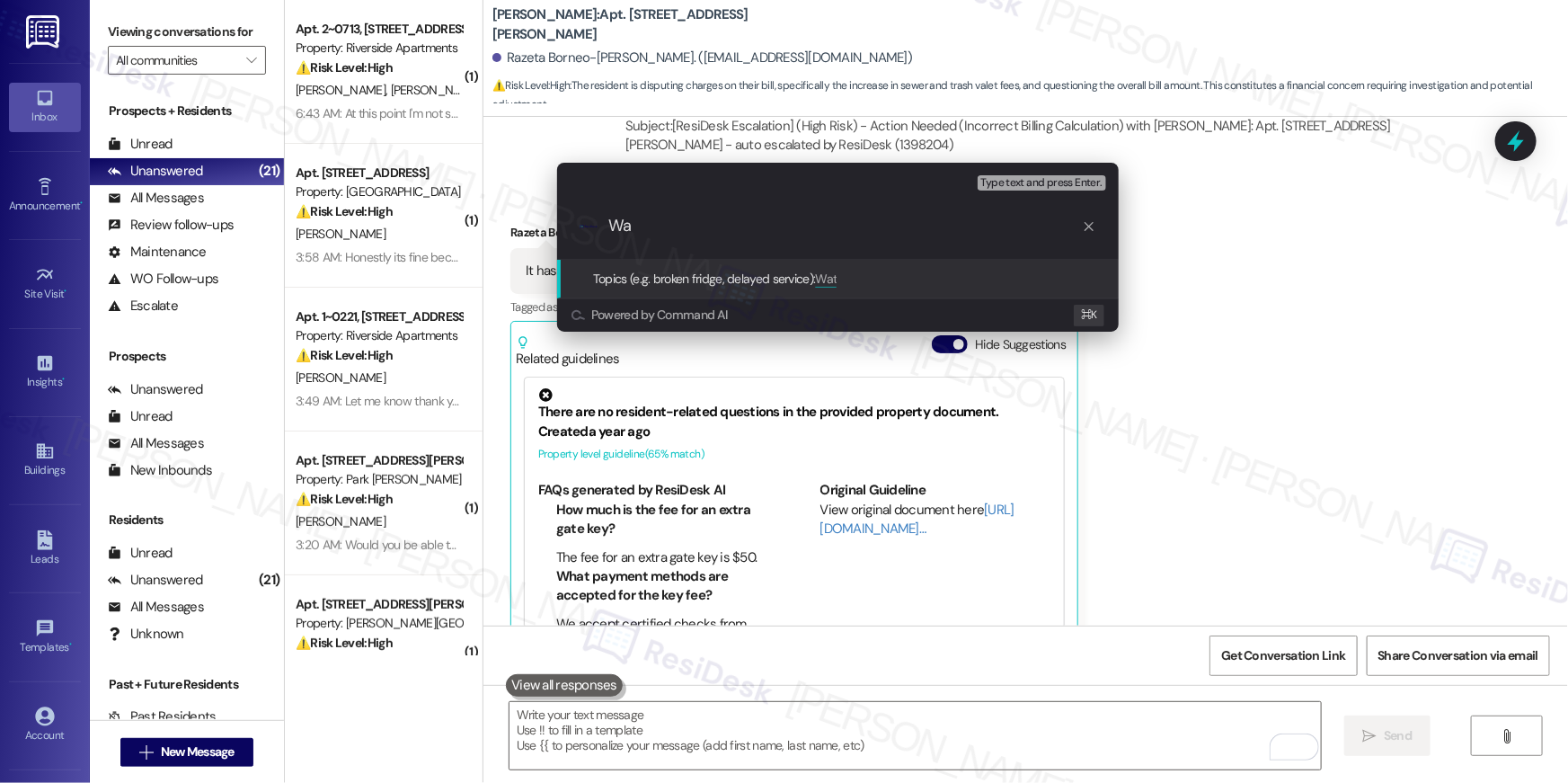 type on "W" 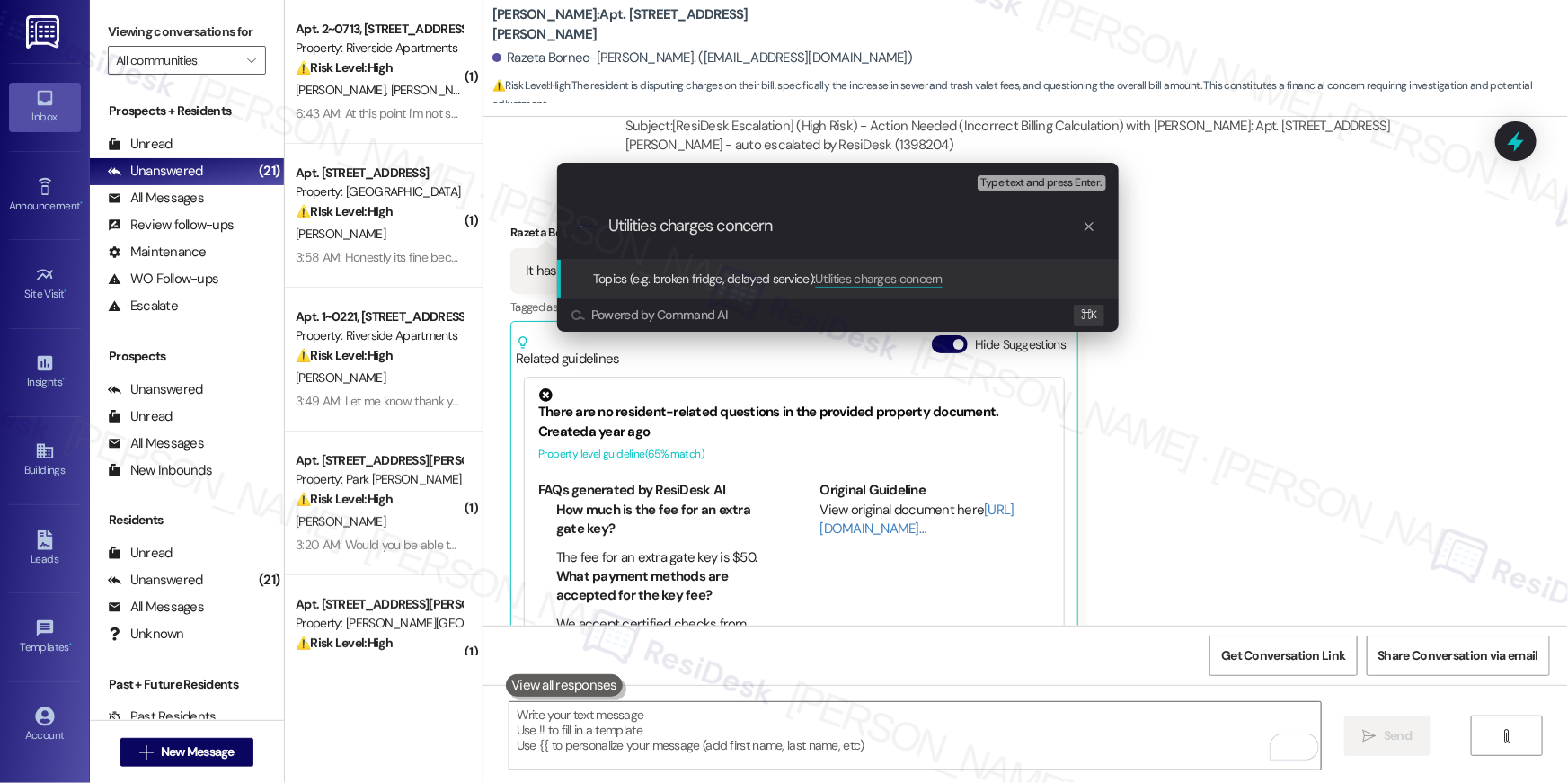 type on "Utilities charges concerns" 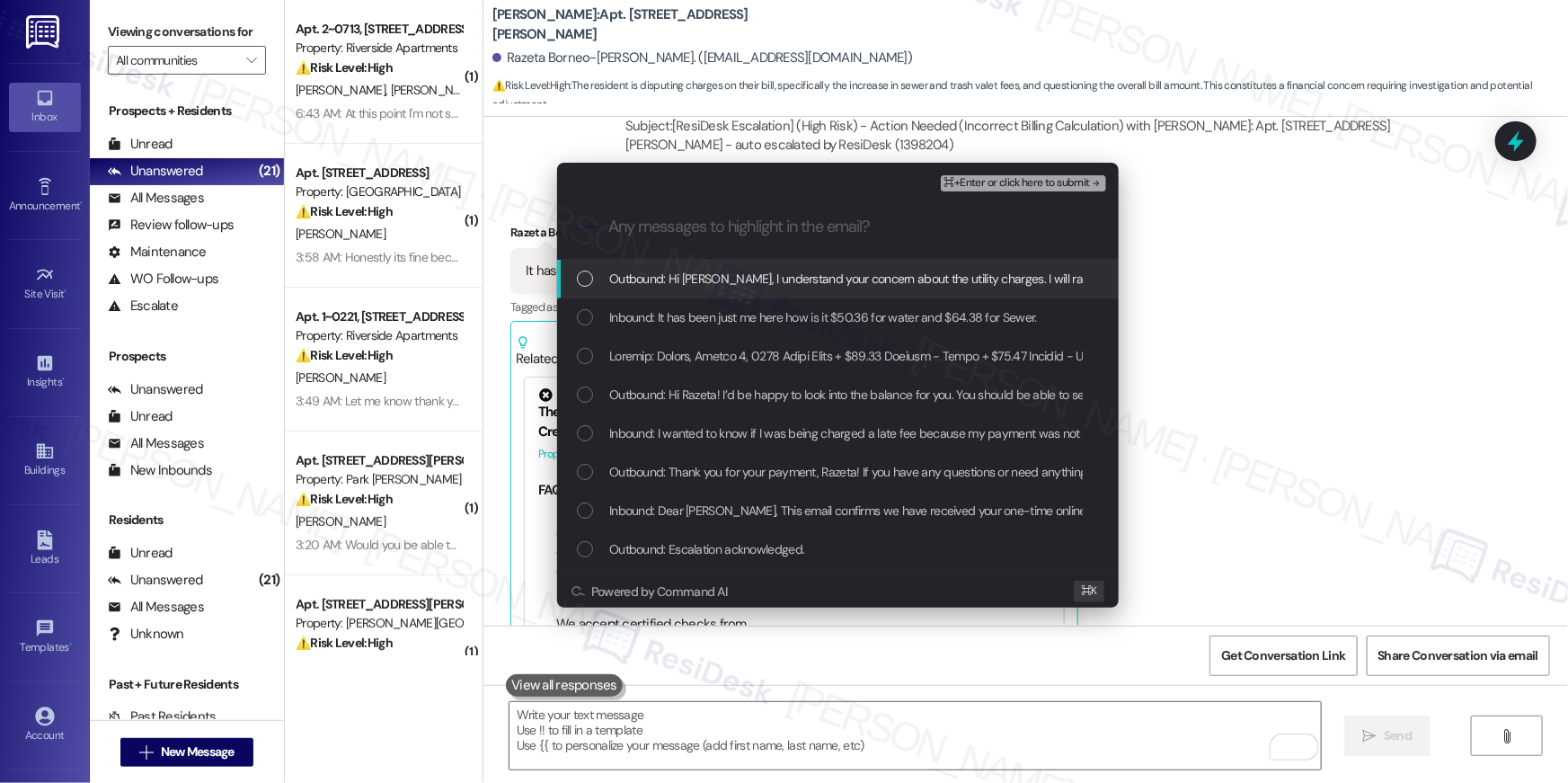 drag, startPoint x: 751, startPoint y: 287, endPoint x: 745, endPoint y: 309, distance: 22.80351 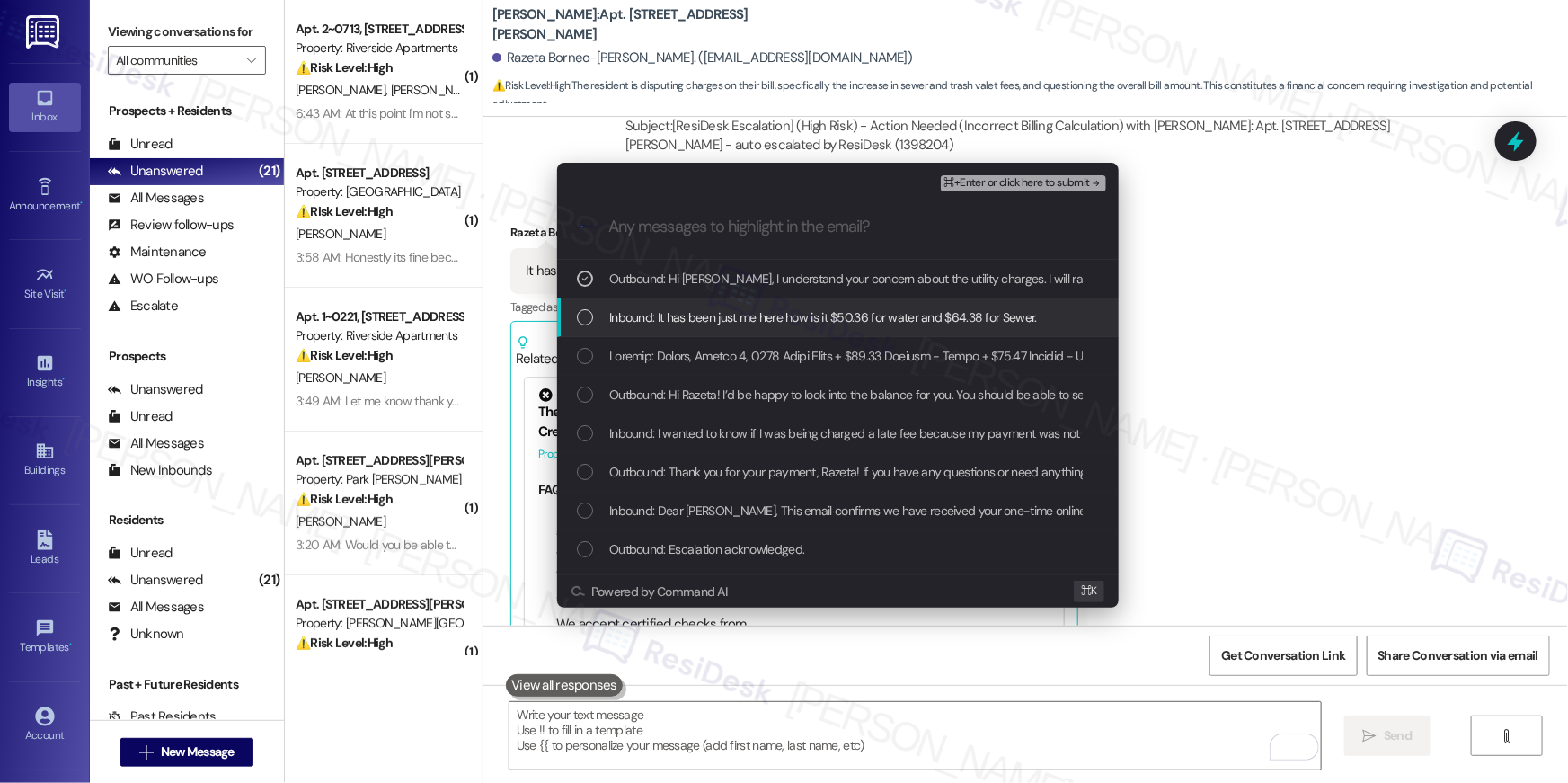 click on "Inbound: It has been just me here how is it $50.36 for water and $64.38 for Sewer." at bounding box center (823, 317) 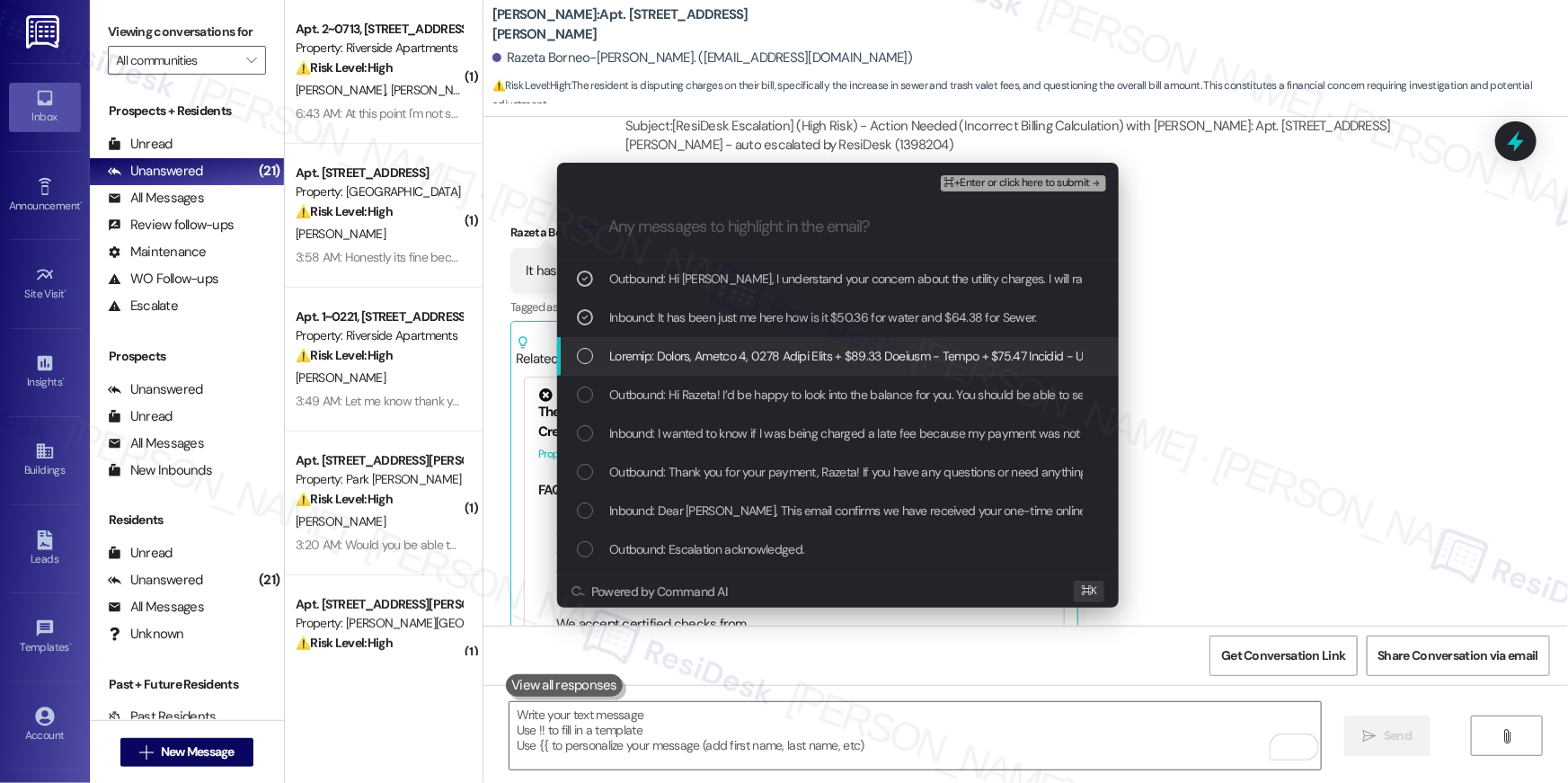 click at bounding box center [837, 356] 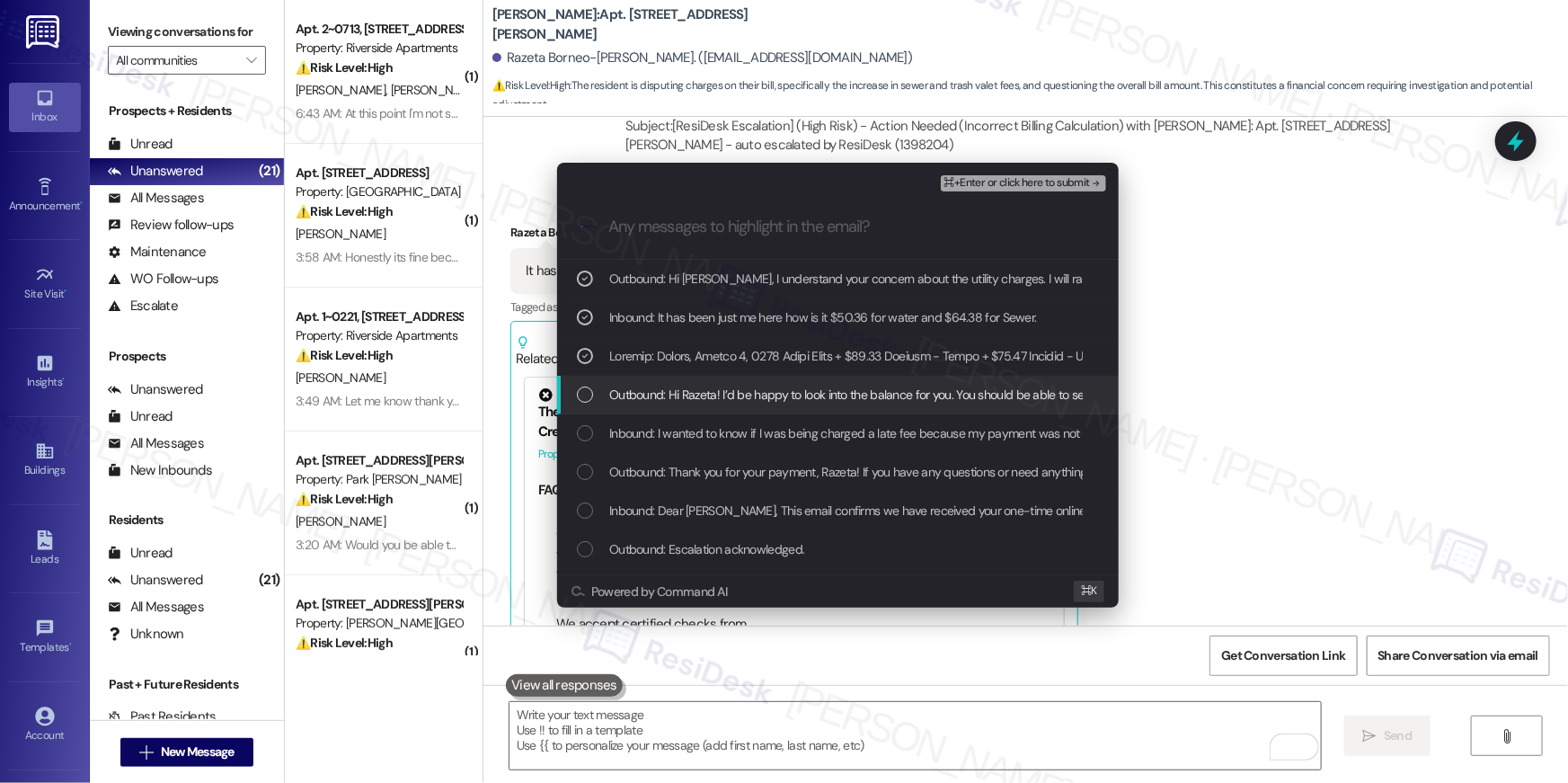 click on "Outbound: Hi Razeta! I’d be happy to look into the balance for you. You should be able to see a breakdown of the charges in your resident portal. If possible, could you send me a screenshot of what you’re seeing? That’ll help me identify where the charge is coming from. Thanks!" at bounding box center [1329, 395] 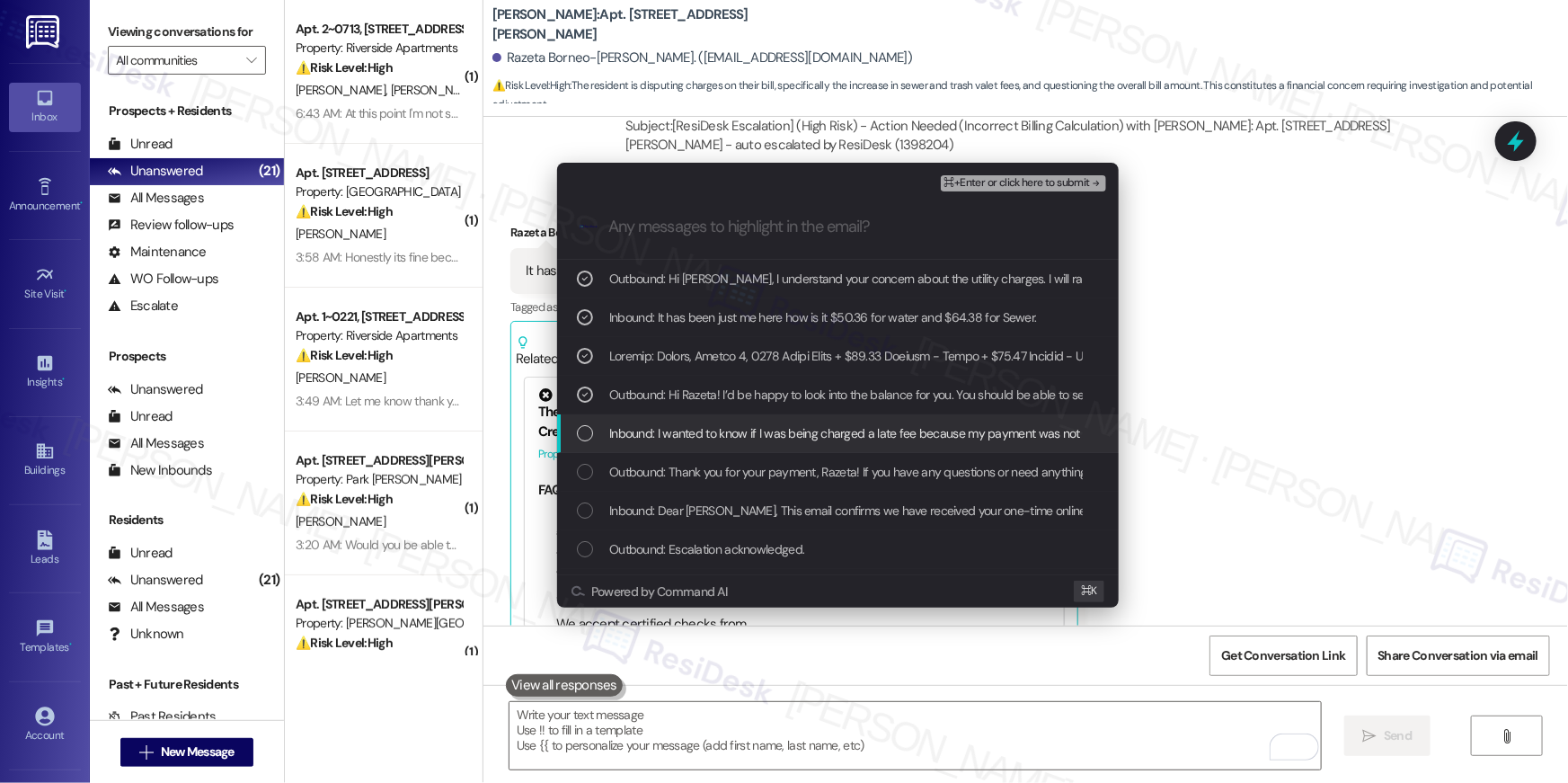 click on "Inbound: I wanted to know if I was being charged a late fee because my payment was not late. I wanted to see if you have to adjust my upcoming bill." at bounding box center [837, 433] 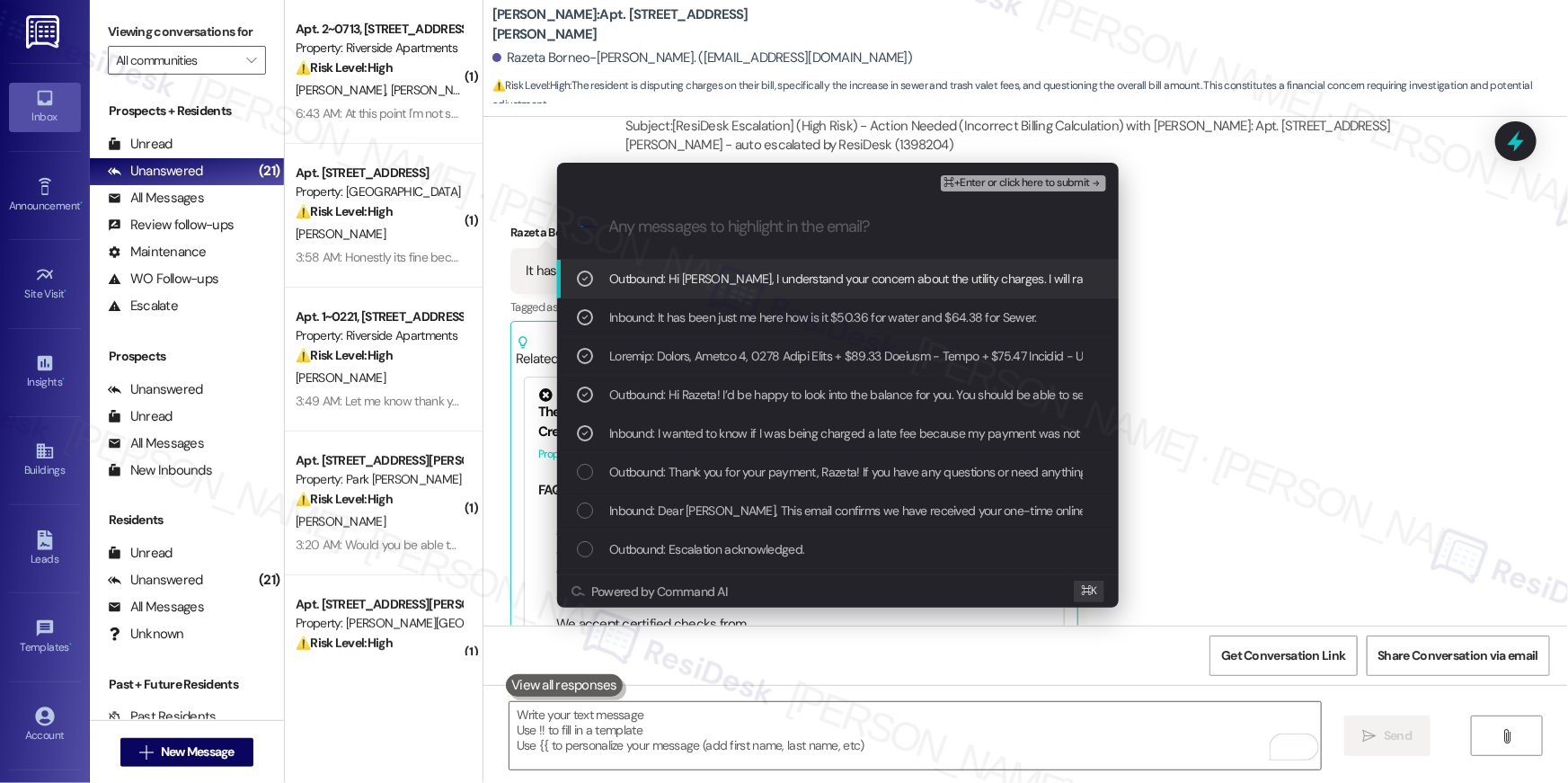 click on "⌘+Enter or click here to submit" at bounding box center [1017, 183] 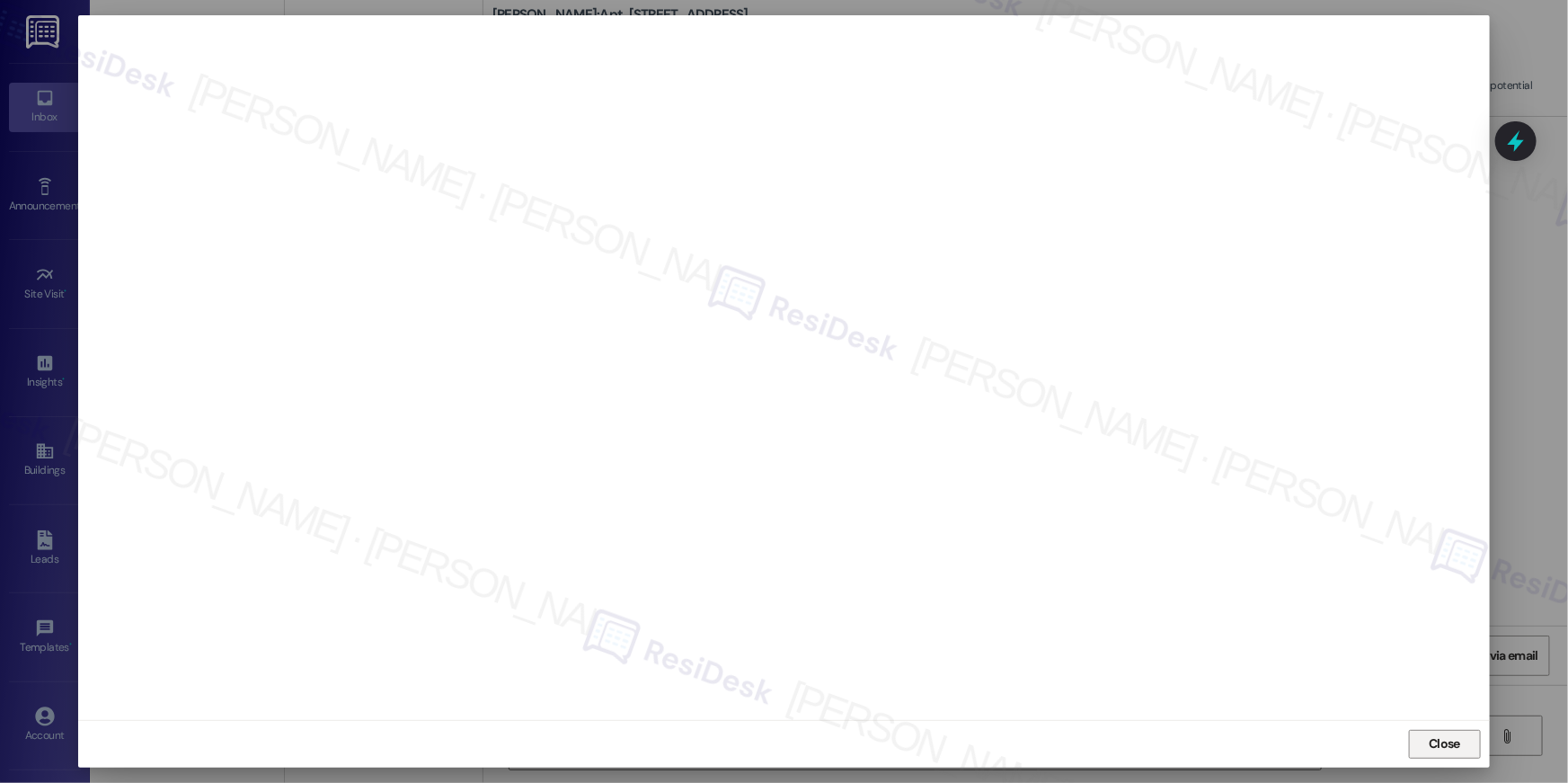 click on "Close" at bounding box center (1444, 743) 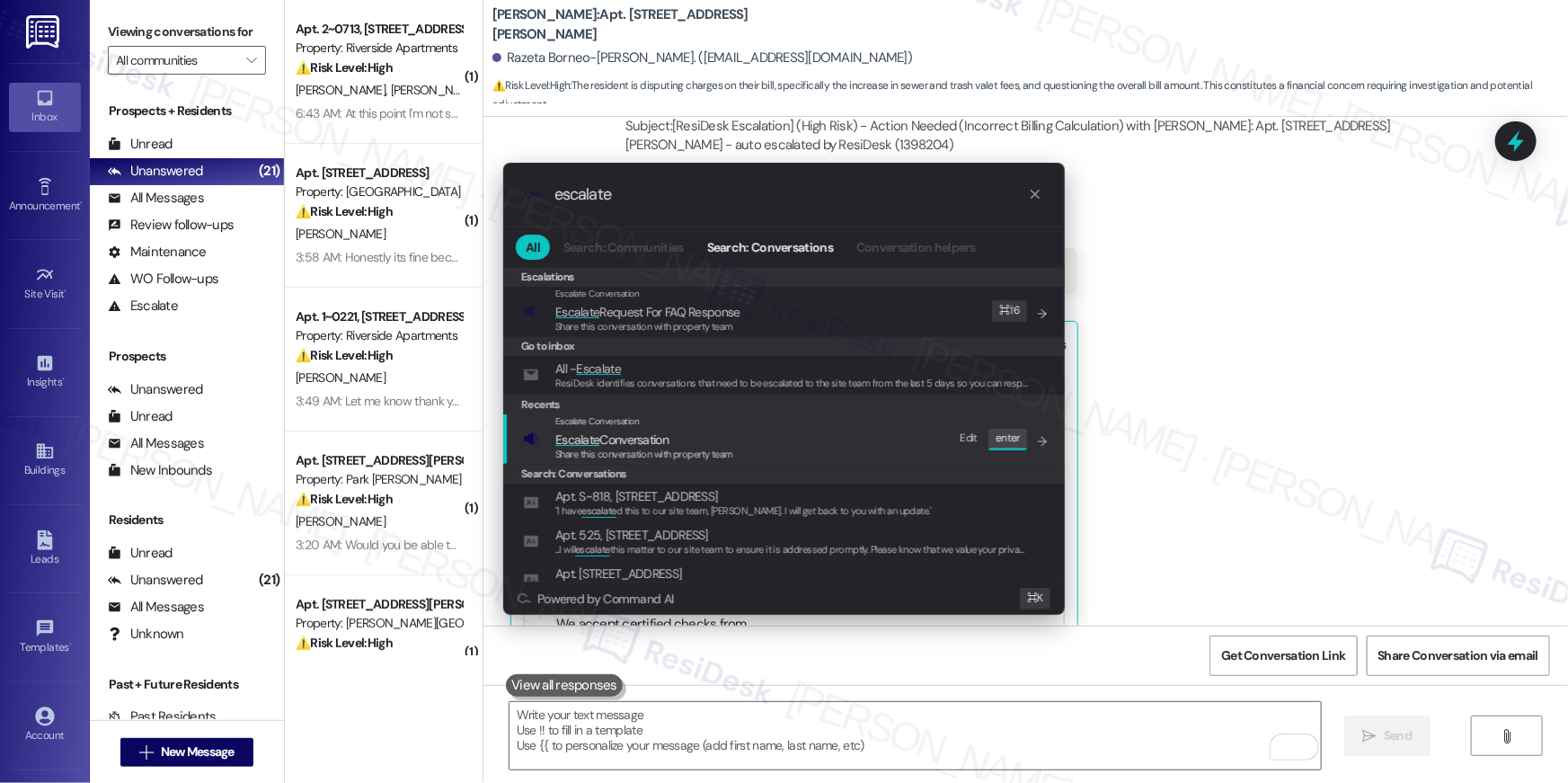 type on "escalate" 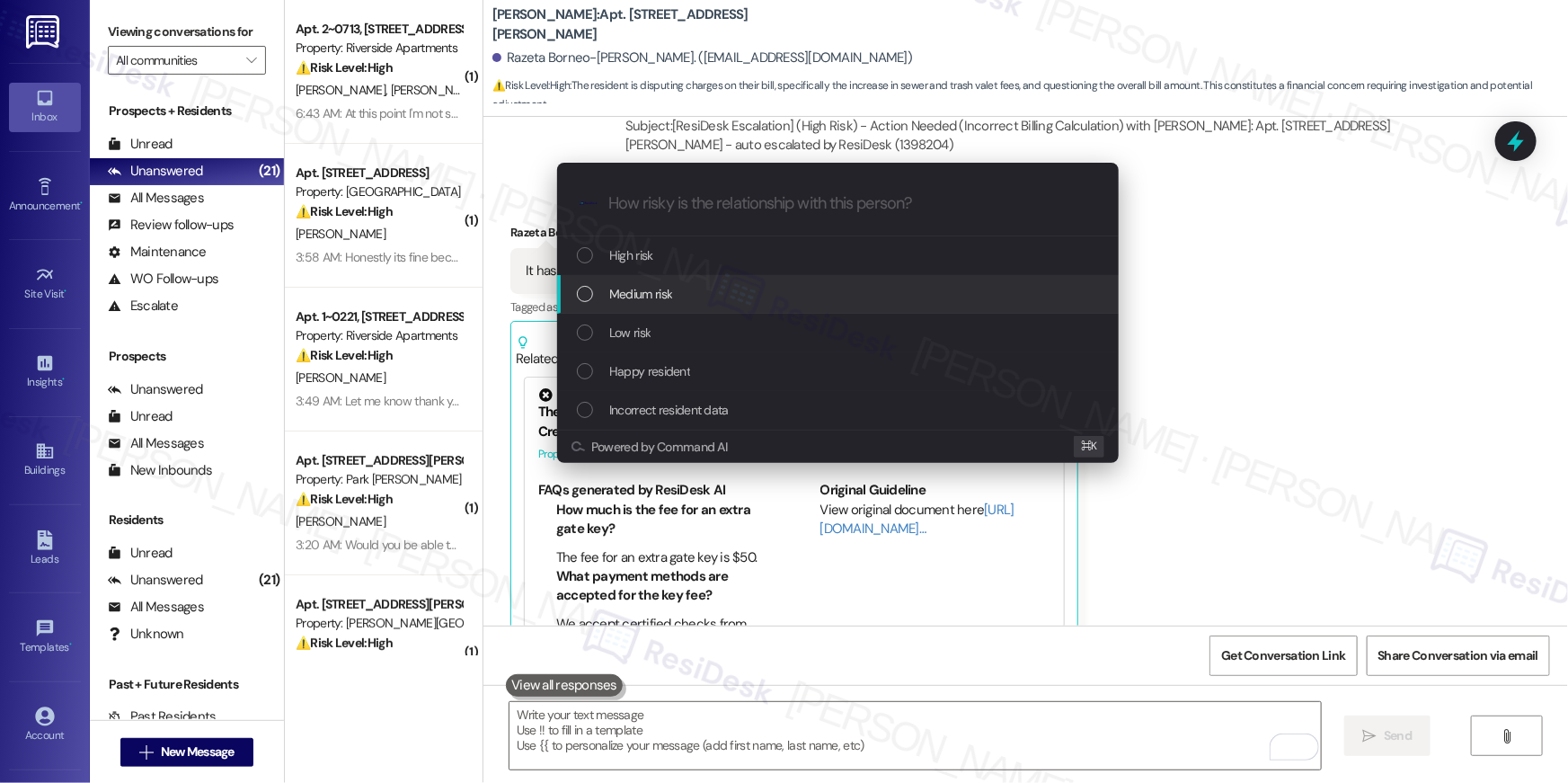 click on "Medium risk" at bounding box center (837, 294) 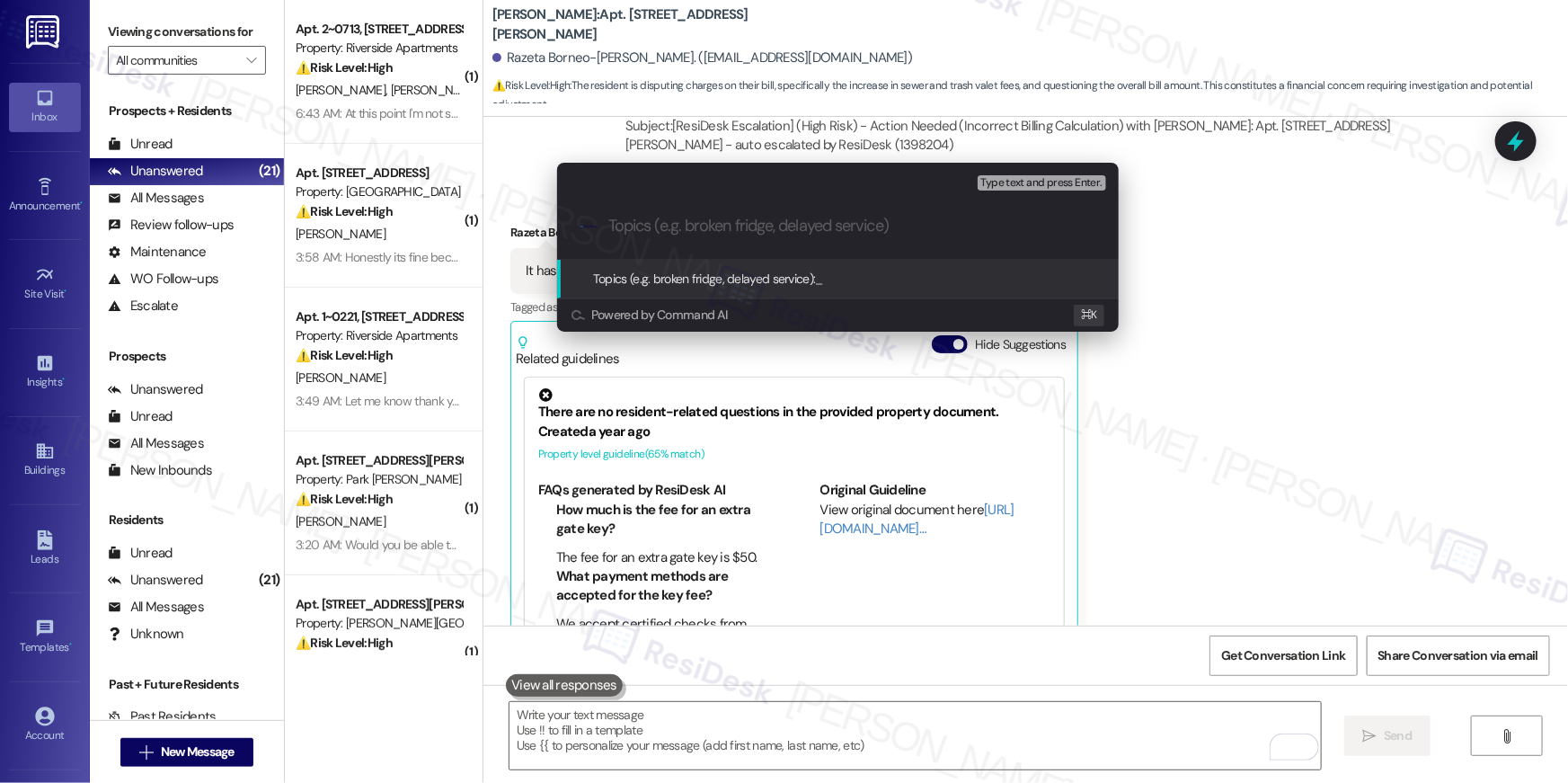 paste on "Utilities charges concerns" 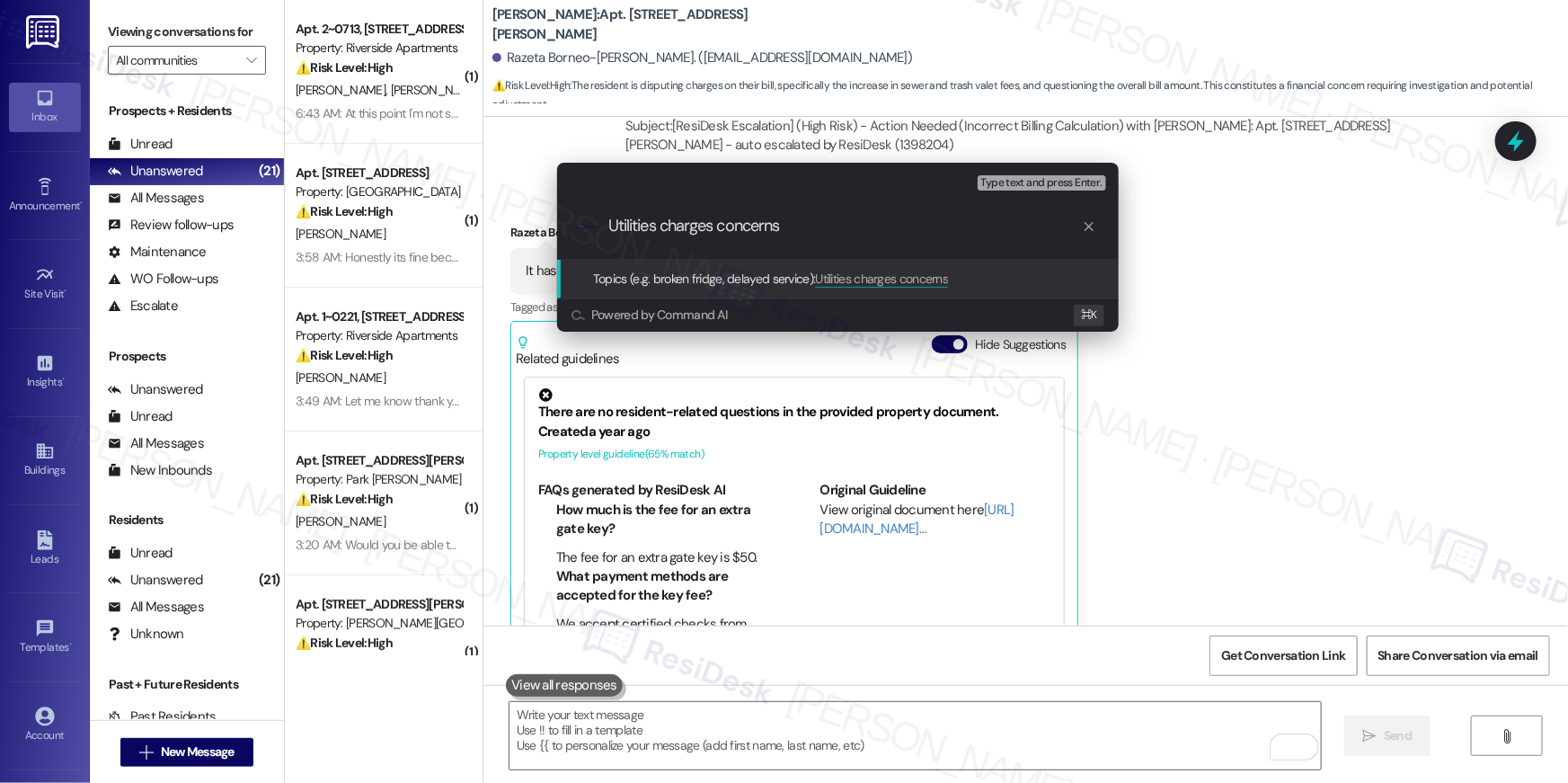 type 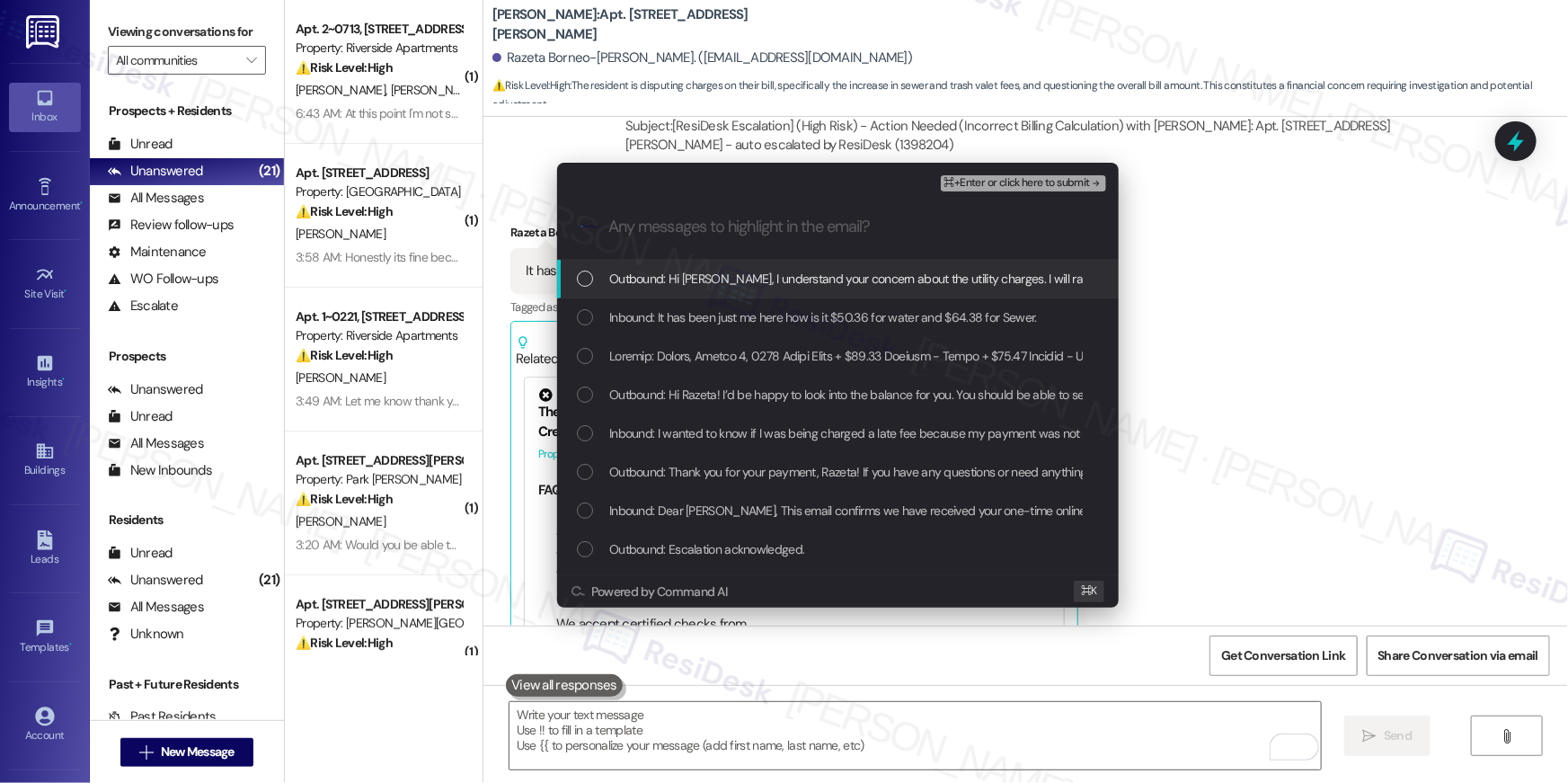 click on "Outbound: Hi Razeta, I understand your concern about the utility charges. I will raise this with the site team to have your account checked further if there are any discrepancies. We'll get back to you with an update." at bounding box center (837, 279) 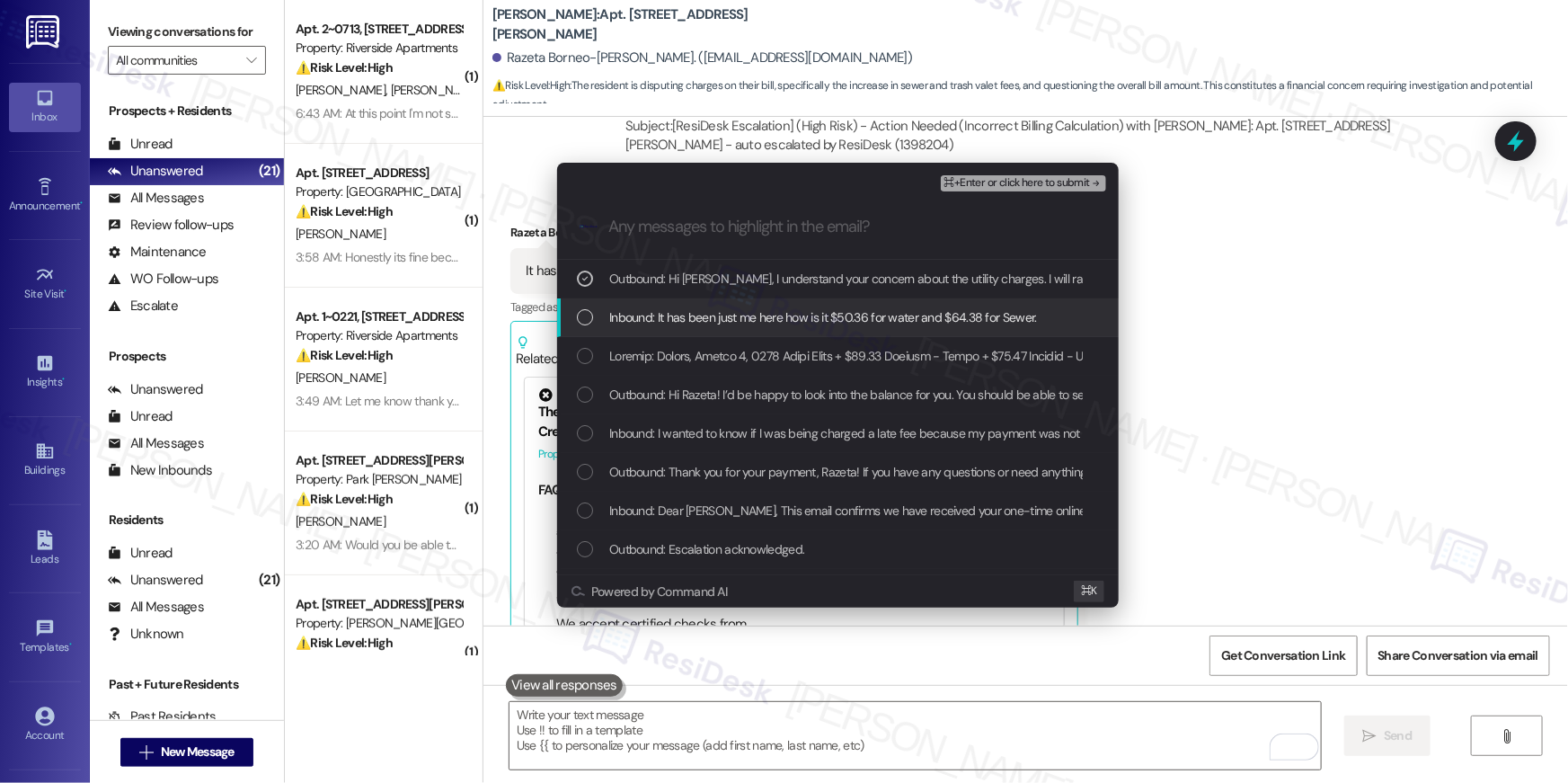 click on "Inbound: It has been just me here how is it $50.36 for water and $64.38 for Sewer." at bounding box center (823, 317) 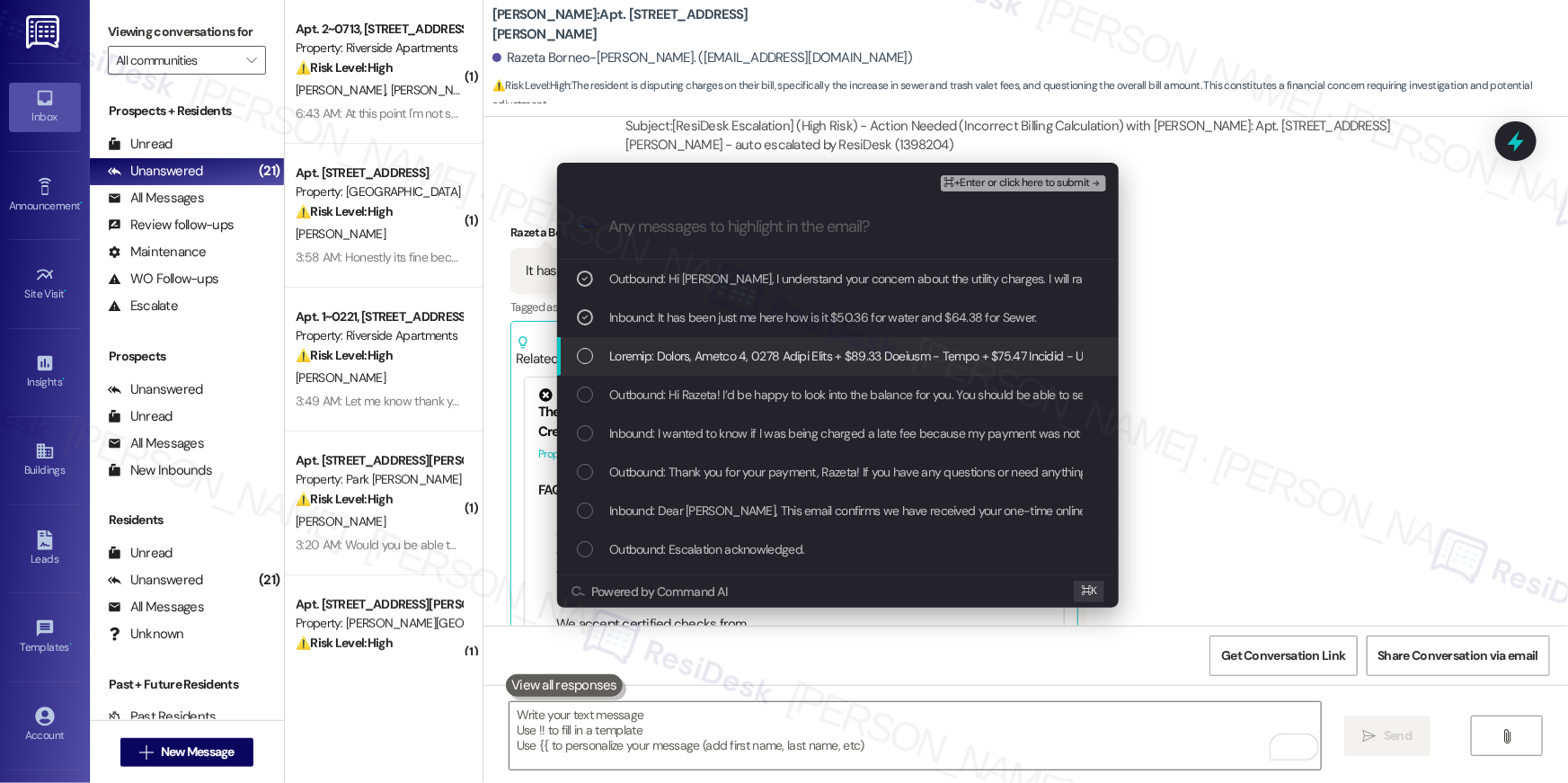 click at bounding box center (3621, 356) 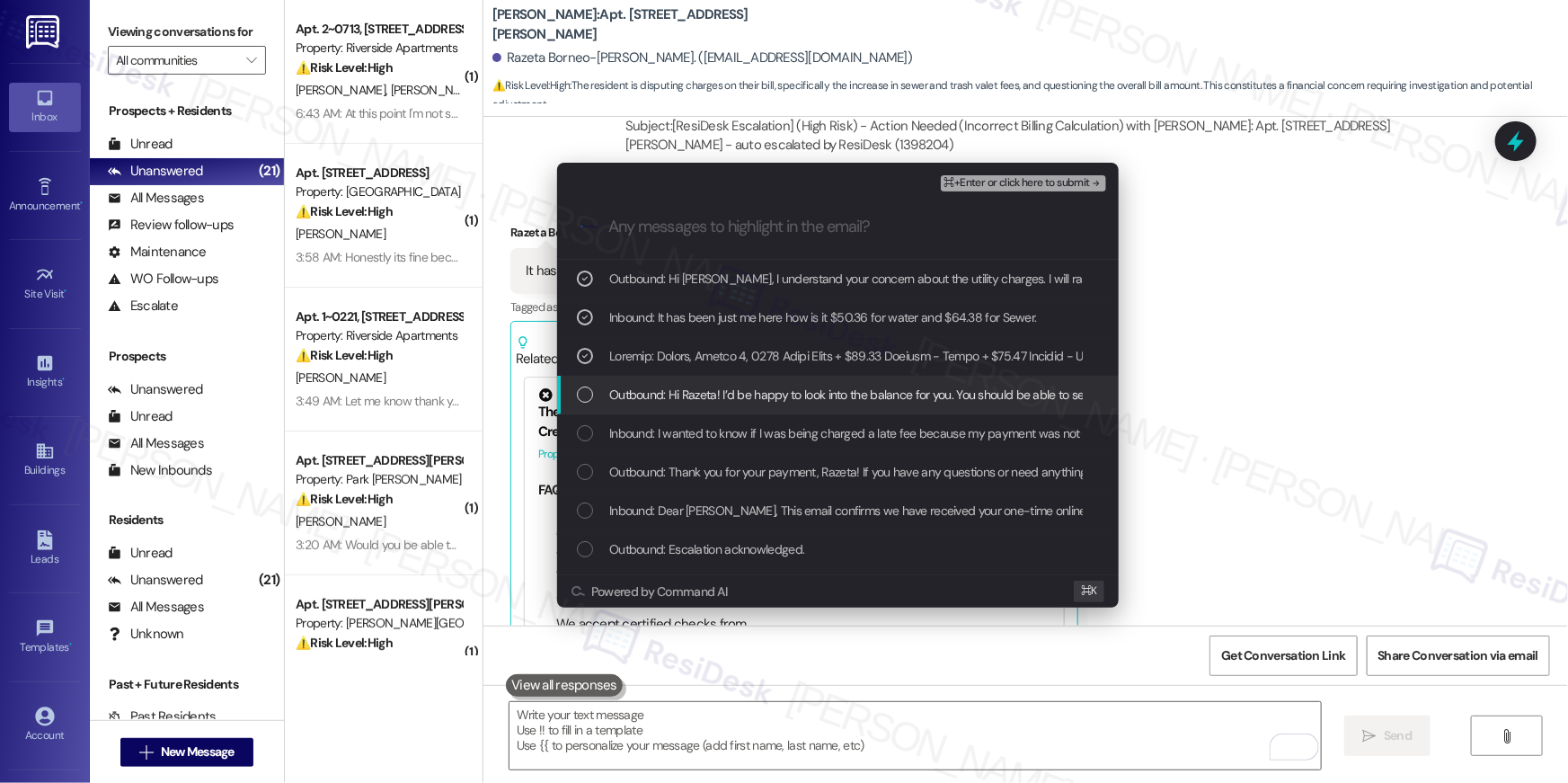 click on "Outbound: Hi Razeta! I’d be happy to look into the balance for you. You should be able to see a breakdown of the charges in your resident portal. If possible, could you send me a screenshot of what you’re seeing? That’ll help me identify where the charge is coming from. Thanks!" at bounding box center [837, 395] 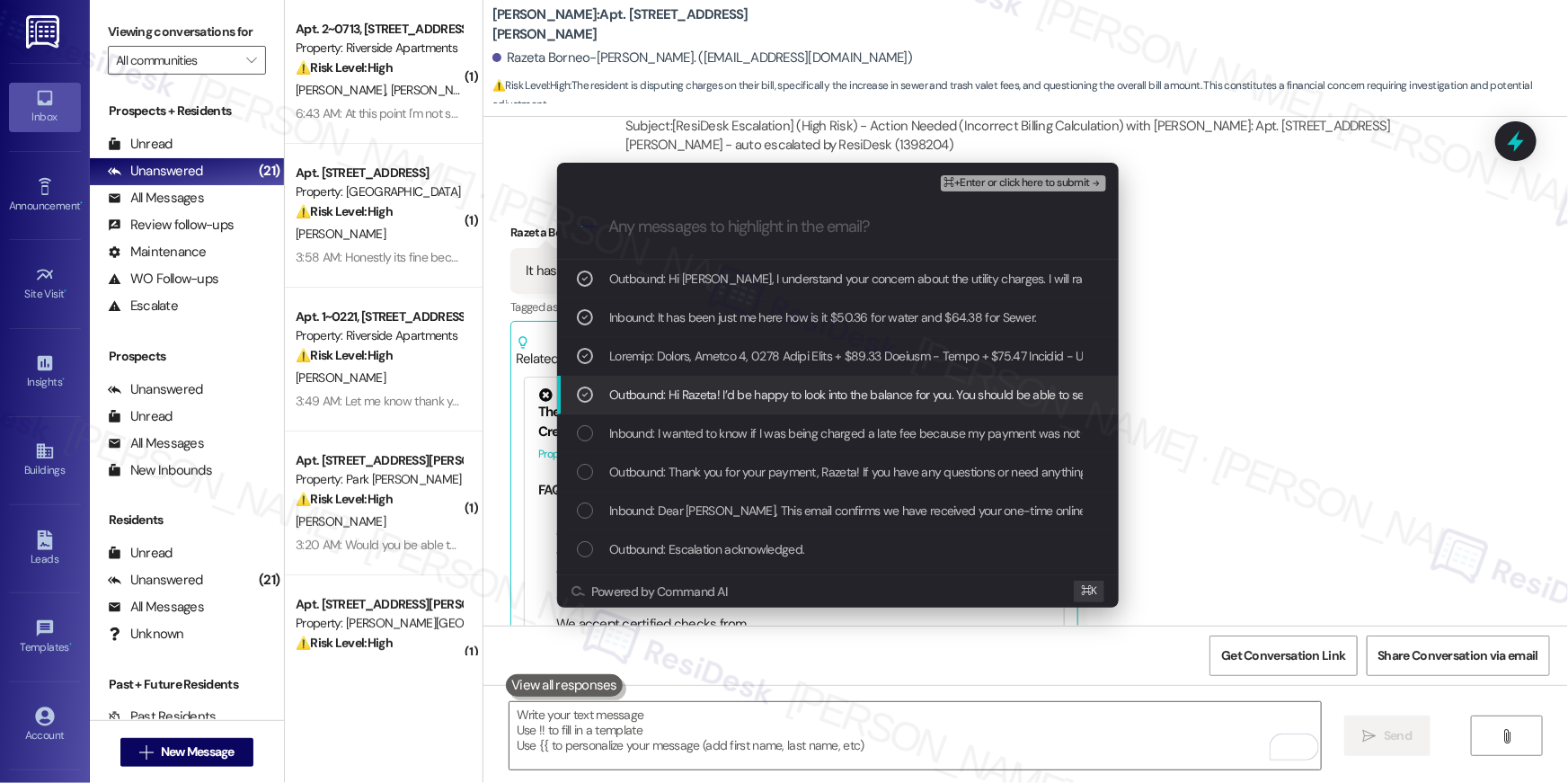 click on "Outbound: Hi Razeta! I’d be happy to look into the balance for you. You should be able to see a breakdown of the charges in your resident portal. If possible, could you send me a screenshot of what you’re seeing? That’ll help me identify where the charge is coming from. Thanks!" at bounding box center (837, 395) 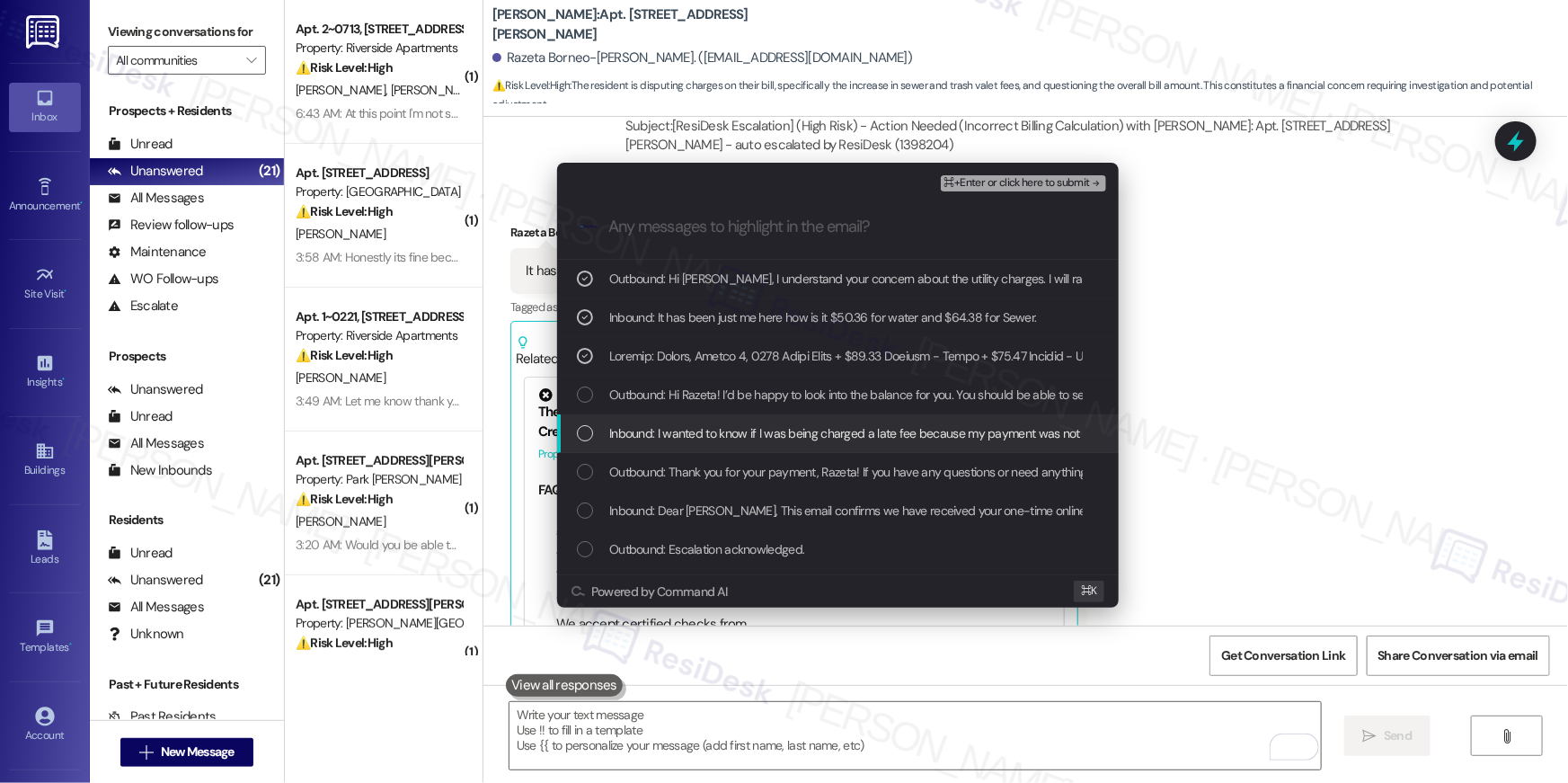 click on "Inbound: I wanted to know if I was being charged a late fee because my payment was not late. I wanted to see if you have to adjust my upcoming bill." at bounding box center [837, 433] 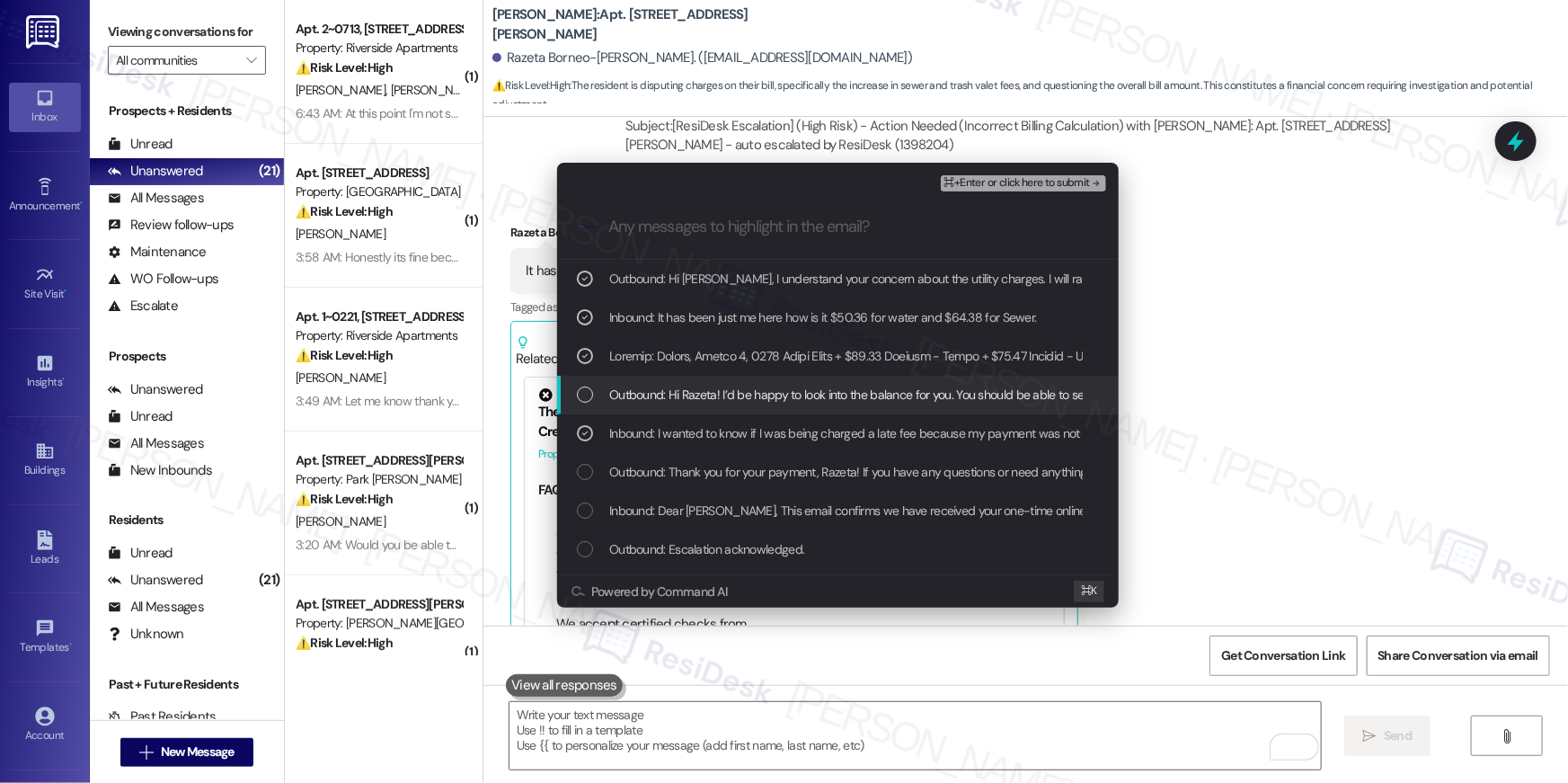 click on "Outbound: Hi Razeta! I’d be happy to look into the balance for you. You should be able to see a breakdown of the charges in your resident portal. If possible, could you send me a screenshot of what you’re seeing? That’ll help me identify where the charge is coming from. Thanks!" at bounding box center [1329, 395] 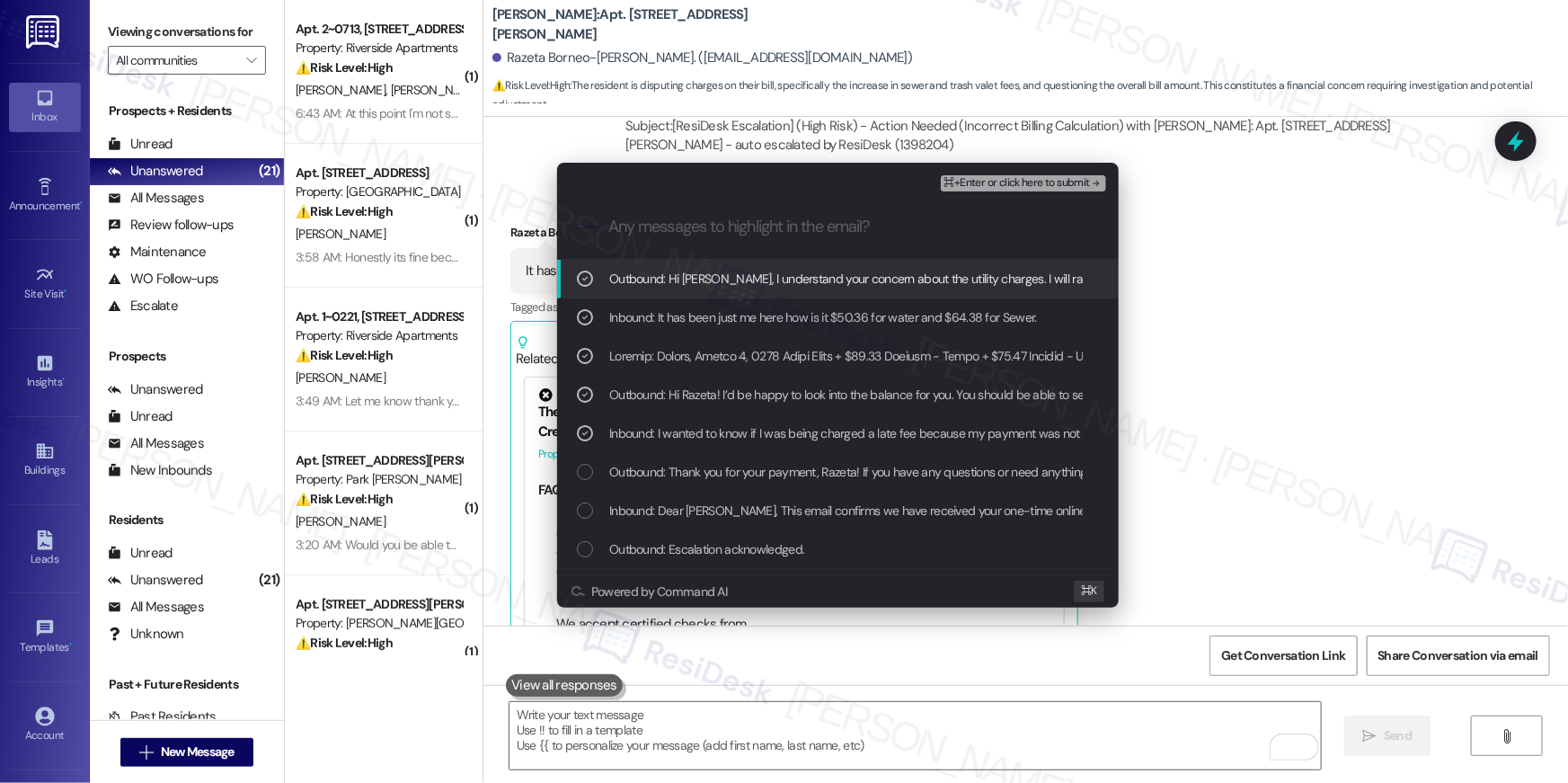 click on "⌘+Enter or click here to submit" at bounding box center (1017, 183) 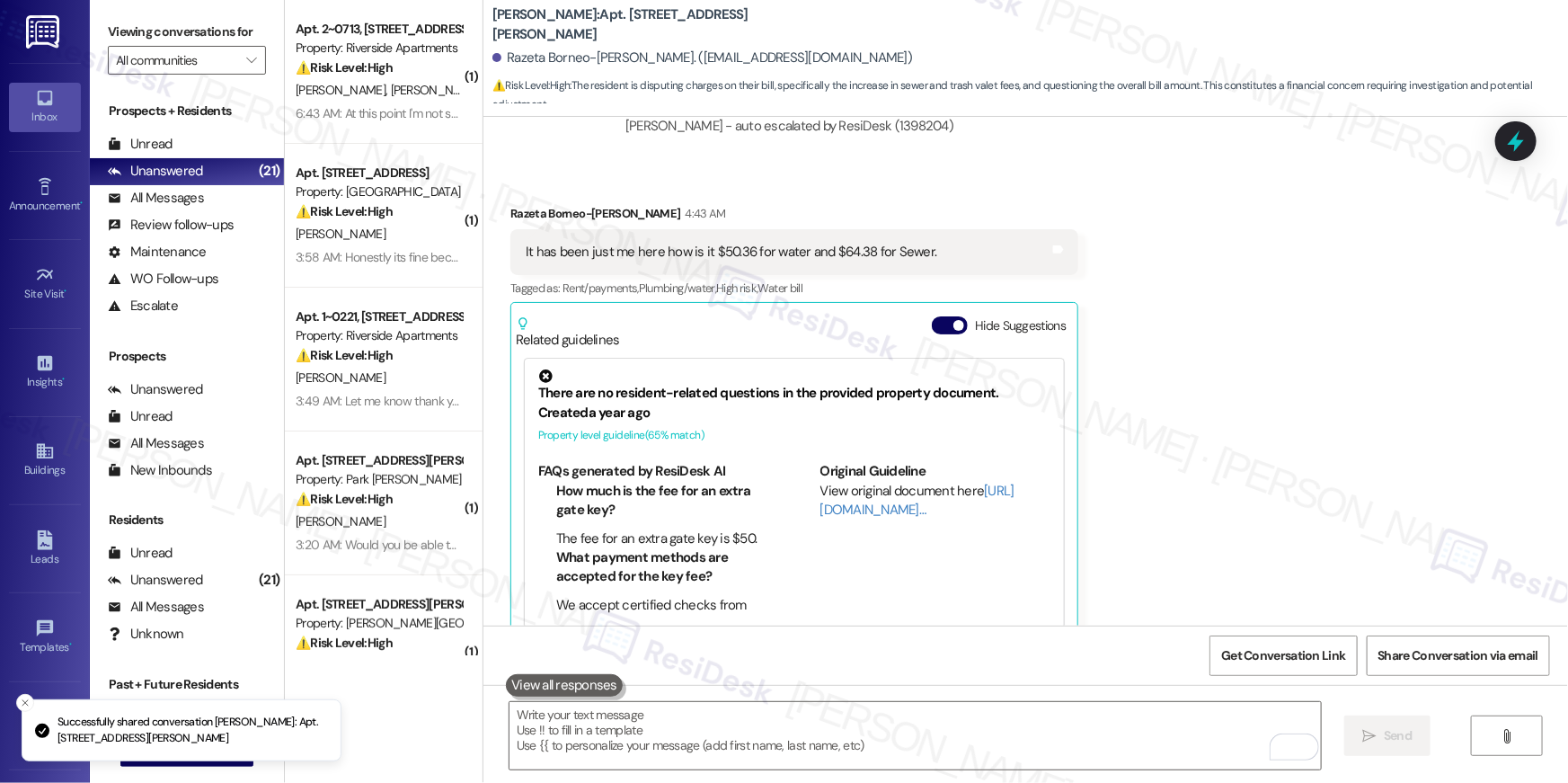 scroll, scrollTop: 0, scrollLeft: 0, axis: both 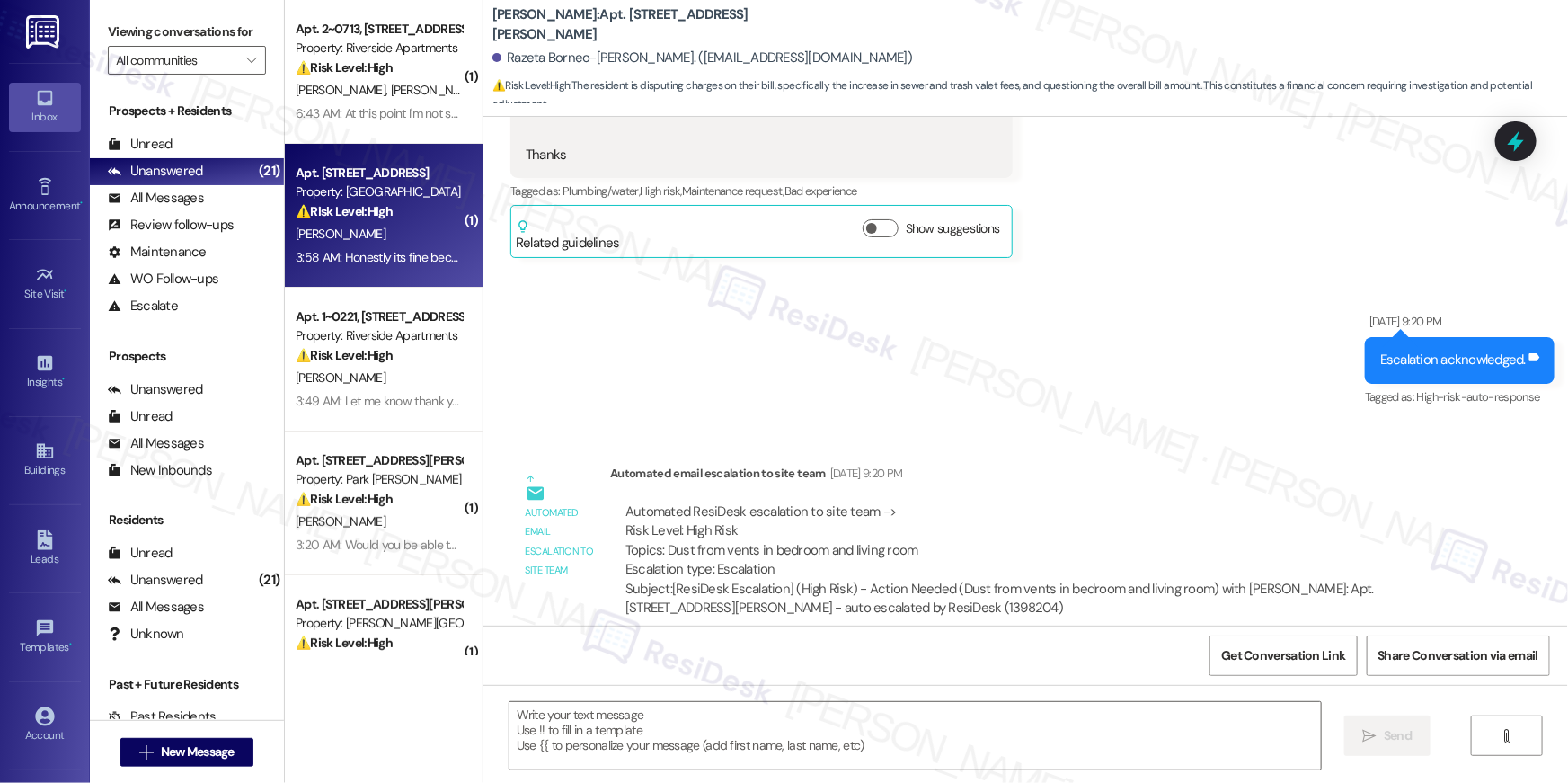 type on "Fetching suggested responses. Please feel free to read through the conversation in the meantime." 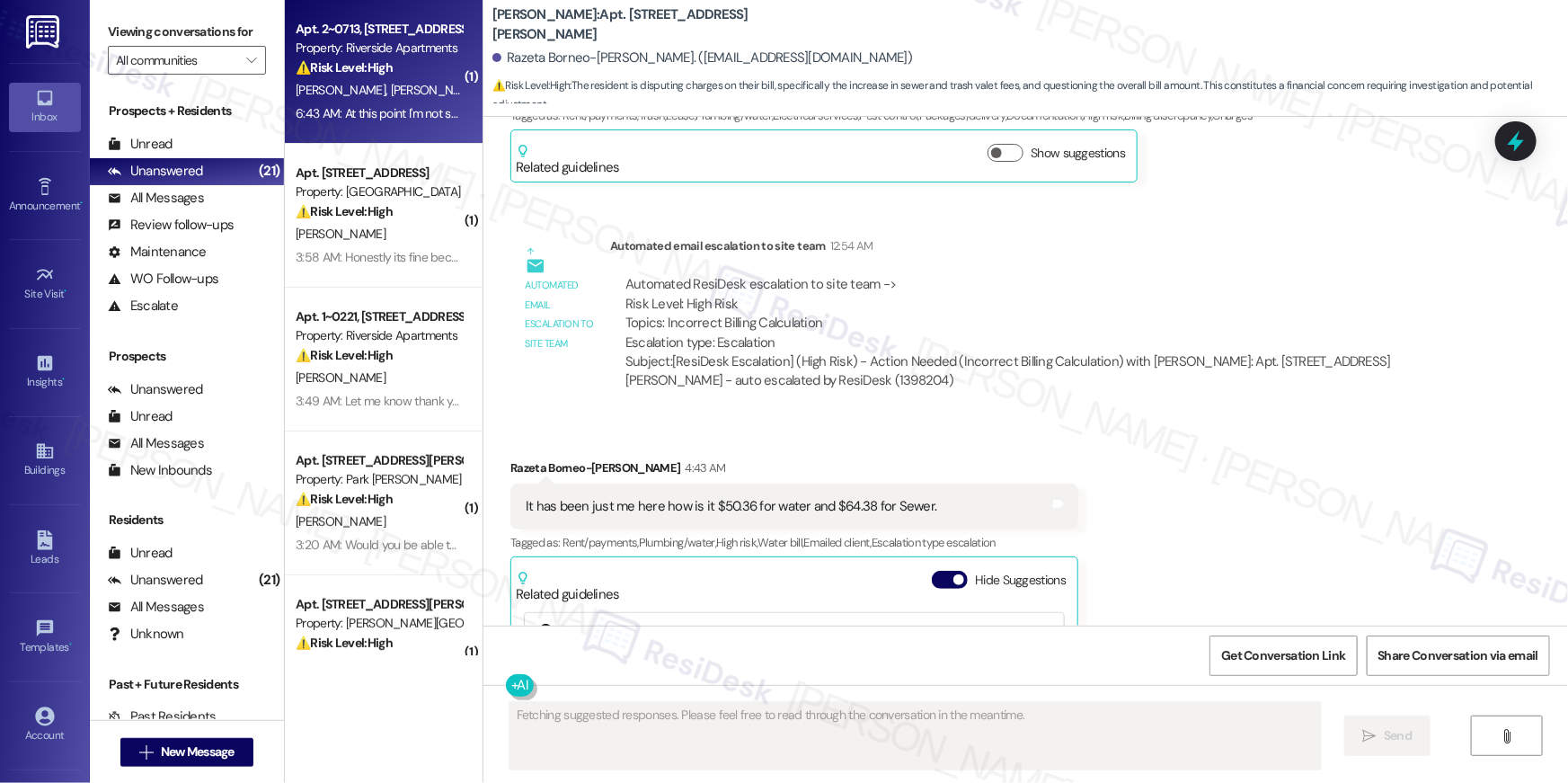 scroll, scrollTop: 8305, scrollLeft: 0, axis: vertical 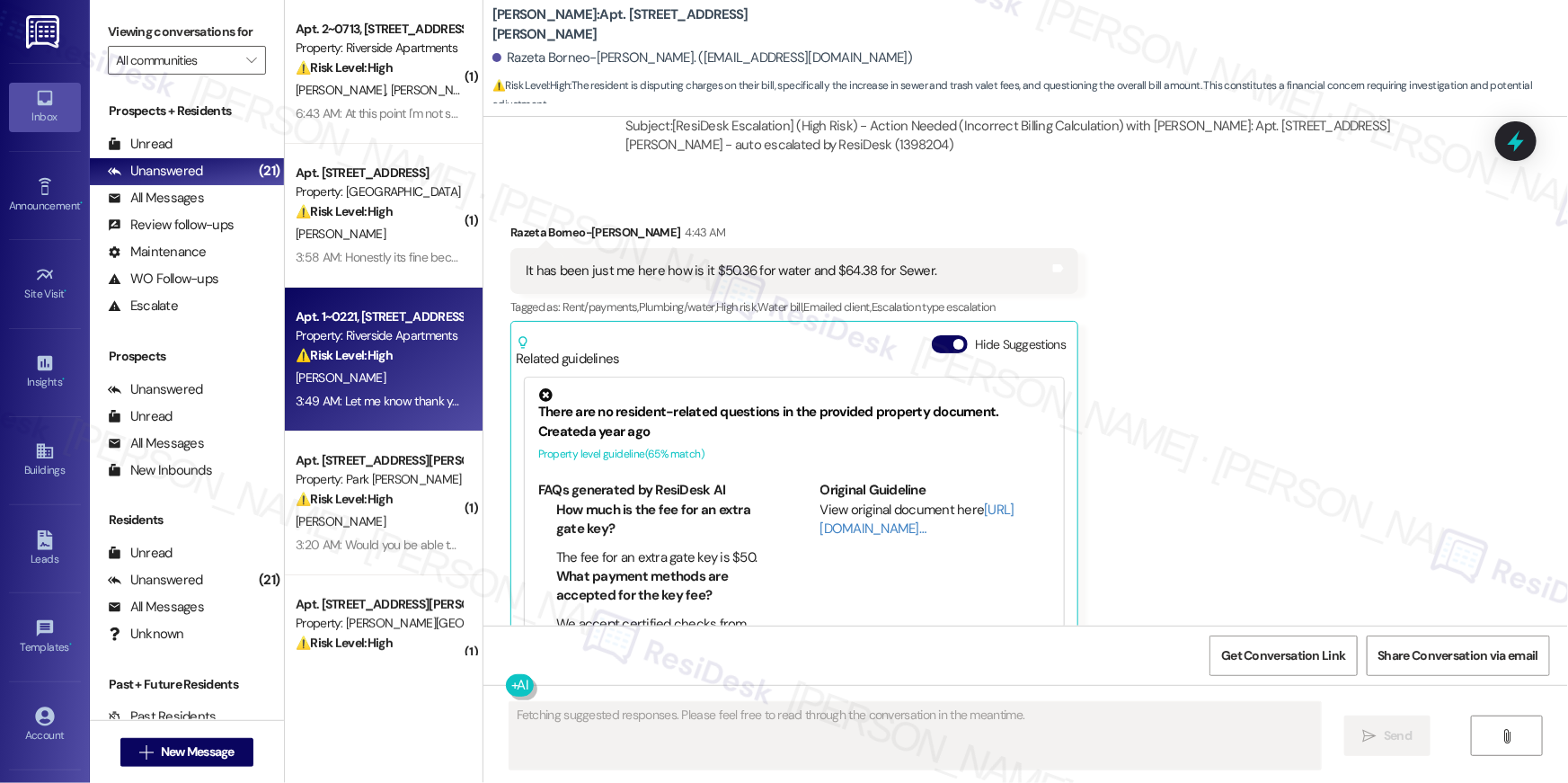 click on "Apt. 1~0221, 5860 Cameron Run Terrace Property: Riverside Apartments ⚠️  Risk Level:  High The resident reports peeling in the tub and insufficient hot water in the shower. While the resident states the tub issue doesn't need immediate attention, the hot water issue could indicate a broader problem affecting multiple residents and requires investigation. This falls under urgent general maintenance. L. Caulfield 3:49 AM: Let me know thank you 3:49 AM: Let me know thank you" at bounding box center (384, 360) 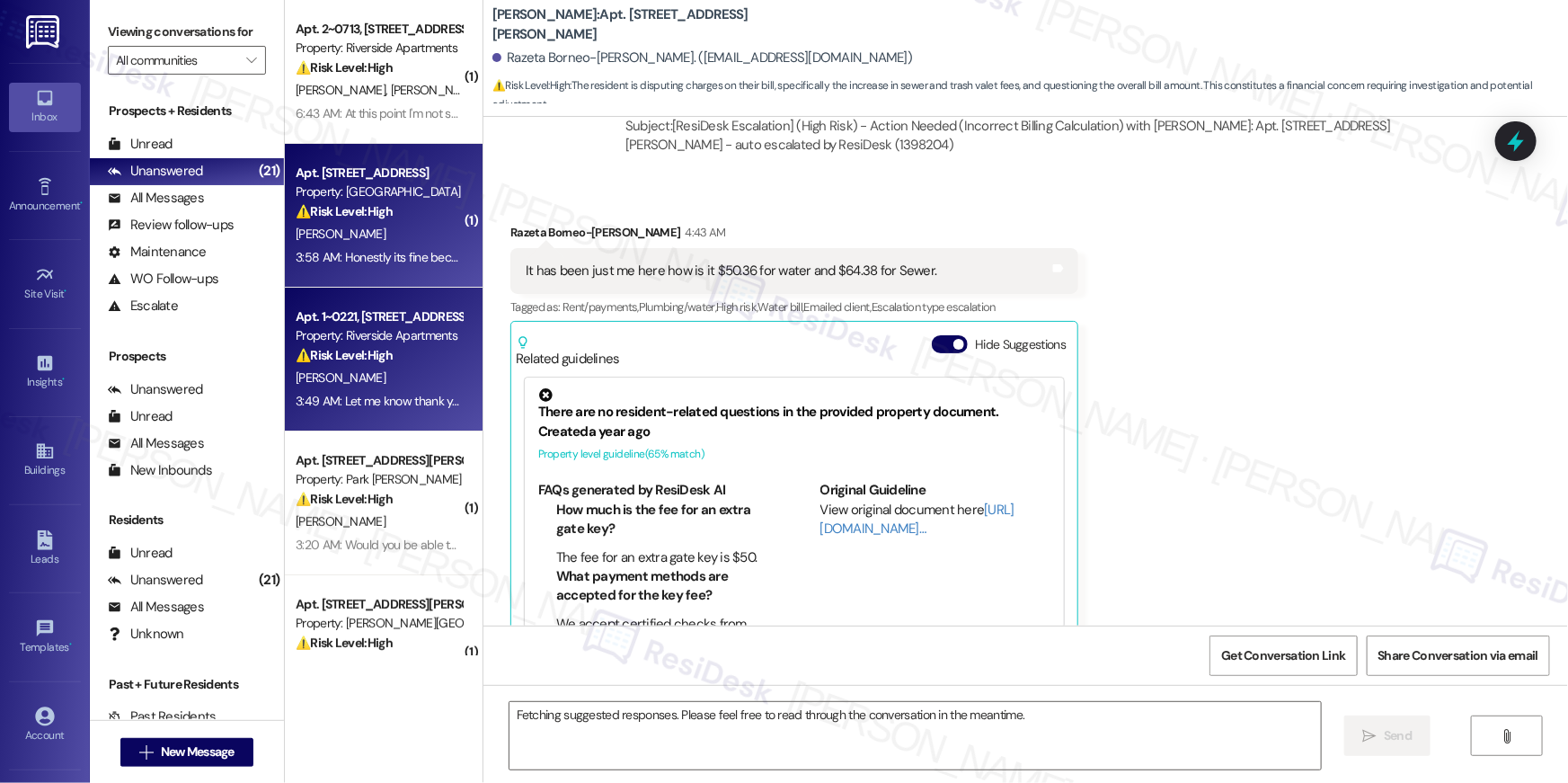 click on "3:58 AM: Honestly its fine becuase I am moving out and not sleeping there tonight. I sit wanted to make sure you all were aware for the next tenant that moves in after me 3:58 AM: Honestly its fine becuase I am moving out and not sleeping there tonight. I sit wanted to make sure you all were aware for the next tenant that moves in after me" at bounding box center (736, 257) 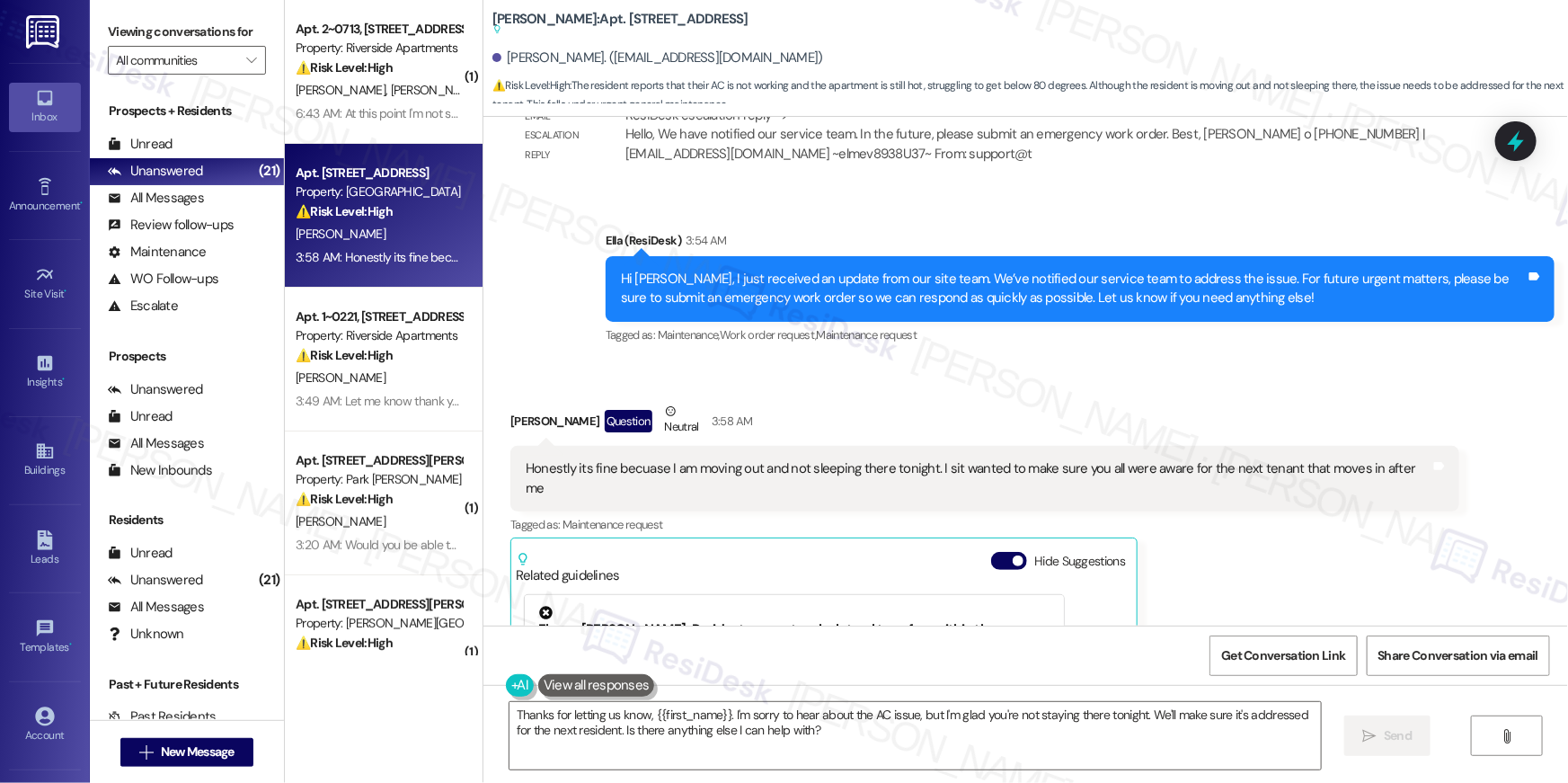 scroll, scrollTop: 7595, scrollLeft: 0, axis: vertical 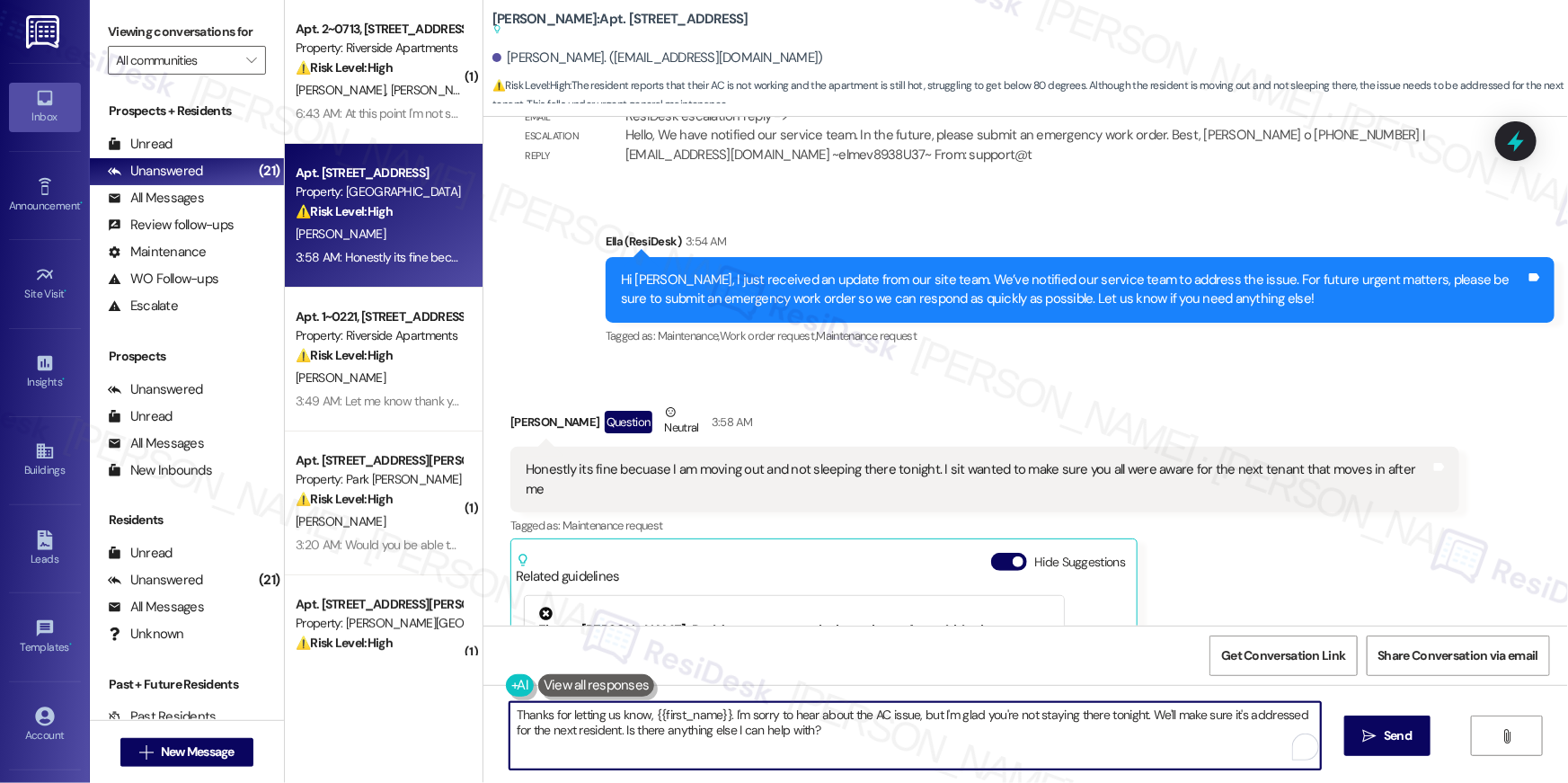drag, startPoint x: 873, startPoint y: 750, endPoint x: 432, endPoint y: 710, distance: 442.81034 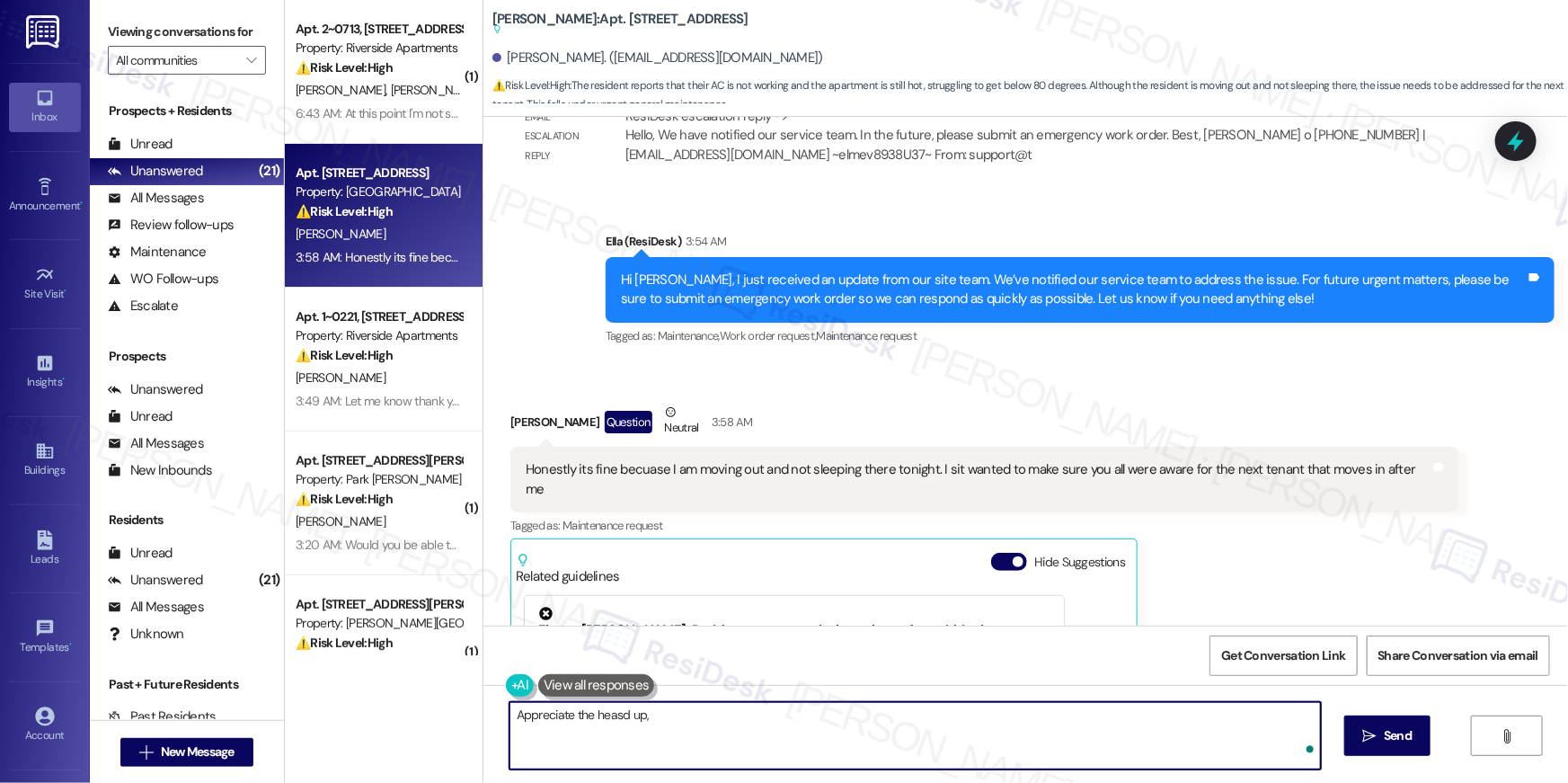 type on "Appreciate the heasd up," 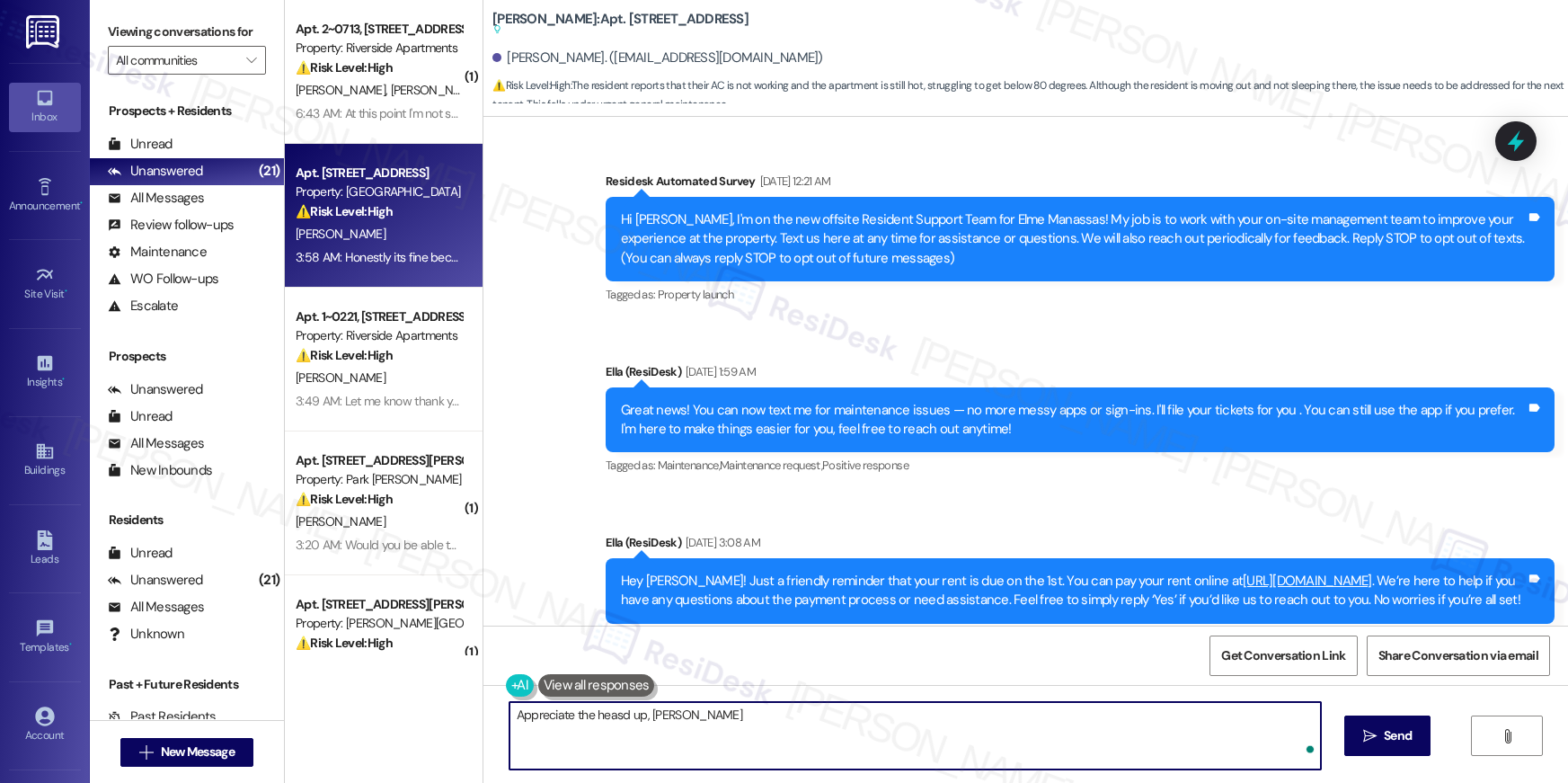 scroll, scrollTop: 0, scrollLeft: 0, axis: both 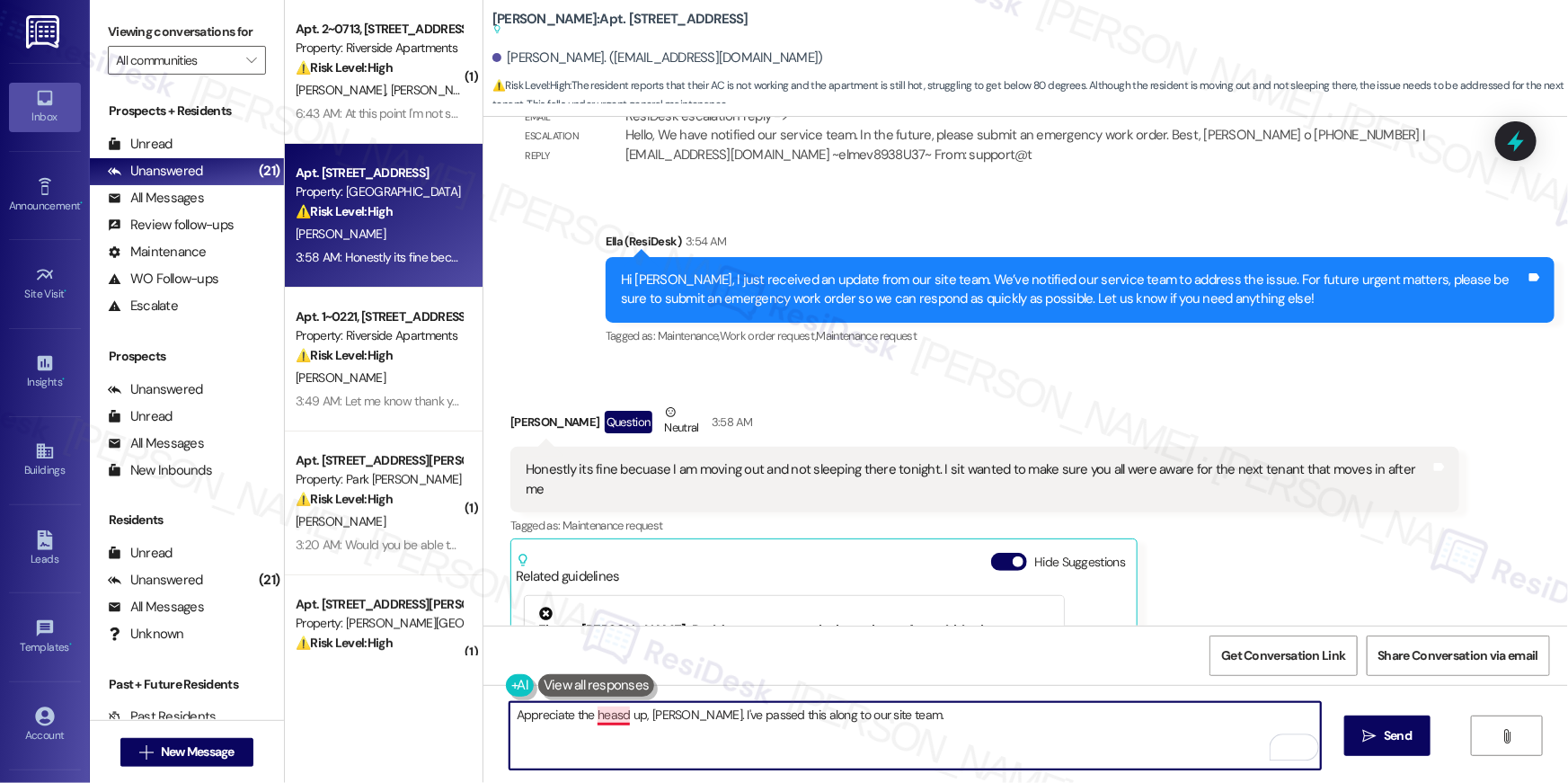 click on "Appreciate the heasd up, [PERSON_NAME]. I've passed this along to our site team." at bounding box center (915, 735) 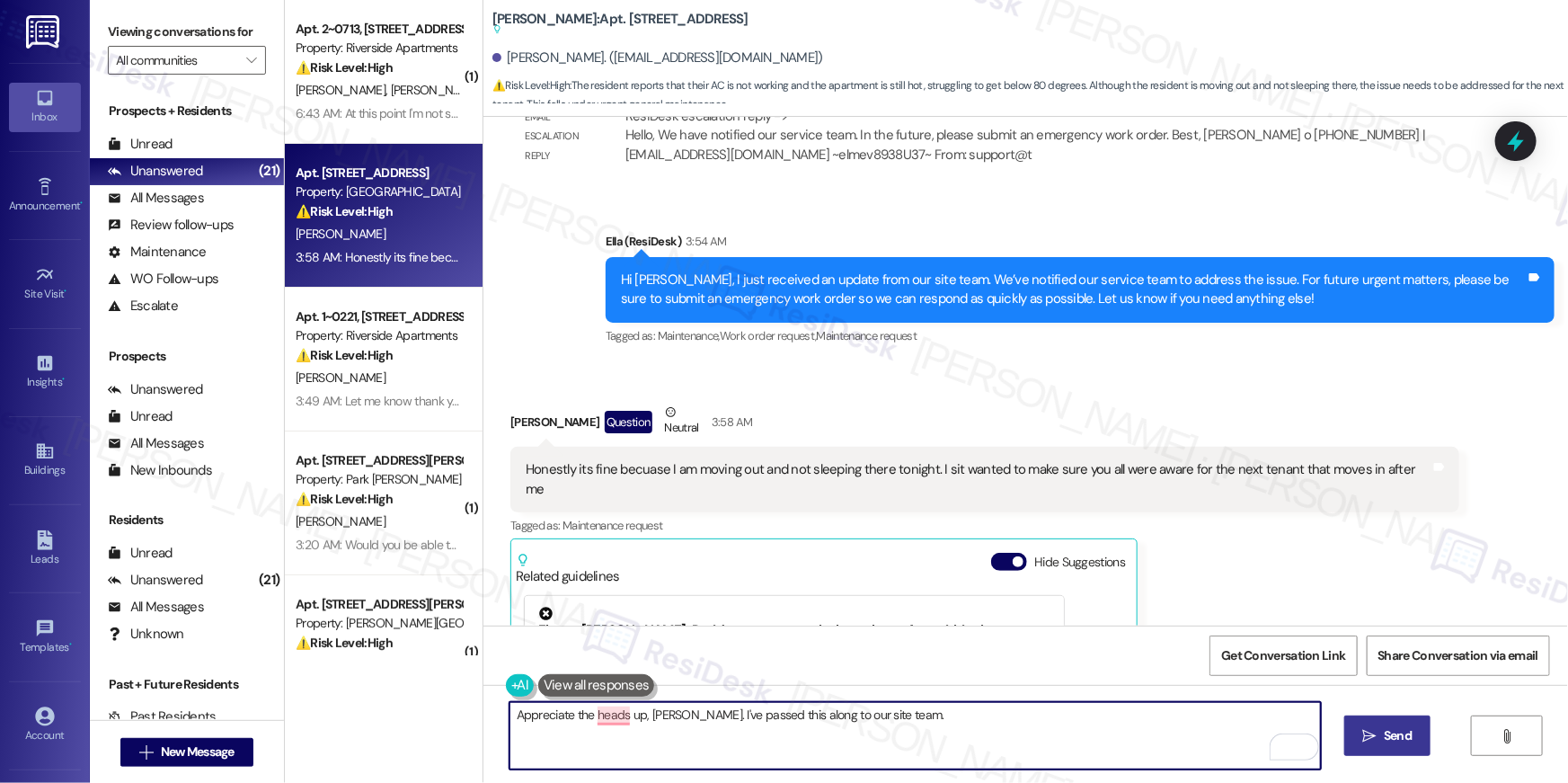 type on "Appreciate the heads up, [PERSON_NAME]. I've passed this along to our site team." 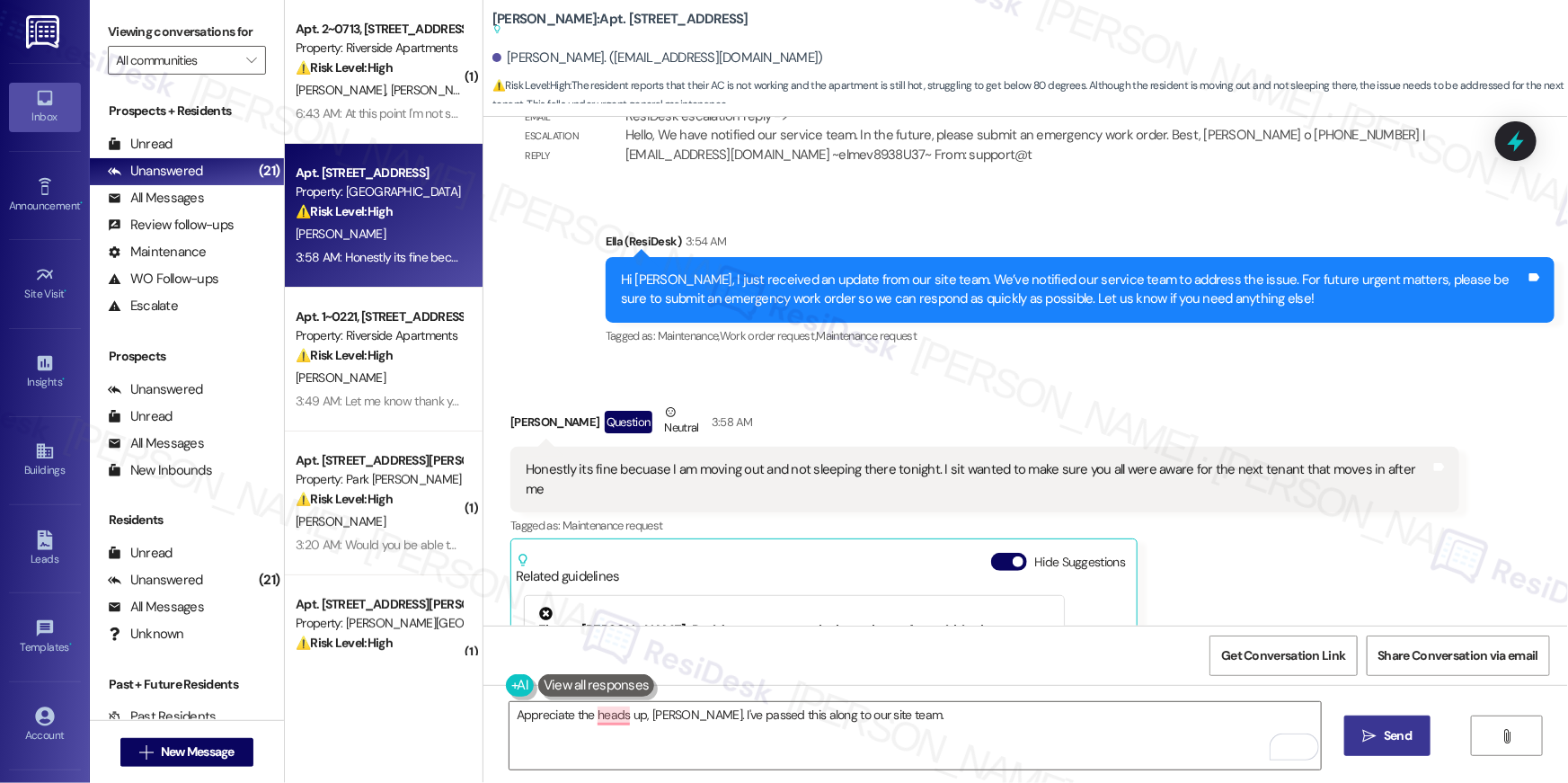 click on " Send" at bounding box center [1387, 735] 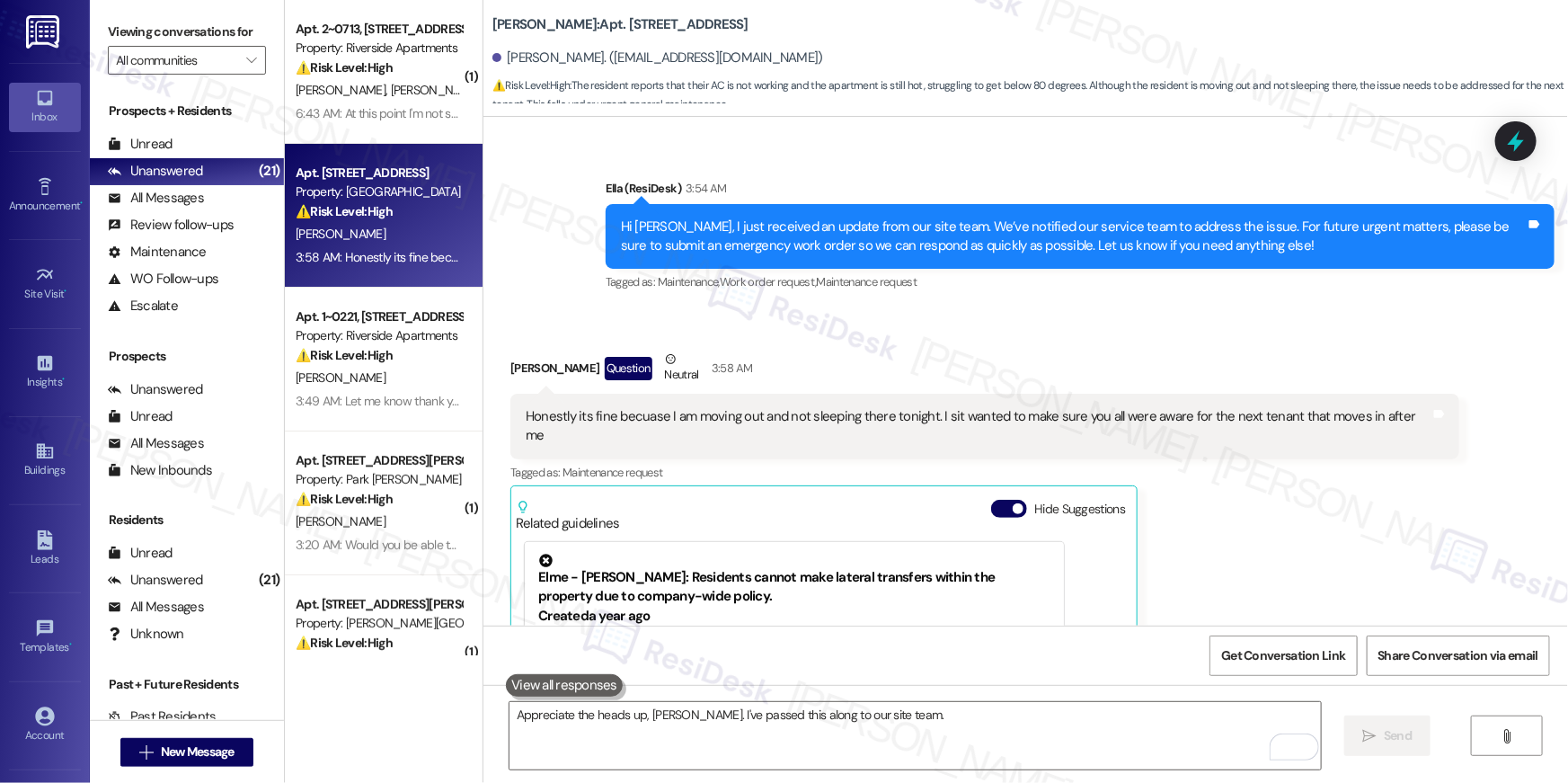 scroll, scrollTop: 7833, scrollLeft: 0, axis: vertical 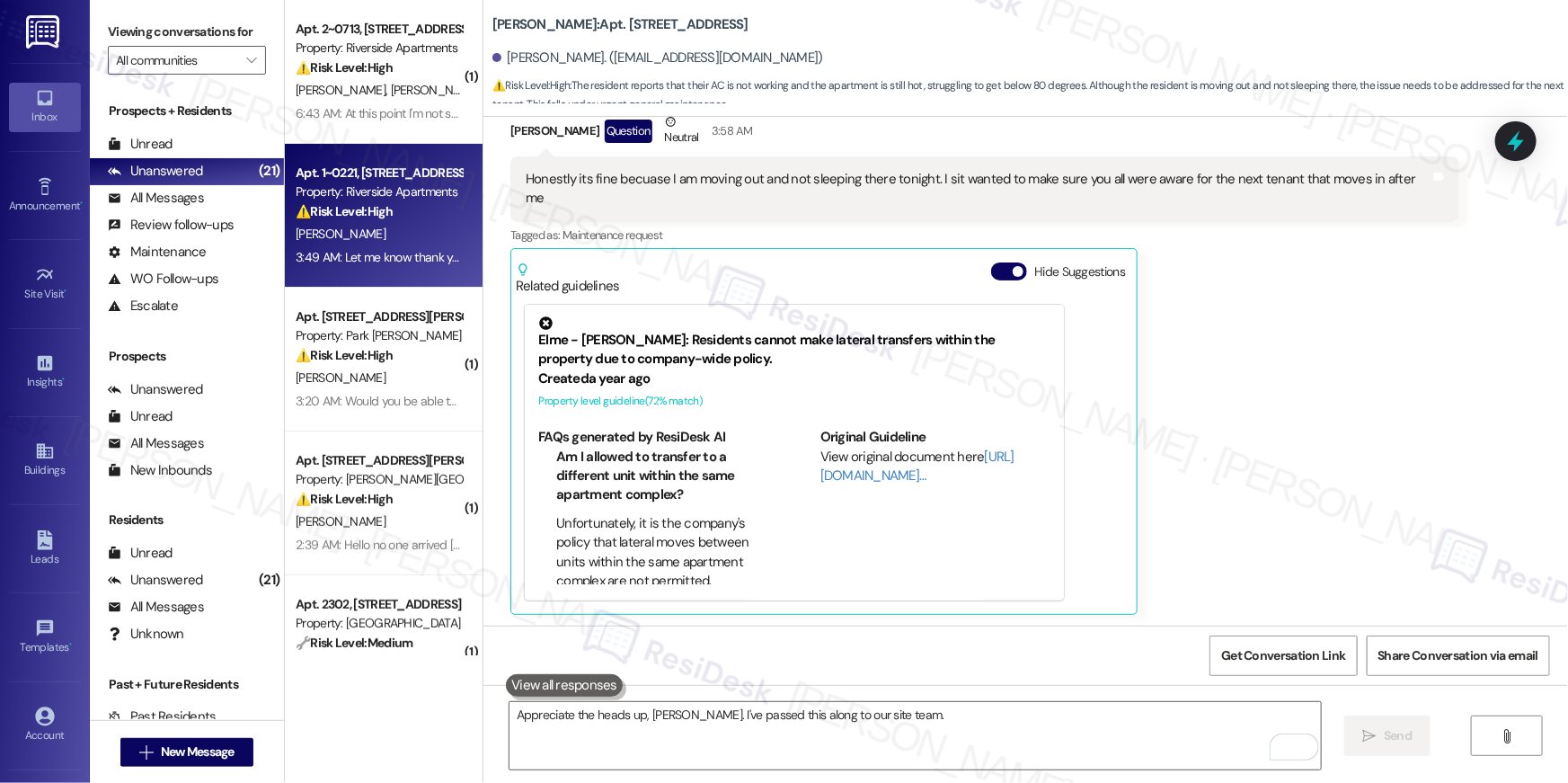 click on "[PERSON_NAME]" at bounding box center (378, 234) 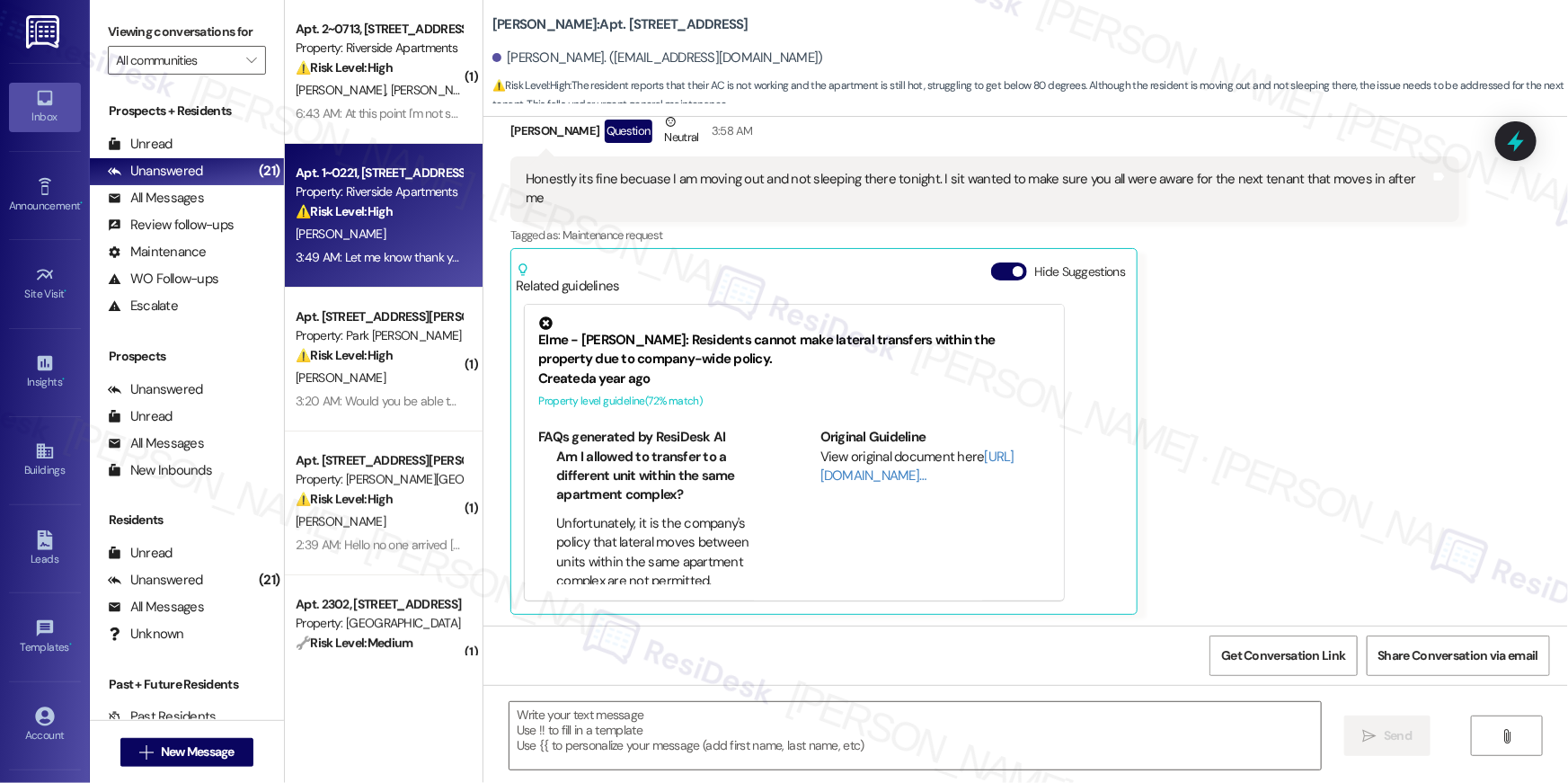 type on "Fetching suggested responses. Please feel free to read through the conversation in the meantime." 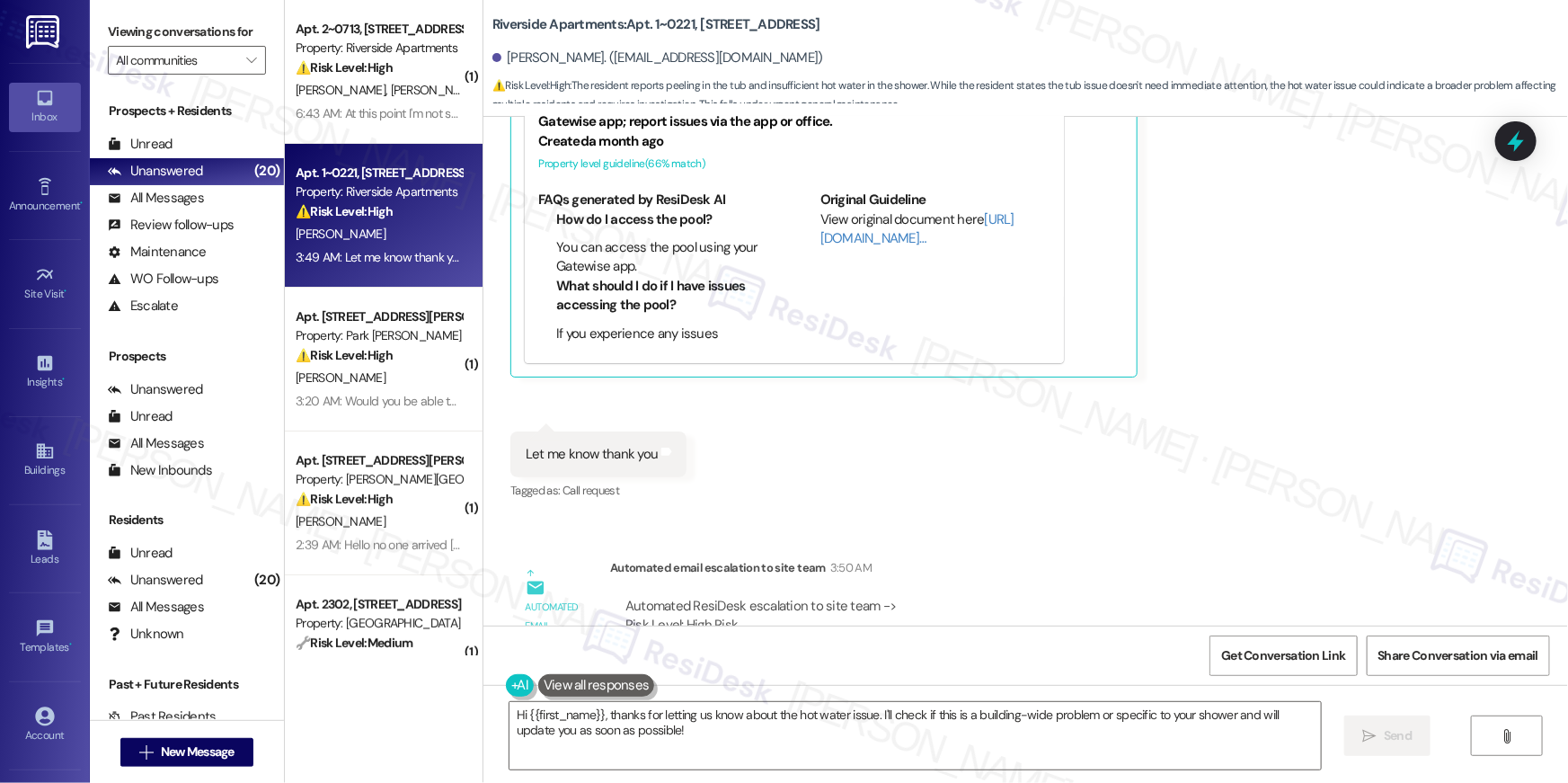 scroll, scrollTop: 8556, scrollLeft: 0, axis: vertical 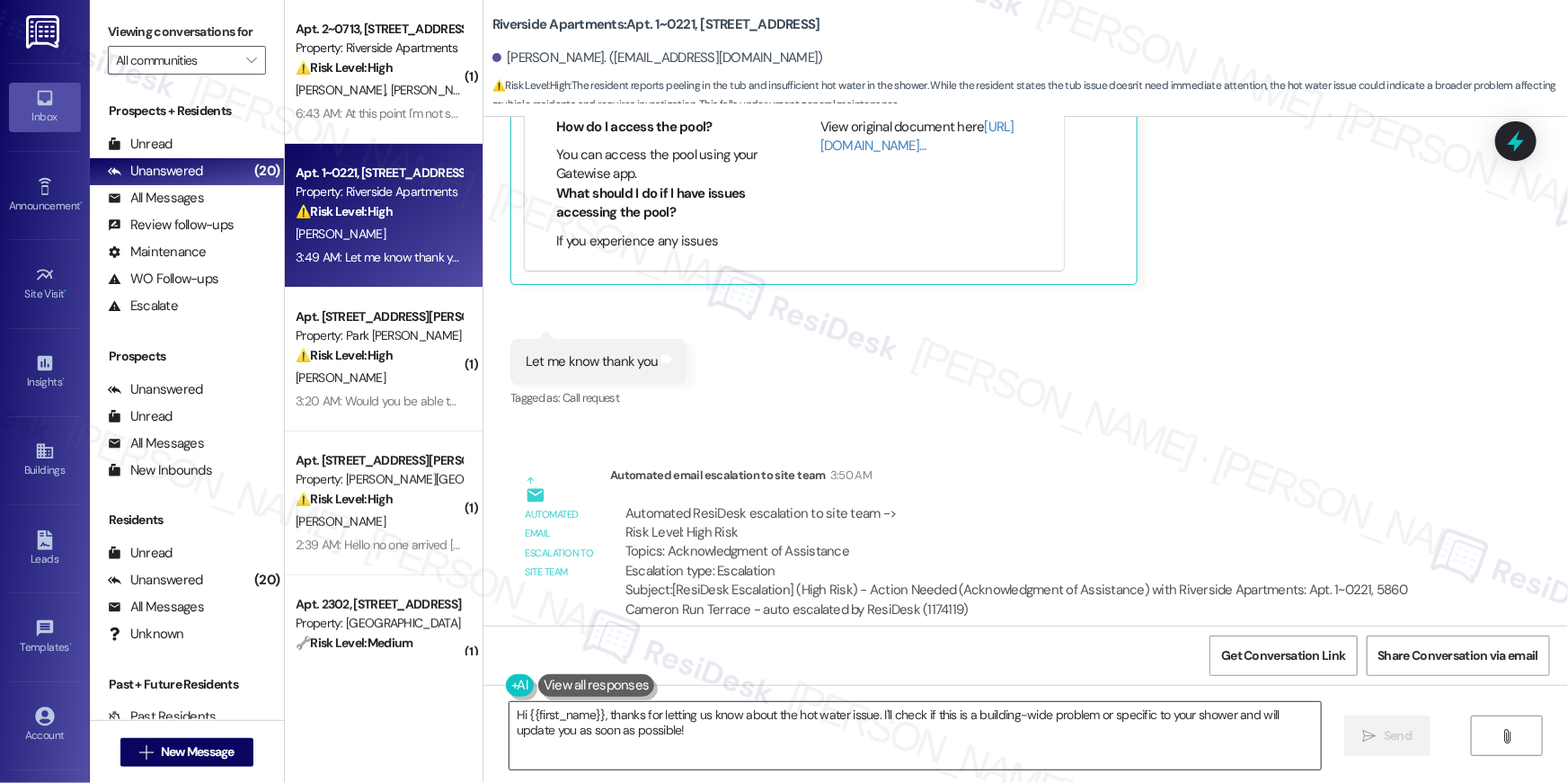 click on "Hi {{first_name}}, thanks for letting us know about the hot water issue. I'll check if this is a building-wide problem or specific to your shower and will update you as soon as possible!" at bounding box center [915, 735] 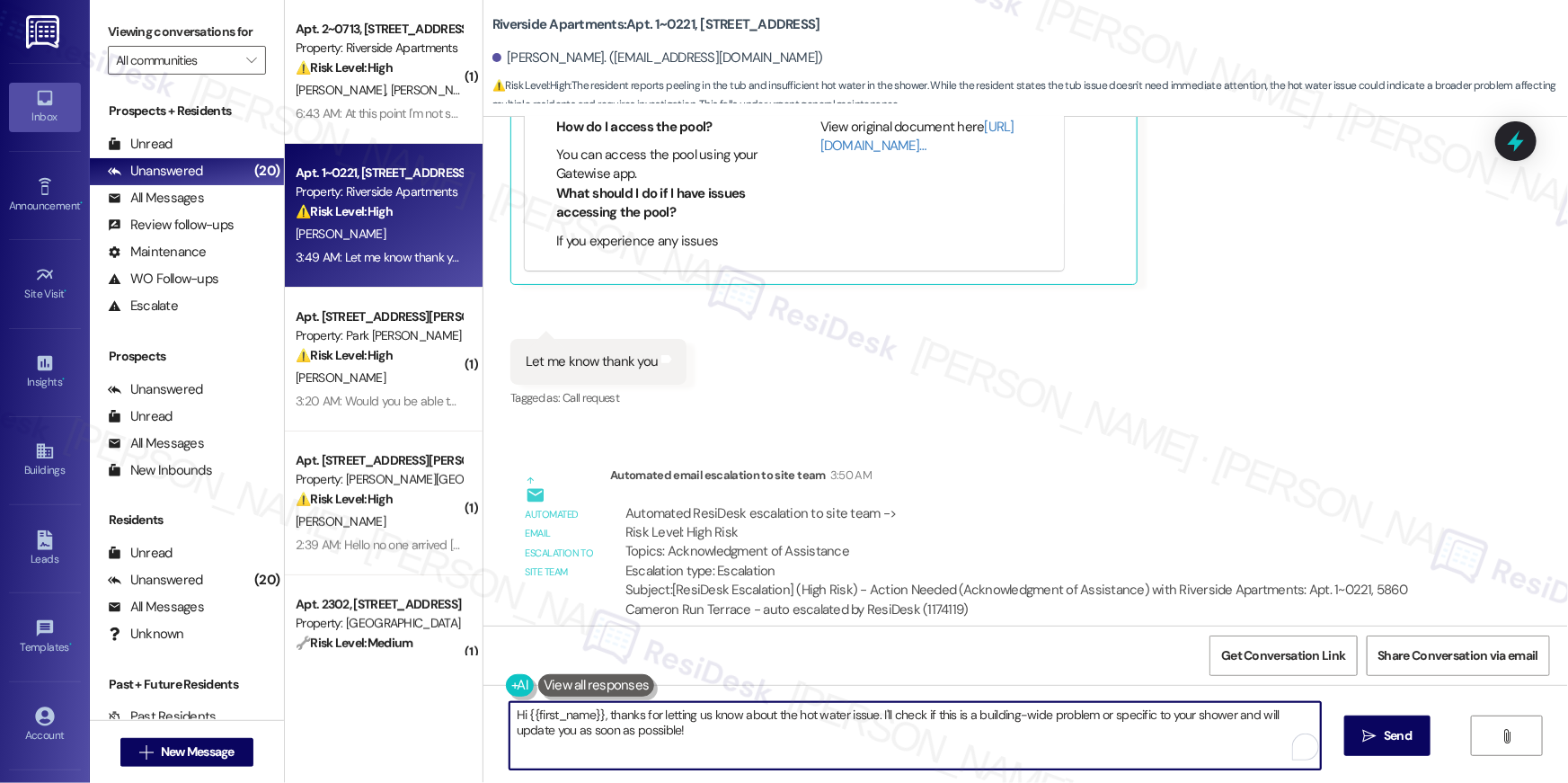 click on "Hi {{first_name}}, thanks for letting us know about the hot water issue. I'll check if this is a building-wide problem or specific to your shower and will update you as soon as possible!" at bounding box center [915, 735] 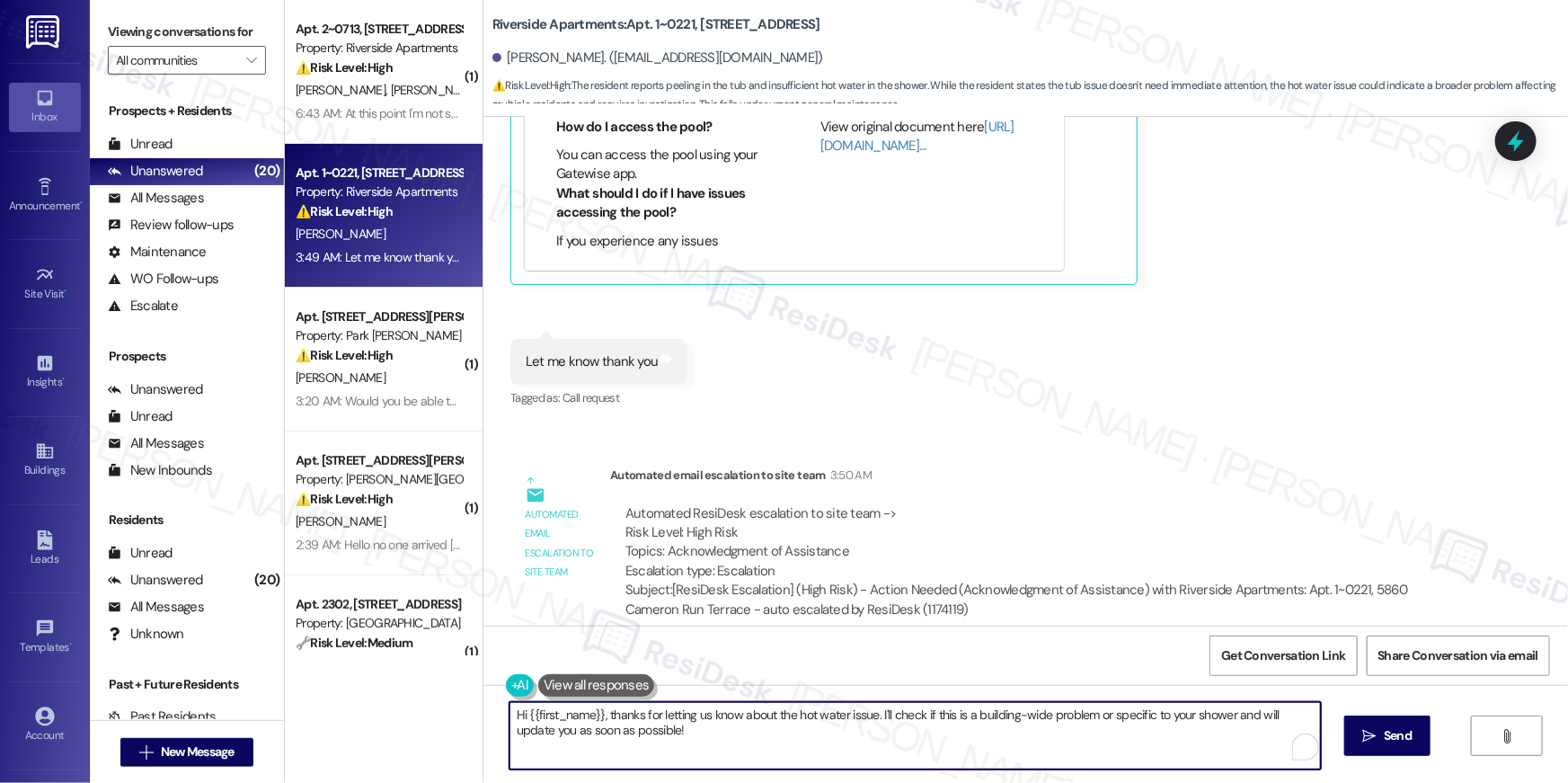 click on "Hi {{first_name}}, thanks for letting us know about the hot water issue. I'll check if this is a building-wide problem or specific to your shower and will update you as soon as possible!" at bounding box center [915, 735] 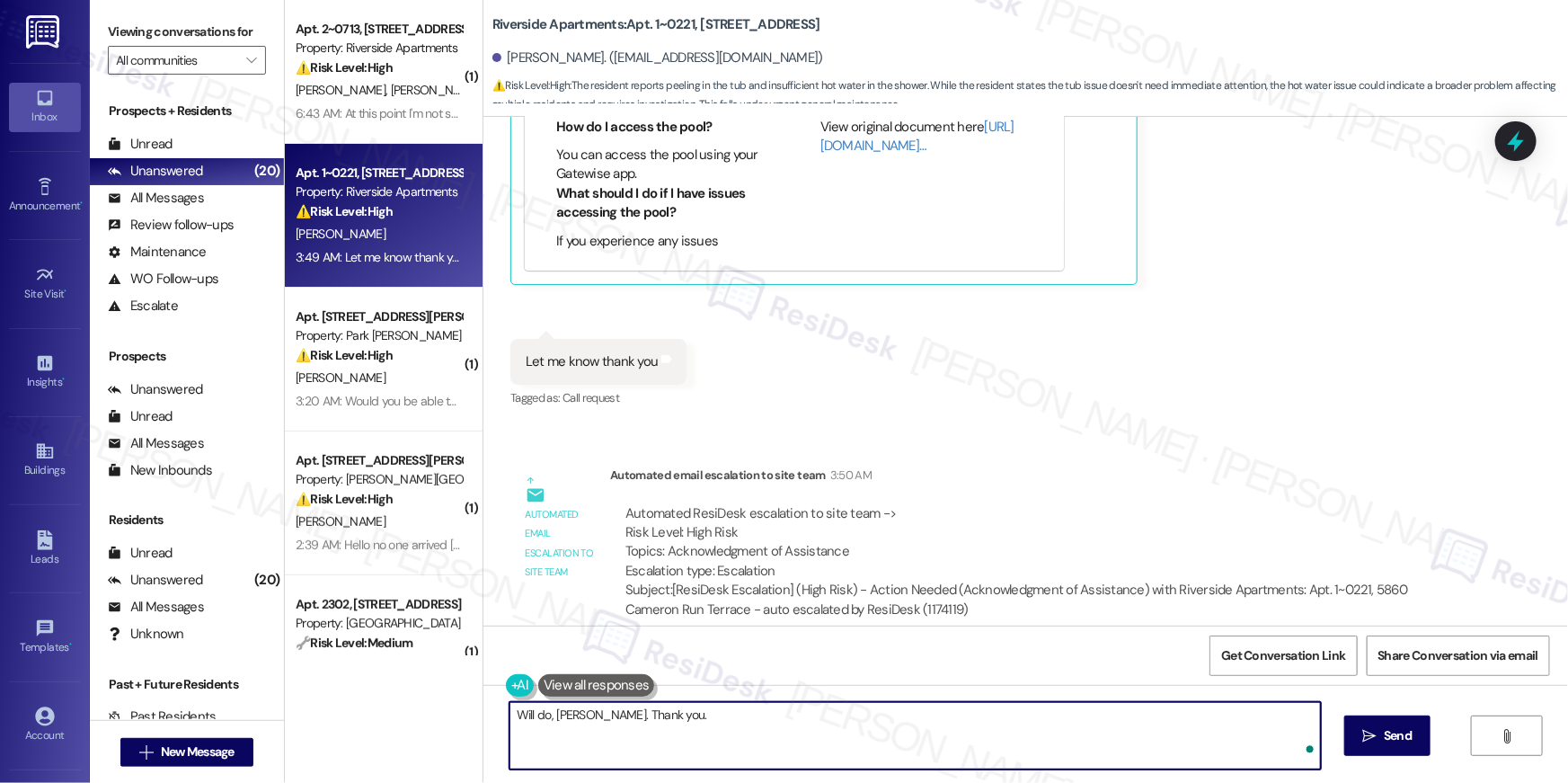 type on "Will do, [PERSON_NAME]. Thank you." 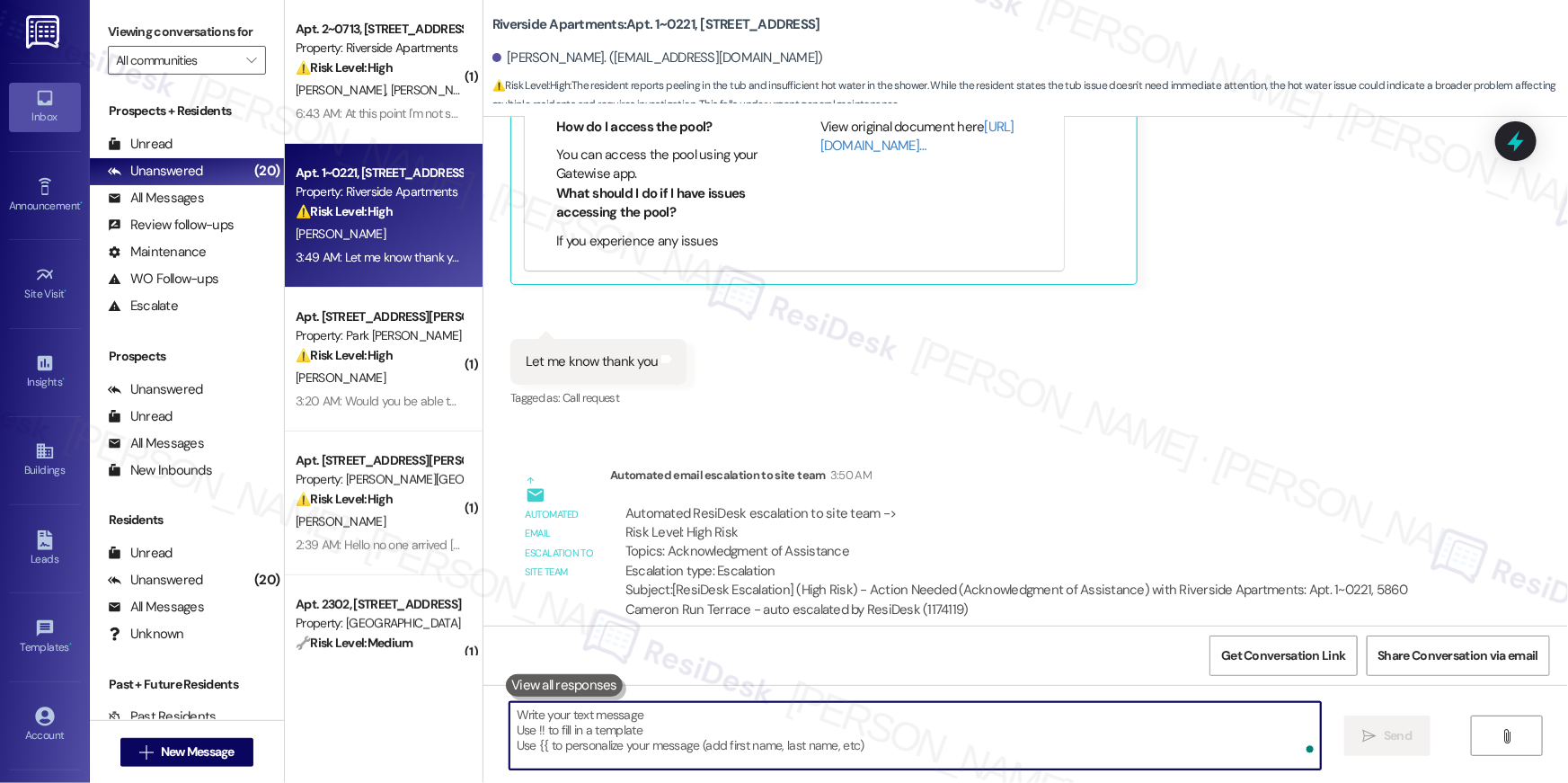 scroll, scrollTop: 8334, scrollLeft: 0, axis: vertical 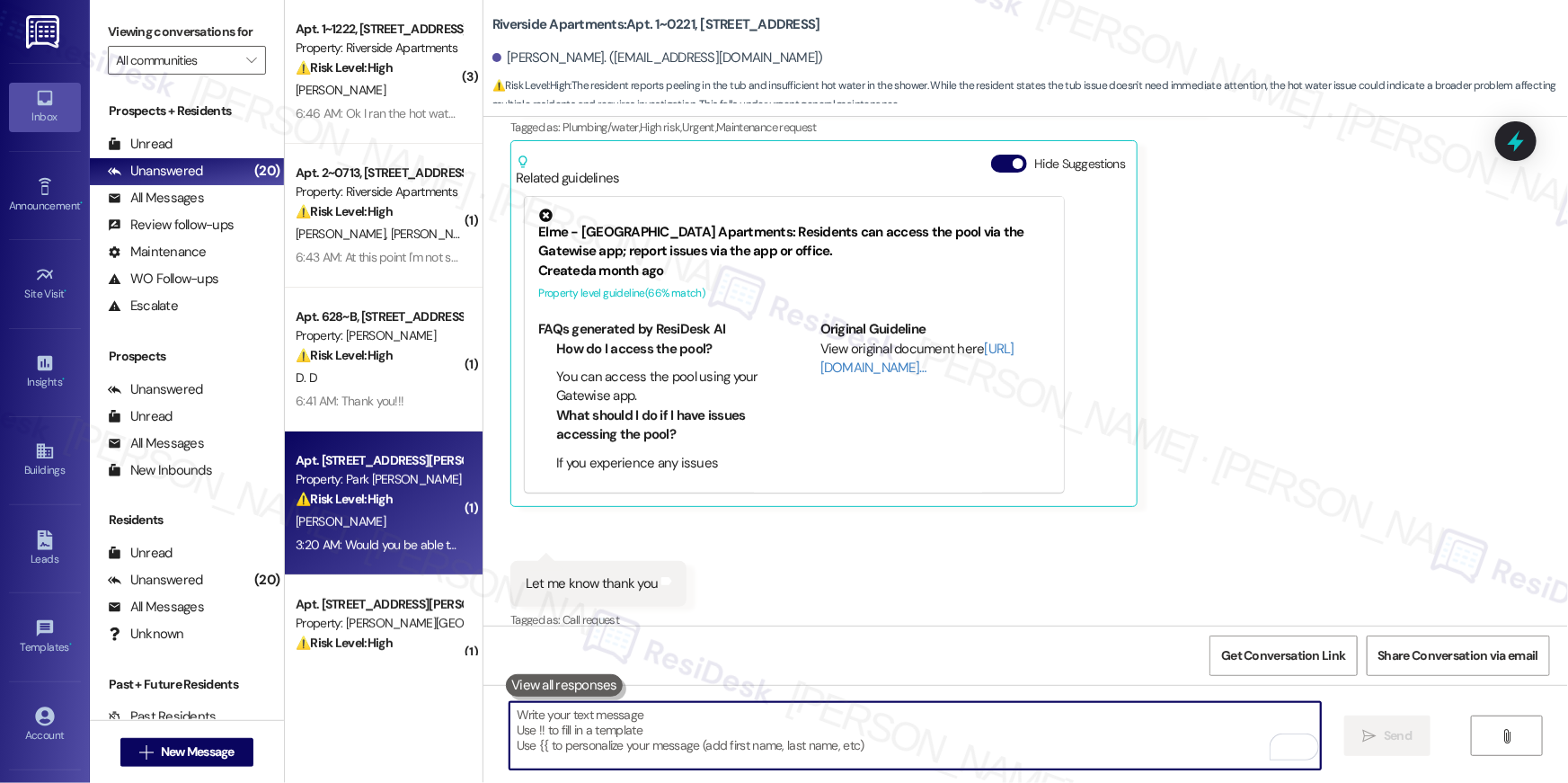 type 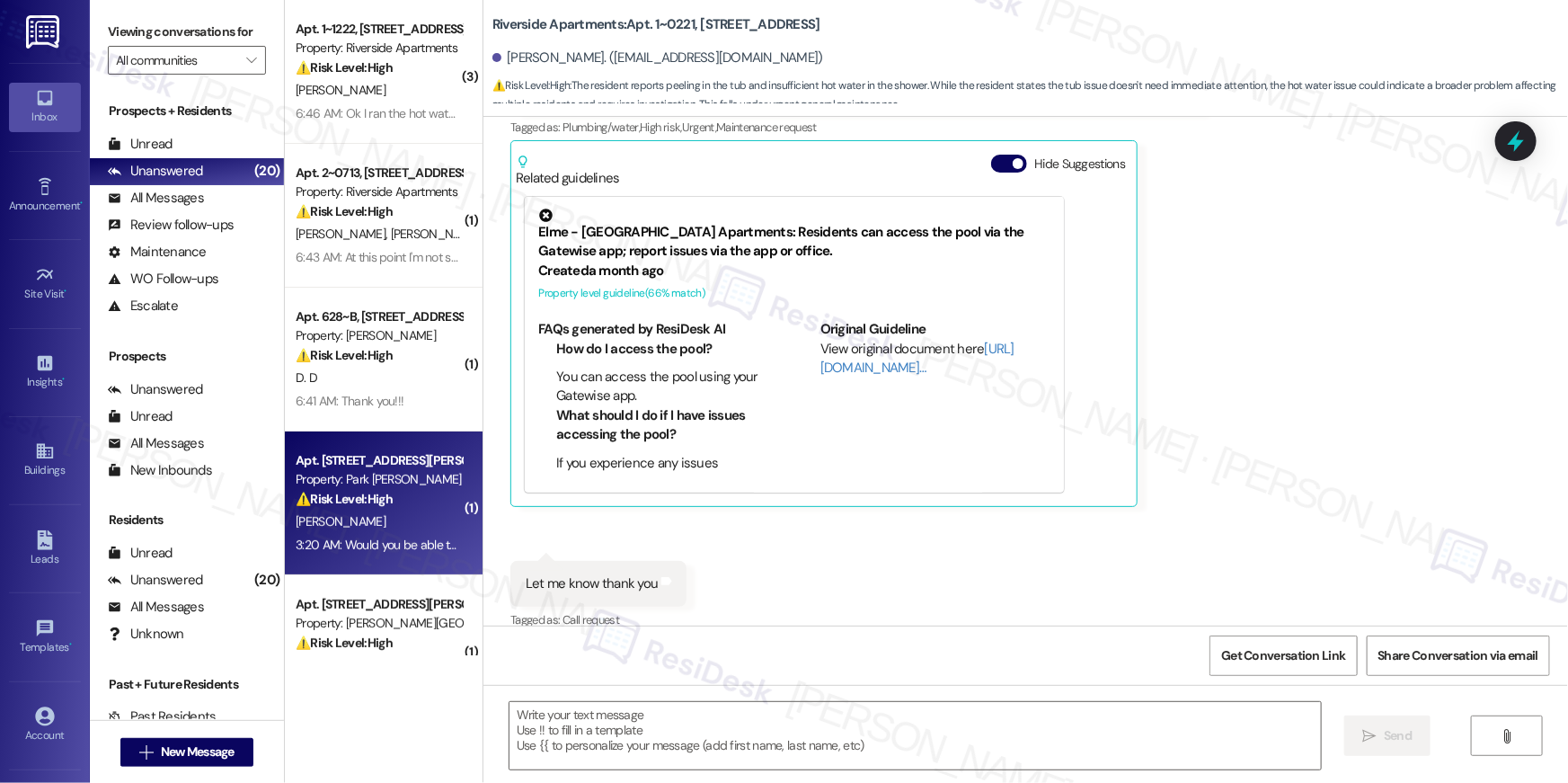 type on "Fetching suggested responses. Please feel free to read through the conversation in the meantime." 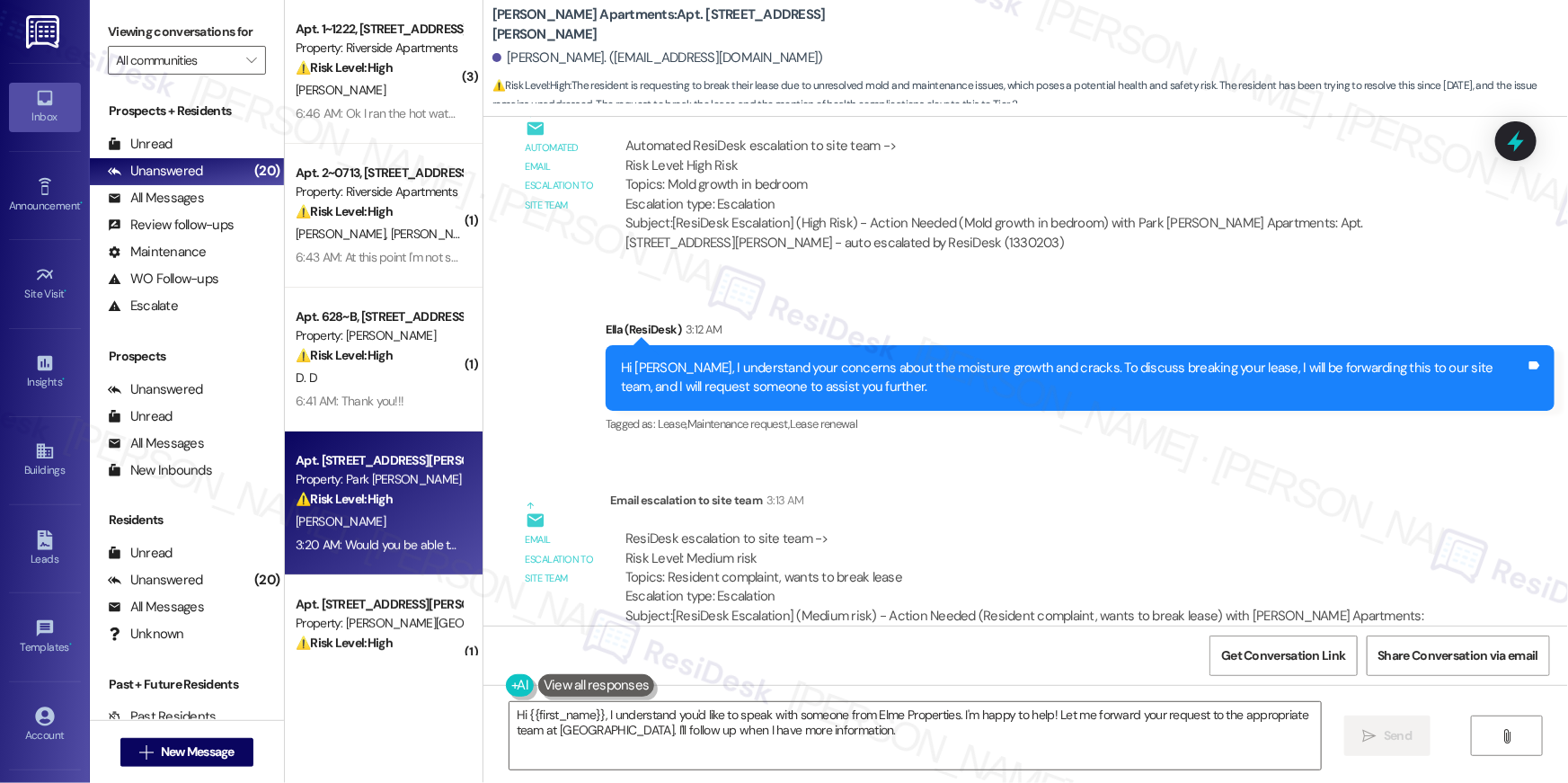 scroll, scrollTop: 6374, scrollLeft: 0, axis: vertical 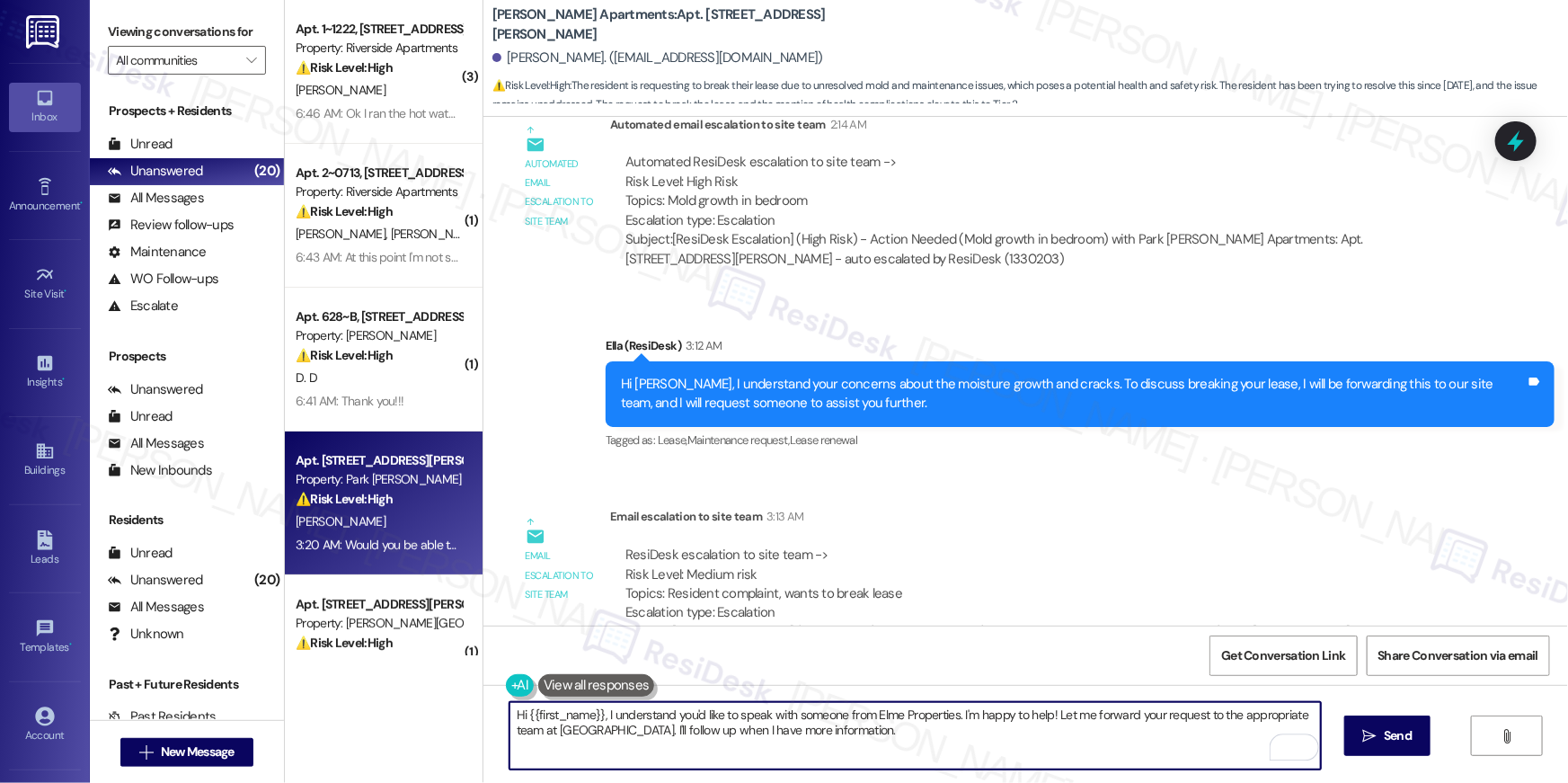 drag, startPoint x: 821, startPoint y: 729, endPoint x: 625, endPoint y: 716, distance: 196.43065 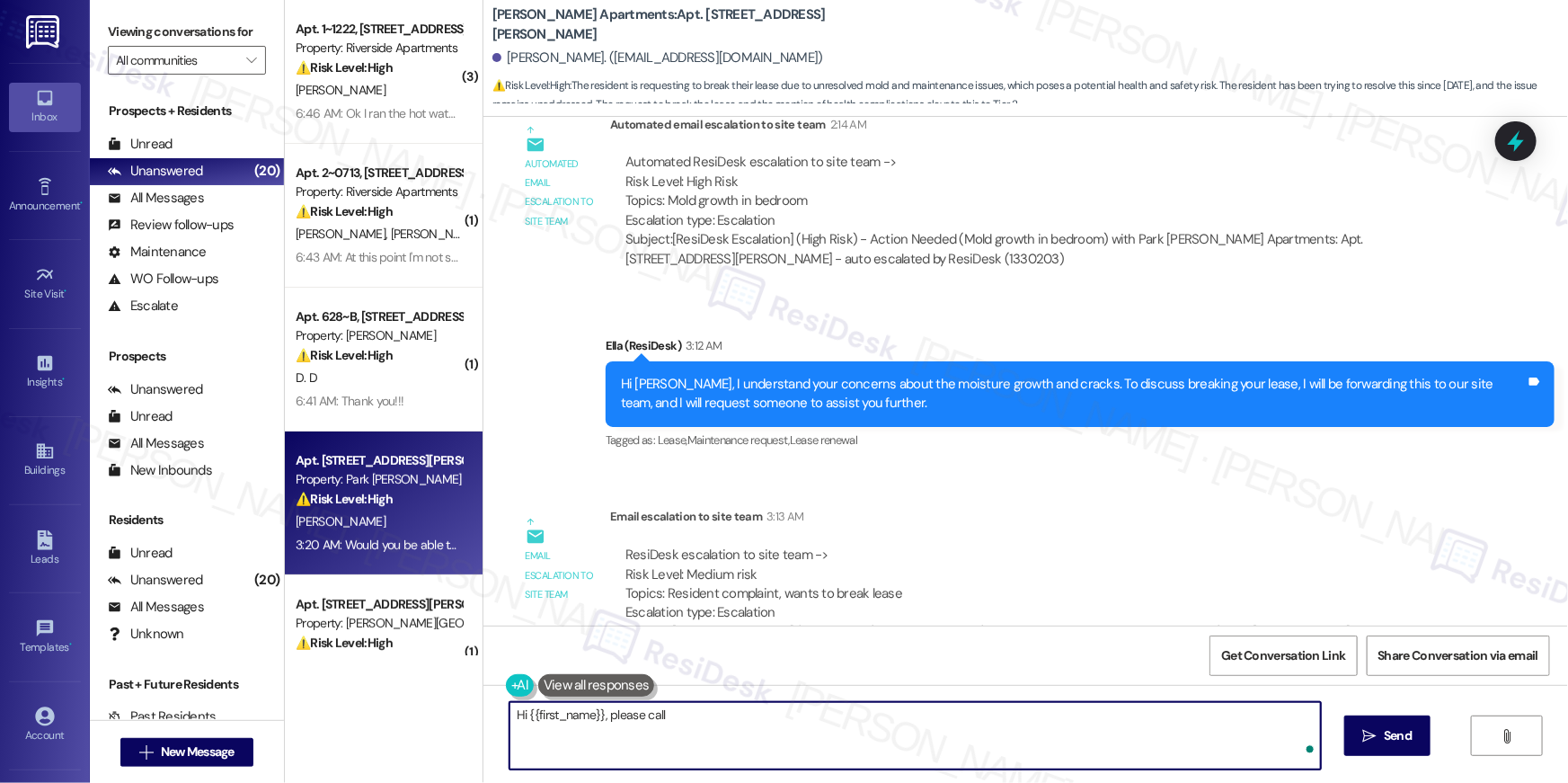 paste on "[PHONE_NUMBER]" 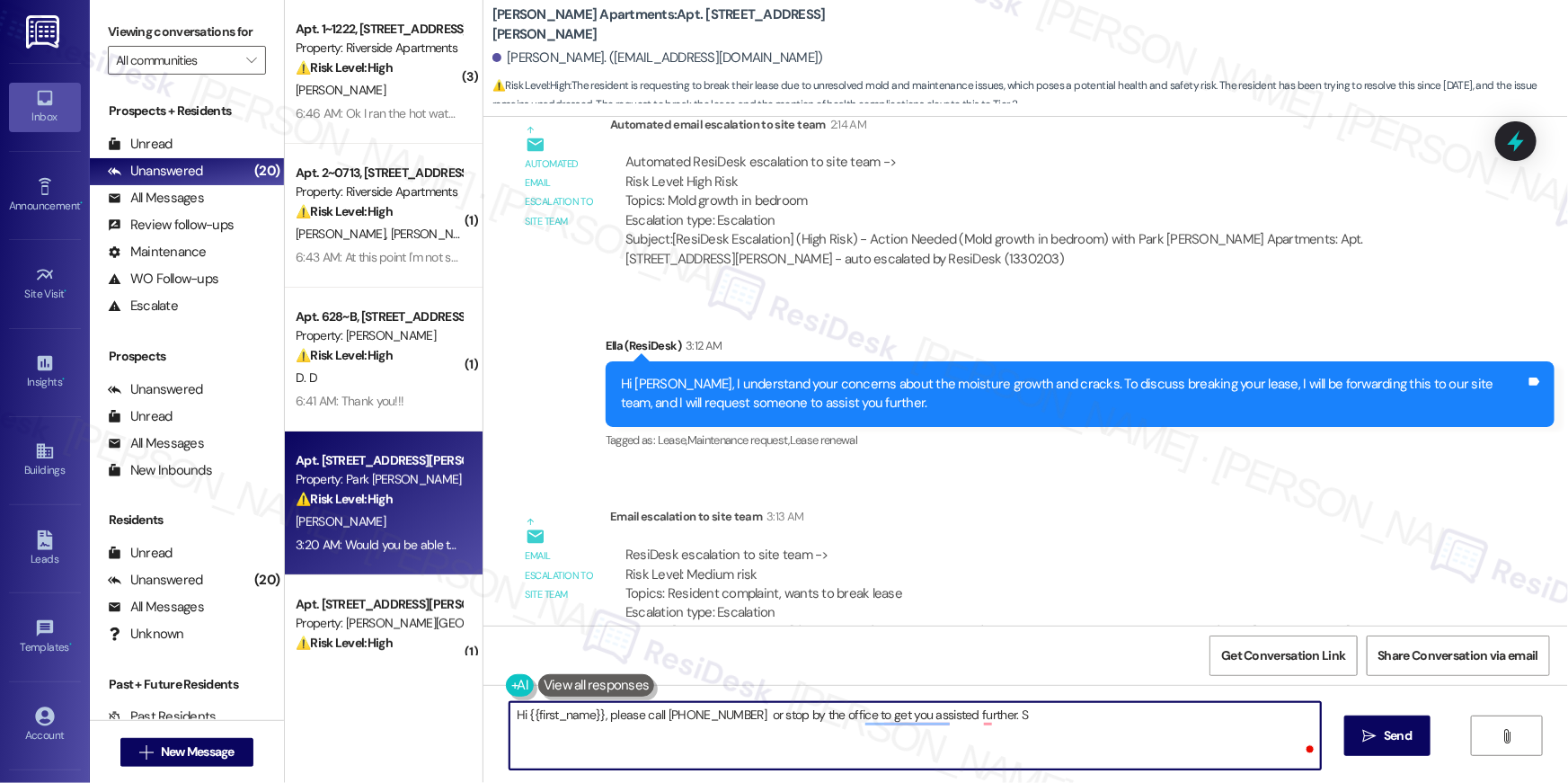 type on "Hi {{first_name}}, please call [PHONE_NUMBER]  or stop by the office to get you assisted further." 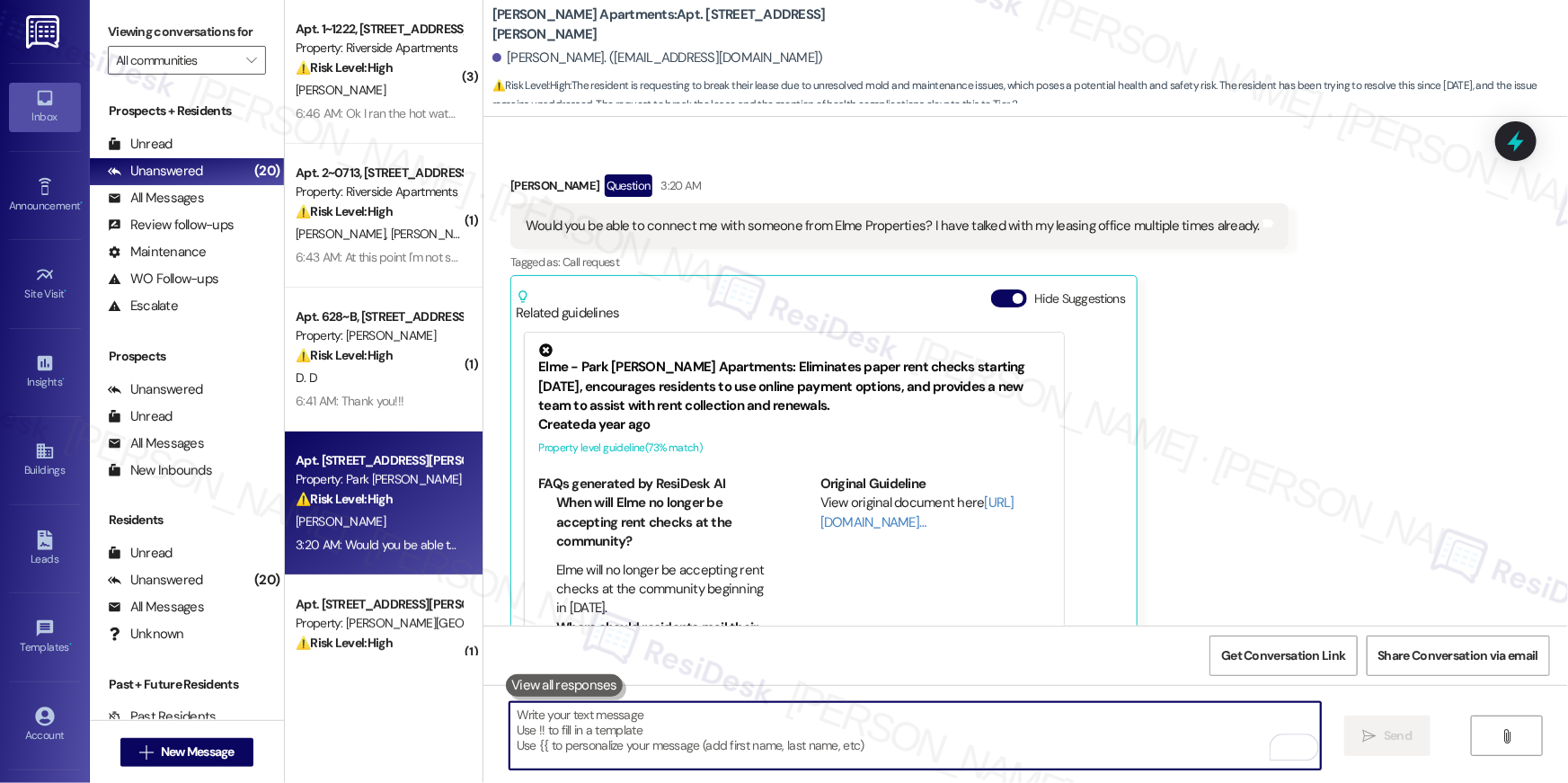 scroll, scrollTop: 6936, scrollLeft: 0, axis: vertical 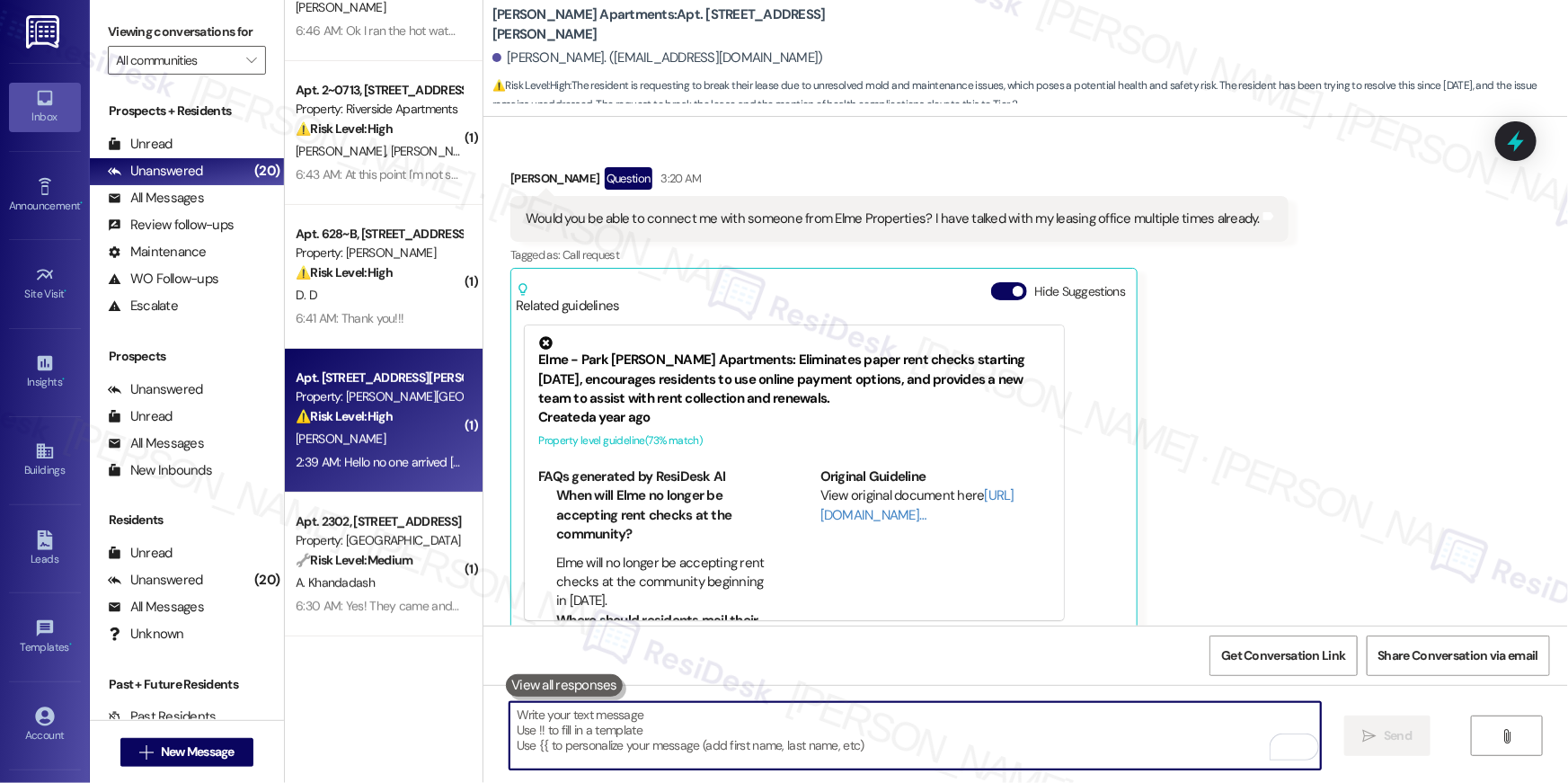 type 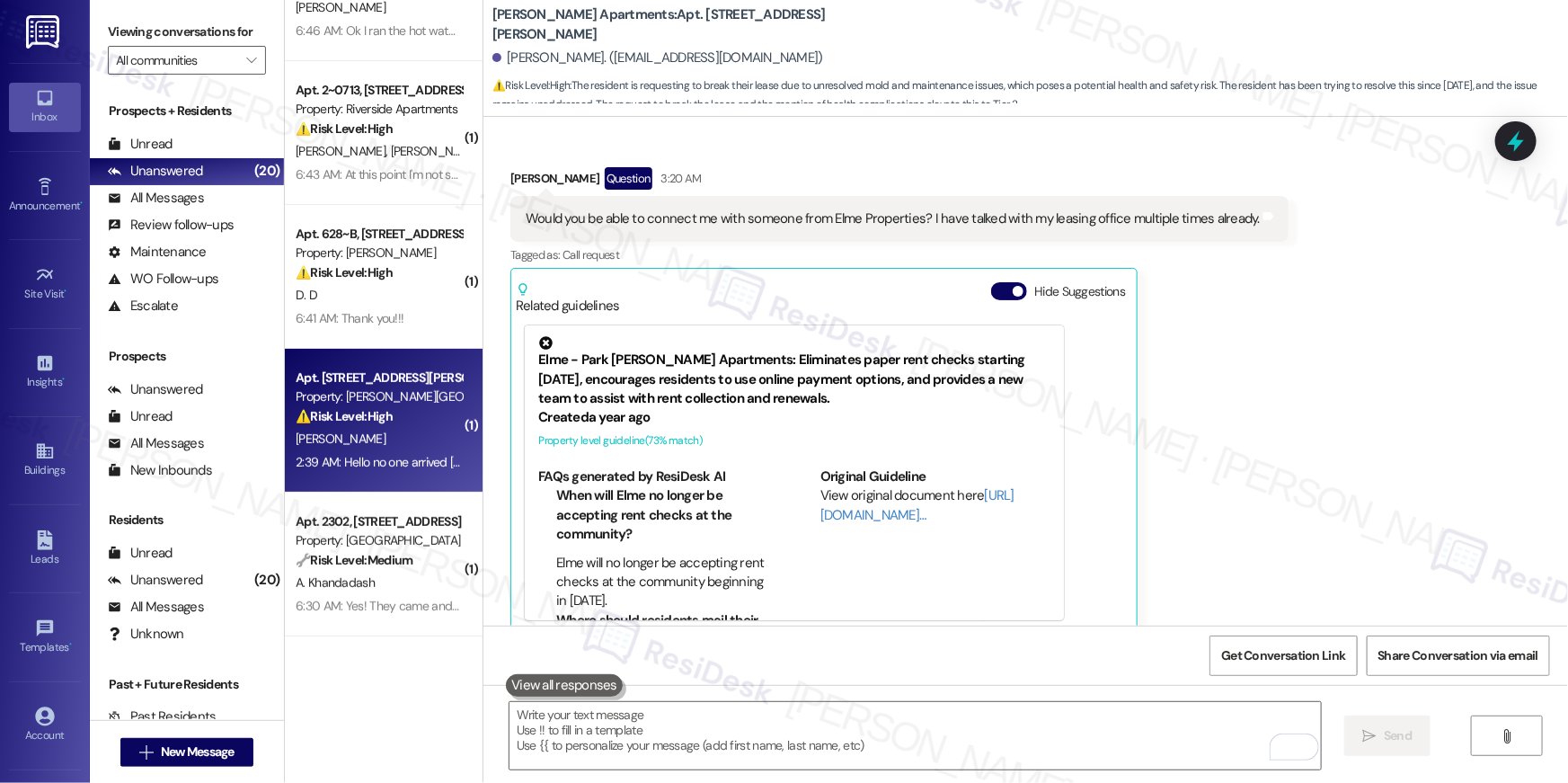 click on "Property: [PERSON_NAME][GEOGRAPHIC_DATA]" at bounding box center (378, 396) 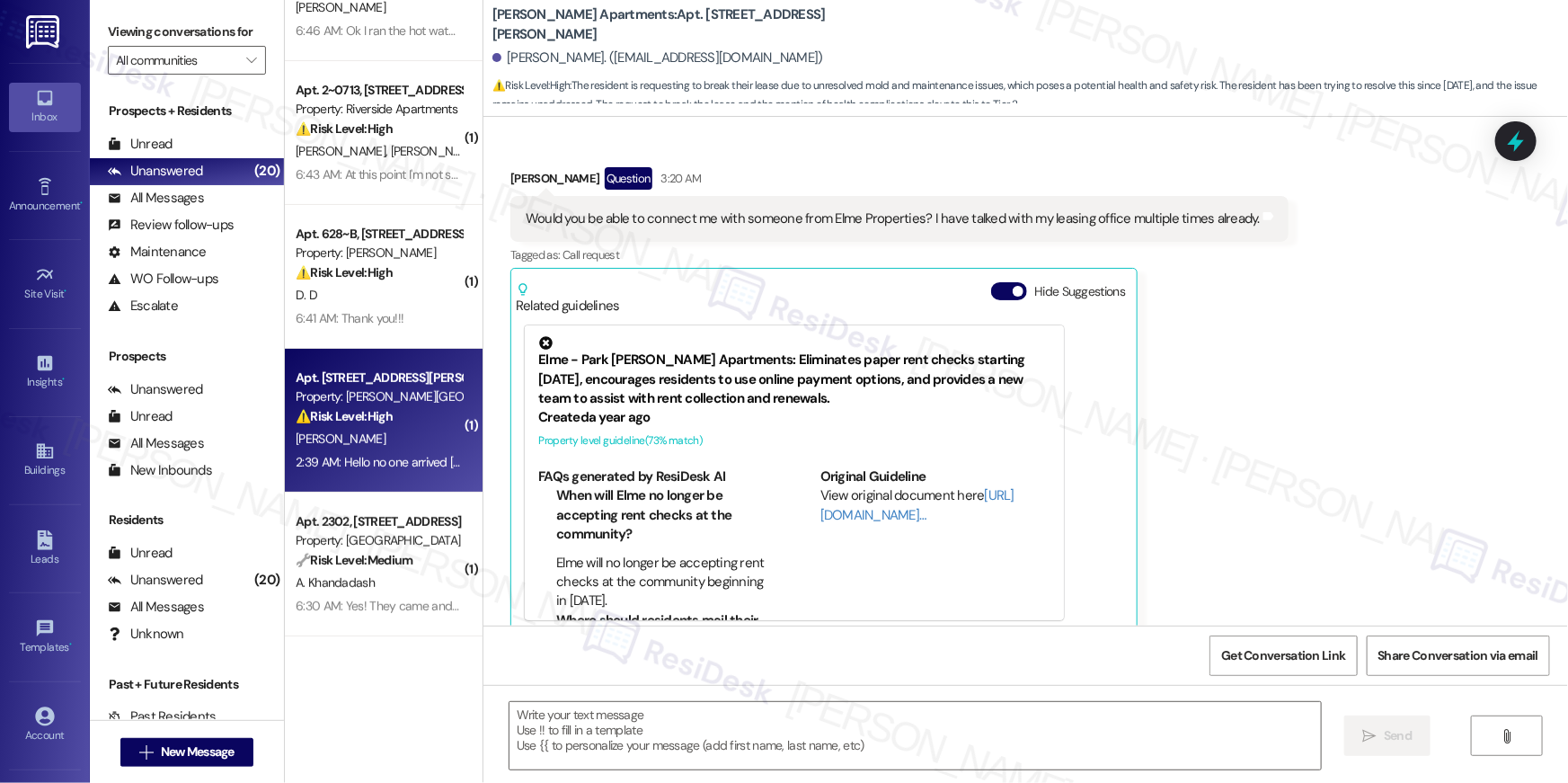 type on "Fetching suggested responses. Please feel free to read through the conversation in the meantime." 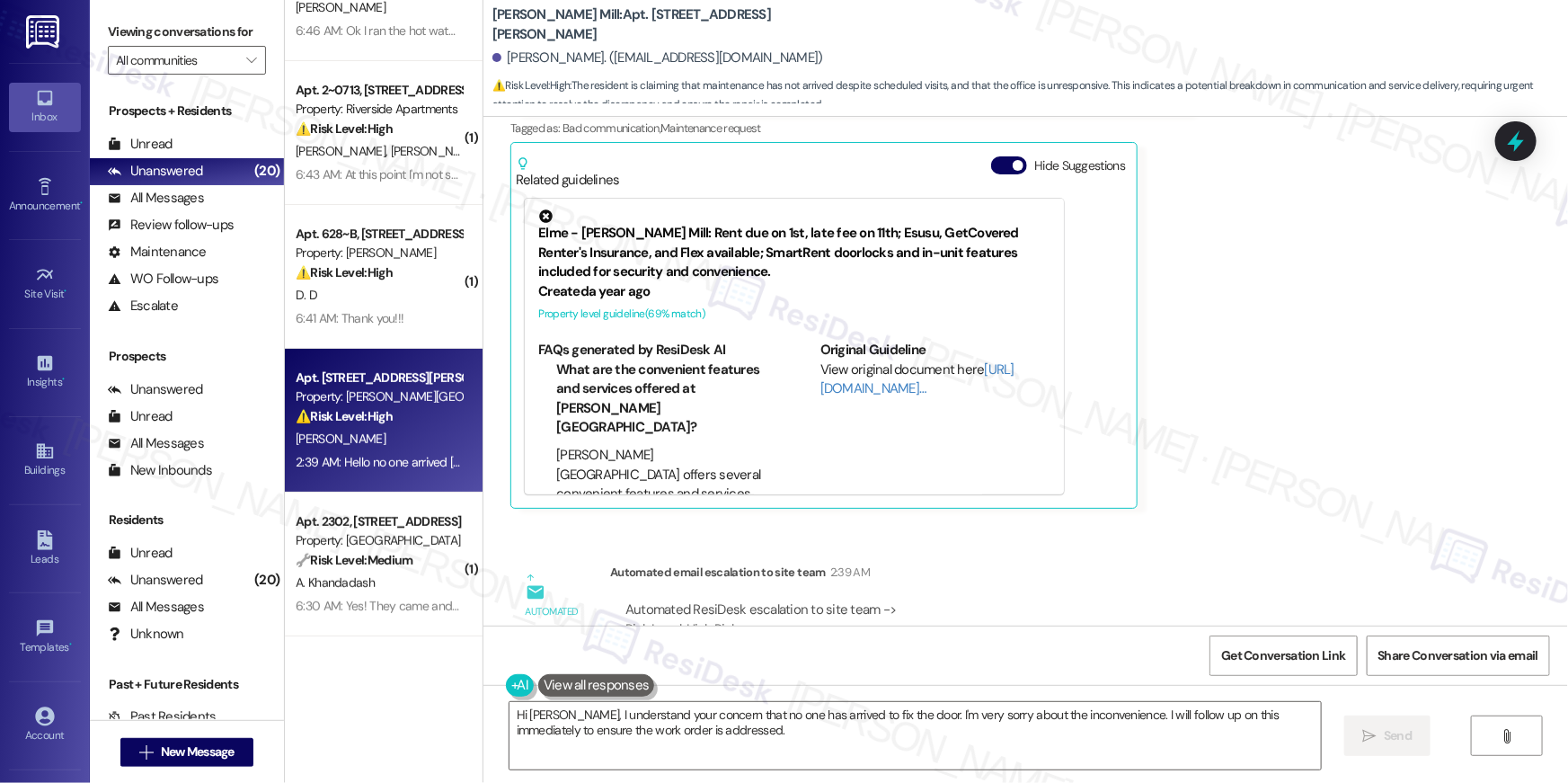 scroll, scrollTop: 7945, scrollLeft: 0, axis: vertical 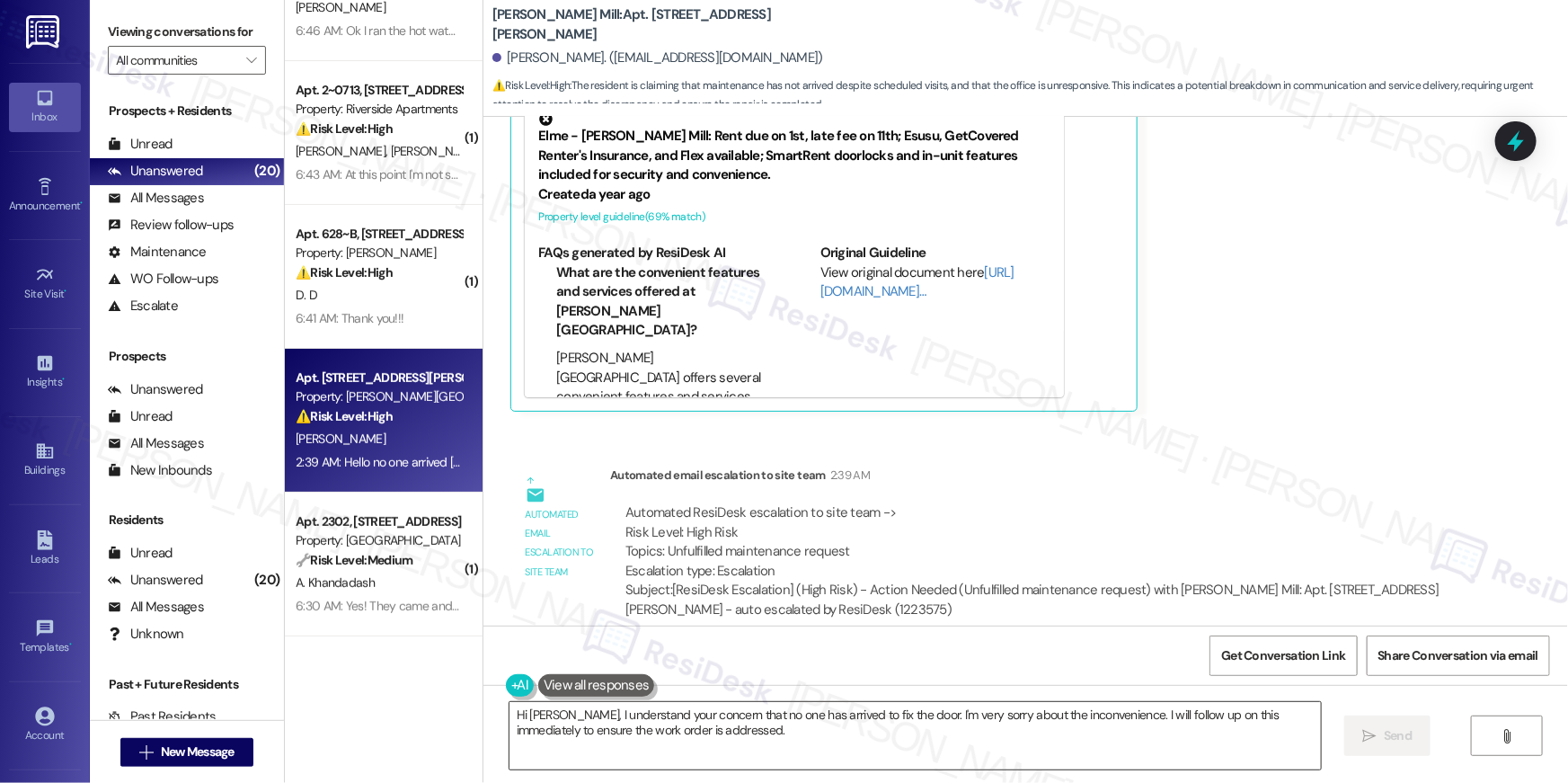 click on "Hi Jonathan, I understand your concern that no one has arrived to fix the door. I'm very sorry about the inconvenience. I will follow up on this immediately to ensure the work order is addressed." at bounding box center [915, 735] 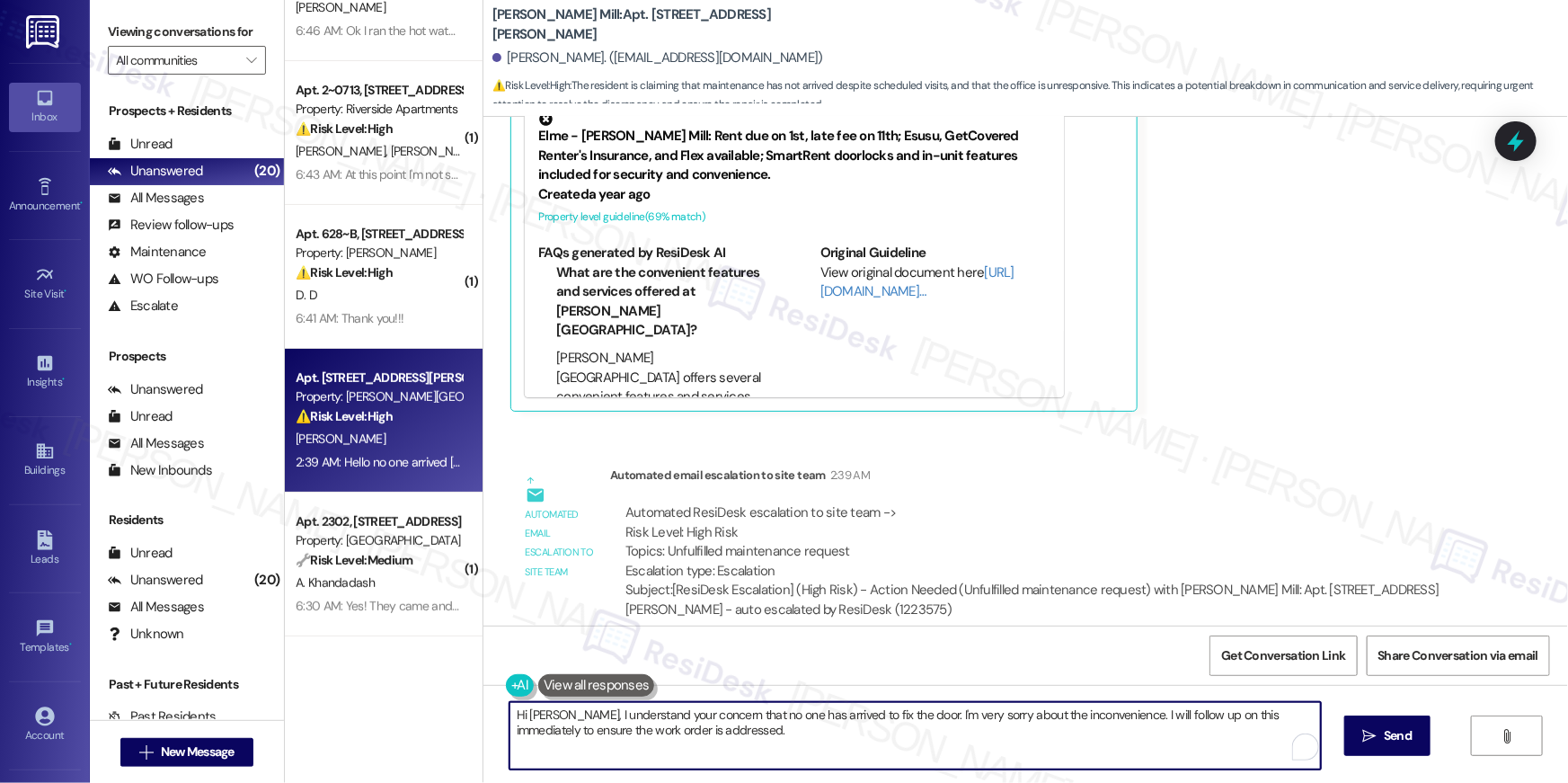 click on "Hi Jonathan, I understand your concern that no one has arrived to fix the door. I'm very sorry about the inconvenience. I will follow up on this immediately to ensure the work order is addressed." at bounding box center (915, 735) 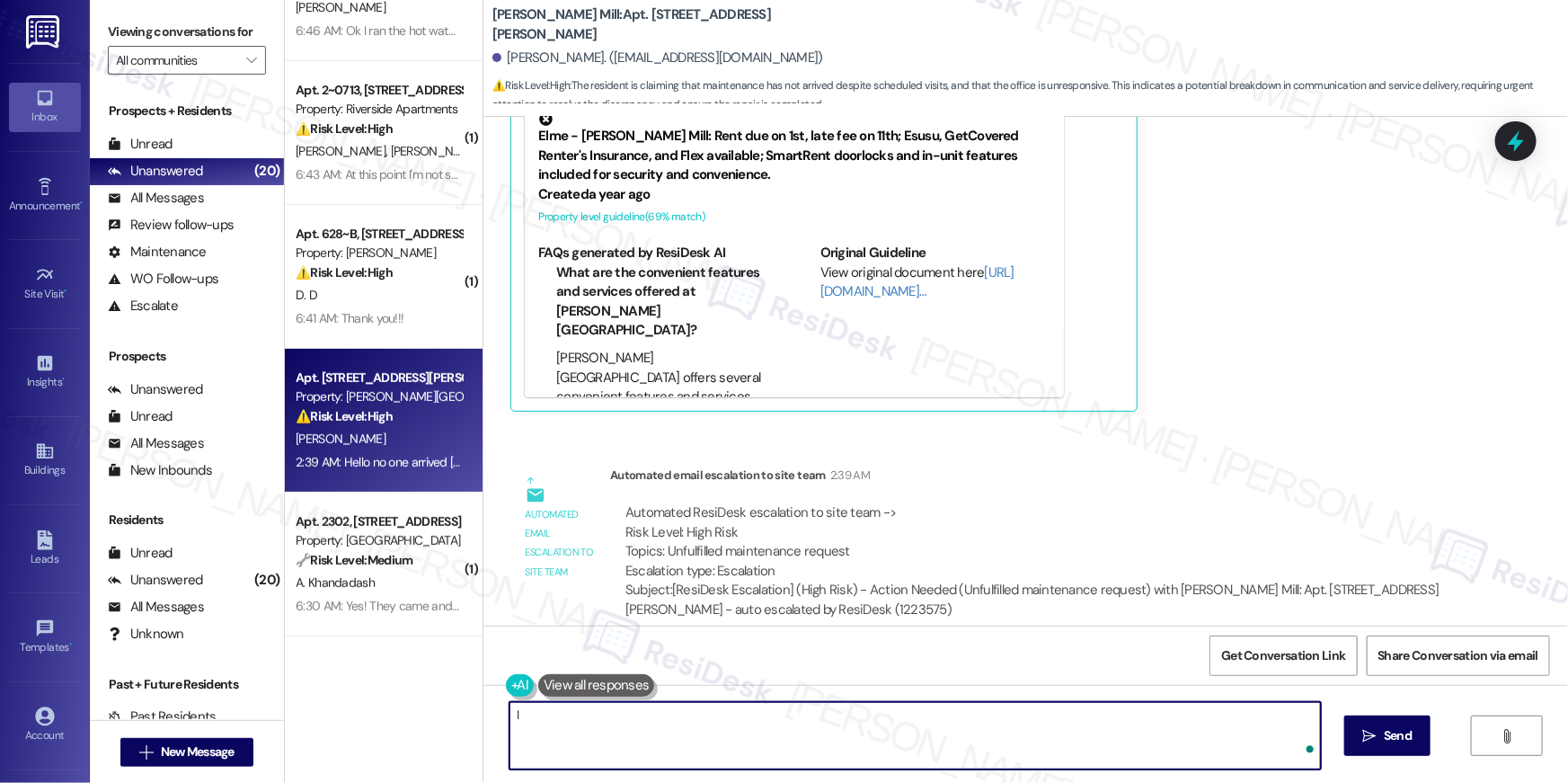 type on "I" 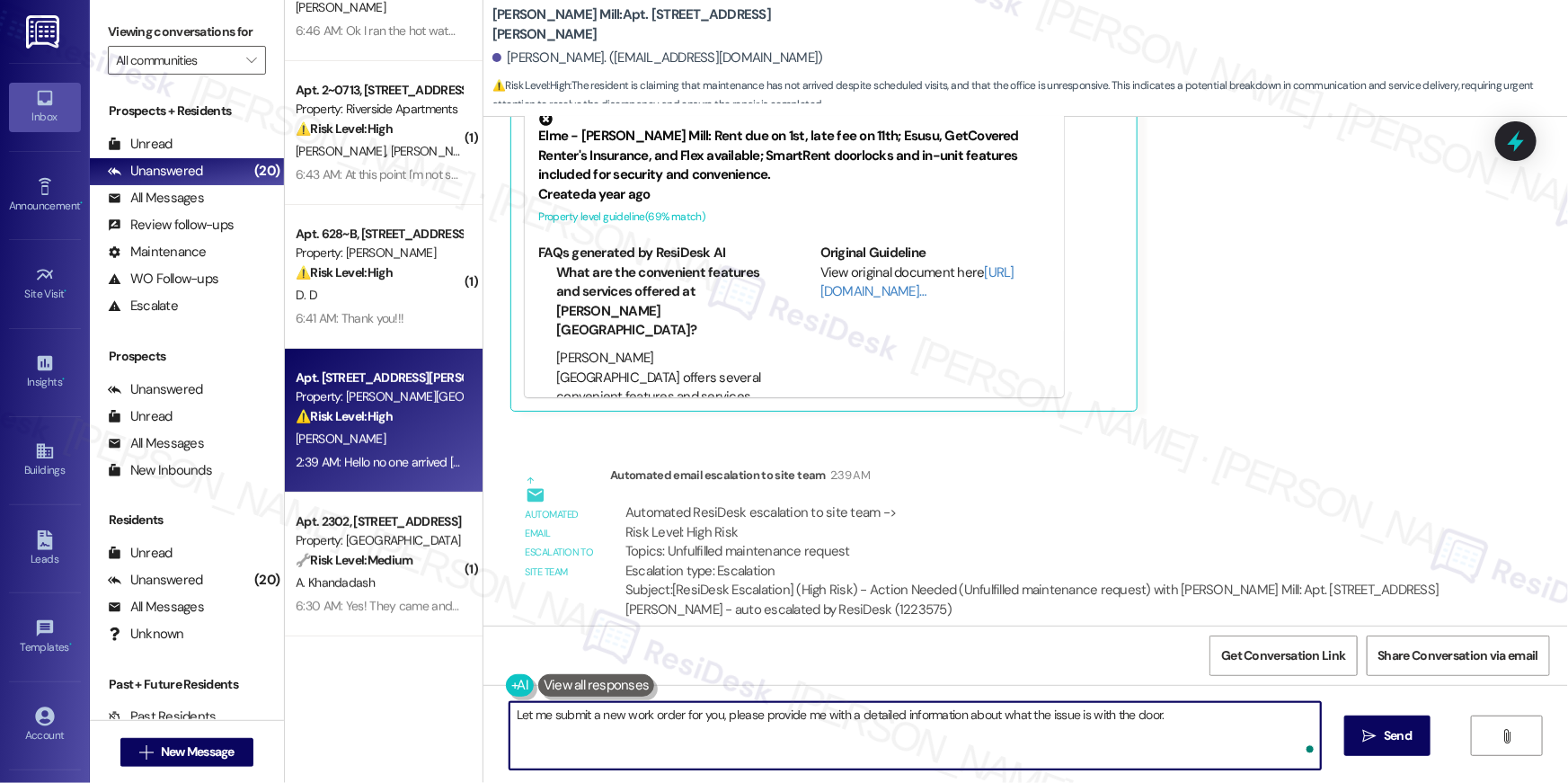 type on "Let me submit a new work order for you, please provide me with a detailed information about what the issue is with the door." 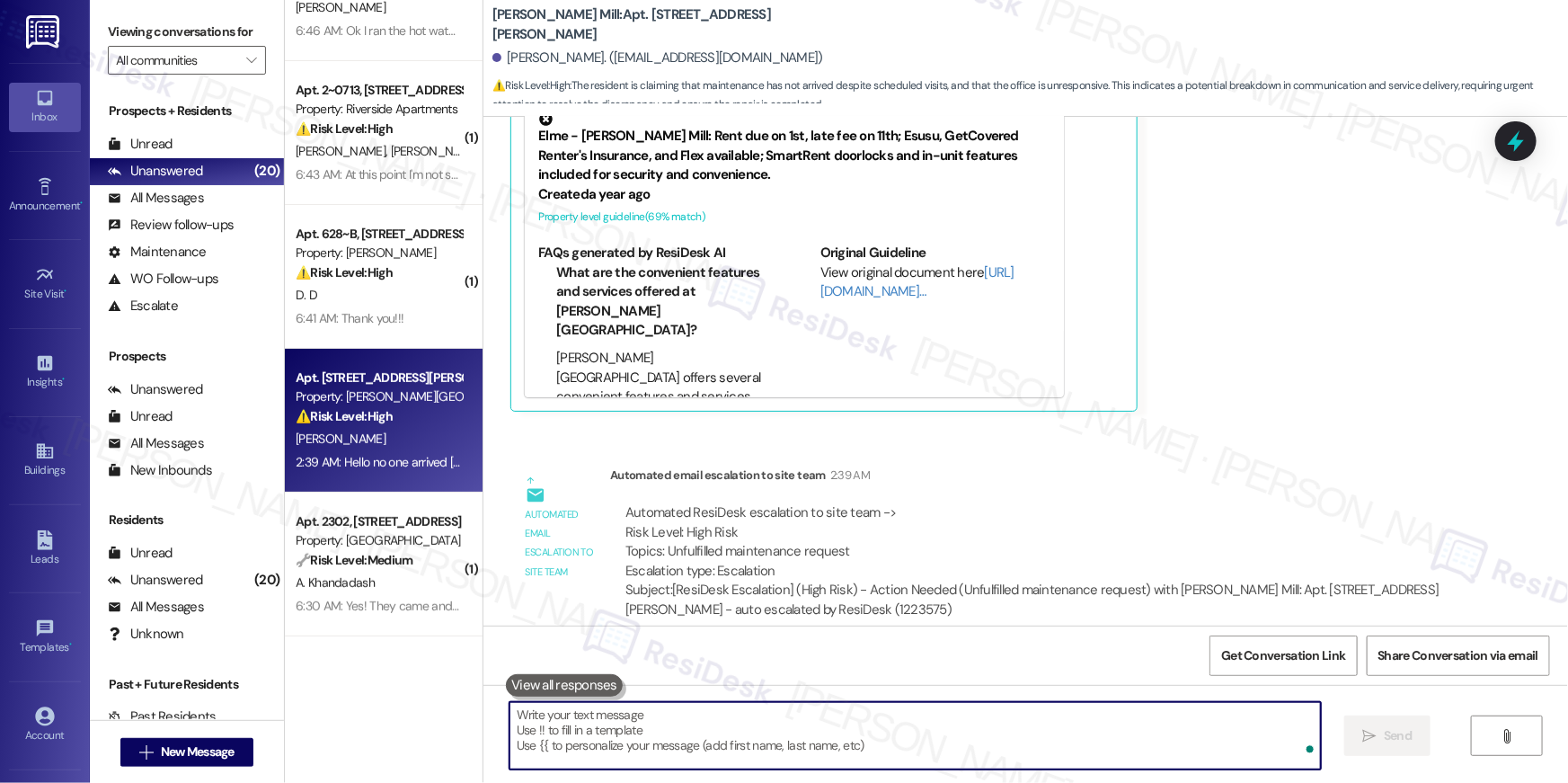 scroll, scrollTop: 7722, scrollLeft: 0, axis: vertical 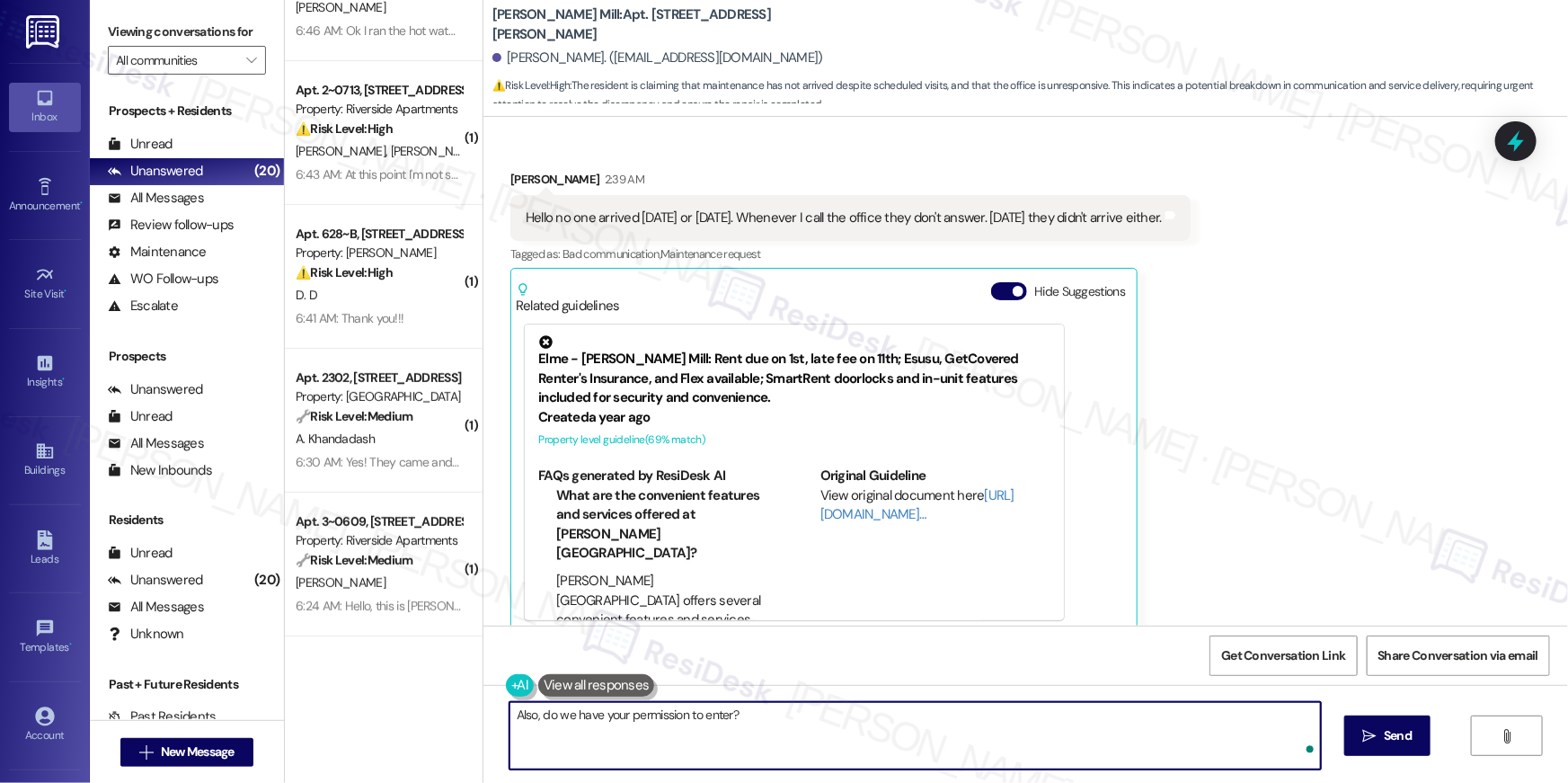type on "Also, do we have your permission to enter?" 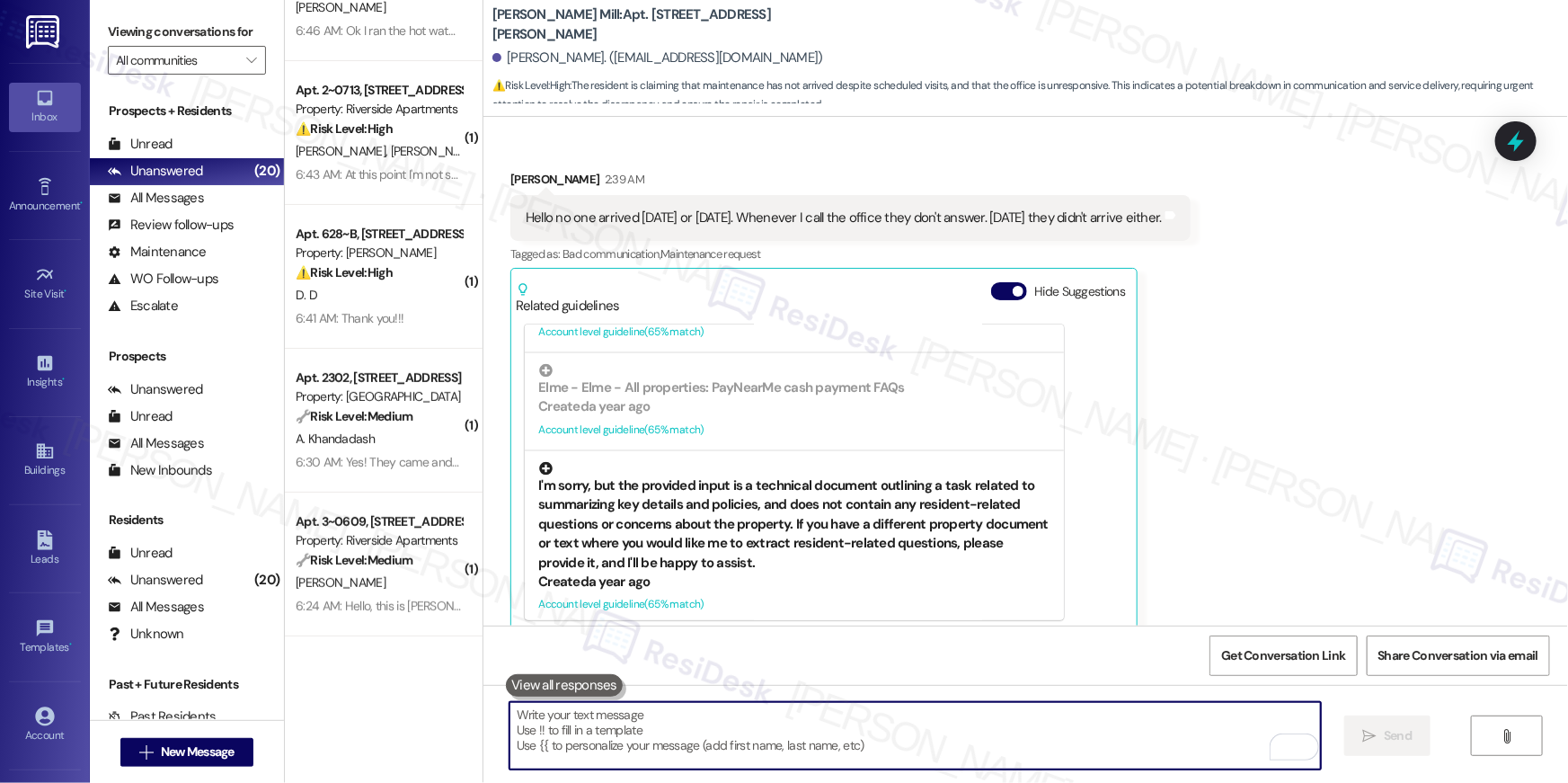 scroll, scrollTop: 1384, scrollLeft: 0, axis: vertical 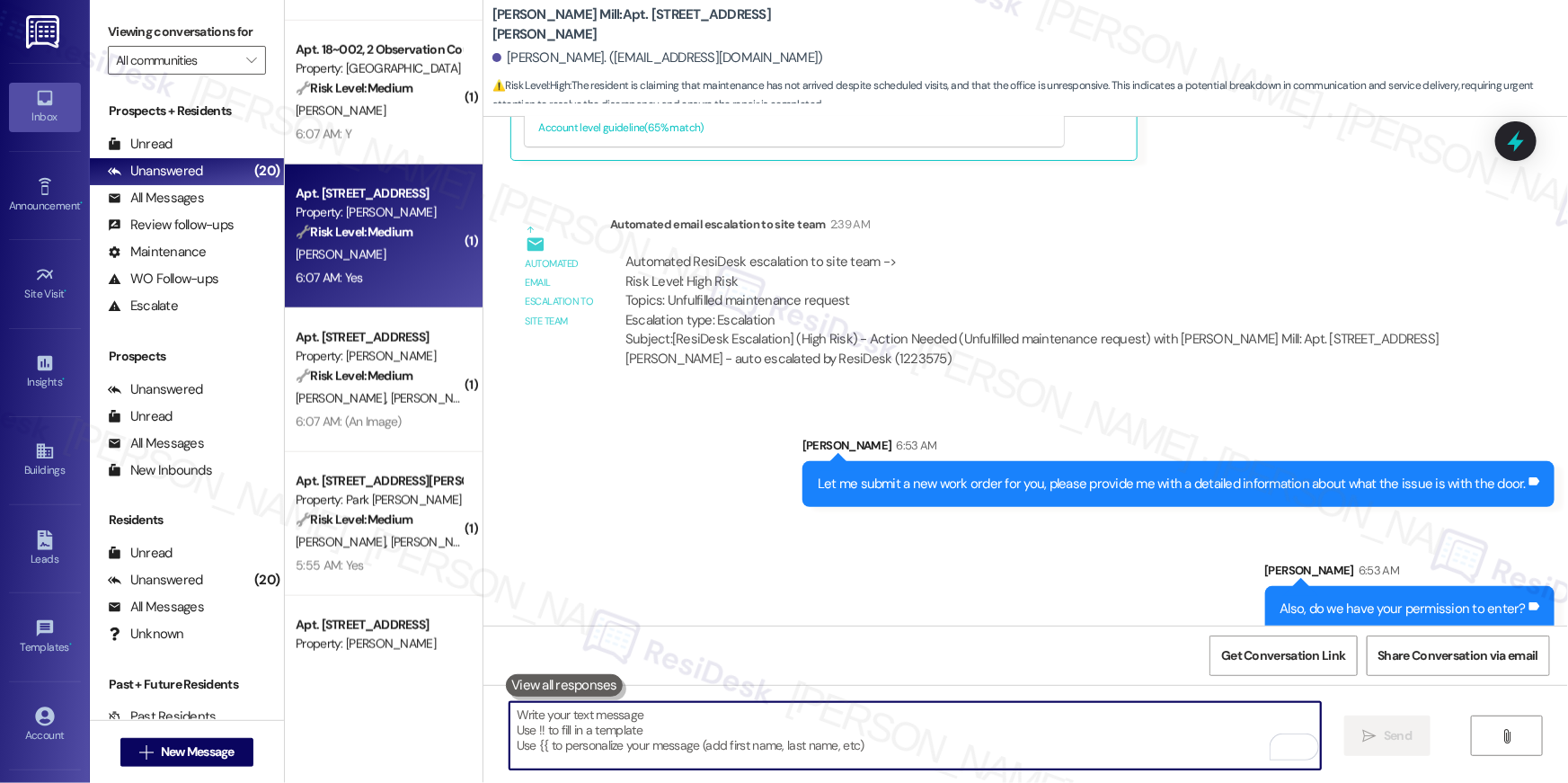 type 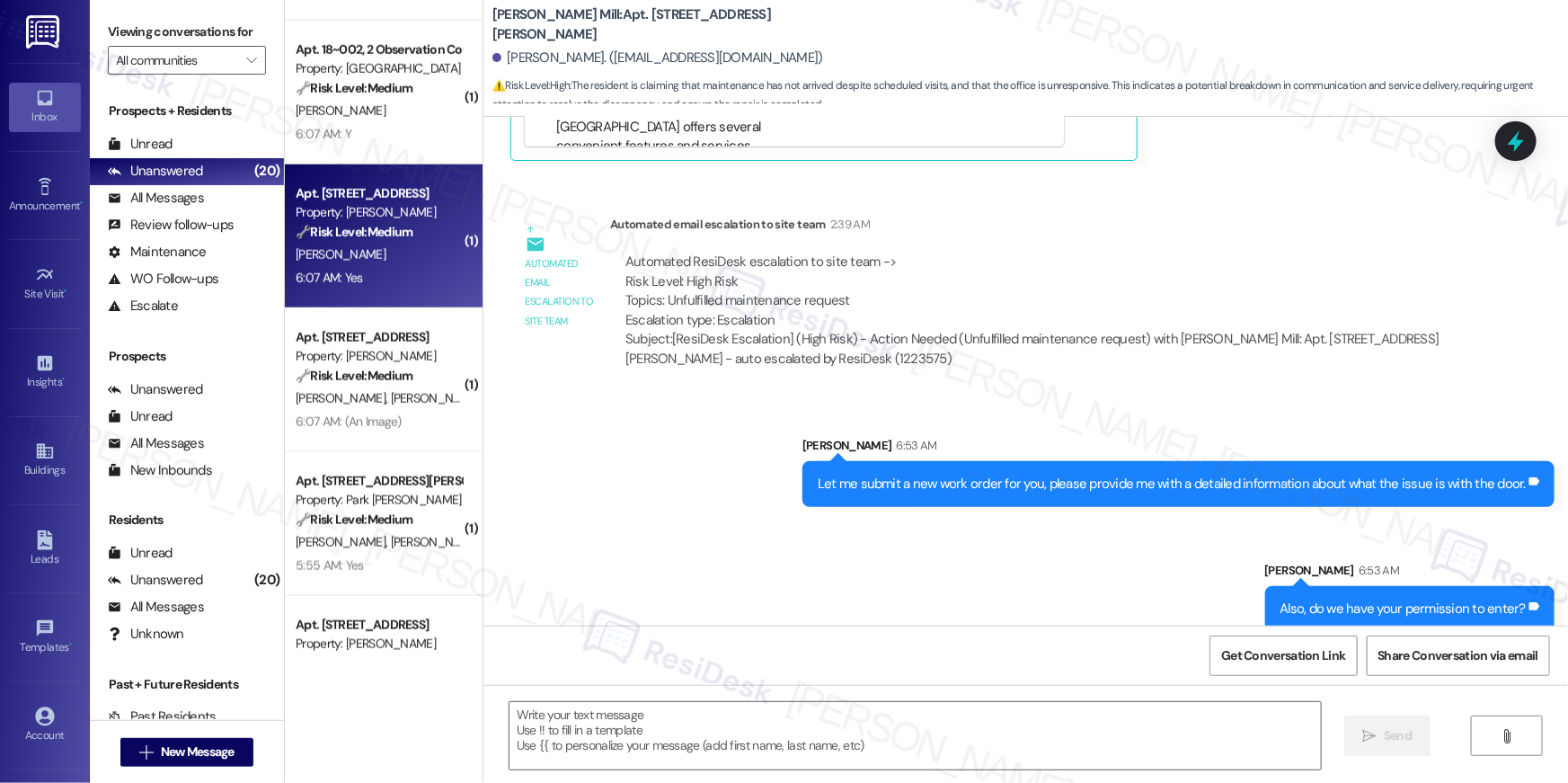 type on "Fetching suggested responses. Please feel free to read through the conversation in the meantime." 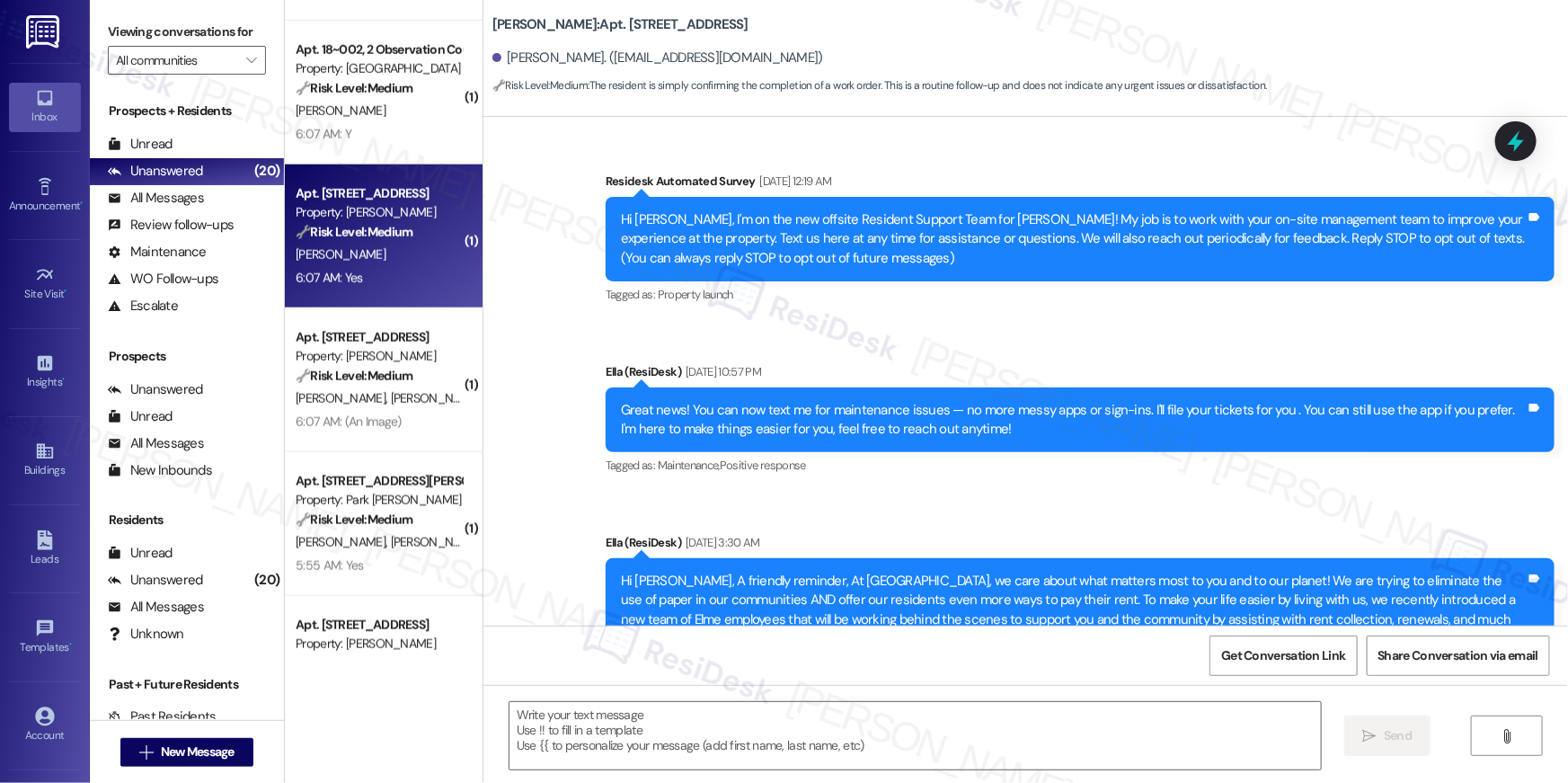 scroll, scrollTop: 9129, scrollLeft: 0, axis: vertical 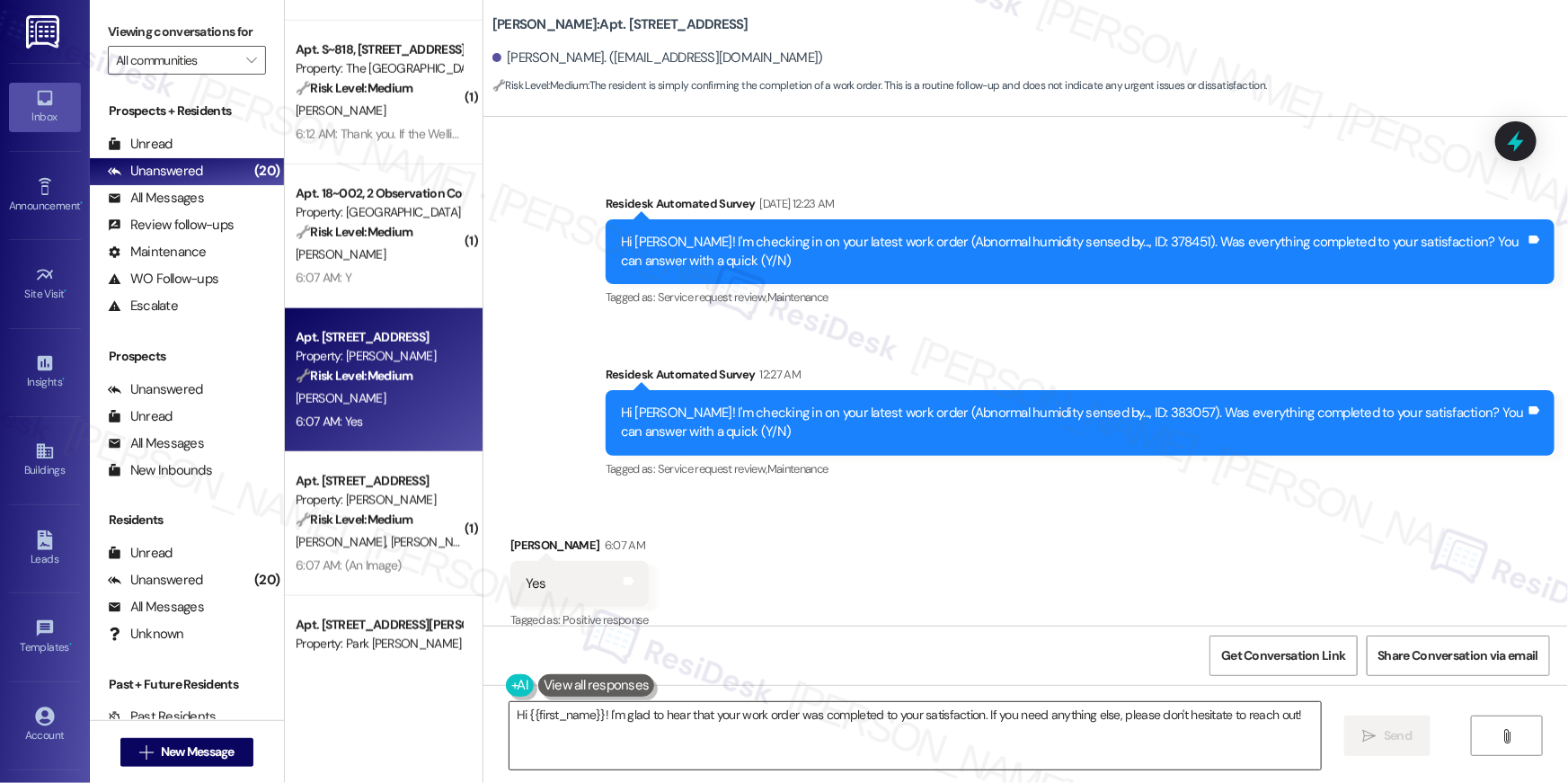 click on "Hi {{first_name}}! I'm glad to hear that your work order was completed to your satisfaction. If you need anything else, please don't hesitate to reach out!" at bounding box center [915, 735] 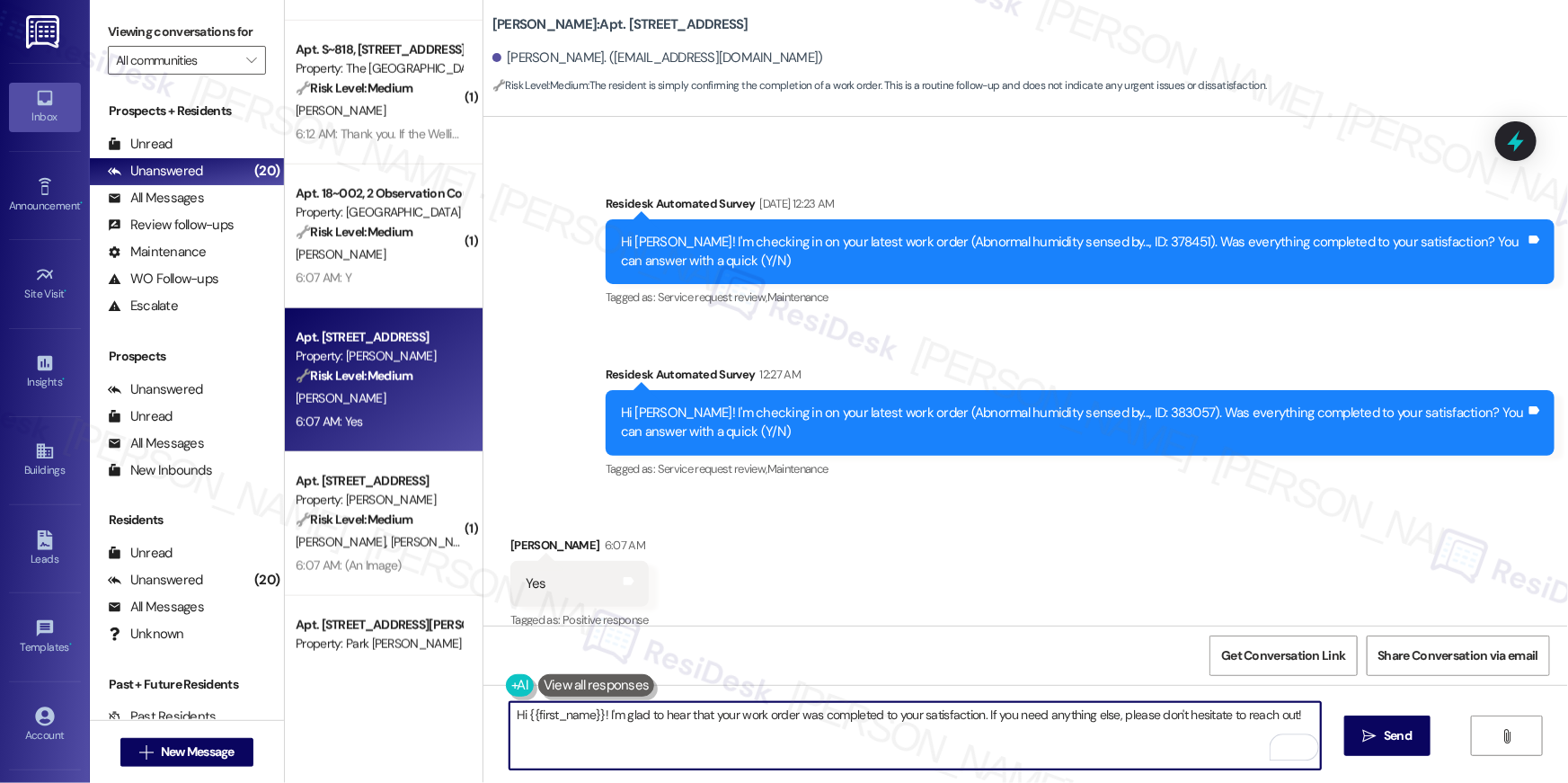 paste on ", please disregard the previous message about abnormal humidity—a work order was automatically created by the smart system and later closed without maintenance entering your apartment. To help prevent these alerts, please keep windows closed during hot, humid days. If you need anything or have maintenance concerns, feel free to reach out—I’m happy to help" 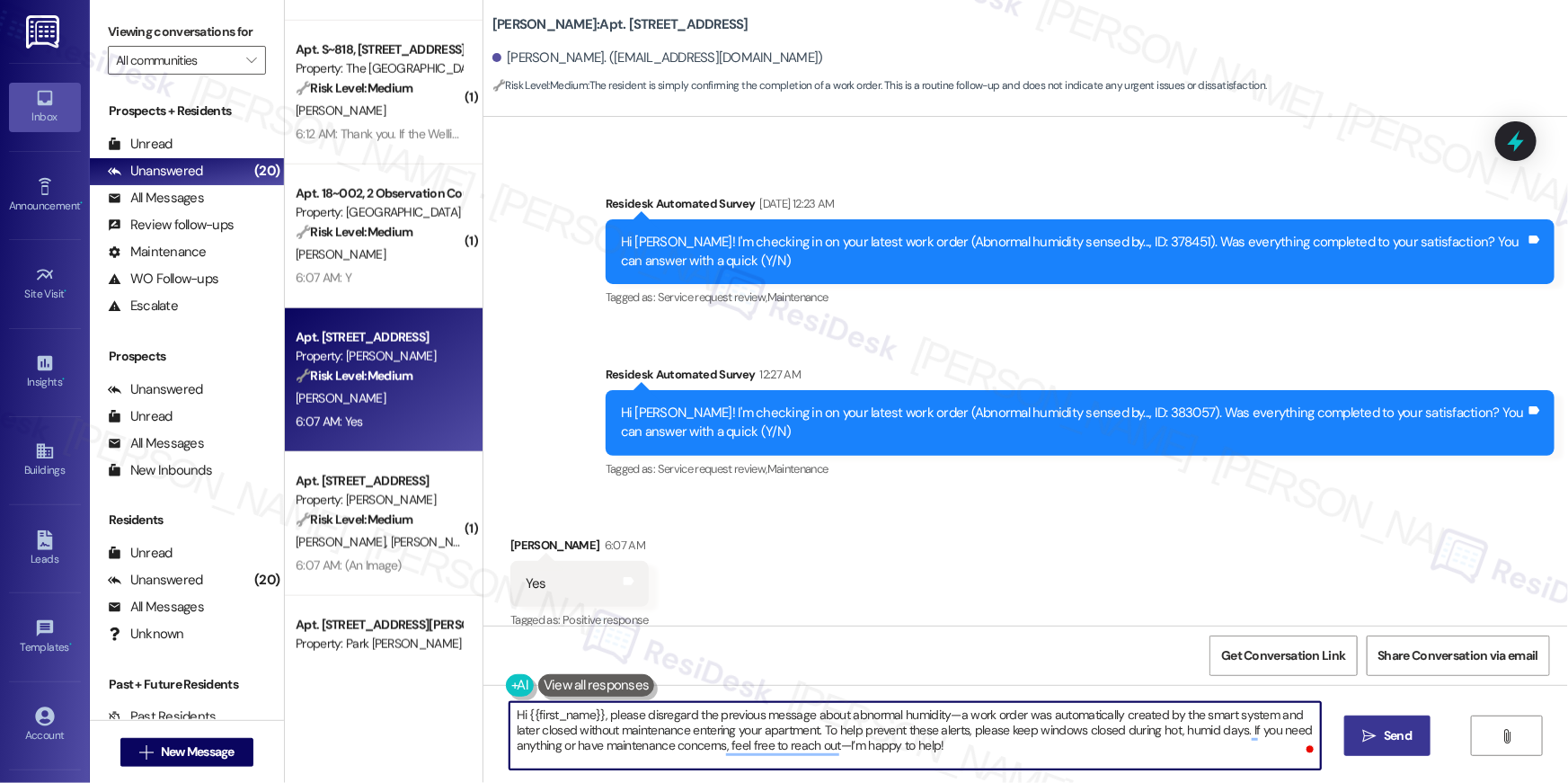 type on "Hi {{first_name}}, please disregard the previous message about abnormal humidity—a work order was automatically created by the smart system and later closed without maintenance entering your apartment. To help prevent these alerts, please keep windows closed during hot, humid days. If you need anything or have maintenance concerns, feel free to reach out—I’m happy to help!" 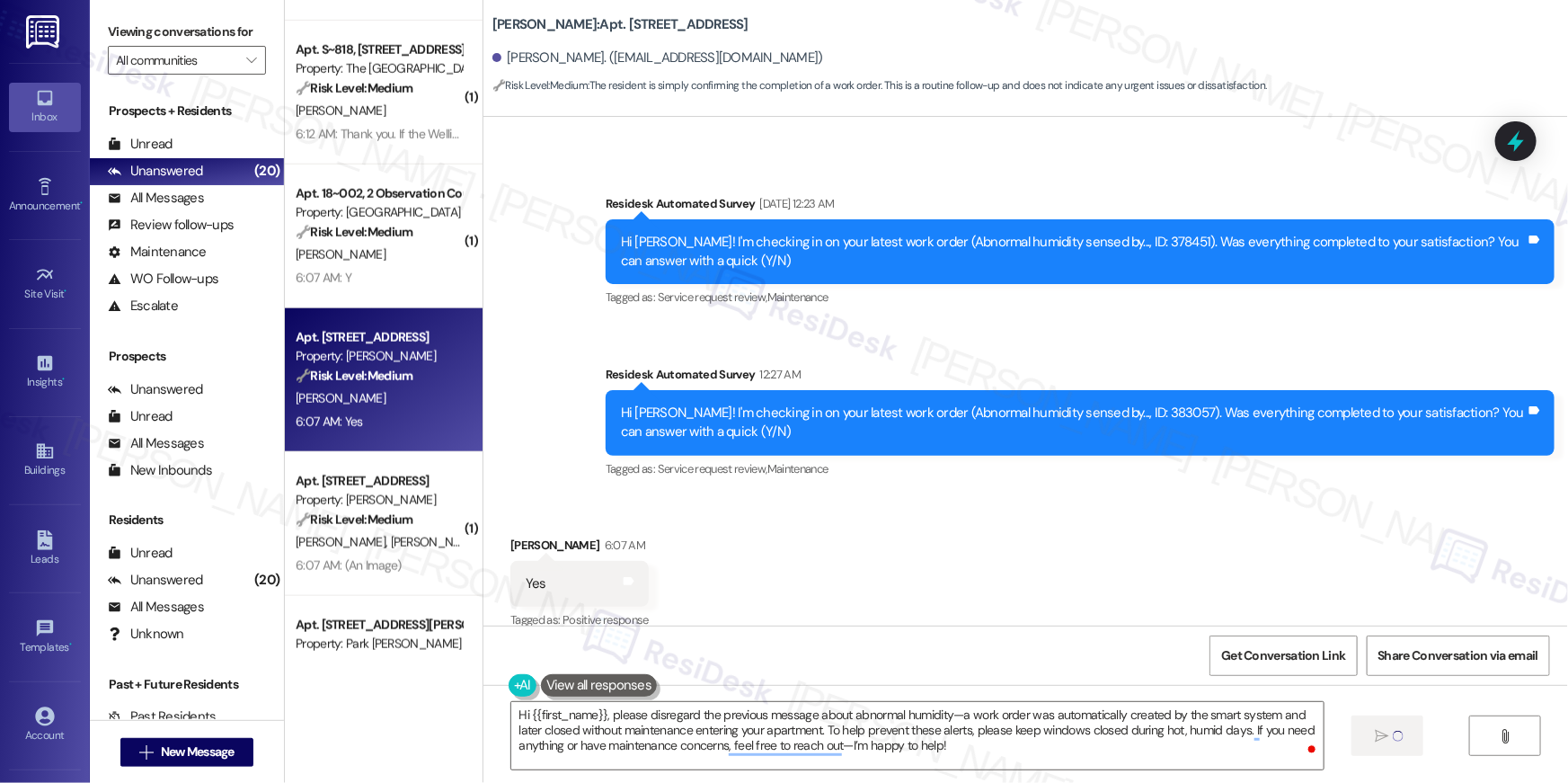 type 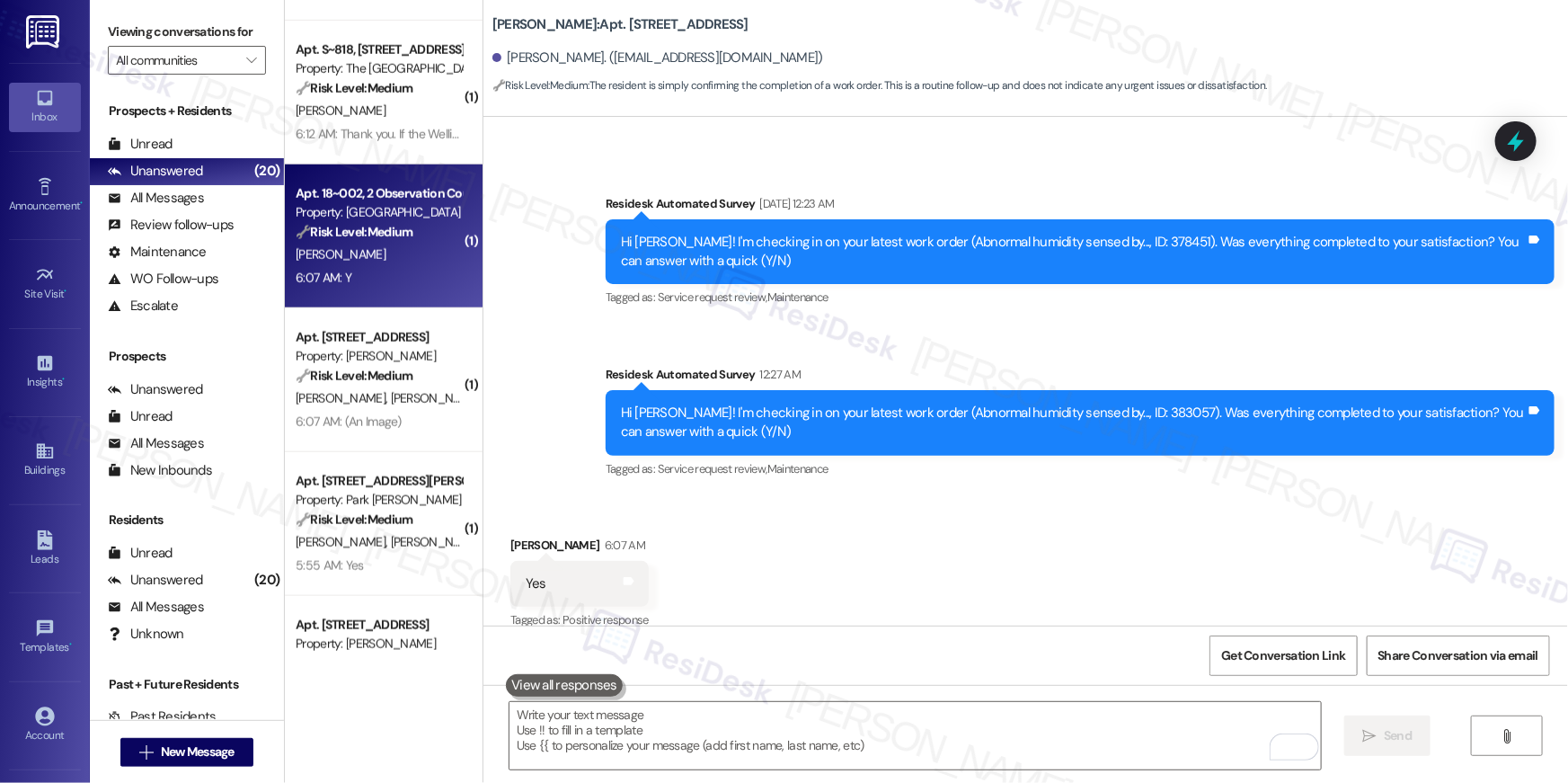 click on "6:07 AM: Y 6:07 AM: Y" at bounding box center [378, 278] 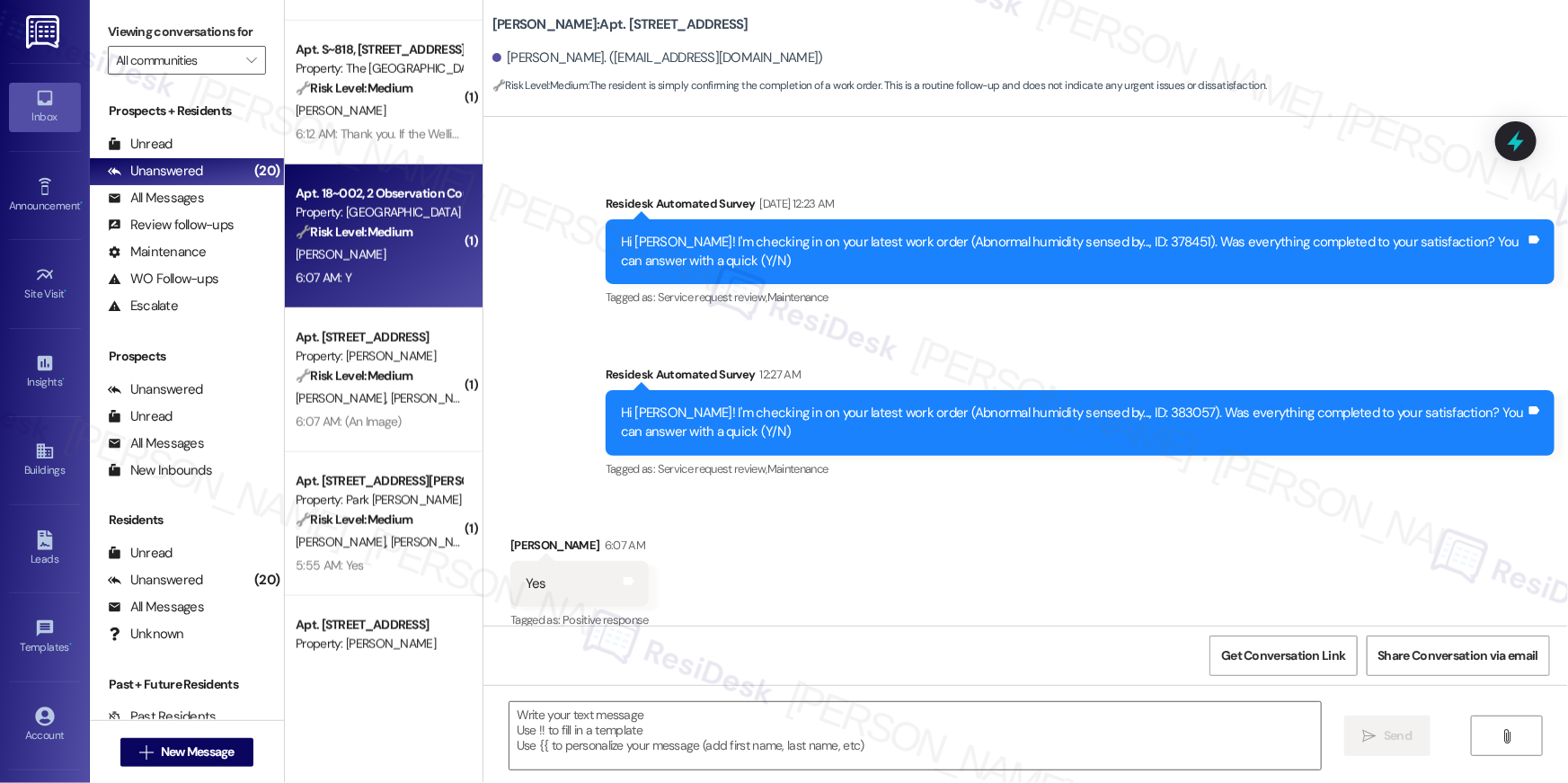 type on "Fetching suggested responses. Please feel free to read through the conversation in the meantime." 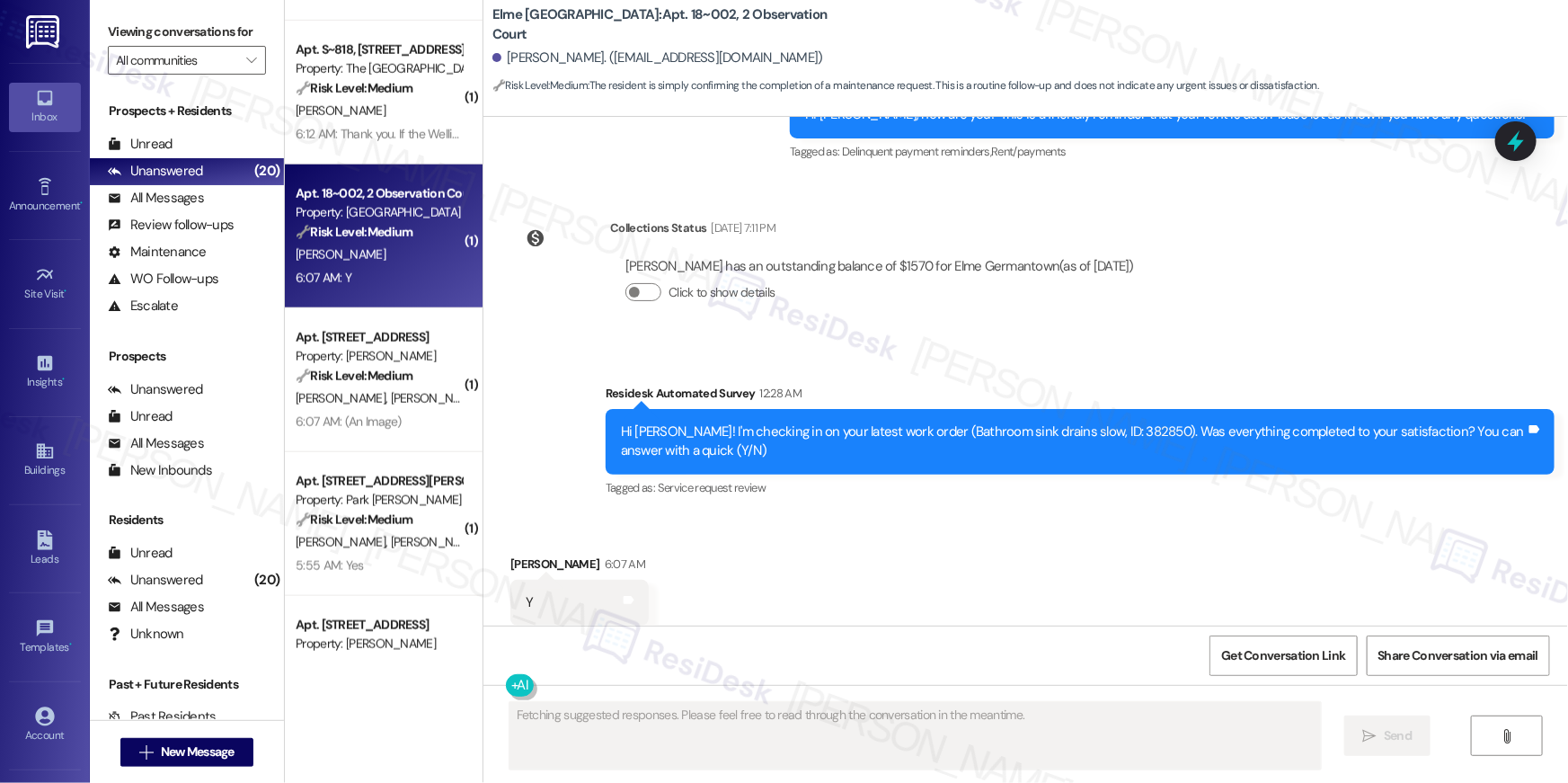 scroll, scrollTop: 3876, scrollLeft: 0, axis: vertical 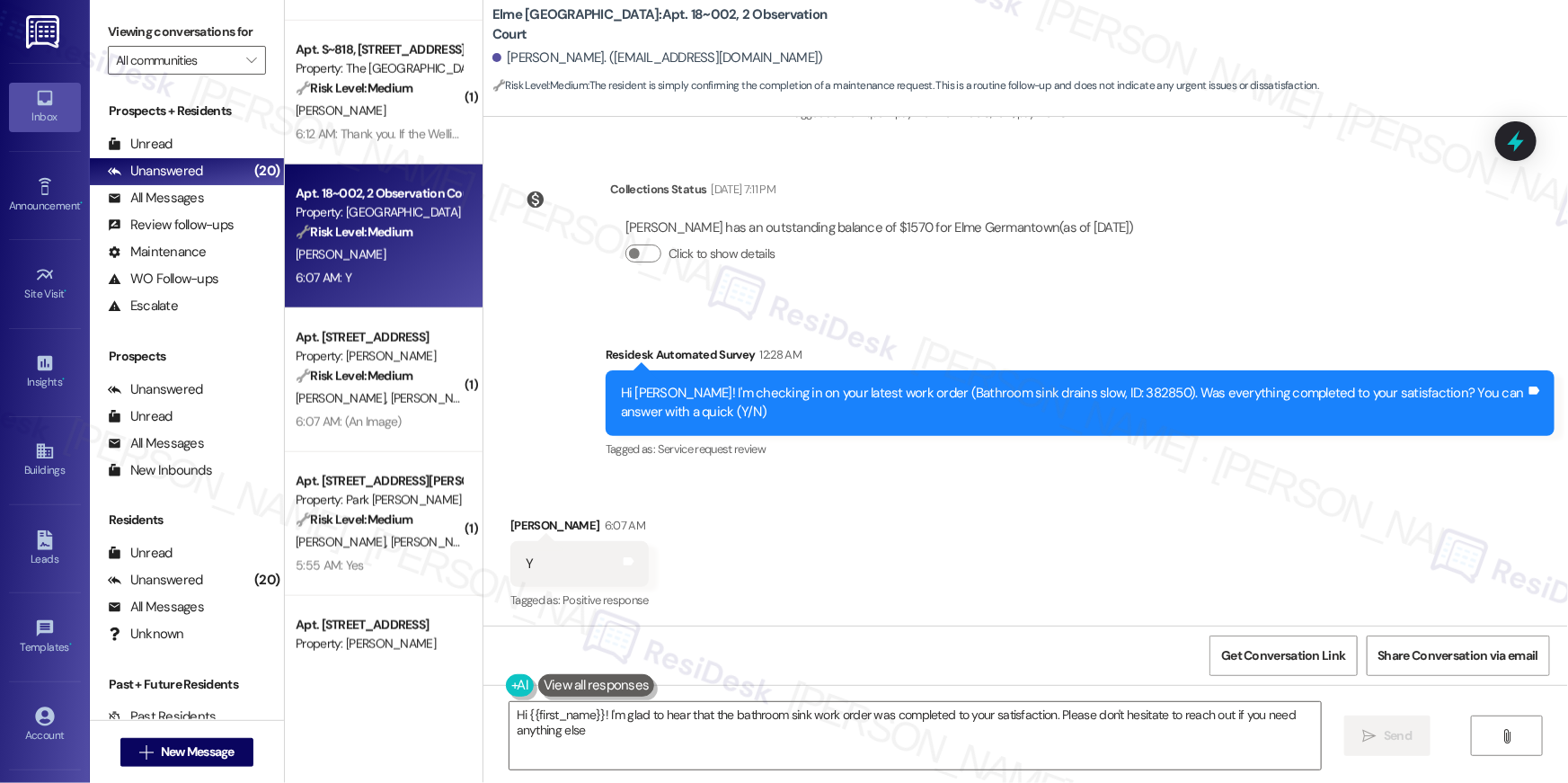 type on "Hi {{first_name}}! I'm glad to hear that the bathroom sink work order was completed to your satisfaction. Please don't hesitate to reach out if you need anything else!" 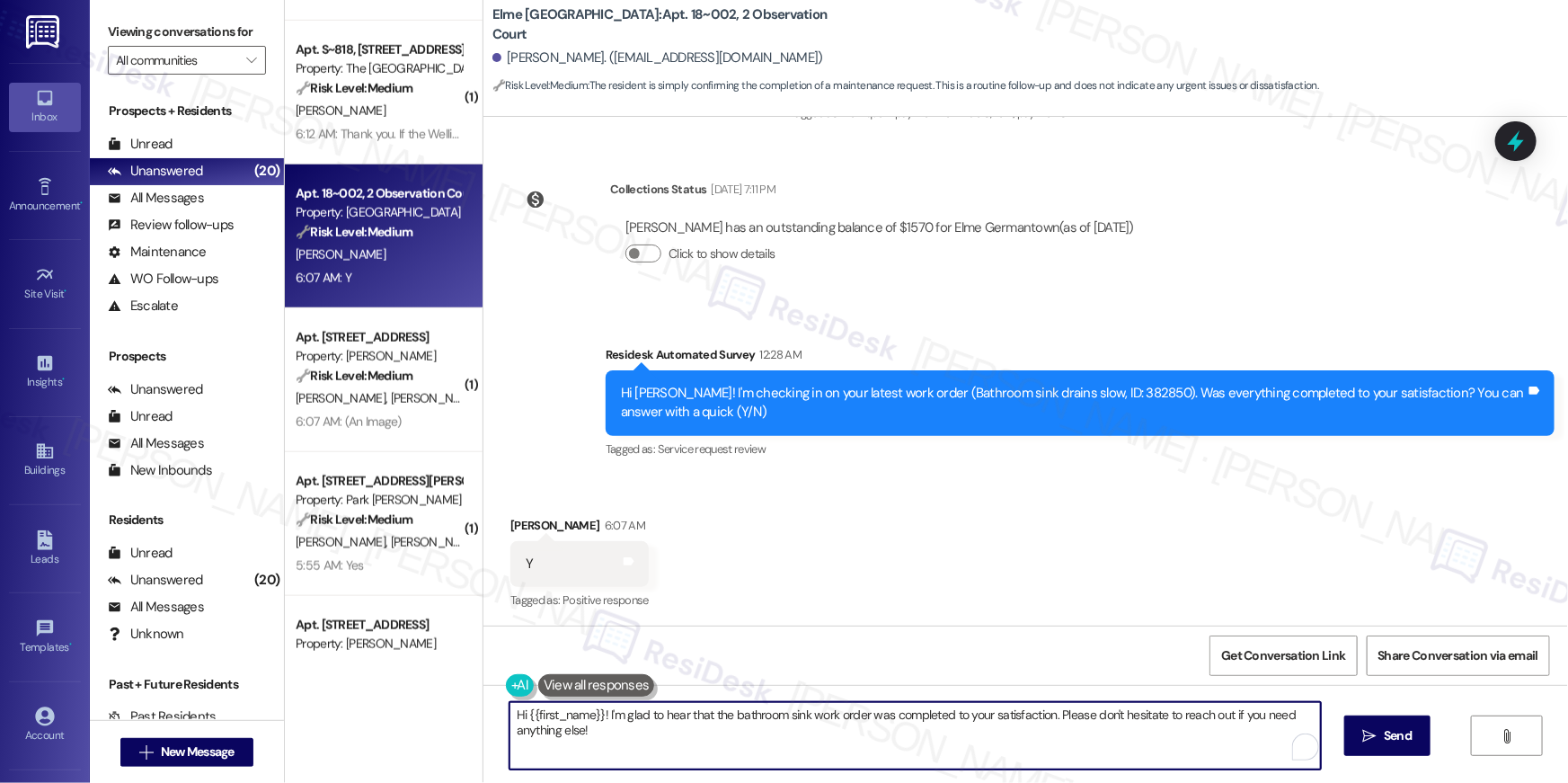 click on "Hi {{first_name}}! I'm glad to hear that the bathroom sink work order was completed to your satisfaction. Please don't hesitate to reach out if you need anything else!" at bounding box center (915, 735) 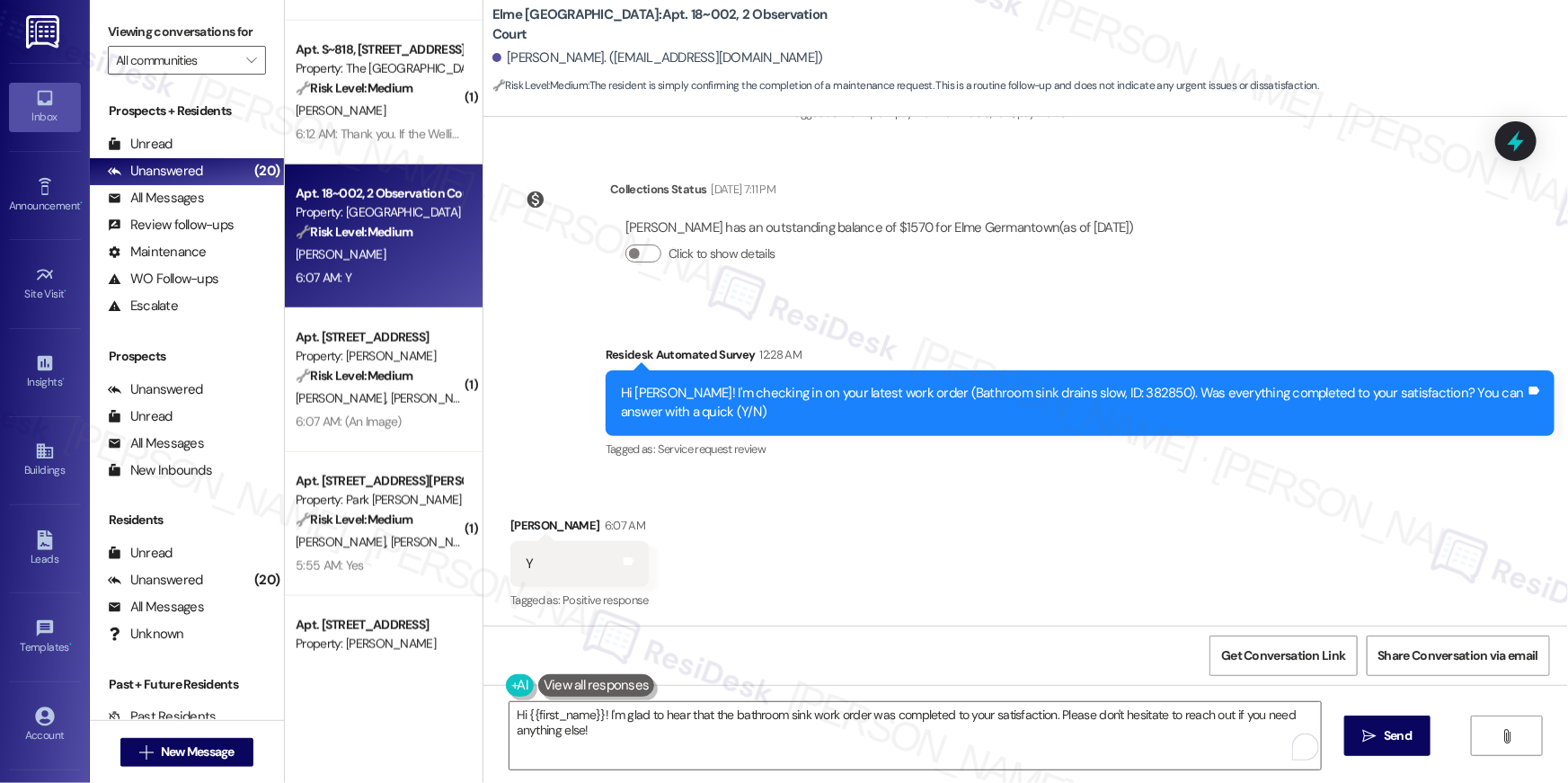 click on "Hi {{first_name}}! I'm glad to hear that the bathroom sink work order was completed to your satisfaction. Please don't hesitate to reach out if you need anything else!  Send " at bounding box center (1025, 752) 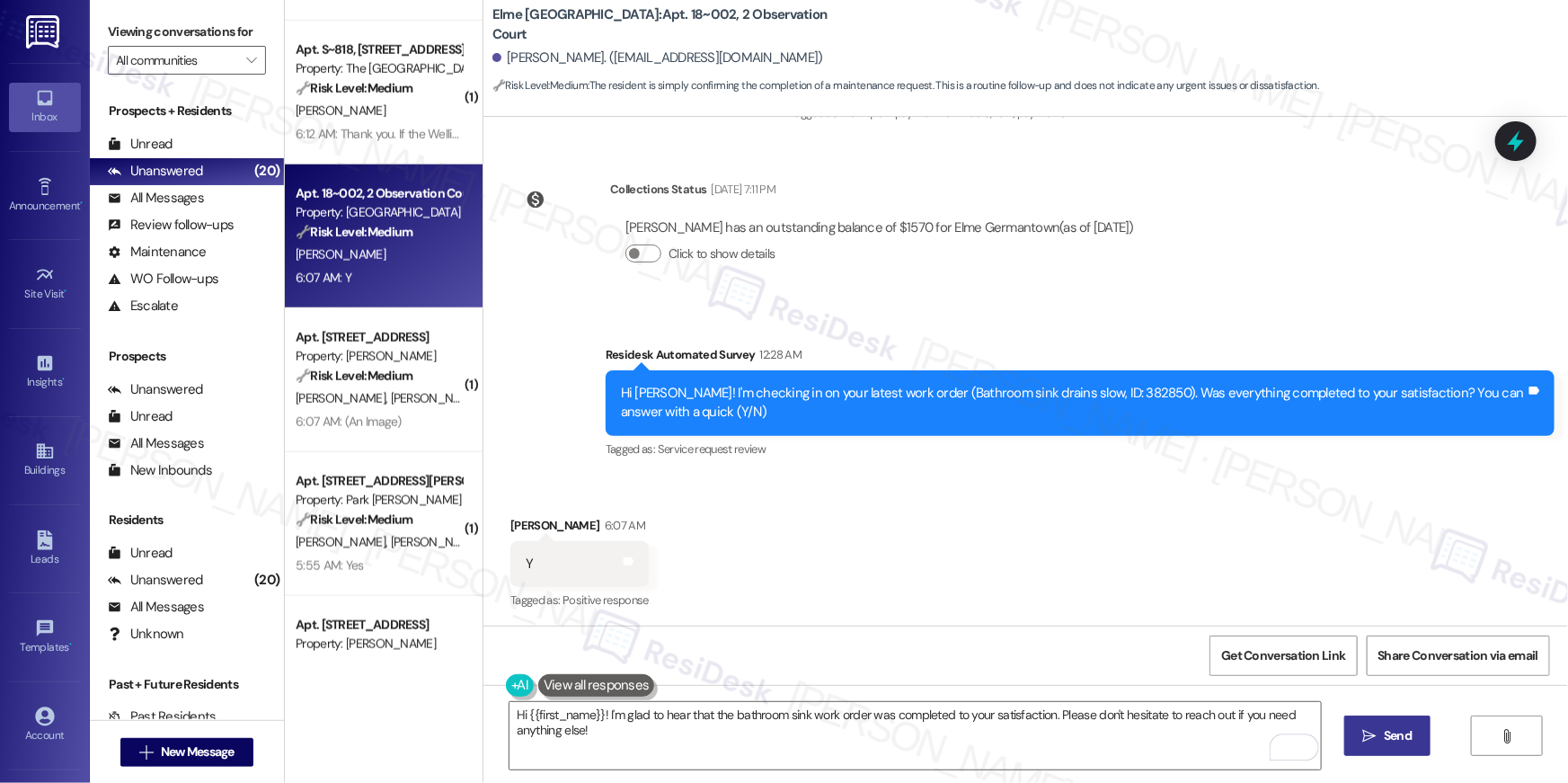 click on " Send" at bounding box center [1387, 735] 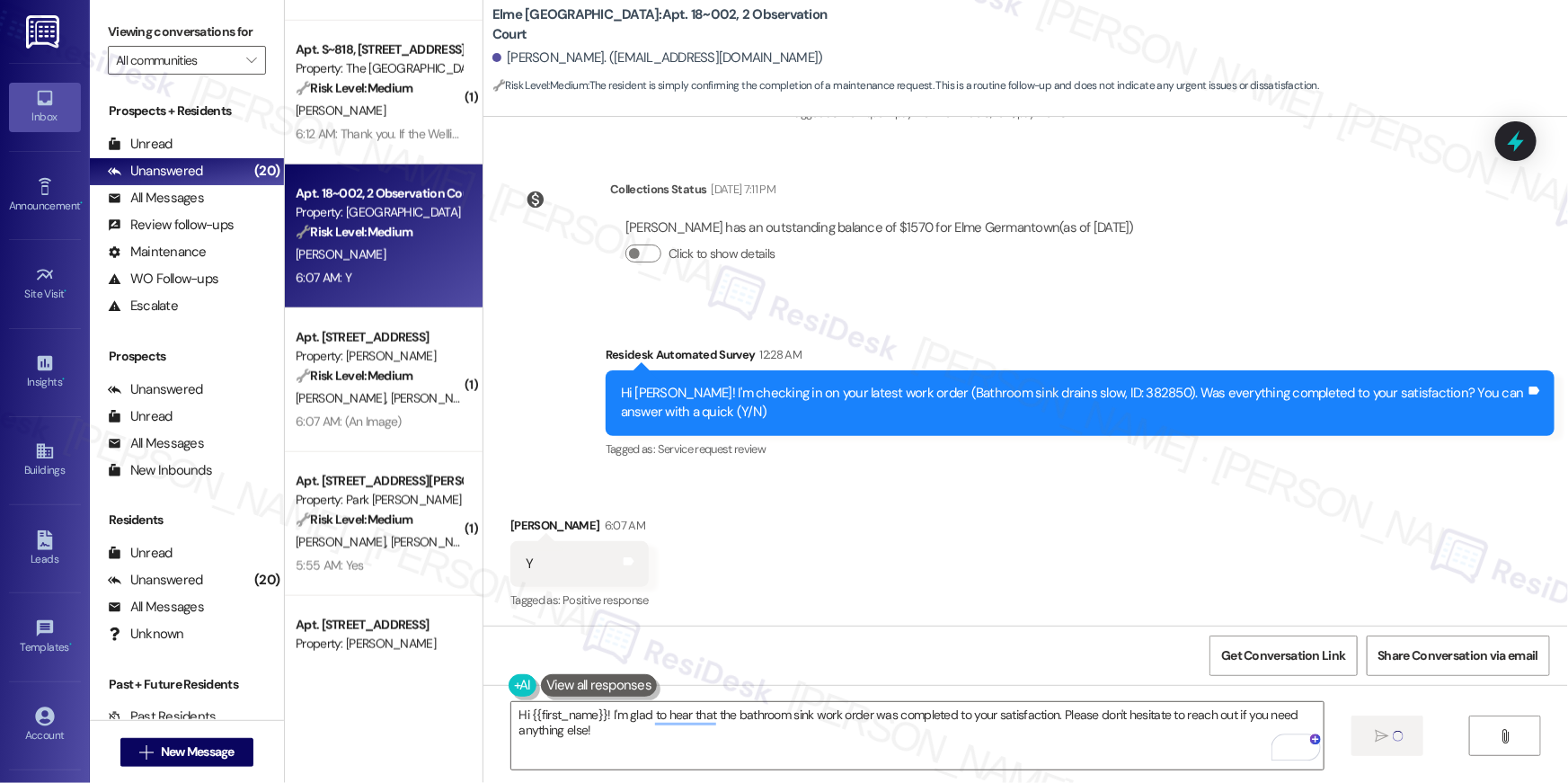 type 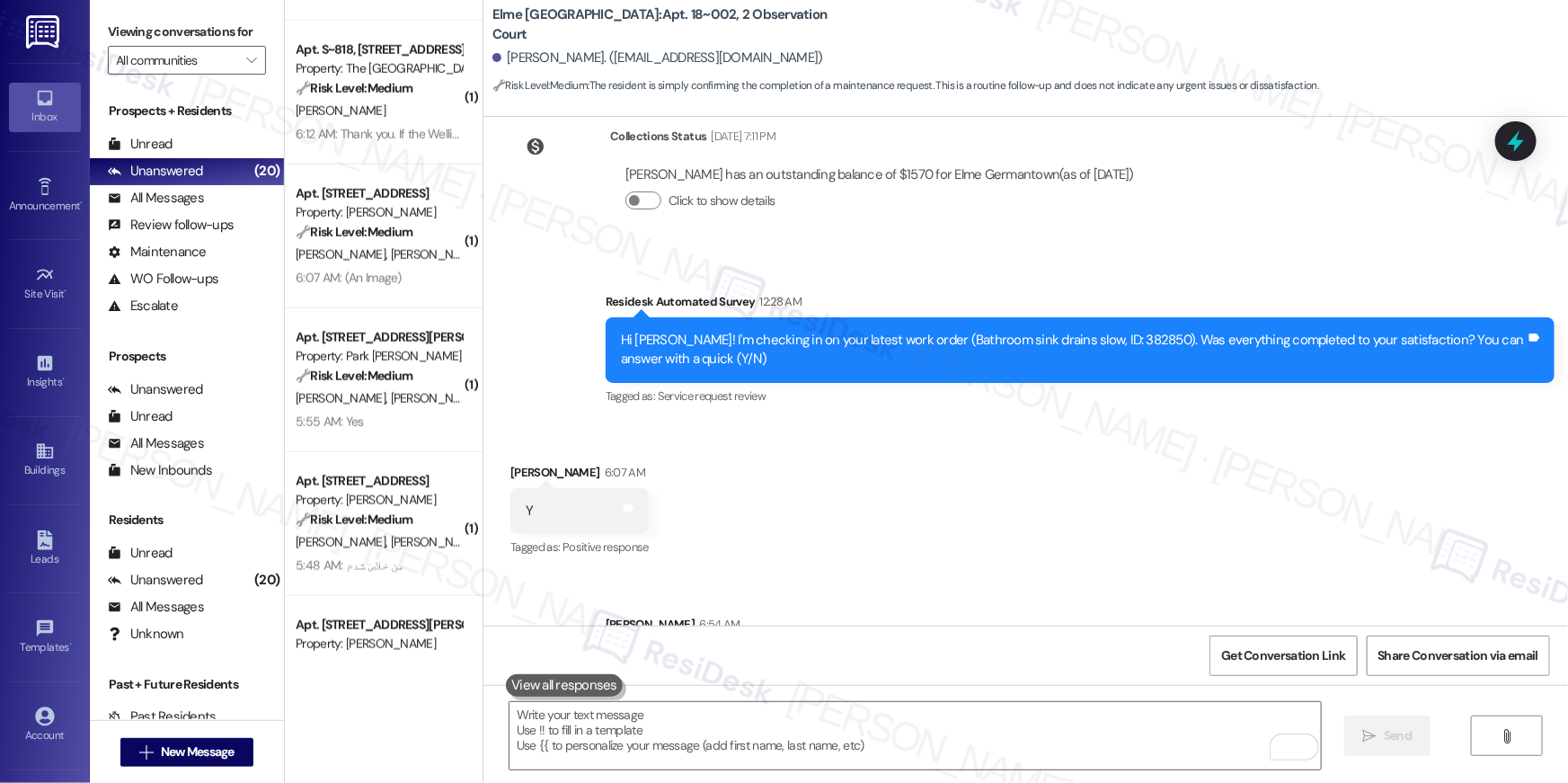 scroll, scrollTop: 4002, scrollLeft: 0, axis: vertical 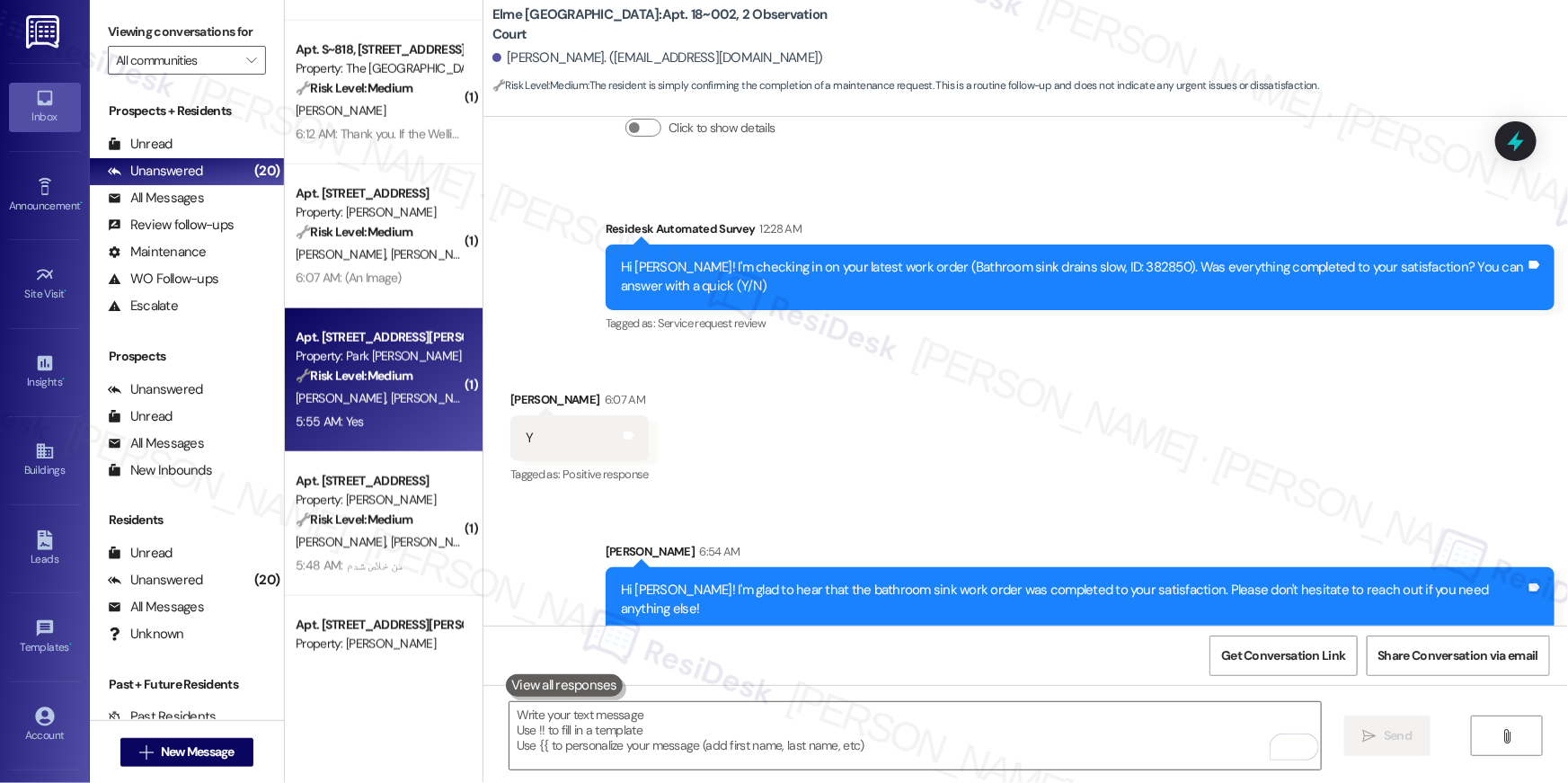 click on "🔧  Risk Level:  Medium" at bounding box center (354, 376) 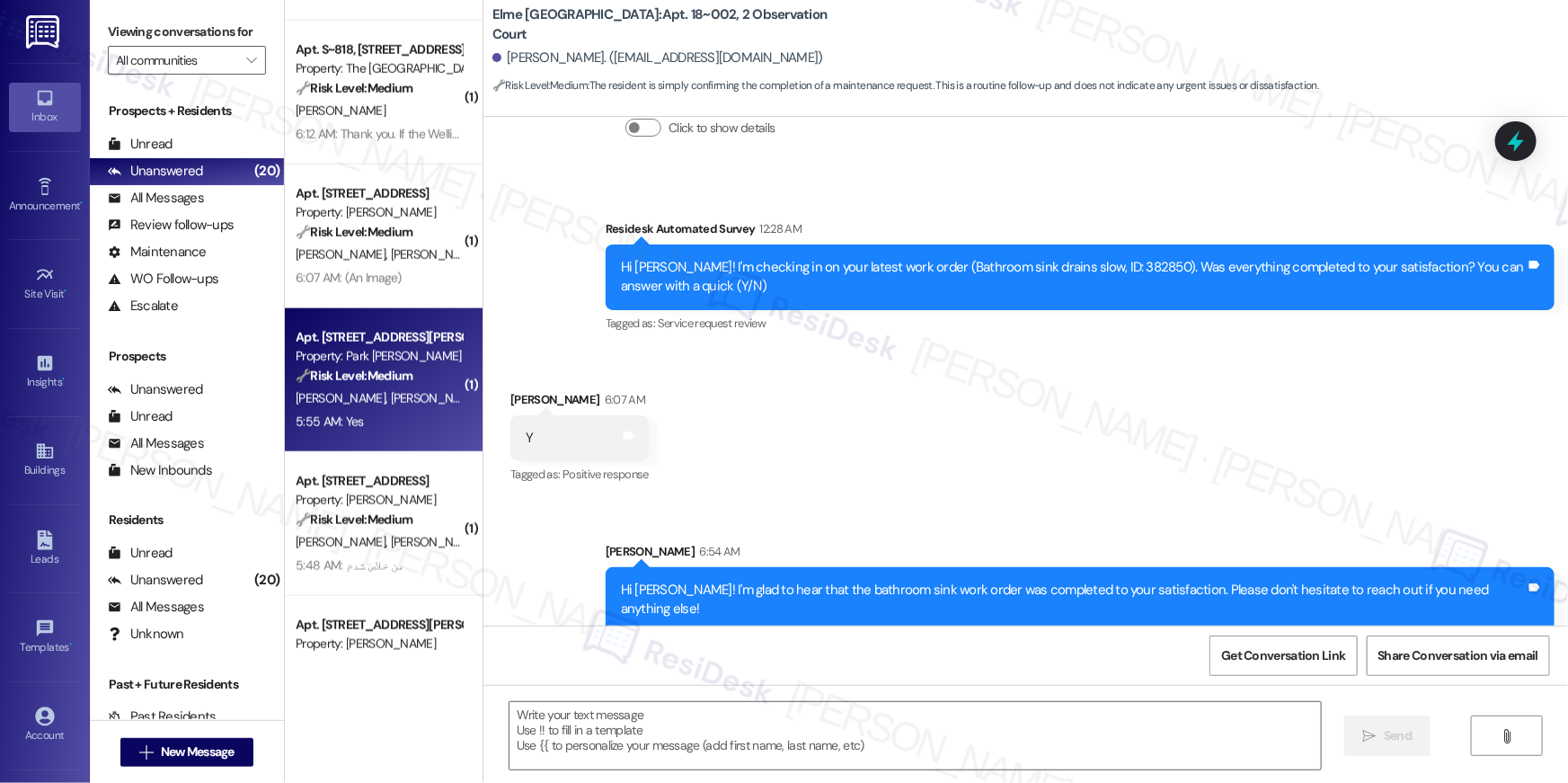 type on "Fetching suggested responses. Please feel free to read through the conversation in the meantime." 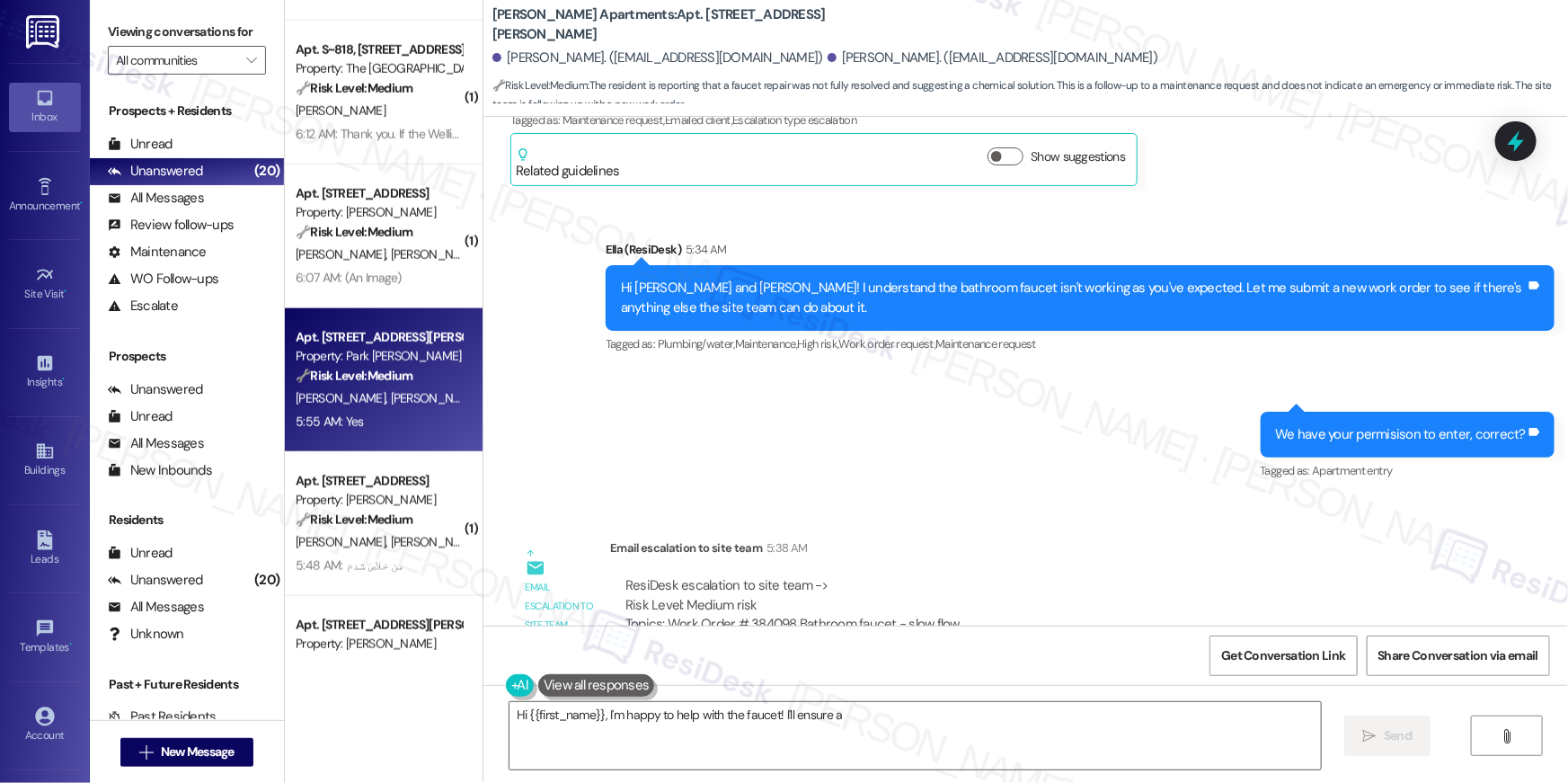 scroll, scrollTop: 20522, scrollLeft: 0, axis: vertical 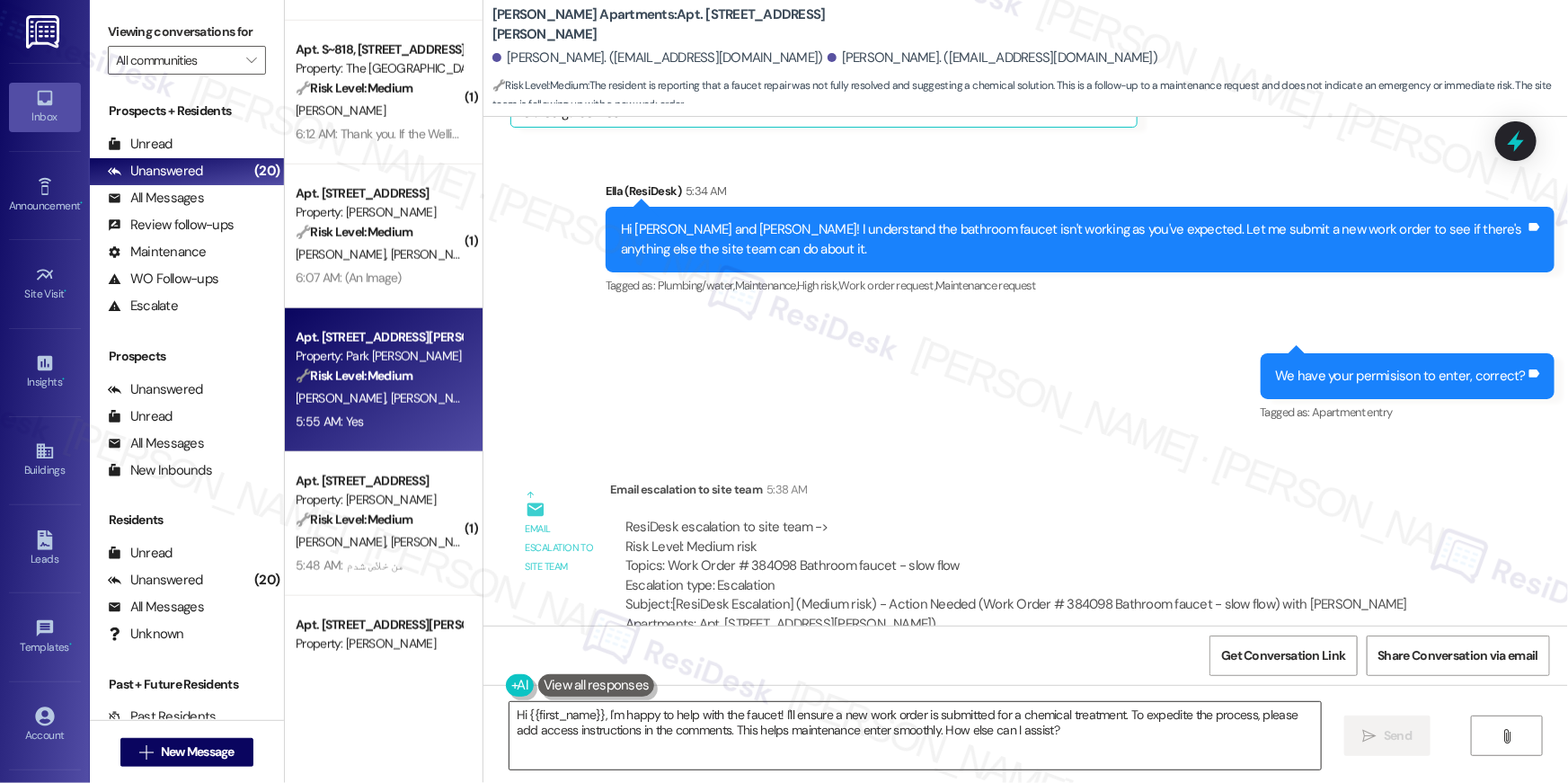 click on "Hi {{first_name}}, I'm happy to help with the faucet! I'll ensure a new work order is submitted for a chemical treatment. To expedite the process, please add access instructions in the comments. This helps maintenance enter smoothly. How else can I assist?" at bounding box center [915, 735] 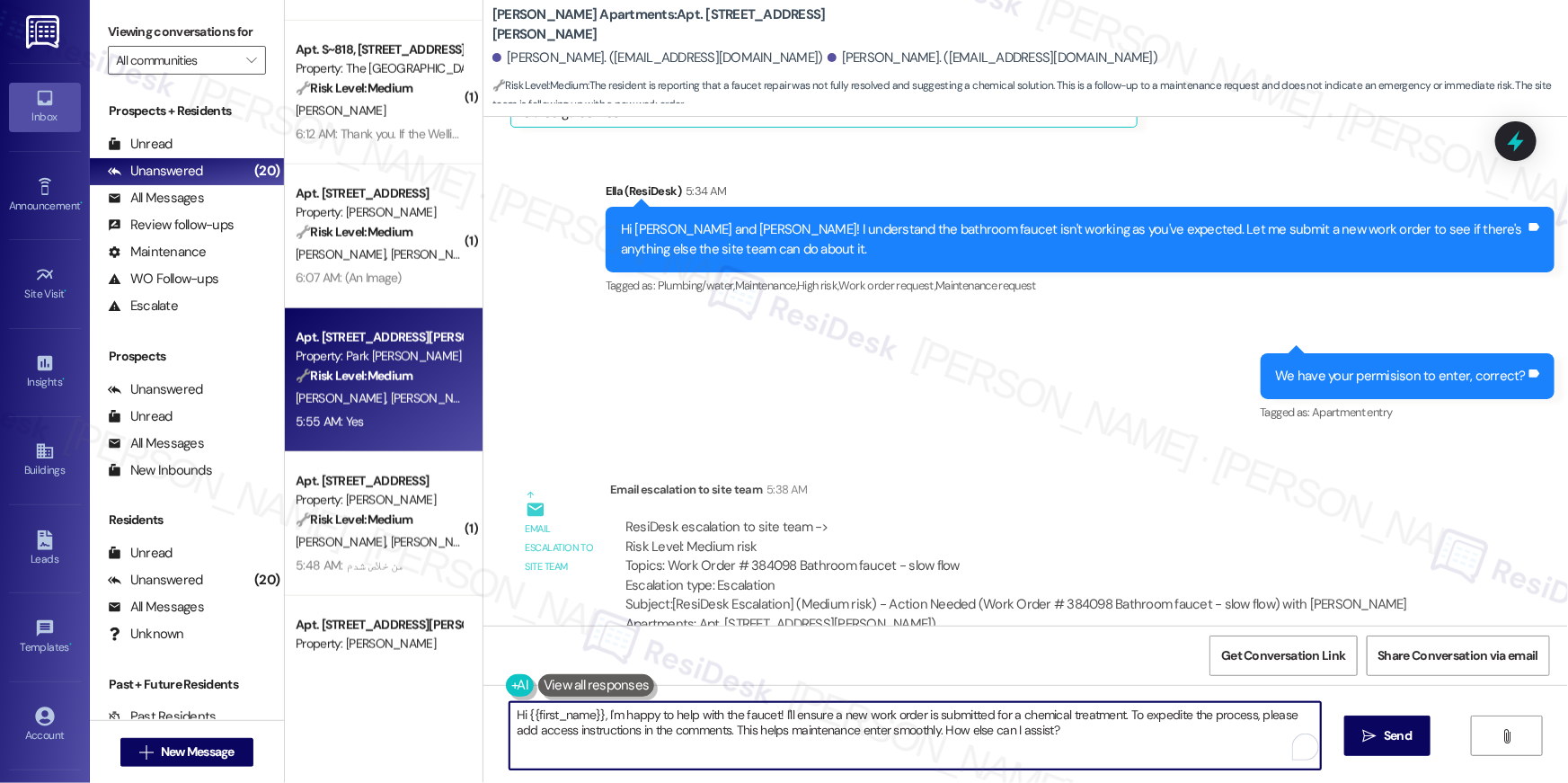 paste on "Thank you, {{first_name}}. The request has been submitted. Our maintenance team will be in touch soon. Is there anything else I can assist you with" 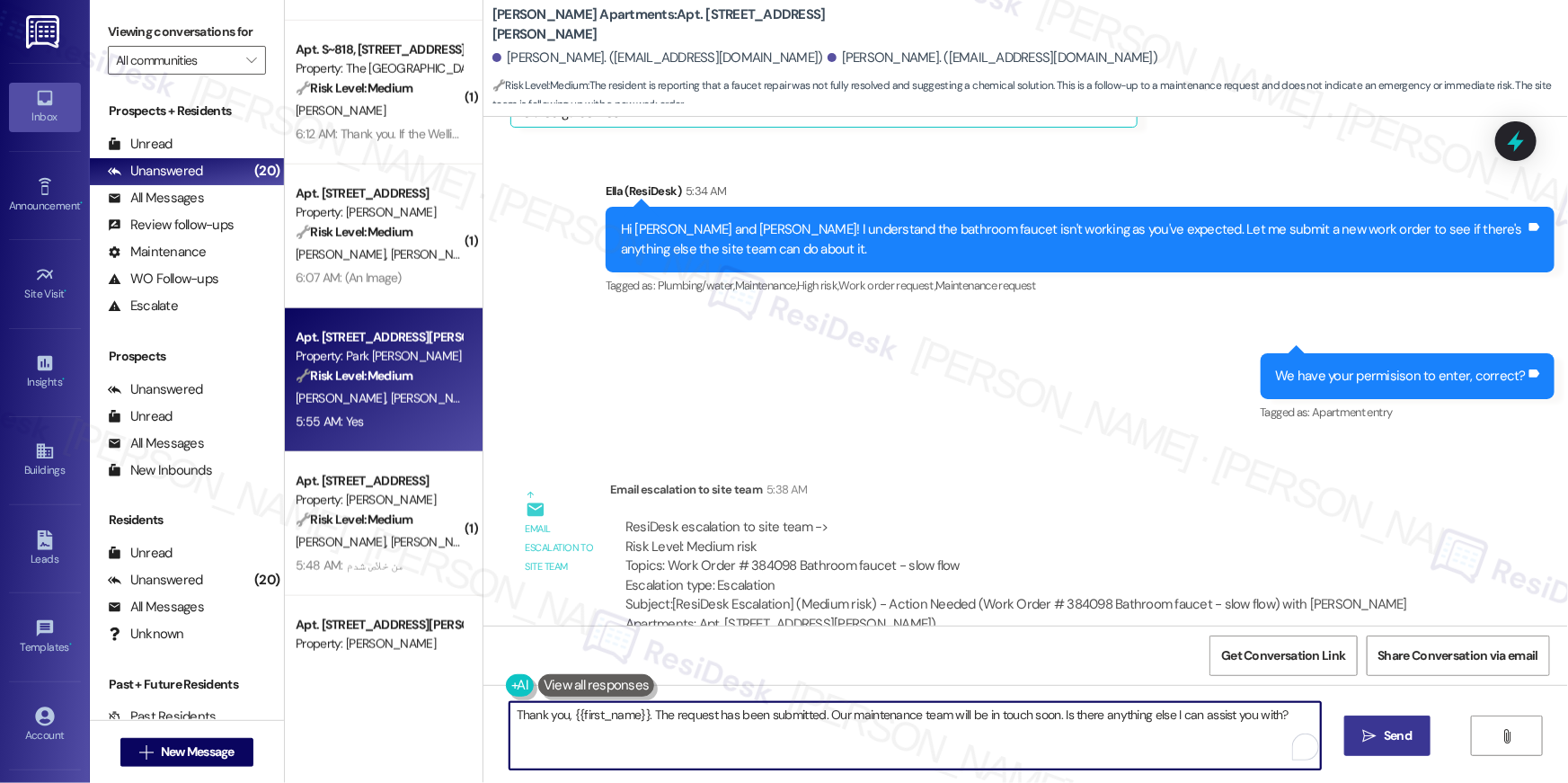 type on "Thank you, {{first_name}}. The request has been submitted. Our maintenance team will be in touch soon. Is there anything else I can assist you with?" 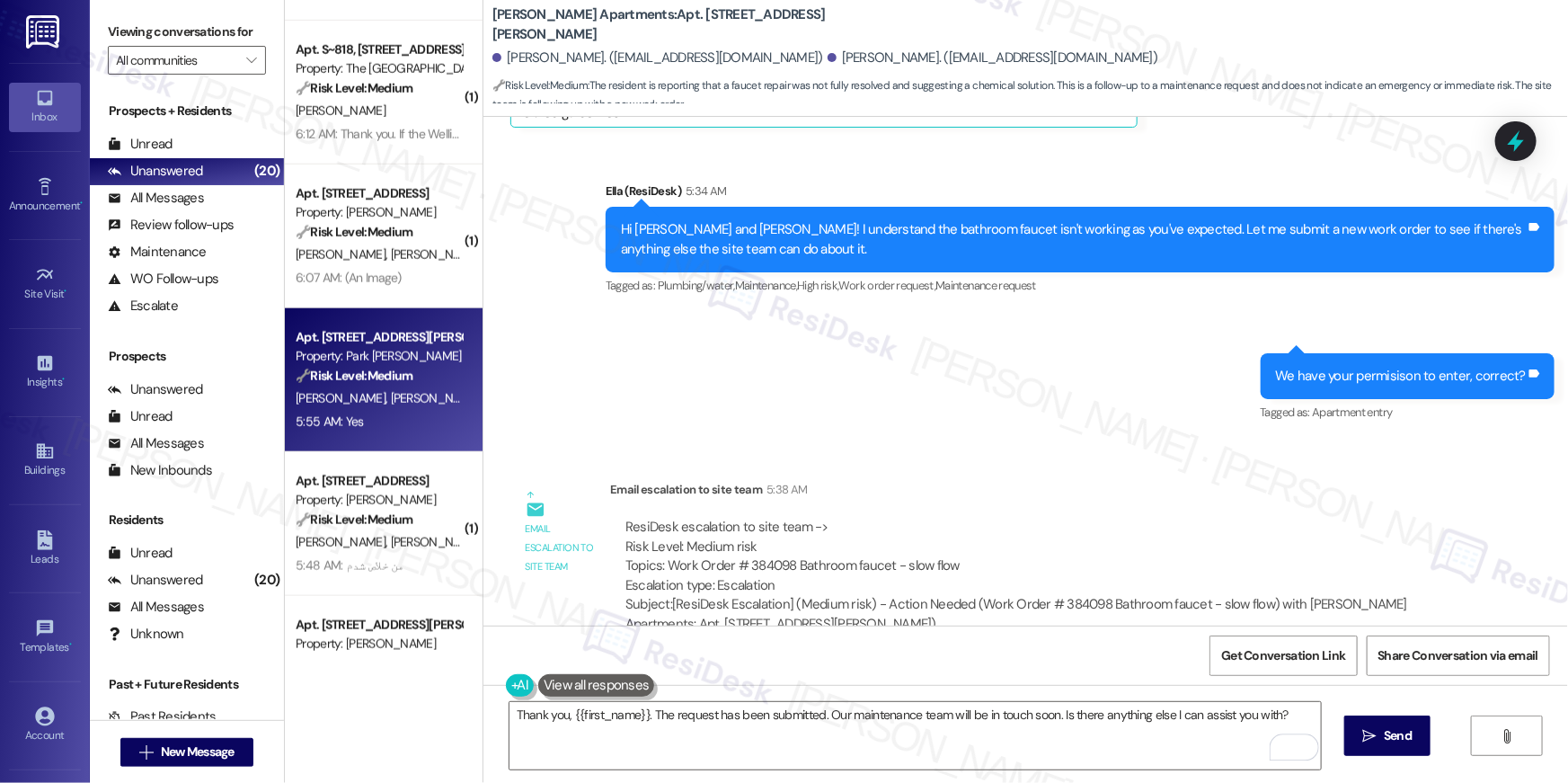 drag, startPoint x: 1388, startPoint y: 743, endPoint x: 1386, endPoint y: 756, distance: 13.152946 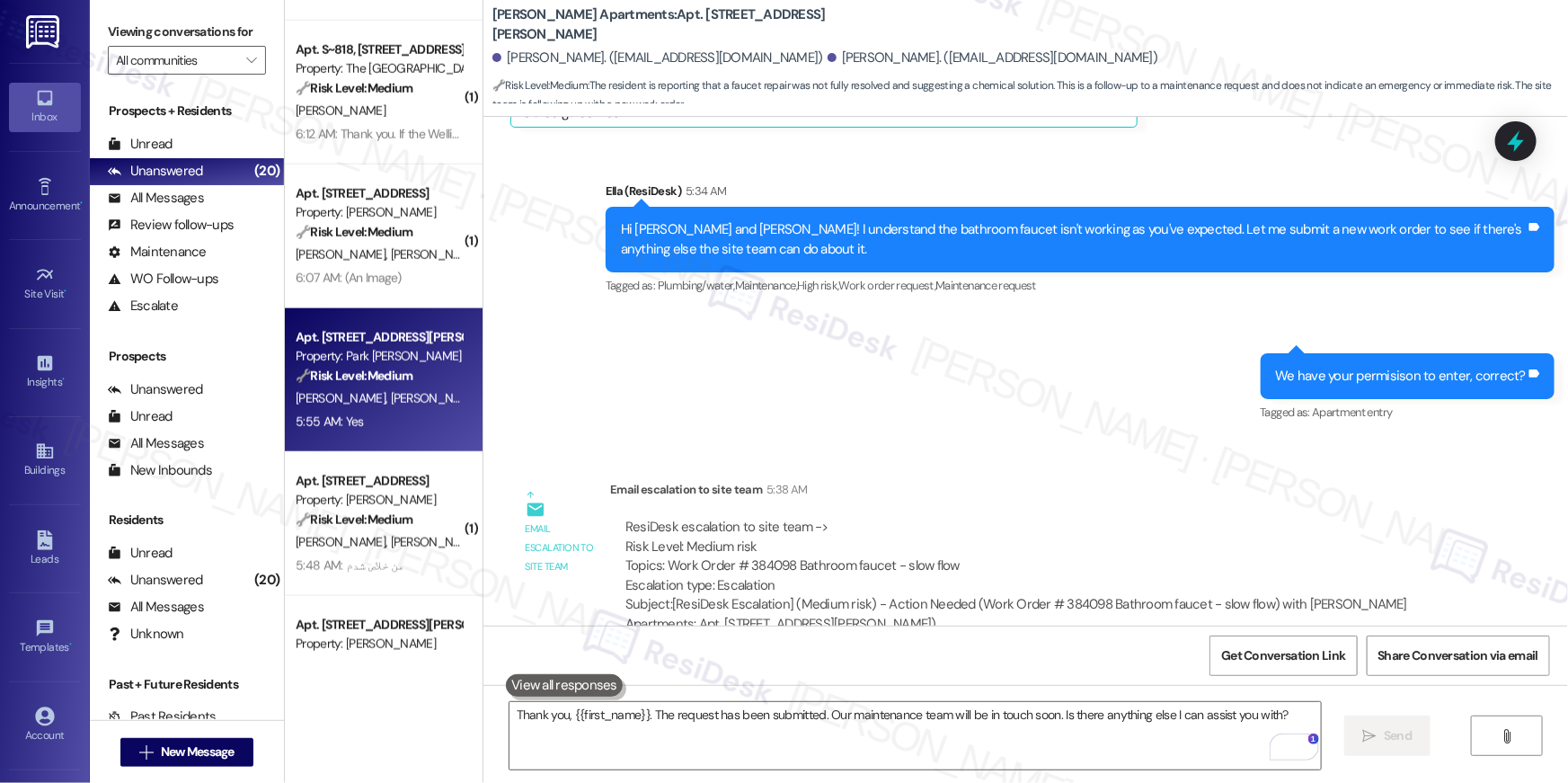 type 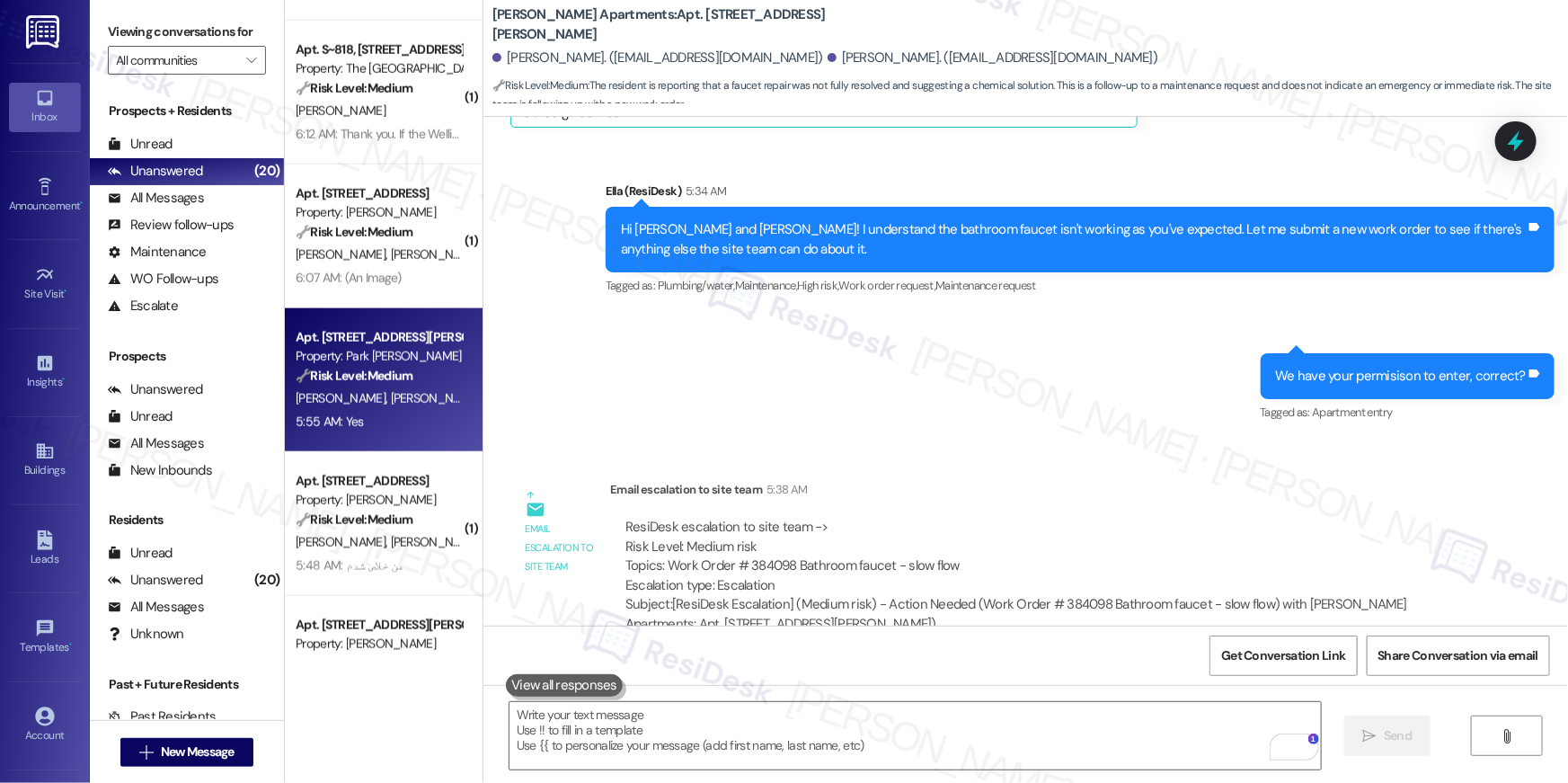 scroll, scrollTop: 20620, scrollLeft: 0, axis: vertical 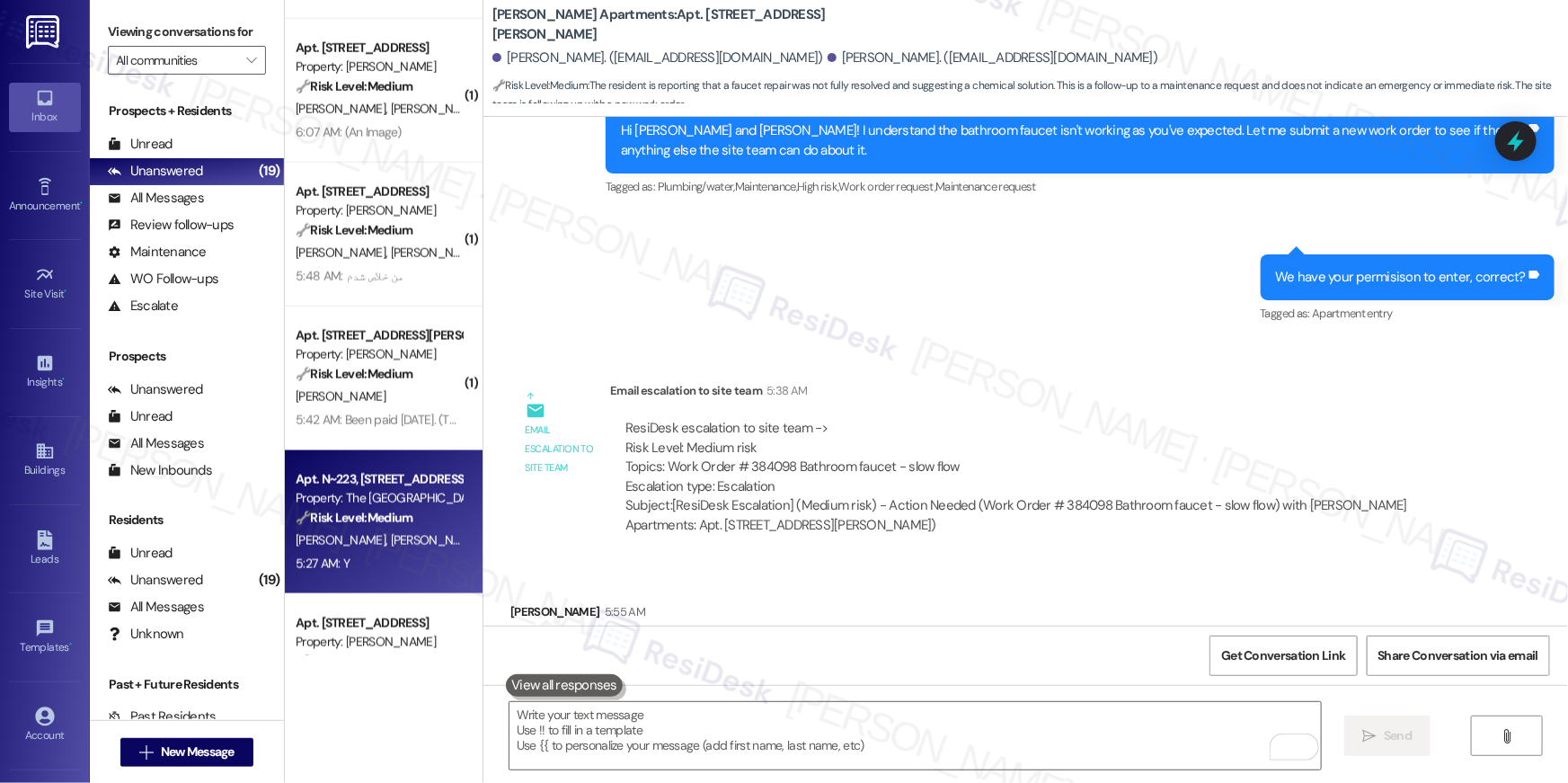 click on "🔧  Risk Level:  Medium" at bounding box center [354, 518] 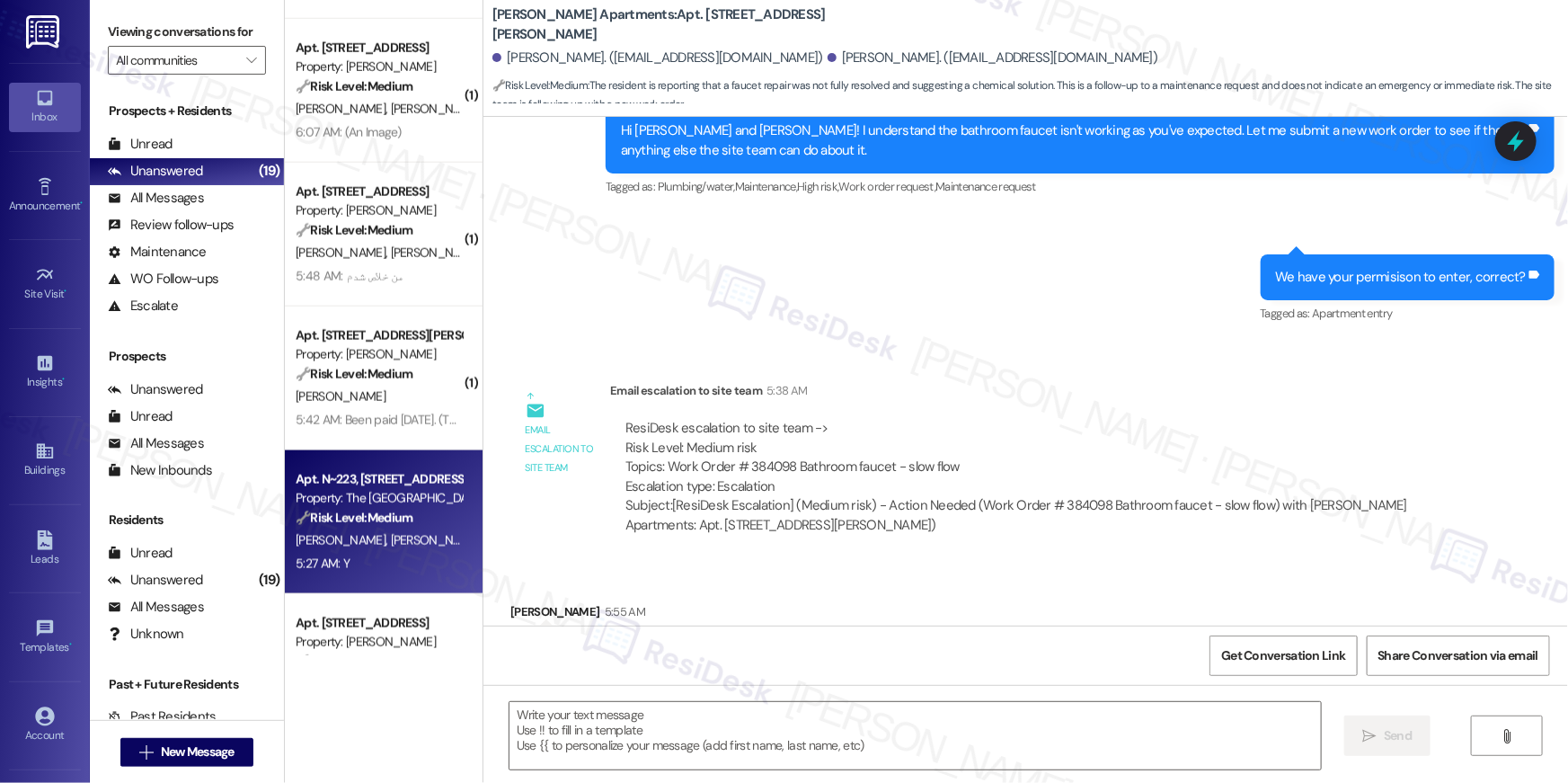 type on "Fetching suggested responses. Please feel free to read through the conversation in the meantime." 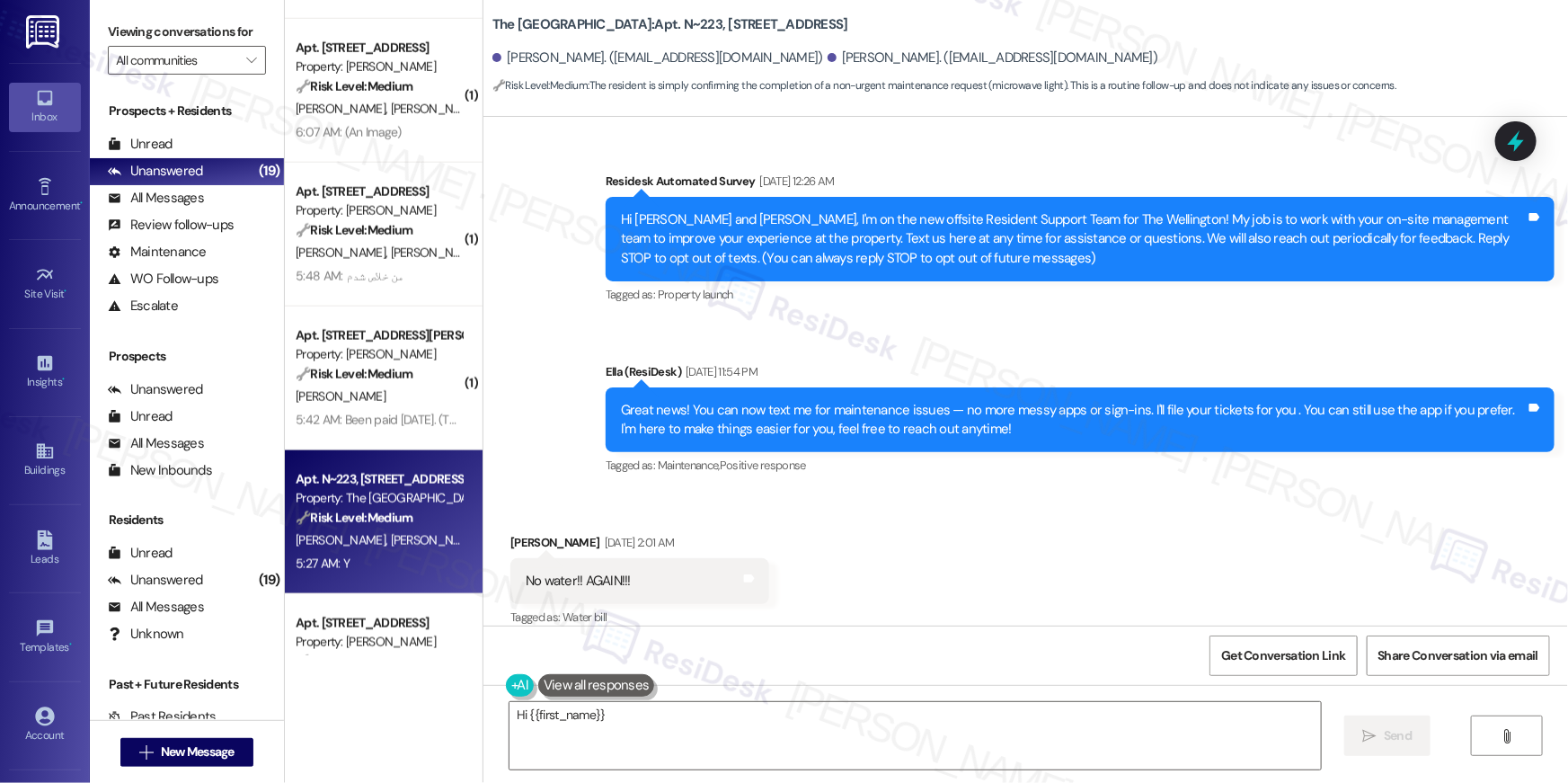 scroll, scrollTop: 27525, scrollLeft: 0, axis: vertical 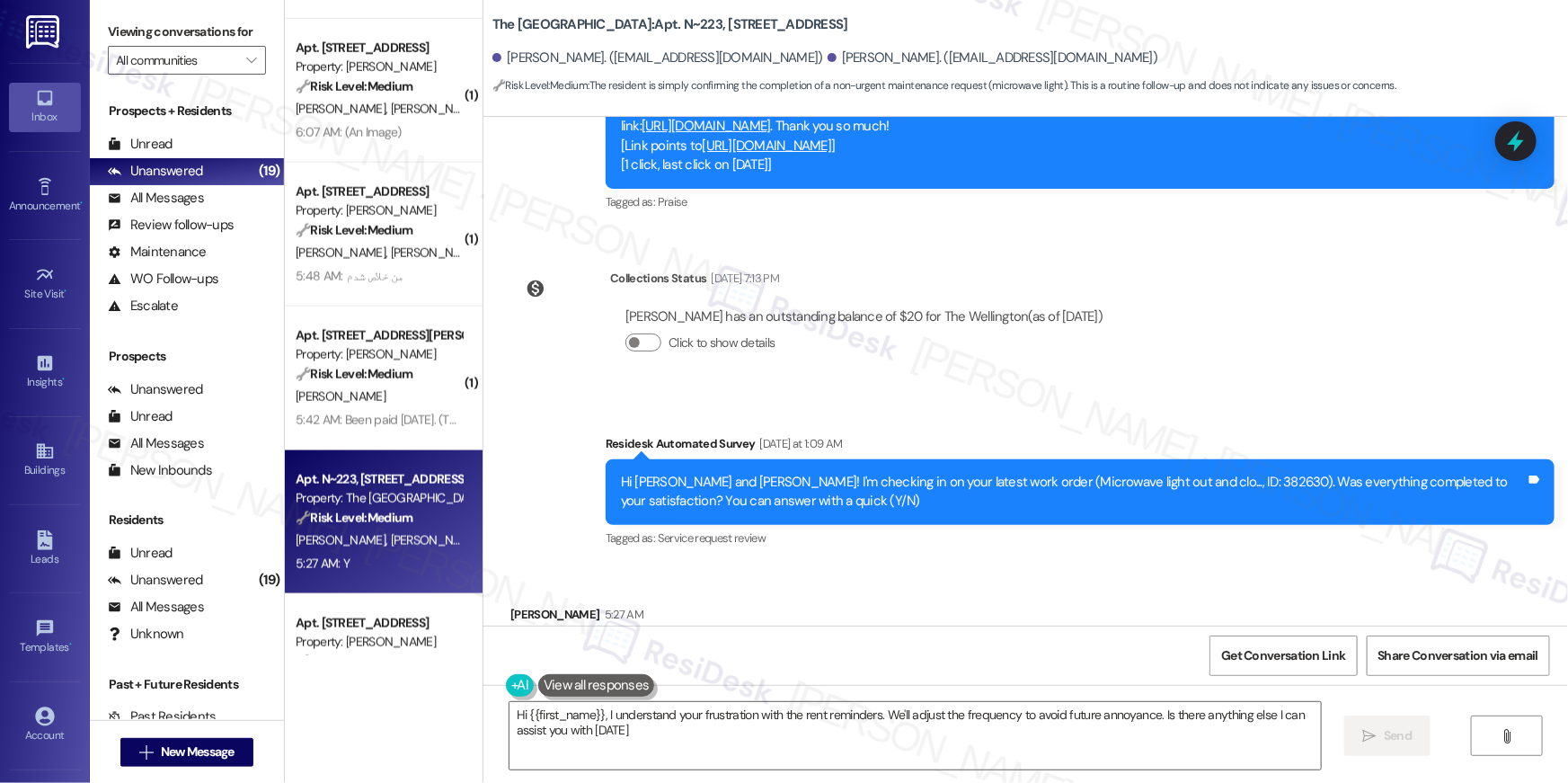 type on "Hi {{first_name}}, I understand your frustration with the rent reminders. We'll adjust the frequency to avoid future annoyance. Is there anything else I can assist you with today?" 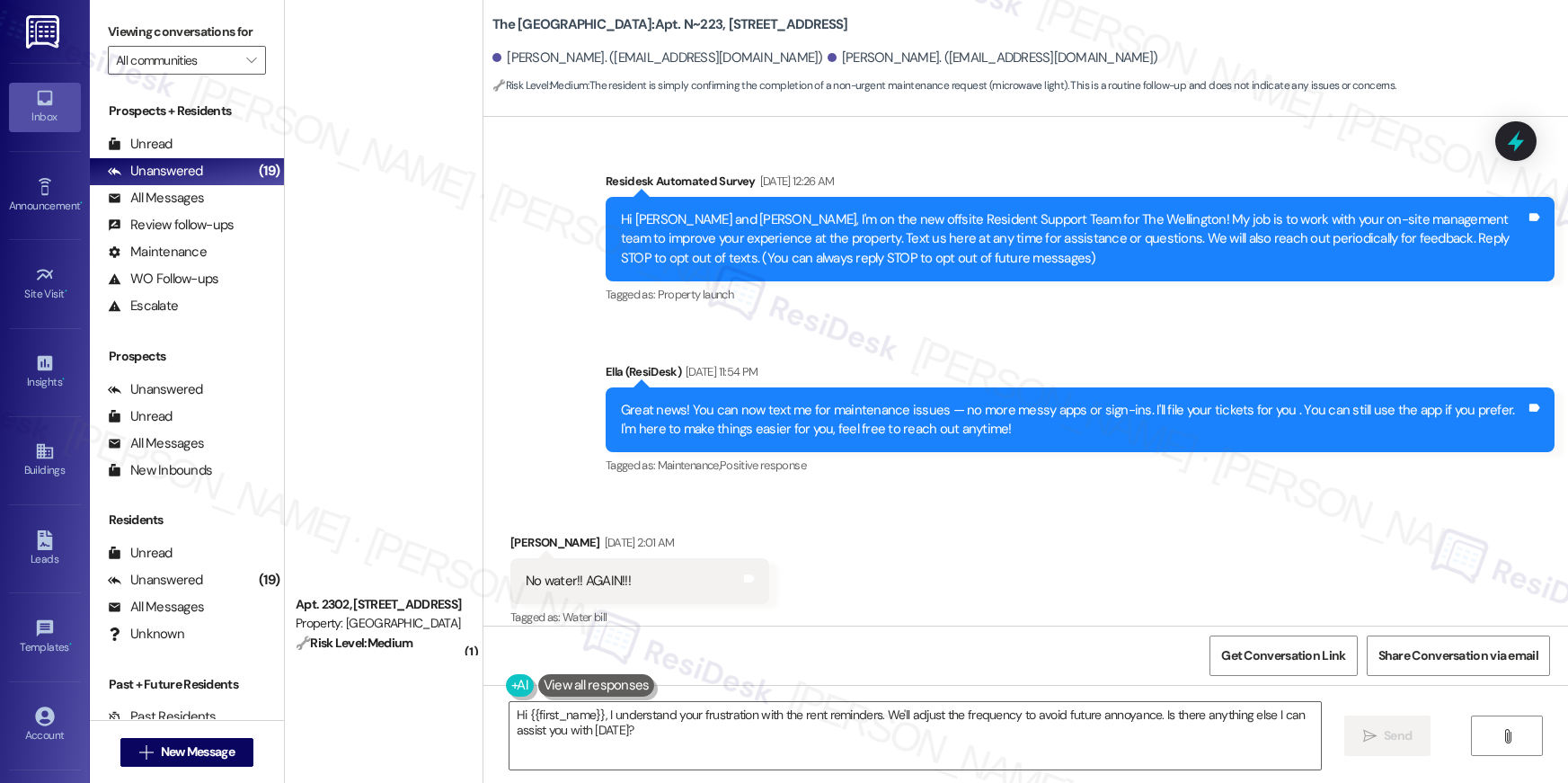 scroll, scrollTop: 0, scrollLeft: 0, axis: both 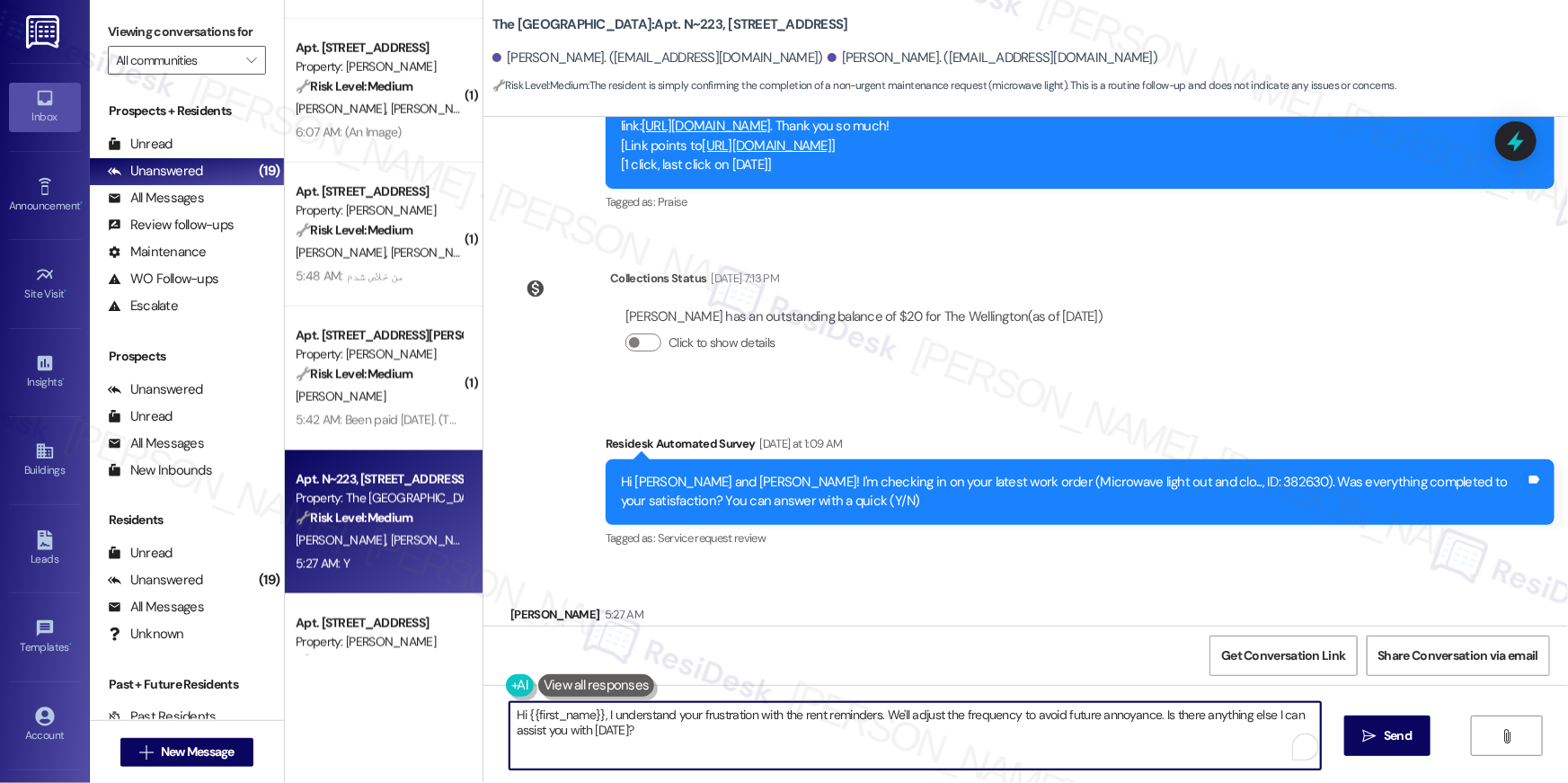 click on "Hi {{first_name}}, I understand your frustration with the rent reminders. We'll adjust the frequency to avoid future annoyance. Is there anything else I can assist you with [DATE]?" at bounding box center [915, 735] 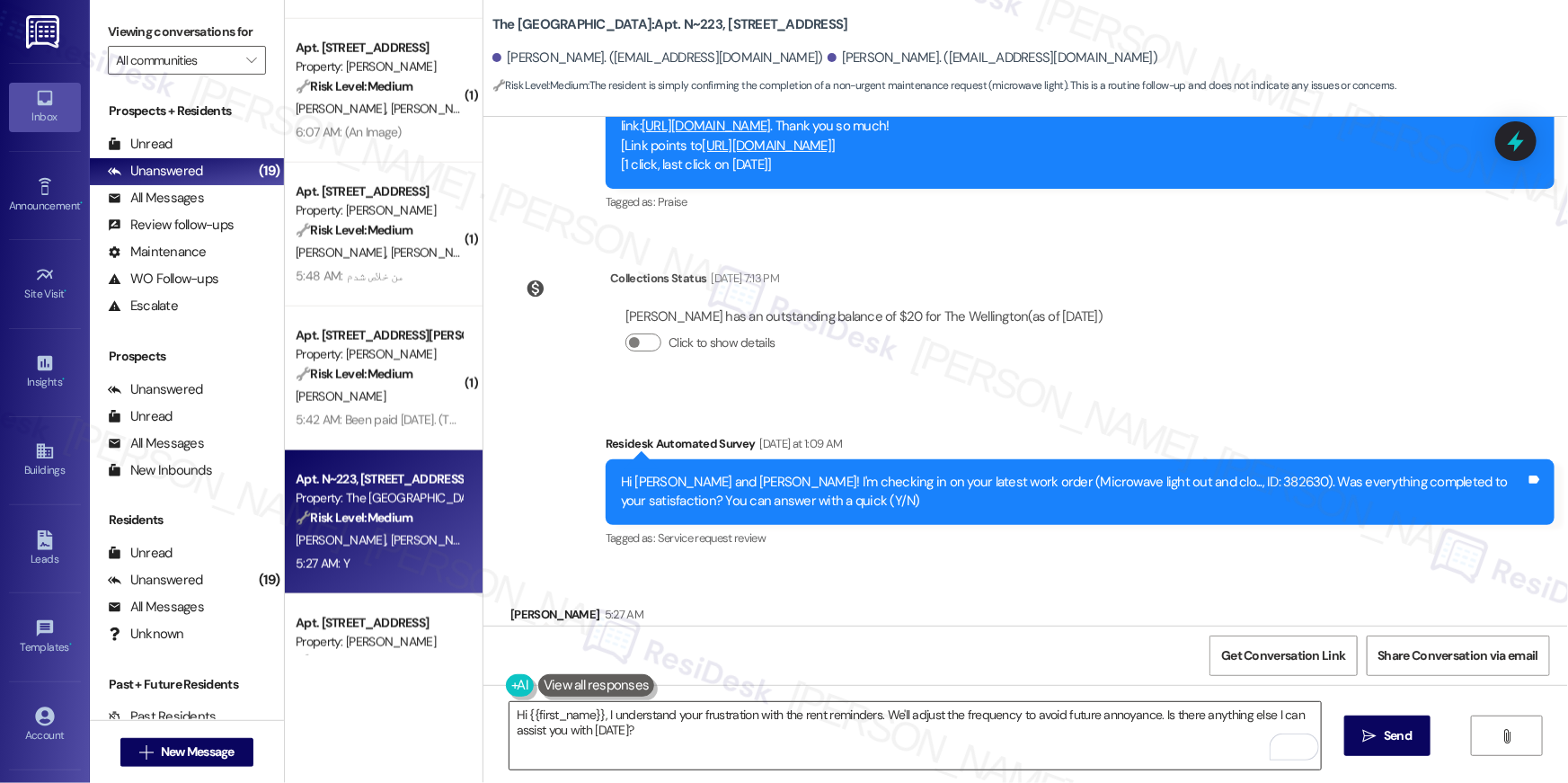 click on "Hi {{first_name}}, I understand your frustration with the rent reminders. We'll adjust the frequency to avoid future annoyance. Is there anything else I can assist you with [DATE]?" at bounding box center (915, 735) 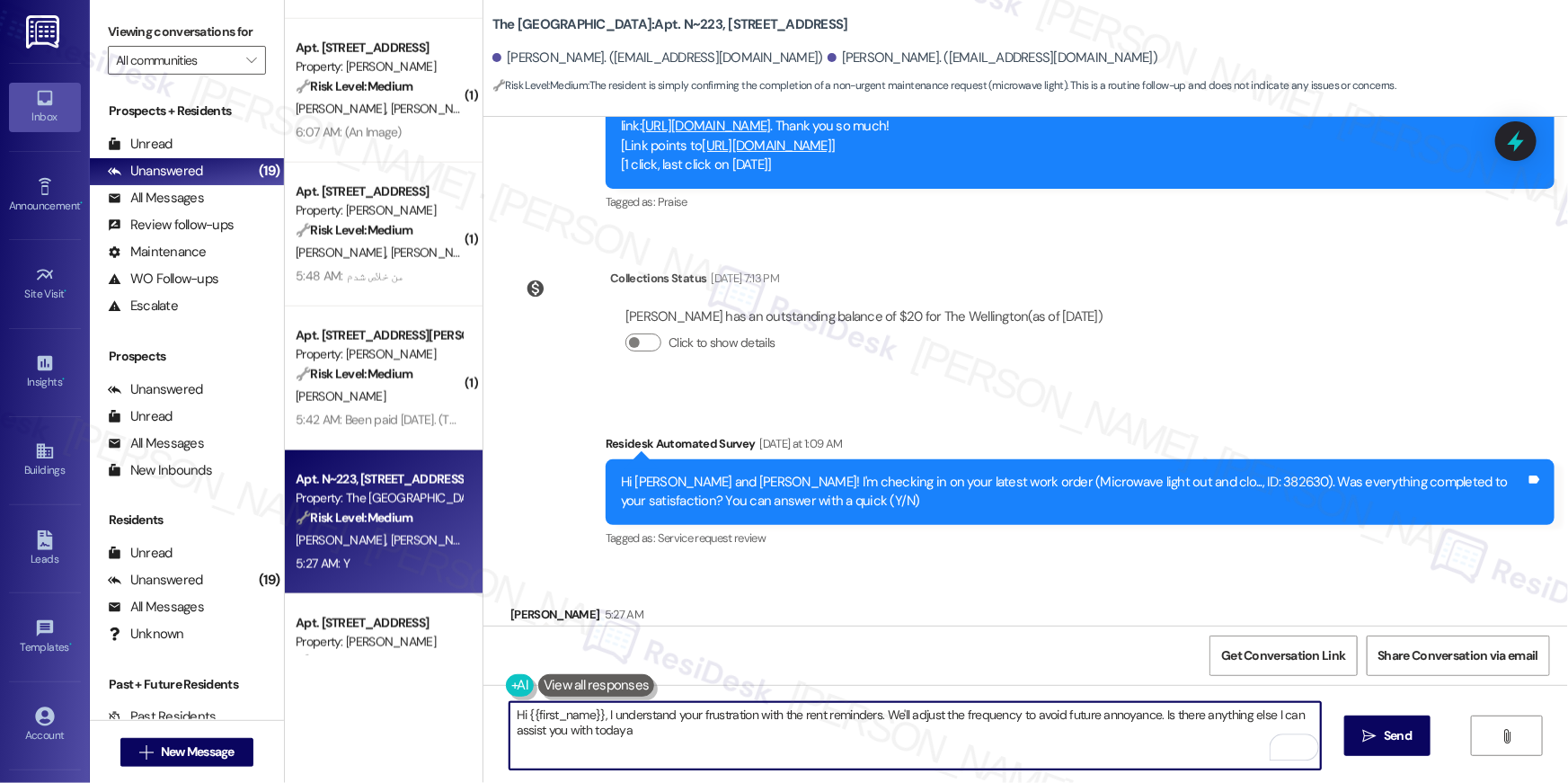 paste on "Hi {{first_name}}, I'm so happy to hear that your work order was completed successfully! If there's anything else you need or if I can assist with anything further, please don’t hesitate to reach out. Wishing you a great day ahead!" 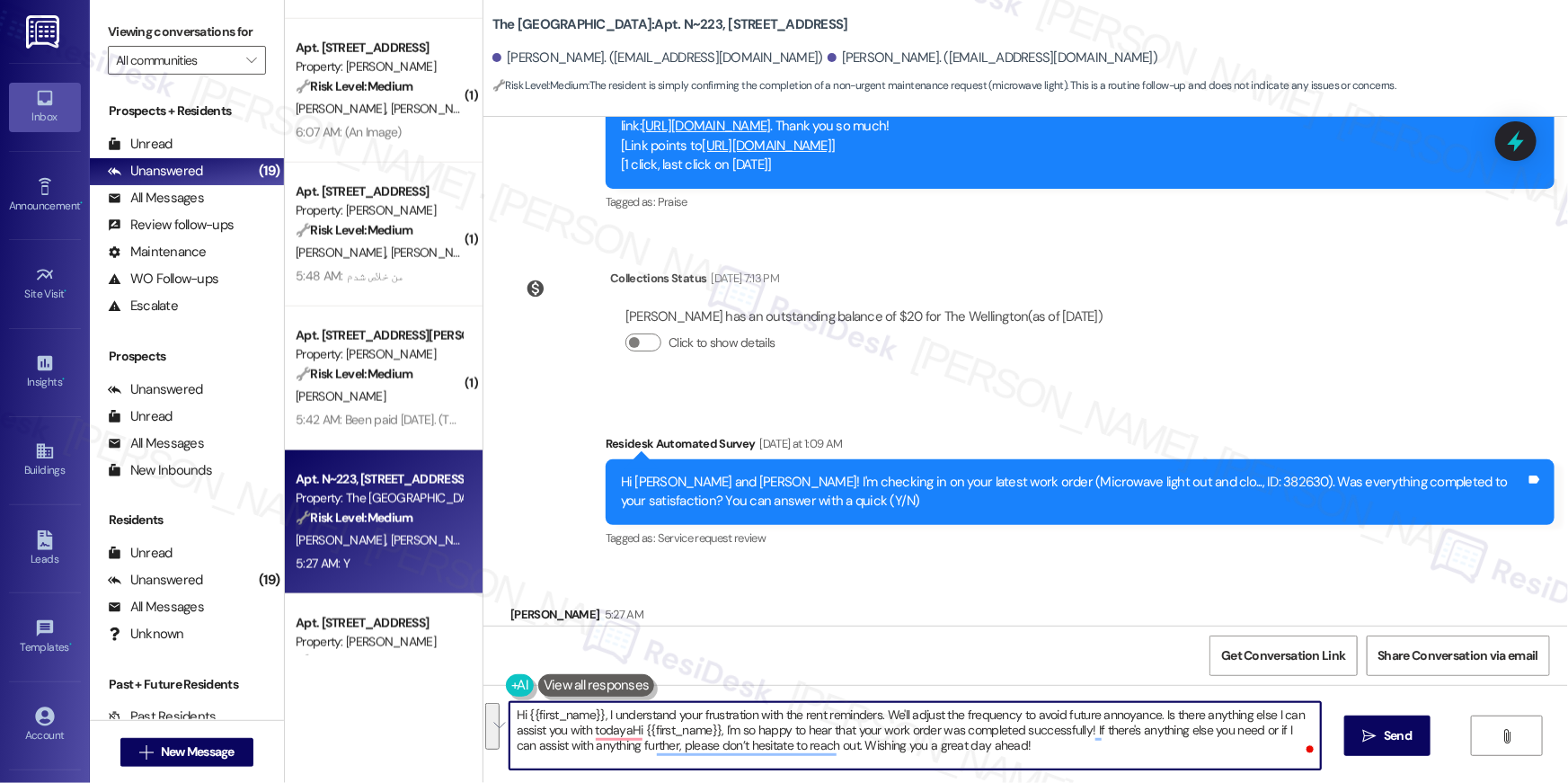 paste 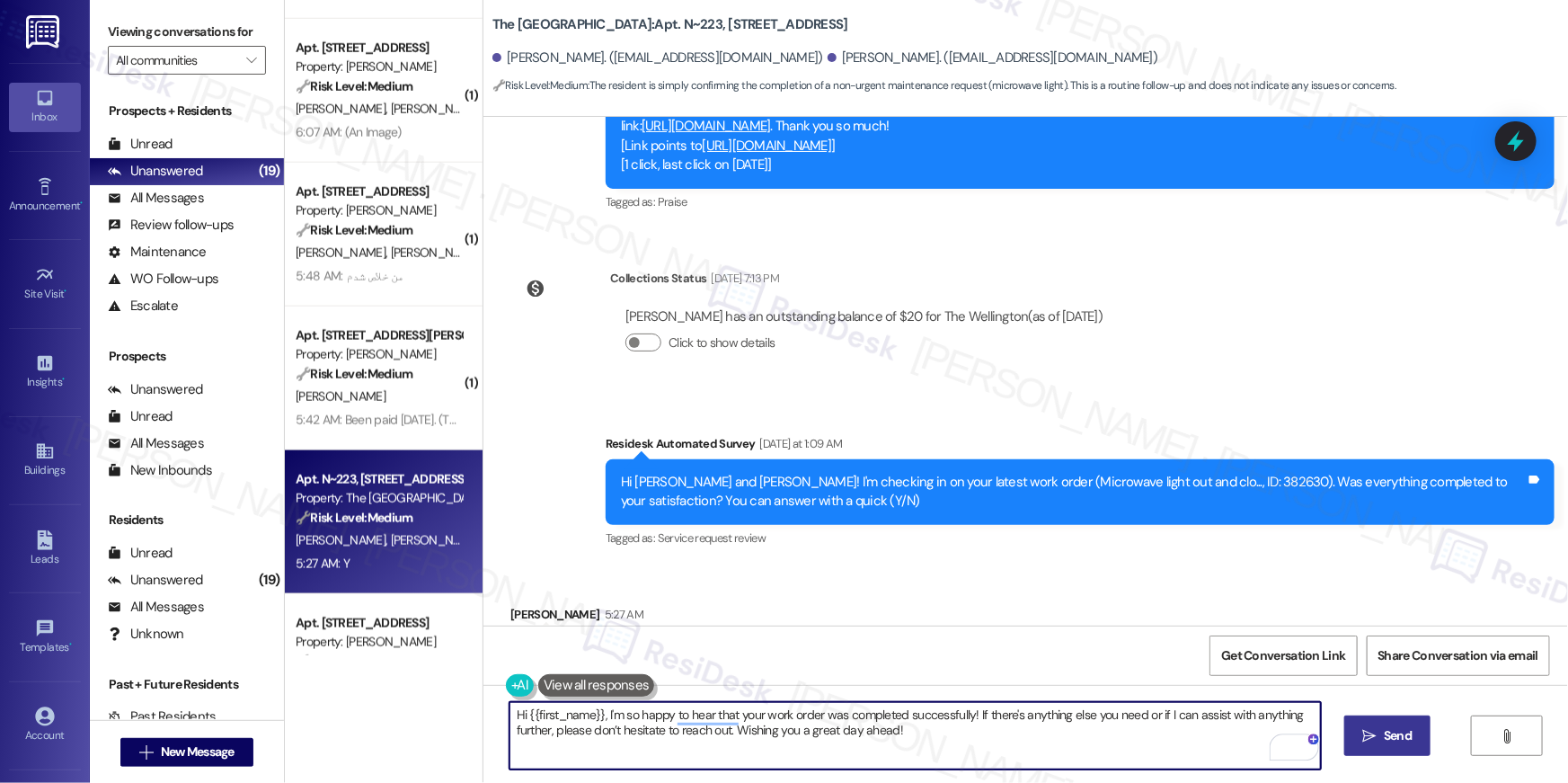 type on "Hi {{first_name}}, I'm so happy to hear that your work order was completed successfully! If there's anything else you need or if I can assist with anything further, please don’t hesitate to reach out. Wishing you a great day ahead!" 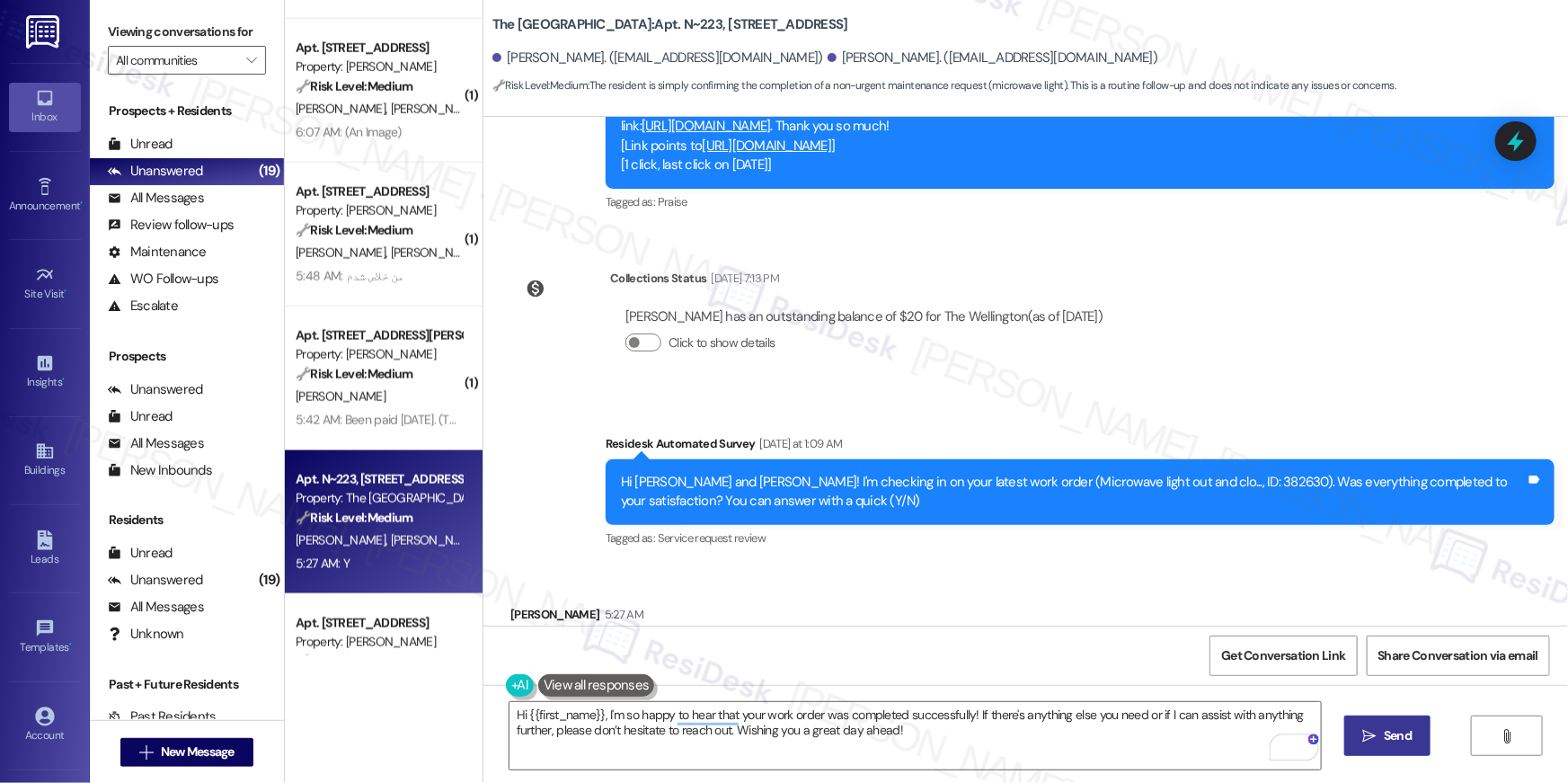 click on "Send" at bounding box center [1397, 735] 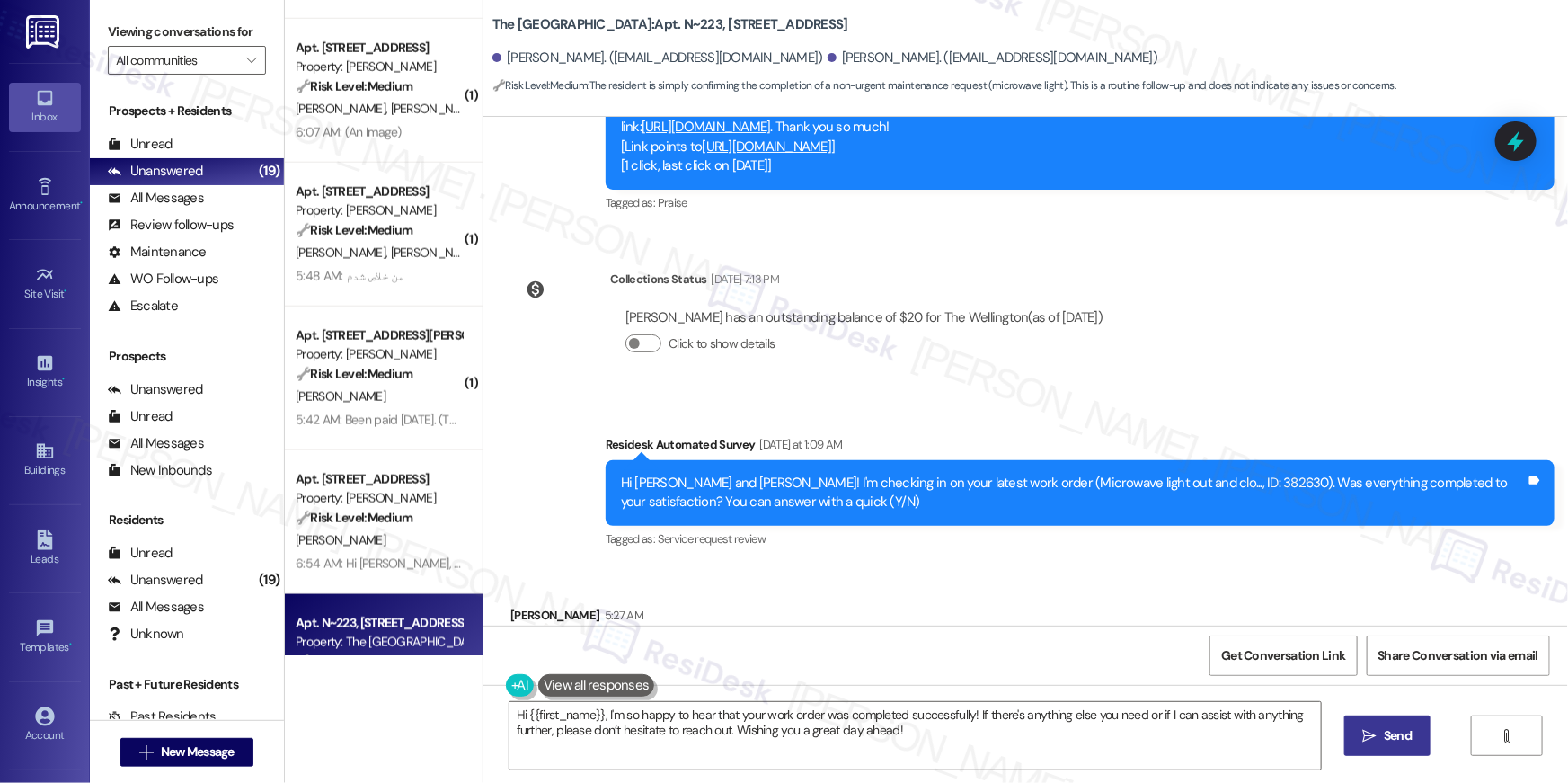 scroll, scrollTop: 27670, scrollLeft: 0, axis: vertical 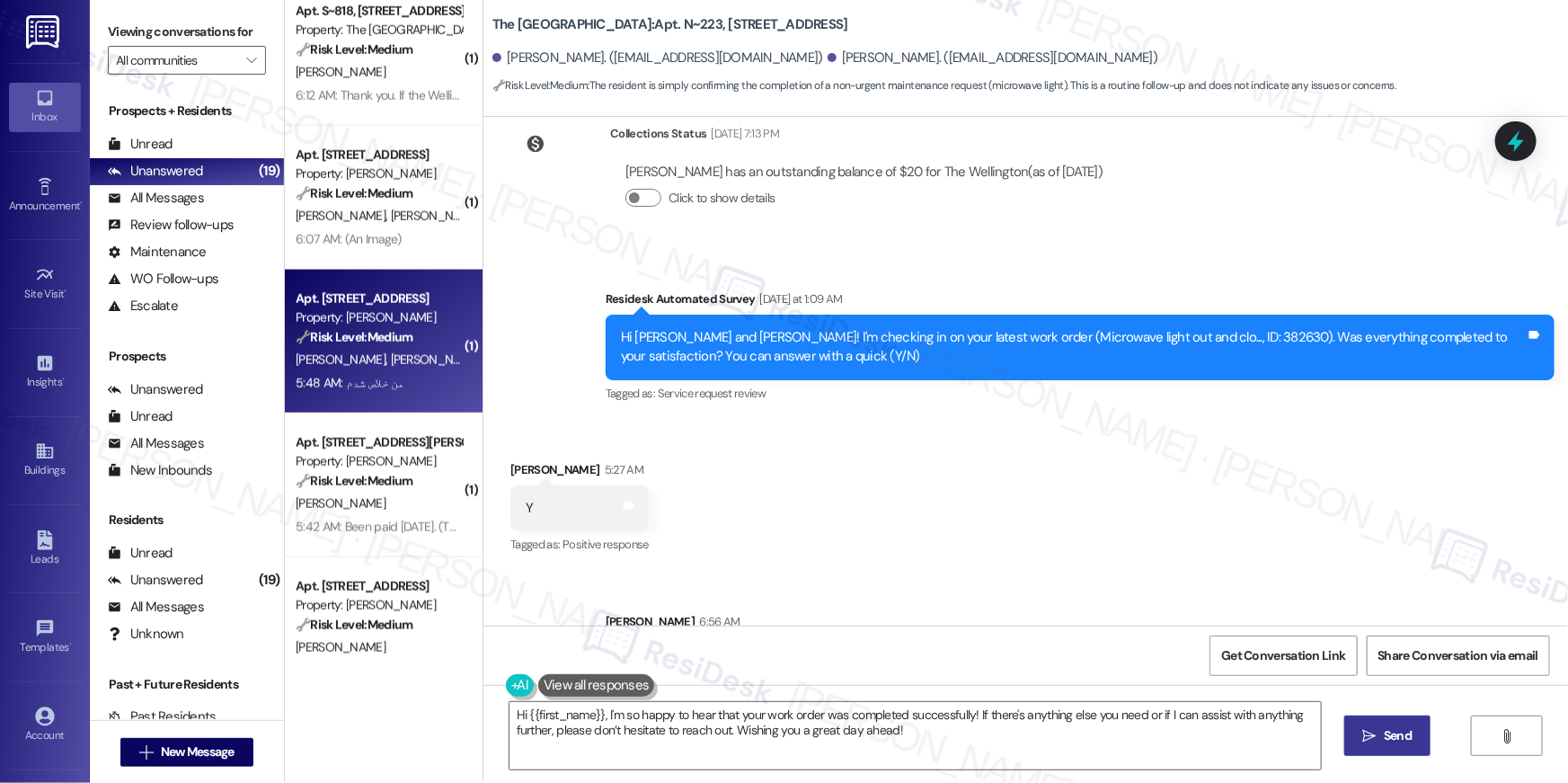 click on "P. Rezania A. Ahmadi" at bounding box center [378, 360] 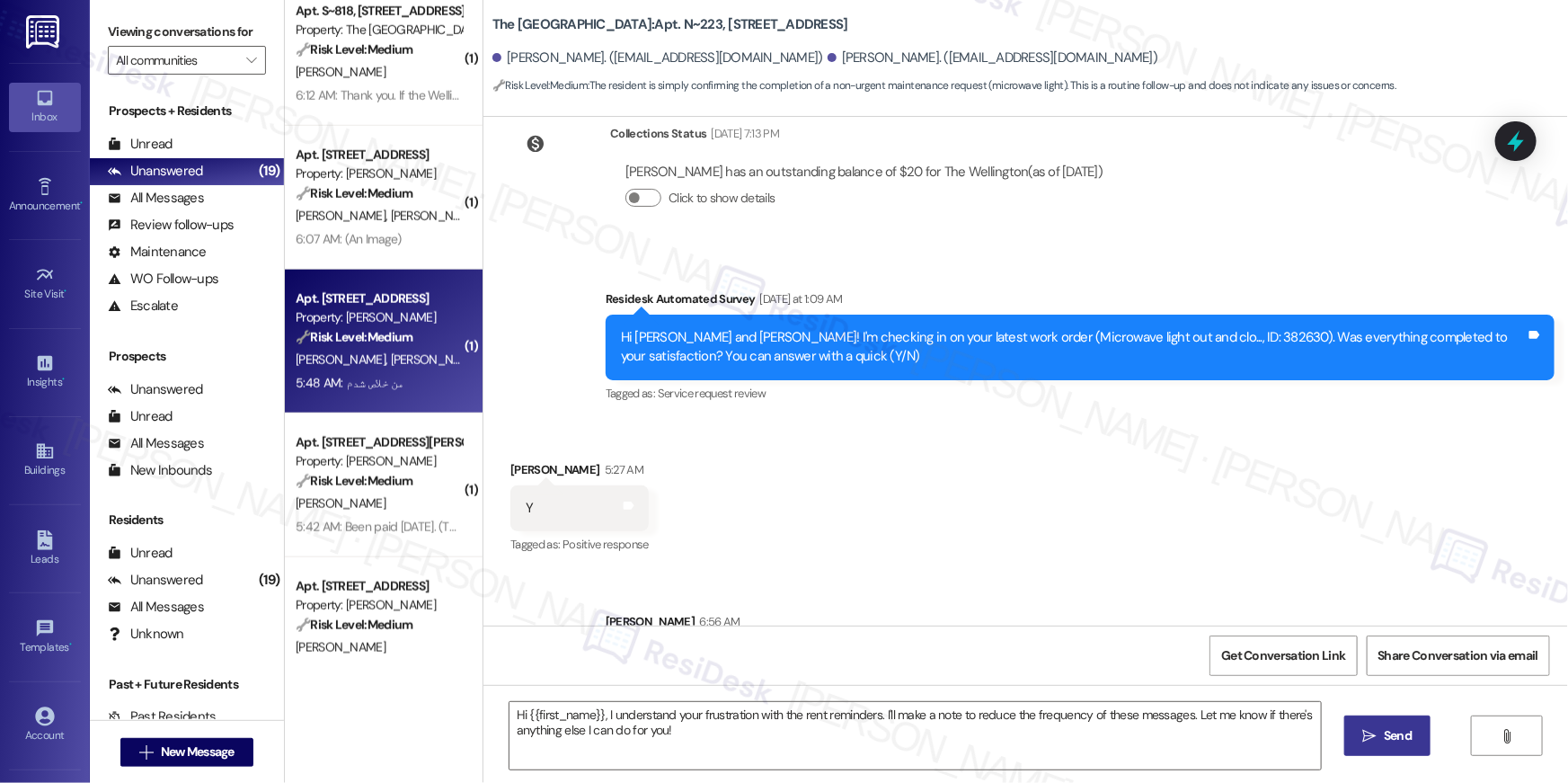 type on "Fetching suggested responses. Please feel free to read through the conversation in the meantime." 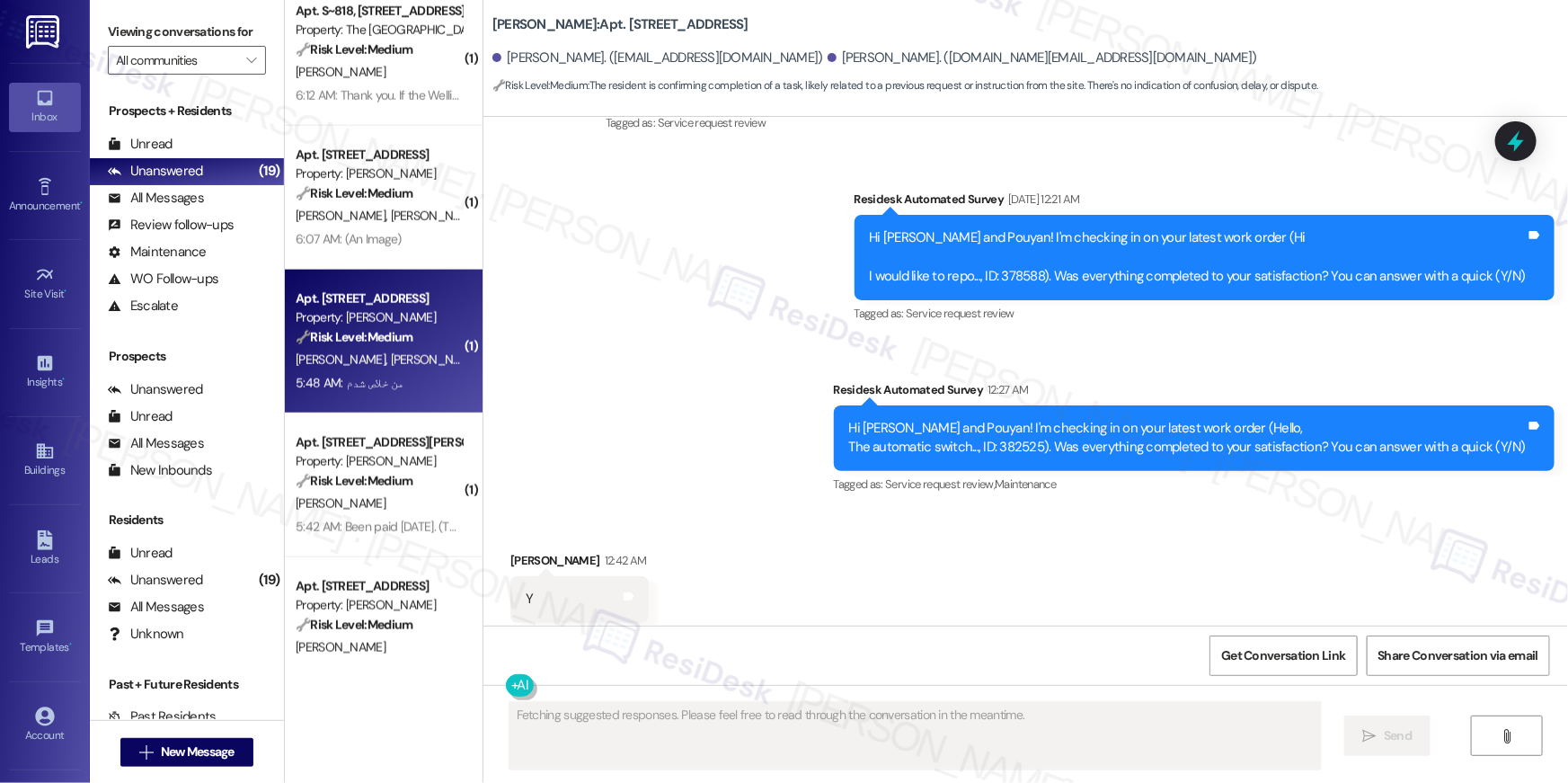 scroll, scrollTop: 6238, scrollLeft: 0, axis: vertical 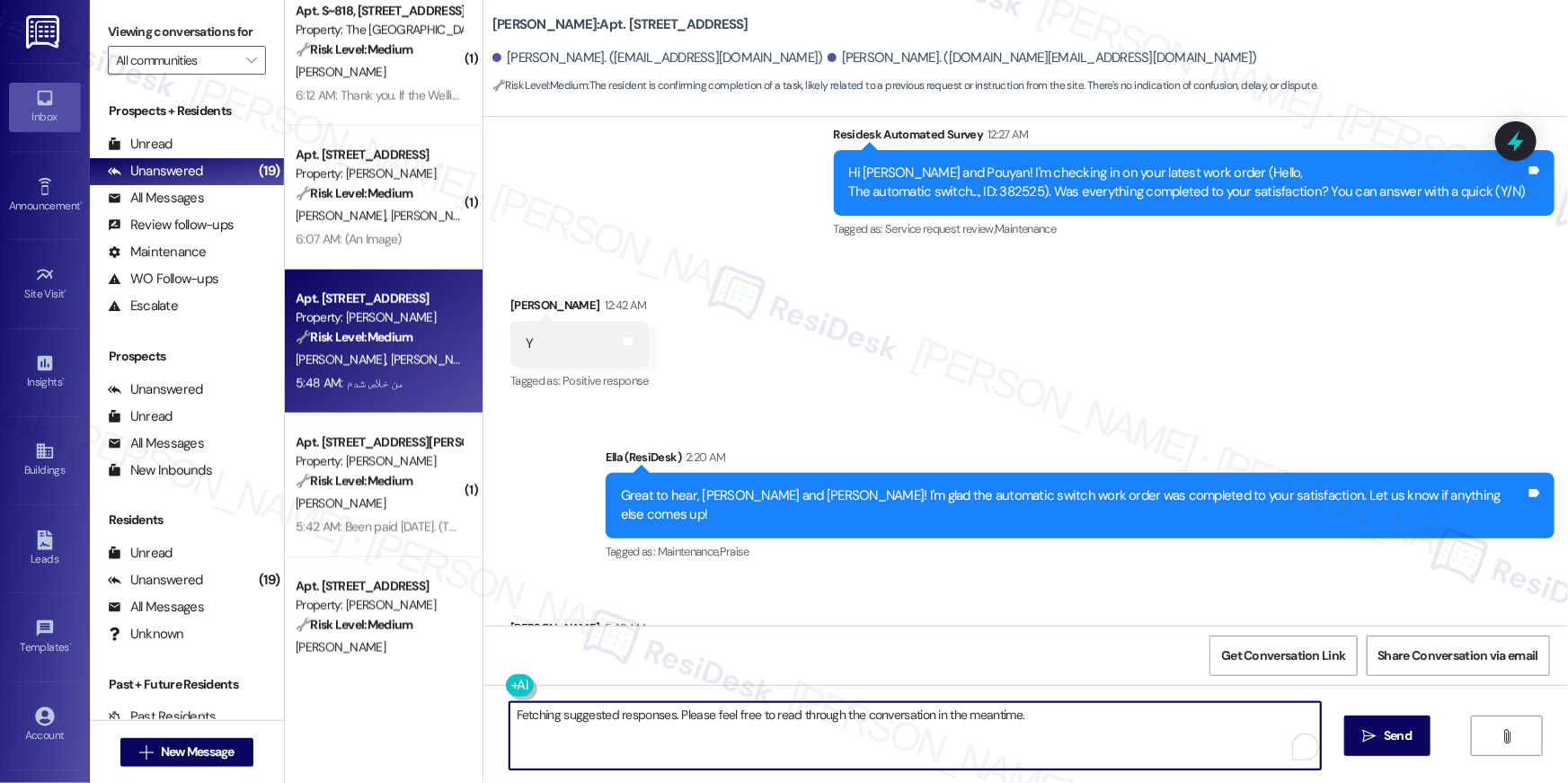 click on "Fetching suggested responses. Please feel free to read through the conversation in the meantime." at bounding box center (915, 735) 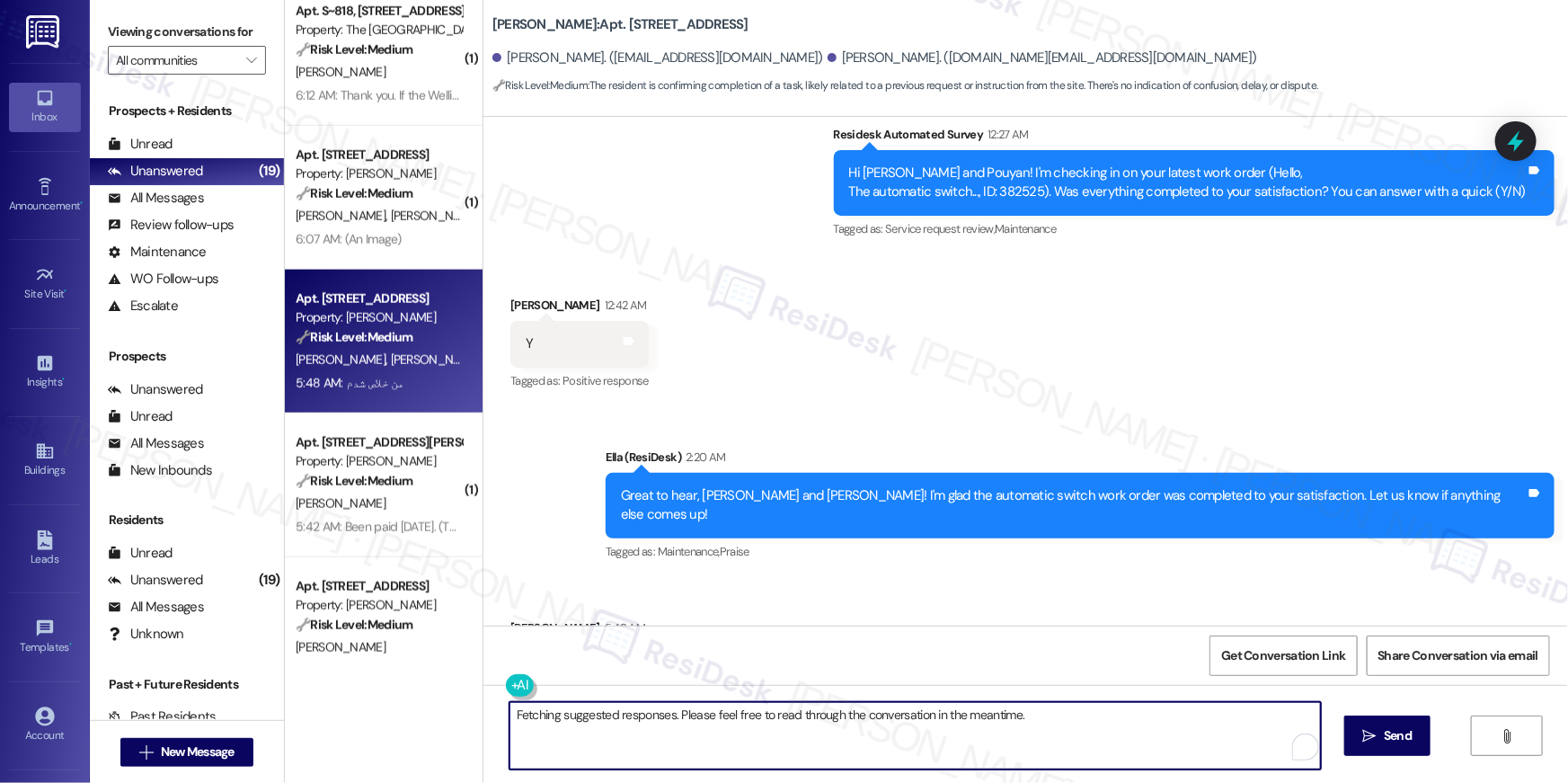 drag, startPoint x: 1094, startPoint y: 740, endPoint x: 425, endPoint y: 723, distance: 669.21596 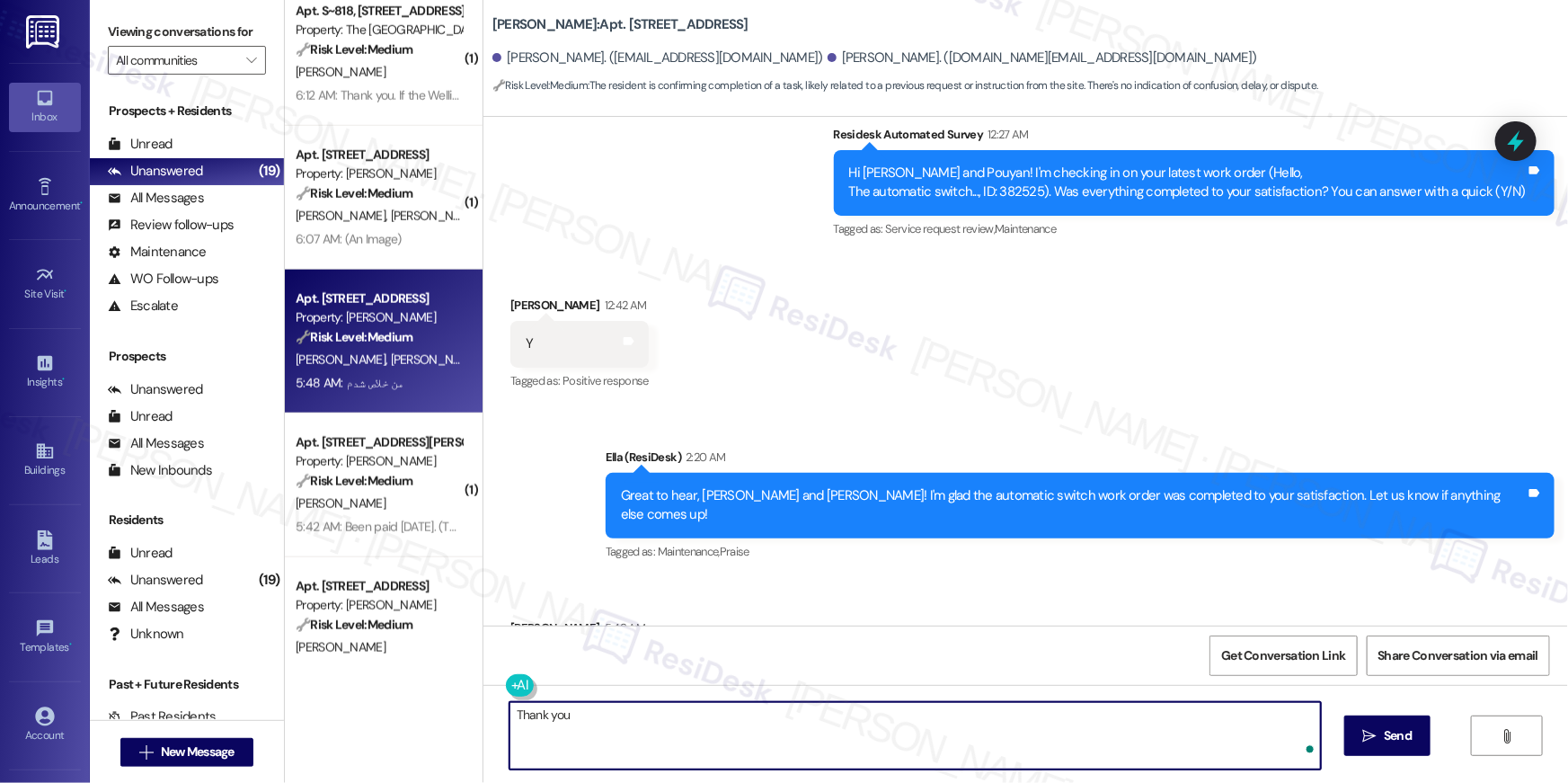 type on "Thank you!" 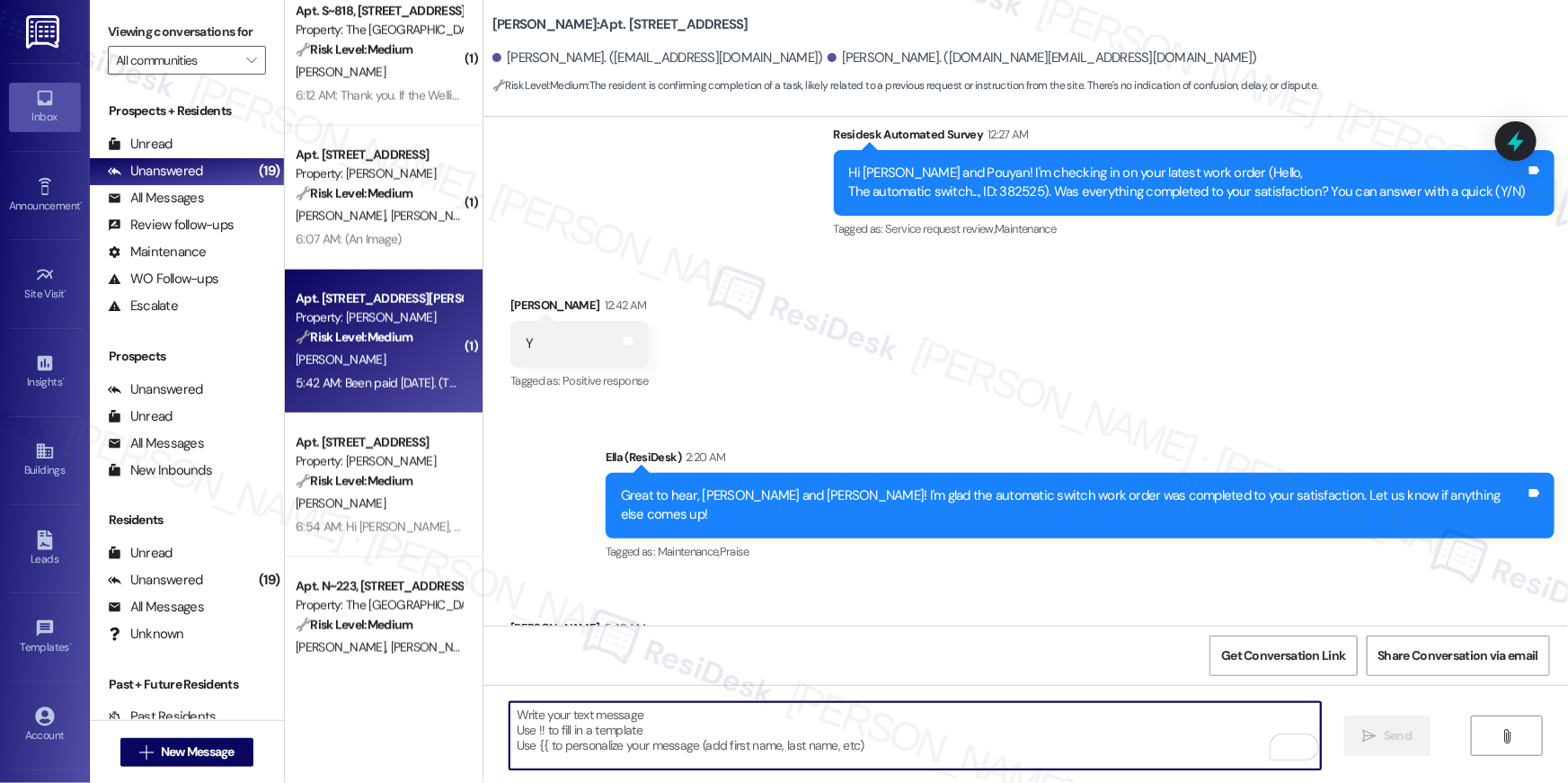 type 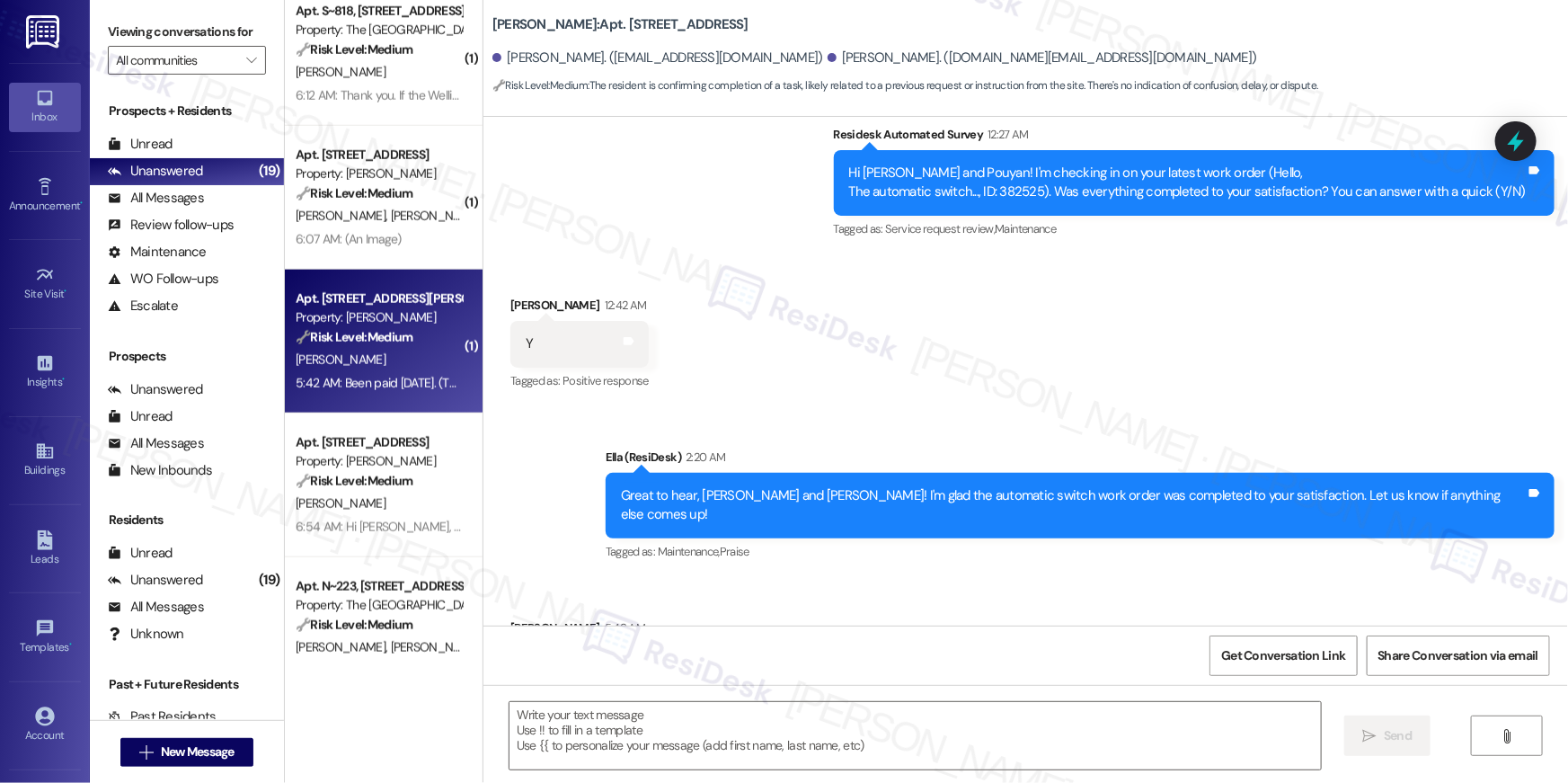 type on "Fetching suggested responses. Please feel free to read through the conversation in the meantime." 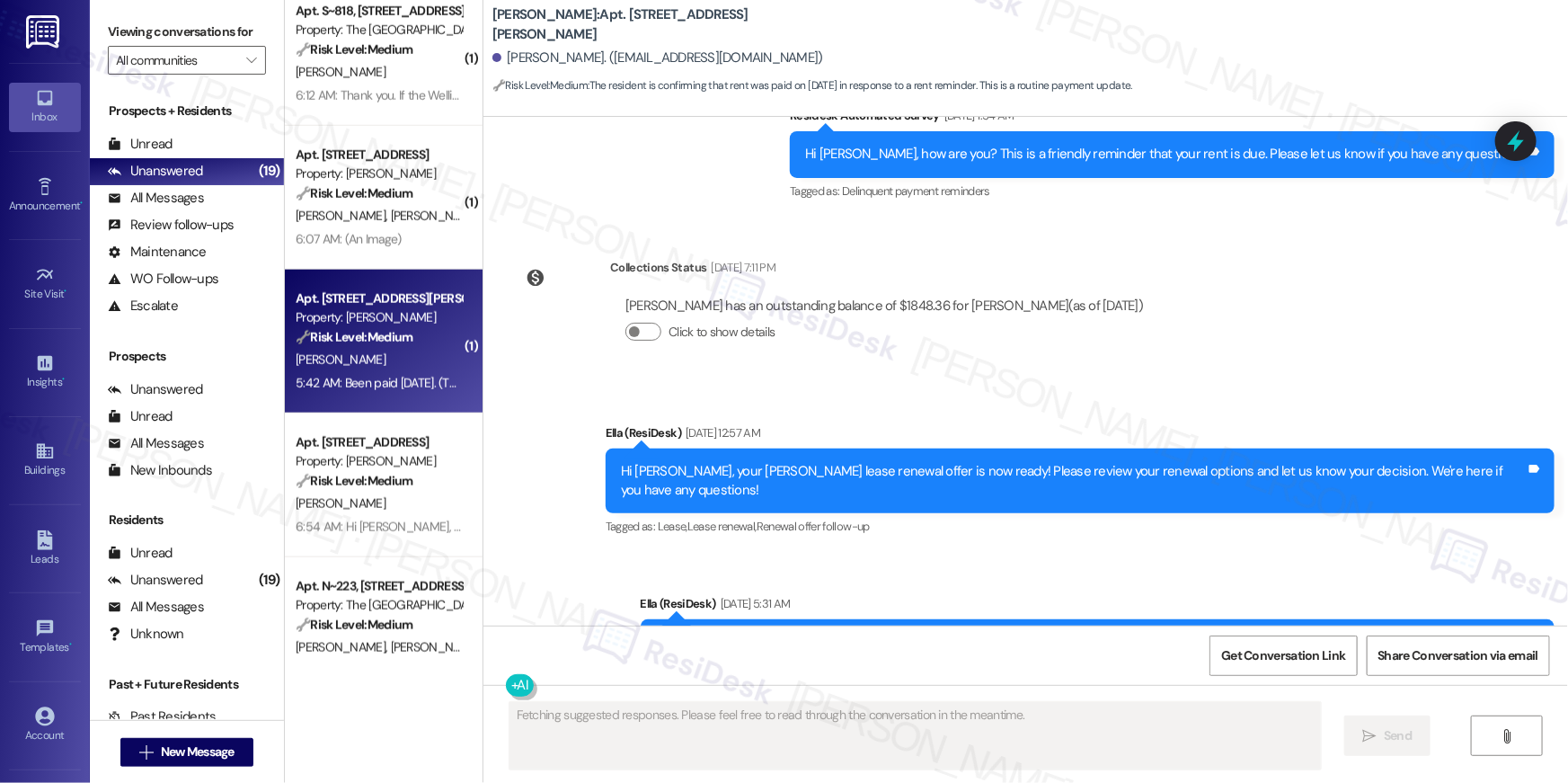 scroll, scrollTop: 3807, scrollLeft: 0, axis: vertical 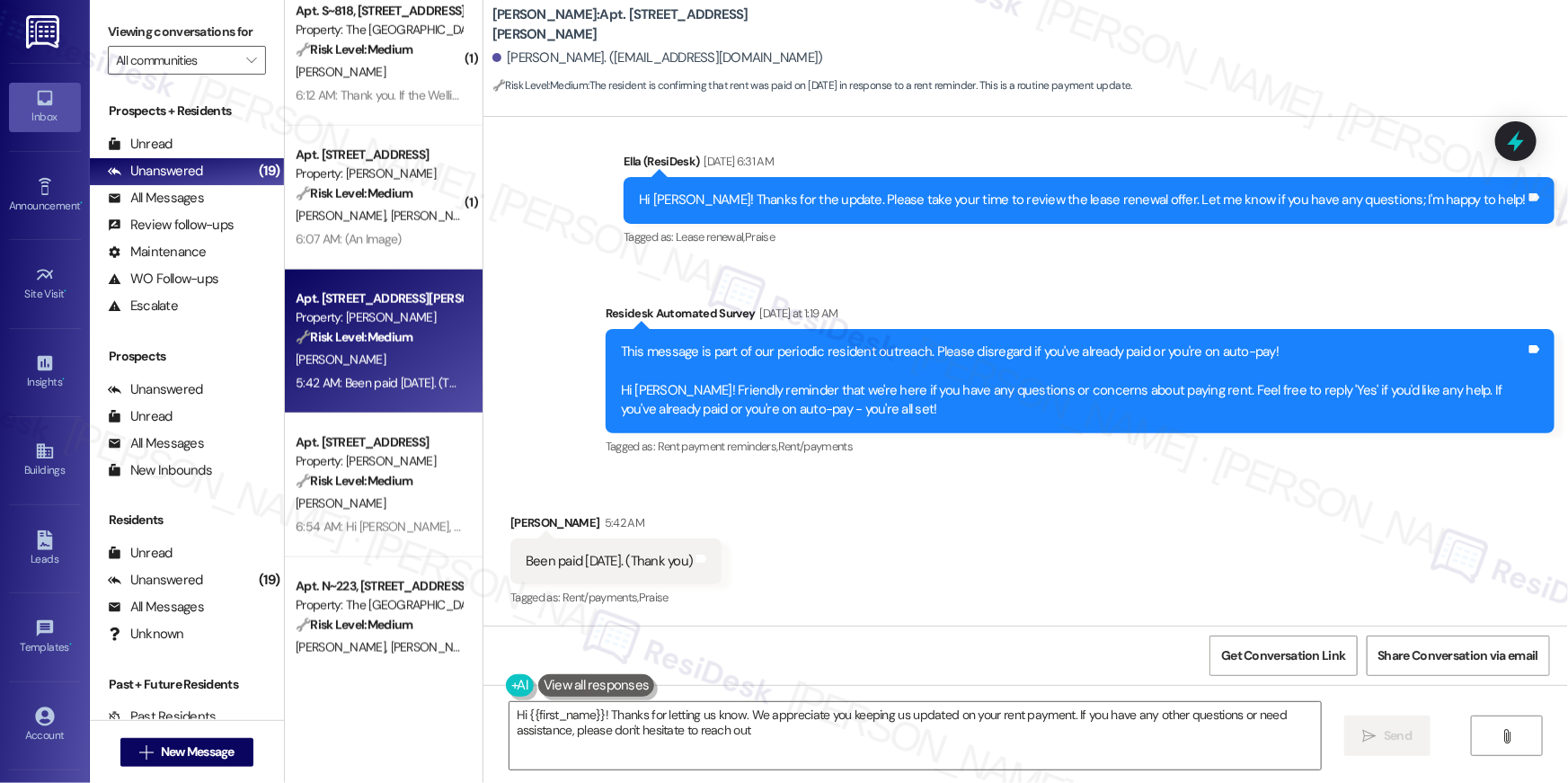 type on "Hi {{first_name}}! Thanks for letting us know. We appreciate you keeping us updated on your rent payment. If you have any other questions or need assistance, please don't hesitate to reach out!" 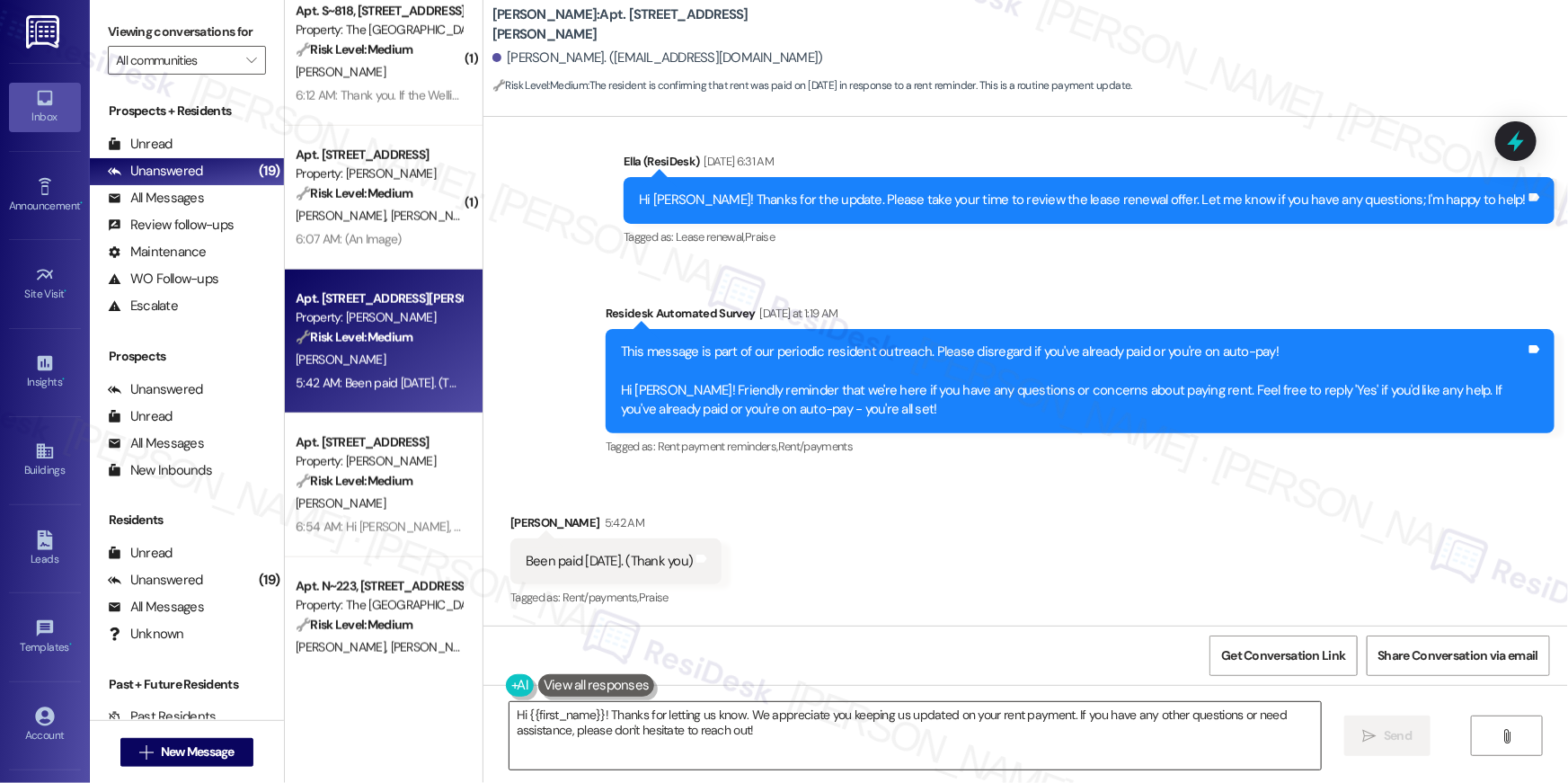 click on "Hi {{first_name}}! Thanks for letting us know. We appreciate you keeping us updated on your rent payment. If you have any other questions or need assistance, please don't hesitate to reach out!" at bounding box center (915, 735) 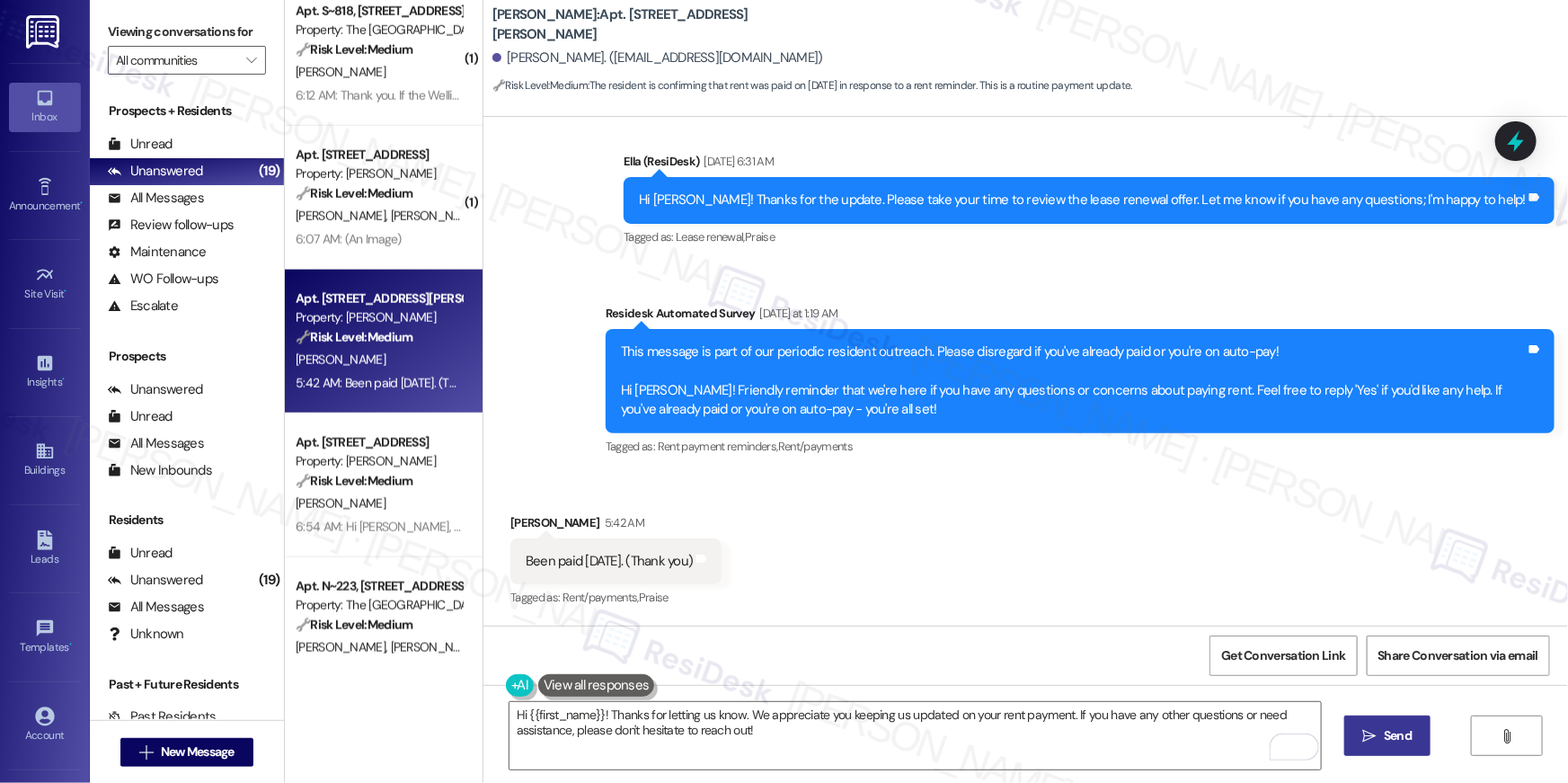 click on " Send" at bounding box center [1387, 735] 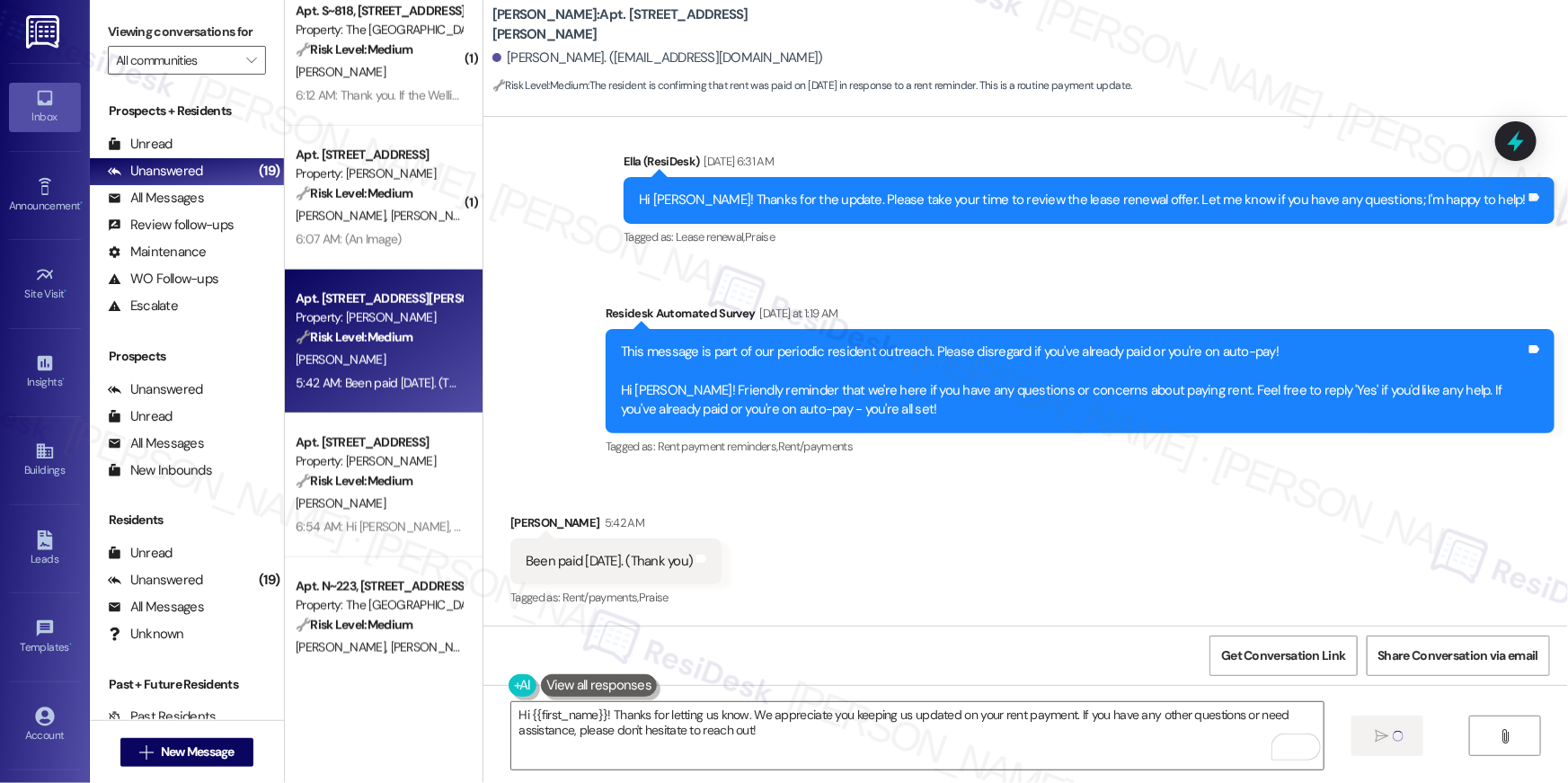 type 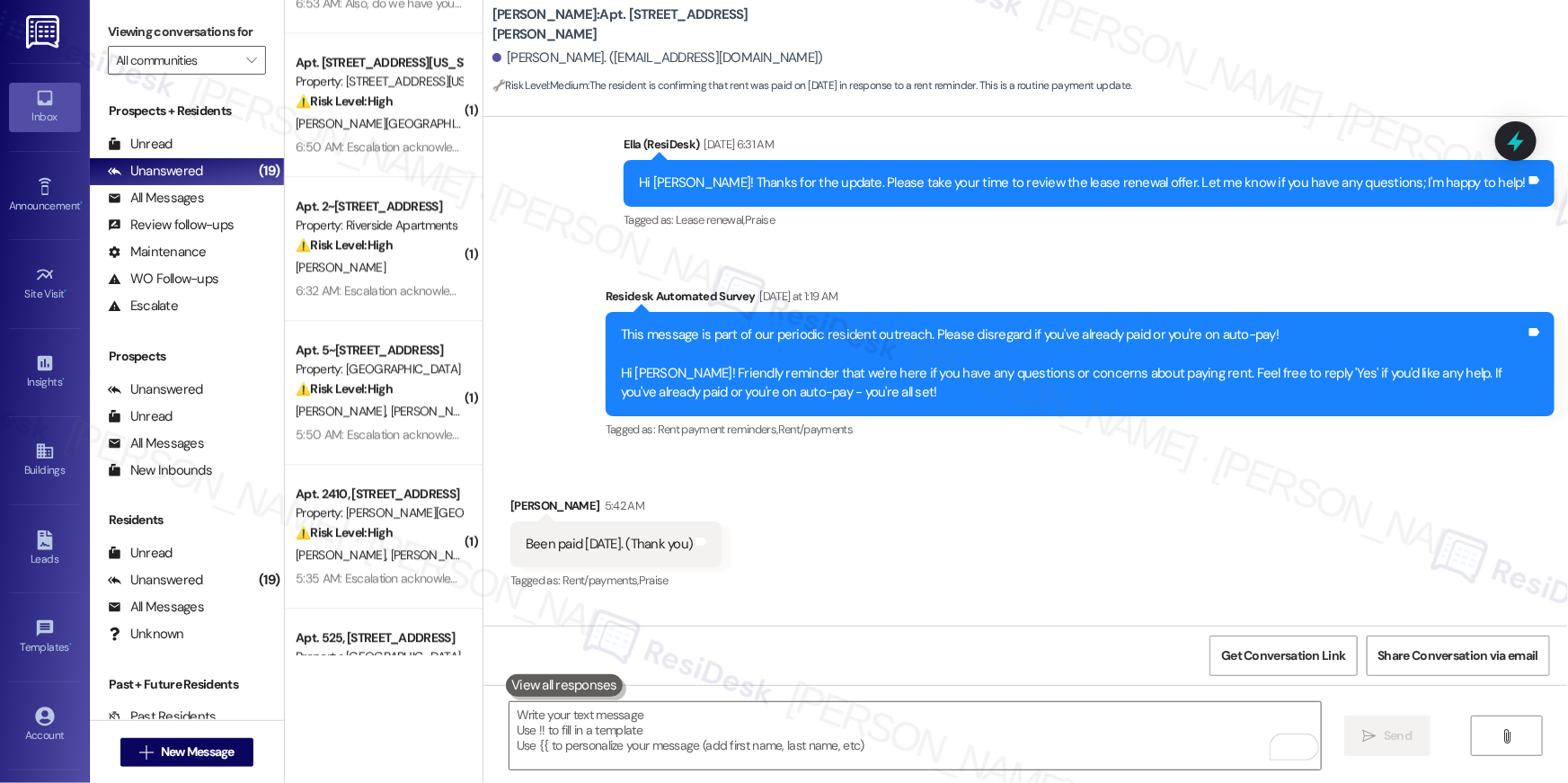 scroll, scrollTop: 2220, scrollLeft: 0, axis: vertical 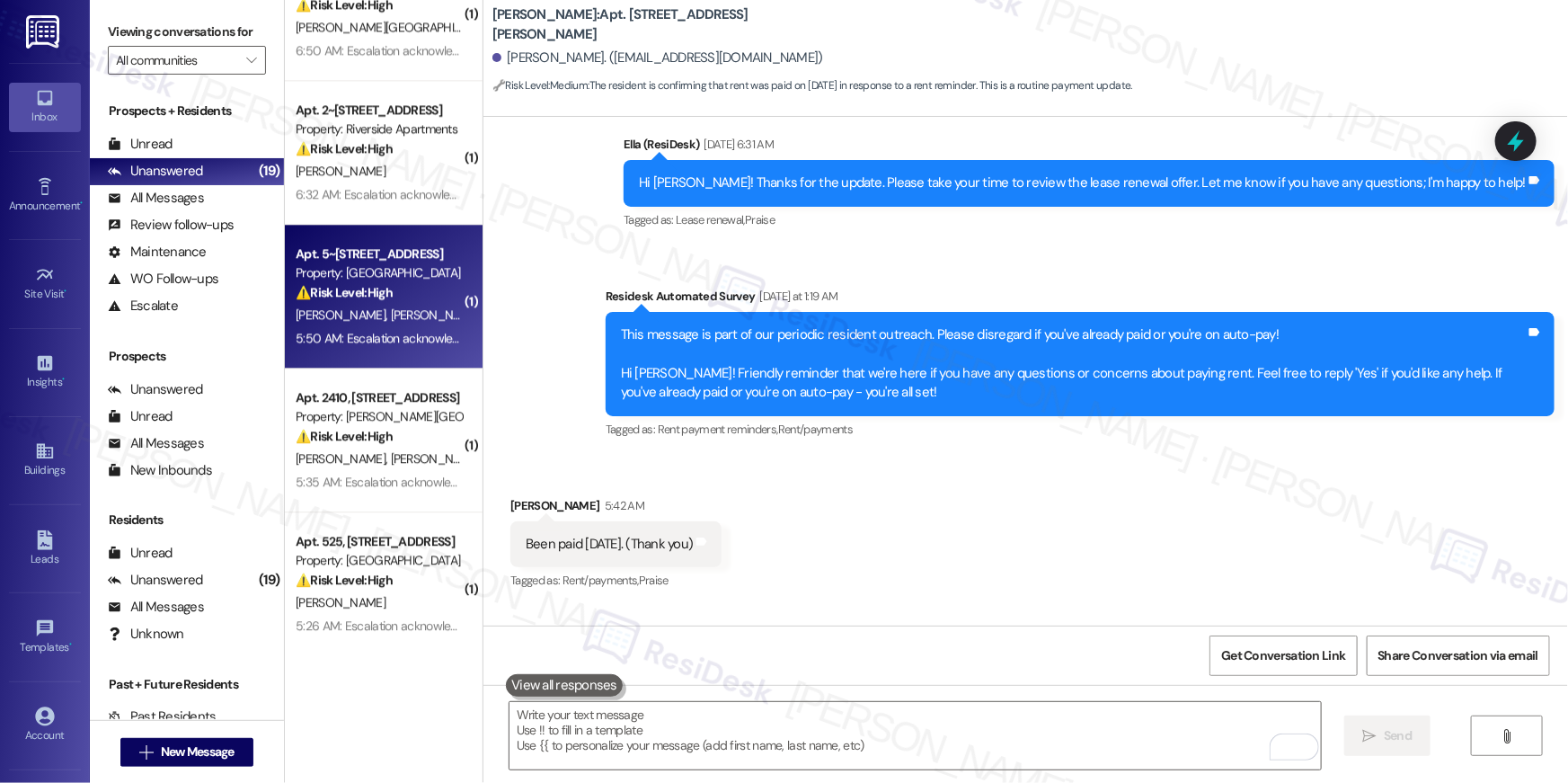 click on "⚠️  Risk Level:  High The resident indicates that a previously completed work order (leaking toilet) is now having issues again. This indicates a potential ongoing maintenance issue that could cause damage if not addressed promptly." at bounding box center (378, 292) 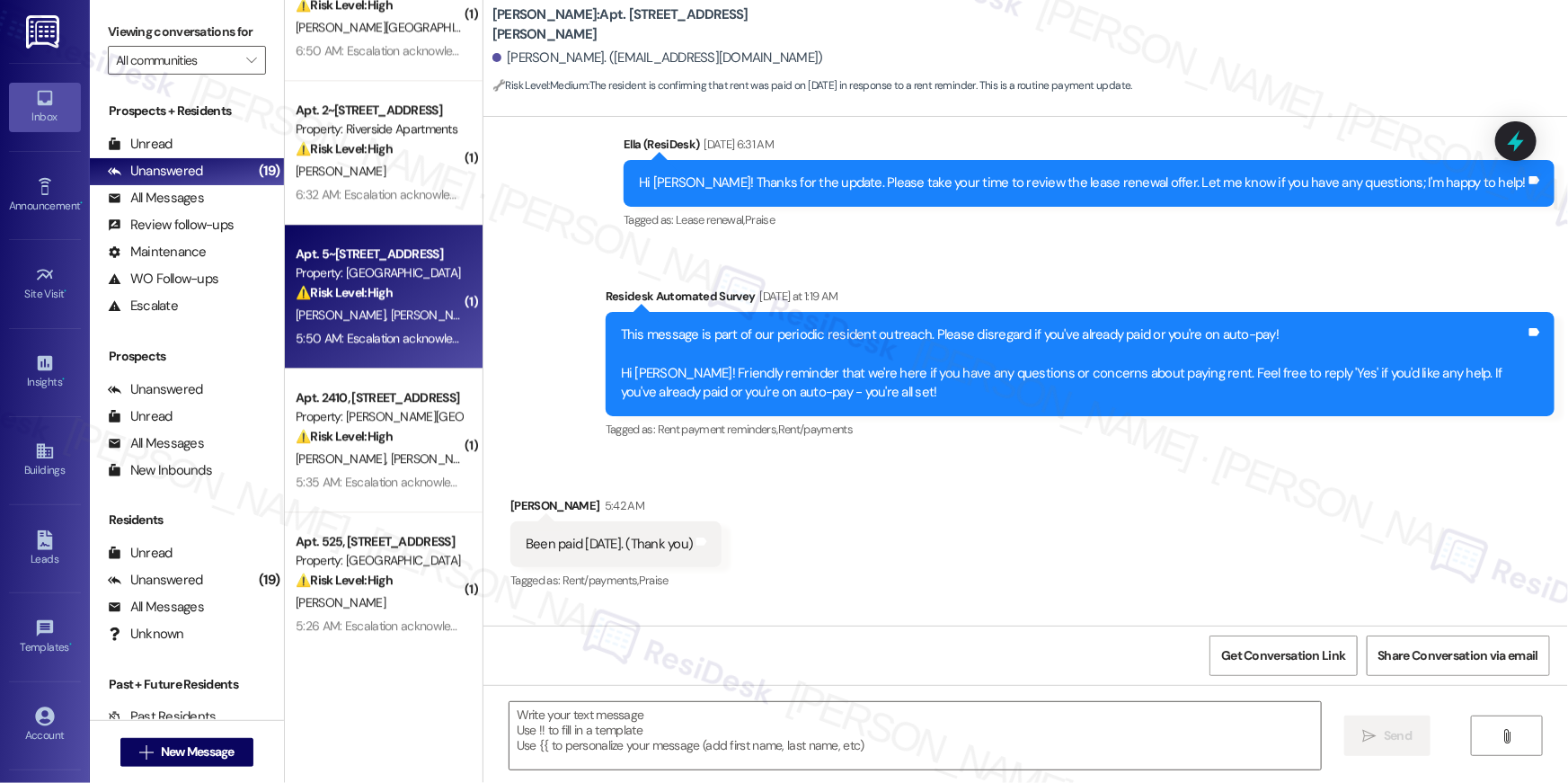 type on "Fetching suggested responses. Please feel free to read through the conversation in the meantime." 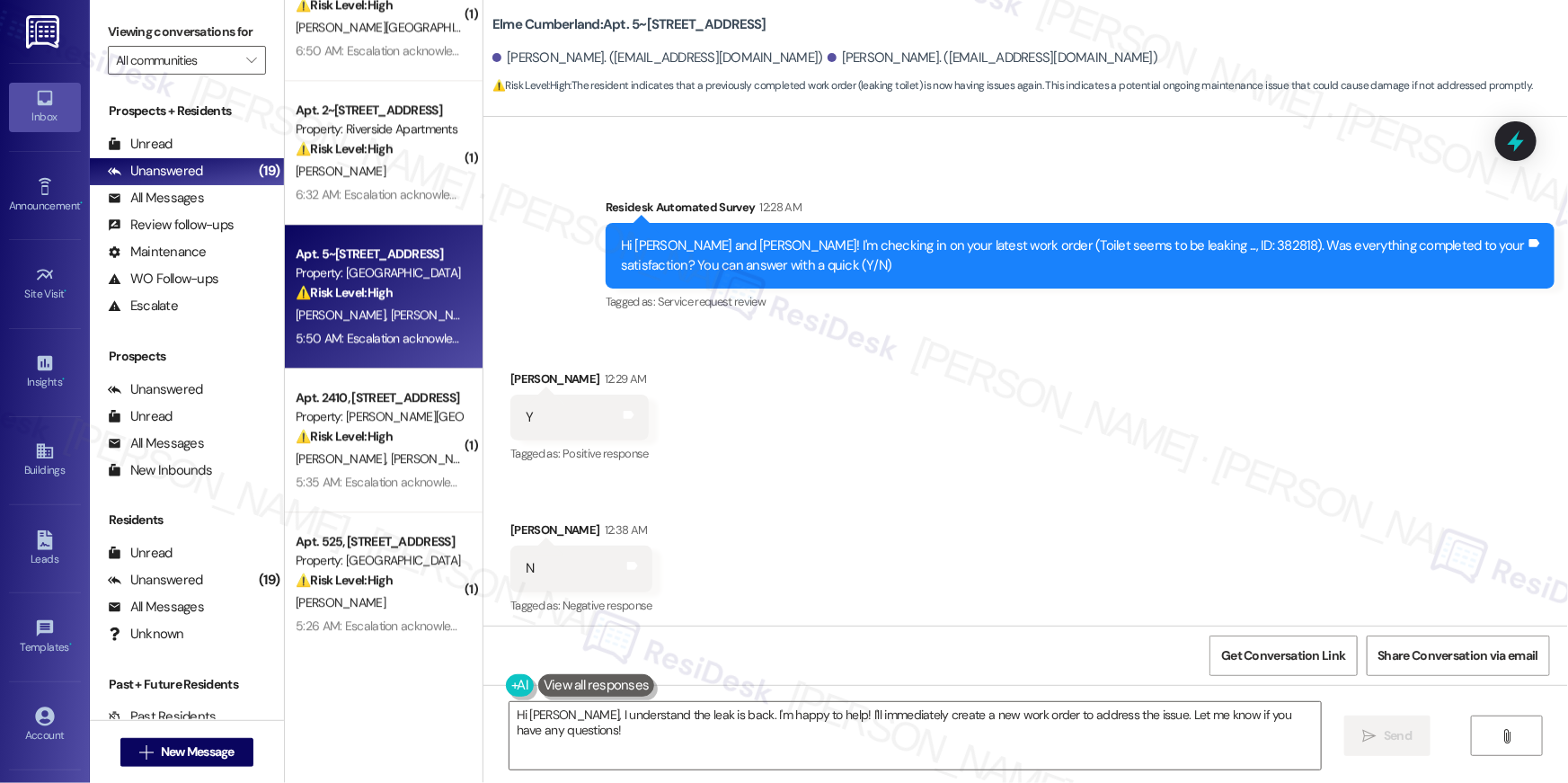 scroll, scrollTop: 1308, scrollLeft: 0, axis: vertical 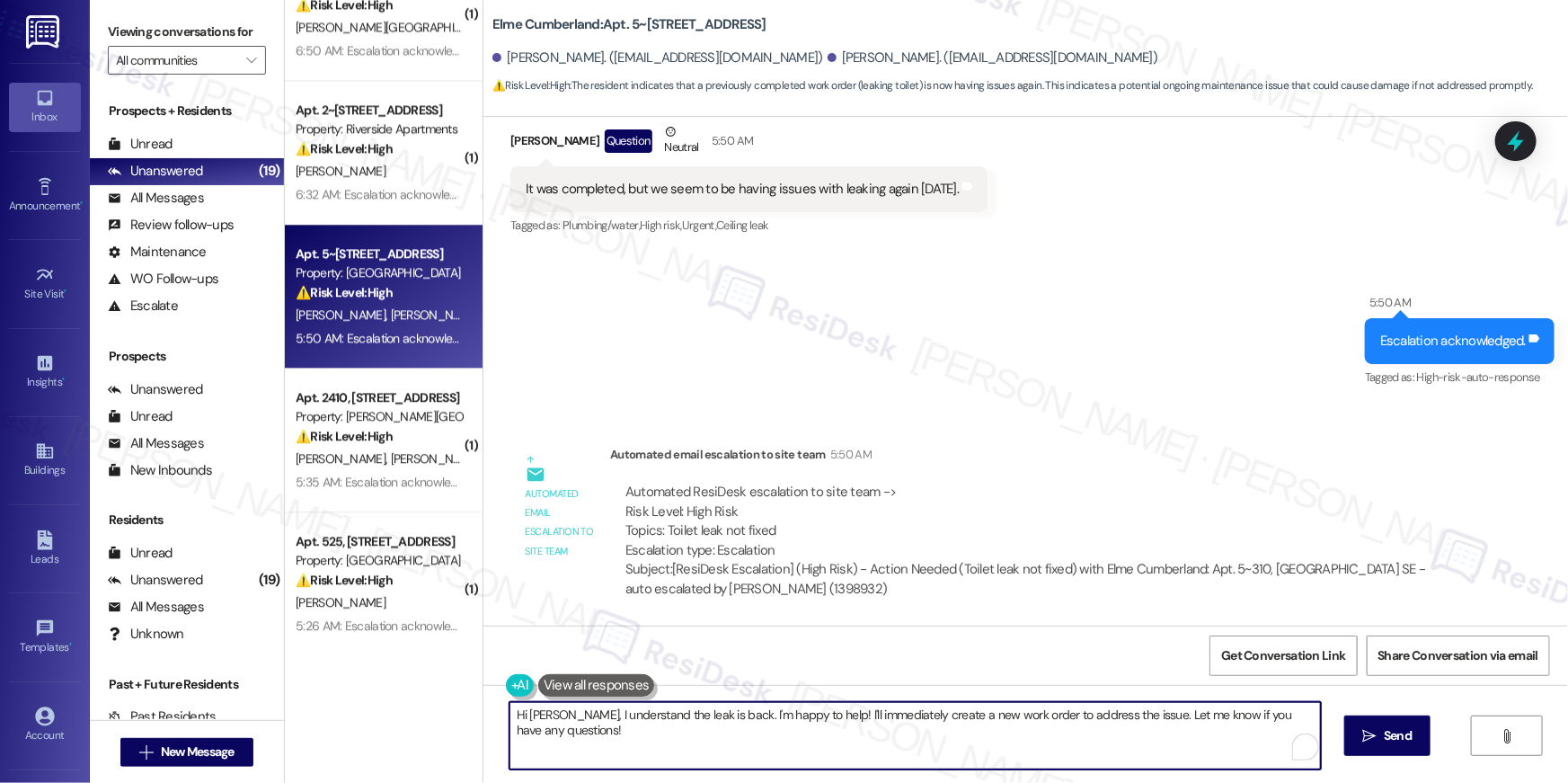 click on "Hi Hannah, I understand the leak is back. I'm happy to help! I'll immediately create a new work order to address the issue. Let me know if you have any questions!" at bounding box center [915, 735] 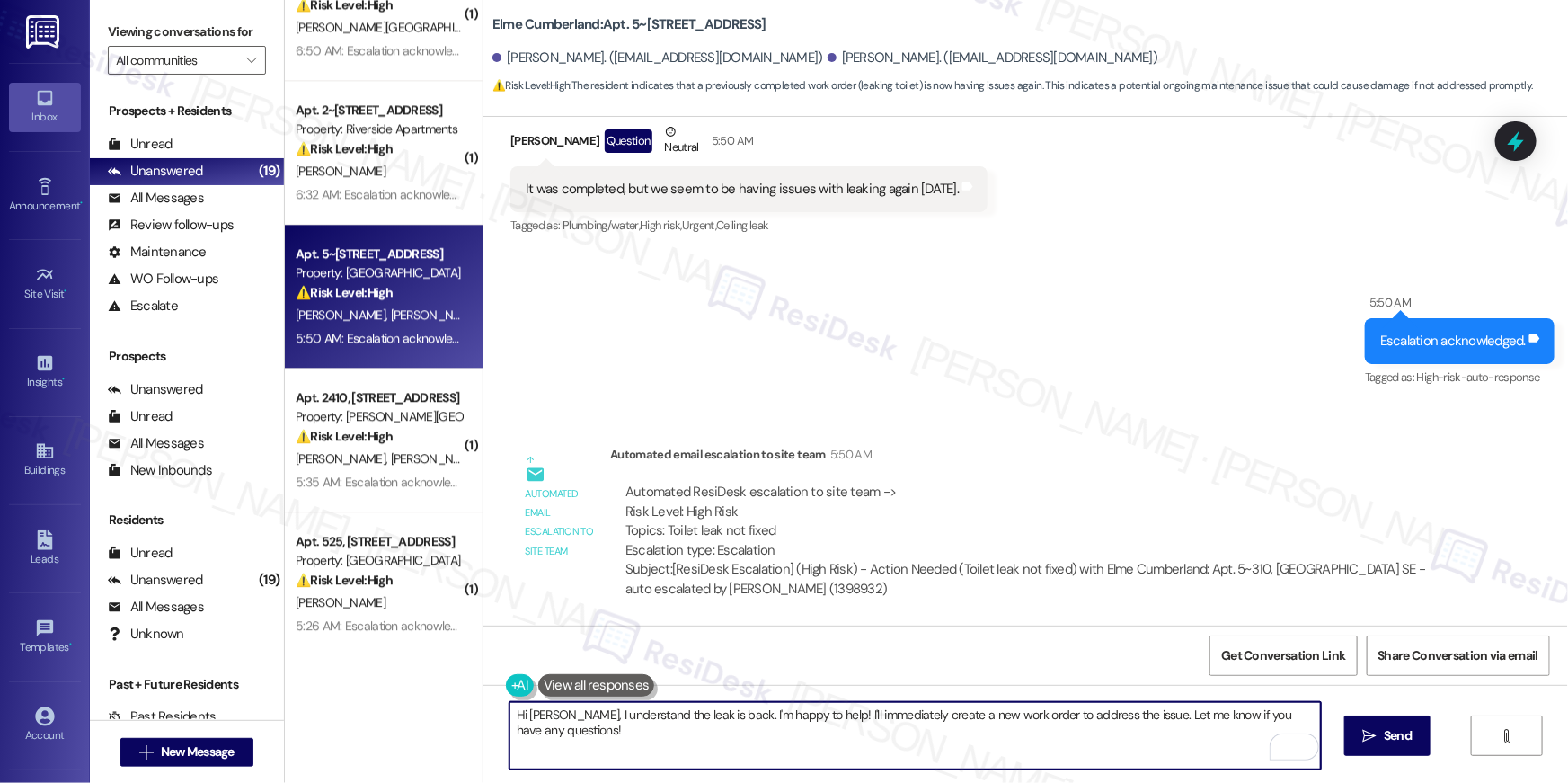 drag, startPoint x: 625, startPoint y: 744, endPoint x: 561, endPoint y: 712, distance: 71.55418 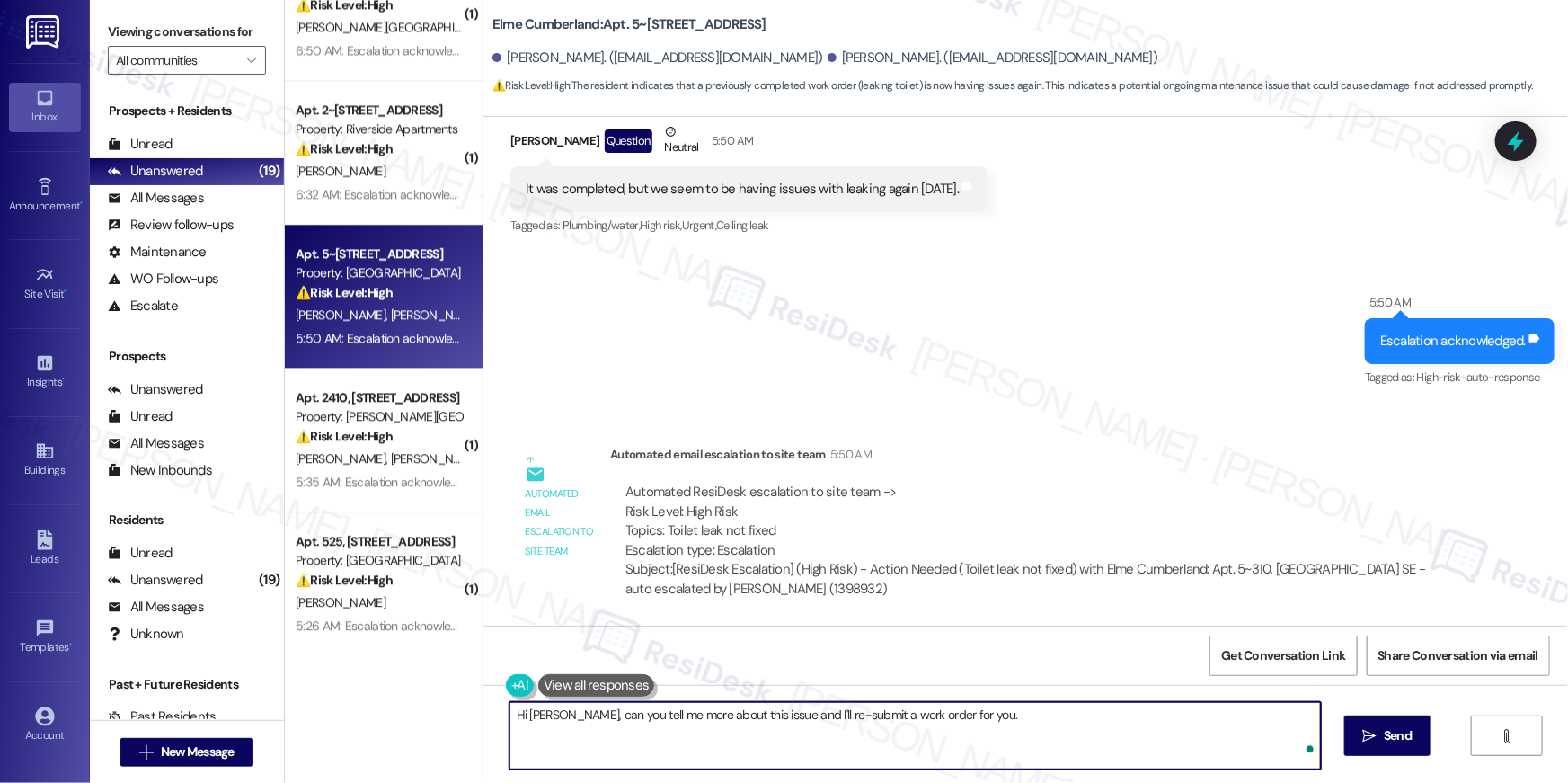type on "Hi Hannah, can you tell me more about this issue and I'll re-submit a work order for you." 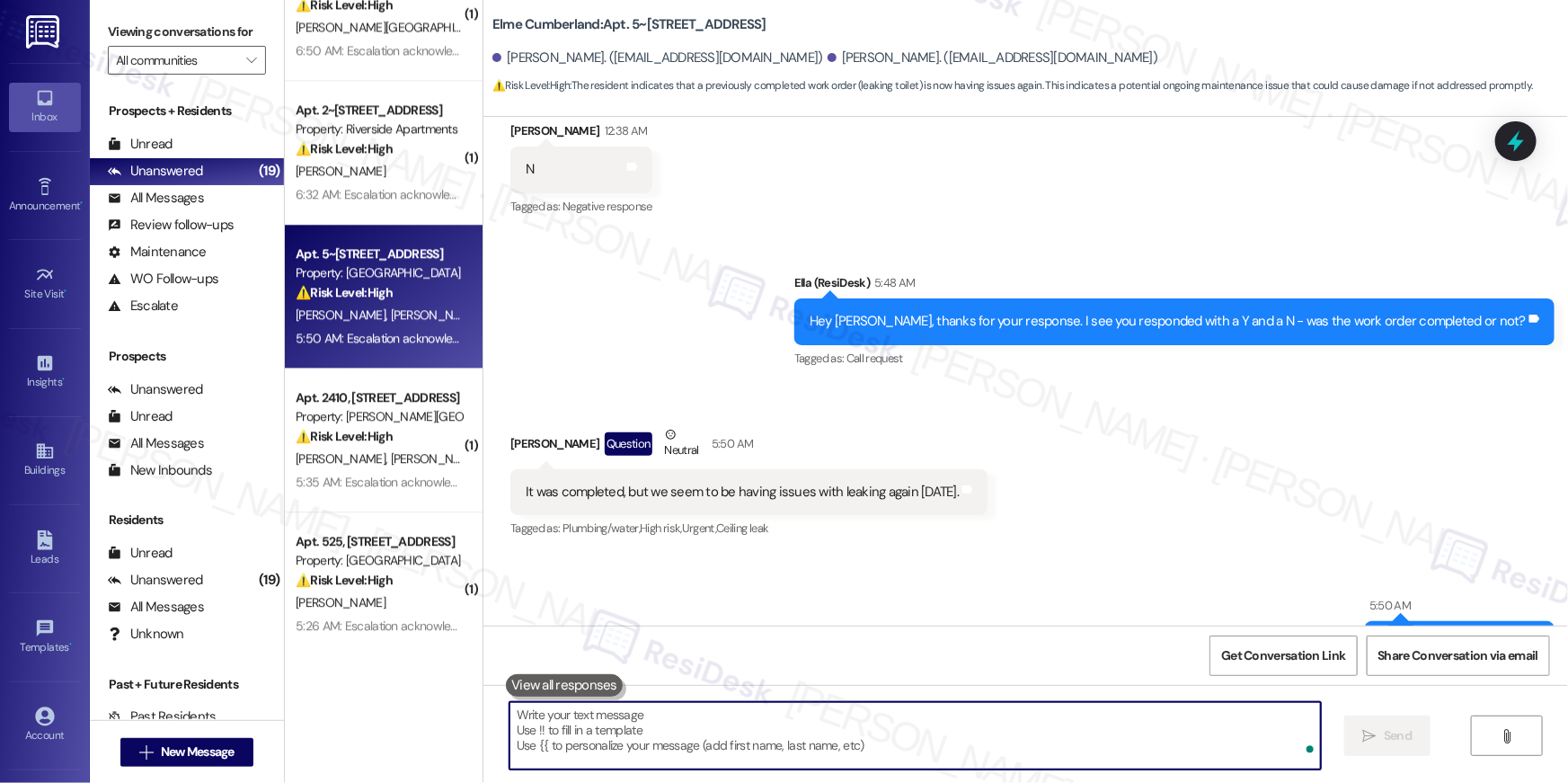scroll, scrollTop: 935, scrollLeft: 0, axis: vertical 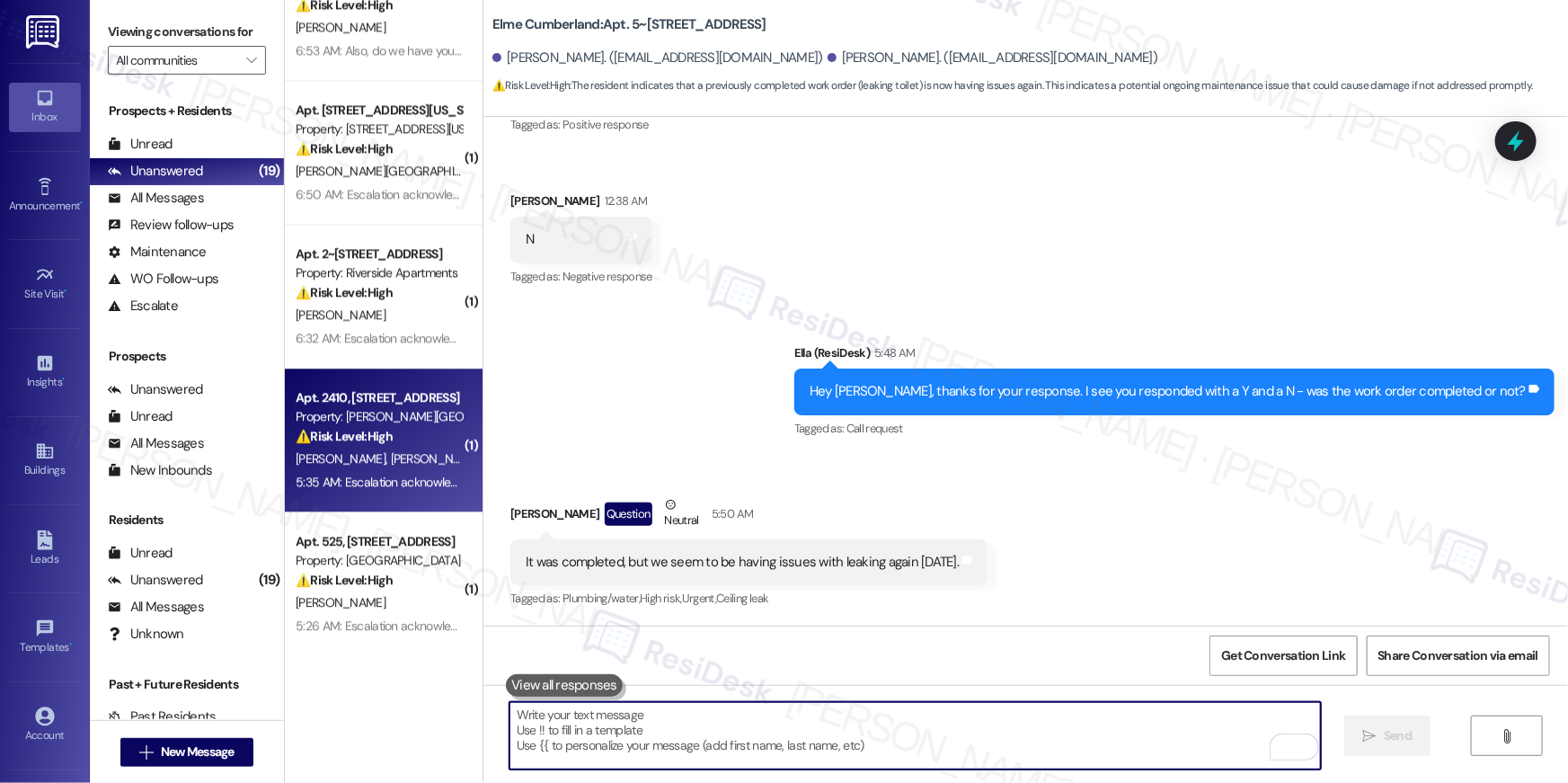 type 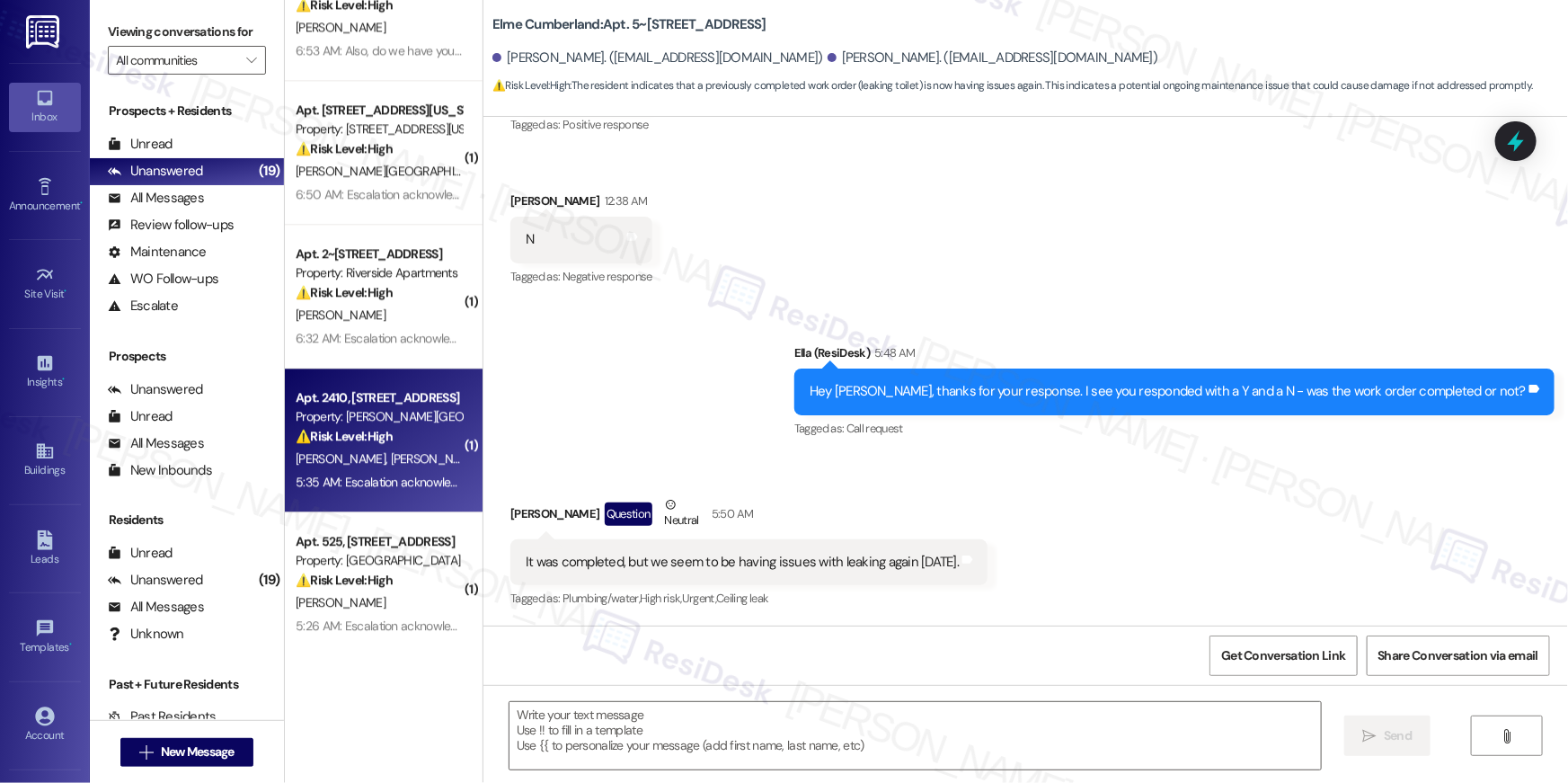 type on "Fetching suggested responses. Please feel free to read through the conversation in the meantime." 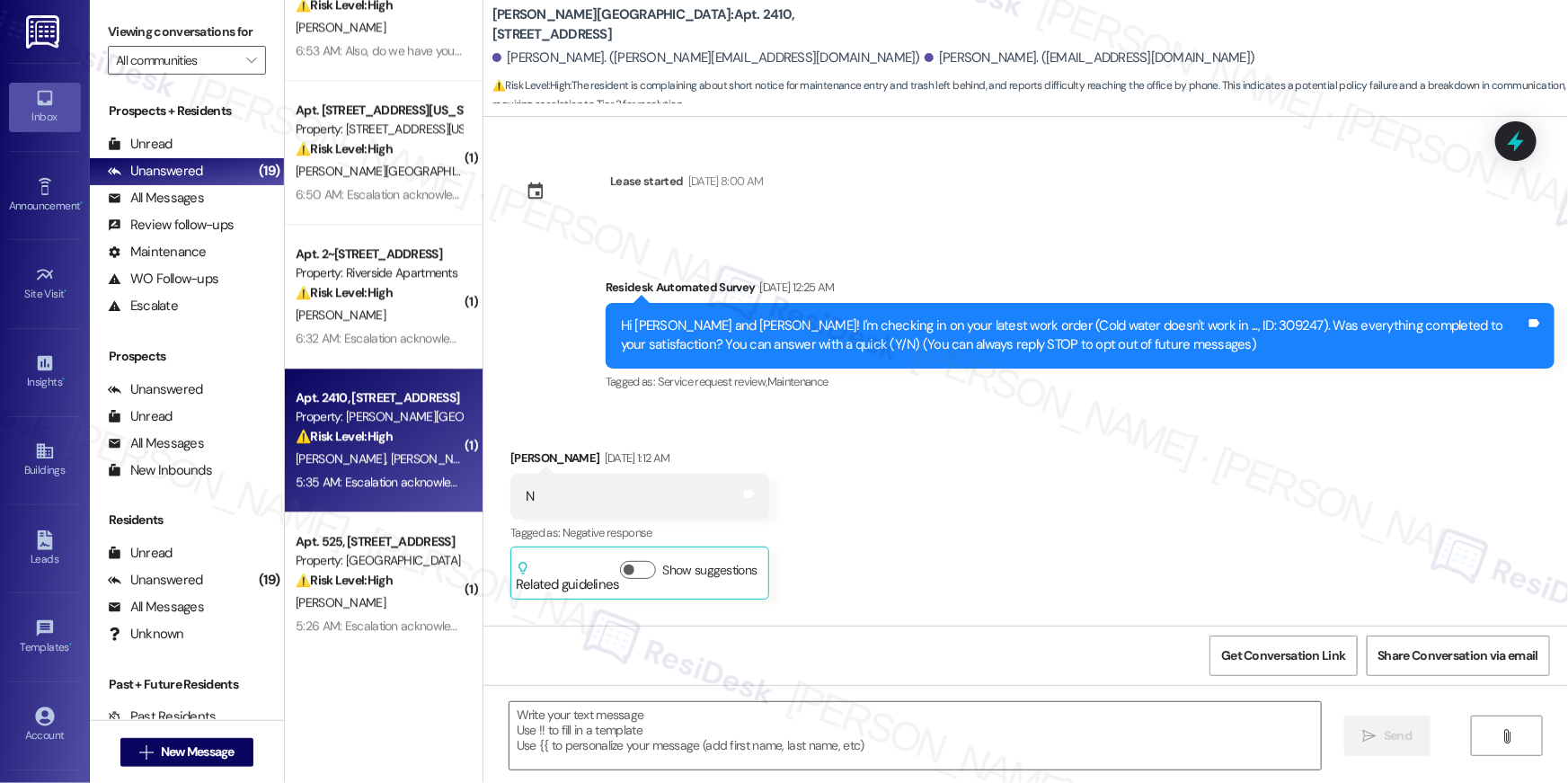 scroll, scrollTop: 7435, scrollLeft: 0, axis: vertical 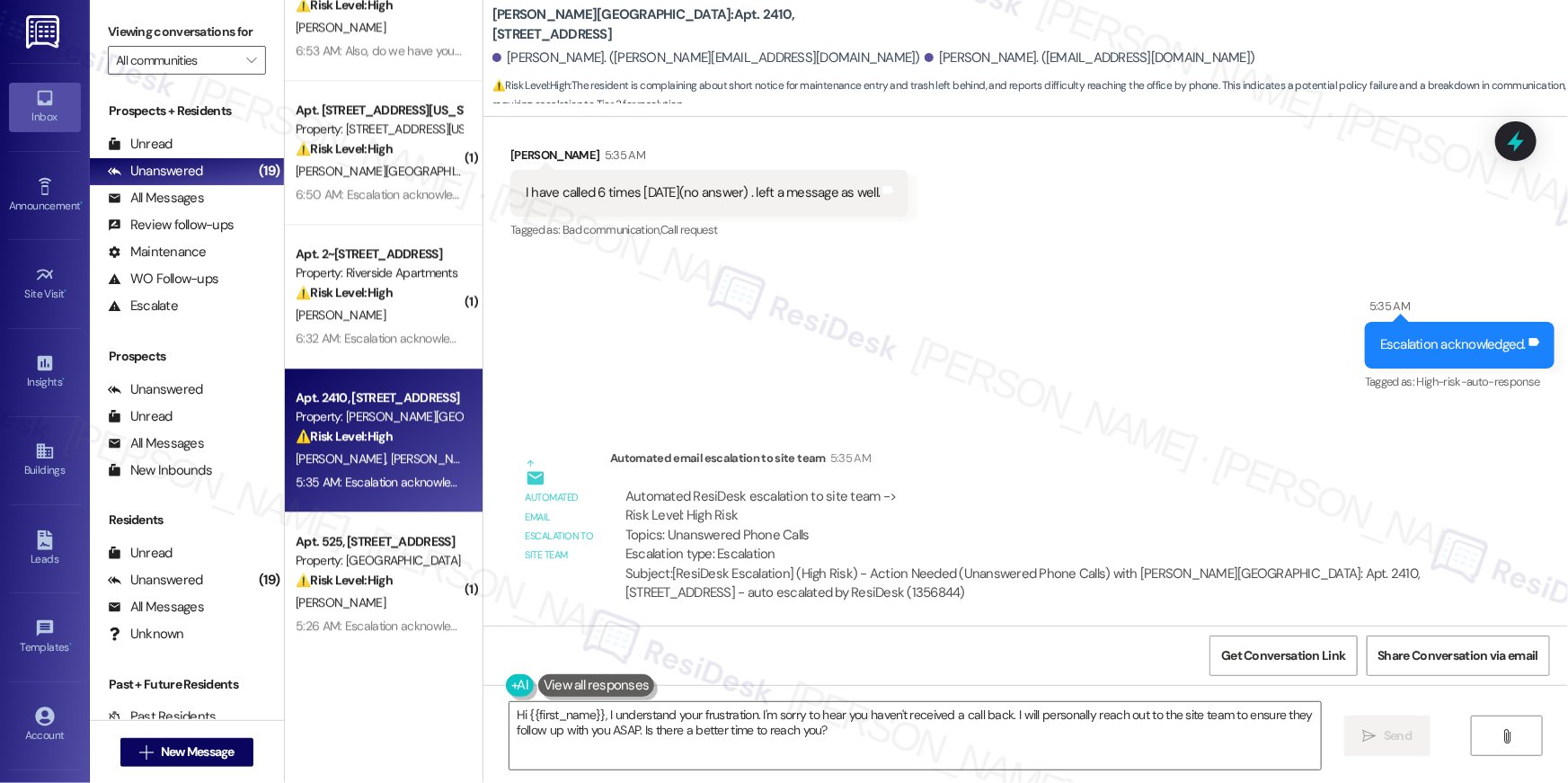 click on "Sent via SMS 5:35 AM Escalation acknowledged. Tags and notes Tagged as:   High-risk-auto-response Click to highlight conversations about High-risk-auto-response" at bounding box center (1025, 332) 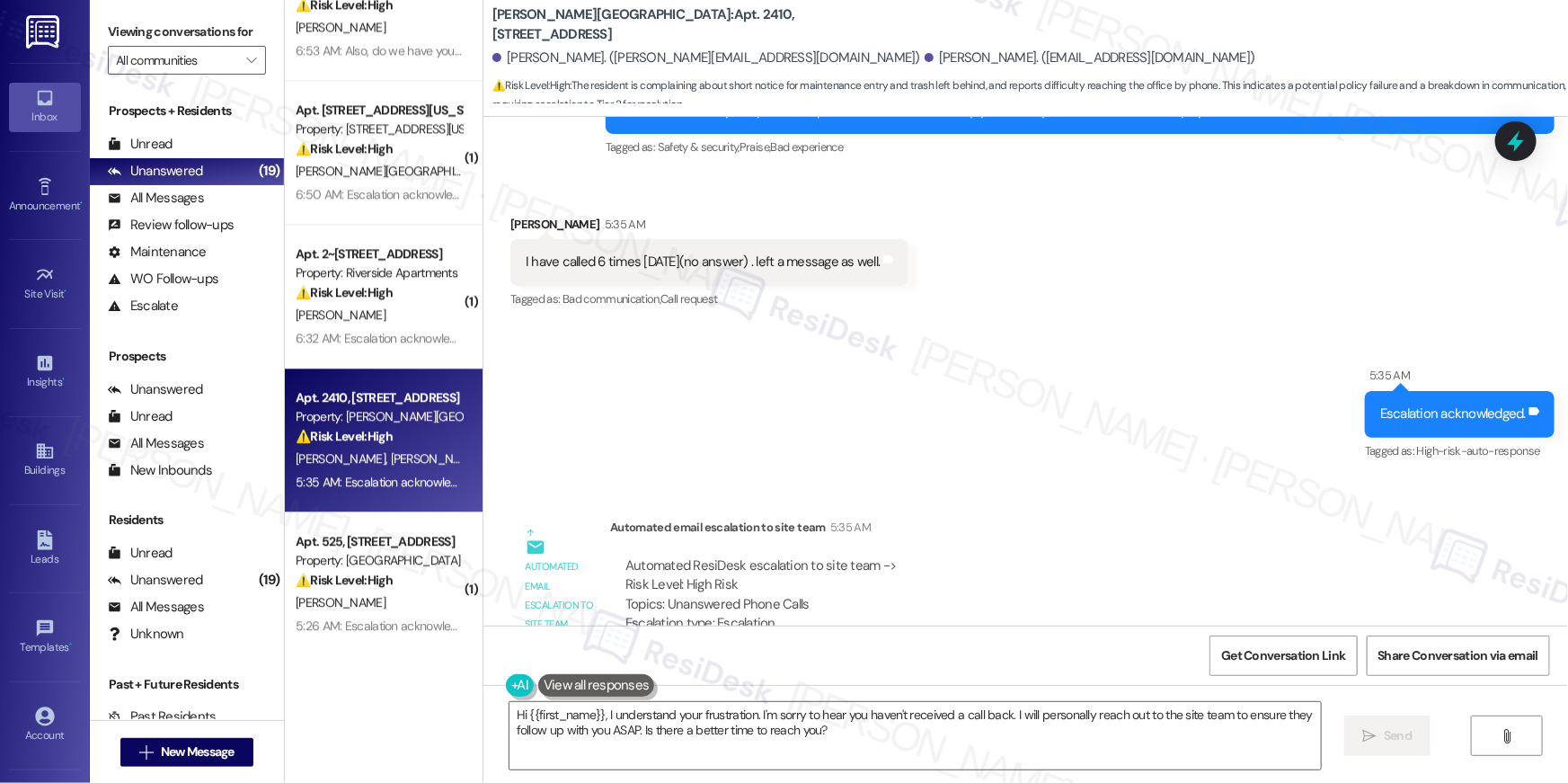 scroll, scrollTop: 7435, scrollLeft: 0, axis: vertical 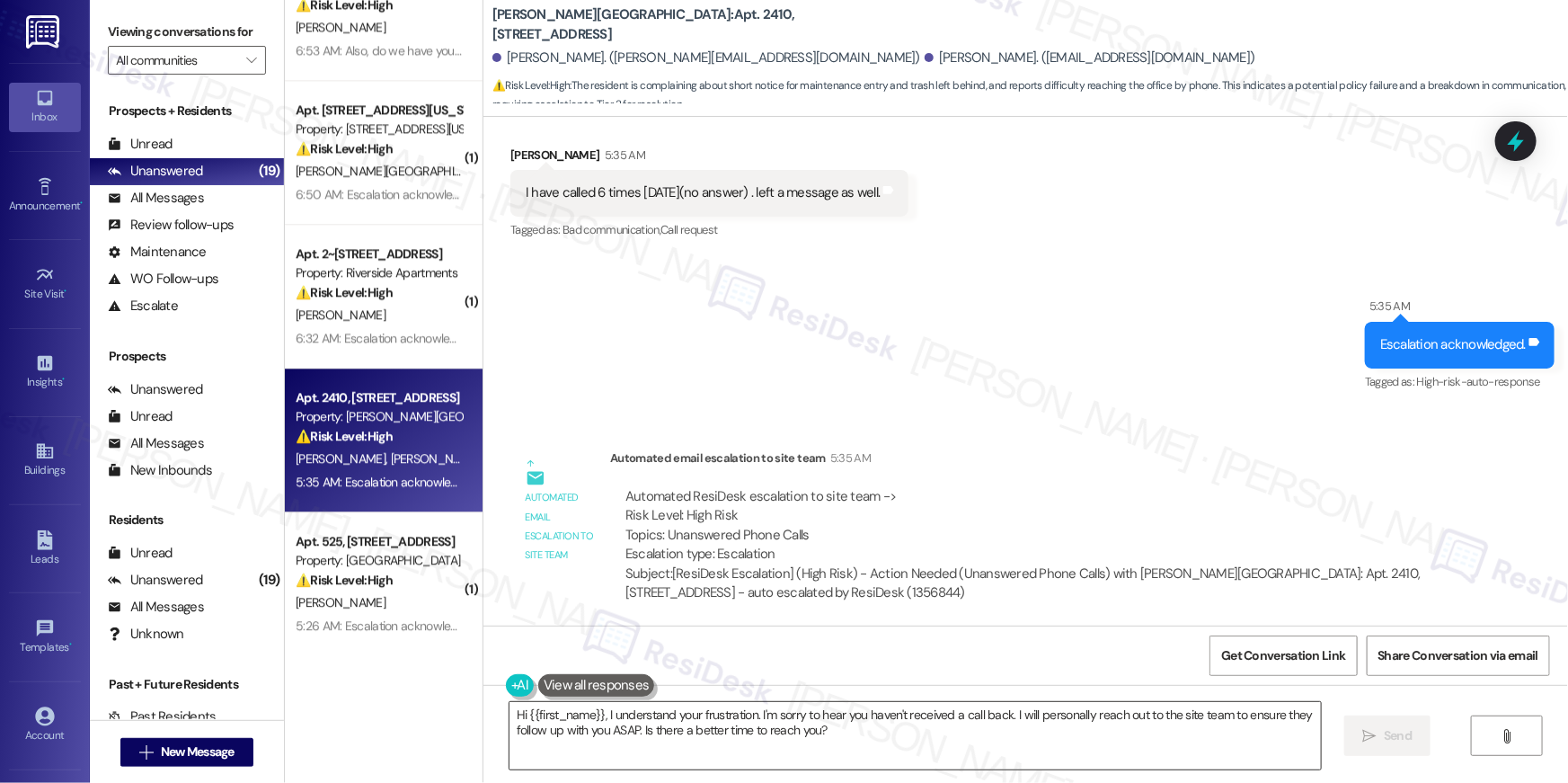 click on "Hi {{first_name}}, I understand your frustration. I'm sorry to hear you haven't received a call back. I will personally reach out to the site team to ensure they follow up with you ASAP. Is there a better time to reach you?" at bounding box center (915, 735) 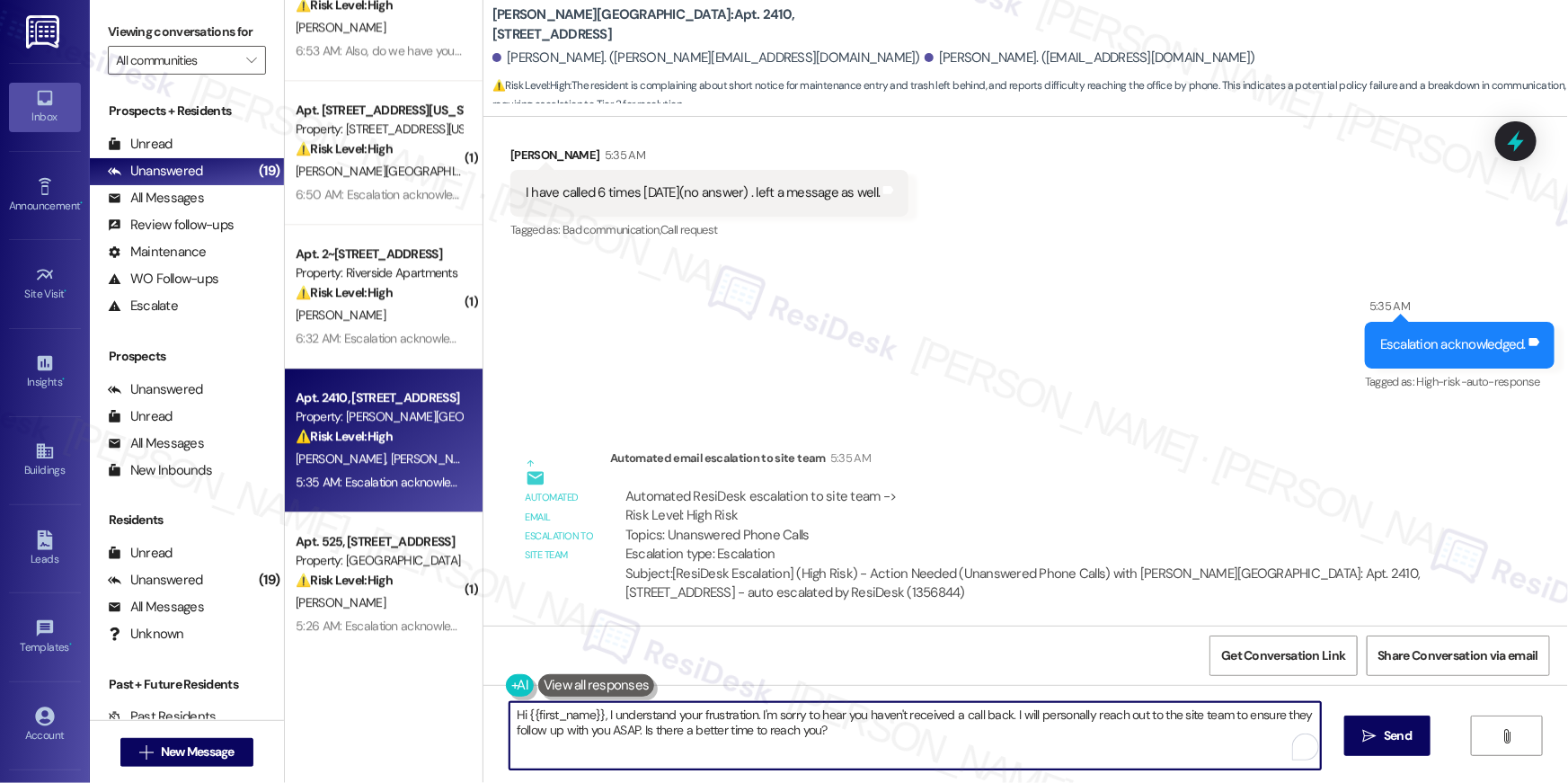 drag, startPoint x: 841, startPoint y: 740, endPoint x: 375, endPoint y: 705, distance: 467.31253 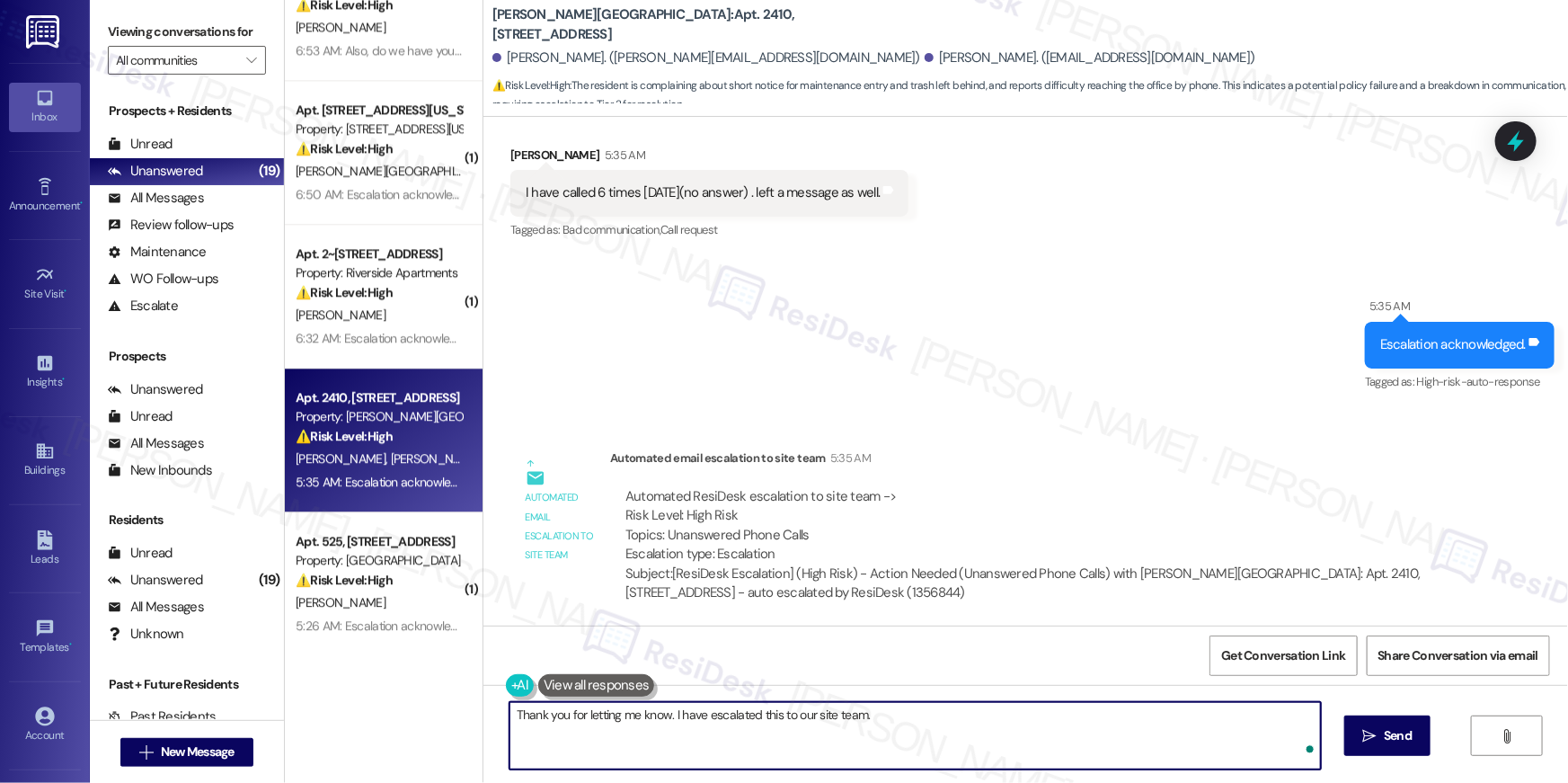 type on "Thank you for letting me know. I have escalated this to our site team." 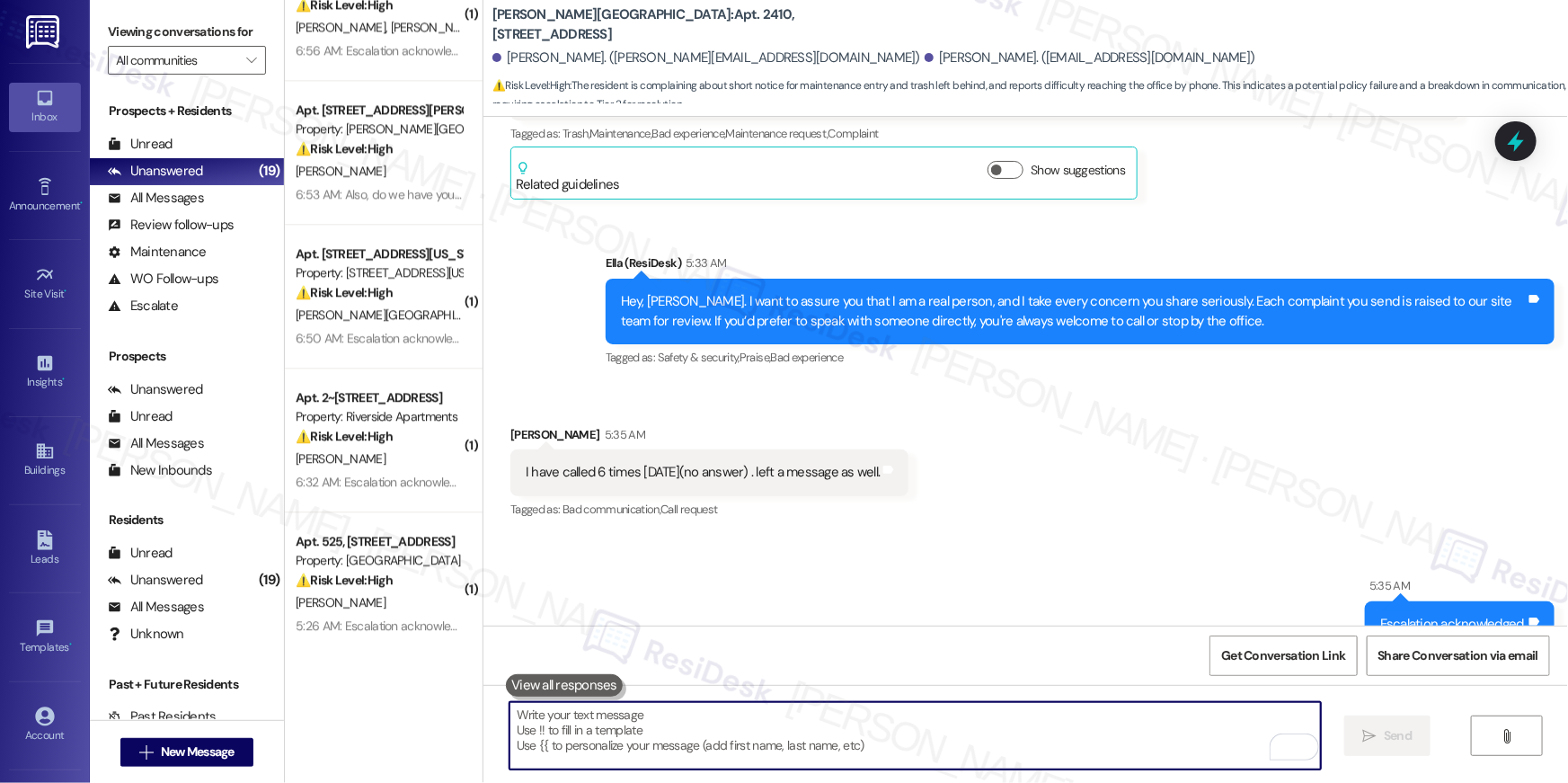 scroll, scrollTop: 7560, scrollLeft: 0, axis: vertical 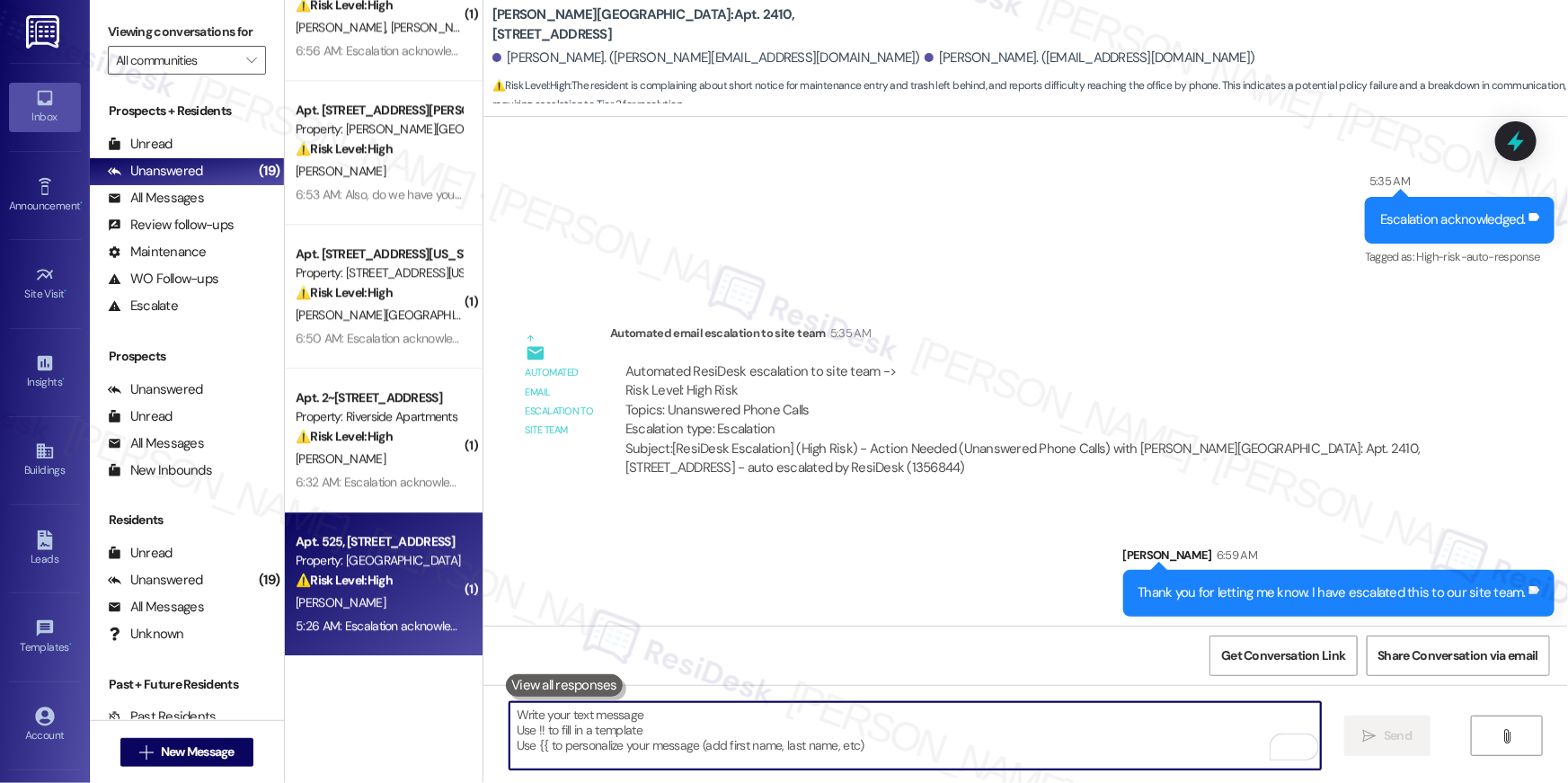 type 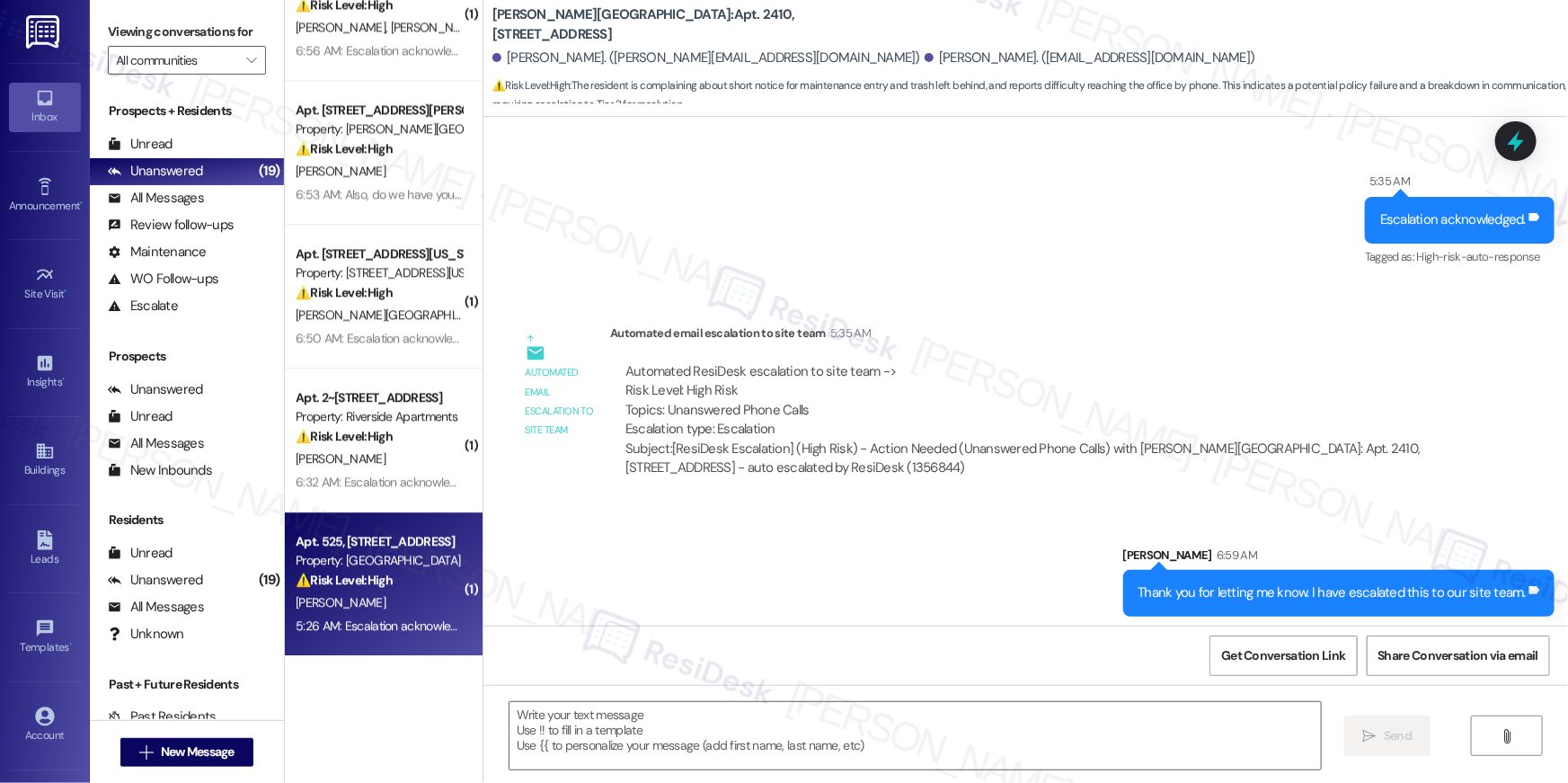 type on "Fetching suggested responses. Please feel free to read through the conversation in the meantime." 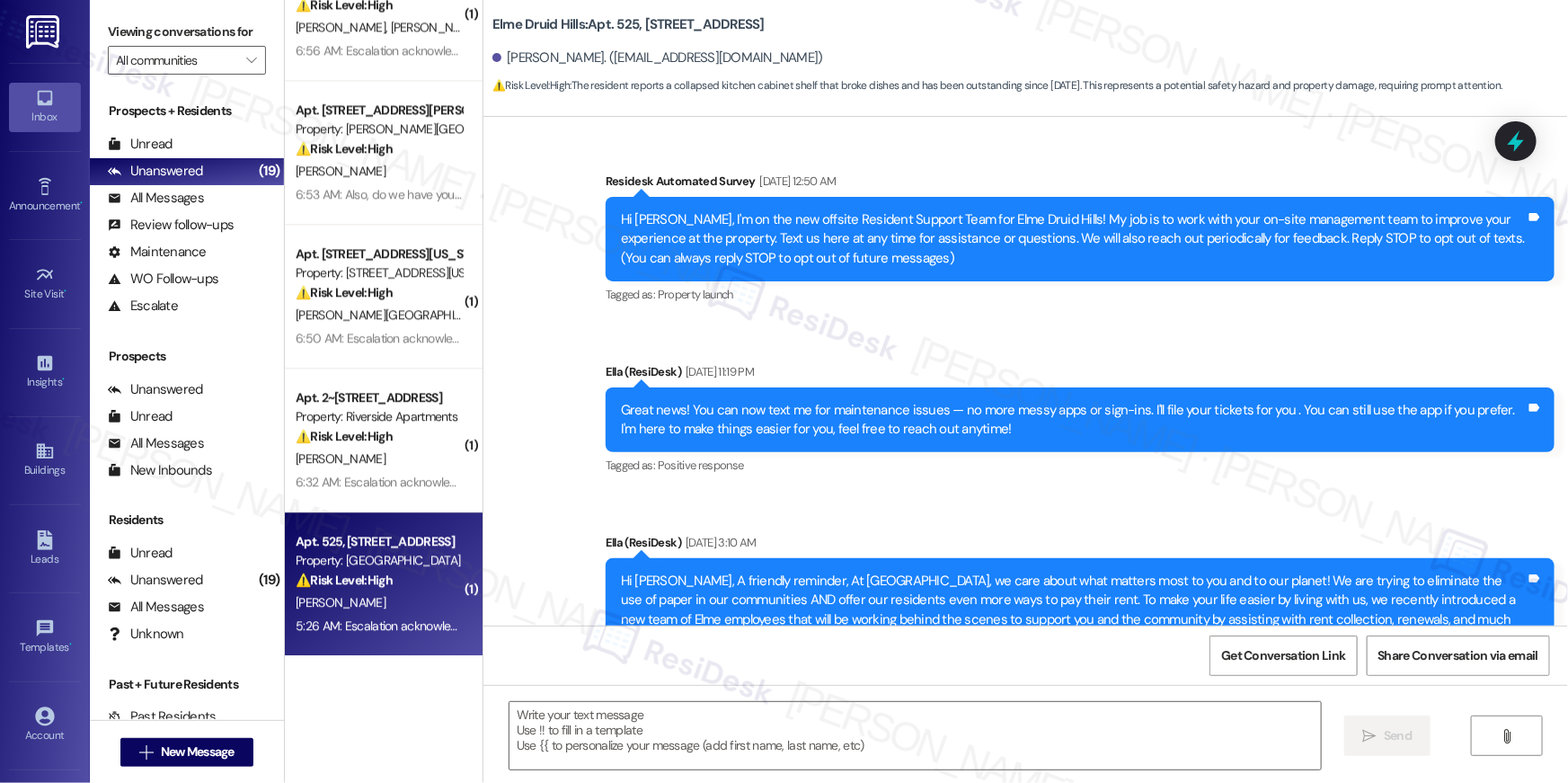 scroll, scrollTop: 41543, scrollLeft: 0, axis: vertical 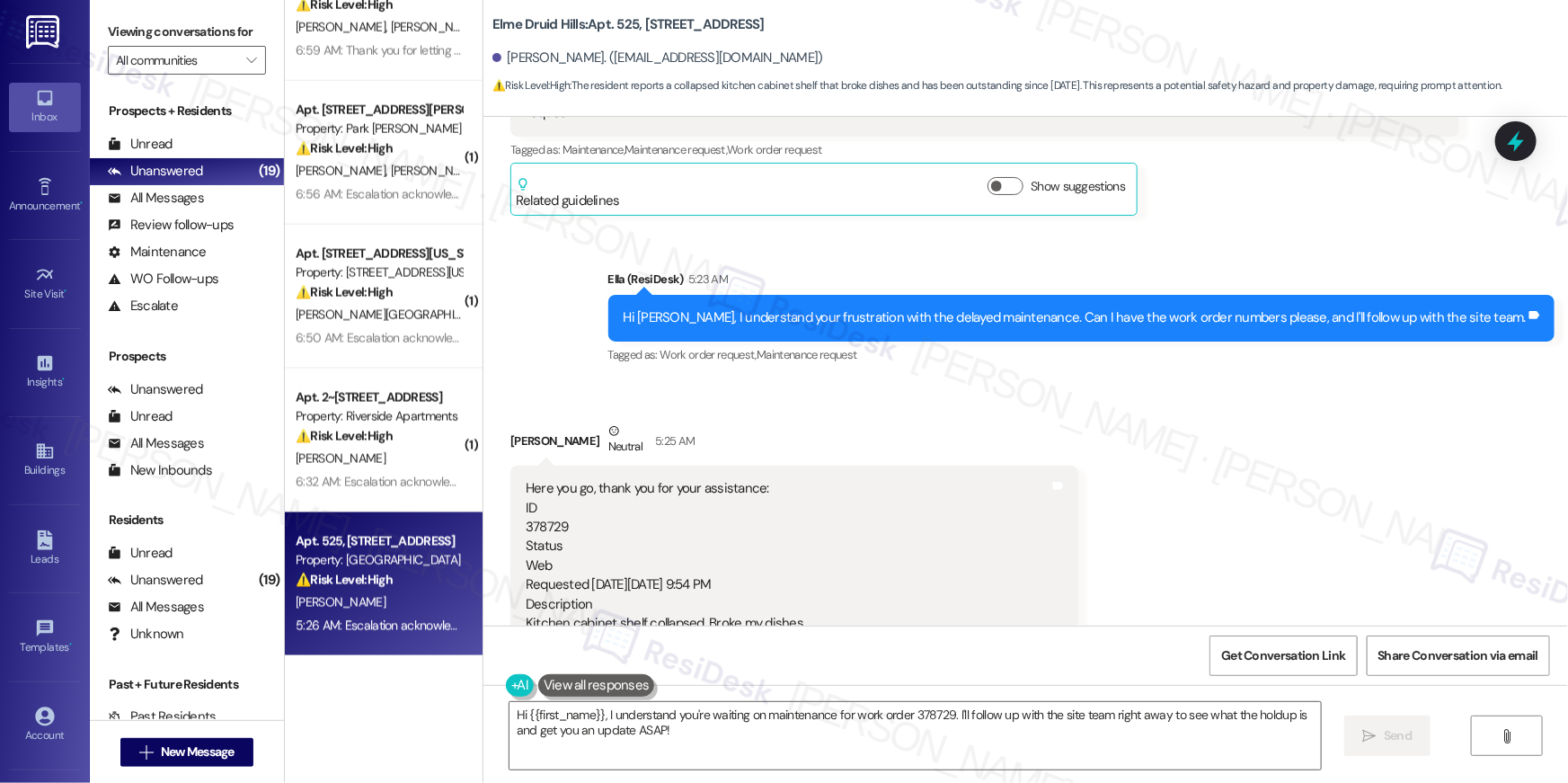 click on "Here you go, thank you for your assistance:
ID
378729
Status
Web
Requested on Saturday, July 19, 2025 at 9:54 PM
Description
Kitchen cabinet shelf collapsed. Broke my dishes." at bounding box center (665, 556) 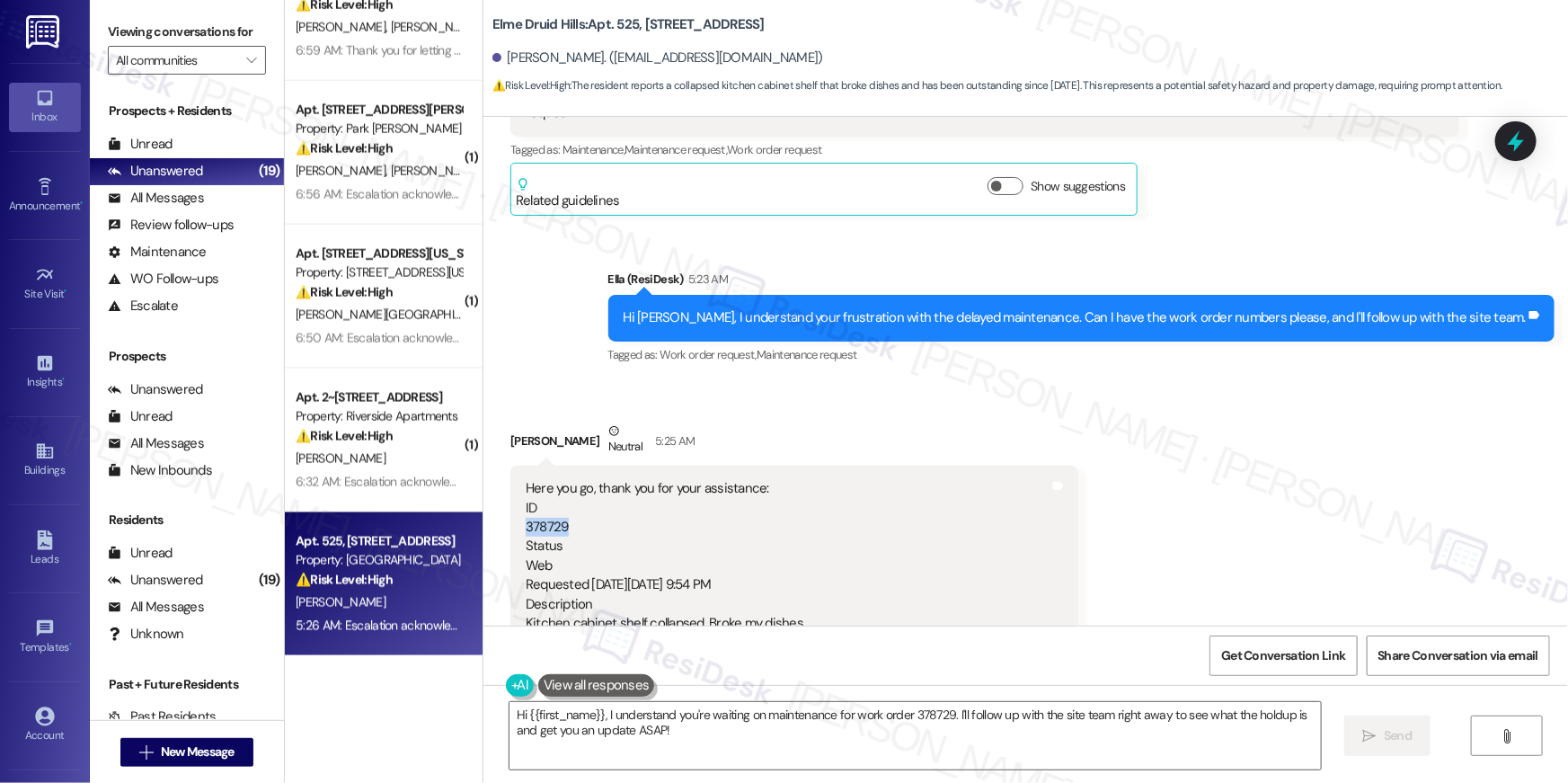 click on "Here you go, thank you for your assistance:
ID
378729
Status
Web
Requested on Saturday, July 19, 2025 at 9:54 PM
Description
Kitchen cabinet shelf collapsed. Broke my dishes." at bounding box center [665, 556] 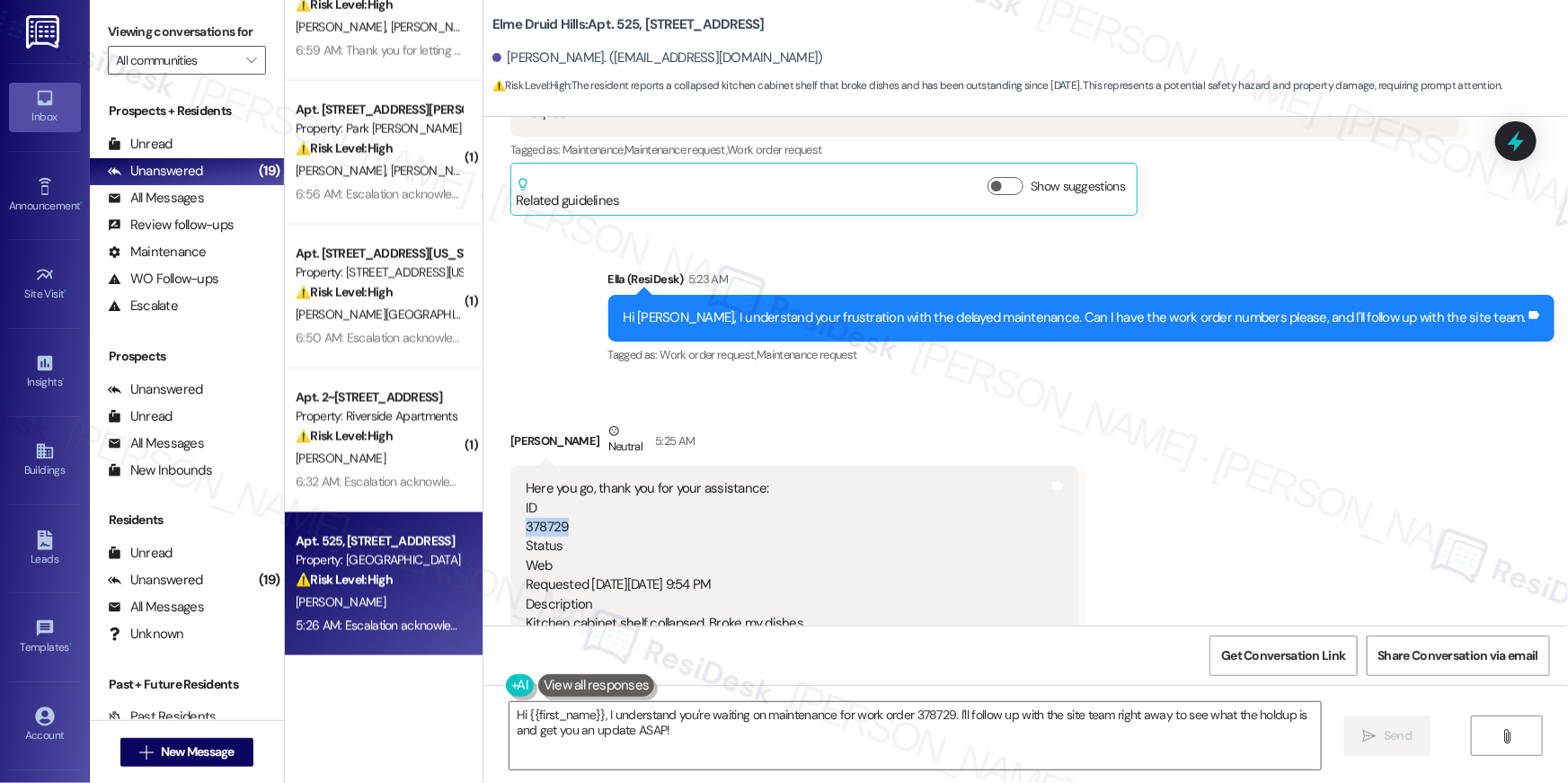 copy on "378729" 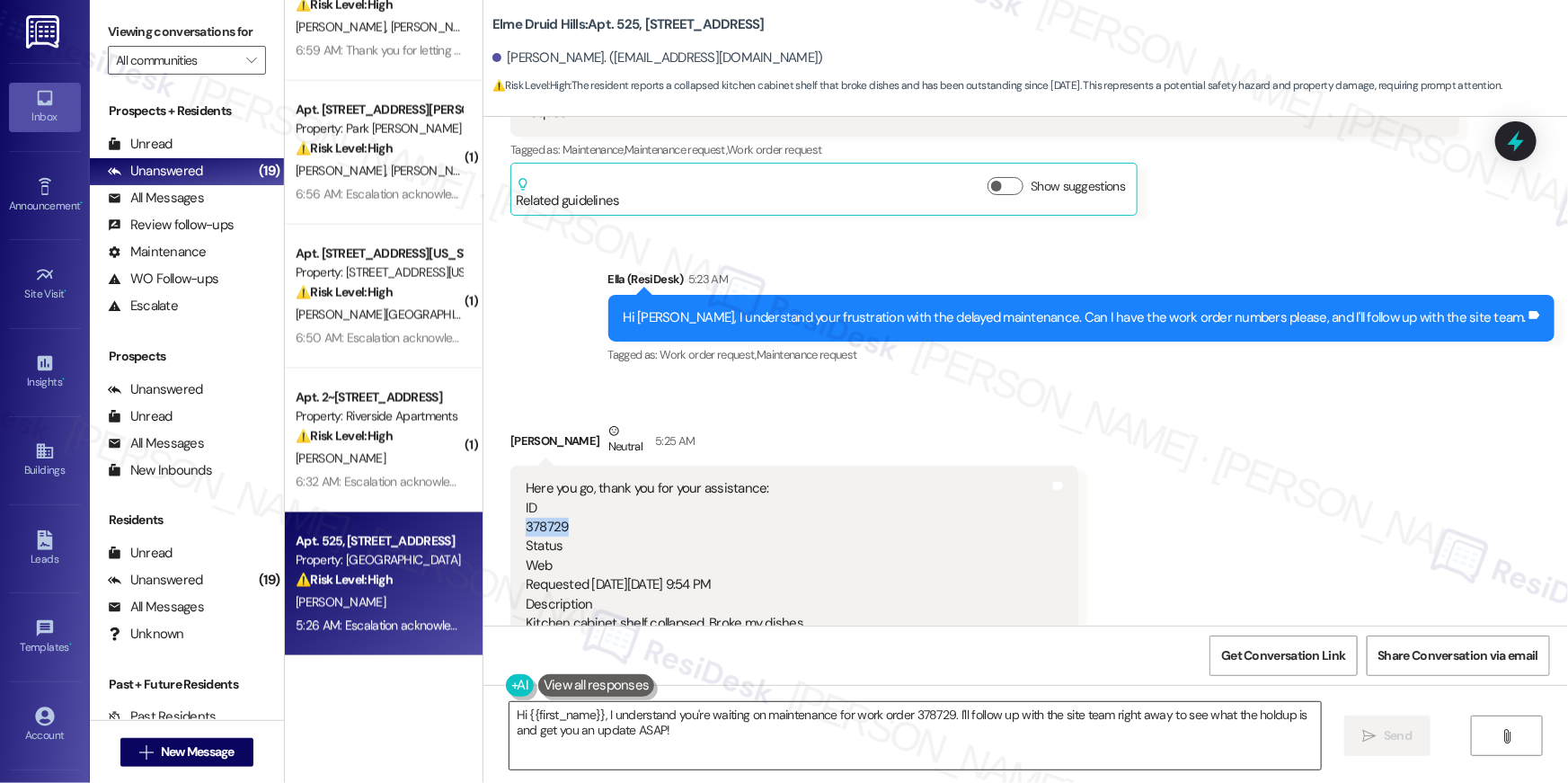 click on "Hi {{first_name}}, I understand you're waiting on maintenance for work order 378729. I'll follow up with the site team right away to see what the holdup is and get you an update ASAP!" at bounding box center (915, 735) 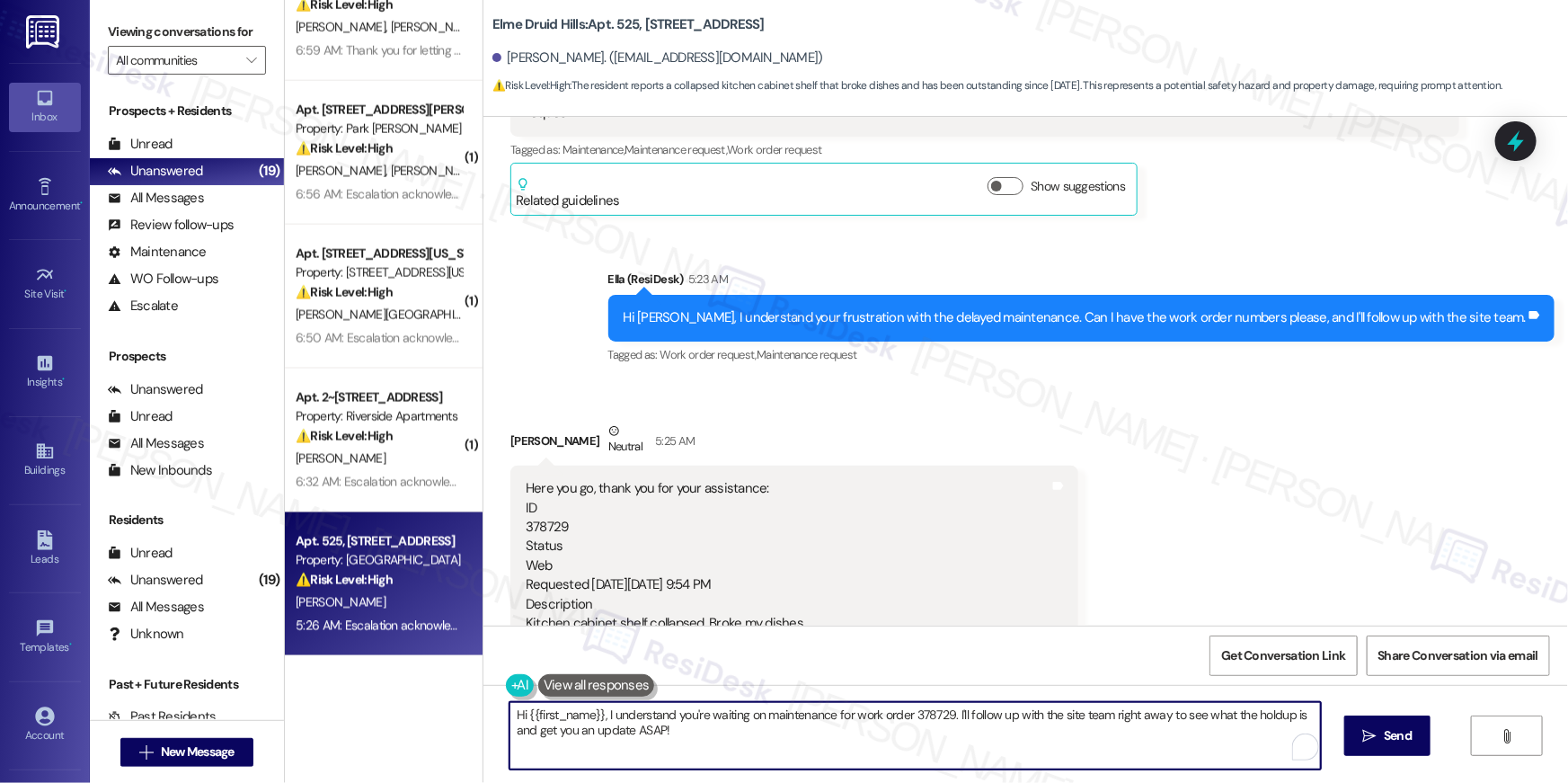 drag, startPoint x: 773, startPoint y: 748, endPoint x: 482, endPoint y: 716, distance: 292.75416 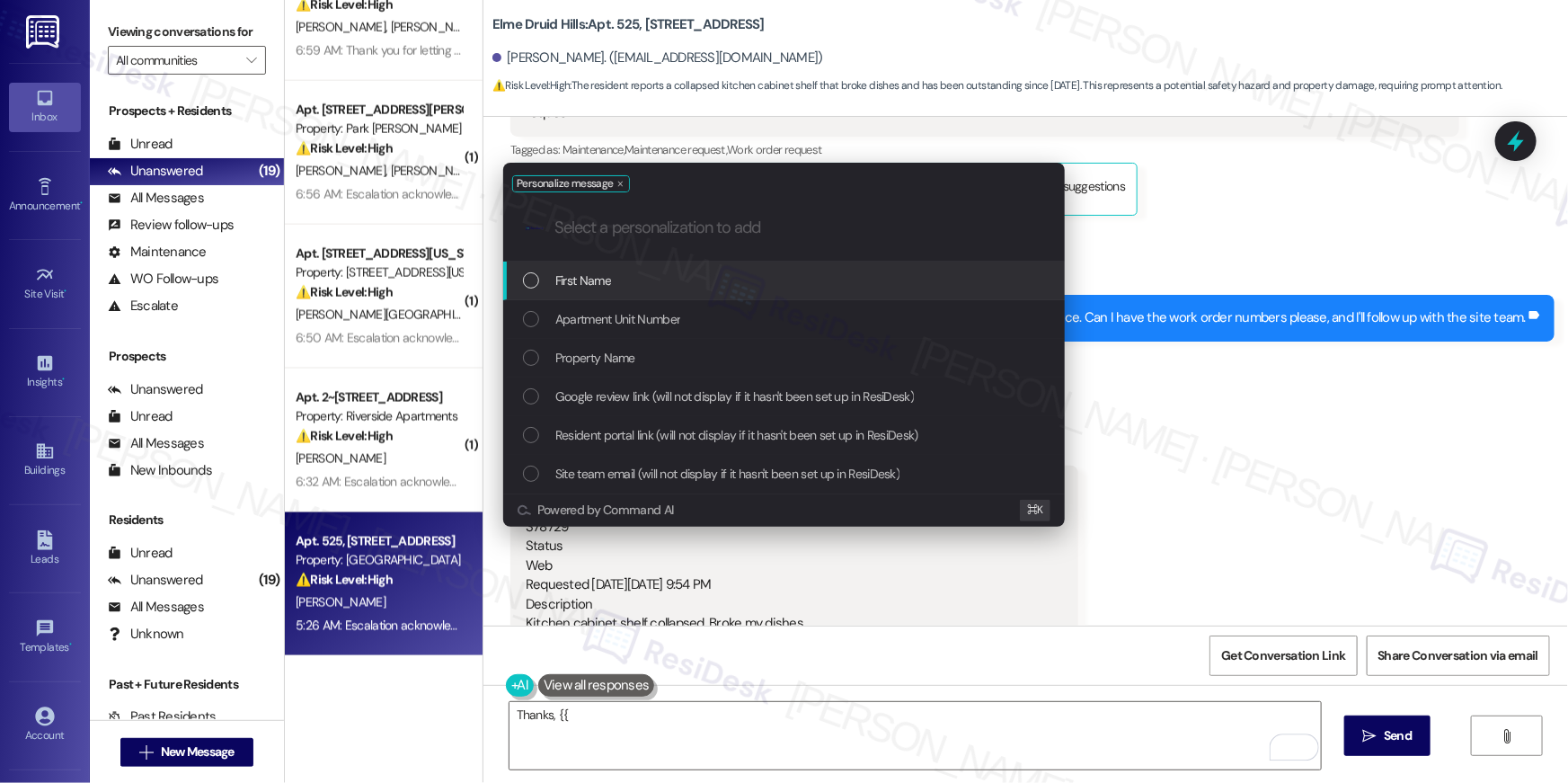 click on "First Name" at bounding box center (583, 280) 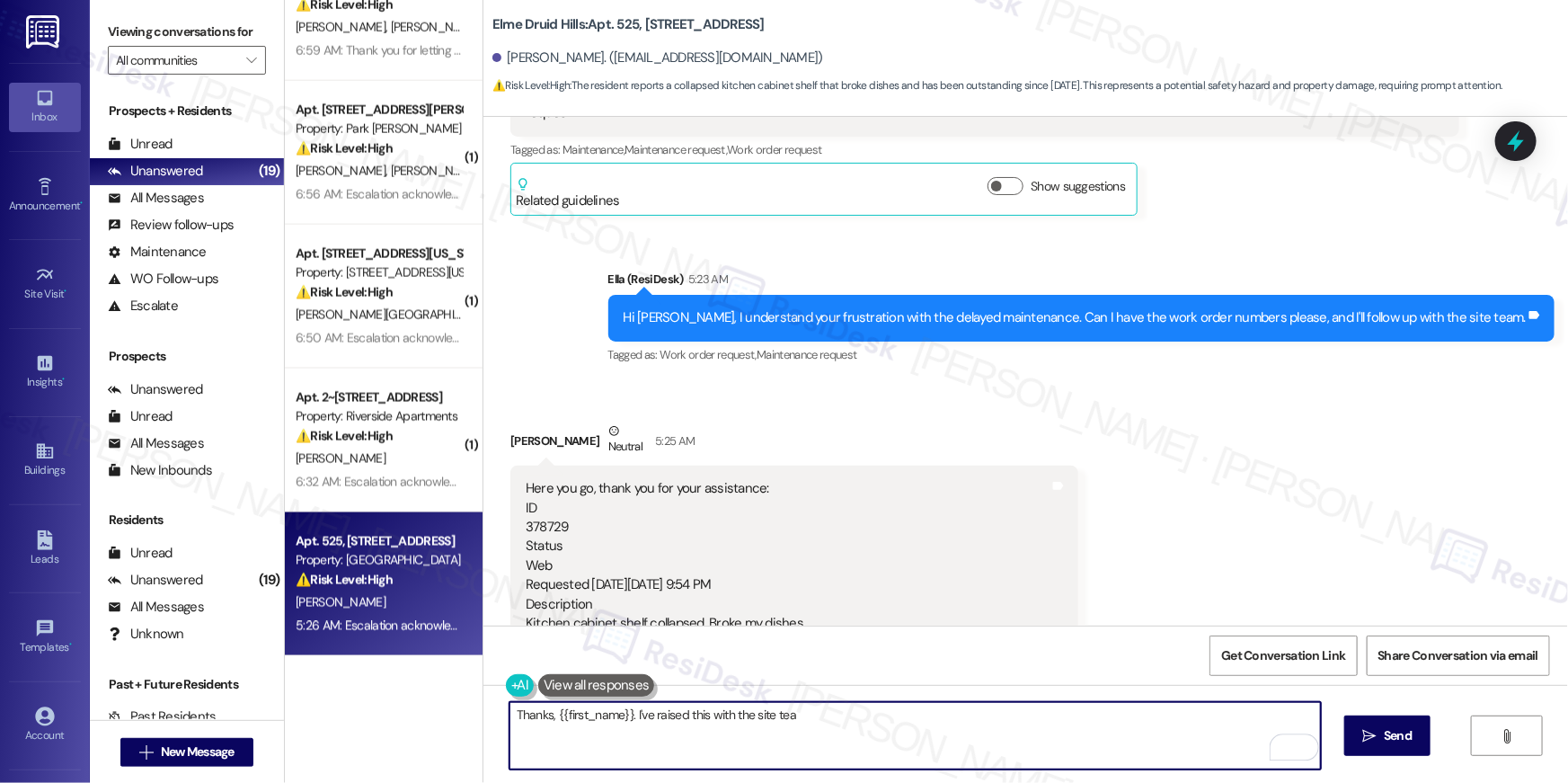 click on "Thanks, {{first_name}}. I've raised this with the site tea" at bounding box center (915, 735) 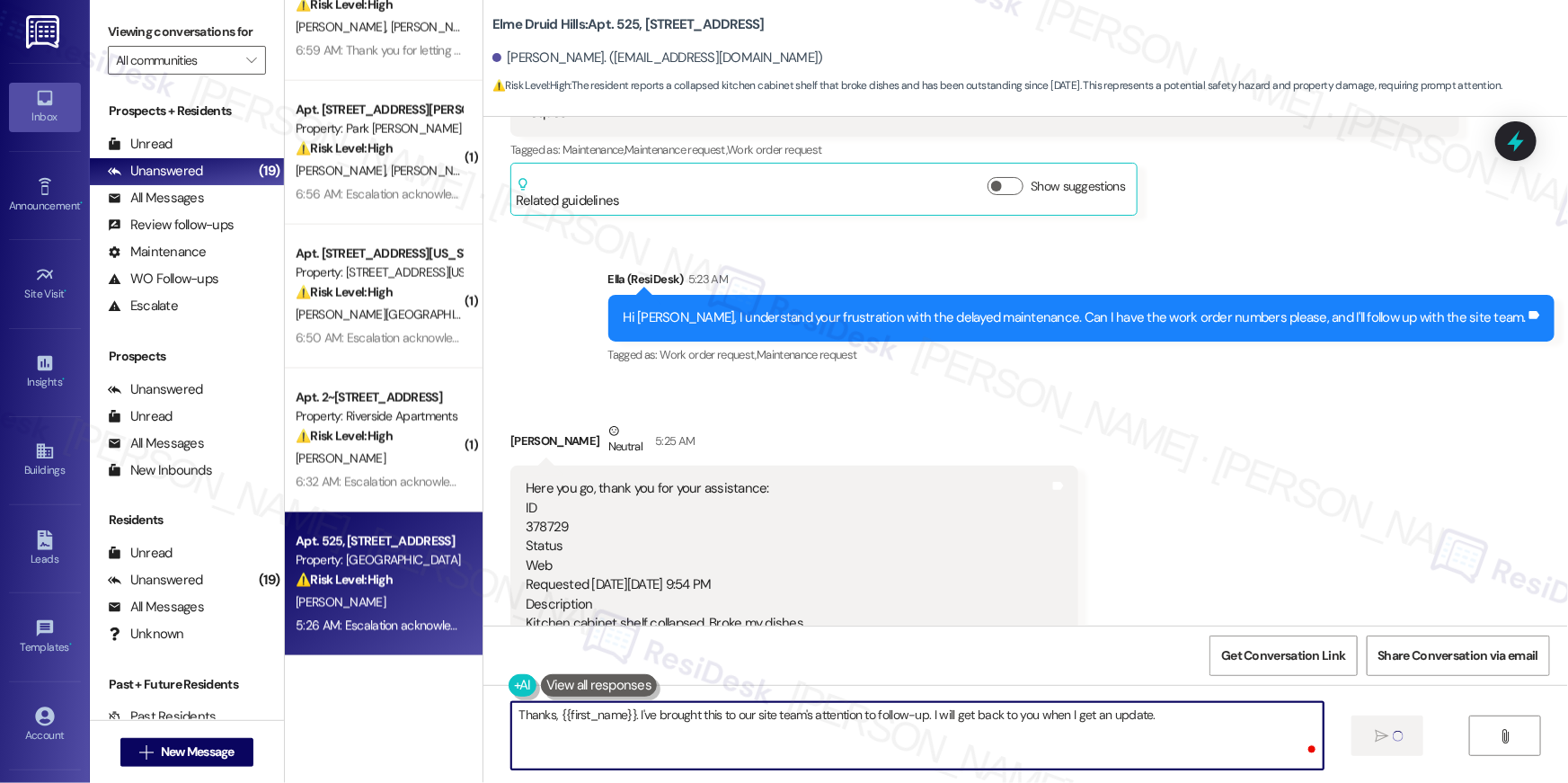 type on "Thanks, {{first_name}}. I've brought this to our site team's attention to follow-up. I will get back to you when I get an update." 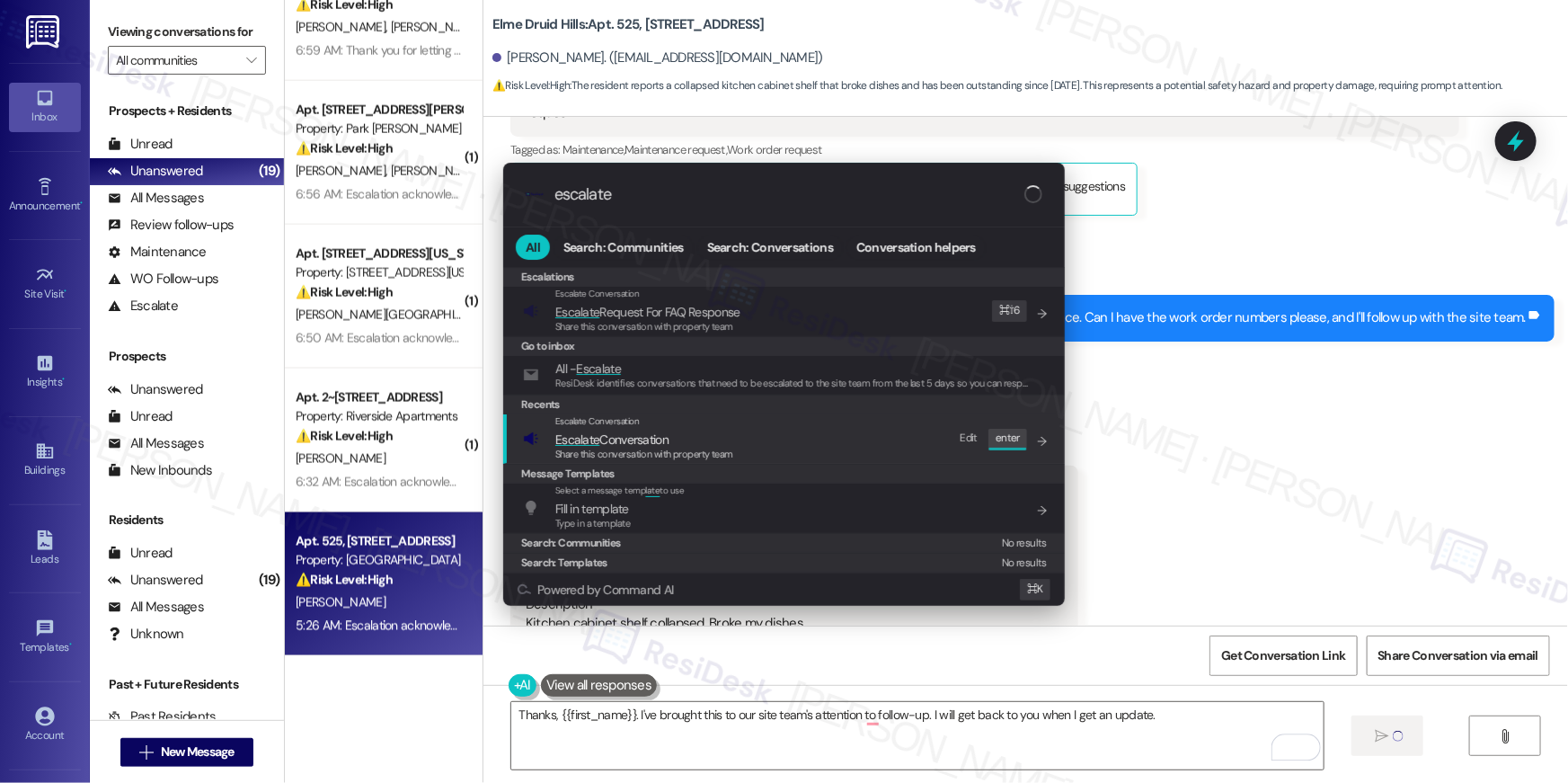 type on "escalate" 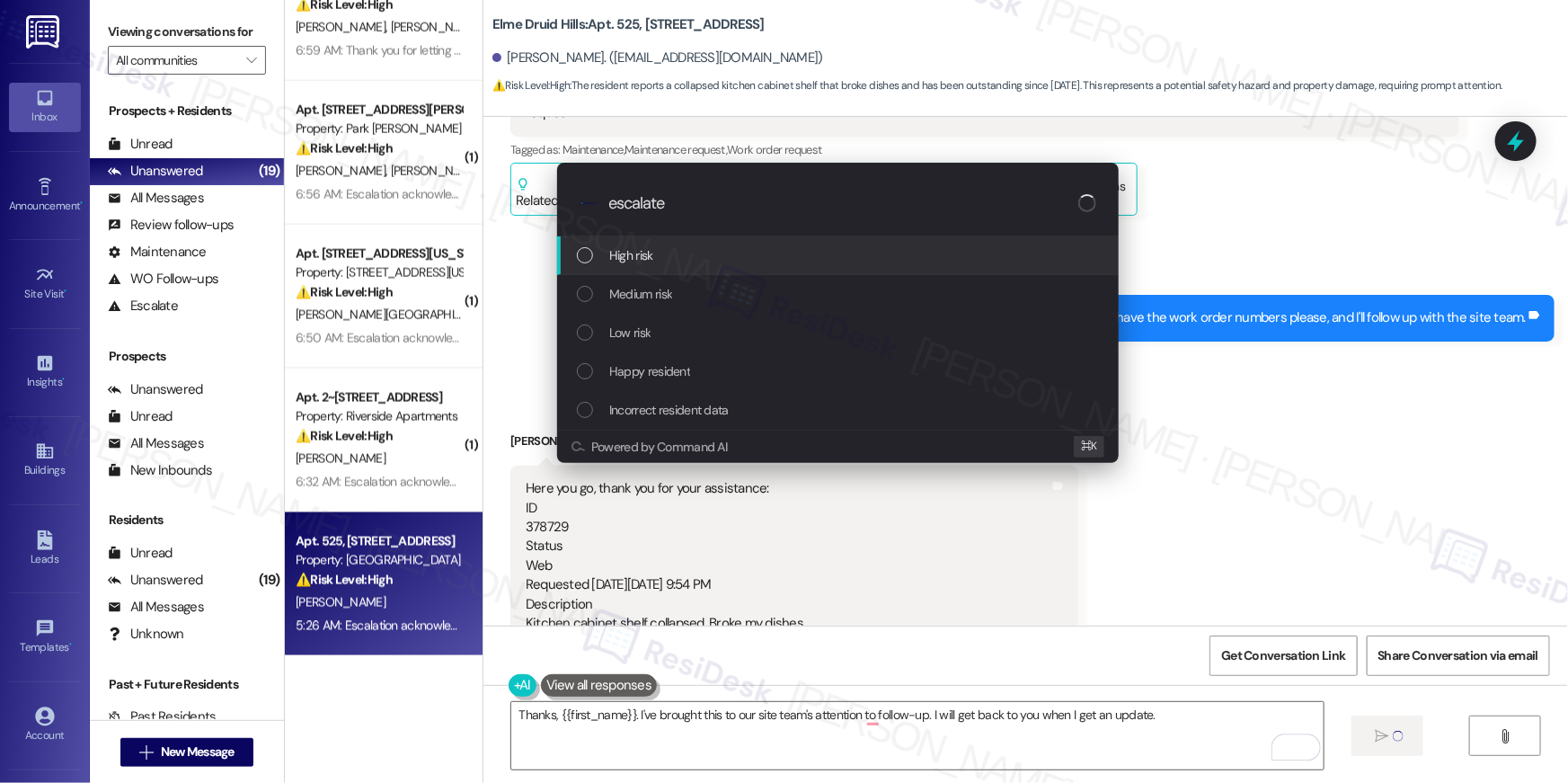 type 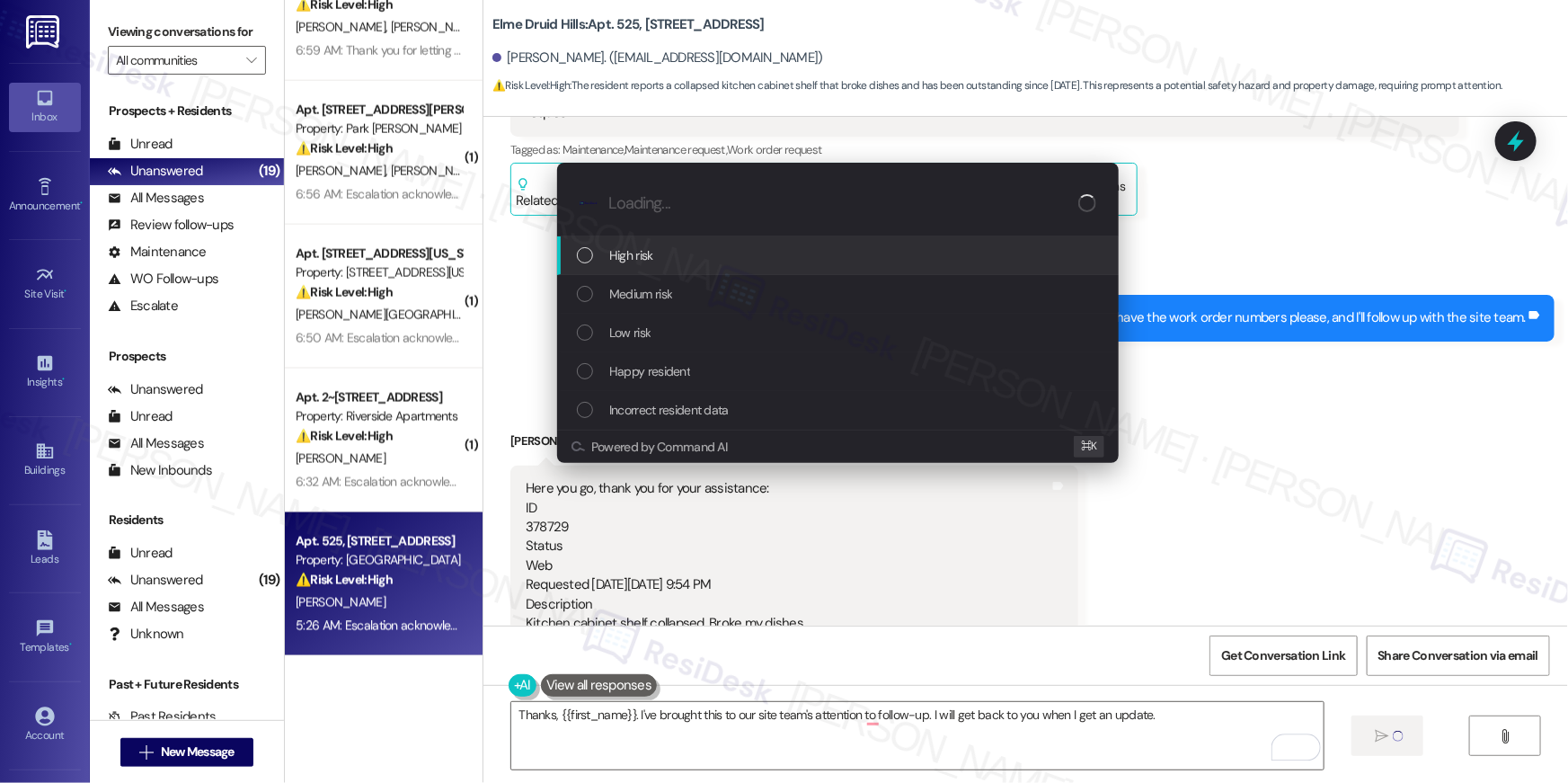 type 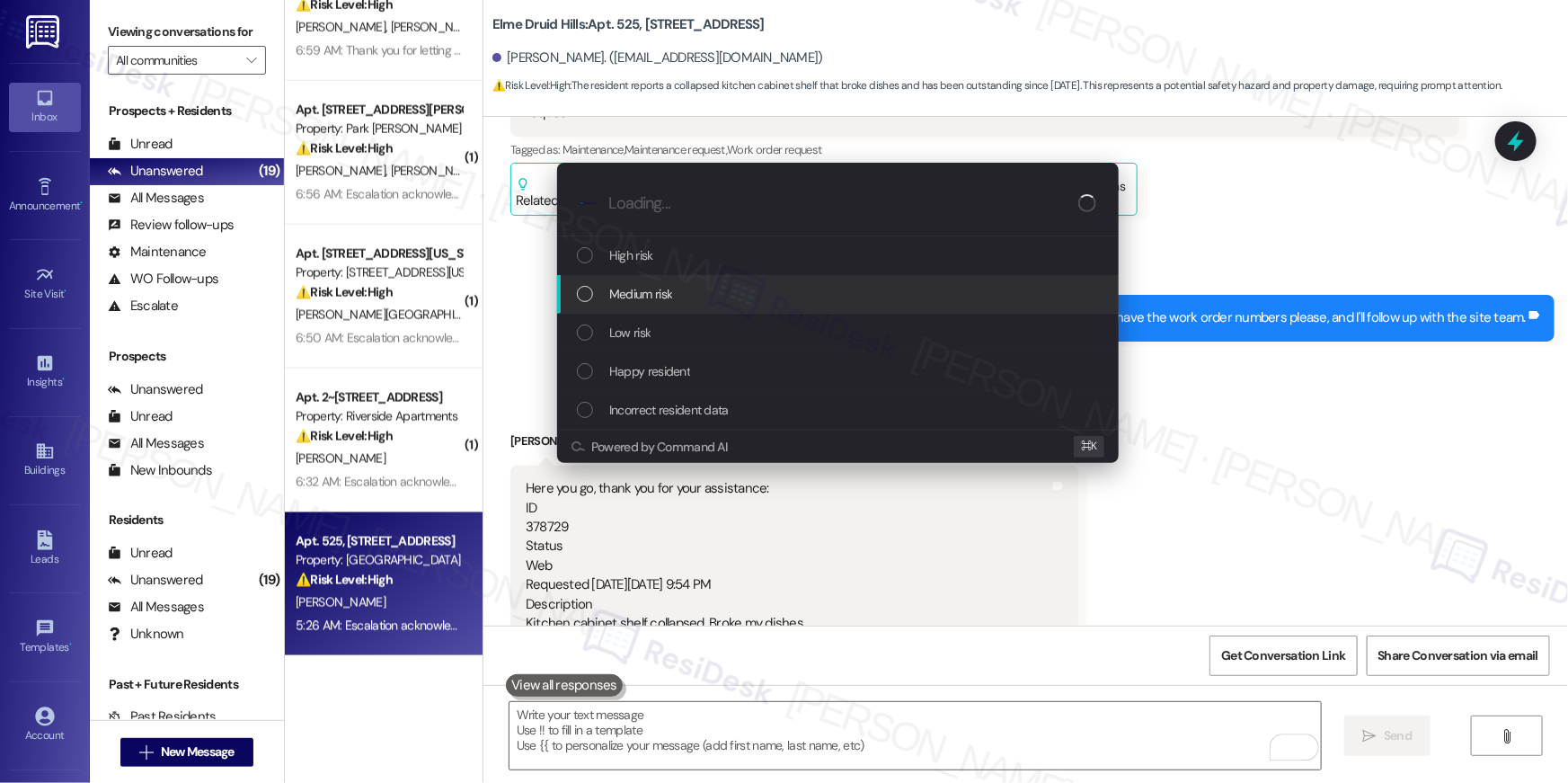 scroll, scrollTop: 41169, scrollLeft: 0, axis: vertical 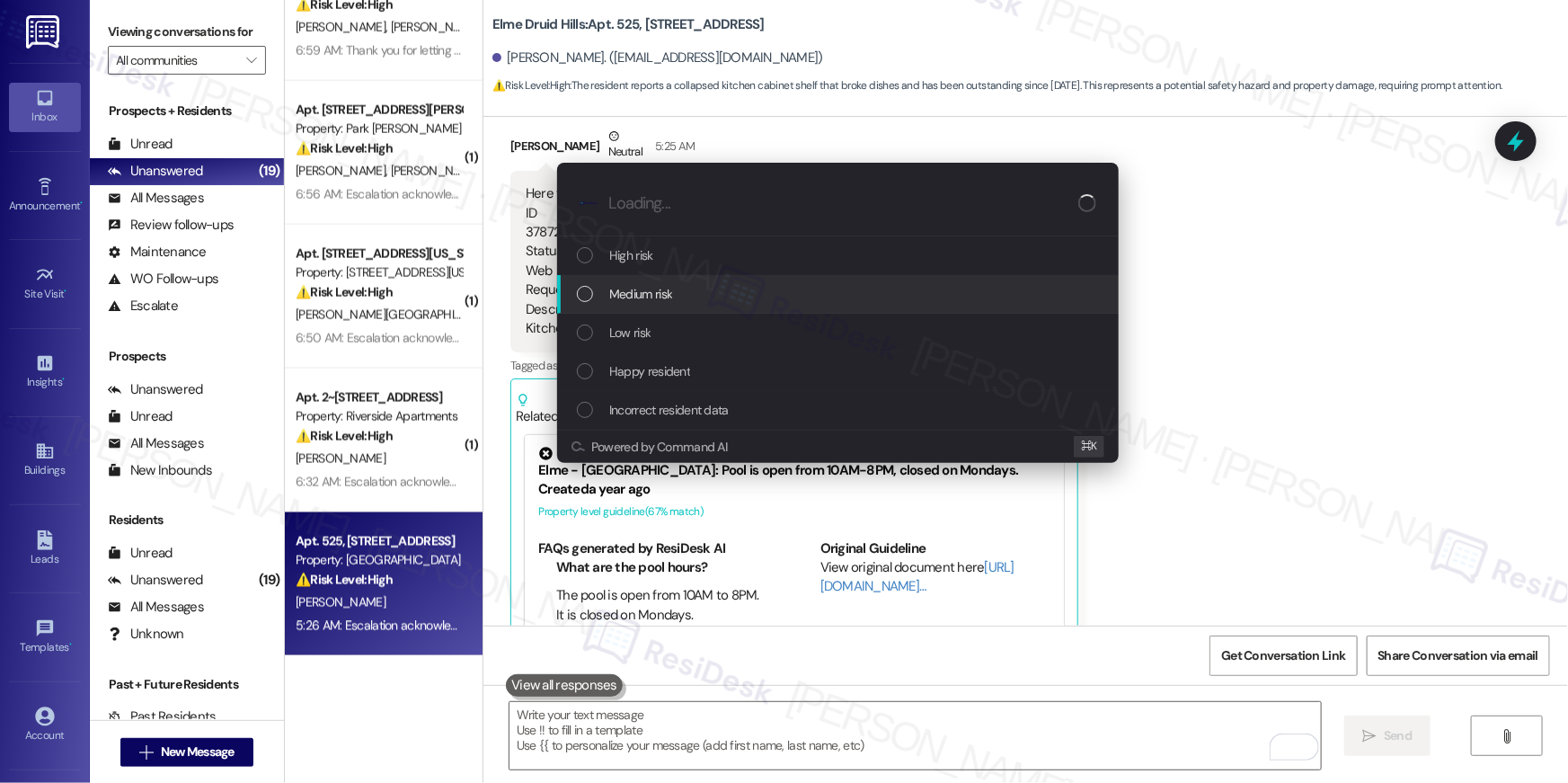 click on "Medium risk" at bounding box center (839, 294) 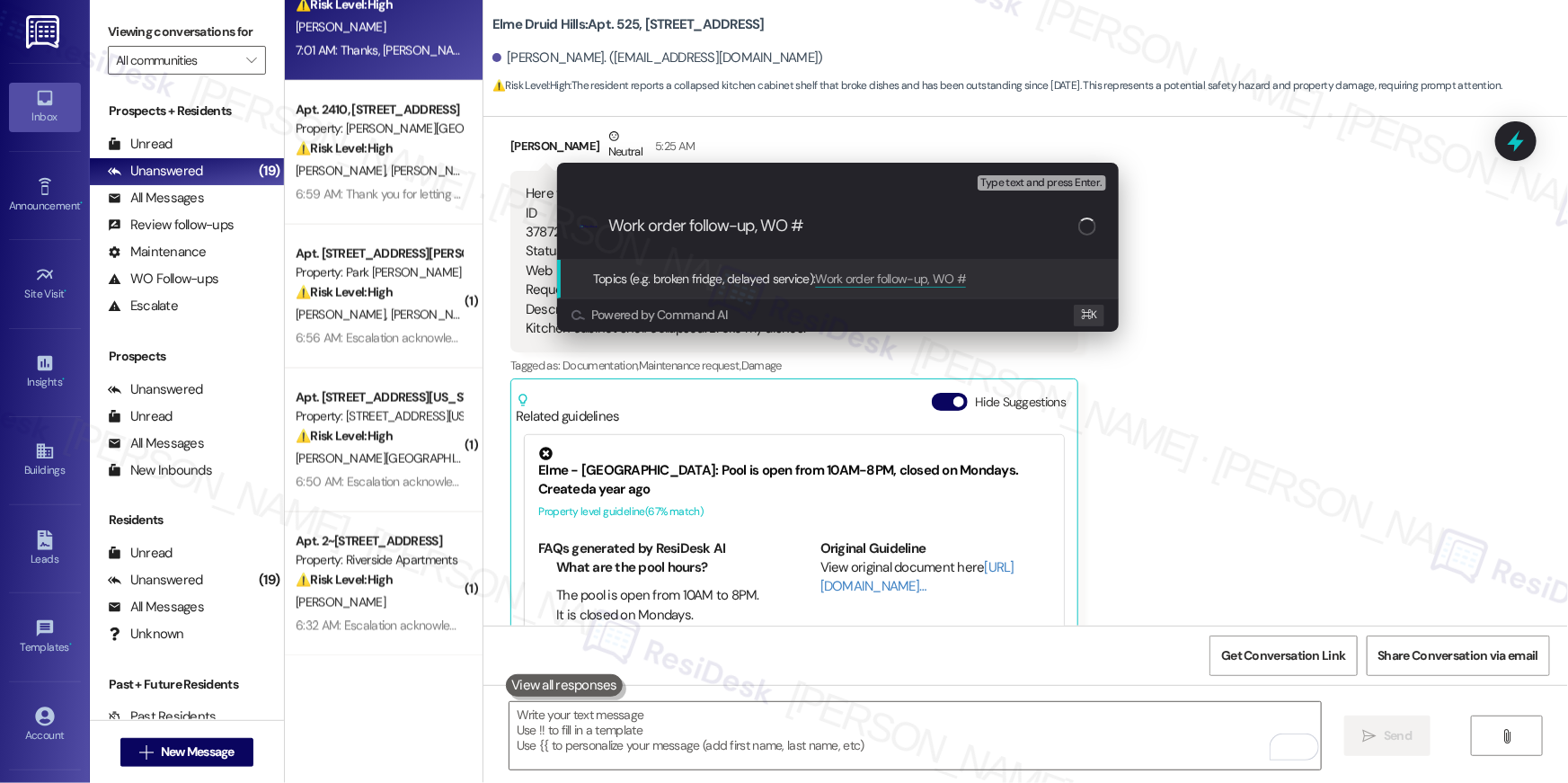 paste on "378729" 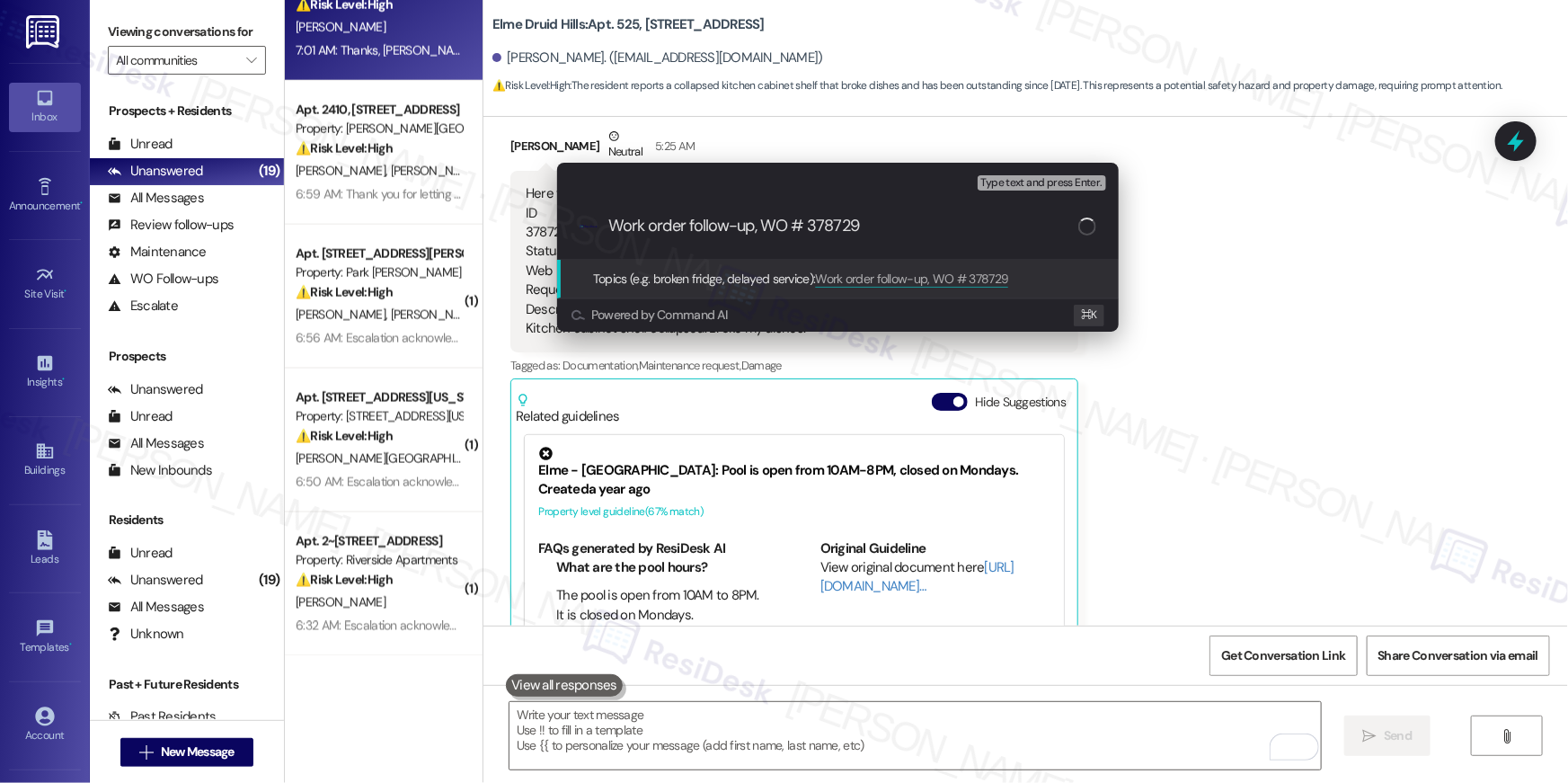 click on "Work order follow-up, WO # 378729" at bounding box center [843, 226] 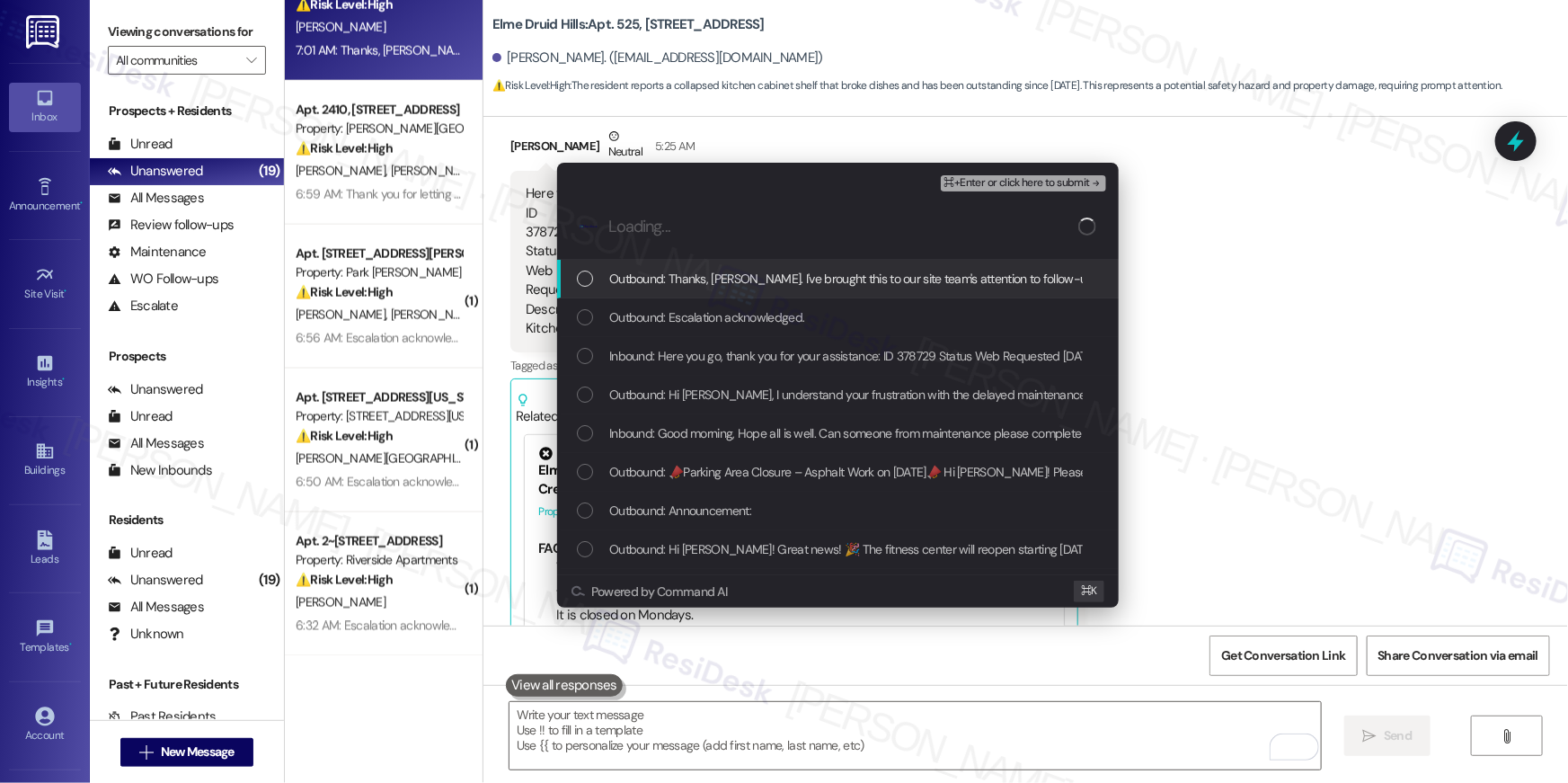 click on "Outbound: Thanks, Jamilla. I've brought this to our site team's attention to follow-up. I will get back to you when I get an update." at bounding box center [964, 279] 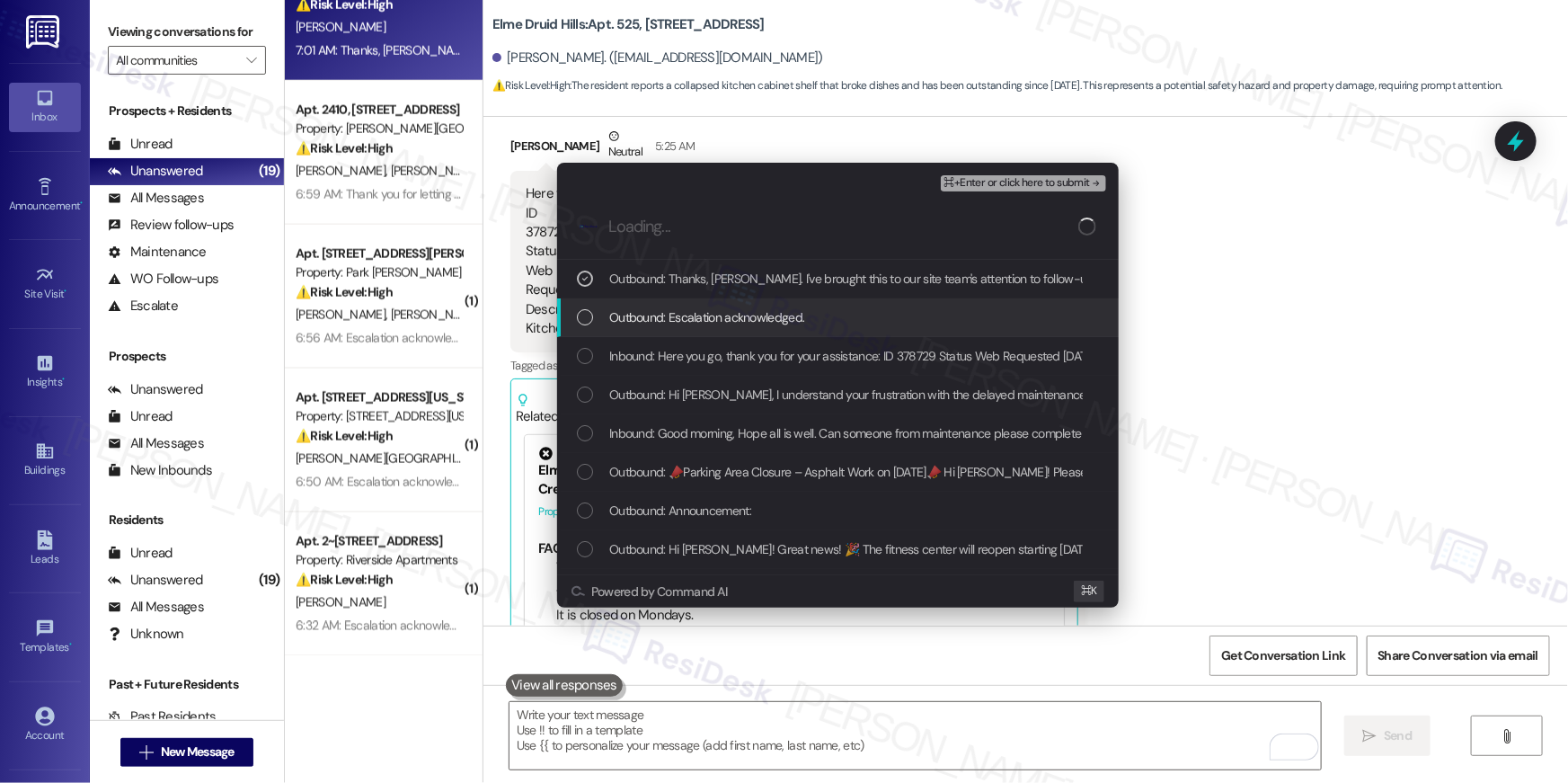 click on "Outbound: Escalation acknowledged." at bounding box center [706, 317] 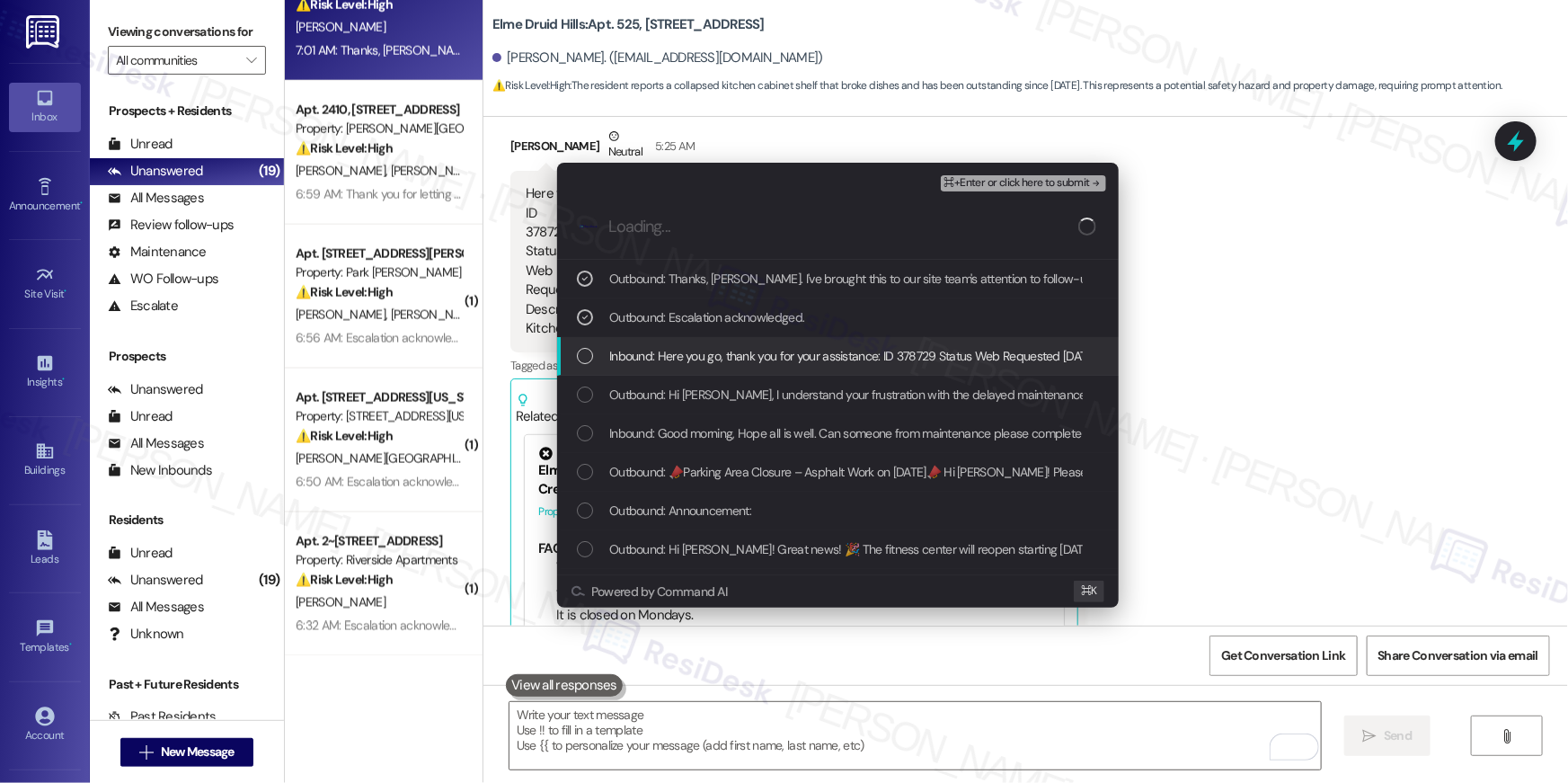 click on "Inbound: Here you go, thank you for your assistance:
ID
378729
Status
Web
Requested on Saturday, July 19, 2025 at 9:54 PM
Description
Kitchen cabinet shelf collapsed. Broke my dishes." at bounding box center [1053, 356] 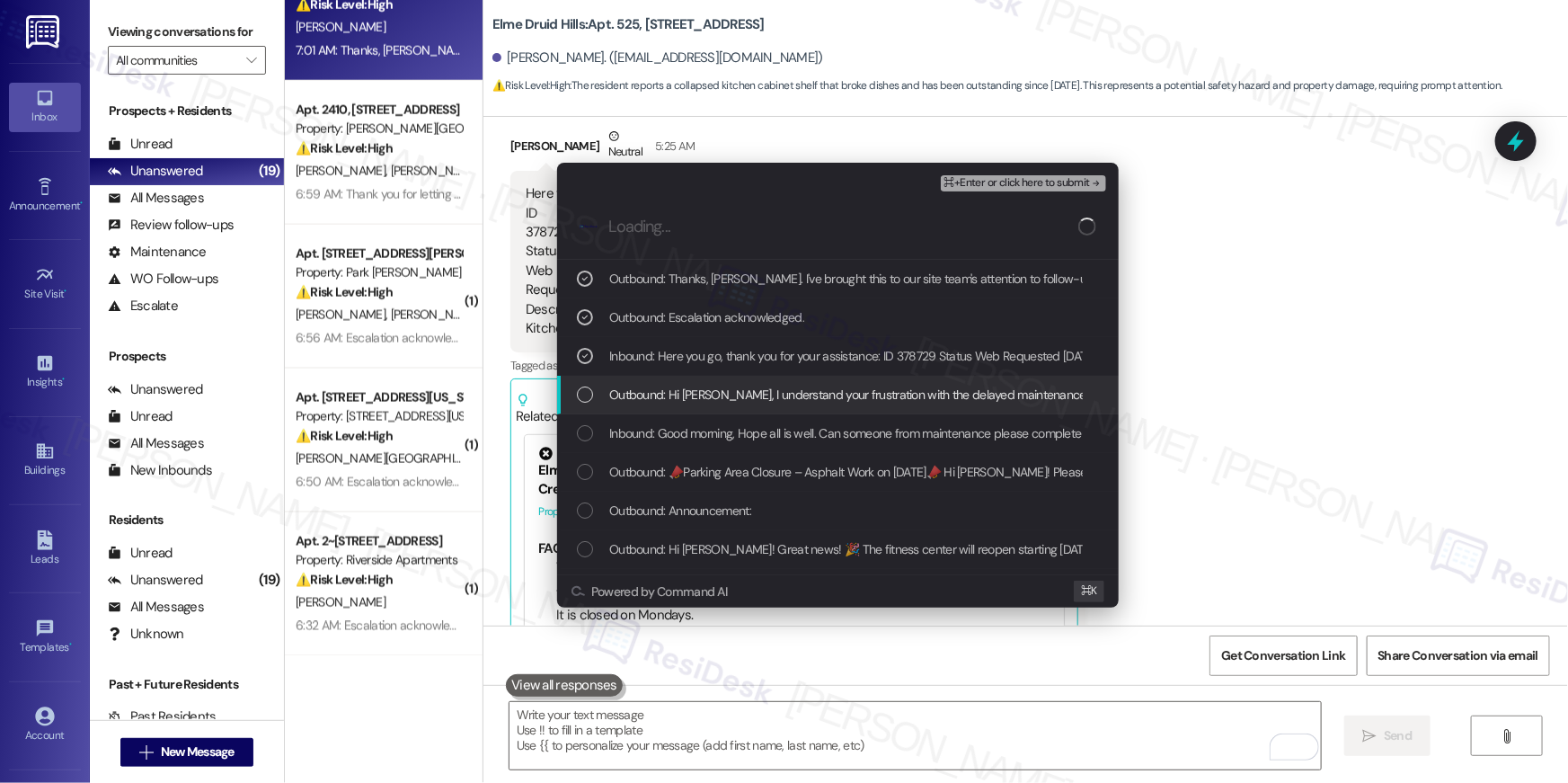 click on "Outbound: Hi Jamilla, I understand your frustration with the delayed maintenance. Can I have the work order numbers please, and I'll follow up with the site team." at bounding box center [1053, 395] 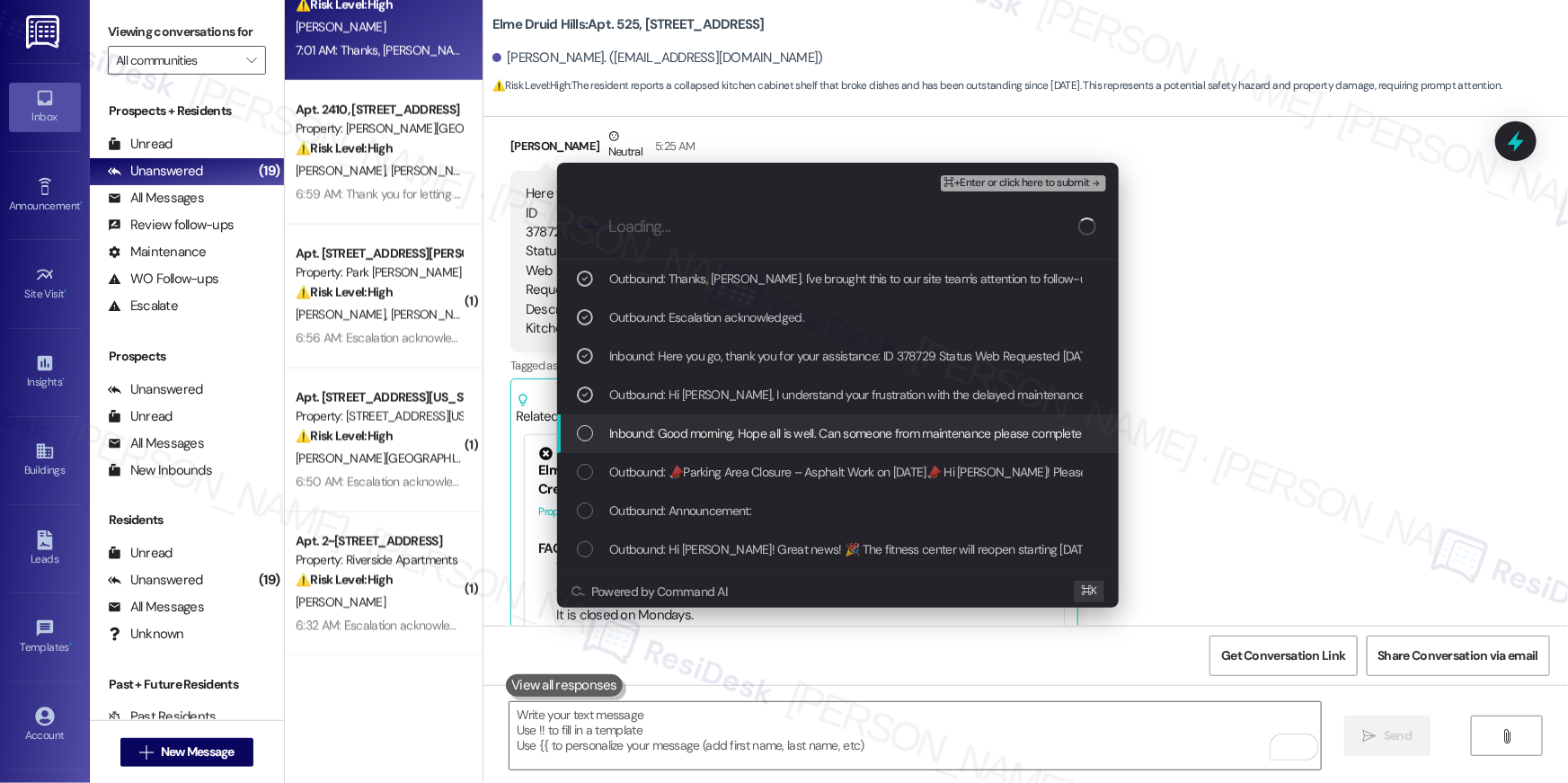 drag, startPoint x: 766, startPoint y: 432, endPoint x: 825, endPoint y: 409, distance: 63.32456 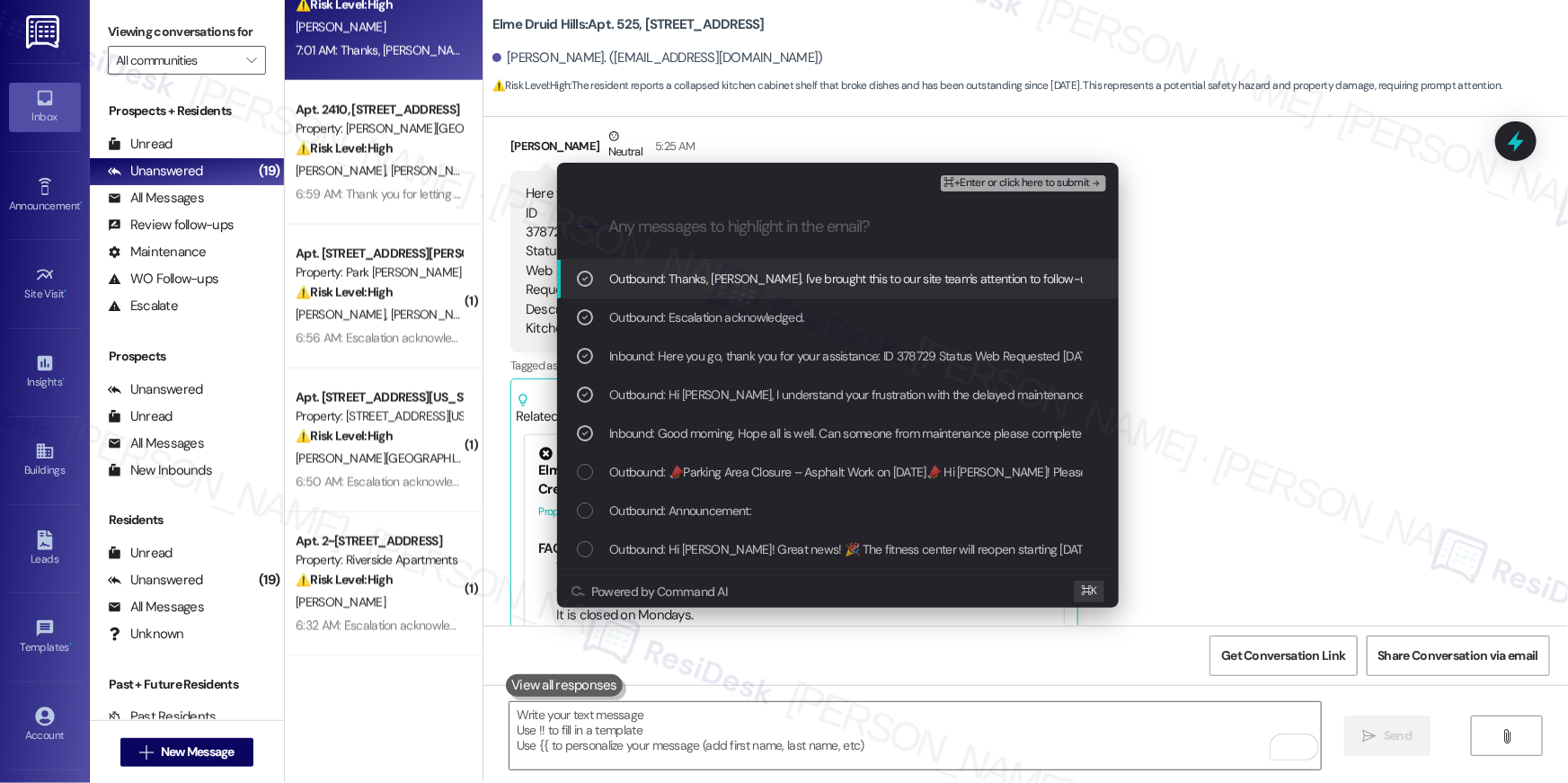 click on "⌘+Enter or click here to submit" at bounding box center [1017, 183] 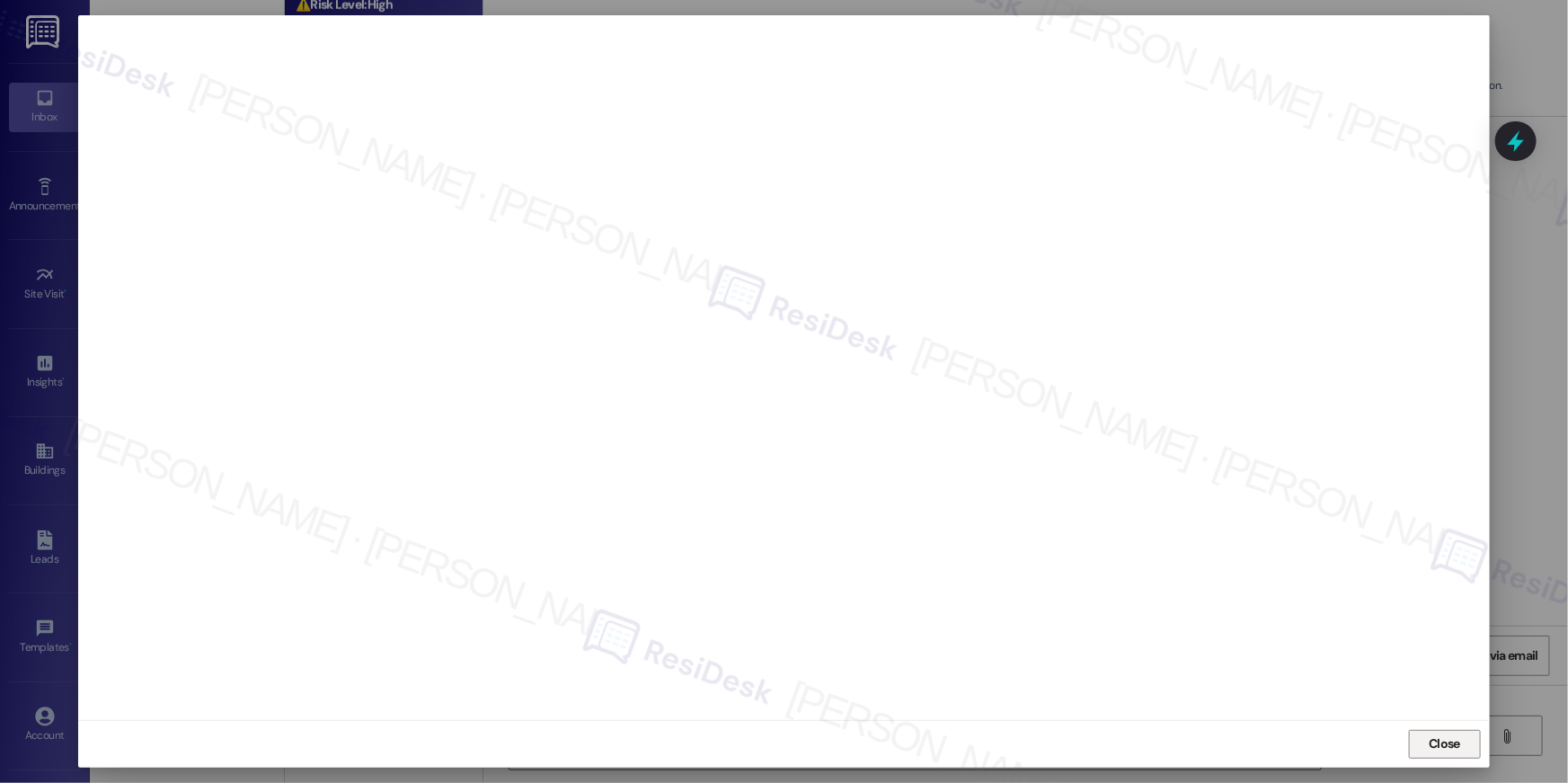 click on "Close" at bounding box center (1444, 743) 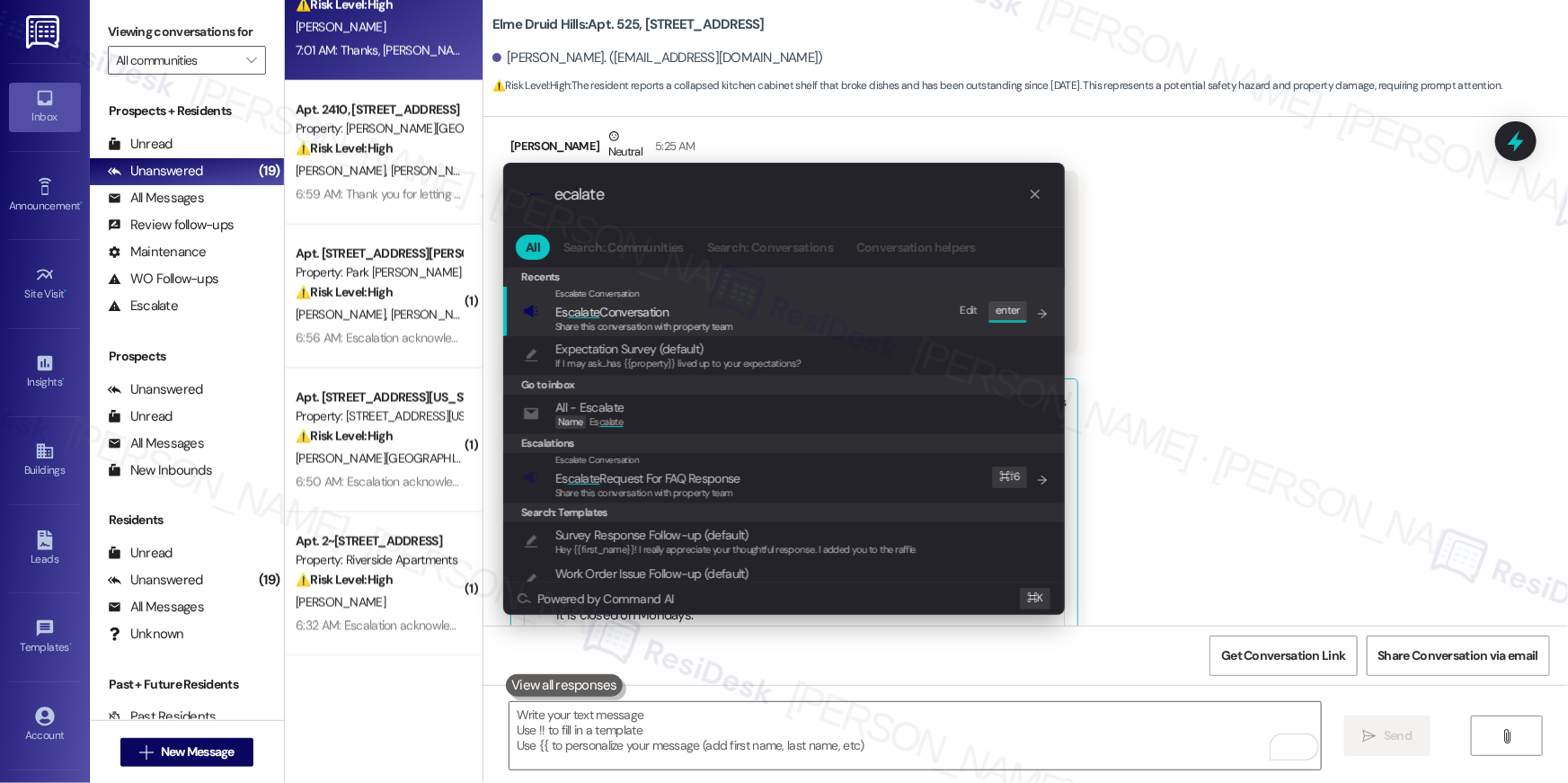 type on "ecalate" 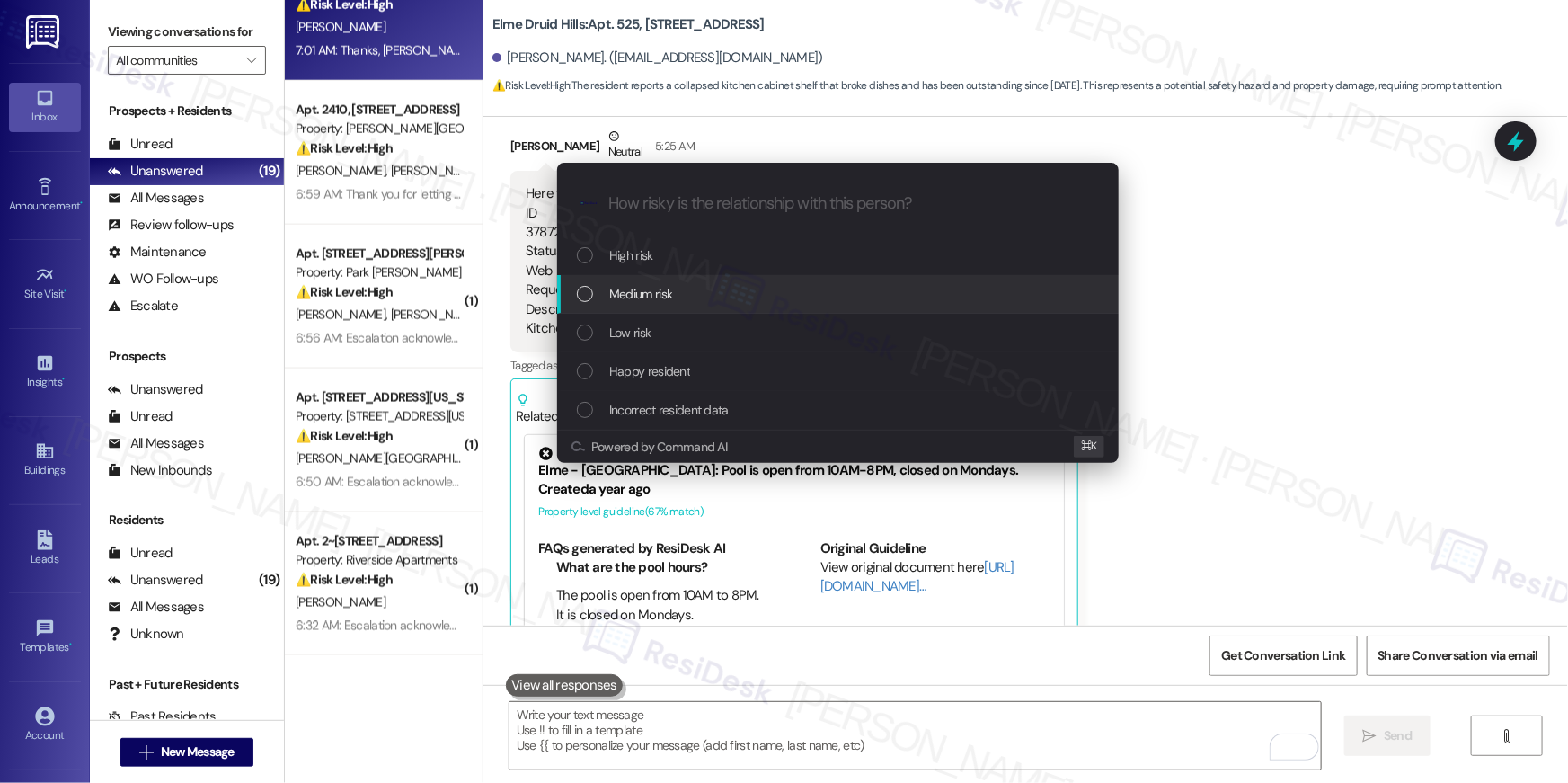 click on "Medium risk" at bounding box center [641, 294] 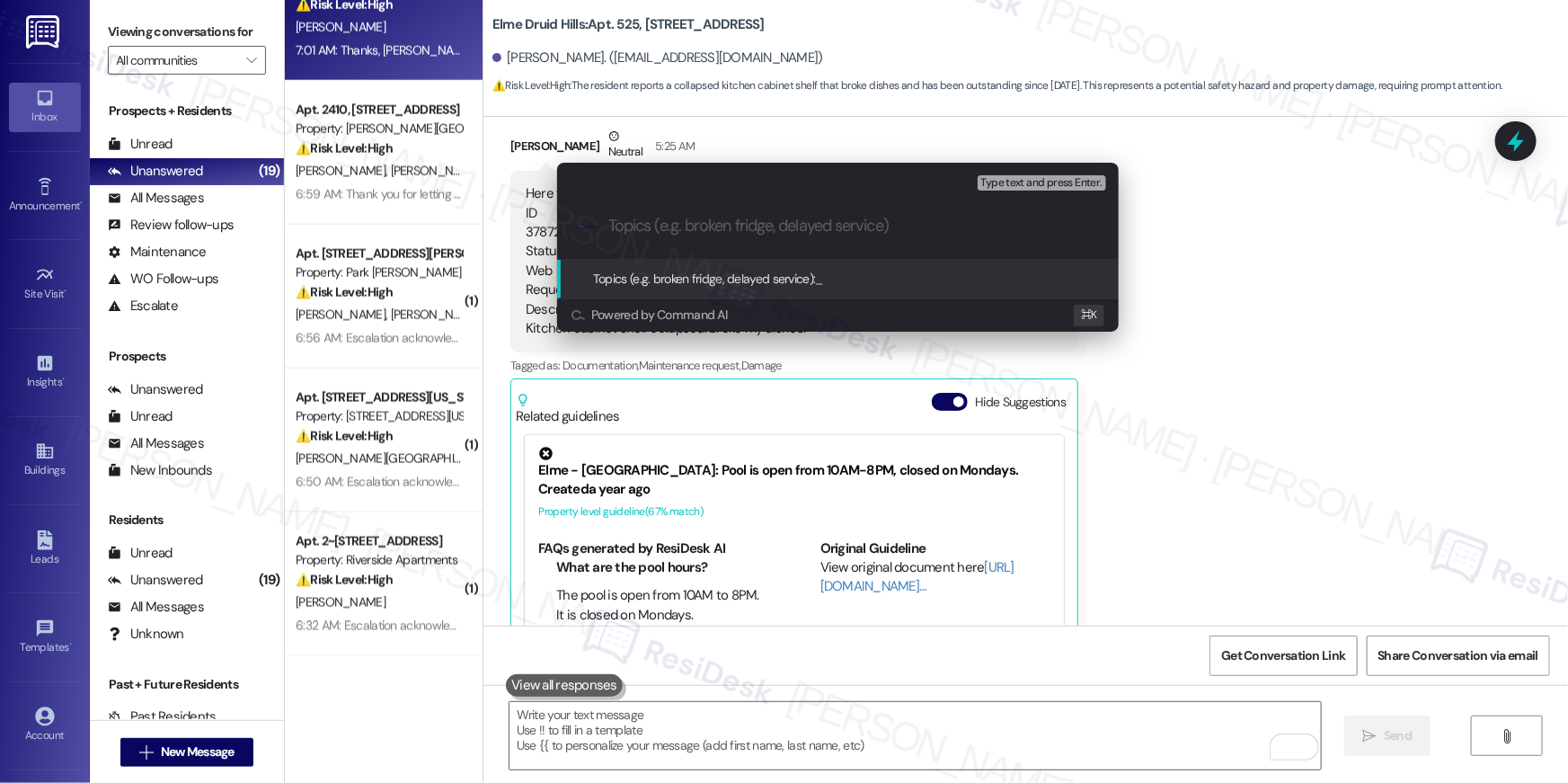 paste on "Work order follow-up, WO # 378729" 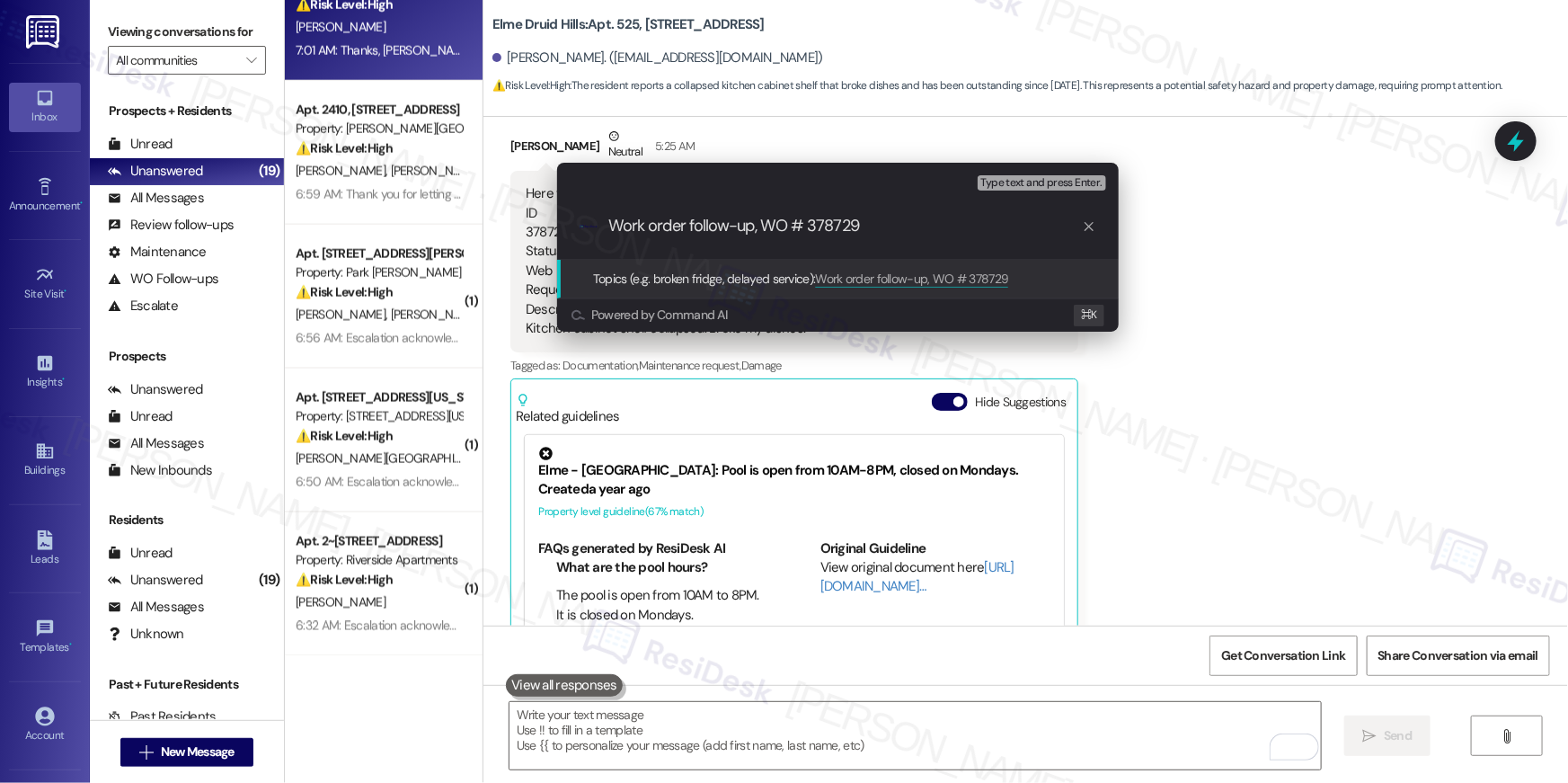 type 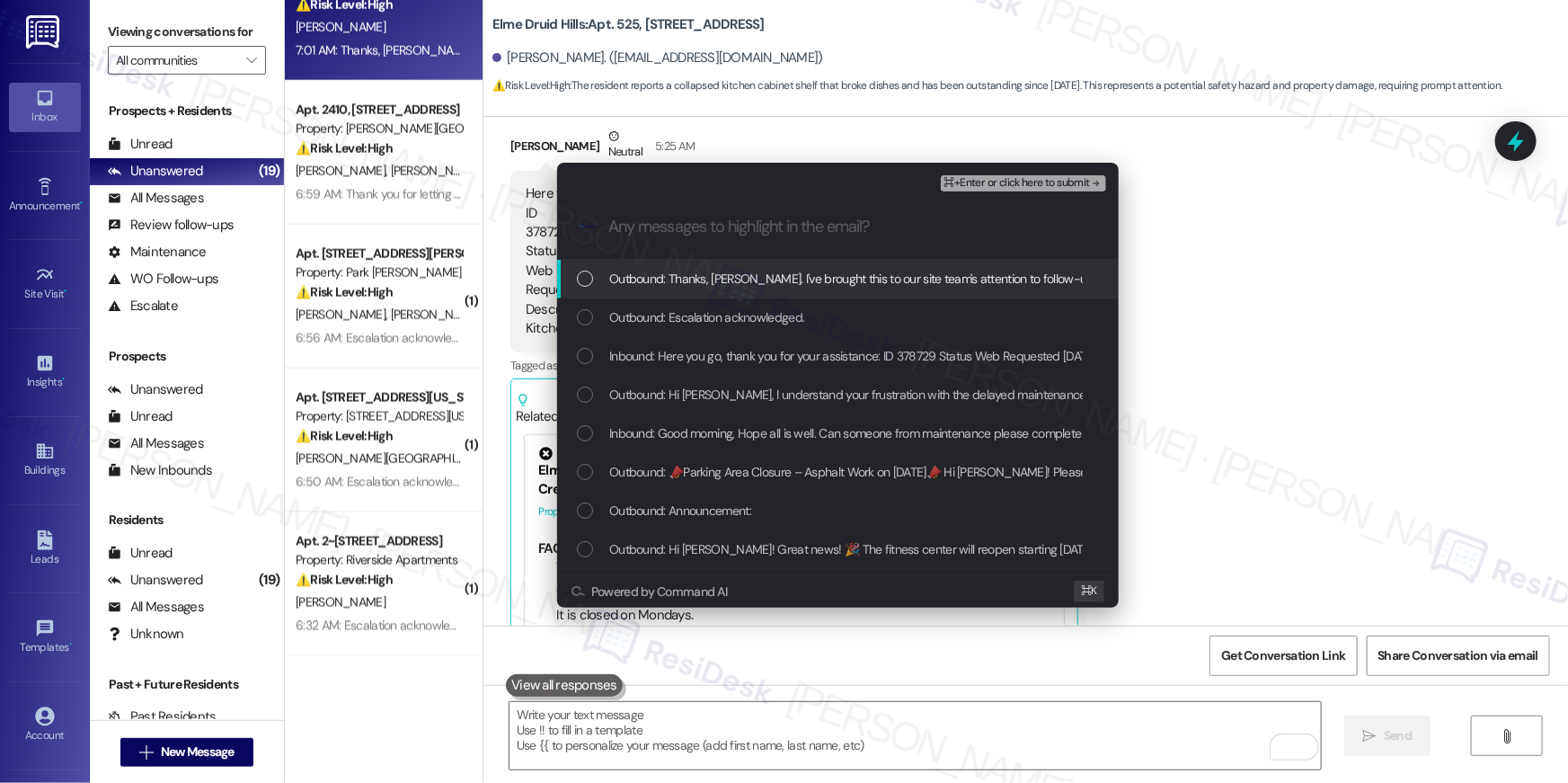 click on "Outbound: Thanks, Jamilla. I've brought this to our site team's attention to follow-up. I will get back to you when I get an update." at bounding box center [964, 279] 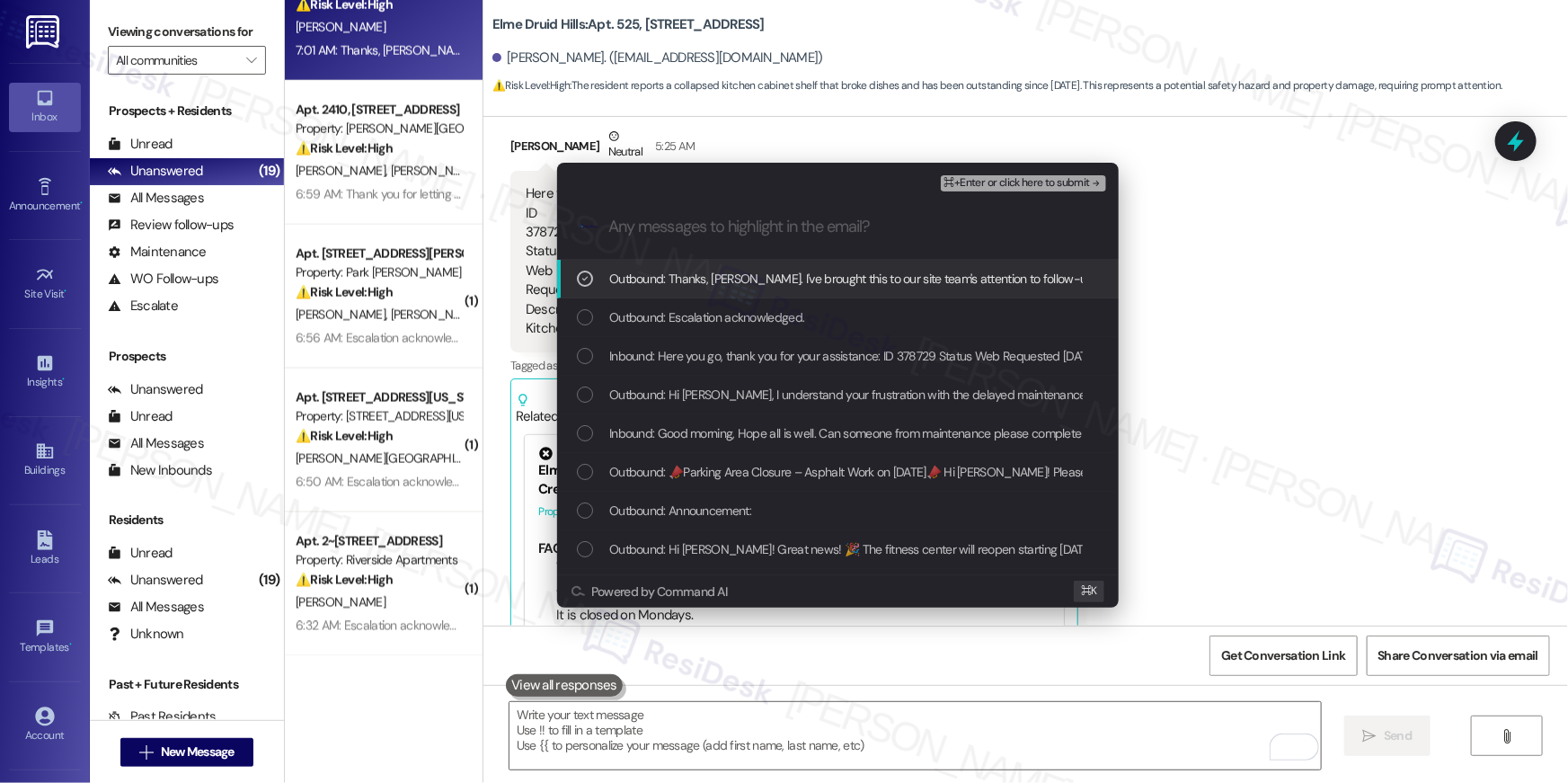 drag, startPoint x: 728, startPoint y: 316, endPoint x: 727, endPoint y: 330, distance: 14.03567 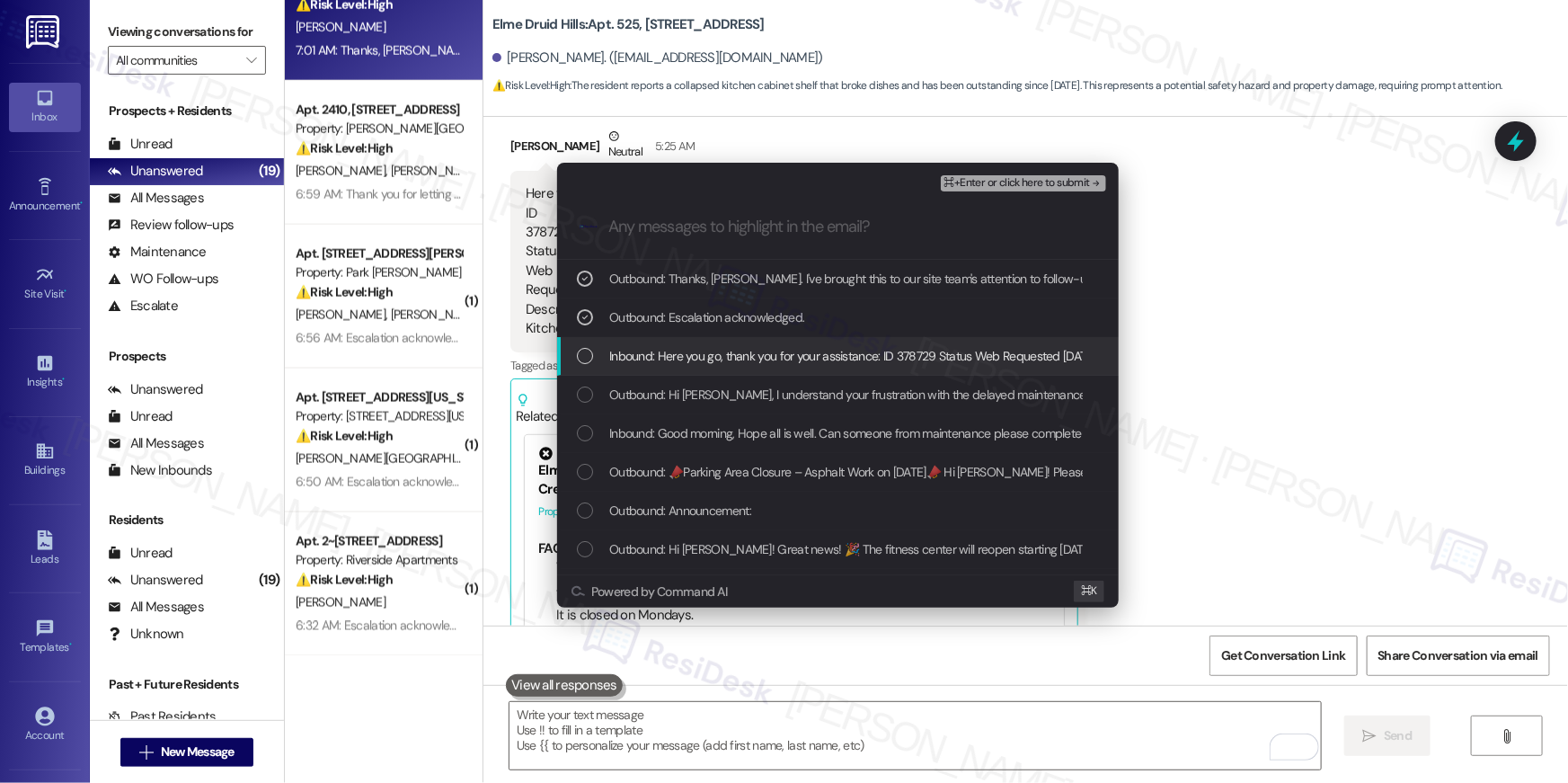 click on "Inbound: Here you go, thank you for your assistance:
ID
378729
Status
Web
Requested on Saturday, July 19, 2025 at 9:54 PM
Description
Kitchen cabinet shelf collapsed. Broke my dishes." at bounding box center [1053, 356] 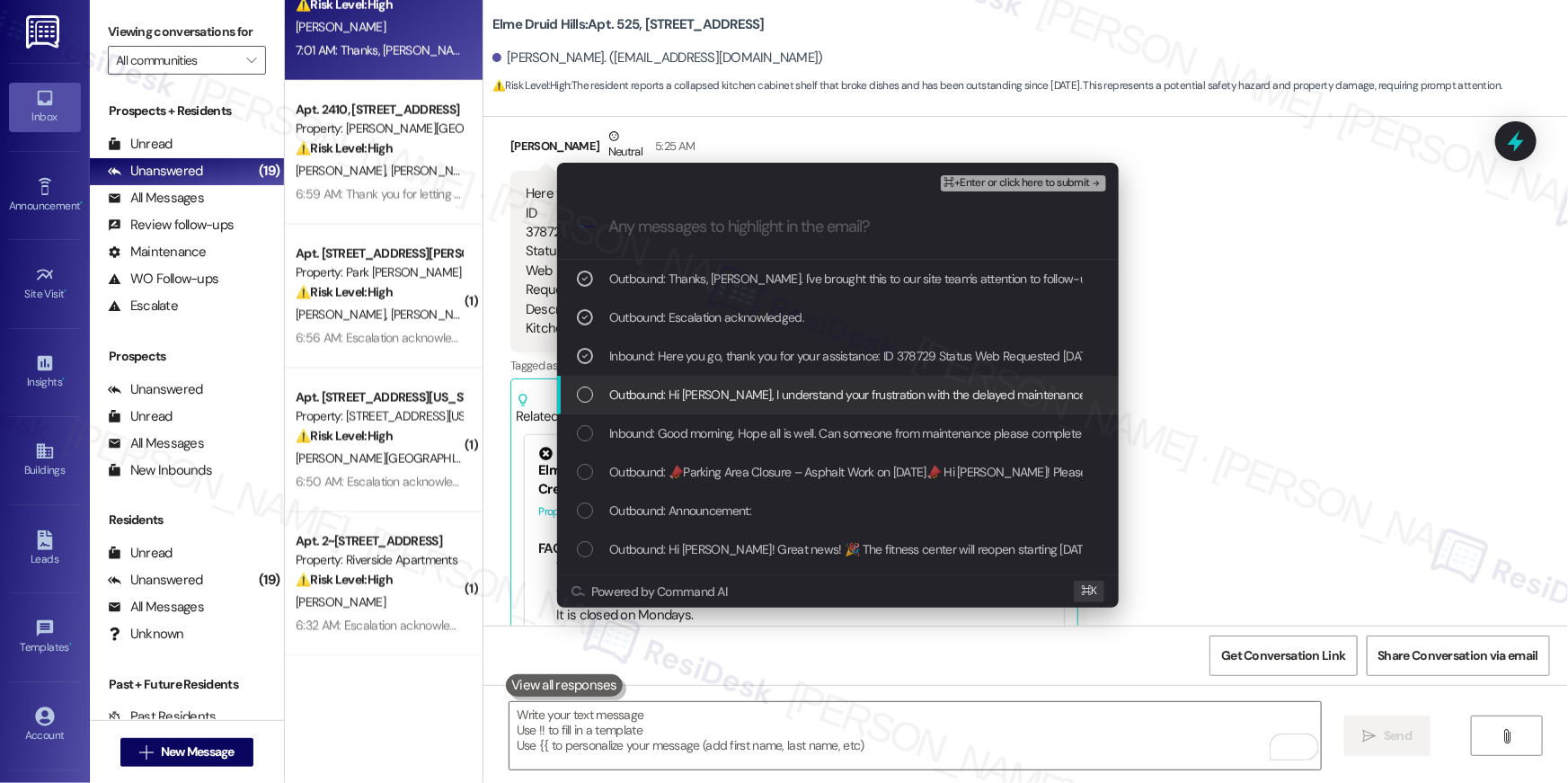 click on "Outbound: Hi Jamilla, I understand your frustration with the delayed maintenance. Can I have the work order numbers please, and I'll follow up with the site team." at bounding box center (1053, 395) 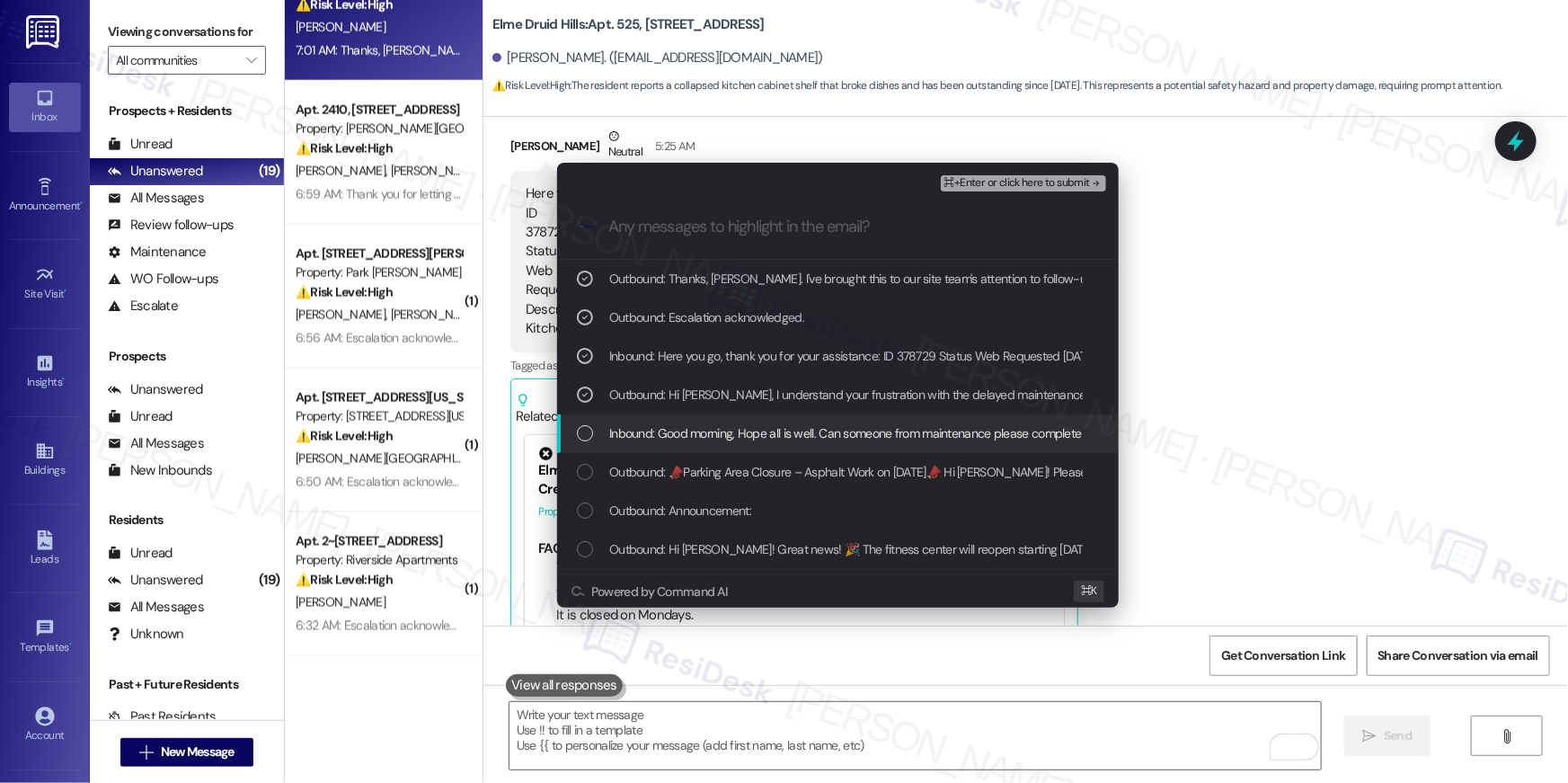 click on "Inbound: Good morning, Hope all is well. Can someone from maintenance please complete my request. I sent in a request on July 22nd, and unfortunately it still has not been complete. I also put in a second request for a new issue today. Can you tell me your turn times to anticipate the completion of my maintenance request?" at bounding box center (837, 433) 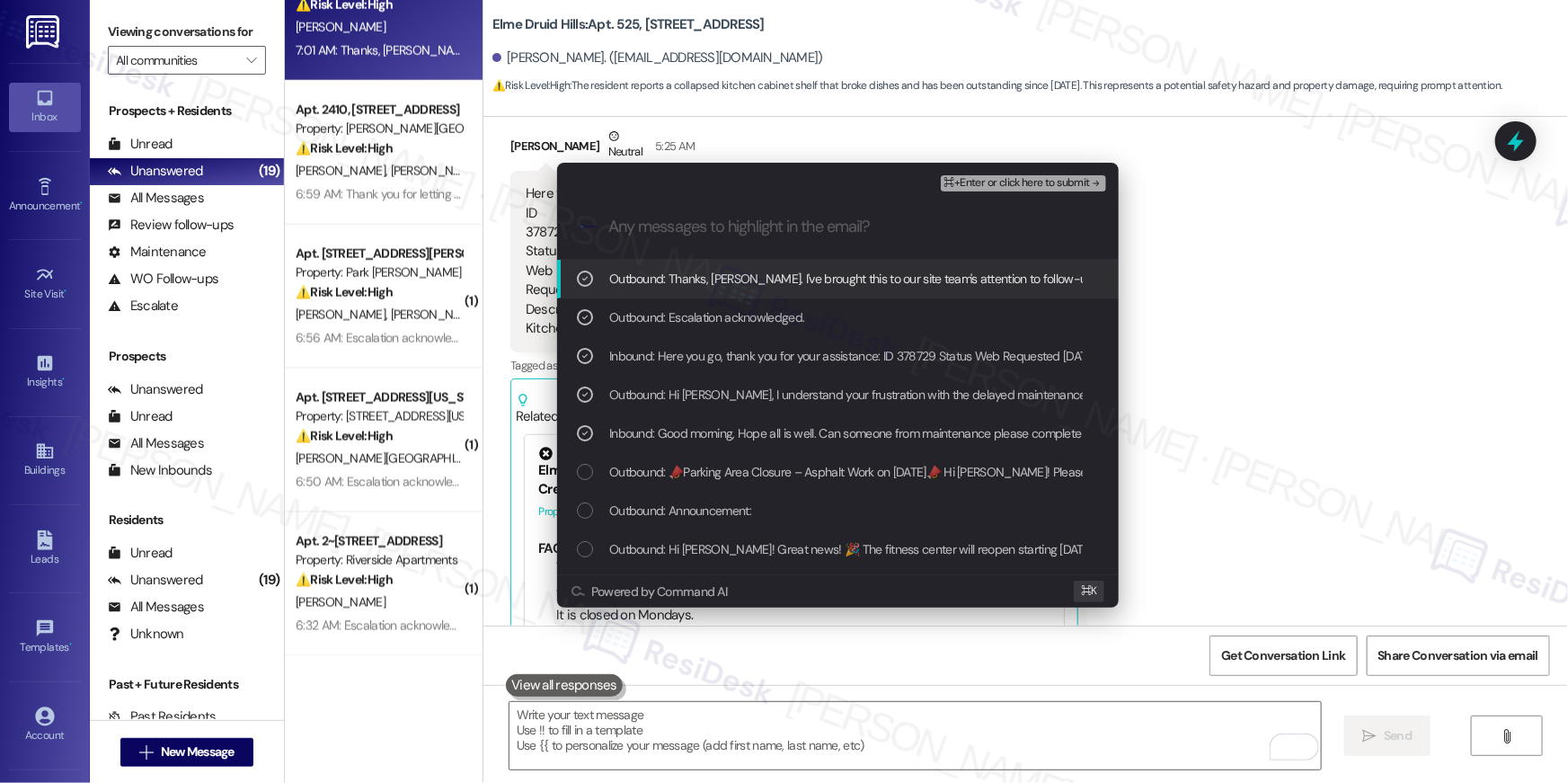 click on "⌘+Enter or click here to submit" at bounding box center [1017, 183] 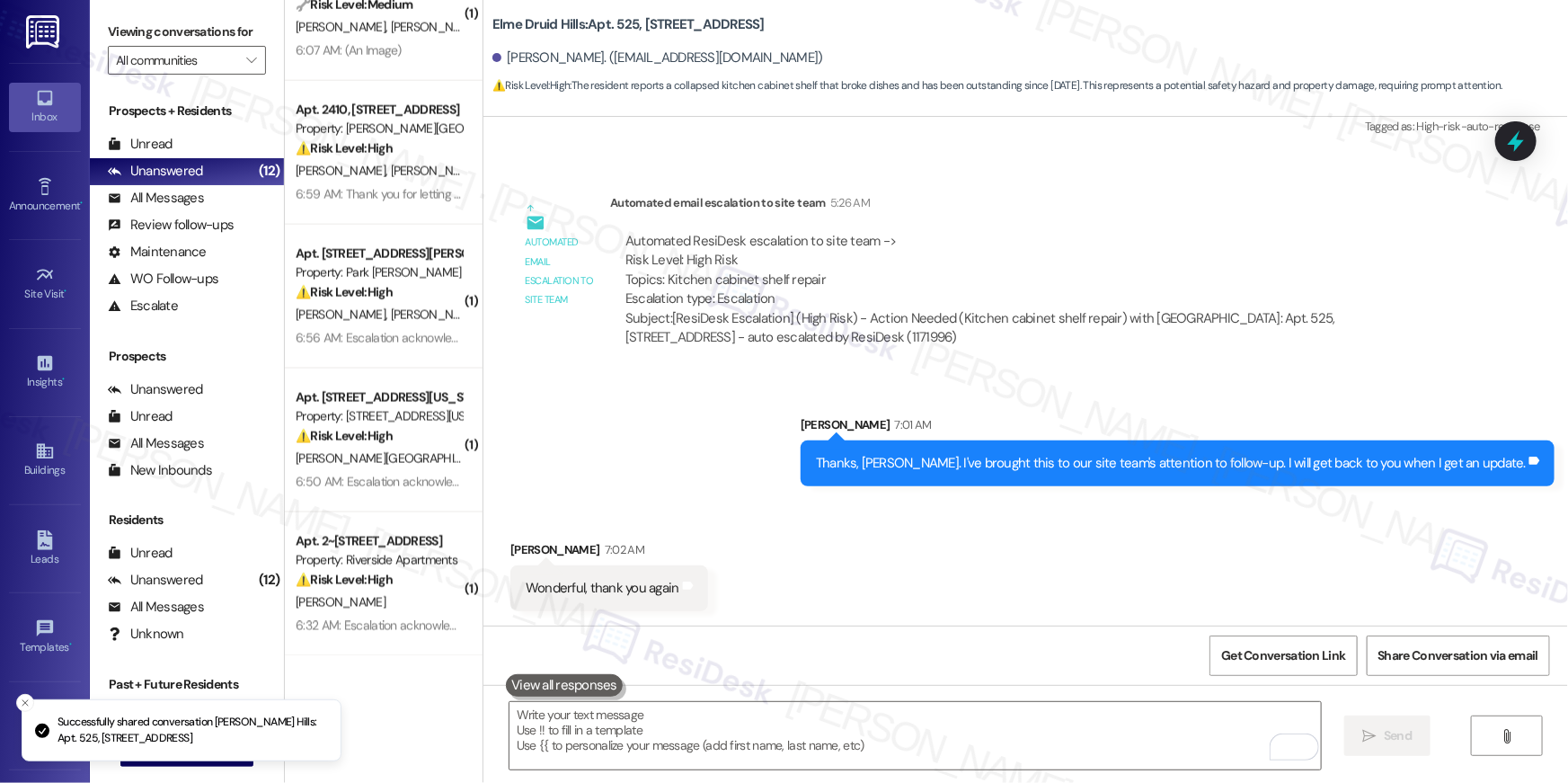 scroll, scrollTop: 0, scrollLeft: 0, axis: both 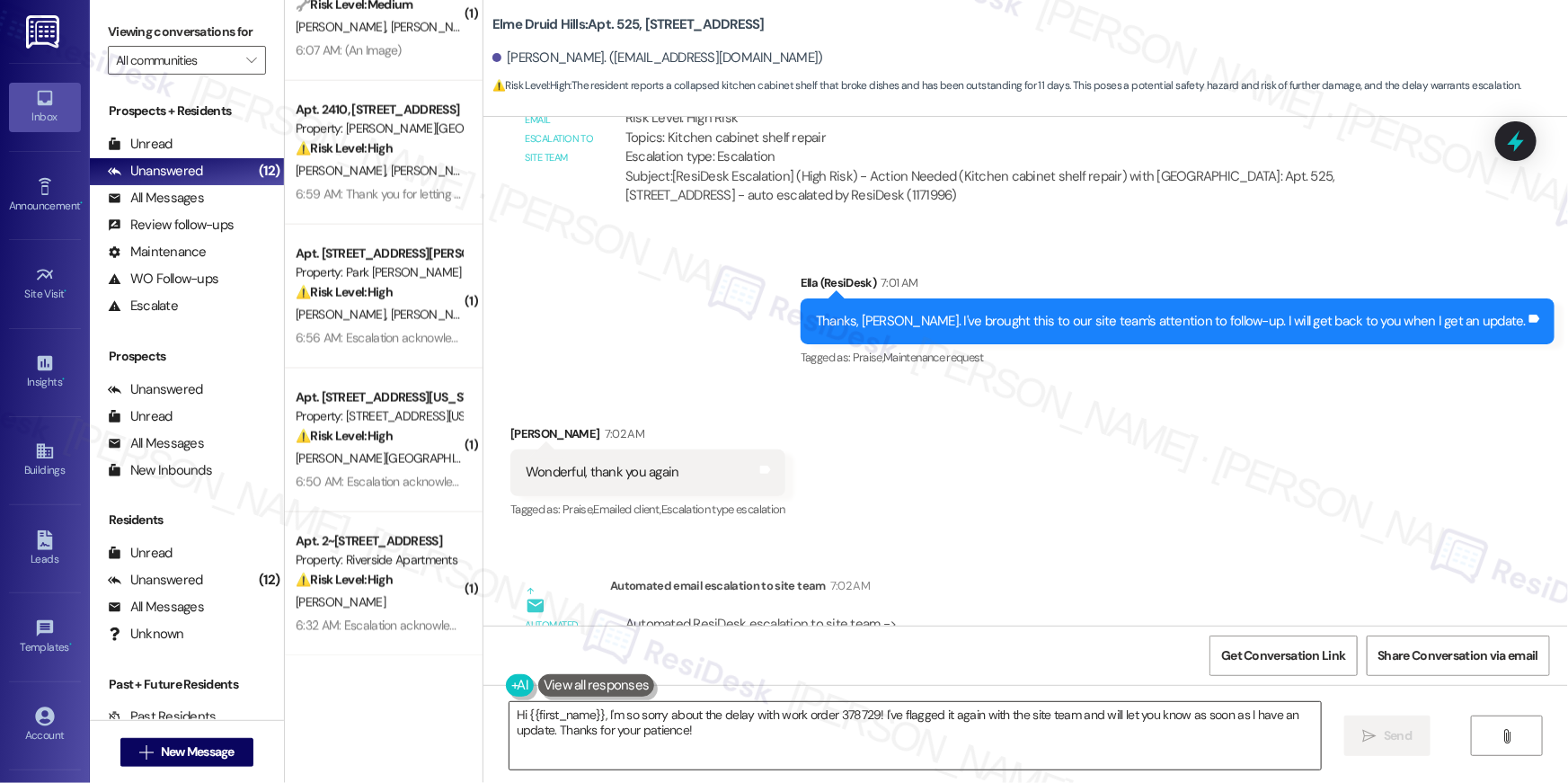 click on "Hi {{first_name}}, I'm so sorry about the delay with work order 378729! I've flagged it again with the site team and will let you know as soon as I have an update. Thanks for your patience!" at bounding box center [915, 735] 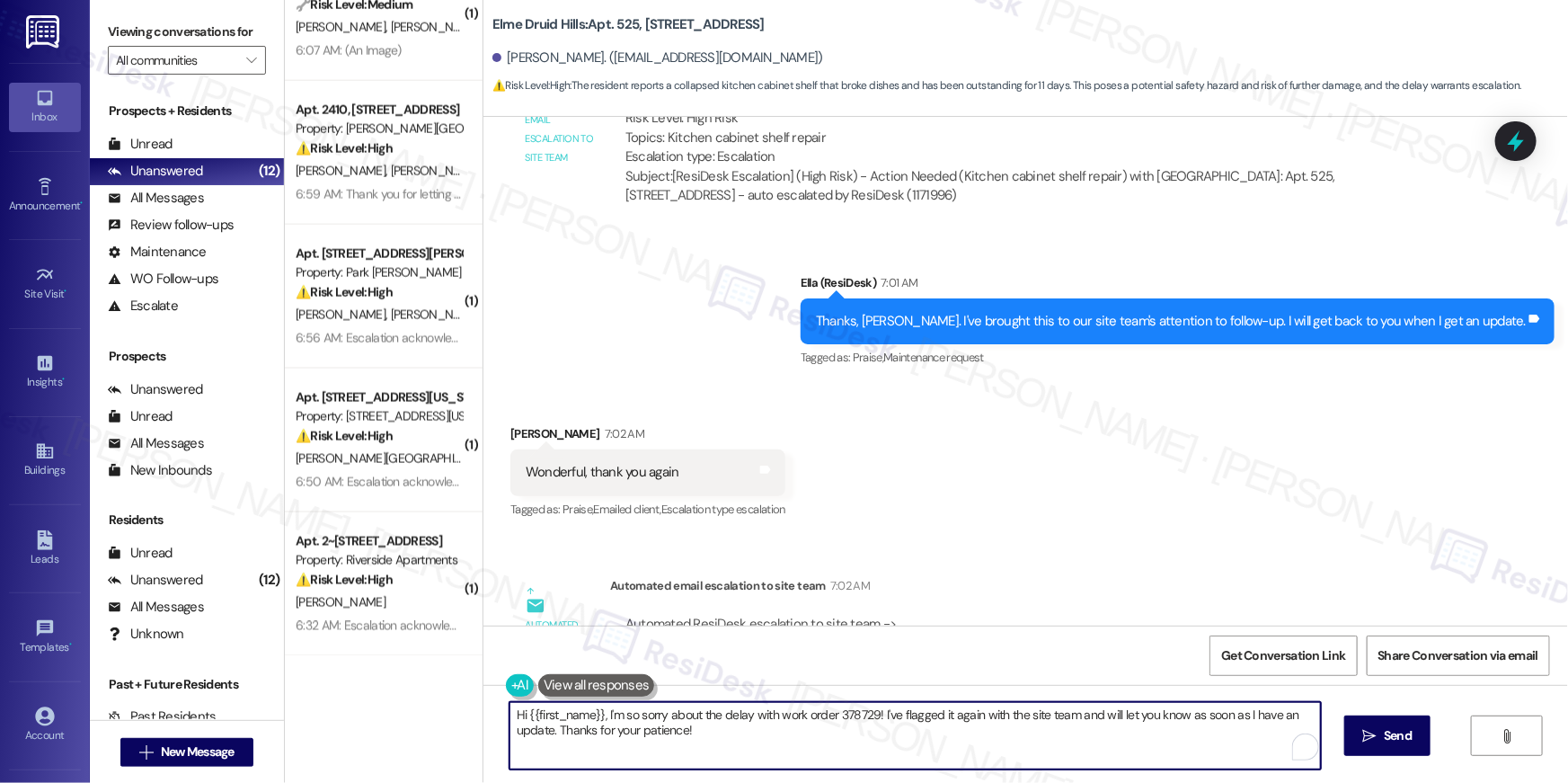 click on "Hi {{first_name}}, I'm so sorry about the delay with work order 378729! I've flagged it again with the site team and will let you know as soon as I have an update. Thanks for your patience!" at bounding box center [915, 735] 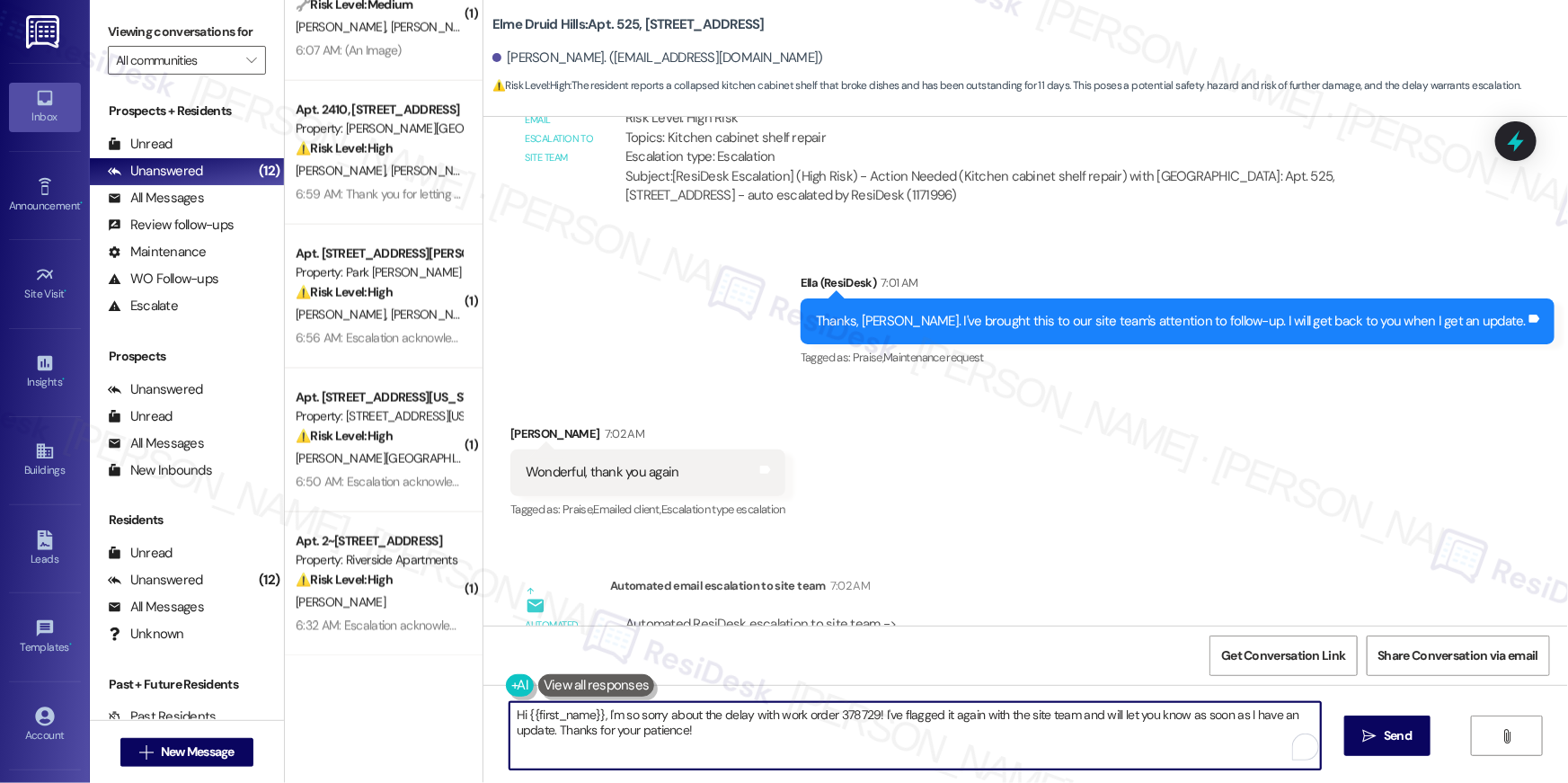click on "Hi {{first_name}}, I'm so sorry about the delay with work order 378729! I've flagged it again with the site team and will let you know as soon as I have an update. Thanks for your patience!" at bounding box center (915, 735) 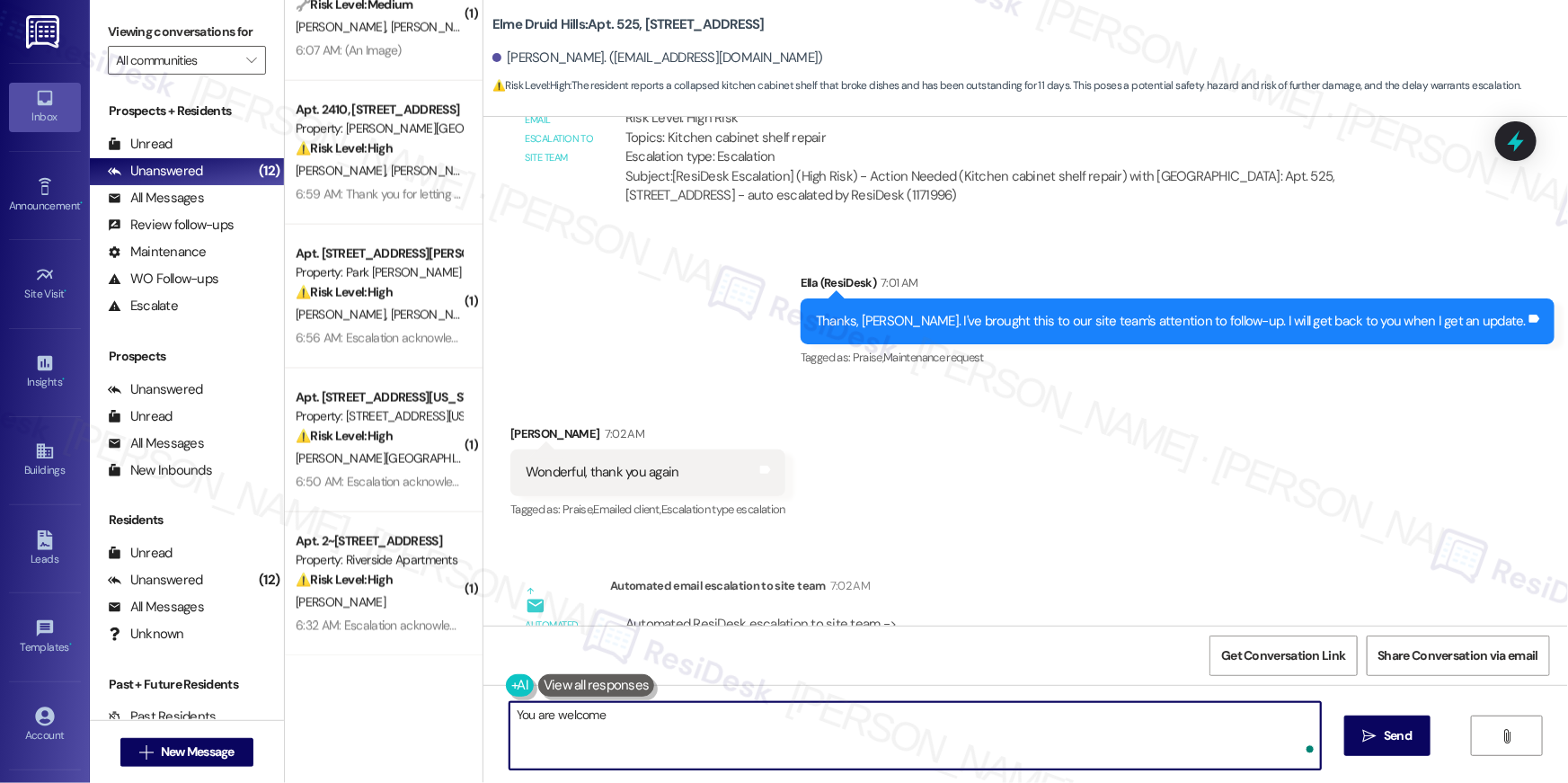 type on "You are welcome!" 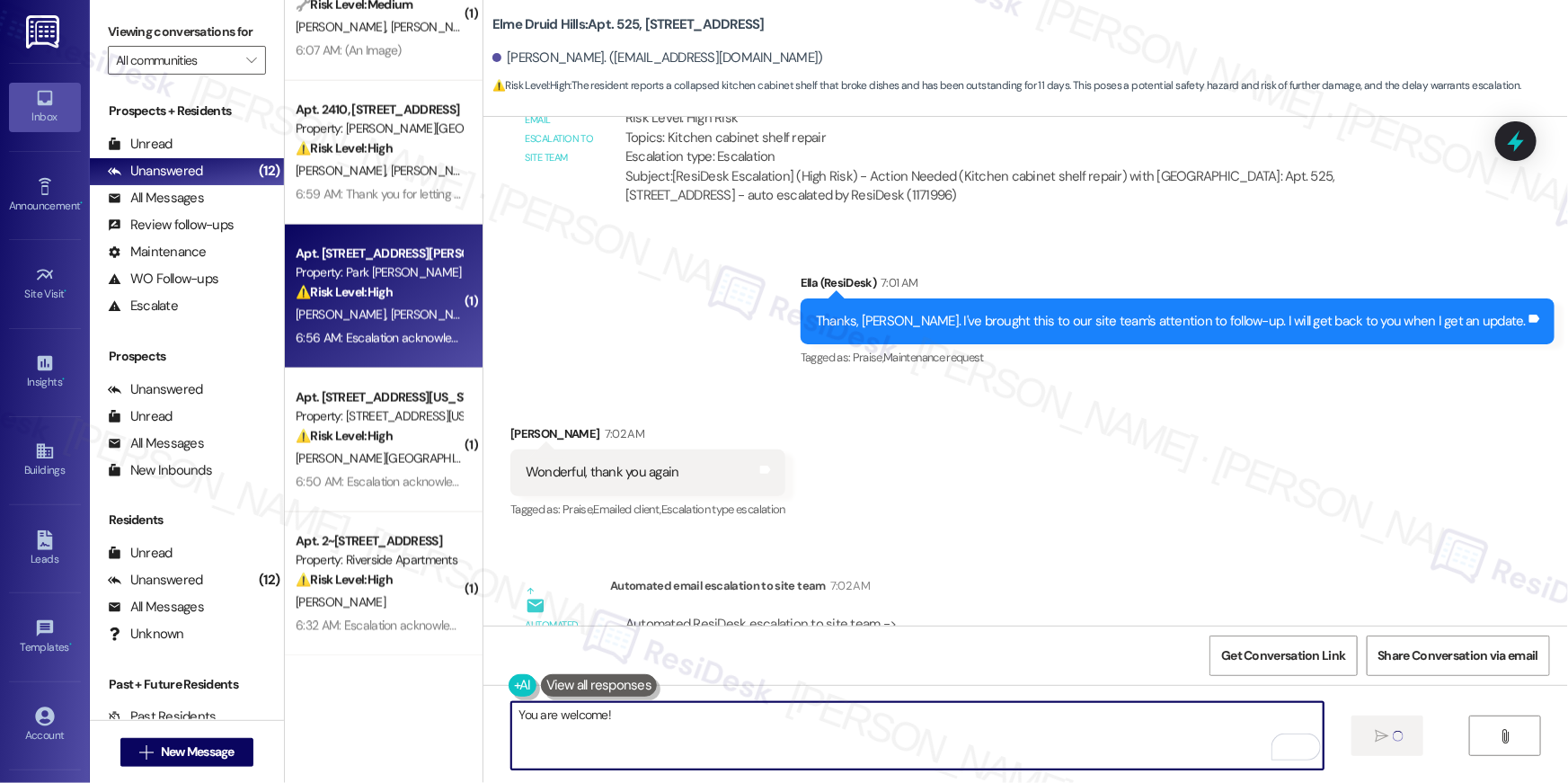 type 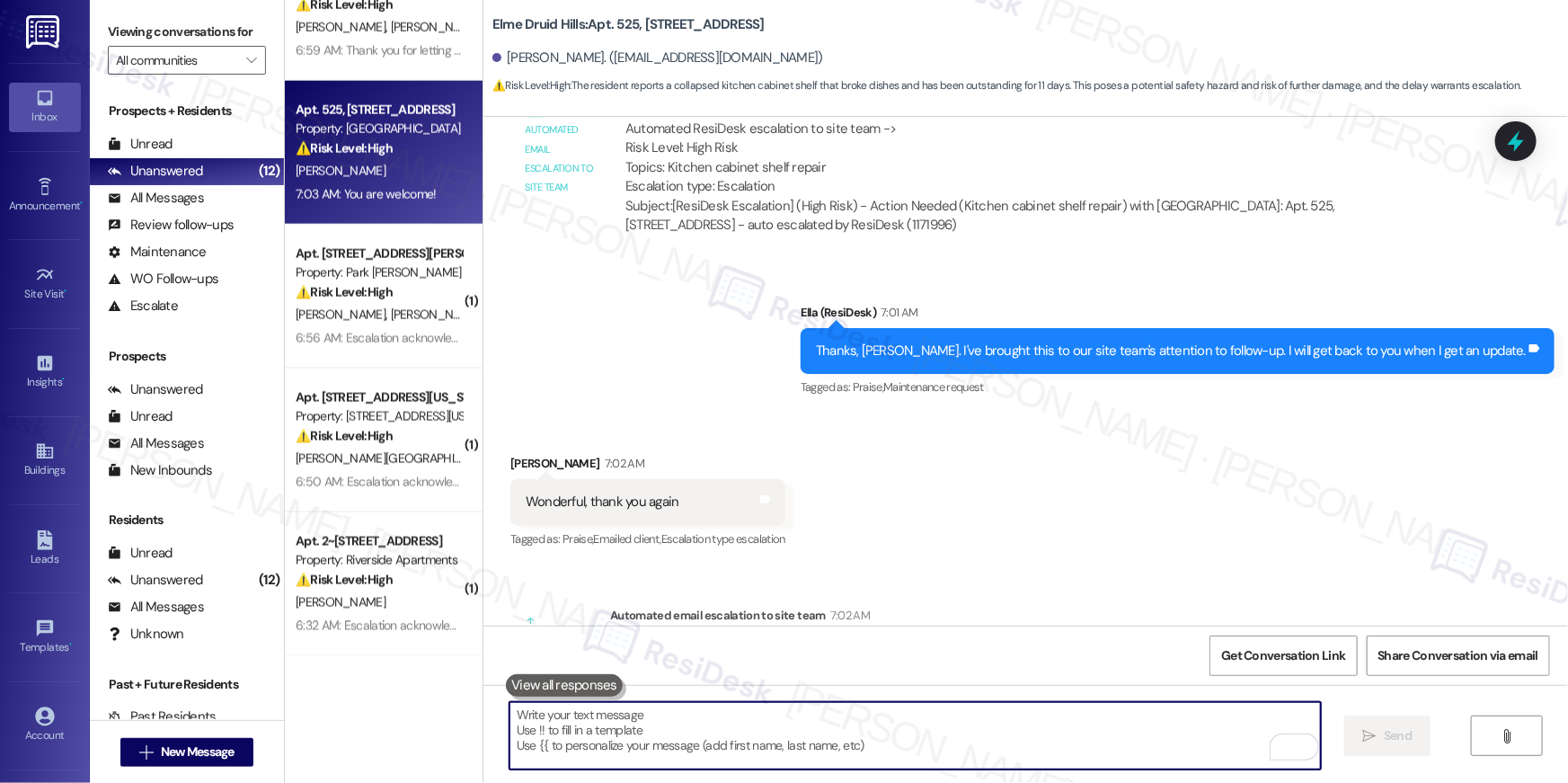 scroll, scrollTop: 41880, scrollLeft: 0, axis: vertical 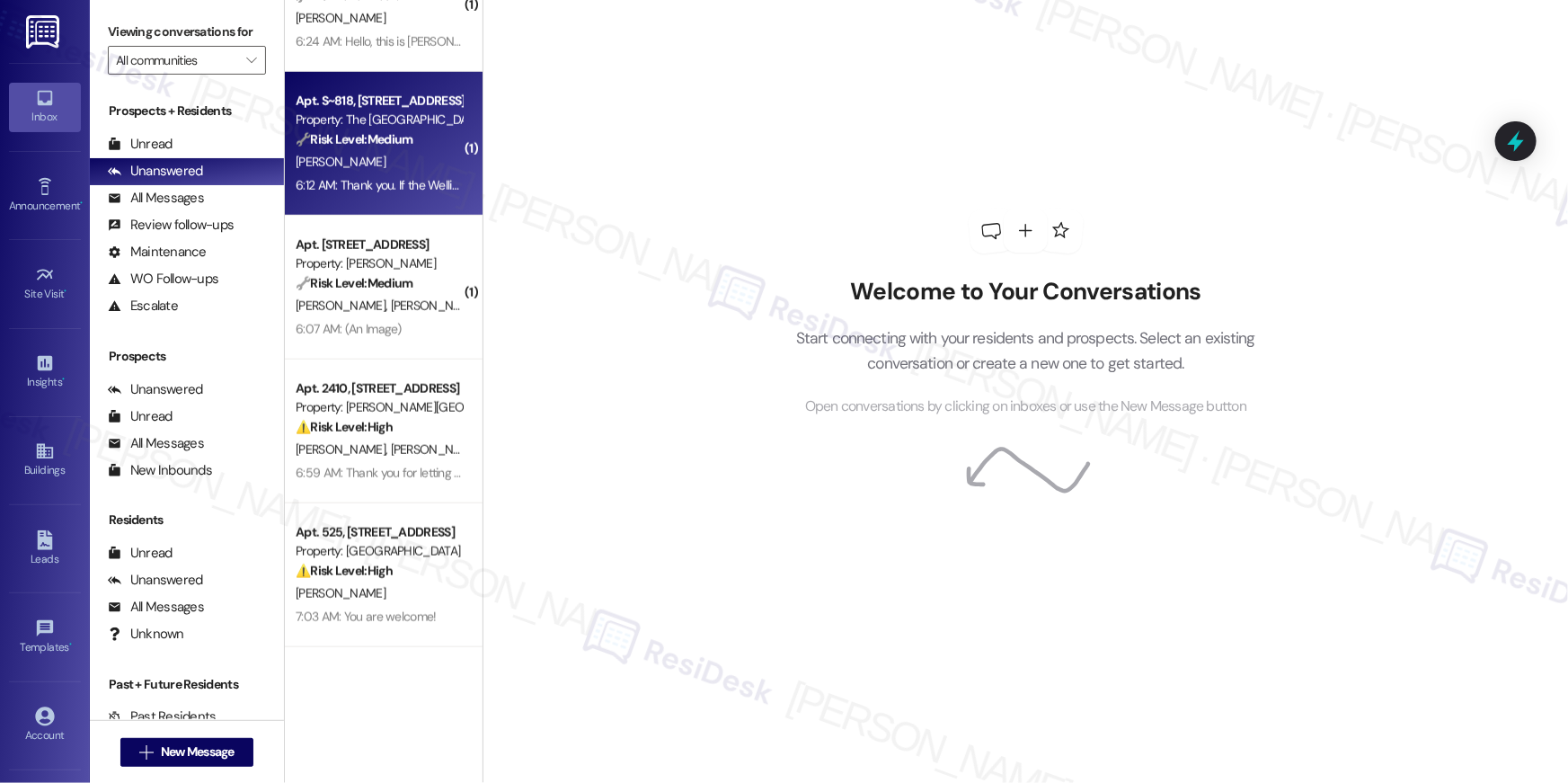 click on "🔧  Risk Level:  Medium" at bounding box center (354, 139) 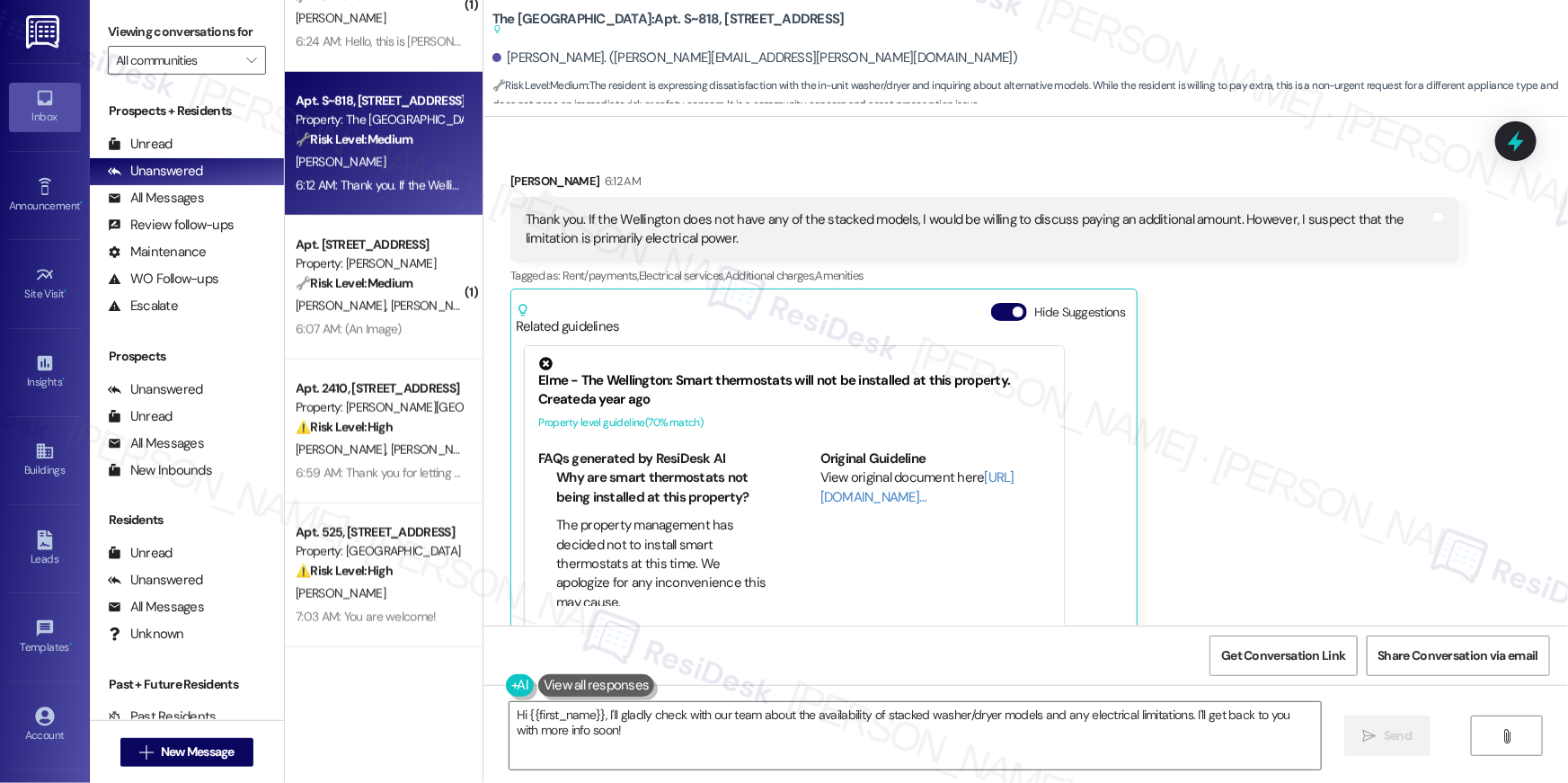 scroll, scrollTop: 3810, scrollLeft: 0, axis: vertical 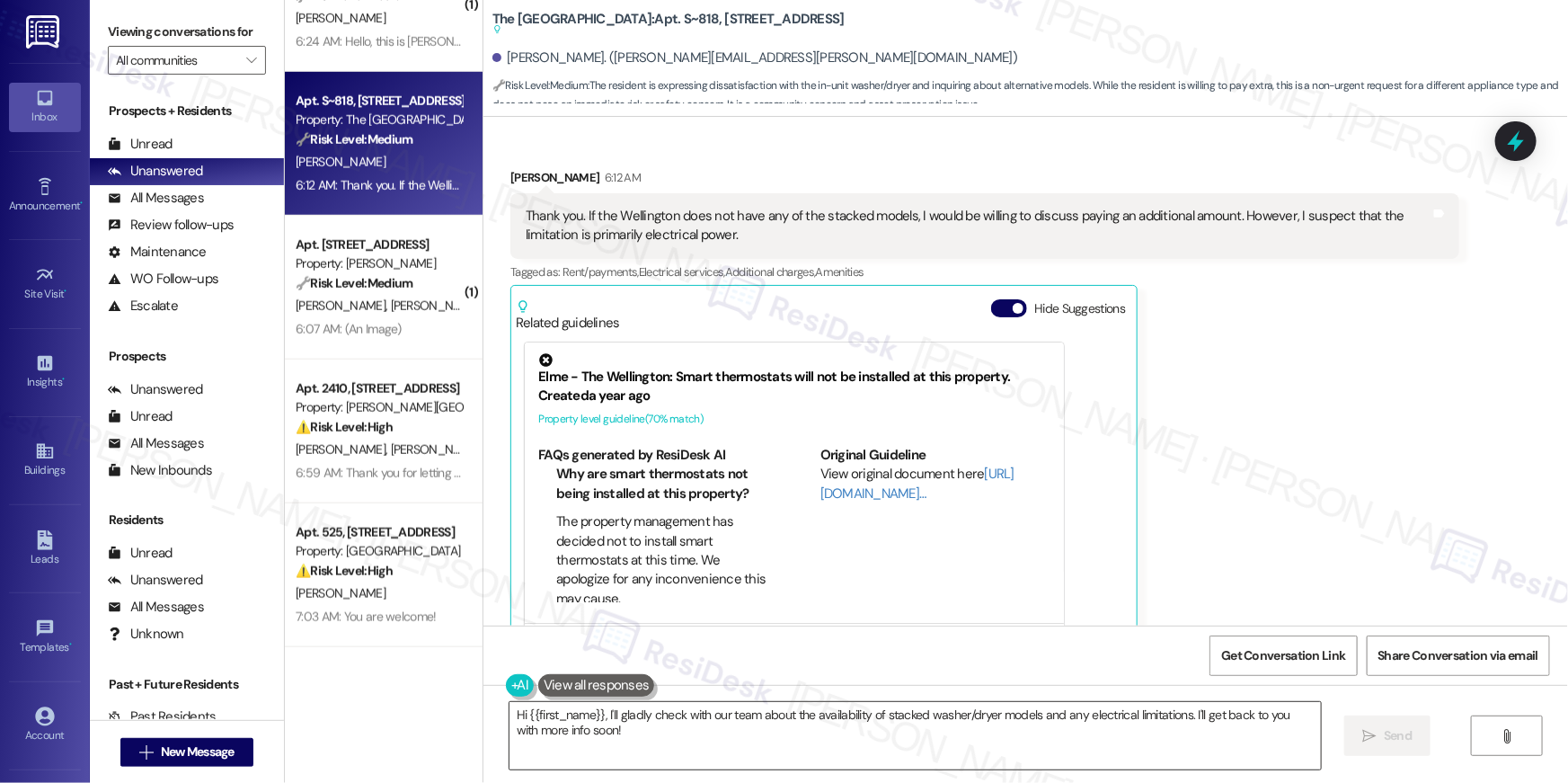 click on "Hi {{first_name}}, I'll gladly check with our team about the availability of stacked washer/dryer models and any electrical limitations. I'll get back to you with more info soon!" at bounding box center (915, 735) 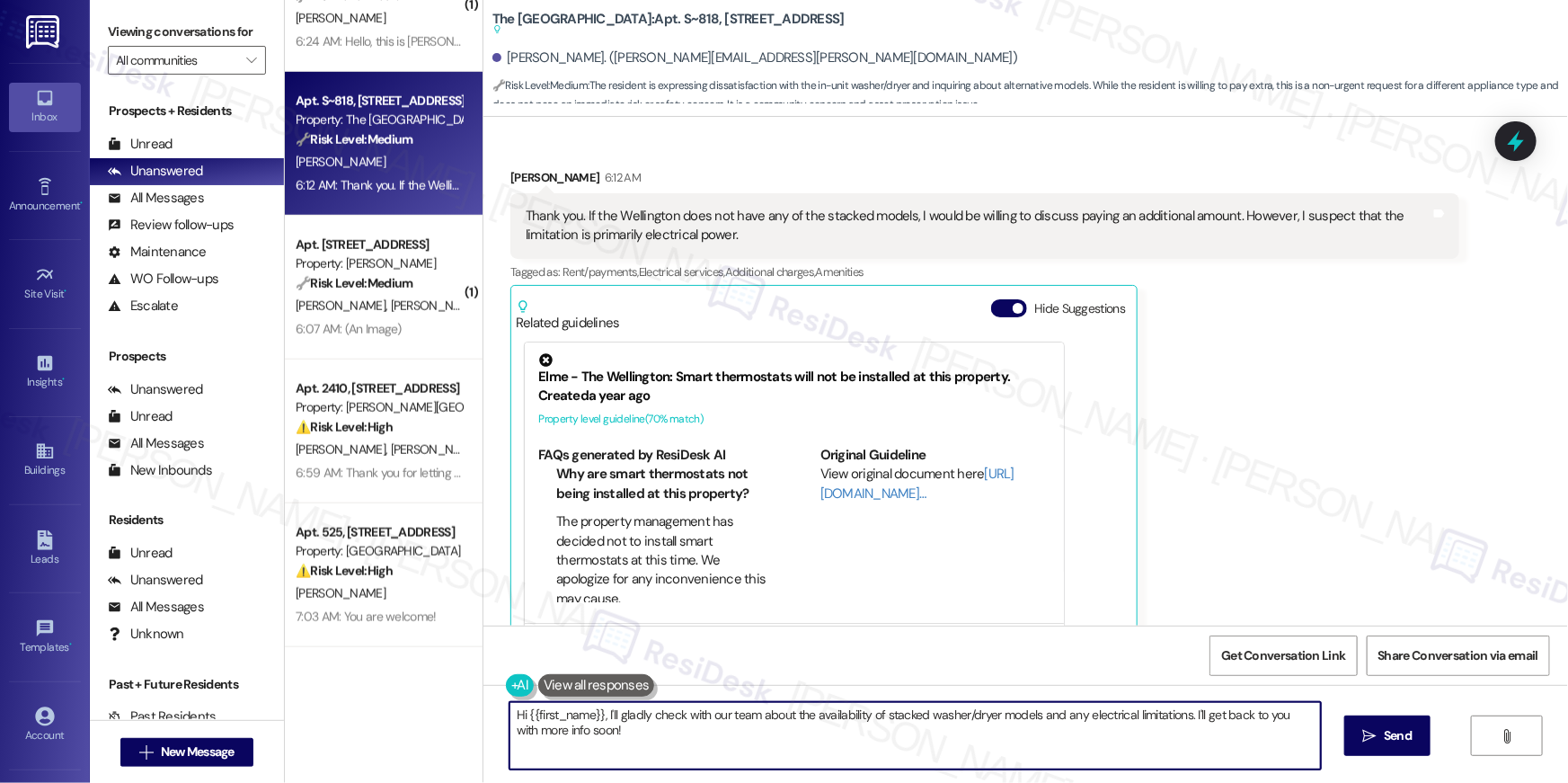 click on "Hi {{first_name}}, I'll gladly check with our team about the availability of stacked washer/dryer models and any electrical limitations. I'll get back to you with more info soon!" at bounding box center [915, 735] 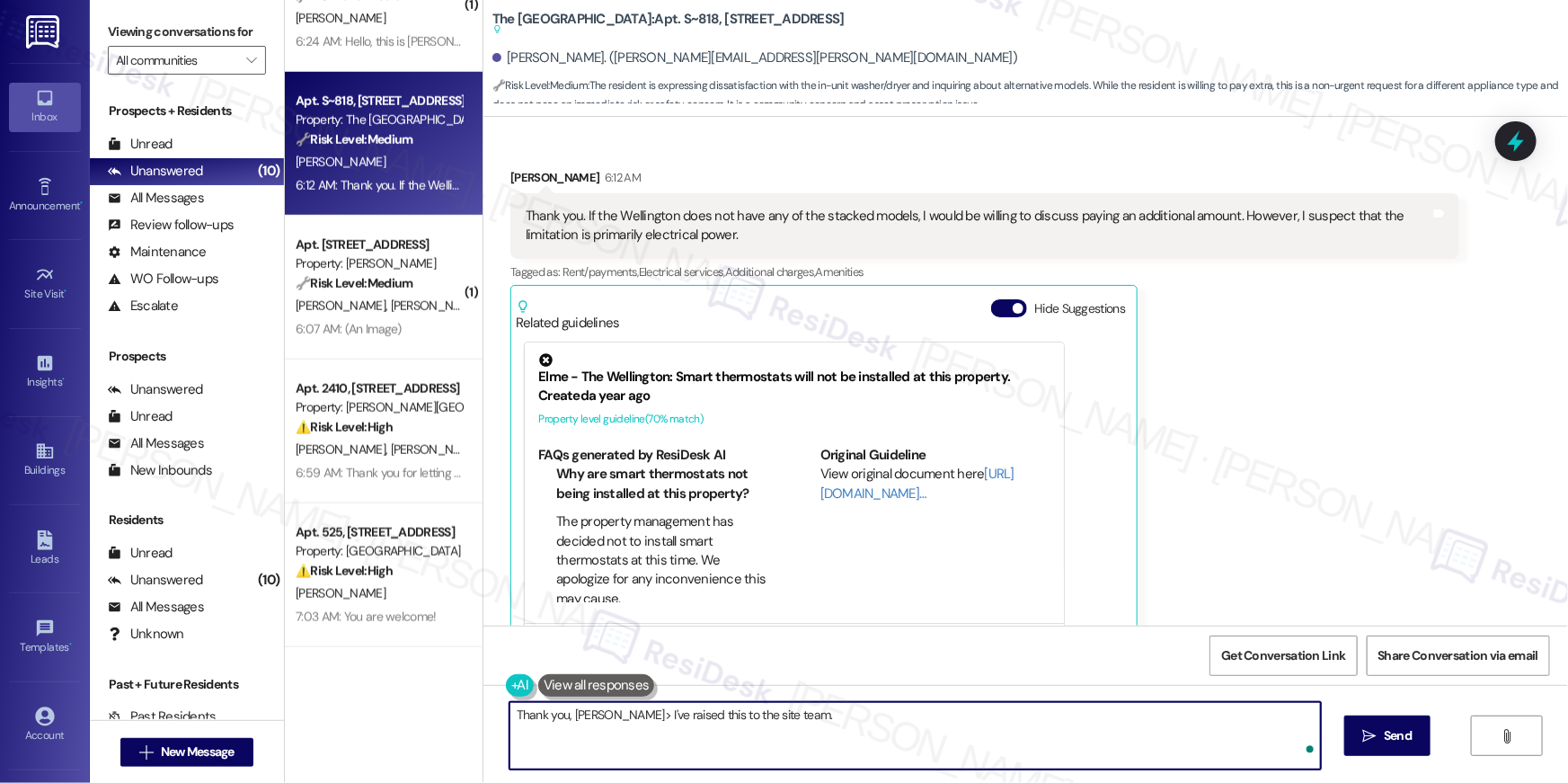 type on "Thank you, [PERSON_NAME]> I've raised this to the site team." 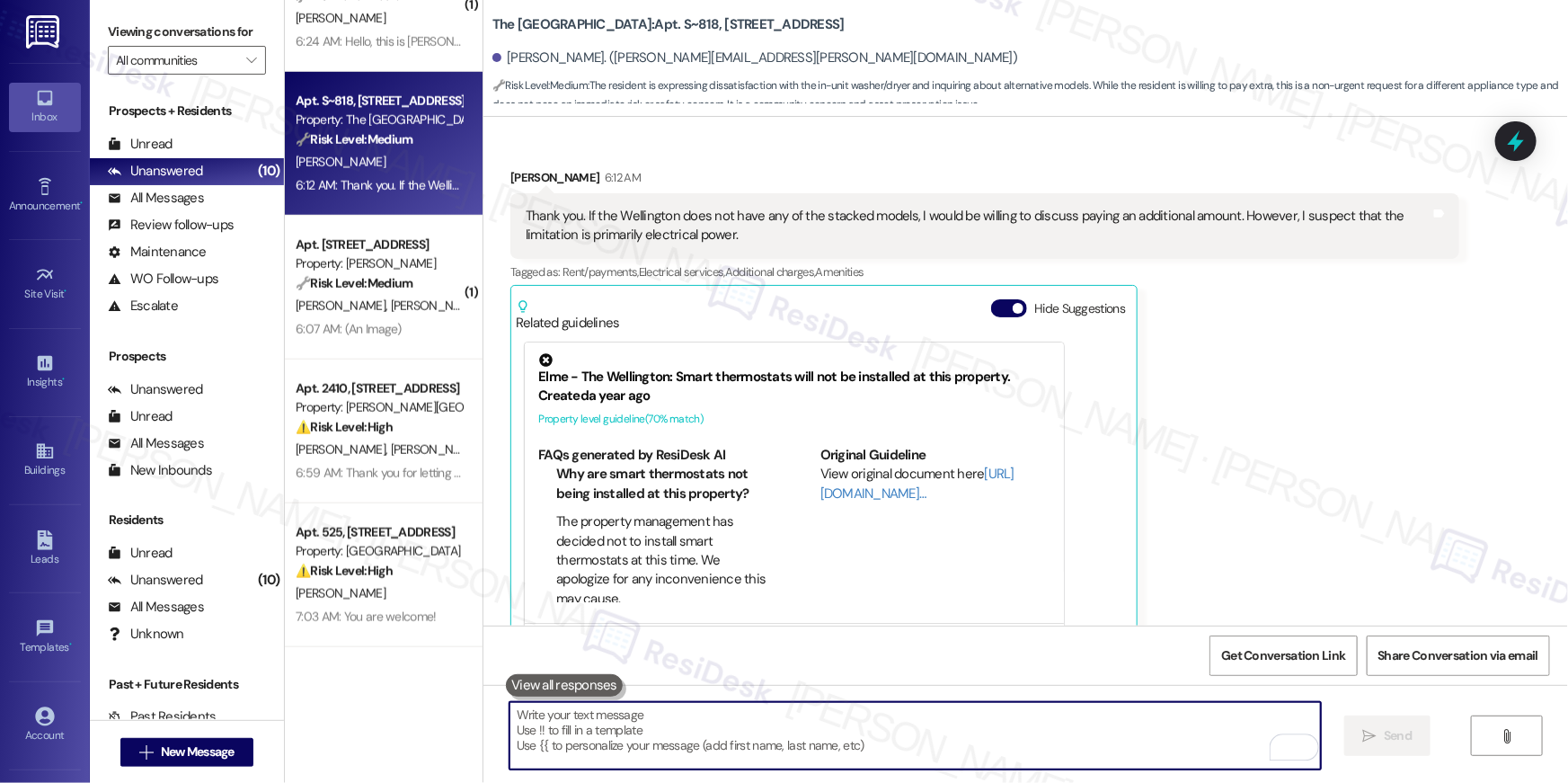 scroll, scrollTop: 3809, scrollLeft: 0, axis: vertical 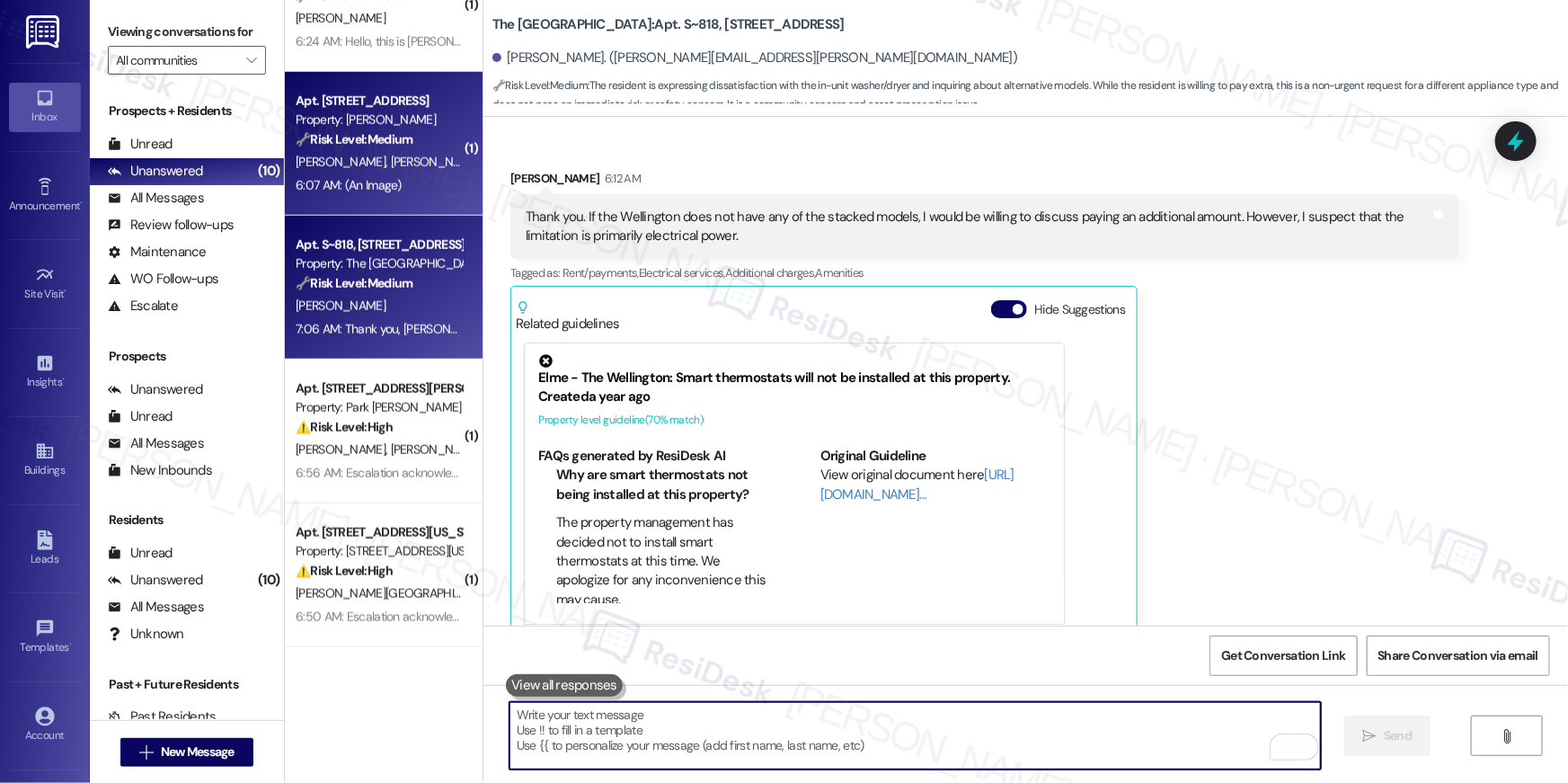 type 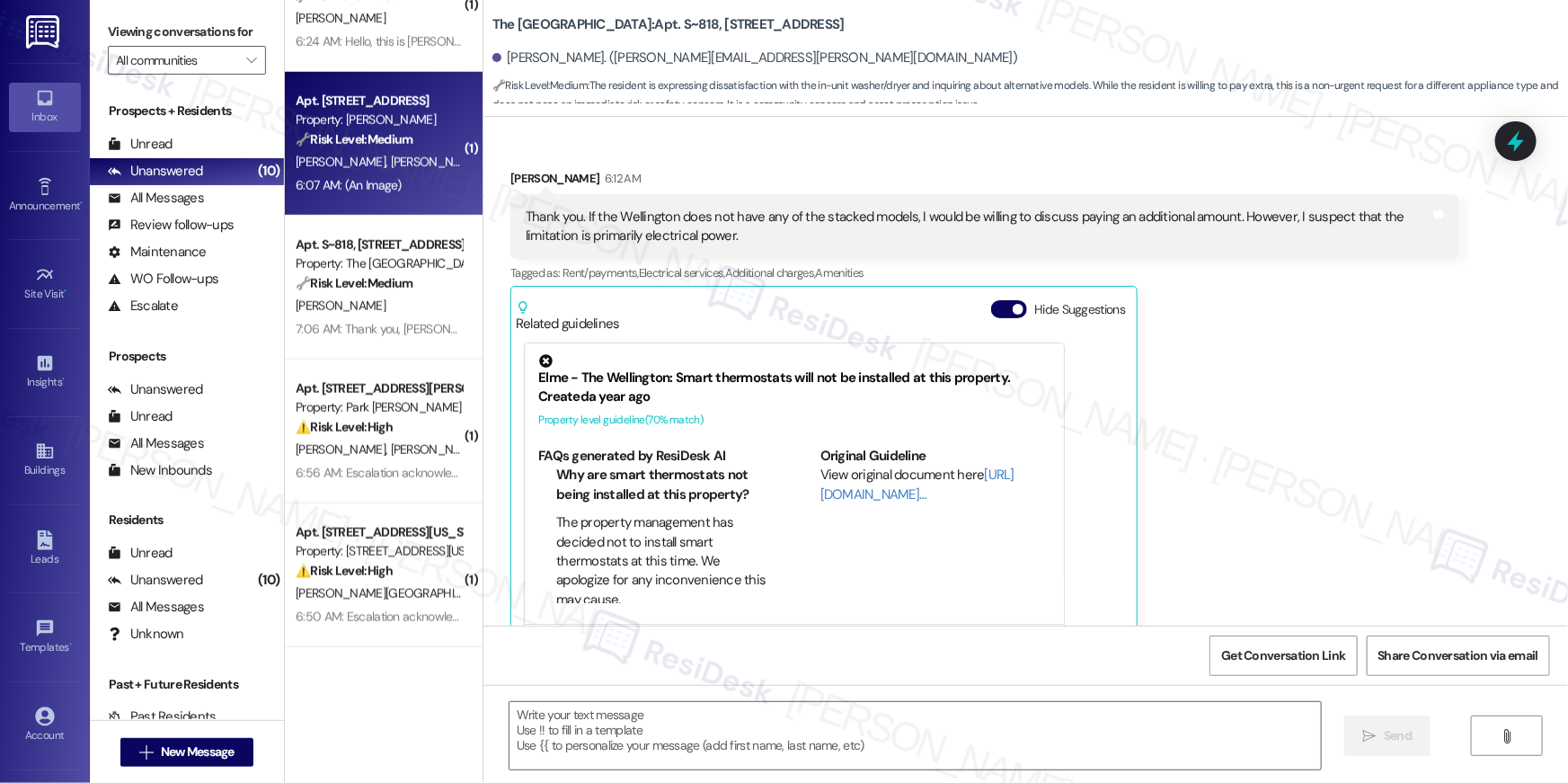 type on "Fetching suggested responses. Please feel free to read through the conversation in the meantime." 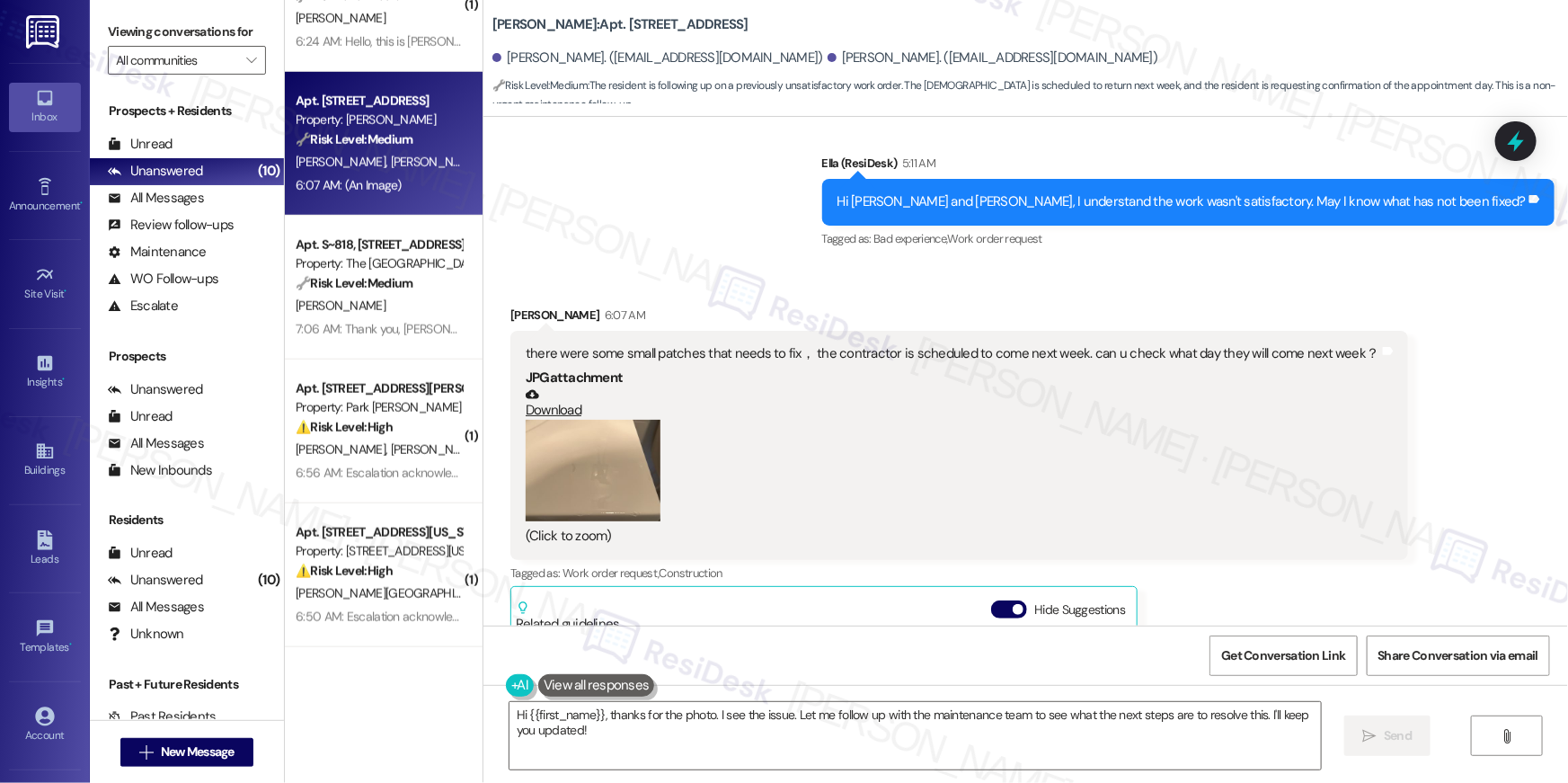 scroll, scrollTop: 11834, scrollLeft: 0, axis: vertical 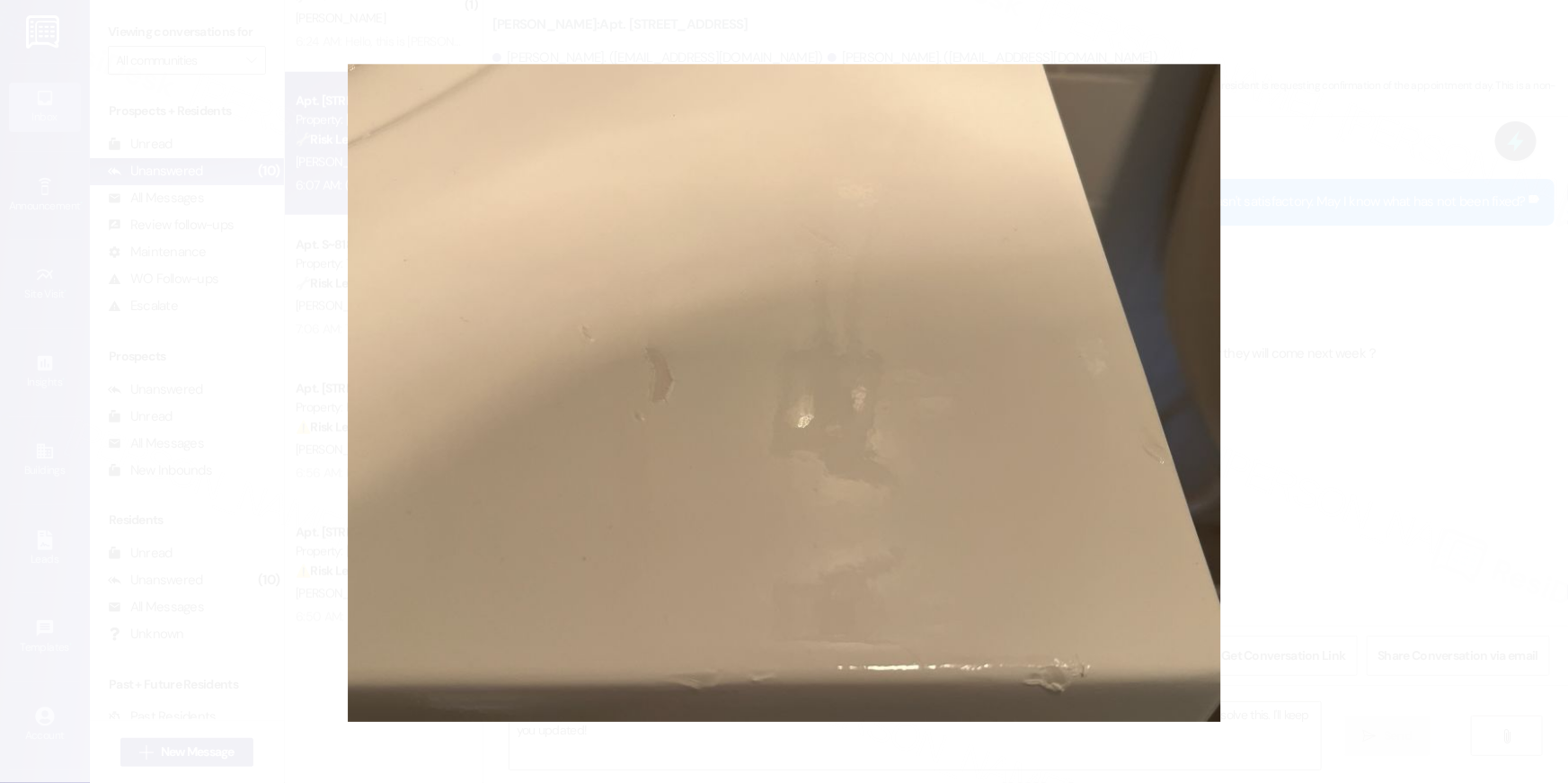 click at bounding box center (784, 391) 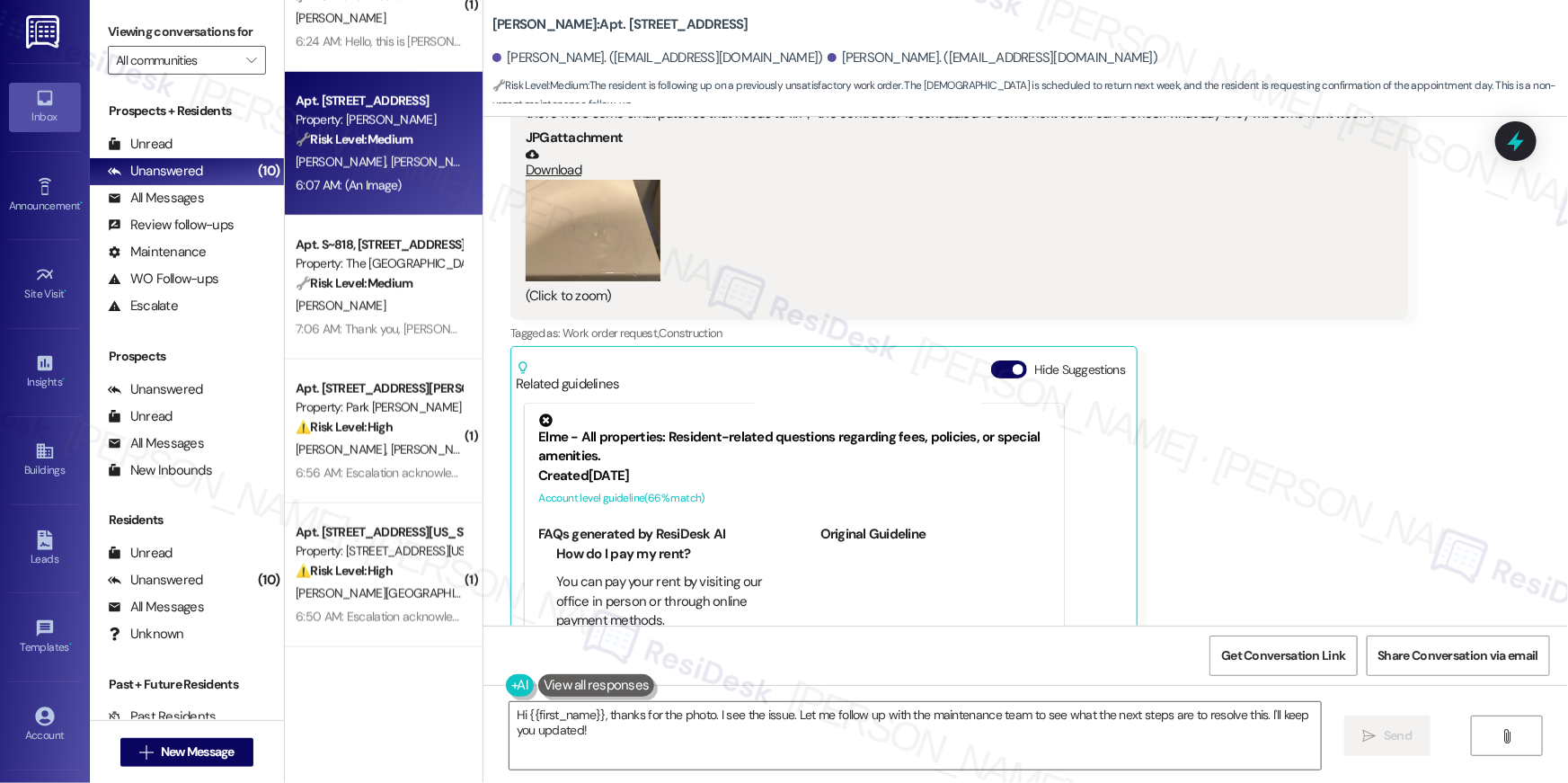 scroll, scrollTop: 10715, scrollLeft: 0, axis: vertical 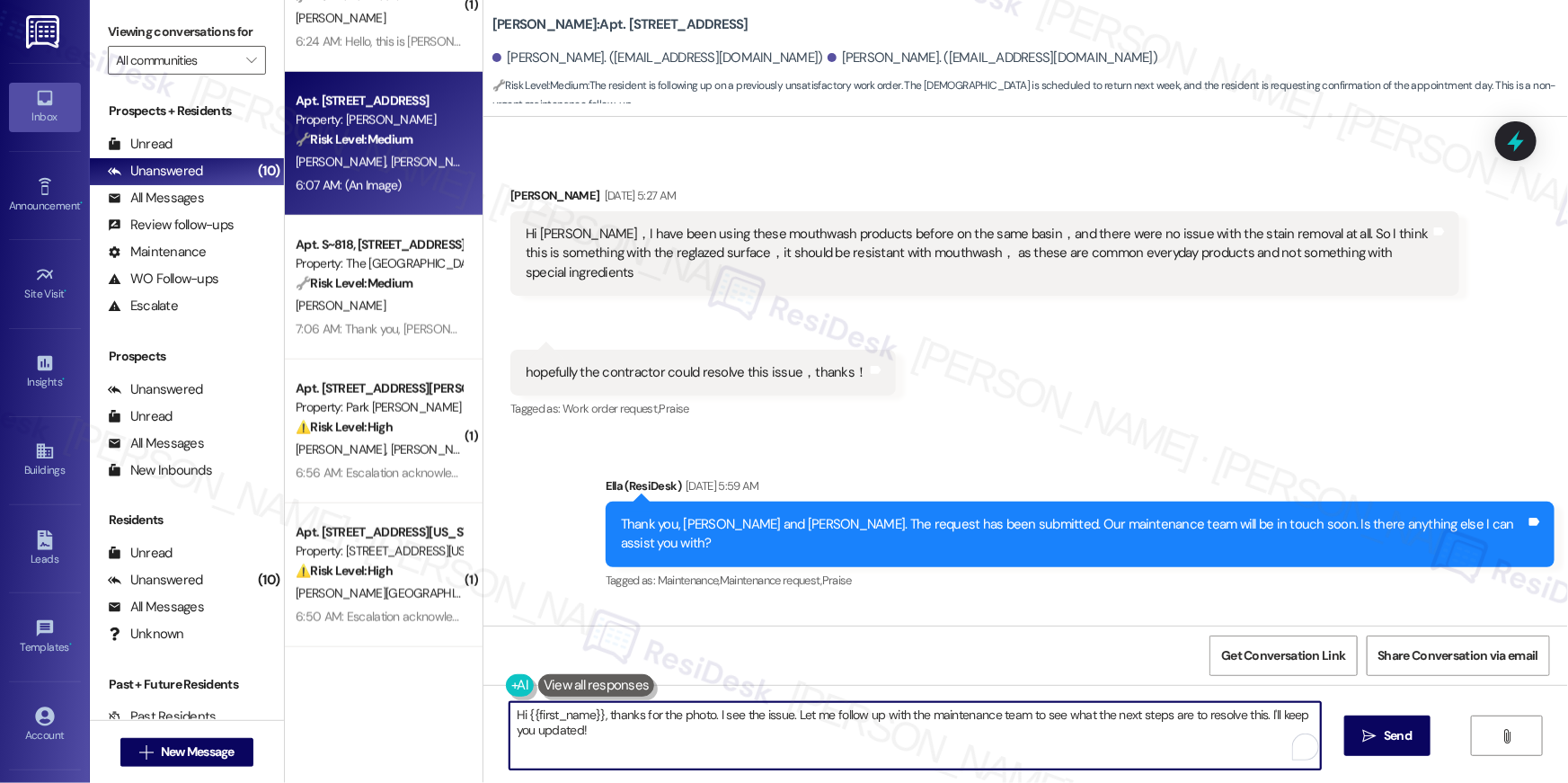 click on "Hi {{first_name}}, thanks for the photo. I see the issue. Let me follow up with the maintenance team to see what the next steps are to resolve this. I'll keep you updated!" at bounding box center (915, 735) 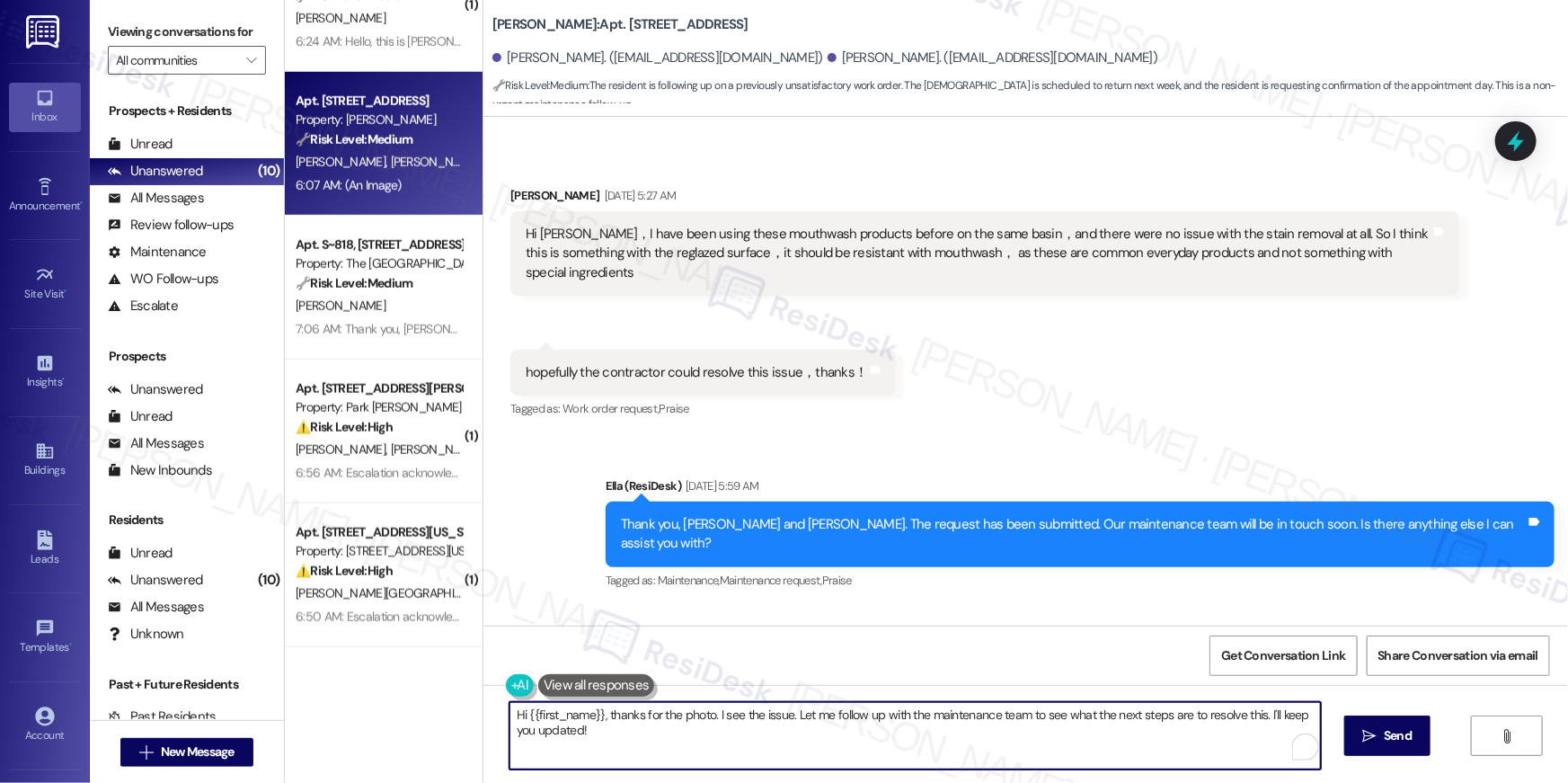 drag, startPoint x: 647, startPoint y: 730, endPoint x: 497, endPoint y: 715, distance: 150.74813 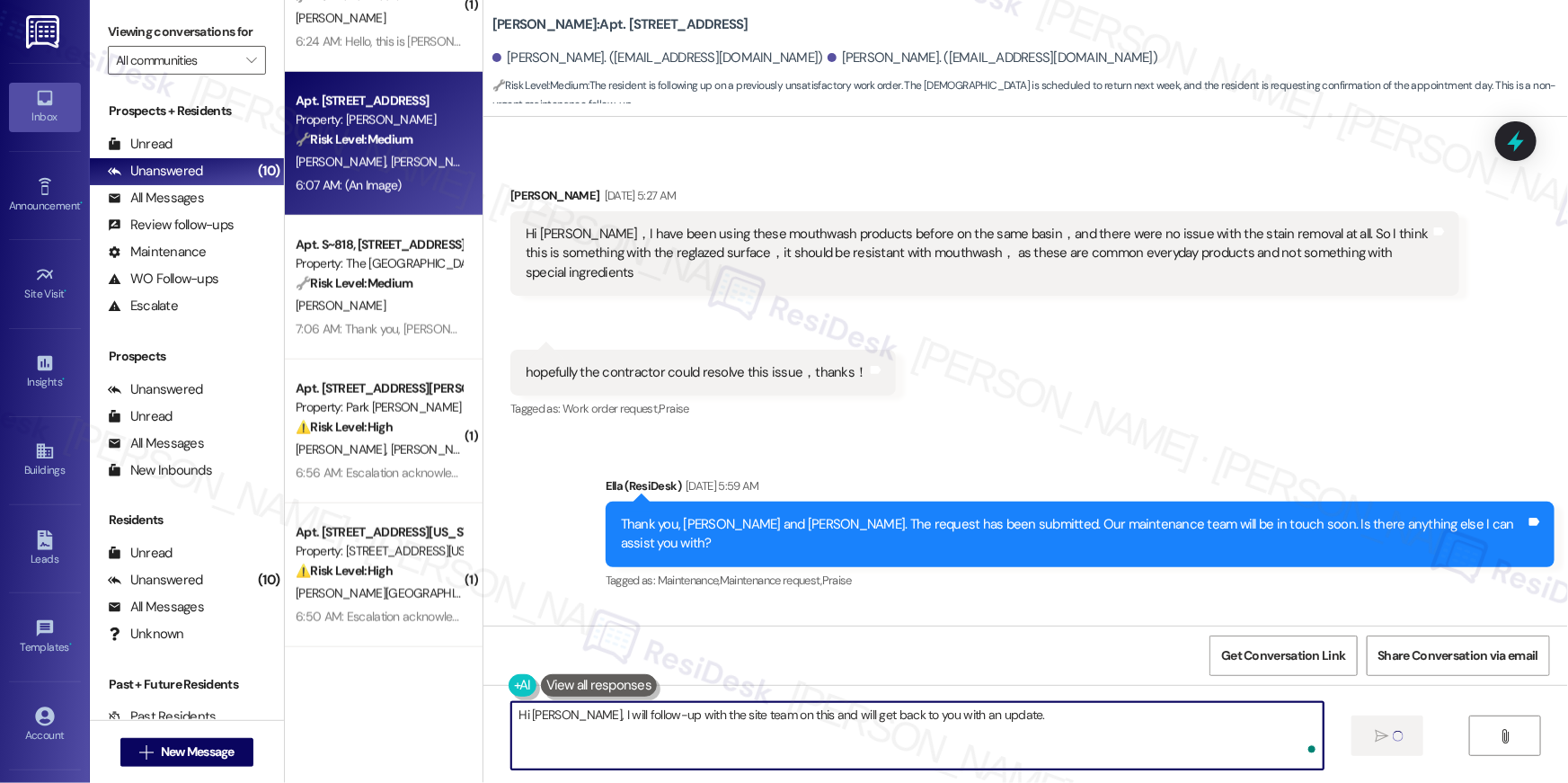 type on "Hi [PERSON_NAME], I will follow-up with the site team on this and will get back to you with an update." 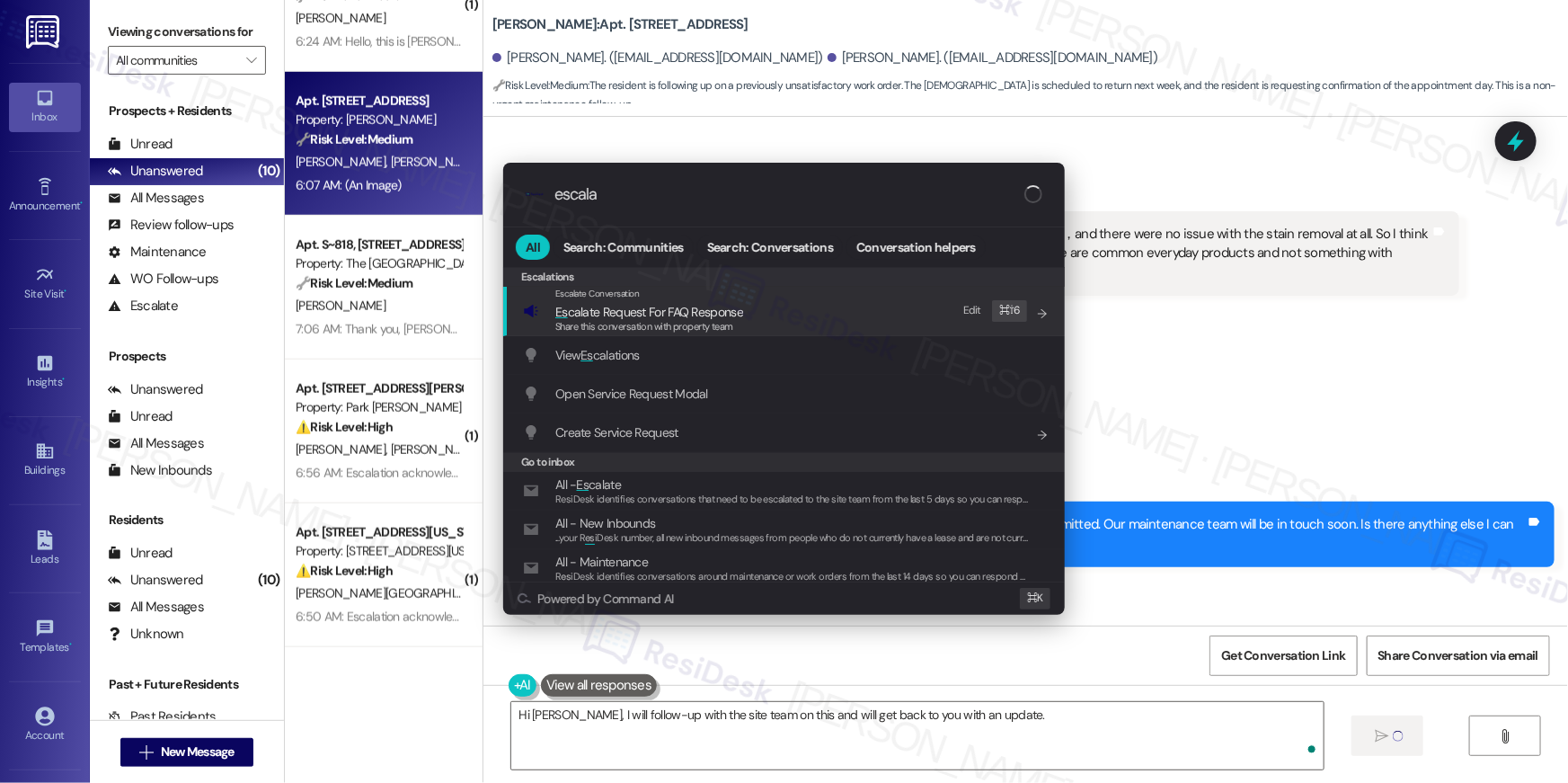 type on "escalat" 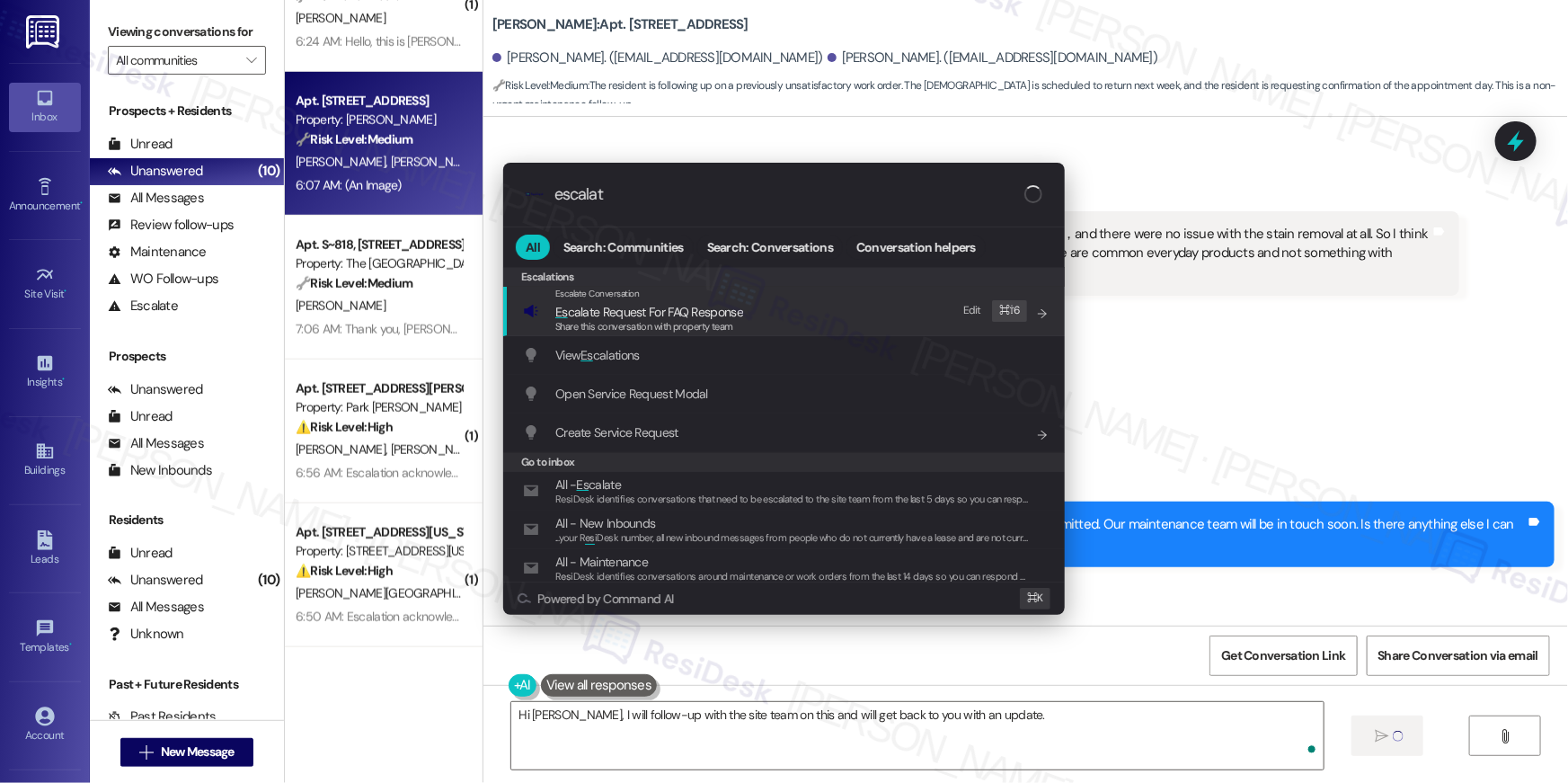 type 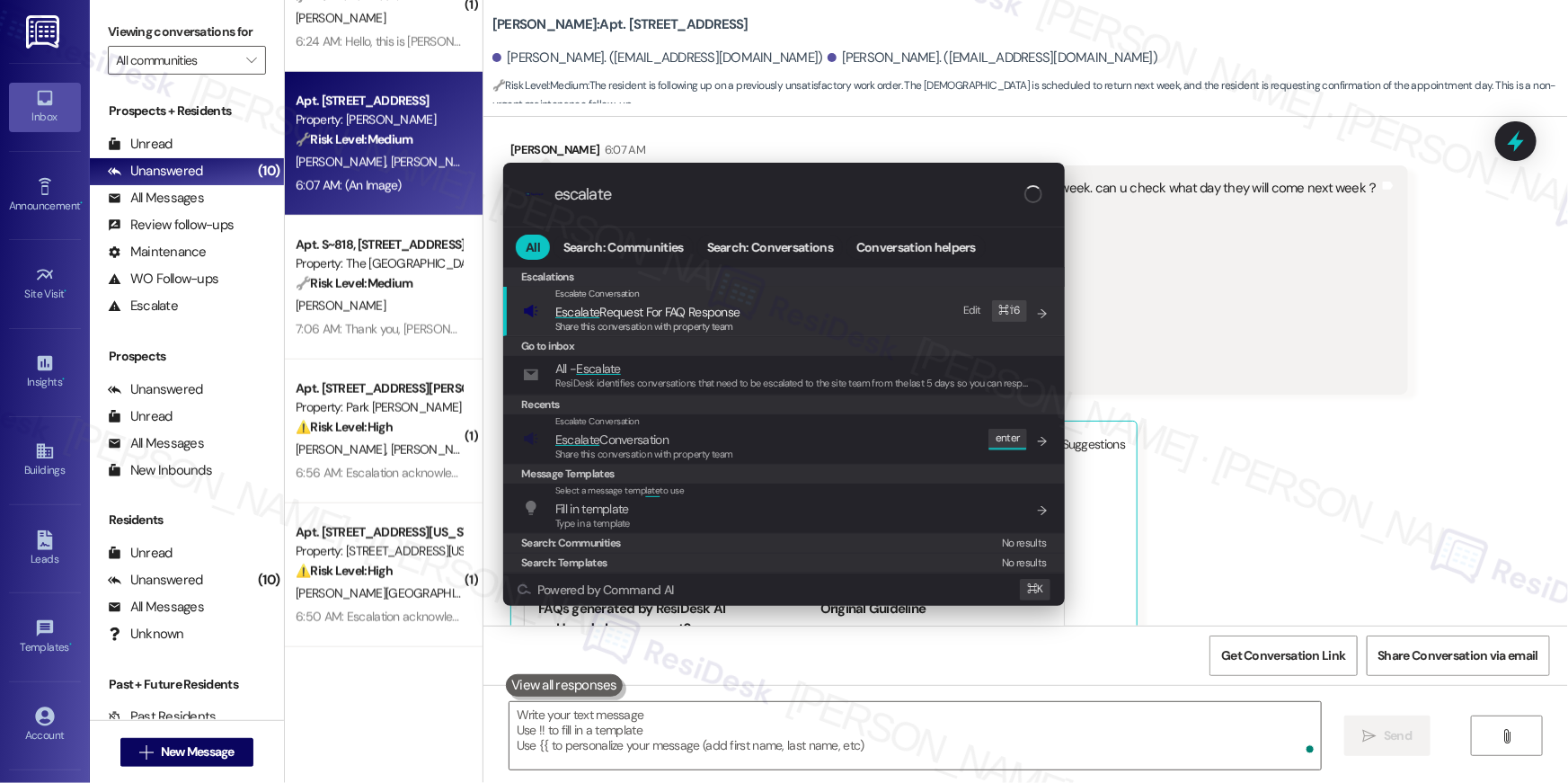 scroll, scrollTop: 12074, scrollLeft: 0, axis: vertical 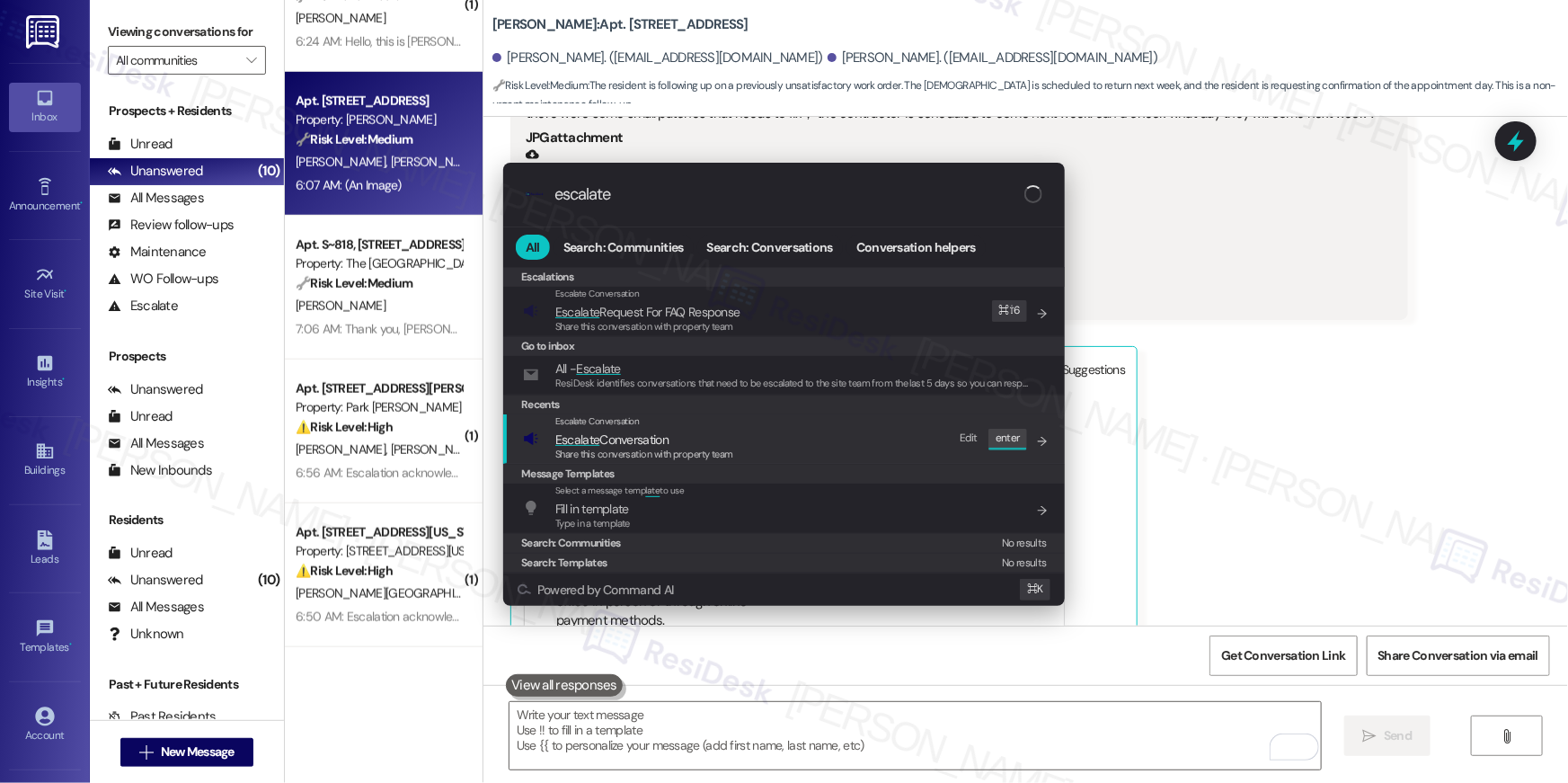 type on "escalate" 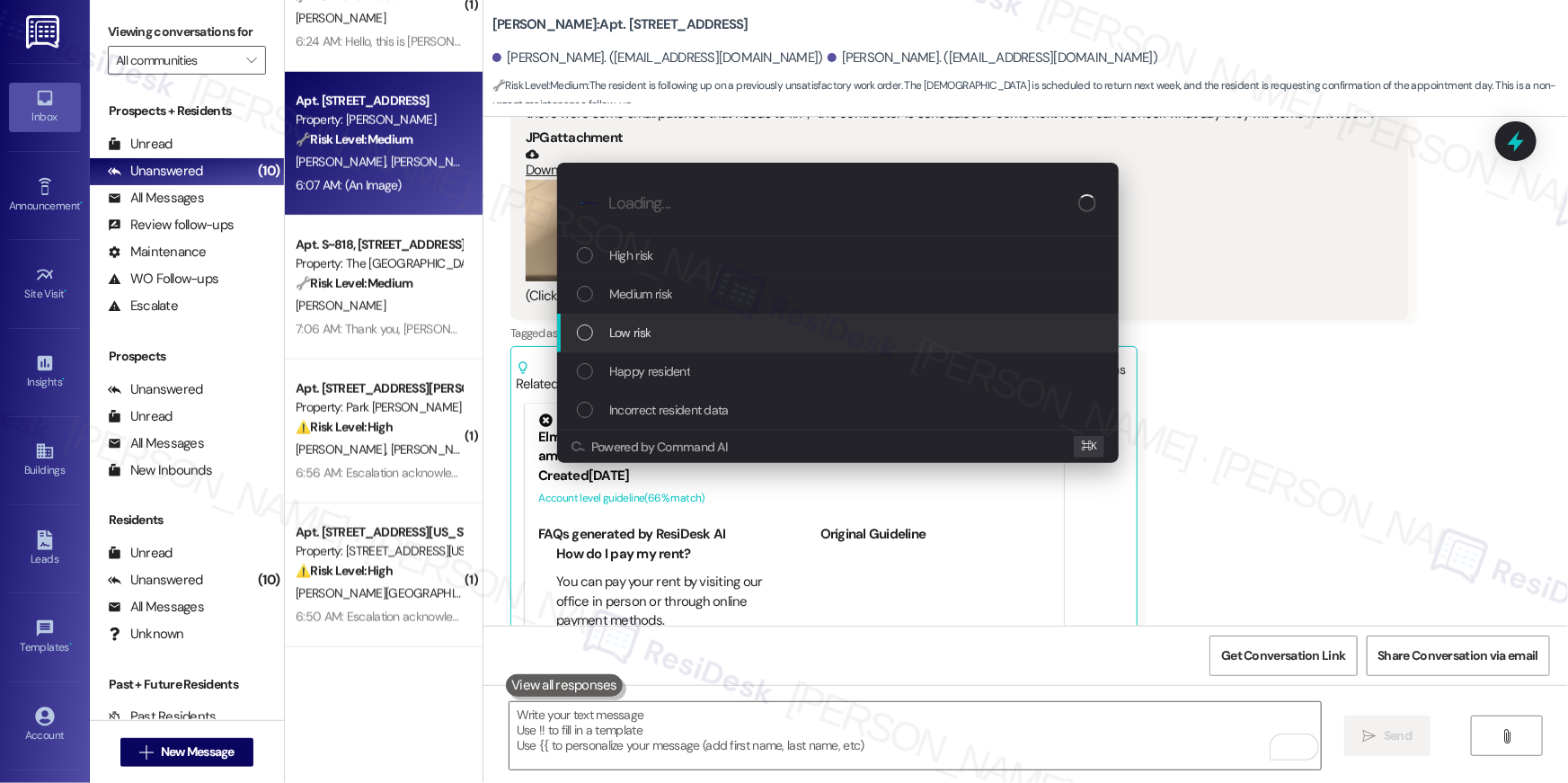 click on "Low risk" at bounding box center [630, 333] 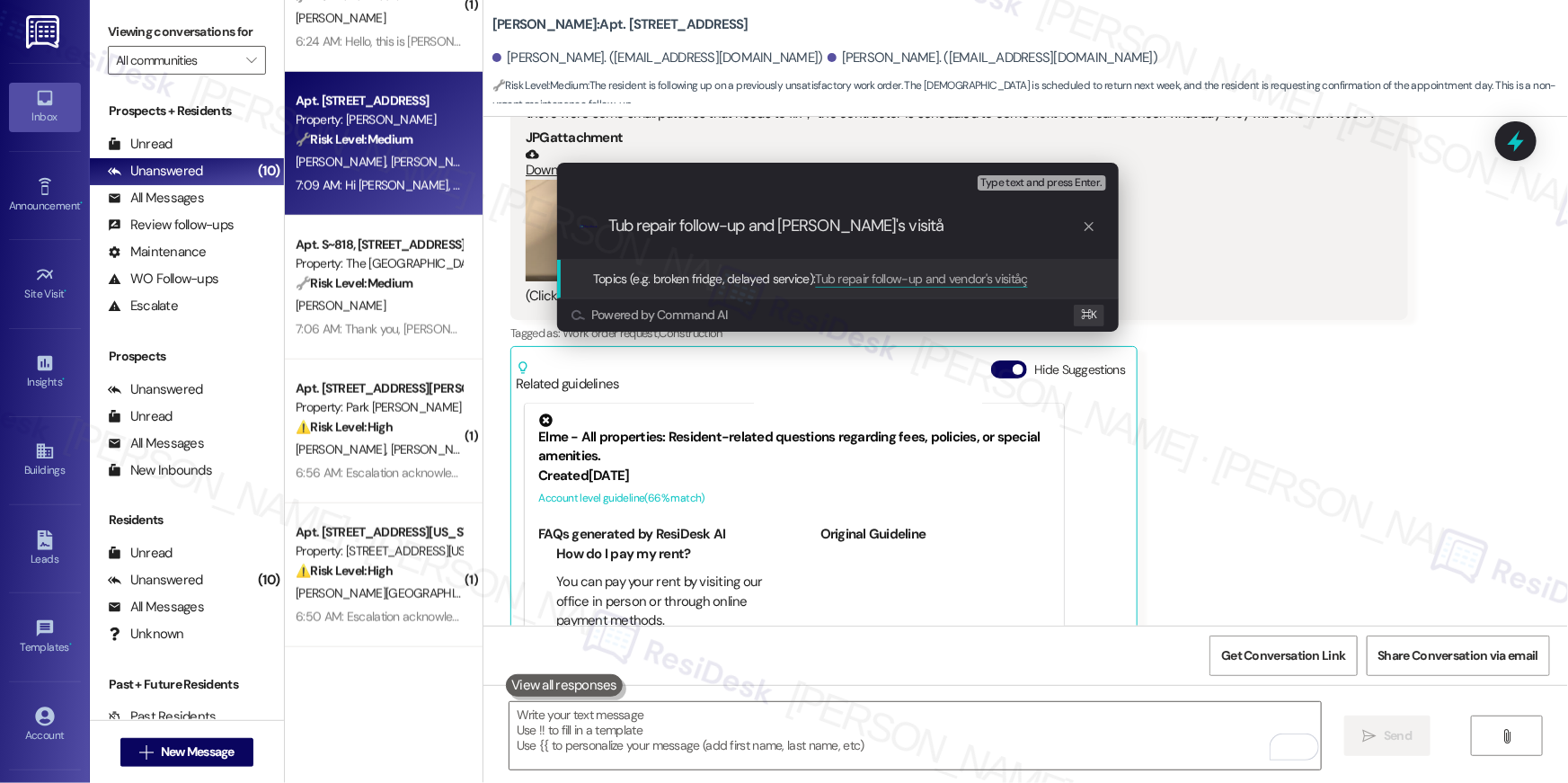 type on "Tub repair follow-up and [PERSON_NAME]'s visit" 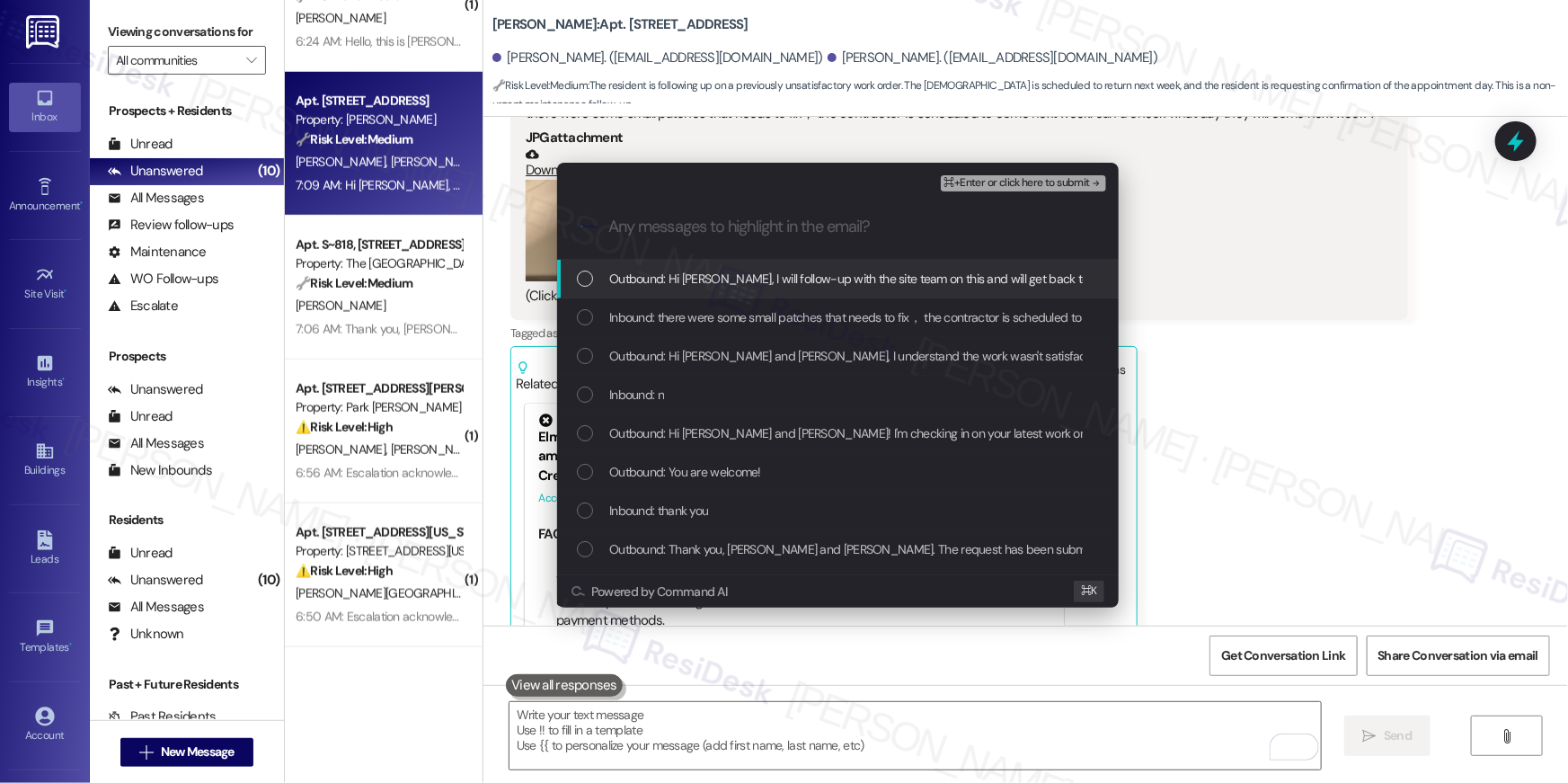 click on "Outbound: Hi Yifeng, I will follow-up with the site team on this and will get back to you with an update." at bounding box center (902, 279) 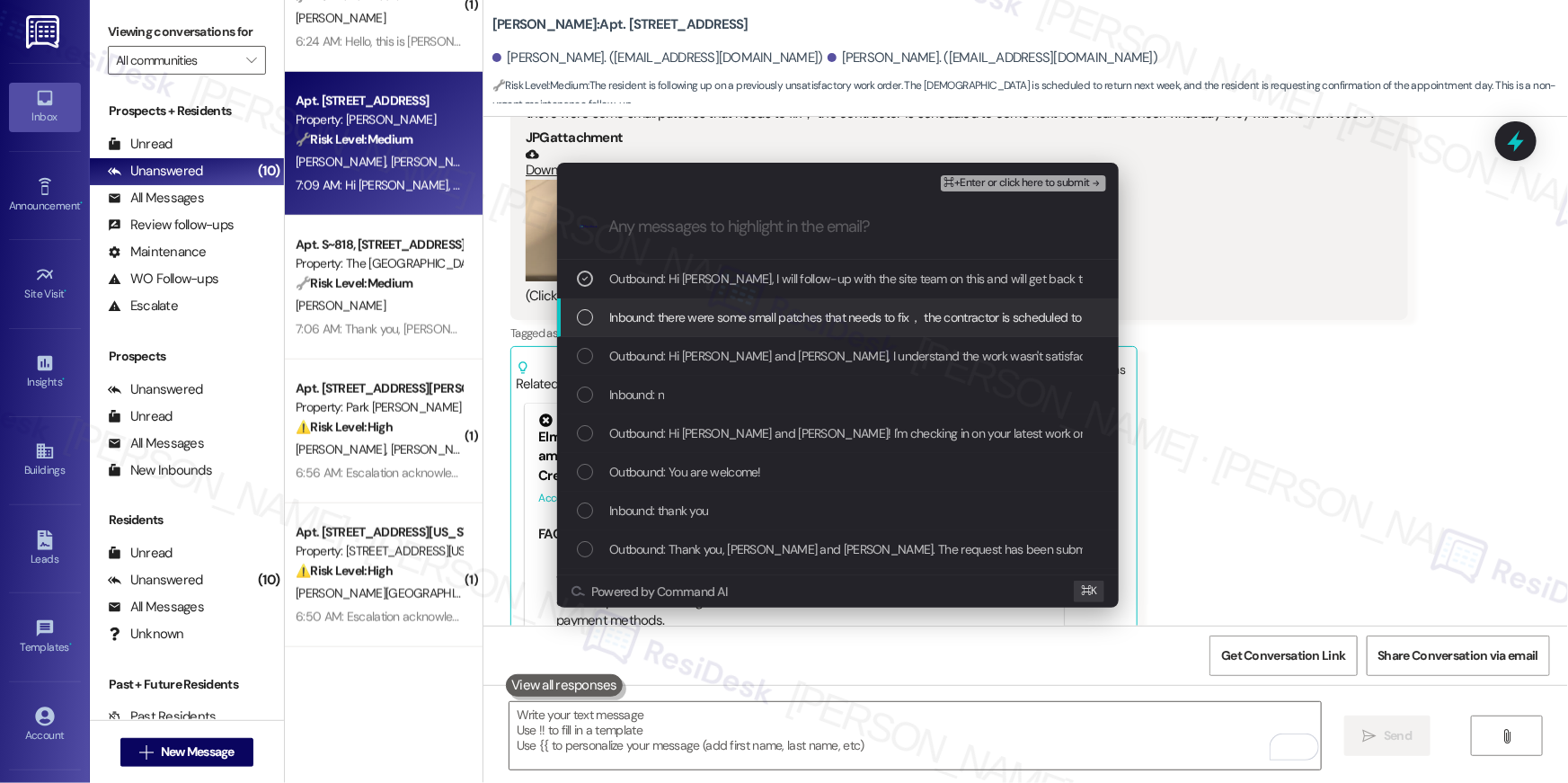click on "Inbound: there were some small patches that needs to fix， the contractor is scheduled to come next week. can u check what day they will come next week？" at bounding box center [1023, 317] 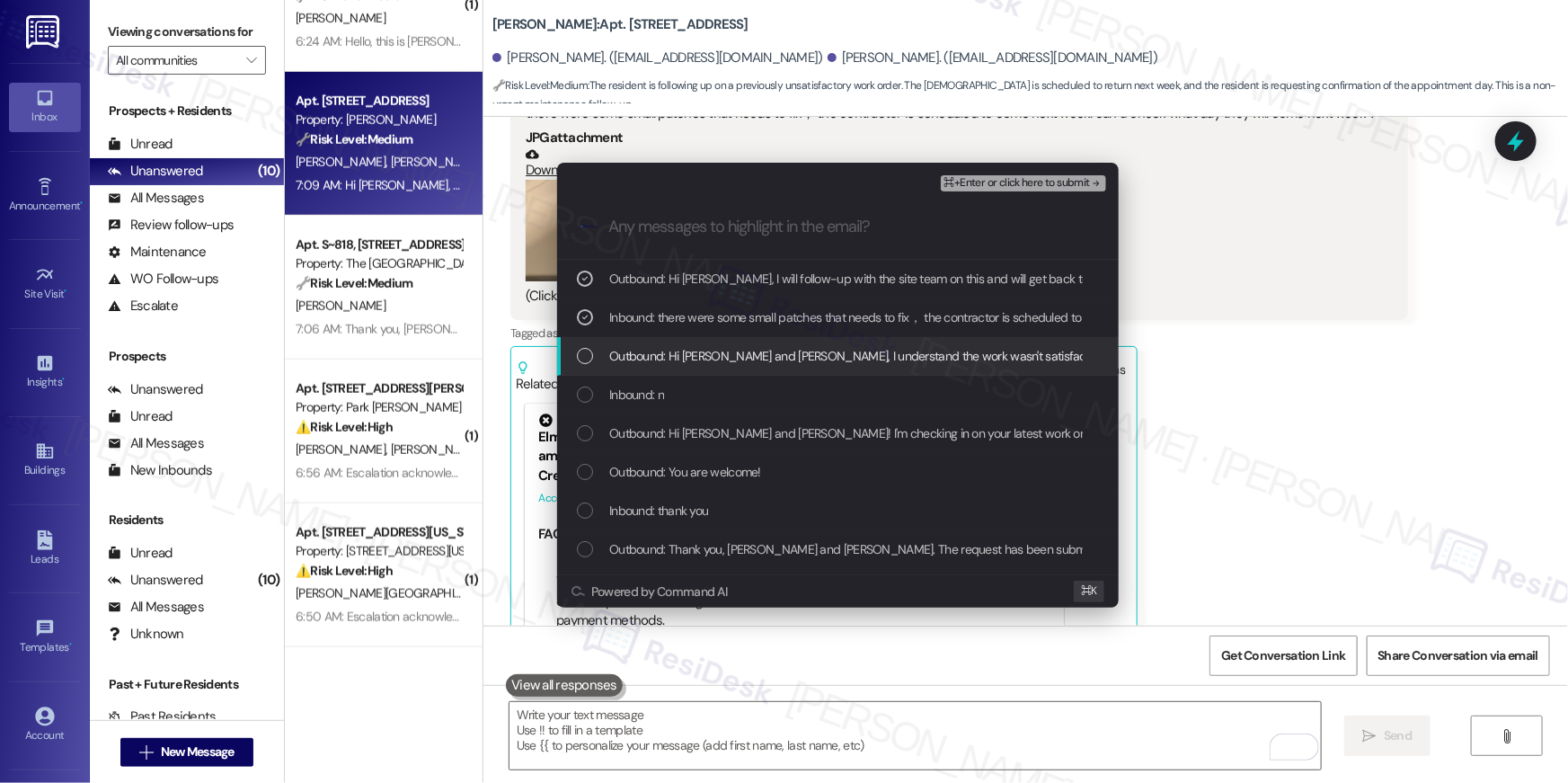 click on "Outbound: Hi Yifeng and Yanli, I understand the work wasn't satisfactory. May I know what has not been fixed?" at bounding box center [957, 356] 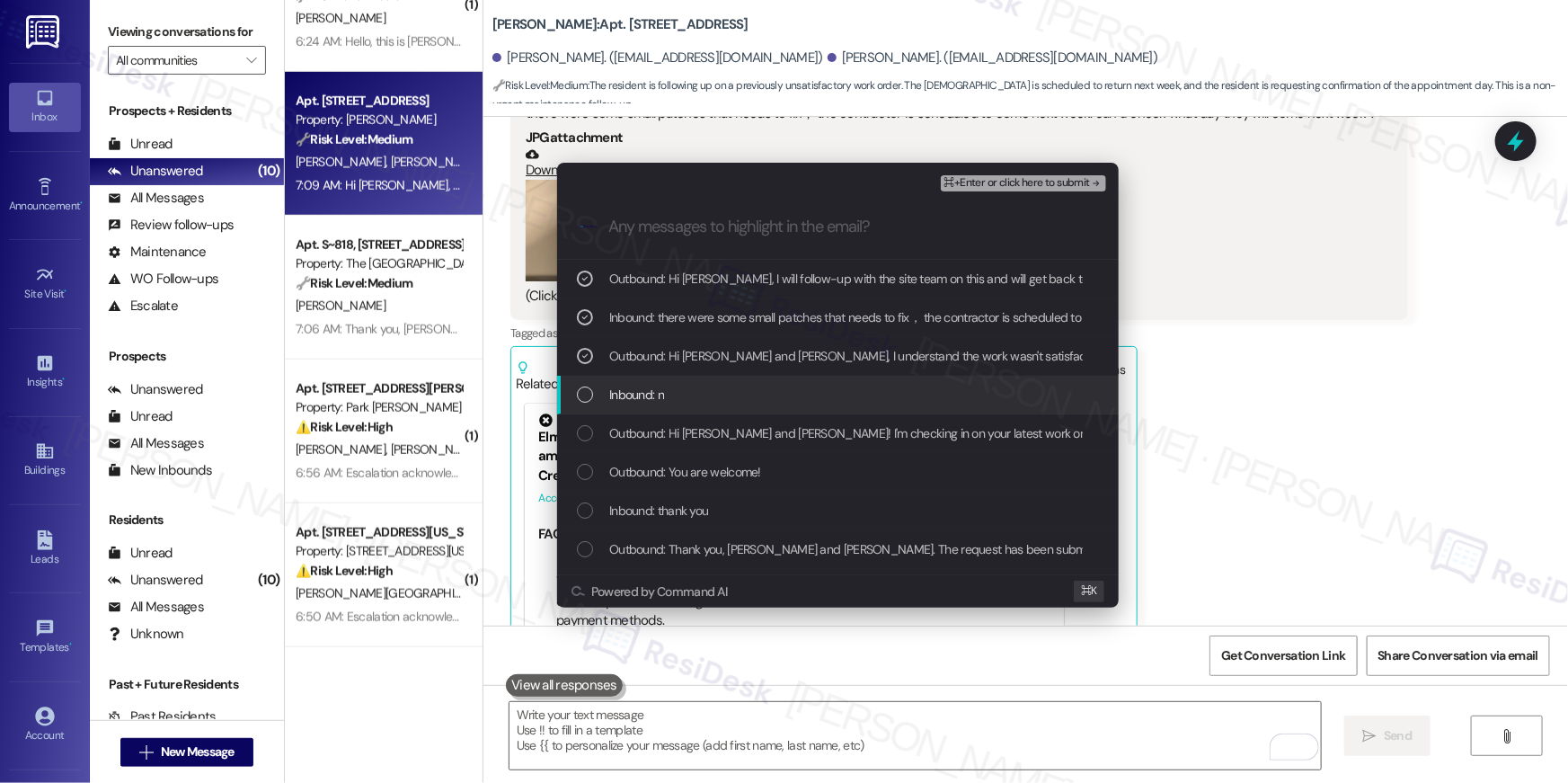 click on "Inbound: n" at bounding box center [839, 395] 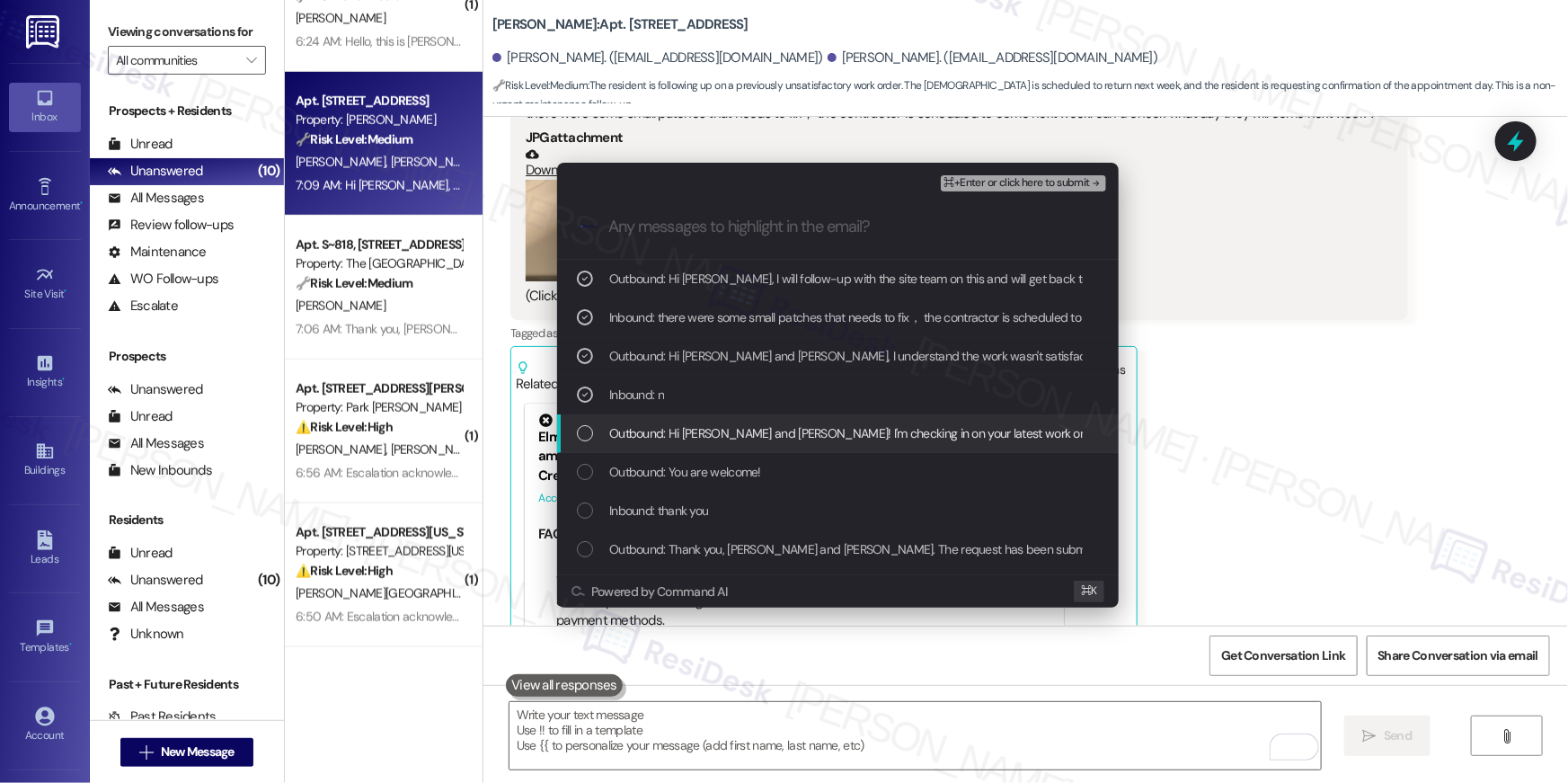 click on "Outbound: Hi Yifeng and Yanli! I'm checking in on your latest work order (the new paint on the basin ..., ID: 381519). Was everything completed to your satisfaction? You can answer with a quick (Y/N)" at bounding box center (837, 433) 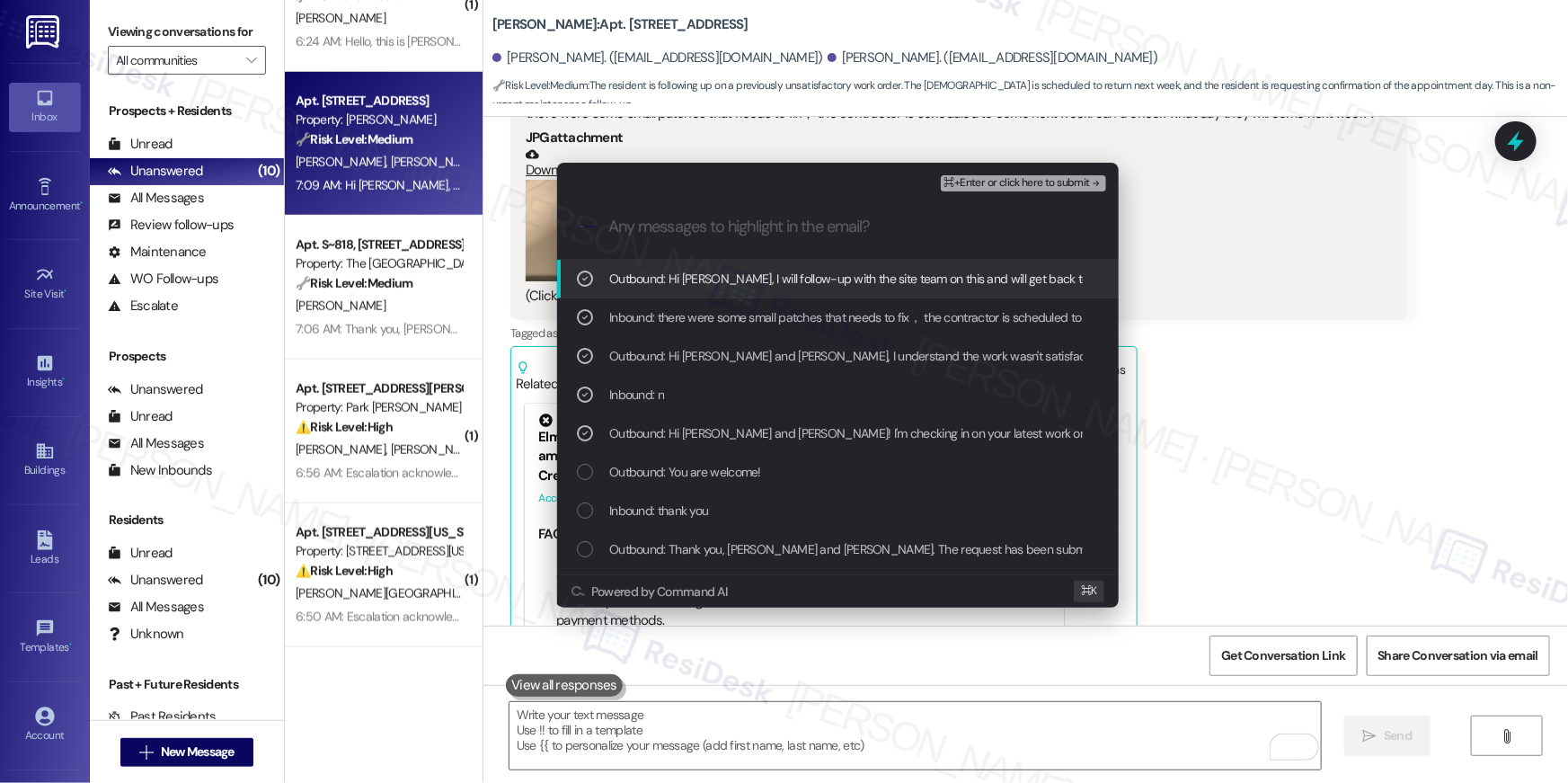 click on "⌘+Enter or click here to submit" at bounding box center [1017, 183] 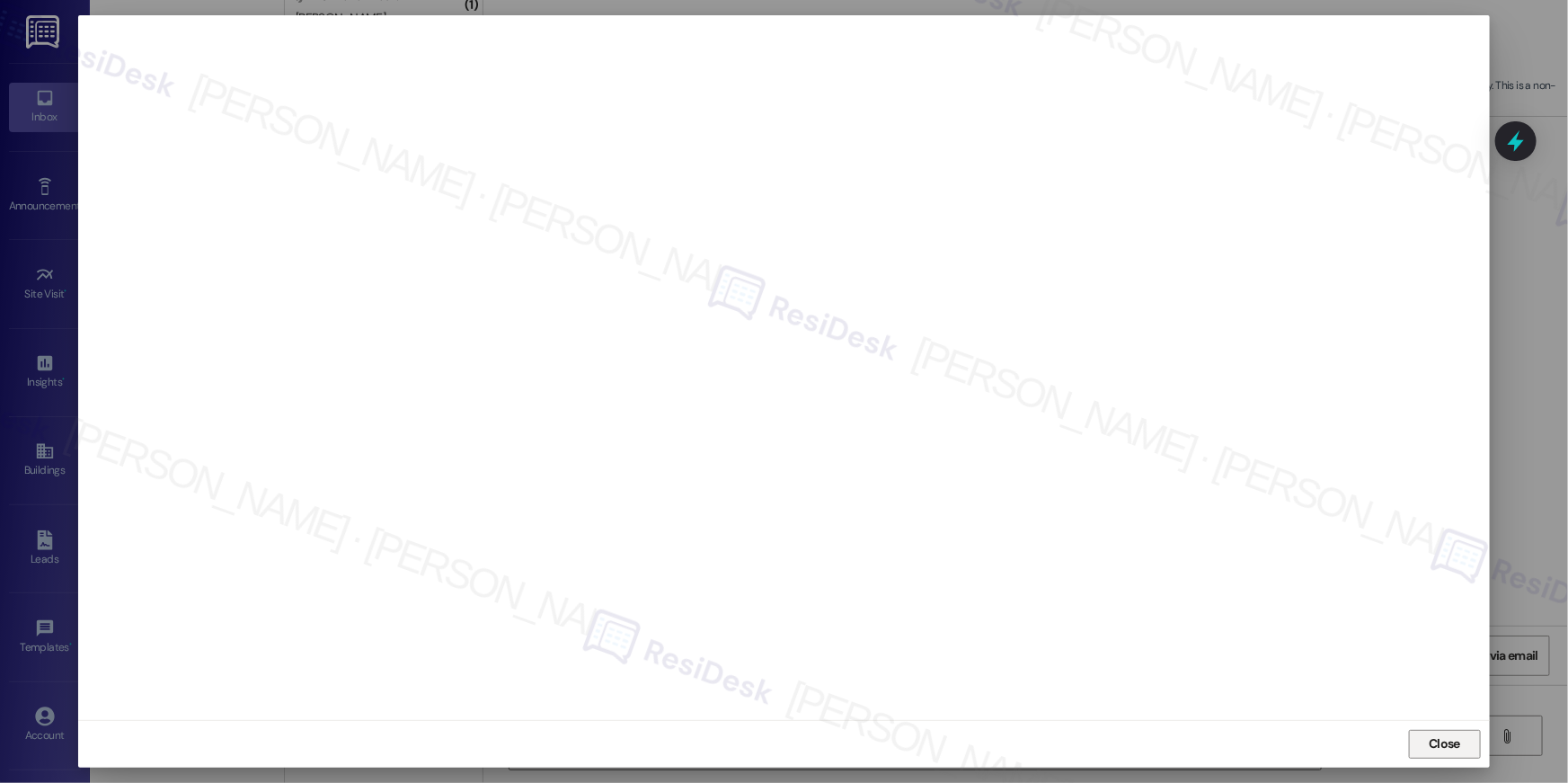 click on "Close" at bounding box center [1444, 743] 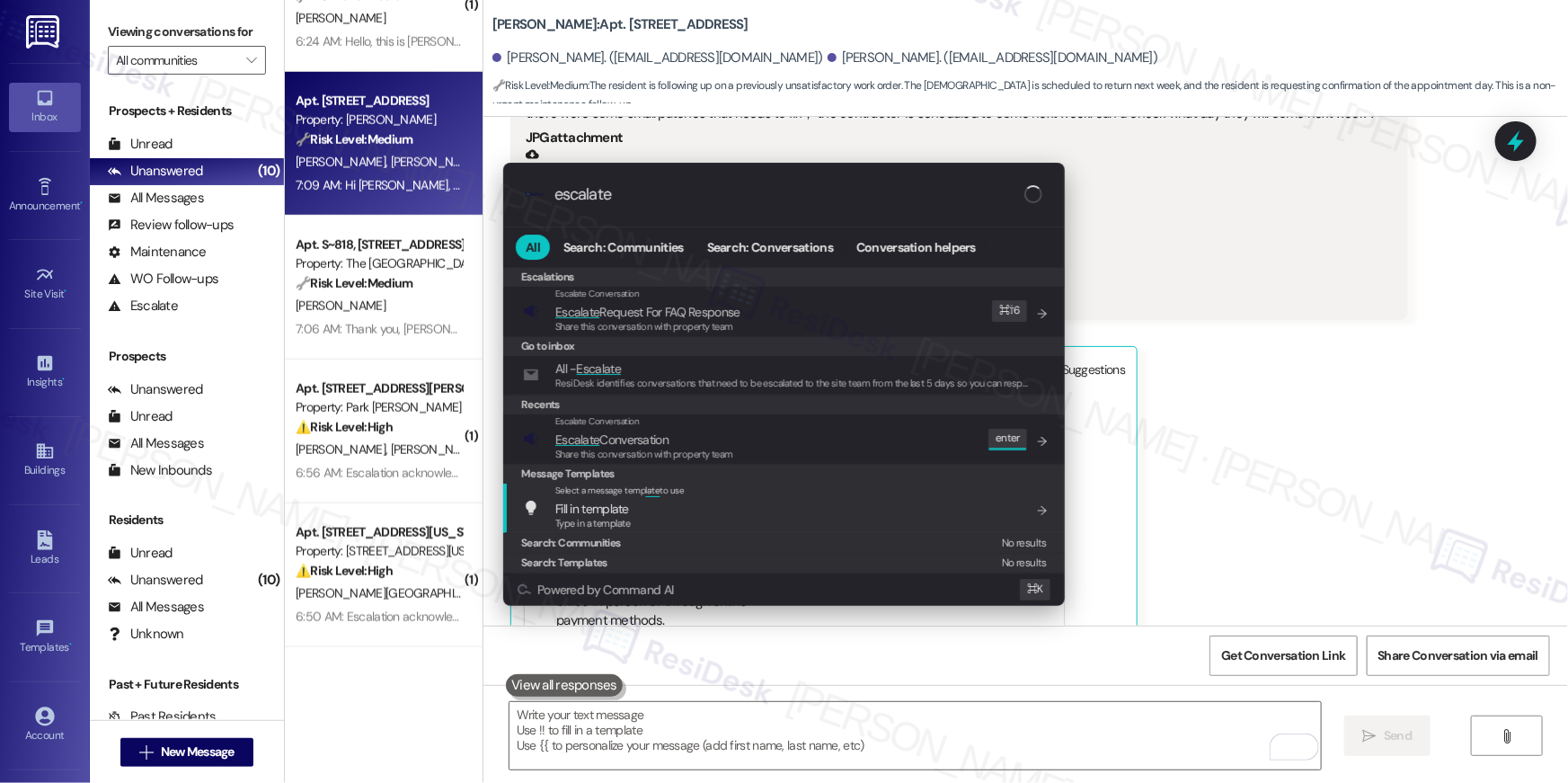 type on "escalate" 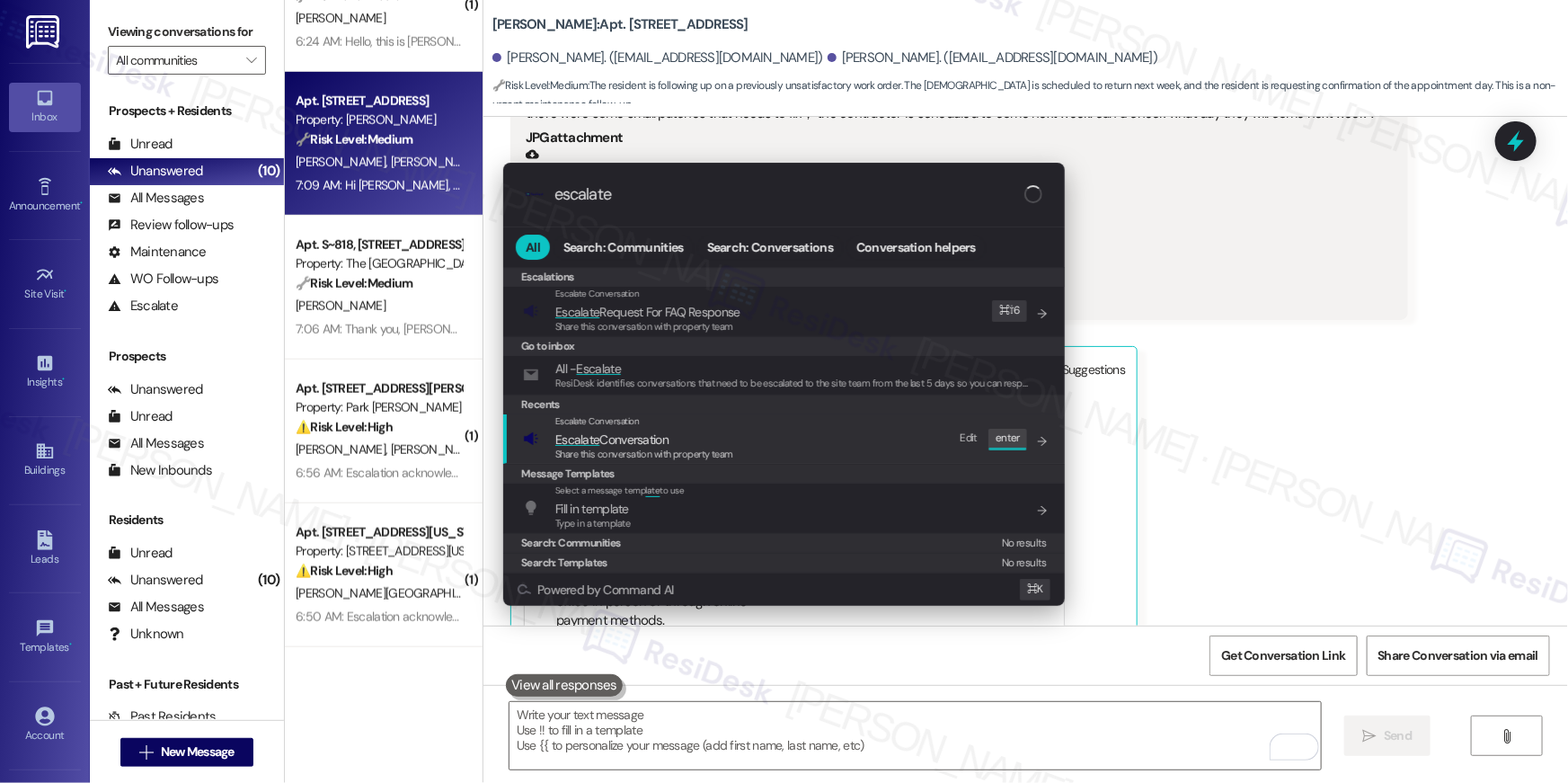 drag, startPoint x: 859, startPoint y: 467, endPoint x: 864, endPoint y: 446, distance: 21.587033 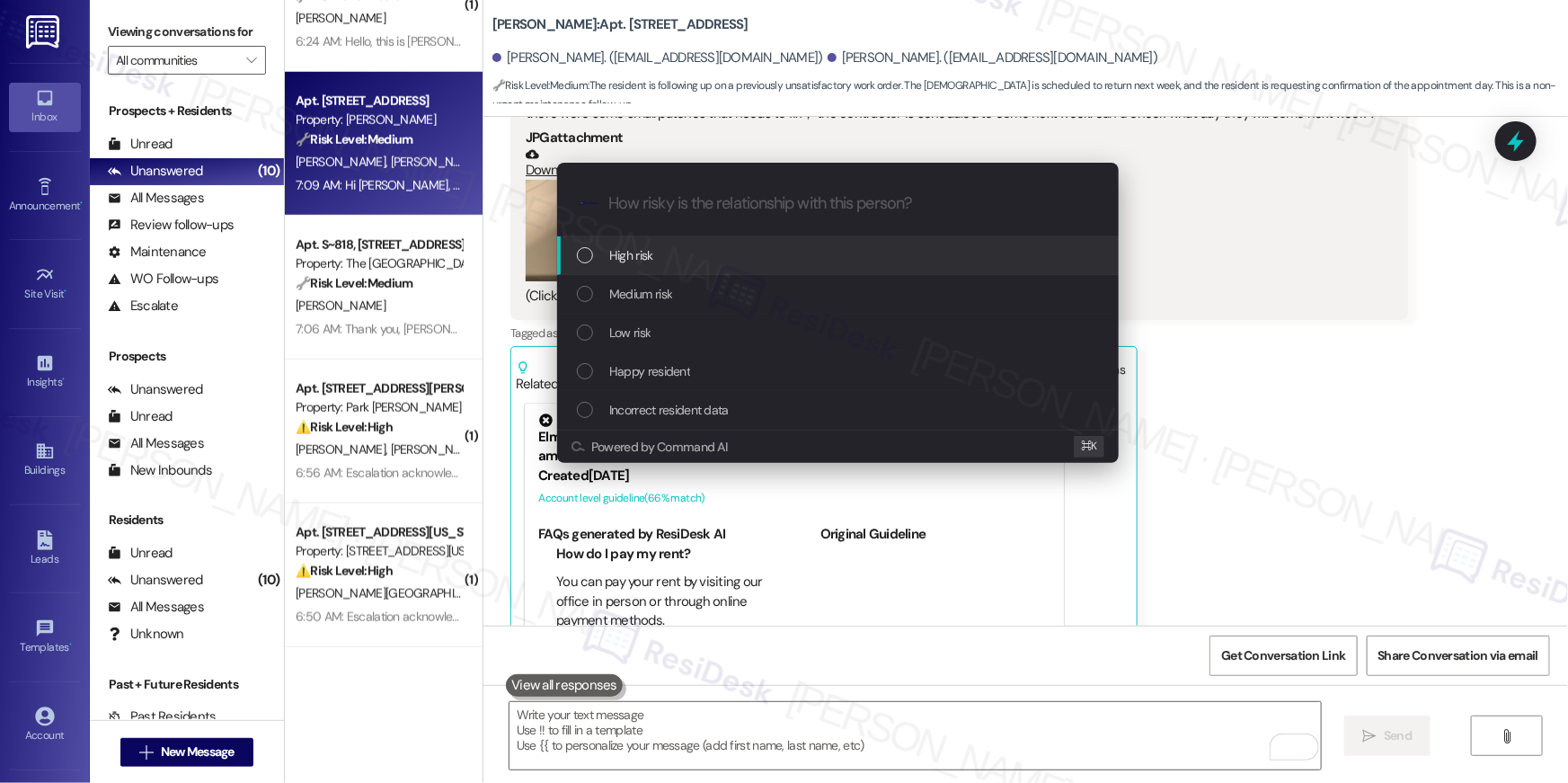 click on "Medium risk" at bounding box center [839, 294] 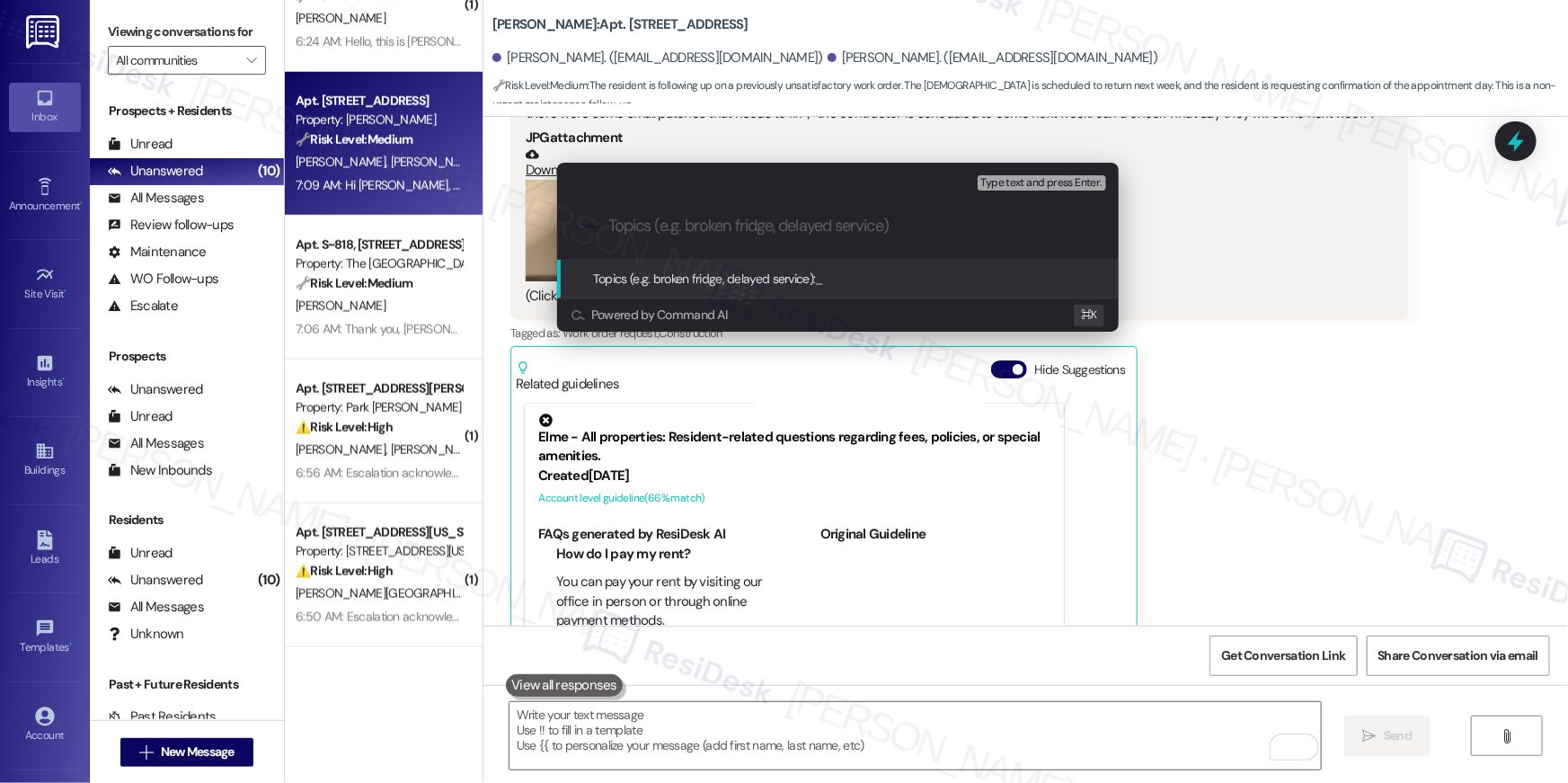 paste on "Tub repair follow-up and vendor's visit" 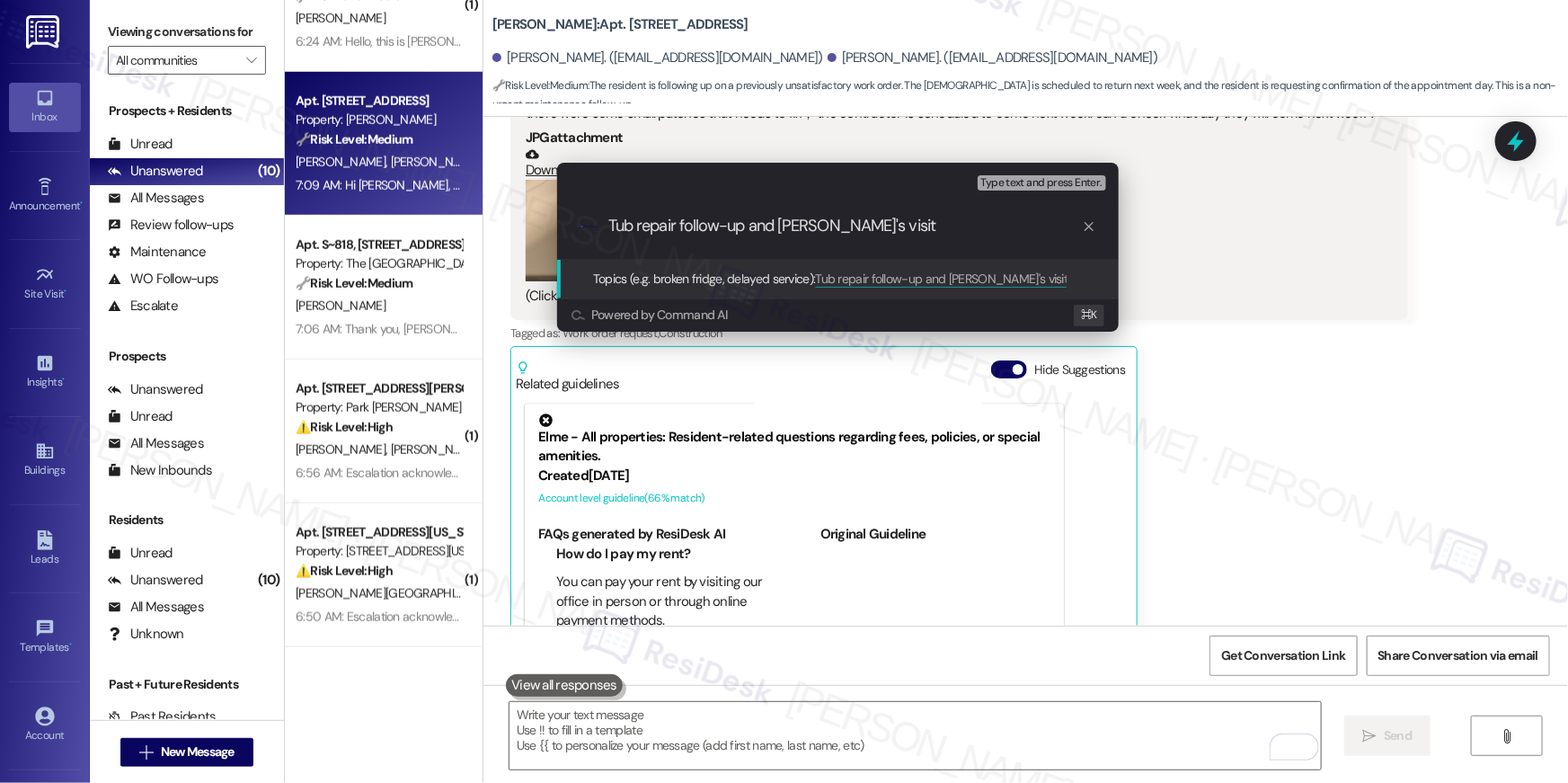 type 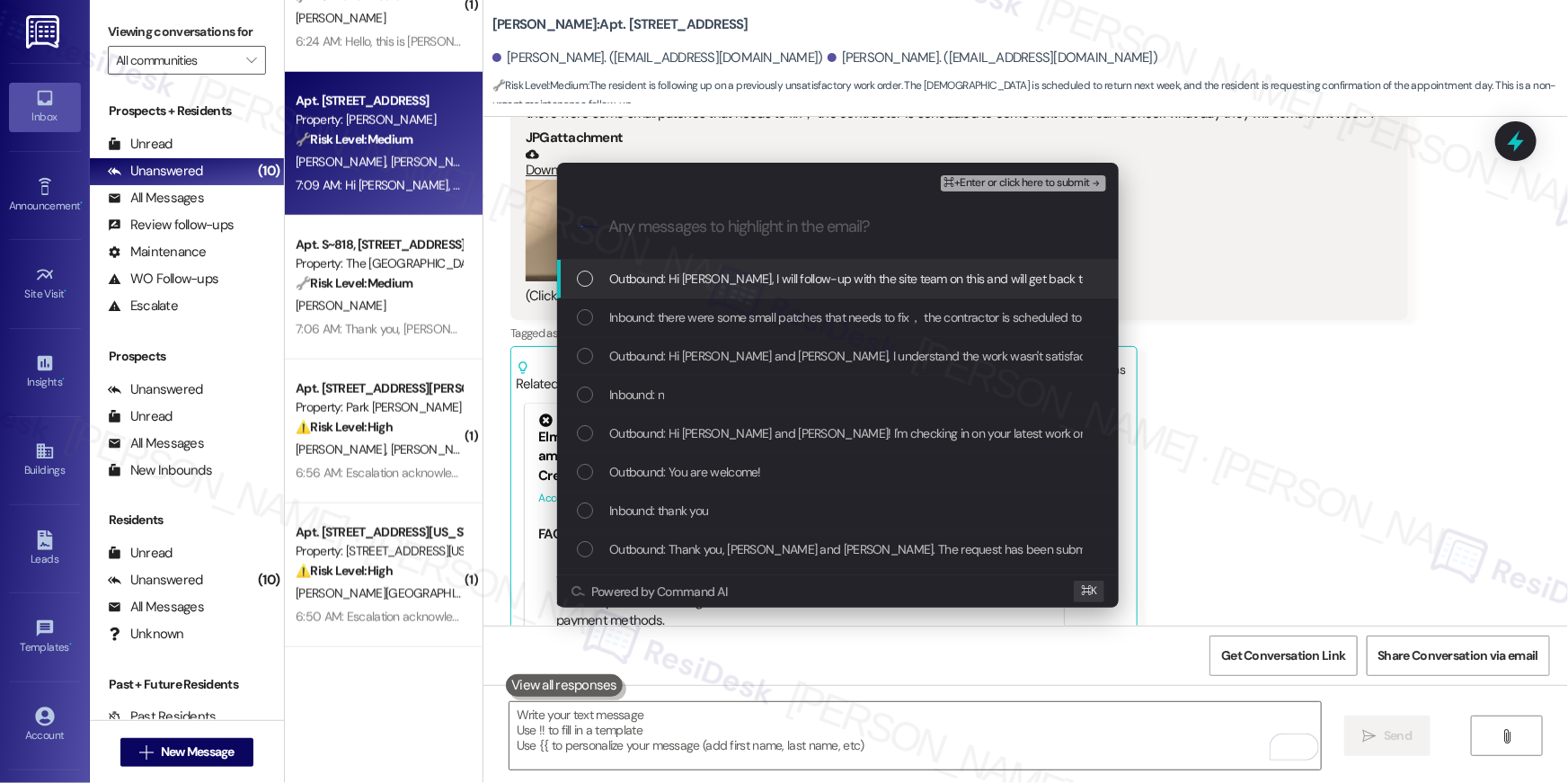 click on "Outbound: Hi Yifeng, I will follow-up with the site team on this and will get back to you with an update." at bounding box center (837, 279) 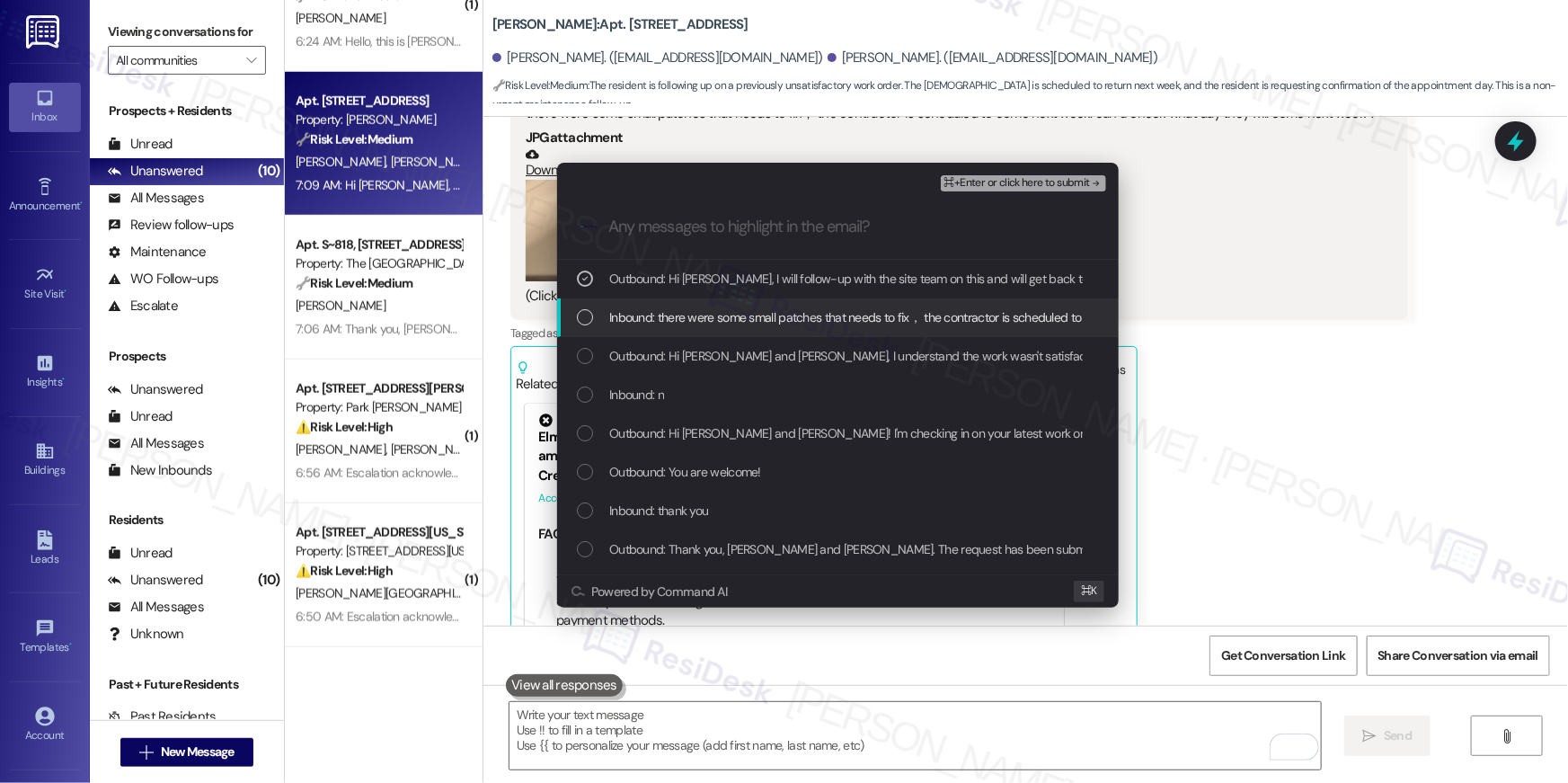 drag, startPoint x: 724, startPoint y: 304, endPoint x: 722, endPoint y: 345, distance: 41.04875 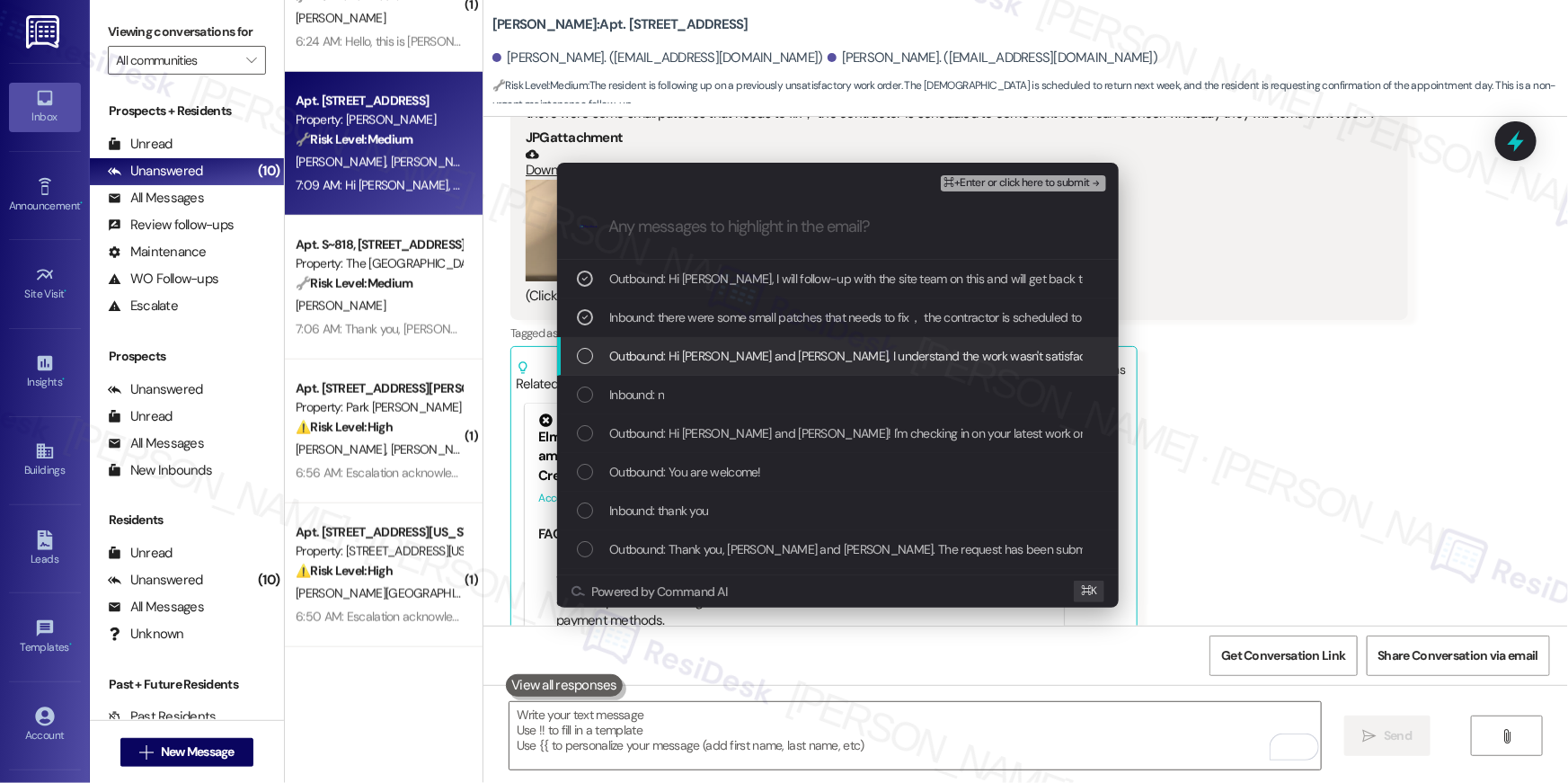 click on "Outbound: Hi Yifeng and Yanli, I understand the work wasn't satisfactory. May I know what has not been fixed?" at bounding box center (957, 356) 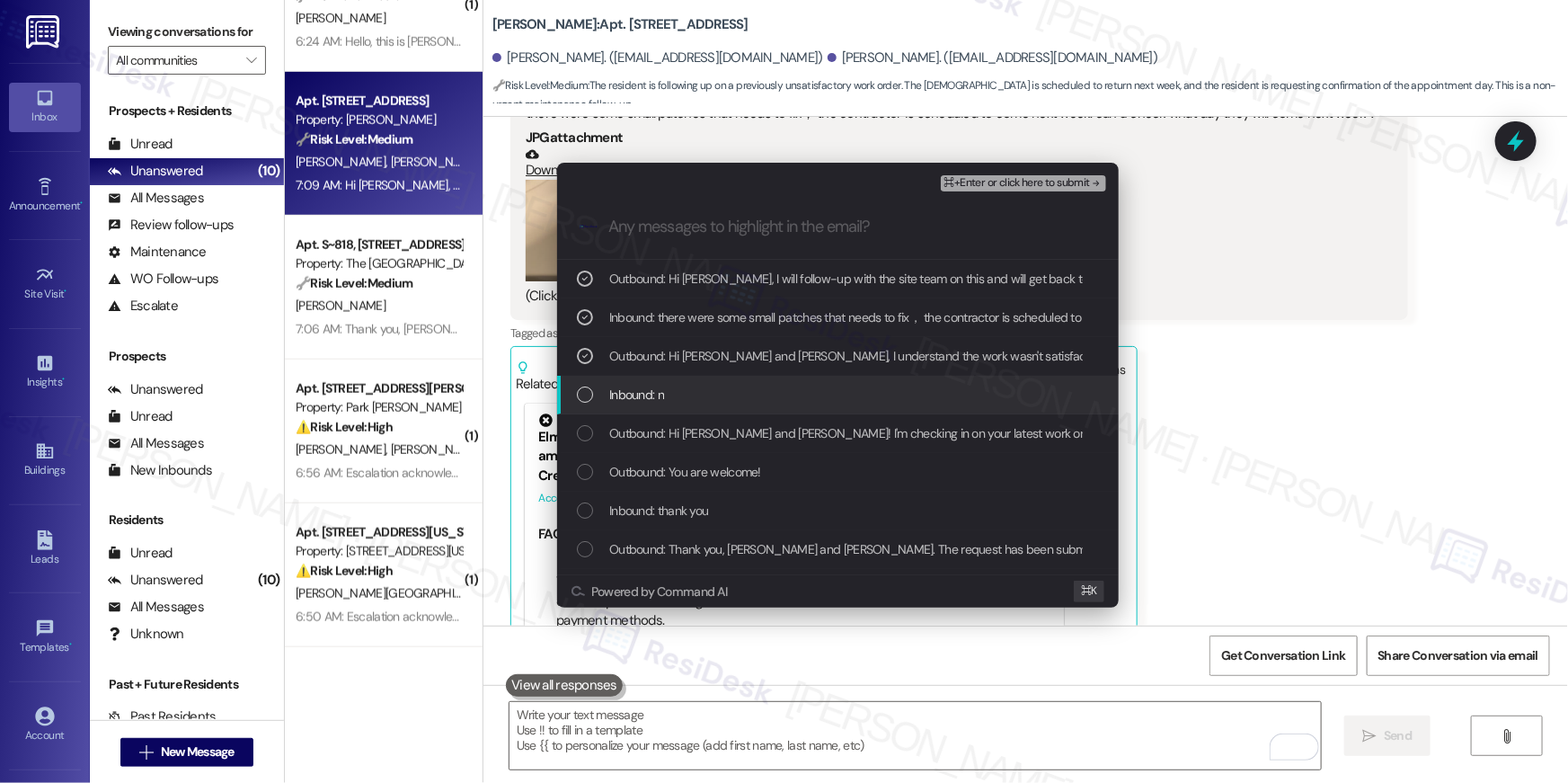 drag, startPoint x: 711, startPoint y: 396, endPoint x: 713, endPoint y: 412, distance: 16.124515 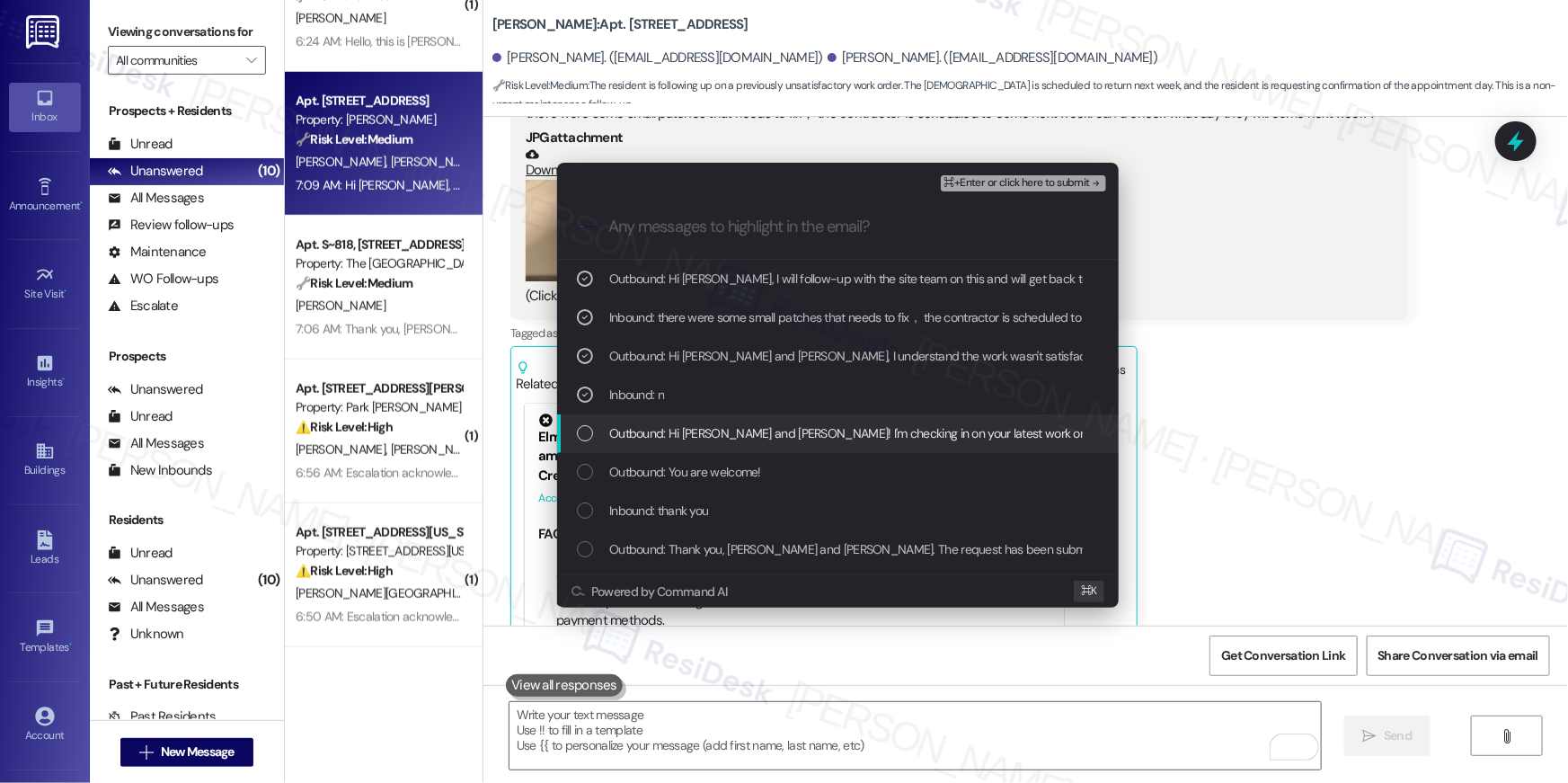 drag, startPoint x: 712, startPoint y: 423, endPoint x: 715, endPoint y: 432, distance: 9.486833 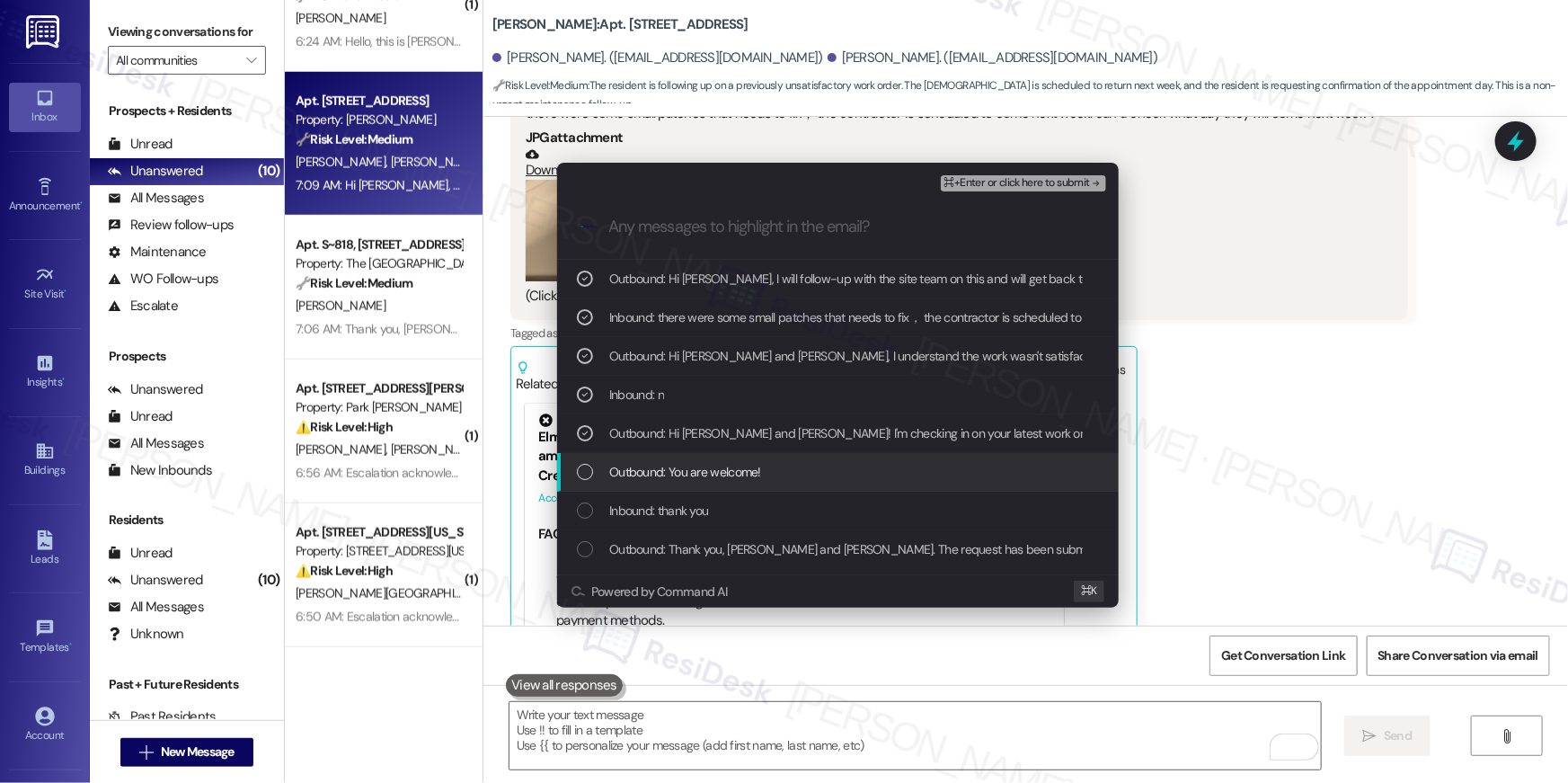 click on "Outbound: You are welcome!" at bounding box center (685, 472) 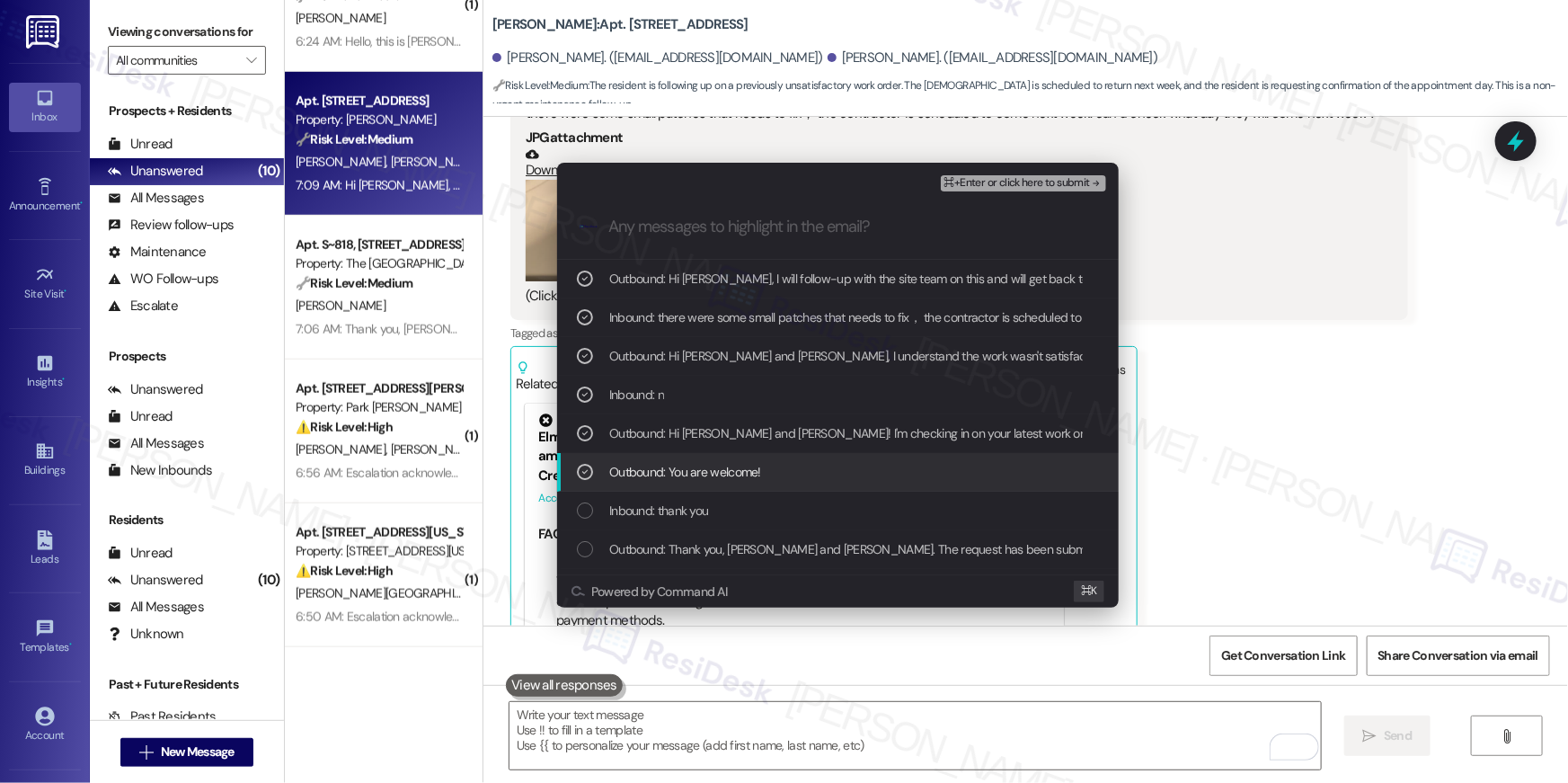 click on "Outbound: You are welcome!" at bounding box center [685, 472] 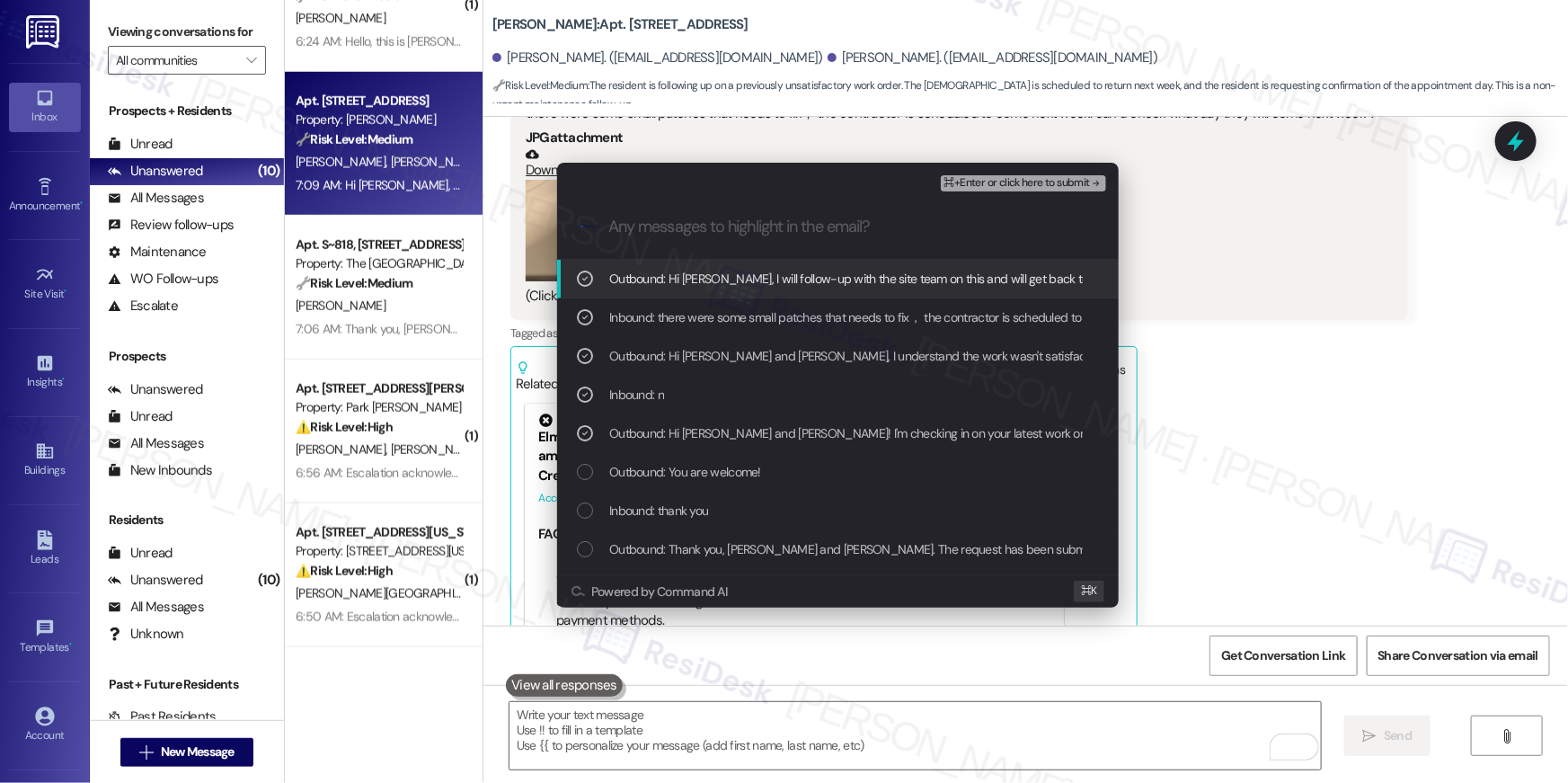 click on "⌘+Enter or click here to submit" at bounding box center [1017, 183] 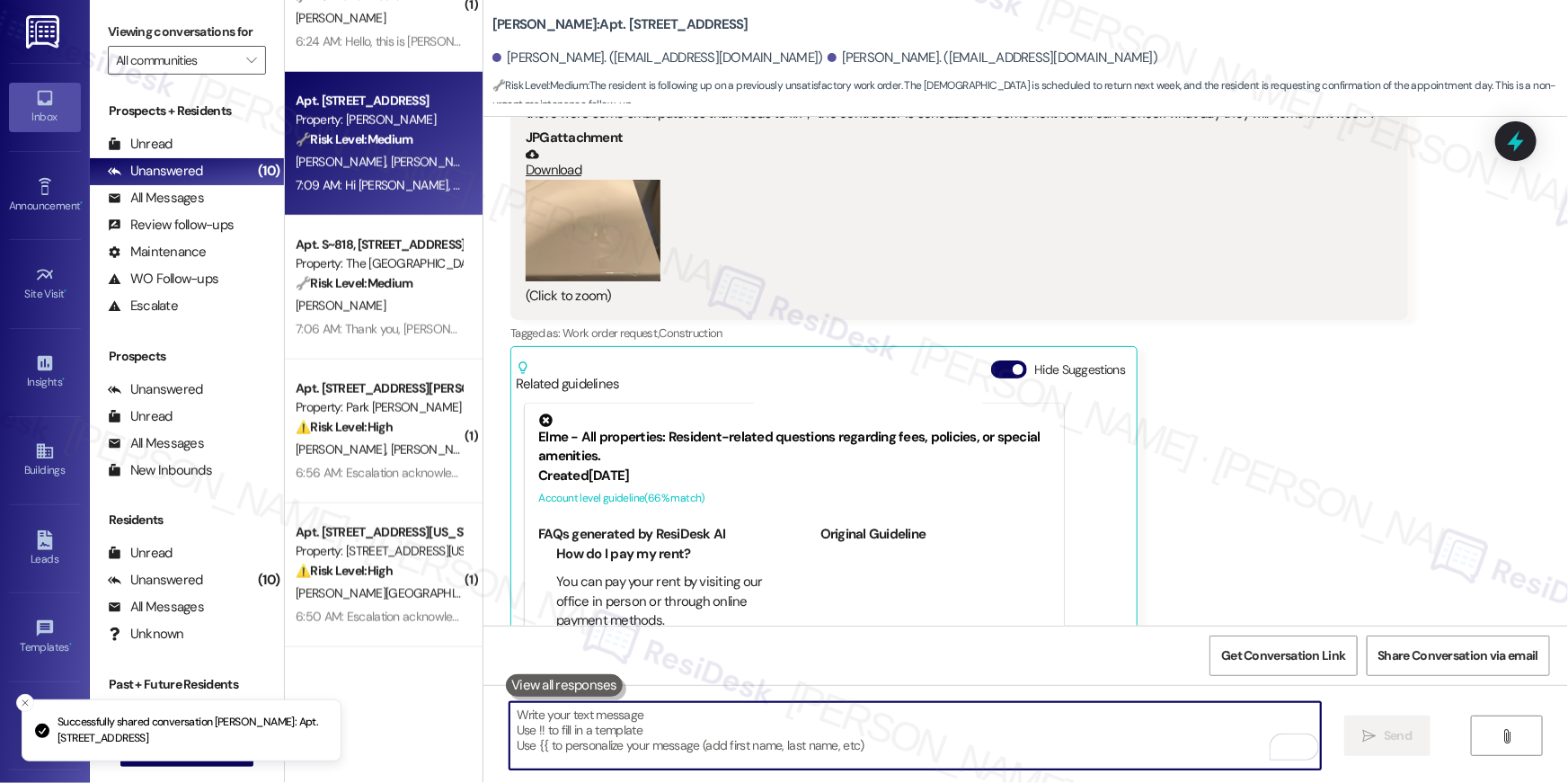 scroll, scrollTop: 12199, scrollLeft: 0, axis: vertical 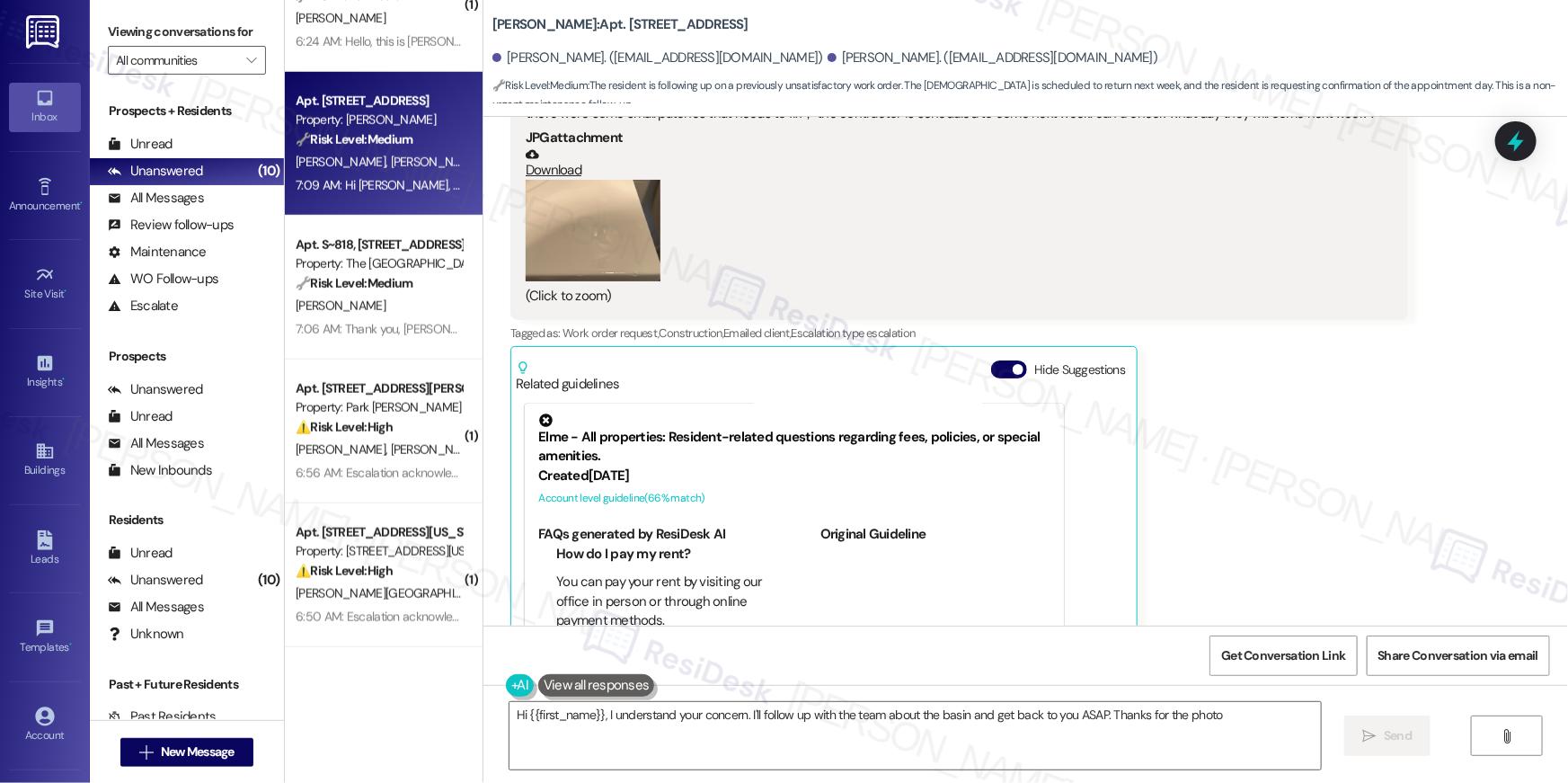 type on "Hi {{first_name}}, I understand your concern. I'll follow up with the team about the basin and get back to you ASAP. Thanks for the photo!" 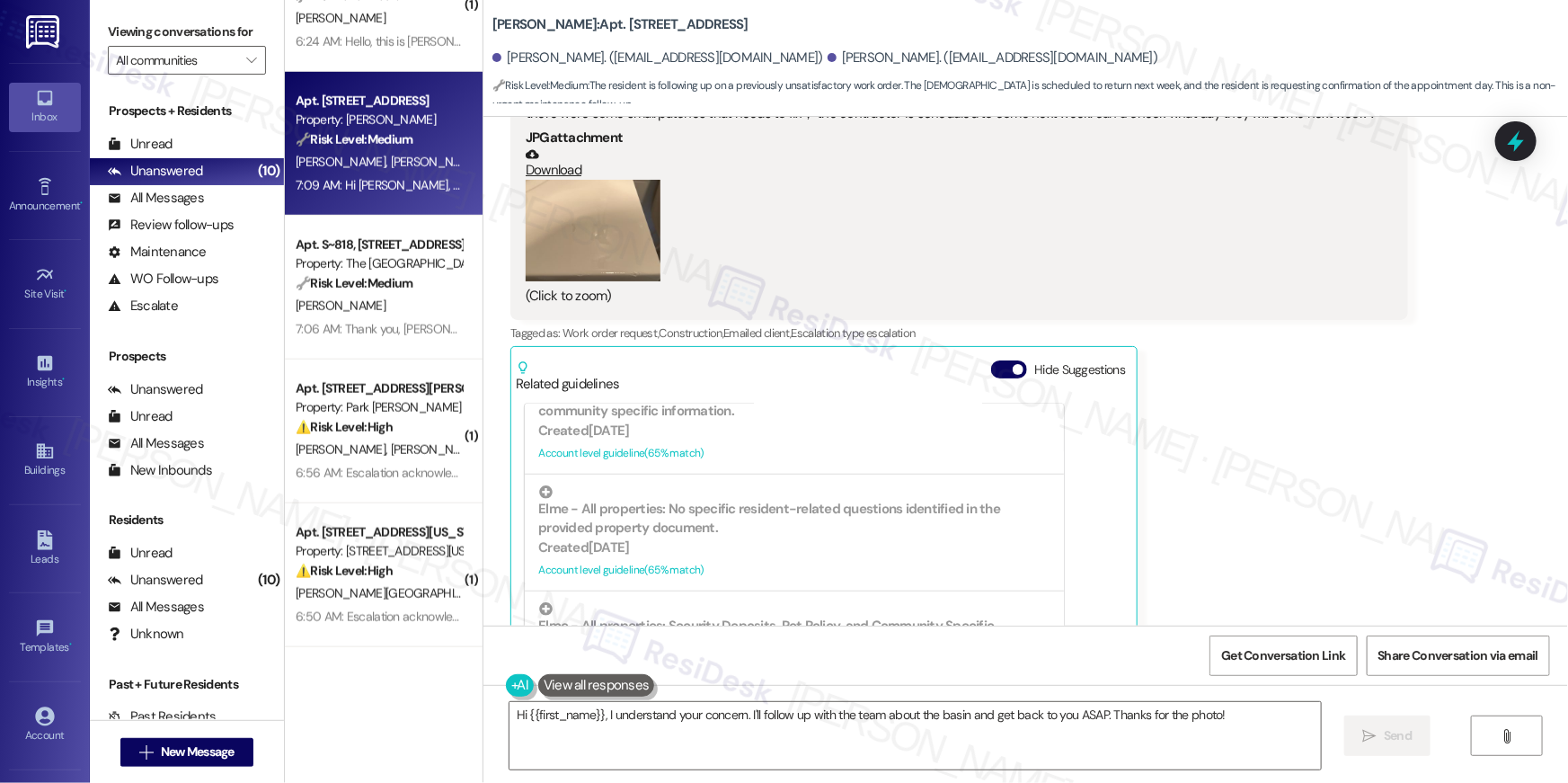 scroll, scrollTop: 647, scrollLeft: 0, axis: vertical 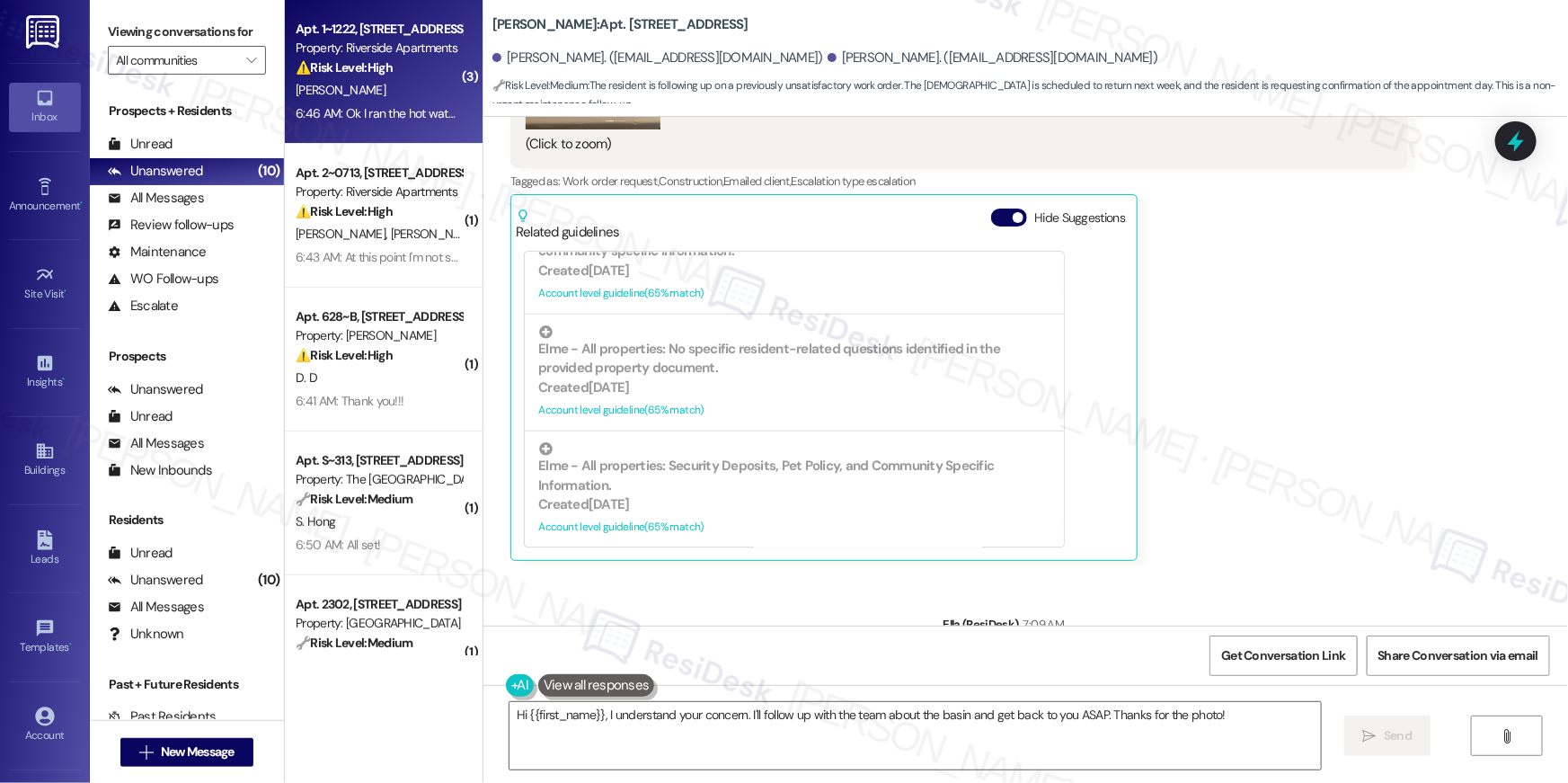 click on "[PERSON_NAME]" at bounding box center [378, 90] 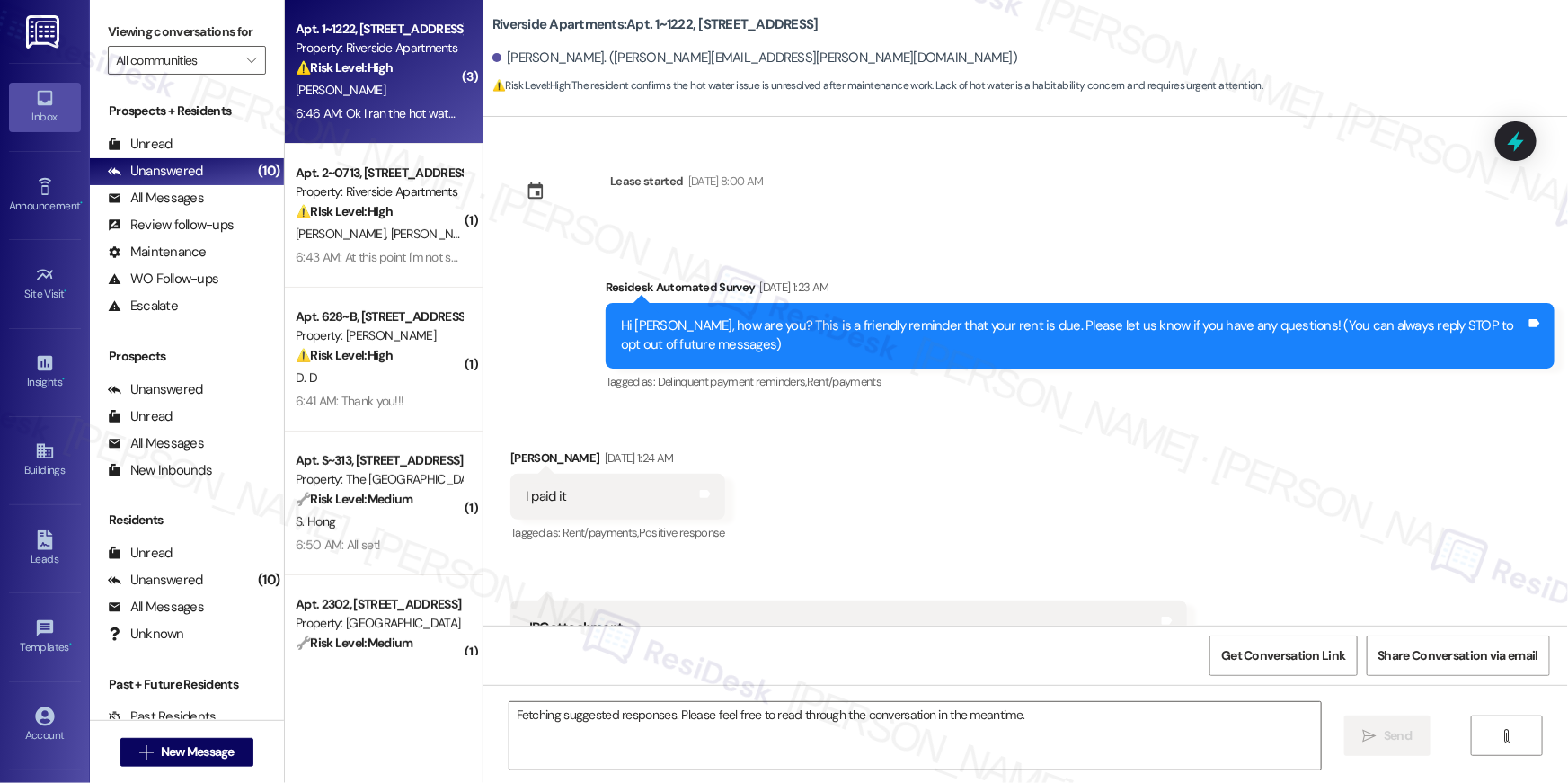 scroll, scrollTop: 5313, scrollLeft: 0, axis: vertical 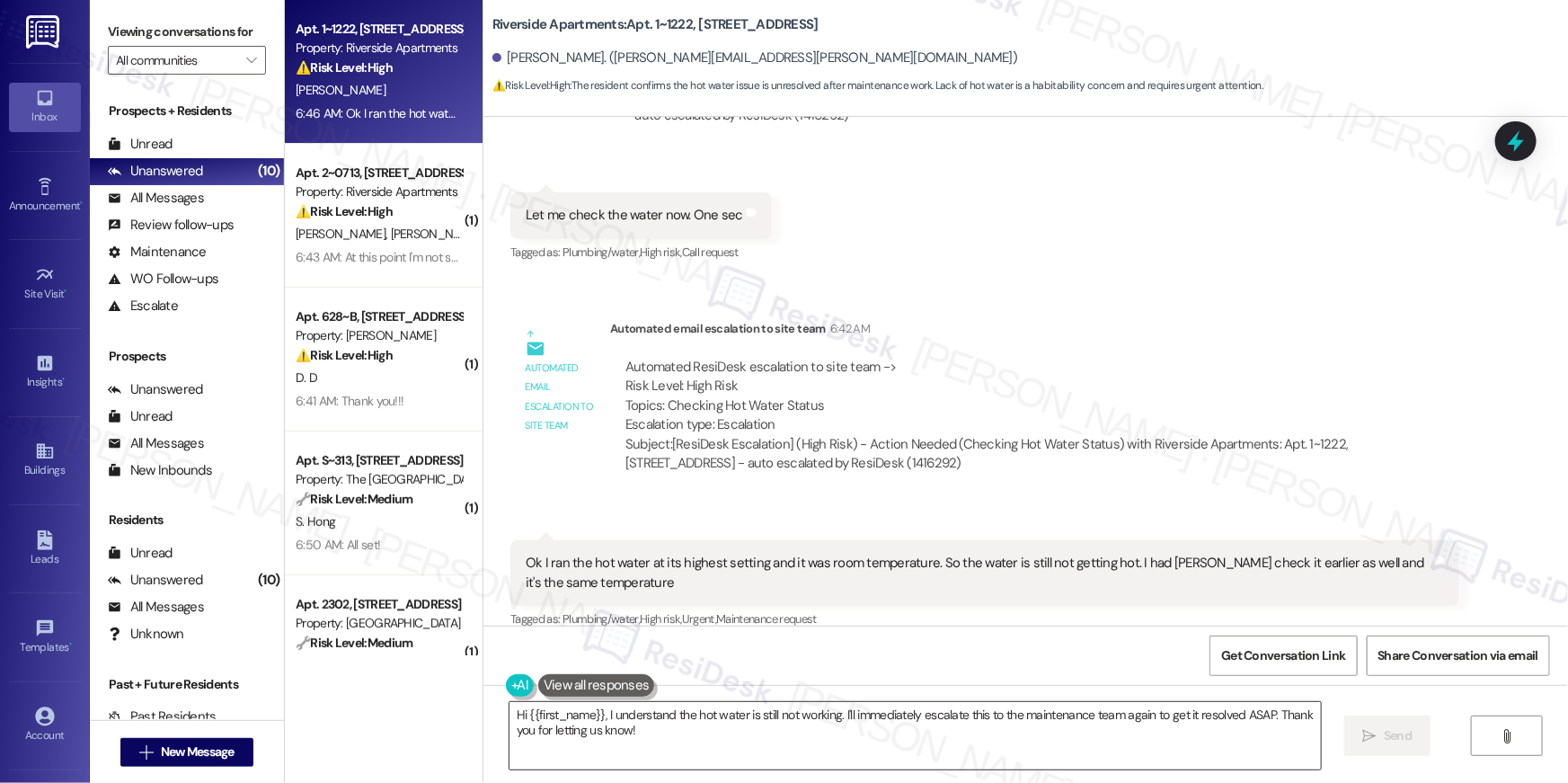 click on "Hi {{first_name}}, I understand the hot water is still not working. I'll immediately escalate this to the maintenance team again to get it resolved ASAP. Thank you for letting us know!" at bounding box center [915, 735] 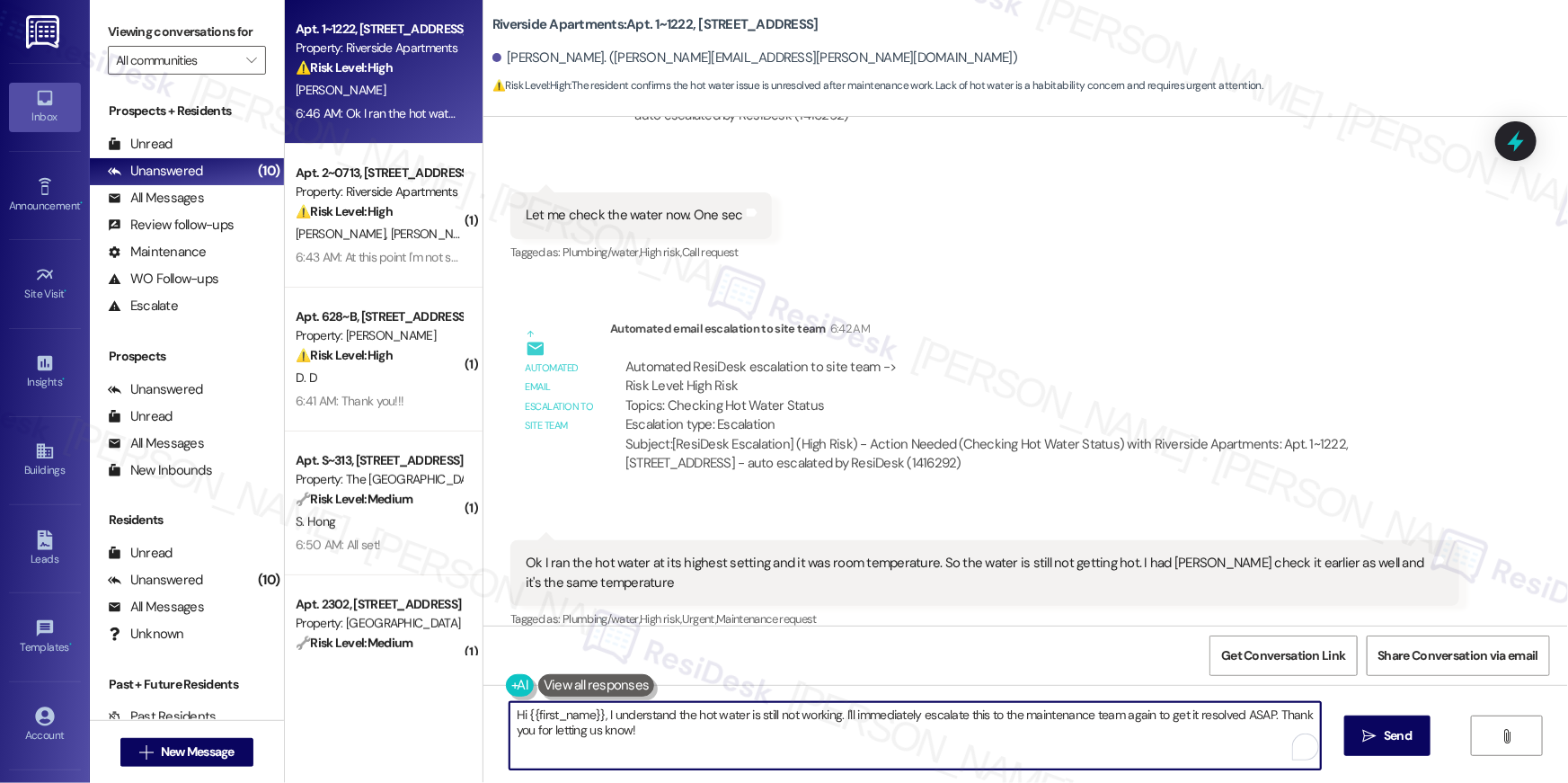 click on "Hi {{first_name}}, I understand the hot water is still not working. I'll immediately escalate this to the maintenance team again to get it resolved ASAP. Thank you for letting us know!" at bounding box center (915, 735) 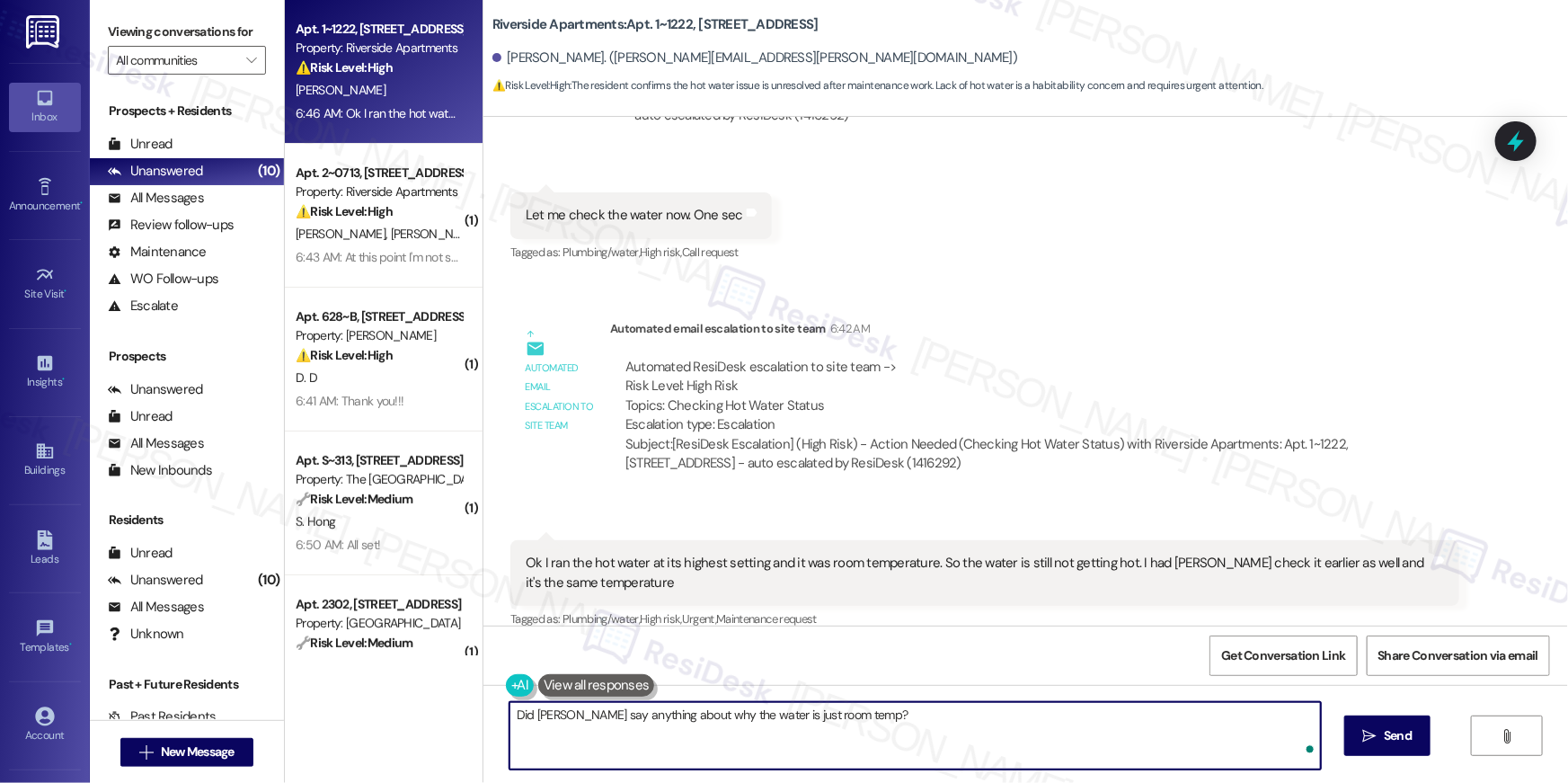 type on "Did [PERSON_NAME] say anything about why the water is just room temp?" 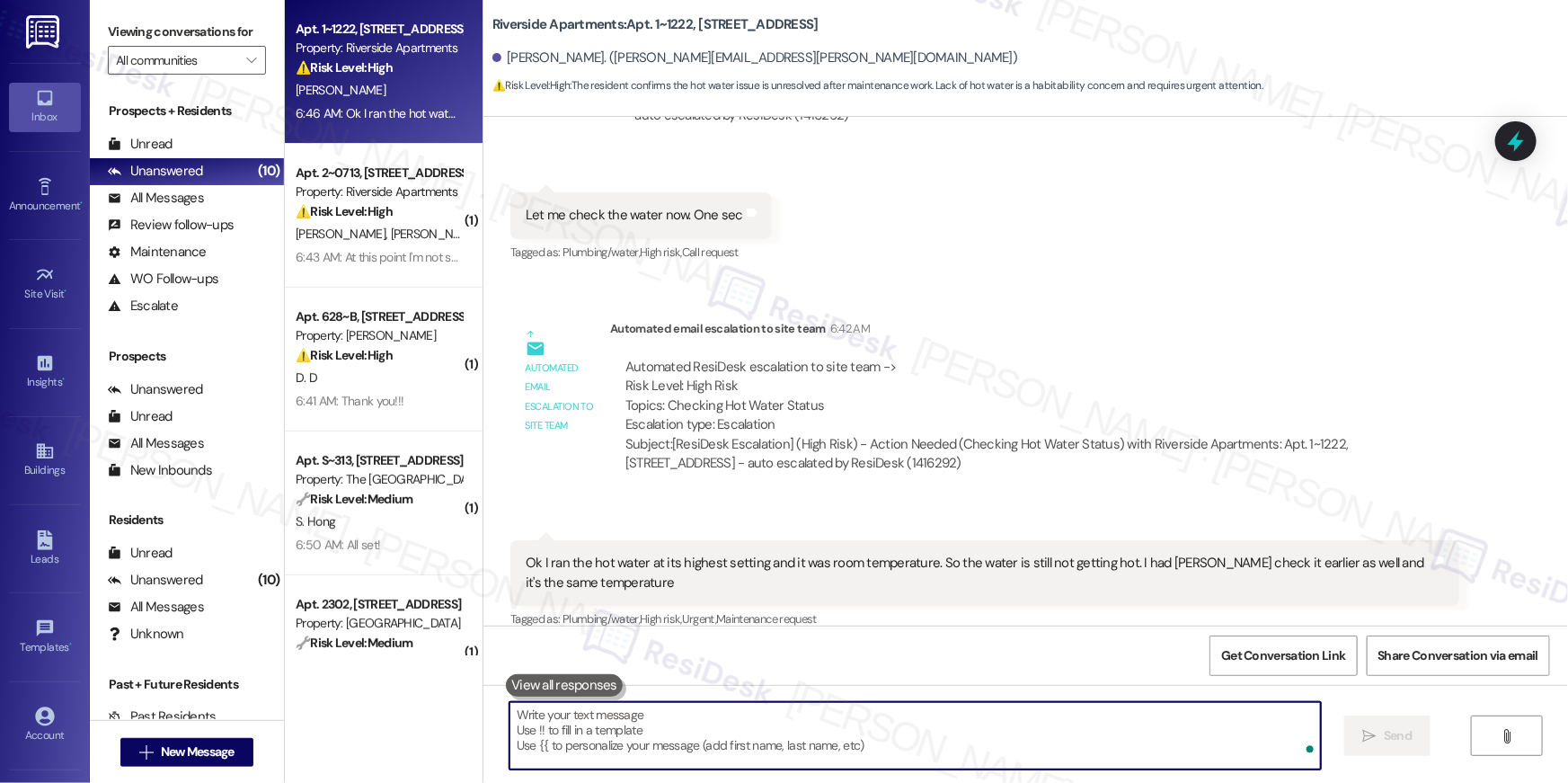 scroll, scrollTop: 5312, scrollLeft: 0, axis: vertical 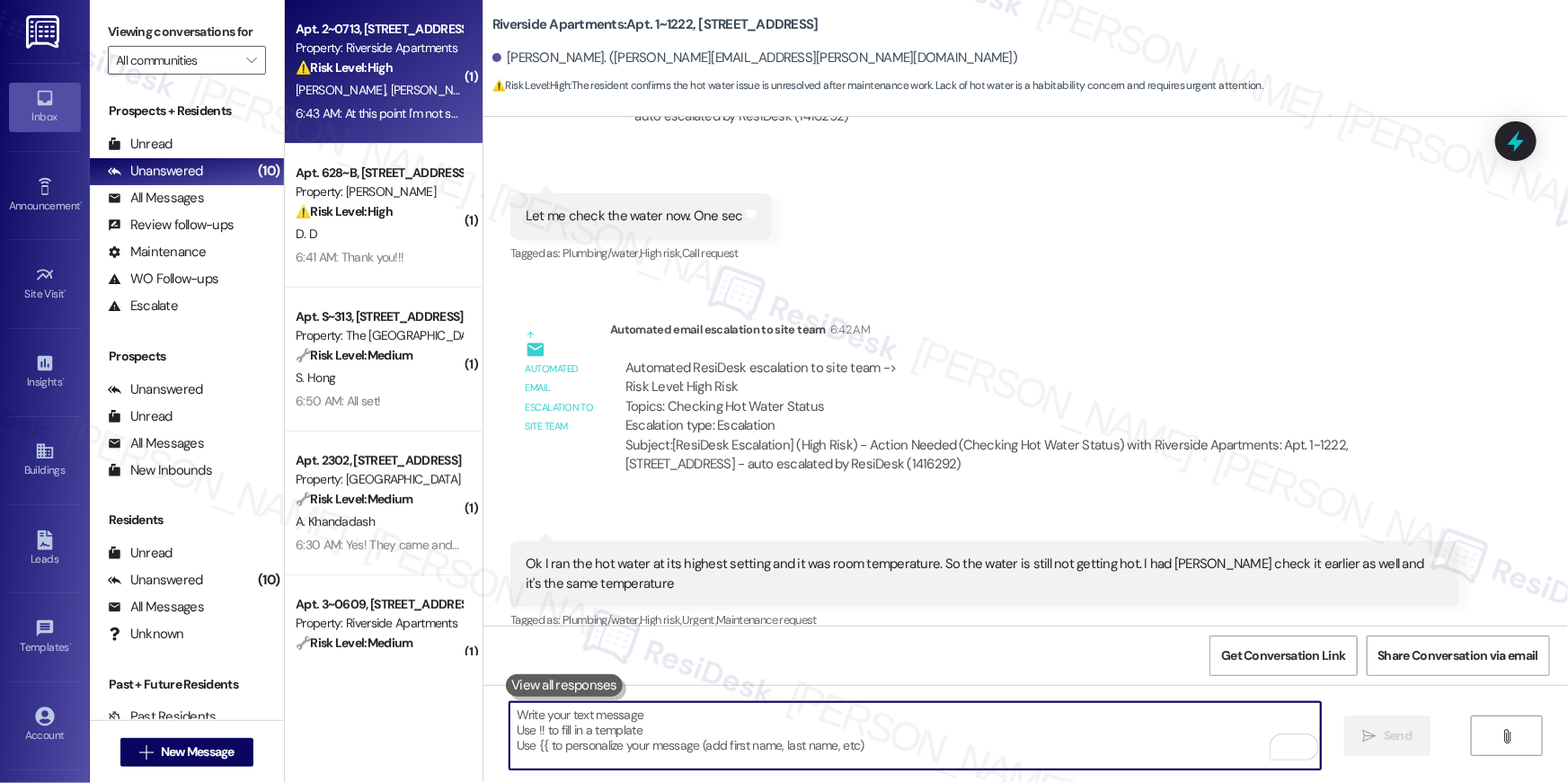 type 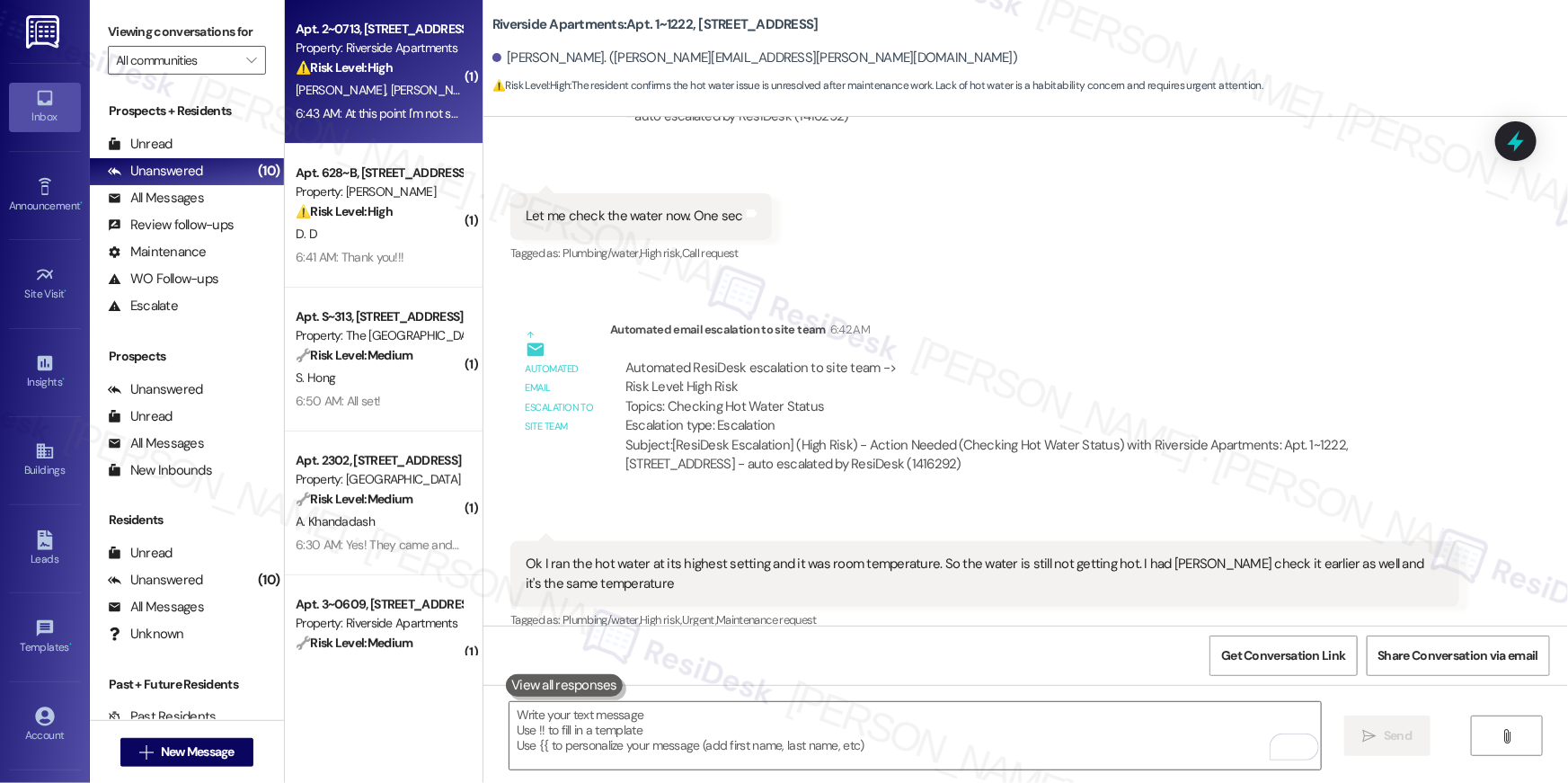 click on "E. Buck" at bounding box center (436, 90) 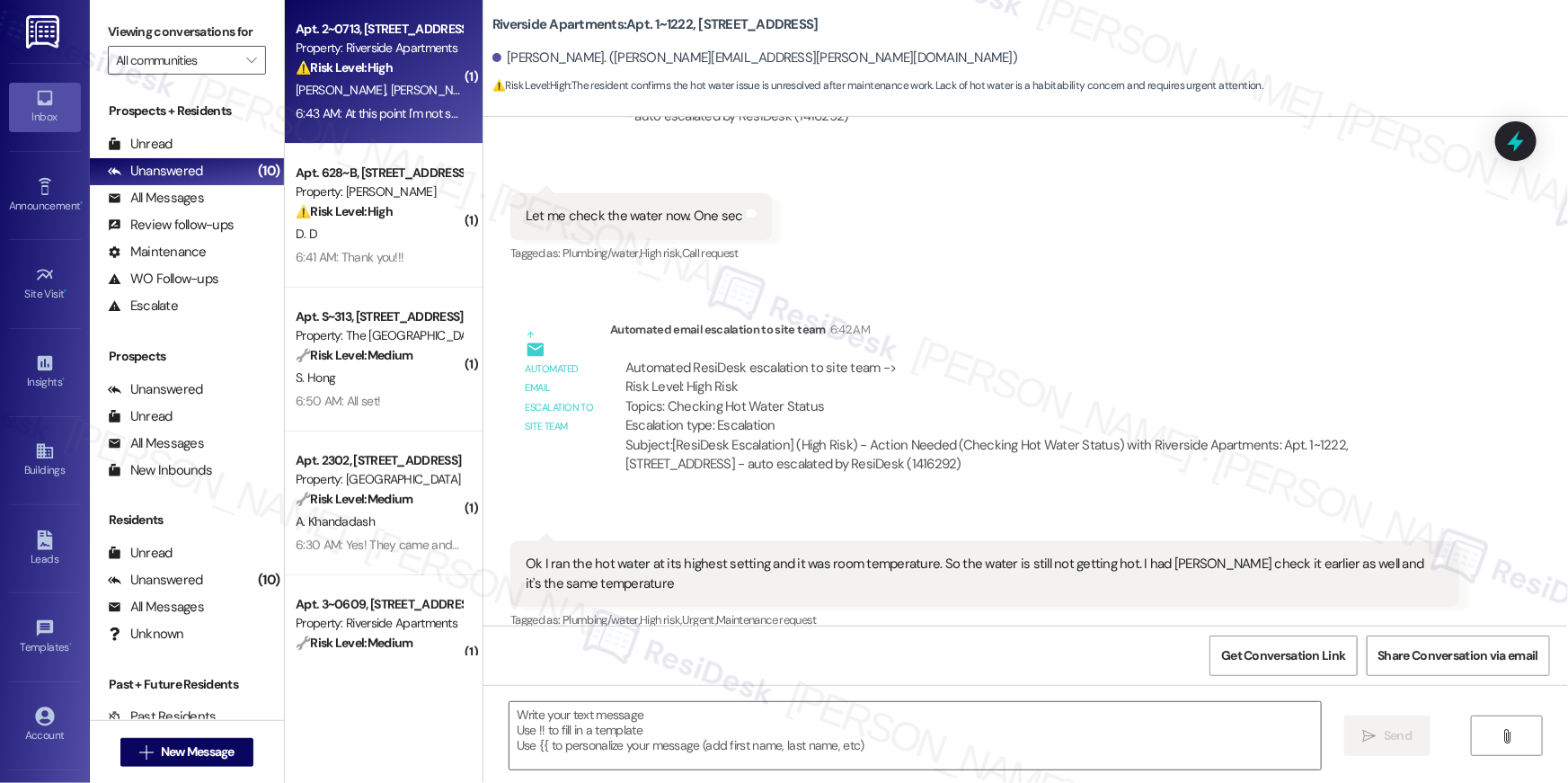 type on "Fetching suggested responses. Please feel free to read through the conversation in the meantime." 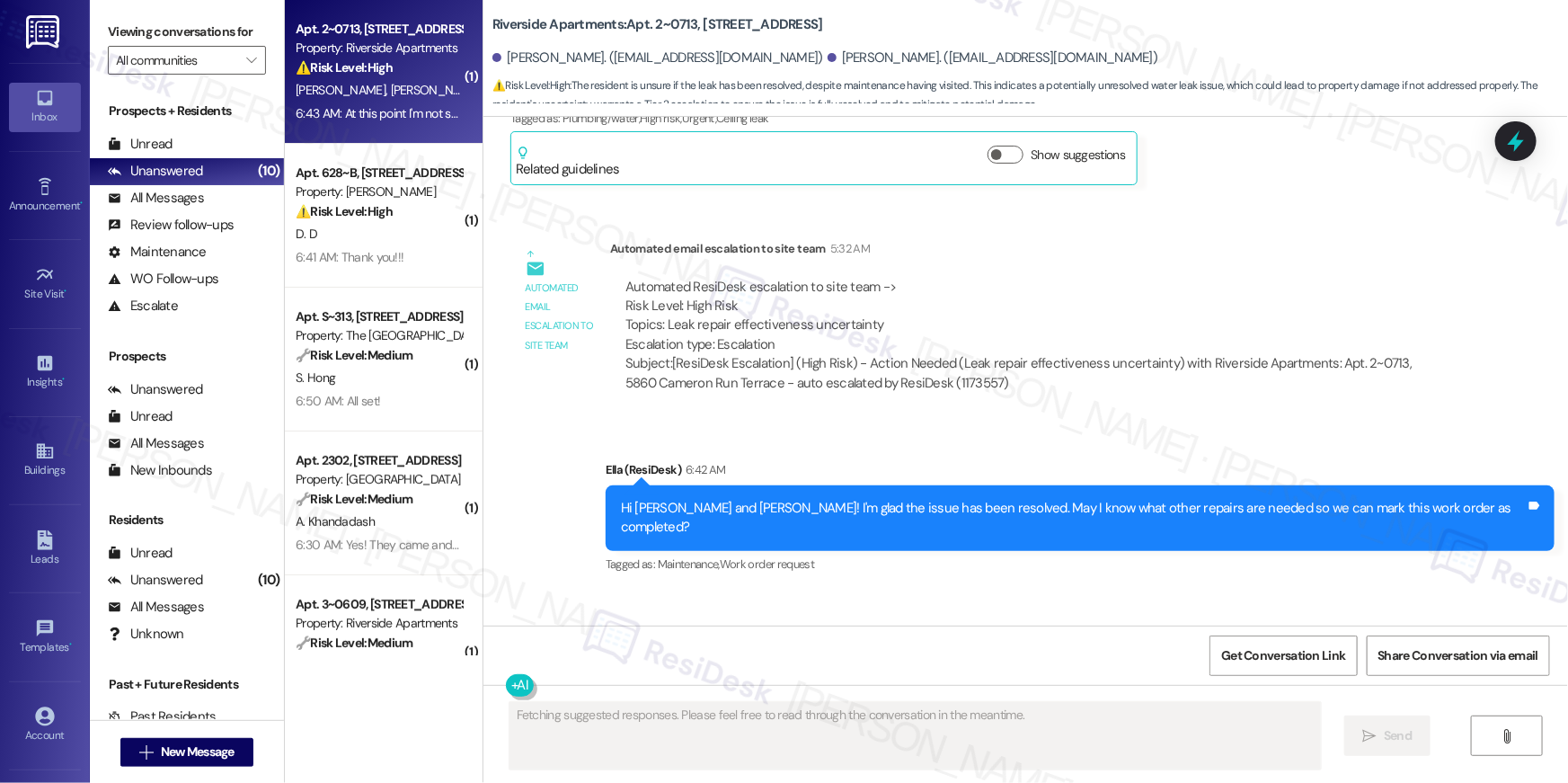 scroll, scrollTop: 7959, scrollLeft: 0, axis: vertical 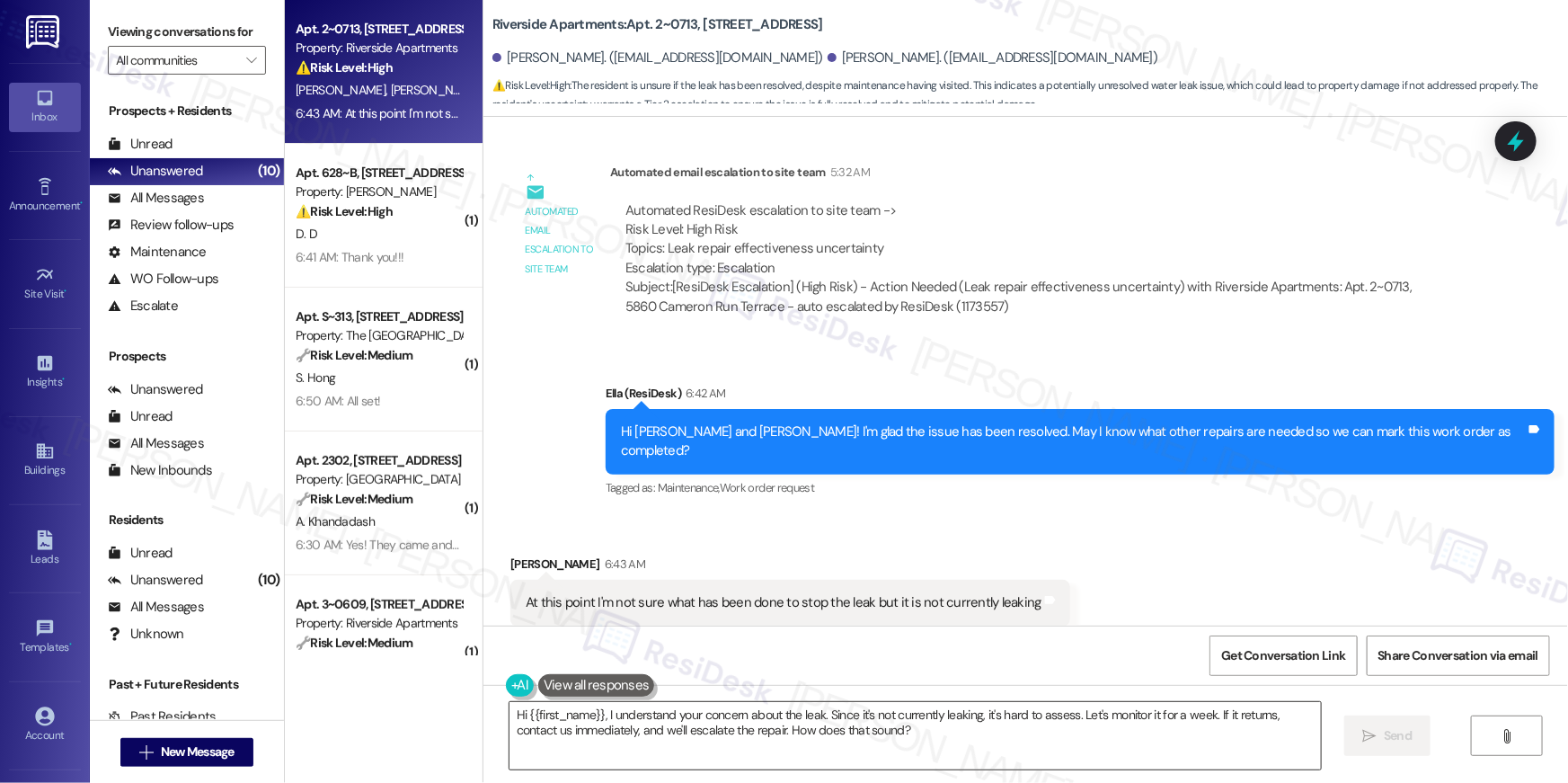click on "Hi {{first_name}}, I understand your concern about the leak. Since it's not currently leaking, it's hard to assess. Let's monitor it for a week. If it returns, contact us immediately, and we'll escalate the repair. How does that sound?" at bounding box center [915, 735] 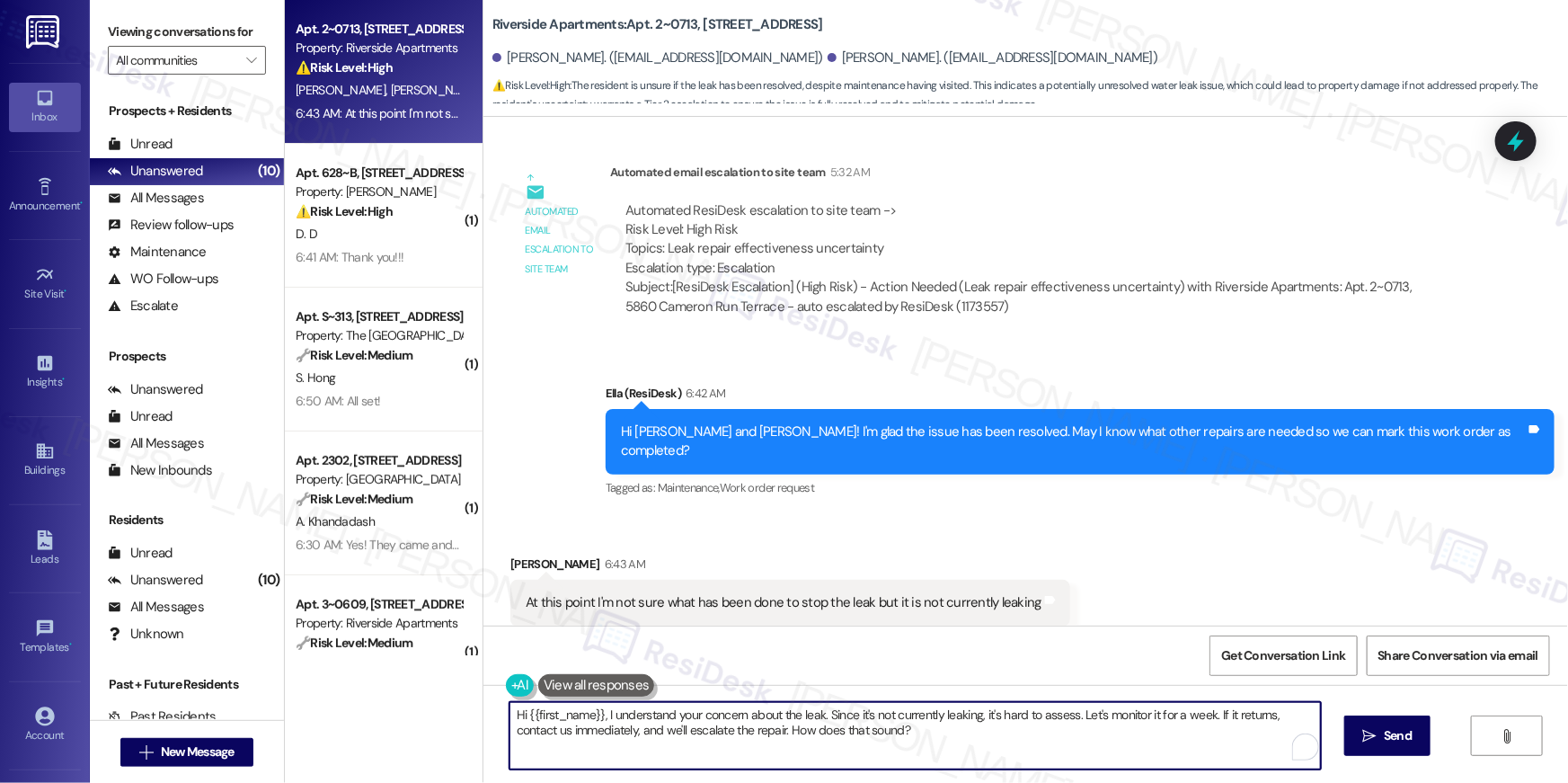 drag, startPoint x: 978, startPoint y: 734, endPoint x: 343, endPoint y: 692, distance: 636.38746 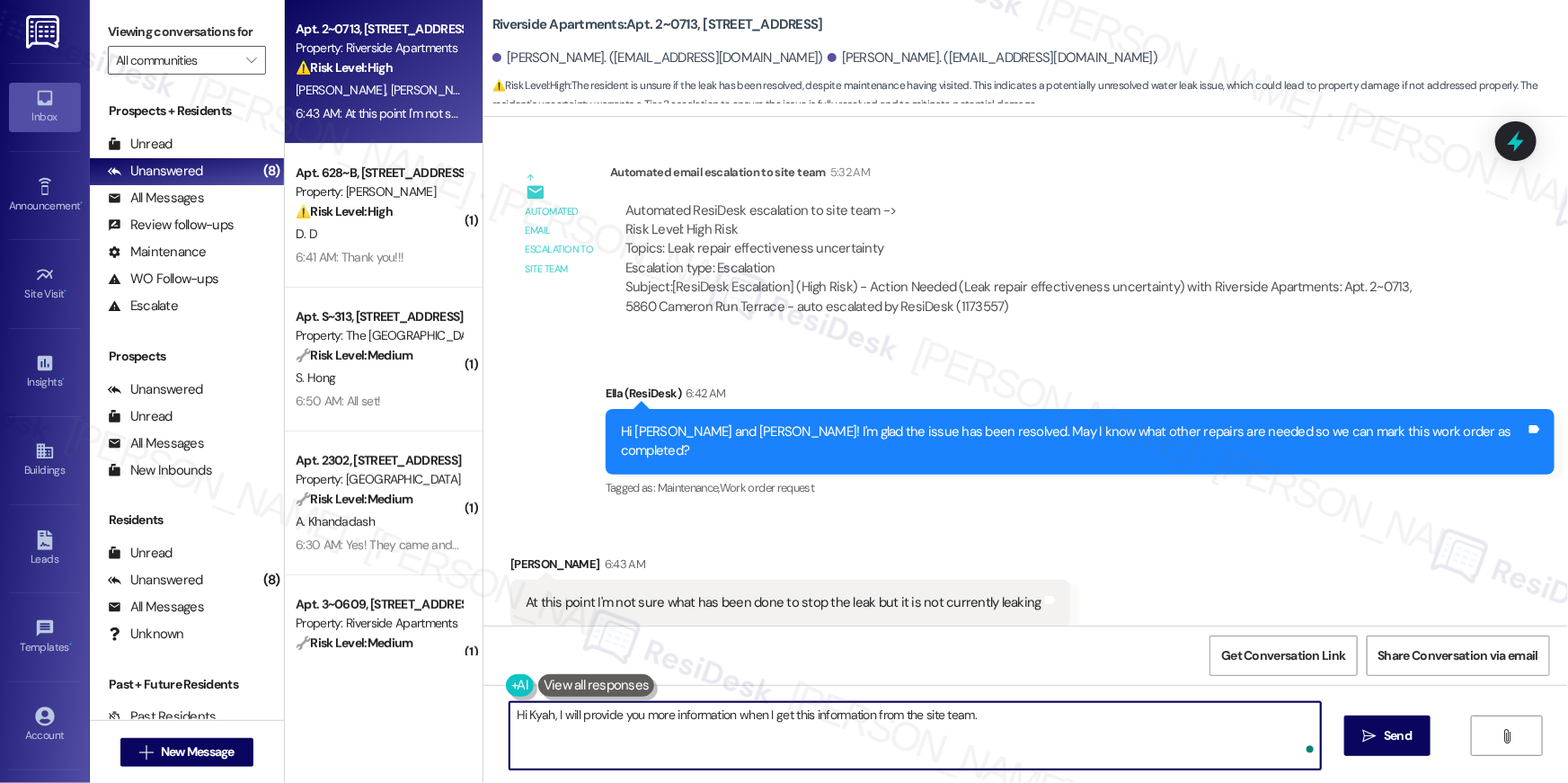 type on "Hi Kyah, I will provide you more information when I get this information from the site team." 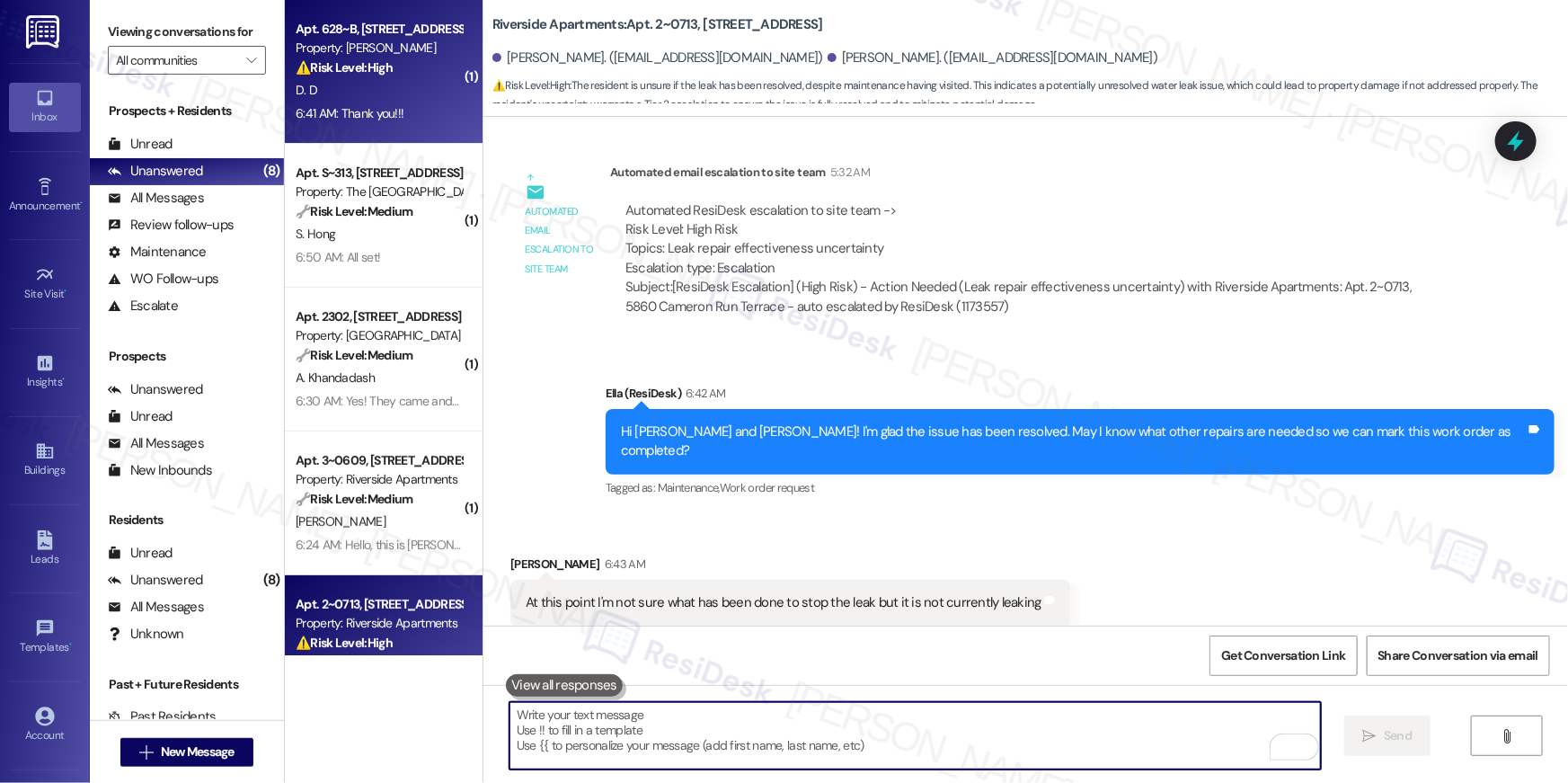 type 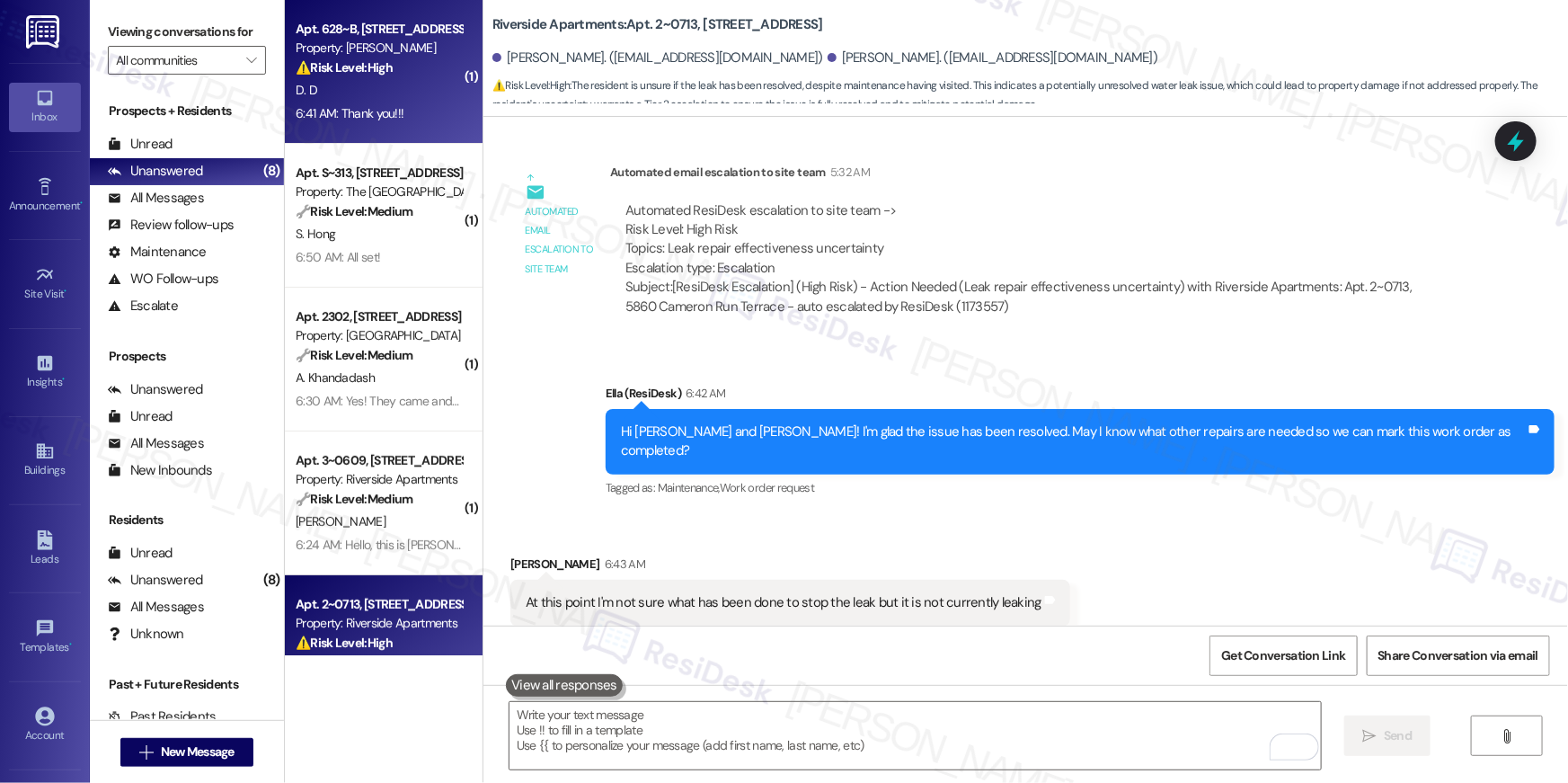 click on "6:41 AM: Thank you!!! 6:41 AM: Thank you!!!" at bounding box center (378, 113) 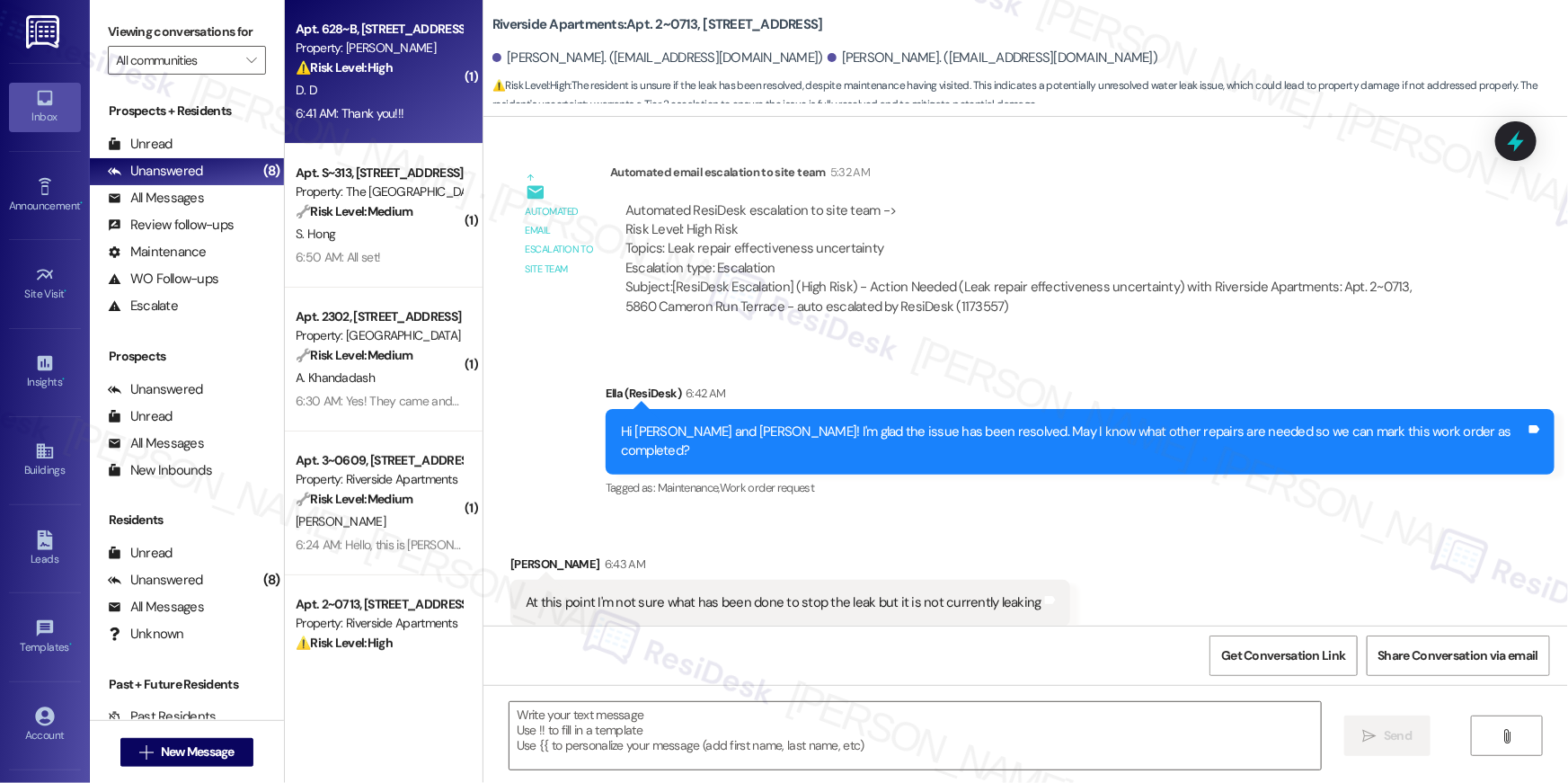 type on "Fetching suggested responses. Please feel free to read through the conversation in the meantime." 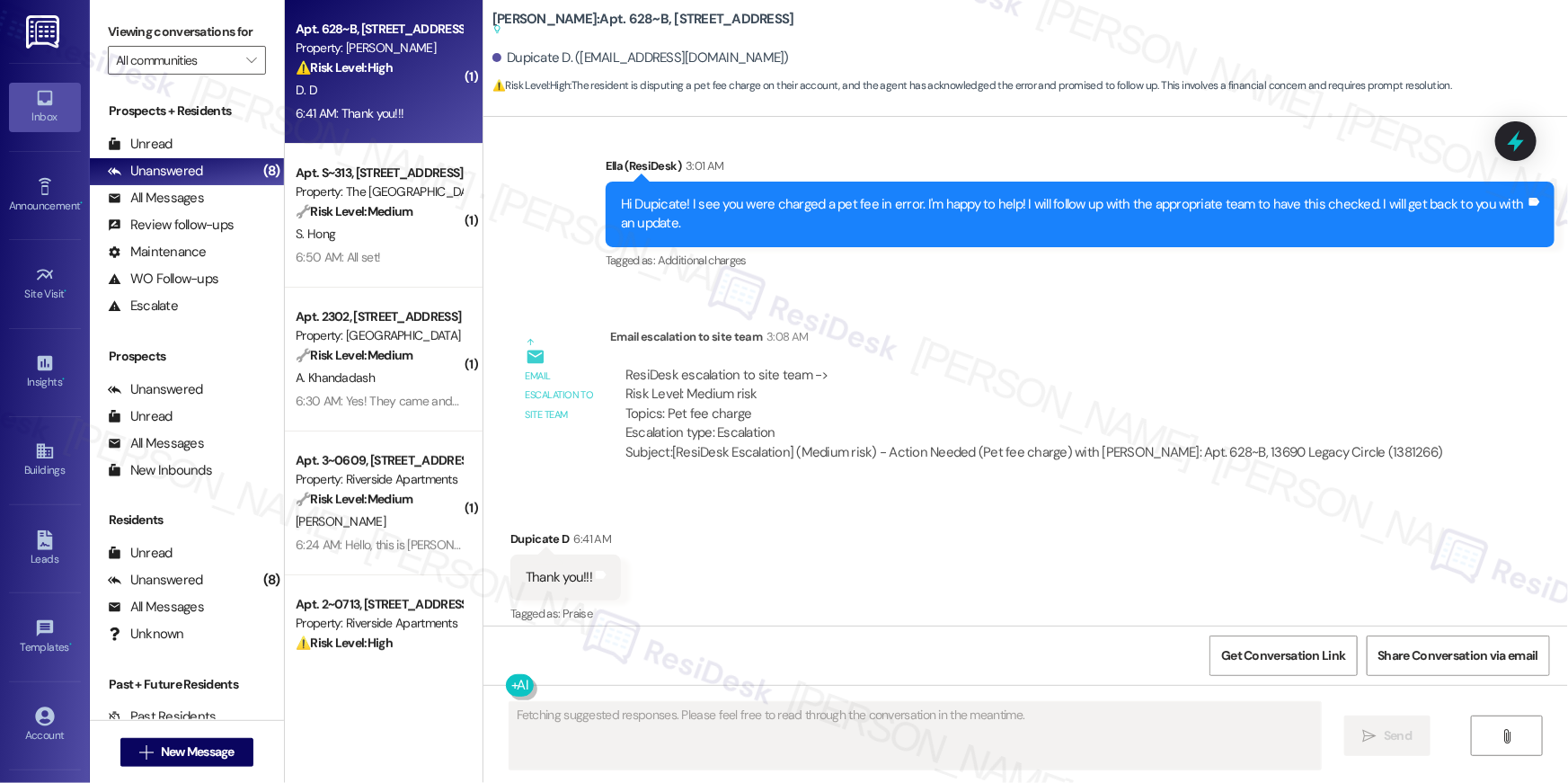 scroll, scrollTop: 2819, scrollLeft: 0, axis: vertical 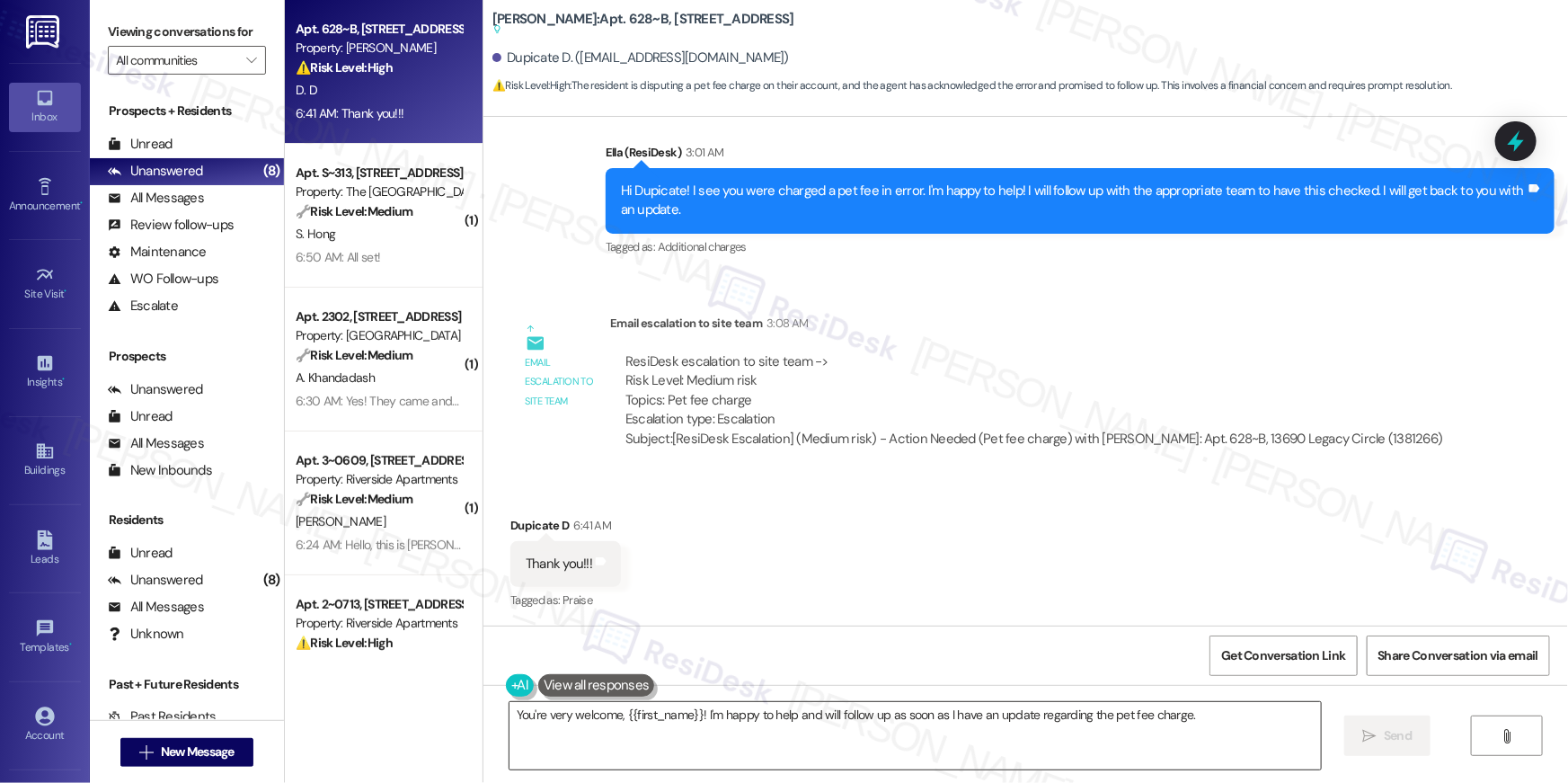 click on "You're very welcome, {{first_name}}! I'm happy to help and will follow up as soon as I have an update regarding the pet fee charge." at bounding box center (915, 735) 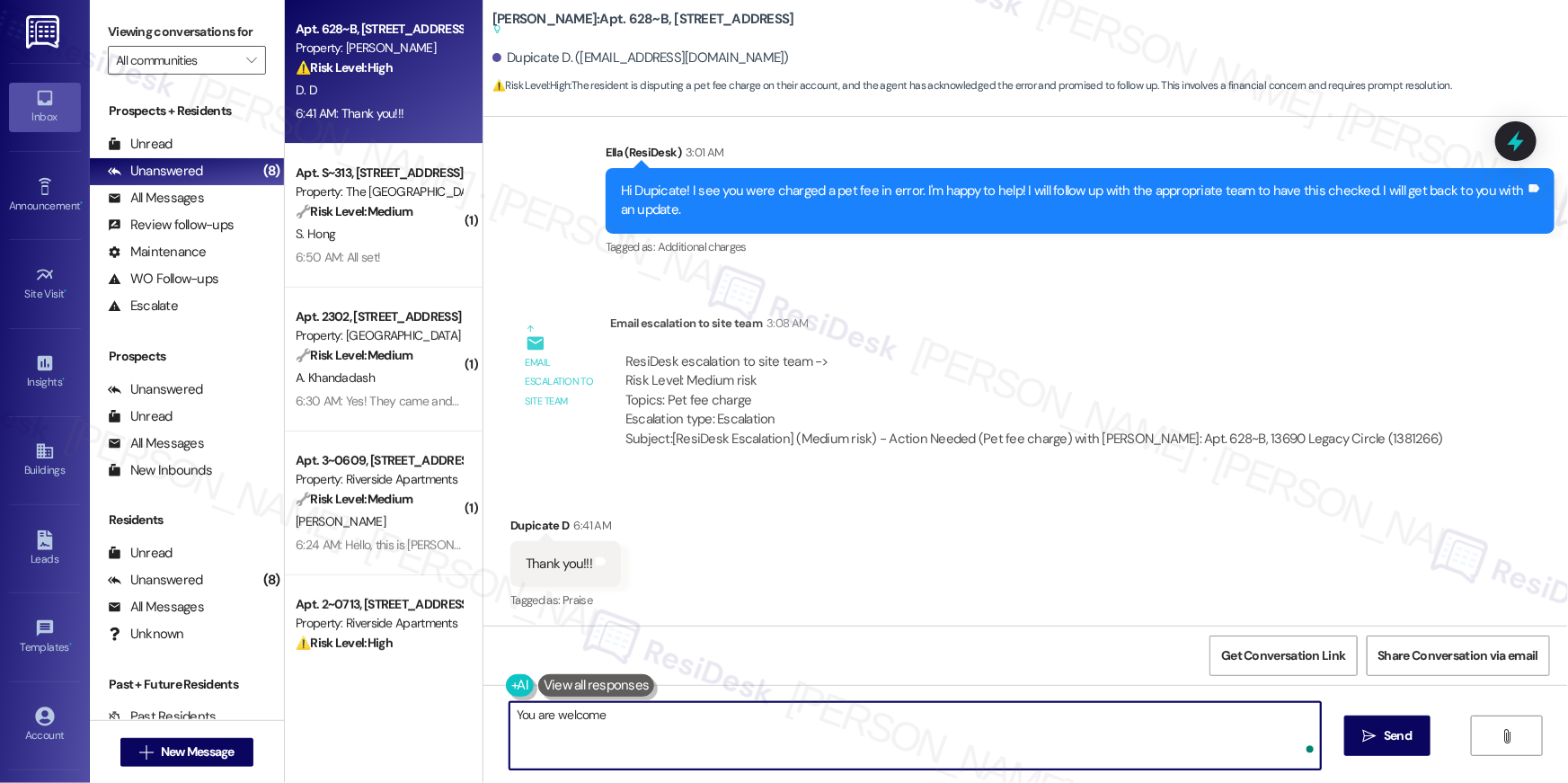 type on "You are welcome!" 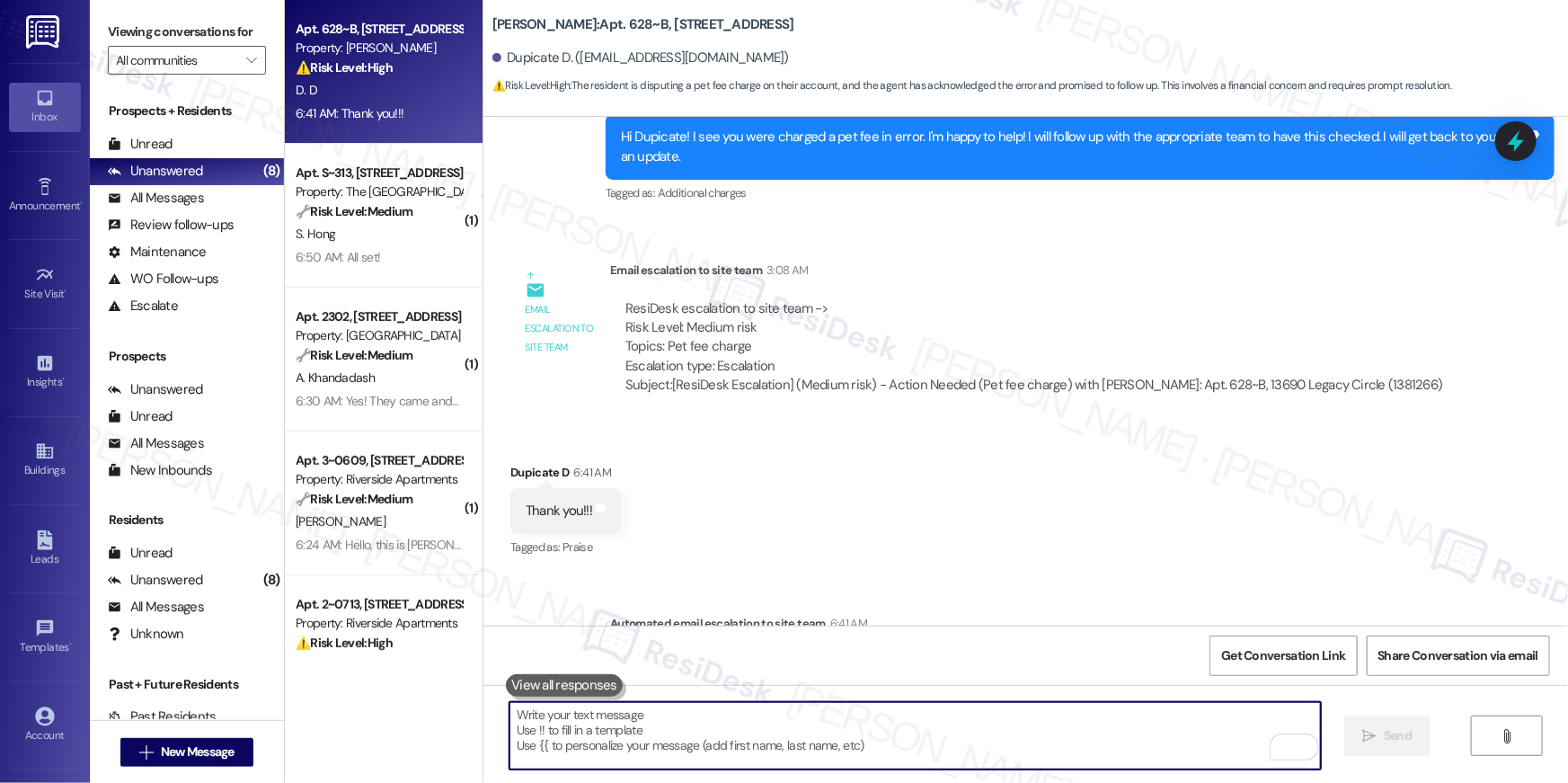 scroll, scrollTop: 2766, scrollLeft: 0, axis: vertical 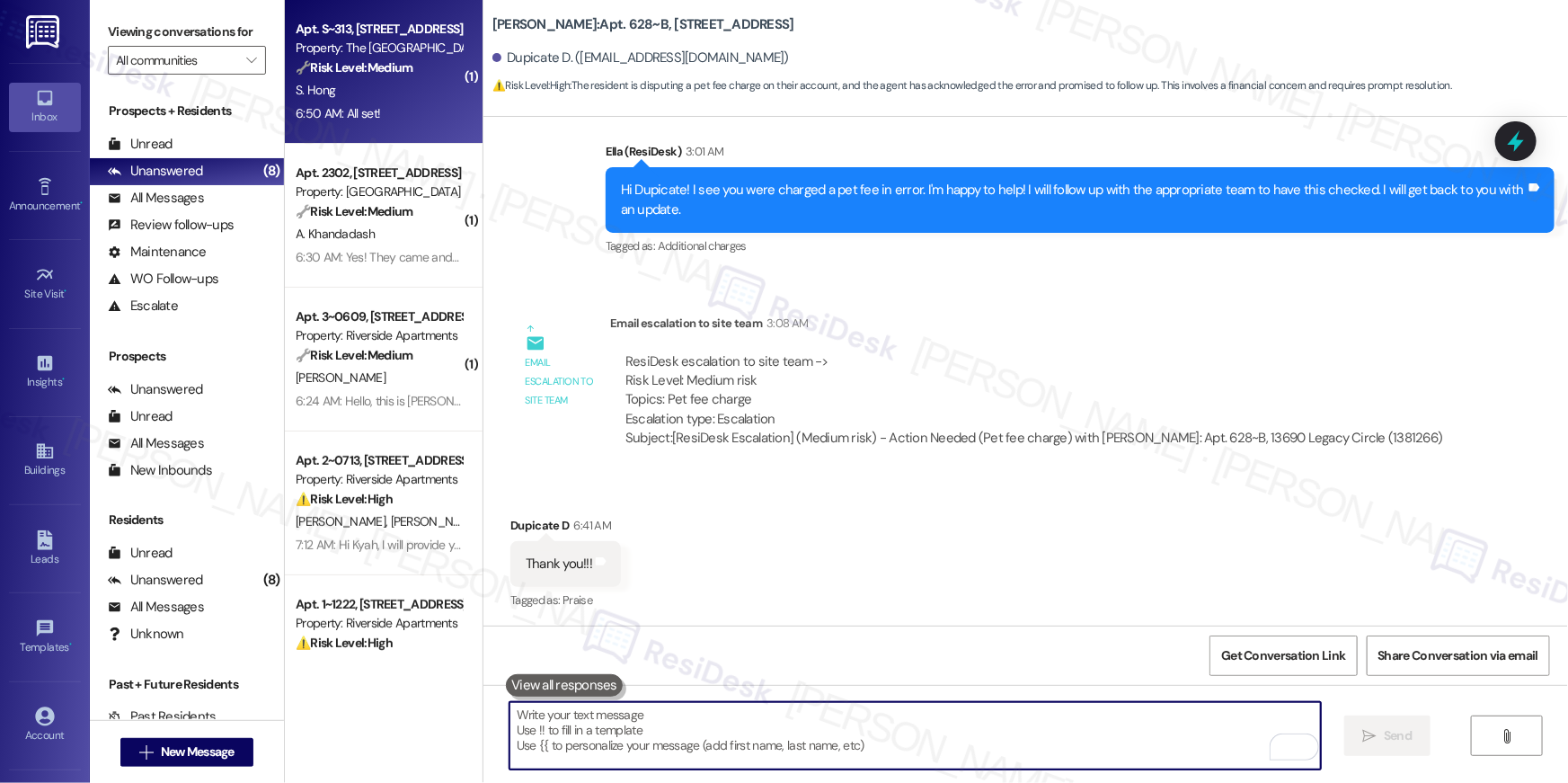 type 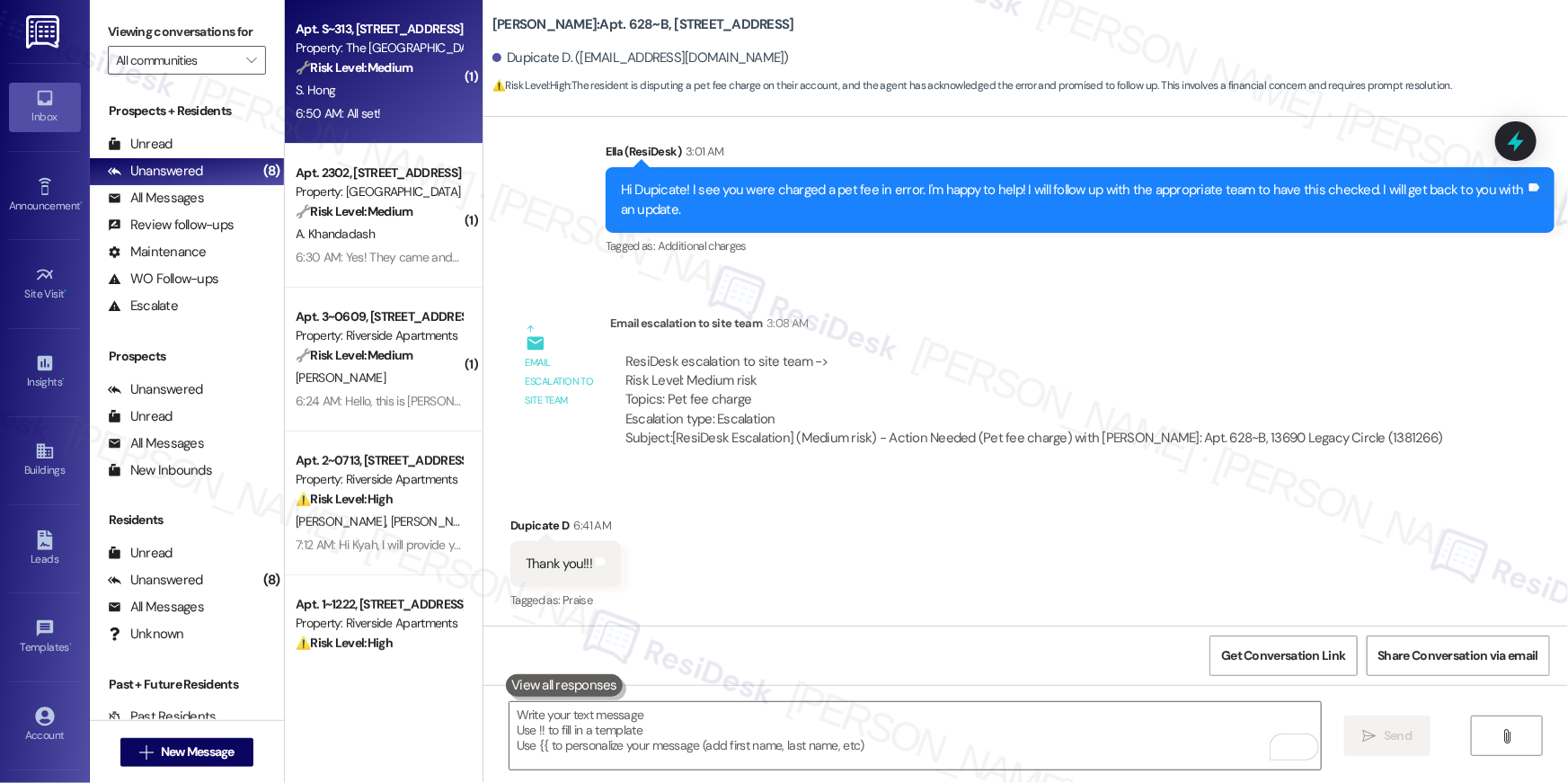 click on "6:50 AM: All set! 6:50 AM: All set!" at bounding box center (338, 113) 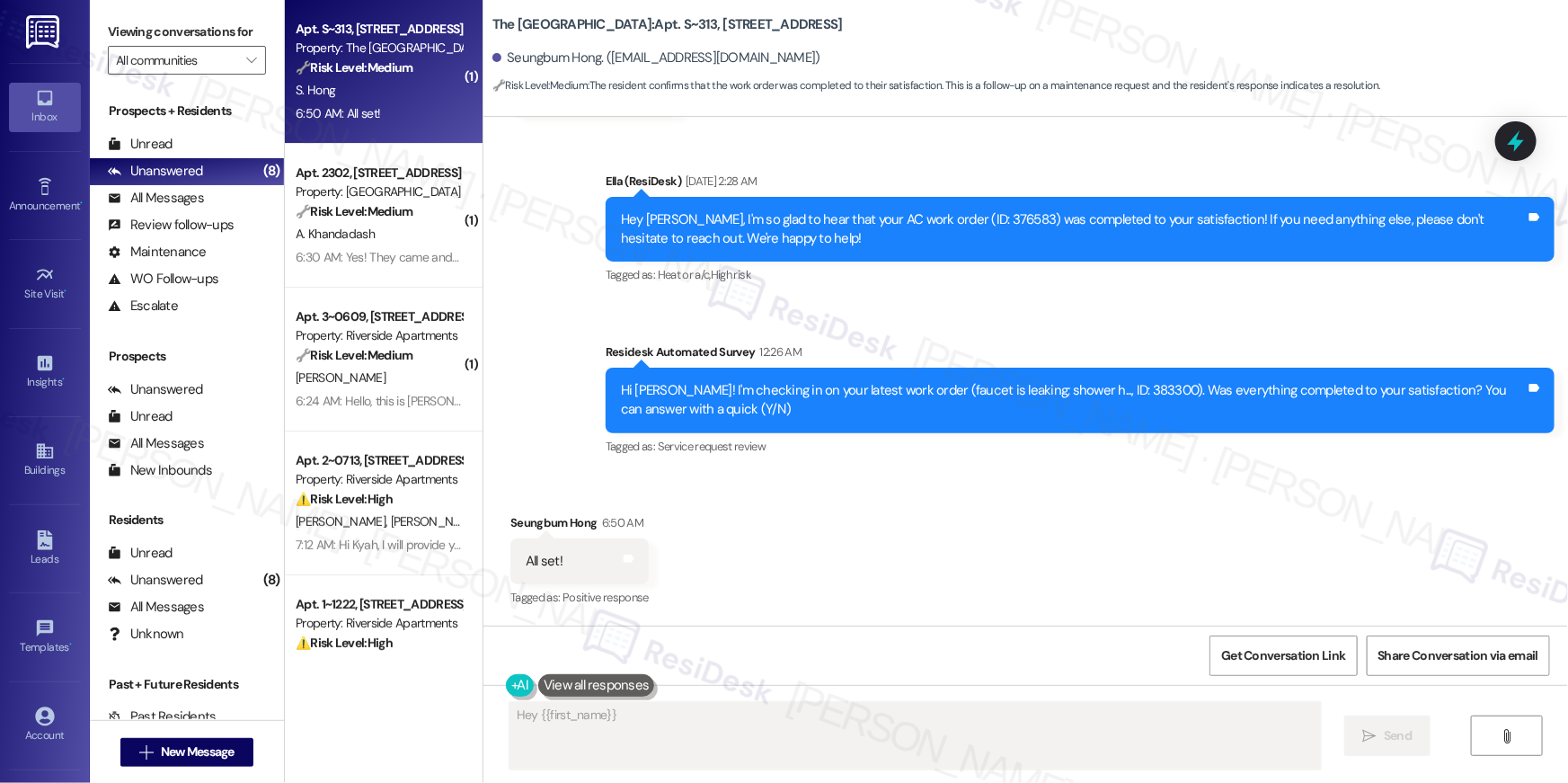 scroll, scrollTop: 1117, scrollLeft: 0, axis: vertical 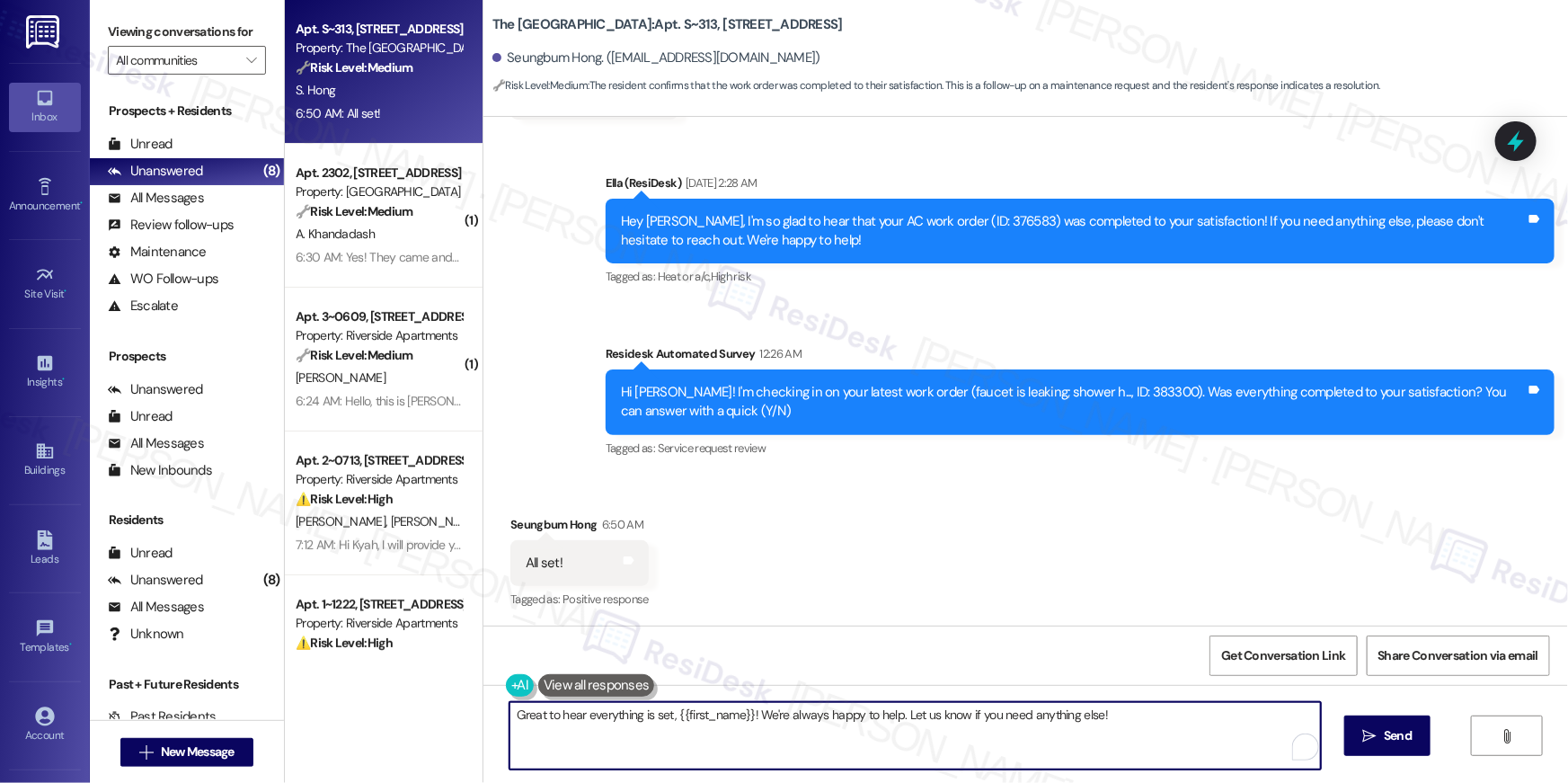 click on "Great to hear everything is set, {{first_name}}! We're always happy to help. Let us know if you need anything else!" at bounding box center (915, 735) 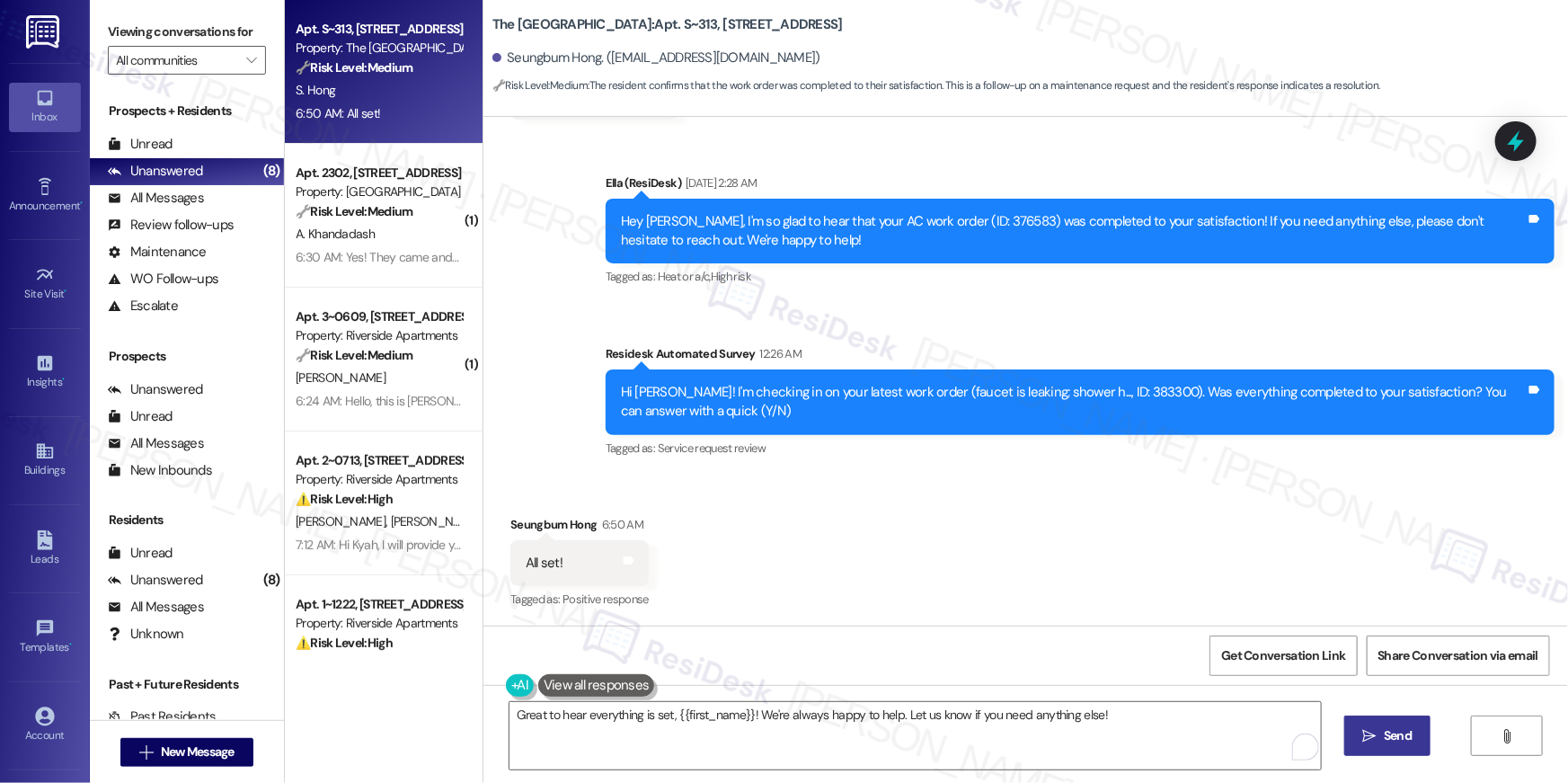 click on "Send" at bounding box center (1397, 735) 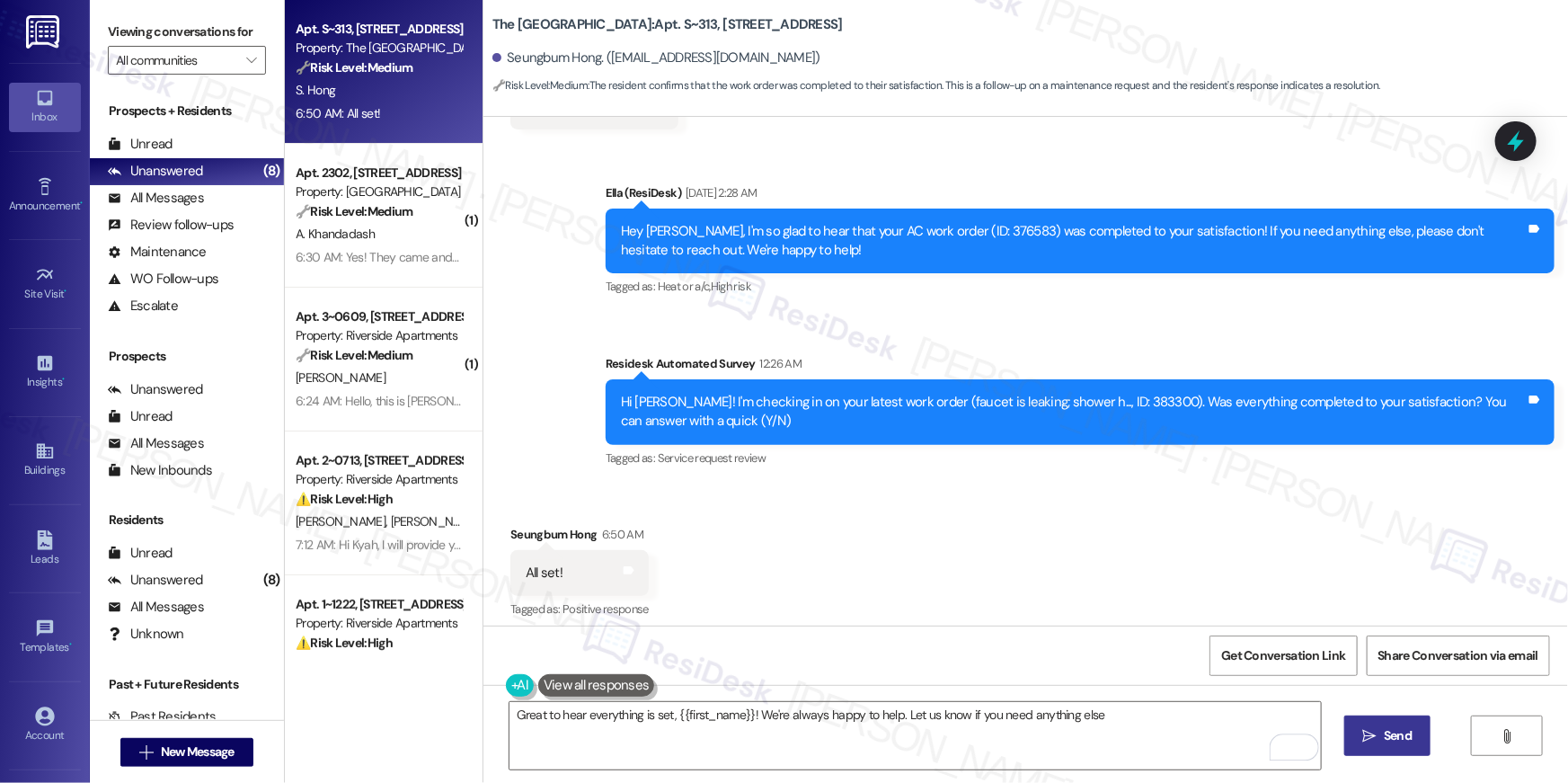 type on "Great to hear everything is set, {{first_name}}! We're always happy to help. Let us know if you need anything else!" 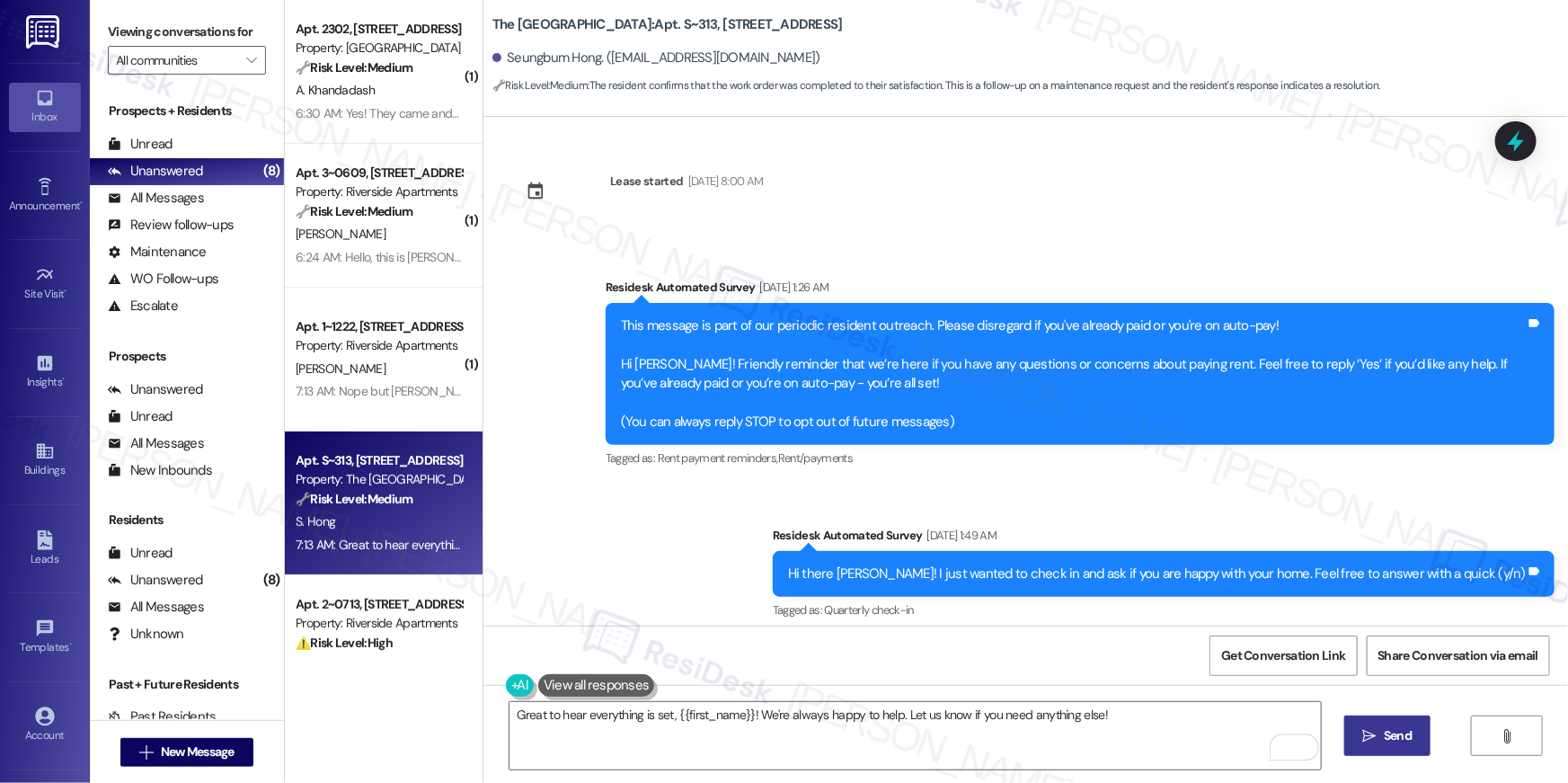 scroll, scrollTop: 0, scrollLeft: 0, axis: both 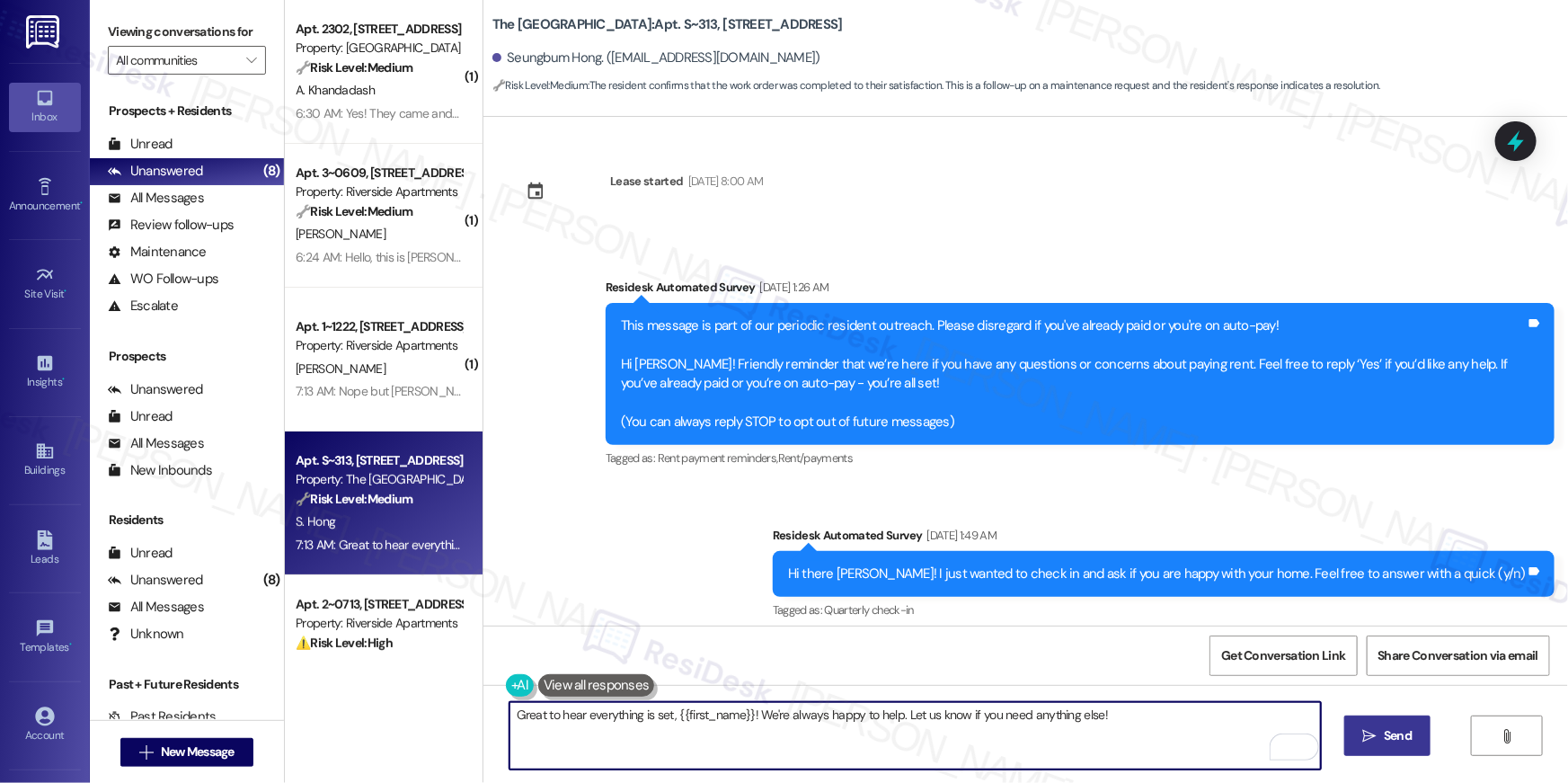 click on "Great to hear everything is set, {{first_name}}! We're always happy to help. Let us know if you need anything else!" at bounding box center [915, 735] 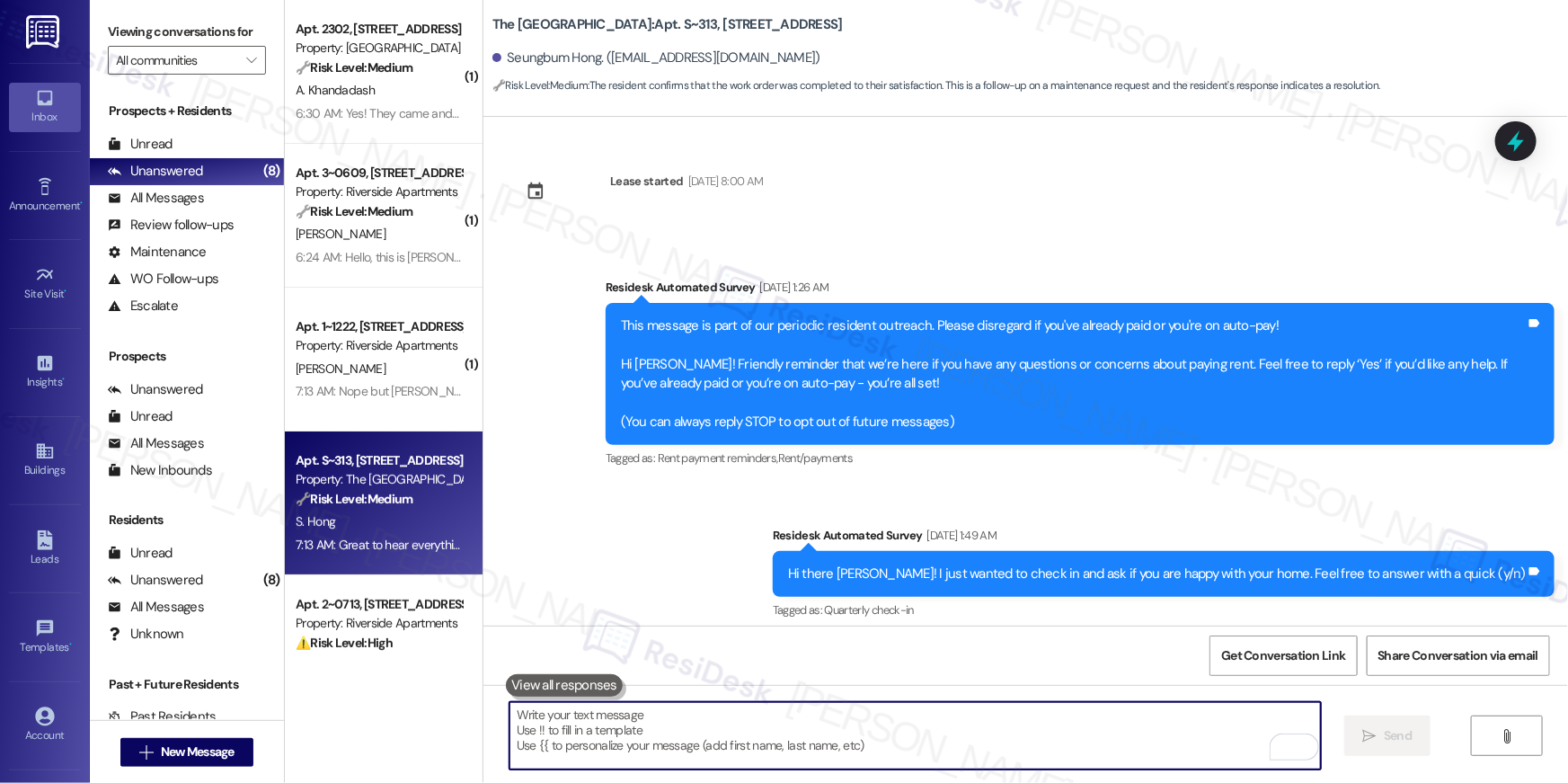 type 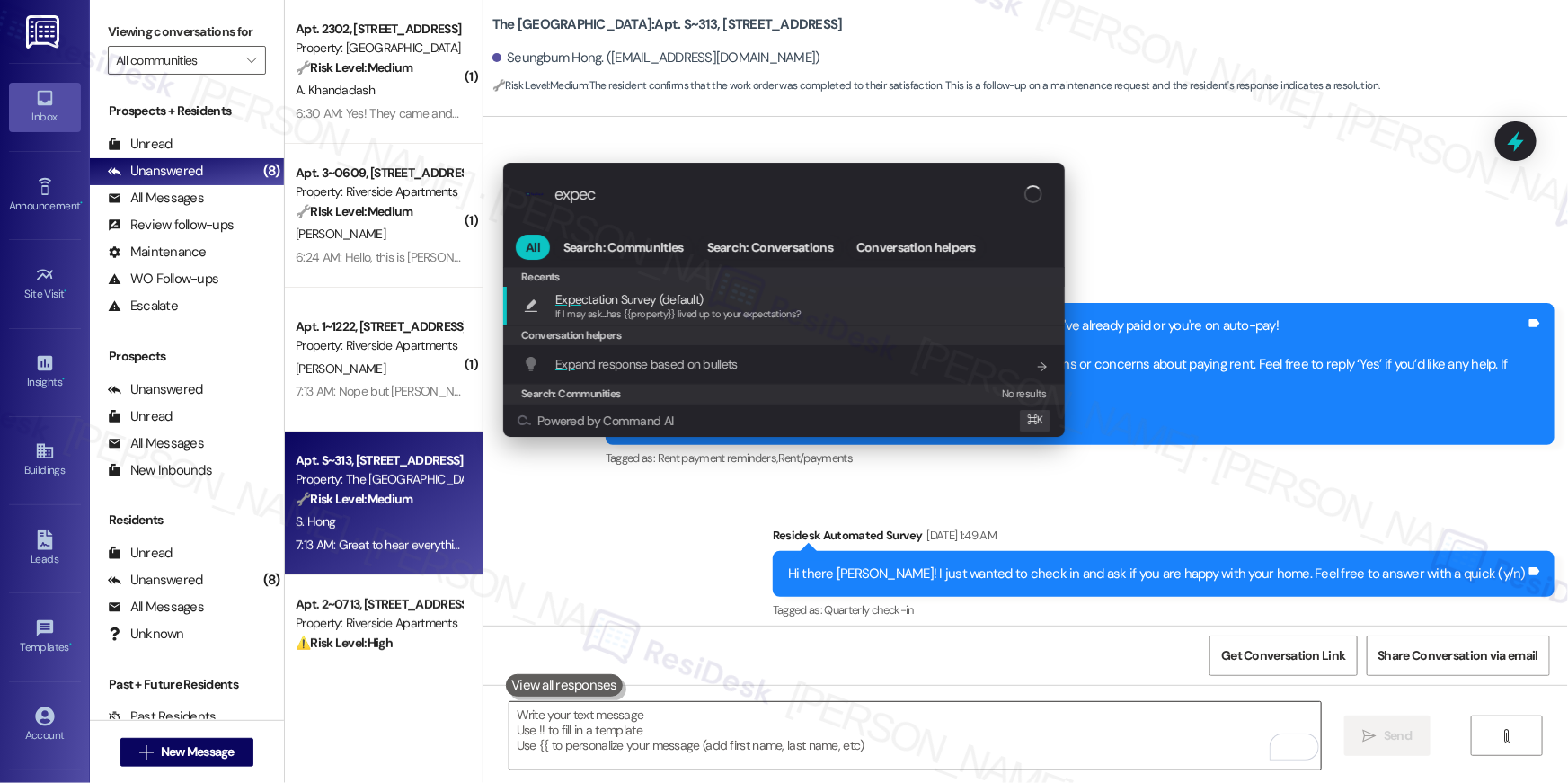 type on "expect" 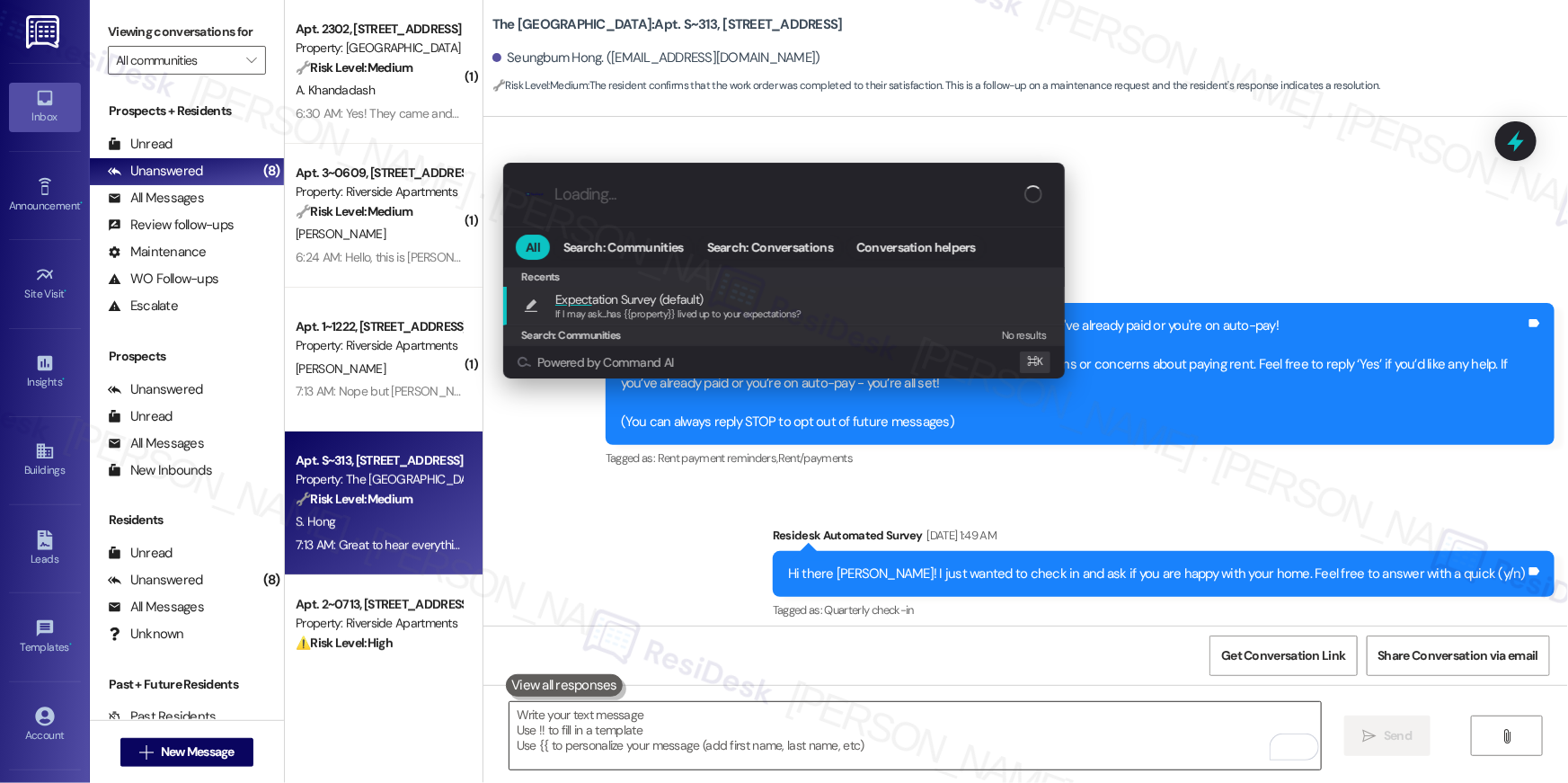 type on "If I may ask...has {{property}} lived up to your expectations?" 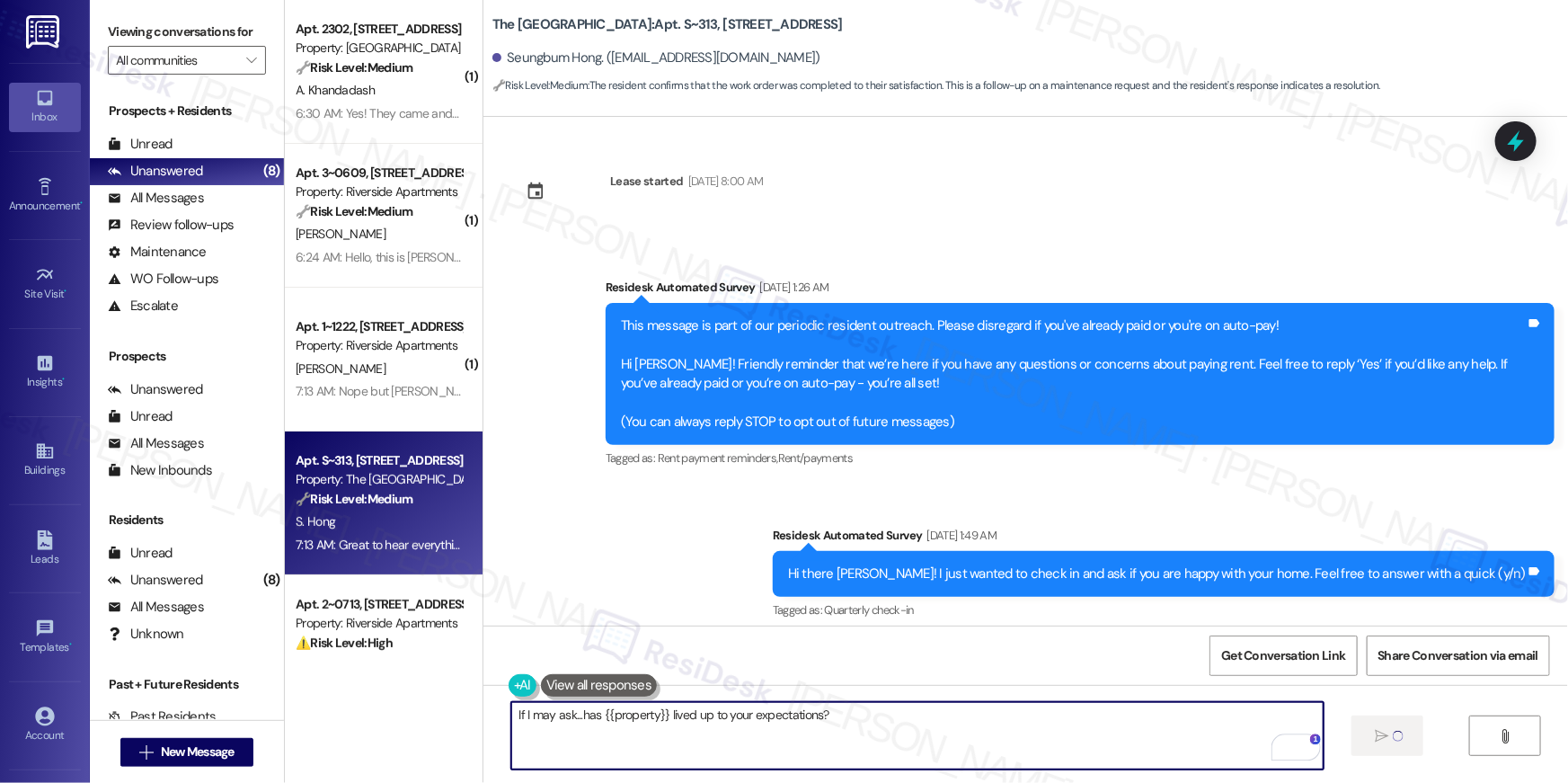 type 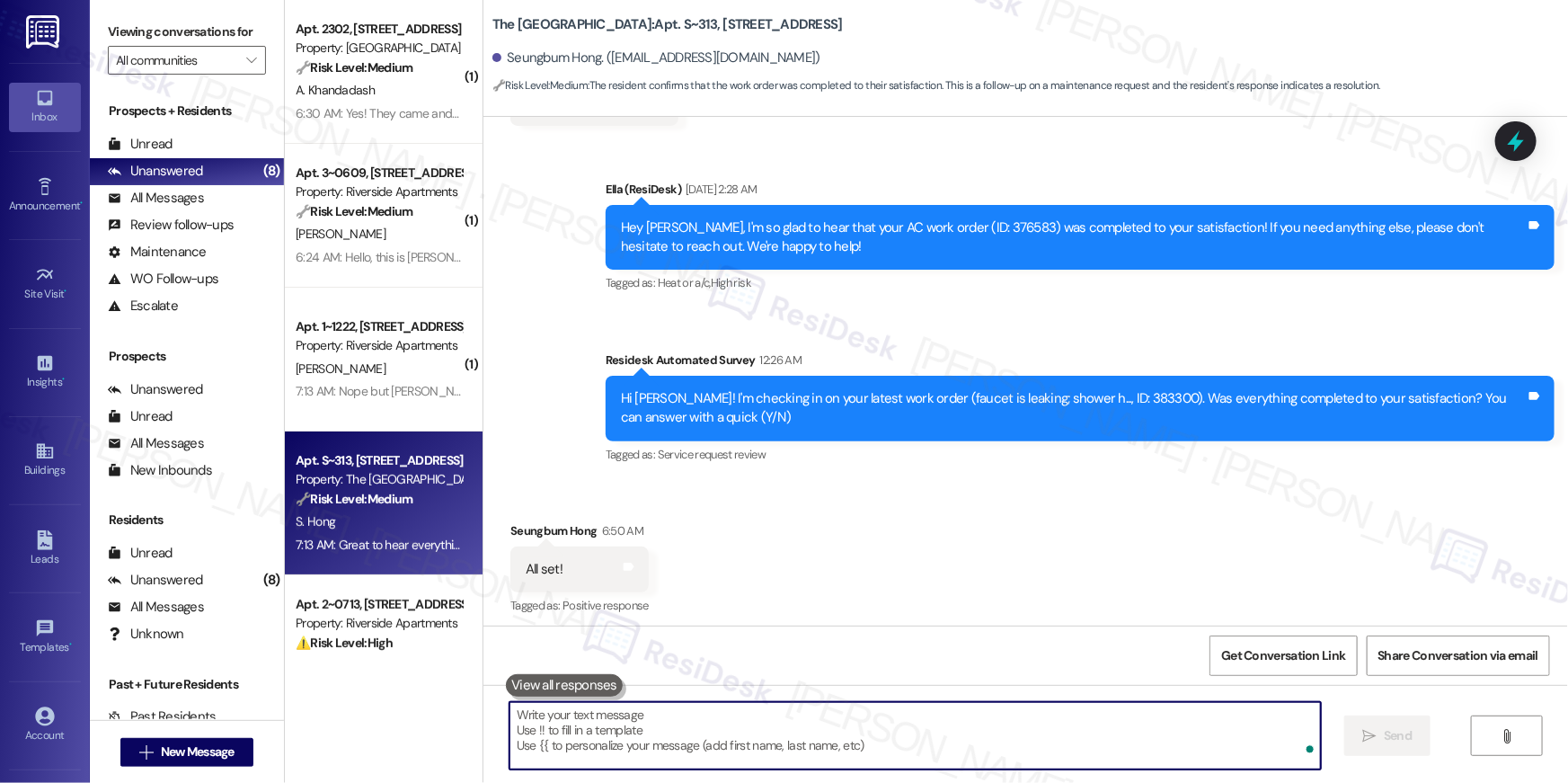 scroll, scrollTop: 1117, scrollLeft: 0, axis: vertical 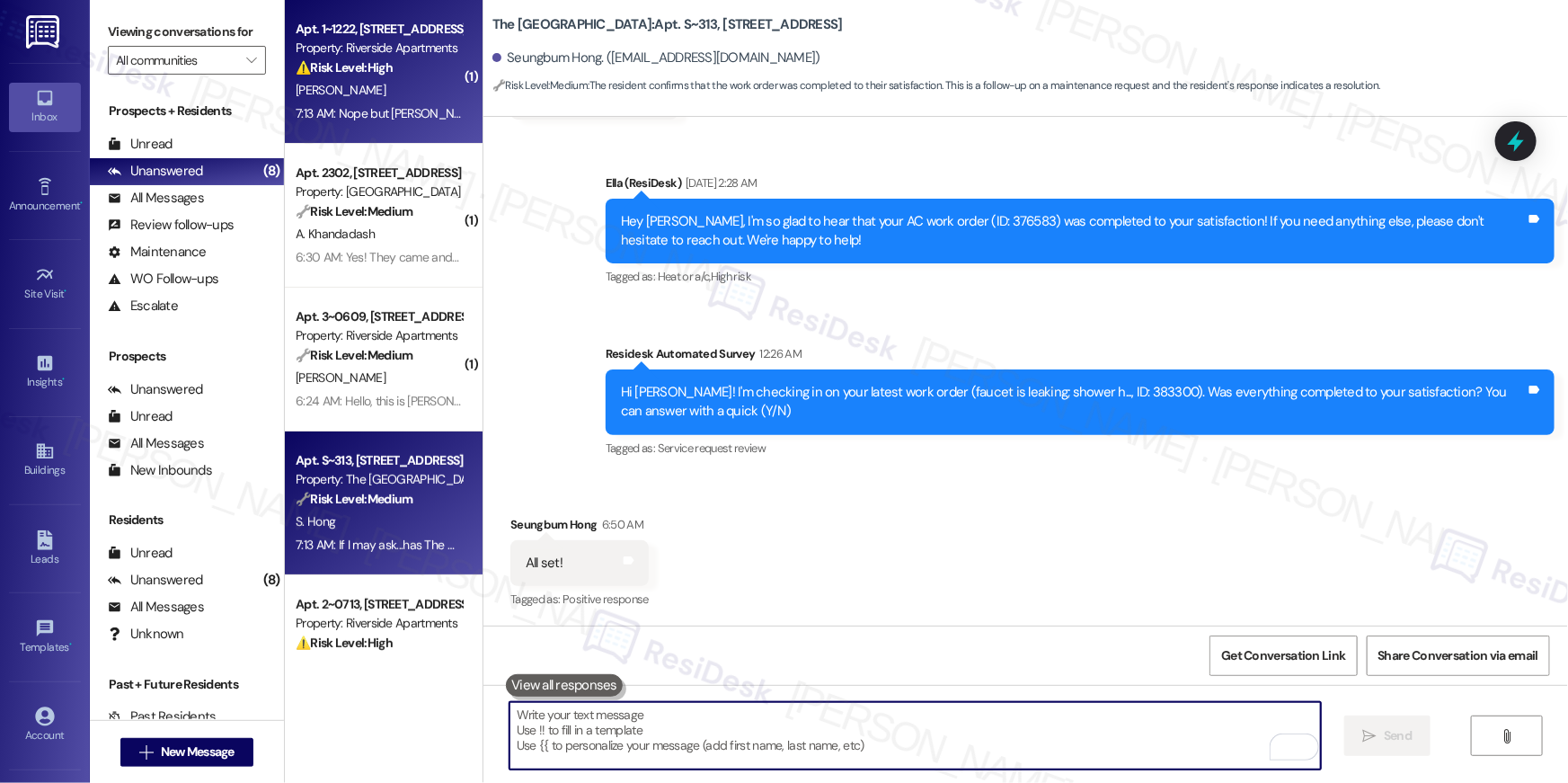click on "[PERSON_NAME]" at bounding box center (341, 90) 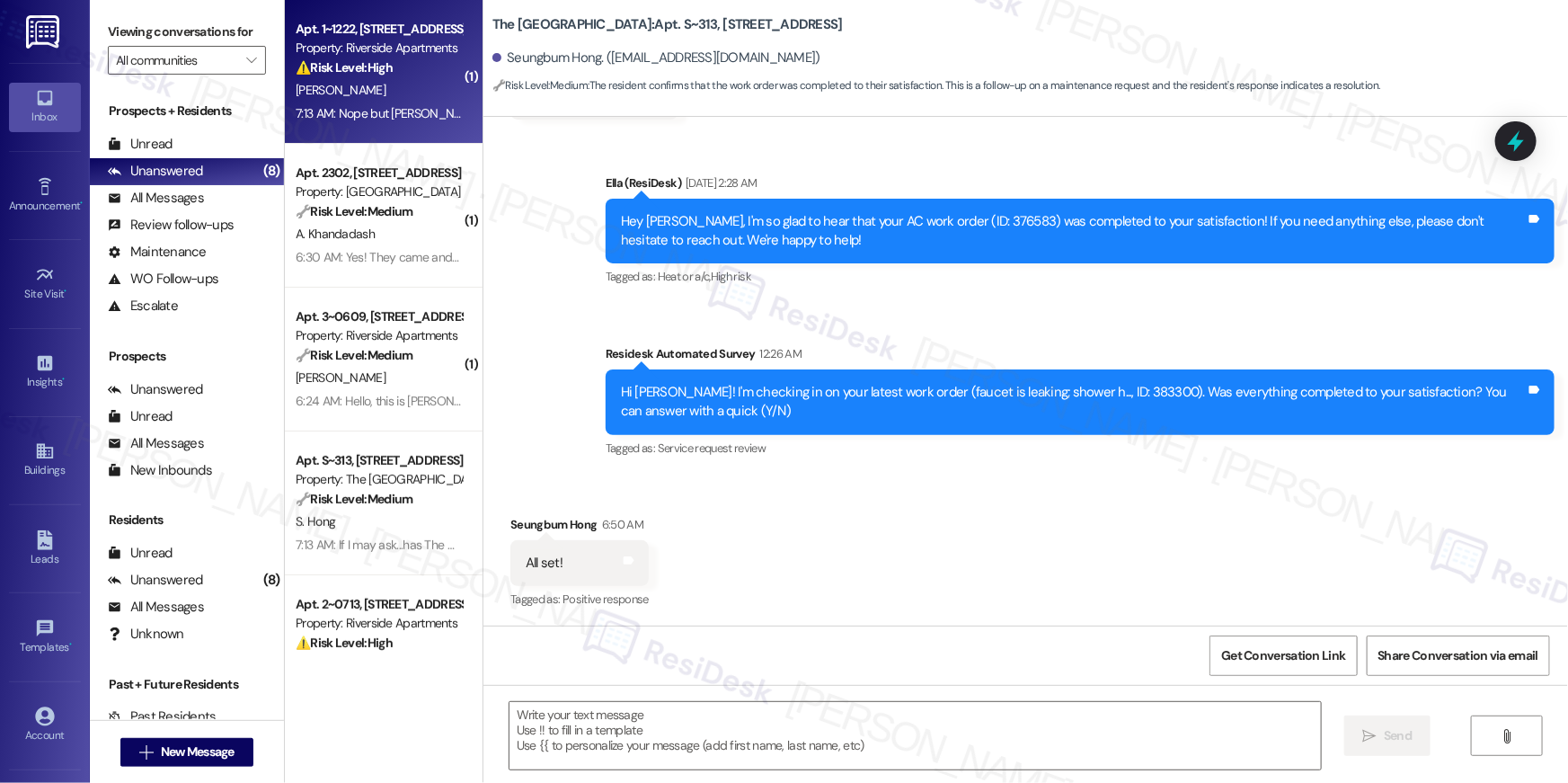 type on "Fetching suggested responses. Please feel free to read through the conversation in the meantime." 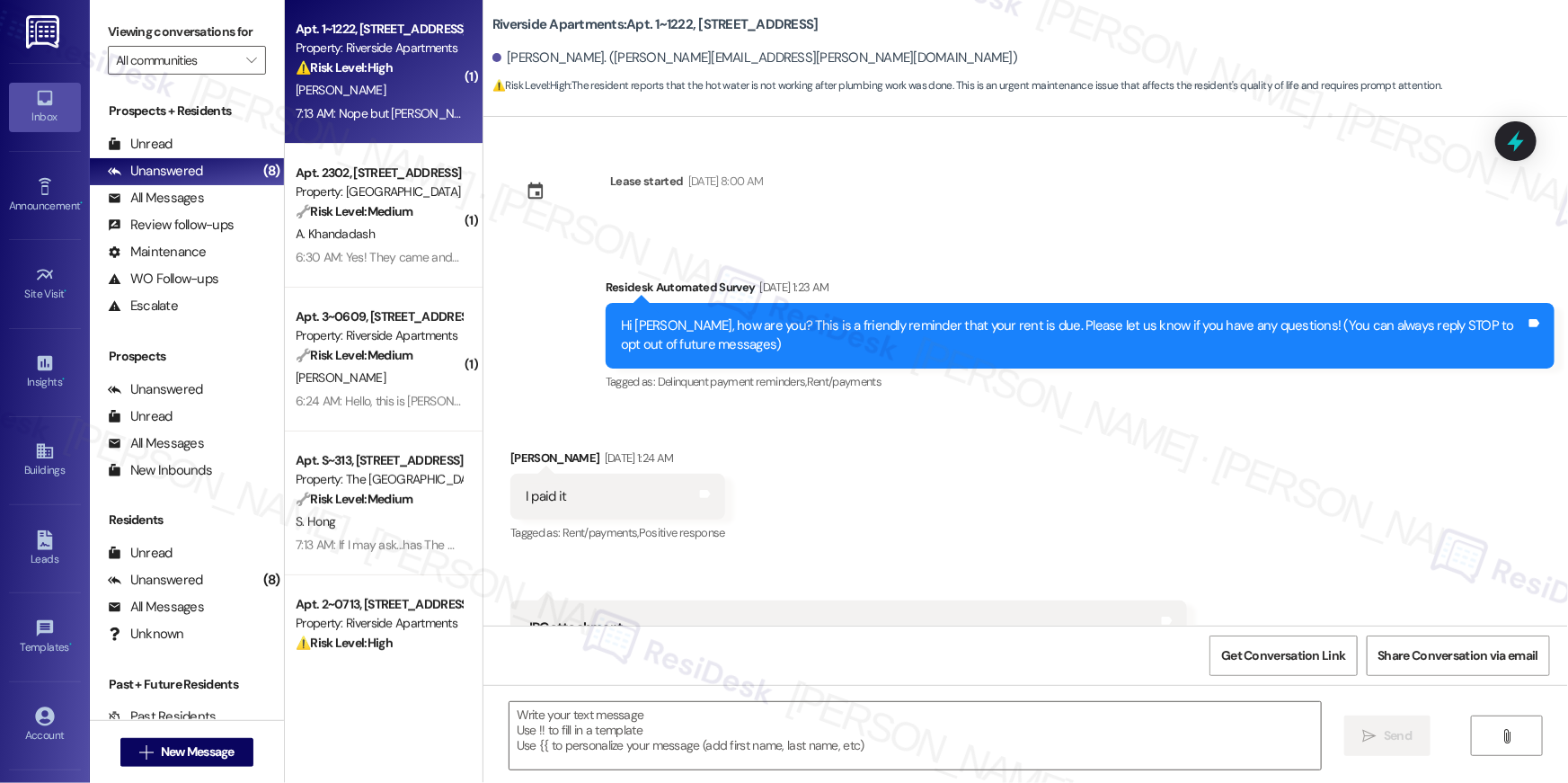 scroll, scrollTop: 6034, scrollLeft: 0, axis: vertical 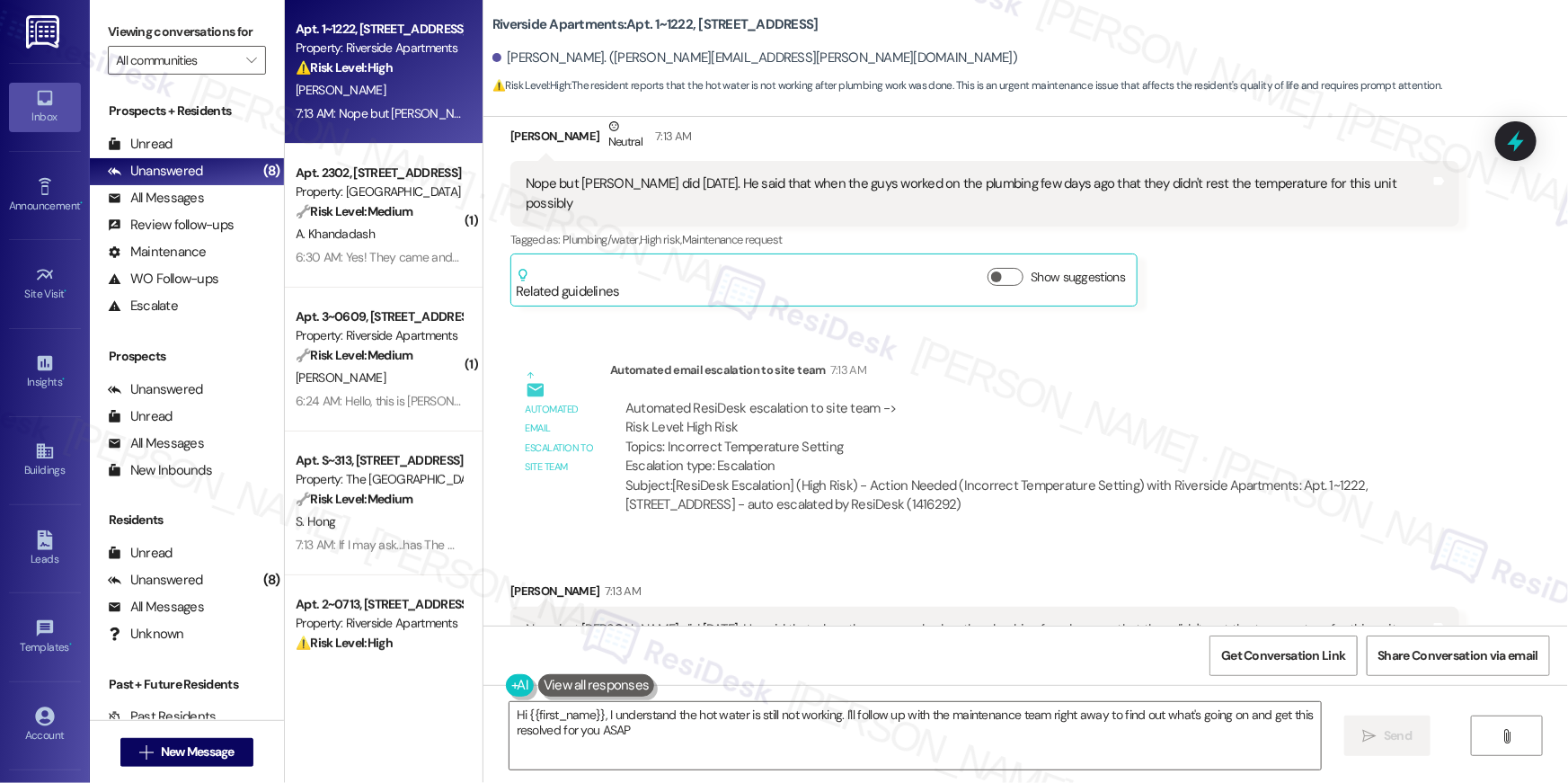 type on "Hi {{first_name}}, I understand the hot water is still not working. I'll follow up with the maintenance team right away to find out what's going on and get this resolved for you ASAP." 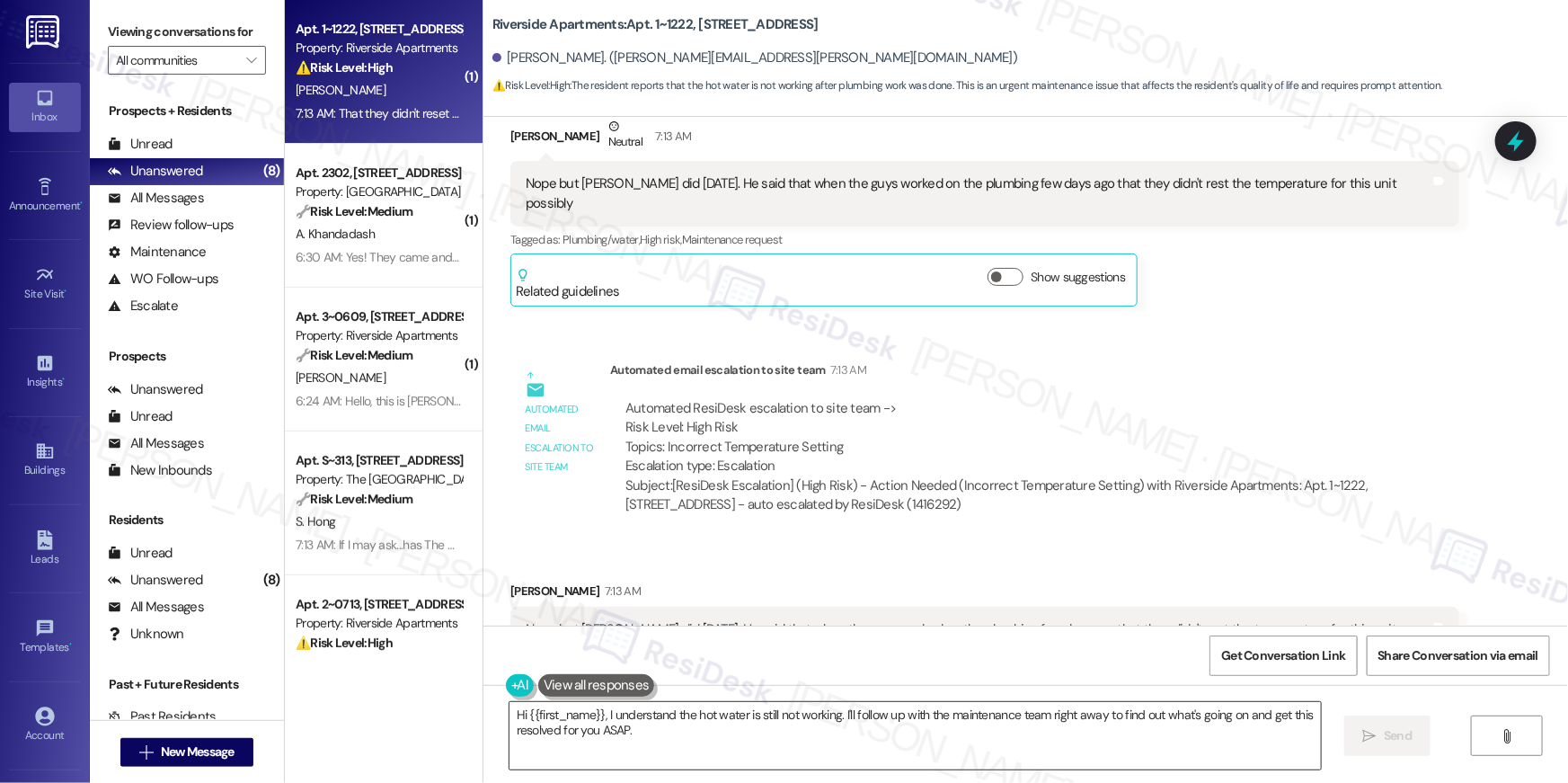 click on "Hi {{first_name}}, I understand the hot water is still not working. I'll follow up with the maintenance team right away to find out what's going on and get this resolved for you ASAP." at bounding box center (915, 735) 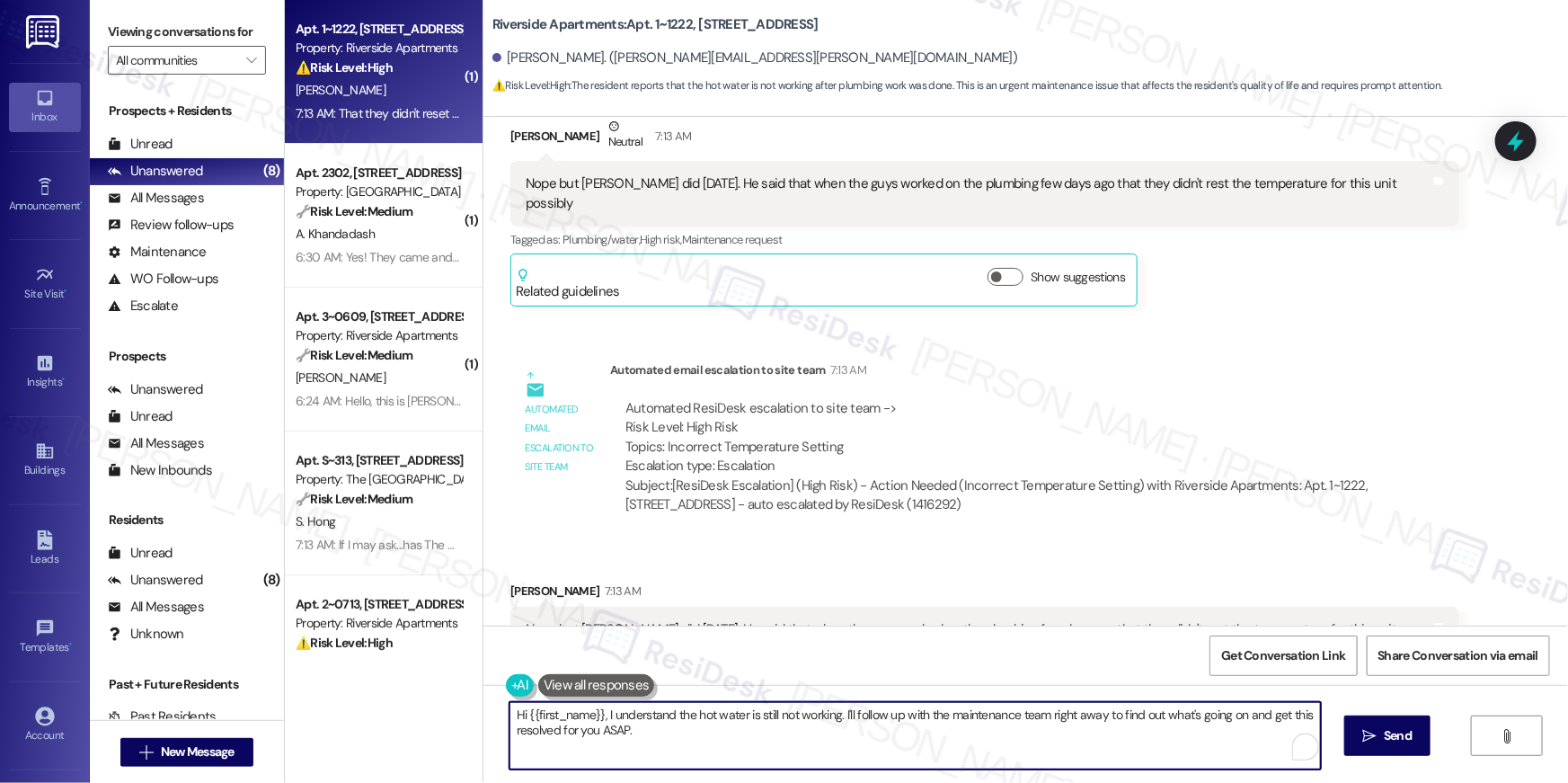 click on "Hi {{first_name}}, I understand the hot water is still not working. I'll follow up with the maintenance team right away to find out what's going on and get this resolved for you ASAP." at bounding box center [915, 735] 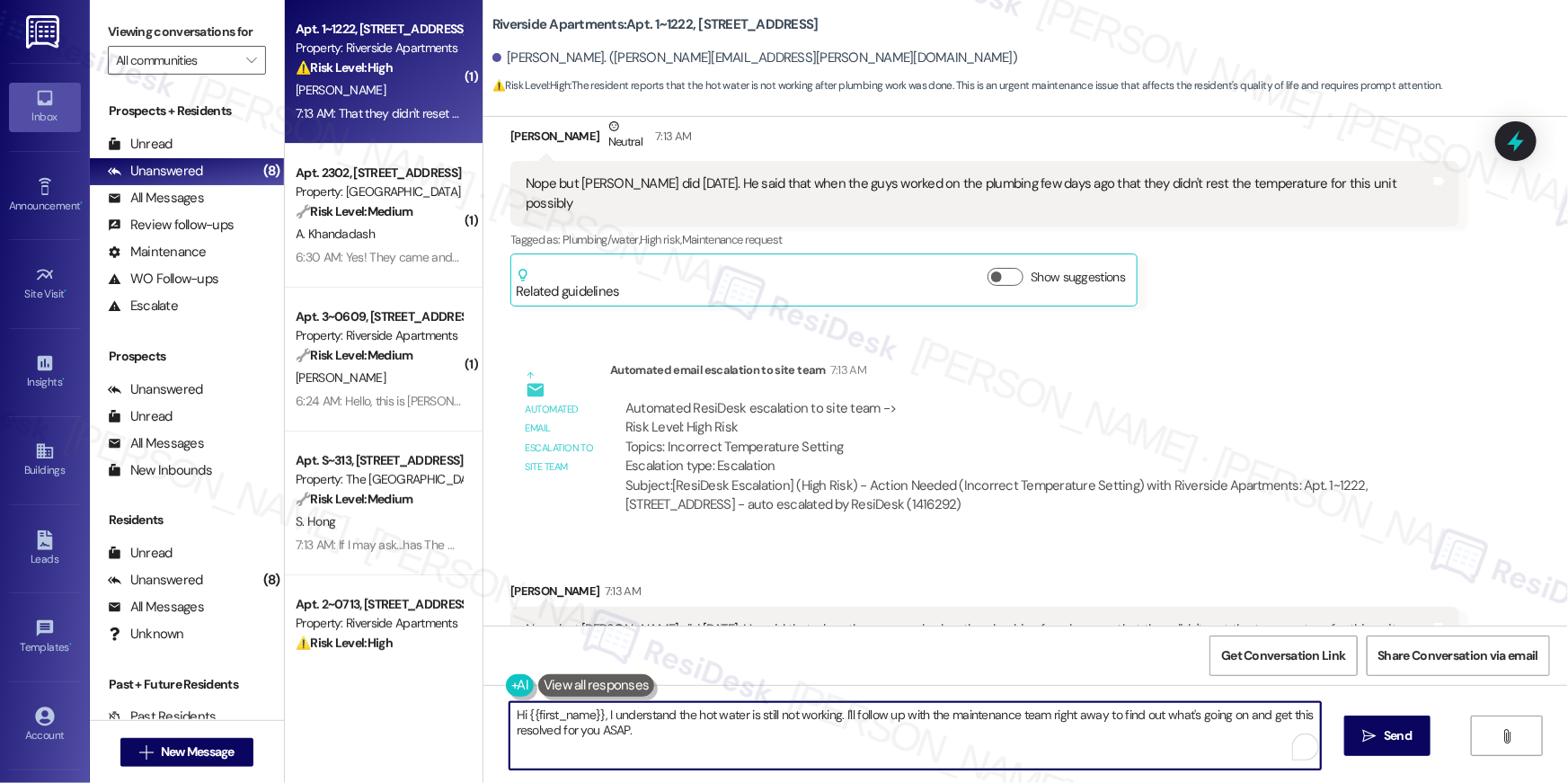 click on "Hi {{first_name}}, I understand the hot water is still not working. I'll follow up with the maintenance team right away to find out what's going on and get this resolved for you ASAP." at bounding box center [915, 735] 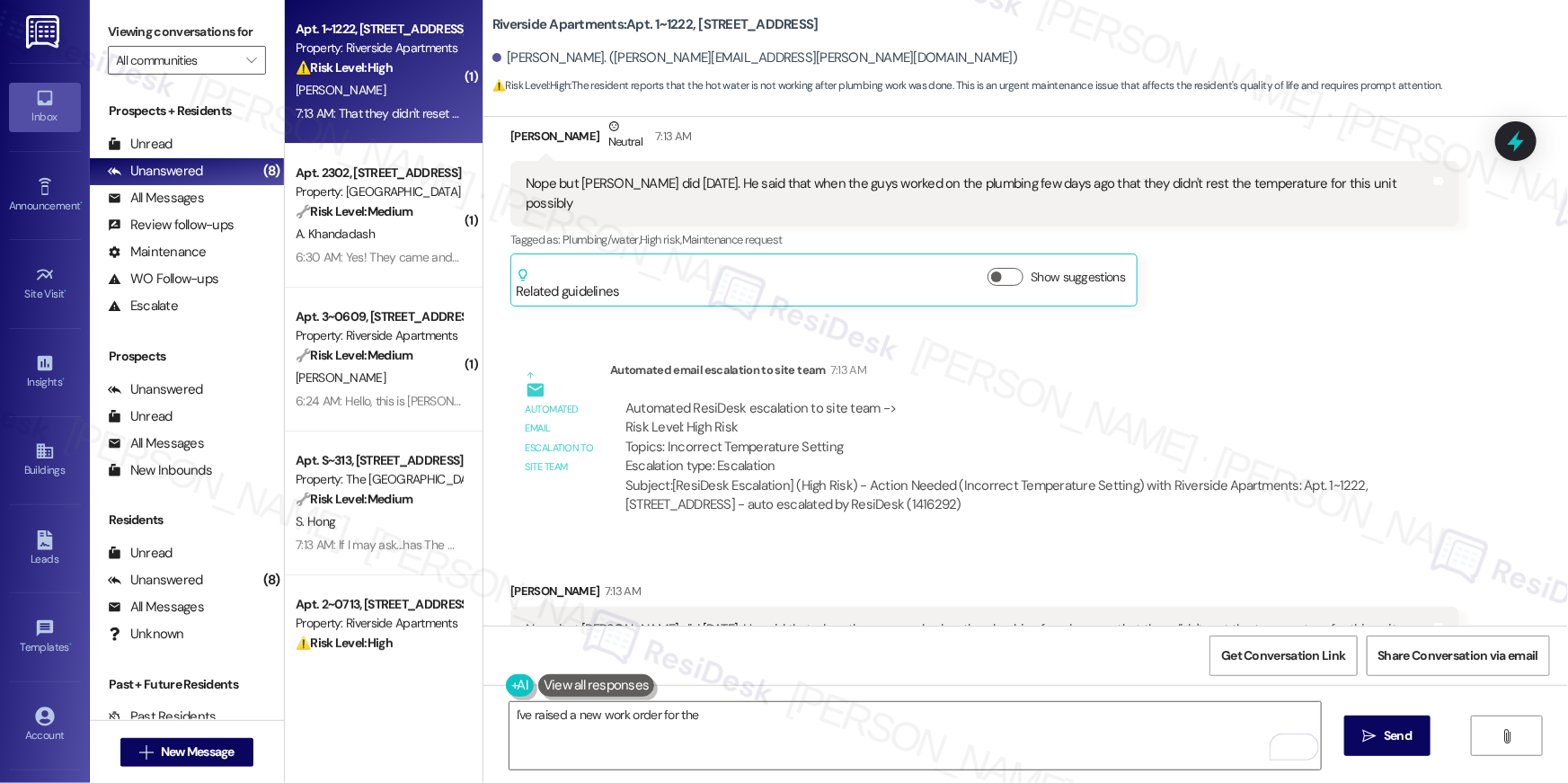 click on "Get Conversation Link Share Conversation via email" at bounding box center [1025, 655] 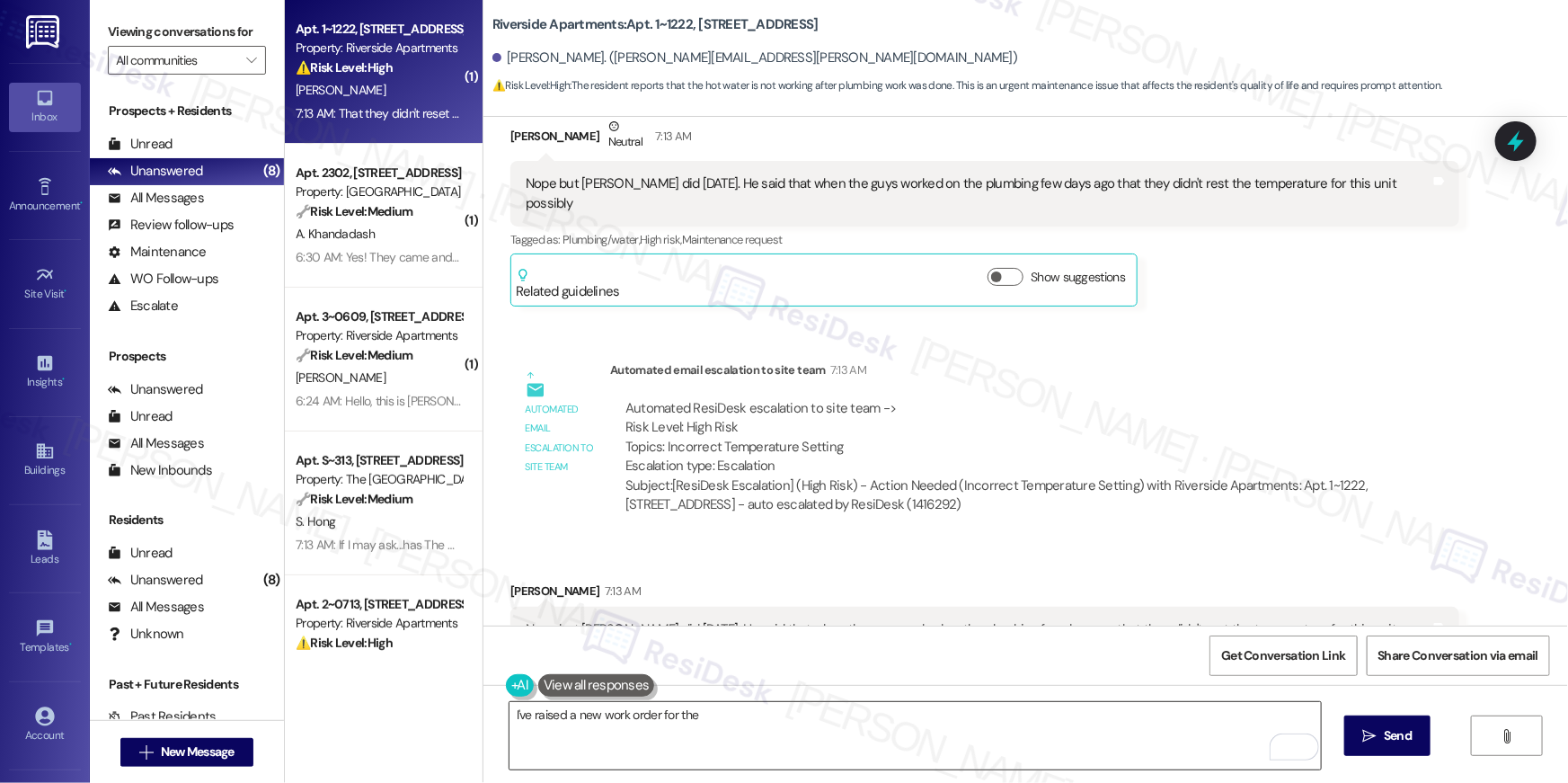 click on "I've raised a new work order for the" at bounding box center (915, 735) 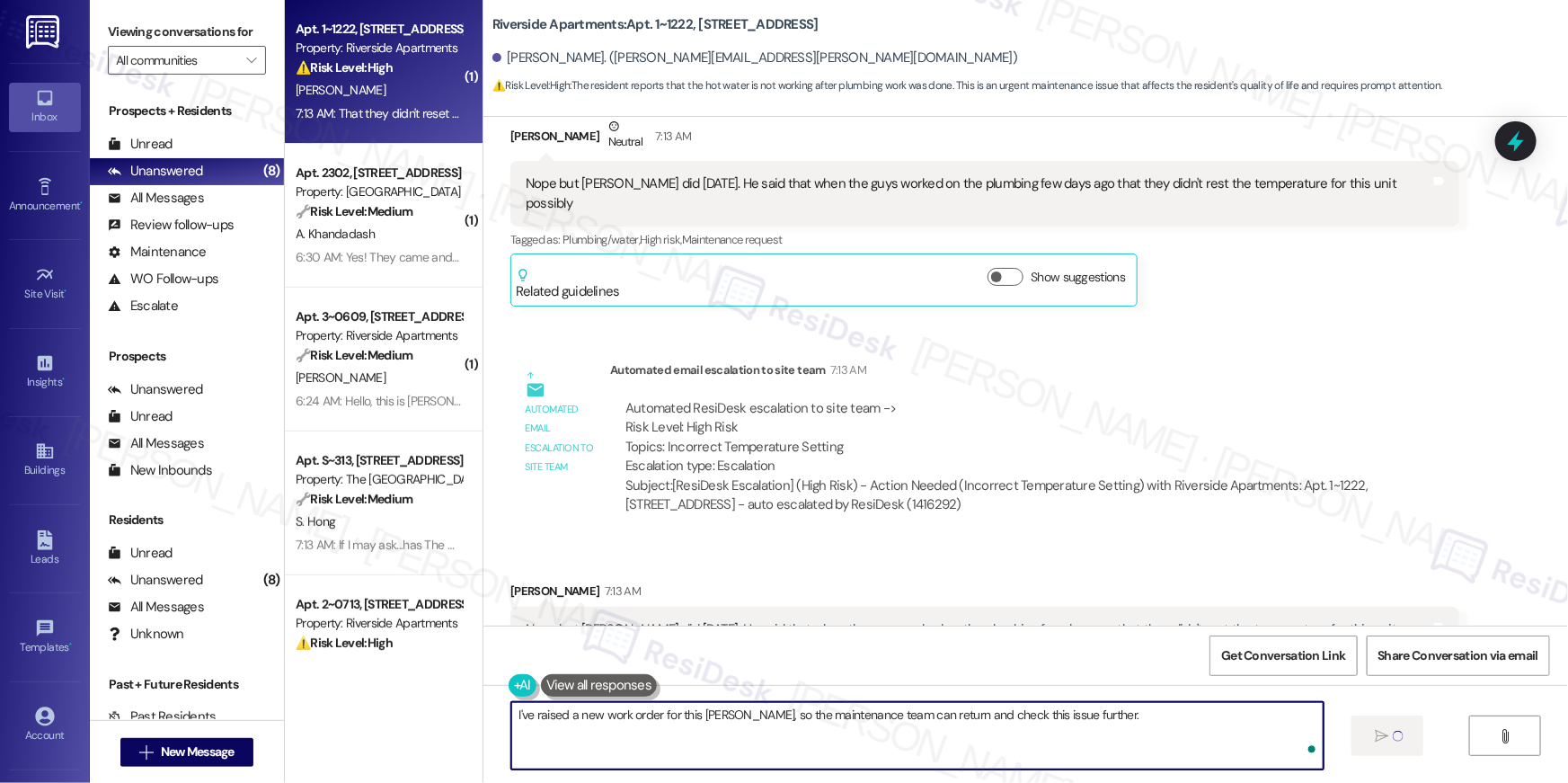 type on "I've raised a new work order for this [PERSON_NAME], so the maintenance team can return and check this issue further." 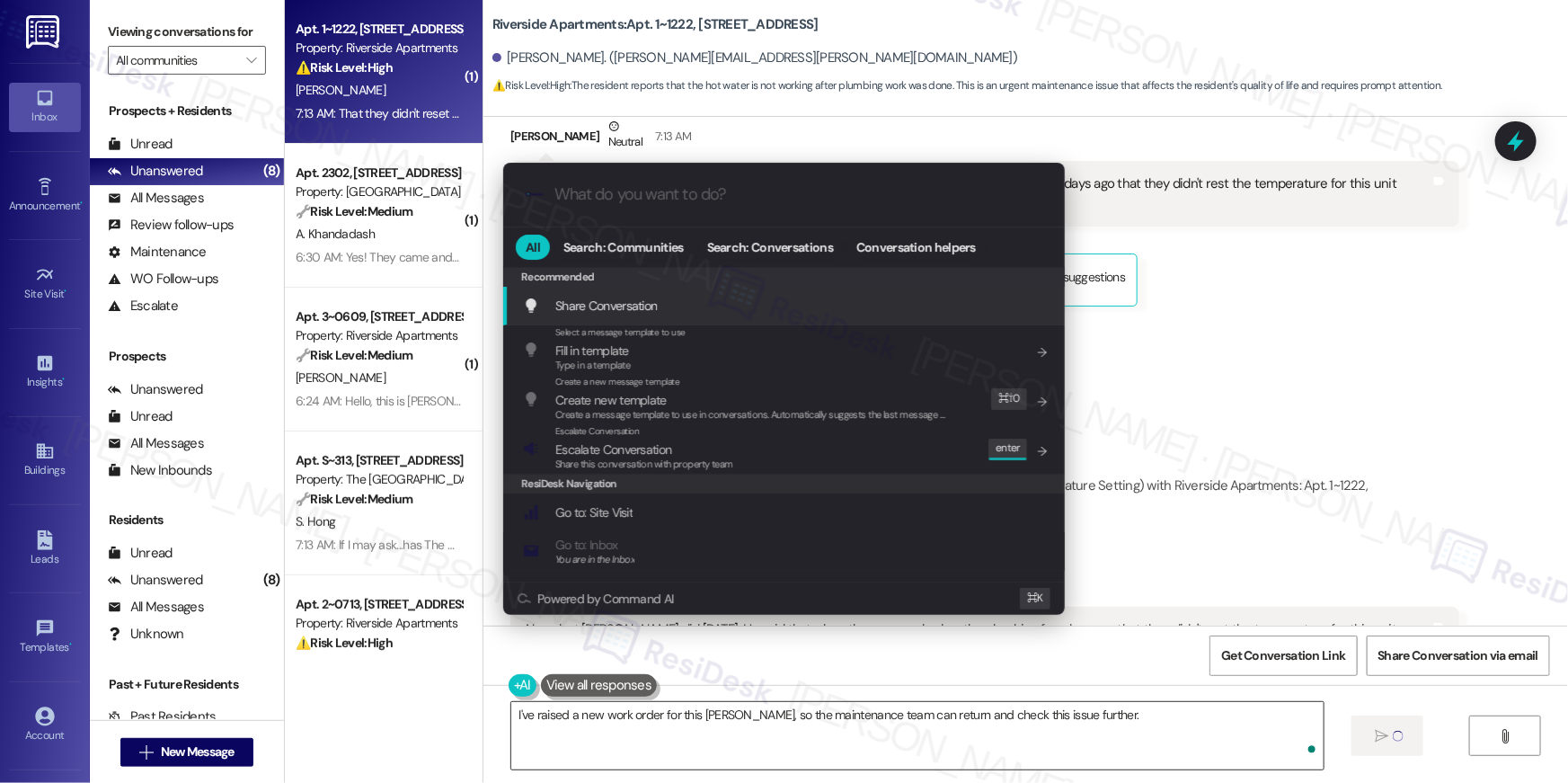 type on "e" 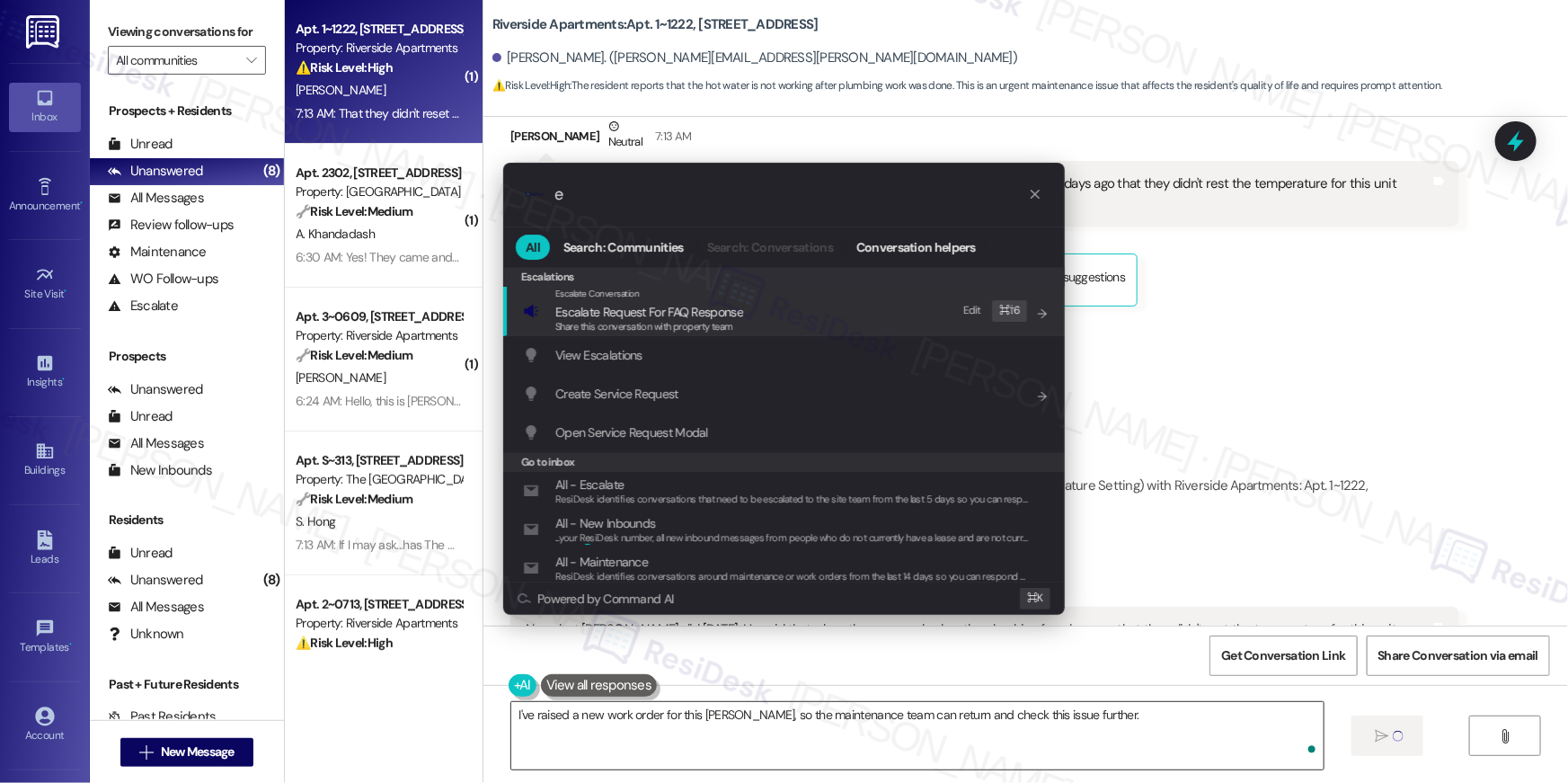 type 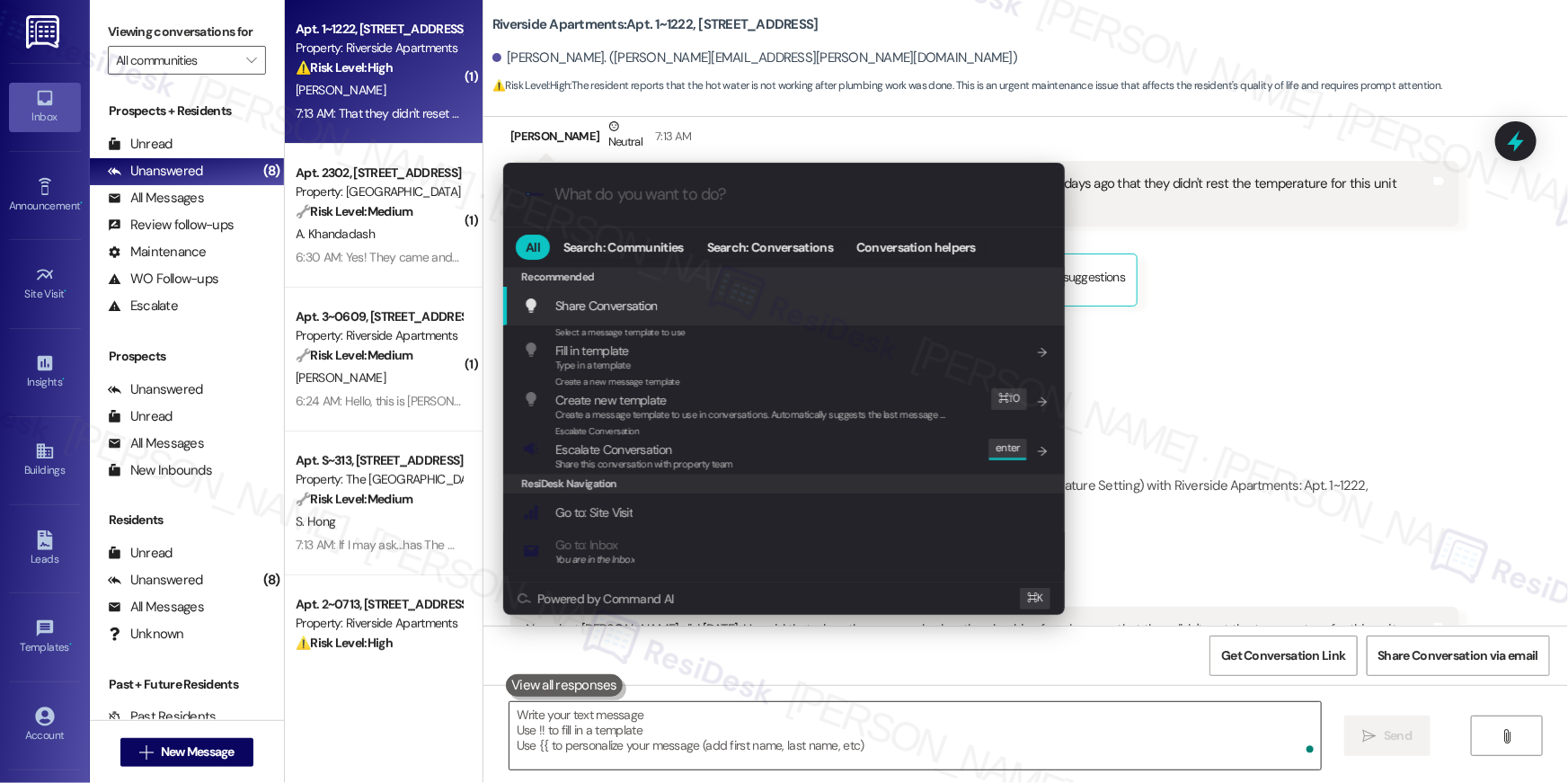 scroll, scrollTop: 6159, scrollLeft: 0, axis: vertical 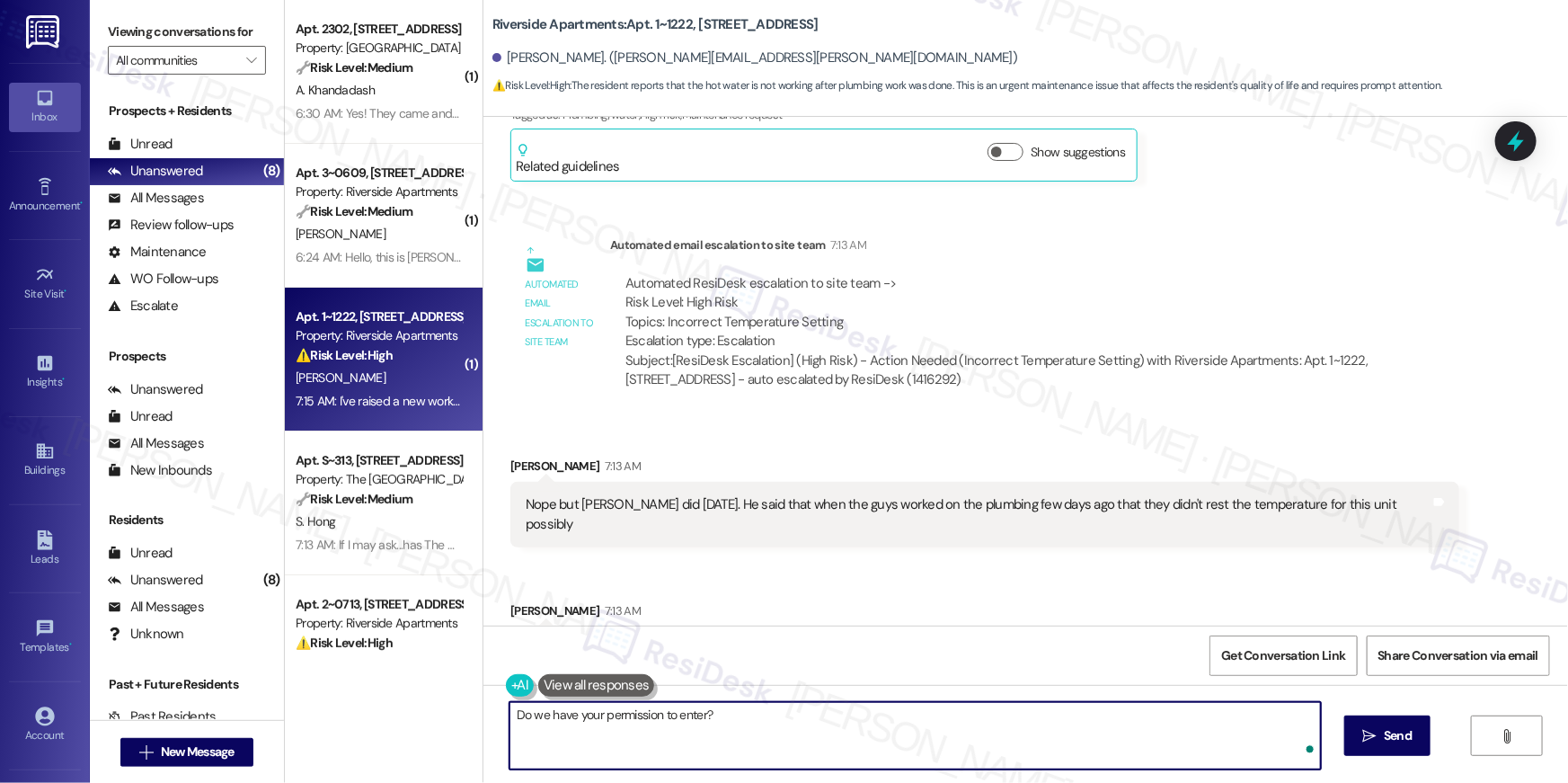 type on "Do we have your permission to enter?" 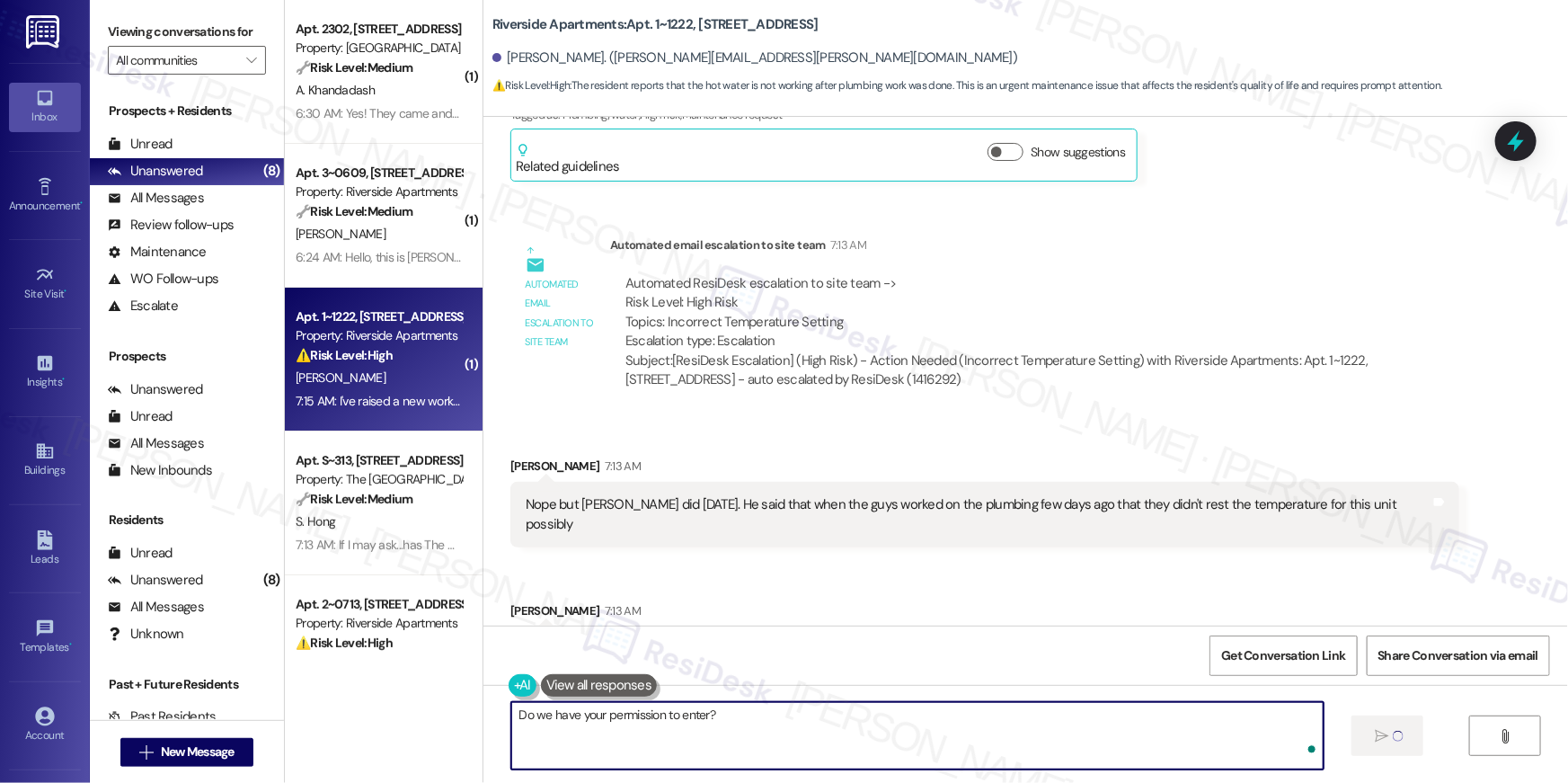 type 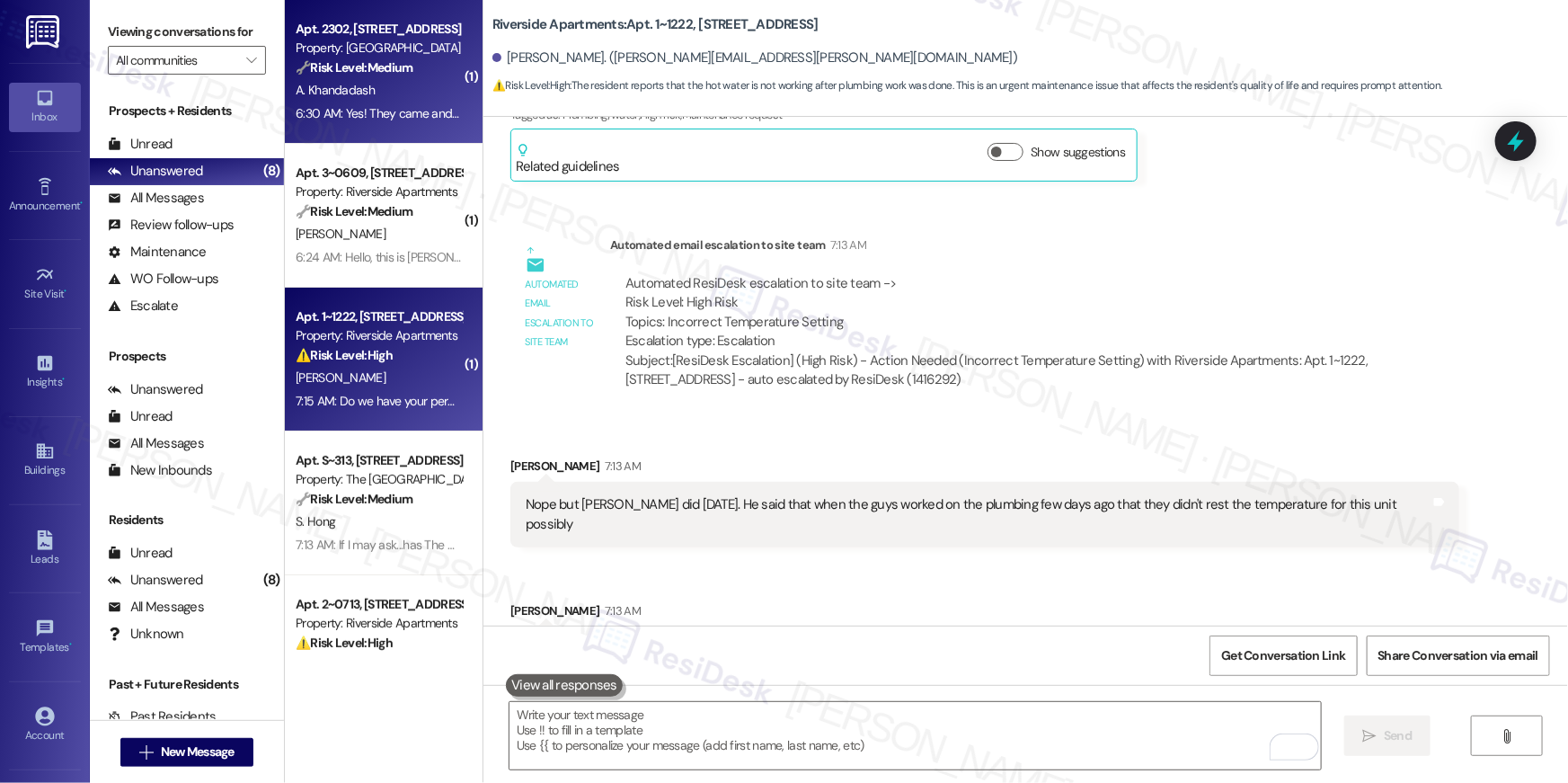 click on "6:30 AM: Yes! They came and replaced the fridge! The old fridge is still outside our door 6:30 AM: Yes! They came and replaced the fridge! The old fridge is still outside our door" at bounding box center (524, 113) 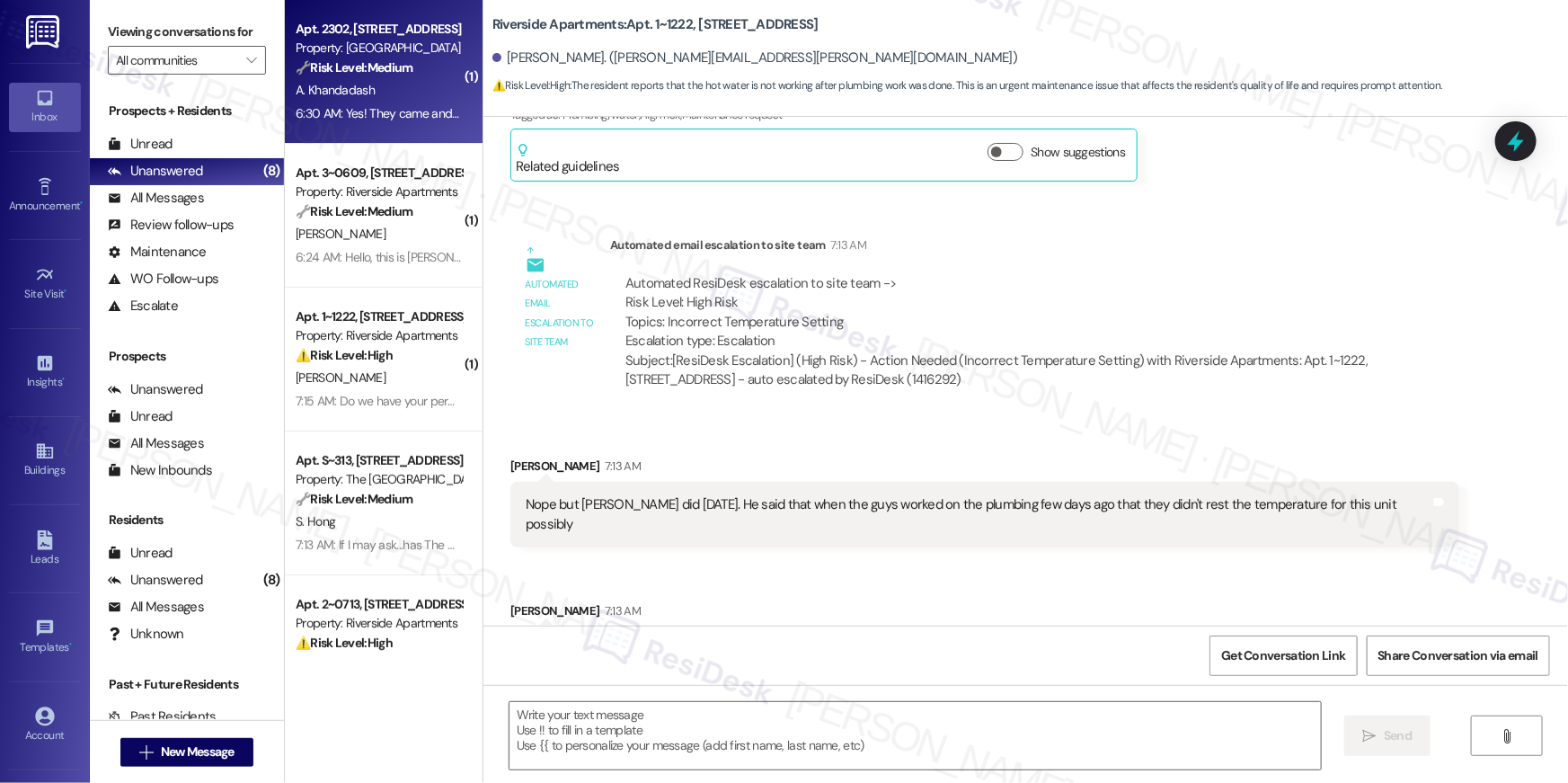 type on "Fetching suggested responses. Please feel free to read through the conversation in the meantime." 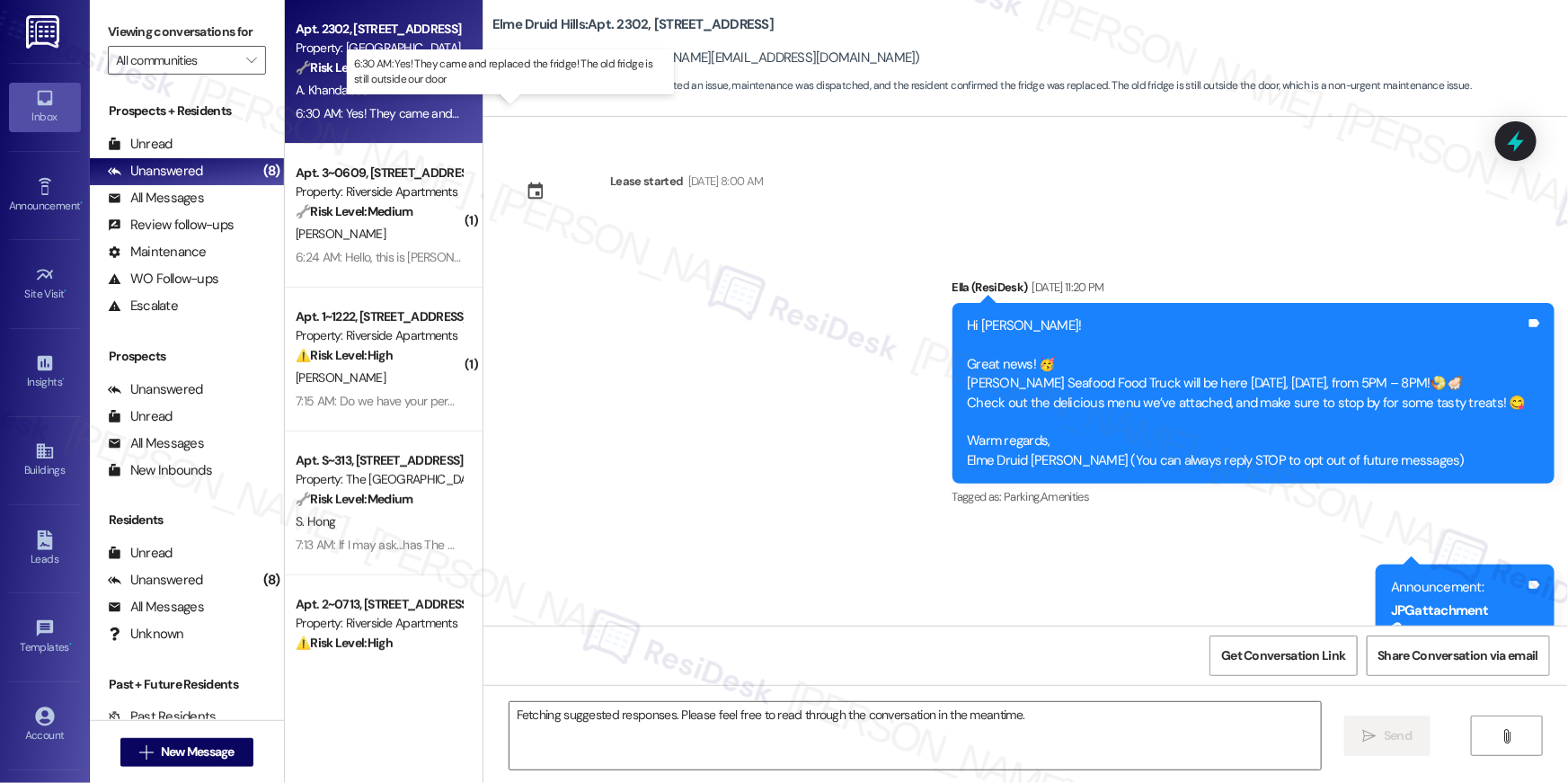 scroll, scrollTop: 27726, scrollLeft: 0, axis: vertical 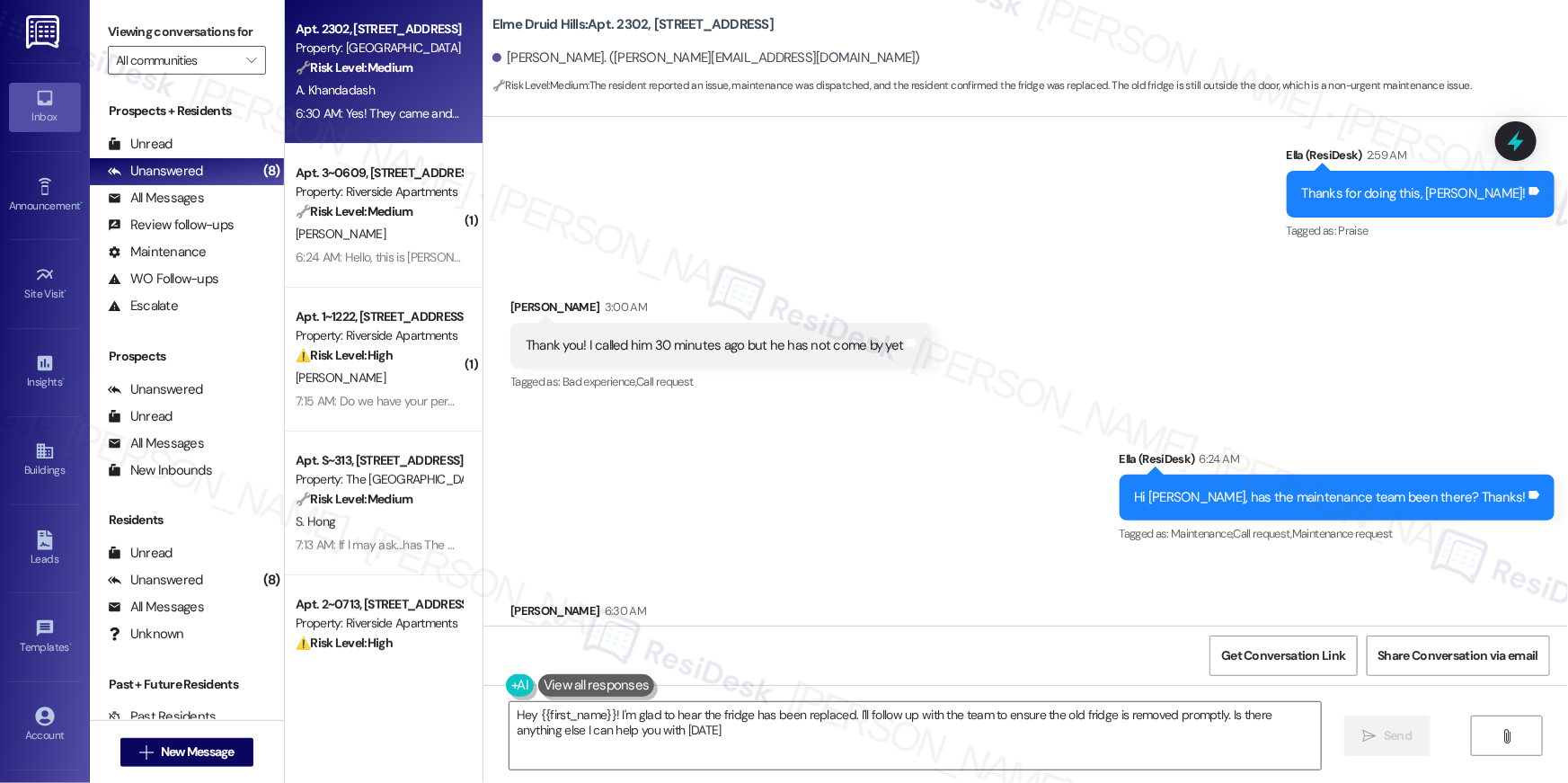 type on "Hey {{first_name}}! I'm glad to hear the fridge has been replaced. I'll follow up with the team to ensure the old fridge is removed promptly. Is there anything else I can help you with today?" 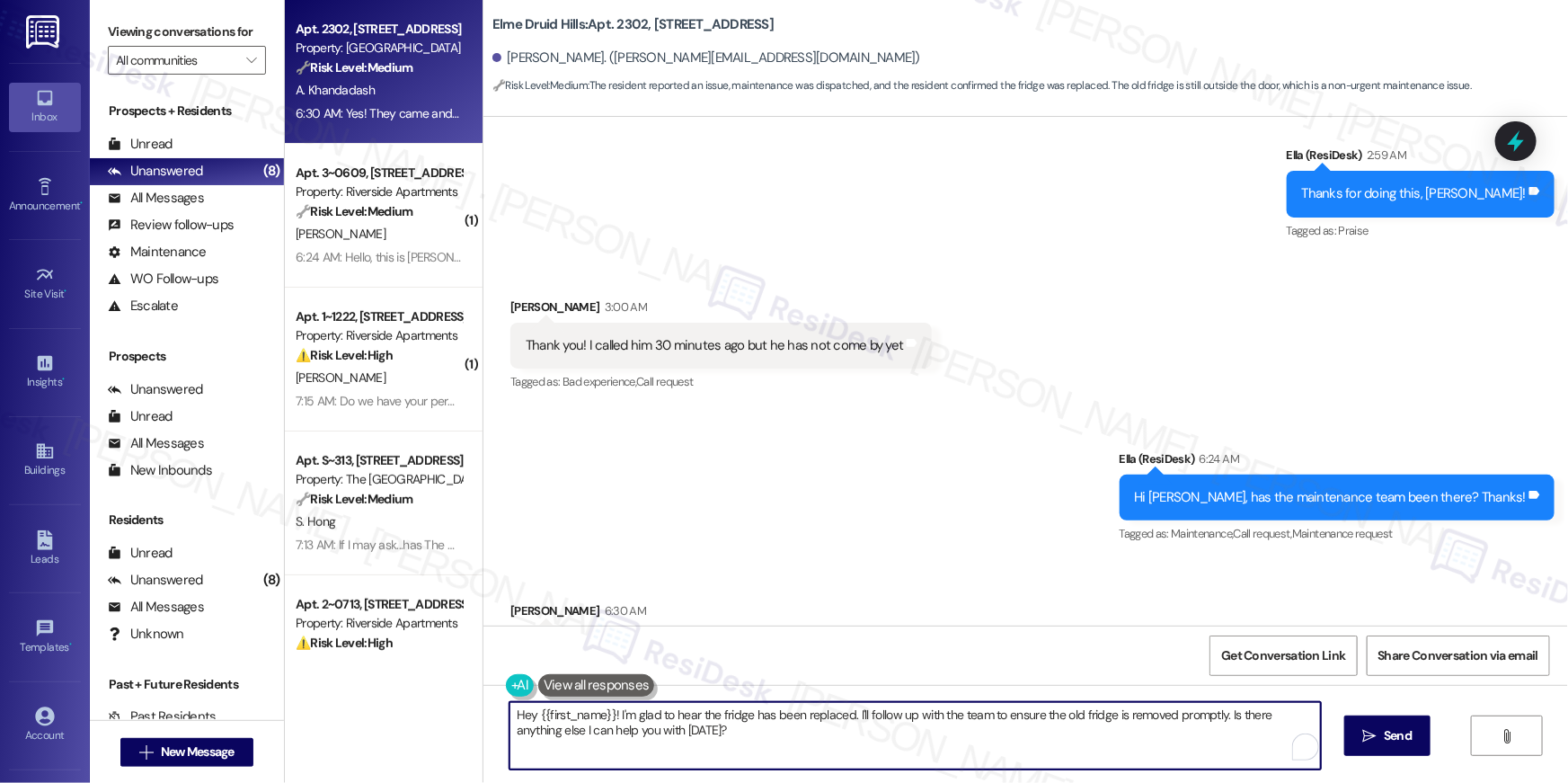 click on "Hey {{first_name}}! I'm glad to hear the fridge has been replaced. I'll follow up with the team to ensure the old fridge is removed promptly. Is there anything else I can help you with today?" at bounding box center [915, 735] 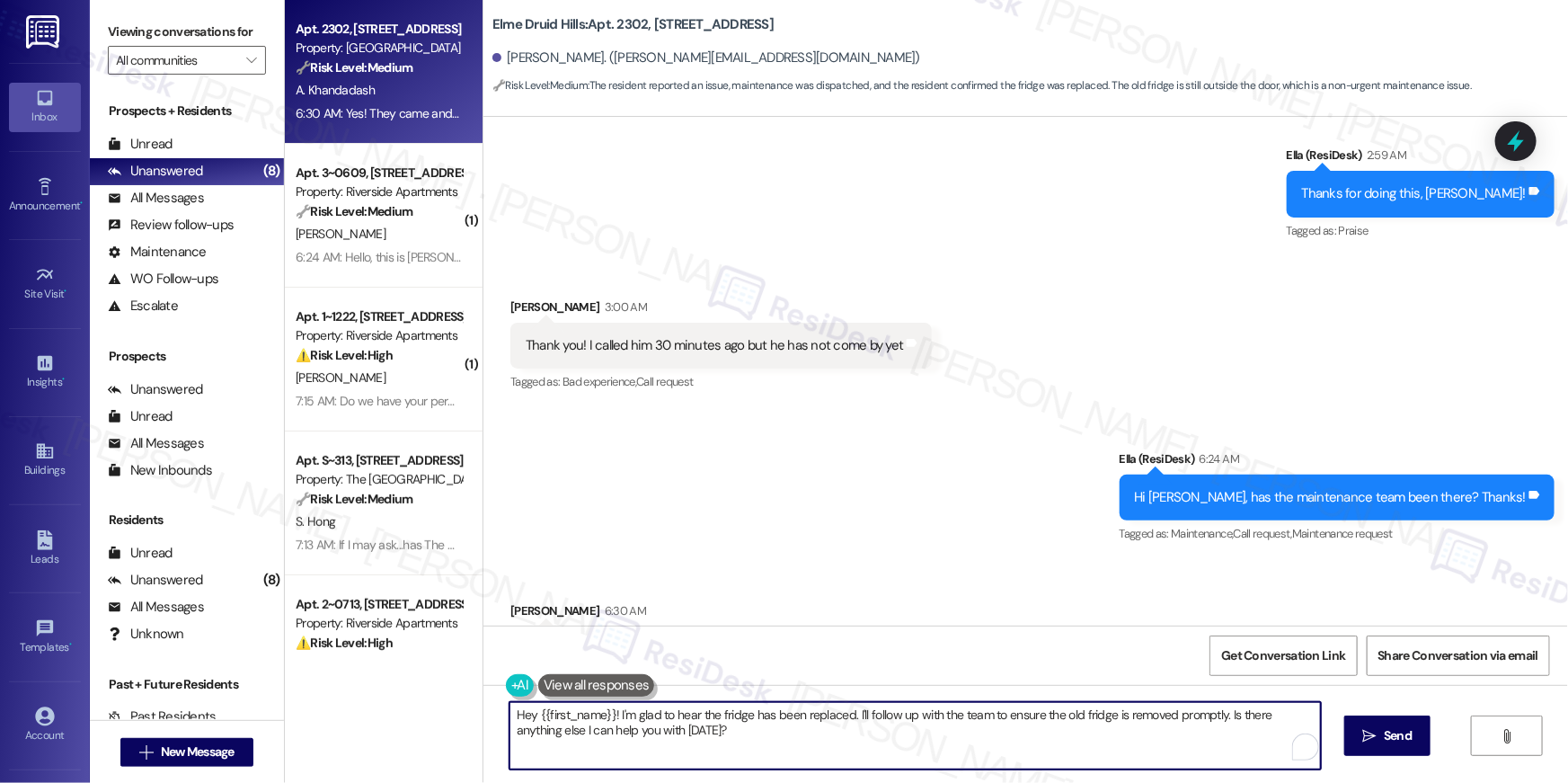 click on "Hey {{first_name}}! I'm glad to hear the fridge has been replaced. I'll follow up with the team to ensure the old fridge is removed promptly. Is there anything else I can help you with today?" at bounding box center (915, 735) 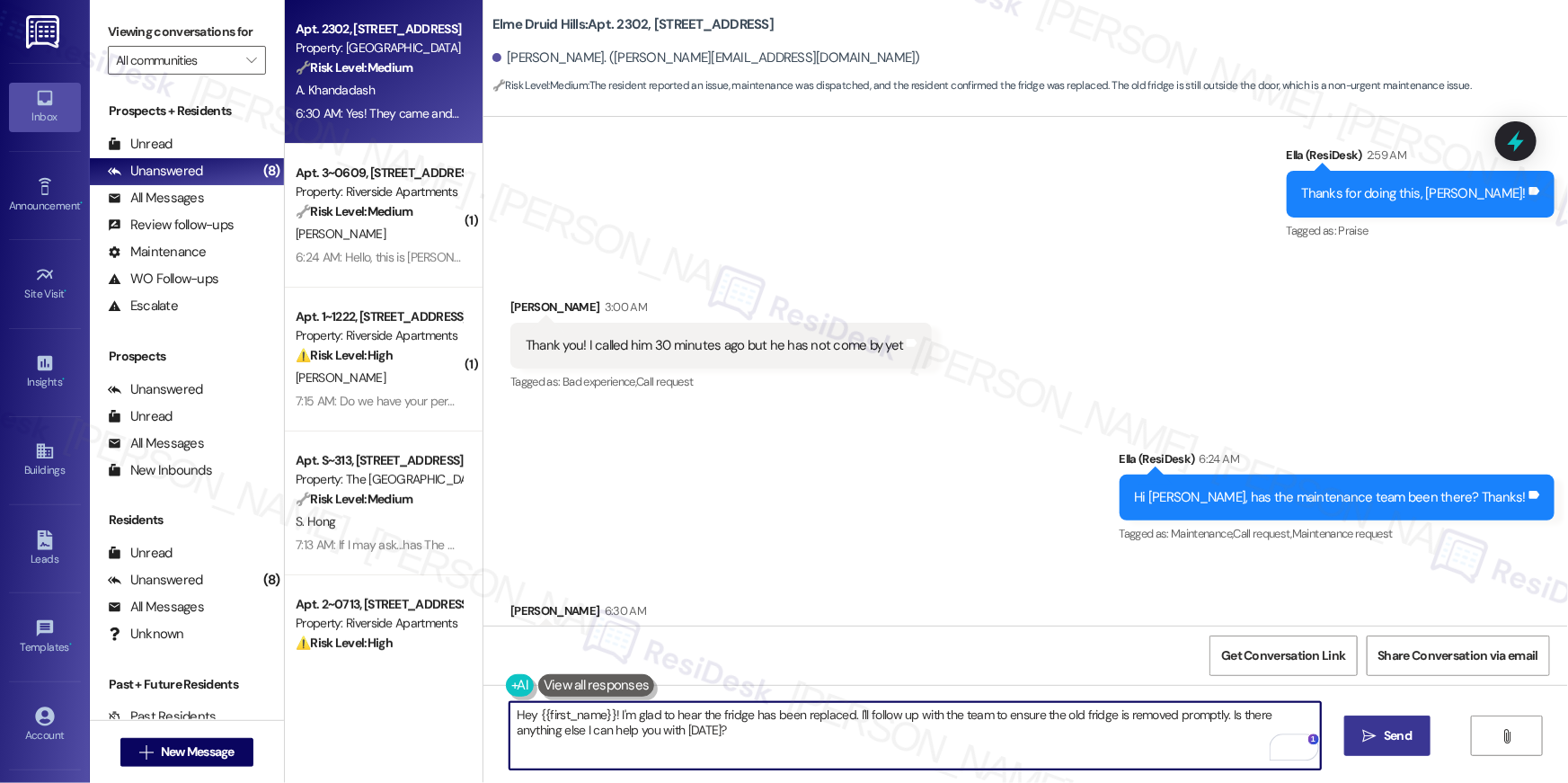 click on " Send" at bounding box center [1387, 735] 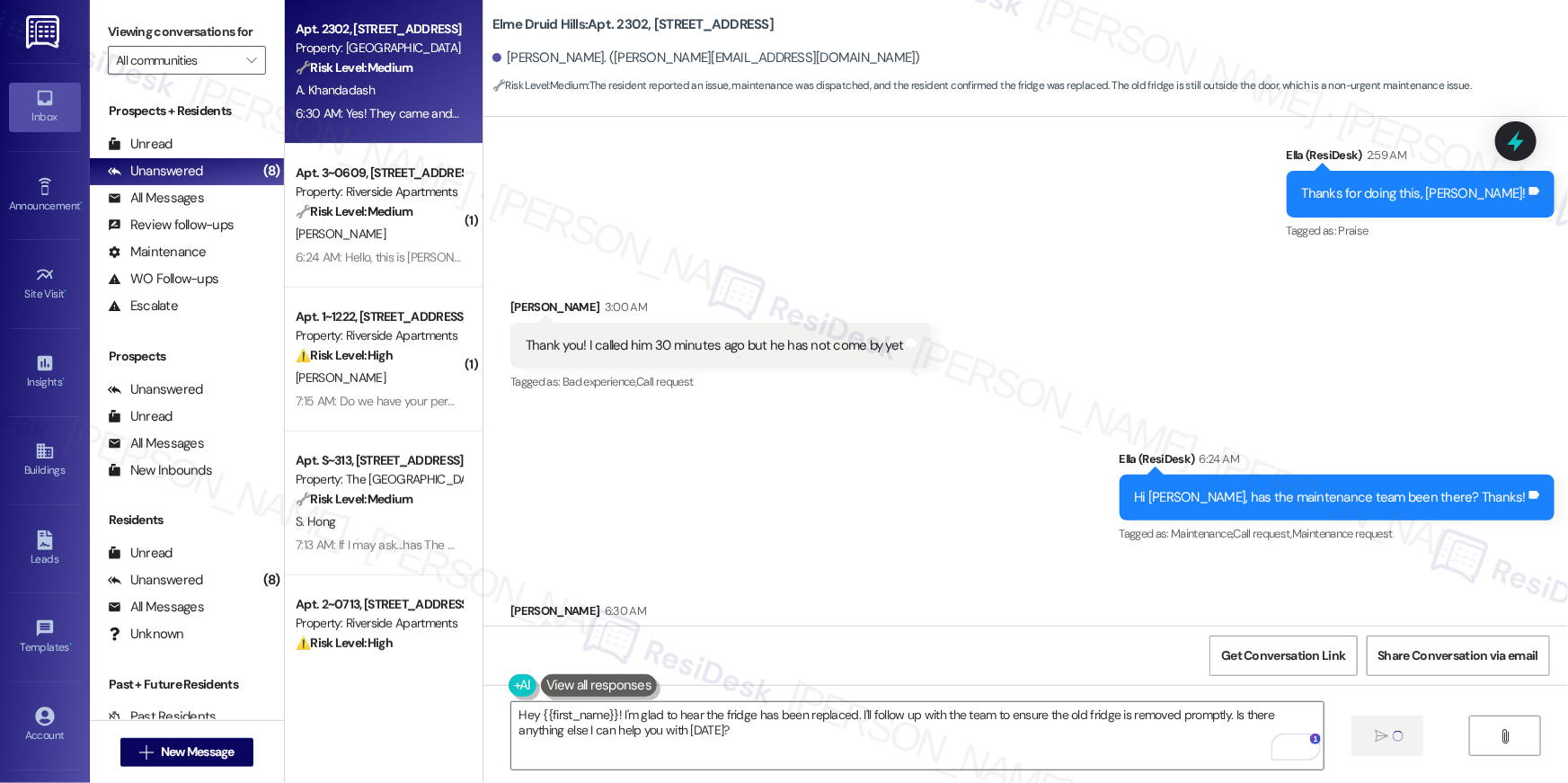 type 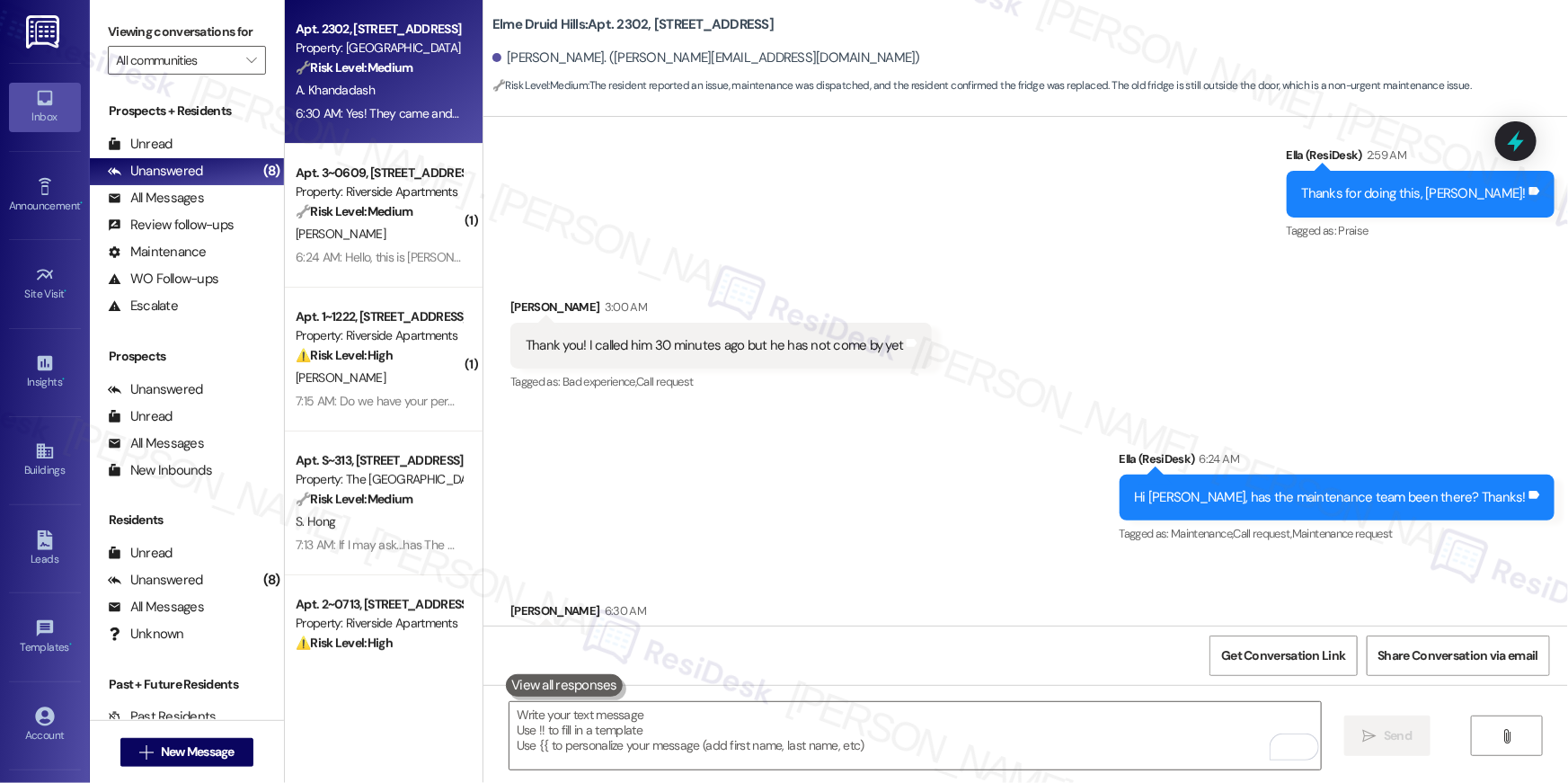 scroll, scrollTop: 27725, scrollLeft: 0, axis: vertical 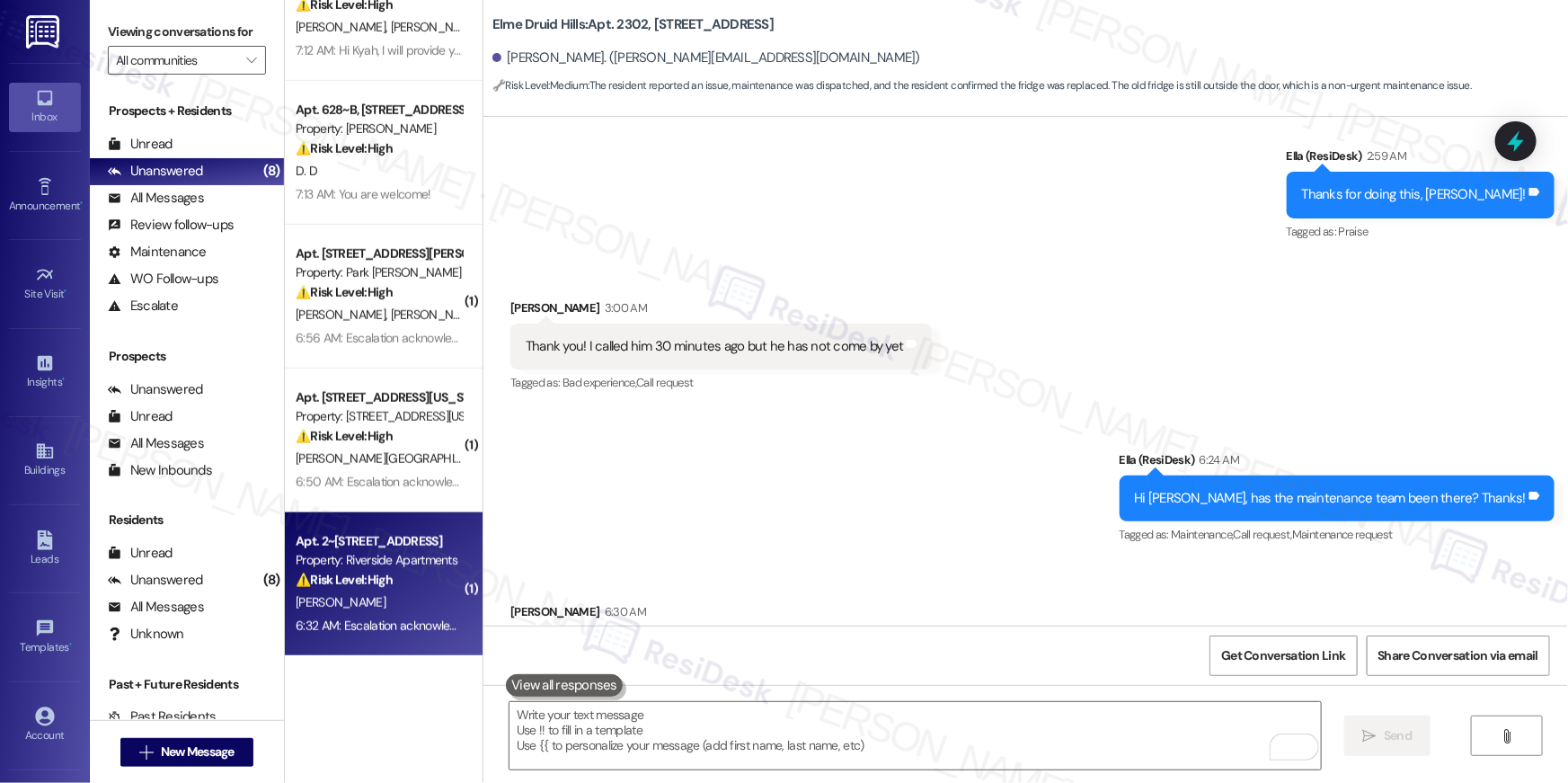 click on "Property: Riverside Apartments" at bounding box center (378, 560) 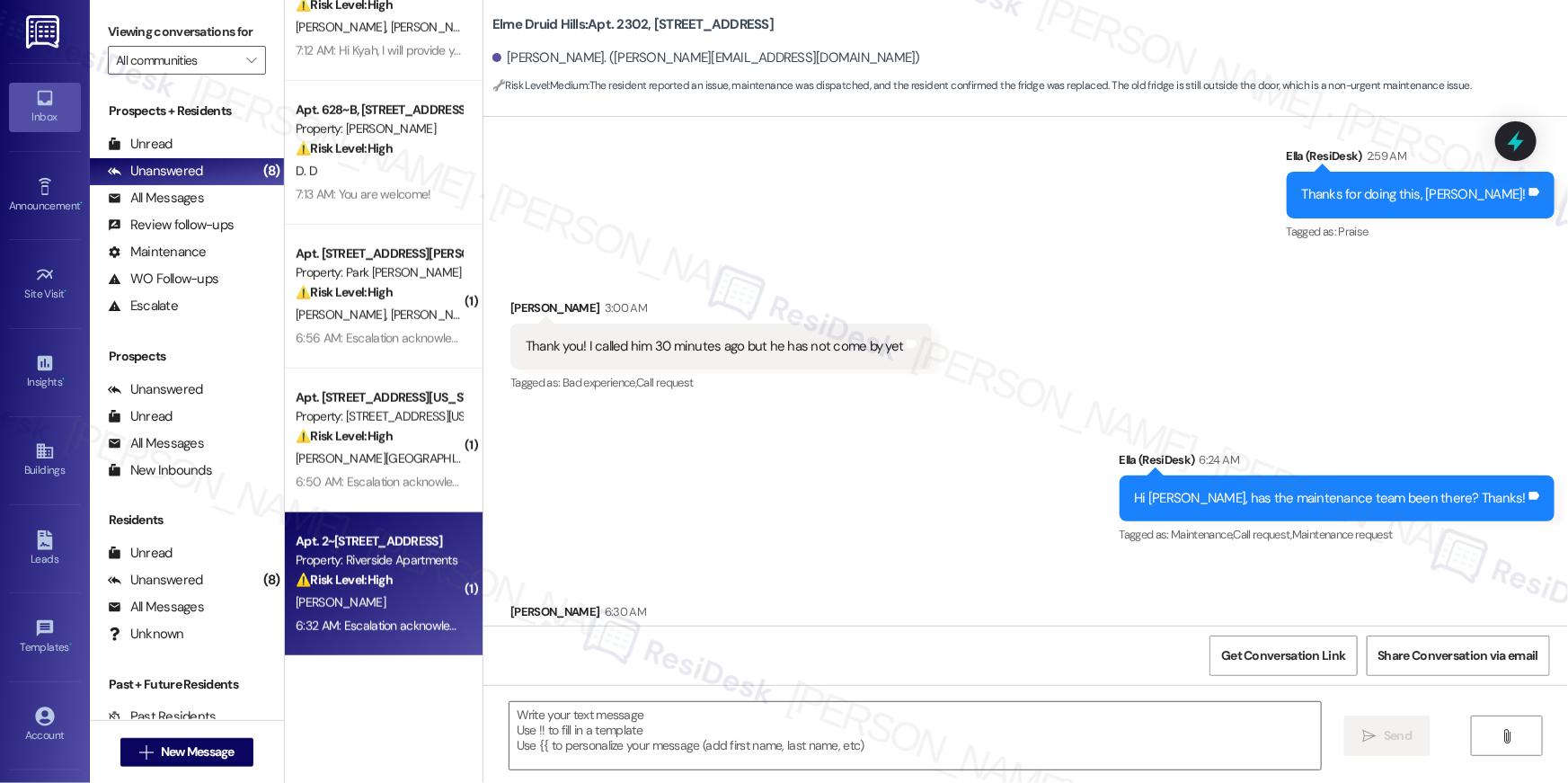 type on "Fetching suggested responses. Please feel free to read through the conversation in the meantime." 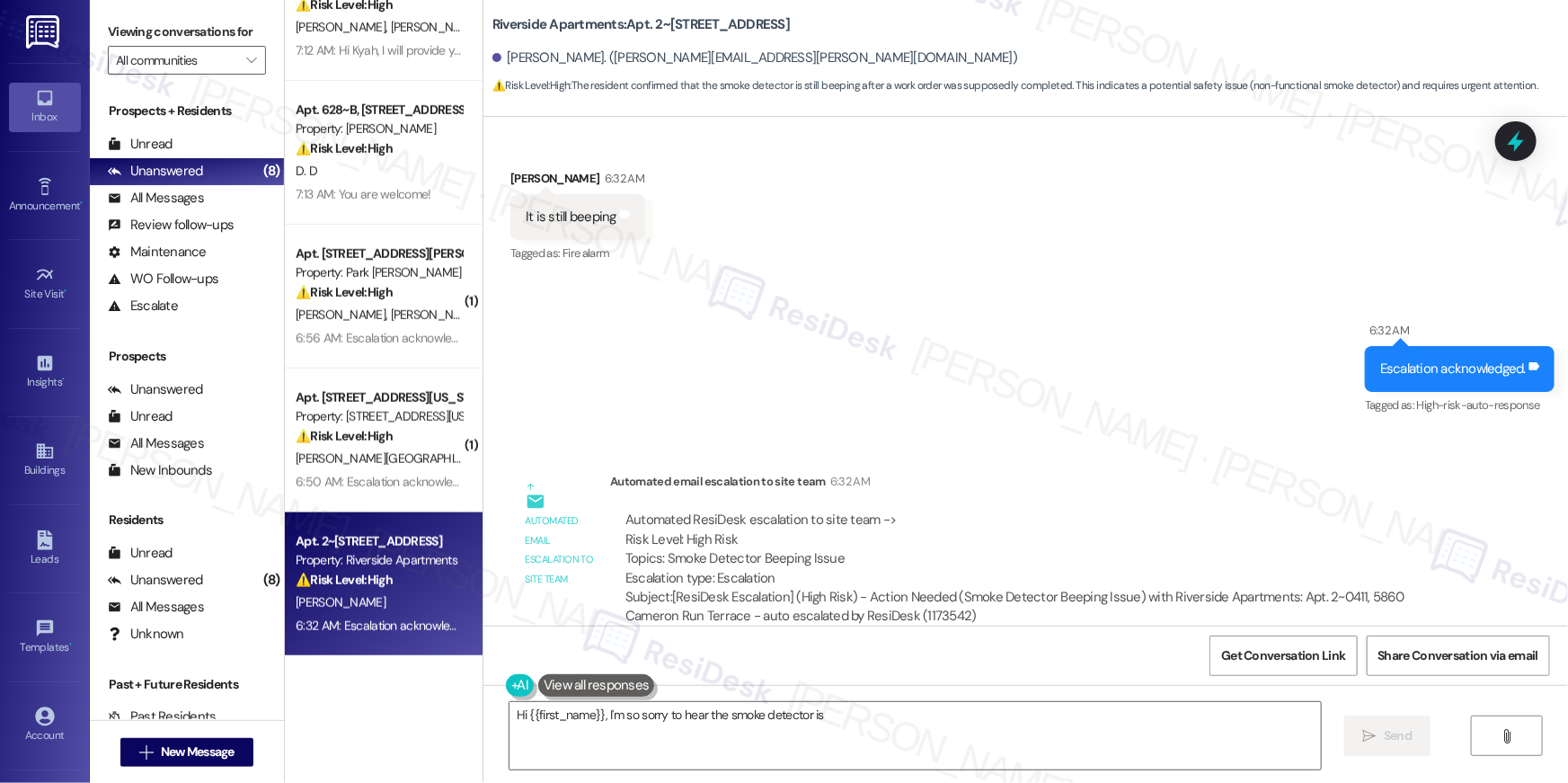 scroll, scrollTop: 5018, scrollLeft: 0, axis: vertical 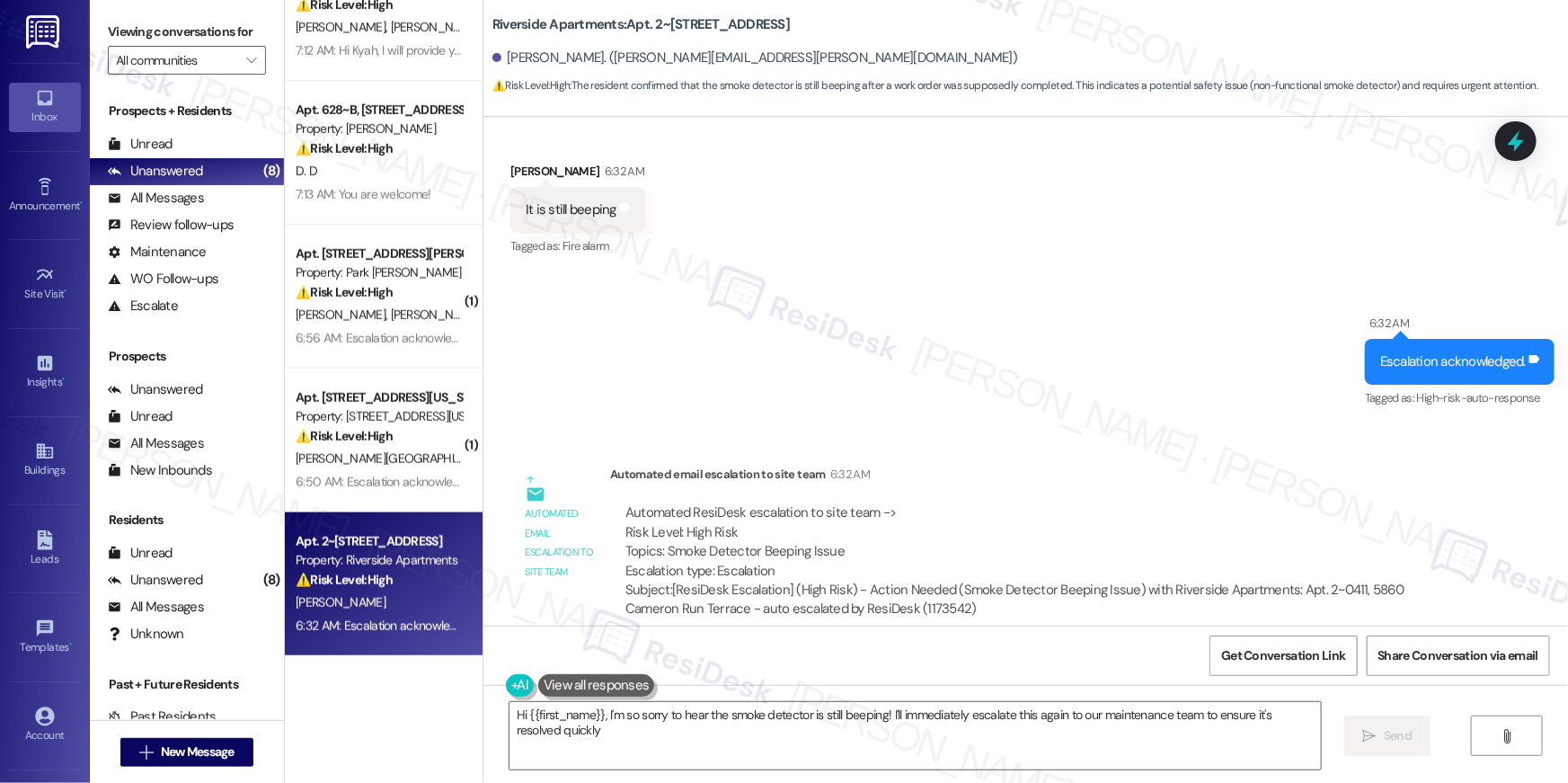 type on "Hi {{first_name}}, I'm so sorry to hear the smoke detector is still beeping! I'll immediately escalate this again to our maintenance team to ensure it's resolved quickly." 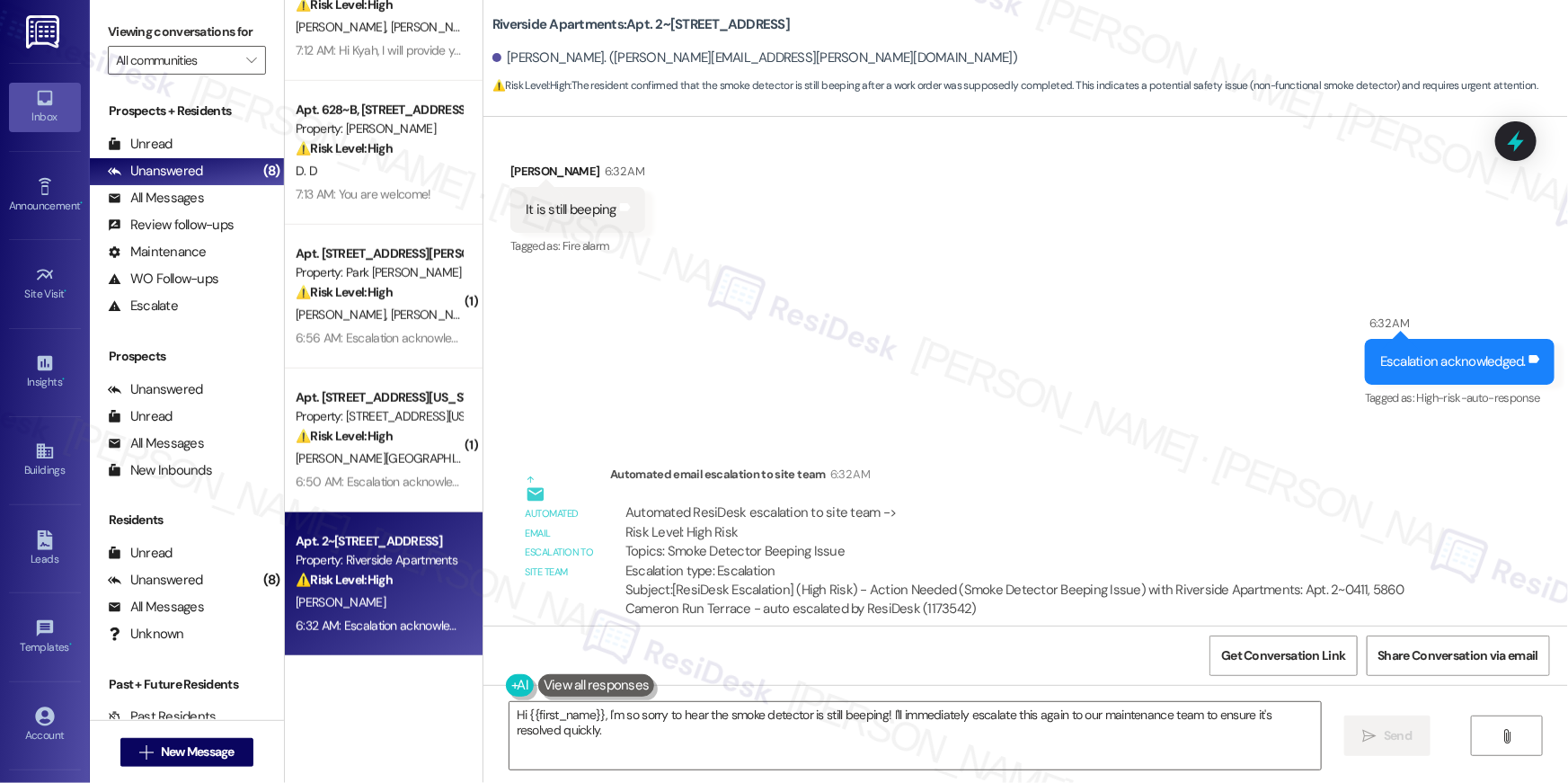 scroll, scrollTop: 5015, scrollLeft: 0, axis: vertical 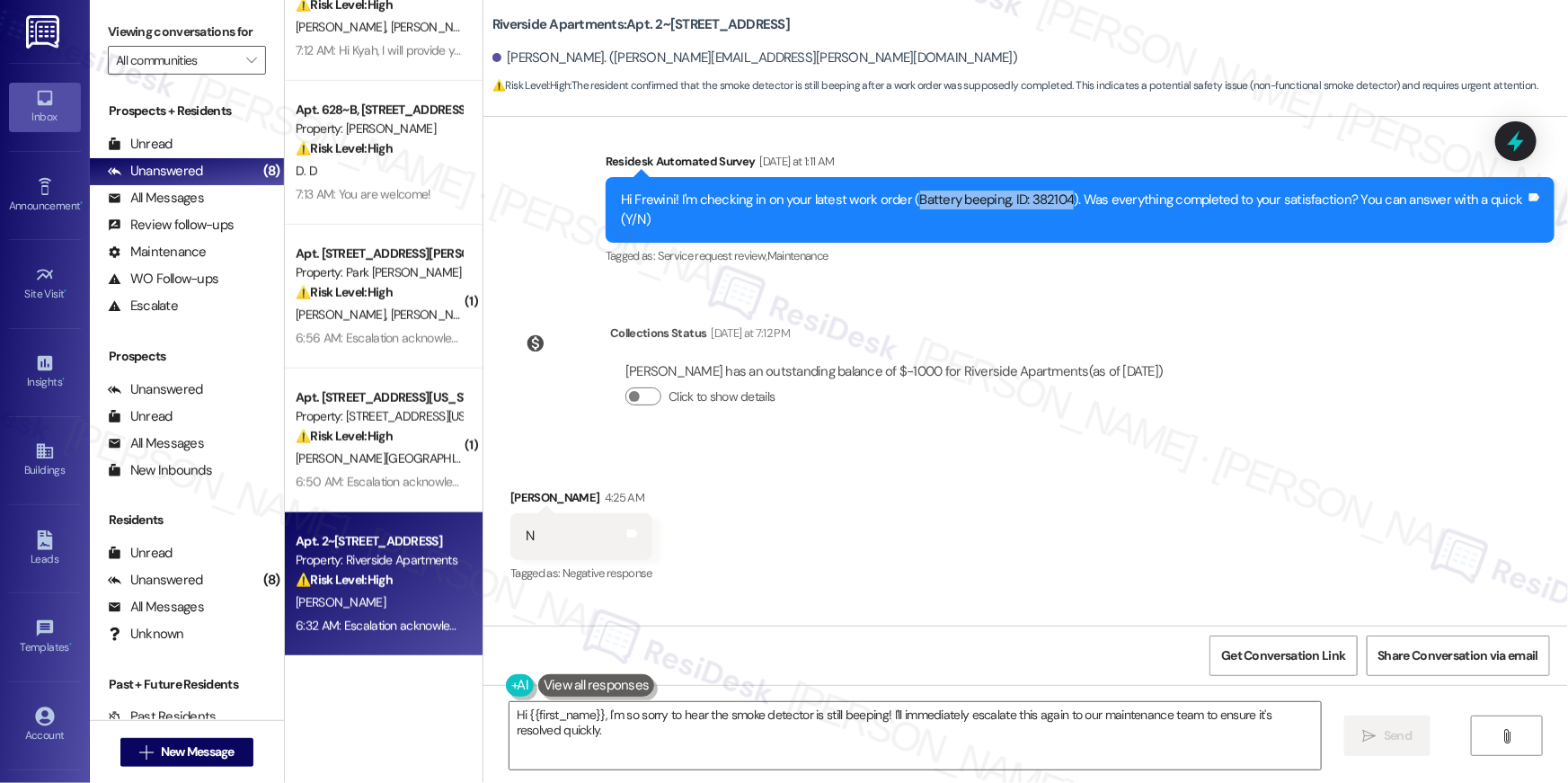 drag, startPoint x: 899, startPoint y: 182, endPoint x: 1052, endPoint y: 181, distance: 153.00327 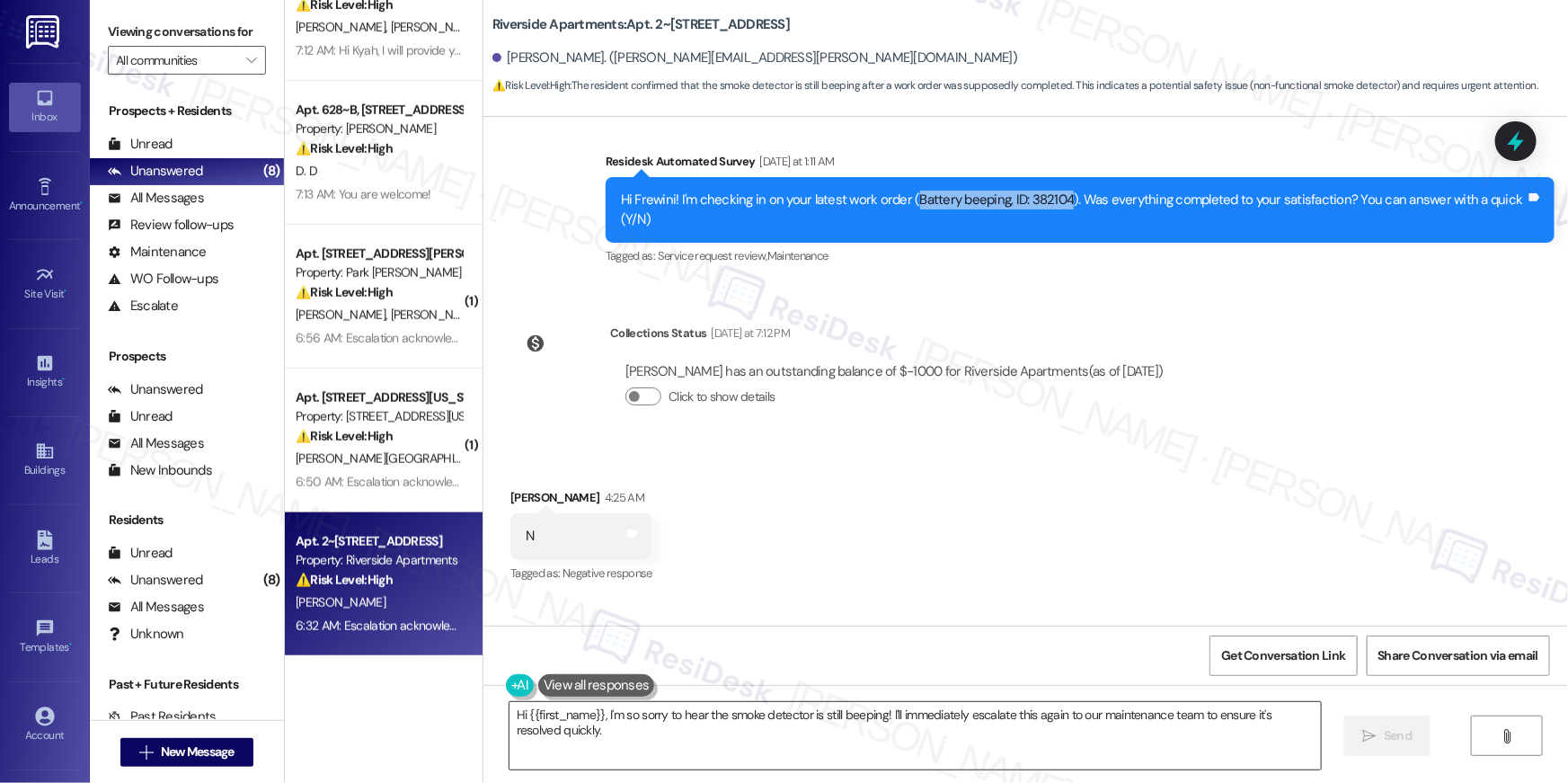 click on "Hi {{first_name}}, I'm so sorry to hear the smoke detector is still beeping! I'll immediately escalate this again to our maintenance team to ensure it's resolved quickly." at bounding box center (915, 735) 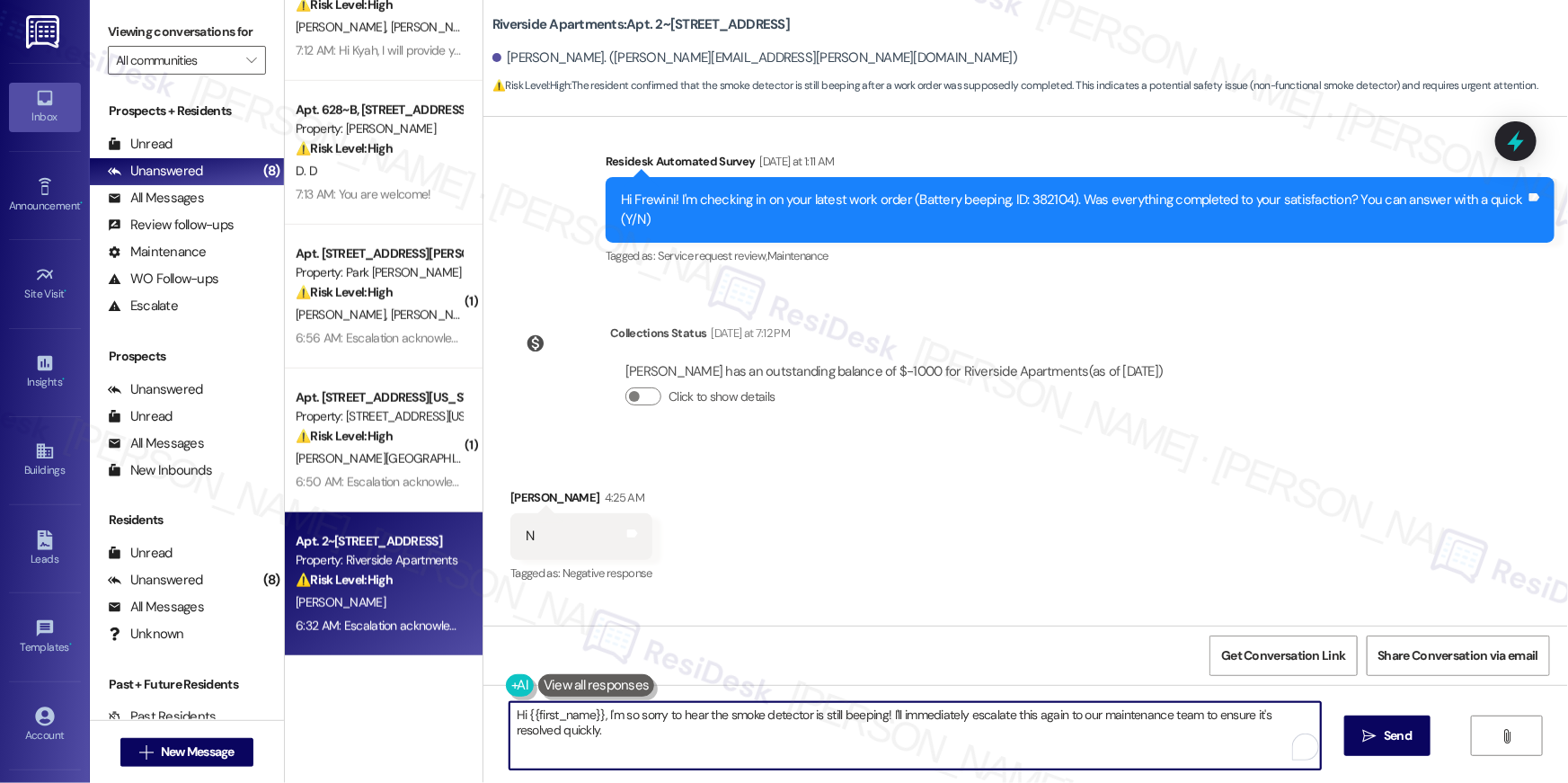 click on "Hi {{first_name}}, I'm so sorry to hear the smoke detector is still beeping! I'll immediately escalate this again to our maintenance team to ensure it's resolved quickly." at bounding box center [915, 735] 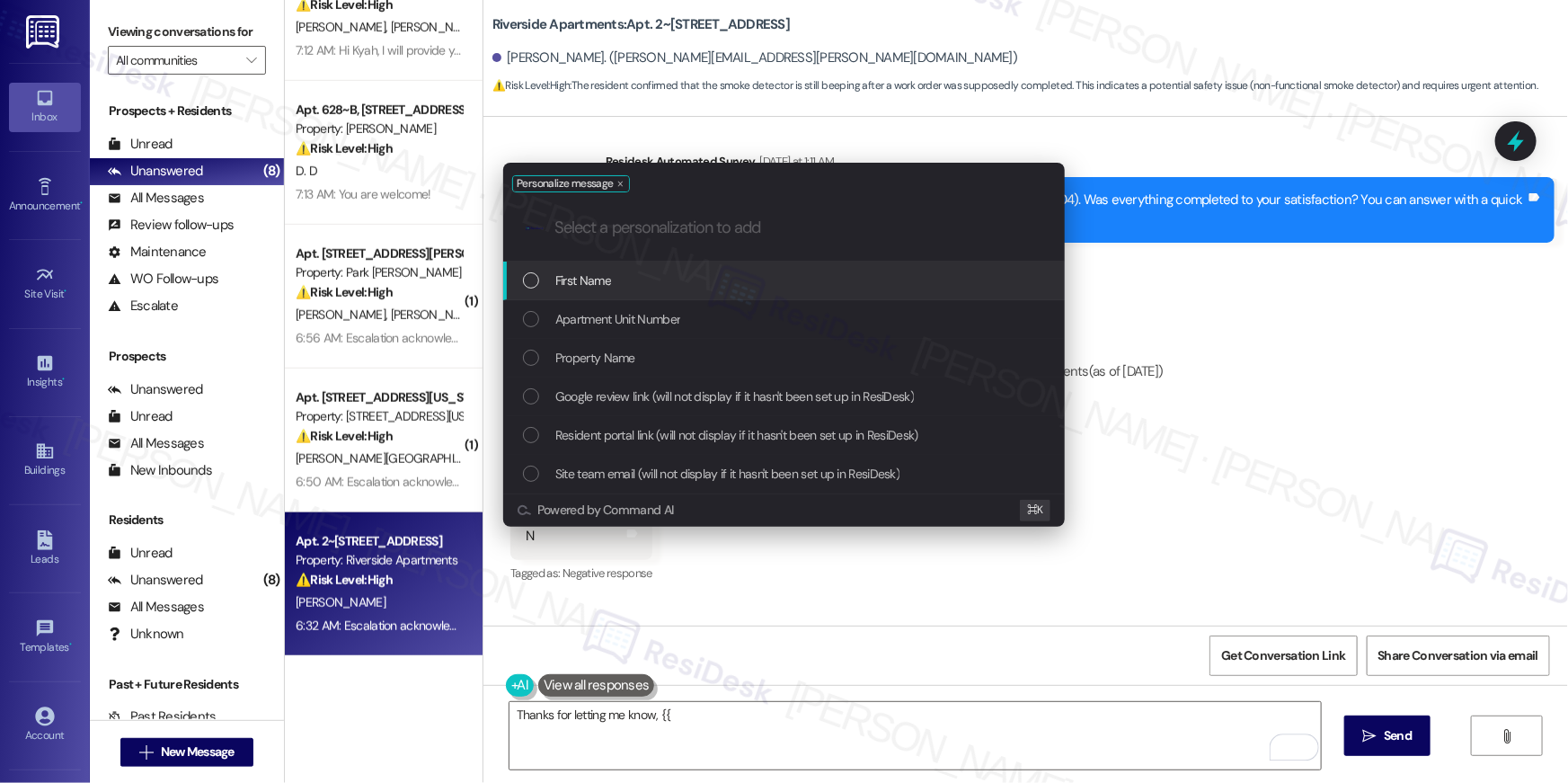 click on "First Name" at bounding box center [785, 280] 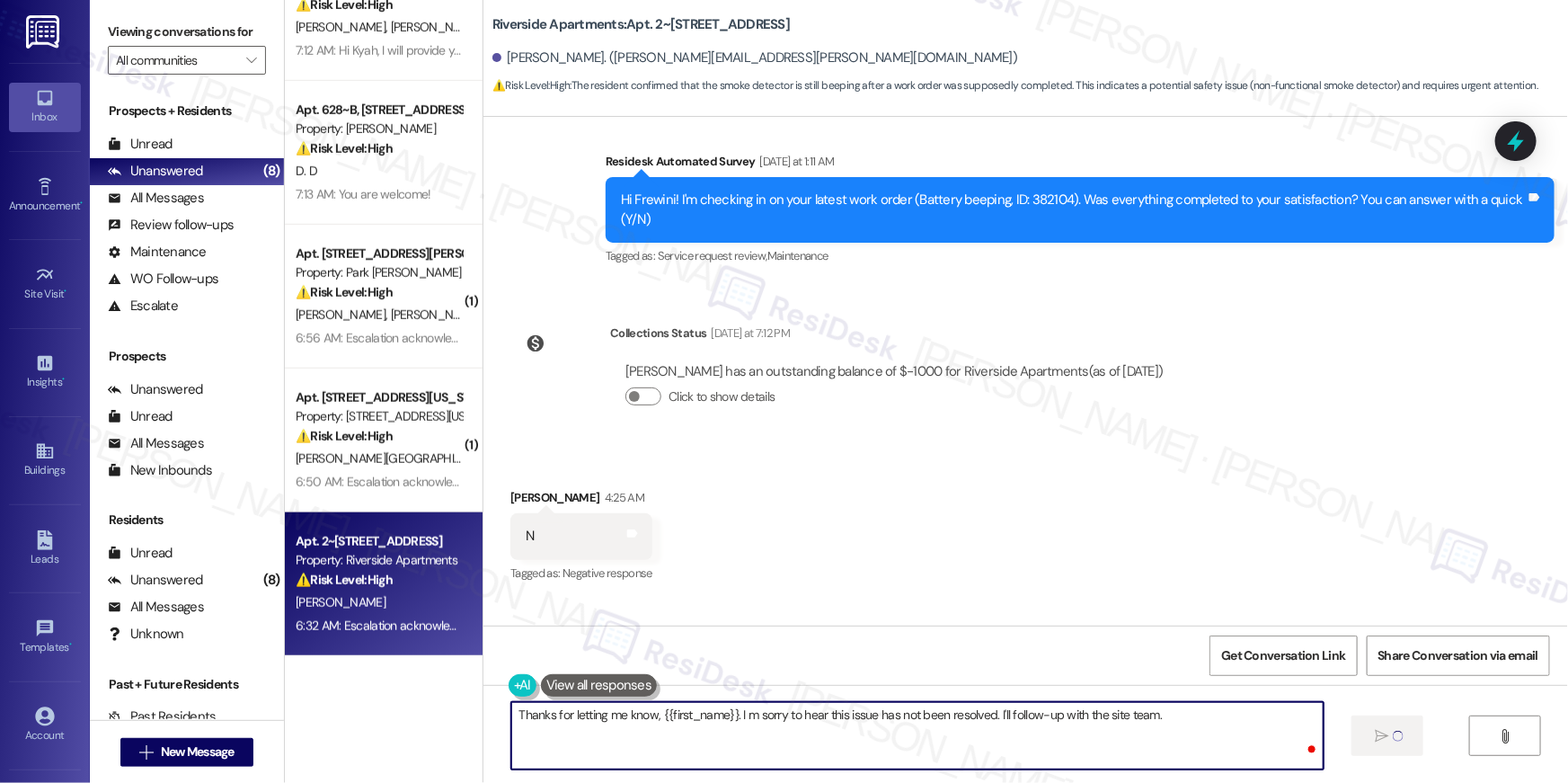 type on "Thanks for letting me know, {{first_name}}. I m sorry to hear this issue has not been resolved. I'll follow-up with the site team." 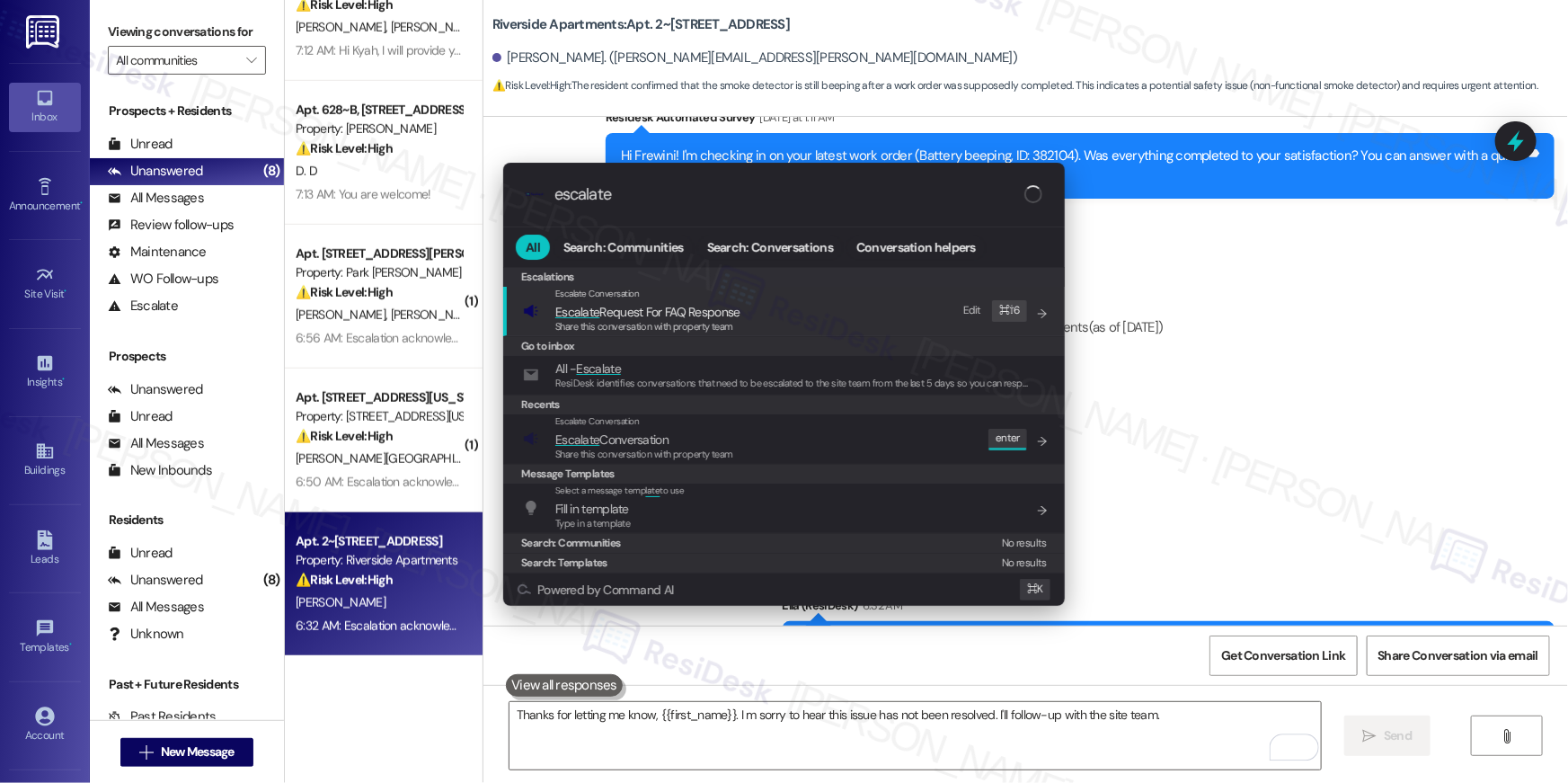 scroll, scrollTop: 4645, scrollLeft: 0, axis: vertical 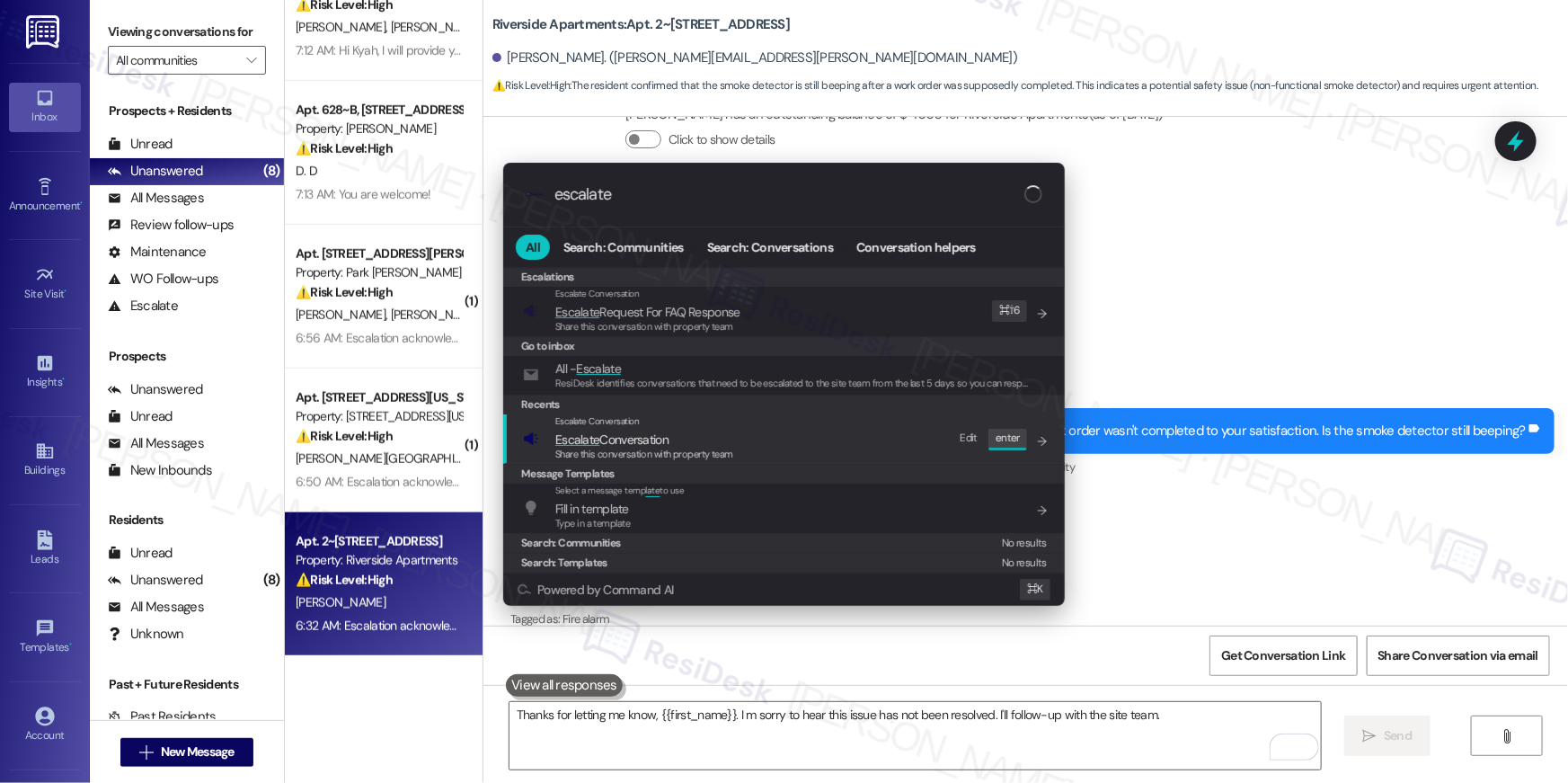 type on "escalate" 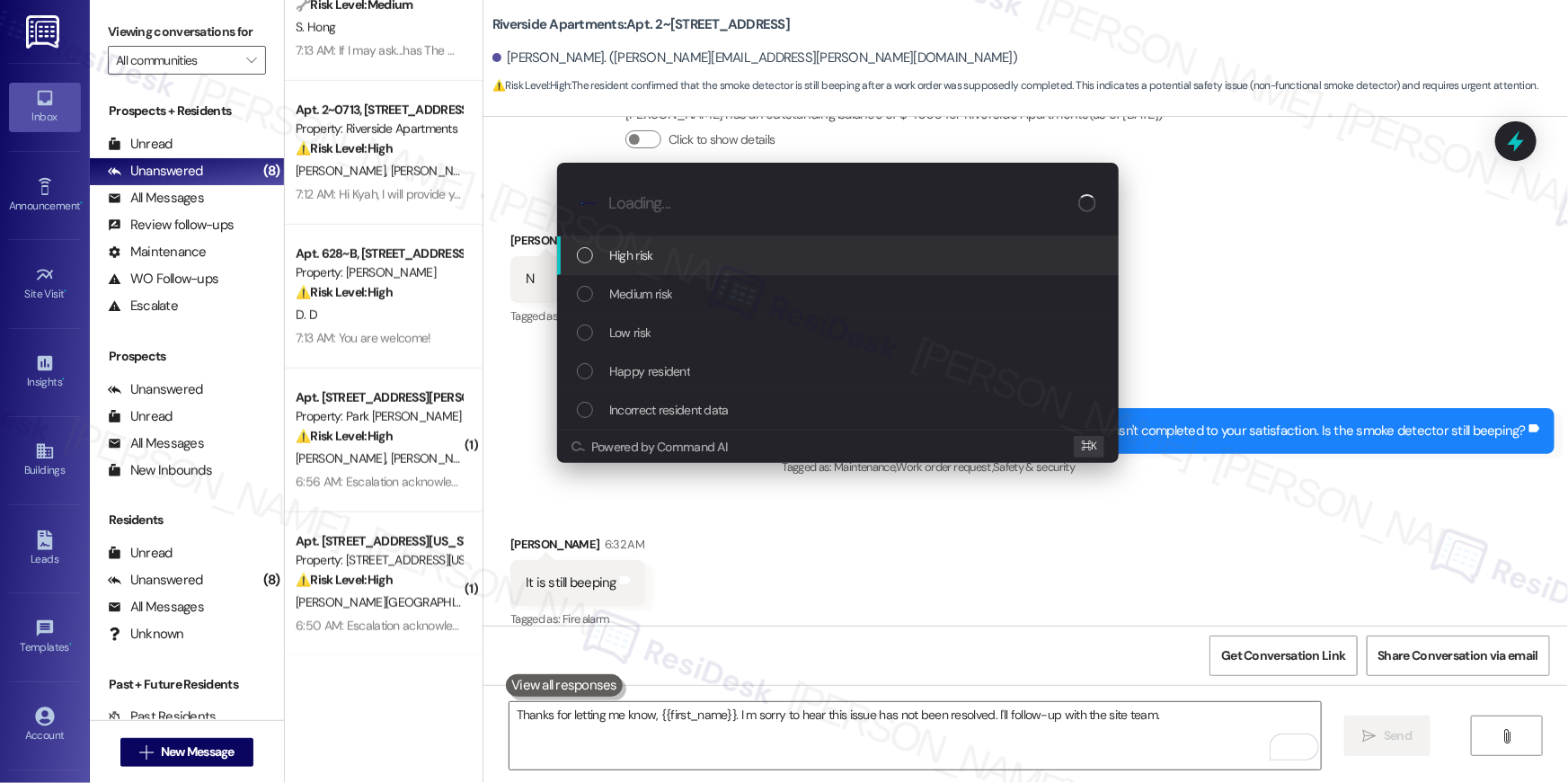 click on "High risk" at bounding box center [837, 255] 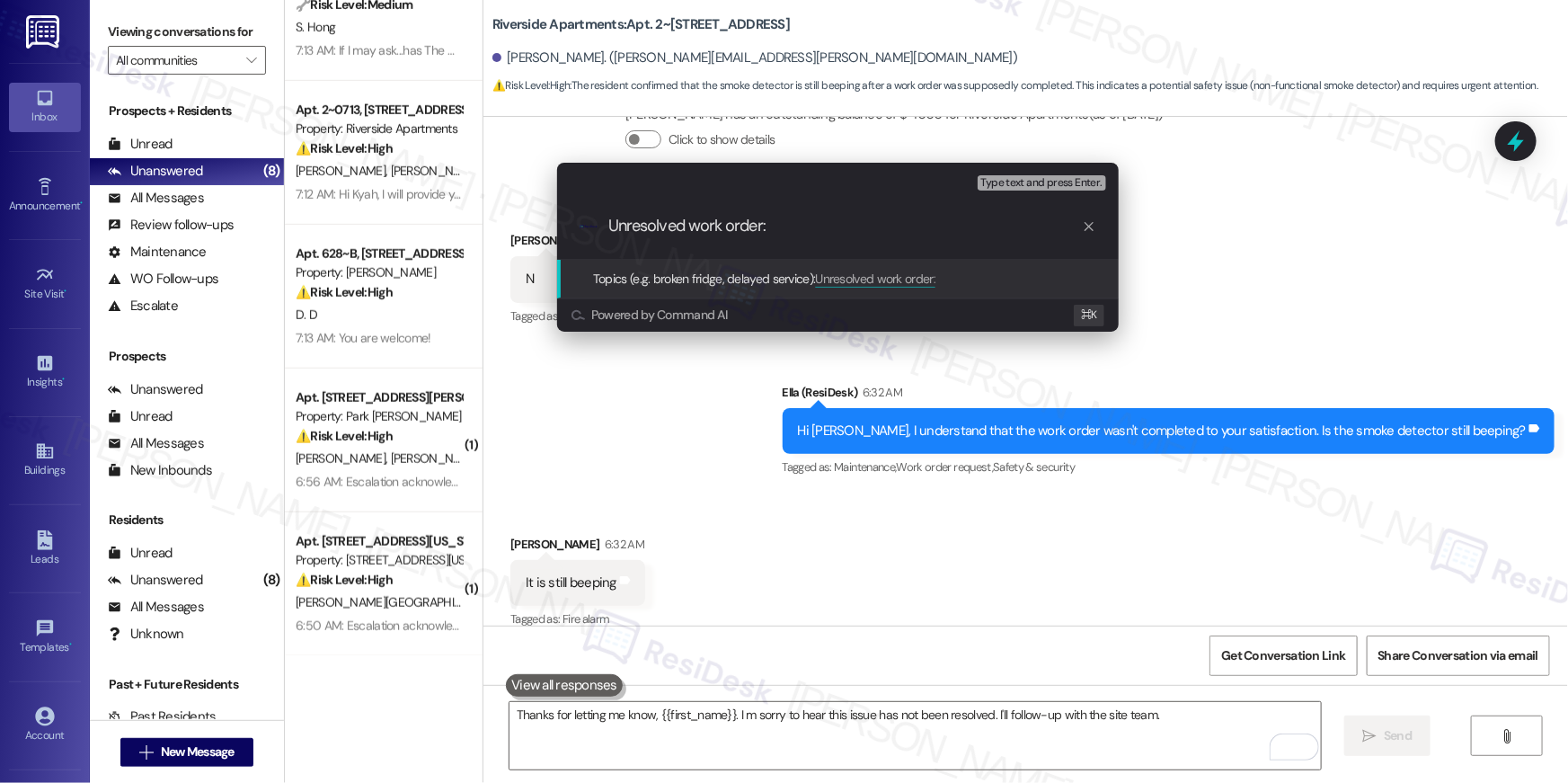paste on "Battery beeping, ID: 382104" 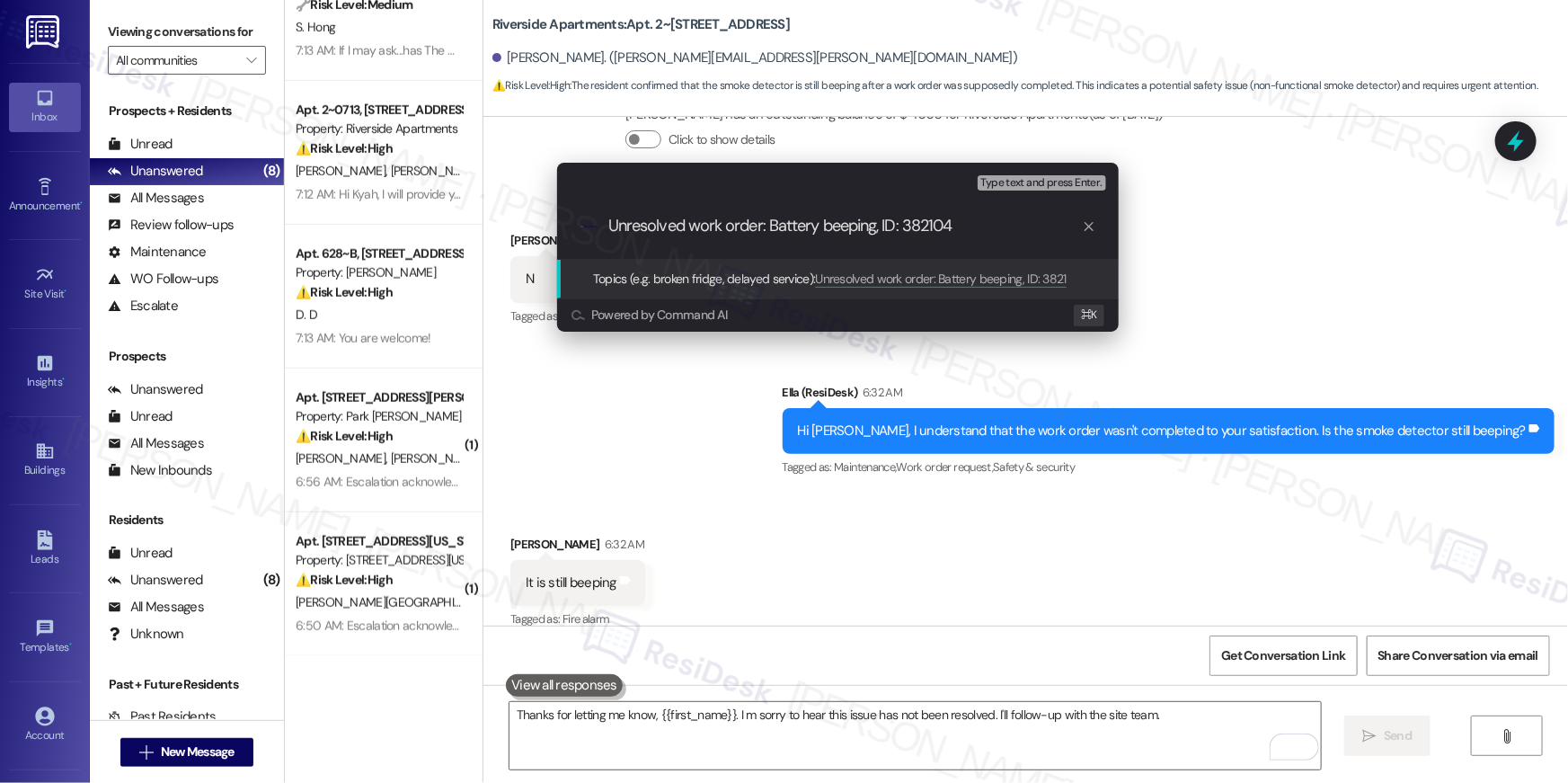 type 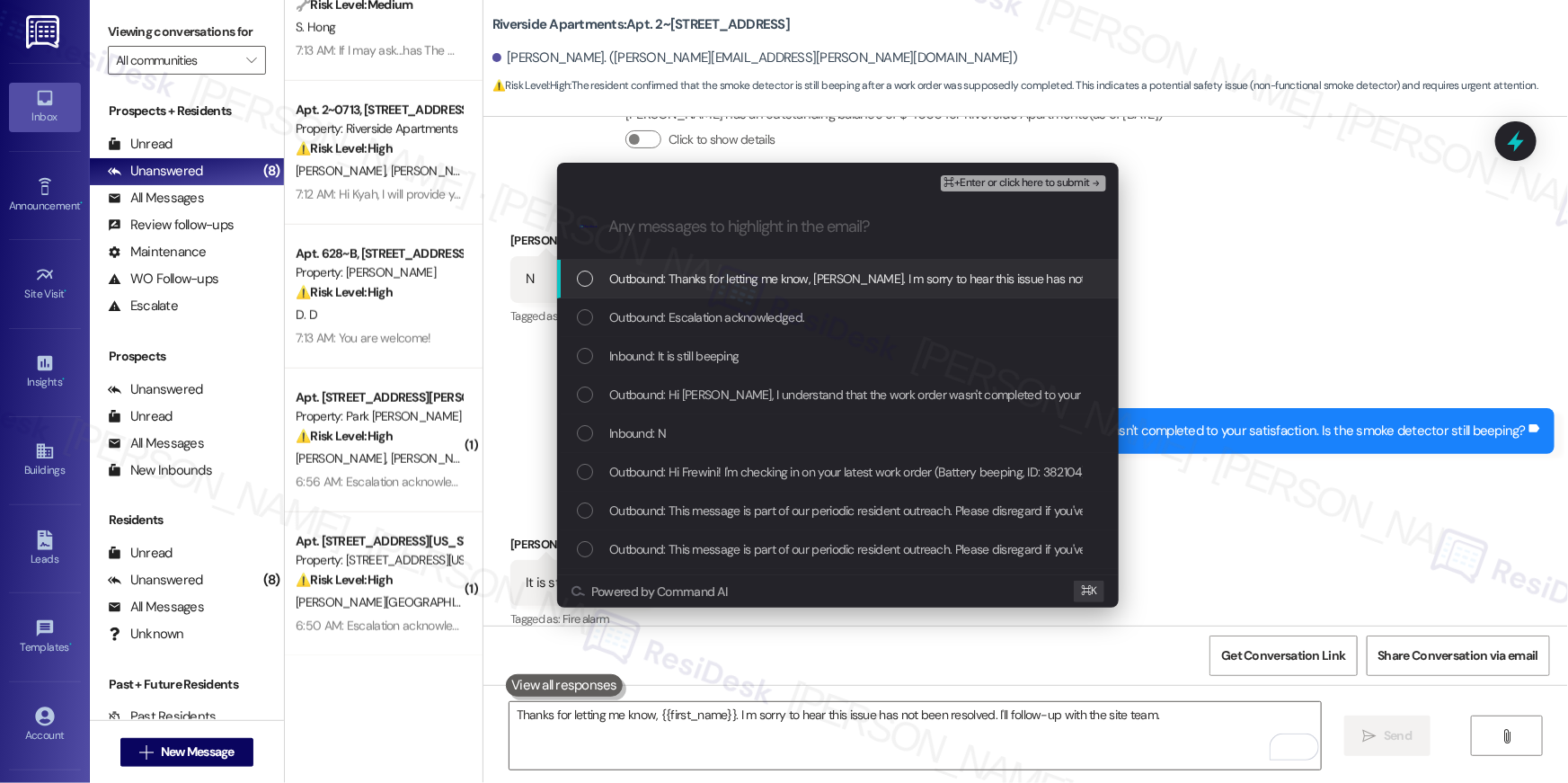 click on "Outbound: Thanks for letting me know, [PERSON_NAME]. I m sorry to hear this issue has not been resolved. I'll follow-up with the site team." at bounding box center [968, 279] 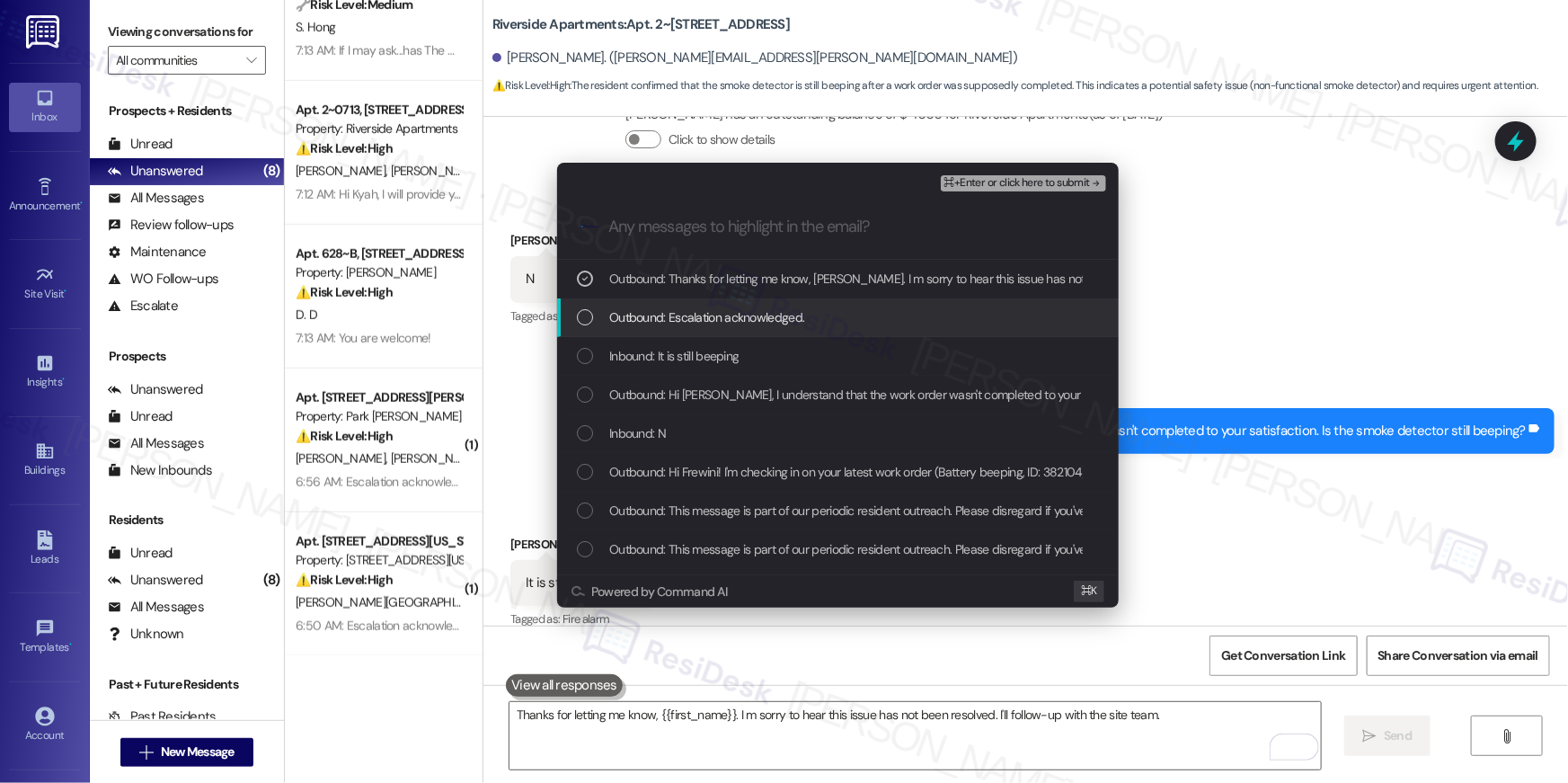 click on "Outbound: Escalation acknowledged." at bounding box center [706, 317] 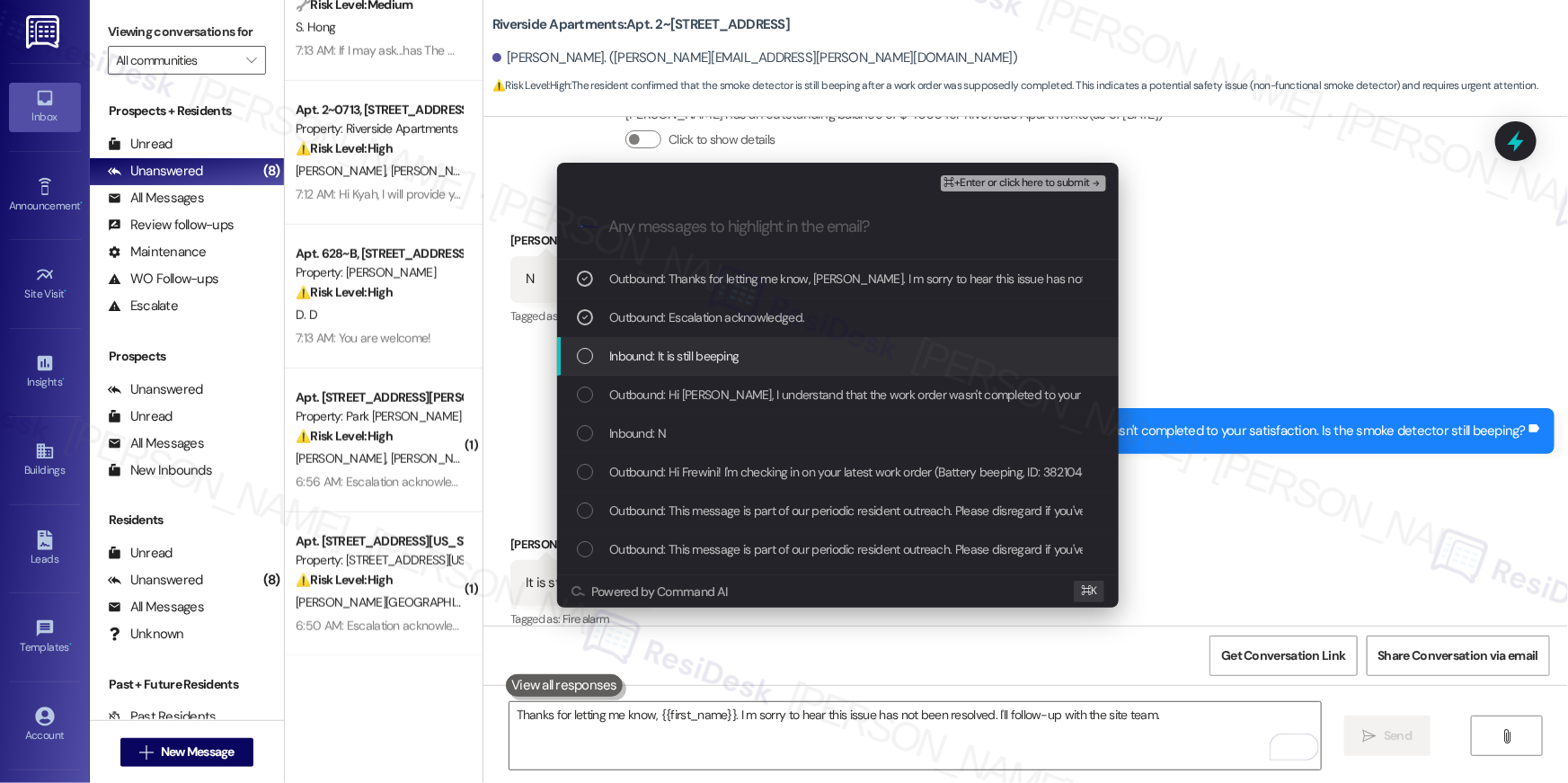 click on "Inbound: It is still beeping" at bounding box center (674, 356) 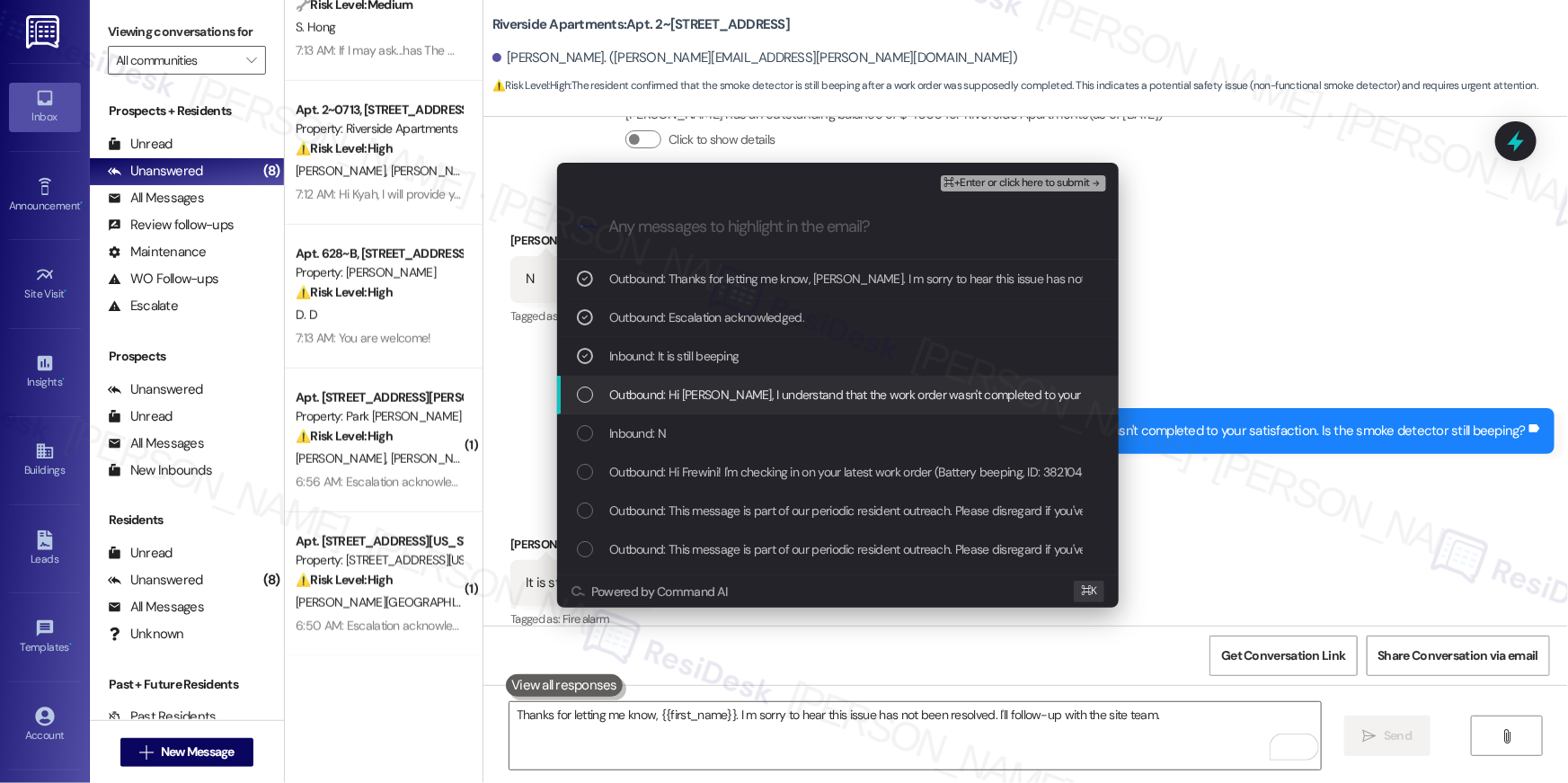 click on "Outbound: Hi [PERSON_NAME], I understand that the work order wasn't completed to your satisfaction.  Is the smoke detector still beeping?" at bounding box center (970, 395) 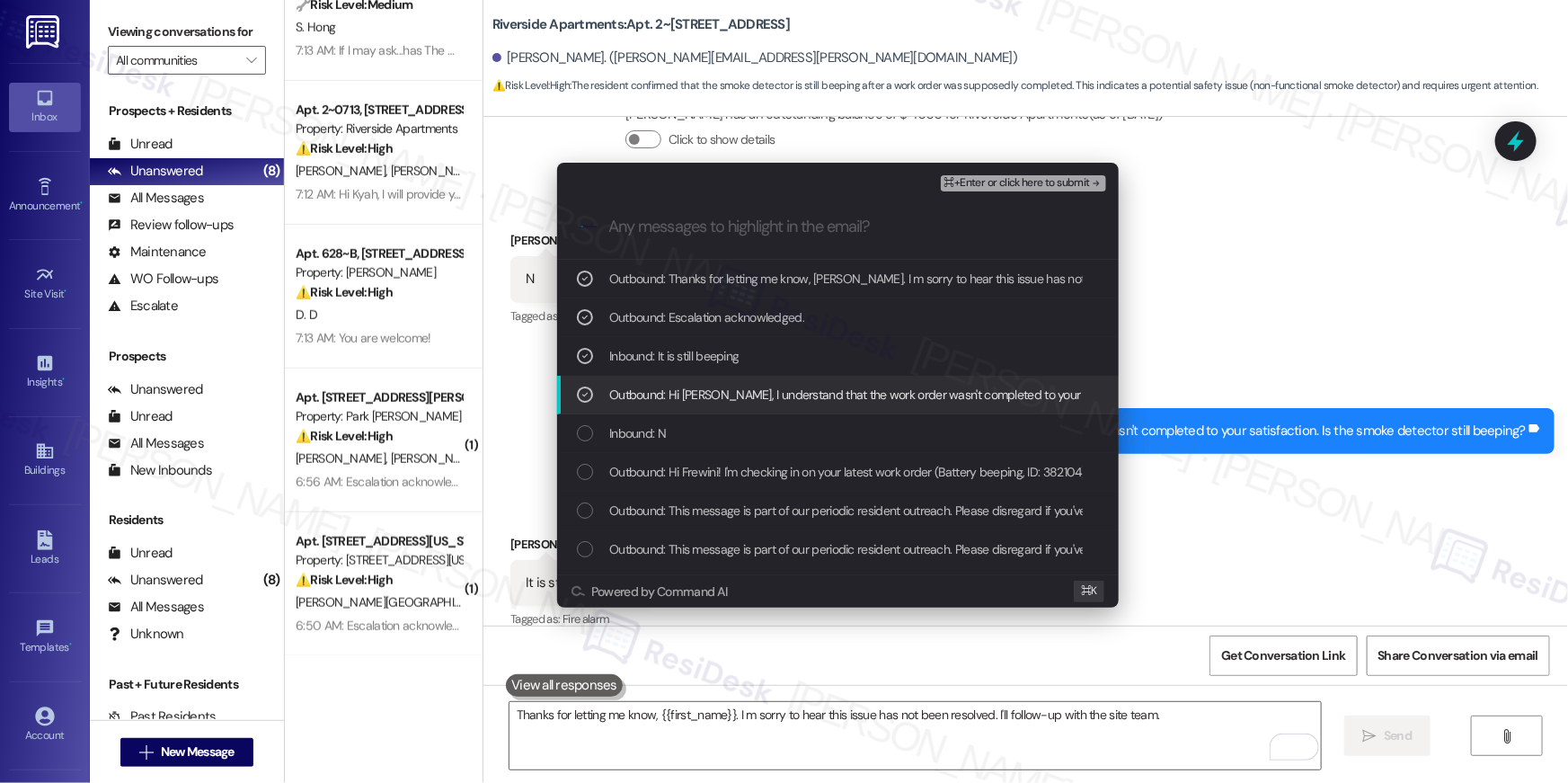 click on "Outbound: Hi [PERSON_NAME], I understand that the work order wasn't completed to your satisfaction.  Is the smoke detector still beeping?" at bounding box center [837, 395] 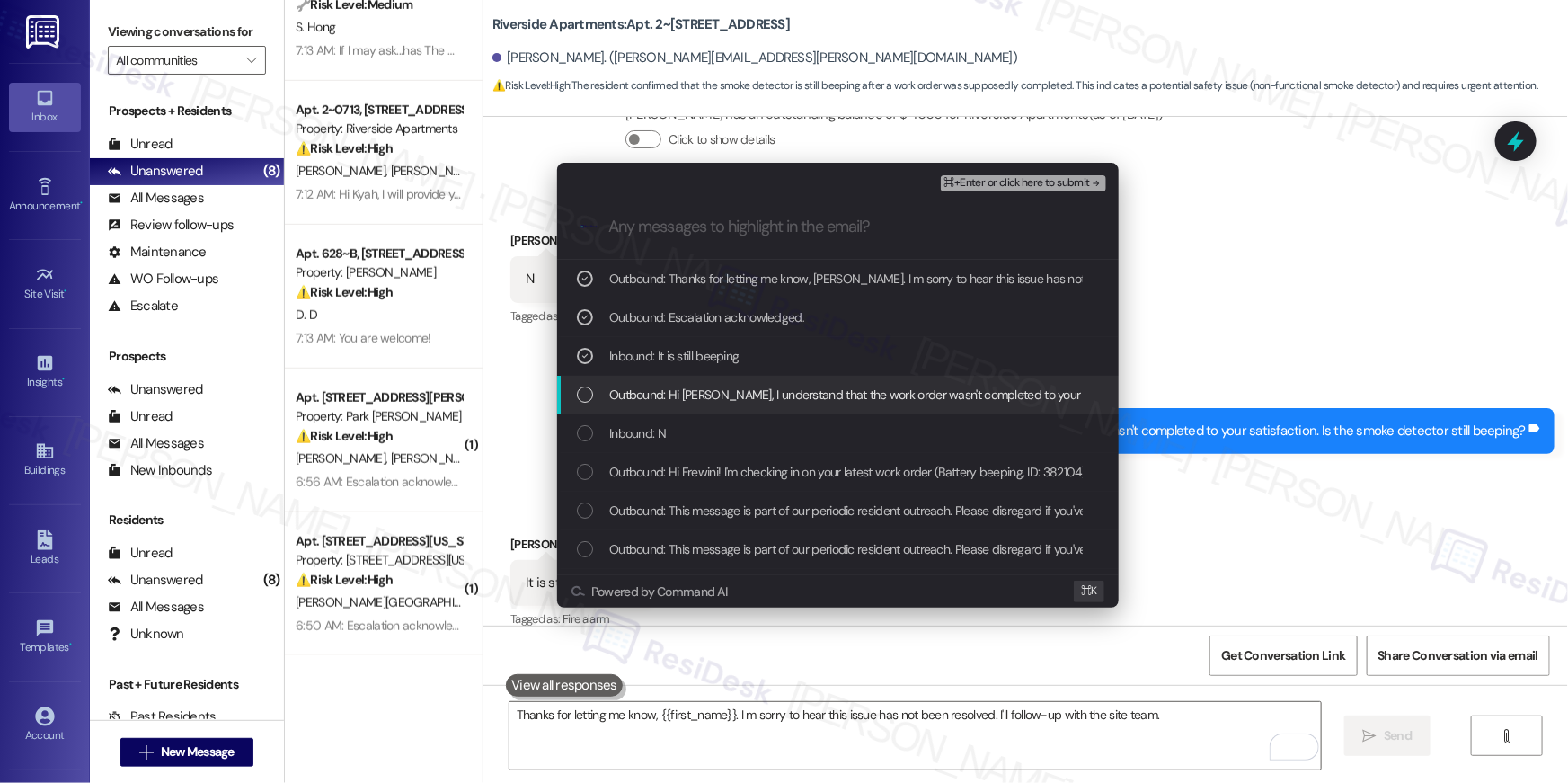click on "Outbound: Hi [PERSON_NAME], I understand that the work order wasn't completed to your satisfaction.  Is the smoke detector still beeping?" at bounding box center (970, 395) 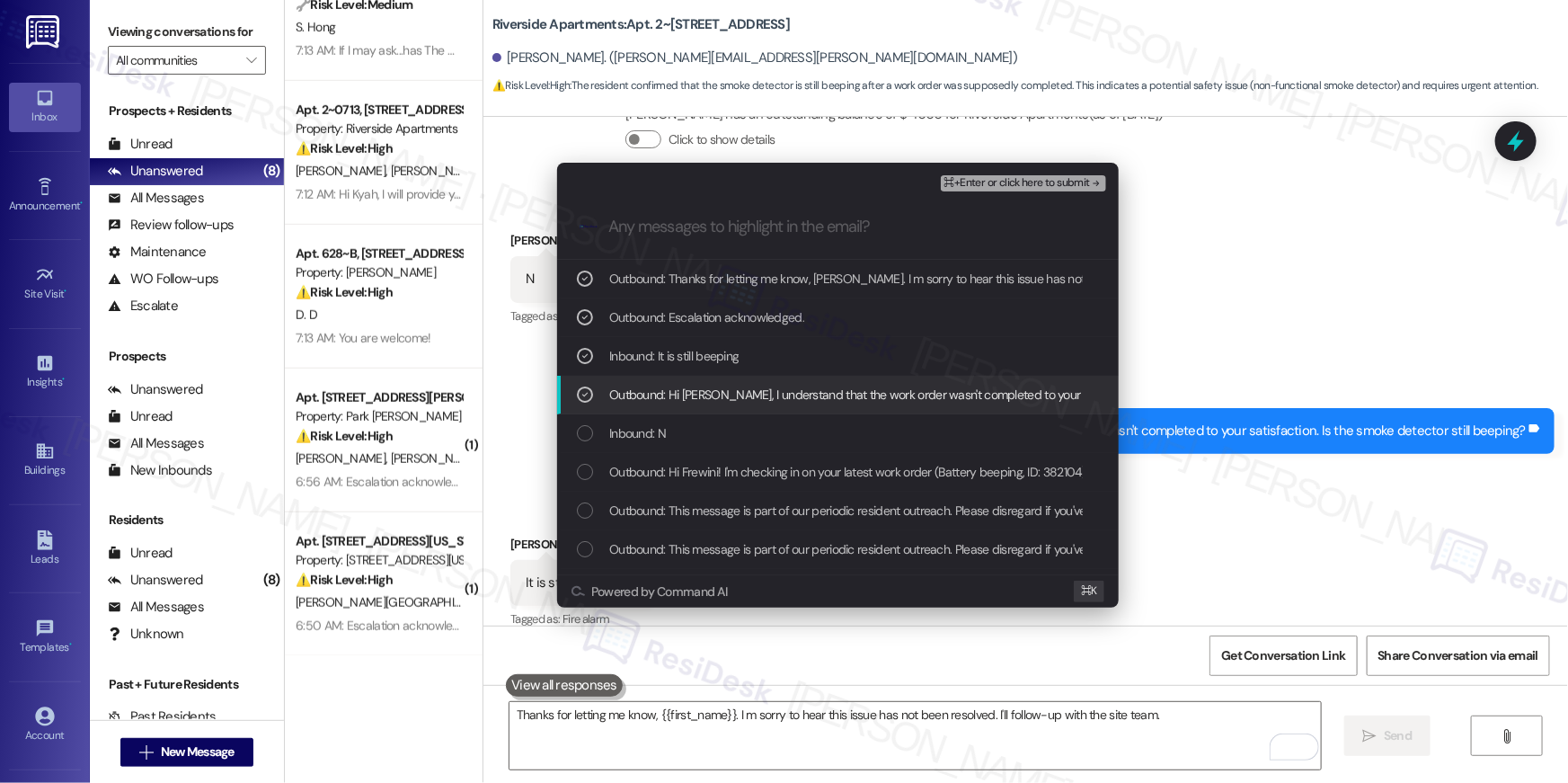 click on "Inbound: N" at bounding box center [839, 433] 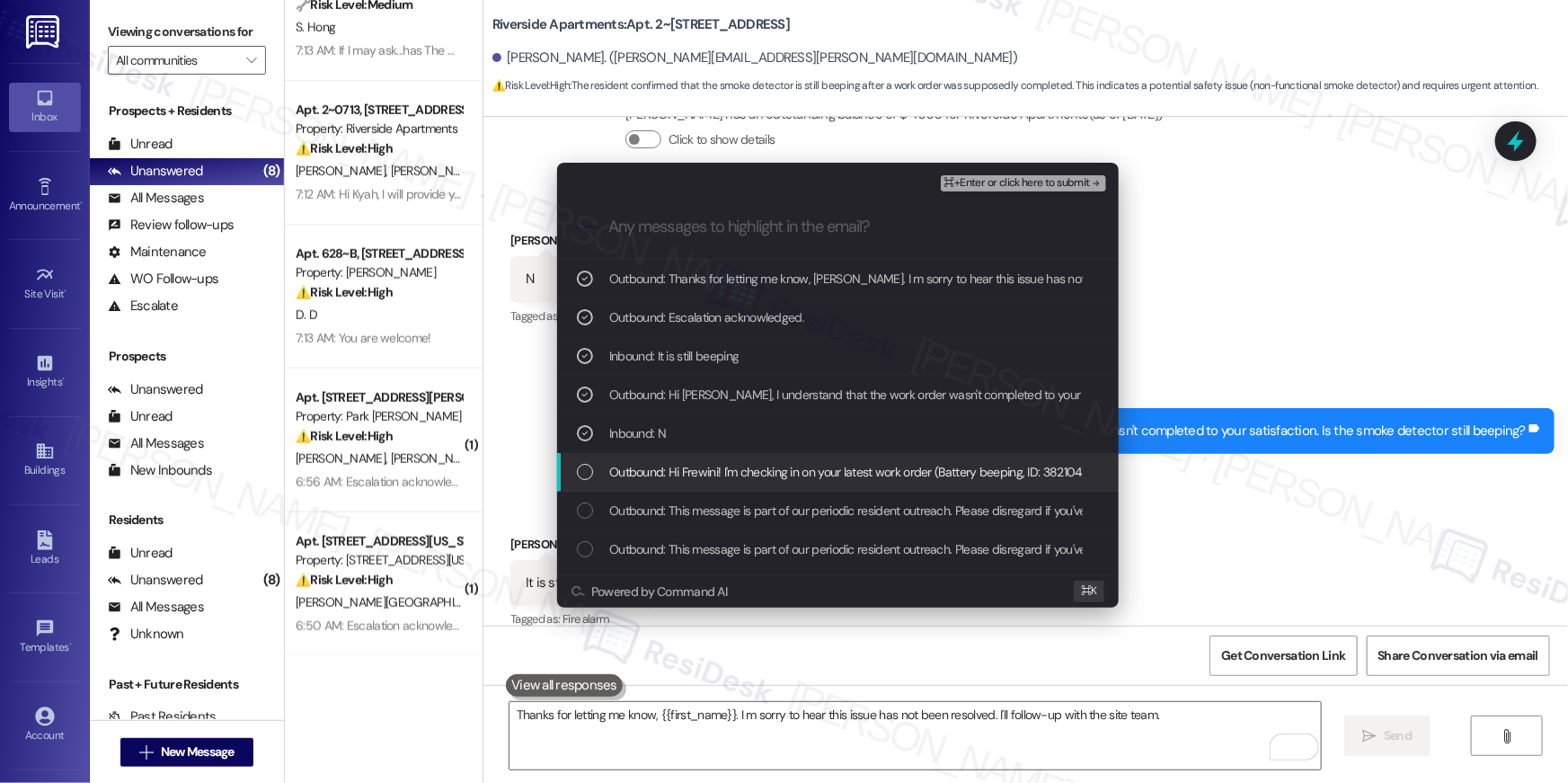click on "Outbound: Hi Frewini! I'm checking in on your latest work order (Battery beeping, ID: 382104). Was everything completed to your satisfaction? You can answer with a quick (Y/N)" at bounding box center (1065, 472) 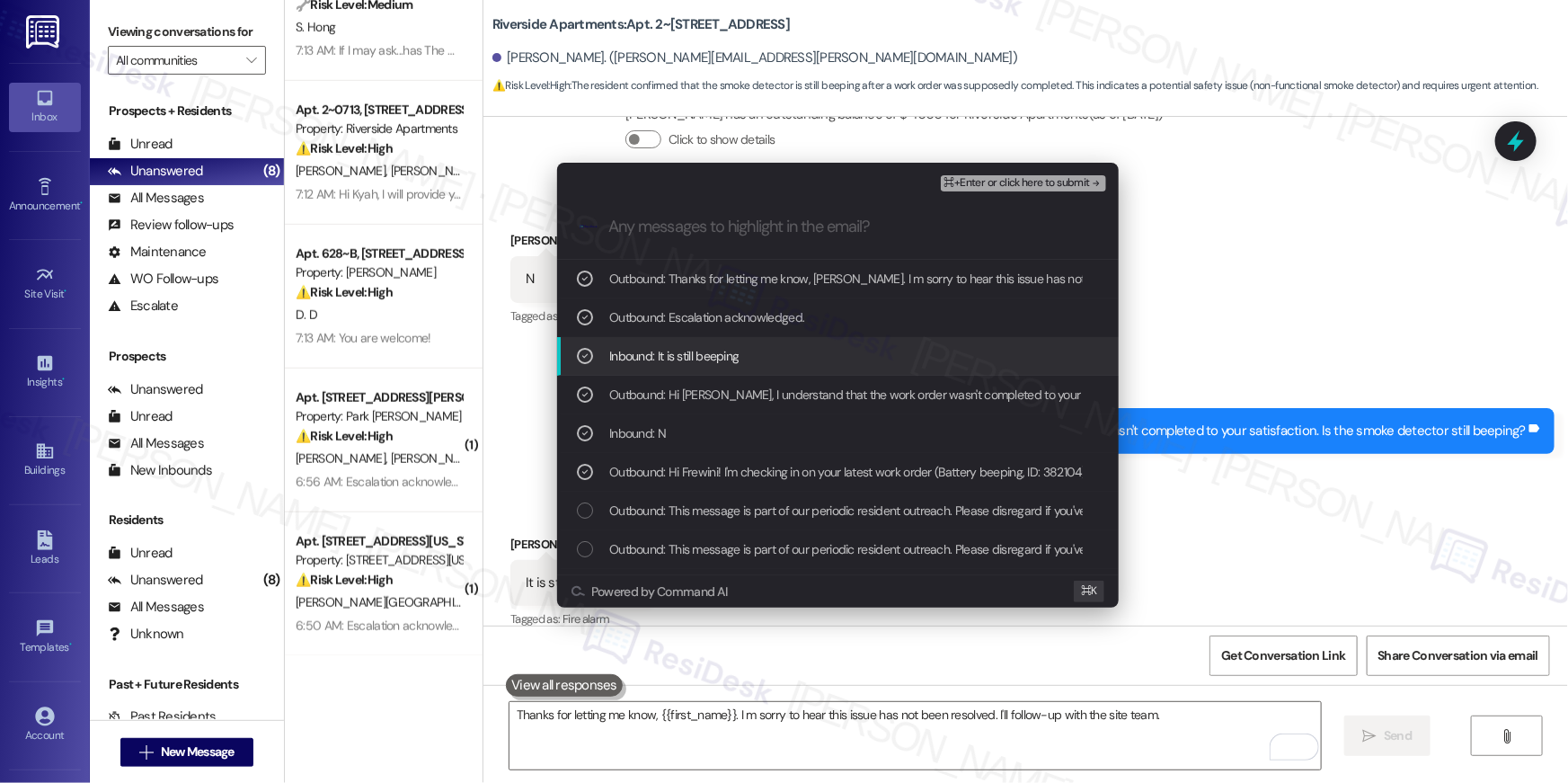 click on "⌘+Enter or click here to submit" at bounding box center [1017, 183] 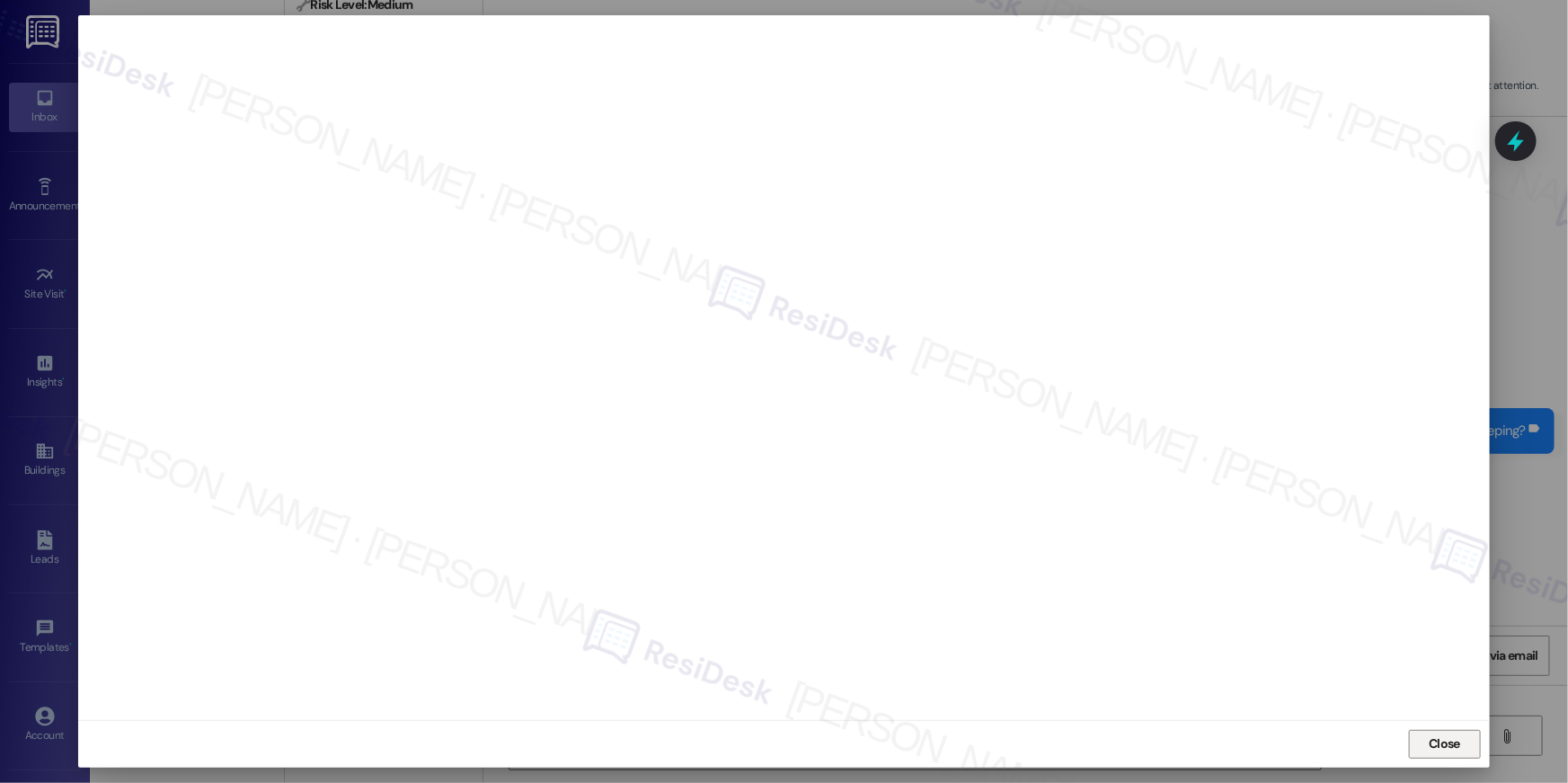 click on "Close" at bounding box center (1444, 743) 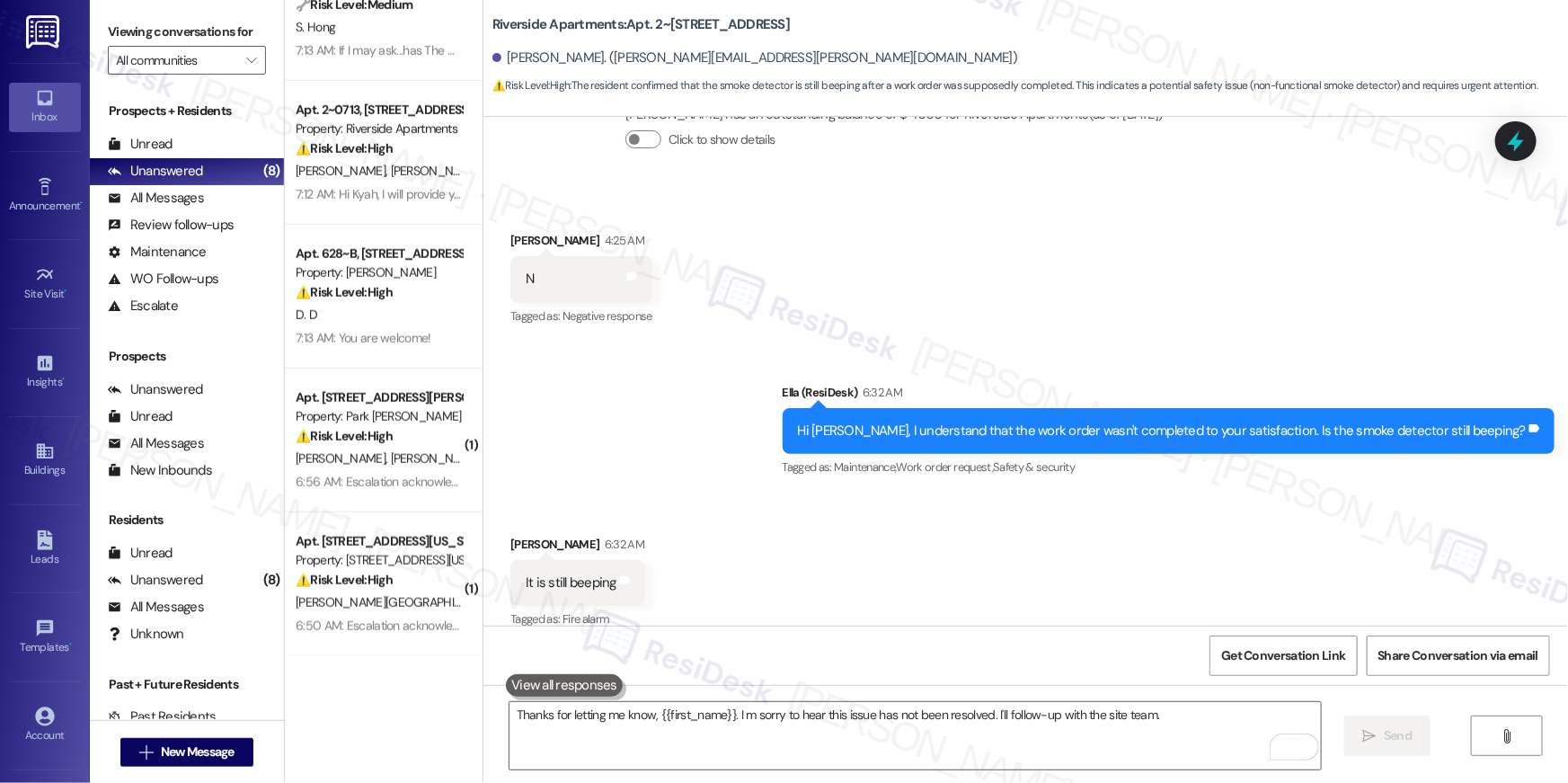 type 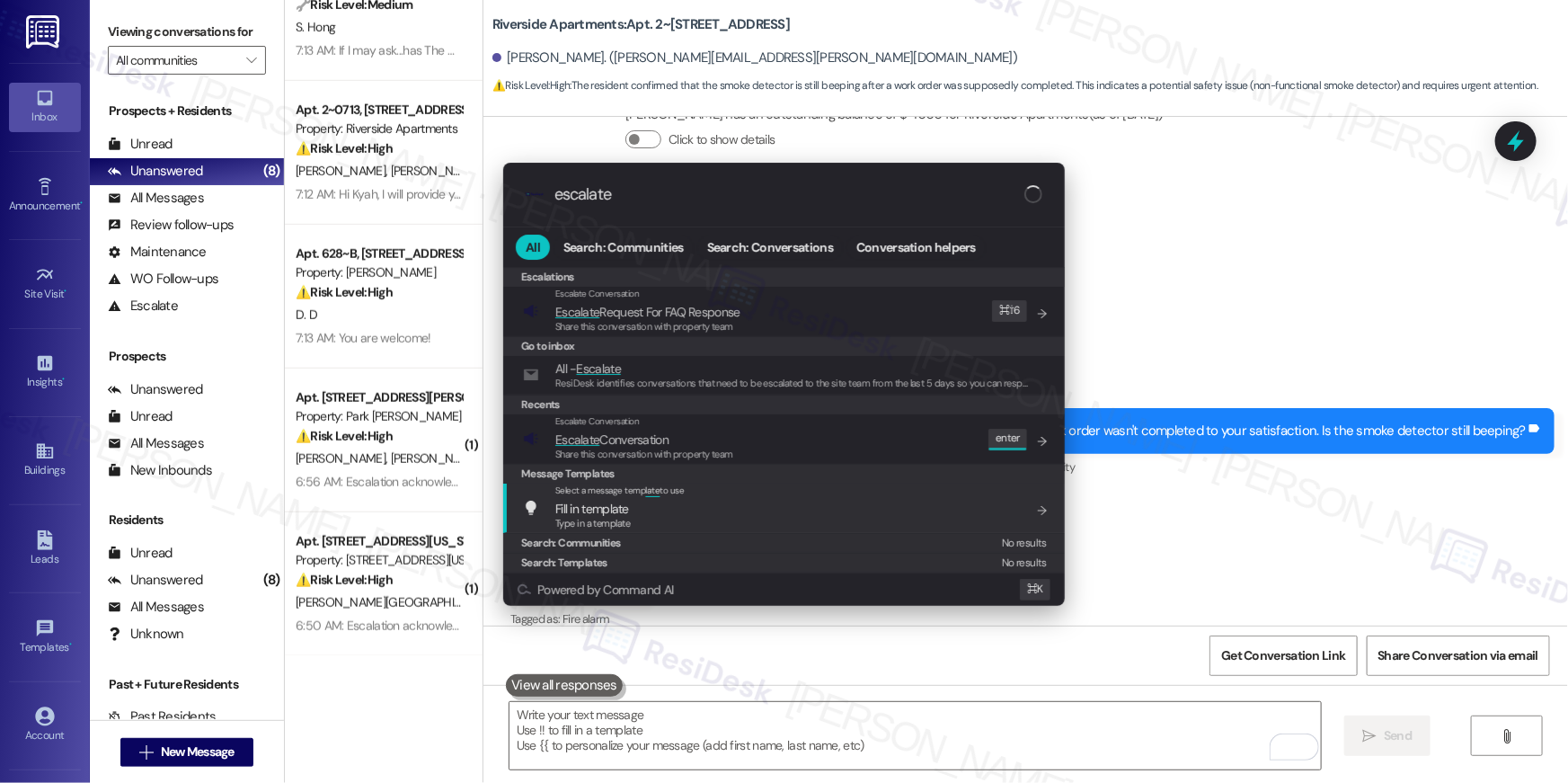 type on "escalate" 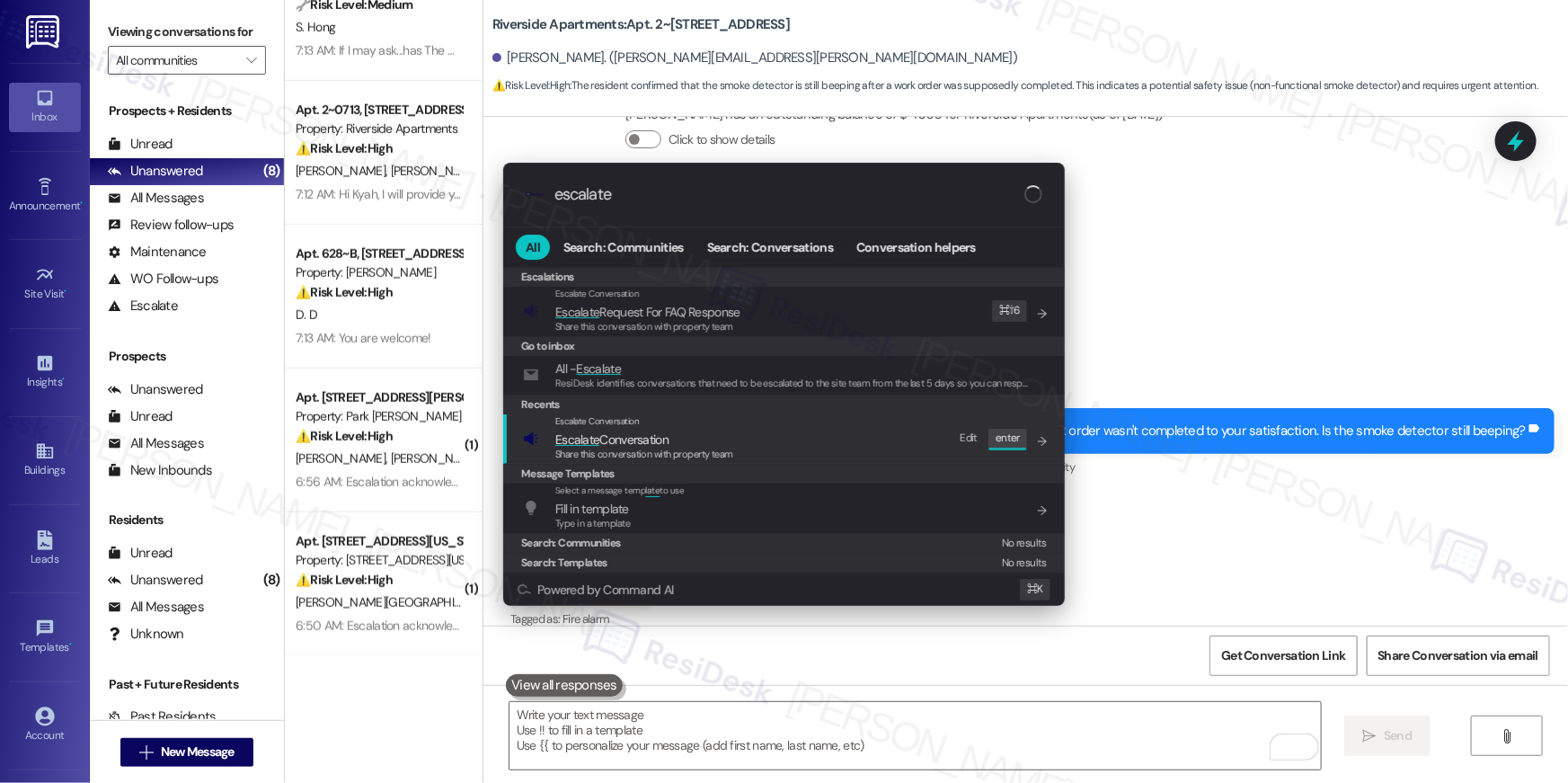 click on "Escalate Conversation Escalate  Conversation Share this conversation with property team Edit enter" at bounding box center (785, 439) 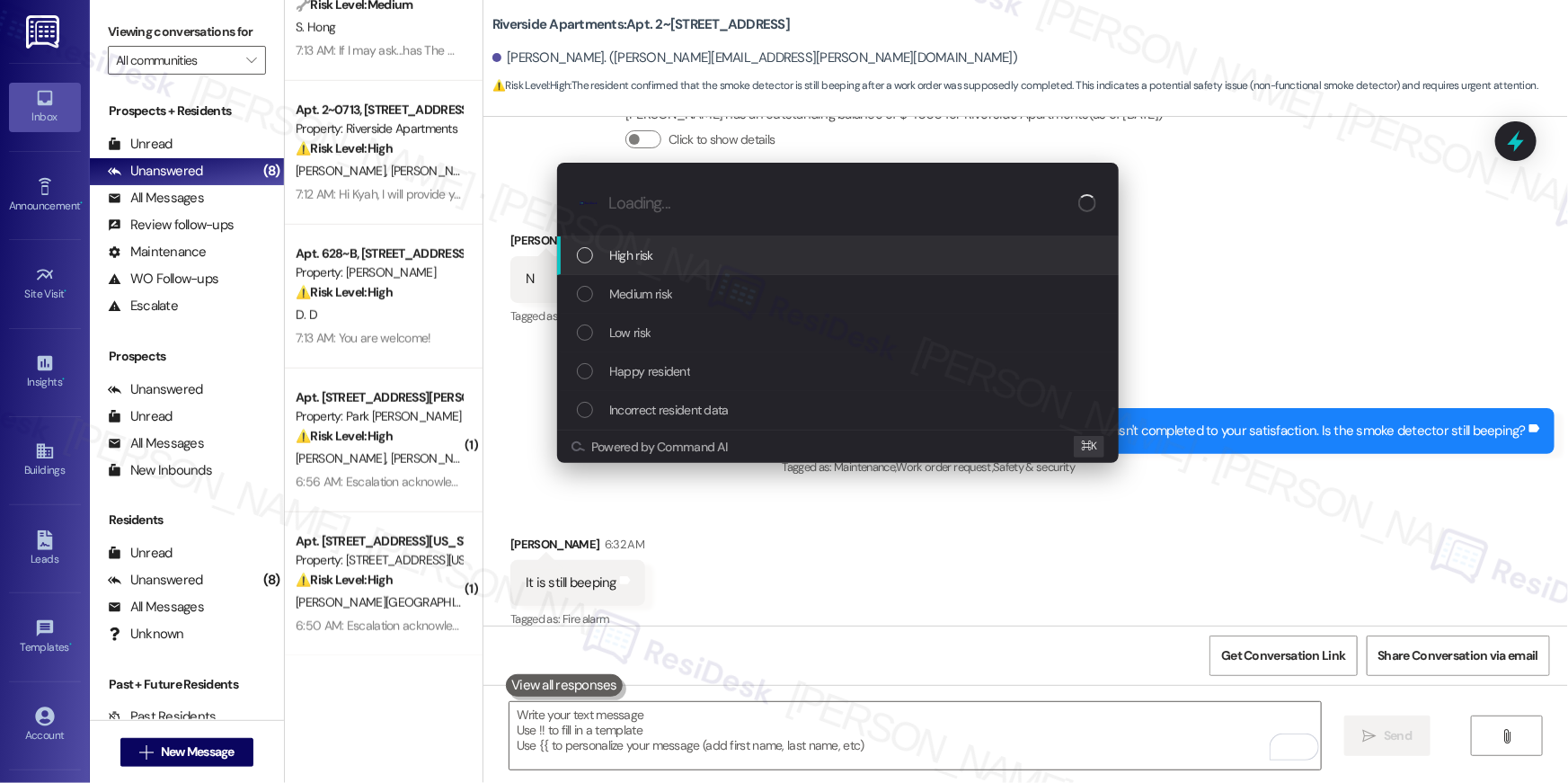 click on "High risk" at bounding box center [839, 255] 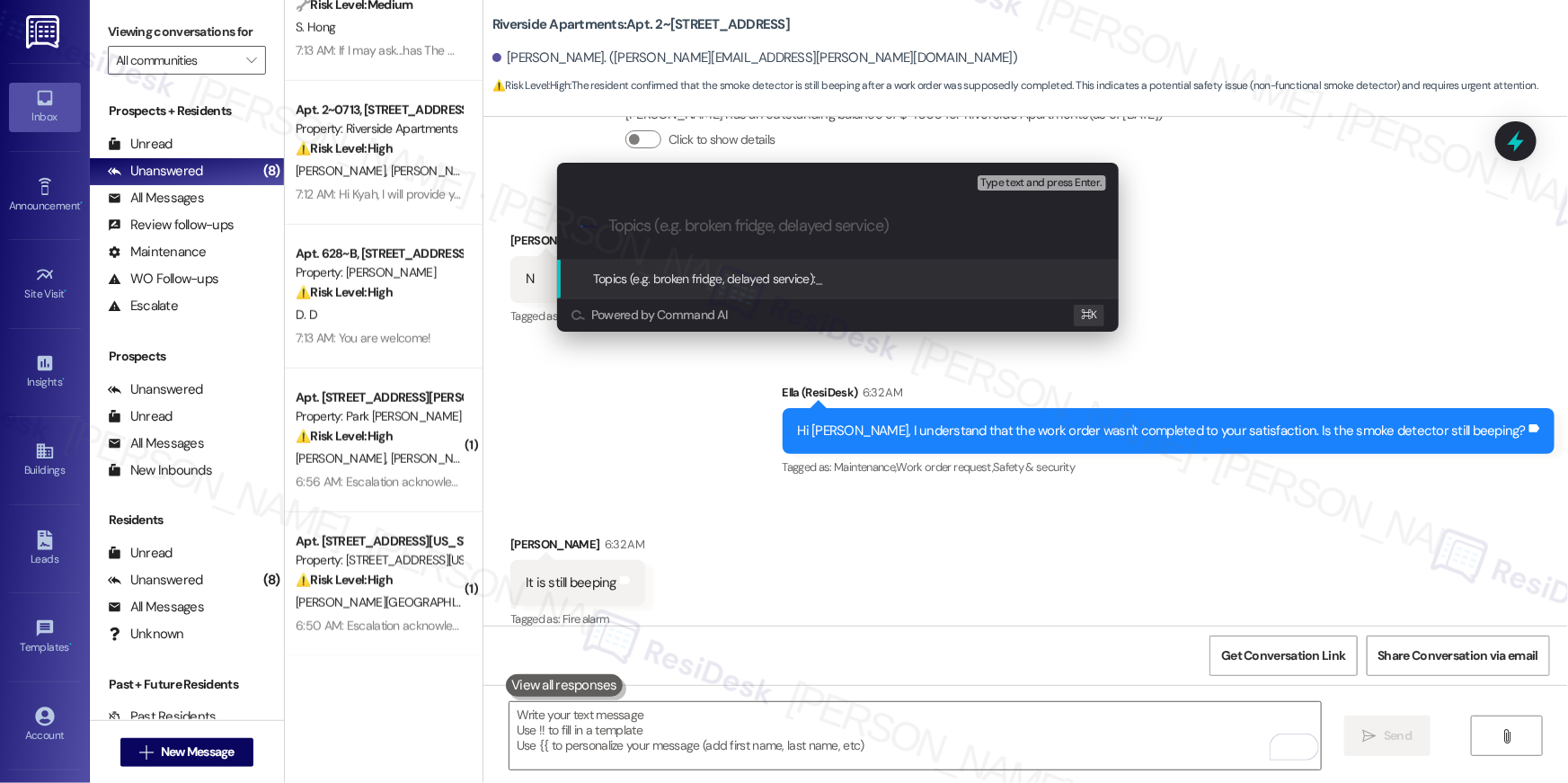 paste on "Unresolved work order: Battery beeping, ID: 382104" 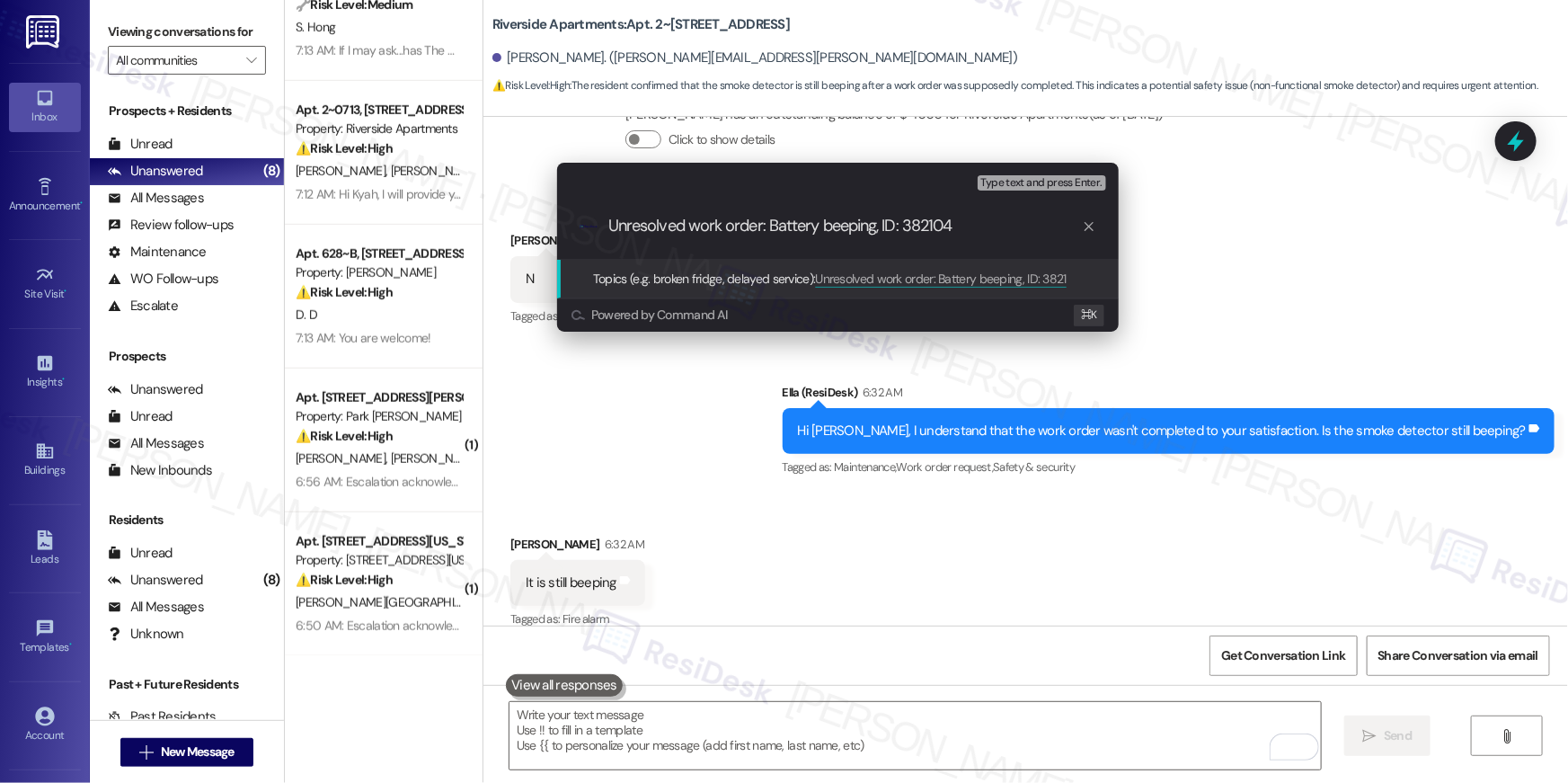 type 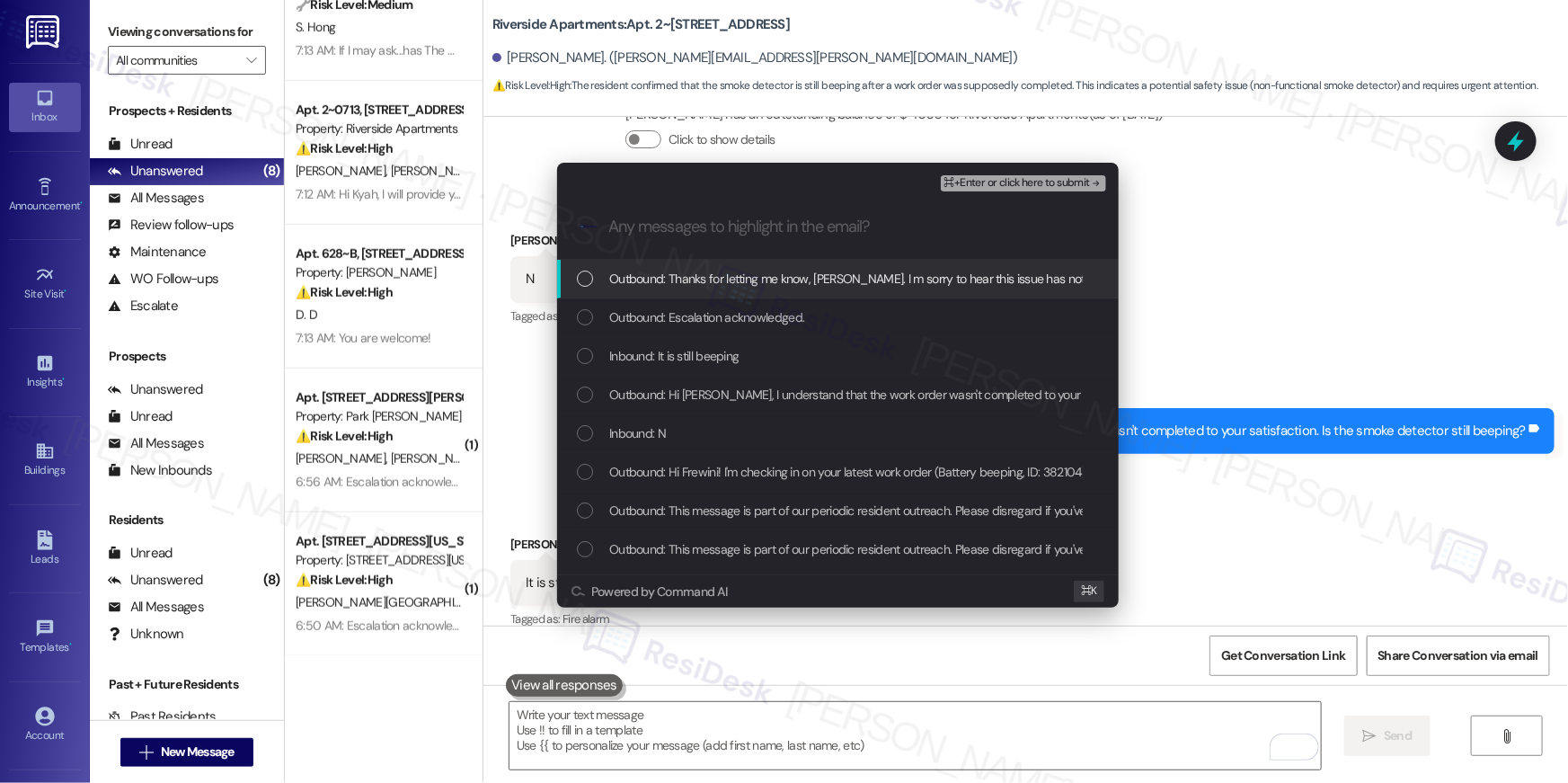 click on "Outbound: Thanks for letting me know, Frewini. I m sorry to hear this issue has not been resolved. I'll follow-up with the site team." at bounding box center (968, 279) 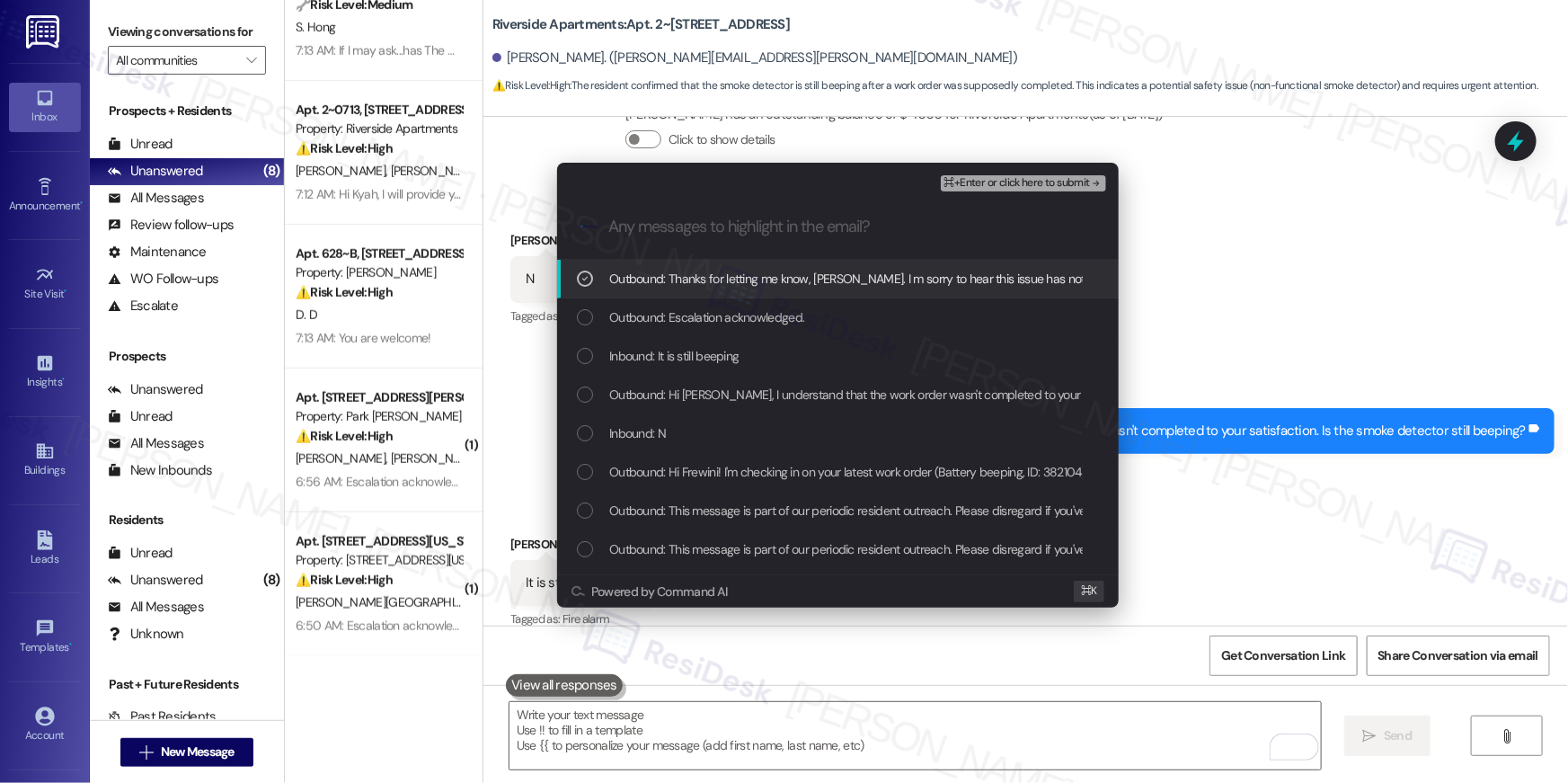 click on "Outbound: Escalation acknowledged." at bounding box center (837, 317) 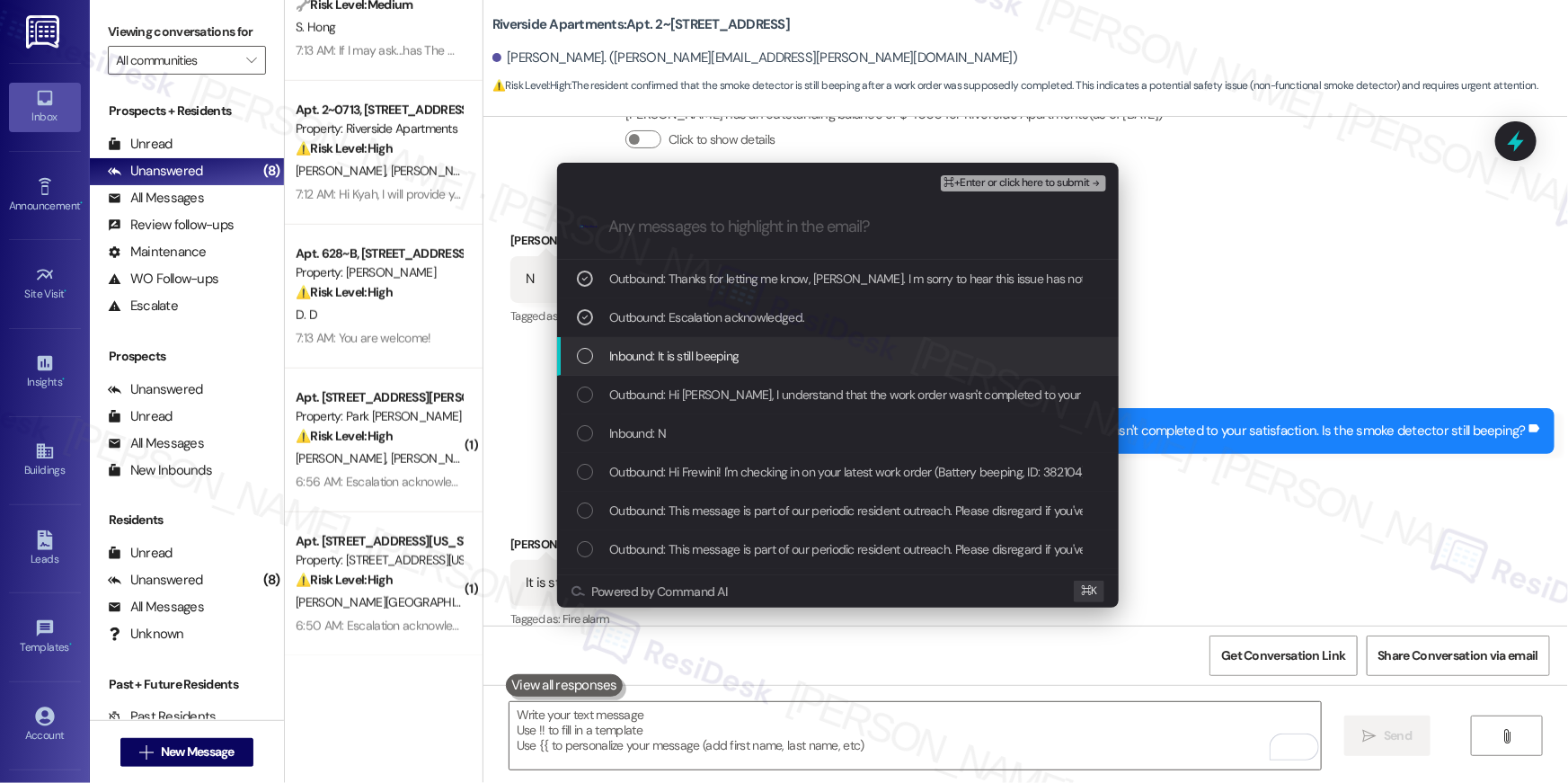 click on "Inbound: It is still beeping" at bounding box center [837, 356] 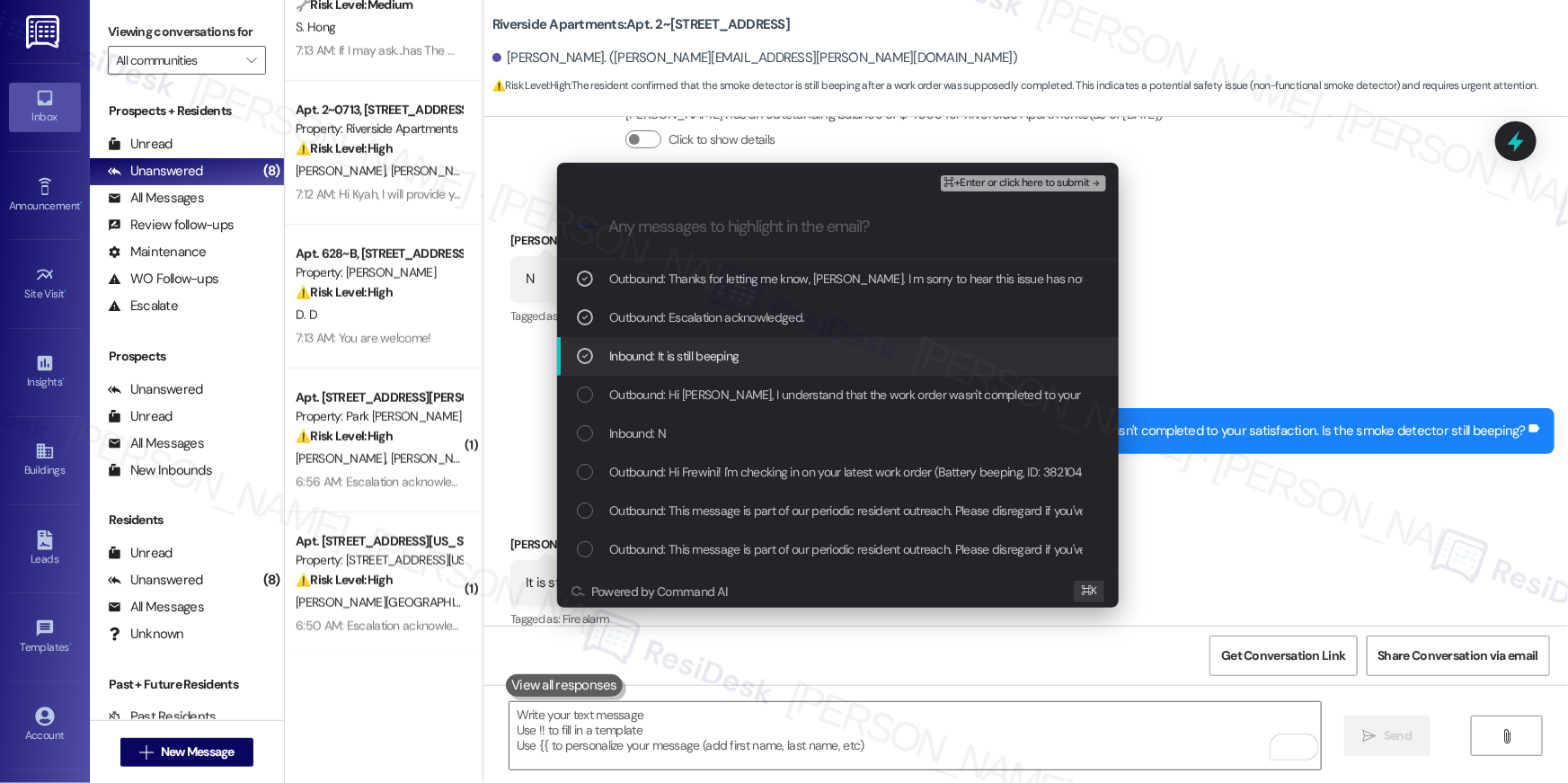 click on "Inbound: It is still beeping" at bounding box center (839, 356) 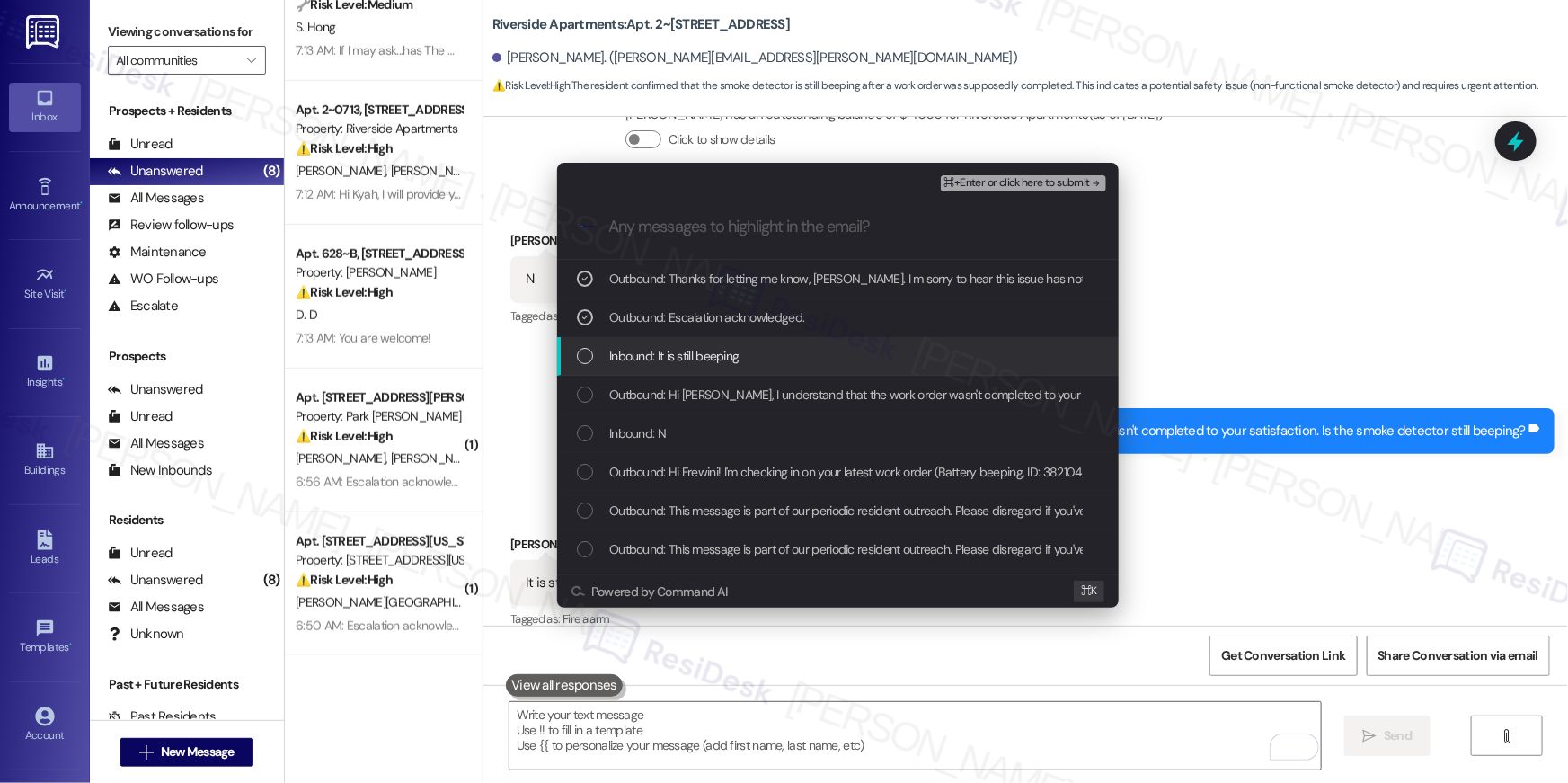 drag, startPoint x: 773, startPoint y: 351, endPoint x: 777, endPoint y: 391, distance: 40.199502 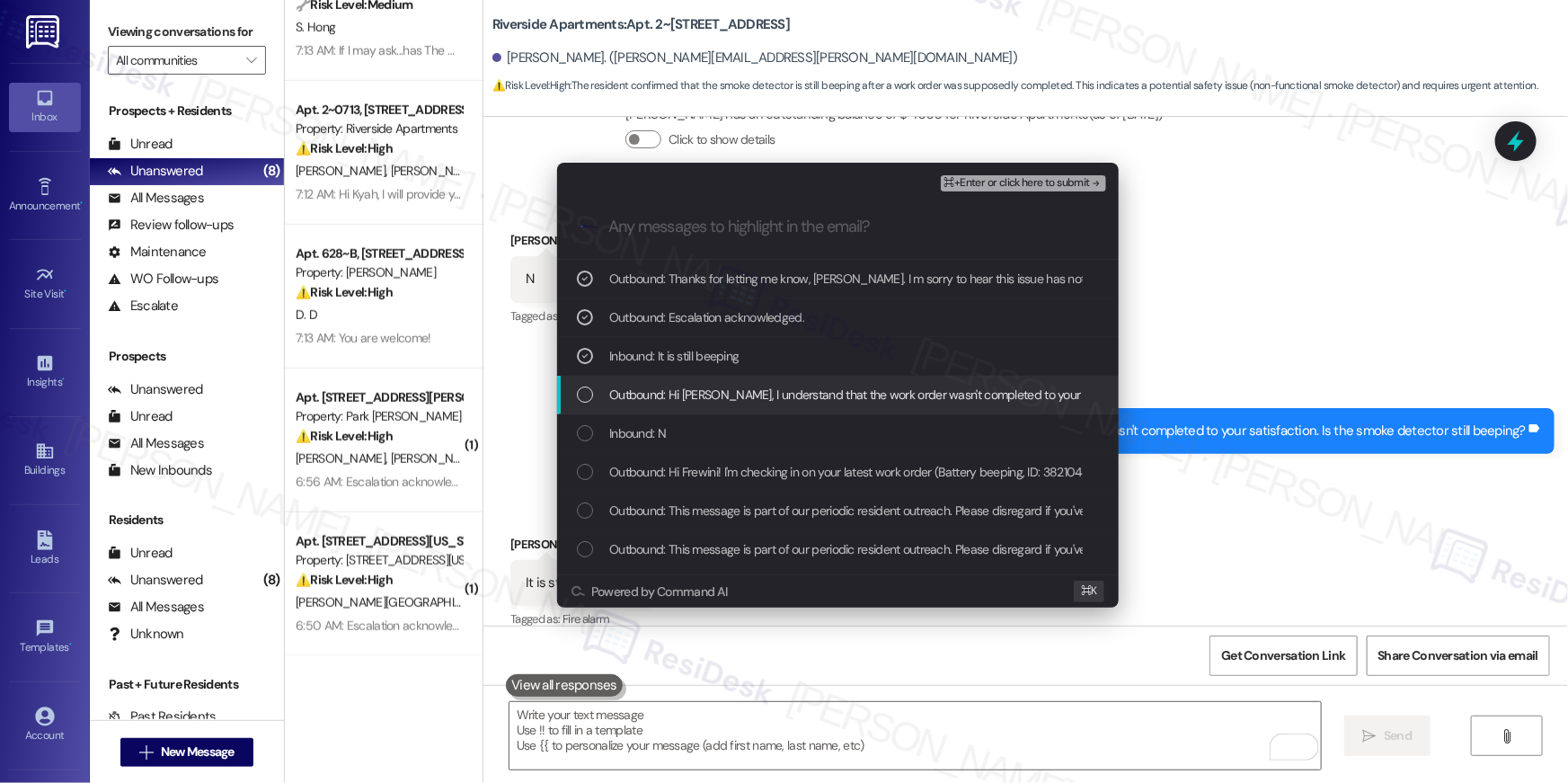 drag, startPoint x: 777, startPoint y: 391, endPoint x: 777, endPoint y: 403, distance: 12 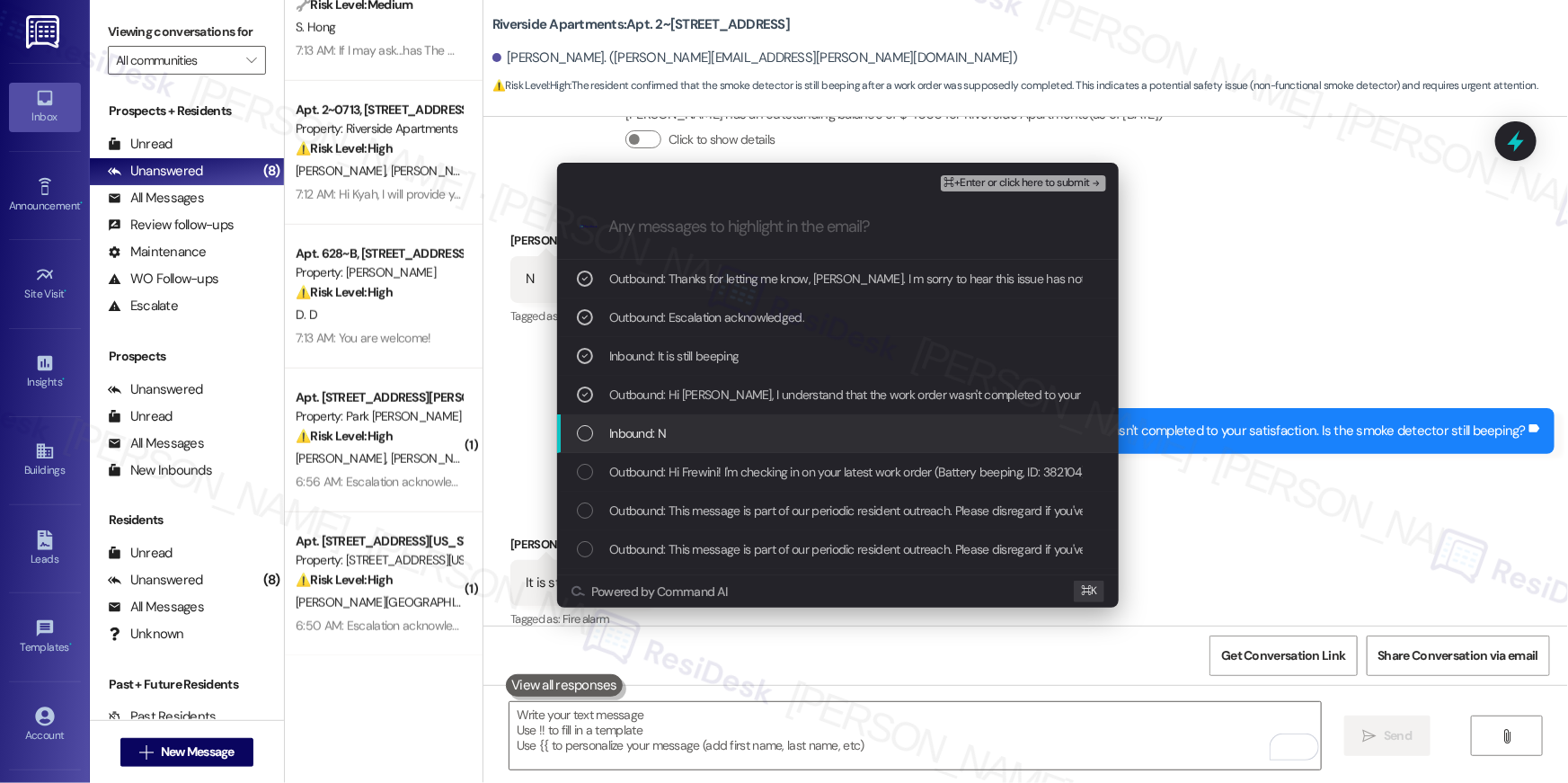 click on "Inbound: N" at bounding box center [839, 433] 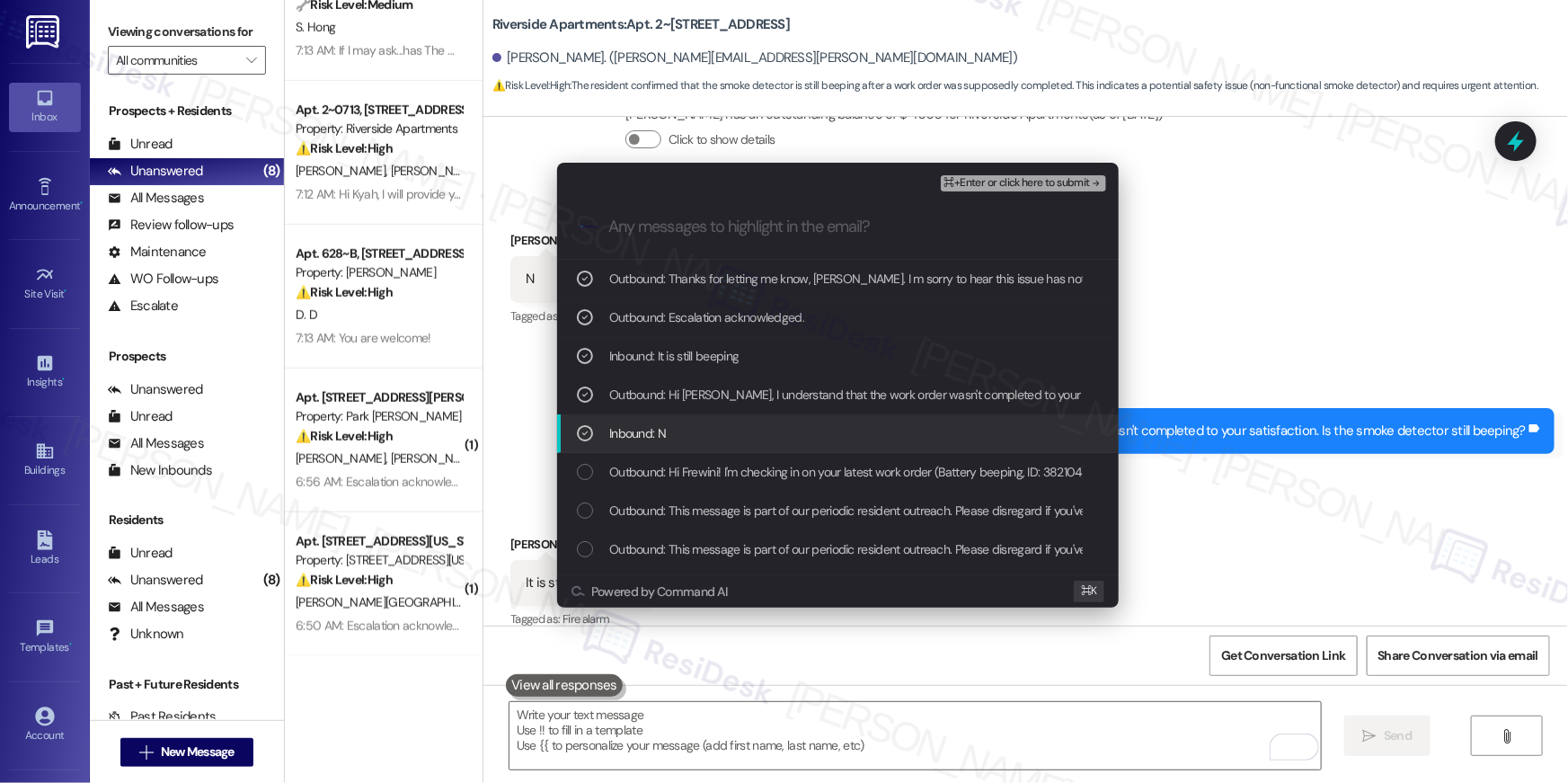 click on "Inbound: N" at bounding box center (839, 433) 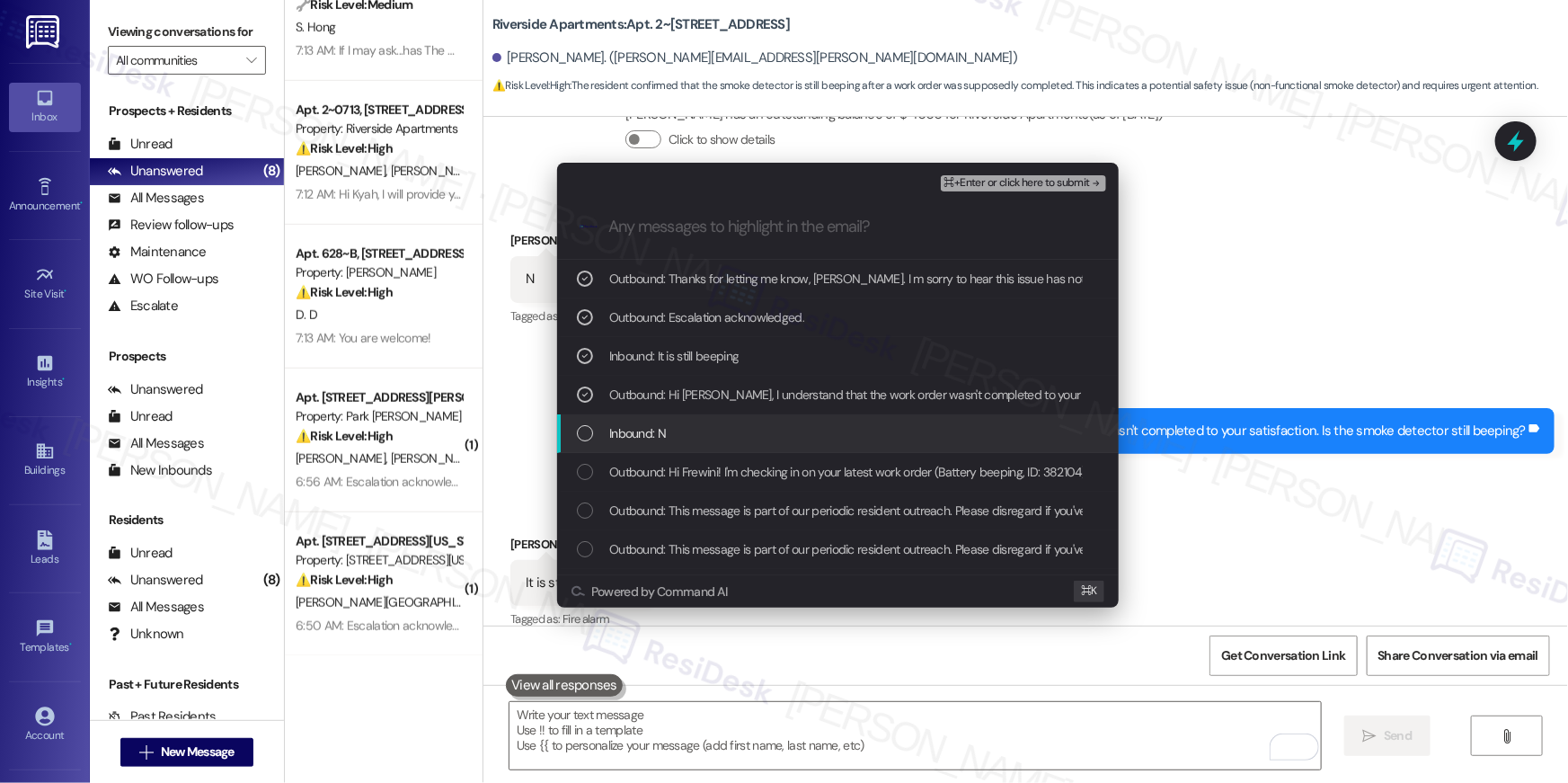 click on "Inbound: N" at bounding box center (837, 433) 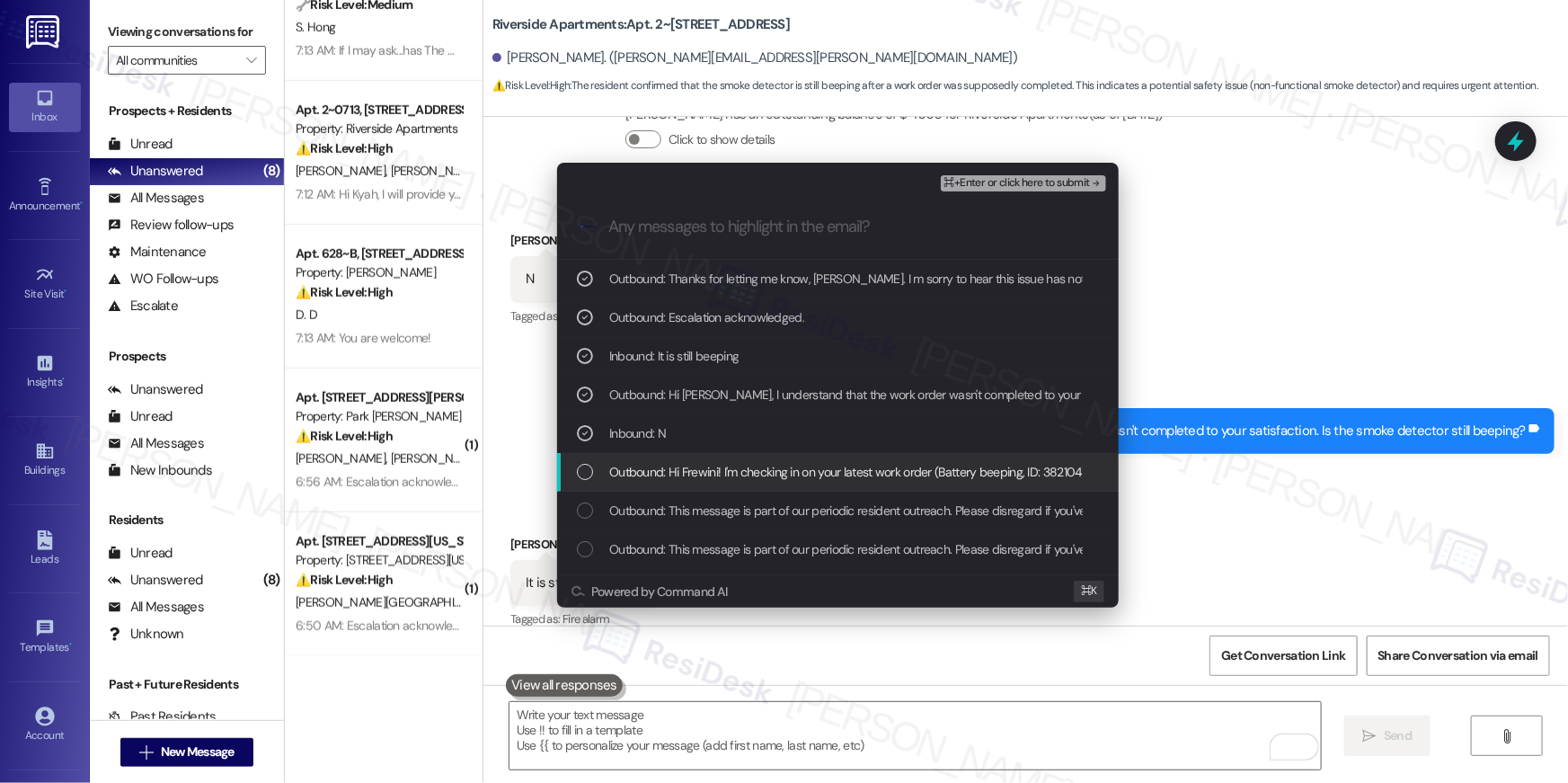 click on "Outbound: Hi Frewini! I'm checking in on your latest work order (Battery beeping, ID: 382104). Was everything completed to your satisfaction? You can answer with a quick (Y/N)" at bounding box center [1065, 472] 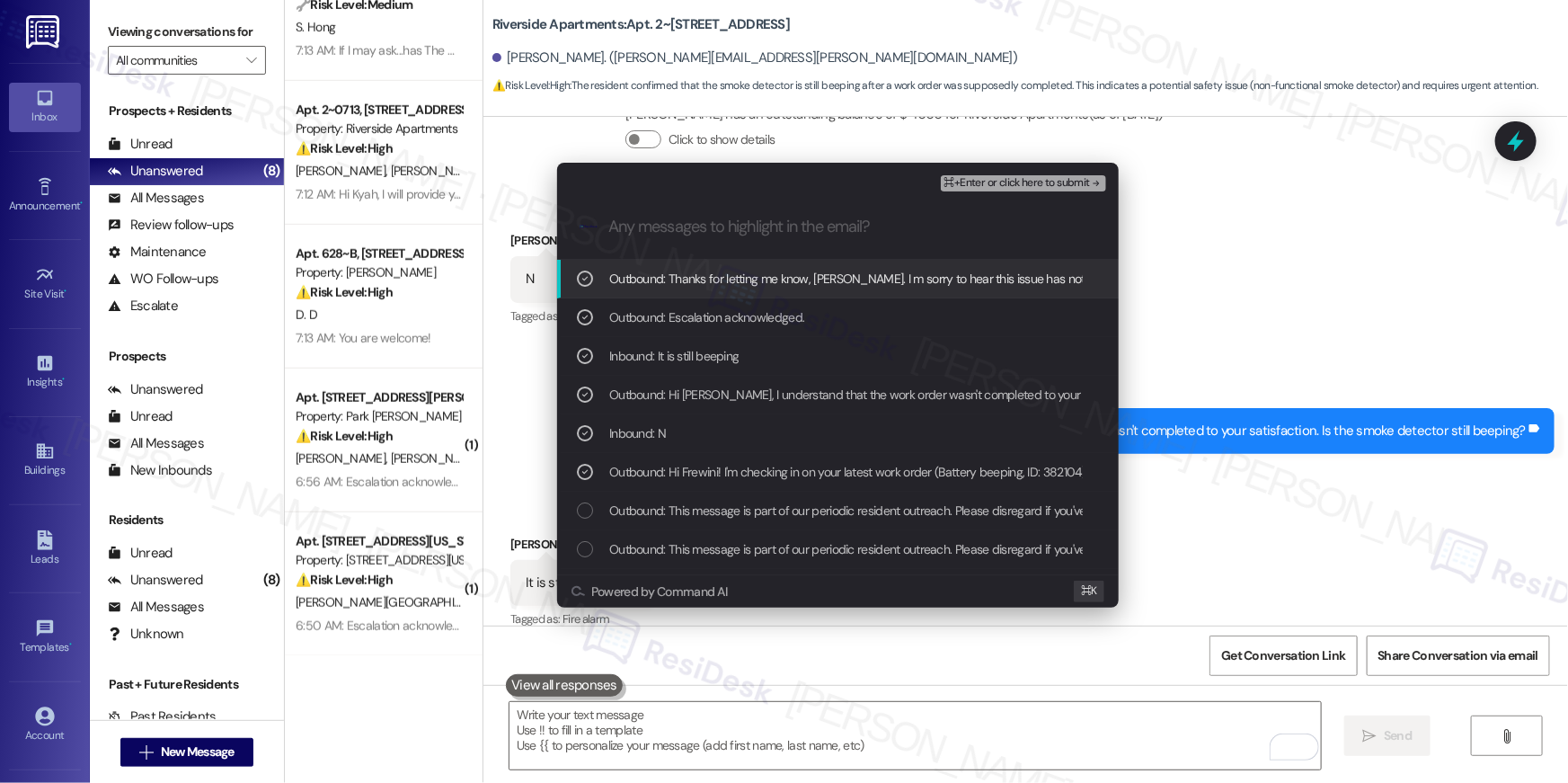 click on "⌘+Enter or click here to submit" at bounding box center (1017, 183) 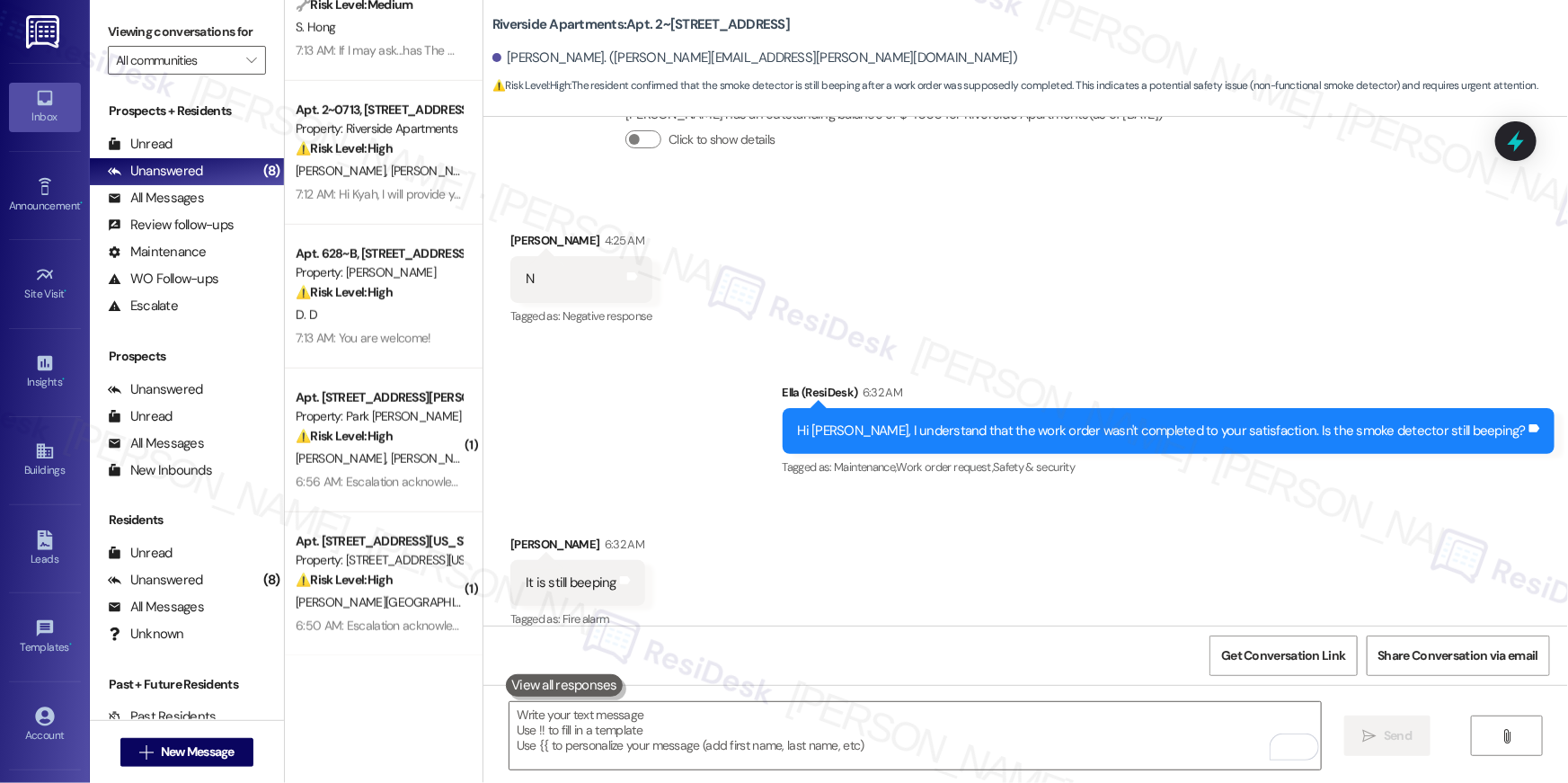 scroll, scrollTop: 4645, scrollLeft: 0, axis: vertical 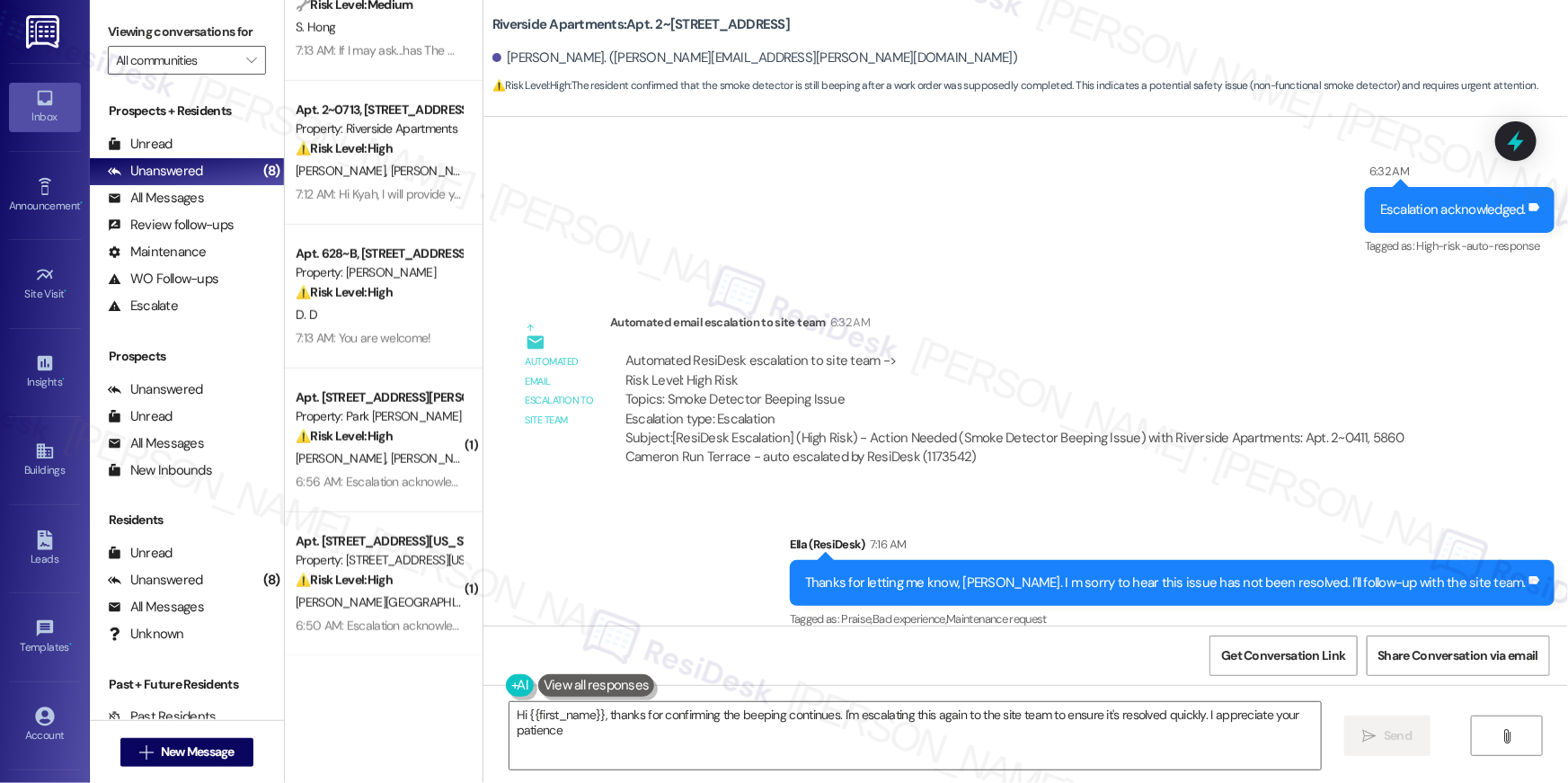 type on "Hi {{first_name}}, thanks for confirming the beeping continues. I'm escalating this again to the site team to ensure it's resolved quickly. I appreciate your patience!" 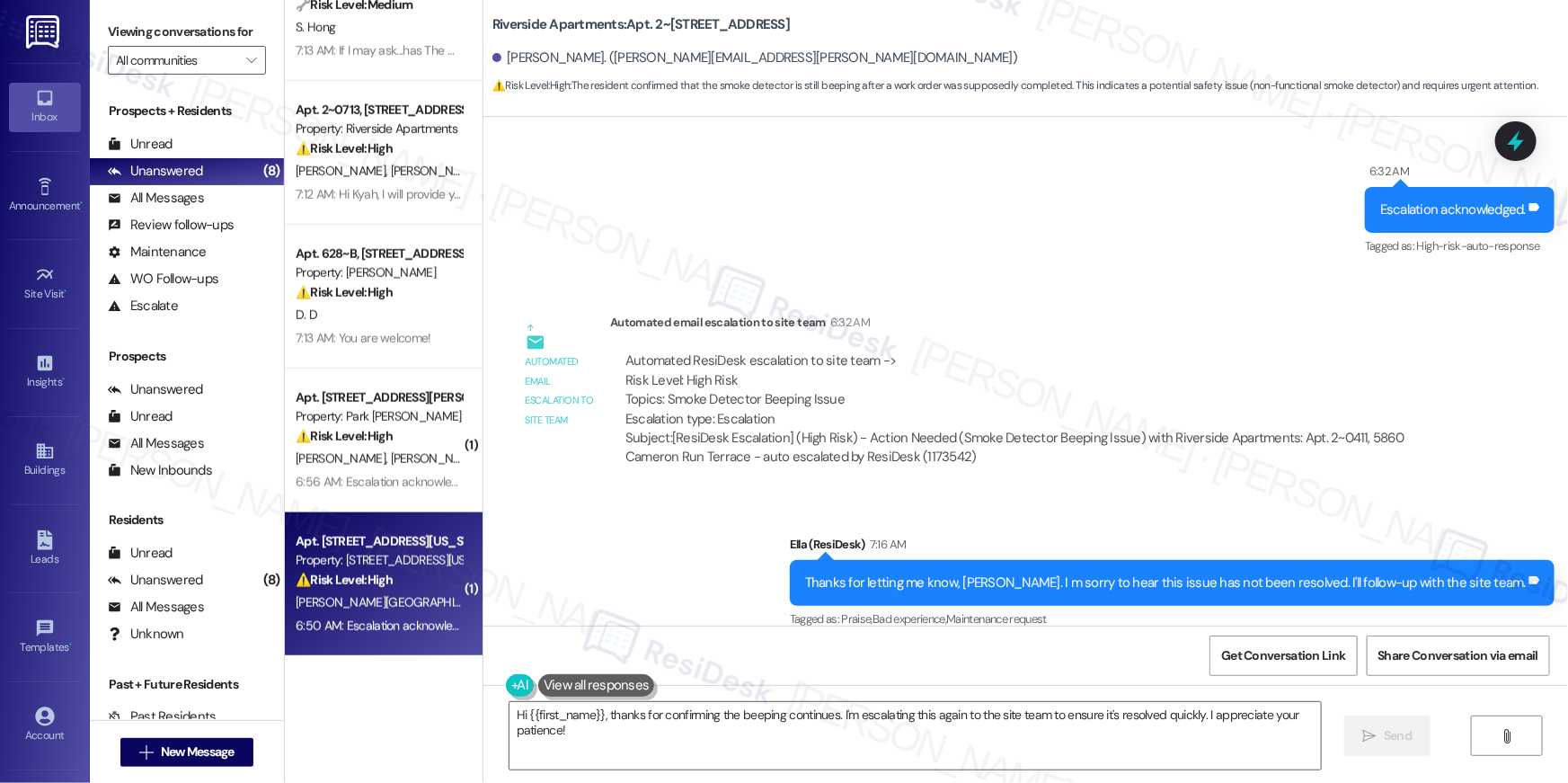 click on "6:50 AM: Escalation acknowledged. 6:50 AM: Escalation acknowledged." at bounding box center (389, 626) 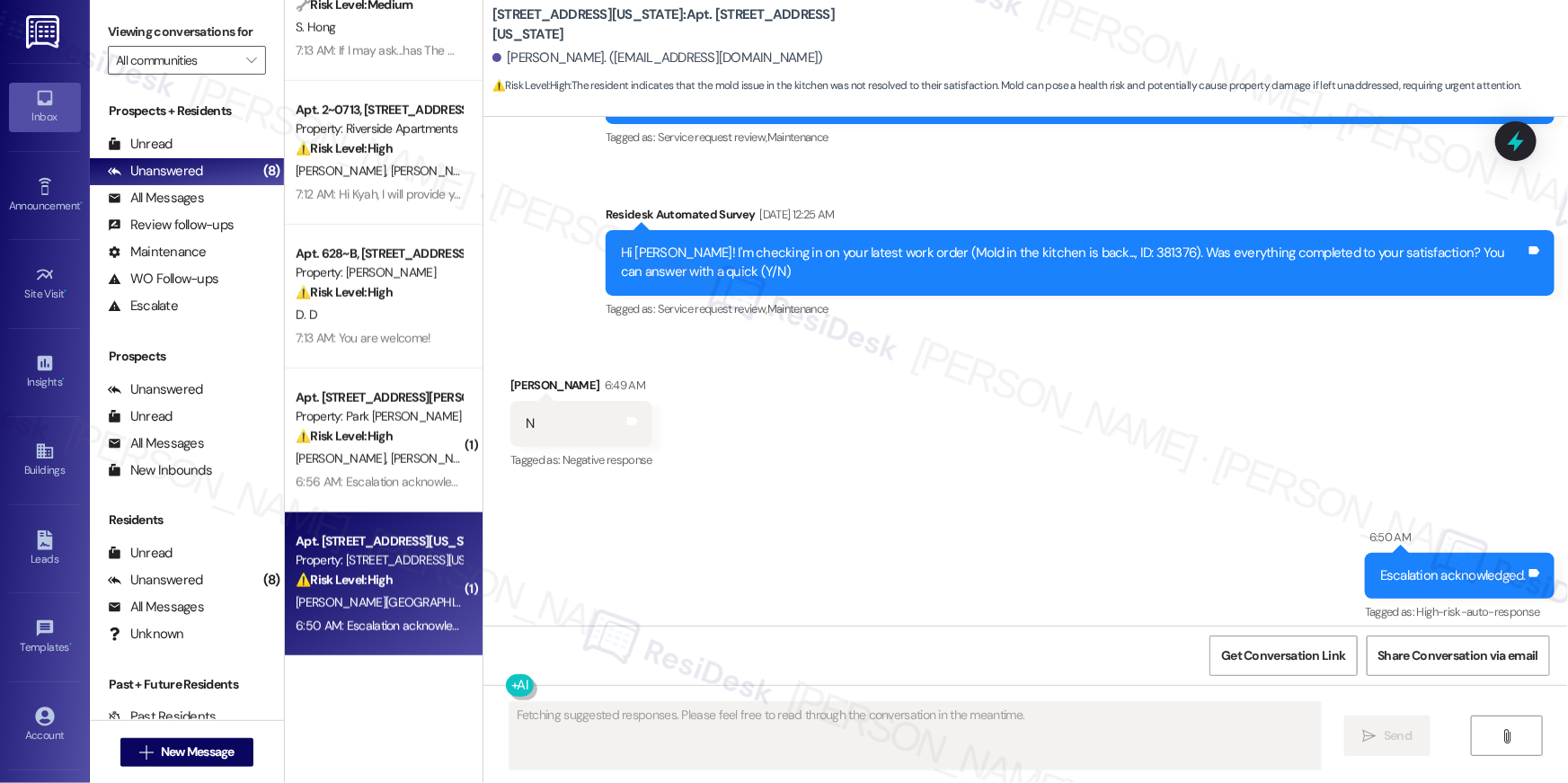scroll, scrollTop: 5384, scrollLeft: 0, axis: vertical 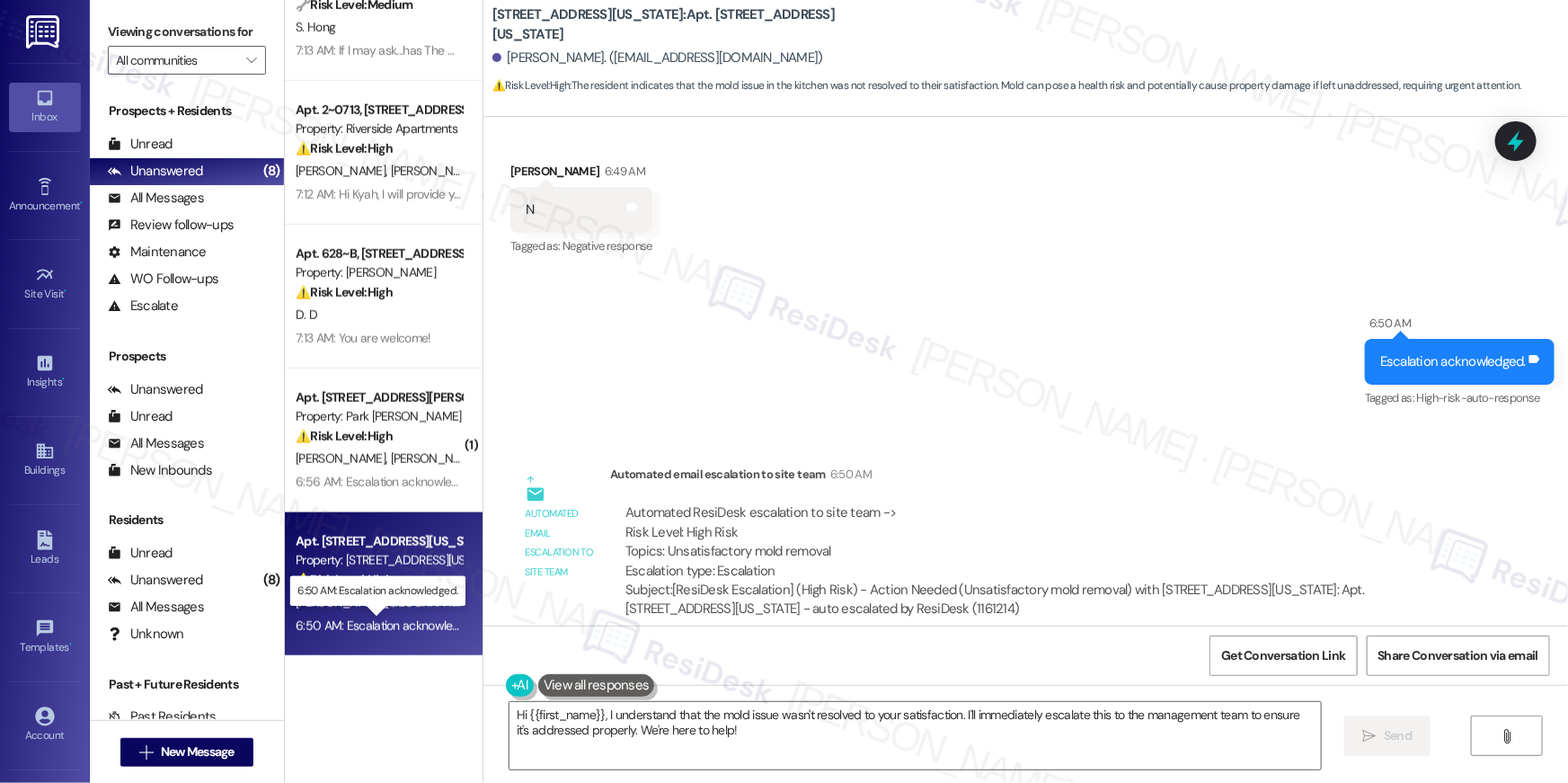 click on "6:50 AM: Escalation acknowledged. 6:50 AM: Escalation acknowledged." at bounding box center [389, 626] 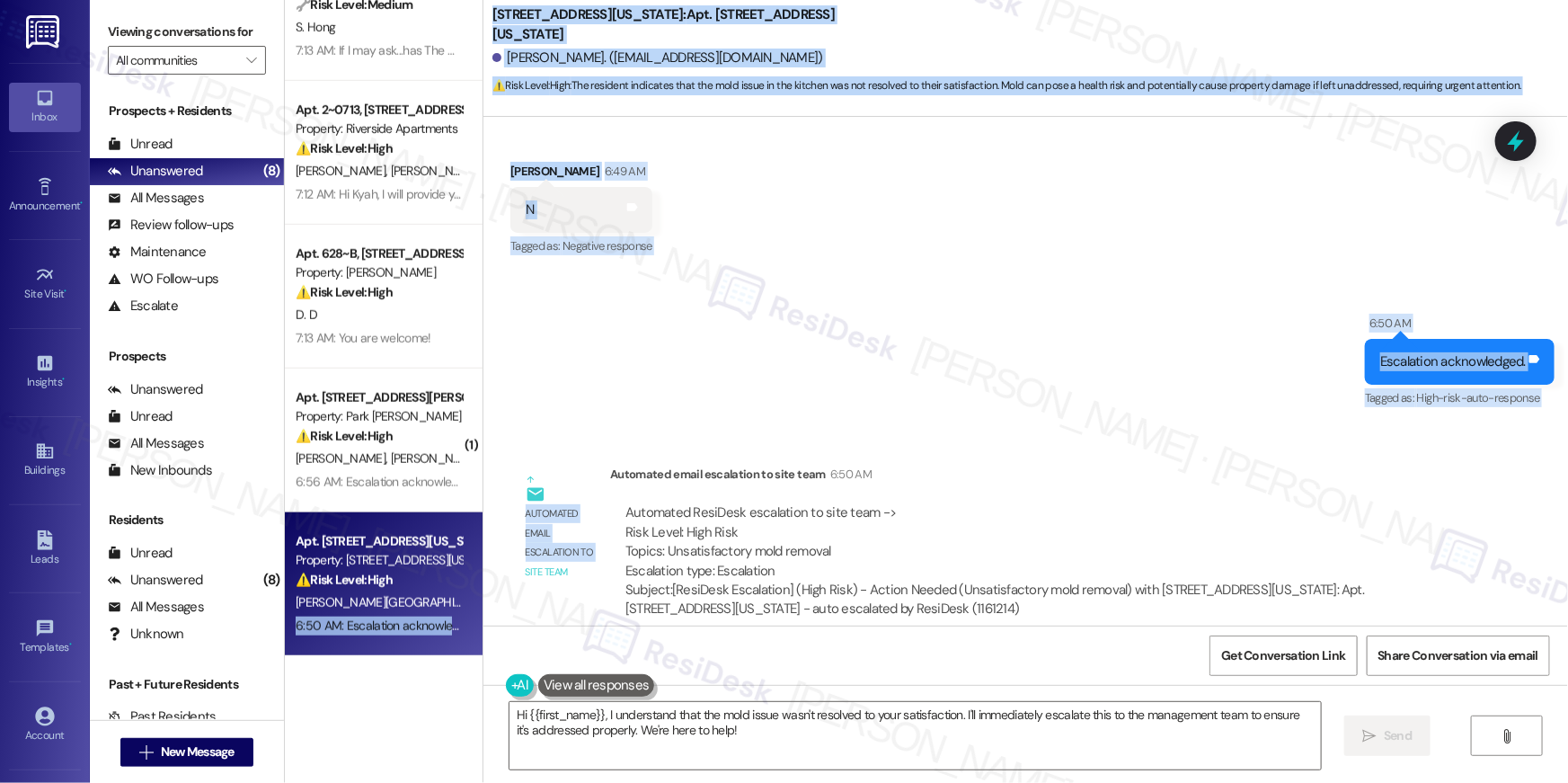 drag, startPoint x: 368, startPoint y: 615, endPoint x: 508, endPoint y: 553, distance: 153.11434 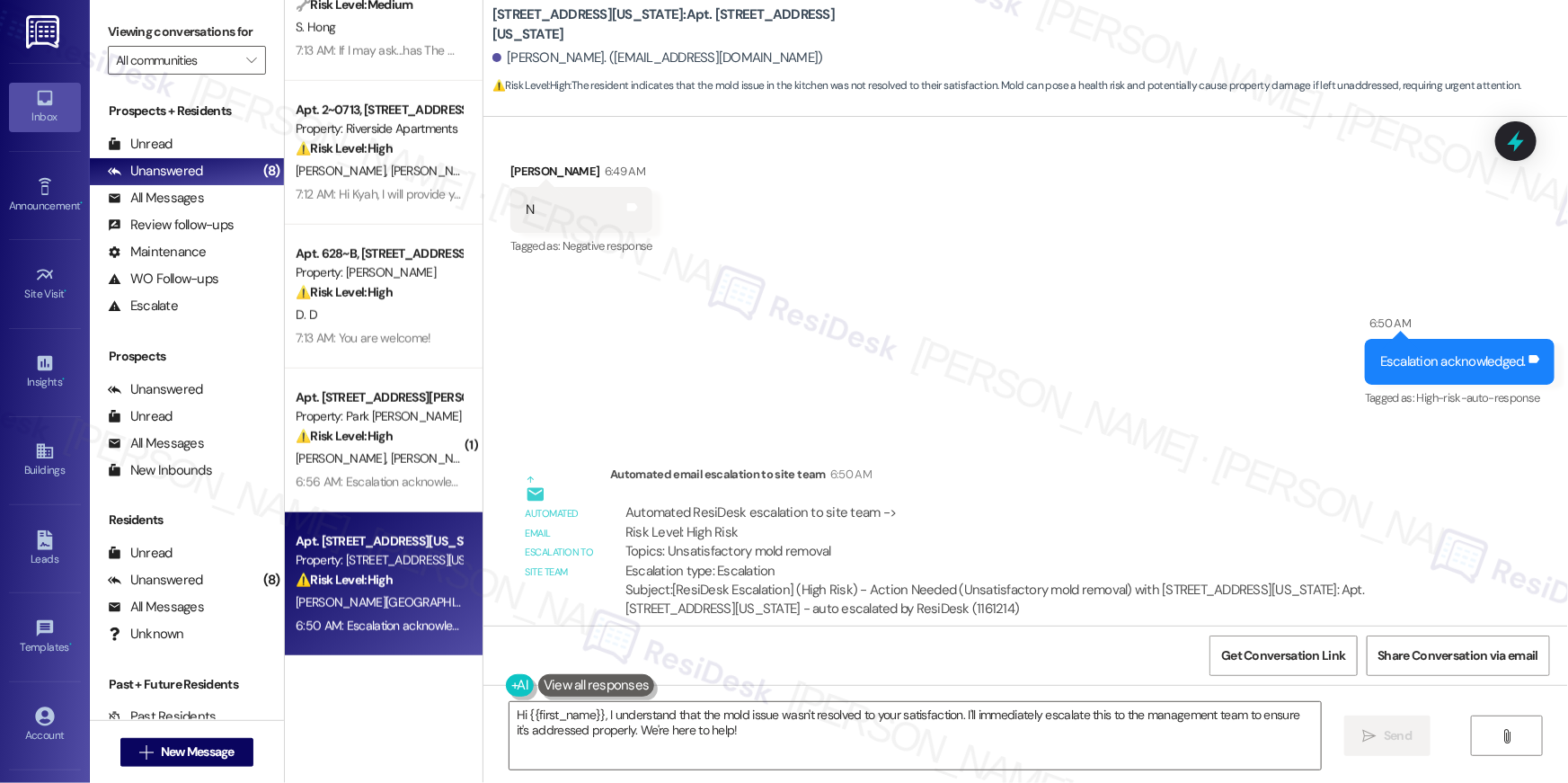 click on "Automated email escalation to site team" at bounding box center [560, 528] 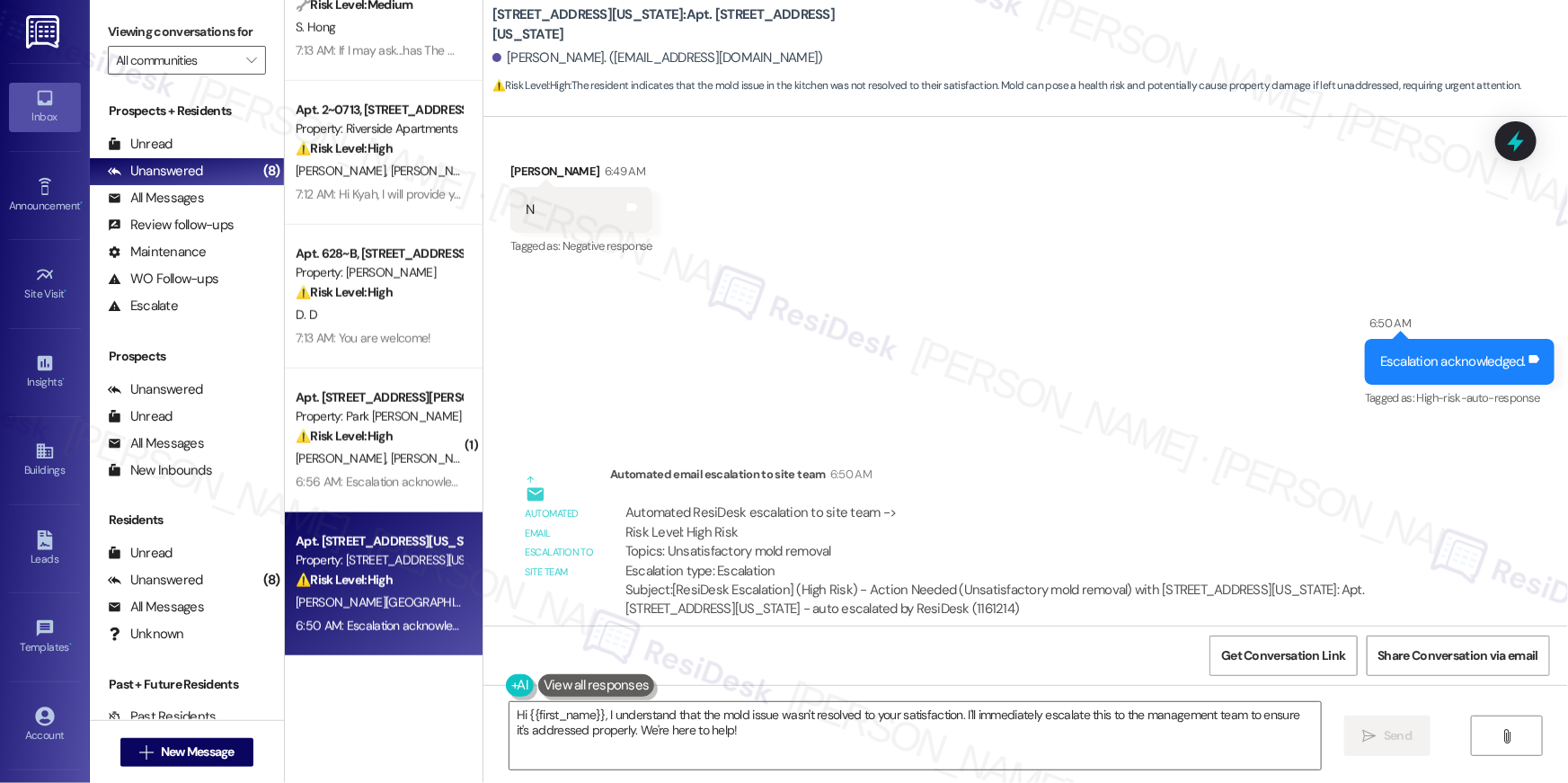 click on "Sent via SMS 6:50 AM Escalation acknowledged. Tags and notes Tagged as:   High-risk-auto-response Click to highlight conversations about High-risk-auto-response" at bounding box center (1025, 349) 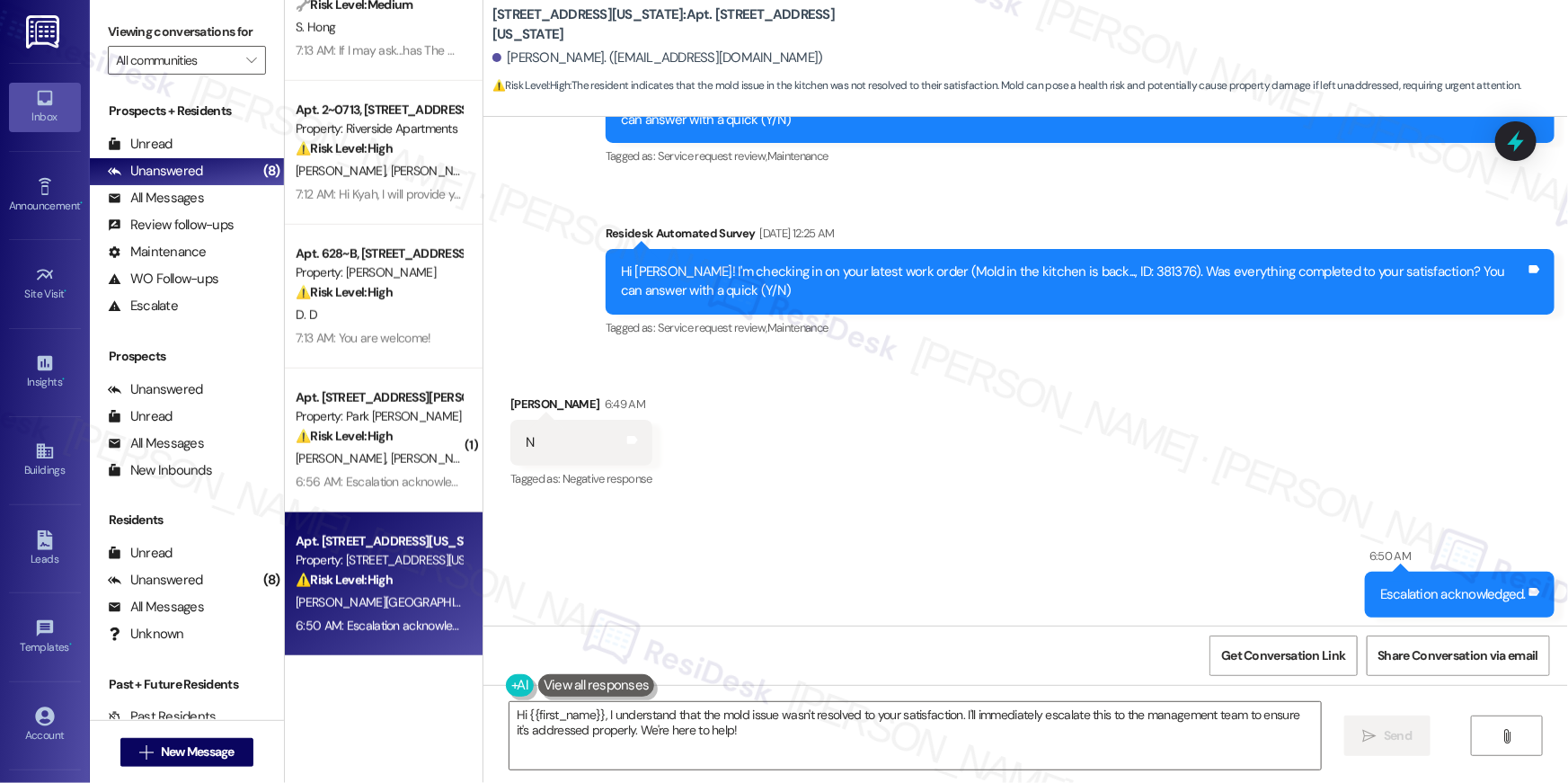 scroll, scrollTop: 5053, scrollLeft: 0, axis: vertical 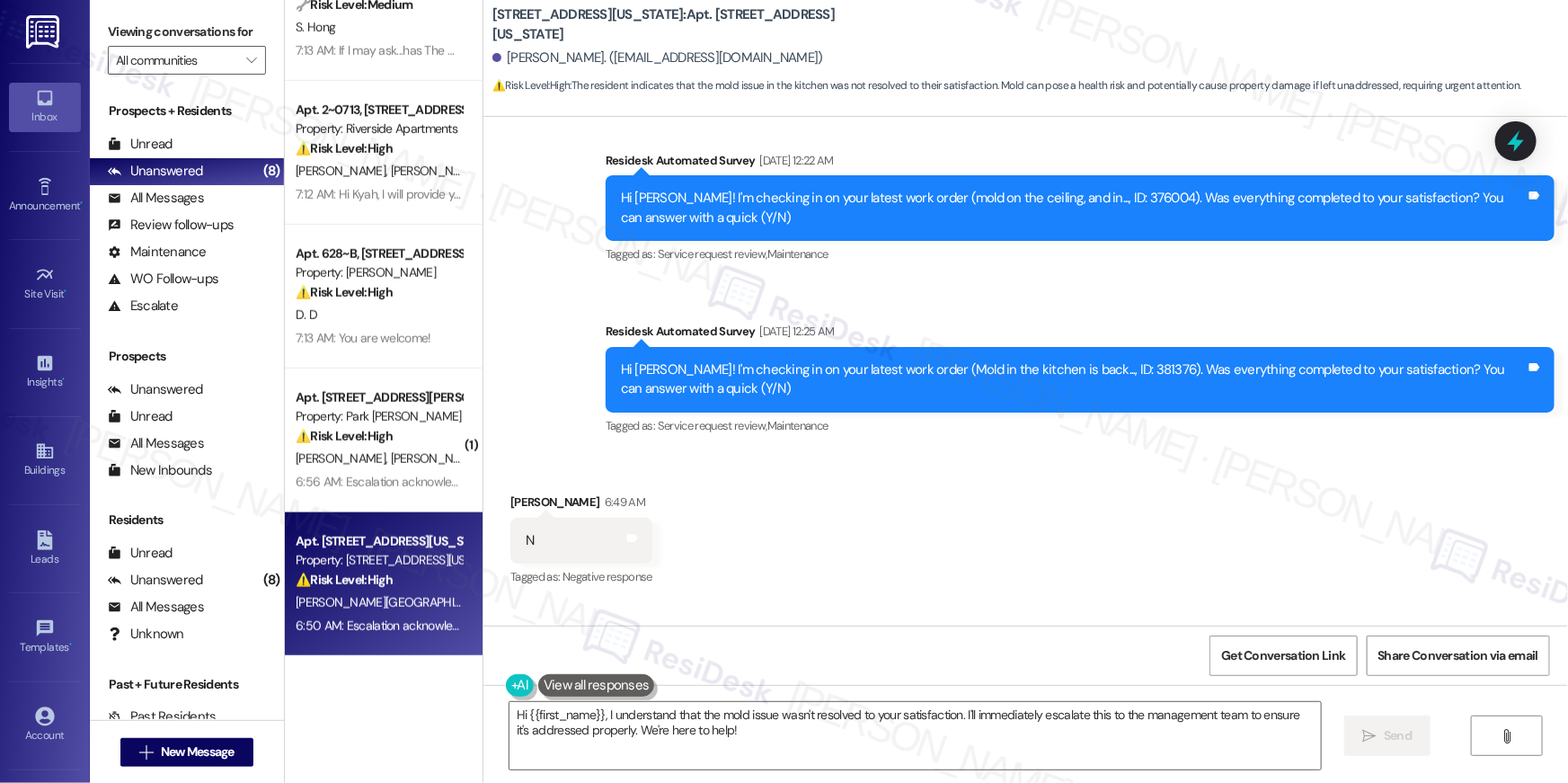 click on "Hi [PERSON_NAME]! I'm checking in on your latest work order (Mold in the kitchen is back..., ID: 381376). Was everything completed to your satisfaction? You can answer with a quick (Y/N)" at bounding box center (1073, 379) 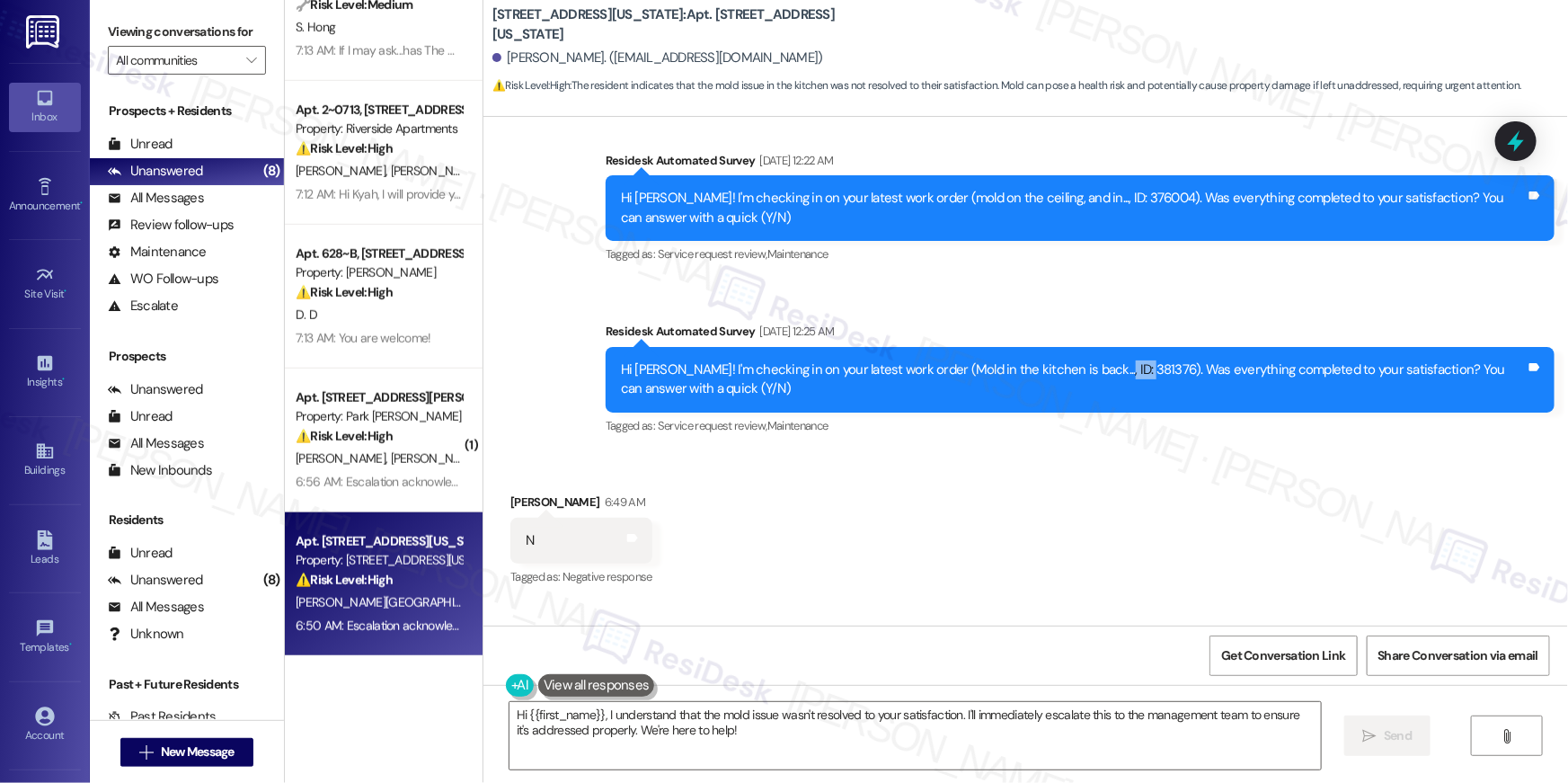 click on "Hi [PERSON_NAME]! I'm checking in on your latest work order (Mold in the kitchen is back..., ID: 381376). Was everything completed to your satisfaction? You can answer with a quick (Y/N)" at bounding box center (1073, 379) 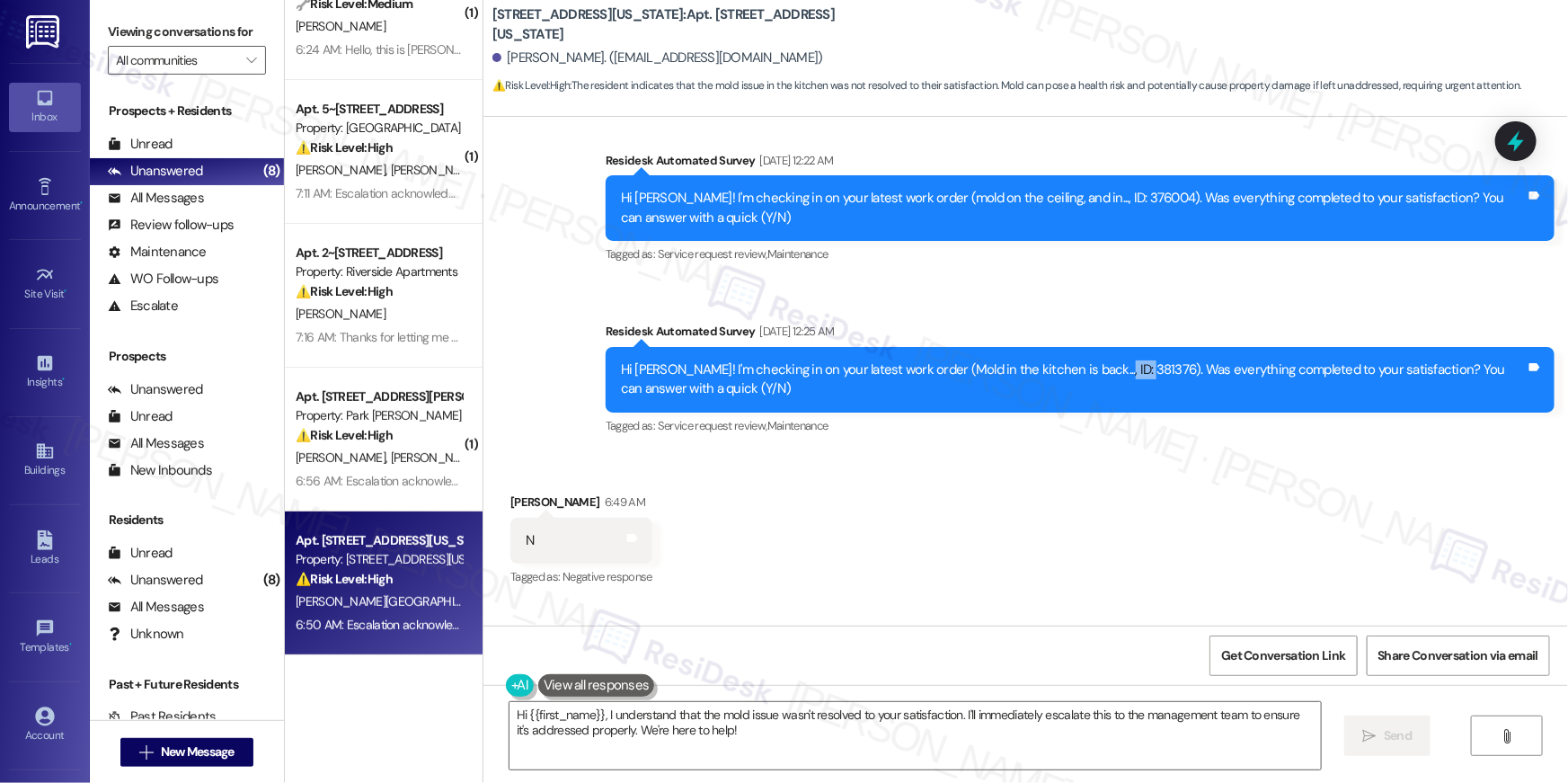 scroll, scrollTop: 63, scrollLeft: 0, axis: vertical 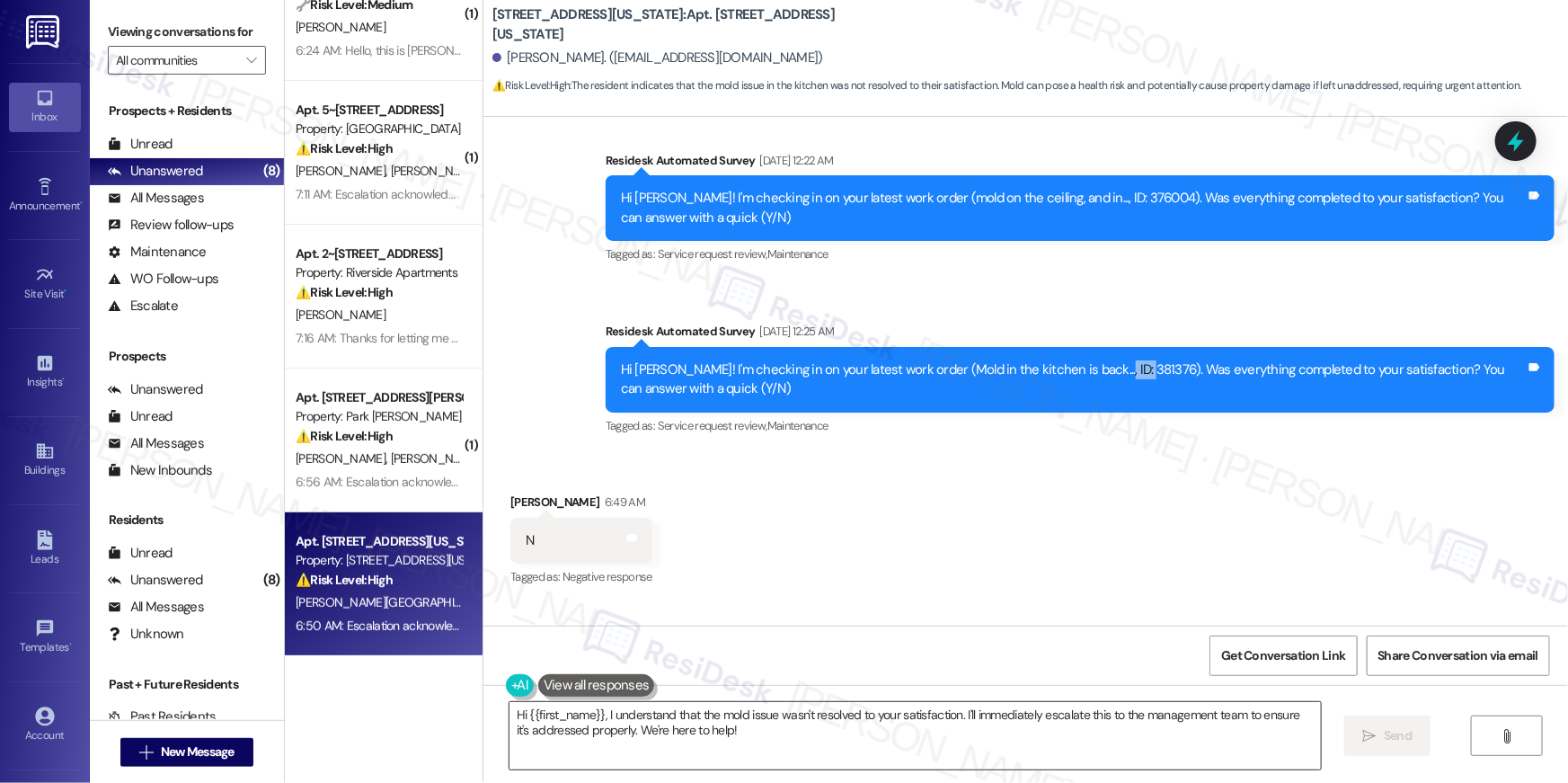 click on "Hi {{first_name}}, I understand that the mold issue wasn't resolved to your satisfaction. I'll immediately escalate this to the management team to ensure it's addressed properly. We're here to help!" at bounding box center (915, 735) 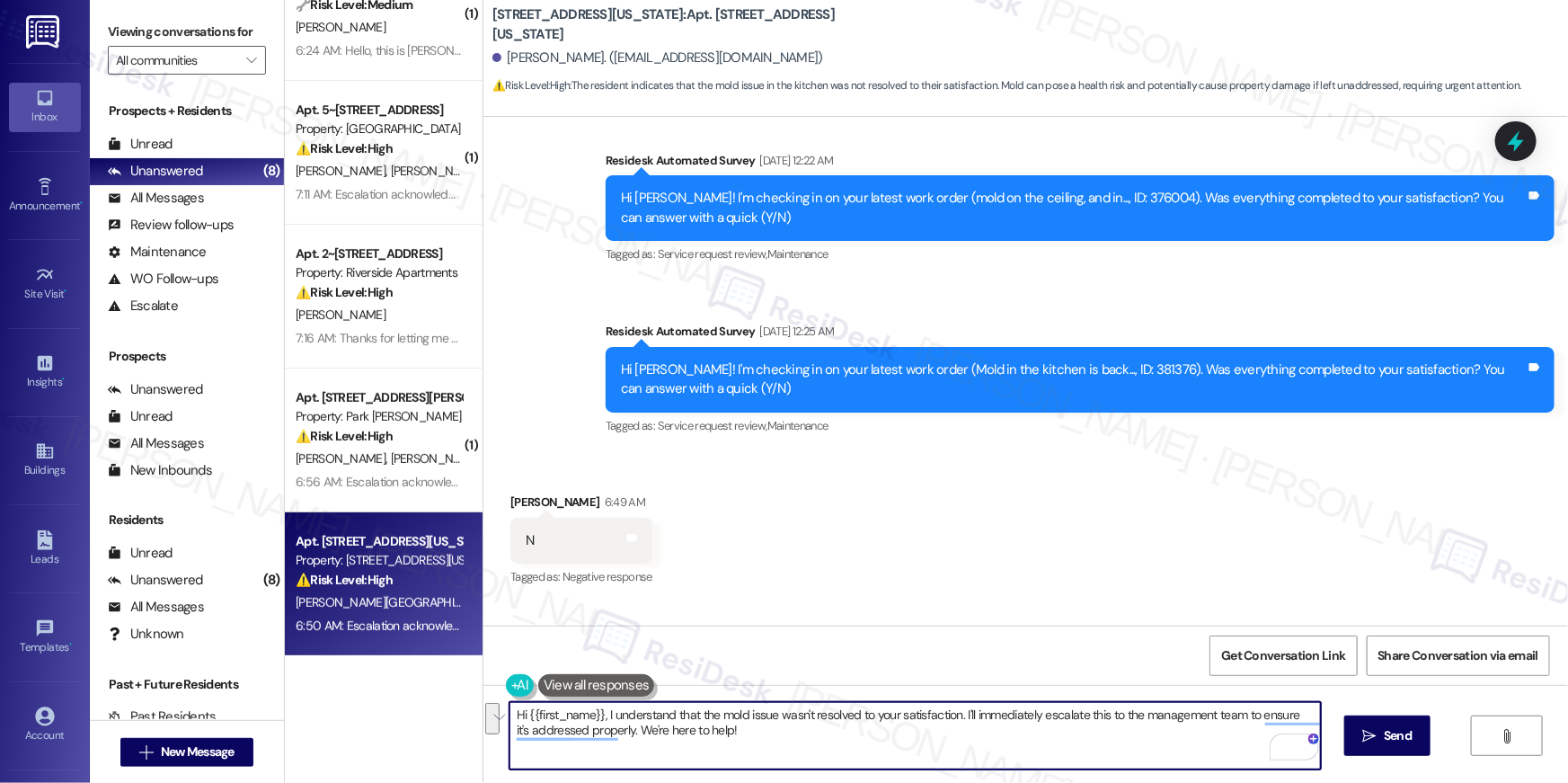 drag, startPoint x: 788, startPoint y: 743, endPoint x: 598, endPoint y: 718, distance: 191.63768 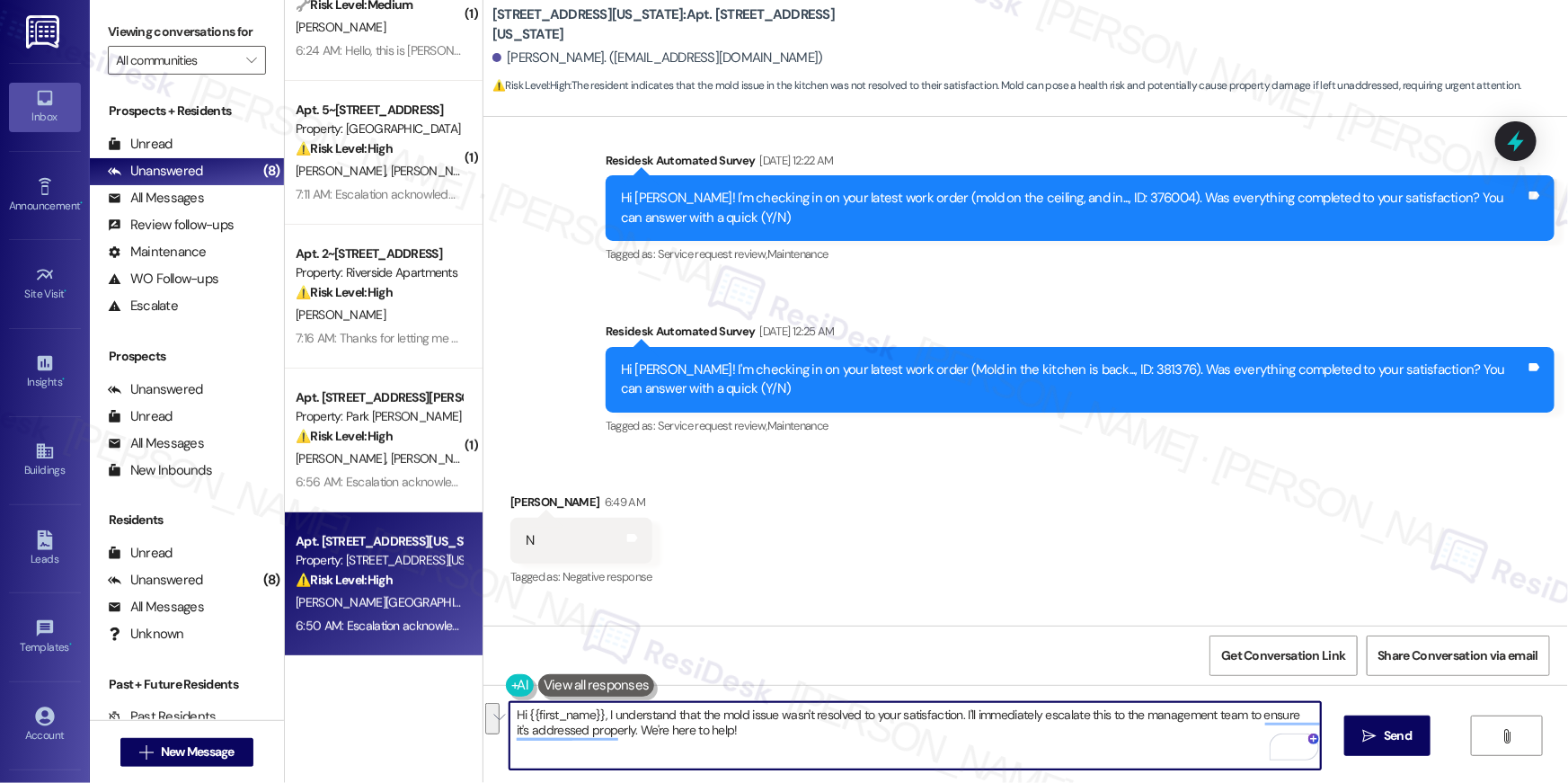 click on "Hi {{first_name}}, I understand that the mold issue wasn't resolved to your satisfaction. I'll immediately escalate this to the management team to ensure it's addressed properly. We're here to help!" at bounding box center (915, 735) 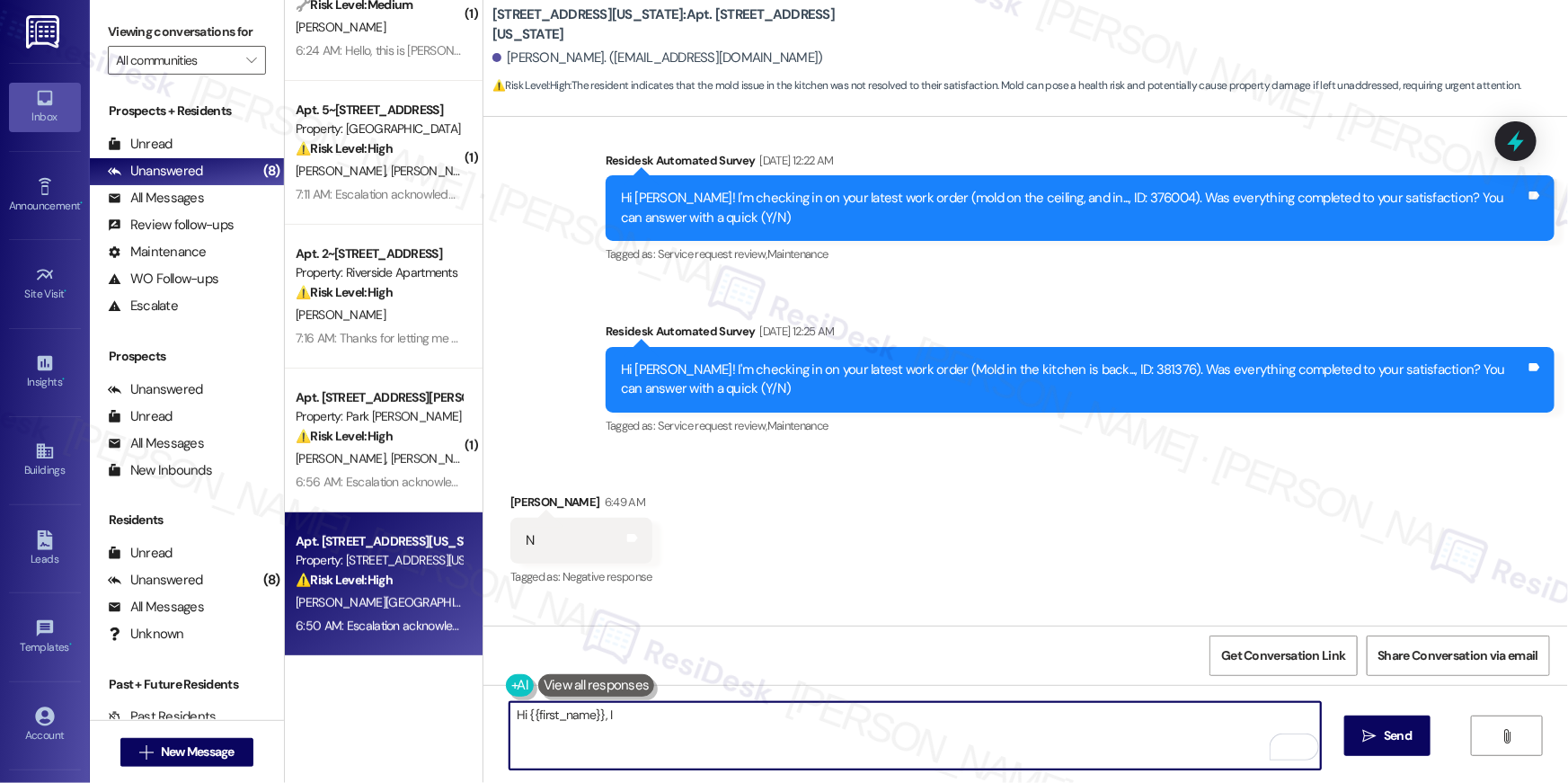 click on "Hi {{first_name}}, I" at bounding box center (915, 735) 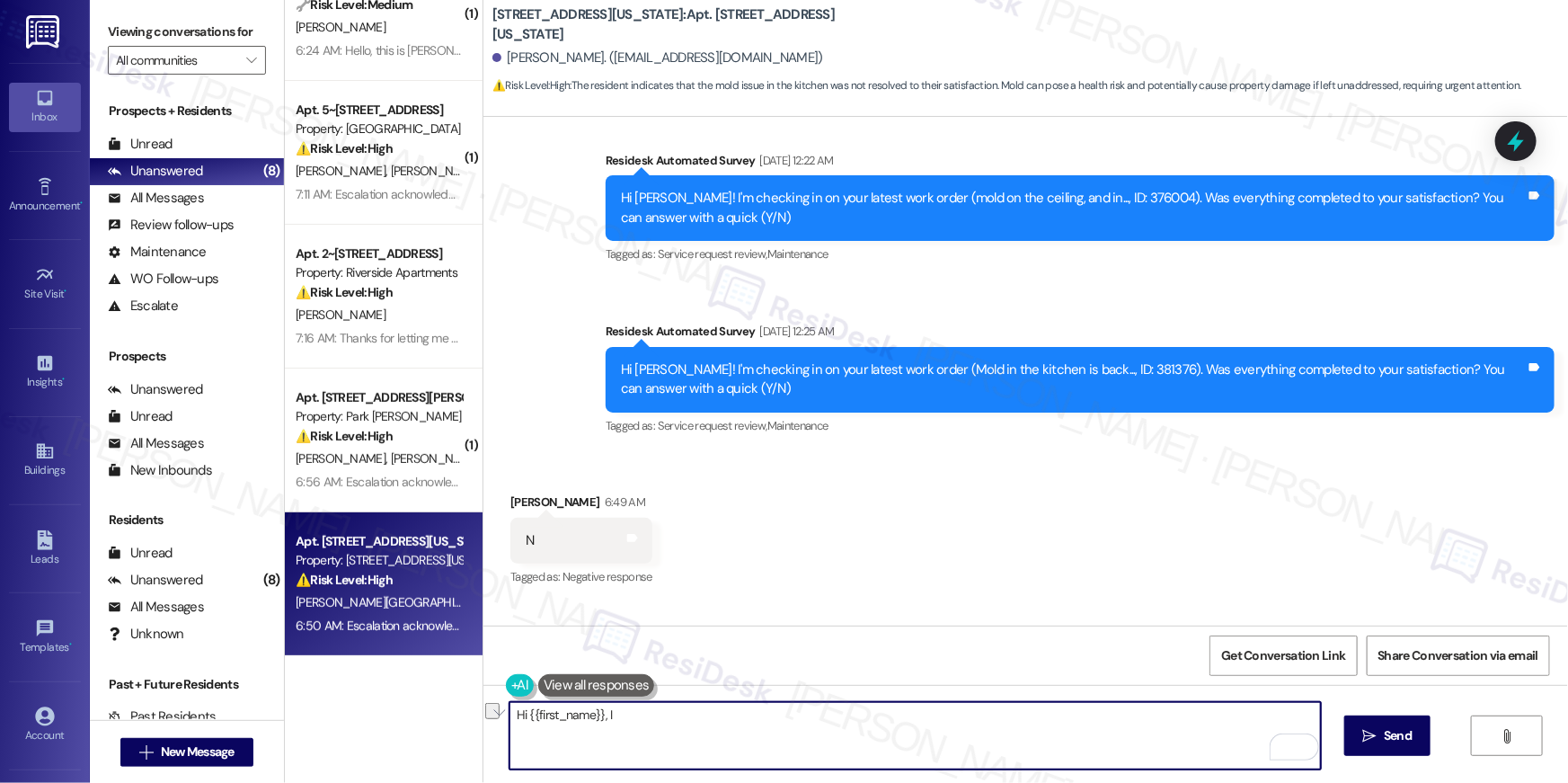 paste on "I'm sorry to hear that the work order wasn't completed to your satisfaction! Let's see what we can do to fix it - would you mind providing some additional details about what went wrong?" 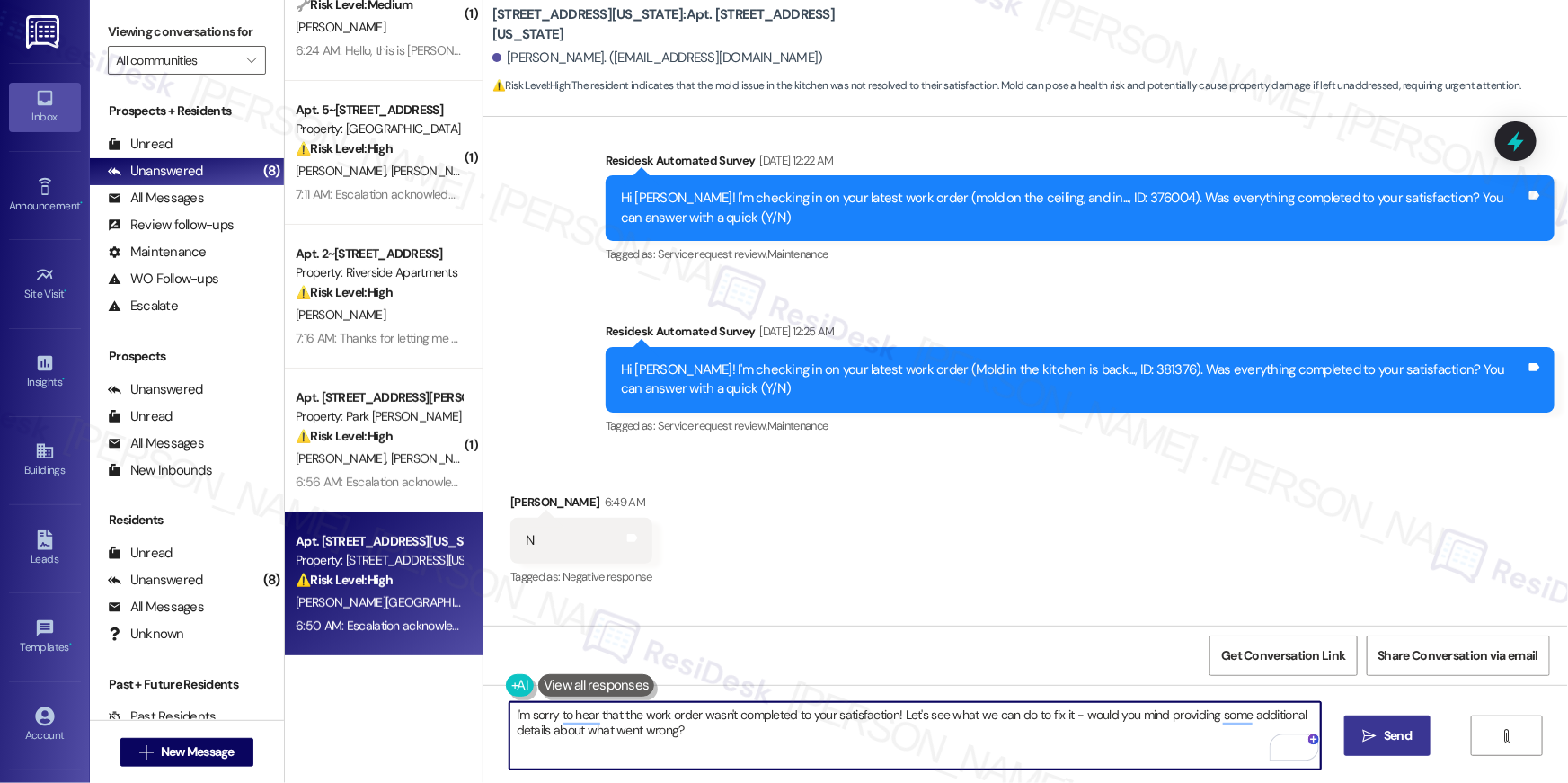 type on "I'm sorry to hear that the work order wasn't completed to your satisfaction! Let's see what we can do to fix it - would you mind providing some additional details about what went wrong?" 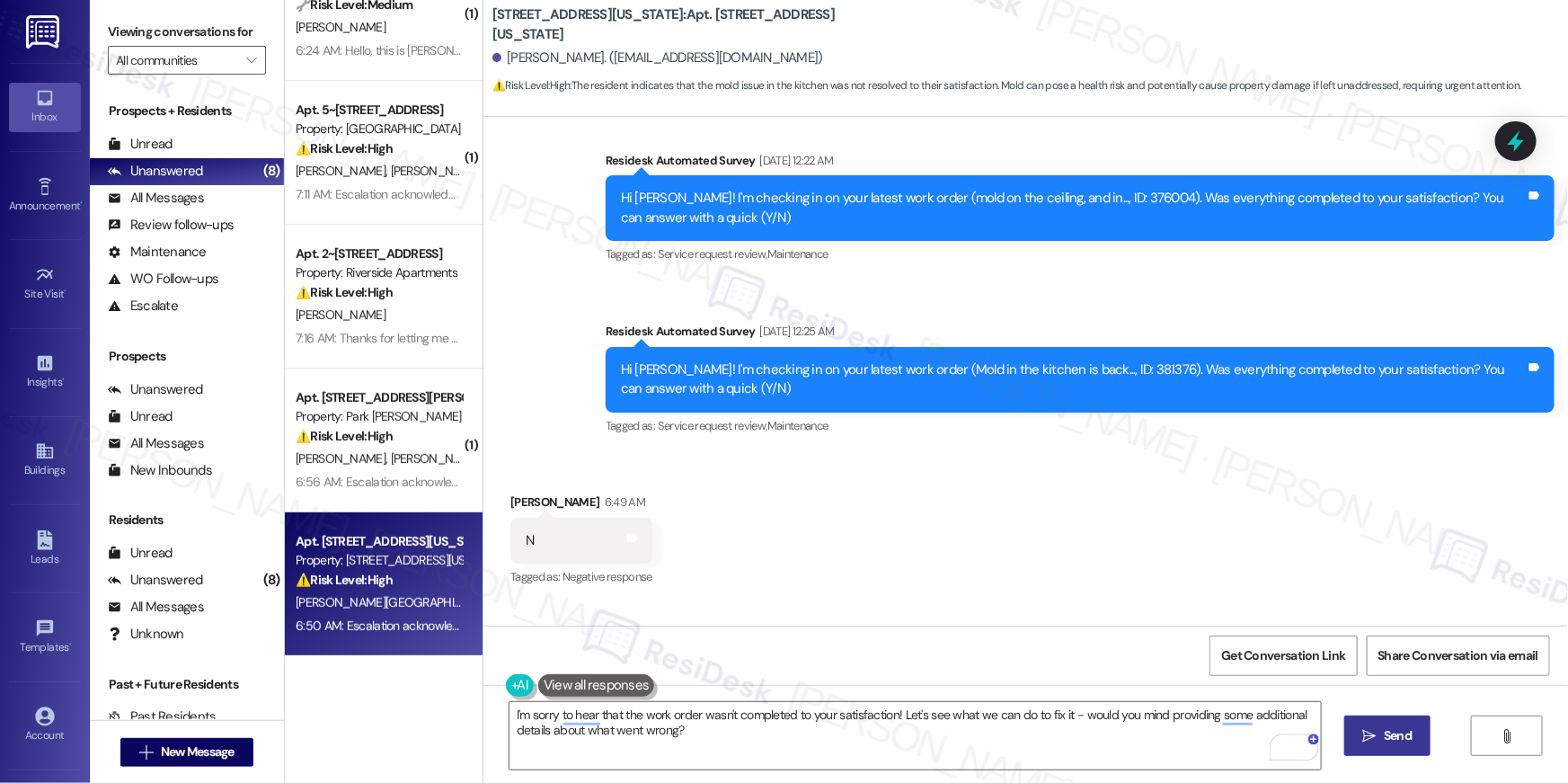click on "Send" at bounding box center [1397, 735] 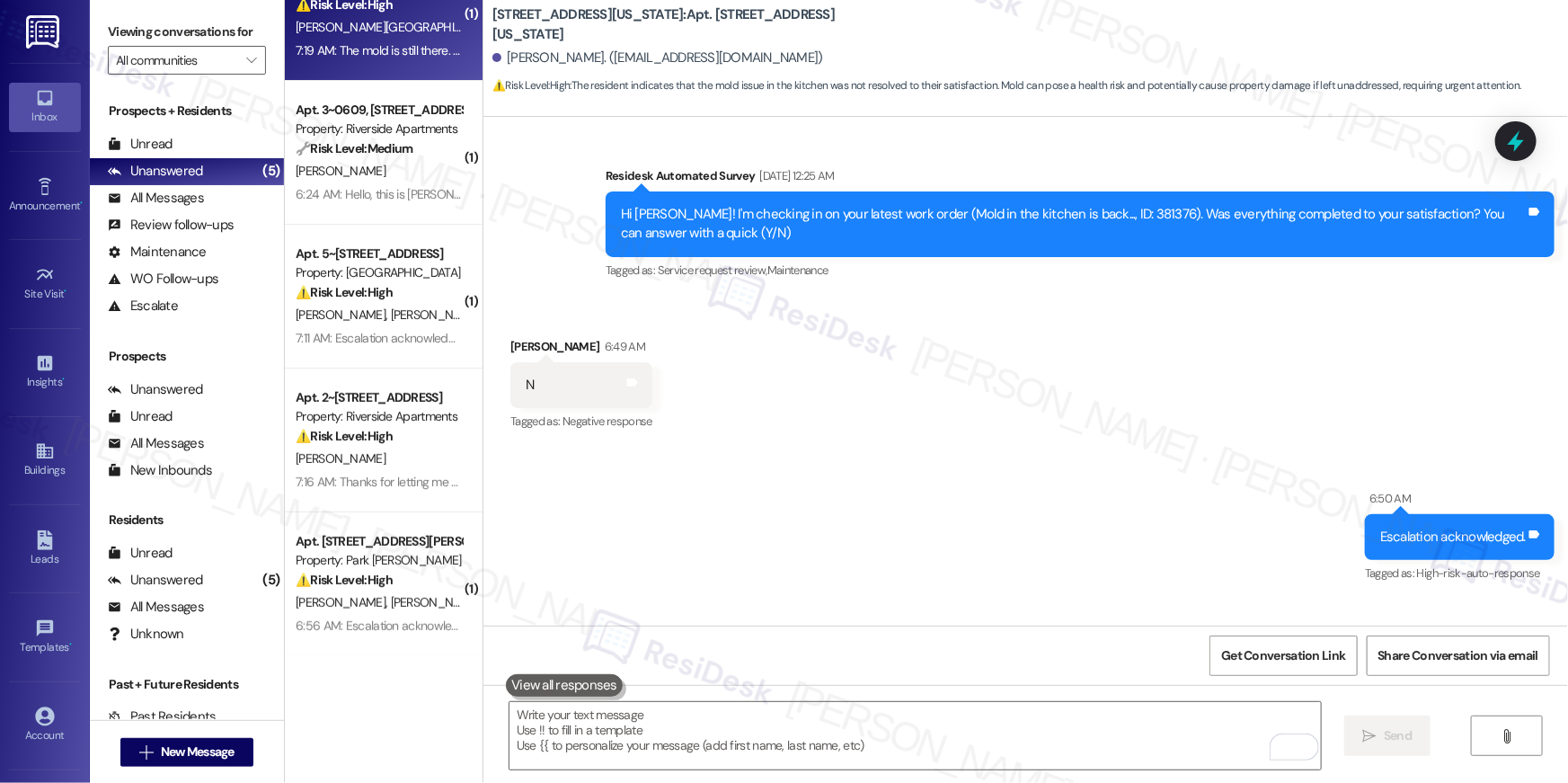 scroll, scrollTop: 5178, scrollLeft: 0, axis: vertical 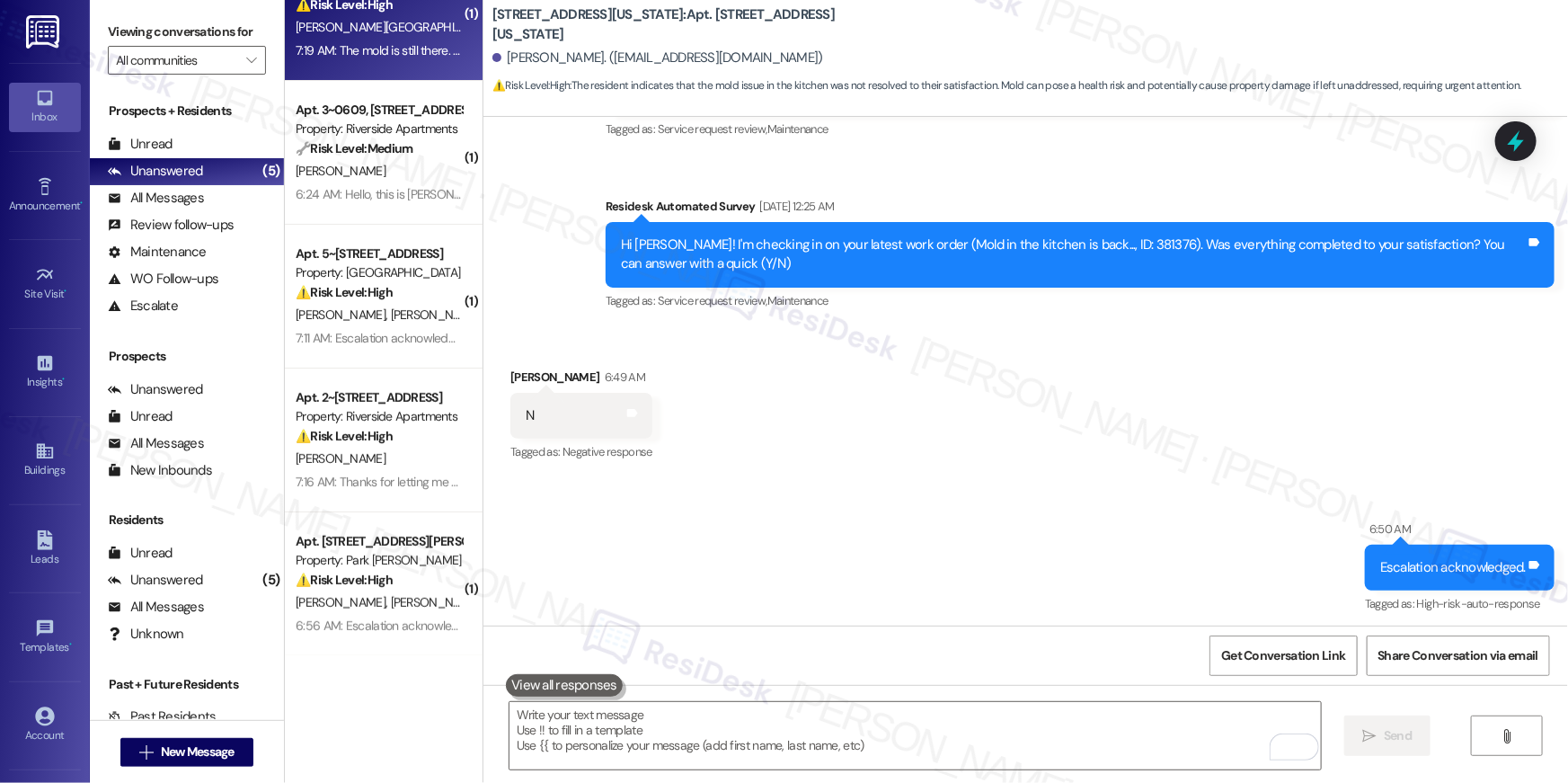 click on "Hi [PERSON_NAME]! I'm checking in on your latest work order (Mold in the kitchen is back..., ID: 381376). Was everything completed to your satisfaction? You can answer with a quick (Y/N)" at bounding box center [1073, 254] 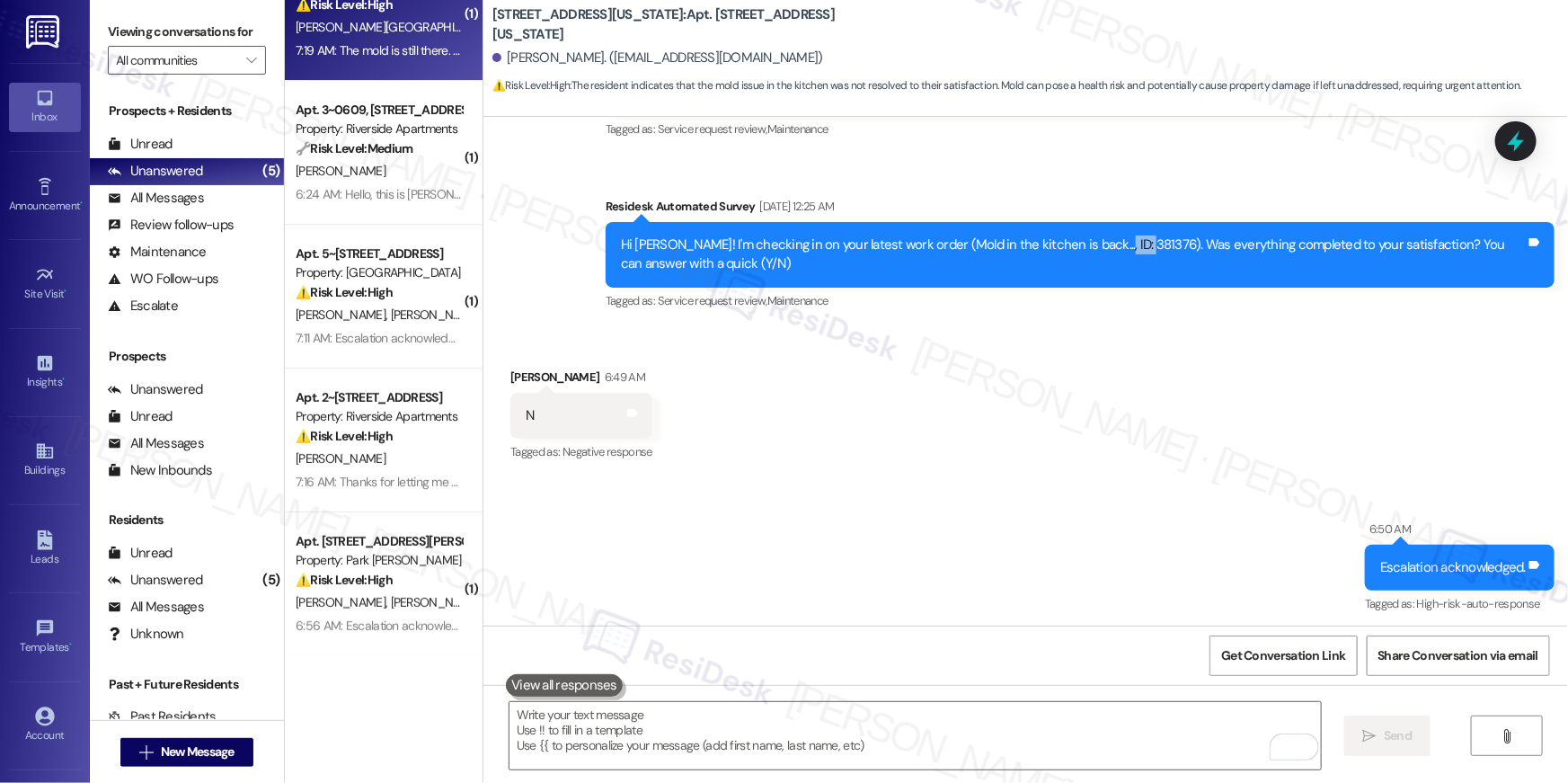 click on "Hi [PERSON_NAME]! I'm checking in on your latest work order (Mold in the kitchen is back..., ID: 381376). Was everything completed to your satisfaction? You can answer with a quick (Y/N)" at bounding box center [1073, 254] 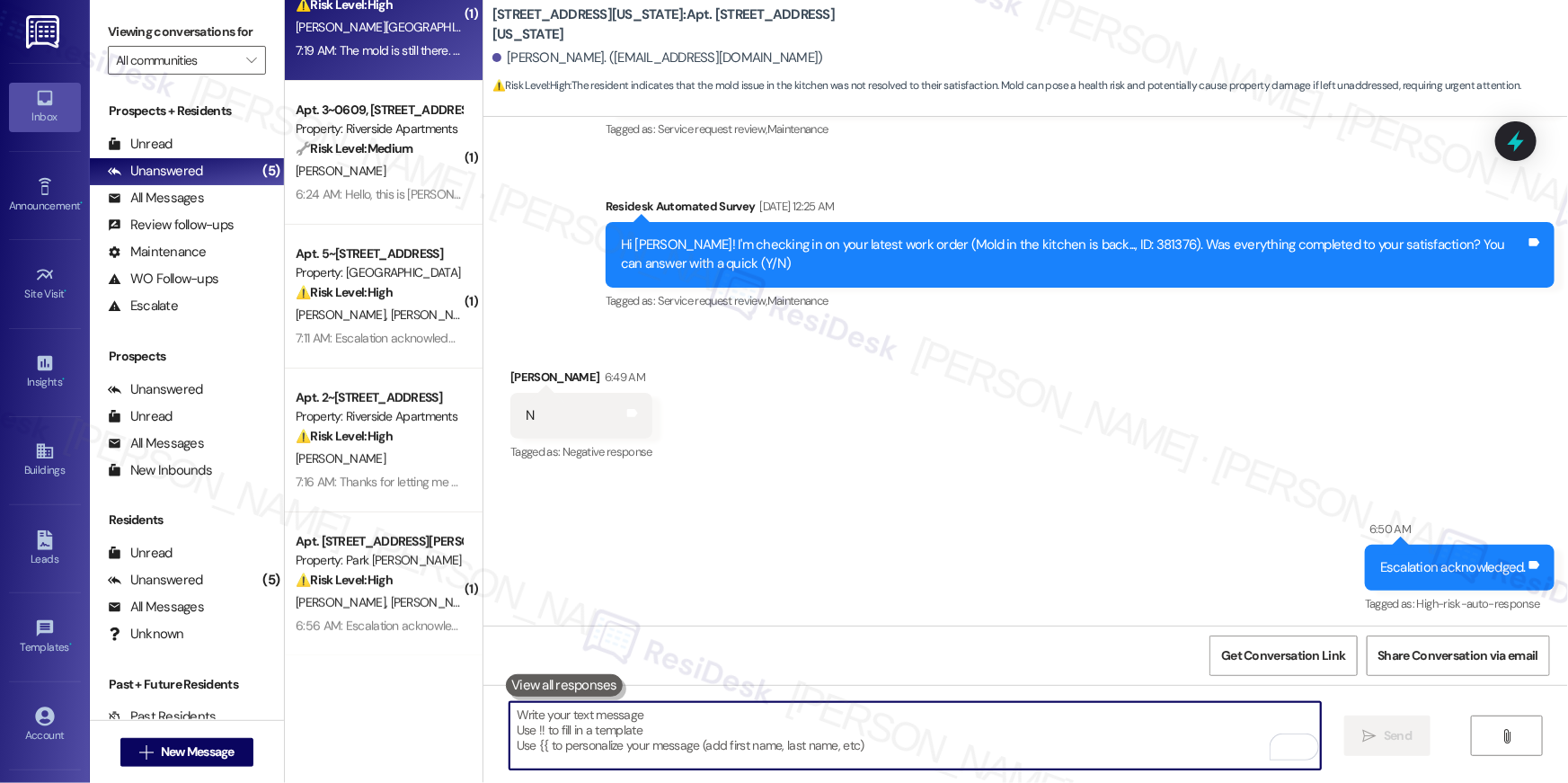 click at bounding box center (915, 735) 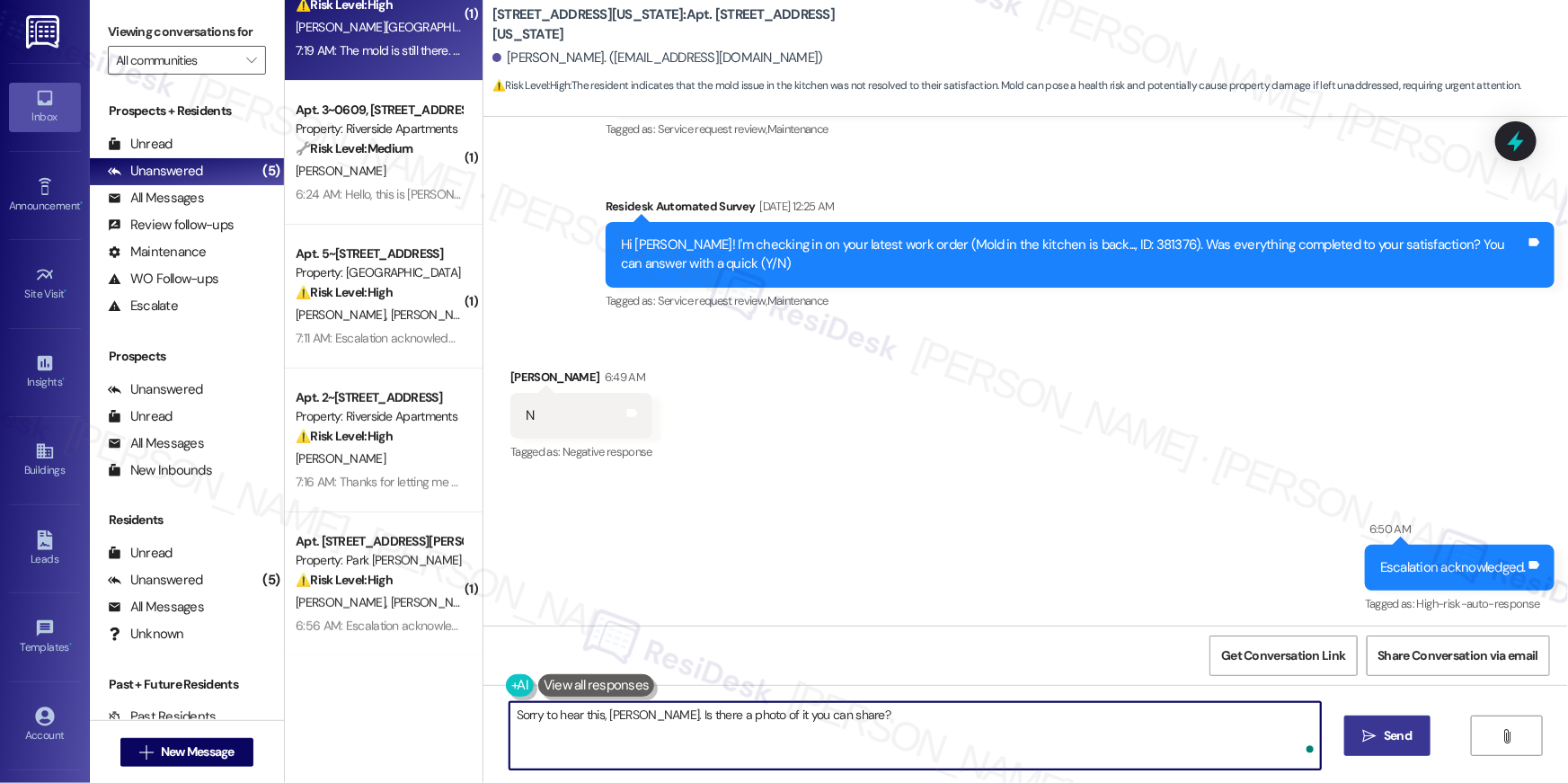 type on "Sorry to hear this, [PERSON_NAME]. Is there a photo of it you can share?" 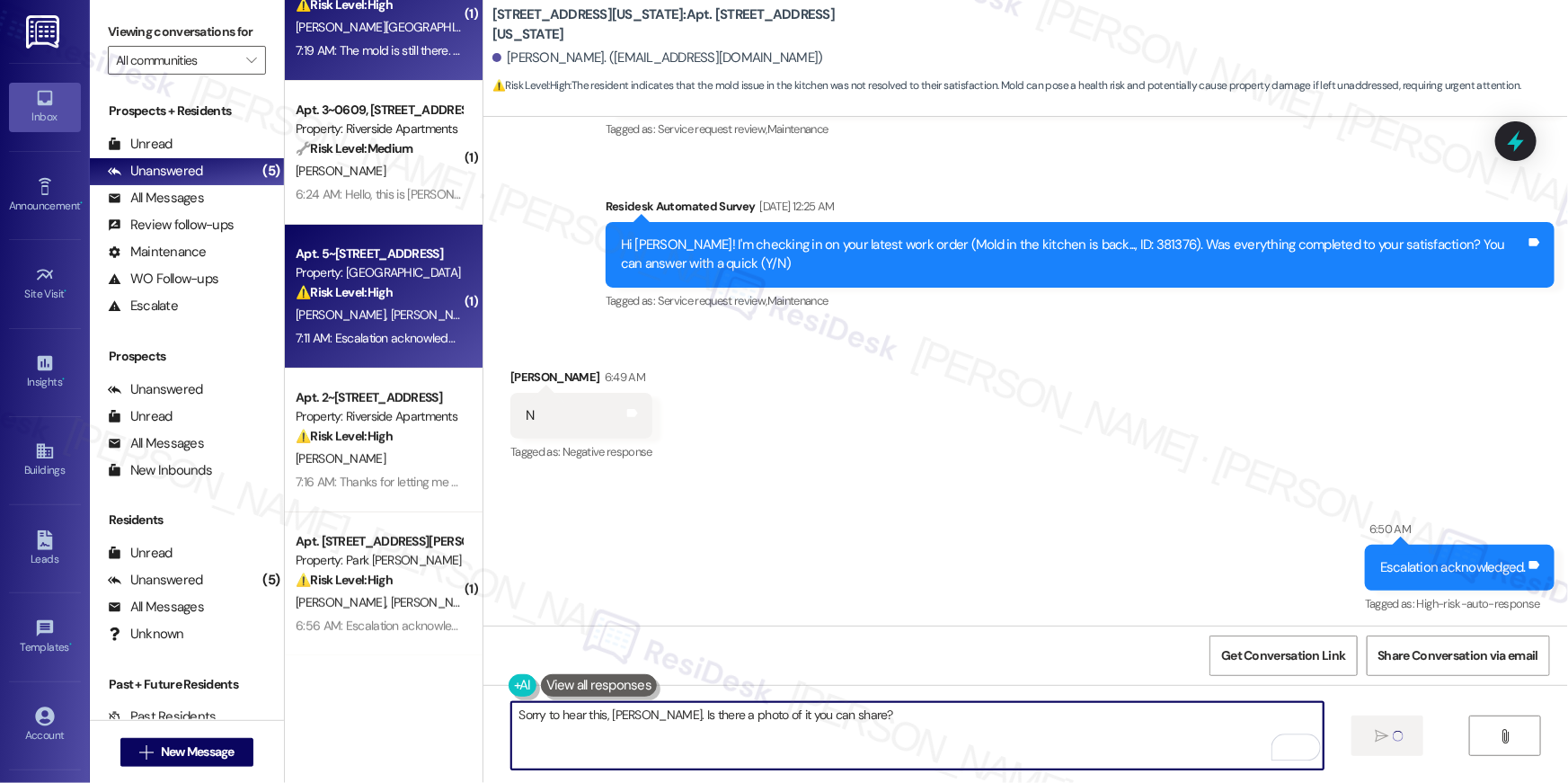 type 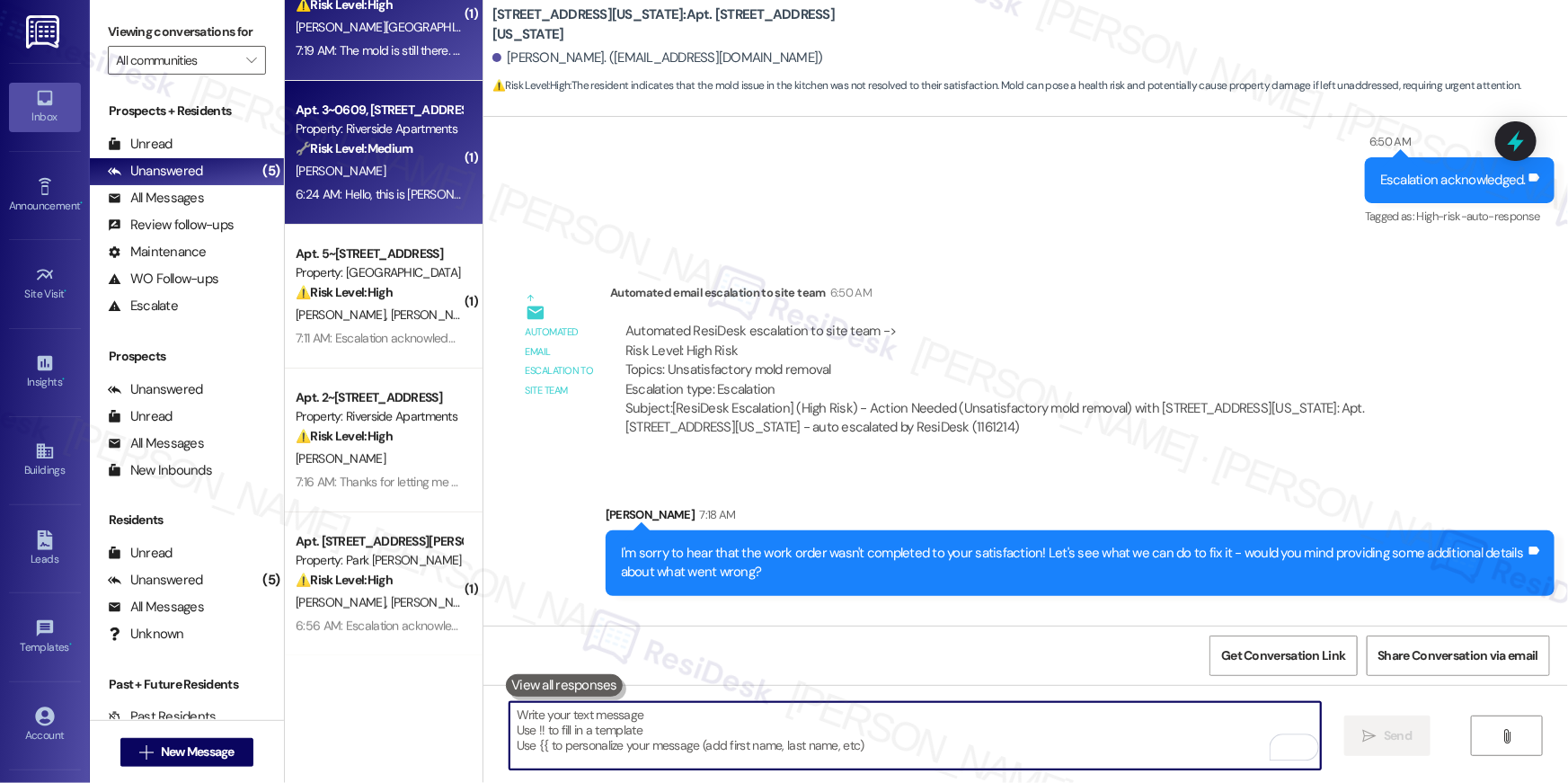 scroll, scrollTop: 5654, scrollLeft: 0, axis: vertical 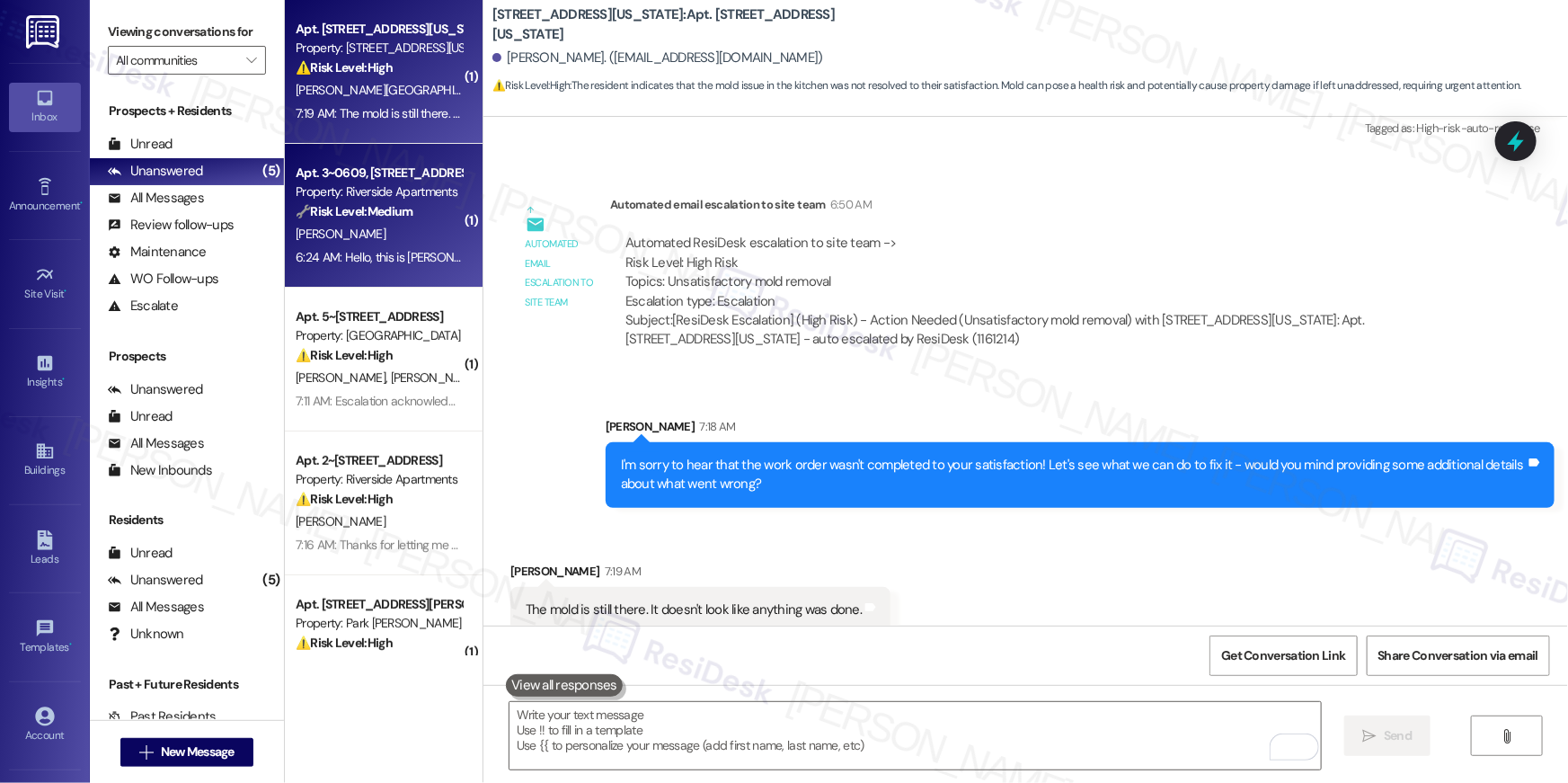 click on "K. Pope" at bounding box center [378, 234] 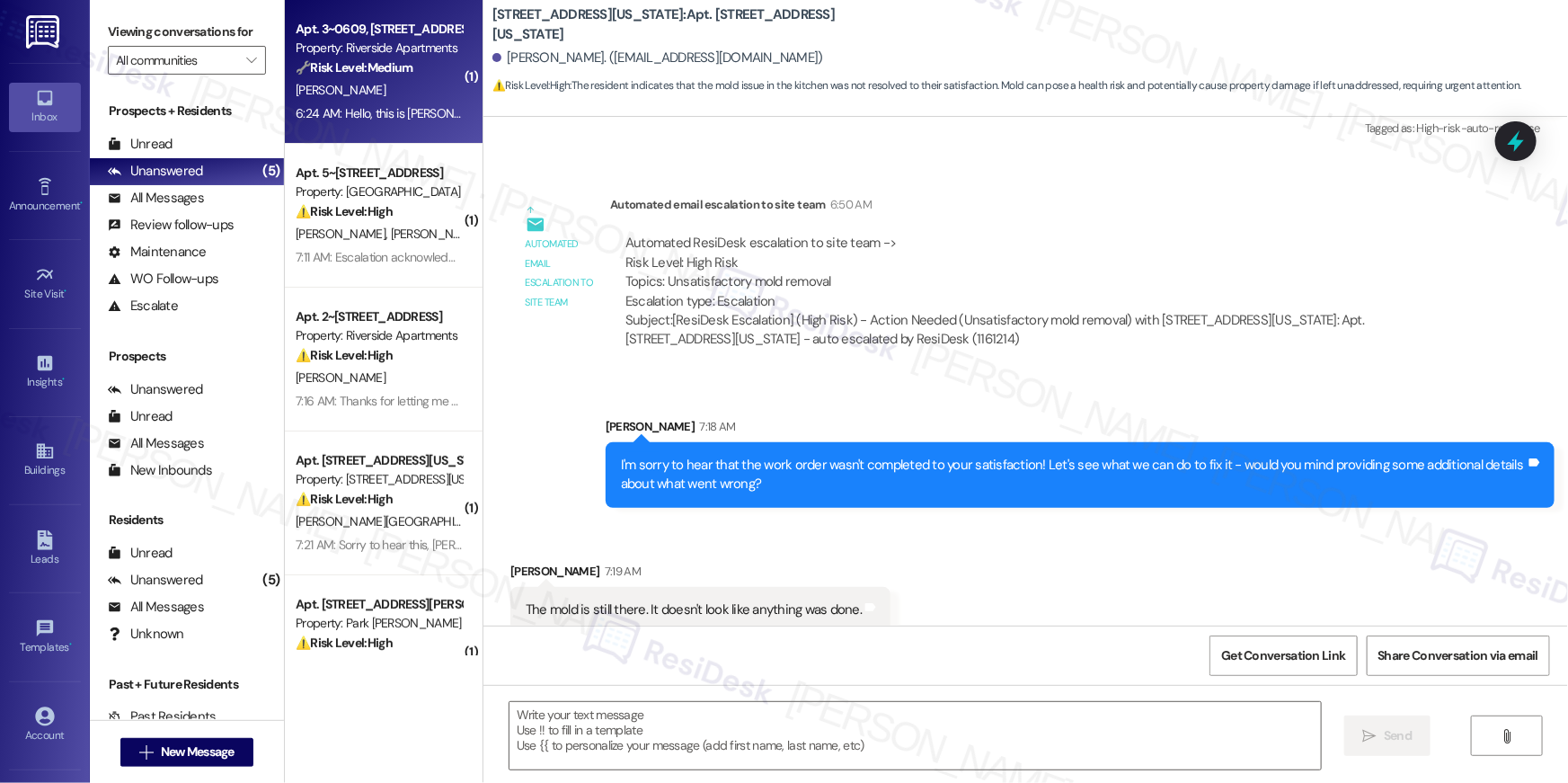 type on "Fetching suggested responses. Please feel free to read through the conversation in the meantime." 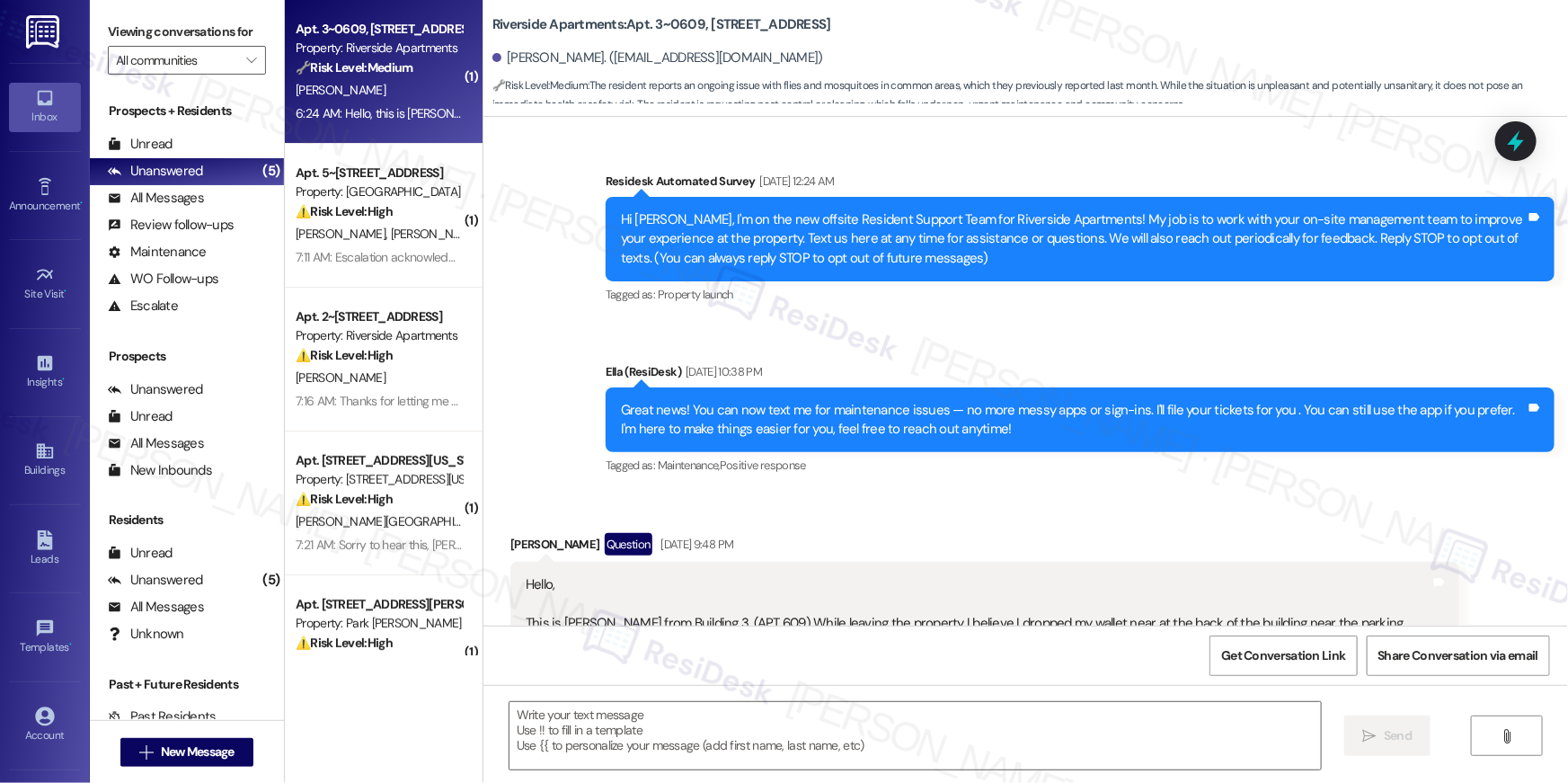 scroll, scrollTop: 17401, scrollLeft: 0, axis: vertical 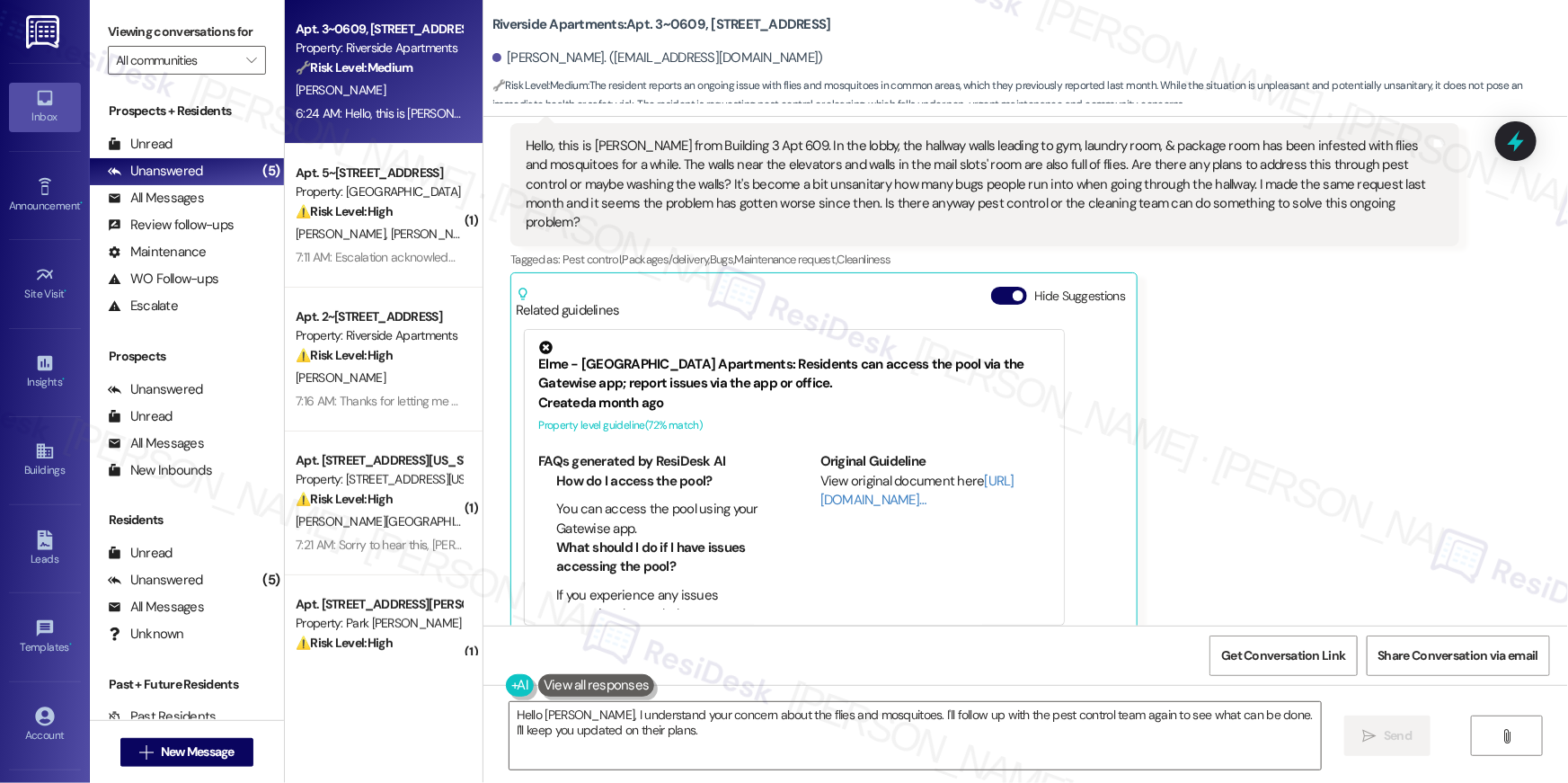 click on "Hello, this is Kimon Pope from Building 3 Apt 609. In the lobby, the hallway walls leading to gym, laundry room, & package room has been infested with flies and mosquitoes for a while. The walls near the elevators and walls in the mail slots' room are also full of flies. Are there any plans to address this through pest control or maybe washing the walls? It's become a bit unsanitary how many bugs people run into when going through the hallway. I made the same request last month and it seems the problem has gotten worse since then. Is there anyway pest control or the cleaning team can do something to solve this ongoing problem?" at bounding box center [978, 184] 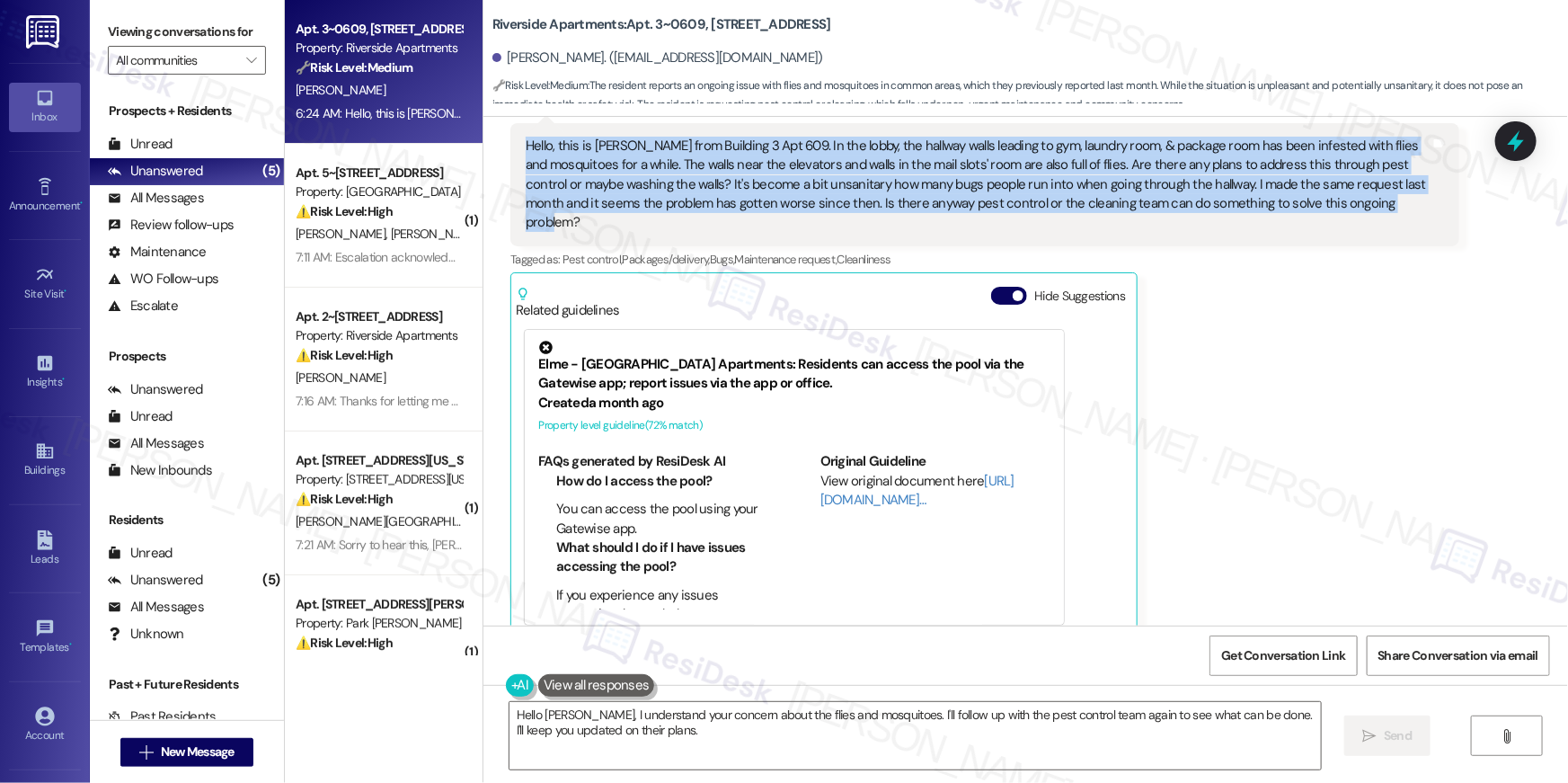 drag, startPoint x: 1354, startPoint y: 195, endPoint x: 494, endPoint y: 147, distance: 861.3385 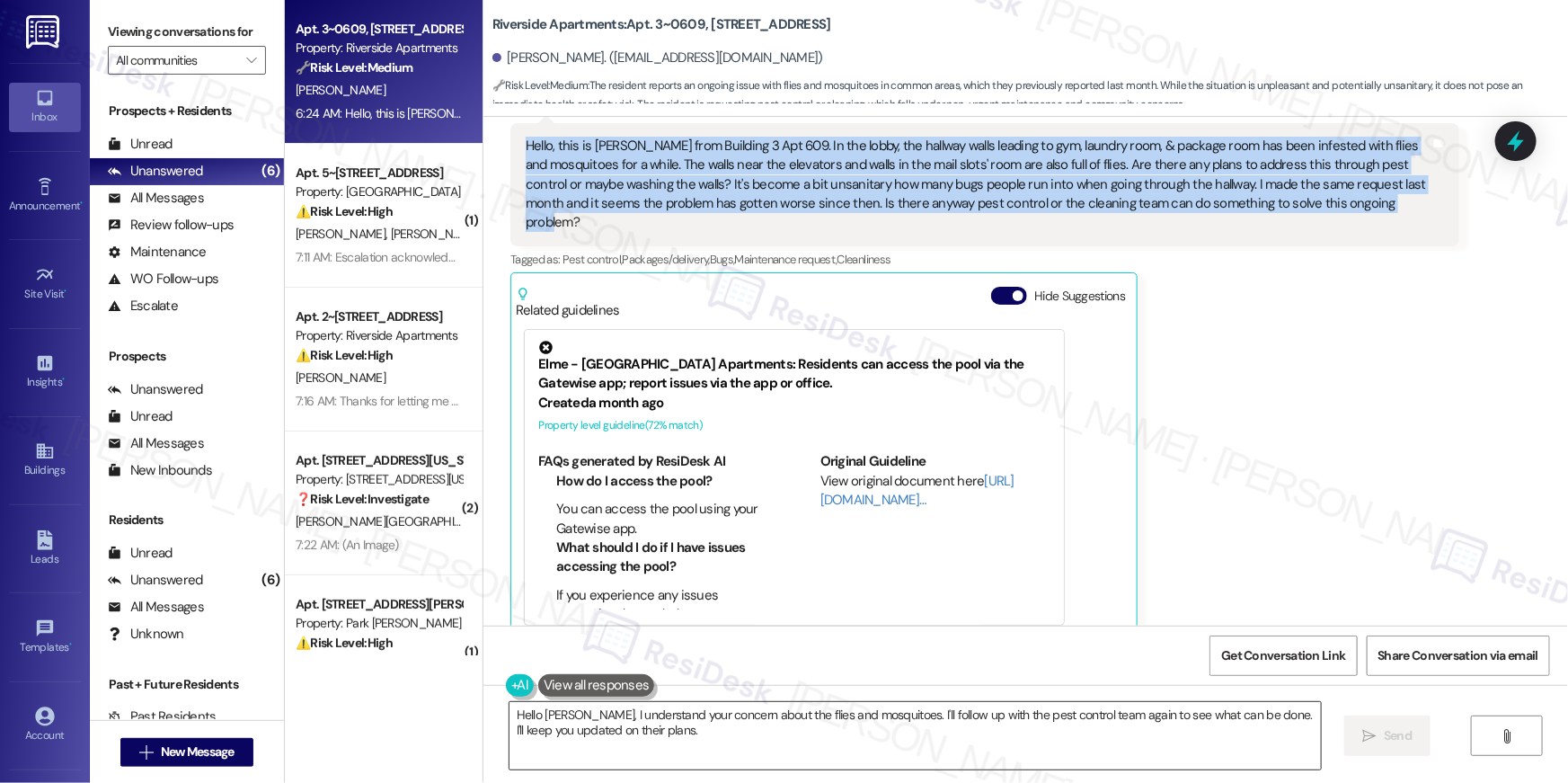 click on "Hello Kimon, I understand your concern about the flies and mosquitoes. I'll follow up with the pest control team again to see what can be done. I'll keep you updated on their plans." at bounding box center (915, 735) 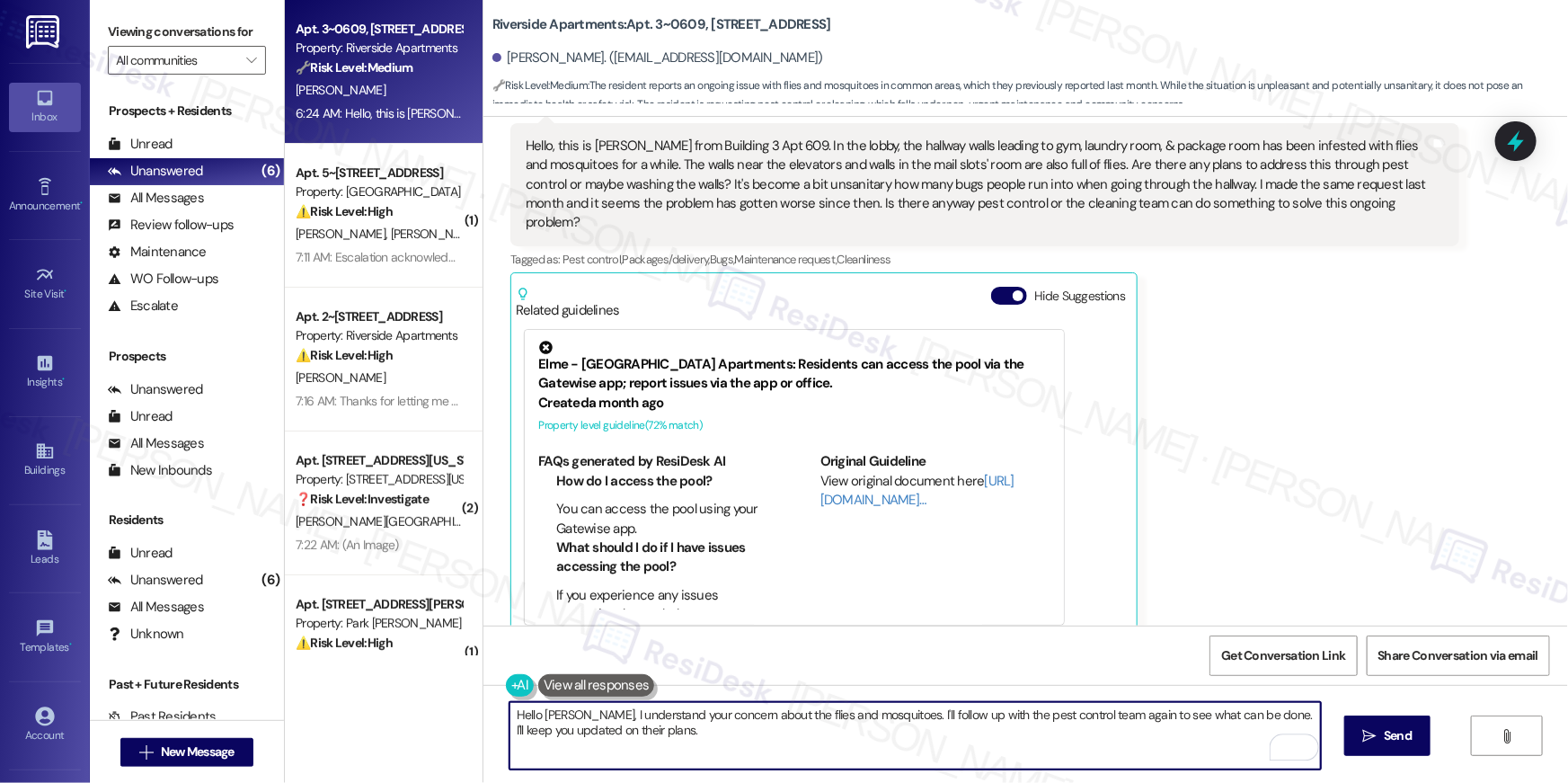 click on "Hello Kimon, I understand your concern about the flies and mosquitoes. I'll follow up with the pest control team again to see what can be done. I'll keep you updated on their plans." at bounding box center (915, 735) 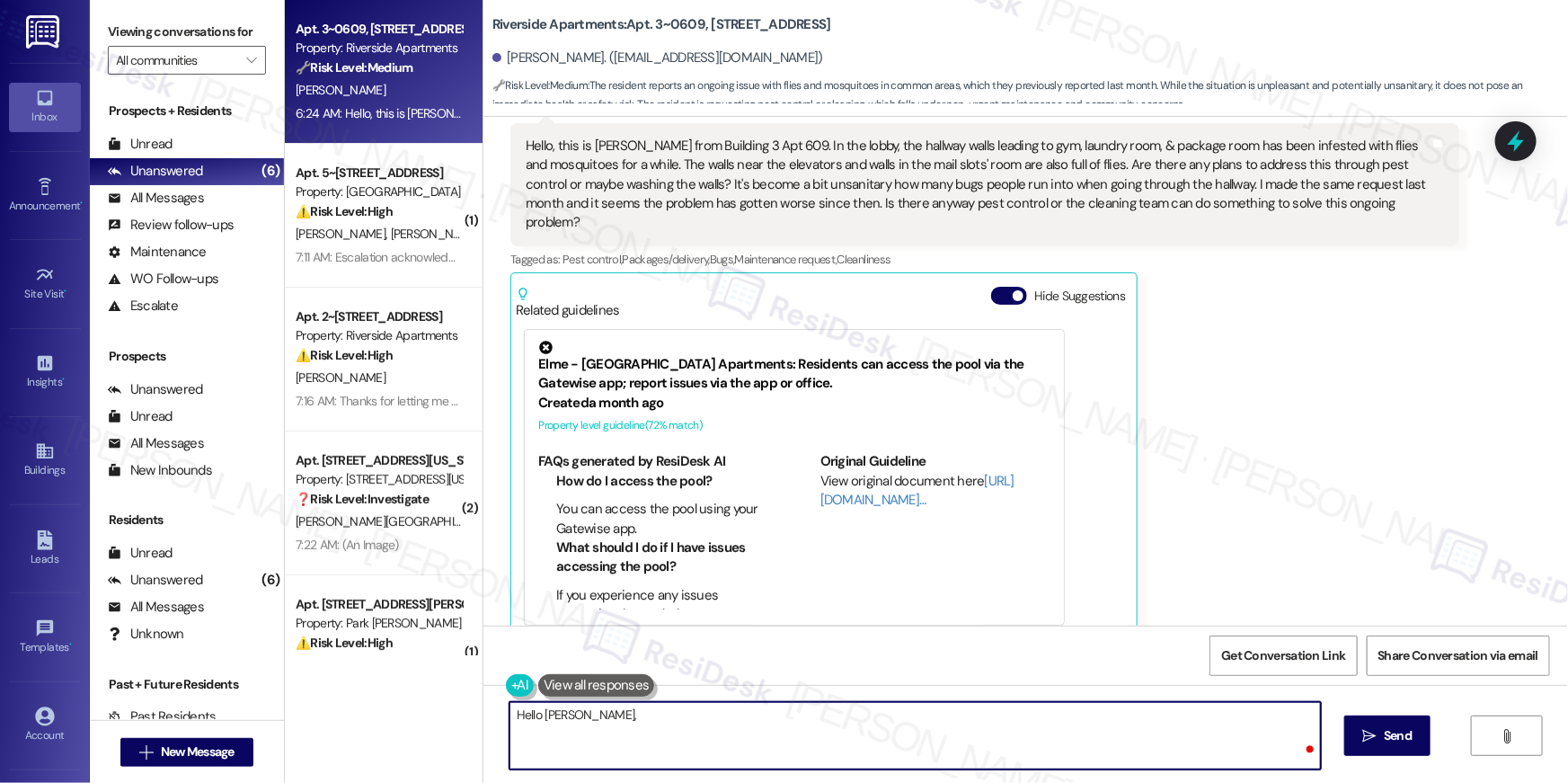 paste on "Thank you for bringing this to our attention again—I’m really sorry to hear the issue has worsened. I completely understand how frustrating and unsanitary this must feel, especially in such high-traffic areas. I’ll be escalating this to our site team right away and will request that both pest control and the cleaning team take a closer look to help resolve the problem. We truly appreciate your patience and will keep you updated once we receive confirmation on the next steps." 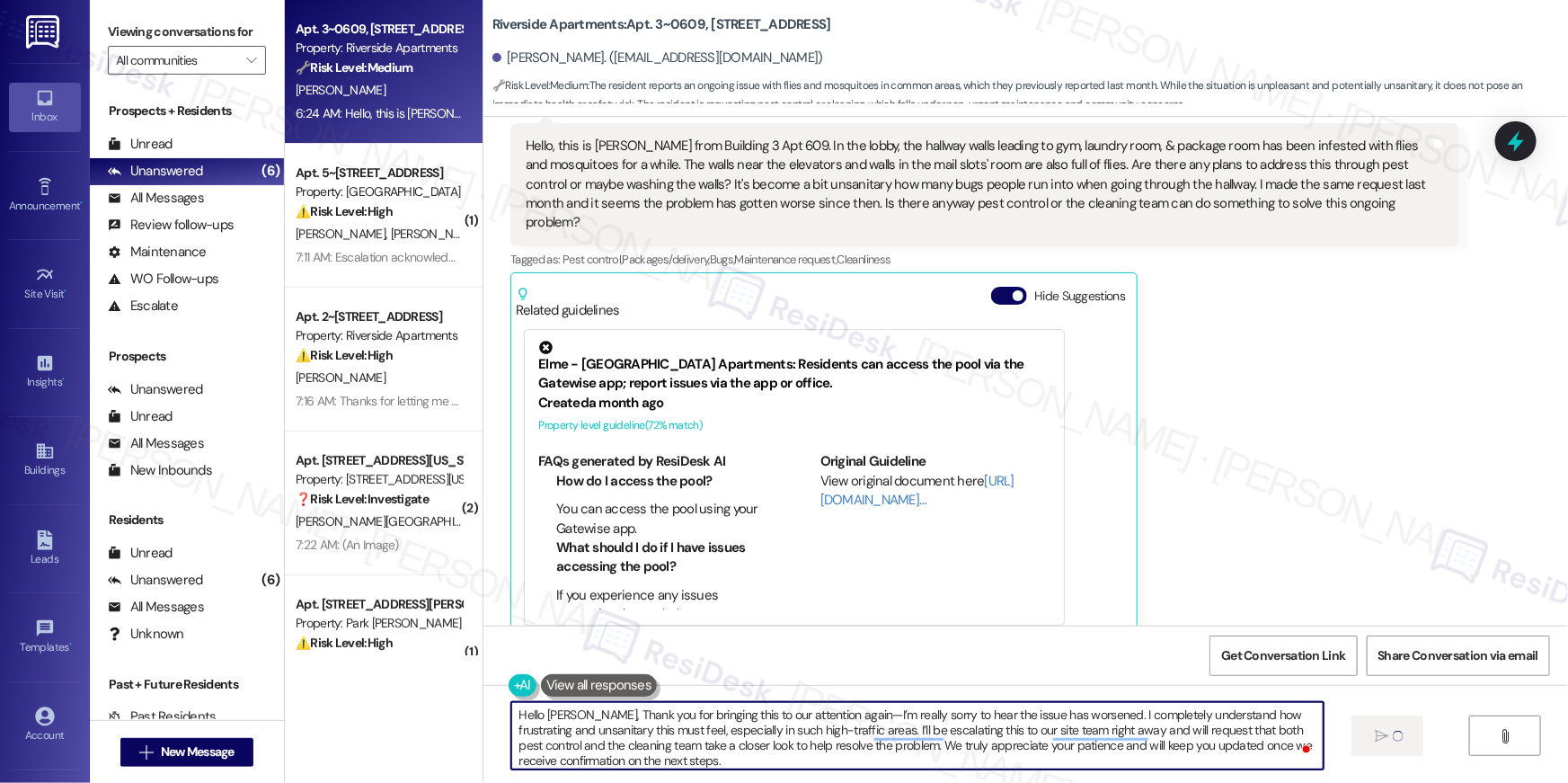 scroll, scrollTop: 262, scrollLeft: 0, axis: vertical 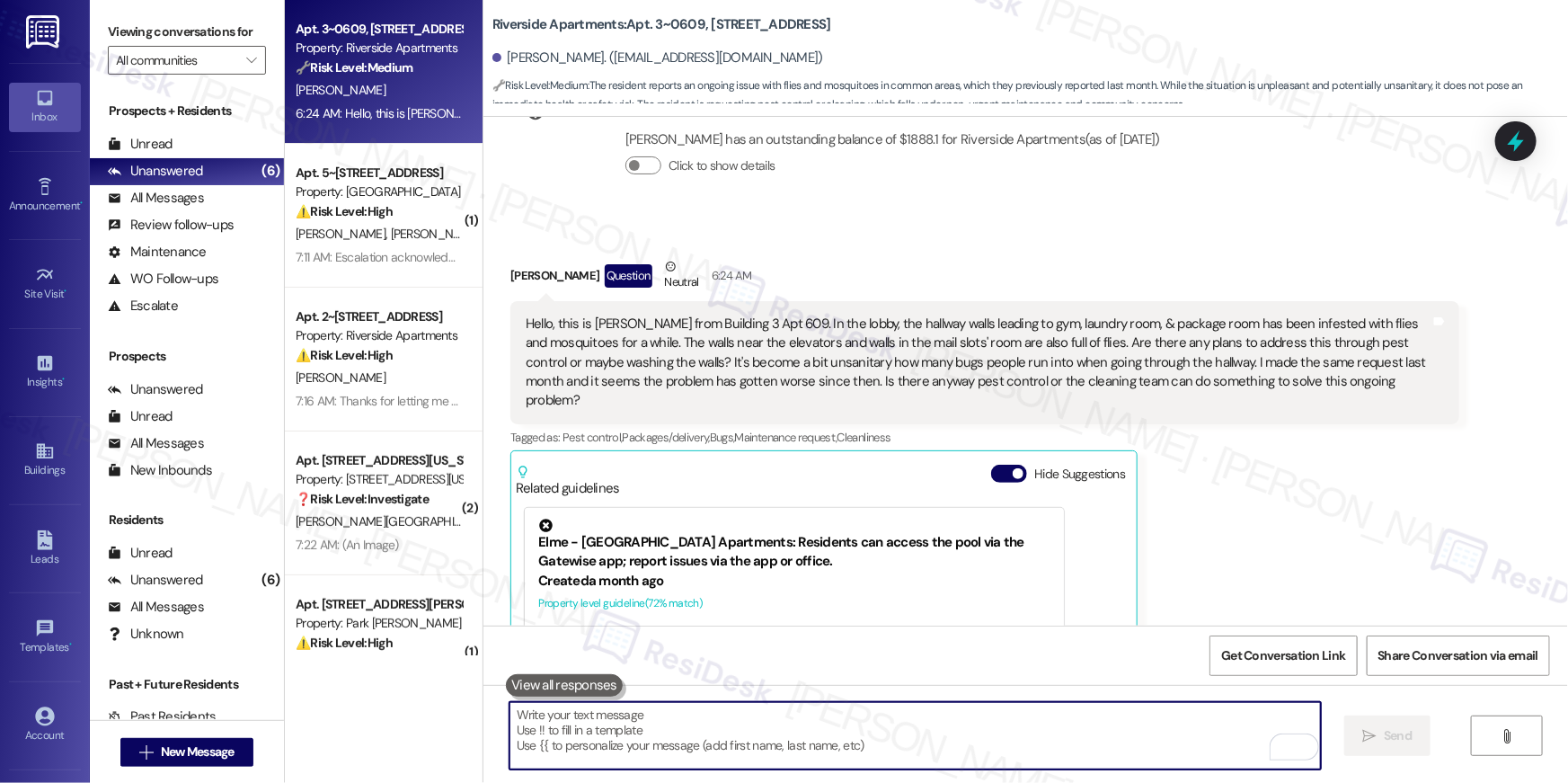 type 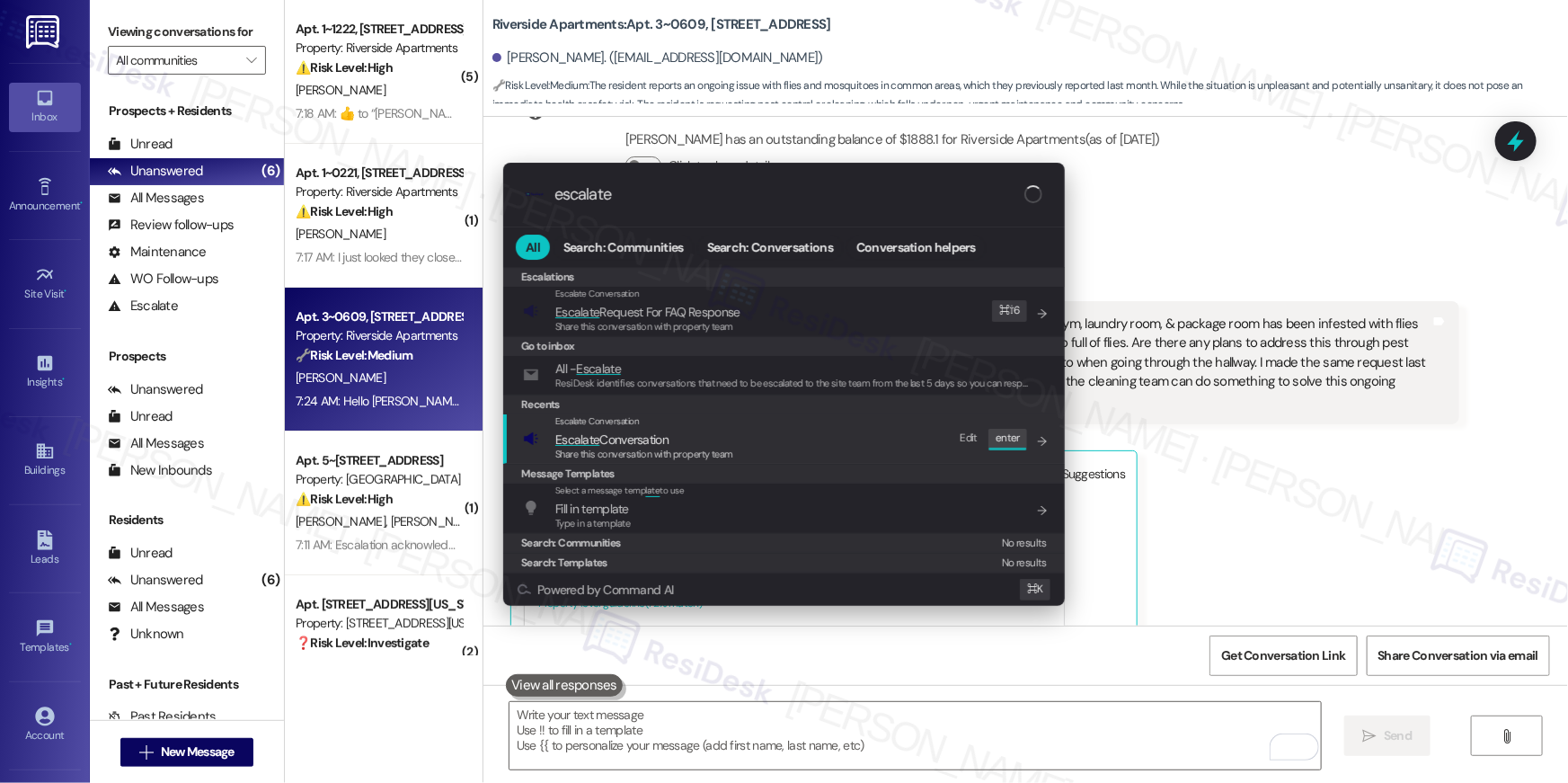 type on "escalate" 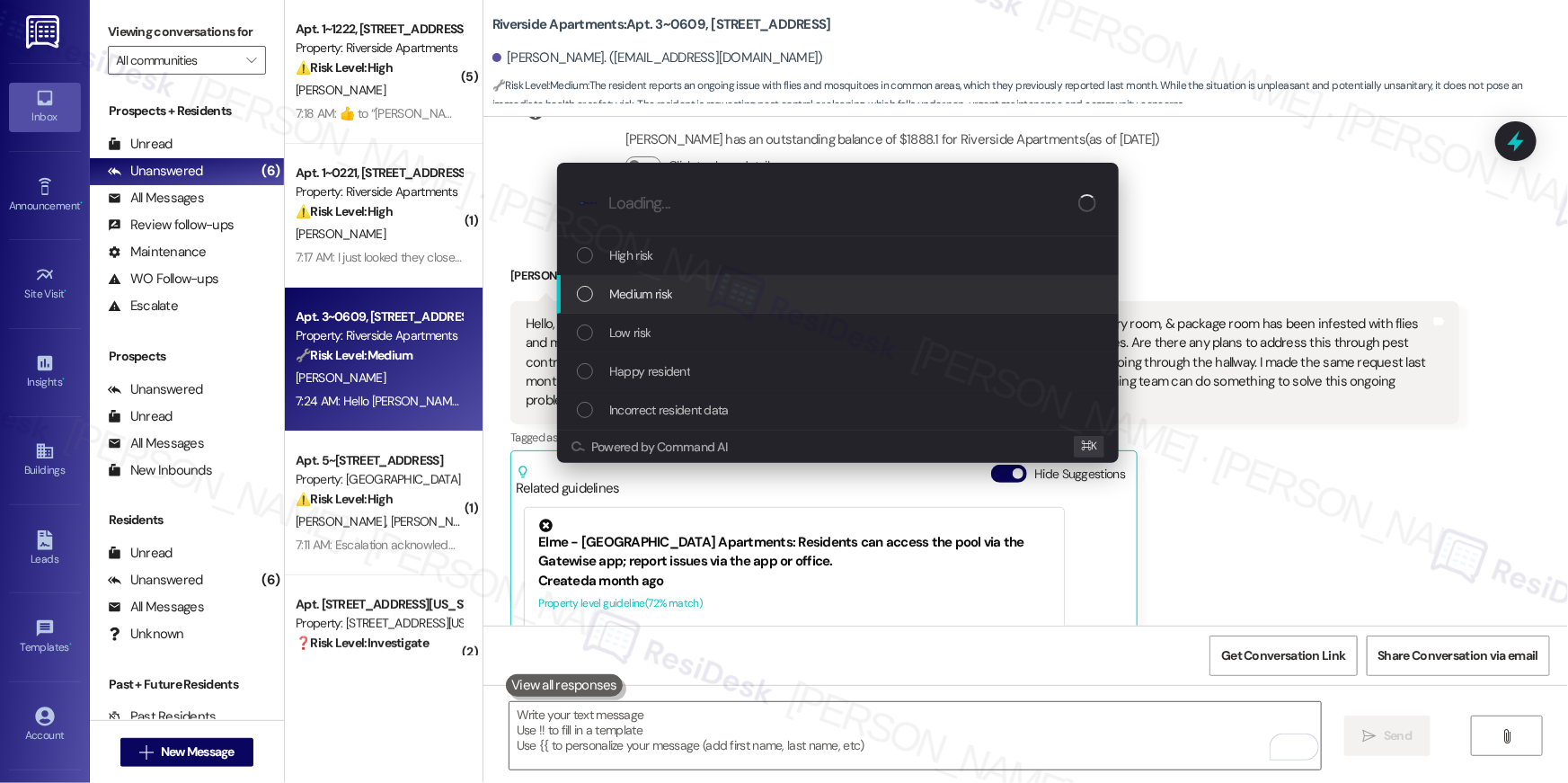 click on "Medium risk" at bounding box center [837, 294] 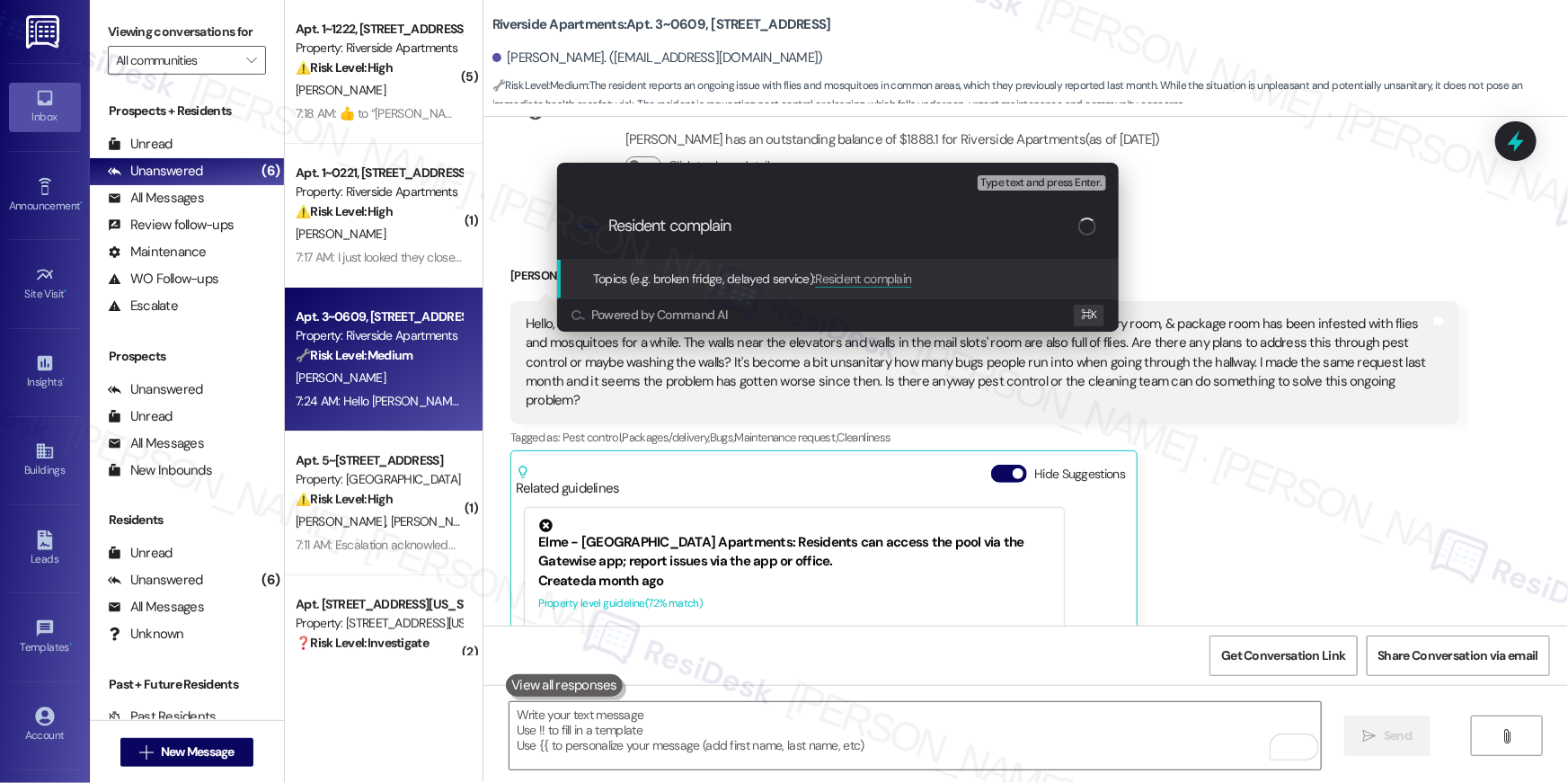 type on "Resident complaint" 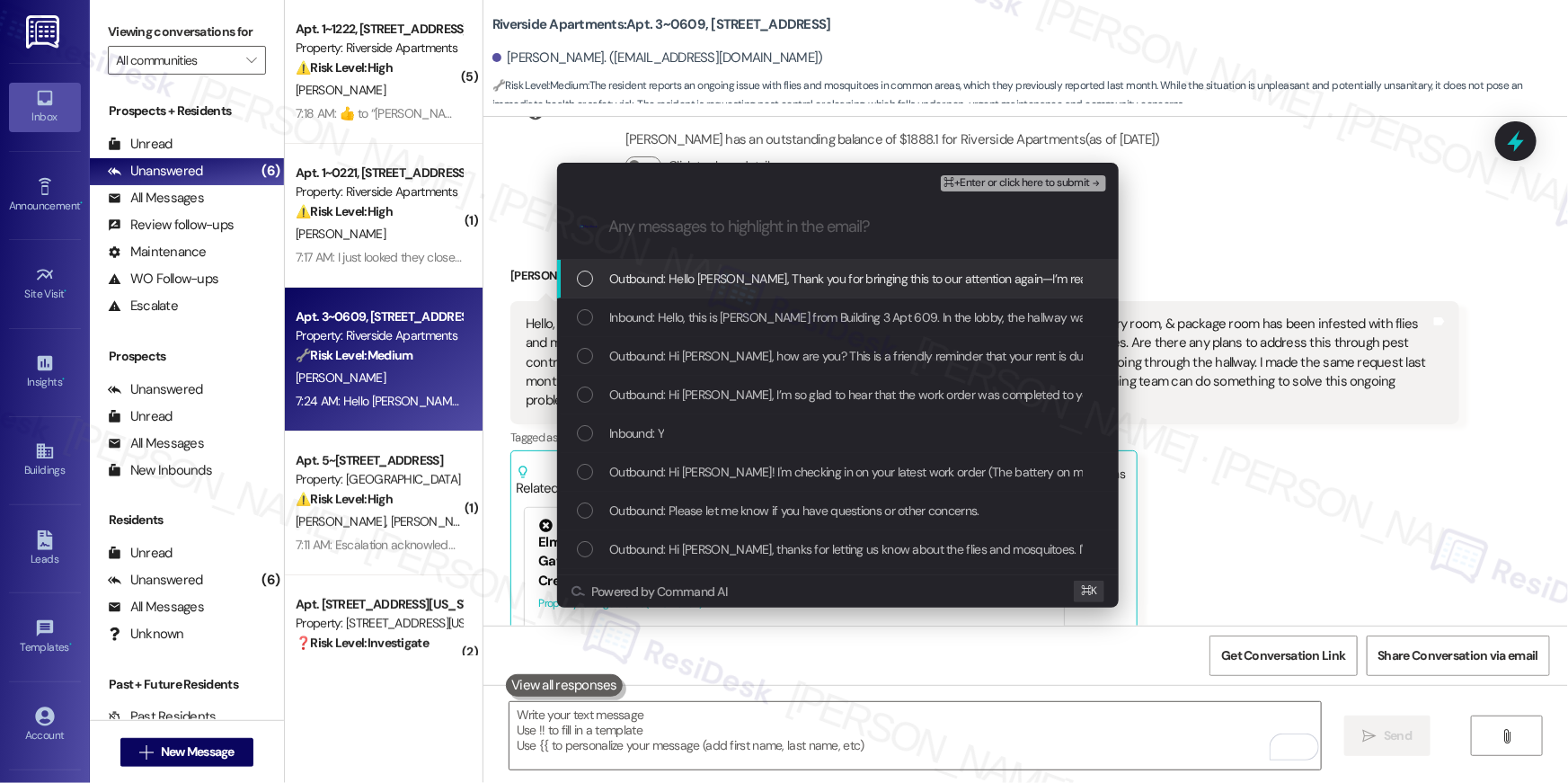 drag, startPoint x: 731, startPoint y: 287, endPoint x: 730, endPoint y: 312, distance: 25.019992 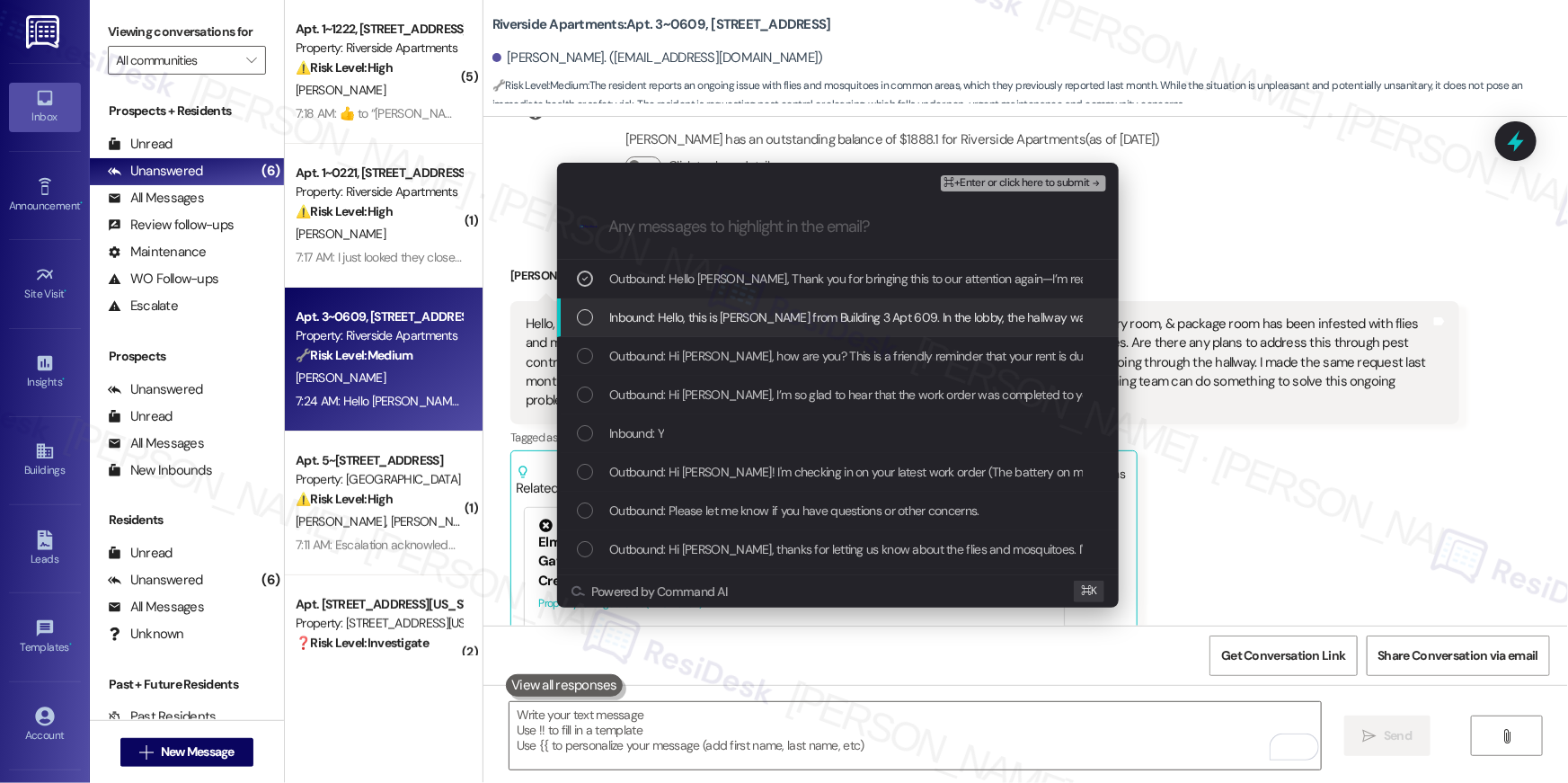 drag, startPoint x: 730, startPoint y: 312, endPoint x: 838, endPoint y: 274, distance: 114.49 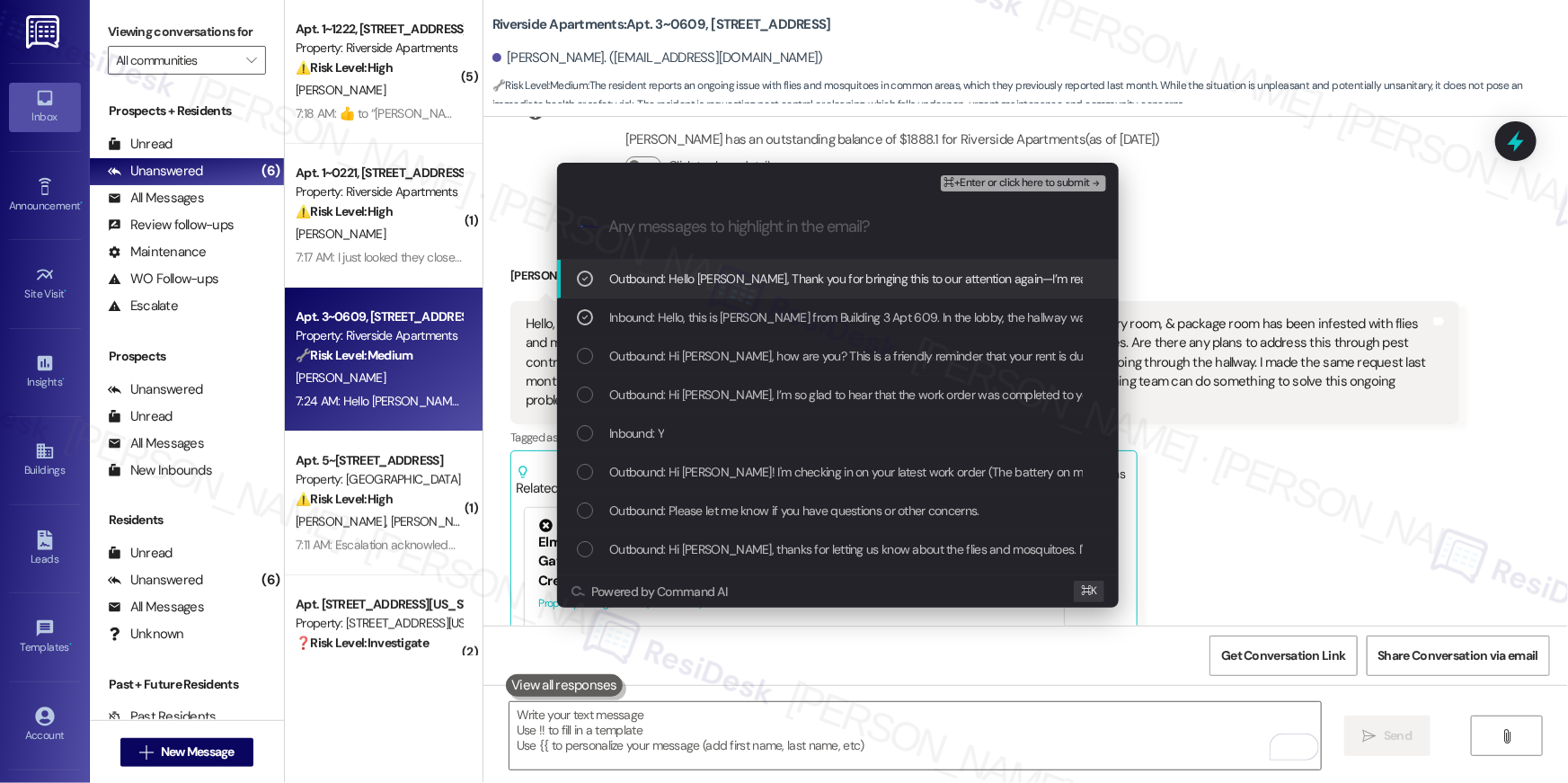 click on "⌘+Enter or click here to submit" at bounding box center (1017, 183) 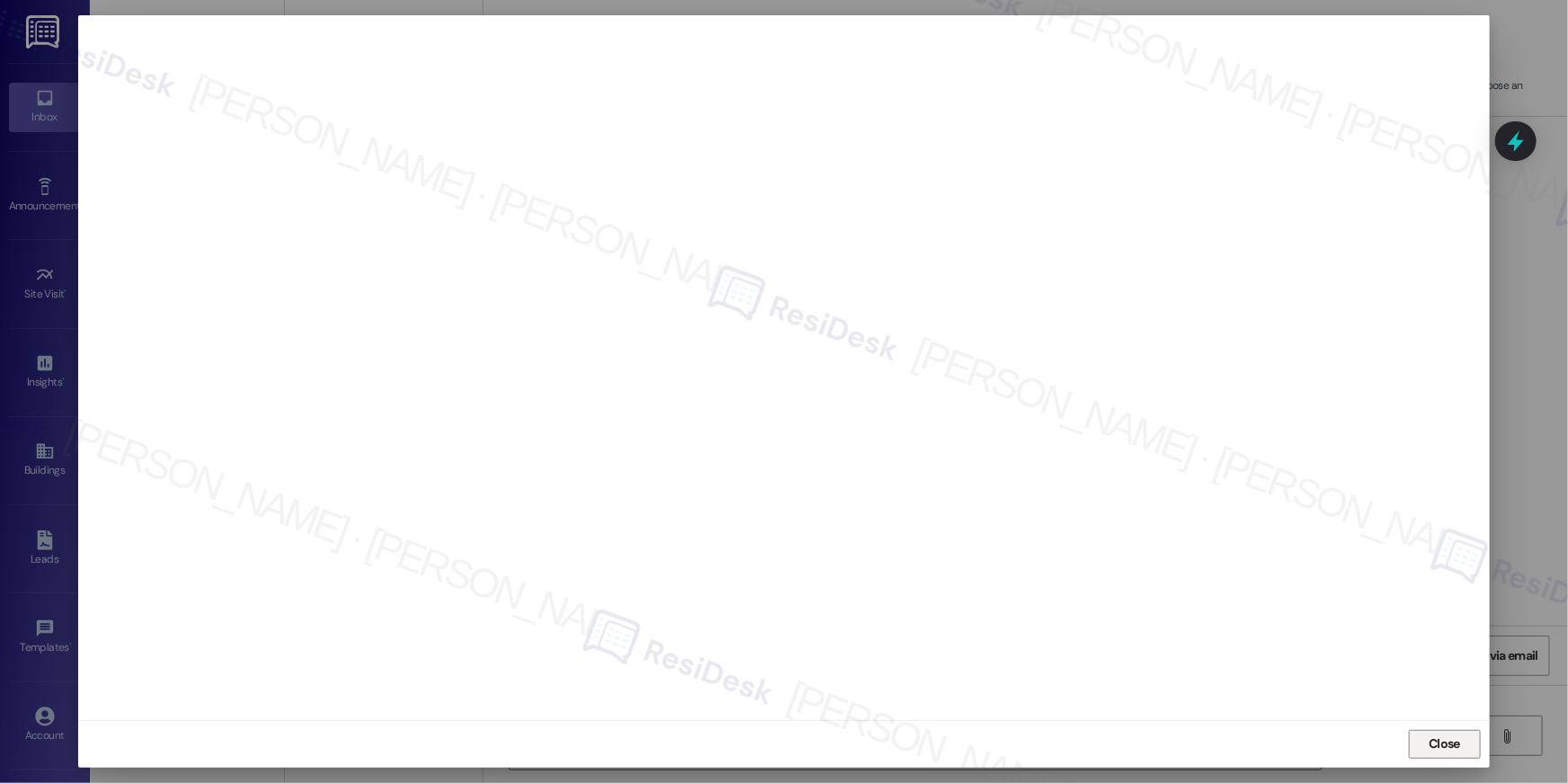 click on "Close" at bounding box center (1444, 743) 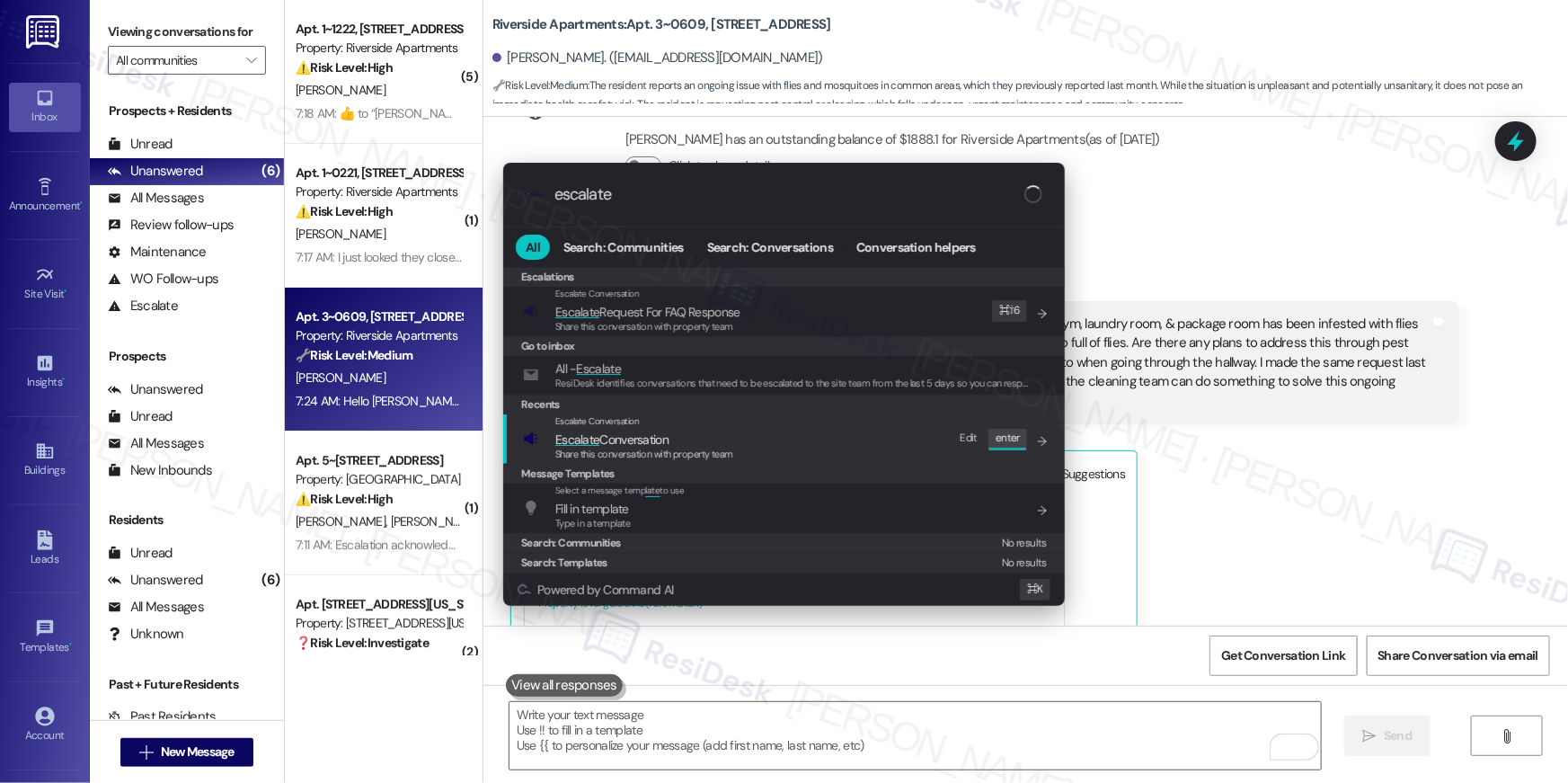 type on "escalate" 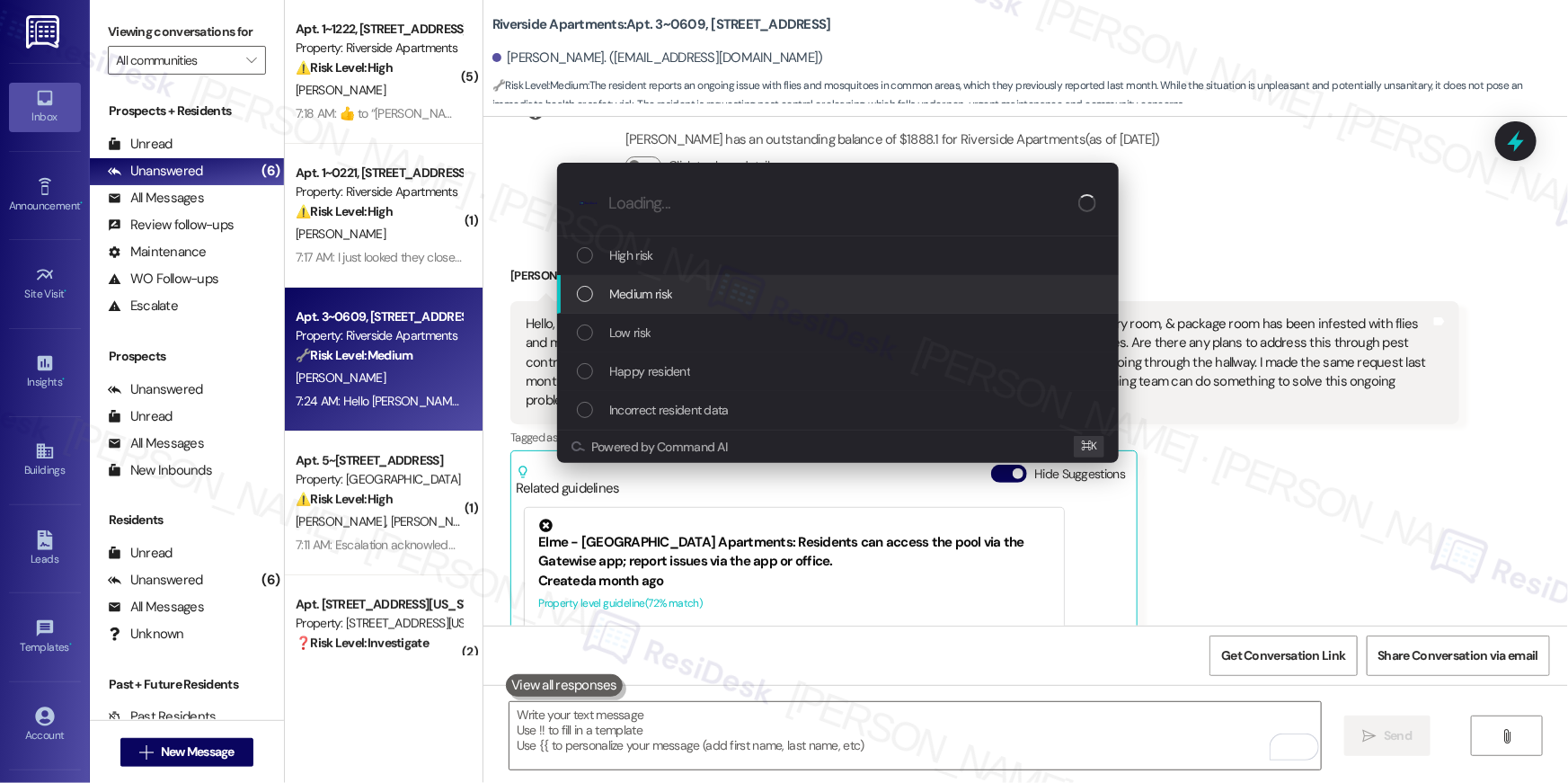 drag, startPoint x: 675, startPoint y: 263, endPoint x: 674, endPoint y: 282, distance: 19.026298 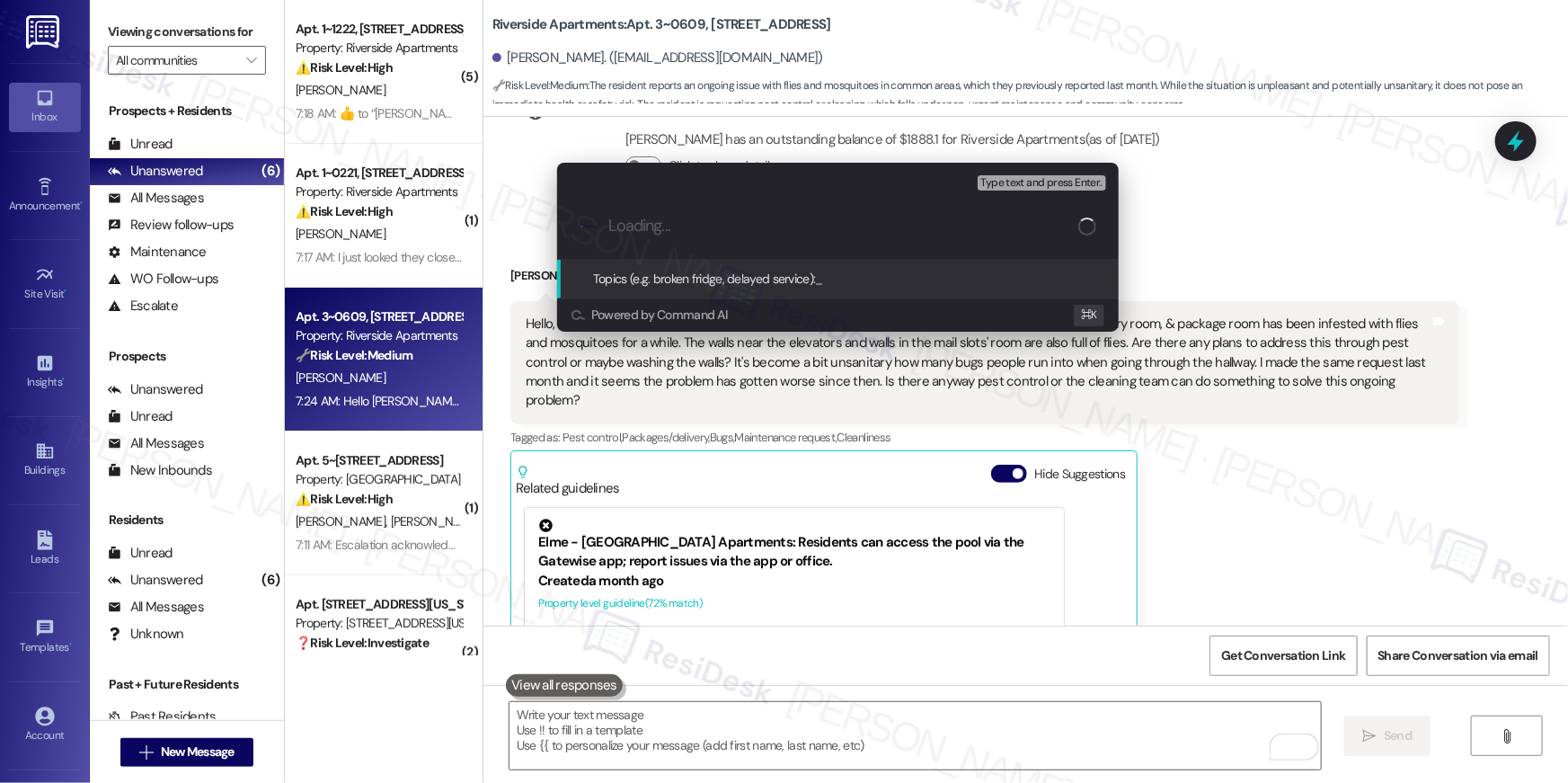paste on "Resident complaint" 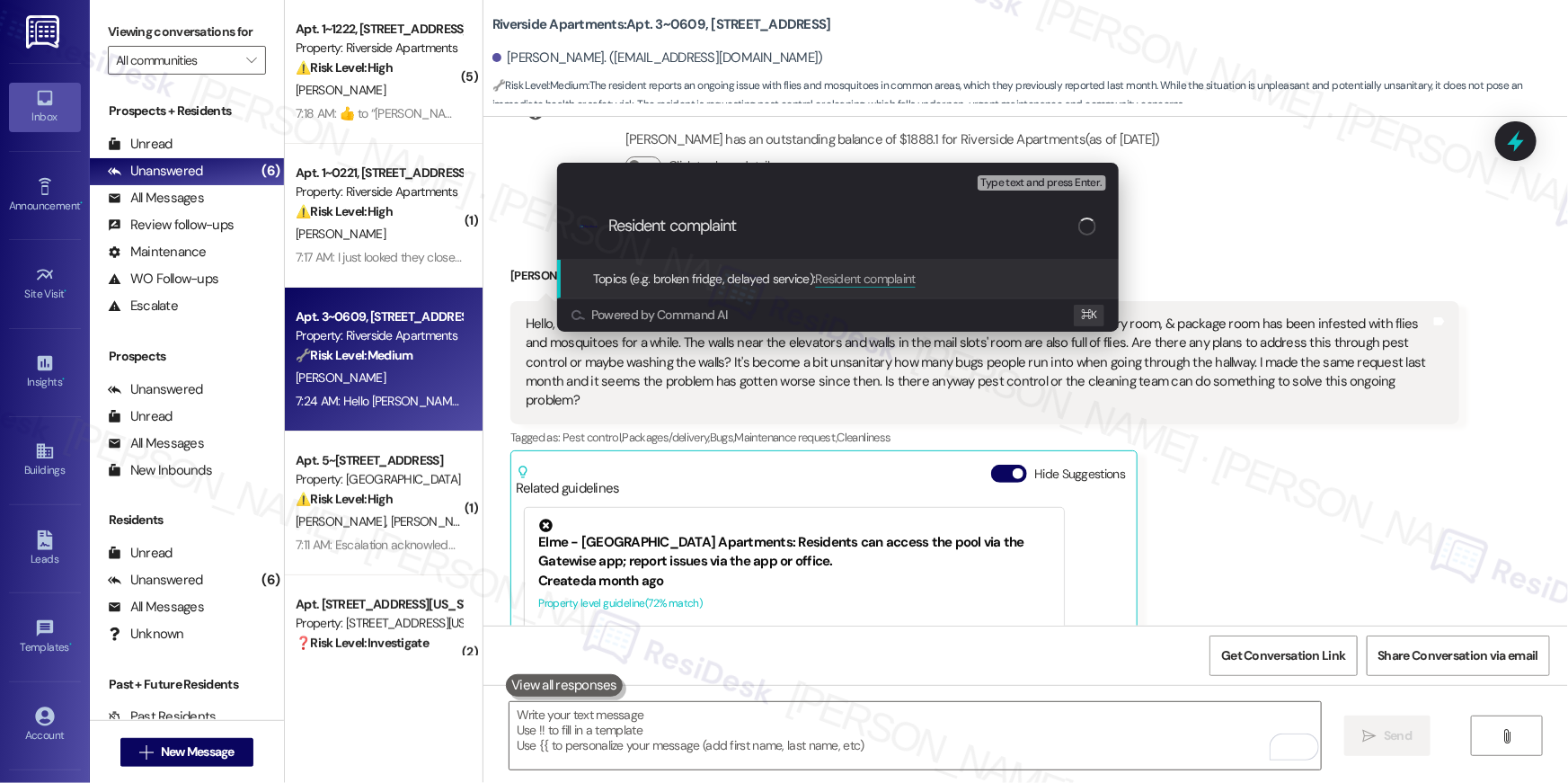 type 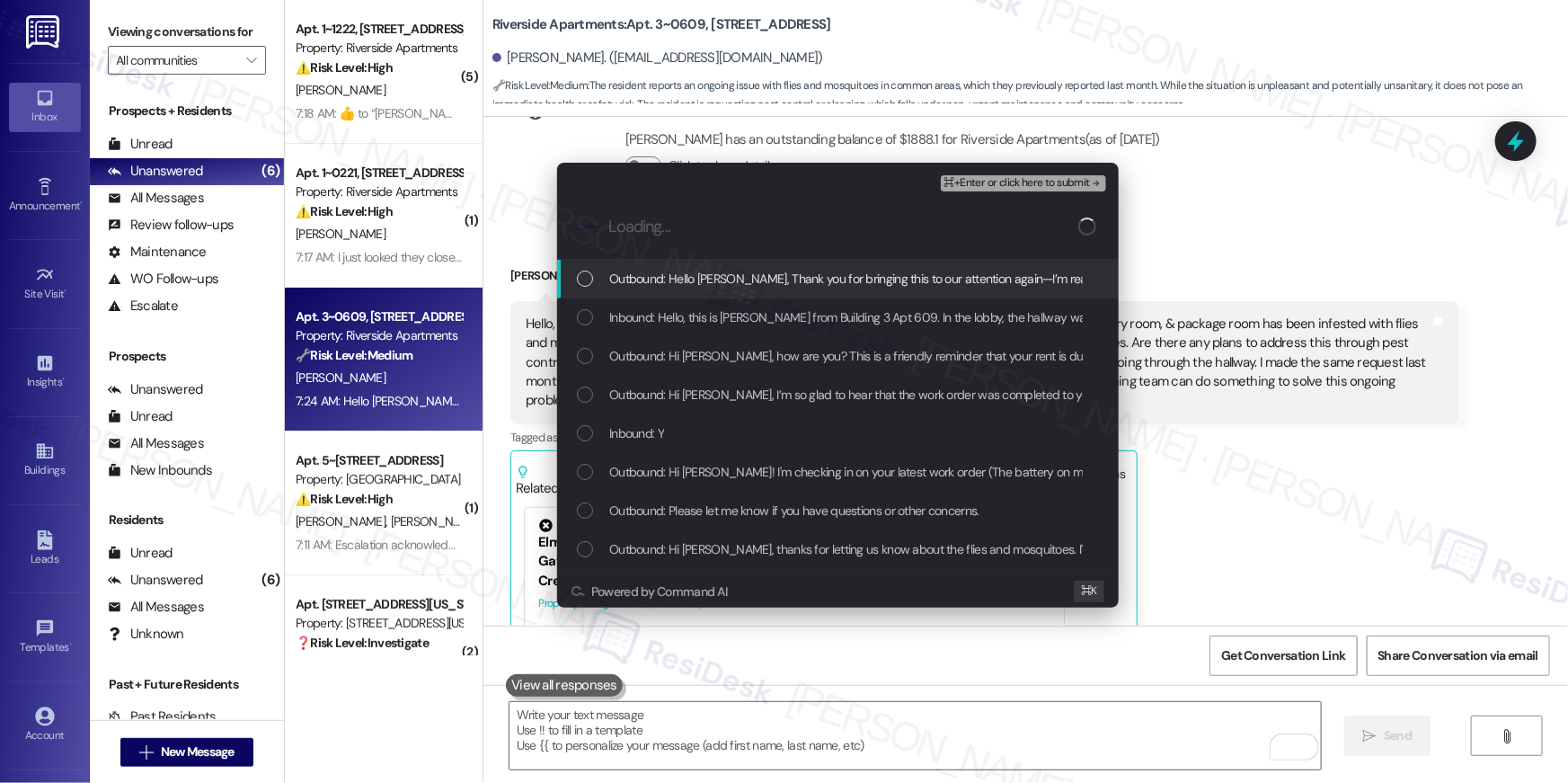 click on "Outbound: Hello Kimon, Thank you for bringing this to our attention again—I’m really sorry to hear the issue has worsened. I completely understand how frustrating and unsanitary this must feel, especially in such high-traffic areas. I’ll be escalating this to our site team right away and will request that both pest control and the cleaning team take a closer look to help resolve the problem. We truly appreciate your patience and will keep you updated once we receive confirmation on the next steps." at bounding box center (1925, 279) 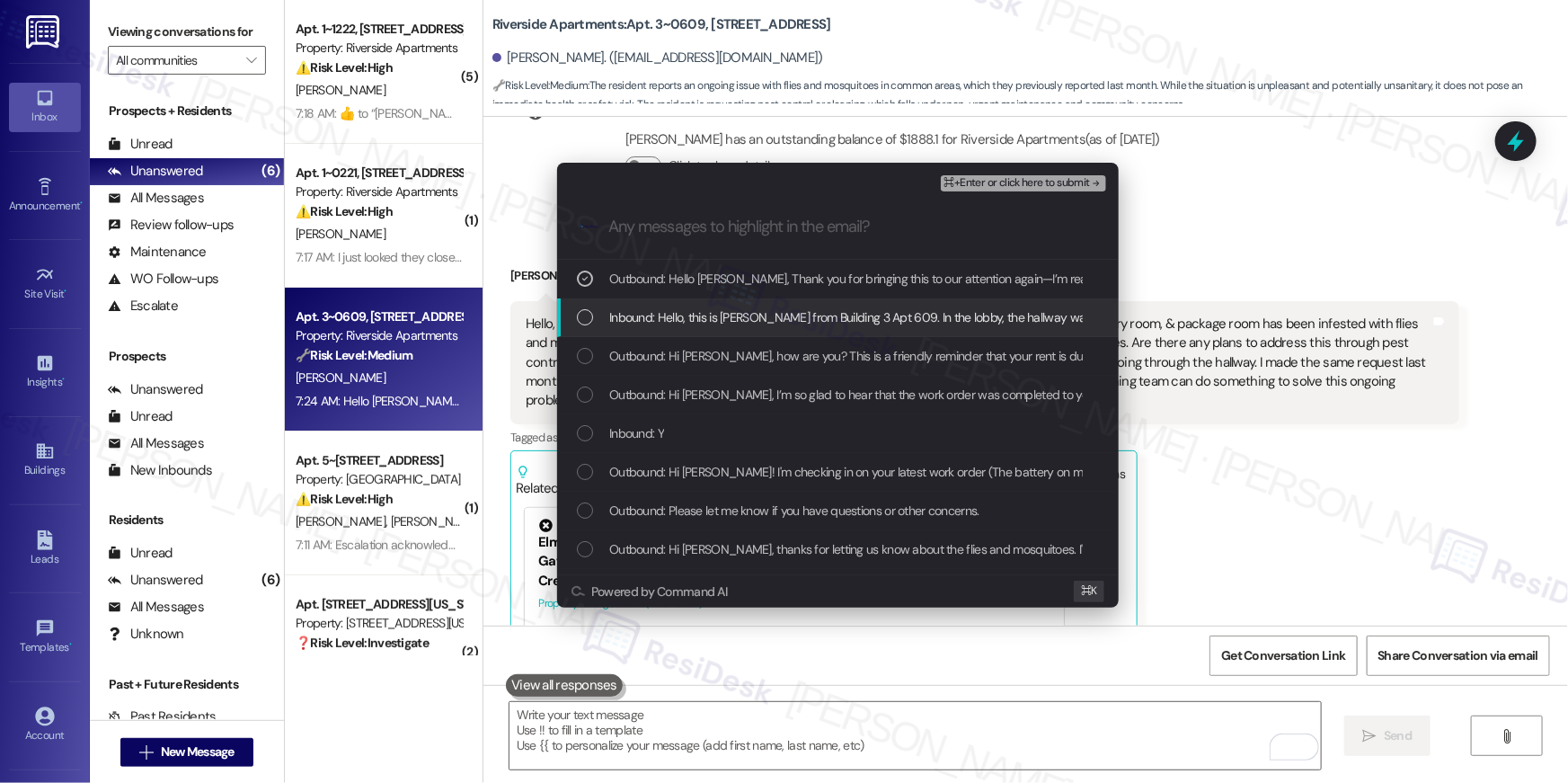 click on "Inbound: Hello, this is Kimon Pope from Building 3 Apt 609. In the lobby, the hallway walls leading to gym, laundry room, & package room has been infested with flies and mosquitoes for a while. The walls near the elevators and walls in the mail slots' room are also full of flies. Are there any plans to address this through pest control or maybe washing the walls? It's become a bit unsanitary how many bugs people run into when going through the hallway. I made the same request last month and it seems the problem has gotten worse since then. Is there anyway pest control or the cleaning team can do something to solve this ongoing problem?" at bounding box center [2296, 317] 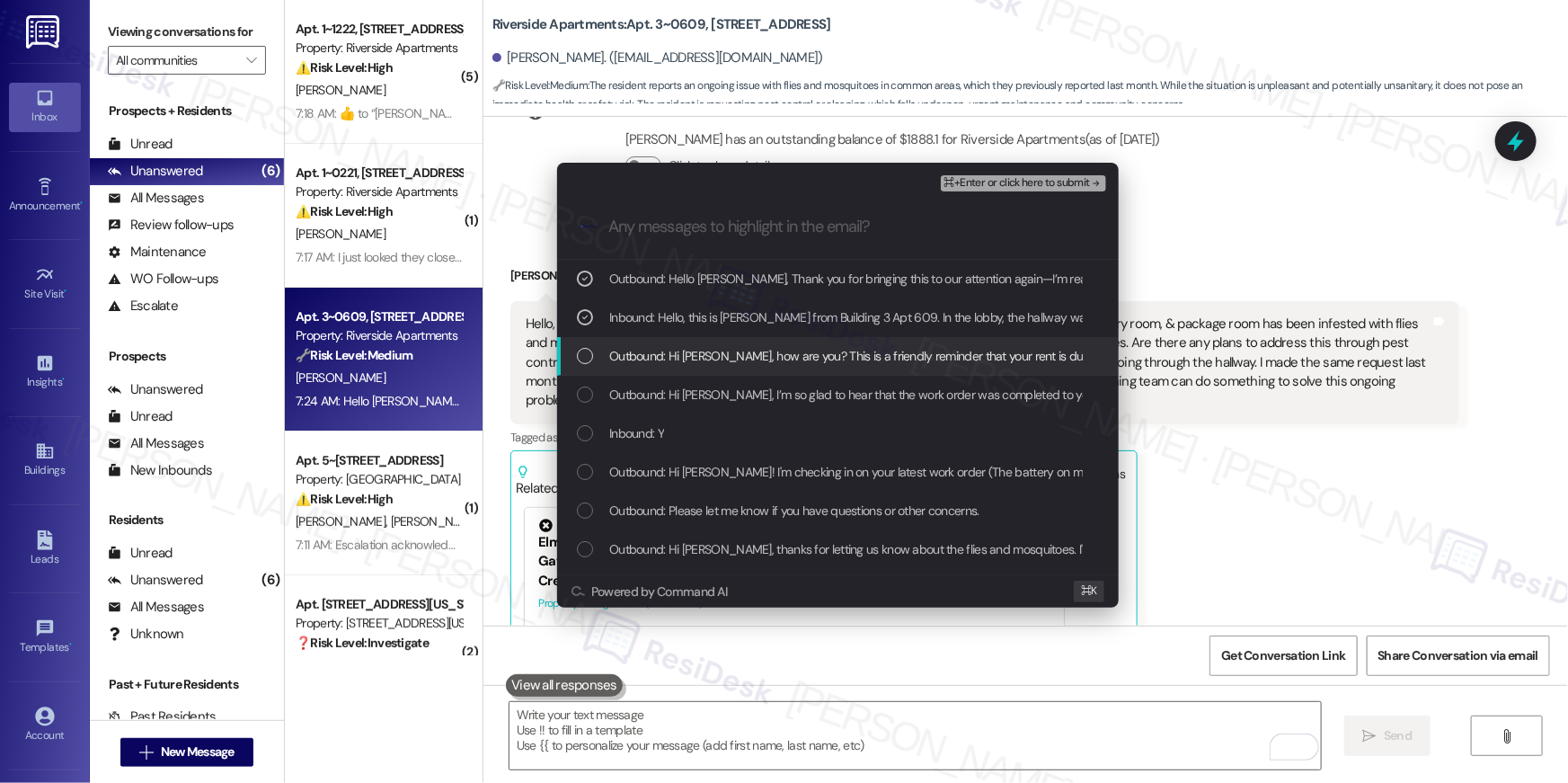 drag, startPoint x: 675, startPoint y: 351, endPoint x: 675, endPoint y: 405, distance: 54 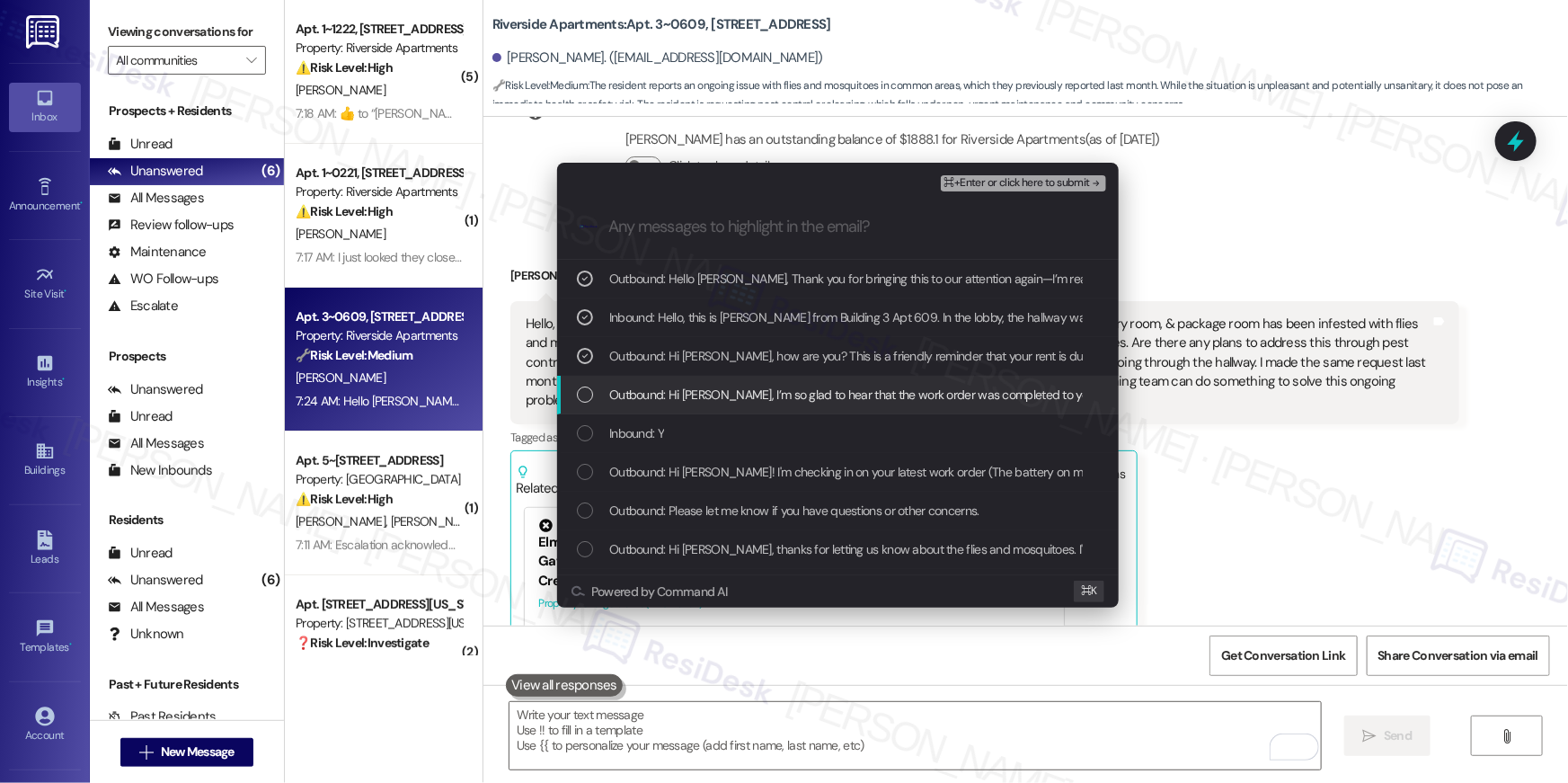 click on "Outbound: Hi Kimon, I’m so glad to hear that the work order was completed to your satisfaction! If there’s anything else you need, please don’t hesitate to reach out—I’m always happy to help. Wishing you a wonderful day!" at bounding box center [837, 395] 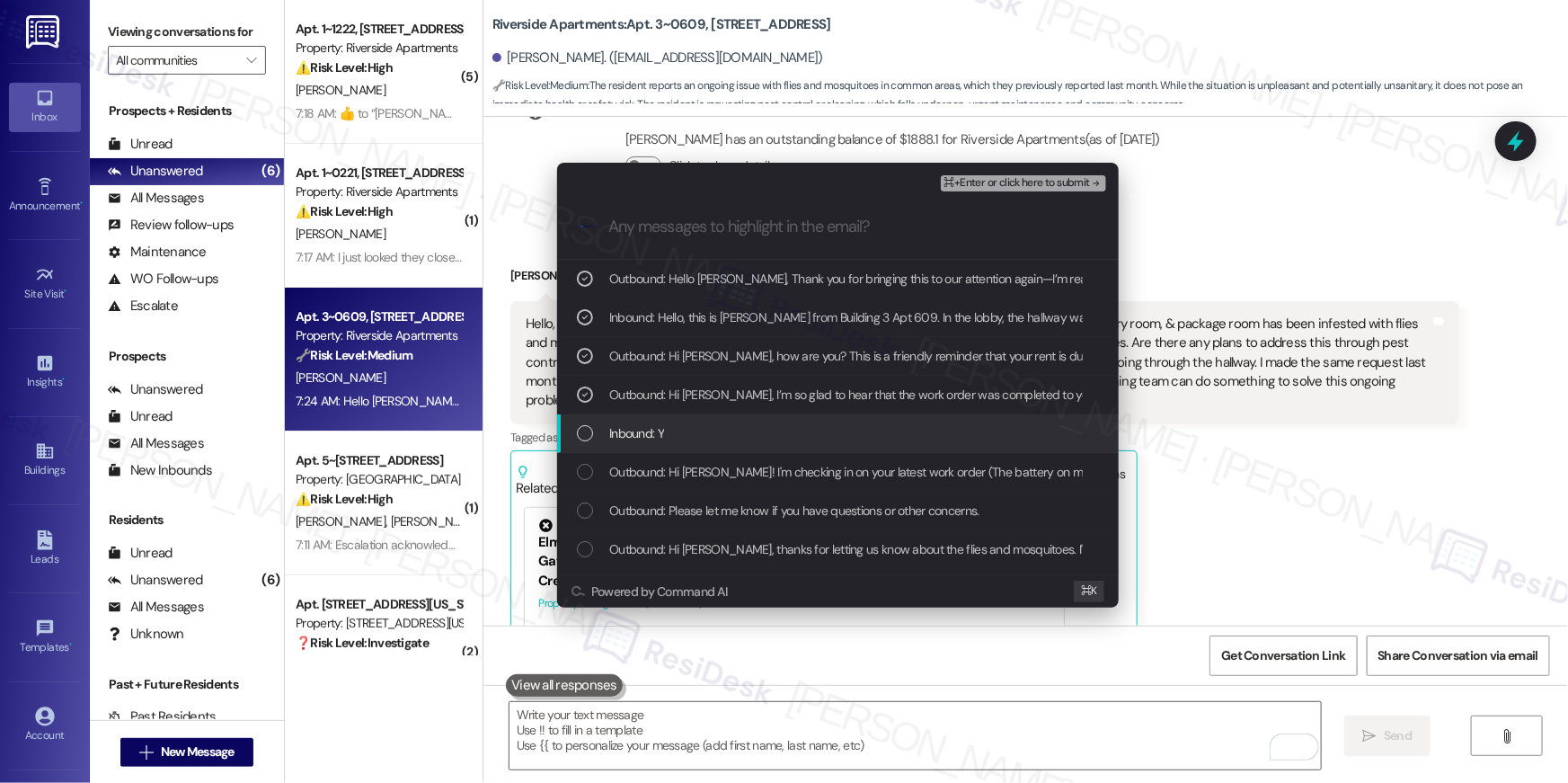 click on "Inbound: Y" at bounding box center (839, 433) 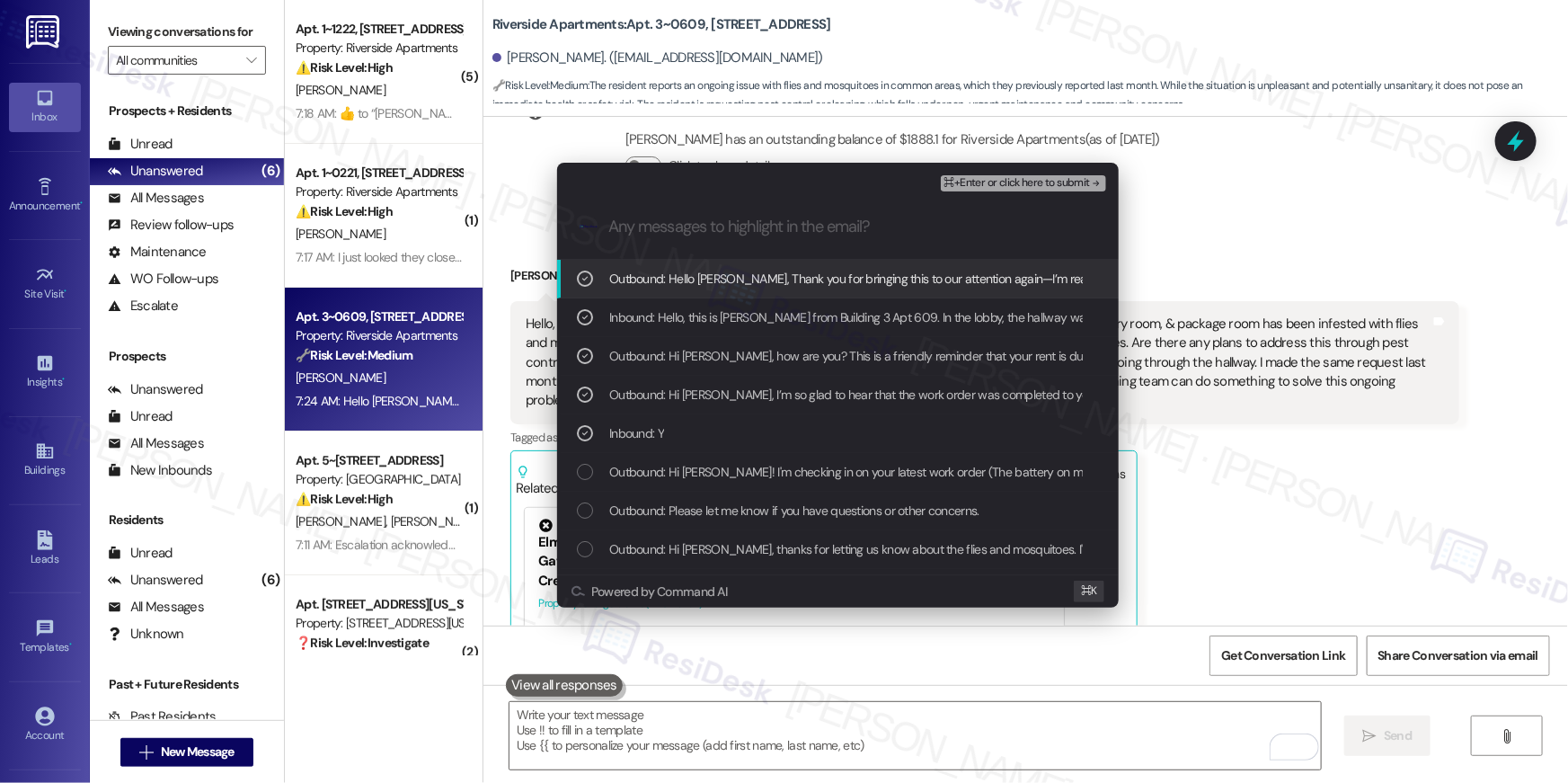 click on "⌘+Enter or click here to submit" at bounding box center [1025, 183] 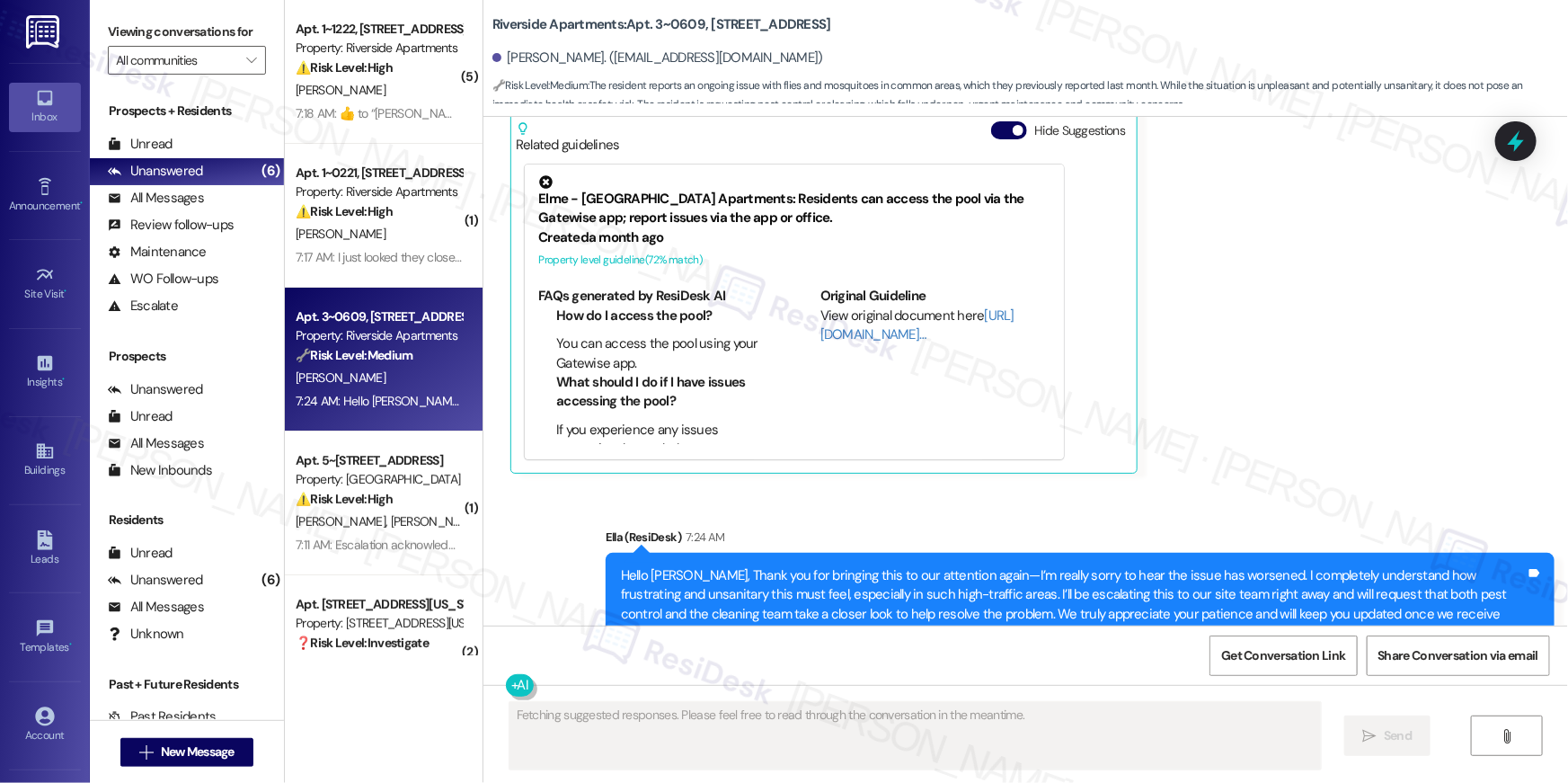 scroll, scrollTop: 17400, scrollLeft: 0, axis: vertical 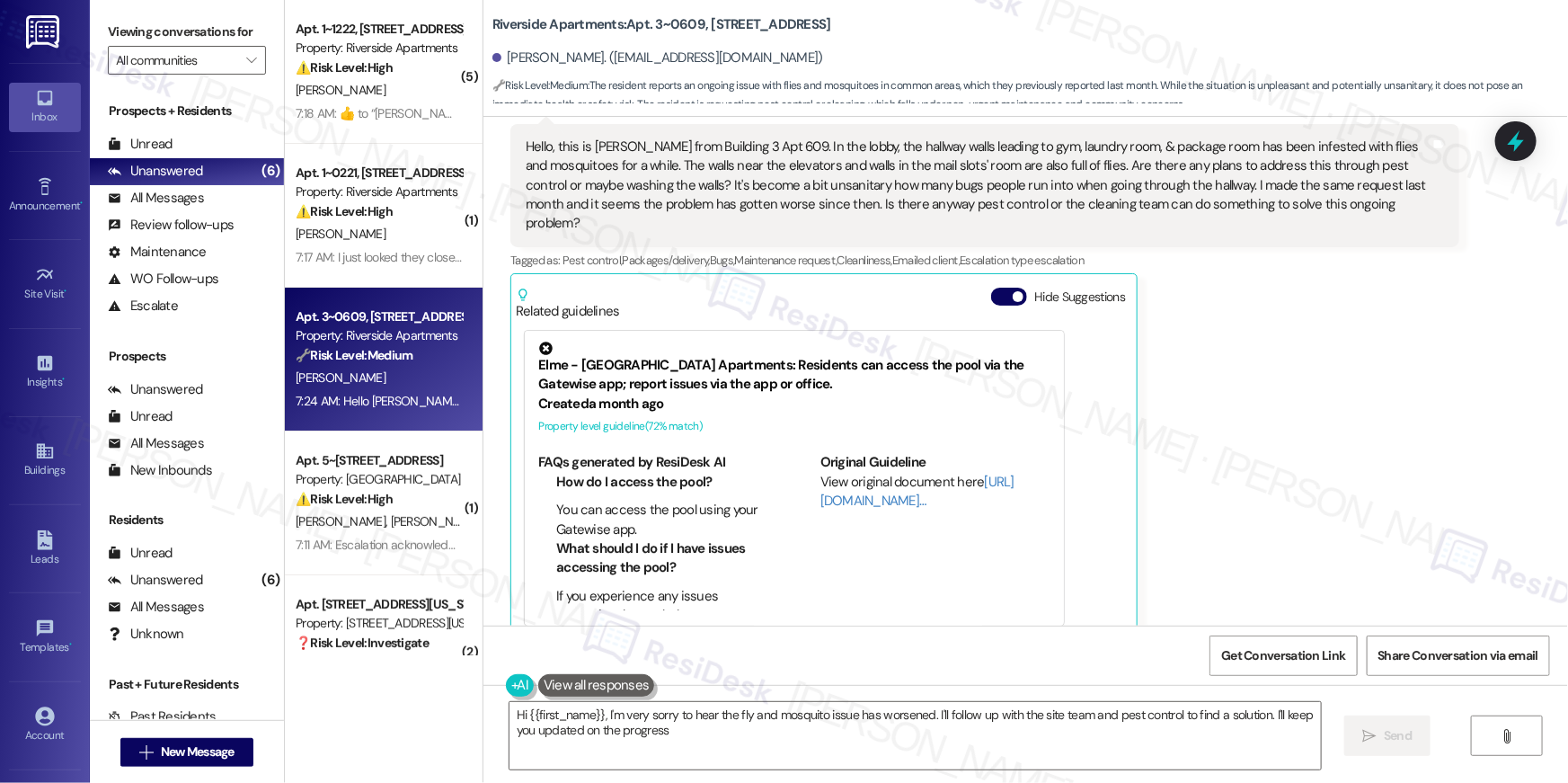type on "Hi {{first_name}}, I'm very sorry to hear the fly and mosquito issue has worsened. I'll follow up with the site team and pest control to find a solution. I'll keep you updated on the progress!" 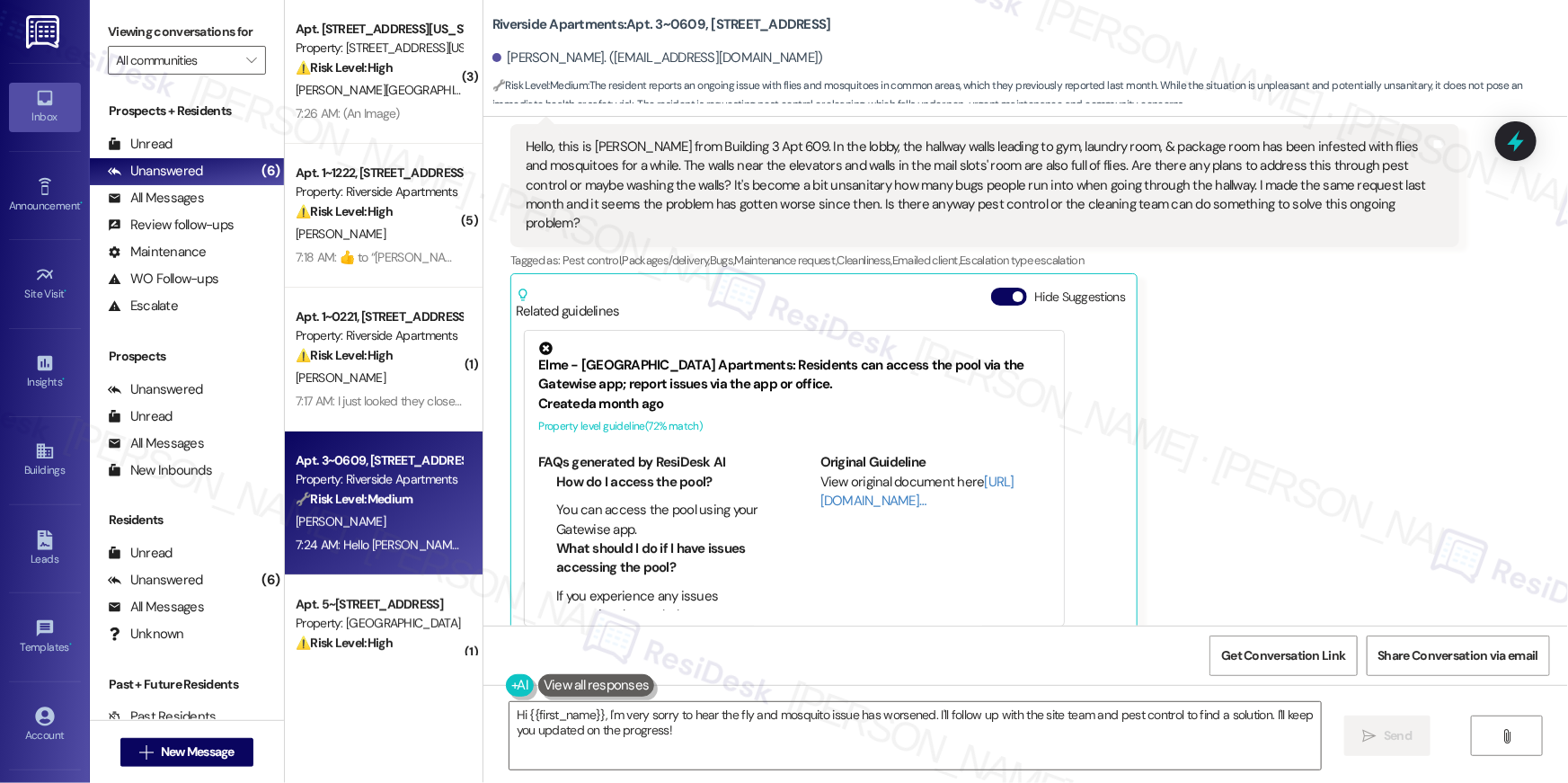 scroll, scrollTop: 17611, scrollLeft: 0, axis: vertical 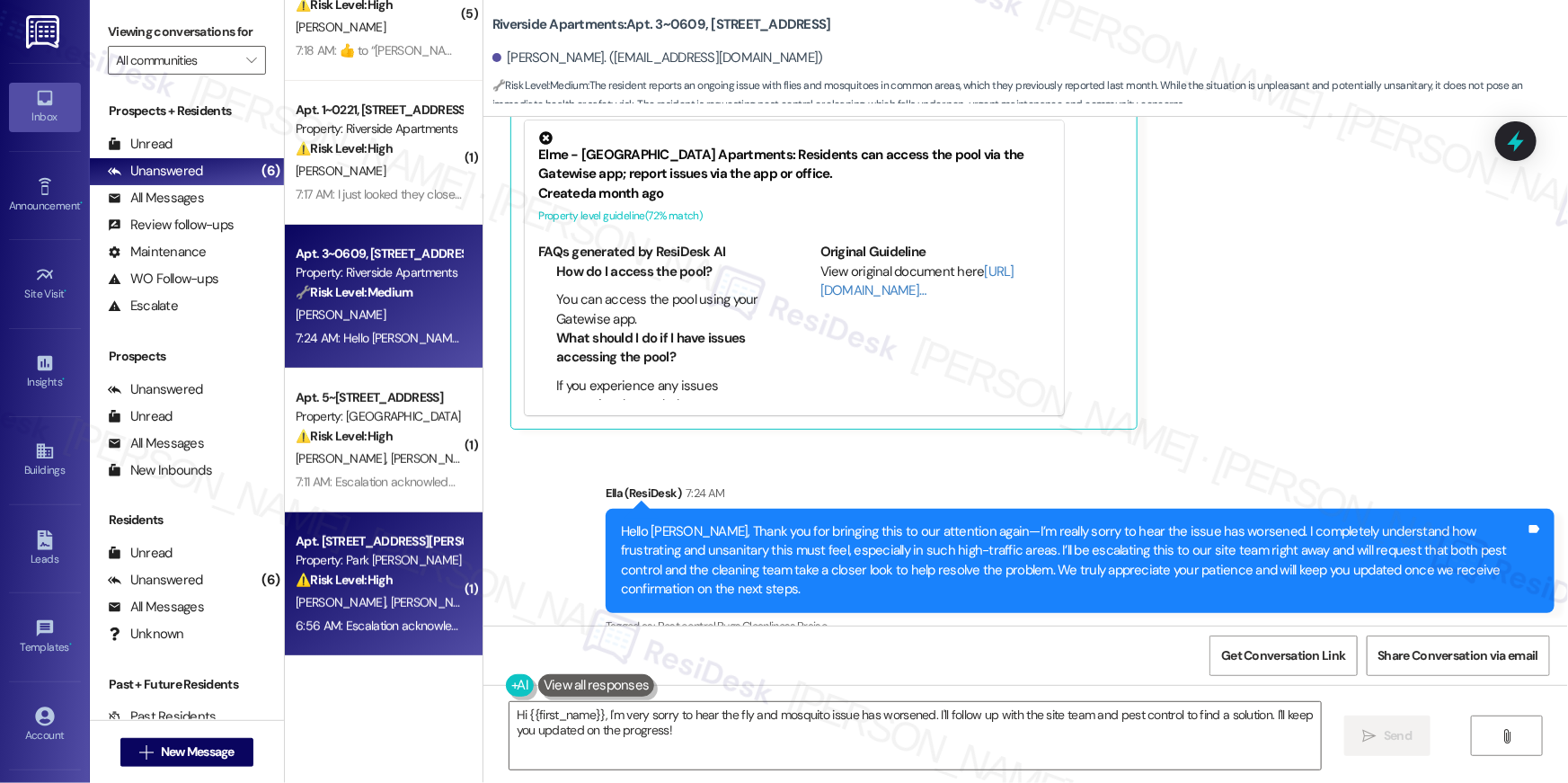 click on "N. Rennert R. Andersen" at bounding box center (378, 602) 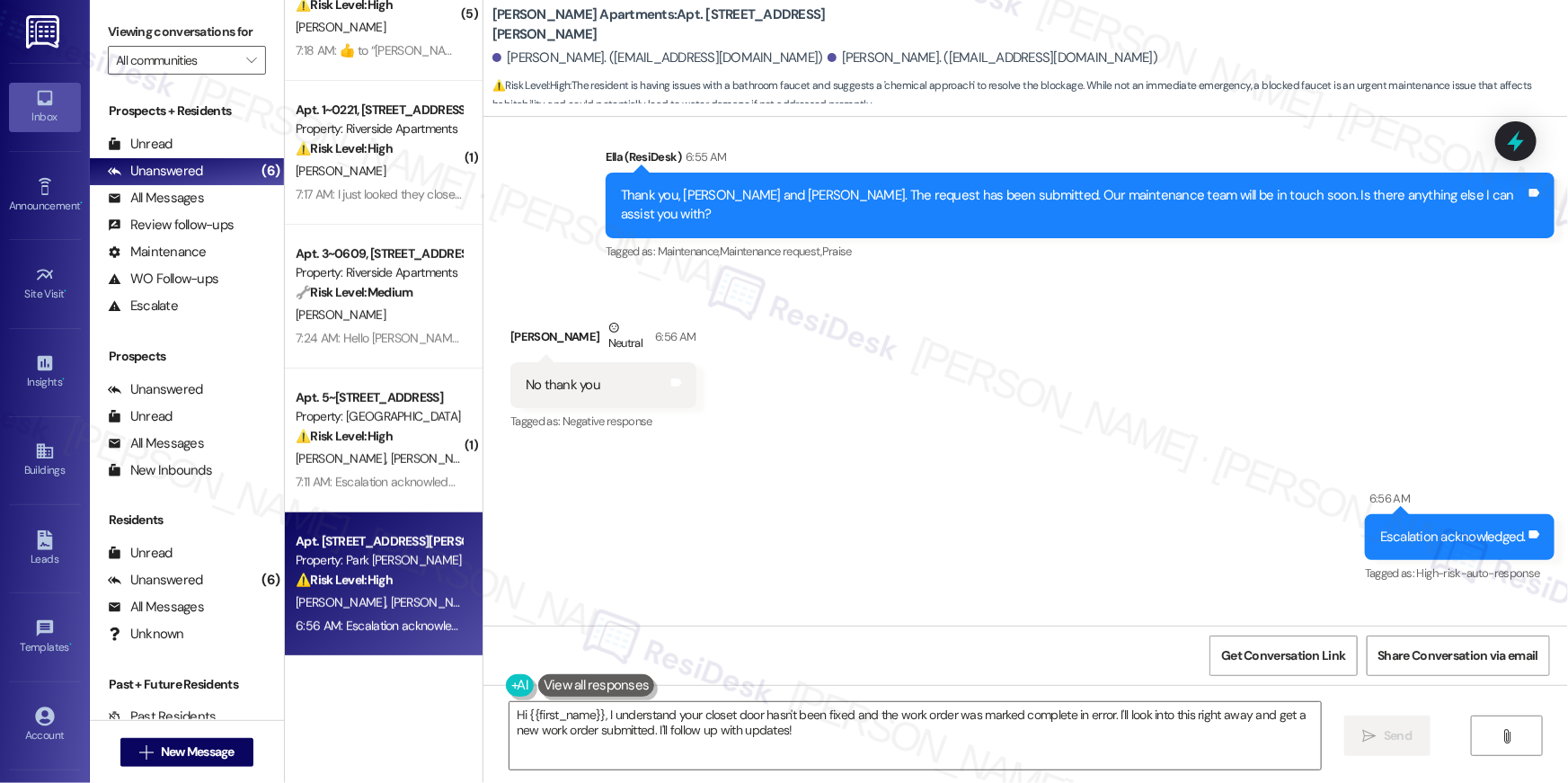 scroll, scrollTop: 21315, scrollLeft: 0, axis: vertical 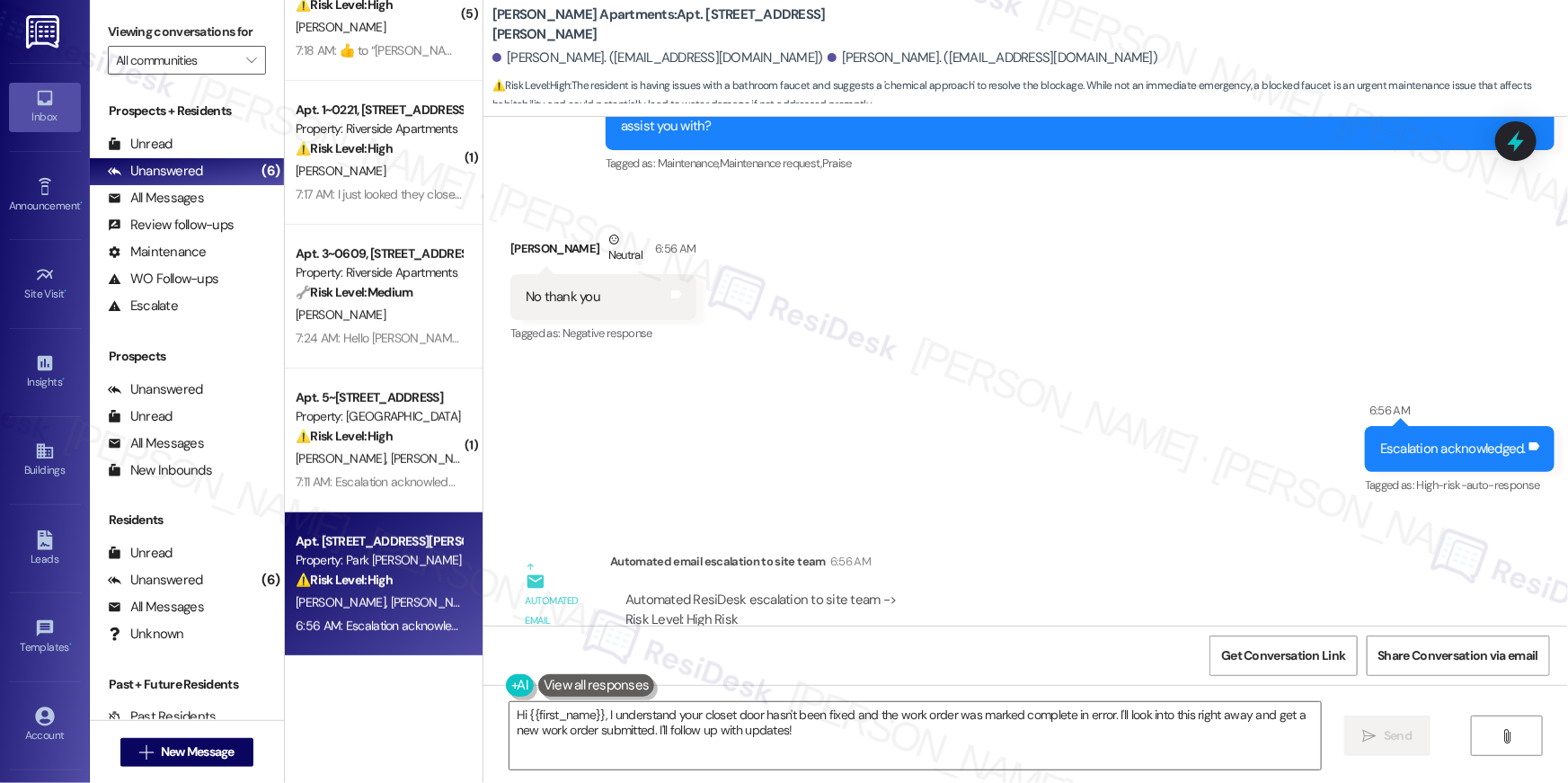 click on "Hi {{first_name}}, I understand your closet door hasn't been fixed and the work order was marked complete in error. I'll look into this right away and get a new work order submitted. I'll follow up with updates!  Send " at bounding box center (1025, 752) 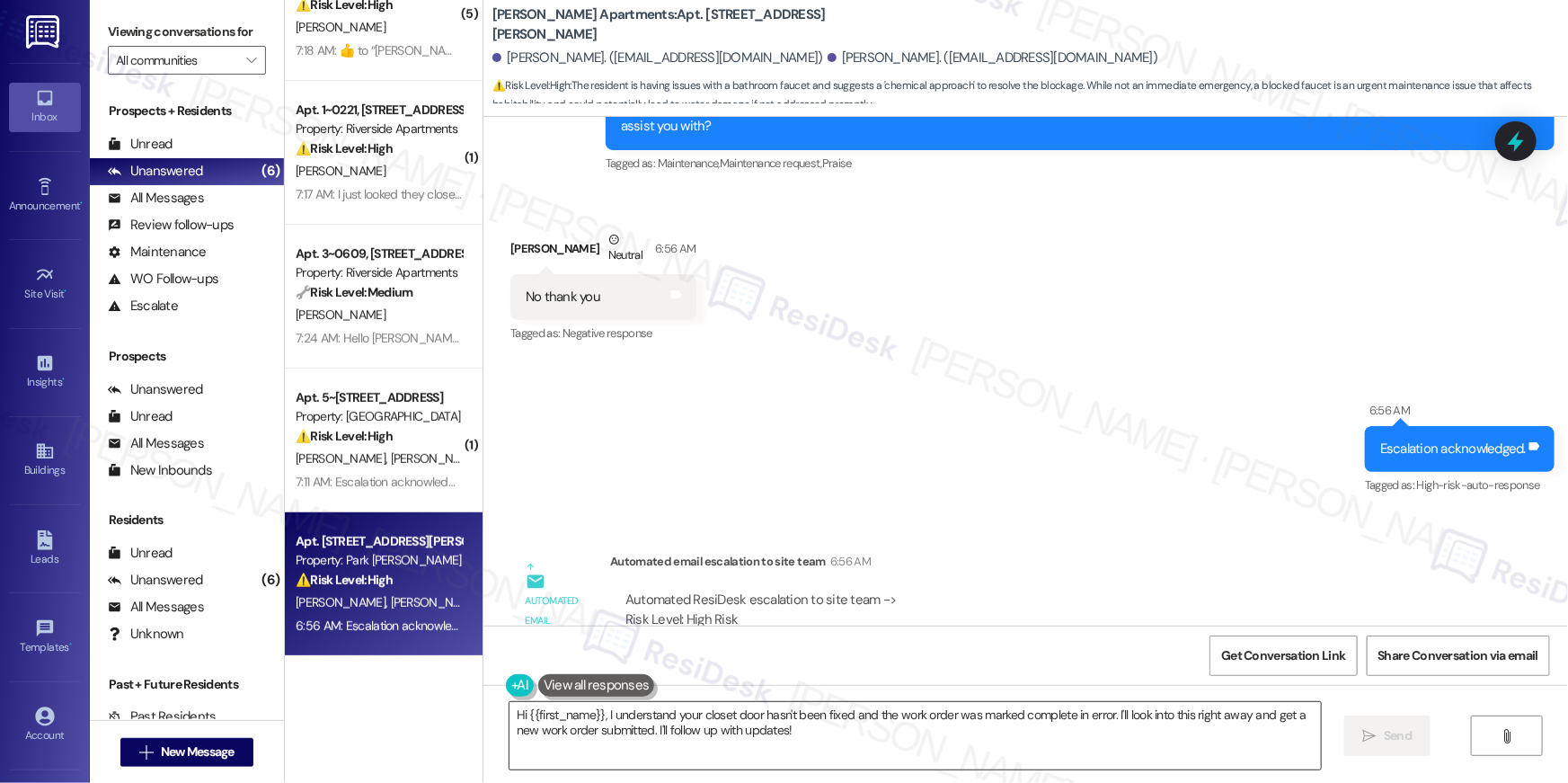 click on "Hi {{first_name}}, I understand your closet door hasn't been fixed and the work order was marked complete in error. I'll look into this right away and get a new work order submitted. I'll follow up with updates!" at bounding box center (915, 735) 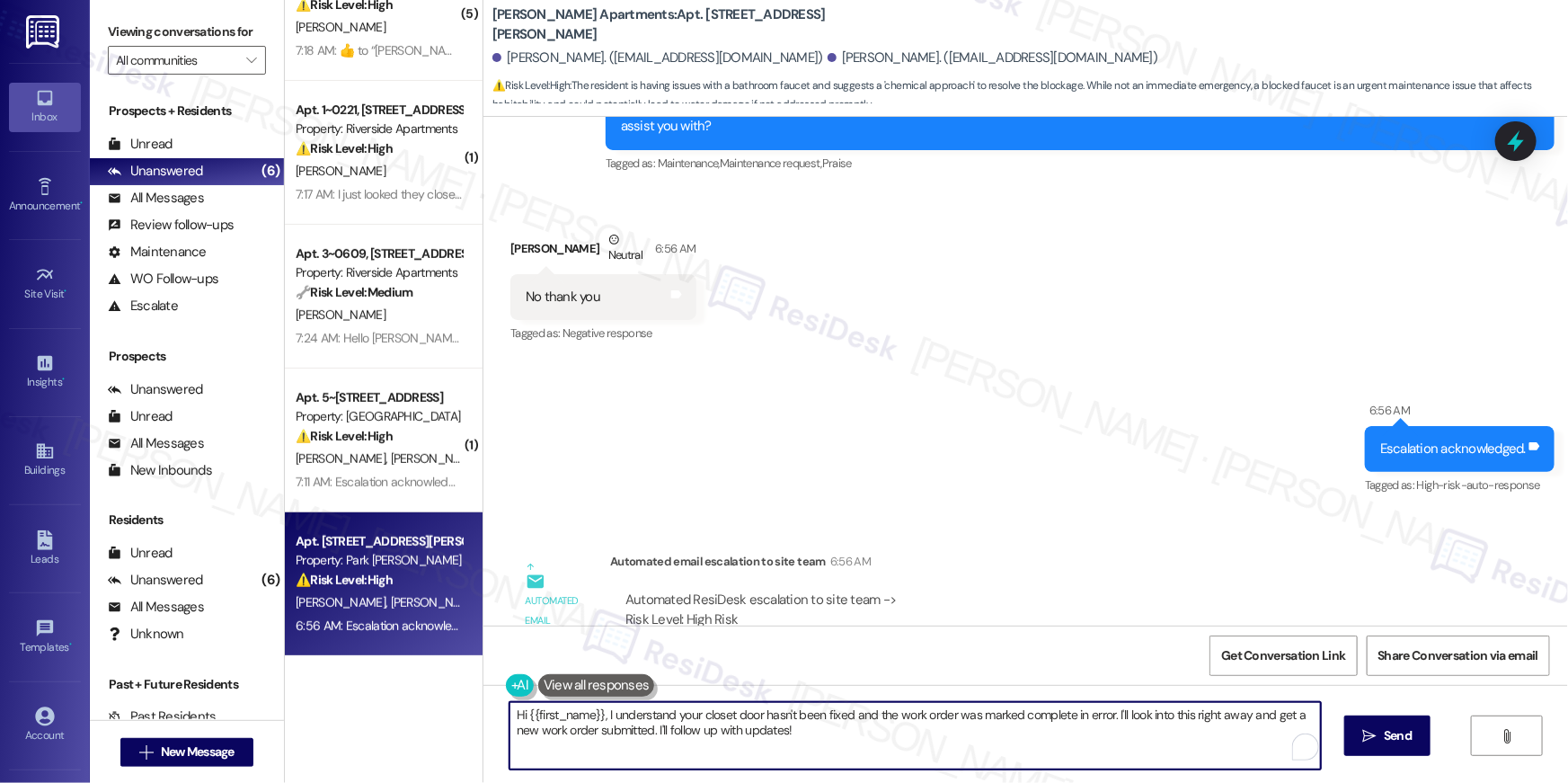 click on "Hi {{first_name}}, I understand your closet door hasn't been fixed and the work order was marked complete in error. I'll look into this right away and get a new work order submitted. I'll follow up with updates!" at bounding box center (915, 735) 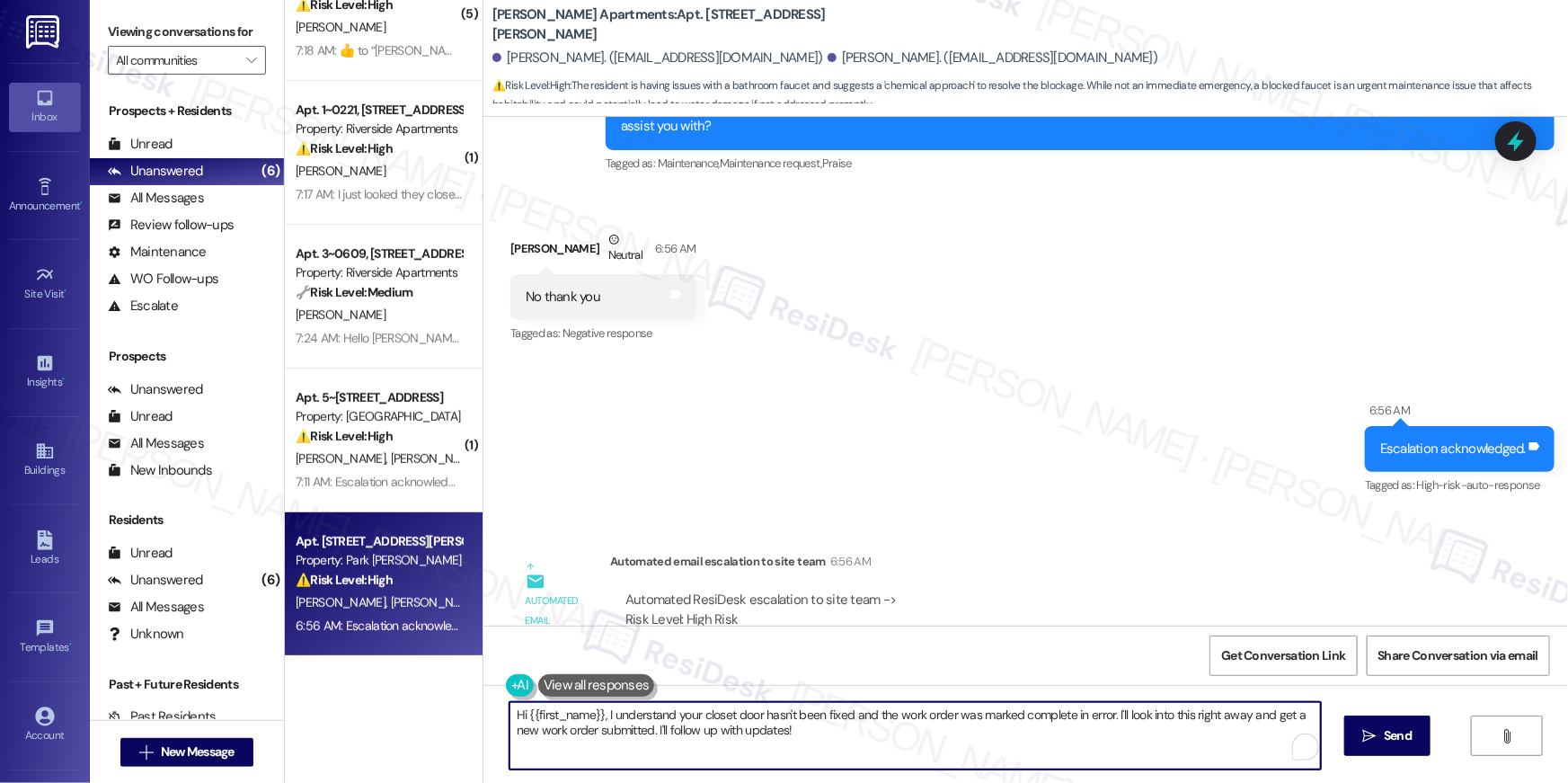 click on "Hi {{first_name}}, I understand your closet door hasn't been fixed and the work order was marked complete in error. I'll look into this right away and get a new work order submitted. I'll follow up with updates!" at bounding box center (915, 735) 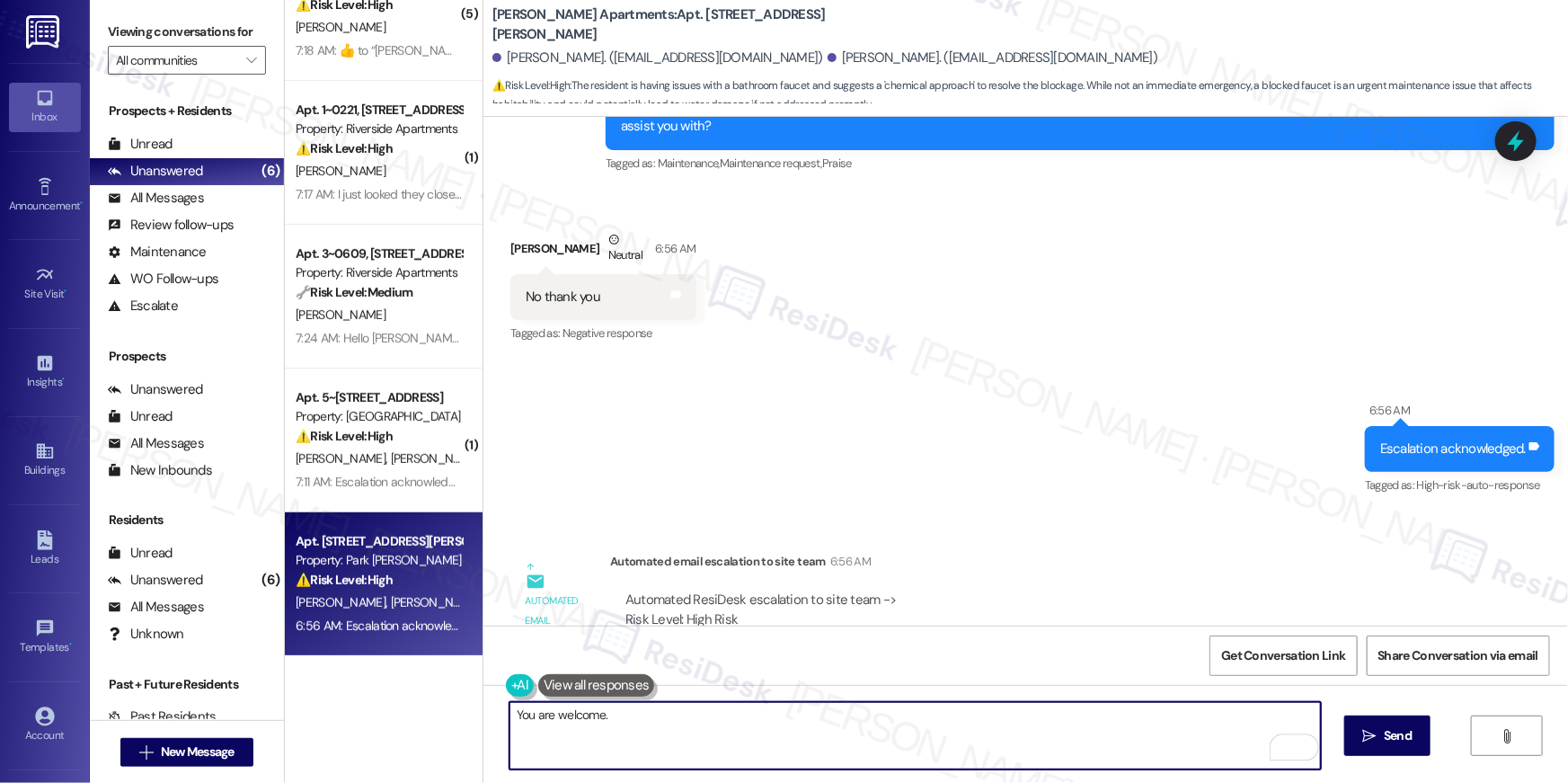 type on "You are welcome." 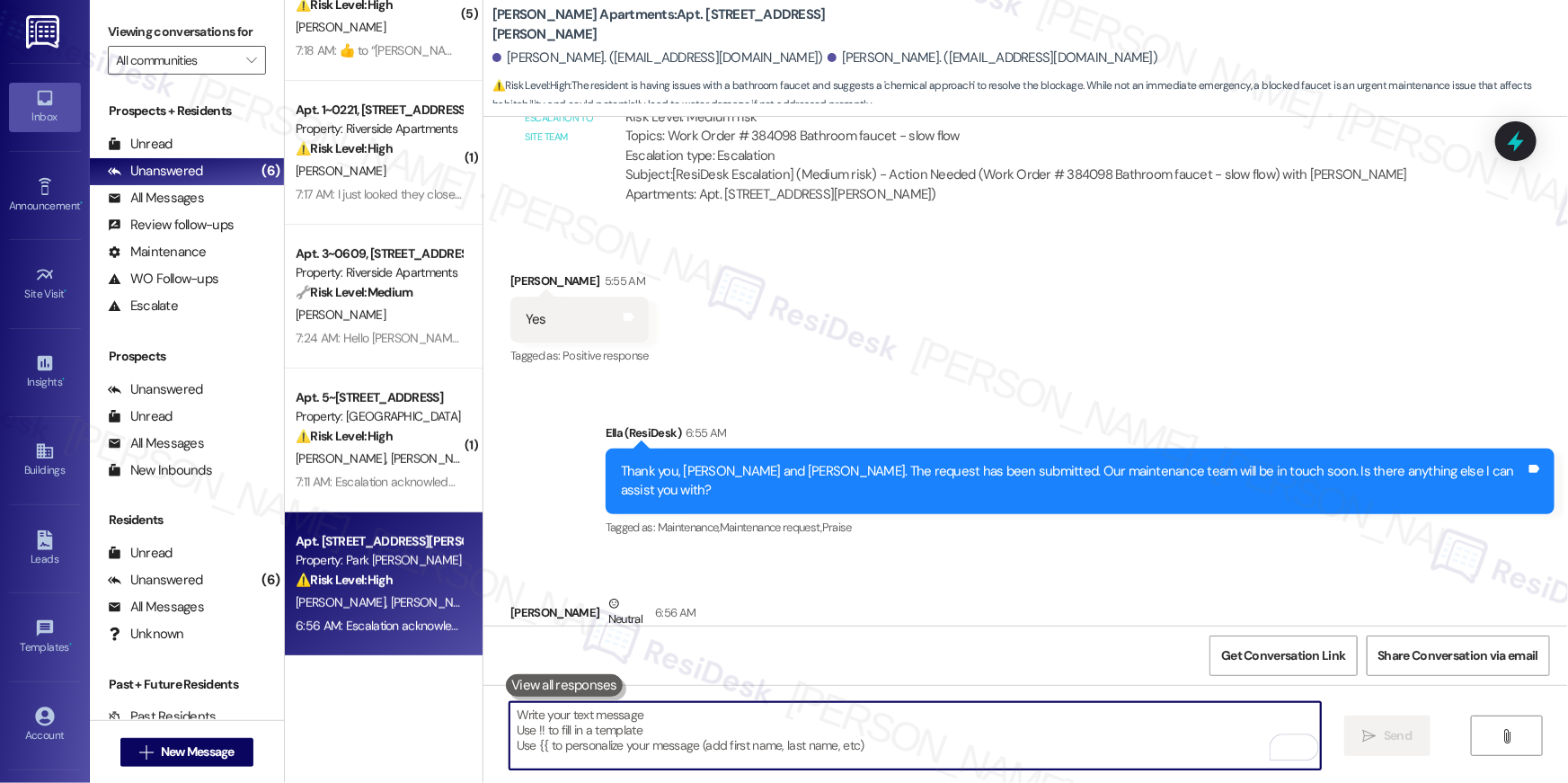 scroll, scrollTop: 20942, scrollLeft: 0, axis: vertical 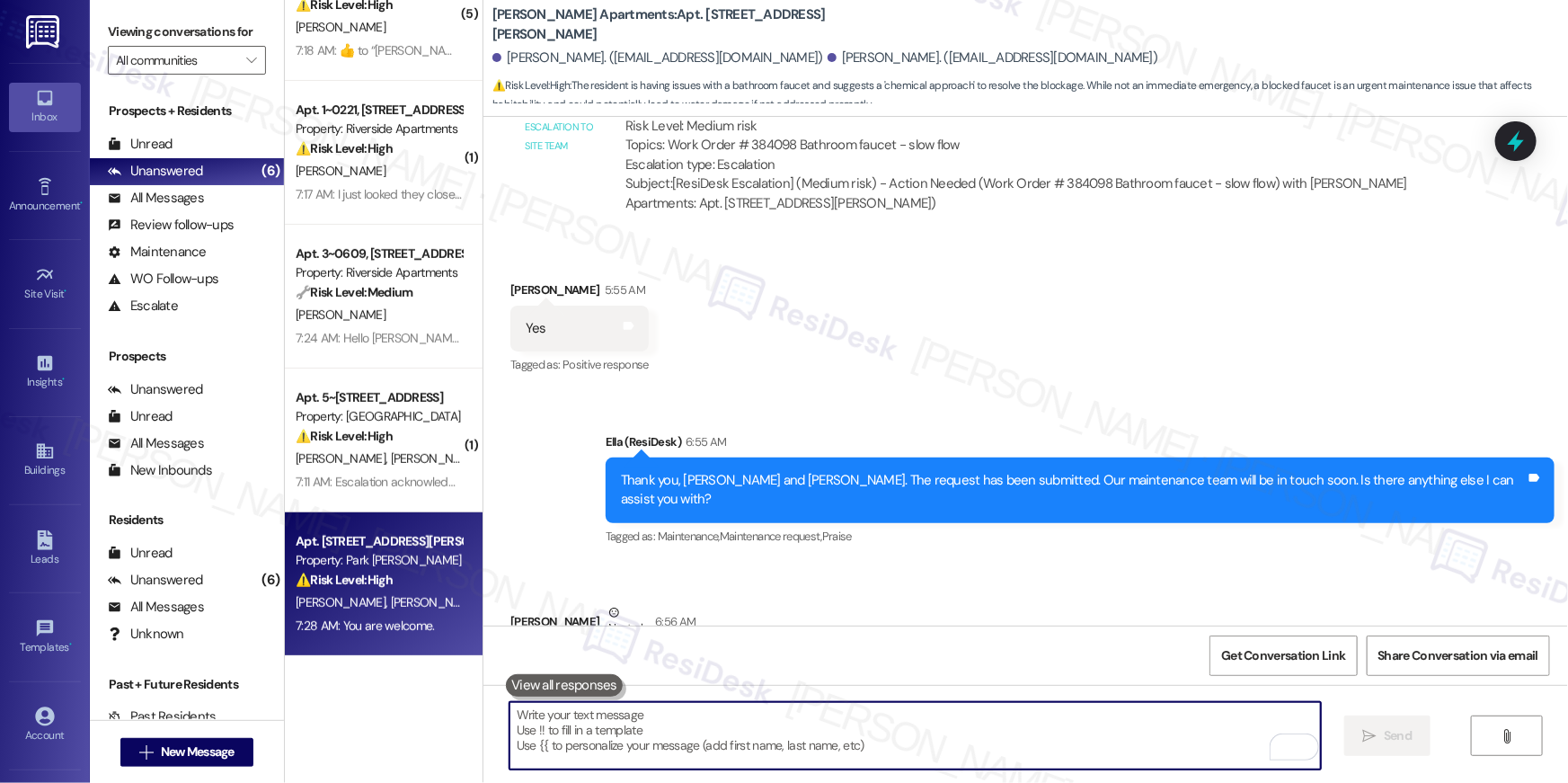 type 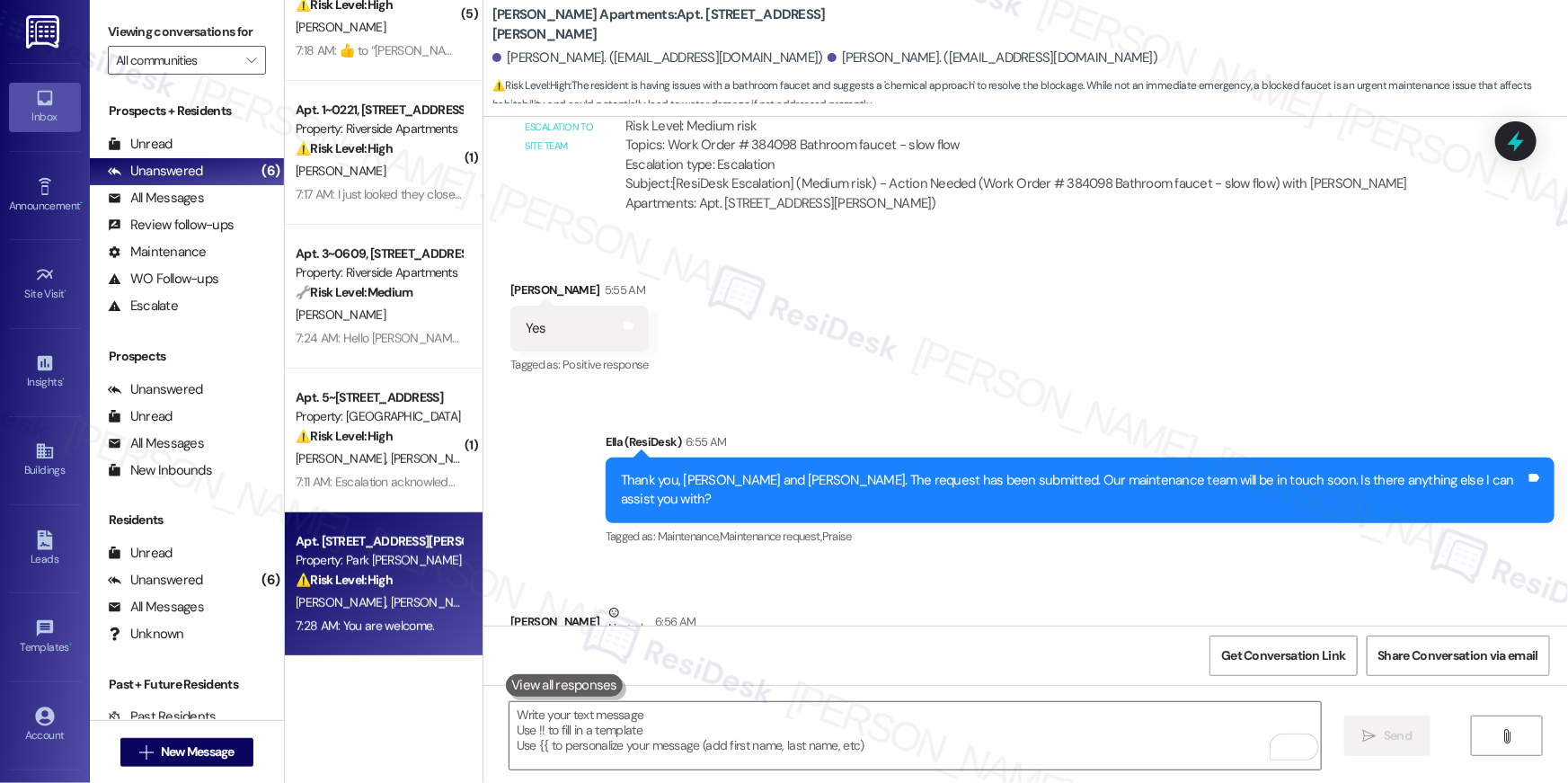 scroll, scrollTop: 21440, scrollLeft: 0, axis: vertical 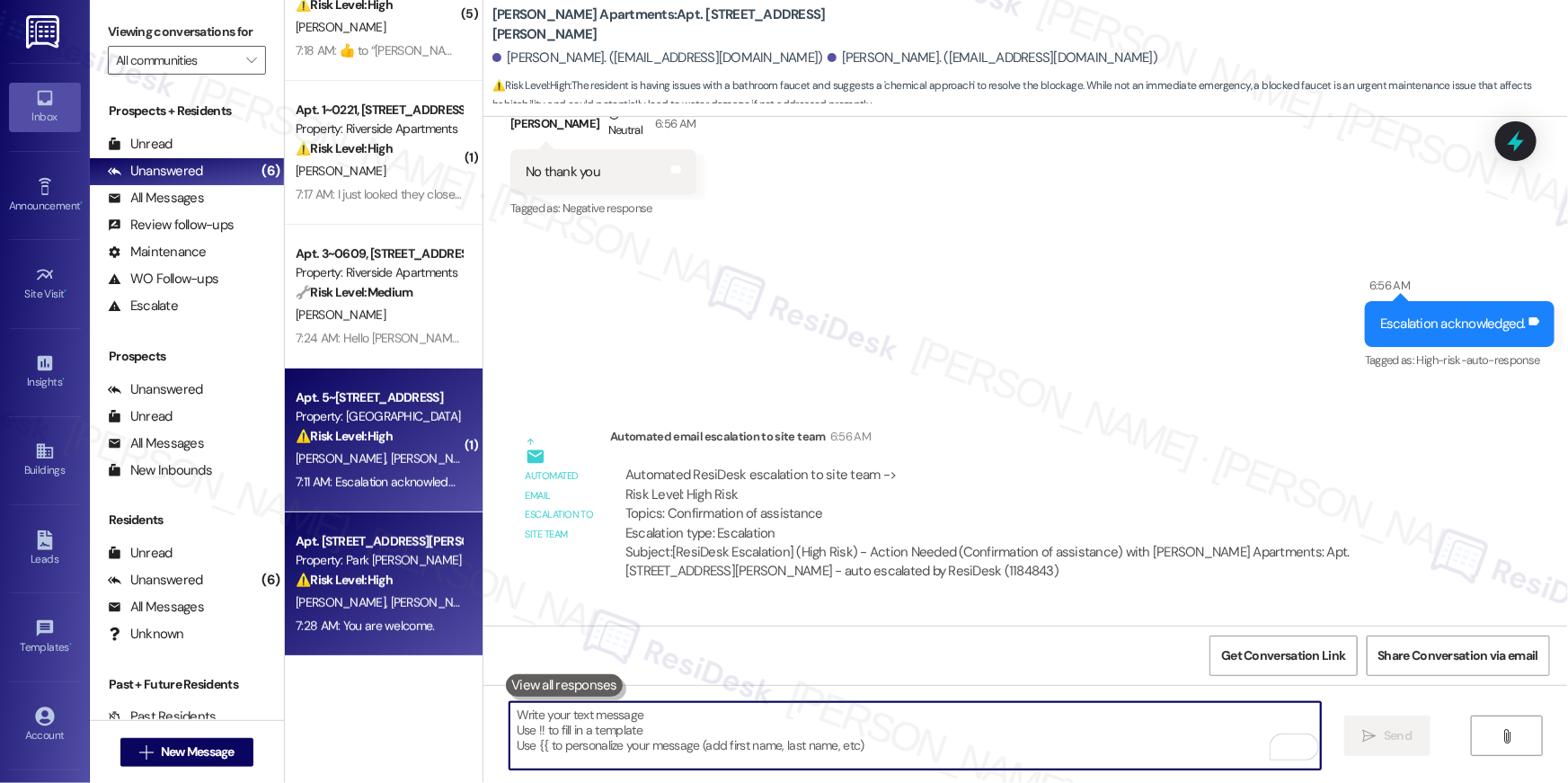 click on "7:11 AM: Escalation acknowledged.
Hey Hannah and Tristan, we appreciate your text! We'll be back at 11AM to help you out. If this is urgent, please dial our emergency number! 7:11 AM: Escalation acknowledged.
Hey Hannah and Tristan, we appreciate your text! We'll be back at 11AM to help you out. If this is urgent, please dial our emergency number!" at bounding box center [798, 482] 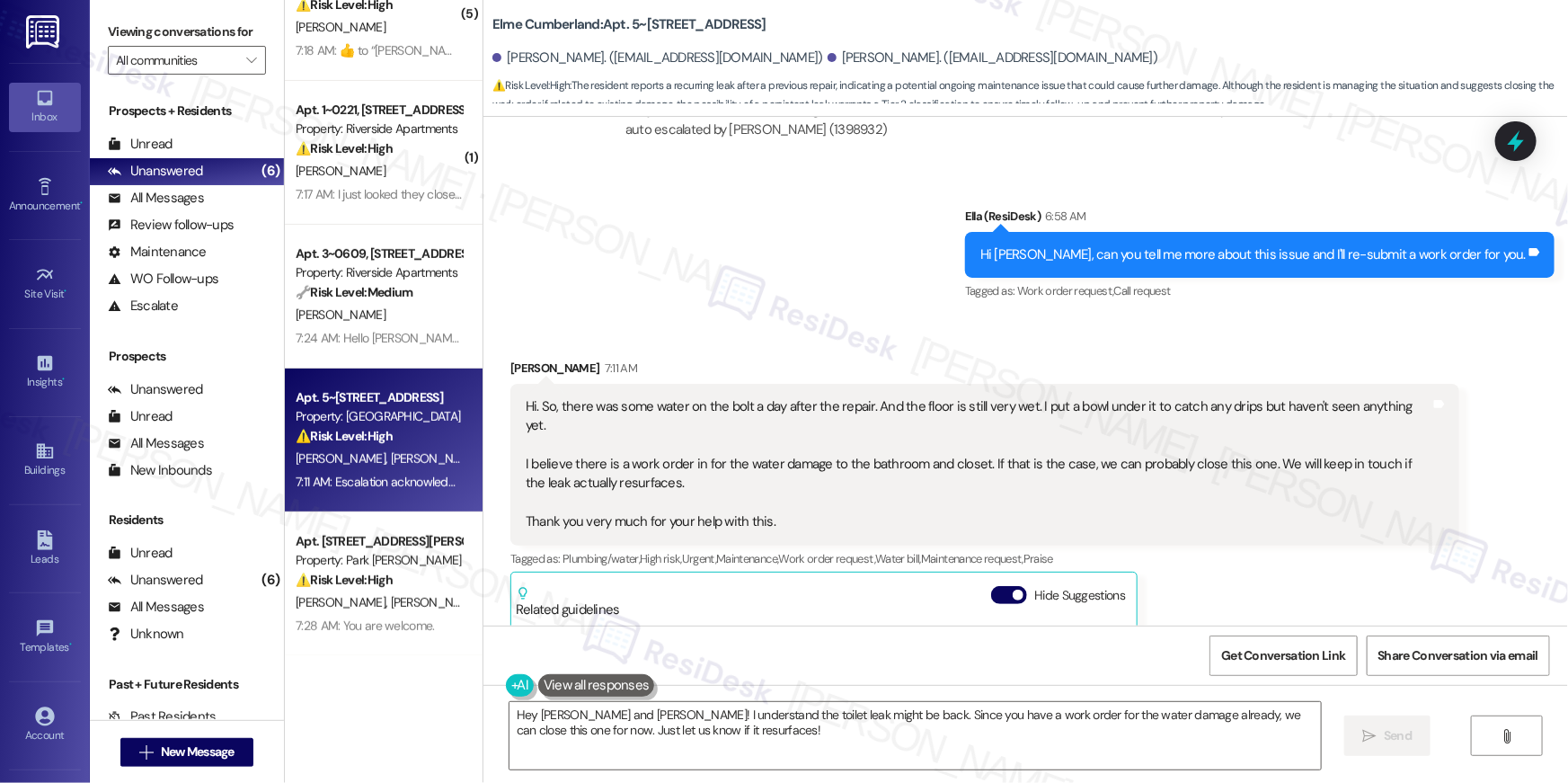 scroll, scrollTop: 1765, scrollLeft: 0, axis: vertical 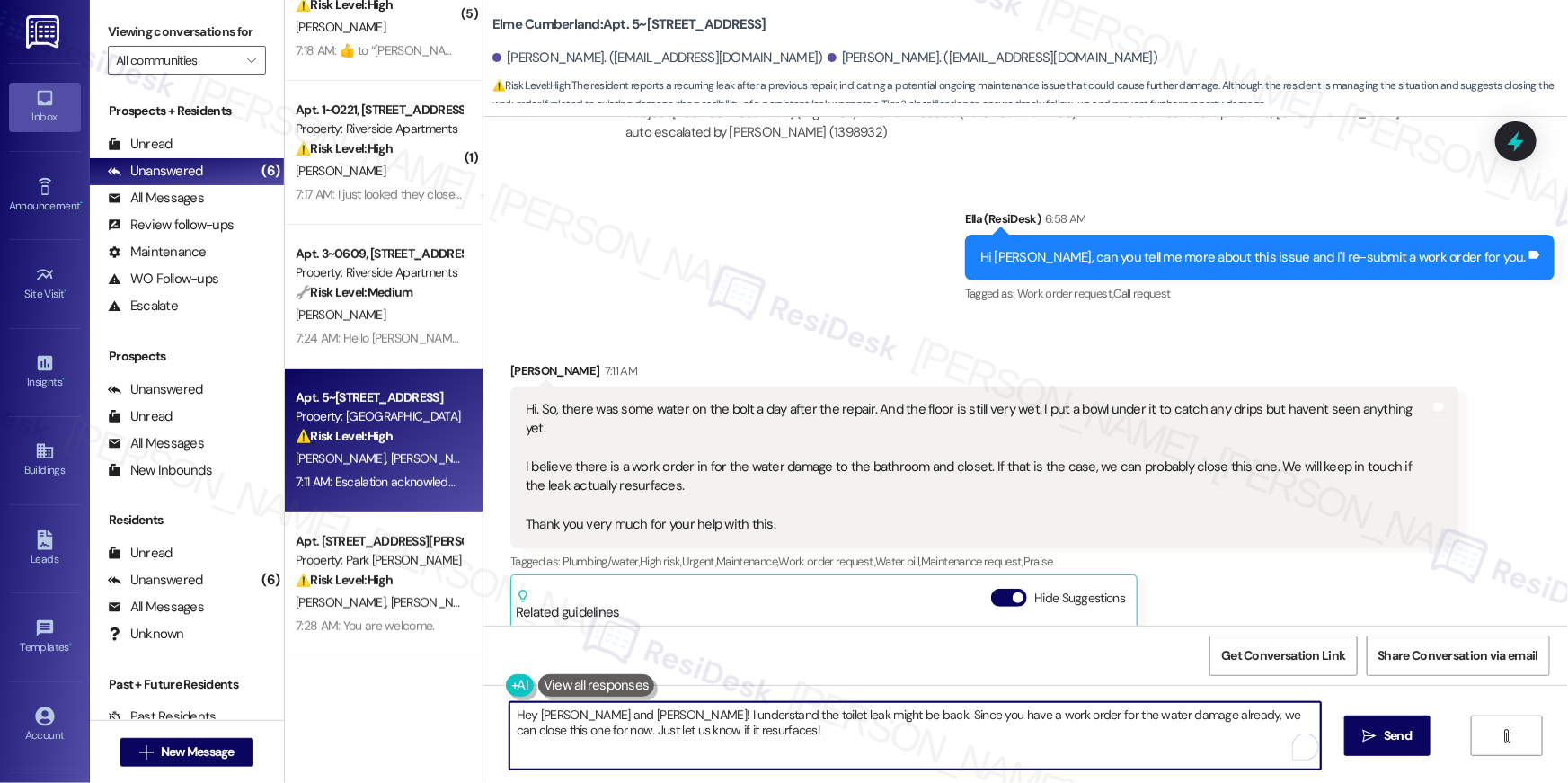 click on "Hey Hannah and Tristan! I understand the toilet leak might be back. Since you have a work order for the water damage already, we can close this one for now. Just let us know if it resurfaces!" at bounding box center (915, 735) 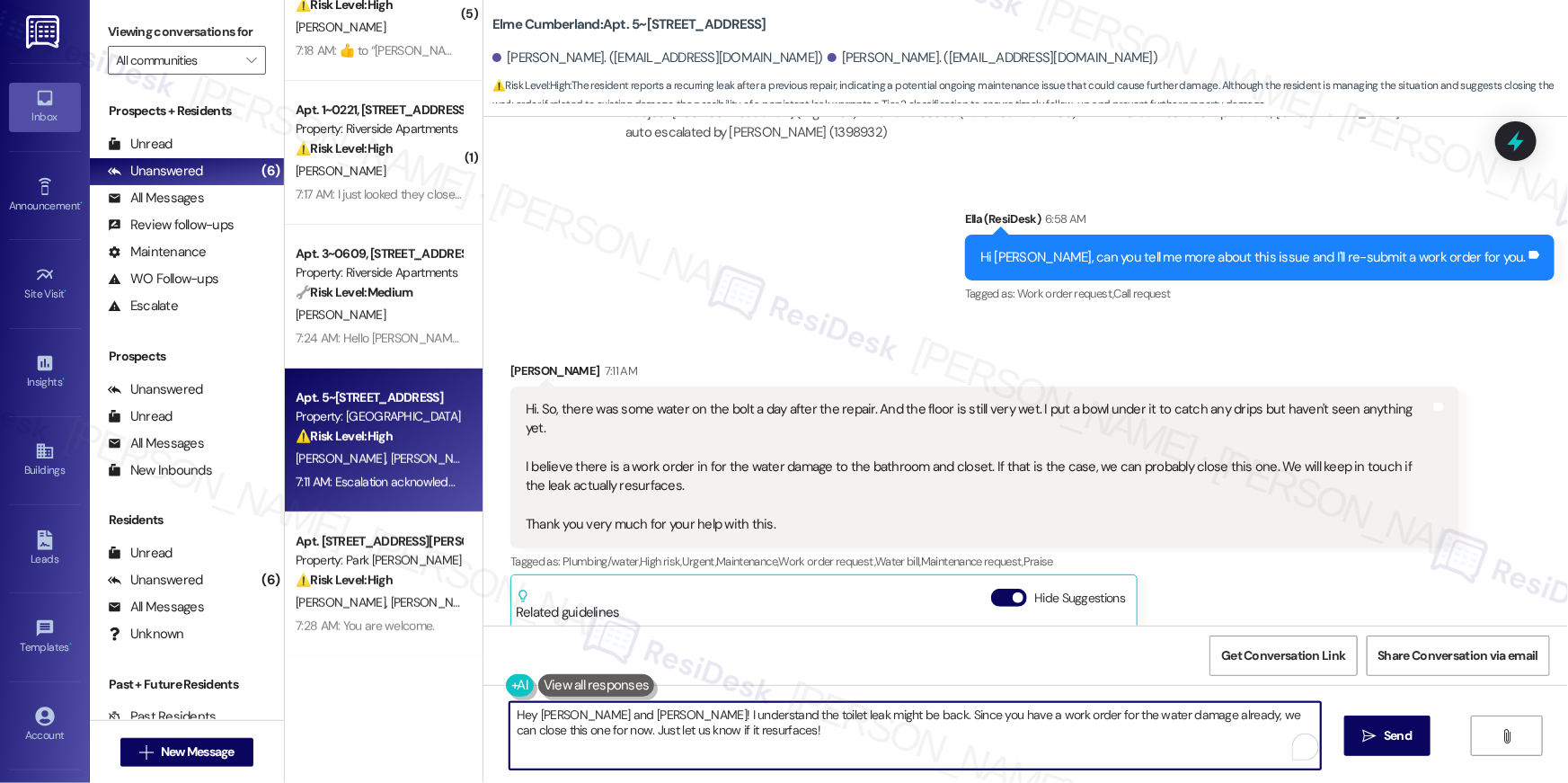 click on "Hey Hannah and Tristan! I understand the toilet leak might be back. Since you have a work order for the water damage already, we can close this one for now. Just let us know if it resurfaces!" at bounding box center (915, 735) 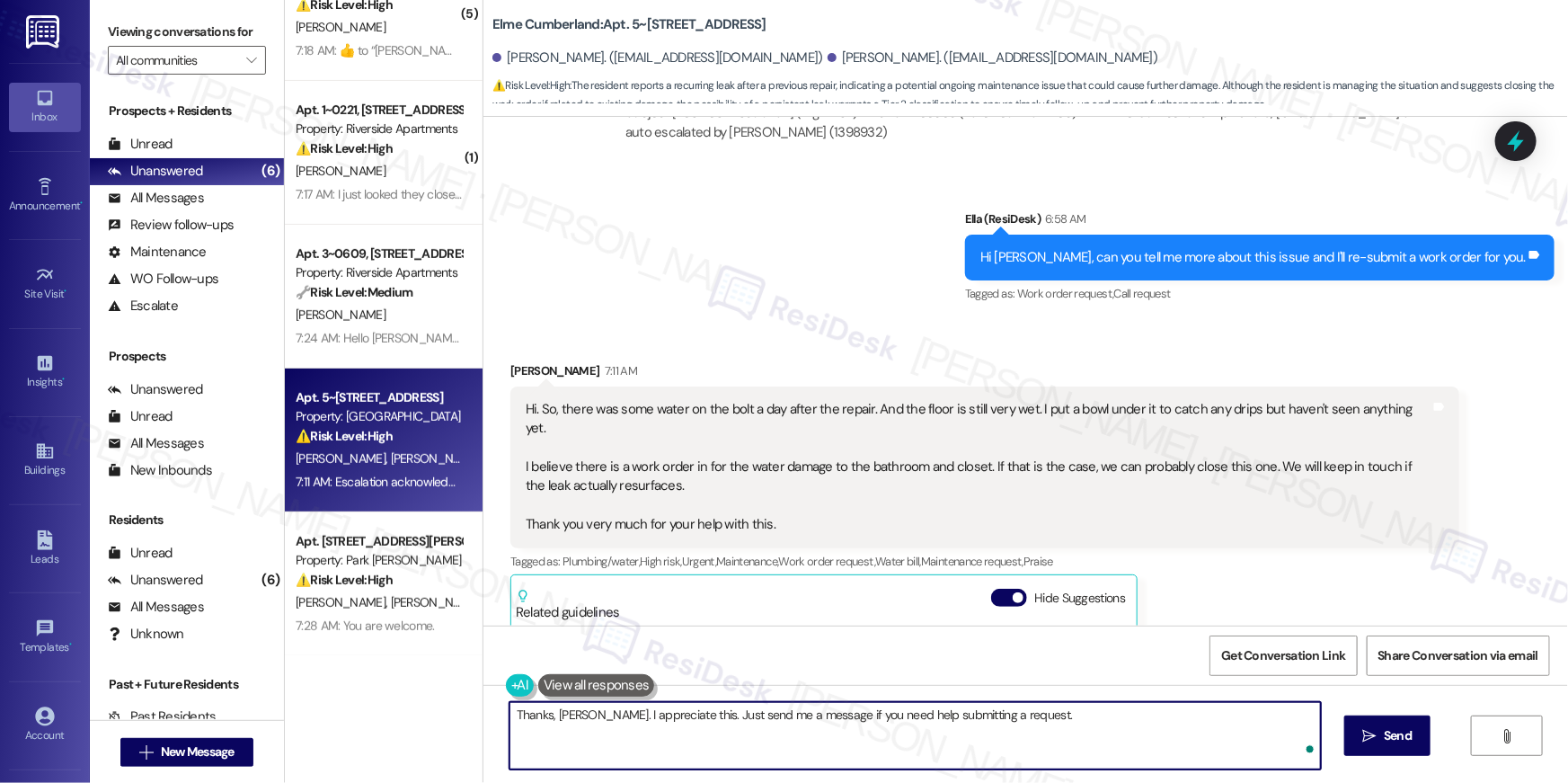 type on "Thanks, Tristan. I appreciate this. Just send me a message if you need help submitting a request." 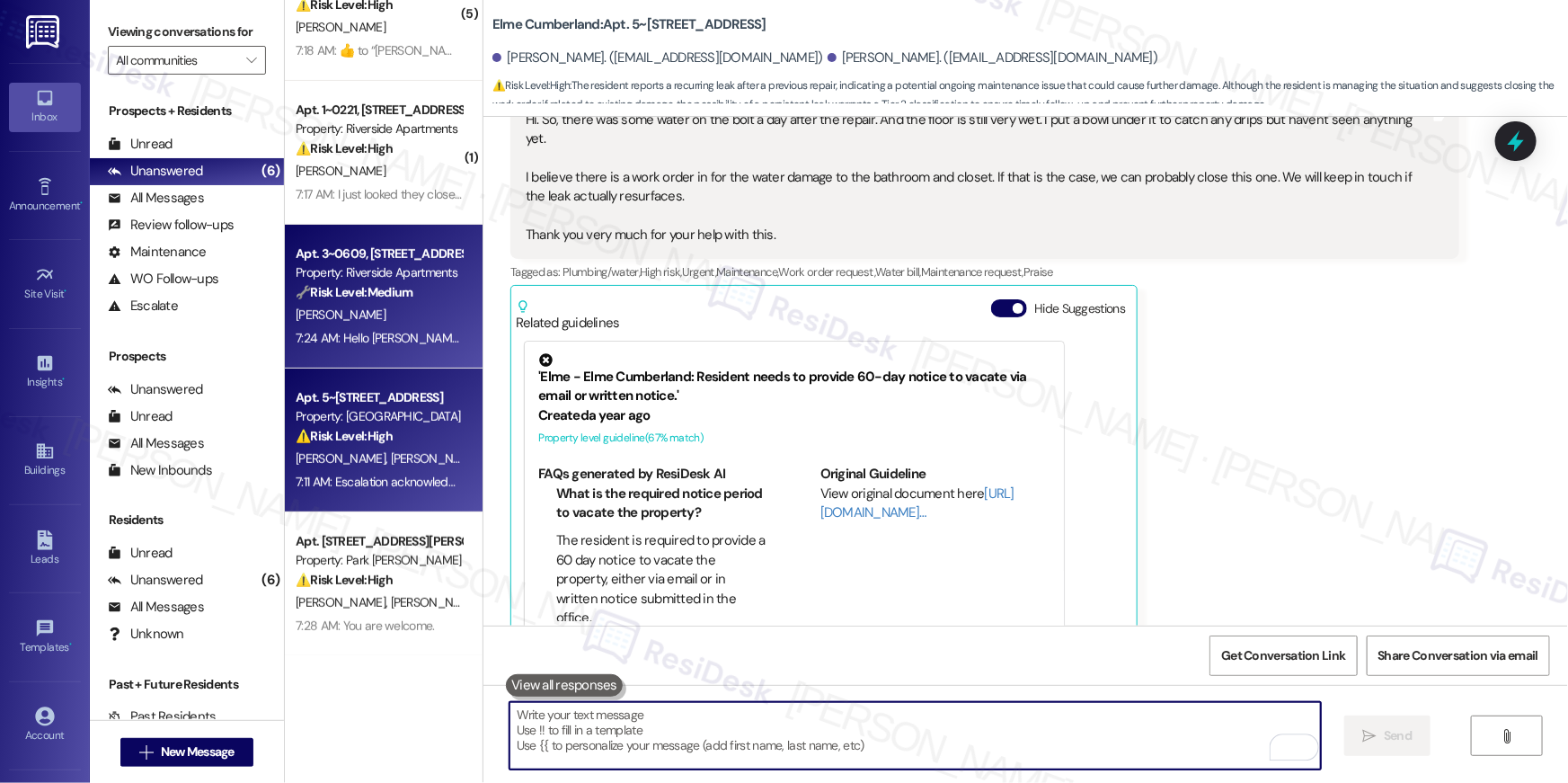 scroll, scrollTop: 2074, scrollLeft: 0, axis: vertical 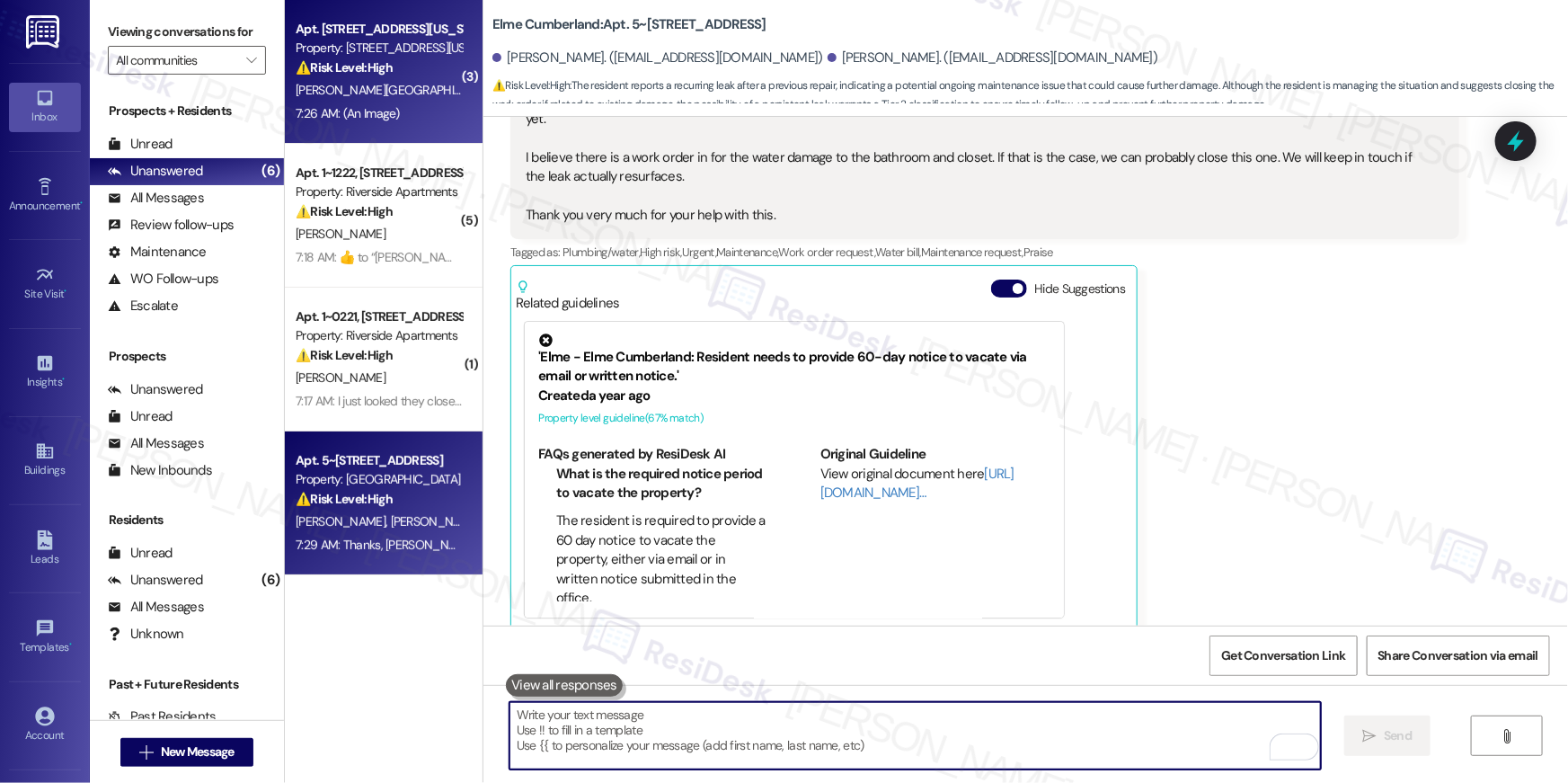 type 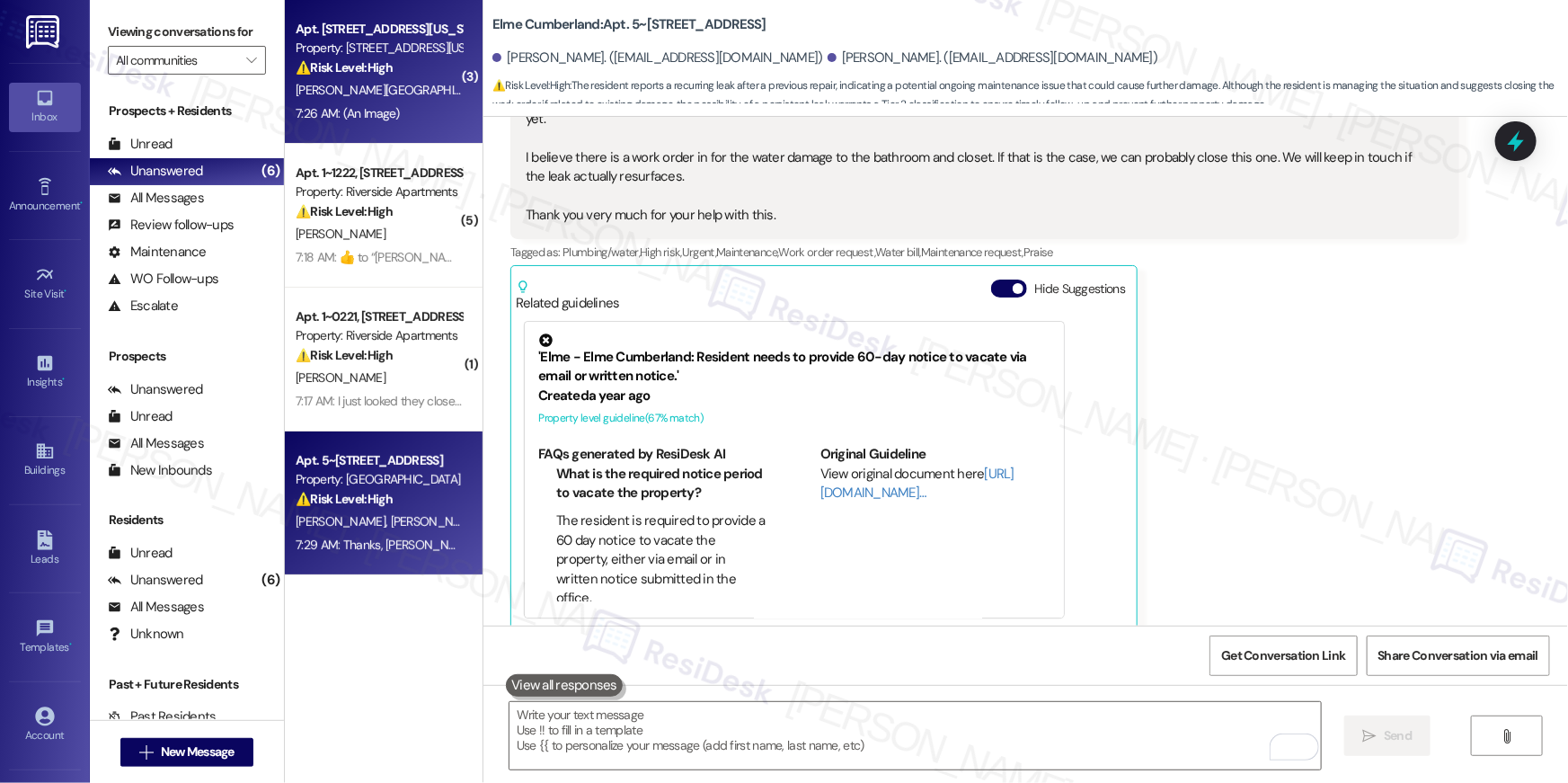 click on "[PERSON_NAME][GEOGRAPHIC_DATA]" at bounding box center (378, 90) 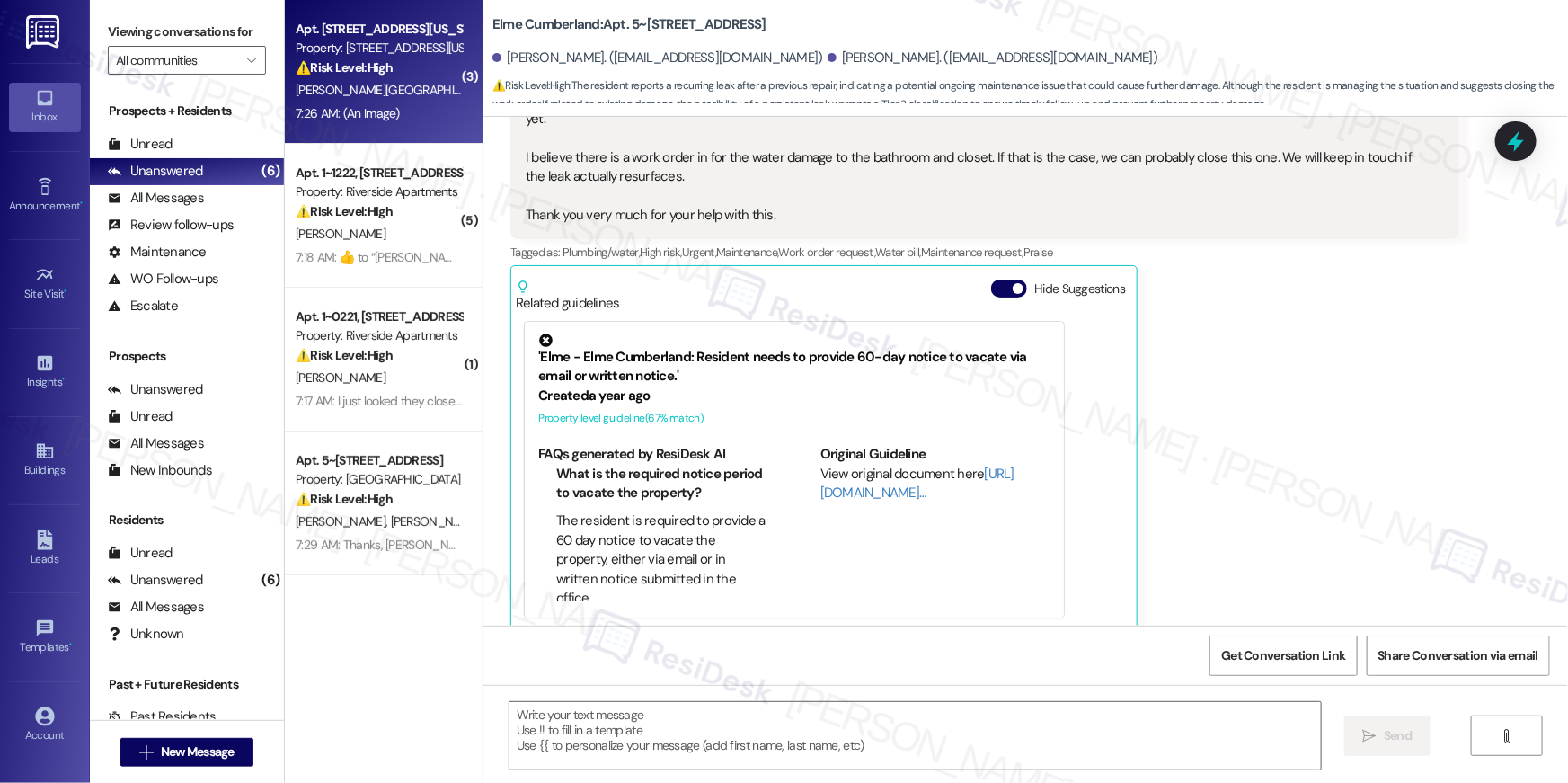 type on "Fetching suggested responses. Please feel free to read through the conversation in the meantime." 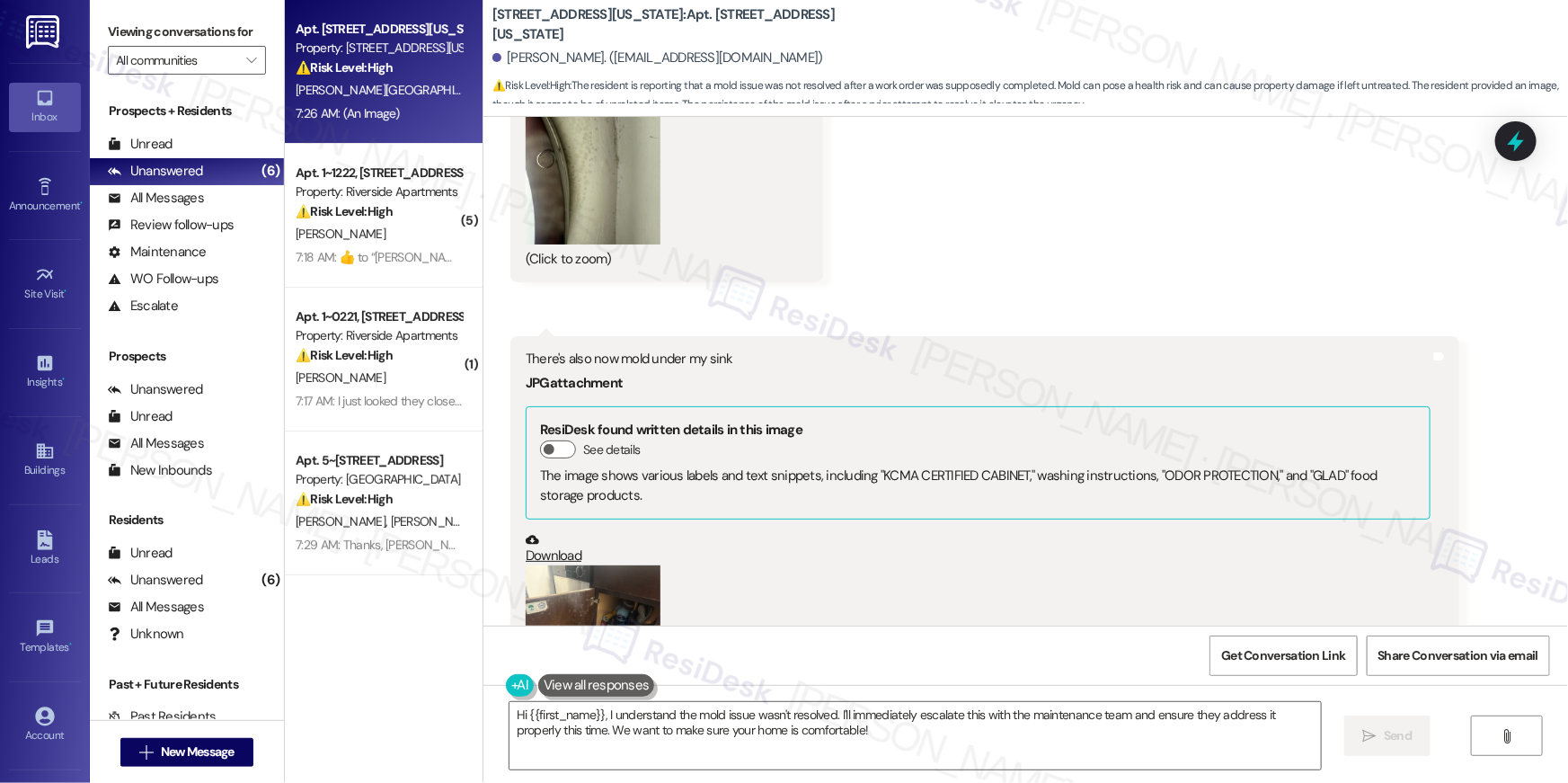scroll, scrollTop: 6880, scrollLeft: 0, axis: vertical 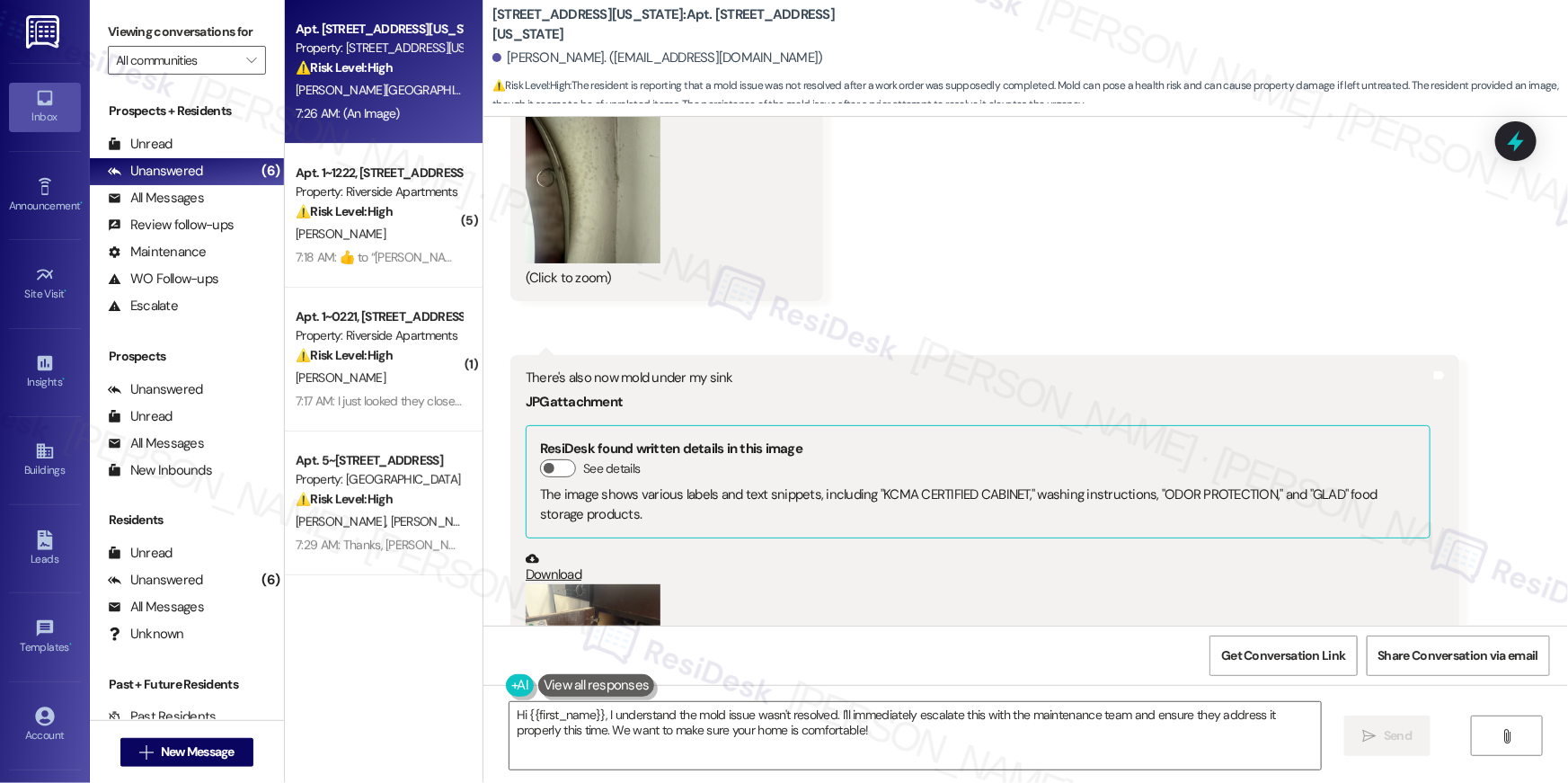 click at bounding box center [593, 174] 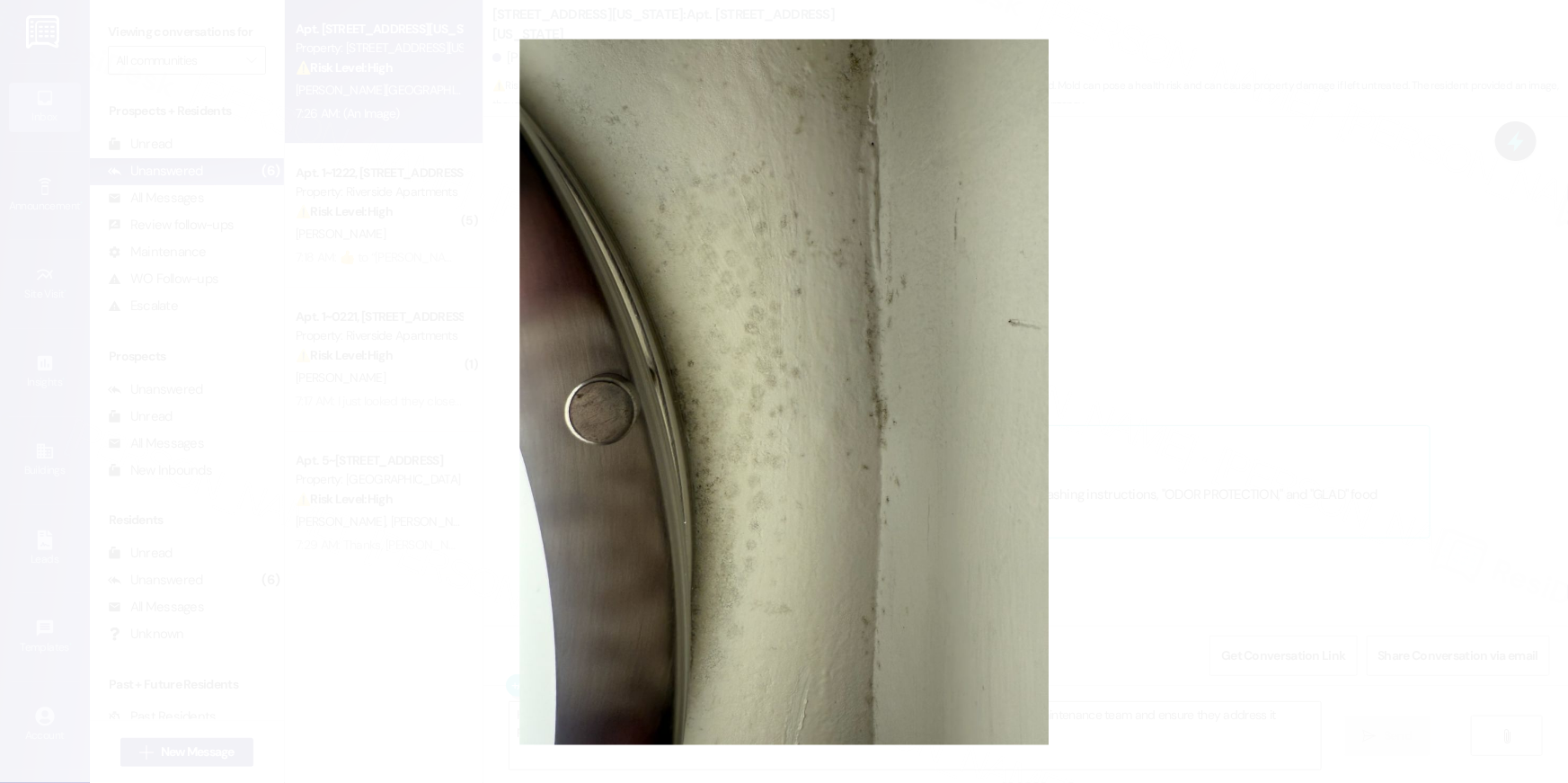 click at bounding box center [784, 391] 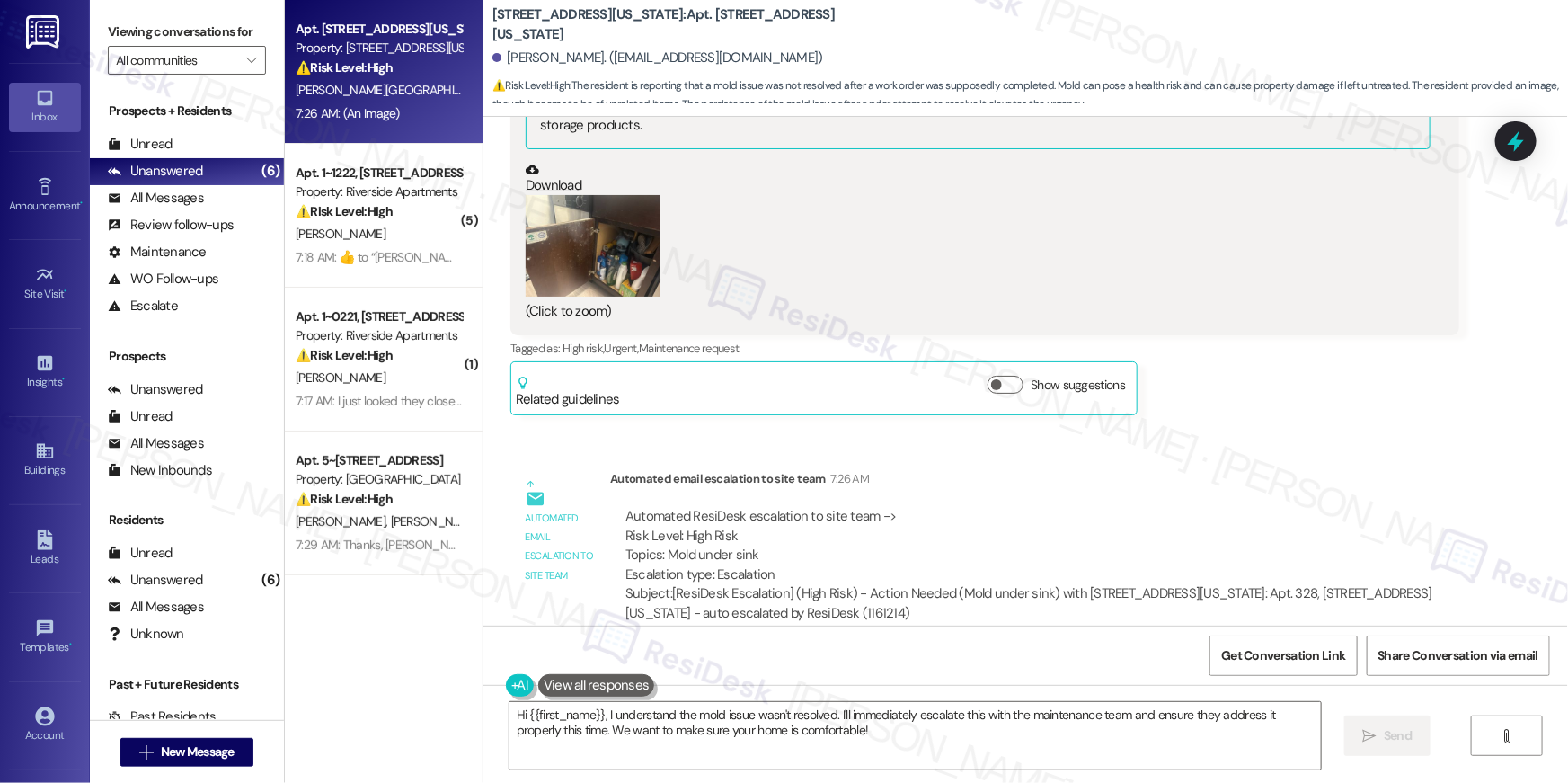 scroll, scrollTop: 7272, scrollLeft: 0, axis: vertical 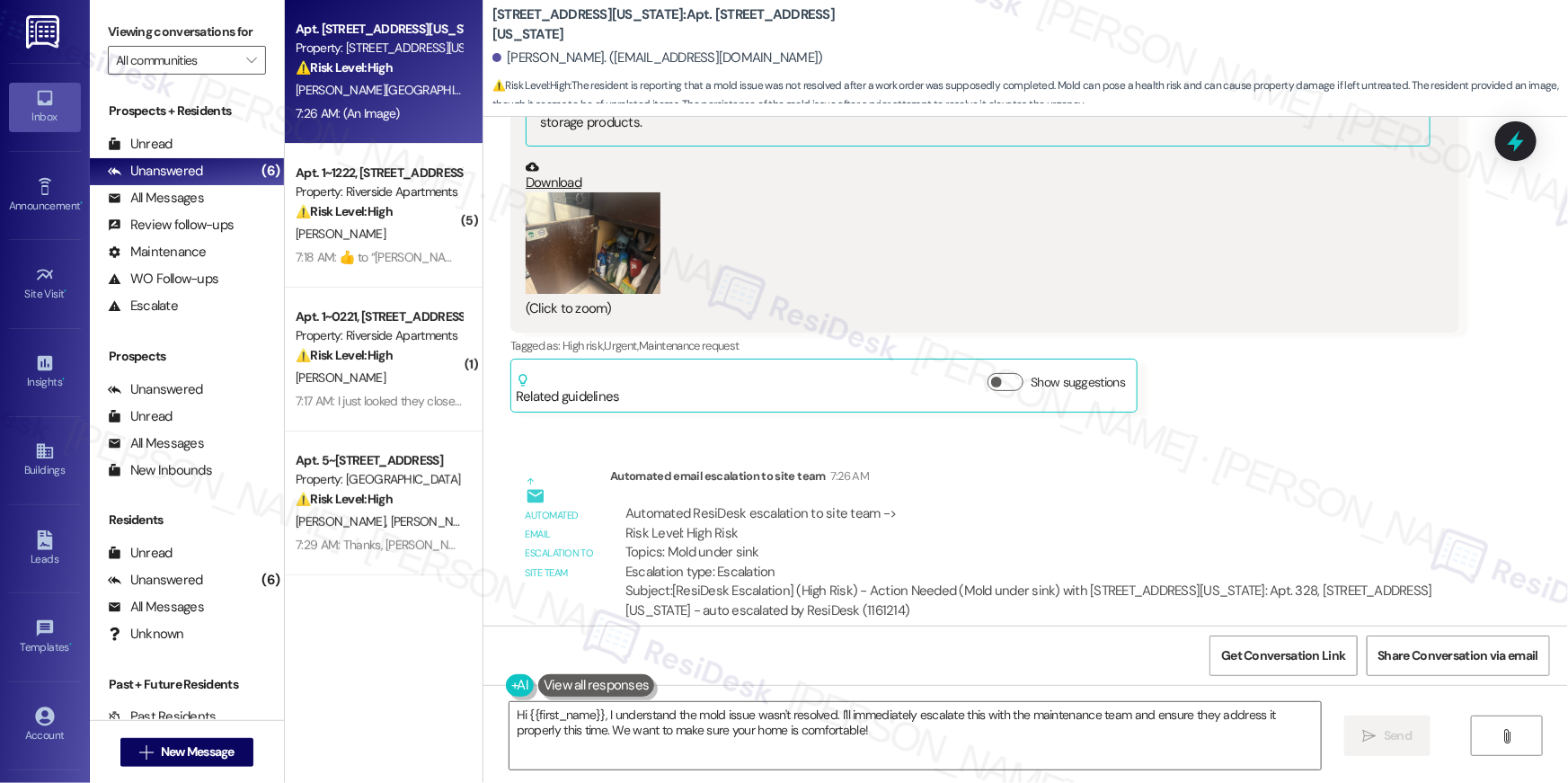 click at bounding box center (593, 243) 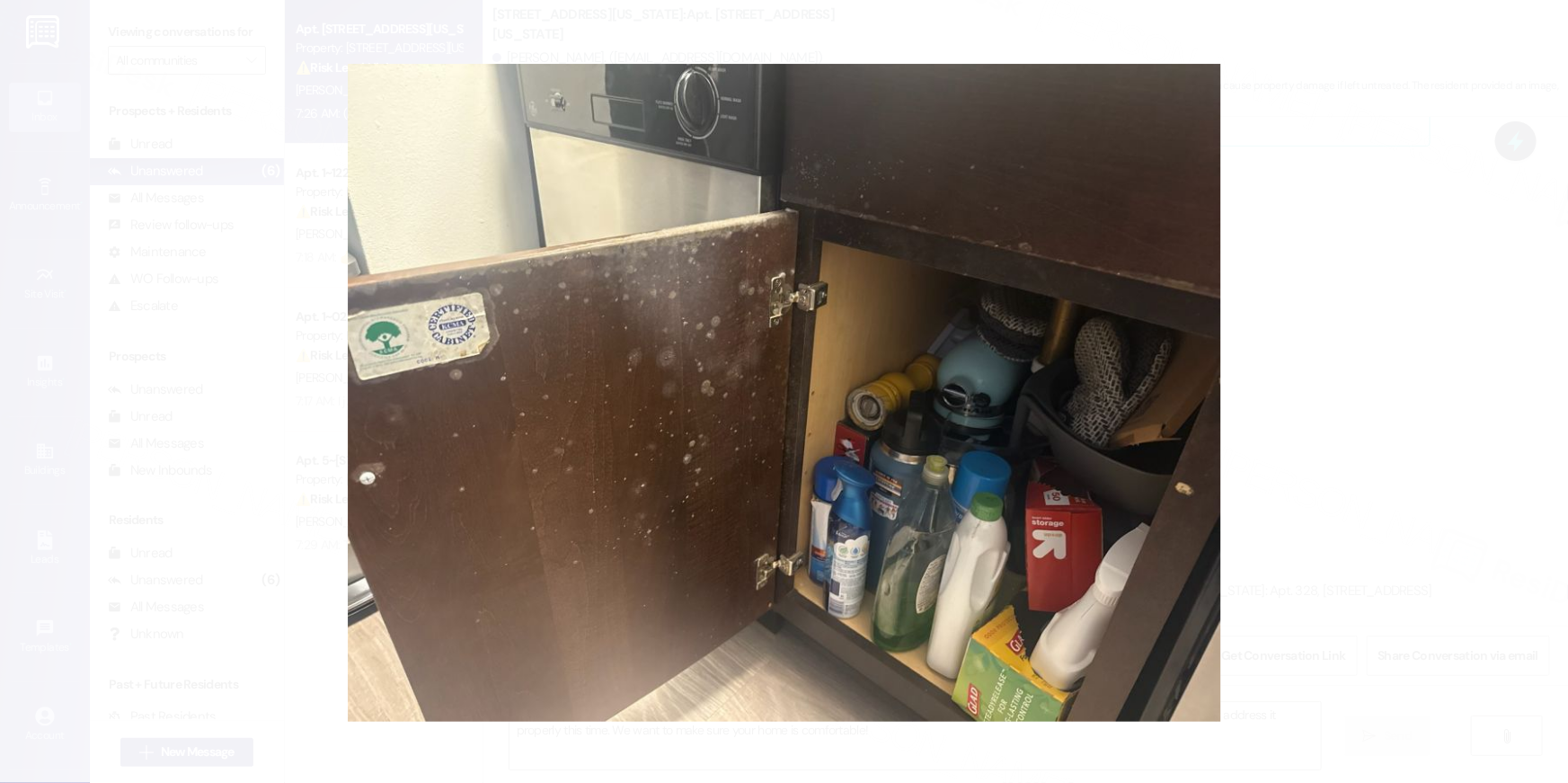 click at bounding box center [784, 391] 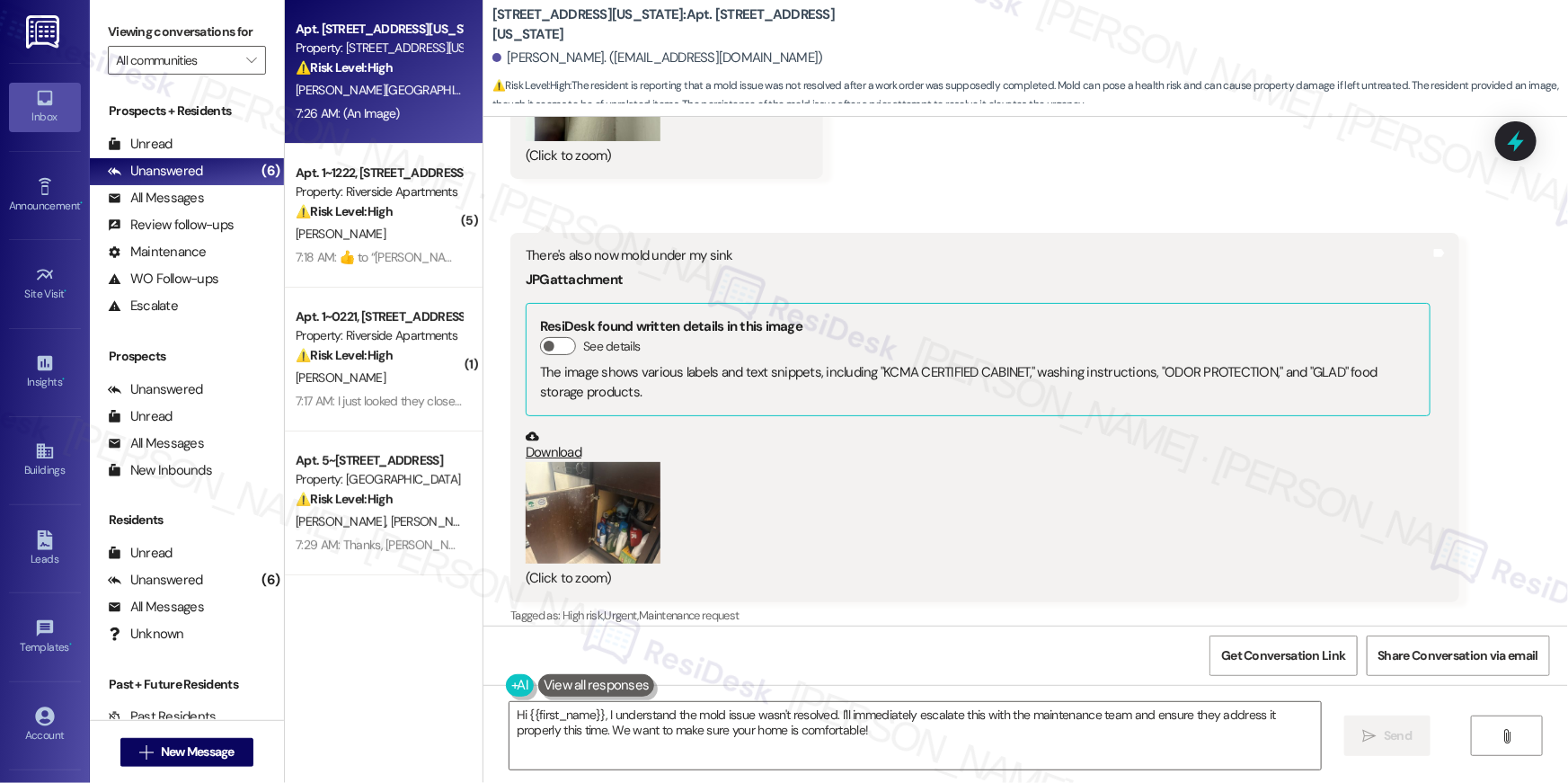 scroll, scrollTop: 7272, scrollLeft: 0, axis: vertical 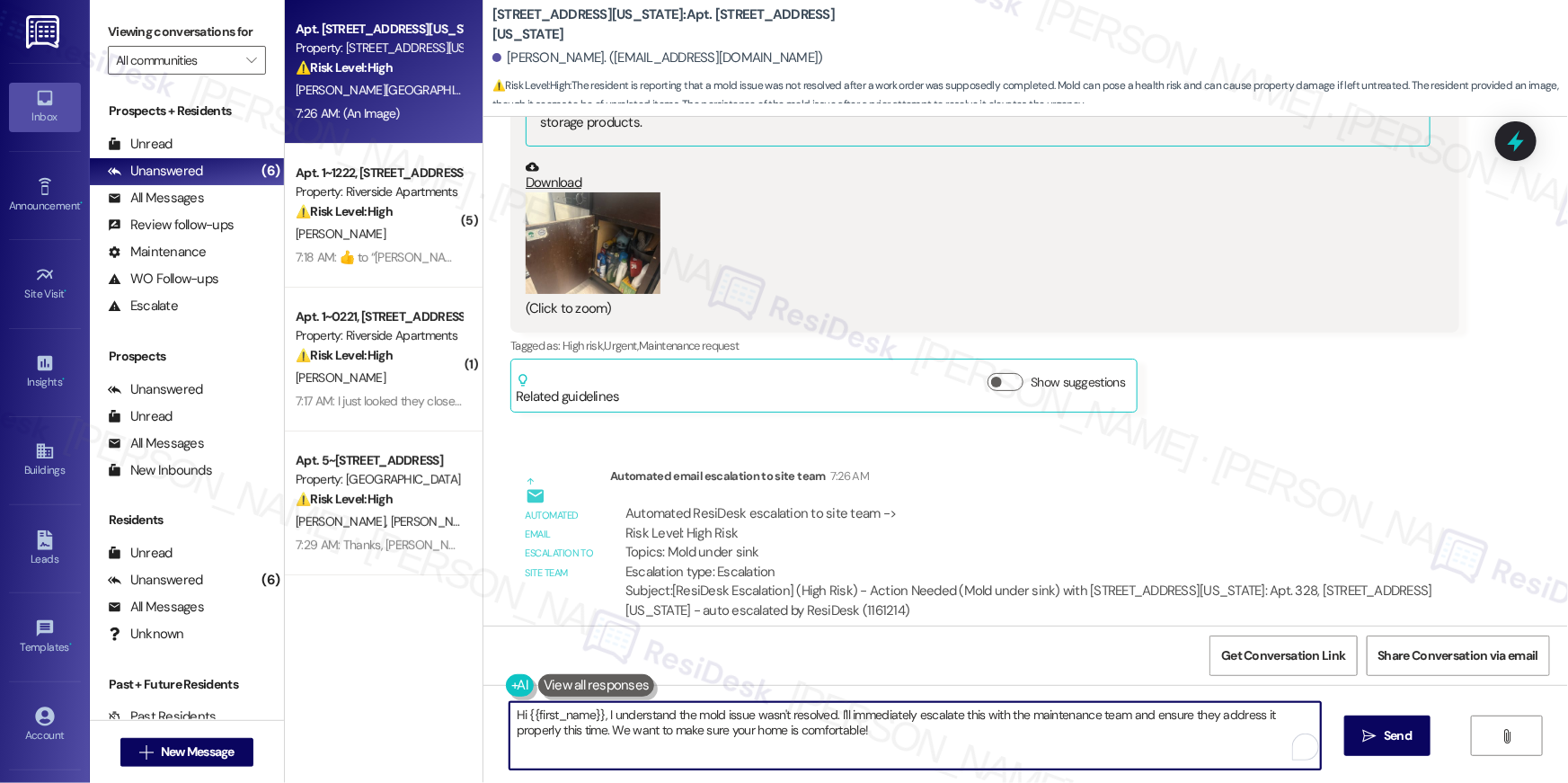 click on "Hi {{first_name}}, I understand the mold issue wasn't resolved. I'll immediately escalate this with the maintenance team and ensure they address it properly this time. We want to make sure your home is comfortable!" at bounding box center [915, 735] 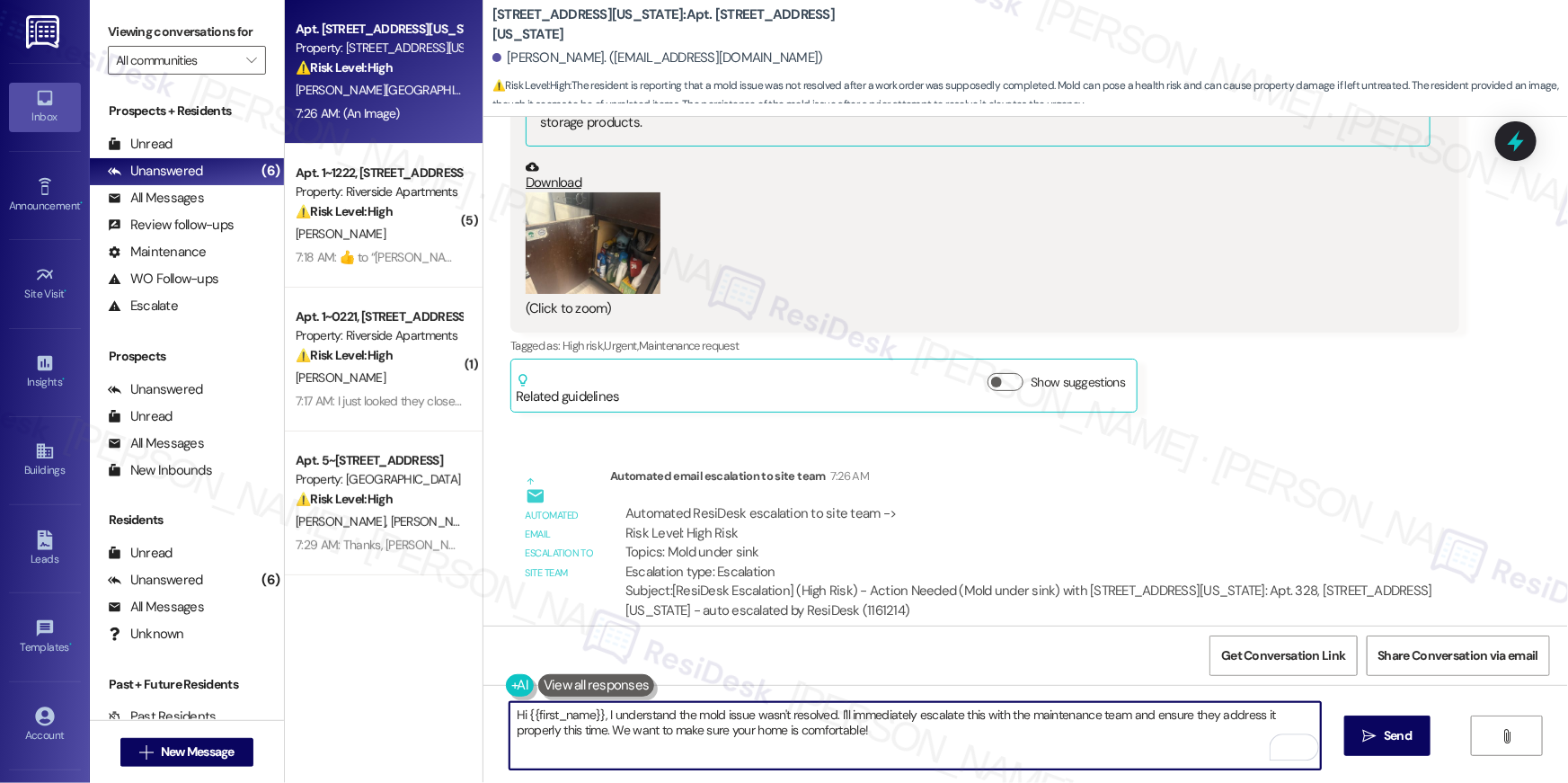 drag, startPoint x: 872, startPoint y: 739, endPoint x: 483, endPoint y: 716, distance: 389.6794 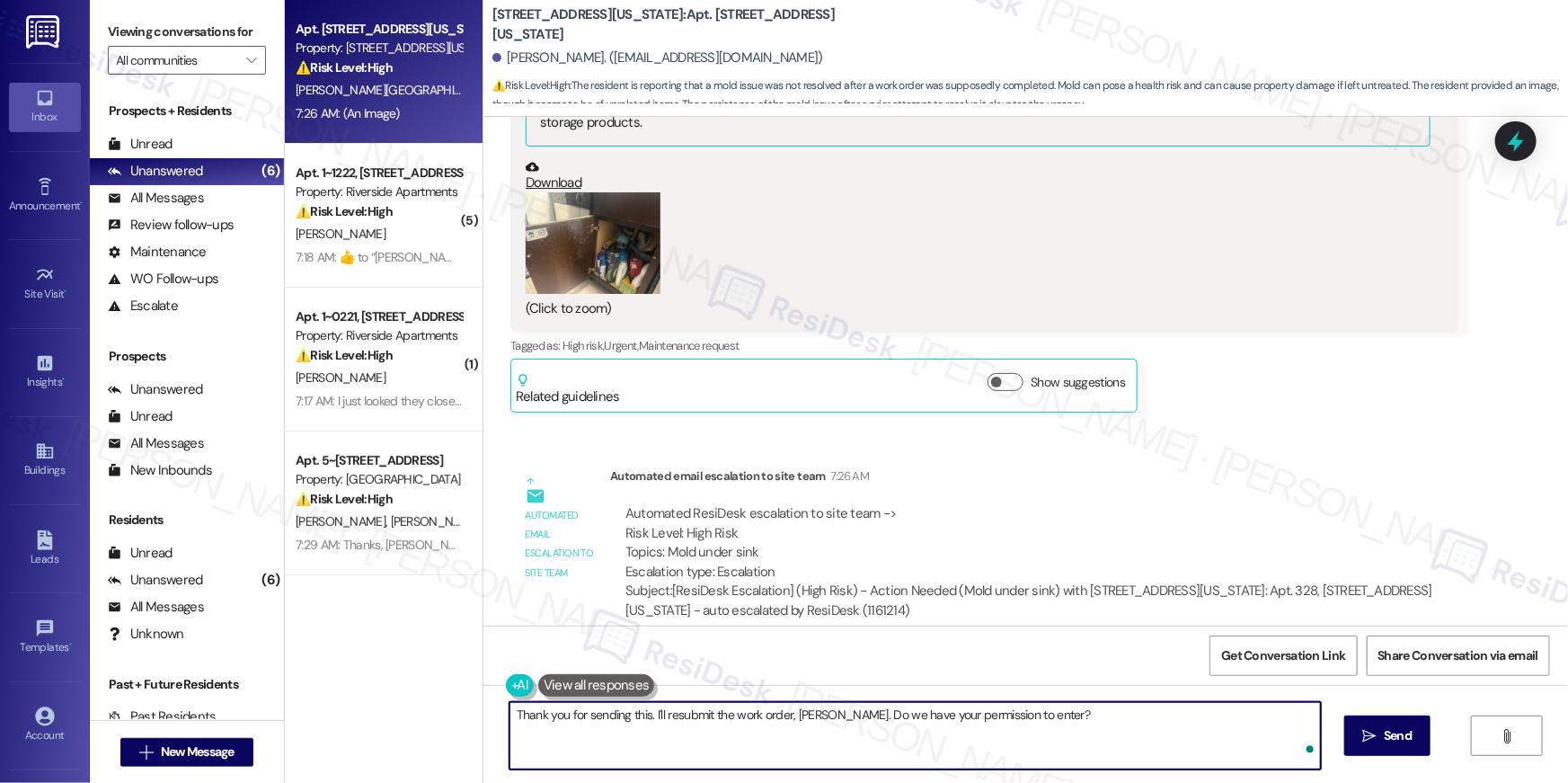 type on "Thank you for sending this. I'll resubmit the work order, Michael. Do we have your permission to enter?" 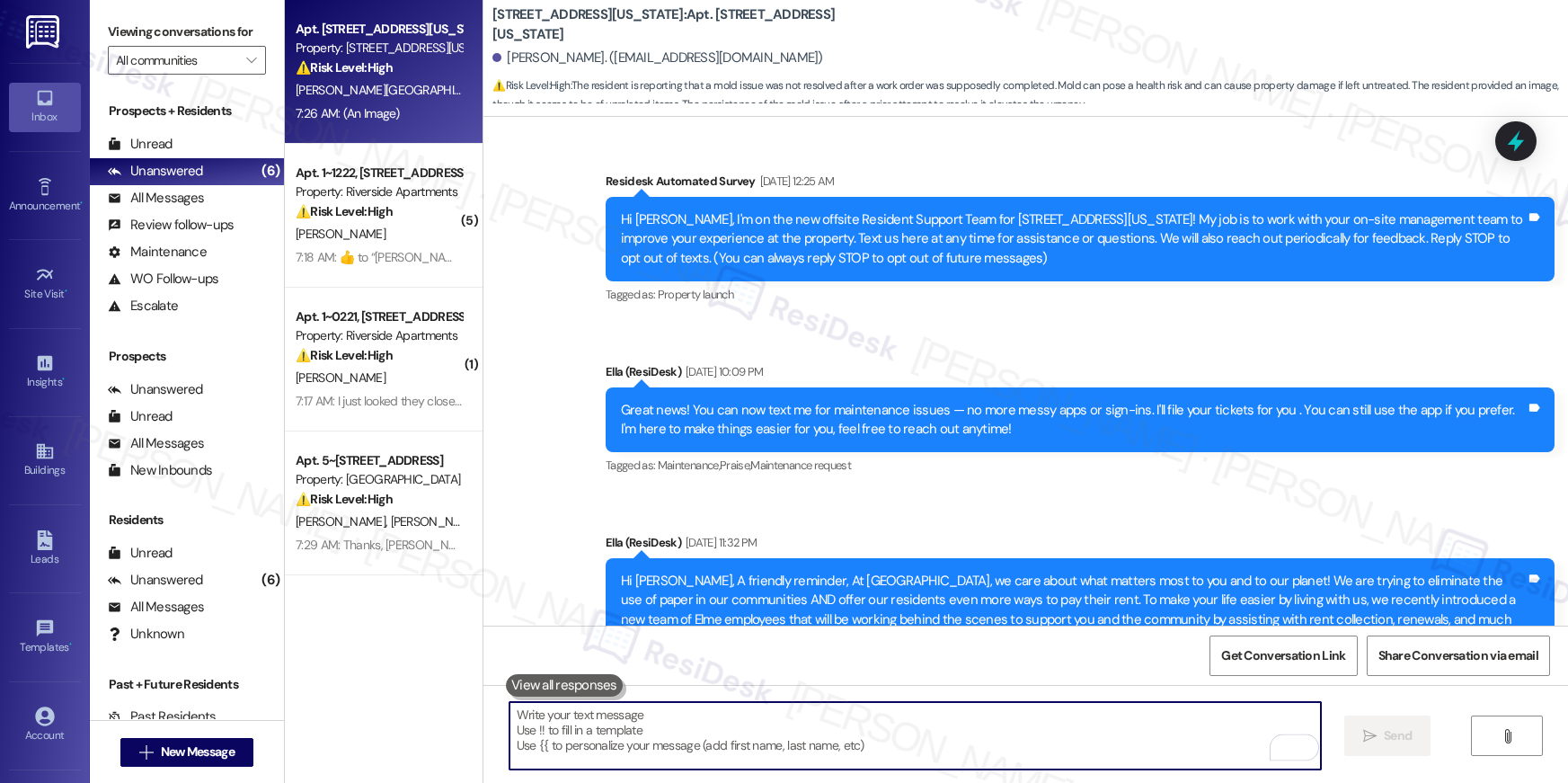 scroll, scrollTop: 0, scrollLeft: 0, axis: both 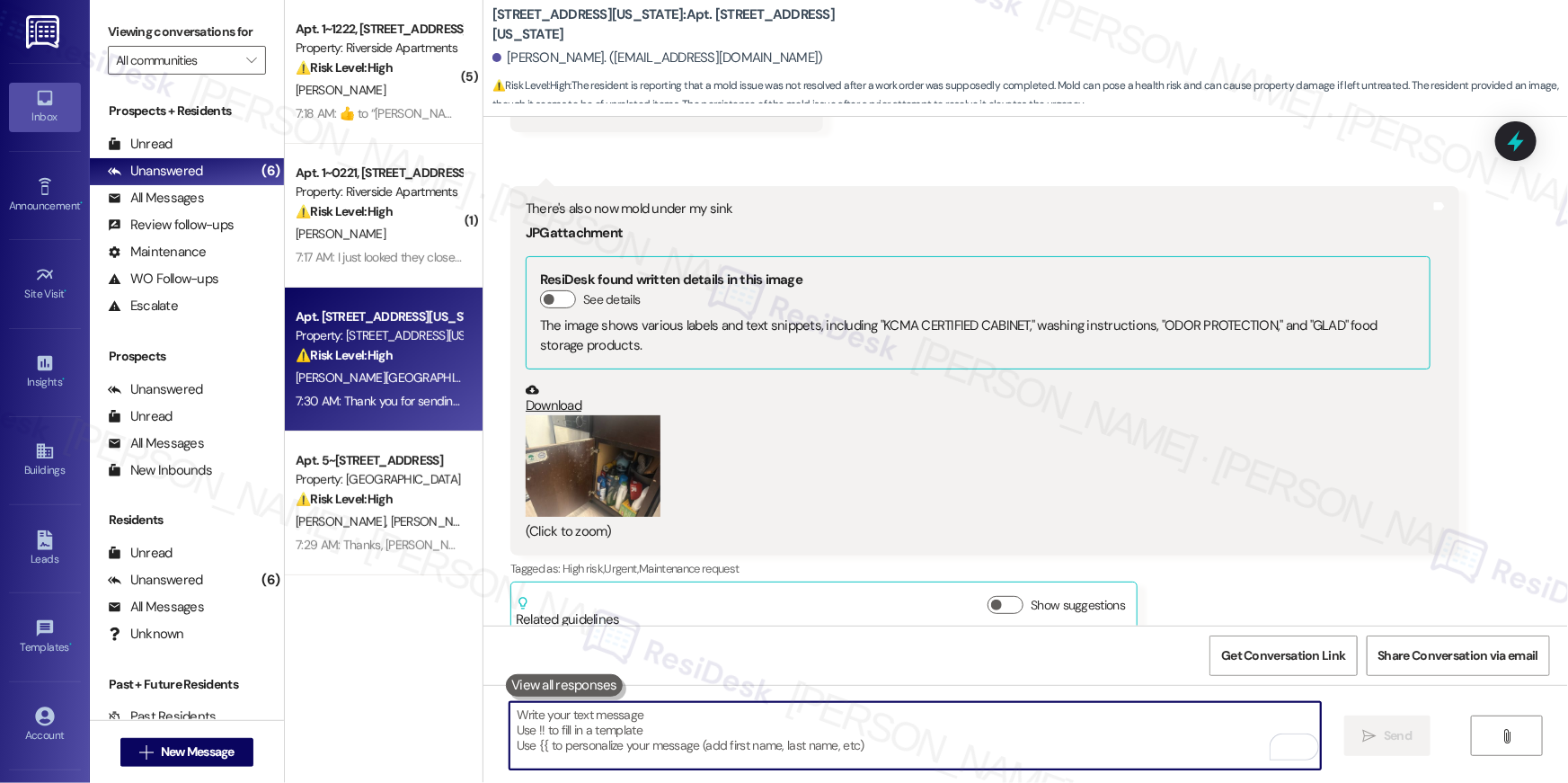 type 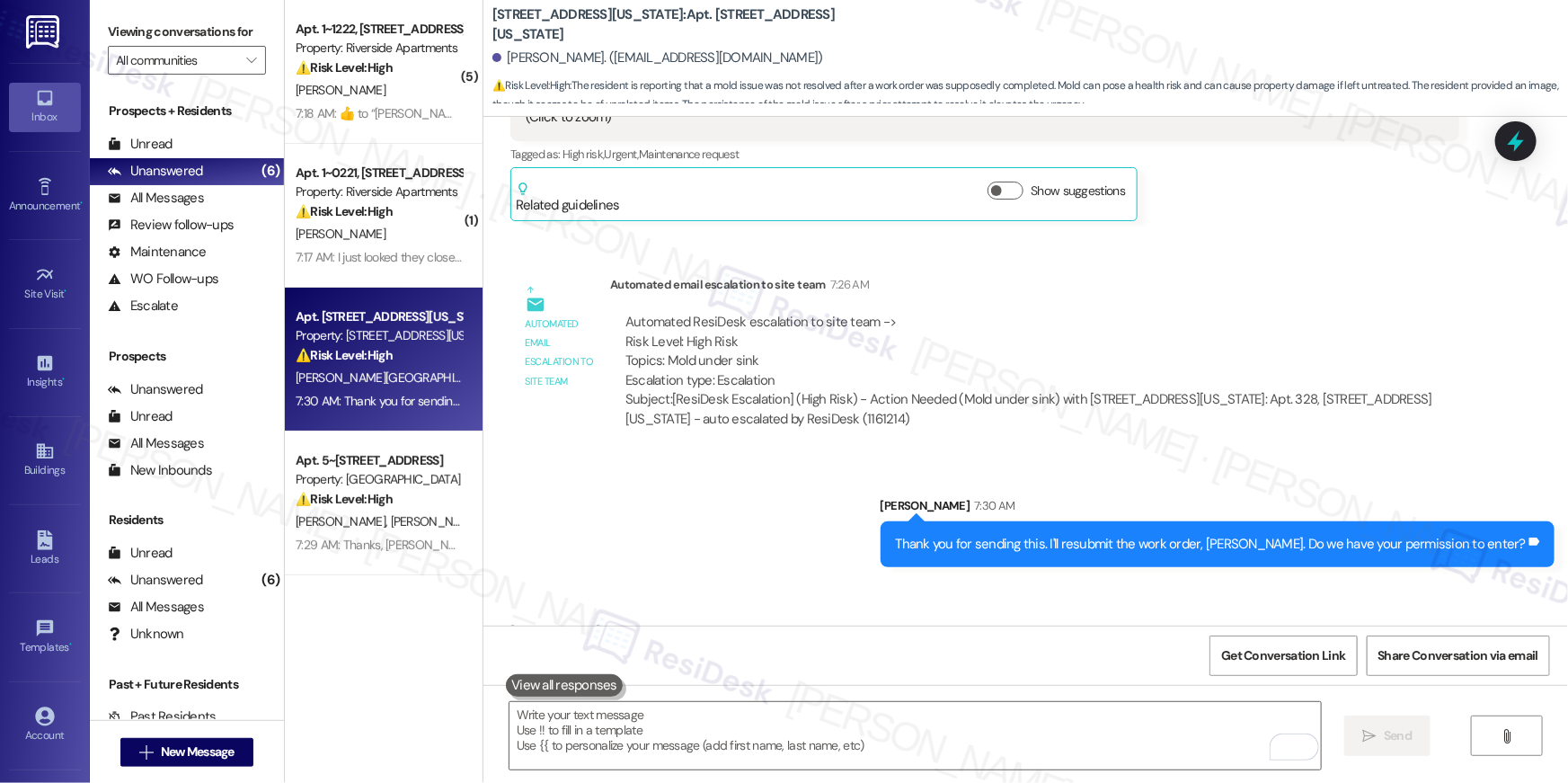 scroll, scrollTop: 7522, scrollLeft: 0, axis: vertical 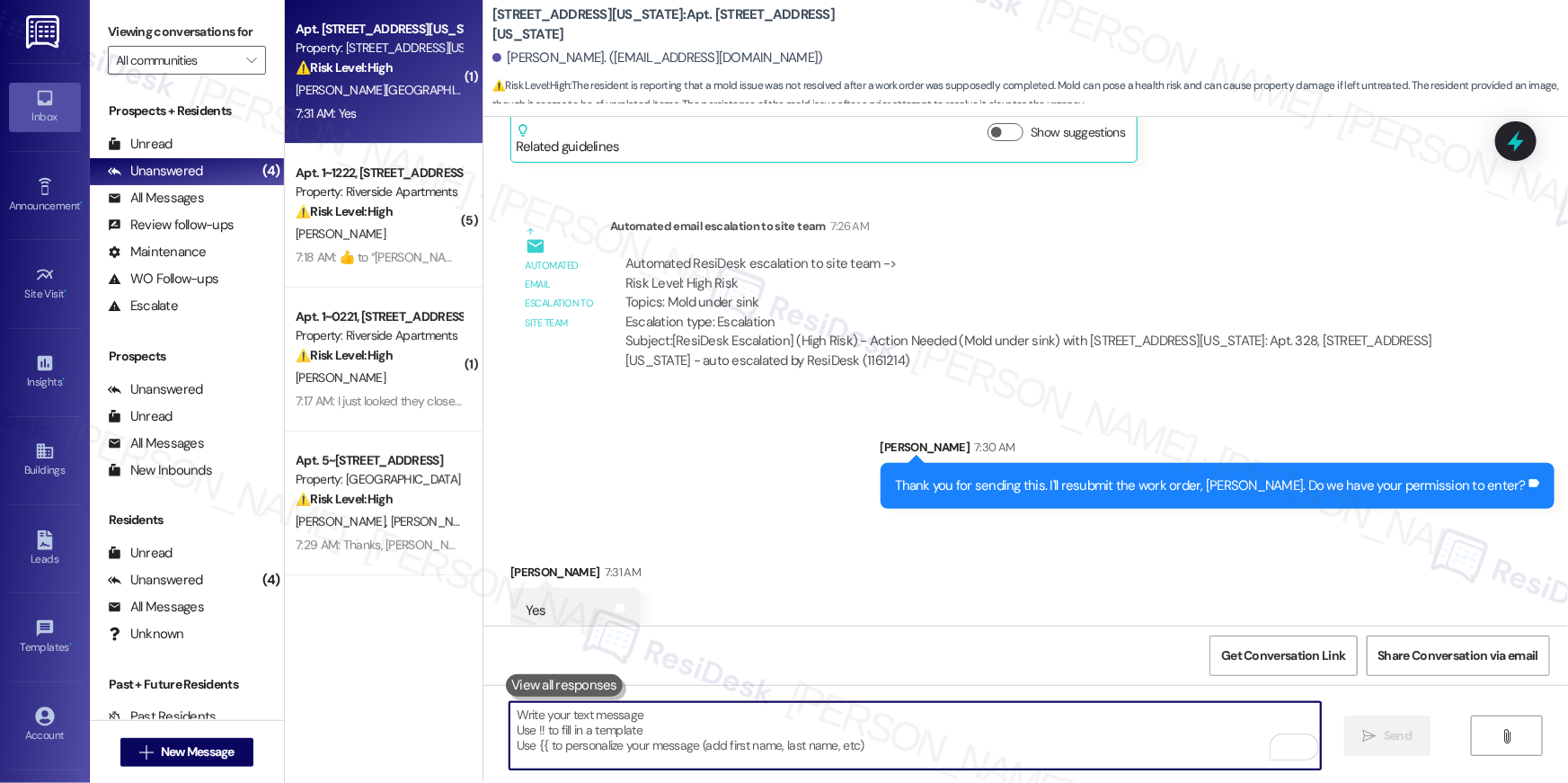 click at bounding box center (915, 735) 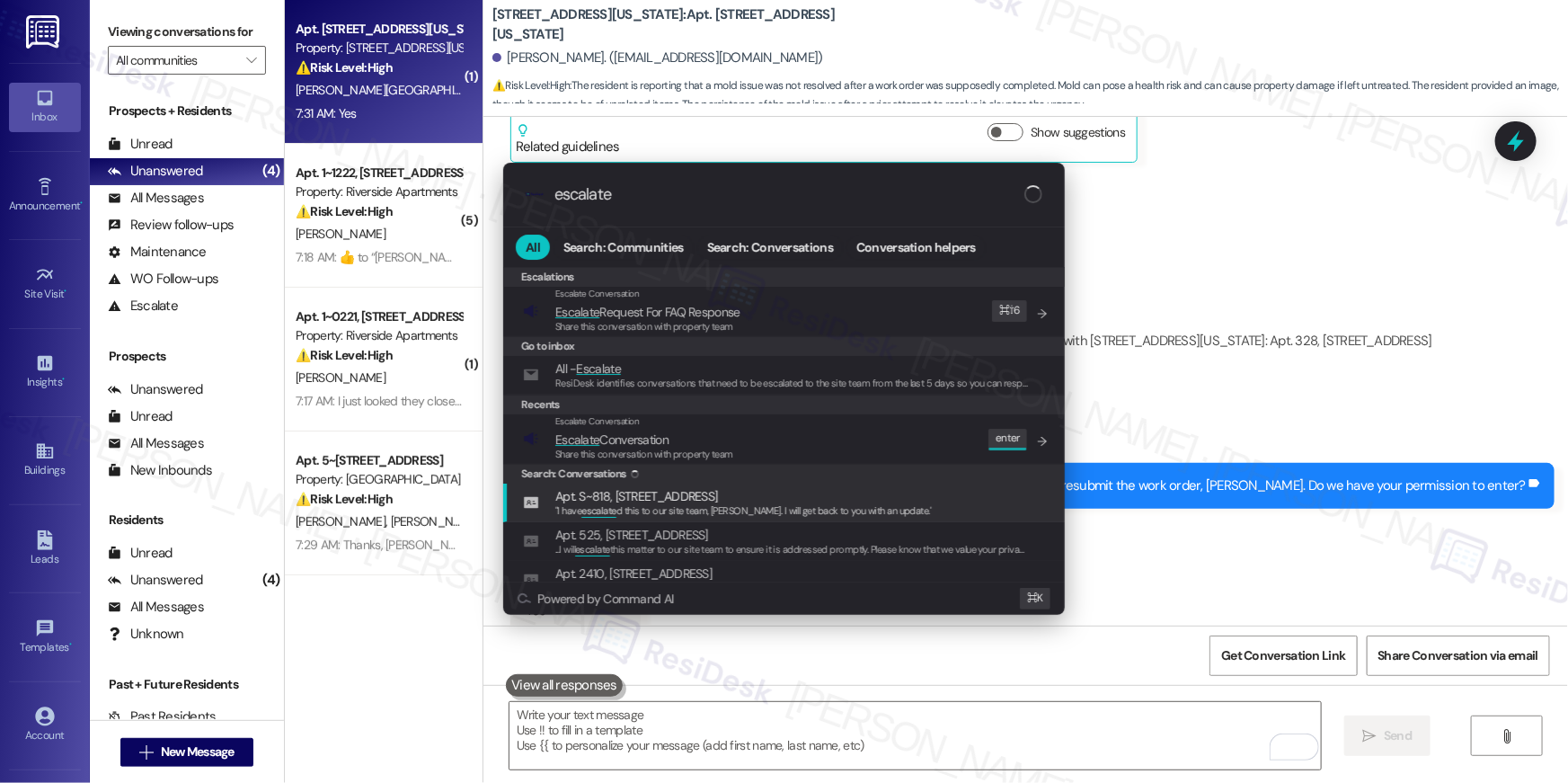 type on "escalate" 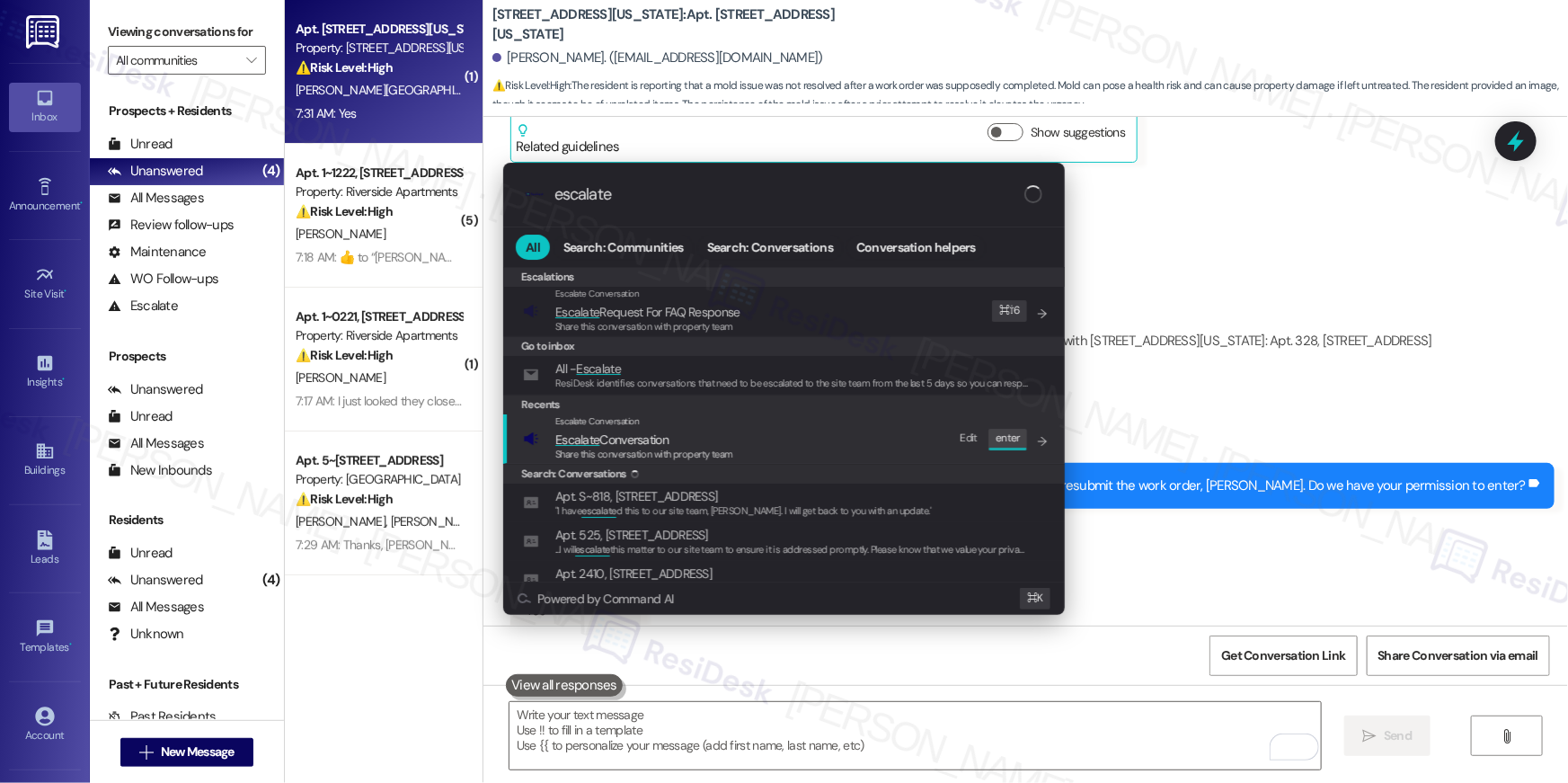 drag, startPoint x: 697, startPoint y: 471, endPoint x: 708, endPoint y: 445, distance: 28.23119 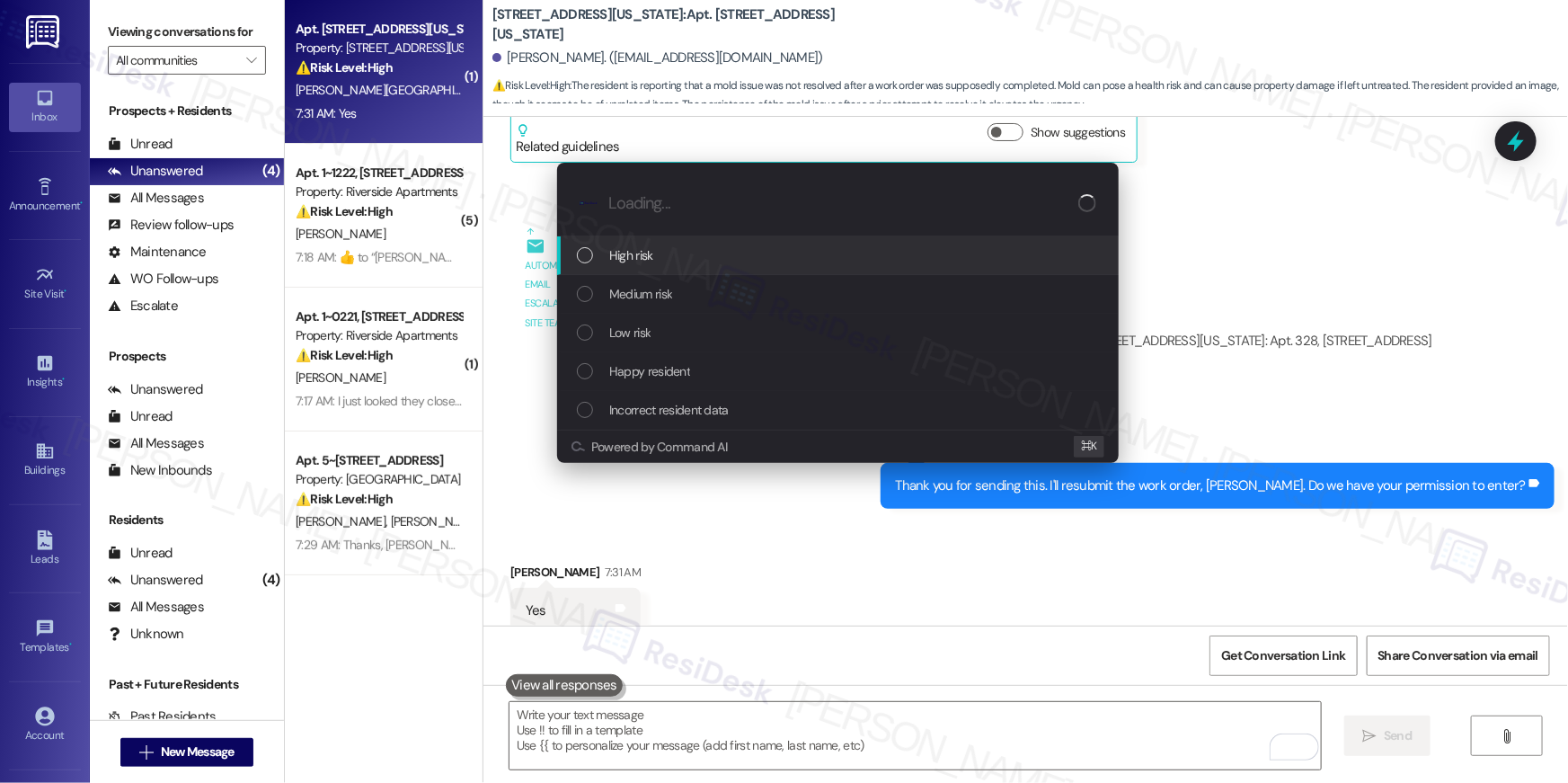 click on "High risk" at bounding box center (837, 255) 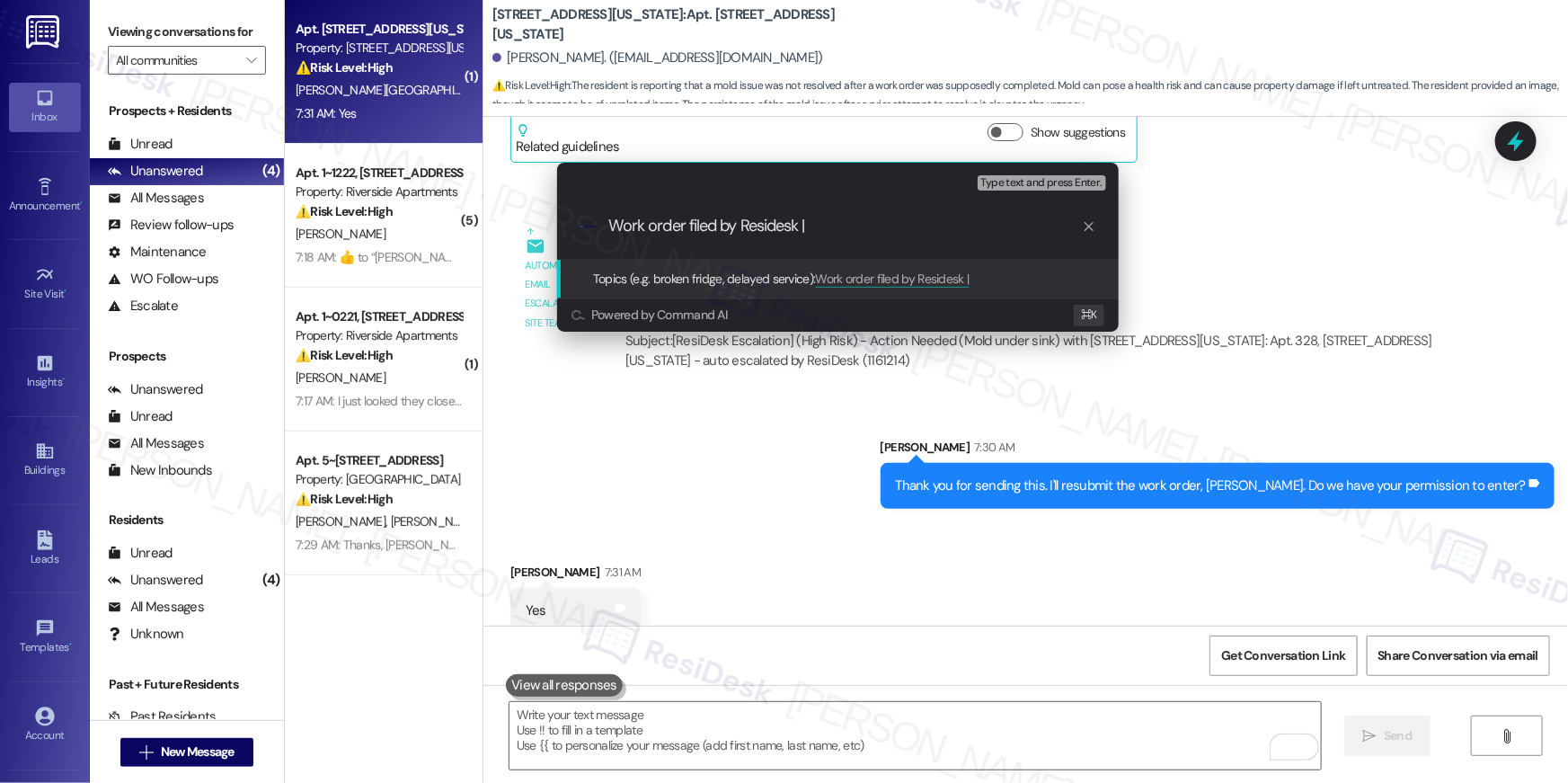 paste on "Work Order # 384151 Organic growth found" 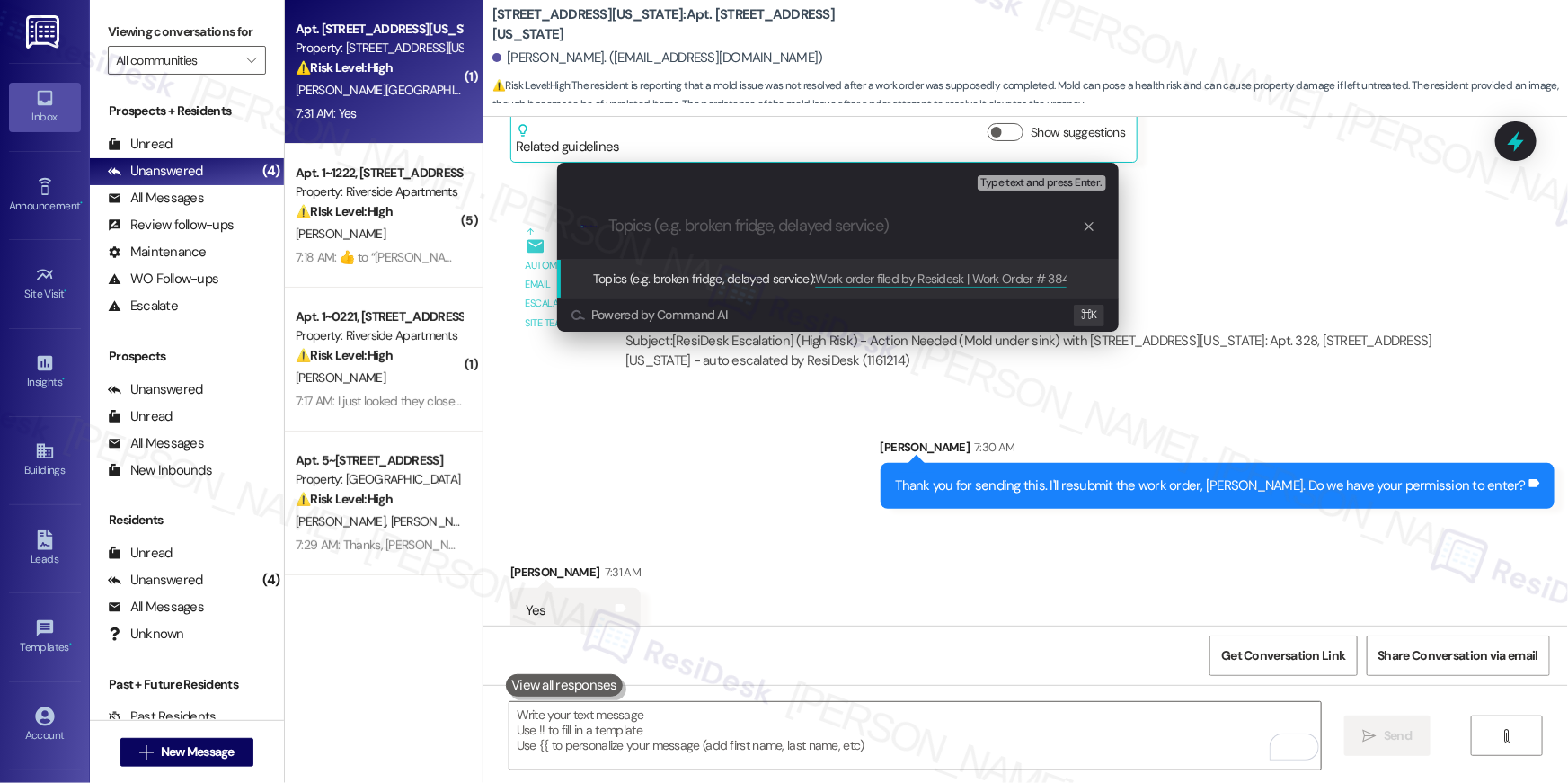 scroll, scrollTop: 0, scrollLeft: 0, axis: both 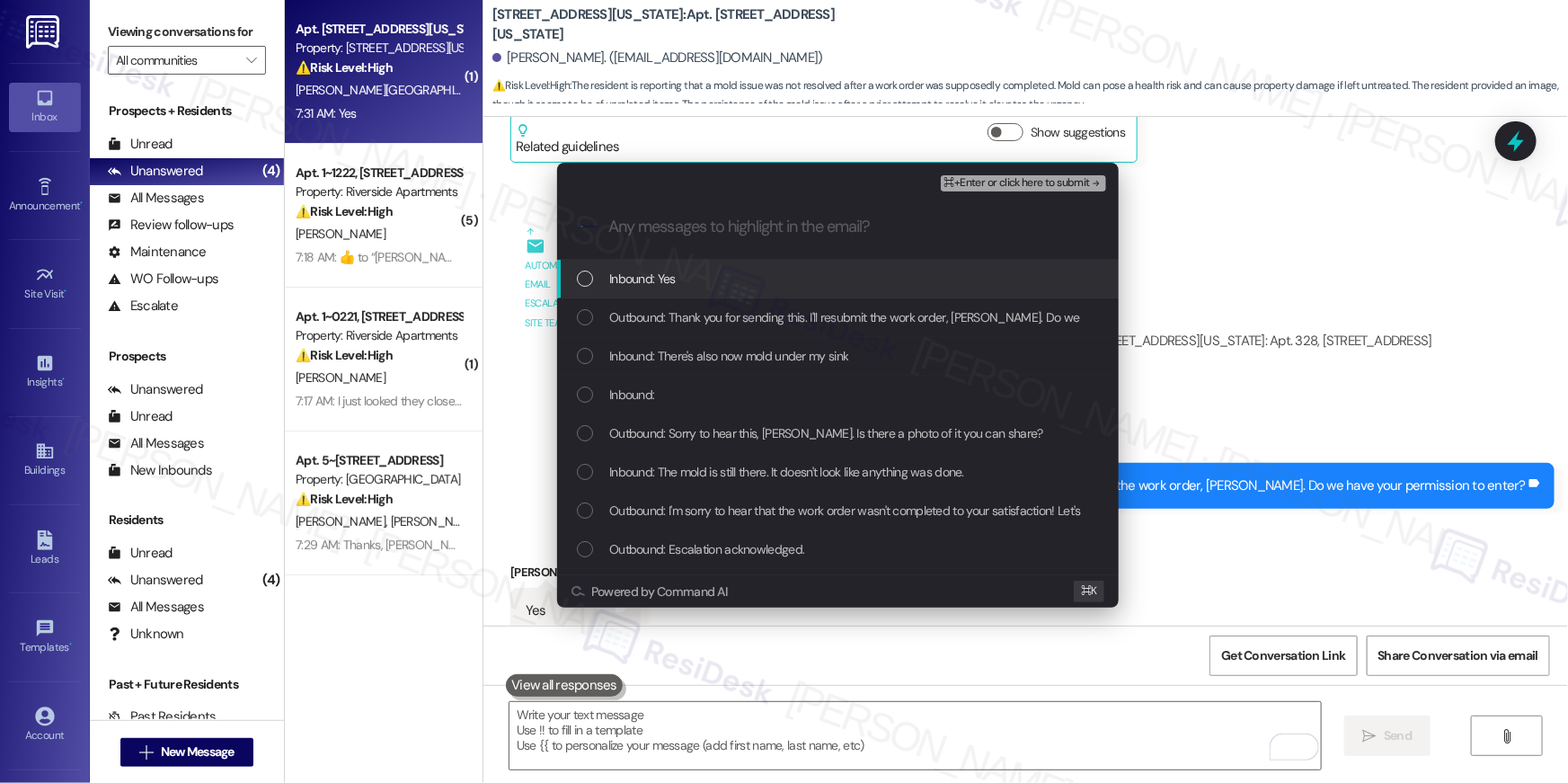 click on "Inbound: Yes" at bounding box center (642, 279) 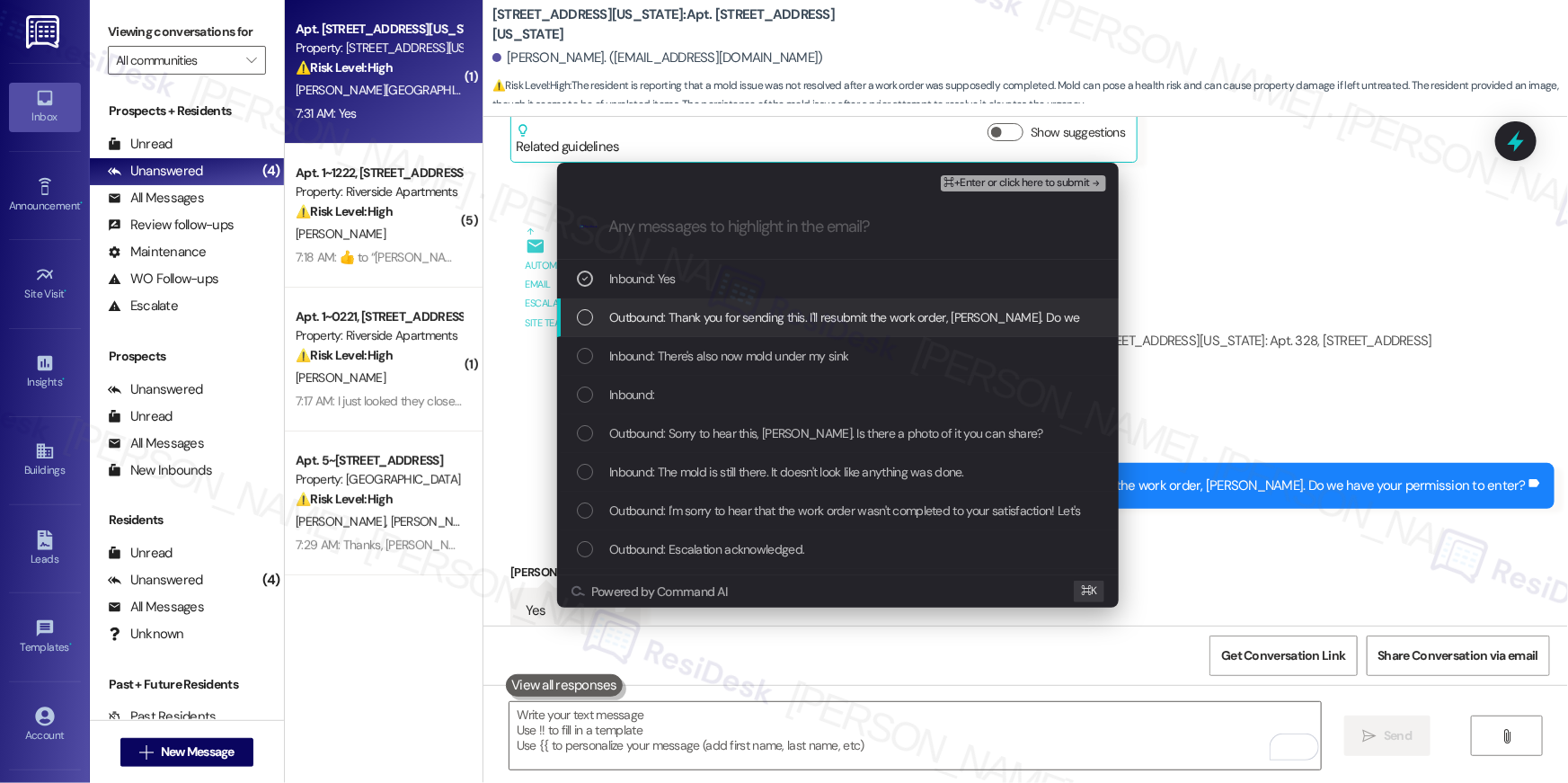 click on "Outbound: Thank you for sending this. I'll resubmit the work order, [PERSON_NAME]. Do we have your permission to enter?" at bounding box center [926, 317] 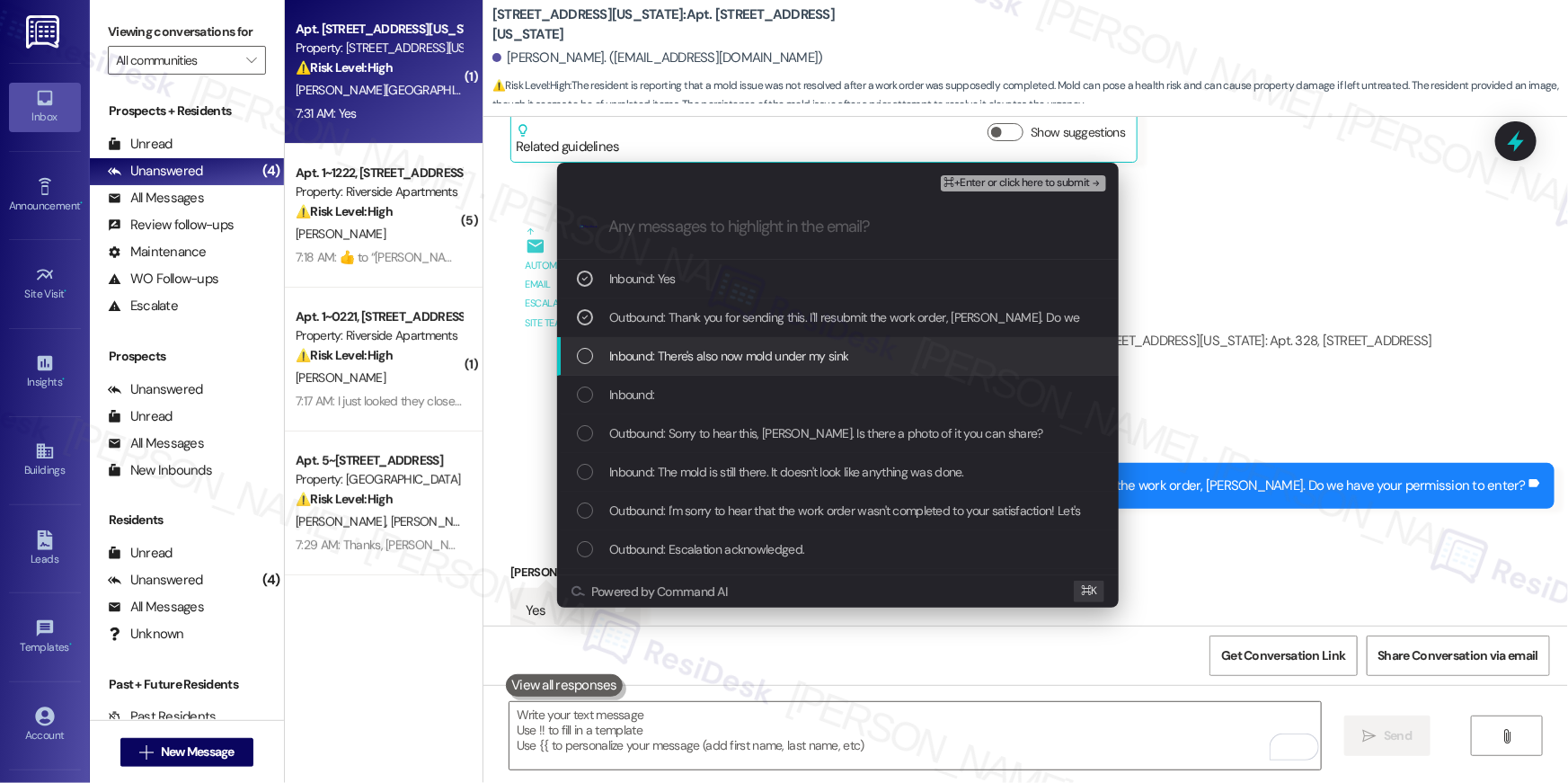 click on "Inbound: There's also now mold under my sink" at bounding box center [729, 356] 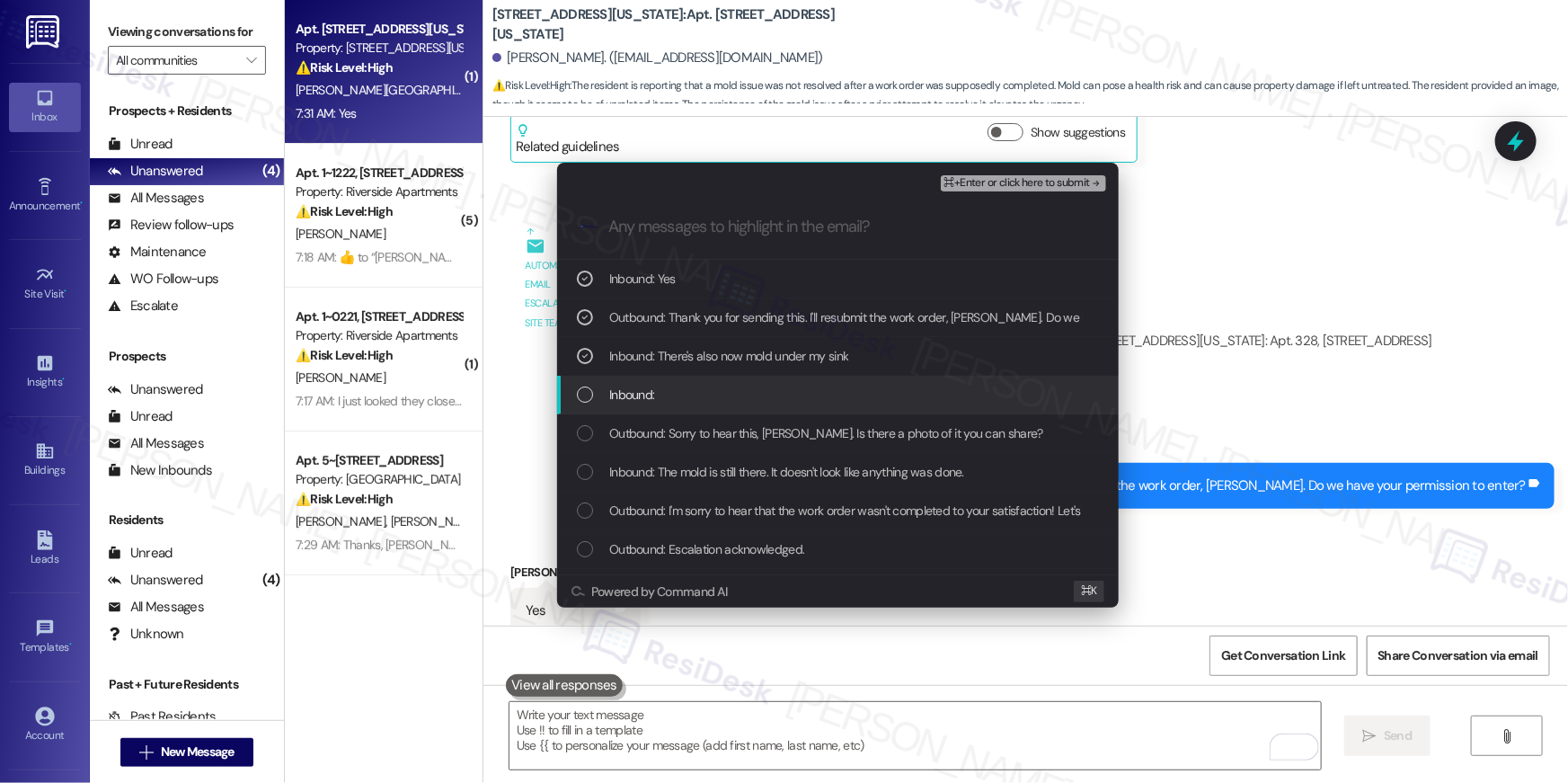 click on "Inbound:" at bounding box center [839, 395] 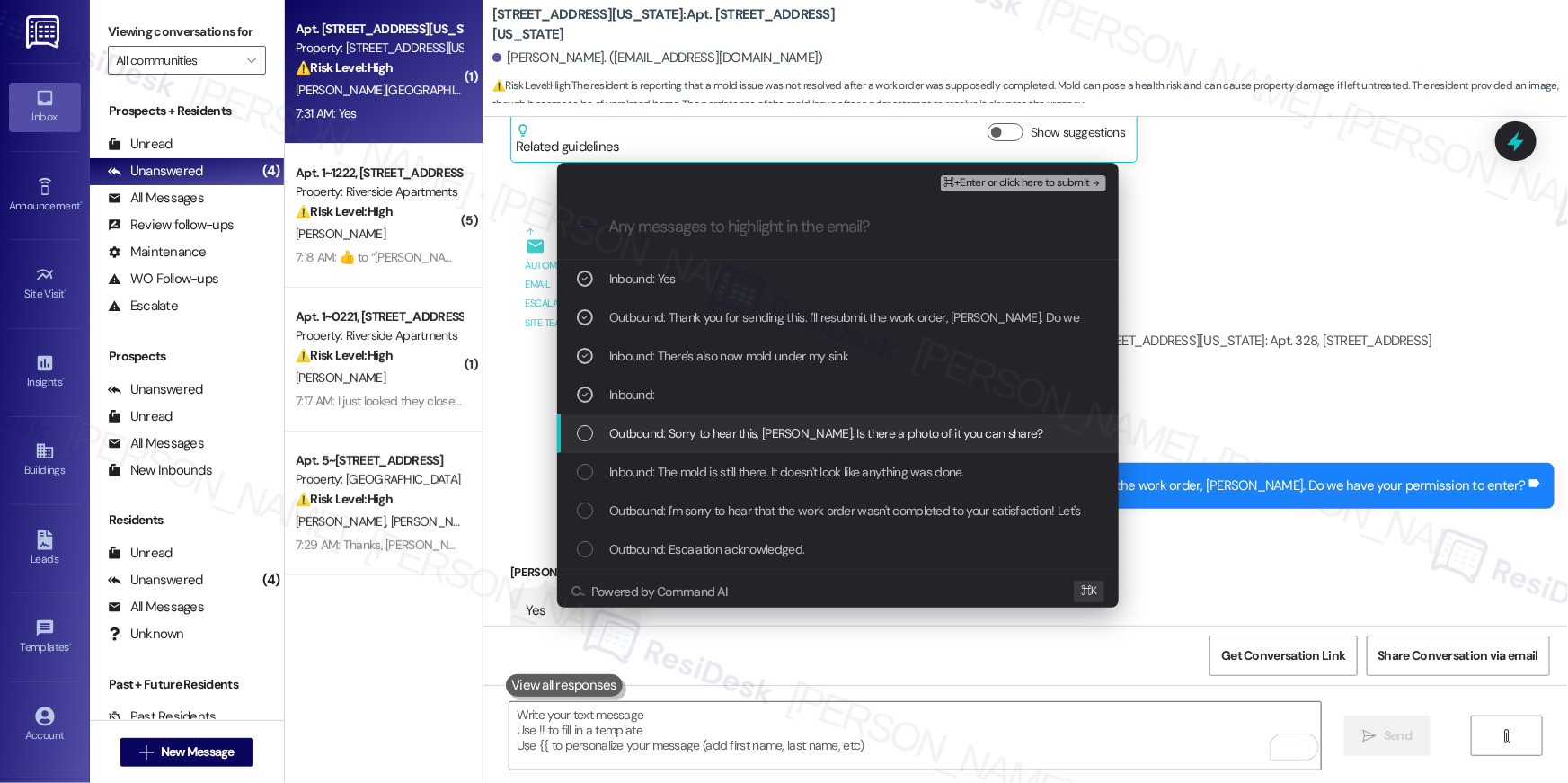 click on "Outbound: Sorry to hear this, [PERSON_NAME]. Is there a photo of it you can share?" at bounding box center [837, 433] 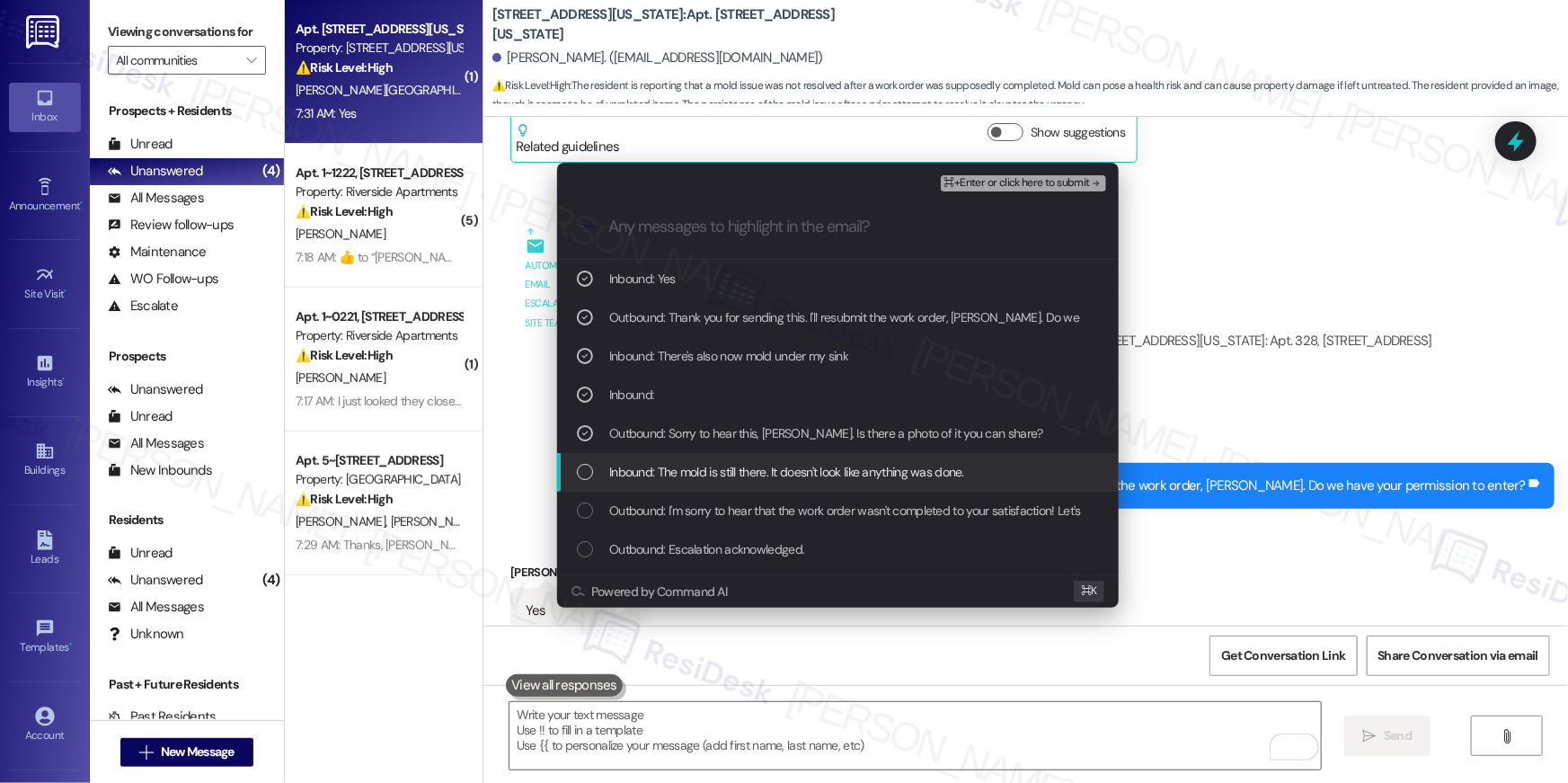 click on "Inbound: The mold is still there. It doesn't look like anything was done." at bounding box center [786, 472] 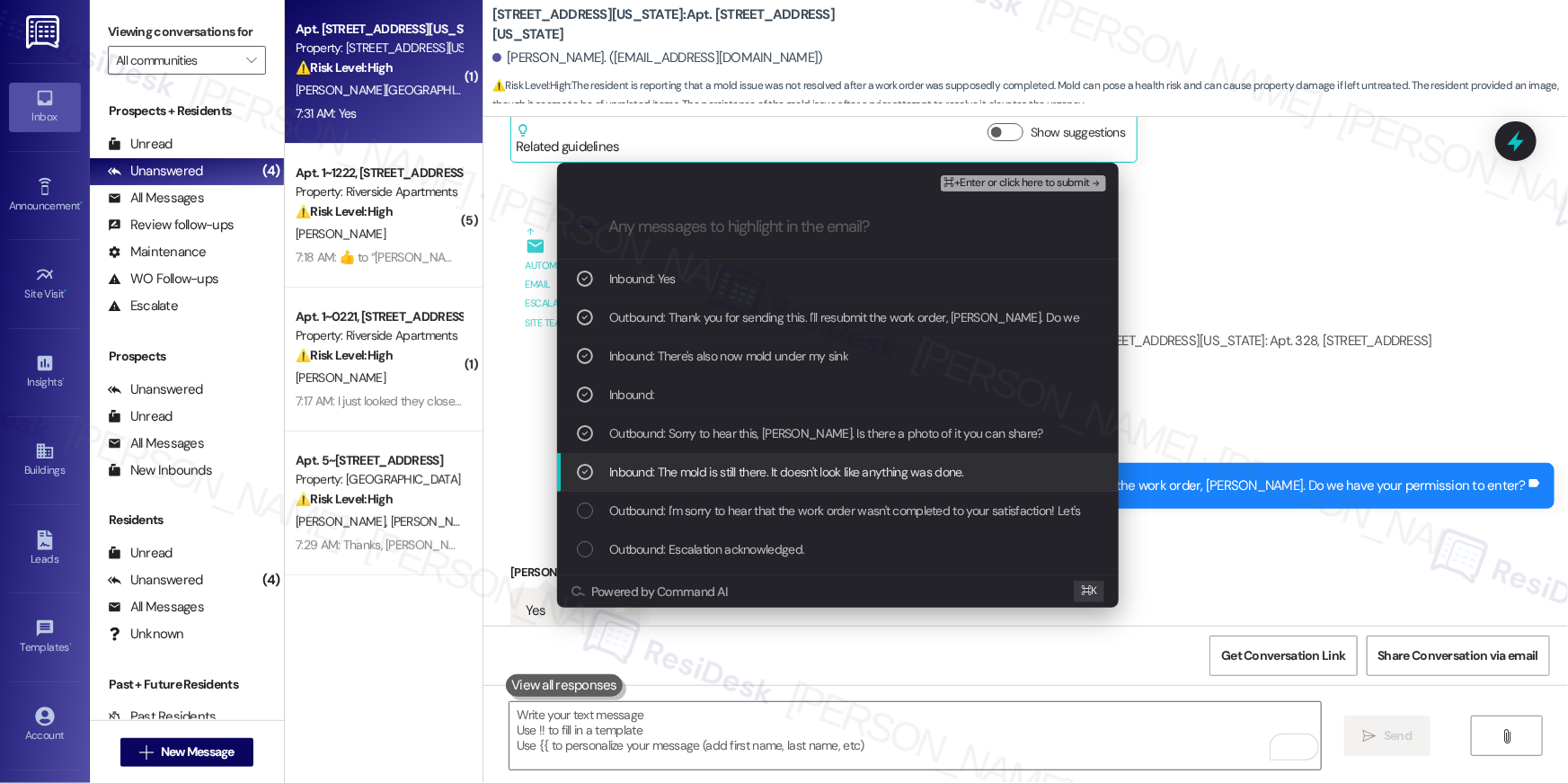 click on "Inbound: The mold is still there. It doesn't look like anything was done." at bounding box center (837, 472) 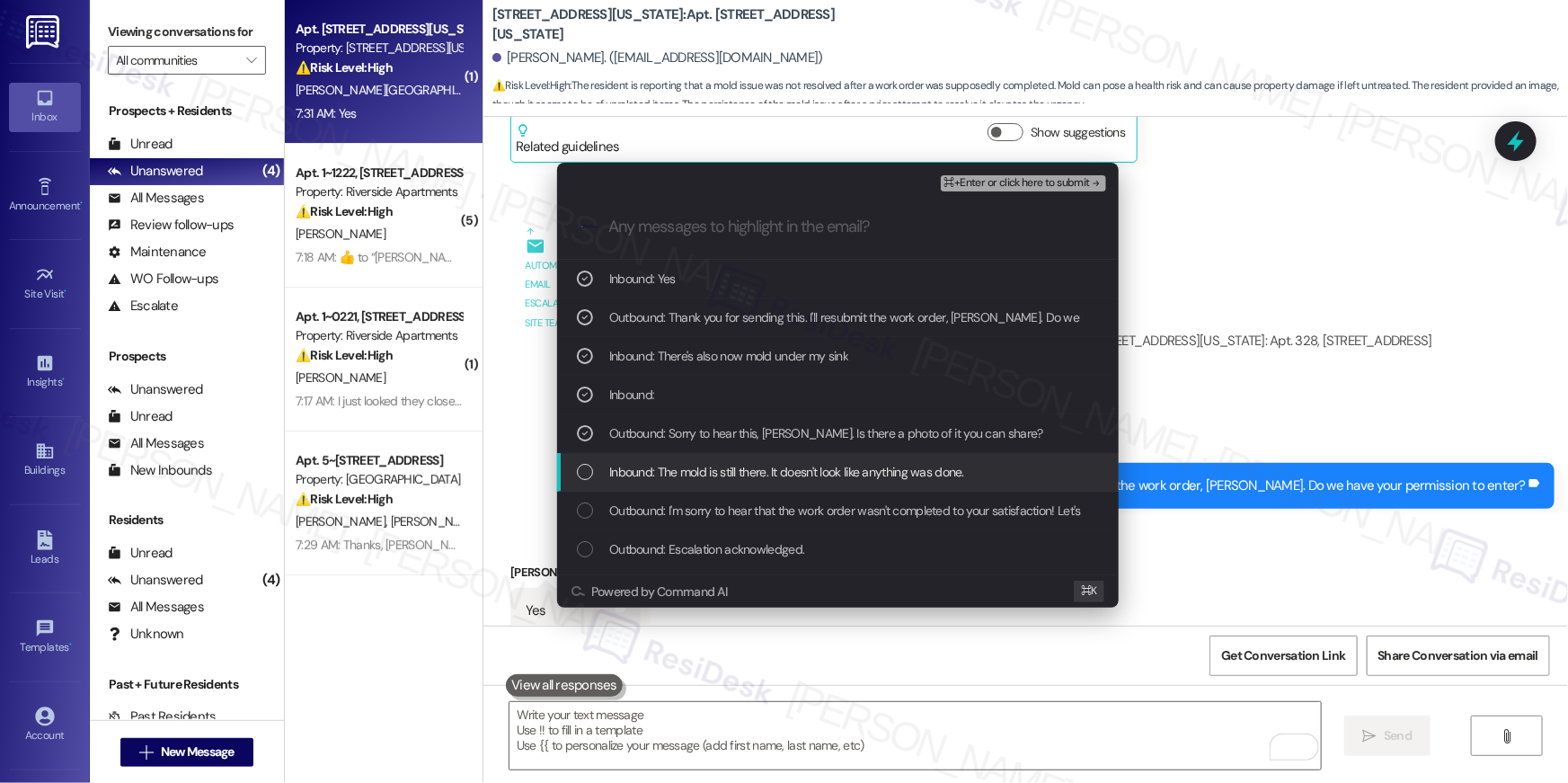 click on "Inbound: The mold is still there. It doesn't look like anything was done." at bounding box center (837, 472) 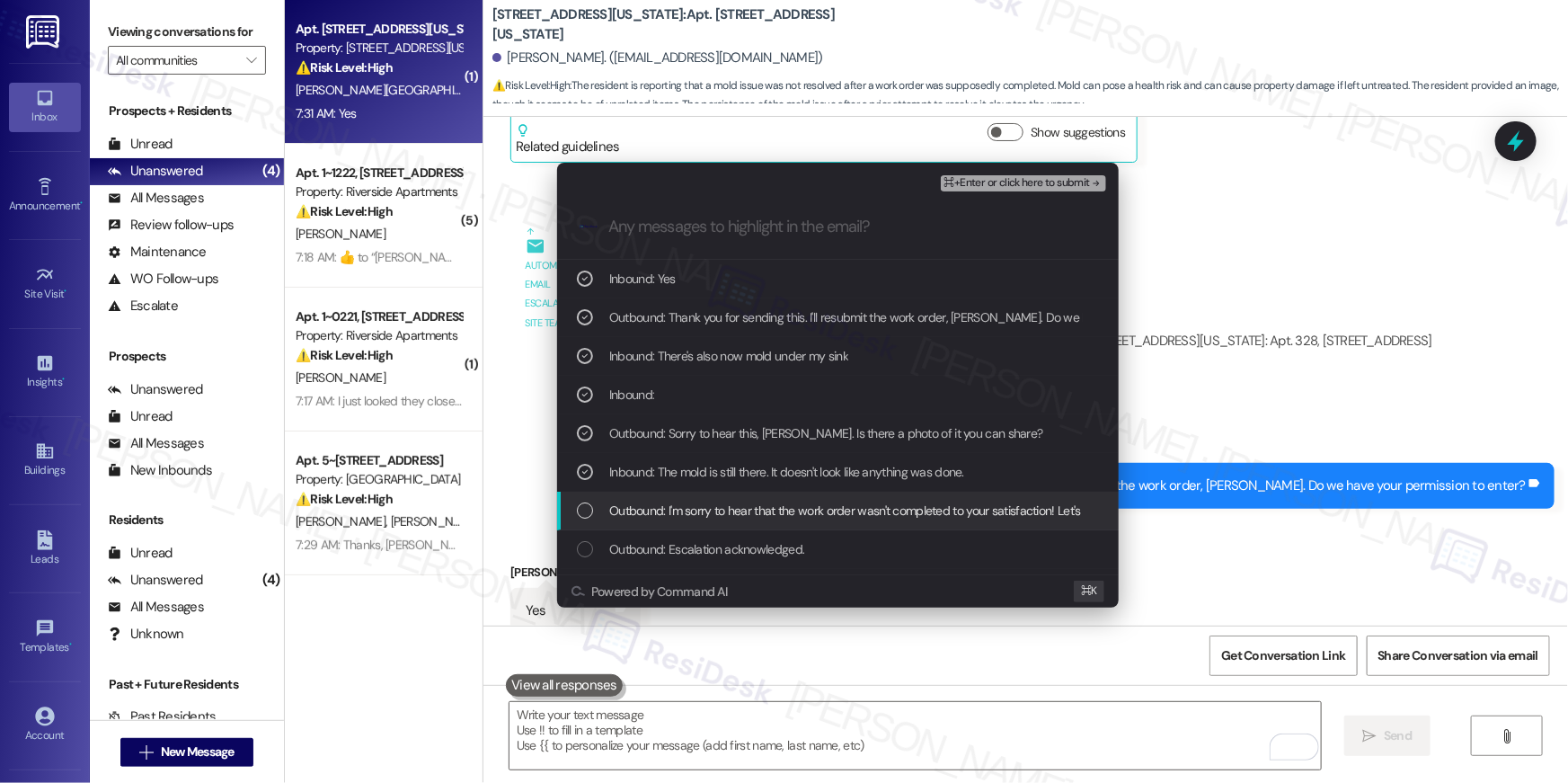 click on "Outbound: I'm sorry to hear that the work order wasn't completed to your satisfaction! Let's see what we can do to fix it - would you mind providing some additional details about what went wrong?" at bounding box center (1120, 511) 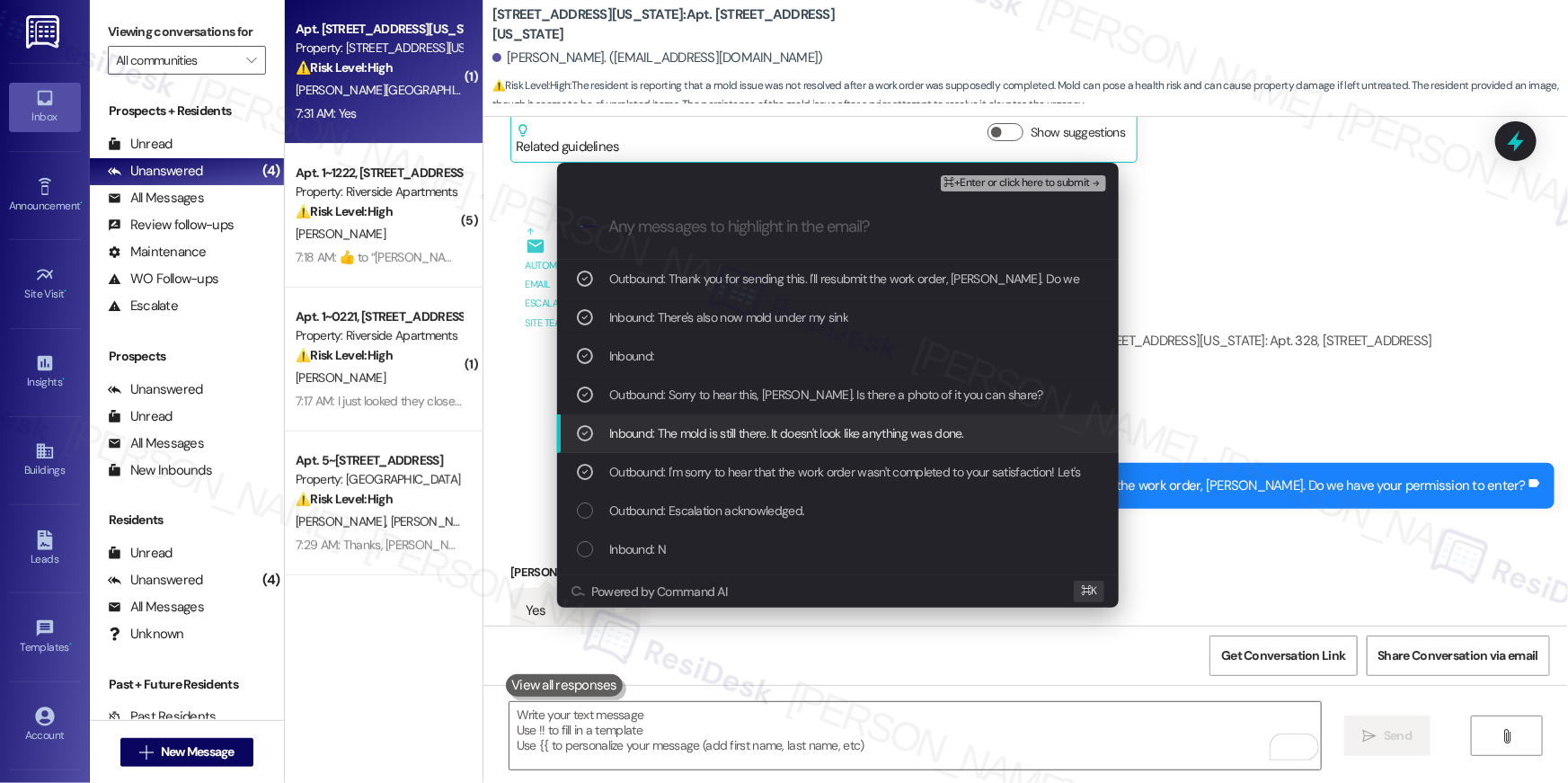 scroll, scrollTop: 59, scrollLeft: 0, axis: vertical 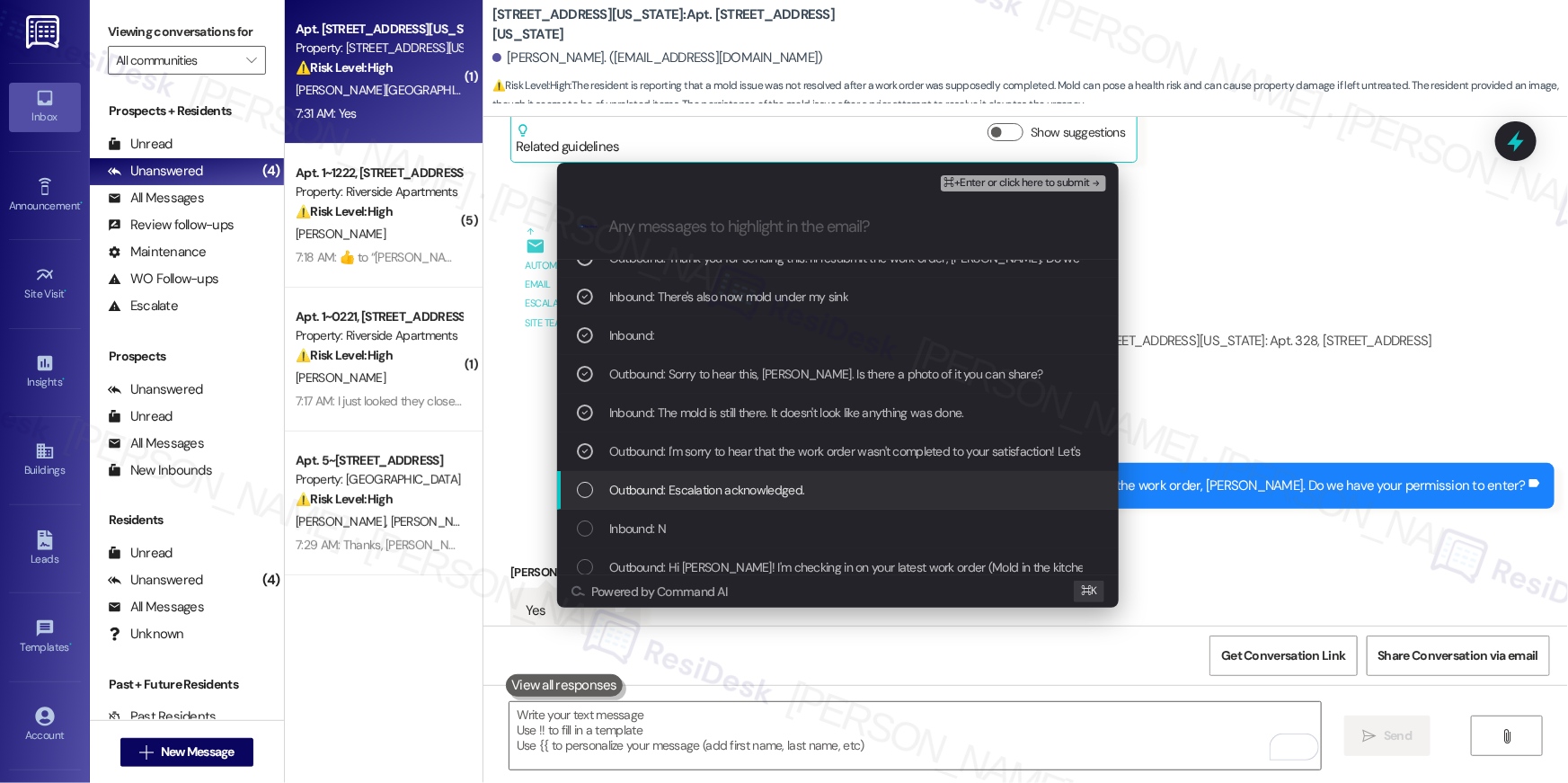 drag, startPoint x: 774, startPoint y: 484, endPoint x: 769, endPoint y: 524, distance: 40.311289 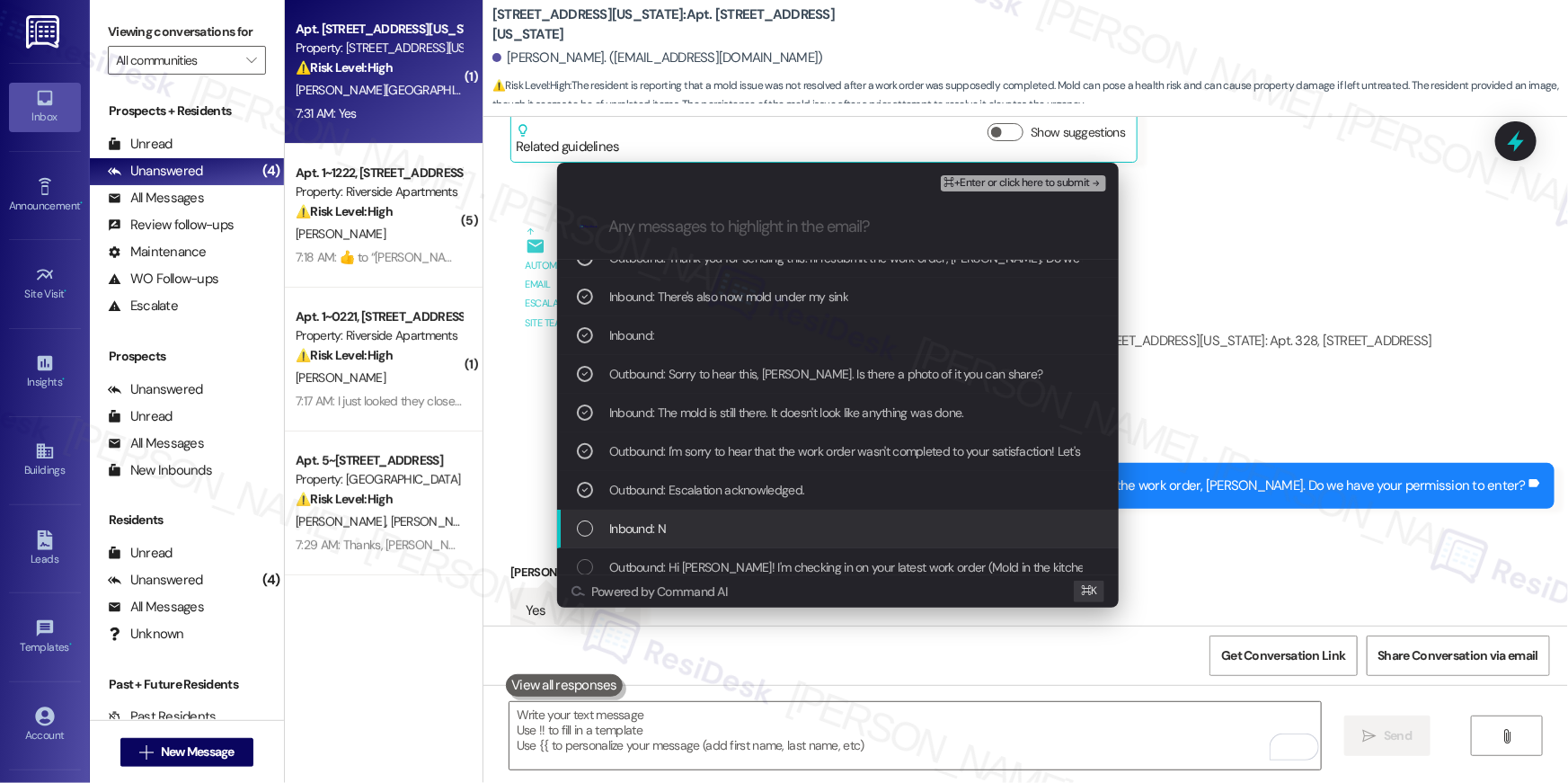 click on "Inbound: N" at bounding box center [839, 529] 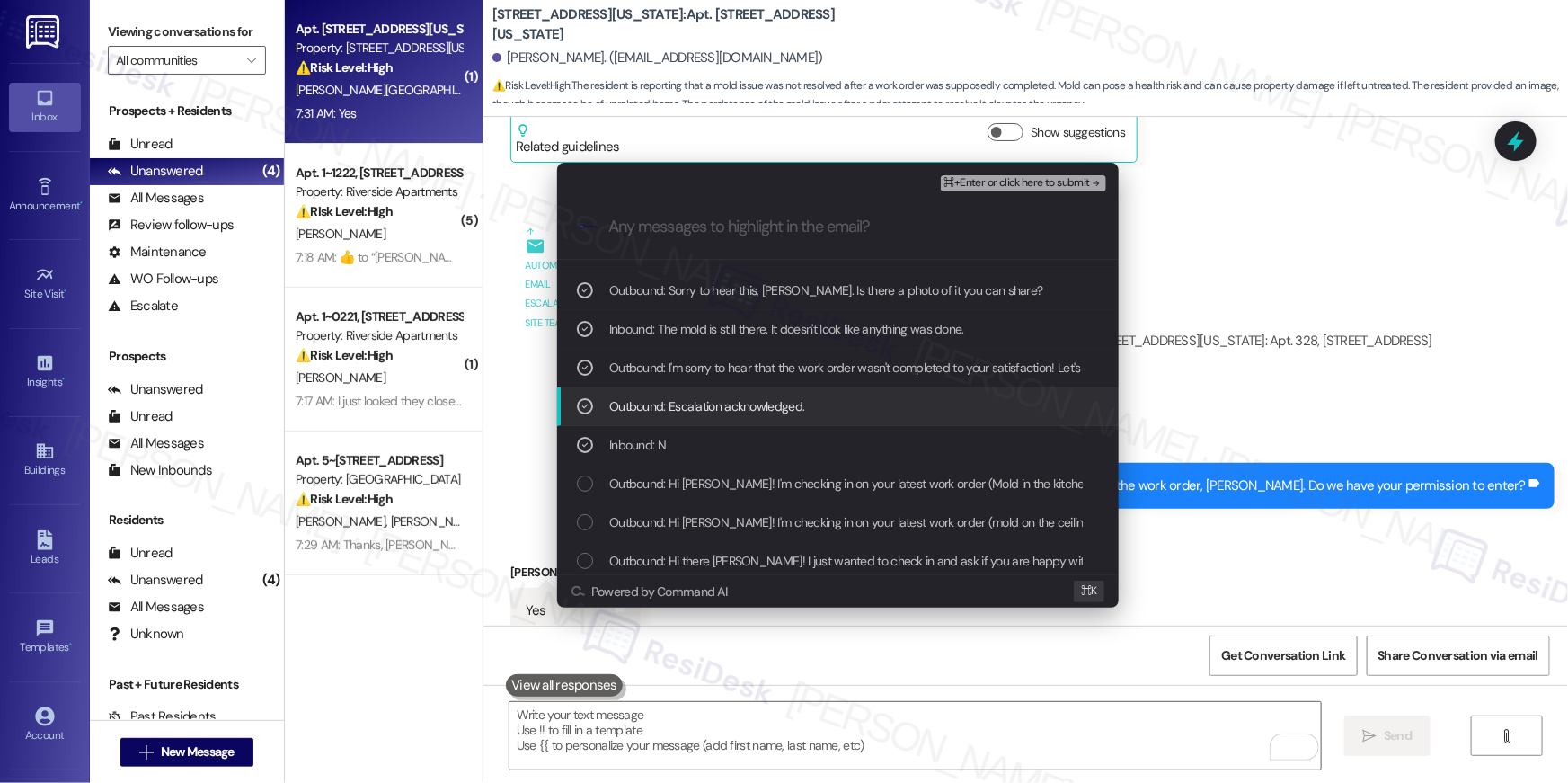 scroll, scrollTop: 212, scrollLeft: 0, axis: vertical 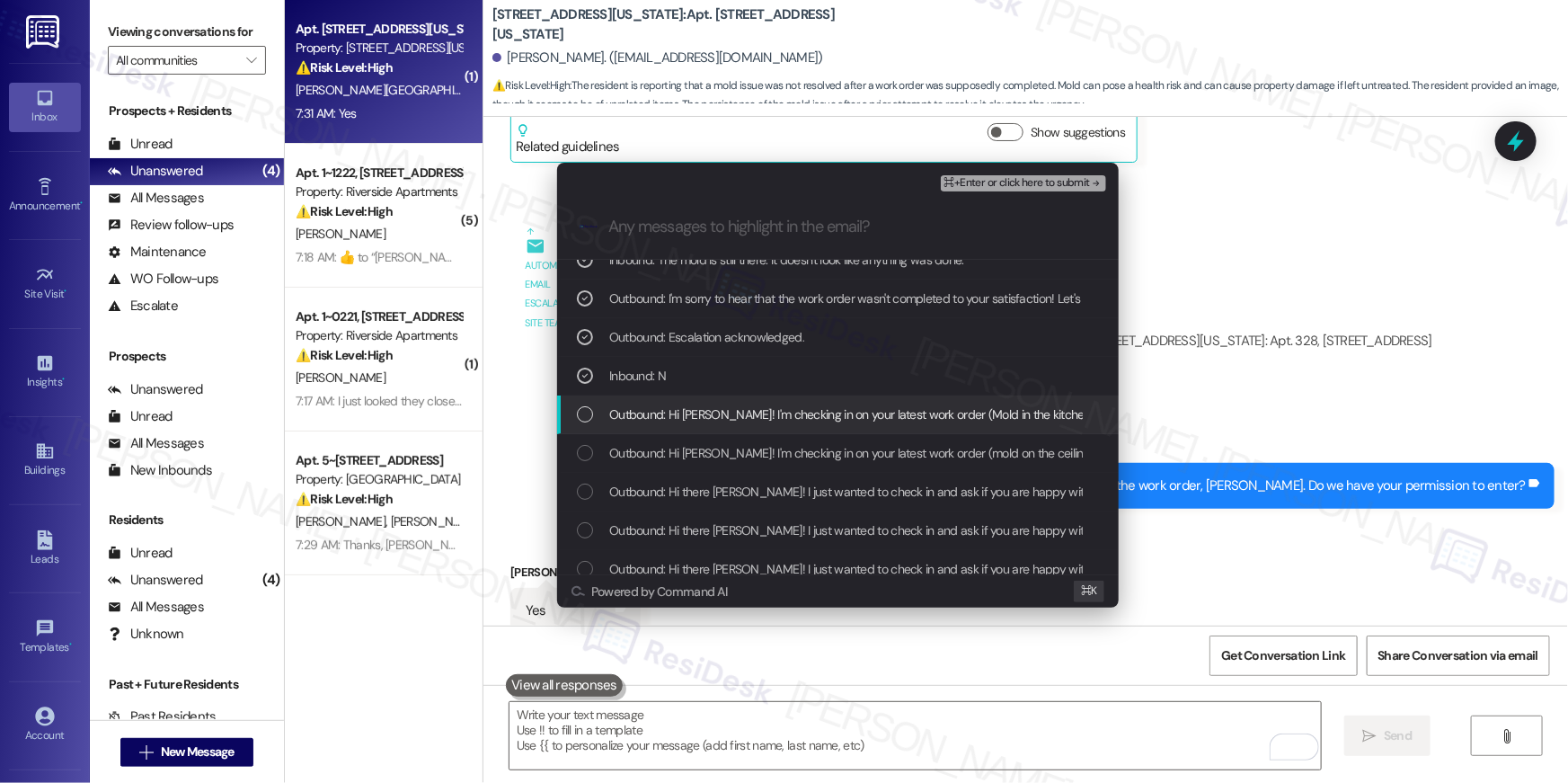 click on "Outbound: Hi [PERSON_NAME]! I'm checking in on your latest work order (Mold in the kitchen is back..., ID: 381376). Was everything completed to your satisfaction? You can answer with a quick (Y/N)" at bounding box center (1121, 414) 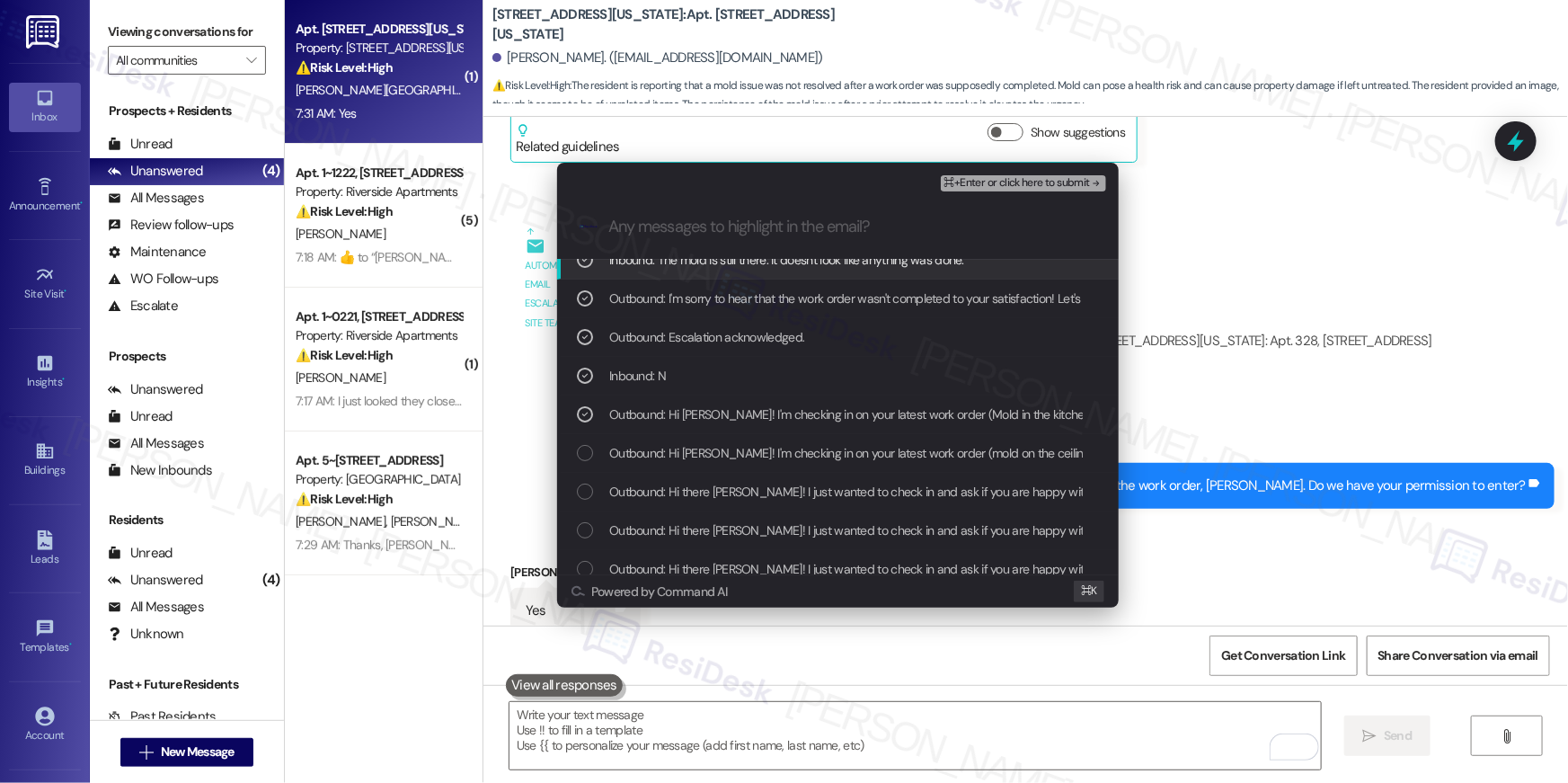 click on "⌘+Enter or click here to submit" at bounding box center (1025, 183) 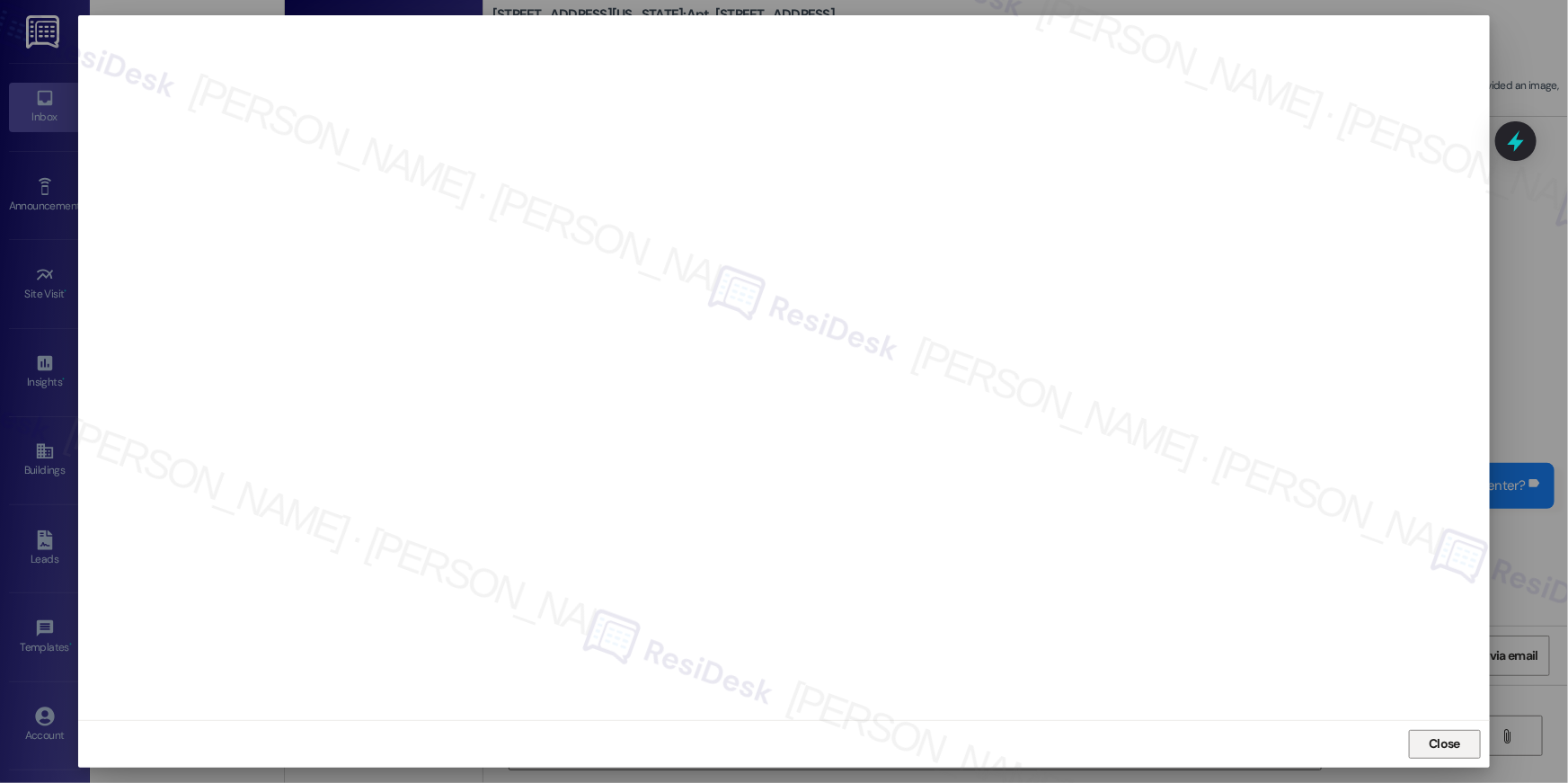 click on "Close" at bounding box center [1444, 744] 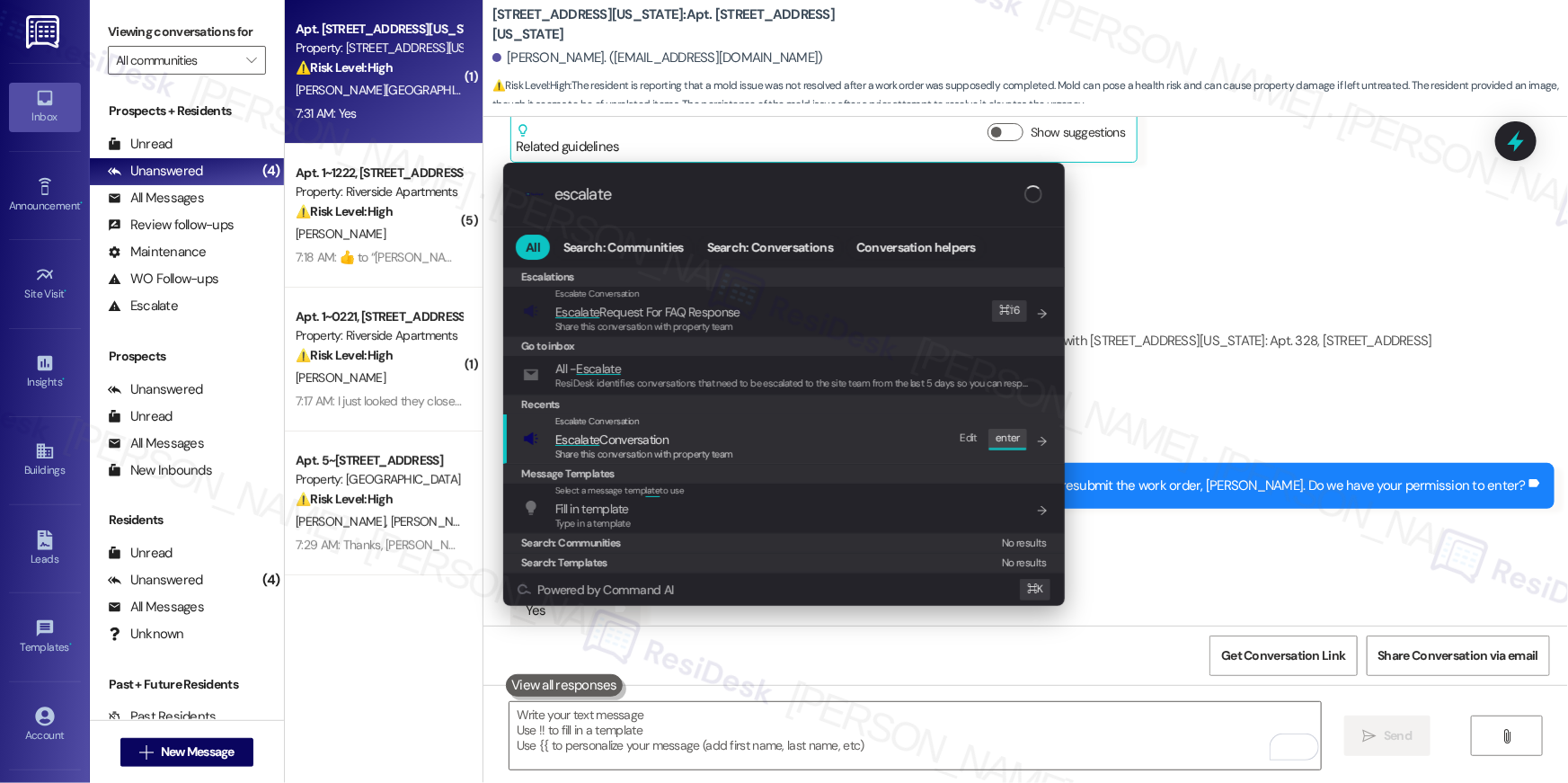 type on "escalate" 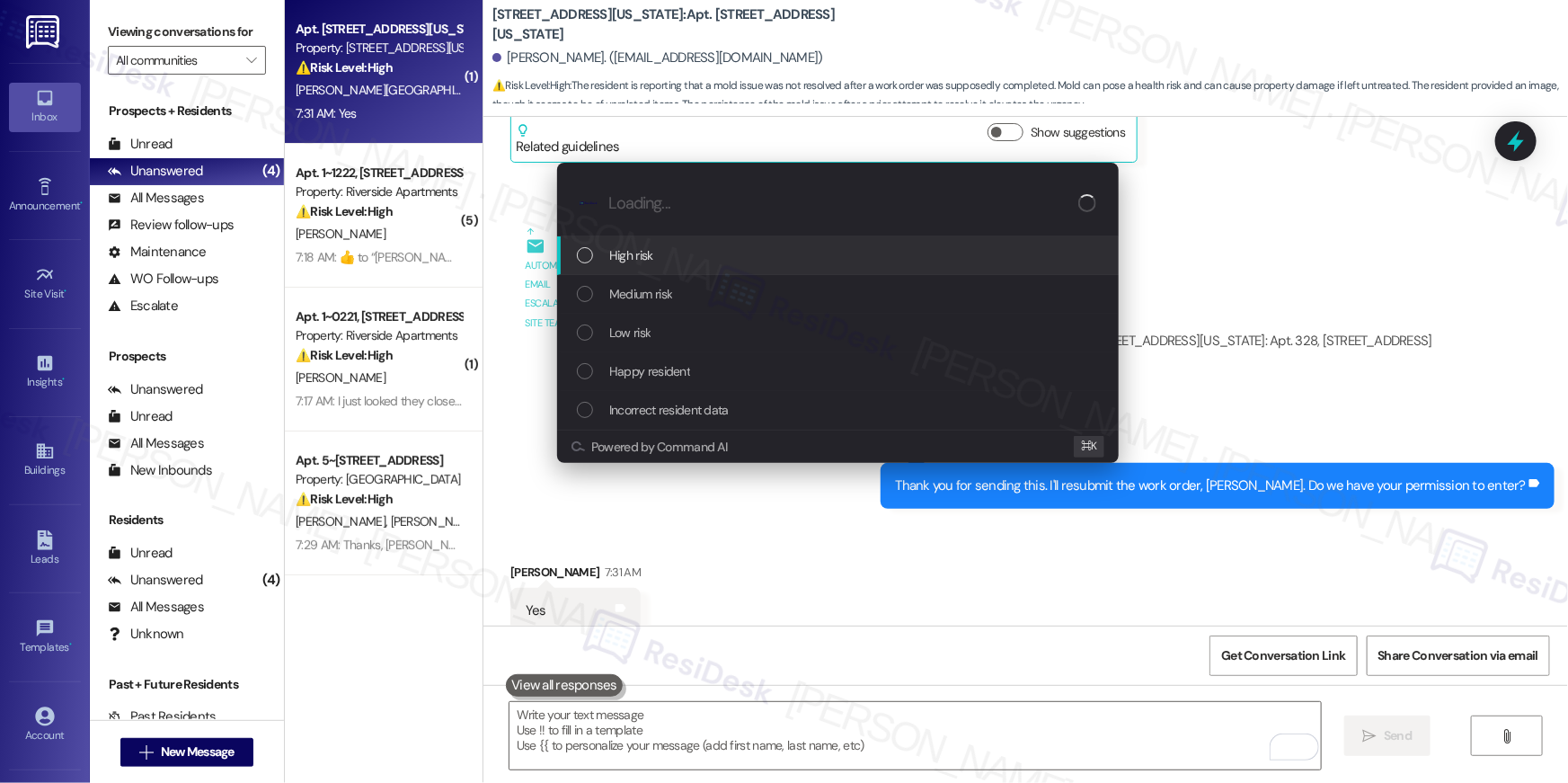 click on "High risk" at bounding box center (837, 255) 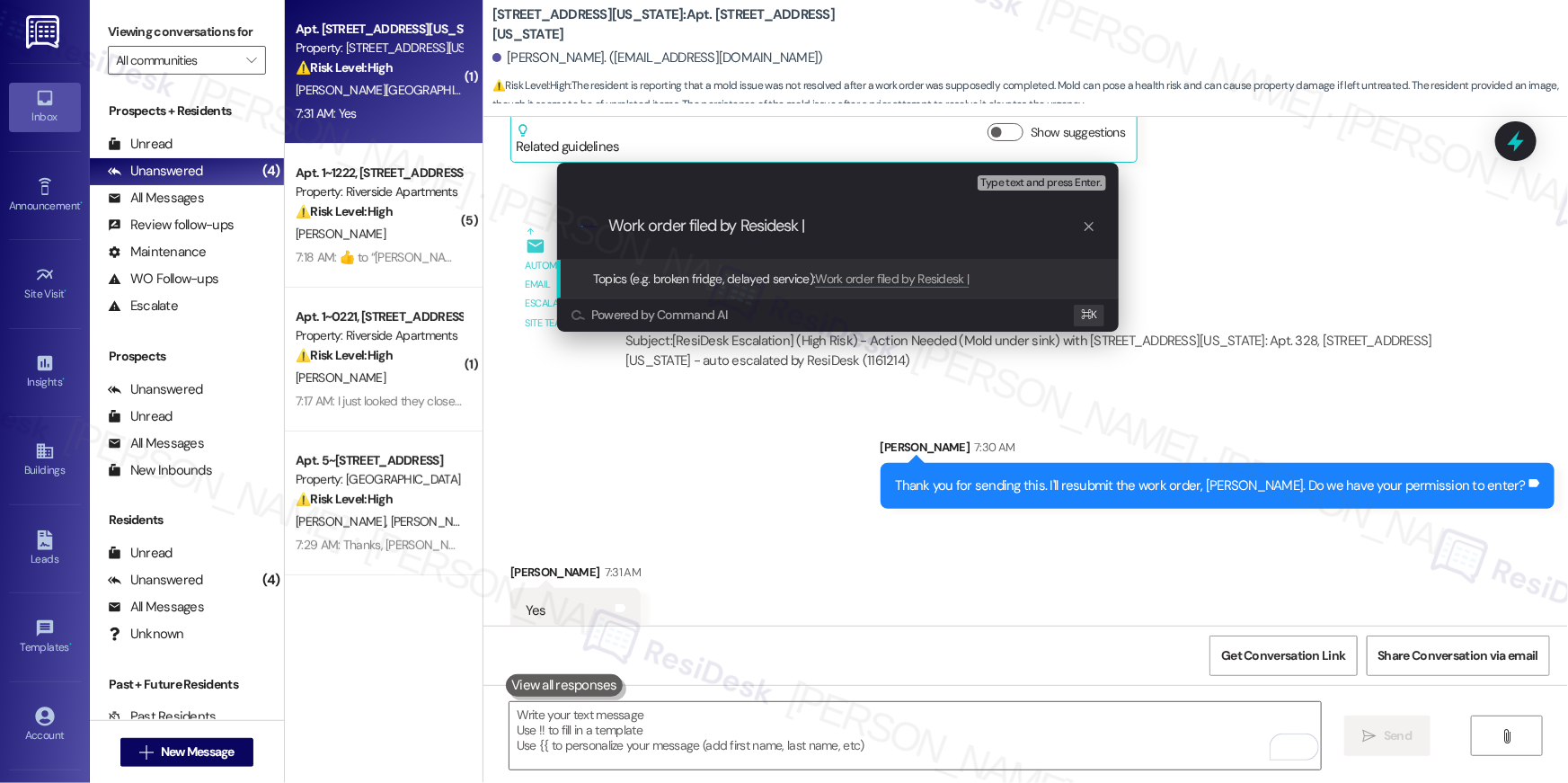 paste on "Work order filed by Residesk | Work Order # 384151 Organic growth found" 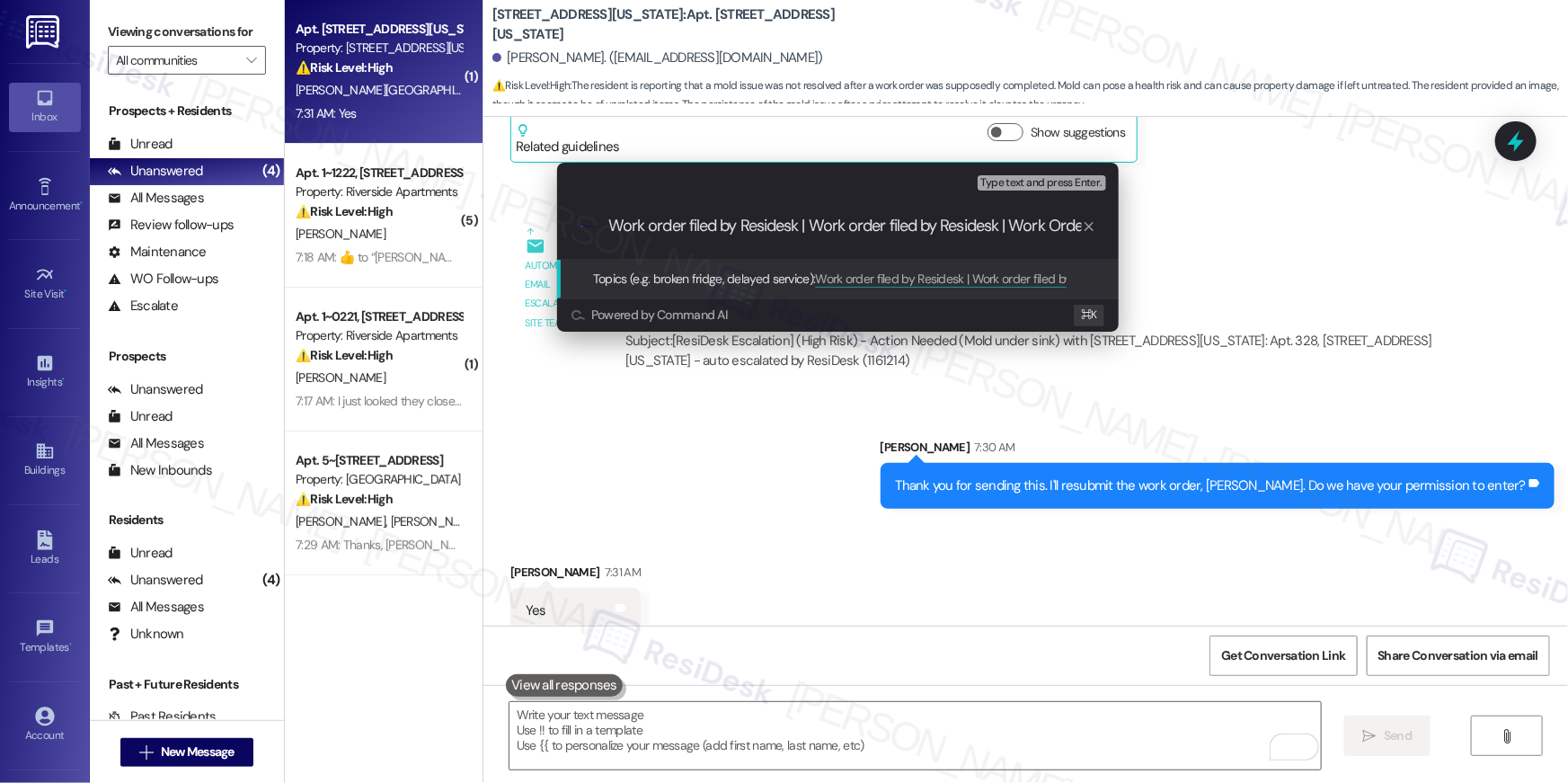 scroll, scrollTop: 0, scrollLeft: 226, axis: horizontal 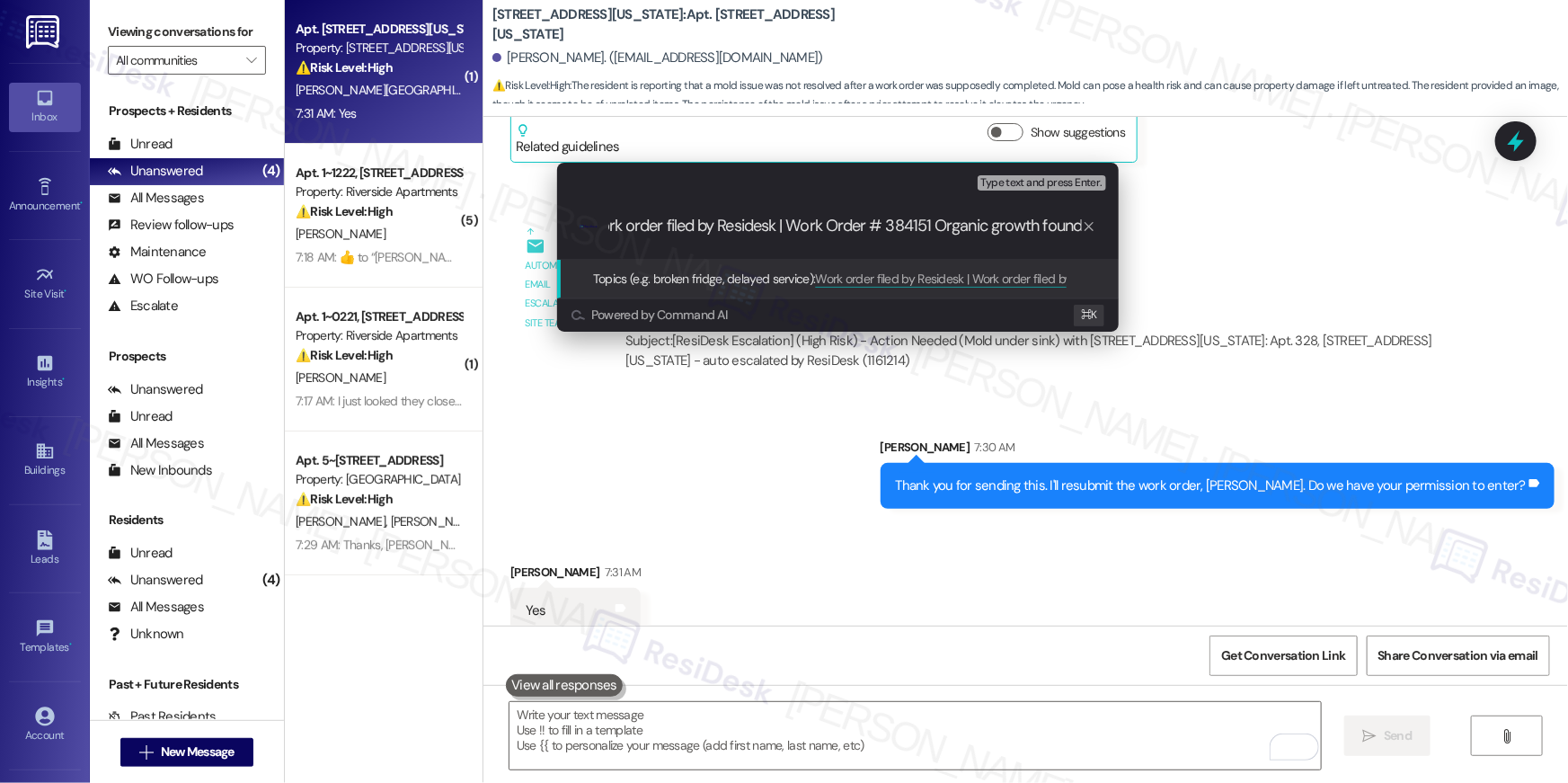 type 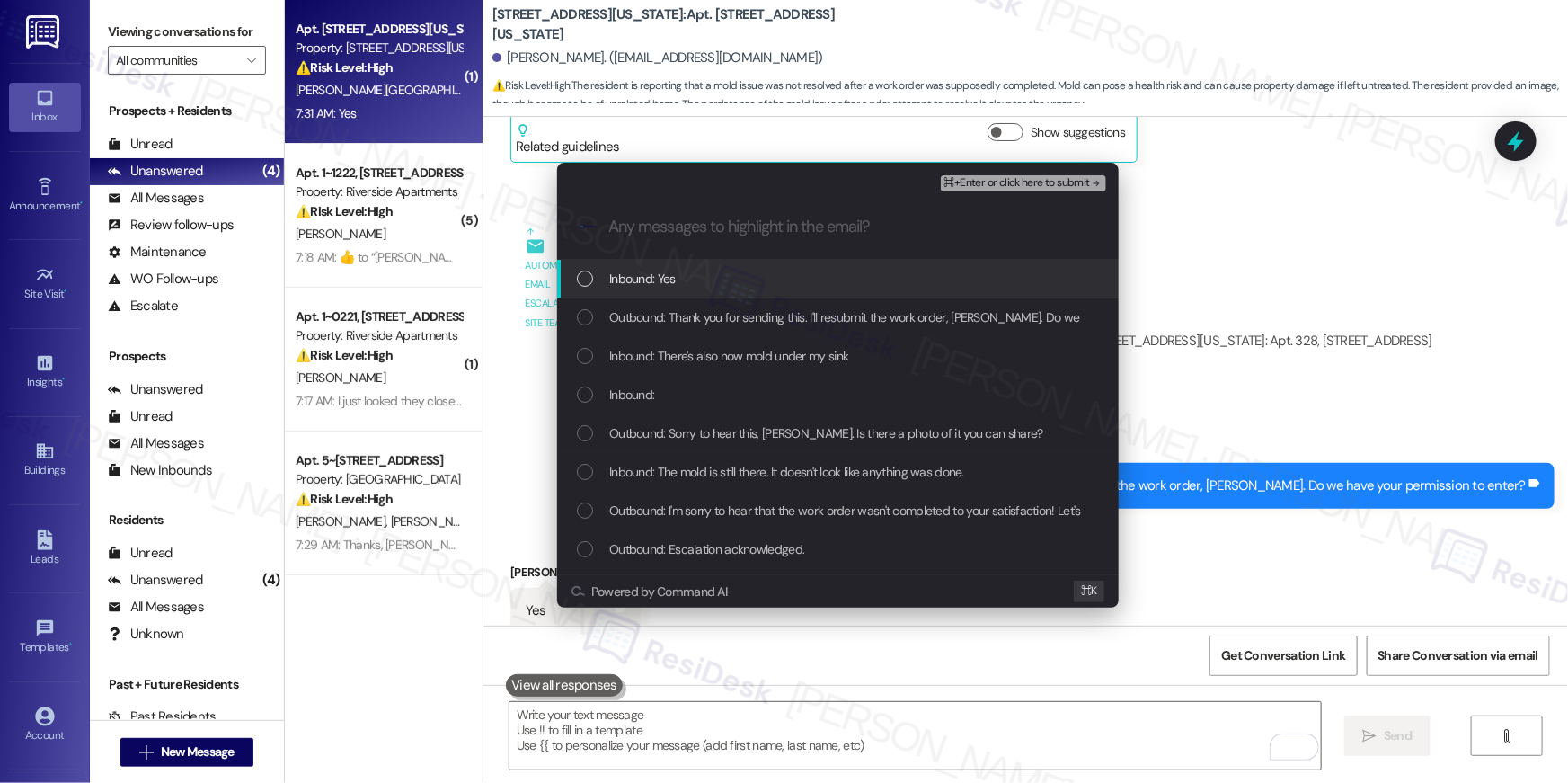 scroll, scrollTop: 0, scrollLeft: 0, axis: both 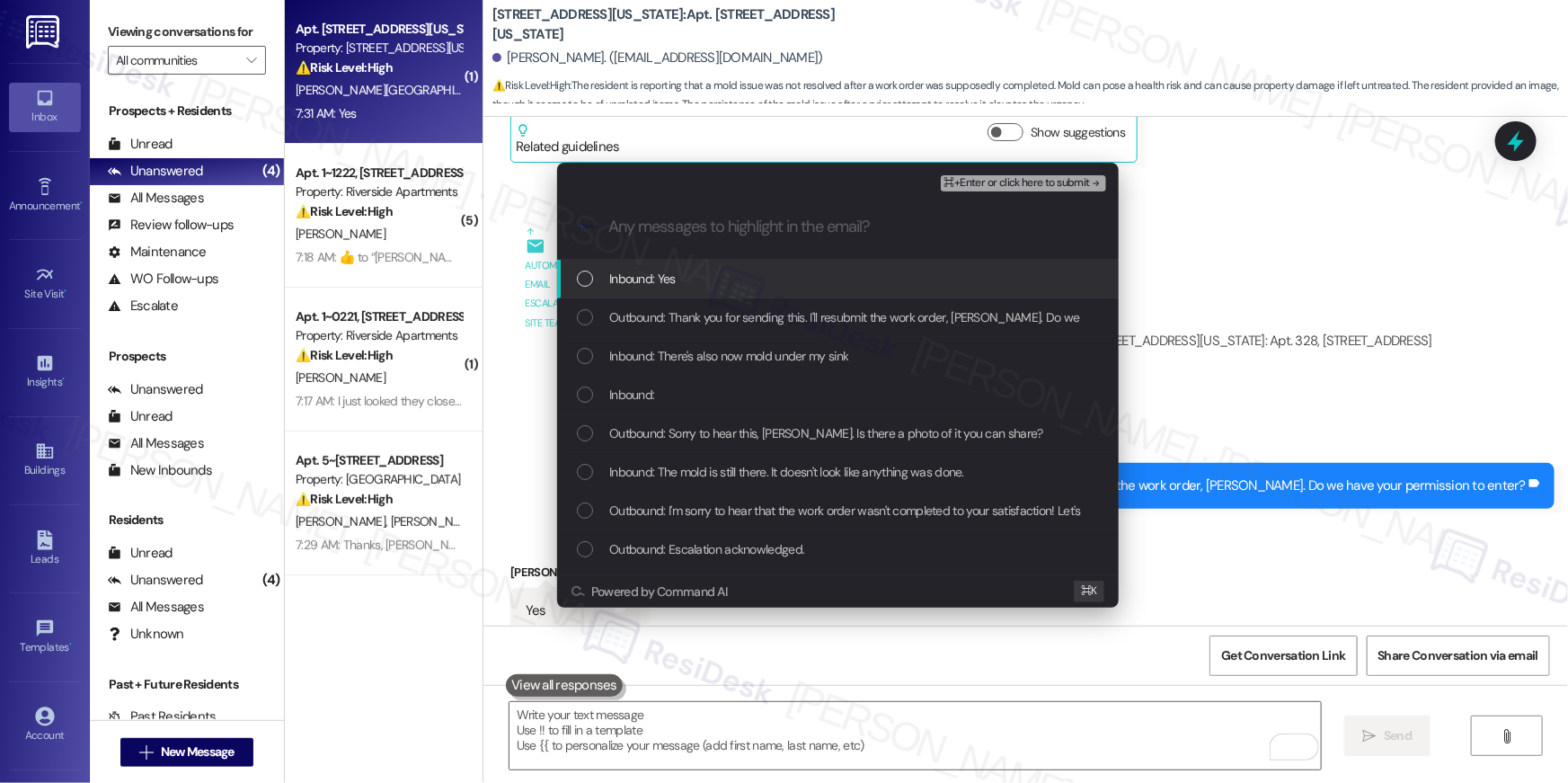 click on "Inbound: Yes" at bounding box center (837, 279) 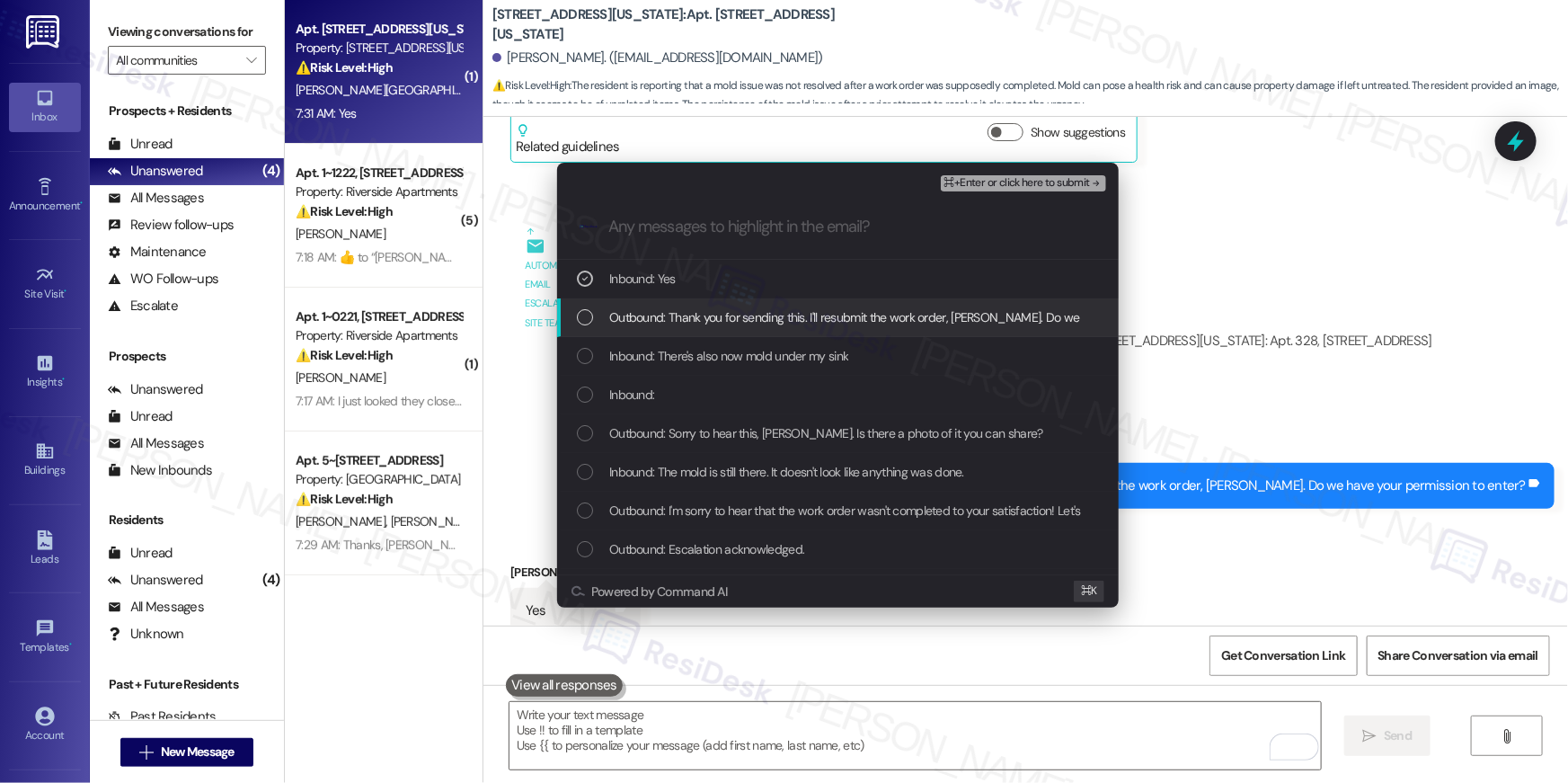 click on "Outbound: Thank you for sending this. I'll resubmit the work order, [PERSON_NAME]. Do we have your permission to enter?" at bounding box center (926, 317) 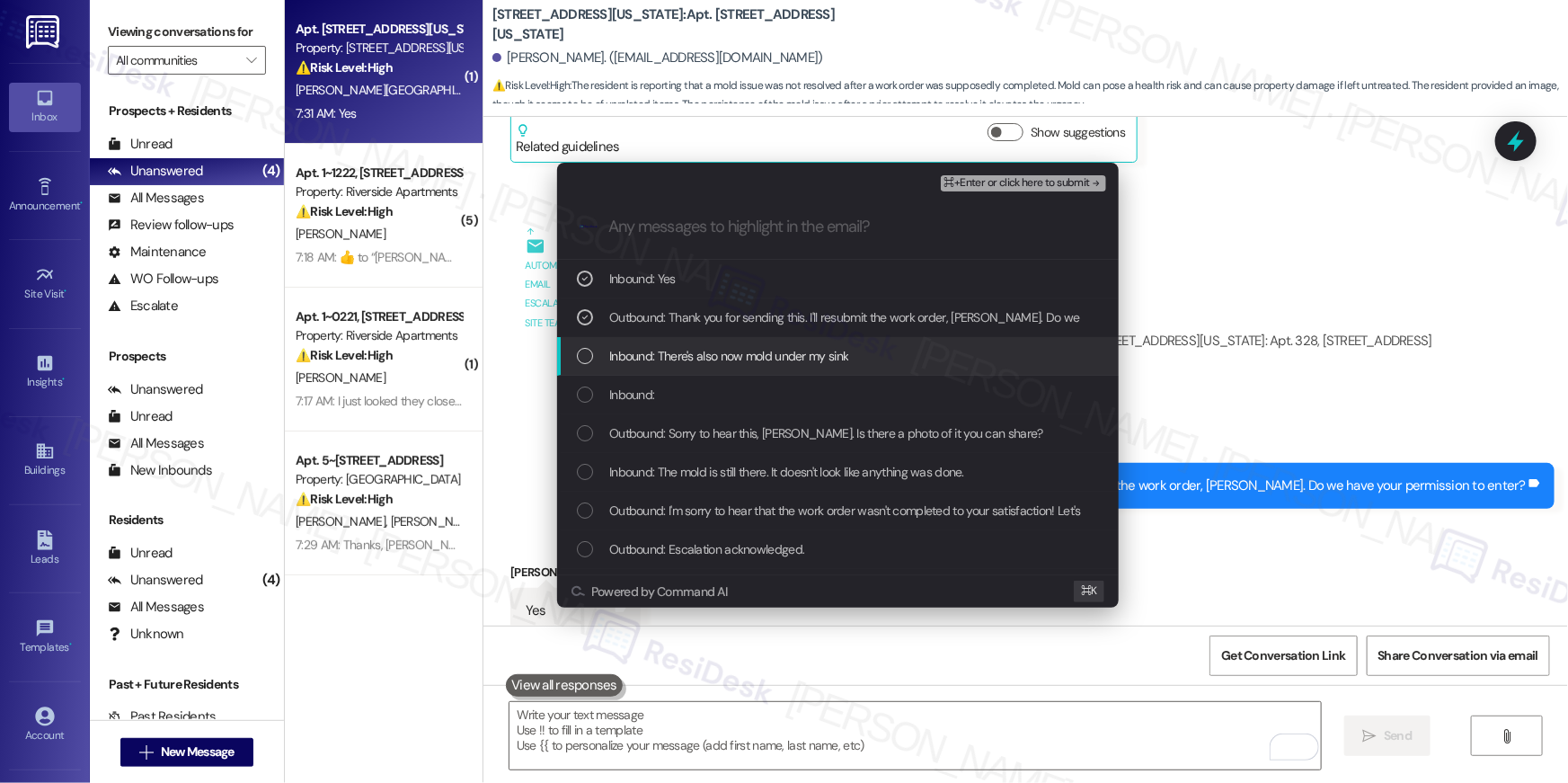 click on "Inbound: There's also now mold under my sink" at bounding box center (729, 356) 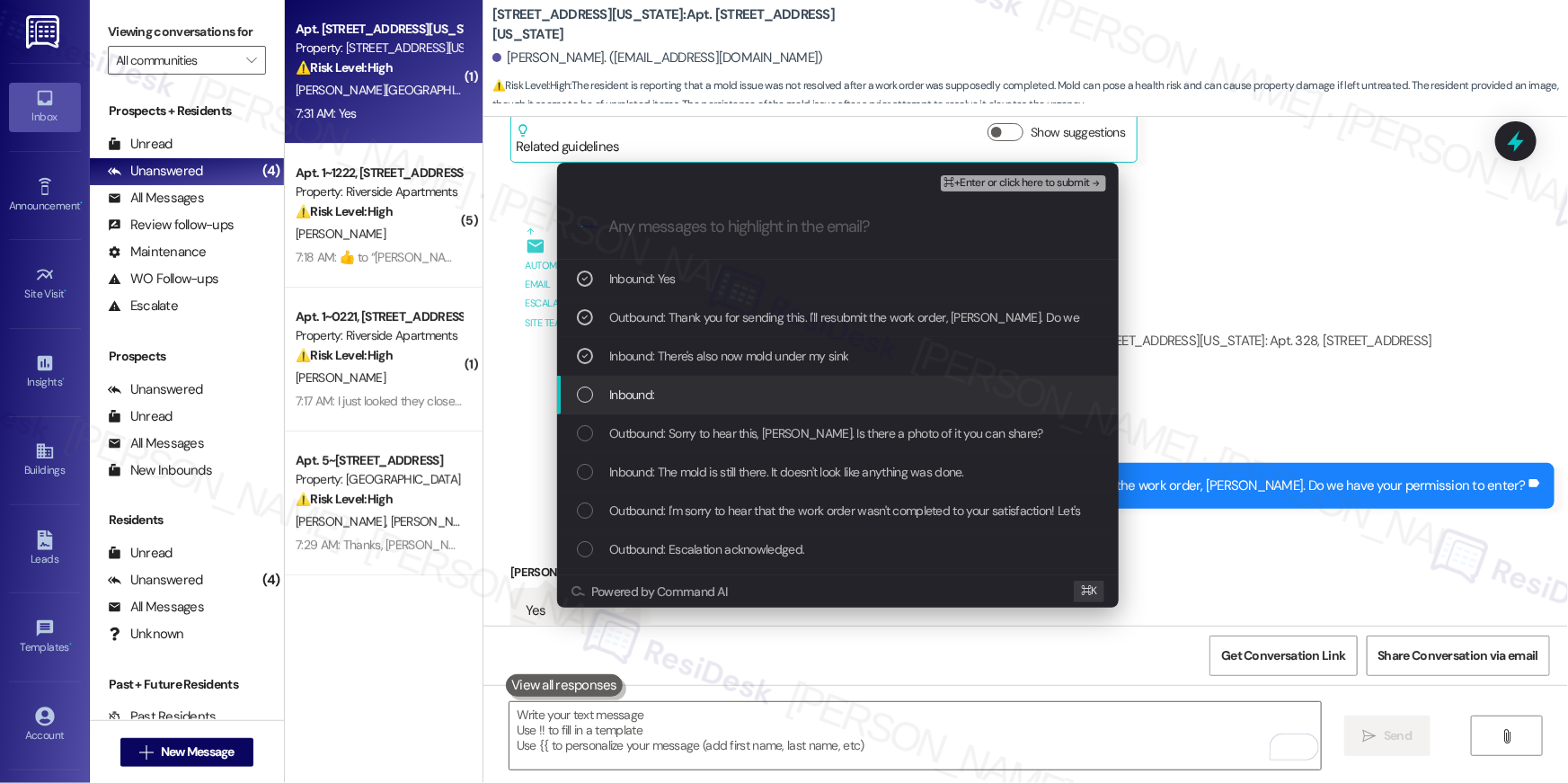 drag, startPoint x: 664, startPoint y: 394, endPoint x: 670, endPoint y: 434, distance: 40.4475 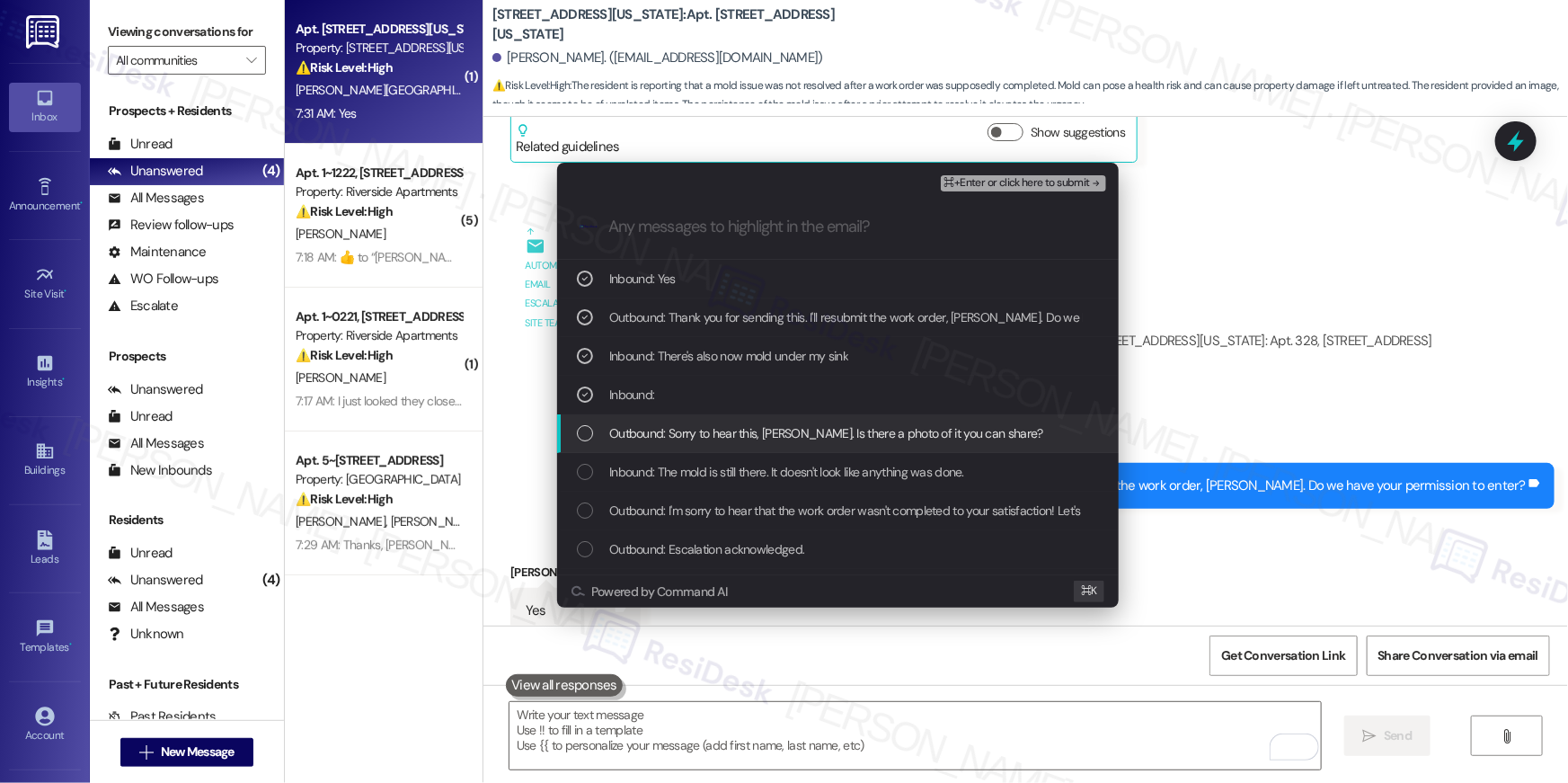 click on "Outbound: Sorry to hear this, [PERSON_NAME]. Is there a photo of it you can share?" at bounding box center [826, 433] 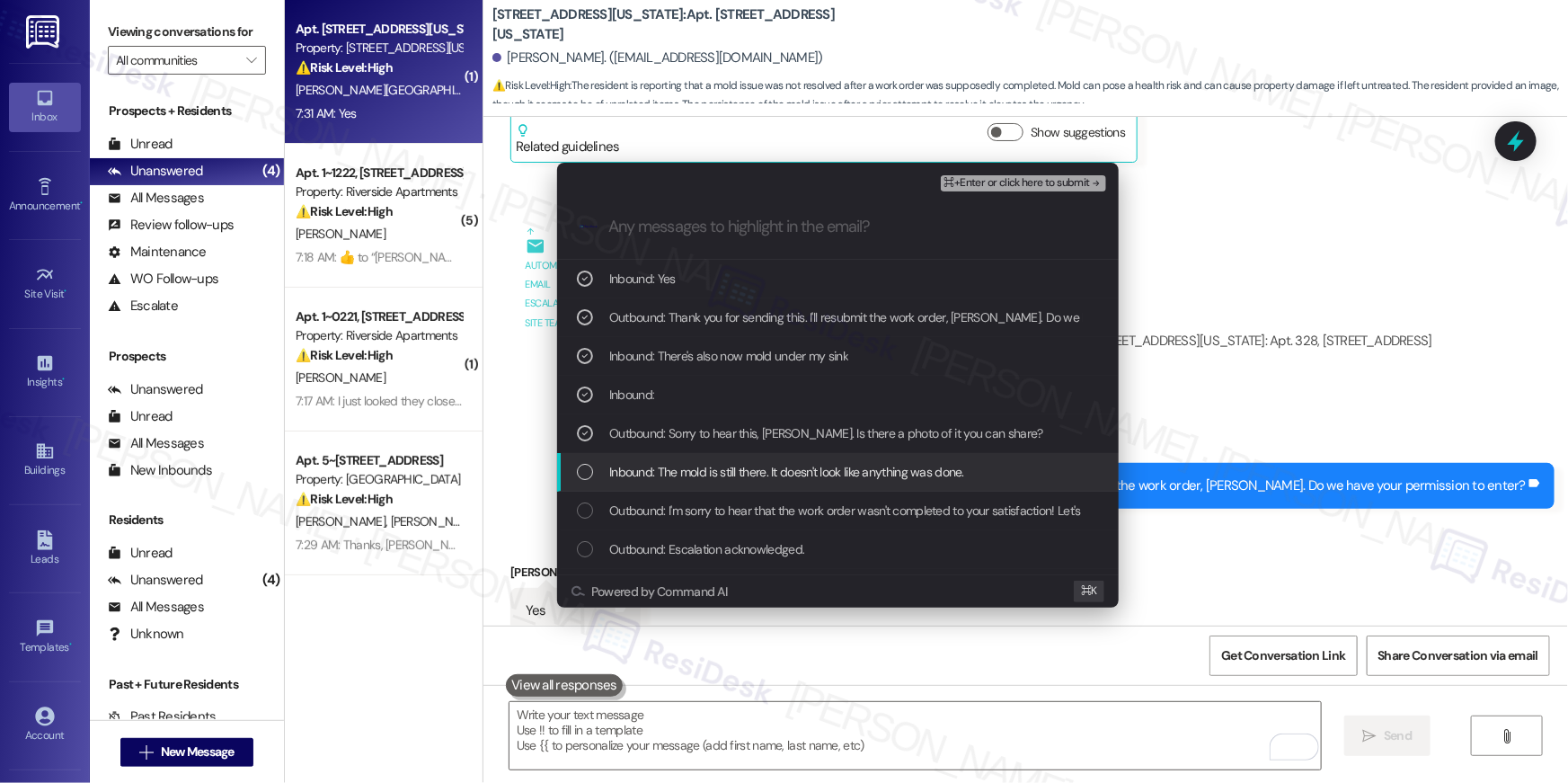 click on "Inbound: The mold is still there. It doesn't look like anything was done." at bounding box center [786, 472] 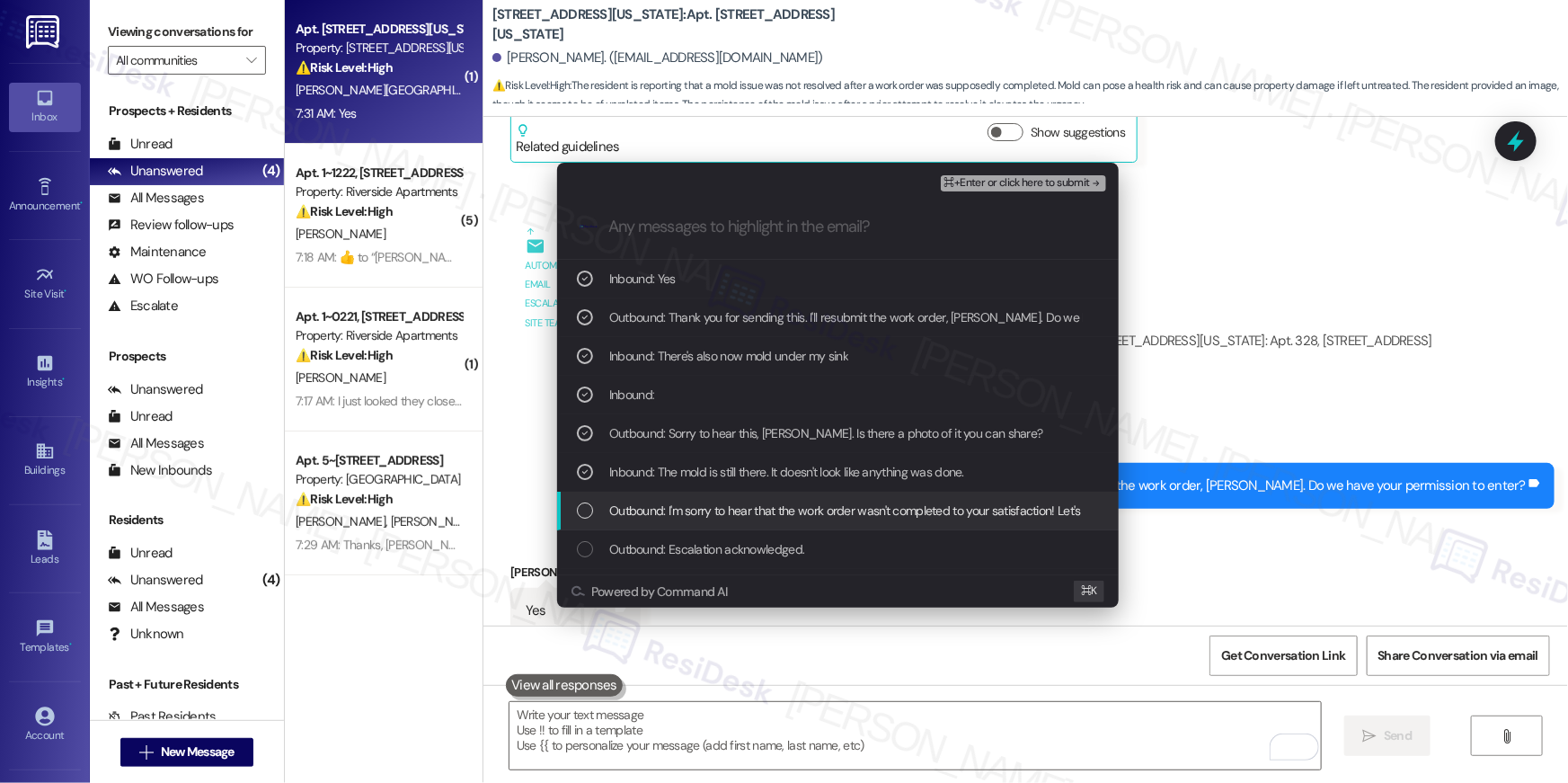 click on "Outbound: I'm sorry to hear that the work order wasn't completed to your satisfaction! Let's see what we can do to fix it - would you mind providing some additional details about what went wrong?" at bounding box center (837, 511) 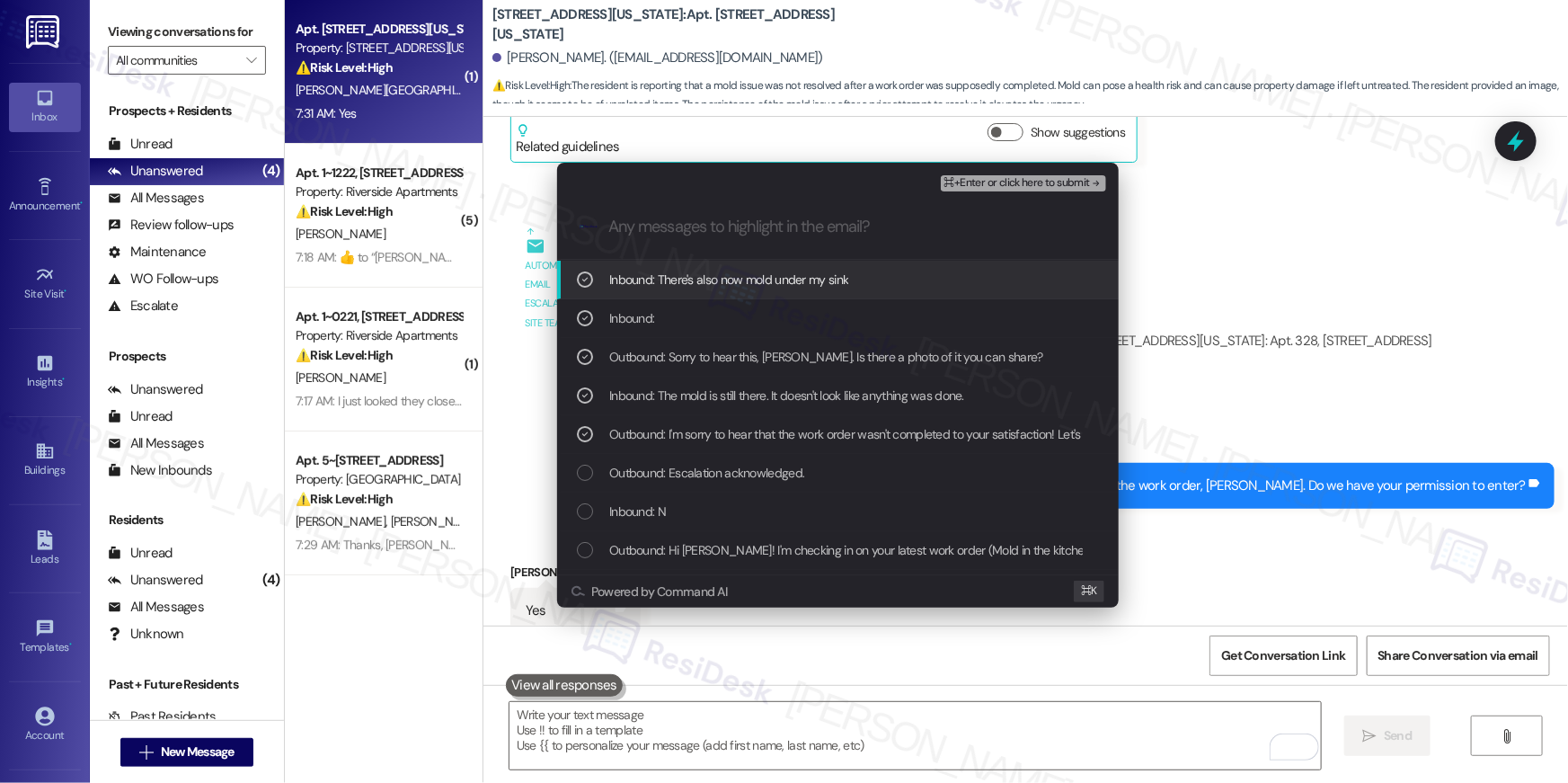 scroll, scrollTop: 127, scrollLeft: 0, axis: vertical 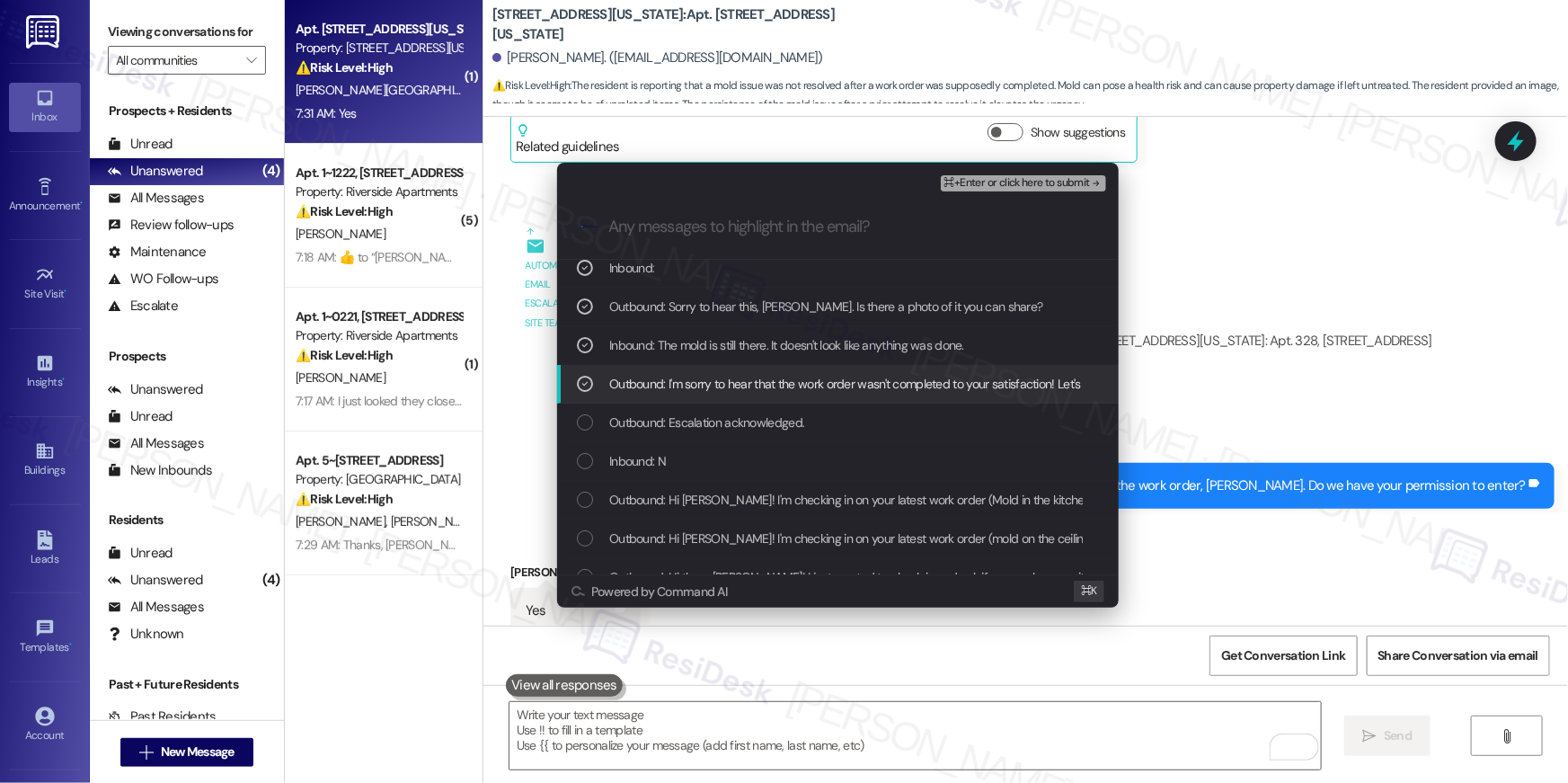 click on "Outbound: Escalation acknowledged." at bounding box center (706, 423) 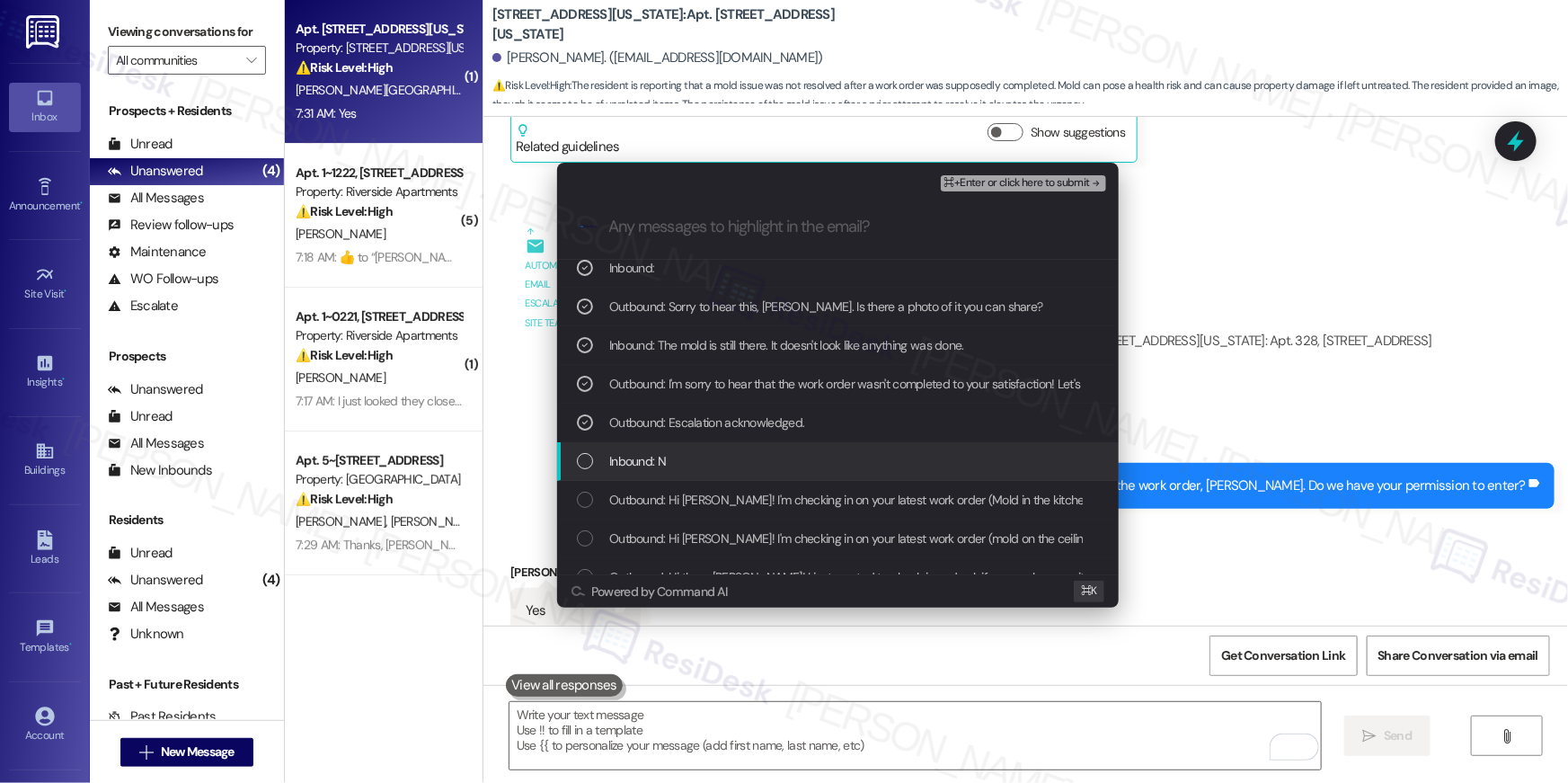 click on "Inbound: N" at bounding box center (839, 461) 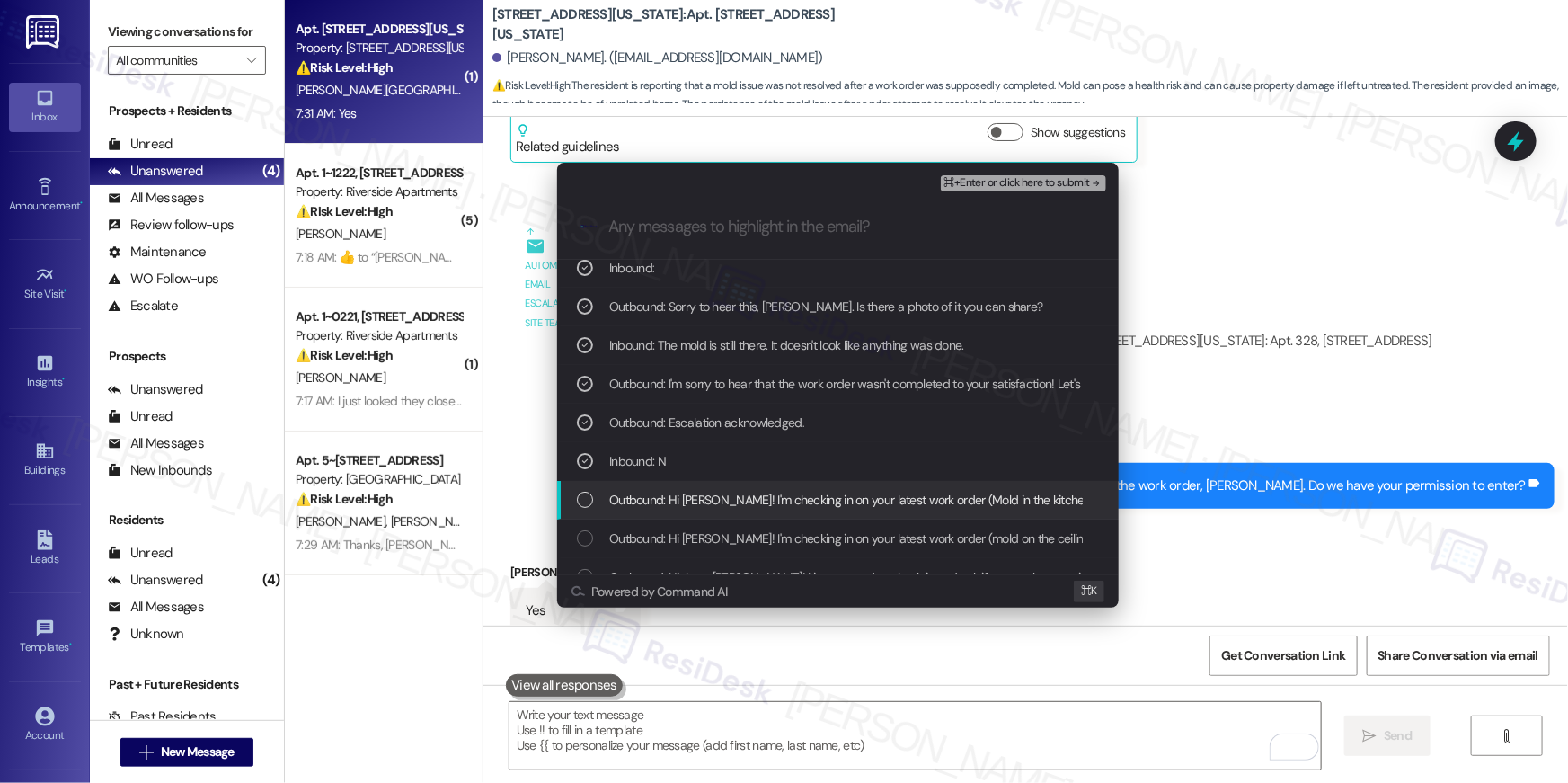 click on "Outbound: Hi [PERSON_NAME]! I'm checking in on your latest work order (Mold in the kitchen is back..., ID: 381376). Was everything completed to your satisfaction? You can answer with a quick (Y/N)" at bounding box center [1121, 500] 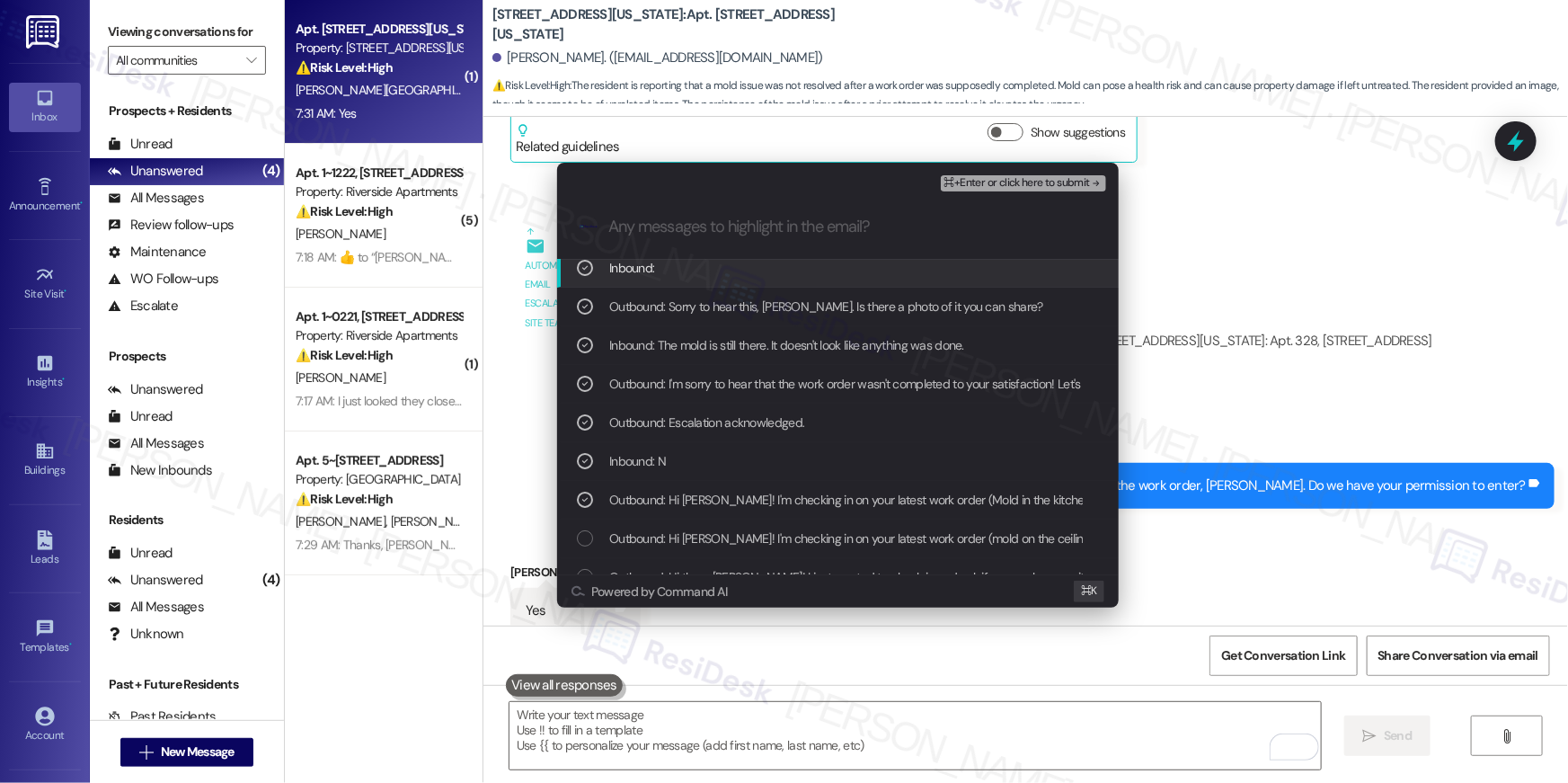 click on "⌘+Enter or click here to submit" at bounding box center (1017, 183) 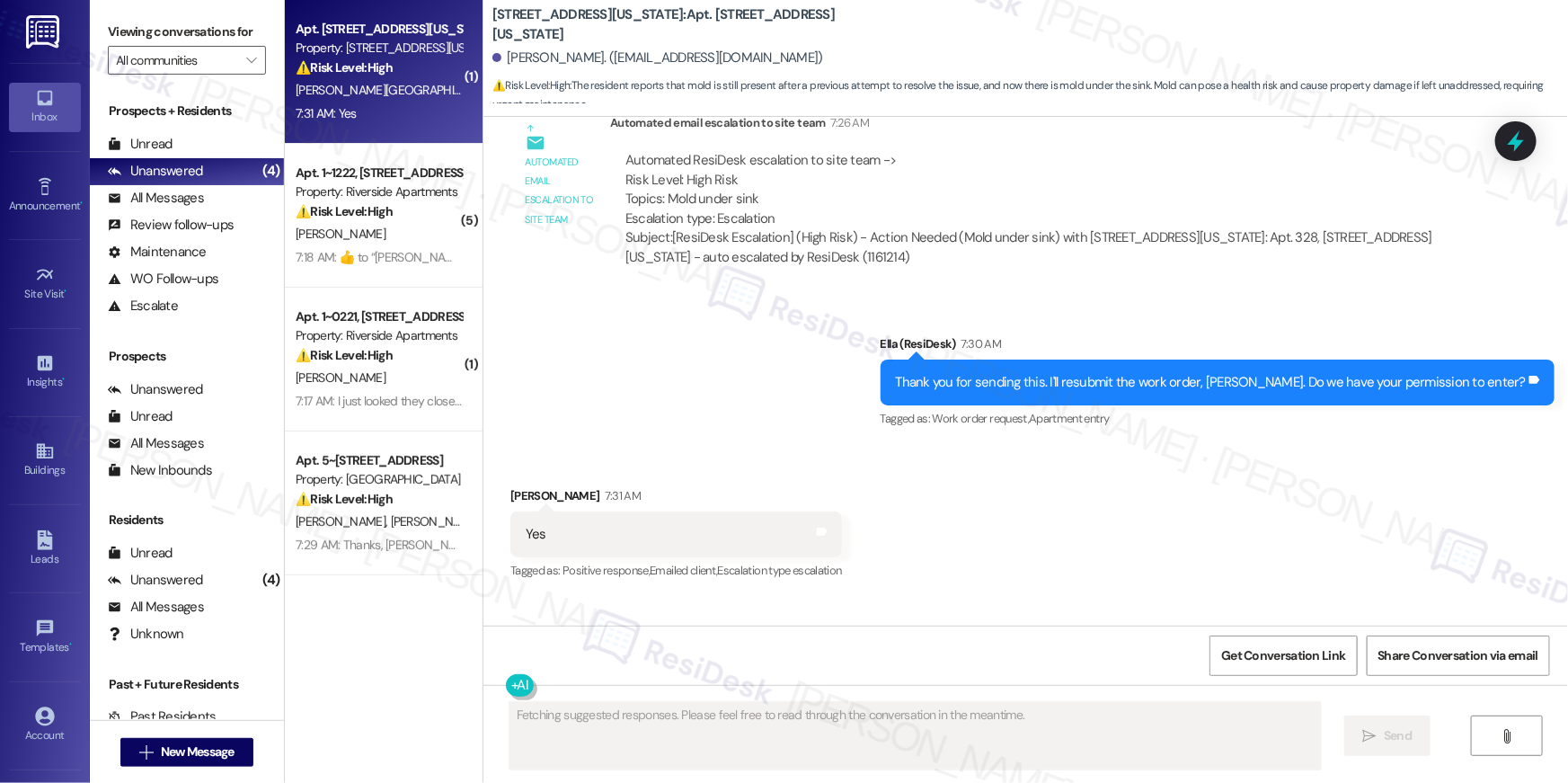 scroll, scrollTop: 7574, scrollLeft: 0, axis: vertical 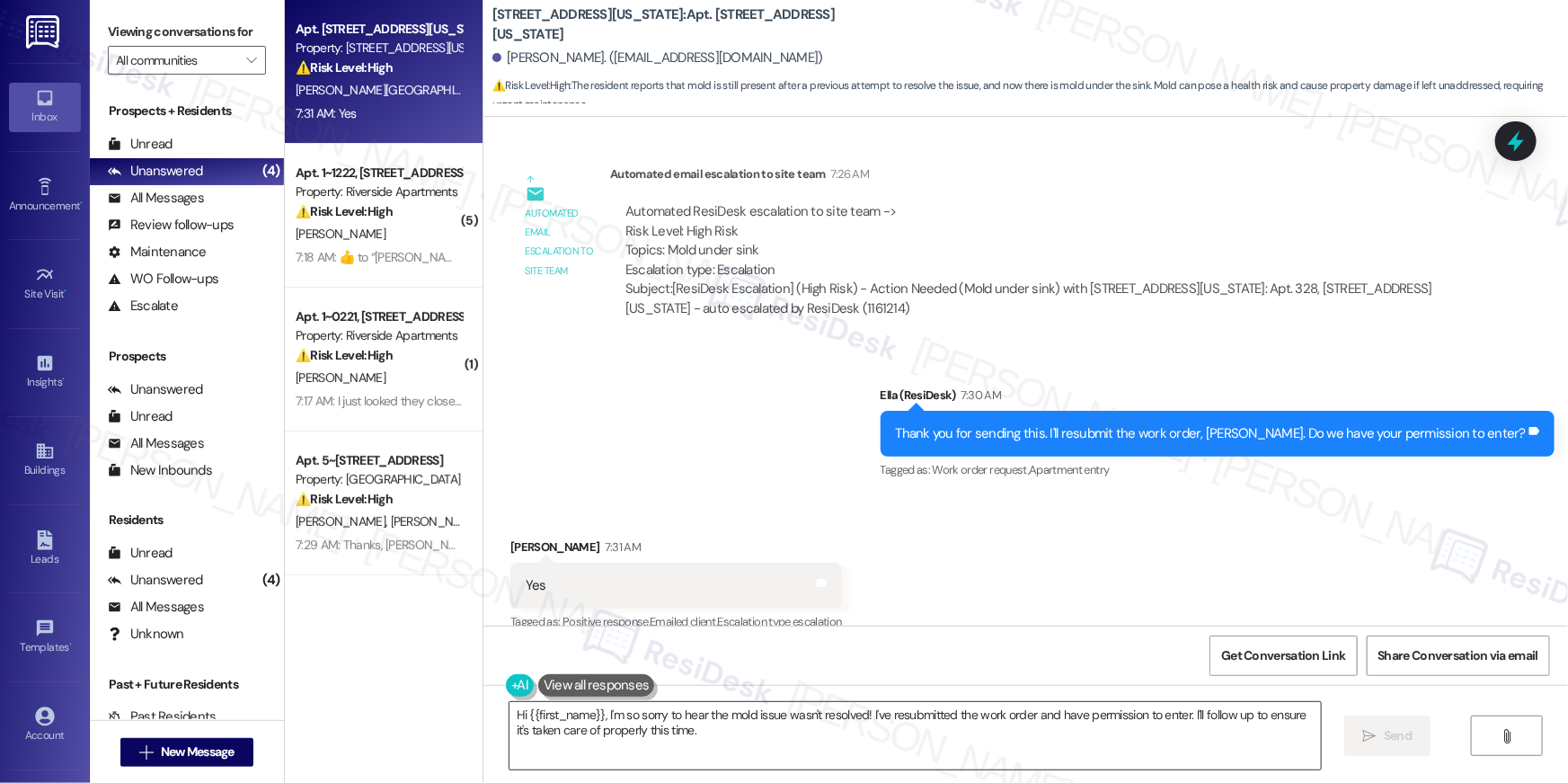 click on "Hi {{first_name}}, I'm so sorry to hear the mold issue wasn't resolved! I've resubmitted the work order and have permission to enter. I'll follow up to ensure it's taken care of properly this time." at bounding box center (915, 735) 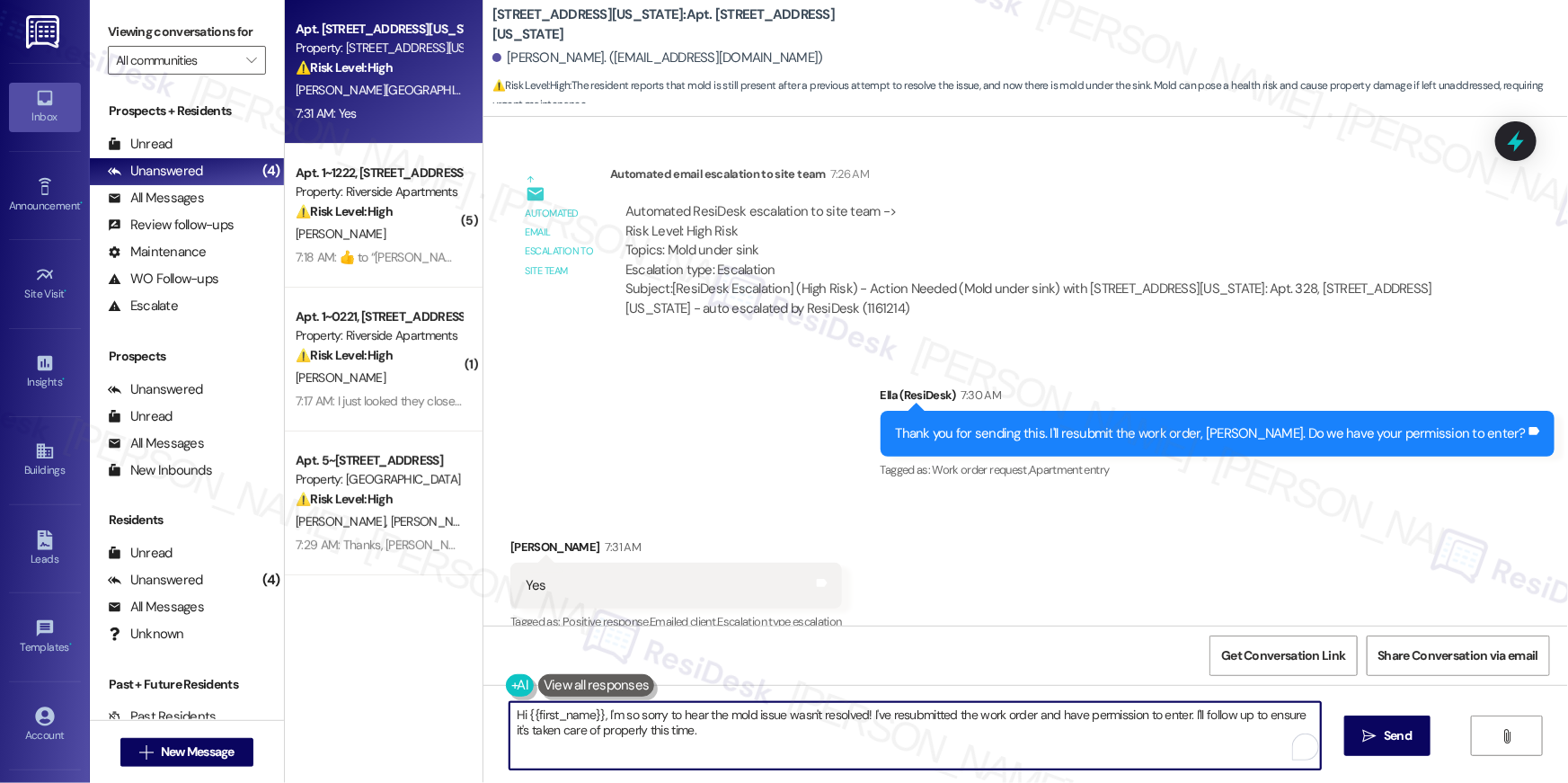 paste on "Thank you, {{first_name}}. The request has been submitted. Our maintenance team will be in touch soon. Is there anything else I can assist you with?" 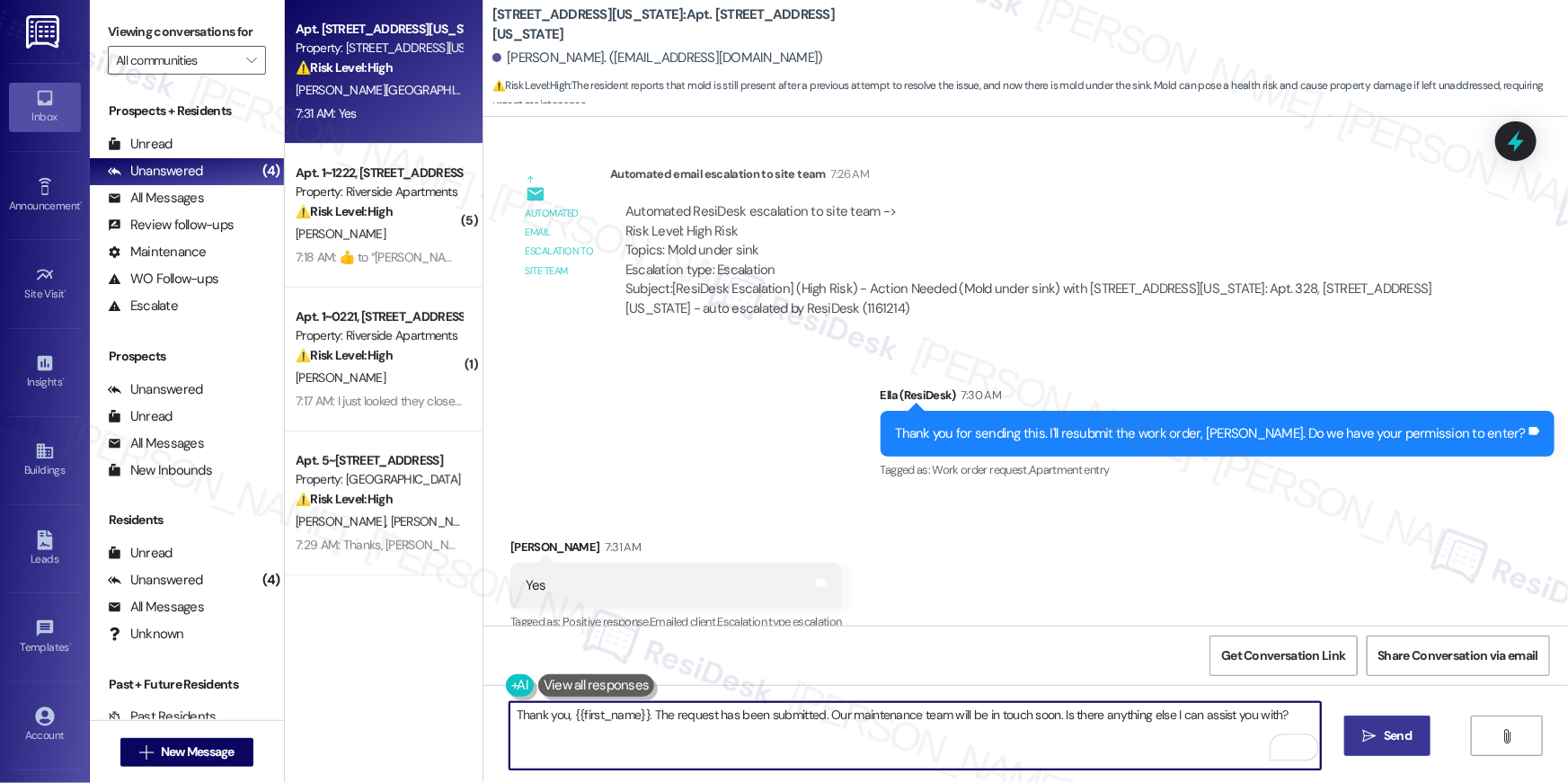 type on "Thank you, {{first_name}}. The request has been submitted. Our maintenance team will be in touch soon. Is there anything else I can assist you with?" 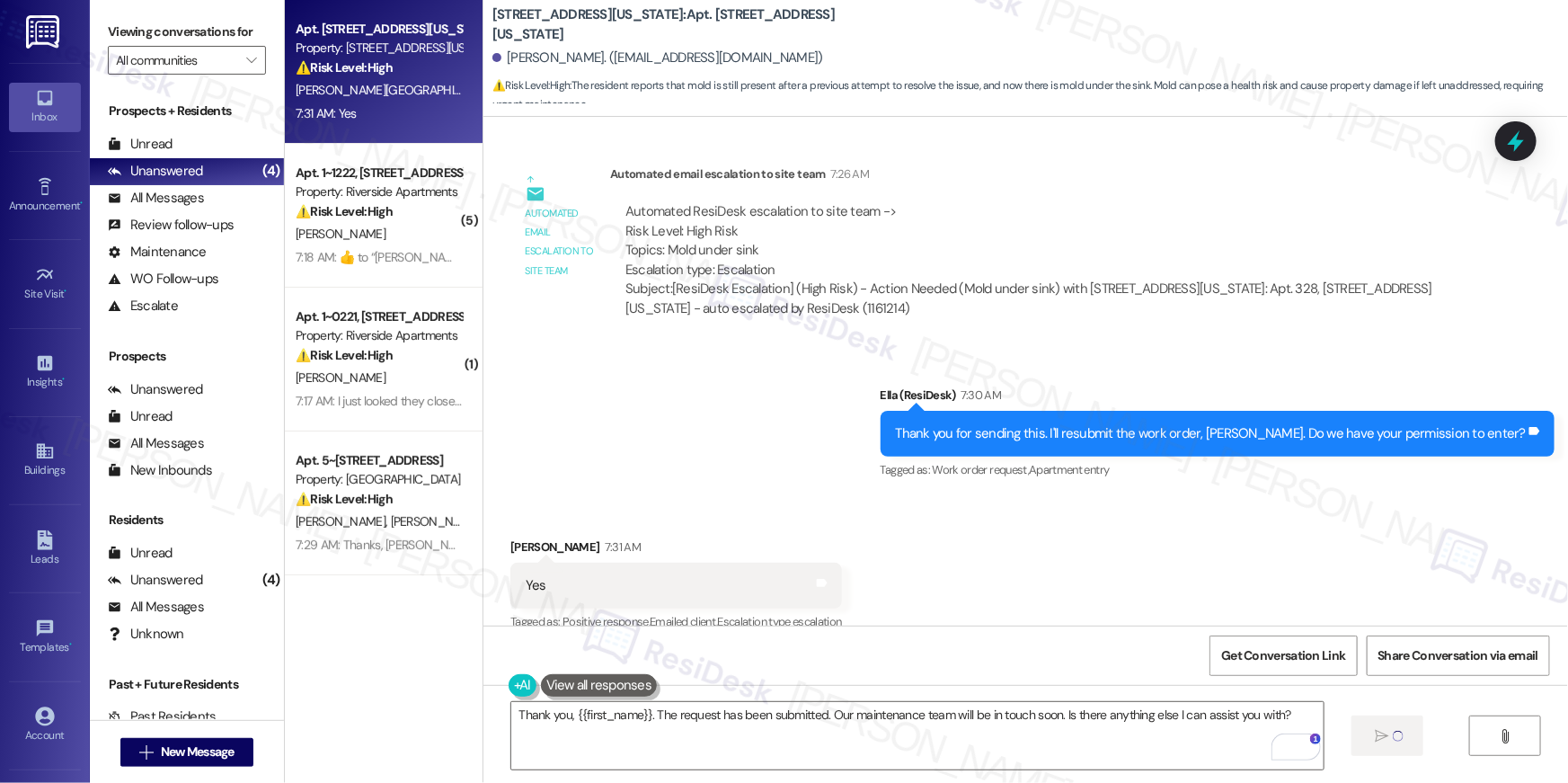 type 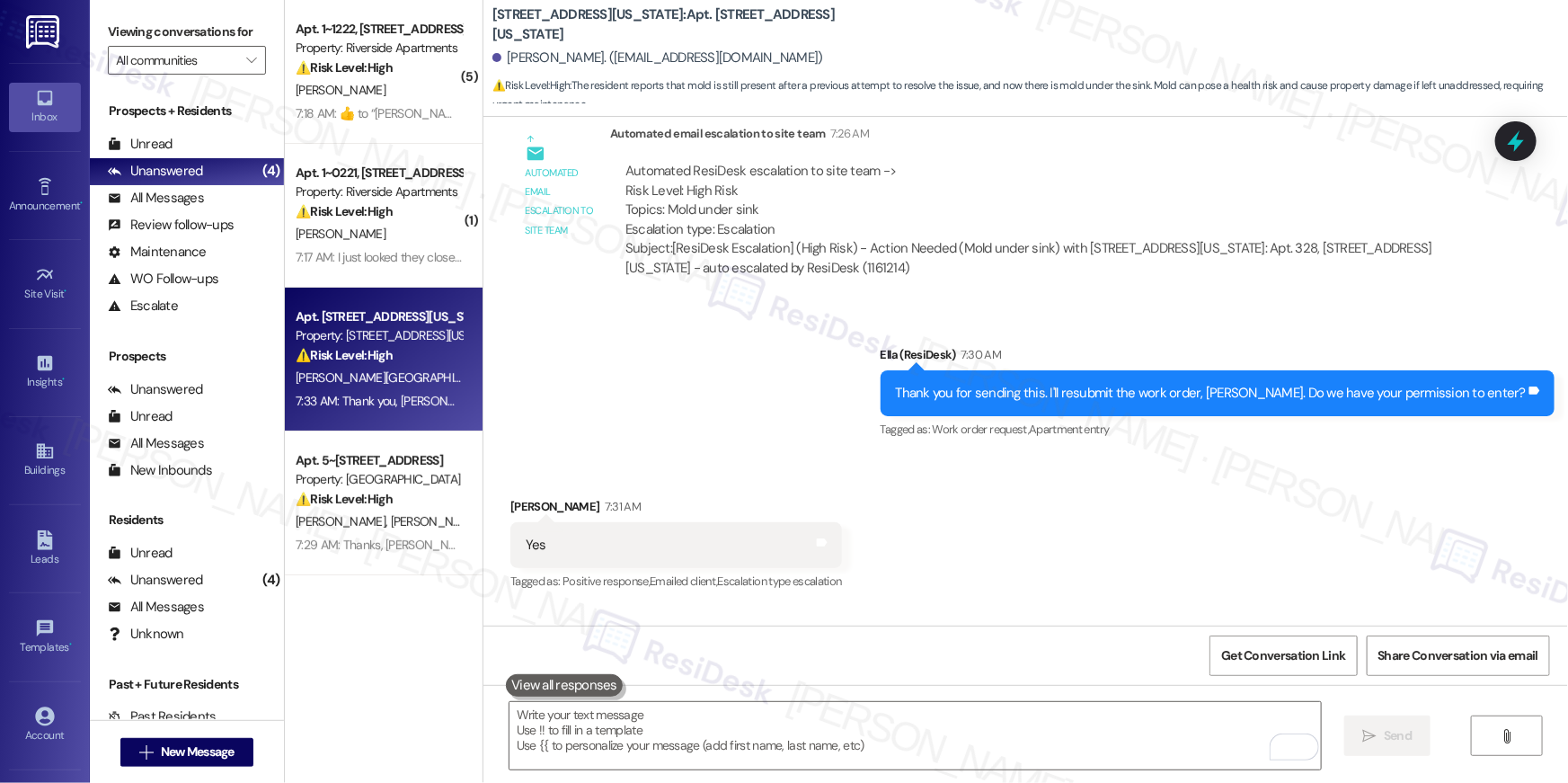 scroll, scrollTop: 7921, scrollLeft: 0, axis: vertical 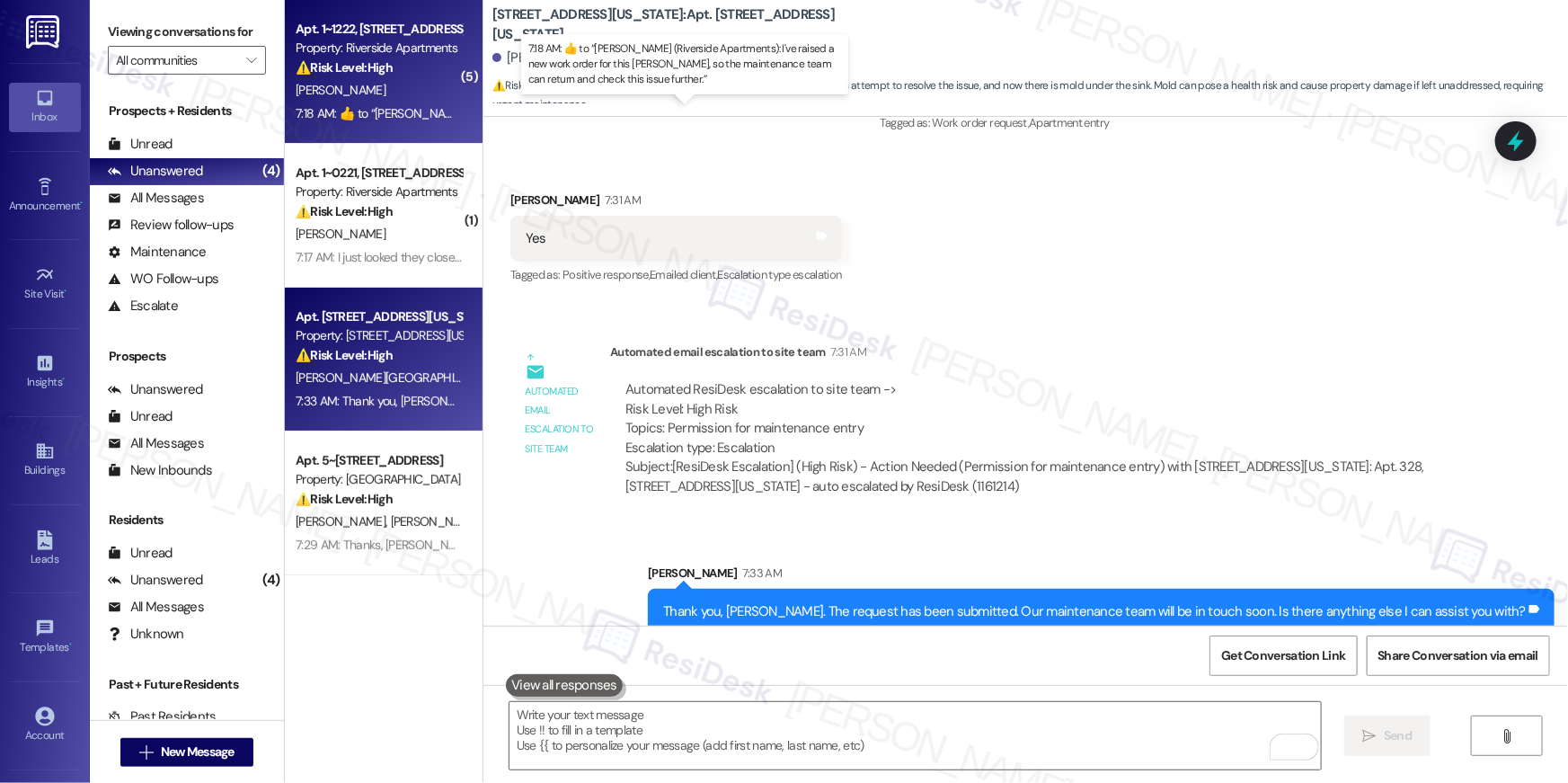 click on "7:18 AM:  ​👍​ to “ [PERSON_NAME] (Riverside Apartments): I've raised a new work order for this [PERSON_NAME], so the maintenance team can return and check this issue further. ”  7:18 AM:  ​👍​ to “ [PERSON_NAME] (Riverside Apartments): I've raised a new work order for this [PERSON_NAME], so the maintenance team can return and check this issue further. ”" at bounding box center (756, 113) 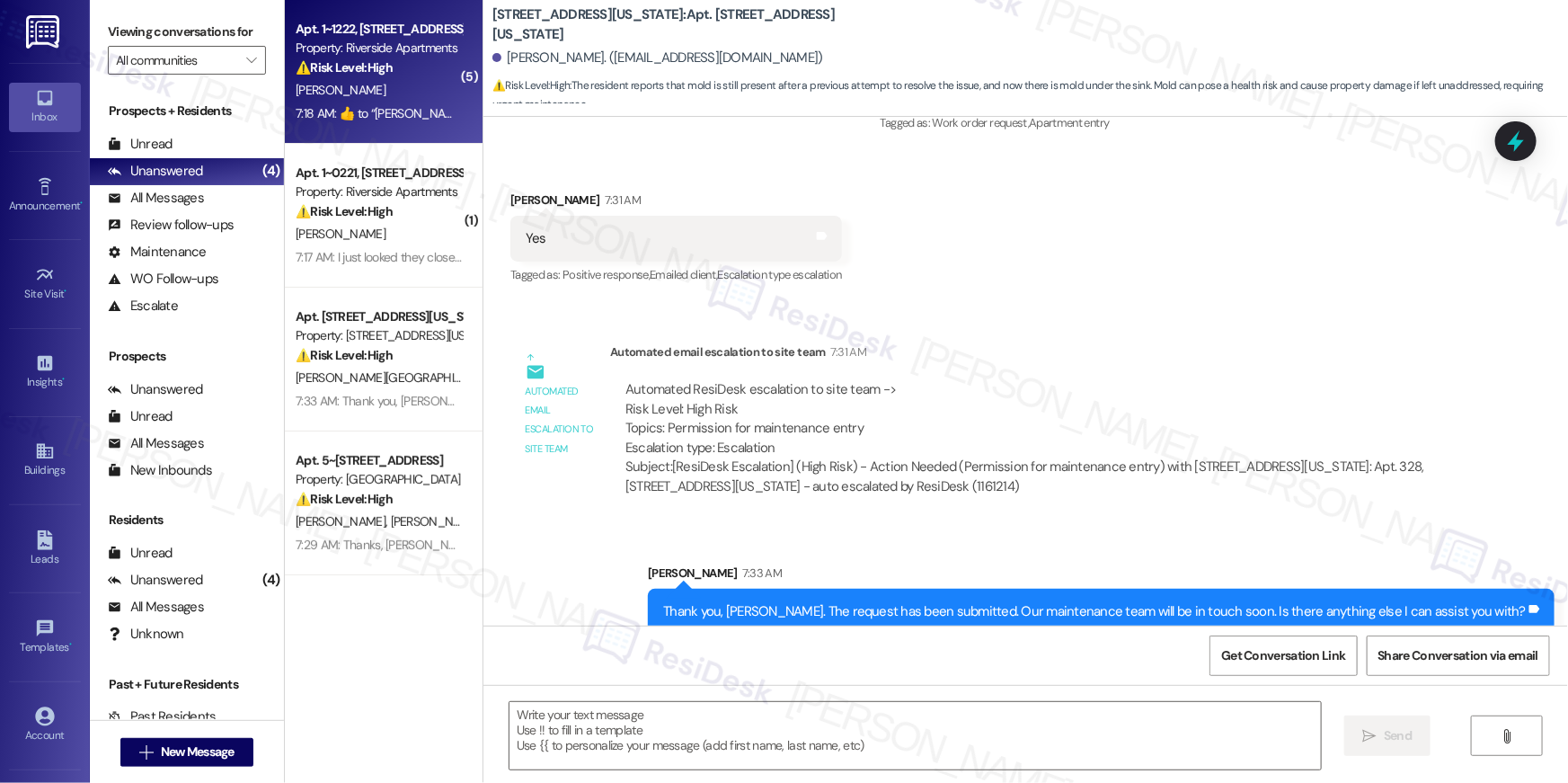 type on "Fetching suggested responses. Please feel free to read through the conversation in the meantime." 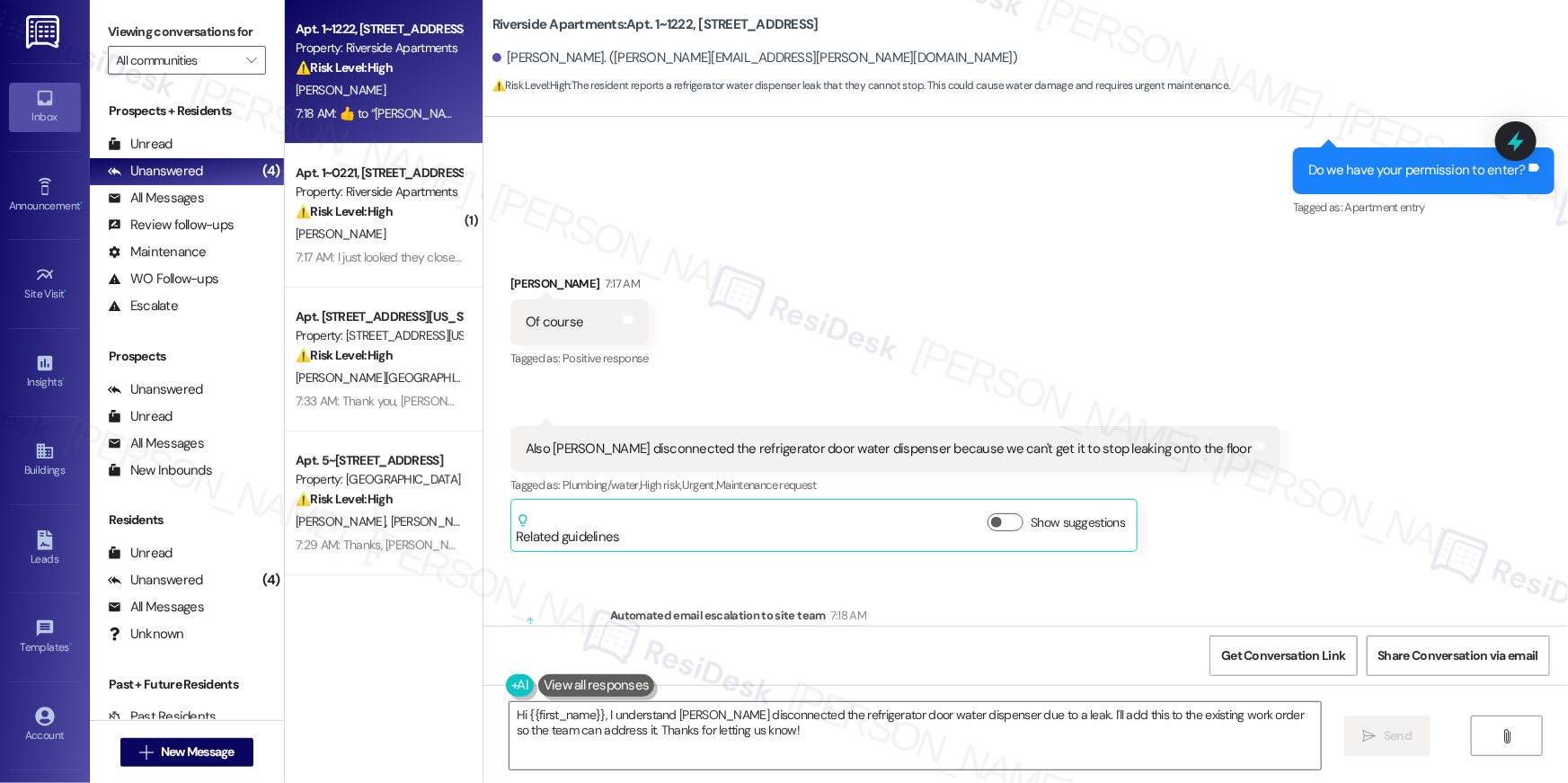 scroll, scrollTop: 7174, scrollLeft: 0, axis: vertical 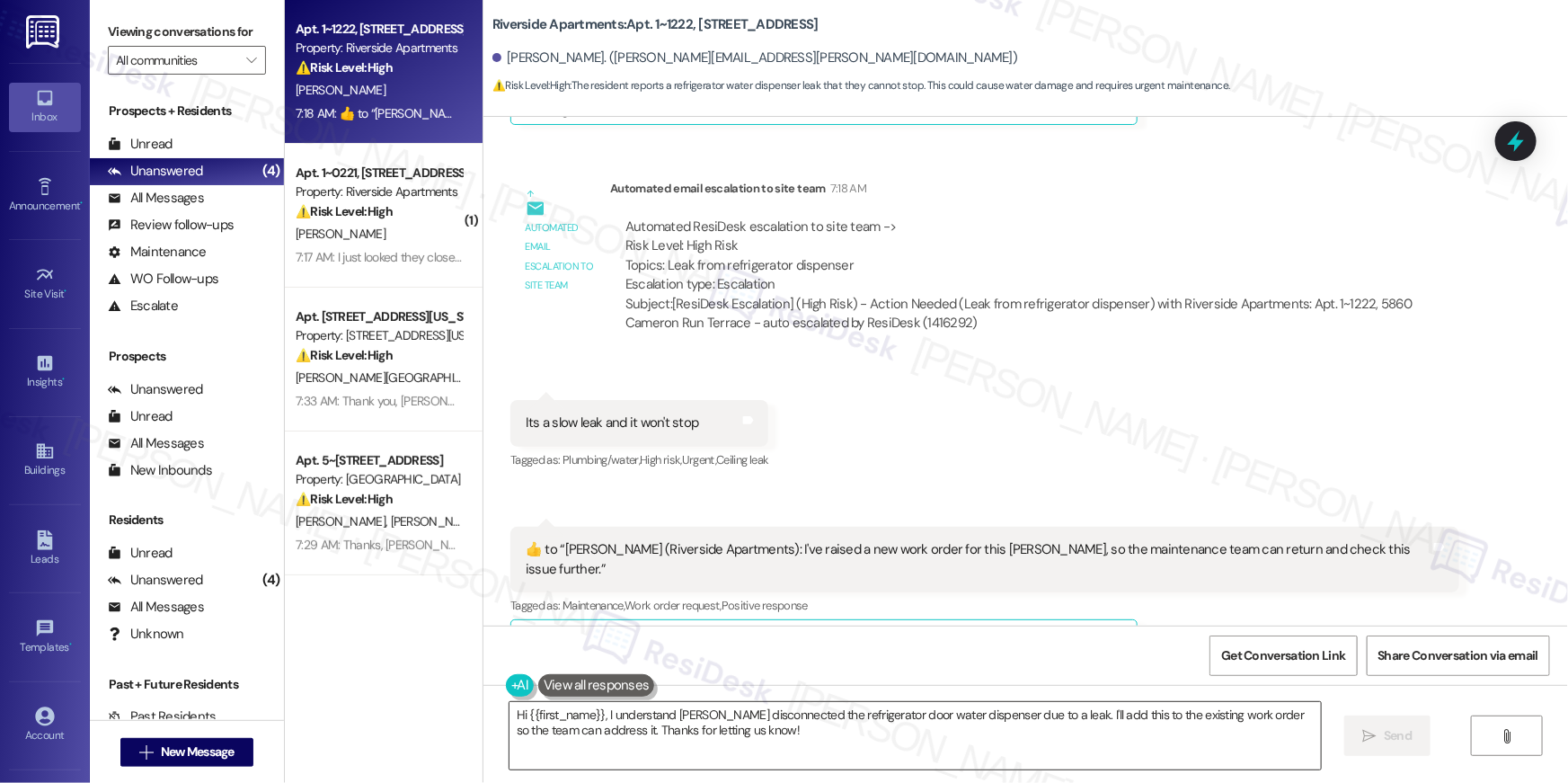 click on "Hi {{first_name}}, I understand [PERSON_NAME] disconnected the refrigerator door water dispenser due to a leak. I'll add this to the existing work order so the team can address it. Thanks for letting us know!" at bounding box center (915, 735) 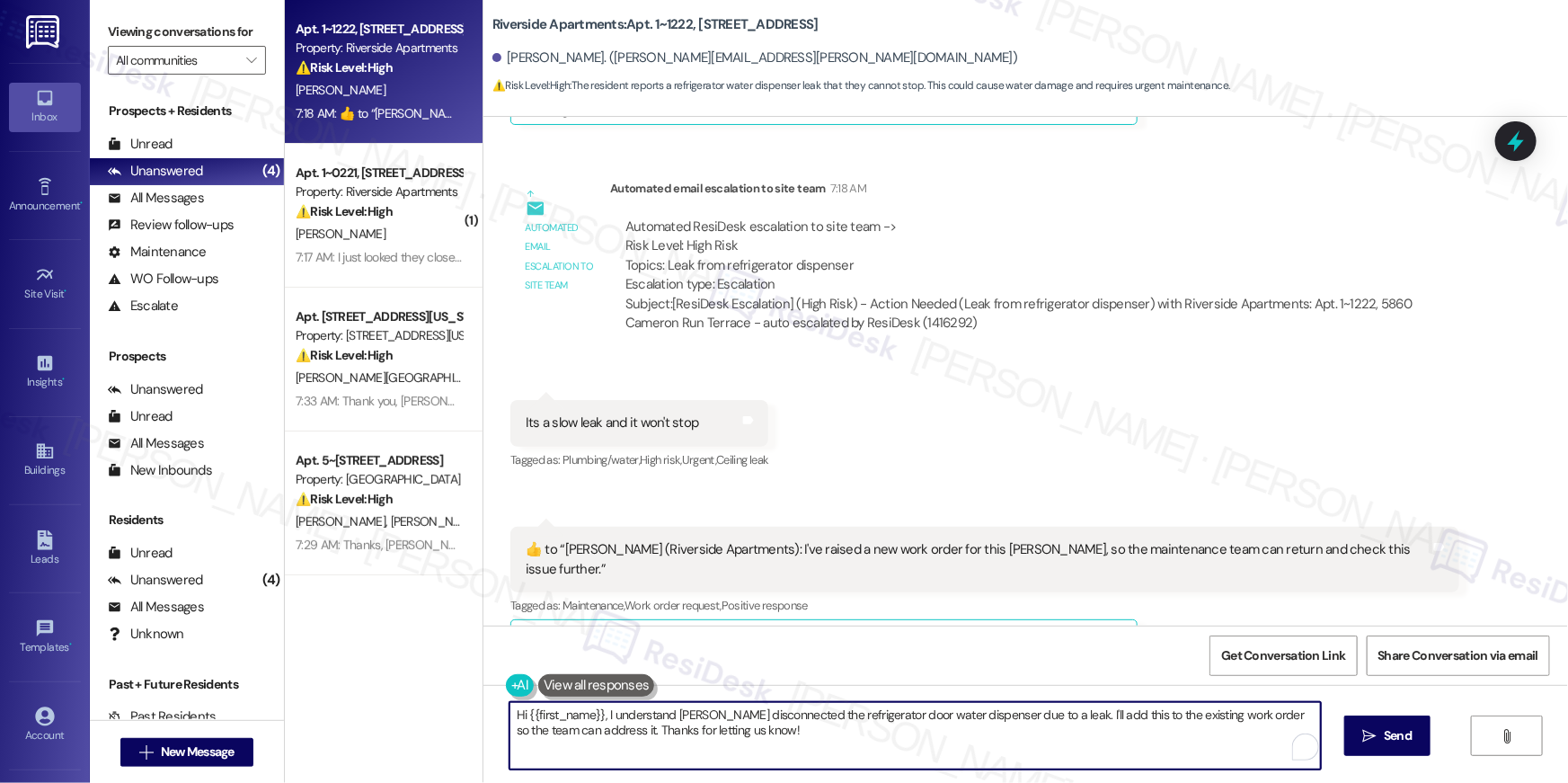 drag, startPoint x: 749, startPoint y: 743, endPoint x: 432, endPoint y: 690, distance: 321.4001 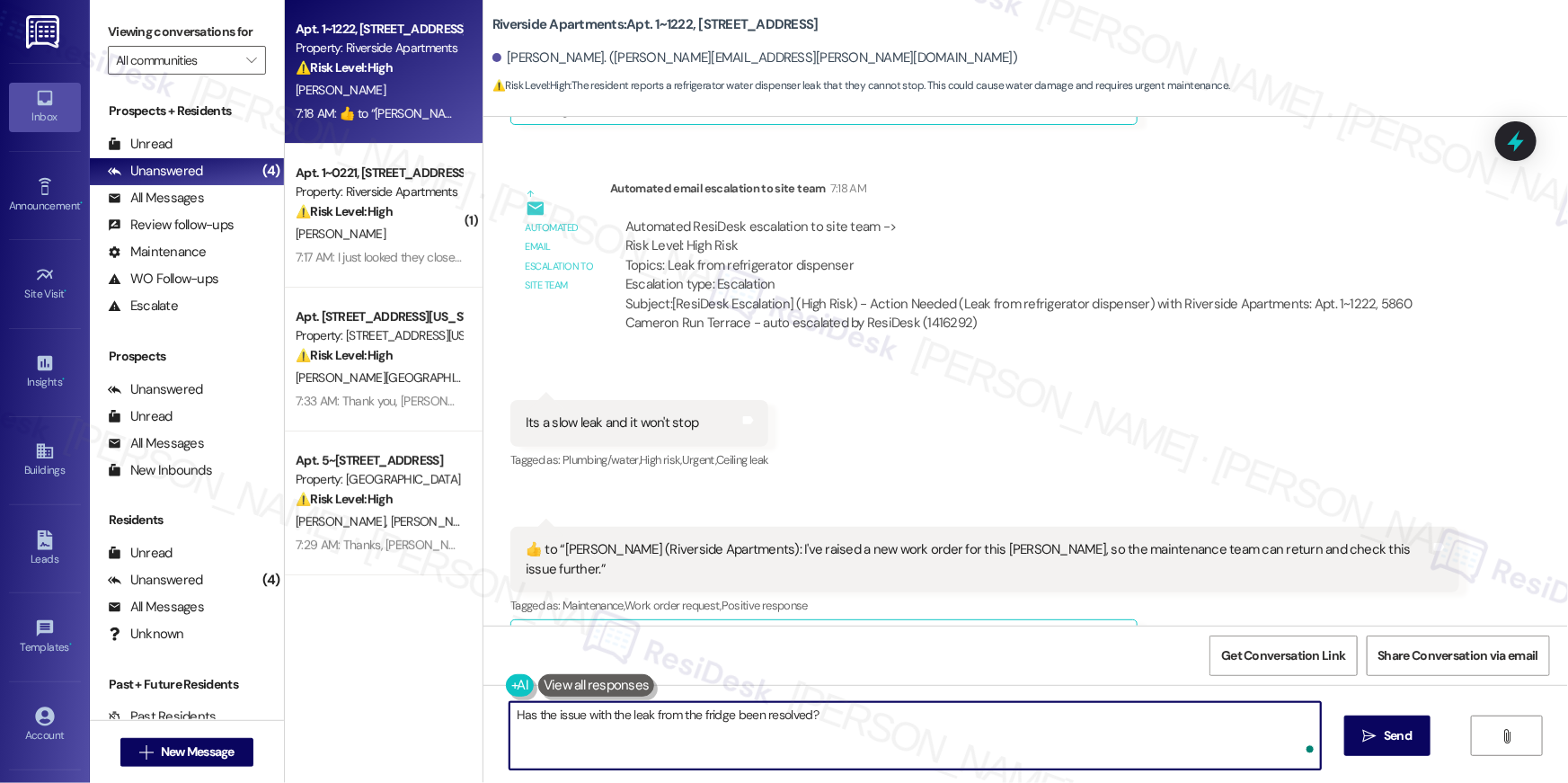 type on "Has the issue with the leak from the fridge been resolved?" 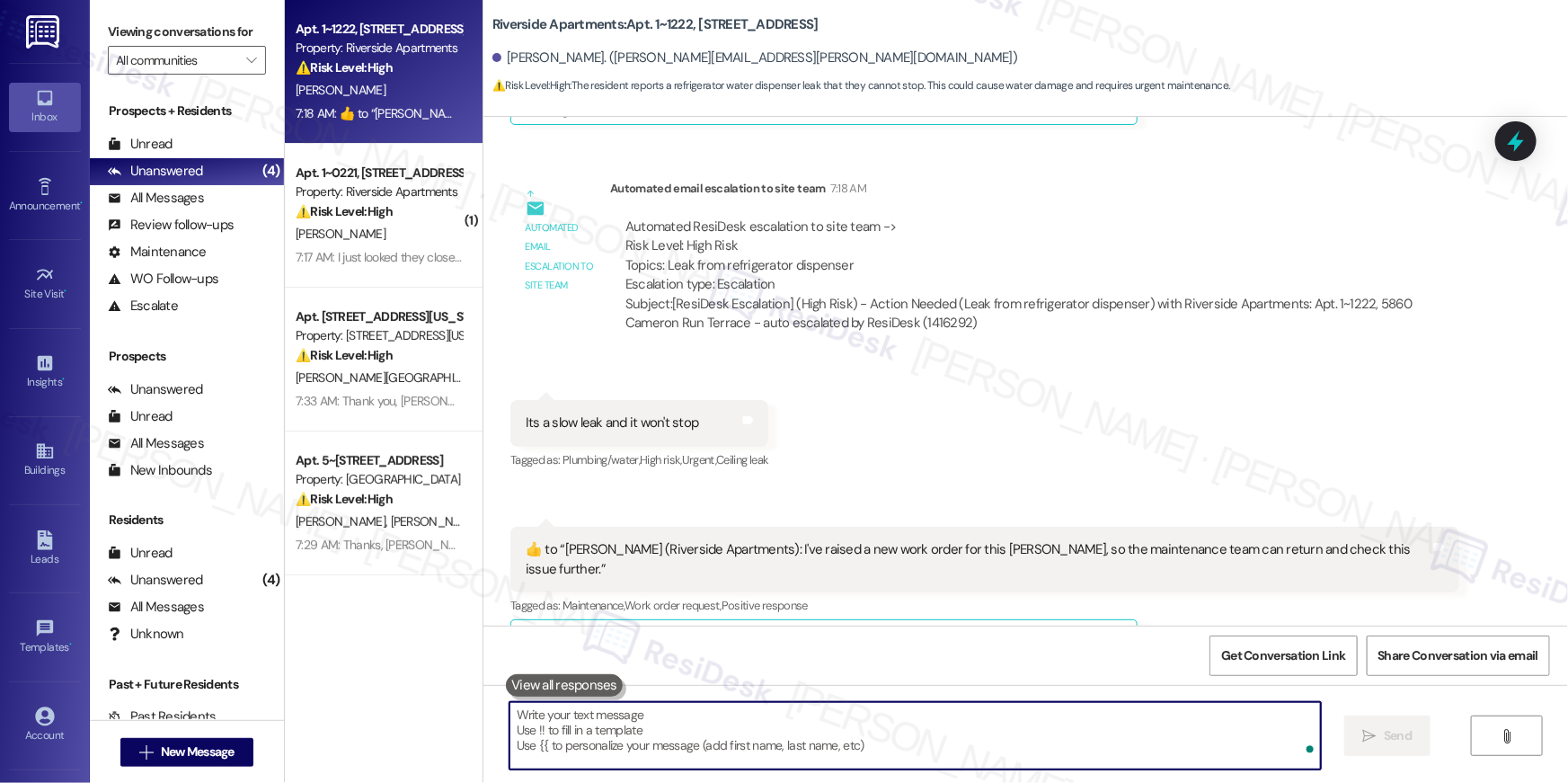 scroll, scrollTop: 7174, scrollLeft: 0, axis: vertical 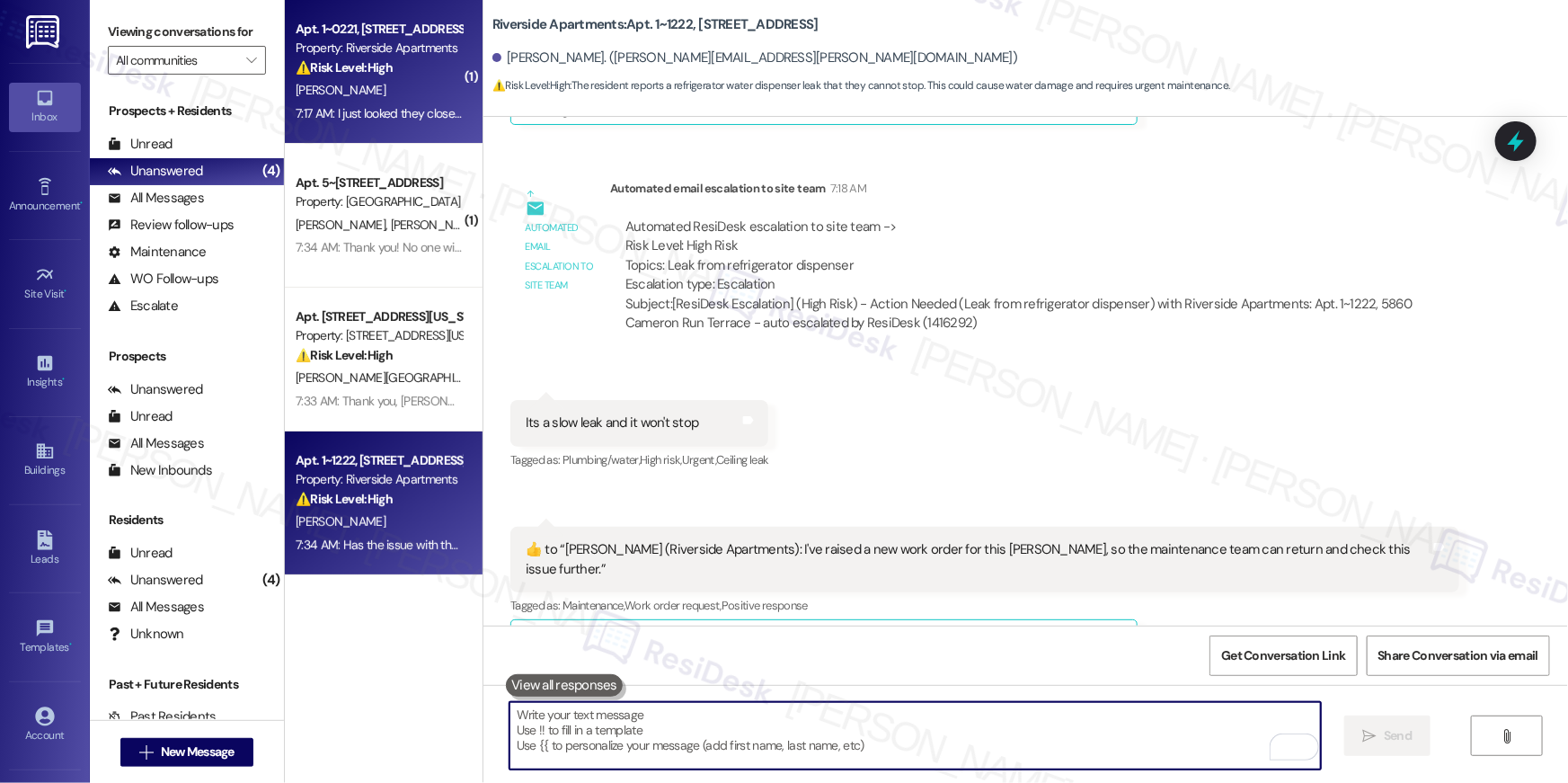 type 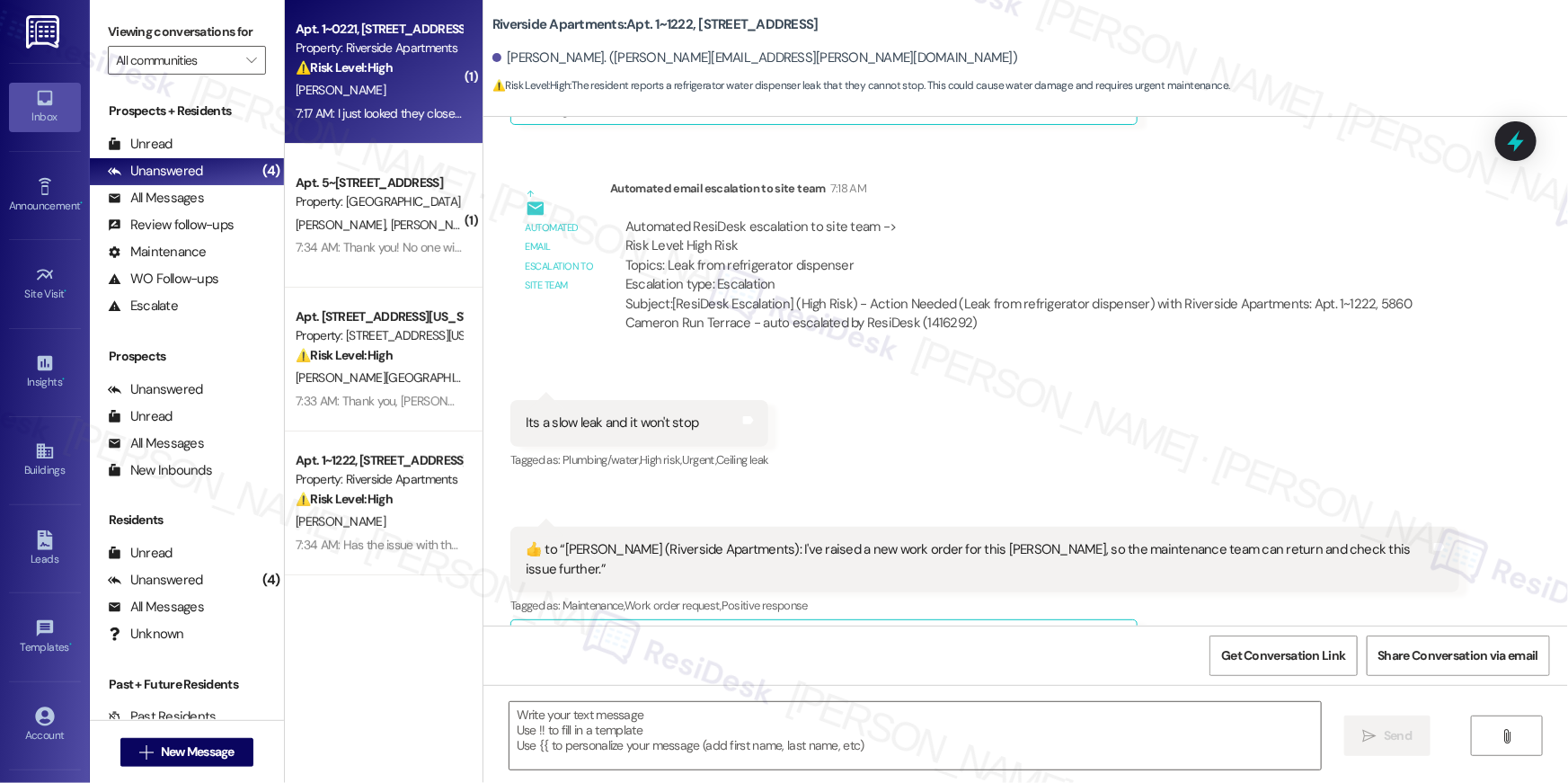 type on "Fetching suggested responses. Please feel free to read through the conversation in the meantime." 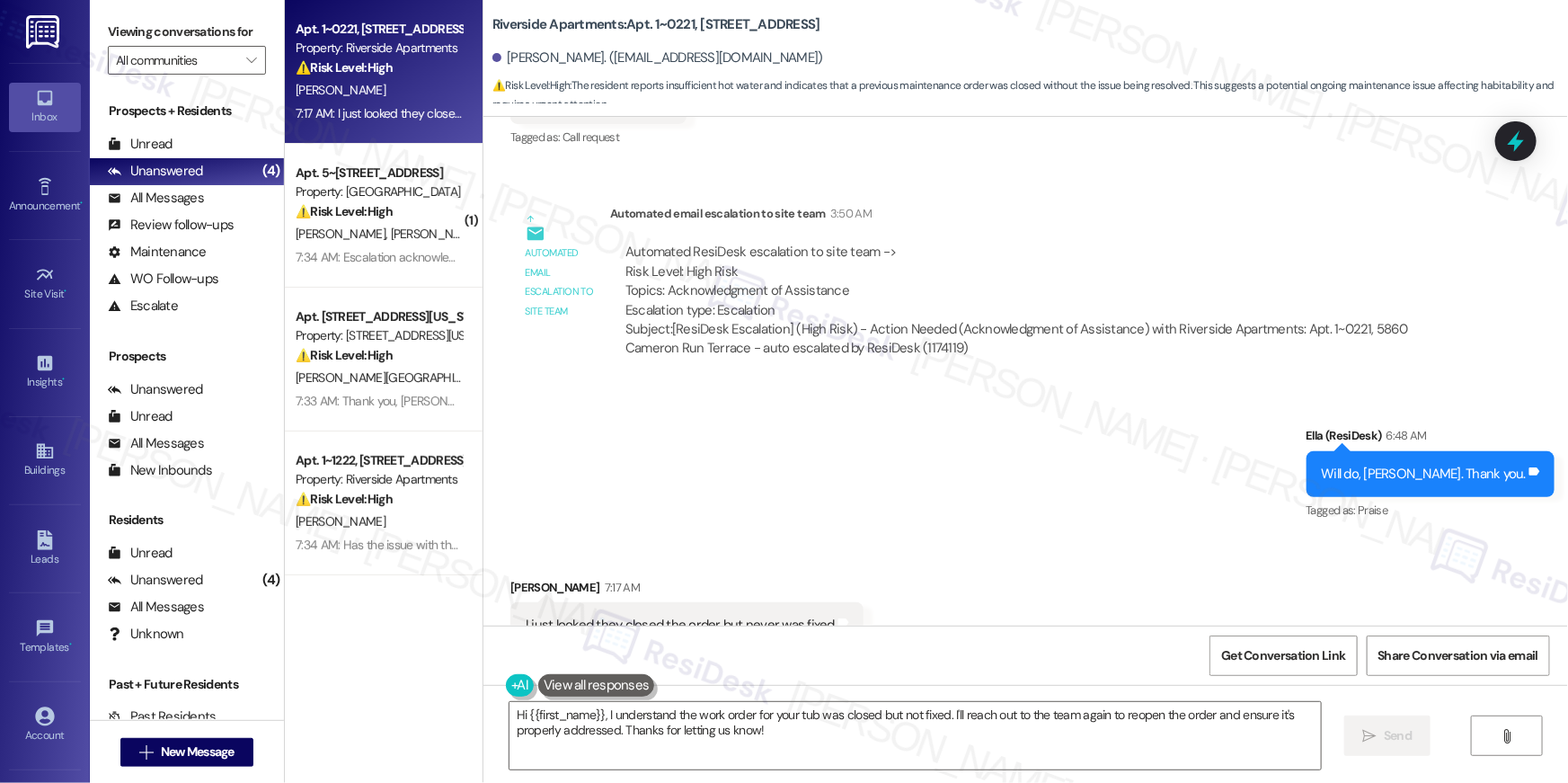 scroll, scrollTop: 8768, scrollLeft: 0, axis: vertical 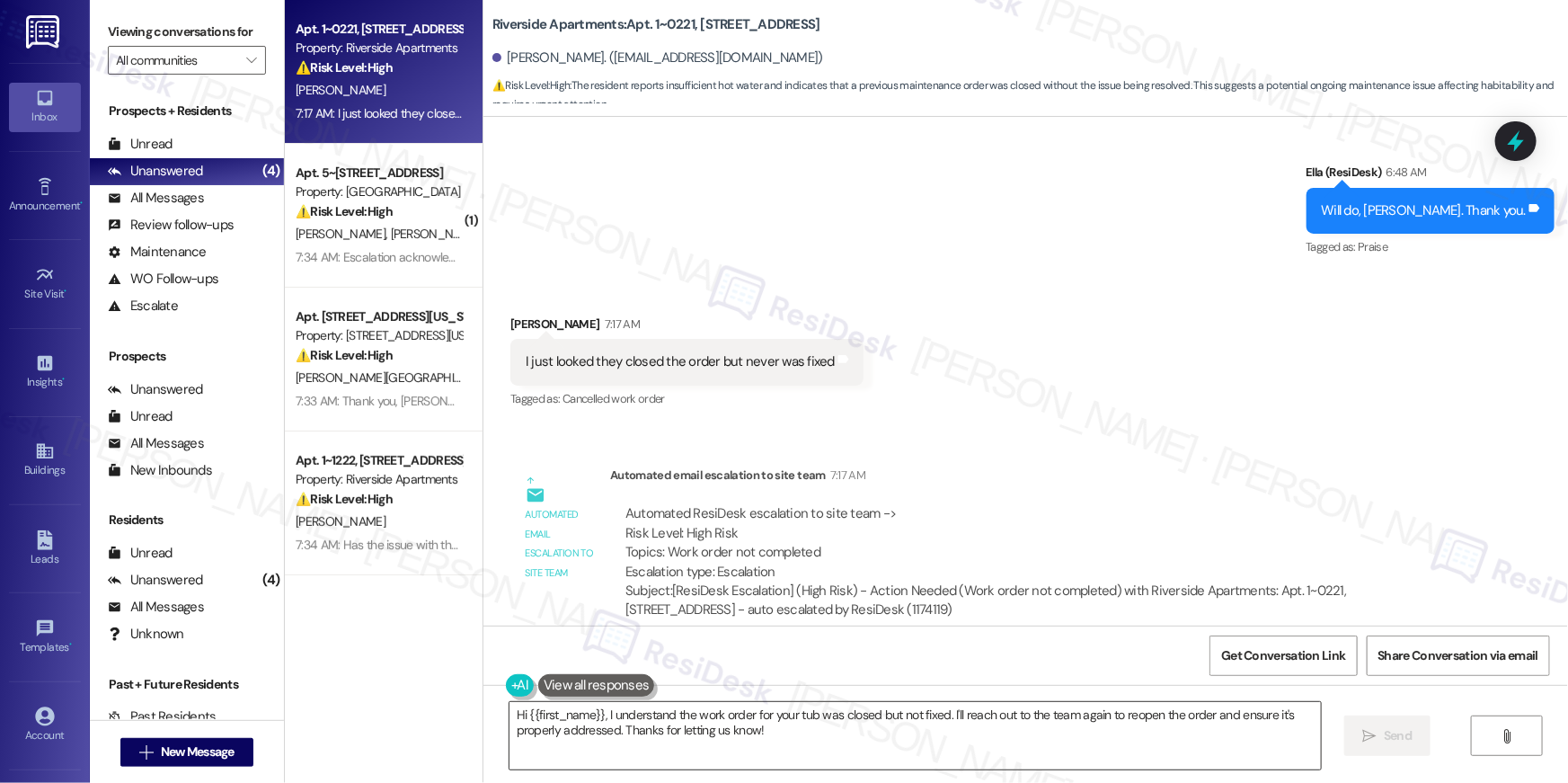 click on "Hi {{first_name}}, I understand the work order for your tub was closed but not fixed. I'll reach out to the team again to reopen the order and ensure it's properly addressed. Thanks for letting us know!" at bounding box center (915, 735) 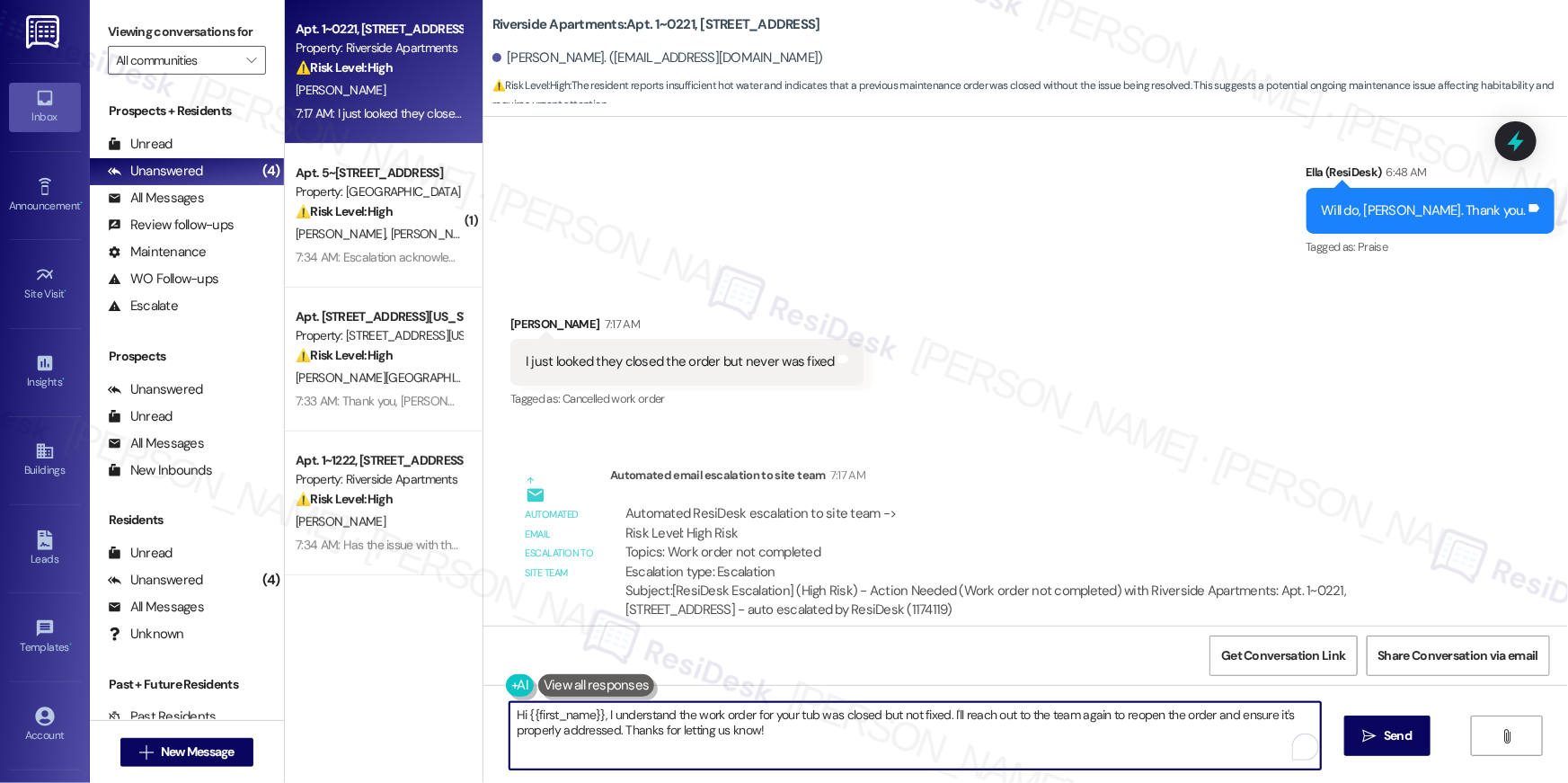 drag, startPoint x: 703, startPoint y: 727, endPoint x: 428, endPoint y: 692, distance: 277.21833 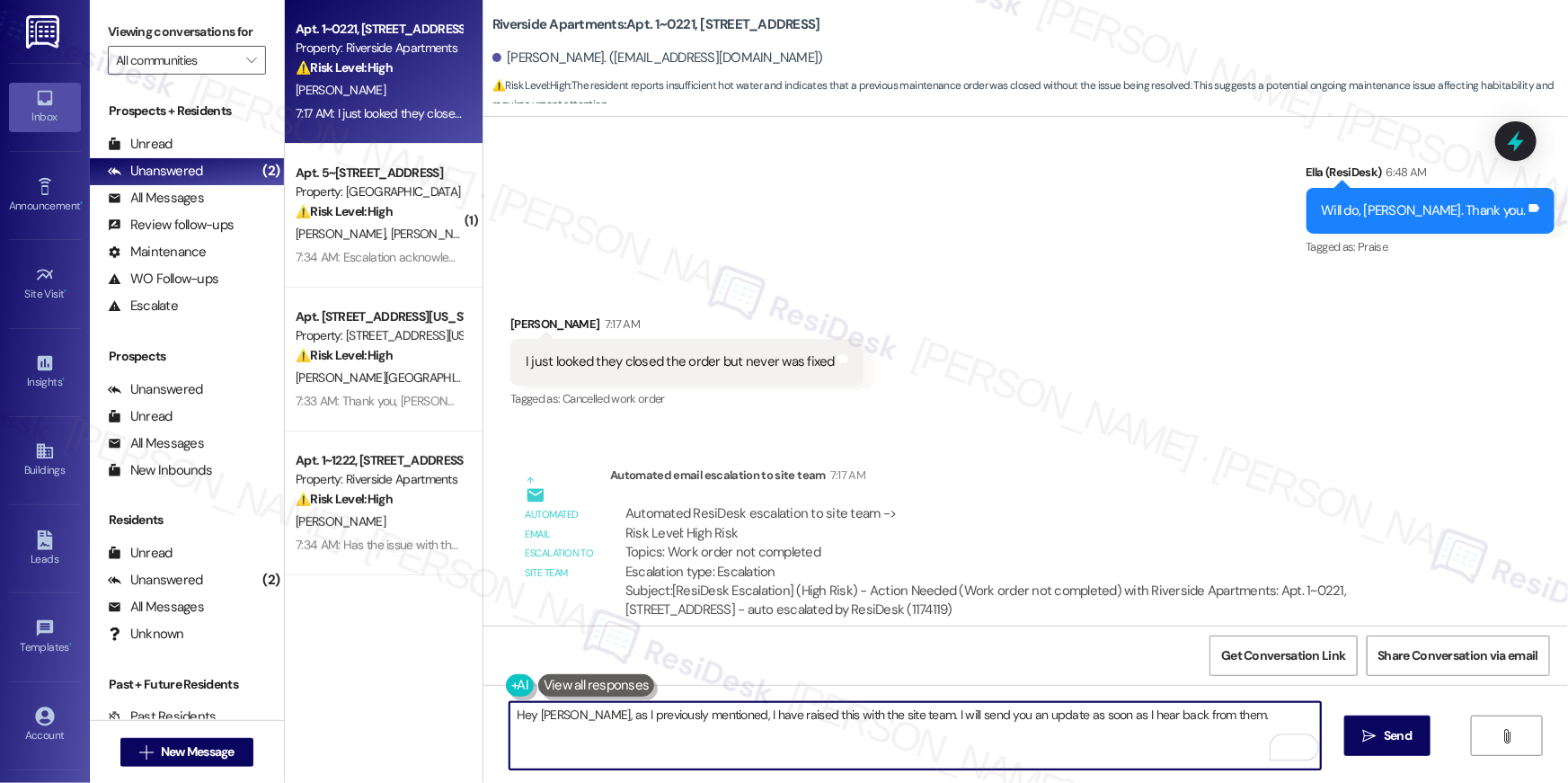 click on "Hey [PERSON_NAME], as I previously mentioned, I have raised this with the site team. I will send you an update as soon as I hear back from them." at bounding box center [915, 735] 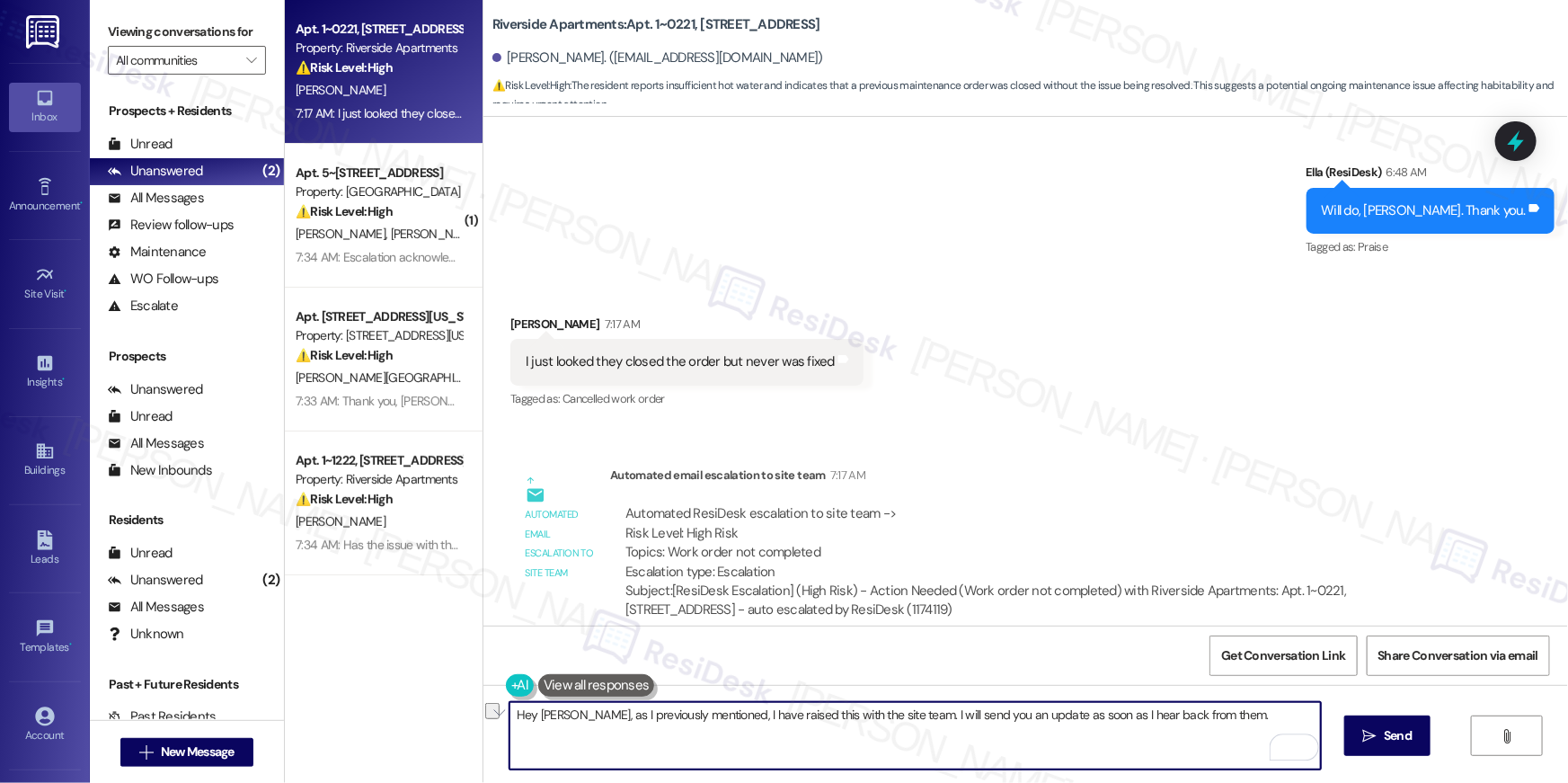 drag, startPoint x: 578, startPoint y: 718, endPoint x: 705, endPoint y: 723, distance: 127.098 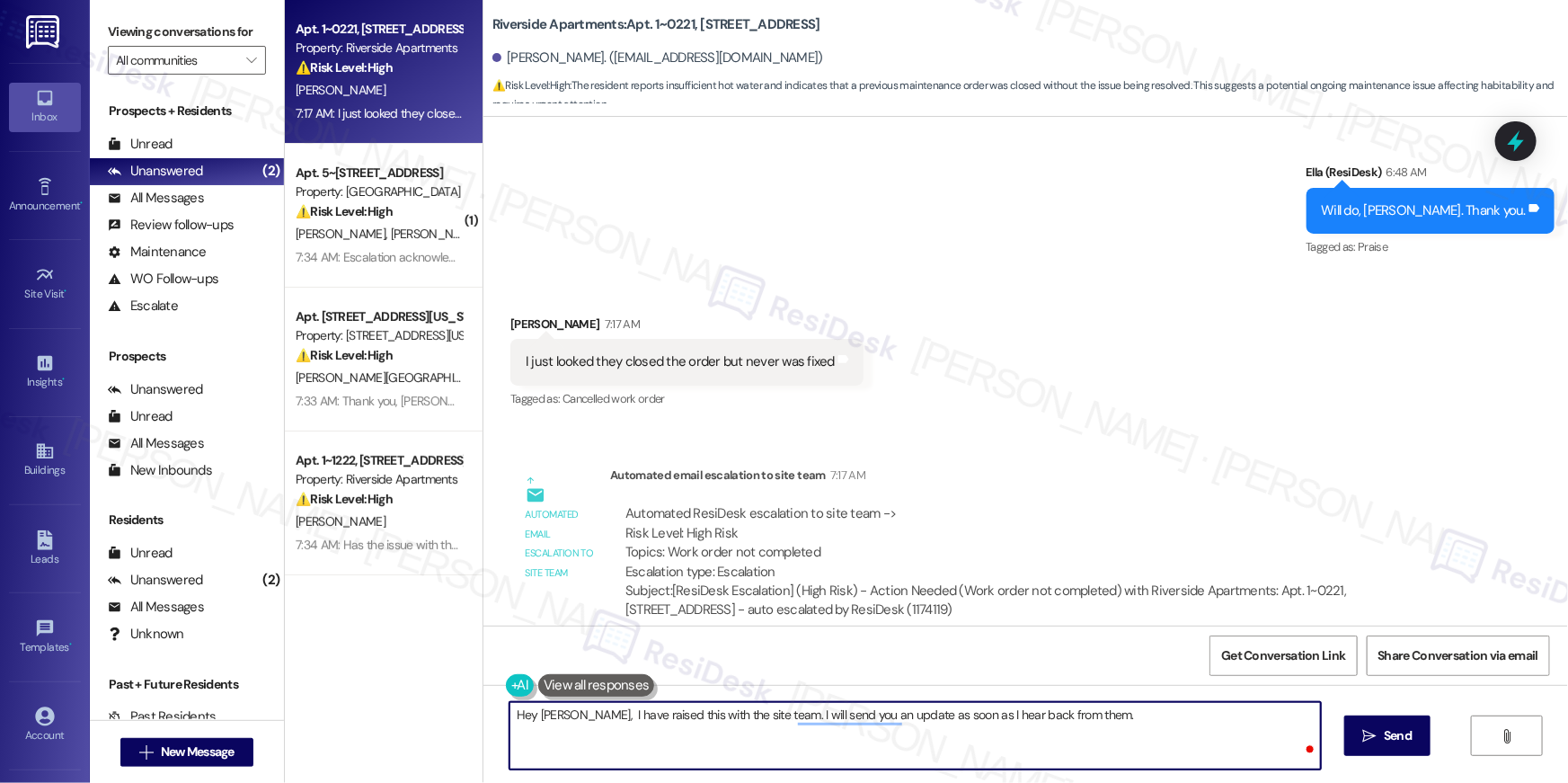 type on "Hey Laurelle, I have raised this with the site team. I will send you an update as soon as I hear back from them." 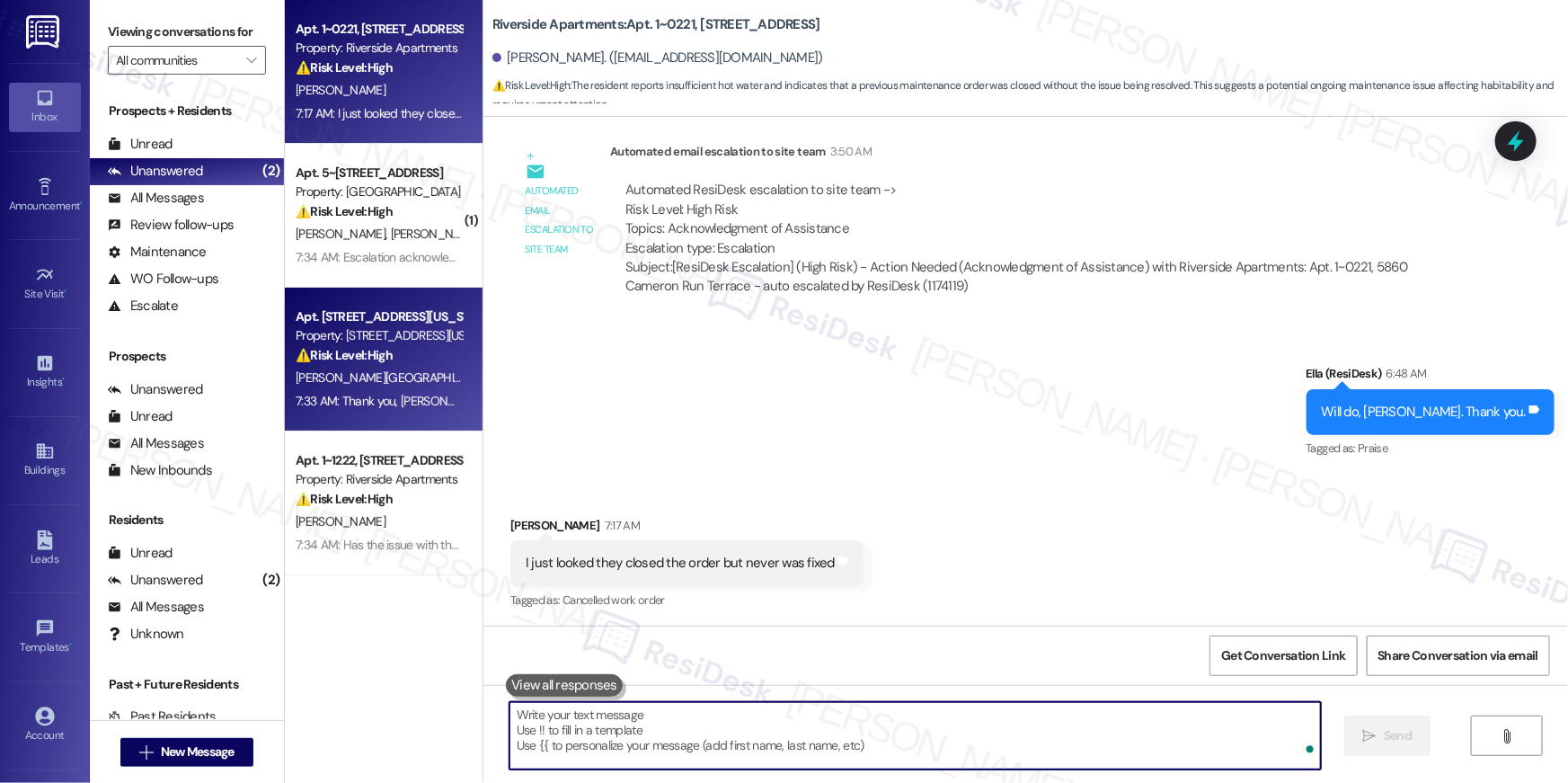 scroll, scrollTop: 8546, scrollLeft: 0, axis: vertical 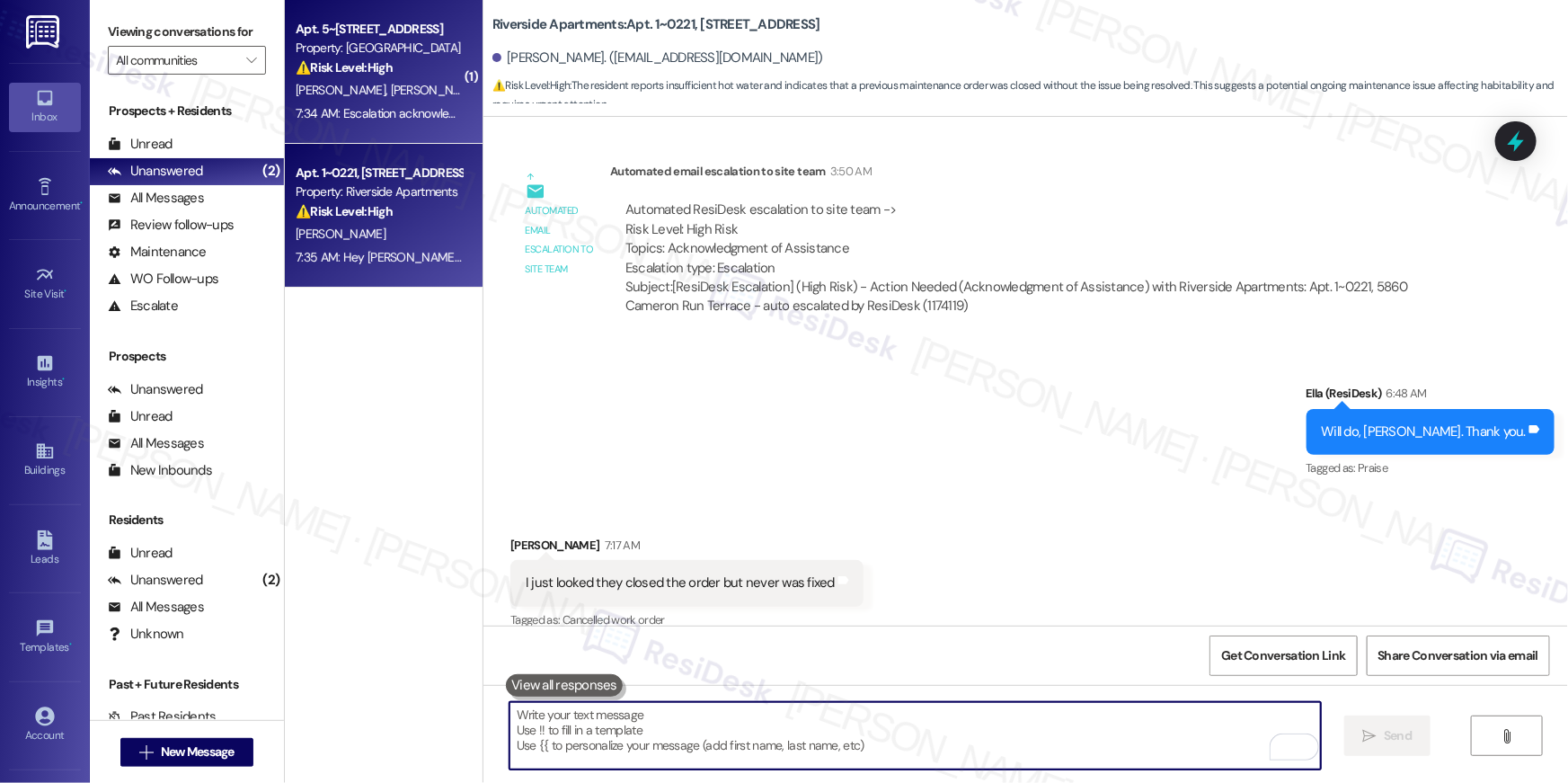 type 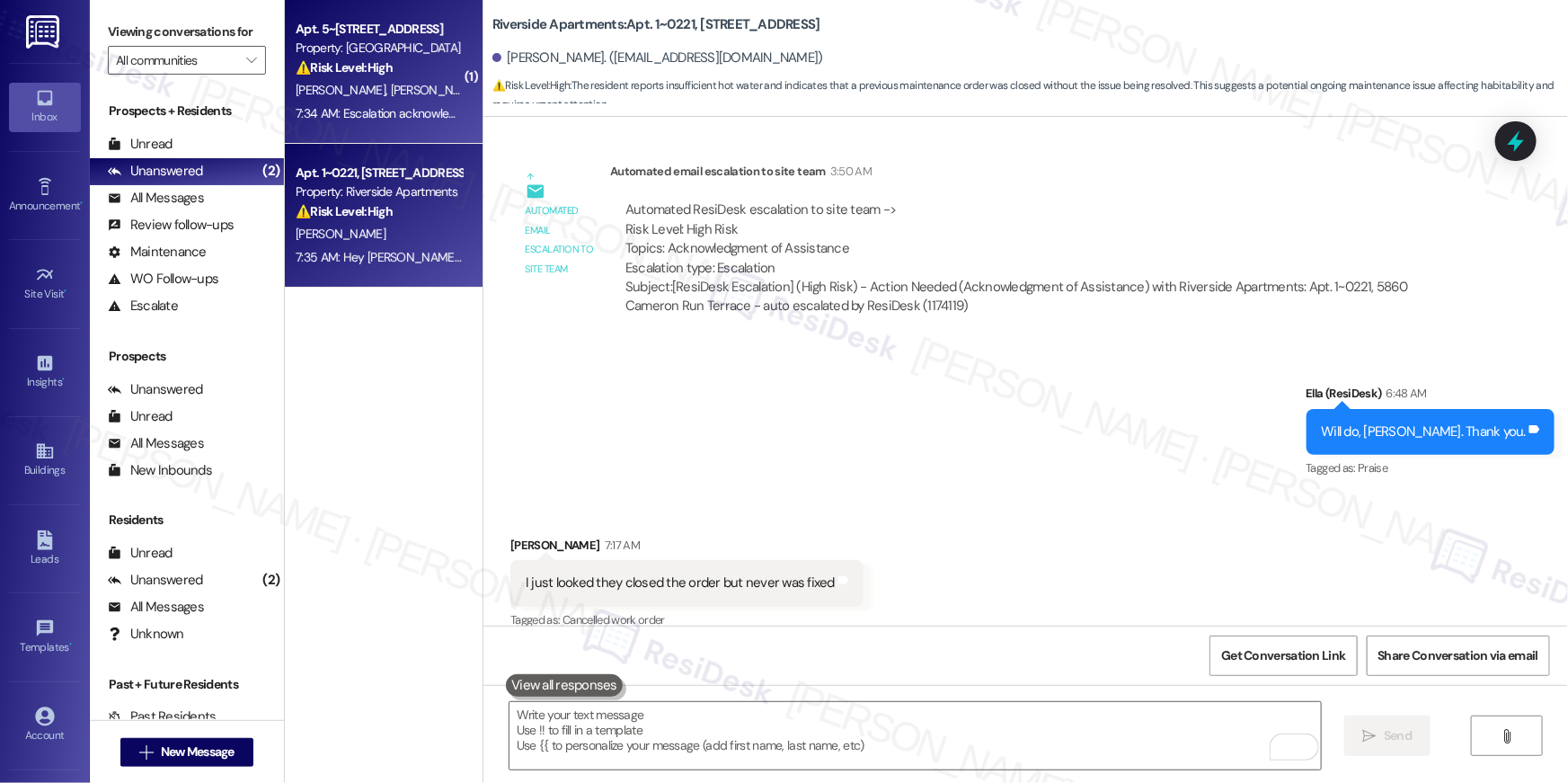 click on "[PERSON_NAME]" at bounding box center (343, 90) 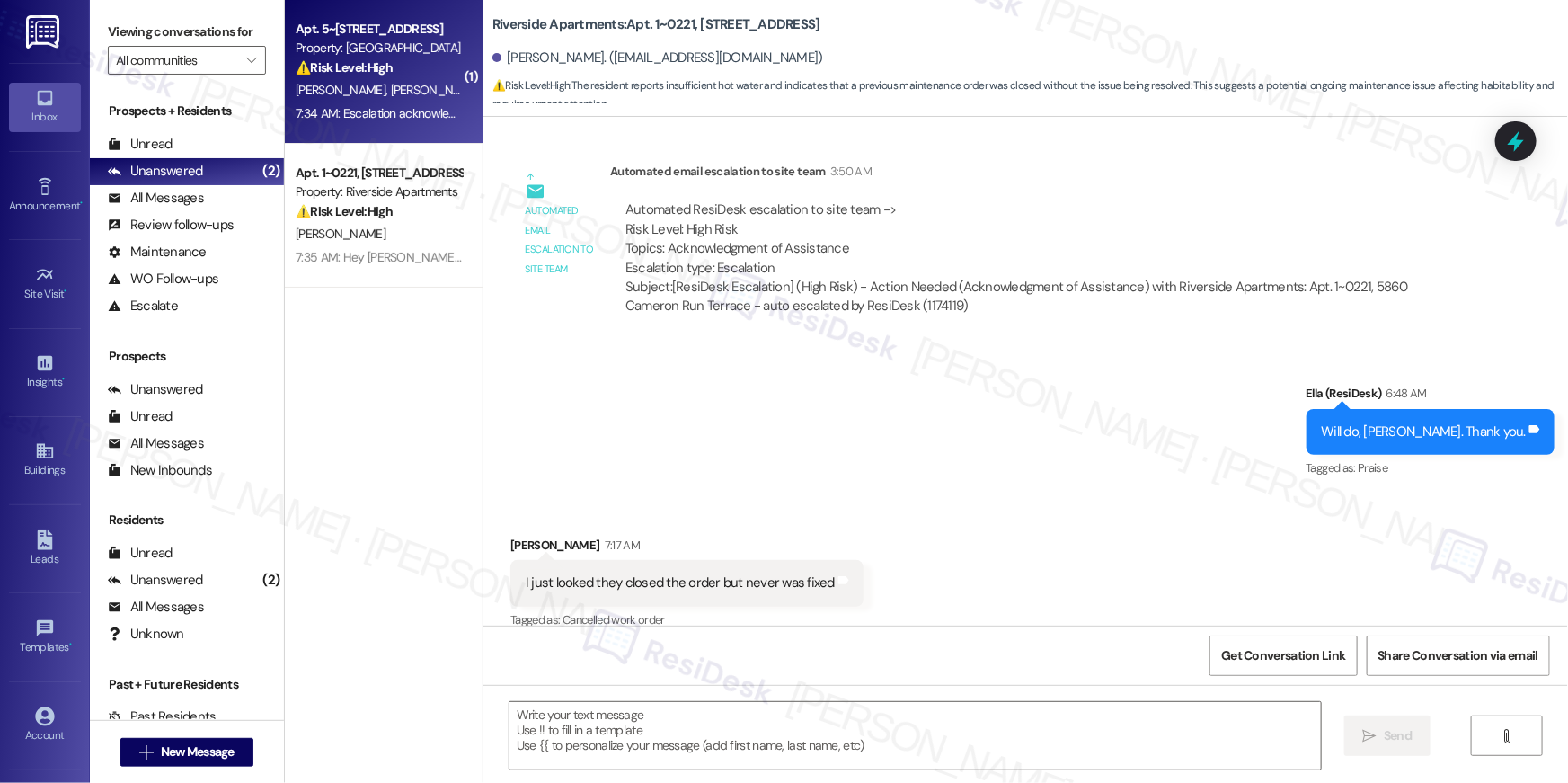 type on "Fetching suggested responses. Please feel free to read through the conversation in the meantime." 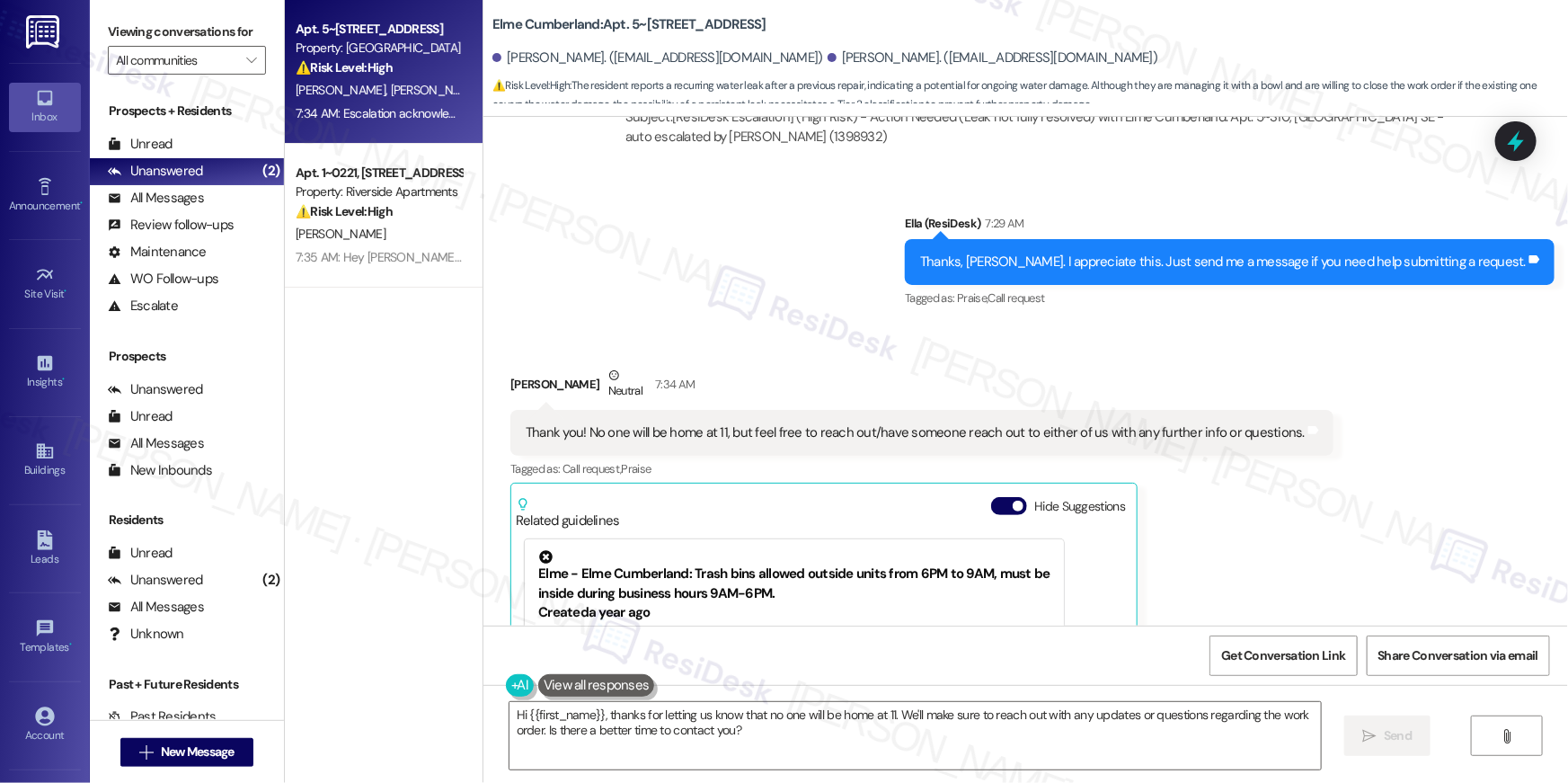 scroll, scrollTop: 2622, scrollLeft: 0, axis: vertical 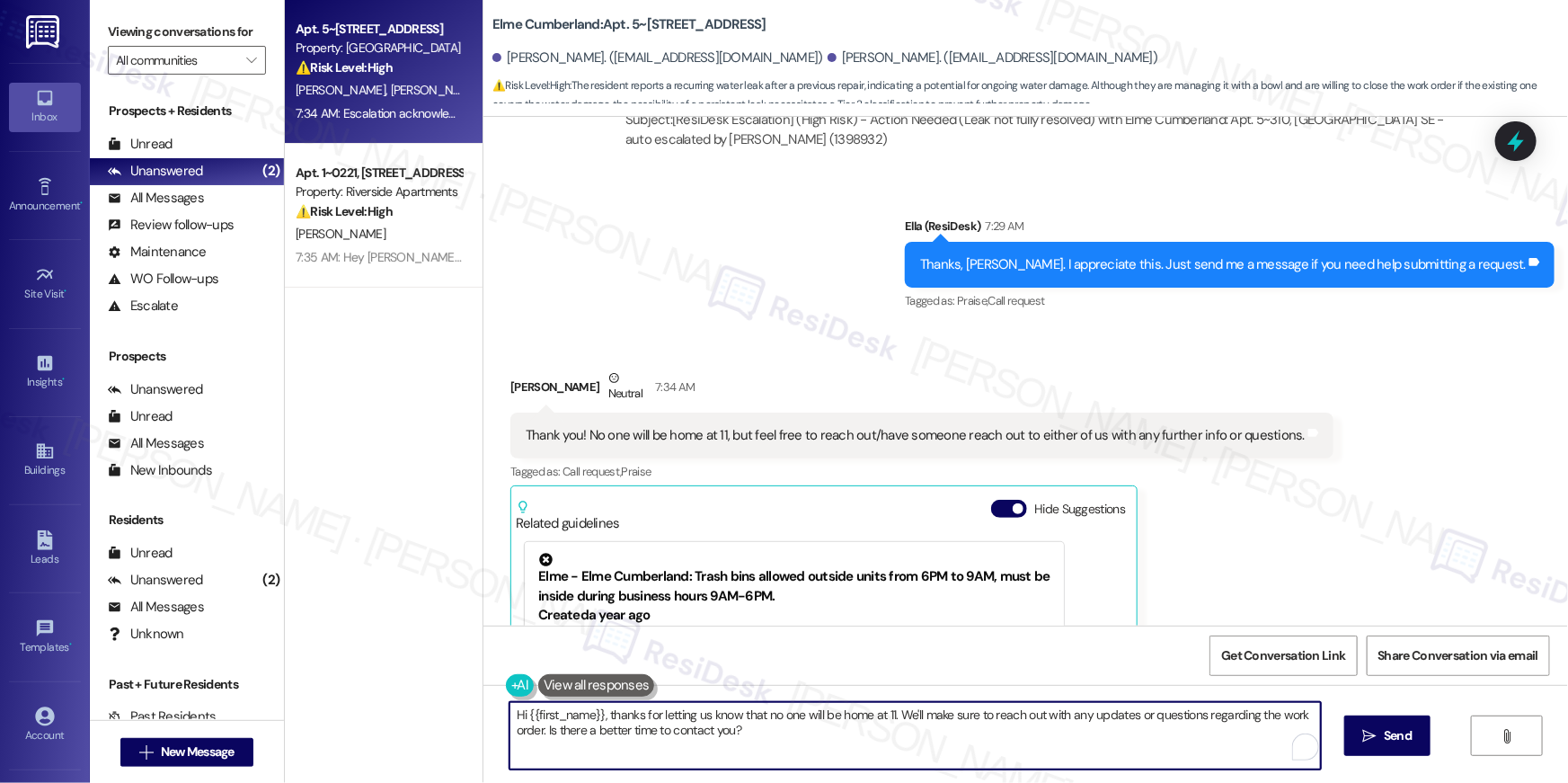 click on "Hi {{first_name}}, thanks for letting us know that no one will be home at 11. We'll make sure to reach out with any updates or questions regarding the work order. Is there a better time to contact you?" at bounding box center (915, 735) 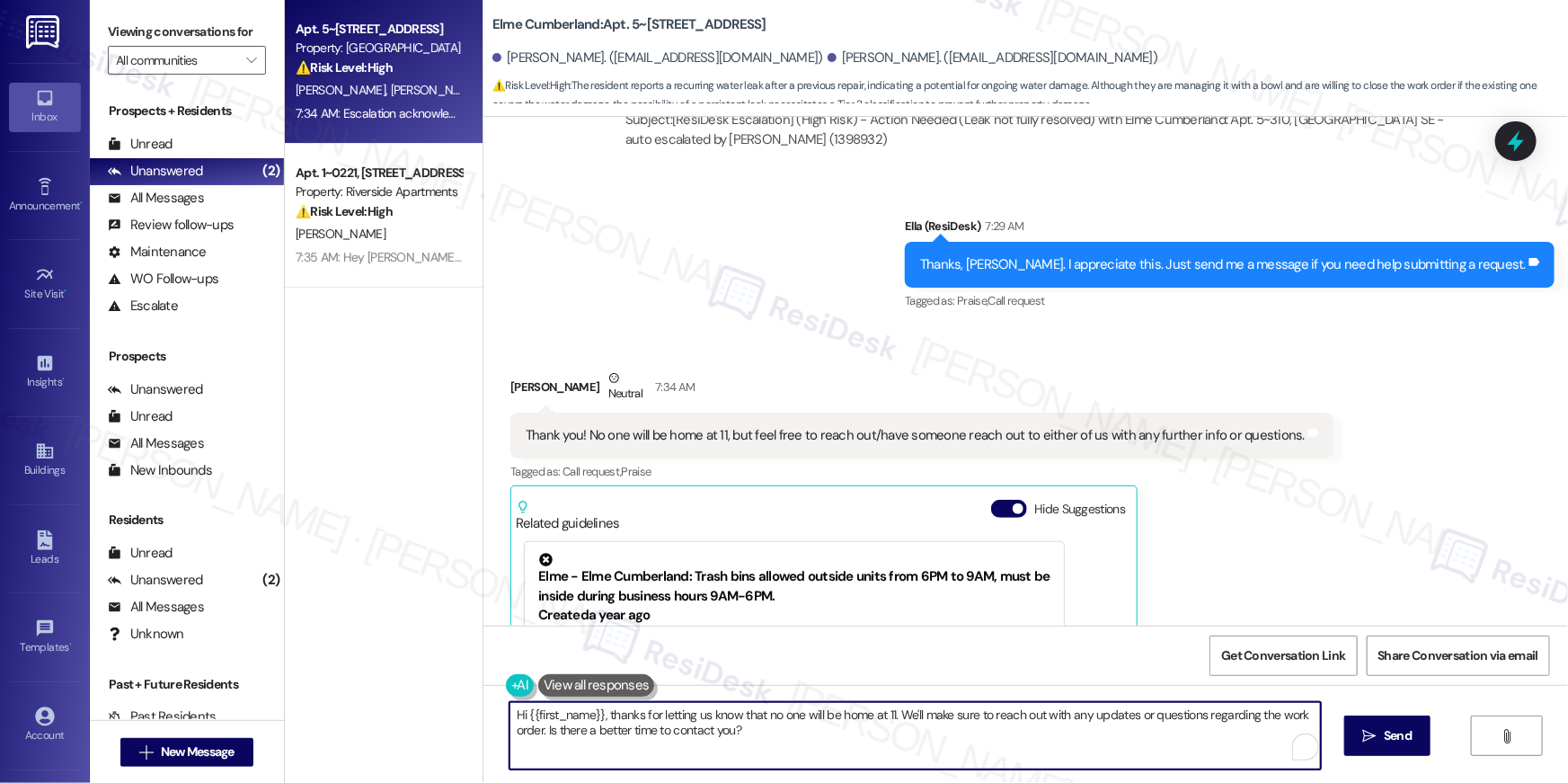 click on "Hi {{first_name}}, thanks for letting us know that no one will be home at 11. We'll make sure to reach out with any updates or questions regarding the work order. Is there a better time to contact you?" at bounding box center (915, 735) 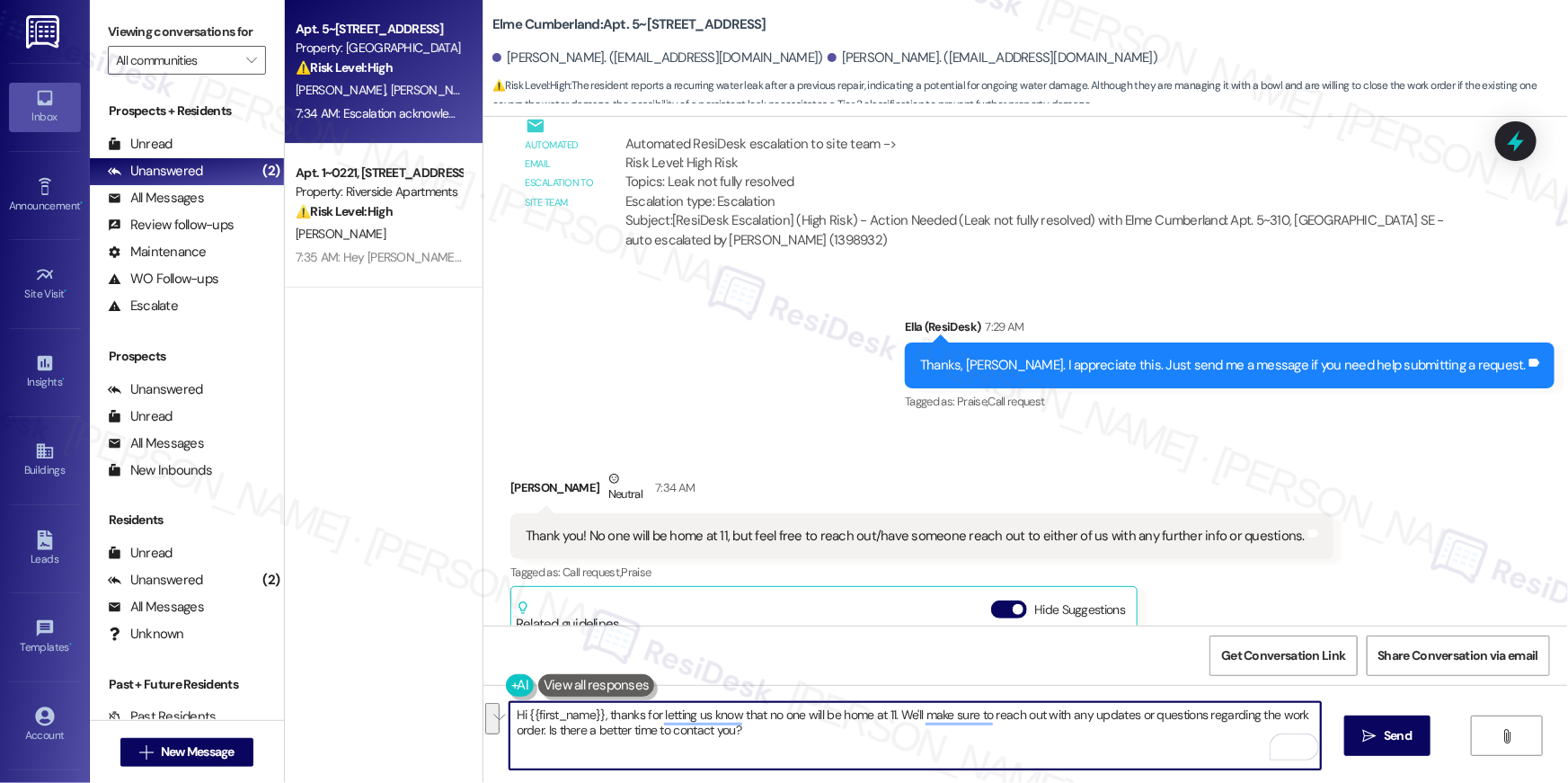 scroll, scrollTop: 2517, scrollLeft: 0, axis: vertical 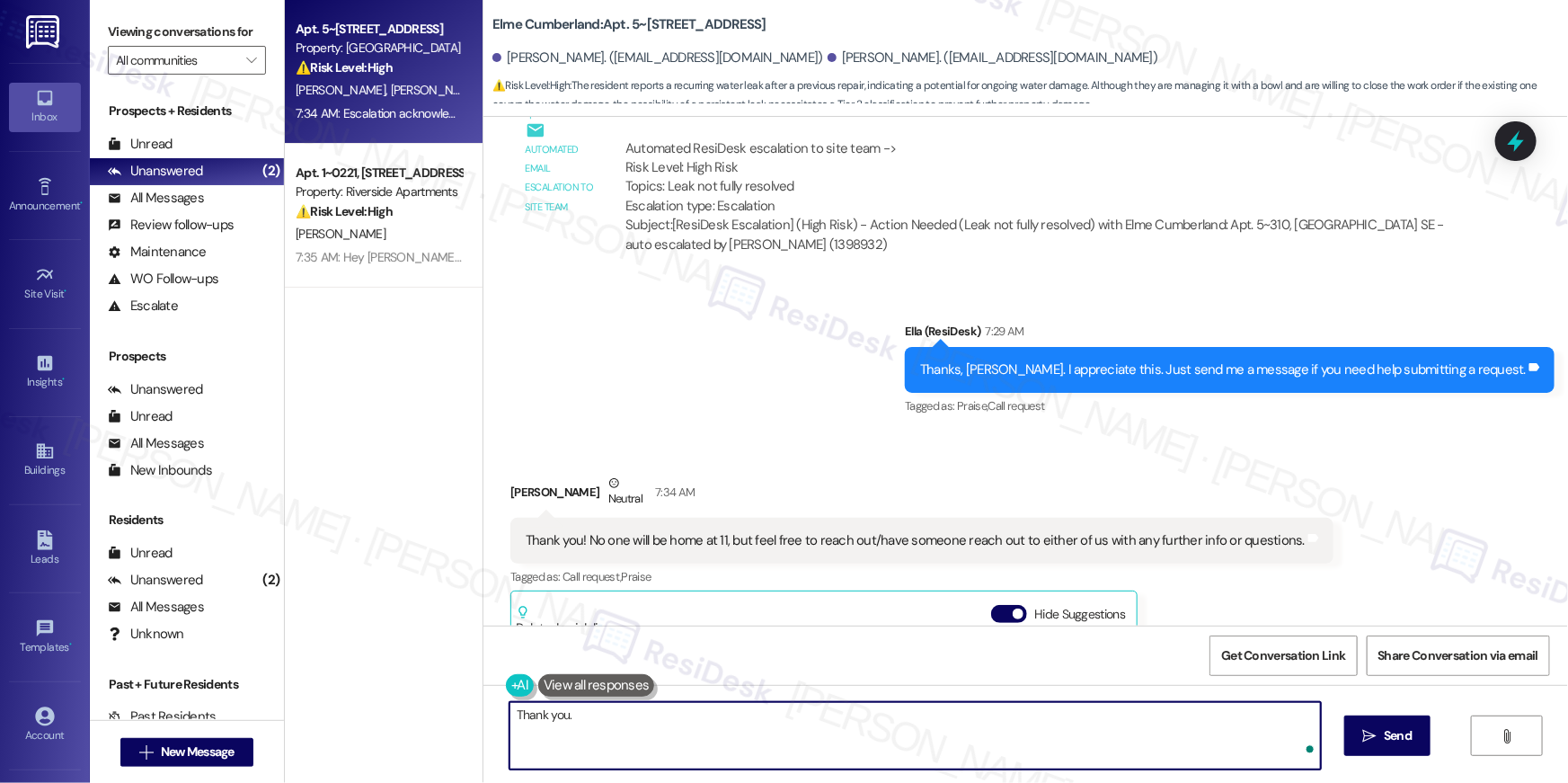 type on "Thank you." 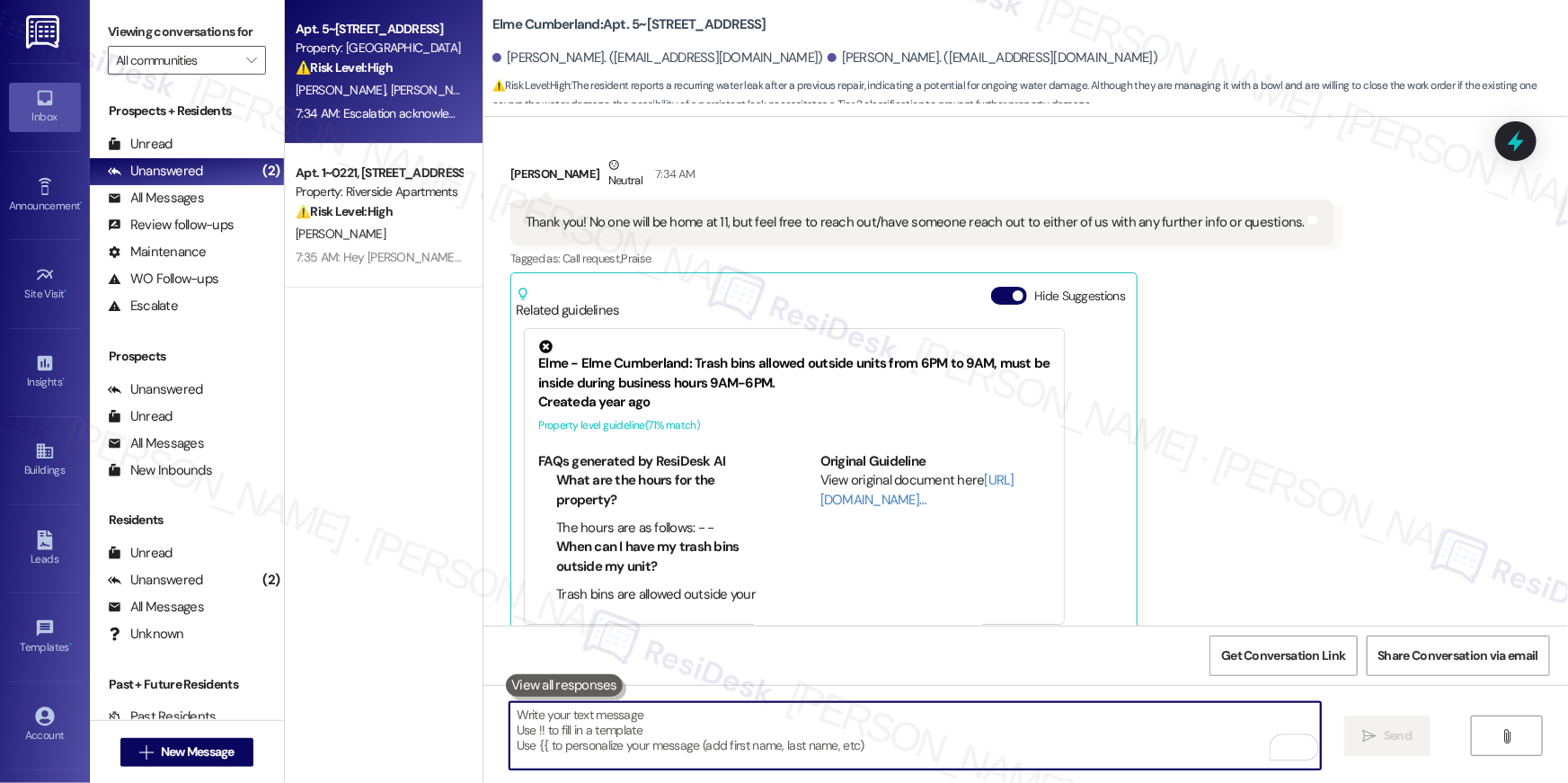 scroll, scrollTop: 2841, scrollLeft: 0, axis: vertical 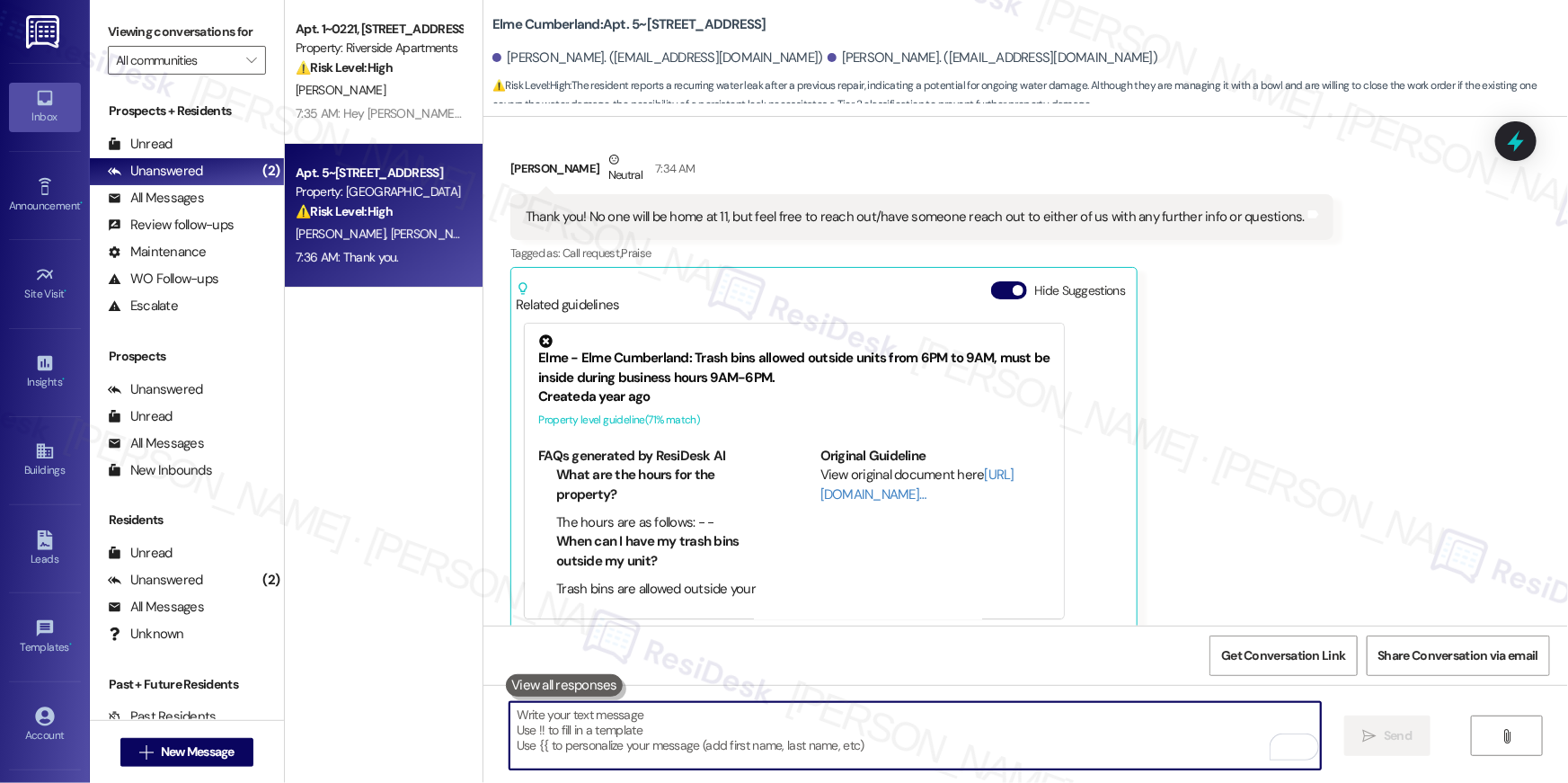 type 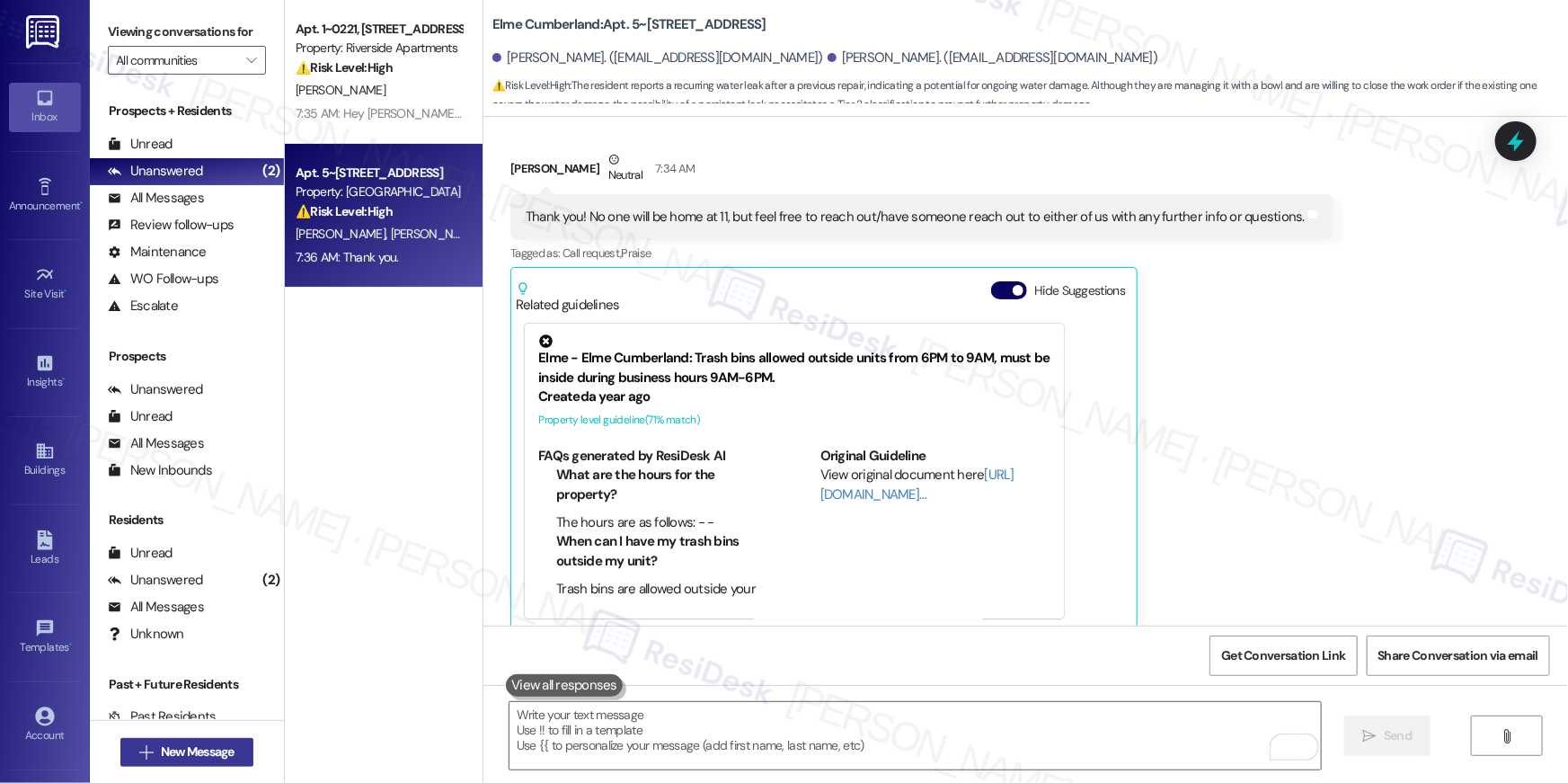 click on "New Message" at bounding box center (198, 752) 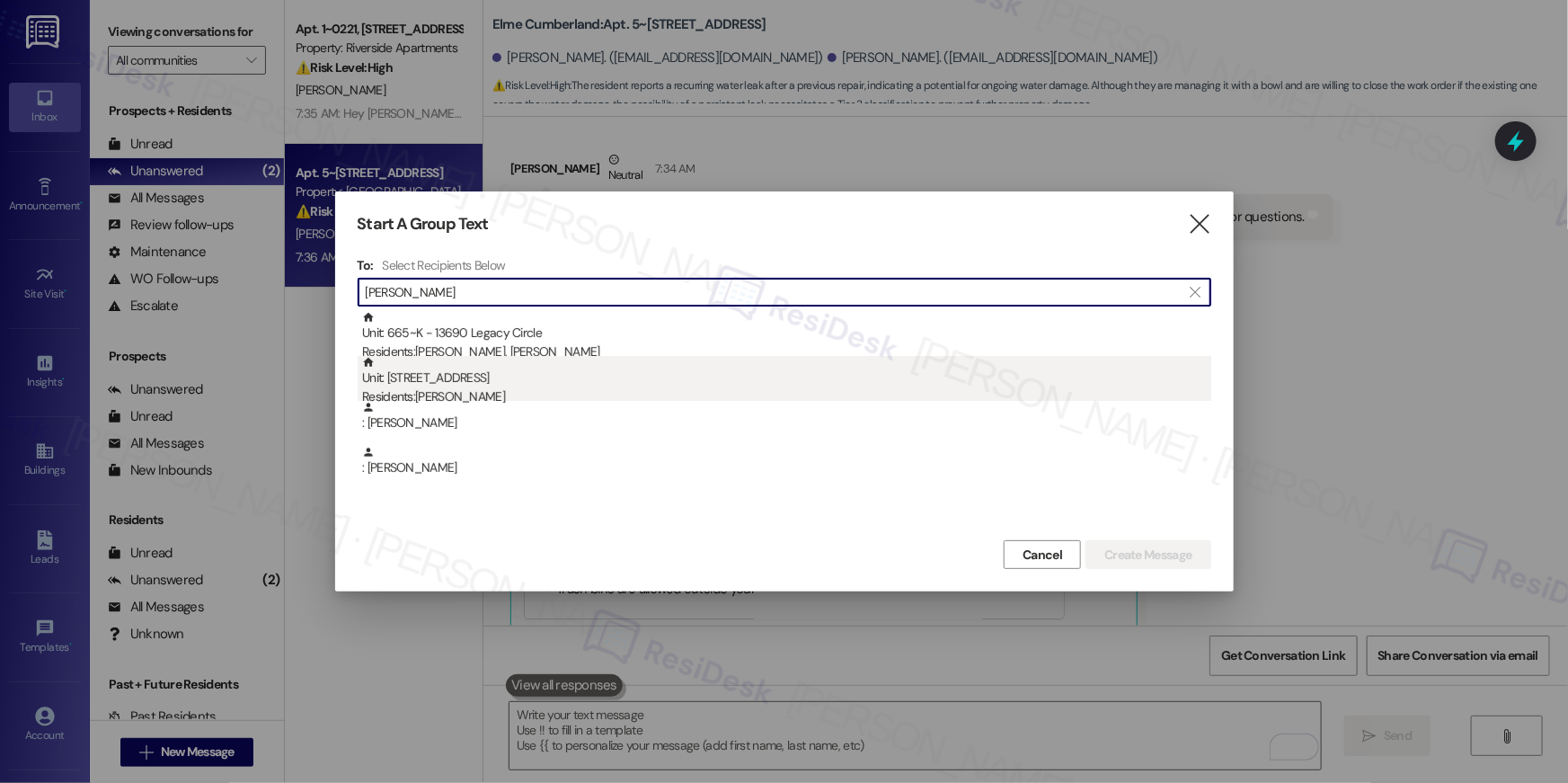 type on "jose gueva" 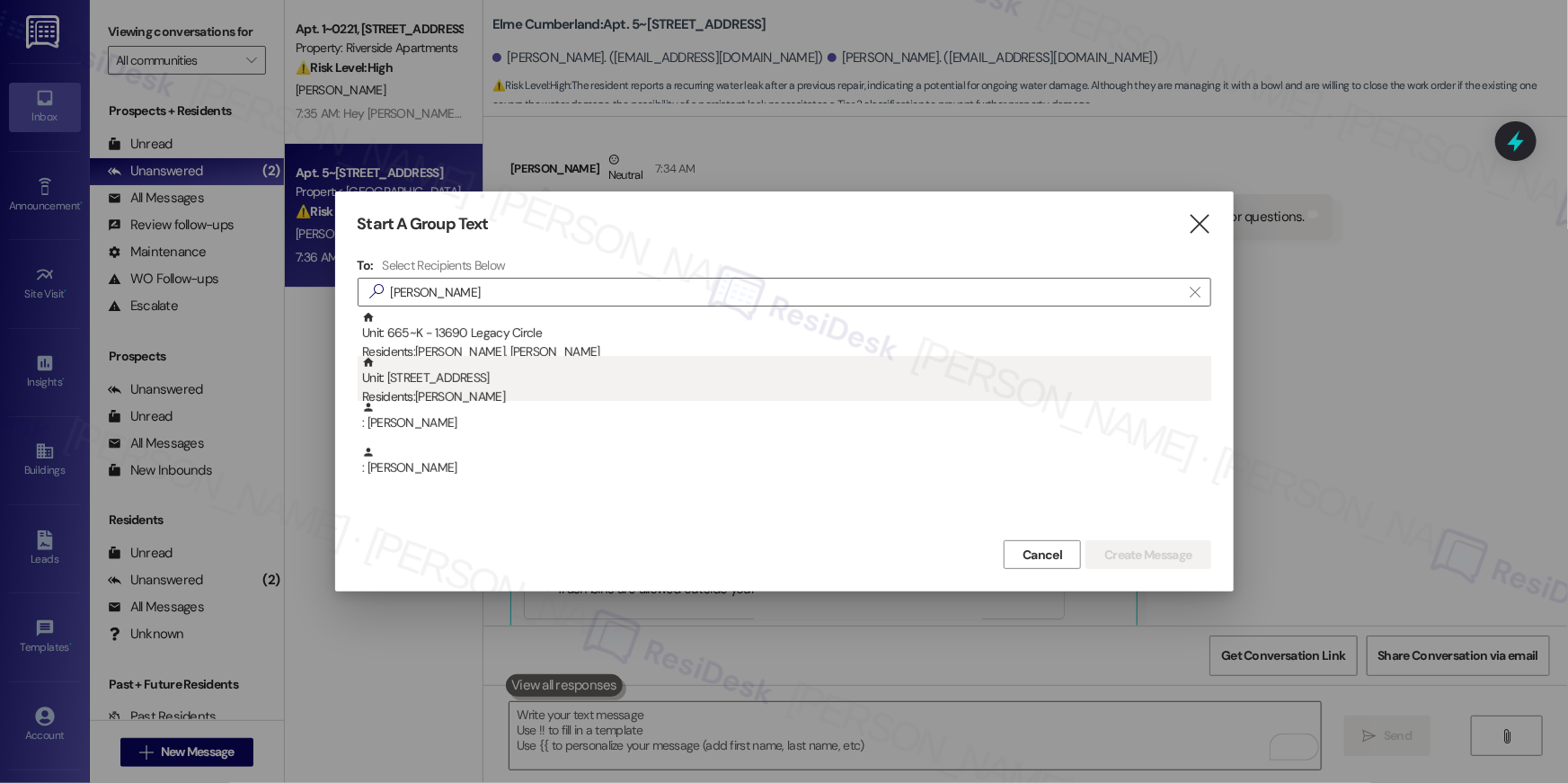 click on "Unit: 435 - 2511 Farmcrest Drive Residents:  Jose Guevara Perez" at bounding box center (786, 381) 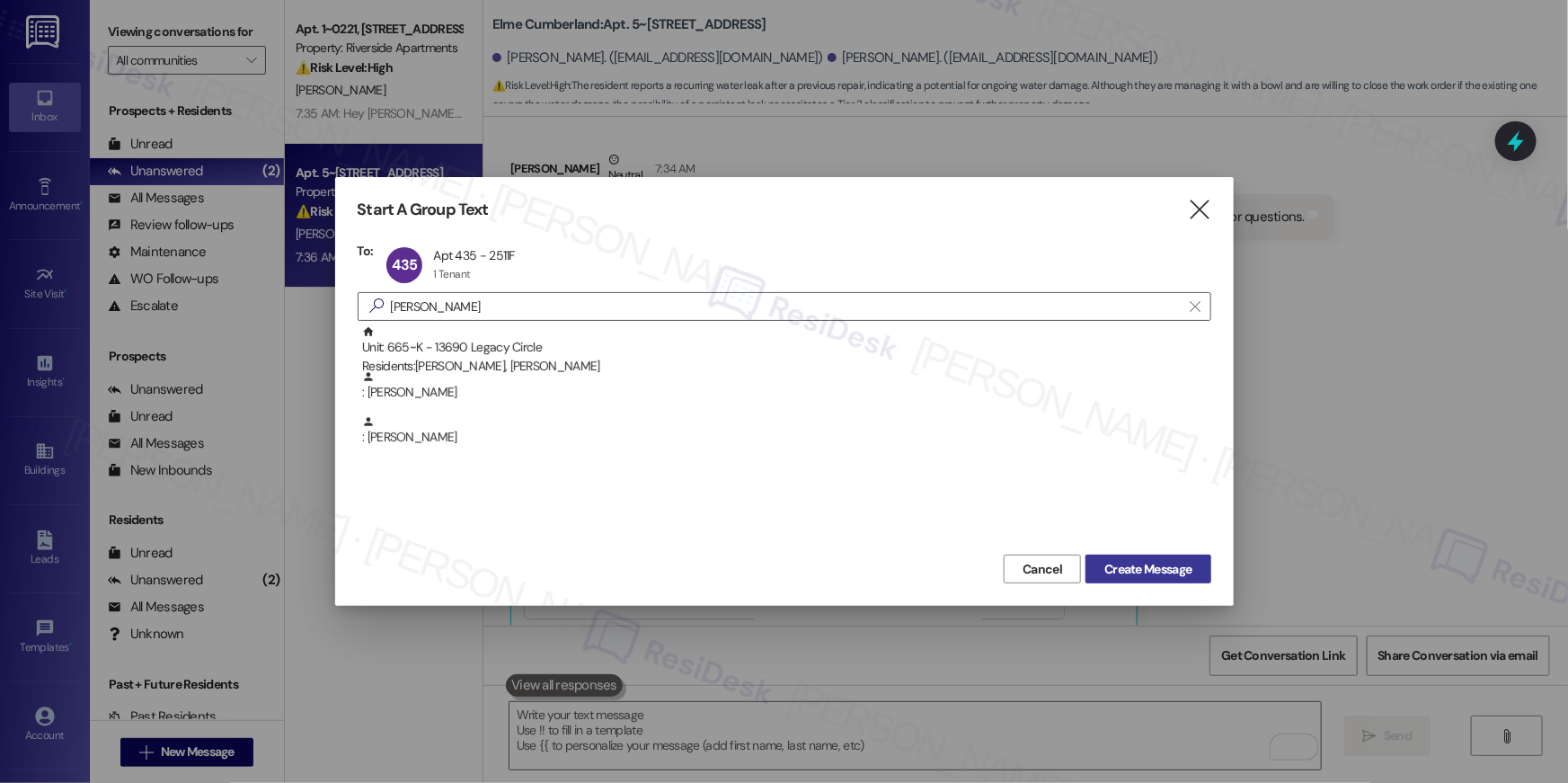 click on "Create Message" at bounding box center [1147, 569] 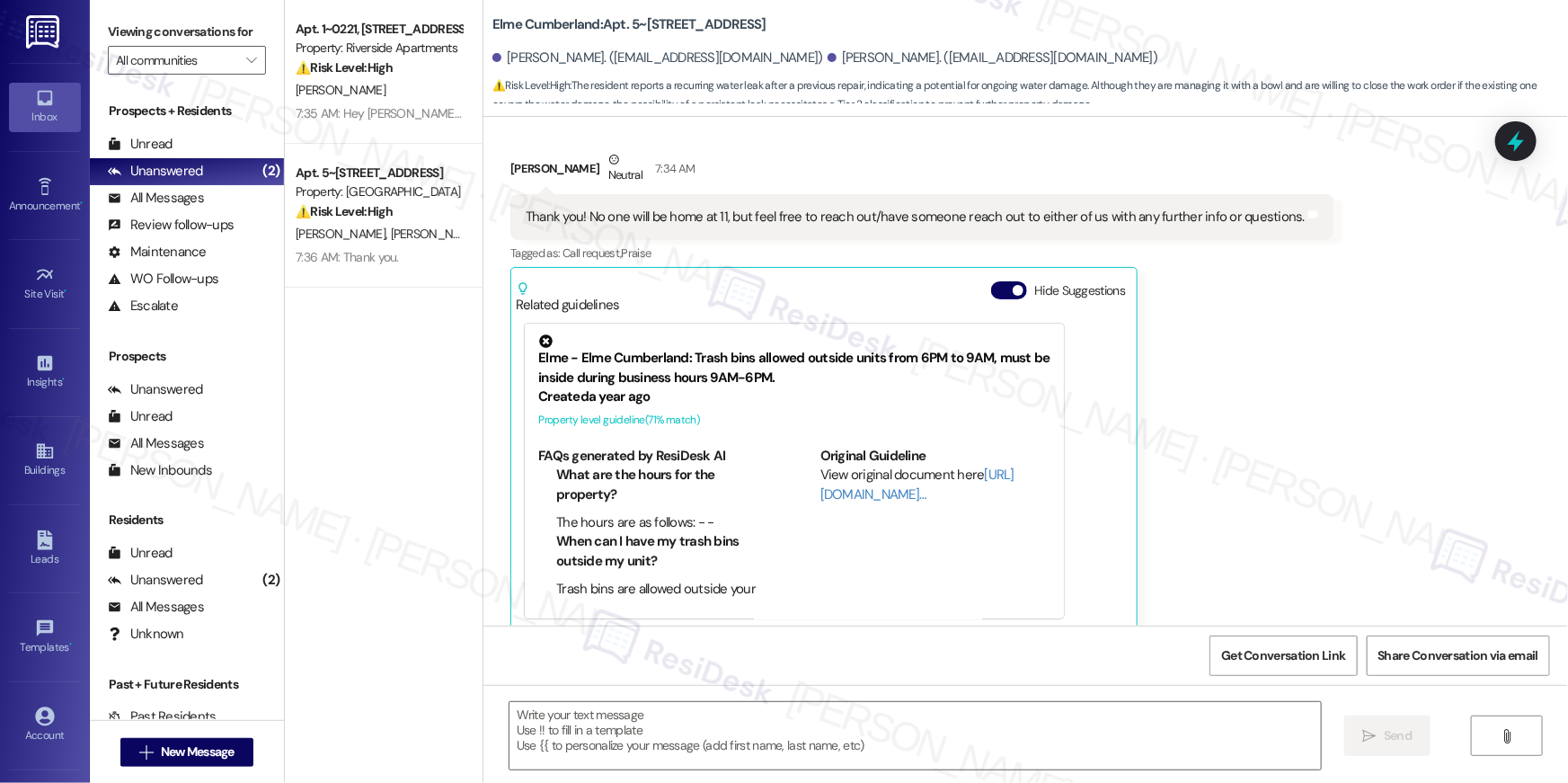type on "Fetching suggested responses. Please feel free to read through the conversation in the meantime." 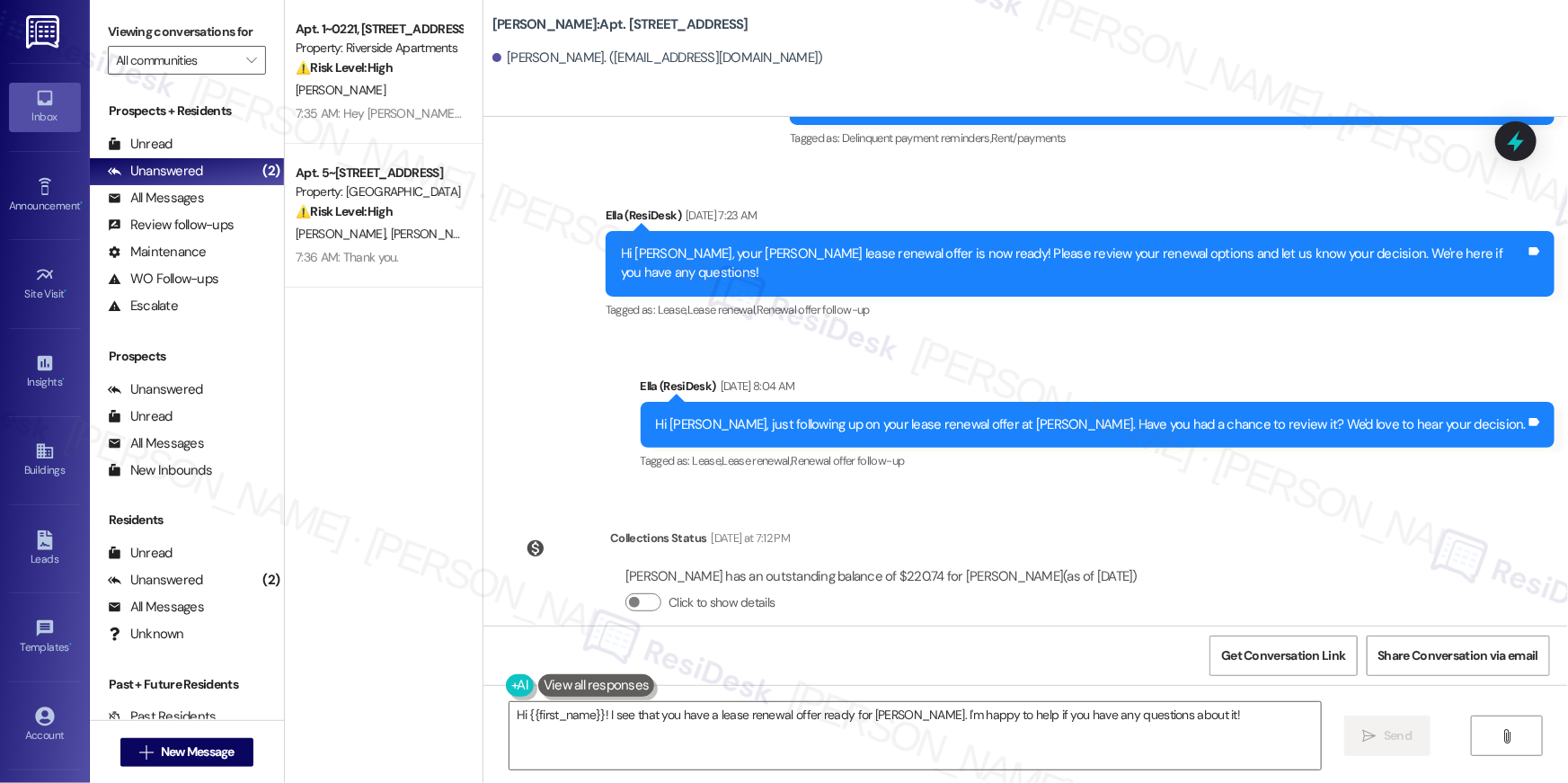 scroll, scrollTop: 4214, scrollLeft: 0, axis: vertical 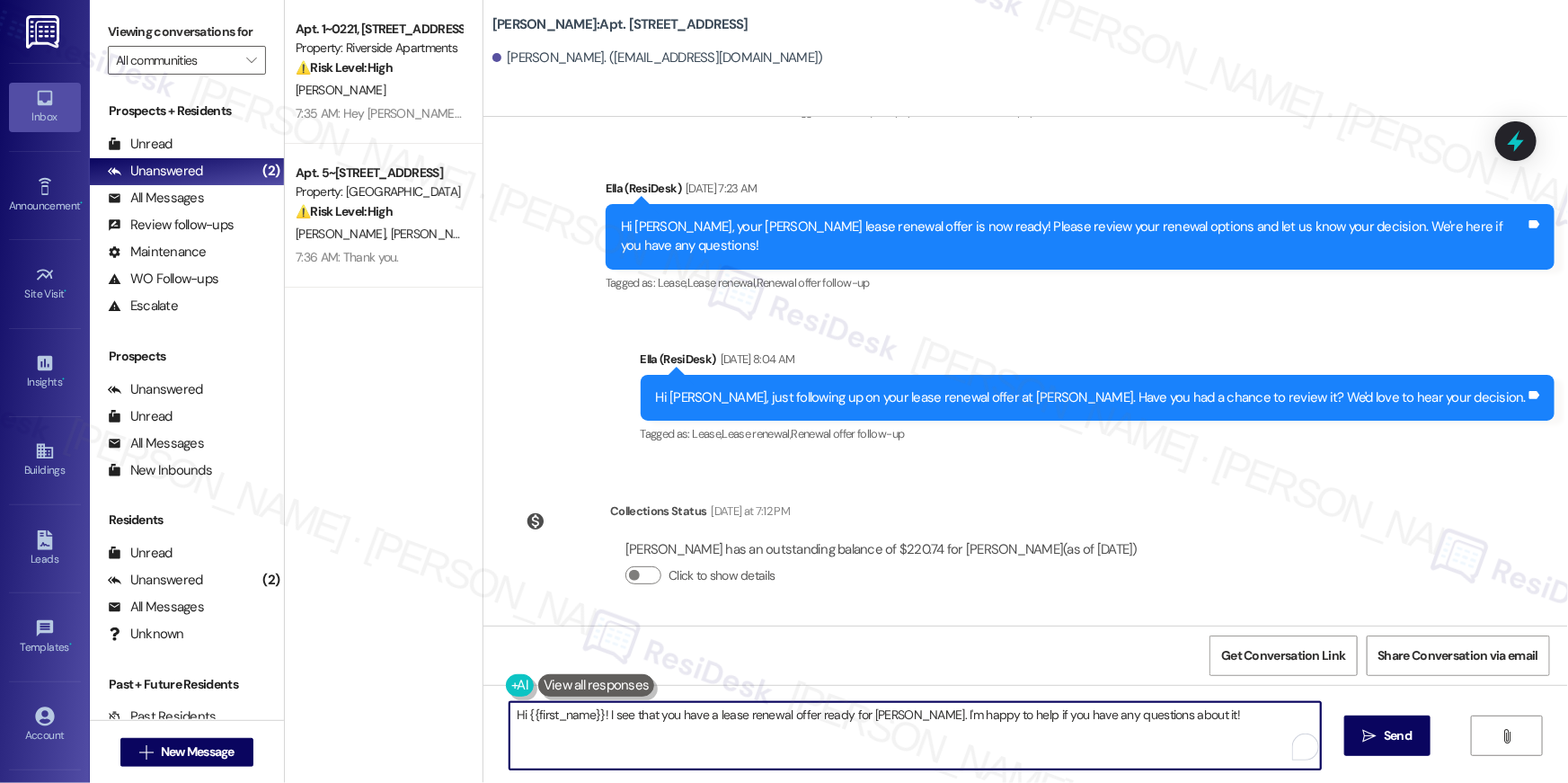 click on "Hi {{first_name}}! I see that you have a lease renewal offer ready for Elme Herndon. I'm happy to help if you have any questions about it!" at bounding box center [915, 735] 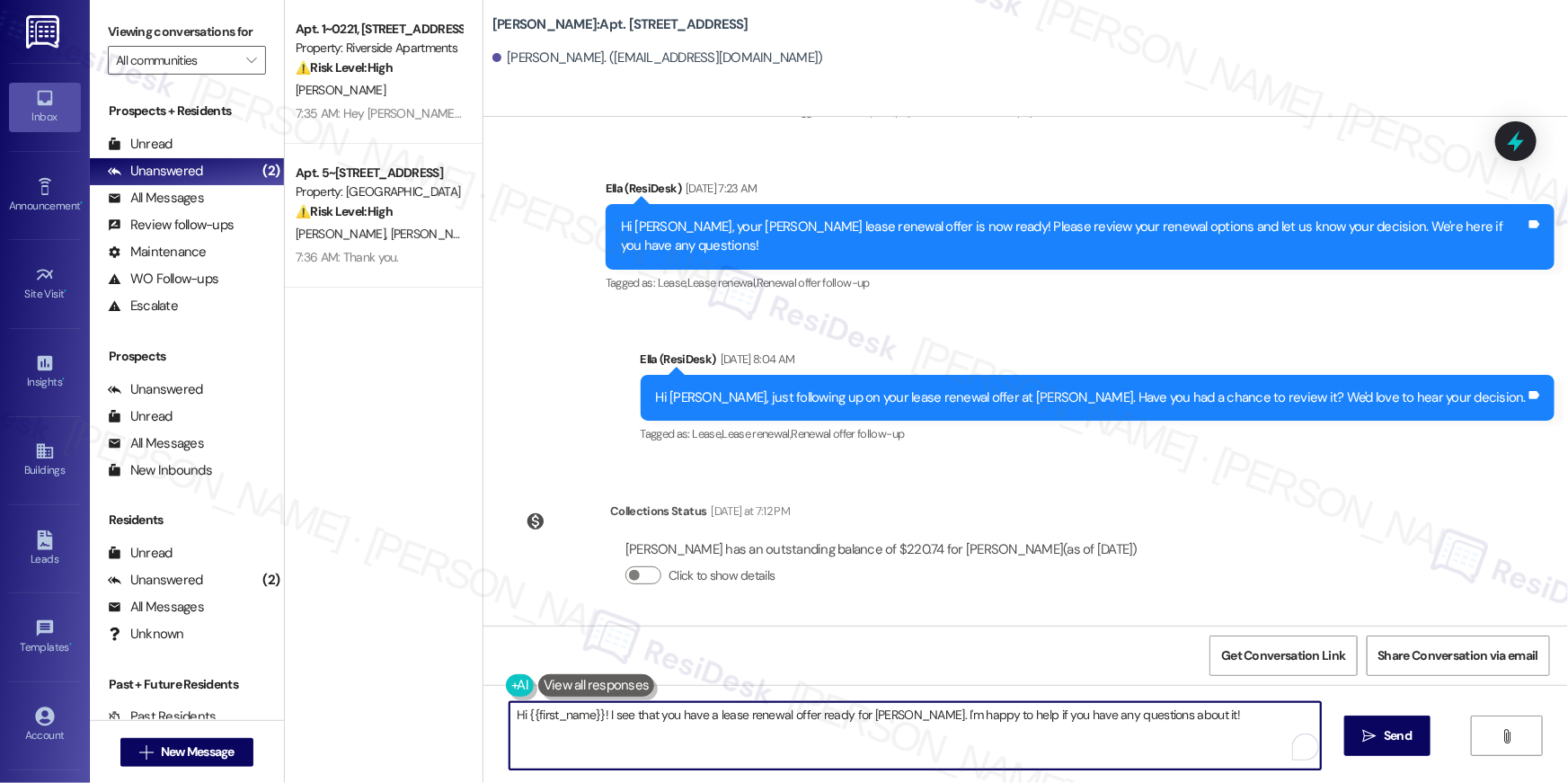 paste on ", we wanted to check in about your {{property}} renewal offer. Please let us know if you plan to renew - we're here to help" 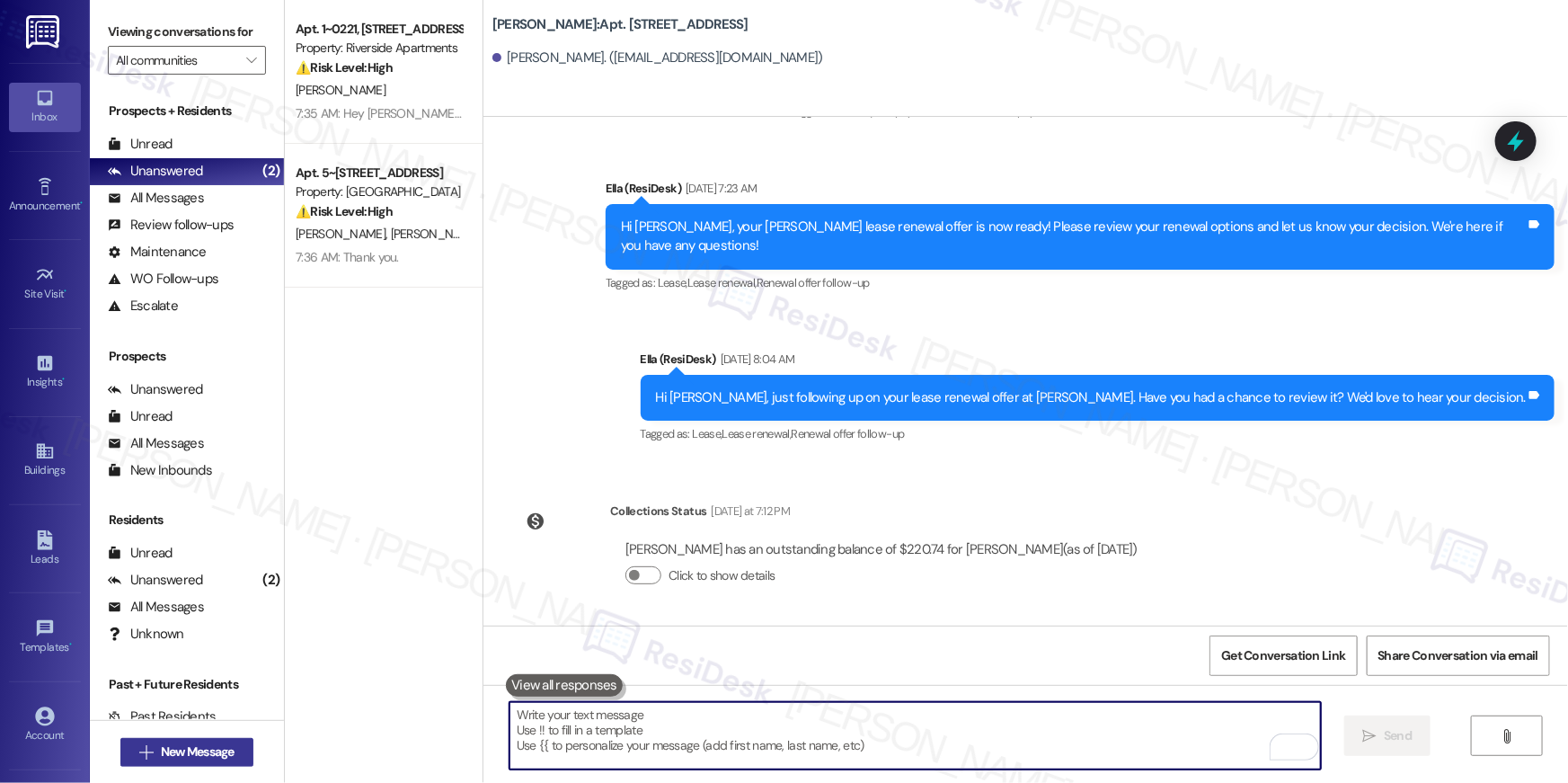 type 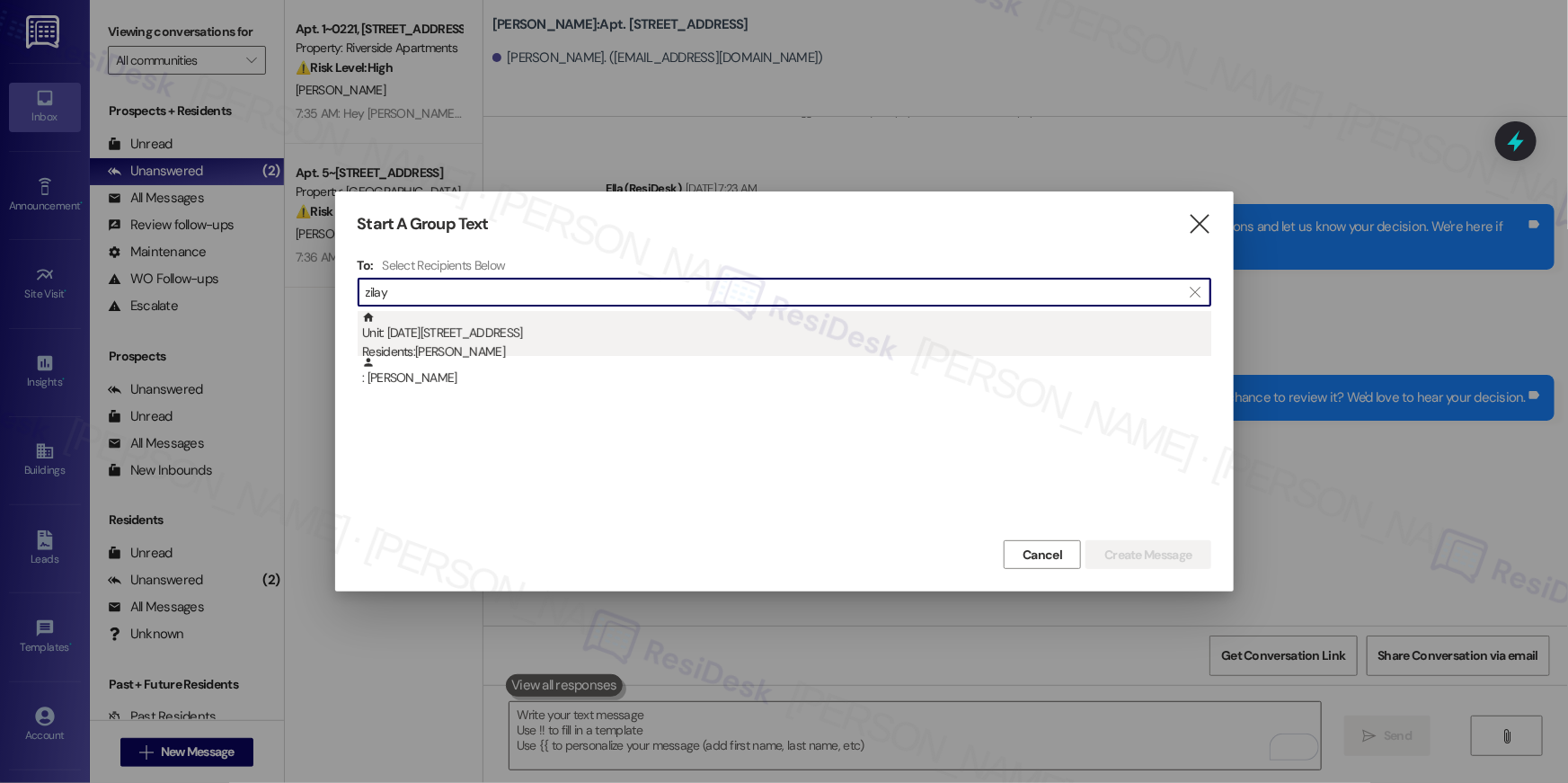 type on "zilay" 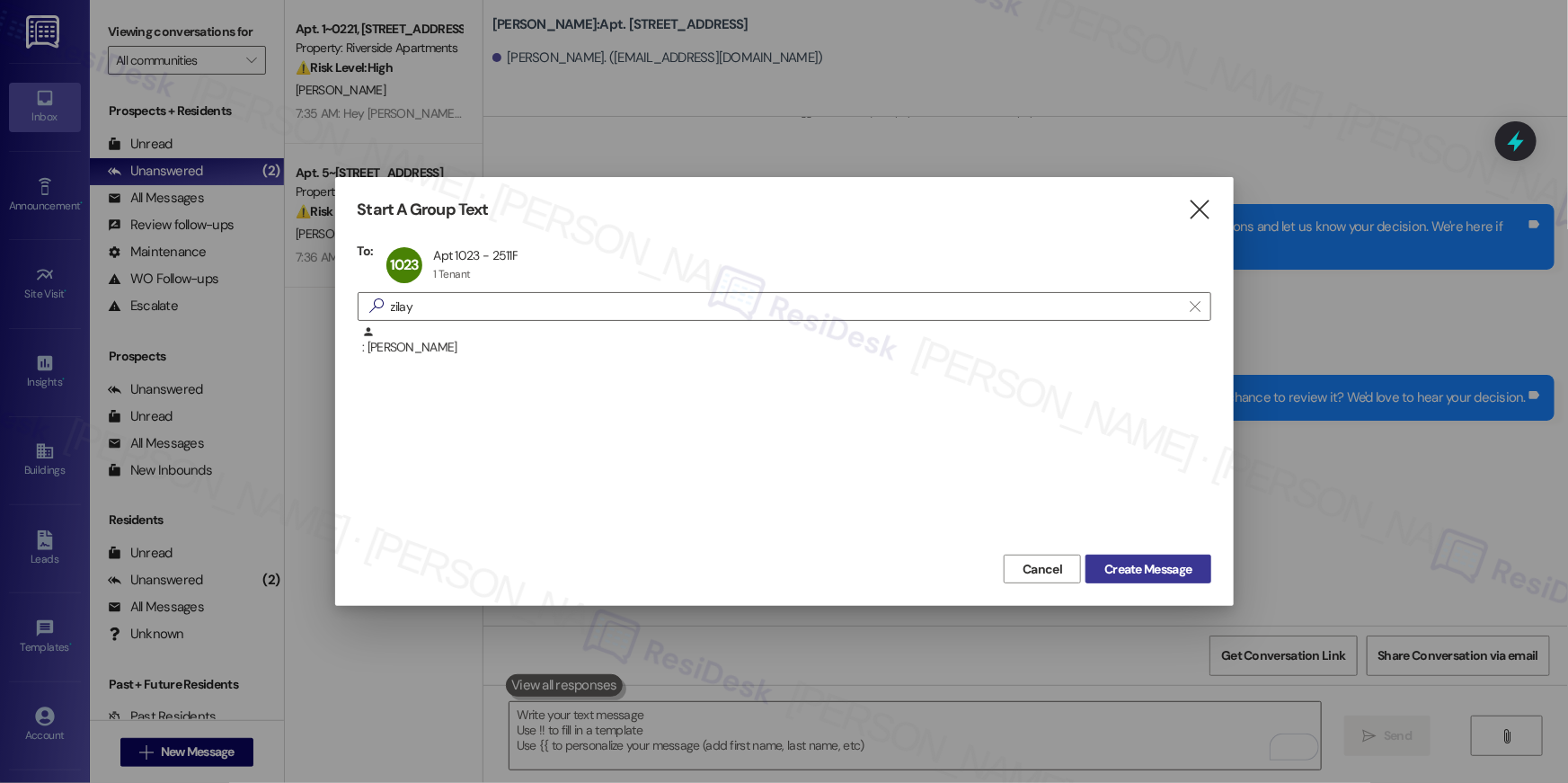 click on "Create Message" at bounding box center [1147, 569] 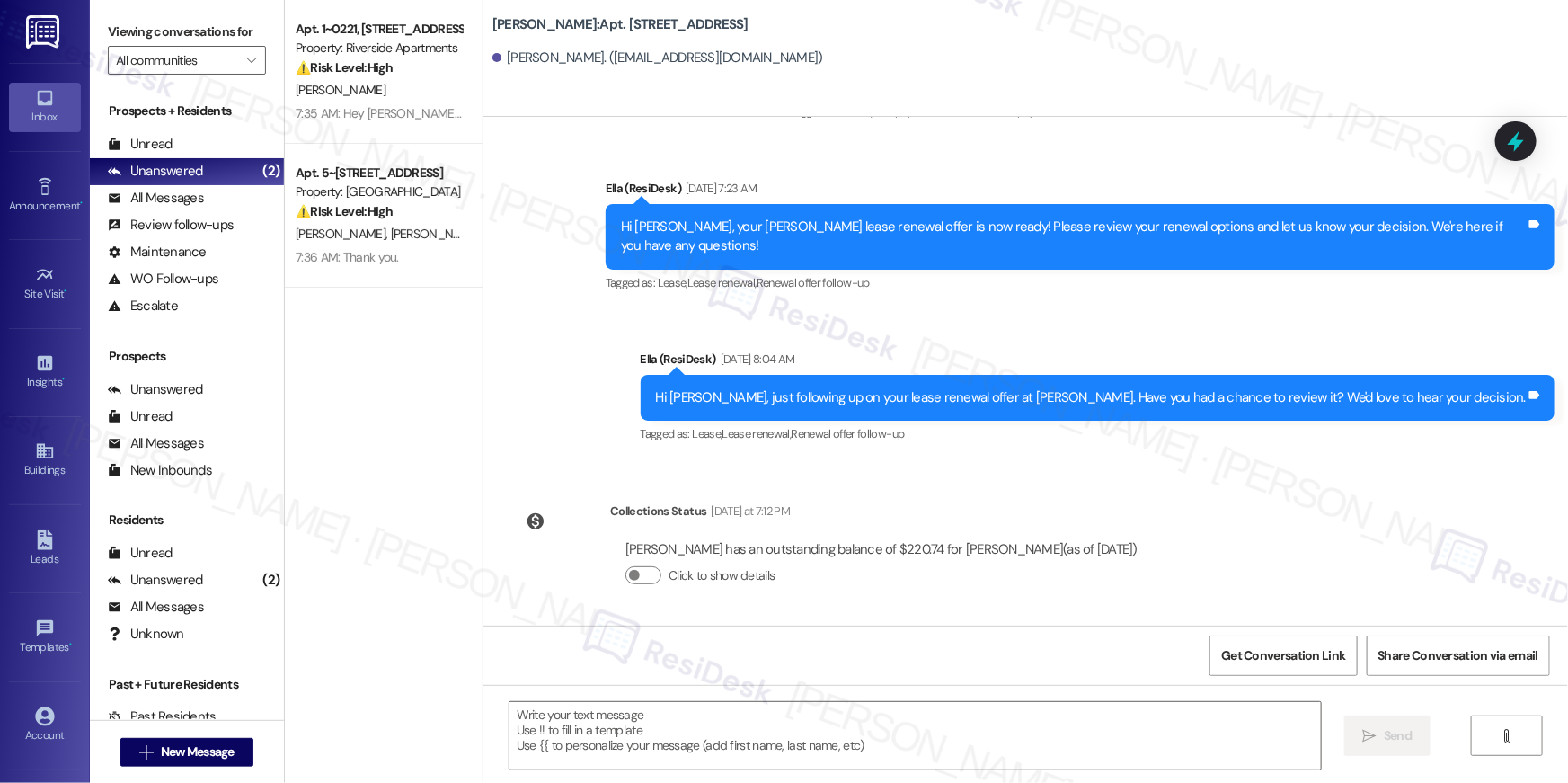 type on "Fetching suggested responses. Please feel free to read through the conversation in the meantime." 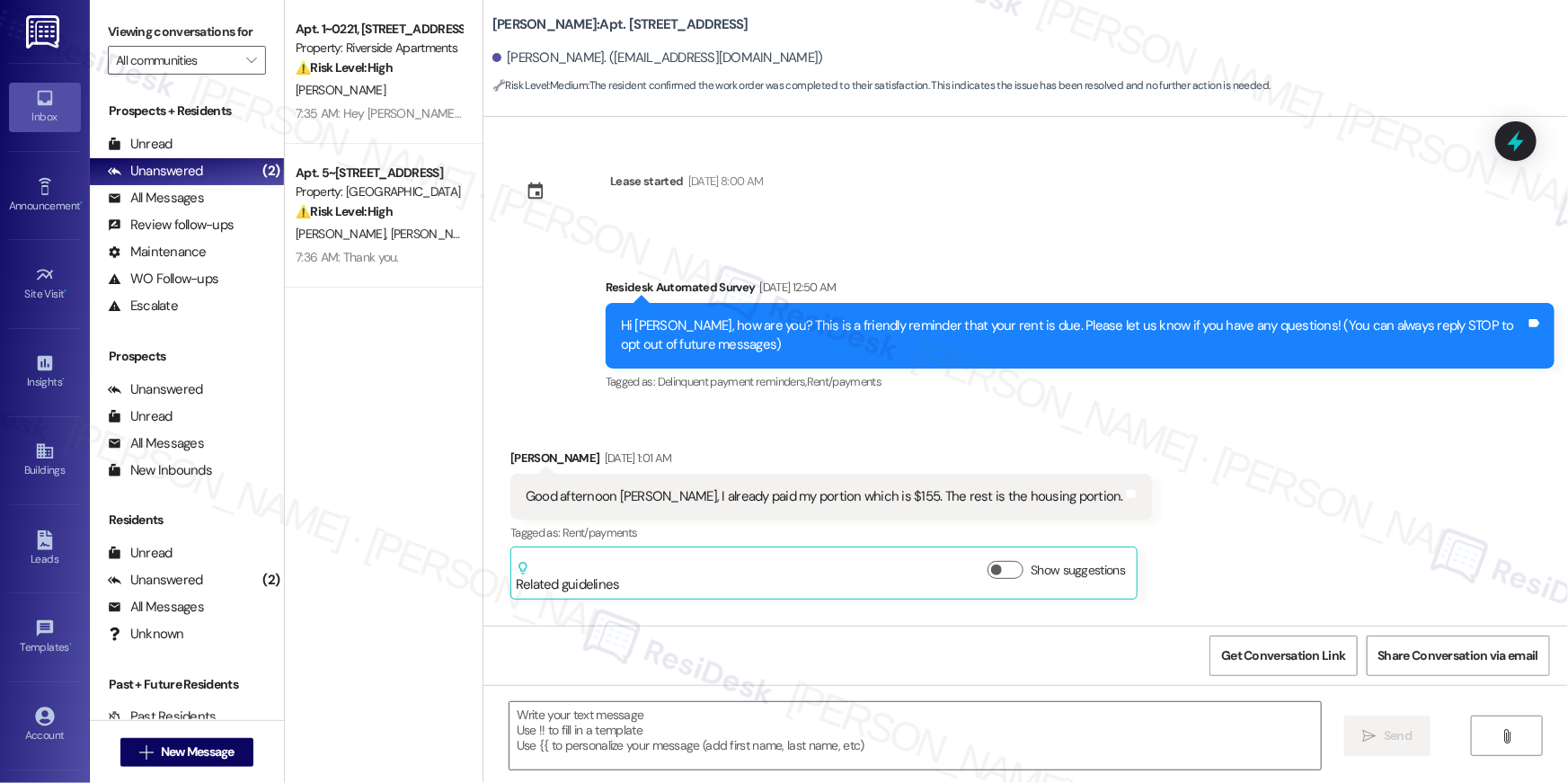 scroll, scrollTop: 7737, scrollLeft: 0, axis: vertical 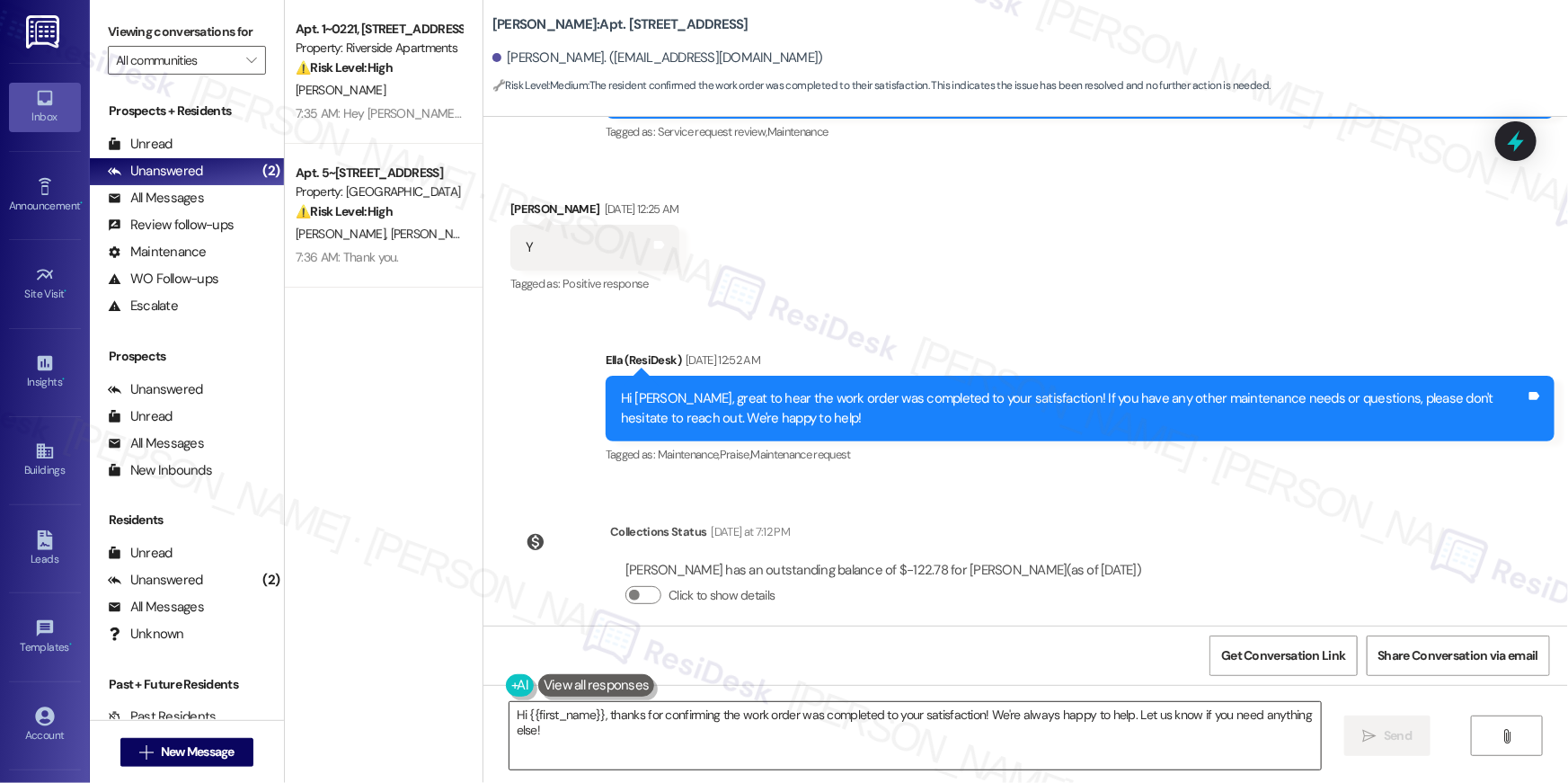 click on "Hi {{first_name}}, thanks for confirming the work order was completed to your satisfaction! We're always happy to help. Let us know if you need anything else!" at bounding box center (915, 735) 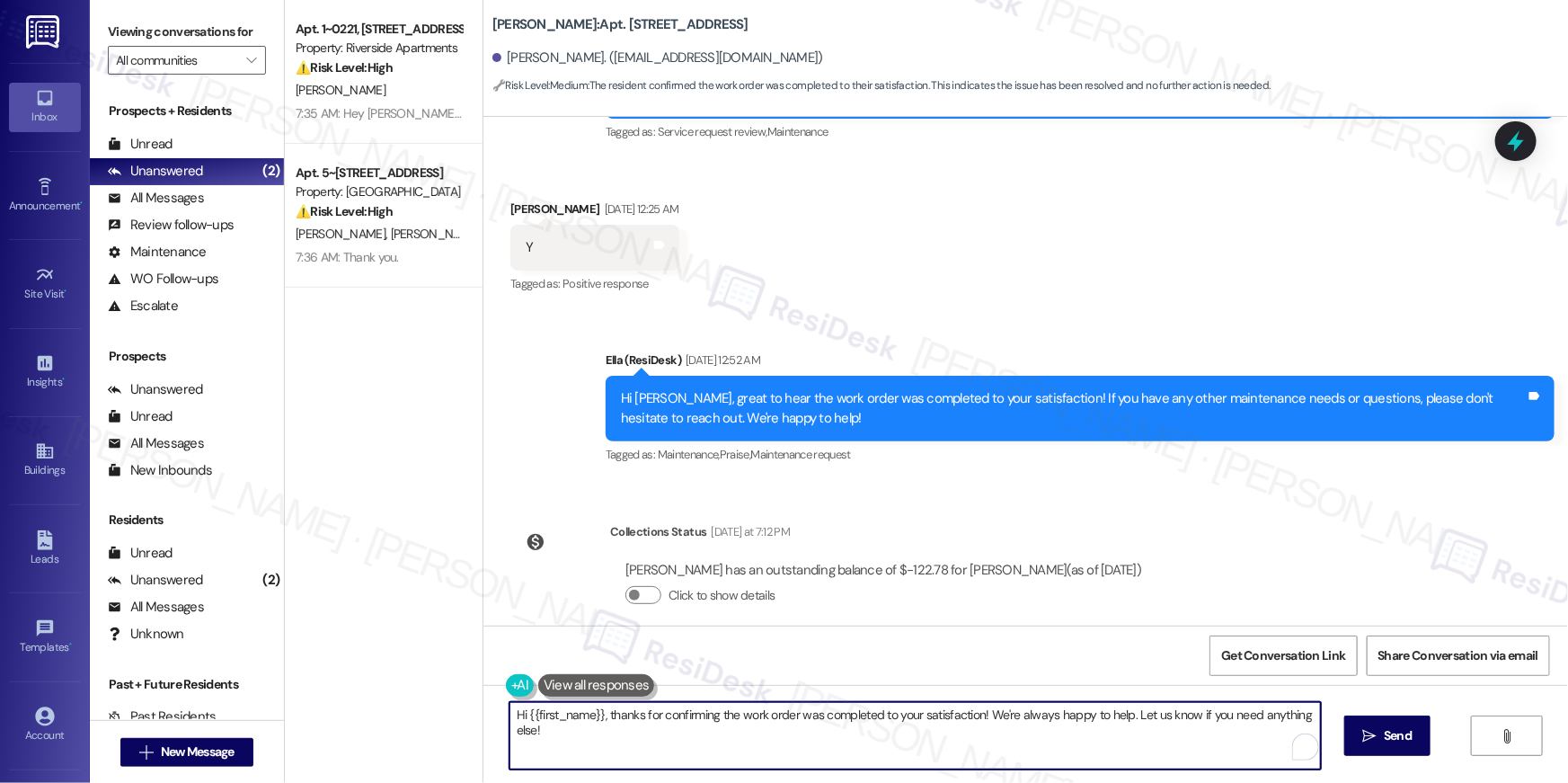 paste on "we wanted to check in about your {{property}} renewal offer. Please let us know if you plan to renew - we're here to help" 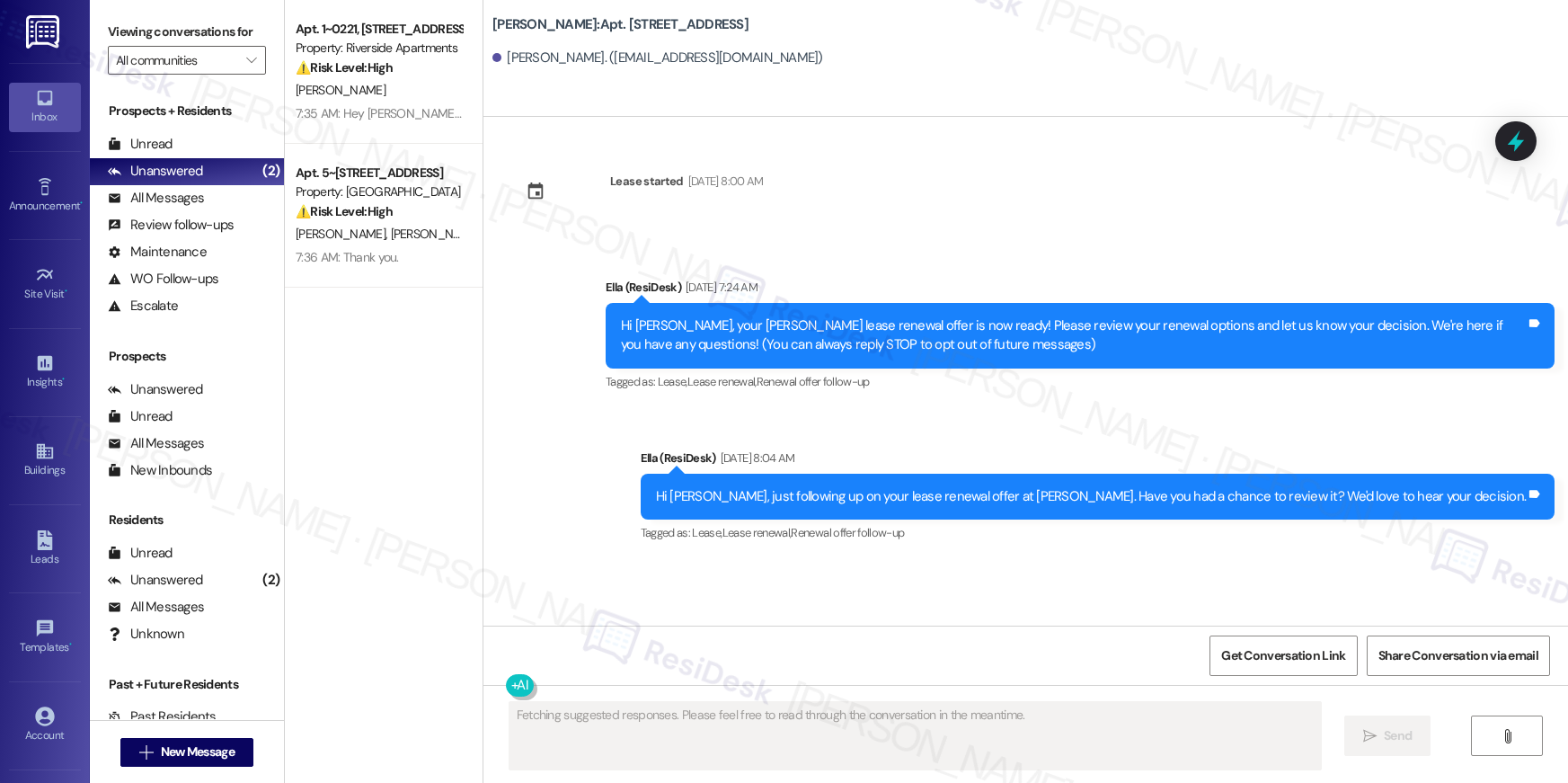 scroll, scrollTop: 0, scrollLeft: 0, axis: both 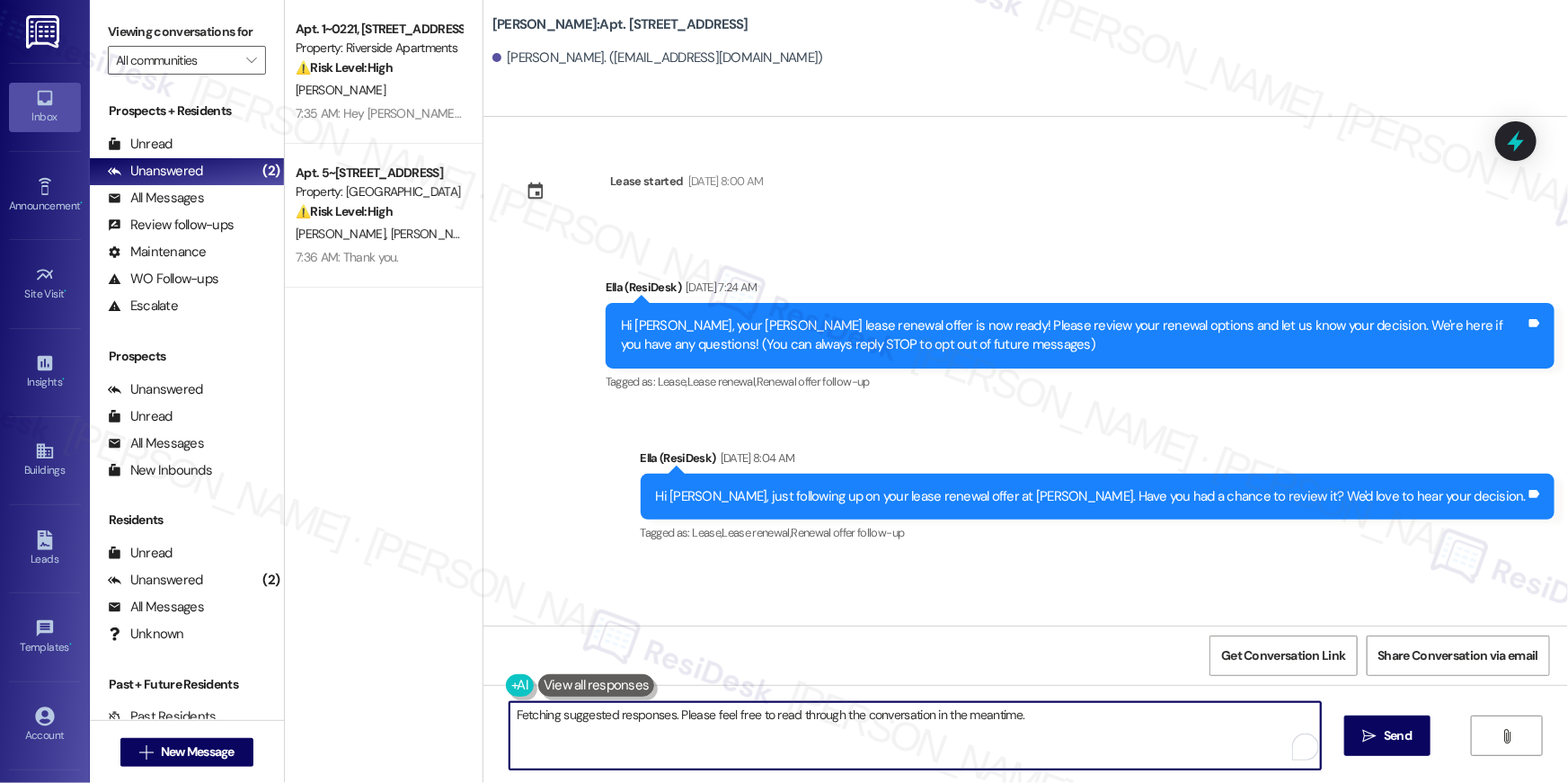 click on "Hi {{first_name}}, thanks for reaching out! I see you're following up on the lease renewal. I'll make sure the team gets back to you ASAP with more information." at bounding box center (915, 735) 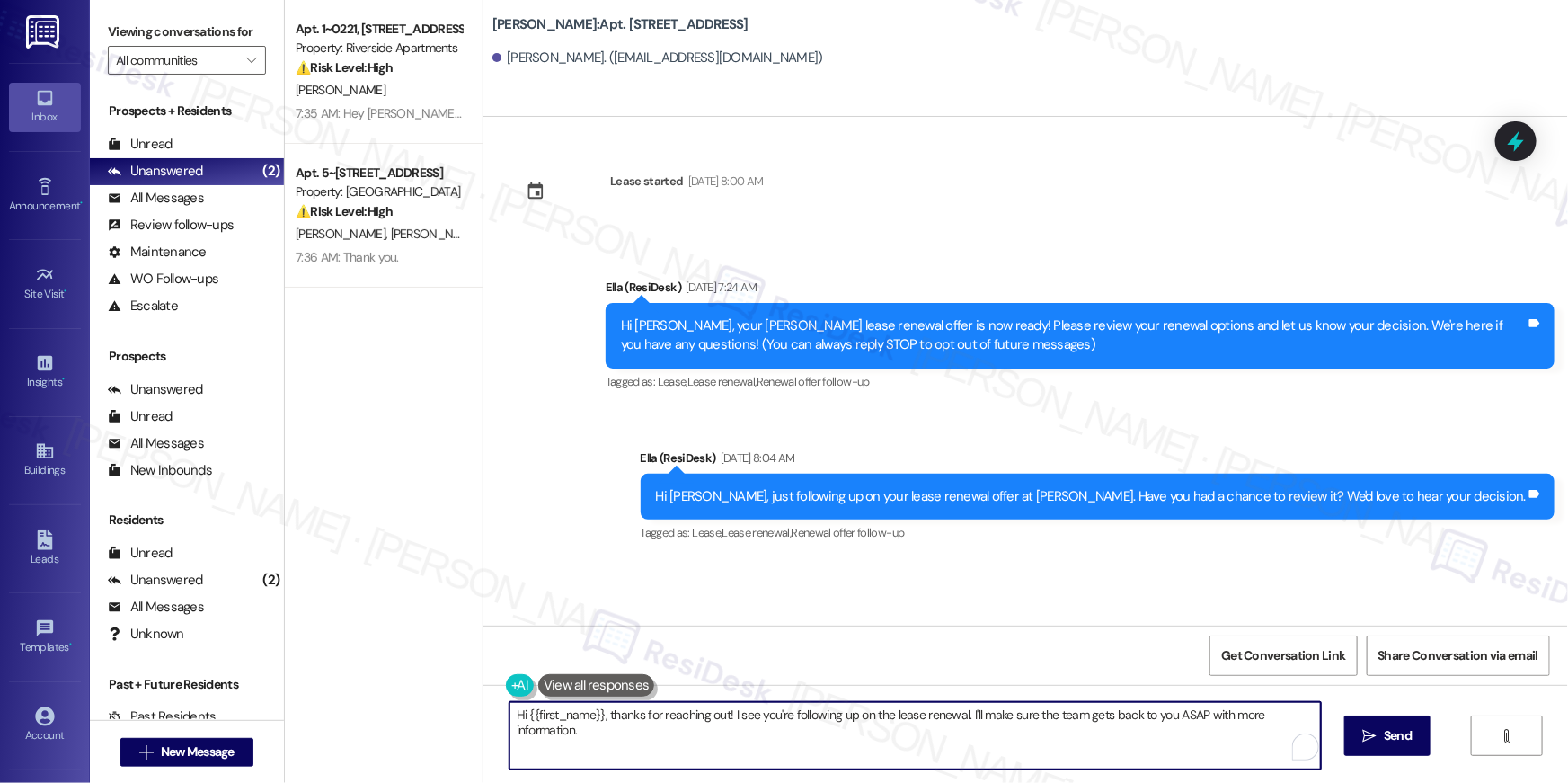 paste on "we wanted to check in about your {{property}} renewal offer. Please let us know if you plan to renew - we're here to help!" 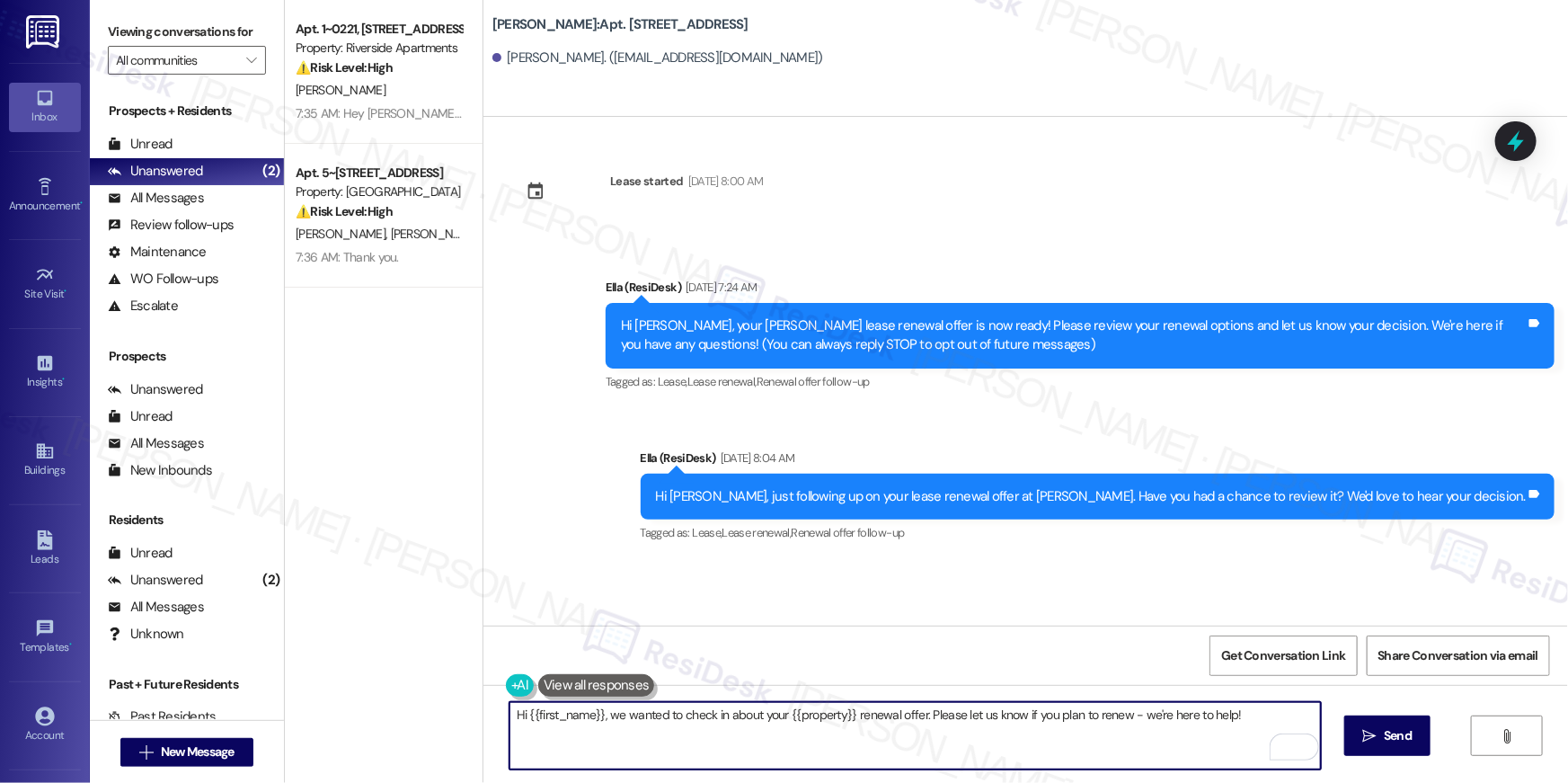 type on "Hi {{first_name}}, we wanted to check in about your {{property}} renewal offer. Please let us know if you plan to renew - we're here to help!" 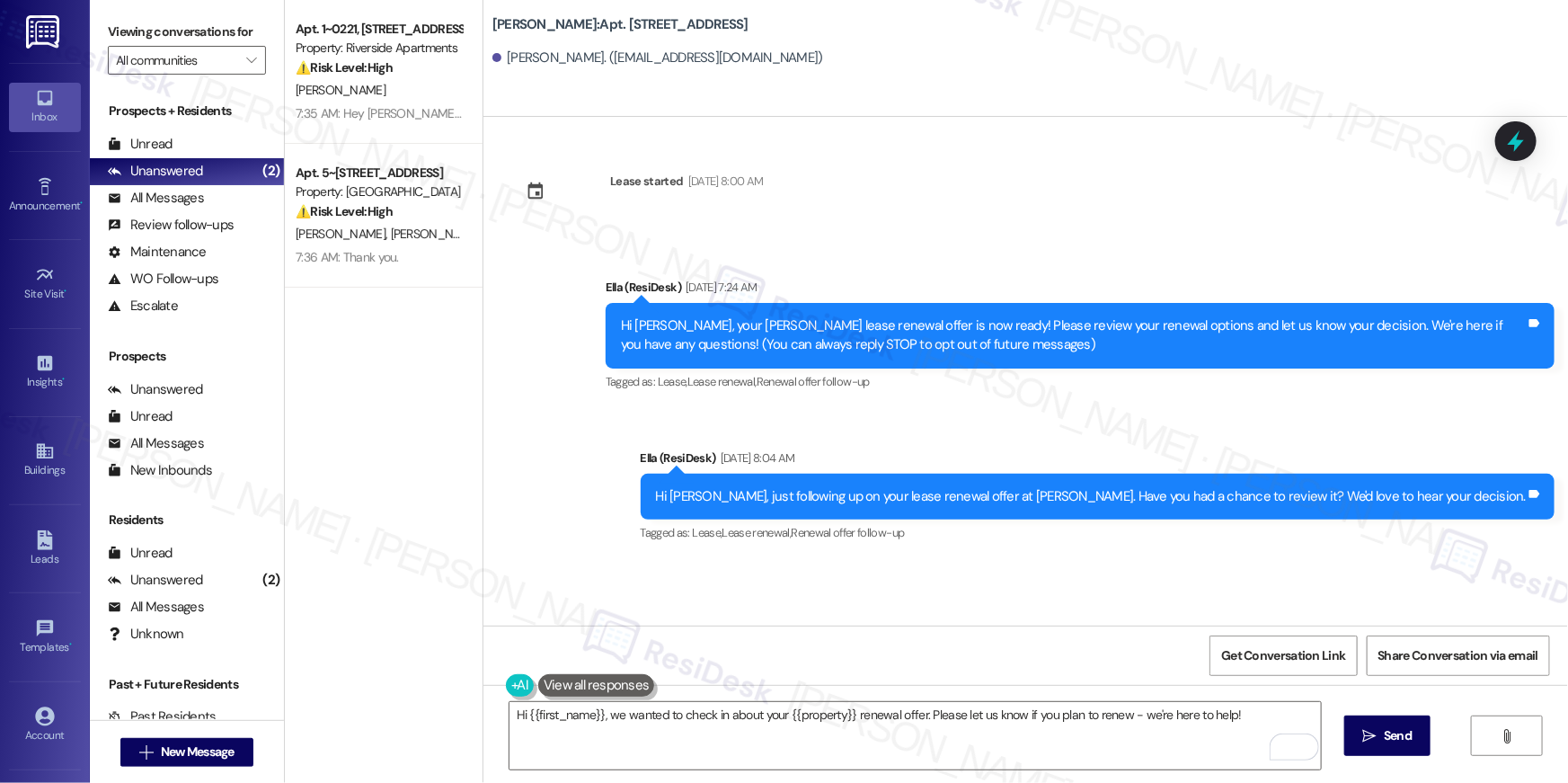 drag, startPoint x: 1072, startPoint y: 646, endPoint x: 1064, endPoint y: 641, distance: 9.433981 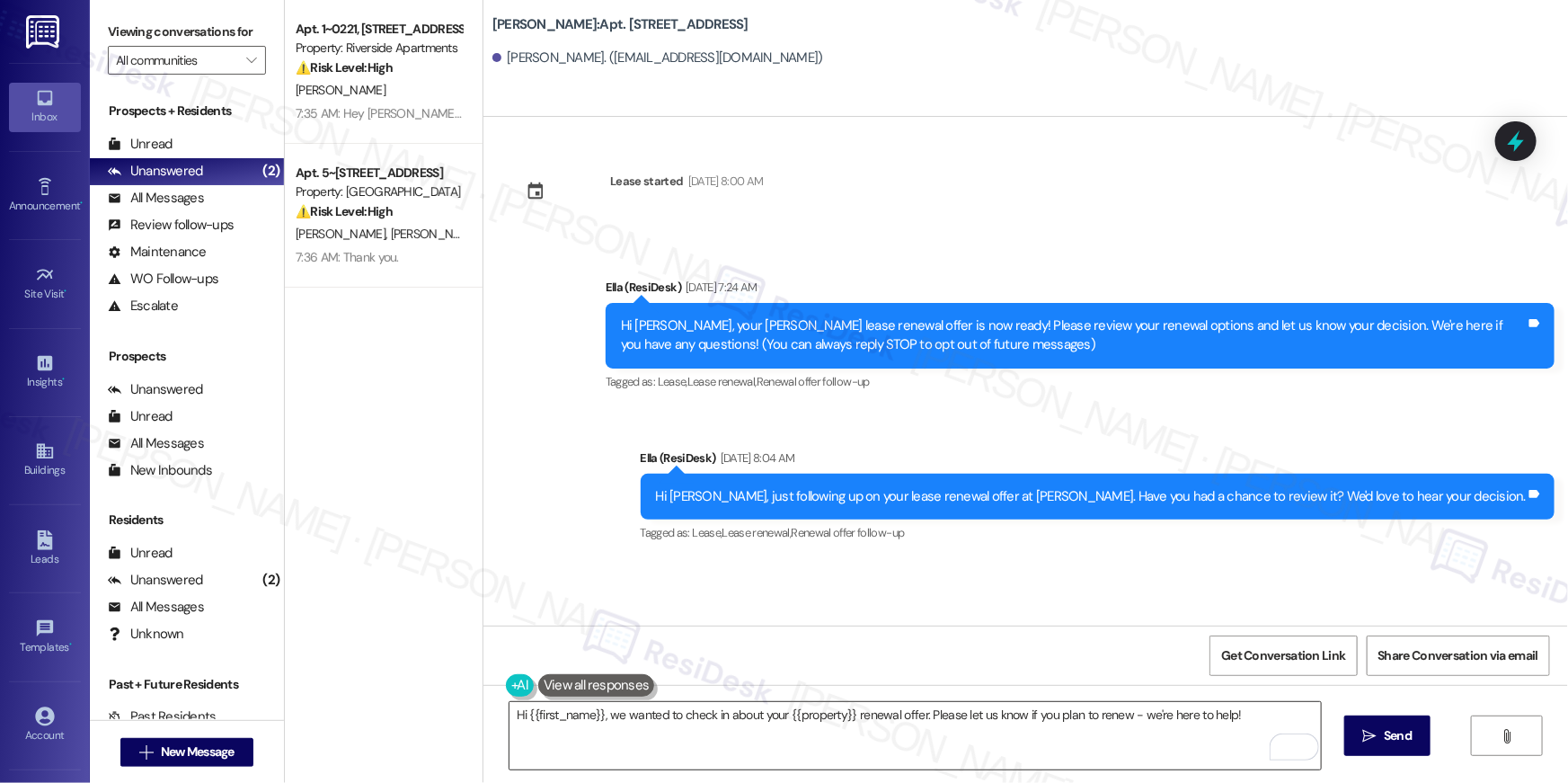 click on "Hi {{first_name}}, we wanted to check in about your {{property}} renewal offer. Please let us know if you plan to renew - we're here to help!" at bounding box center (915, 735) 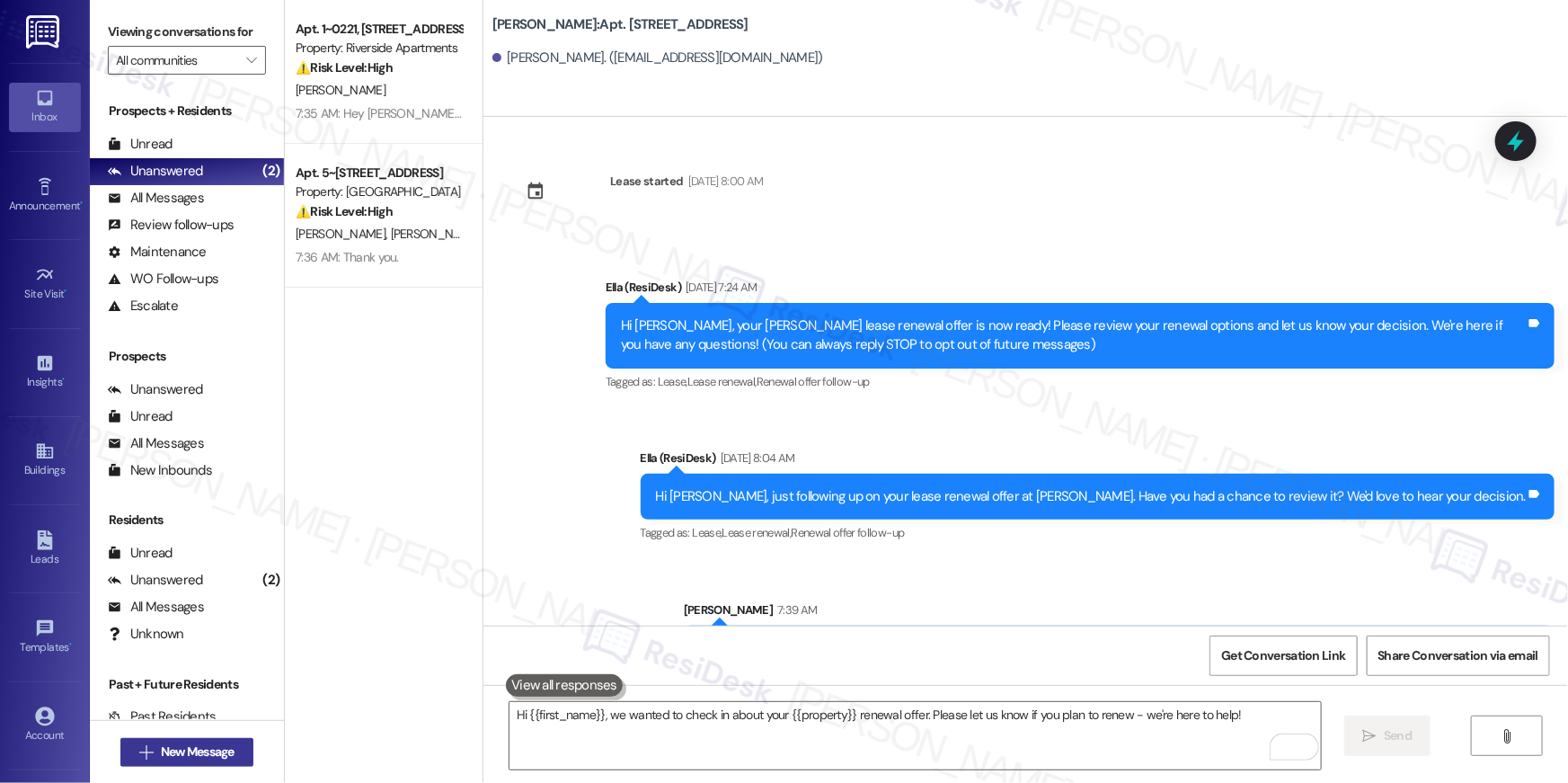 click on "New Message" at bounding box center [198, 752] 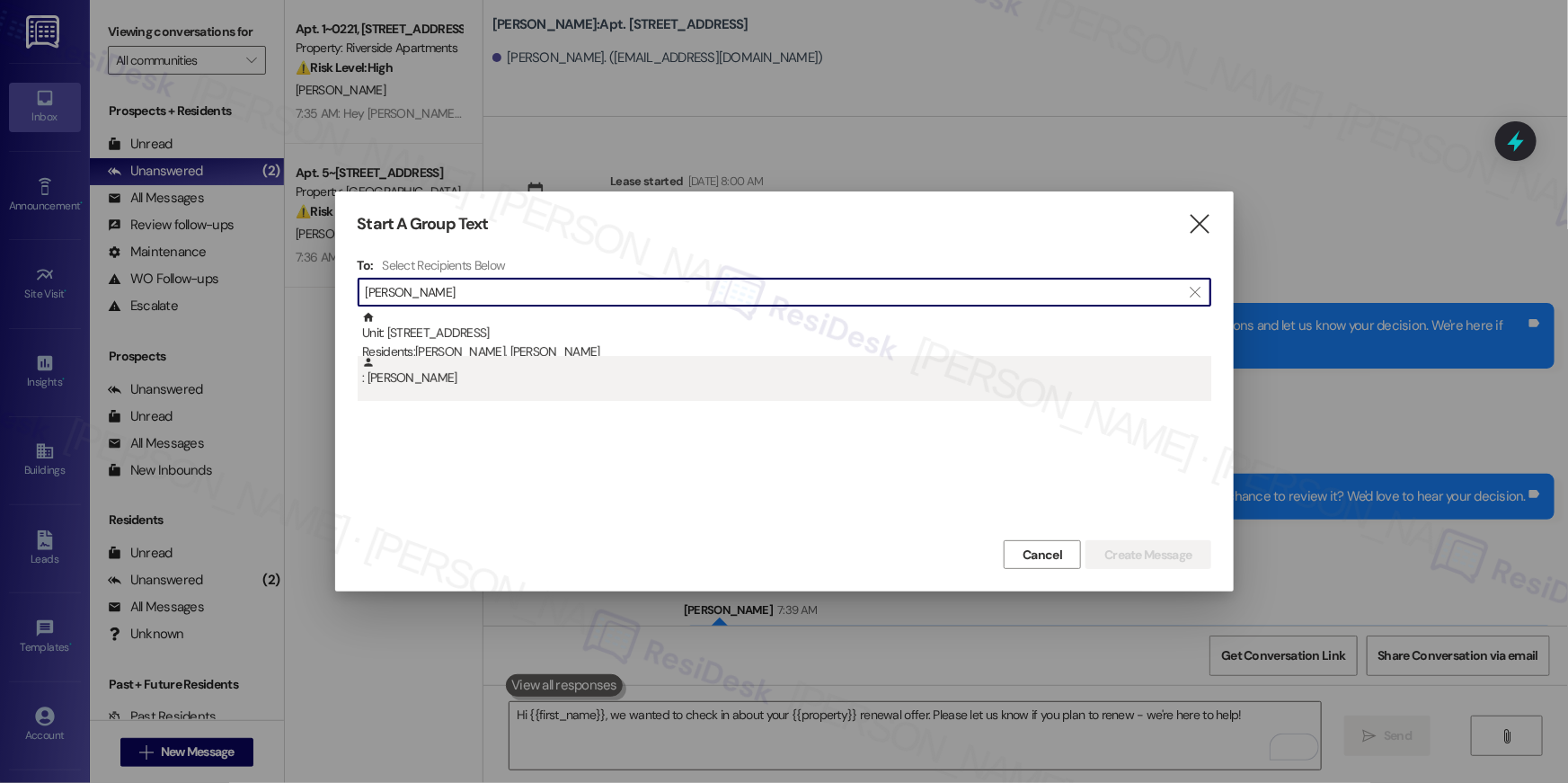 type on "[PERSON_NAME]" 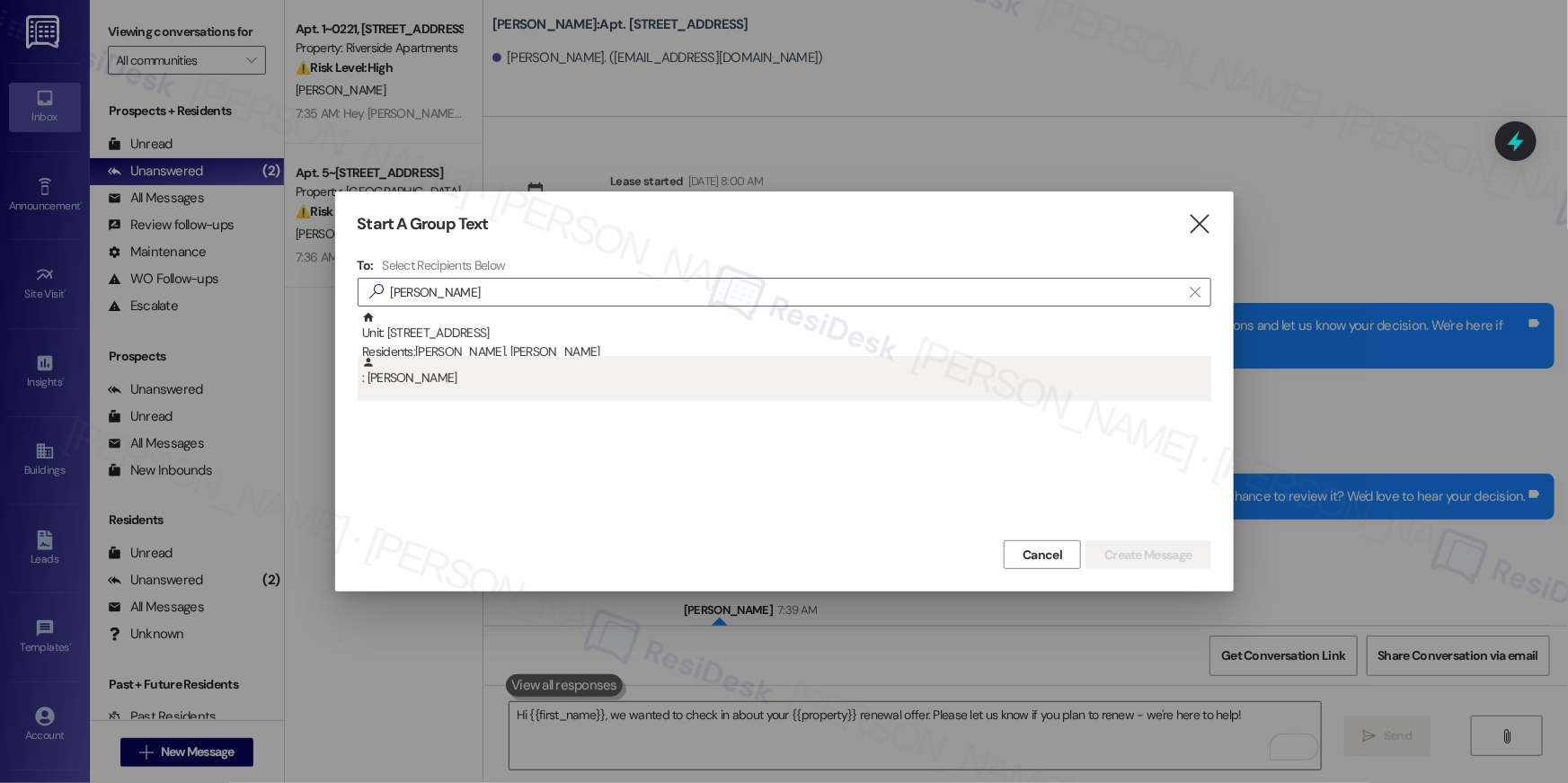 click on ": [PERSON_NAME]" at bounding box center (786, 371) 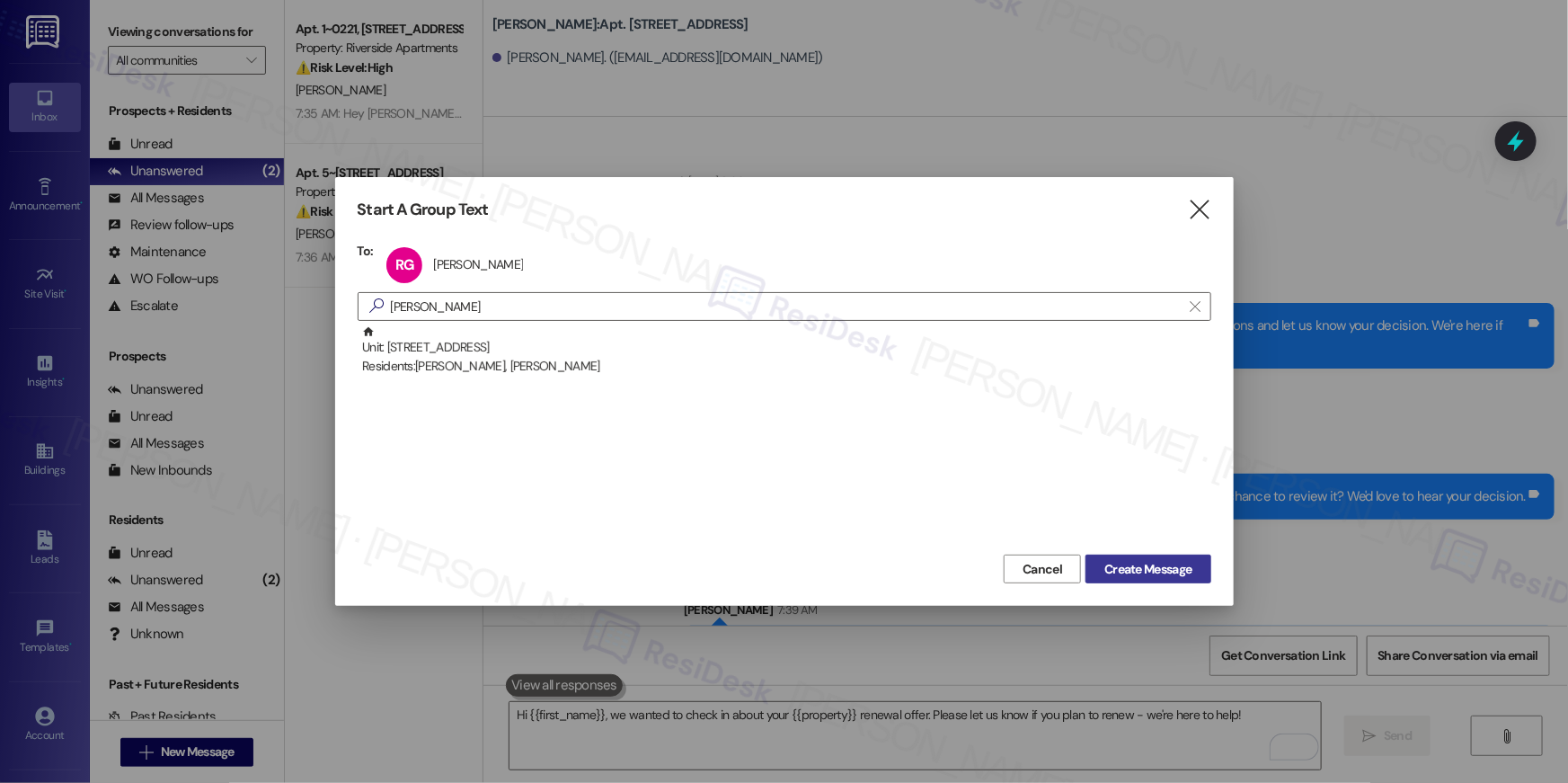 click on "Create Message" at bounding box center [1147, 569] 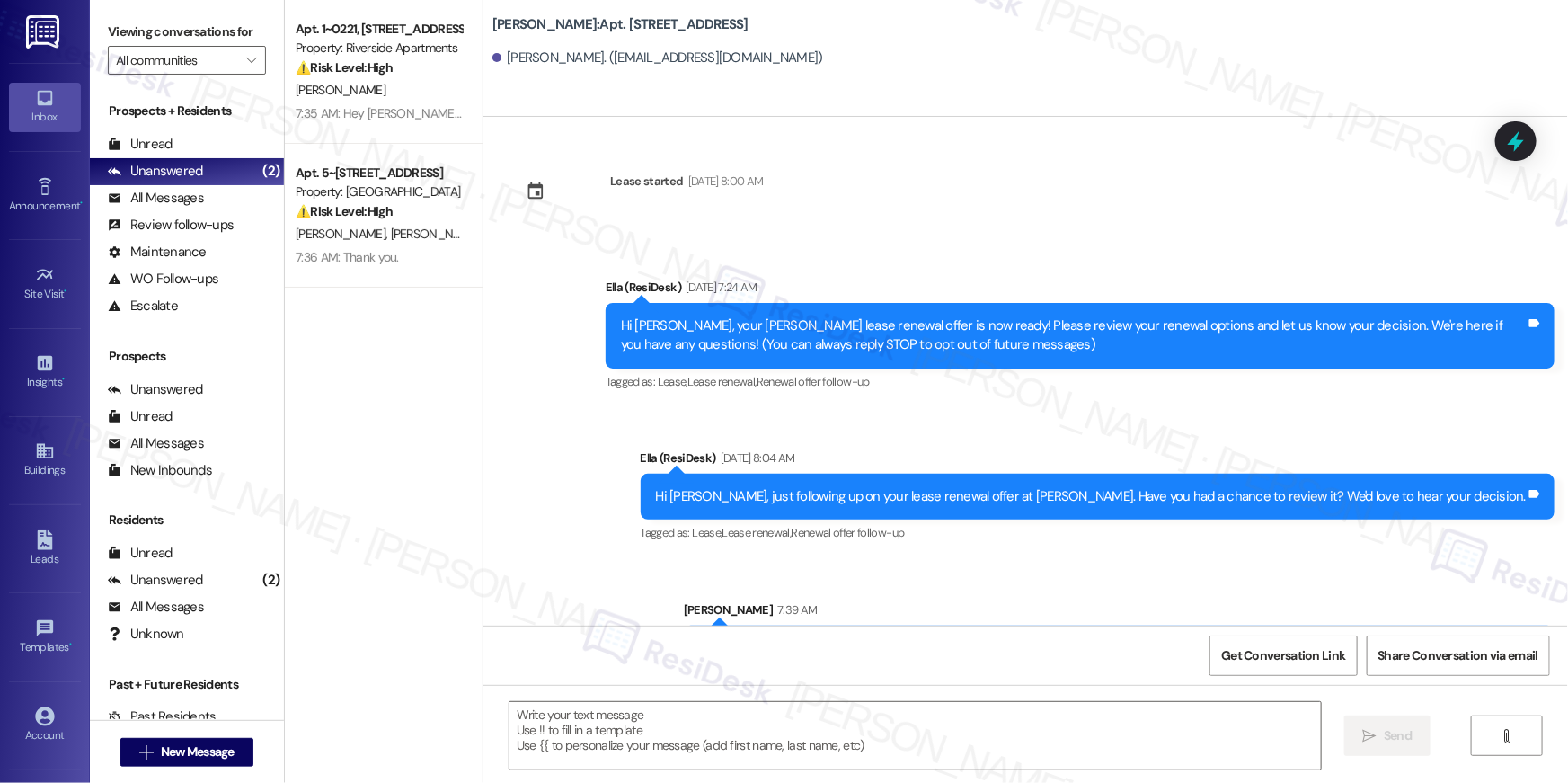 type on "Fetching suggested responses. Please feel free to read through the conversation in the meantime." 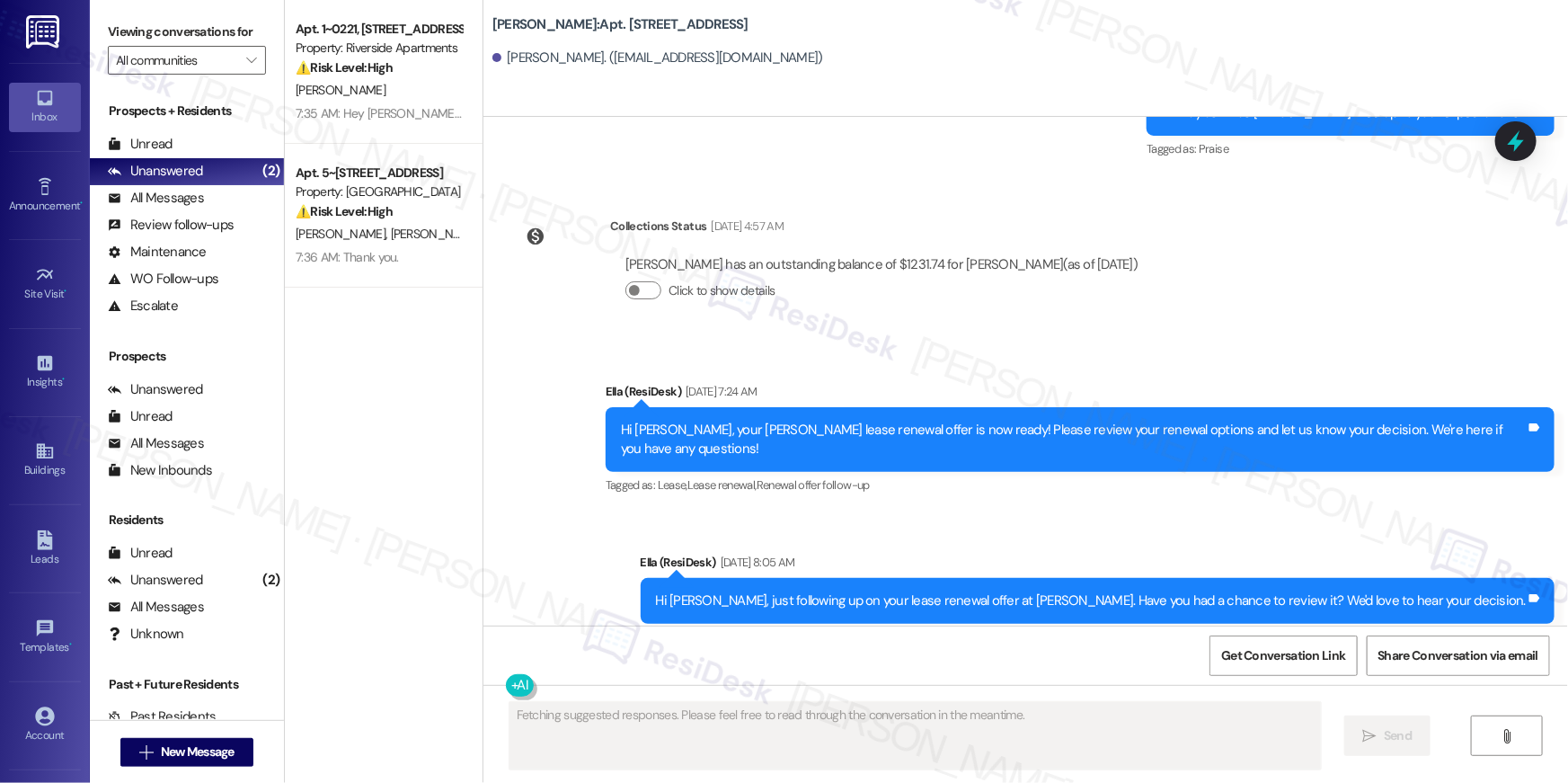 scroll, scrollTop: 3258, scrollLeft: 0, axis: vertical 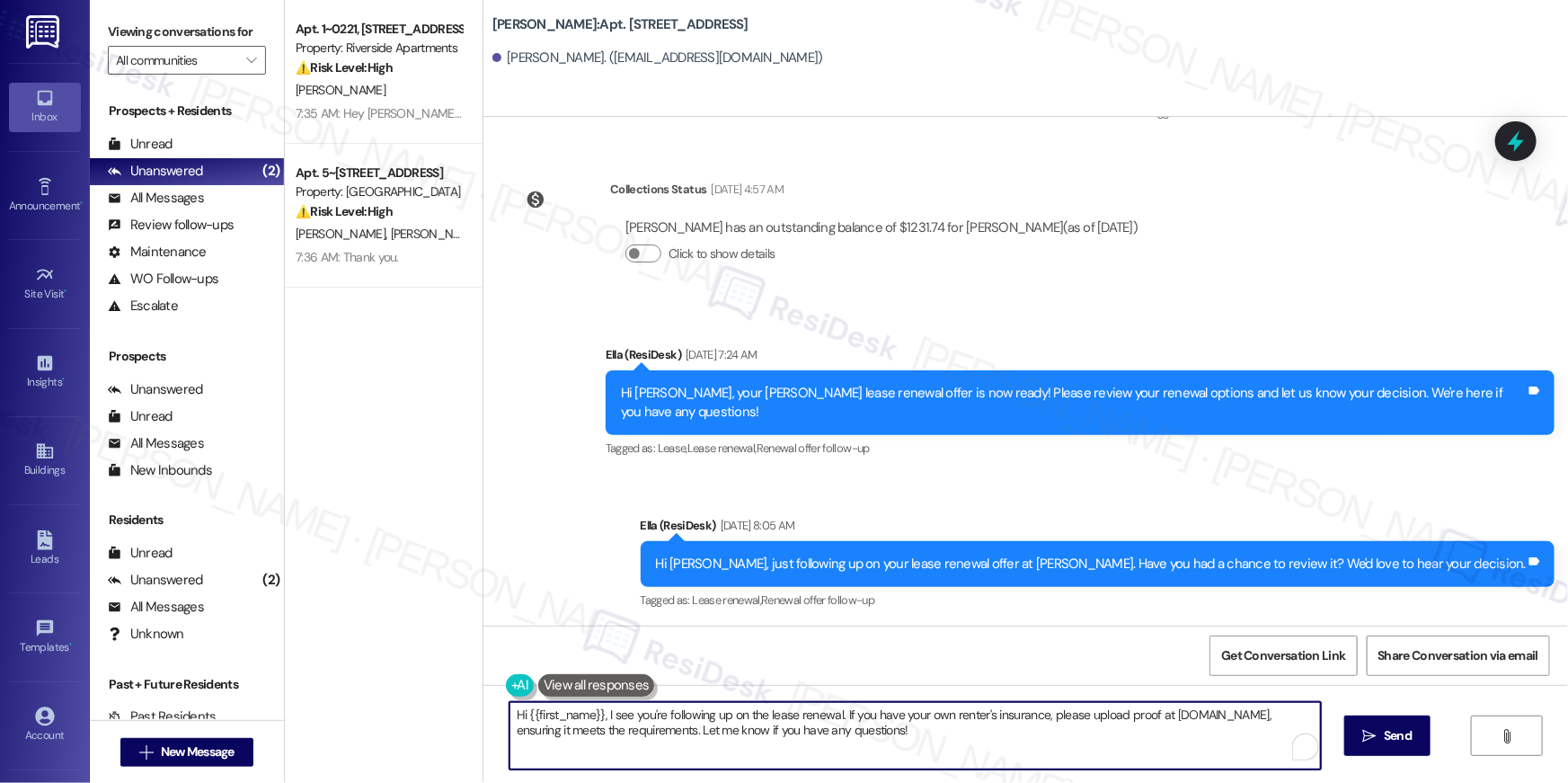 click on "Hi {{first_name}}, I see you're following up on the lease renewal. If you have your own renter's insurance, please upload proof at [DOMAIN_NAME], ensuring it meets the requirements. Let me know if you have any questions!" at bounding box center (915, 735) 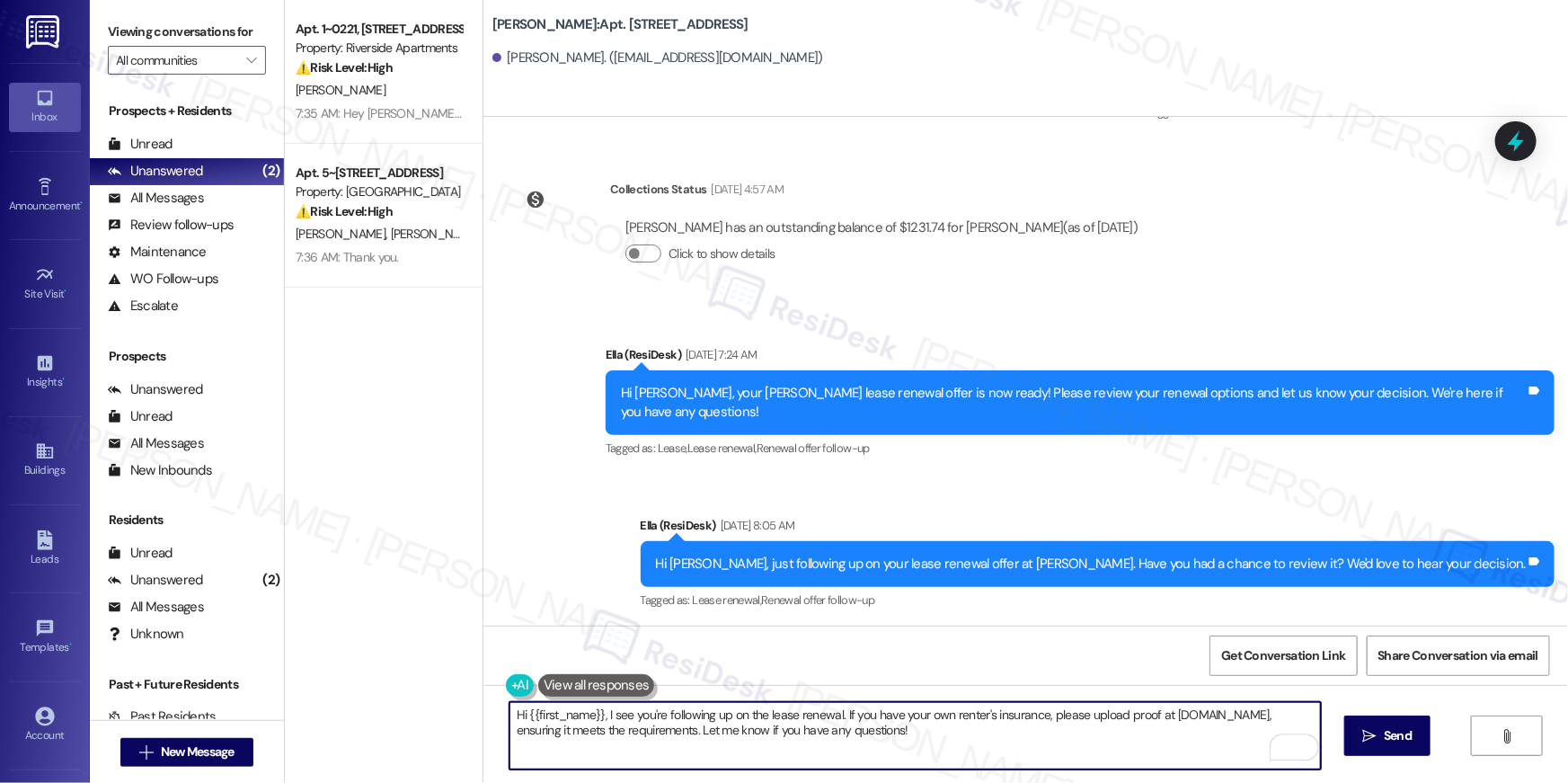 paste on "we wanted to check in about your {{property}} renewal offer. Please let us know if you plan to renew - we're here to help!" 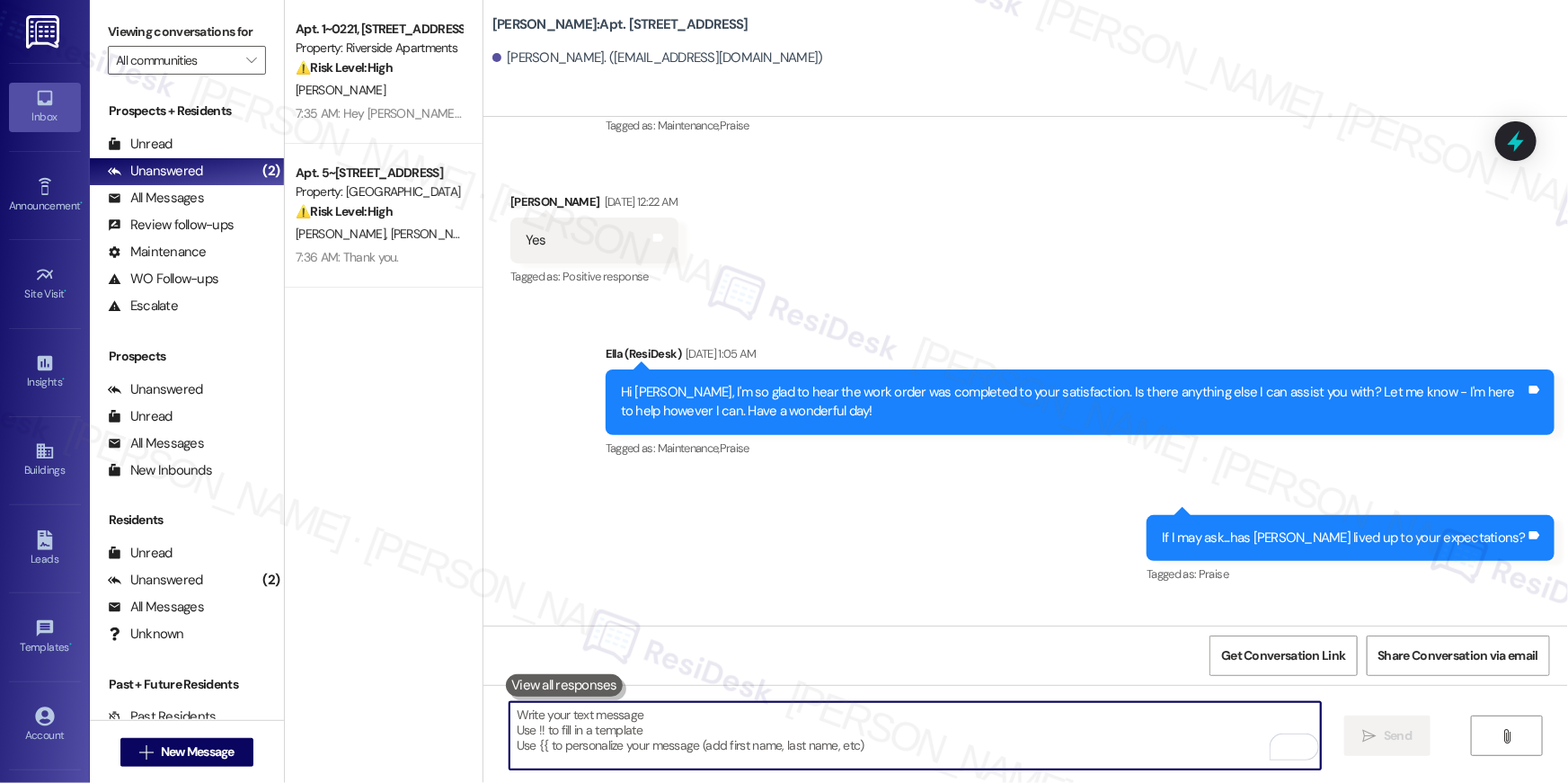 scroll, scrollTop: 3384, scrollLeft: 0, axis: vertical 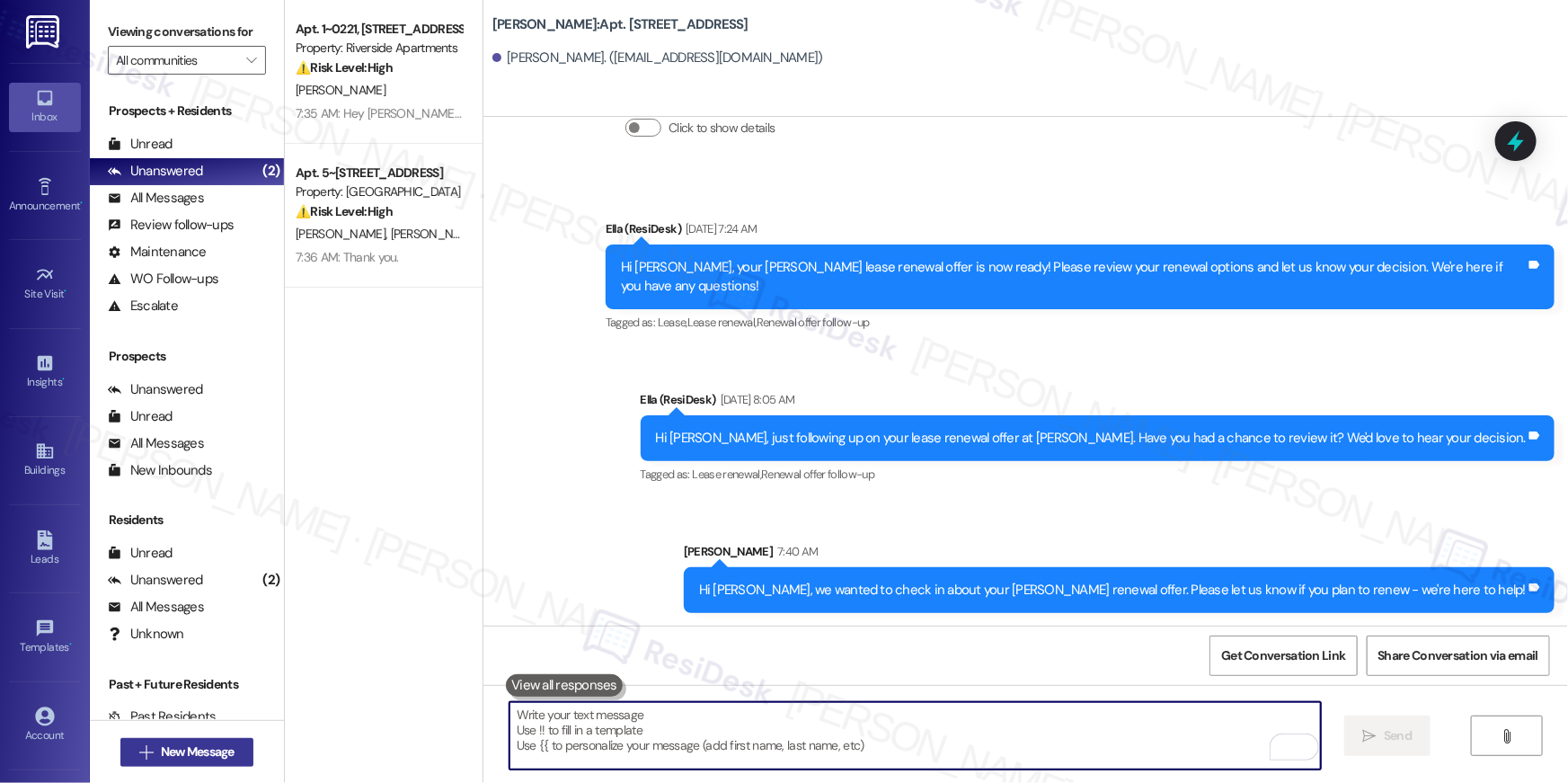 type 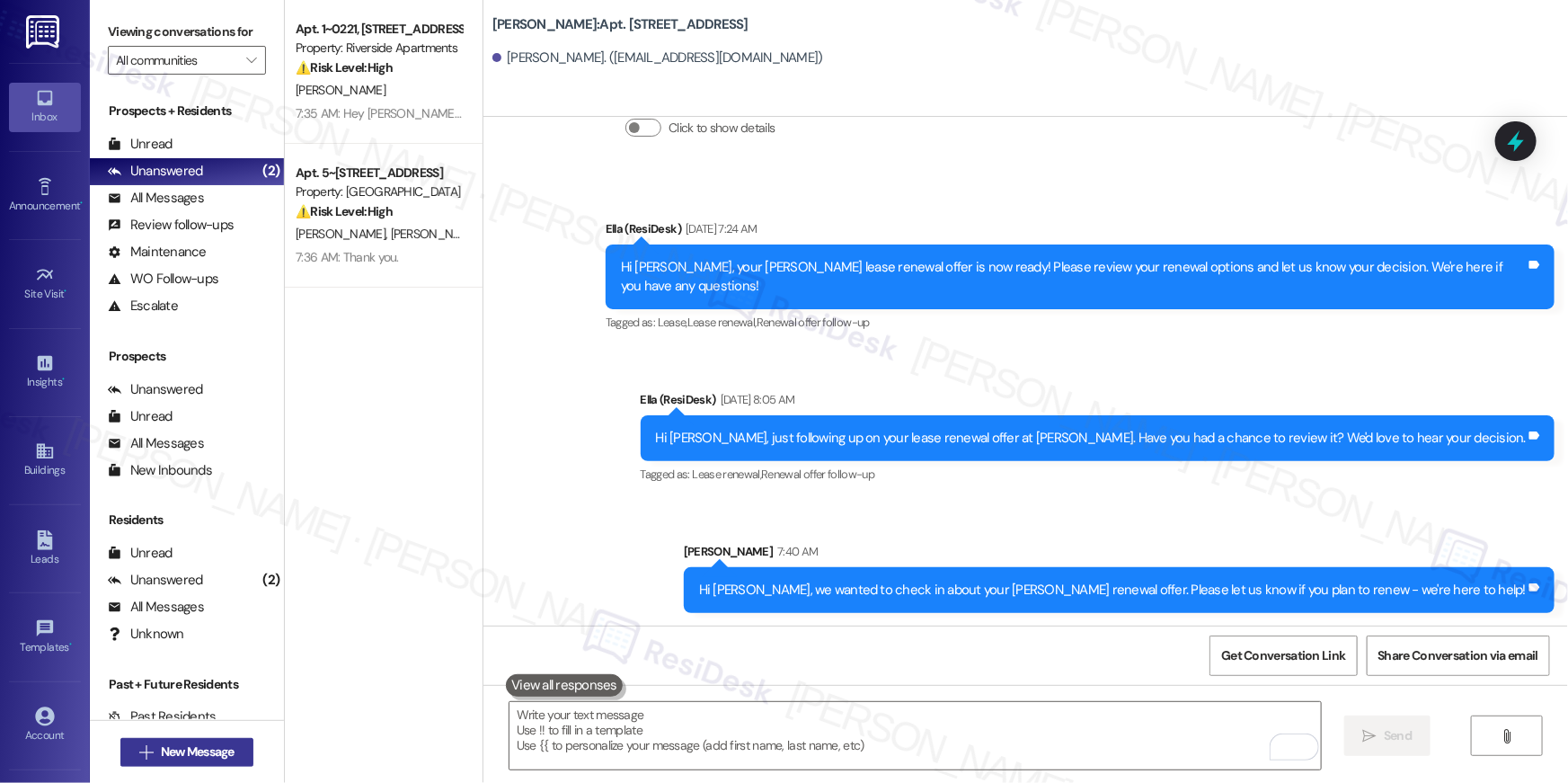 click on " New Message" at bounding box center [187, 752] 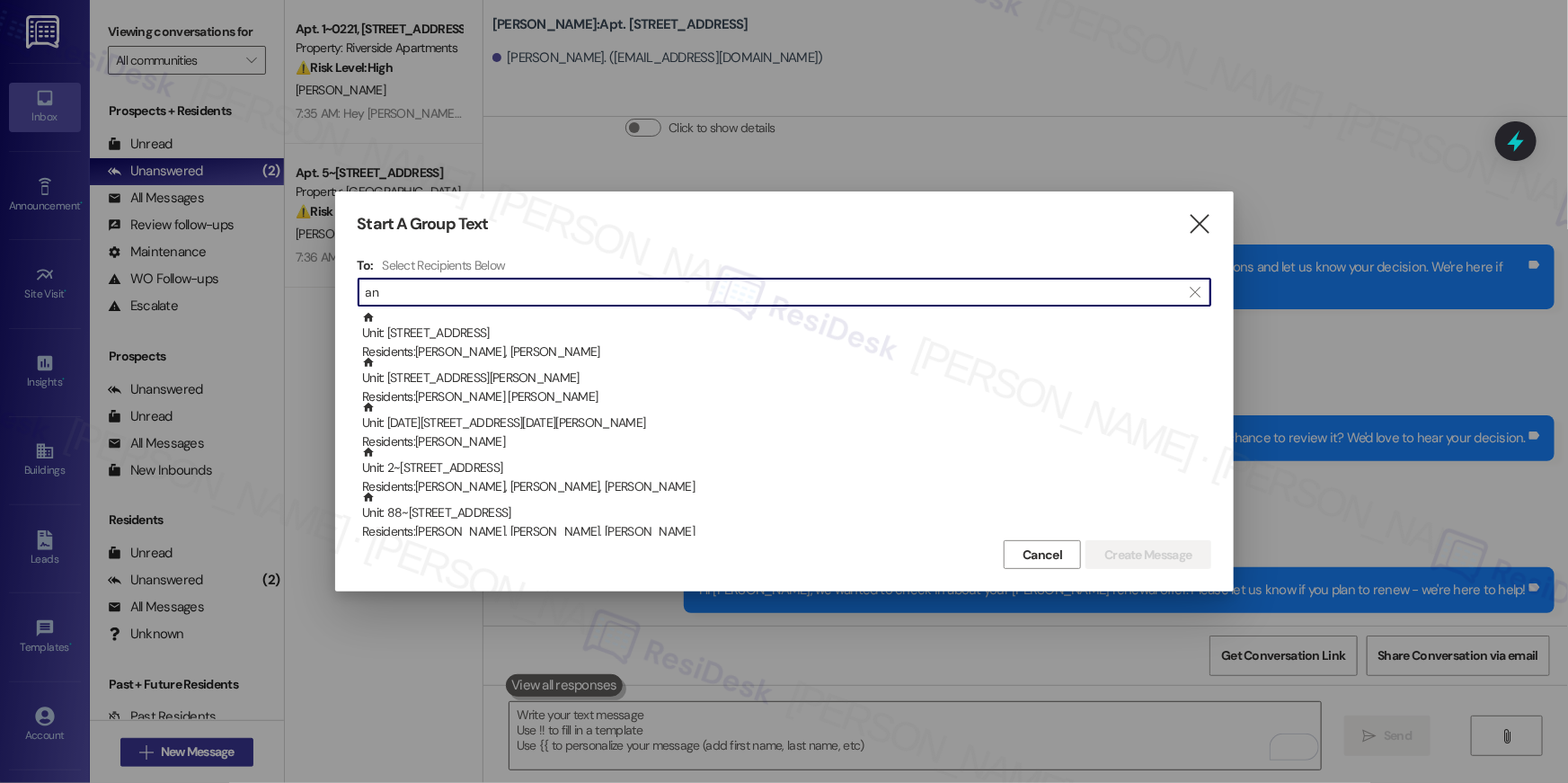 type on "a" 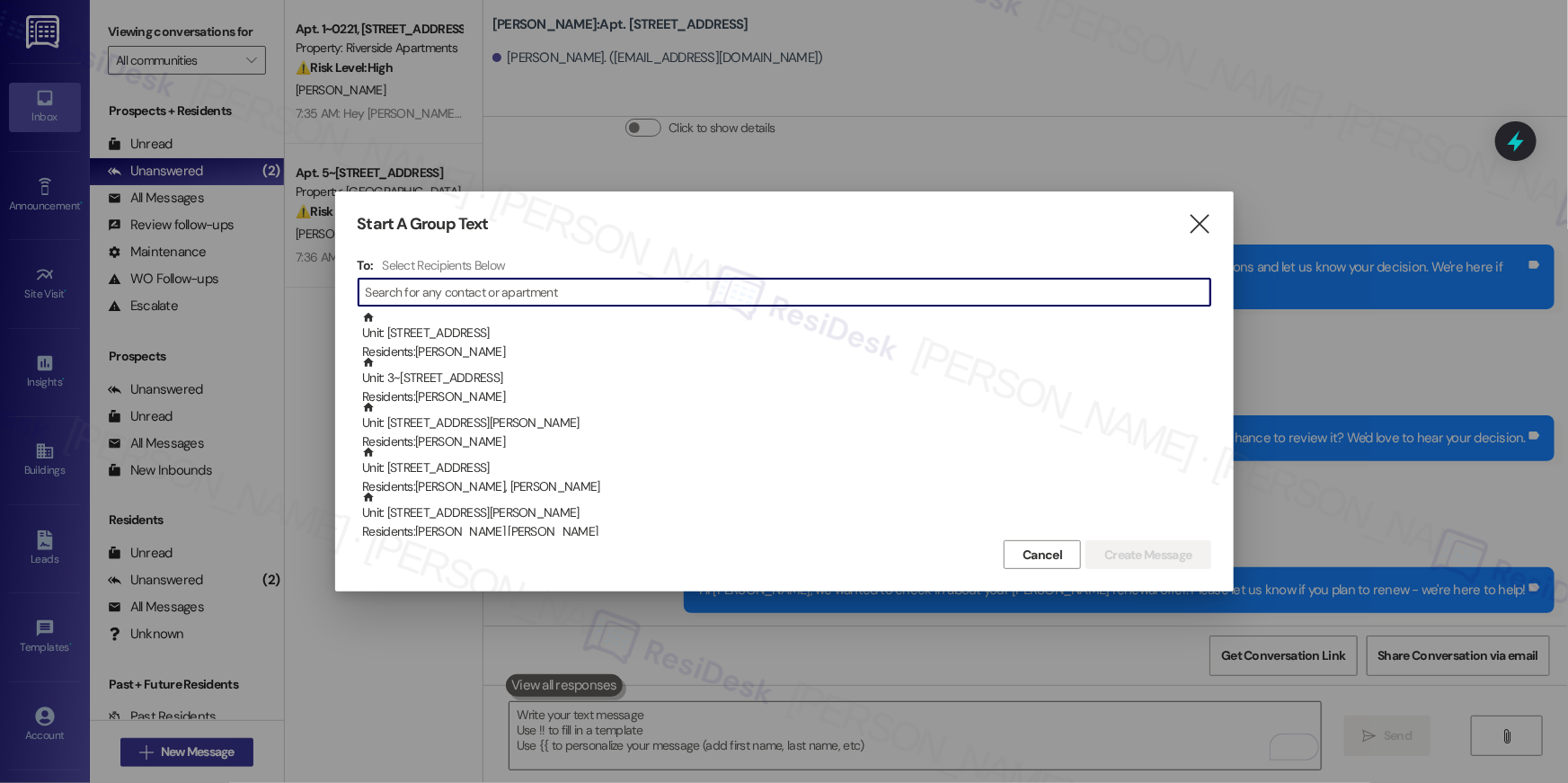 type on "m" 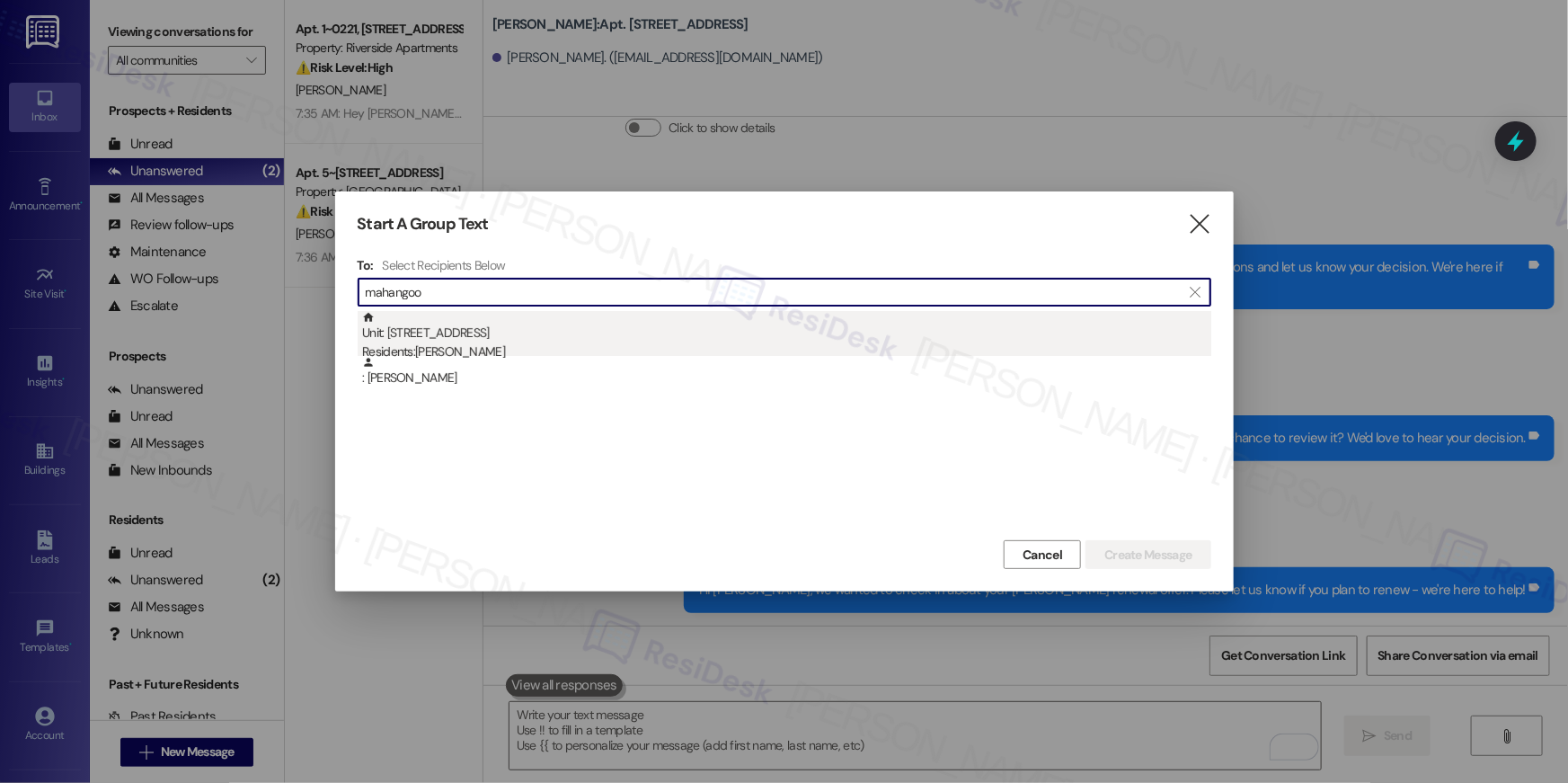 type on "mahangoo" 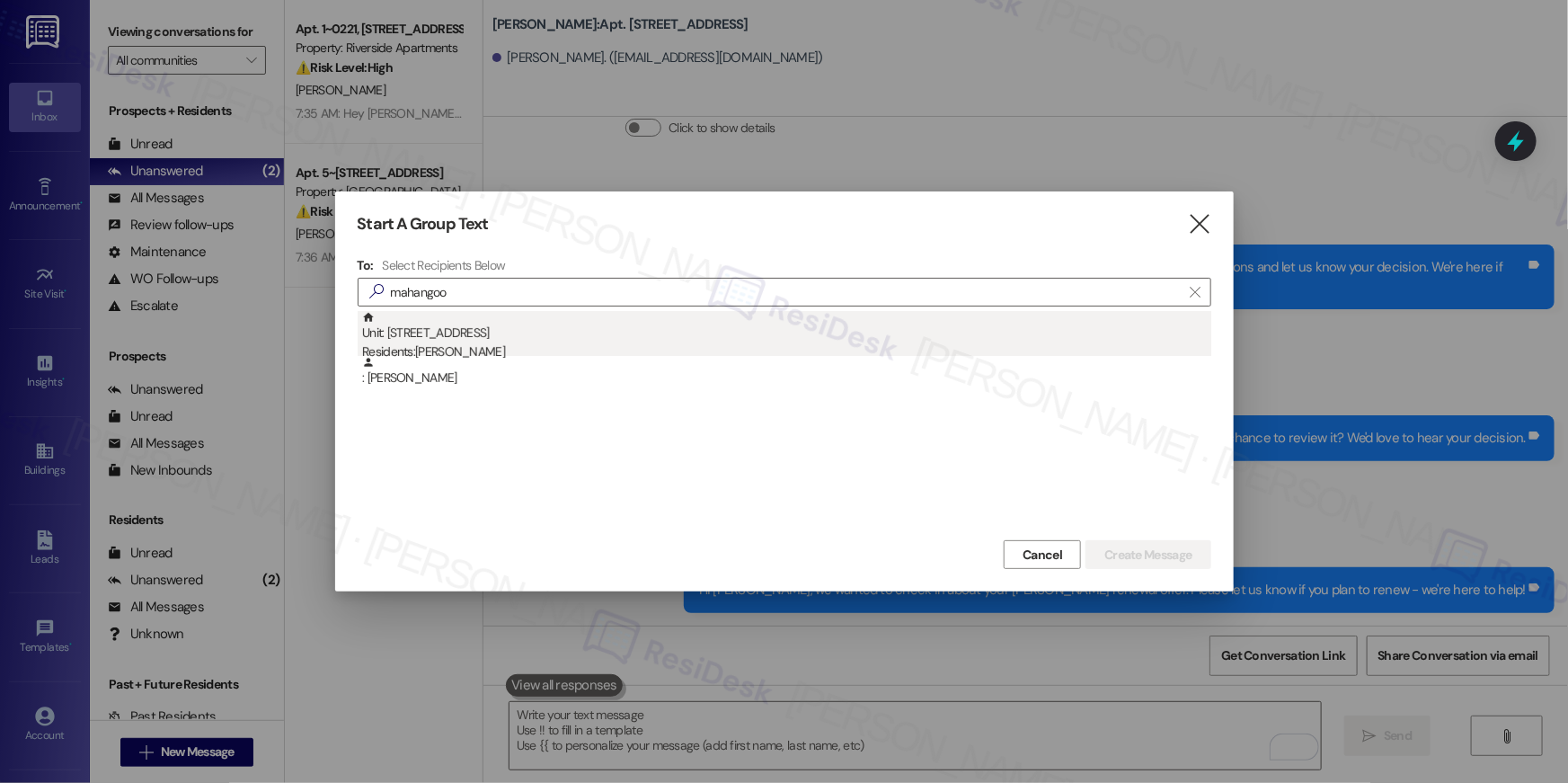 click on "Residents:  [PERSON_NAME]" at bounding box center [786, 351] 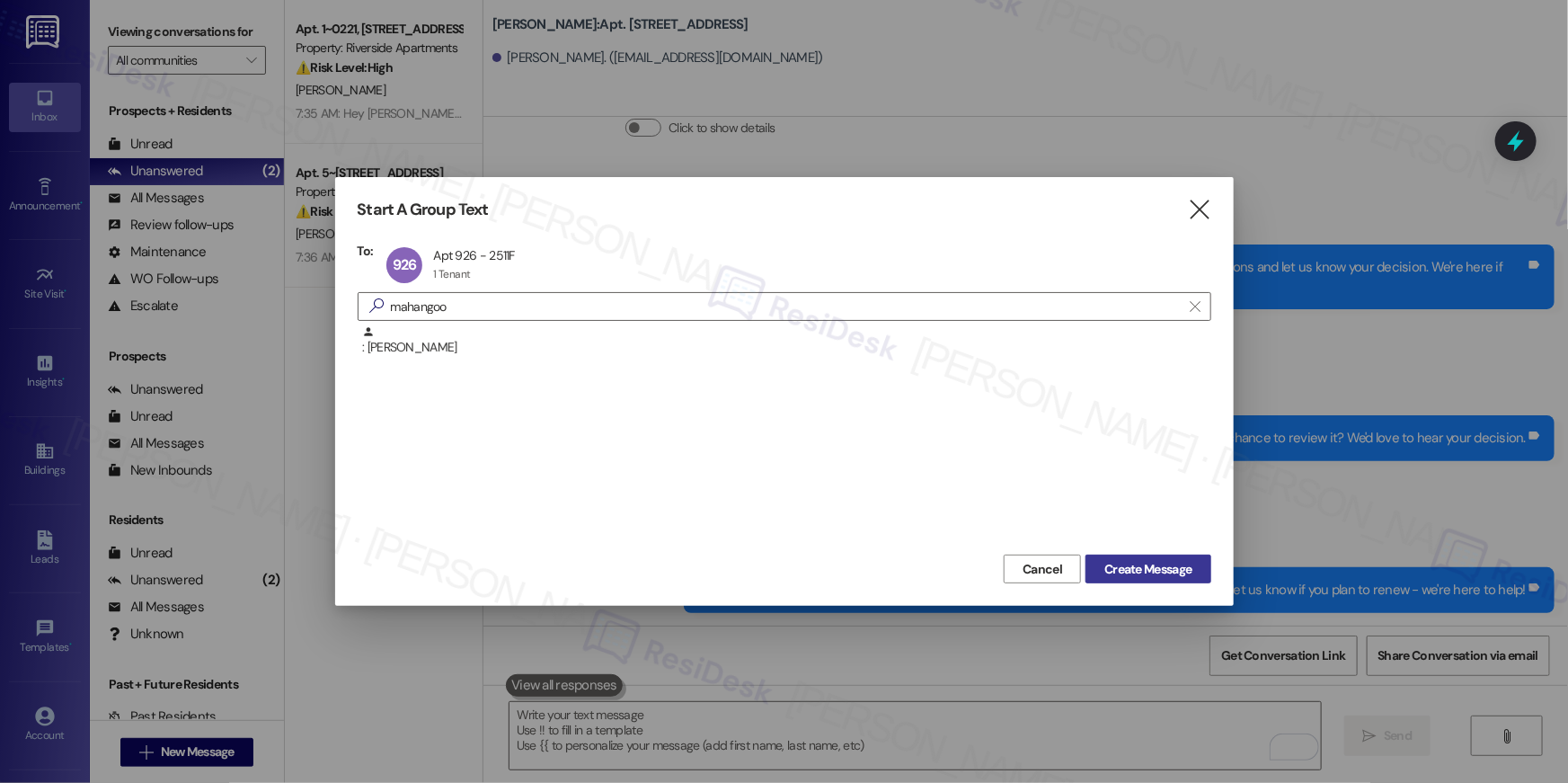 click on "Create Message" at bounding box center (1147, 569) 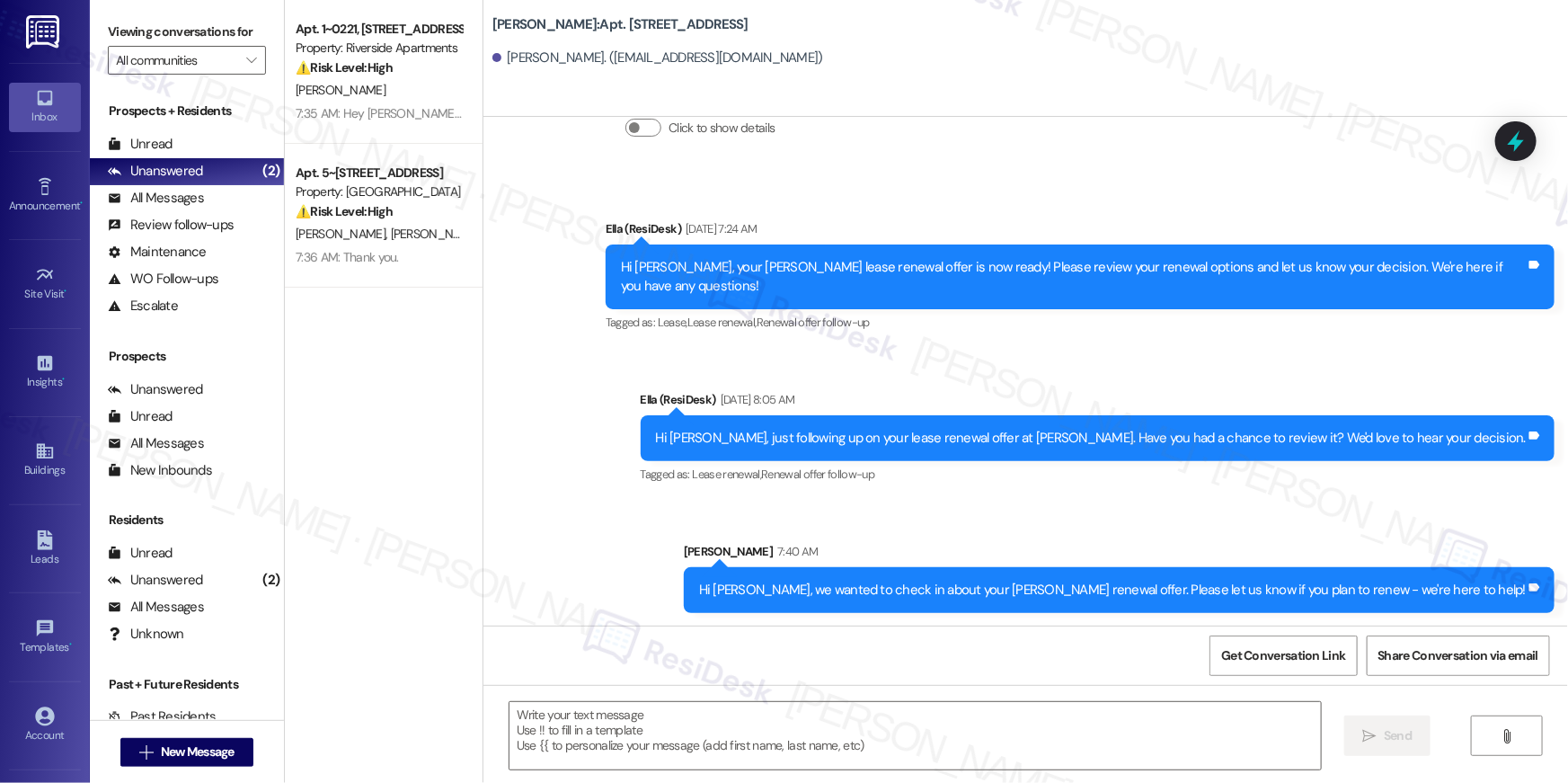 type on "Fetching suggested responses. Please feel free to read through the conversation in the meantime." 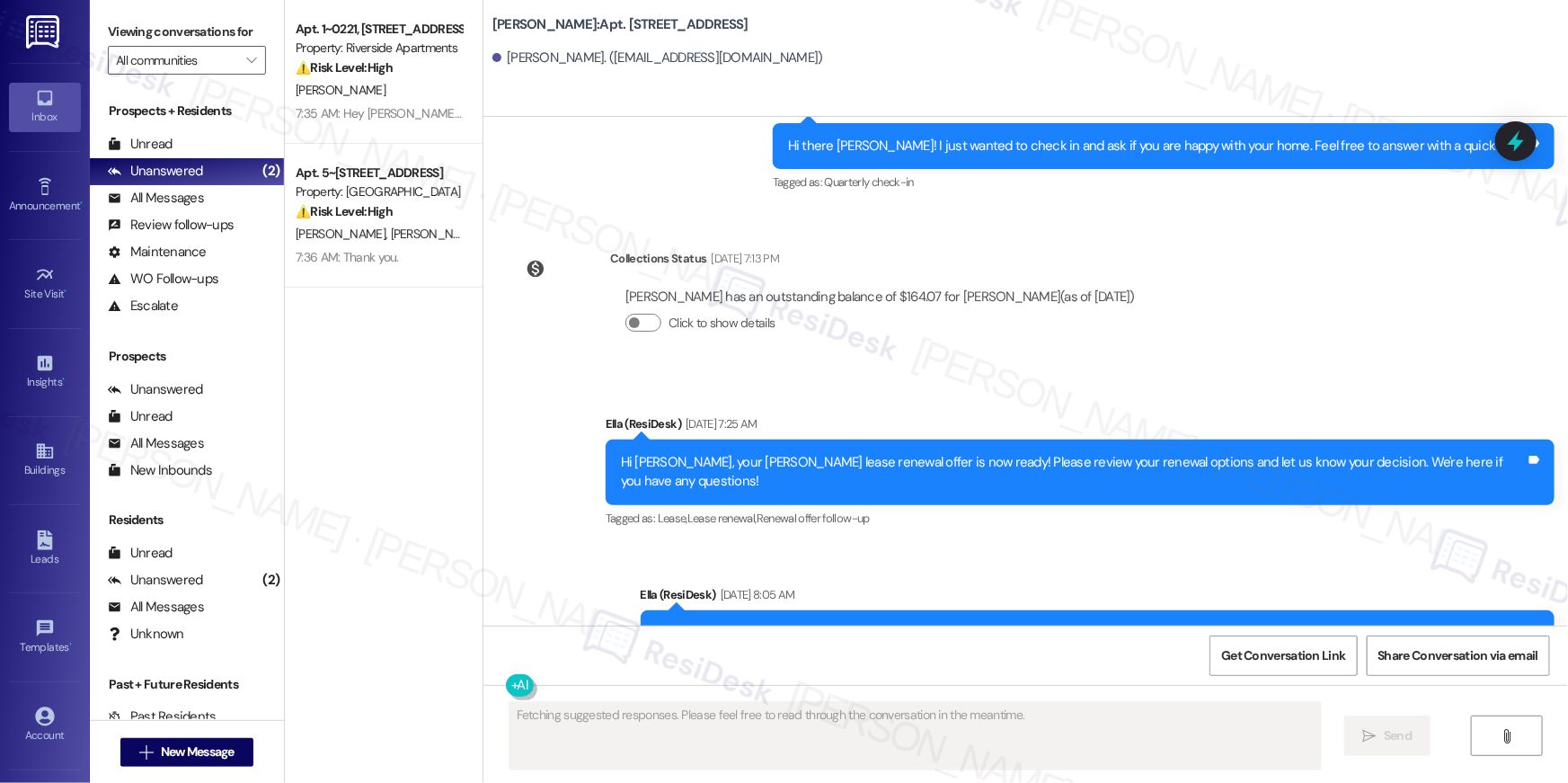 scroll, scrollTop: 2114, scrollLeft: 0, axis: vertical 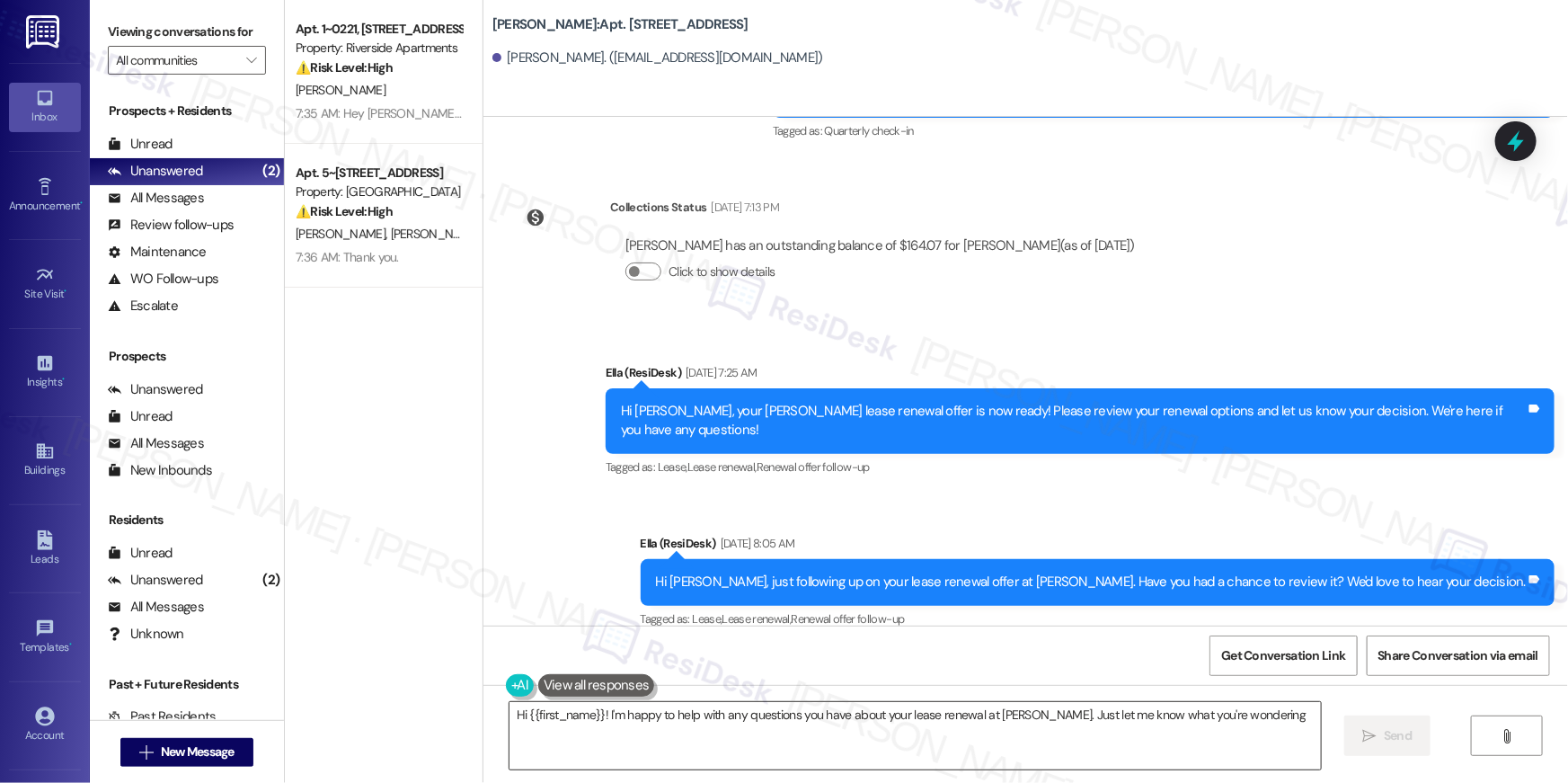 click on "Hi {{first_name}}! I'm happy to help with any questions you have about your lease renewal at [PERSON_NAME]." at bounding box center [915, 735] 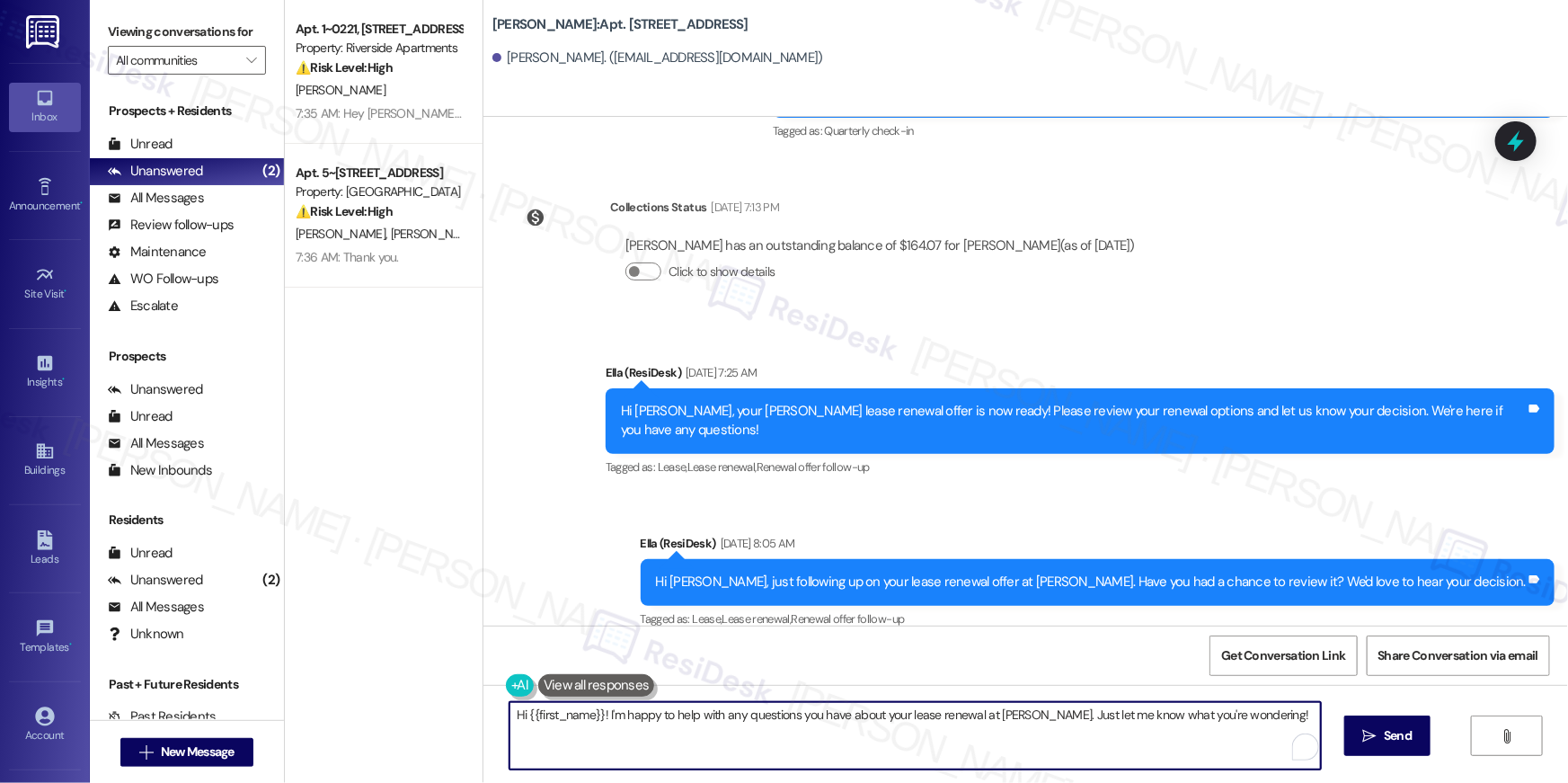 click on "Hi {{first_name}}! I'm happy to help with any questions you have about your lease renewal at [PERSON_NAME]. Just let me know what you're wondering!" at bounding box center [915, 735] 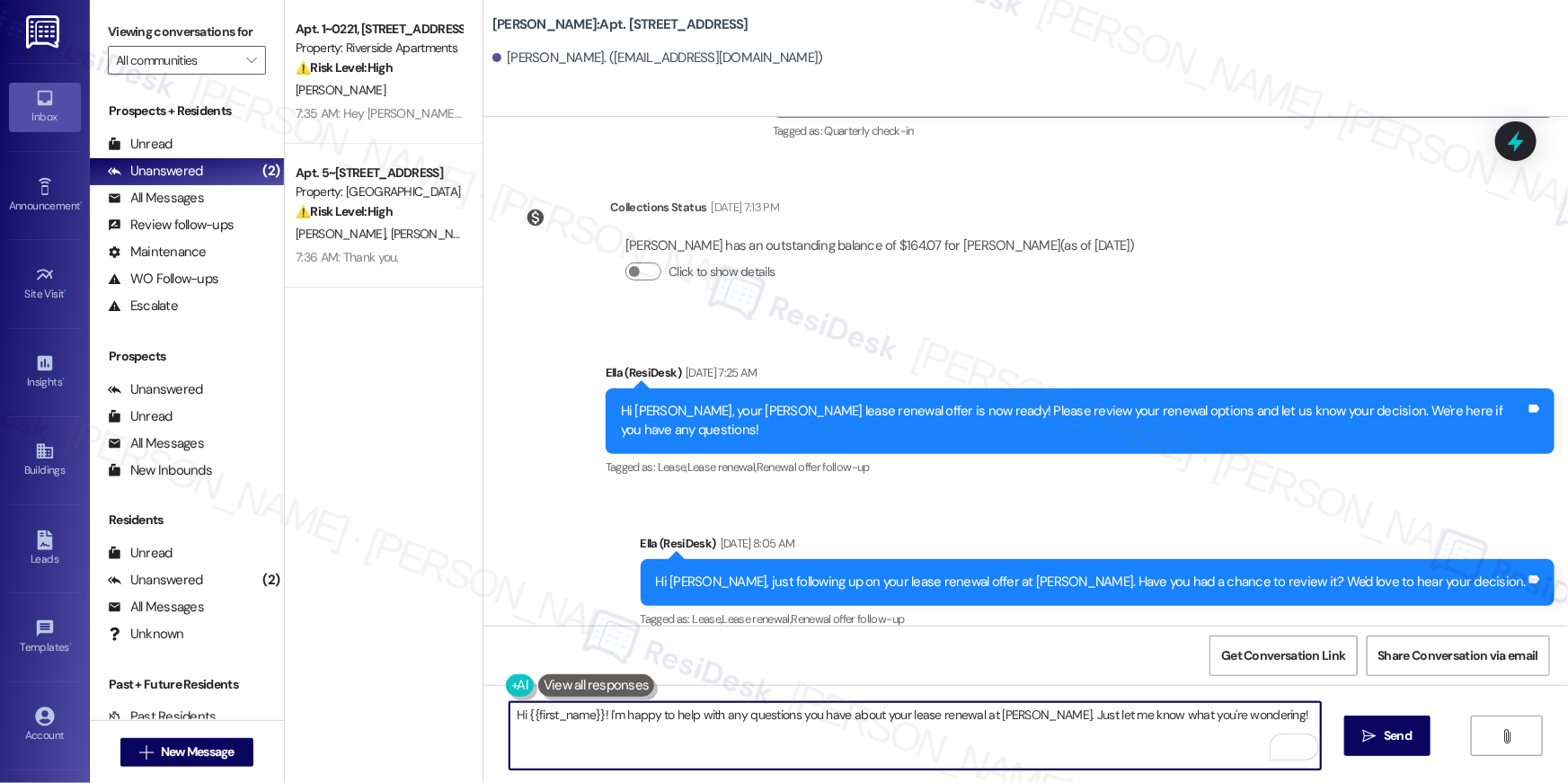 paste on ", we wanted to check in about your {{property}} renewal offer. Please let us know if you plan to renew - we're here to help" 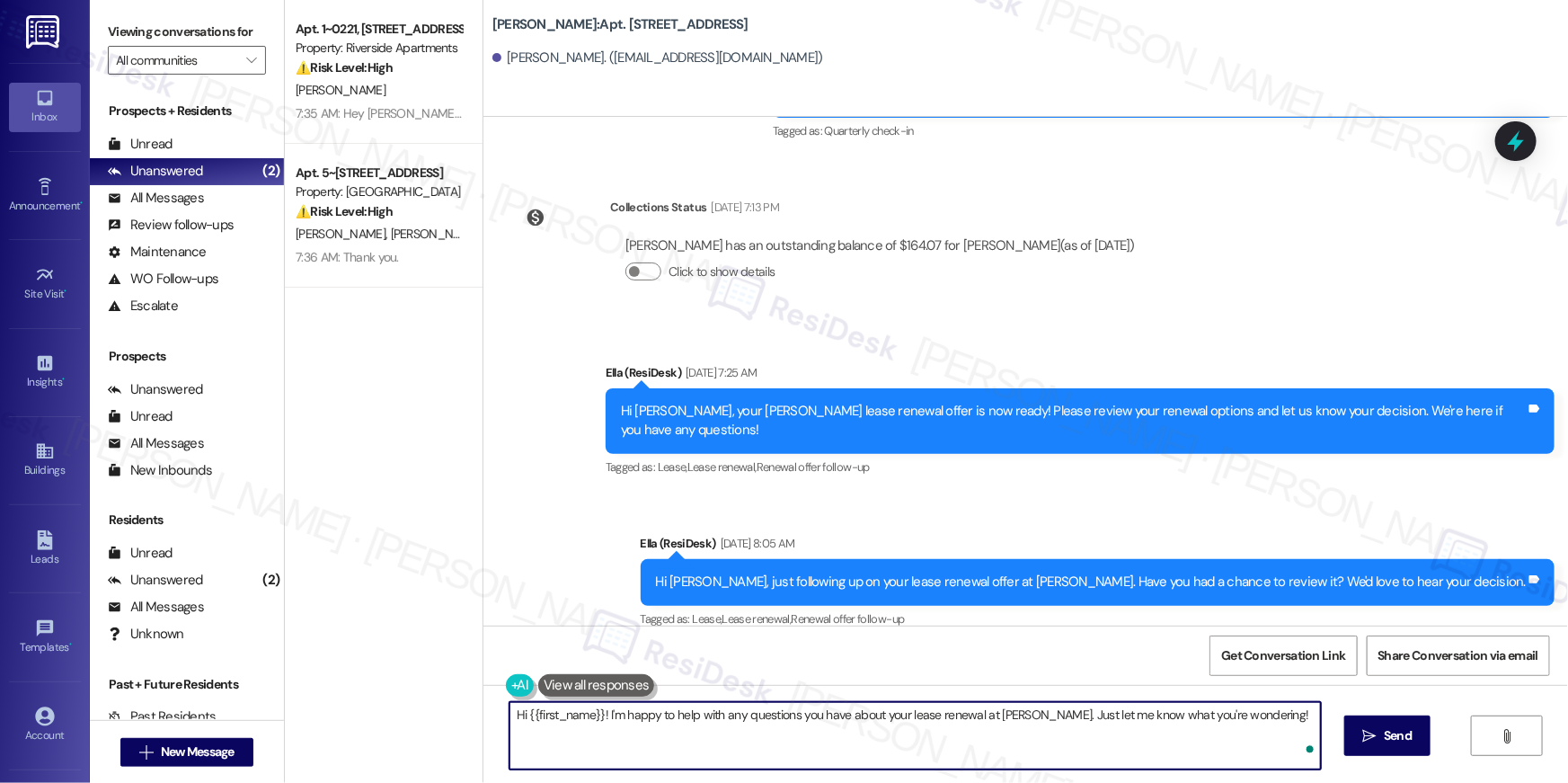 type on "Hi {{first_name}}, we wanted to check in about your {{property}} renewal offer. Please let us know if you plan to renew - we're here to help!" 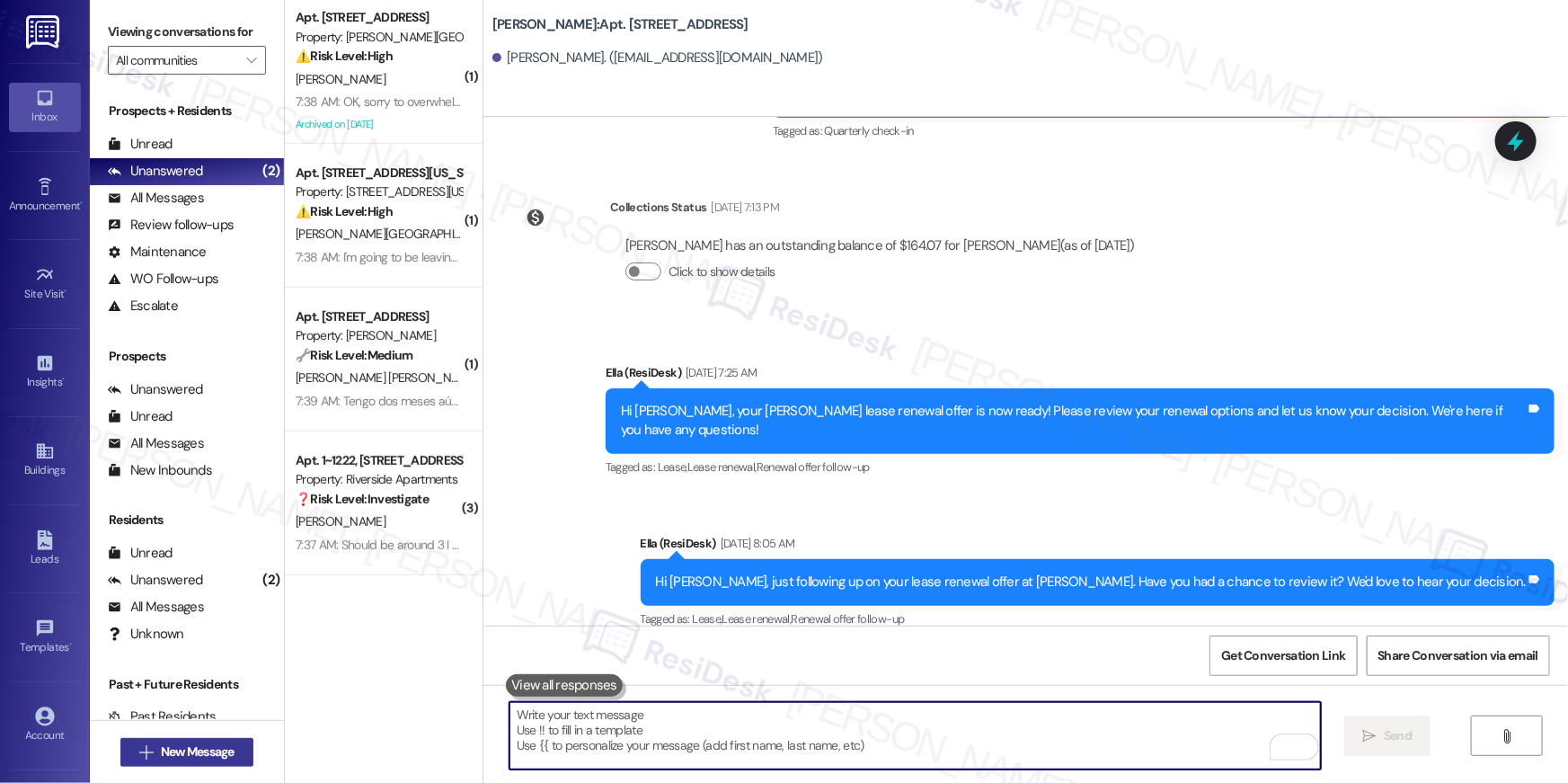type 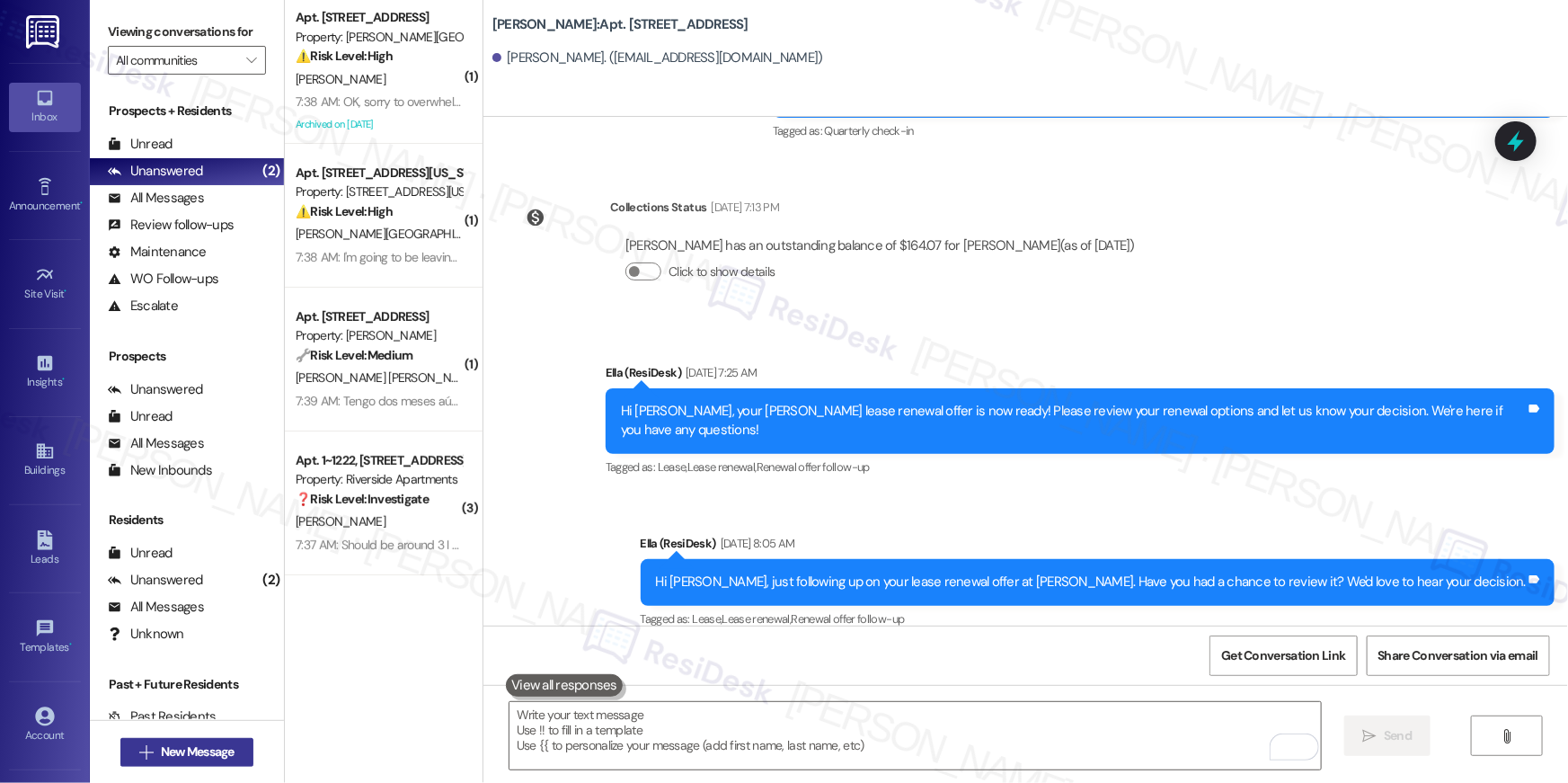 click on "New Message" at bounding box center [198, 752] 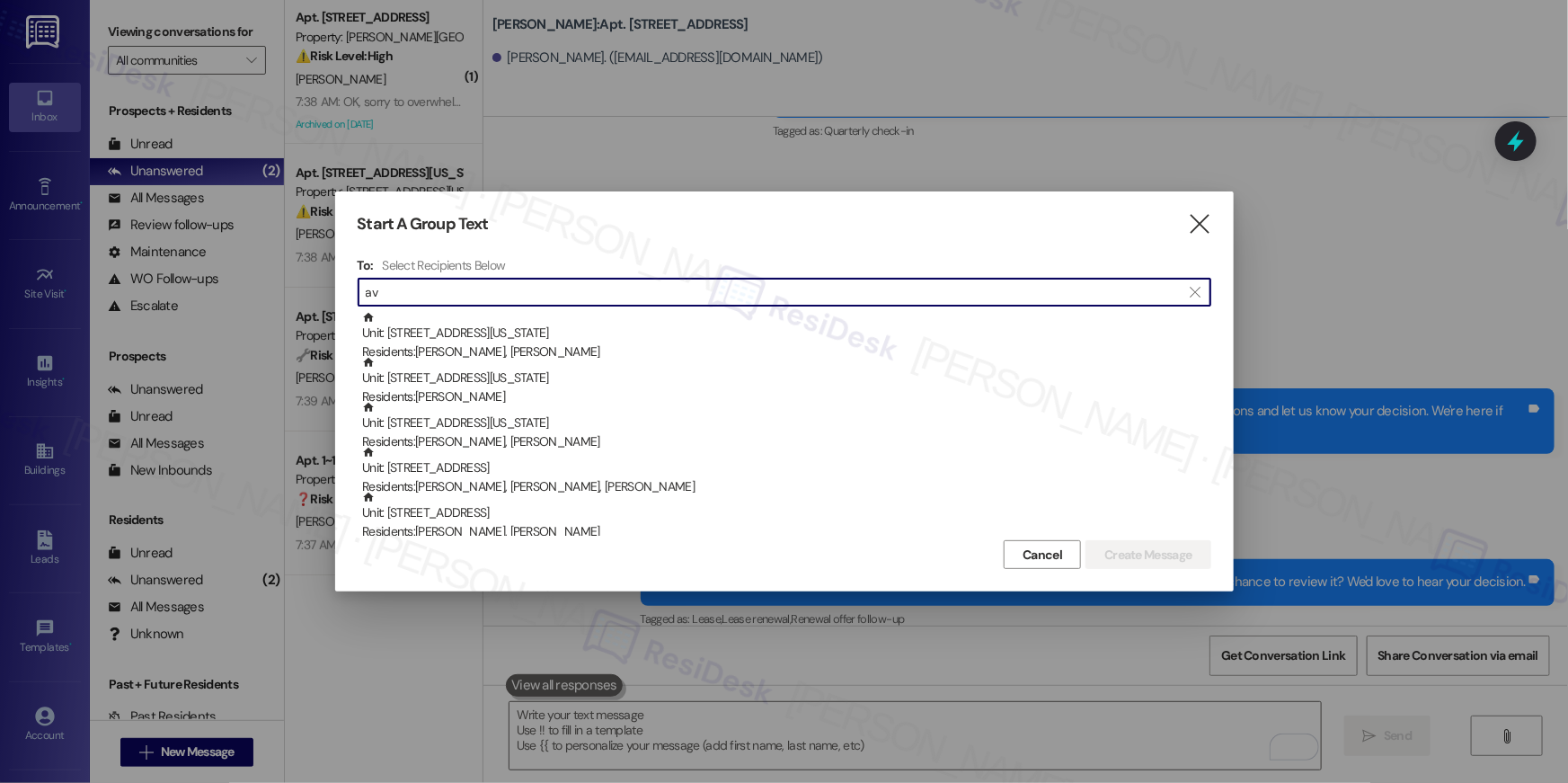 type on "a" 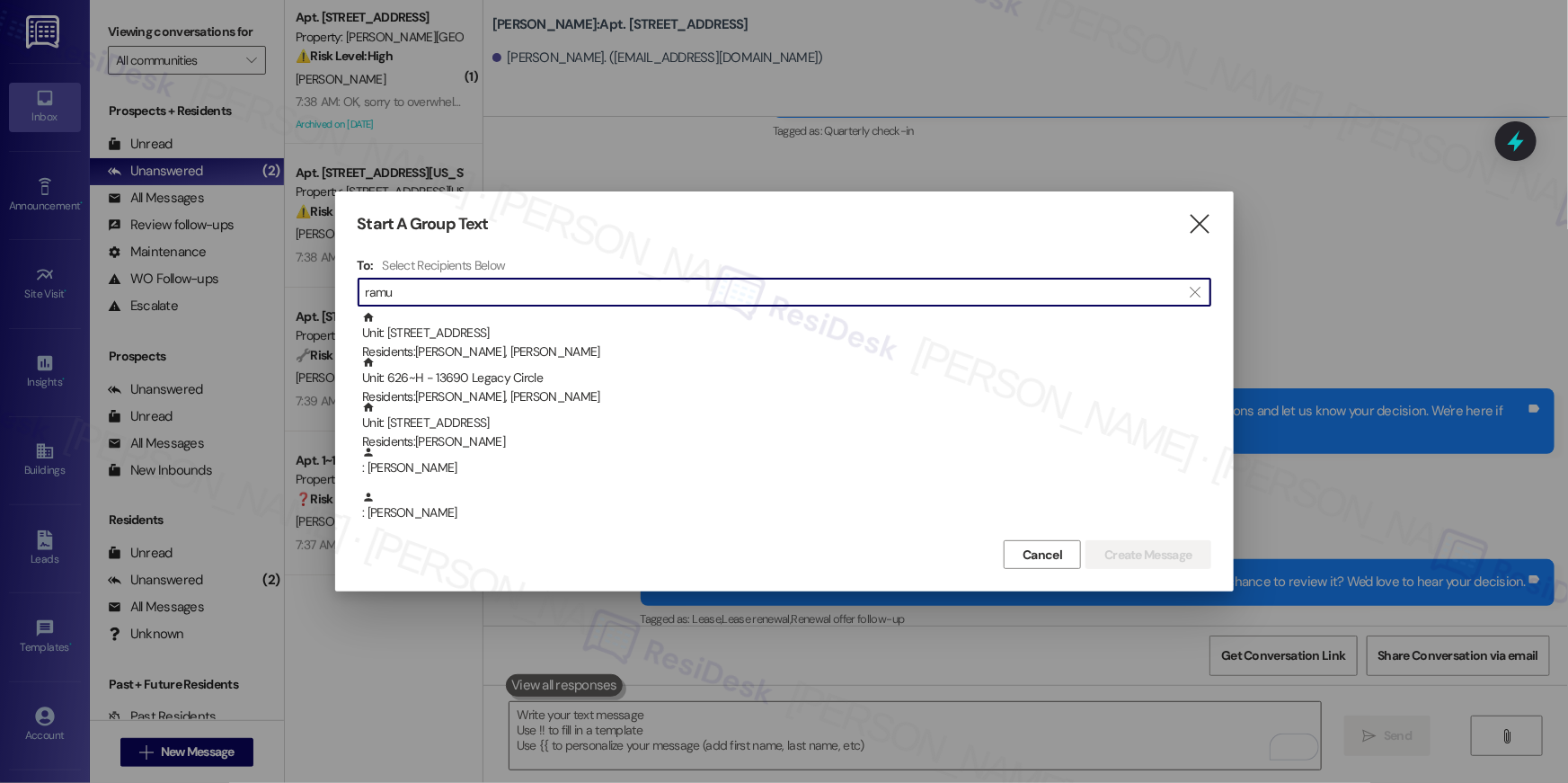 click on "ramu" at bounding box center [774, 292] 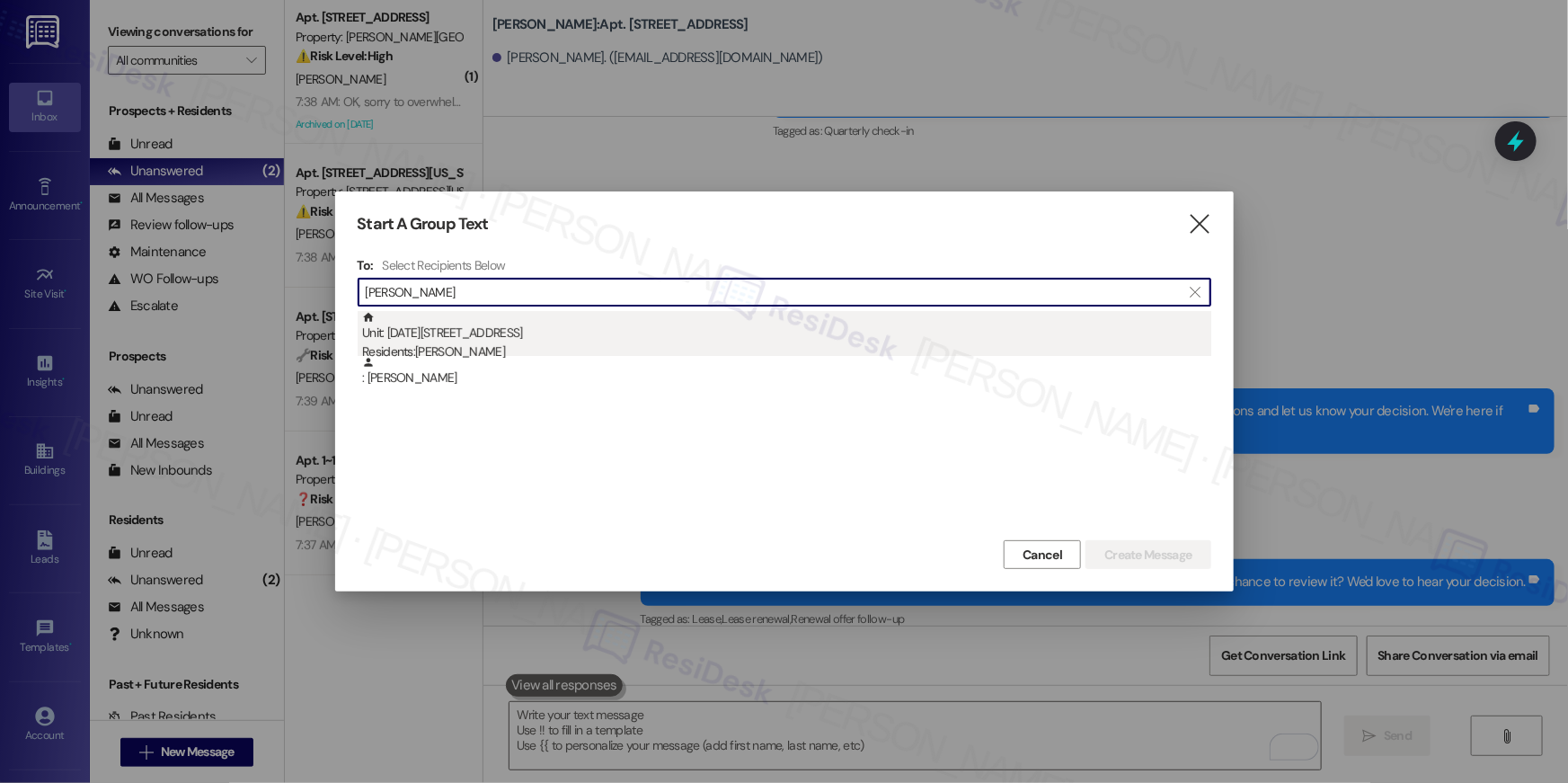 type on "[PERSON_NAME]" 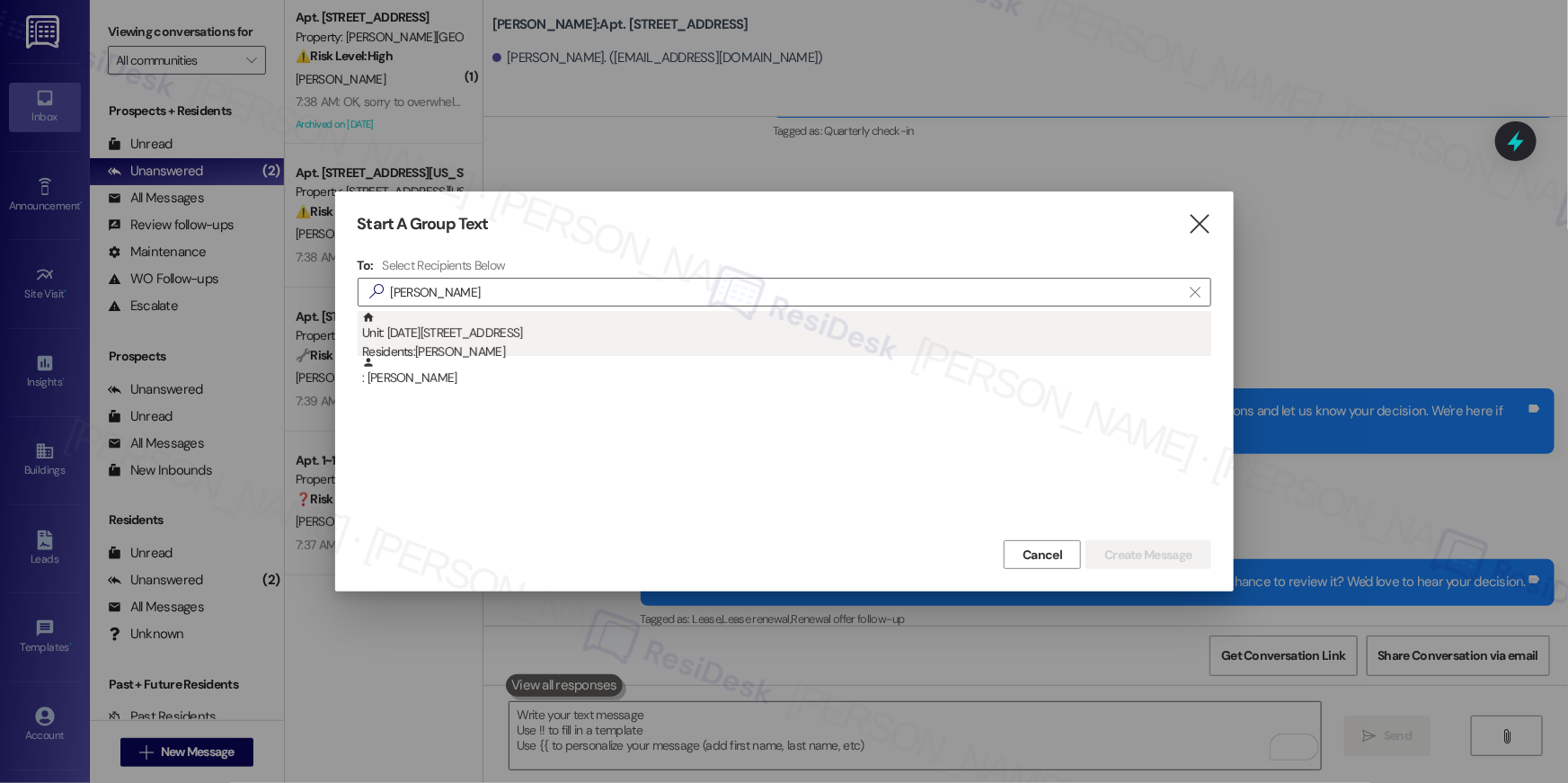 click on "Residents:  Sarah Bolton" at bounding box center [786, 351] 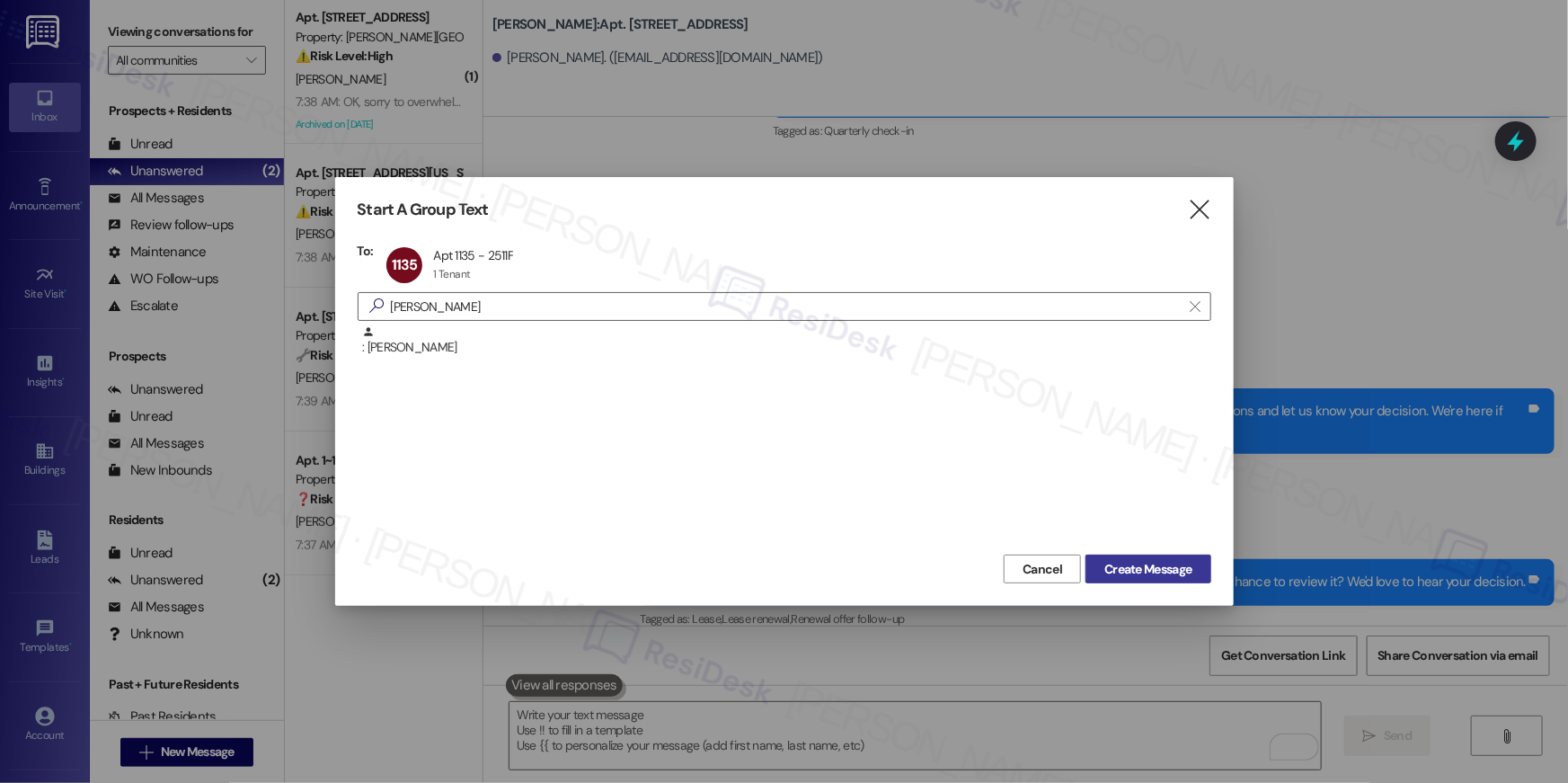 click on "Create Message" at bounding box center [1147, 569] 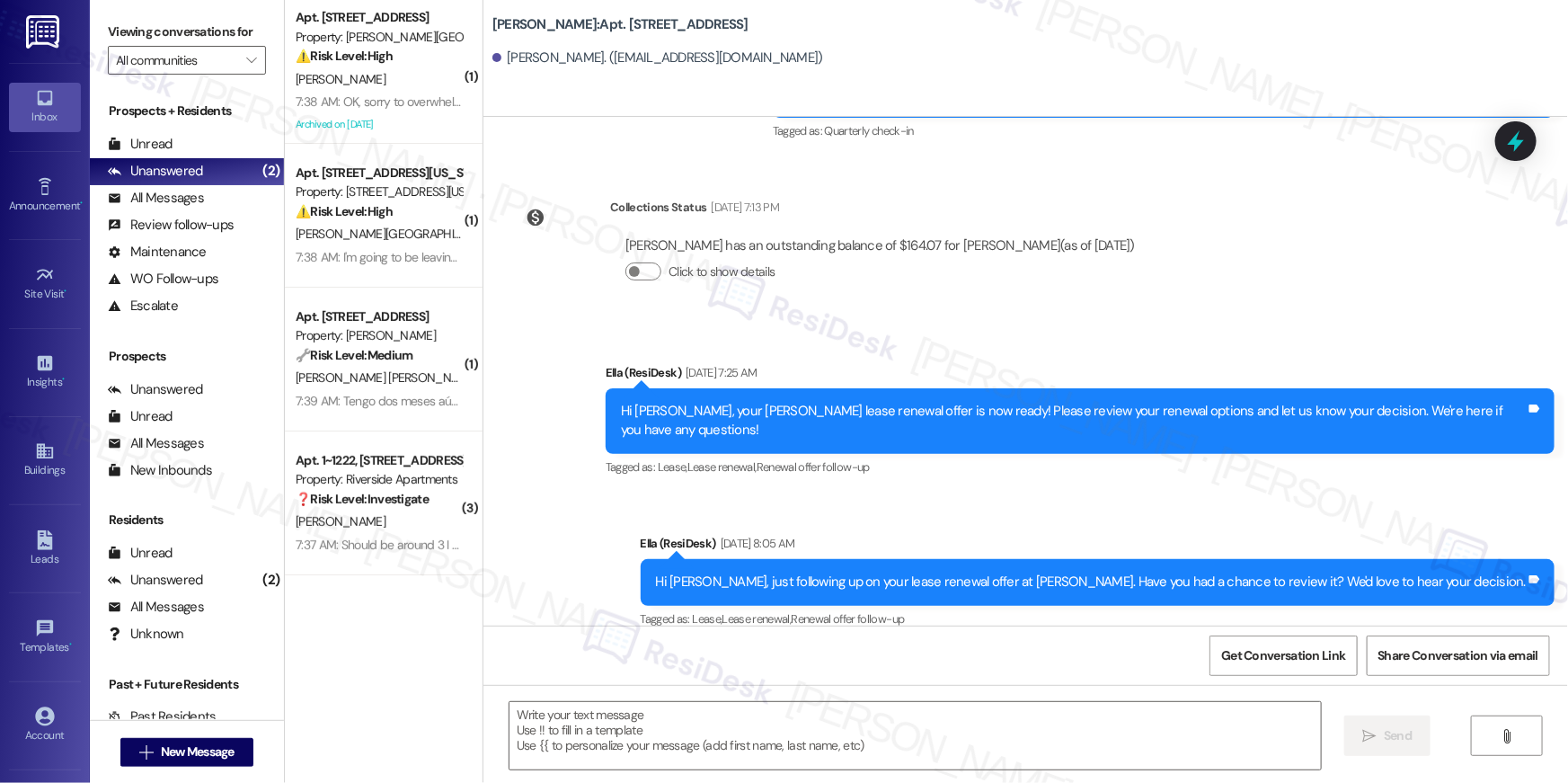 type on "Fetching suggested responses. Please feel free to read through the conversation in the meantime." 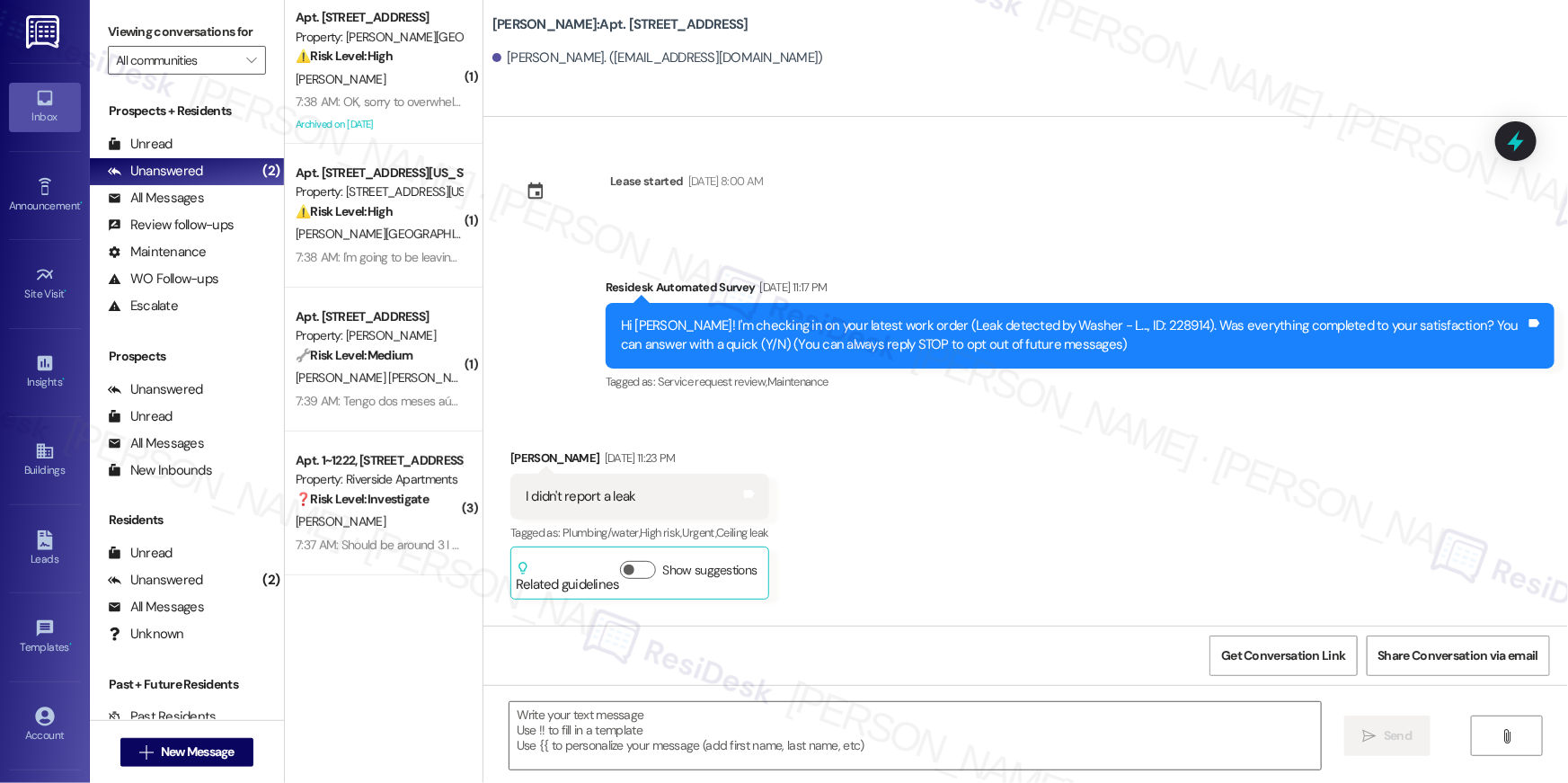 scroll, scrollTop: 5503, scrollLeft: 0, axis: vertical 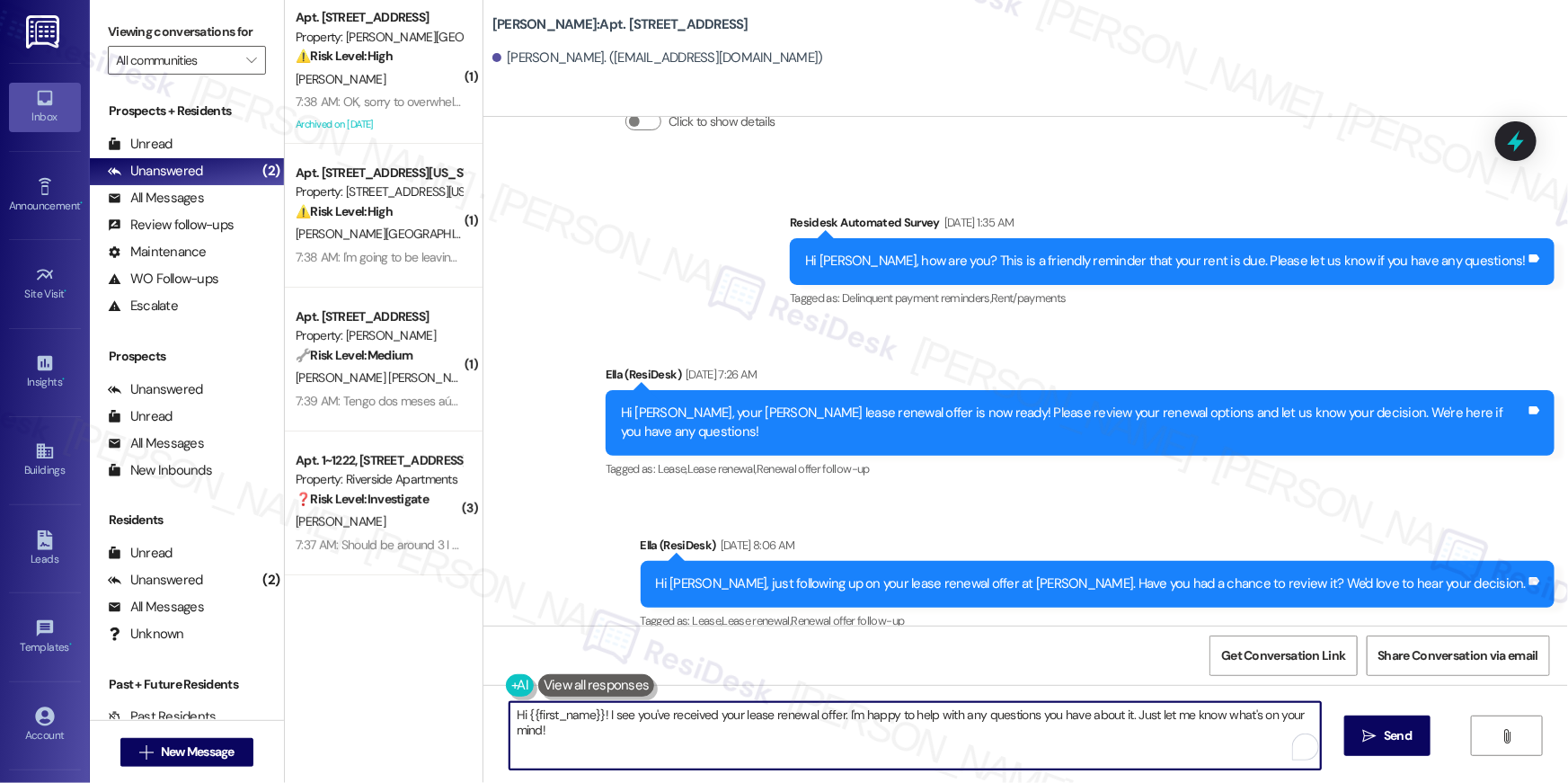 click on "Hi {{first_name}}! I see you've received your lease renewal offer. I'm happy to help with any questions you have about it. Just let me know what's on your mind!" at bounding box center [915, 735] 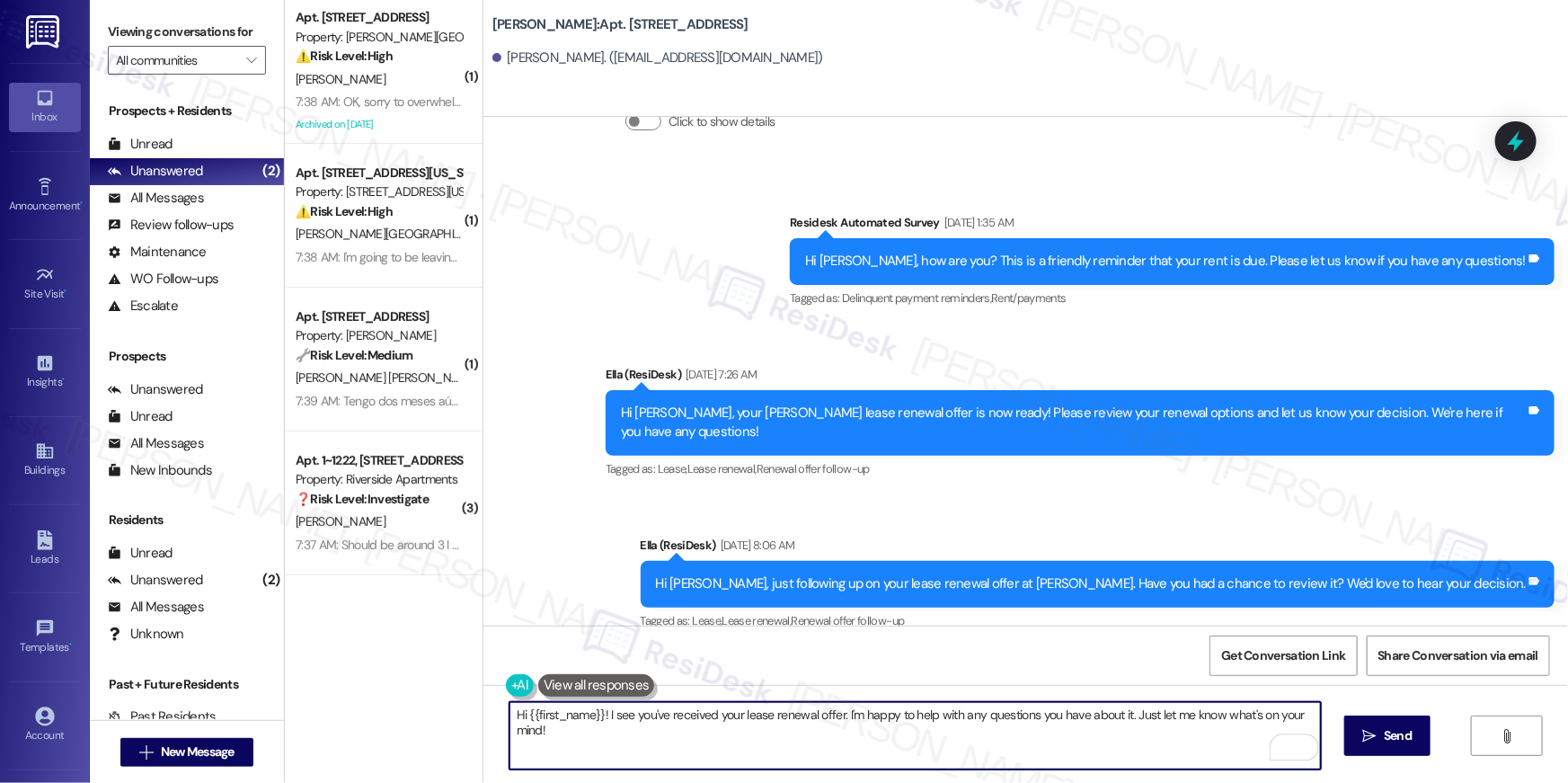 paste on ", we wanted to check in about your {{property}} renewal offer. Please let us know if you plan to renew - we're here to help" 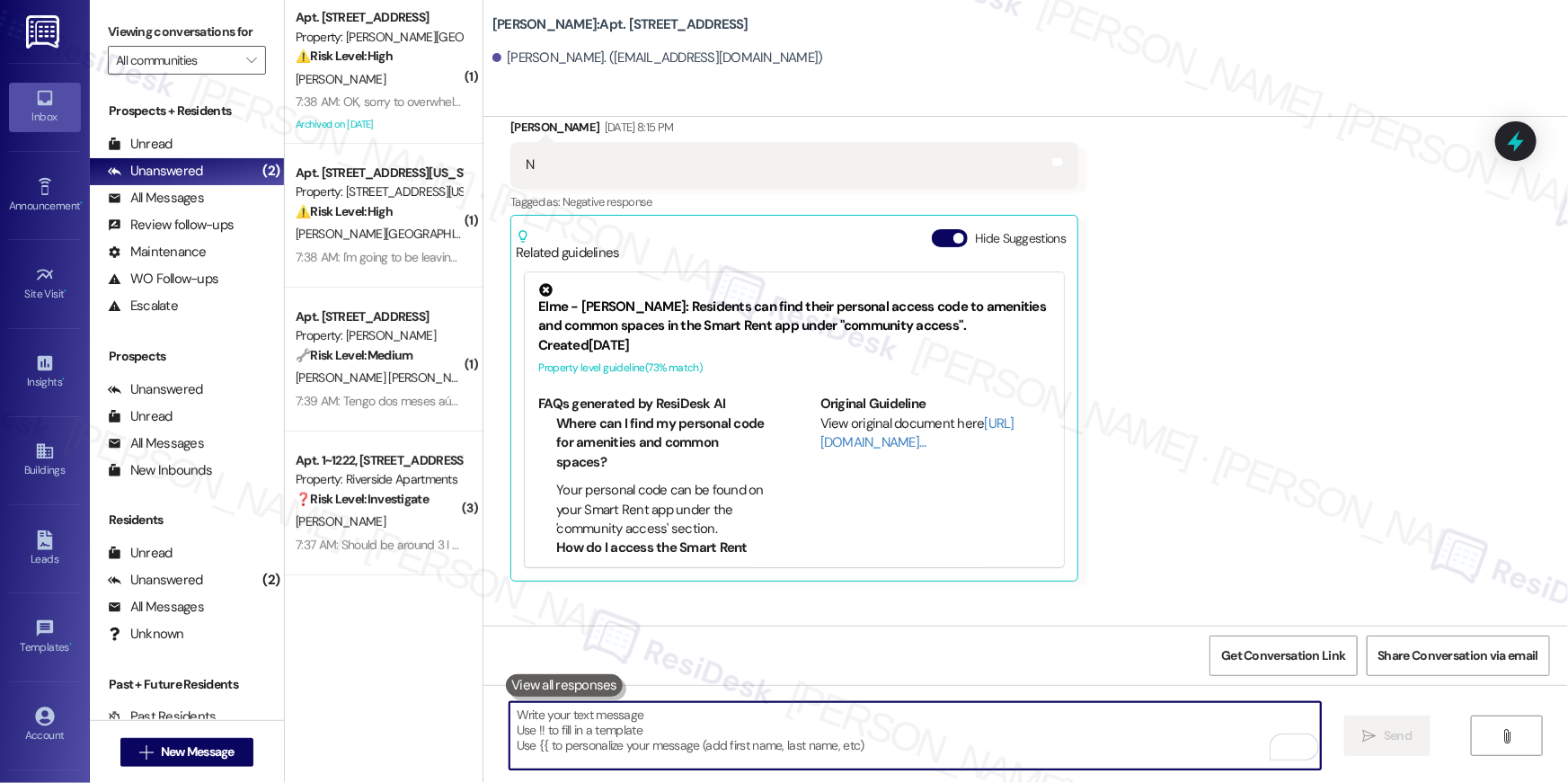 scroll, scrollTop: 3686, scrollLeft: 0, axis: vertical 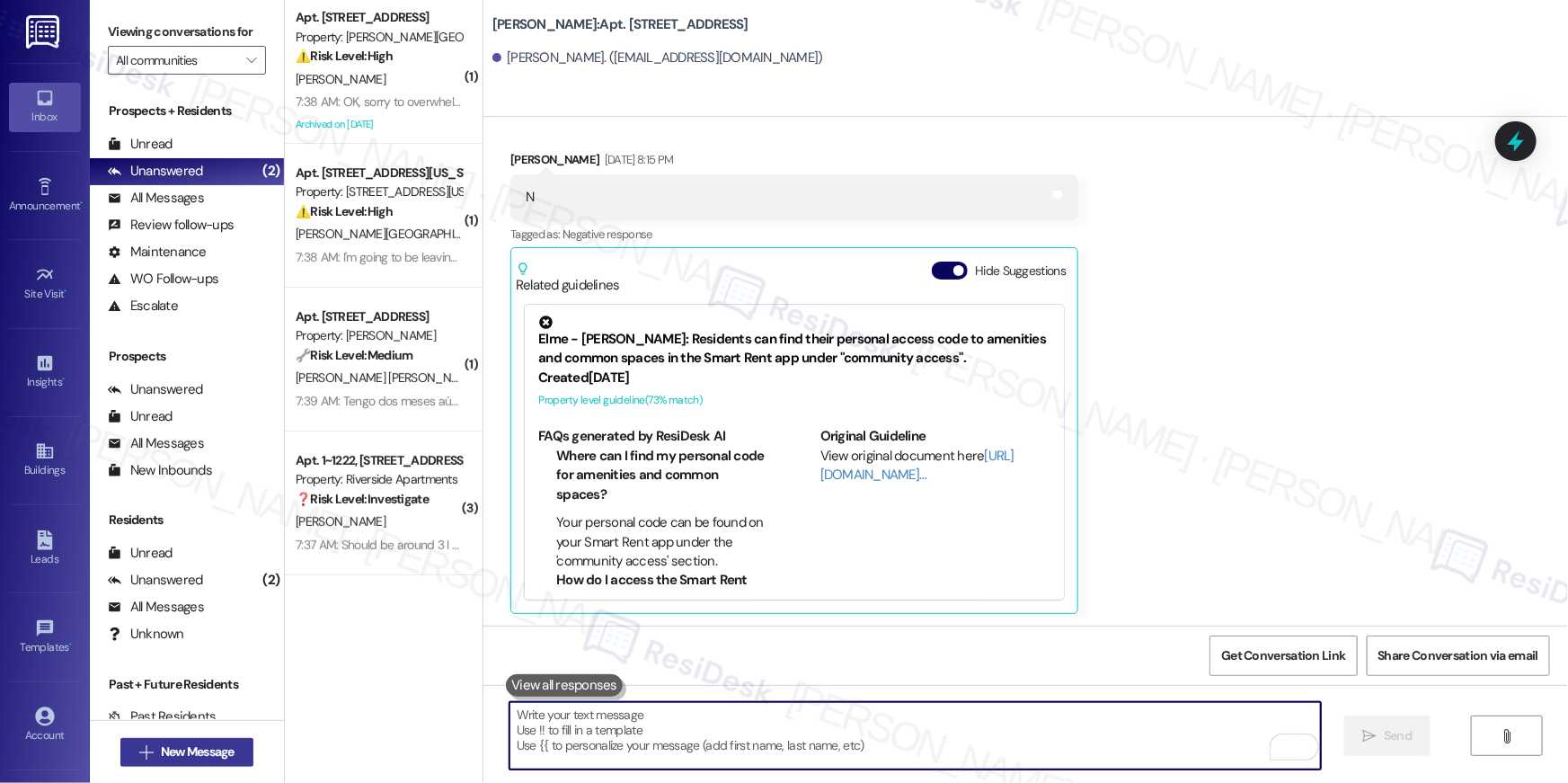 type 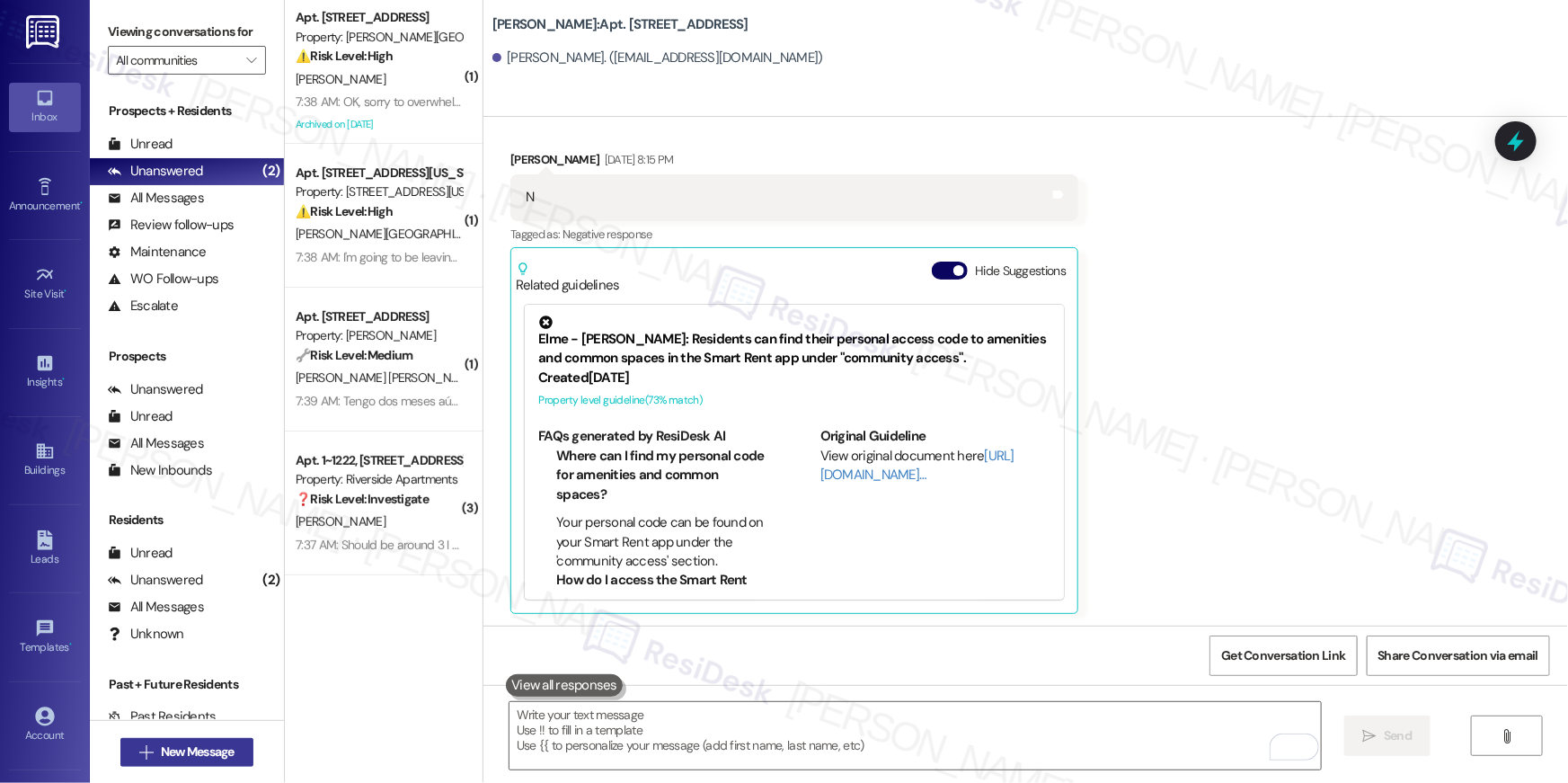 click on "New Message" at bounding box center (198, 752) 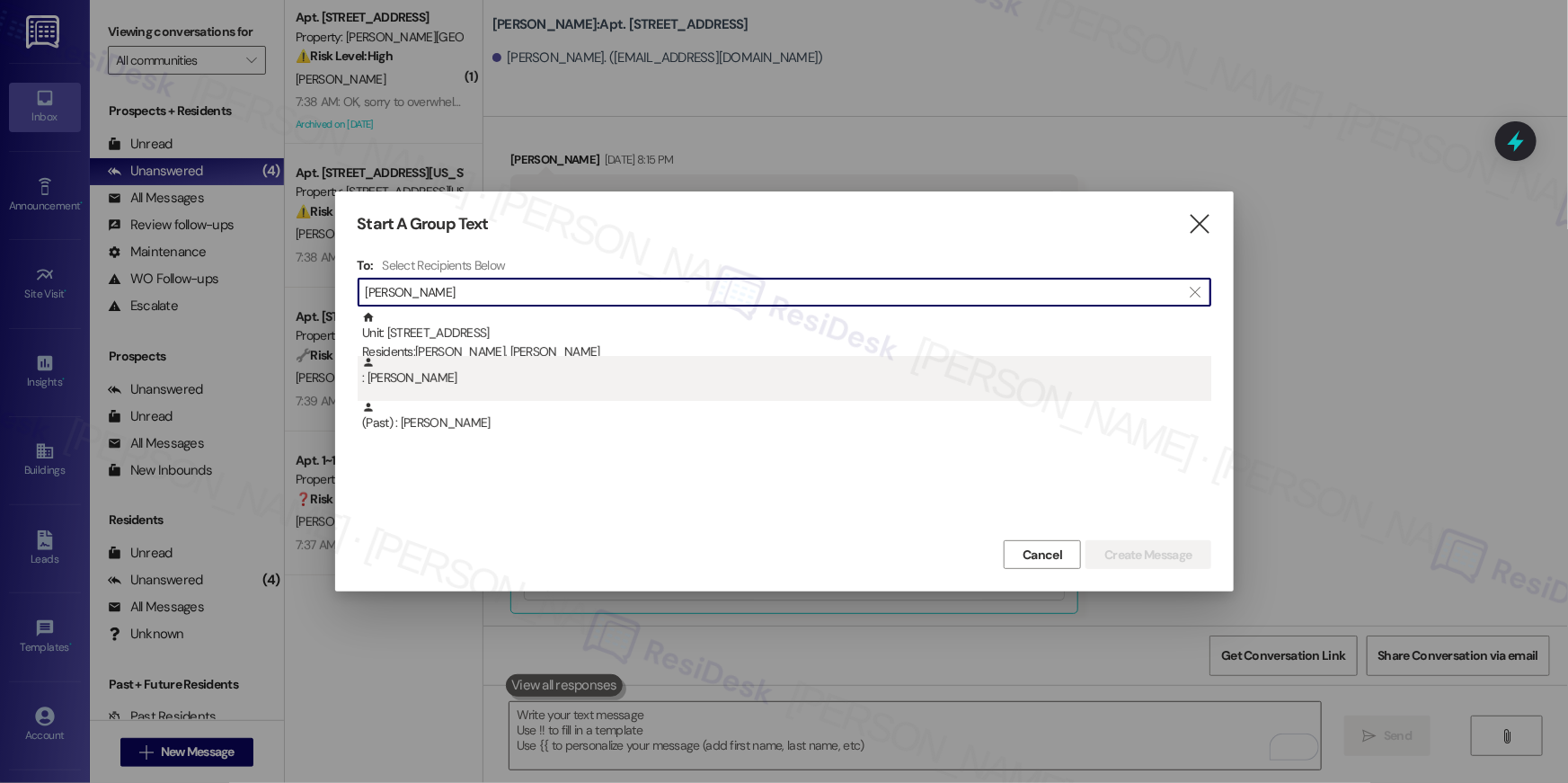 type on "danquah" 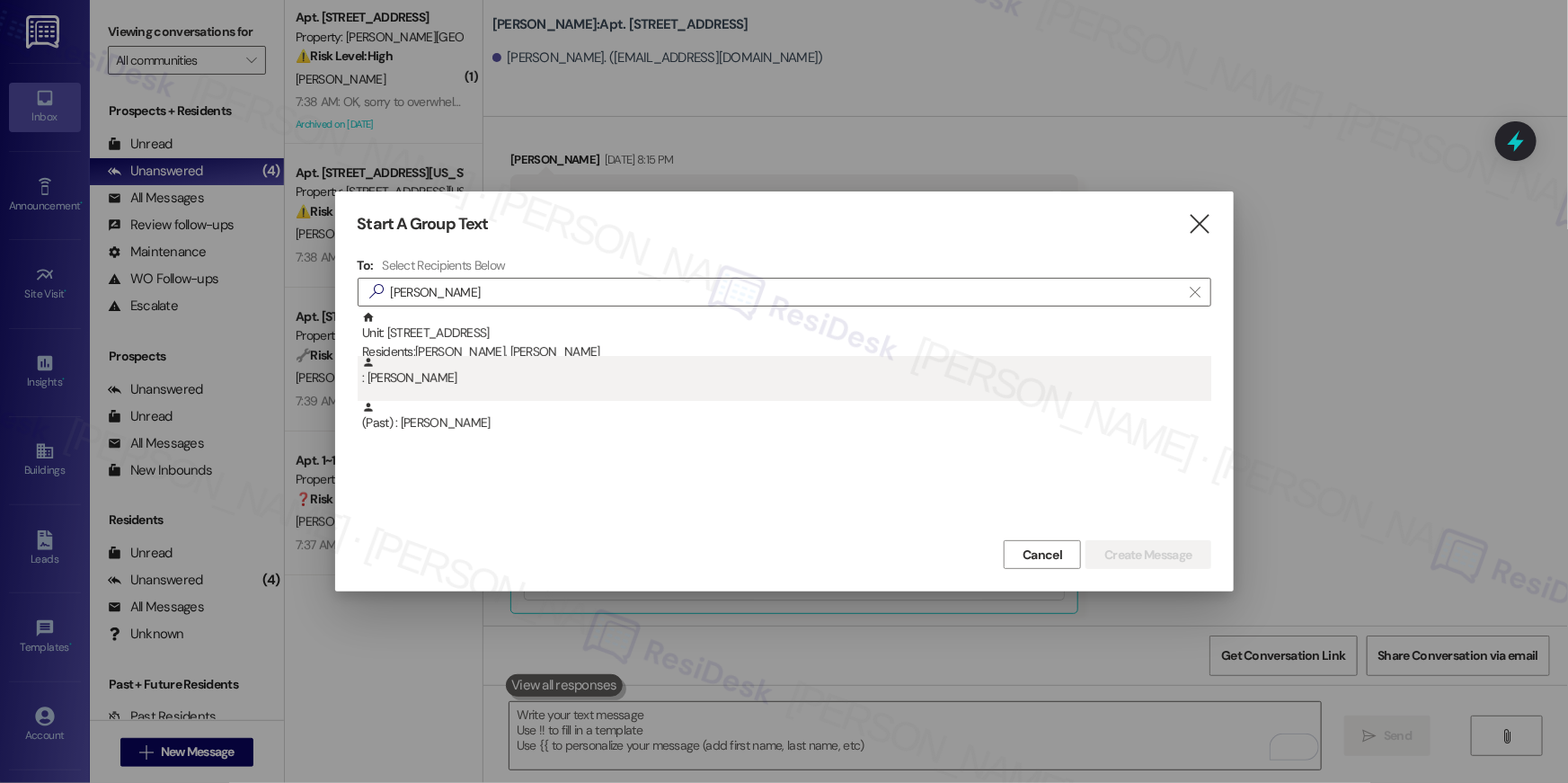 click on ": Nana Danquah" at bounding box center (786, 371) 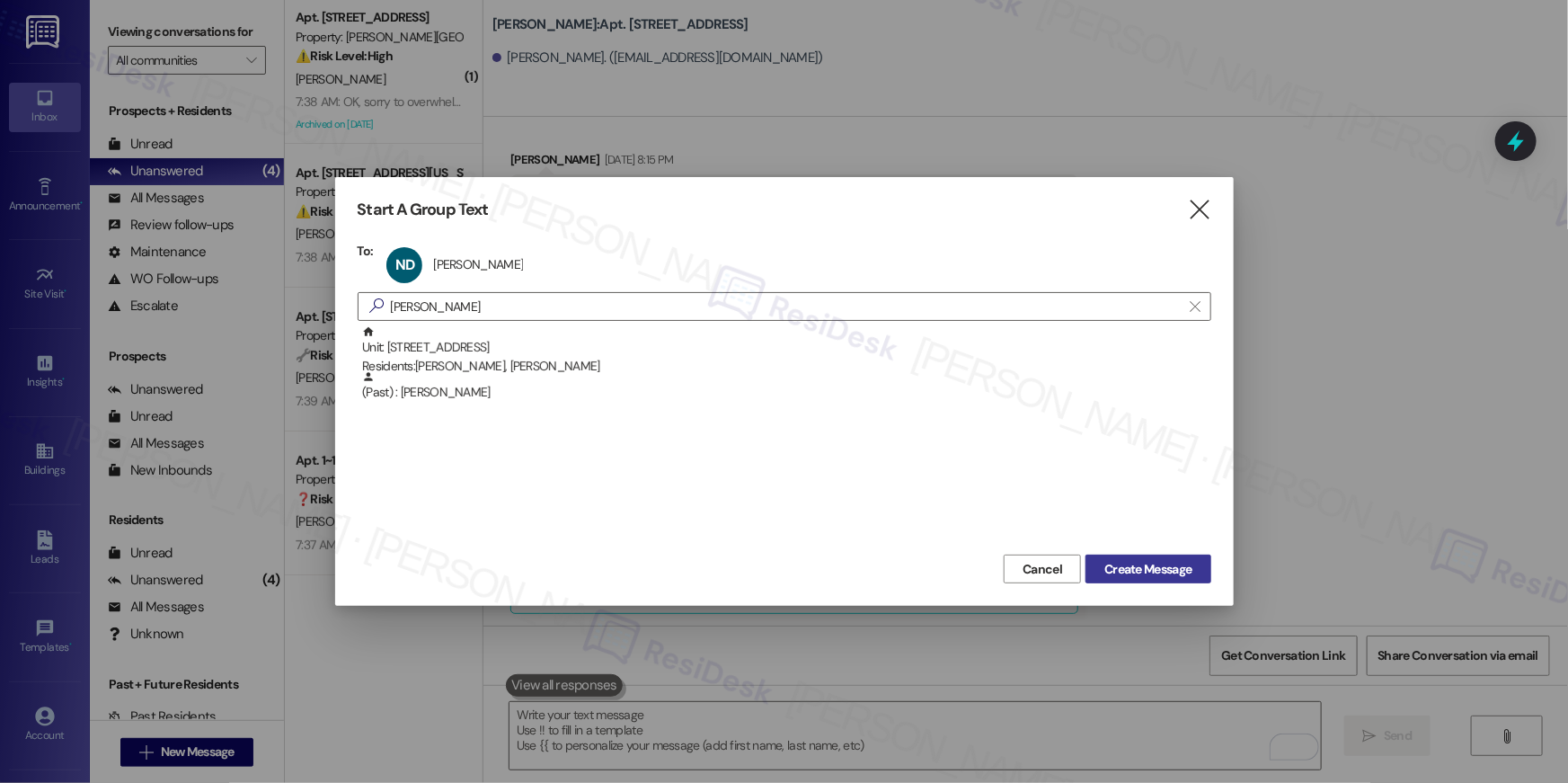 click on "Create Message" at bounding box center (1147, 569) 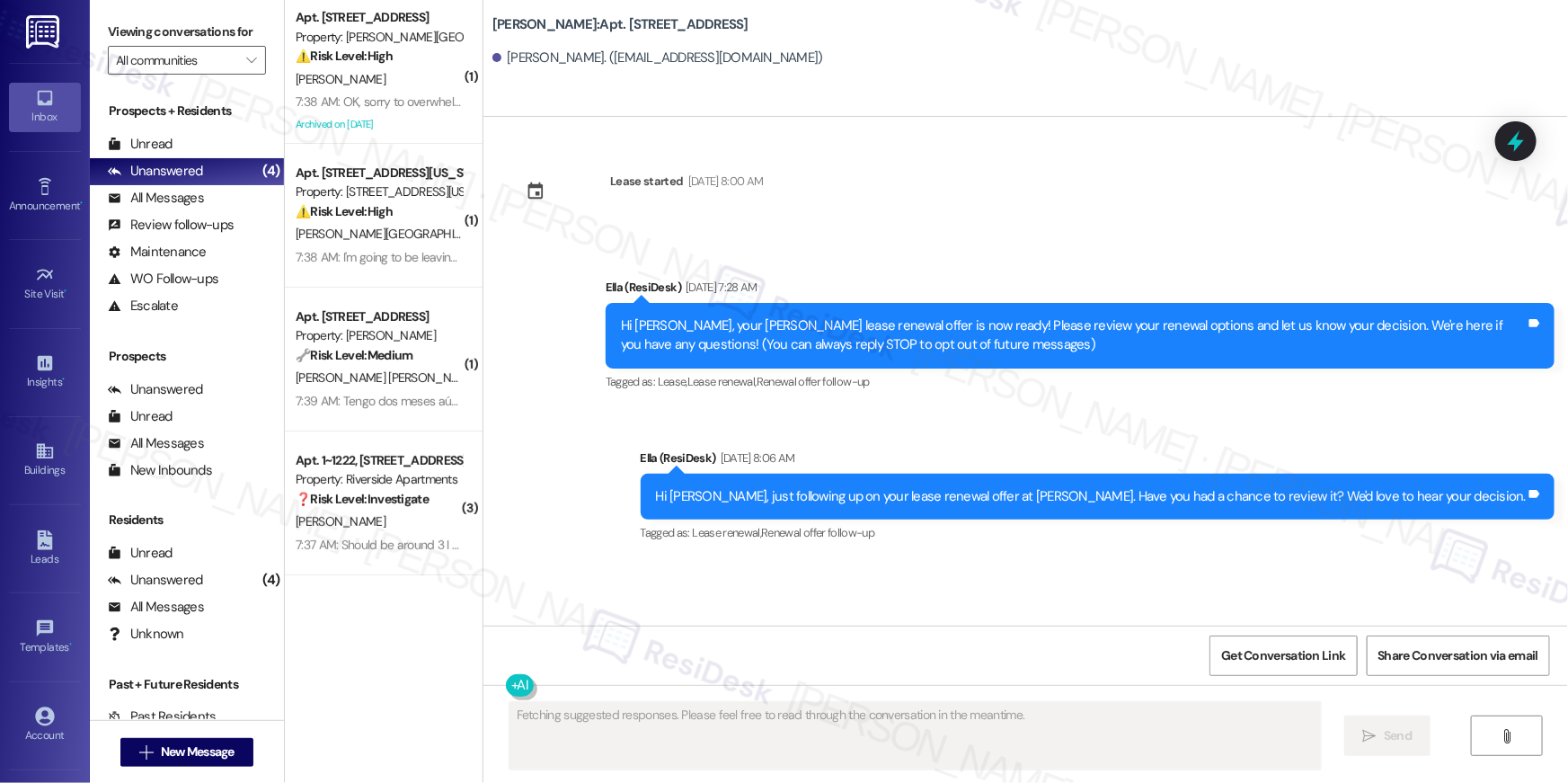scroll, scrollTop: 0, scrollLeft: 0, axis: both 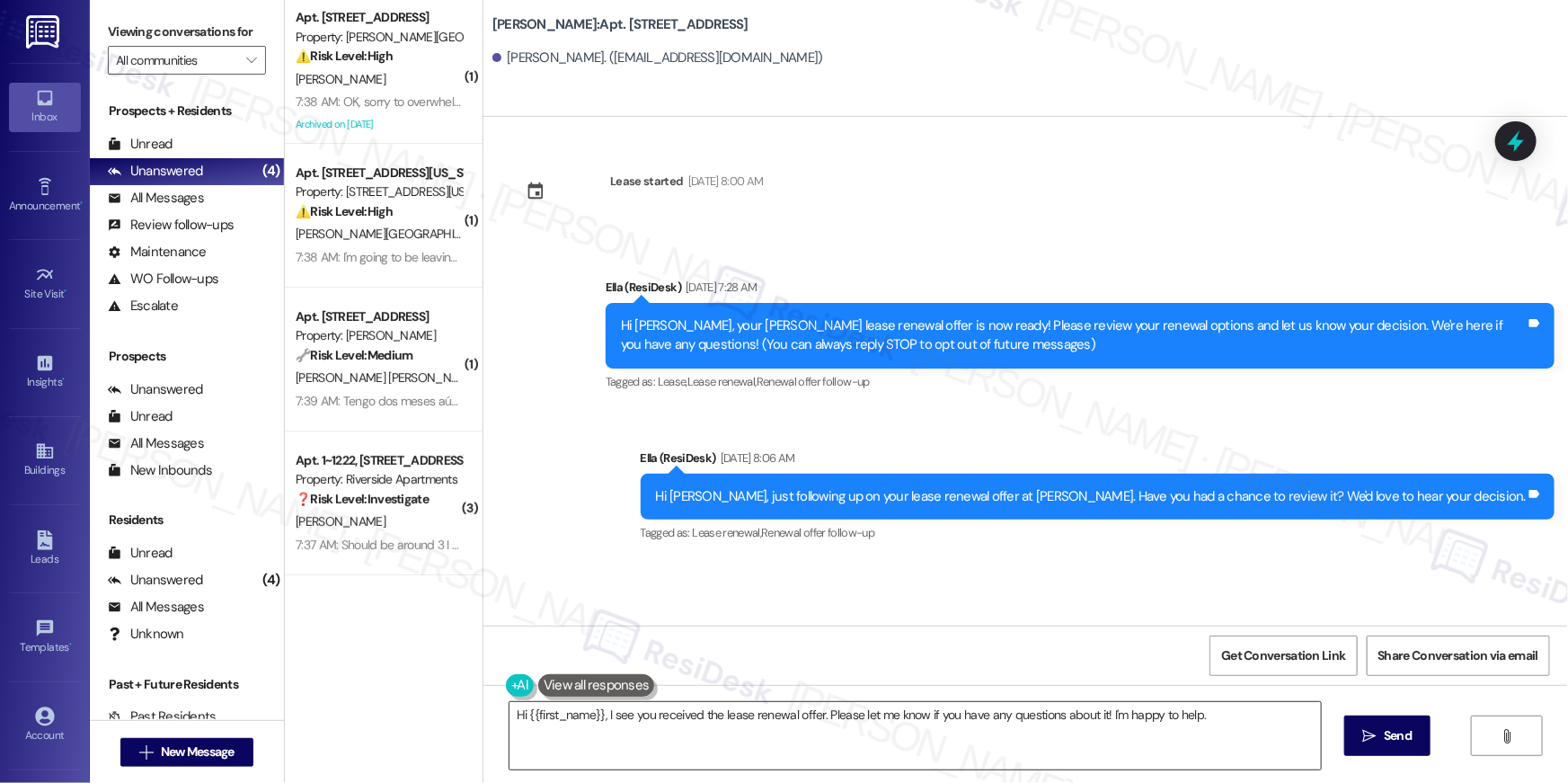 click on "Hi {{first_name}}, I see you received the lease renewal offer. Please let me know if you have any questions about it! I'm happy to help." at bounding box center [915, 735] 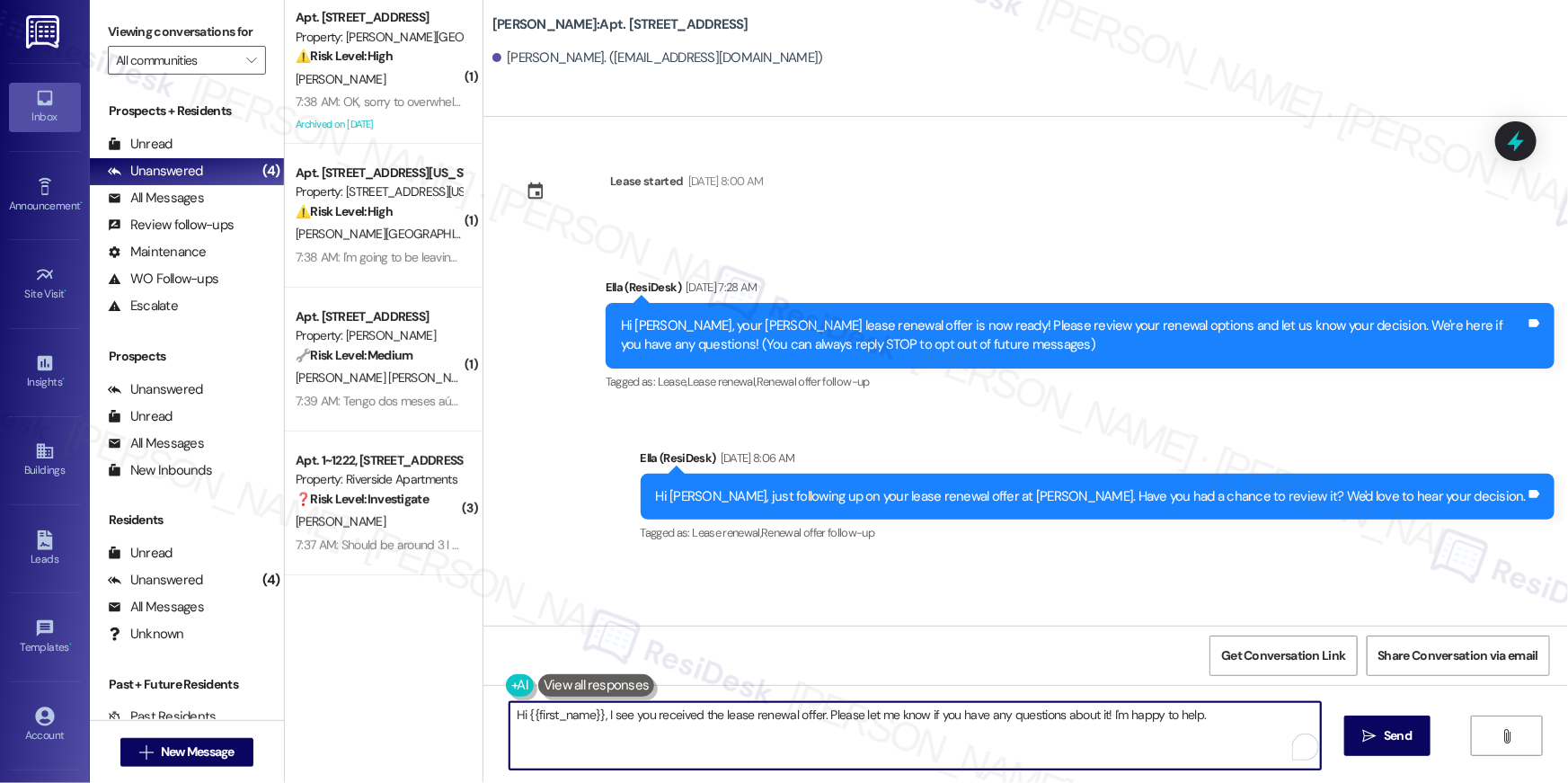 click on "Hi {{first_name}}, I see you received the lease renewal offer. Please let me know if you have any questions about it! I'm happy to help." at bounding box center (915, 735) 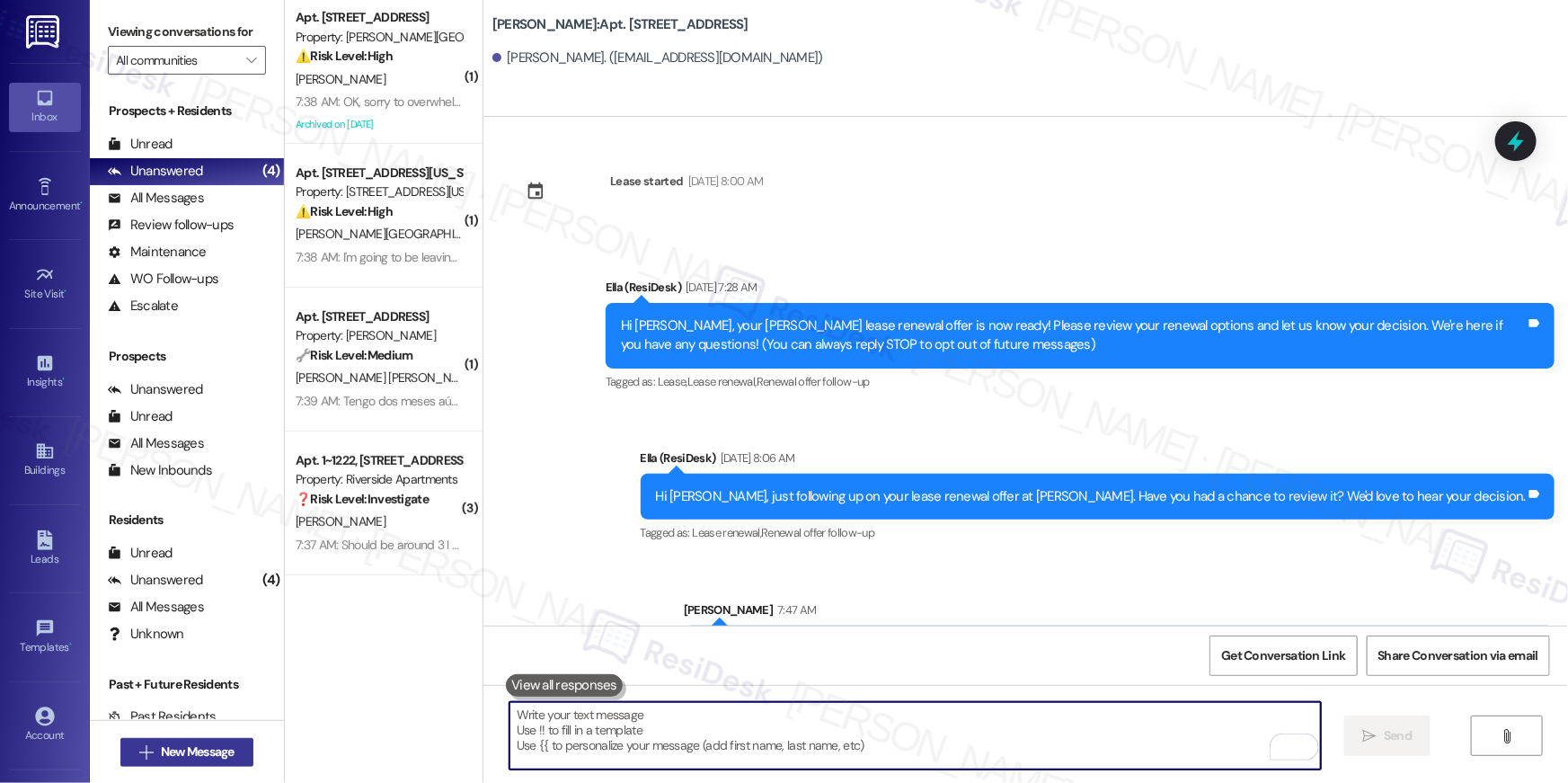 type 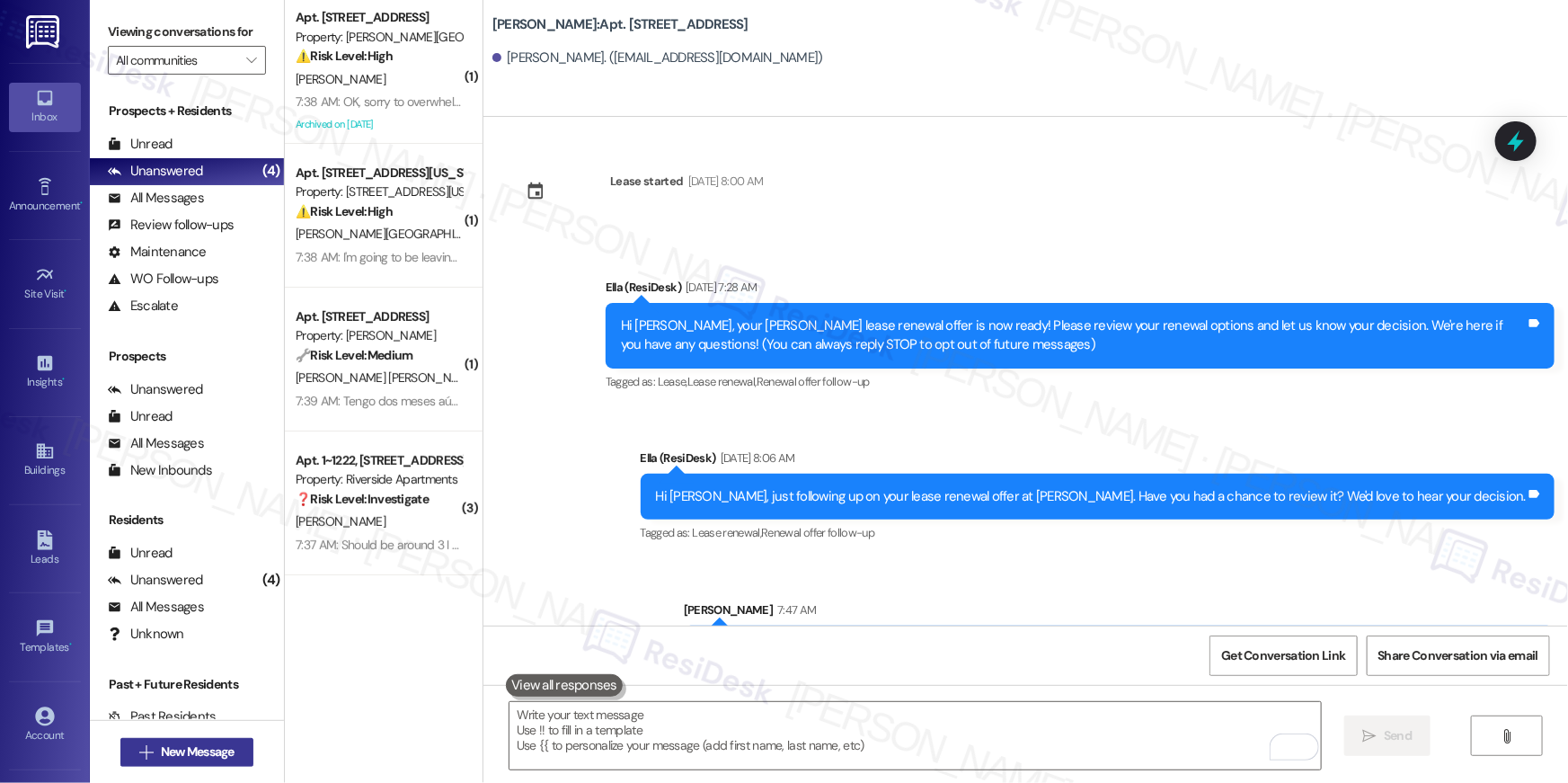 click on "New Message" at bounding box center (198, 752) 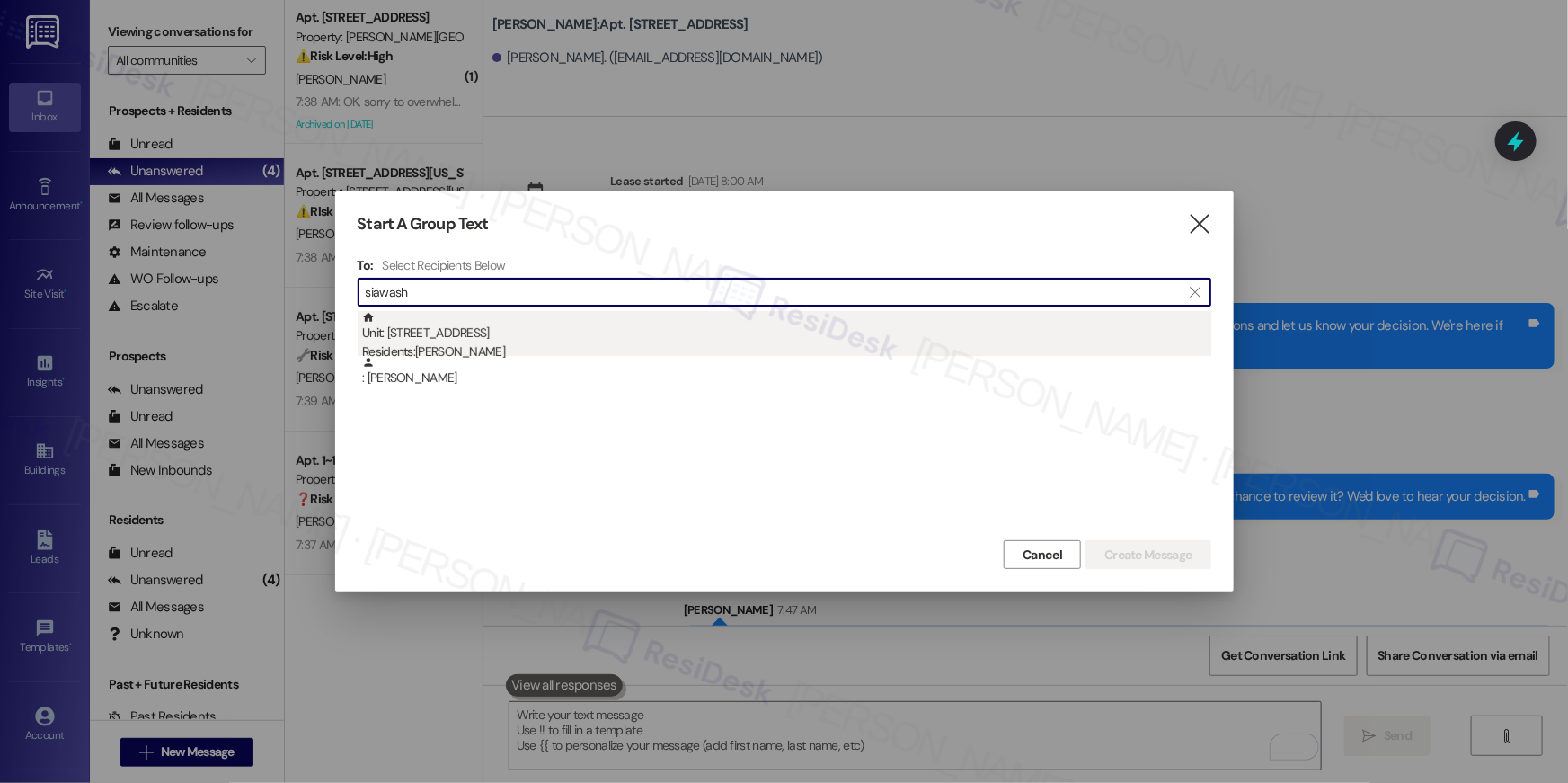 type on "siawash" 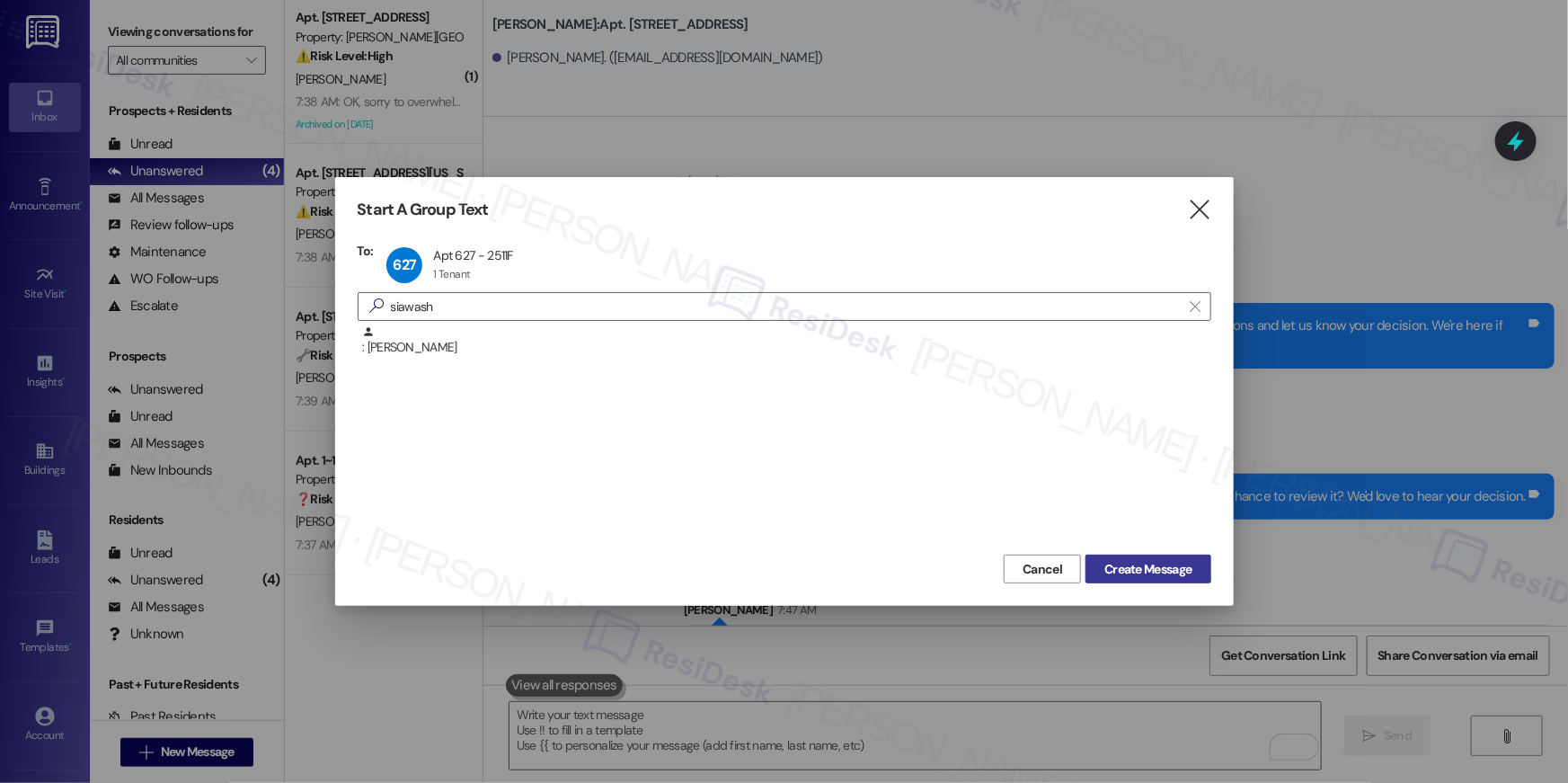 click on "Create Message" at bounding box center (1147, 569) 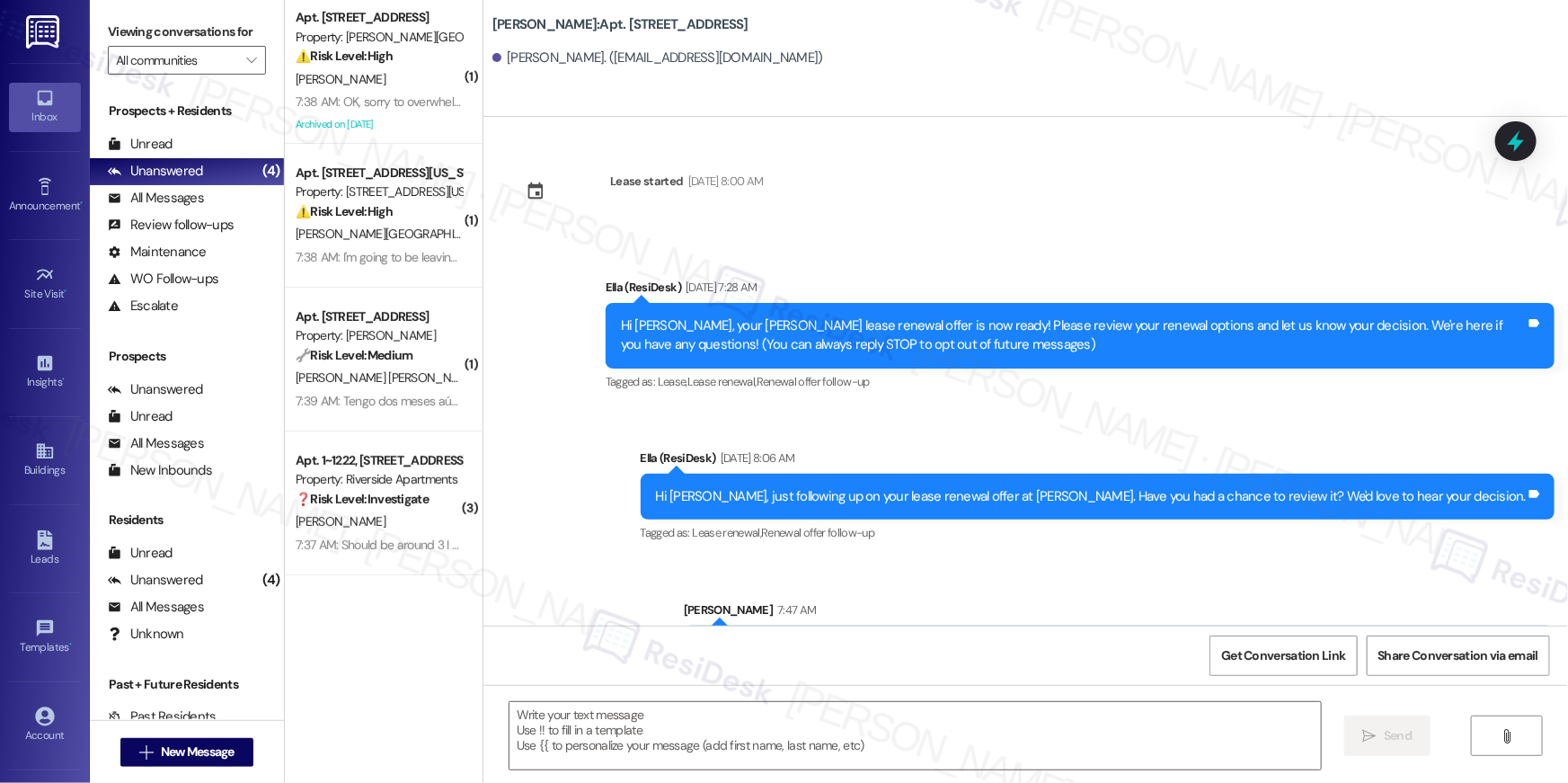 type on "Fetching suggested responses. Please feel free to read through the conversation in the meantime." 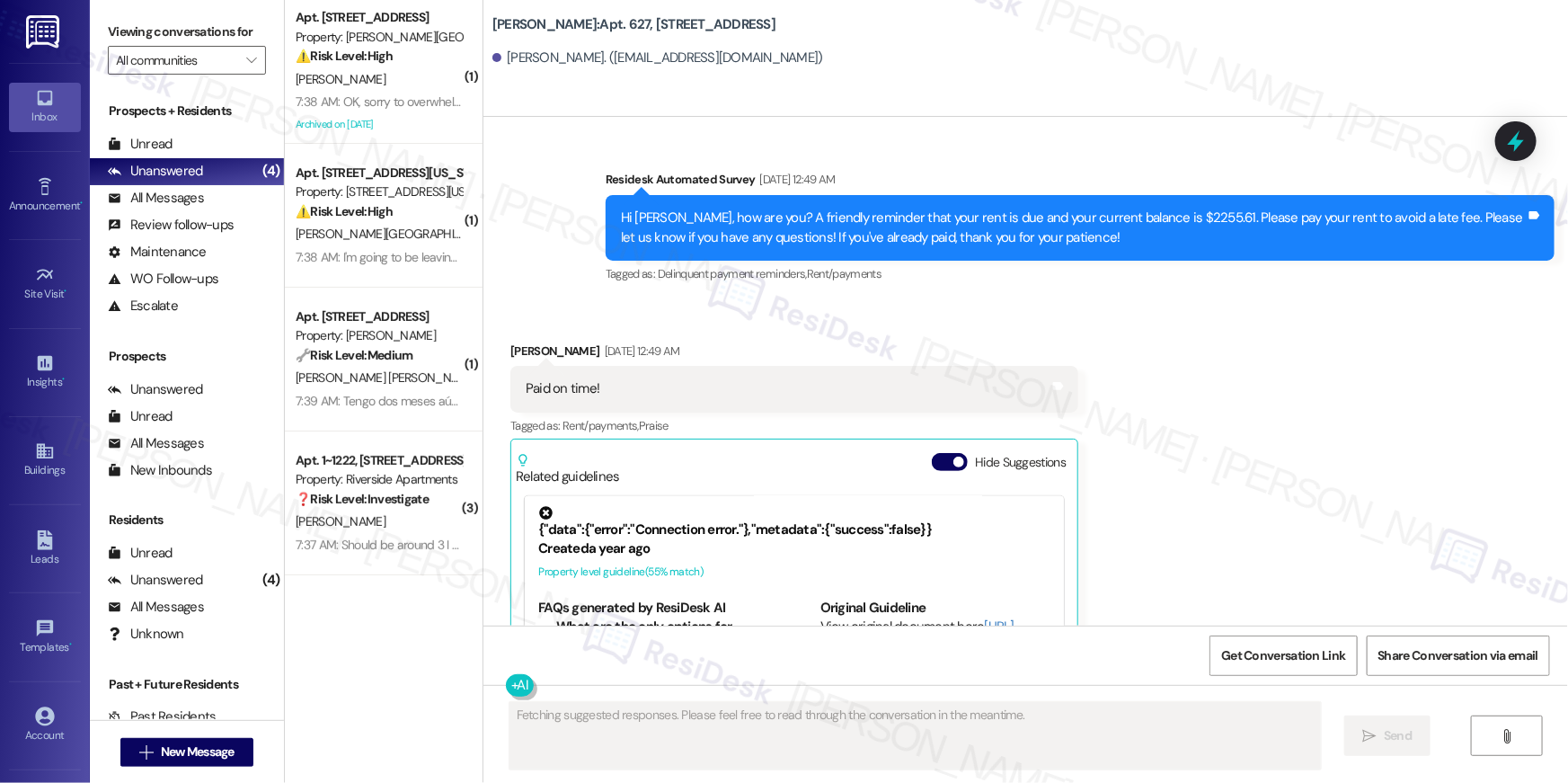 scroll, scrollTop: 5343, scrollLeft: 0, axis: vertical 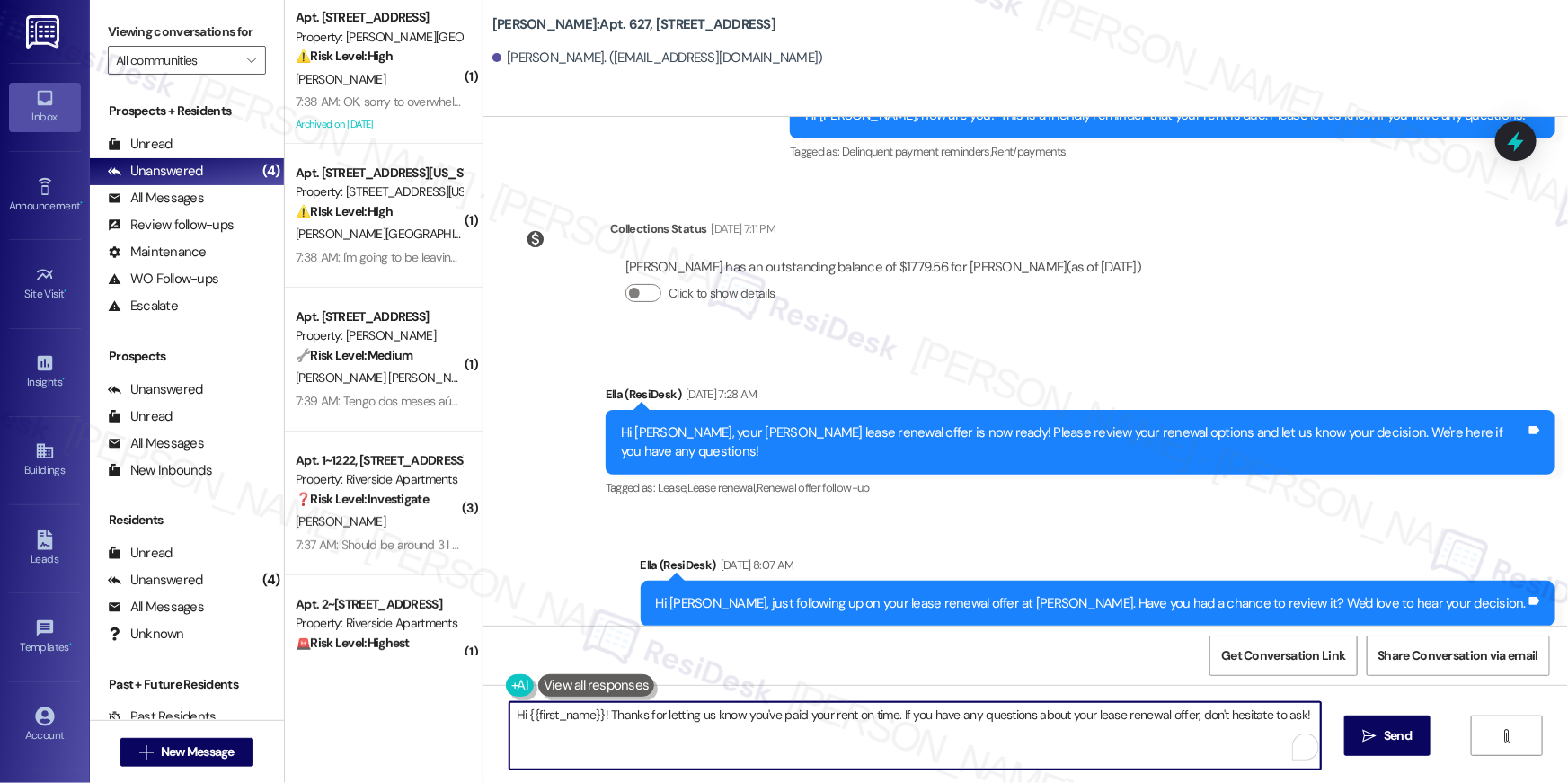 click on "Hi {{first_name}}! Thanks for letting us know you've paid your rent on time. If you have any questions about your lease renewal offer, don't hesitate to ask!" at bounding box center [915, 735] 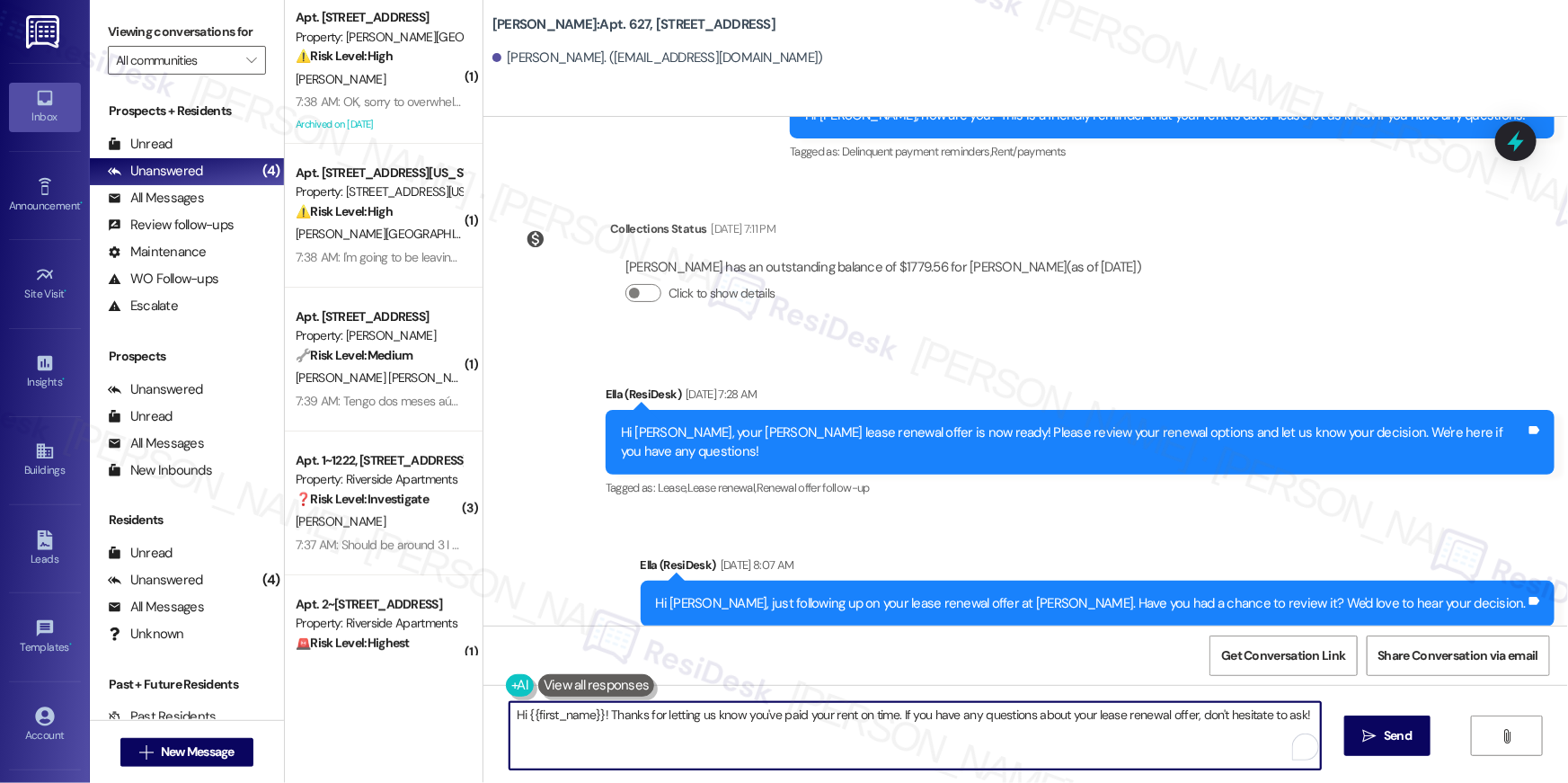 paste on ", we wanted to check in about your {{property}} renewal offer. Please let us know if you plan to renew - we're here to help" 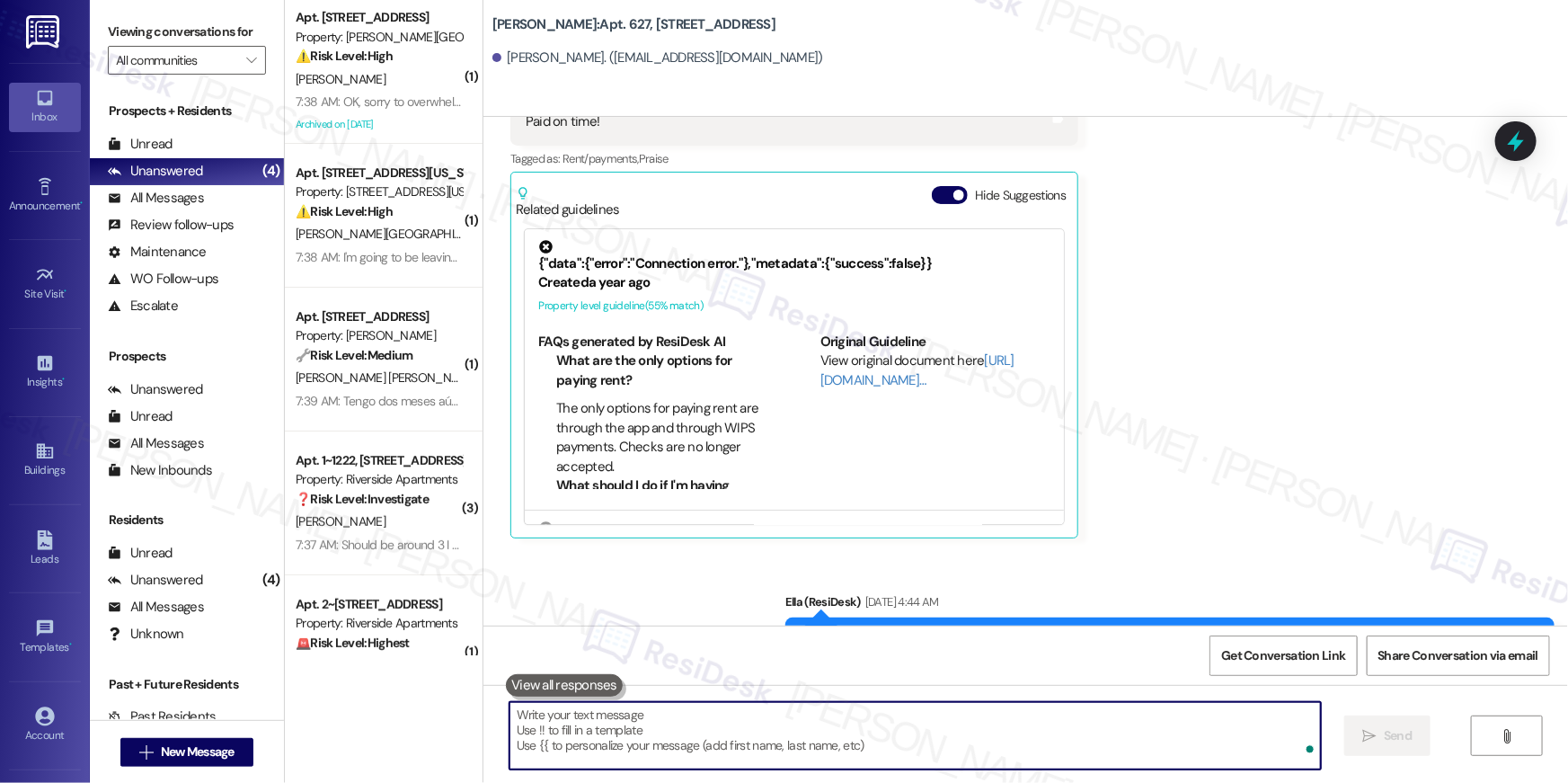 scroll, scrollTop: 5343, scrollLeft: 0, axis: vertical 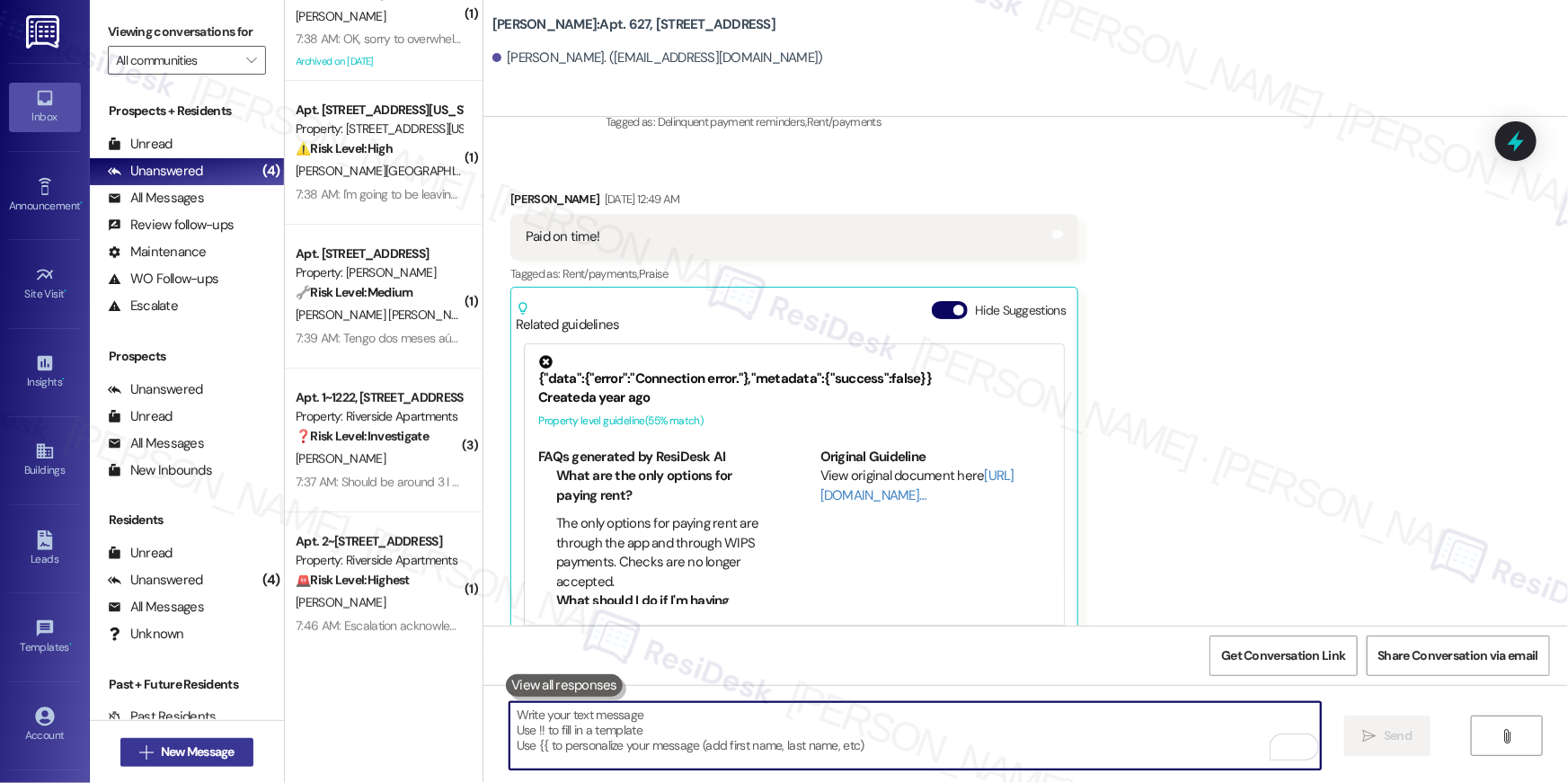 type 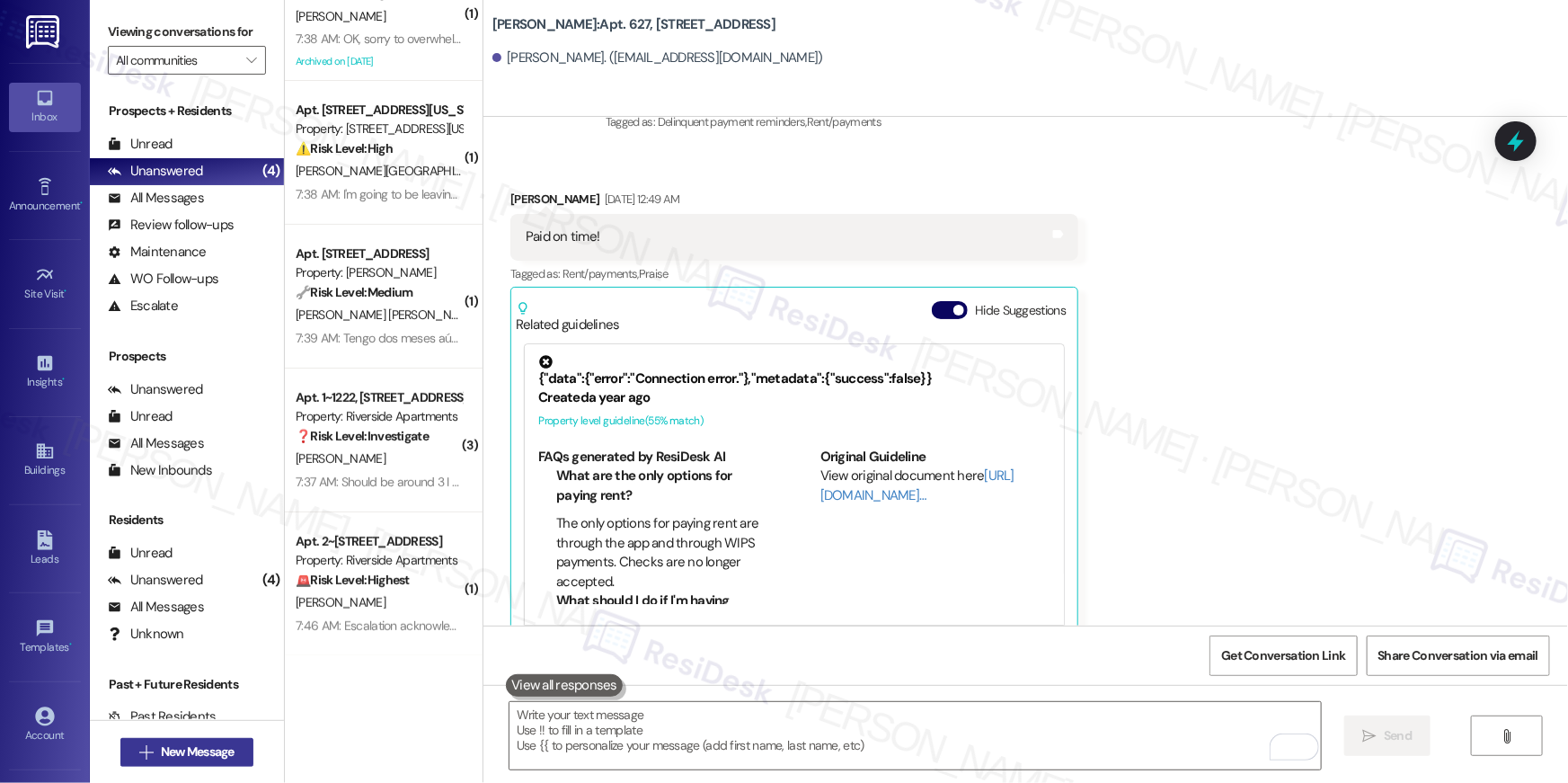 click on "New Message" at bounding box center [198, 752] 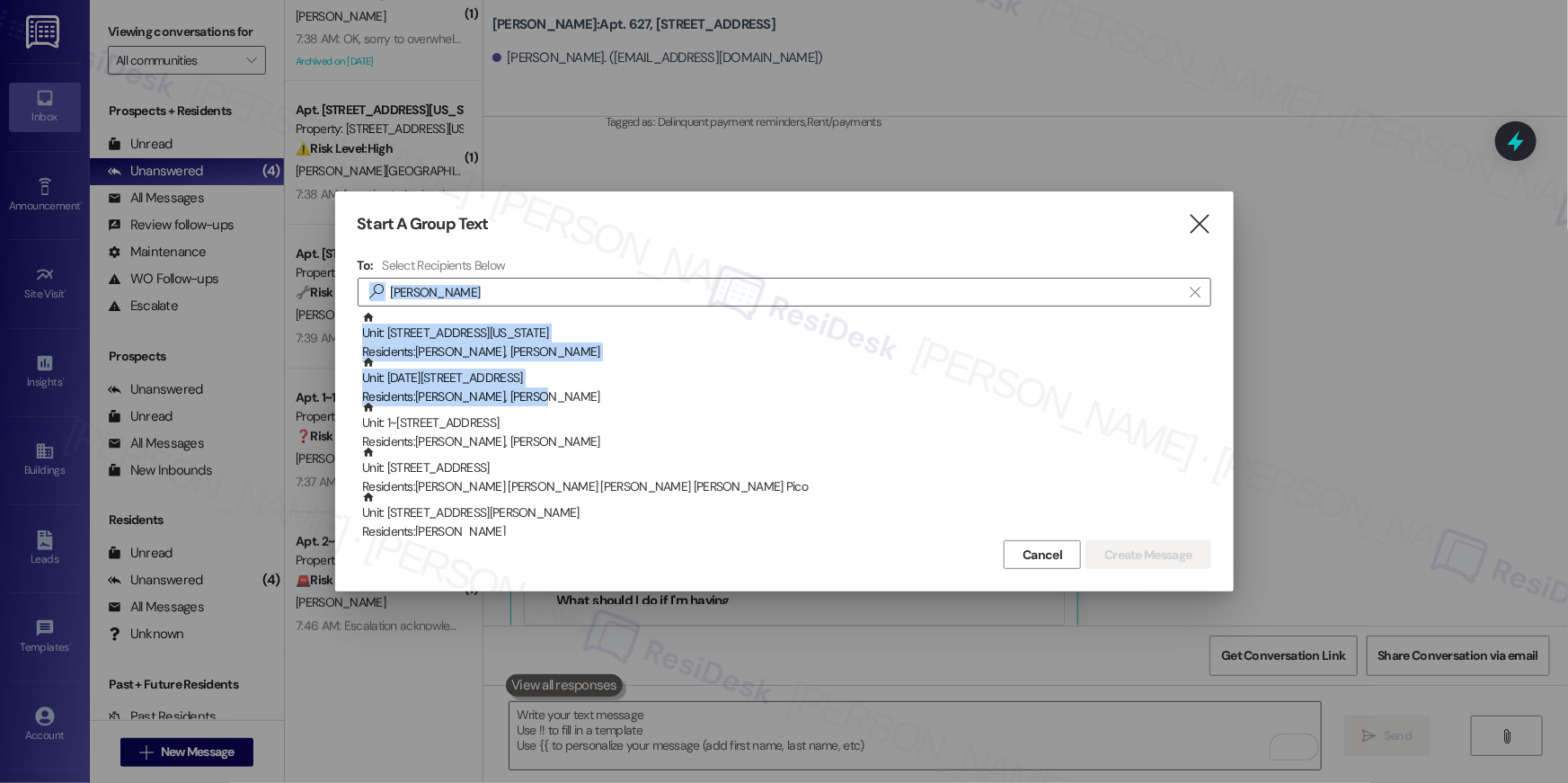 drag, startPoint x: 536, startPoint y: 391, endPoint x: 554, endPoint y: 273, distance: 119.36499 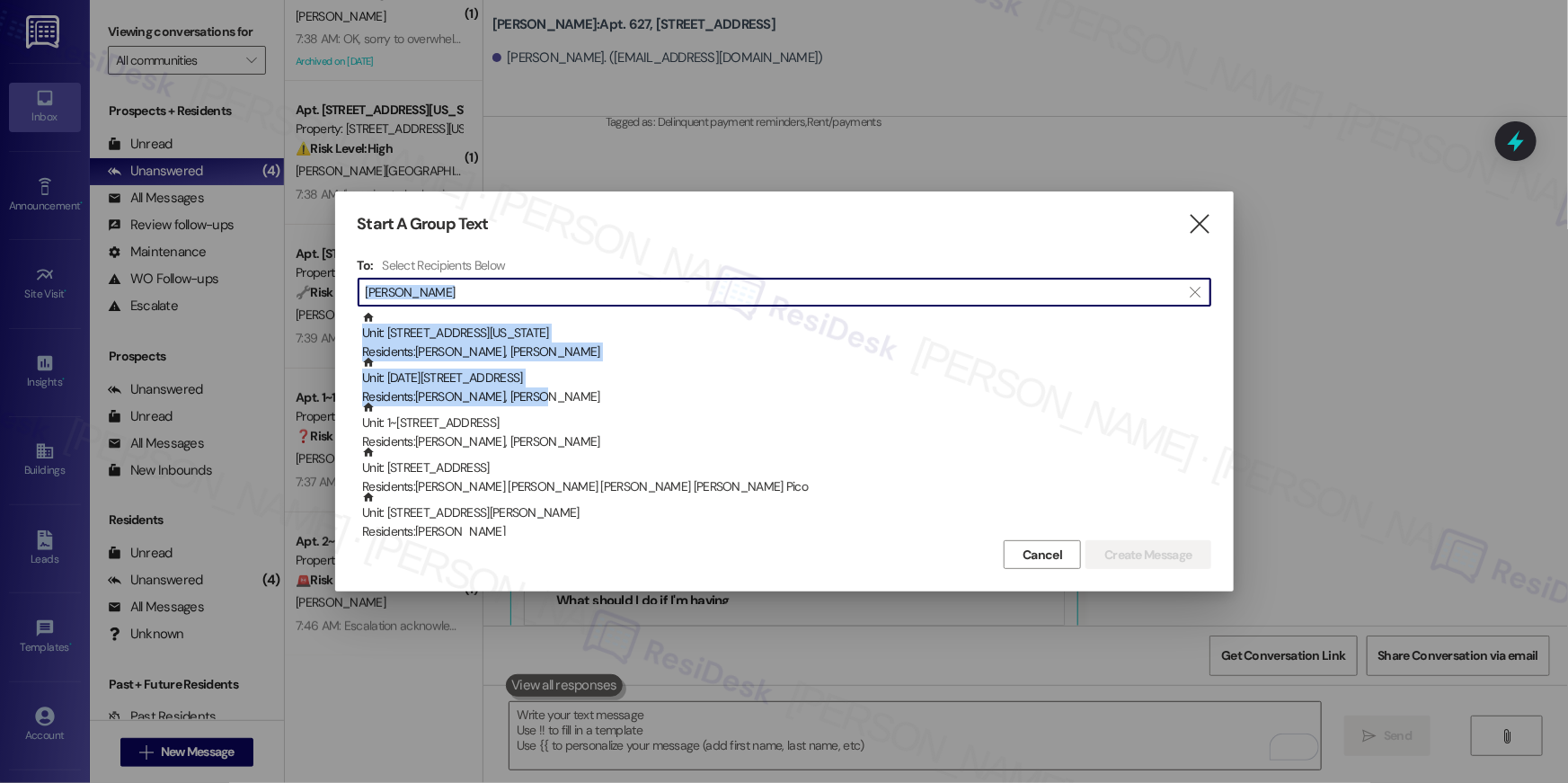 click on "jaime" at bounding box center [774, 292] 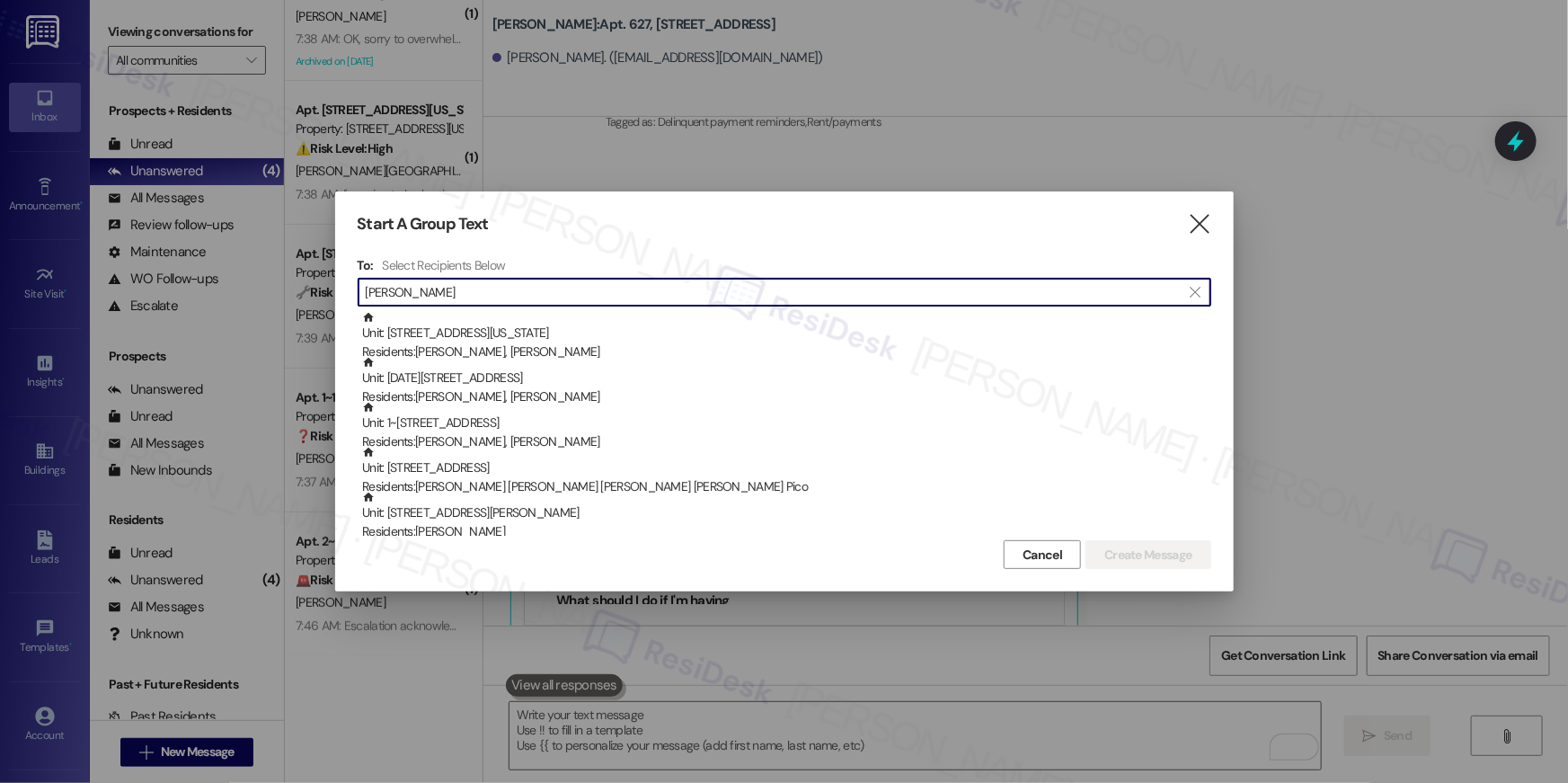 click on "jaime" at bounding box center [774, 292] 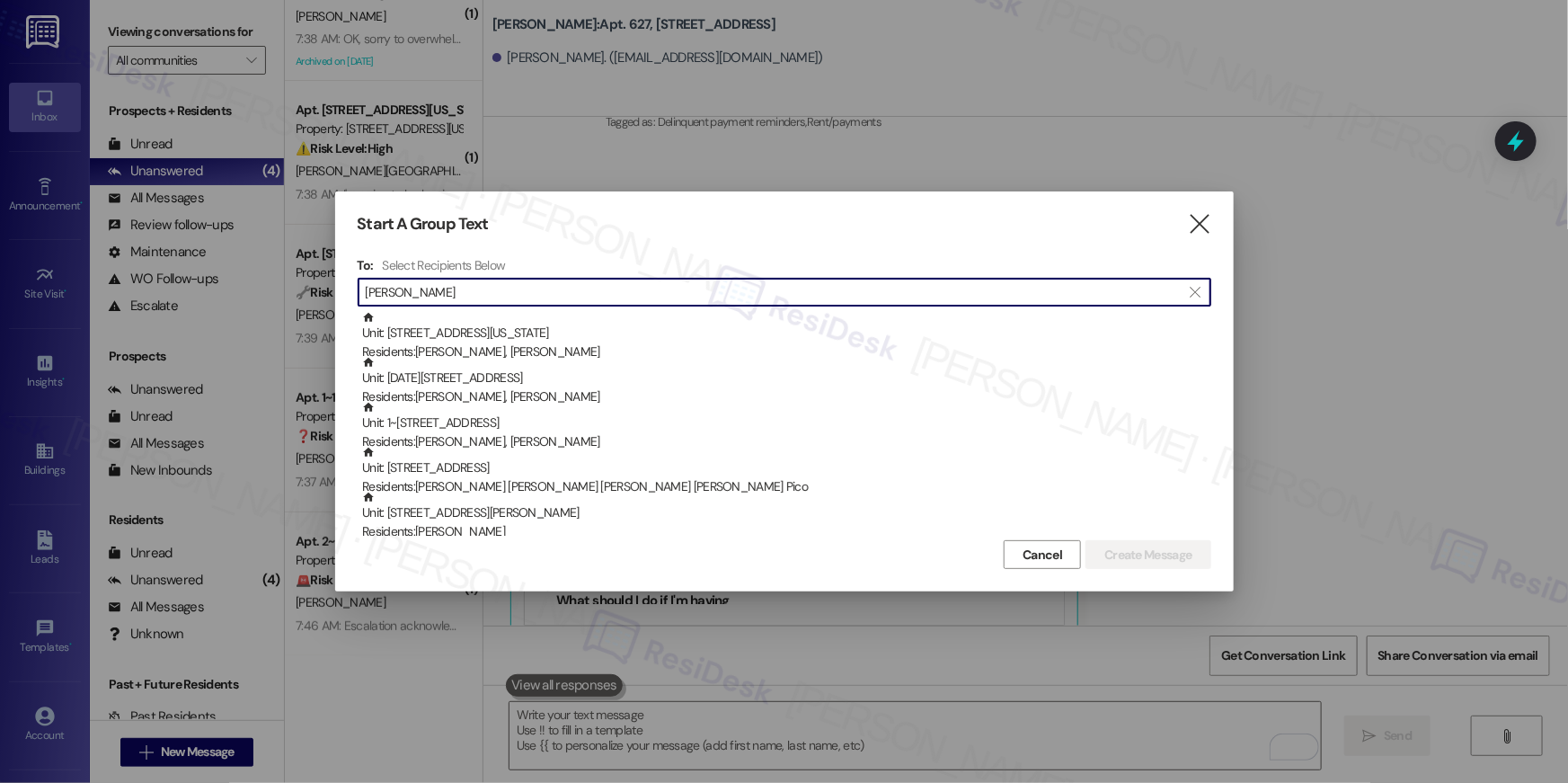 click on "jaime" at bounding box center [774, 292] 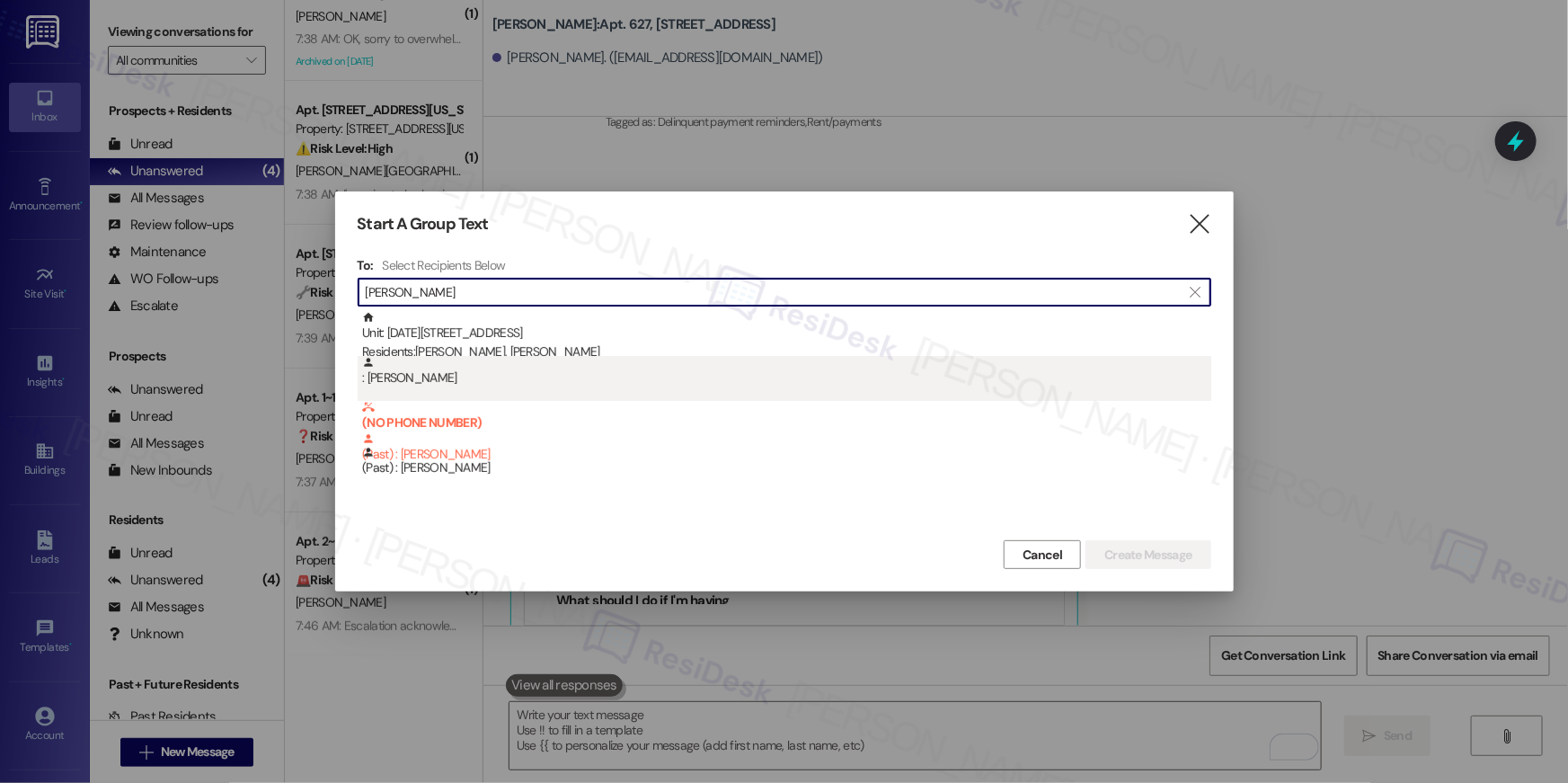 type on "jaime ga" 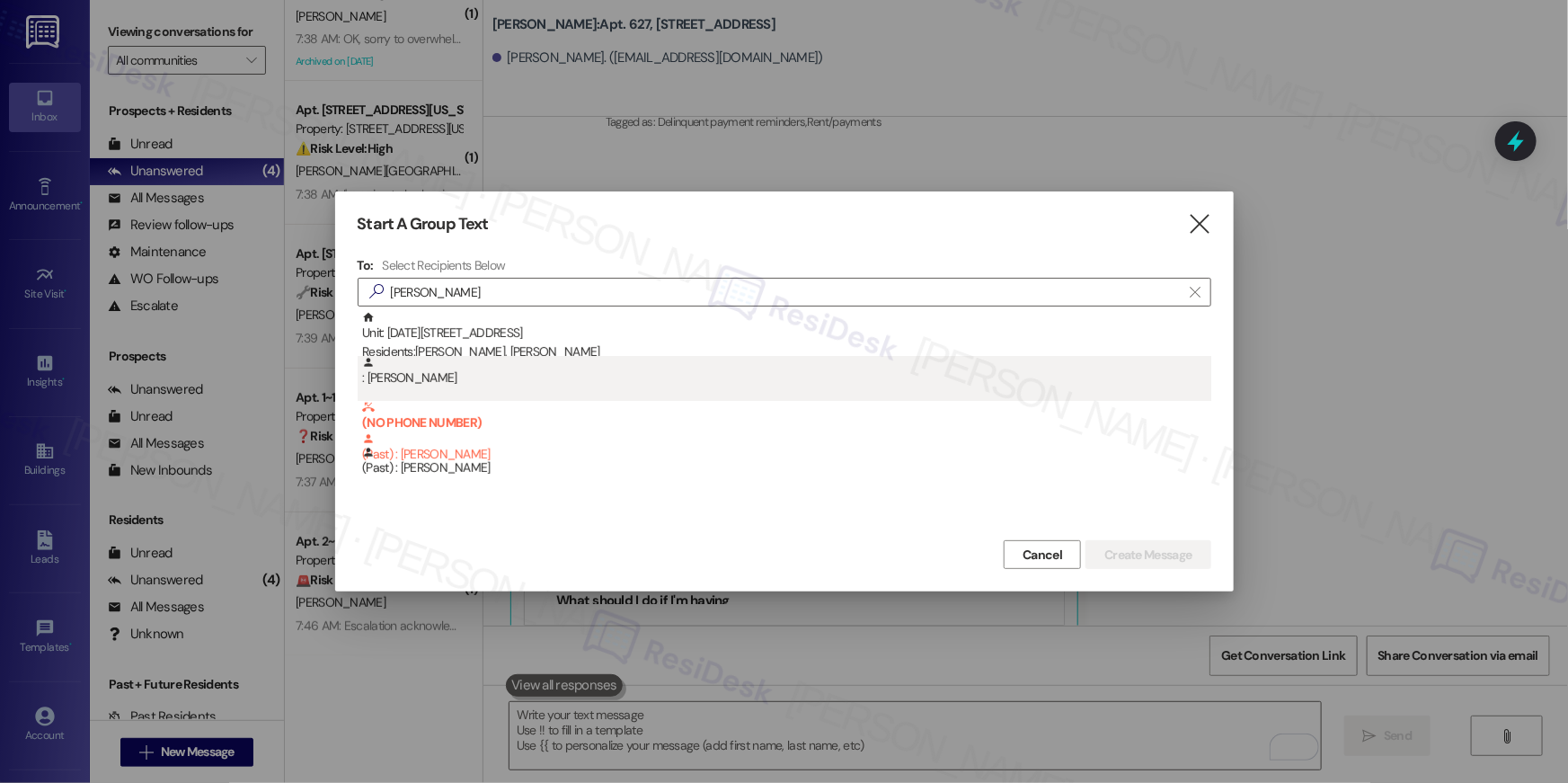 click on ": Jaime Gaona" at bounding box center (786, 371) 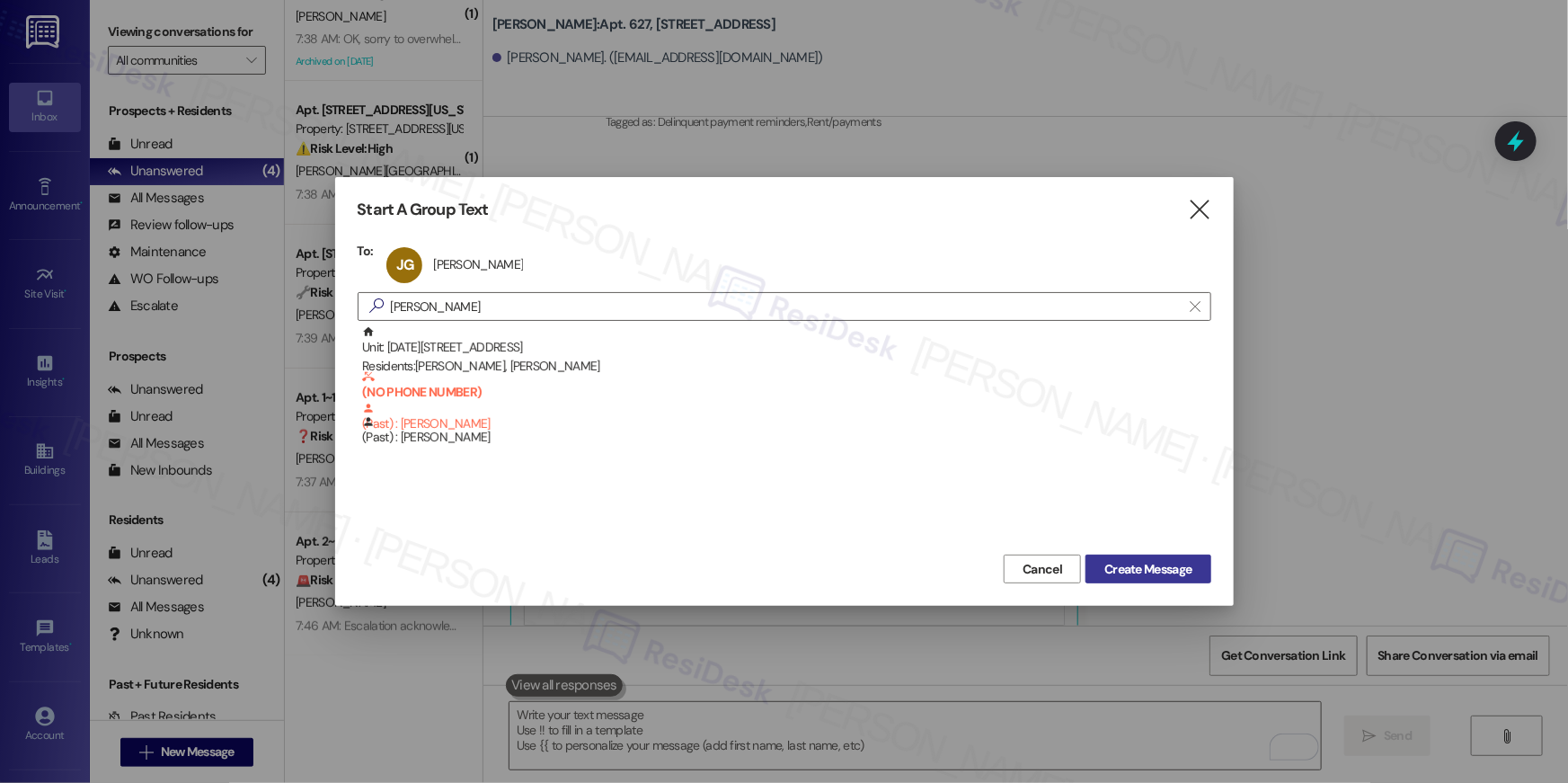 click on "Create Message" at bounding box center (1147, 569) 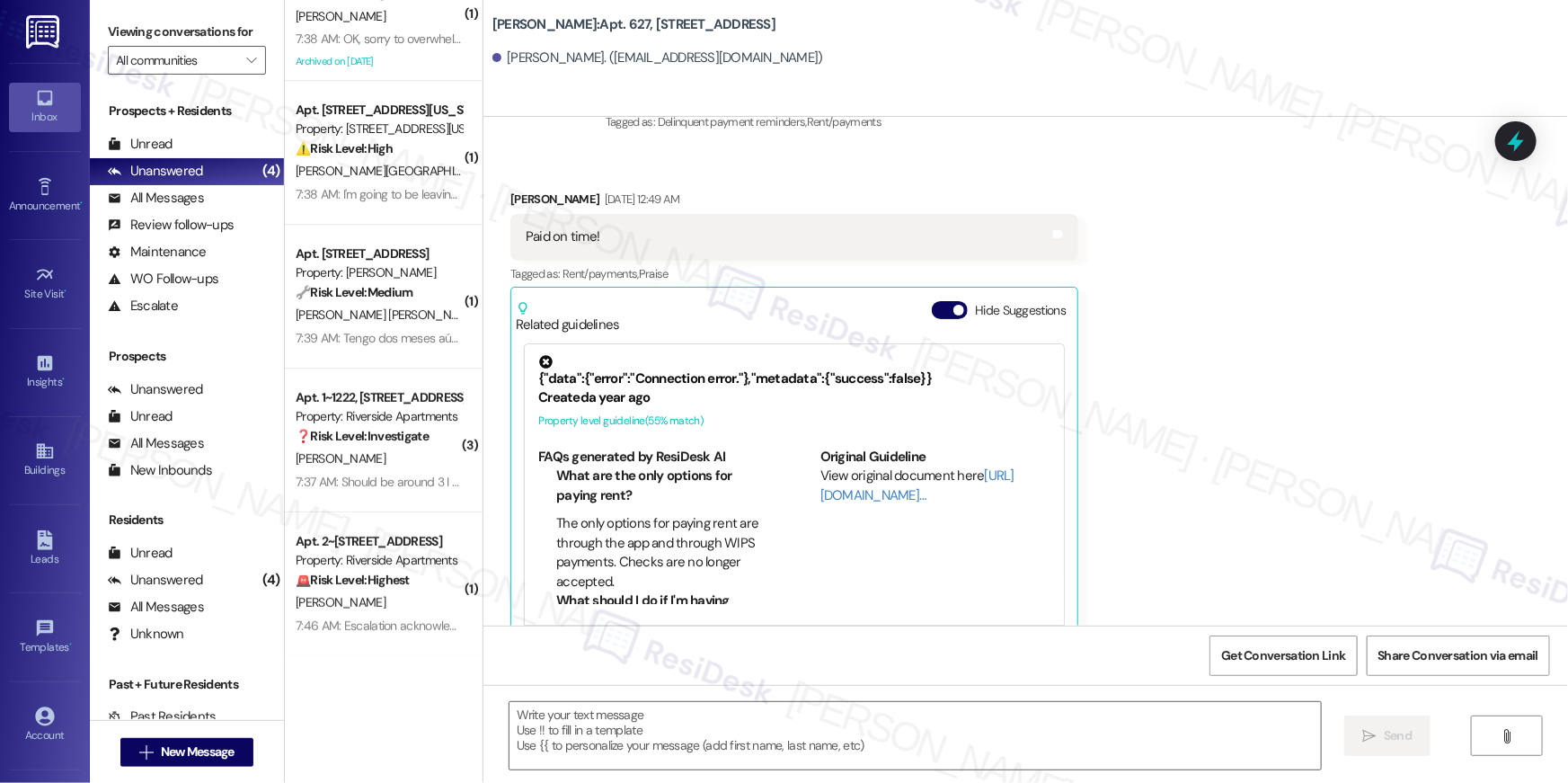 type on "Fetching suggested responses. Please feel free to read through the conversation in the meantime." 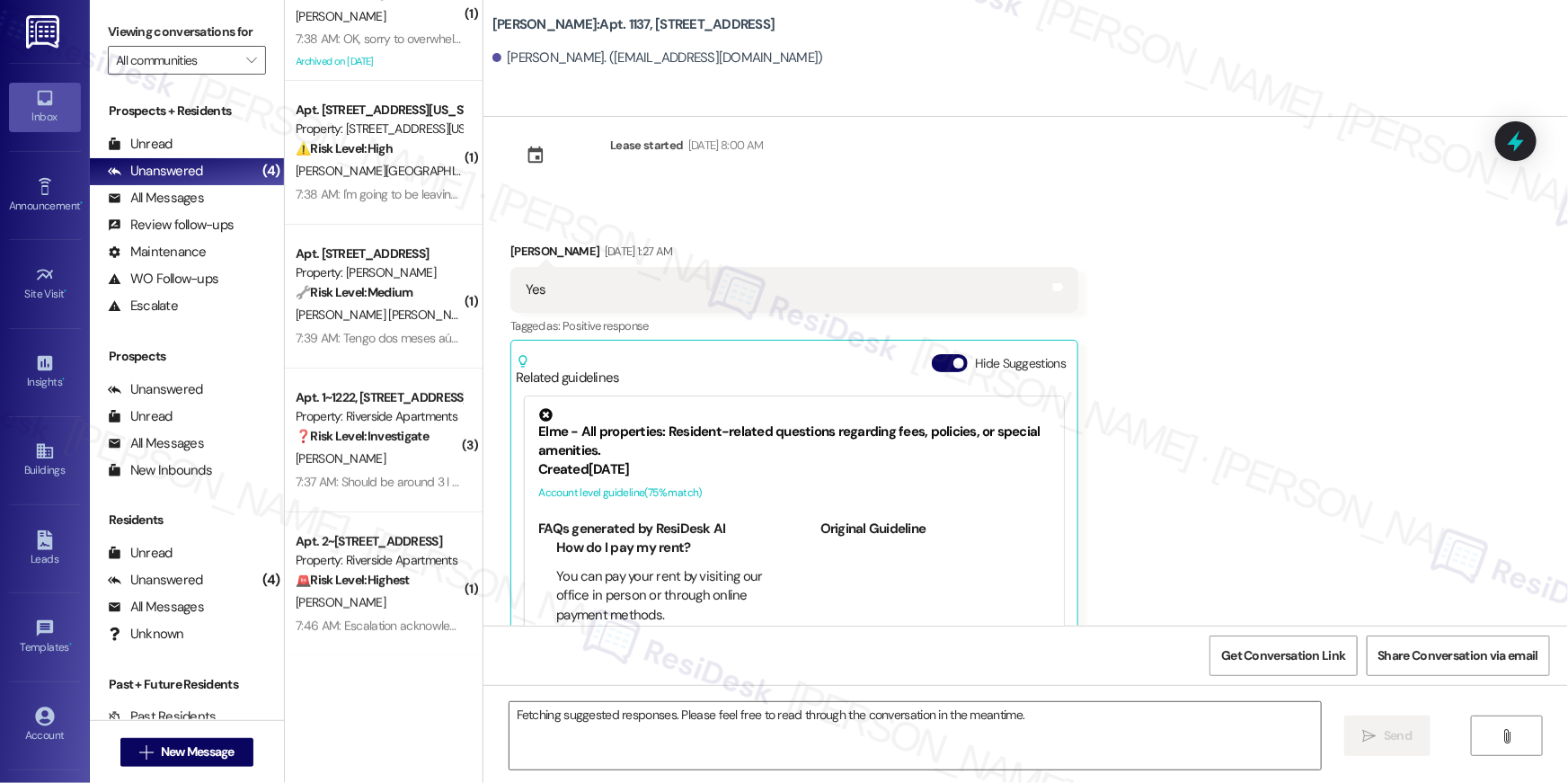 scroll, scrollTop: 341, scrollLeft: 0, axis: vertical 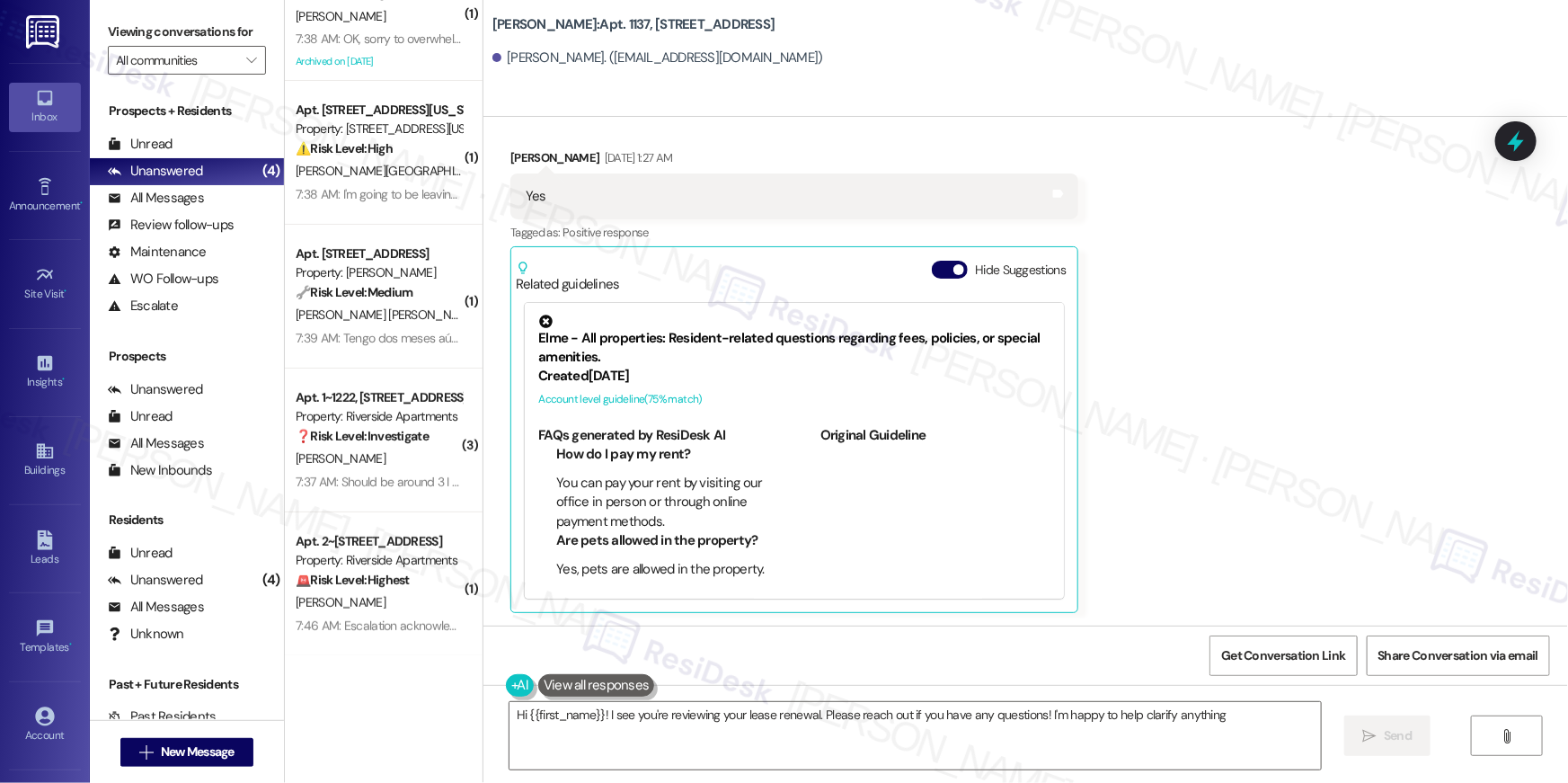 type on "Hi {{first_name}}! I see you're reviewing your lease renewal. Please reach out if you have any questions! I'm happy to help clarify anything." 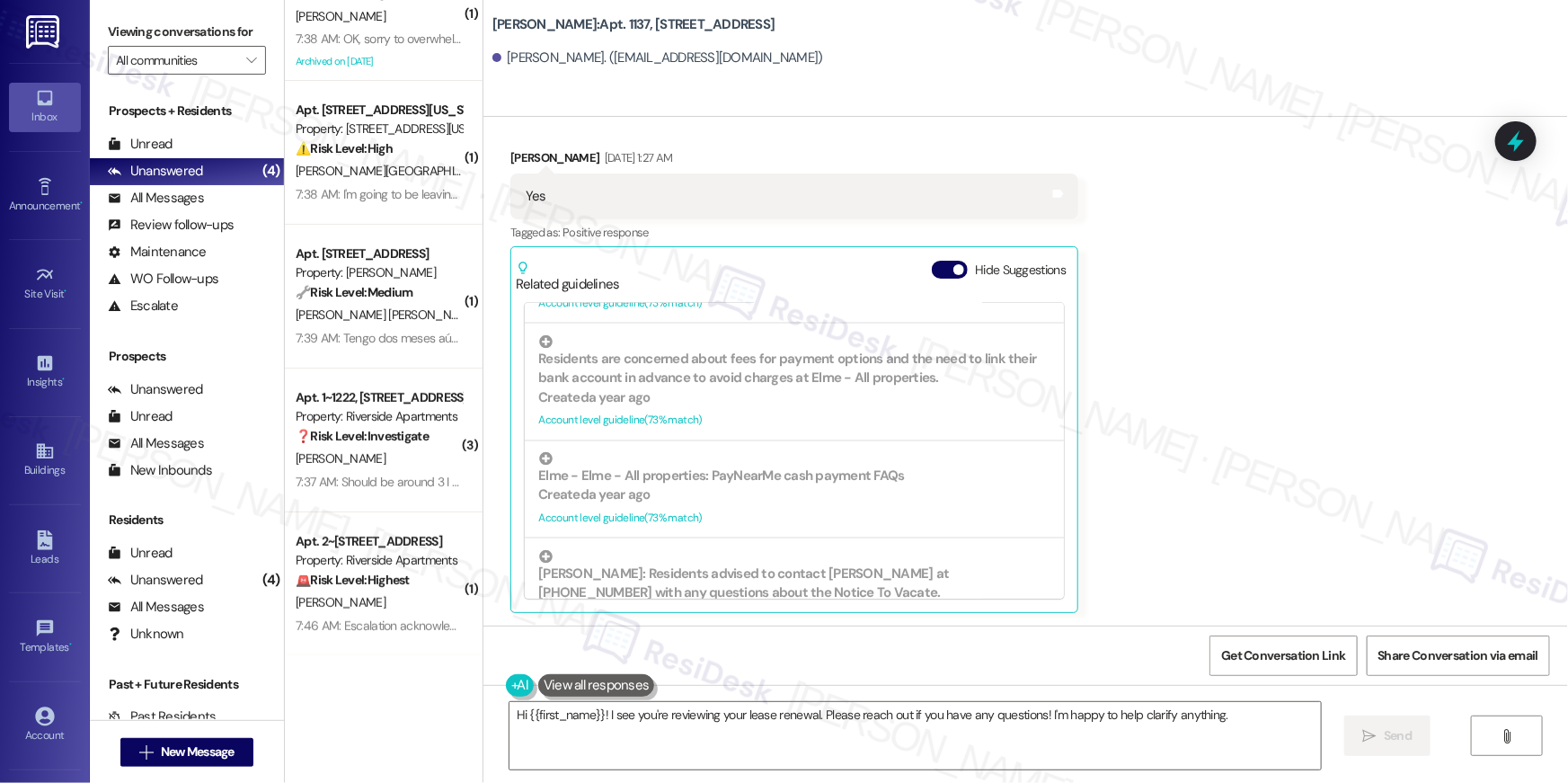scroll, scrollTop: 1606, scrollLeft: 0, axis: vertical 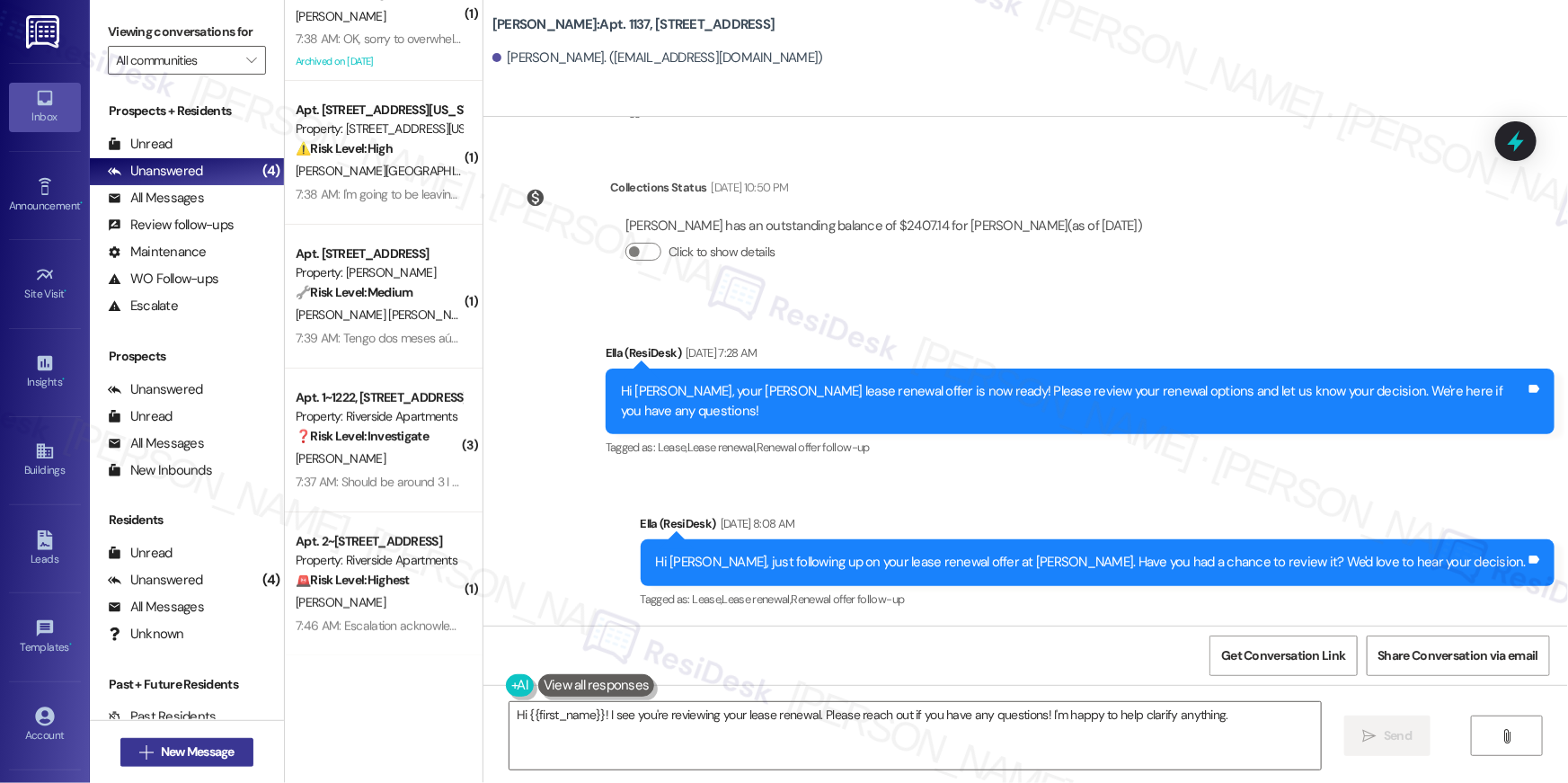 click on "New Message" at bounding box center (198, 752) 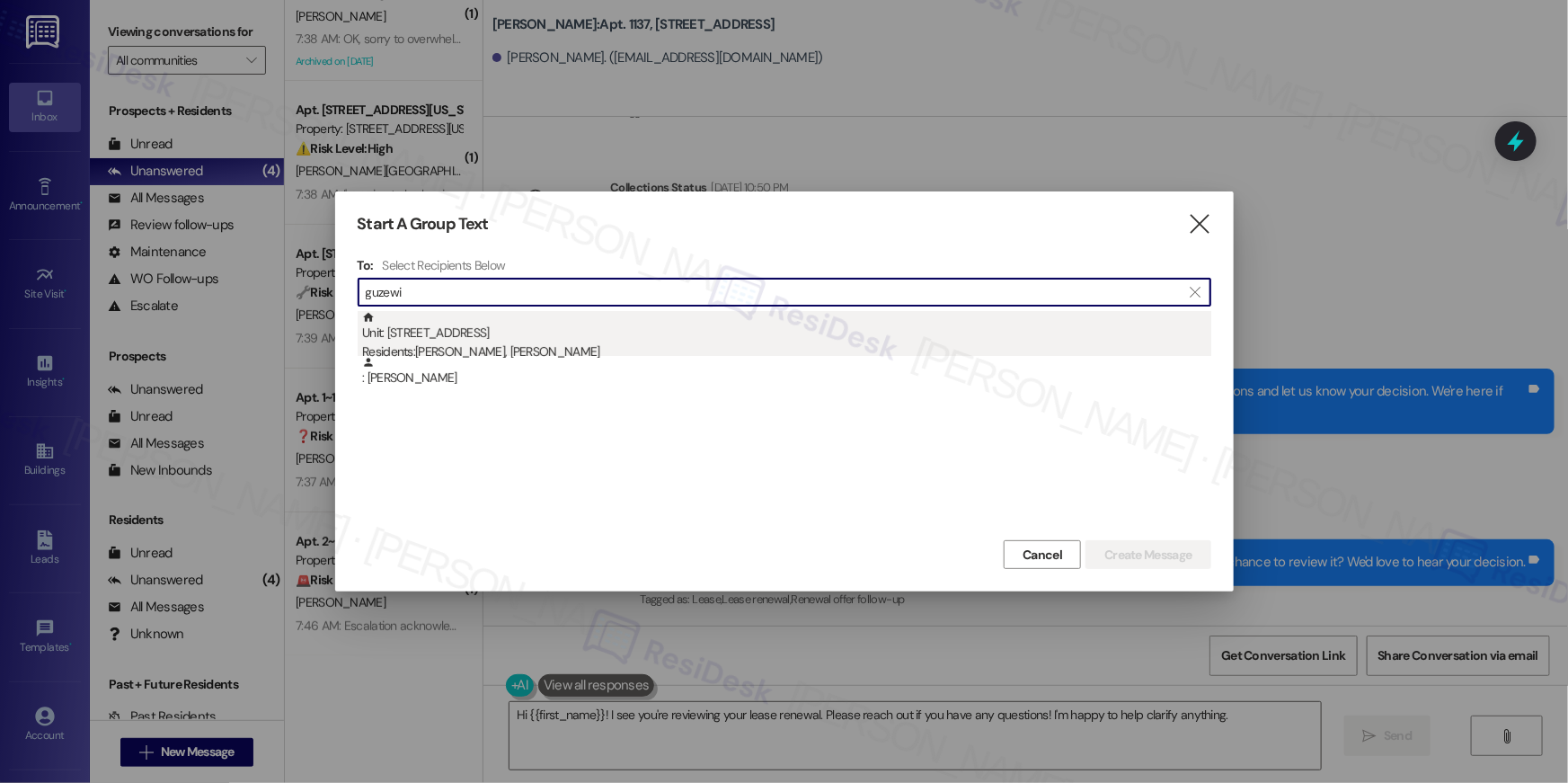 type on "guzewi" 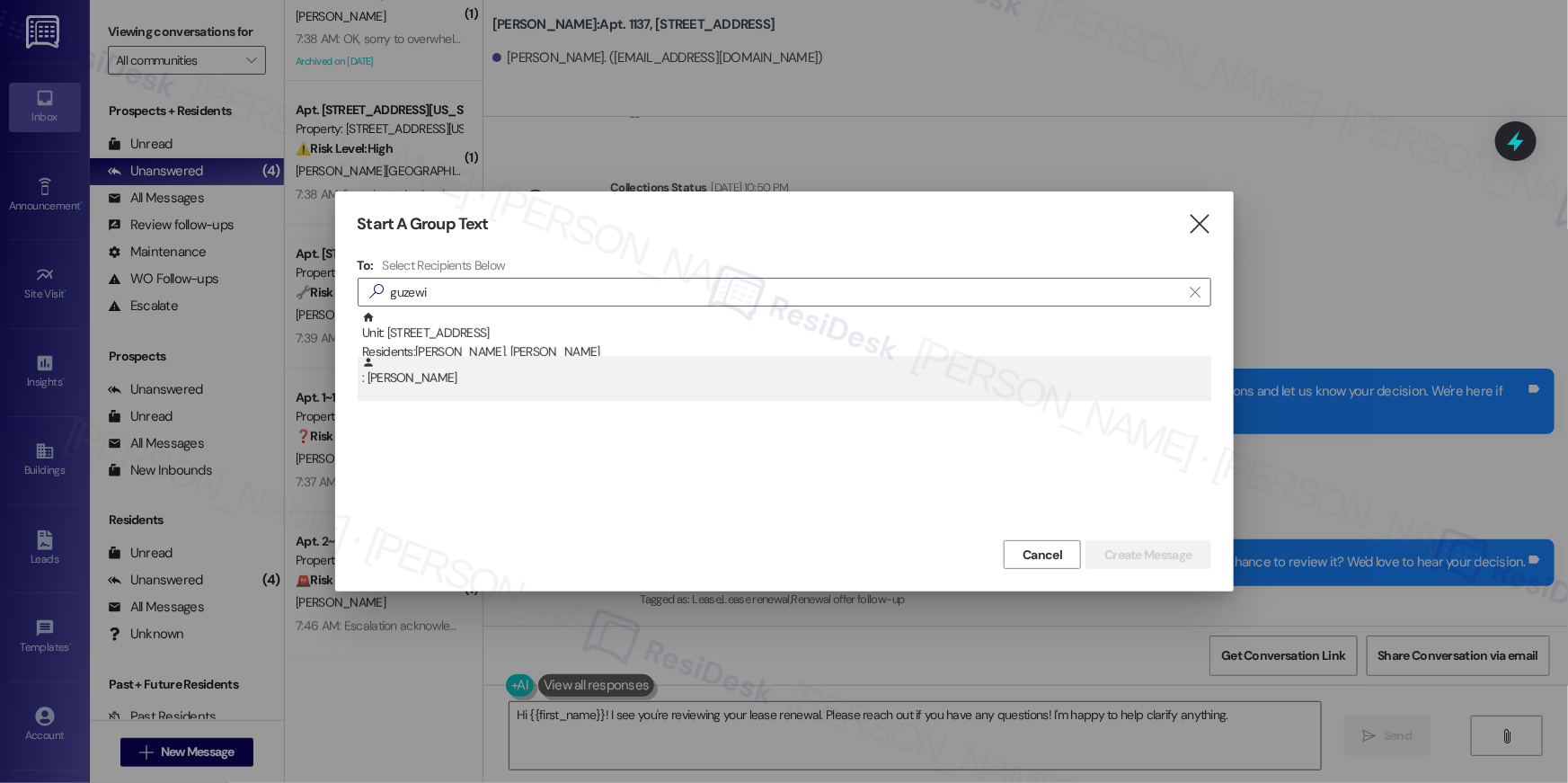 drag, startPoint x: 547, startPoint y: 333, endPoint x: 533, endPoint y: 375, distance: 44.271887 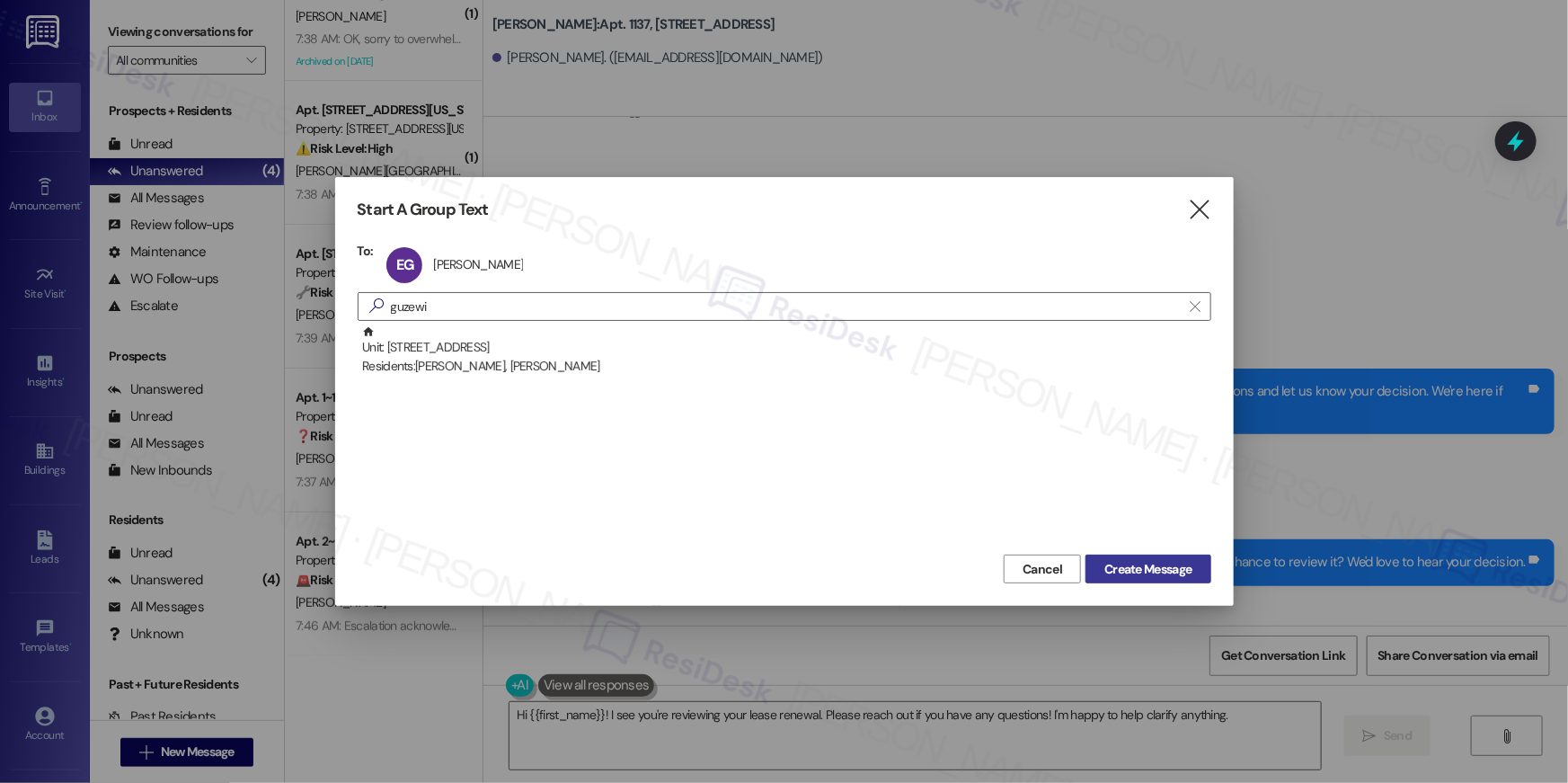 click on "Create Message" at bounding box center (1147, 569) 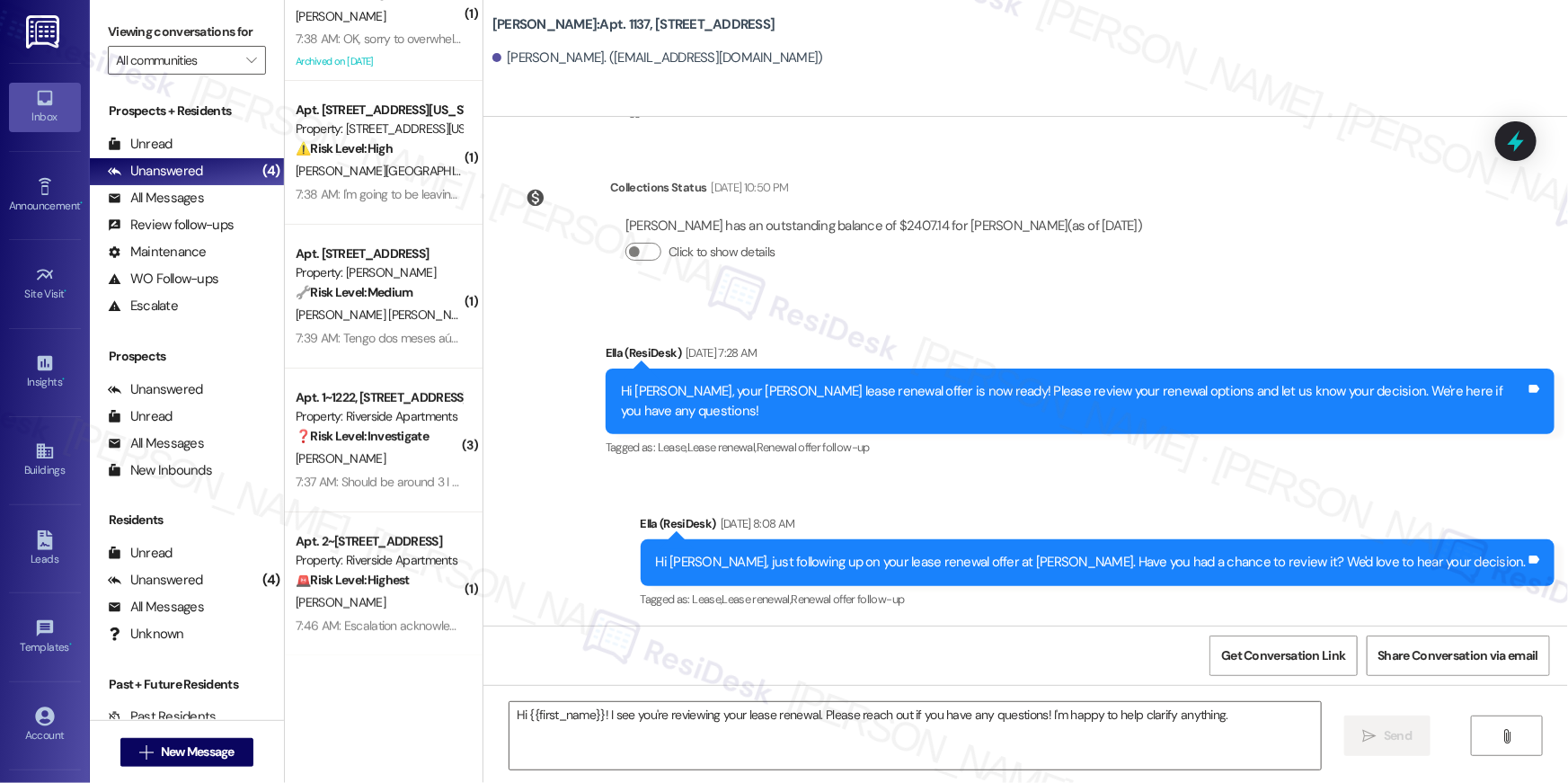 type on "Fetching suggested responses. Please feel free to read through the conversation in the meantime." 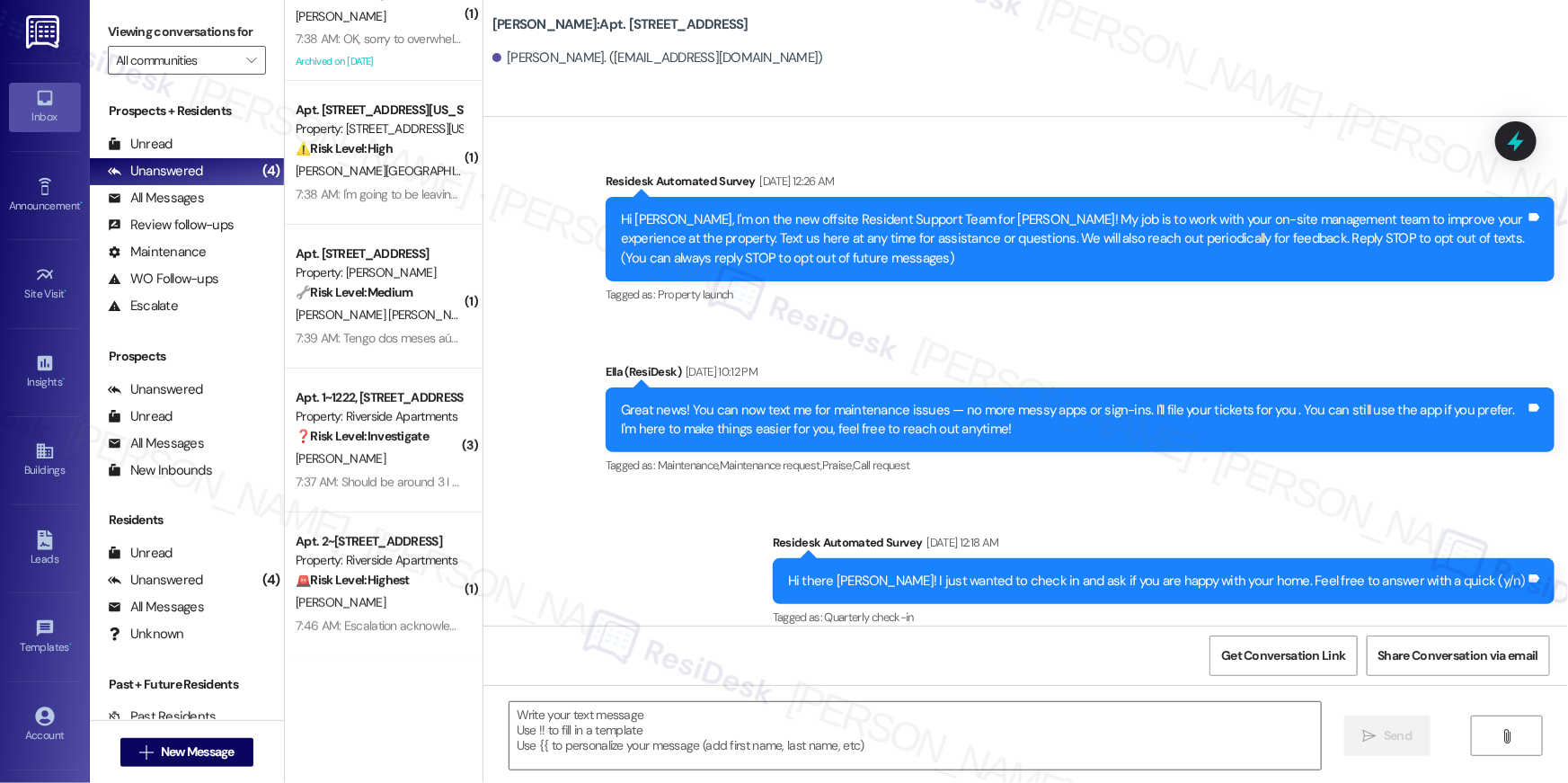 scroll, scrollTop: 4282, scrollLeft: 0, axis: vertical 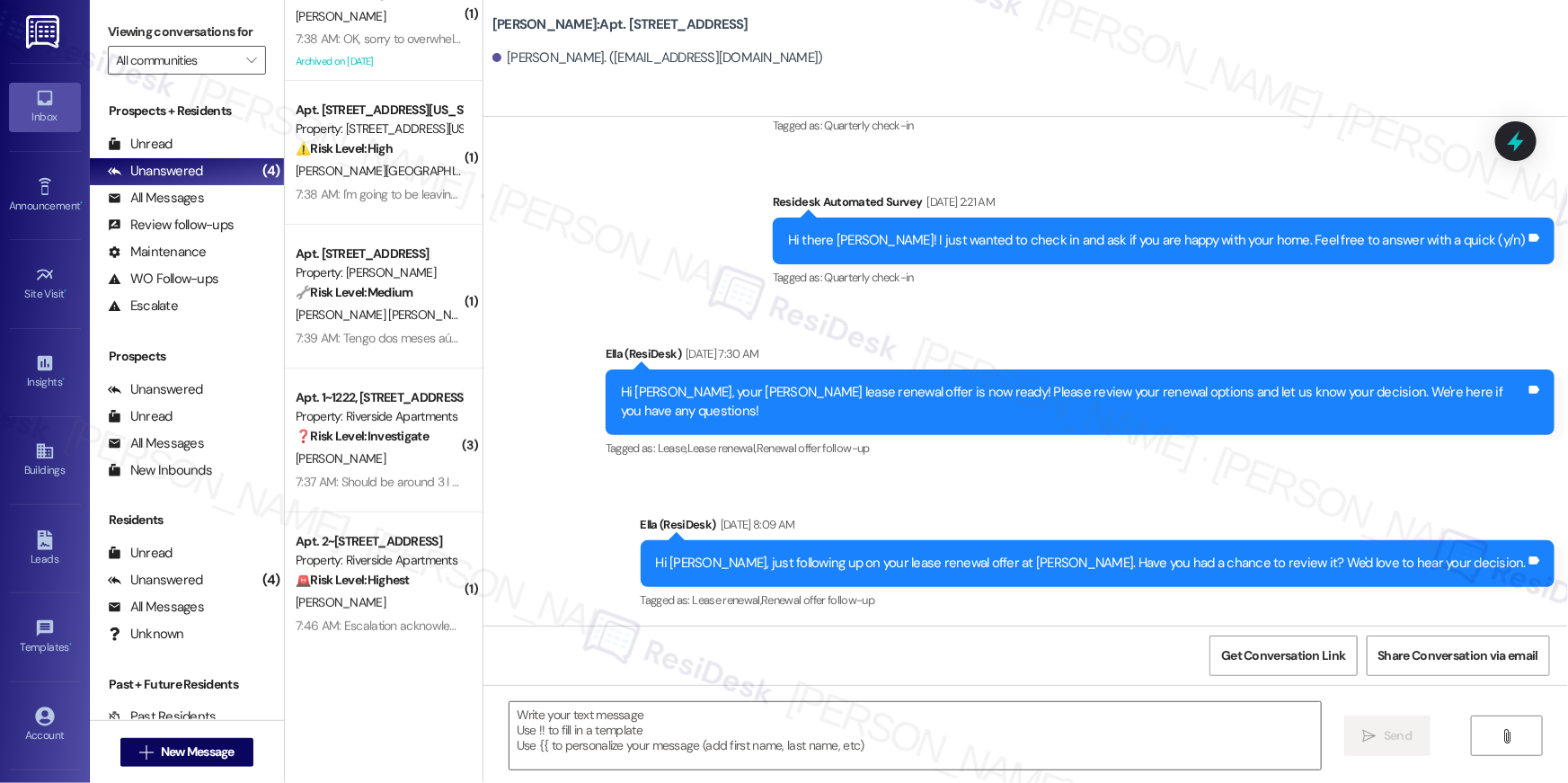 type on "Fetching suggested responses. Please feel free to read through the conversation in the meantime." 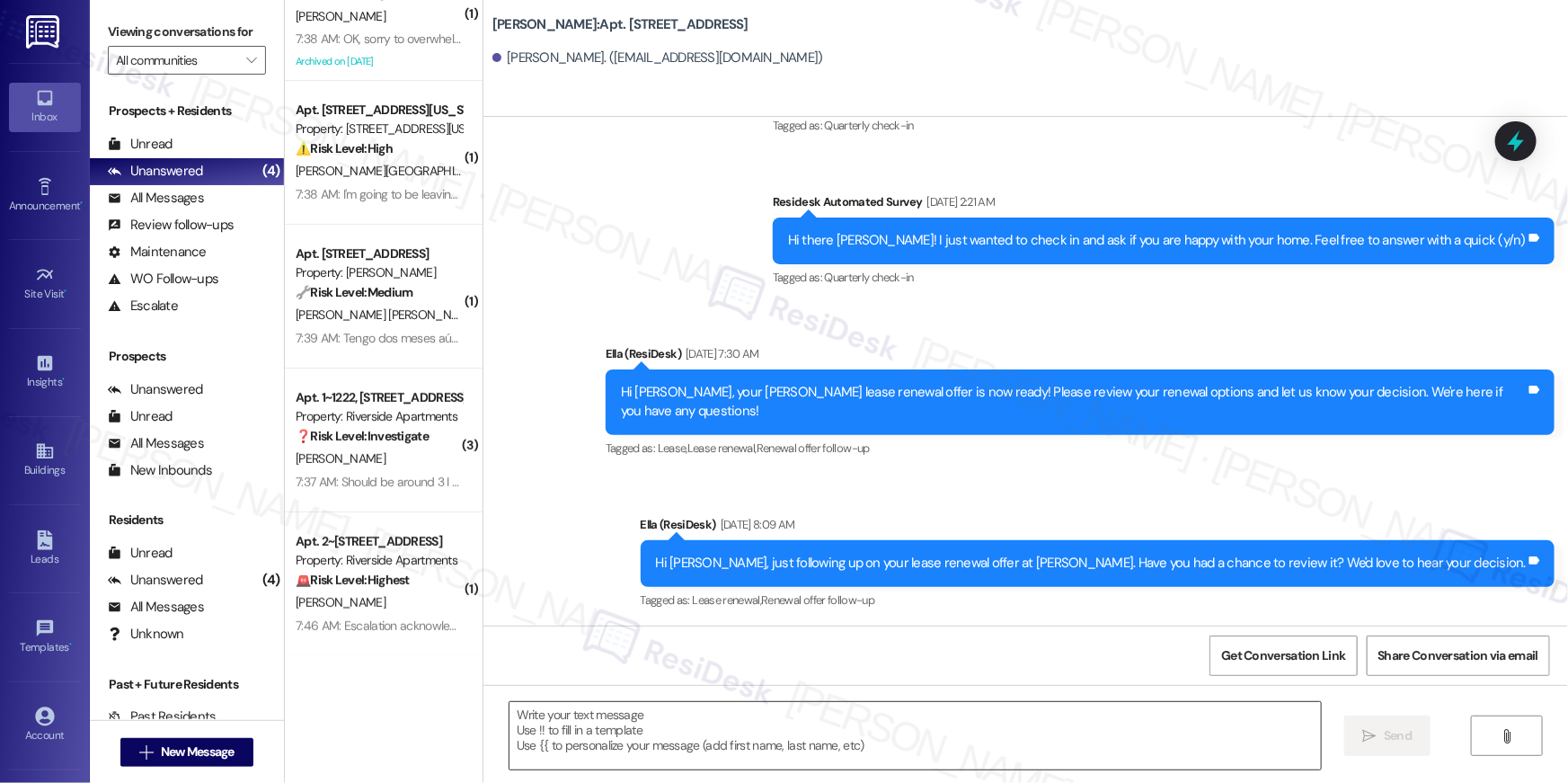click at bounding box center (915, 735) 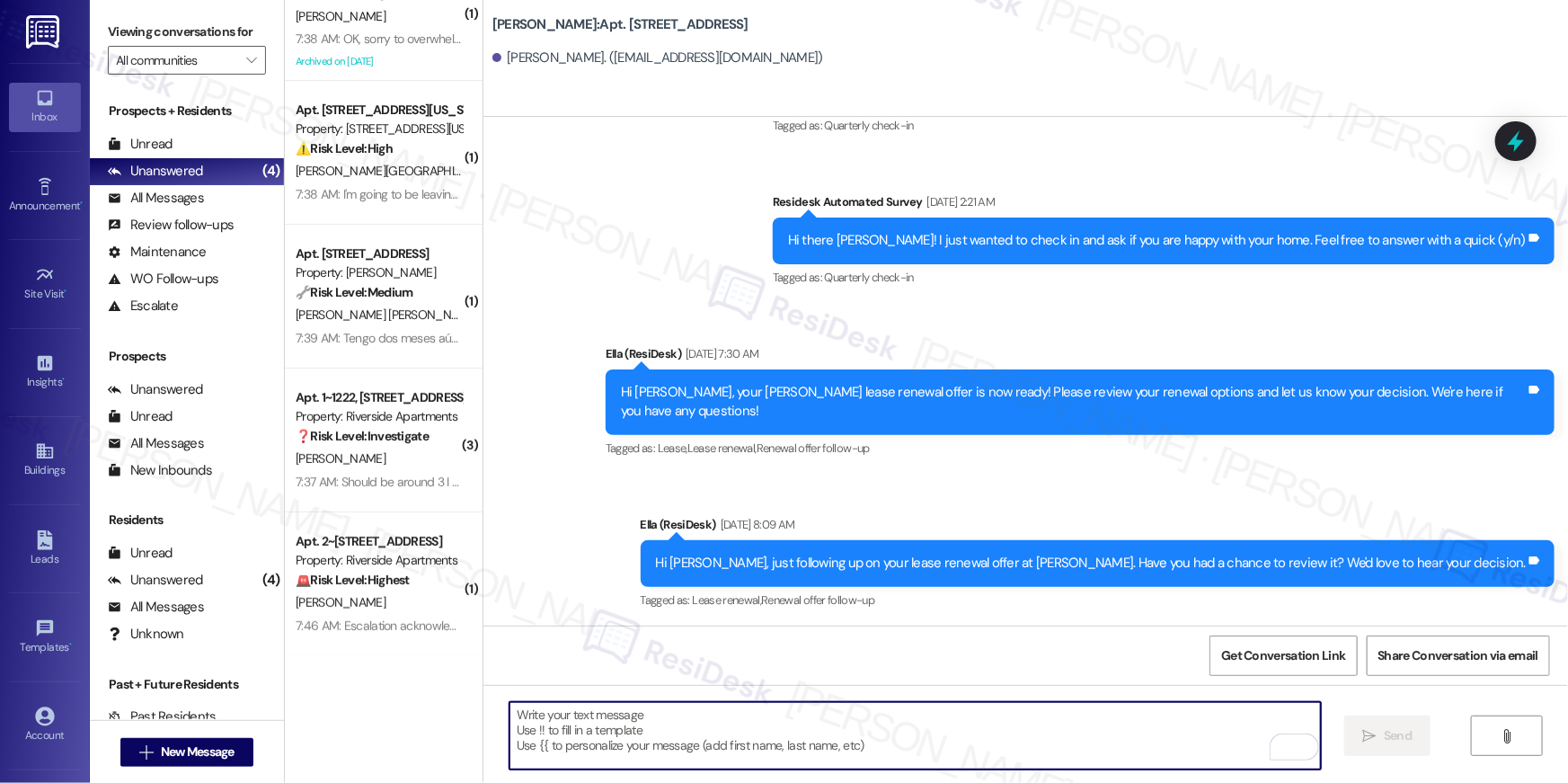 paste on "Hi {{first_name}}, we wanted to check in about your {{property}} renewal offer. Please let us know if you plan to renew - we're here to help!" 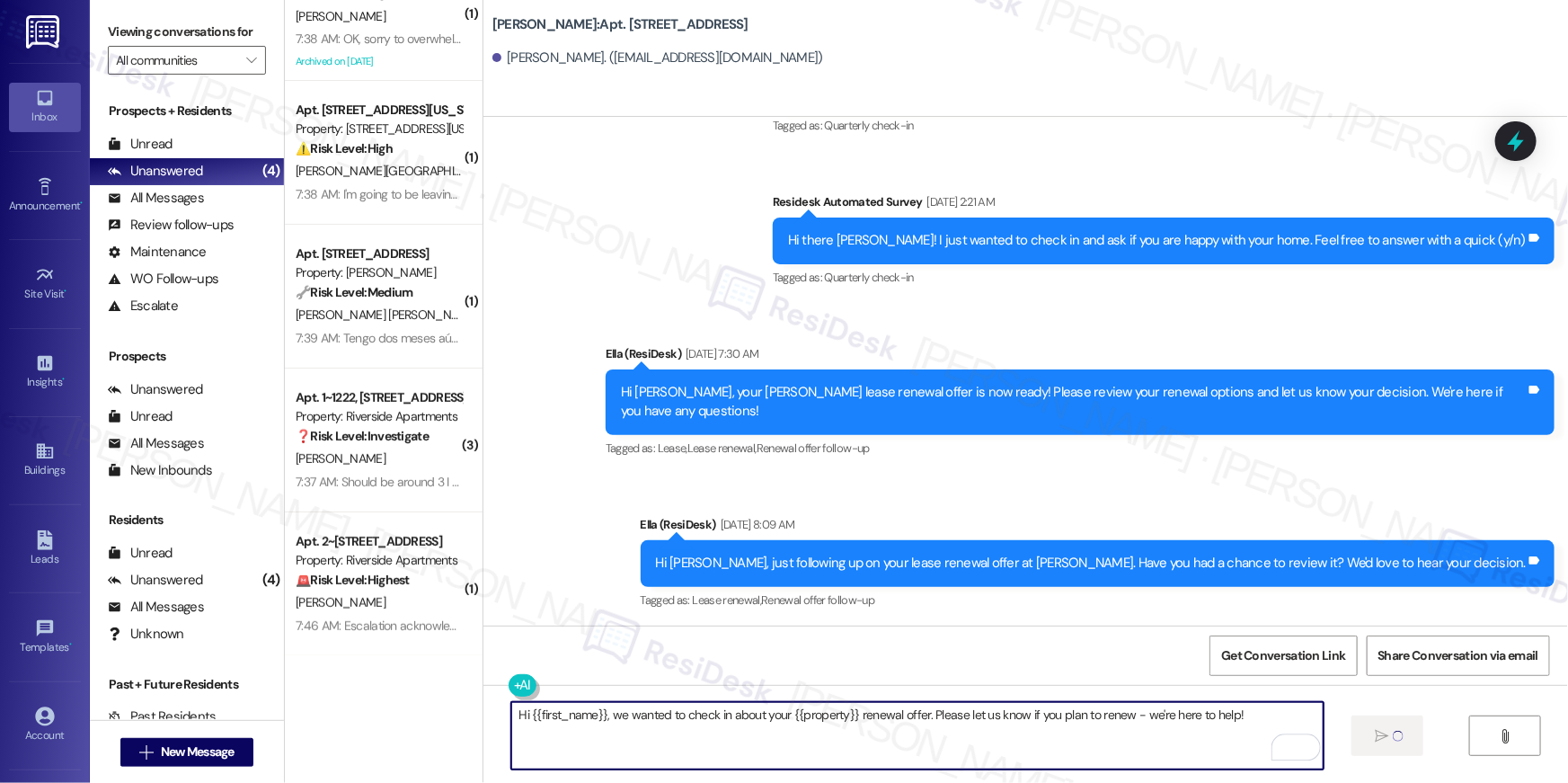type 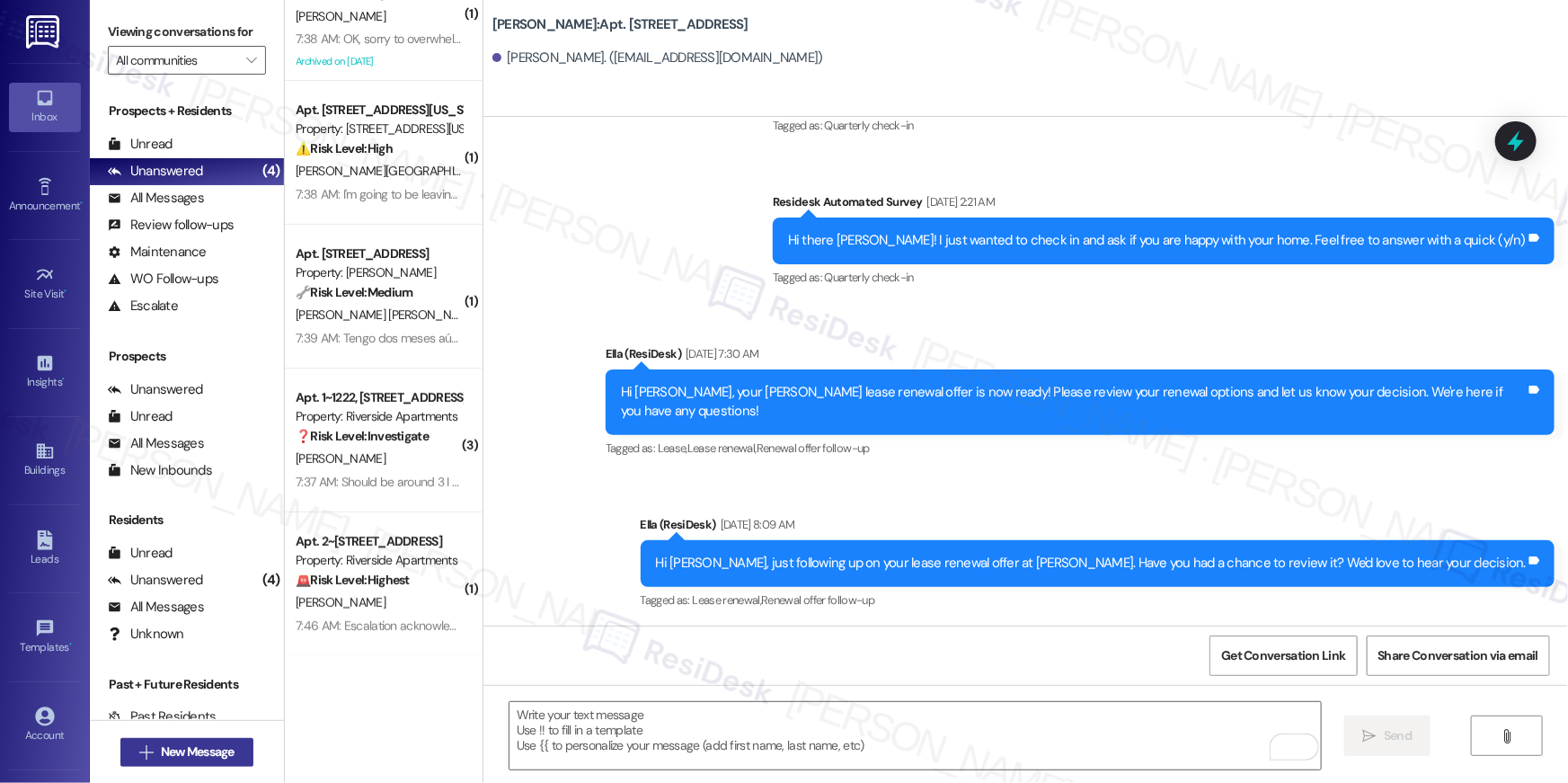 click on "New Message" at bounding box center (198, 752) 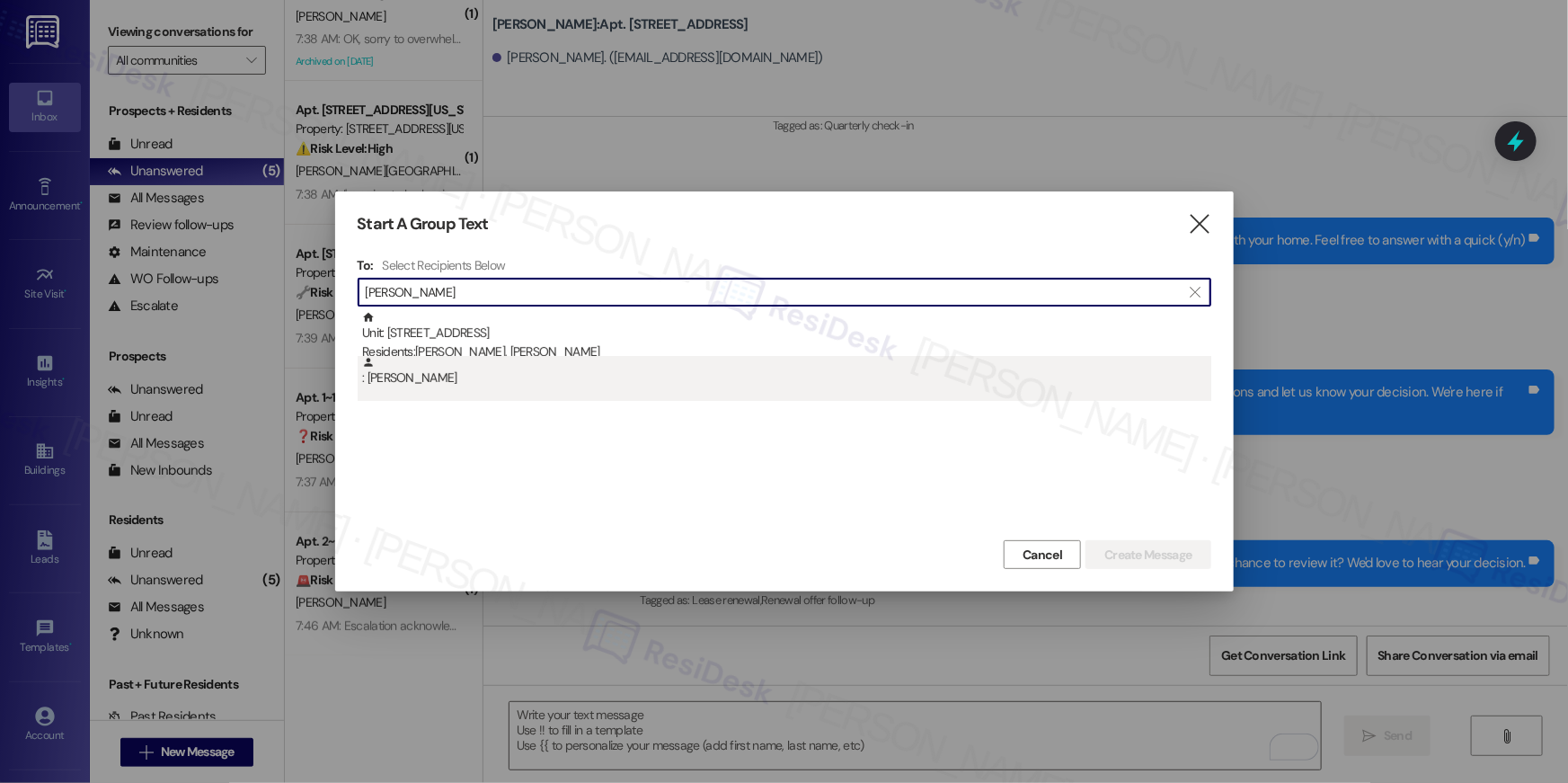 type on "marlon garcia" 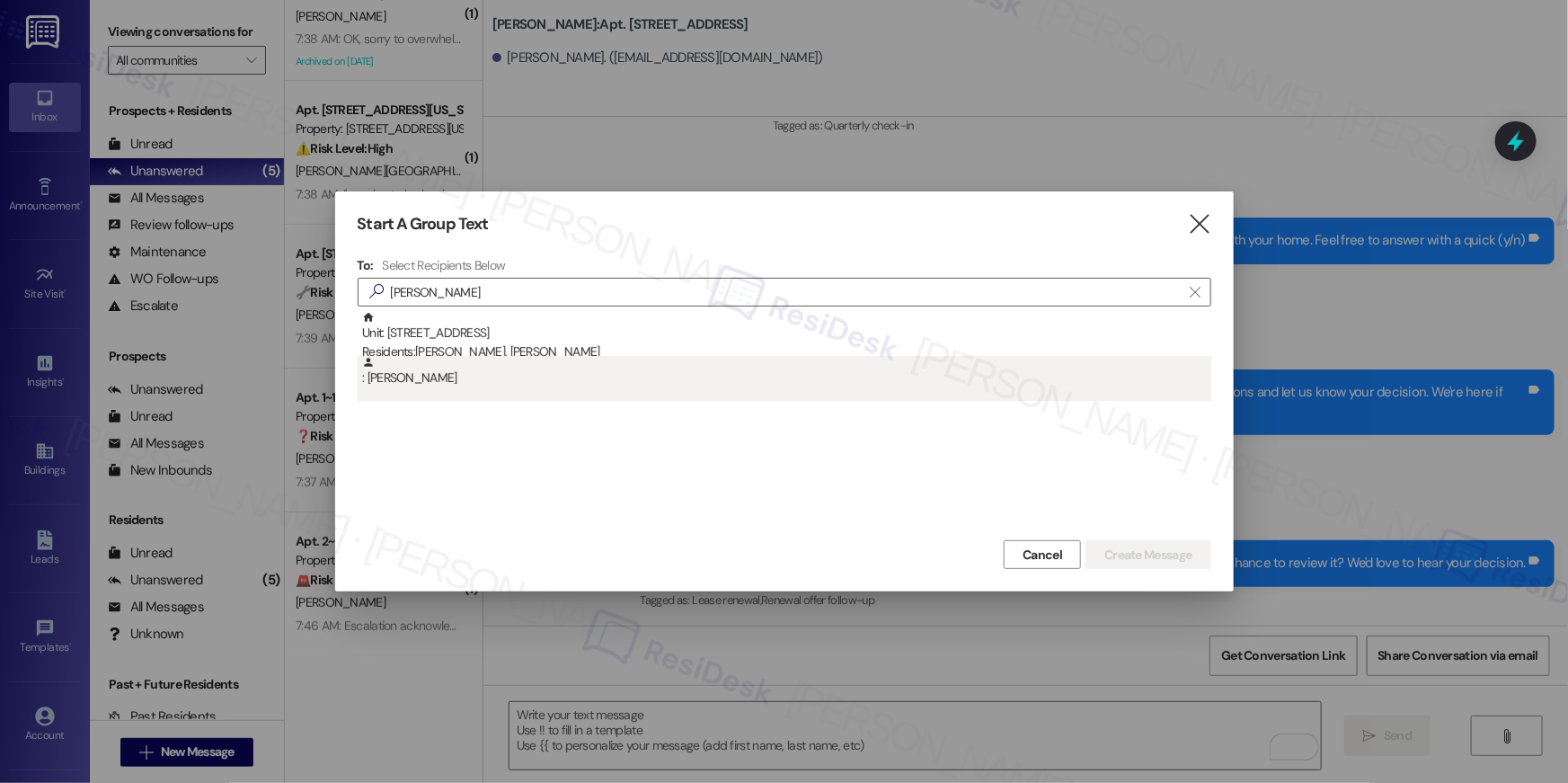 click on ": Marlon Garcia" at bounding box center [784, 378] 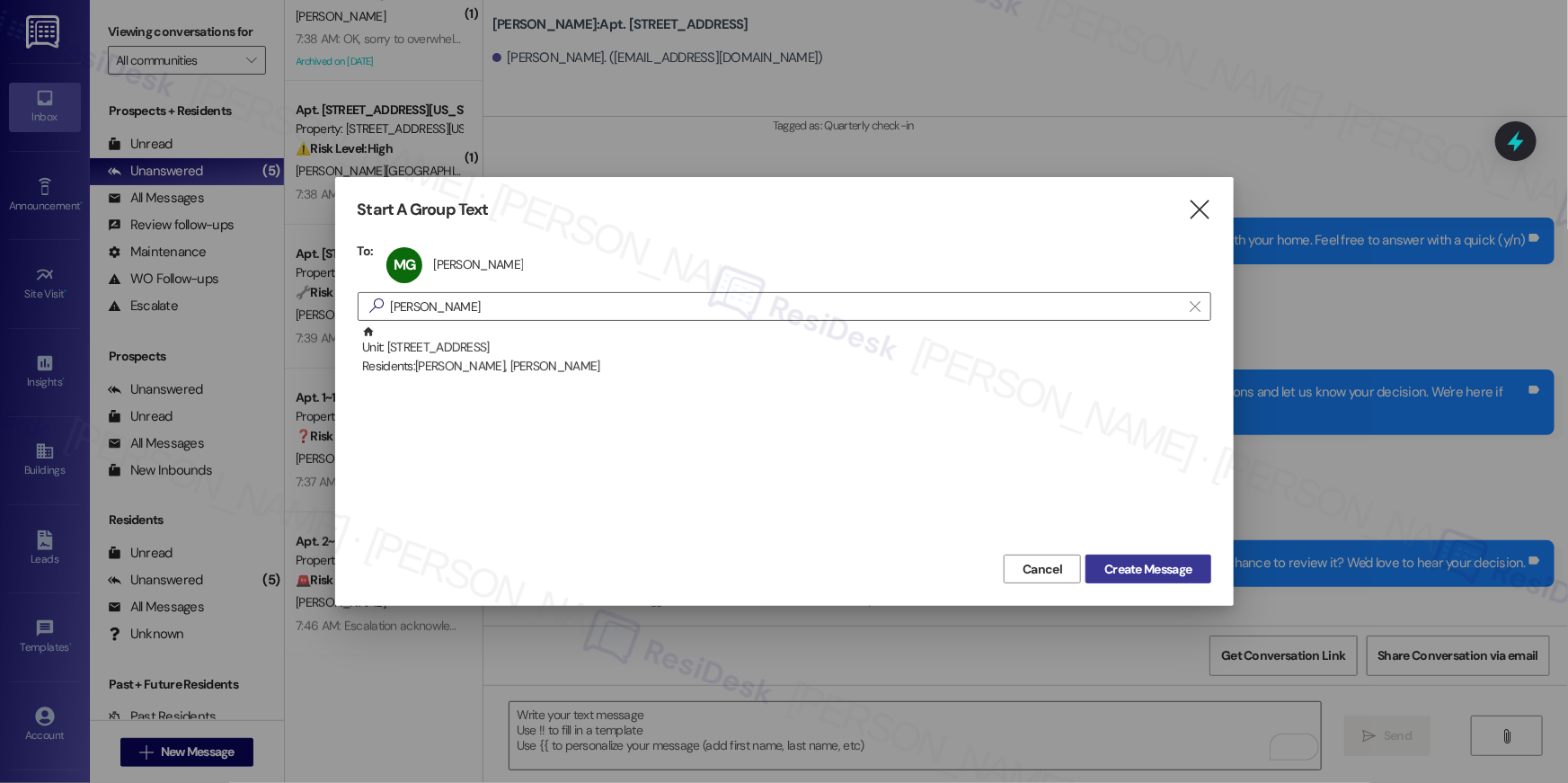 click on "Create Message" at bounding box center (1147, 569) 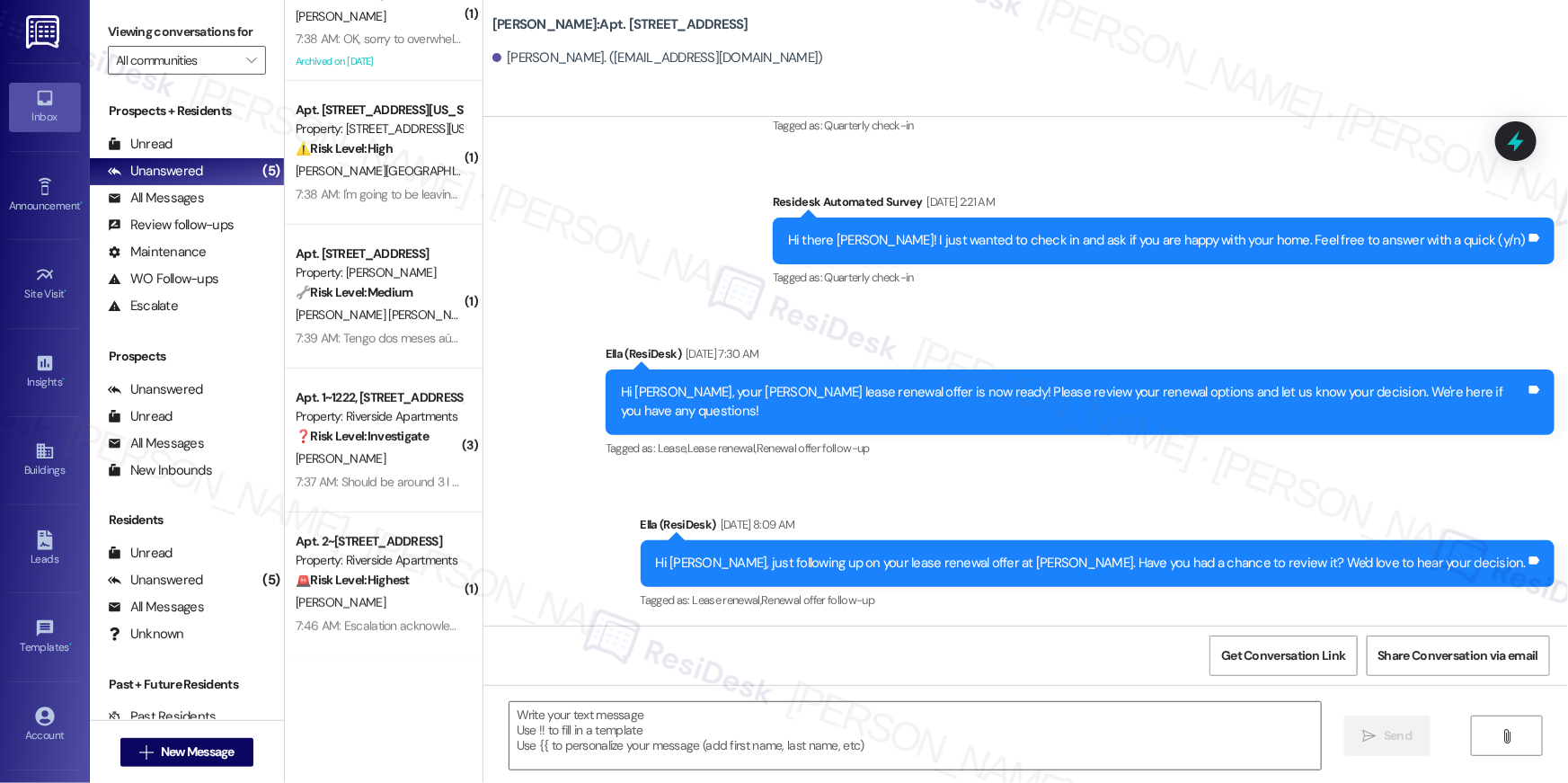 type on "Fetching suggested responses. Please feel free to read through the conversation in the meantime." 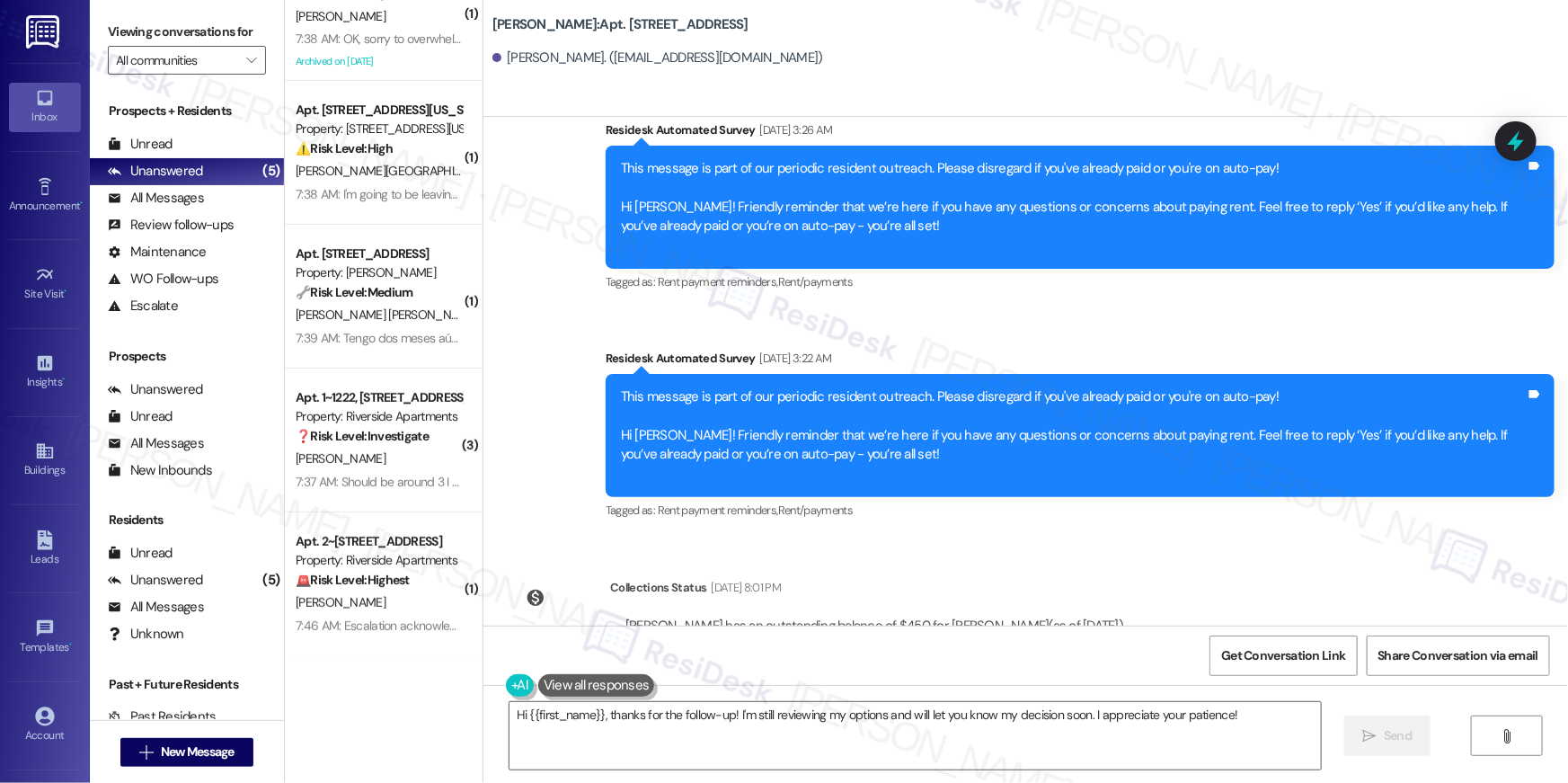 scroll, scrollTop: 6807, scrollLeft: 0, axis: vertical 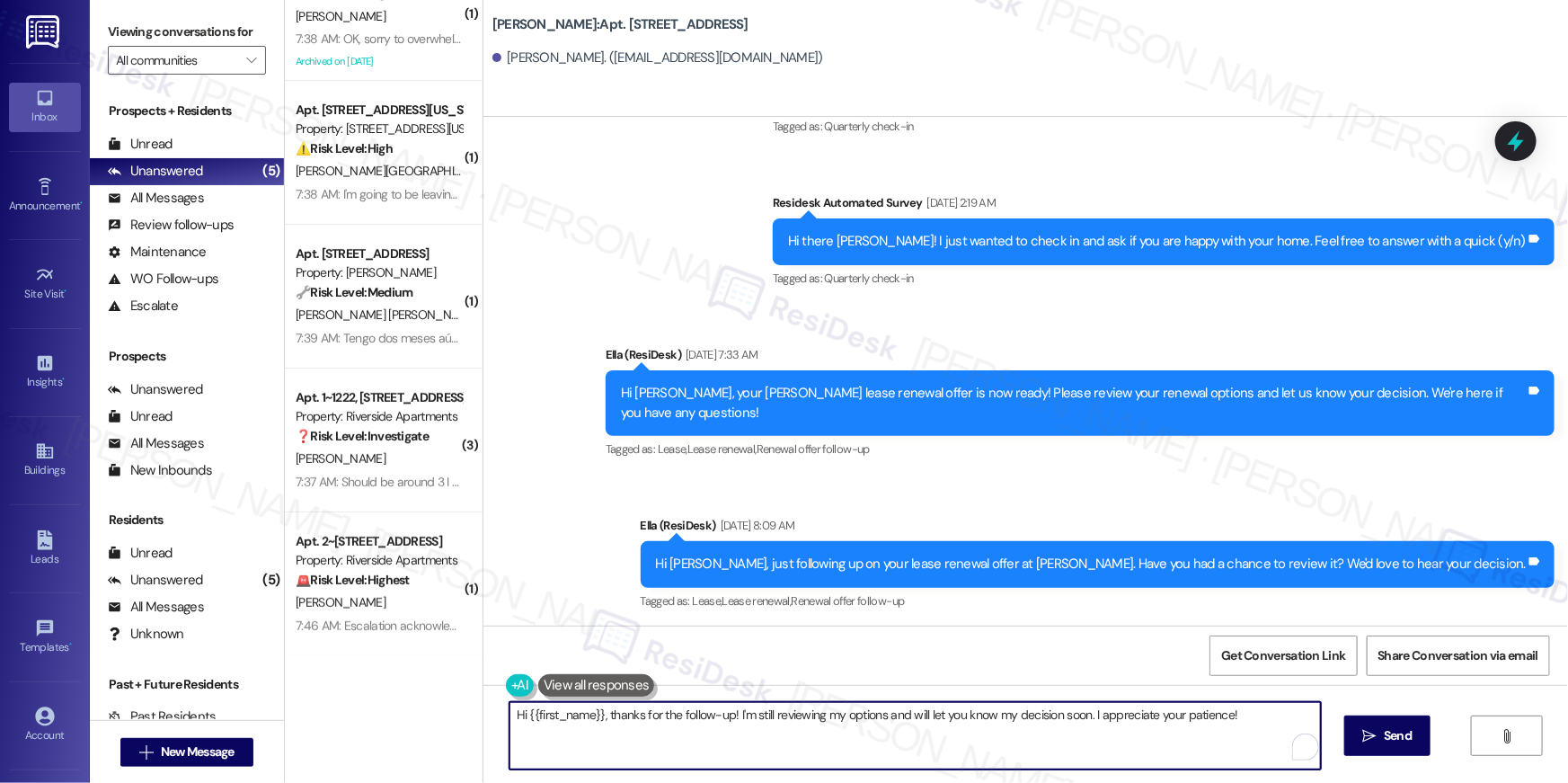 click on "Hi {{first_name}}, thanks for the follow-up! I'm still reviewing my options and will let you know my decision soon. I appreciate your patience!" at bounding box center (915, 735) 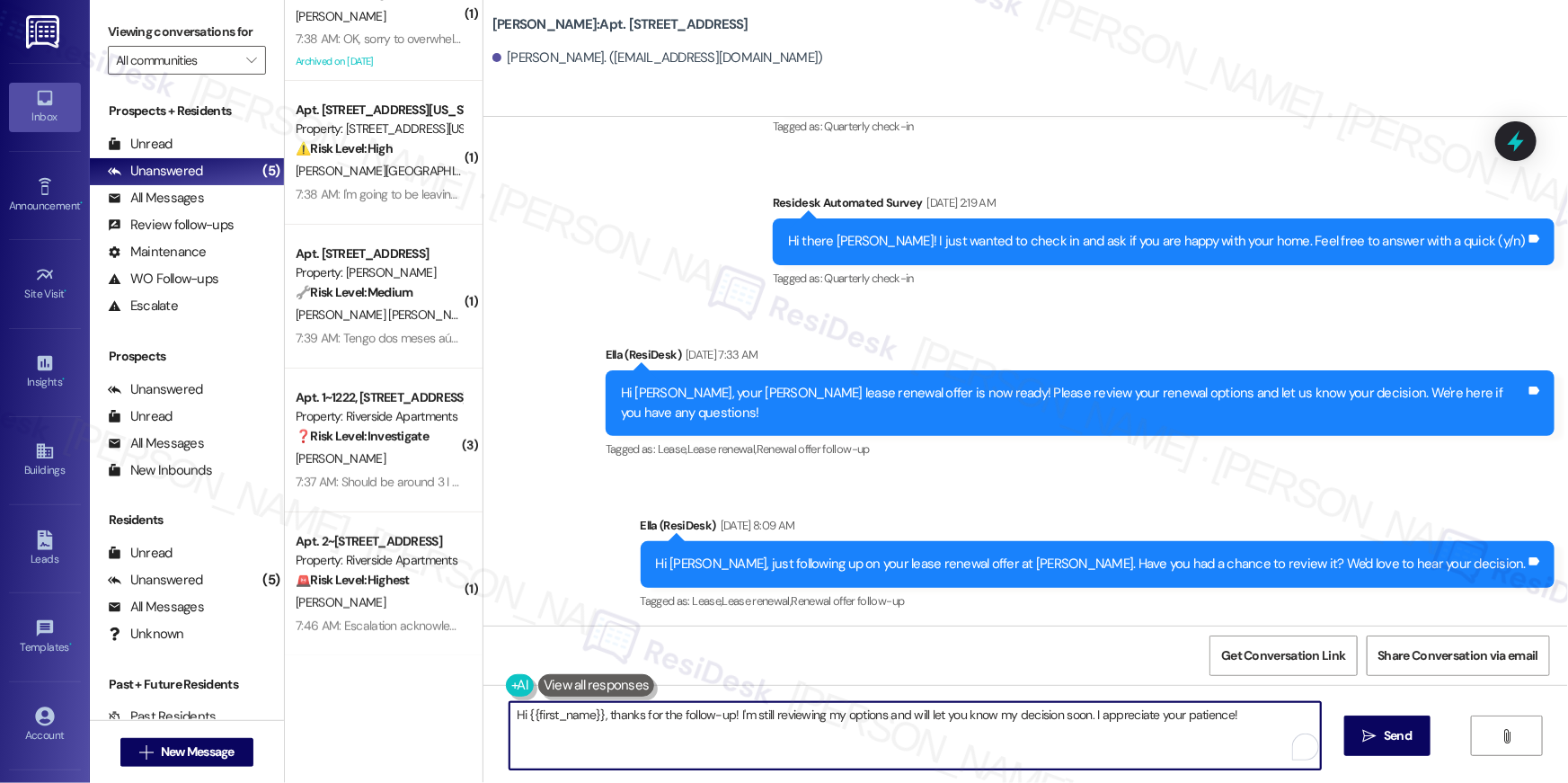 paste on "we wanted to check in about your {{property}} renewal offer. Please let us know if you plan to renew - we're here to help" 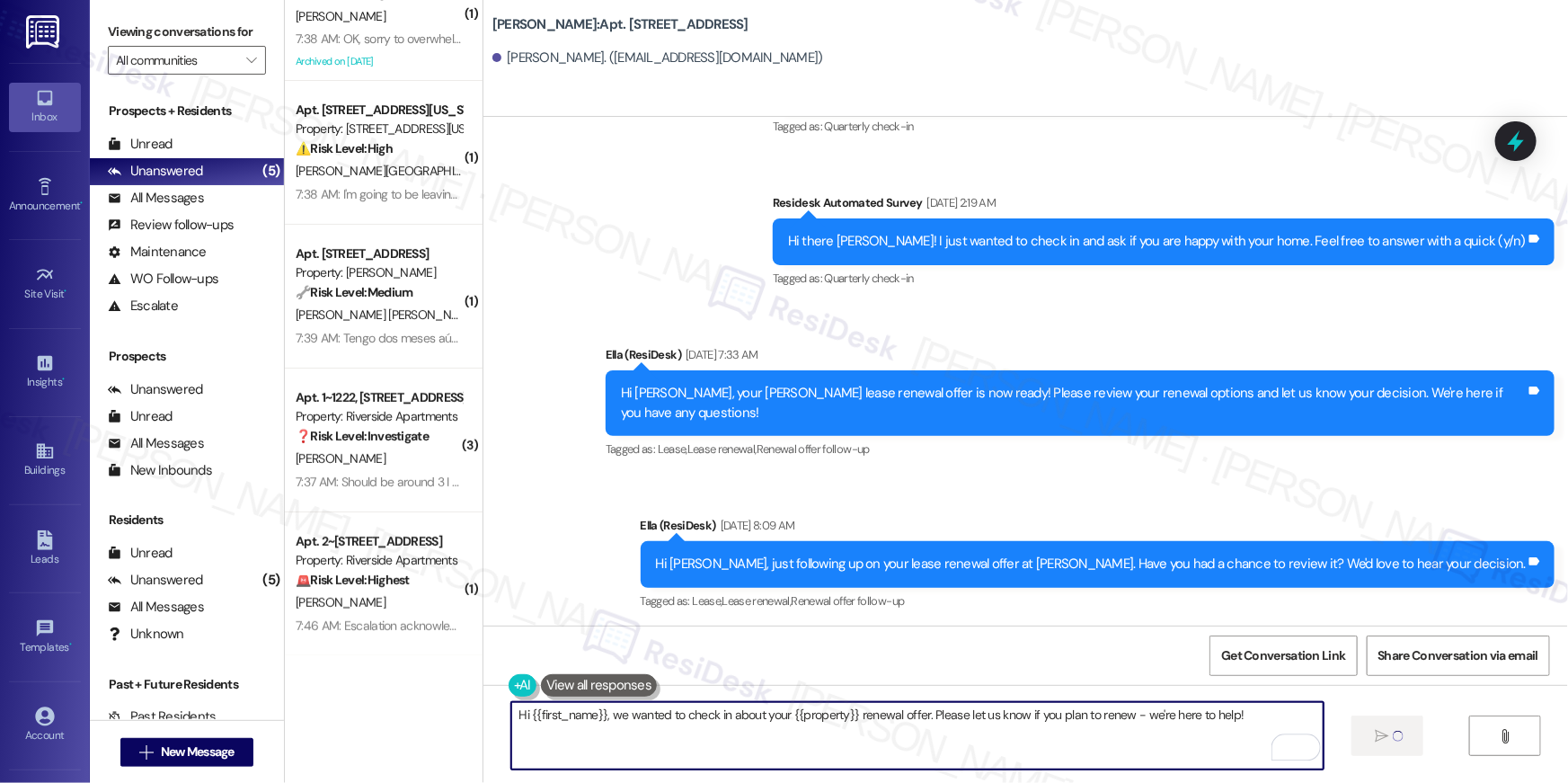 type 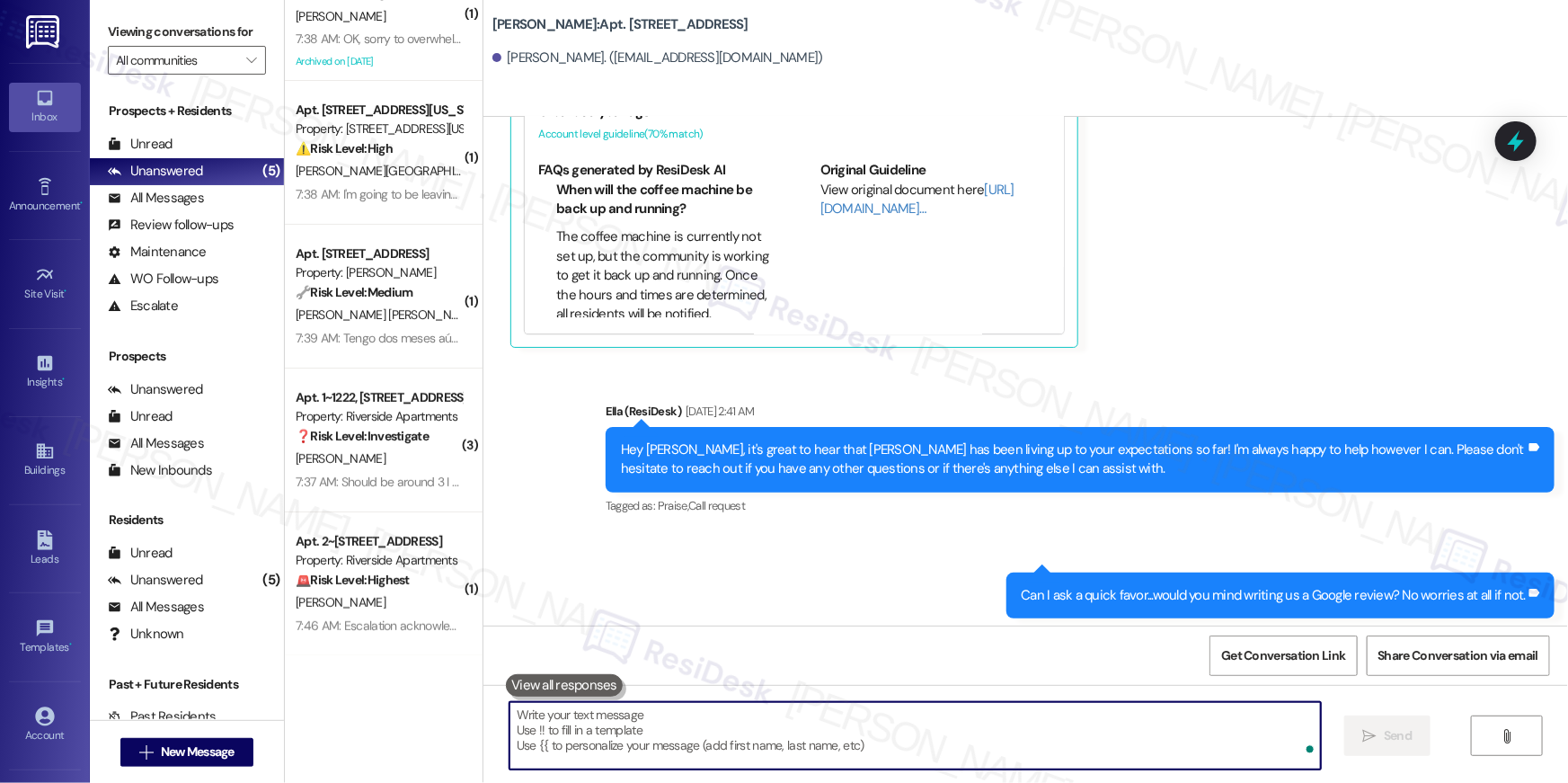scroll, scrollTop: 2080, scrollLeft: 0, axis: vertical 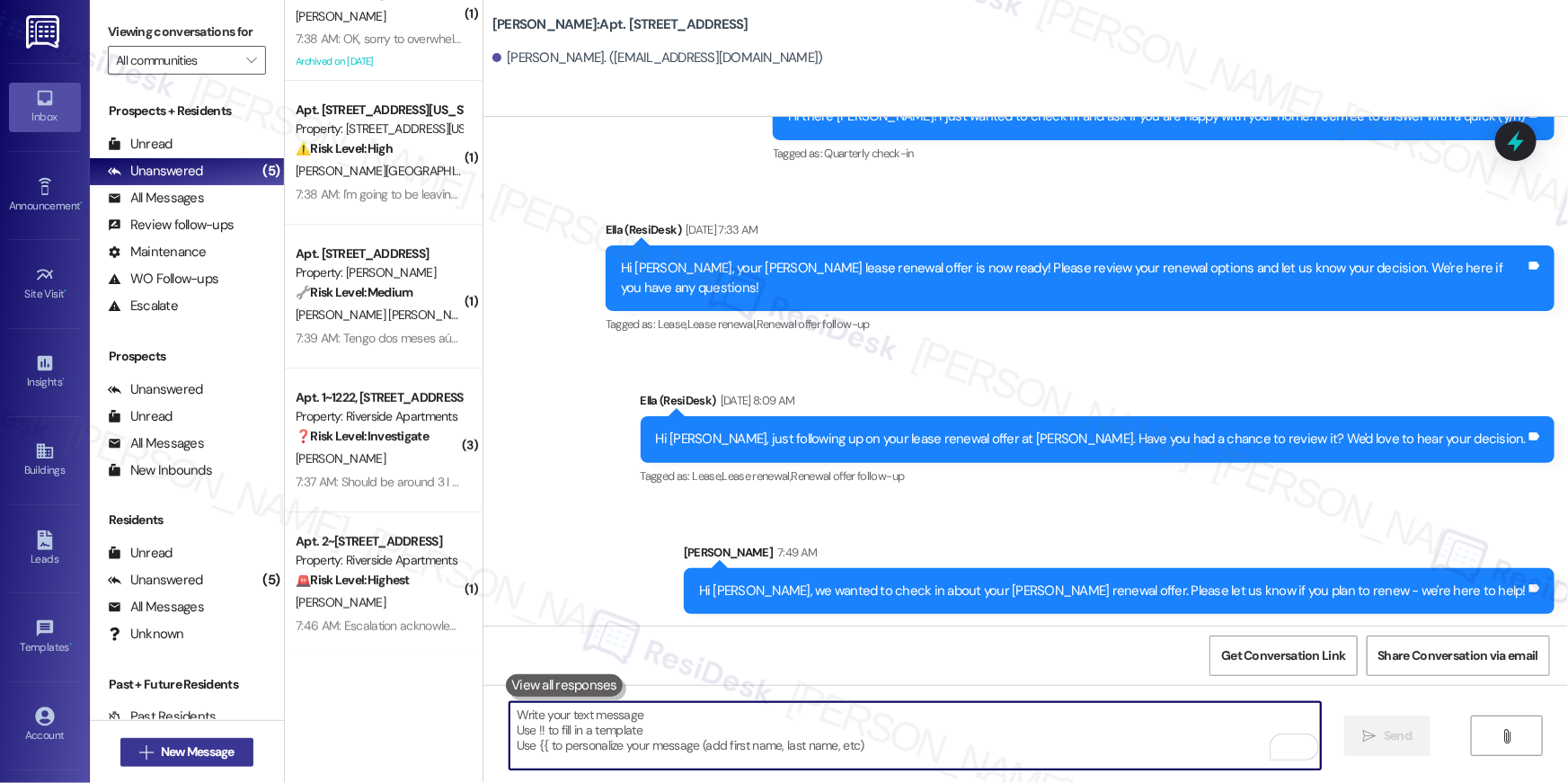 type 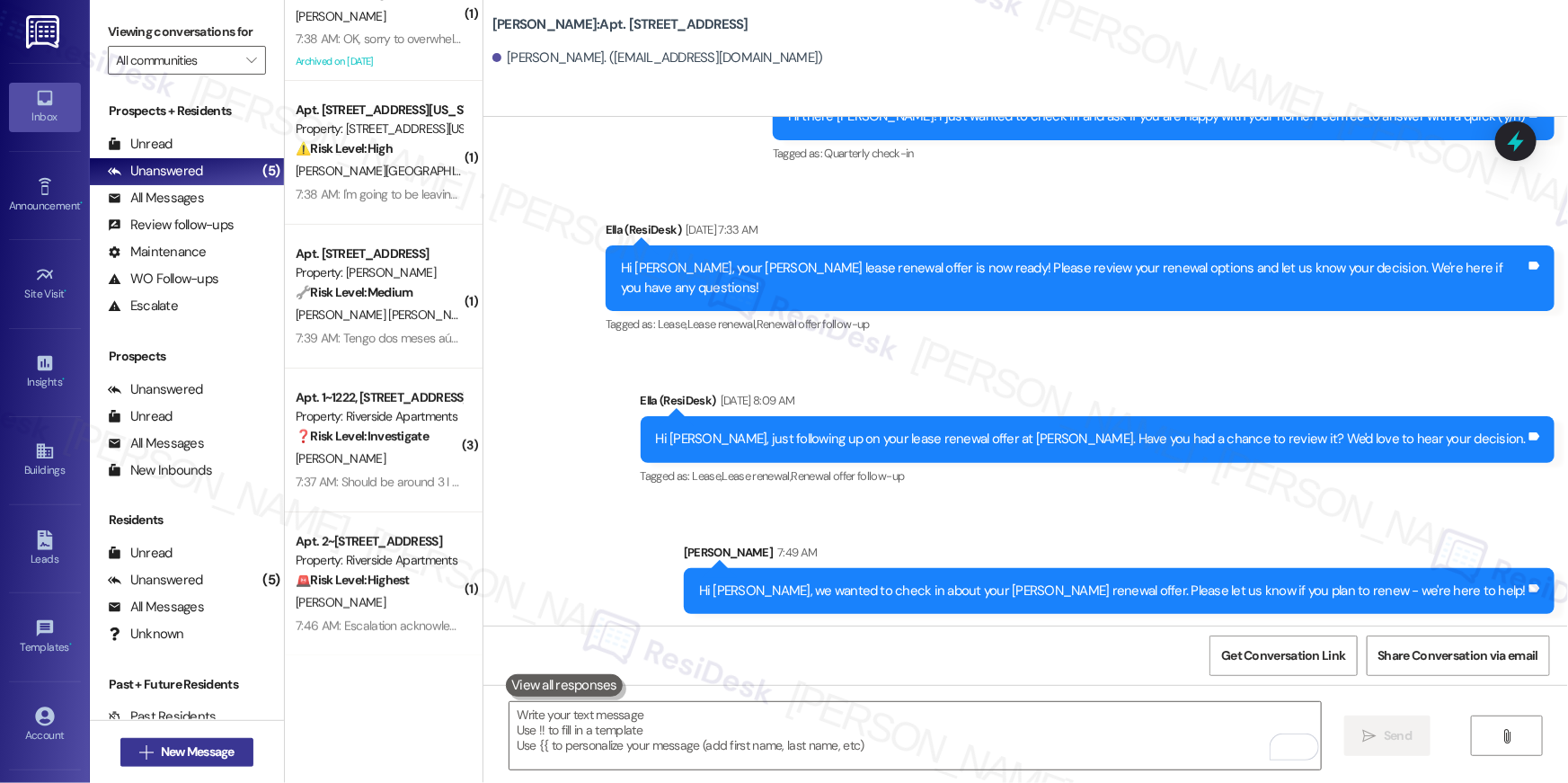 click on "New Message" at bounding box center (198, 752) 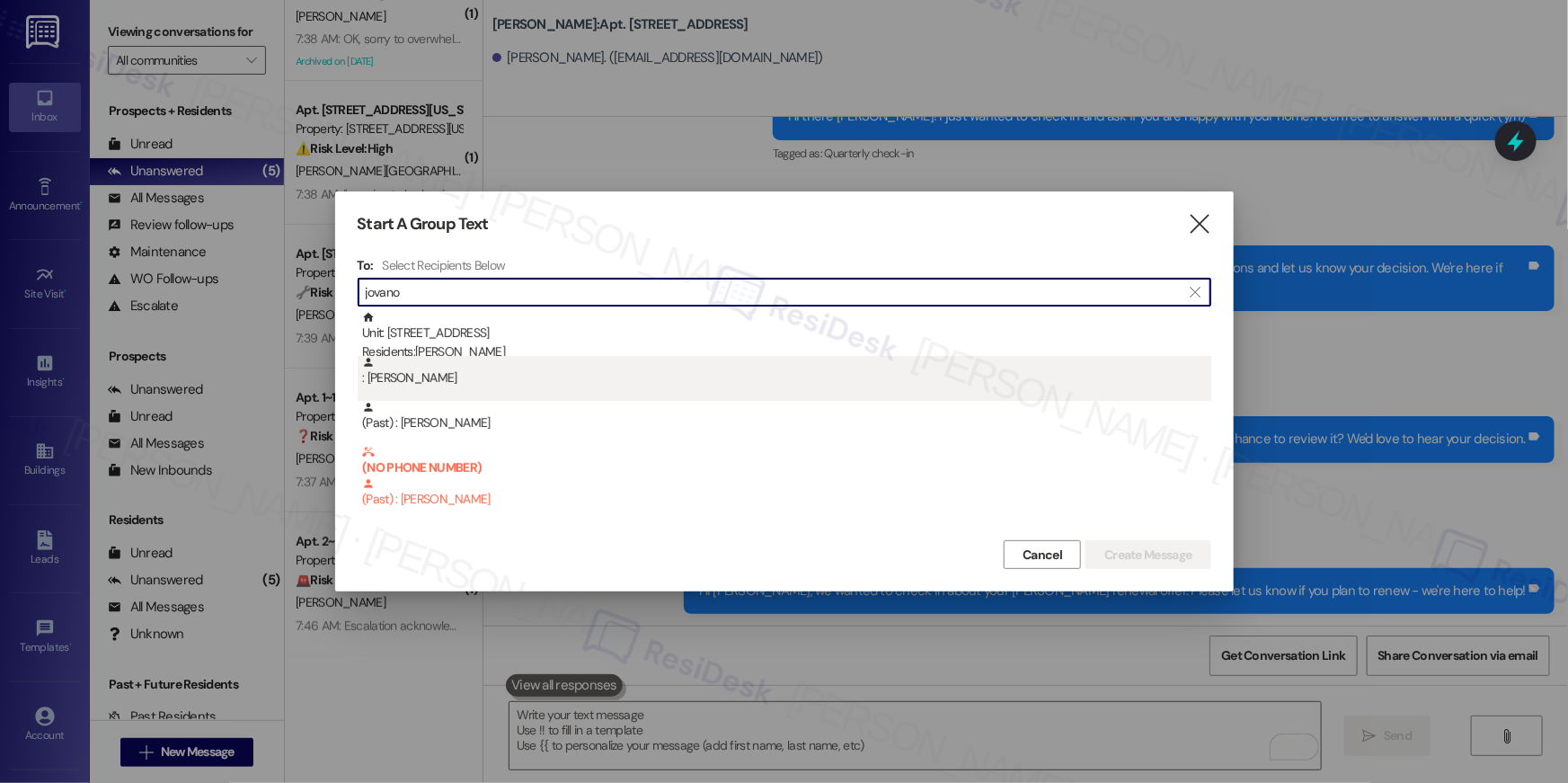 type on "jovano" 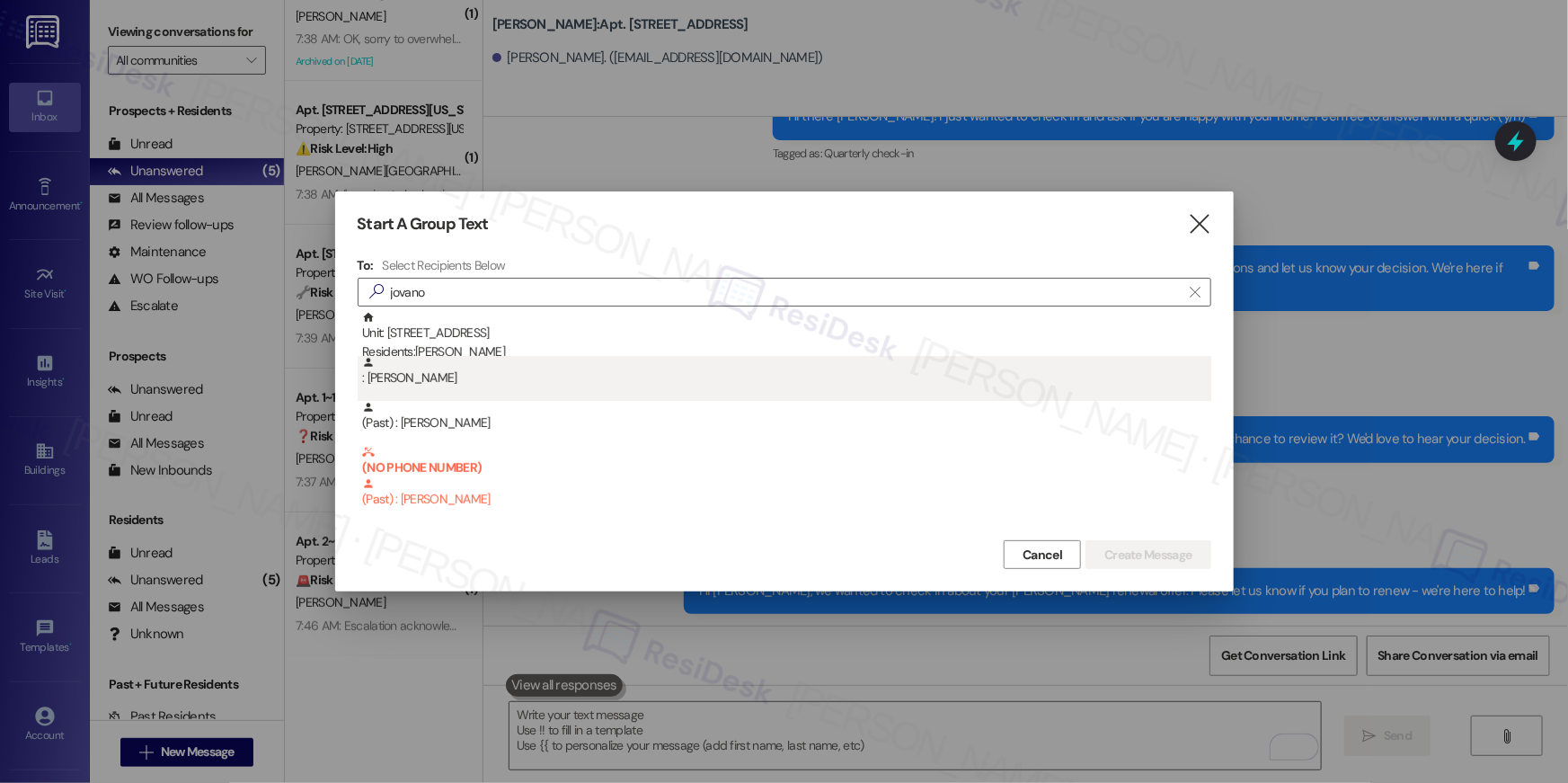 click on ": [PERSON_NAME]" at bounding box center [786, 371] 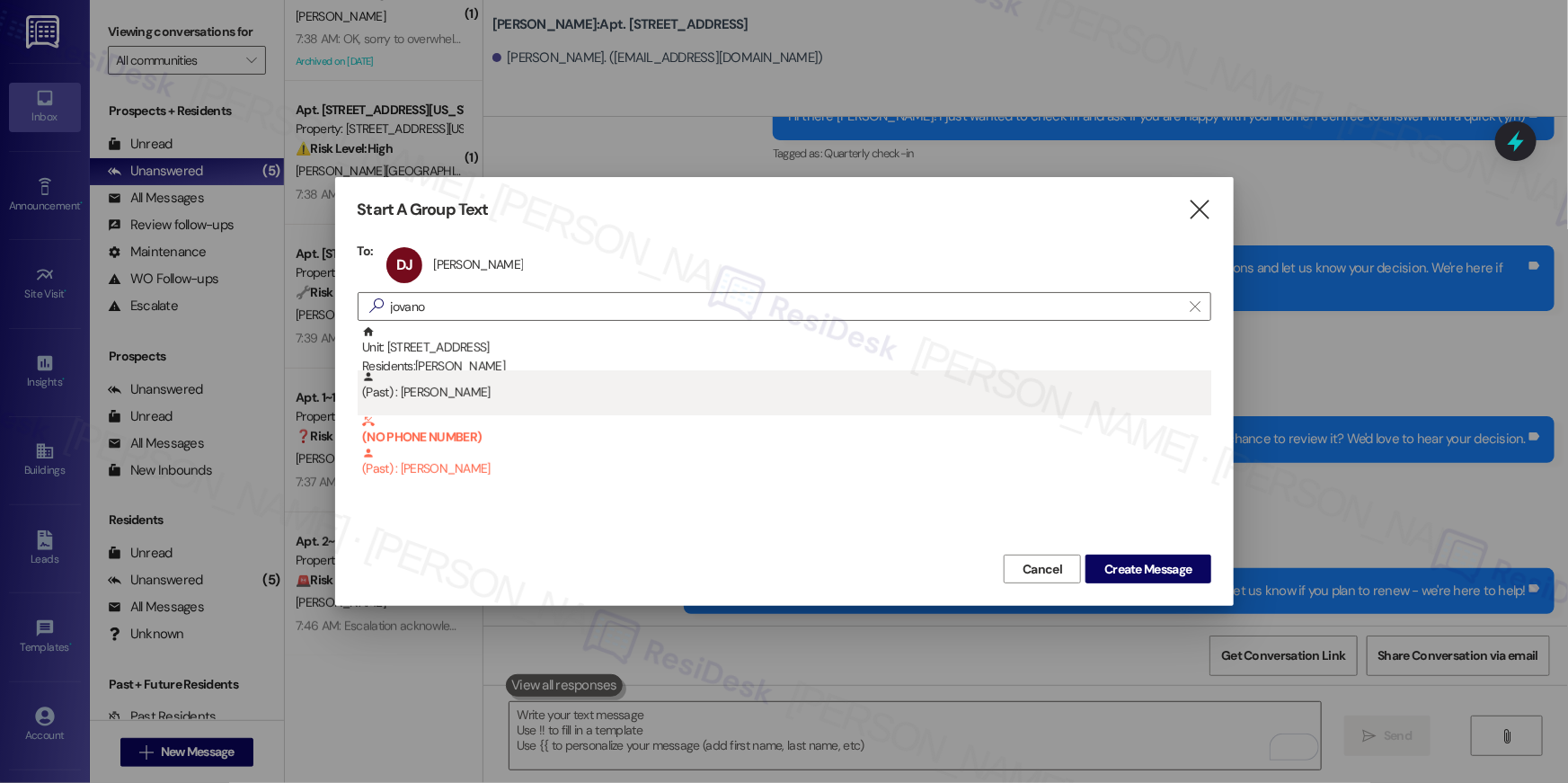 click on "(Past) : [PERSON_NAME]" at bounding box center (786, 386) 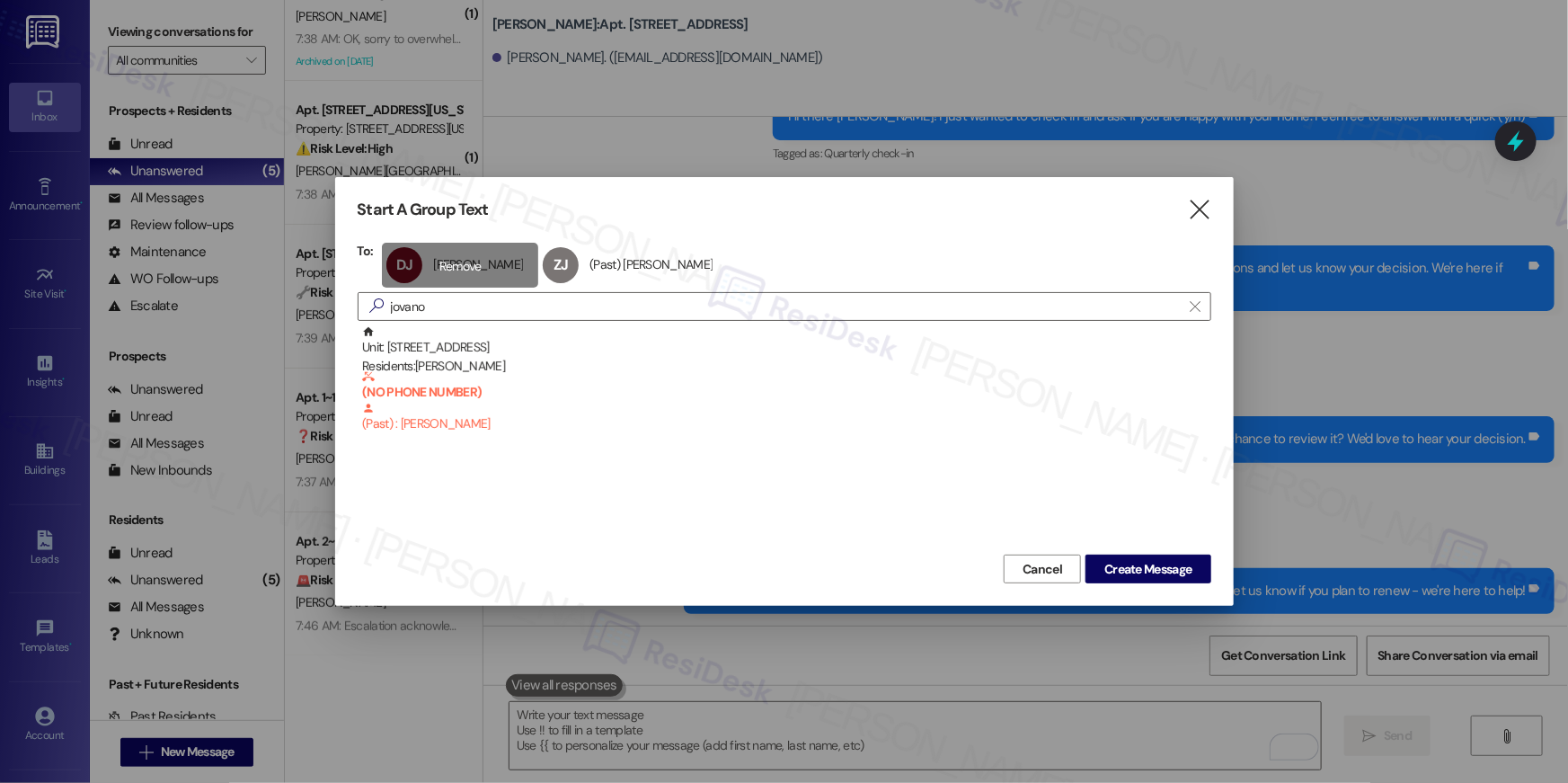 click on "DJ  [PERSON_NAME]  [PERSON_NAME] click to remove" at bounding box center (460, 265) 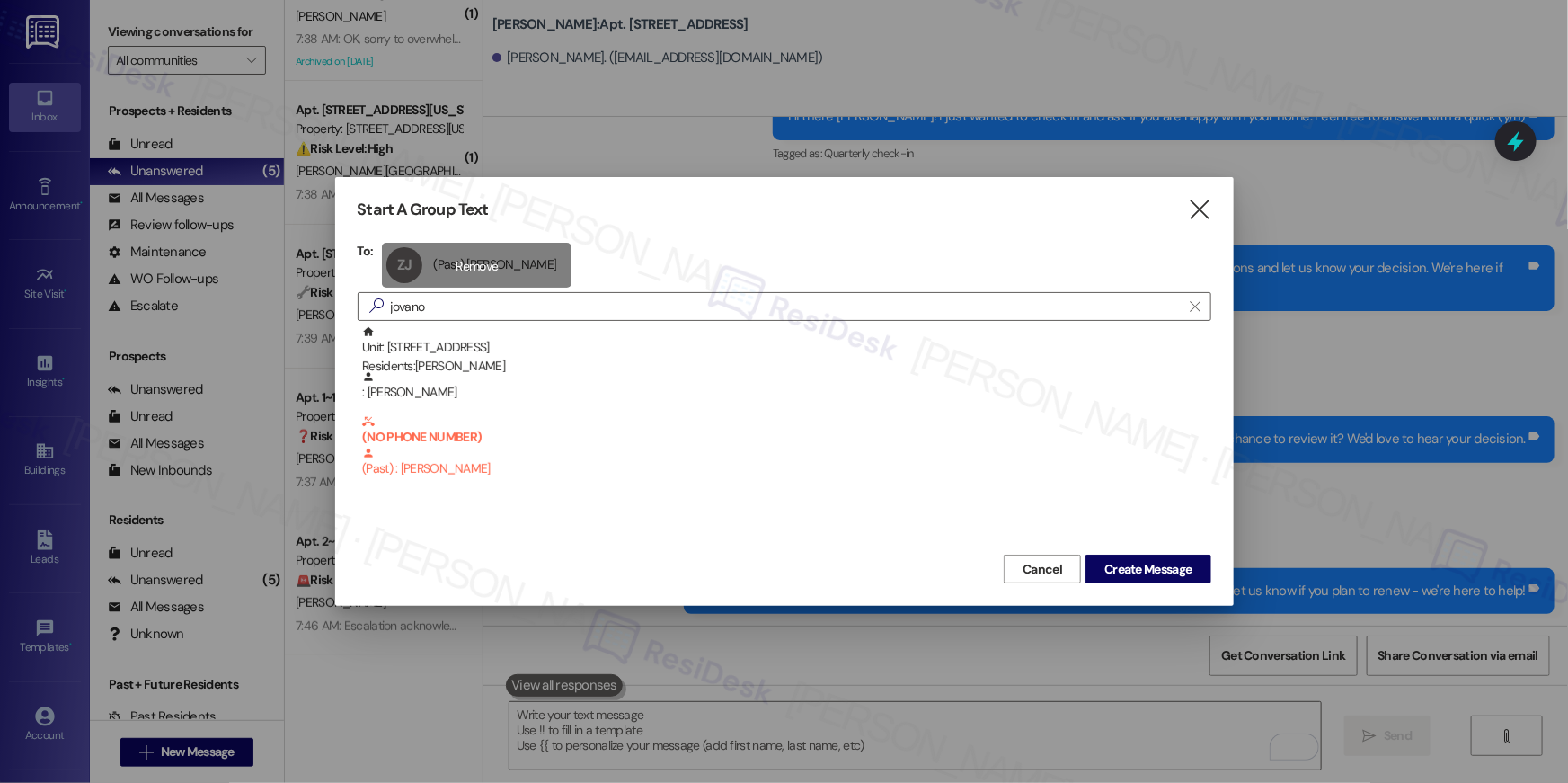 click on "ZJ (Past)  [PERSON_NAME] (Past)  [PERSON_NAME] click to remove" at bounding box center [476, 265] 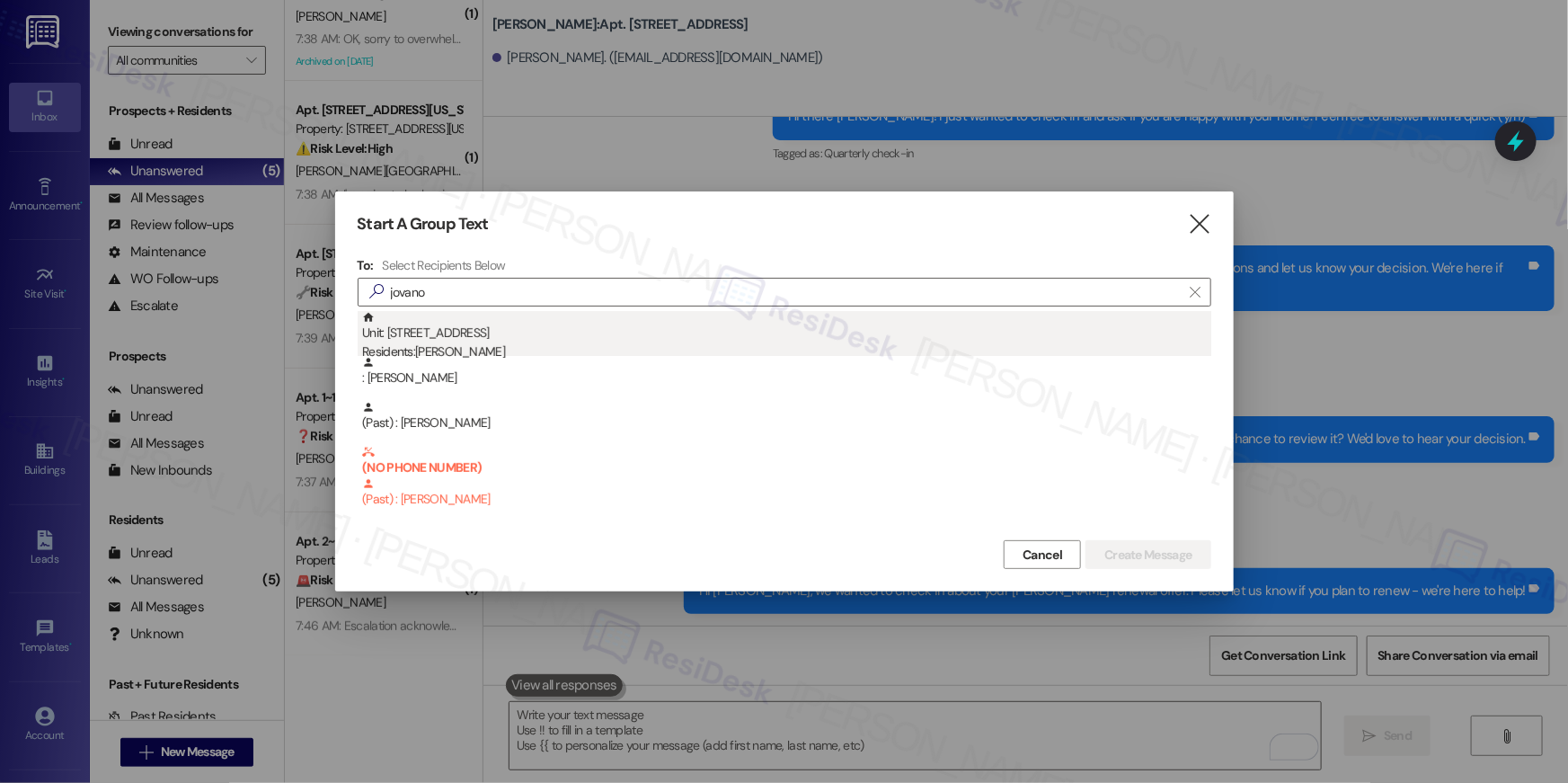 click on "Unit: [STREET_ADDRESS] Residents:  [PERSON_NAME]" at bounding box center (786, 336) 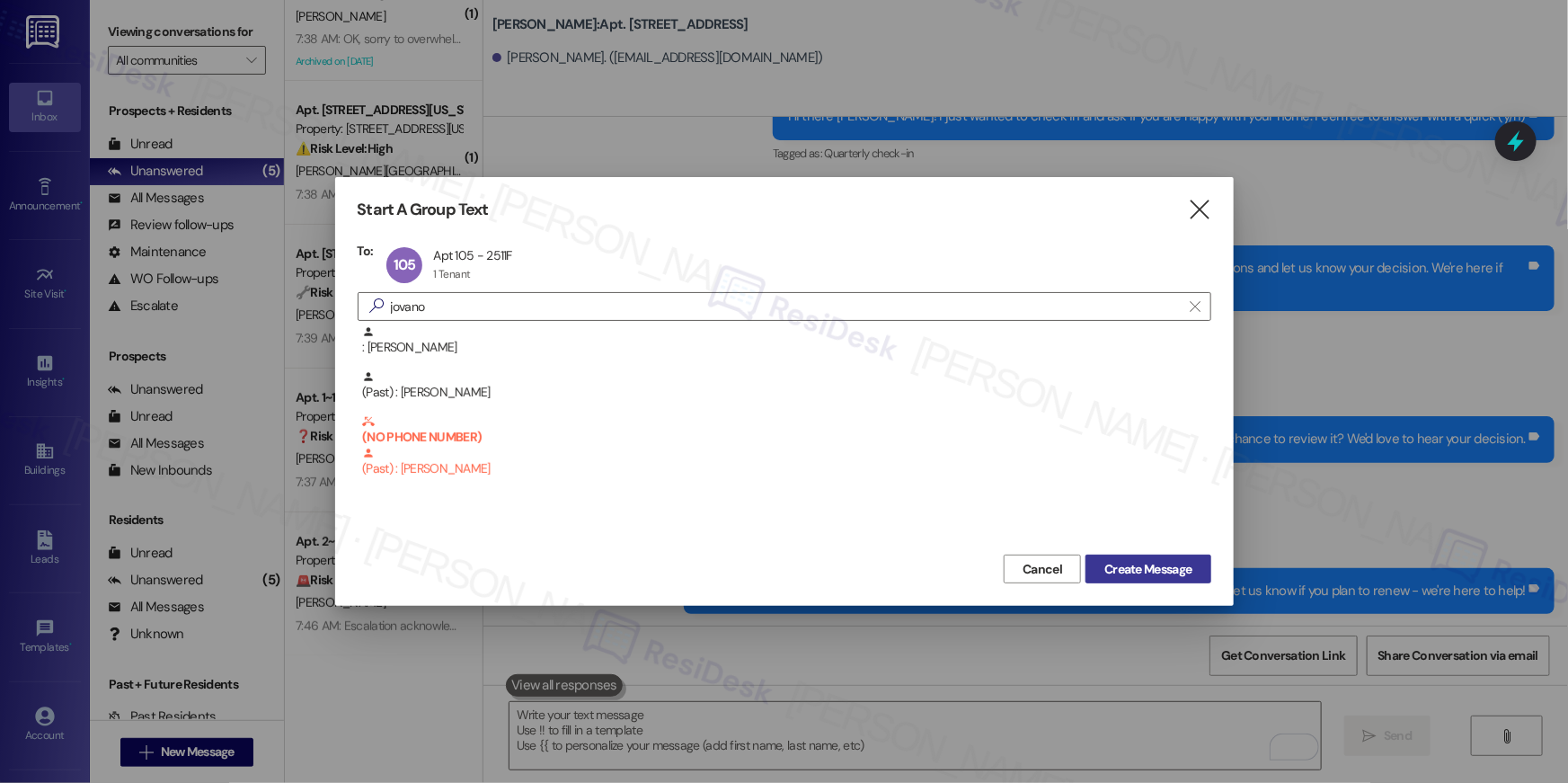 click on "Create Message" at bounding box center [1147, 569] 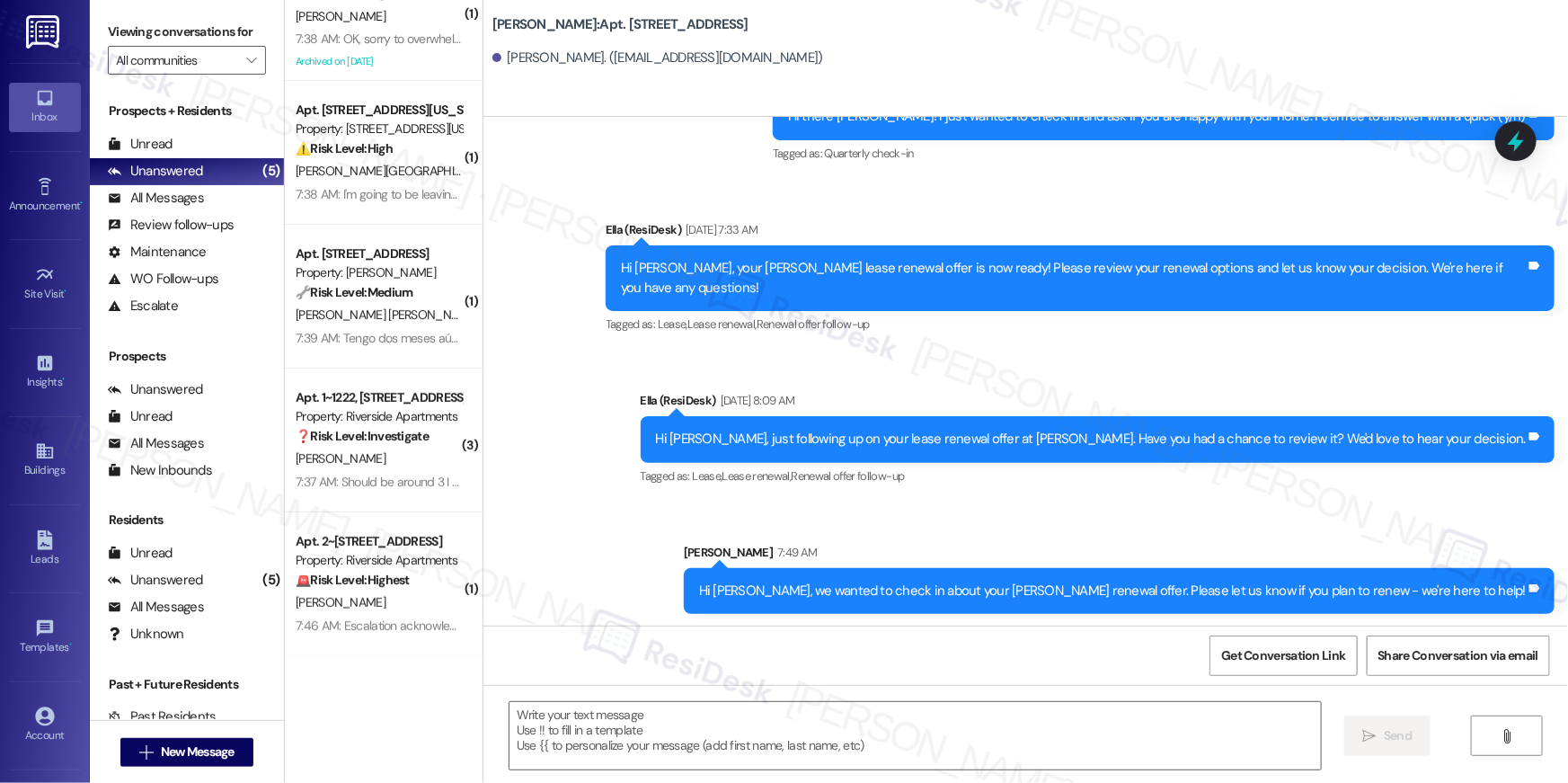 type on "Fetching suggested responses. Please feel free to read through the conversation in the meantime." 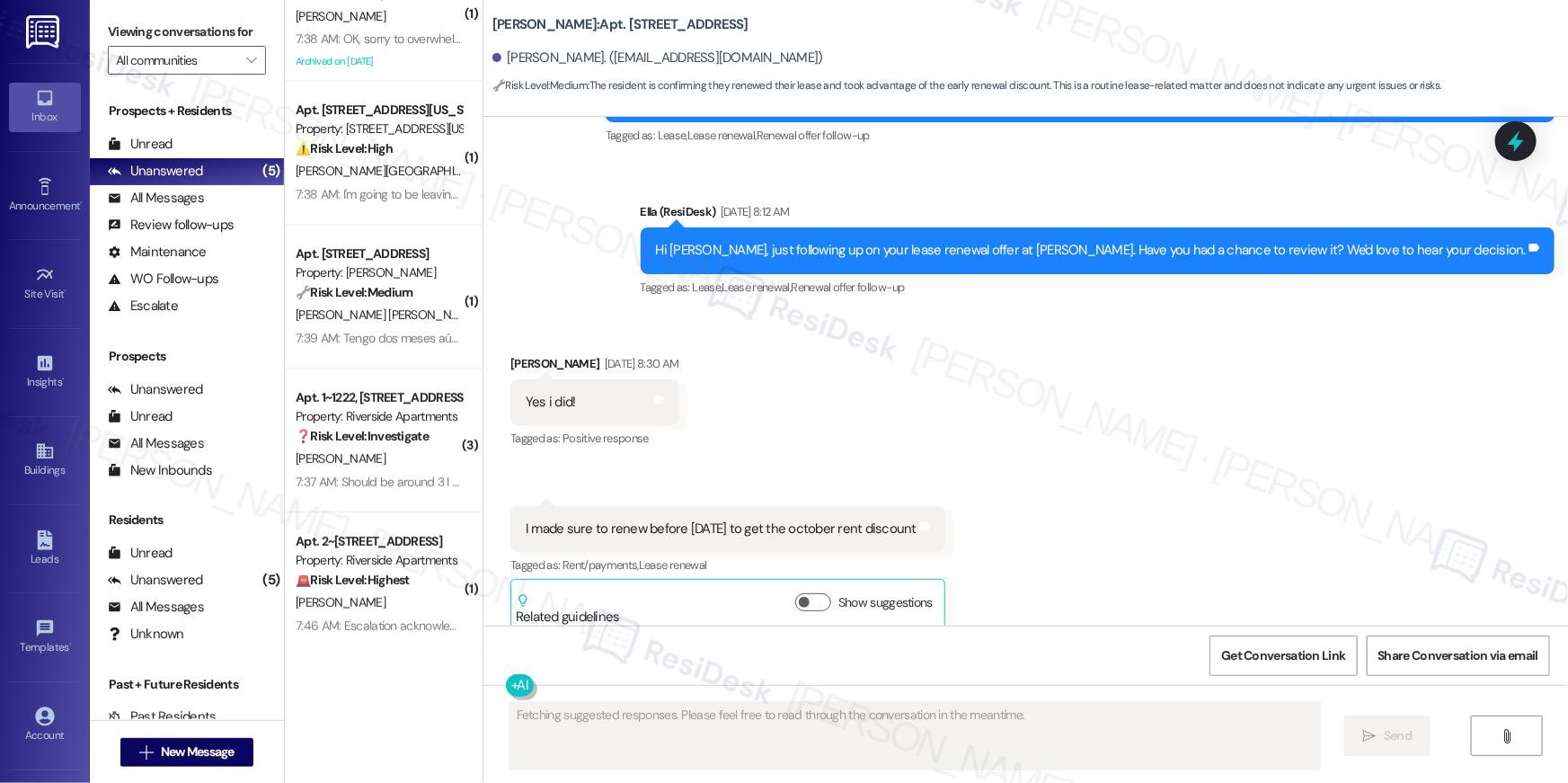 scroll, scrollTop: 4267, scrollLeft: 0, axis: vertical 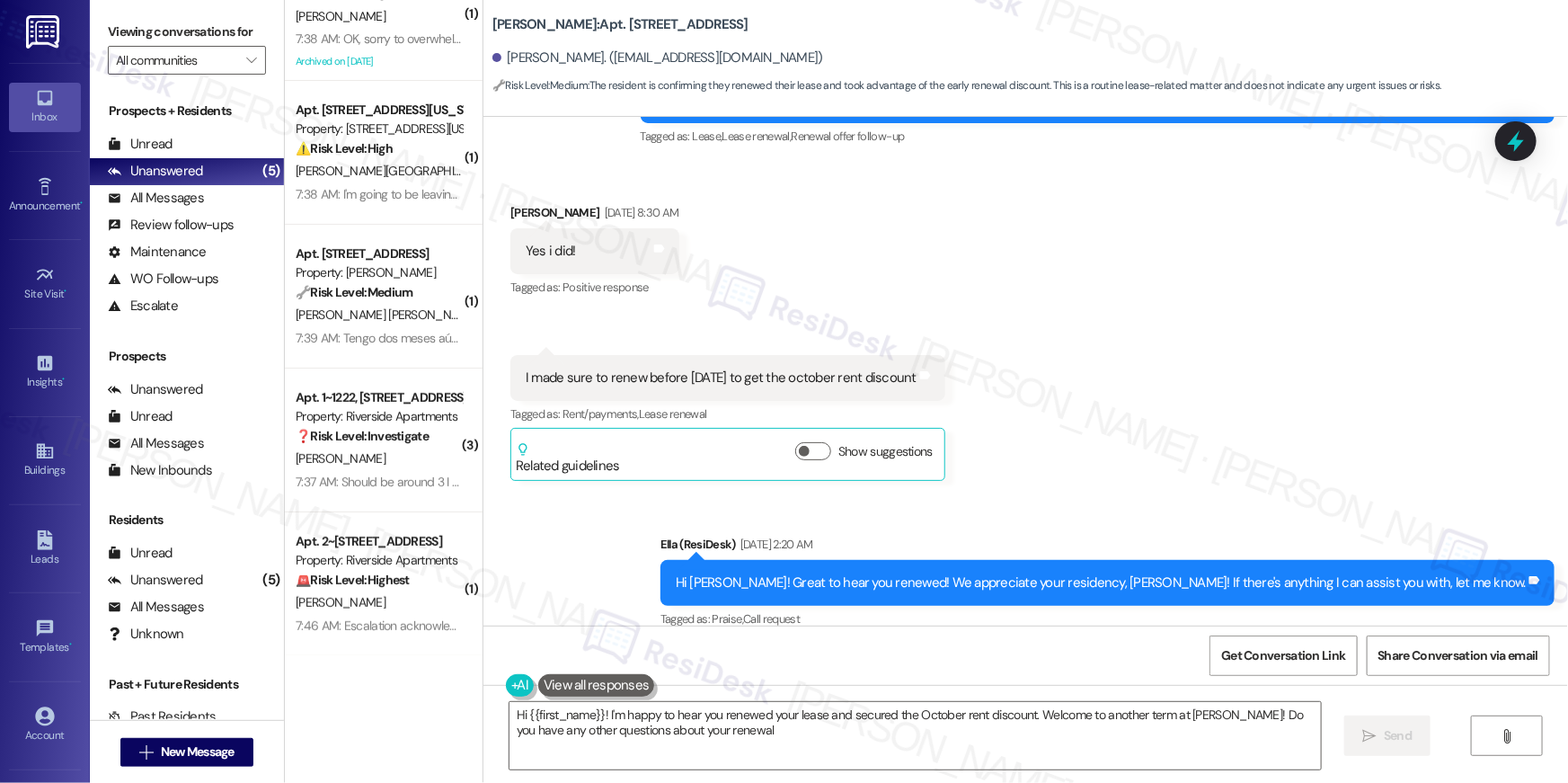 type on "Hi {{first_name}}! I'm happy to hear you renewed your lease and secured the October rent discount. Welcome to another term at [PERSON_NAME]! Do you have any other questions about your renewal?" 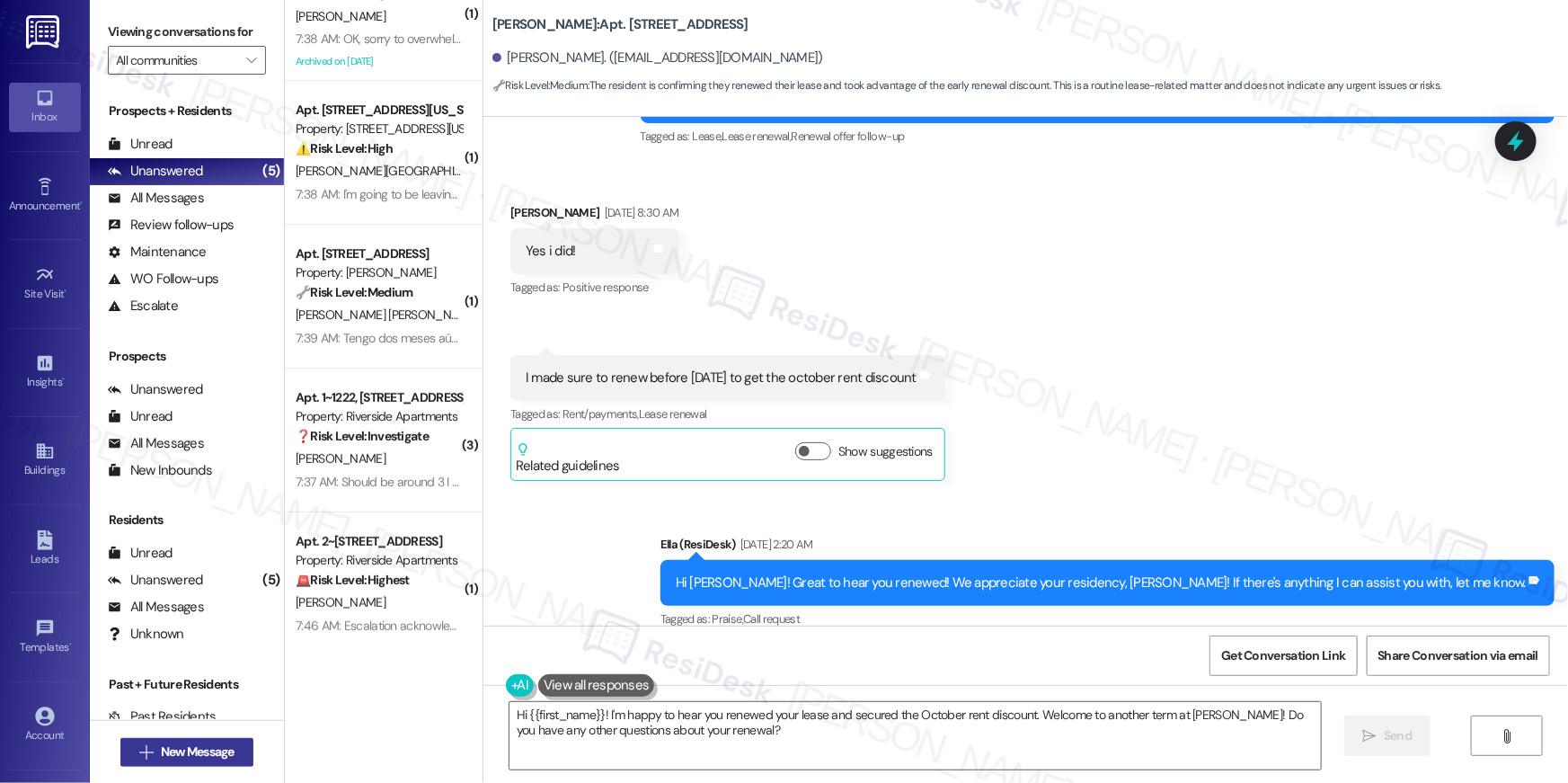 click on "New Message" at bounding box center [198, 752] 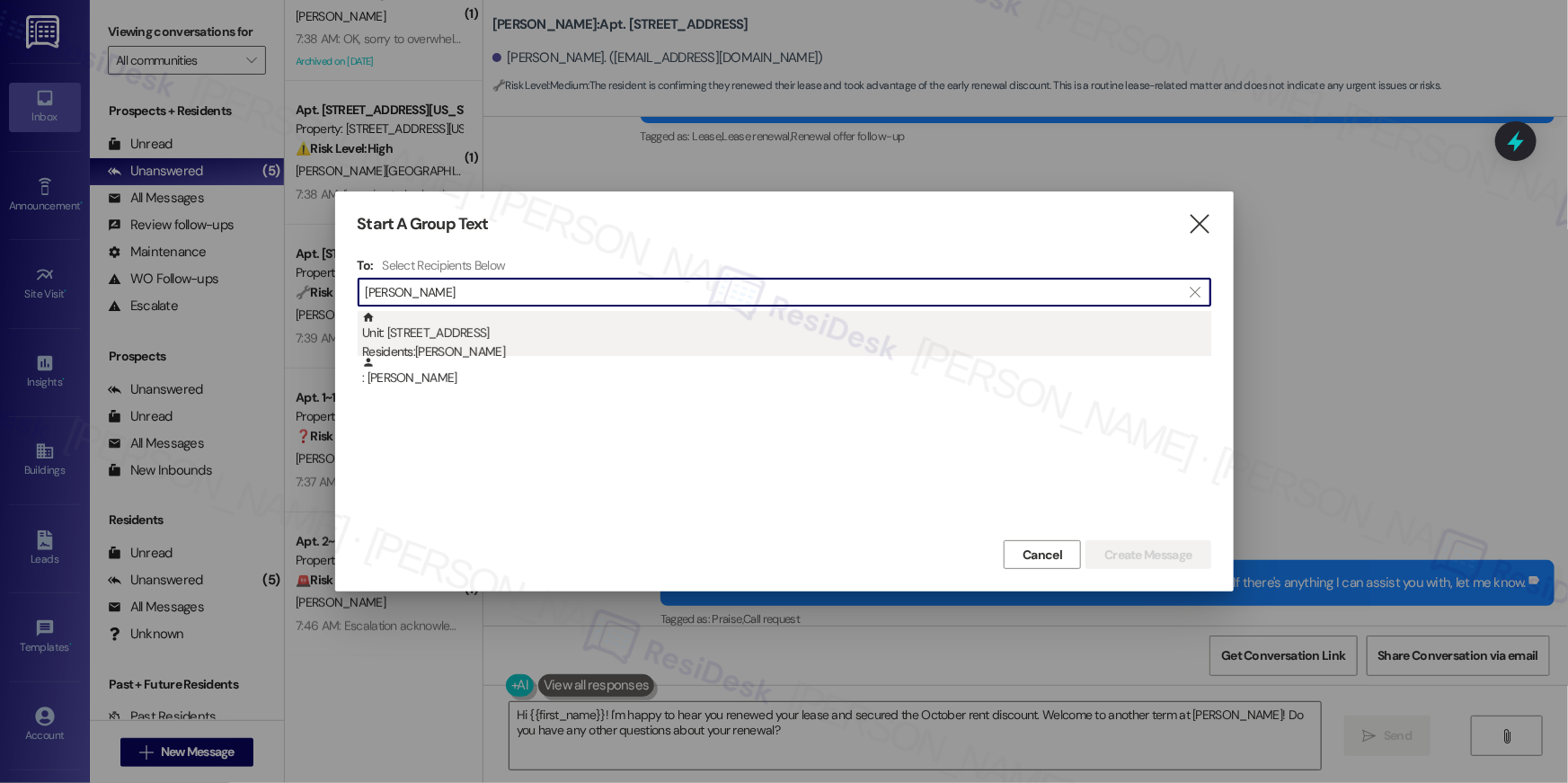 type on "[PERSON_NAME]" 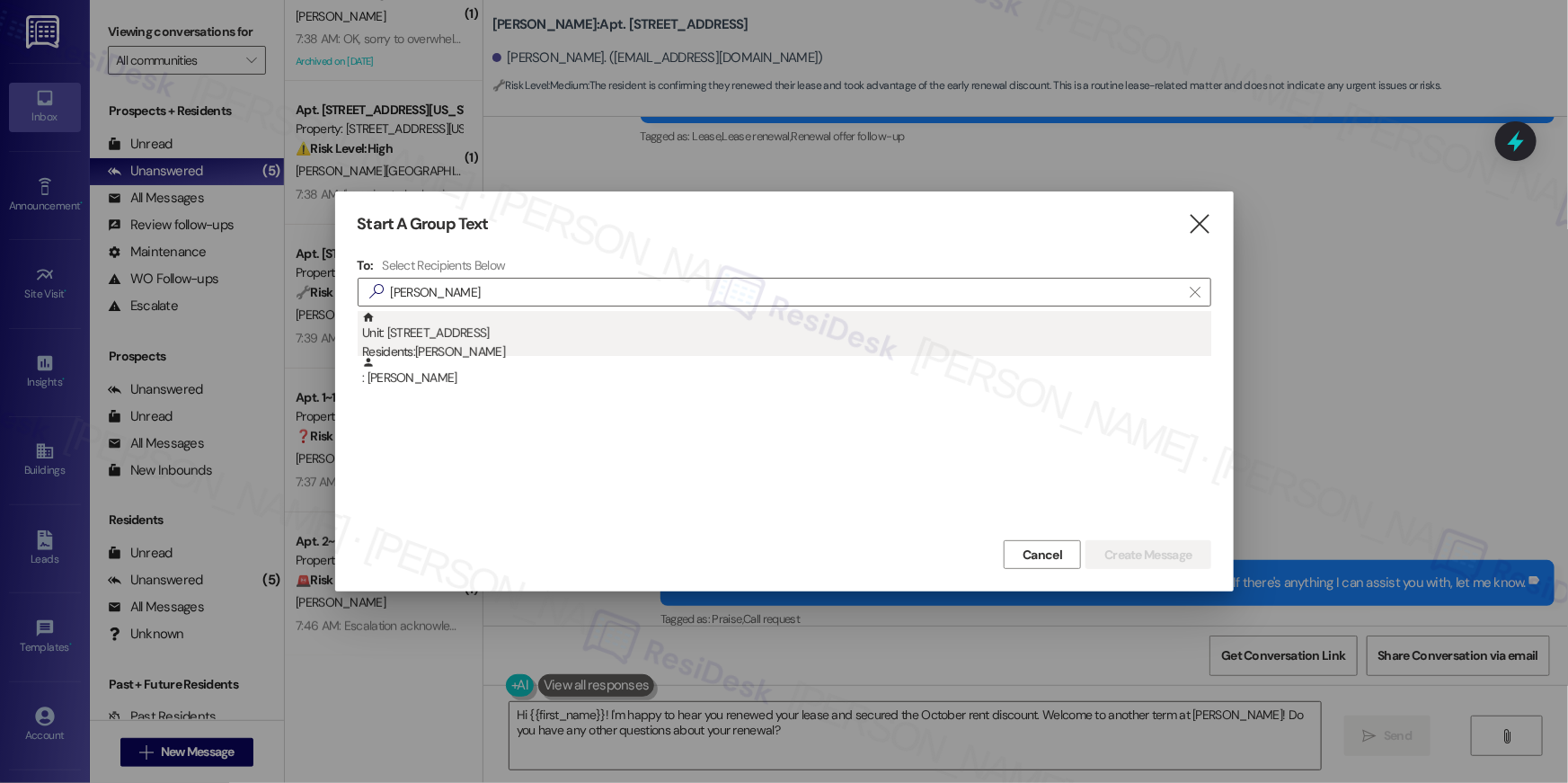 click on "Unit: [STREET_ADDRESS] Residents:  [PERSON_NAME]" at bounding box center (786, 336) 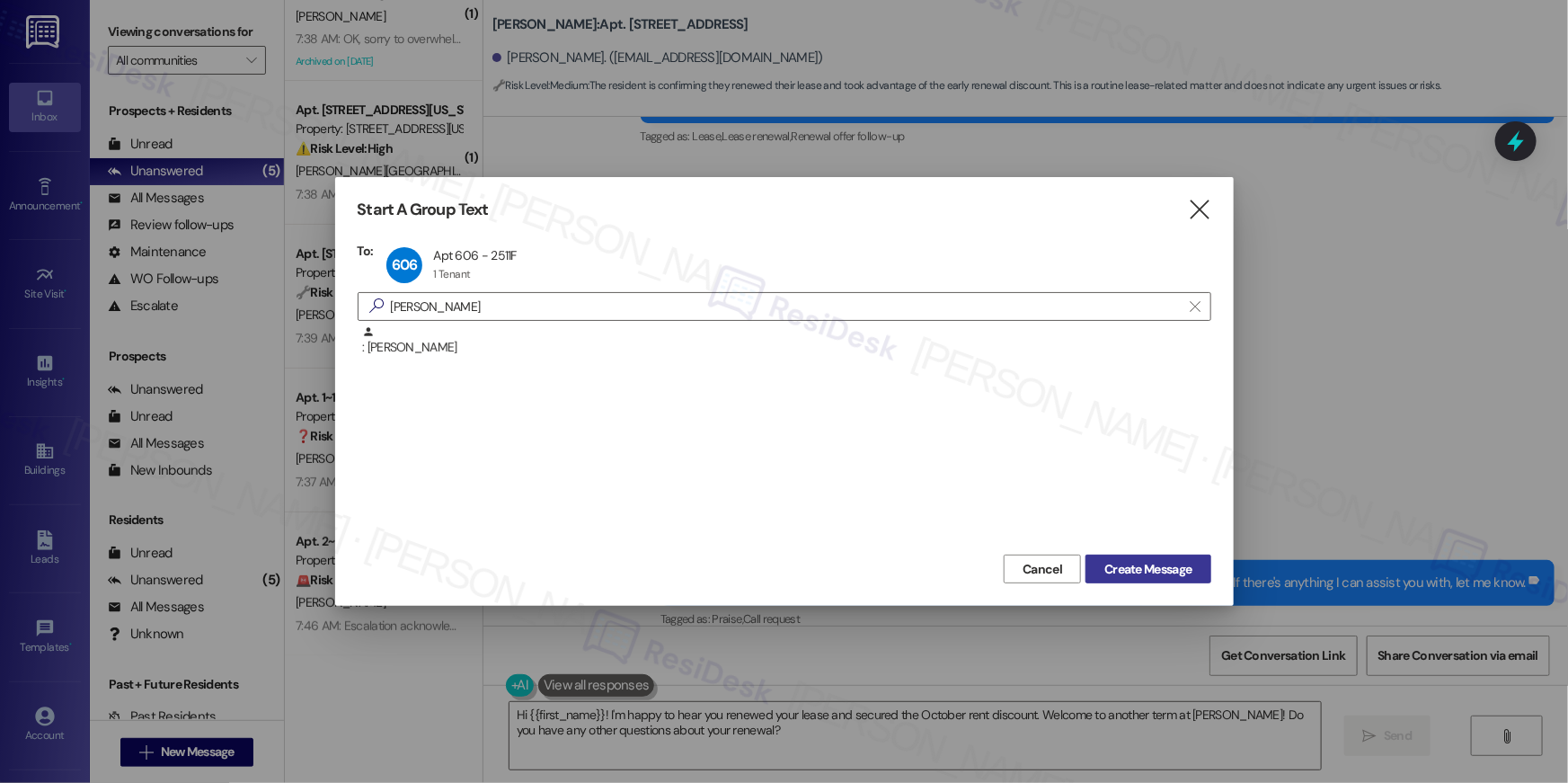 click on "Create Message" at bounding box center [1147, 569] 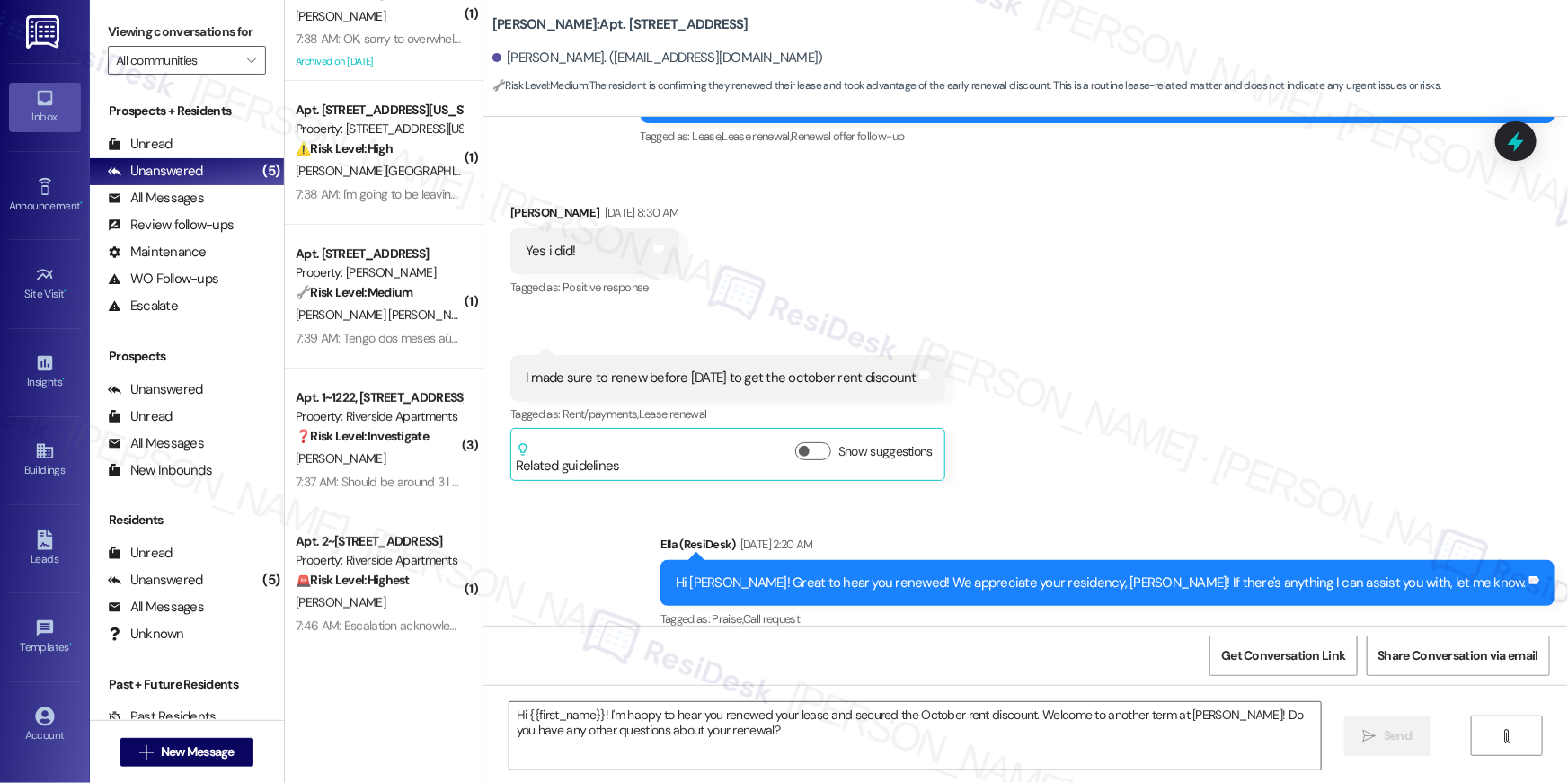 type on "Fetching suggested responses. Please feel free to read through the conversation in the meantime." 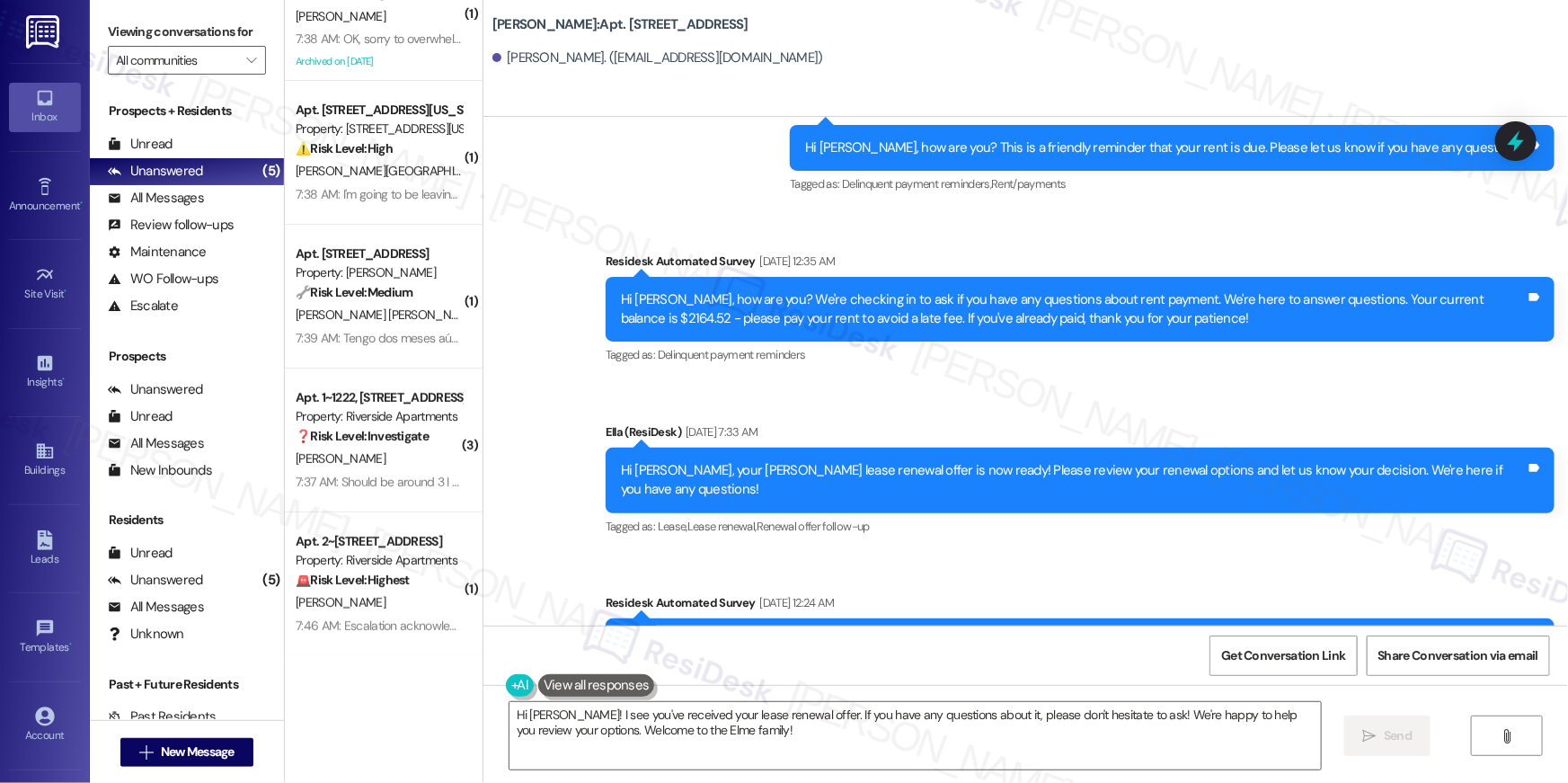 scroll, scrollTop: 6445, scrollLeft: 0, axis: vertical 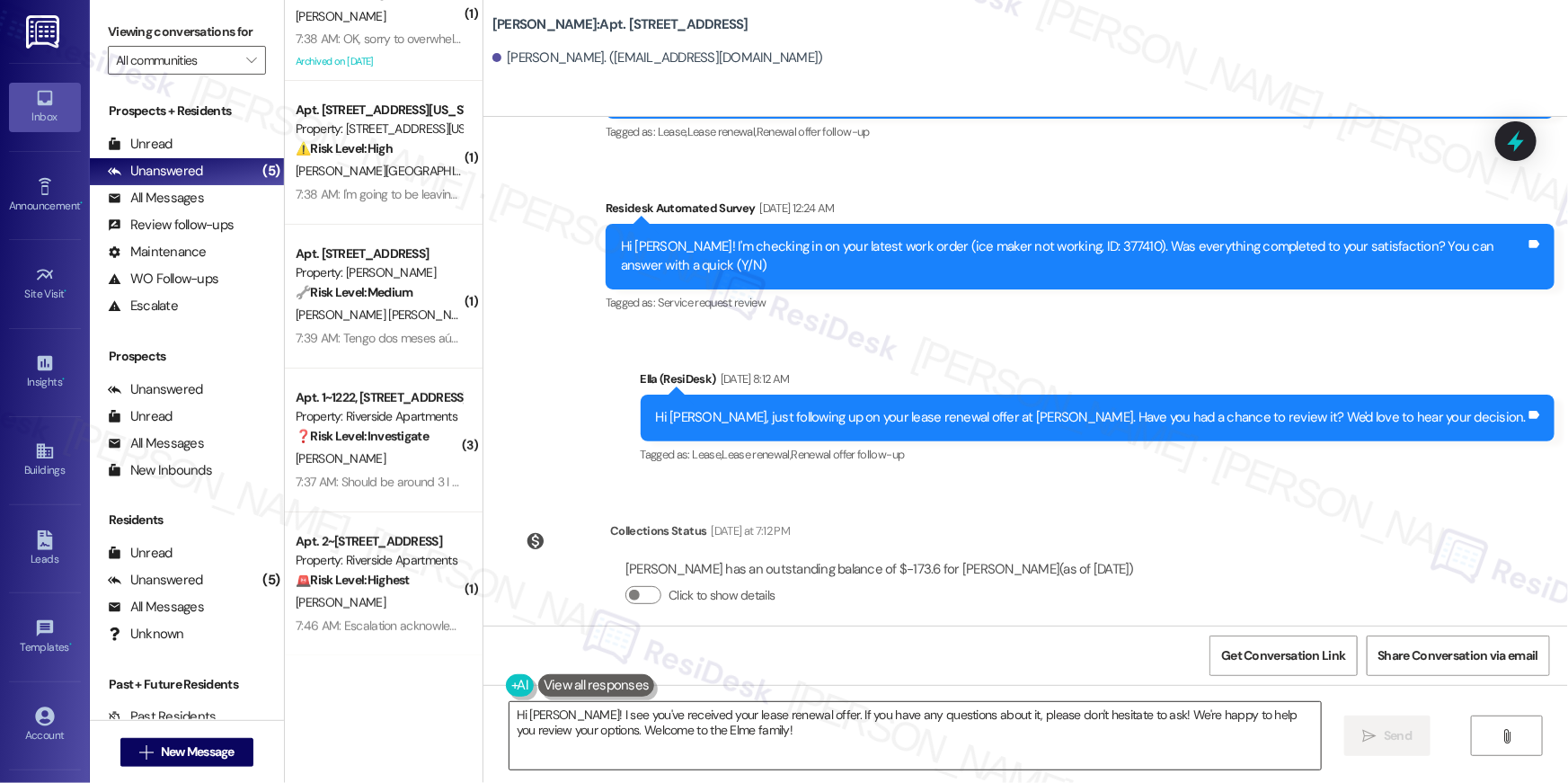 click on "Hi Jimmy! I see you've received your lease renewal offer. If you have any questions about it, please don't hesitate to ask! We're happy to help you review your options. Welcome to the Elme family!" at bounding box center (915, 735) 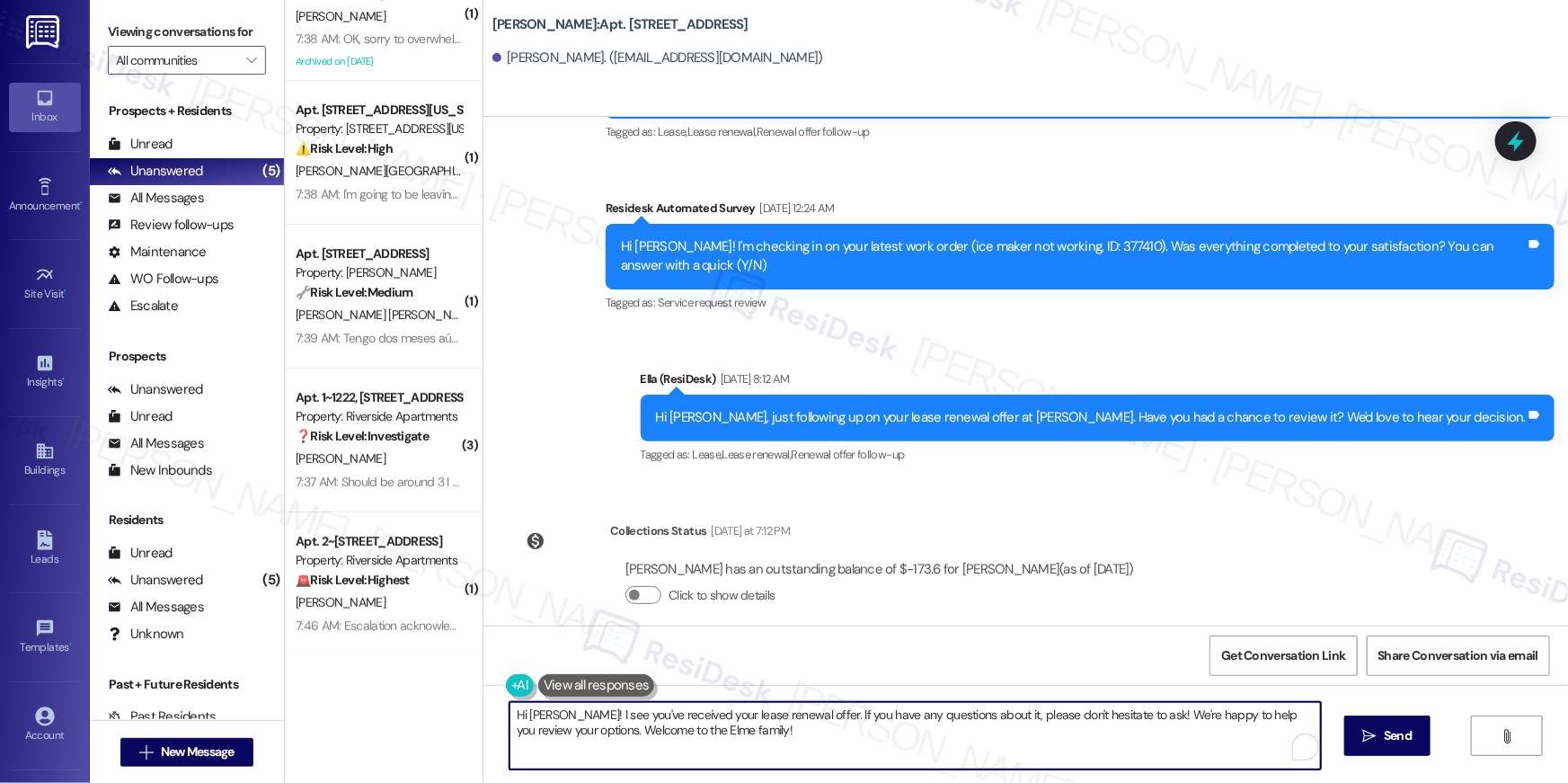 paste on "{{first_name}}, we wanted to check in about your {{property}} renewal offer. Please let us know if you plan to renew - we're here to help" 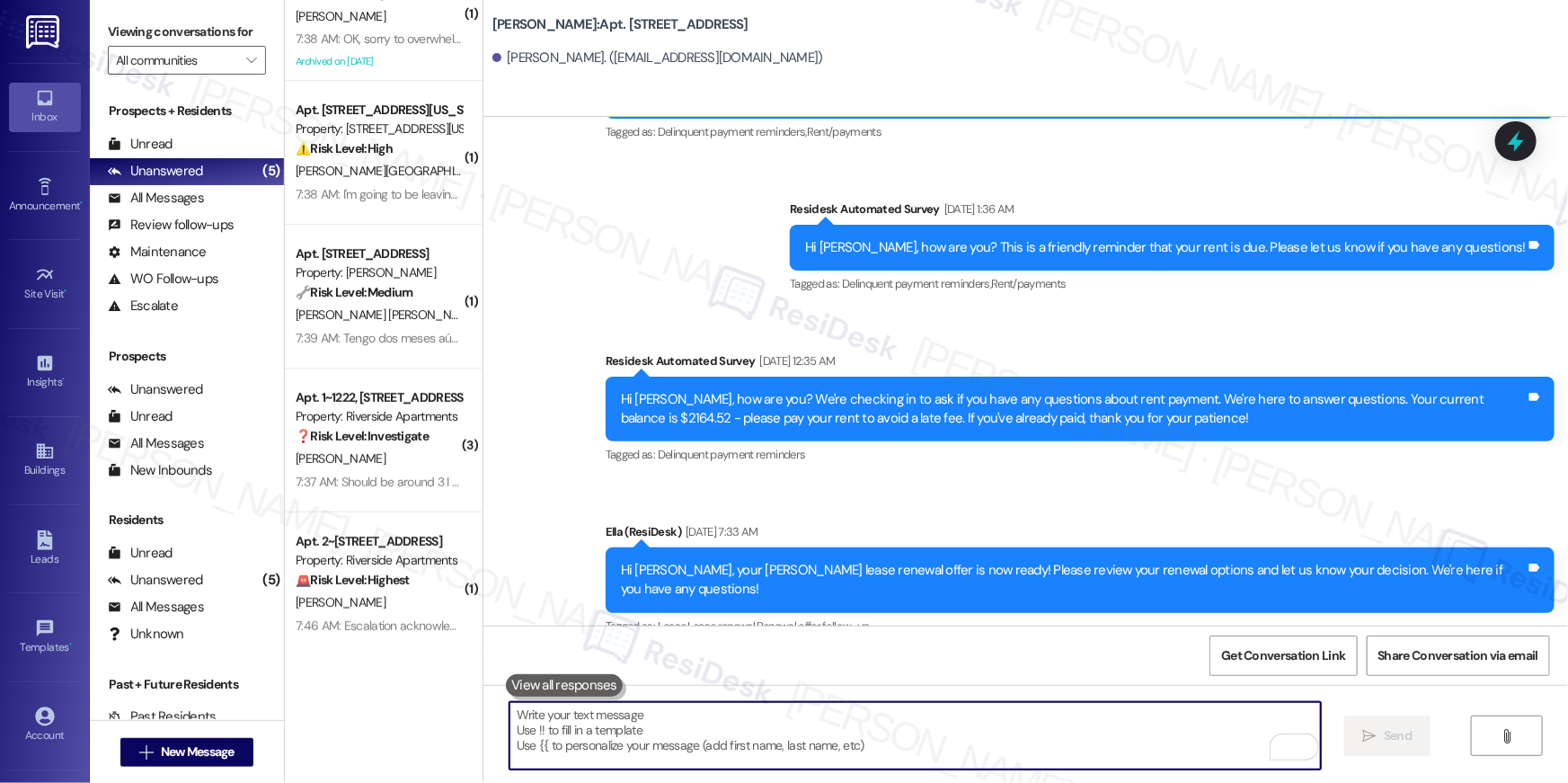 scroll, scrollTop: 4818, scrollLeft: 0, axis: vertical 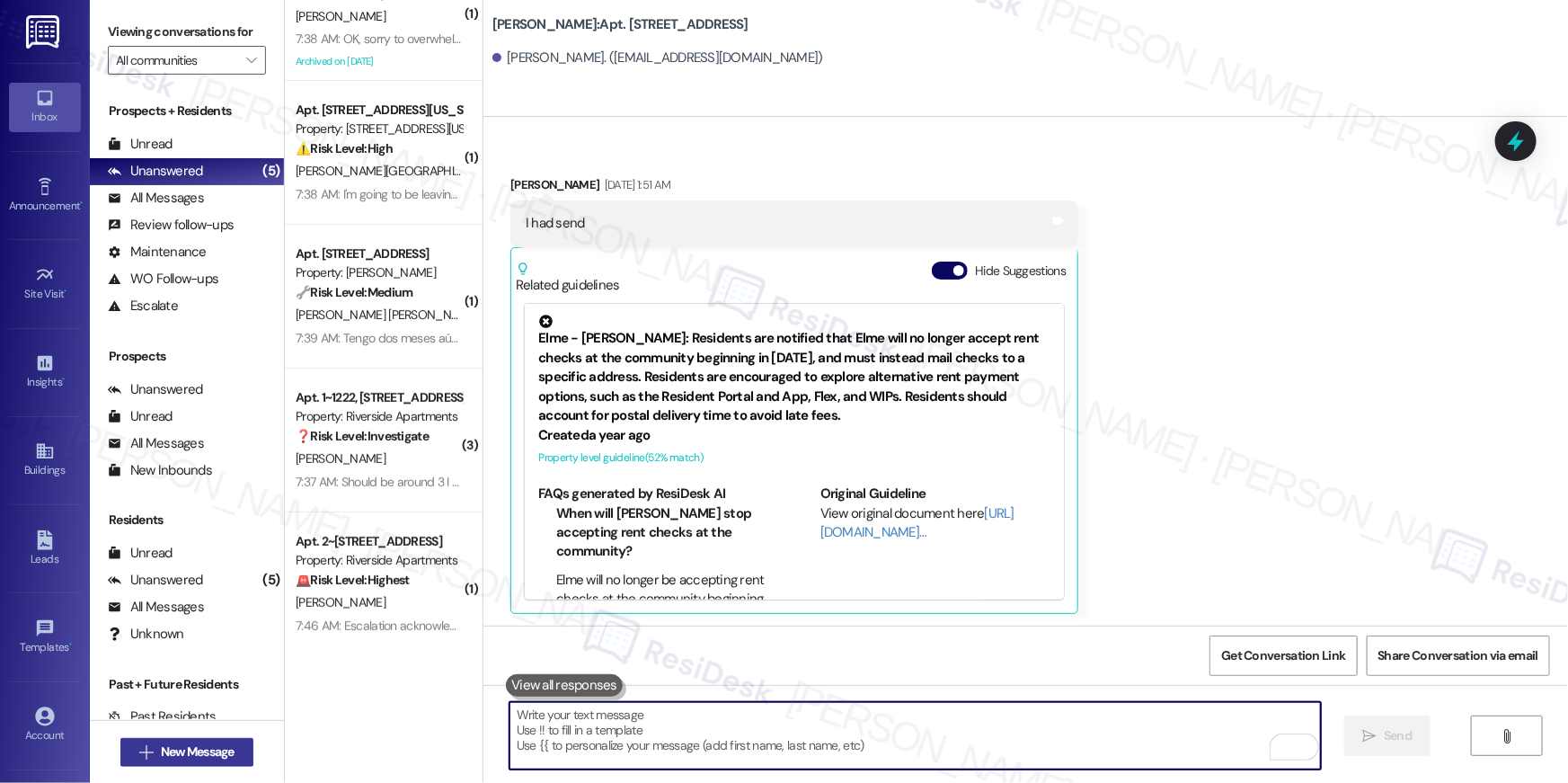 type 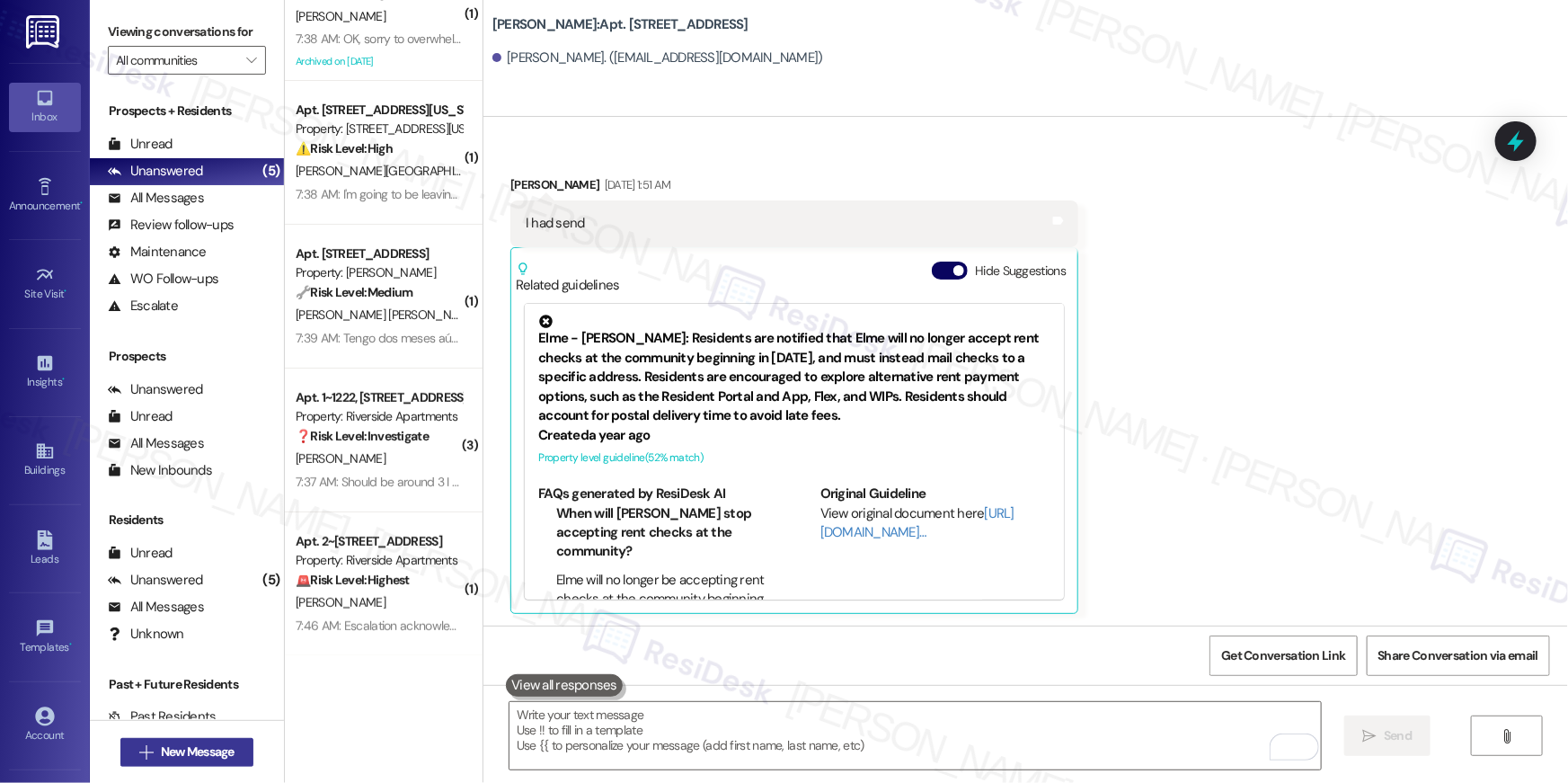 click on "New Message" at bounding box center [198, 752] 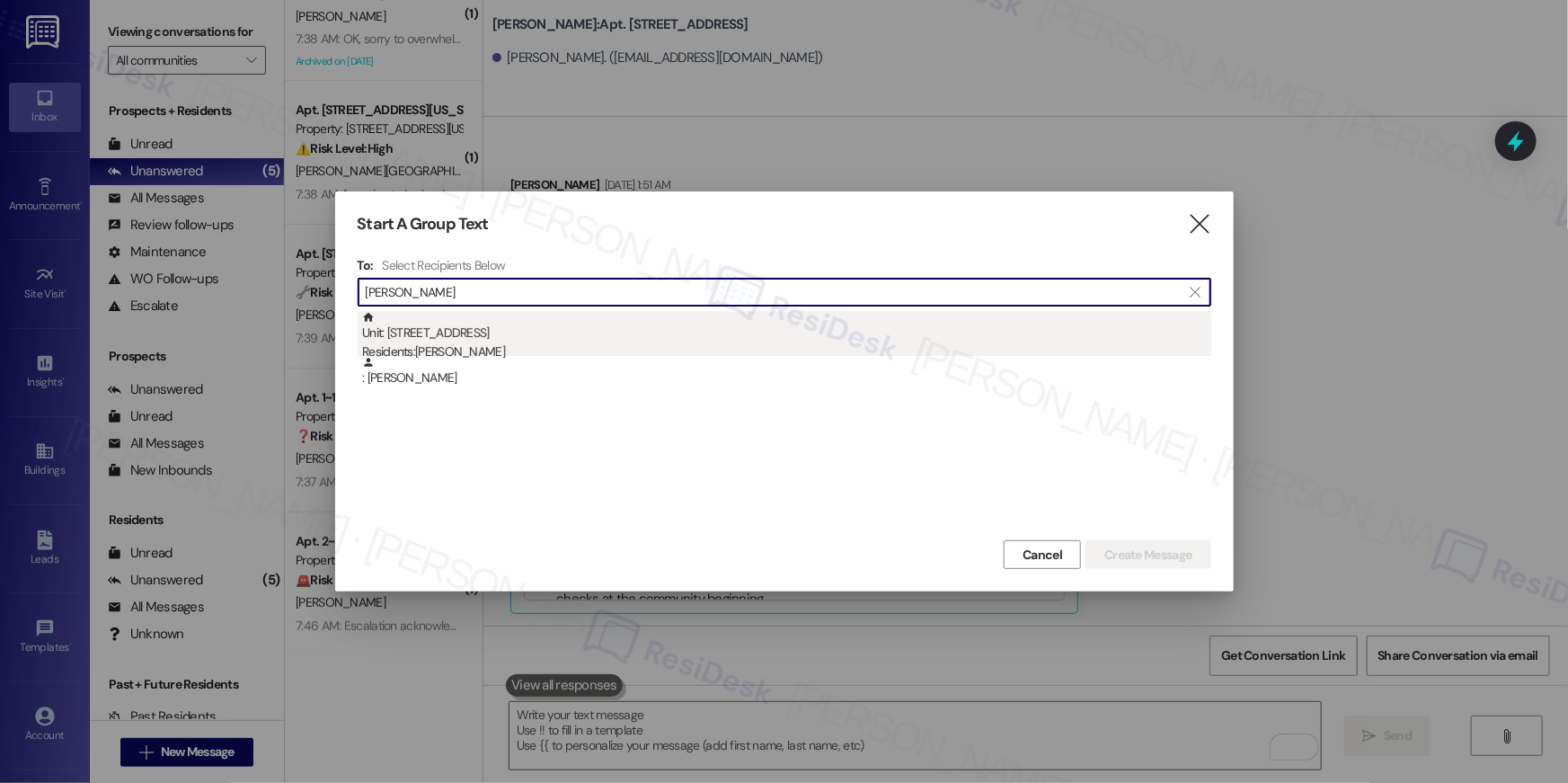 type on "nicole hughes" 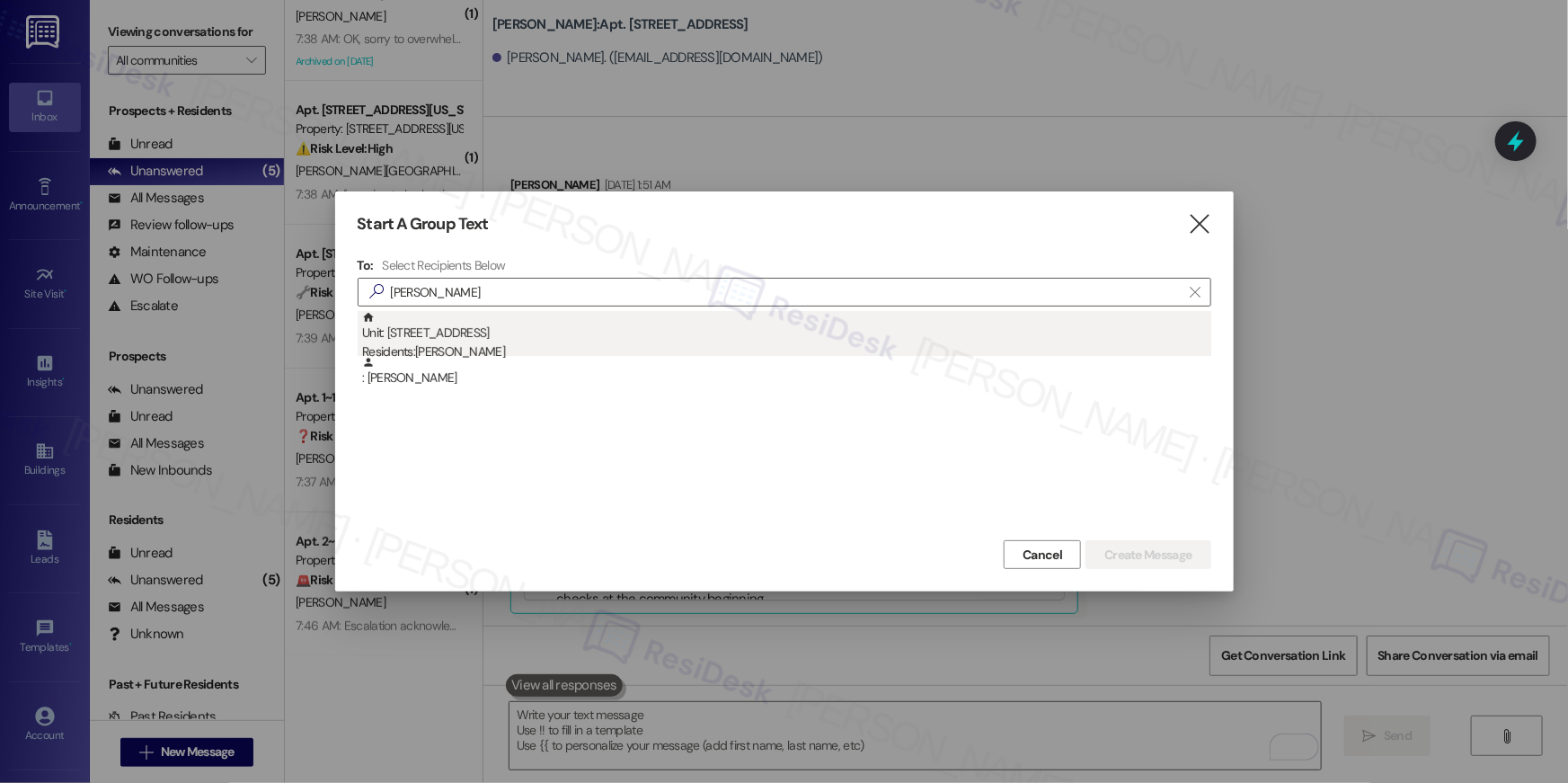 click on "Residents:  Nicole Hughes" at bounding box center [786, 351] 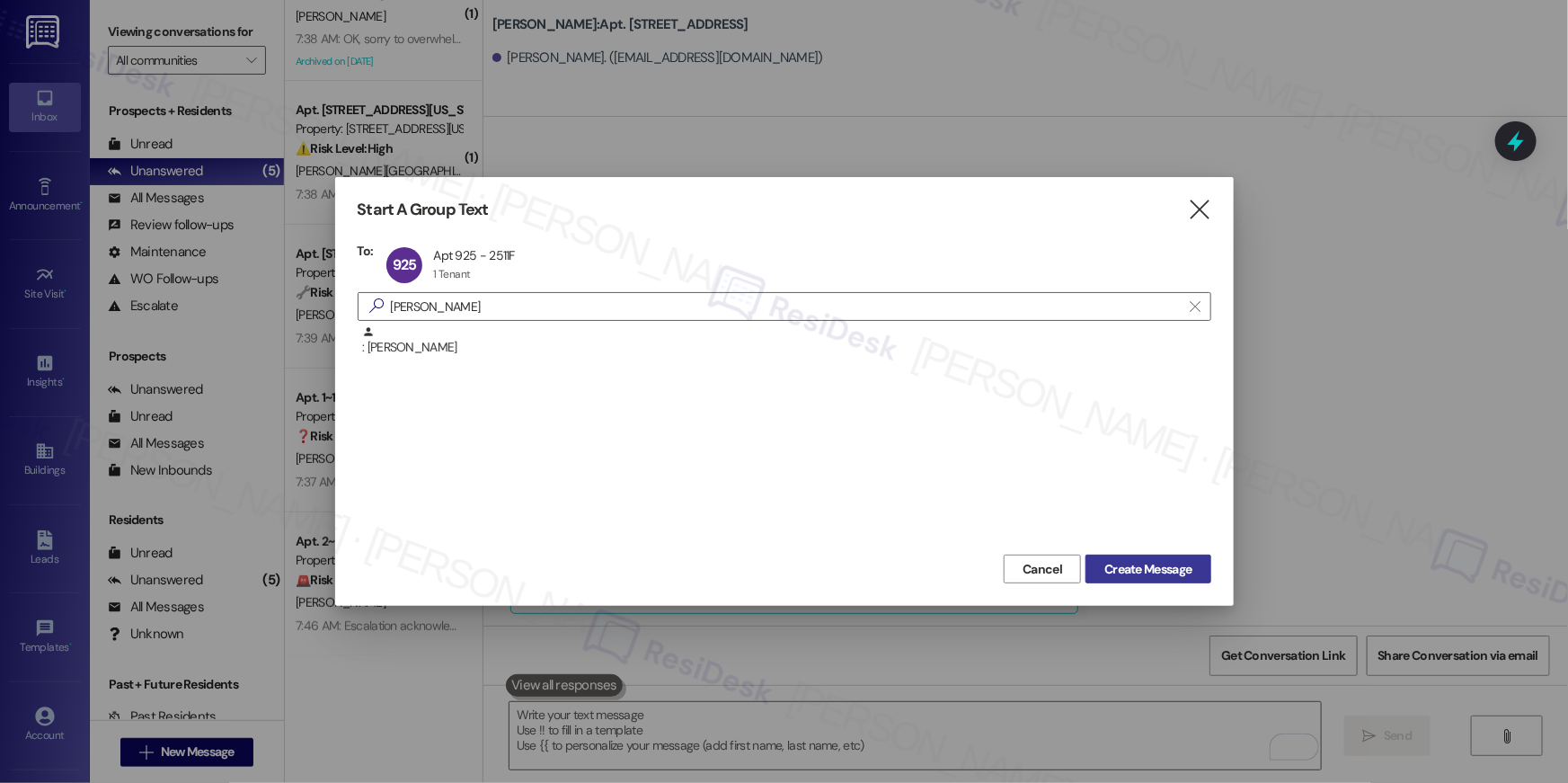 click on "Create Message" at bounding box center [1147, 569] 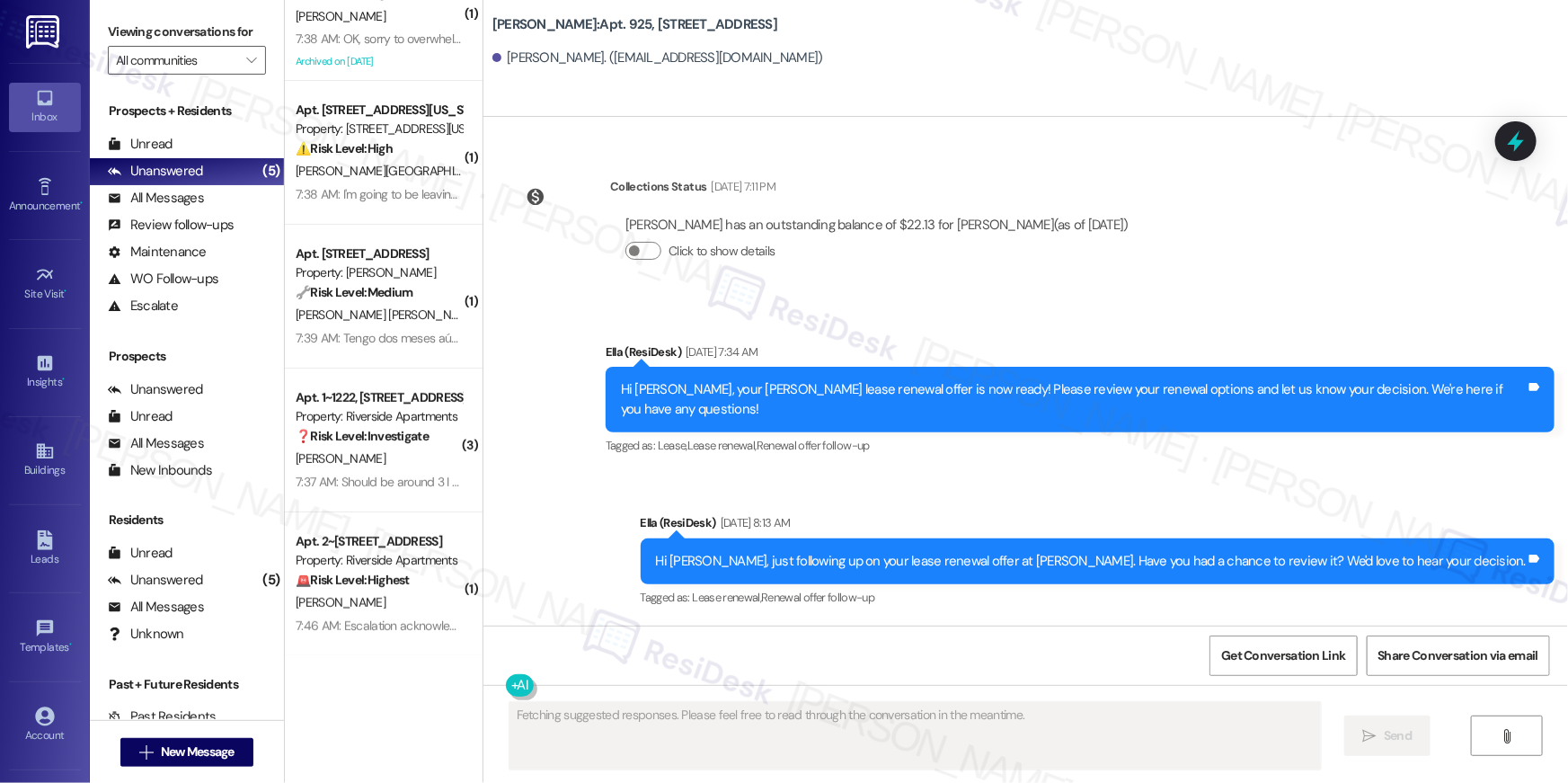 scroll, scrollTop: 3075, scrollLeft: 0, axis: vertical 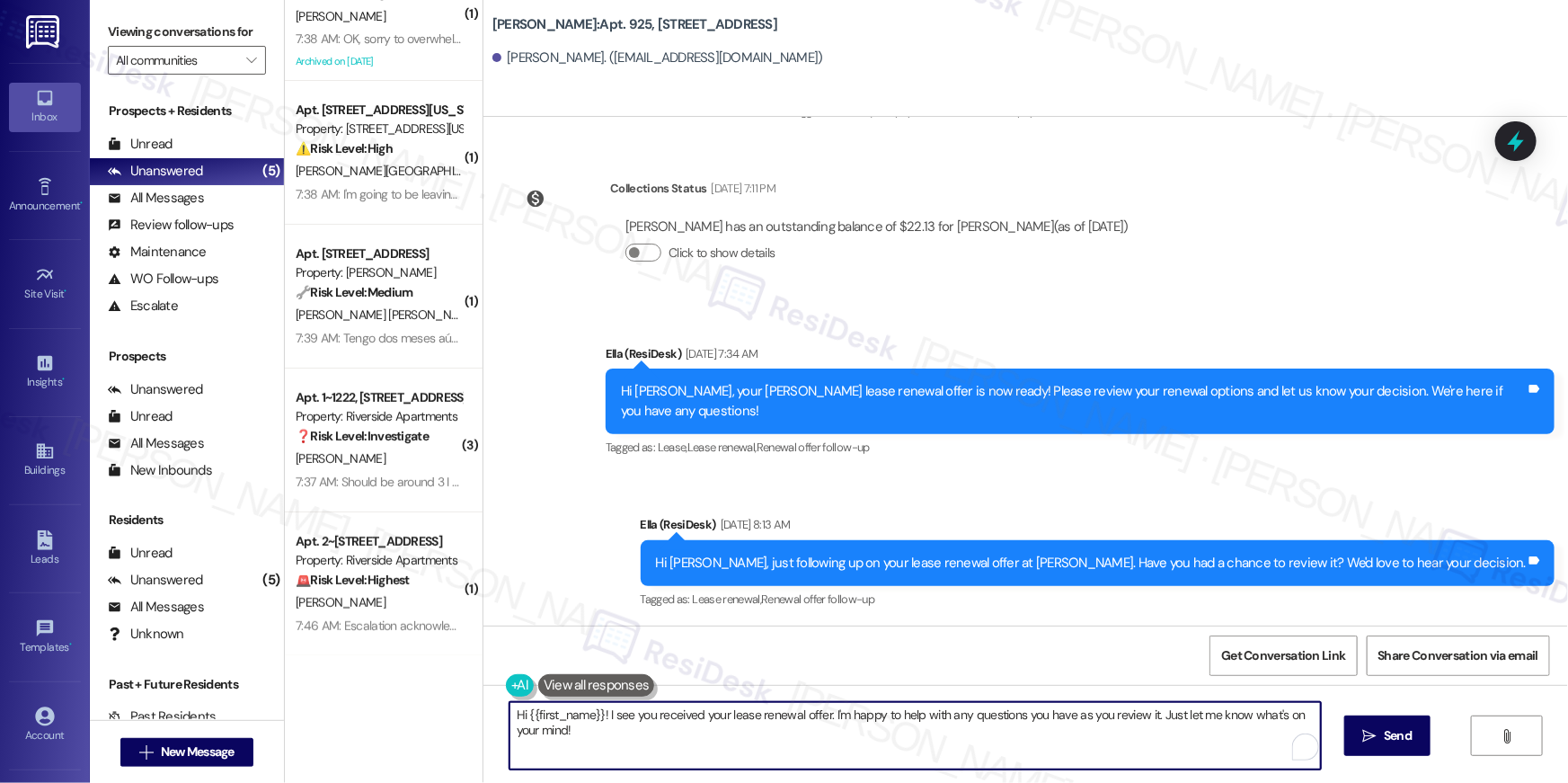 click on "Hi {{first_name}}! I see you received your lease renewal offer. I'm happy to help with any questions you have as you review it. Just let me know what's on your mind!" at bounding box center (915, 735) 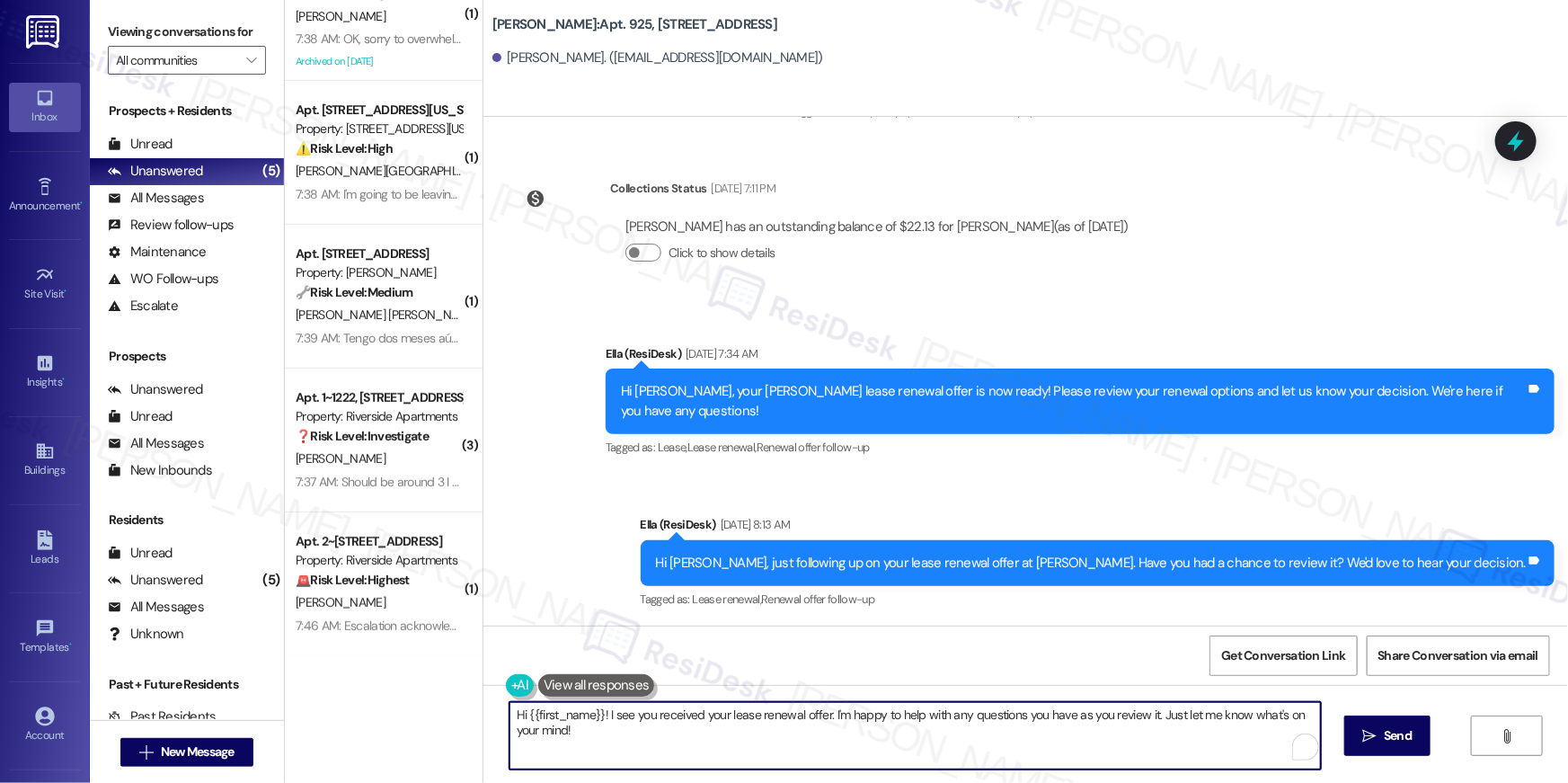 paste on ", we wanted to check in about your {{property}} renewal offer. Please let us know if you plan to renew - we're here to help" 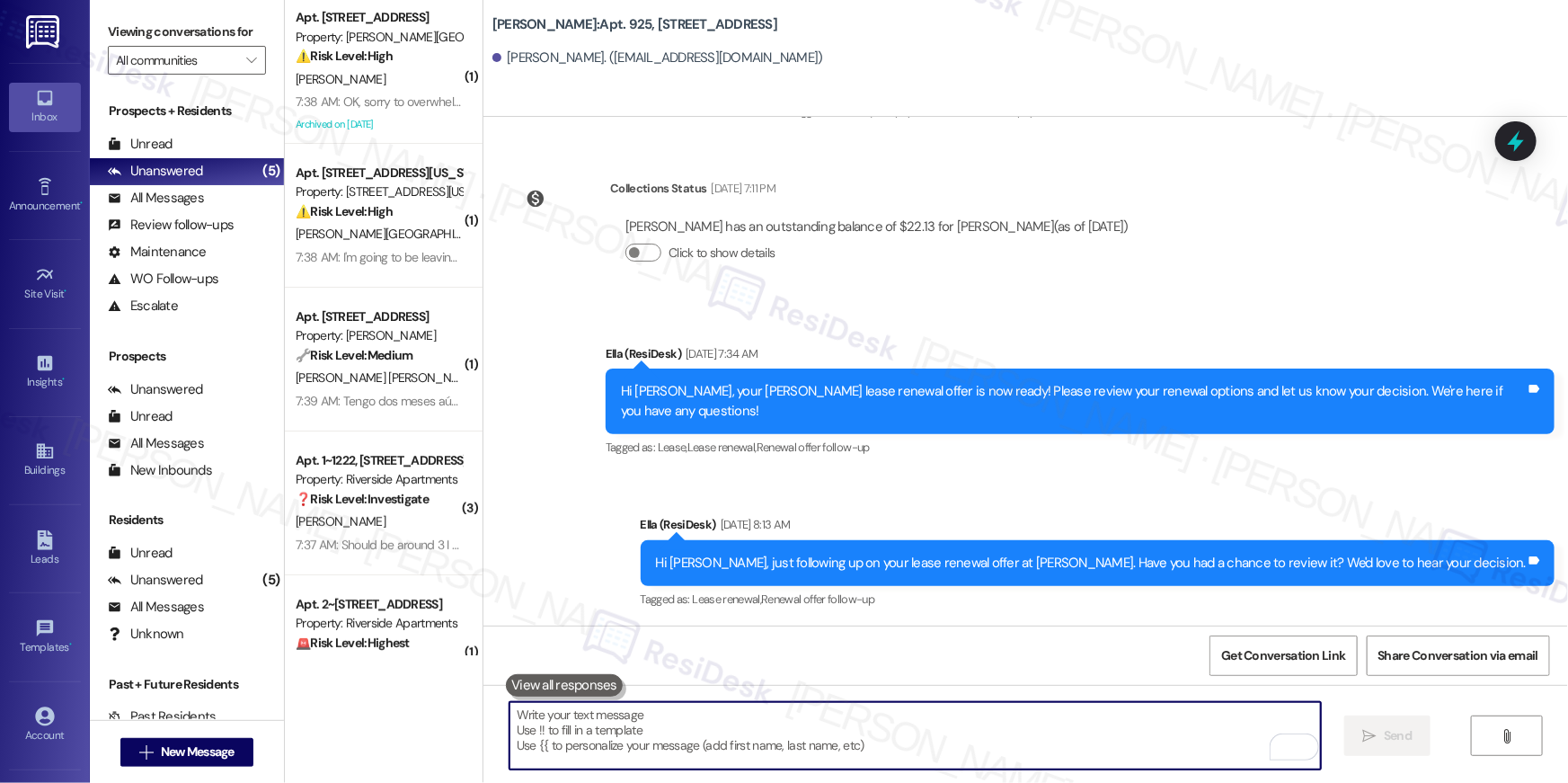 scroll, scrollTop: 63, scrollLeft: 0, axis: vertical 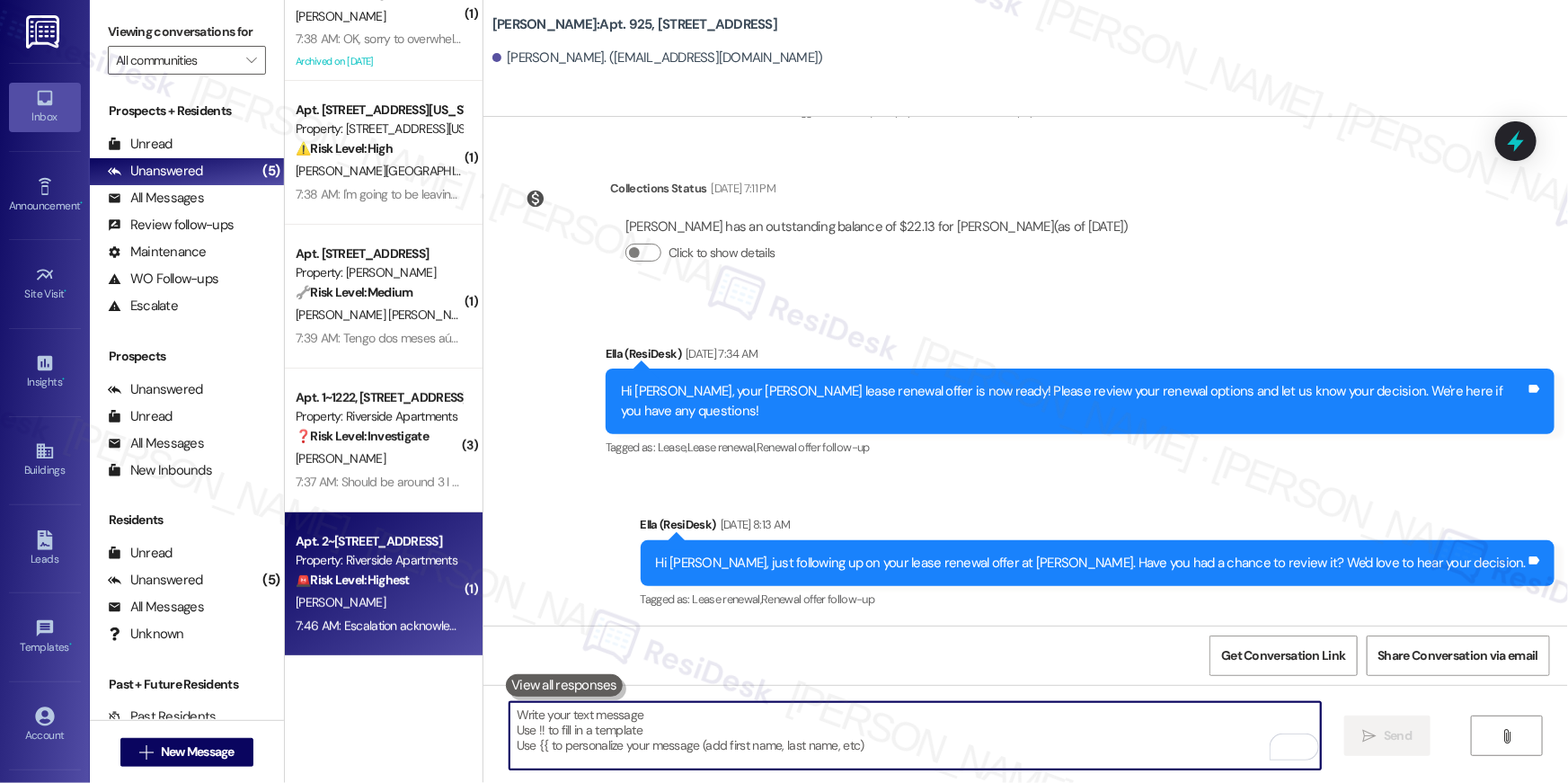 type 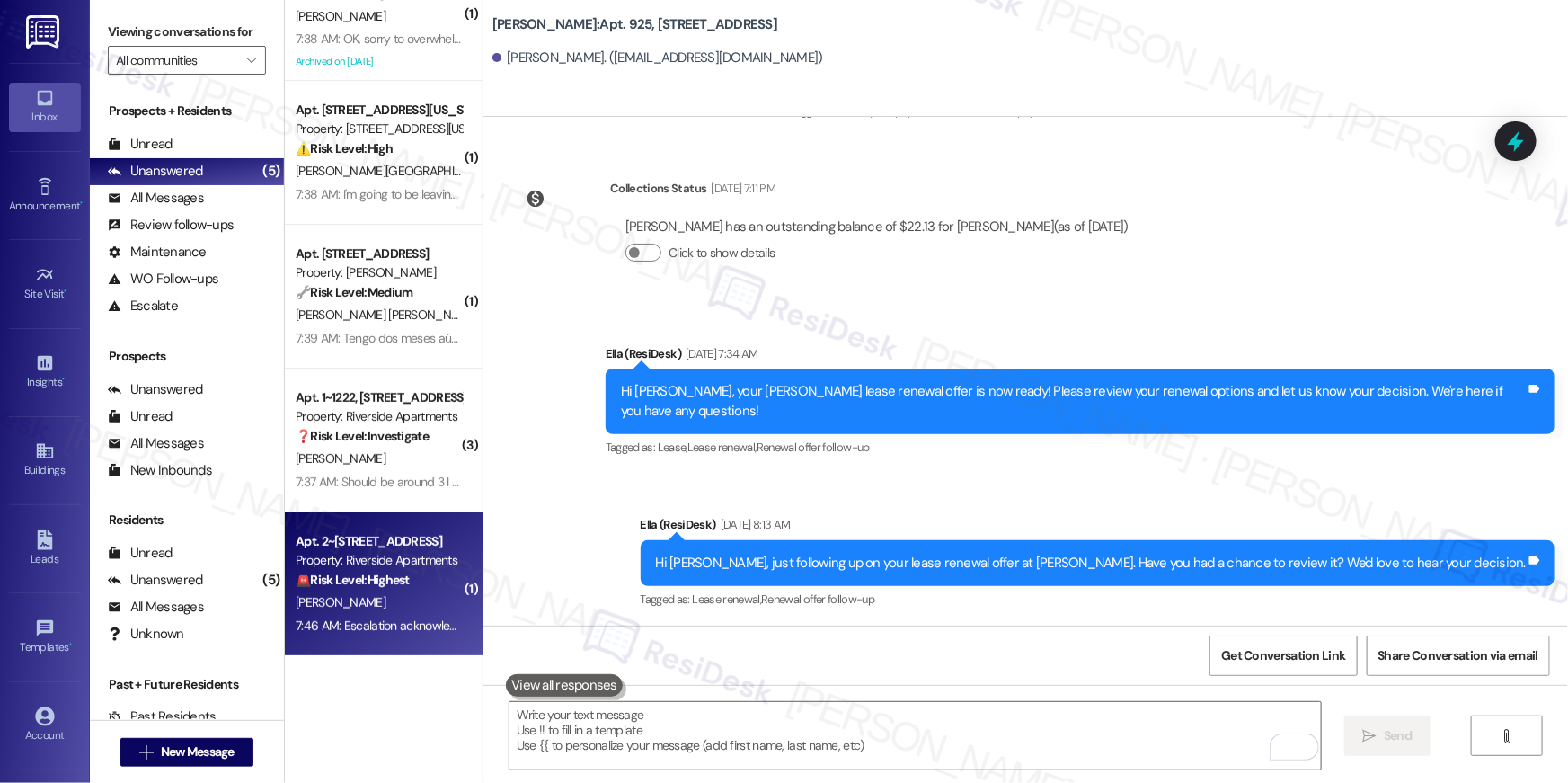 click on "Property: Riverside Apartments" at bounding box center [378, 560] 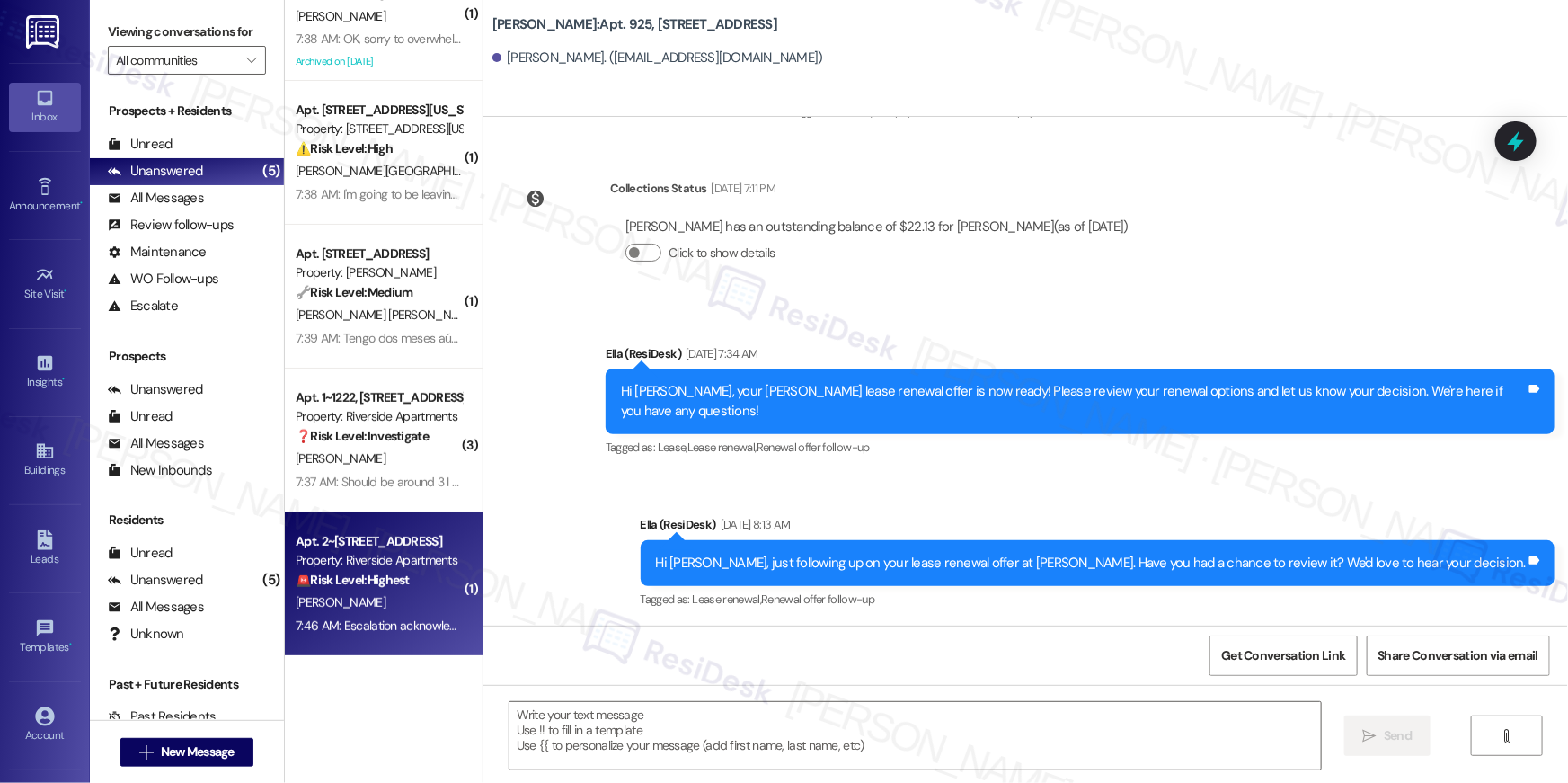 type on "Fetching suggested responses. Please feel free to read through the conversation in the meantime." 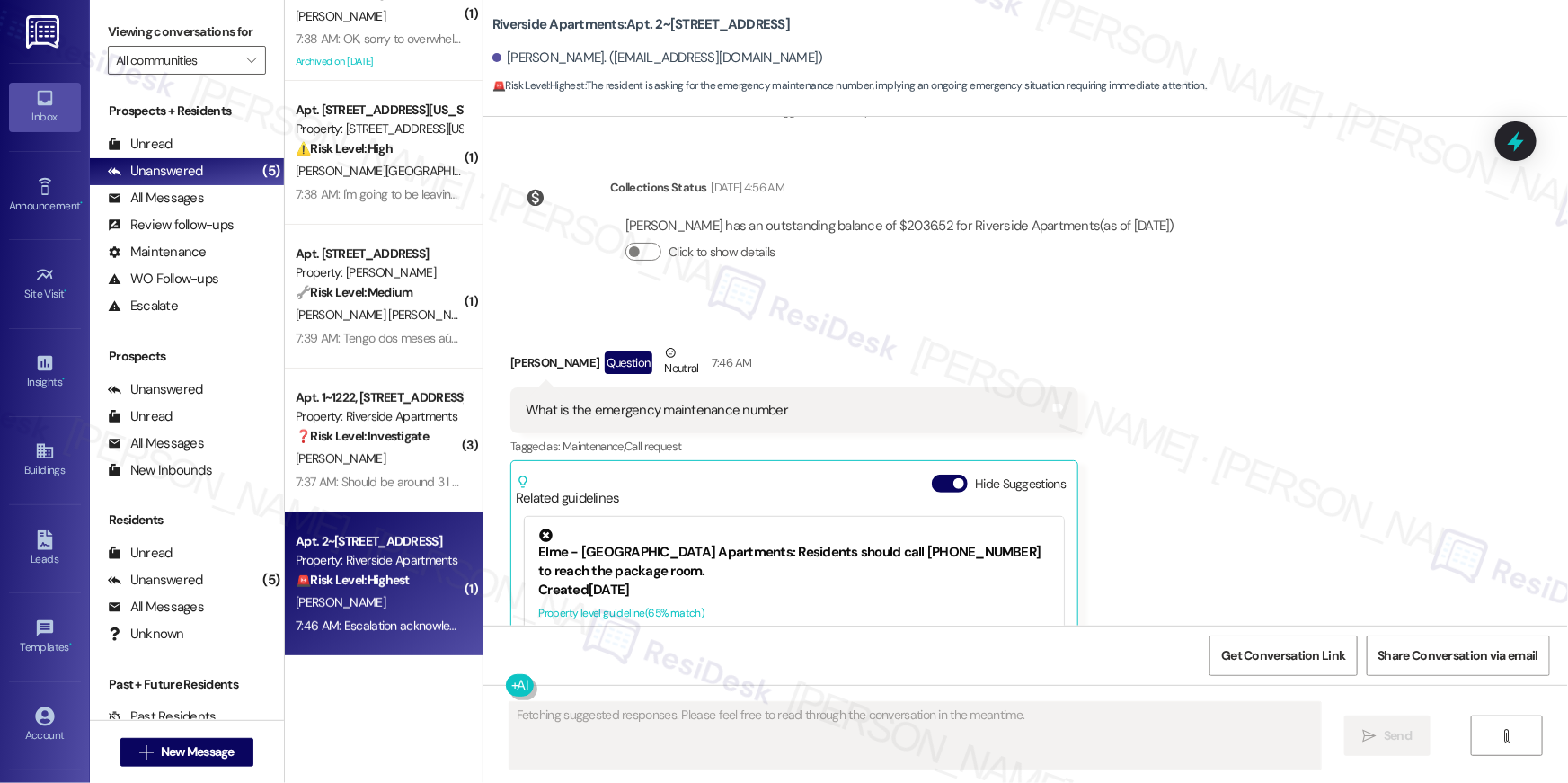 scroll, scrollTop: 4635, scrollLeft: 0, axis: vertical 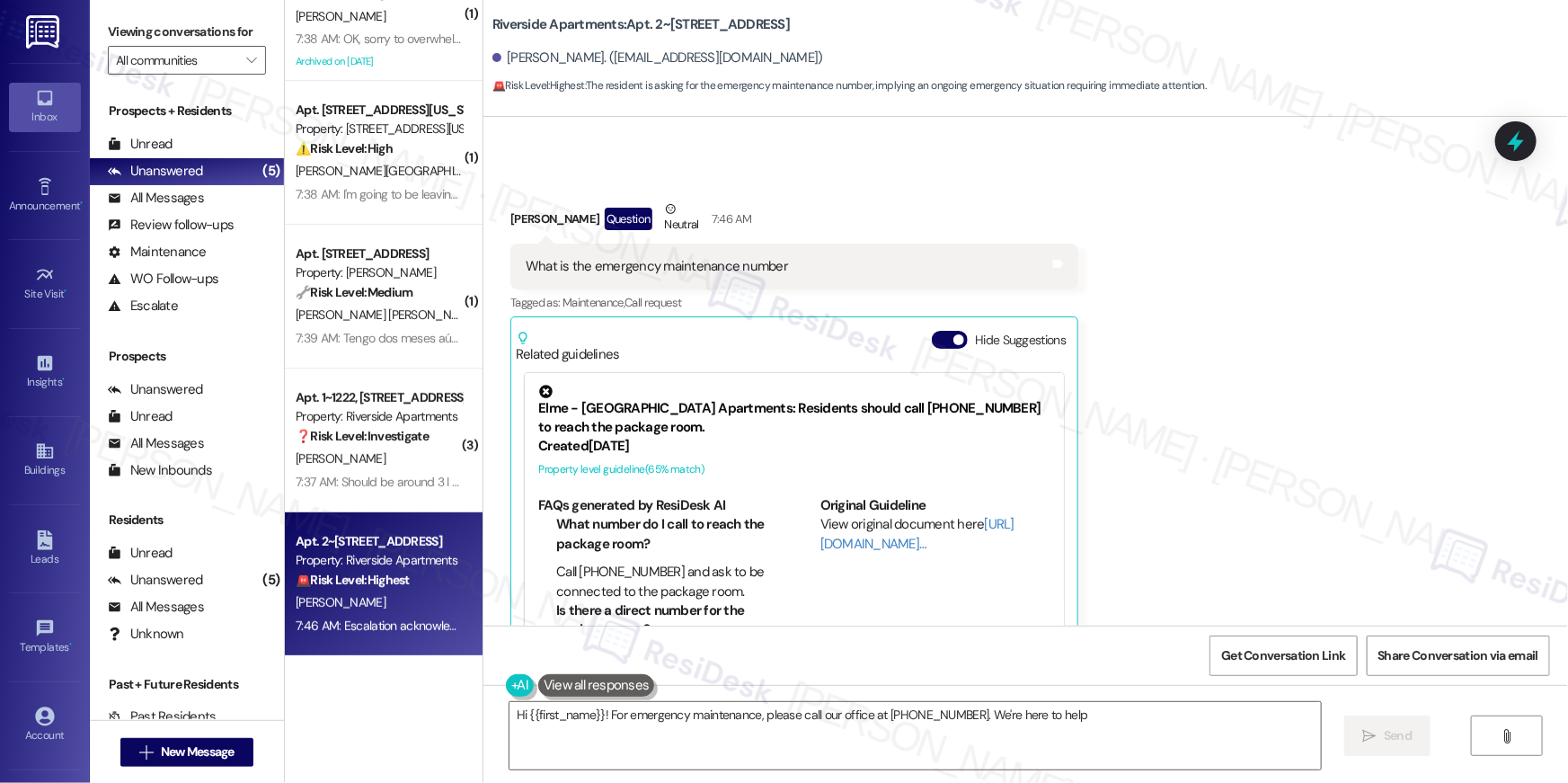 type on "Hi {{first_name}}! For emergency maintenance, please call our office at 703-960-8400. We're here to help!" 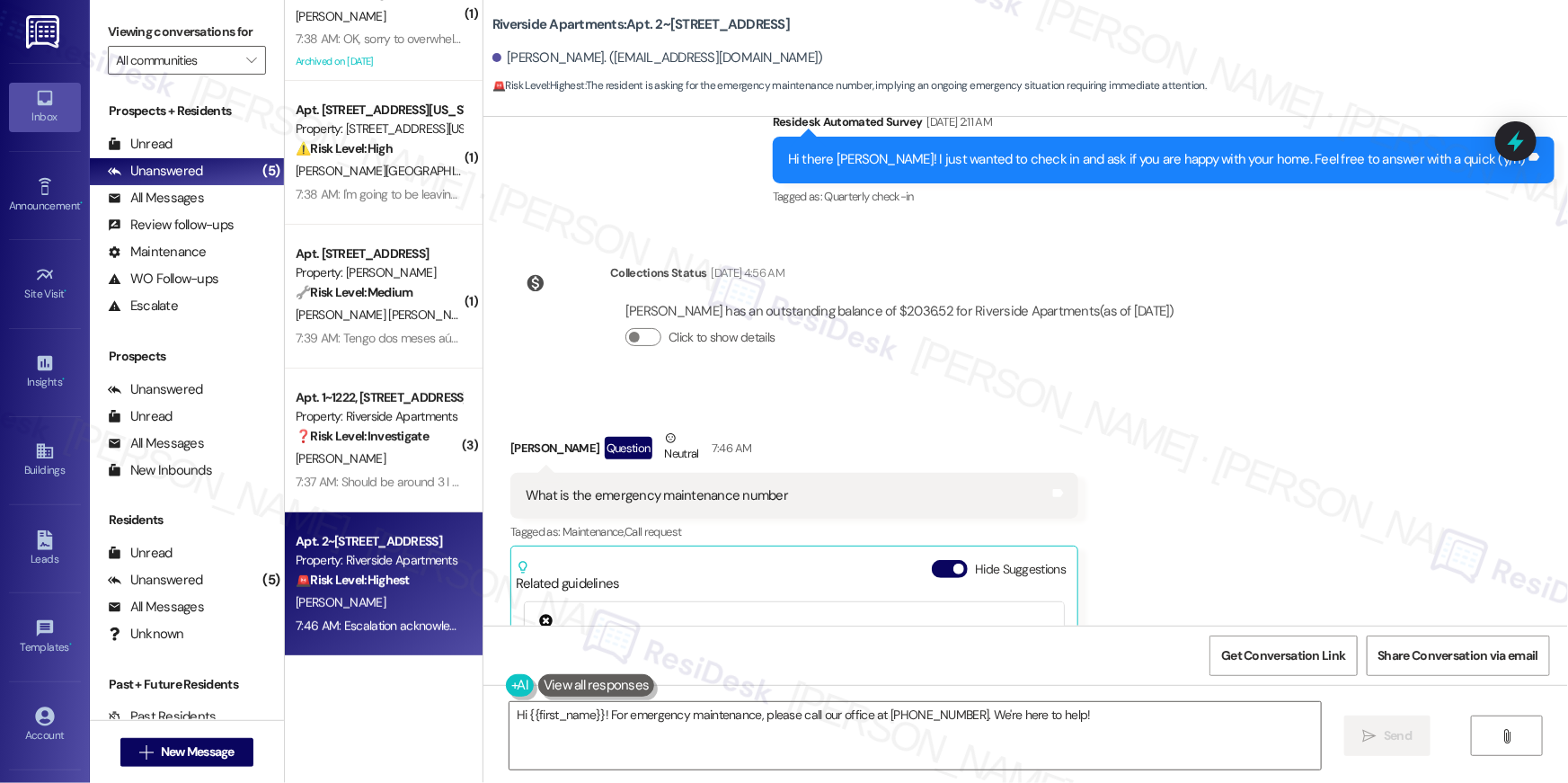 scroll, scrollTop: 4306, scrollLeft: 0, axis: vertical 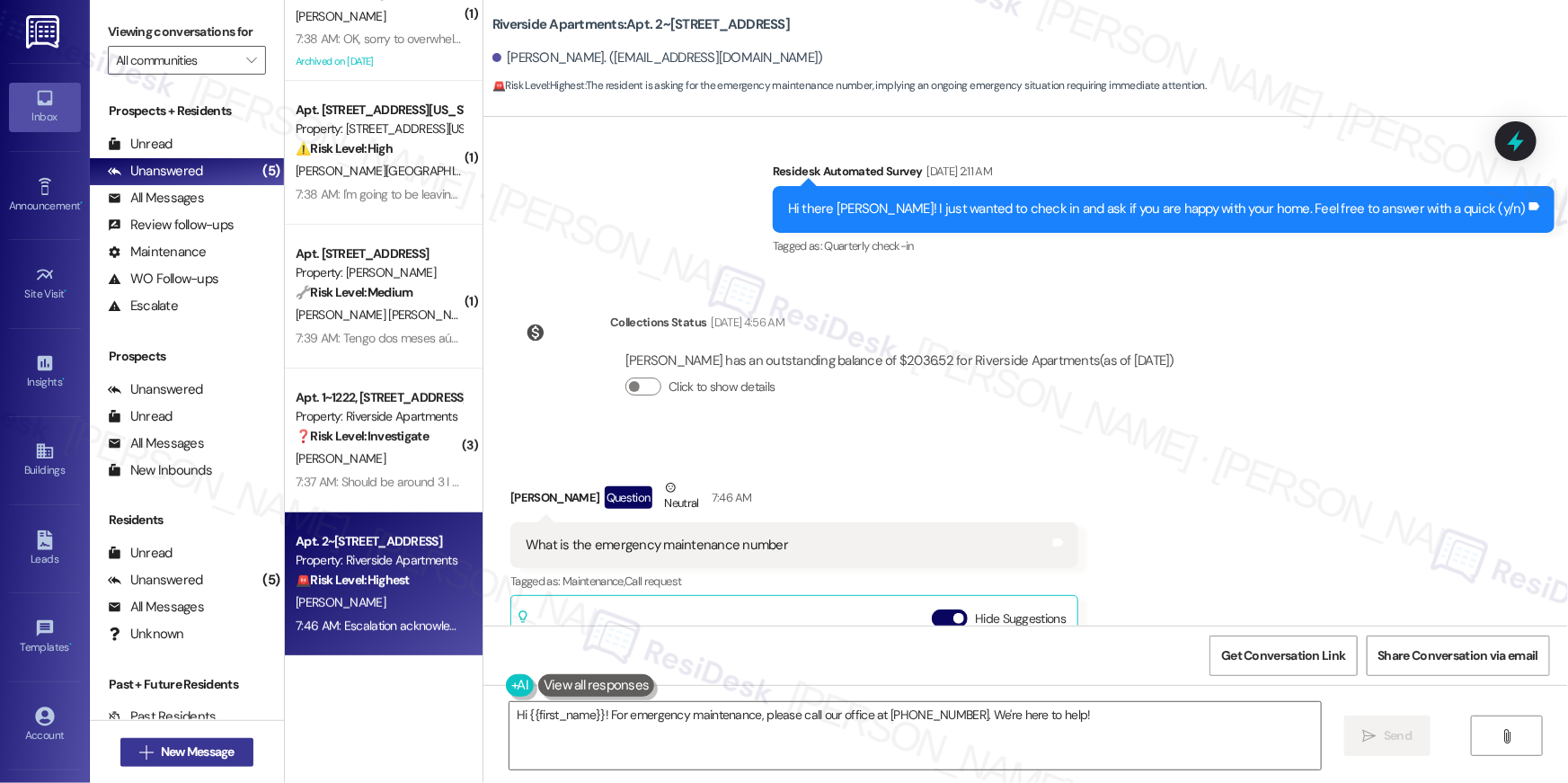 click on "New Message" at bounding box center [198, 752] 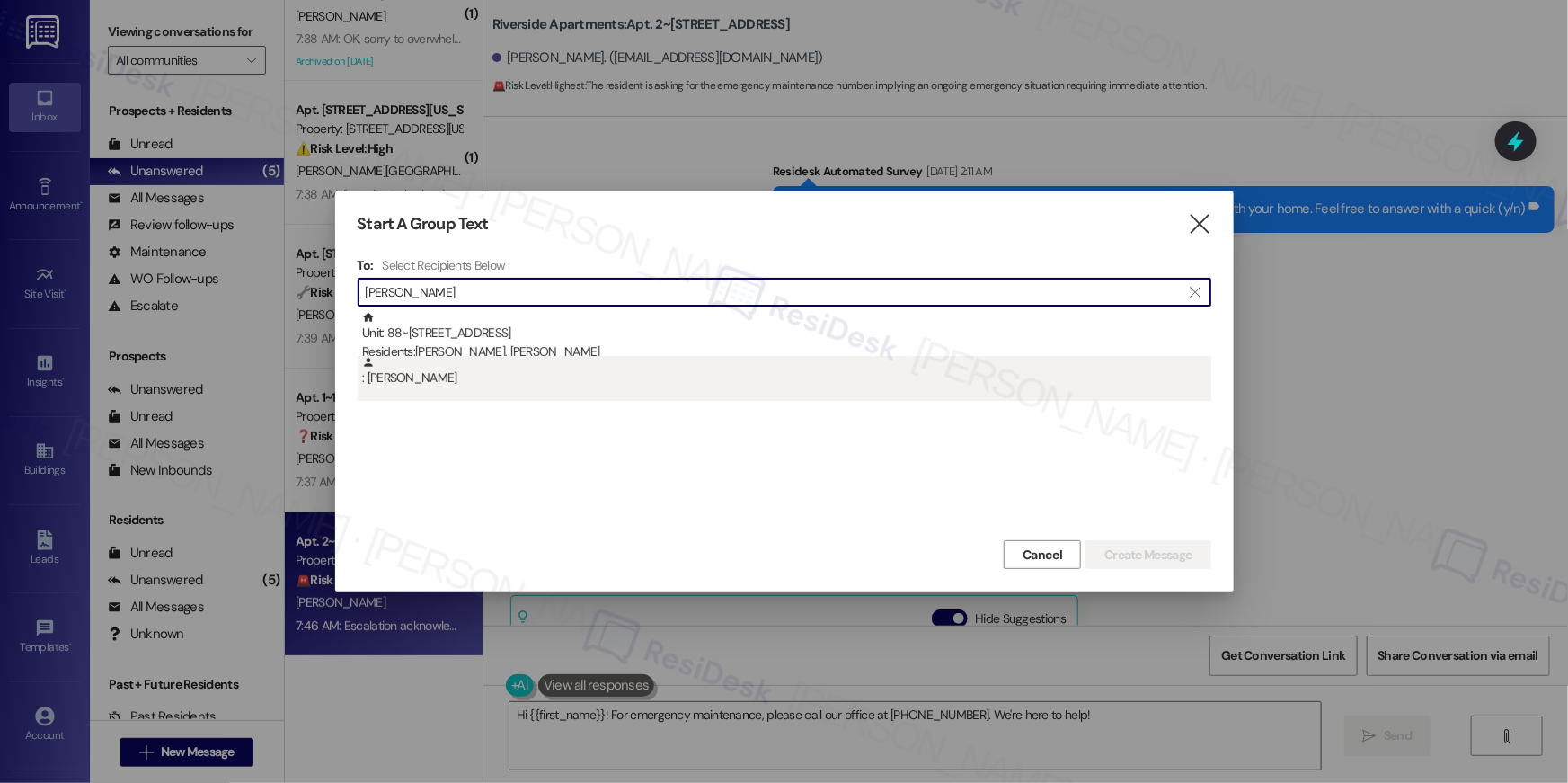 type on "noe molina" 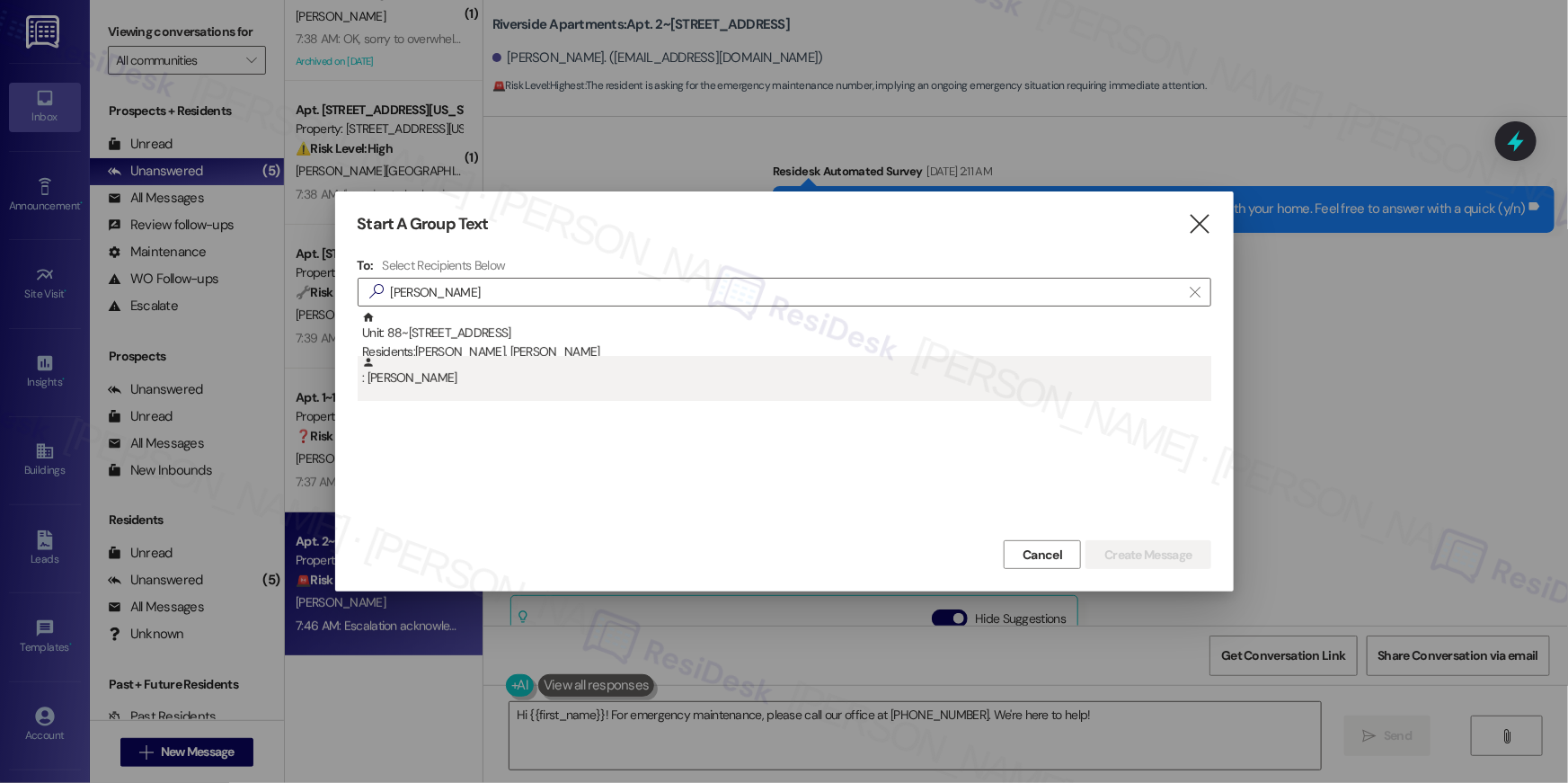 click on ": Noe Molina" at bounding box center [786, 371] 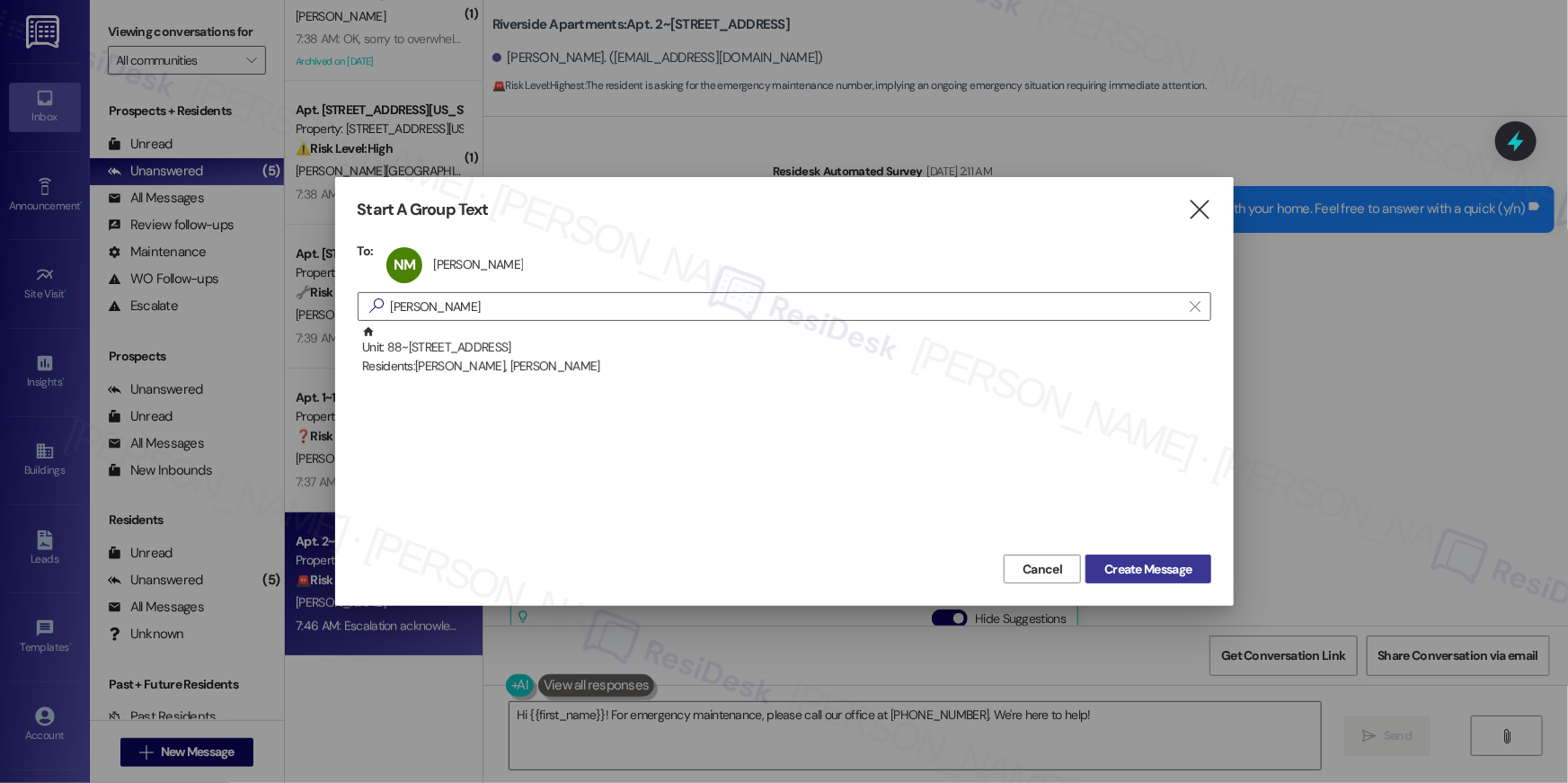 click on "Create Message" at bounding box center (1147, 569) 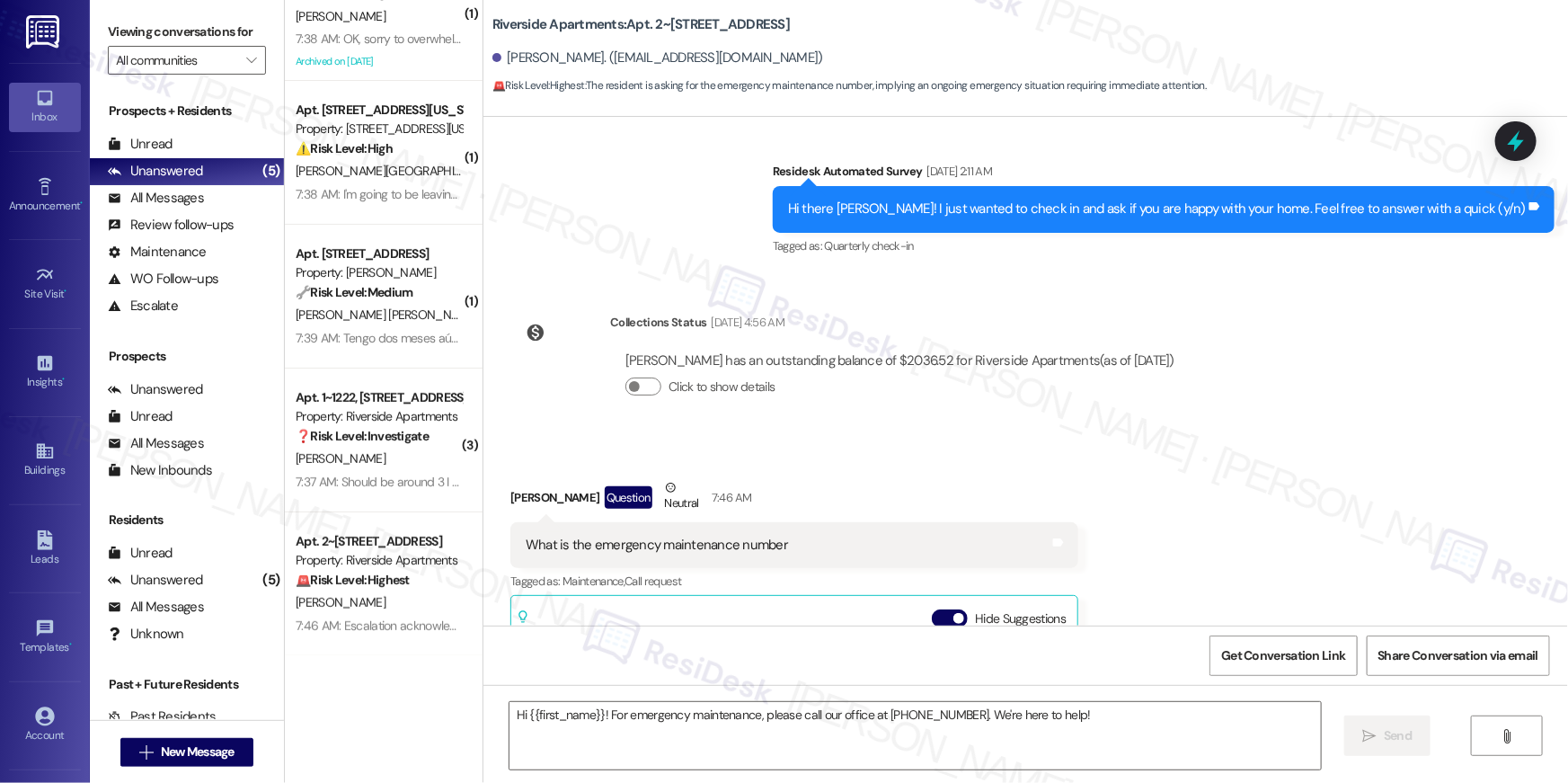 type on "Fetching suggested responses. Please feel free to read through the conversation in the meantime." 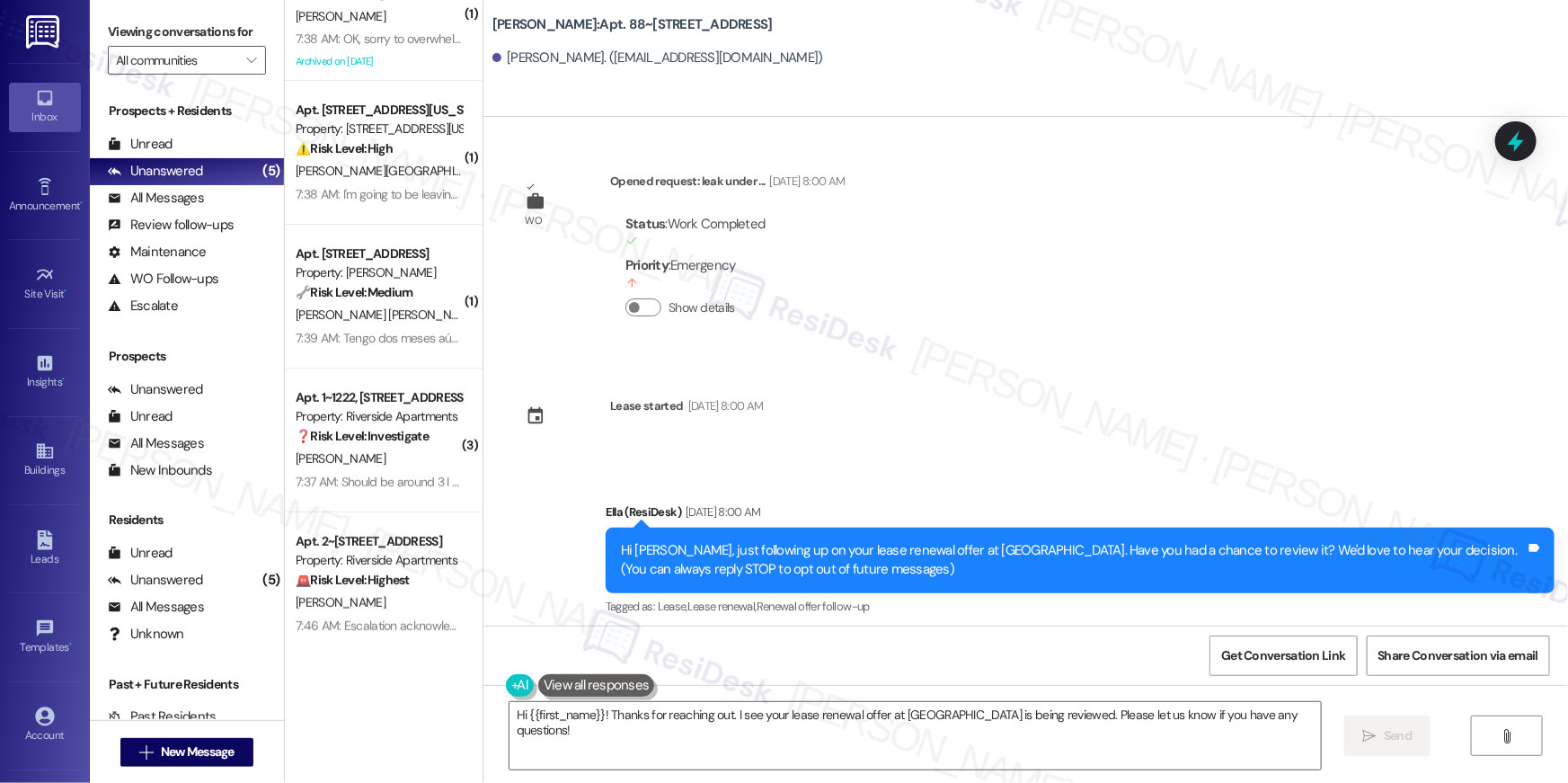 scroll, scrollTop: 173, scrollLeft: 0, axis: vertical 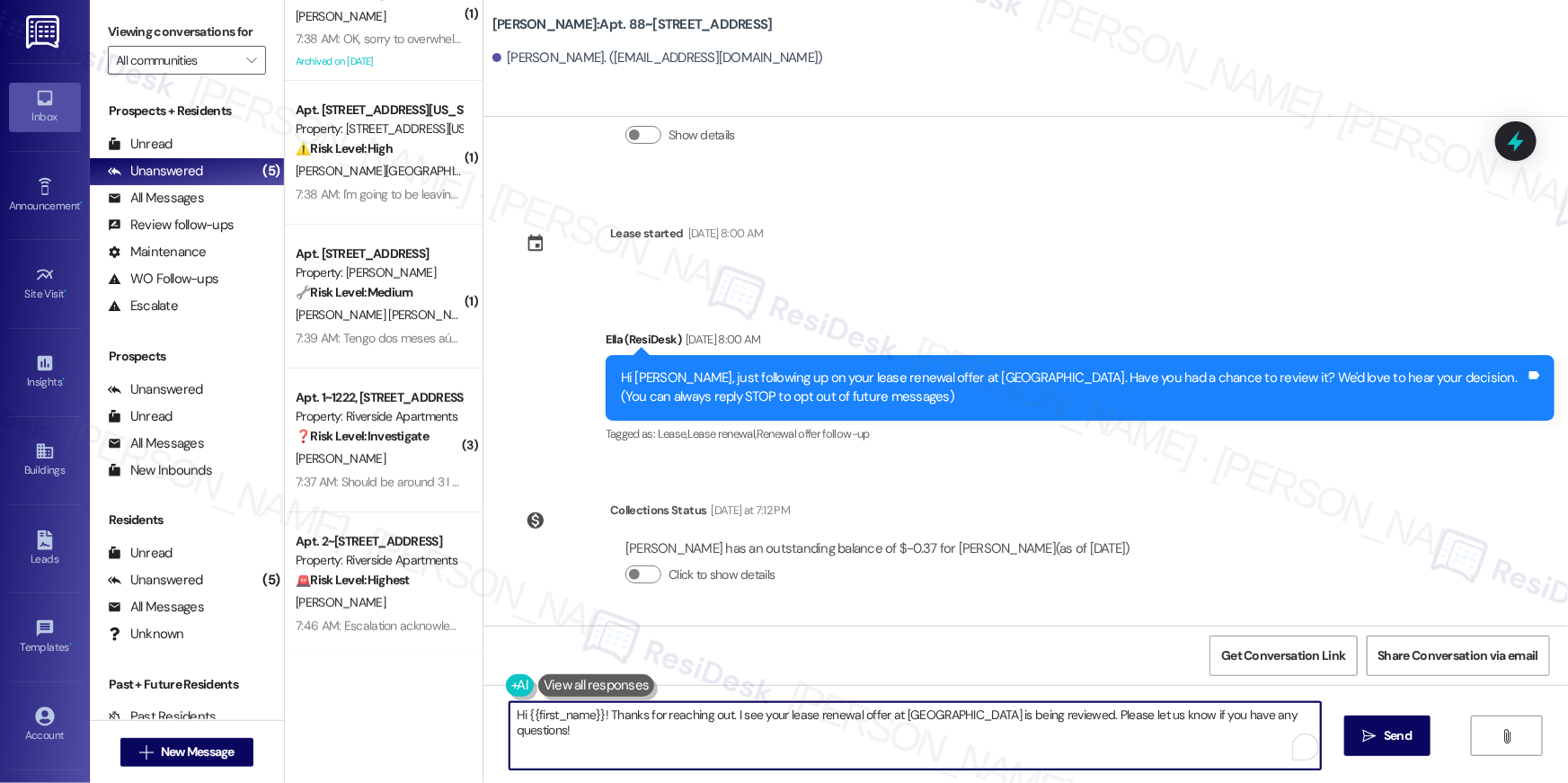 click on "Hi {{first_name}}! Thanks for reaching out. I see your lease renewal offer at Elme Leesburg is being reviewed. Please let us know if you have any questions!" at bounding box center (915, 735) 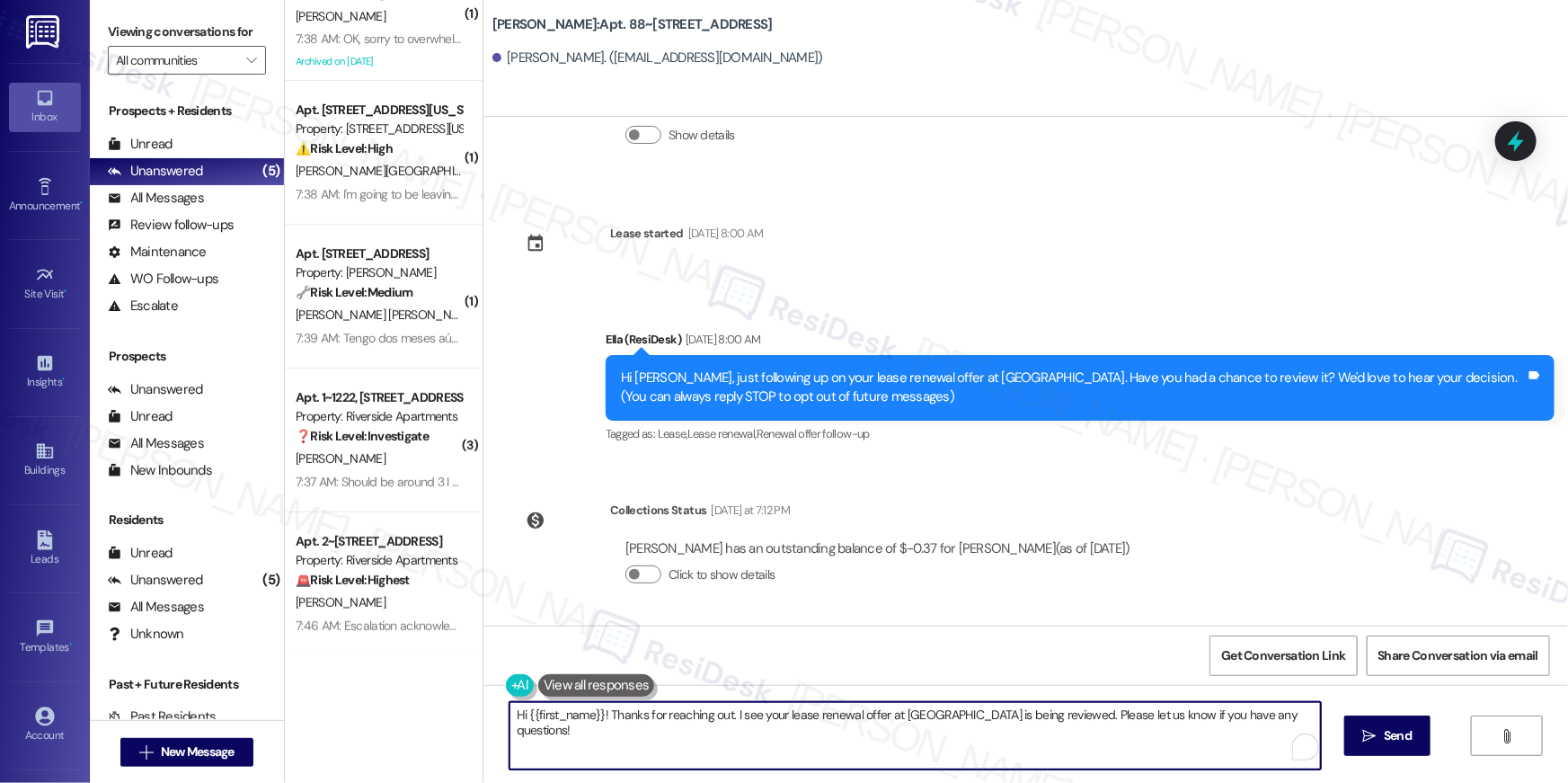 paste on ", we wanted to check in about your {{property}} renewal offer. Please let us know if you plan to renew - we're here to help" 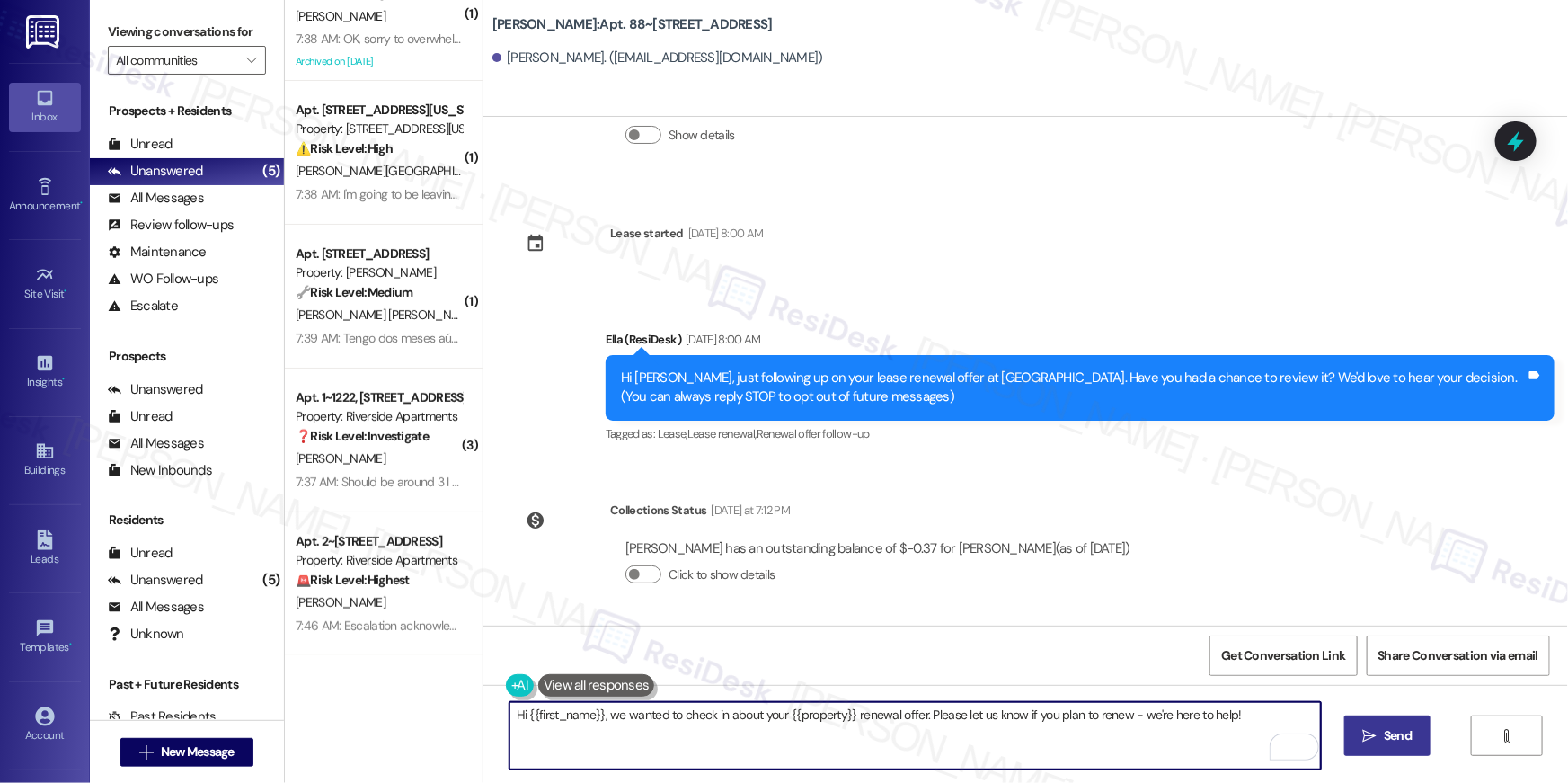 type on "Hi {{first_name}}, we wanted to check in about your {{property}} renewal offer. Please let us know if you plan to renew - we're here to help!" 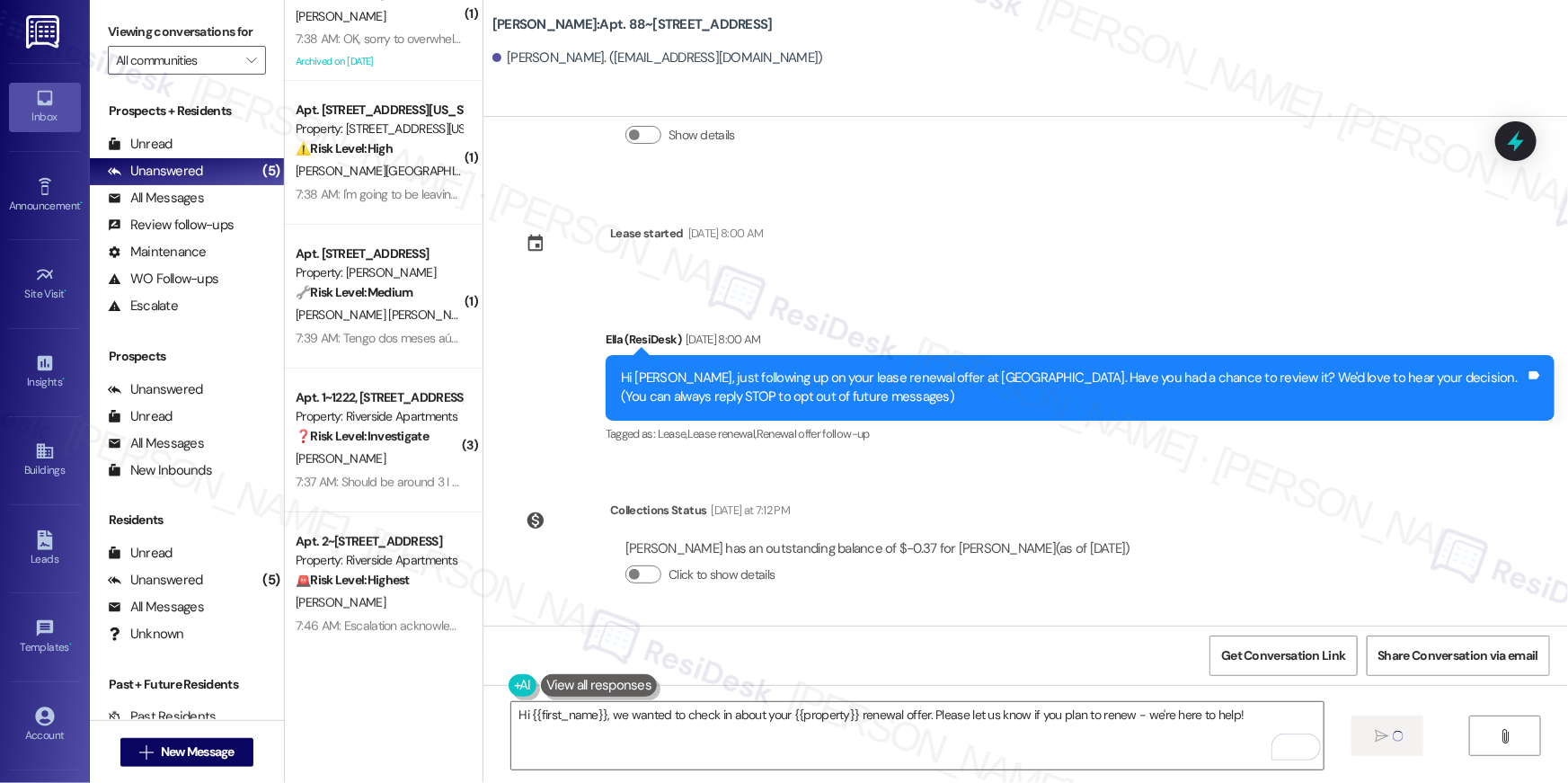 type 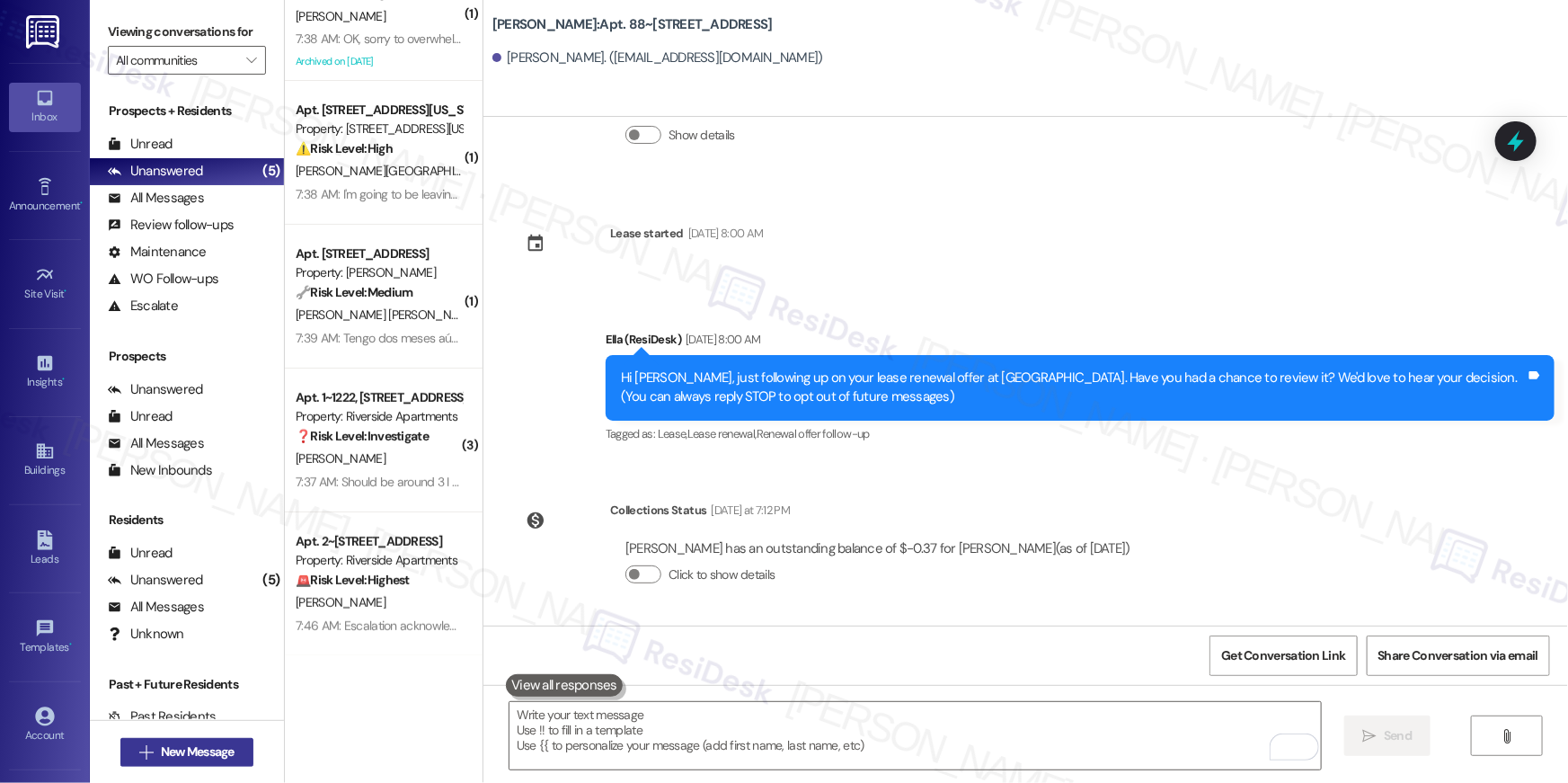 click on "New Message" at bounding box center [198, 752] 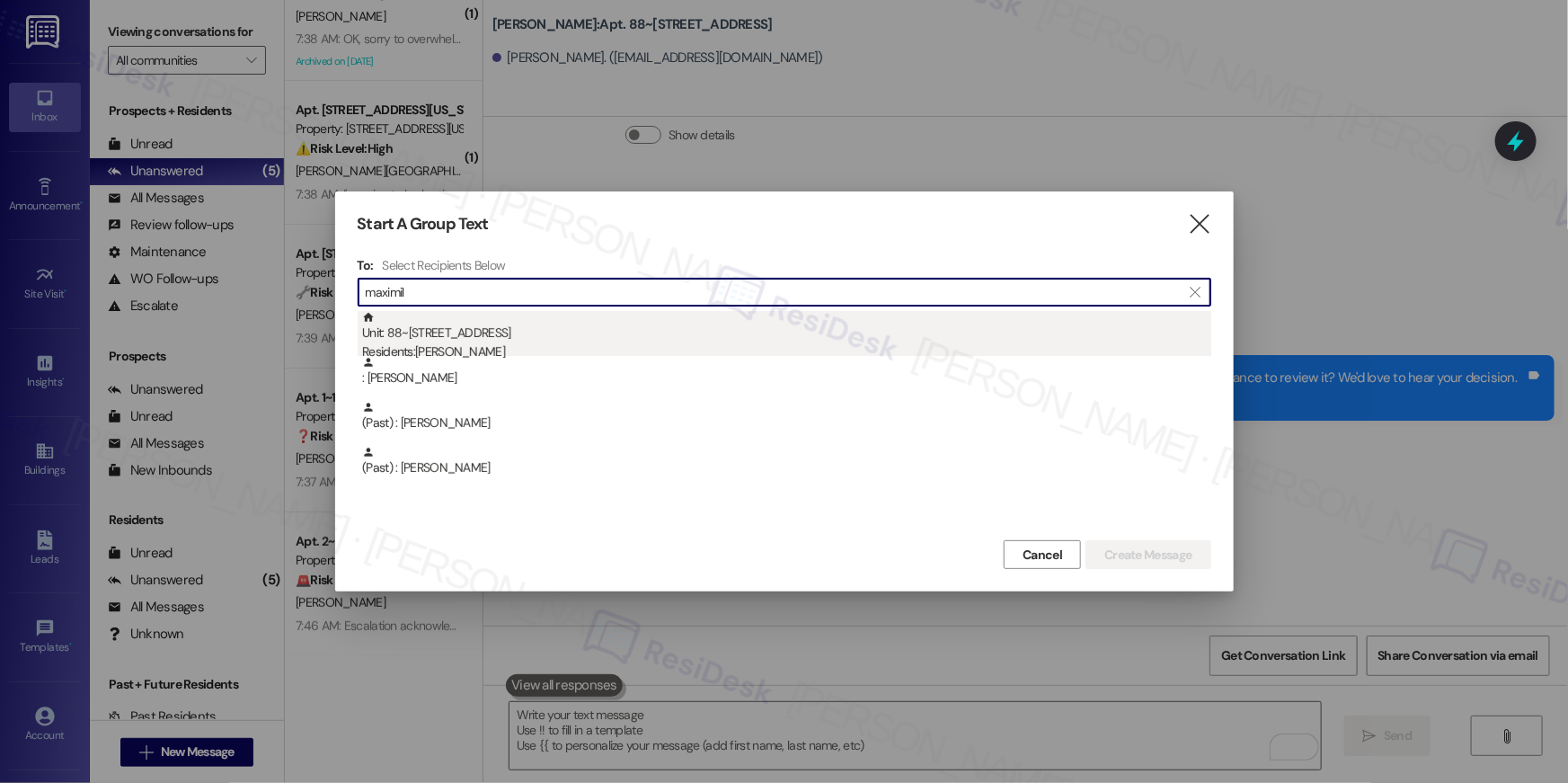 type on "maximil" 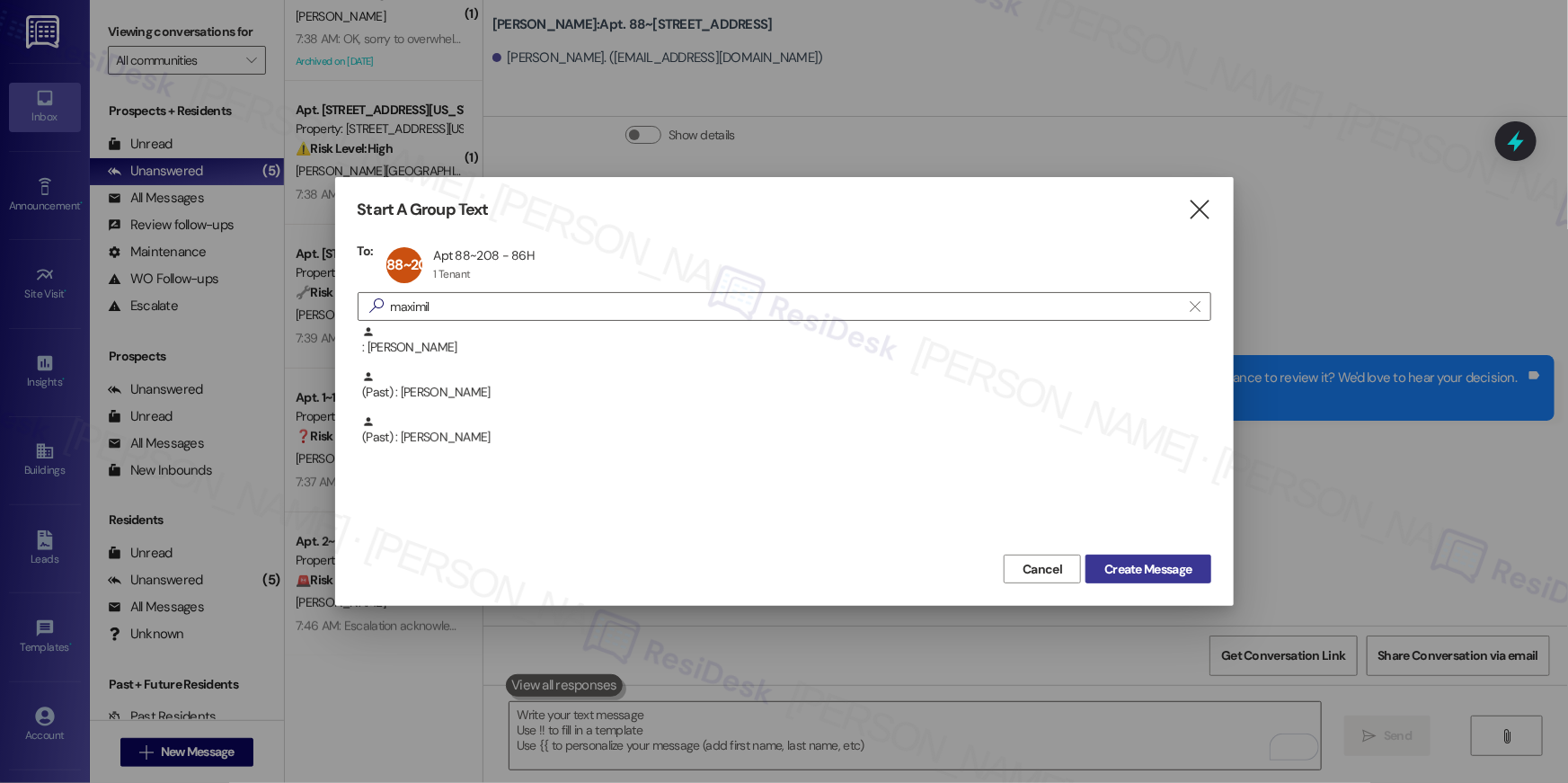 click on "Create Message" at bounding box center [1147, 569] 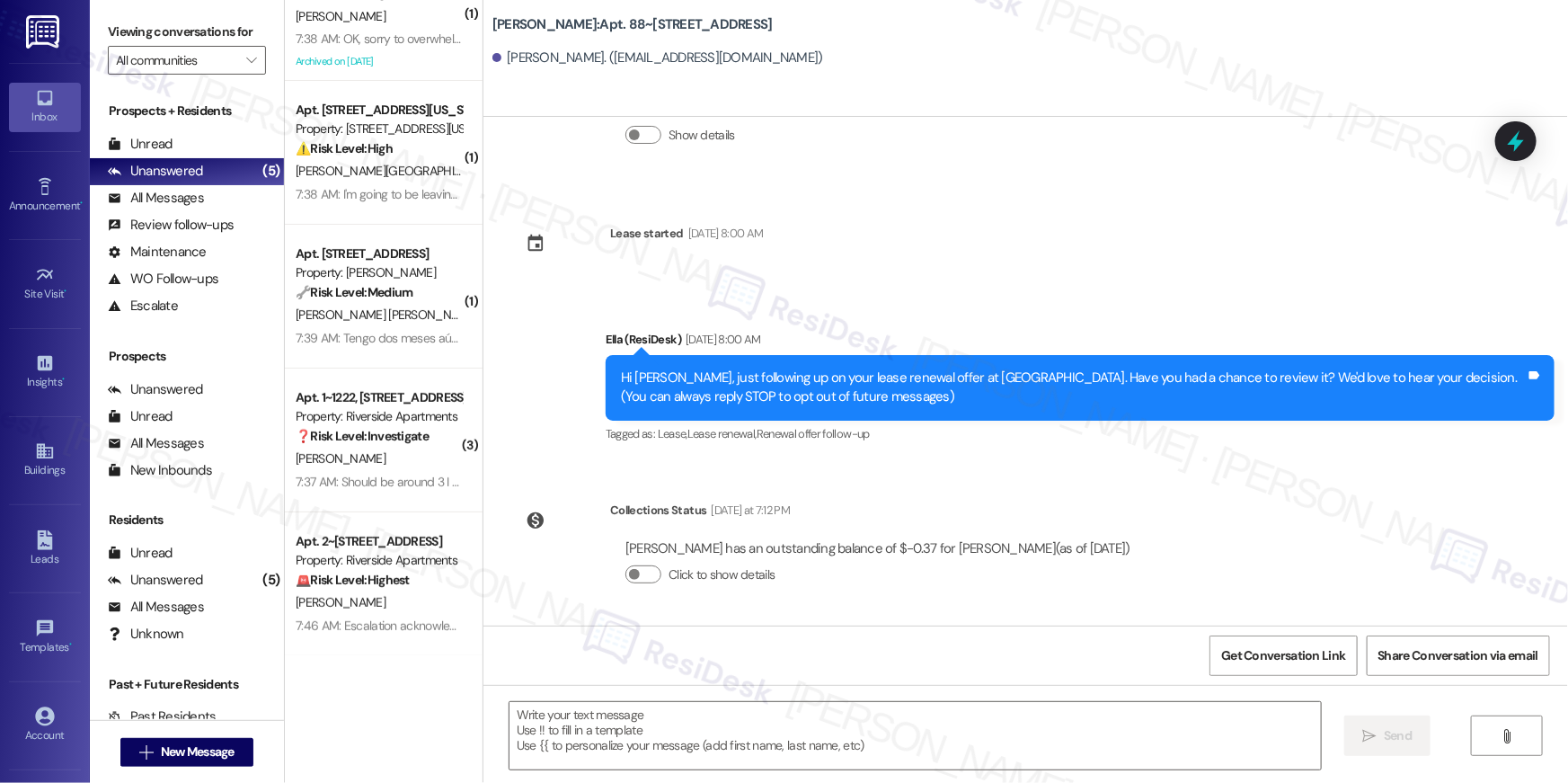 type on "Fetching suggested responses. Please feel free to read through the conversation in the meantime." 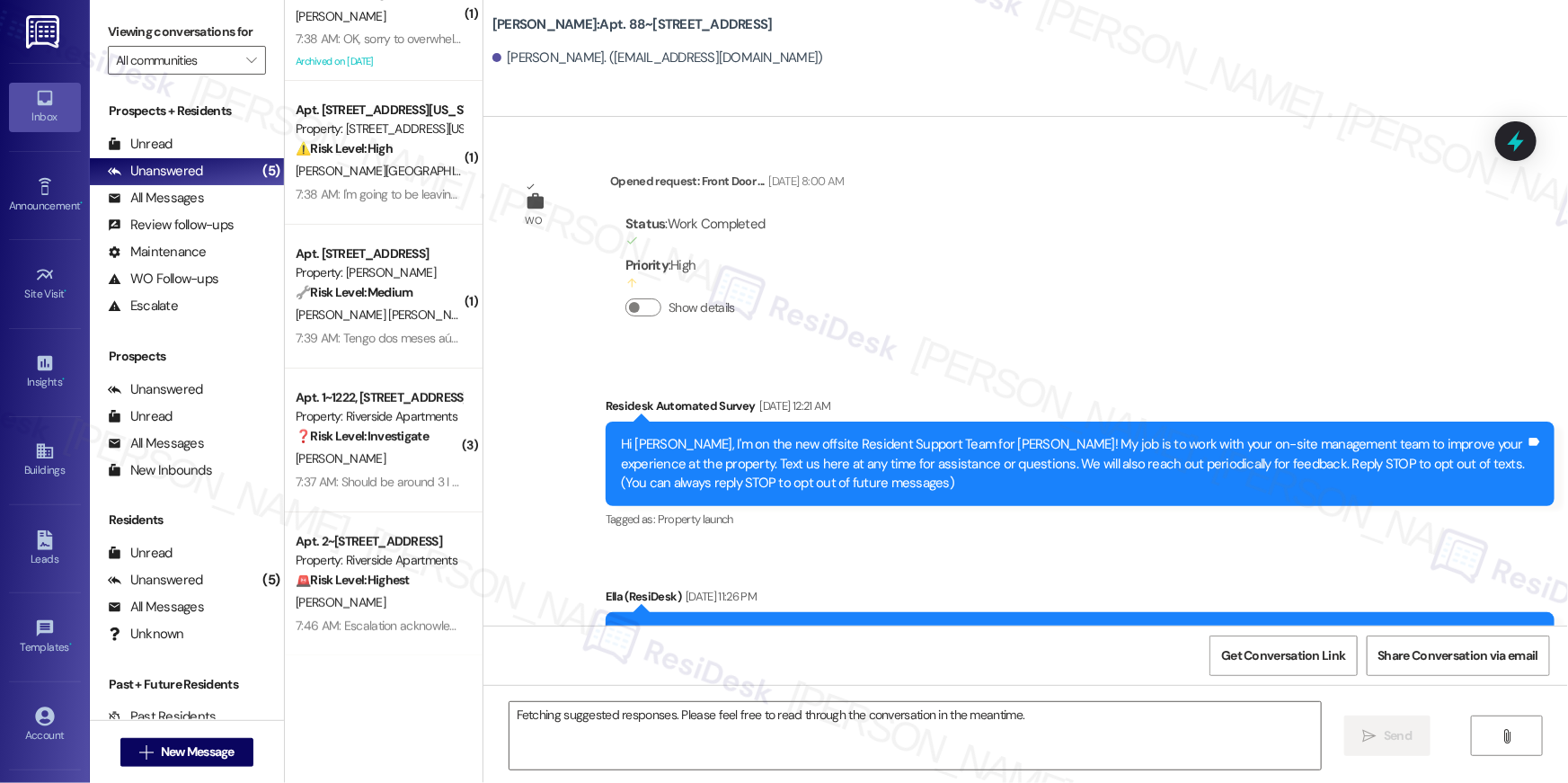 scroll, scrollTop: 7978, scrollLeft: 0, axis: vertical 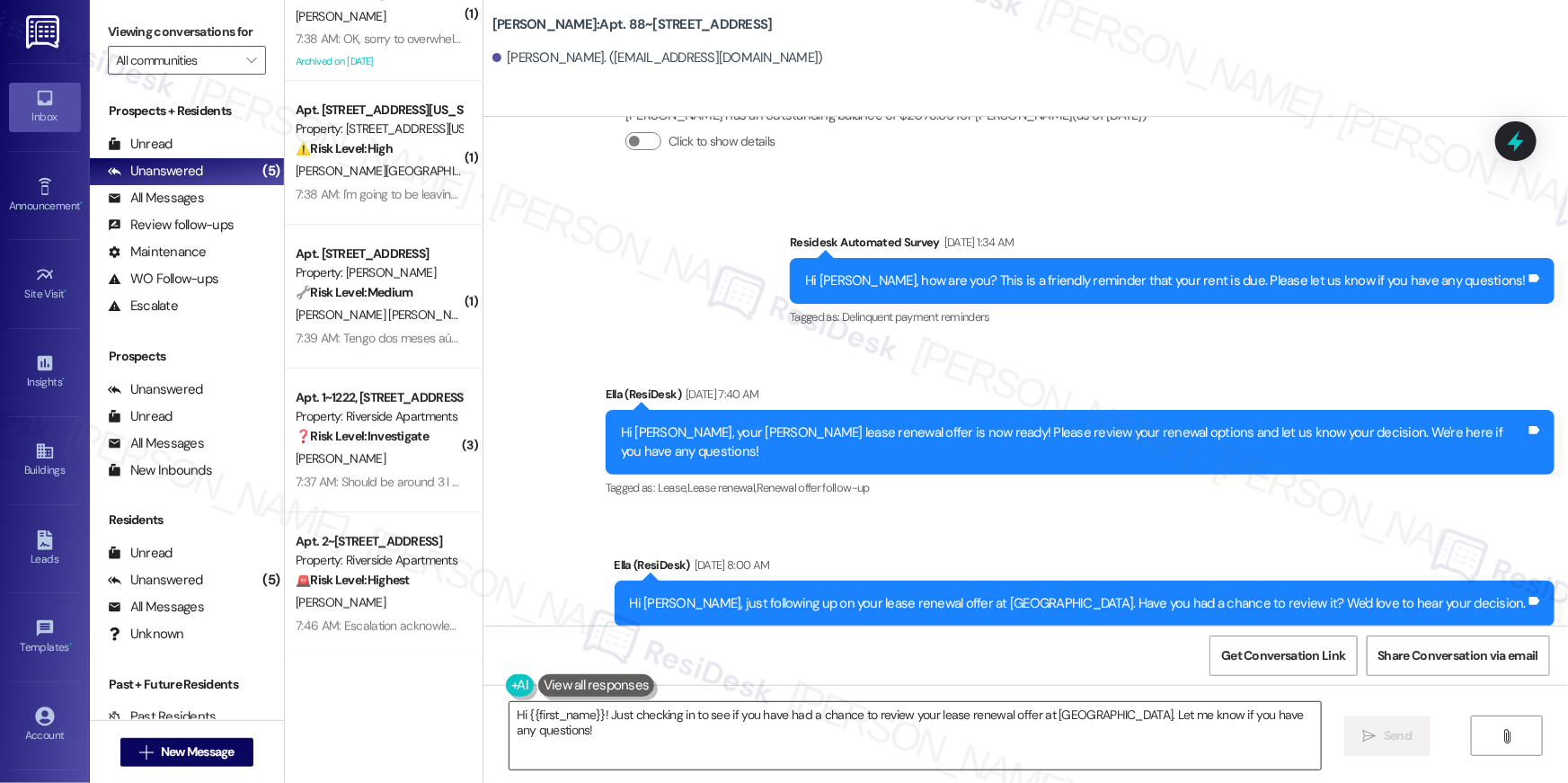 click on "Hi {{first_name}}! Just checking in to see if you have had a chance to review your lease renewal offer at Elme Leesburg. Let me know if you have any questions!" at bounding box center [915, 735] 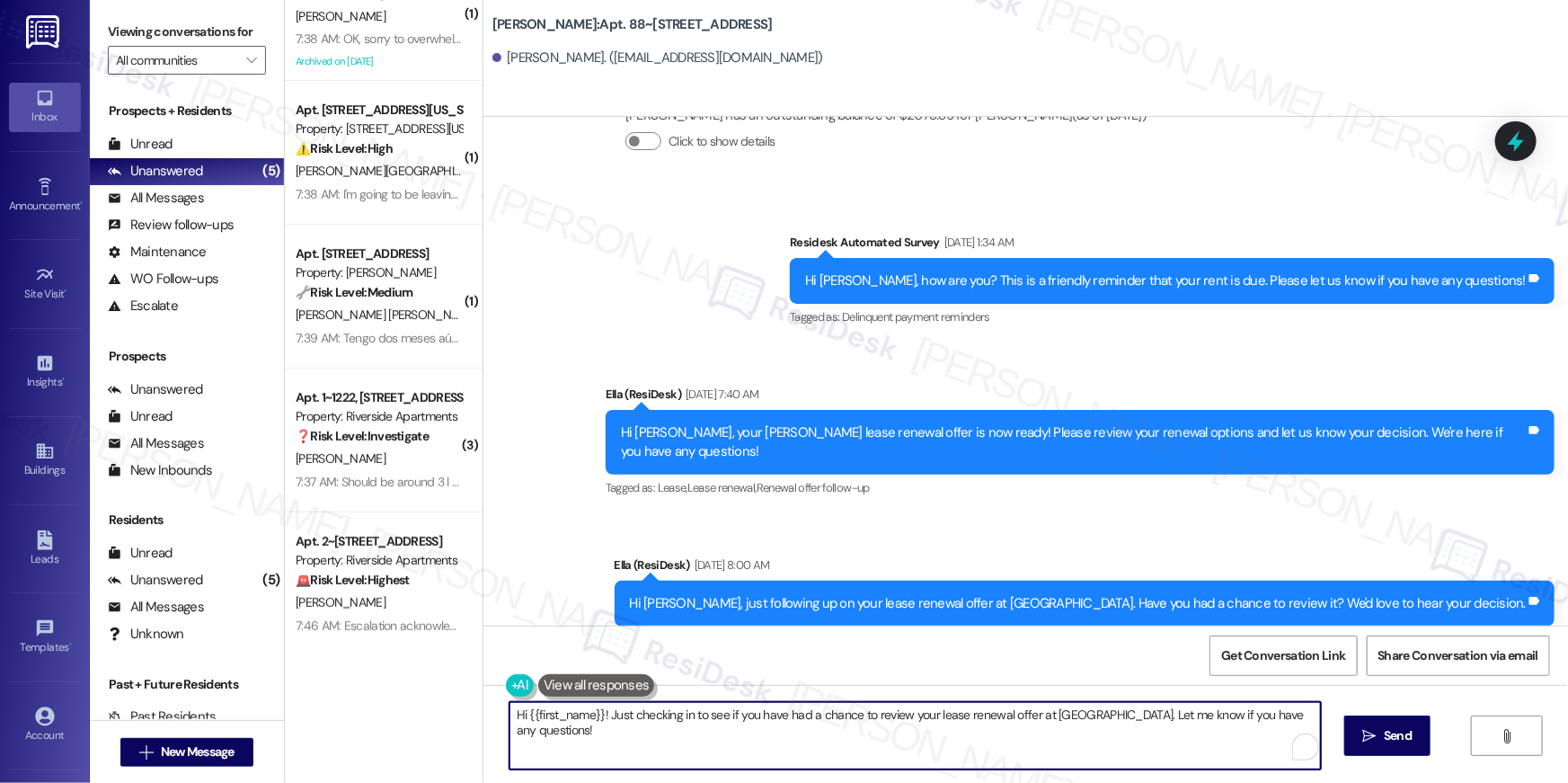 paste on ", we wanted to check in about your {{property}} renewal offer. Please let us know if you plan to renew - we're here to help" 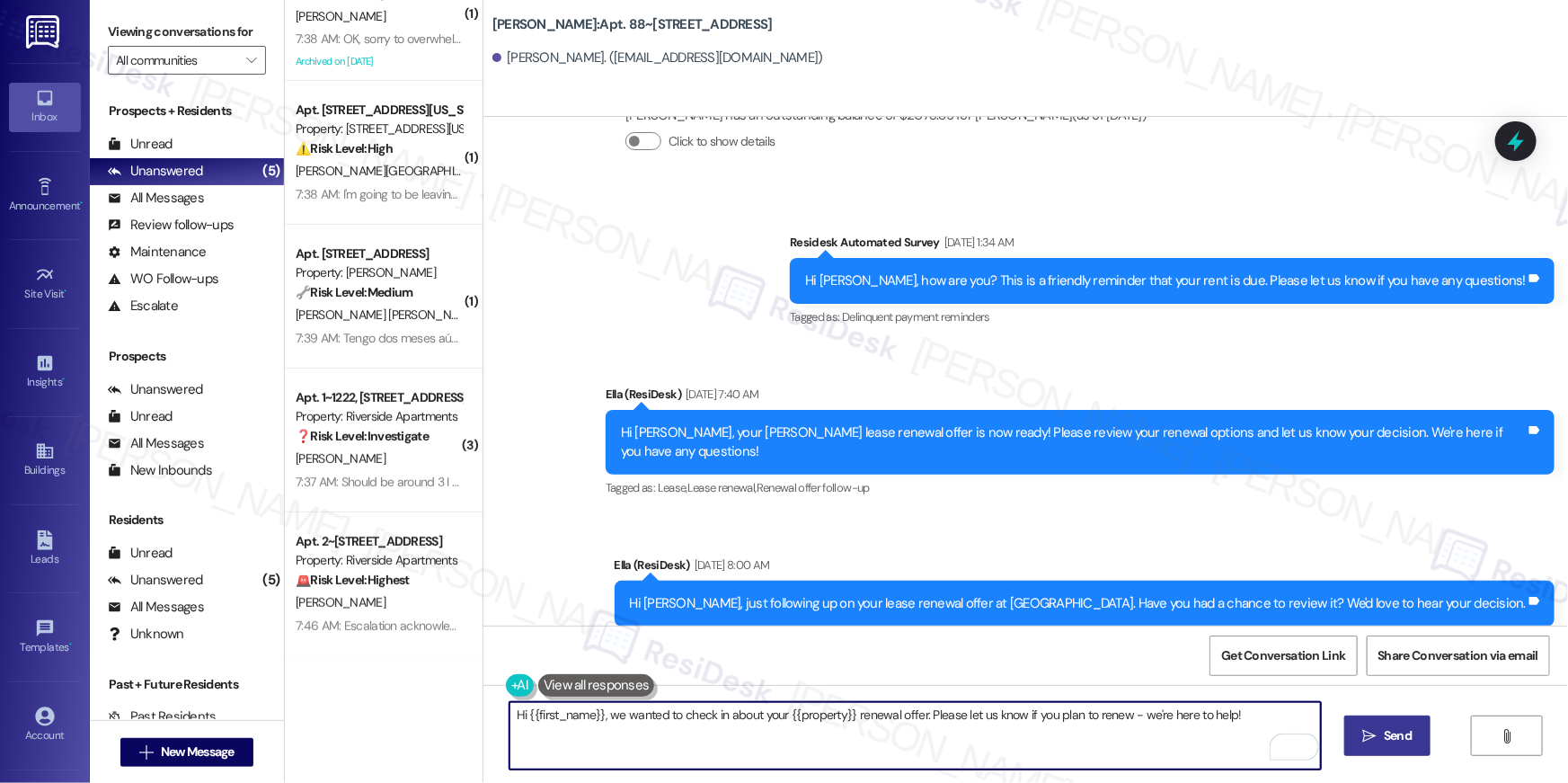 type on "Hi {{first_name}}, we wanted to check in about your {{property}} renewal offer. Please let us know if you plan to renew - we're here to help!" 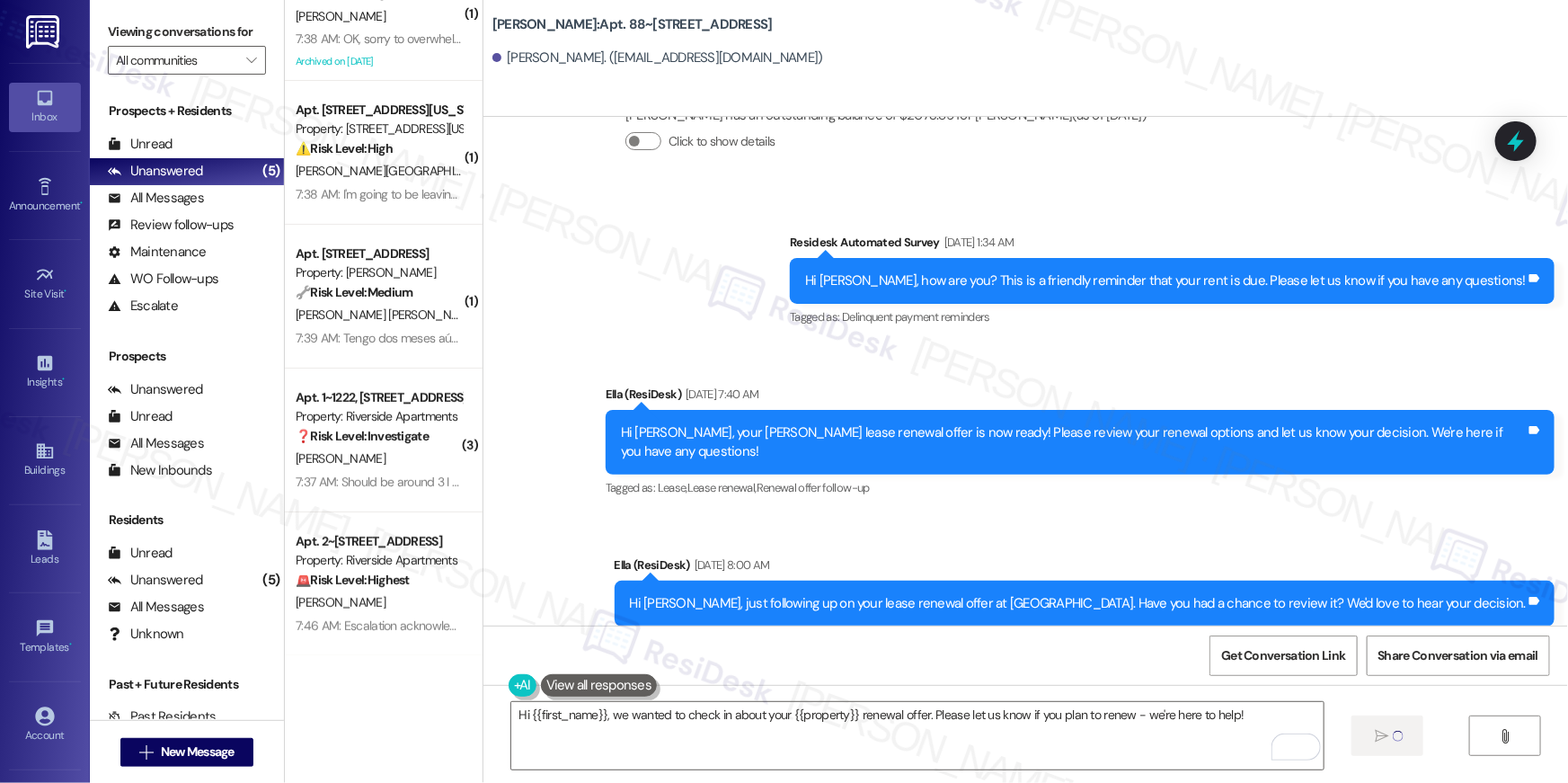 type 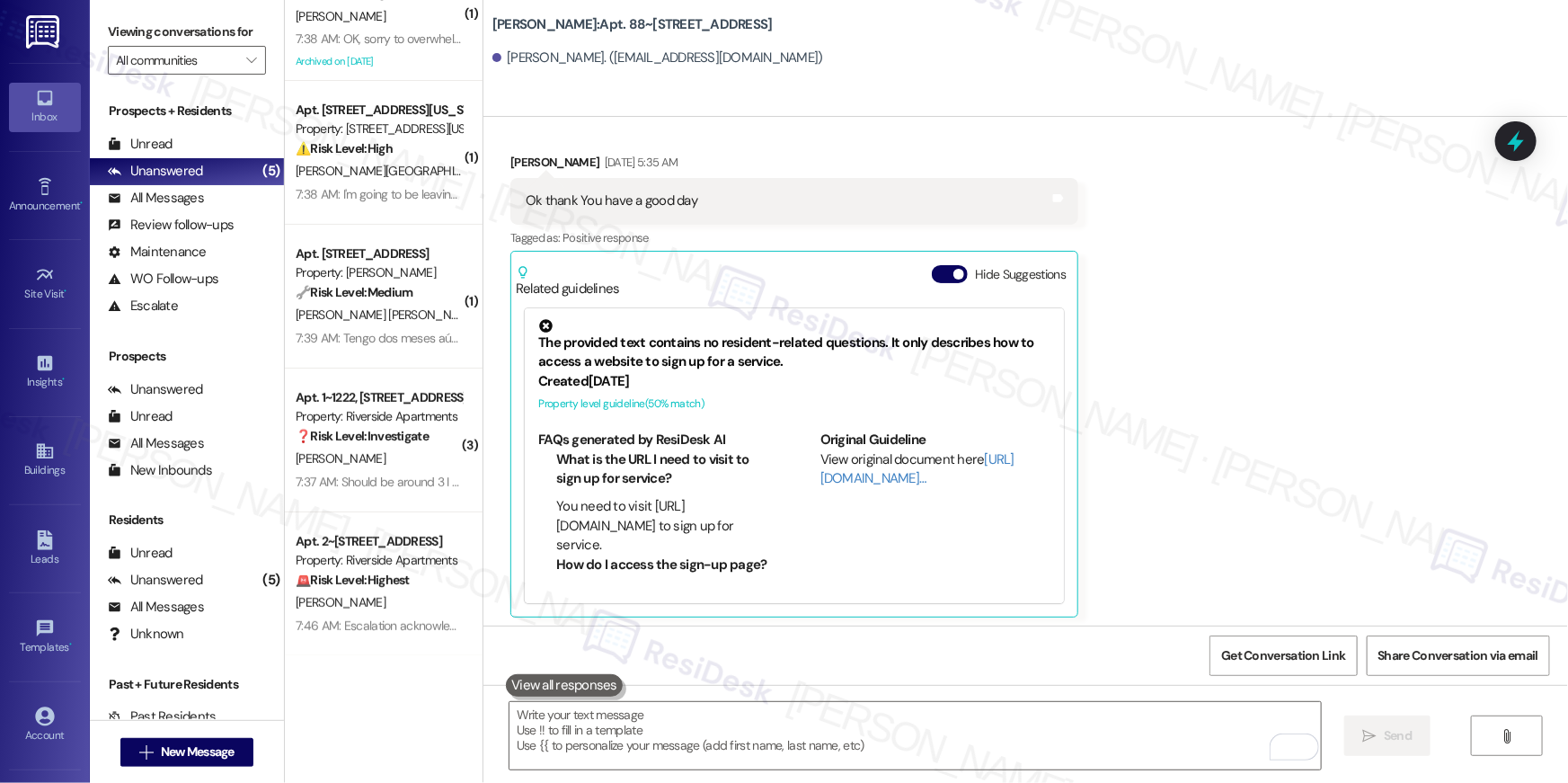 scroll, scrollTop: 6654, scrollLeft: 0, axis: vertical 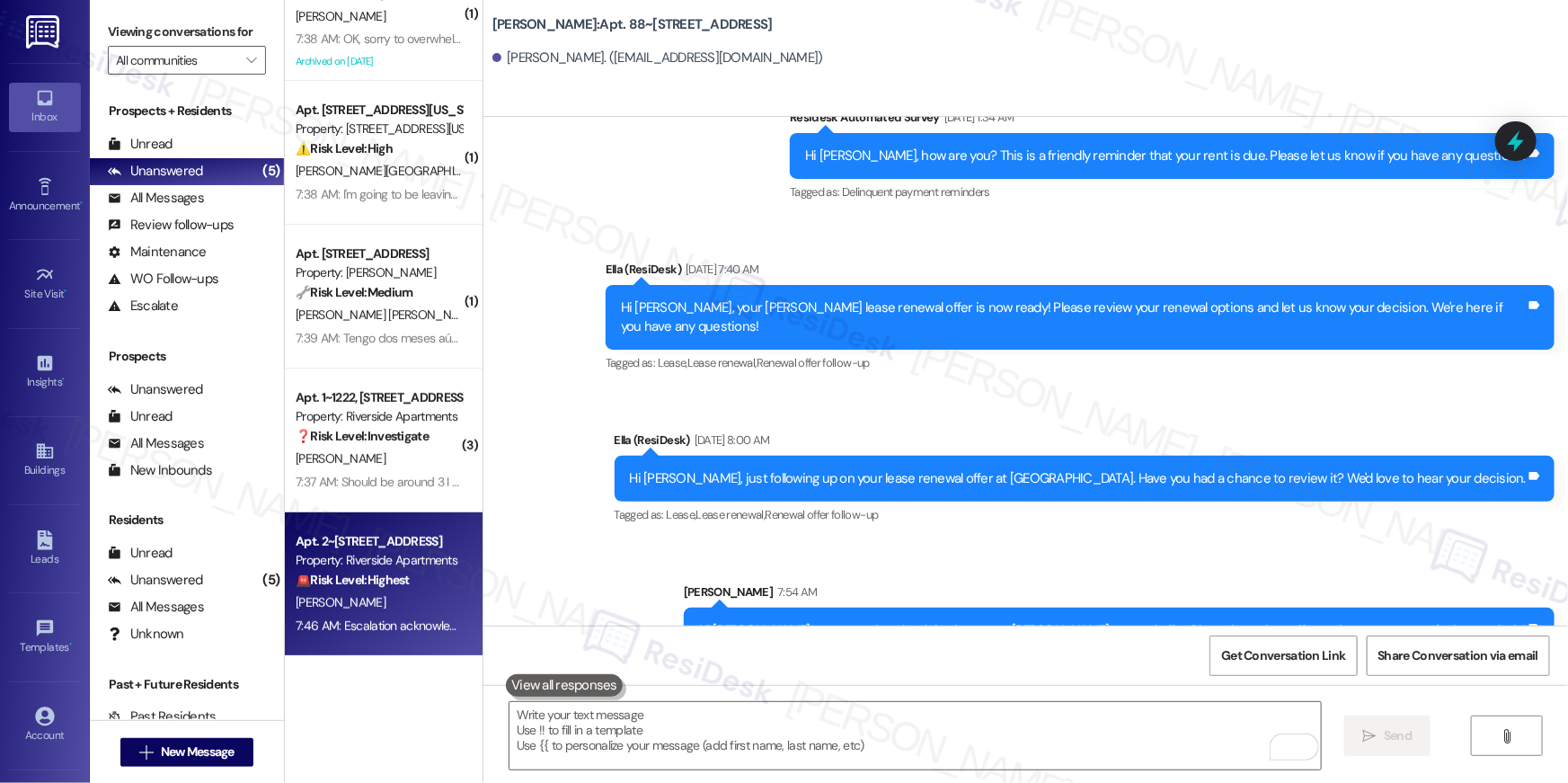 click on "🚨  Risk Level:  Highest" at bounding box center [352, 580] 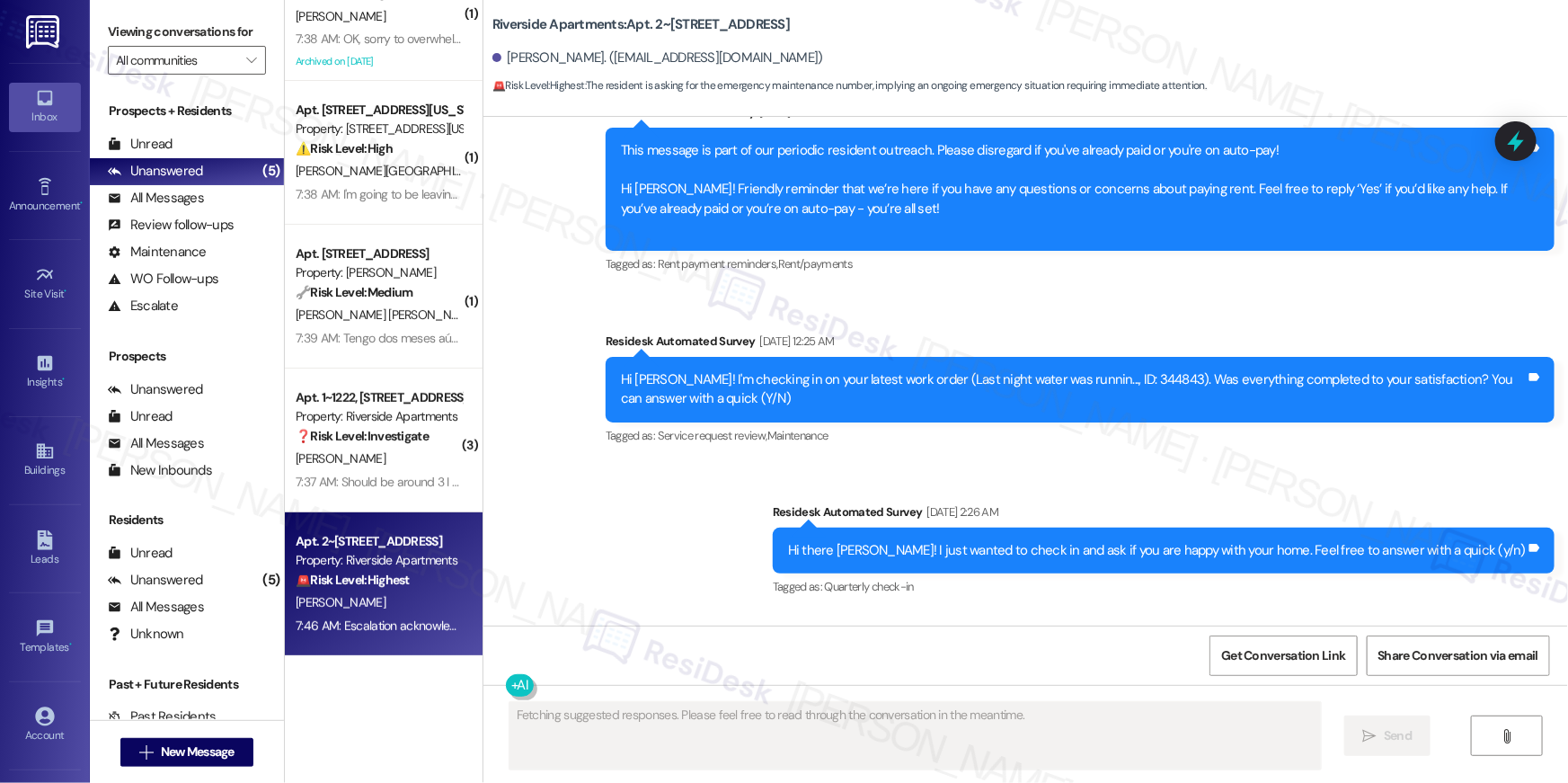 scroll, scrollTop: 4635, scrollLeft: 0, axis: vertical 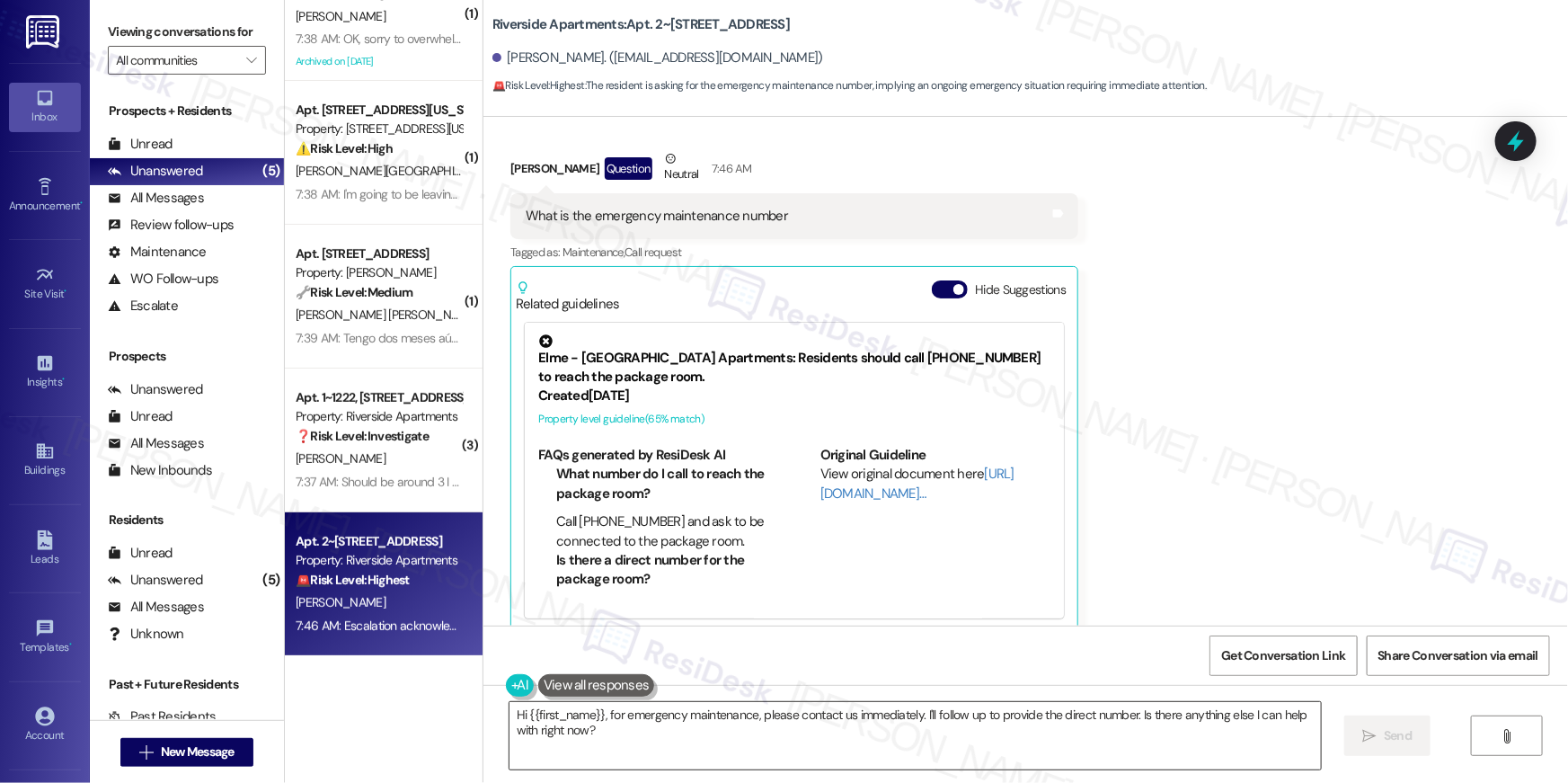 click on "Hi {{first_name}}, for emergency maintenance, please contact us immediately. I'll follow up to provide the direct number. Is there anything else I can help with right now?" at bounding box center (915, 735) 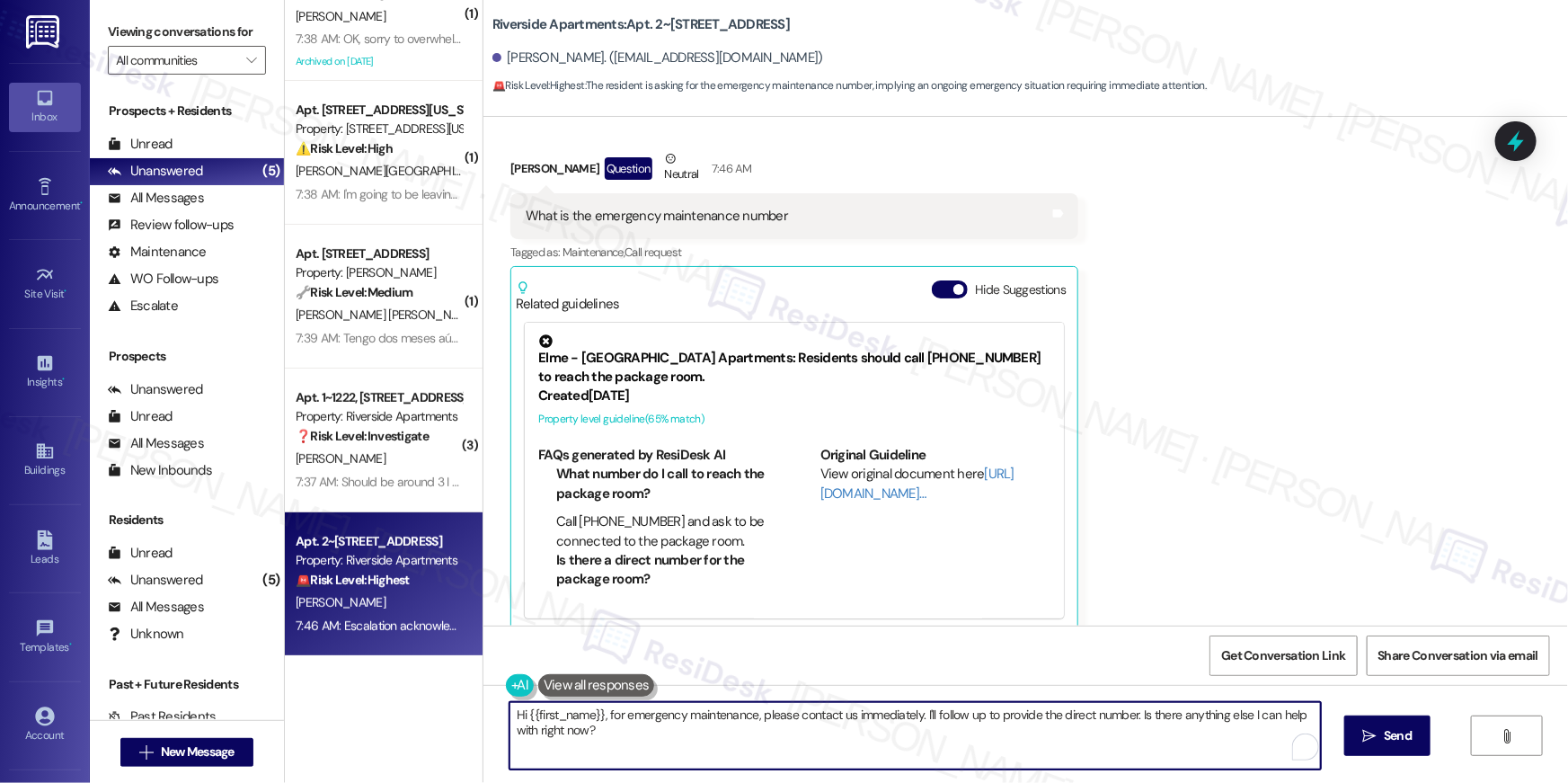 click on "Hi {{first_name}}, for emergency maintenance, please contact us immediately. I'll follow up to provide the direct number. Is there anything else I can help with right now?" at bounding box center (915, 735) 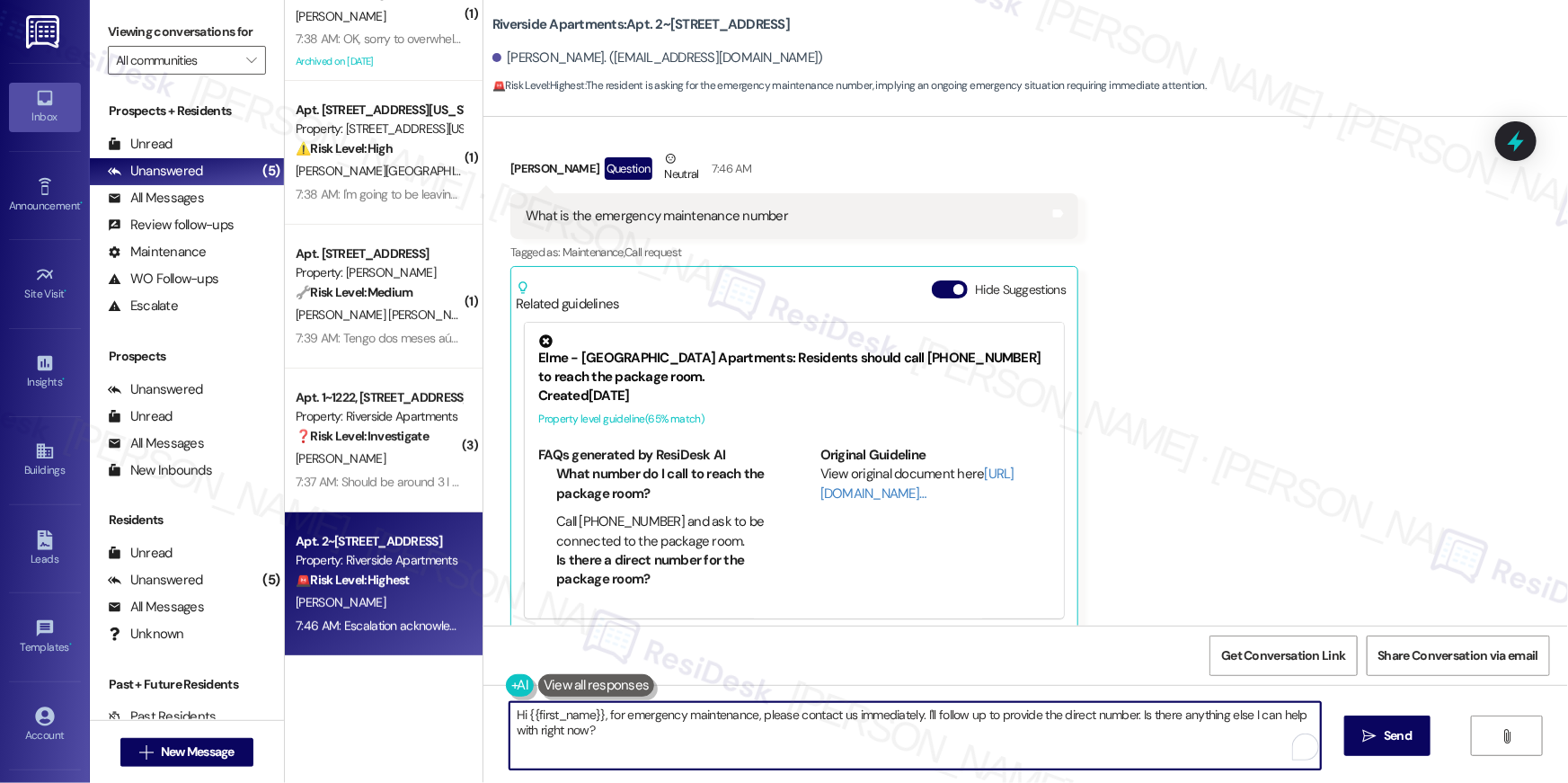 click on "Hi {{first_name}}, for emergency maintenance, please contact us immediately. I'll follow up to provide the direct number. Is there anything else I can help with right now?" at bounding box center (915, 735) 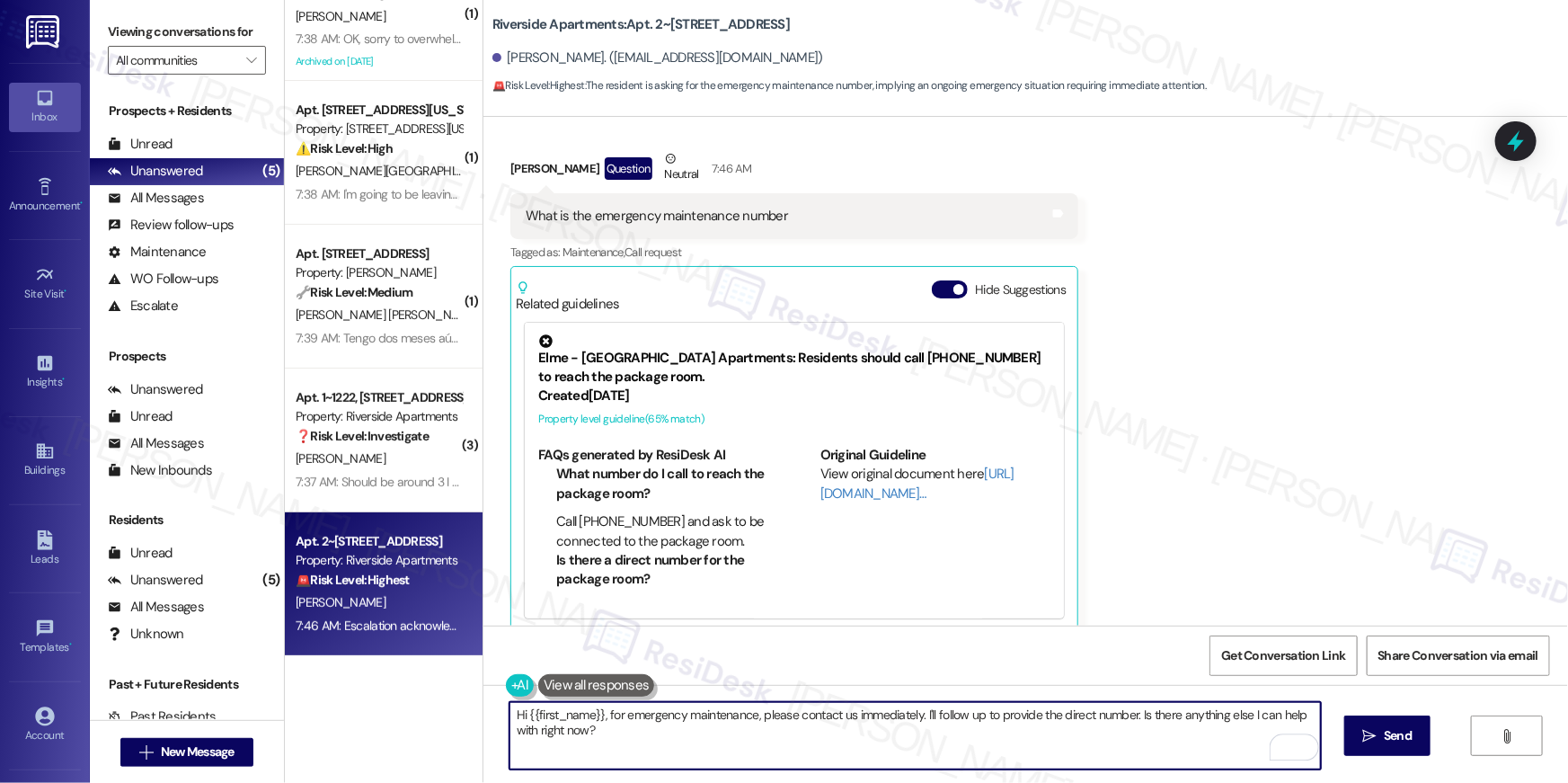 click on "Hi {{first_name}}, for emergency maintenance, please contact us immediately. I'll follow up to provide the direct number. Is there anything else I can help with right now?" at bounding box center [915, 735] 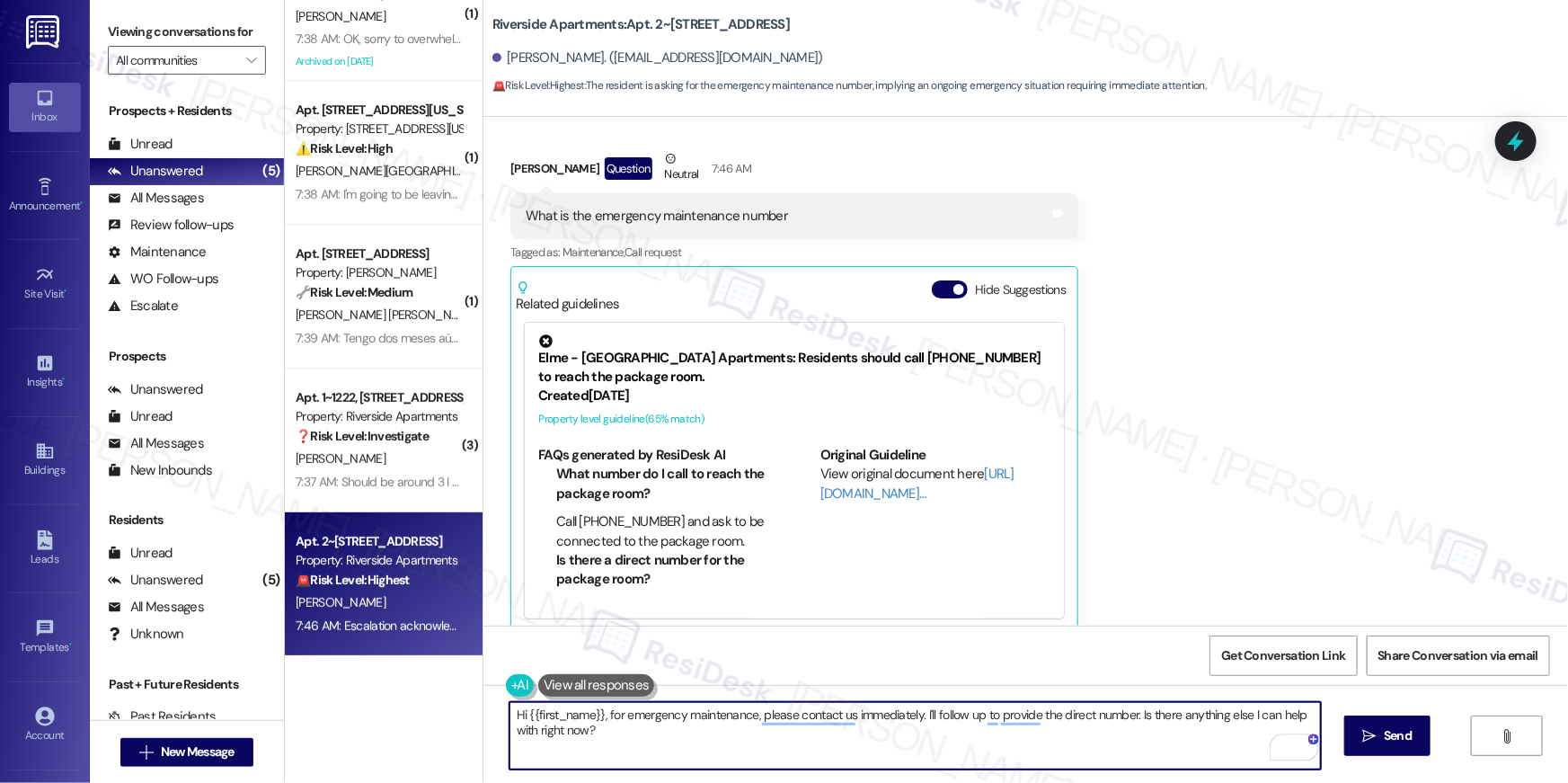 click on "Hi {{first_name}}, for emergency maintenance, please contact us immediately. I'll follow up to provide the direct number. Is there anything else I can help with right now?" at bounding box center (915, 735) 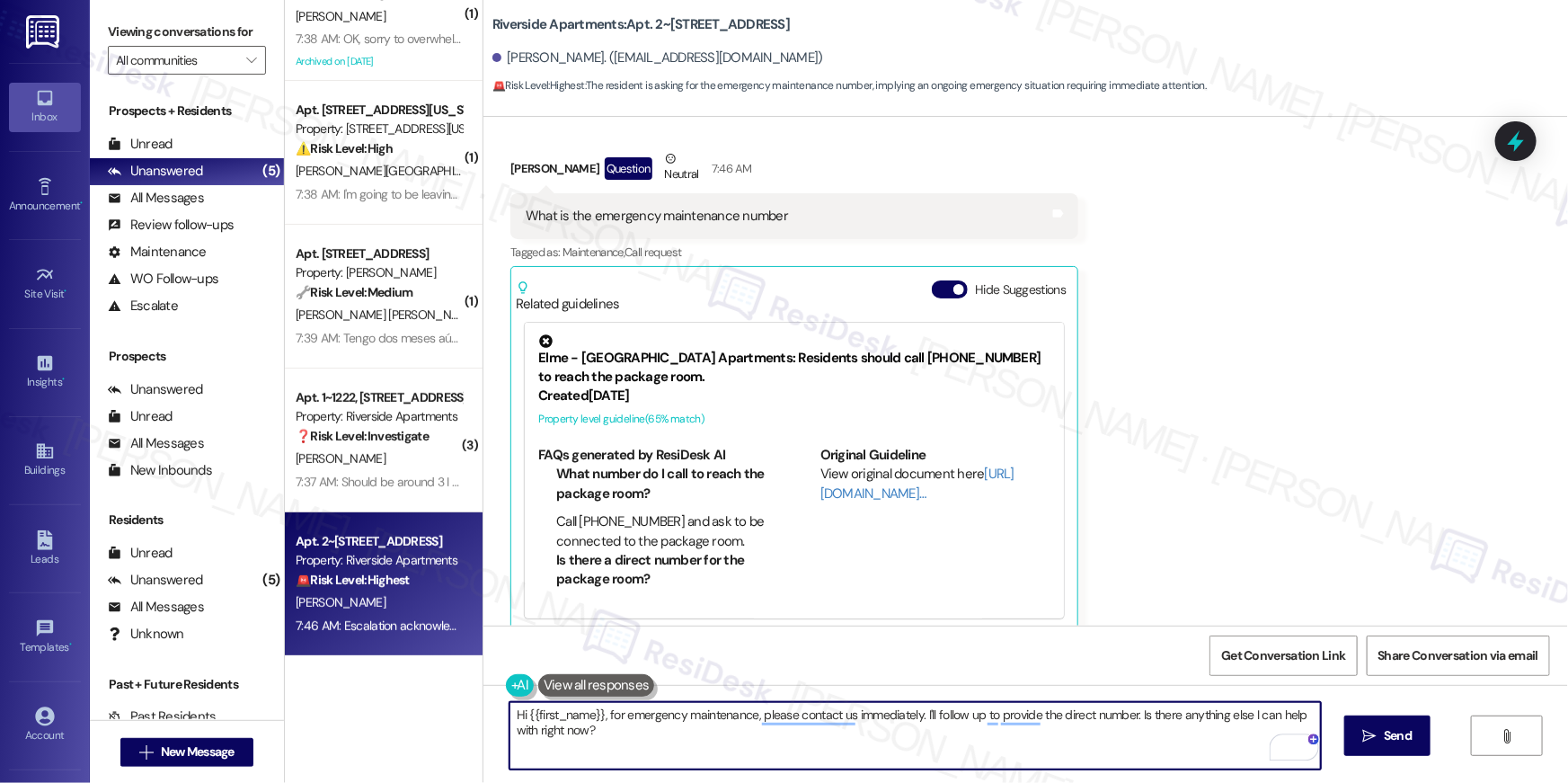 click on "Hi {{first_name}}, for emergency maintenance, please contact us immediately. I'll follow up to provide the direct number. Is there anything else I can help with right now?" at bounding box center [915, 735] 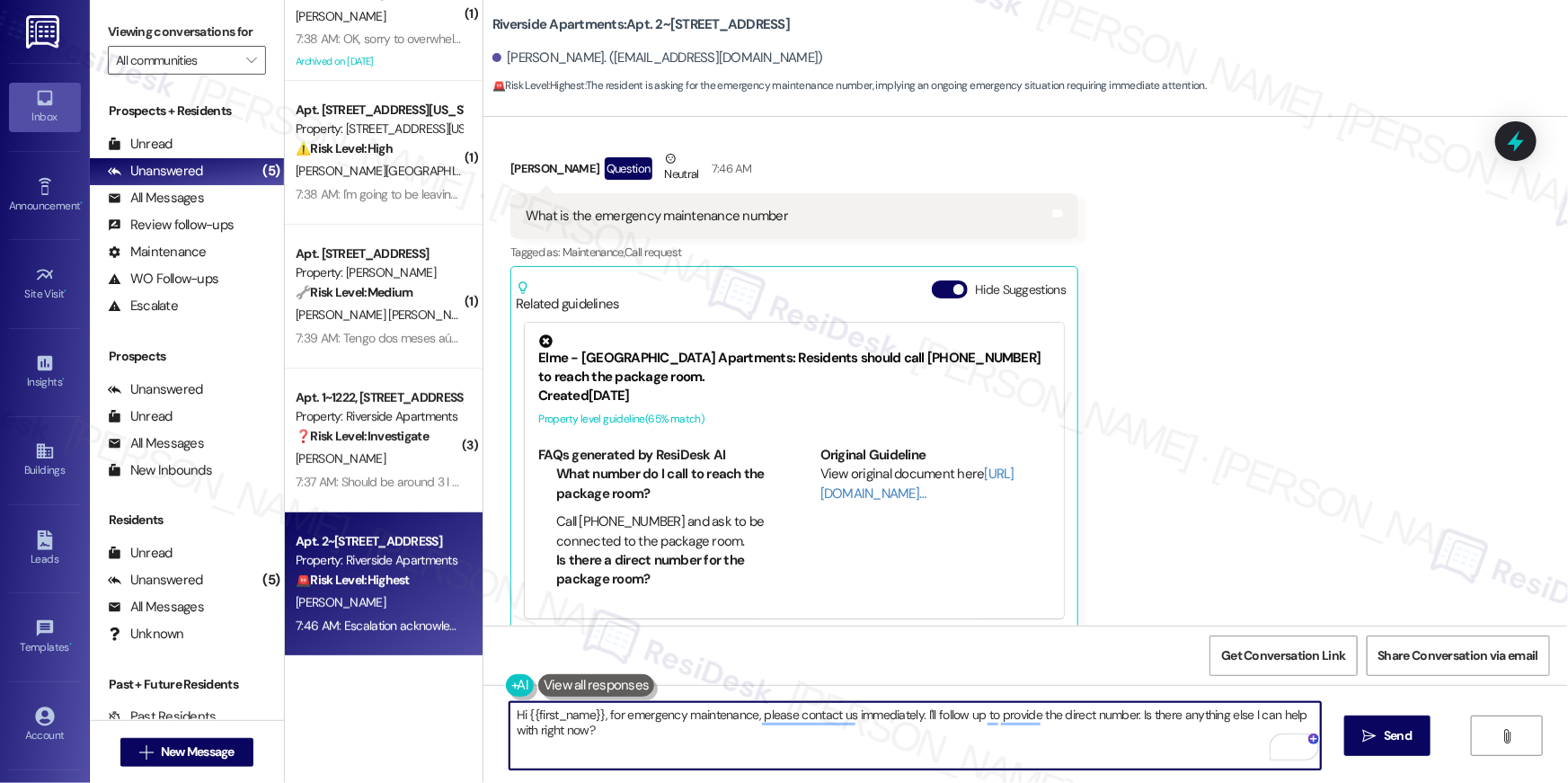 click on "Hi {{first_name}}, for emergency maintenance, please contact us immediately. I'll follow up to provide the direct number. Is there anything else I can help with right now?" at bounding box center [915, 735] 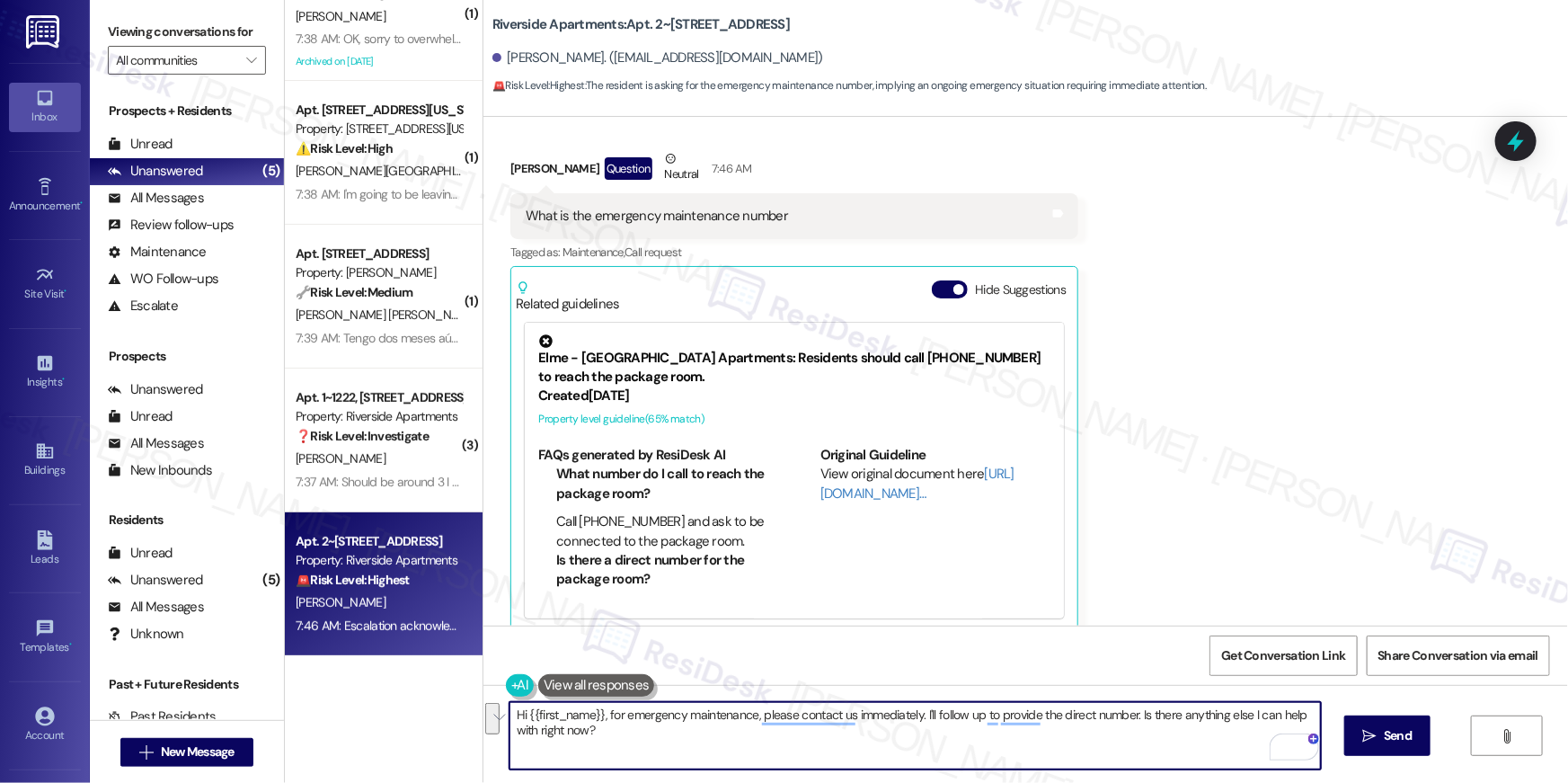drag, startPoint x: 832, startPoint y: 716, endPoint x: 837, endPoint y: 727, distance: 12.083046 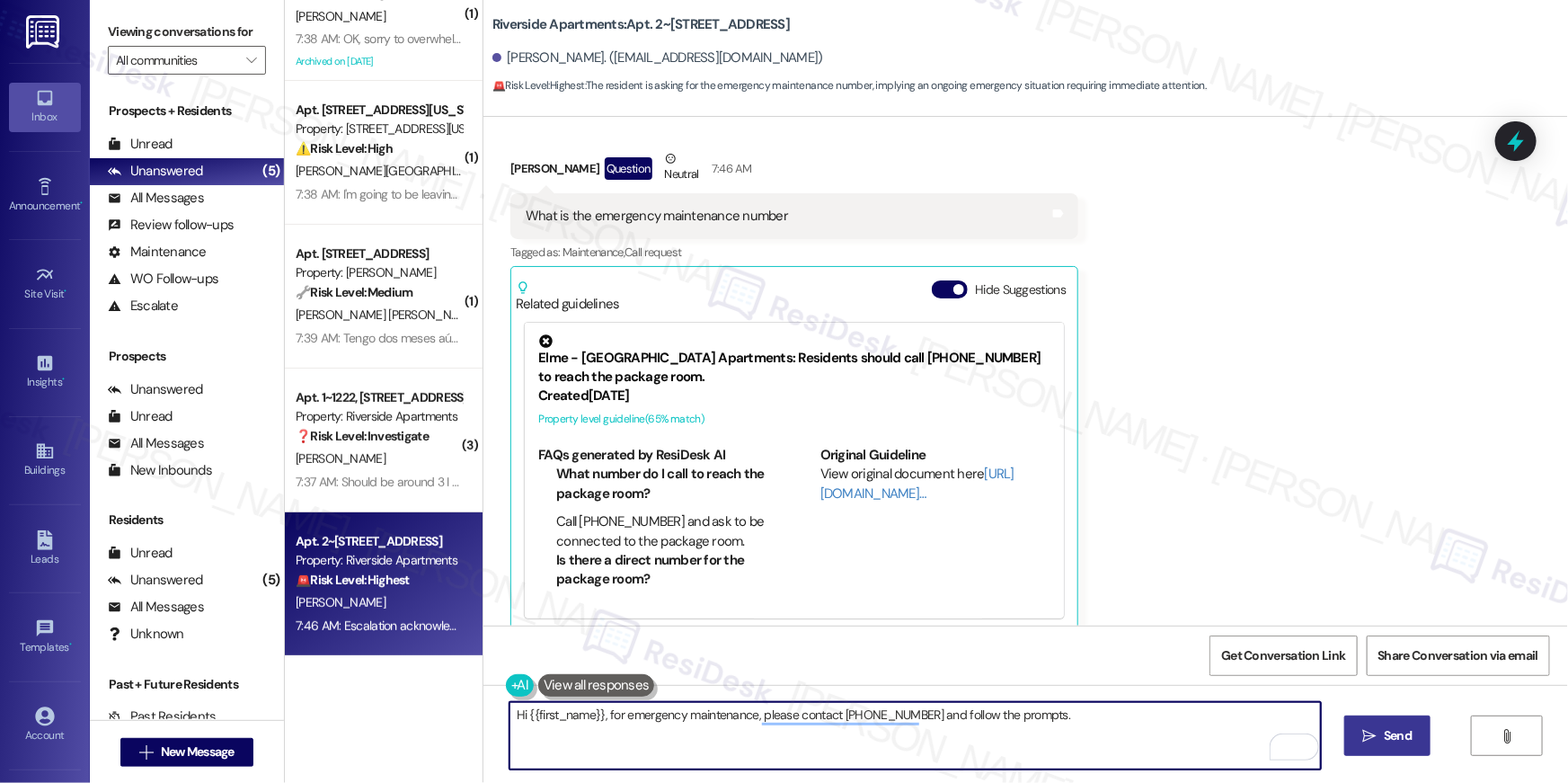 type on "Hi {{first_name}}, for emergency maintenance, please contact 703.960.8400 and follow the prompts." 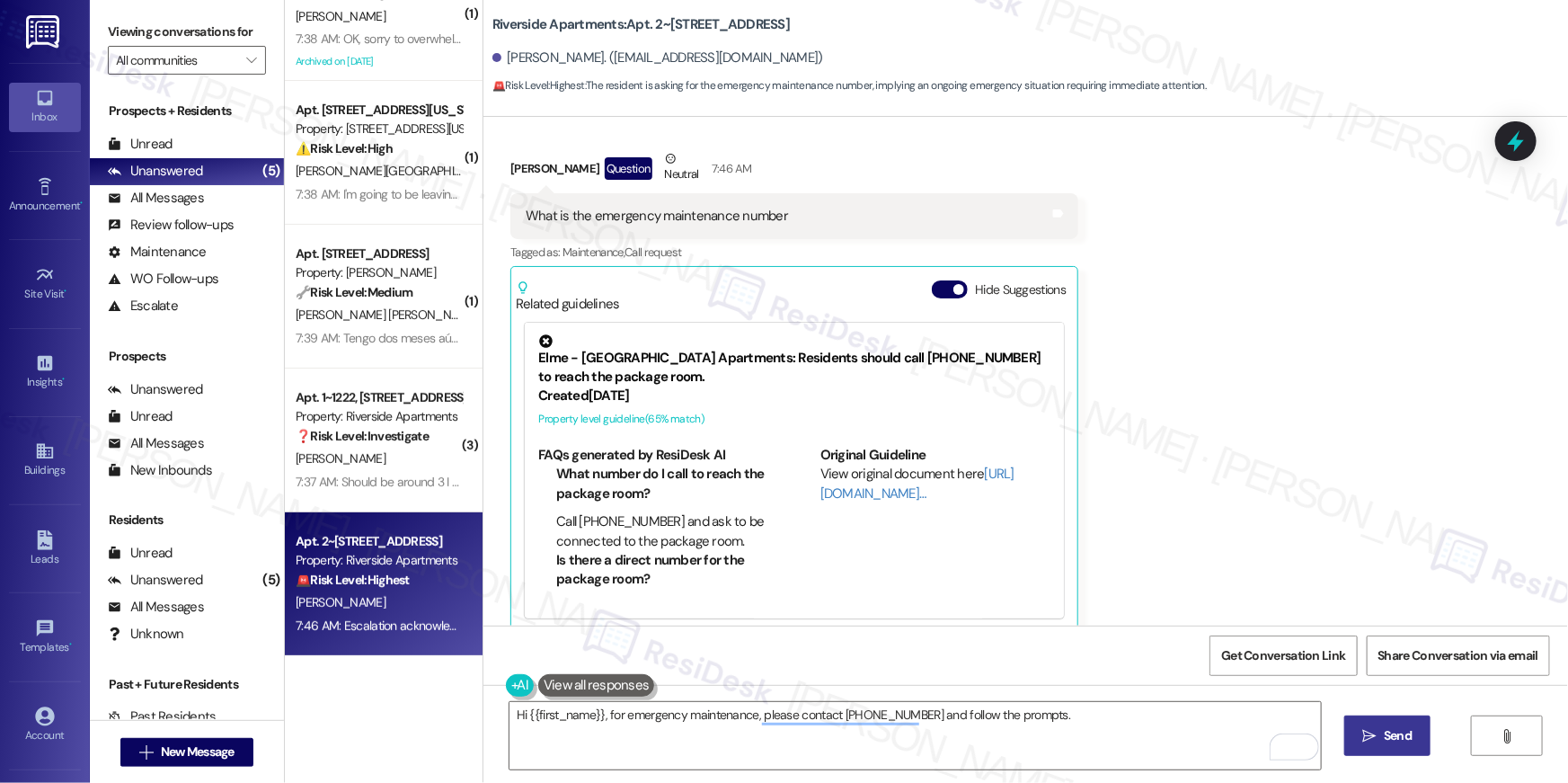 click on " Send" at bounding box center (1387, 735) 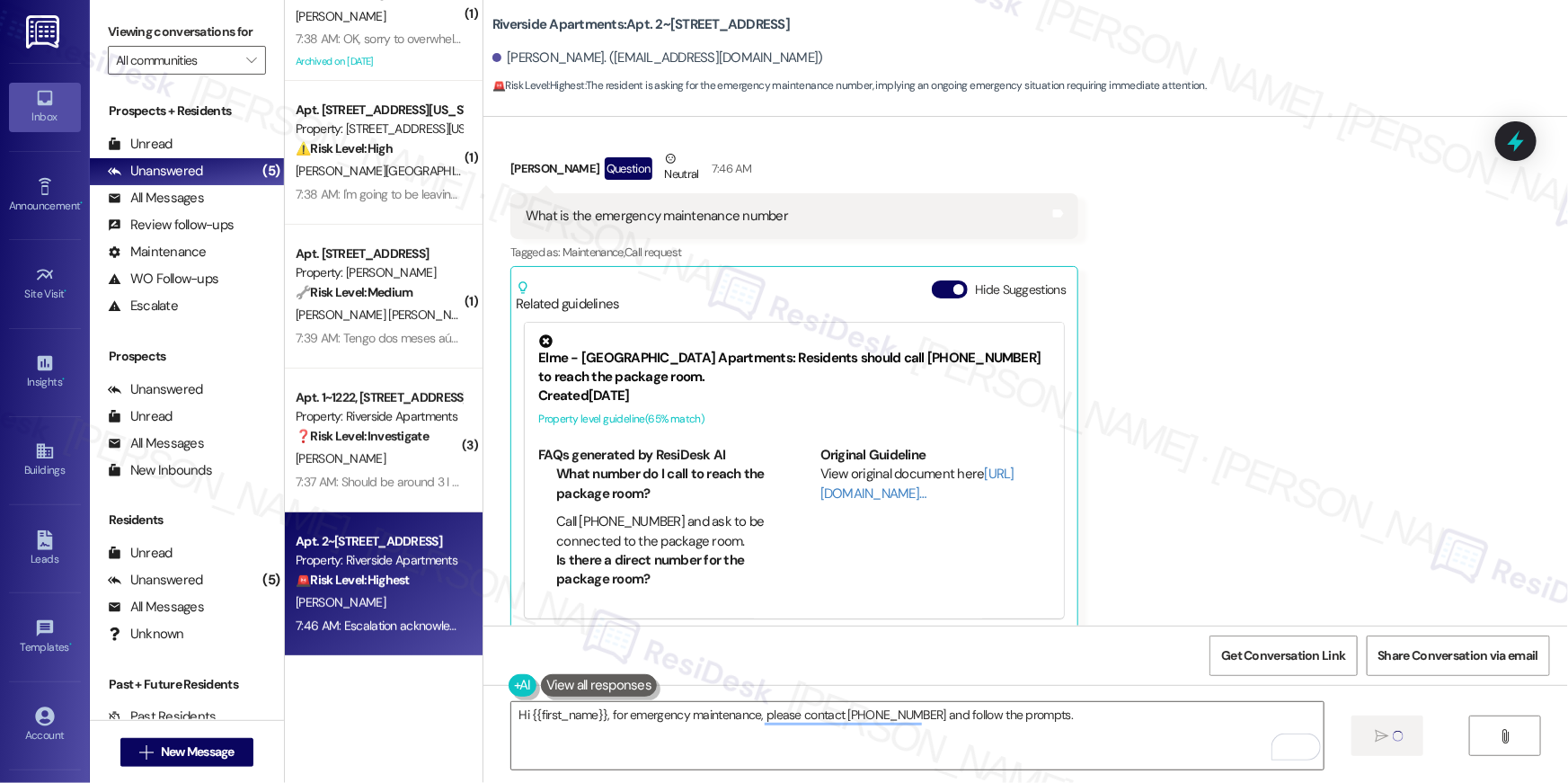 type 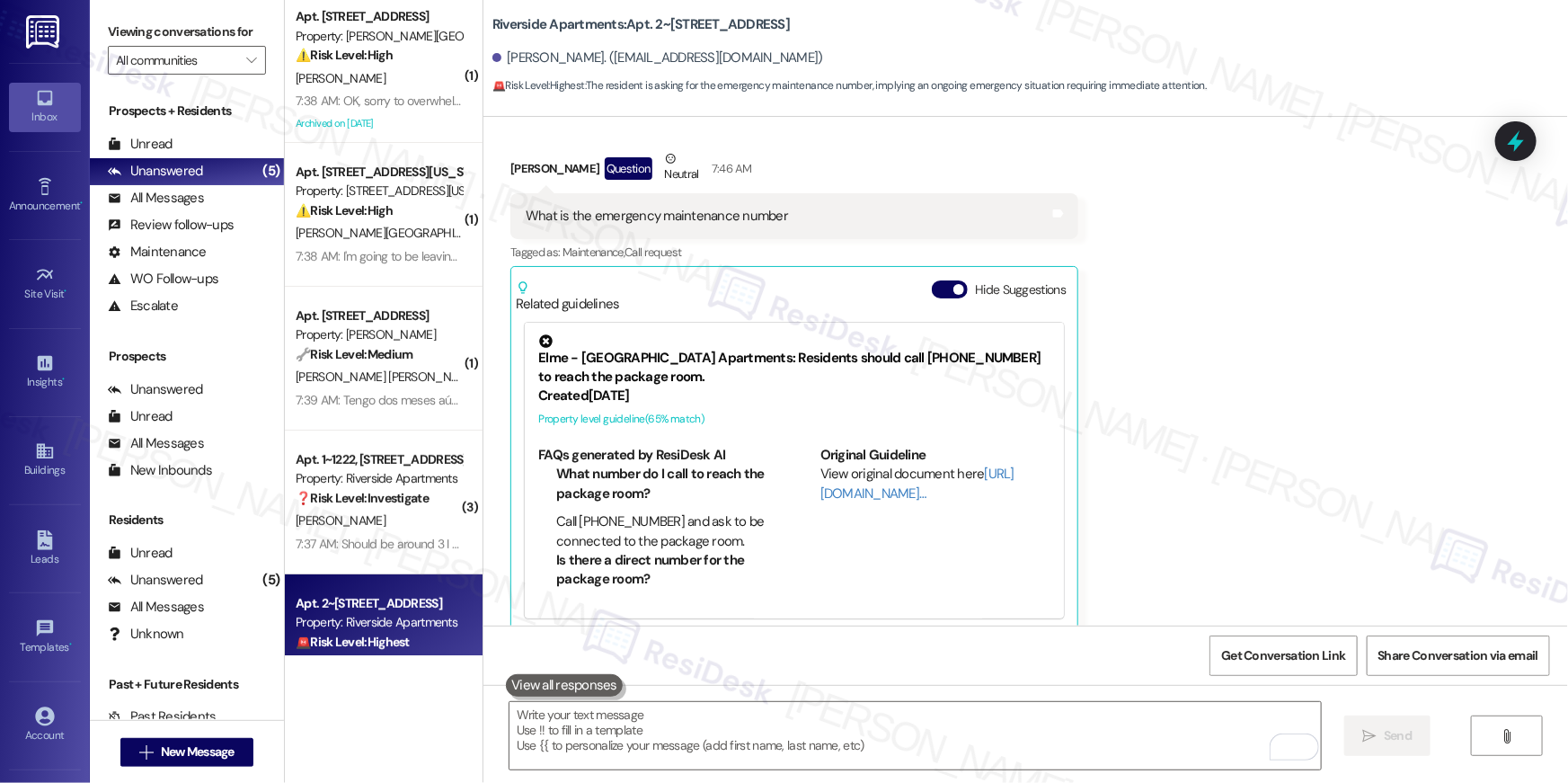 scroll, scrollTop: 0, scrollLeft: 0, axis: both 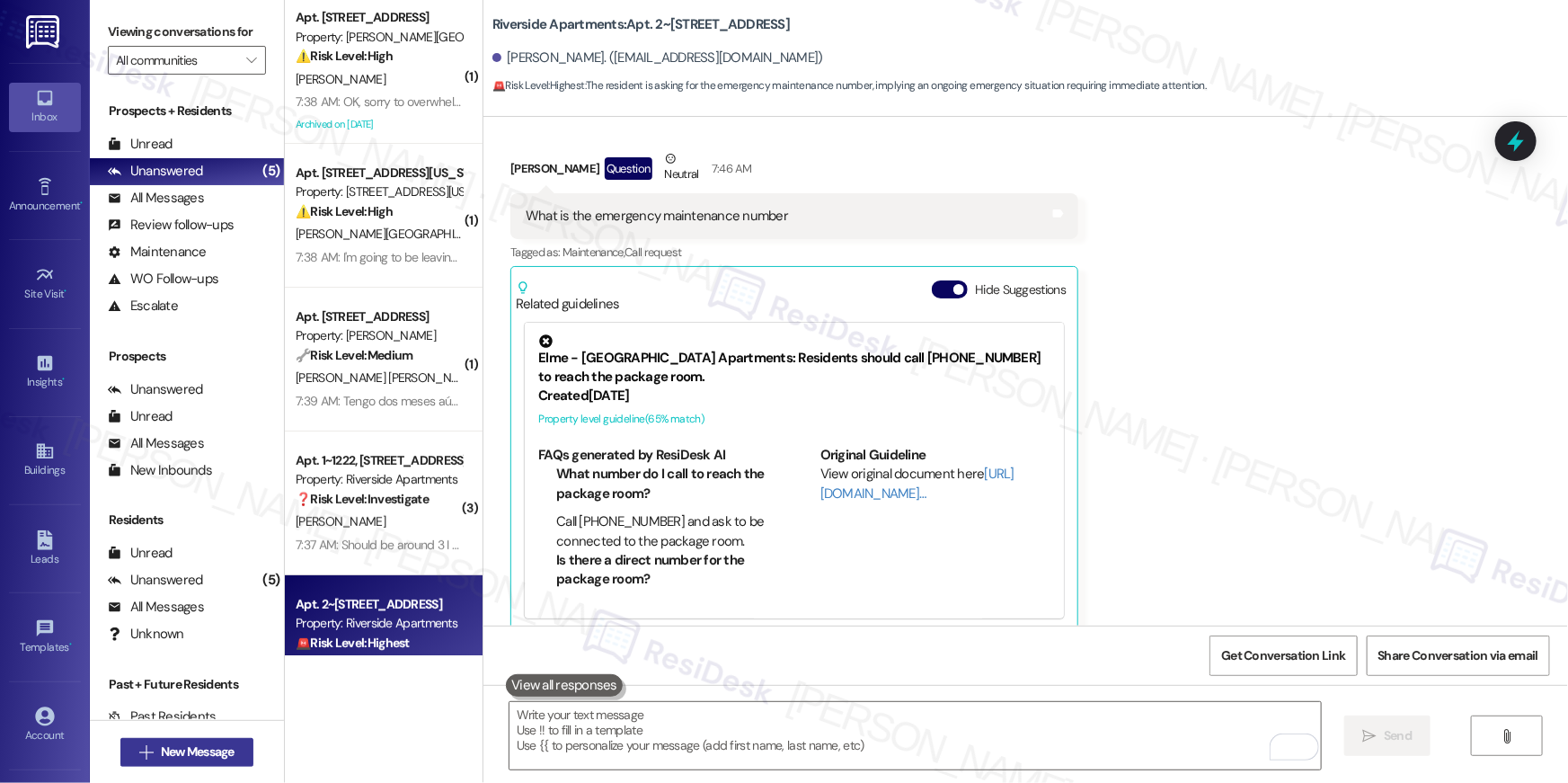 click on "New Message" at bounding box center (198, 752) 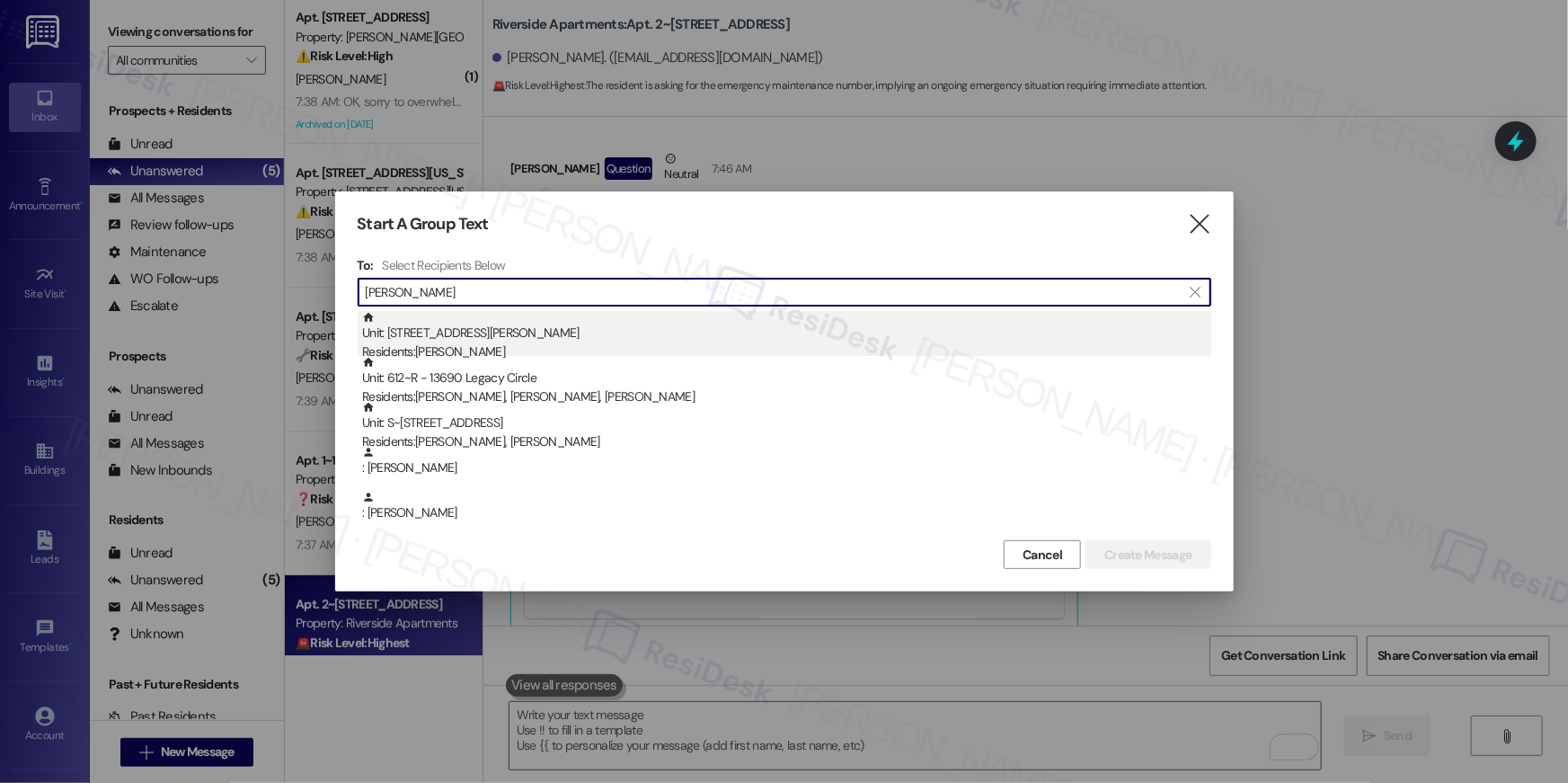type on "mohamed ahme" 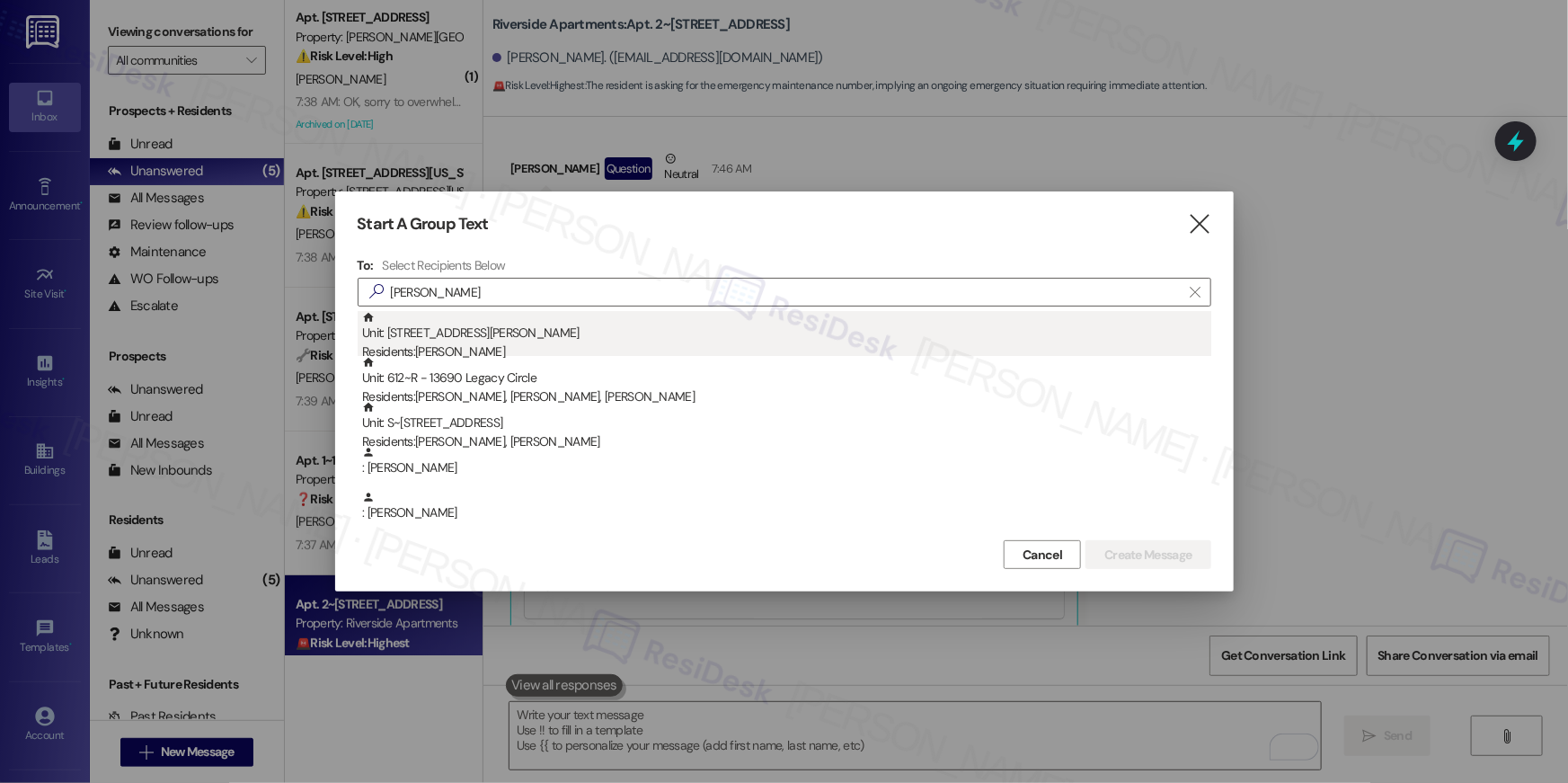 click on "Unit: 551 - 1201 S. Ross Street Residents:  Mohamed Ahmed" at bounding box center [786, 336] 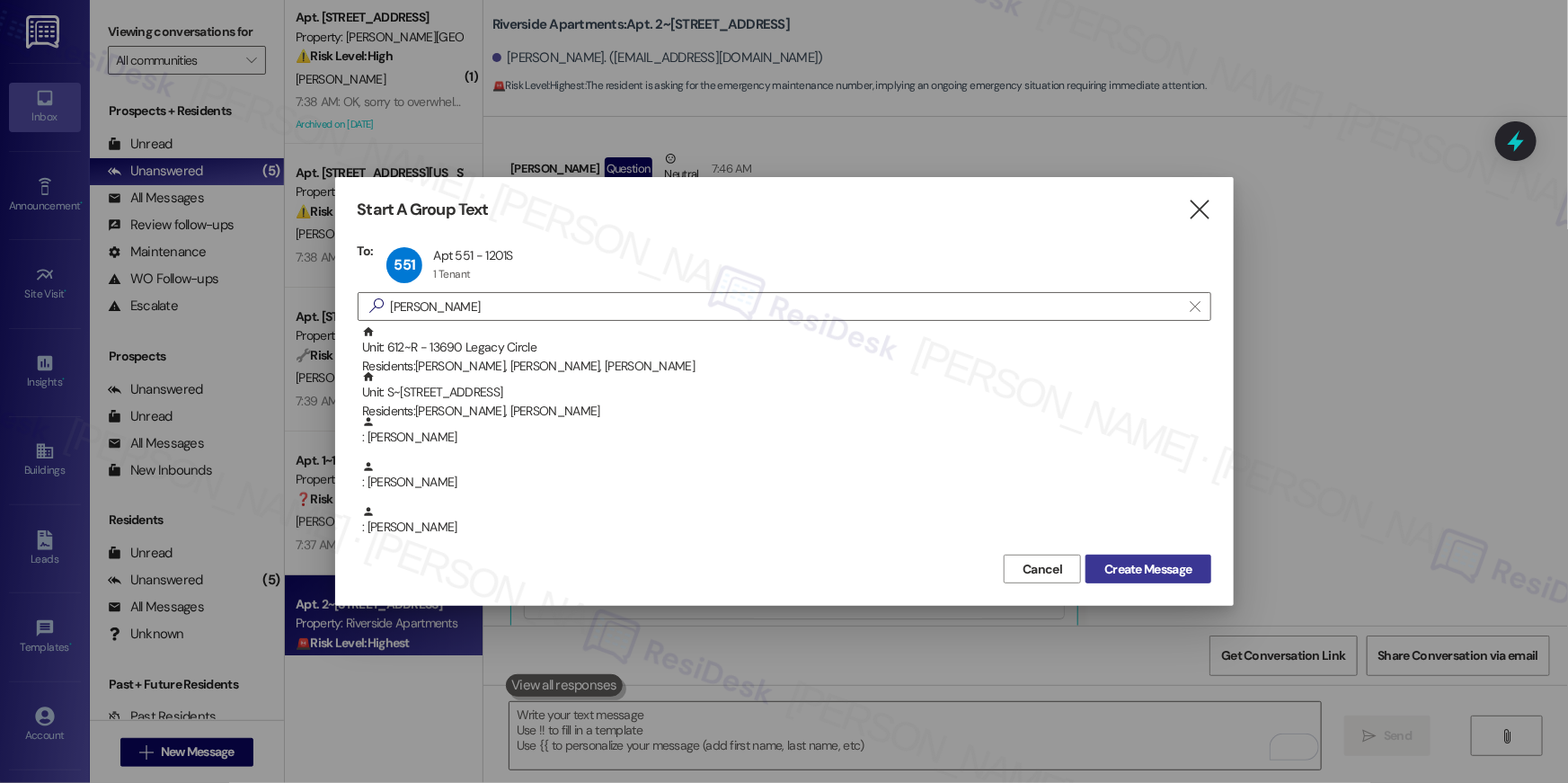 click on "Create Message" at bounding box center [1147, 569] 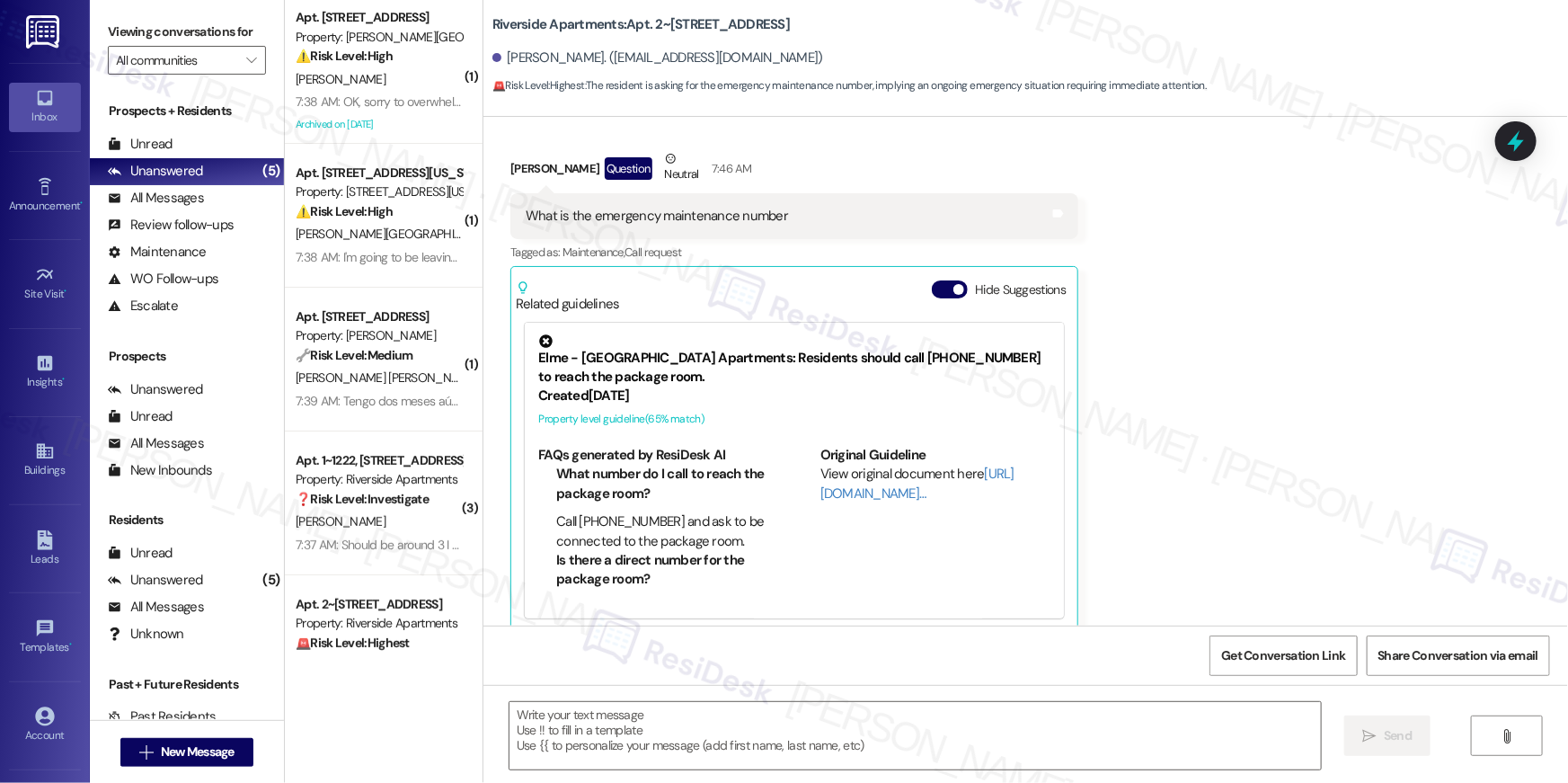 type on "Fetching suggested responses. Please feel free to read through the conversation in the meantime." 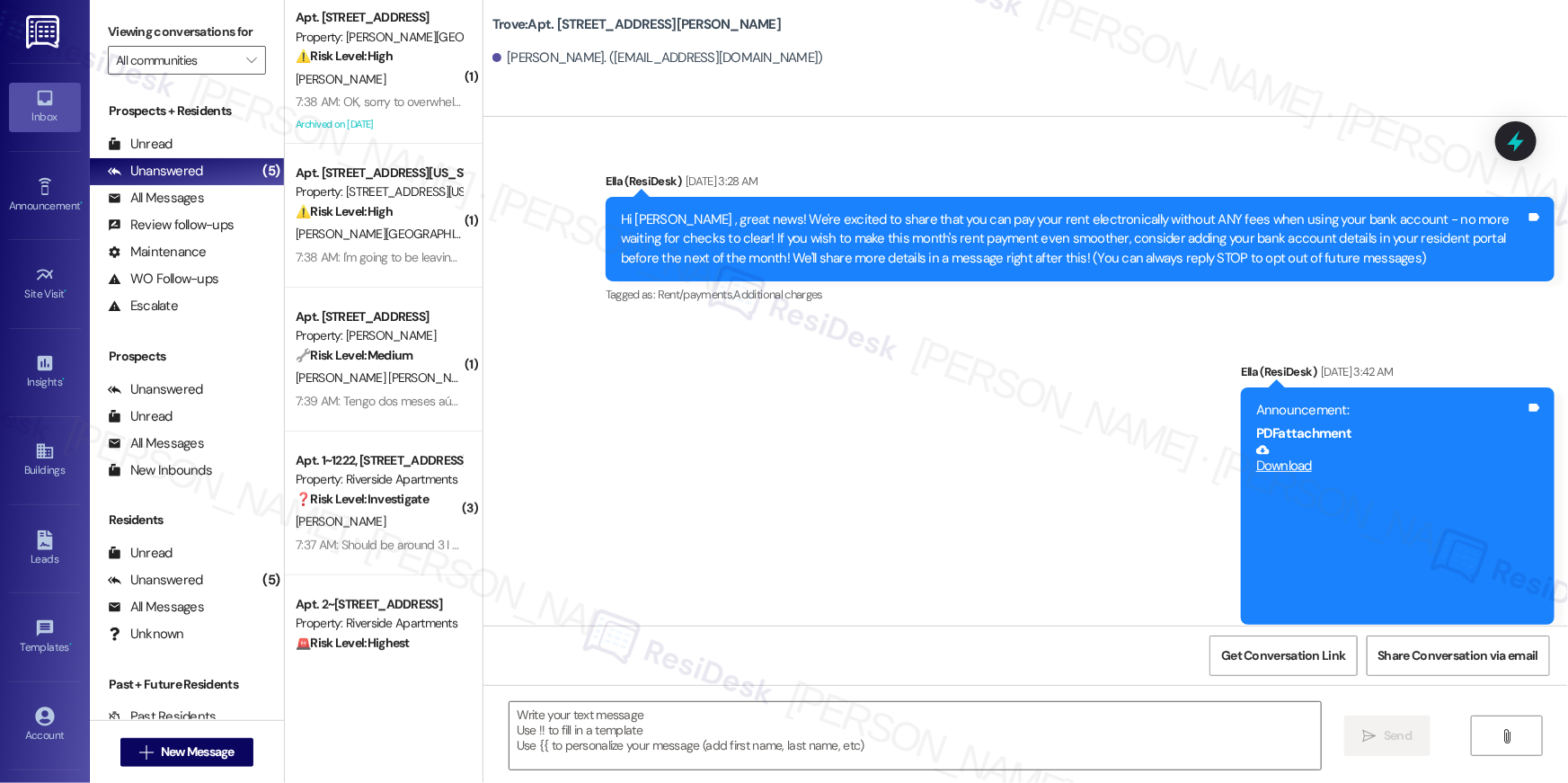 scroll, scrollTop: 9306, scrollLeft: 0, axis: vertical 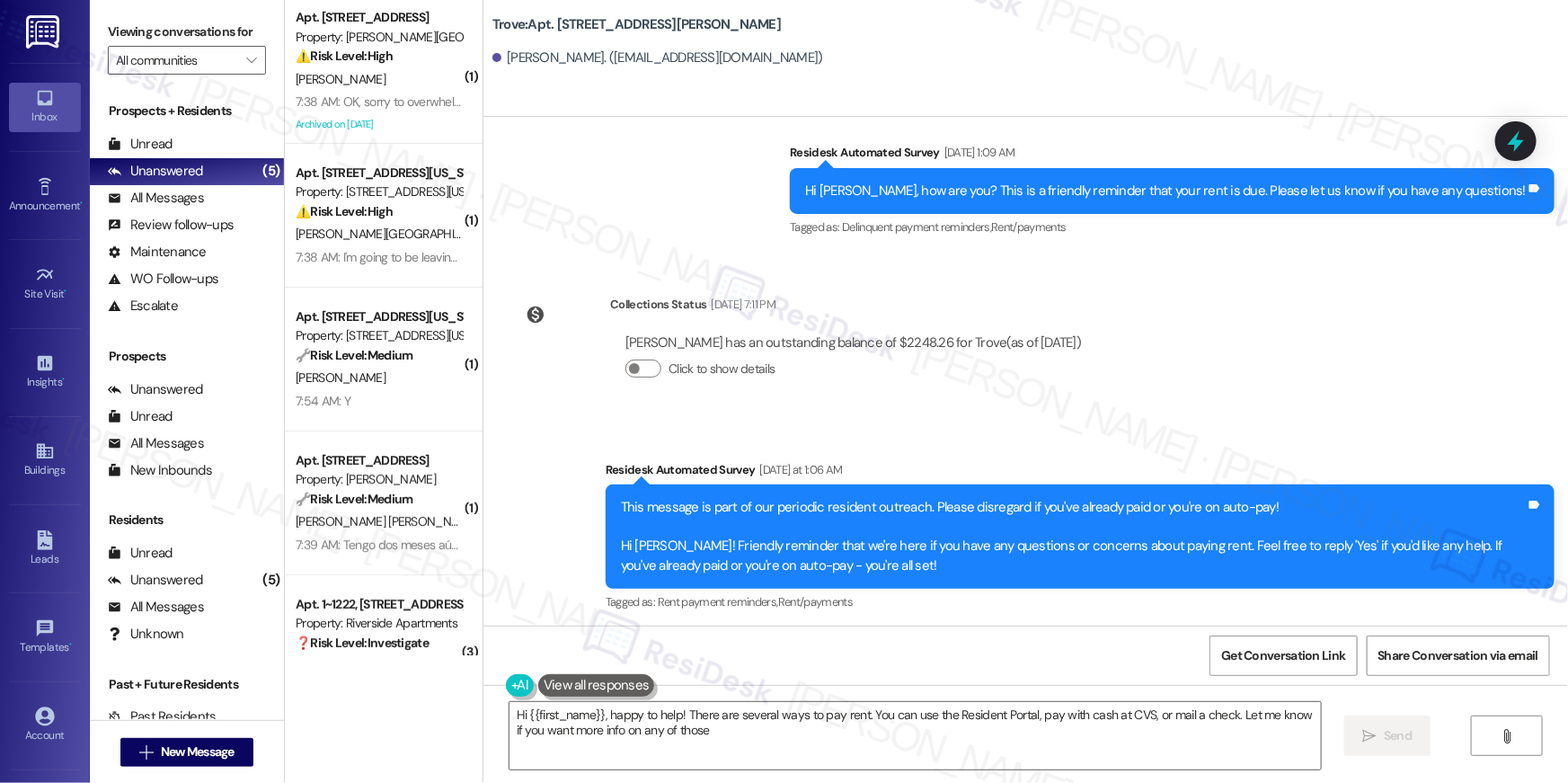 type on "Hi {{first_name}}, happy to help! There are several ways to pay rent. You can use the Resident Portal, pay with cash at CVS, or mail a check. Let me know if you want more info on any of those!" 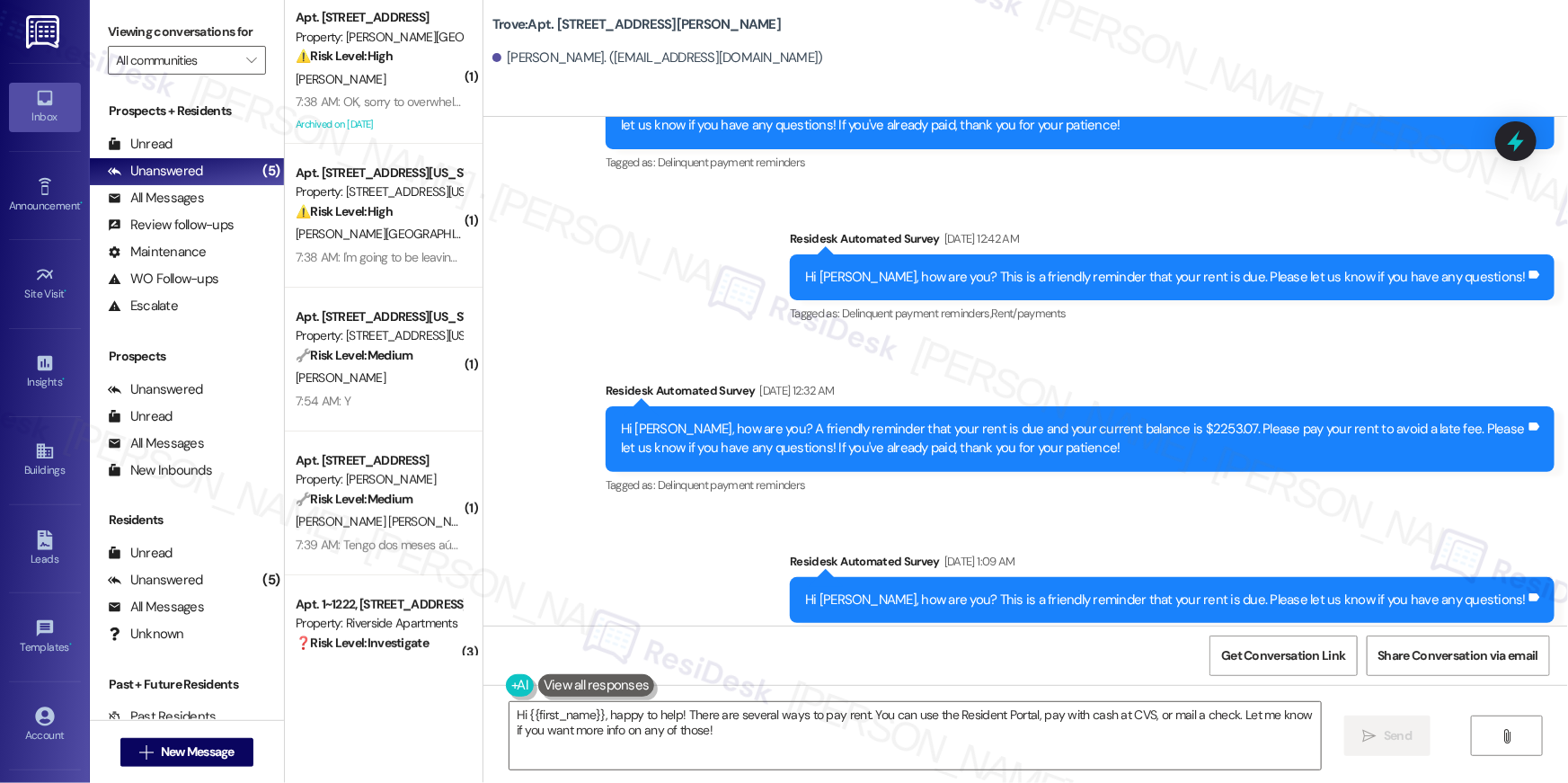 scroll, scrollTop: 8879, scrollLeft: 0, axis: vertical 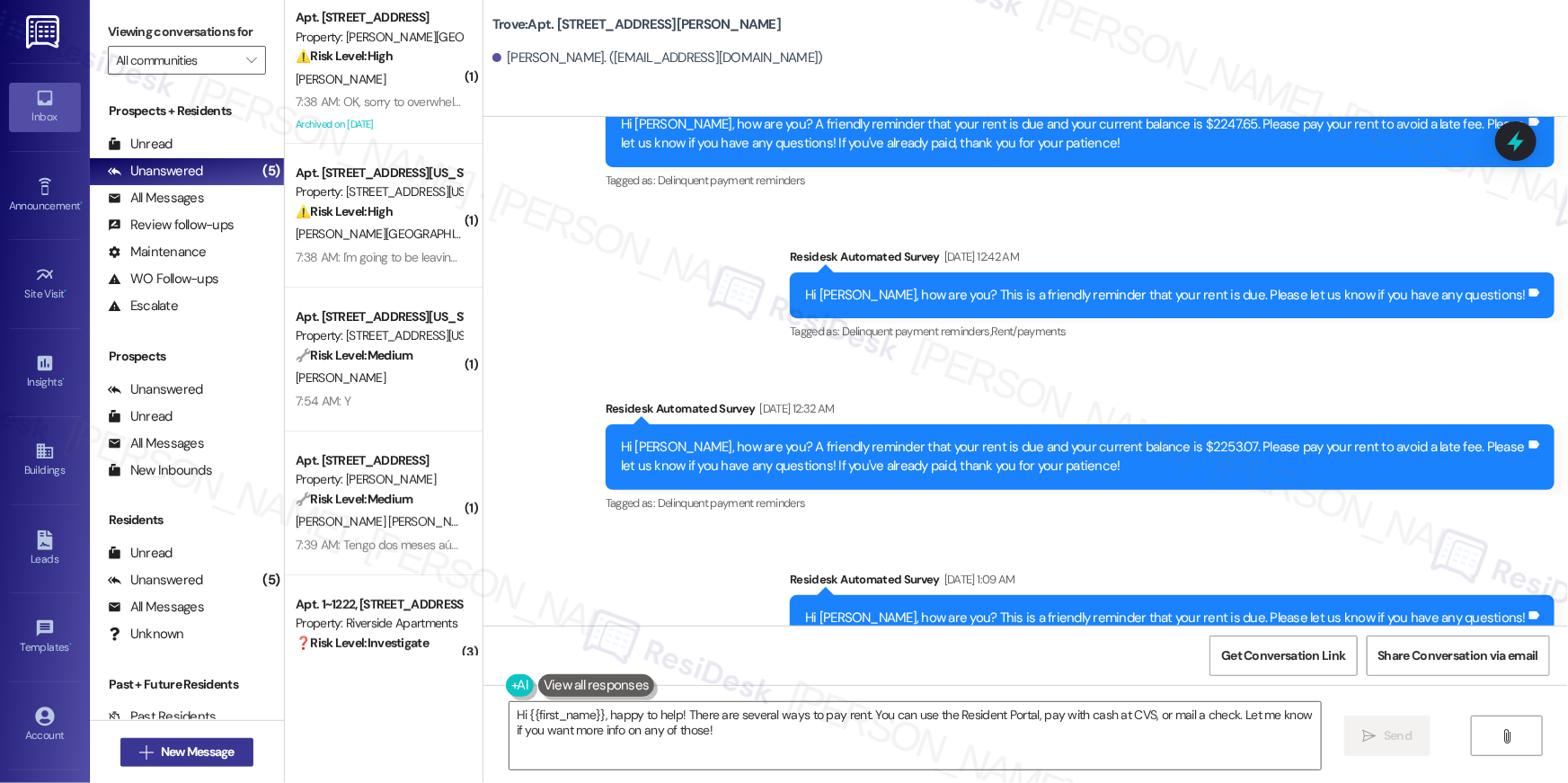 click on "New Message" at bounding box center (198, 752) 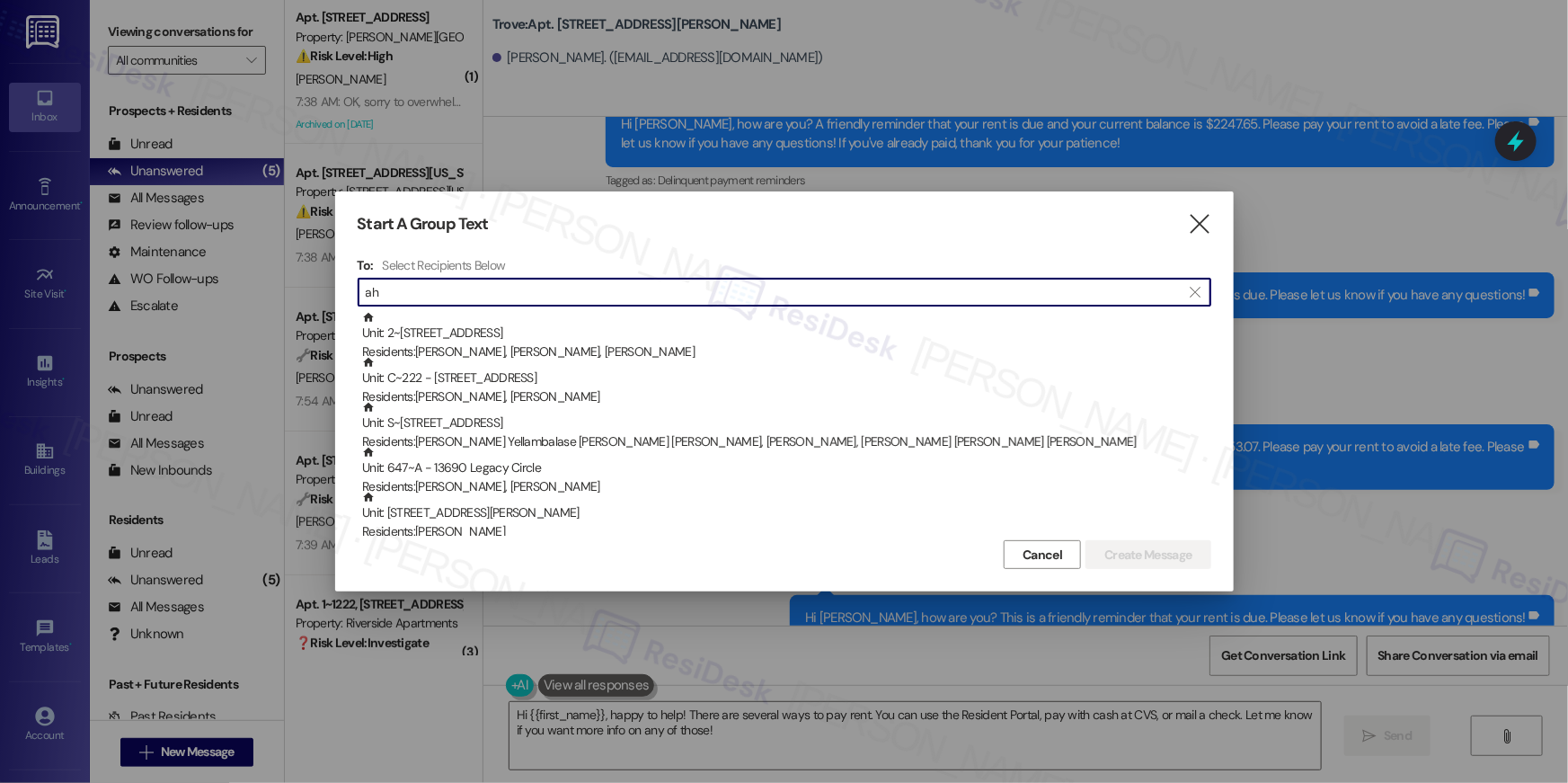 type on "a" 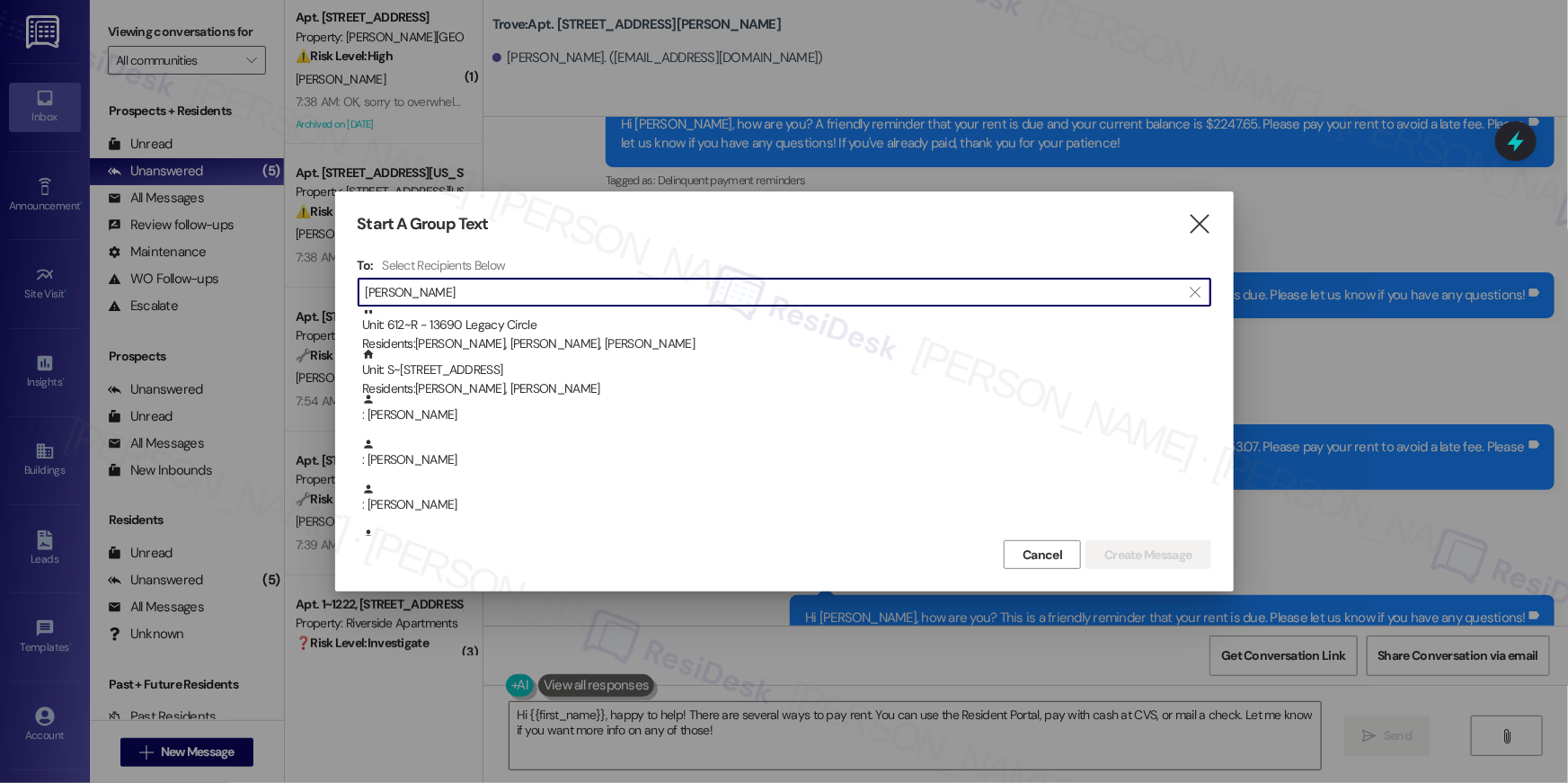 scroll, scrollTop: 56, scrollLeft: 0, axis: vertical 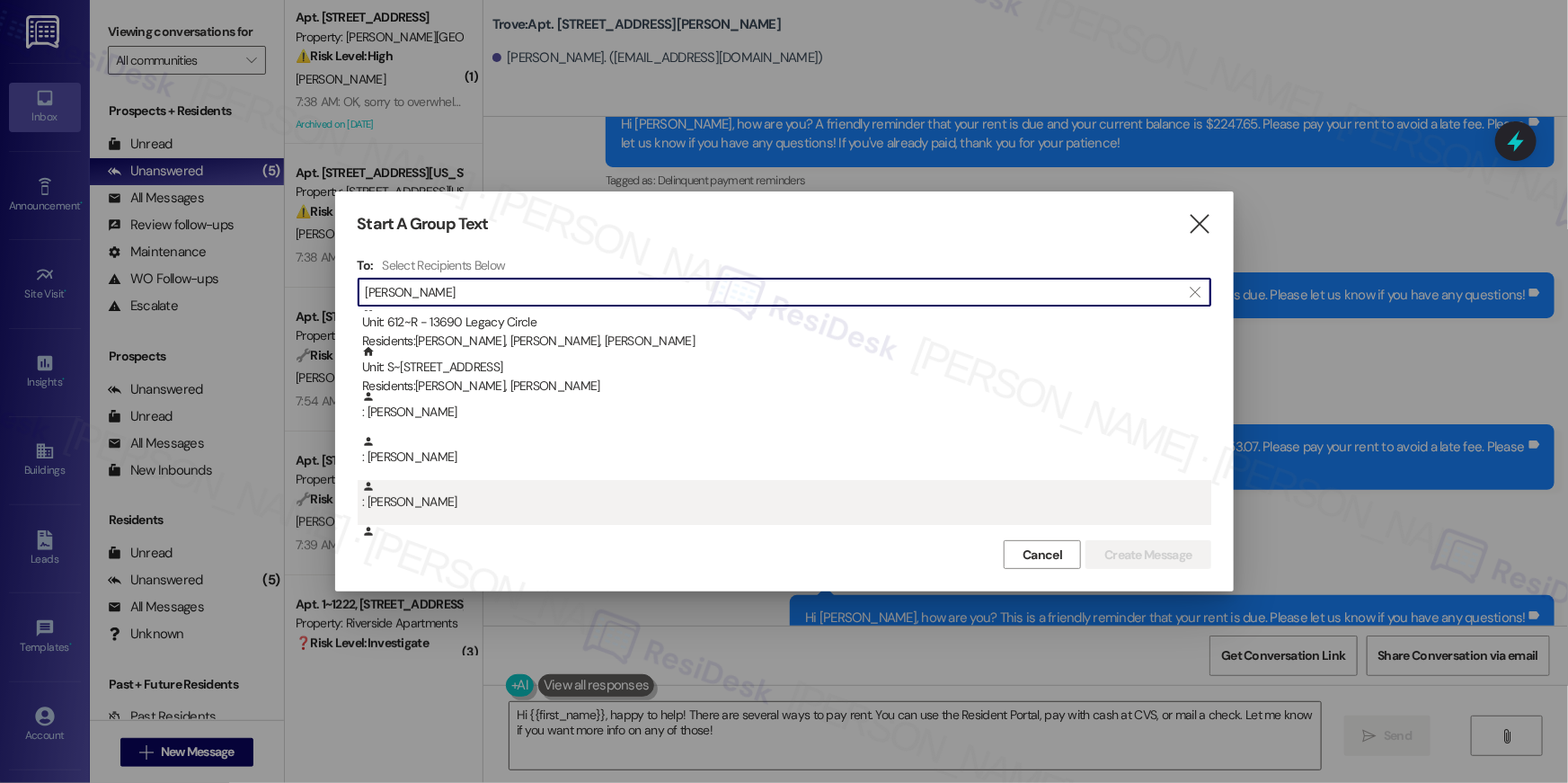 type on "mohamed ahmed" 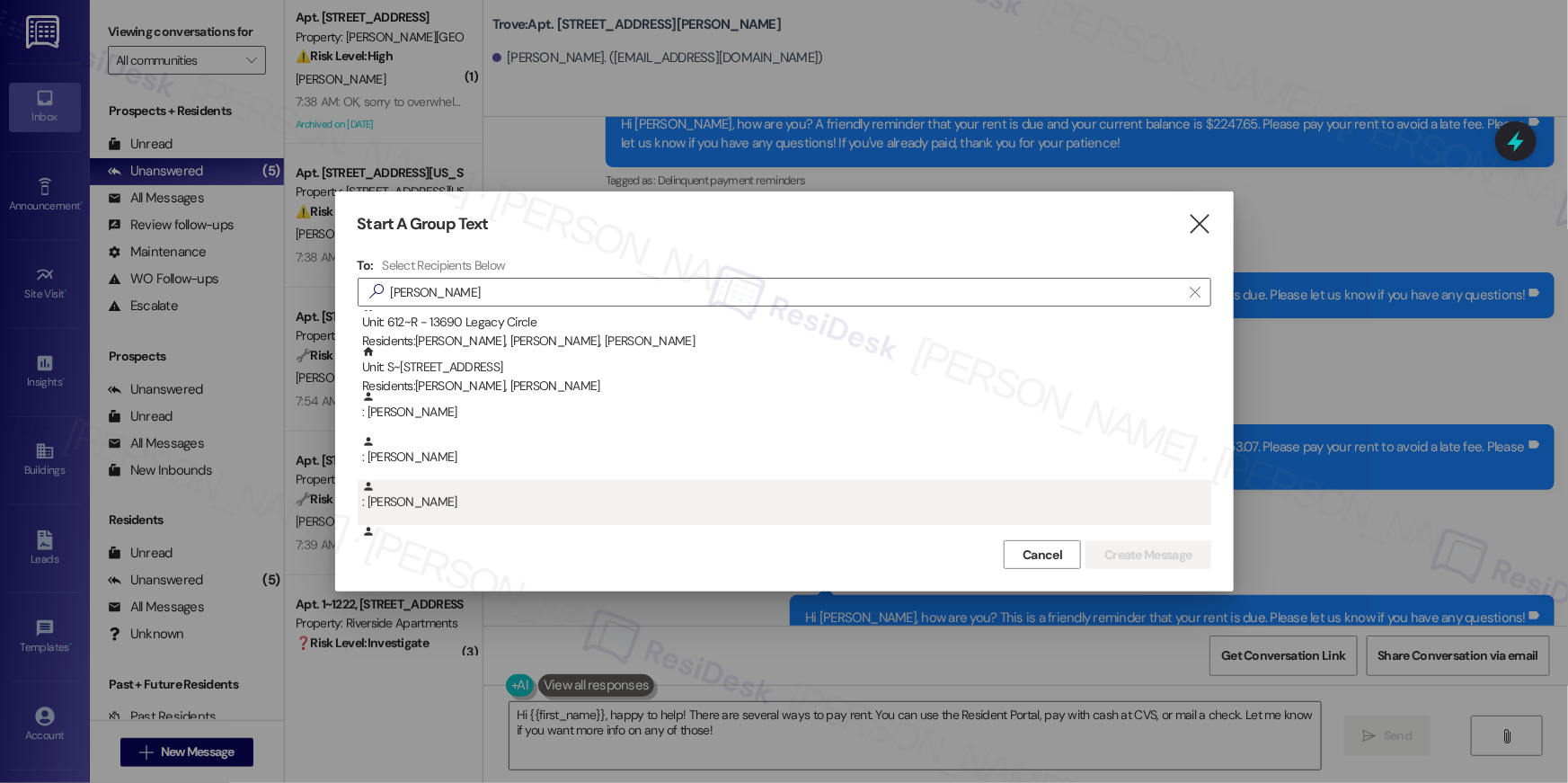 click on ": Mohamed Ahmed" at bounding box center [786, 495] 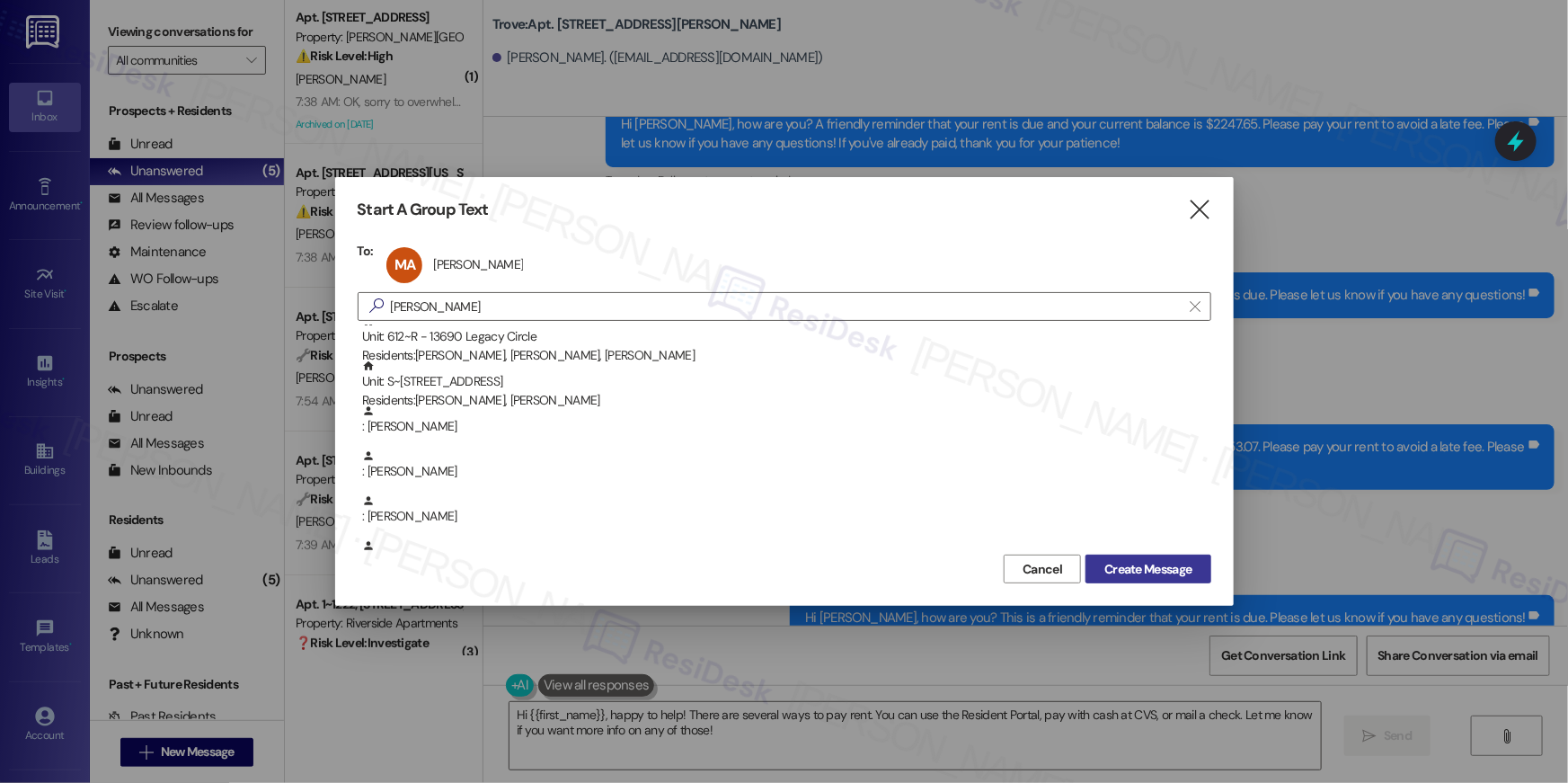 click on "Create Message" at bounding box center [1147, 569] 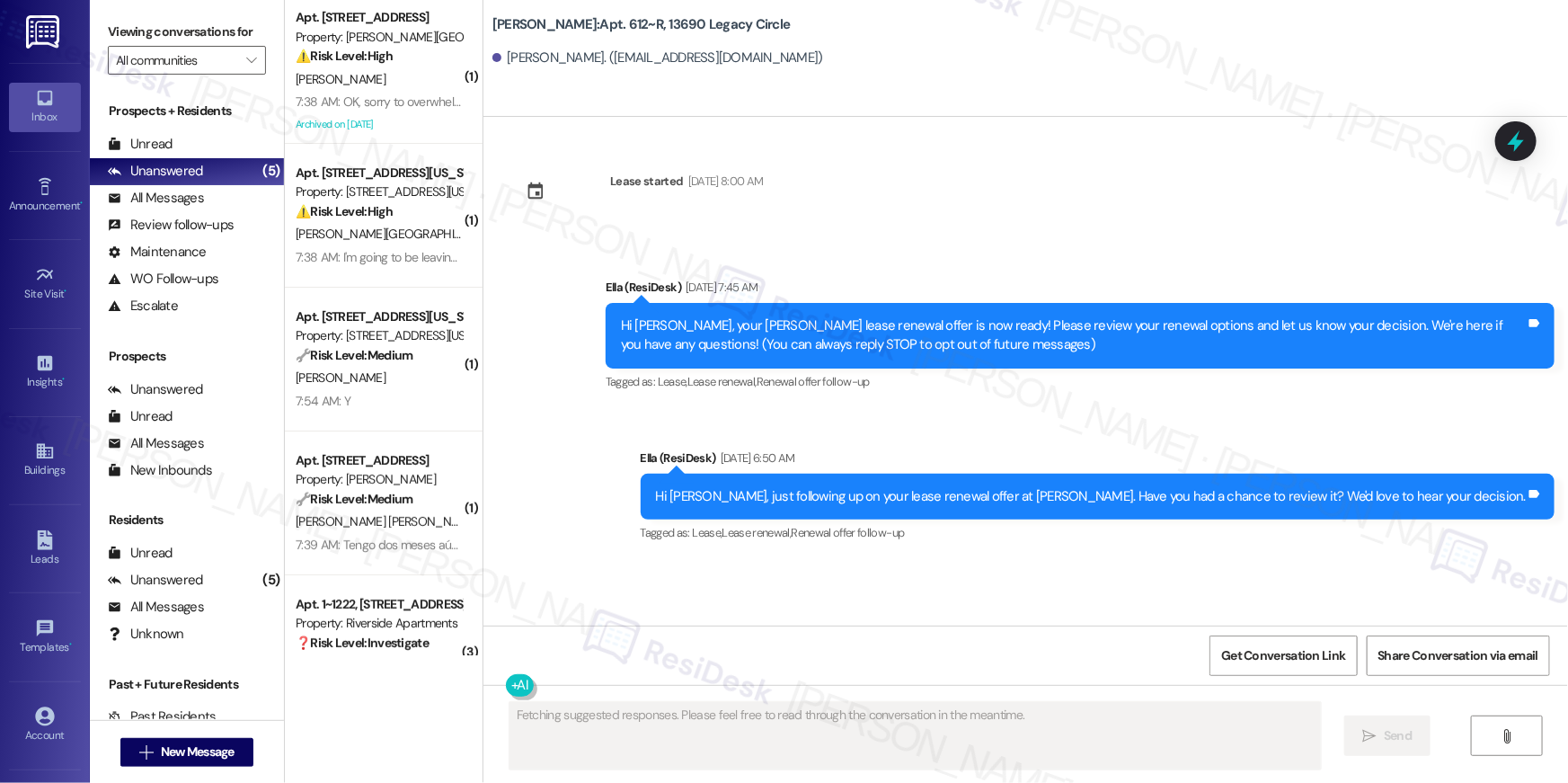 scroll, scrollTop: 0, scrollLeft: 0, axis: both 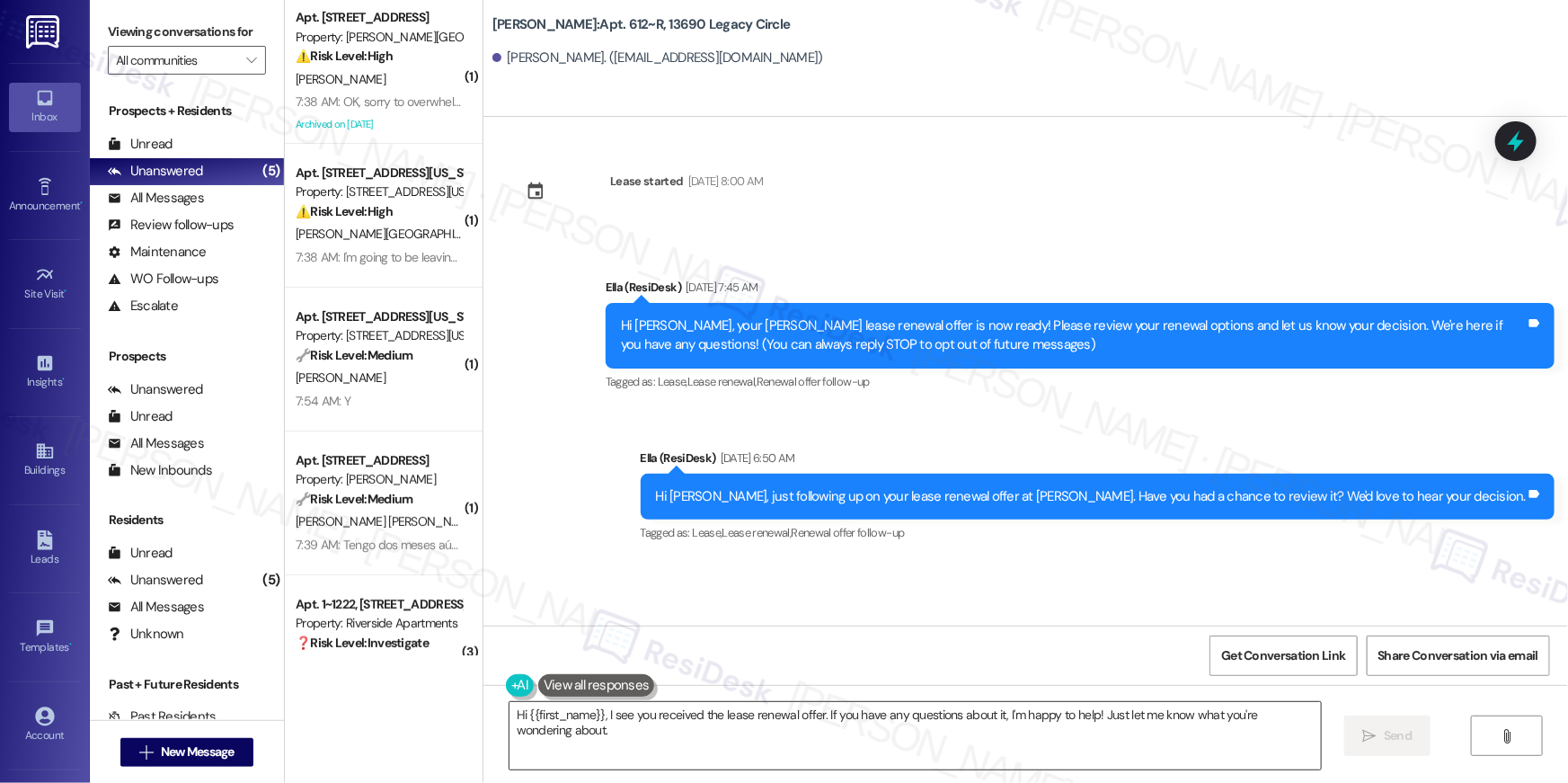 click on "Hi {{first_name}}, I see you received the lease renewal offer. If you have any questions about it, I'm happy to help! Just let me know what you're wondering about." at bounding box center [915, 735] 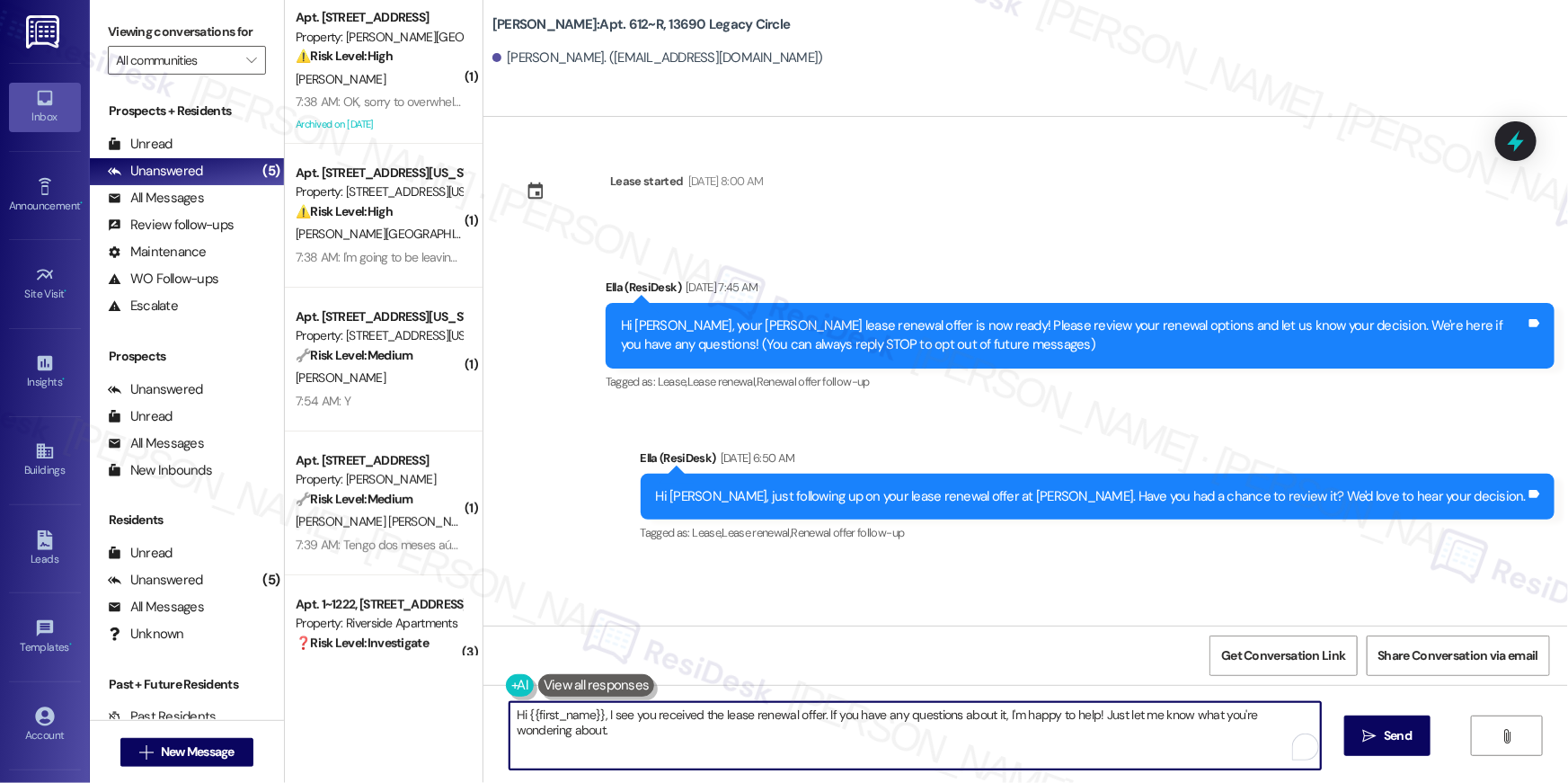 click on "Hi {{first_name}}, I see you received the lease renewal offer. If you have any questions about it, I'm happy to help! Just let me know what you're wondering about." at bounding box center (915, 735) 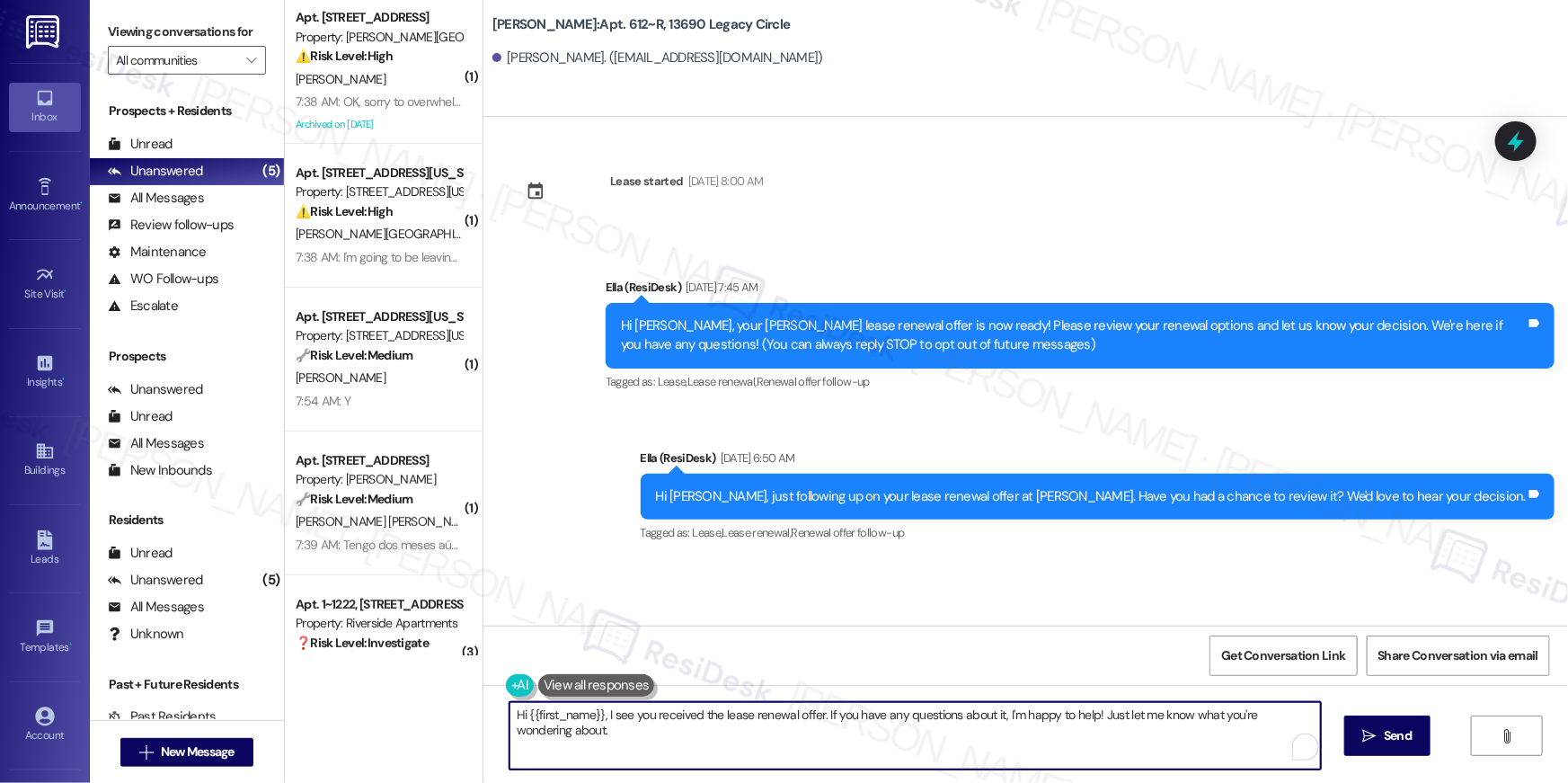 paste on "we wanted to check in about your {{property}} renewal offer. Please let us know if you plan to renew - we're here to help!" 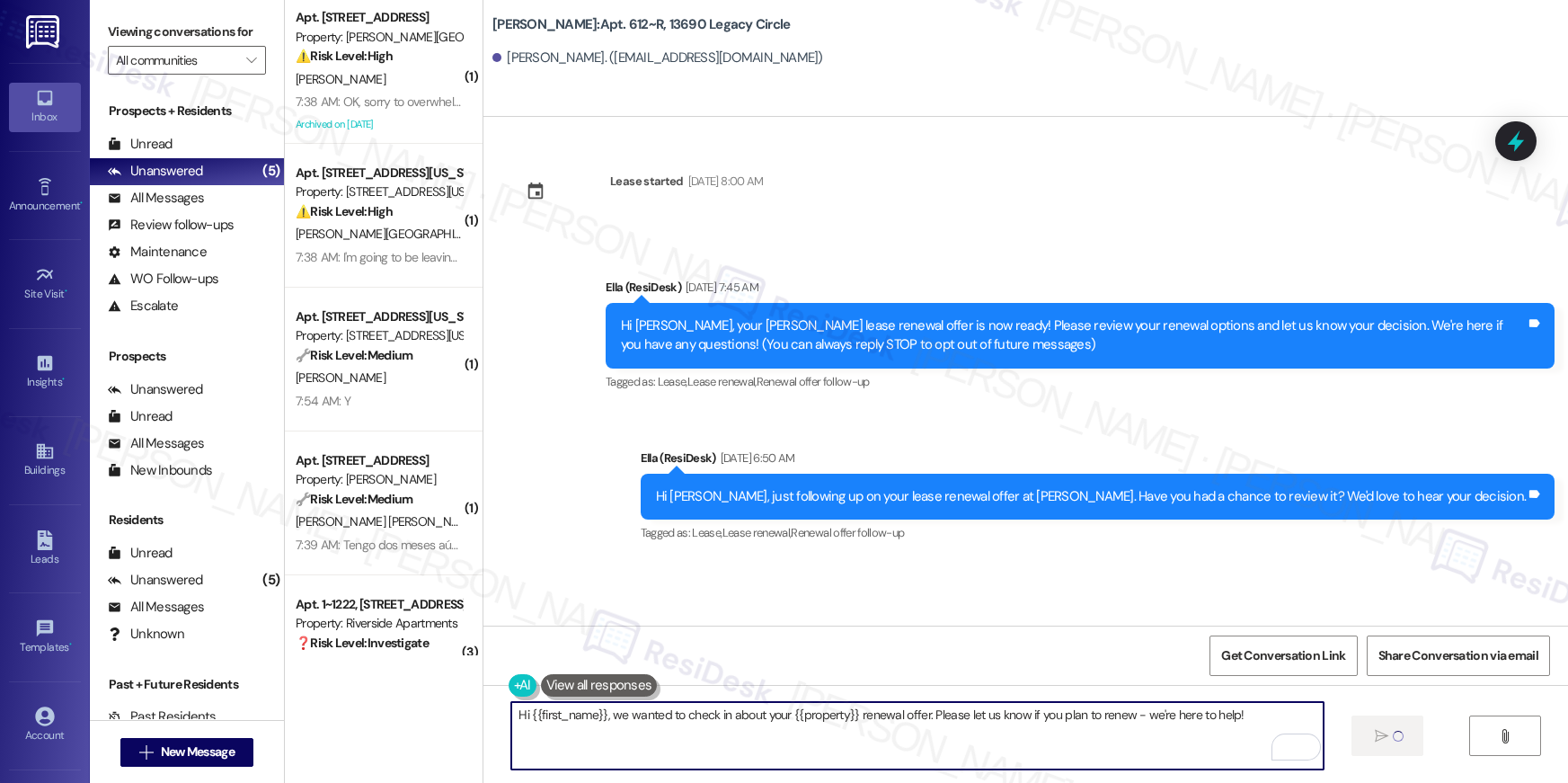 scroll, scrollTop: 0, scrollLeft: 0, axis: both 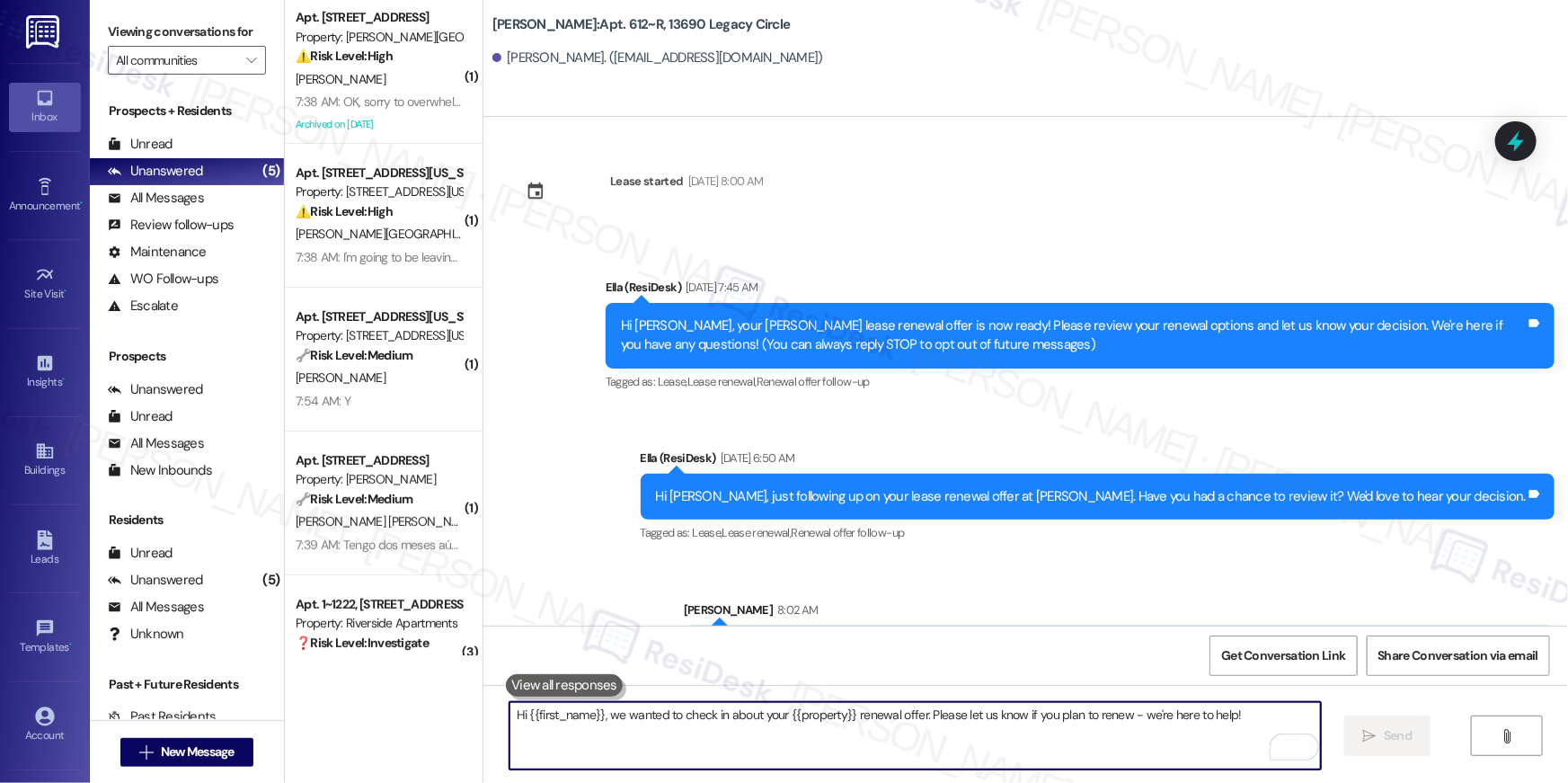 type 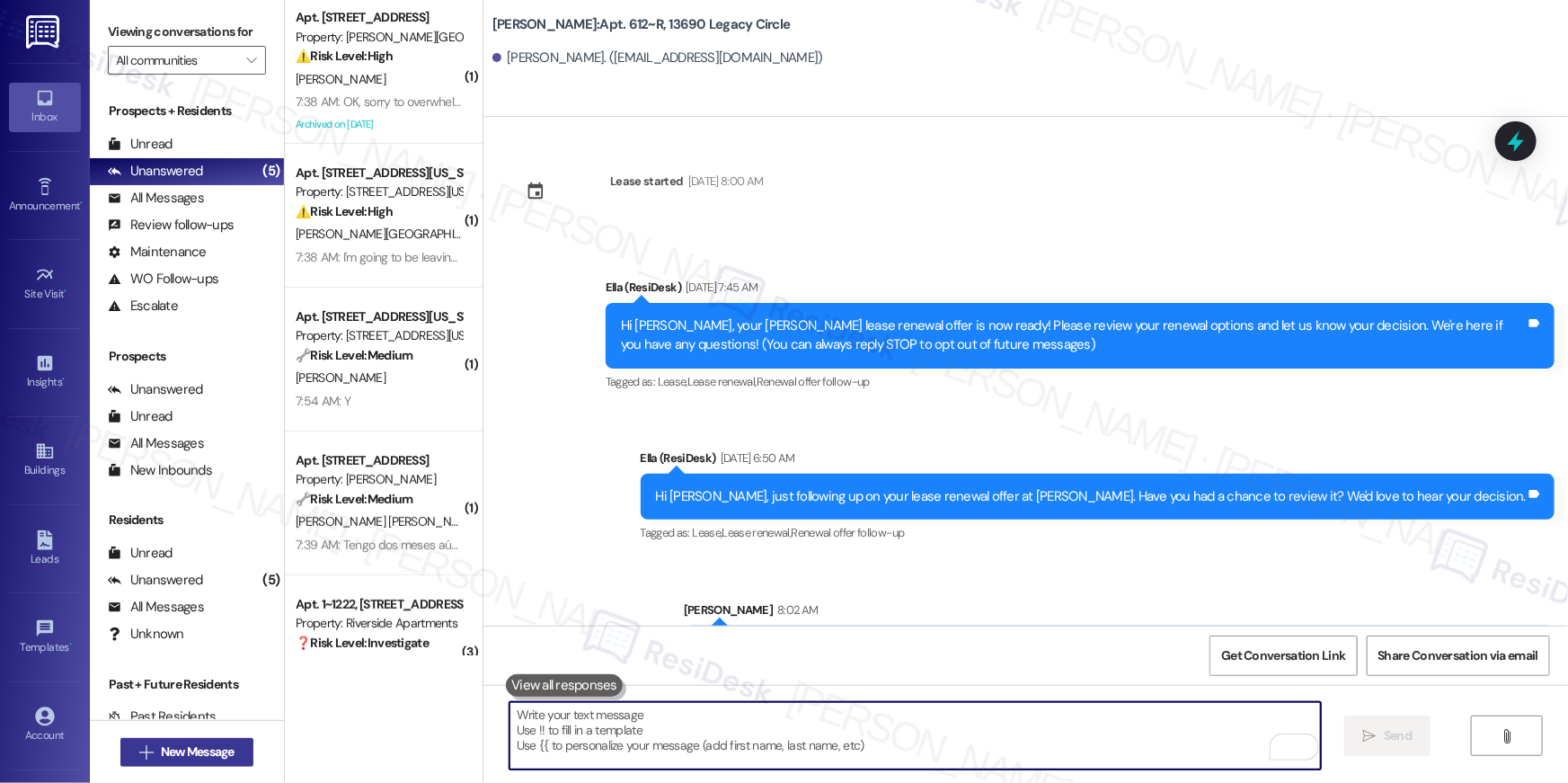 click on "New Message" at bounding box center (198, 752) 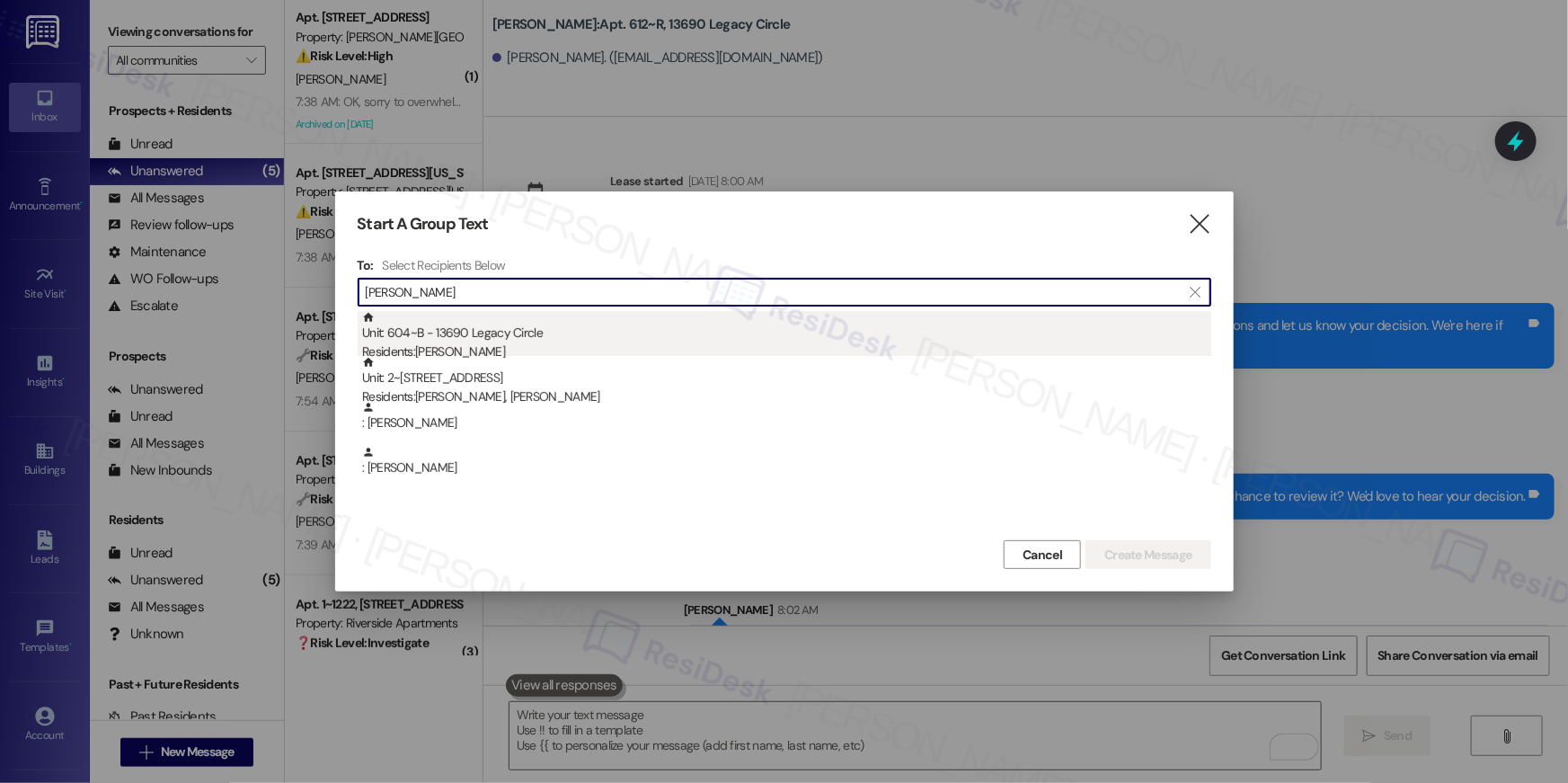 type on "[PERSON_NAME]" 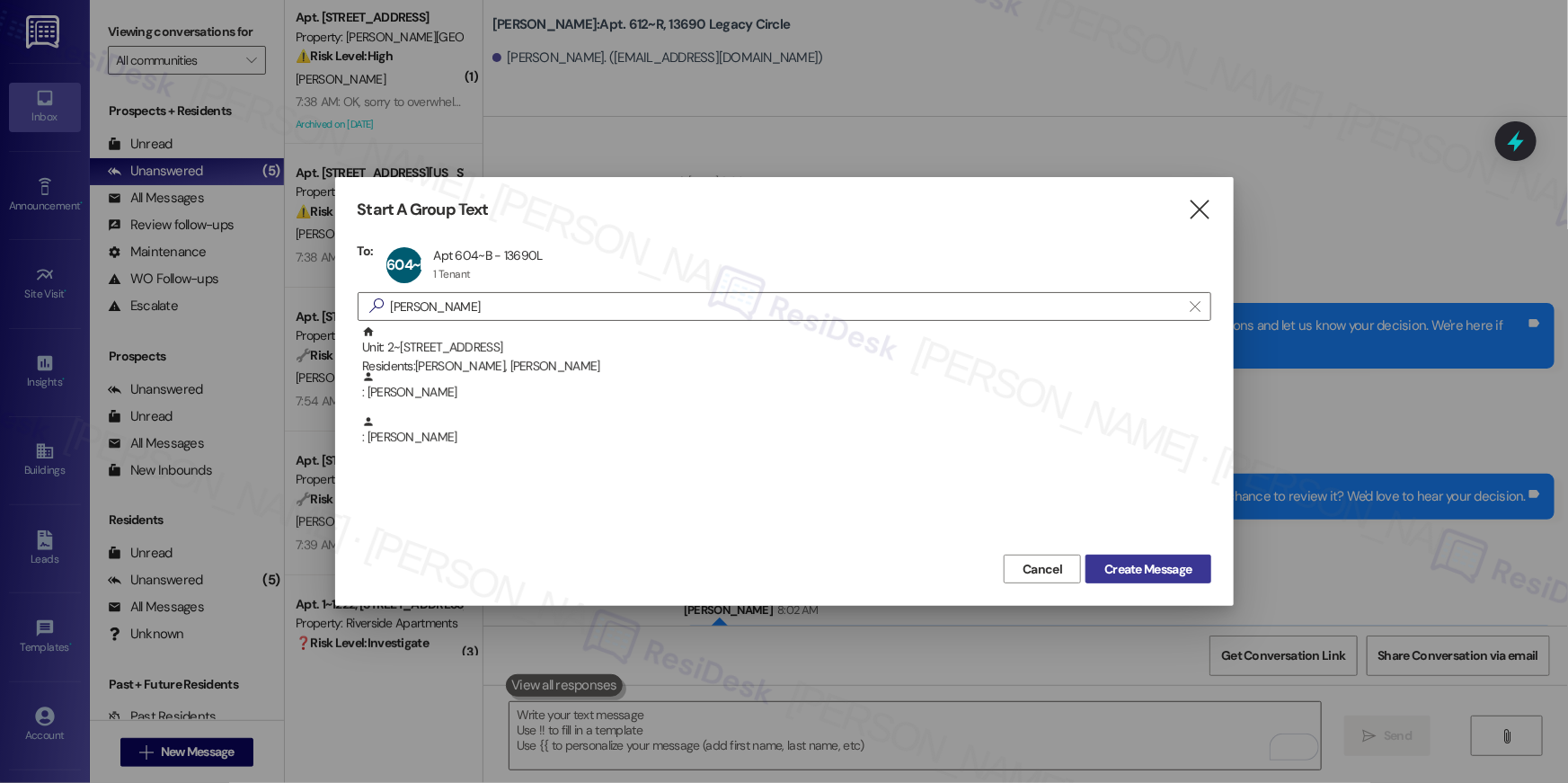 click on "Create Message" at bounding box center [1147, 569] 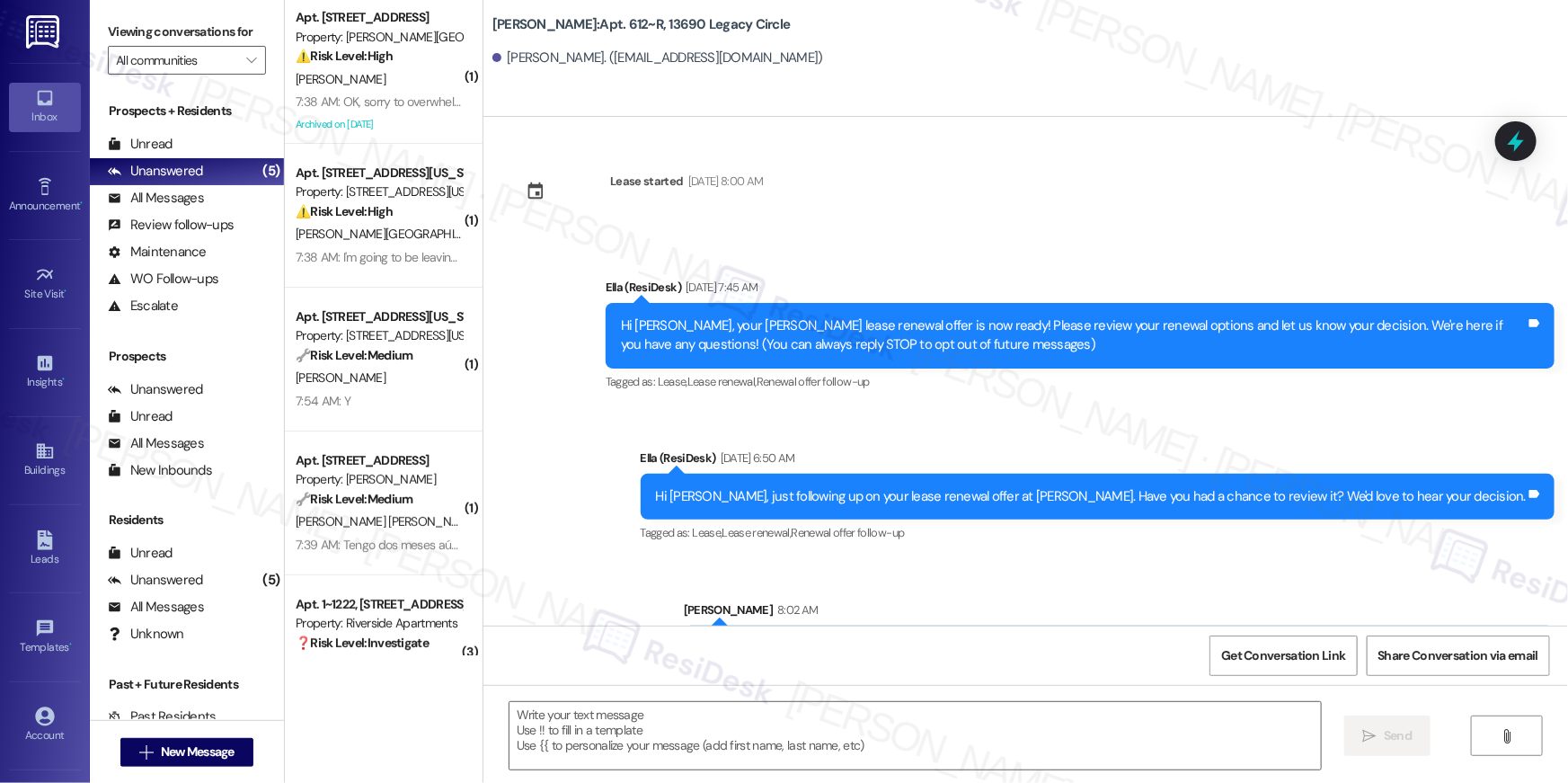 type on "Fetching suggested responses. Please feel free to read through the conversation in the meantime." 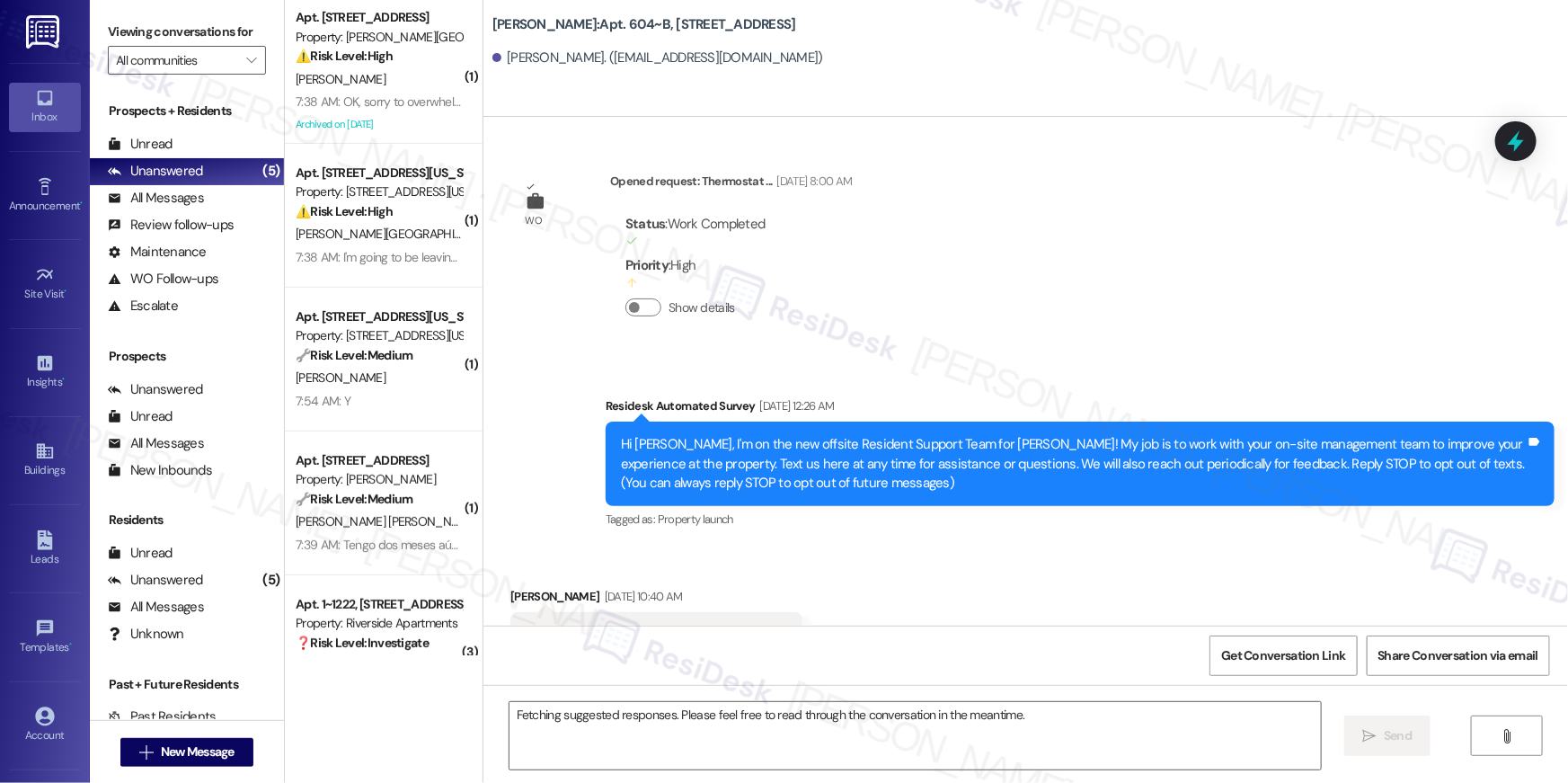 scroll, scrollTop: 9039, scrollLeft: 0, axis: vertical 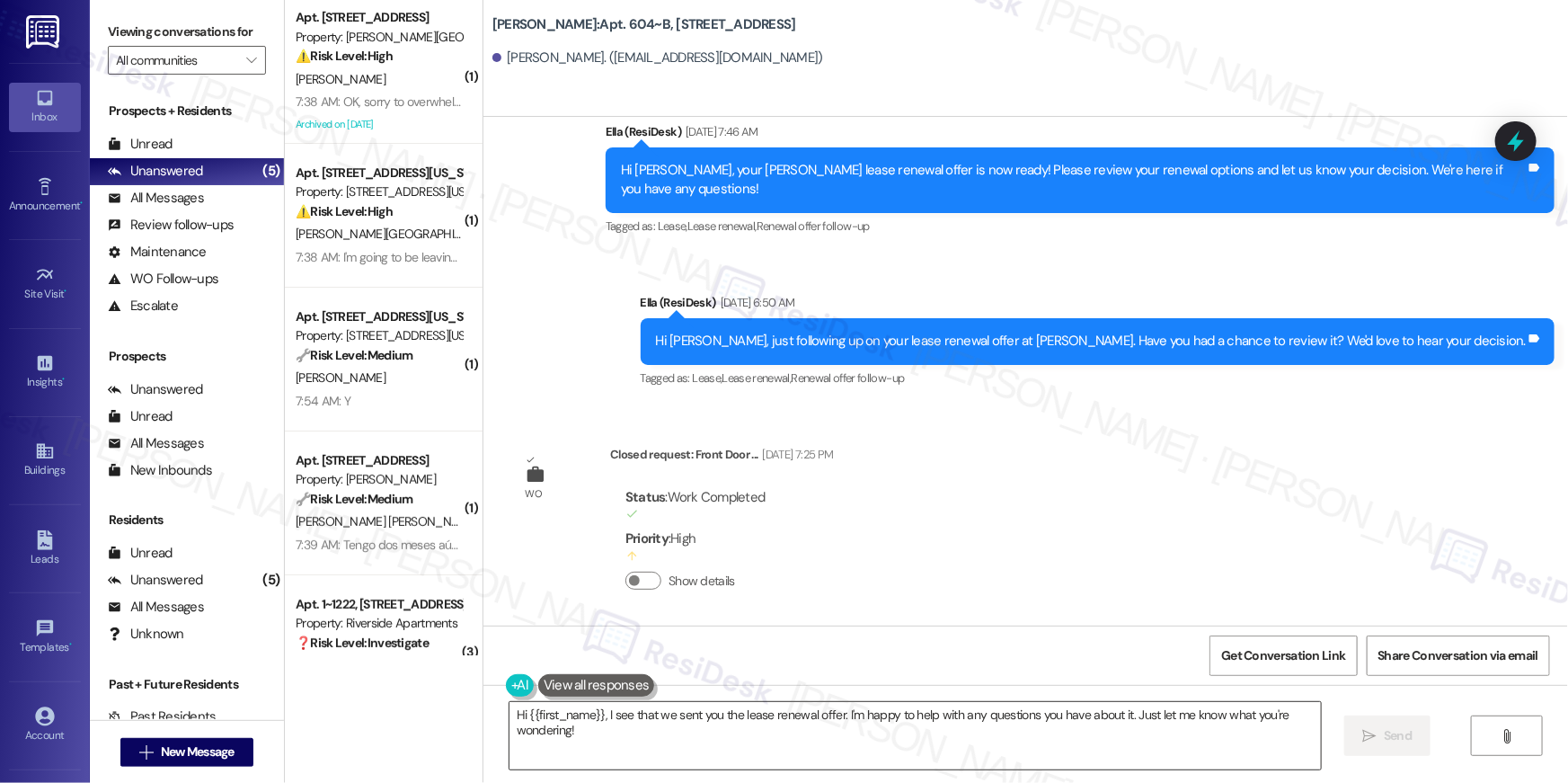 click on "Hi {{first_name}}, I see that we sent you the lease renewal offer. I'm happy to help with any questions you have about it. Just let me know what you're wondering!" at bounding box center [915, 735] 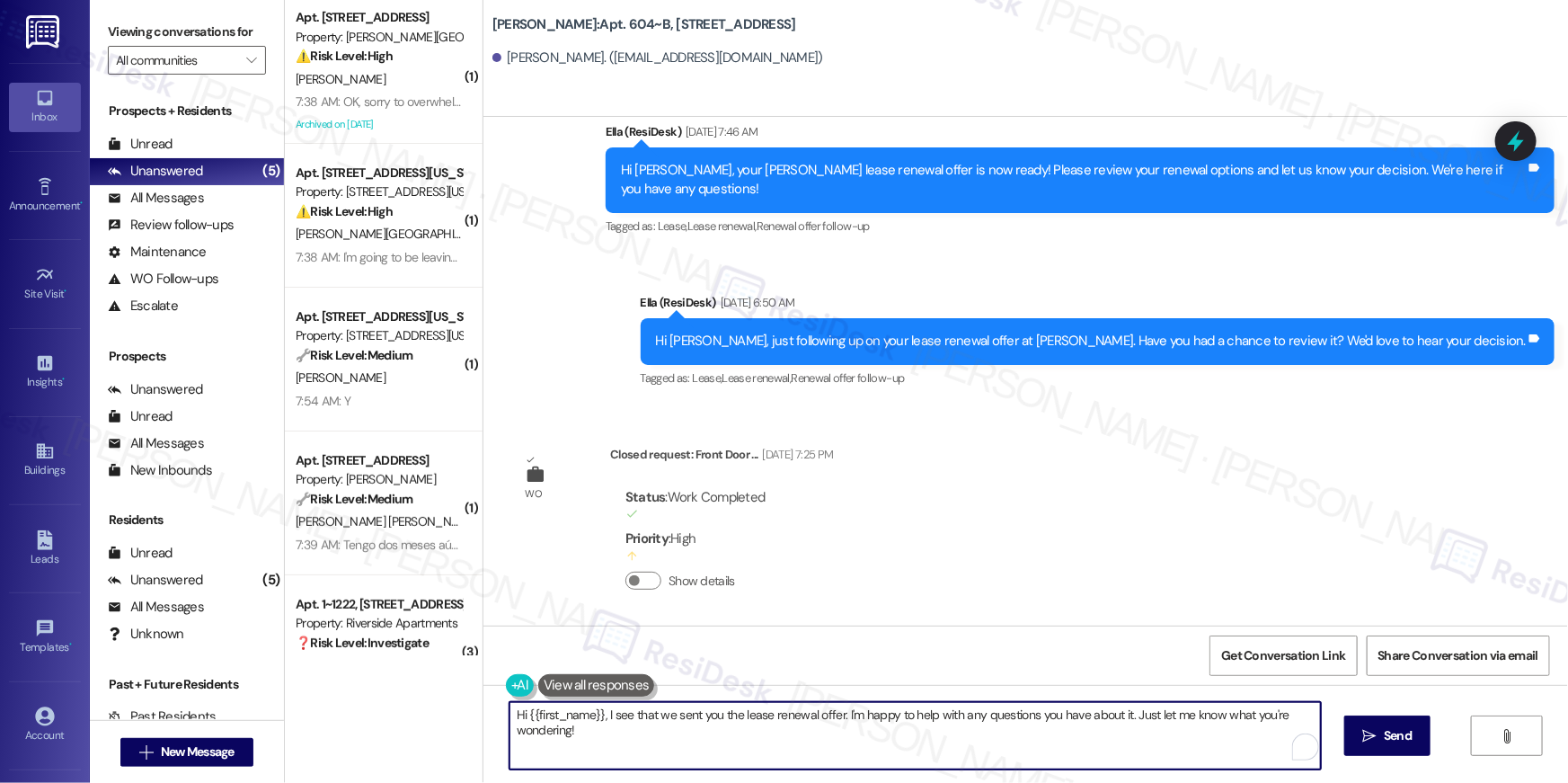 paste on "we wanted to check in about your {{property}} renewal offer. Please let us know if you plan to renew - we're here to help" 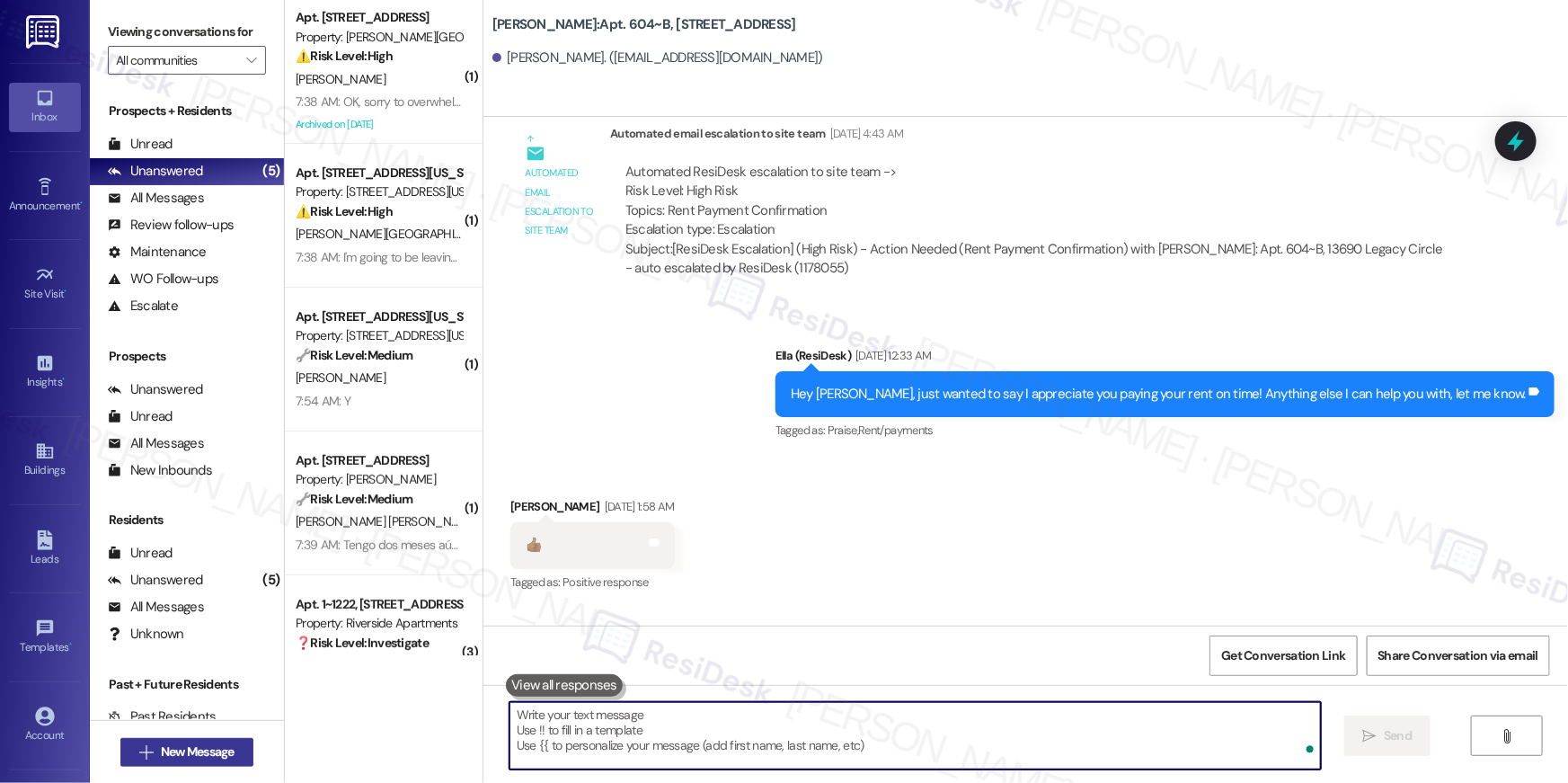 scroll, scrollTop: 8115, scrollLeft: 0, axis: vertical 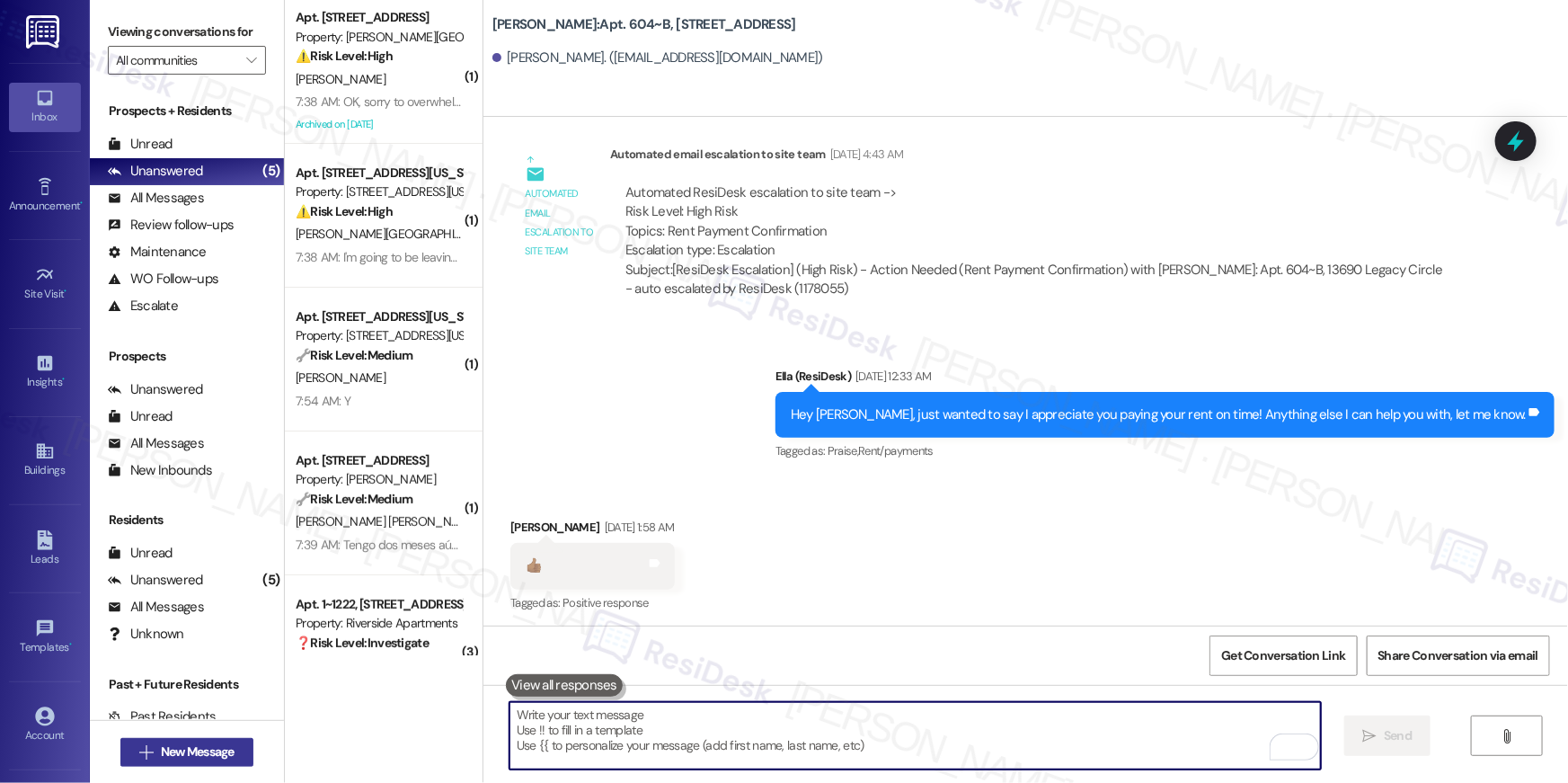 type 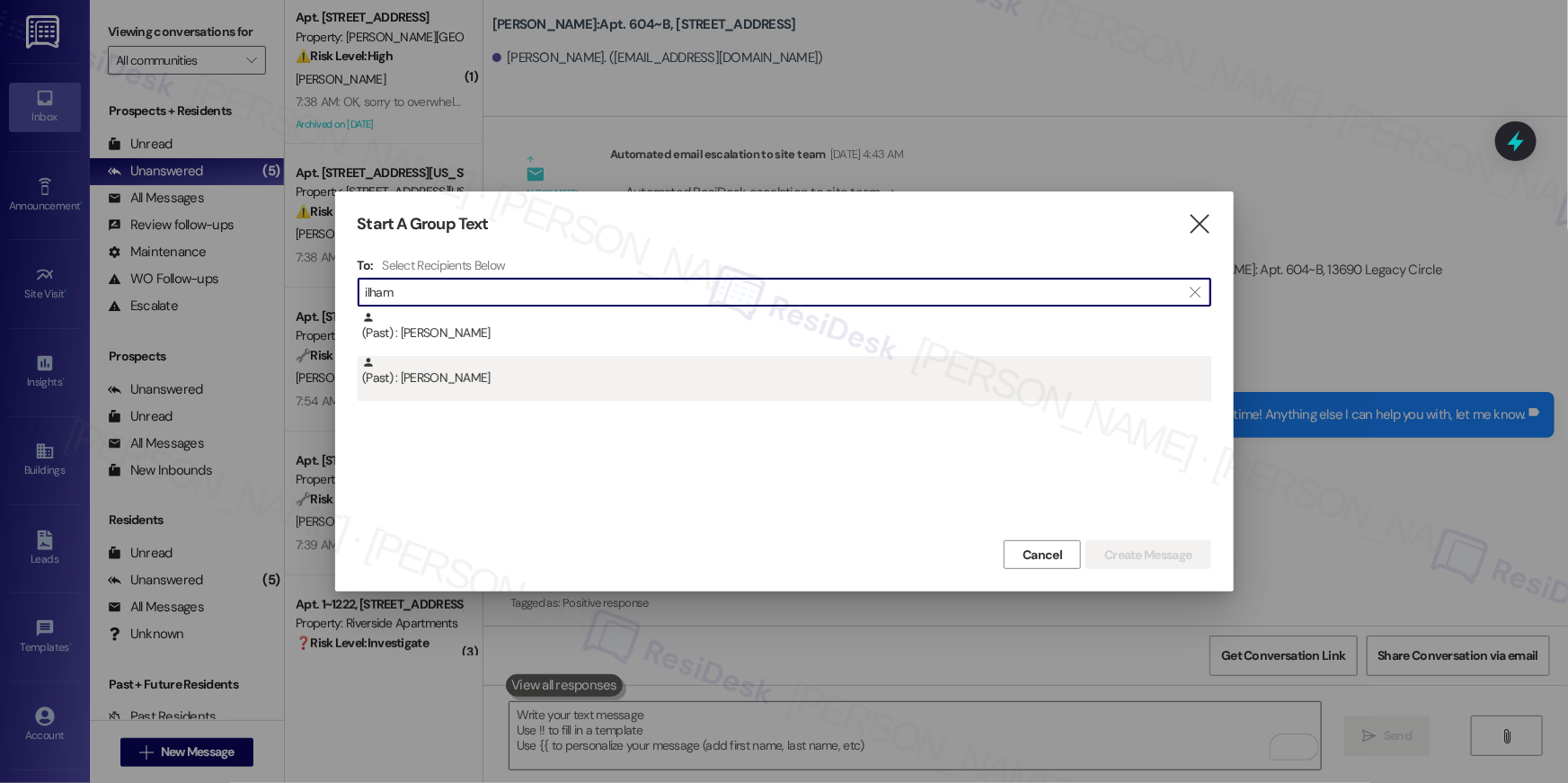 type on "ilham" 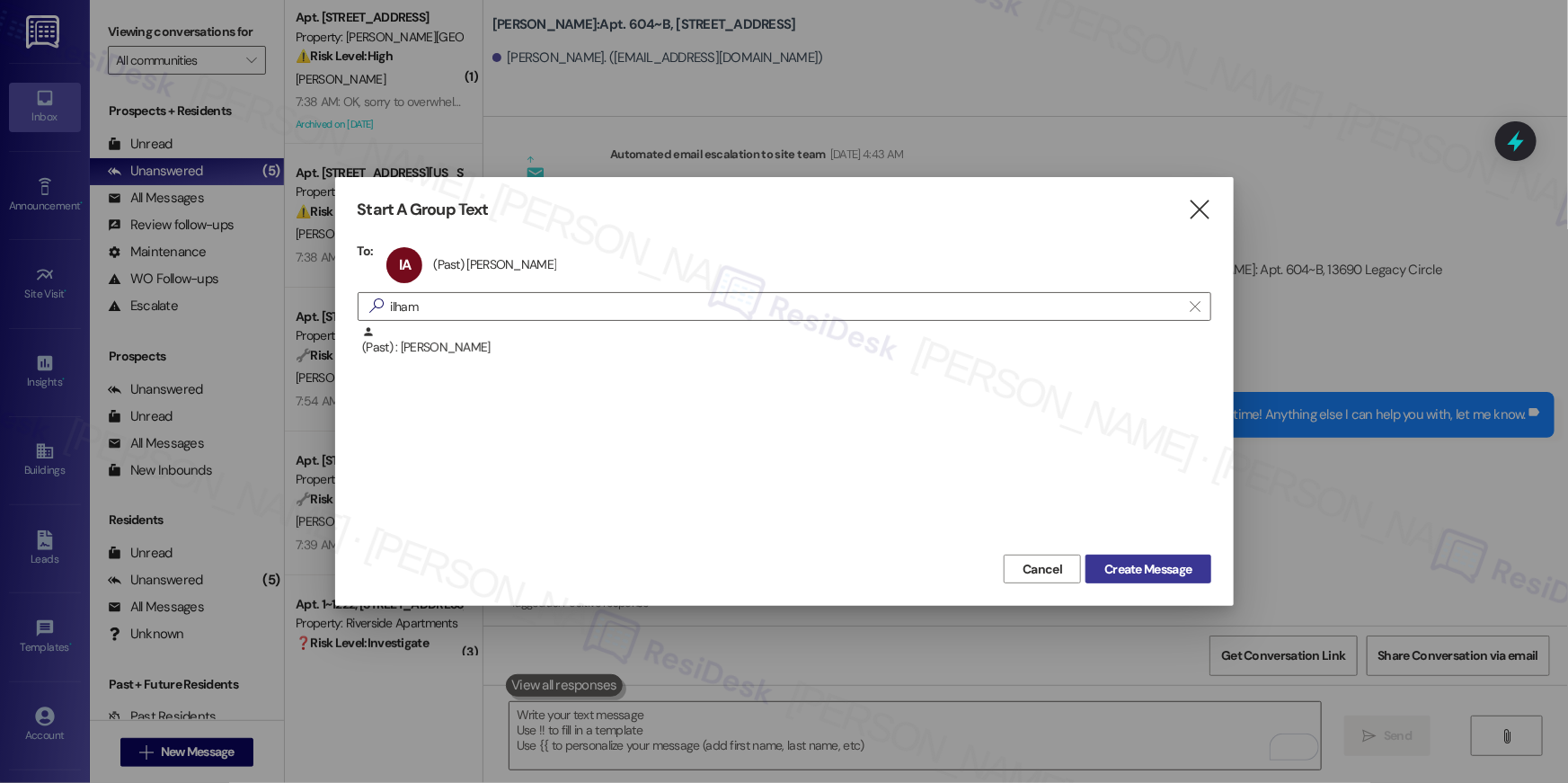 click on "Create Message" at bounding box center (1147, 569) 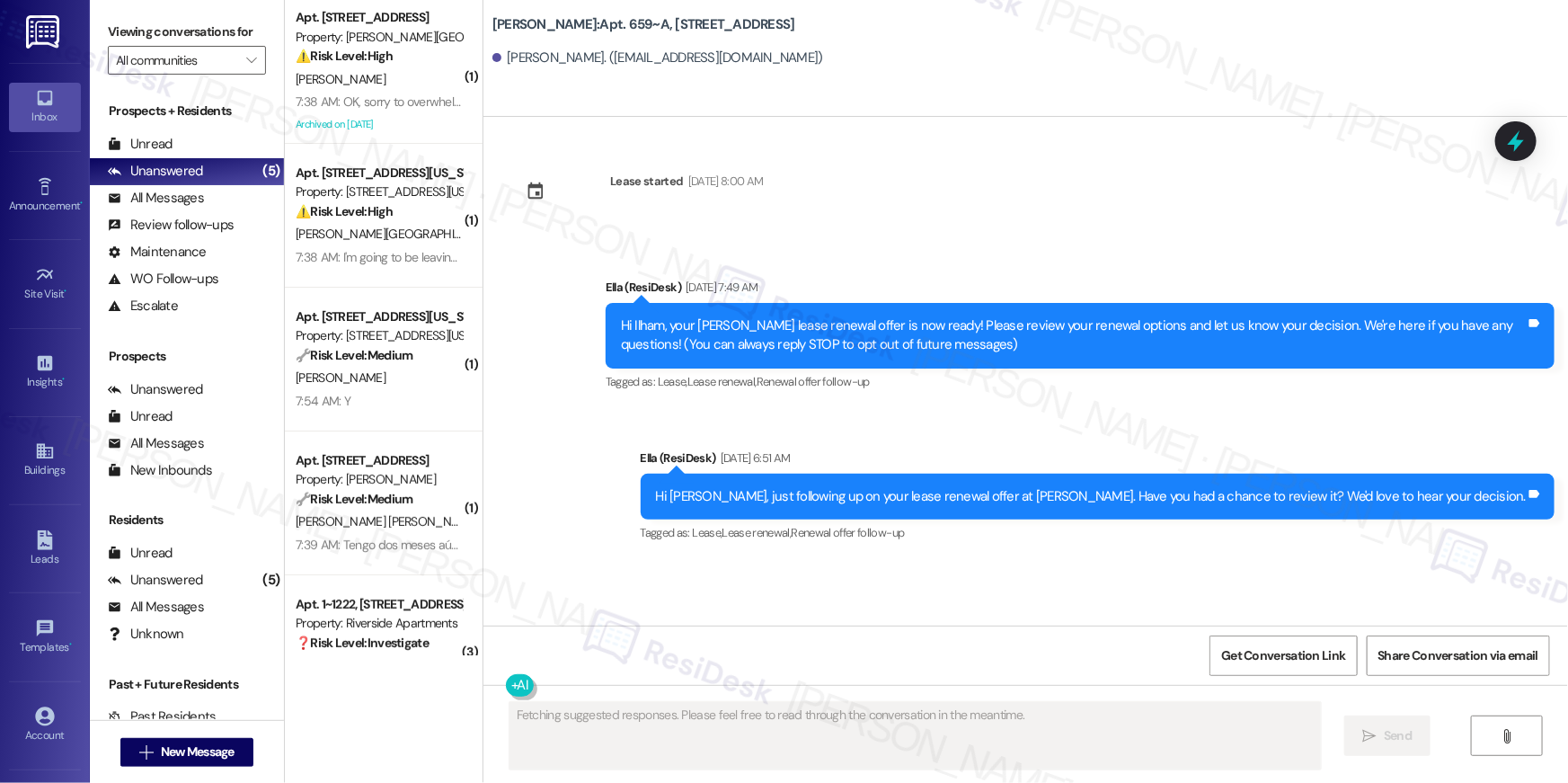 scroll, scrollTop: 0, scrollLeft: 0, axis: both 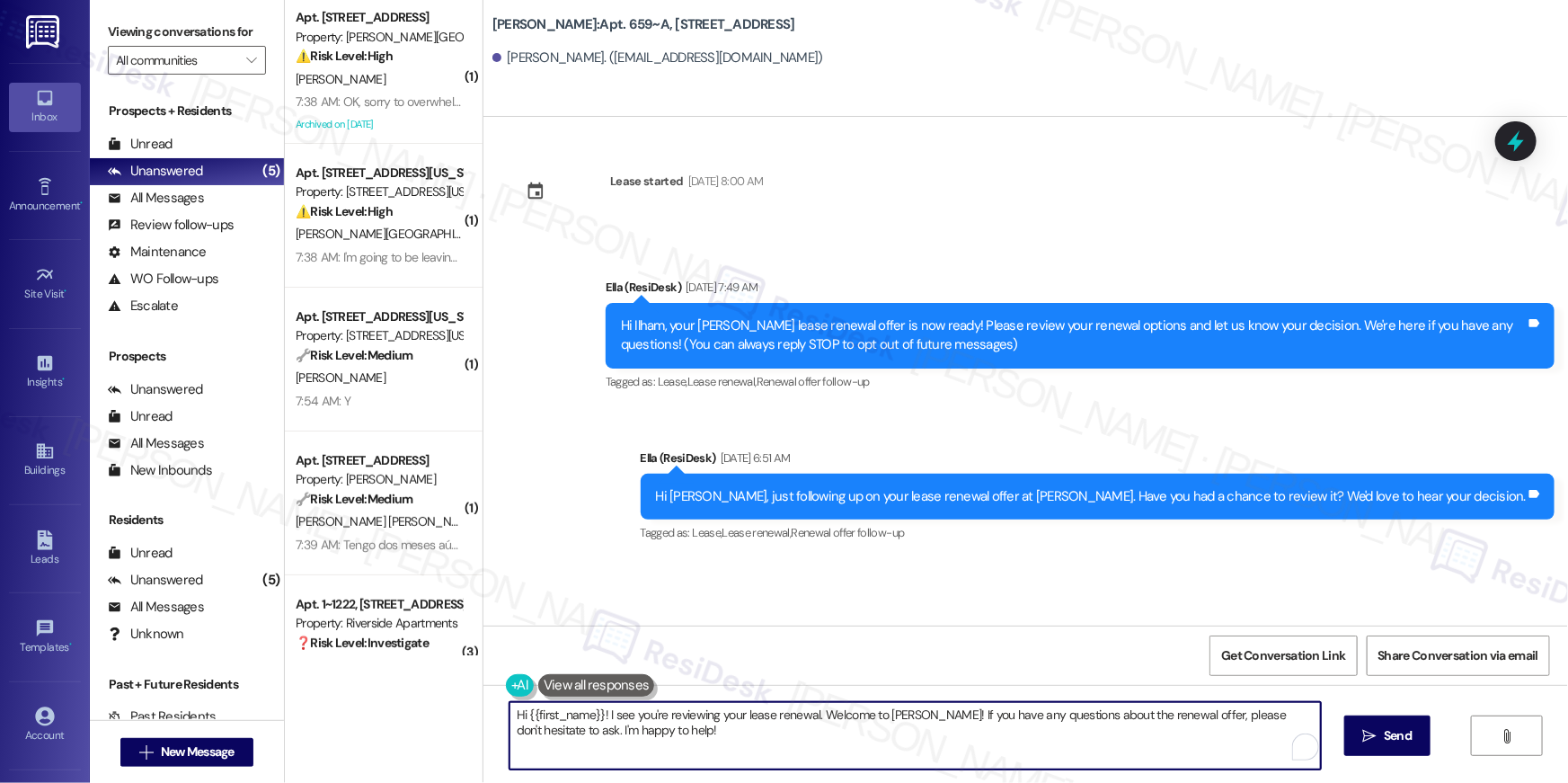 click on "Hi {{first_name}}! I see you're reviewing your lease renewal. Welcome to [PERSON_NAME]! If you have any questions about the renewal offer, please don't hesitate to ask. I'm happy to help!" at bounding box center (915, 735) 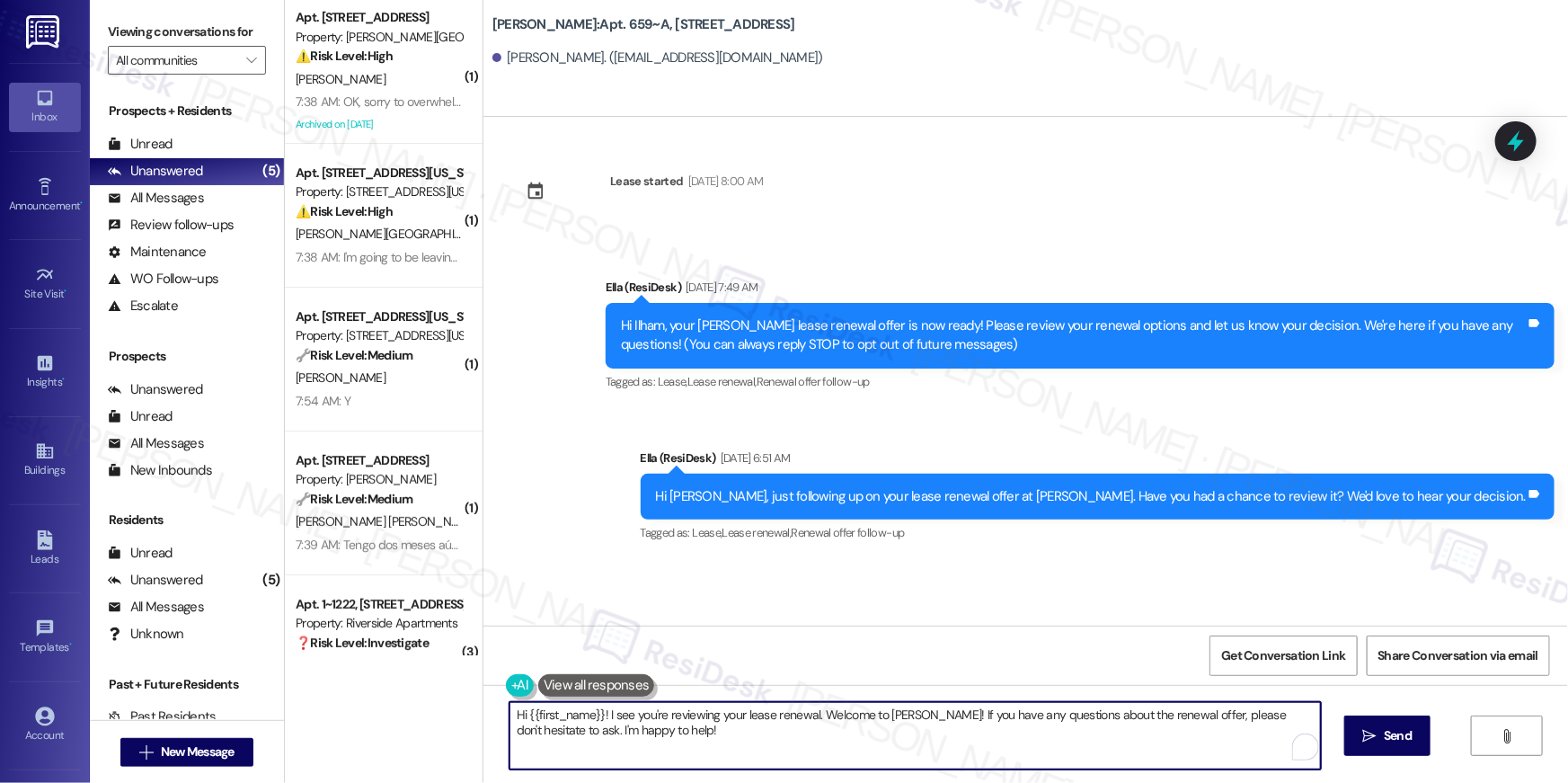 paste on ", we wanted to check in about your {{property}} renewal offer. Please let us know if you plan to renew - we're here" 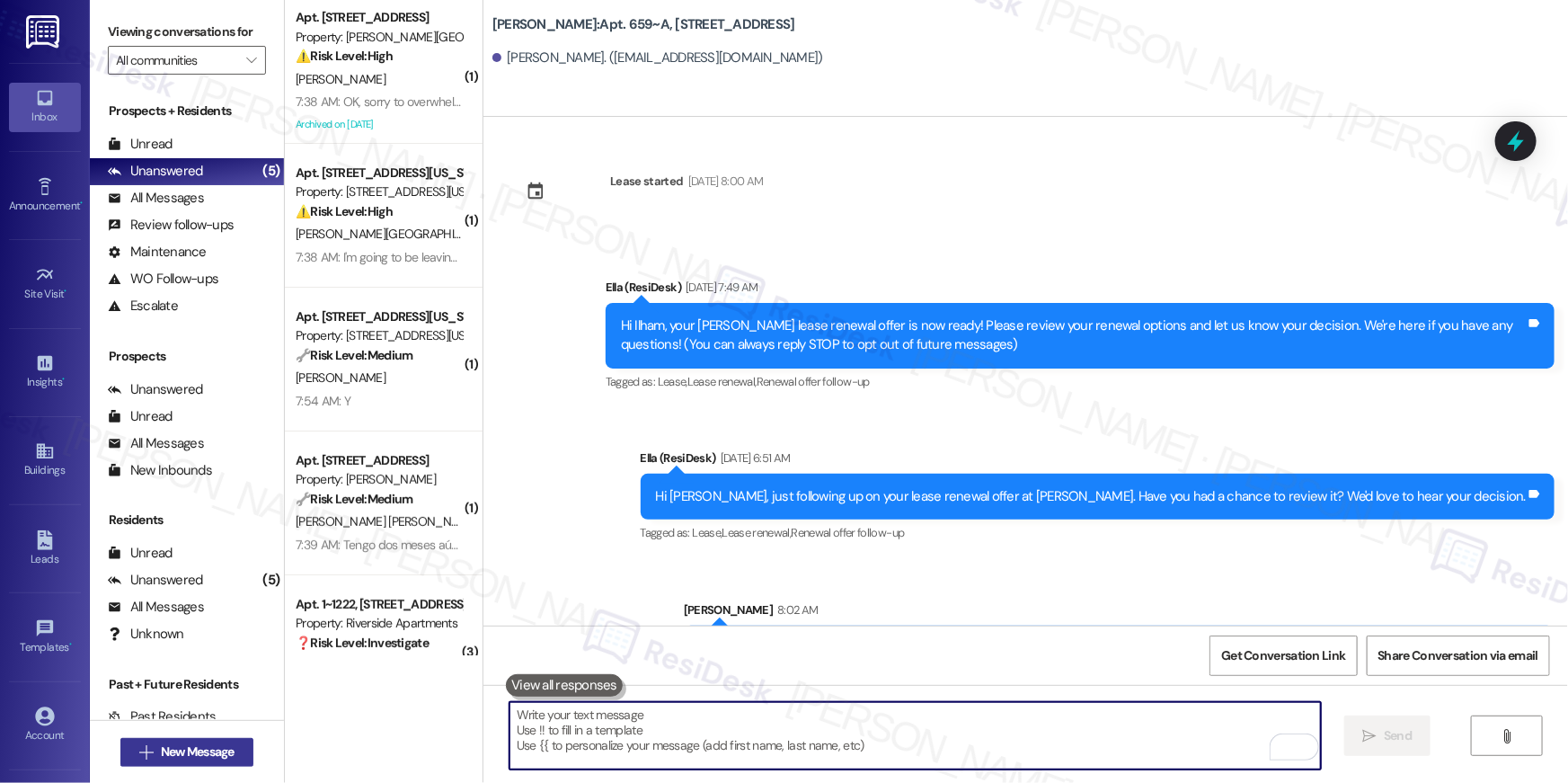 type 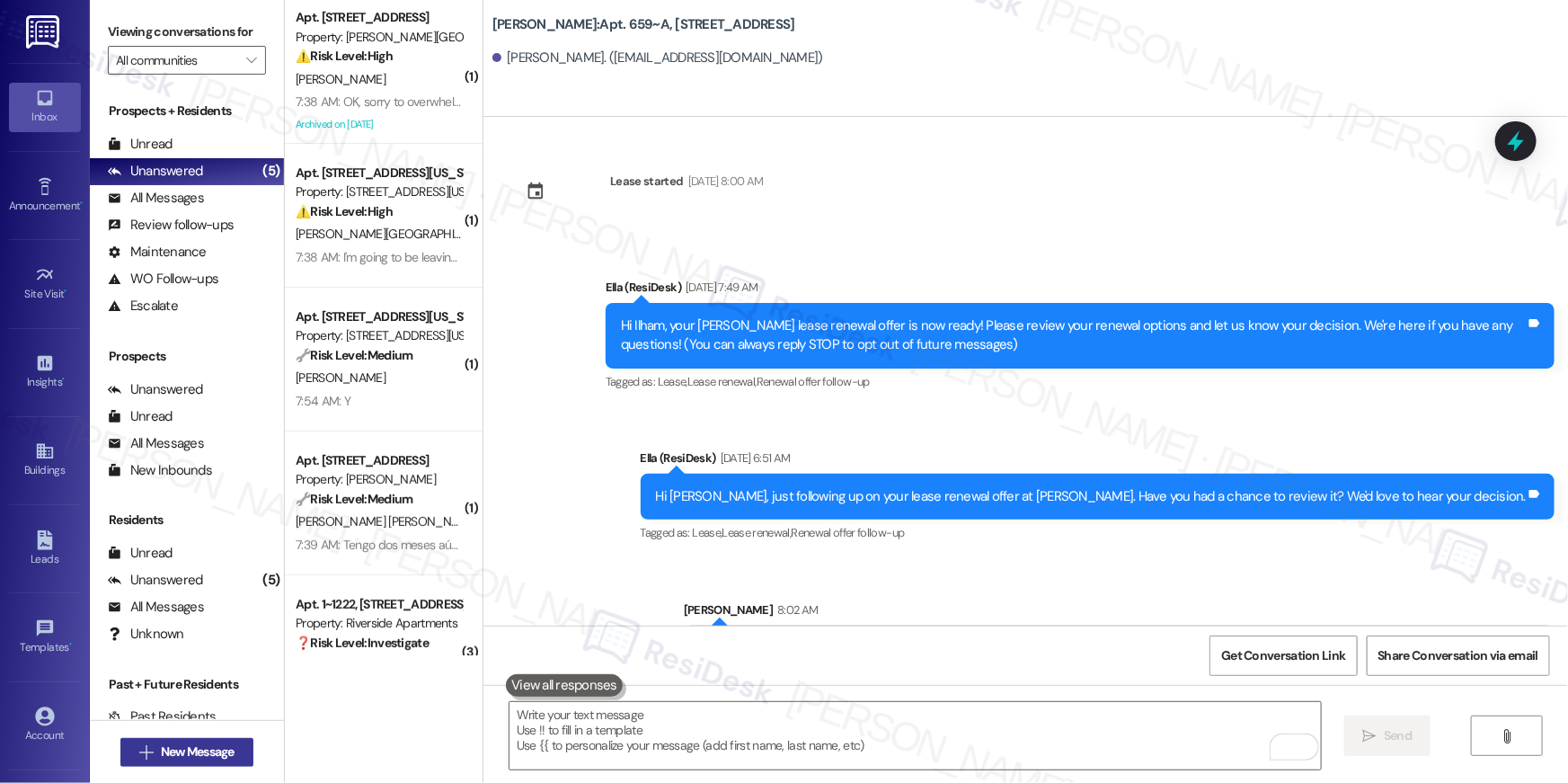 click on "New Message" at bounding box center [198, 752] 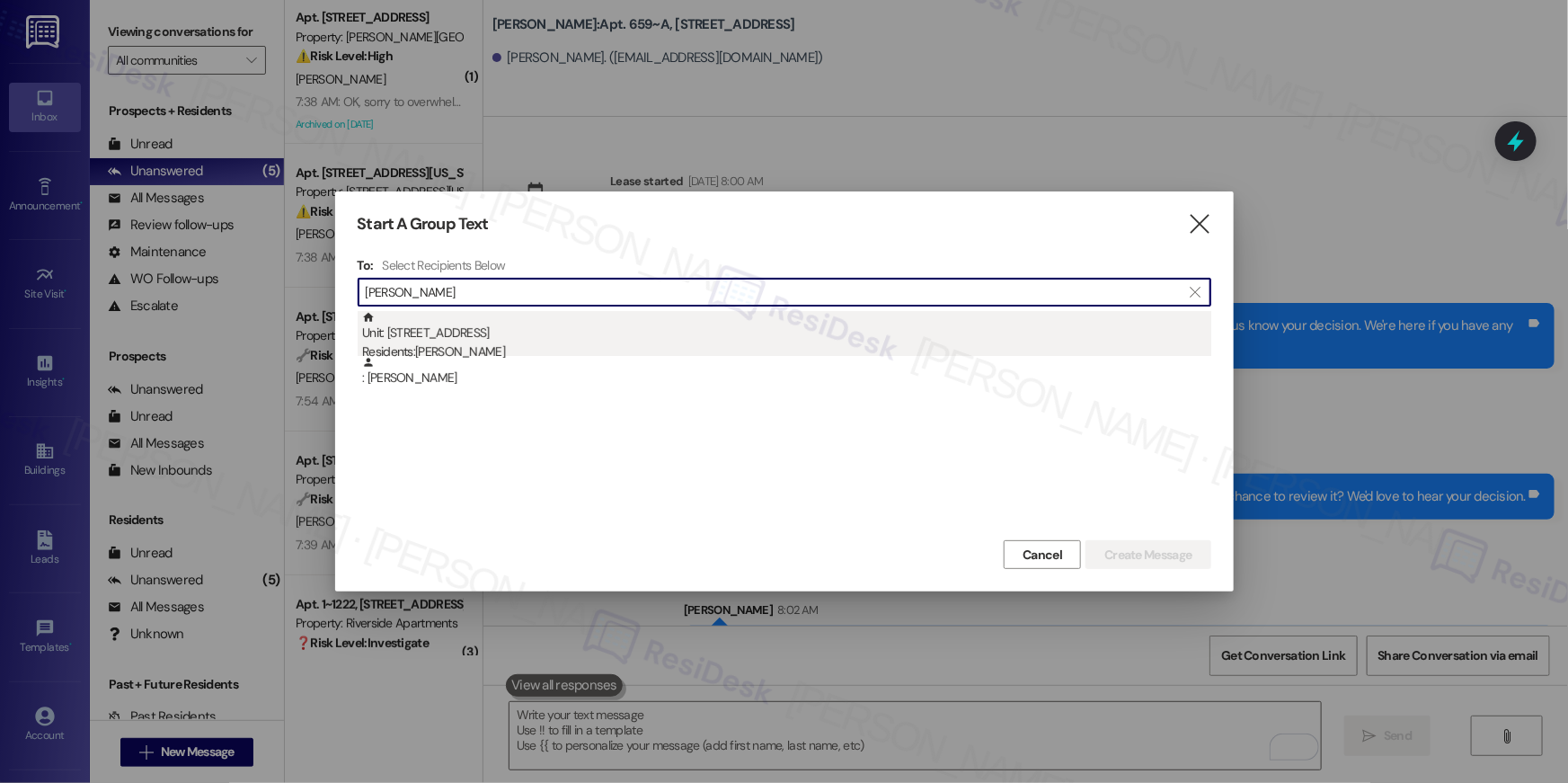 type on "[PERSON_NAME]" 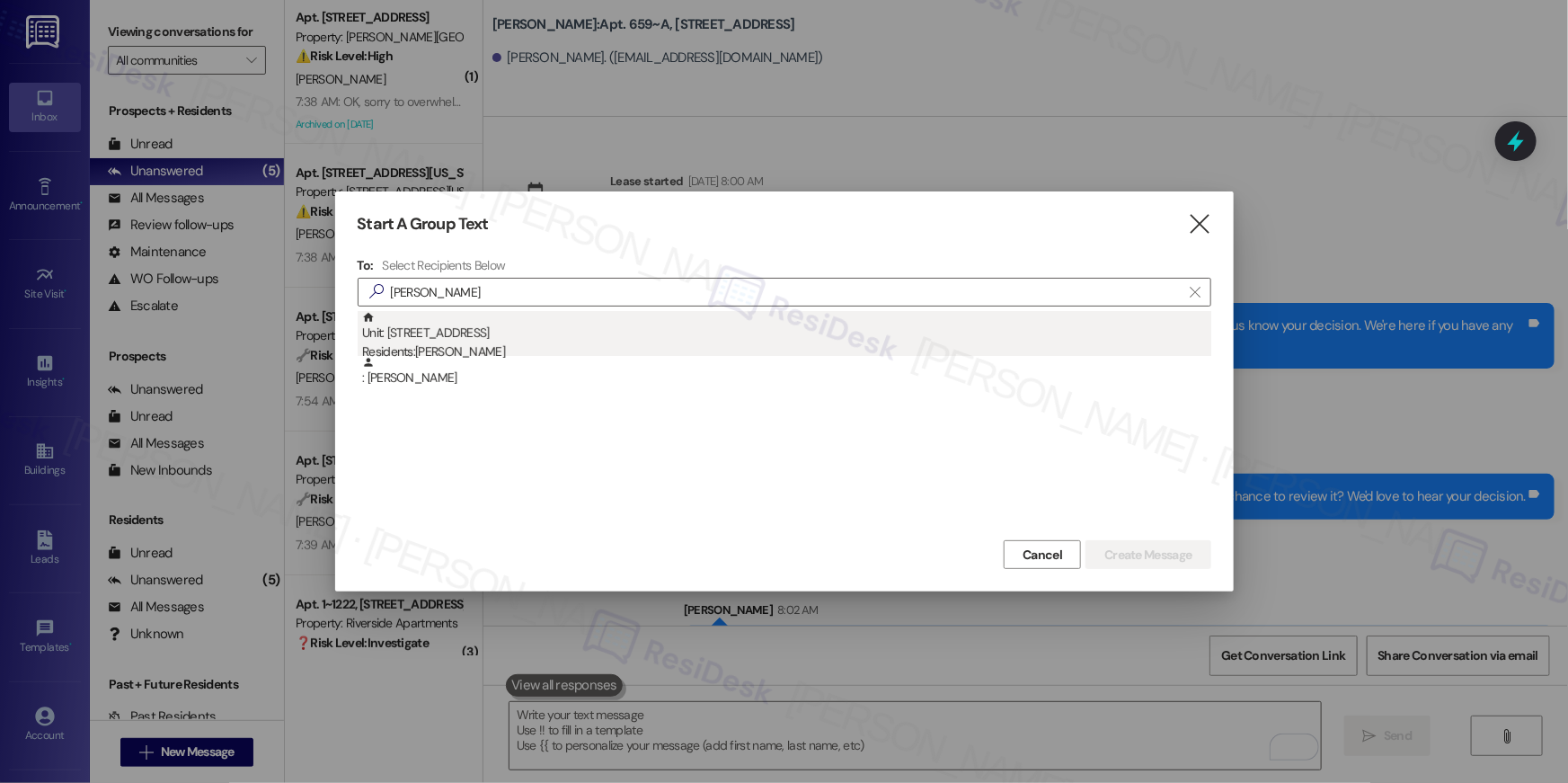 click on "Unit: 673~K - 13690 Legacy Circle Residents:  [PERSON_NAME]" at bounding box center [786, 336] 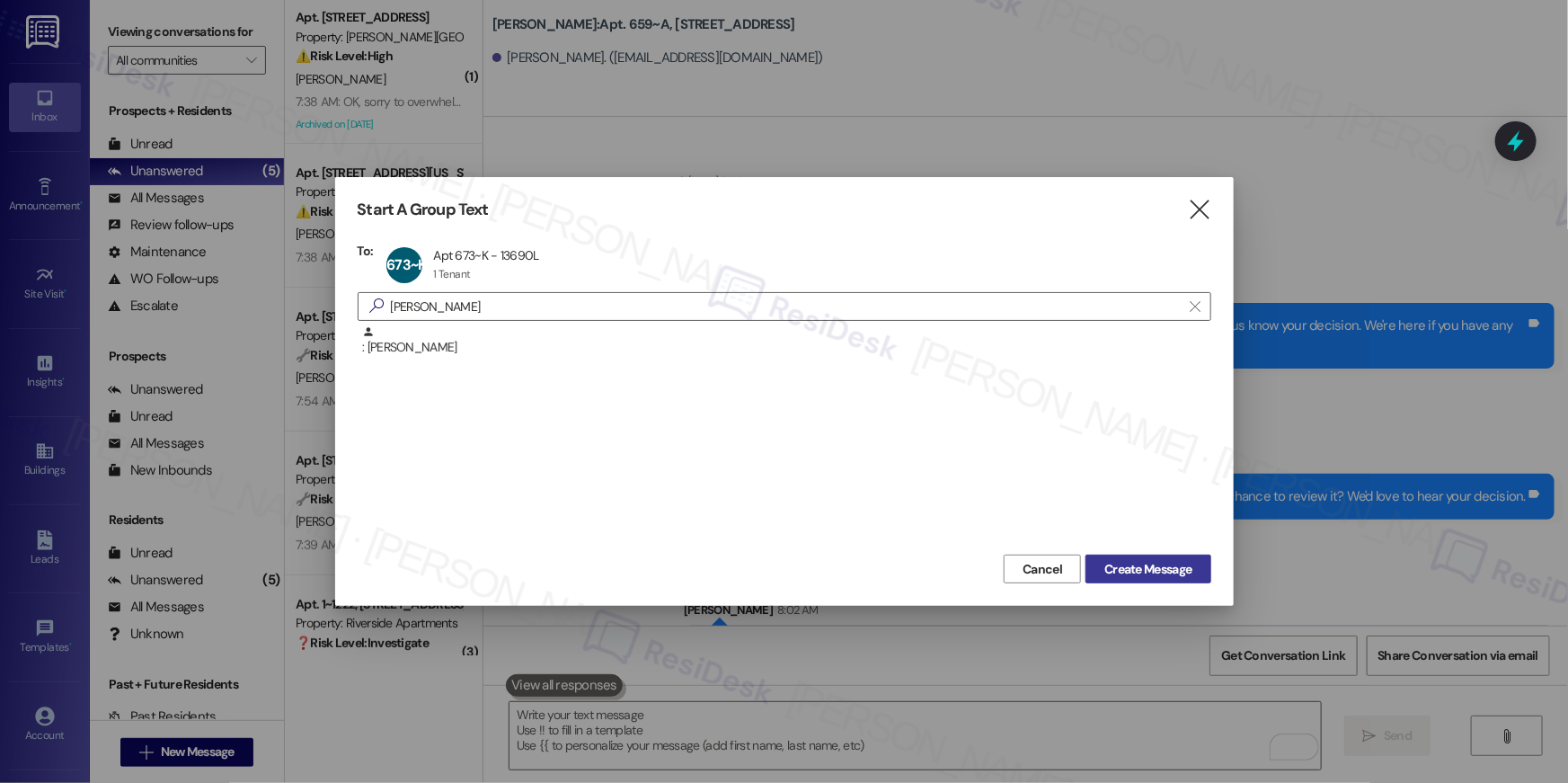 click on "Create Message" at bounding box center [1147, 569] 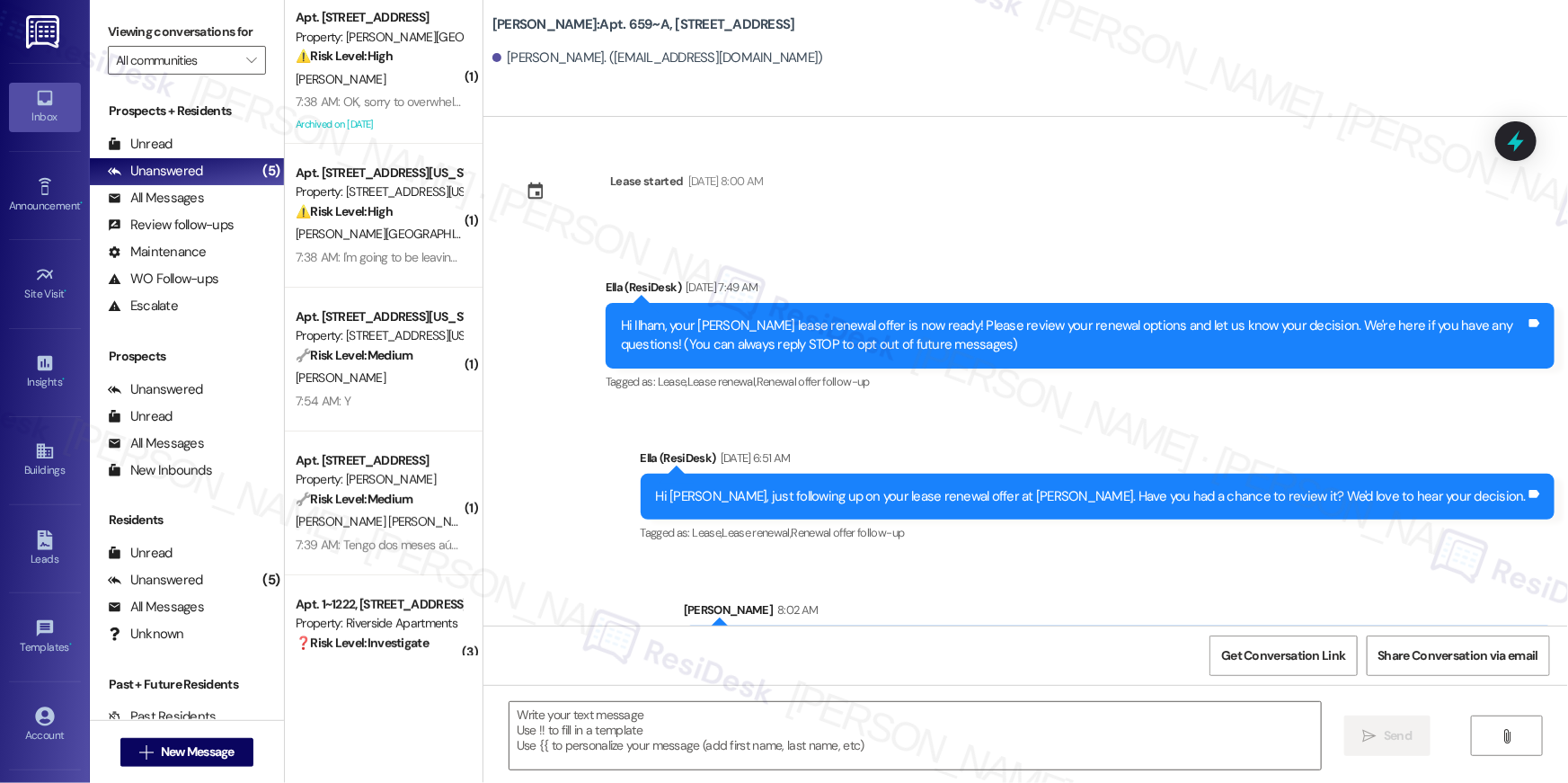 type on "Fetching suggested responses. Please feel free to read through the conversation in the meantime." 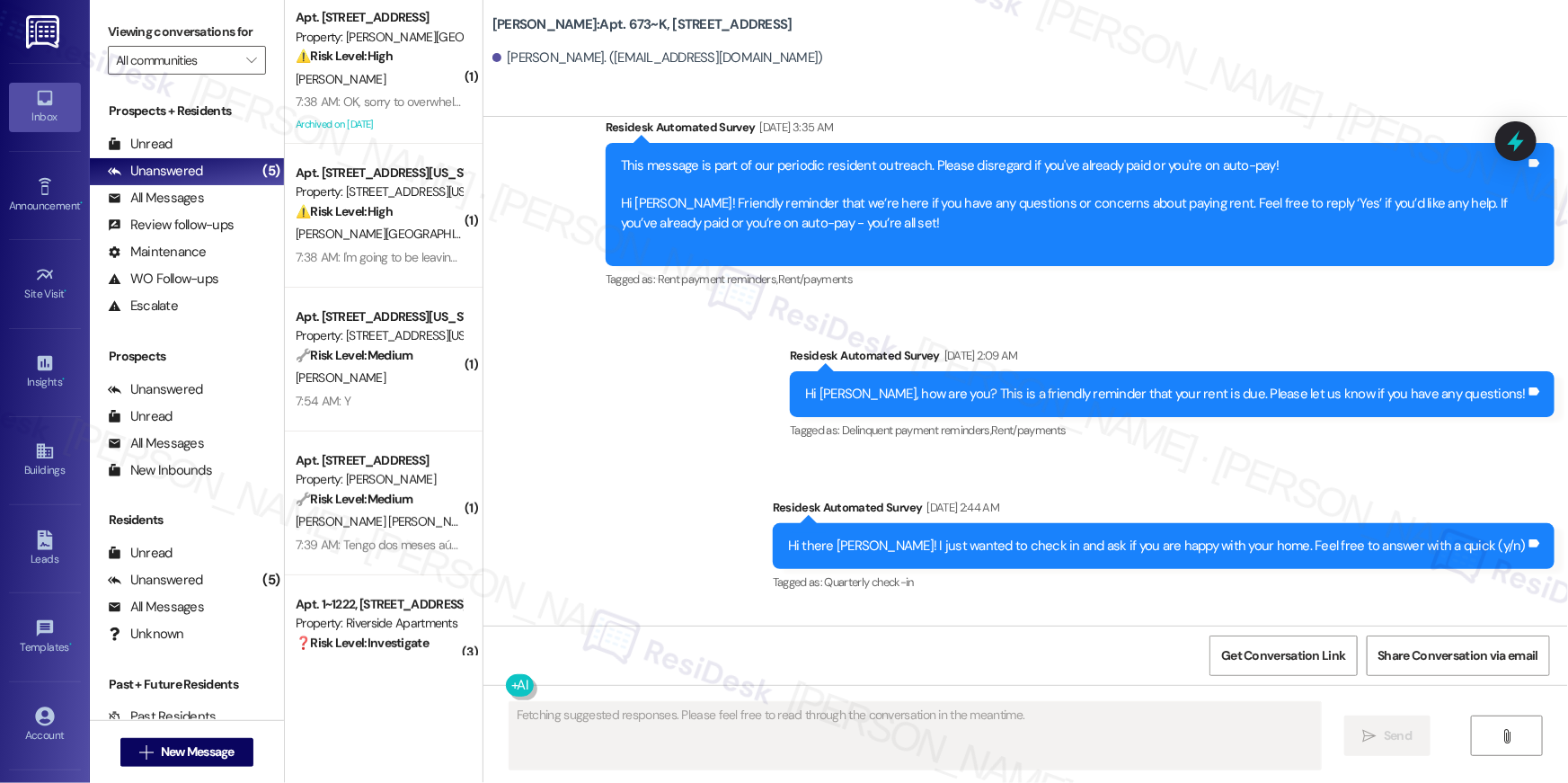 scroll, scrollTop: 4720, scrollLeft: 0, axis: vertical 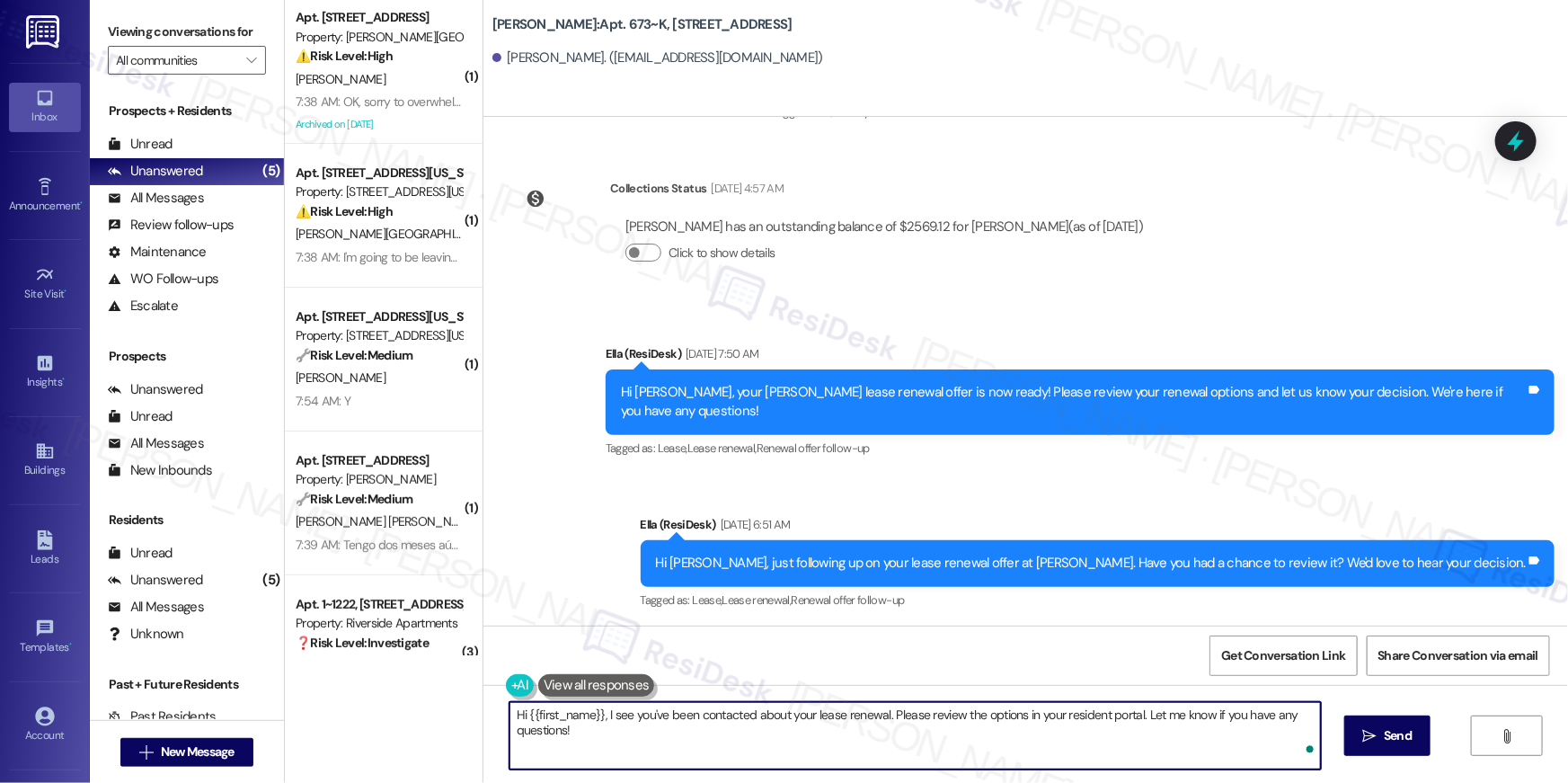 click on "Hi {{first_name}}, I see you've been contacted about your lease renewal. Please review the options in your resident portal. Let me know if you have any questions!" at bounding box center [915, 735] 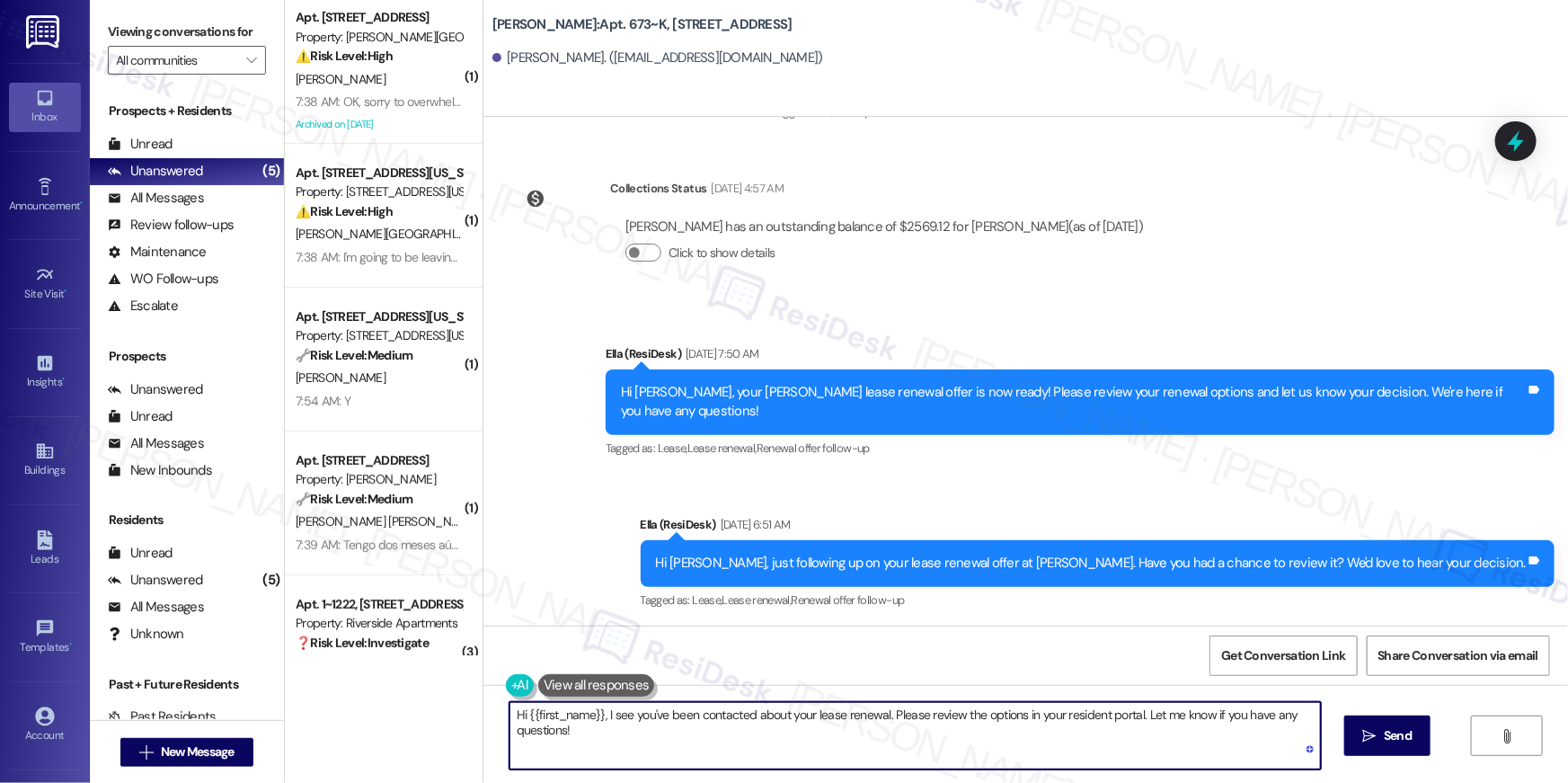 paste on "we wanted to check in about your {{property}} renewal offer. Please let us know if you plan to renew - we're here to help" 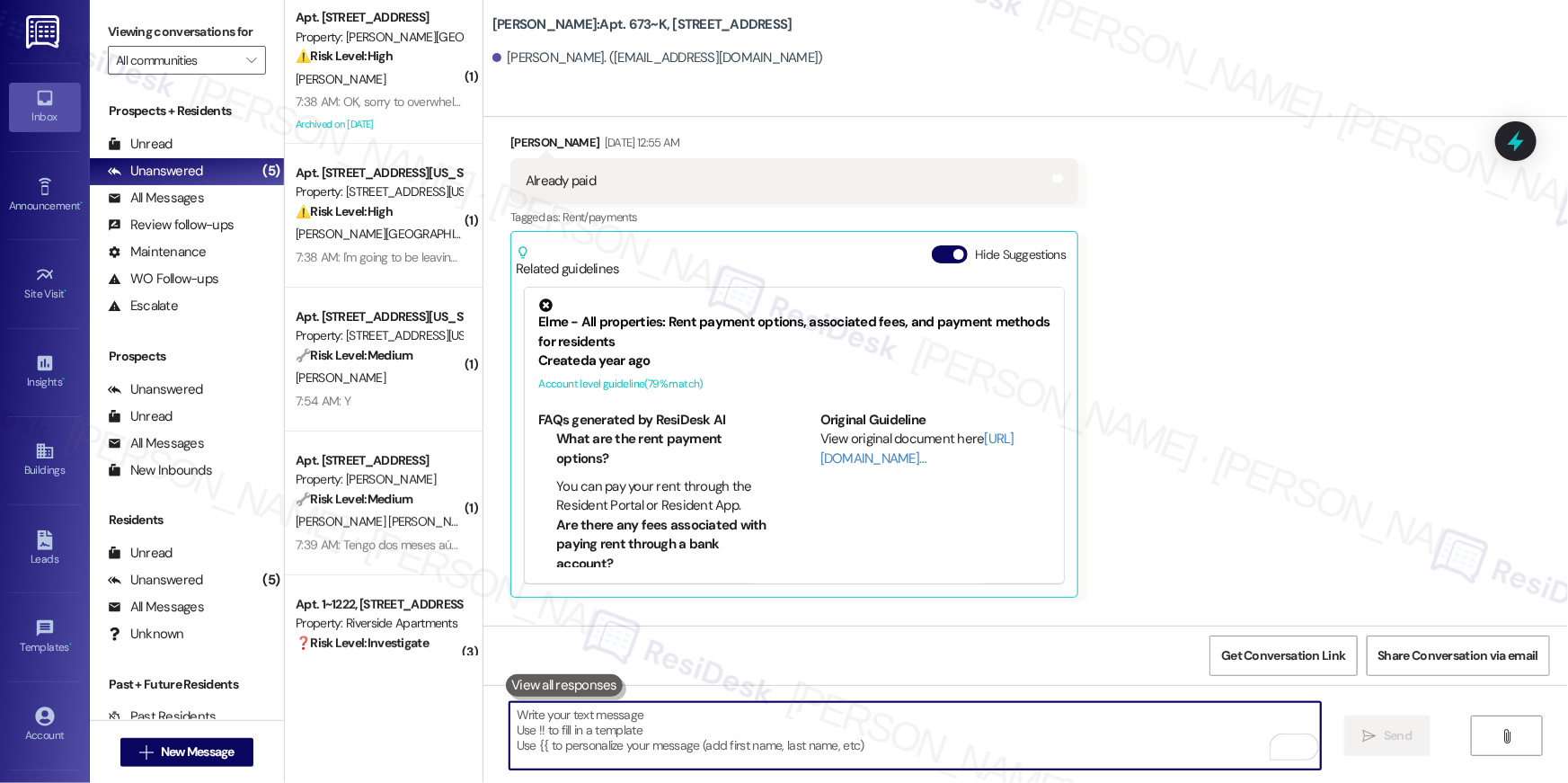 scroll, scrollTop: 1223, scrollLeft: 0, axis: vertical 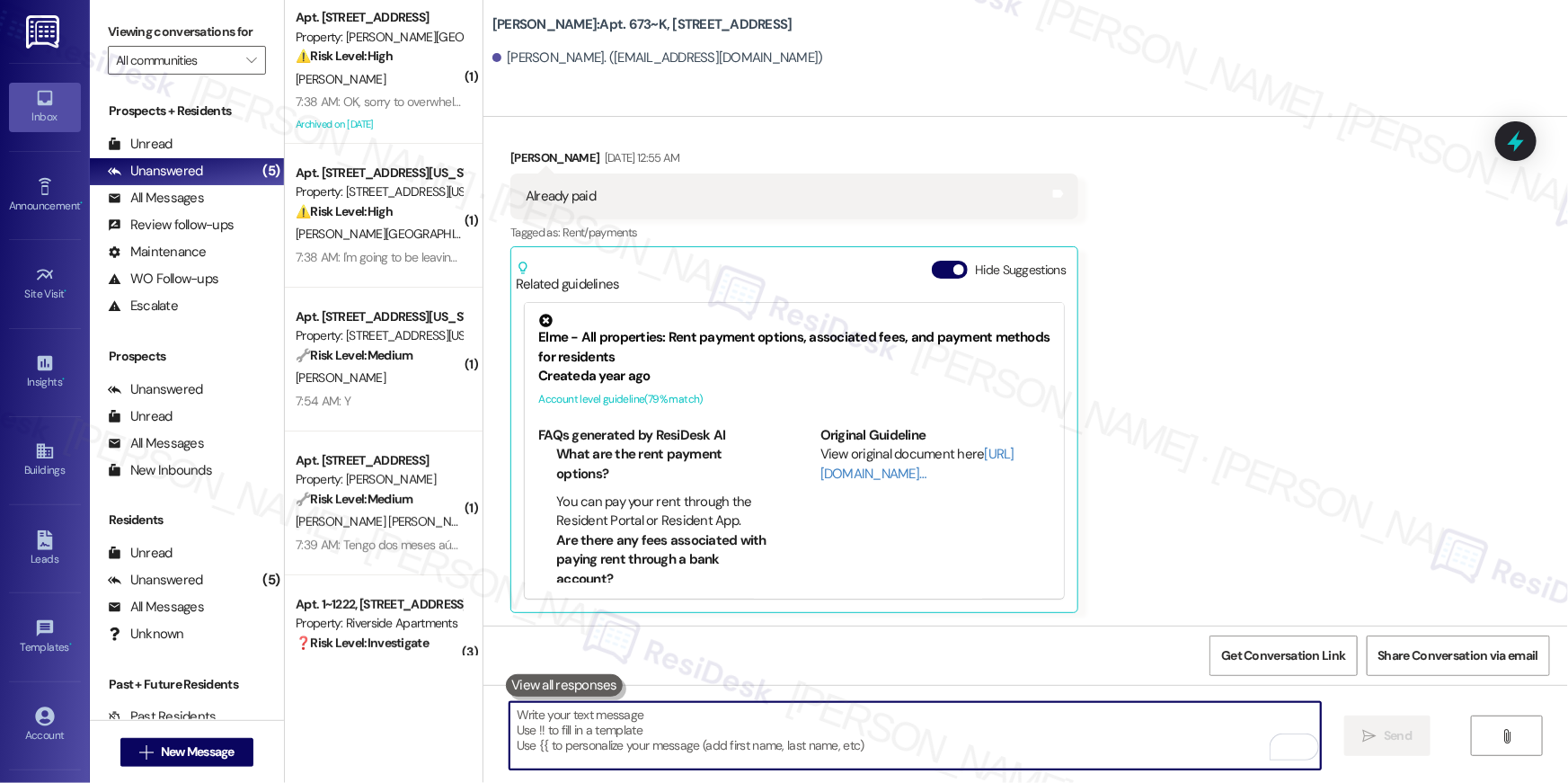 type 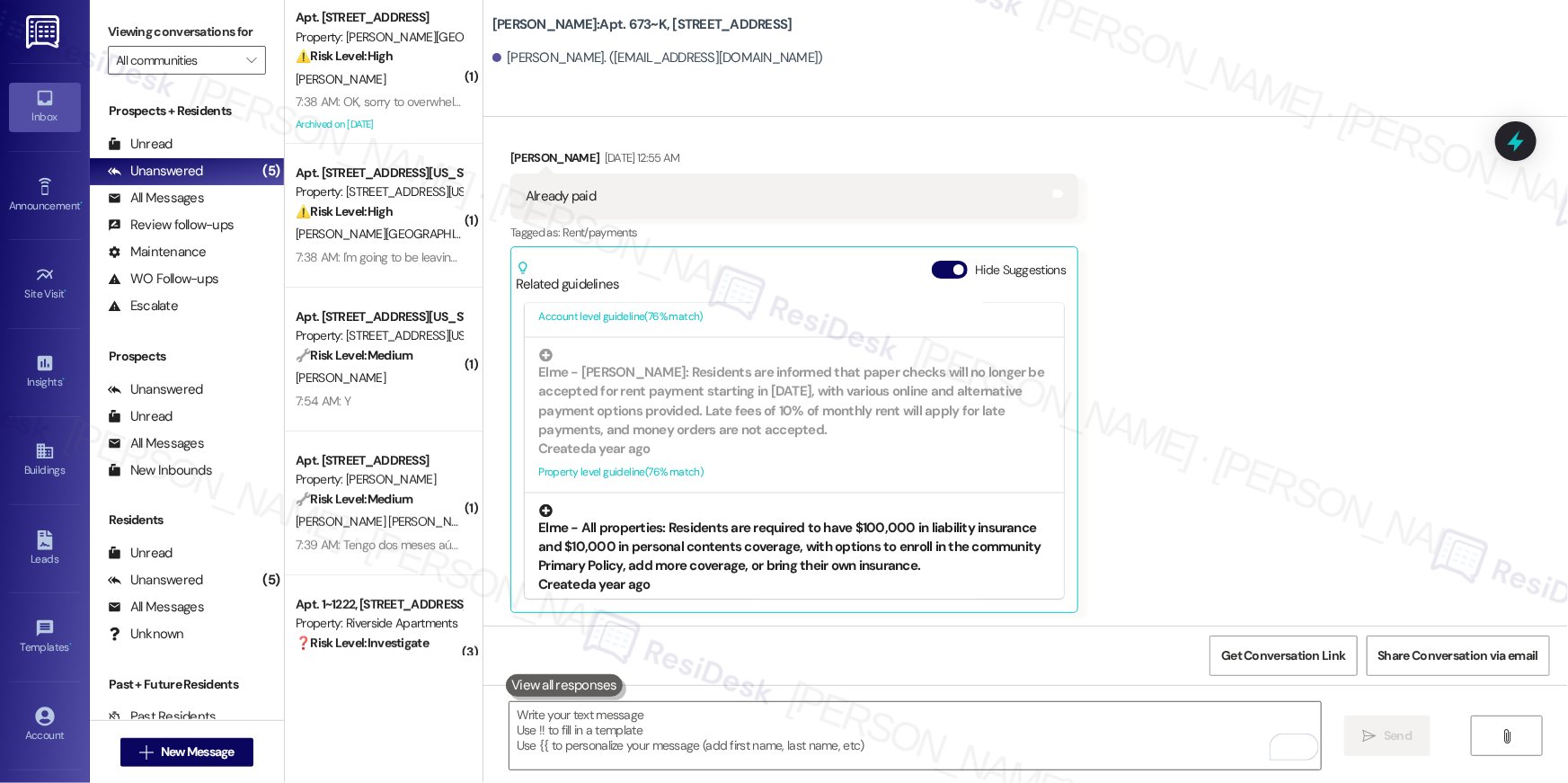 scroll, scrollTop: 1588, scrollLeft: 0, axis: vertical 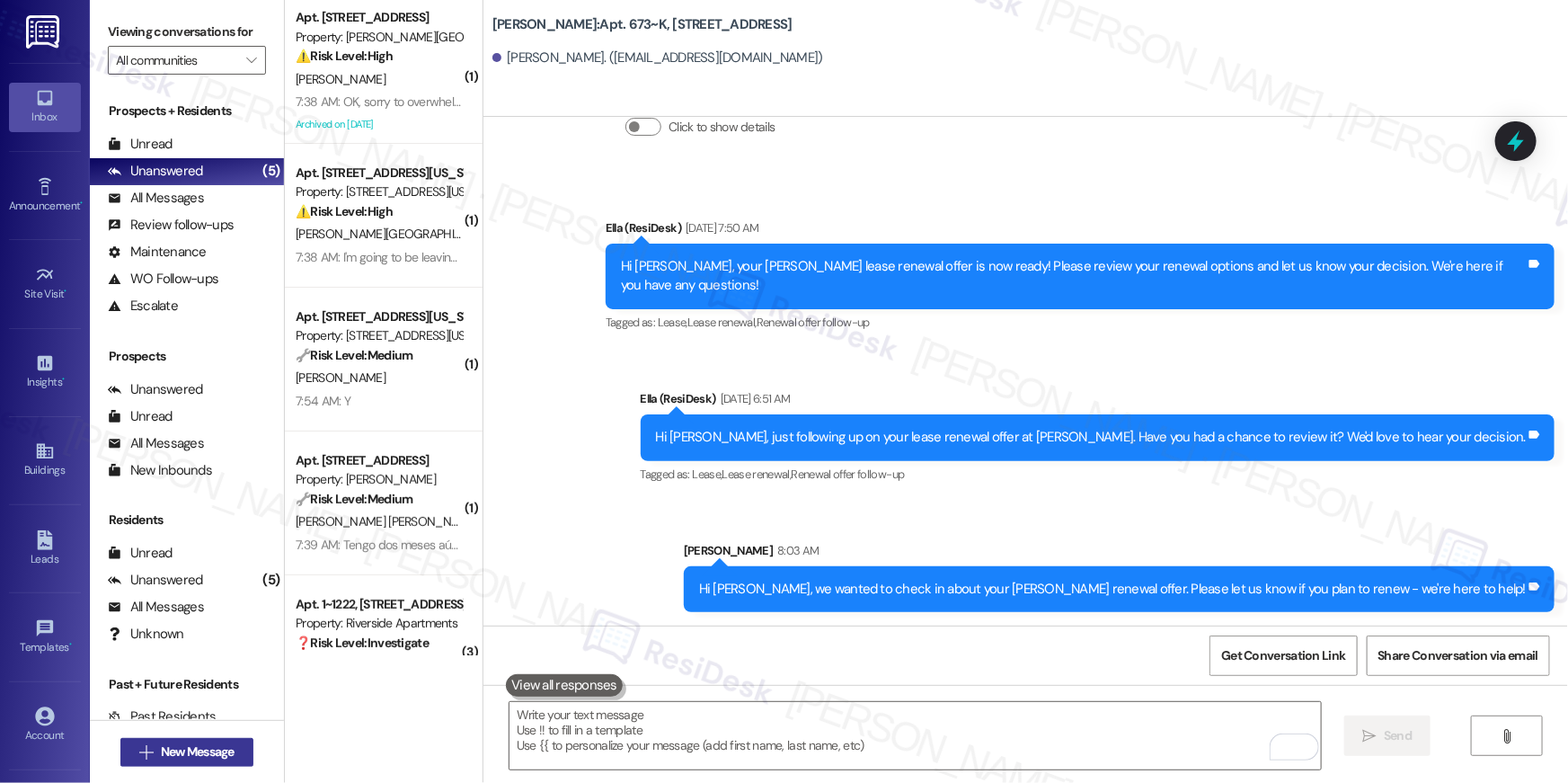click on "New Message" at bounding box center [198, 752] 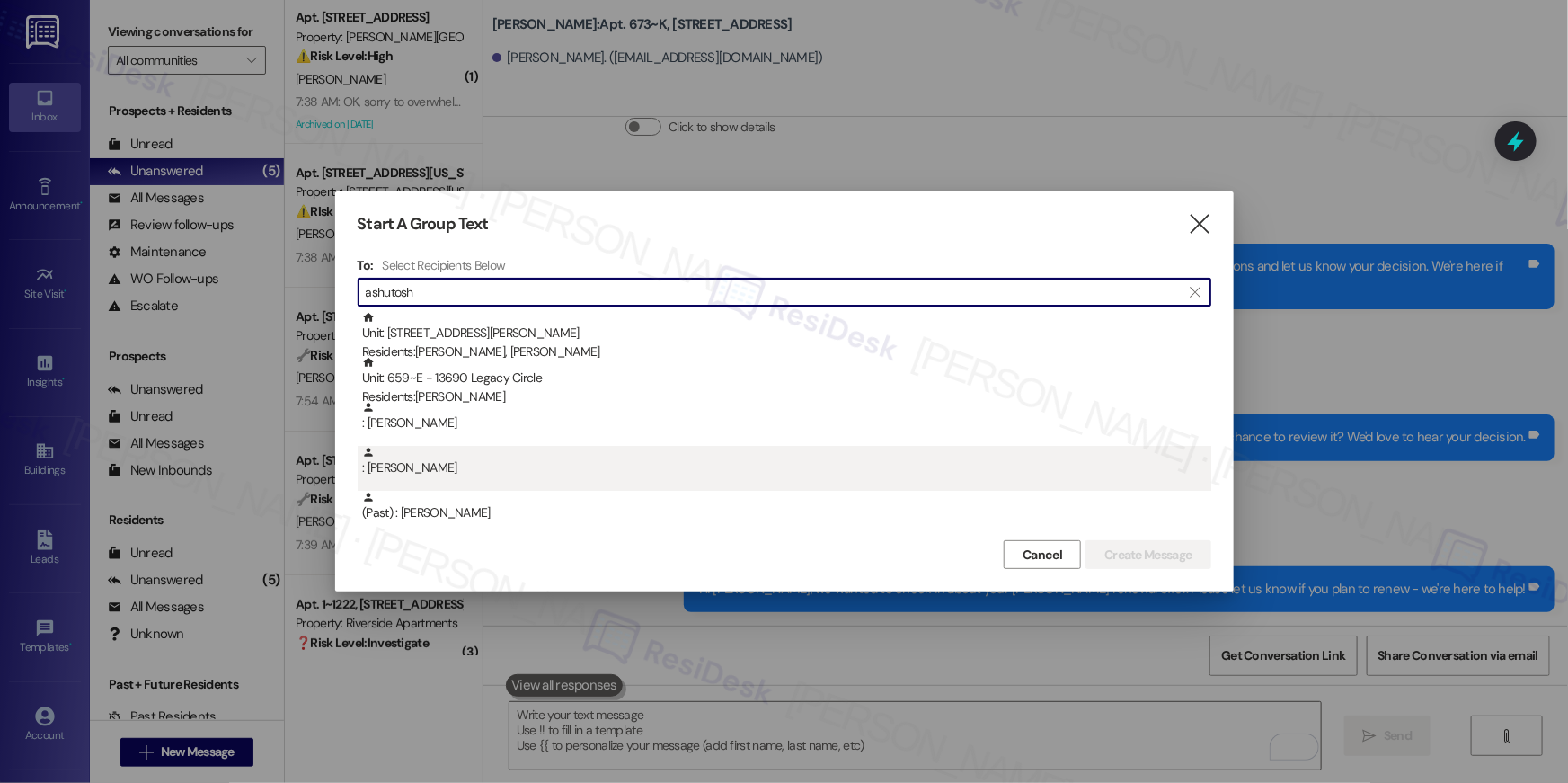 type on "ashutosh" 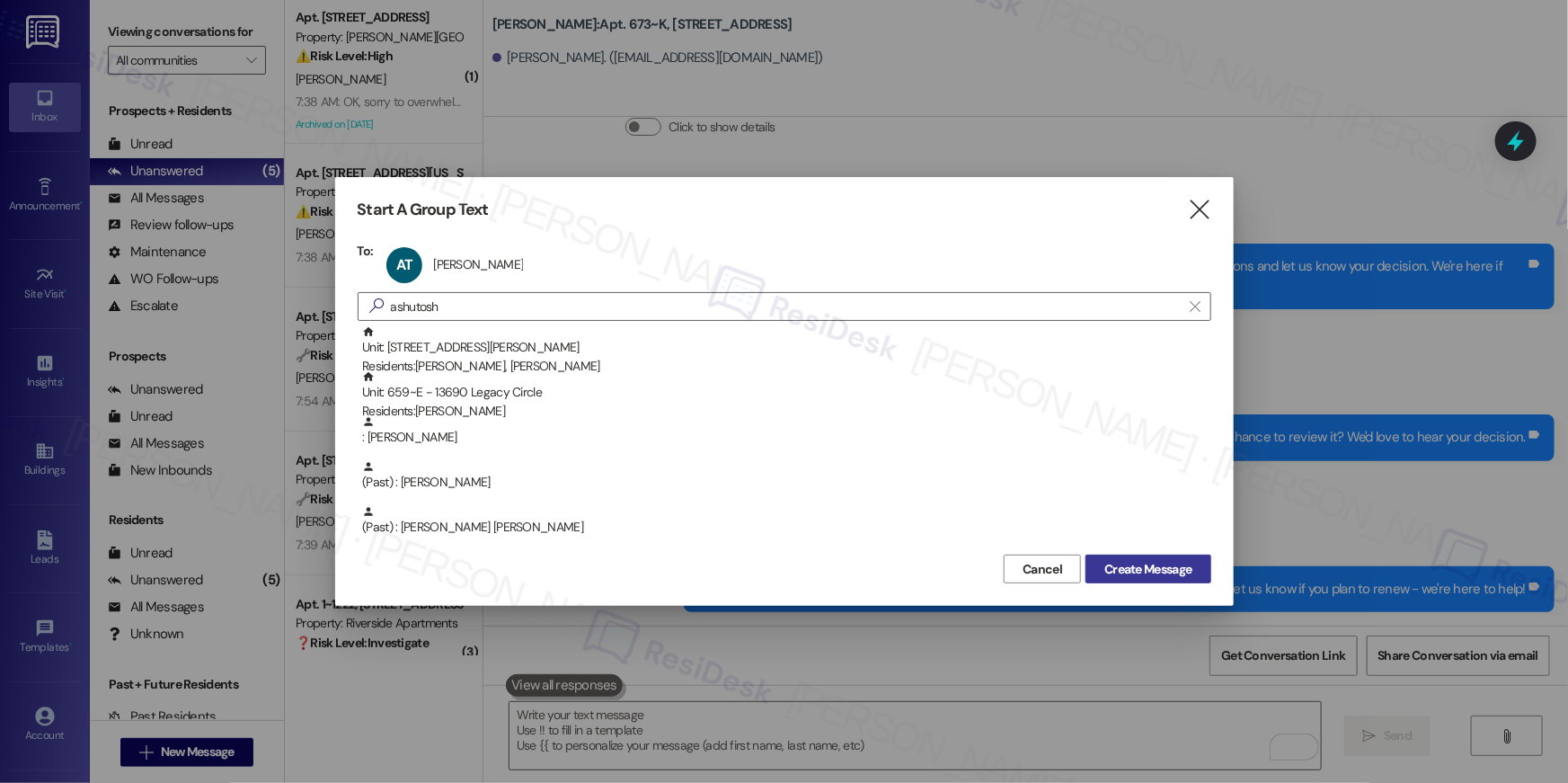 click on "Create Message" at bounding box center (1147, 569) 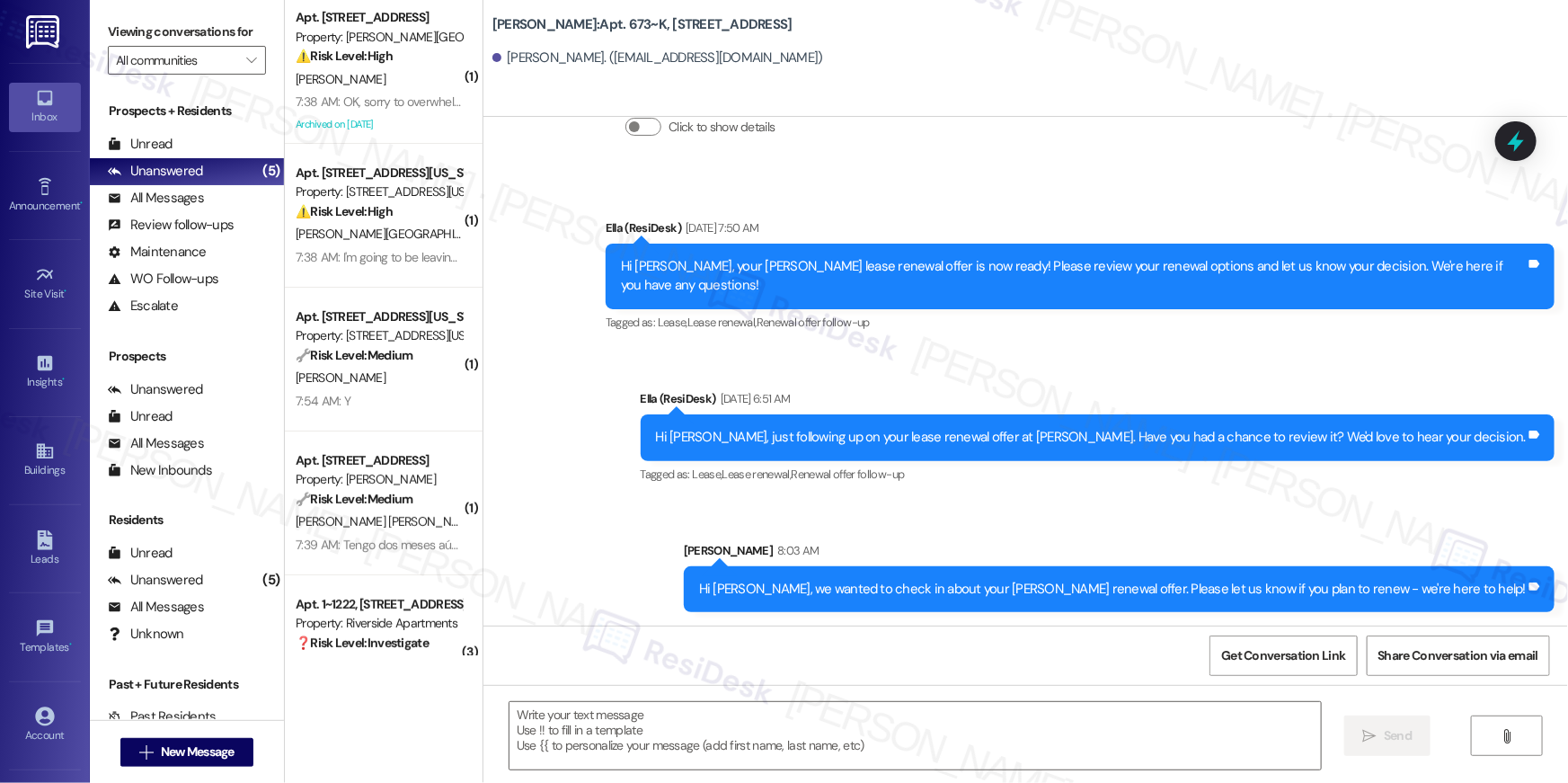 type on "Fetching suggested responses. Please feel free to read through the conversation in the meantime." 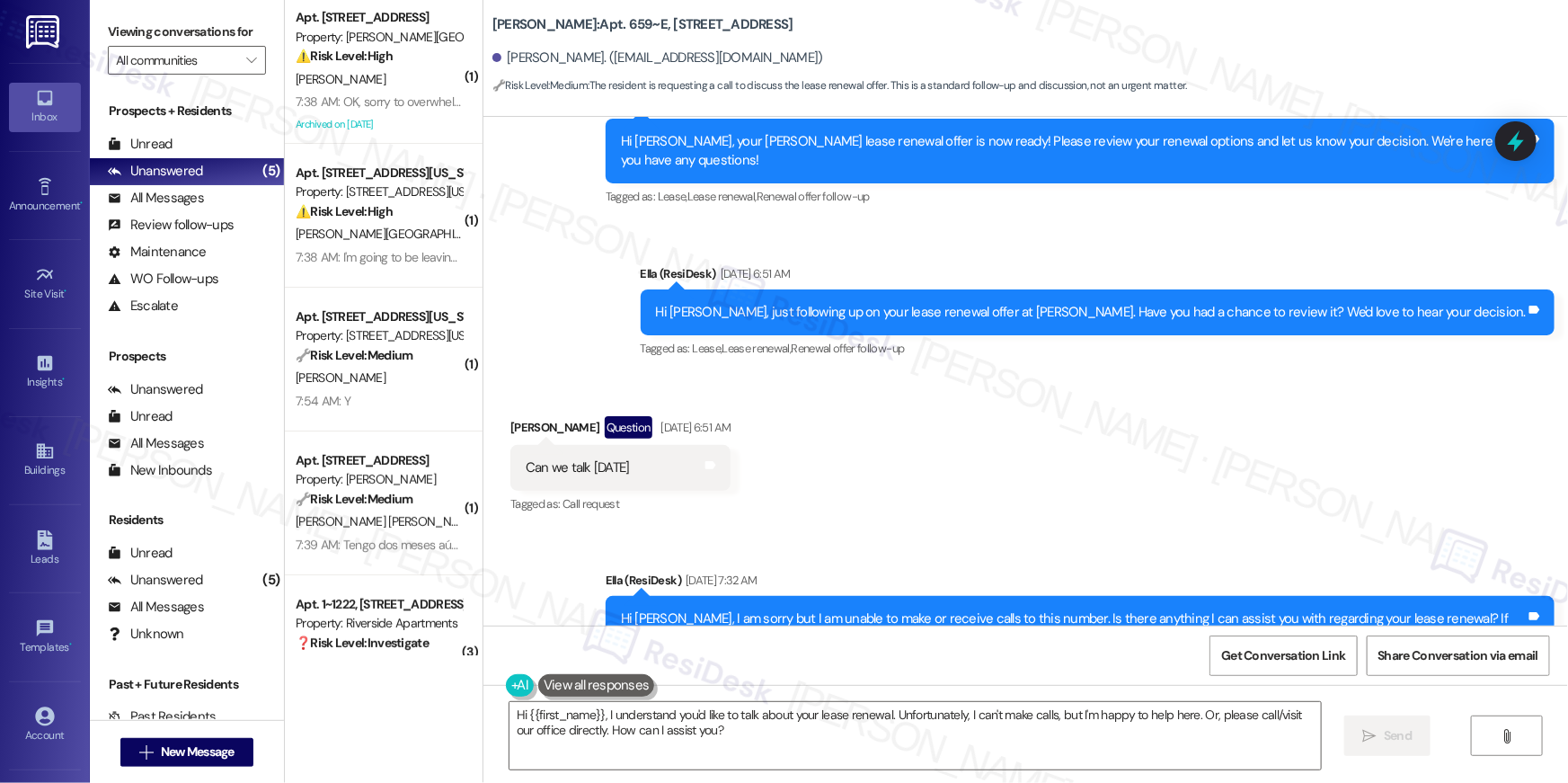 scroll, scrollTop: 3656, scrollLeft: 0, axis: vertical 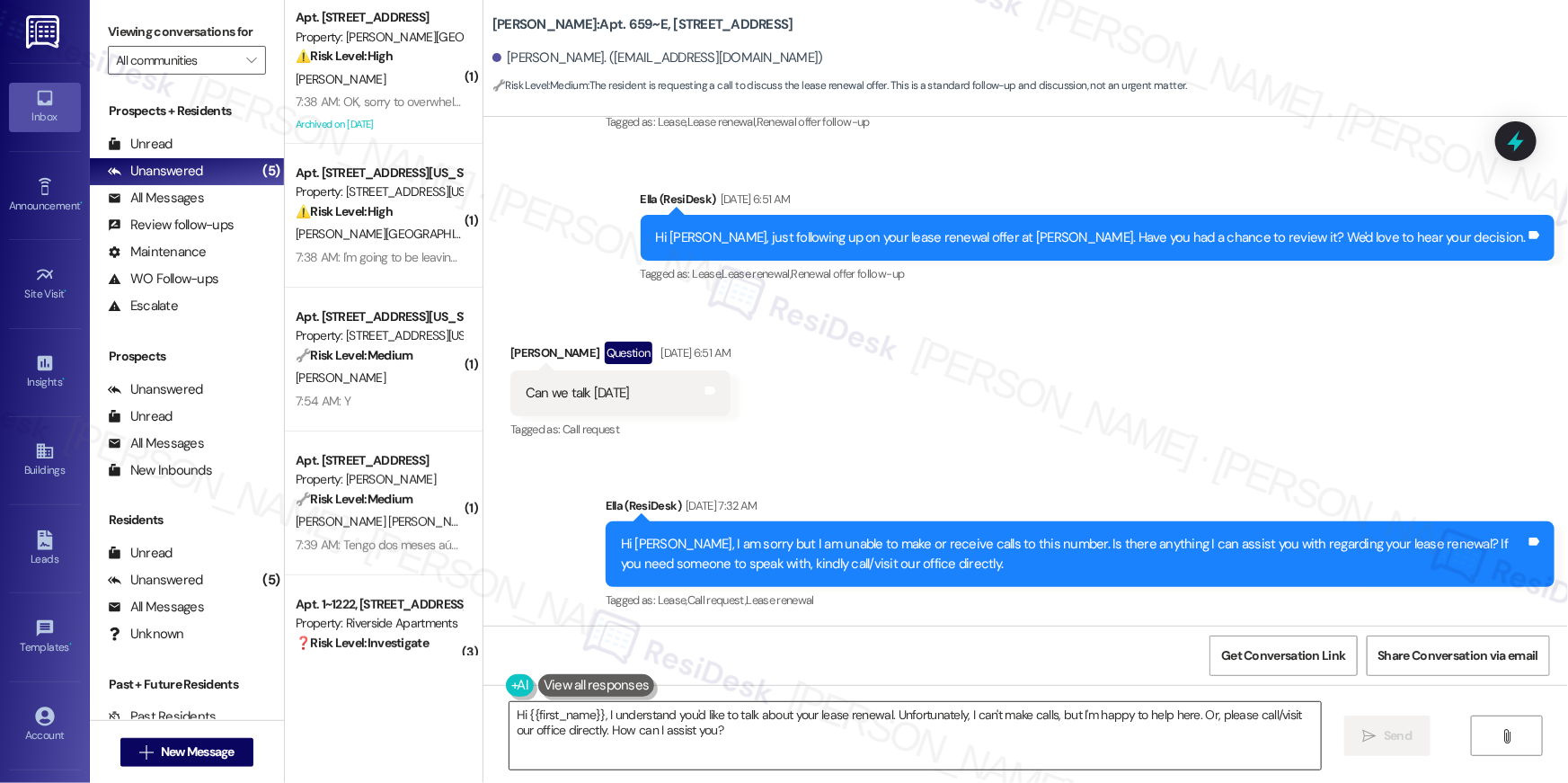 click on "Hi {{first_name}}, I understand you'd like to talk about your lease renewal. Unfortunately, I can't make calls, but I'm happy to help here. Or, please call/visit our office directly. How can I assist you?" at bounding box center (915, 735) 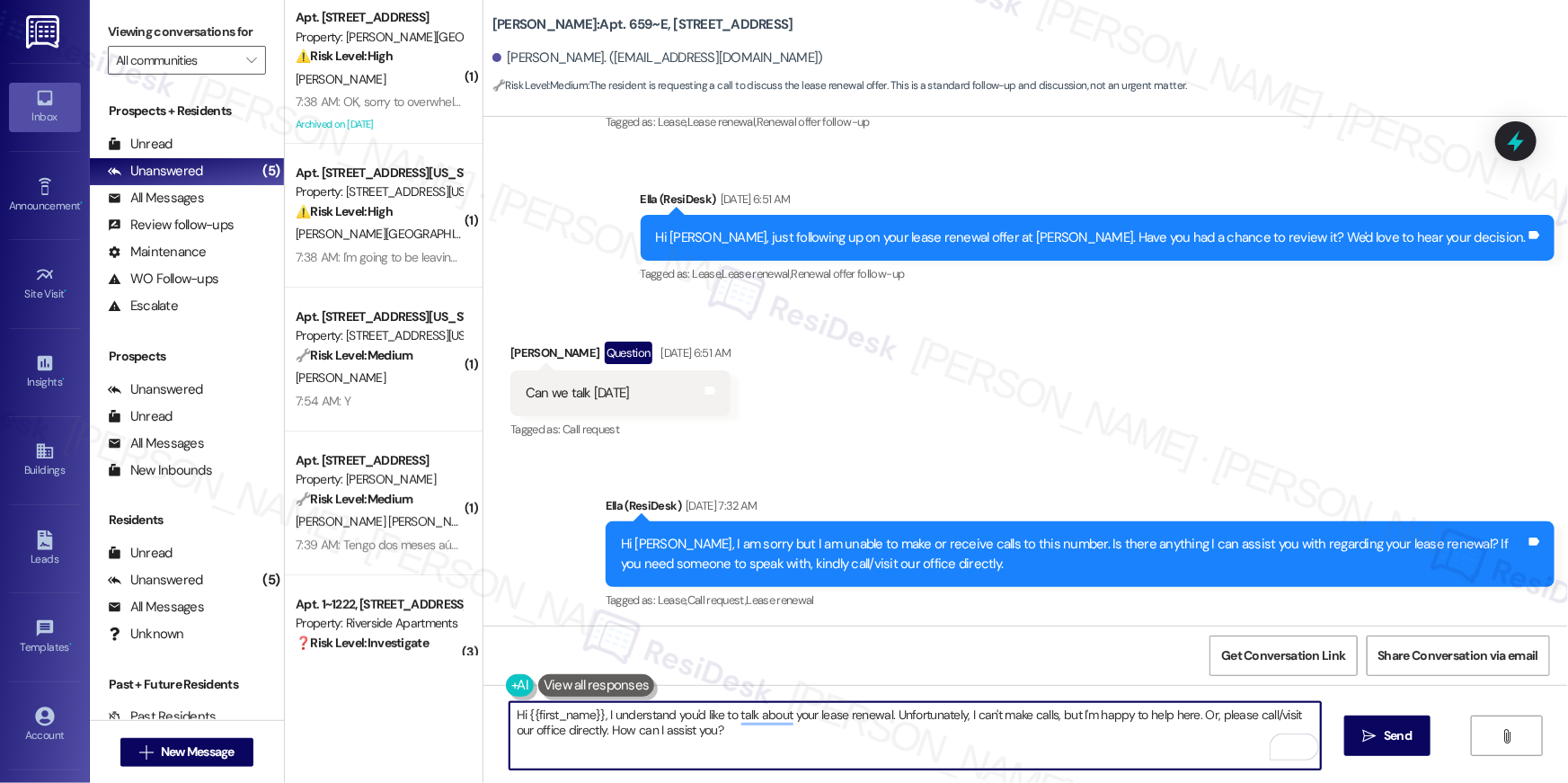 click on "Hi {{first_name}}, I understand you'd like to talk about your lease renewal. Unfortunately, I can't make calls, but I'm happy to help here. Or, please call/visit our office directly. How can I assist you?" at bounding box center [915, 735] 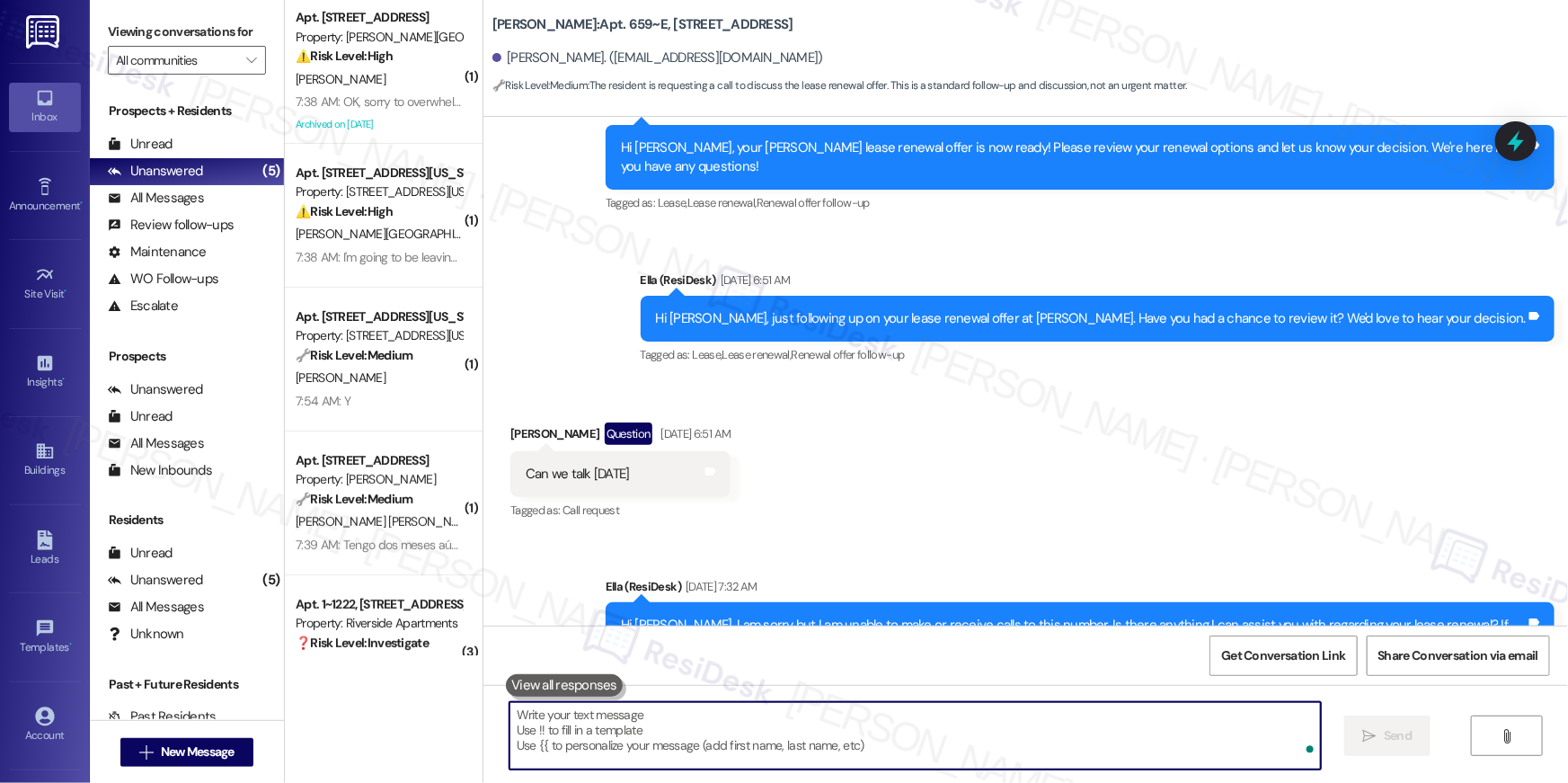 scroll, scrollTop: 3484, scrollLeft: 0, axis: vertical 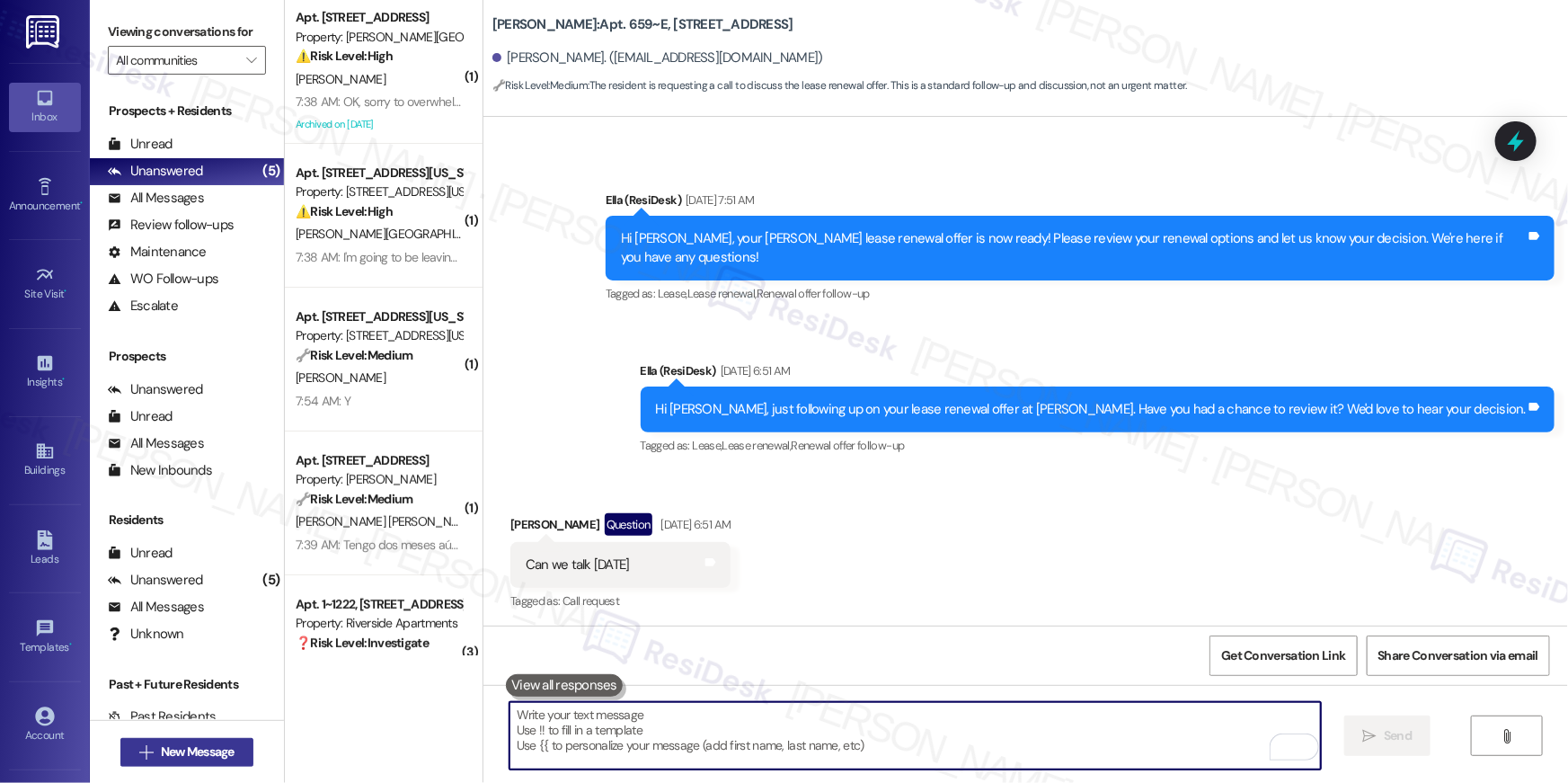 type 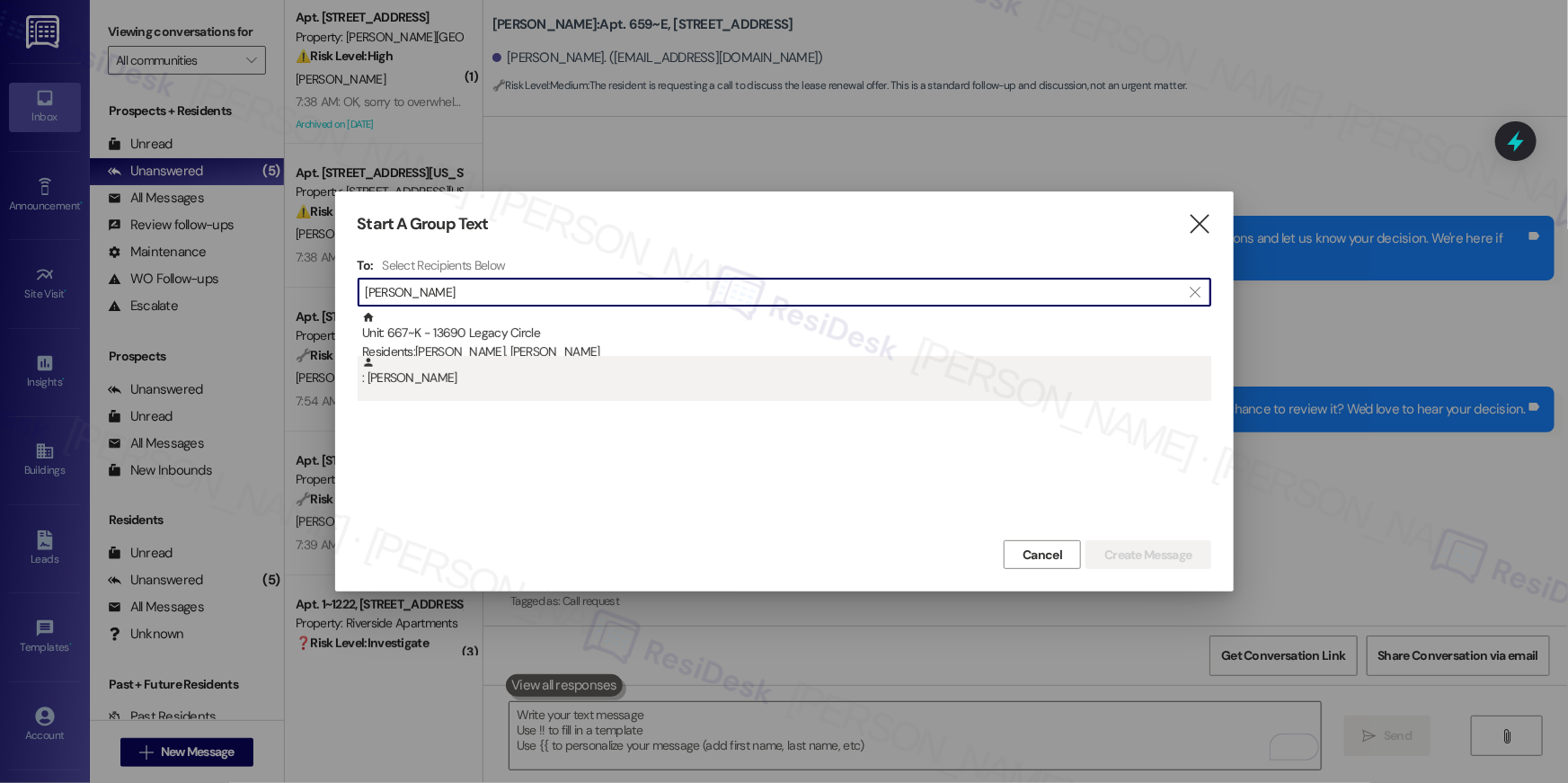 type on "[PERSON_NAME]" 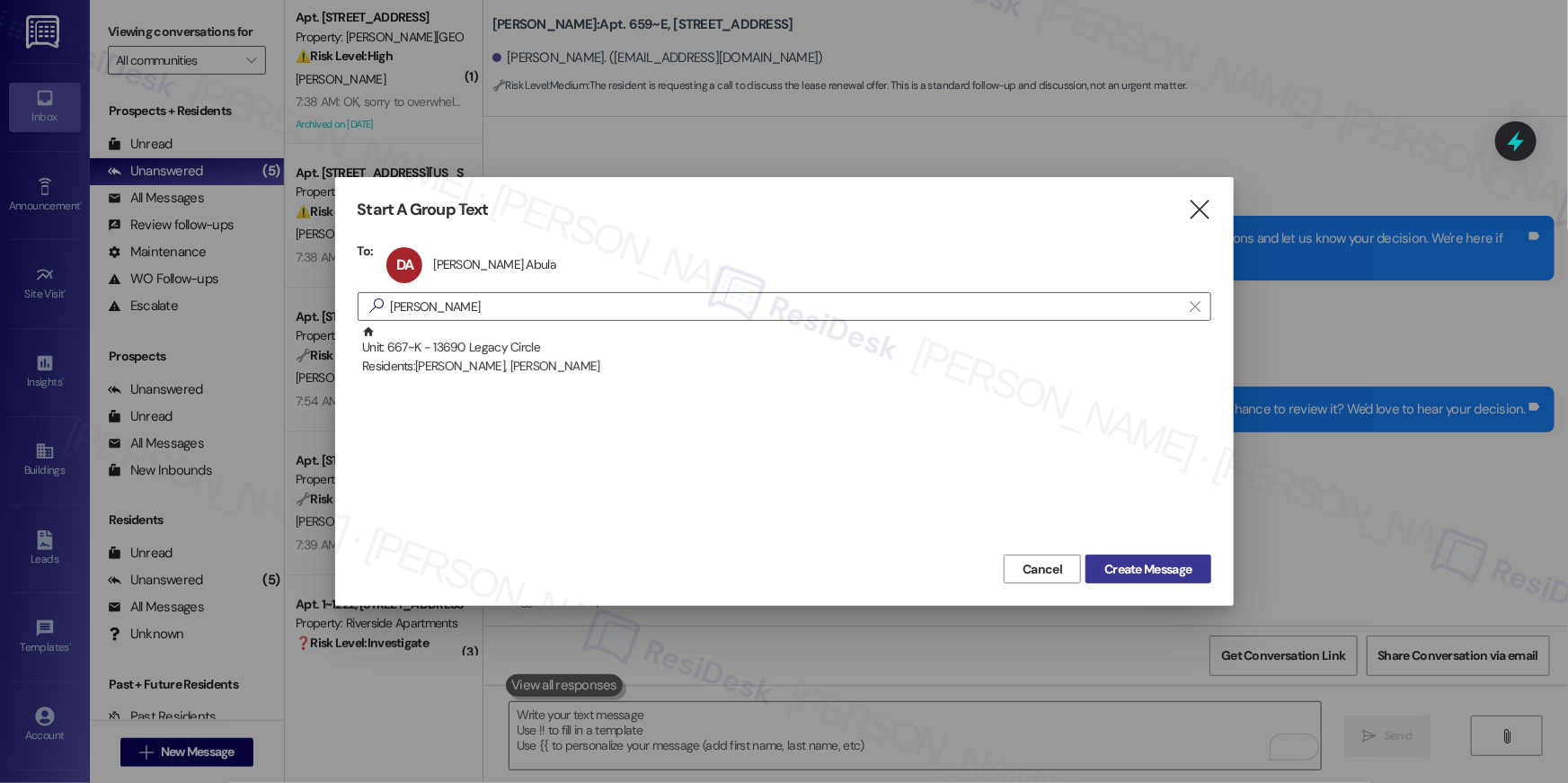 click on "Create Message" at bounding box center [1147, 569] 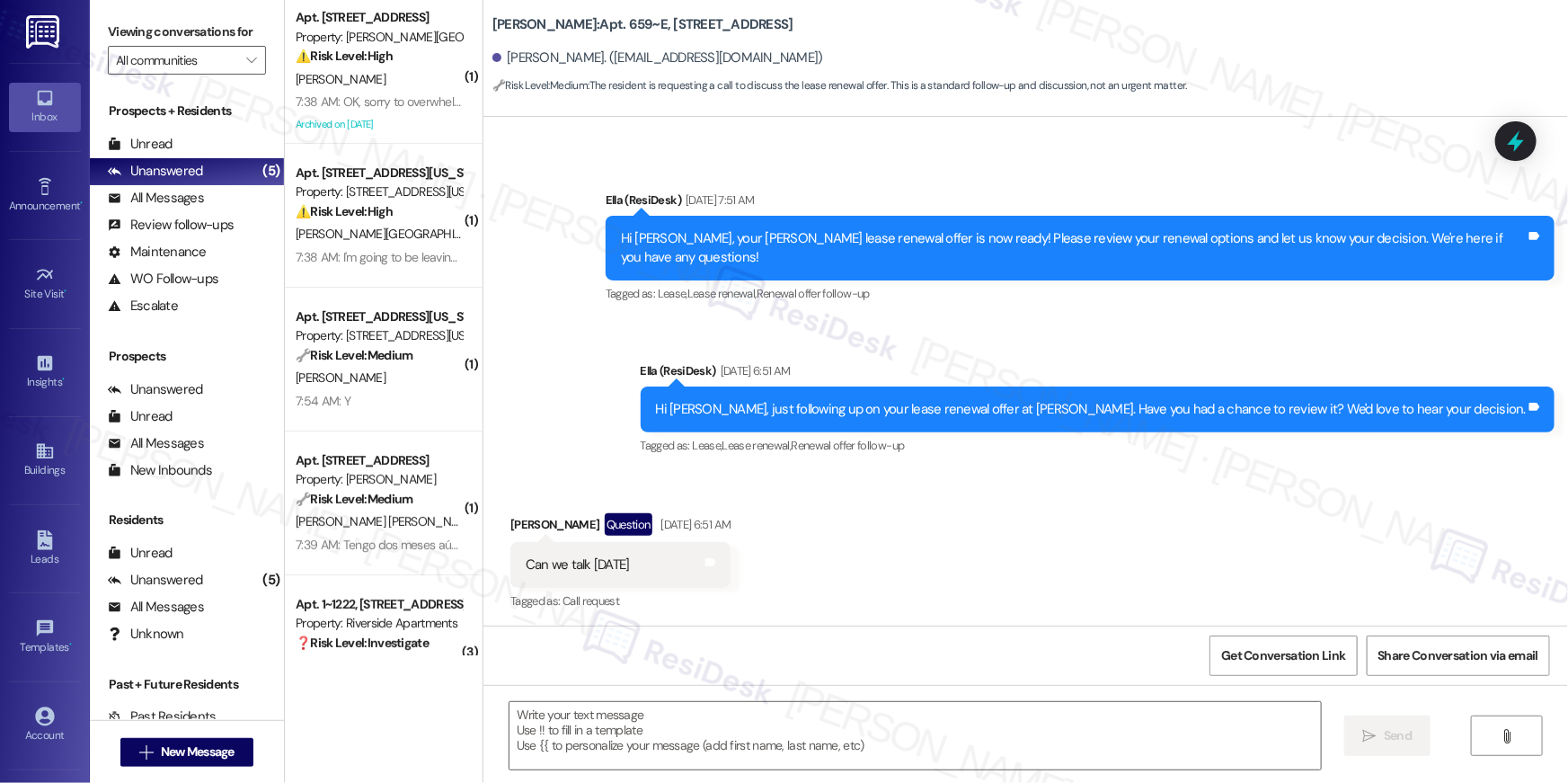 type on "Fetching suggested responses. Please feel free to read through the conversation in the meantime." 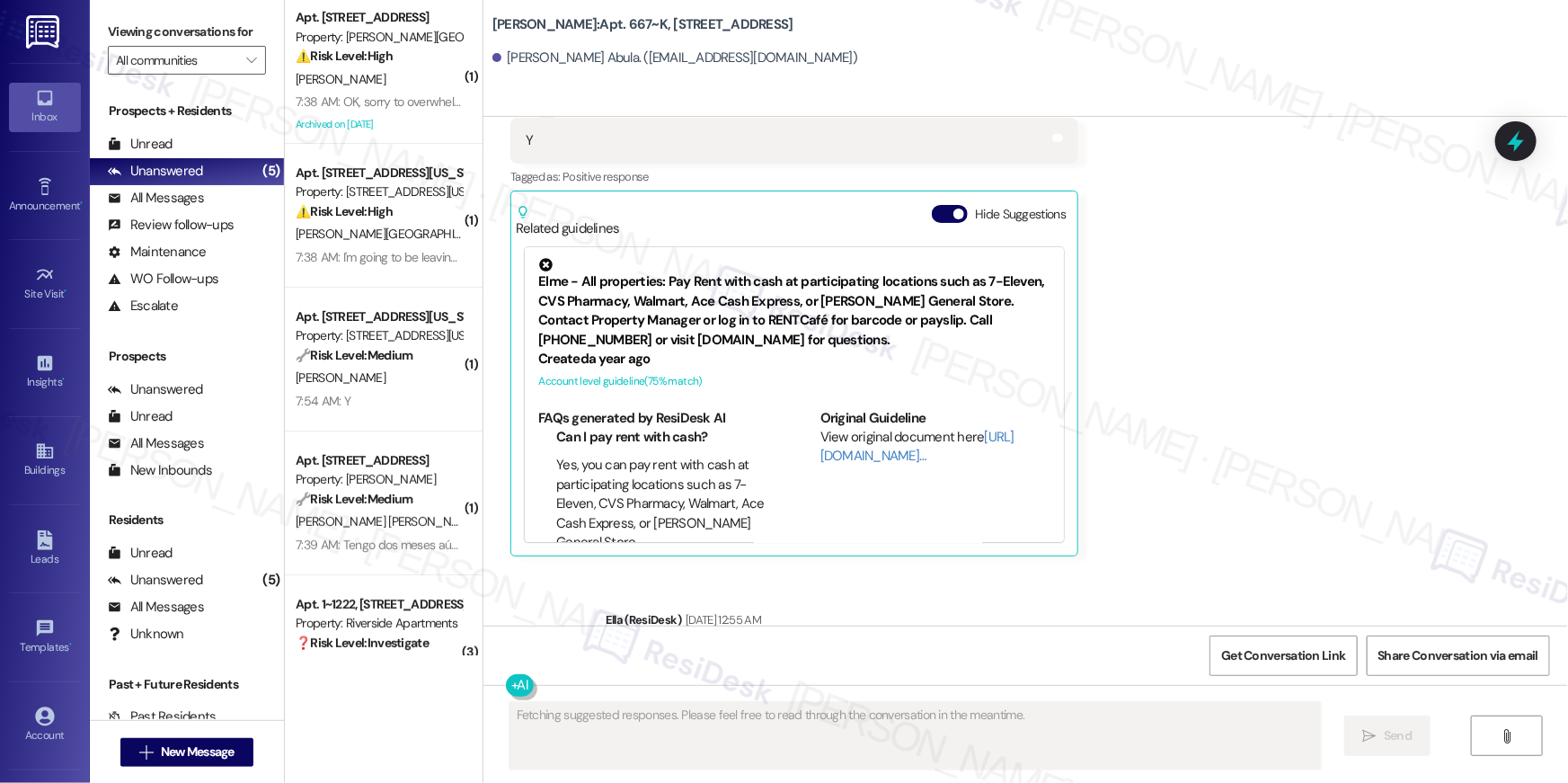 scroll, scrollTop: 2870, scrollLeft: 0, axis: vertical 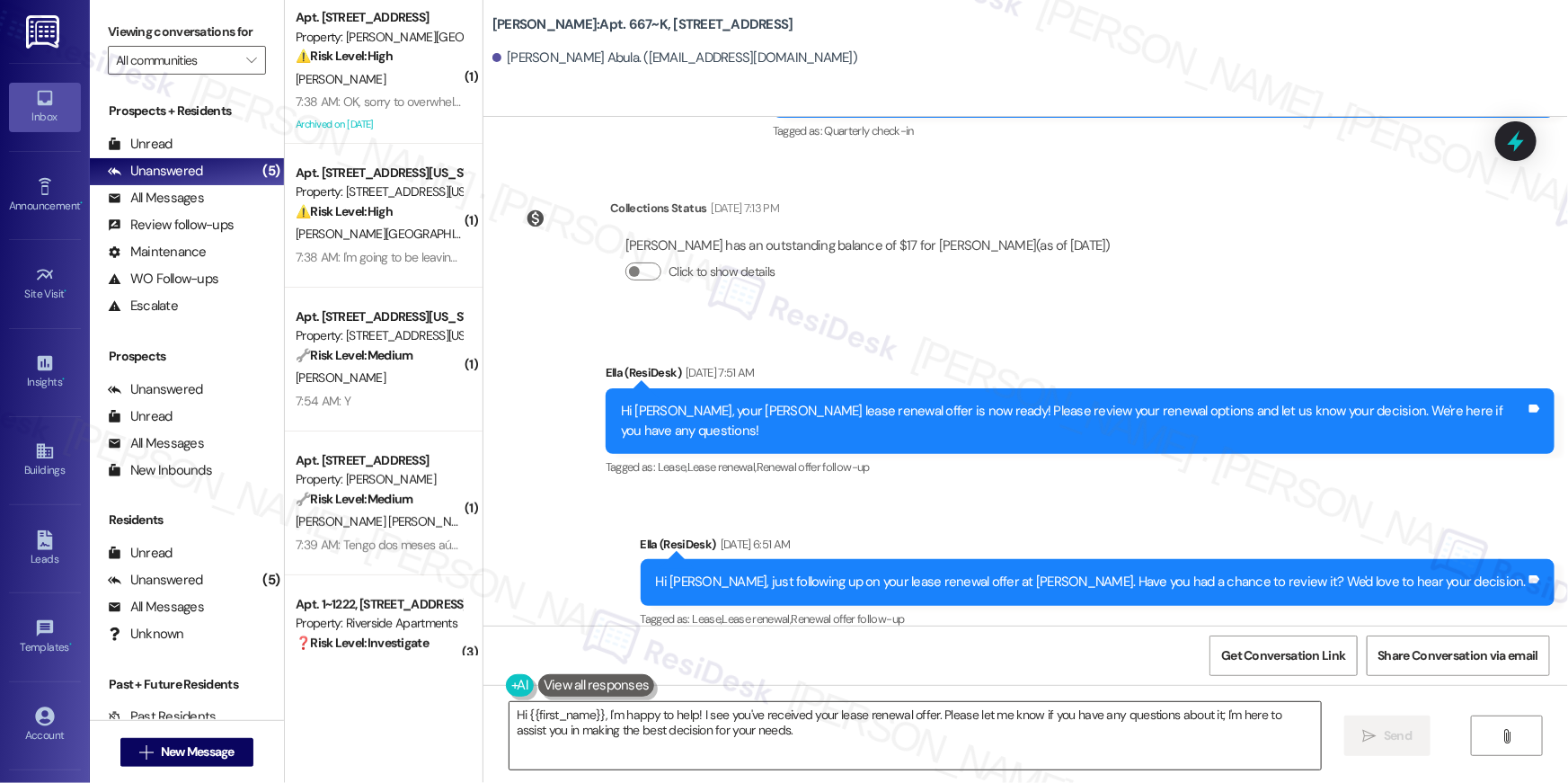 click on "Hi {{first_name}}, I'm happy to help! I see you've received your lease renewal offer. Please let me know if you have any questions about it; I'm here to assist you in making the best decision for your needs." at bounding box center (915, 735) 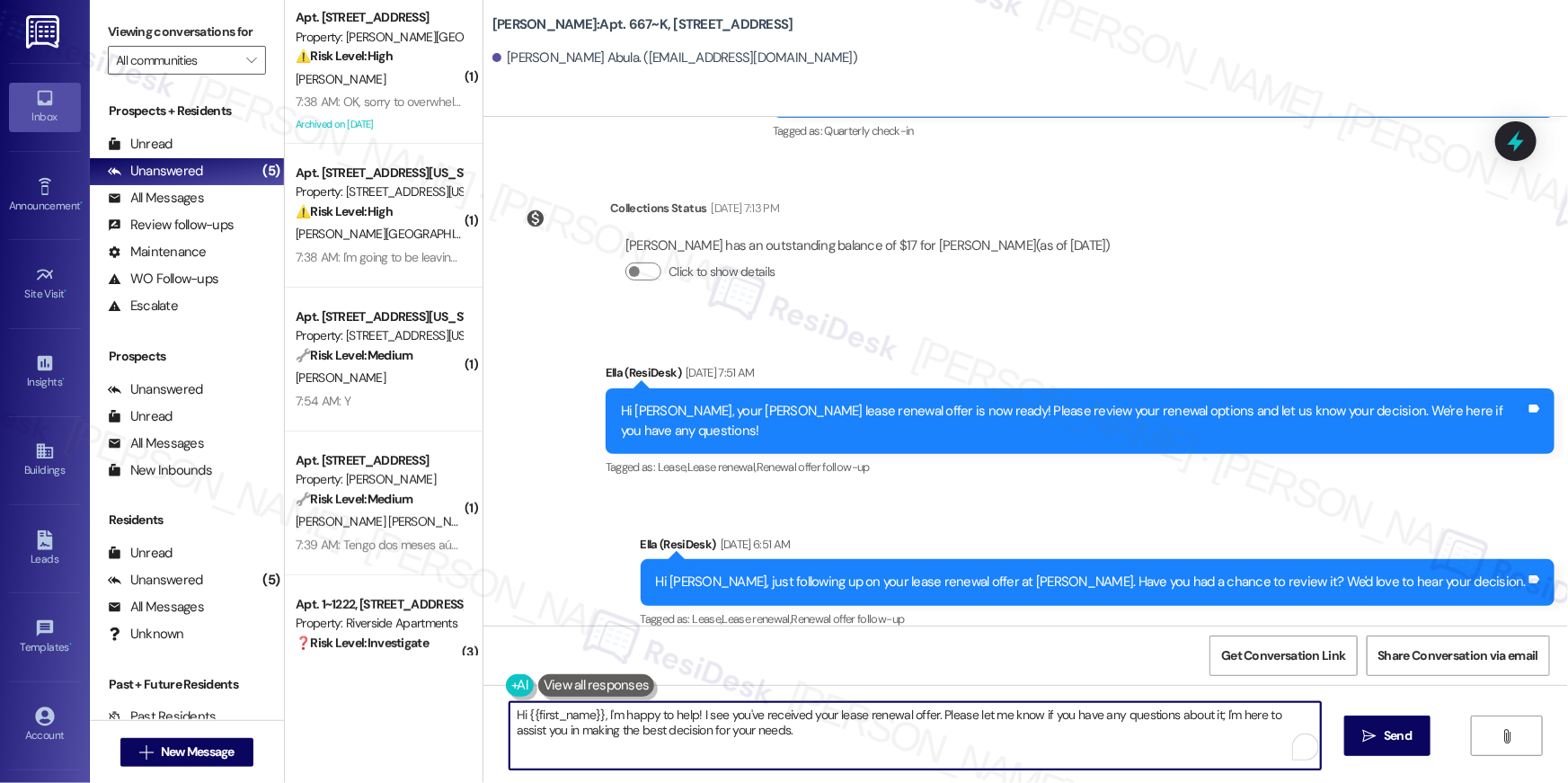 paste on "we wanted to check in about your {{property}} renewal offer. Please let us know if you plan to renew - we're here to help!" 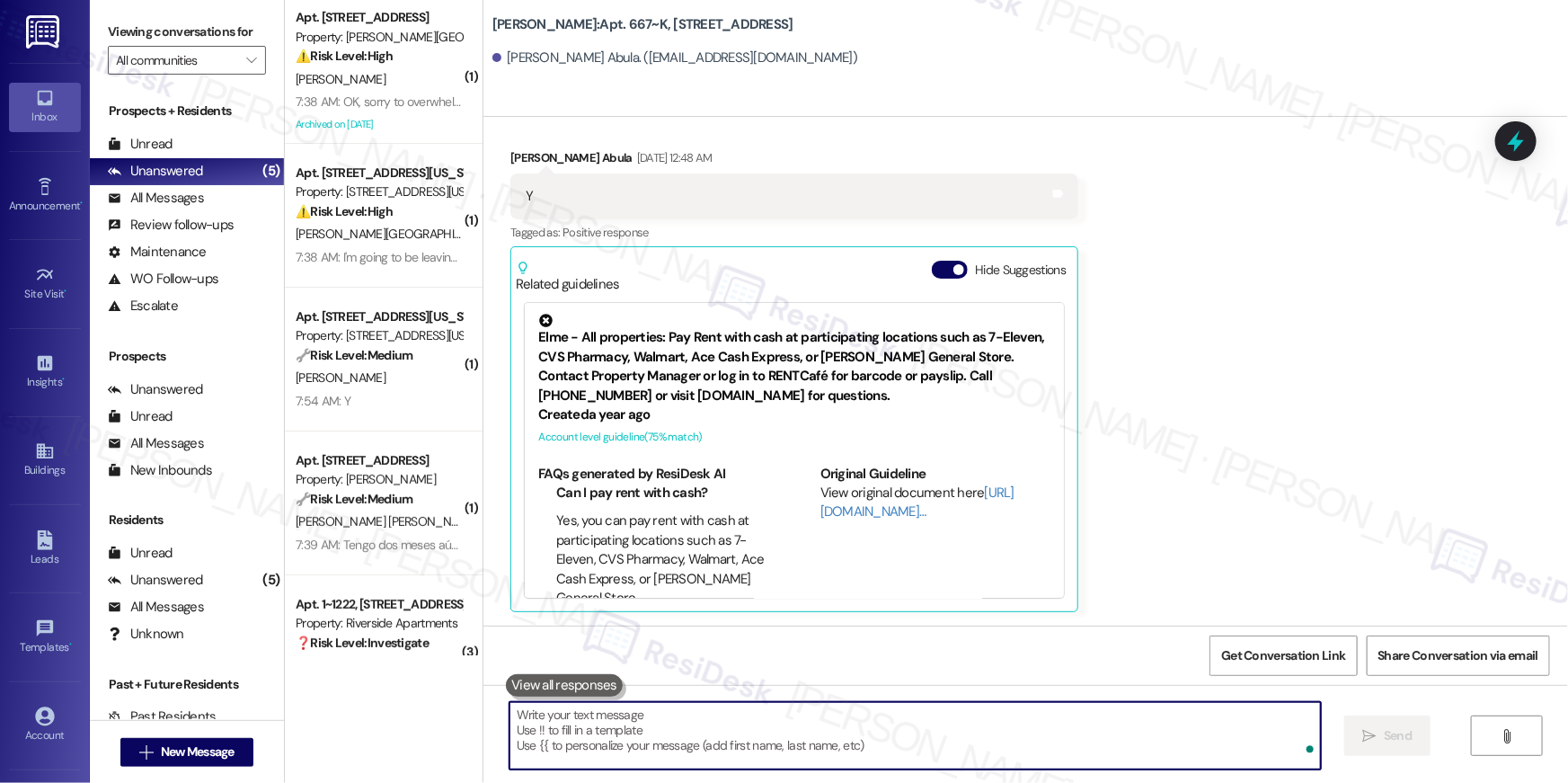 scroll, scrollTop: 2870, scrollLeft: 0, axis: vertical 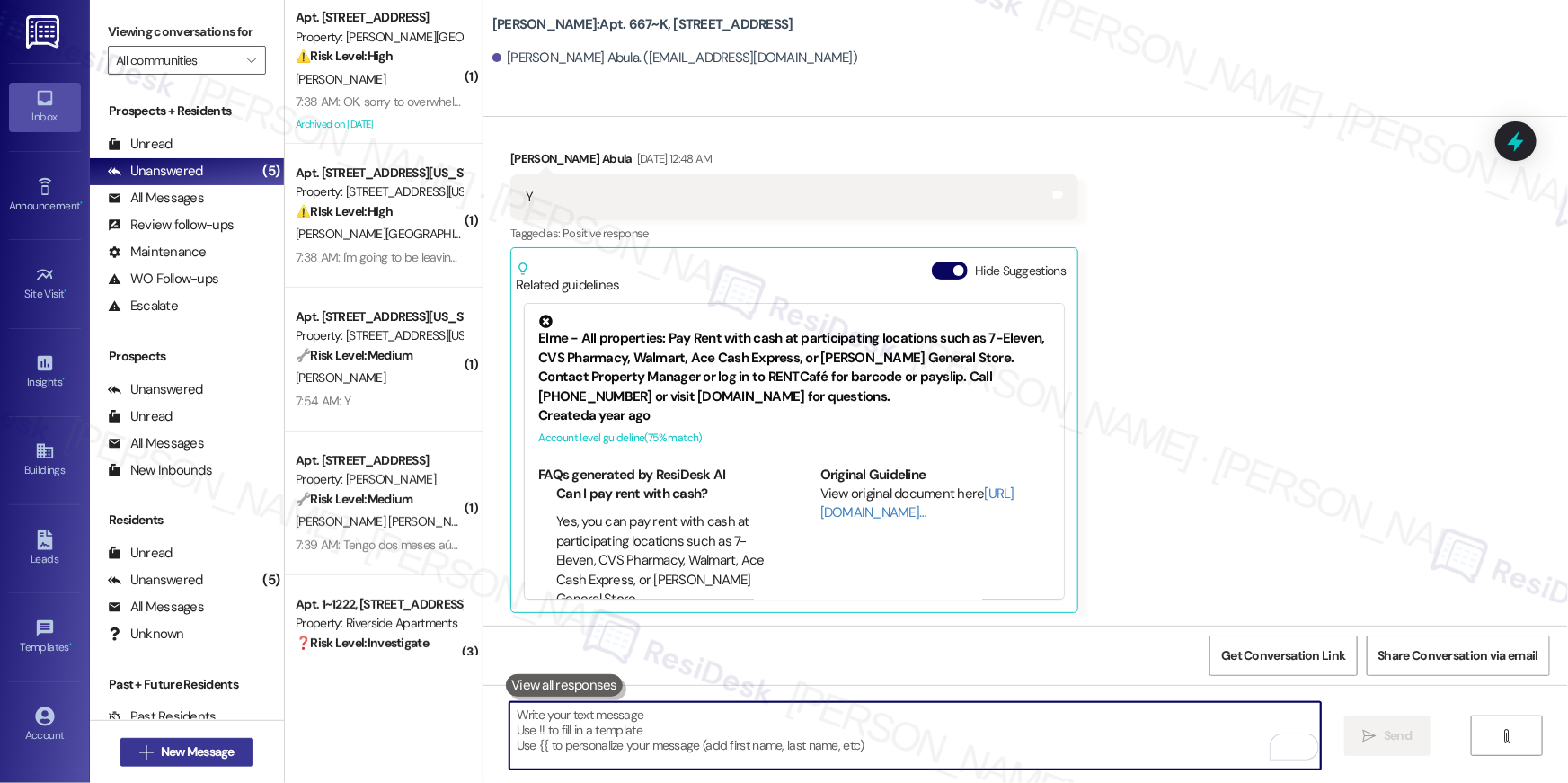 type 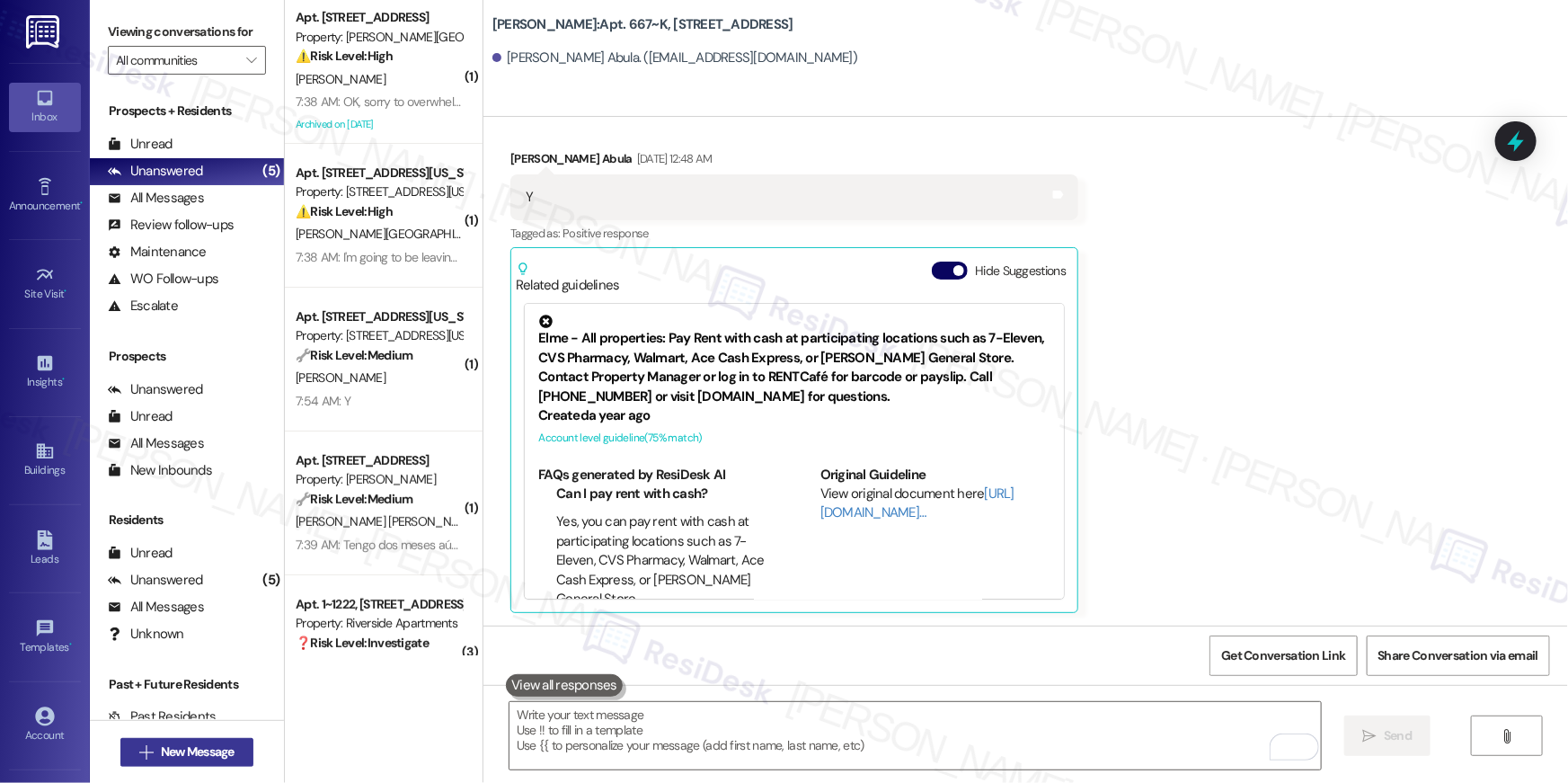 click on "New Message" at bounding box center [198, 752] 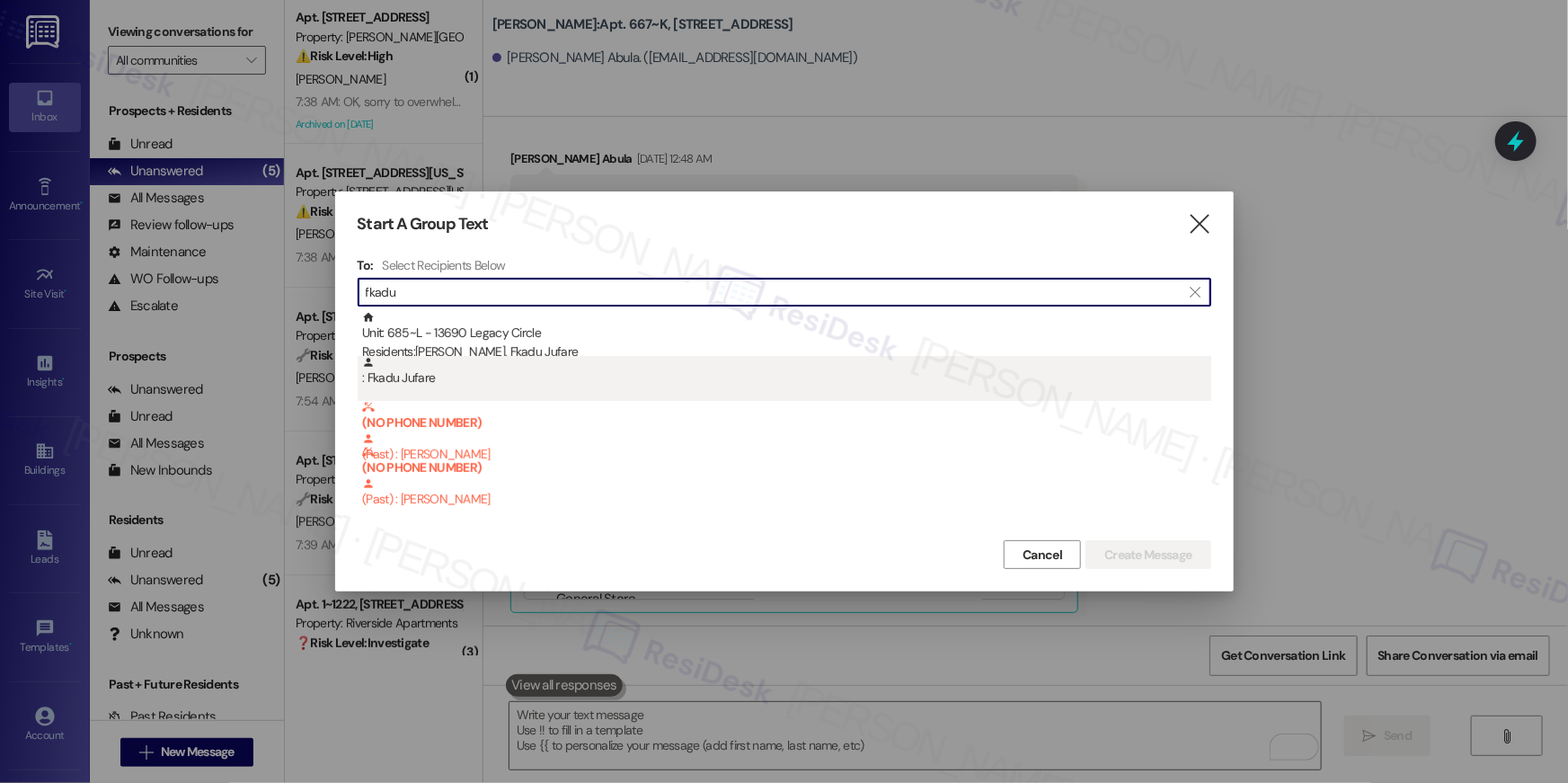type on "fkadu" 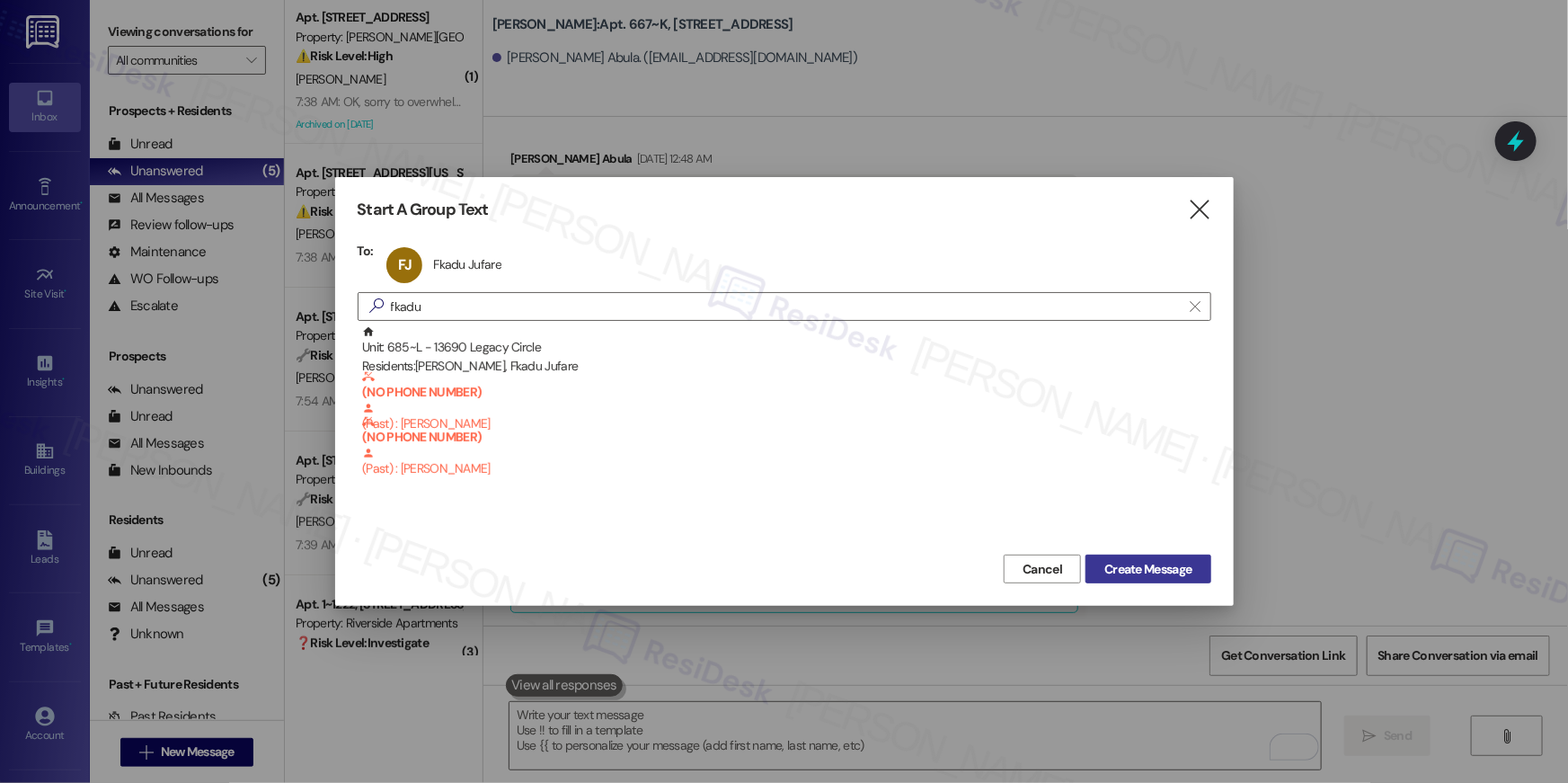 click on "Create Message" at bounding box center [1147, 569] 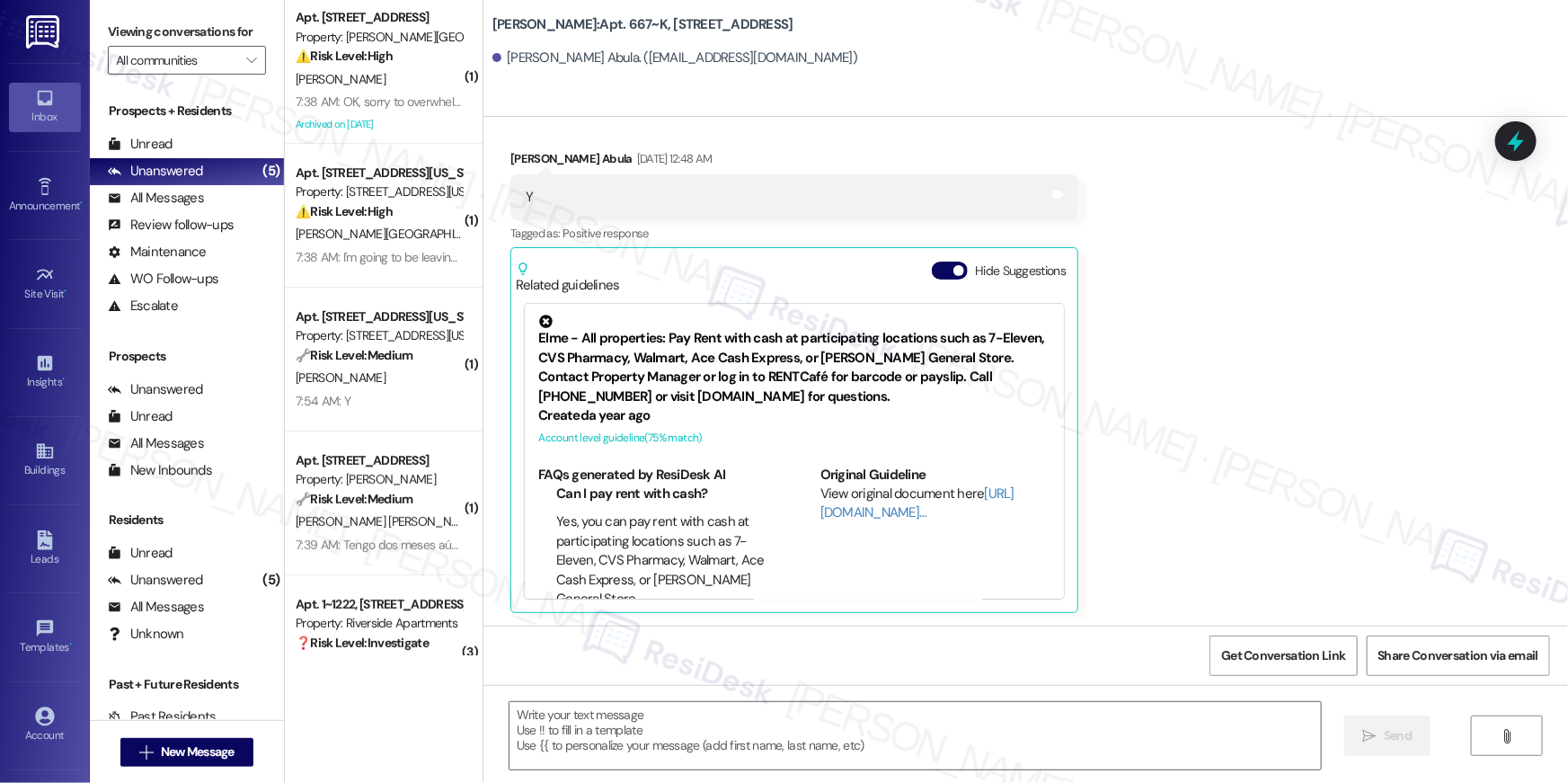 type on "Fetching suggested responses. Please feel free to read through the conversation in the meantime." 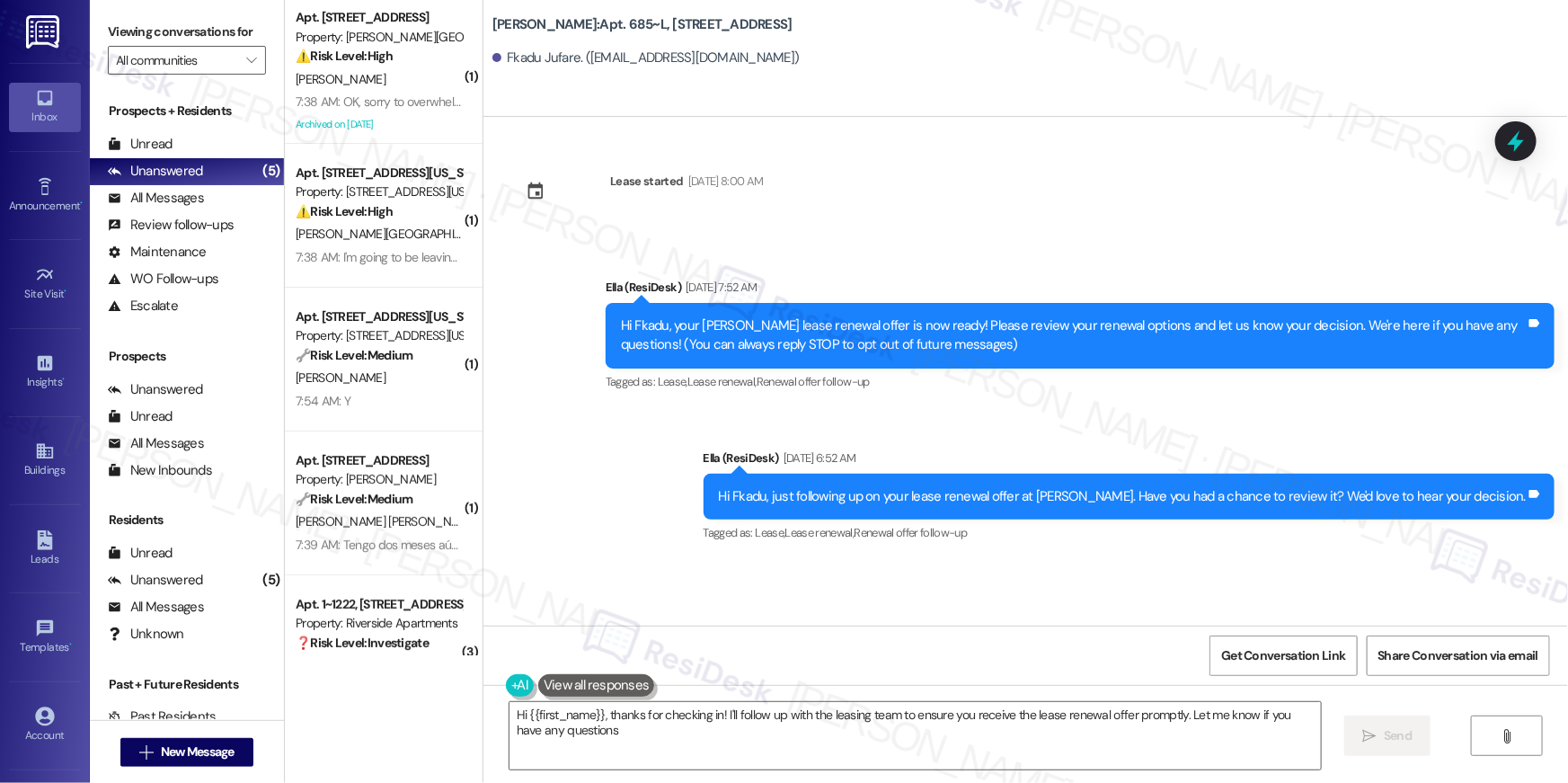 type on "Hi {{first_name}}, thanks for checking in! I'll follow up with the leasing team to ensure you receive the lease renewal offer promptly. Let me know if you have any questions!" 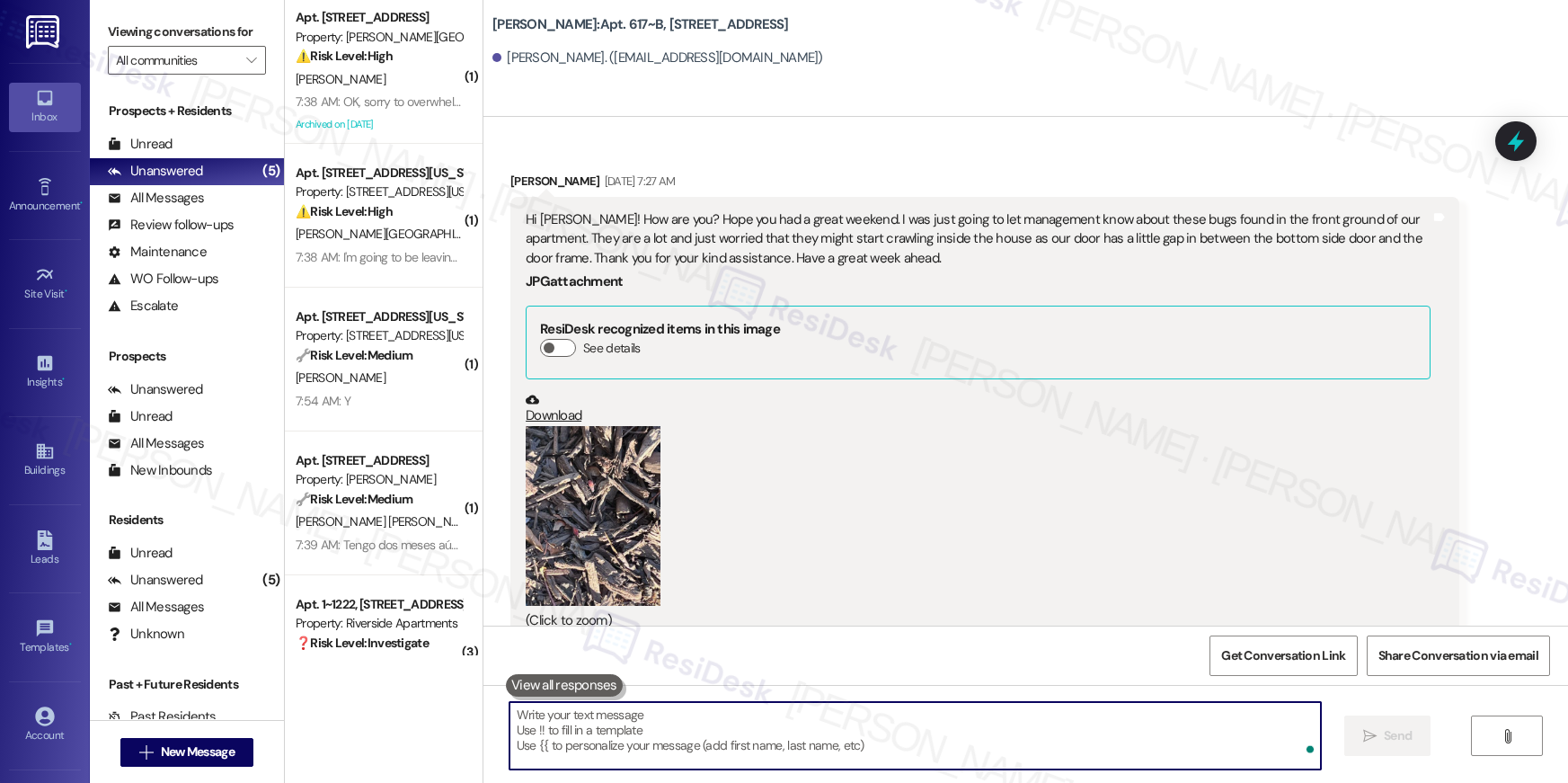scroll, scrollTop: 0, scrollLeft: 0, axis: both 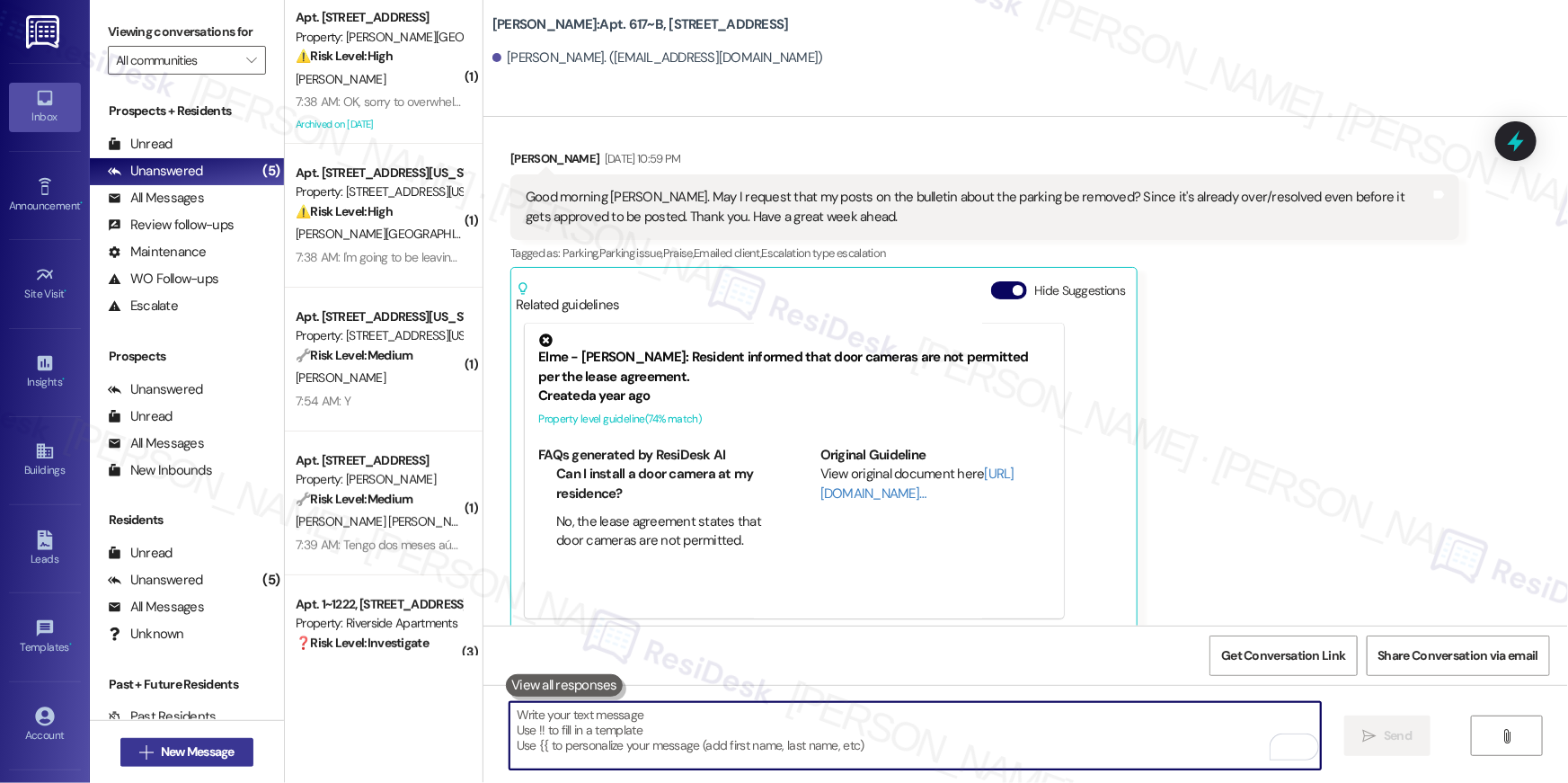 type 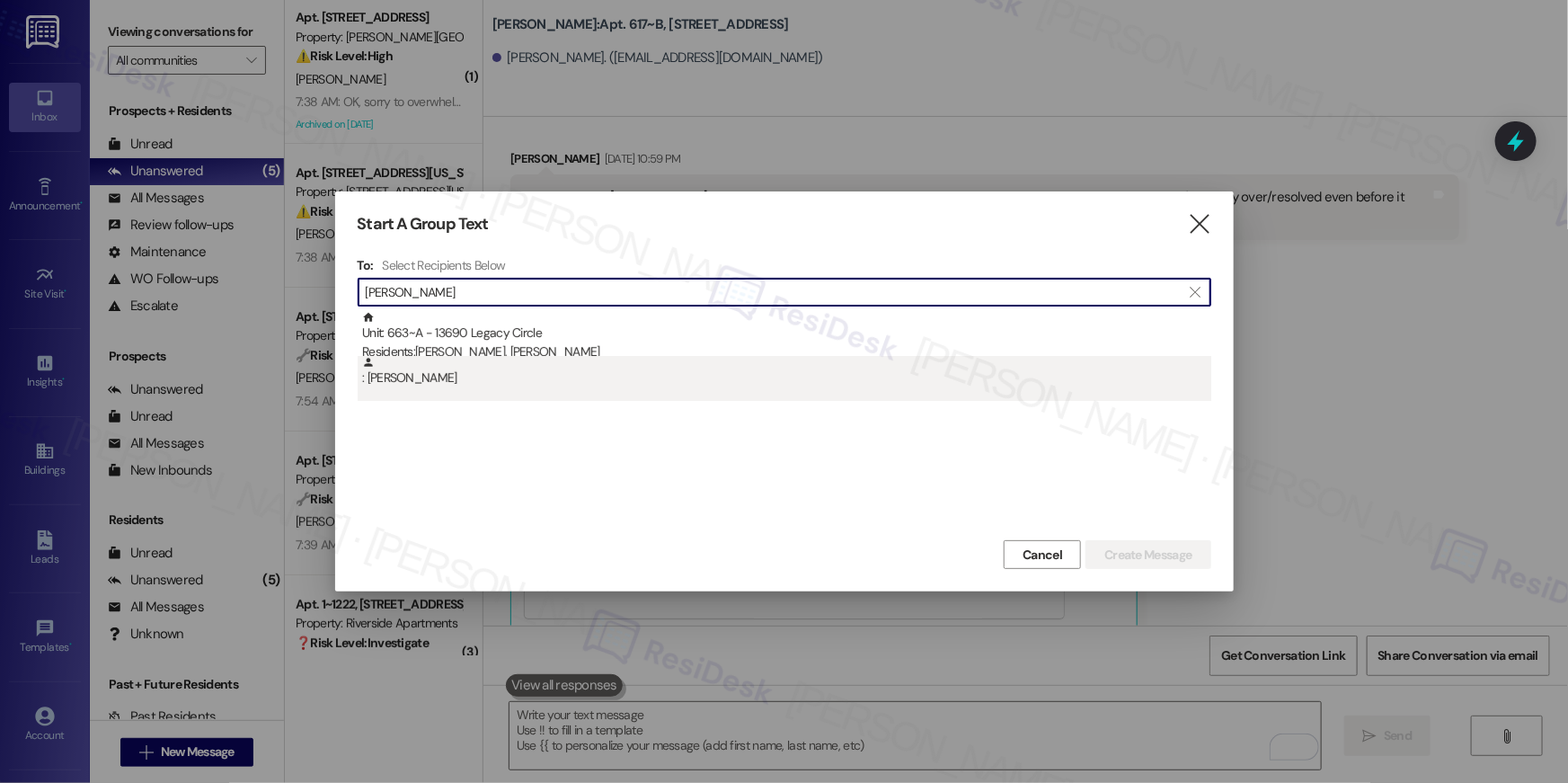 type on "[PERSON_NAME]" 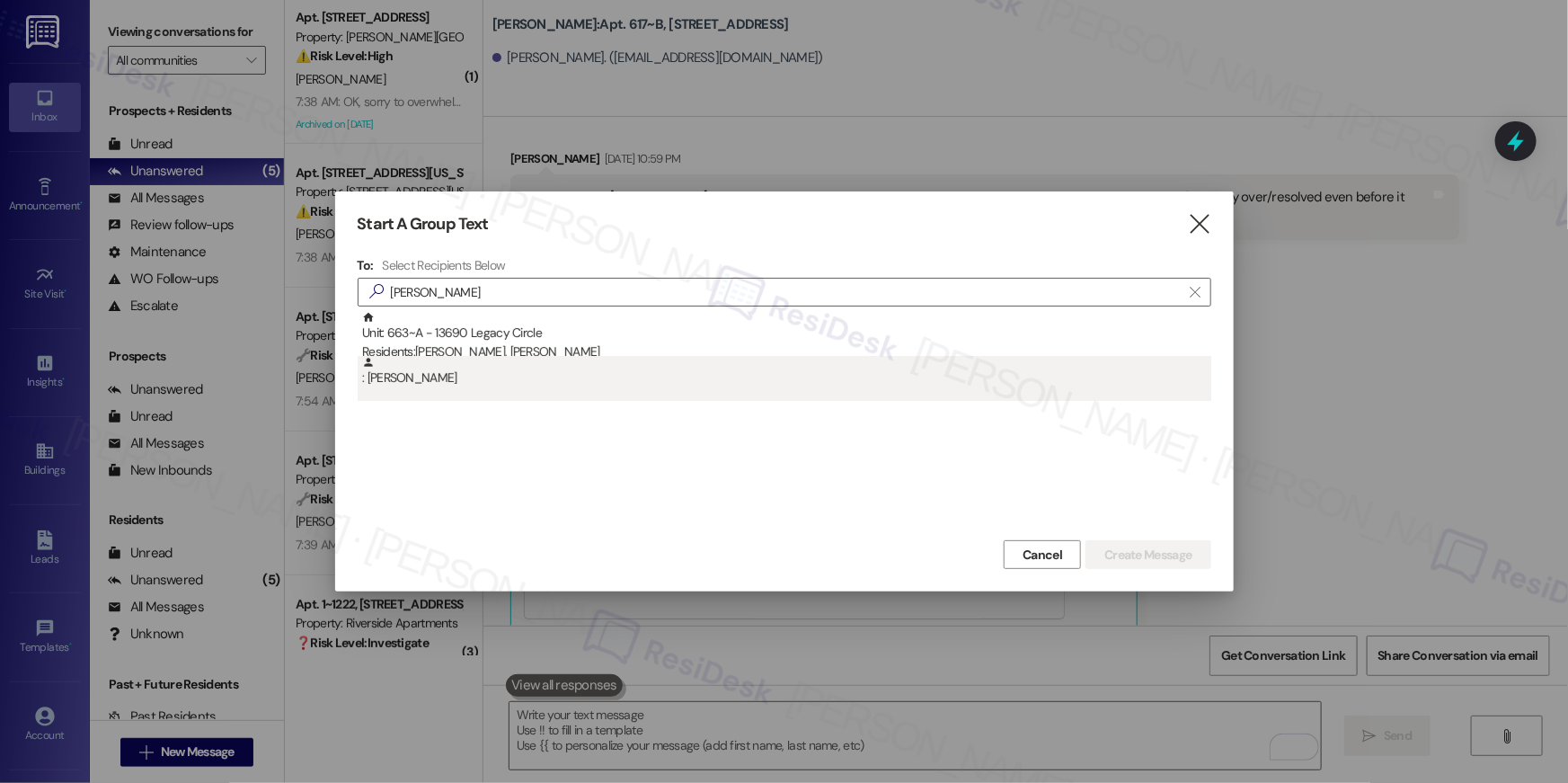 click on ": [PERSON_NAME]" at bounding box center [786, 371] 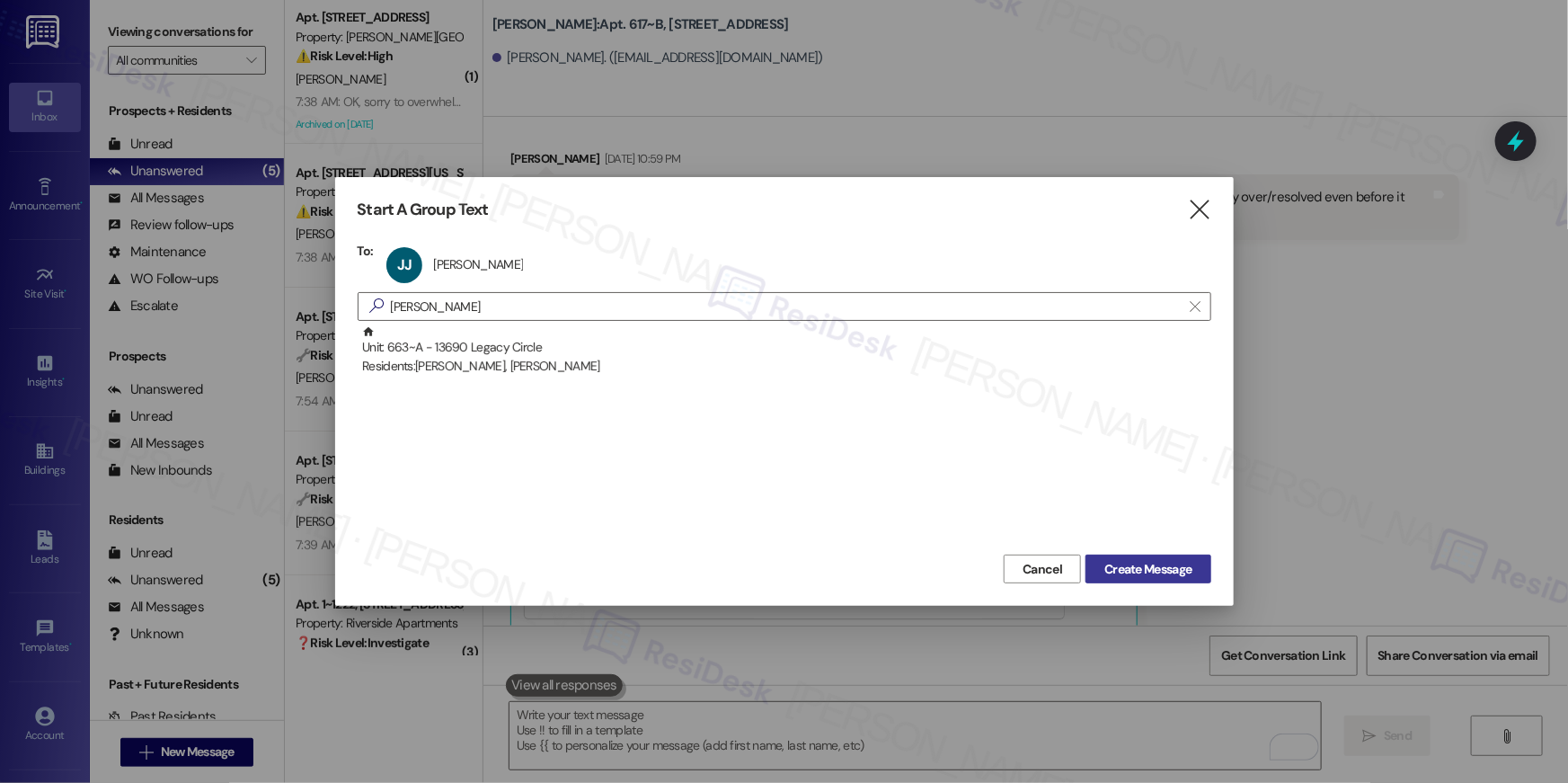click on "Create Message" at bounding box center [1147, 569] 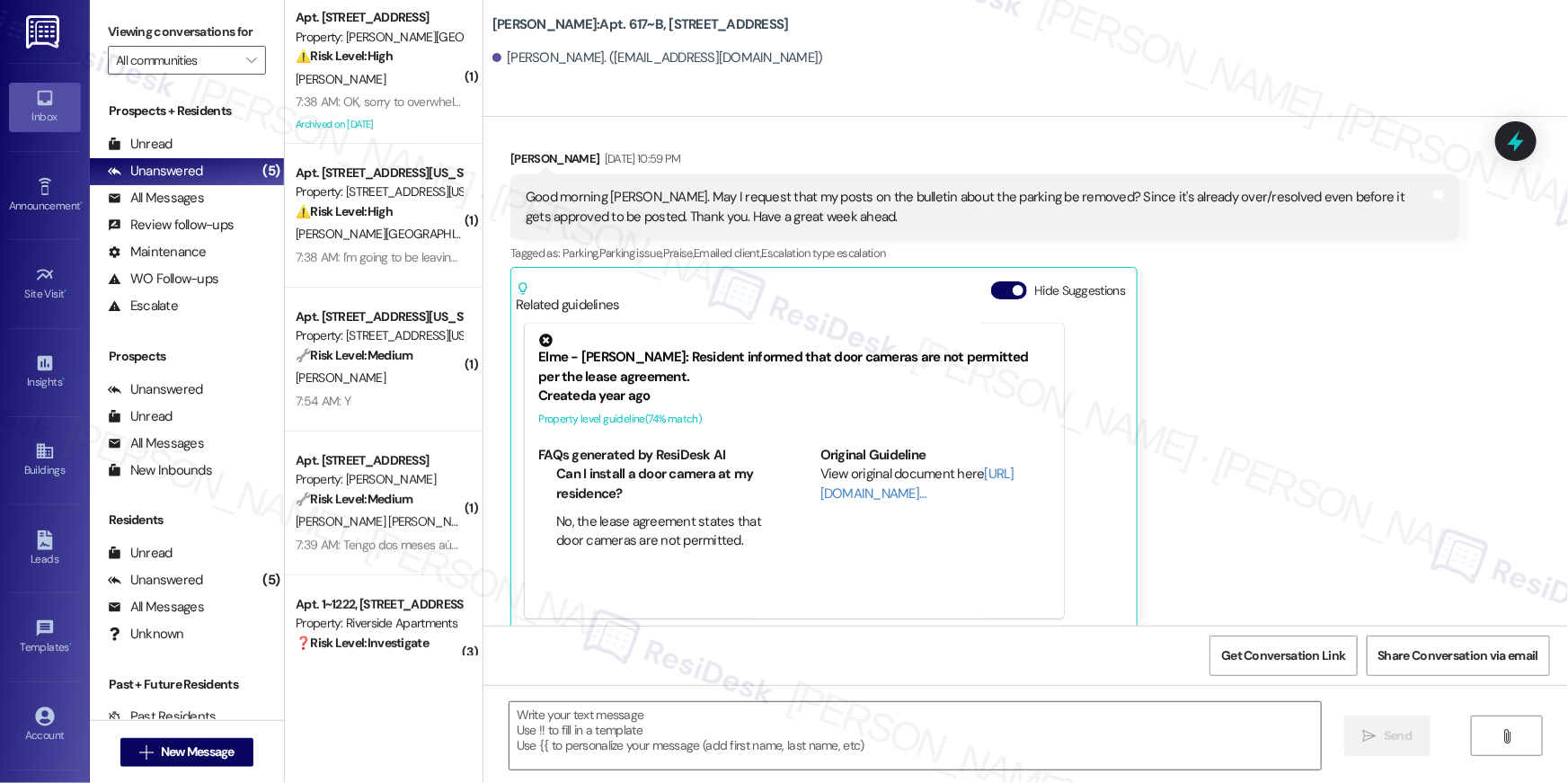 type on "Fetching suggested responses. Please feel free to read through the conversation in the meantime." 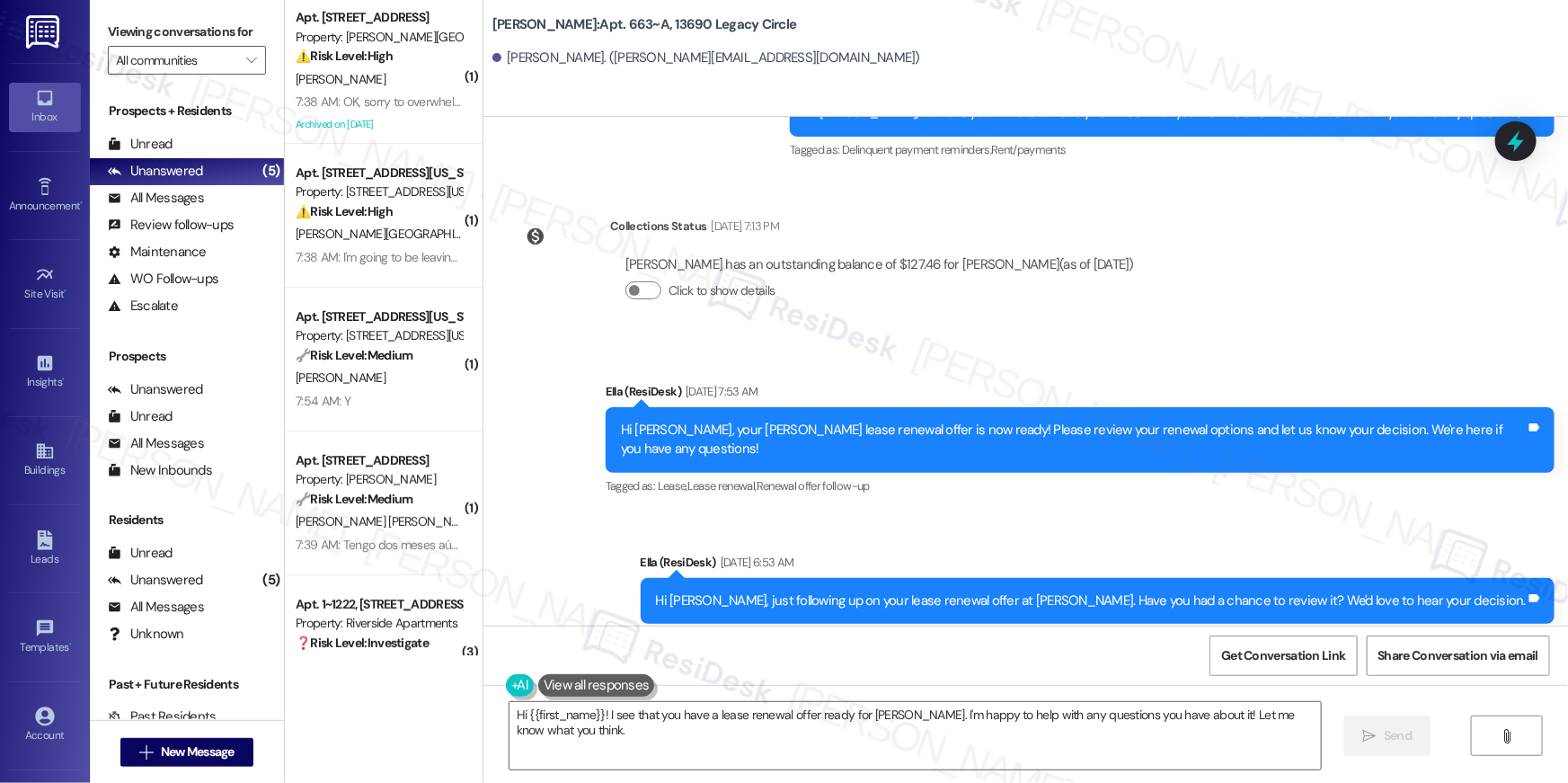 scroll, scrollTop: 3398, scrollLeft: 0, axis: vertical 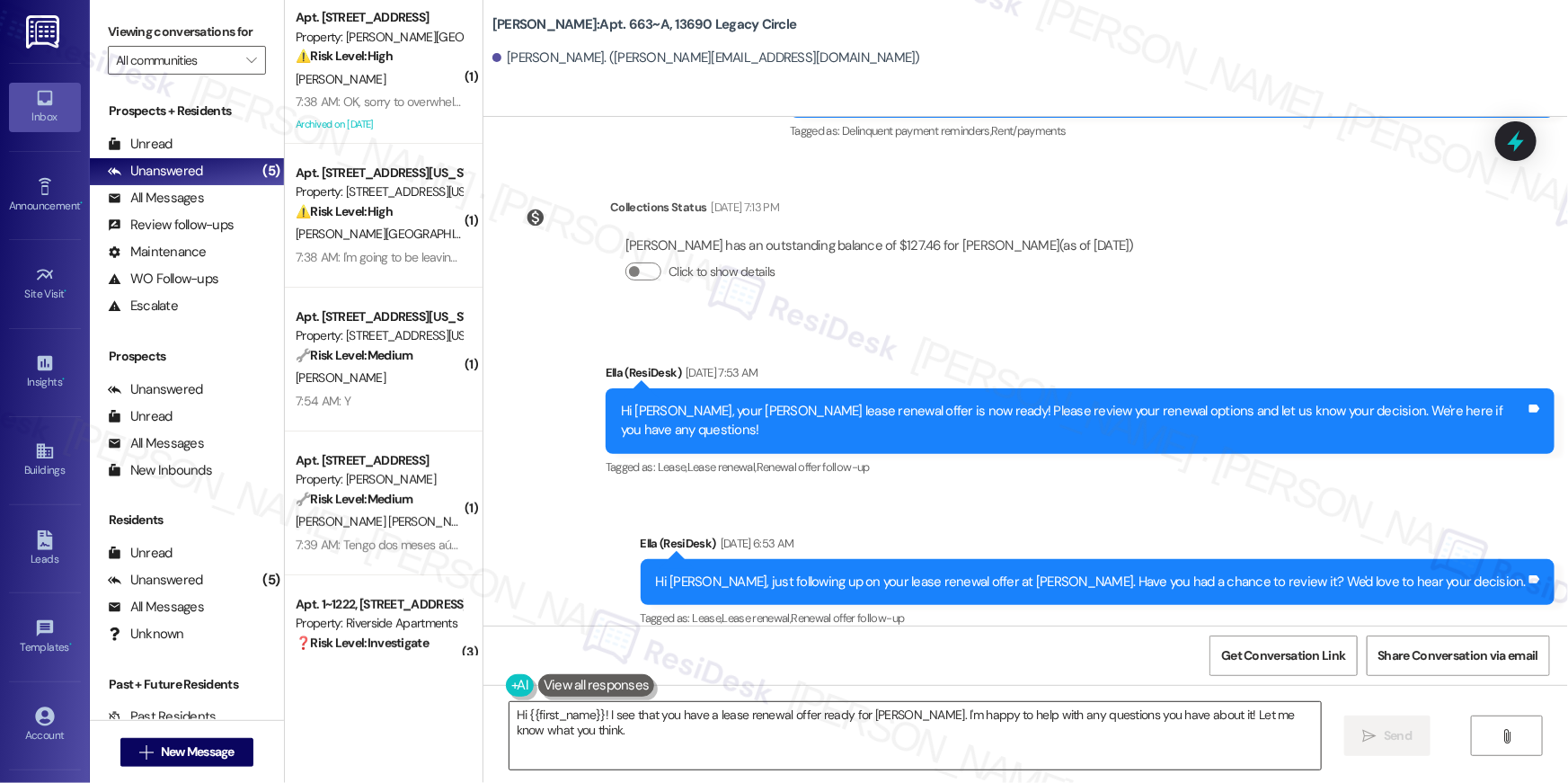 click on "Hi {{first_name}}! I see that you have a lease renewal offer ready for [PERSON_NAME]. I'm happy to help with any questions you have about it! Let me know what you think." at bounding box center (915, 735) 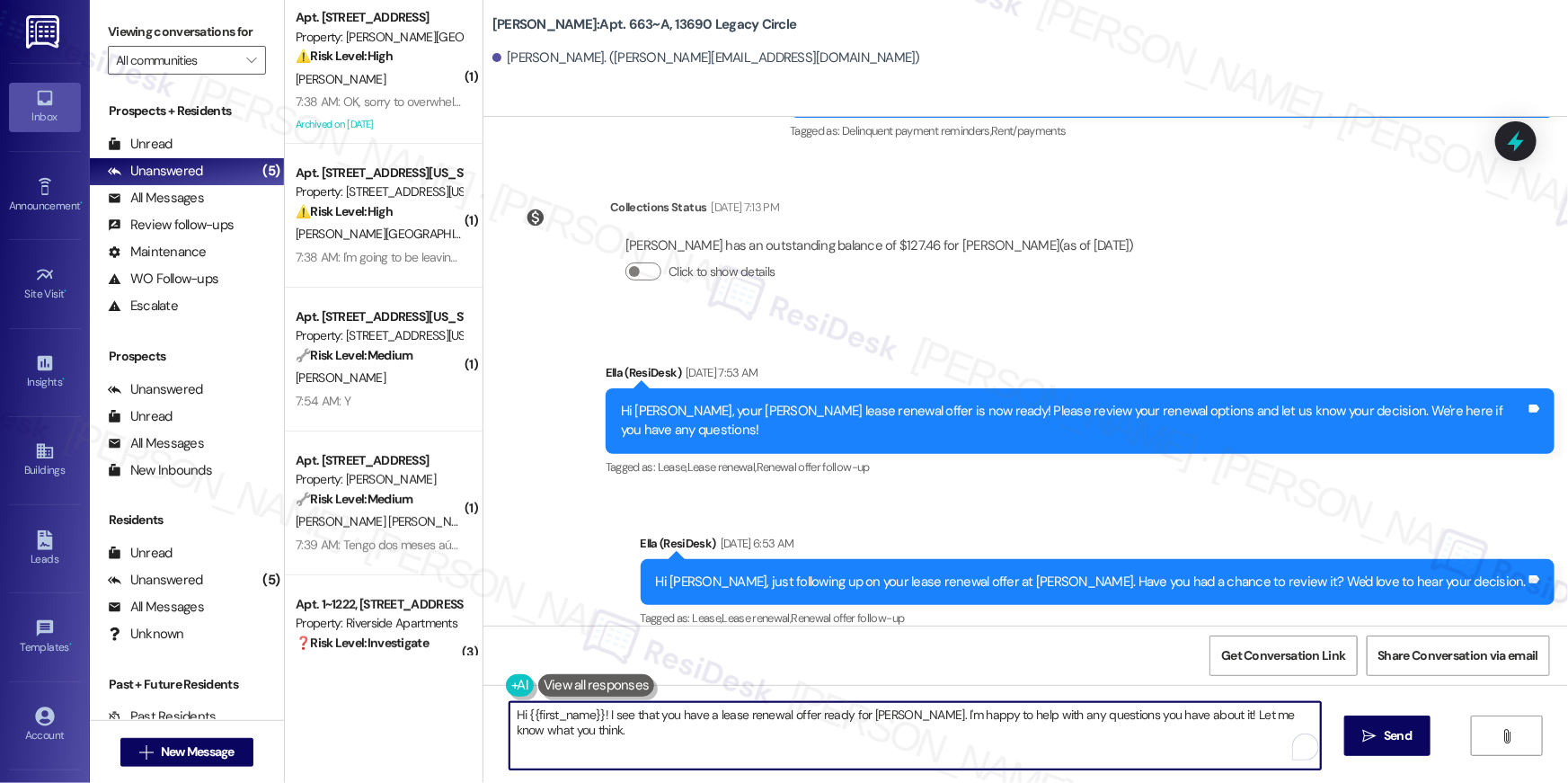 paste on ", we wanted to check in about your {{property}} renewal offer. Please let us know if you plan to renew - we're here to help!" 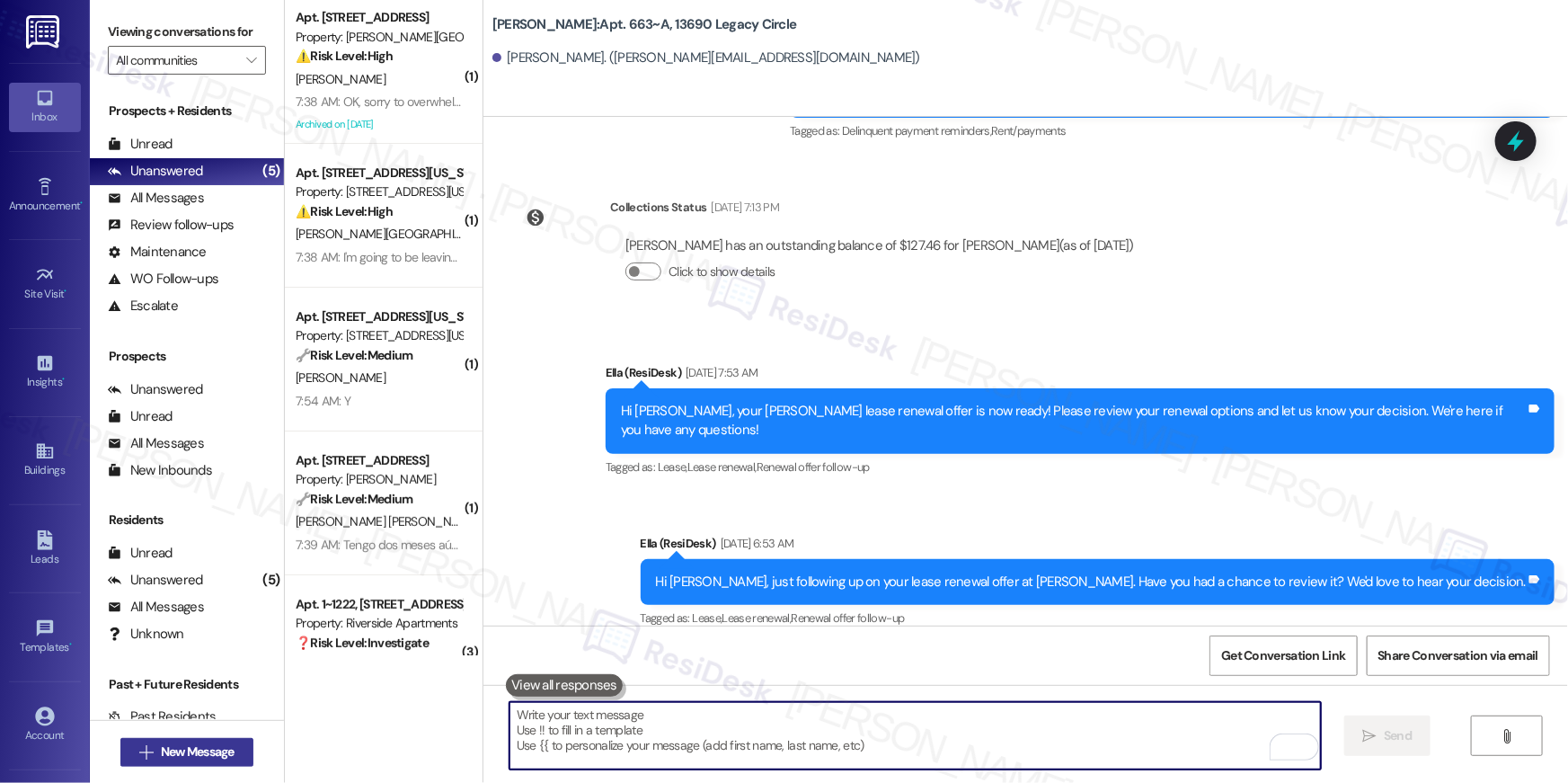 type 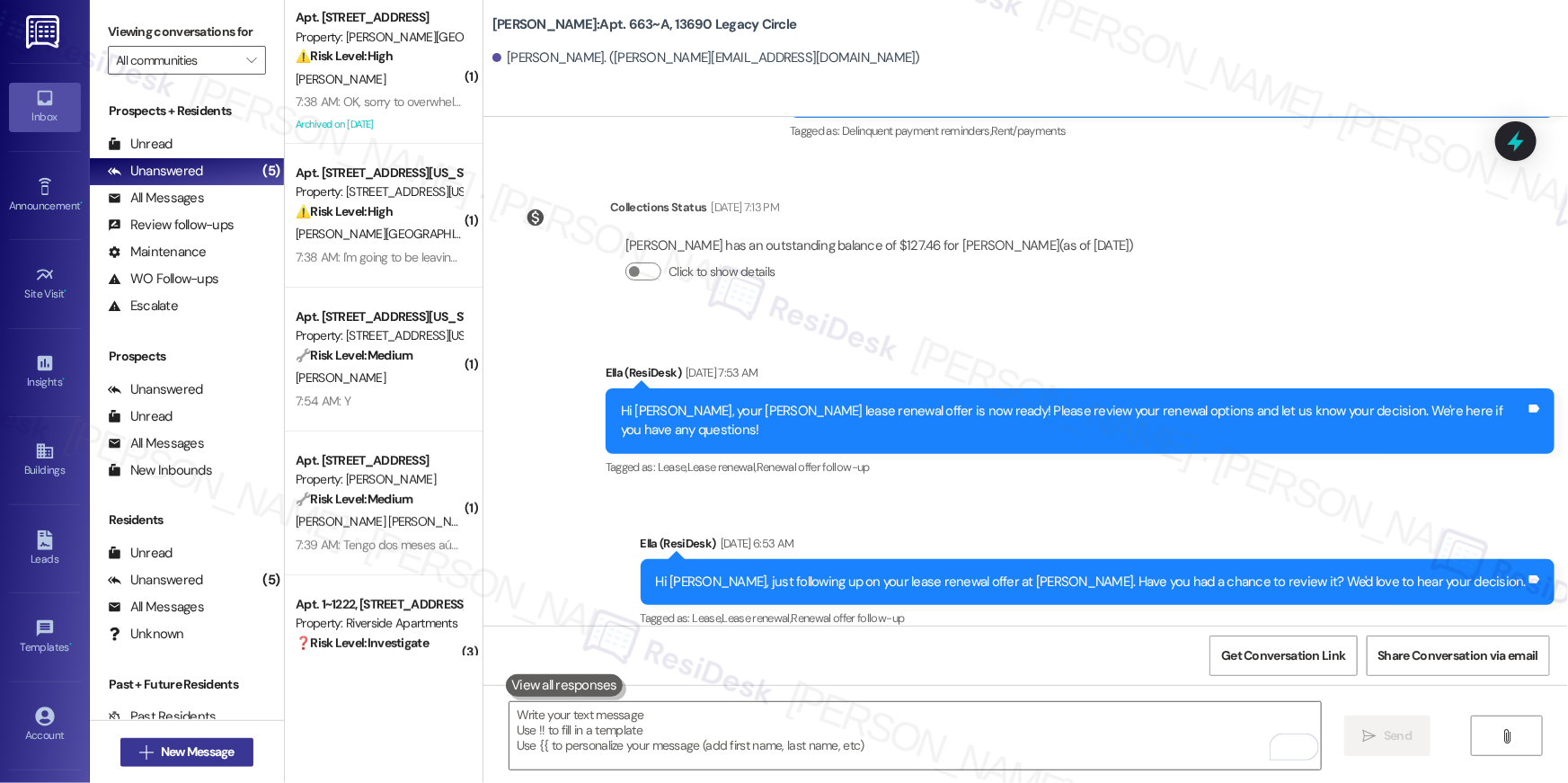 click on "New Message" at bounding box center (198, 752) 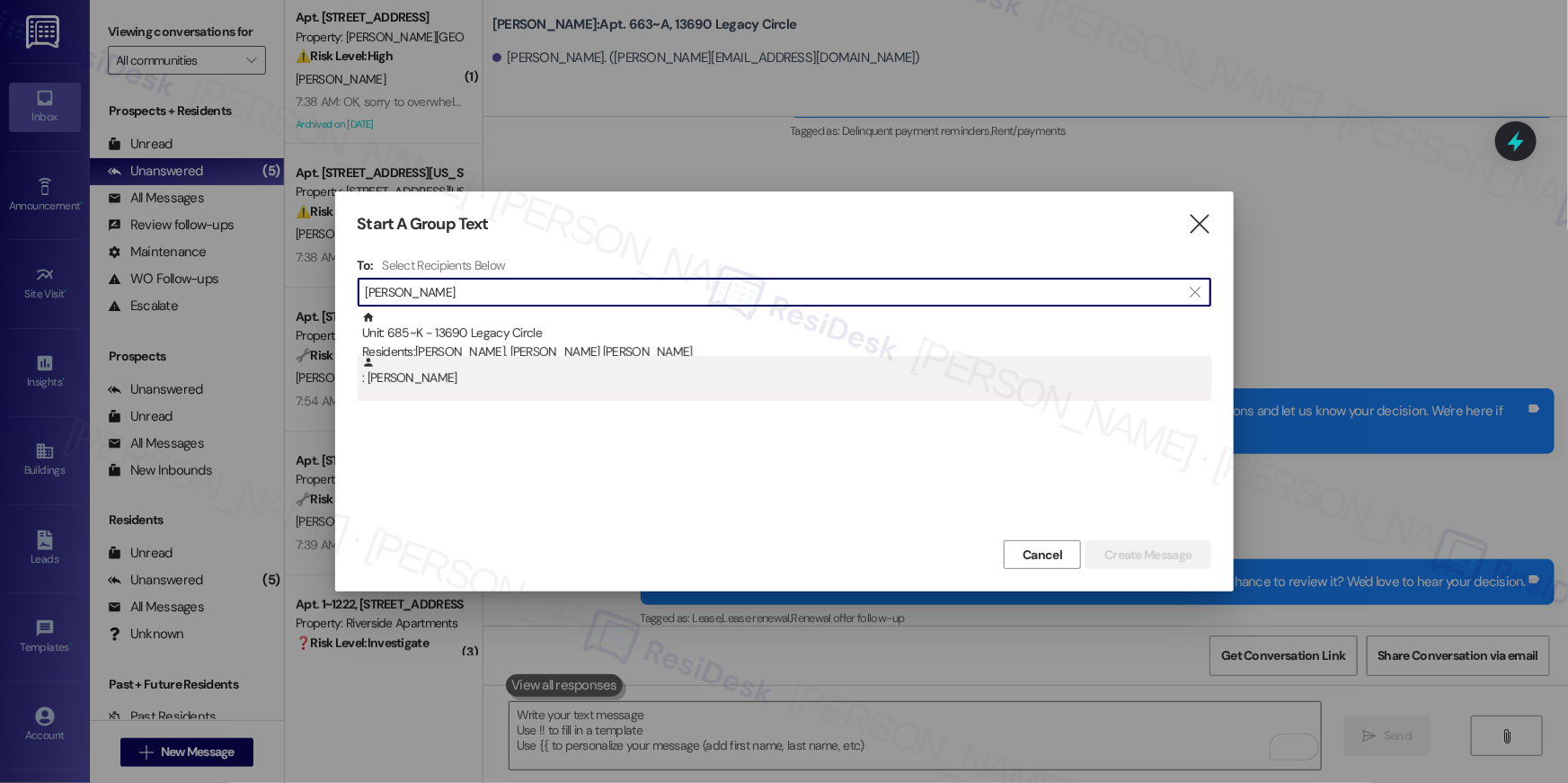 type on "[PERSON_NAME]" 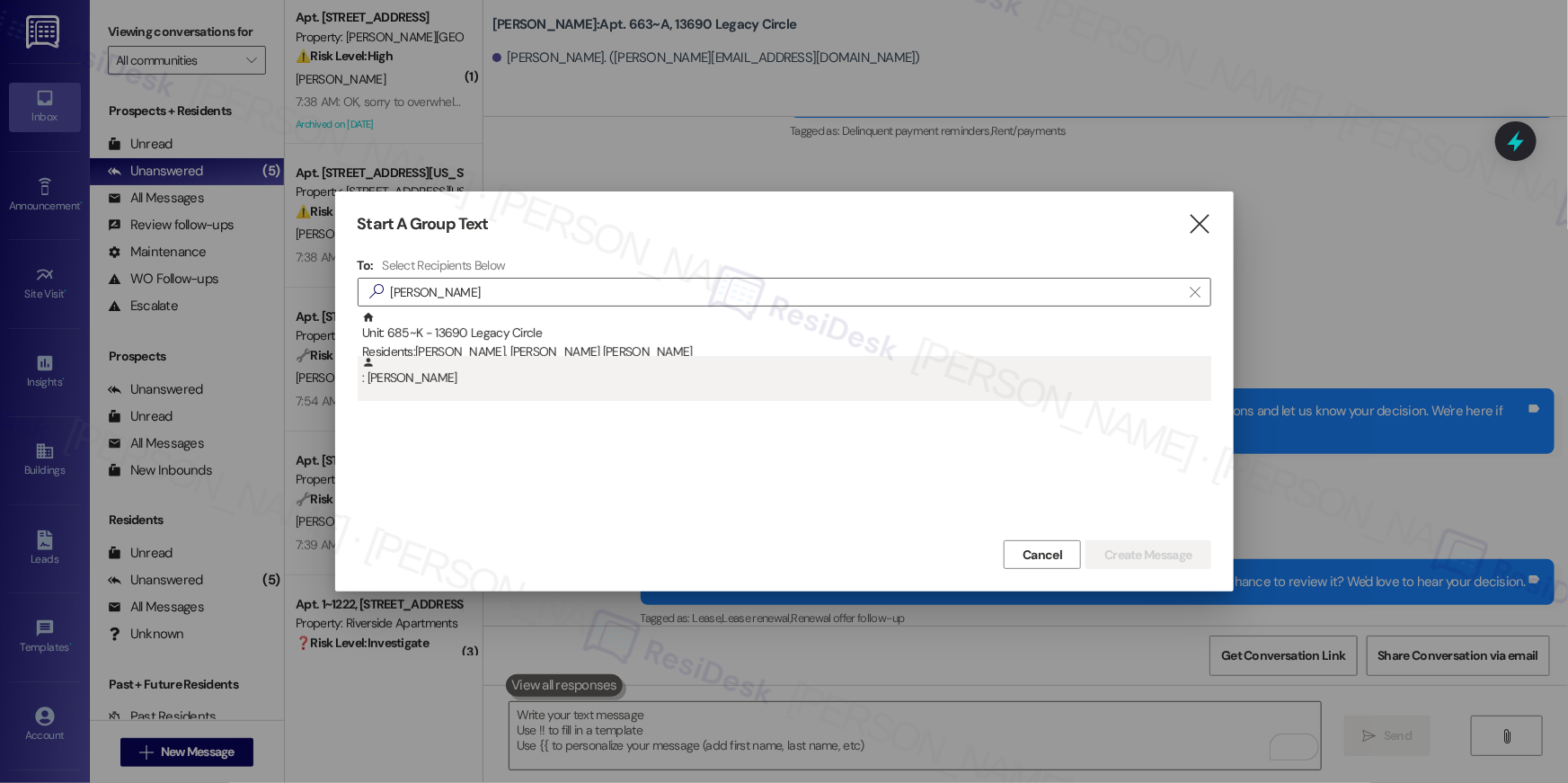 click on ": [PERSON_NAME]" at bounding box center (786, 371) 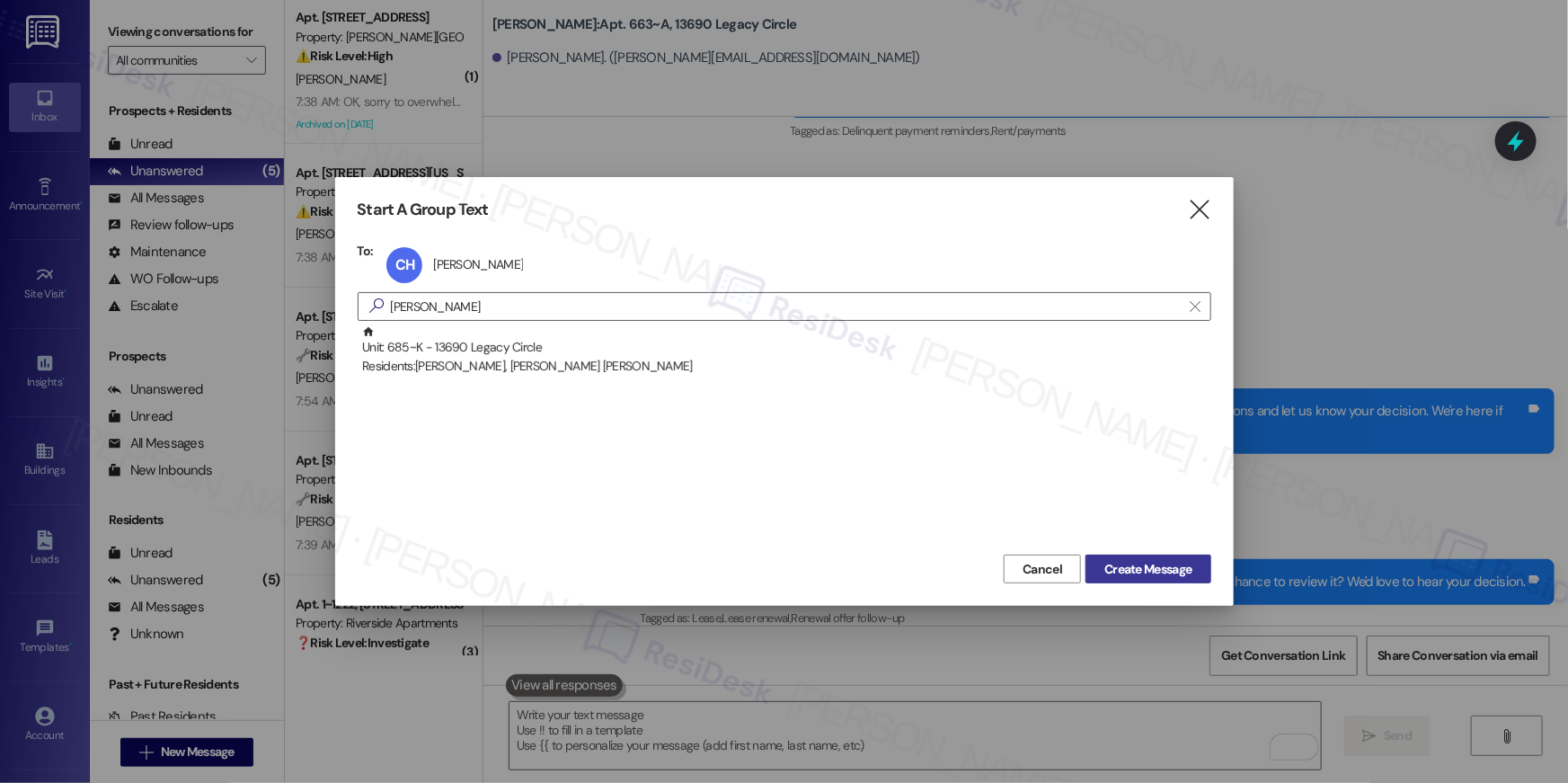 click on "Create Message" at bounding box center (1147, 569) 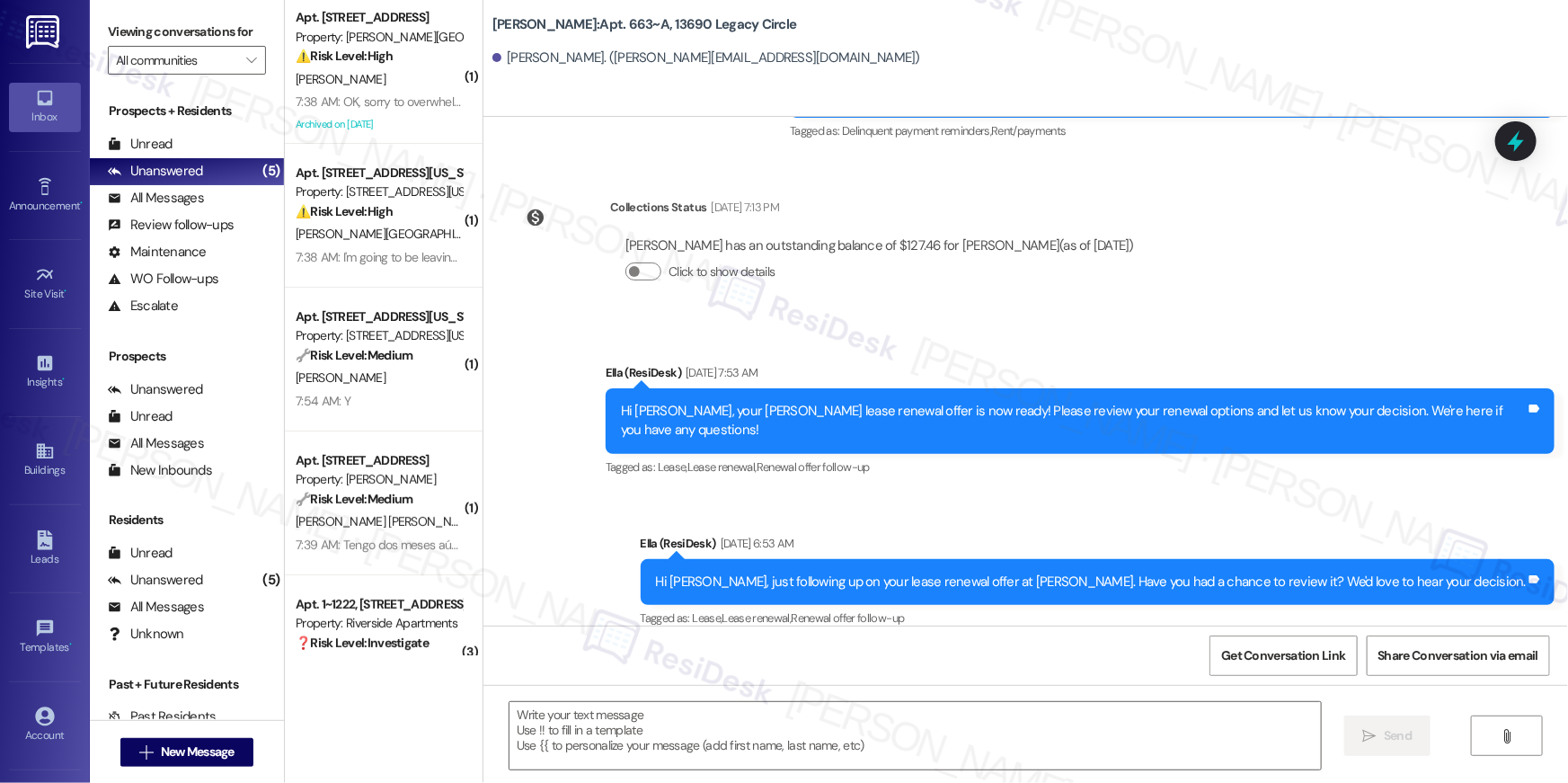 type on "Fetching suggested responses. Please feel free to read through the conversation in the meantime." 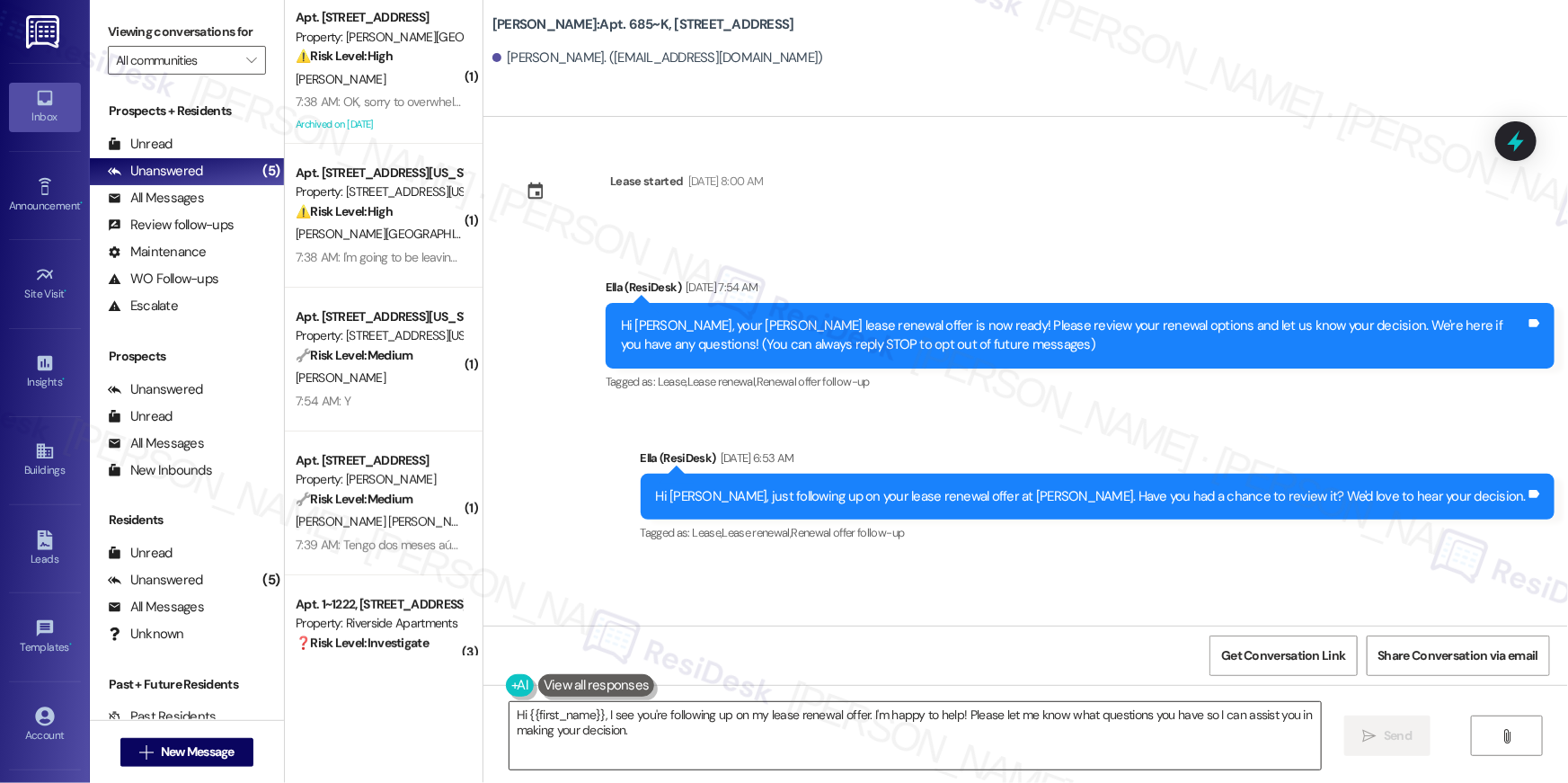 click on "Hi {{first_name}}, I see you're following up on my lease renewal offer. I'm happy to help! Please let me know what questions you have so I can assist you in making your" at bounding box center (915, 735) 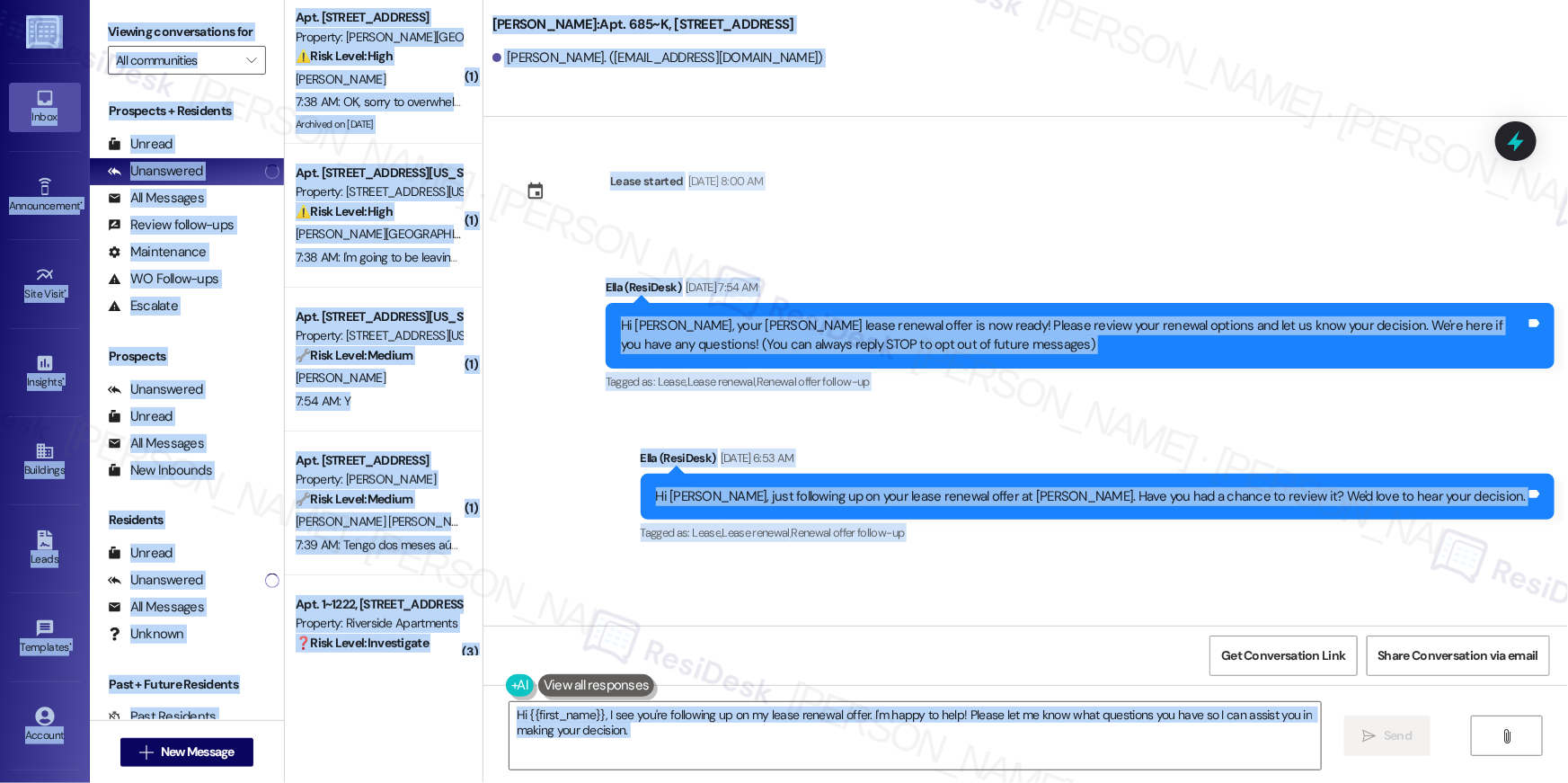 click on "Get Conversation Link Share Conversation via email" at bounding box center [1025, 655] 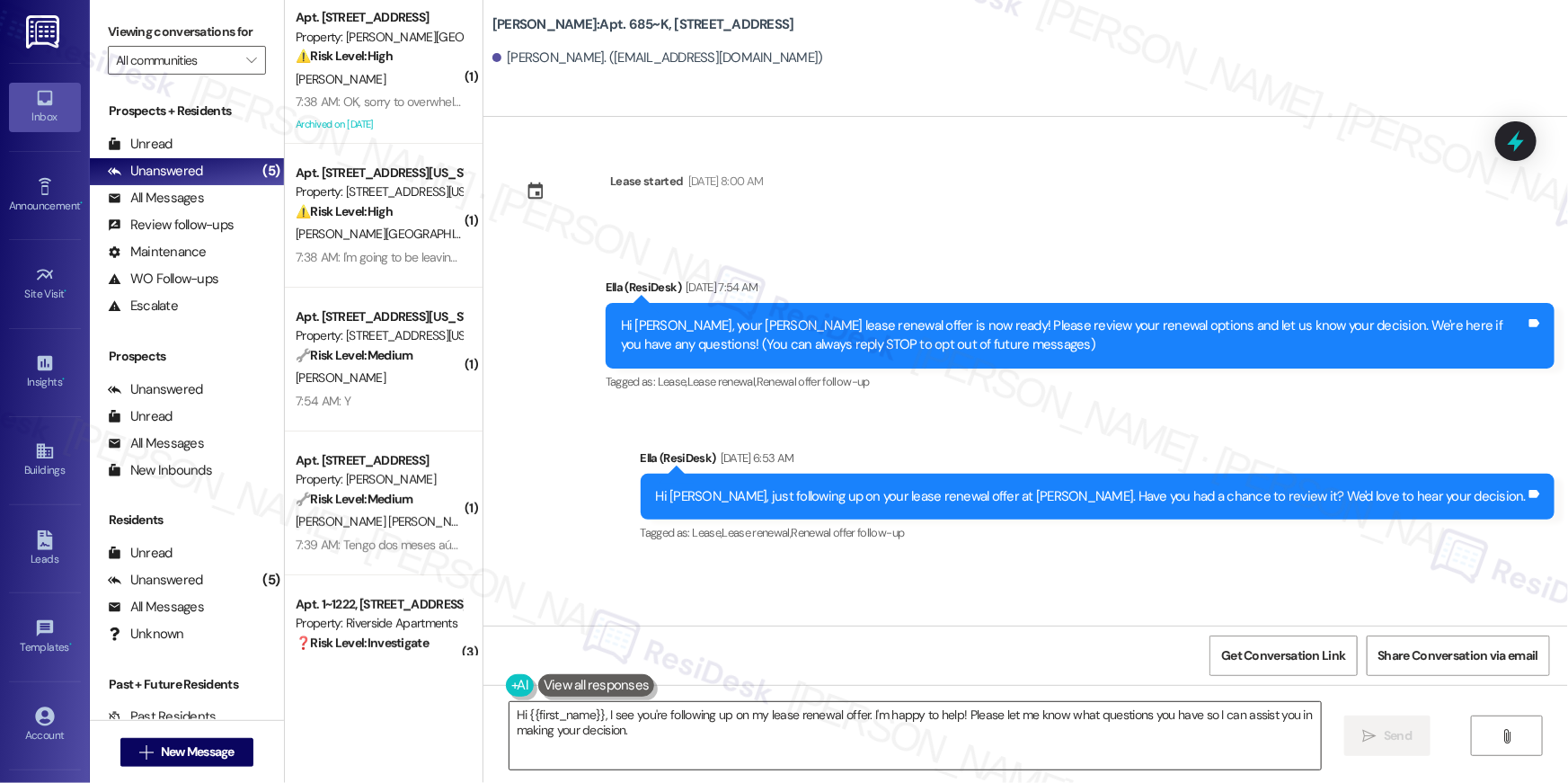 click on "Hi {{first_name}}, I see you're following up on my lease renewal offer. I'm happy to help! Please let me know what questions you have so I can assist you in making your decision." at bounding box center (915, 735) 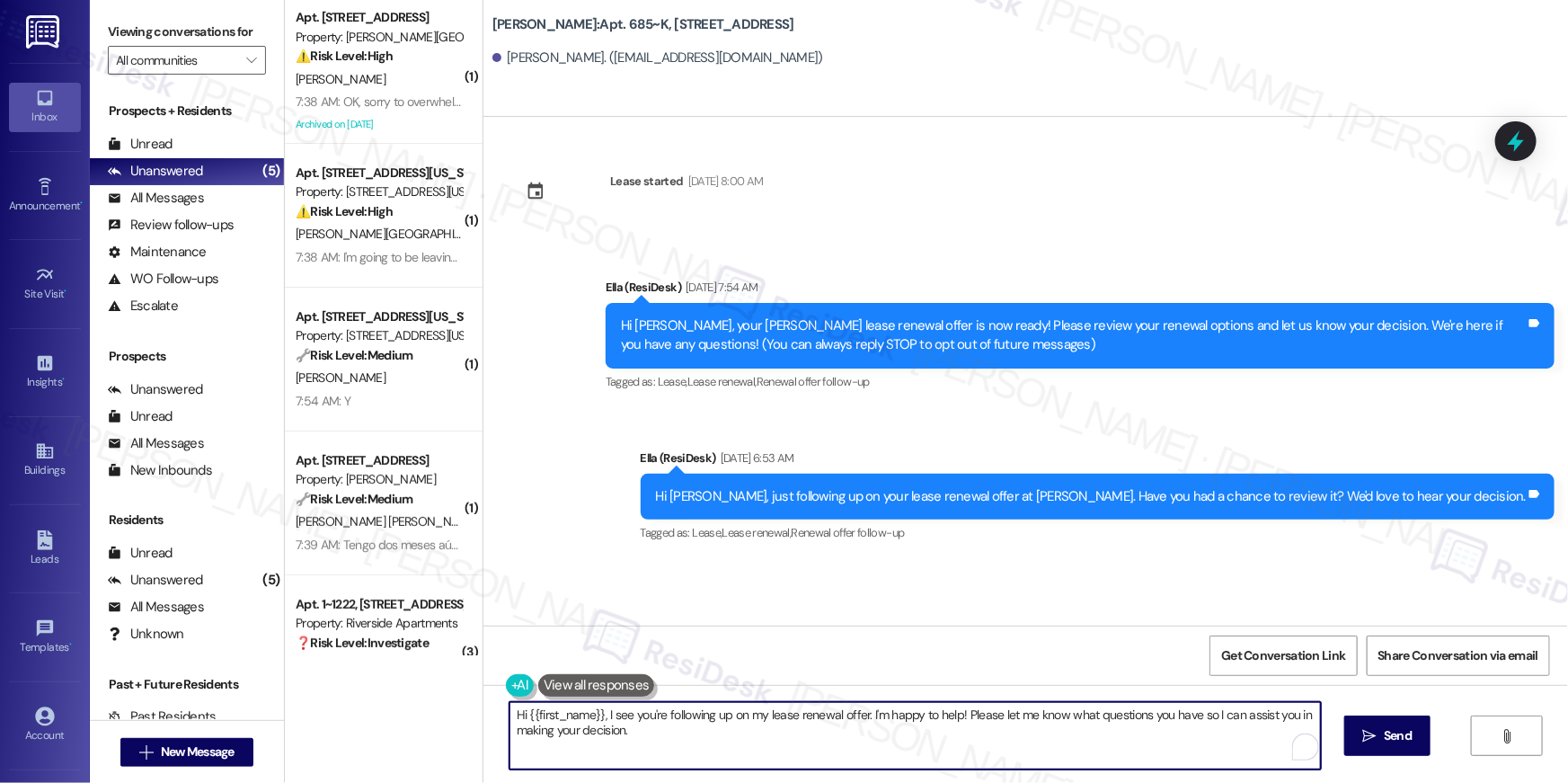 paste on "we wanted to check in about your {{property}} renewal offer. Please let us know if you plan to renew - we're here to help!" 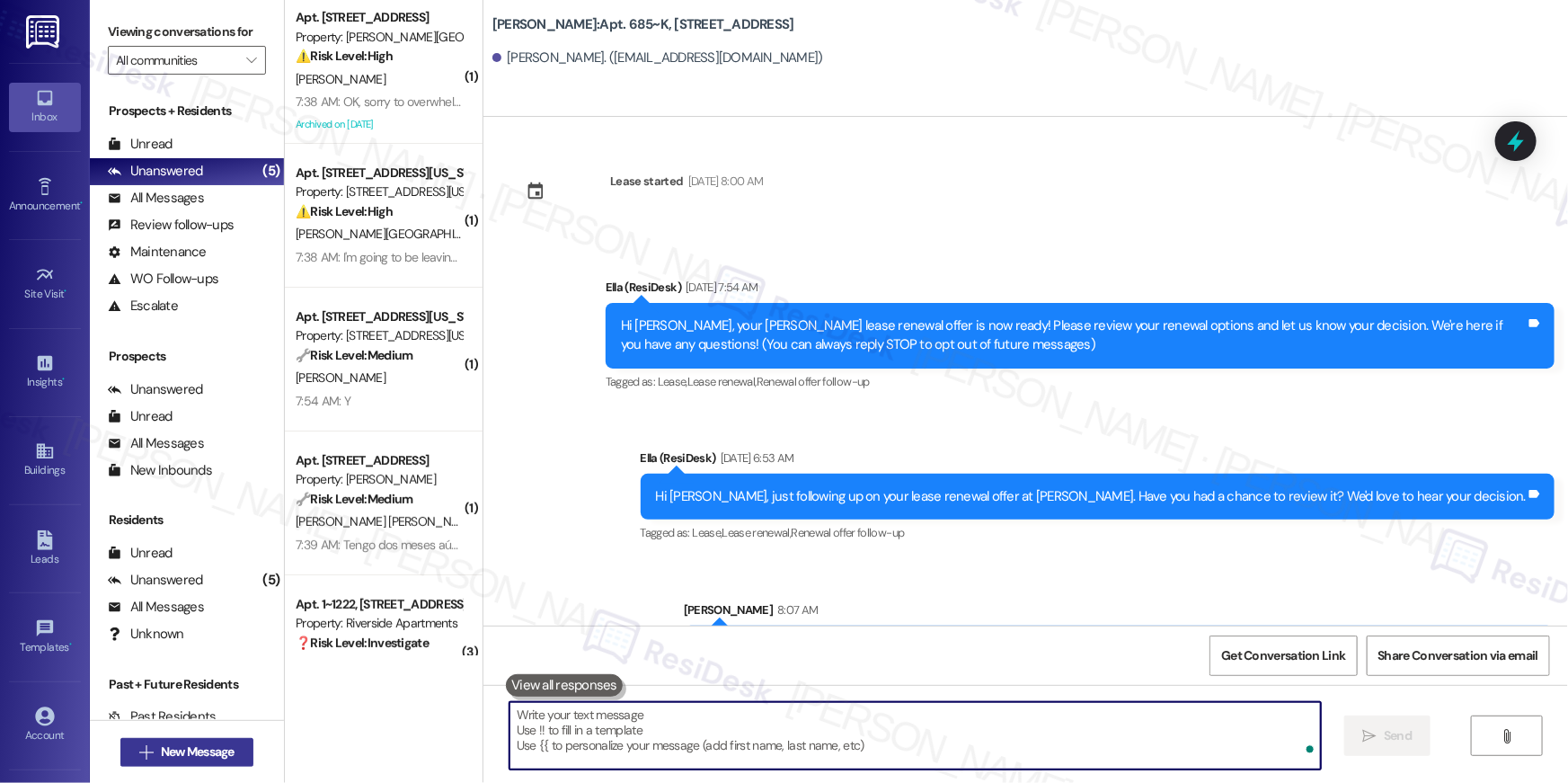 type 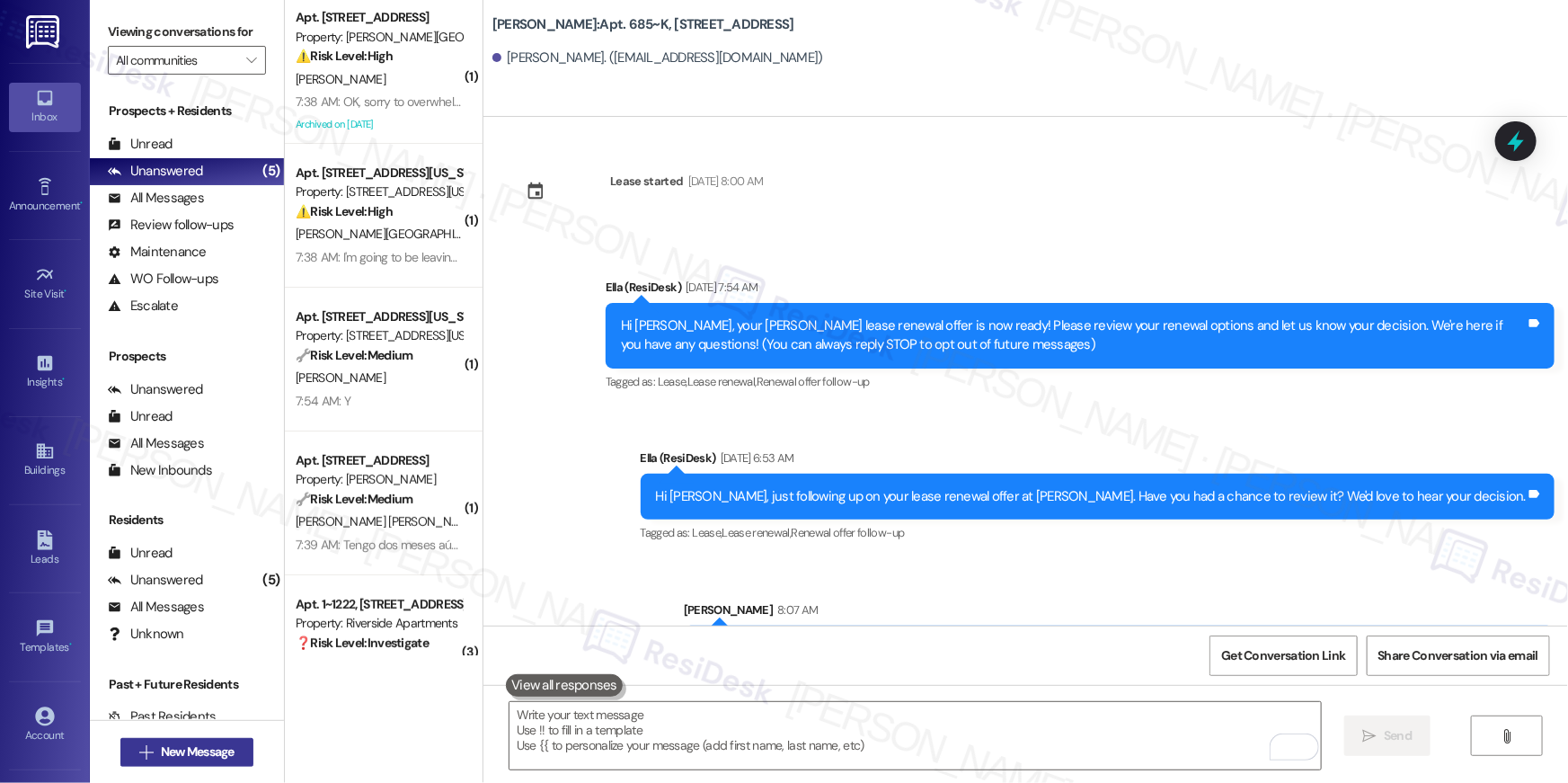 click on "New Message" at bounding box center [198, 752] 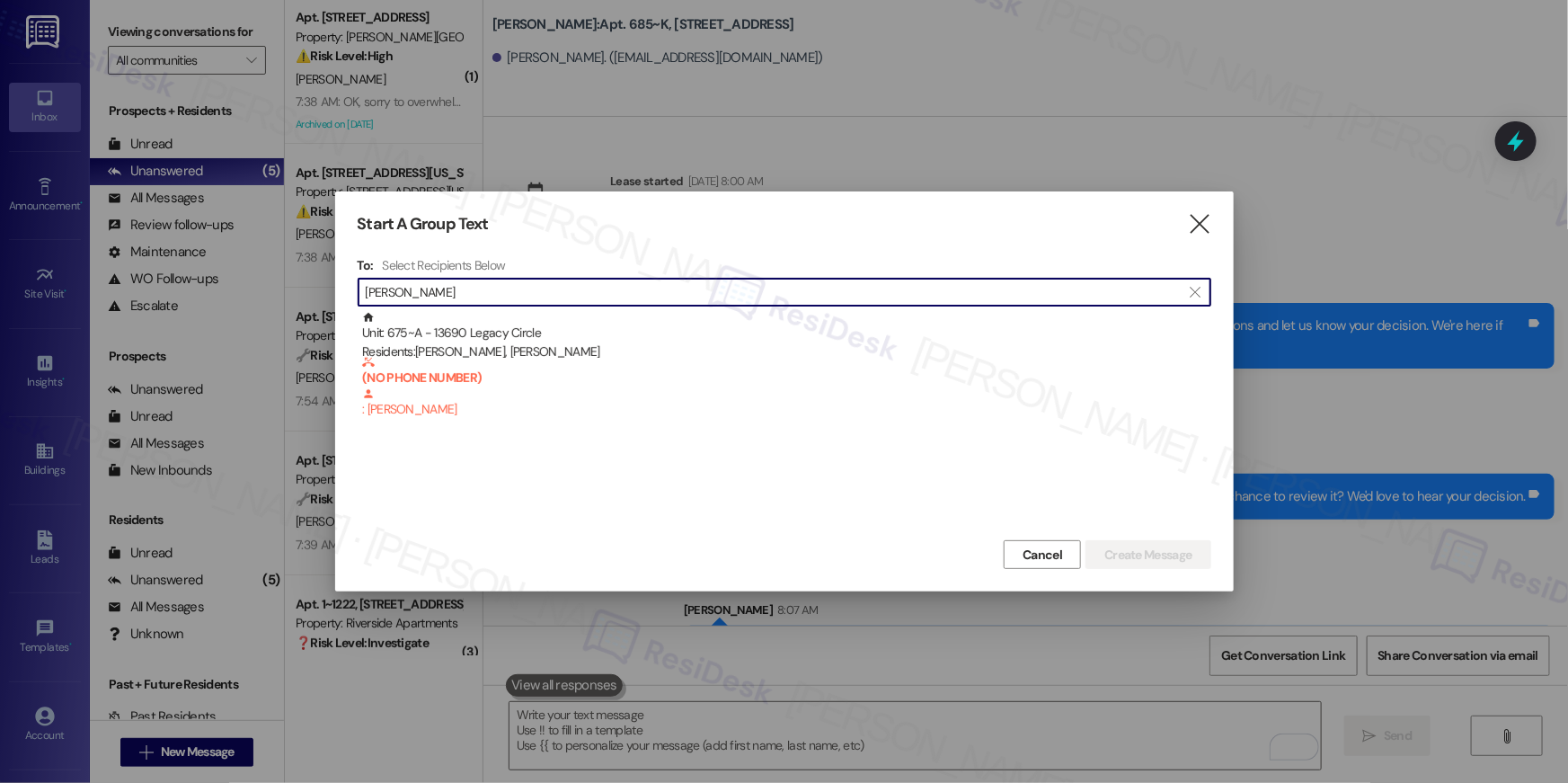 click on "[PERSON_NAME]" at bounding box center [774, 292] 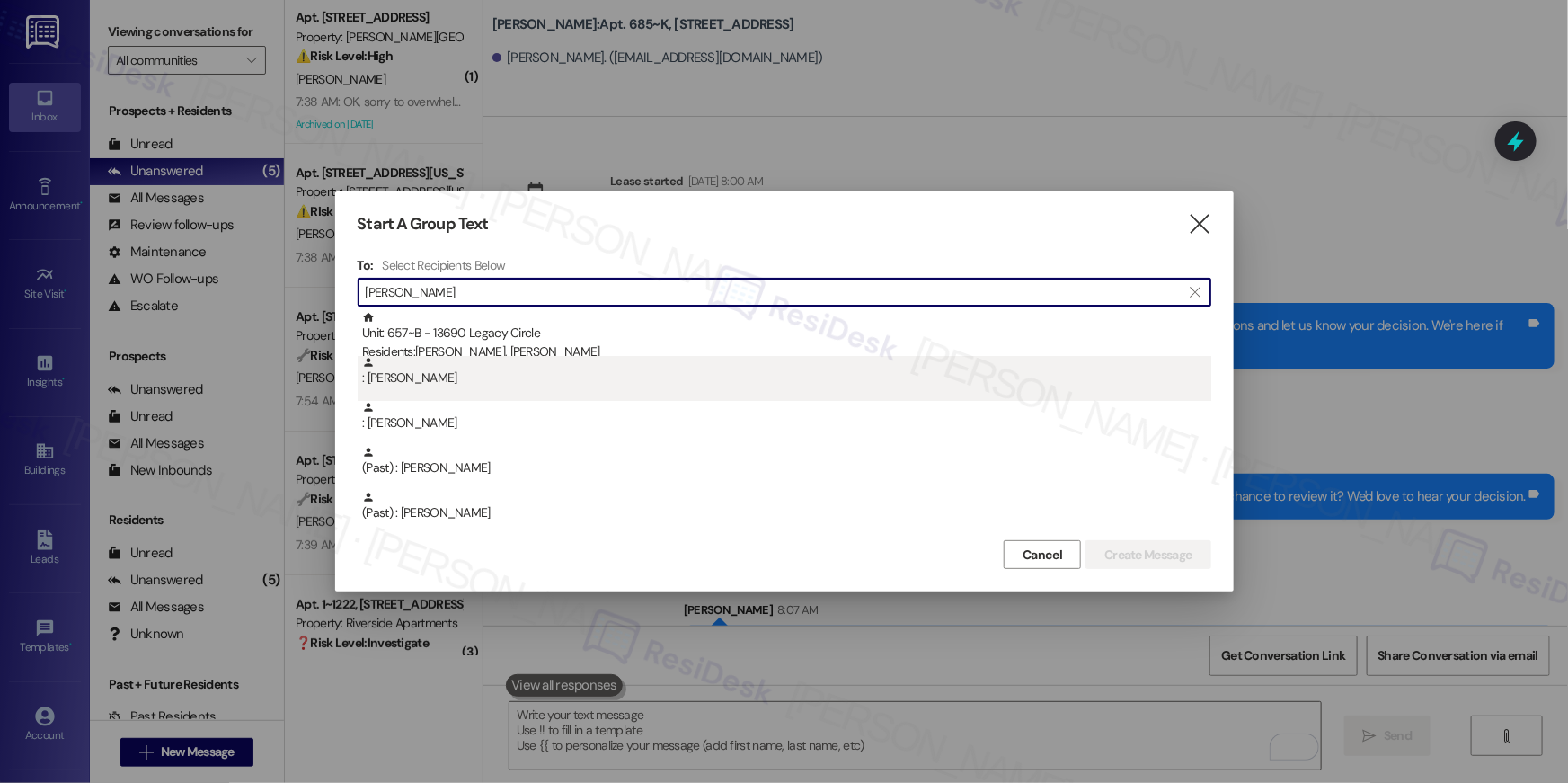 type on "[PERSON_NAME]" 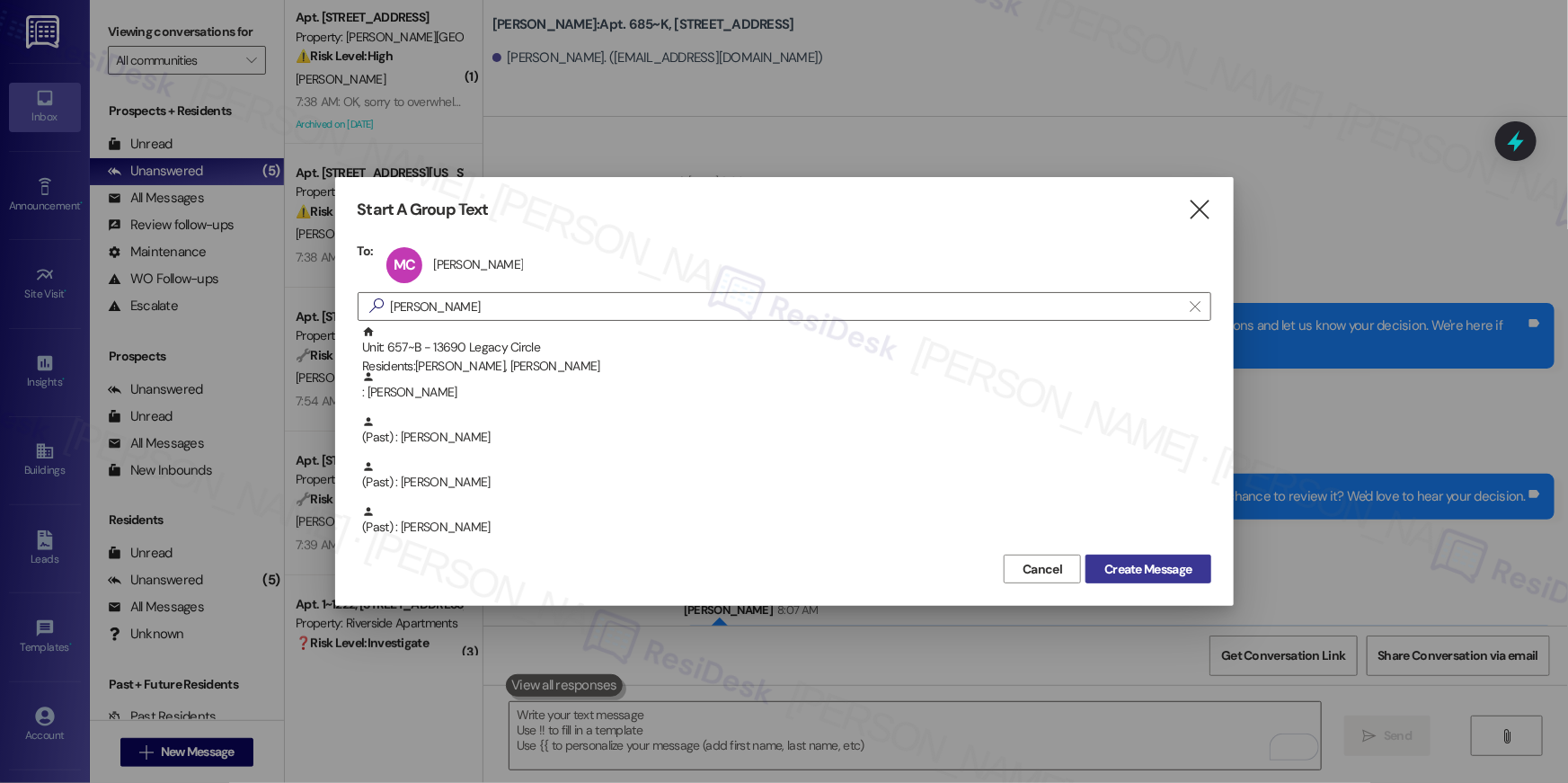 click on "Create Message" at bounding box center (1147, 569) 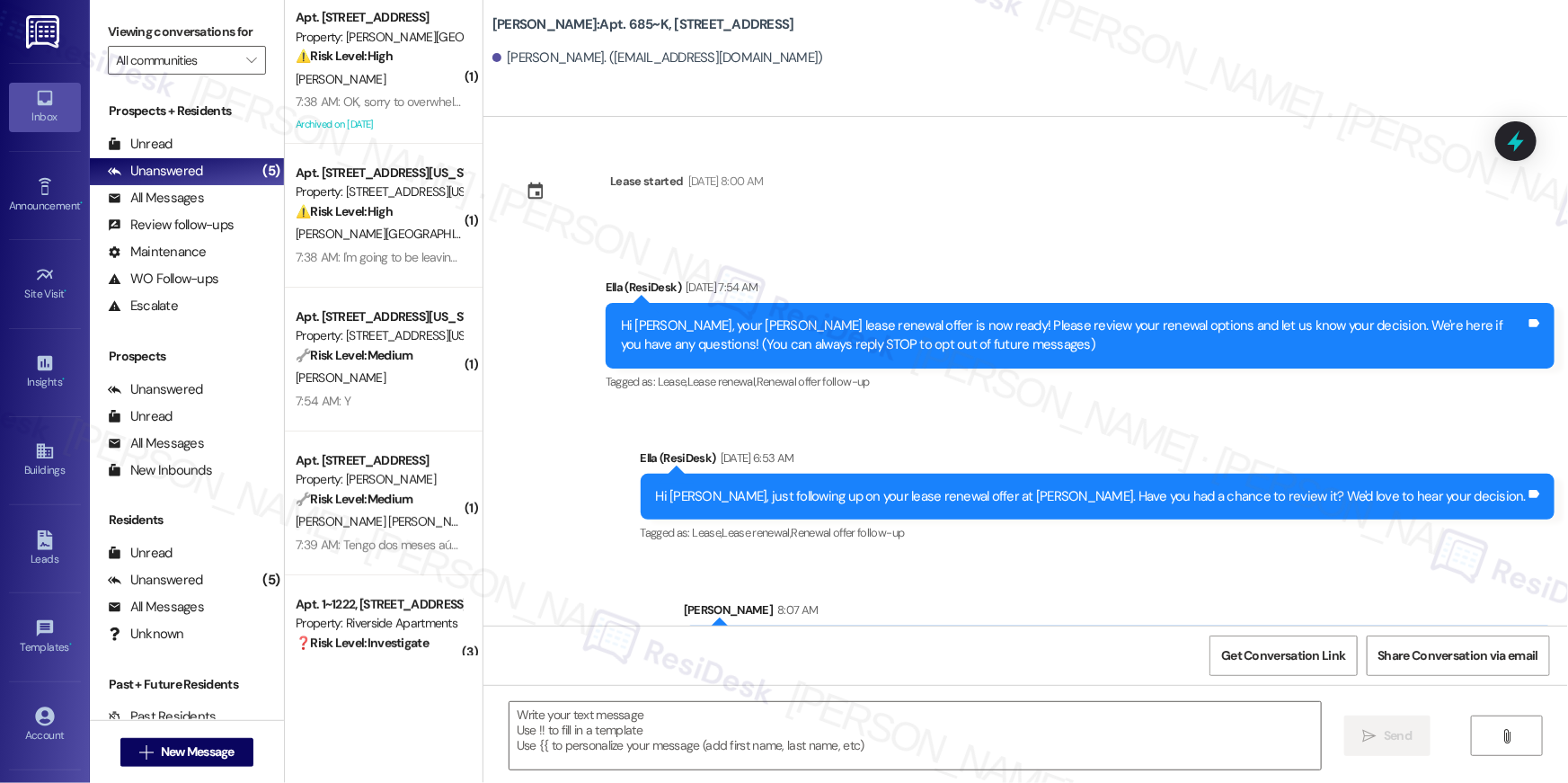 type on "Fetching suggested responses. Please feel free to read through the conversation in the meantime." 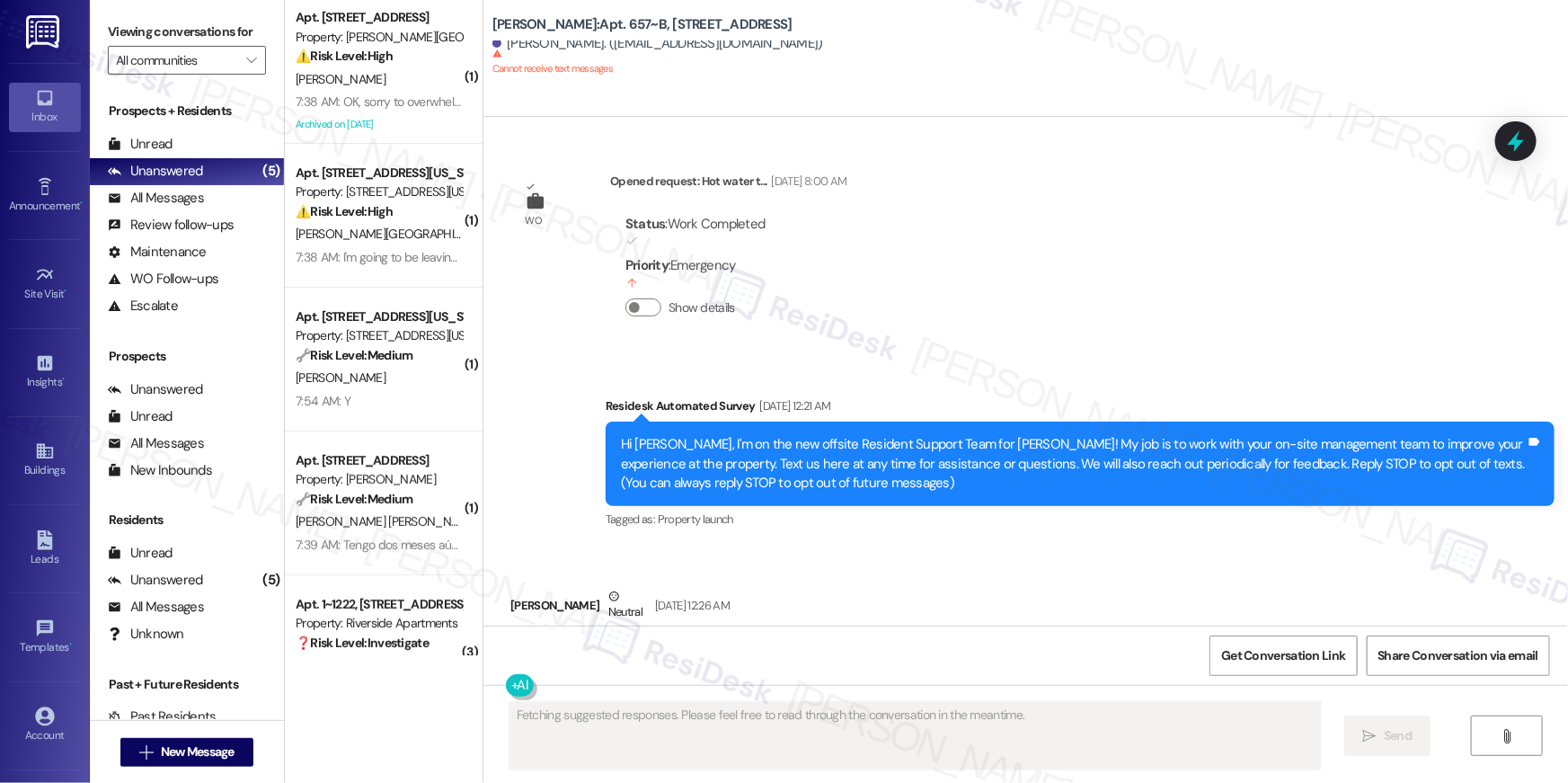 type on "Fetching suggested responses. Please feel free to read through the conversation in the meantime." 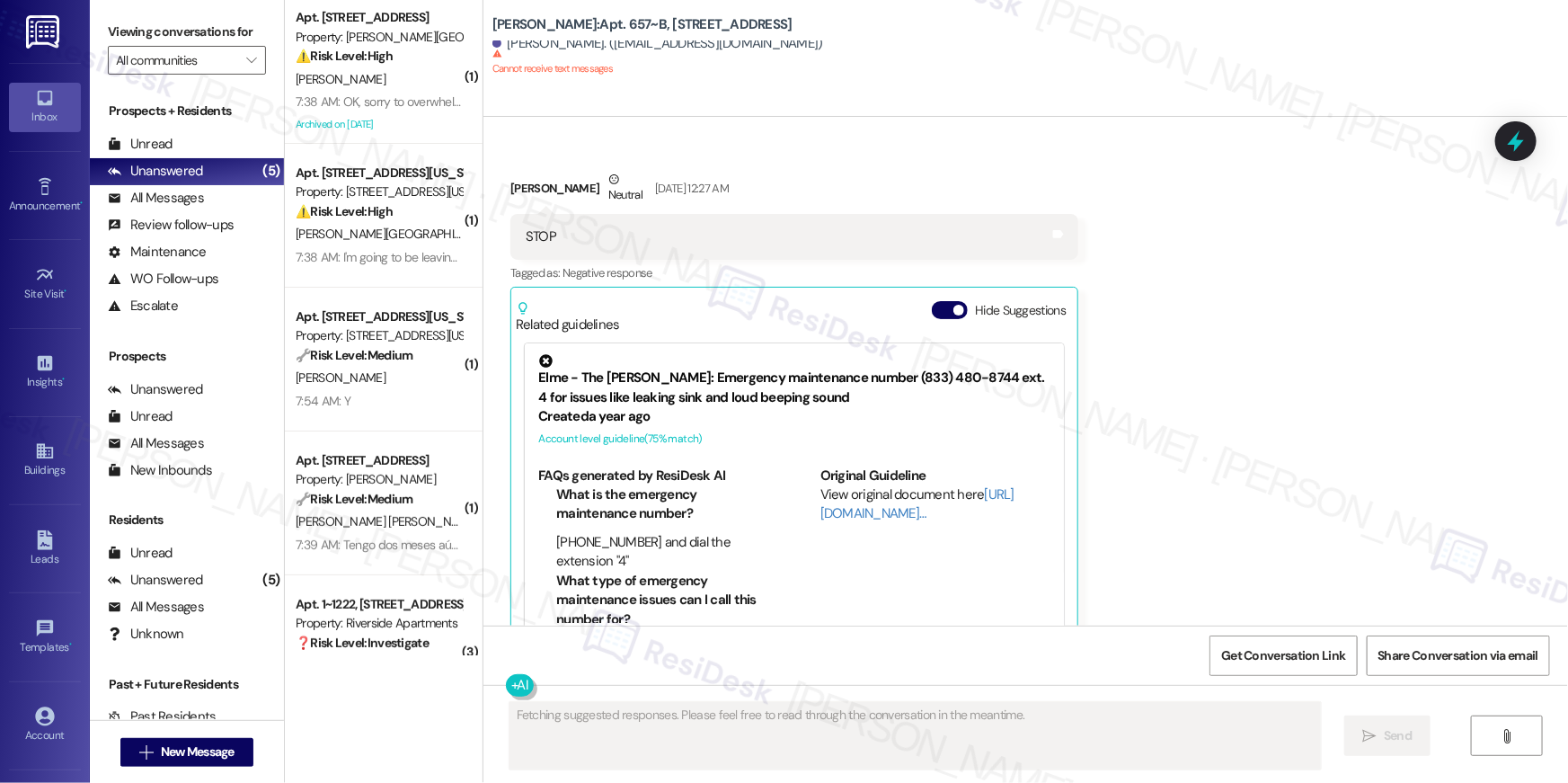 scroll, scrollTop: 833, scrollLeft: 0, axis: vertical 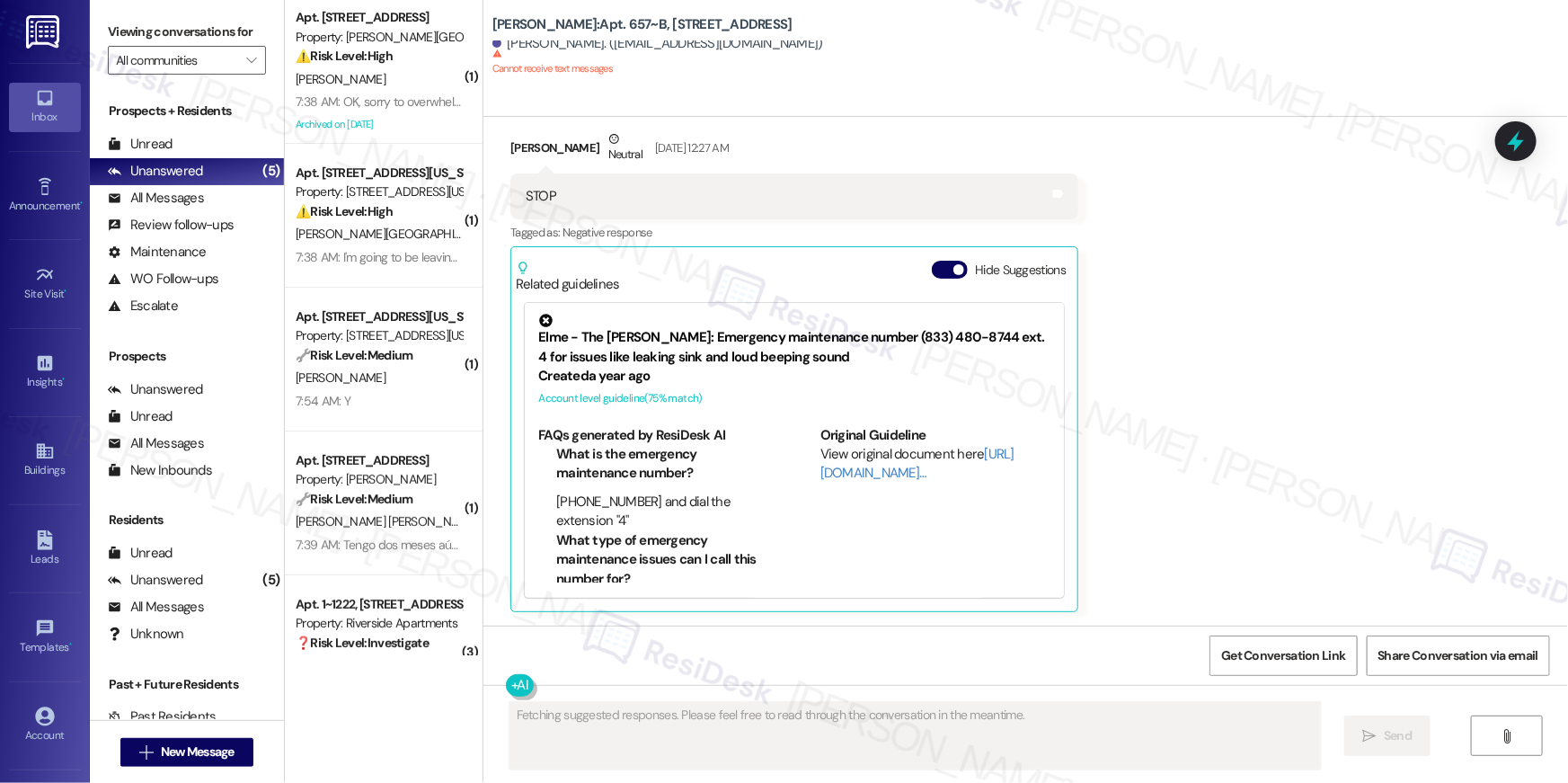 type 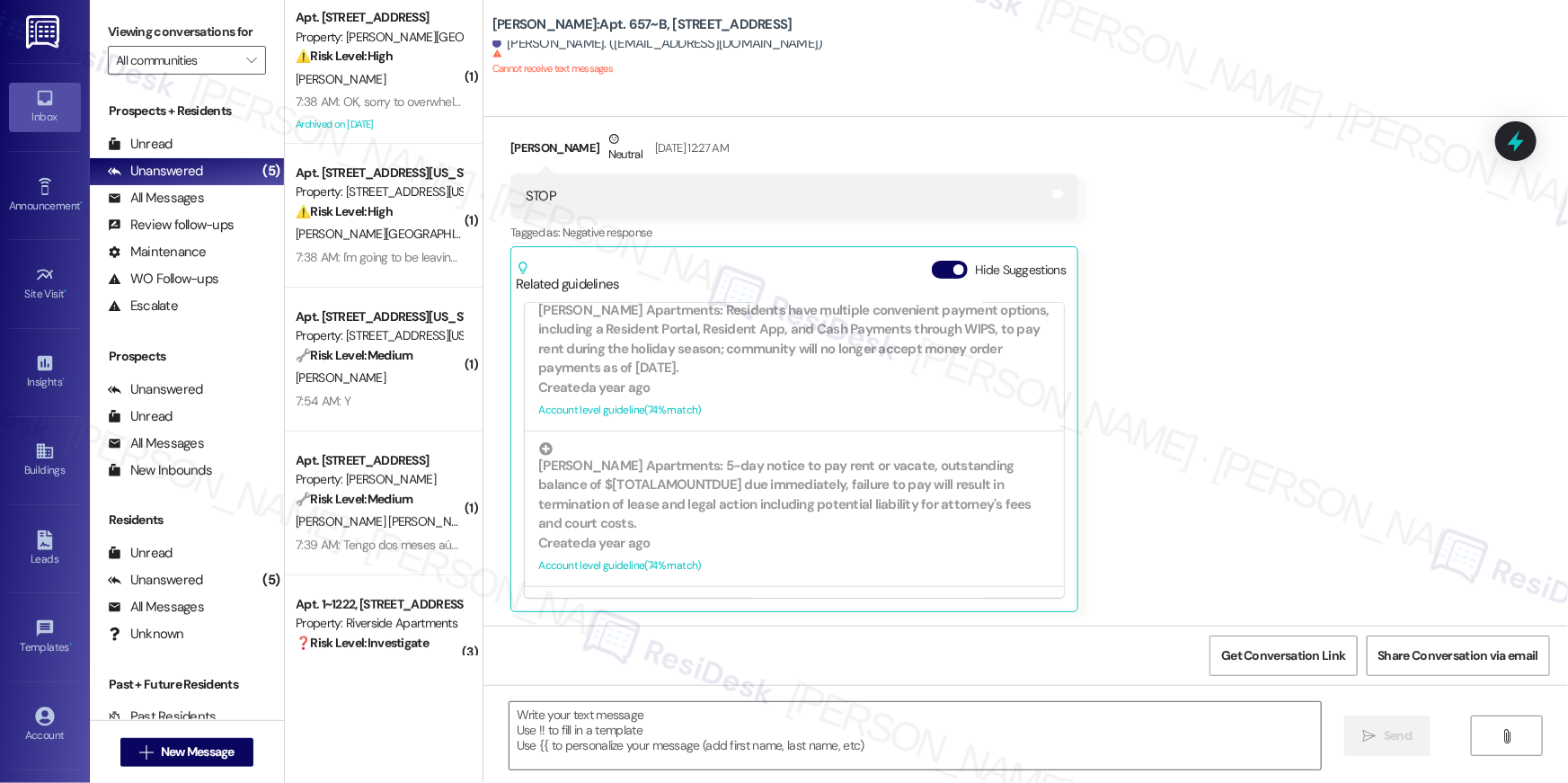 scroll, scrollTop: 857, scrollLeft: 0, axis: vertical 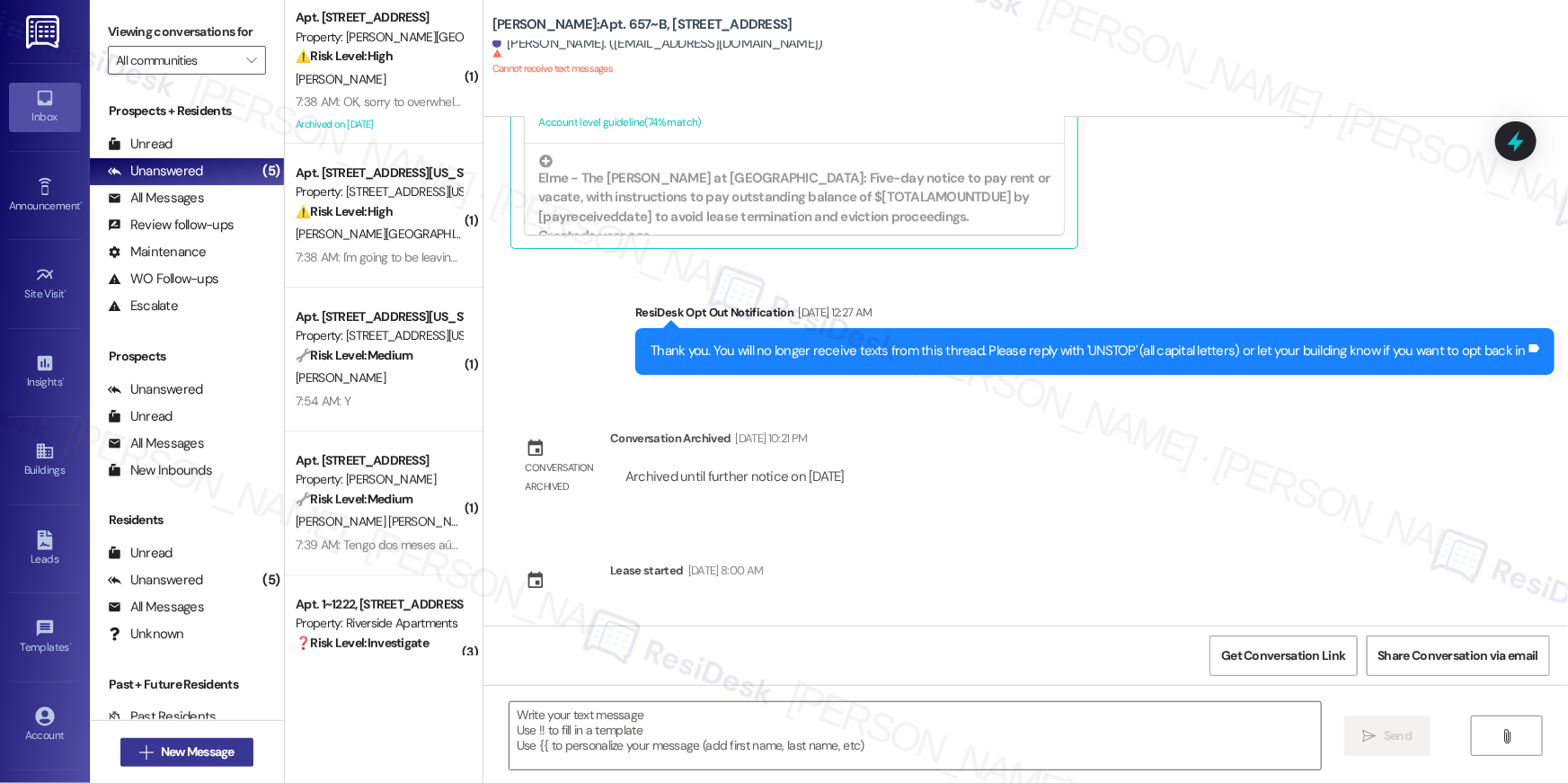 click on "New Message" at bounding box center (198, 752) 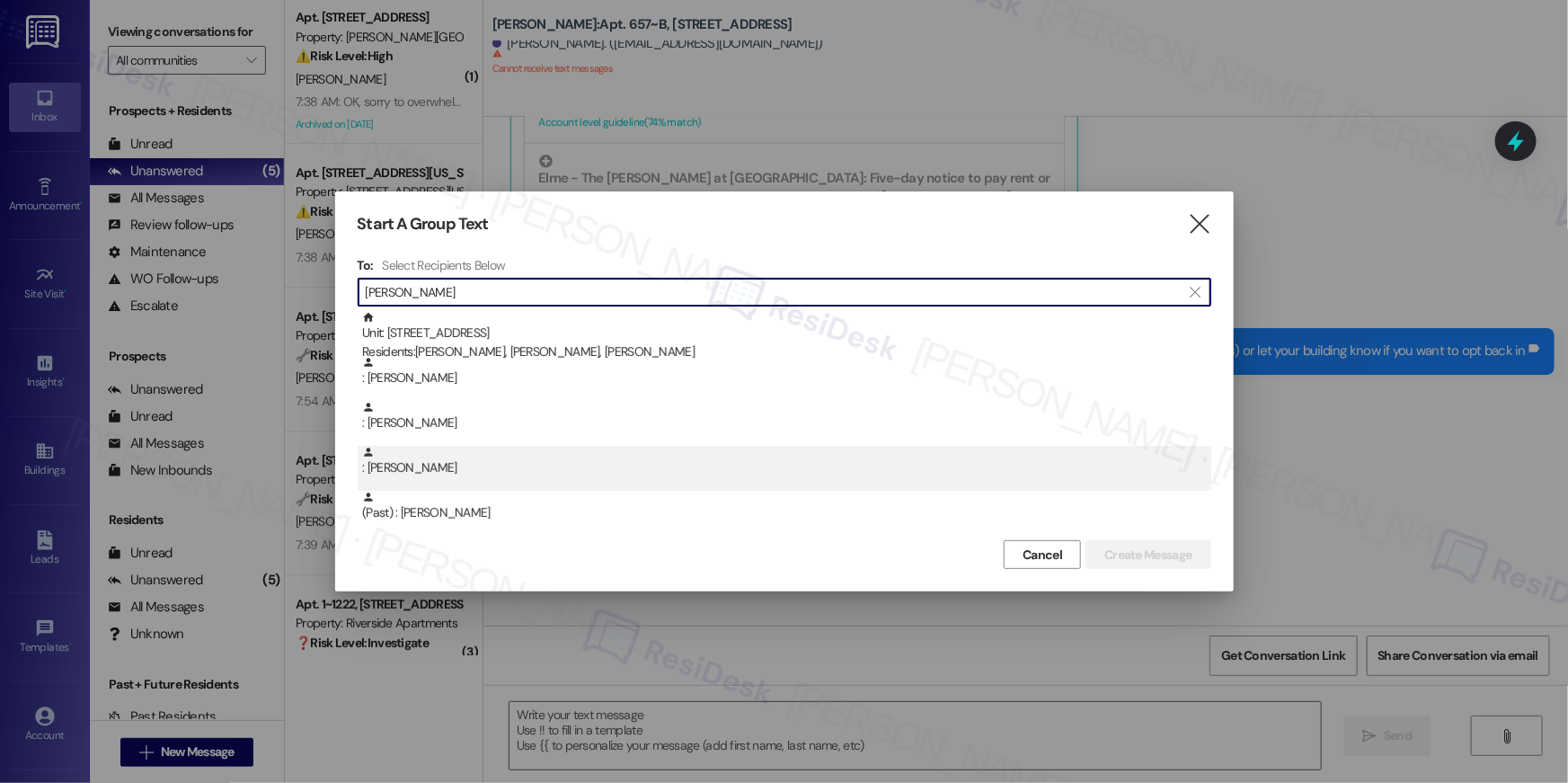type on "[PERSON_NAME]" 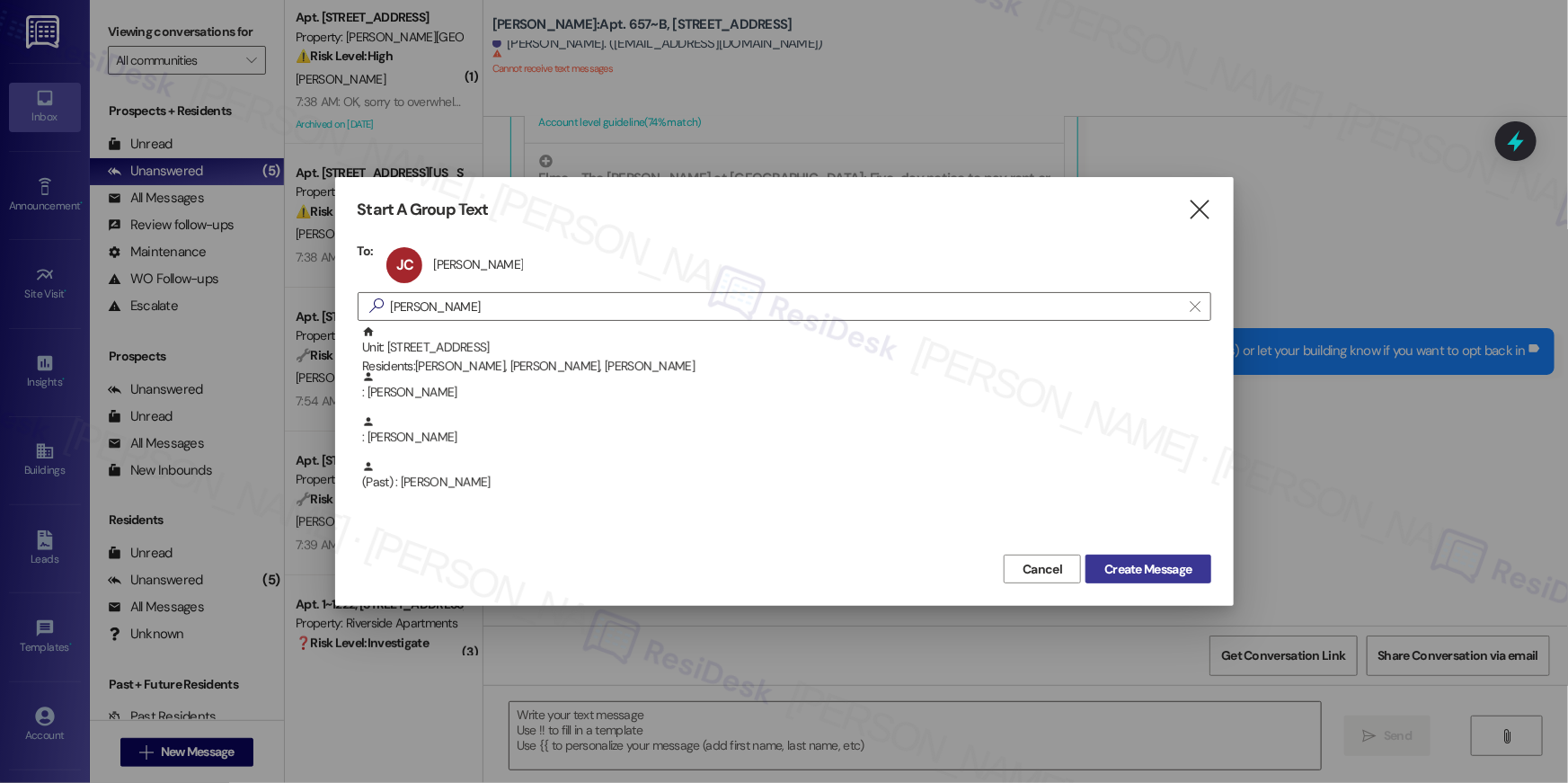 click on "Create Message" at bounding box center (1147, 569) 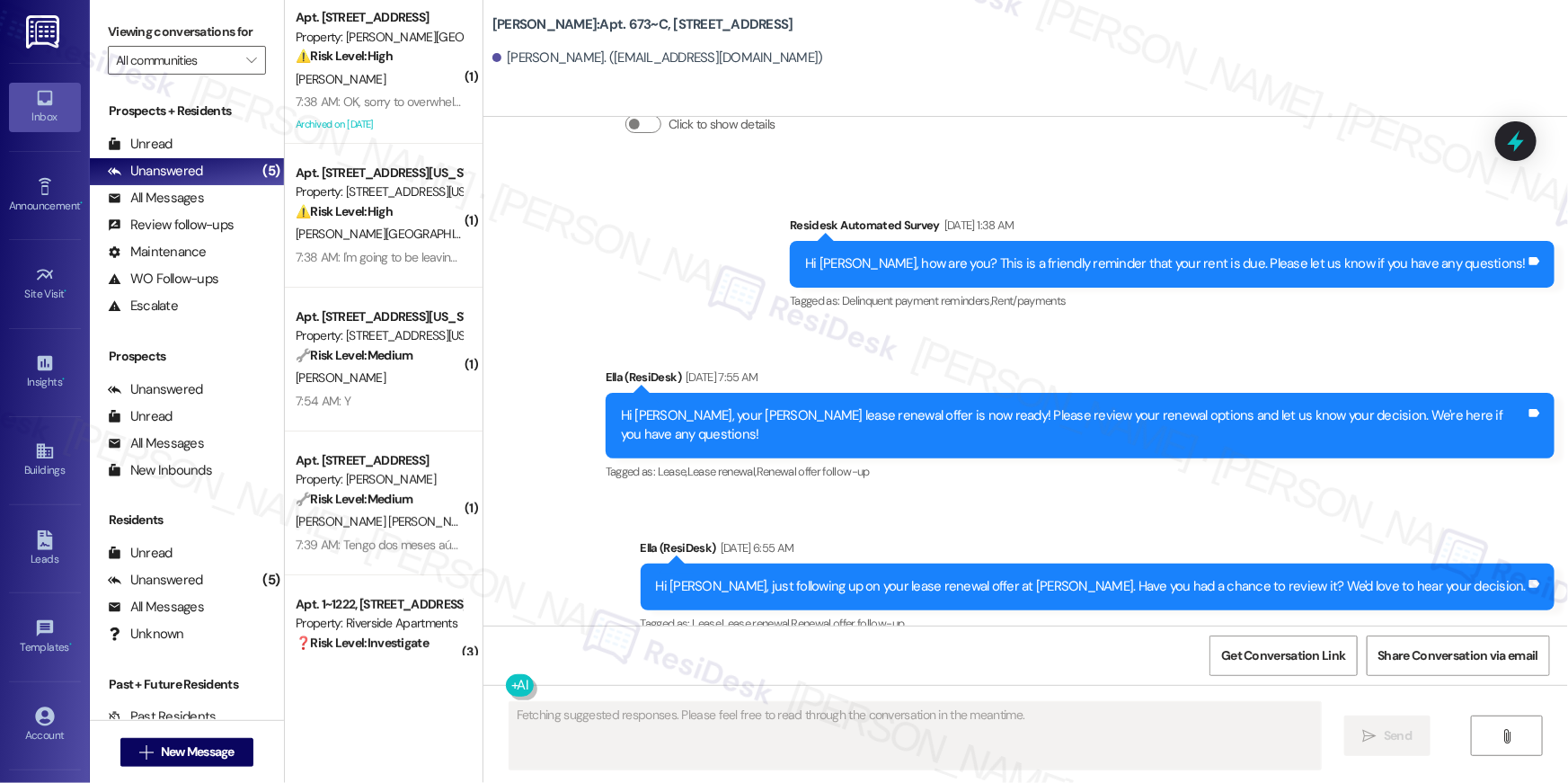 scroll, scrollTop: 3342, scrollLeft: 0, axis: vertical 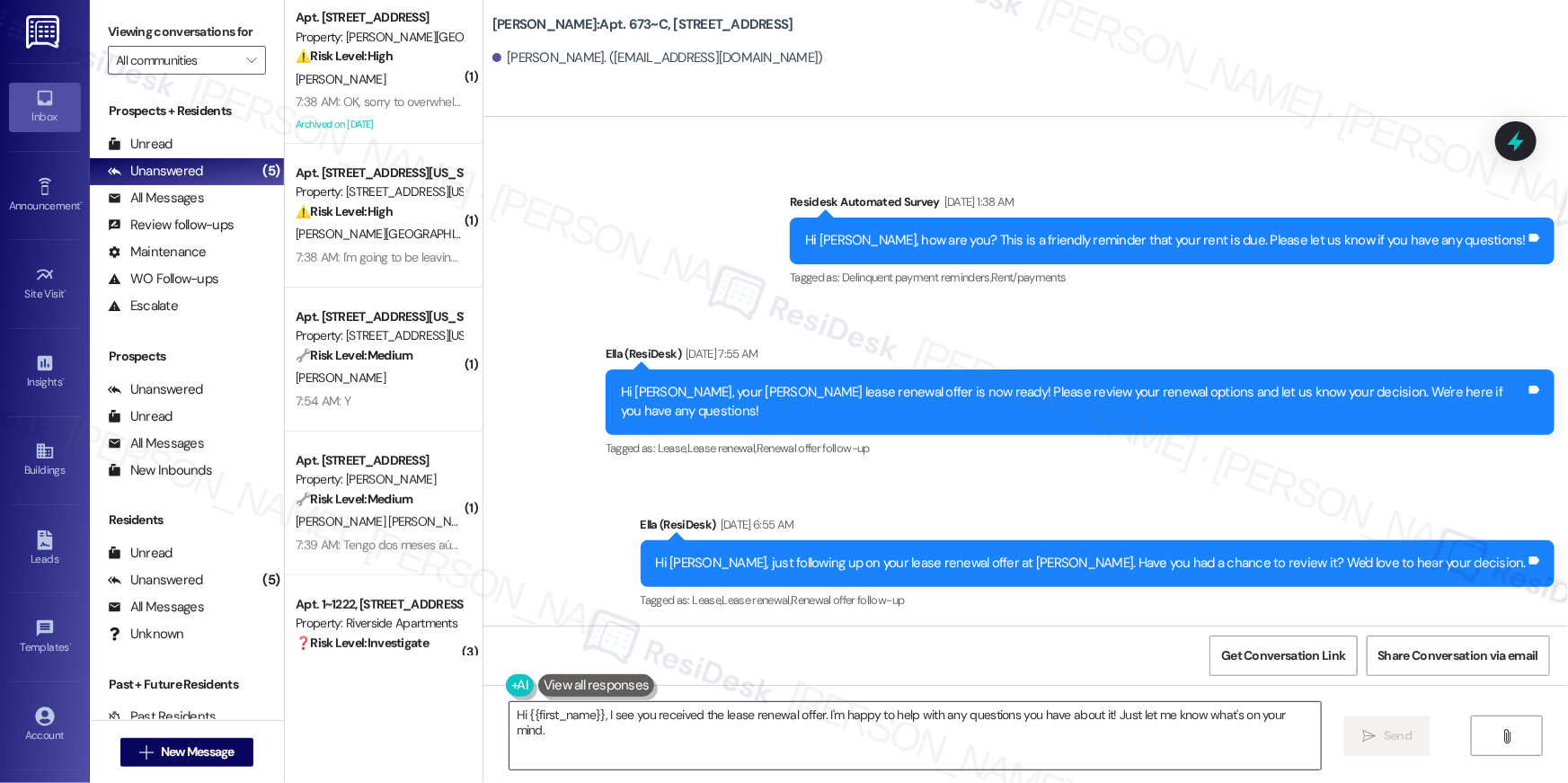 click on "Hi {{first_name}}, I see you received the lease renewal offer. I'm happy to help with any questions you have about it! Just let me know what's on your mind." at bounding box center (915, 735) 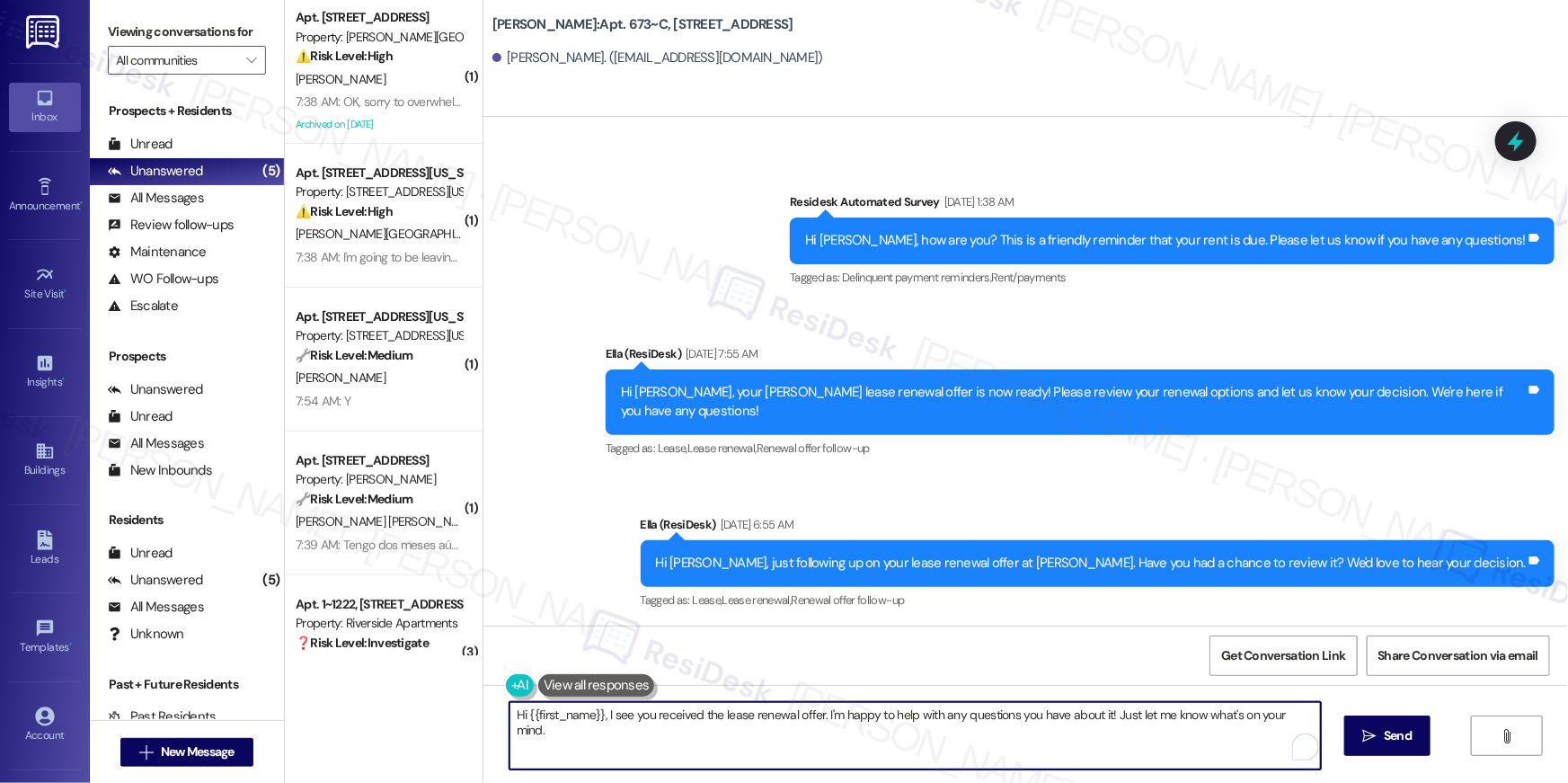 click on "Hi {{first_name}}, I see you received the lease renewal offer. I'm happy to help with any questions you have about it! Just let me know what's on your mind." at bounding box center (915, 735) 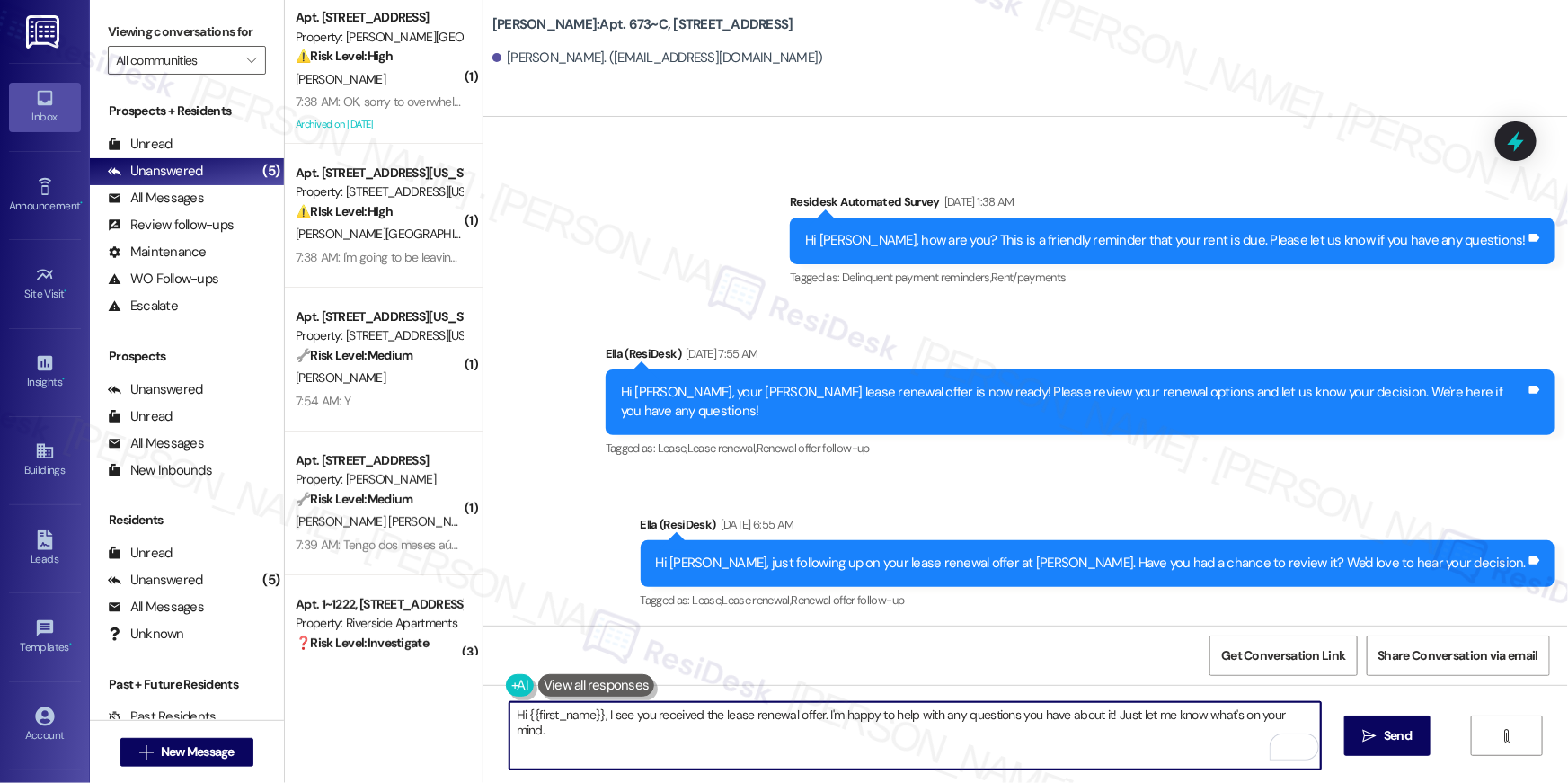 paste on "we wanted to check in about your {{property}} renewal offer. Please let us know if you plan to renew - we're here to help!" 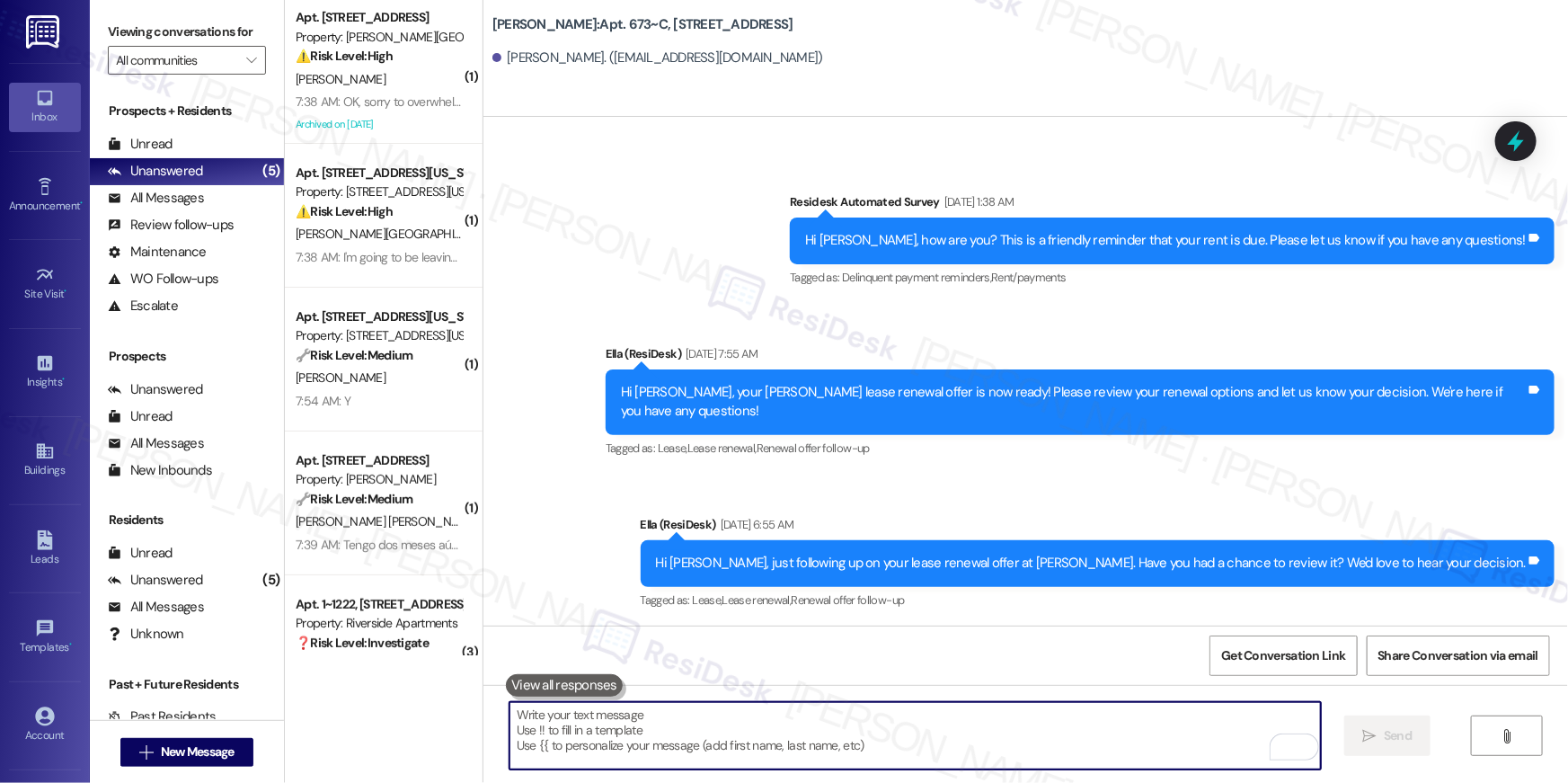scroll, scrollTop: 3341, scrollLeft: 0, axis: vertical 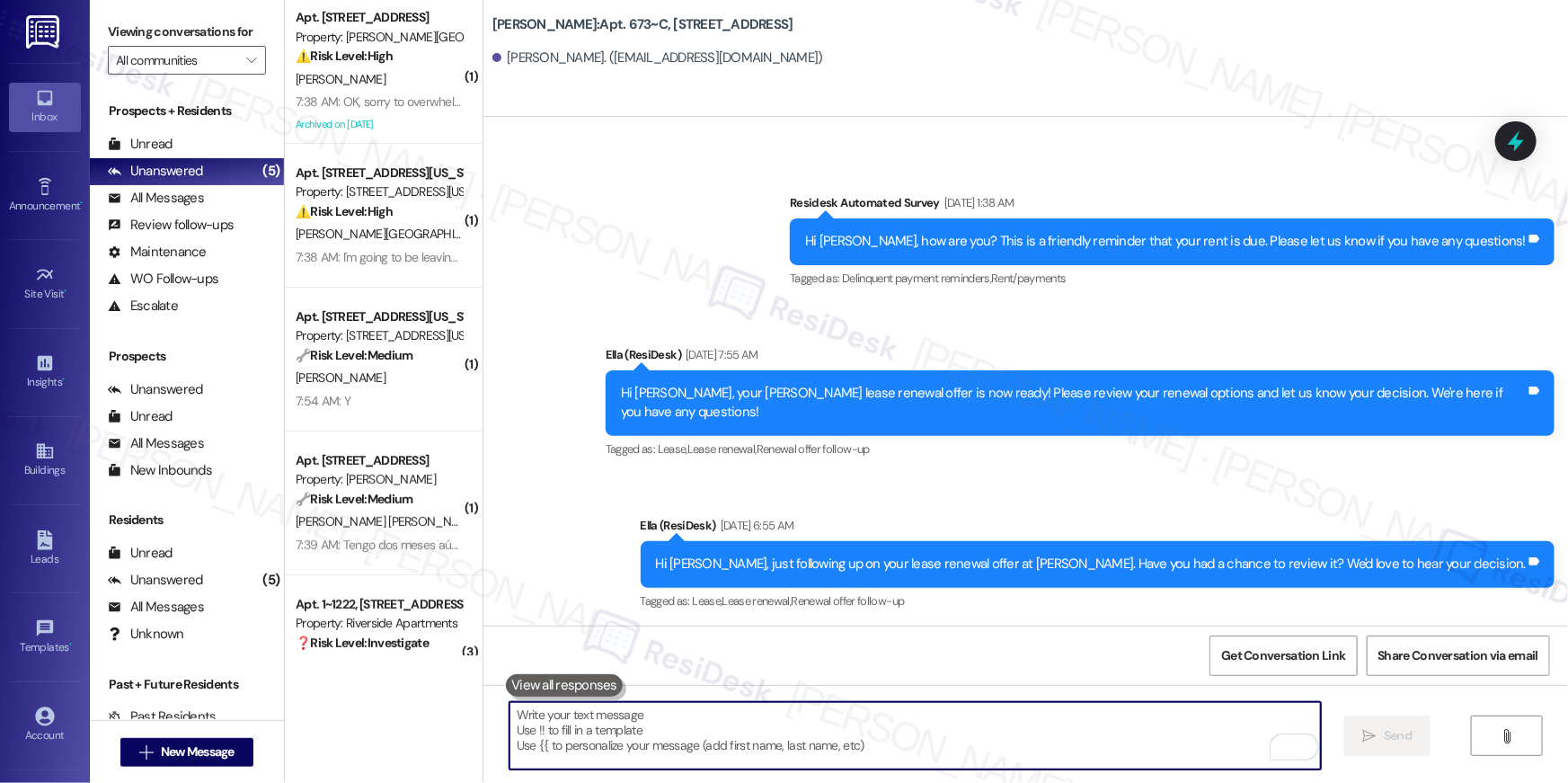 type 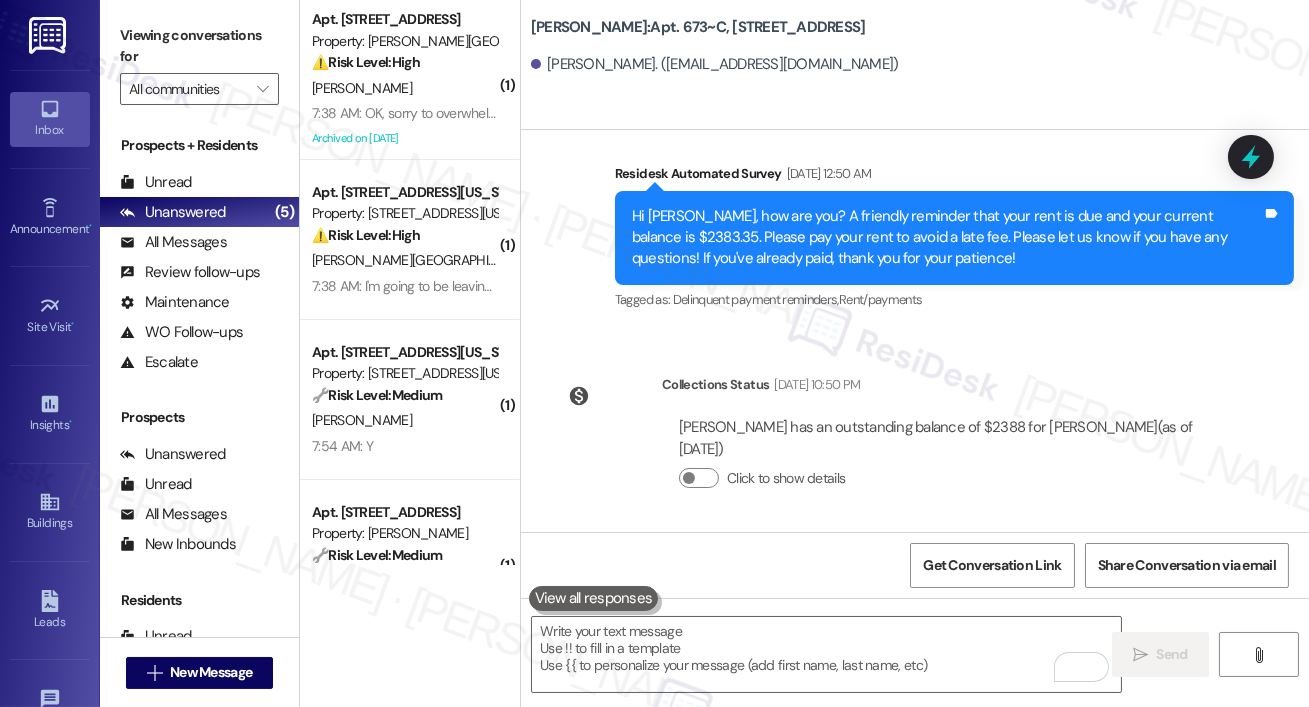scroll, scrollTop: 4081, scrollLeft: 0, axis: vertical 